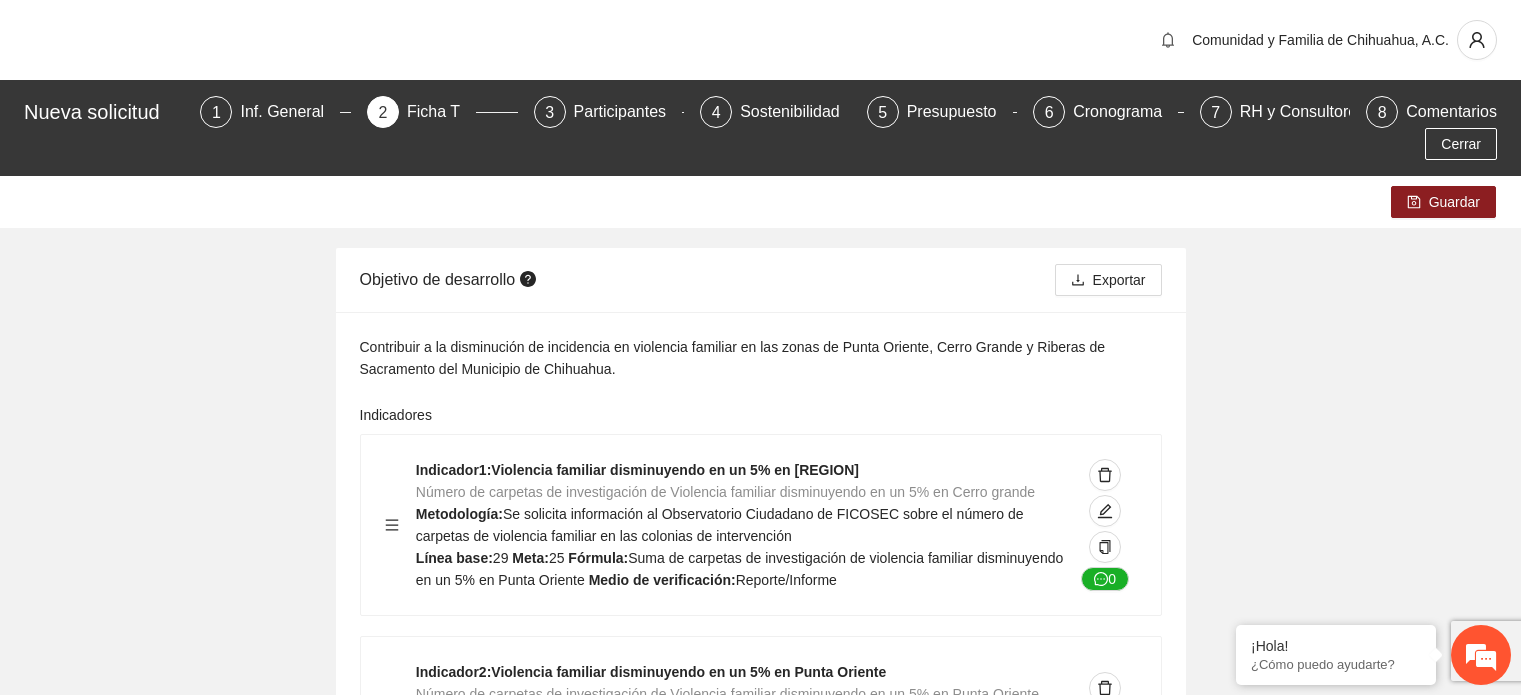 scroll, scrollTop: 8922, scrollLeft: 0, axis: vertical 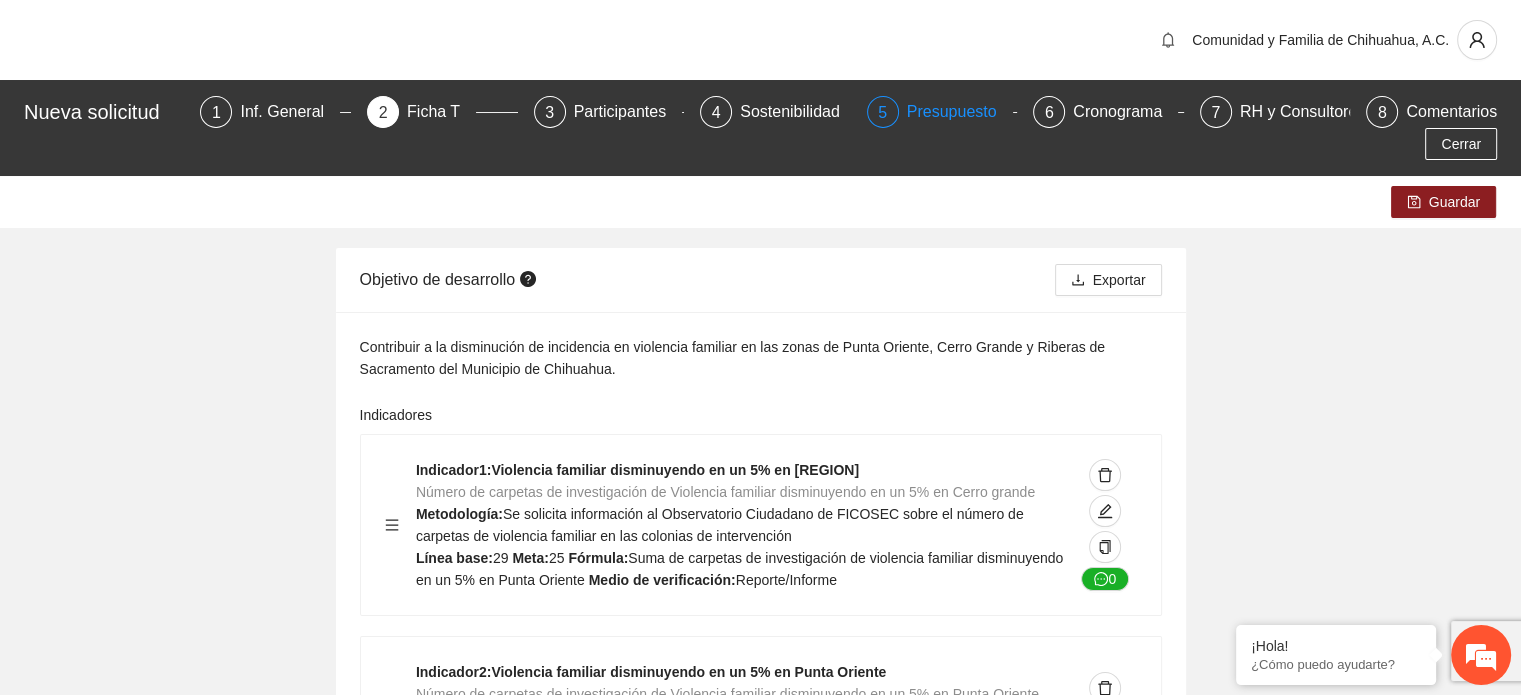click on "Presupuesto" at bounding box center (960, 112) 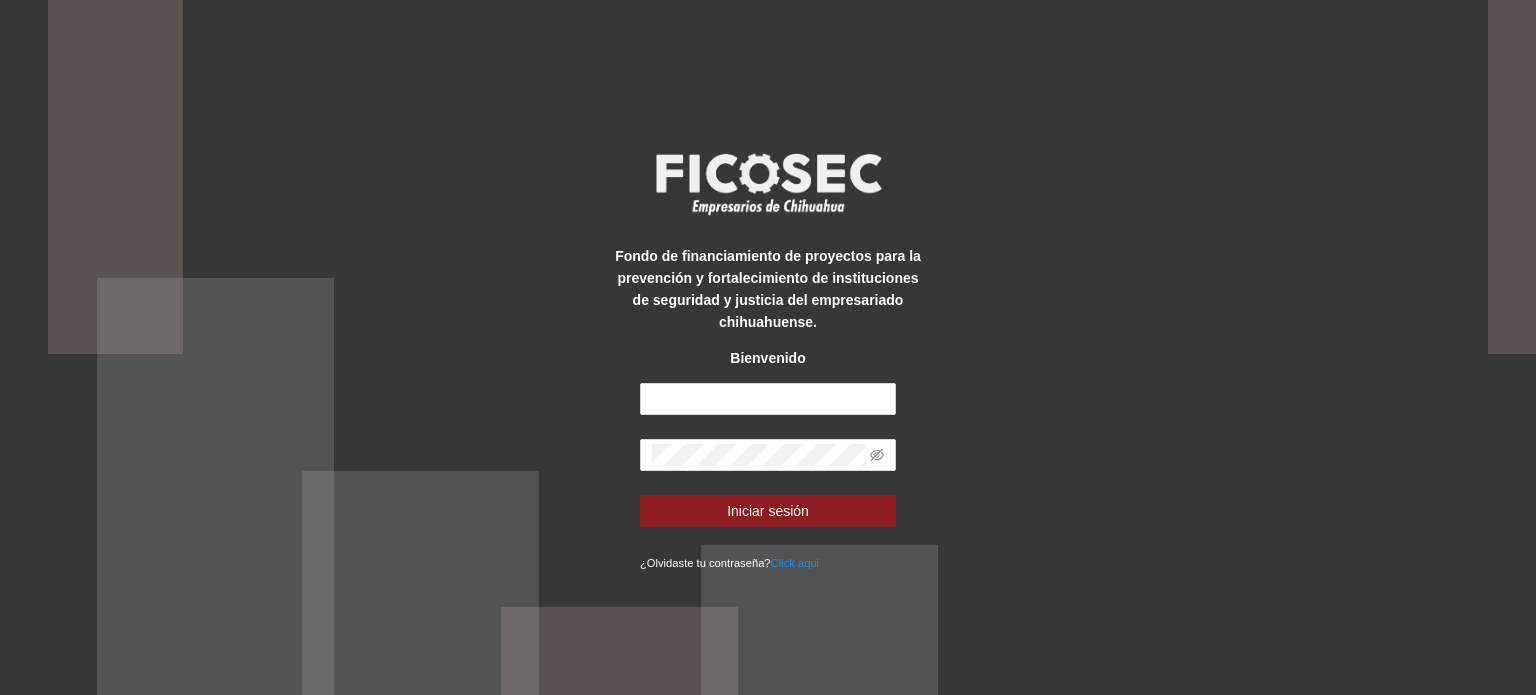 scroll, scrollTop: 0, scrollLeft: 0, axis: both 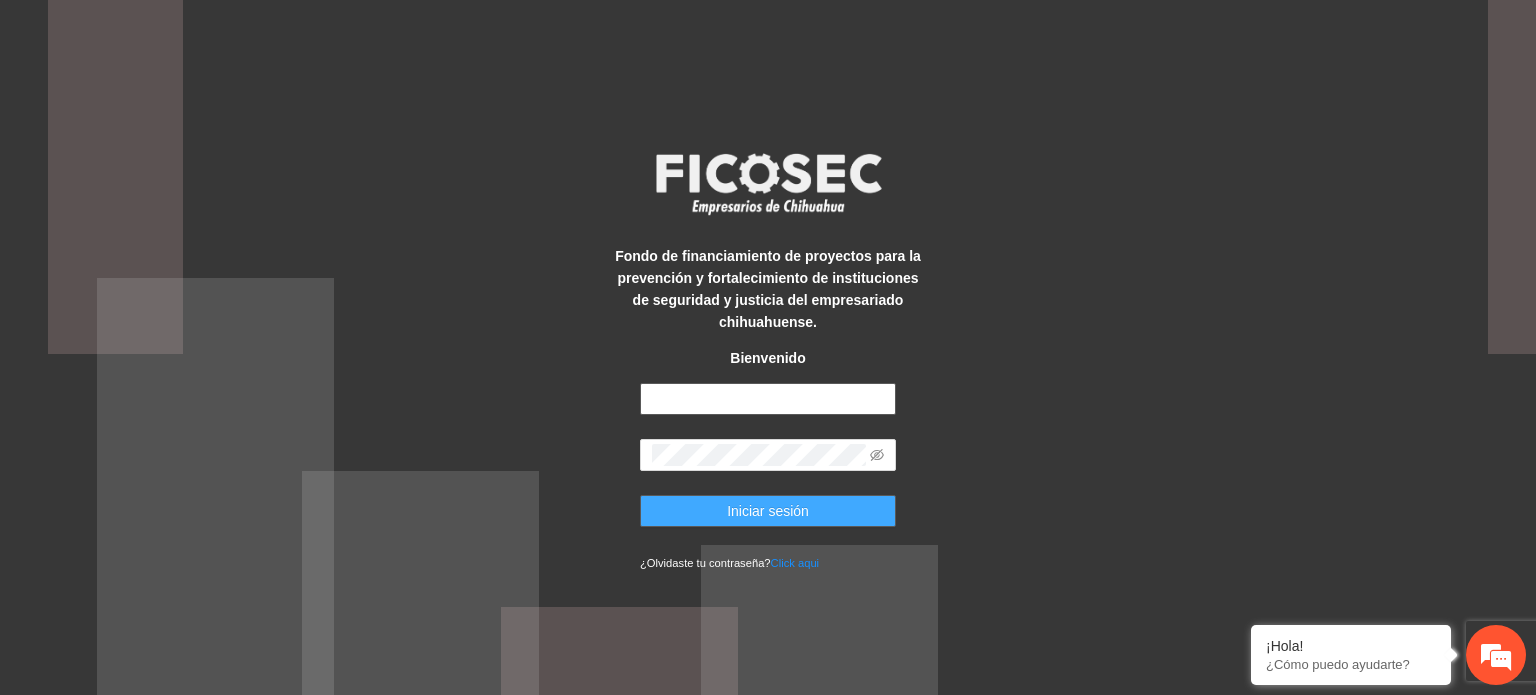 type on "**********" 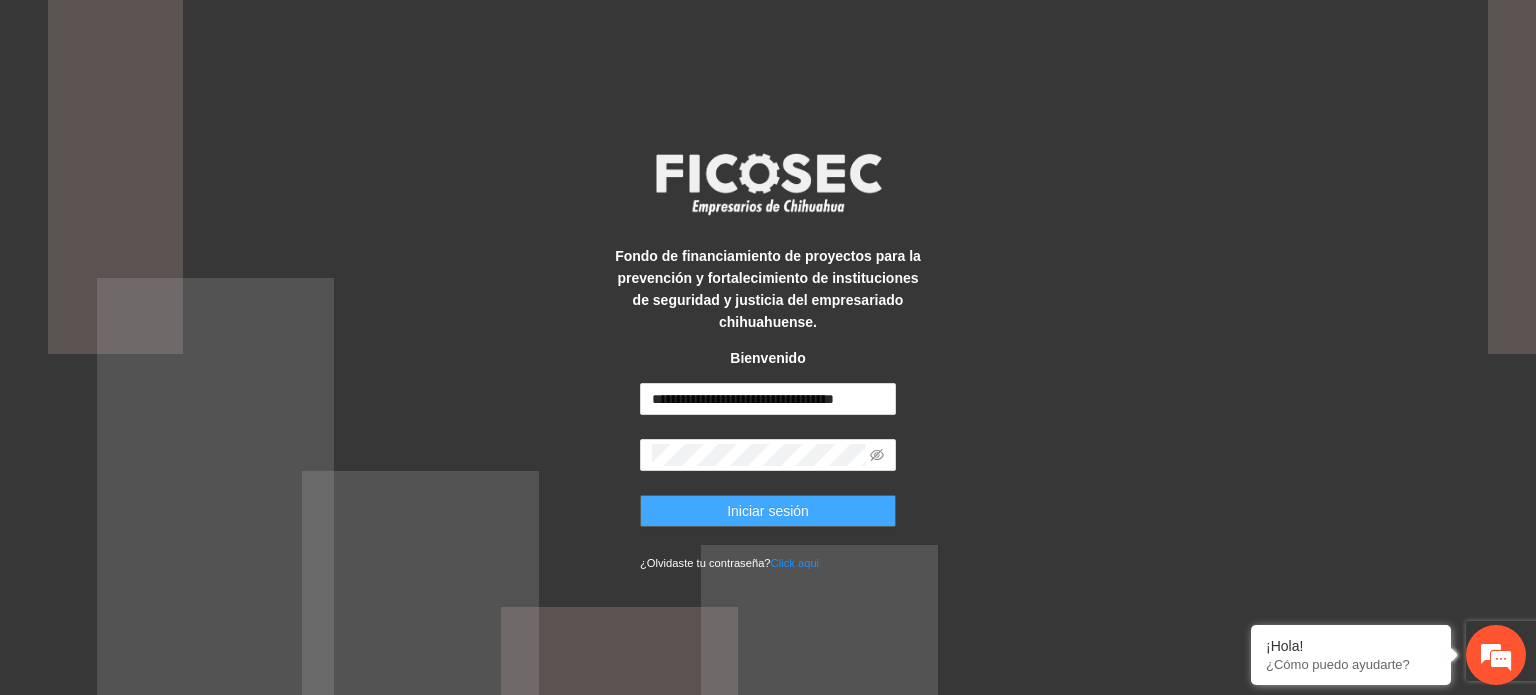 click on "Iniciar sesión" at bounding box center (768, 511) 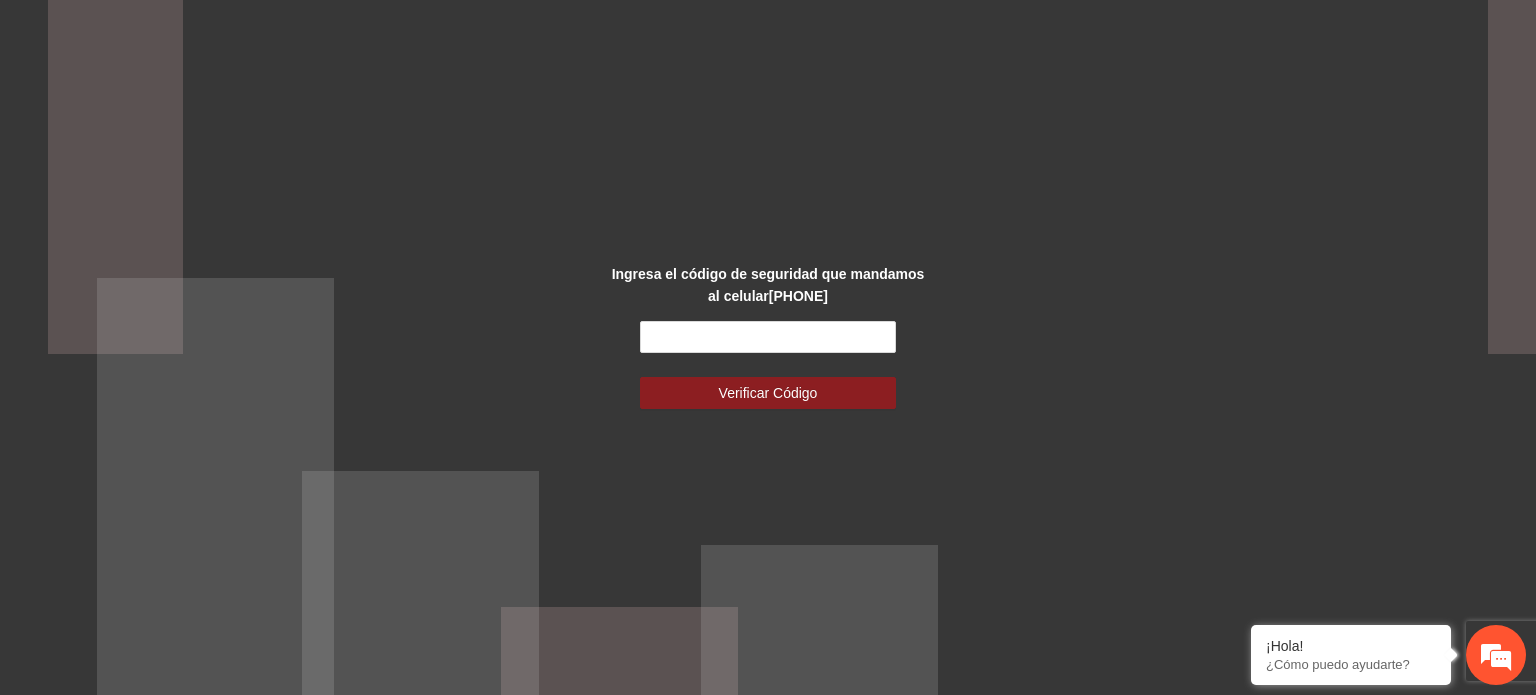 scroll, scrollTop: 0, scrollLeft: 0, axis: both 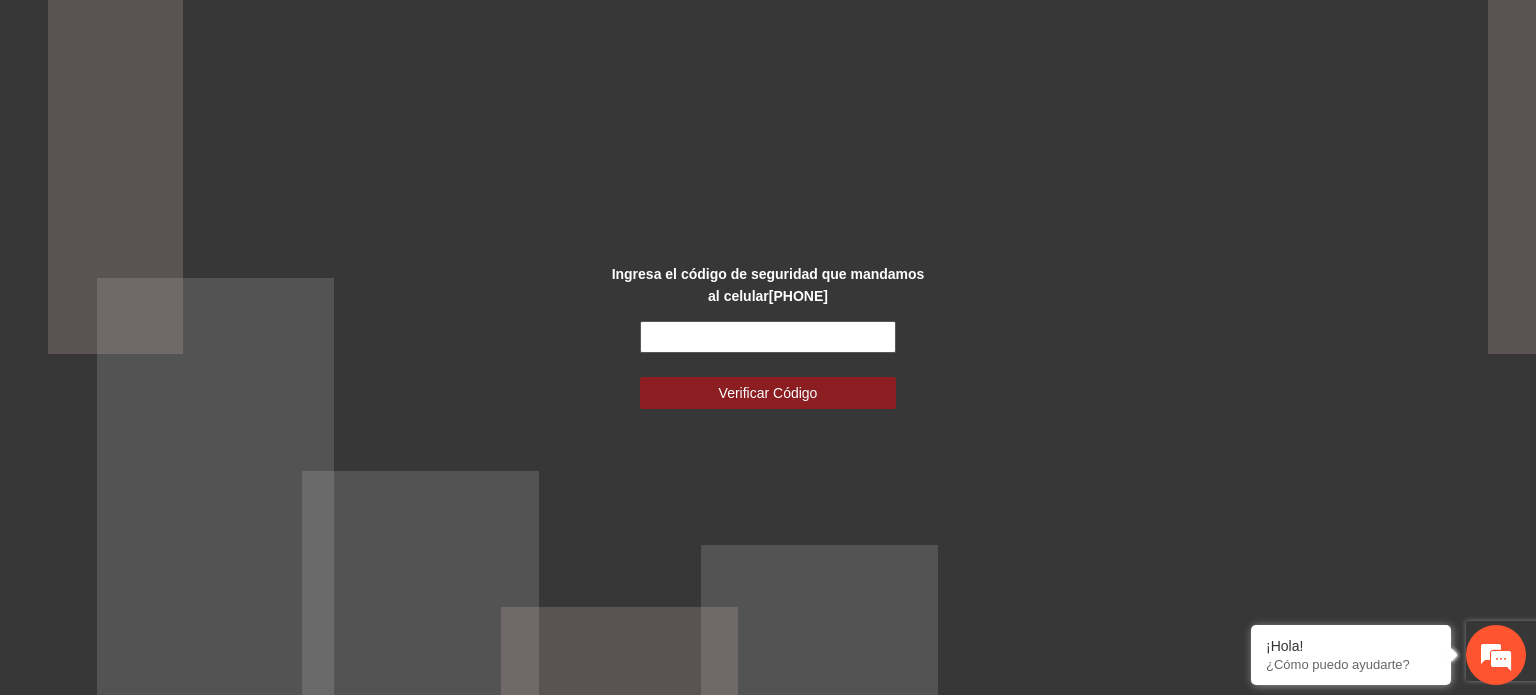 click at bounding box center (768, 337) 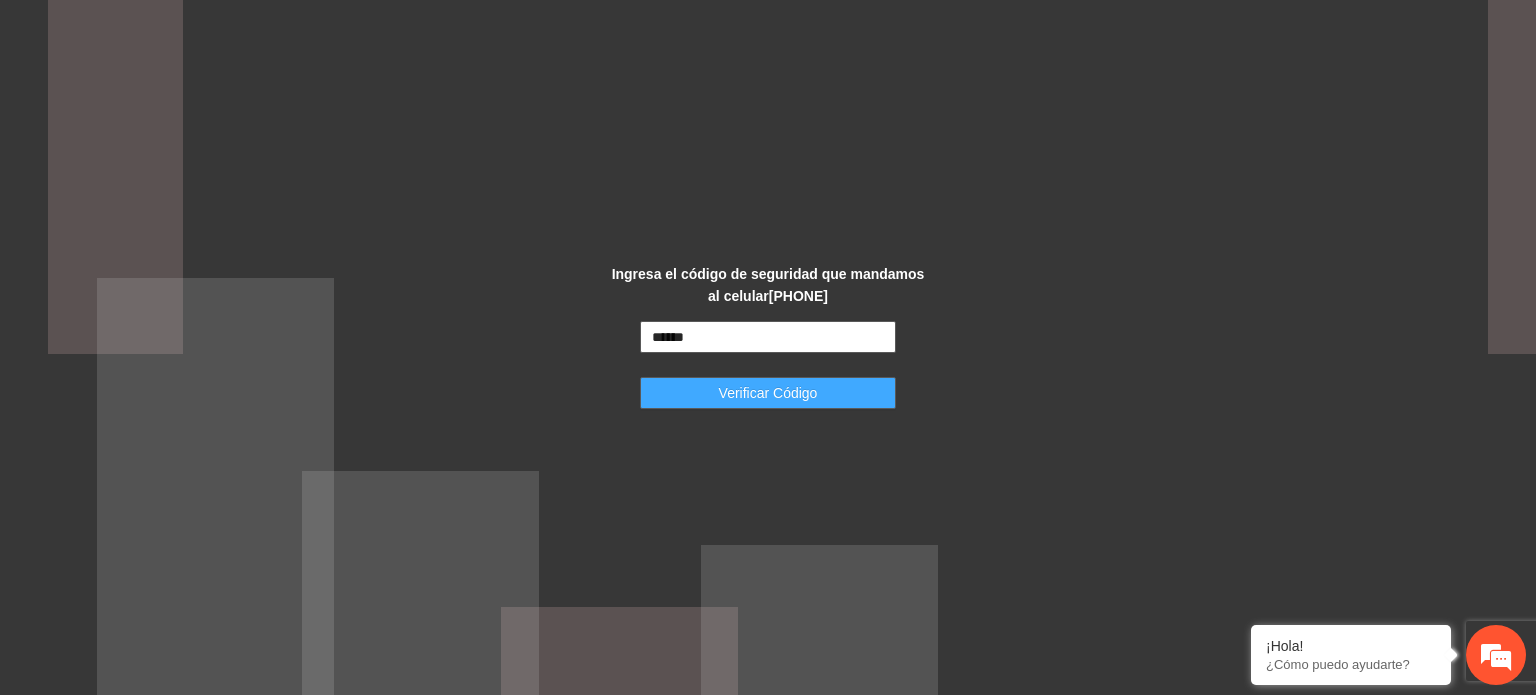 type on "******" 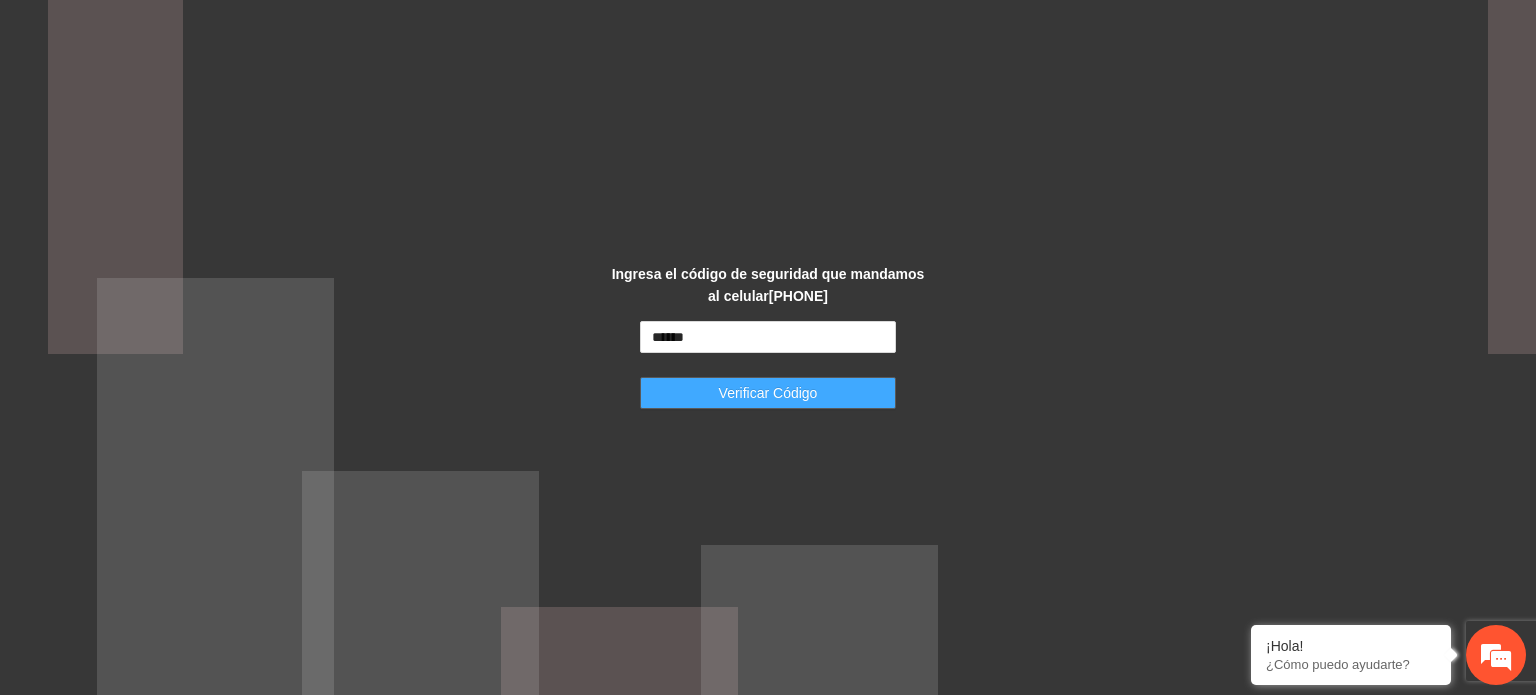 click on "Verificar Código" at bounding box center [768, 393] 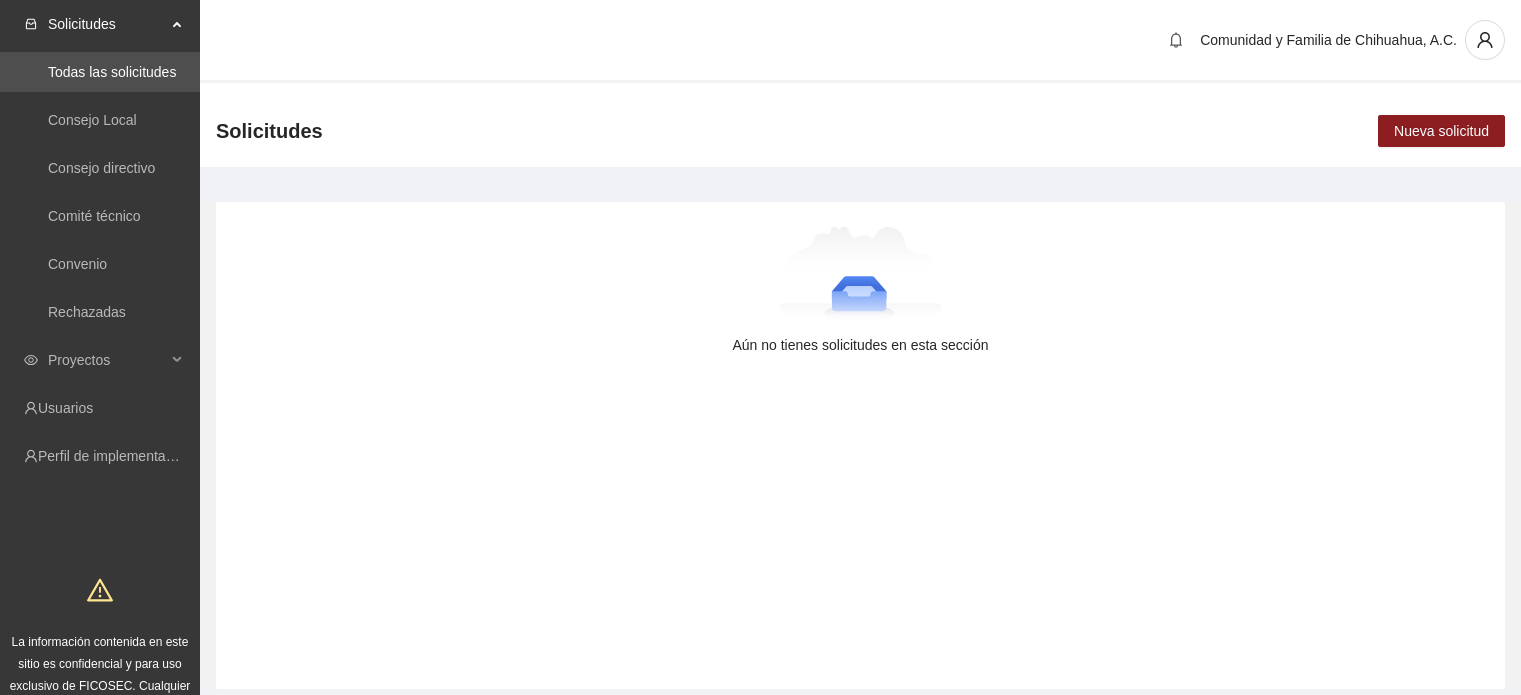 scroll, scrollTop: 0, scrollLeft: 0, axis: both 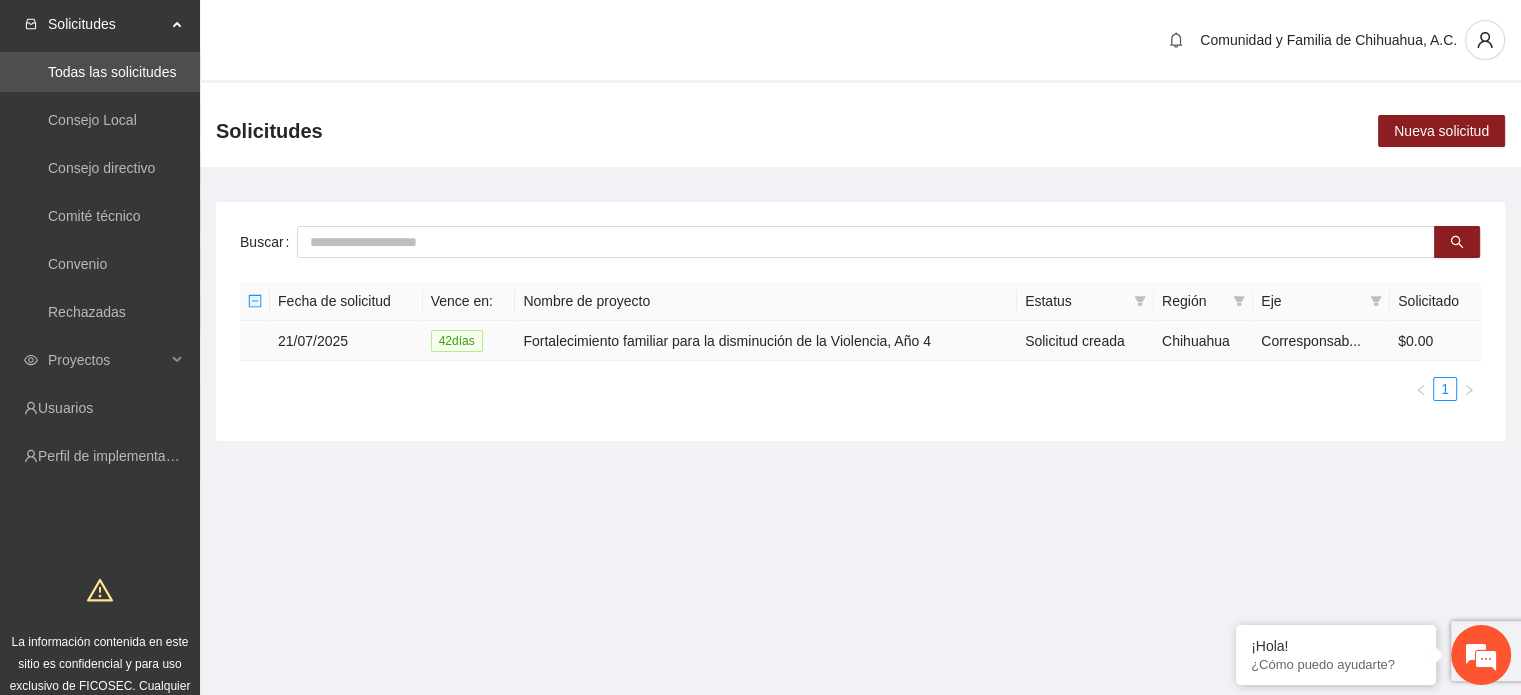 click on "Fortalecimiento familiar para la disminución de la Violencia, Año 4" at bounding box center (766, 341) 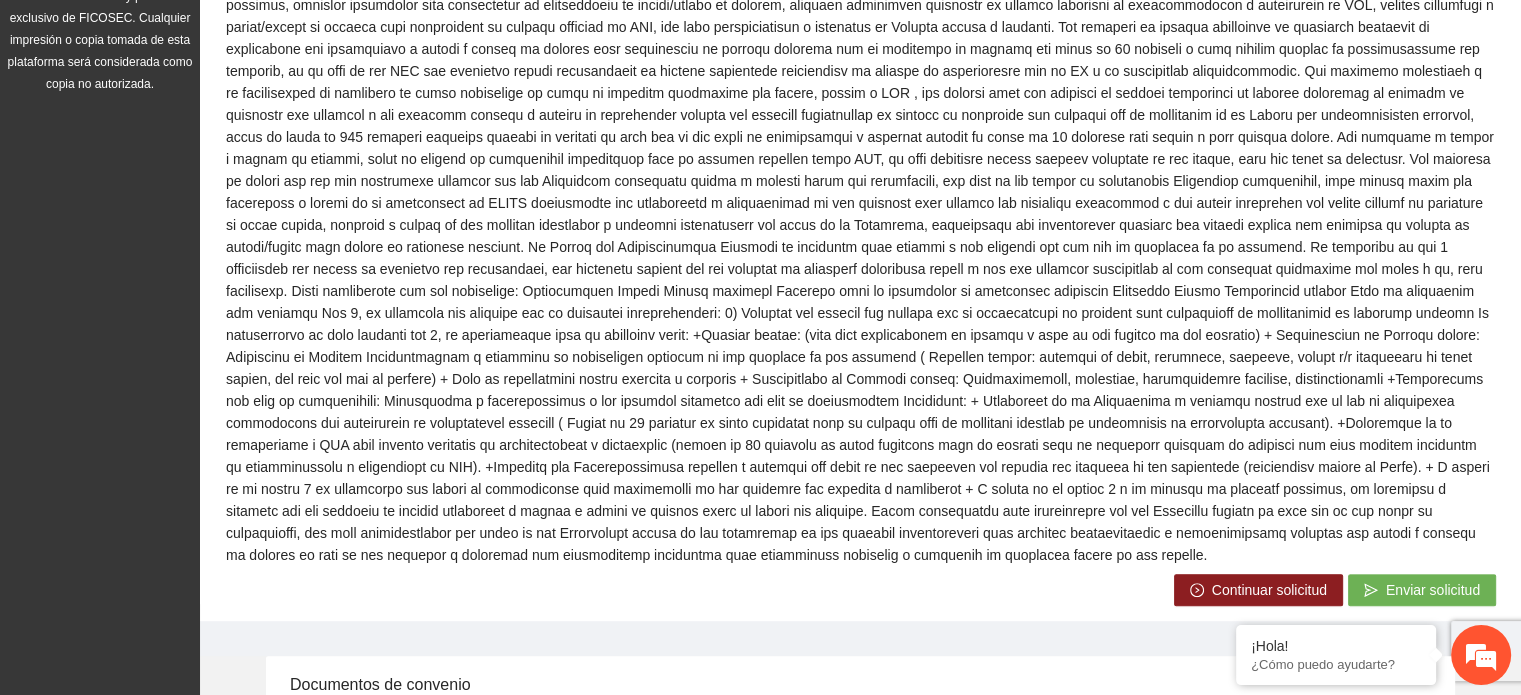 scroll, scrollTop: 826, scrollLeft: 0, axis: vertical 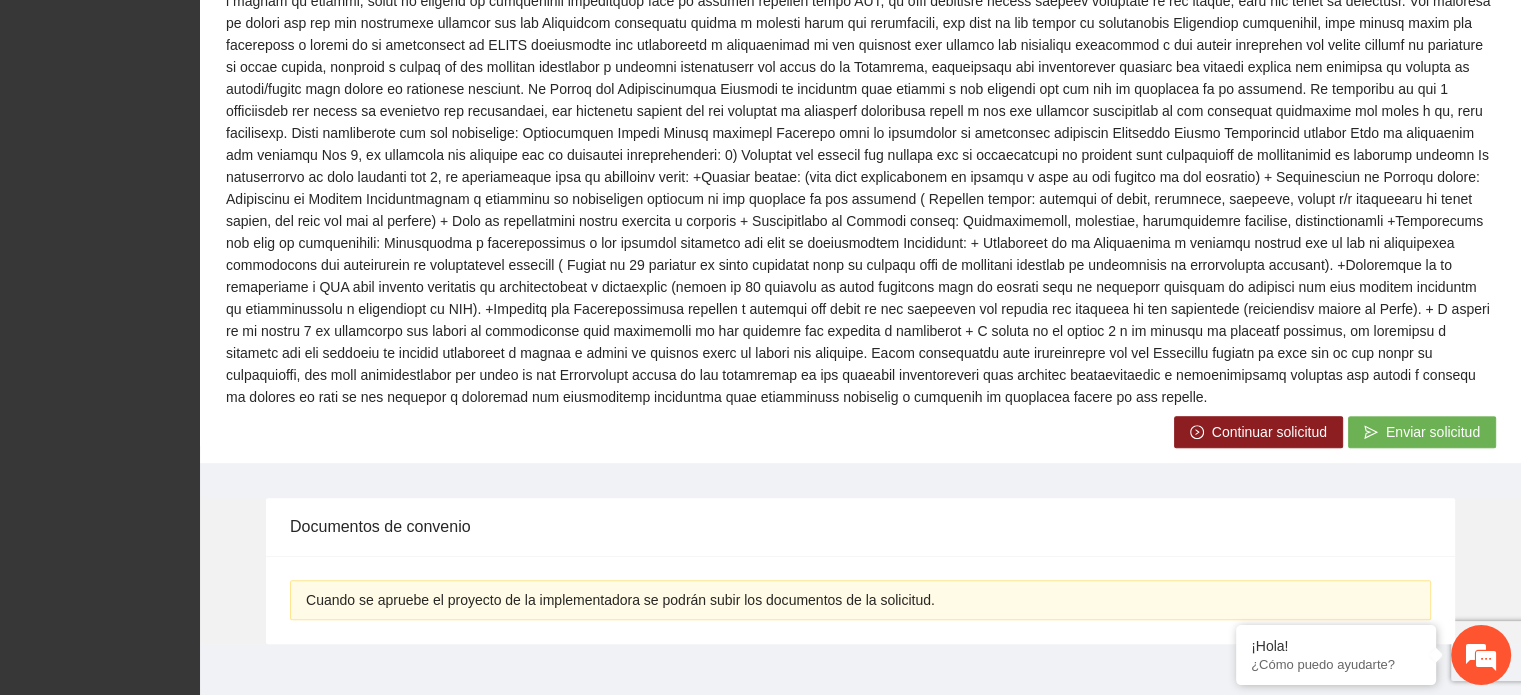 click on "Continuar solicitud" at bounding box center [1269, 432] 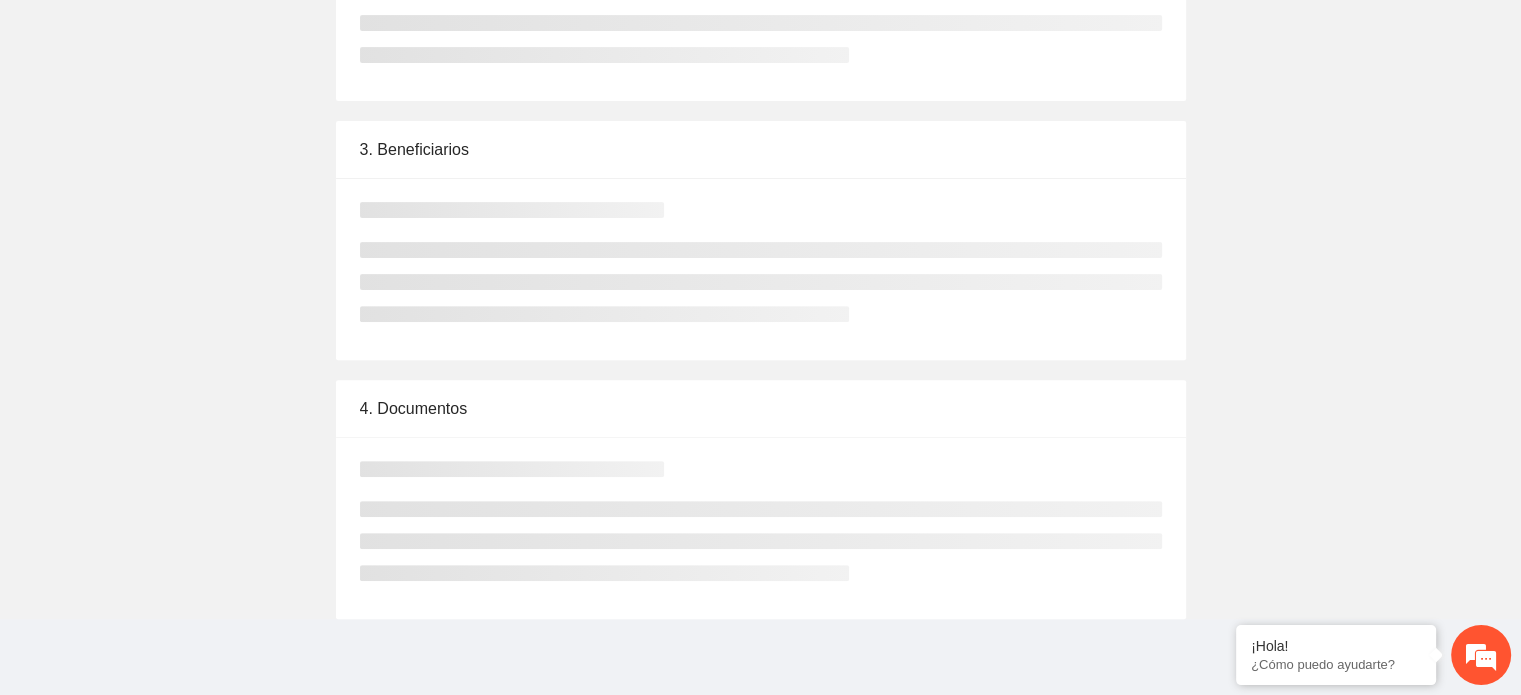scroll, scrollTop: 0, scrollLeft: 0, axis: both 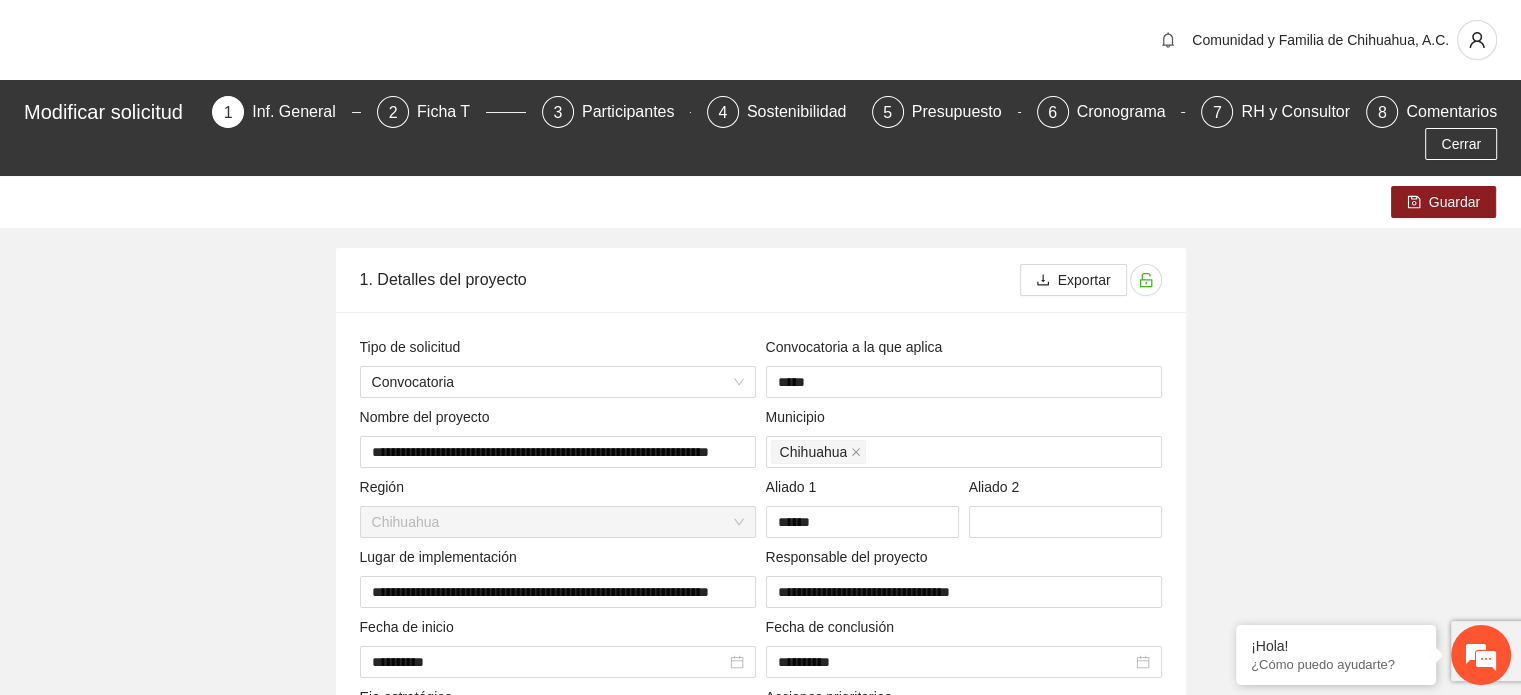 type 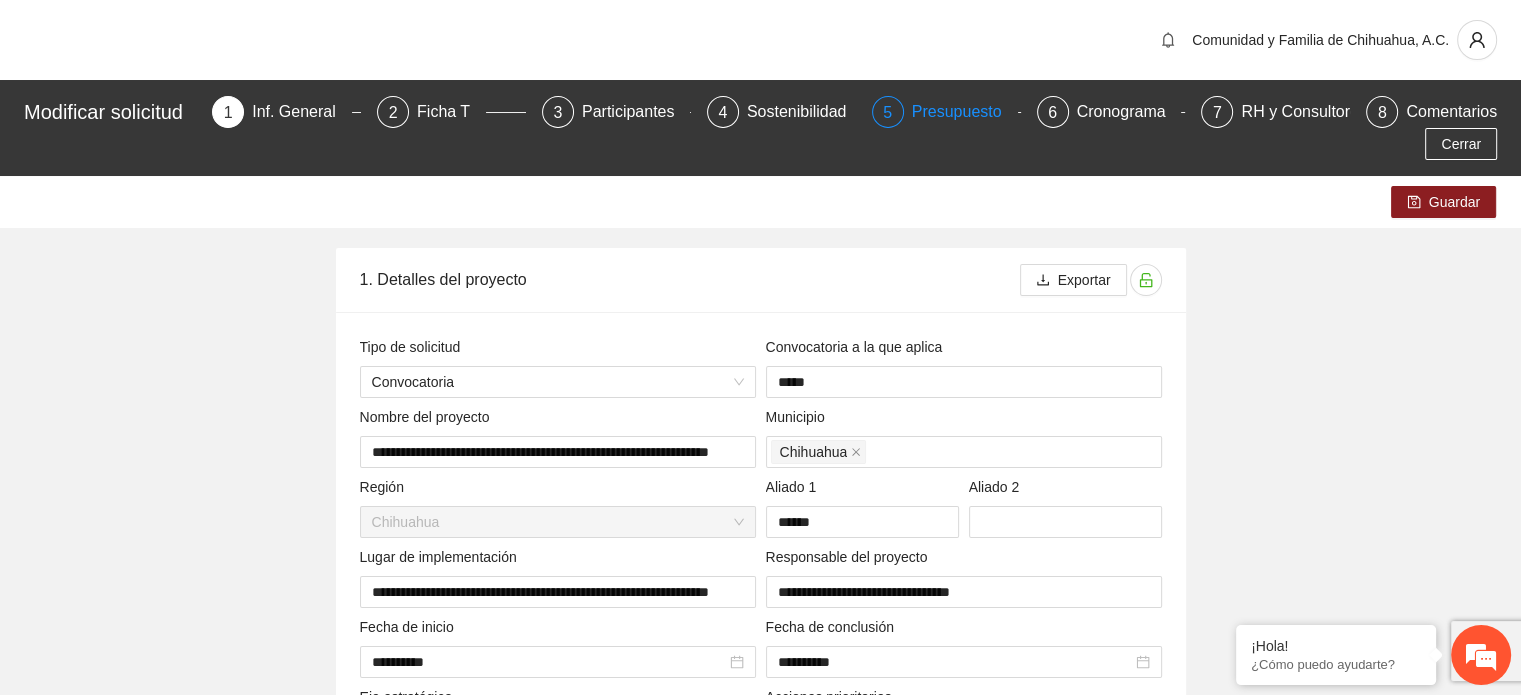 click on "Presupuesto" at bounding box center [965, 112] 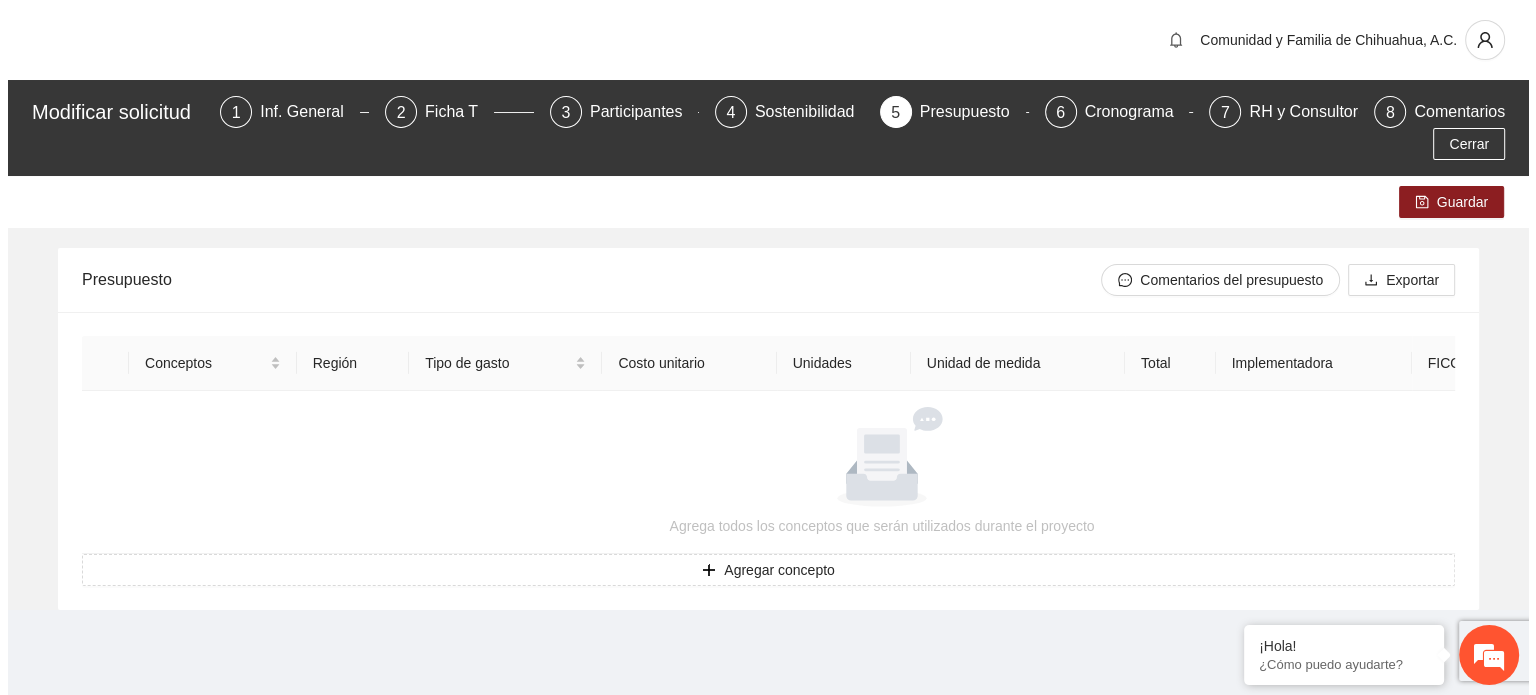 scroll, scrollTop: 5, scrollLeft: 0, axis: vertical 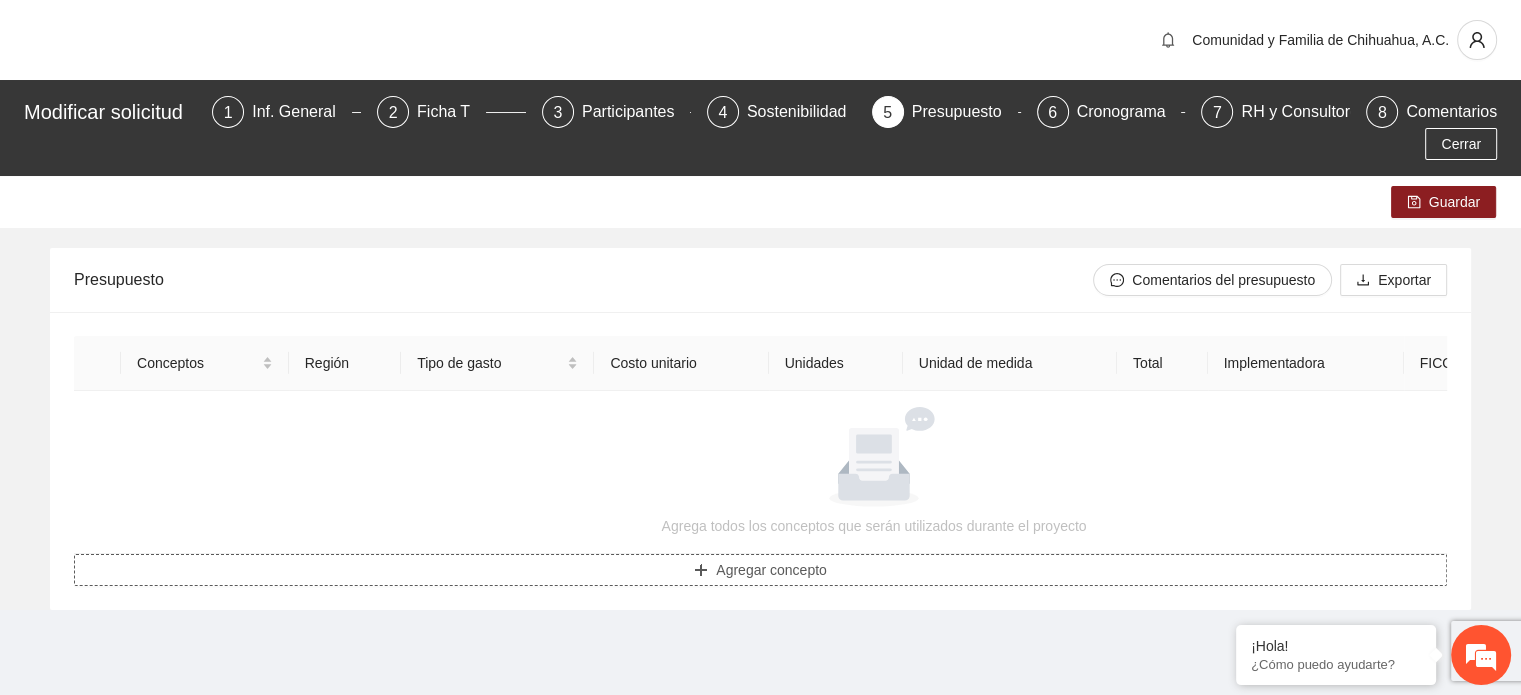 click on "Agregar concepto" at bounding box center (771, 570) 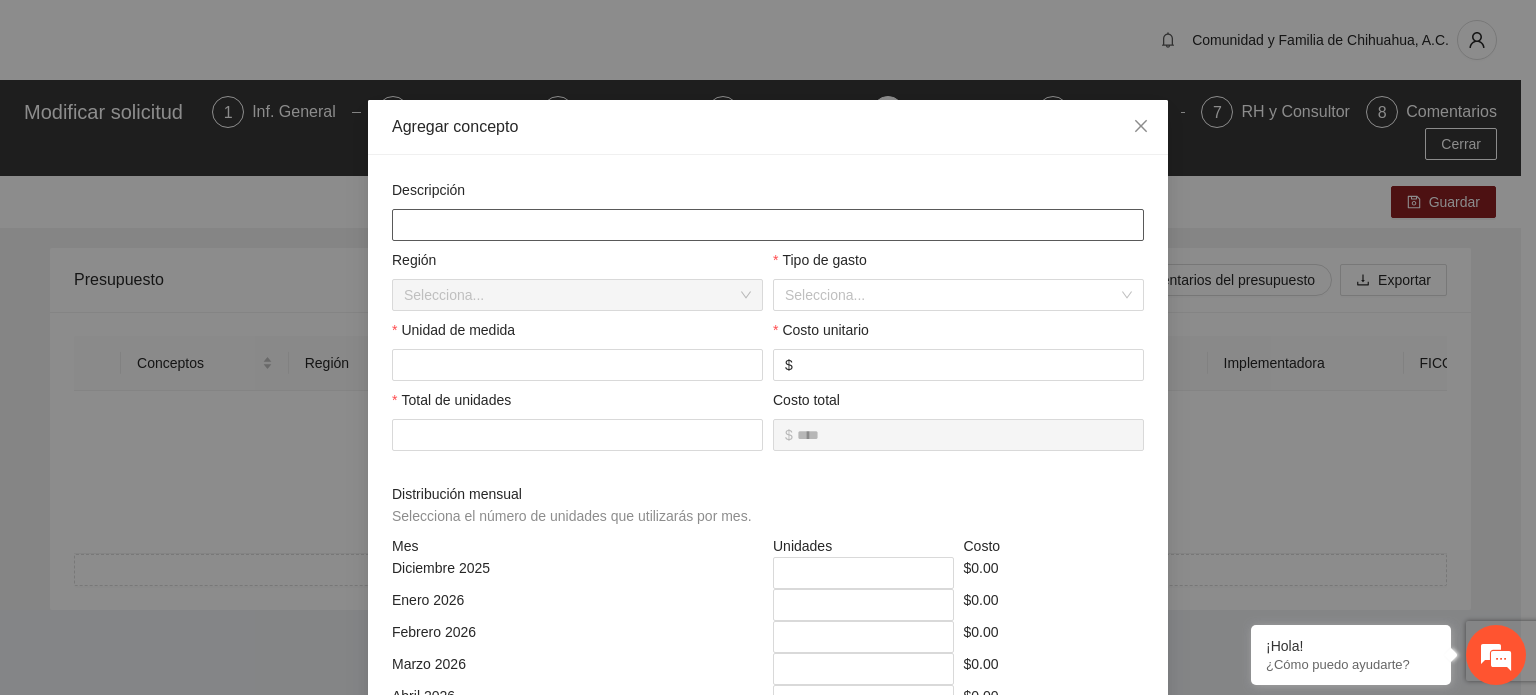 click at bounding box center (768, 225) 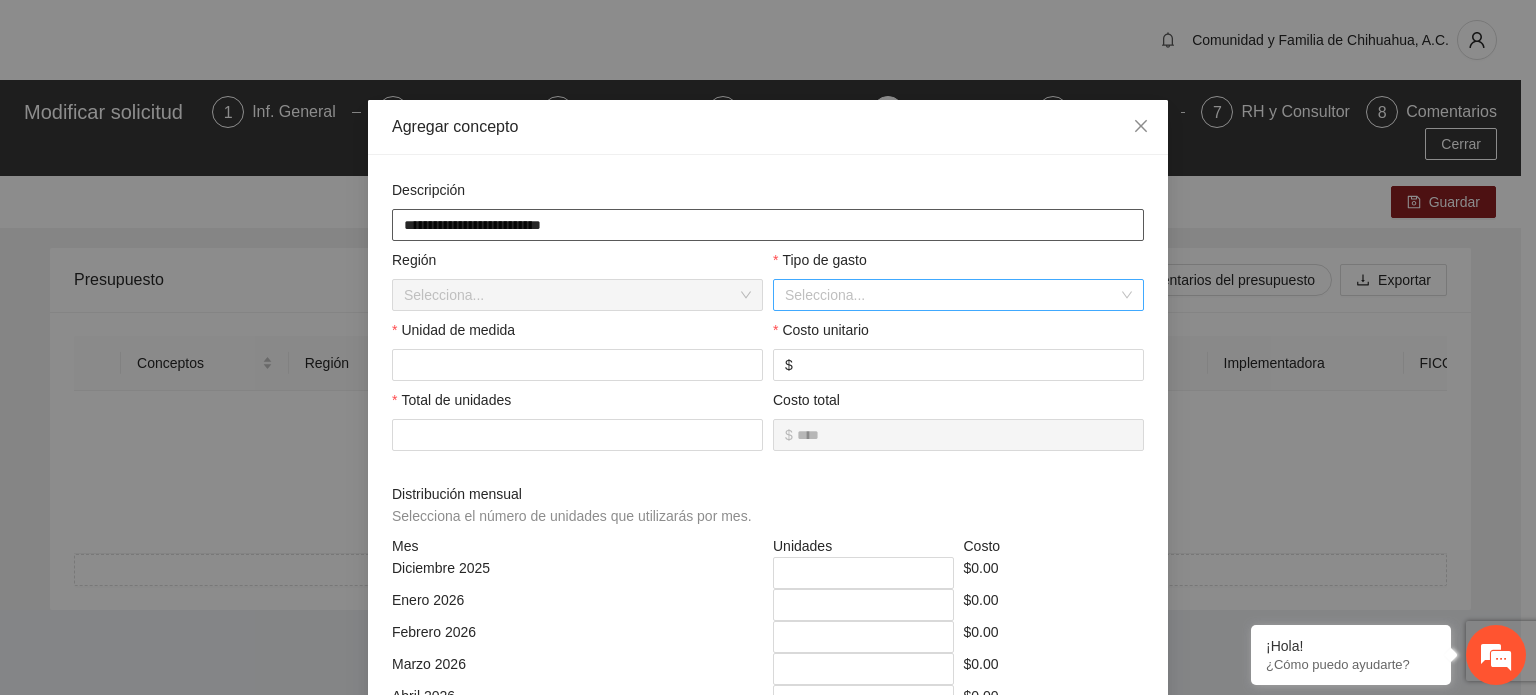 type on "**********" 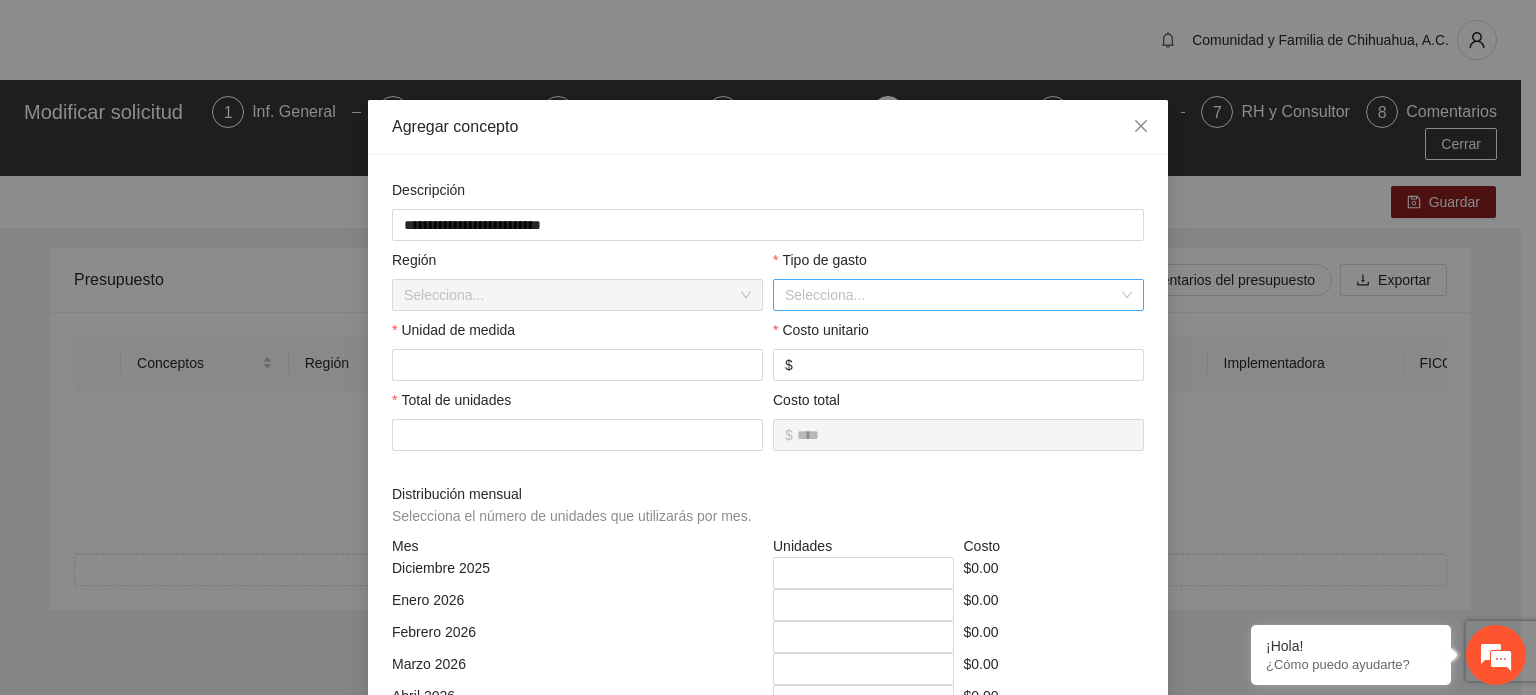 click at bounding box center (951, 295) 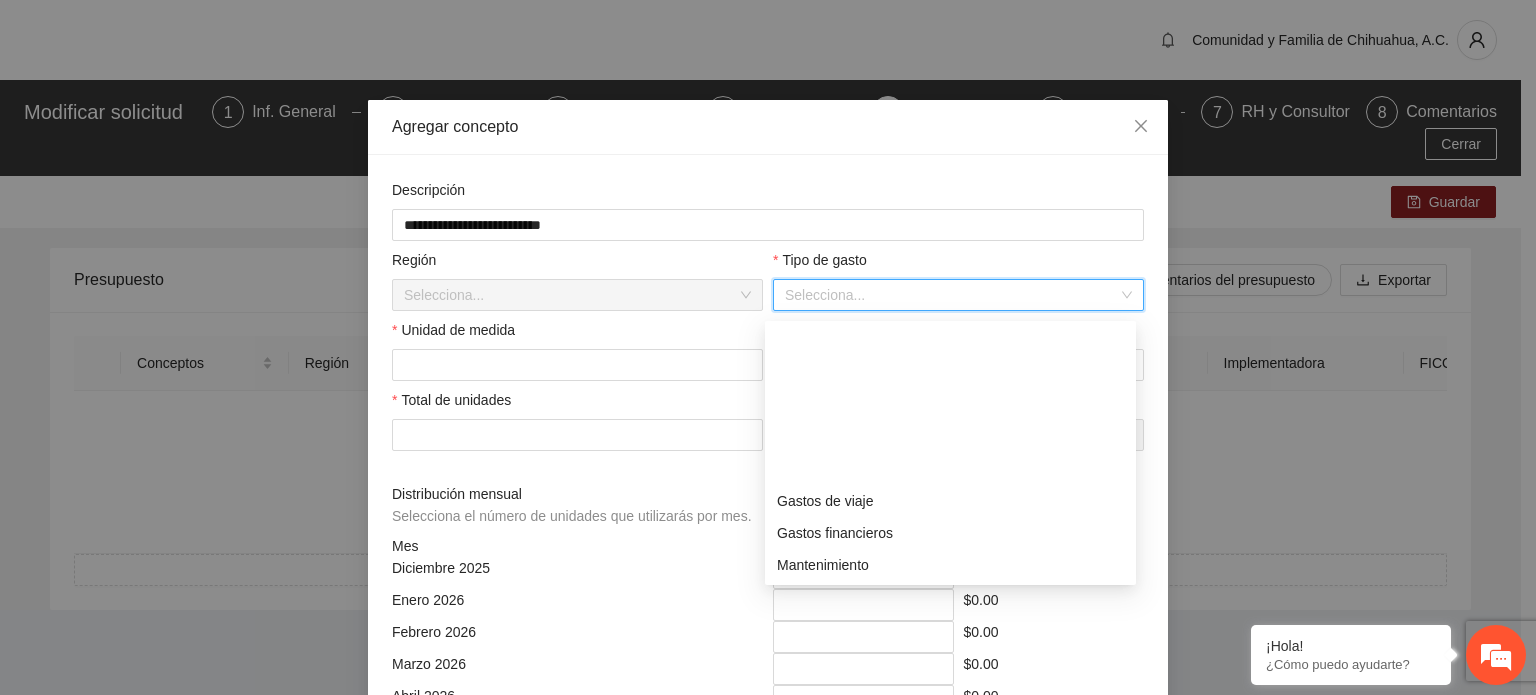 scroll, scrollTop: 192, scrollLeft: 0, axis: vertical 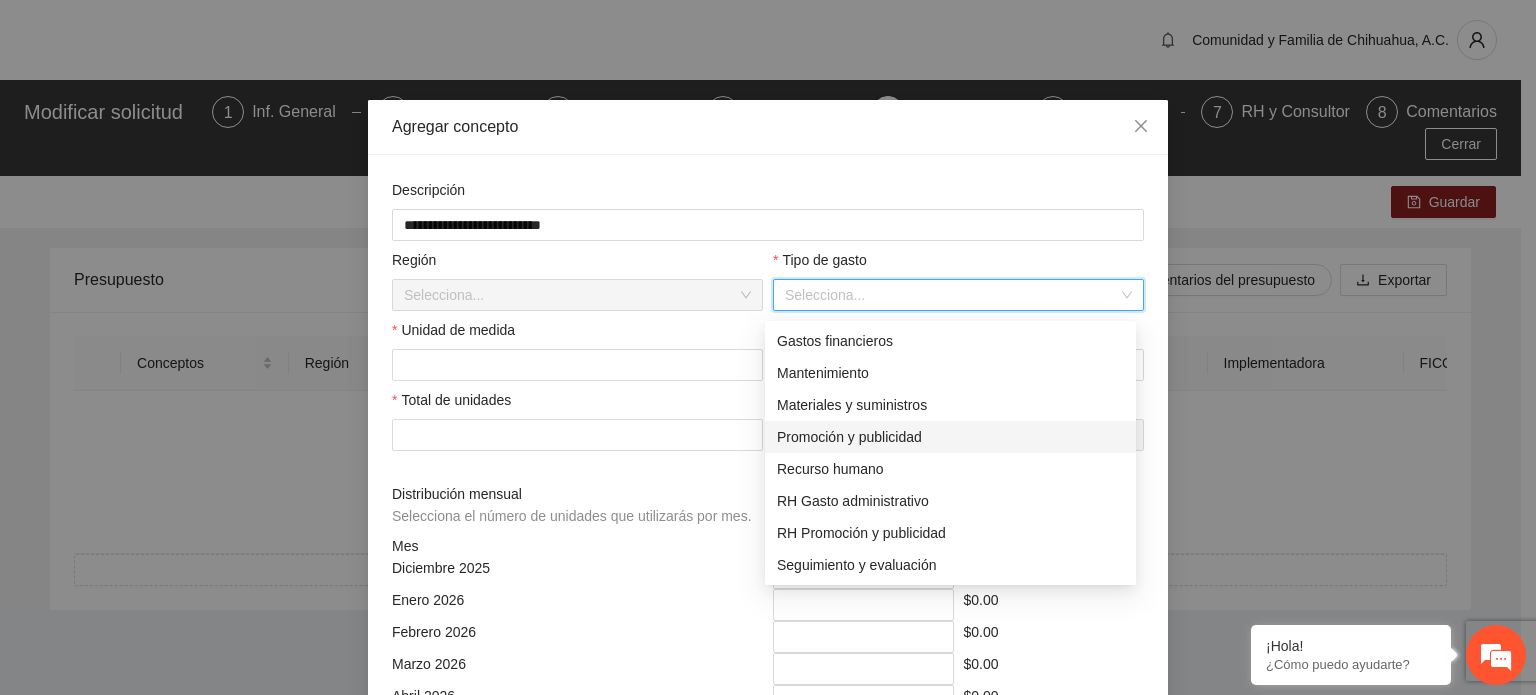 click on "Promoción y publicidad" at bounding box center (950, 437) 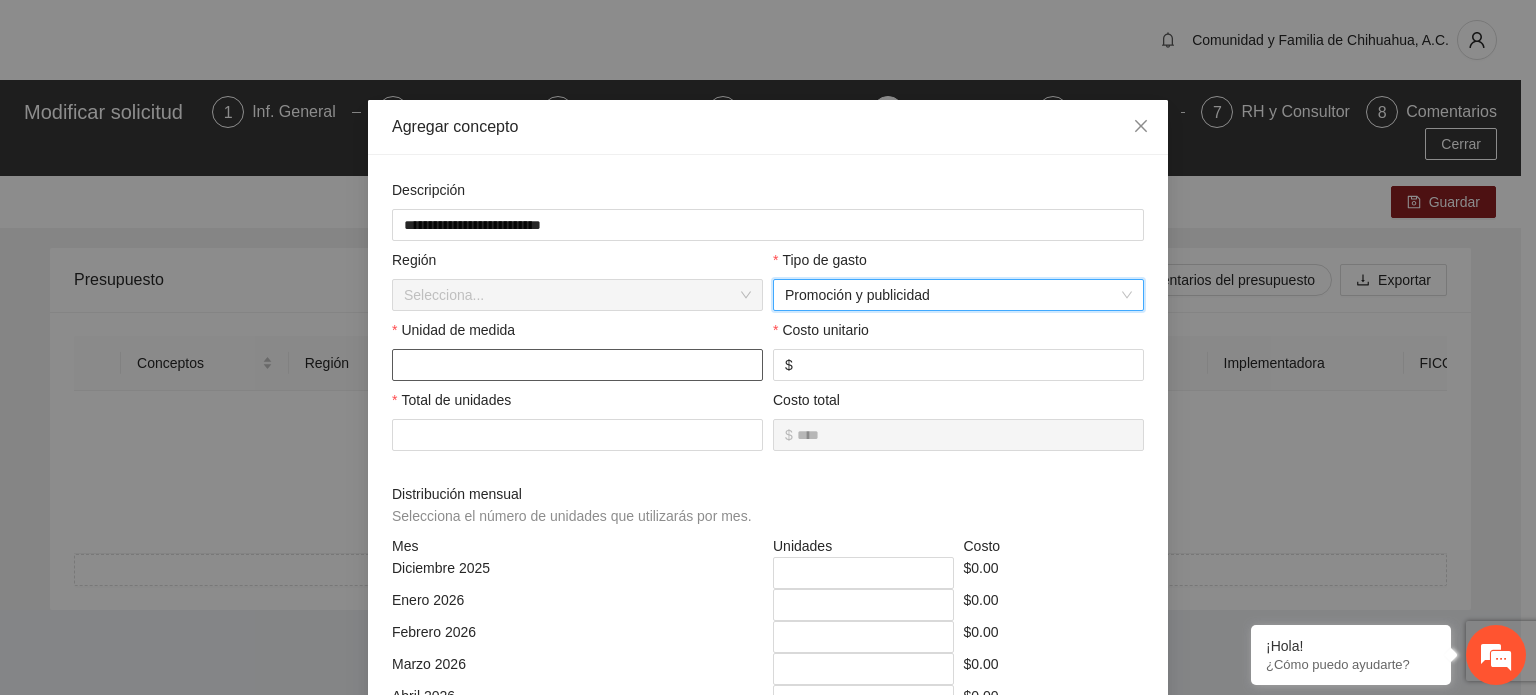 click at bounding box center [577, 365] 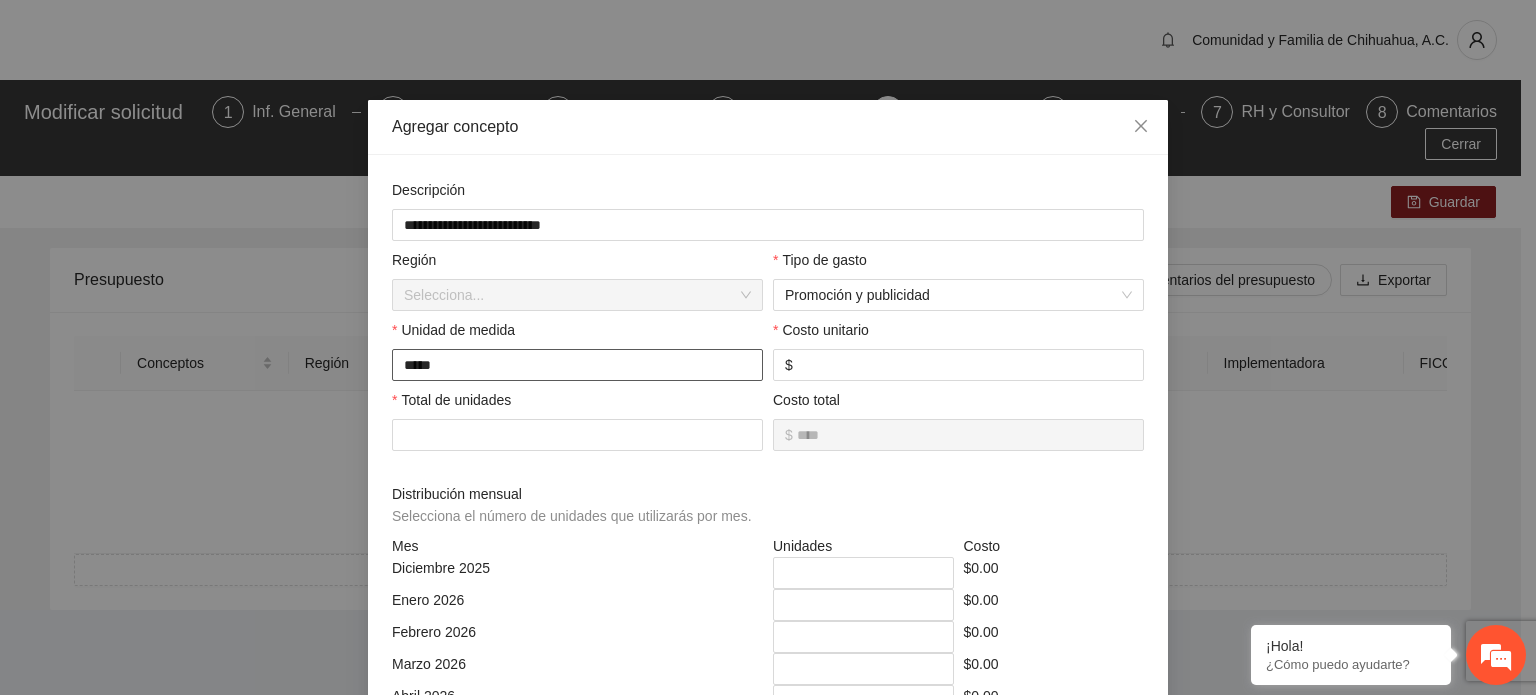 type on "*****" 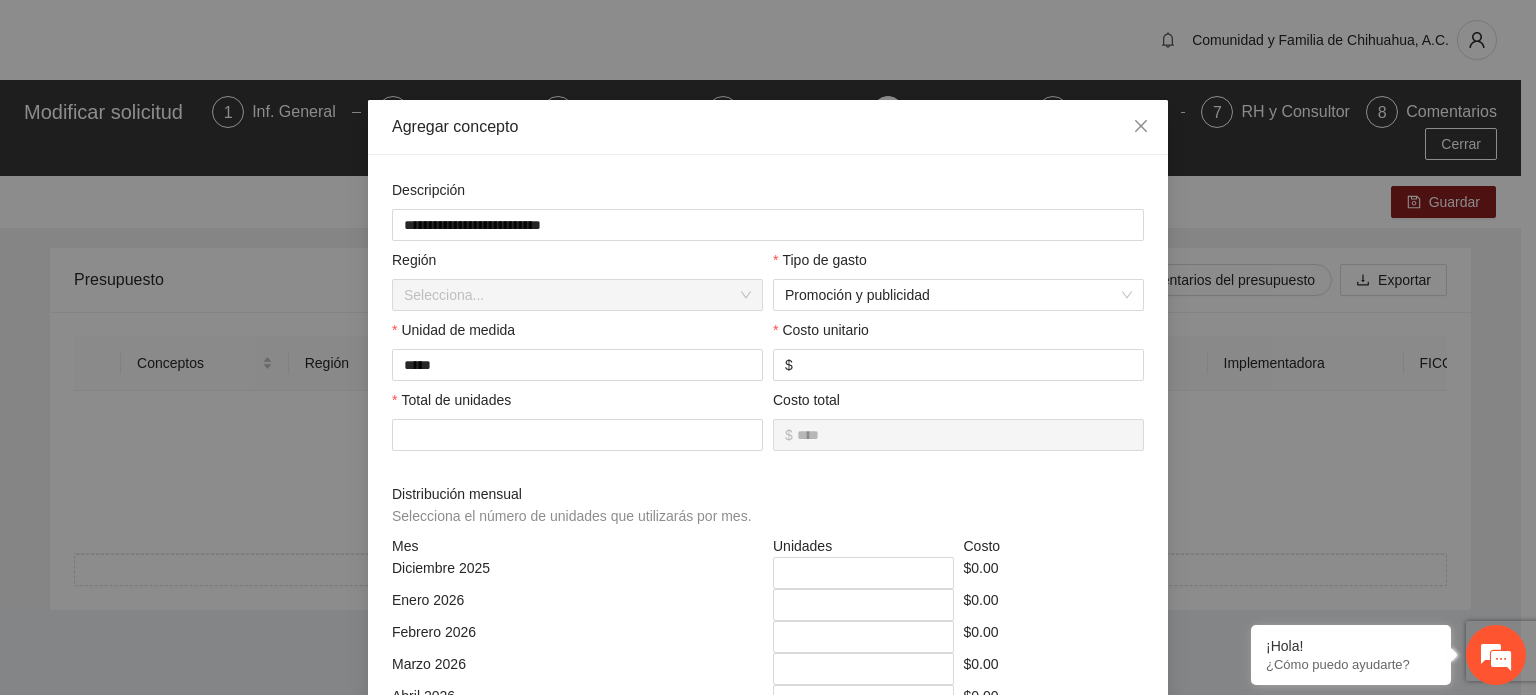 click on "**********" at bounding box center (768, 680) 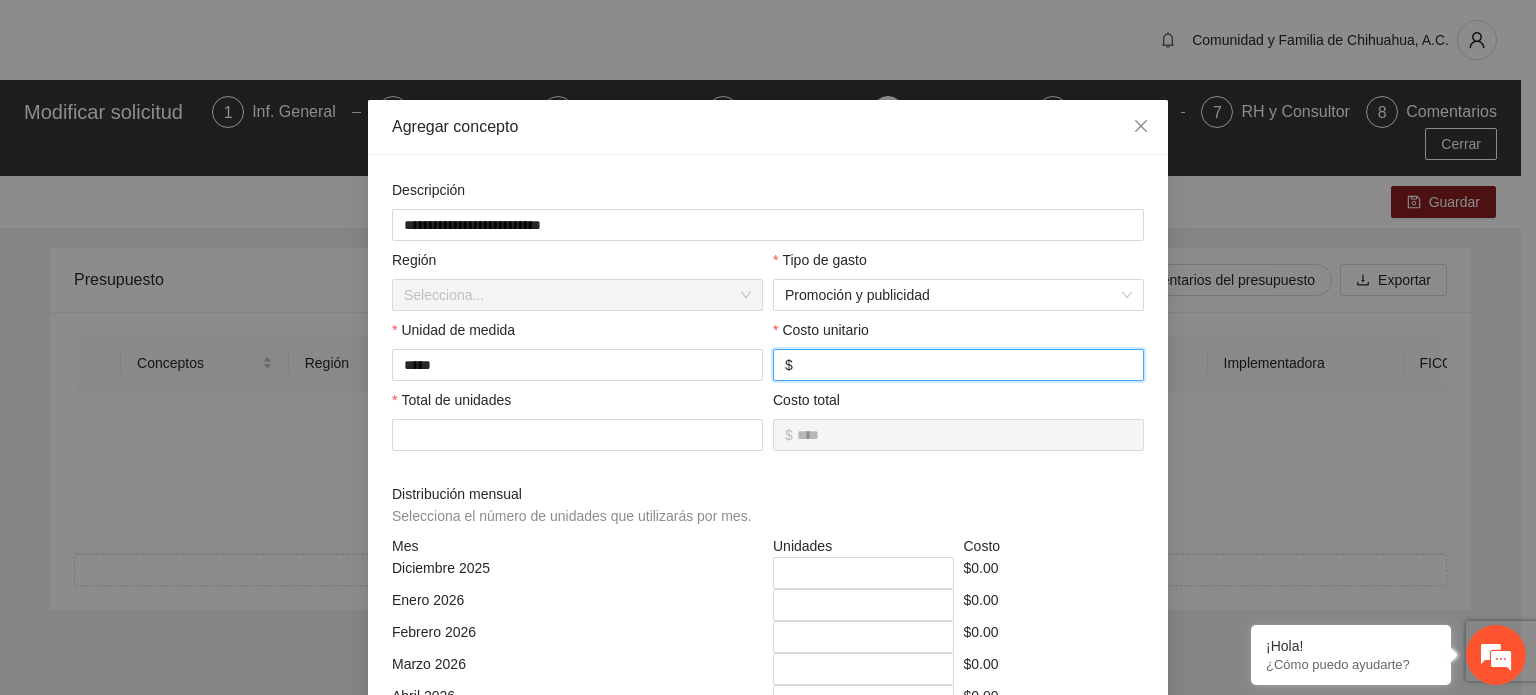 click at bounding box center [964, 365] 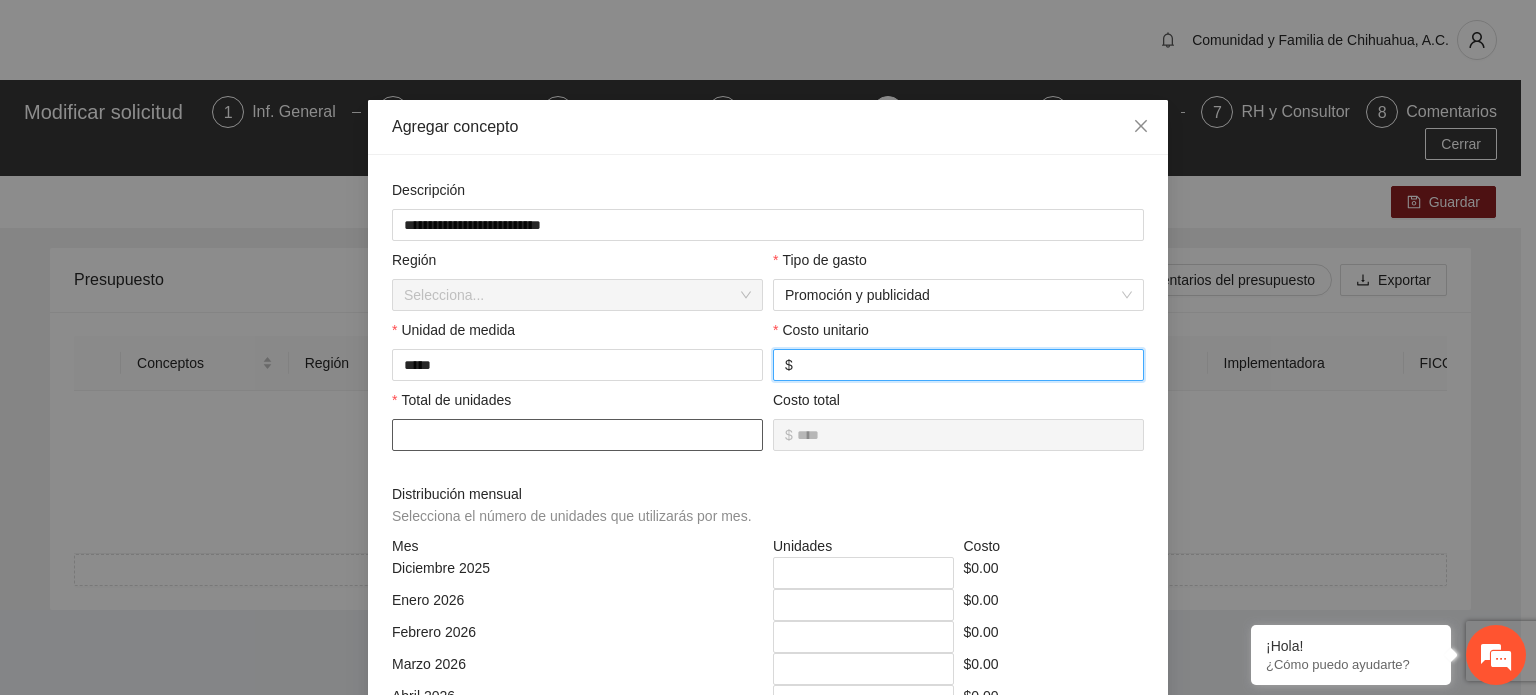 type on "*****" 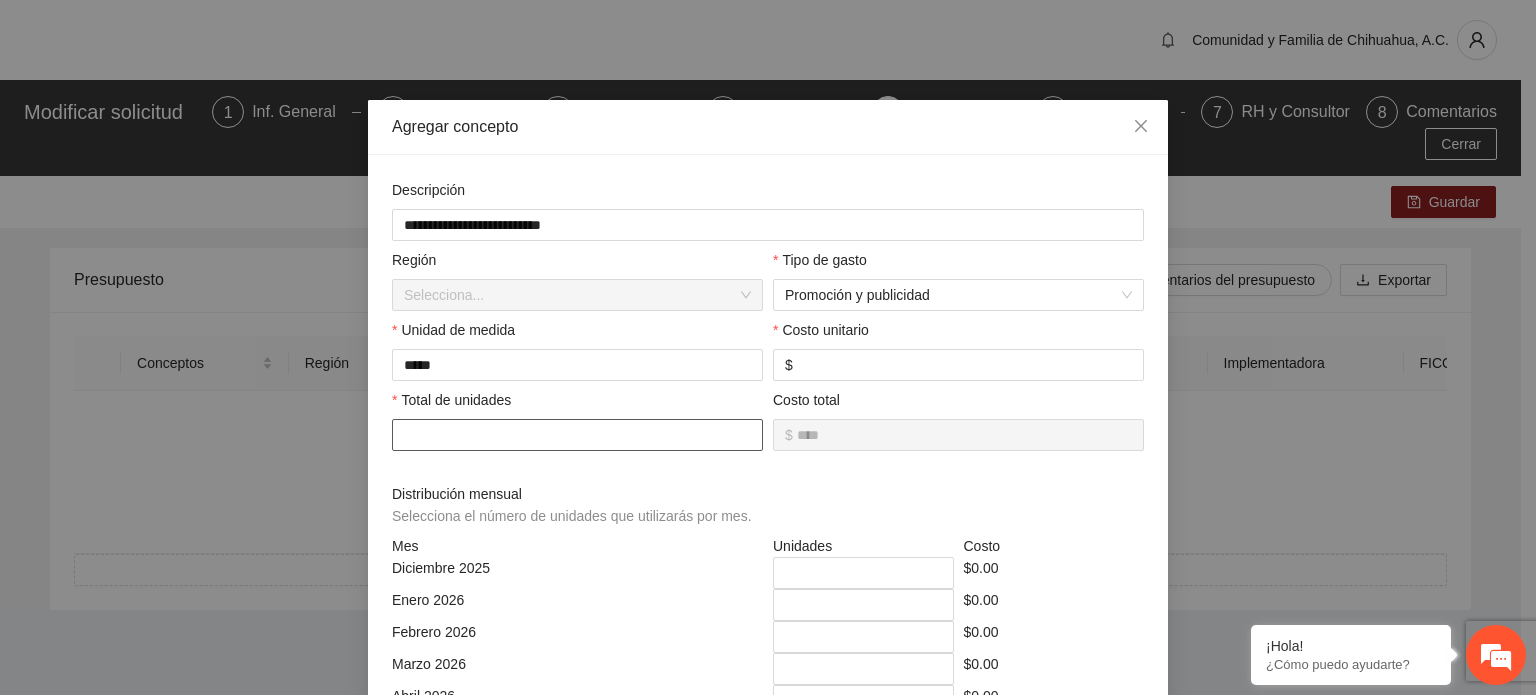 type on "*" 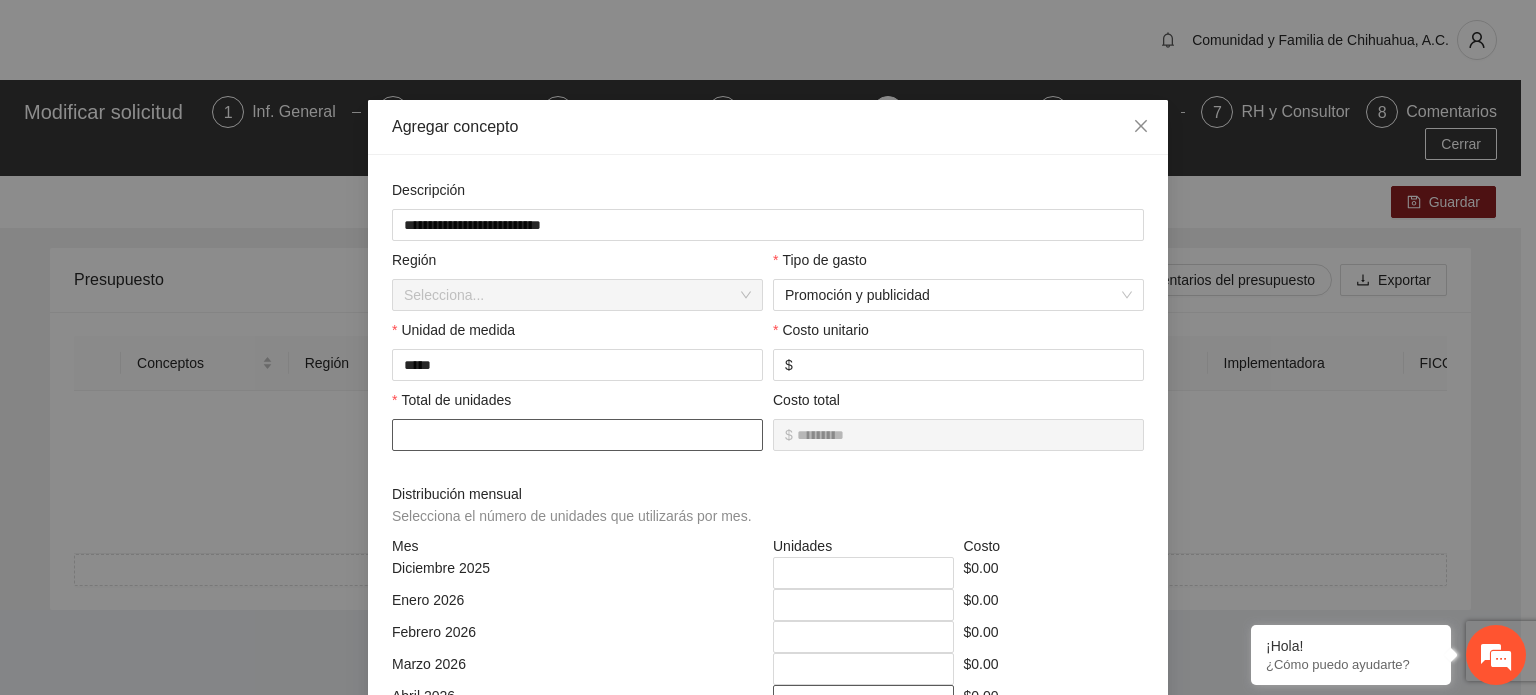 type on "*" 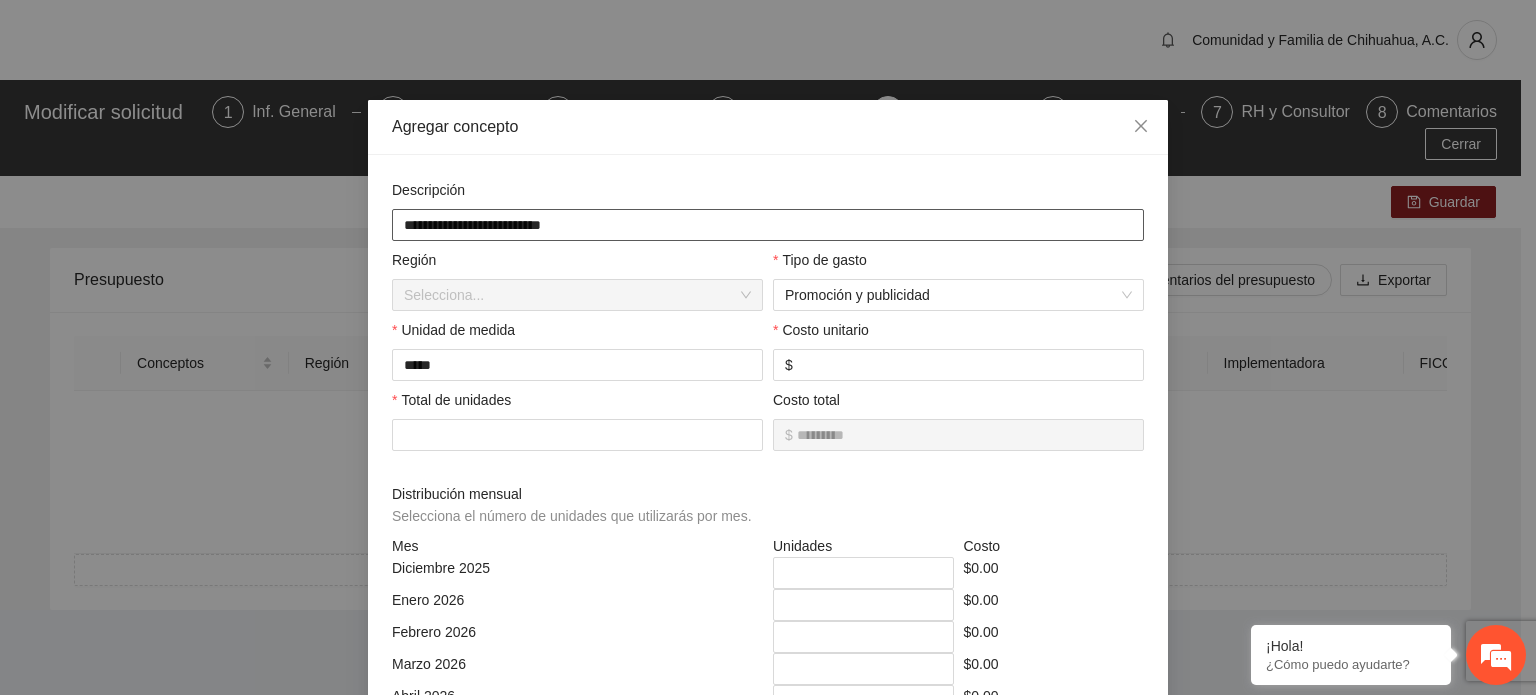 drag, startPoint x: 588, startPoint y: 219, endPoint x: 432, endPoint y: 226, distance: 156.15697 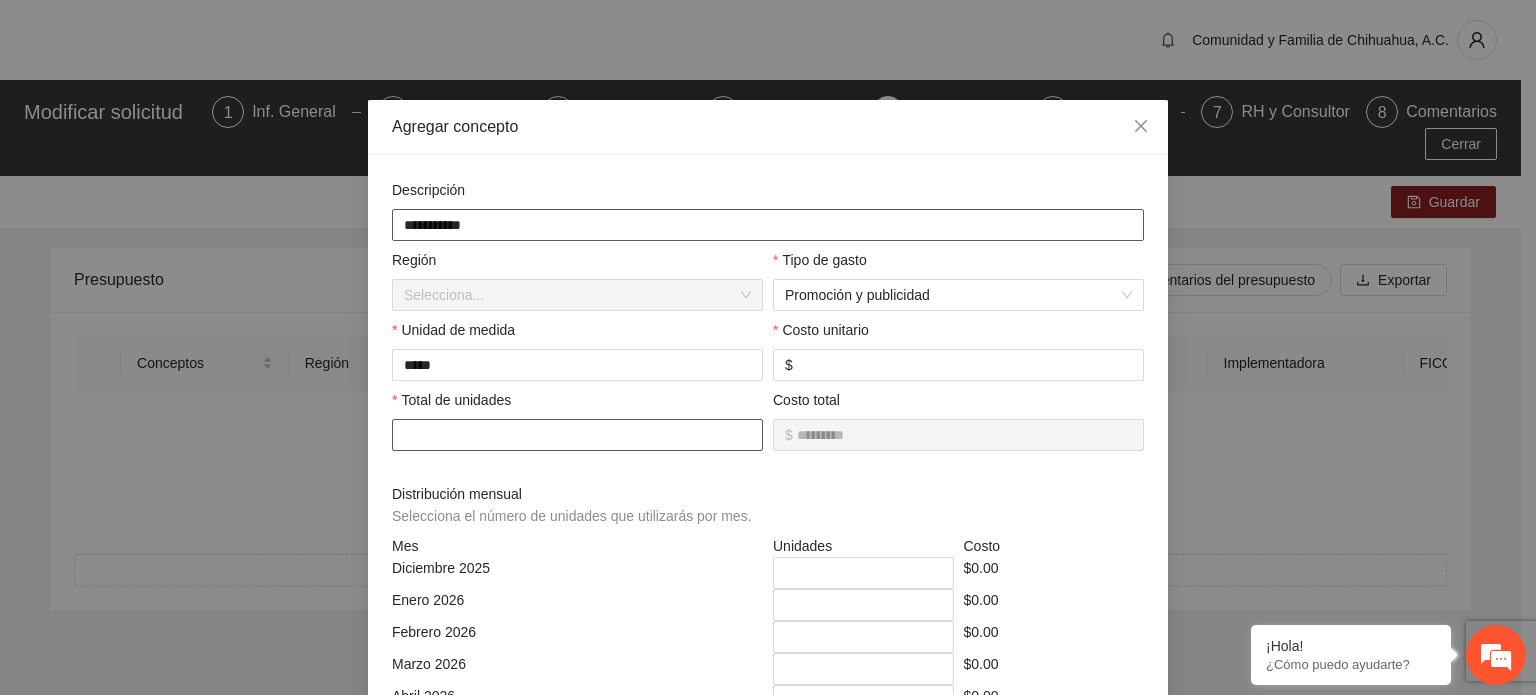 type on "**********" 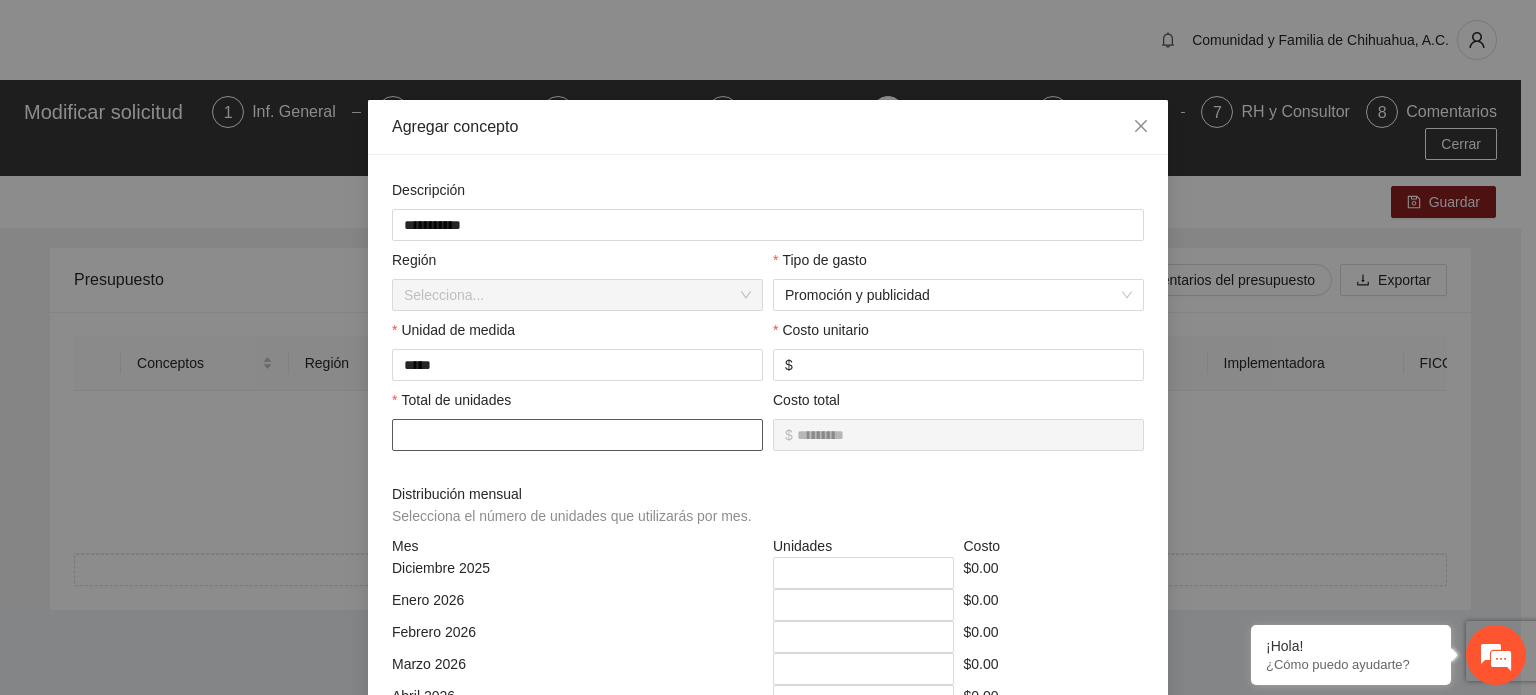 click on "*" at bounding box center [577, 435] 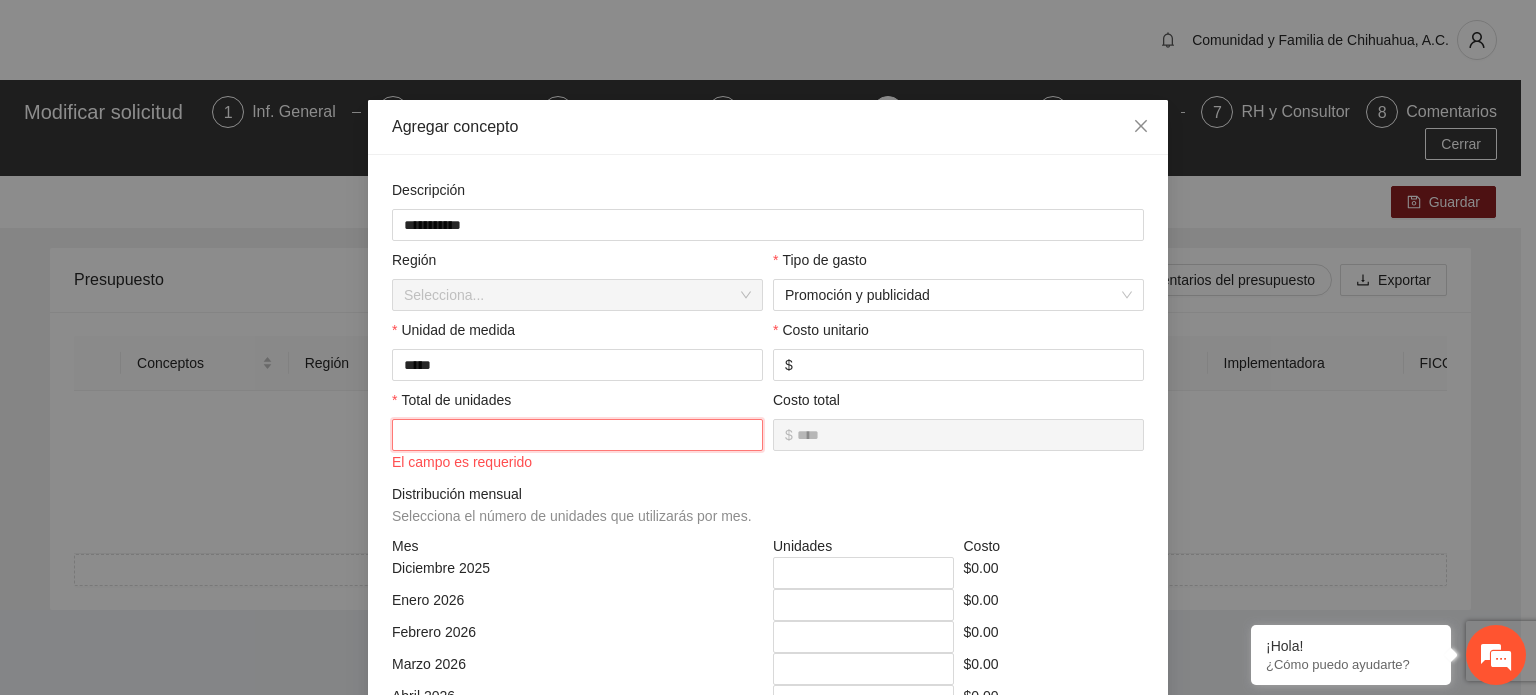 type on "*" 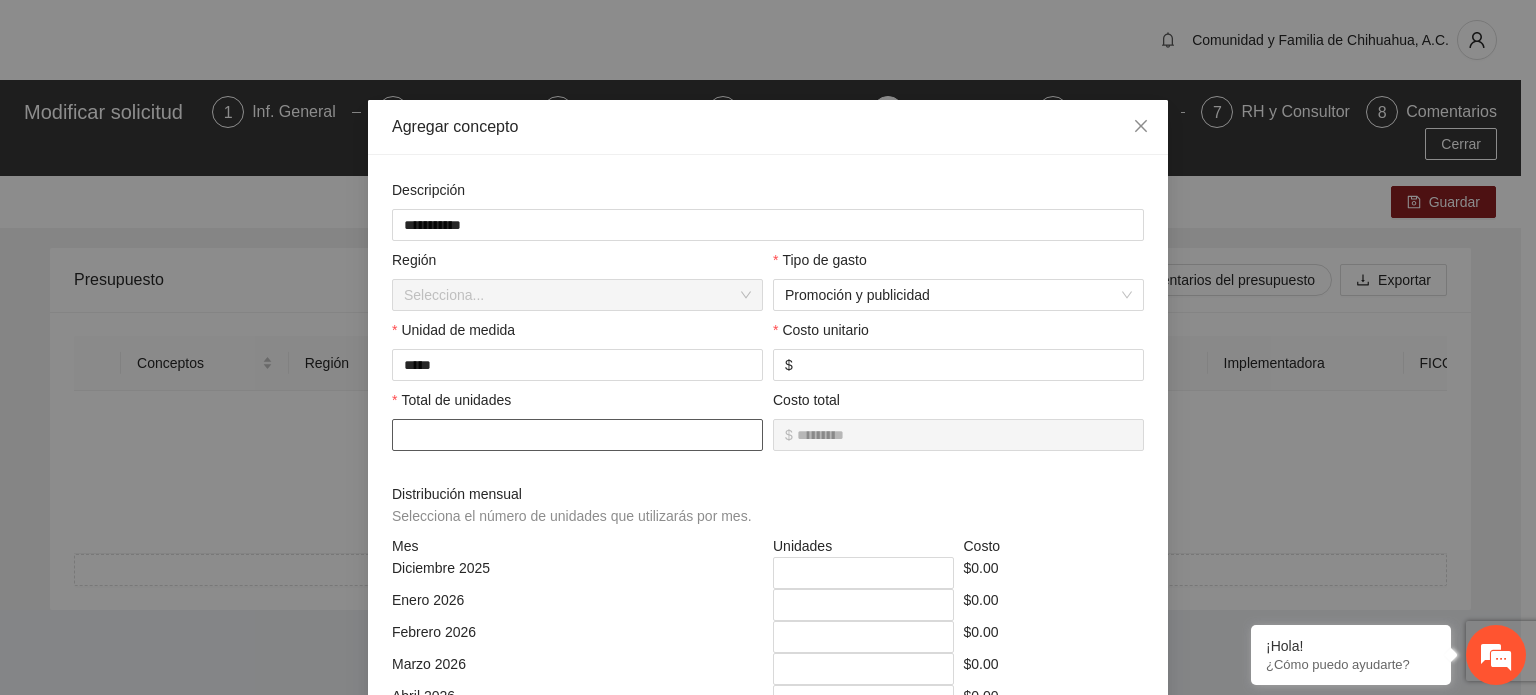 type on "*" 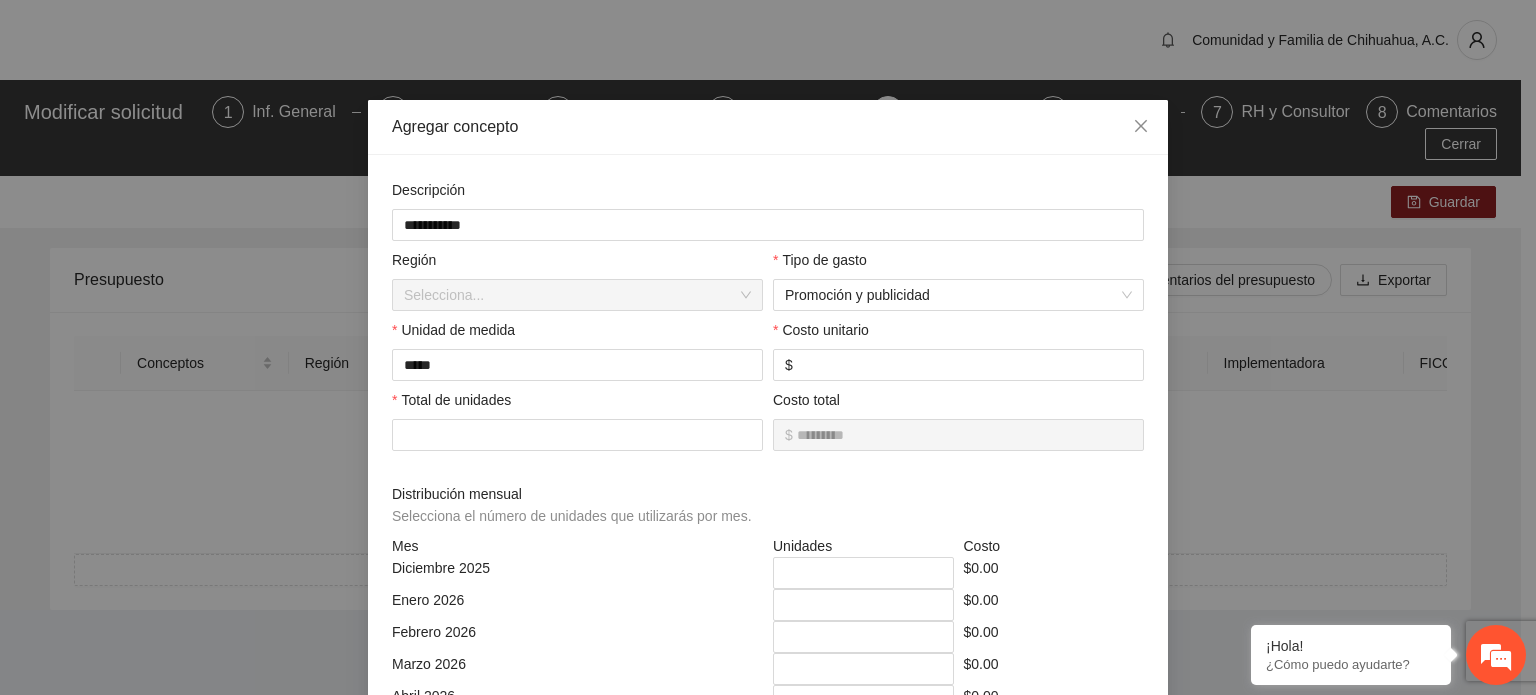 drag, startPoint x: 1109, startPoint y: 678, endPoint x: 1107, endPoint y: 647, distance: 31.06445 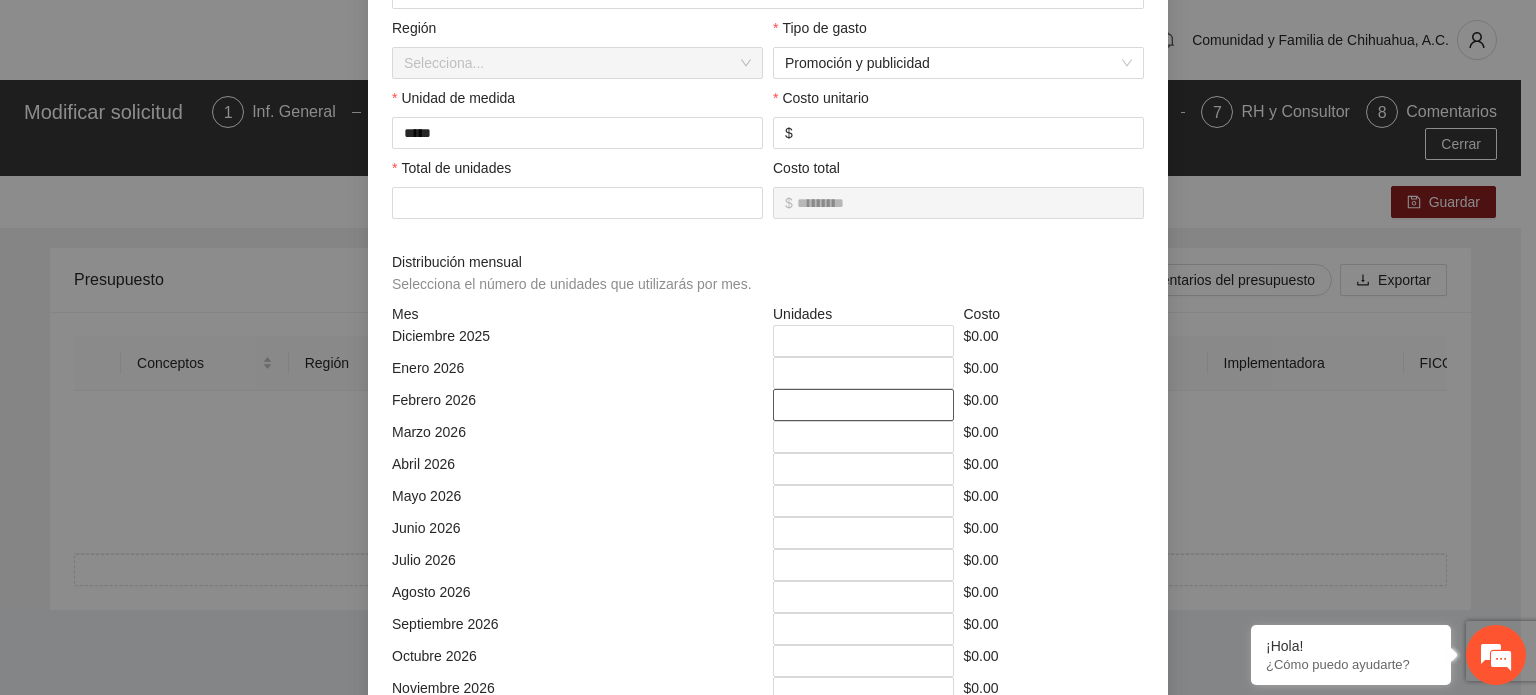 scroll, scrollTop: 400, scrollLeft: 0, axis: vertical 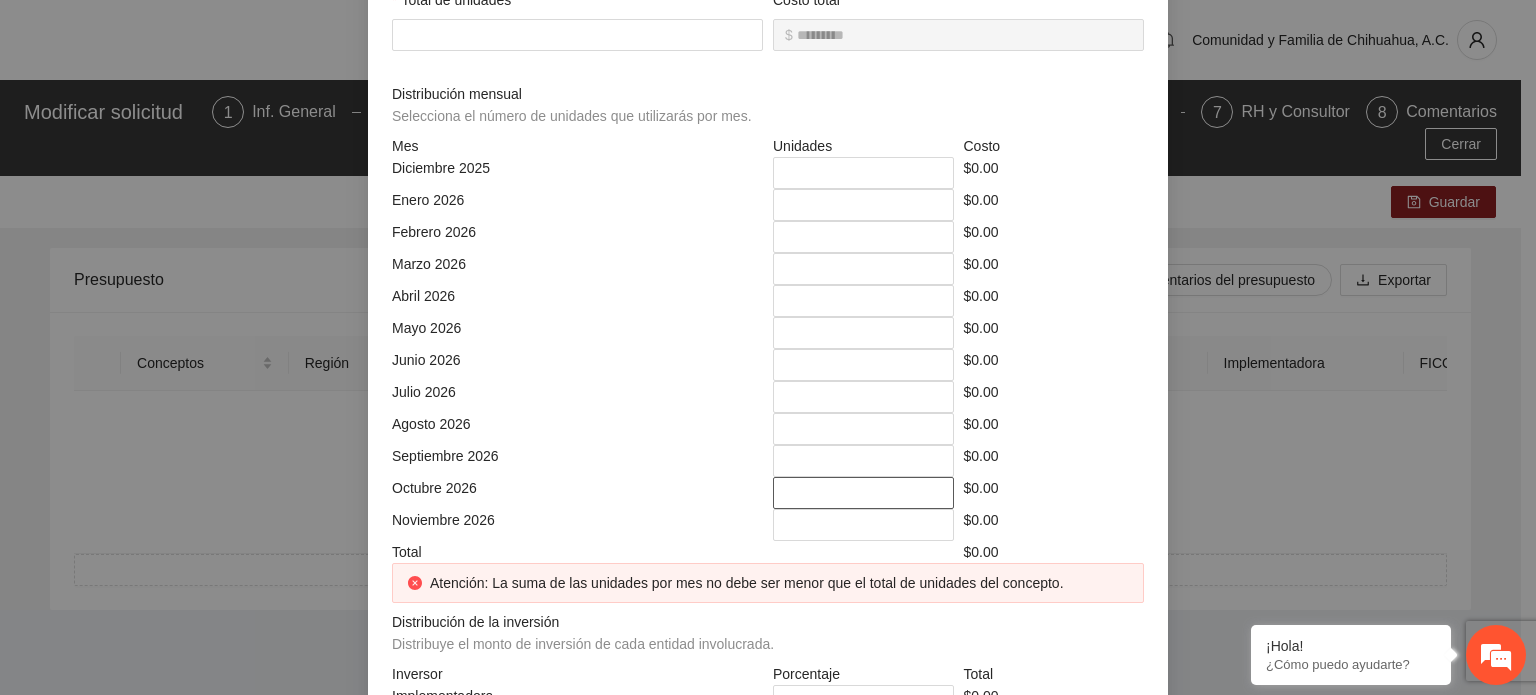 click on "*" at bounding box center [863, 493] 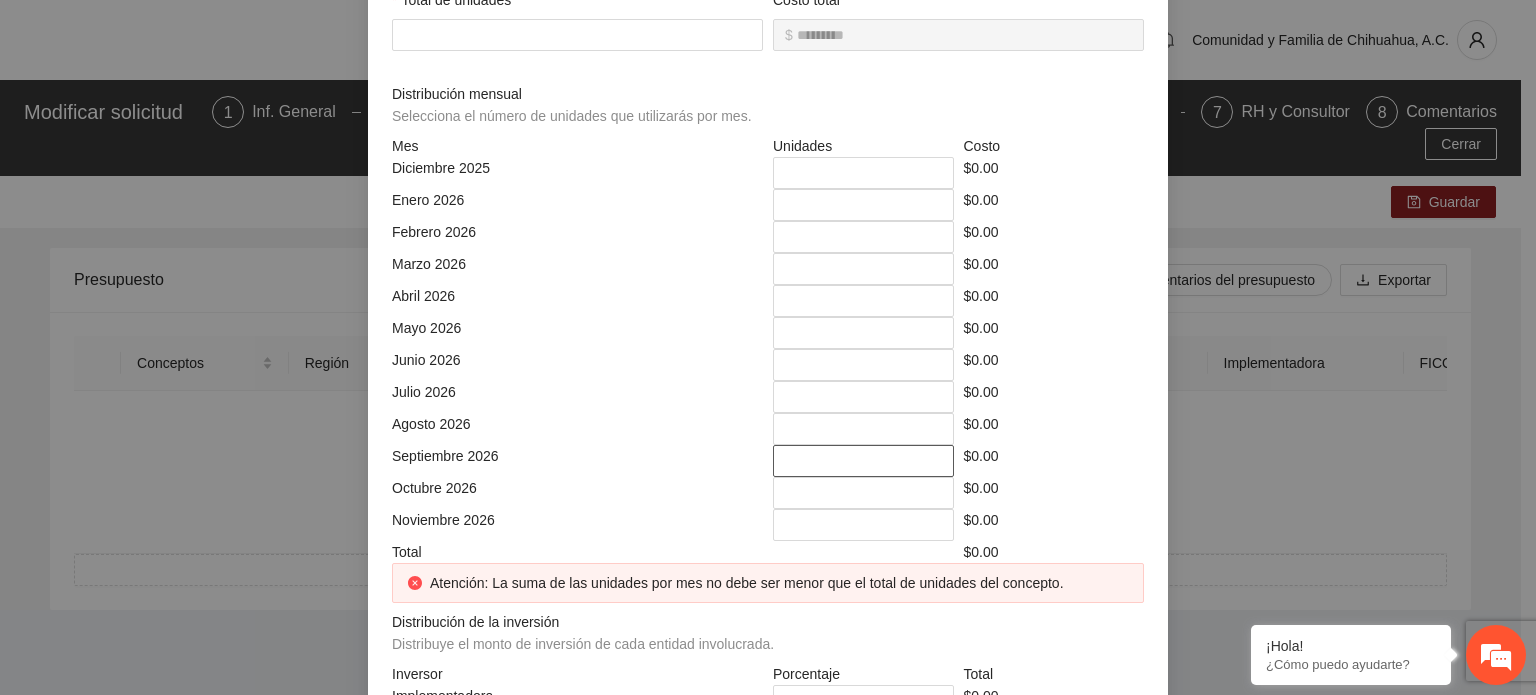 click on "*" at bounding box center [863, 461] 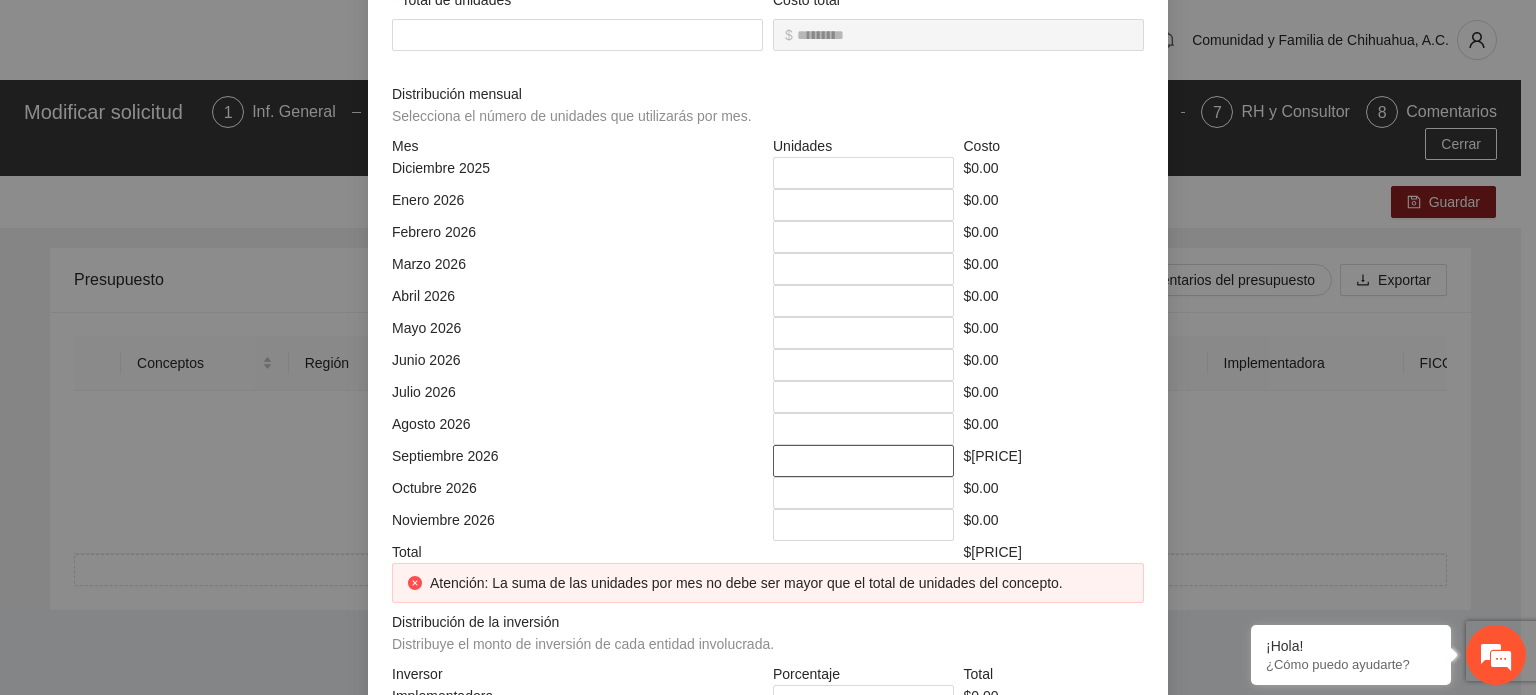 type on "*" 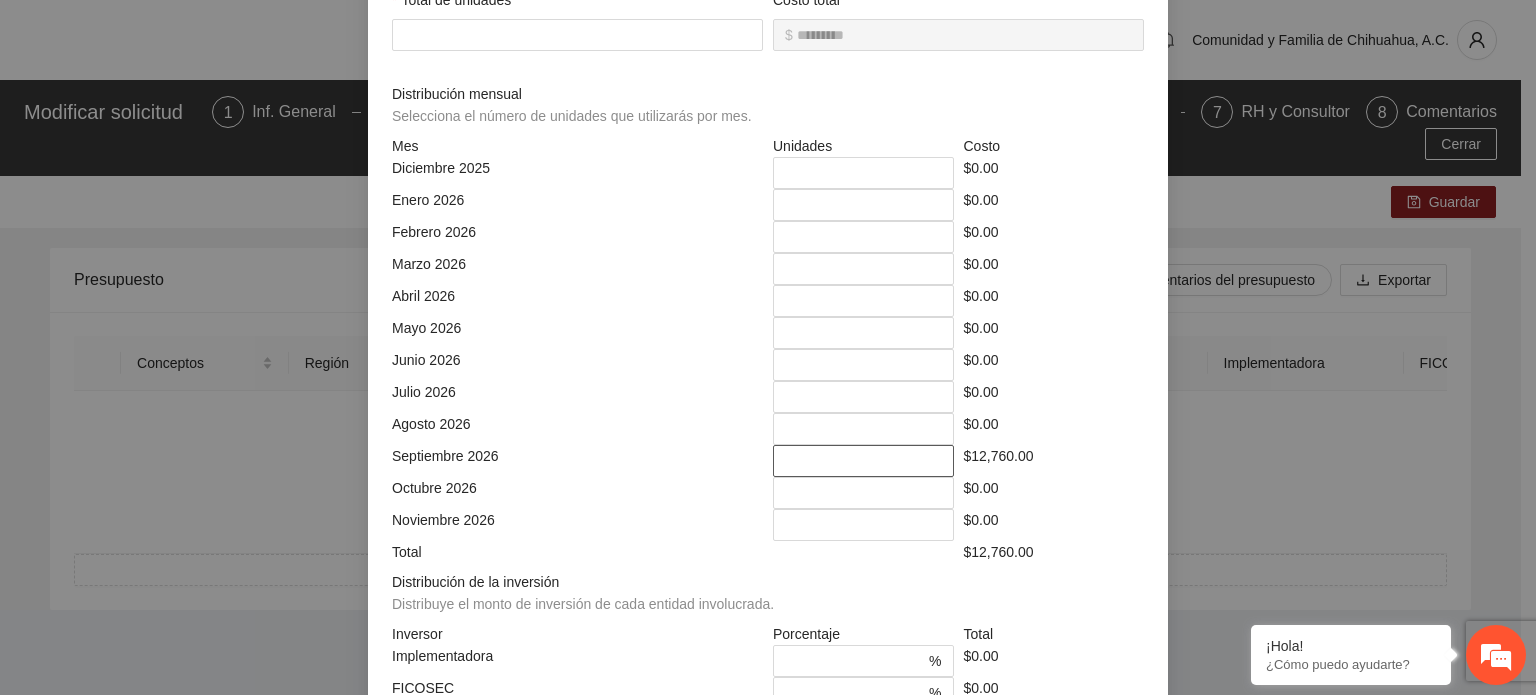 type on "*" 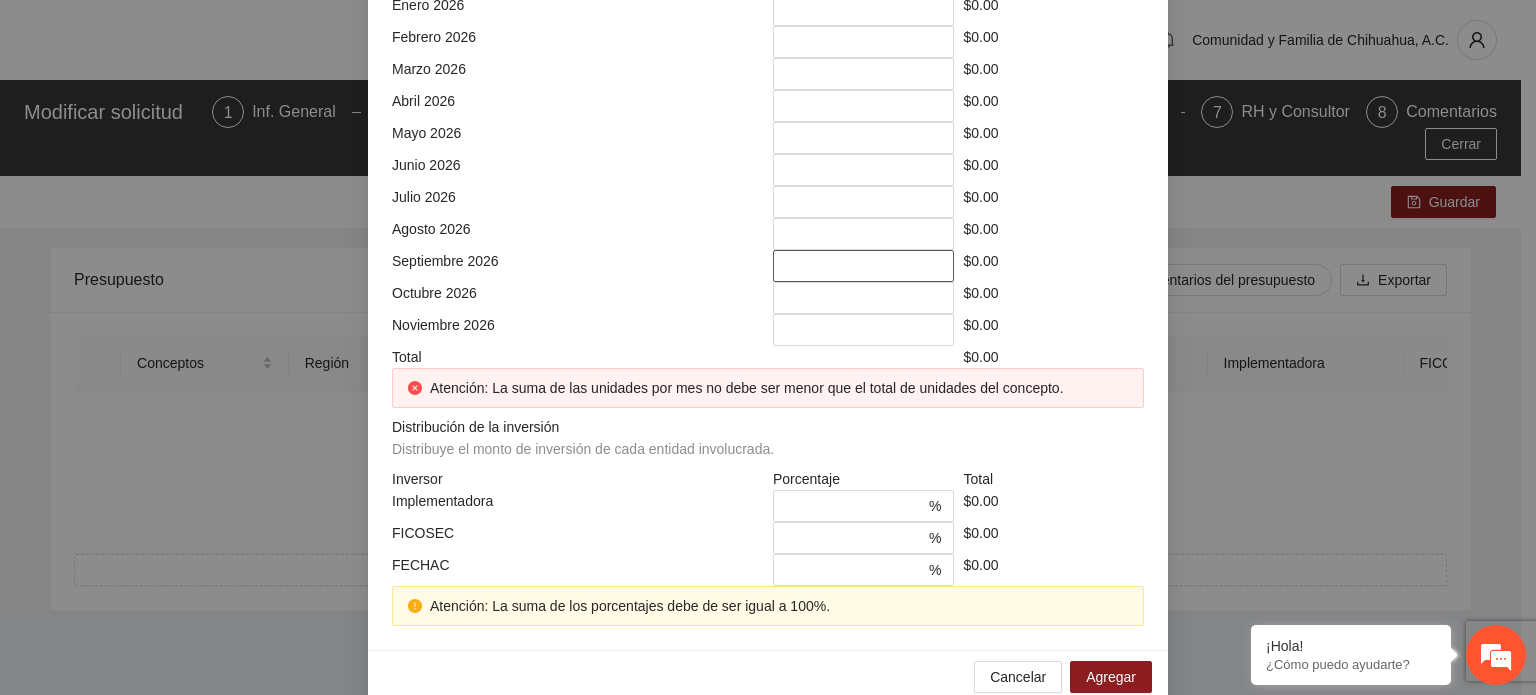 scroll, scrollTop: 600, scrollLeft: 0, axis: vertical 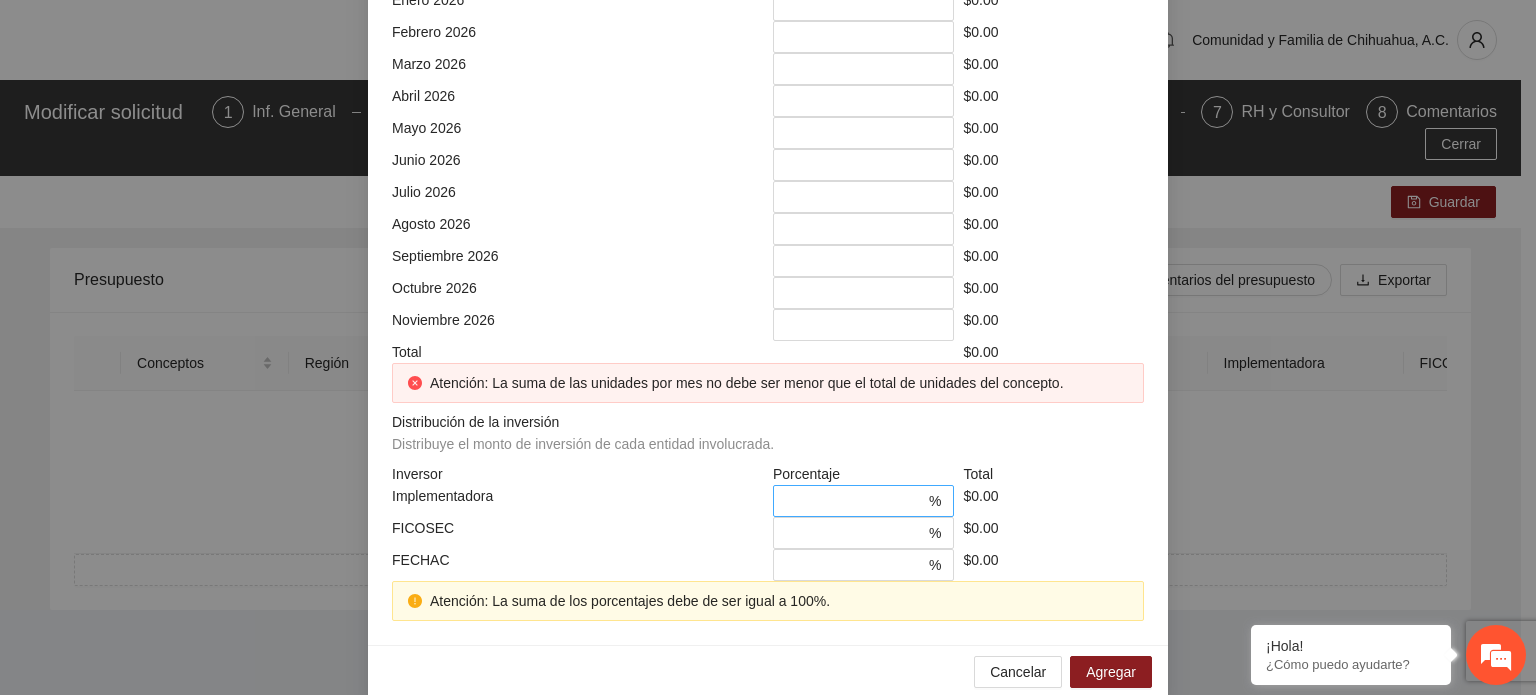 click on "*" at bounding box center (855, 501) 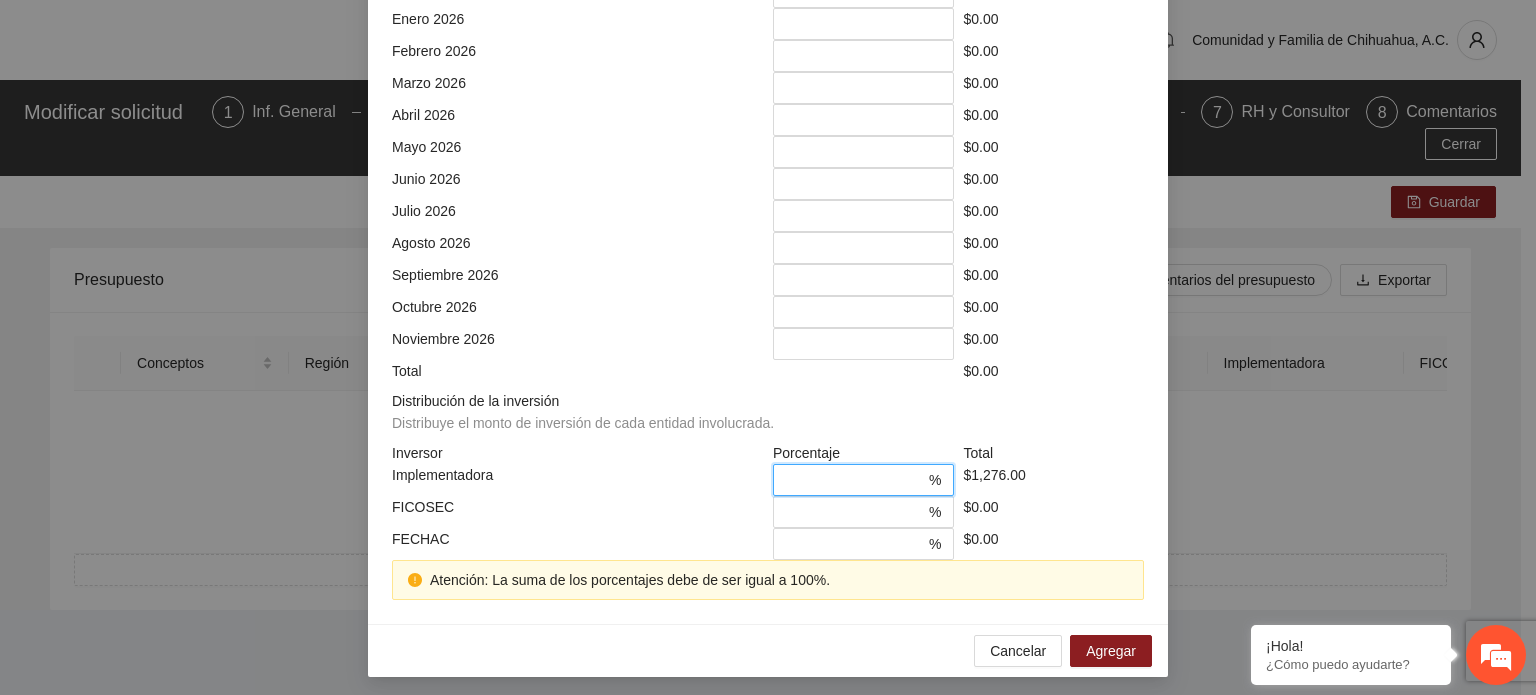 scroll, scrollTop: 542, scrollLeft: 0, axis: vertical 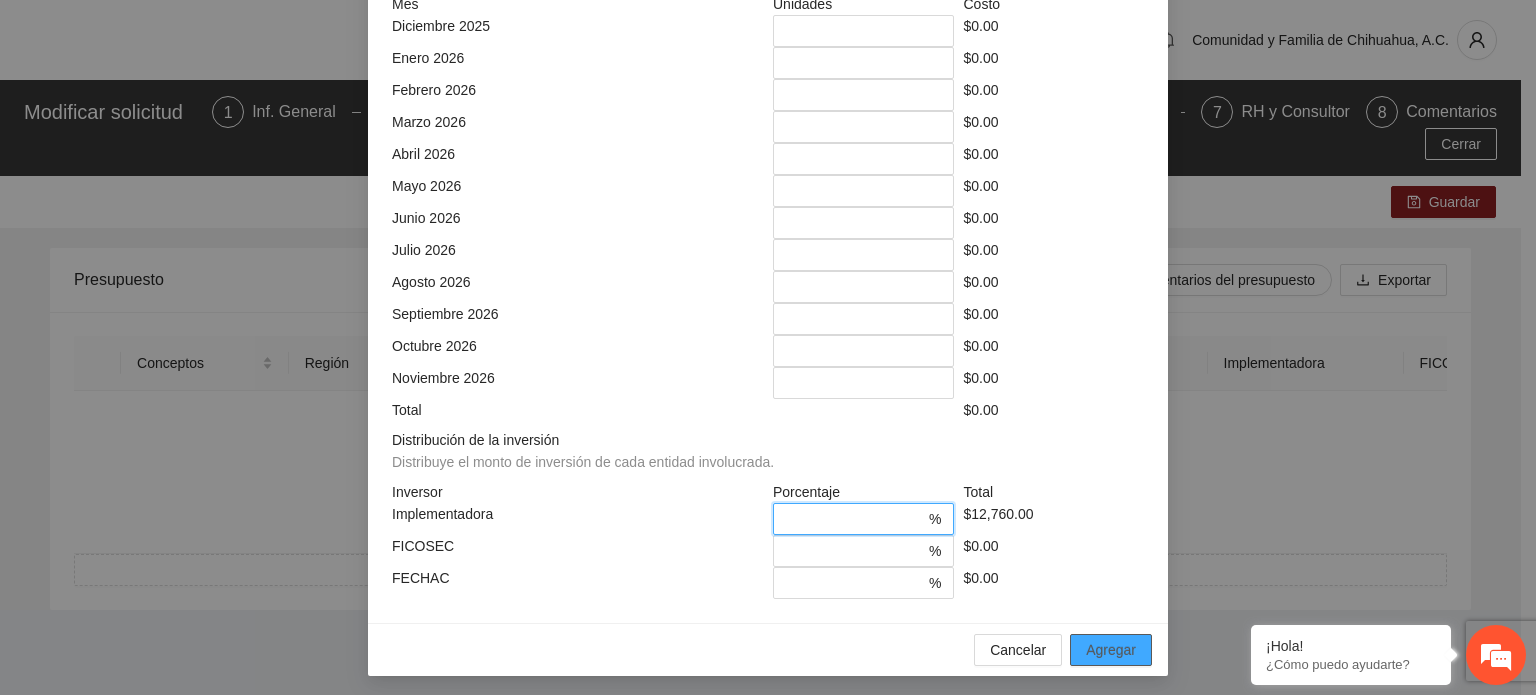 type on "***" 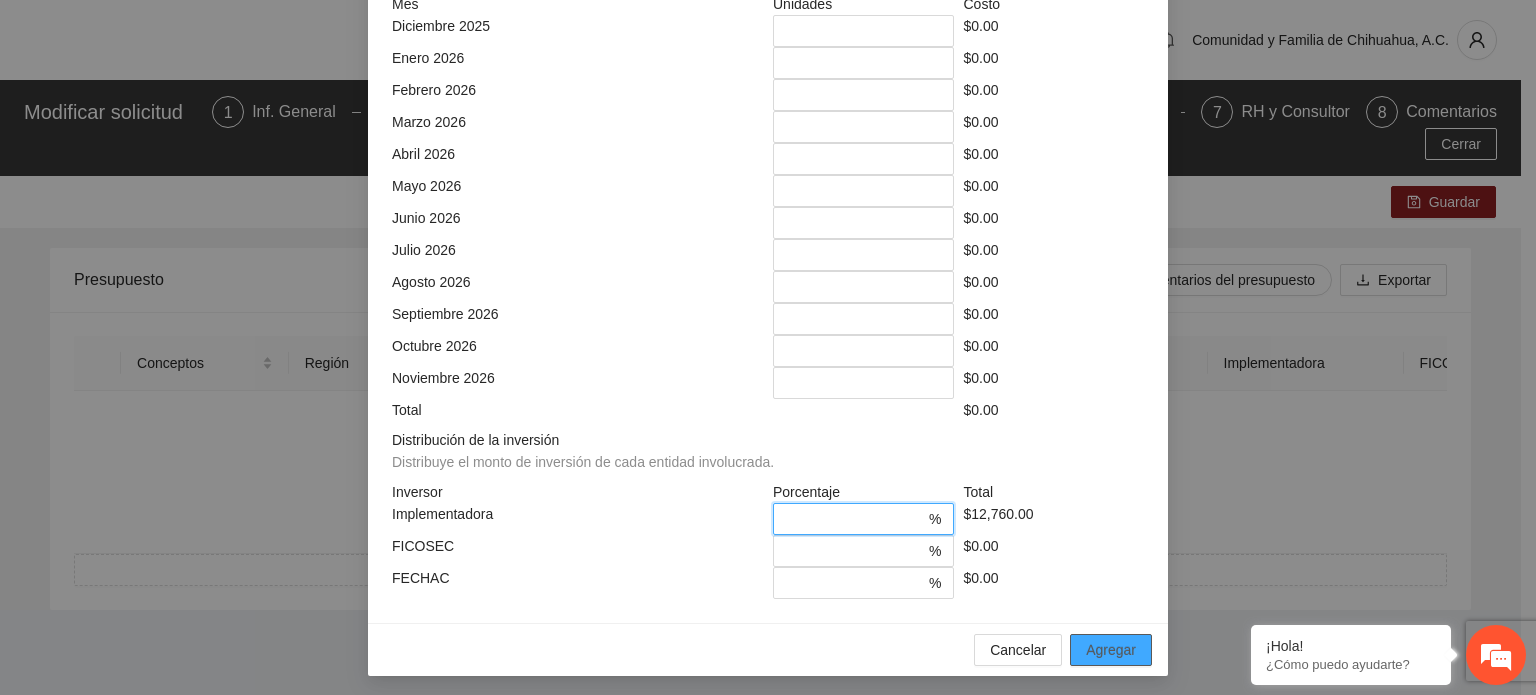 click on "Agregar" at bounding box center [1111, 650] 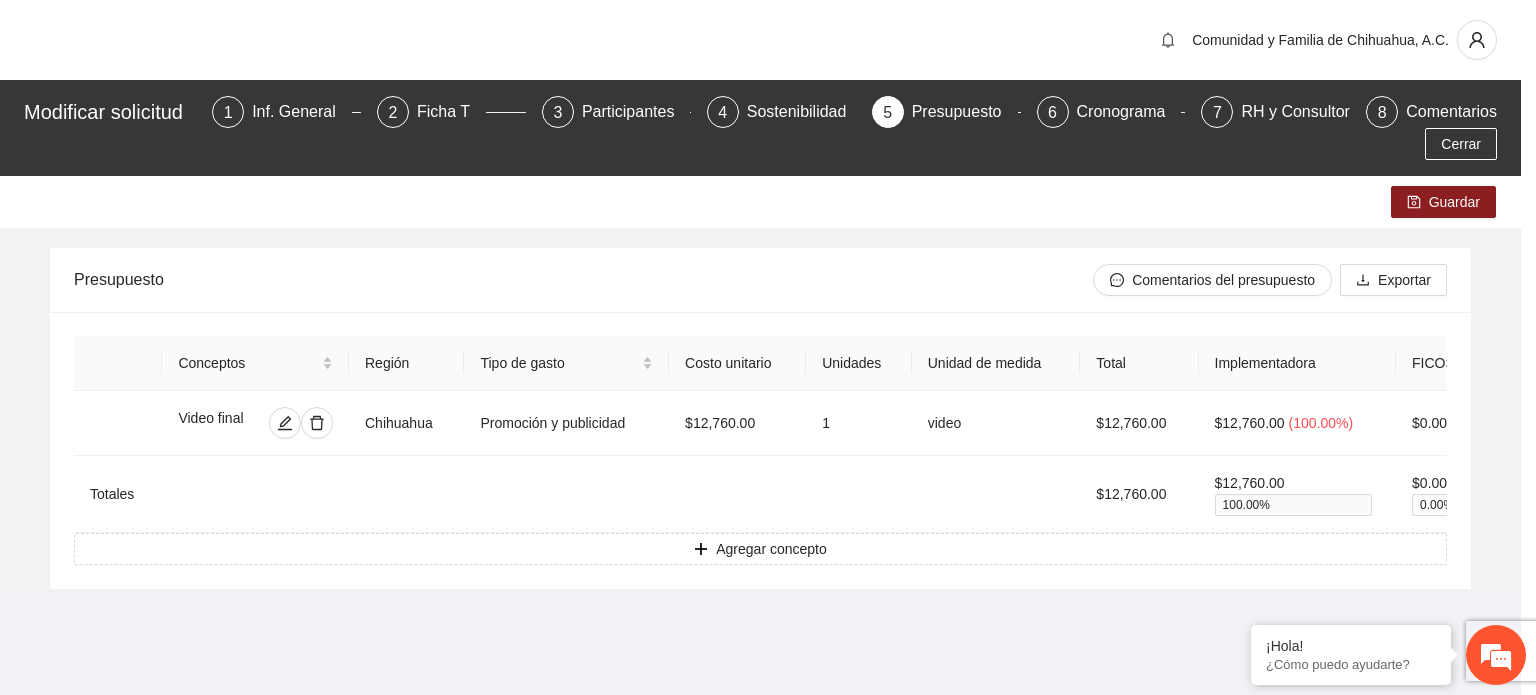 scroll, scrollTop: 0, scrollLeft: 0, axis: both 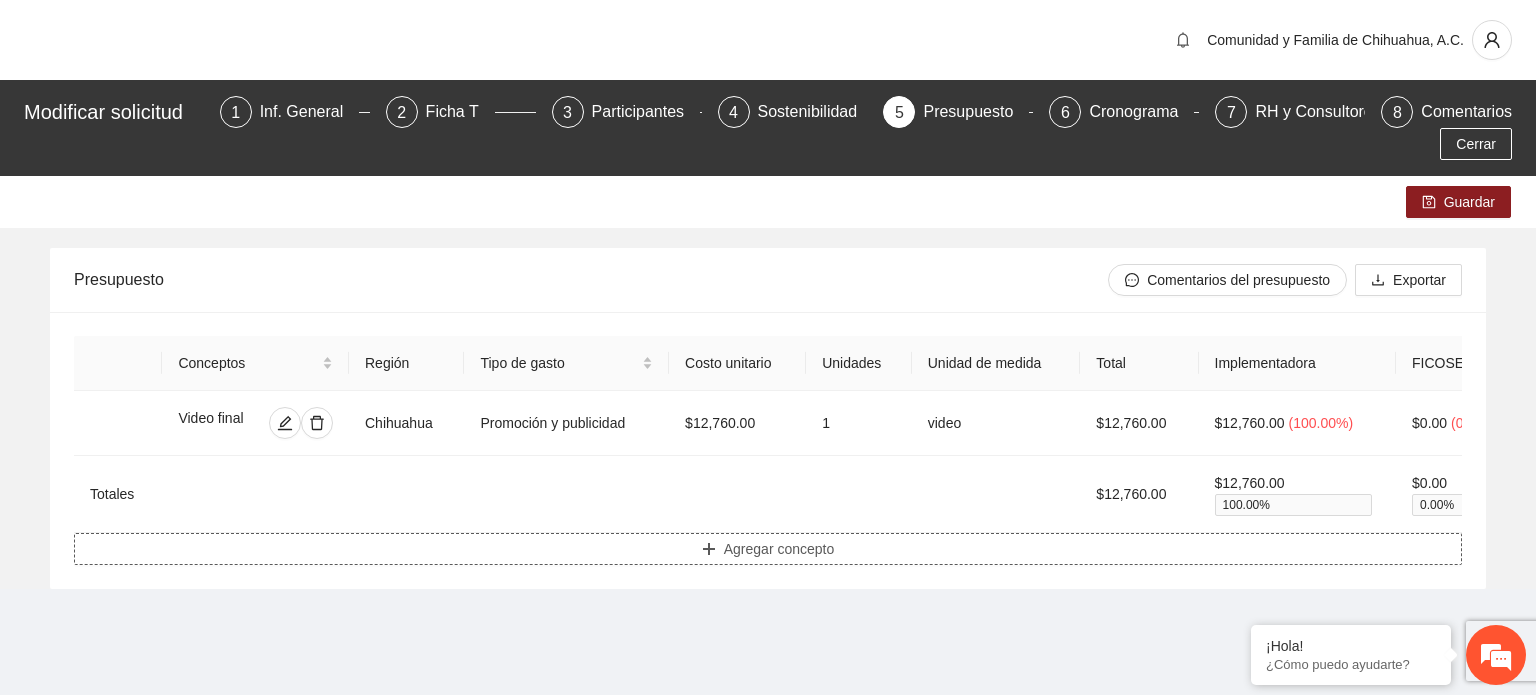 click on "Agregar concepto" at bounding box center (779, 549) 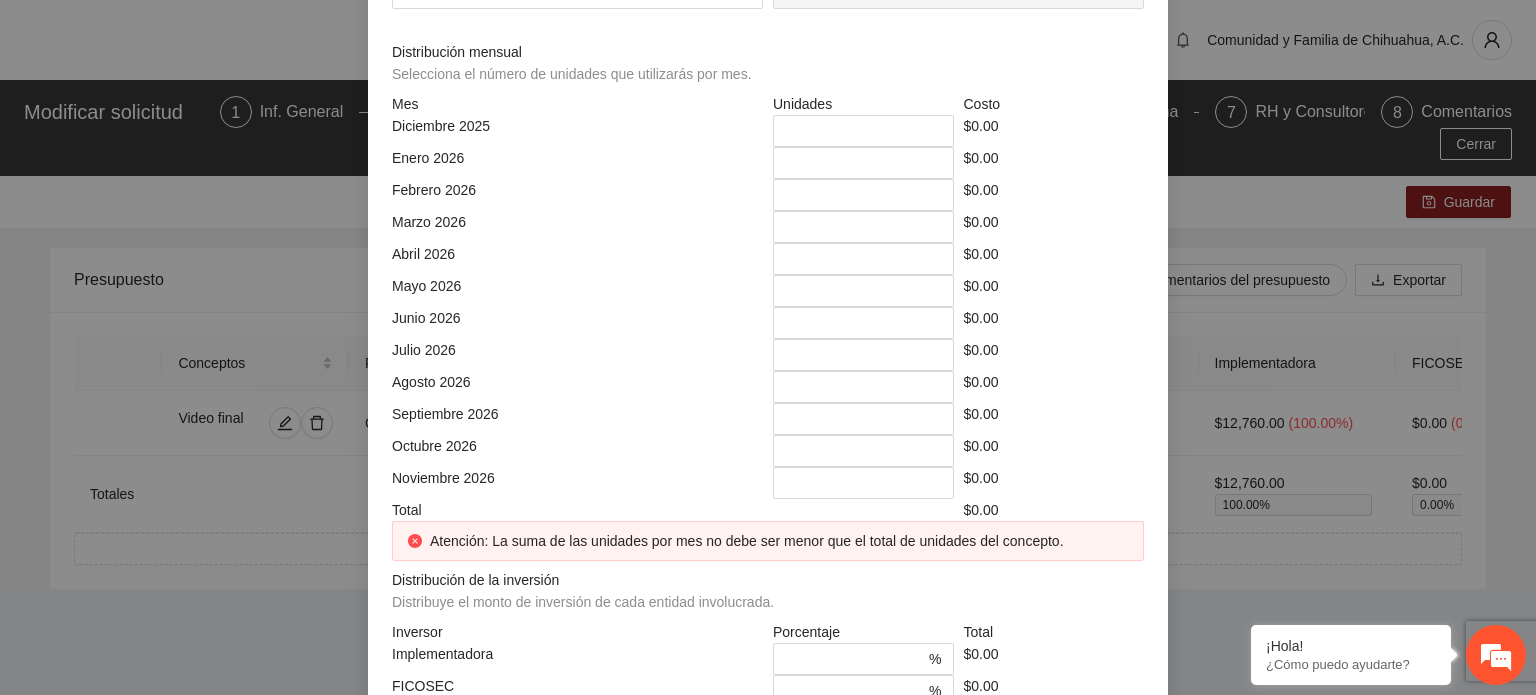 click at bounding box center (768, -217) 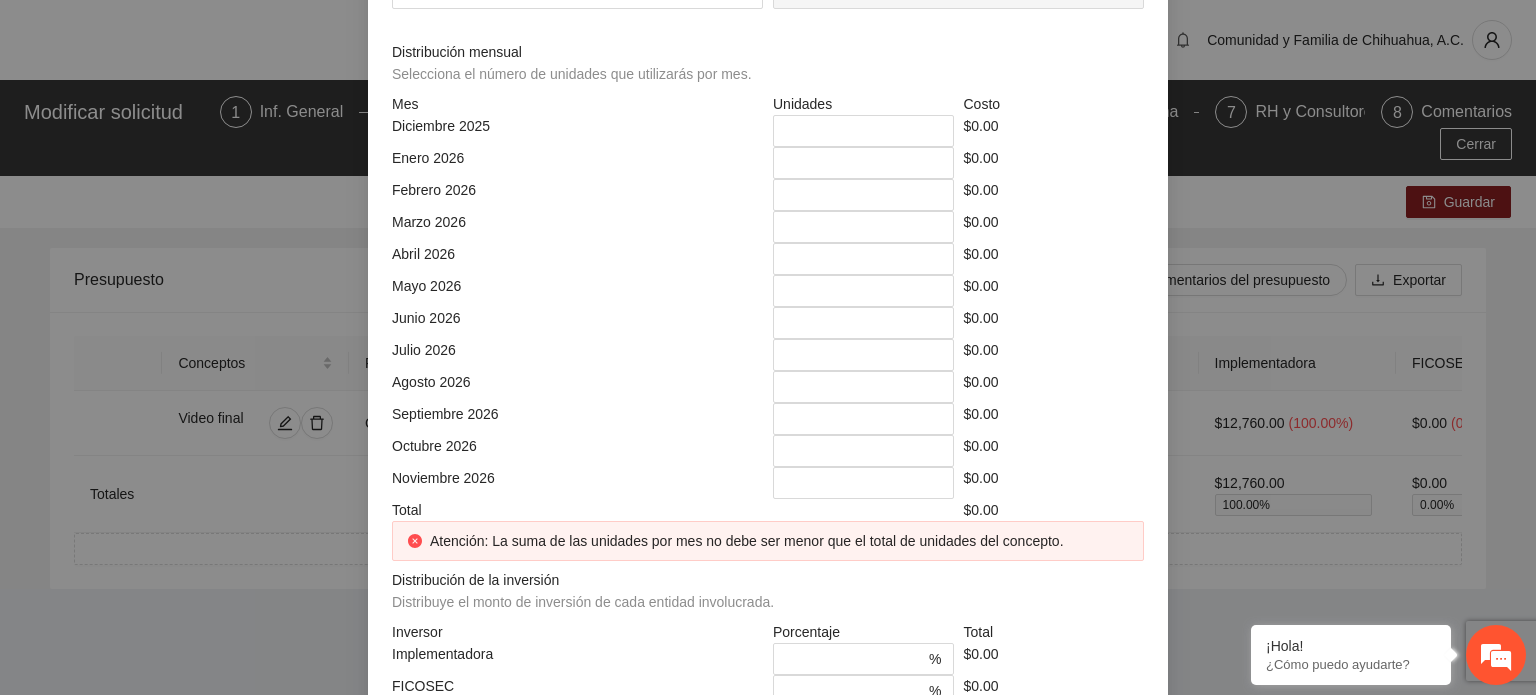 click 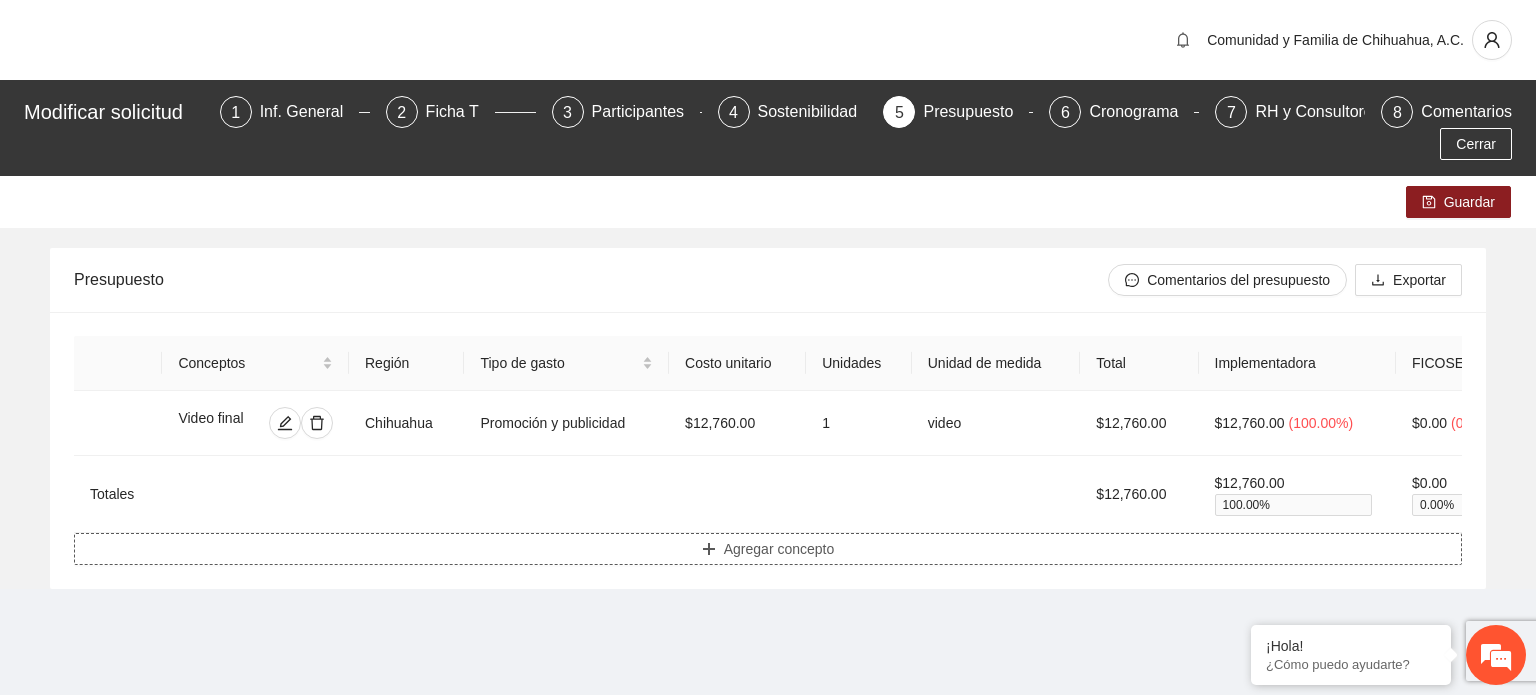 click on "Agregar concepto" at bounding box center (779, 549) 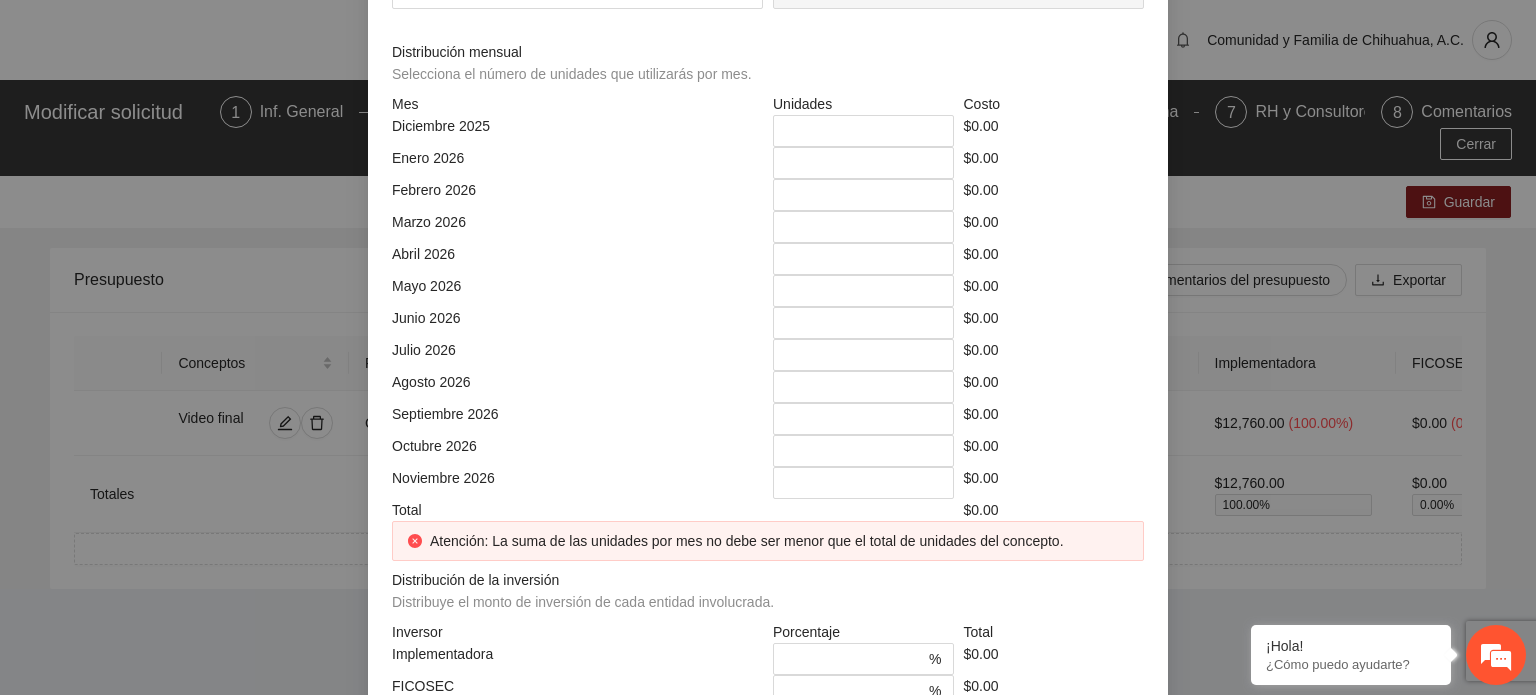 click on "Descripción" at bounding box center (768, -248) 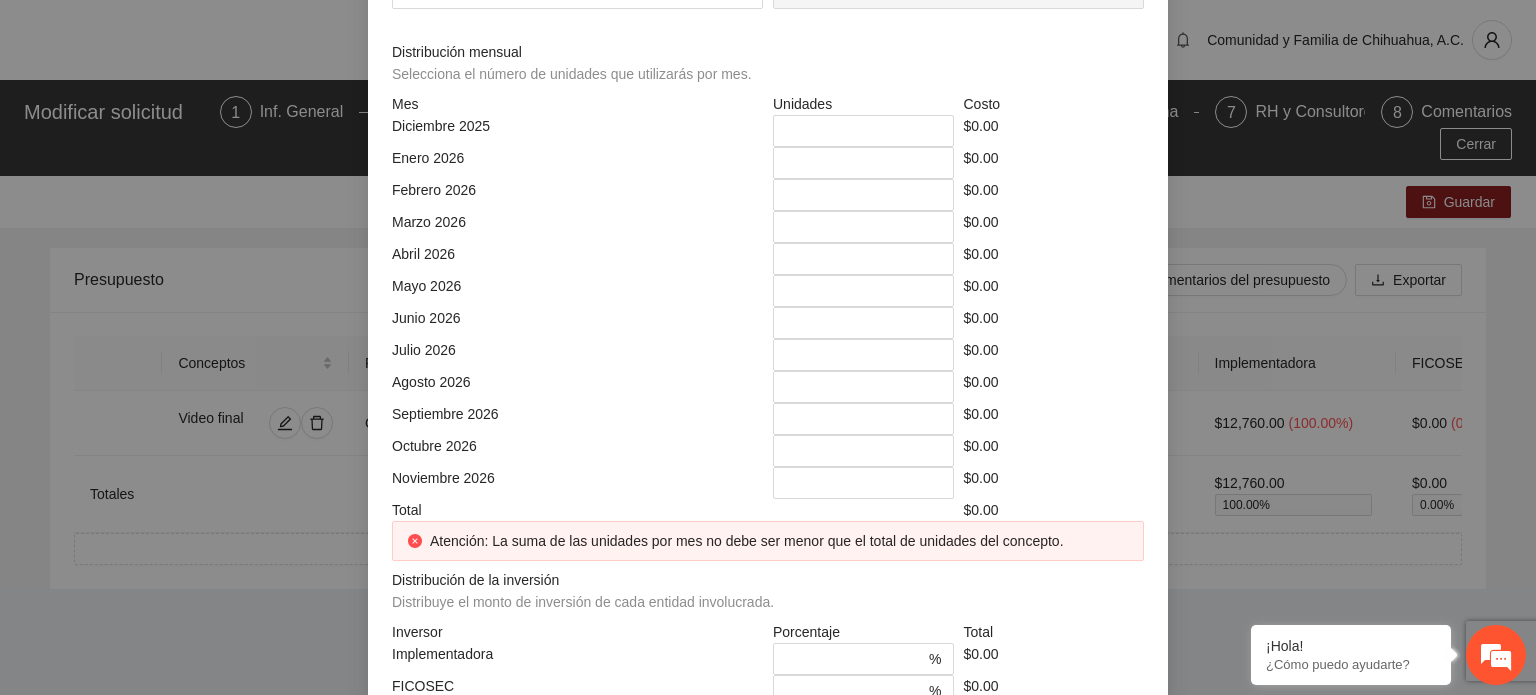 click at bounding box center [768, -217] 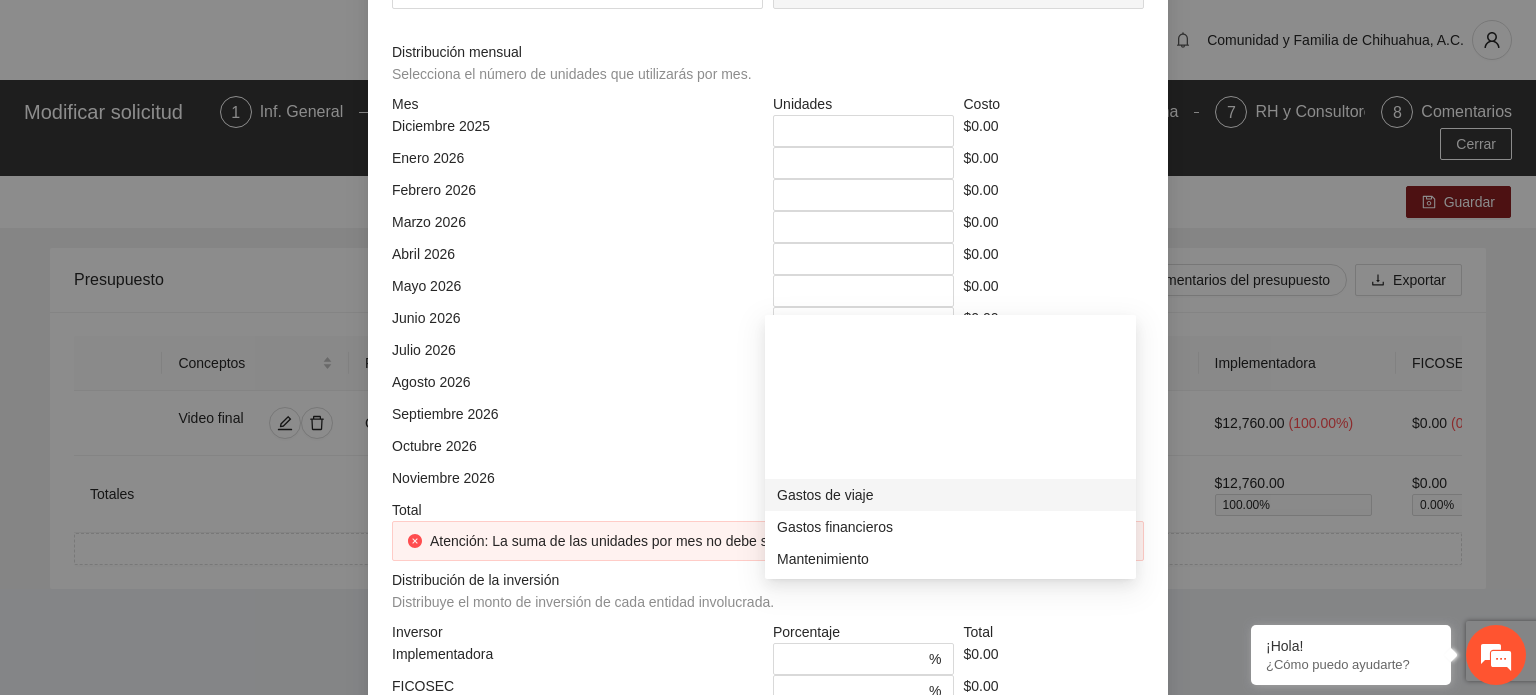 scroll, scrollTop: 192, scrollLeft: 0, axis: vertical 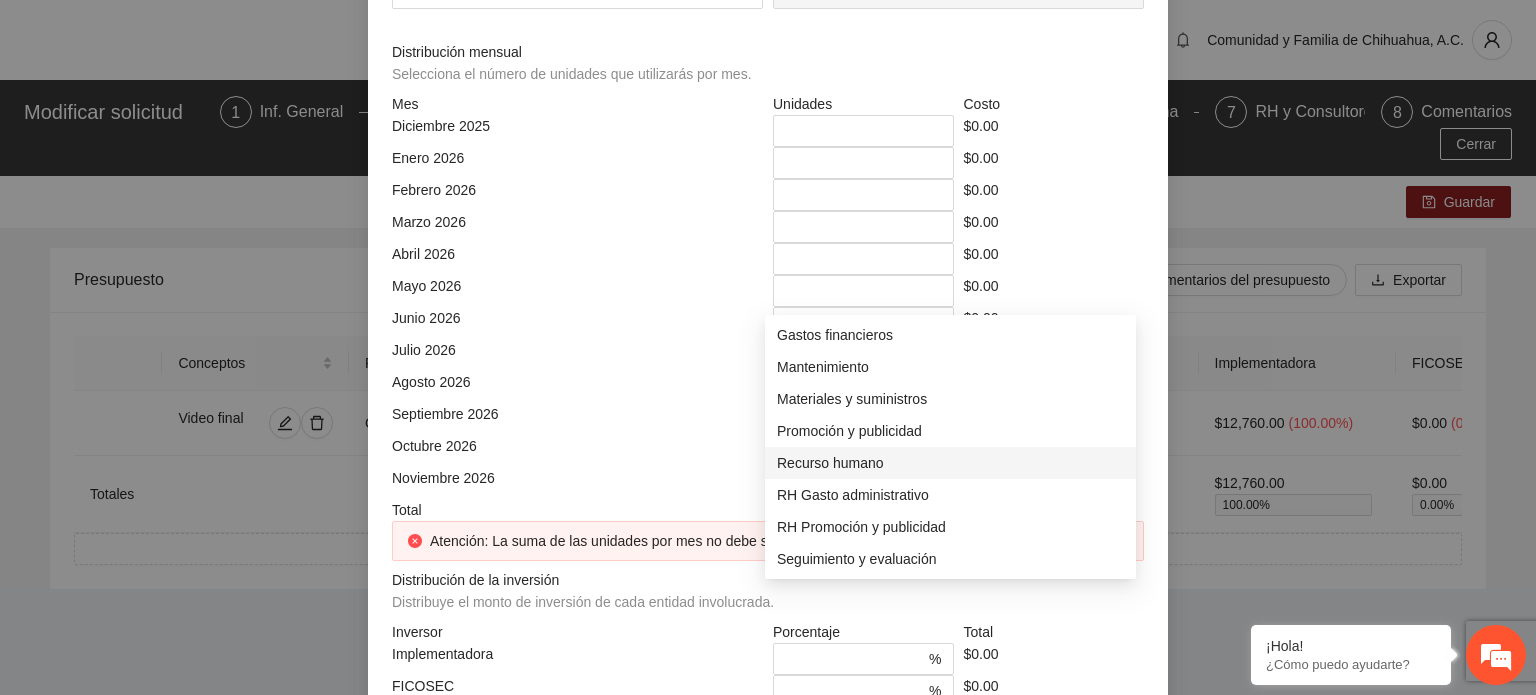 click on "Recurso humano" at bounding box center [950, 463] 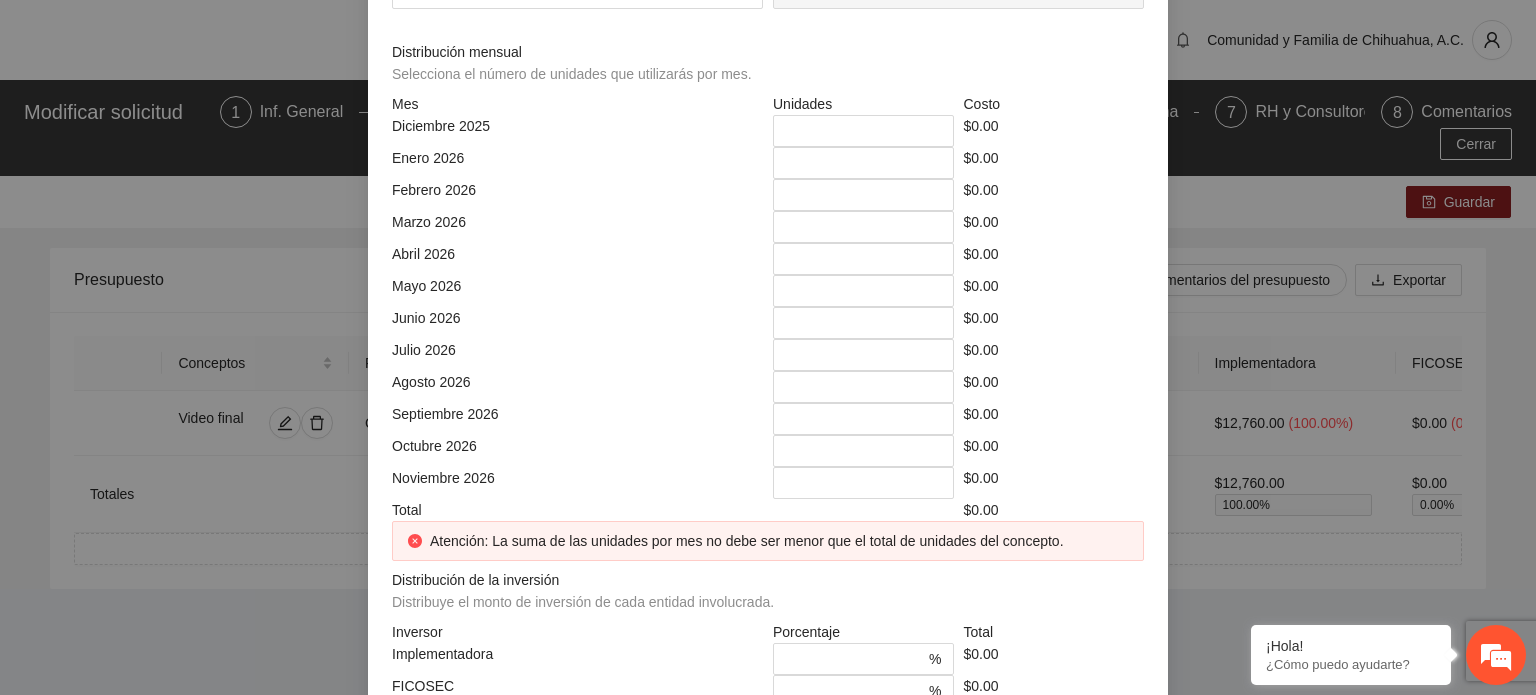 click at bounding box center (964, -77) 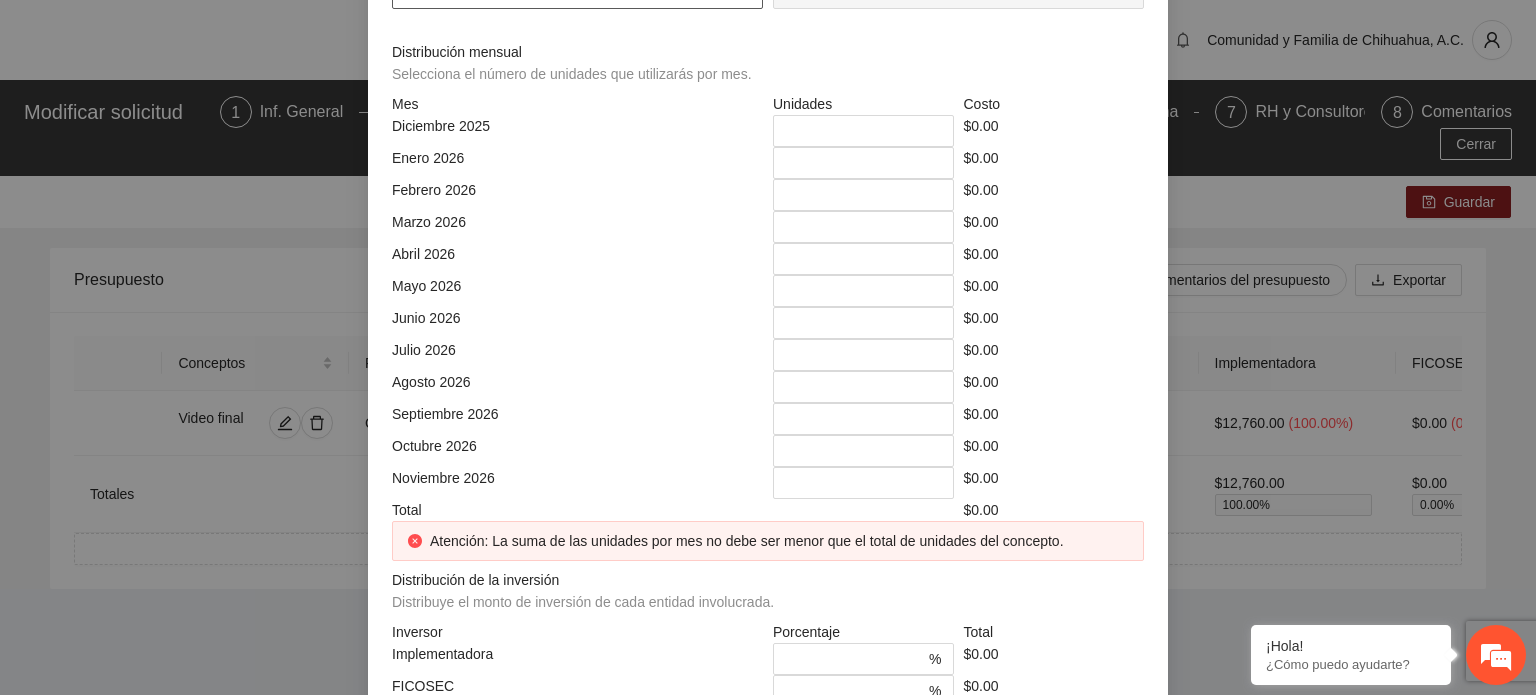 type on "*****" 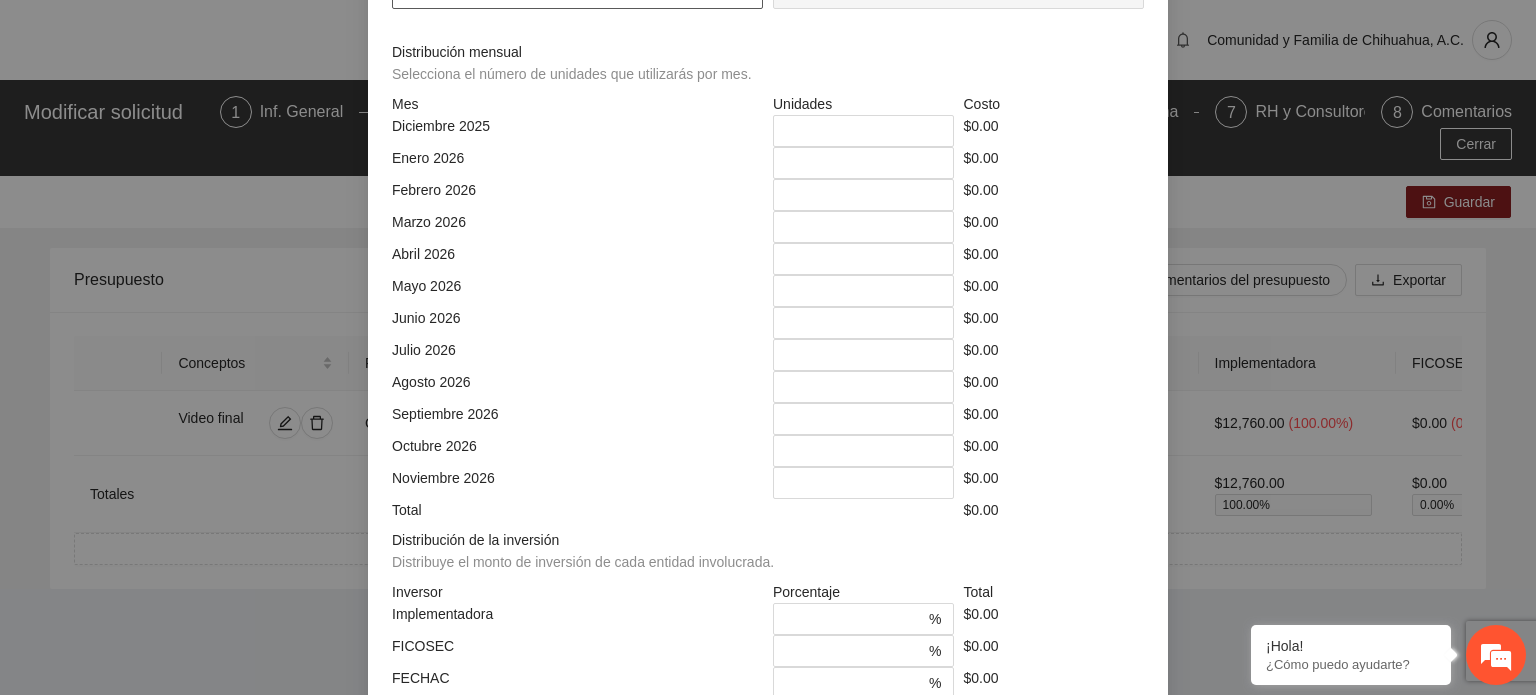type on "**********" 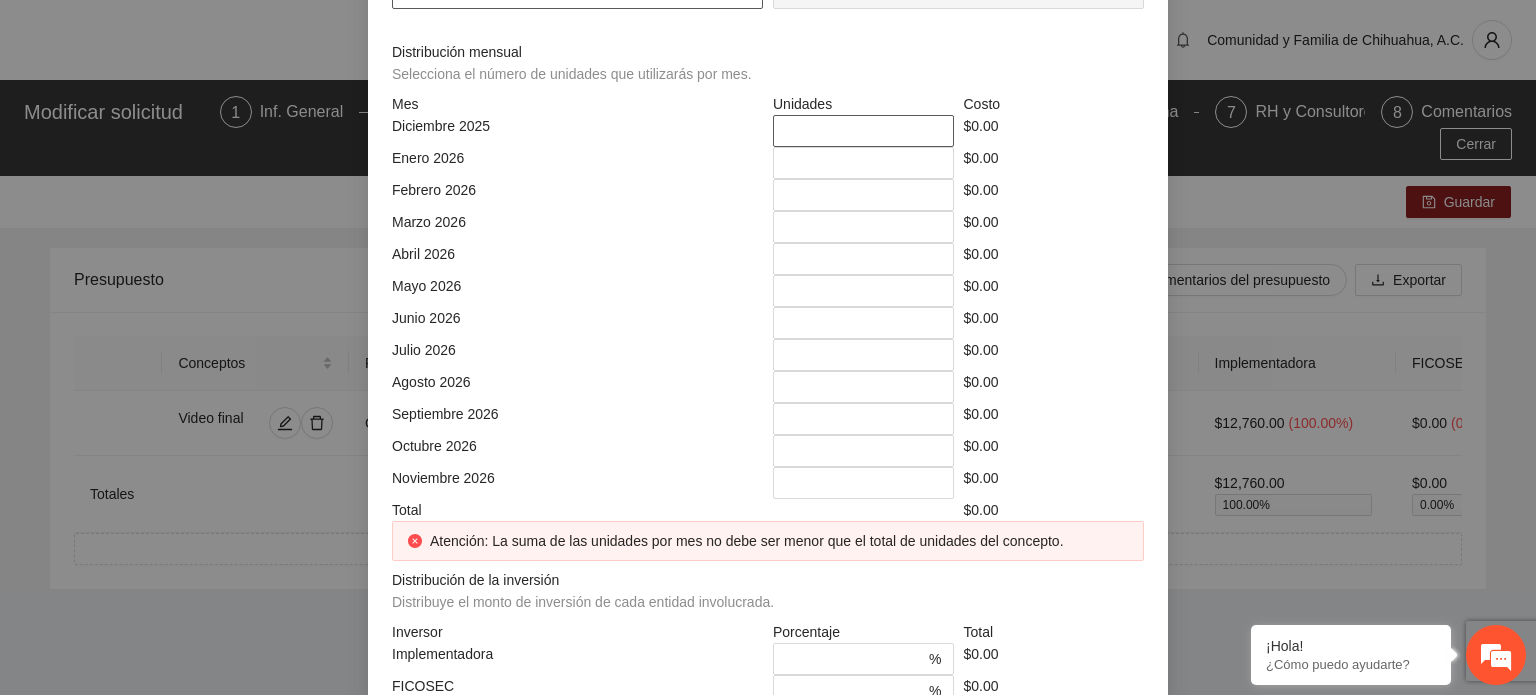 type on "**" 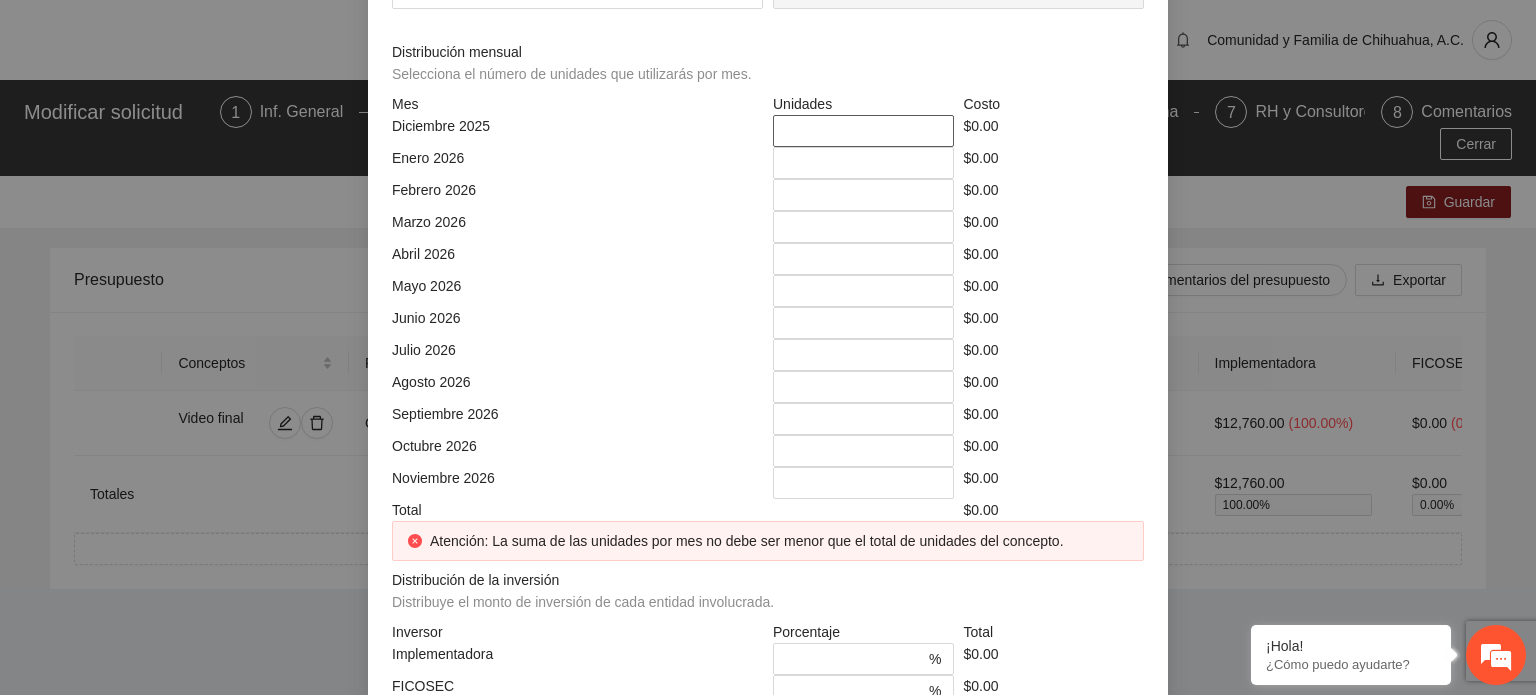 click on "*" at bounding box center (863, 131) 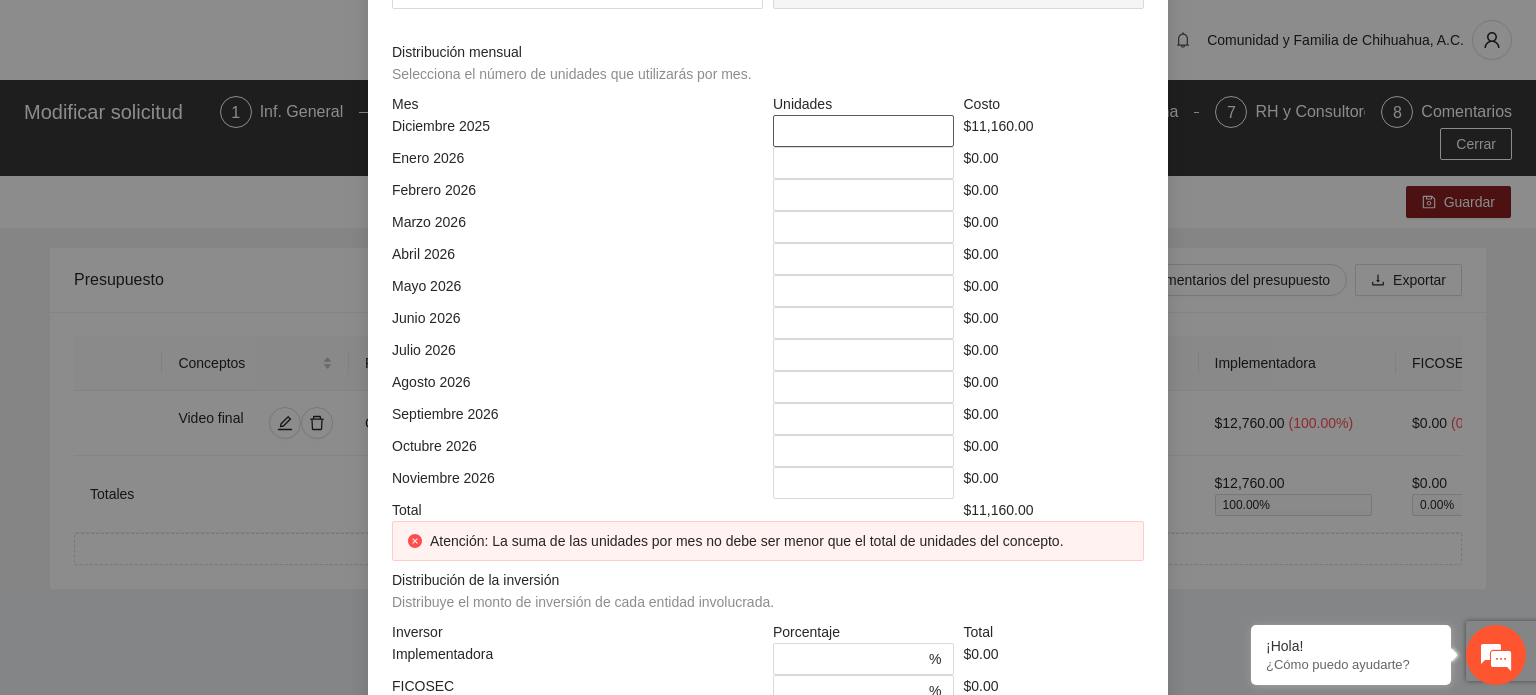 type on "***" 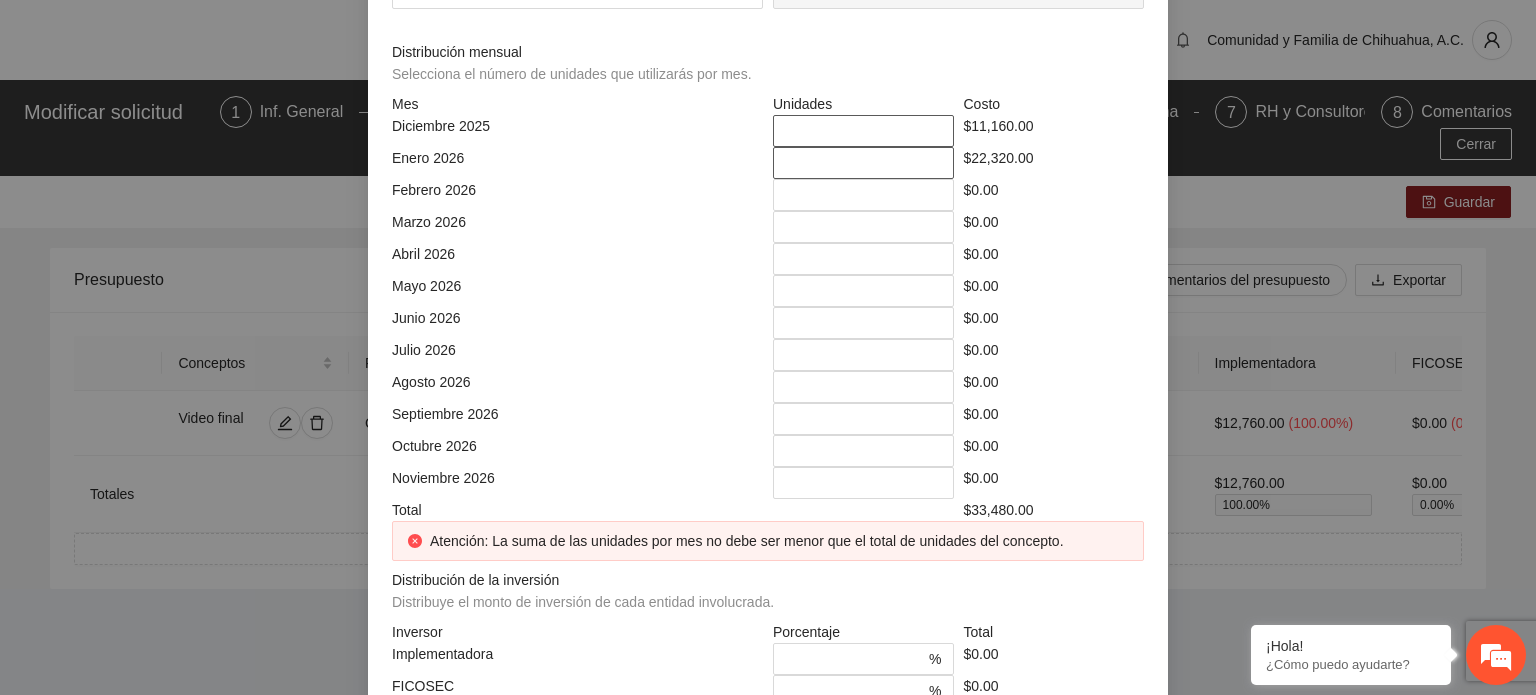 type on "*" 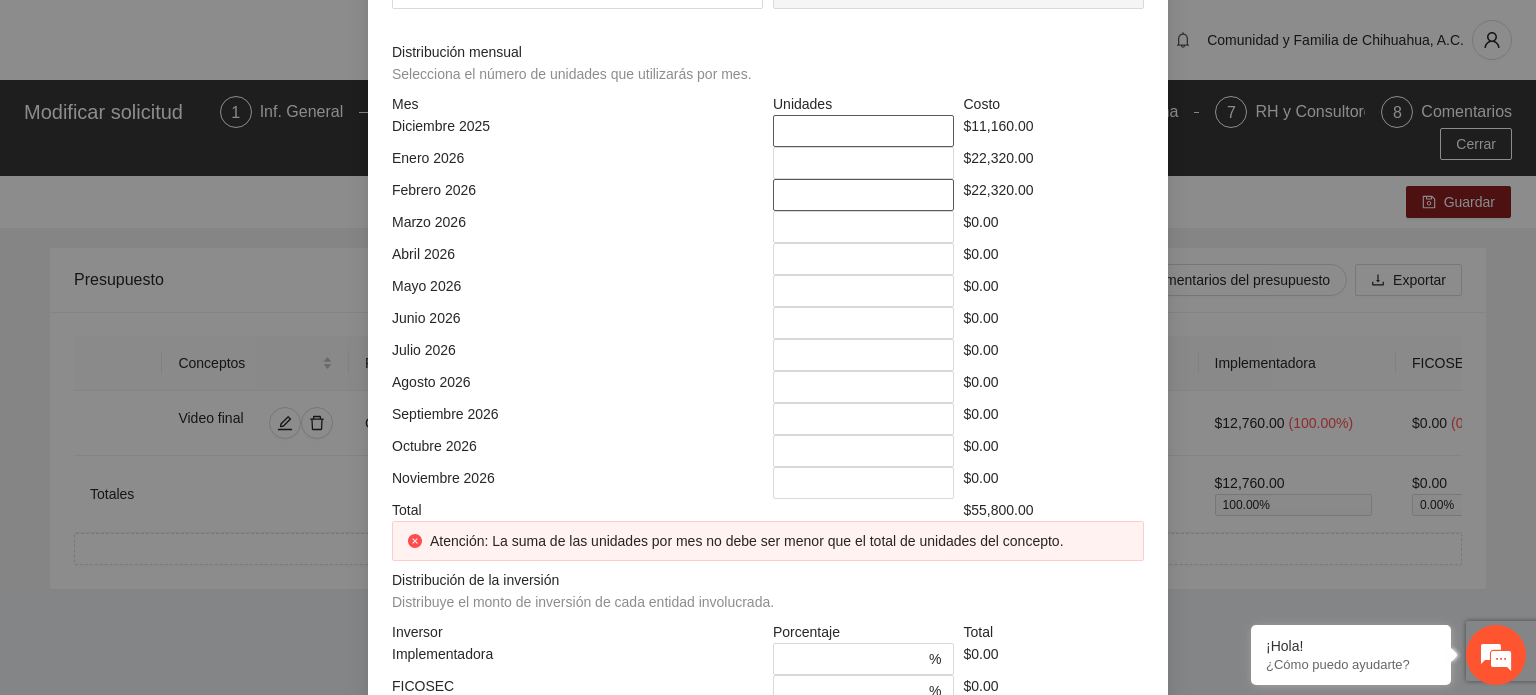 type on "*" 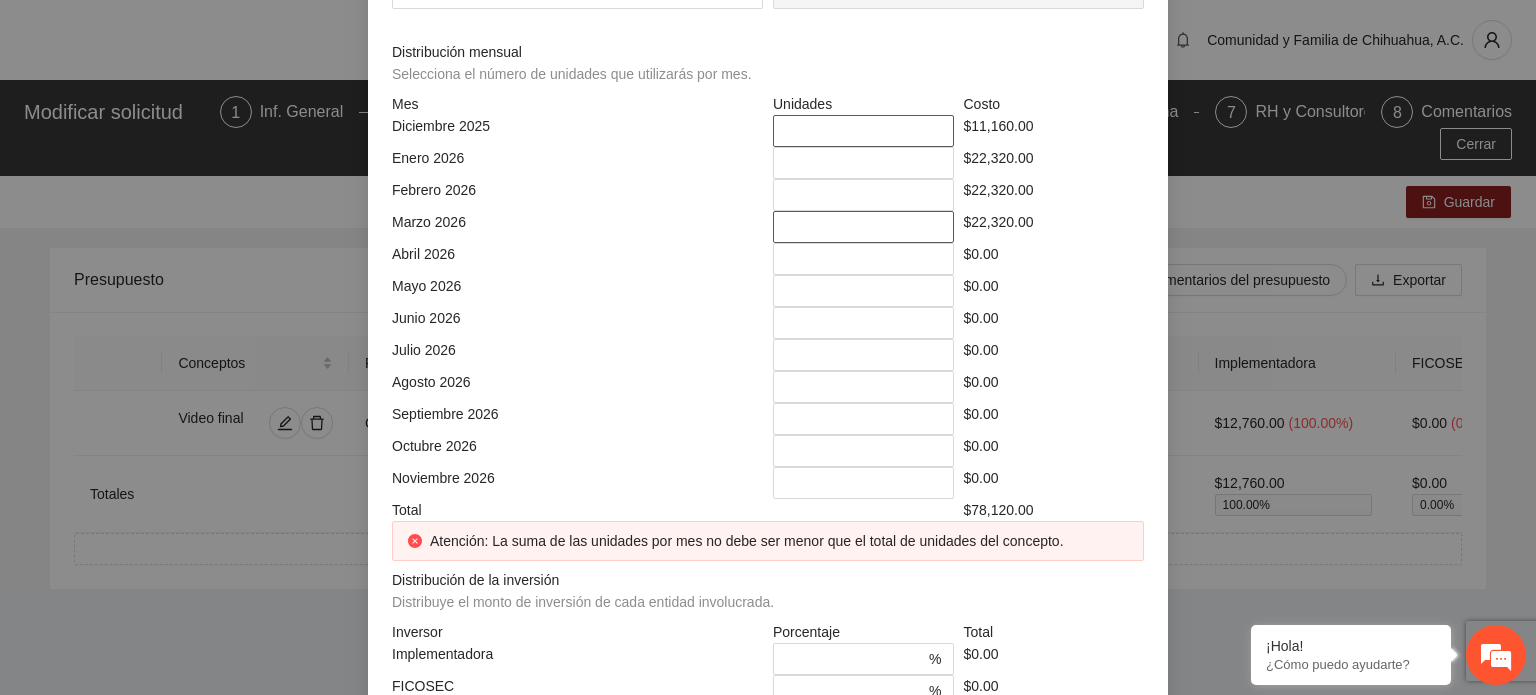 type on "*" 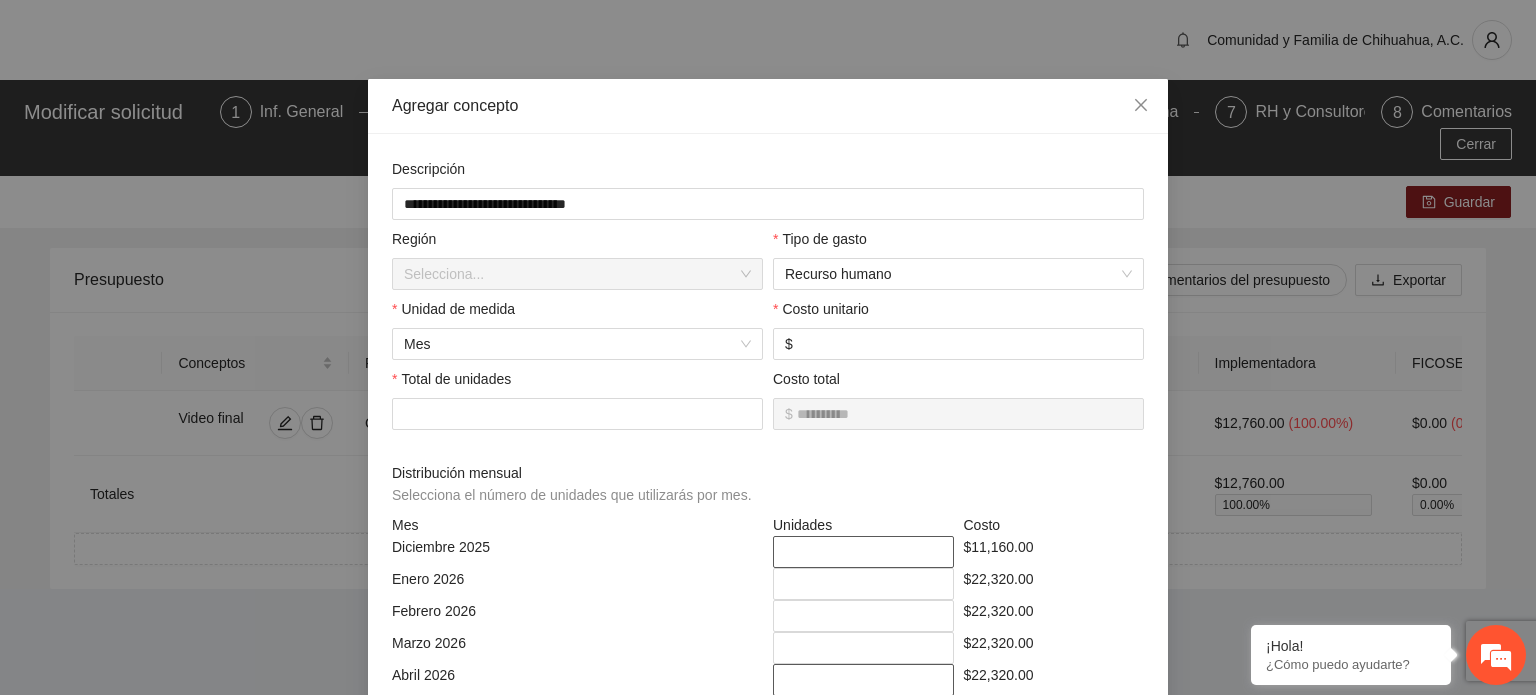type on "*" 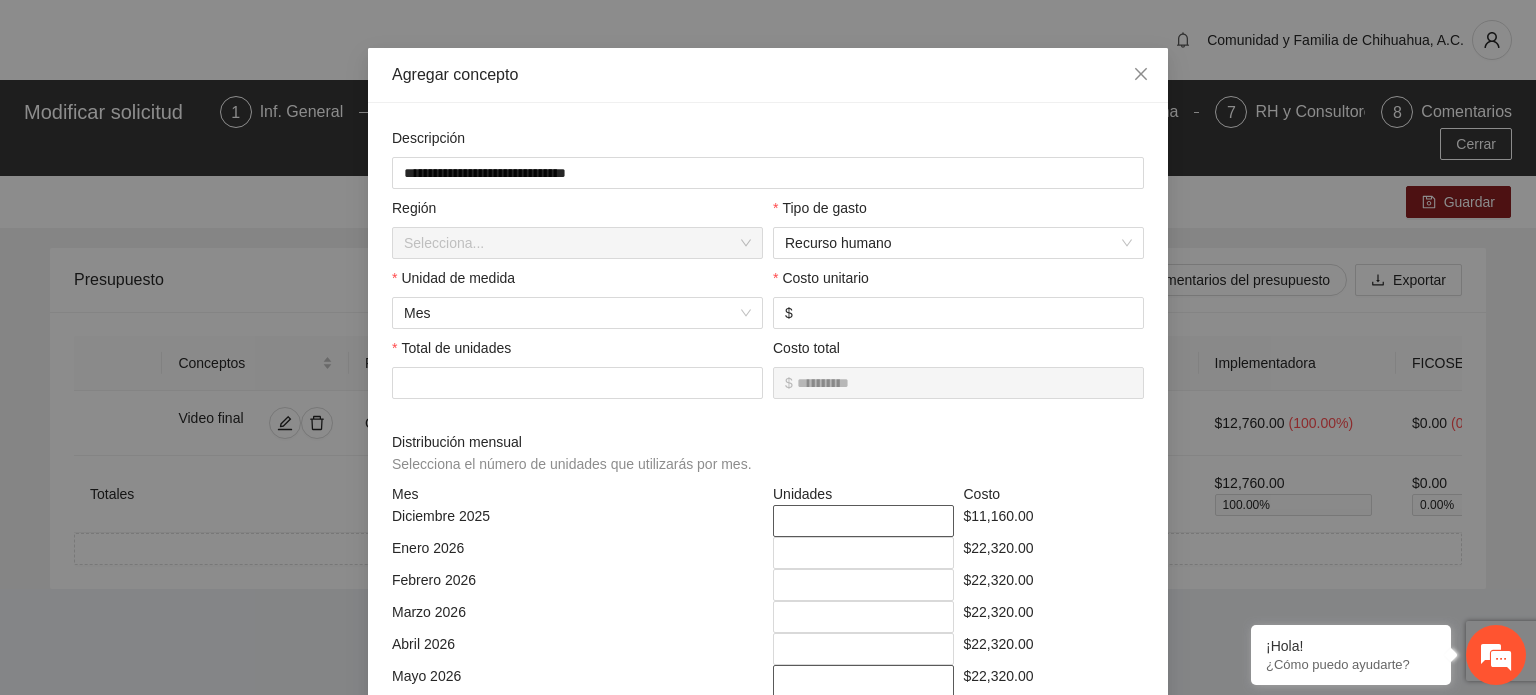 type on "*" 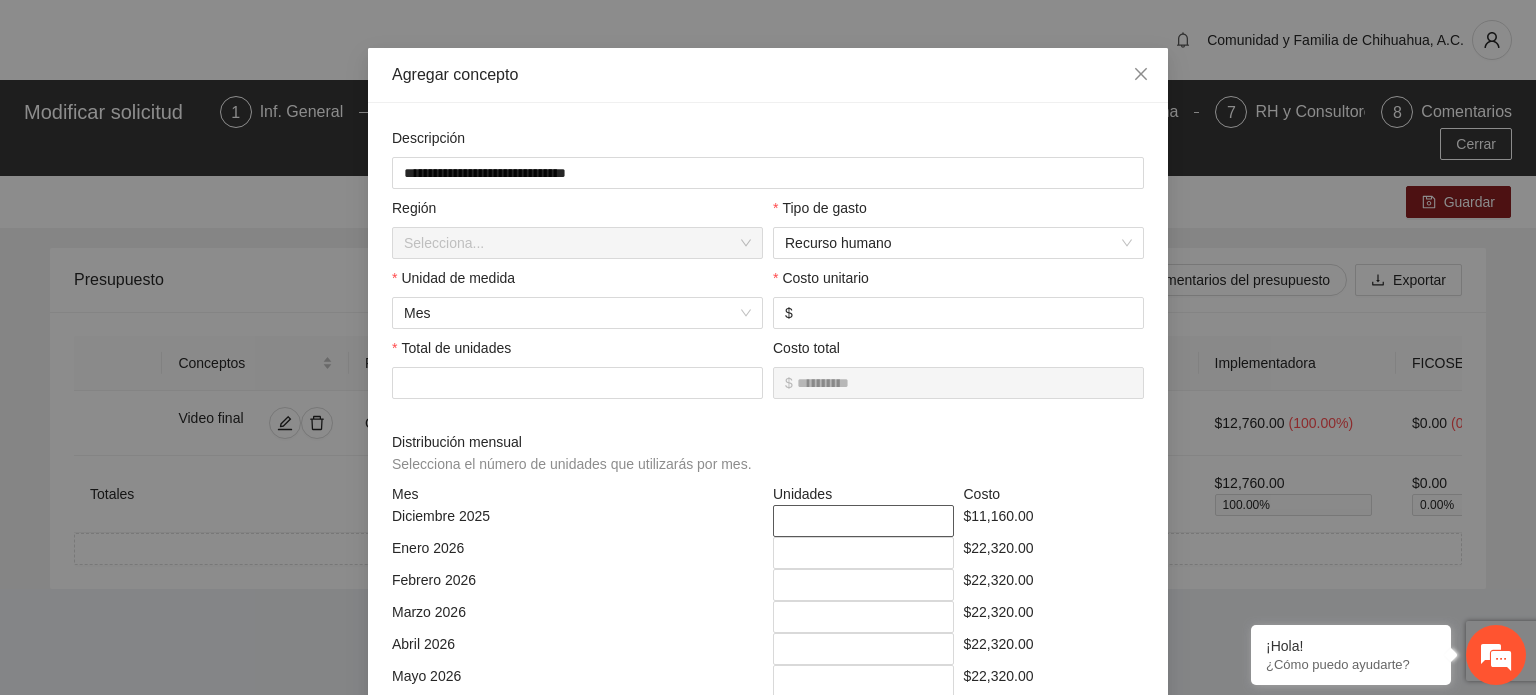 scroll, scrollTop: 416, scrollLeft: 0, axis: vertical 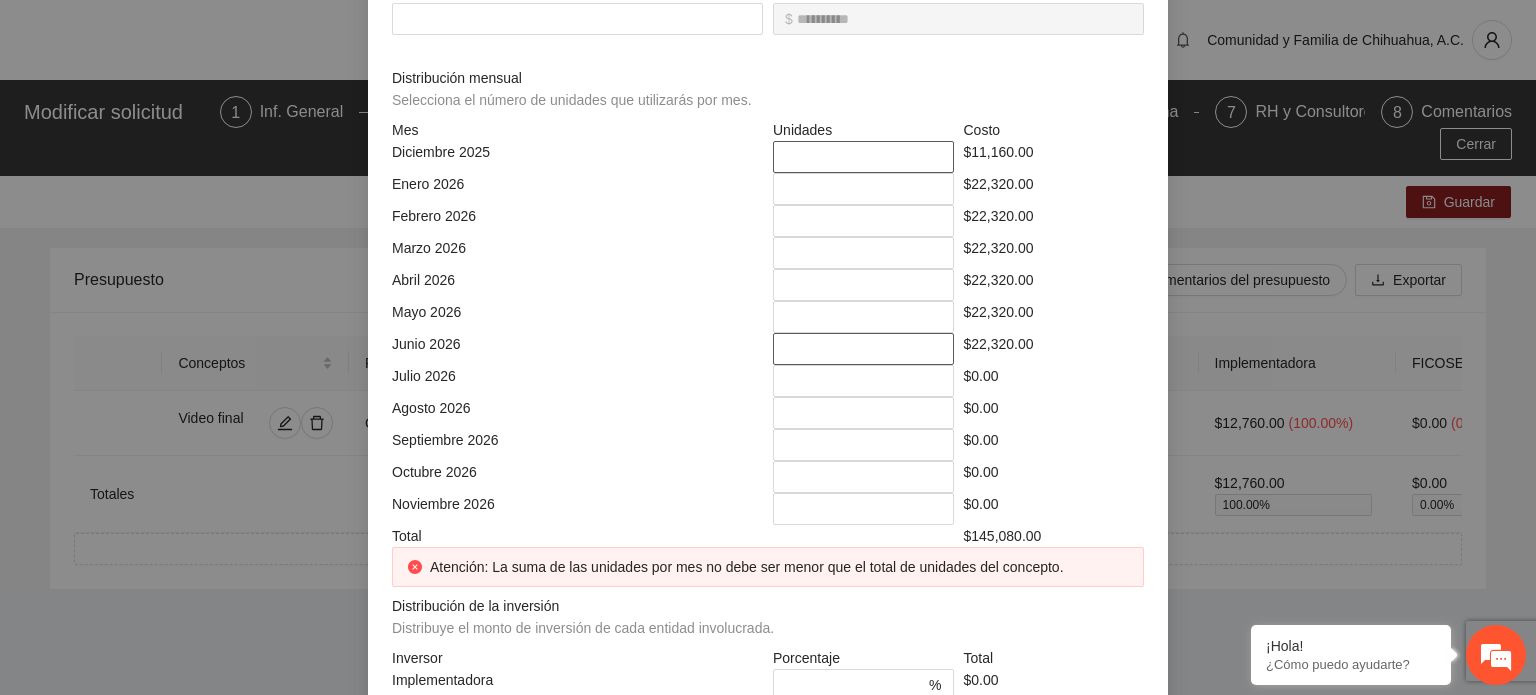 type on "*" 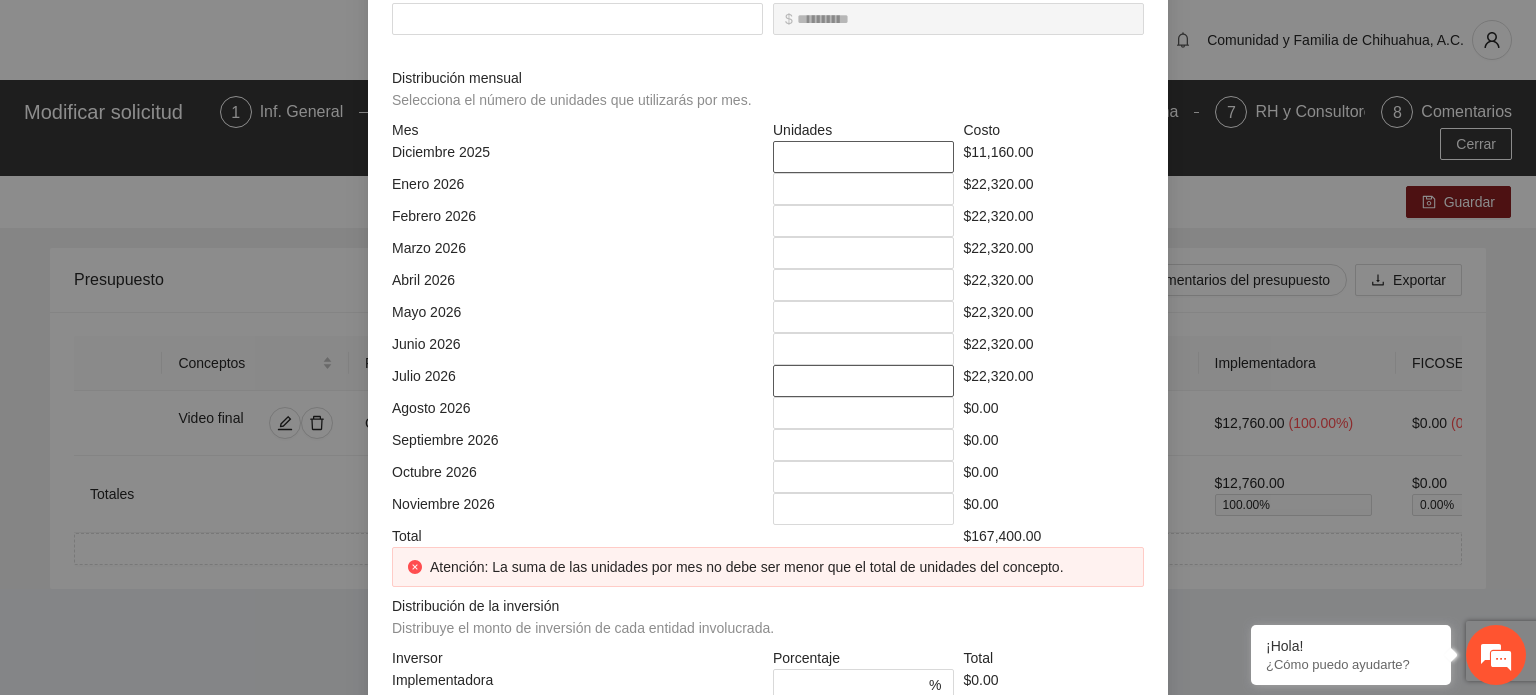 type on "*" 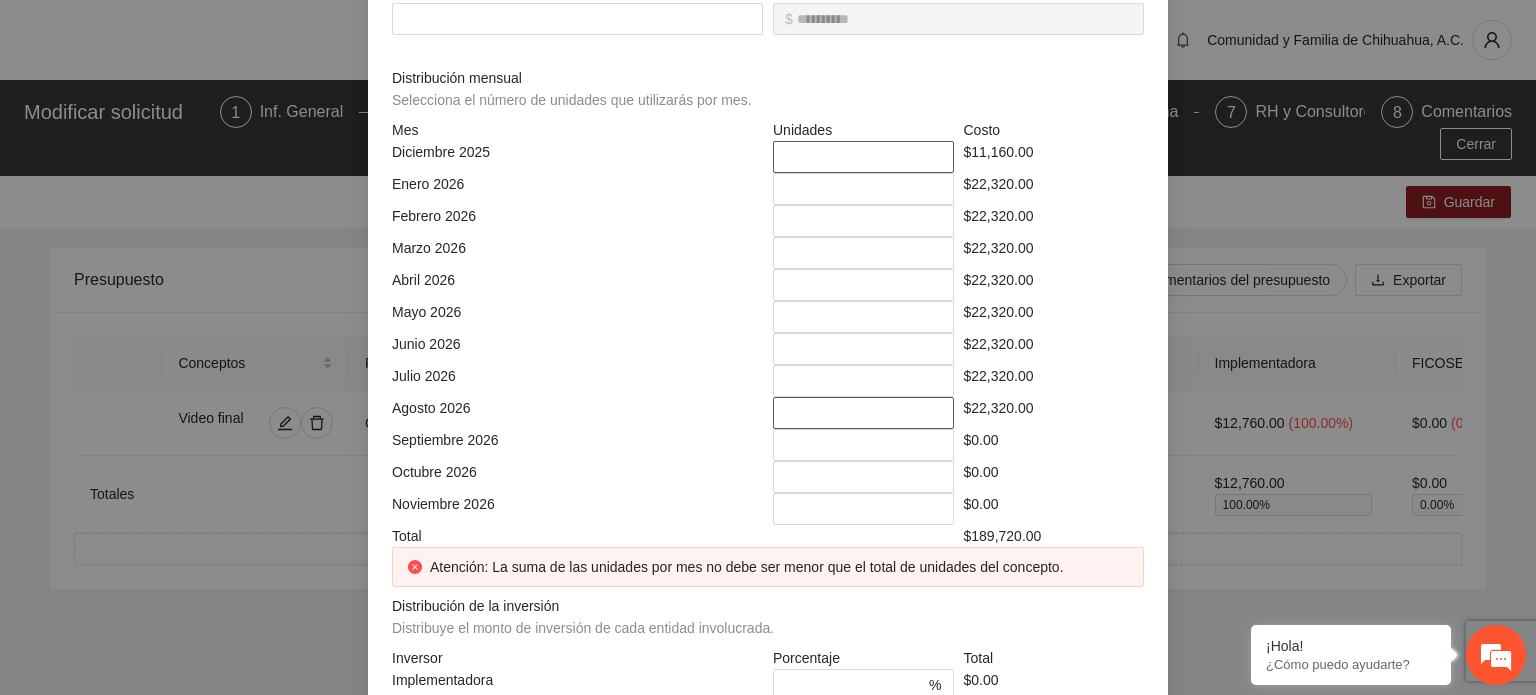 type on "*" 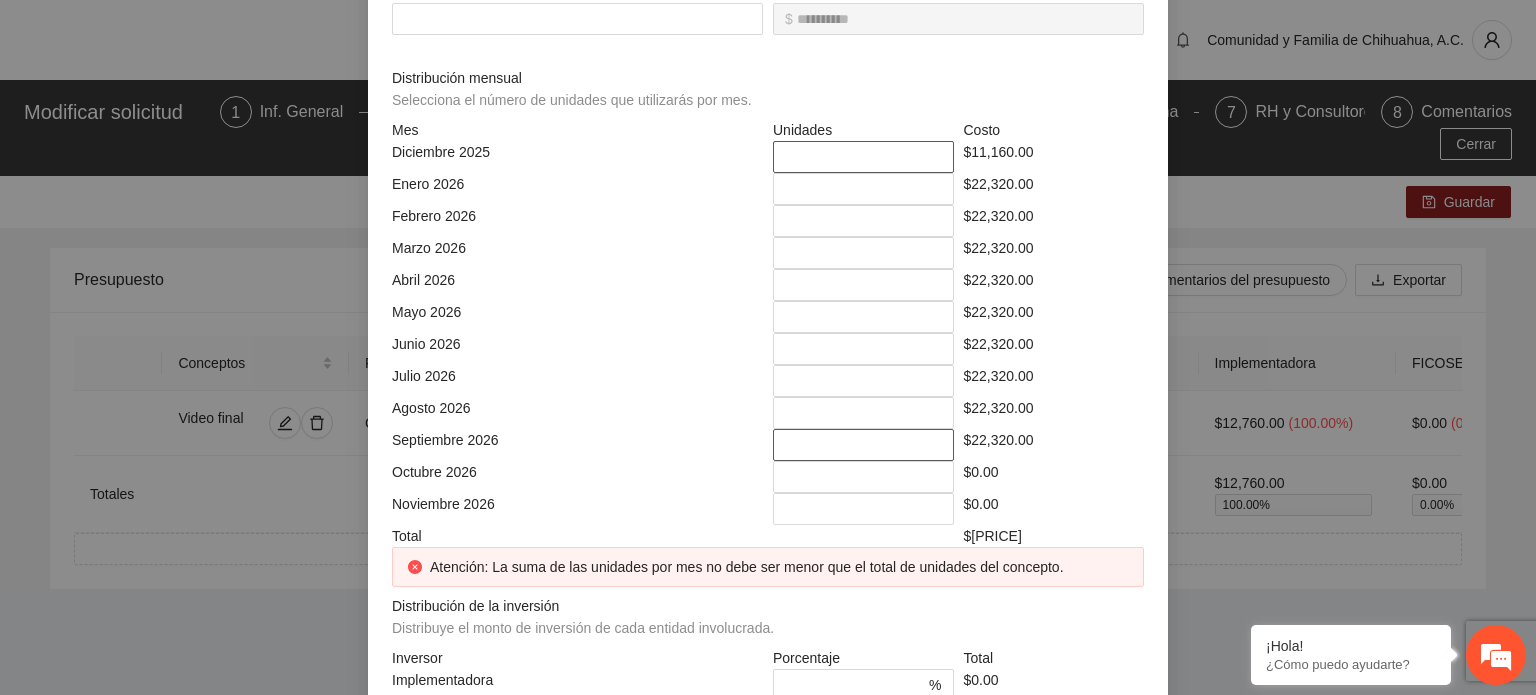type on "*" 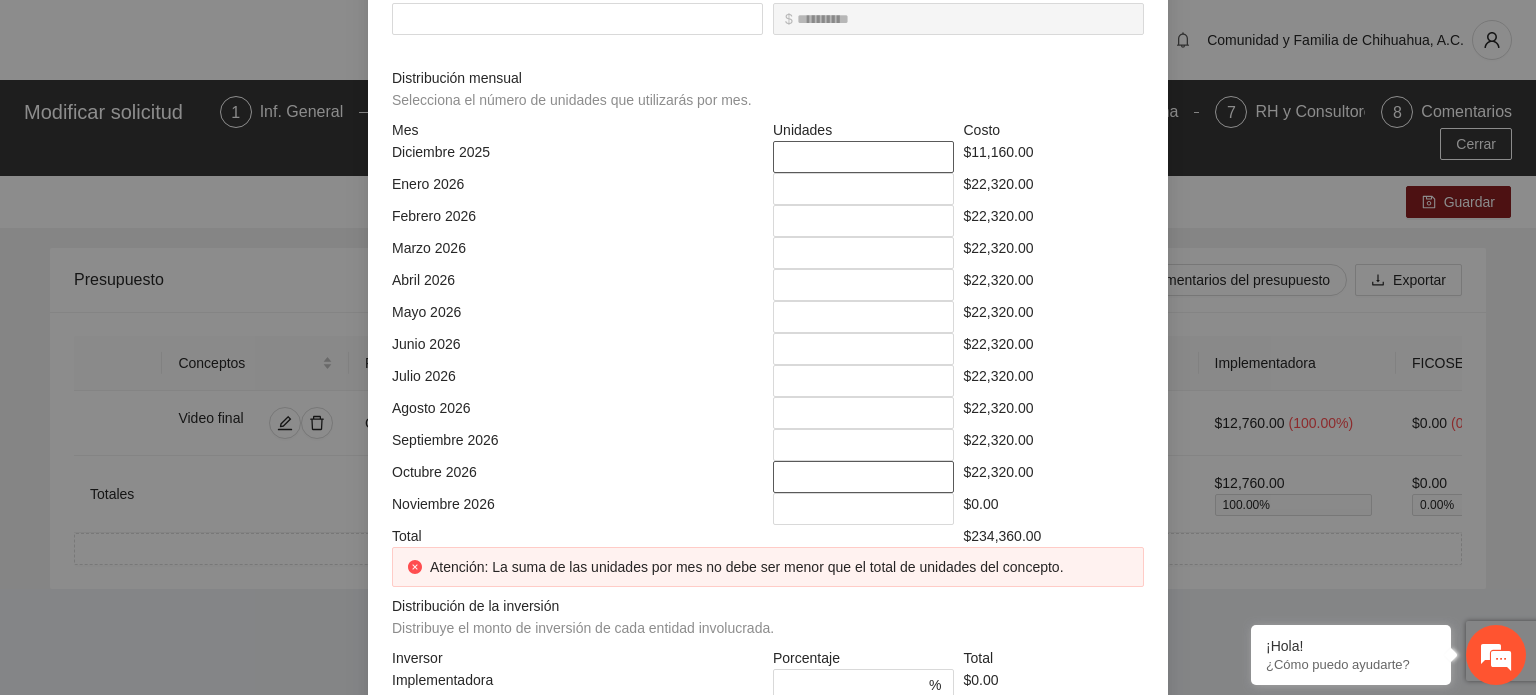 type on "*" 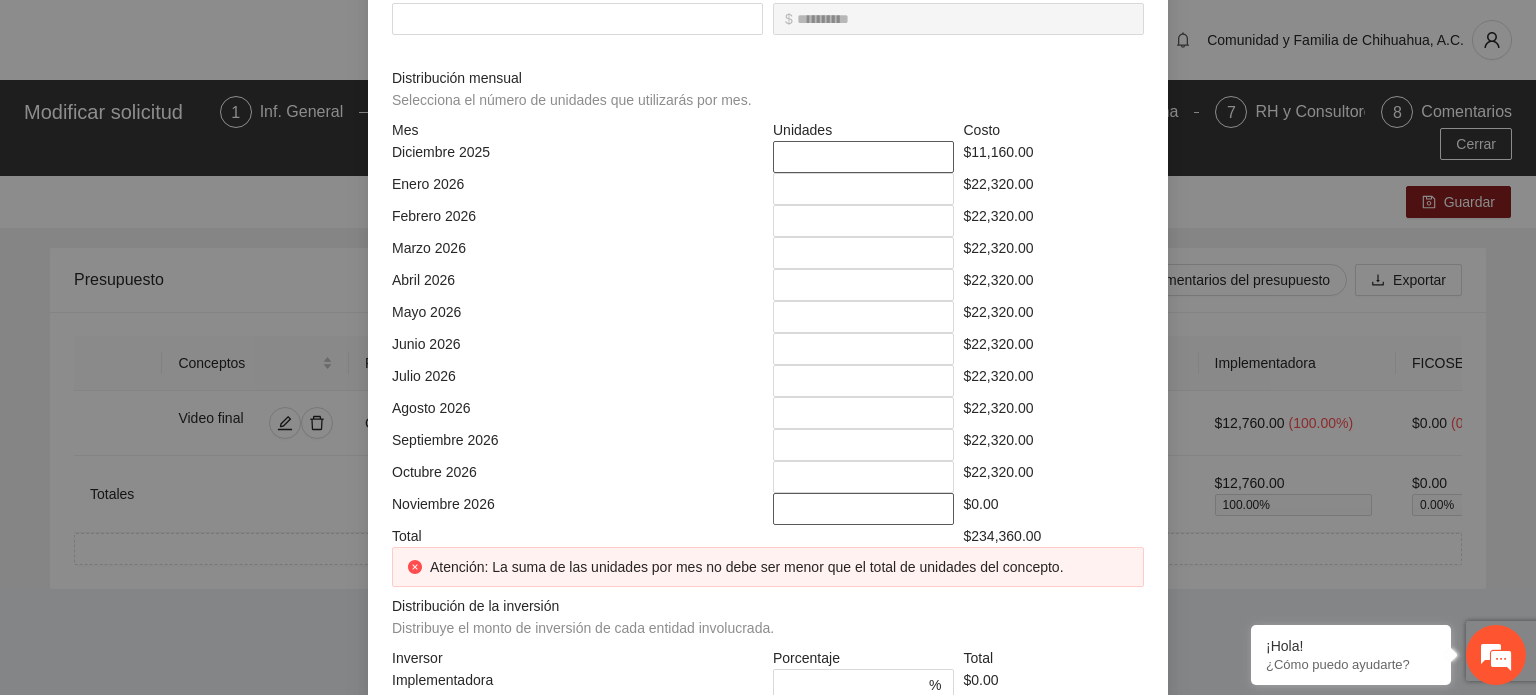 type on "*" 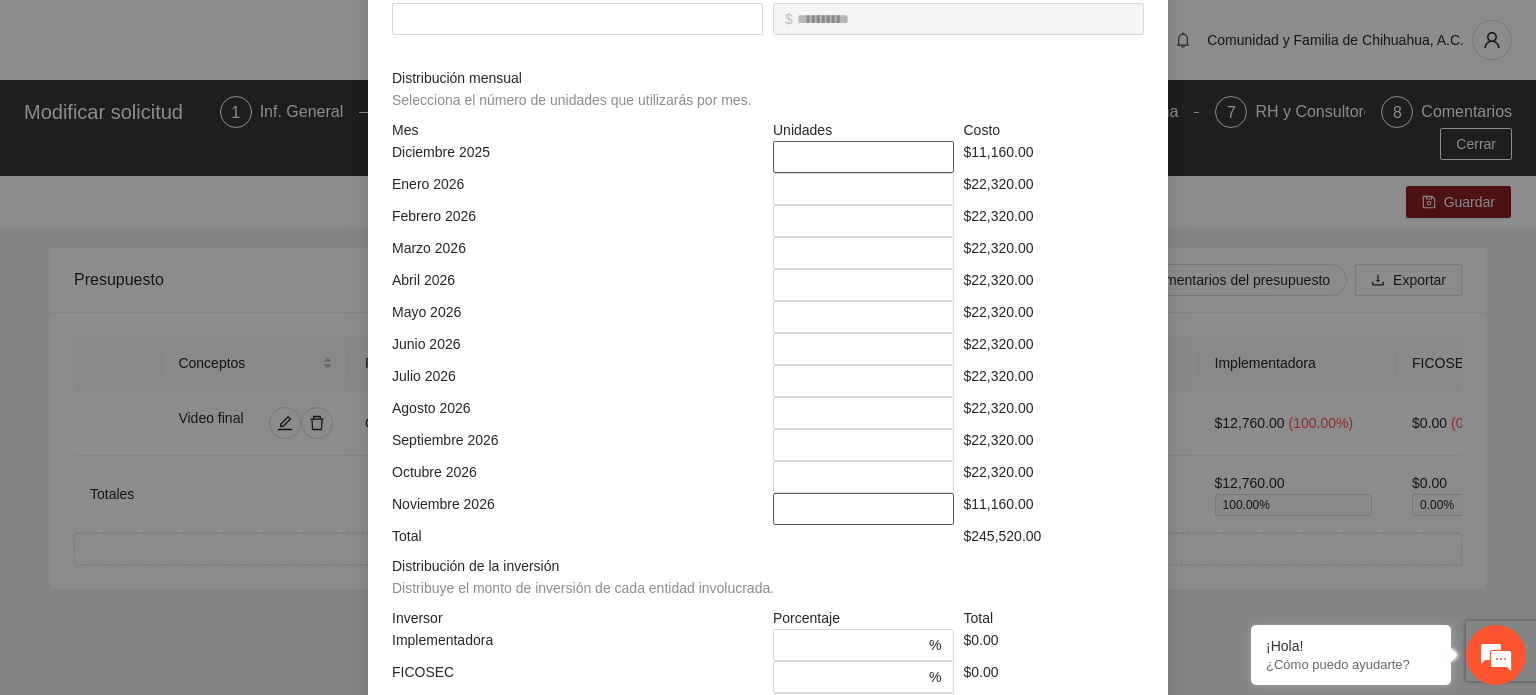 scroll, scrollTop: 581, scrollLeft: 0, axis: vertical 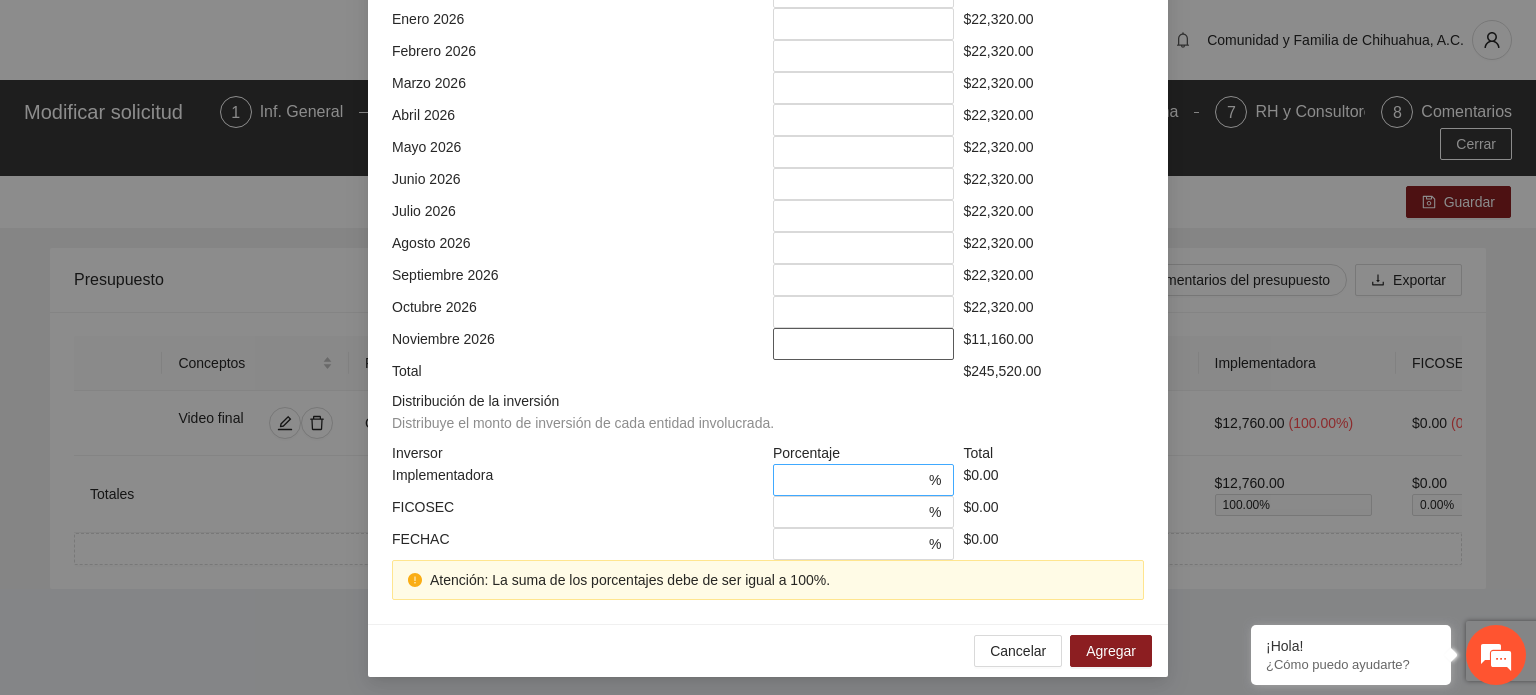type on "***" 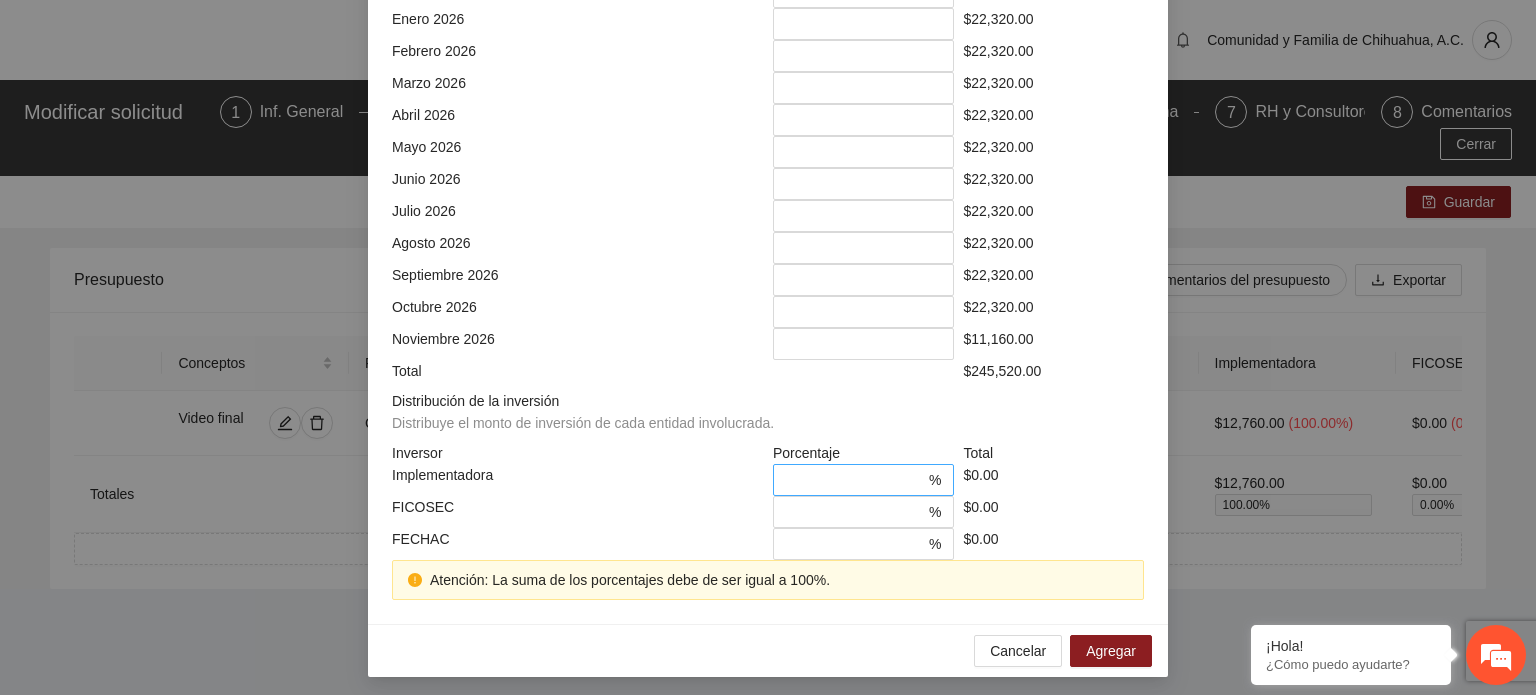 click on "*" at bounding box center [855, 480] 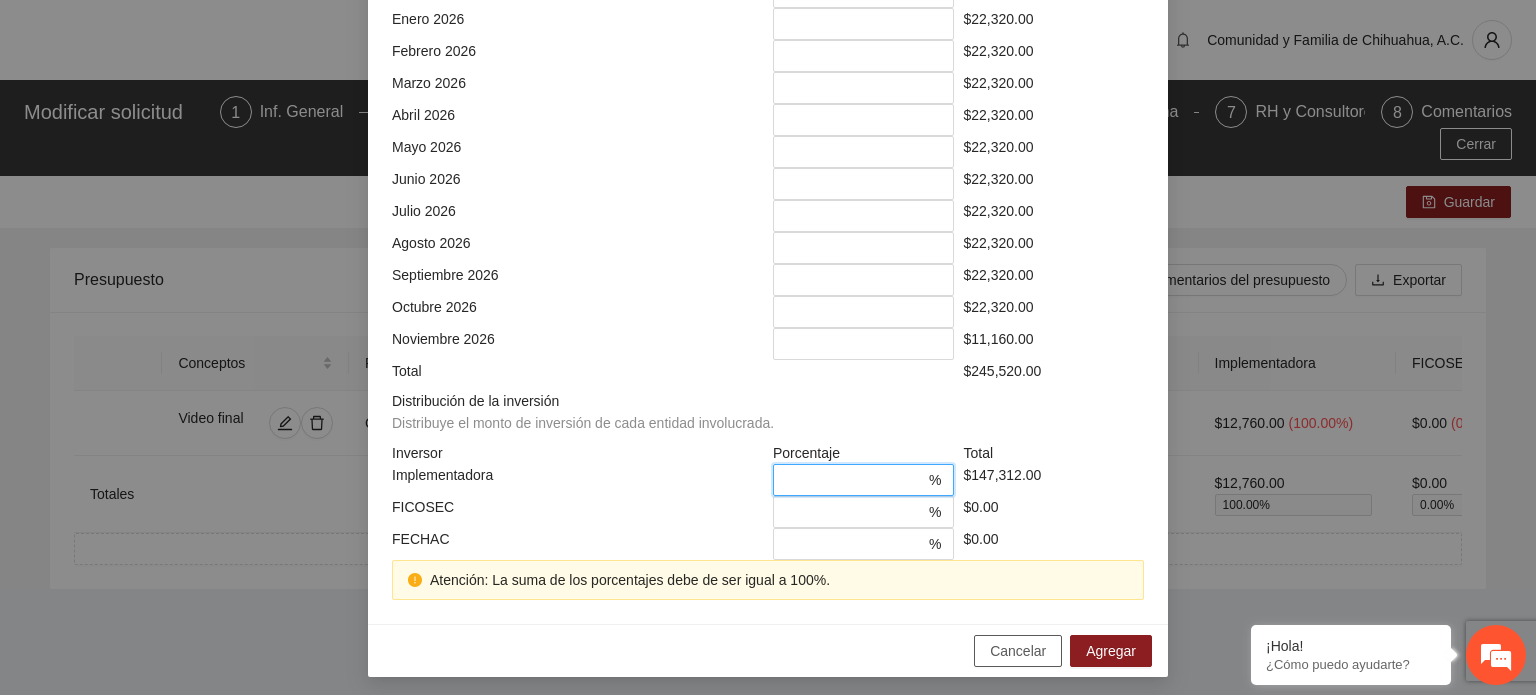 type on "**" 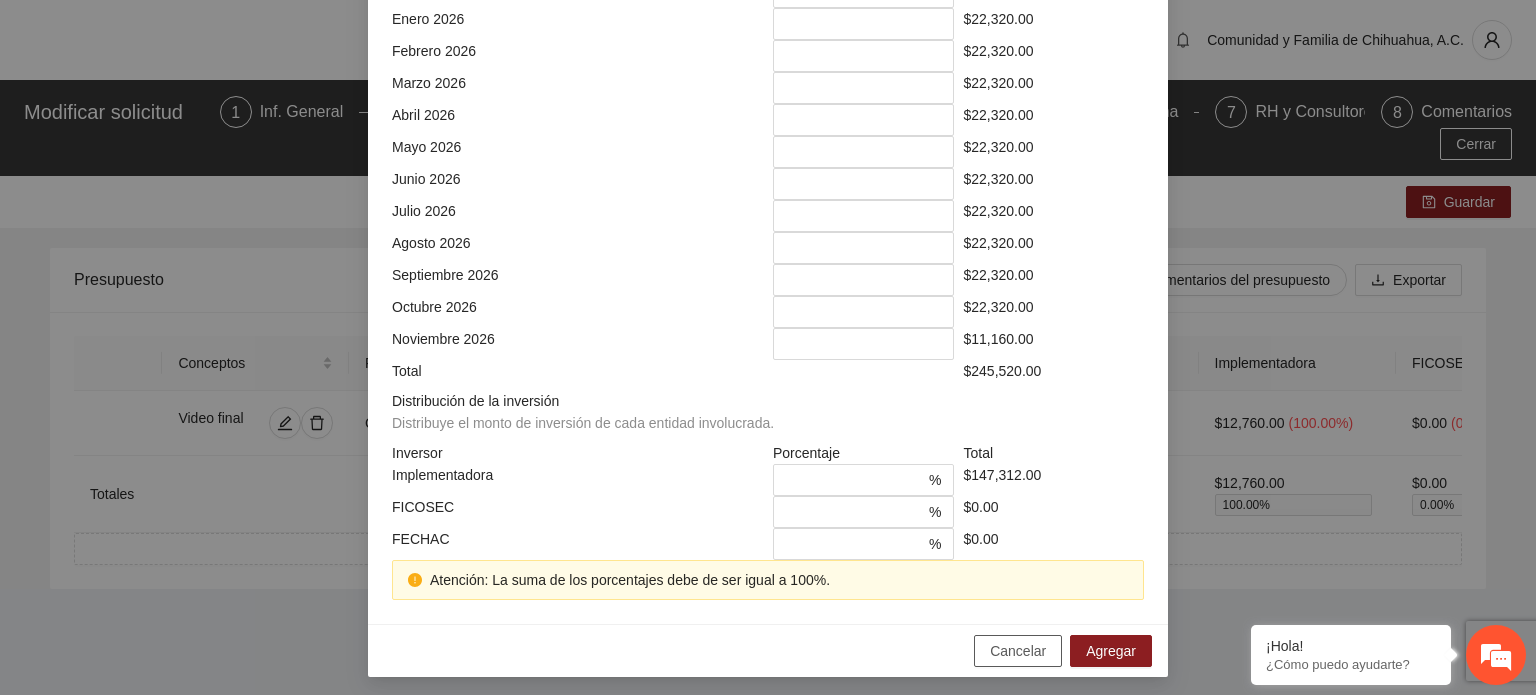 drag, startPoint x: 1023, startPoint y: 639, endPoint x: 982, endPoint y: 628, distance: 42.44997 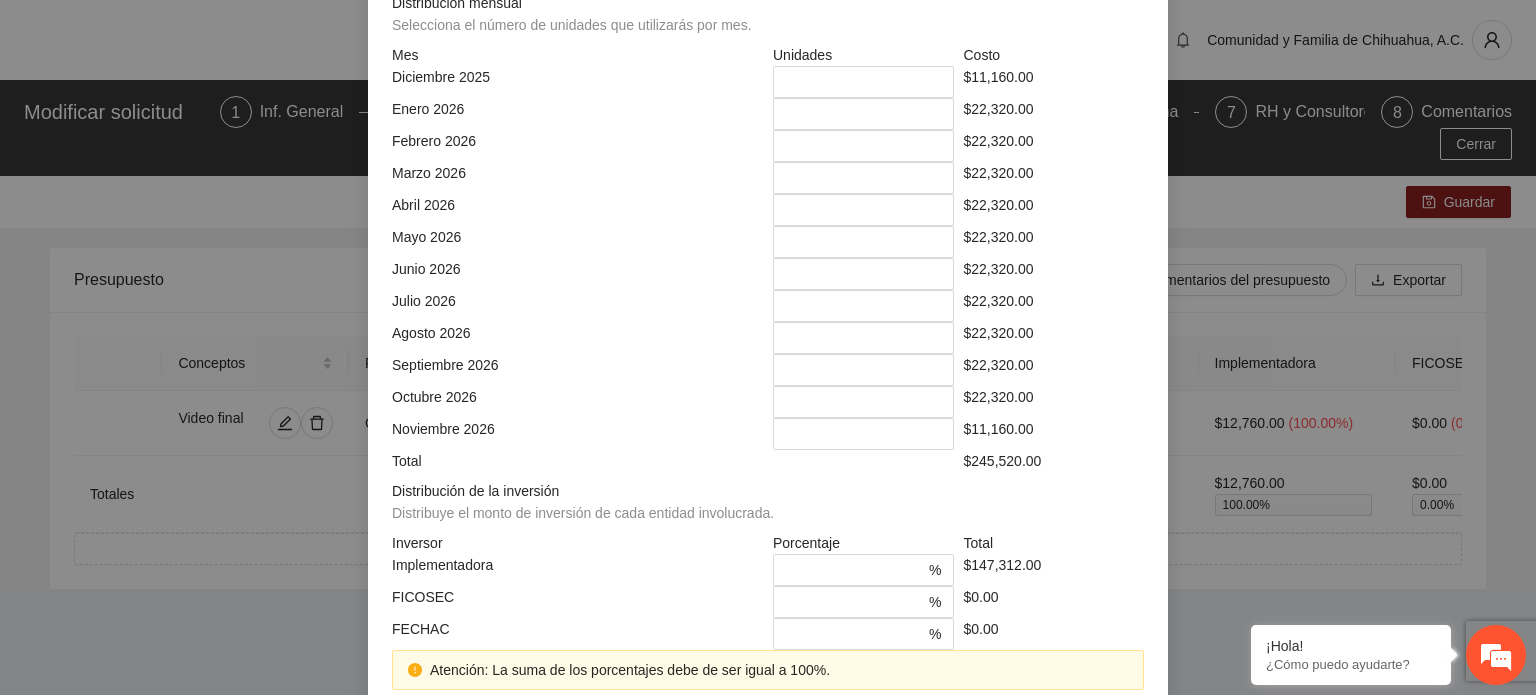 scroll, scrollTop: 481, scrollLeft: 0, axis: vertical 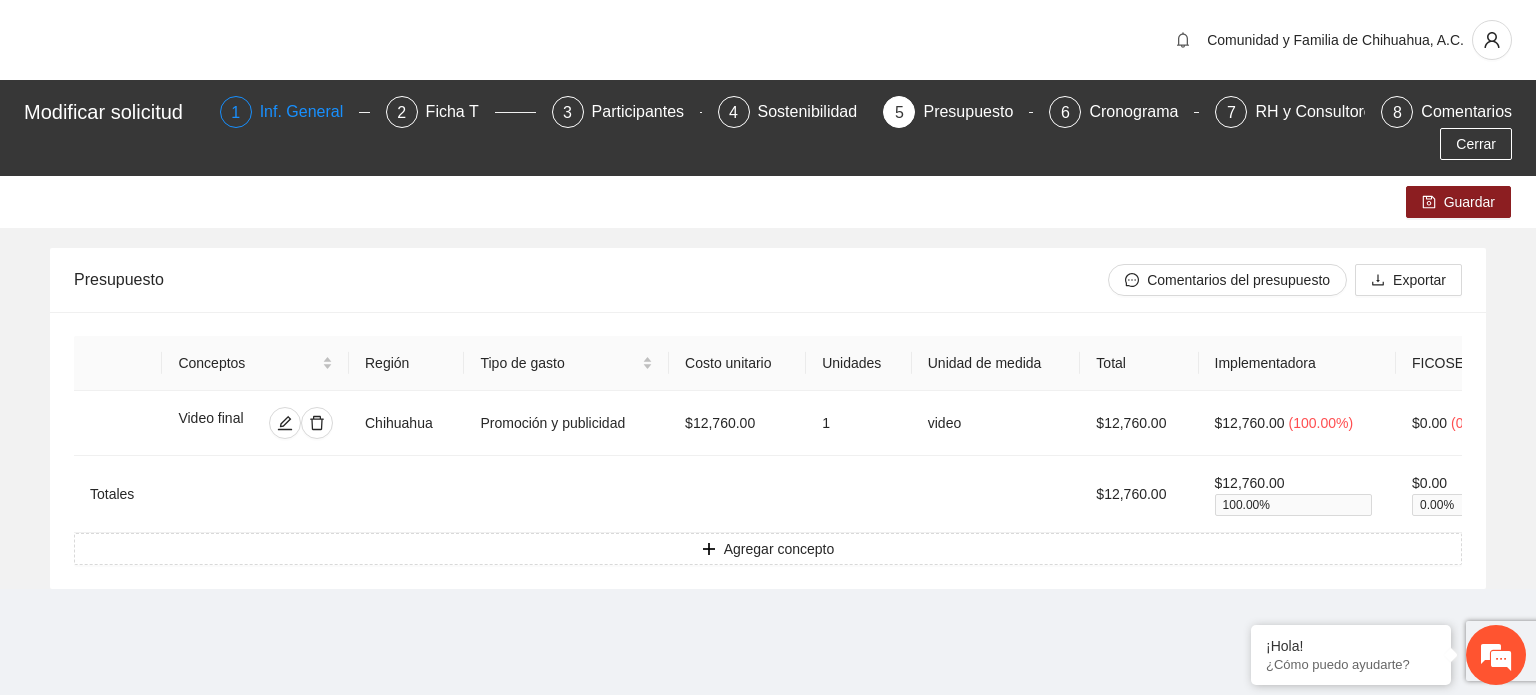 click on "Inf. General" at bounding box center [310, 112] 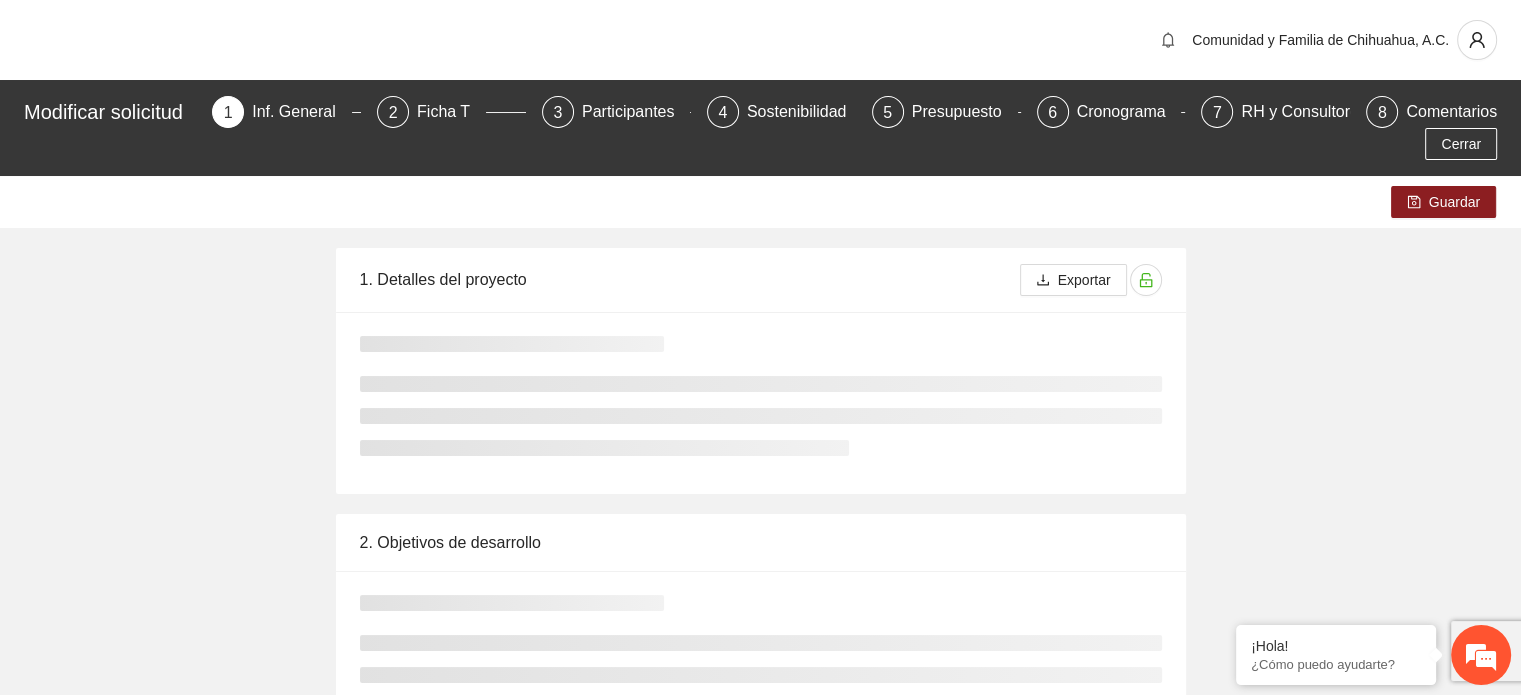 type 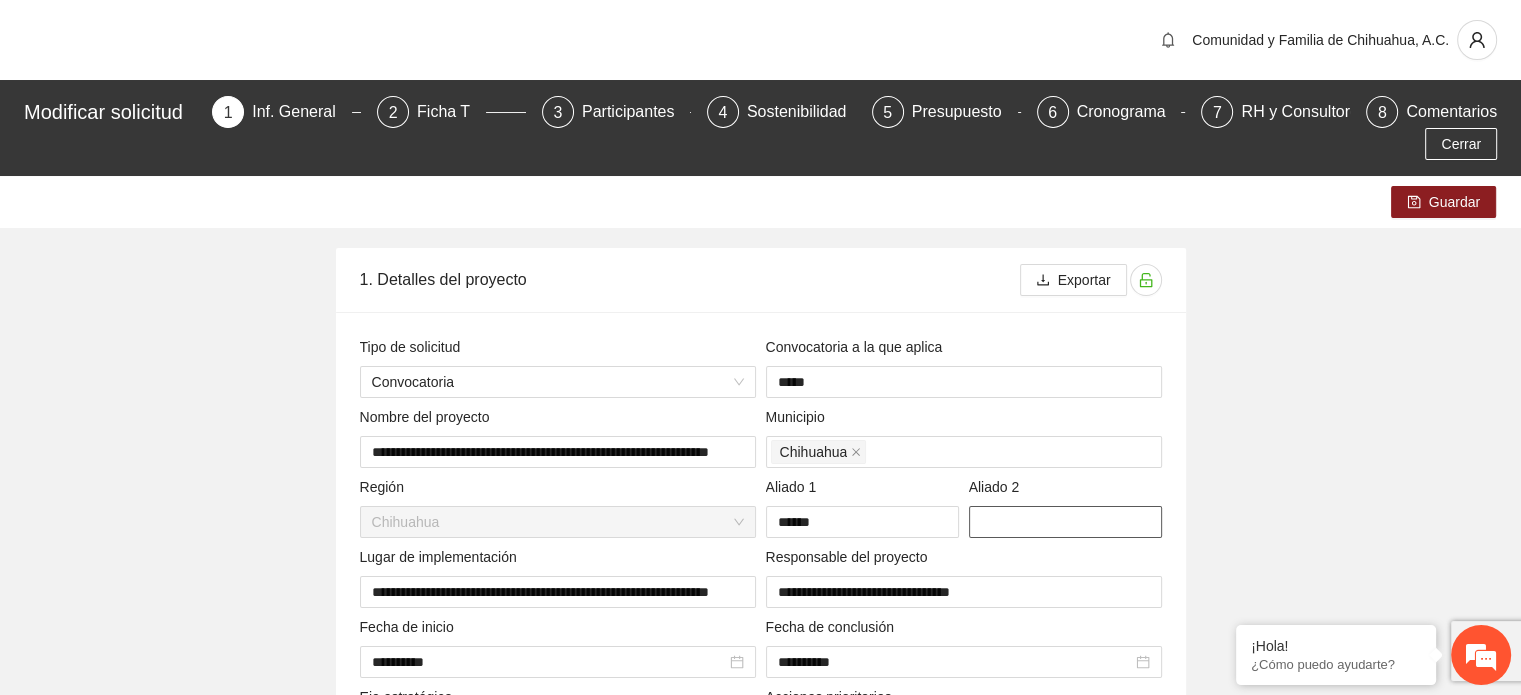 click at bounding box center (1065, 522) 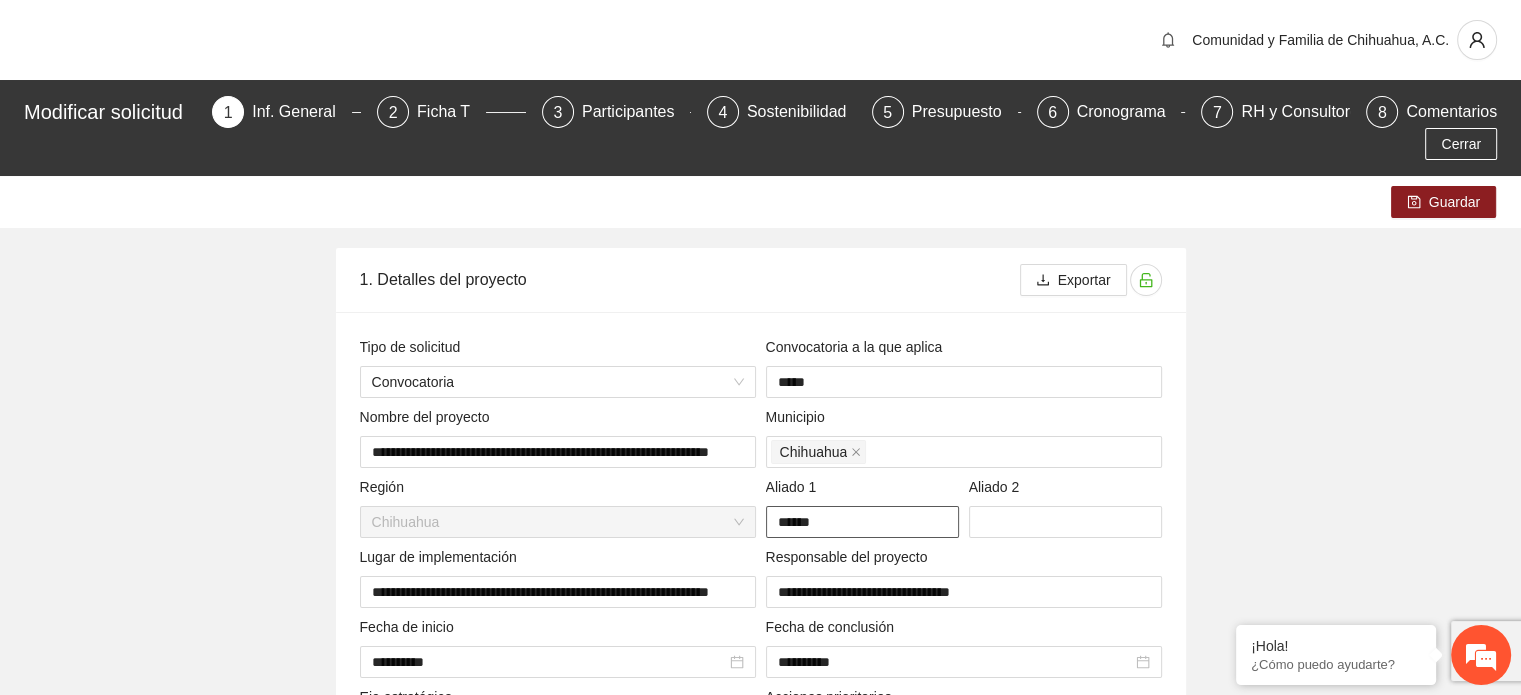 drag, startPoint x: 755, startPoint y: 528, endPoint x: 744, endPoint y: 528, distance: 11 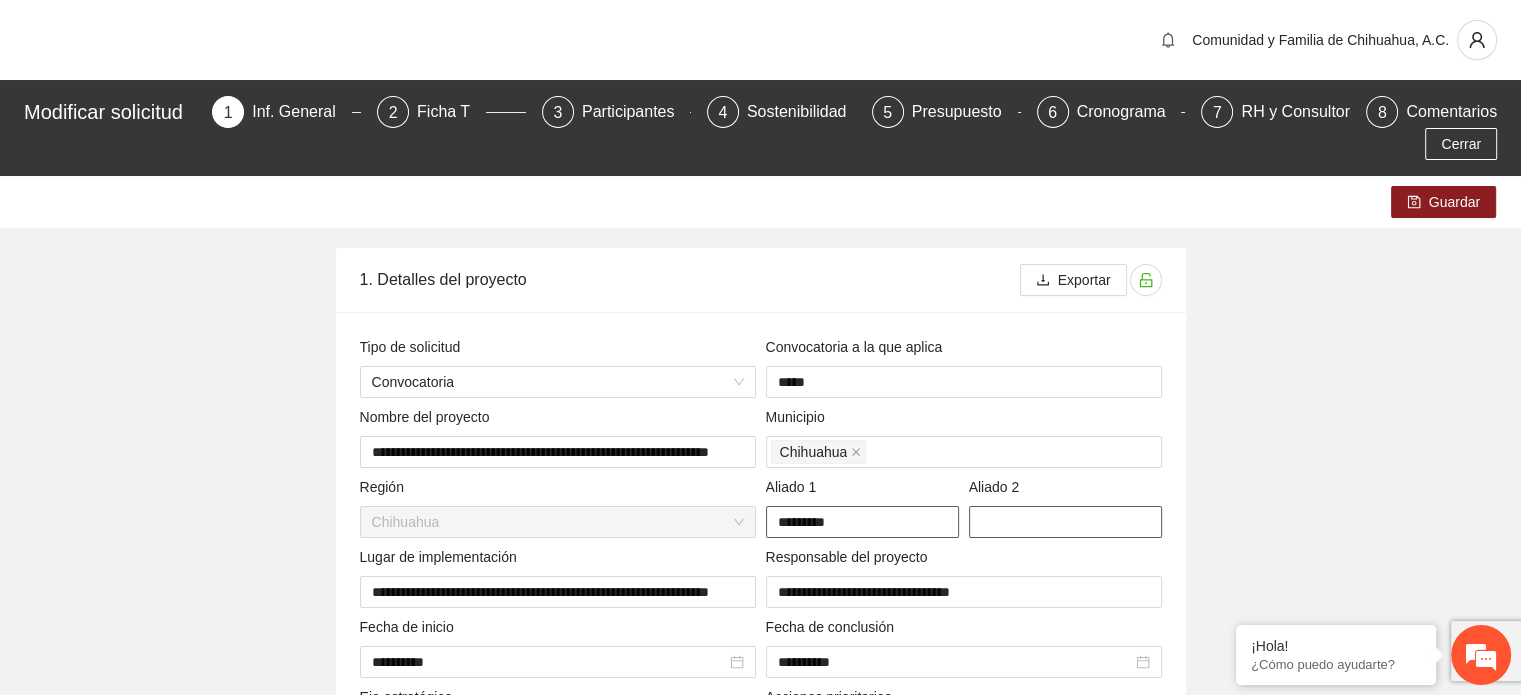 type on "*********" 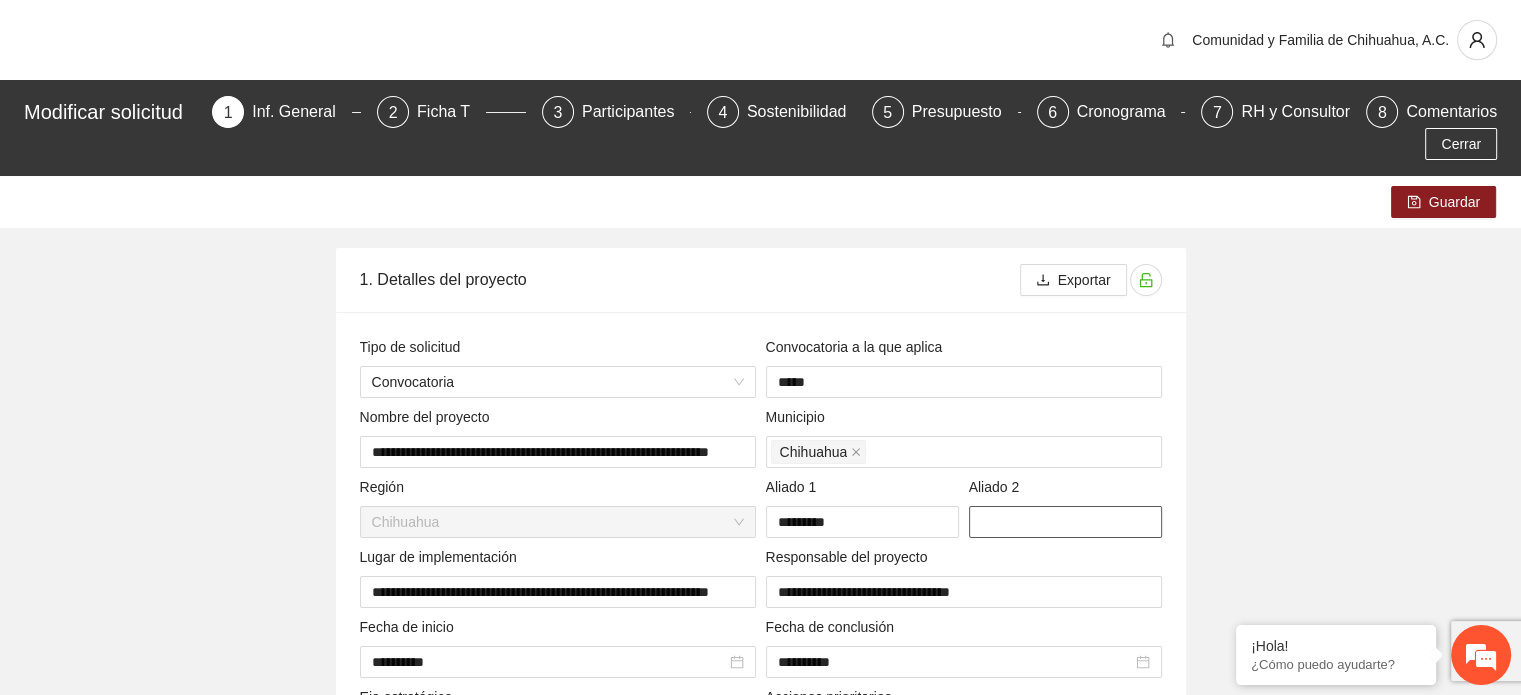 click at bounding box center (1065, 522) 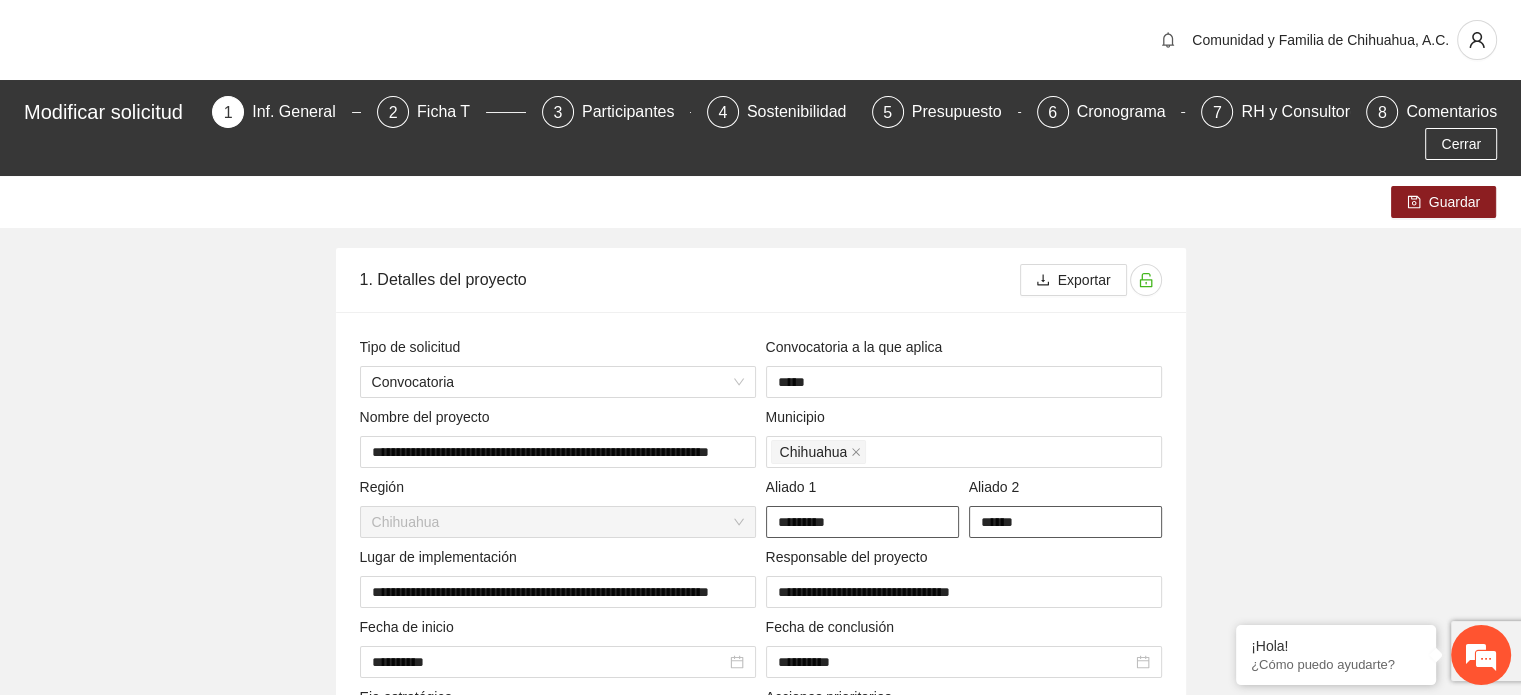 type on "******" 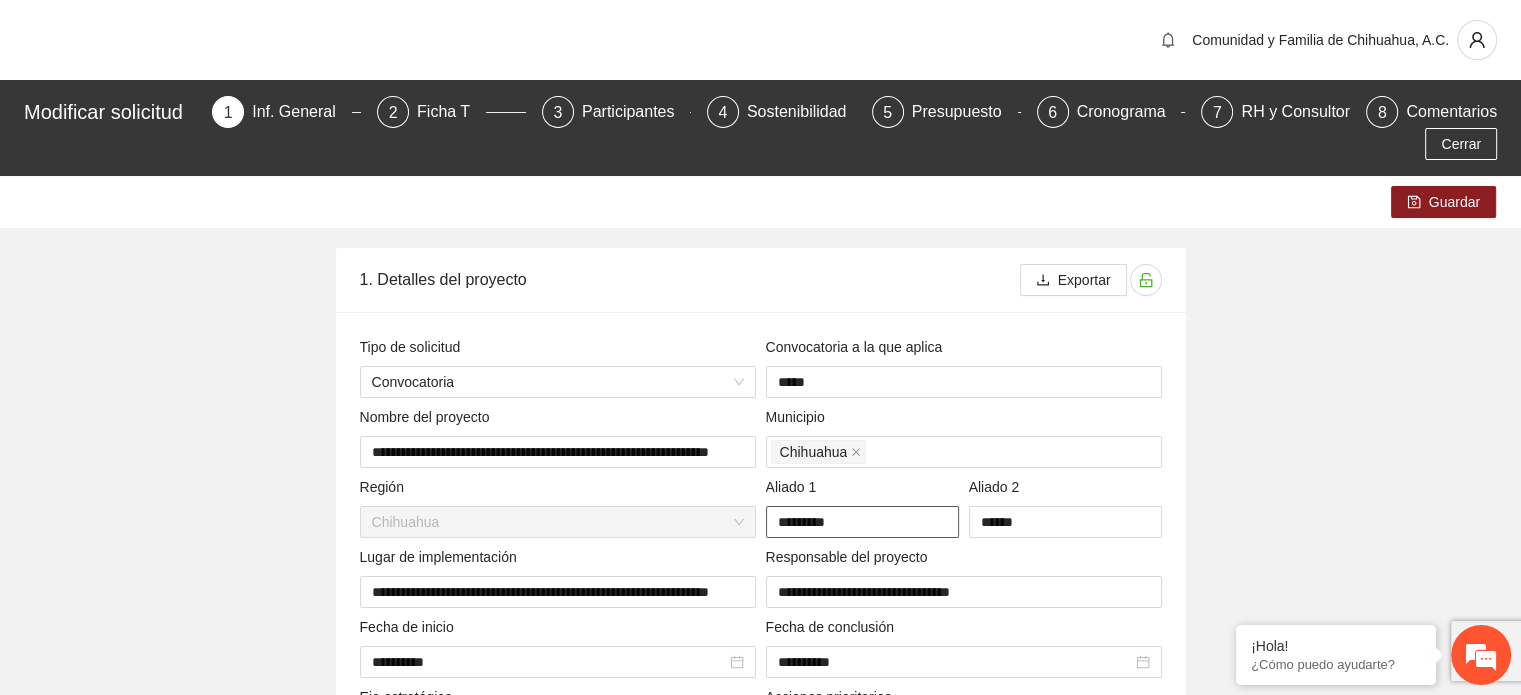 click on "*********" at bounding box center [862, 522] 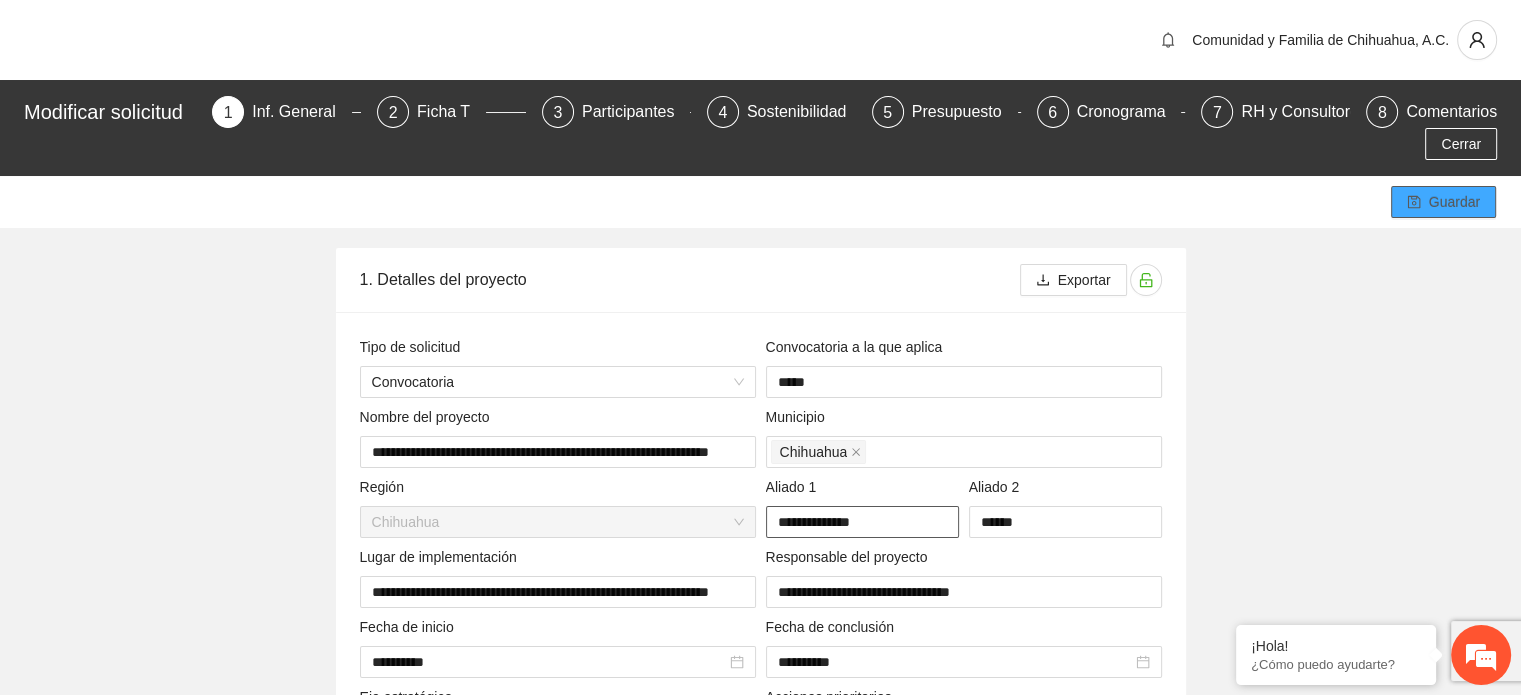 type on "**********" 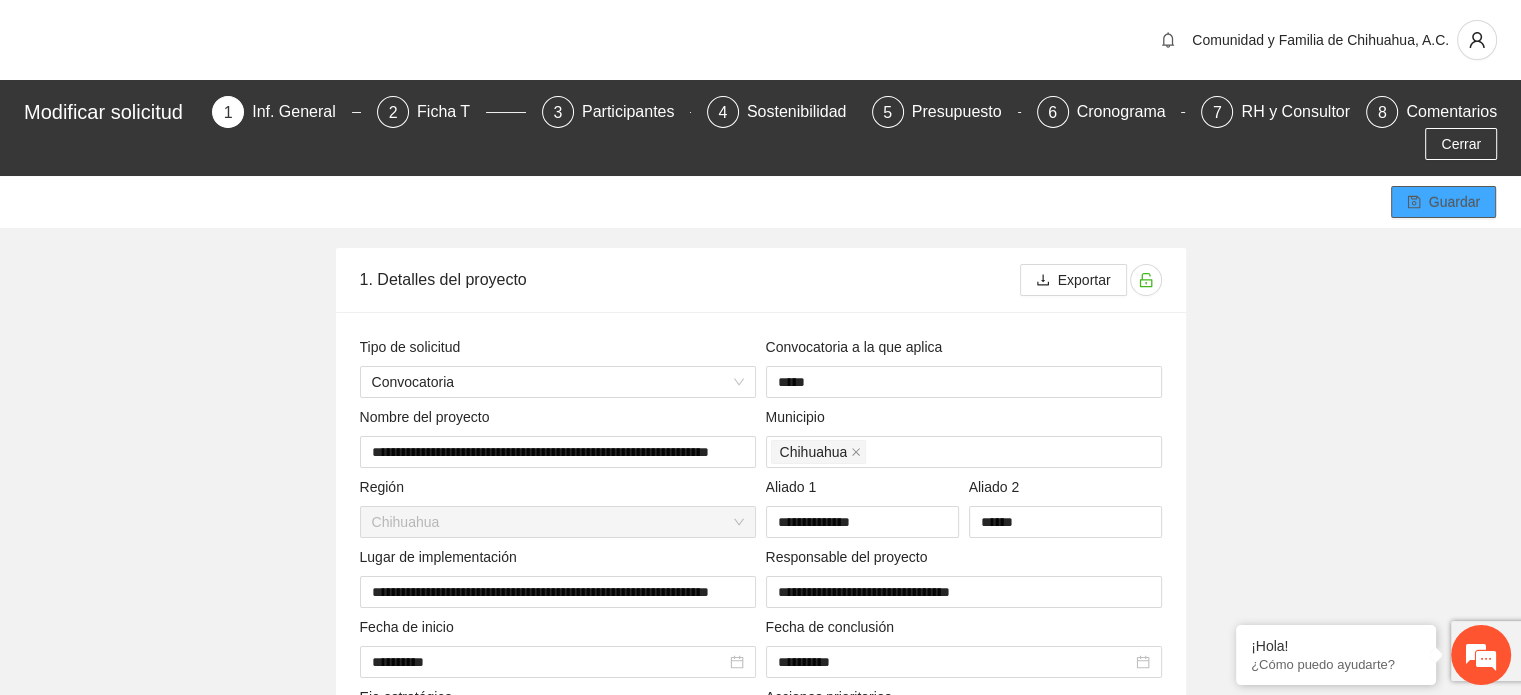click on "Guardar" at bounding box center [1454, 202] 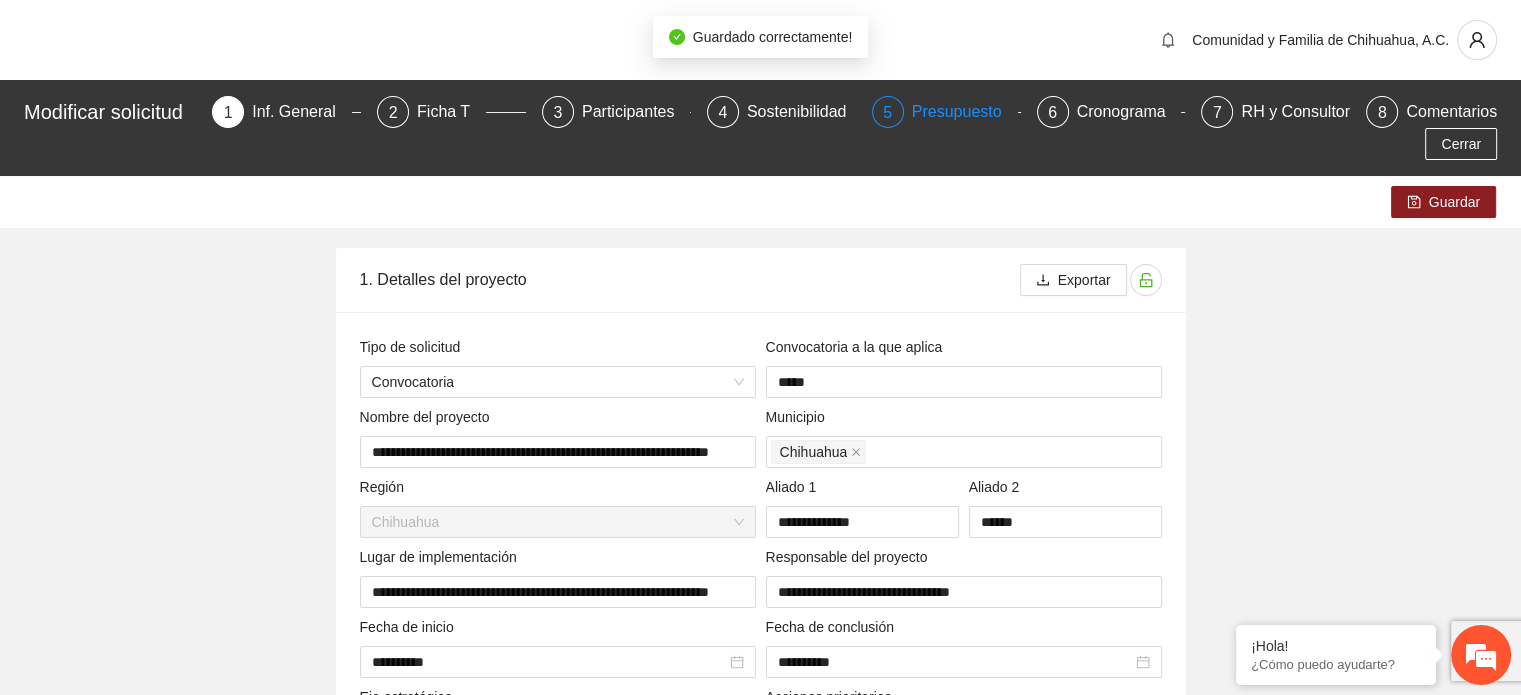 click on "Presupuesto" at bounding box center [965, 112] 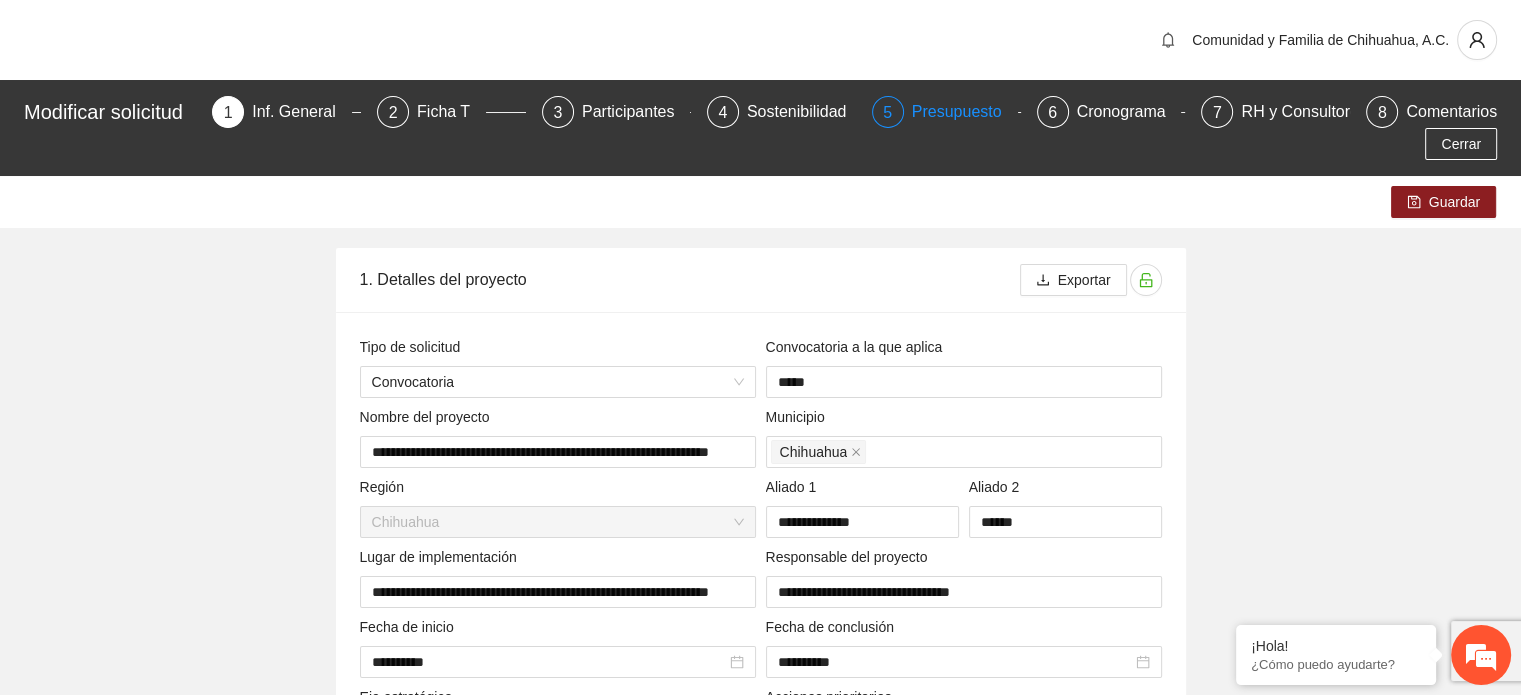 click on "Presupuesto" at bounding box center (965, 112) 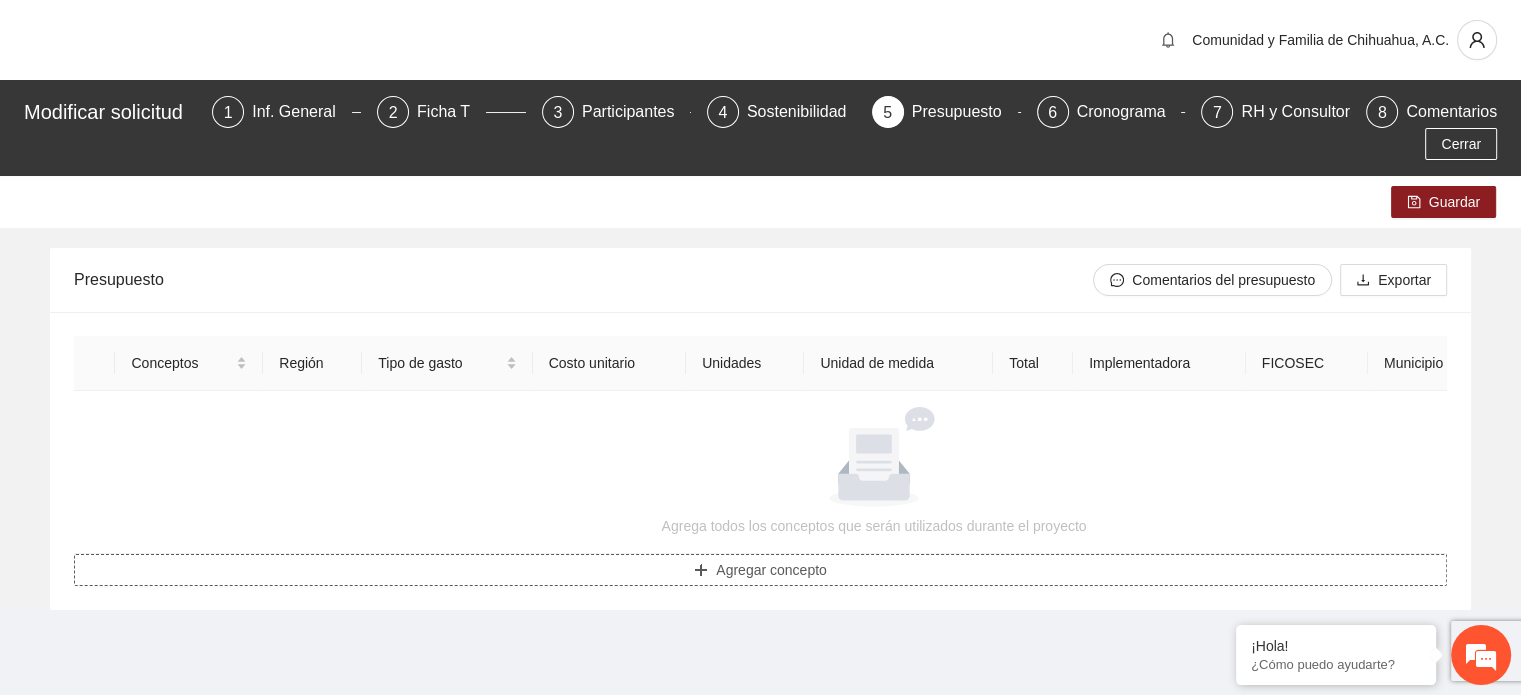 click on "Agregar concepto" at bounding box center (760, 570) 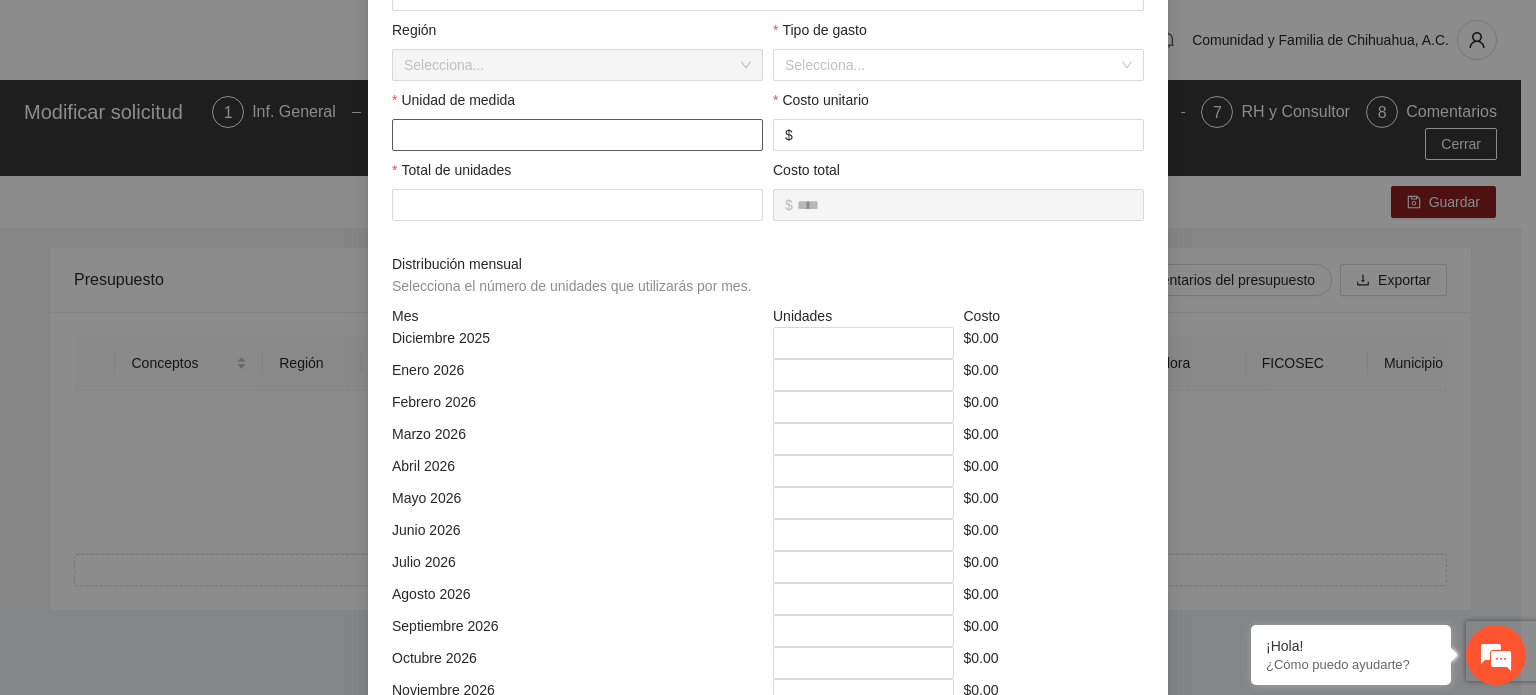 scroll, scrollTop: 113, scrollLeft: 0, axis: vertical 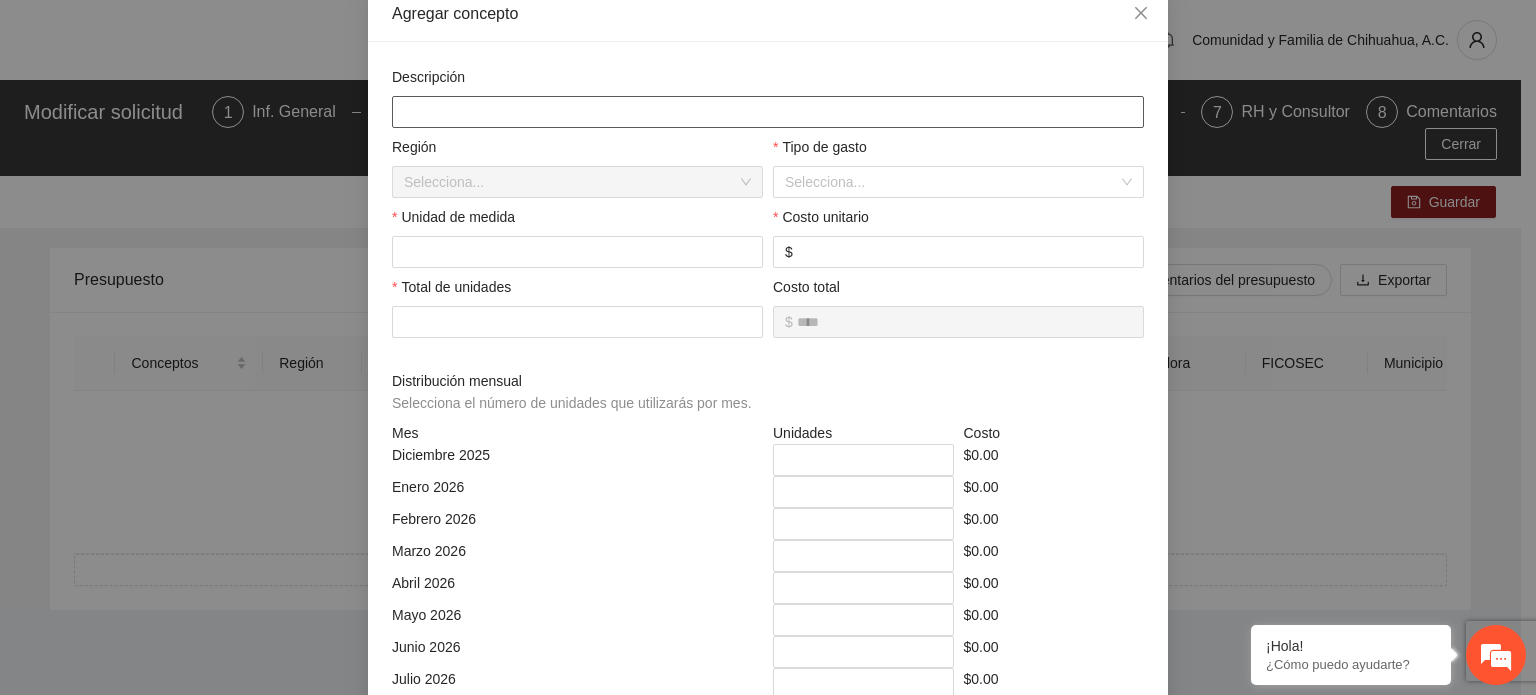 click at bounding box center (768, 112) 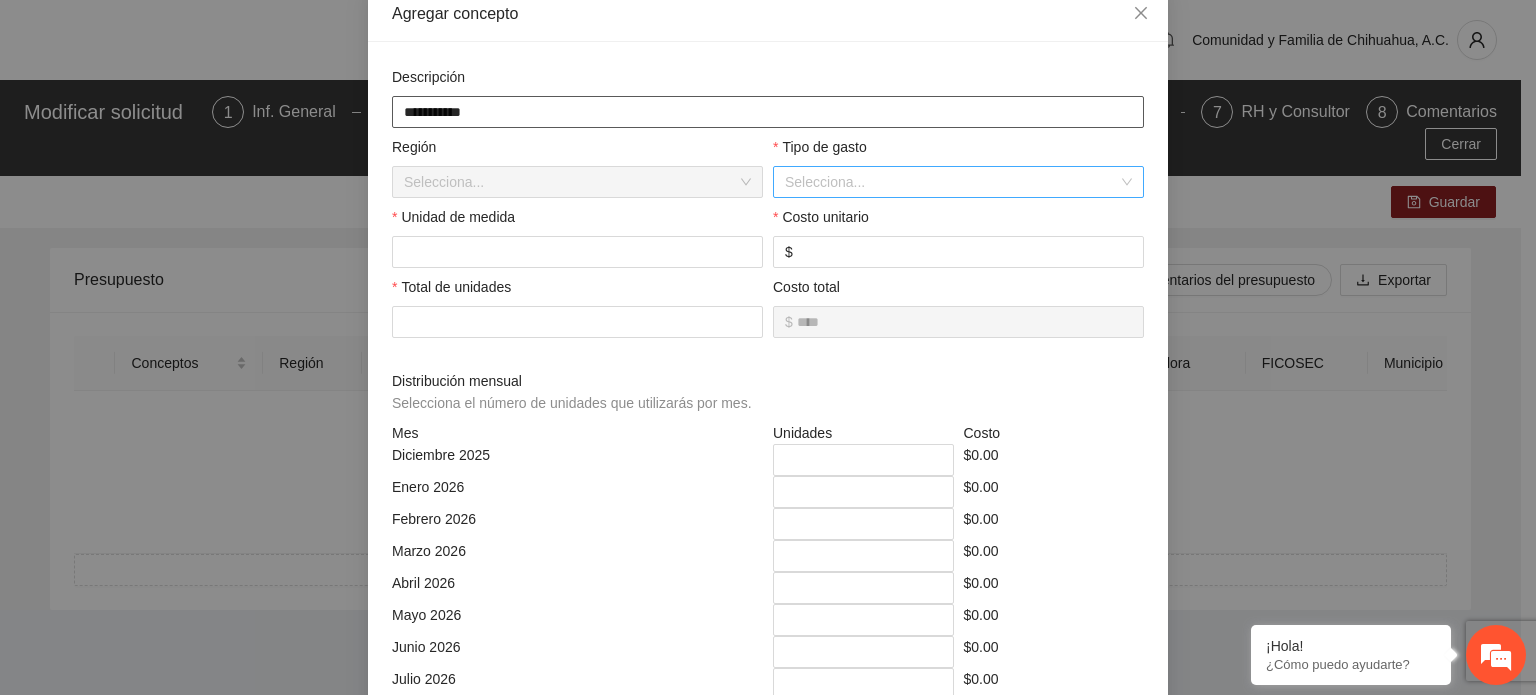 type on "**********" 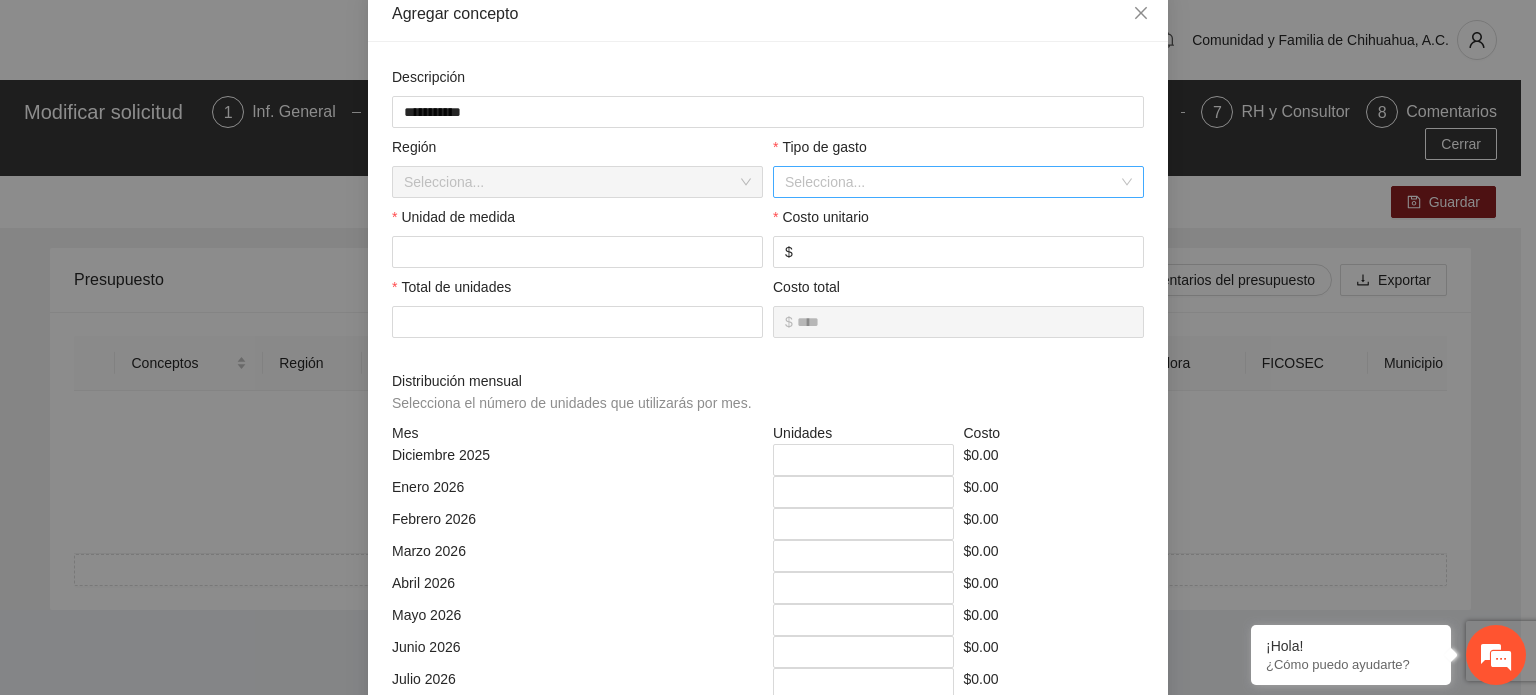 click at bounding box center [951, 182] 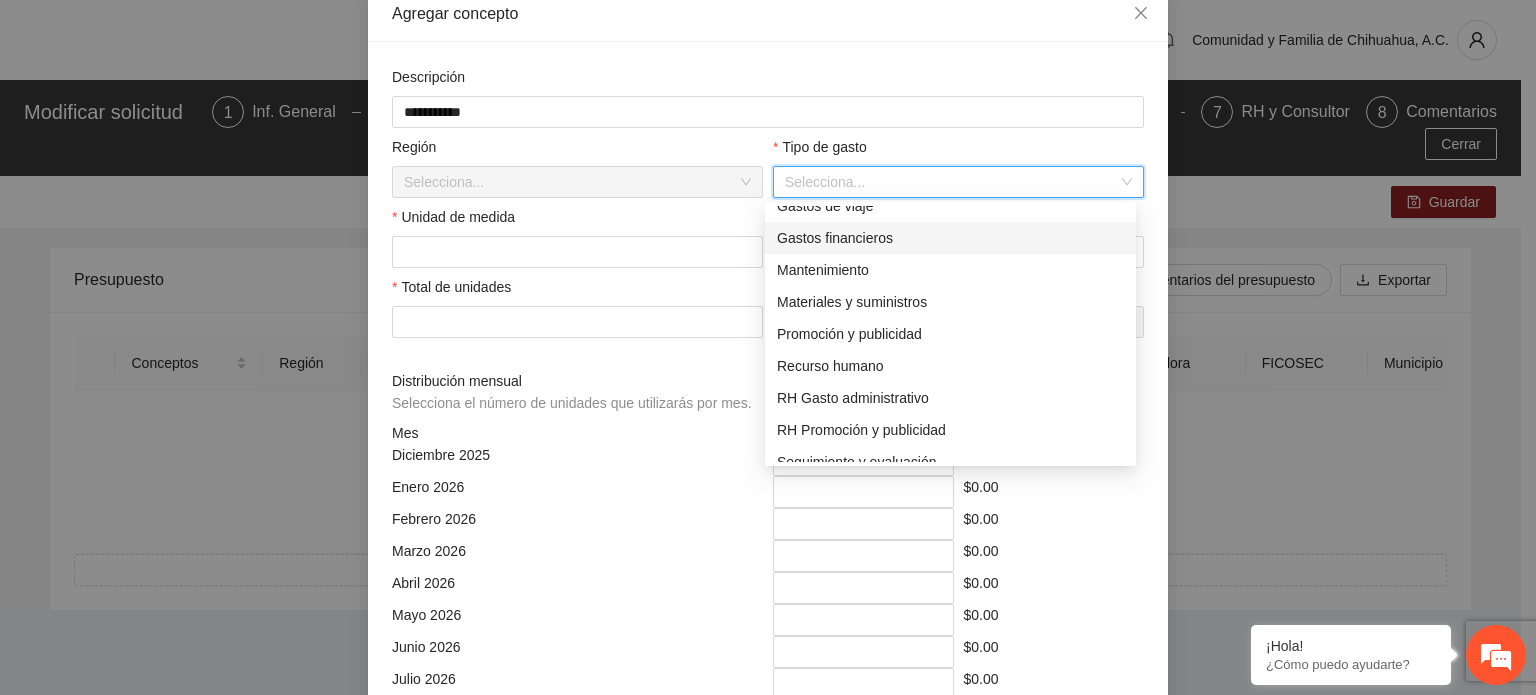 scroll, scrollTop: 192, scrollLeft: 0, axis: vertical 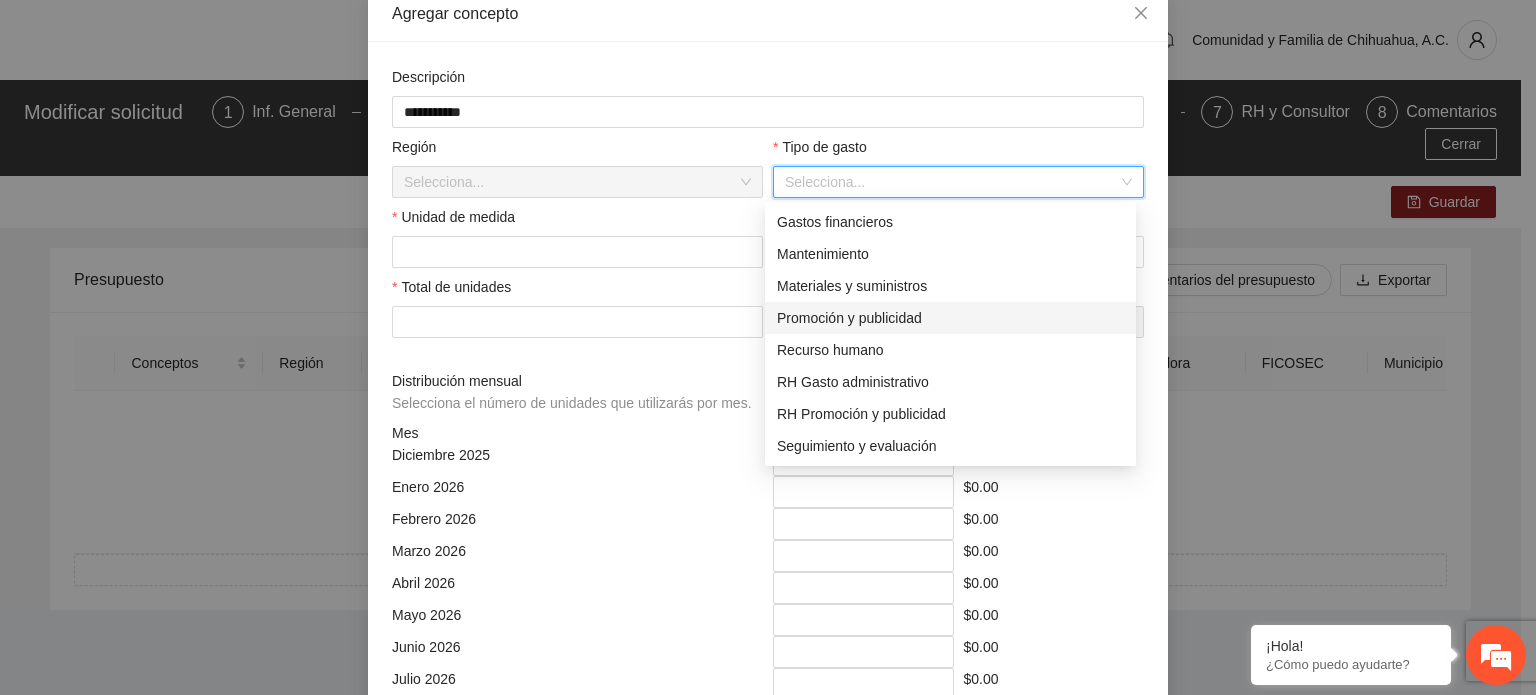 click on "Promoción y publicidad" at bounding box center (950, 318) 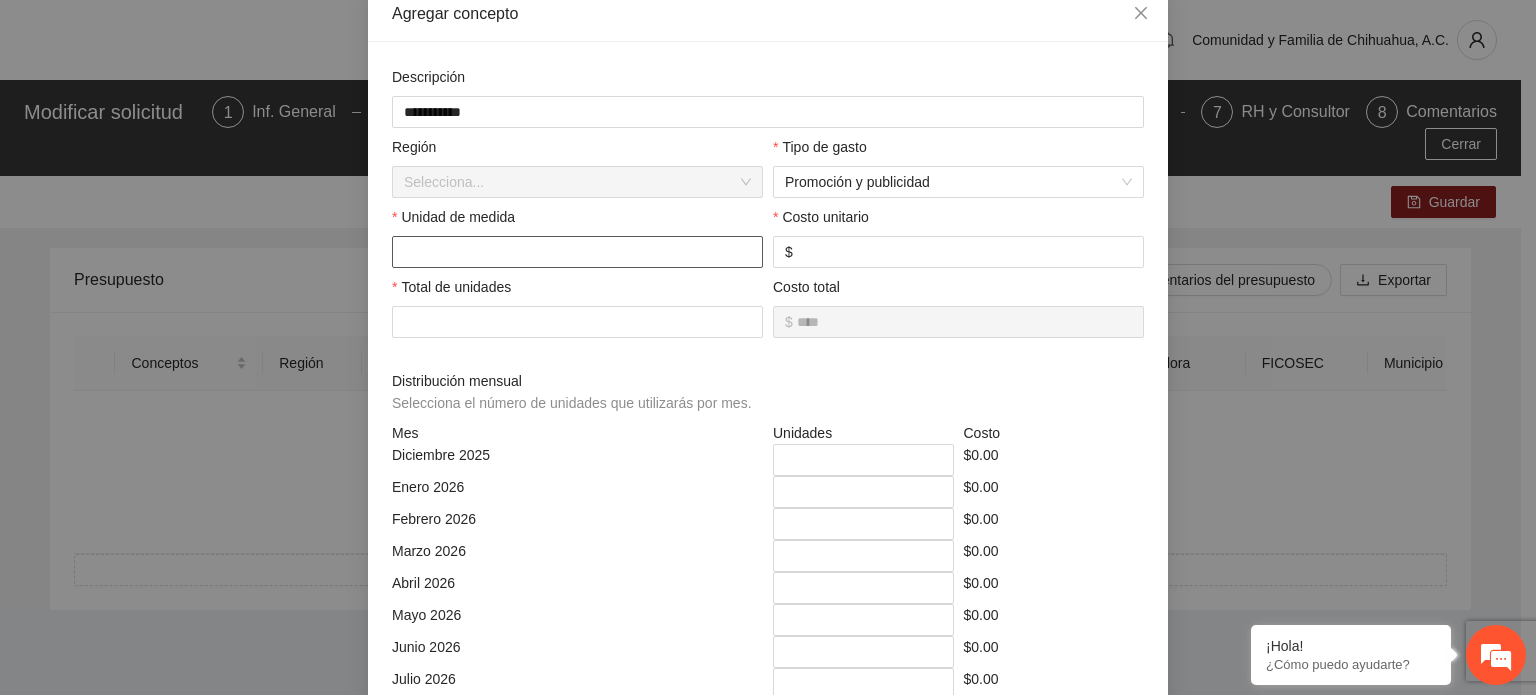 click at bounding box center [577, 252] 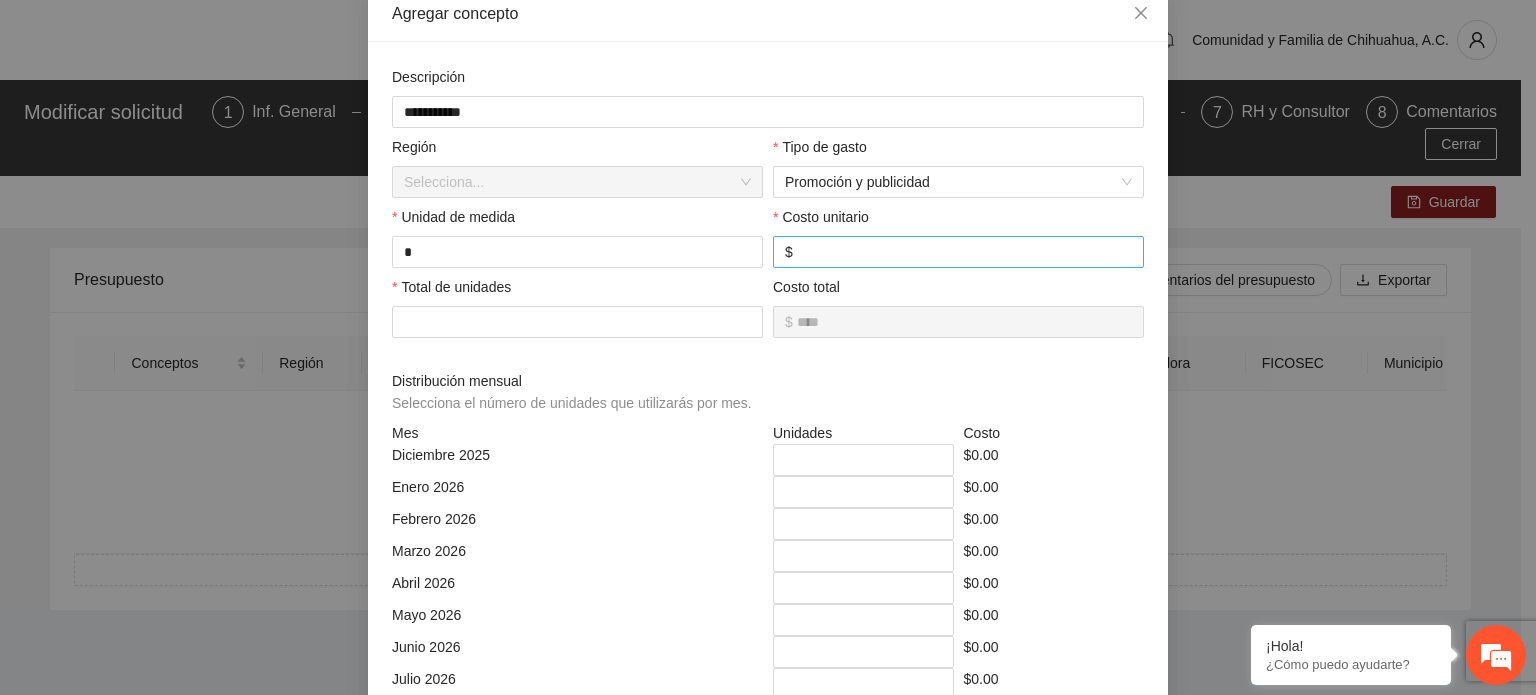 click at bounding box center [964, 252] 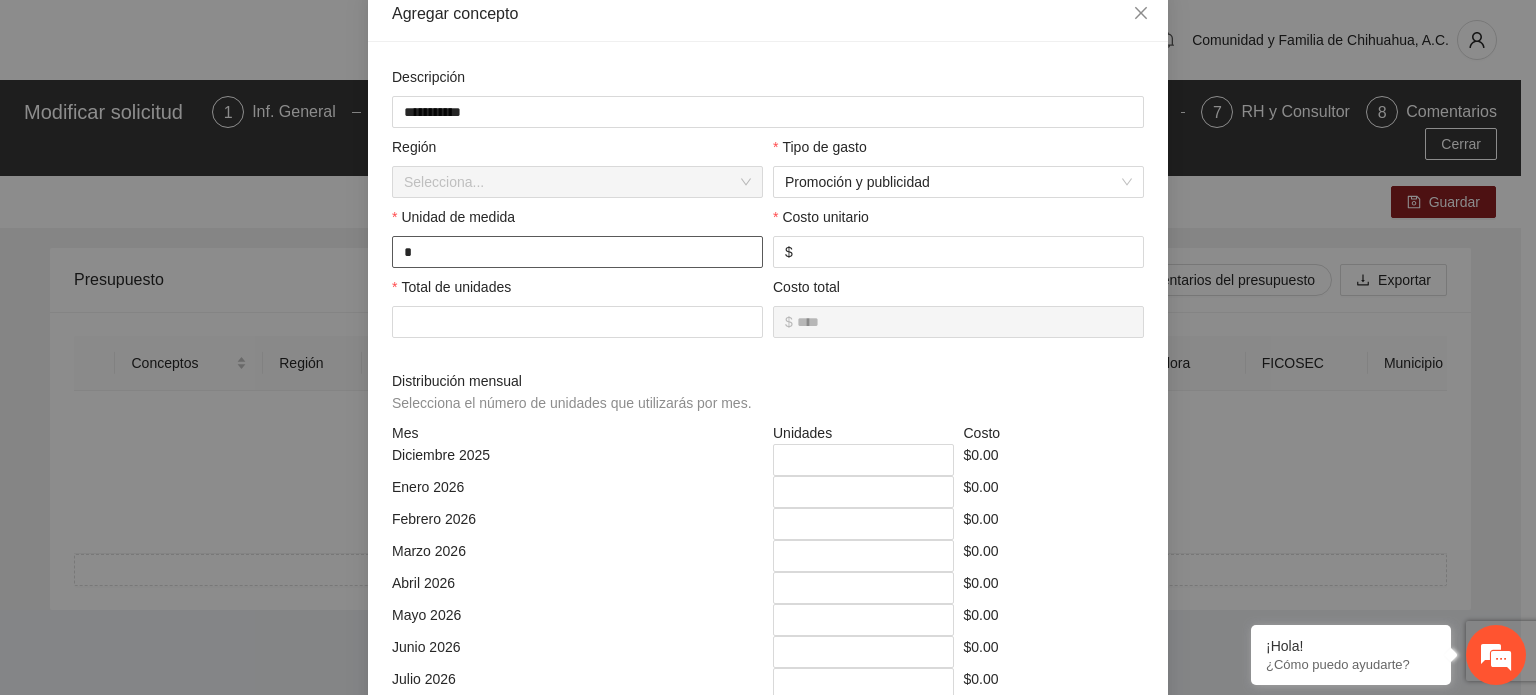 drag, startPoint x: 456, startPoint y: 256, endPoint x: 313, endPoint y: 242, distance: 143.68369 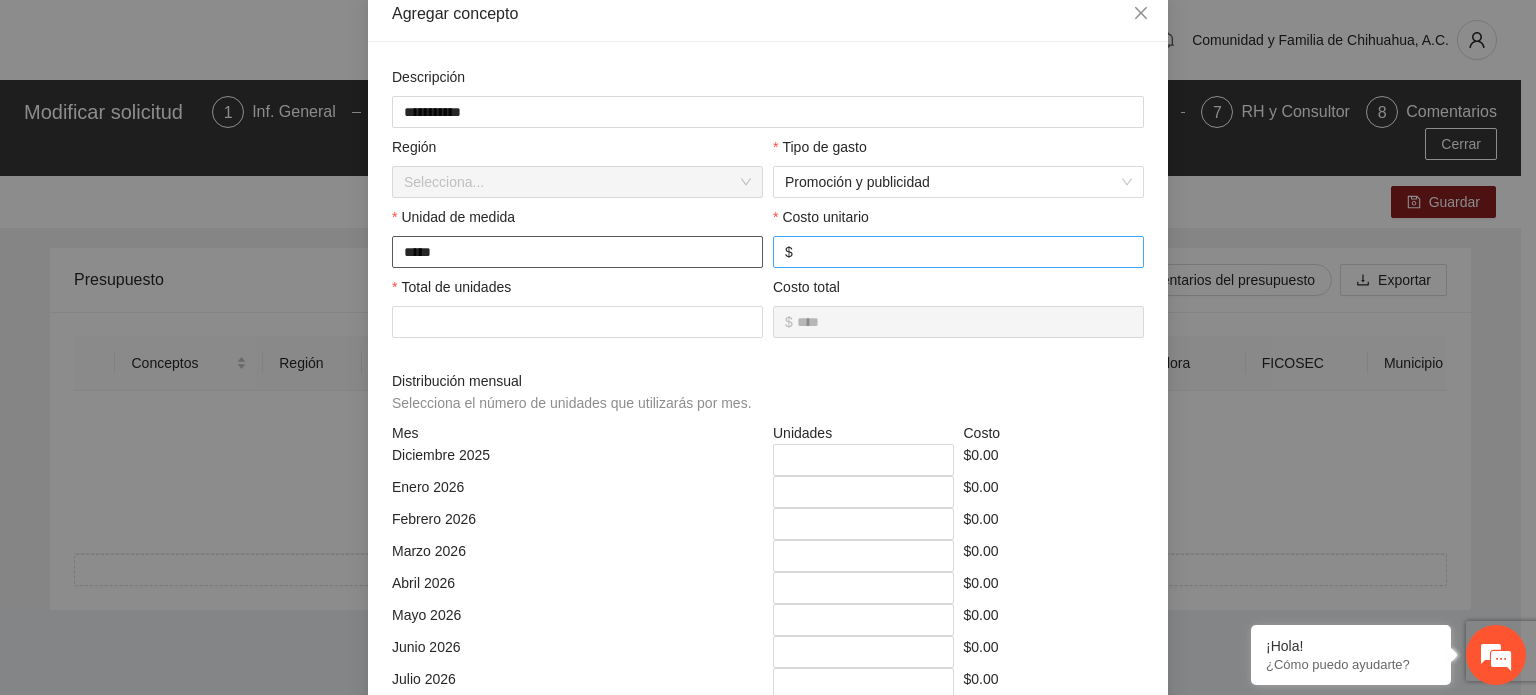 type on "*****" 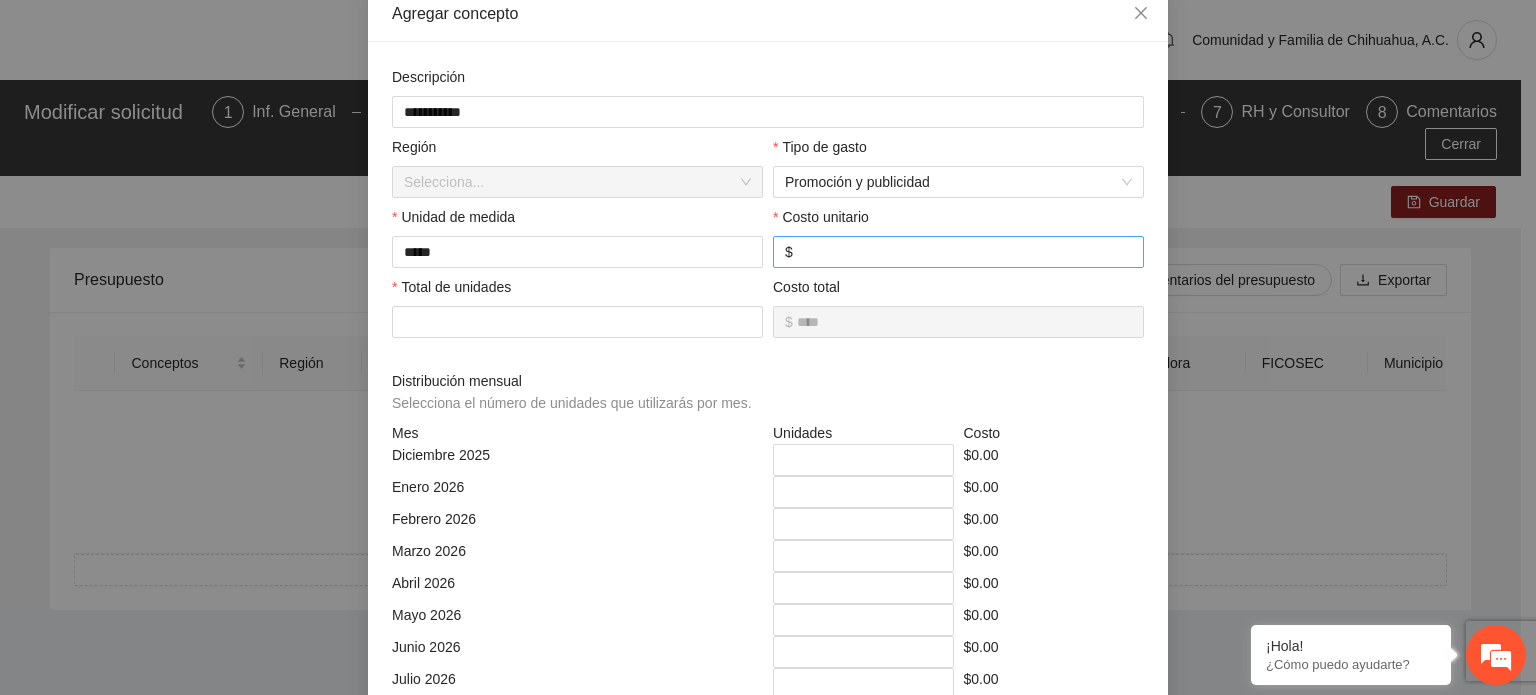 click on "$" at bounding box center [958, 252] 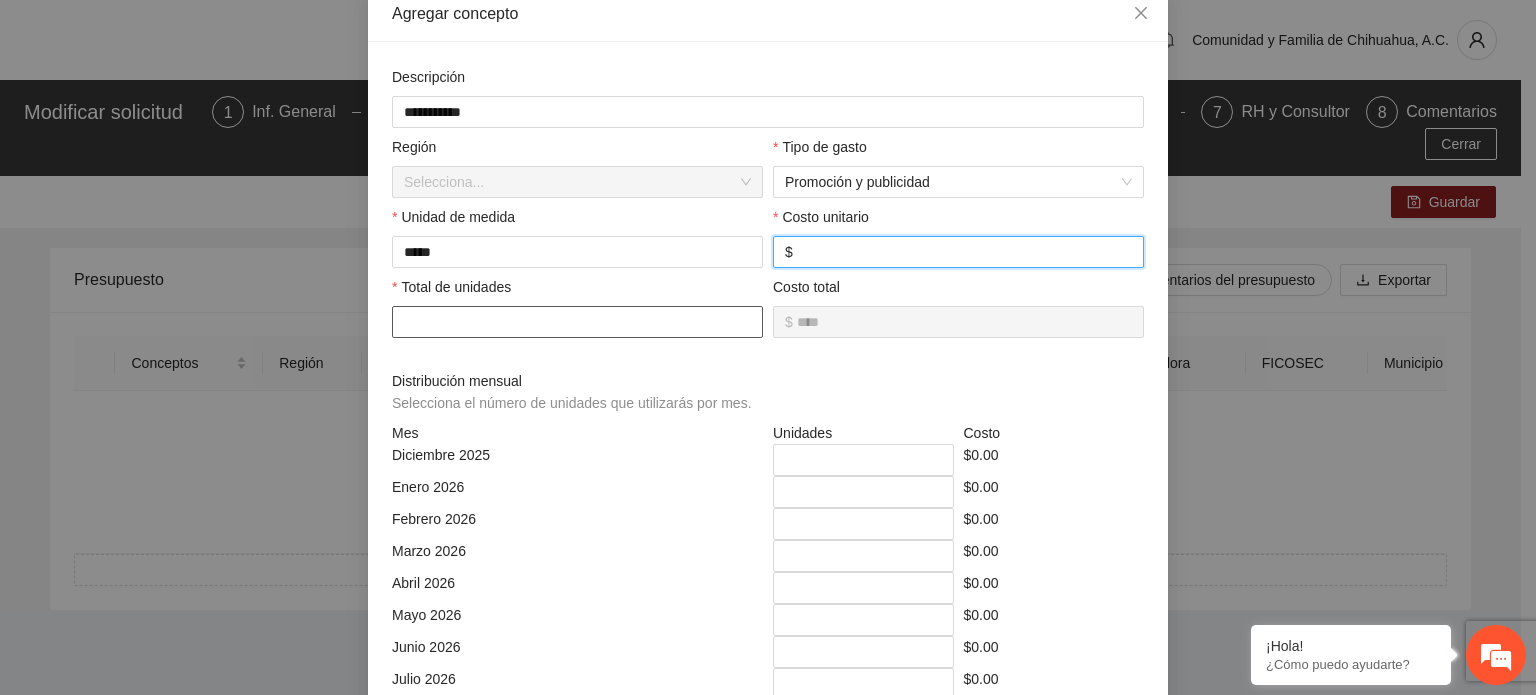 type on "*****" 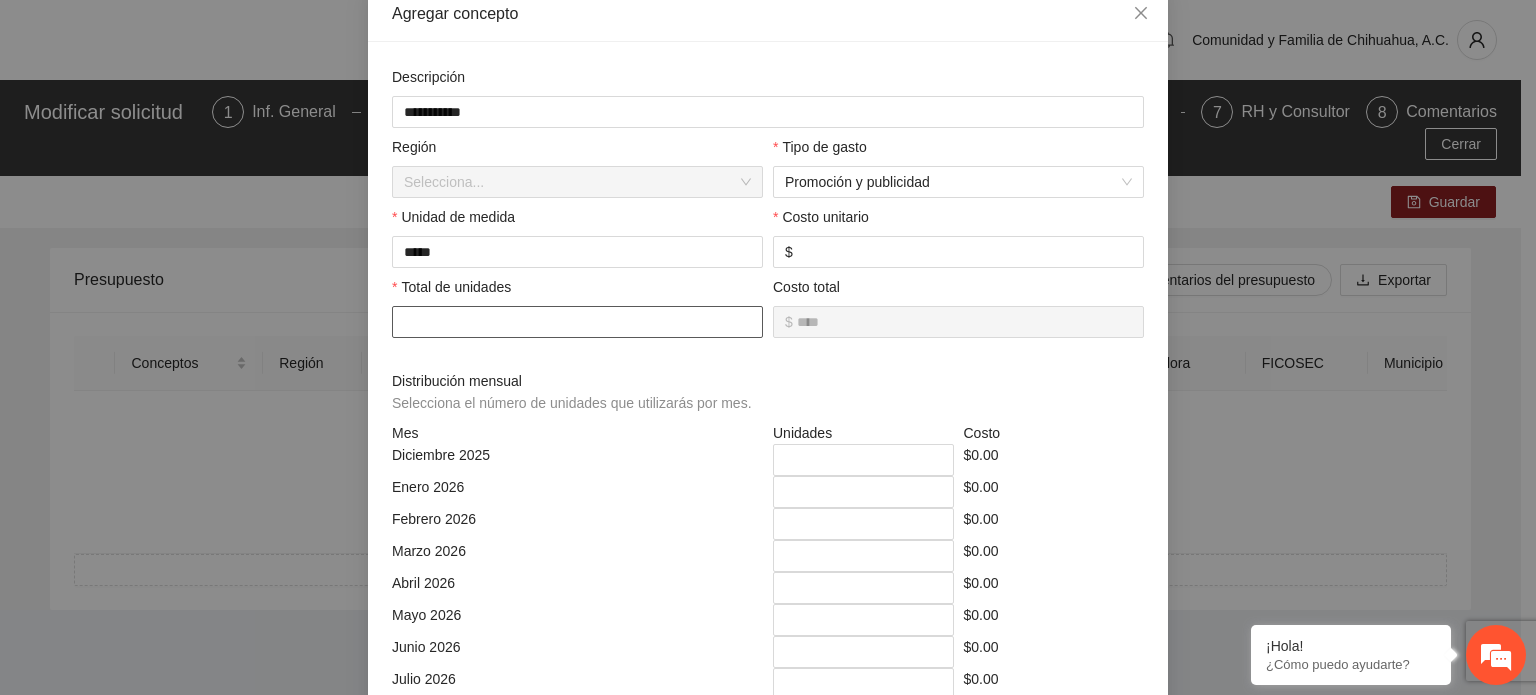 type on "*" 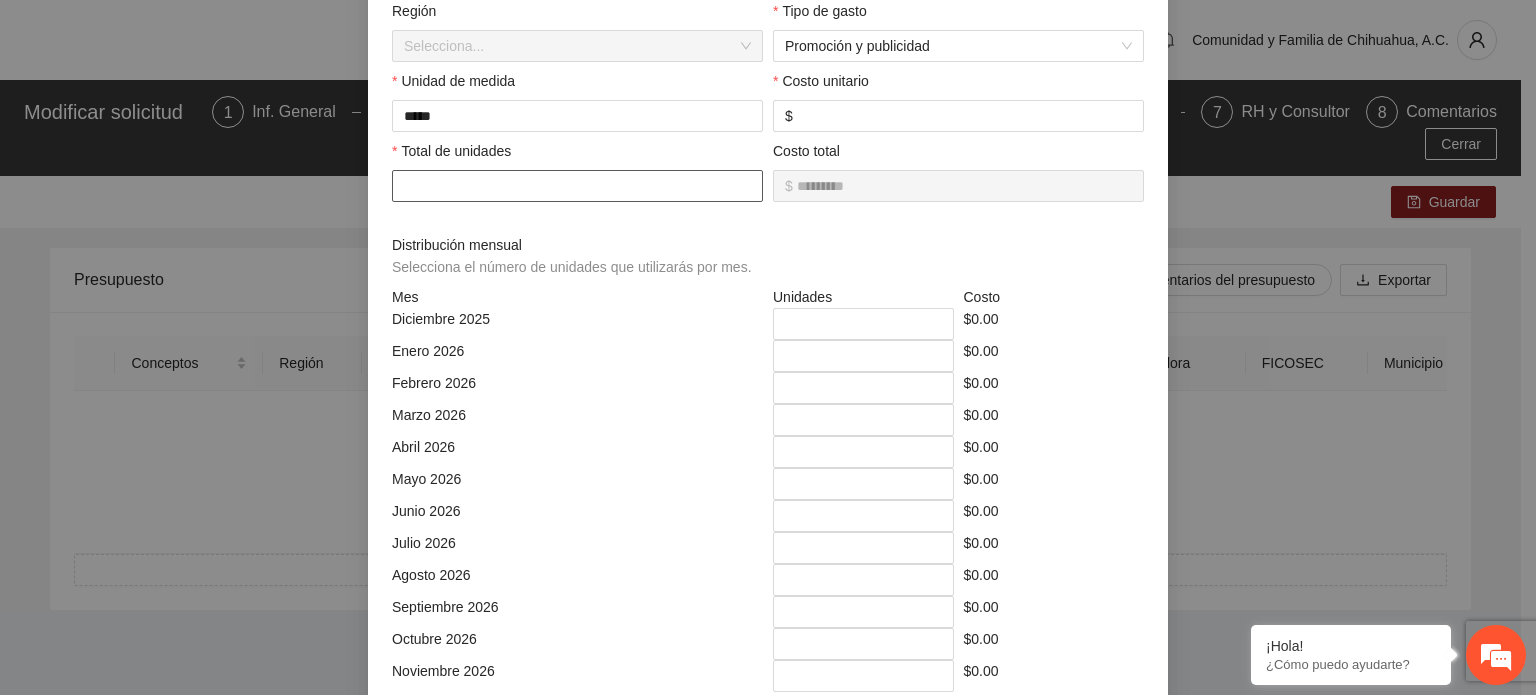 scroll, scrollTop: 413, scrollLeft: 0, axis: vertical 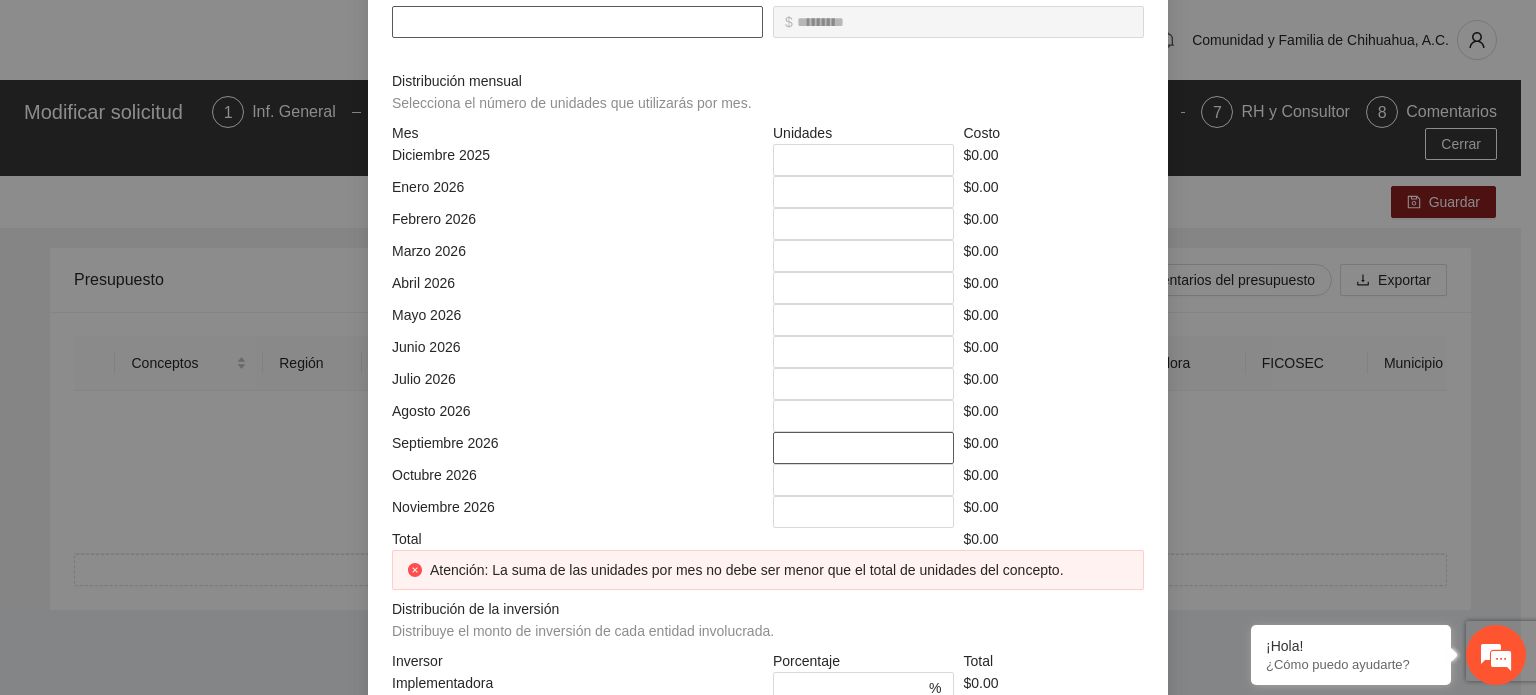 type on "*" 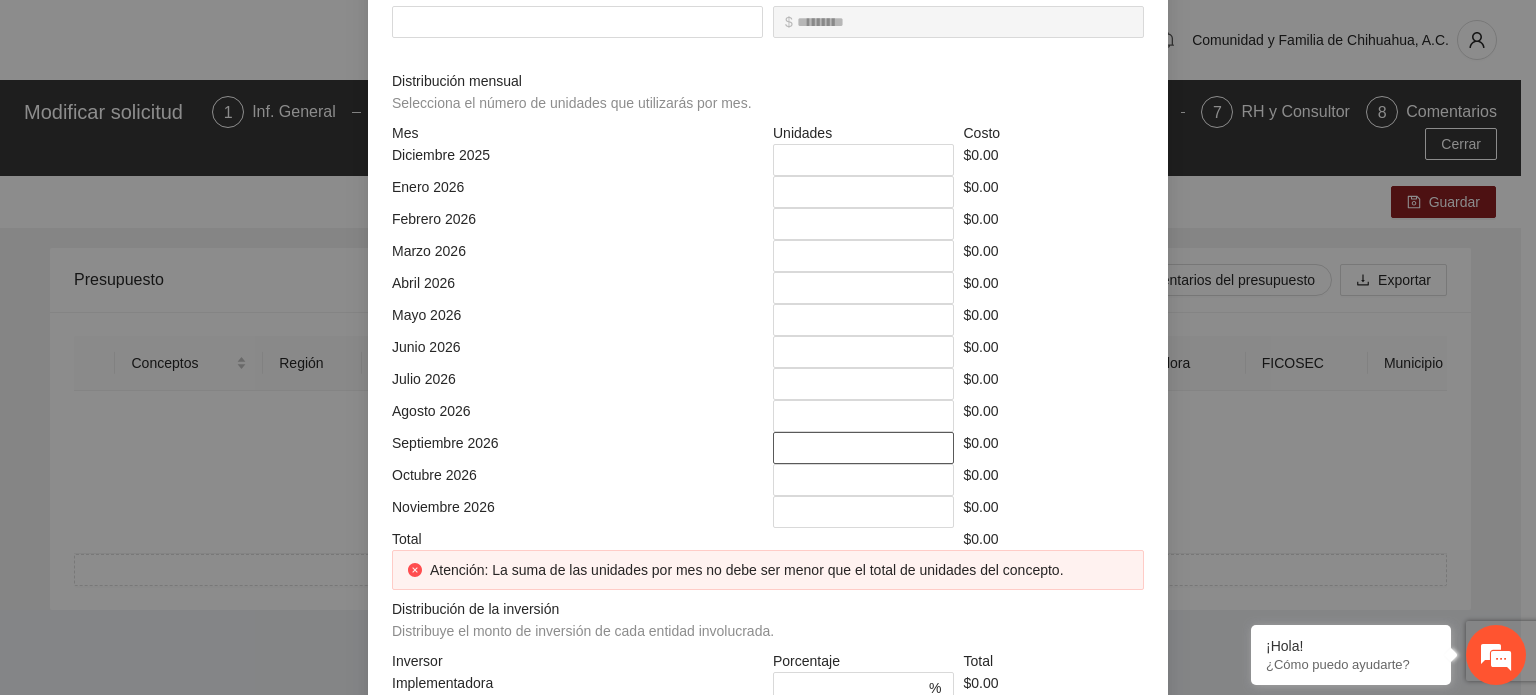 click on "*" at bounding box center (863, 448) 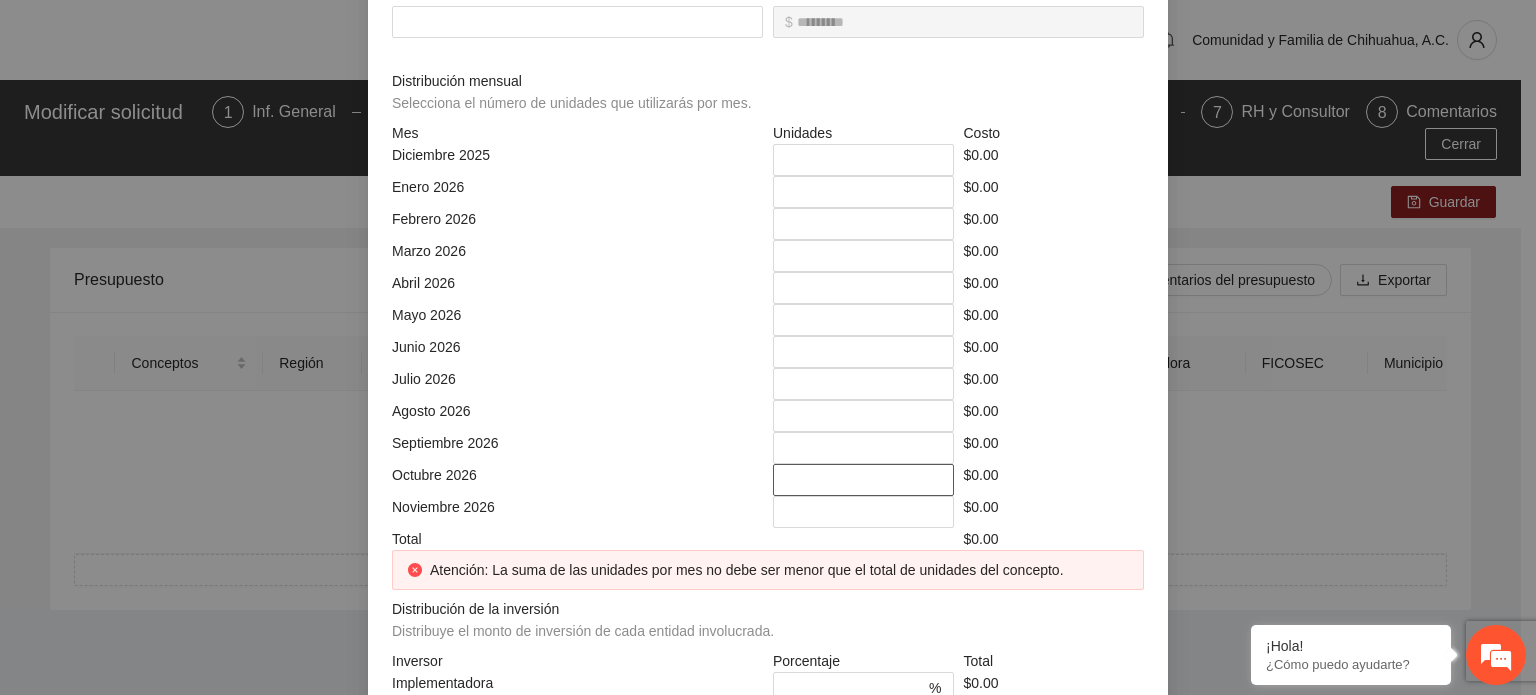 click on "*" at bounding box center (863, 480) 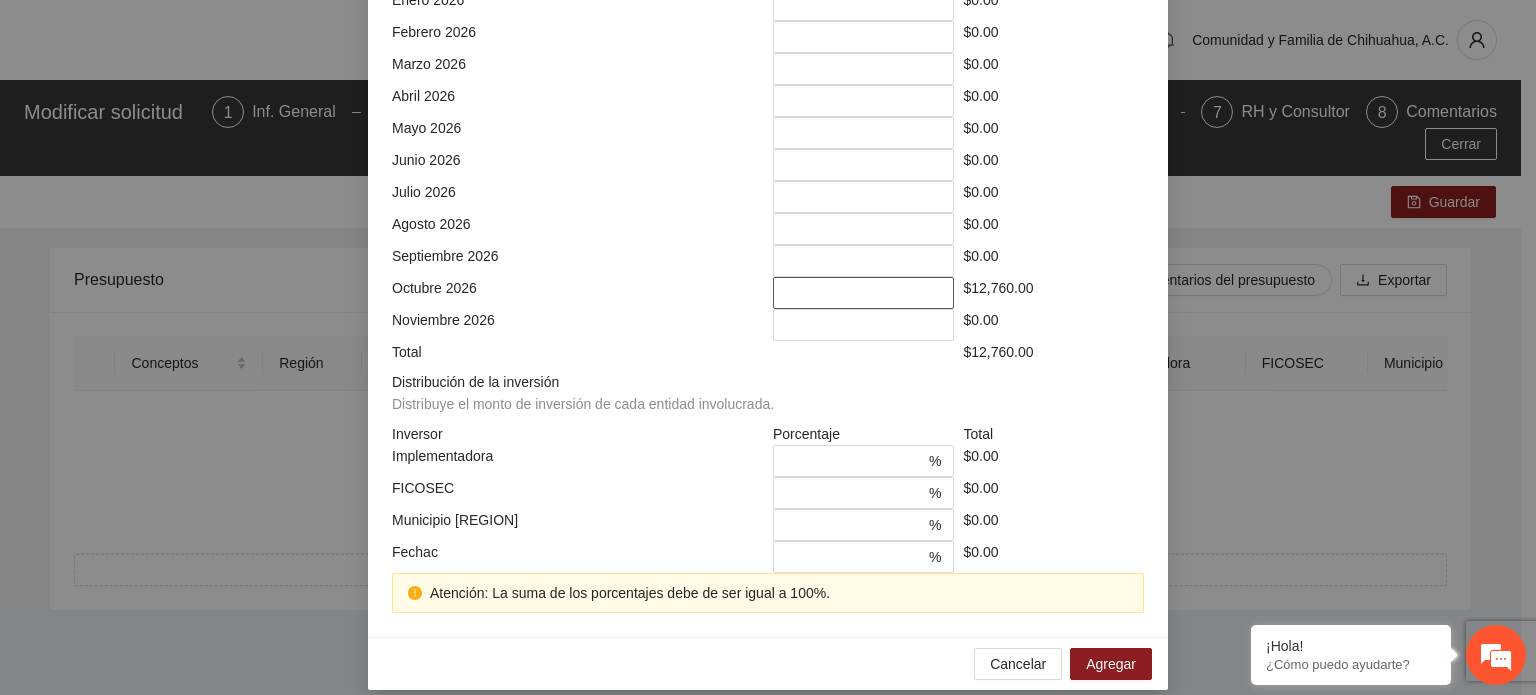 scroll, scrollTop: 613, scrollLeft: 0, axis: vertical 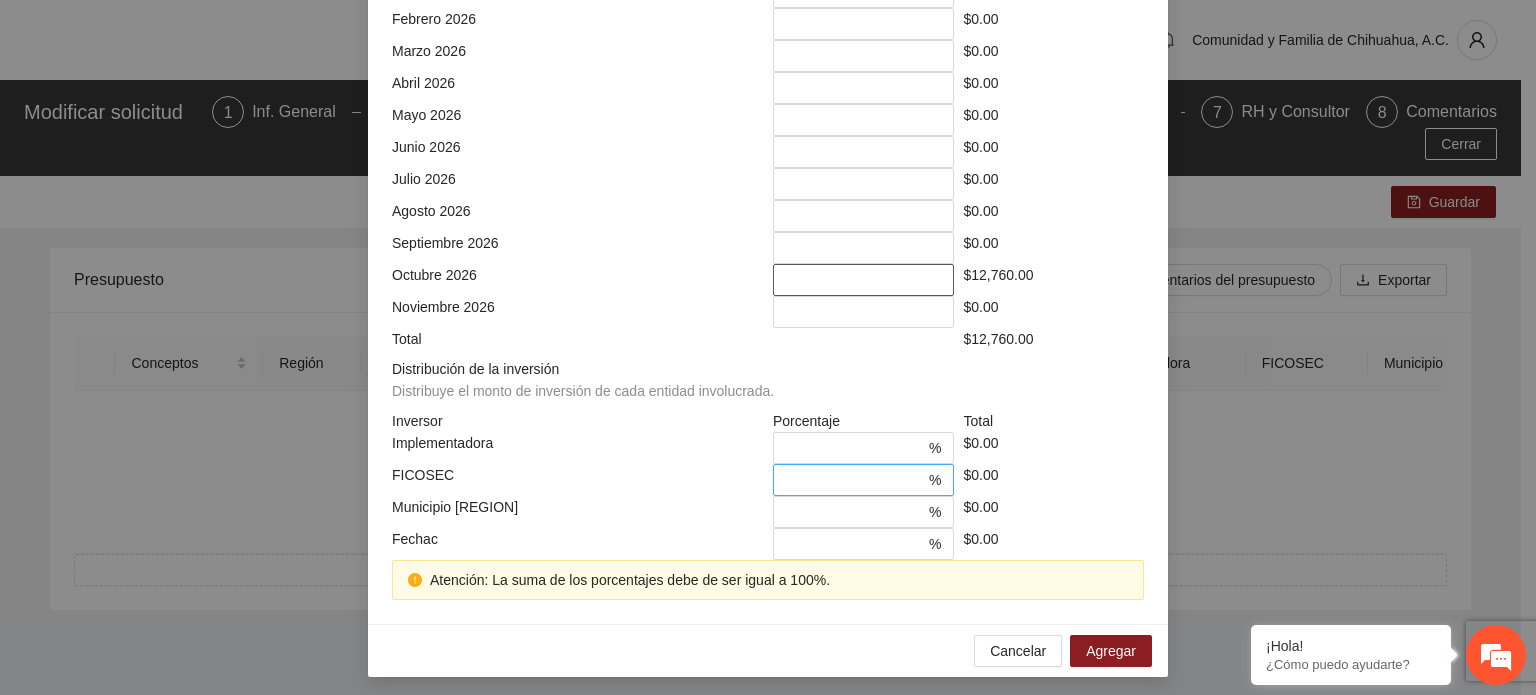 type on "*" 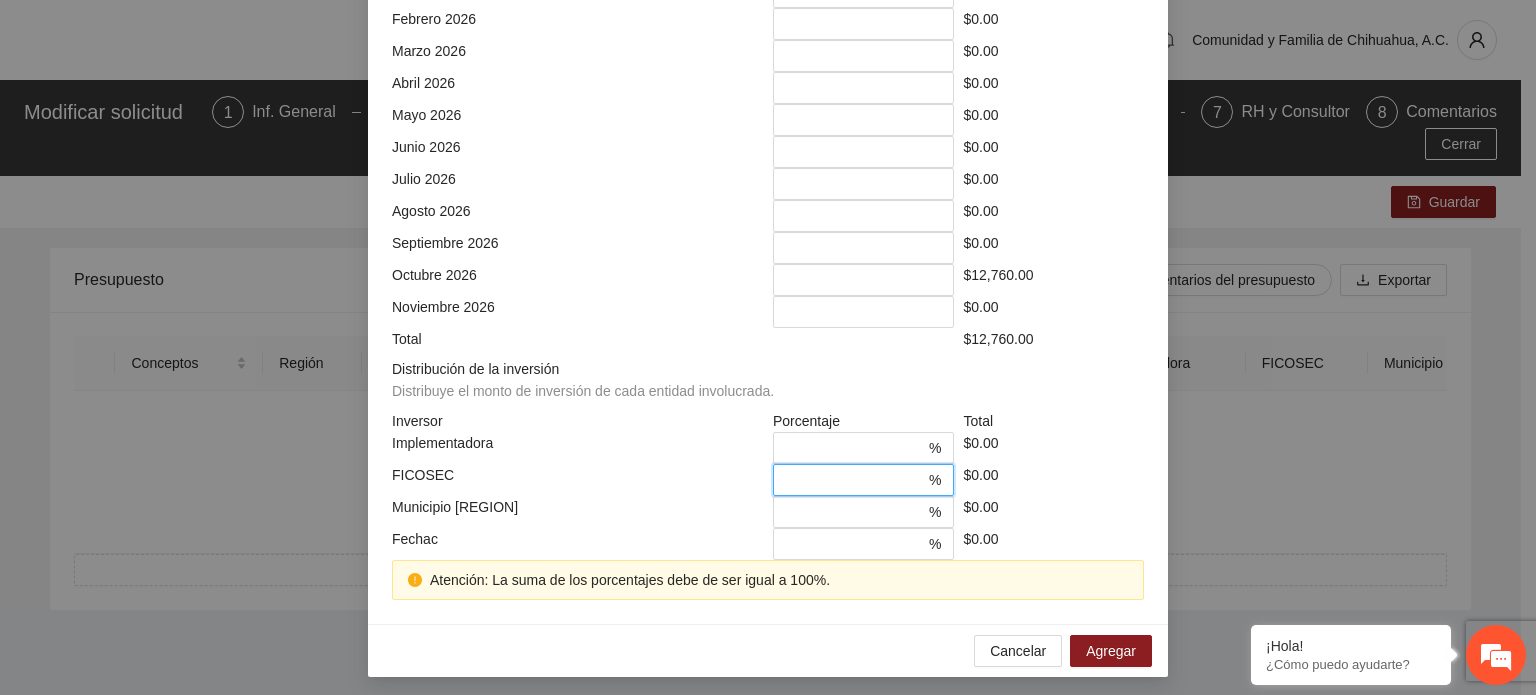 click on "*" at bounding box center [855, 480] 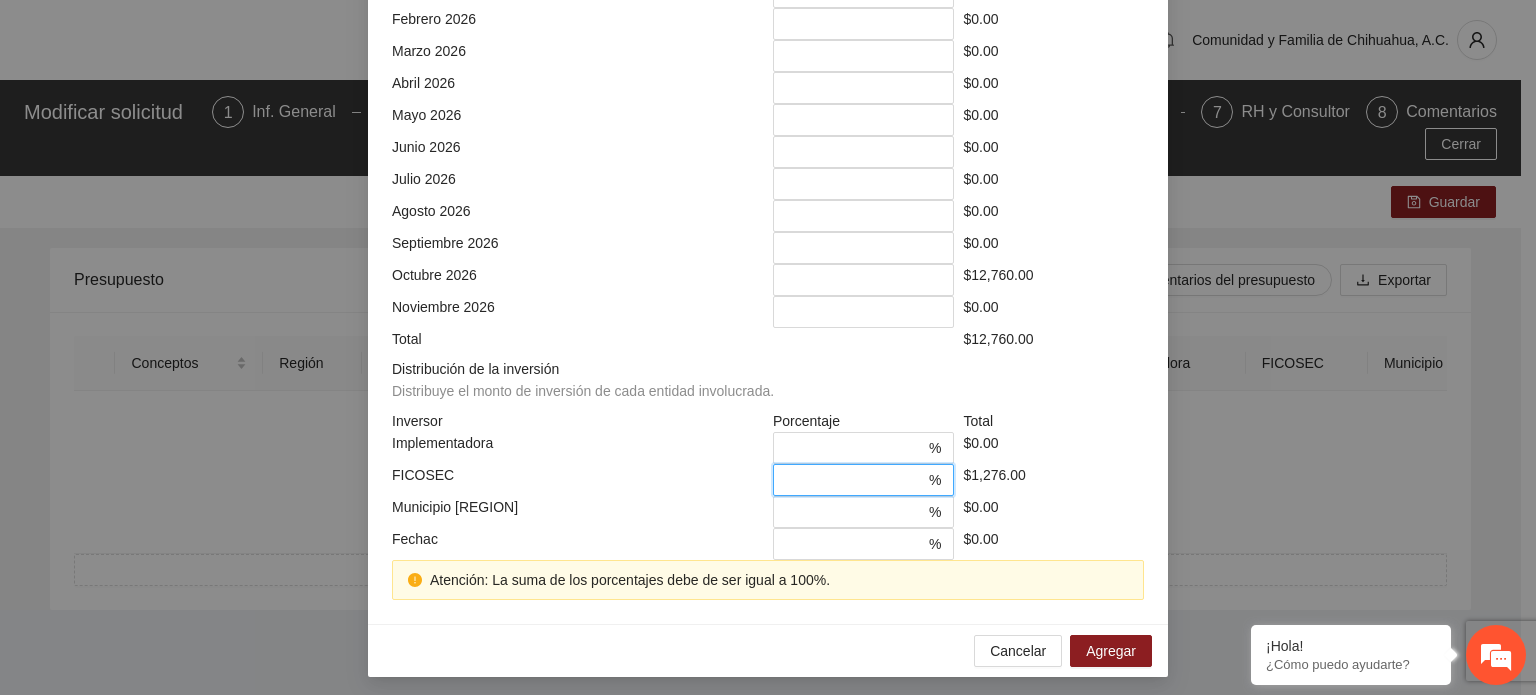scroll, scrollTop: 573, scrollLeft: 0, axis: vertical 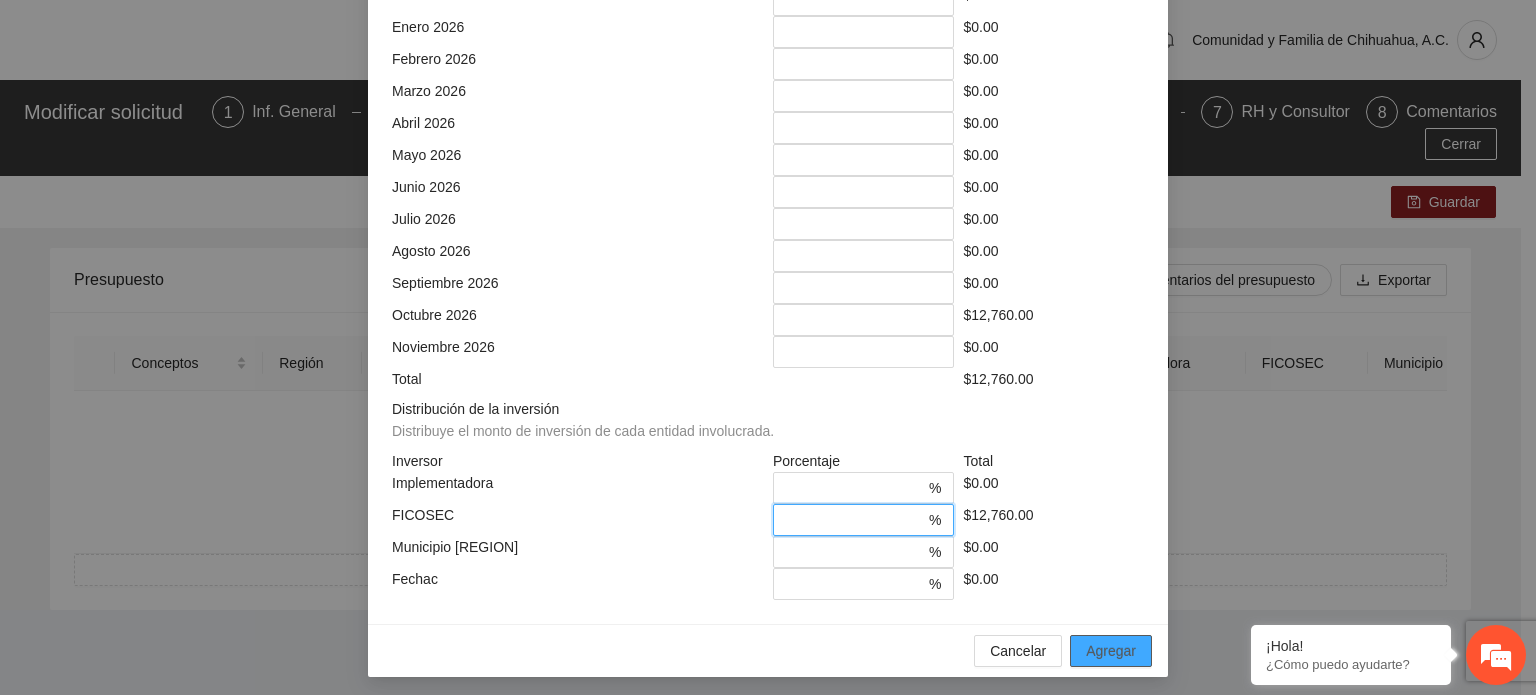 type on "***" 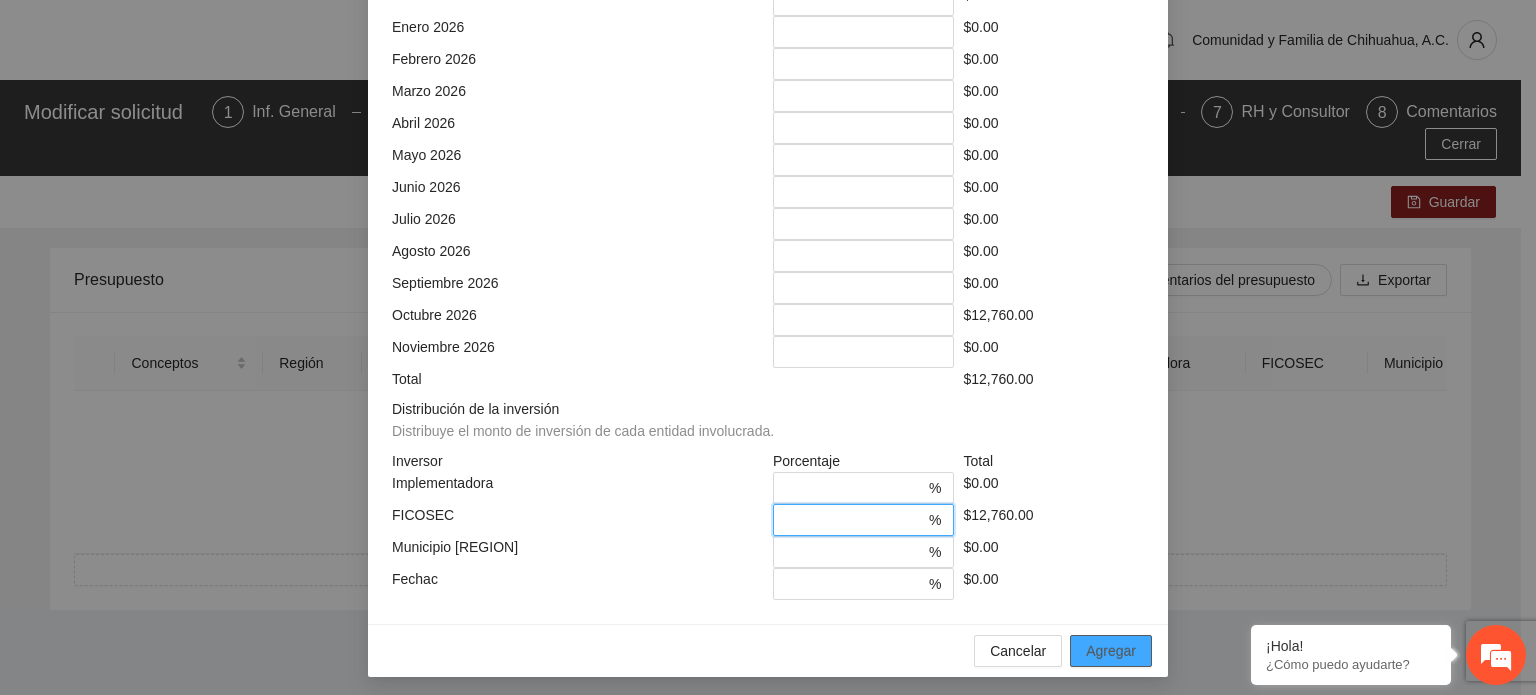 click on "Agregar" at bounding box center [1111, 651] 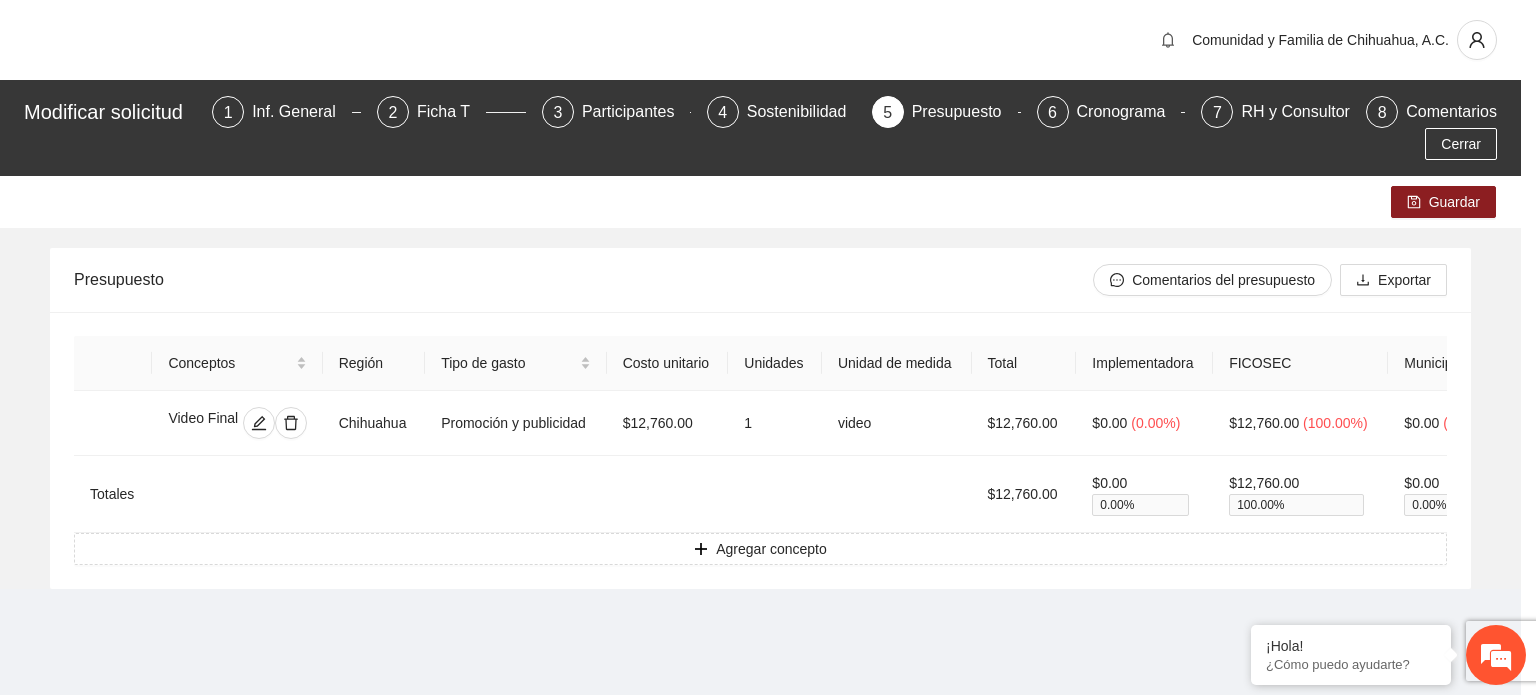 scroll, scrollTop: 473, scrollLeft: 0, axis: vertical 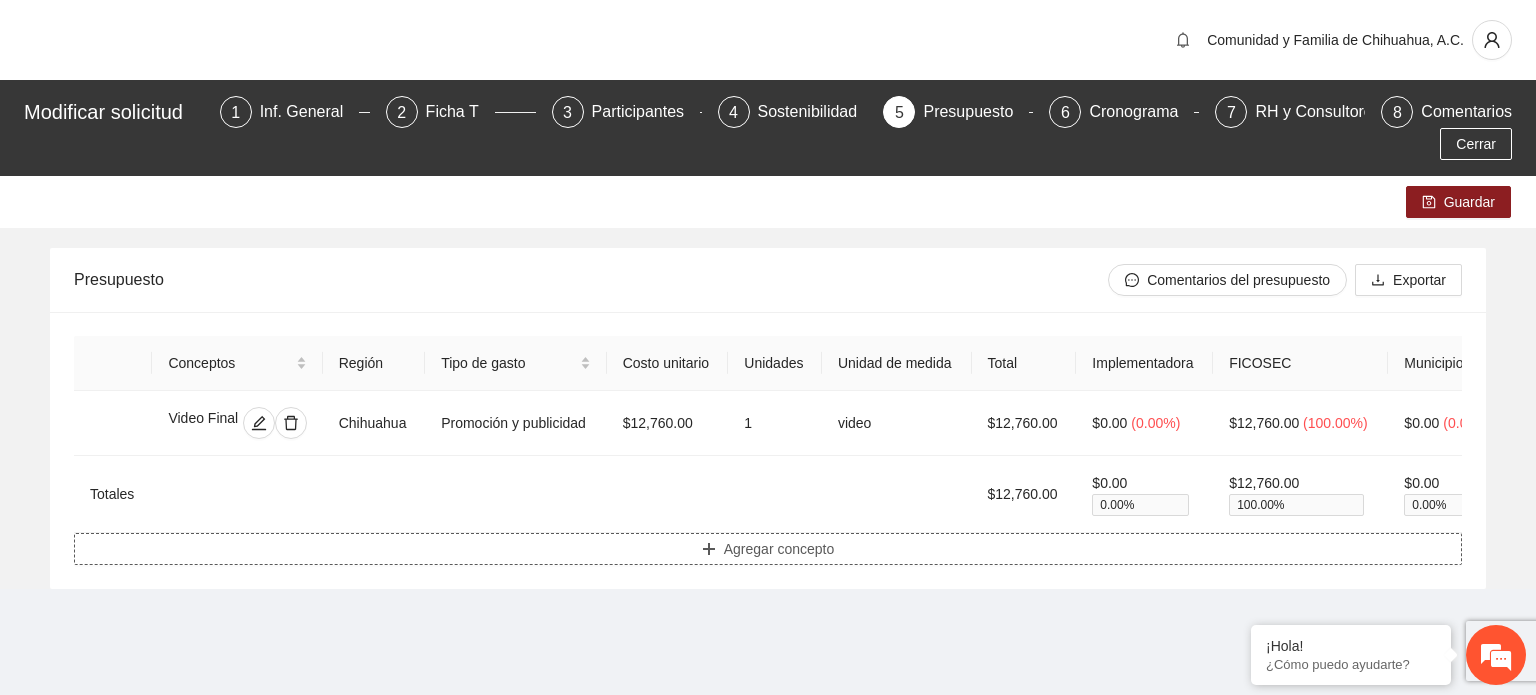 click on "Agregar concepto" at bounding box center [779, 549] 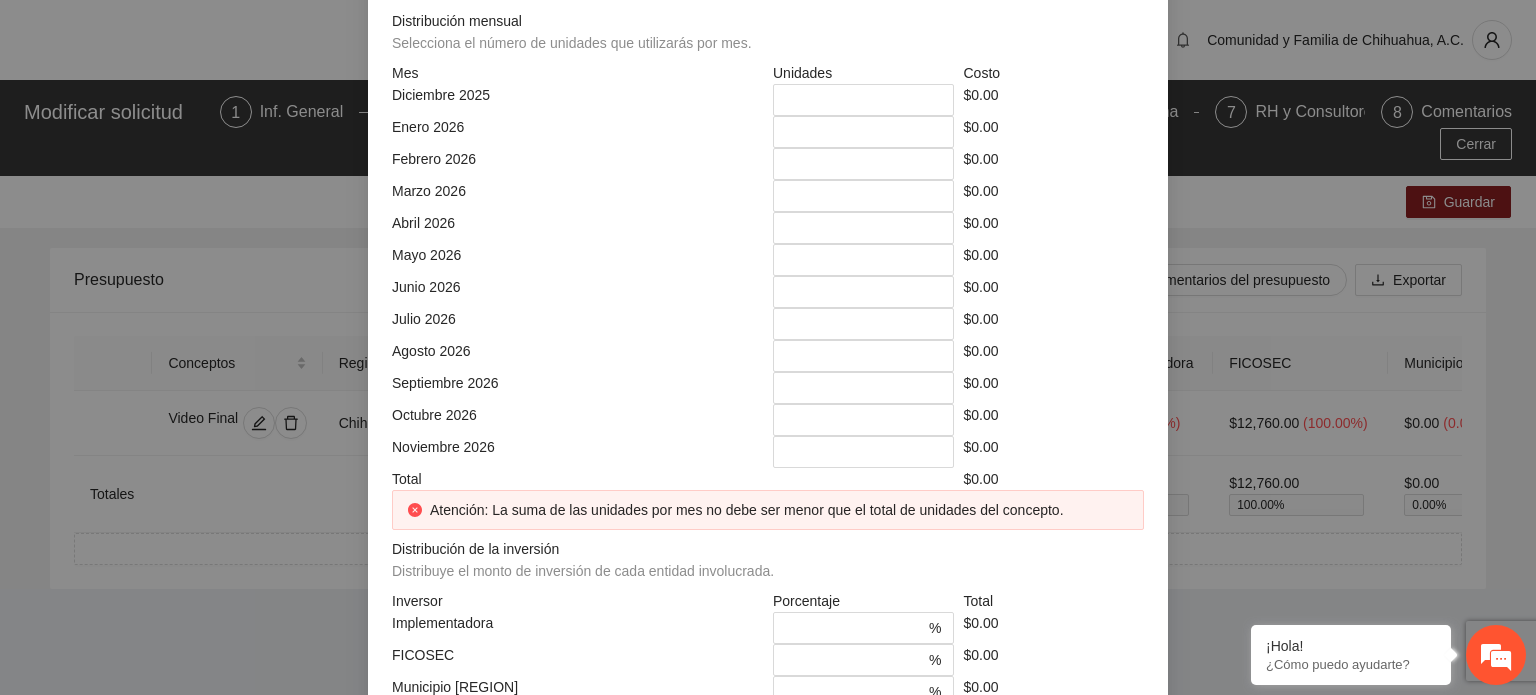 click at bounding box center (768, -248) 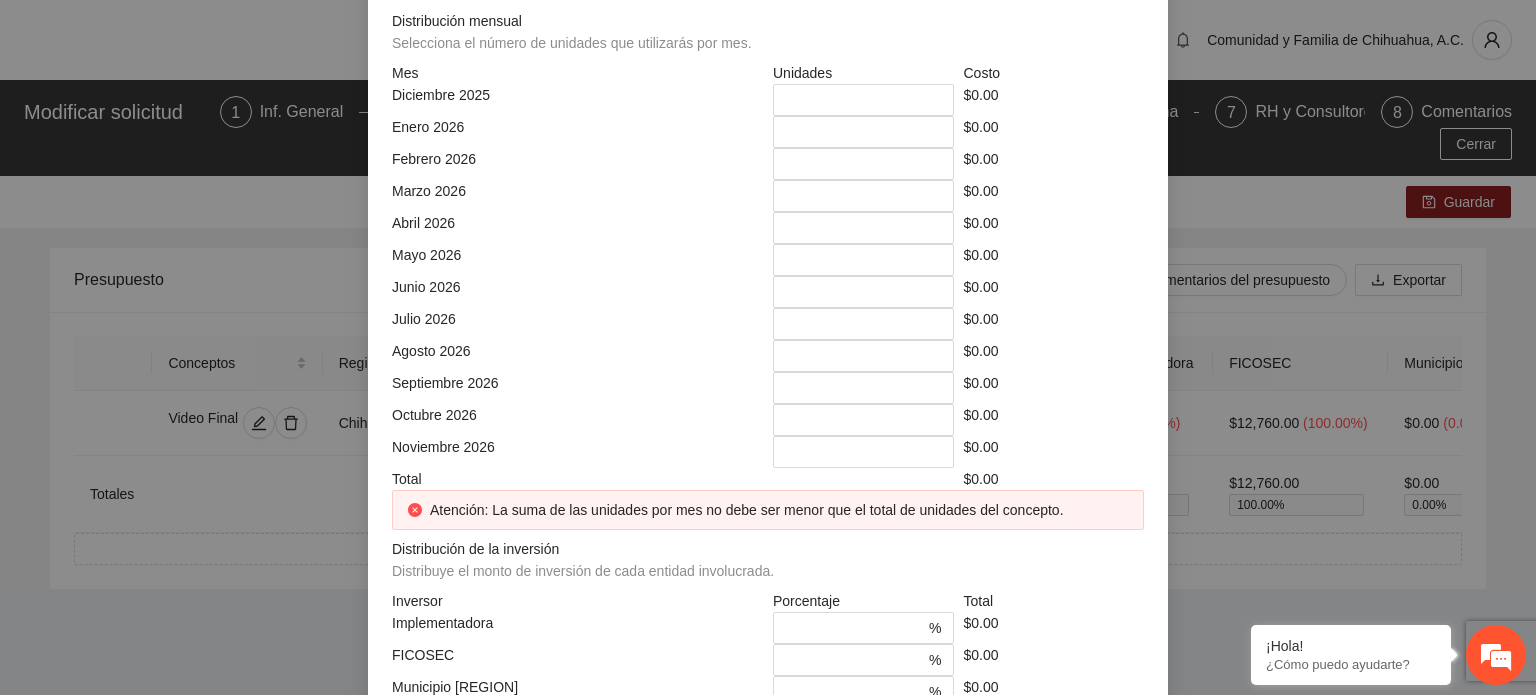 type on "**********" 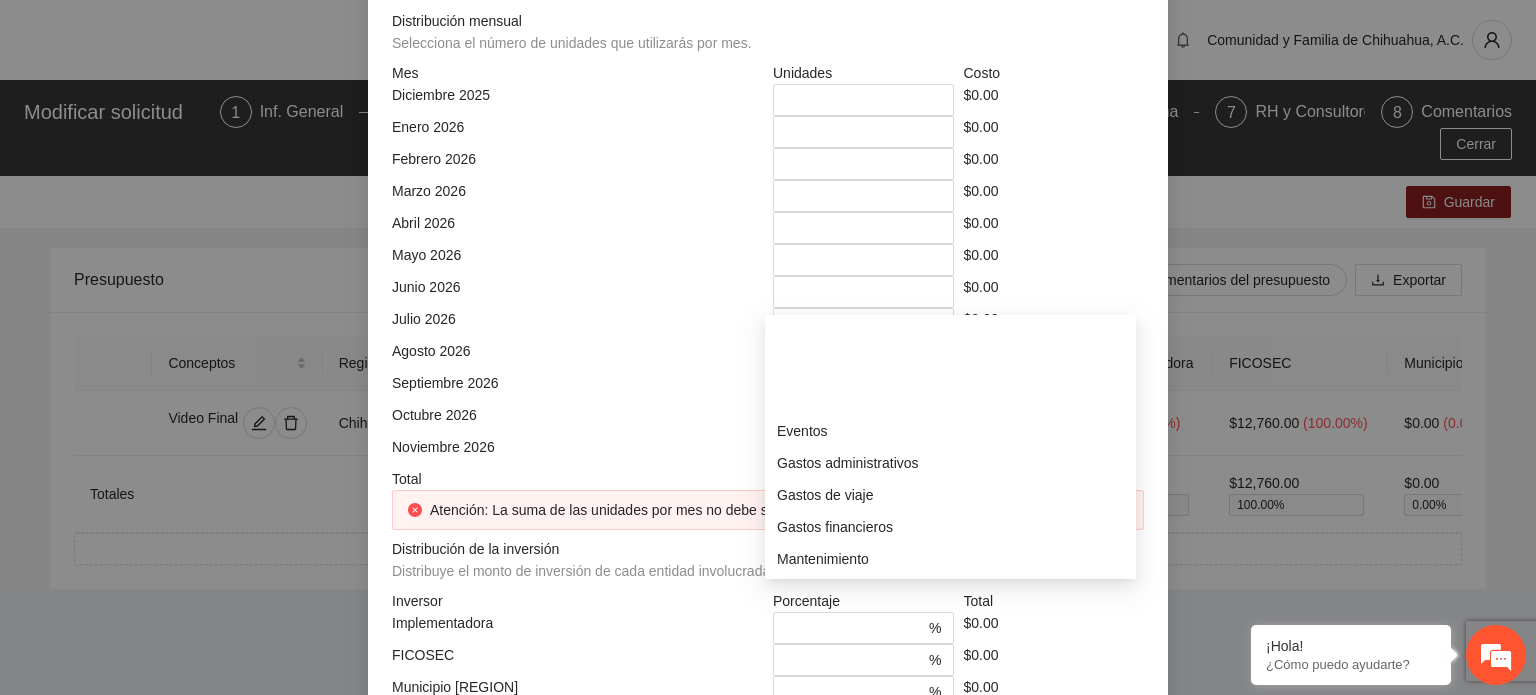 scroll, scrollTop: 100, scrollLeft: 0, axis: vertical 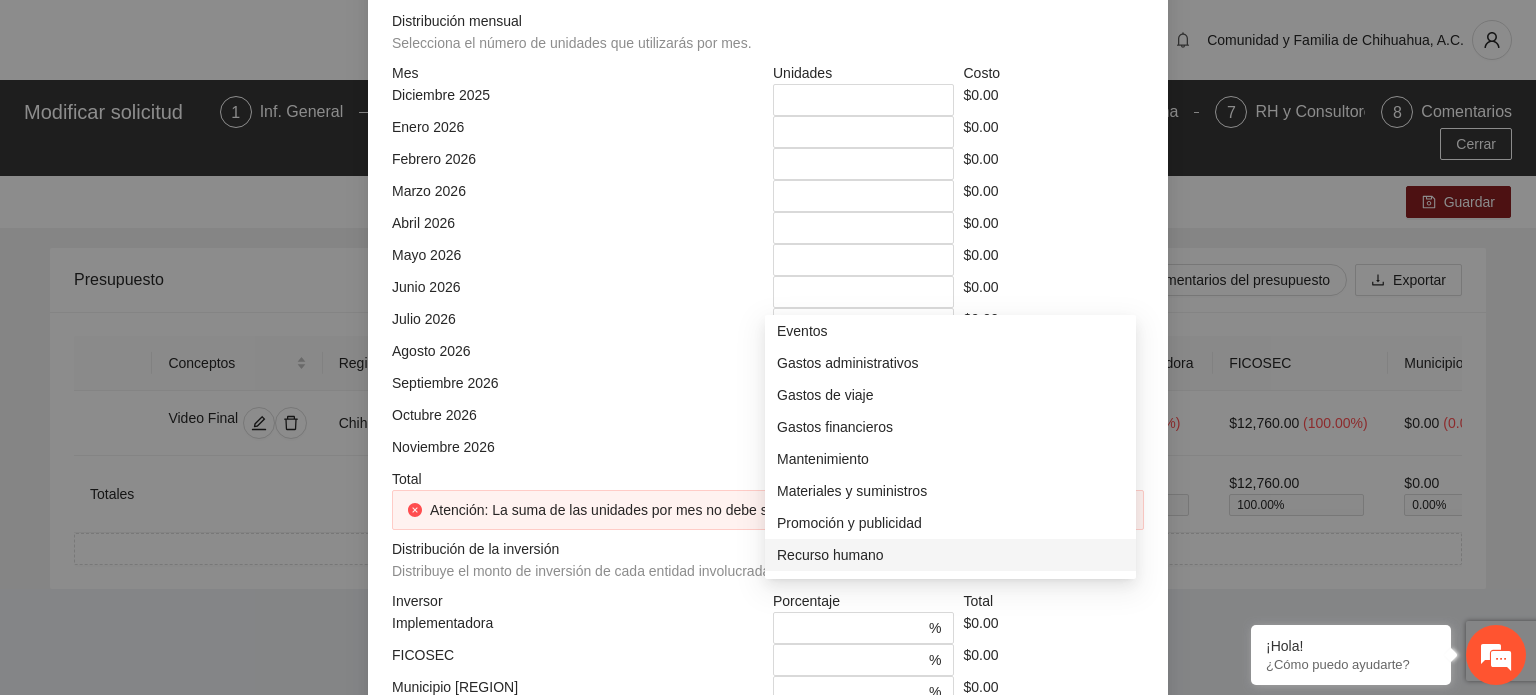 drag, startPoint x: 867, startPoint y: 549, endPoint x: 676, endPoint y: 511, distance: 194.74342 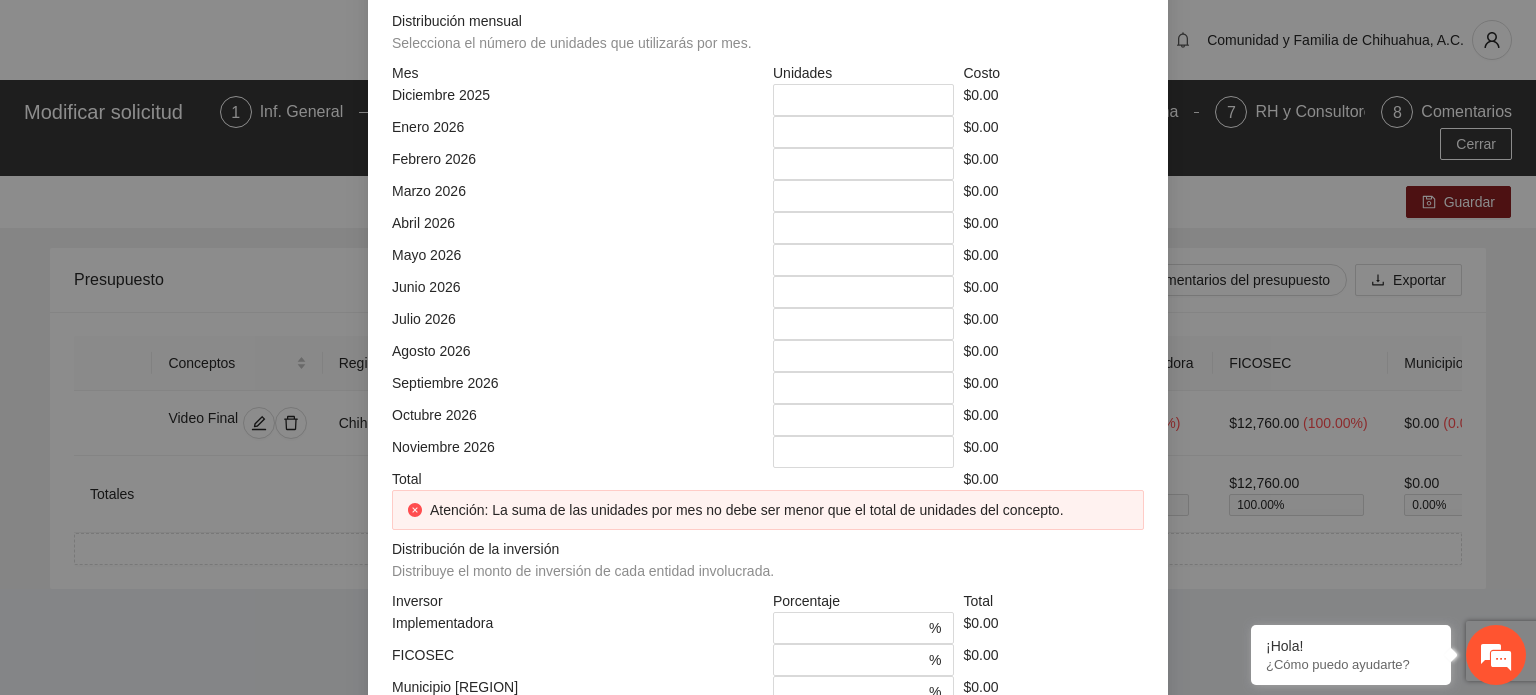 click at bounding box center (964, -108) 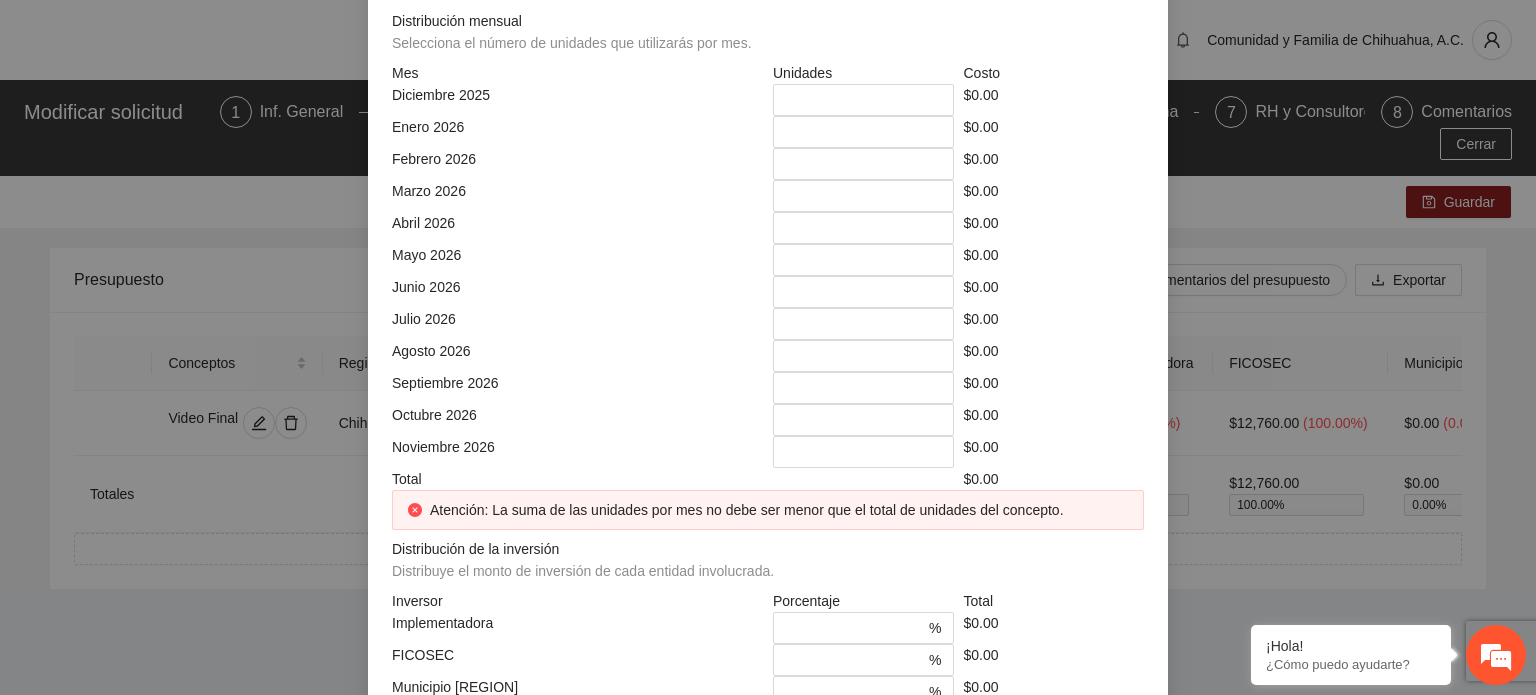 type on "*****" 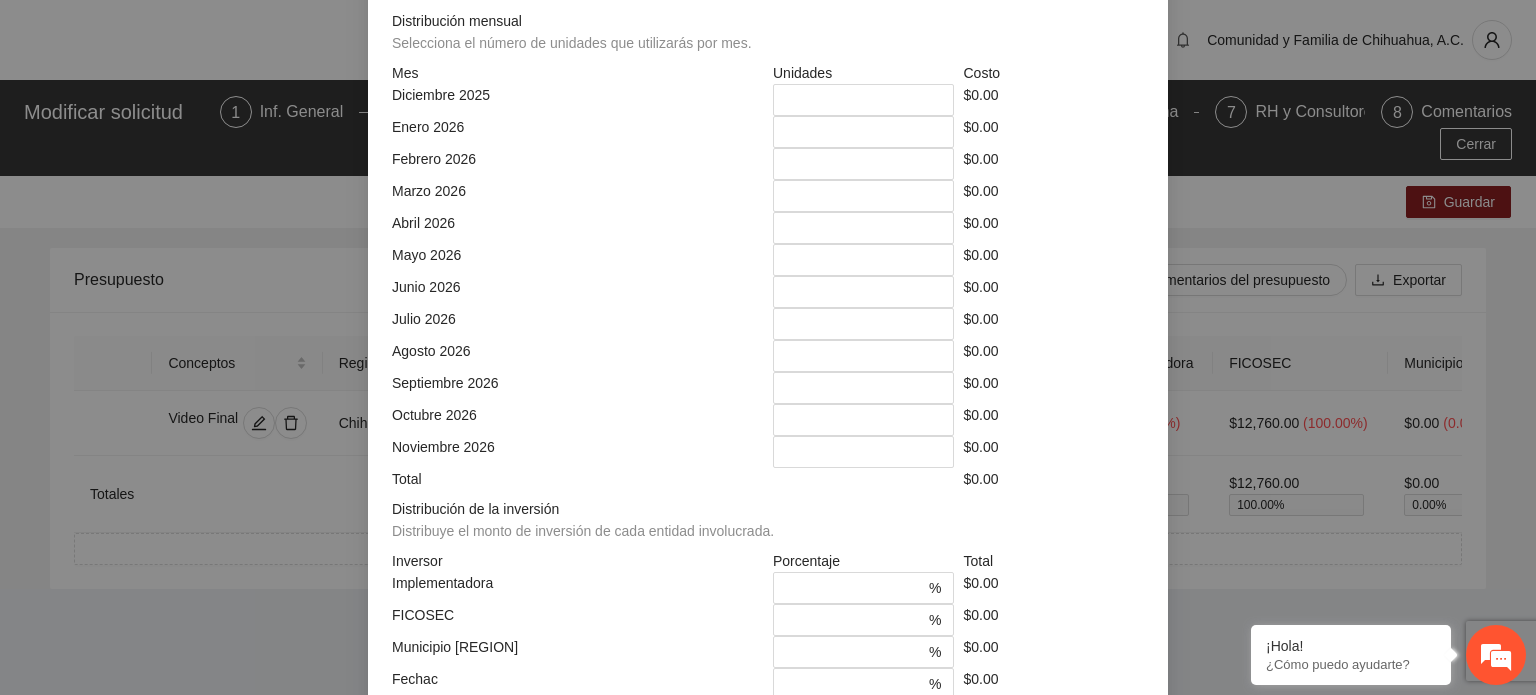 type on "**********" 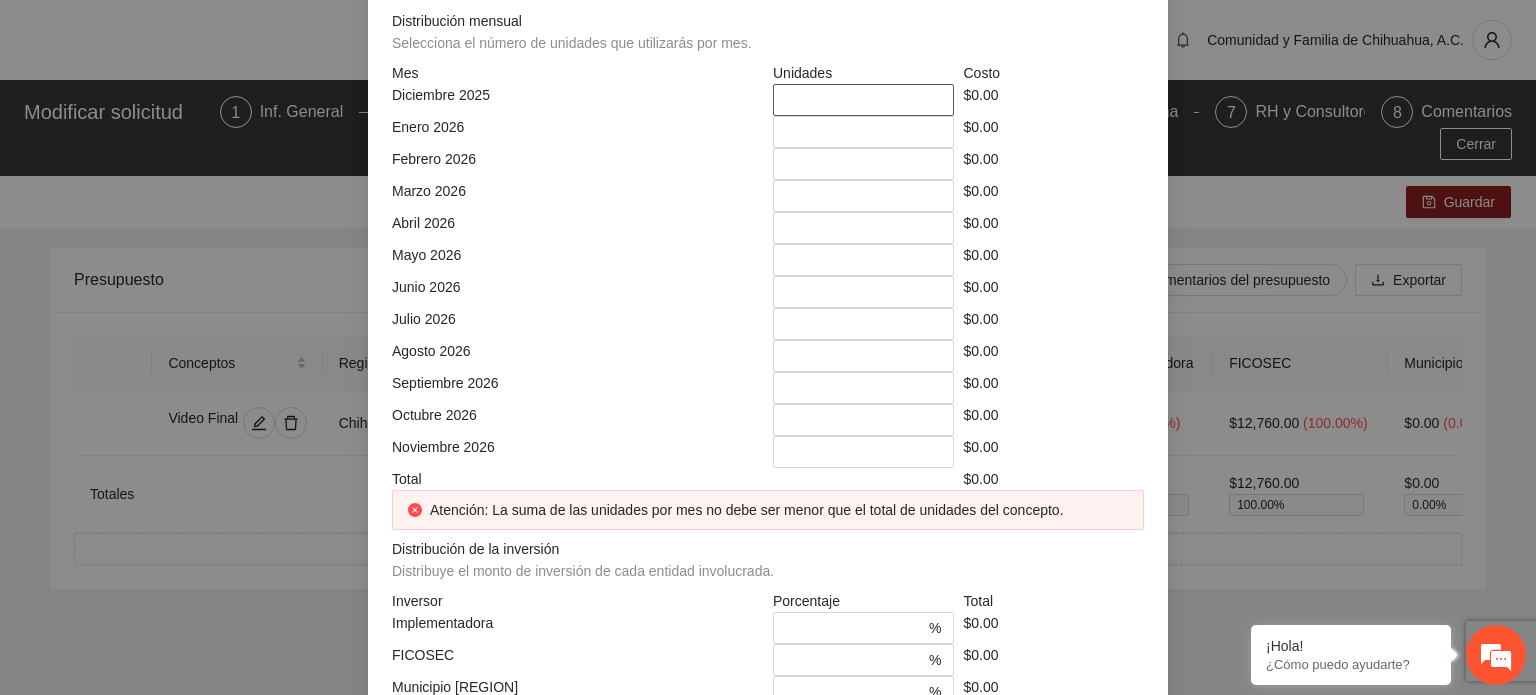 type on "**" 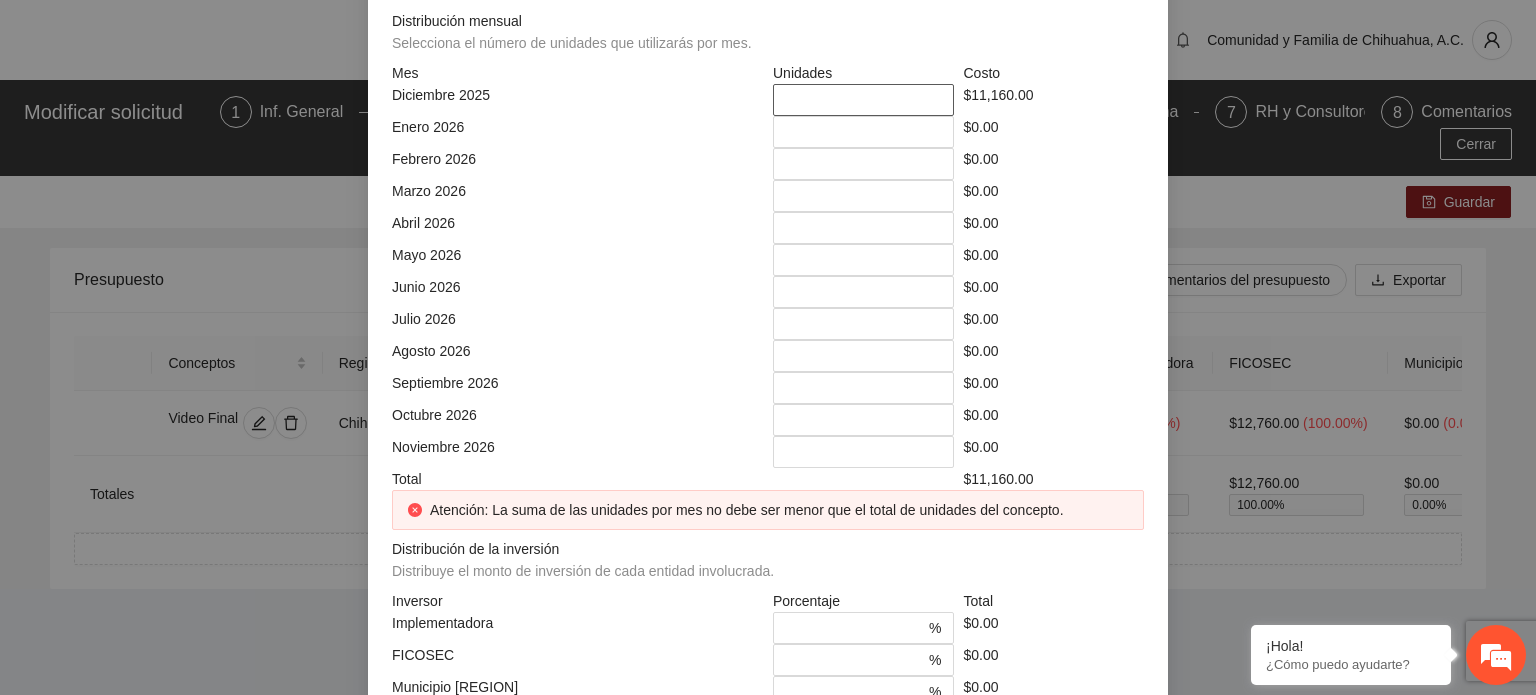 type on "***" 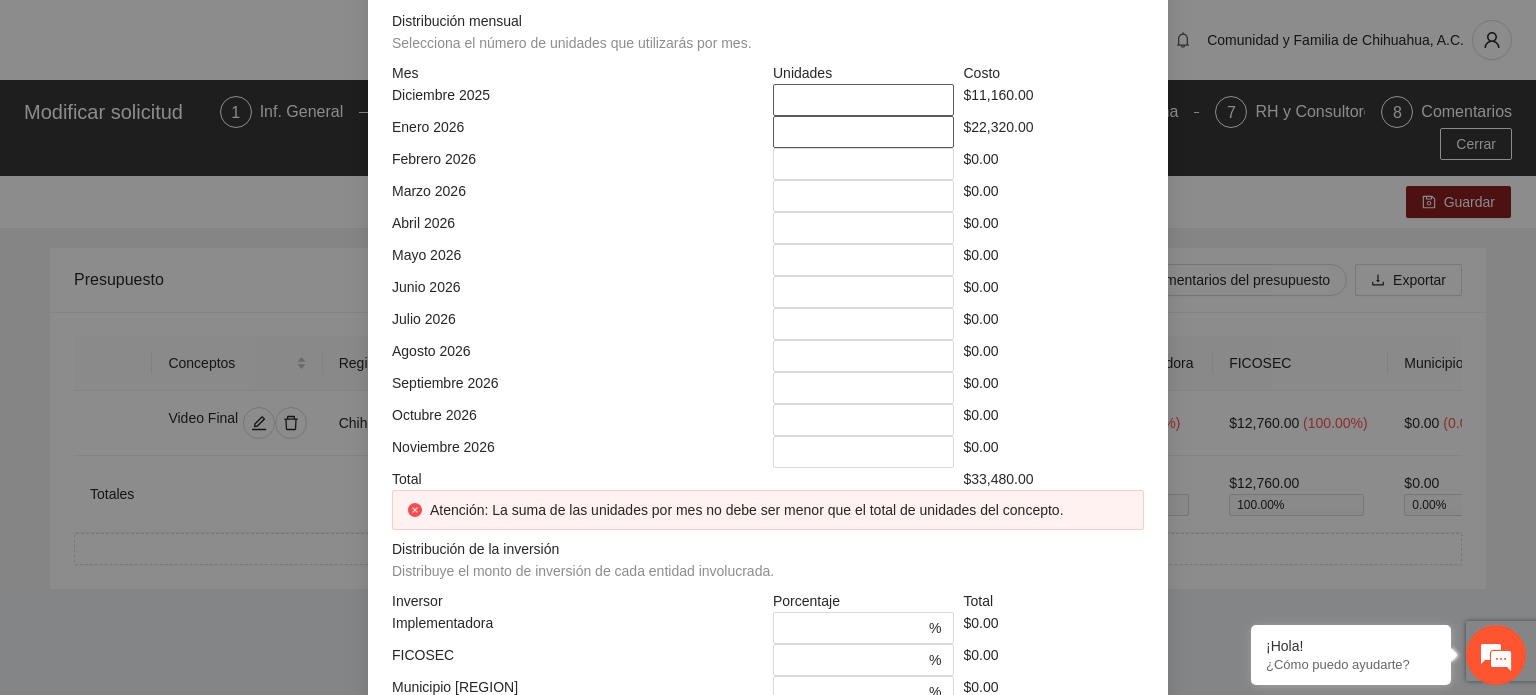 type on "*" 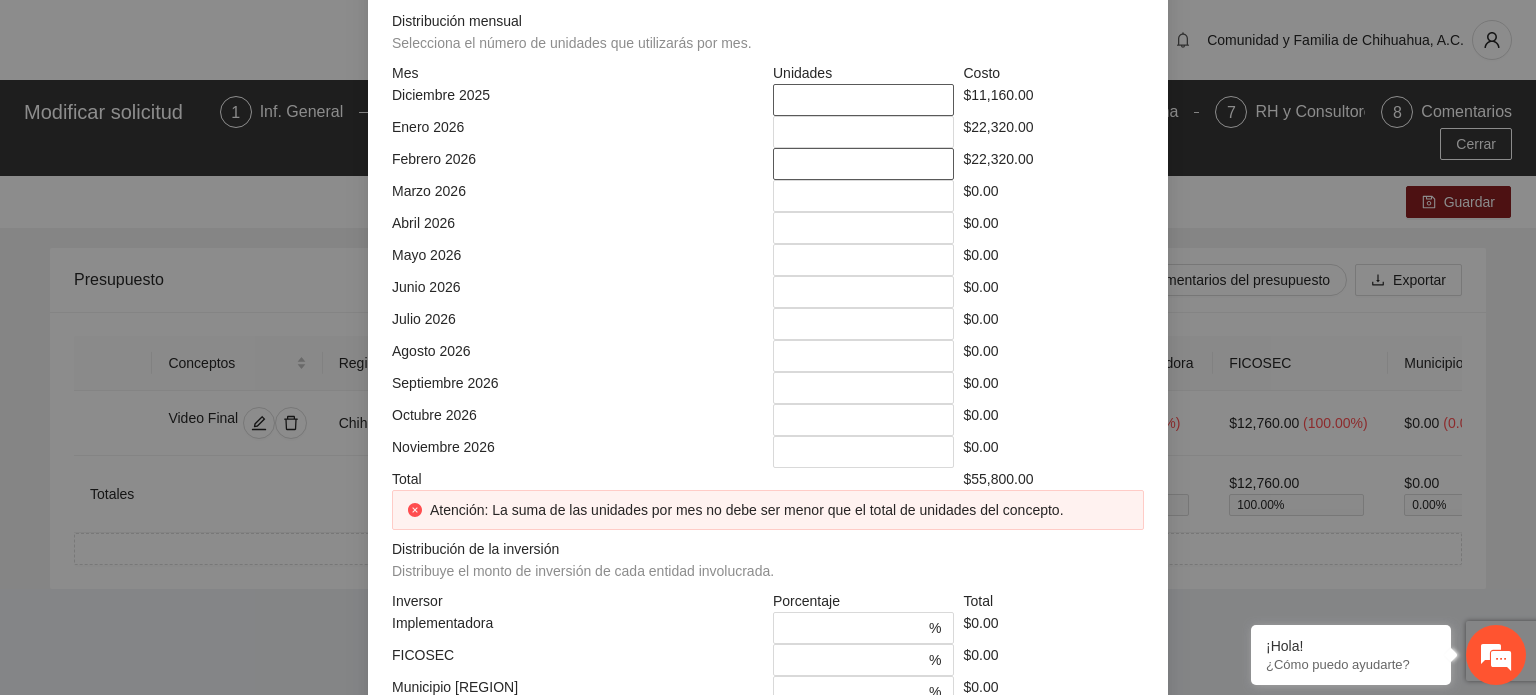 type on "*" 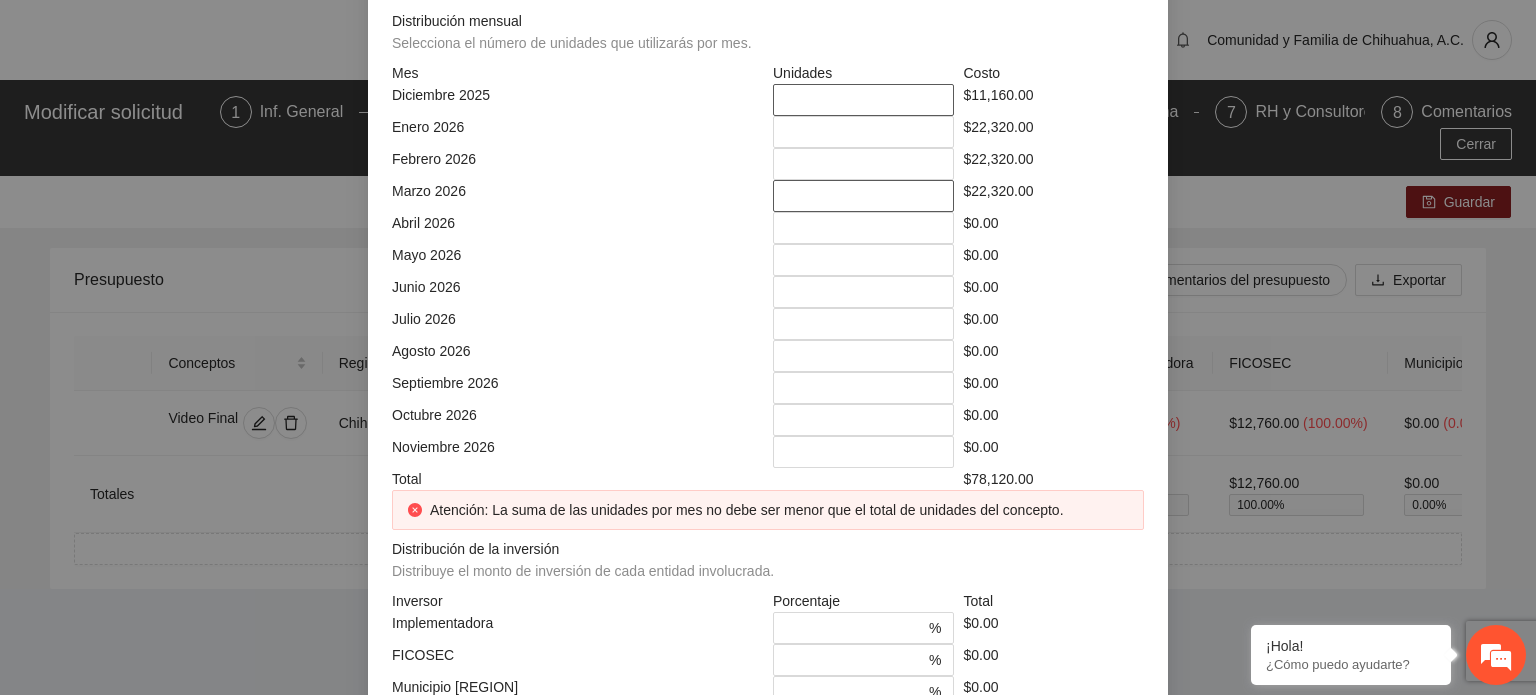 type on "*" 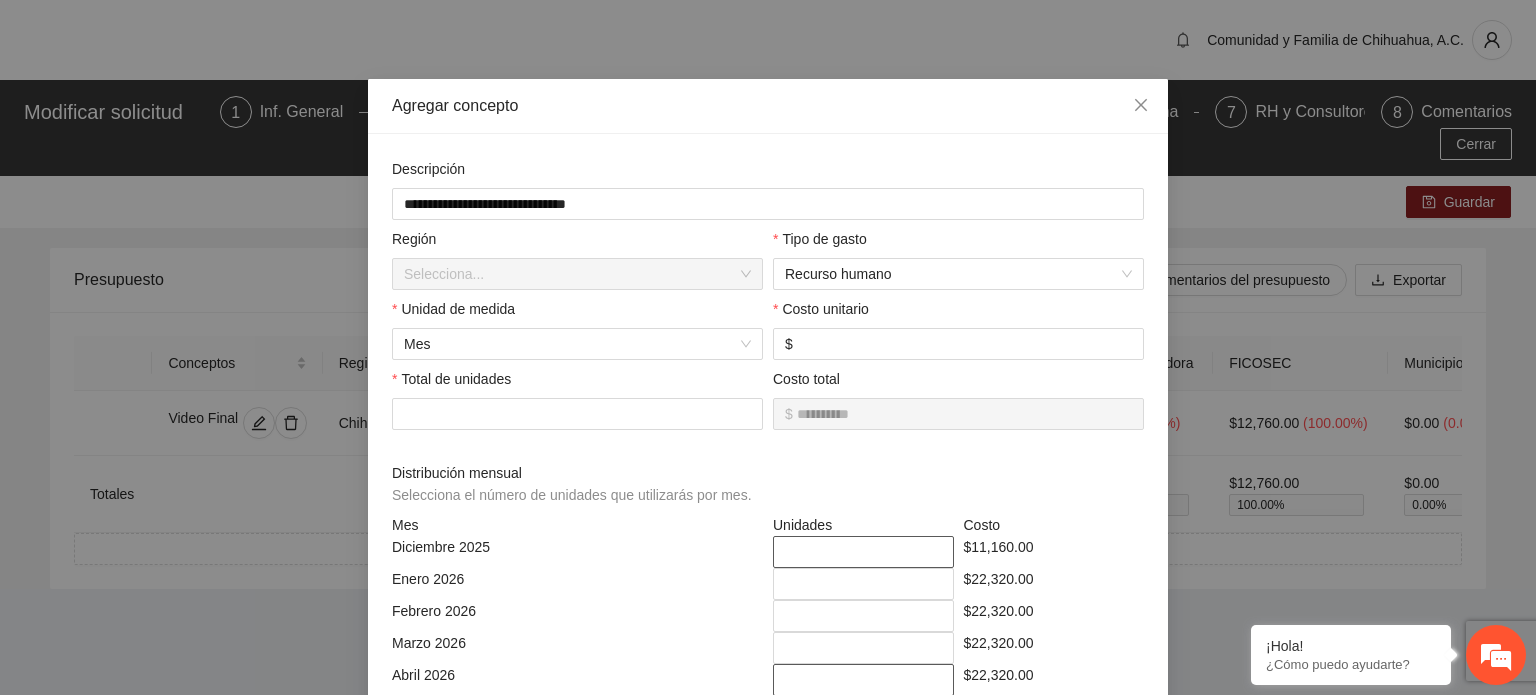 type on "*" 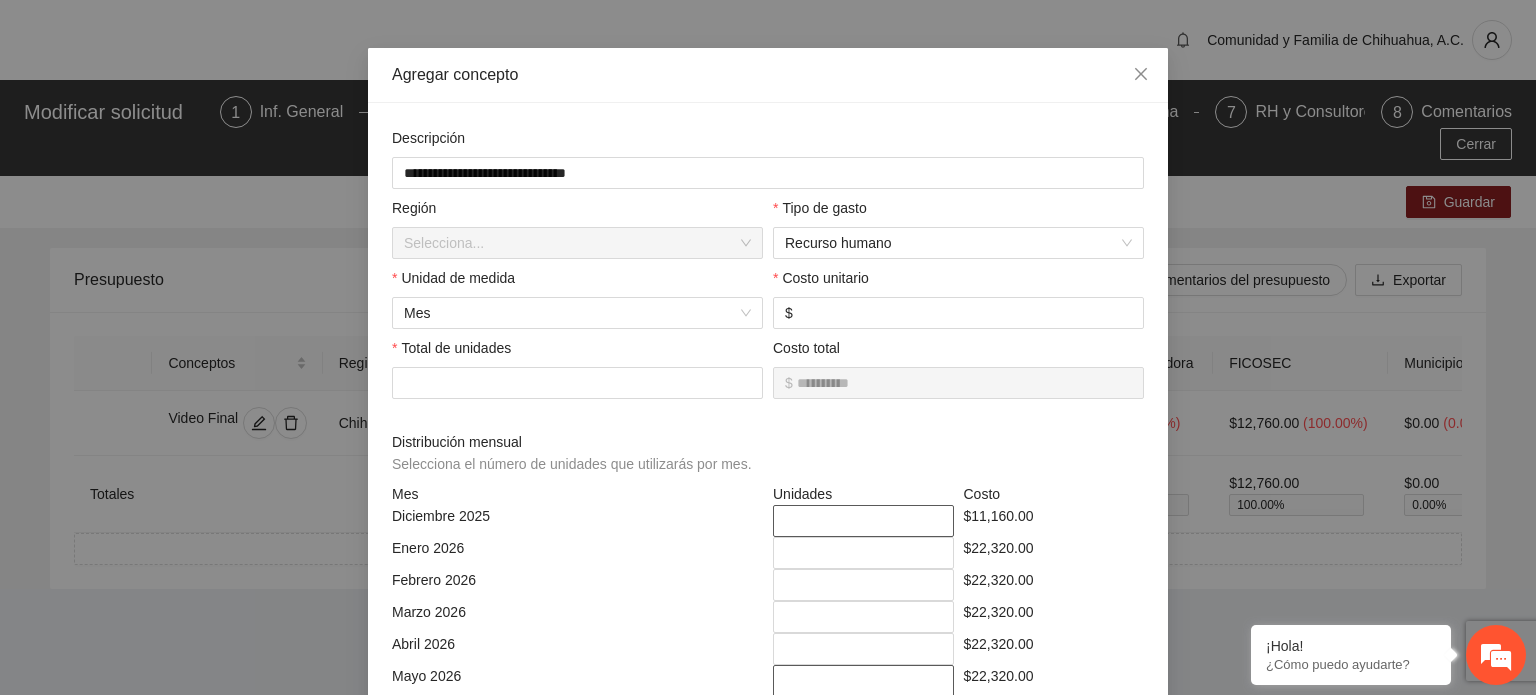 type on "*" 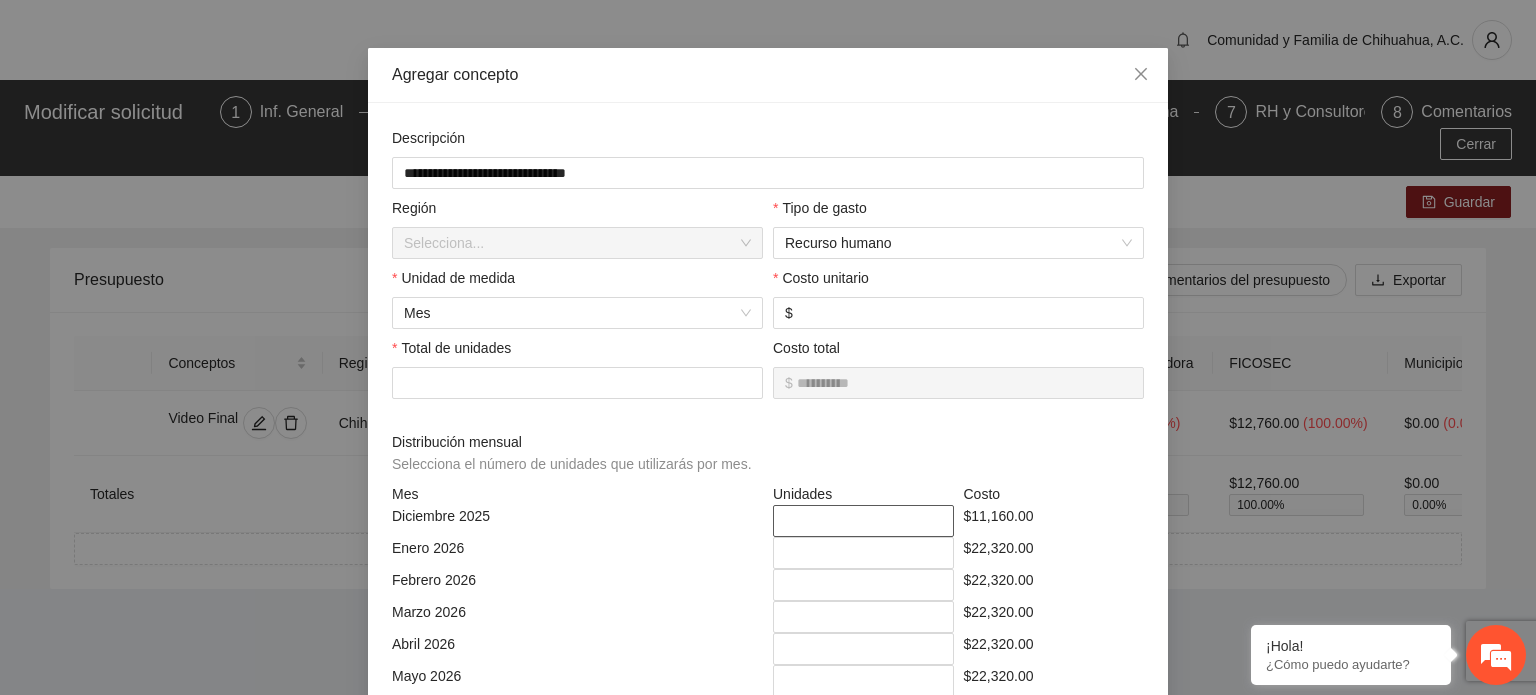 scroll, scrollTop: 416, scrollLeft: 0, axis: vertical 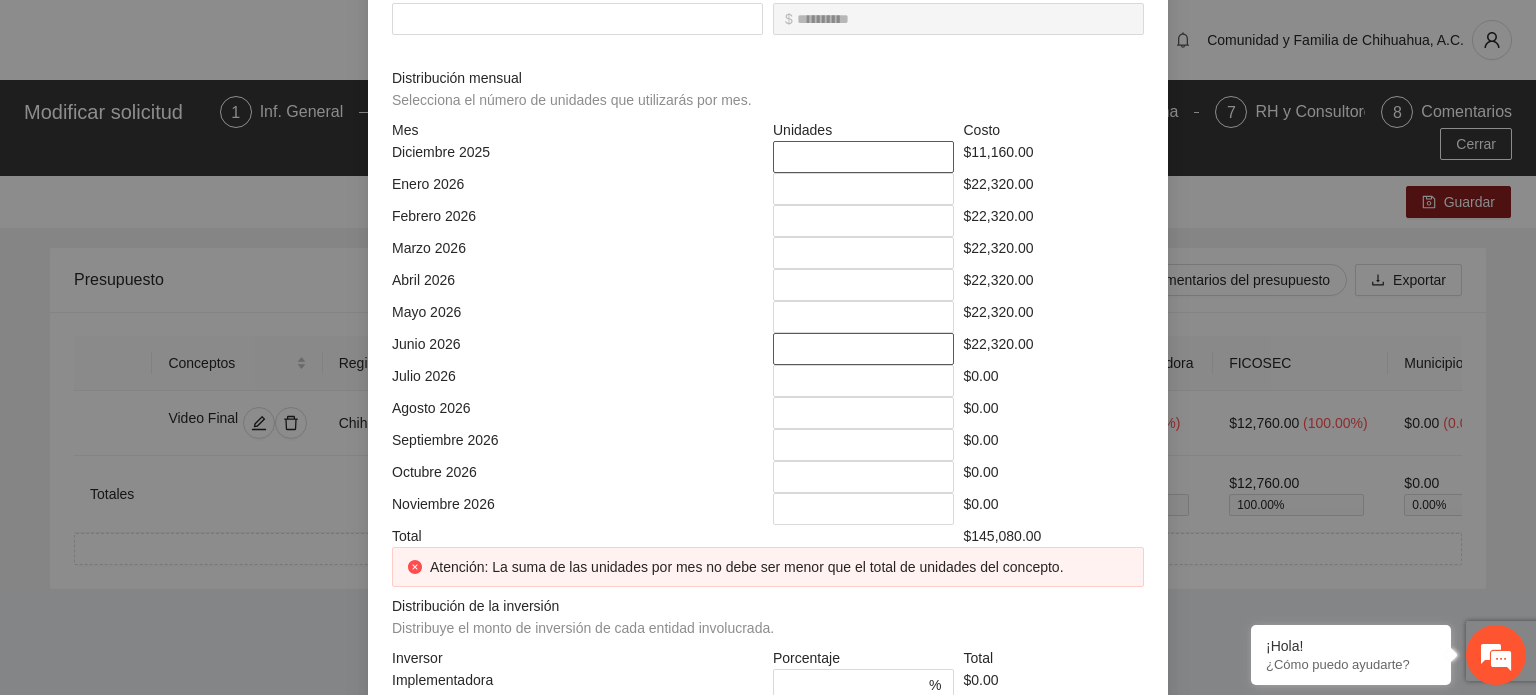 type on "*" 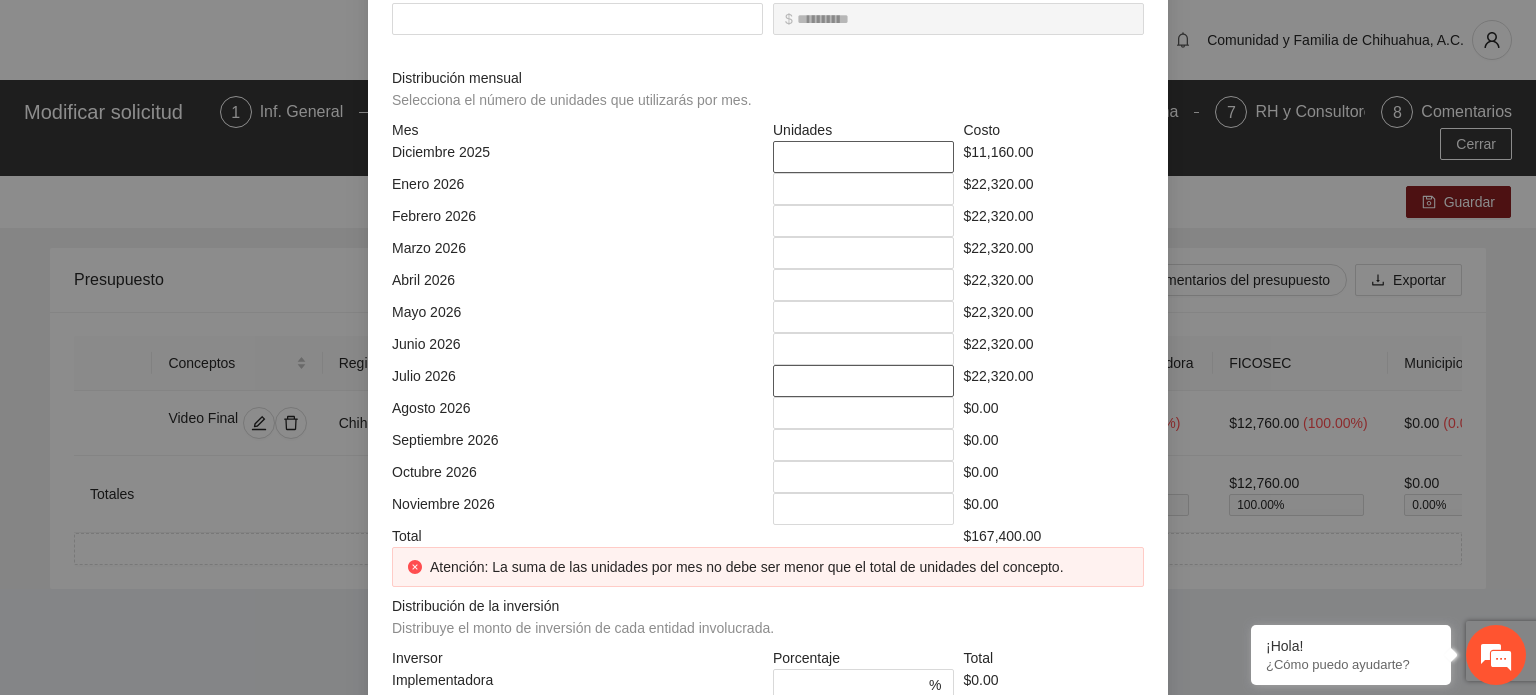 type on "*" 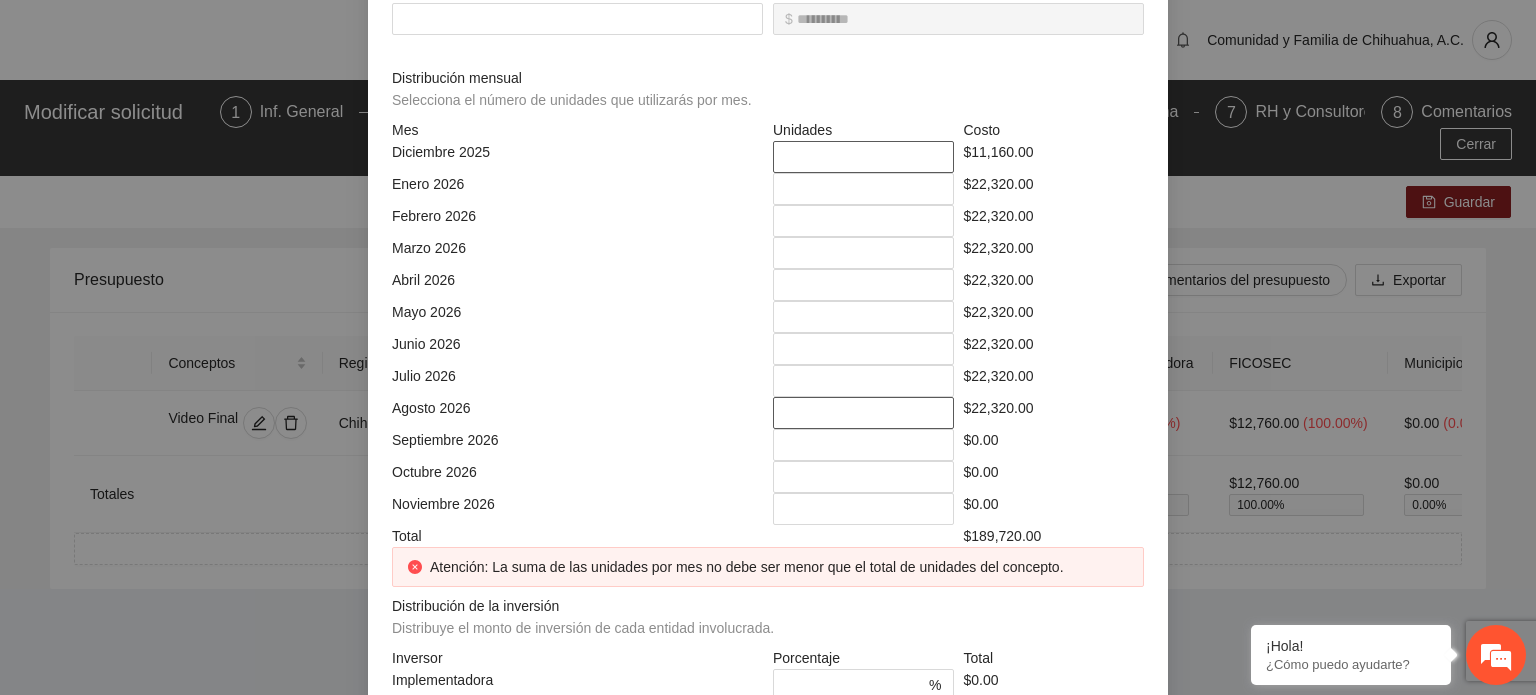 type on "*" 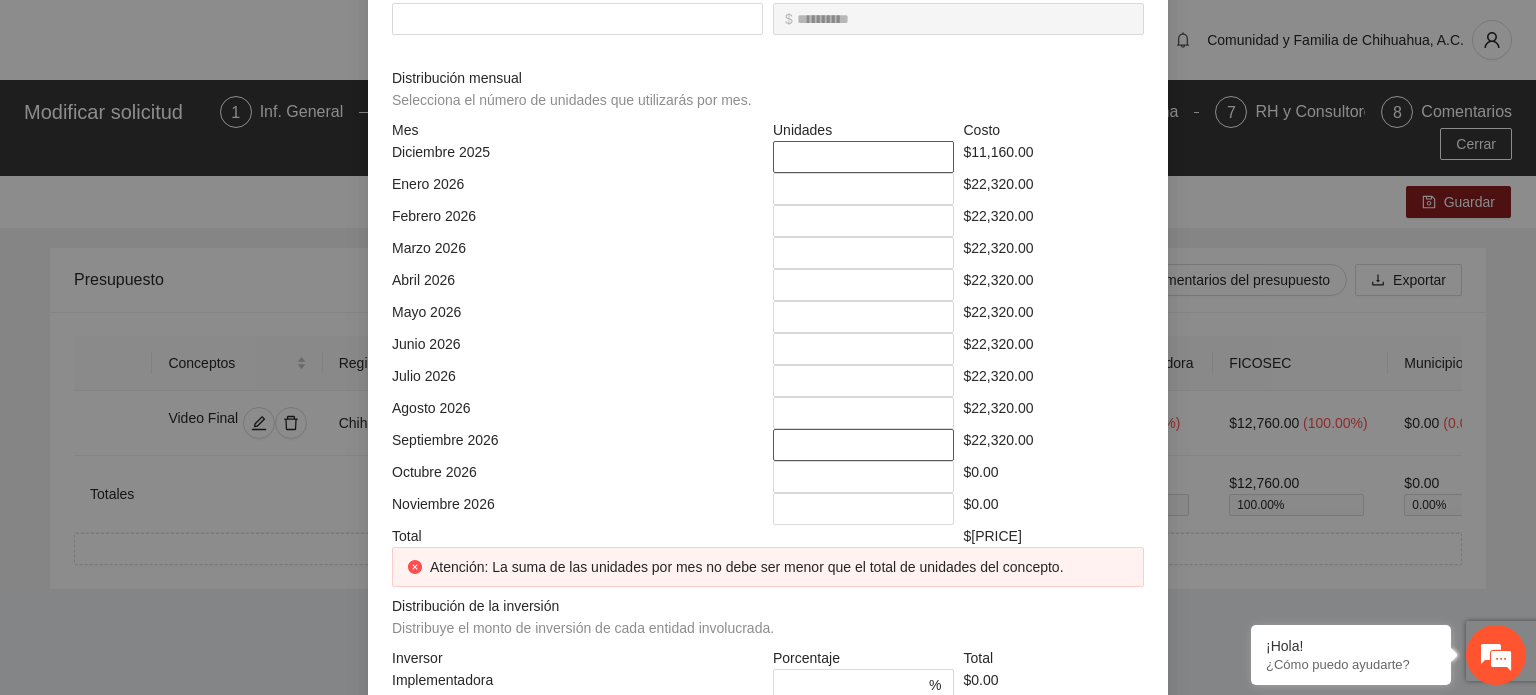 type on "*" 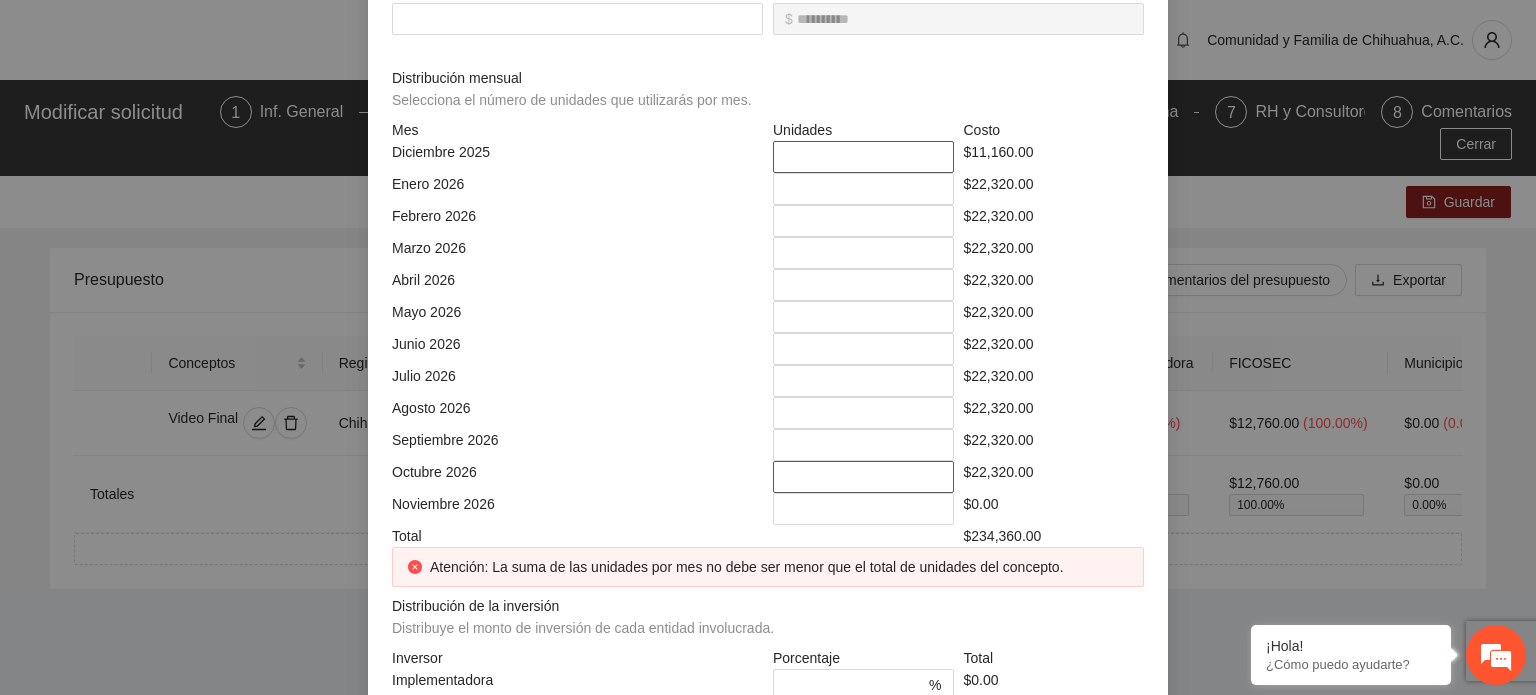 type on "*" 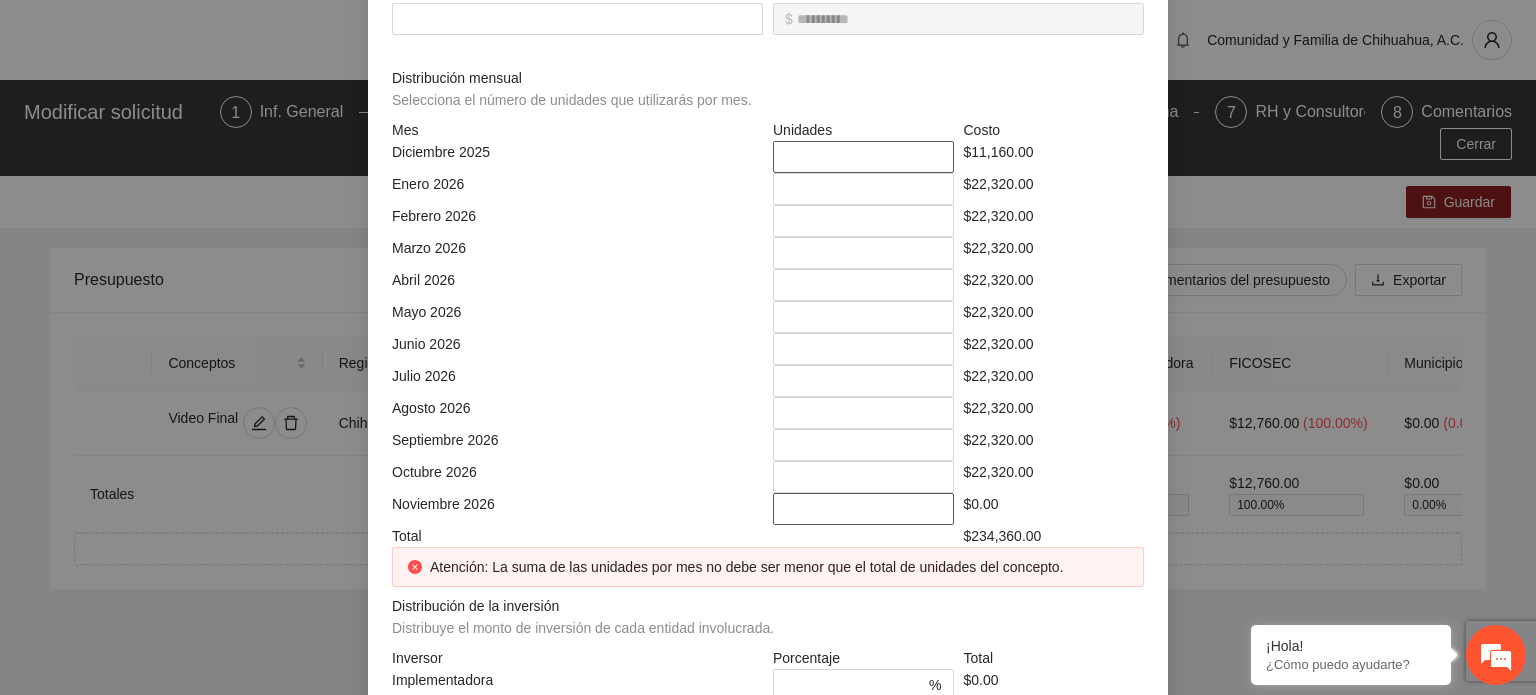 type on "*" 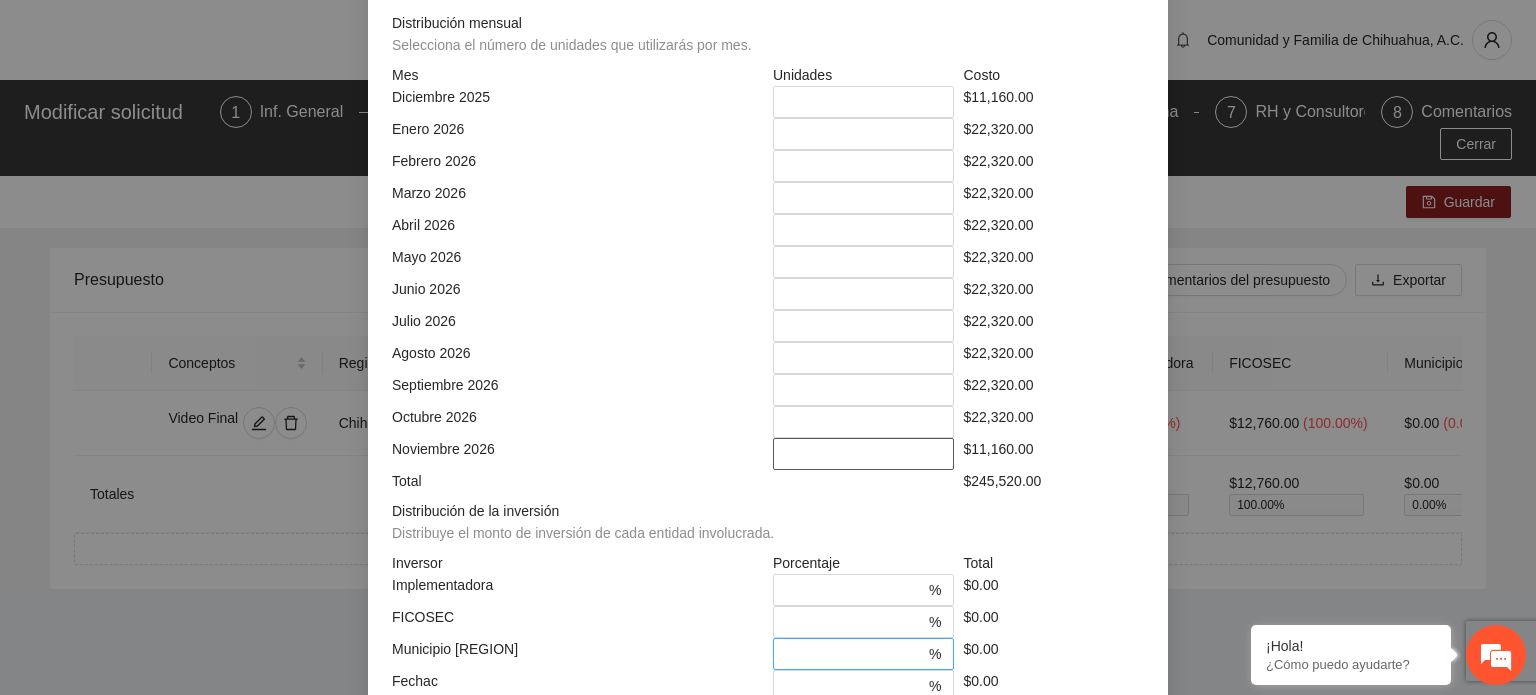 scroll, scrollTop: 516, scrollLeft: 0, axis: vertical 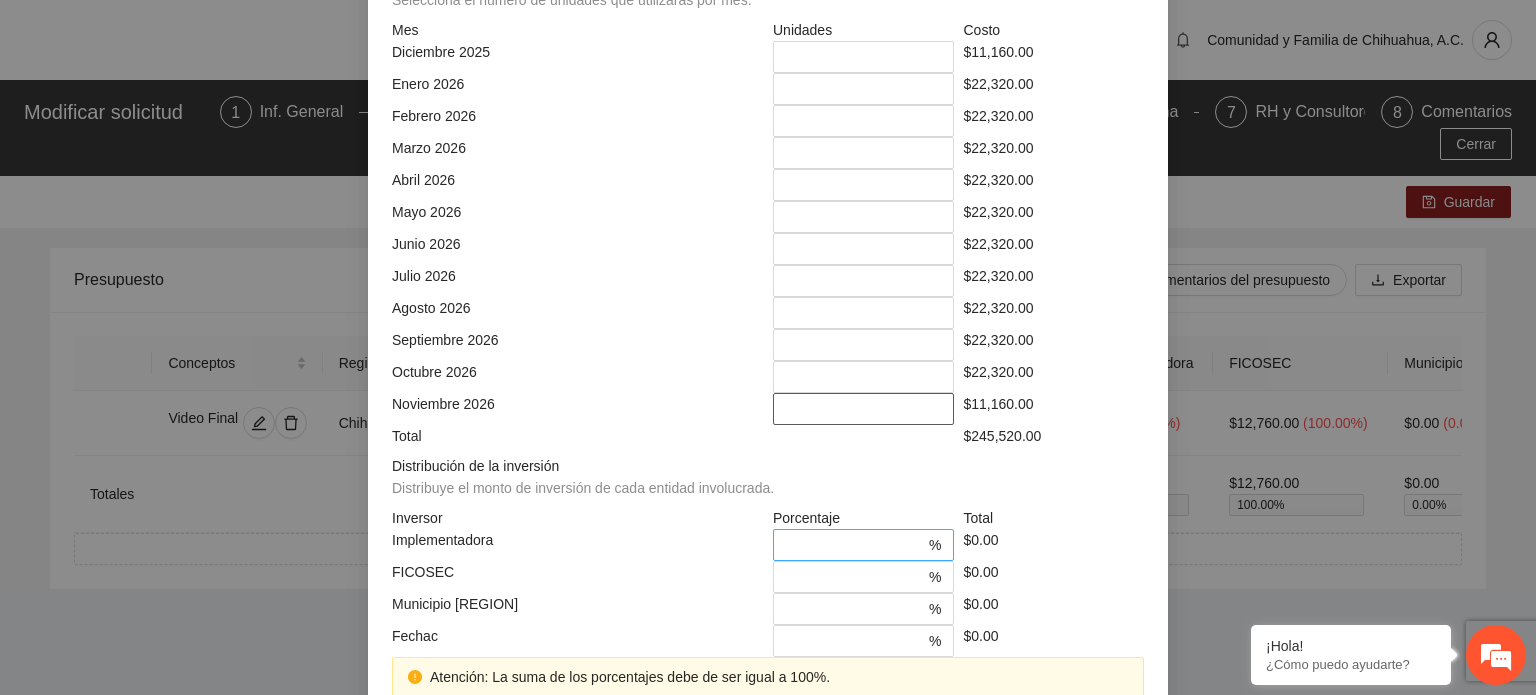 type on "***" 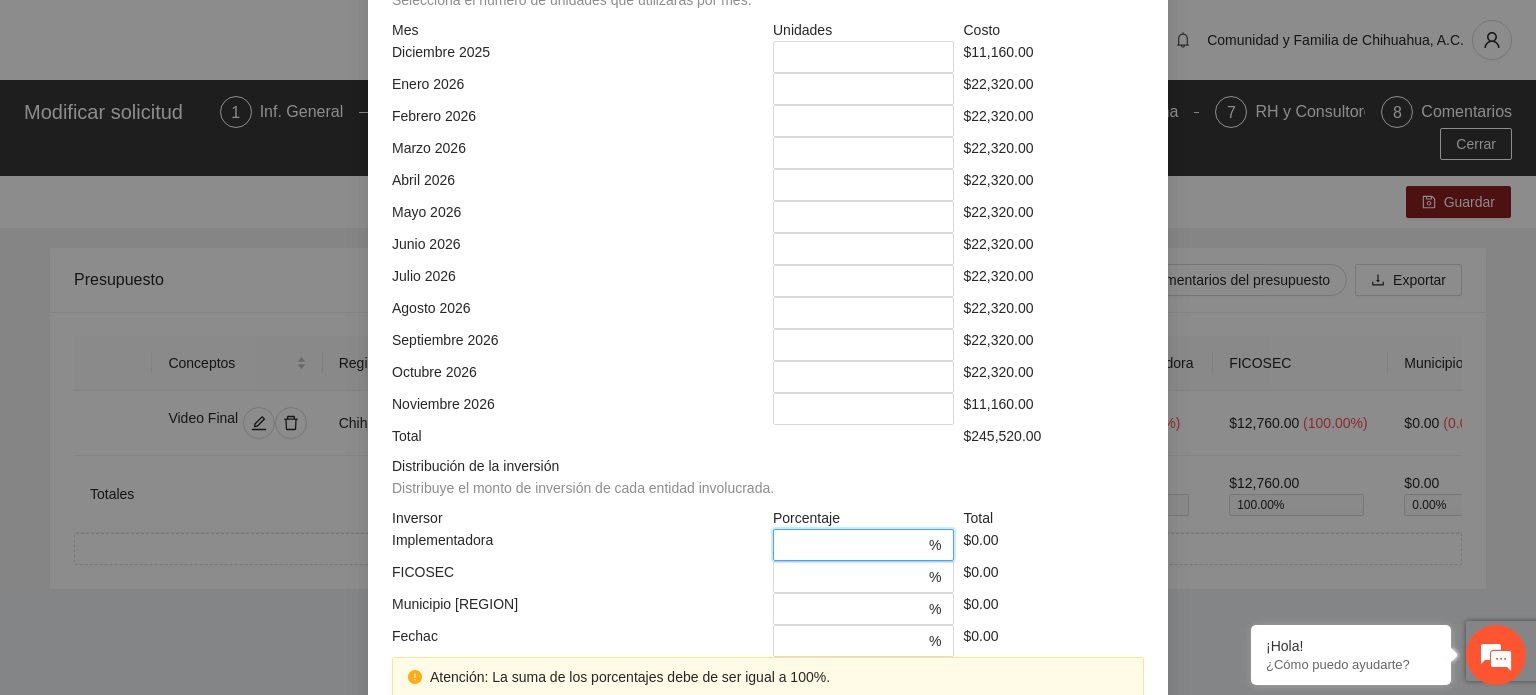click on "*" at bounding box center (855, 545) 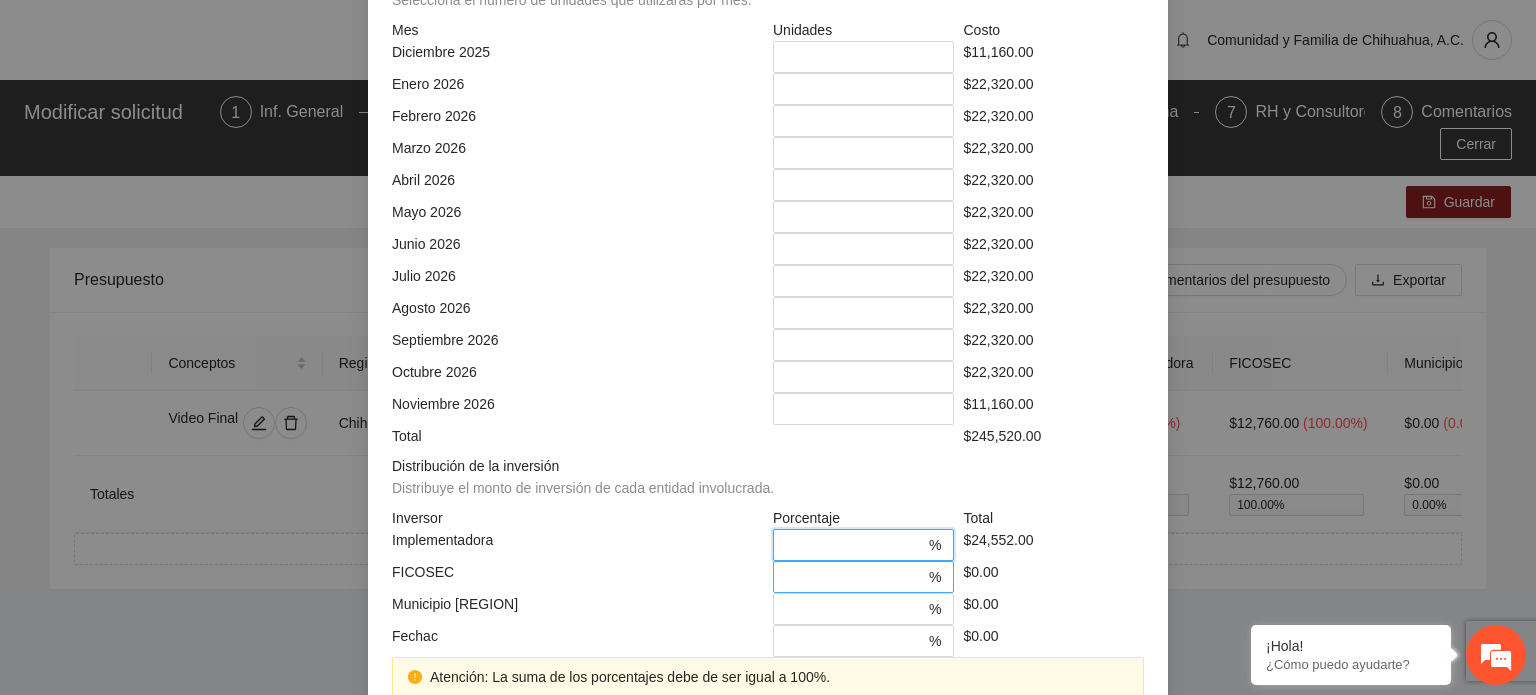 type on "**" 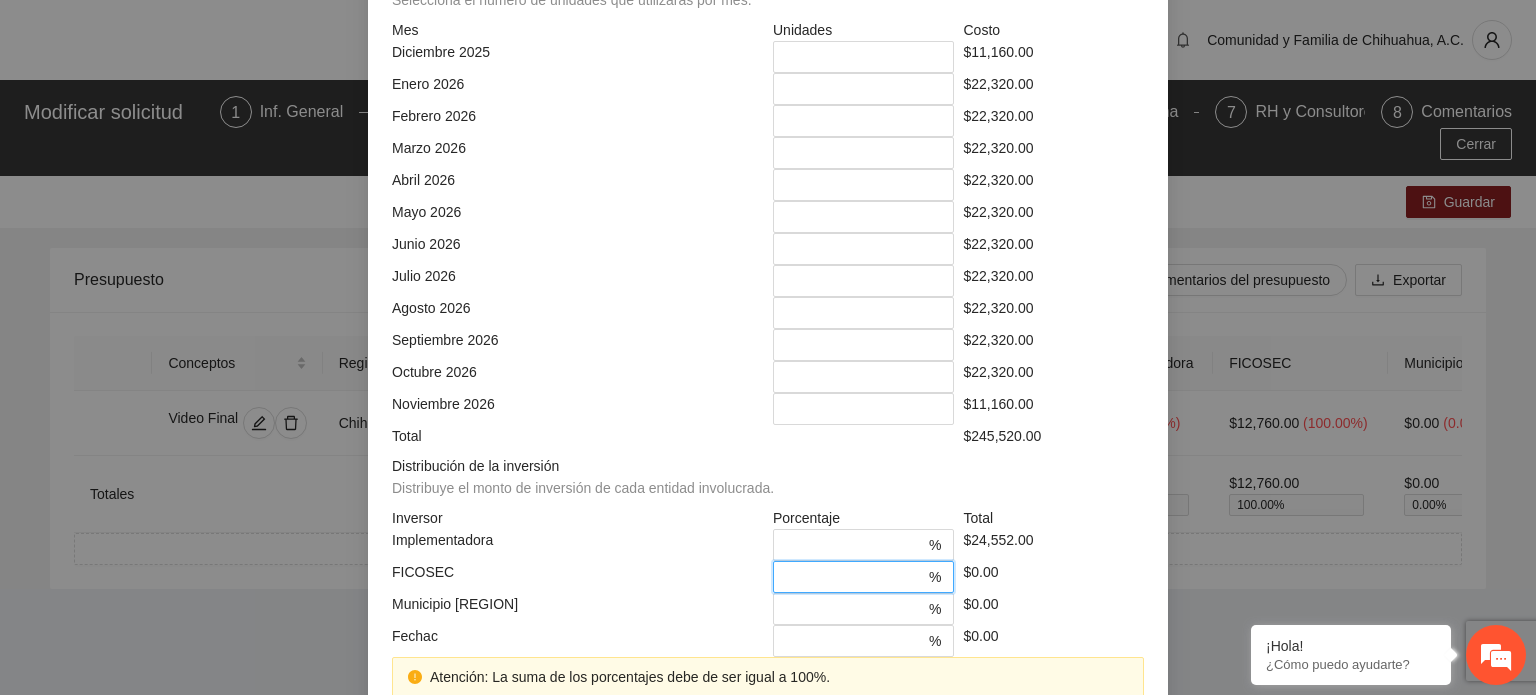 click on "*" at bounding box center [855, 577] 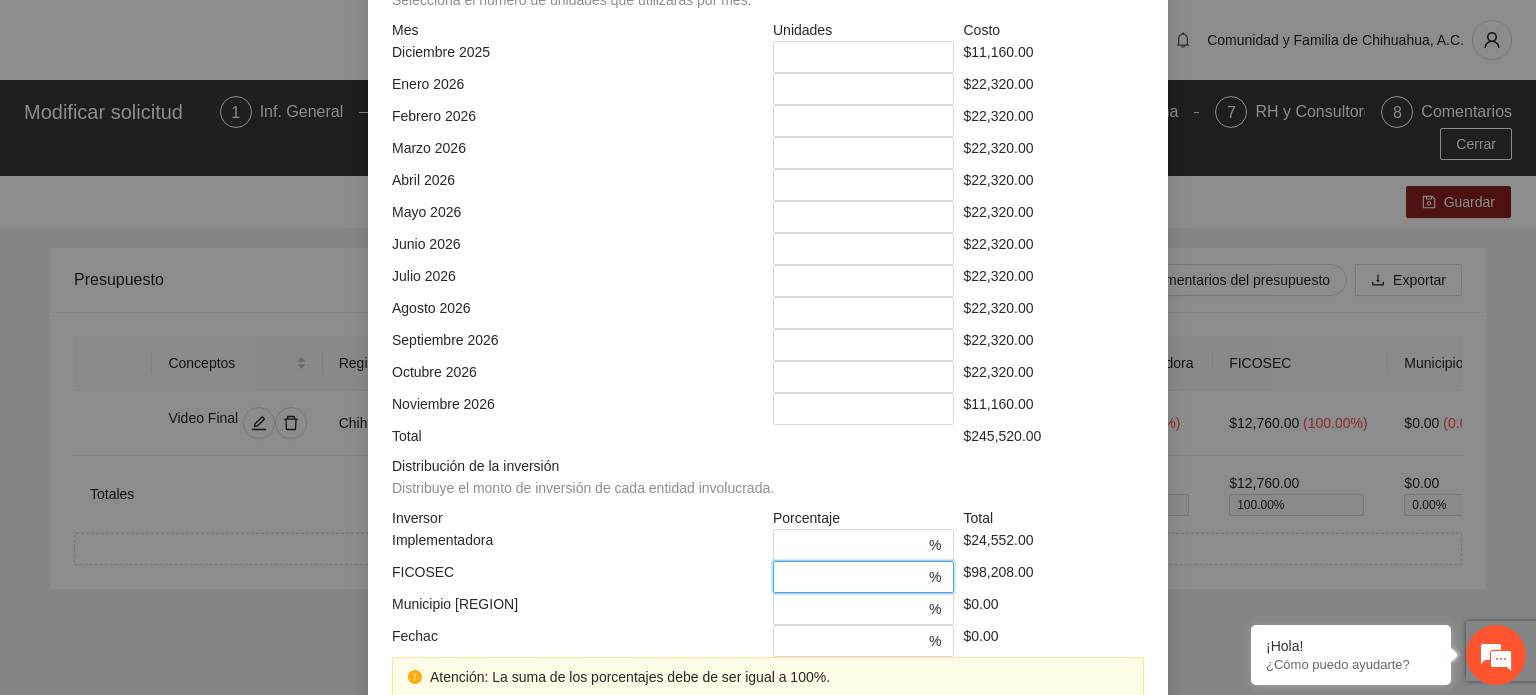 type on "**" 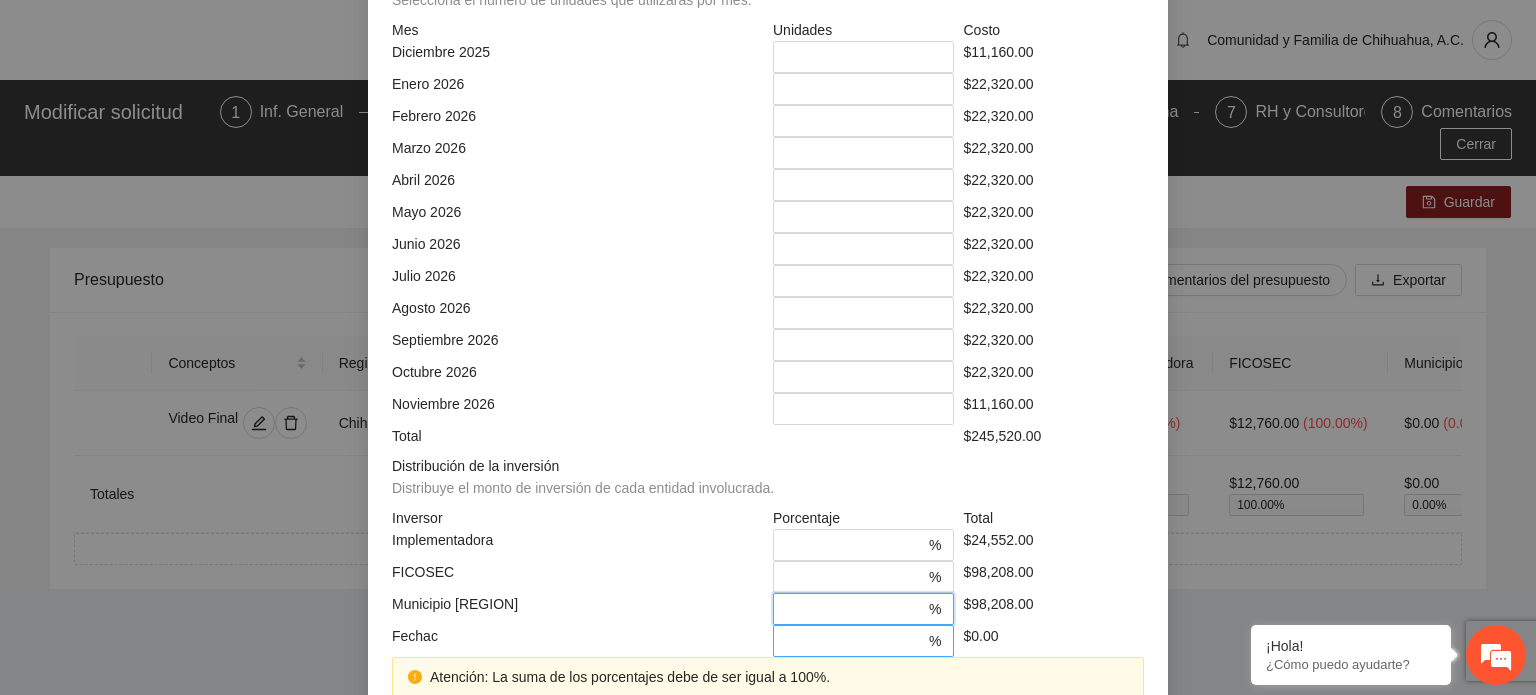 type on "**" 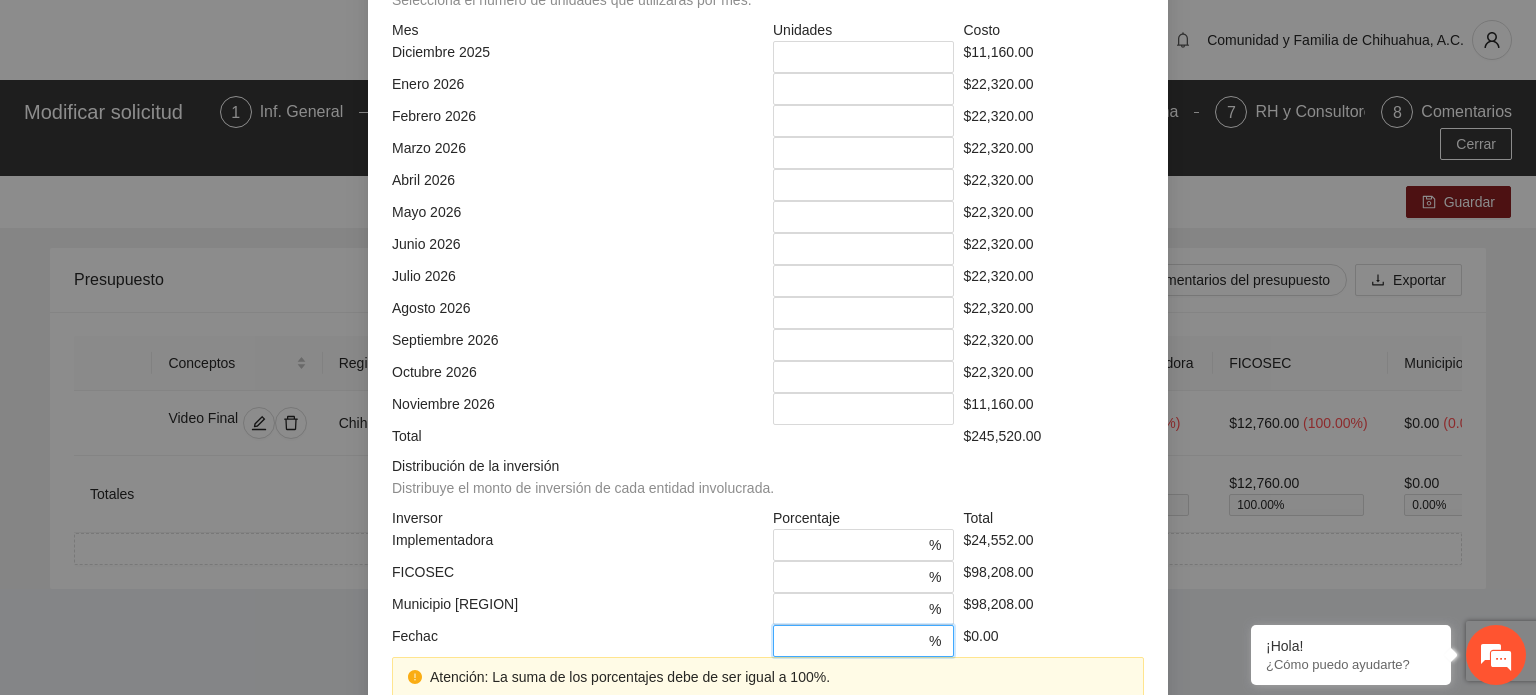 drag, startPoint x: 776, startPoint y: 627, endPoint x: 791, endPoint y: 640, distance: 19.849434 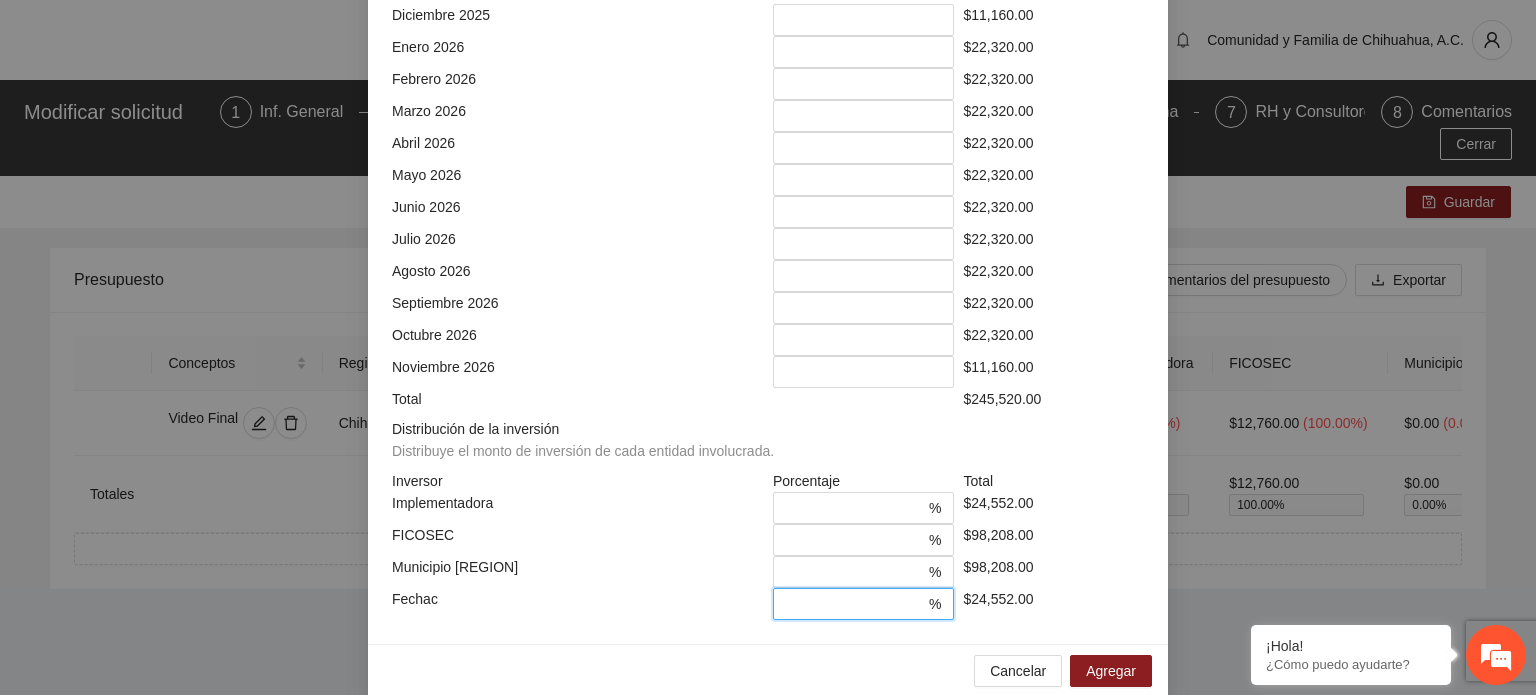 scroll, scrollTop: 573, scrollLeft: 0, axis: vertical 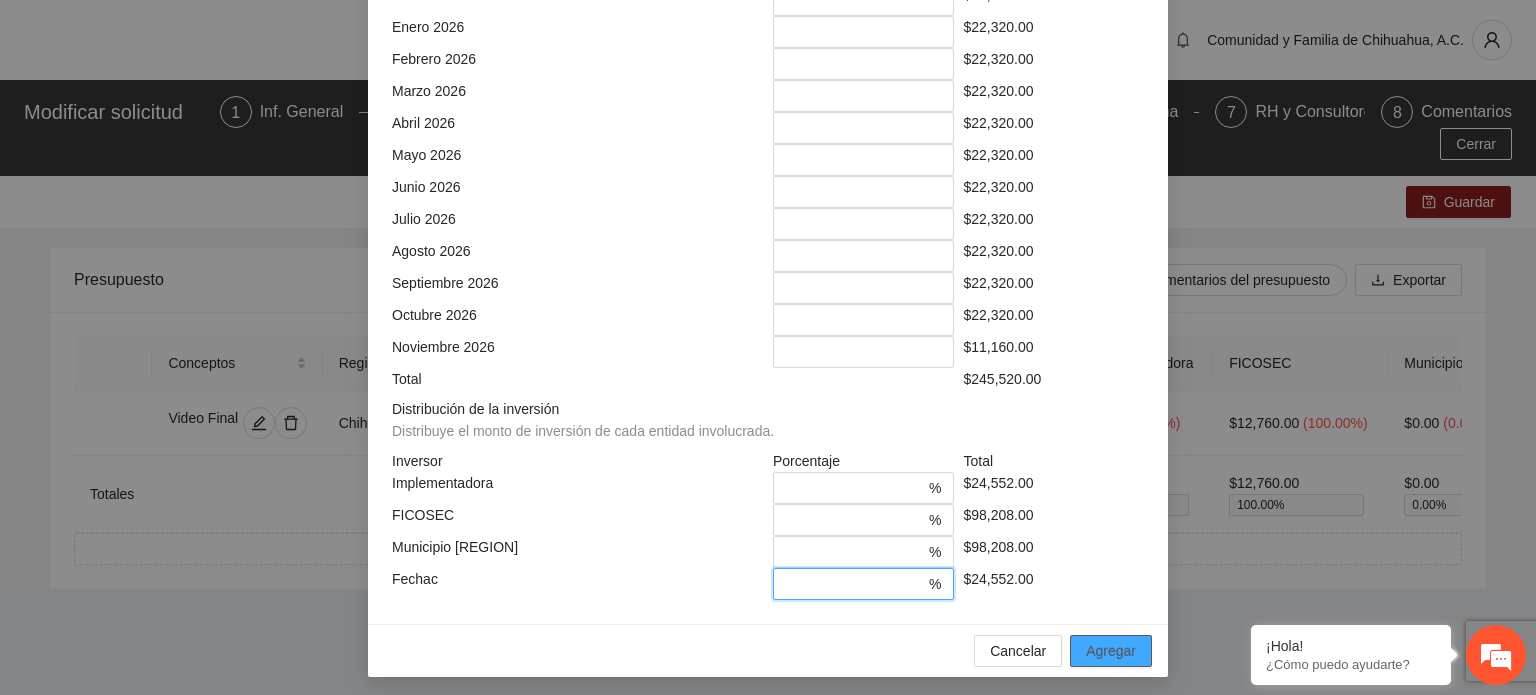 type on "**" 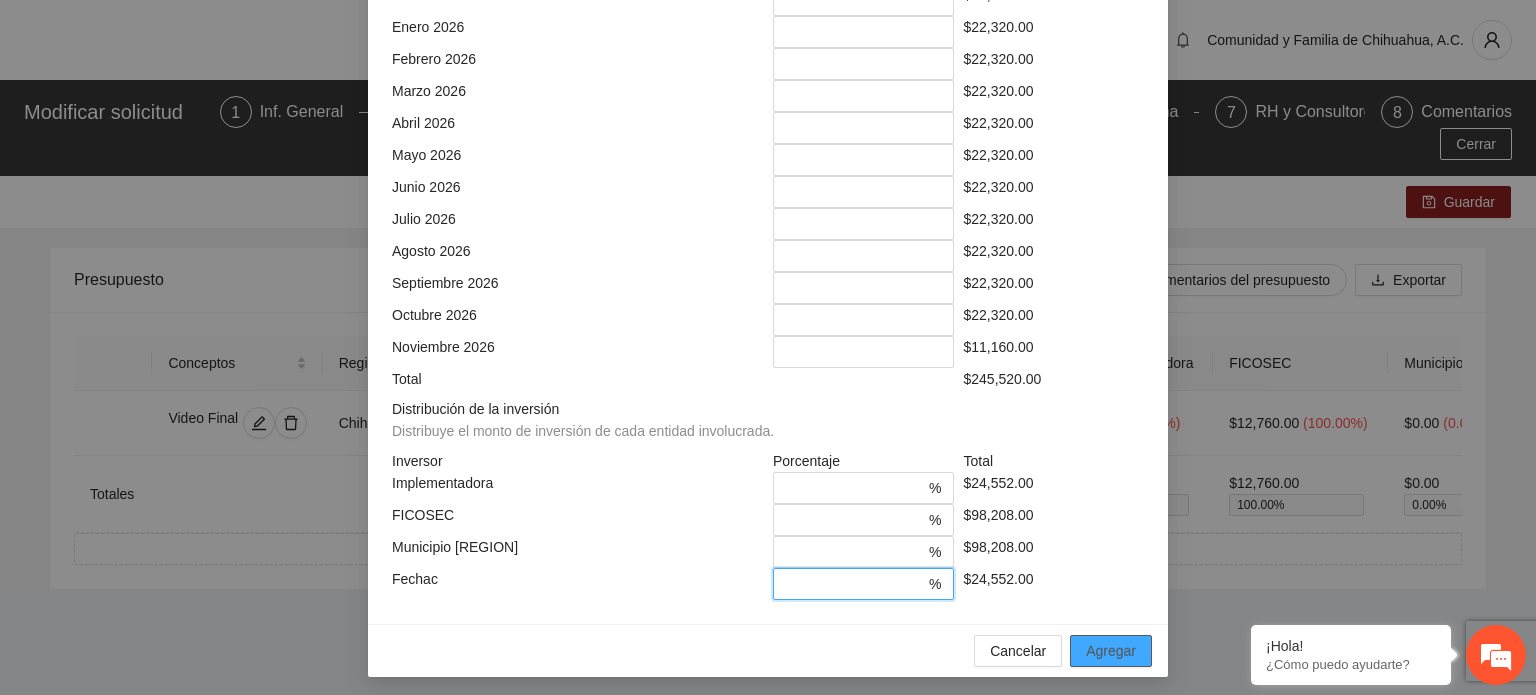 click on "Agregar" at bounding box center (1111, 651) 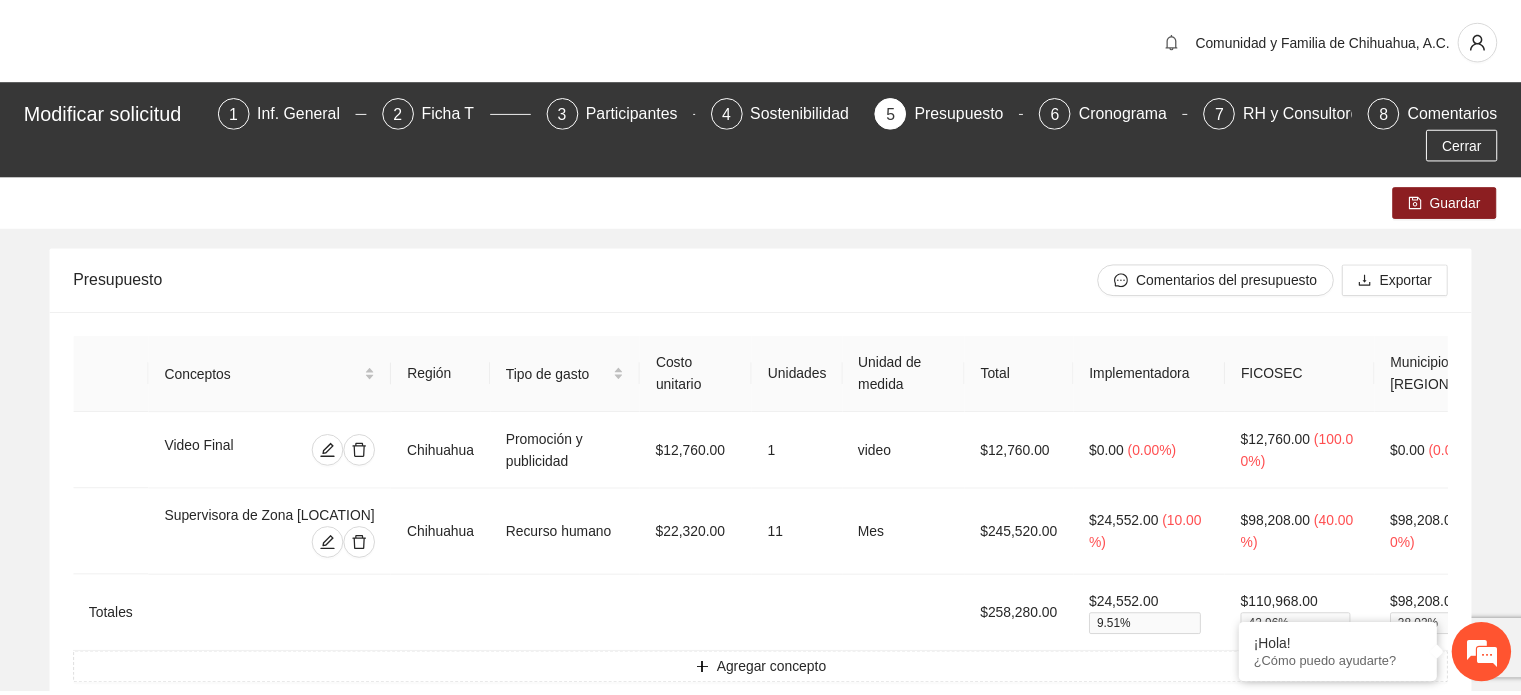 scroll, scrollTop: 82, scrollLeft: 0, axis: vertical 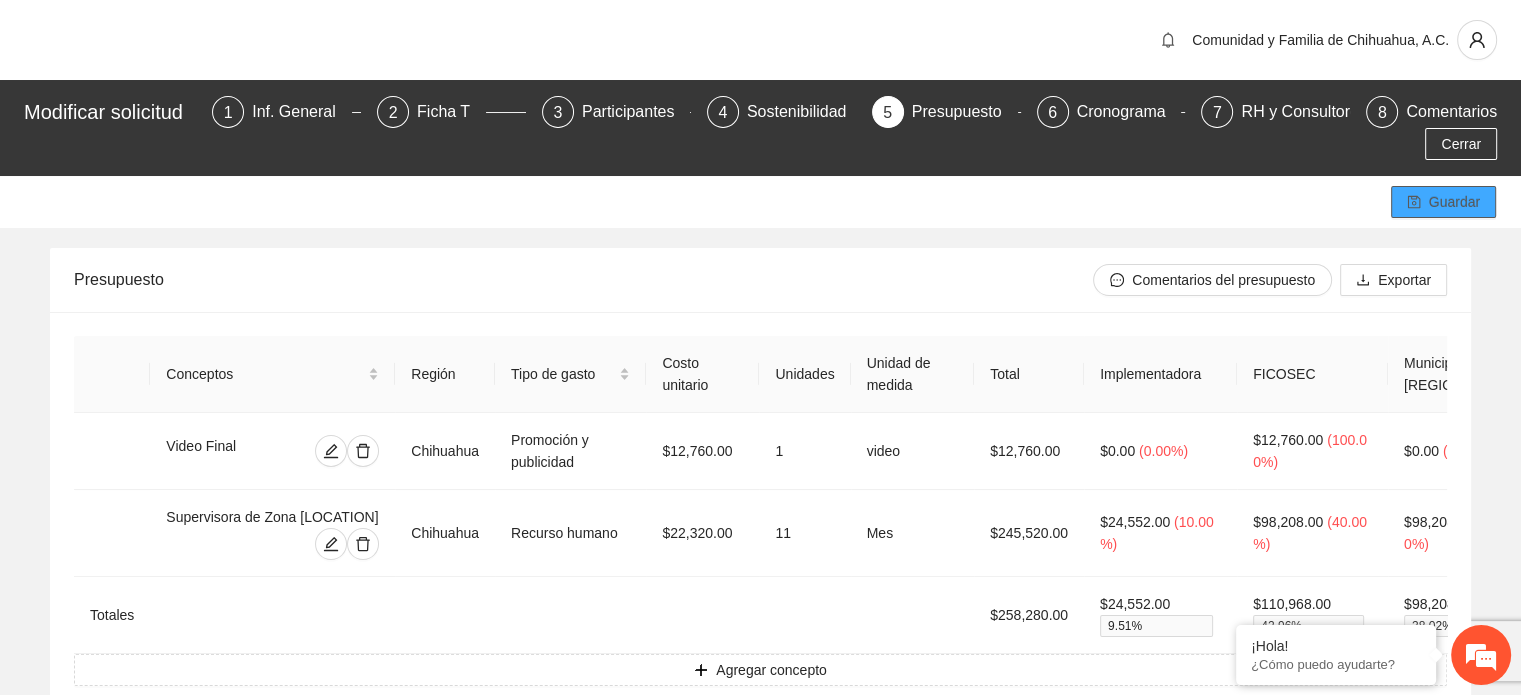 click on "Guardar" at bounding box center [1454, 202] 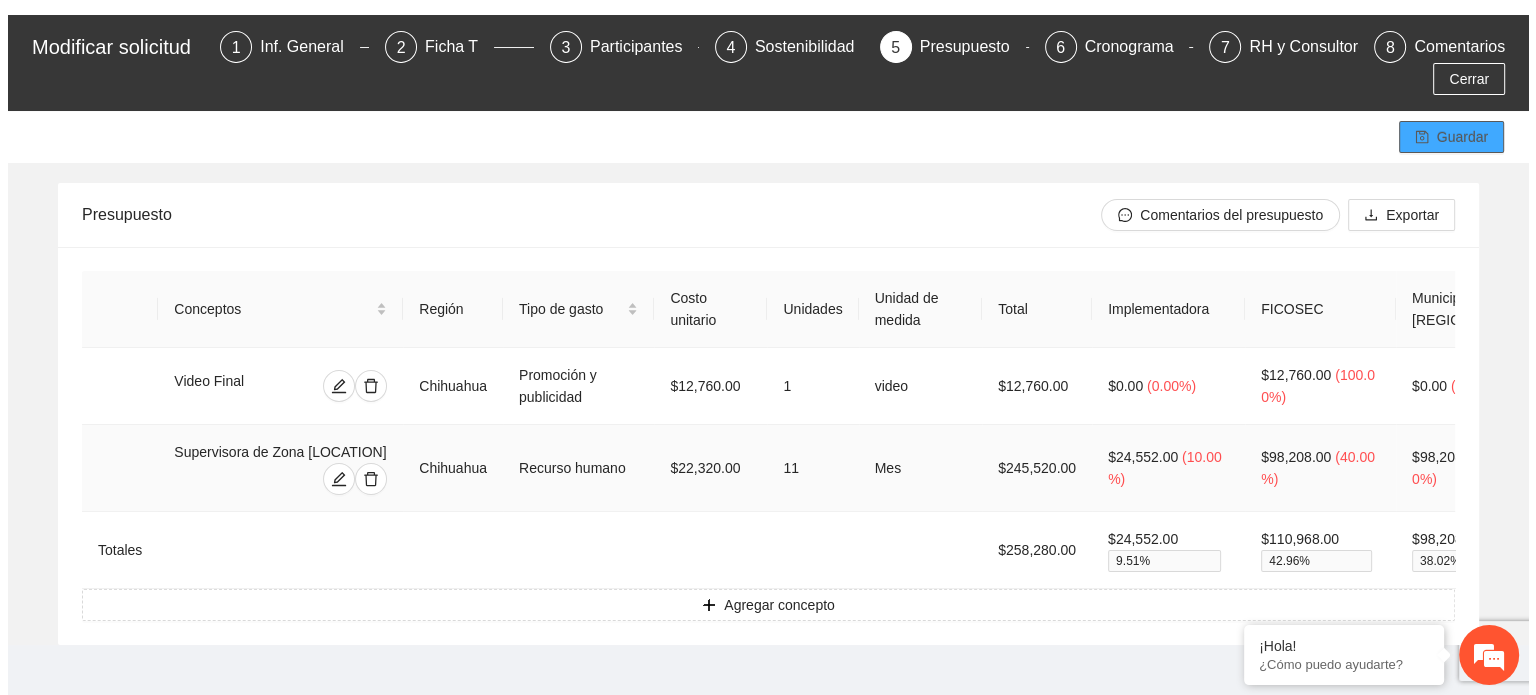 scroll, scrollTop: 100, scrollLeft: 0, axis: vertical 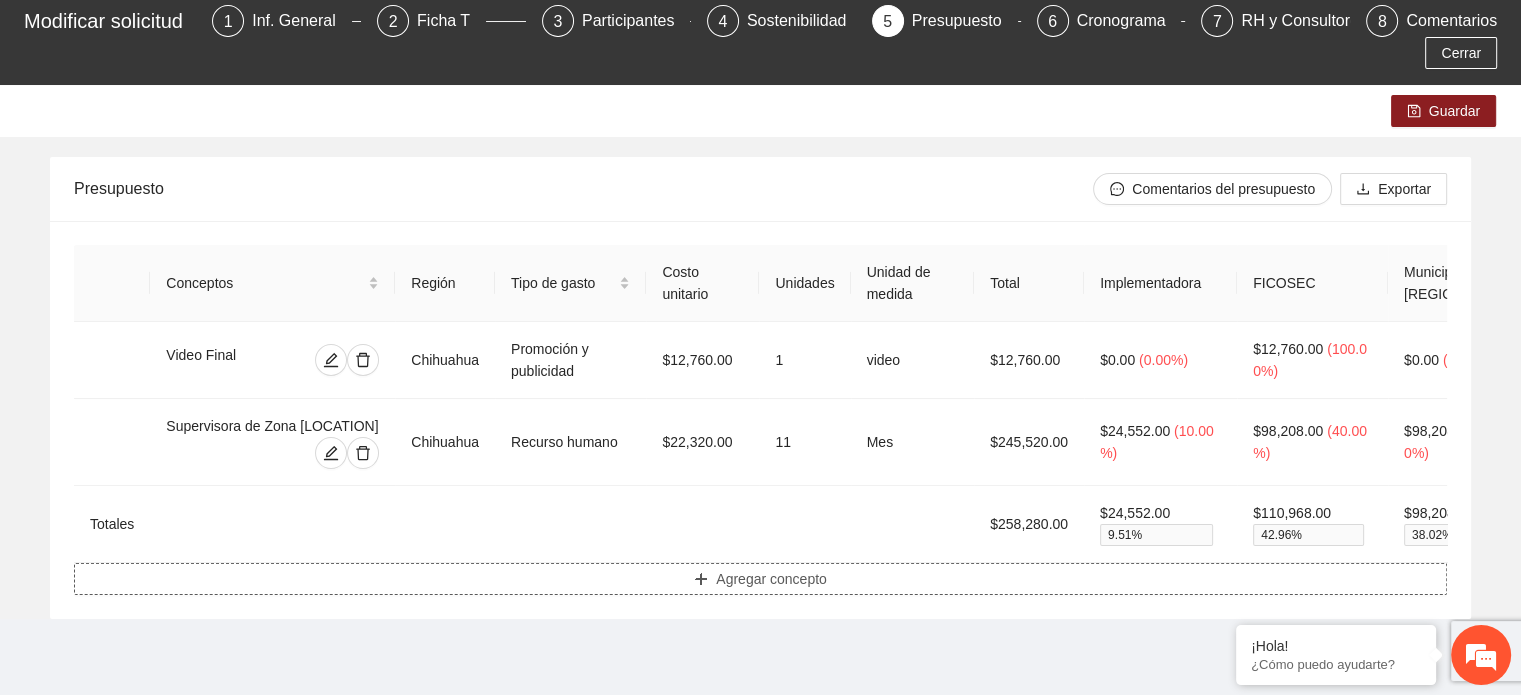 click on "Agregar concepto" at bounding box center [771, 579] 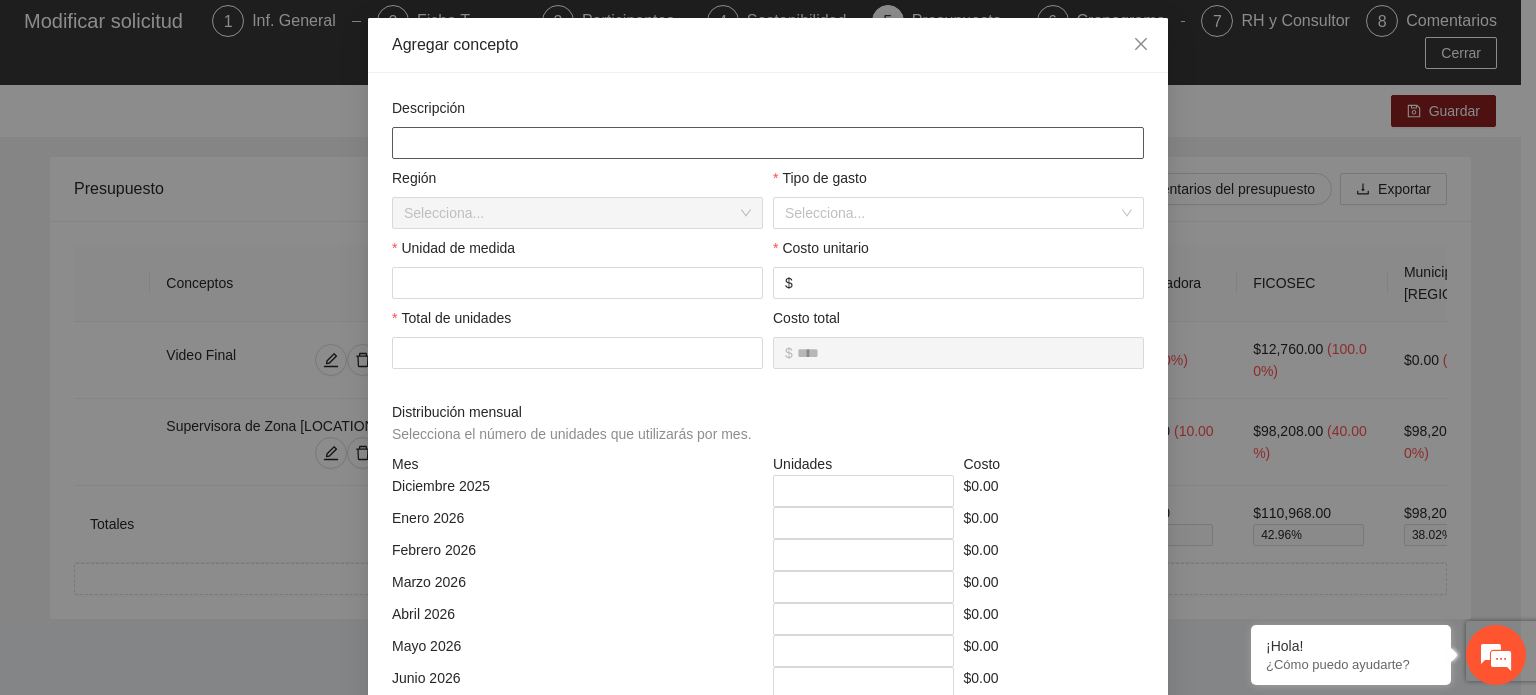 click at bounding box center [768, 143] 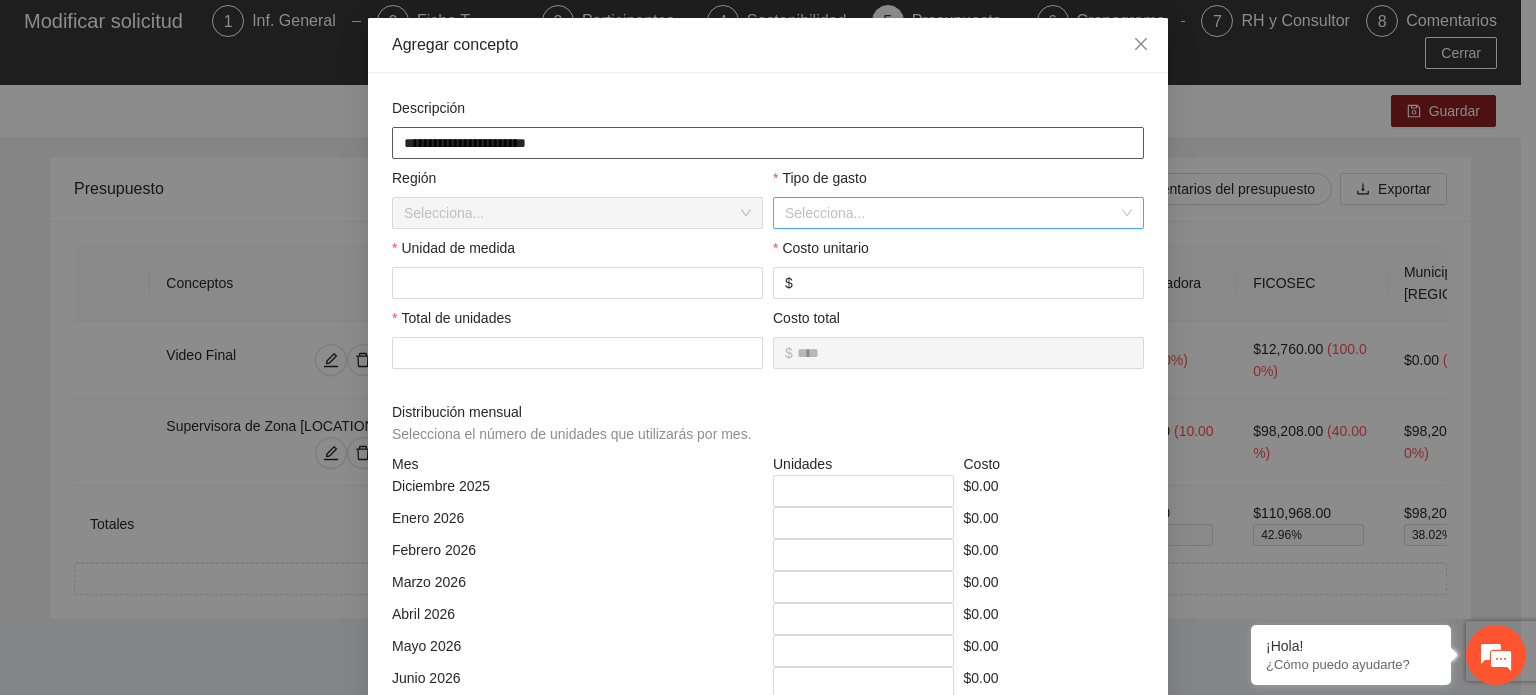 type on "**********" 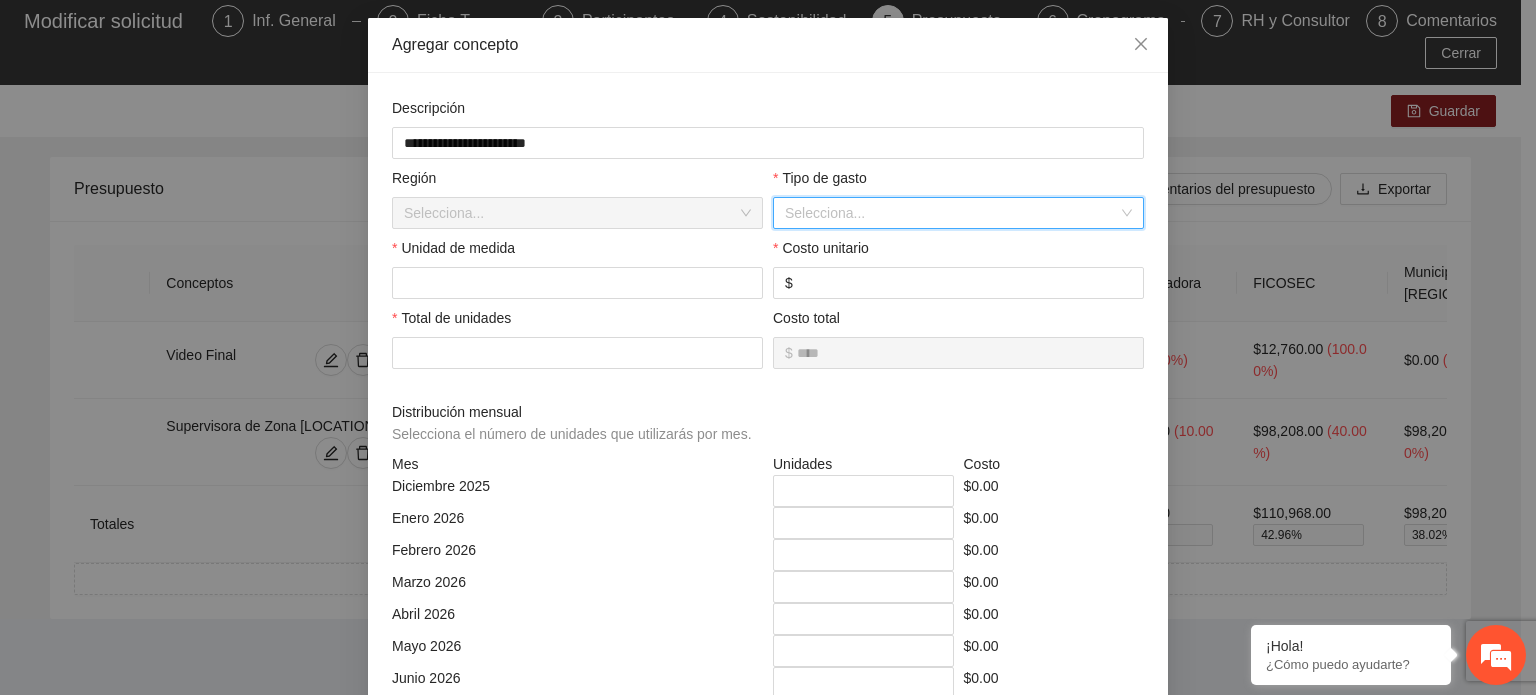 click at bounding box center [951, 213] 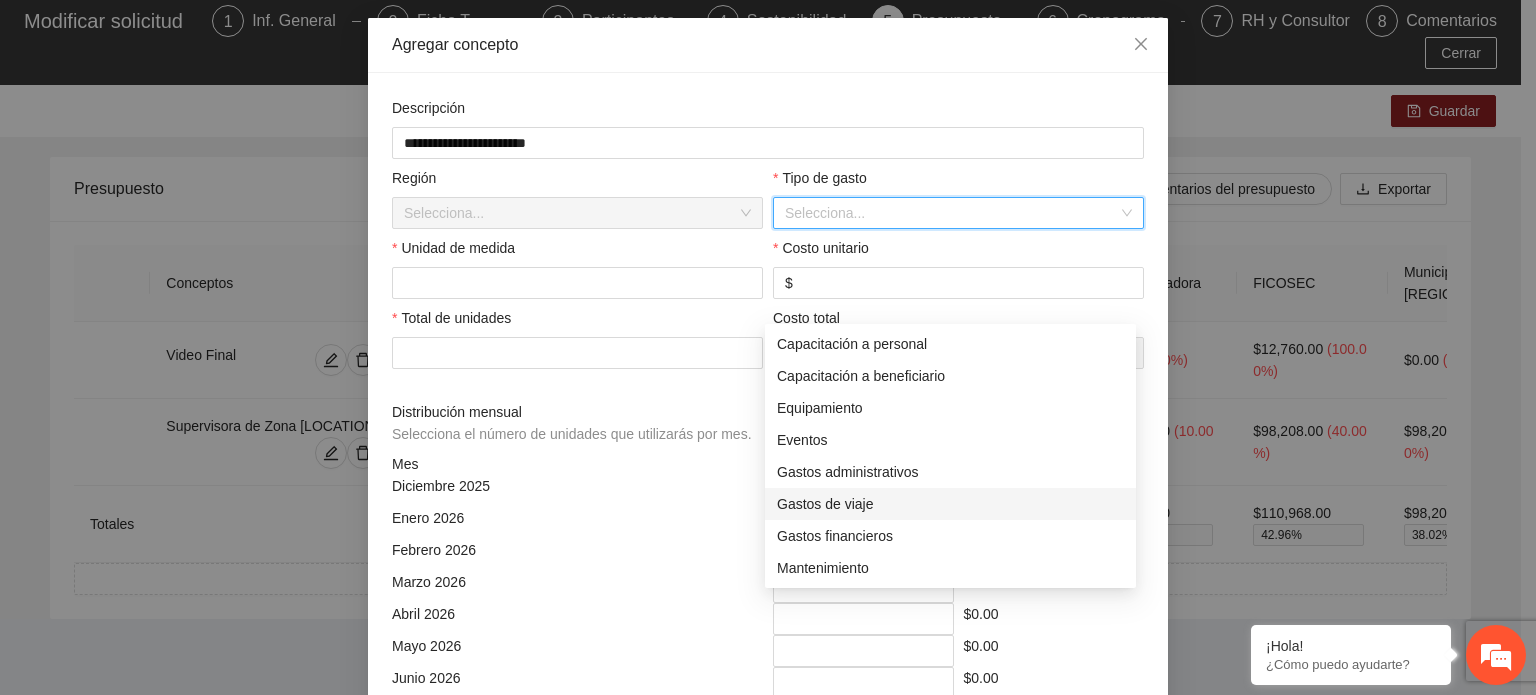 scroll, scrollTop: 192, scrollLeft: 0, axis: vertical 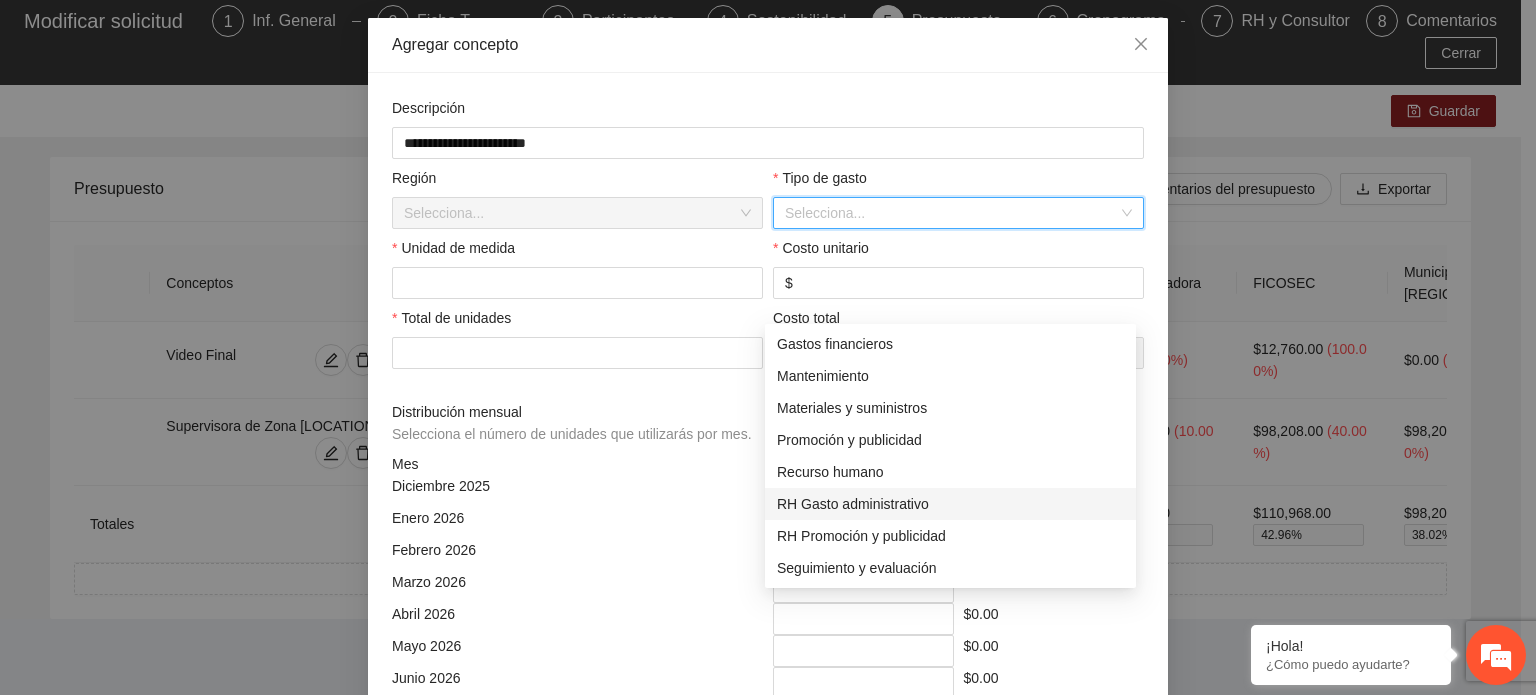 click on "RH Gasto administrativo" at bounding box center [950, 504] 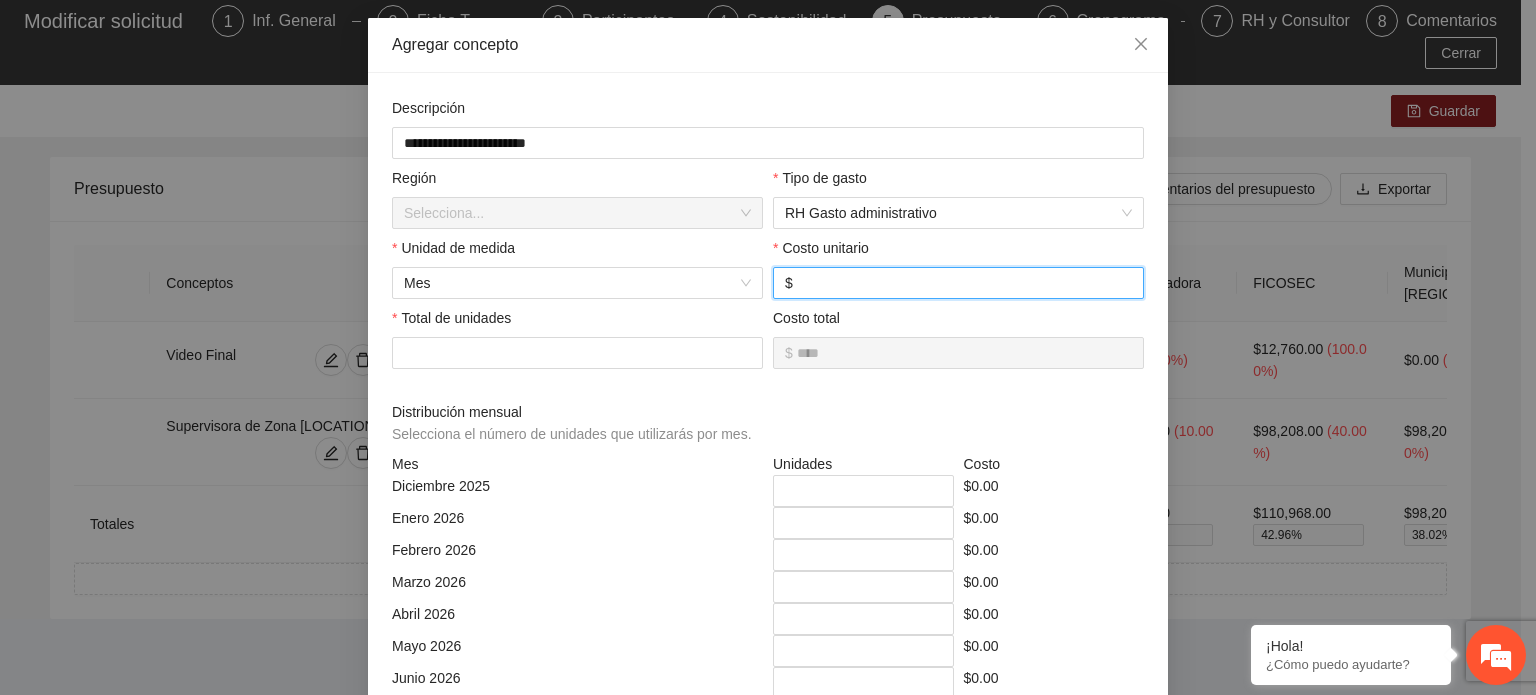 click at bounding box center [964, 283] 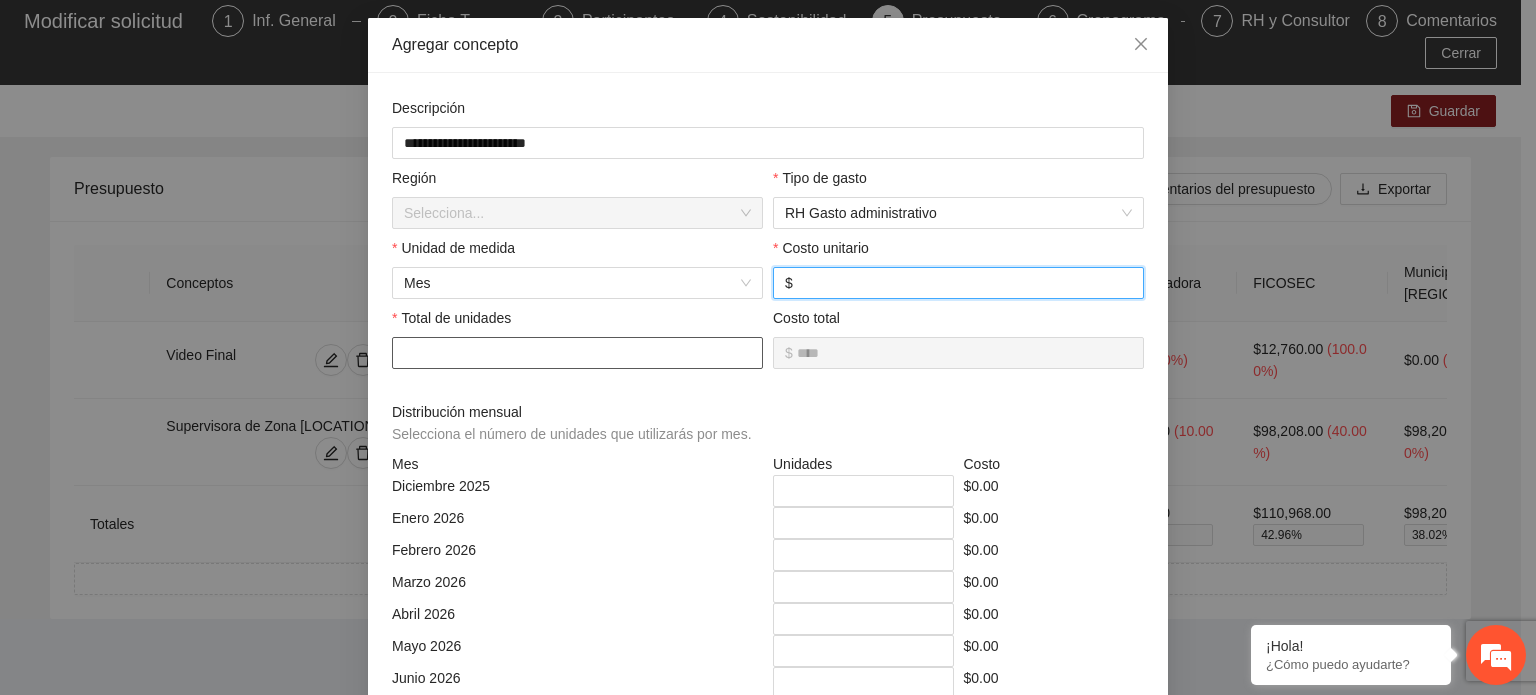 type on "********" 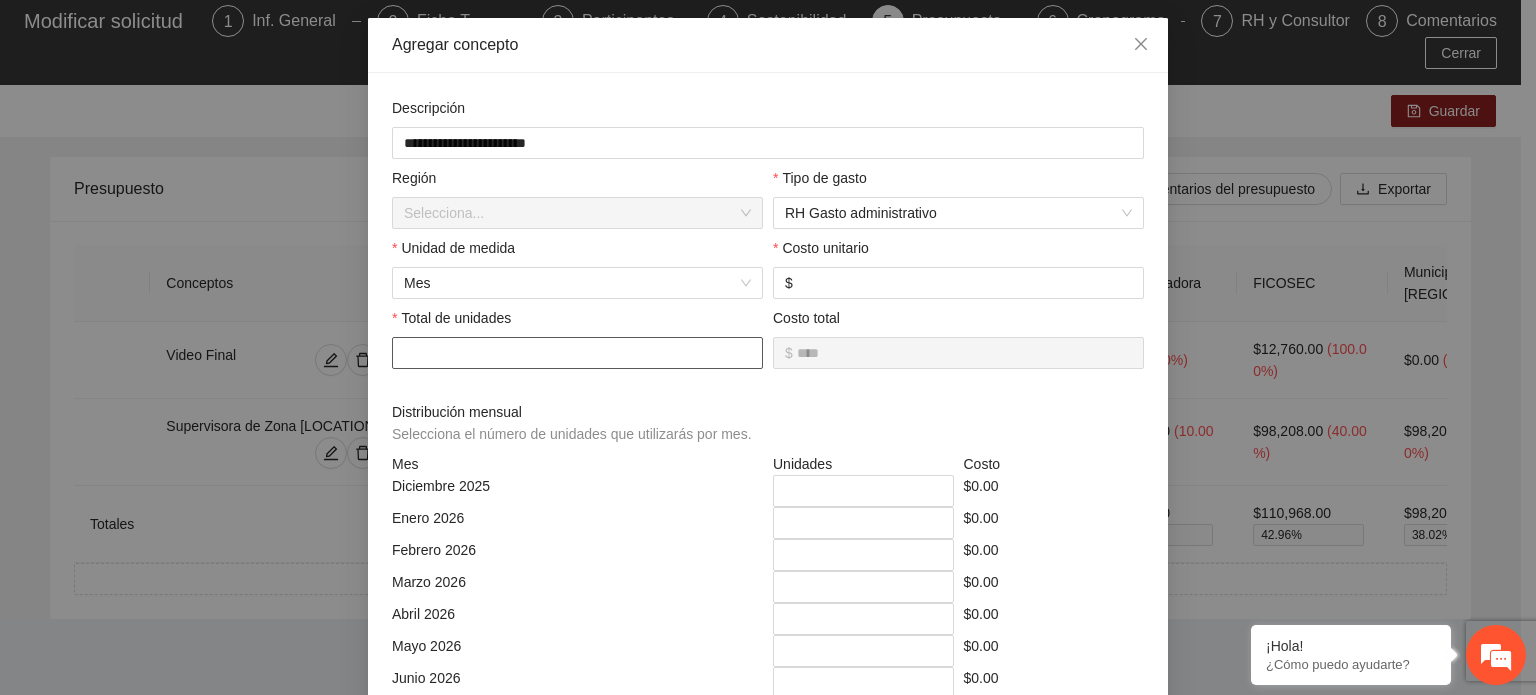 click at bounding box center (577, 353) 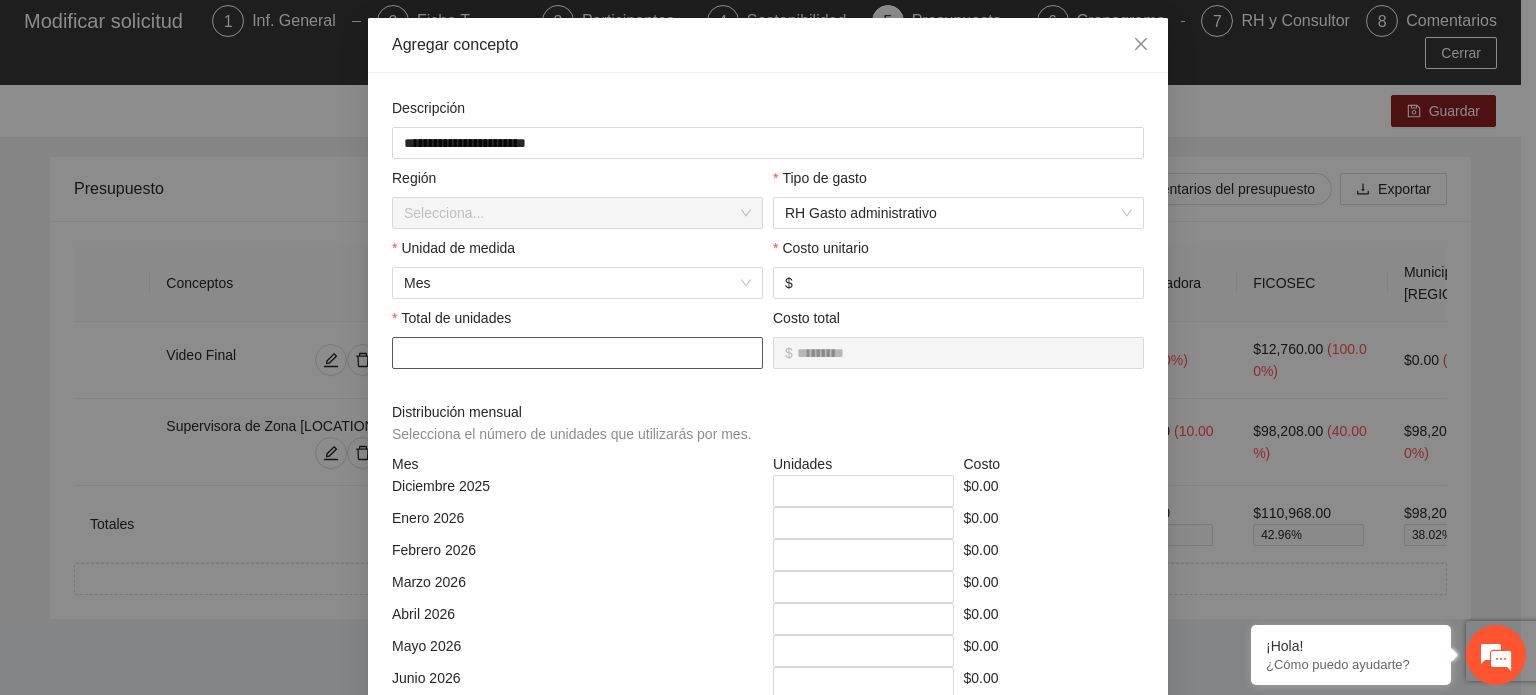 type on "**********" 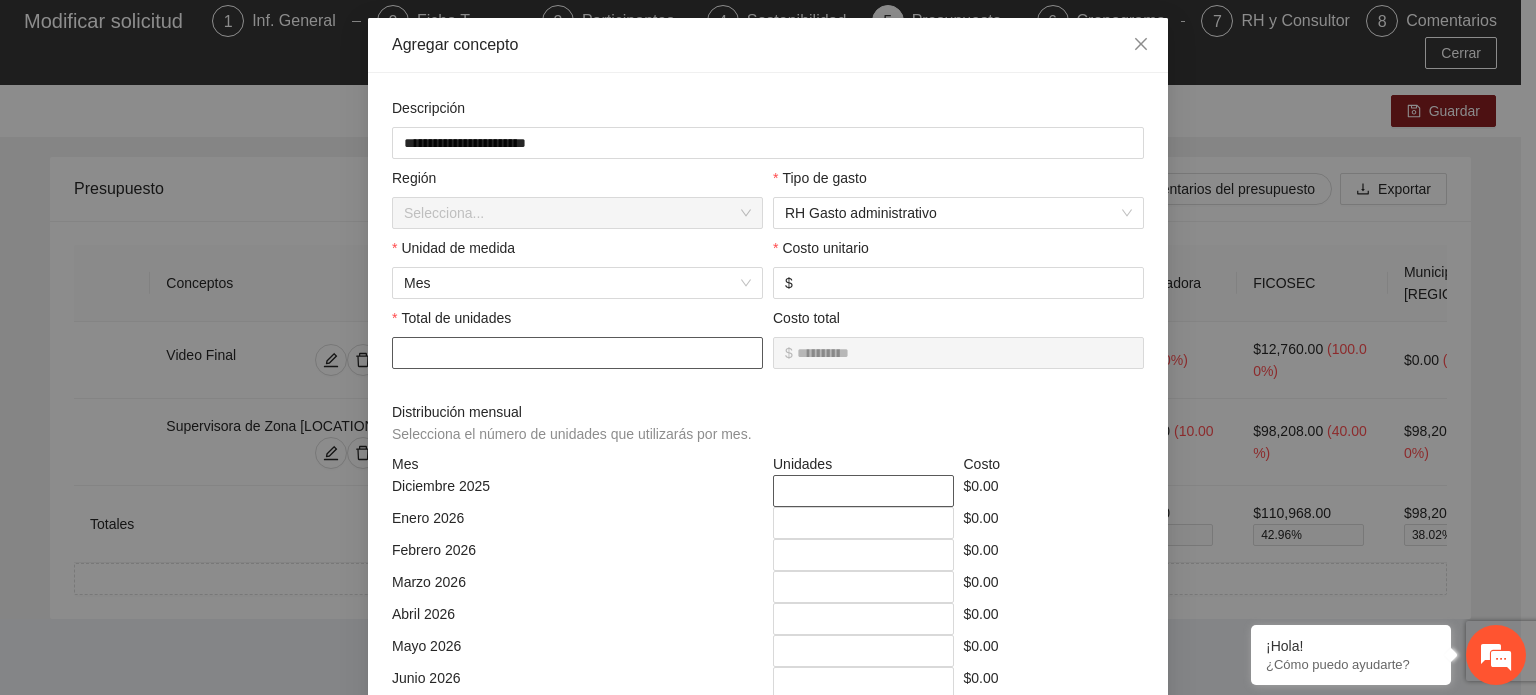 type on "**" 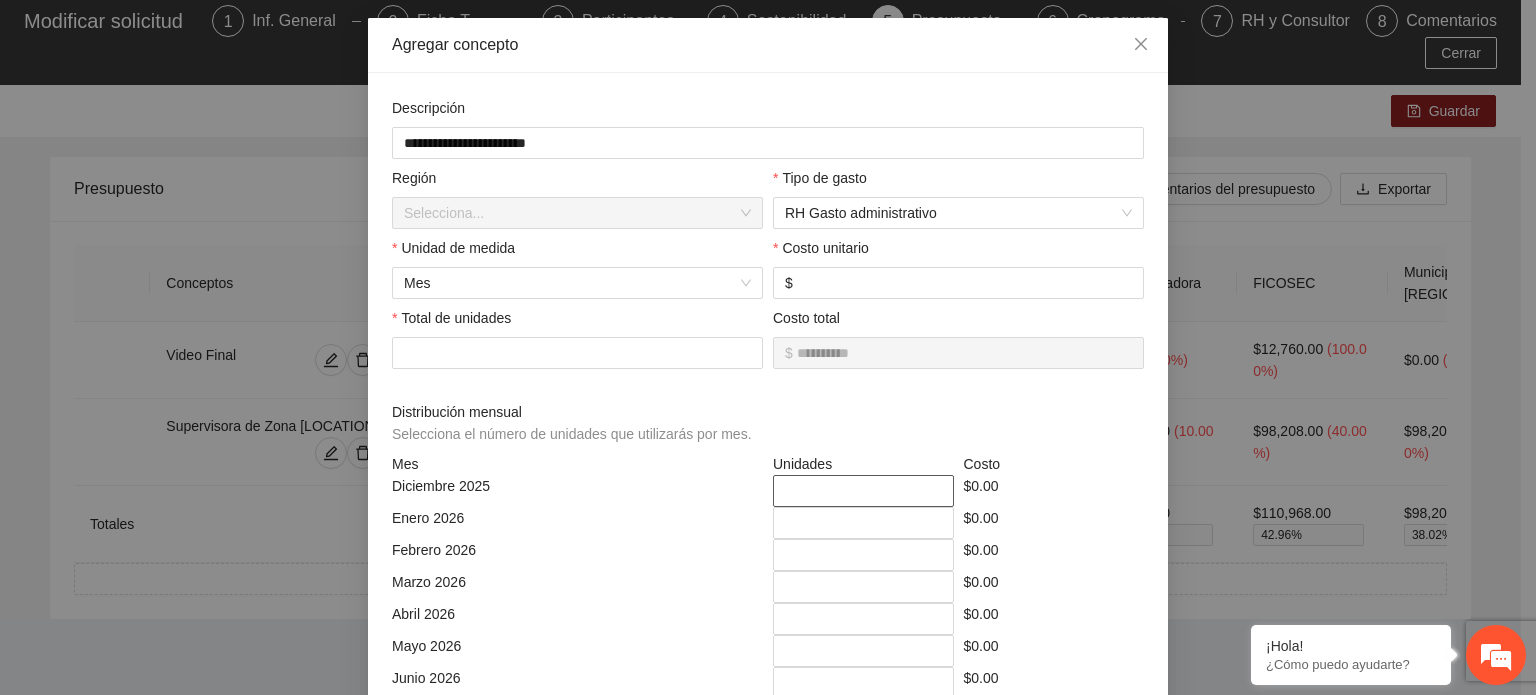 click on "*" at bounding box center (863, 491) 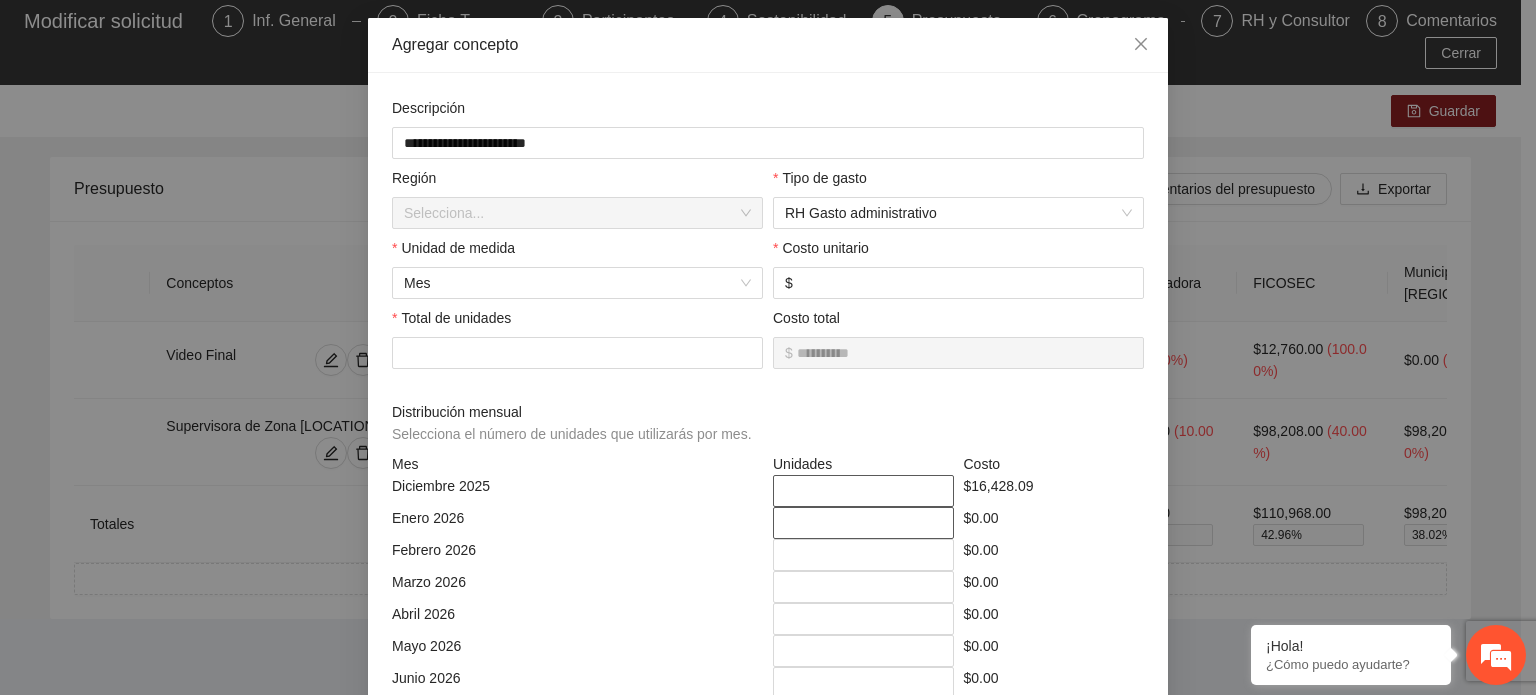 type on "***" 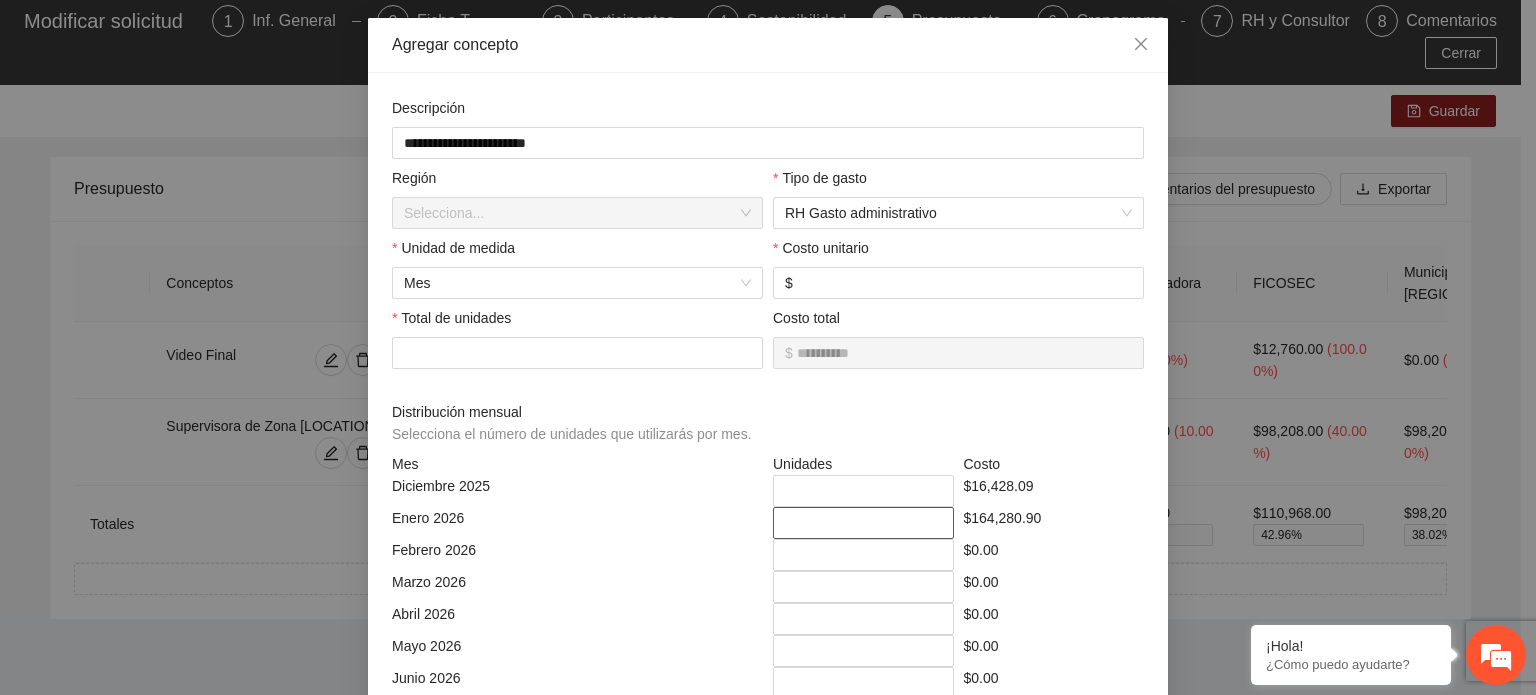 type on "*" 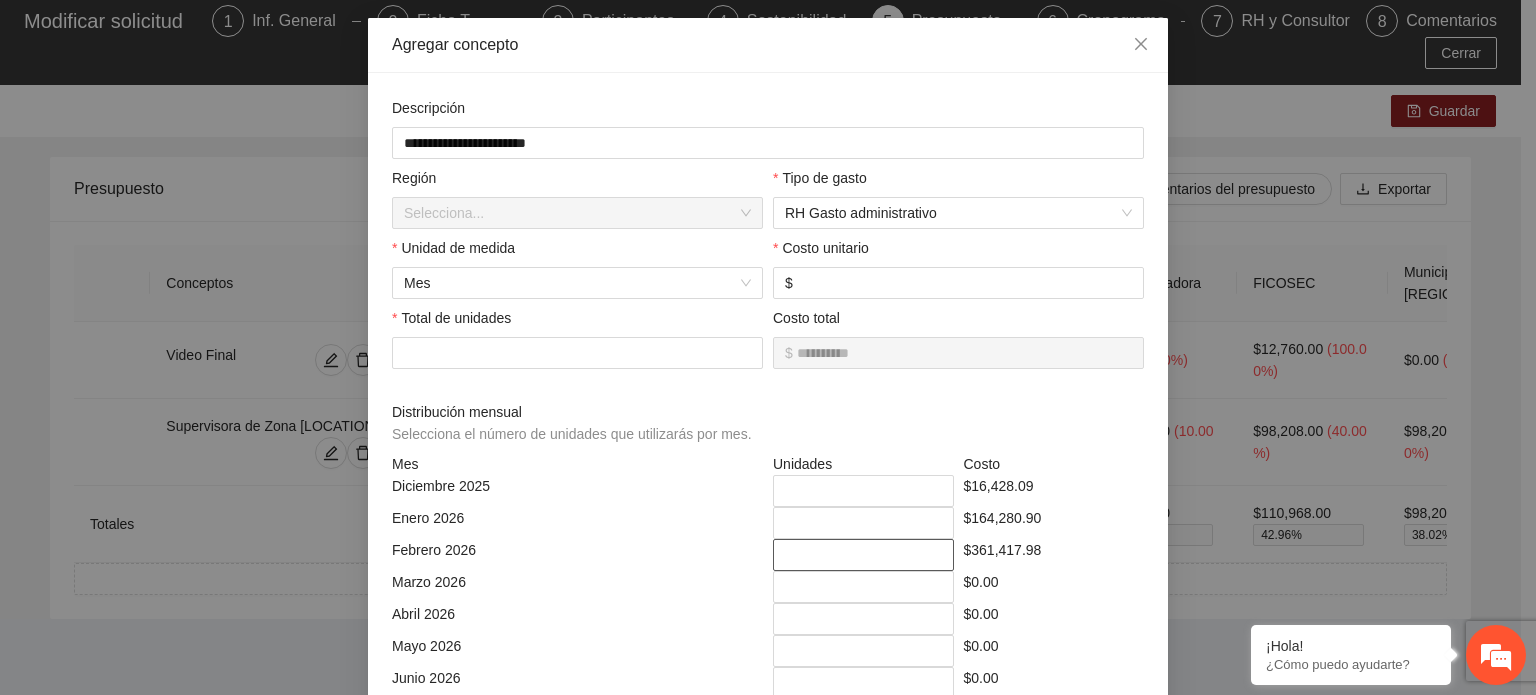 type on "**" 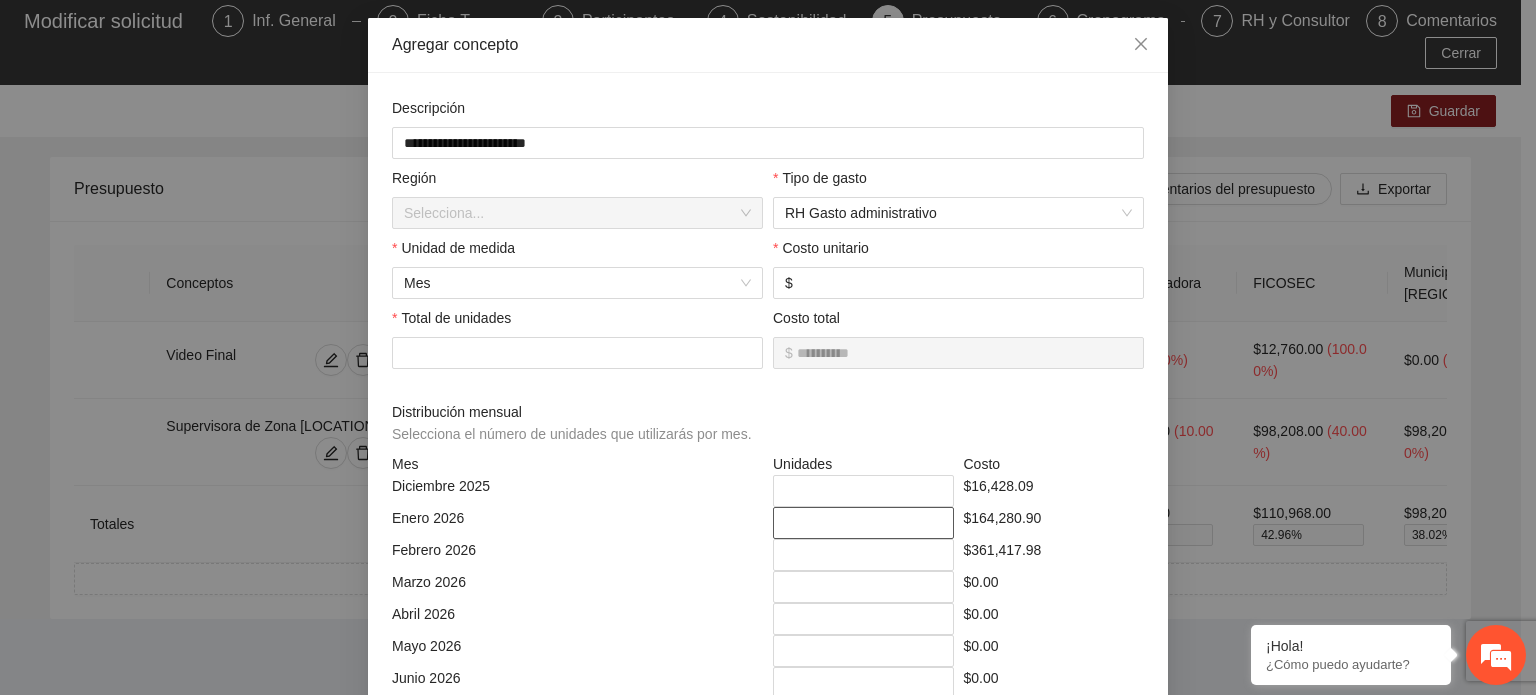 click on "Enero 2026 * $164,280.90" at bounding box center (768, 523) 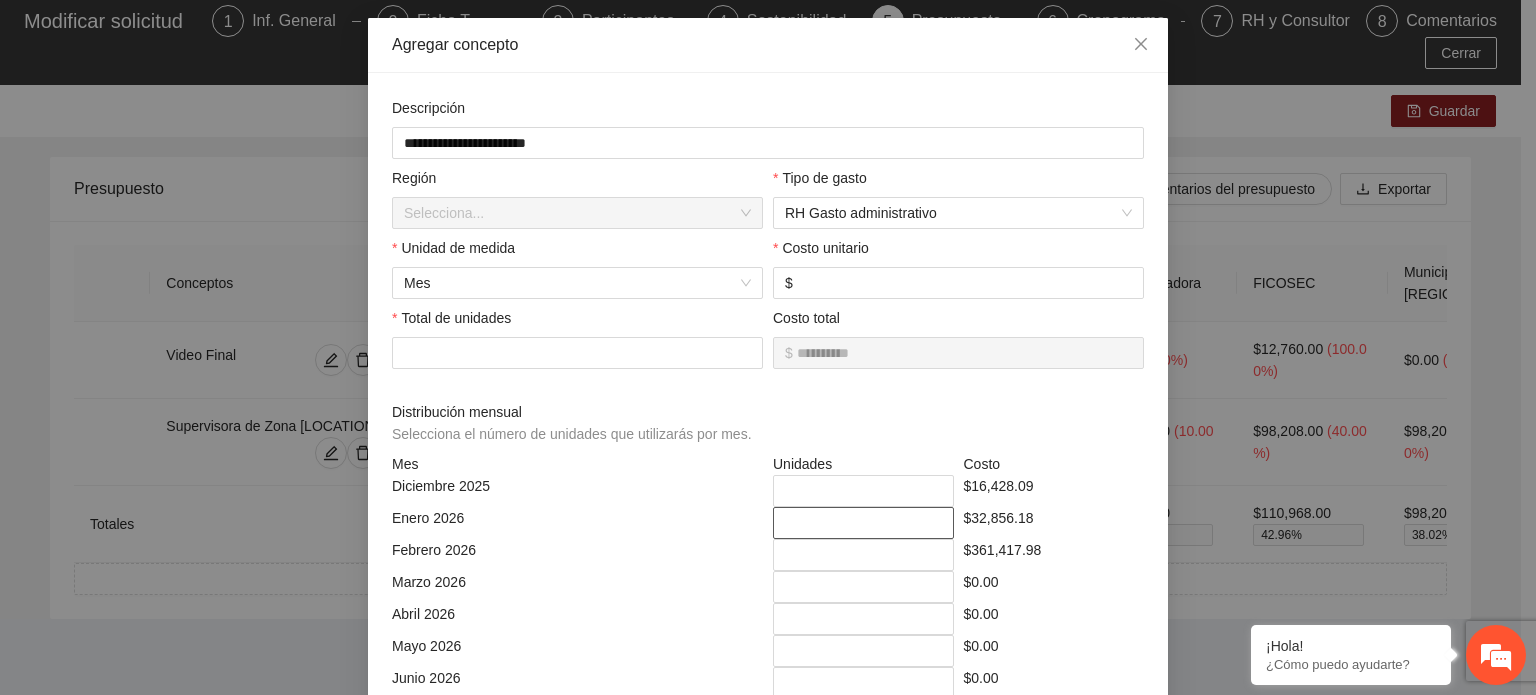type on "*" 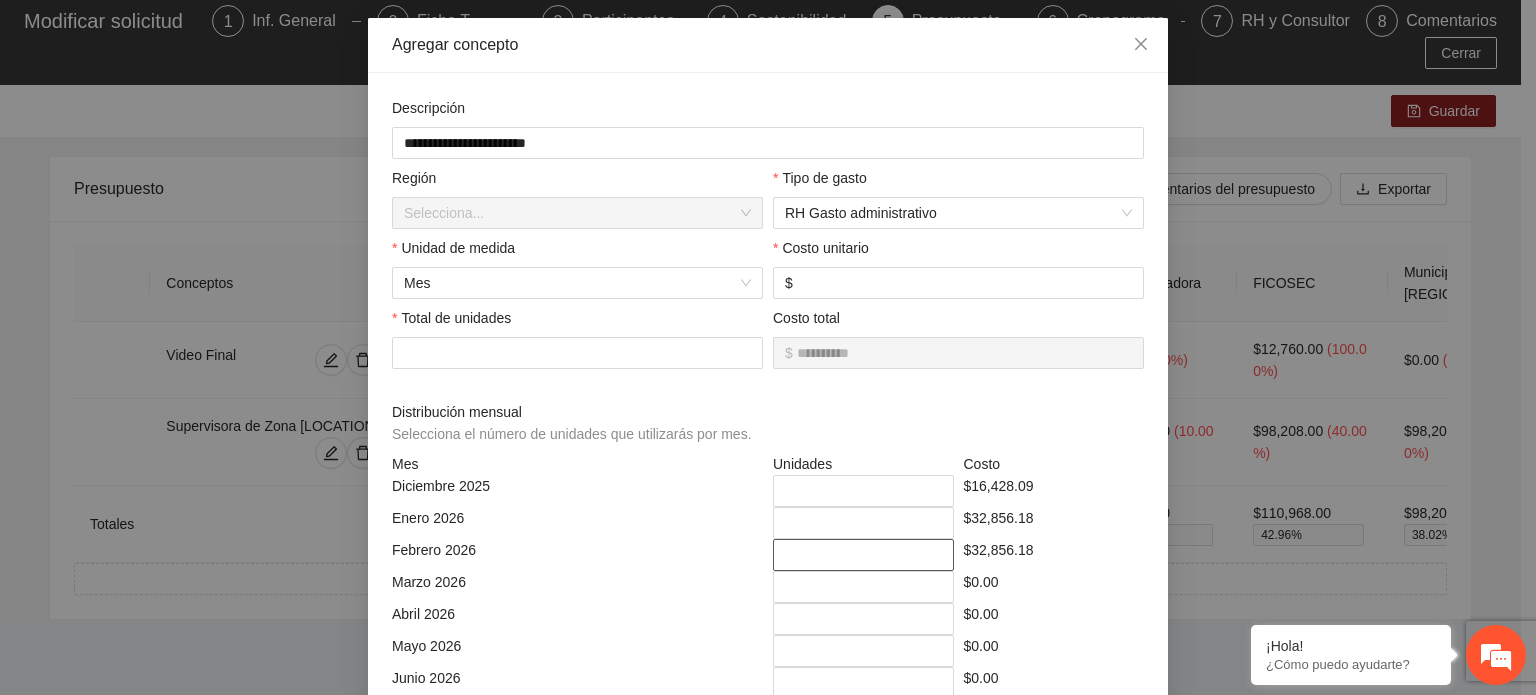 type on "*" 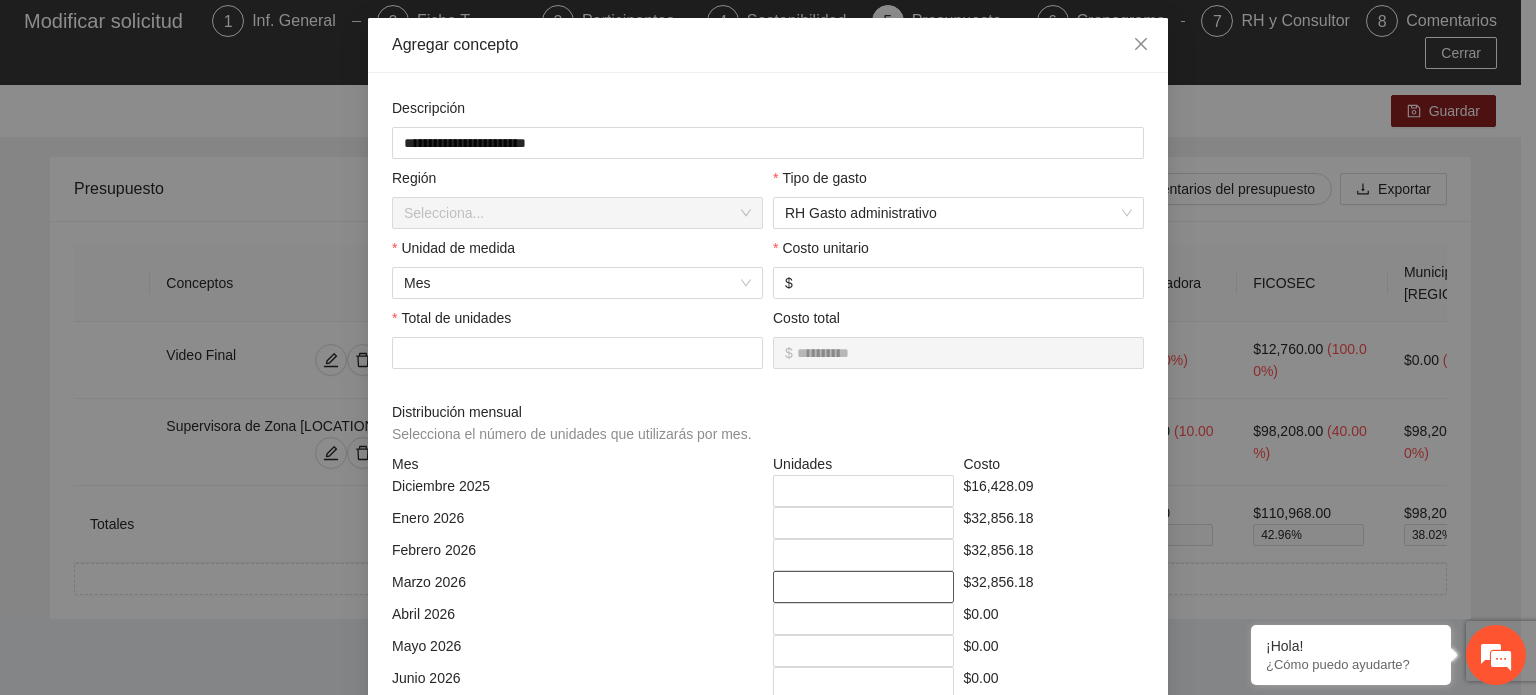 type on "*" 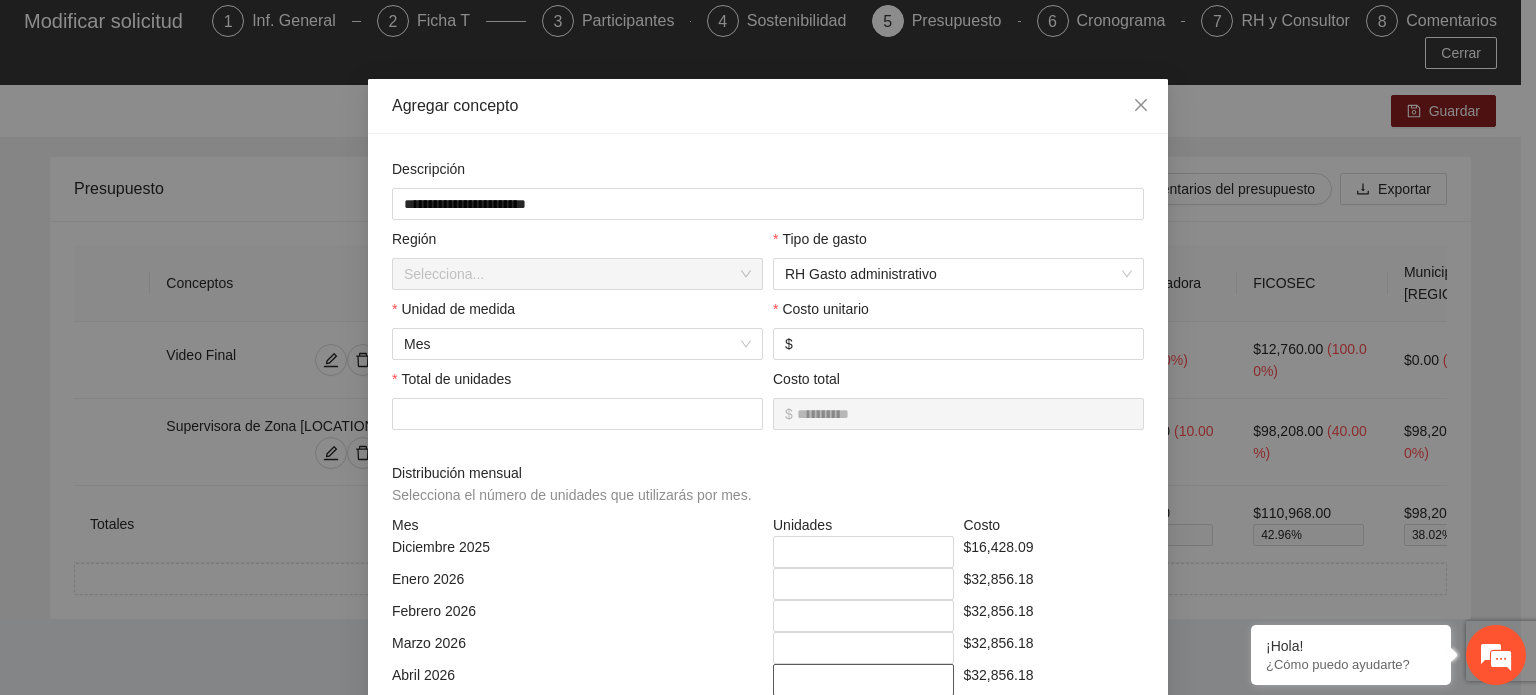 type on "*" 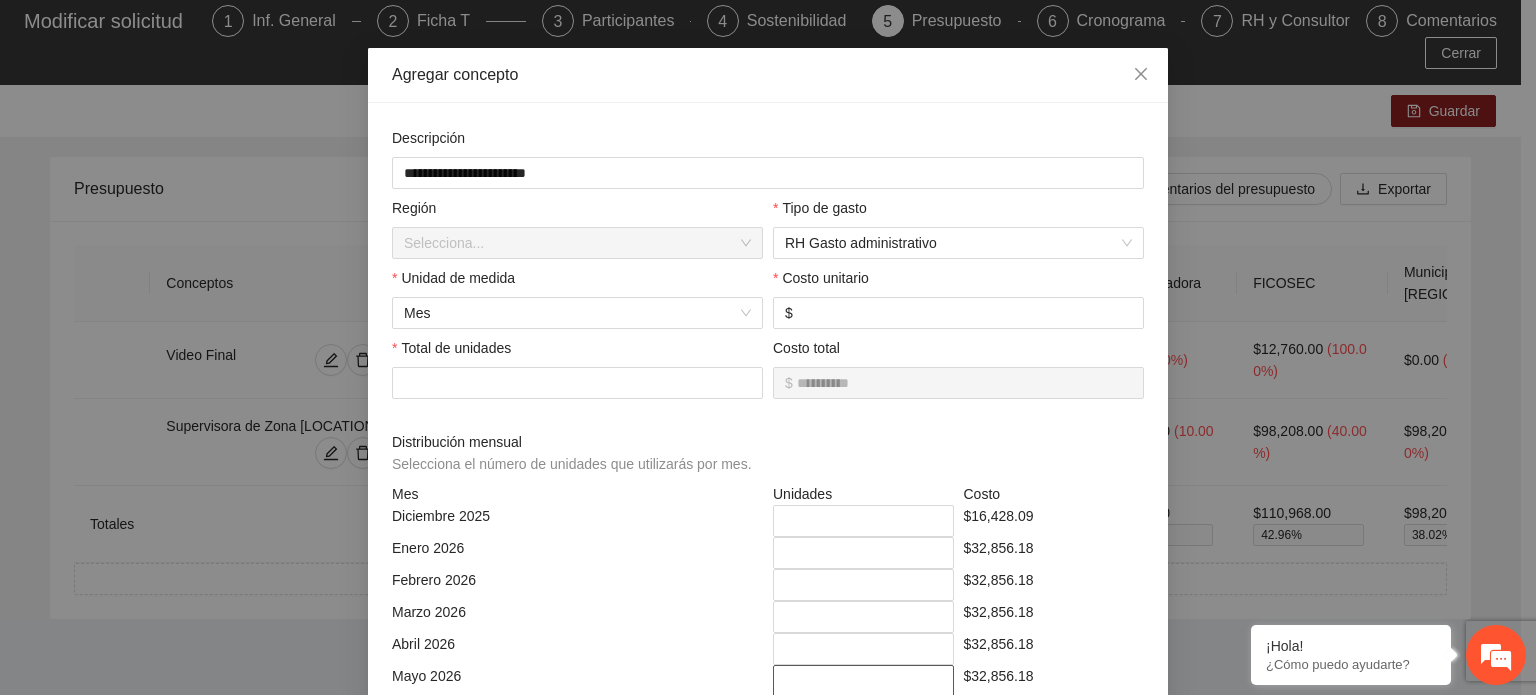type on "*" 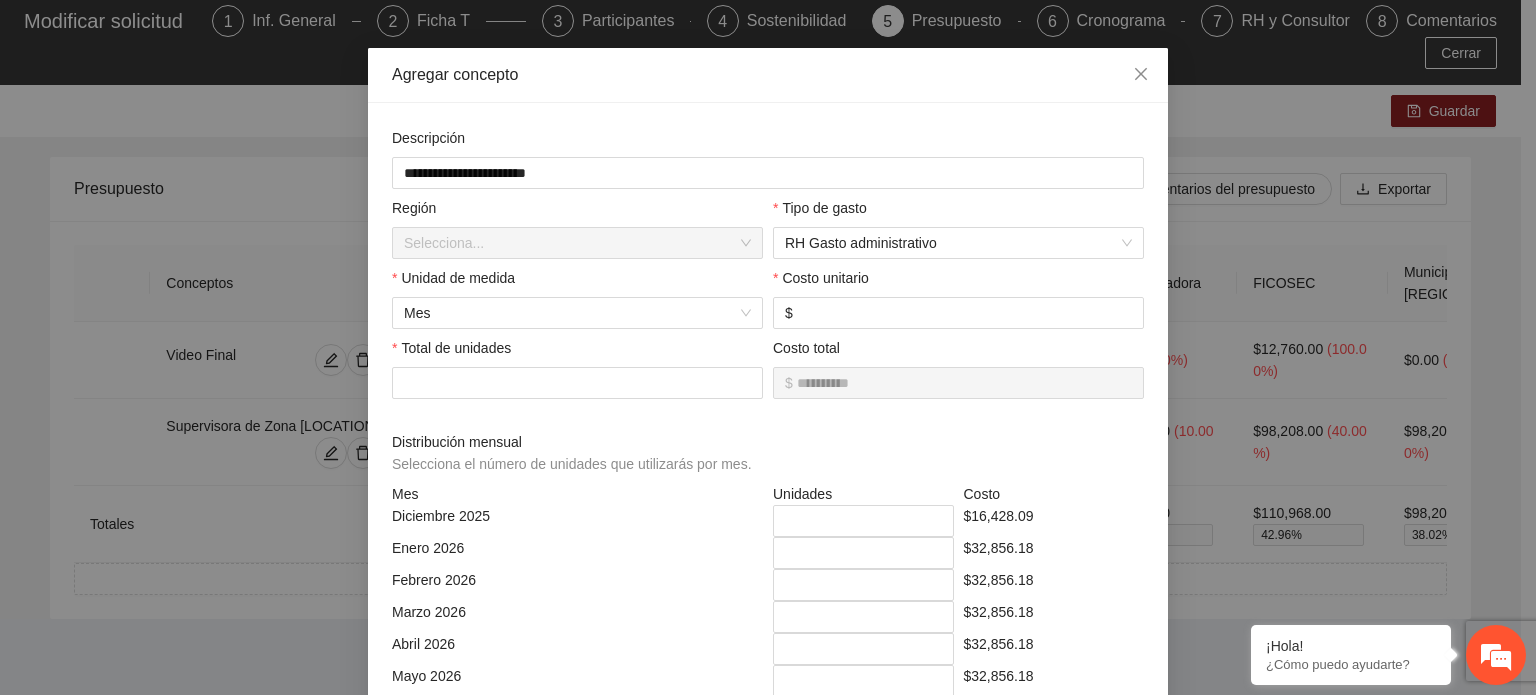 scroll, scrollTop: 416, scrollLeft: 0, axis: vertical 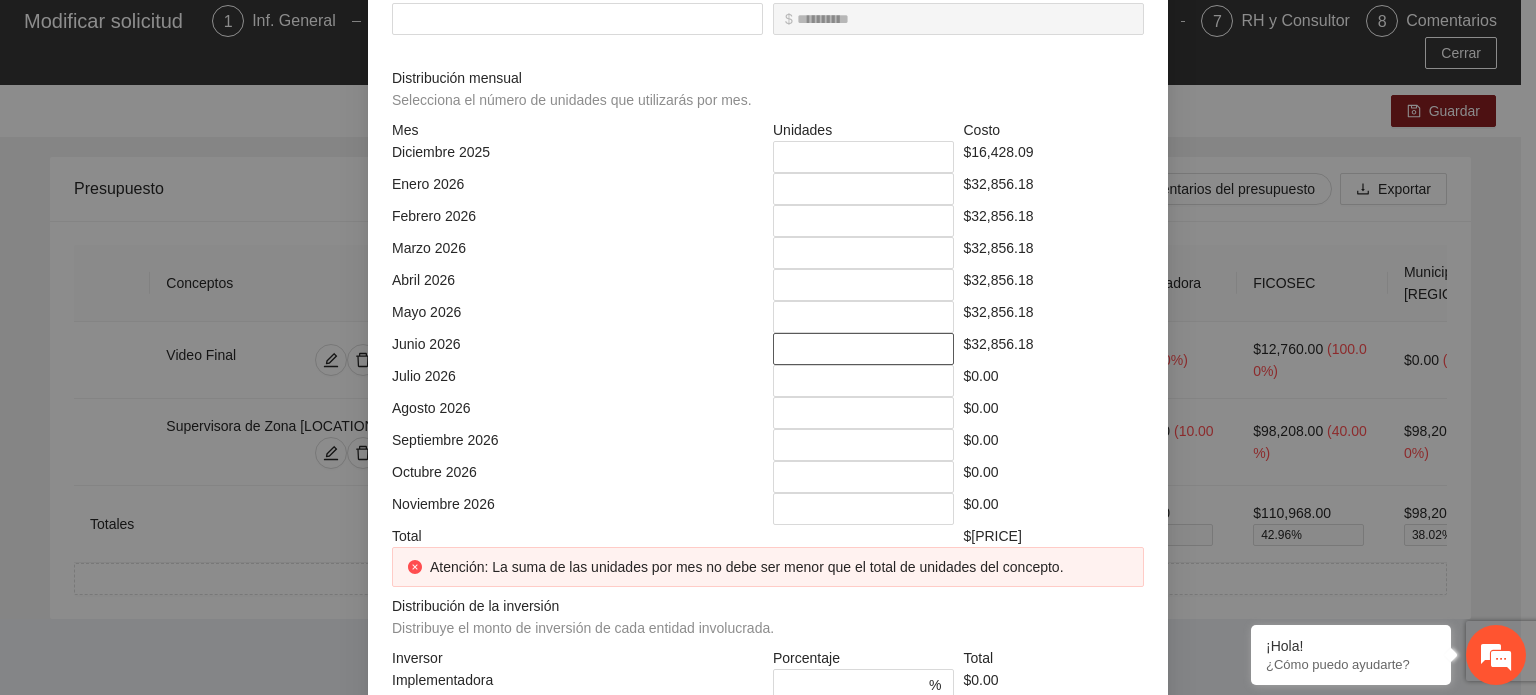 type on "*" 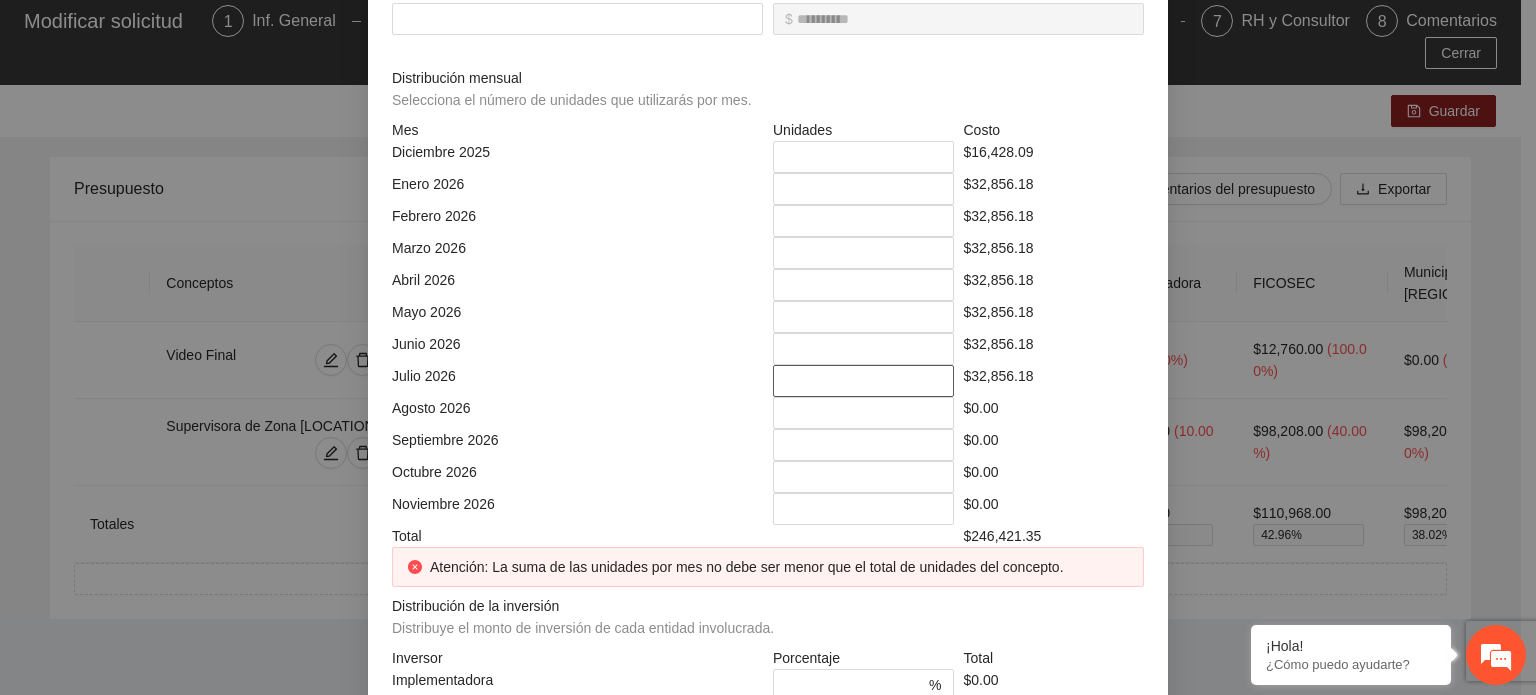 type on "*" 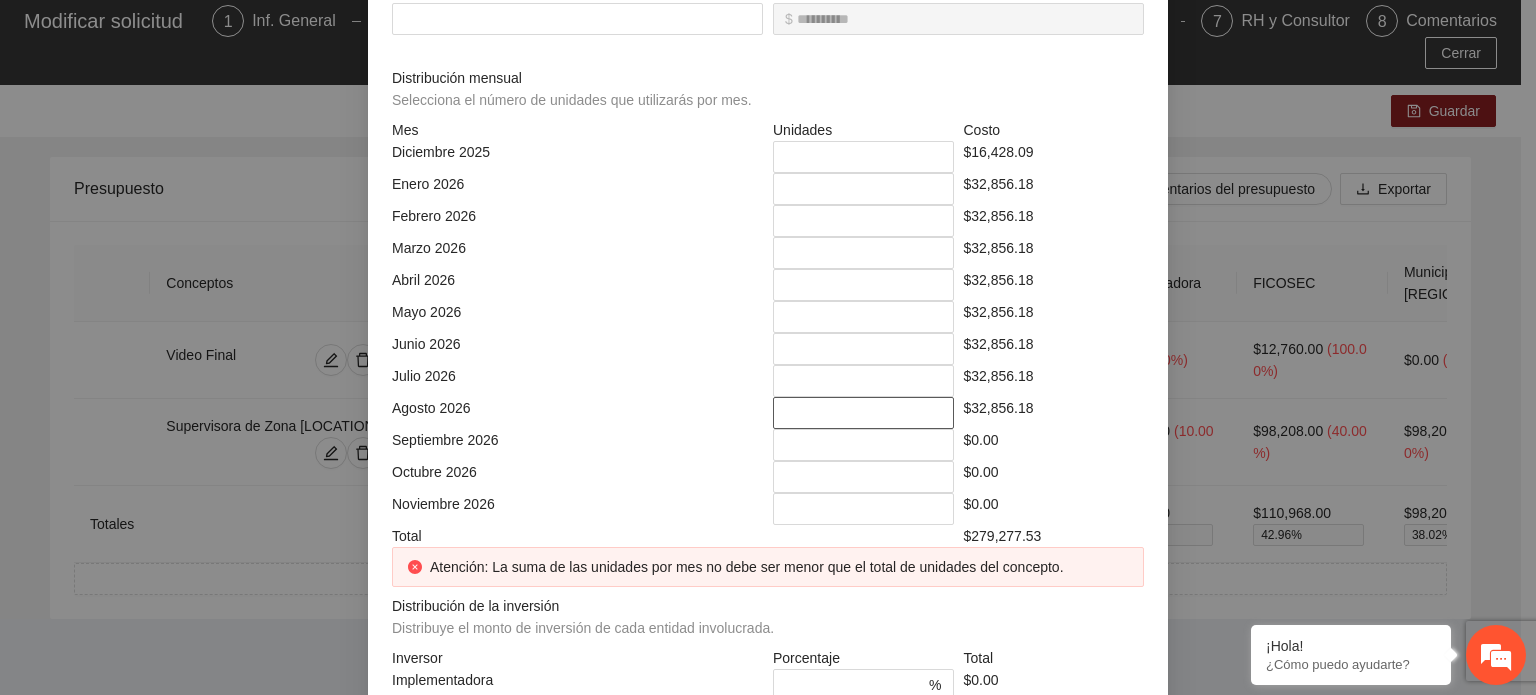 type on "*" 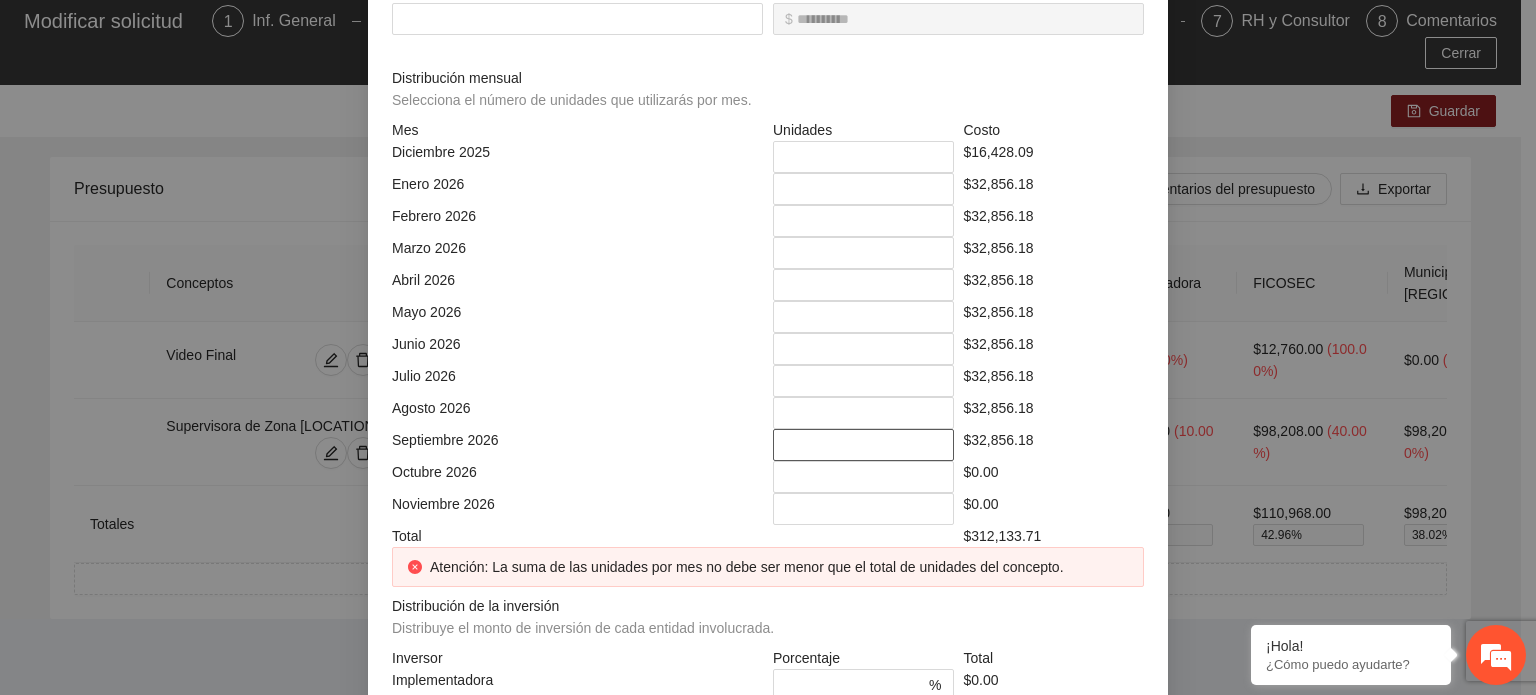 type on "*" 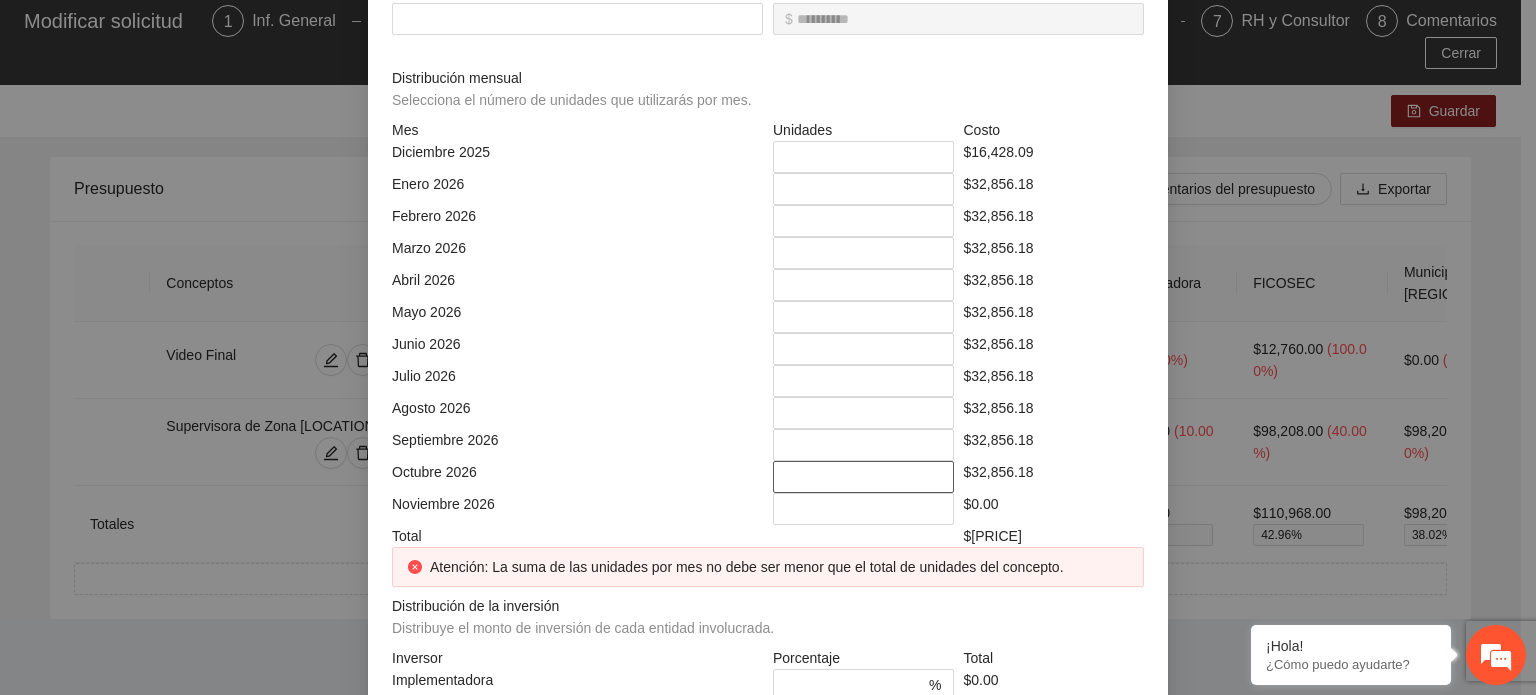 type on "*" 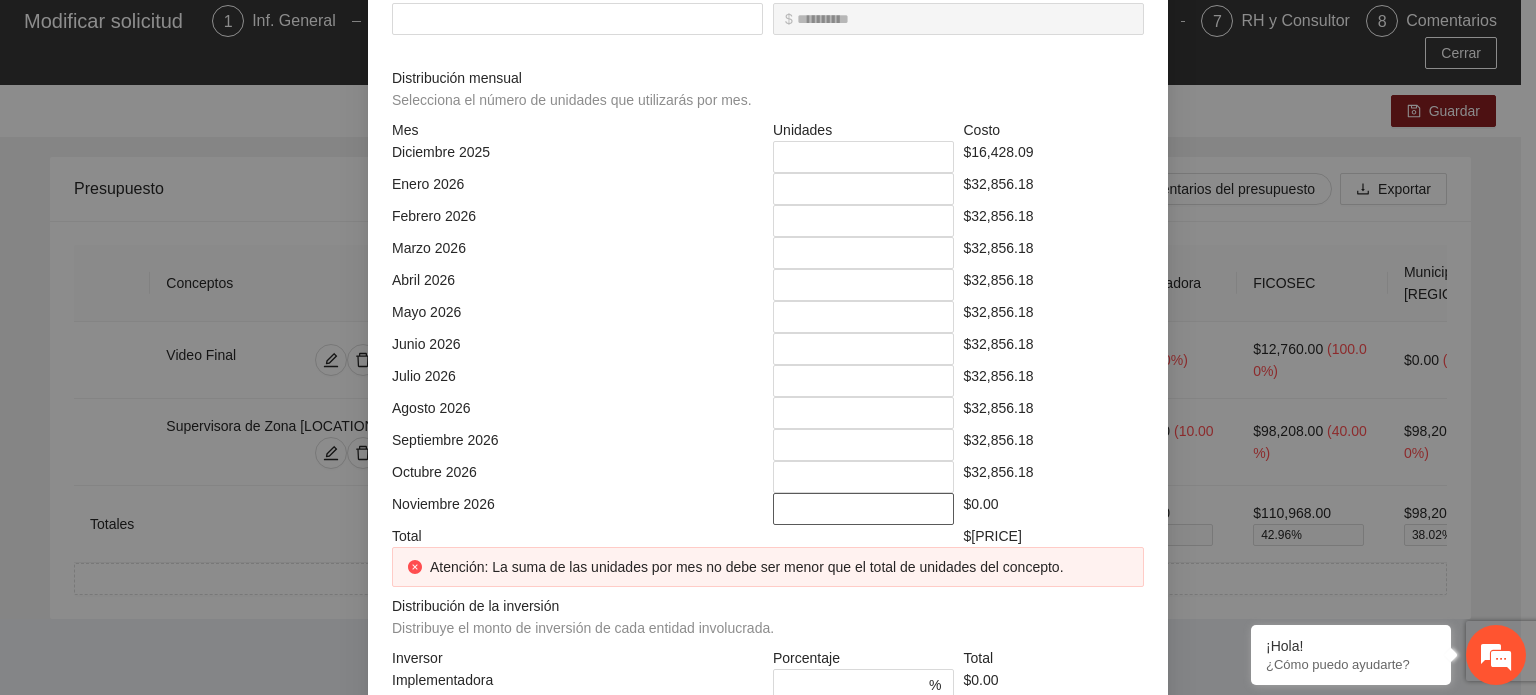 type on "*" 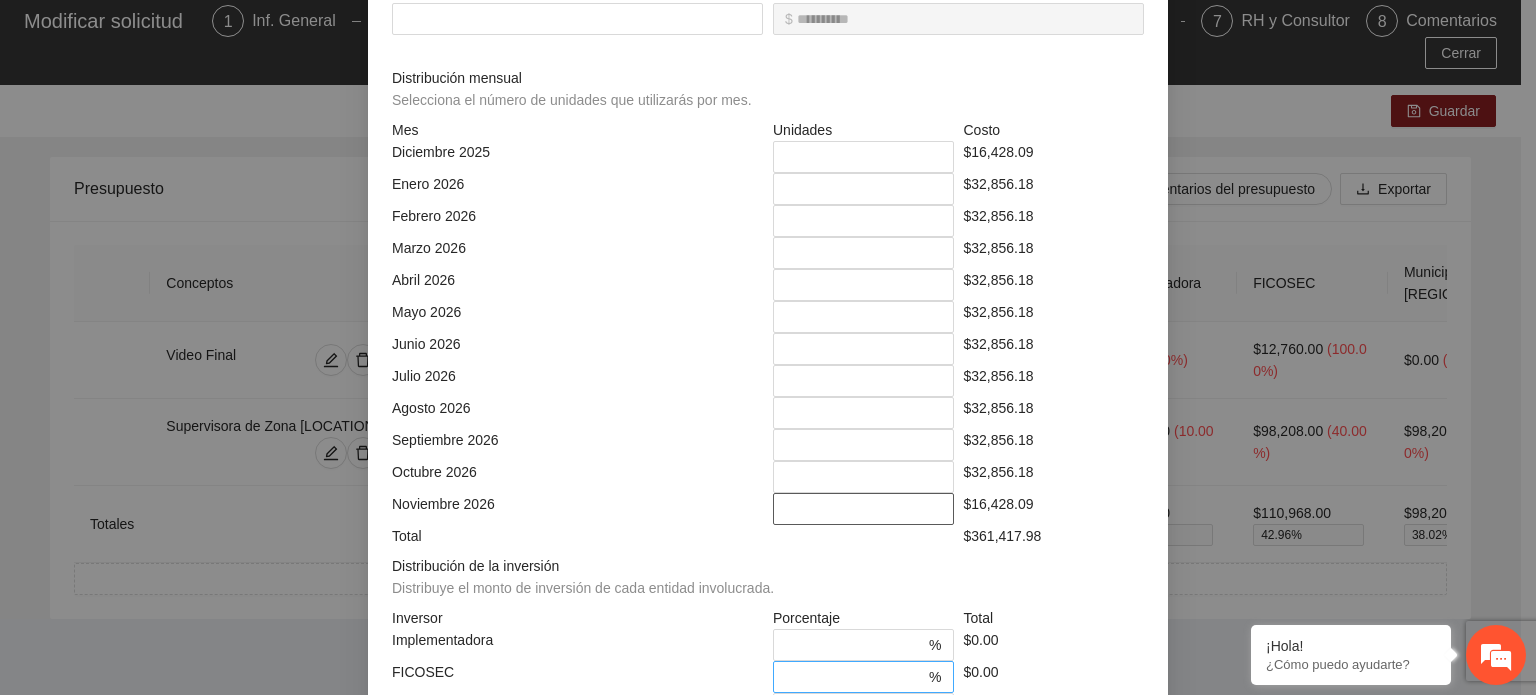 type on "***" 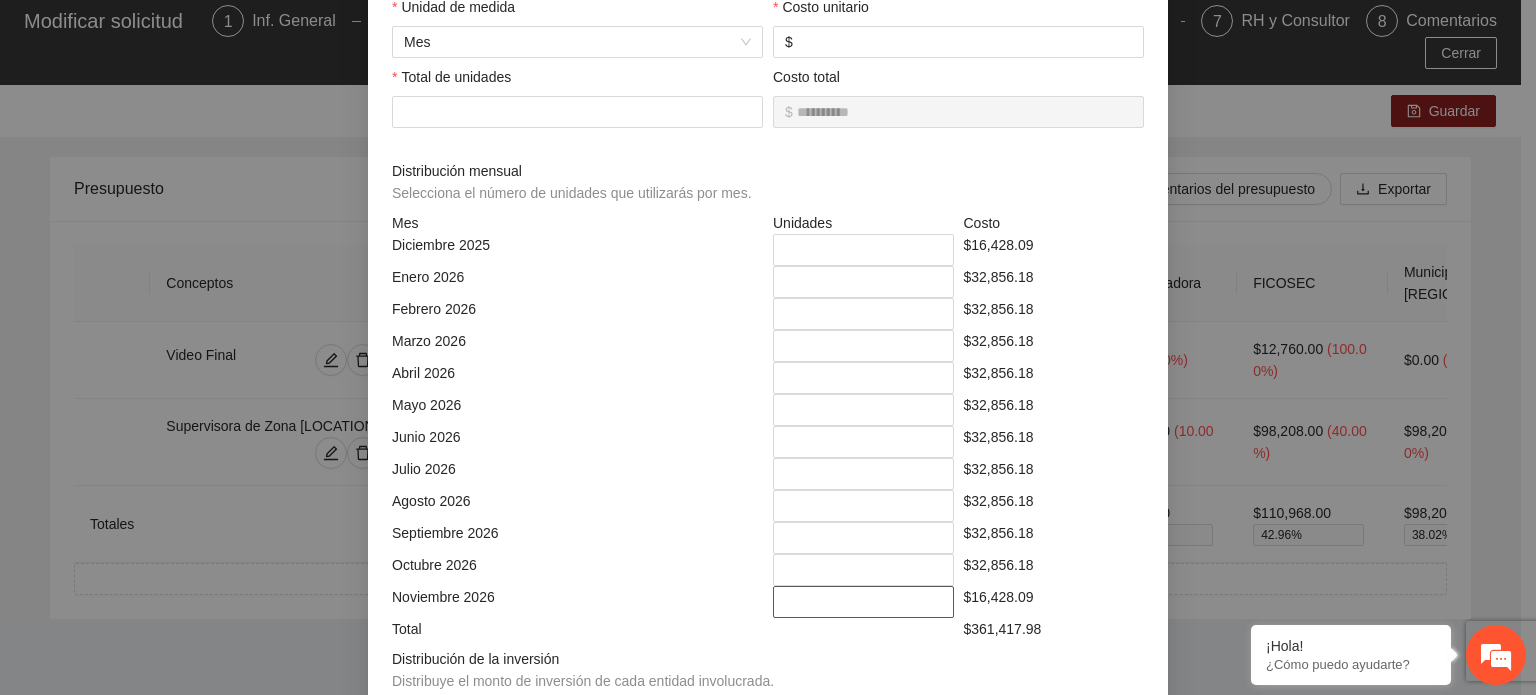 scroll, scrollTop: 216, scrollLeft: 0, axis: vertical 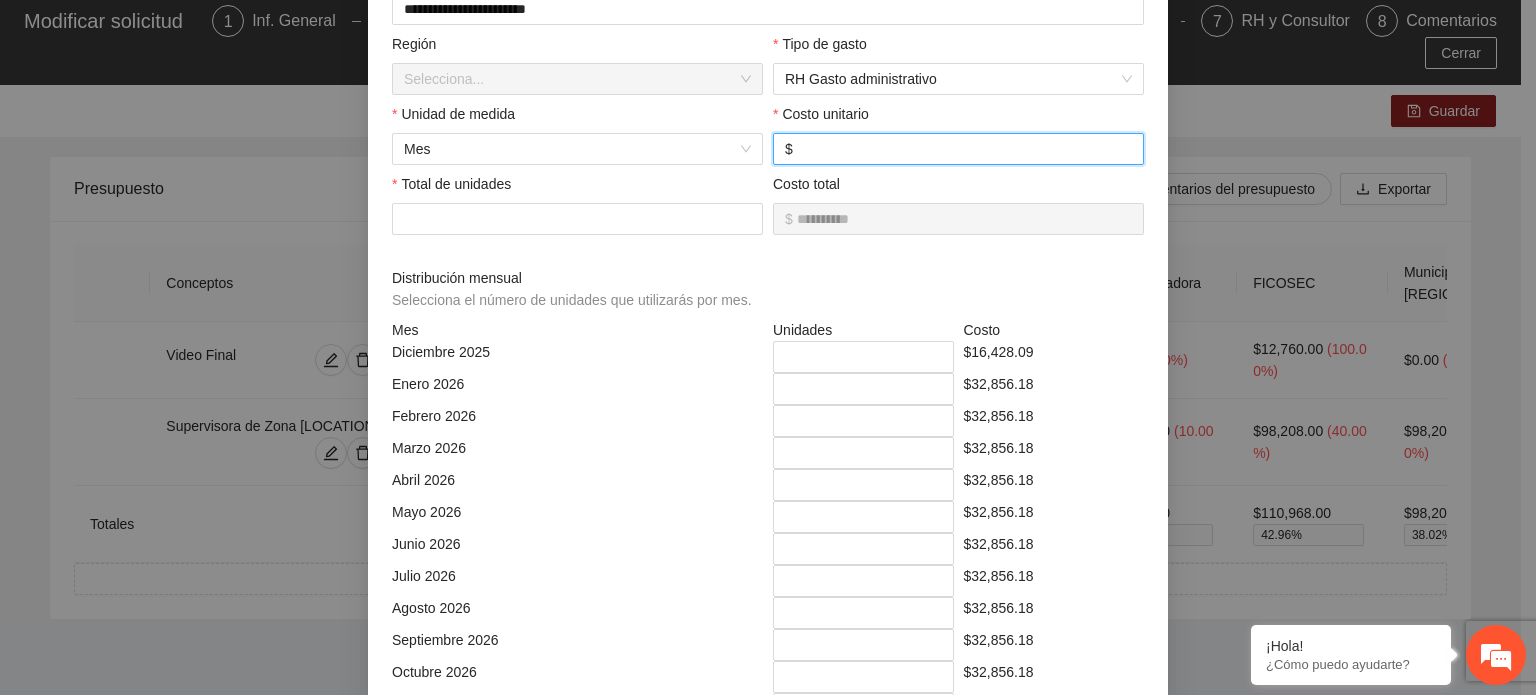 drag, startPoint x: 840, startPoint y: 148, endPoint x: 789, endPoint y: 157, distance: 51.78803 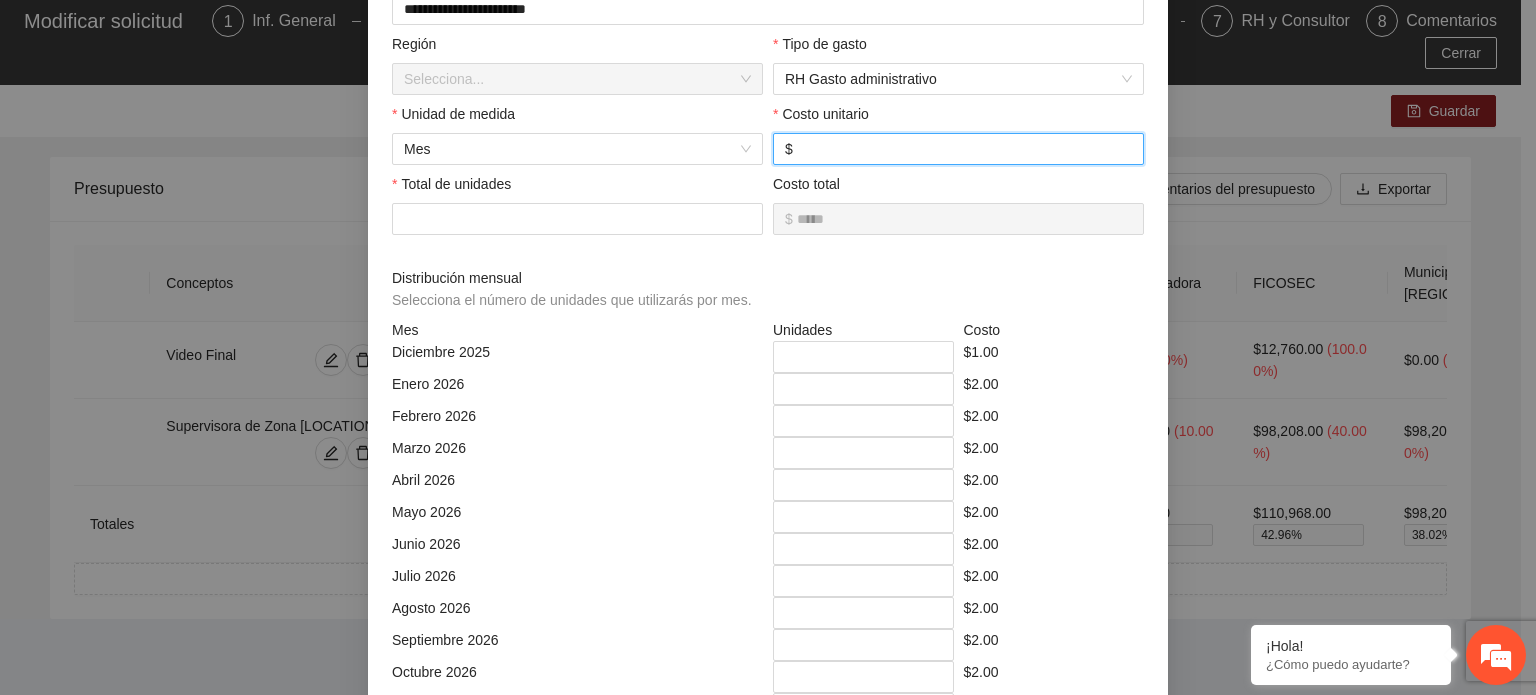 type on "******" 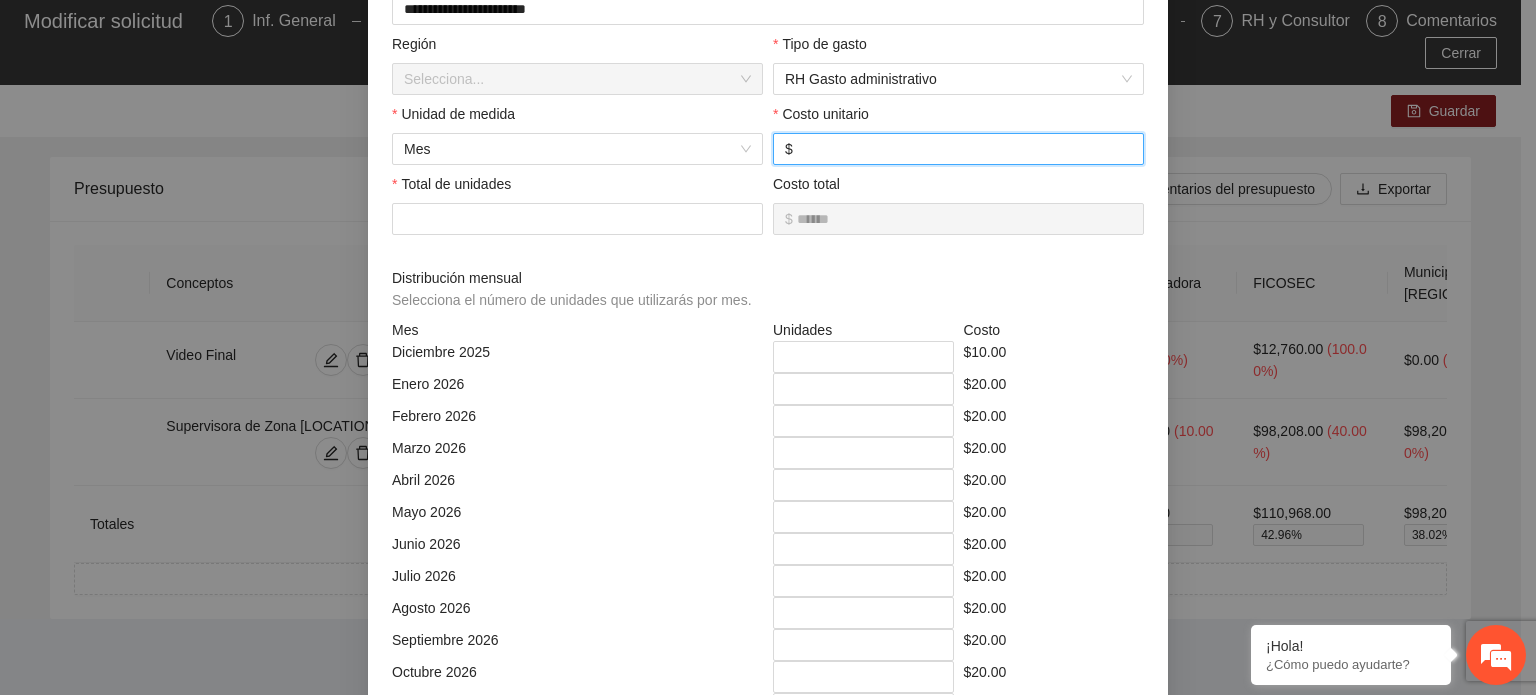 type on "********" 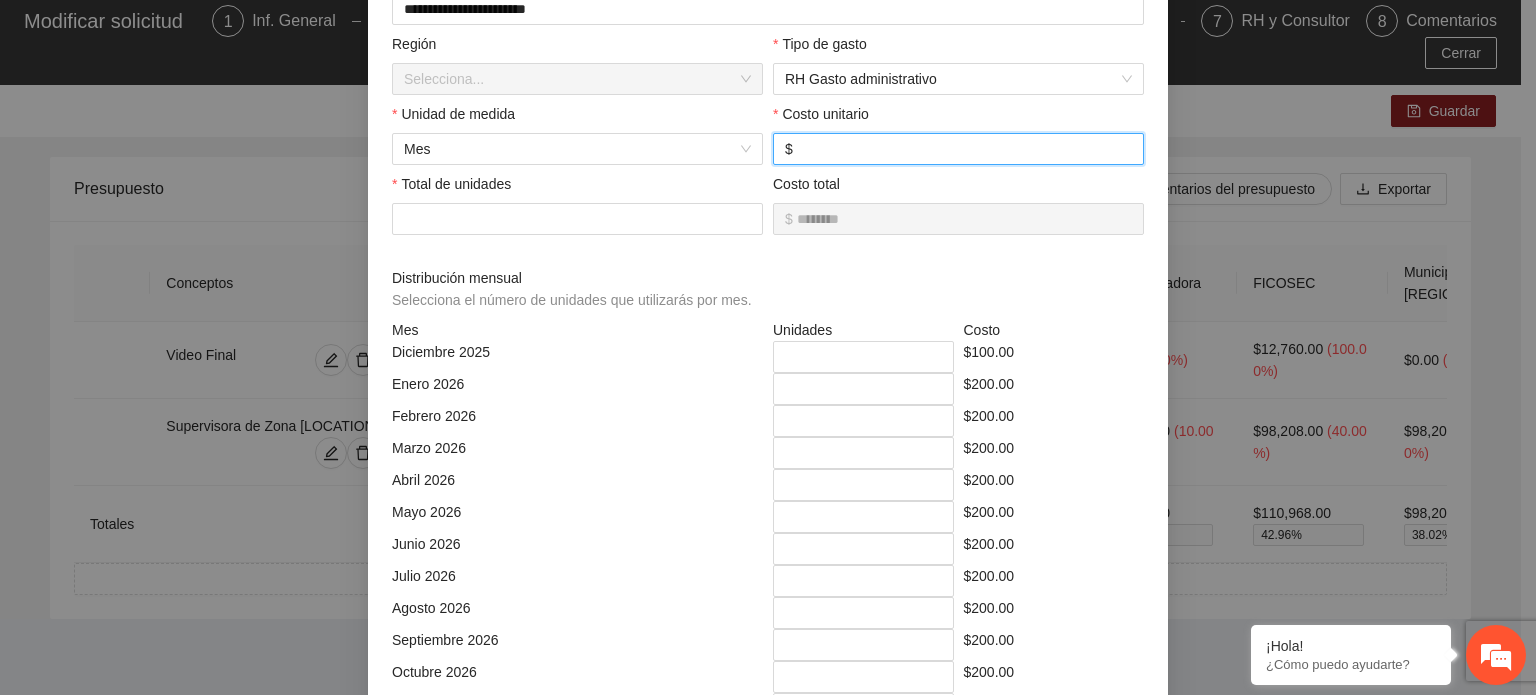 type on "*********" 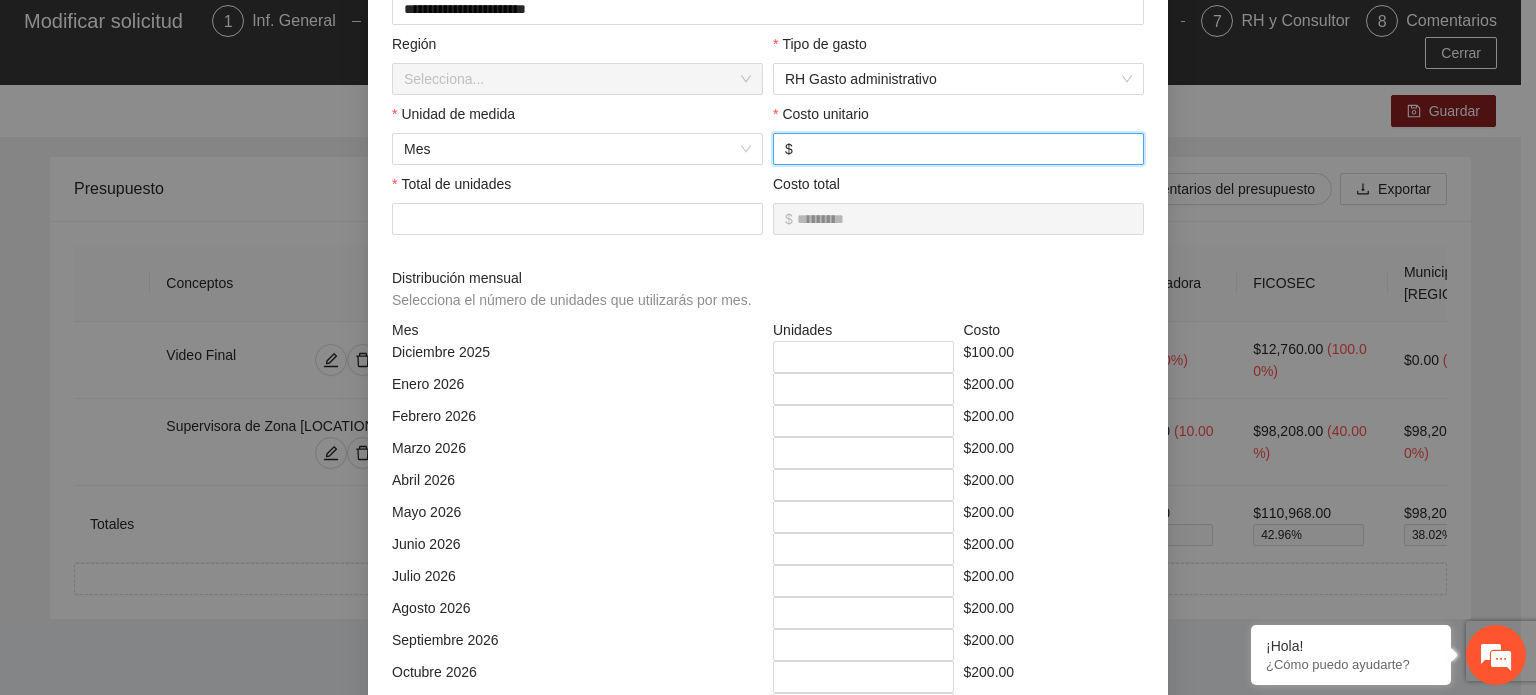 type on "**********" 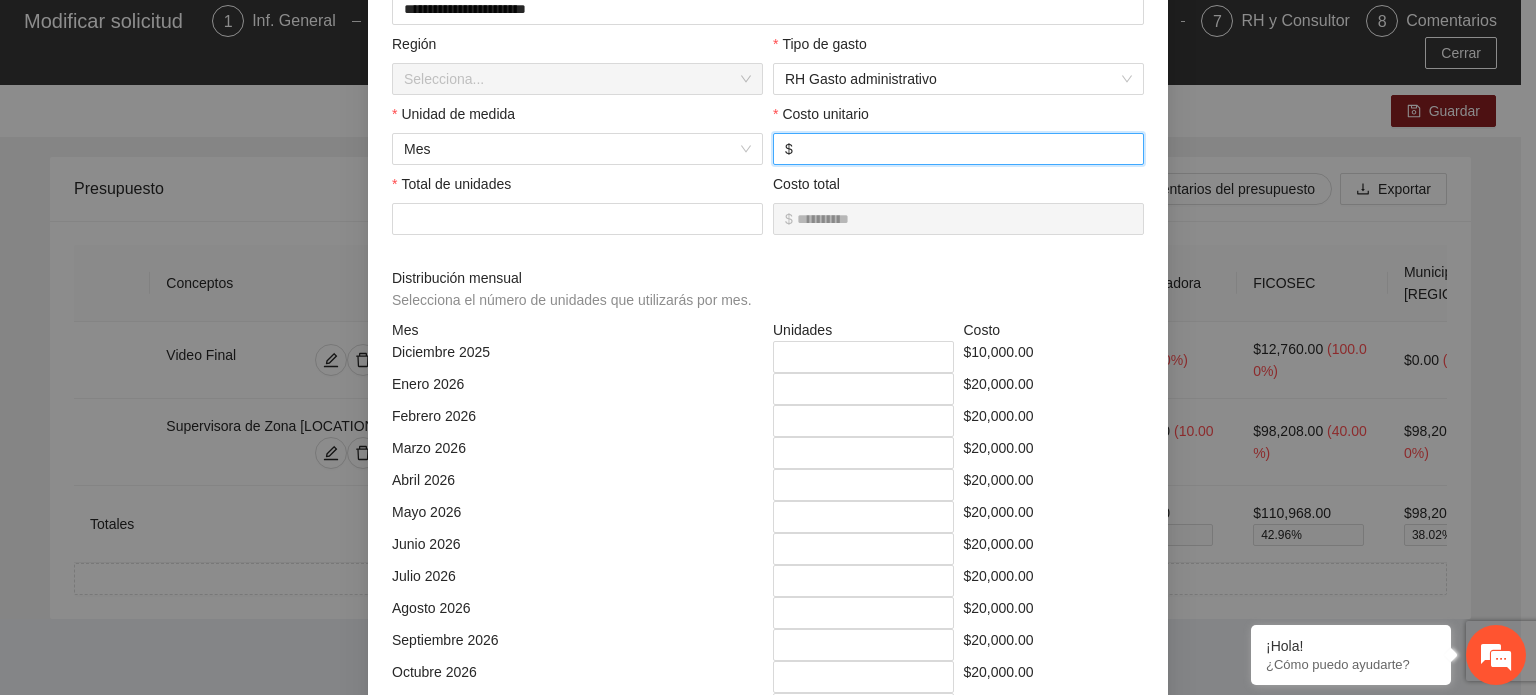 type on "*****" 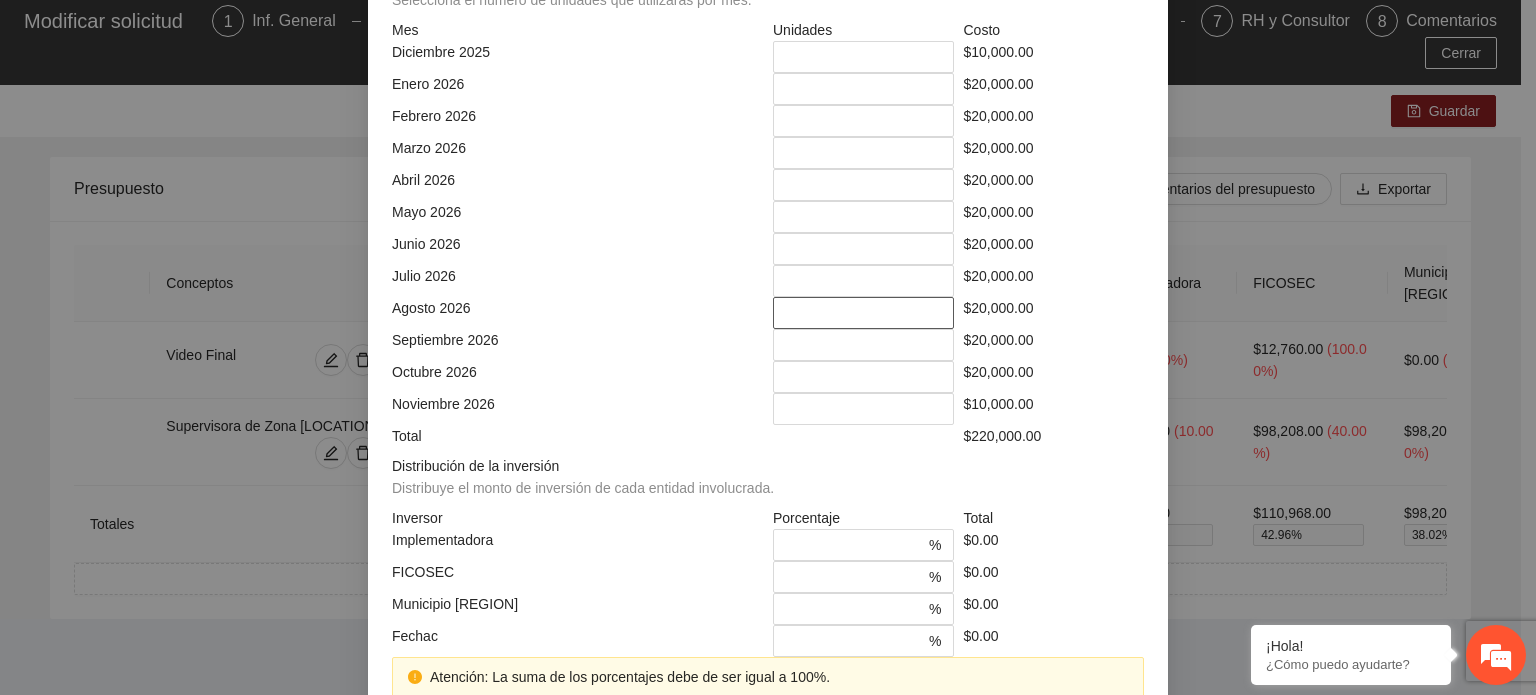 scroll, scrollTop: 613, scrollLeft: 0, axis: vertical 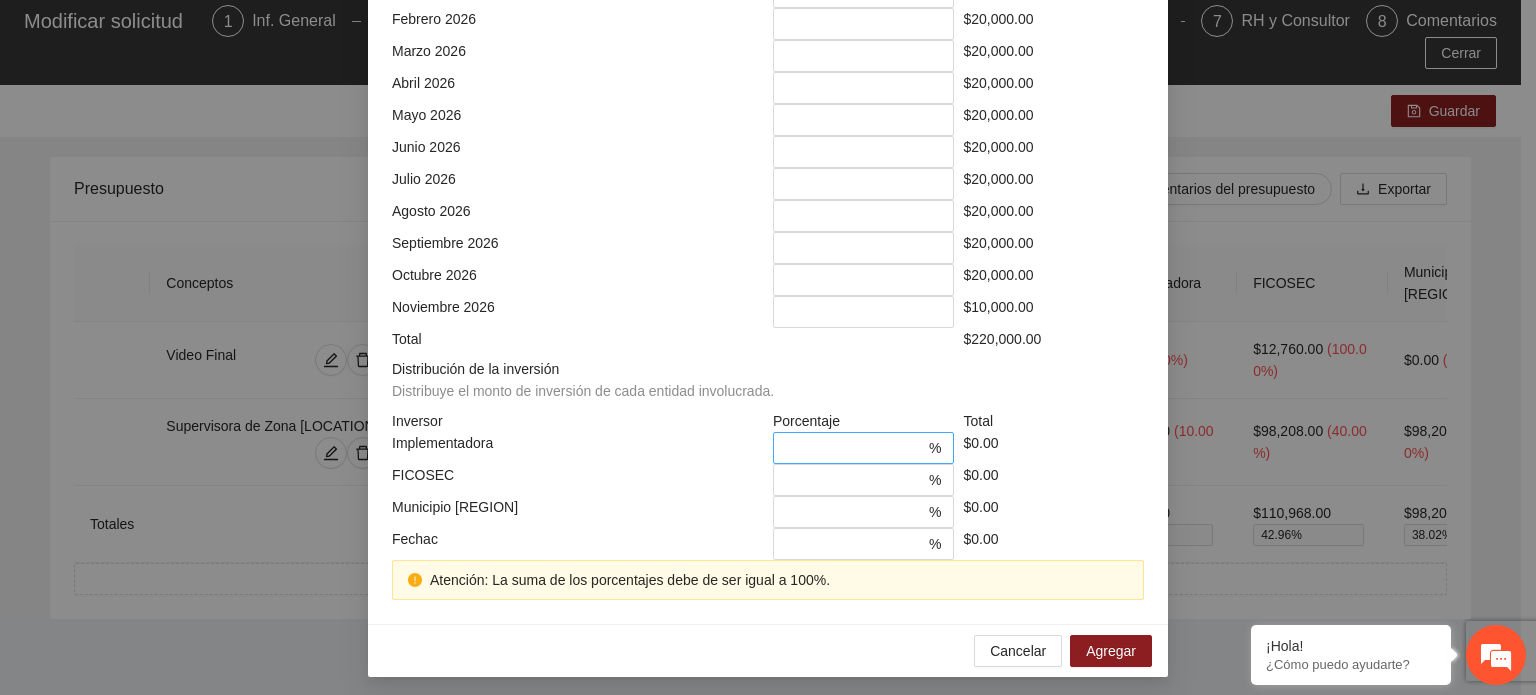 click on "*" at bounding box center [855, 448] 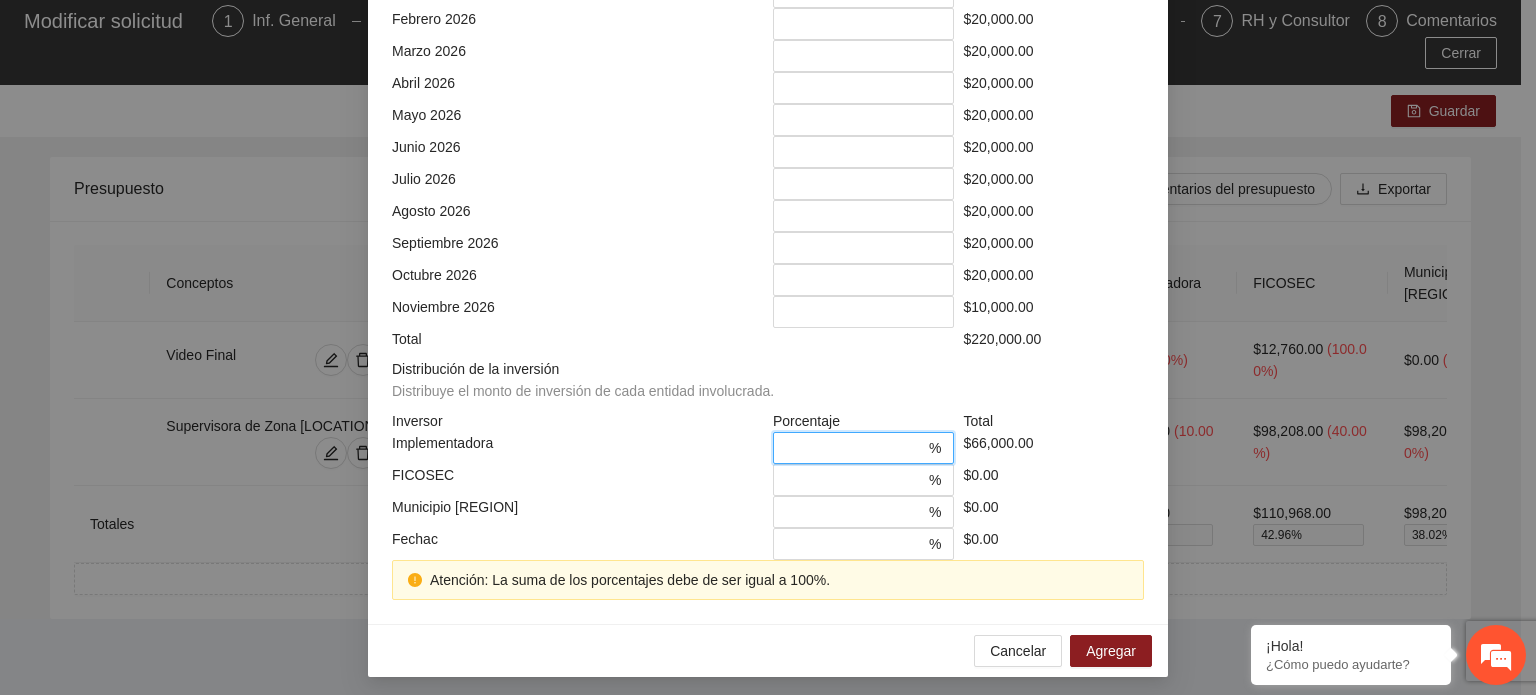 type on "**" 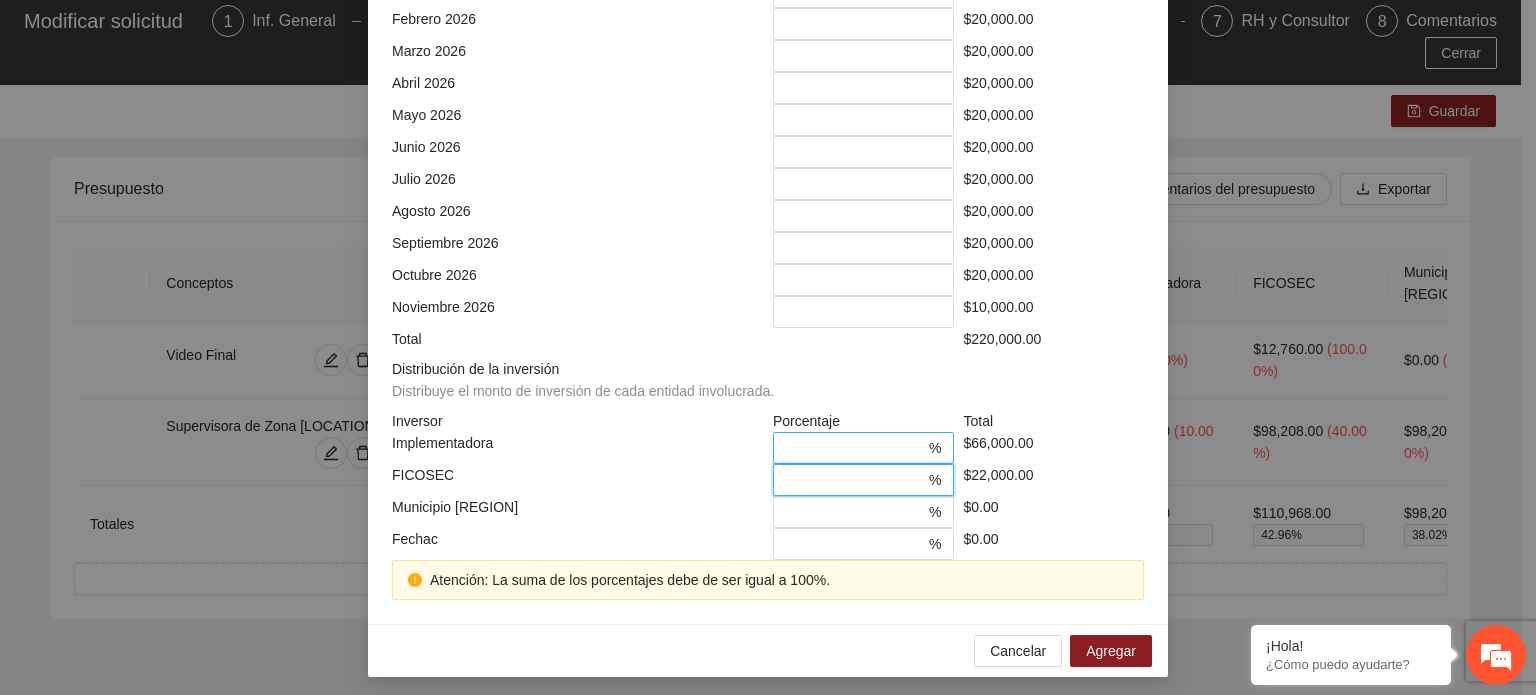 type on "**" 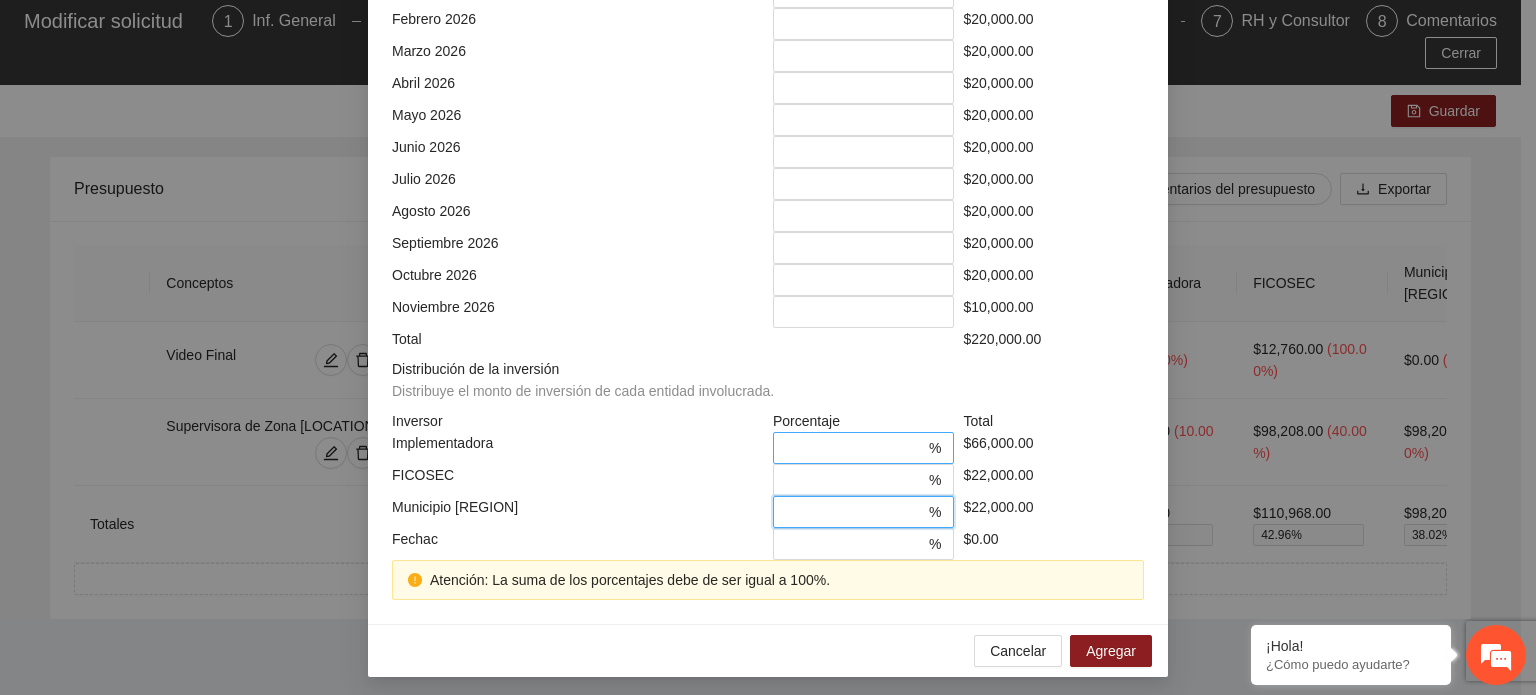 type on "**" 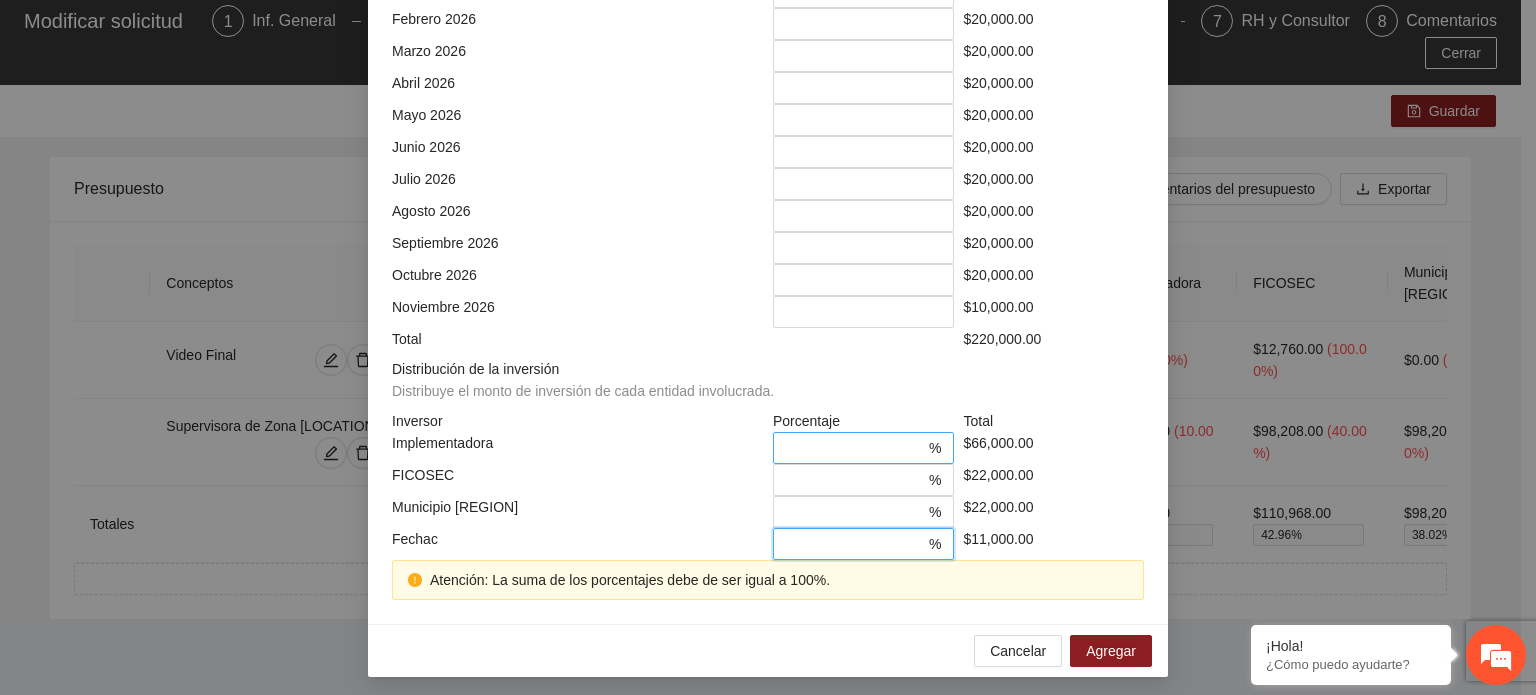 scroll, scrollTop: 573, scrollLeft: 0, axis: vertical 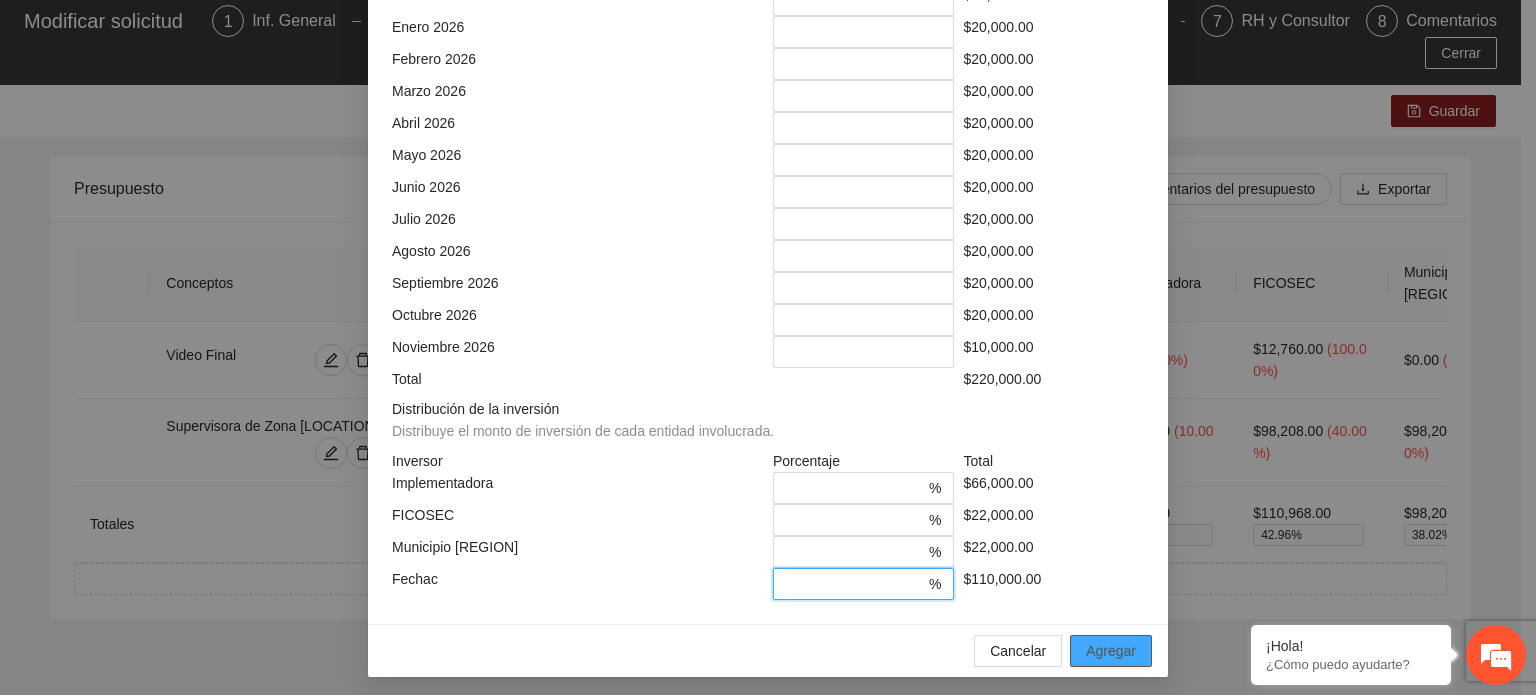 type on "**" 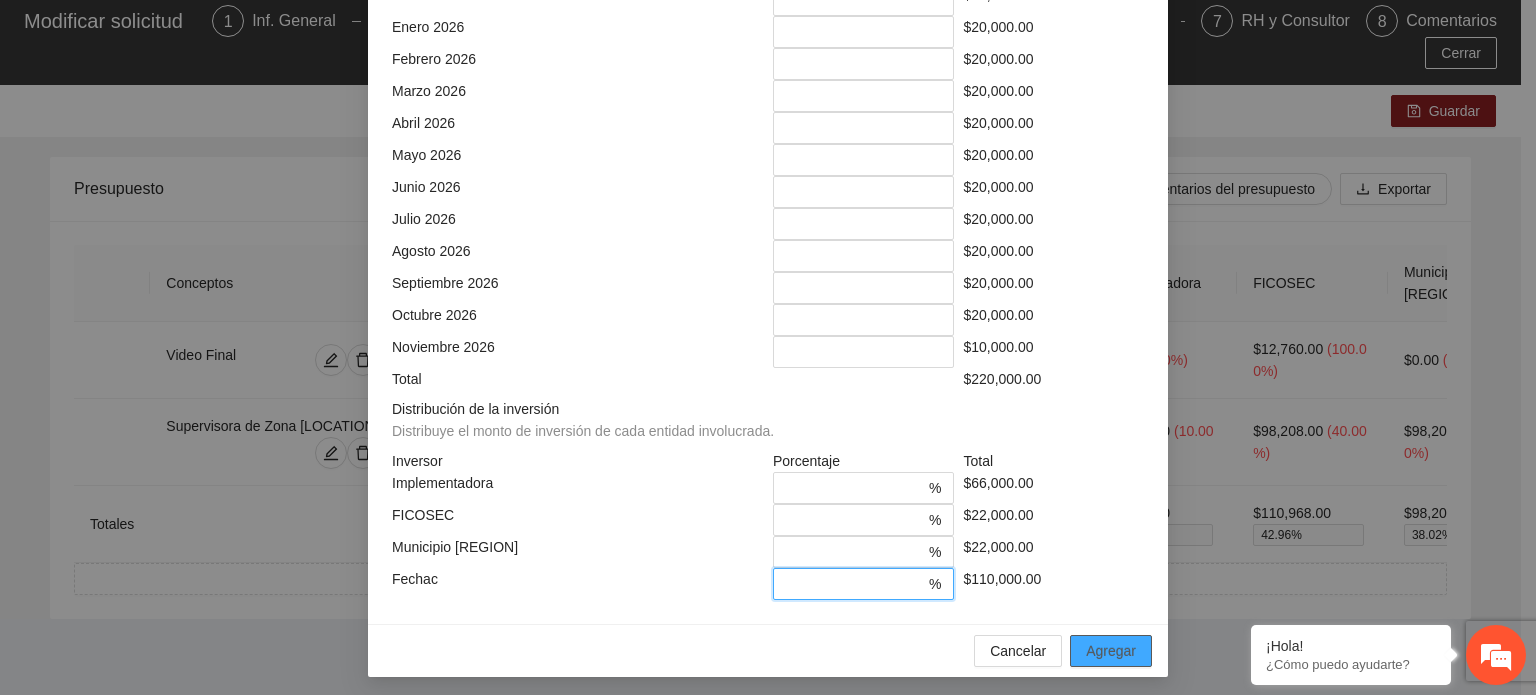 click on "Agregar" at bounding box center [1111, 651] 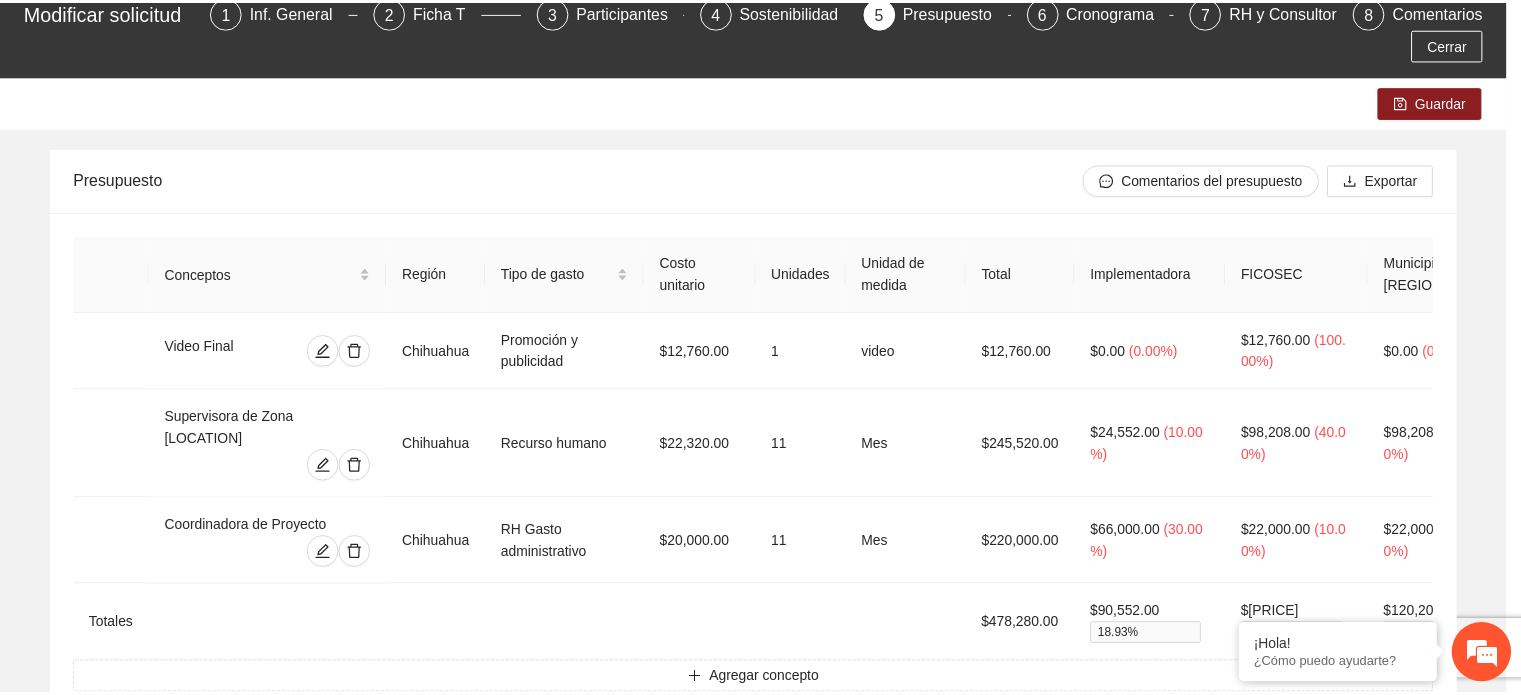 scroll, scrollTop: 82, scrollLeft: 0, axis: vertical 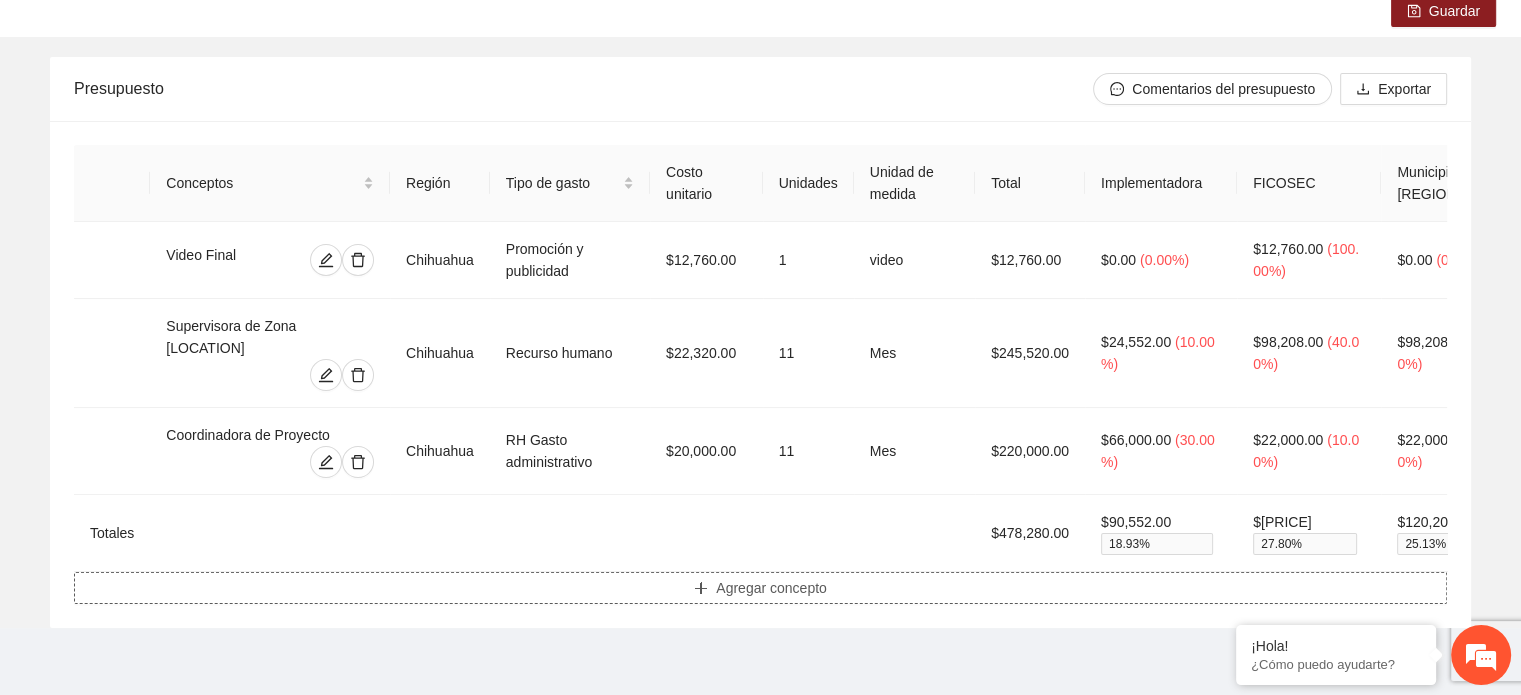 click on "Agregar concepto" at bounding box center (771, 588) 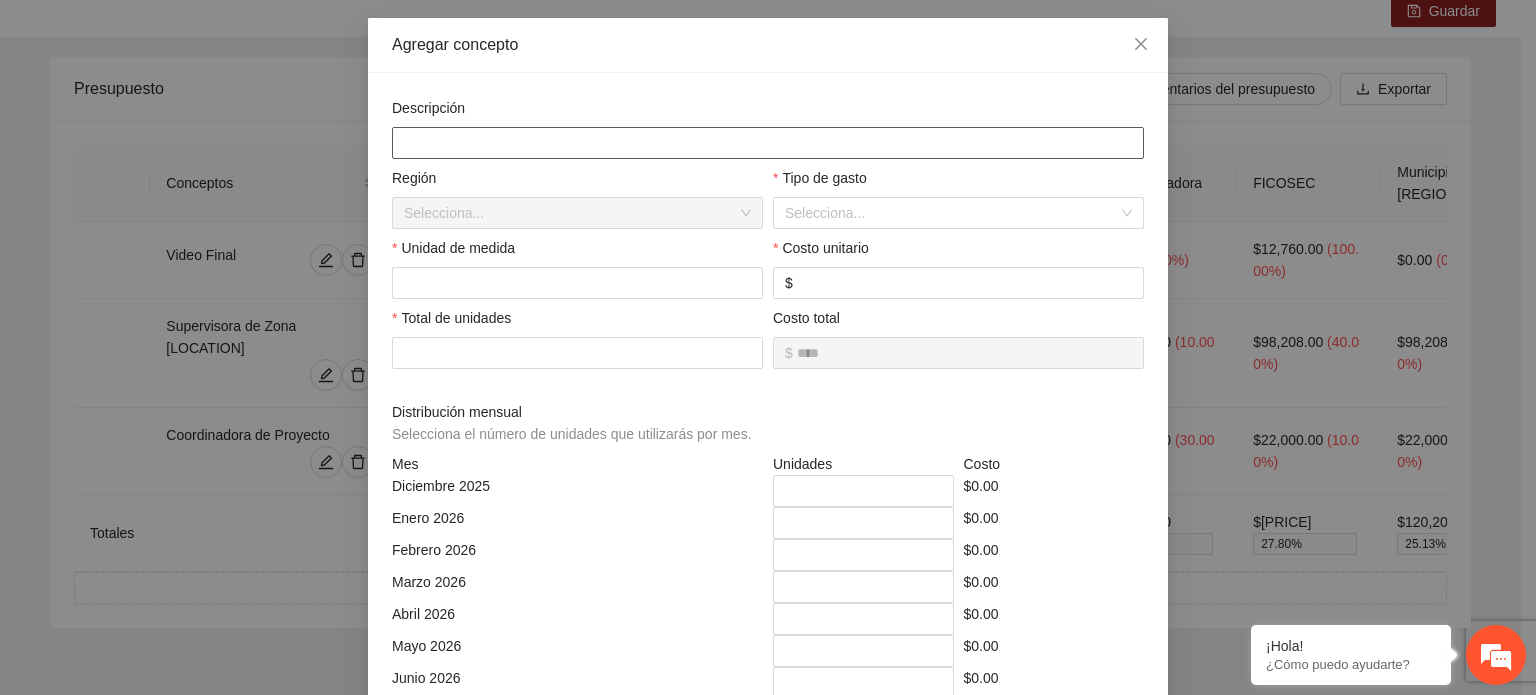 click at bounding box center [768, 143] 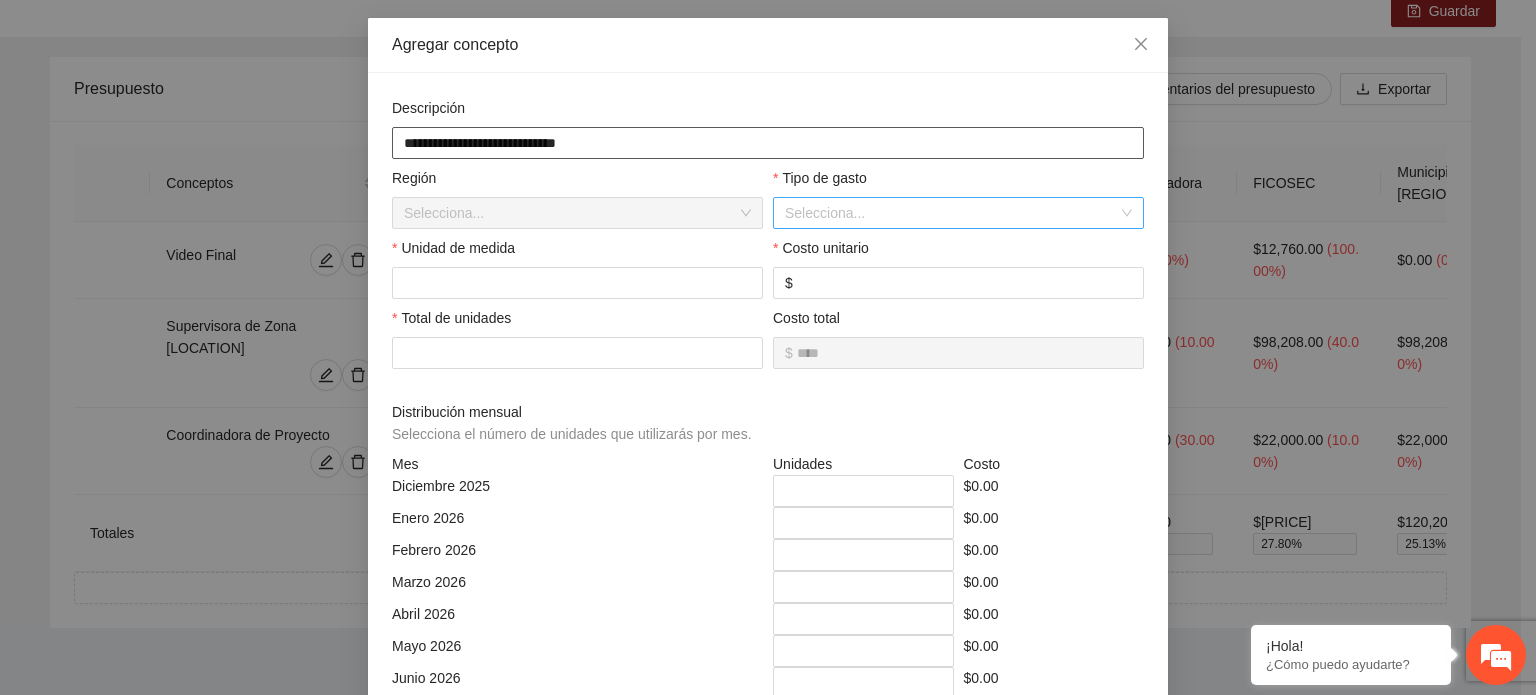 type on "**********" 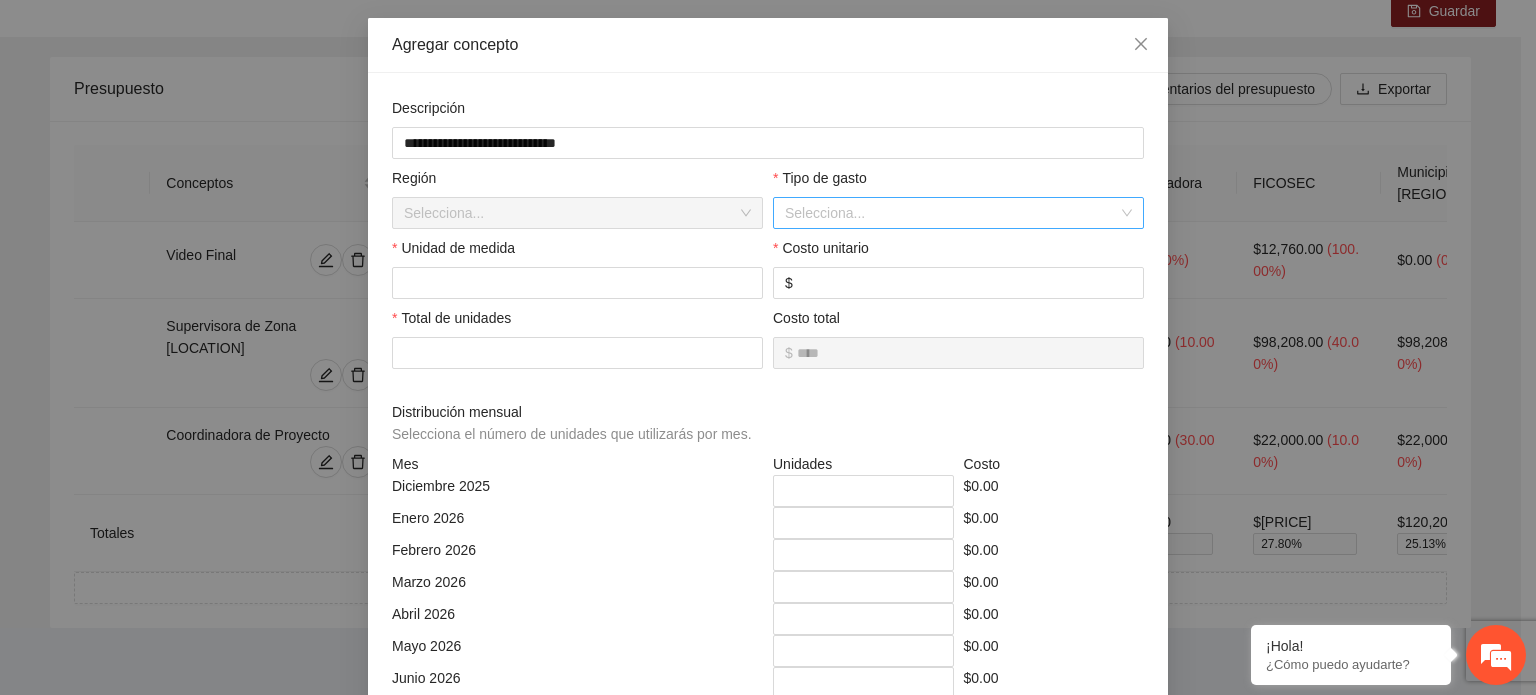click at bounding box center [951, 213] 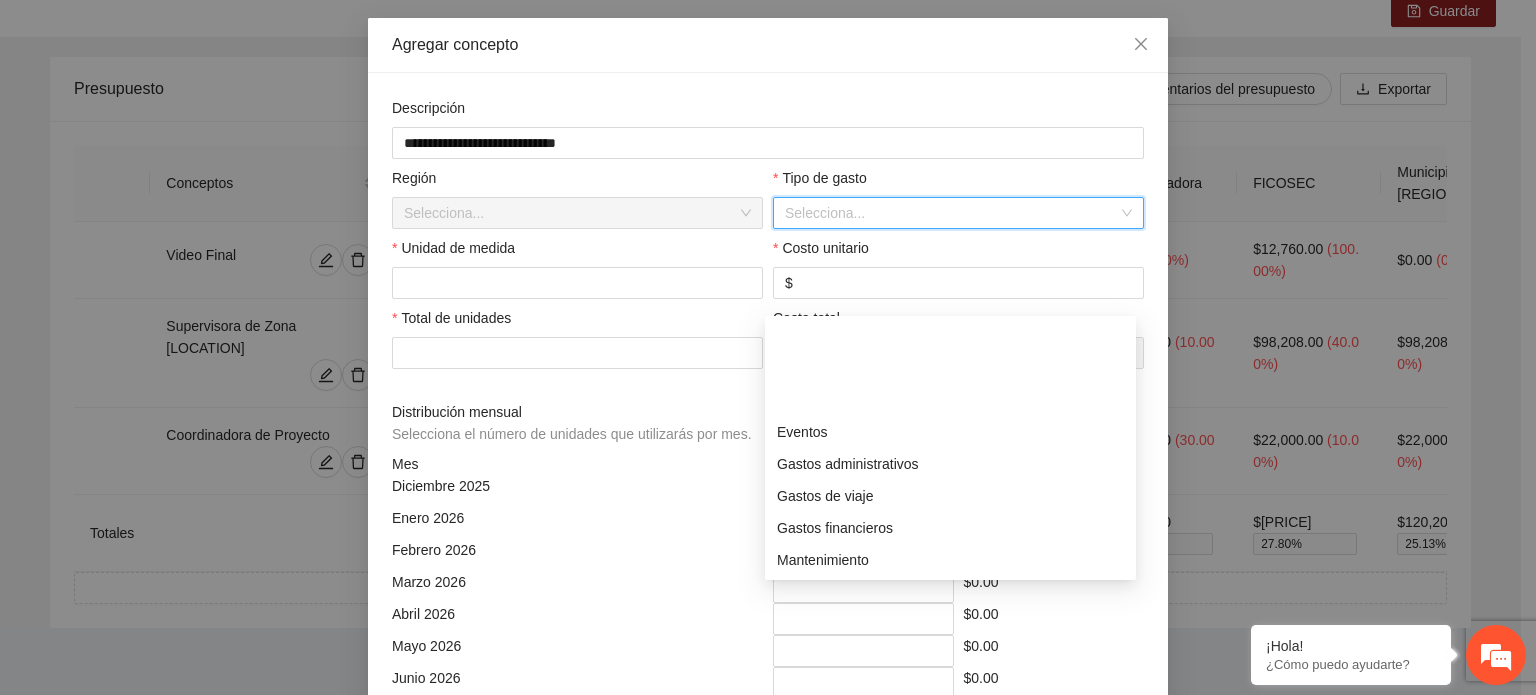 scroll, scrollTop: 192, scrollLeft: 0, axis: vertical 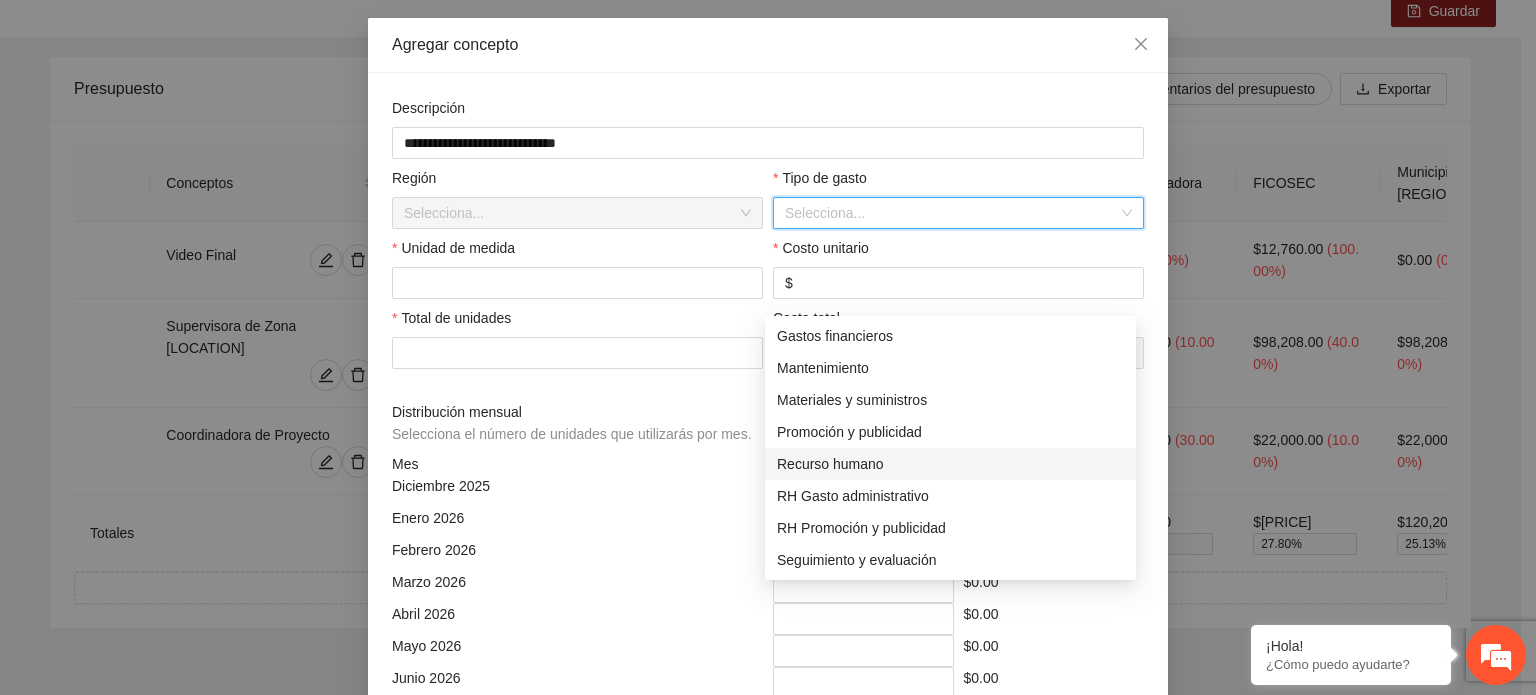 click on "Recurso humano" at bounding box center [950, 464] 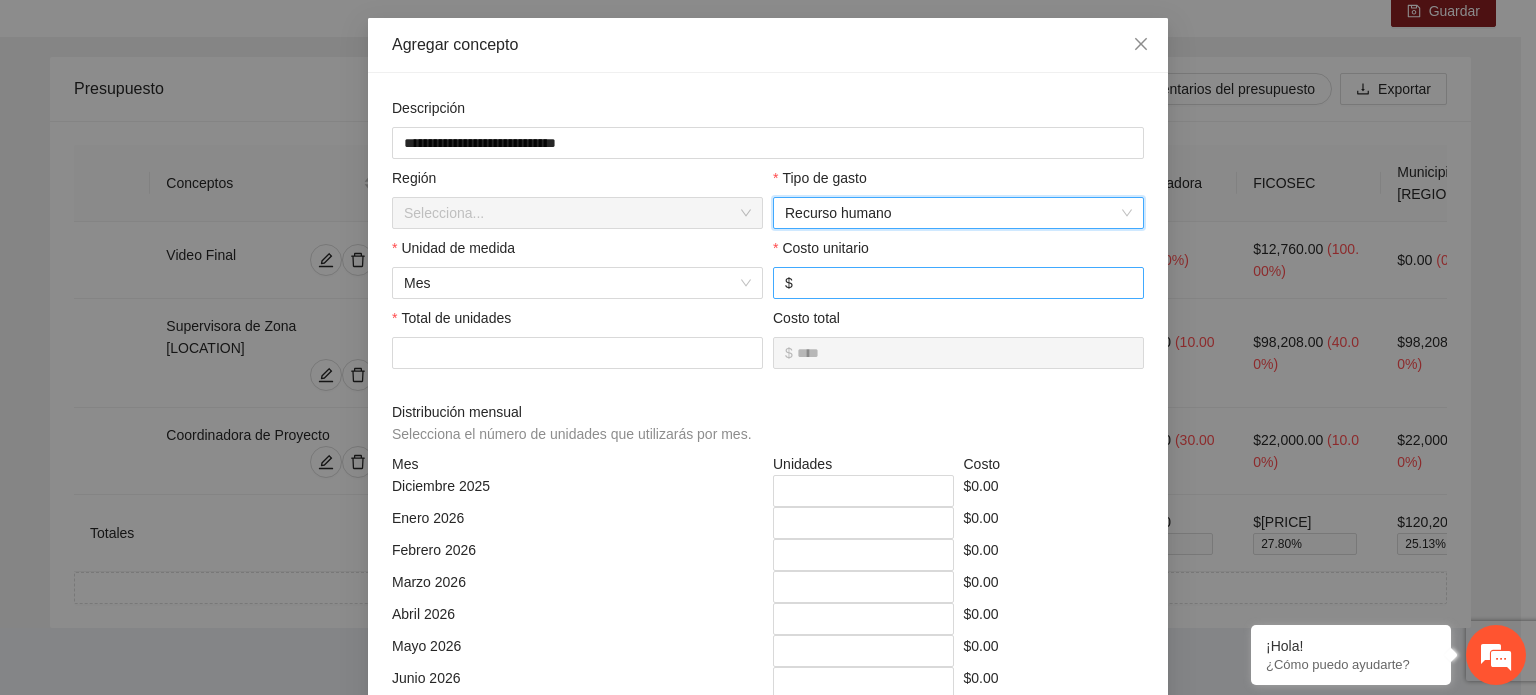 click at bounding box center [964, 283] 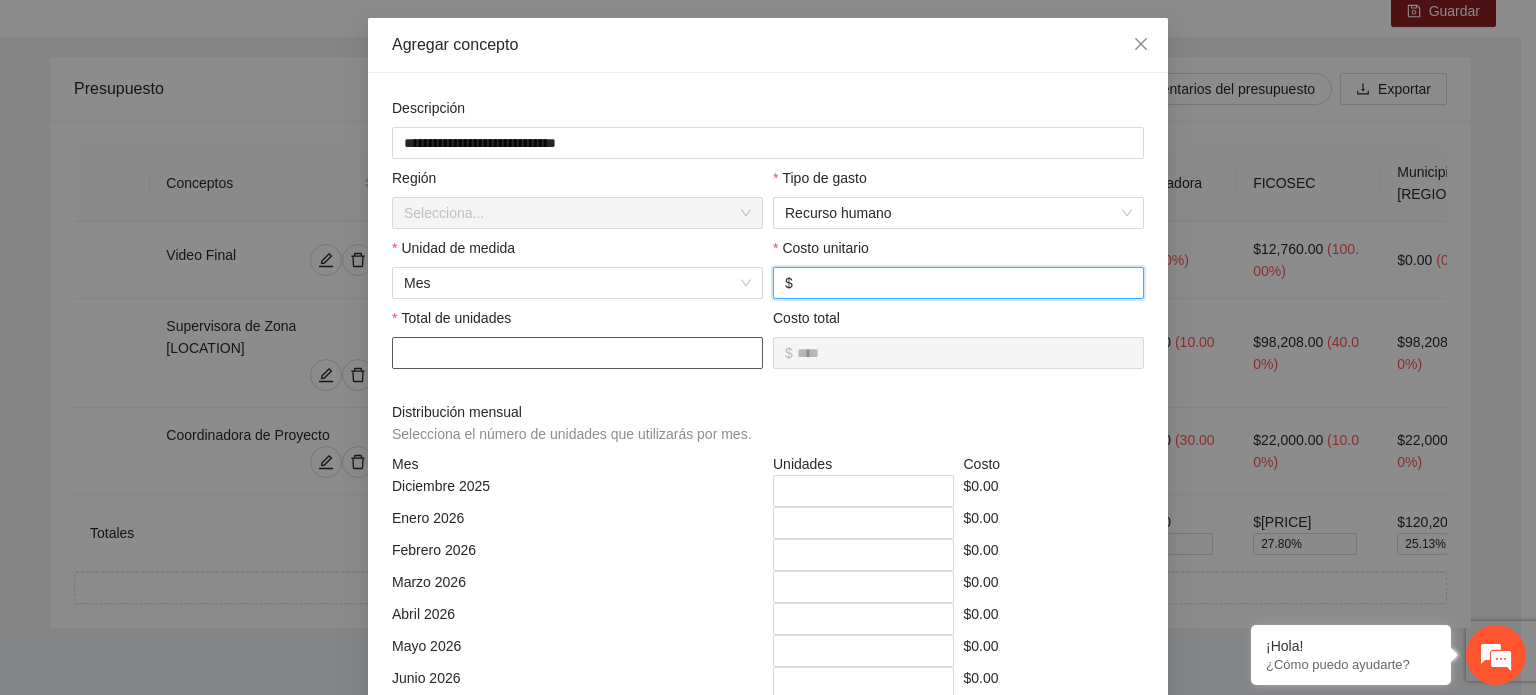 type on "*****" 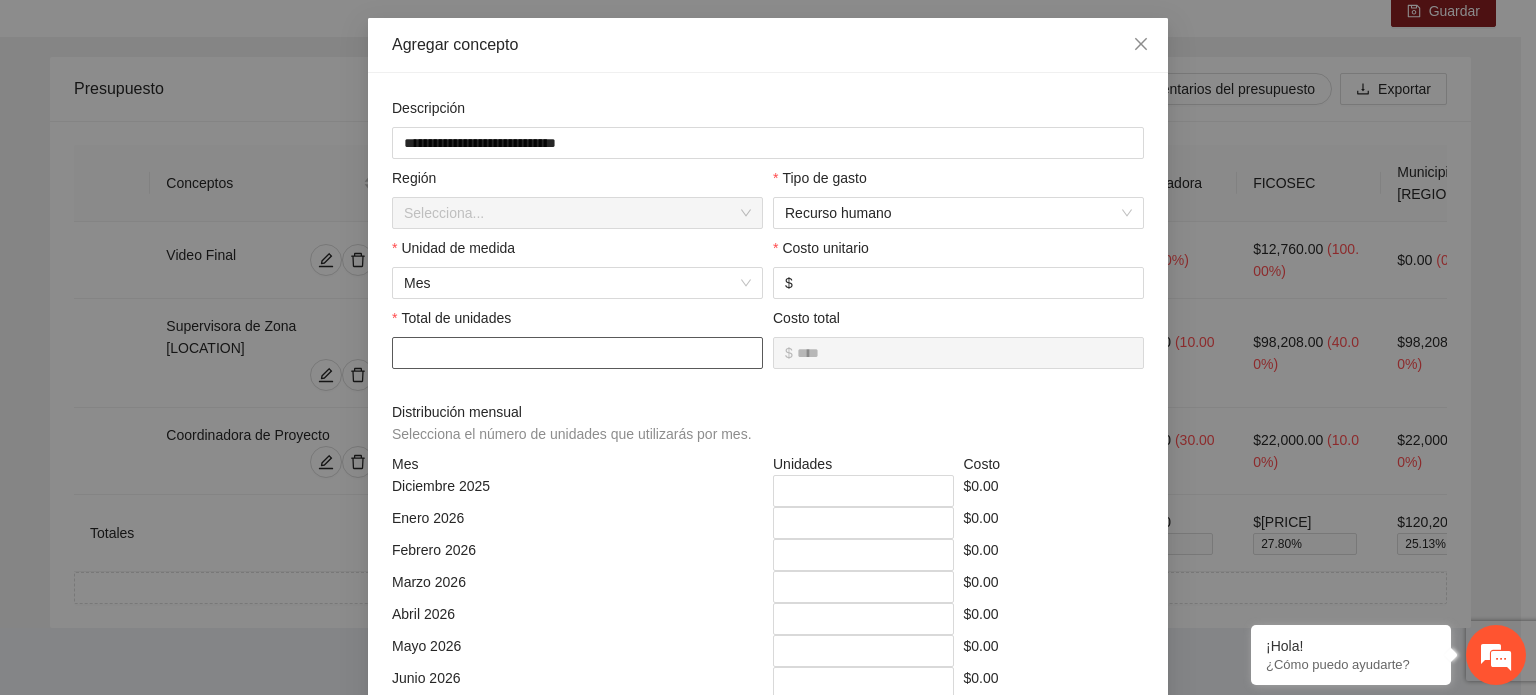 type on "*********" 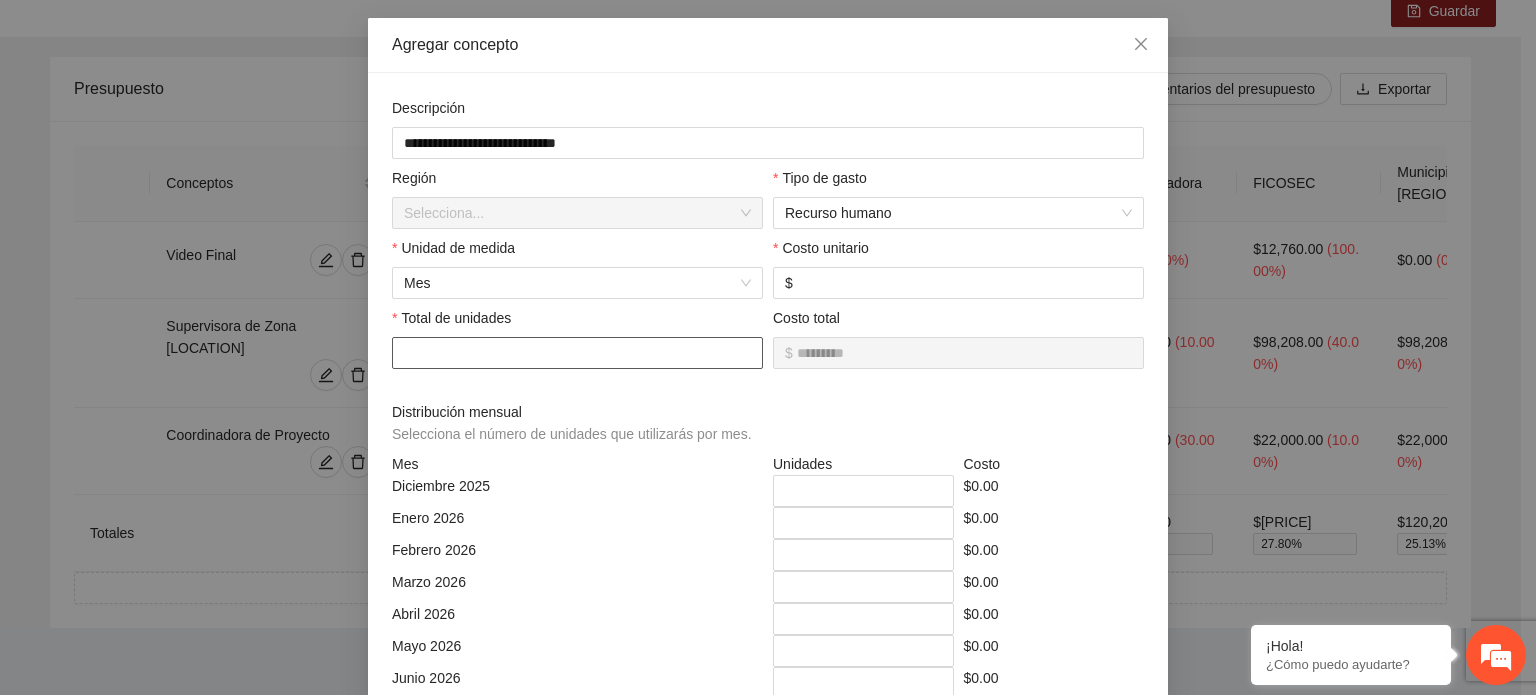 type on "**********" 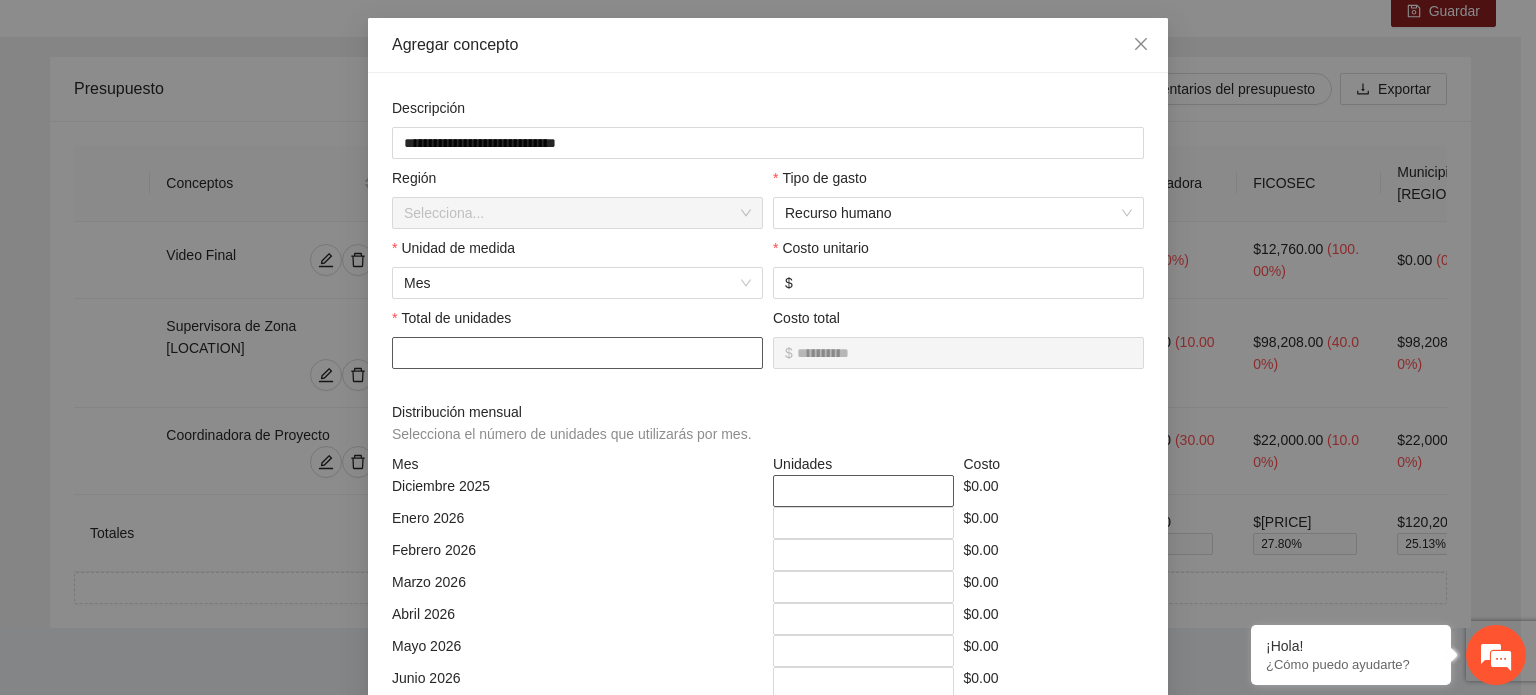 type on "**" 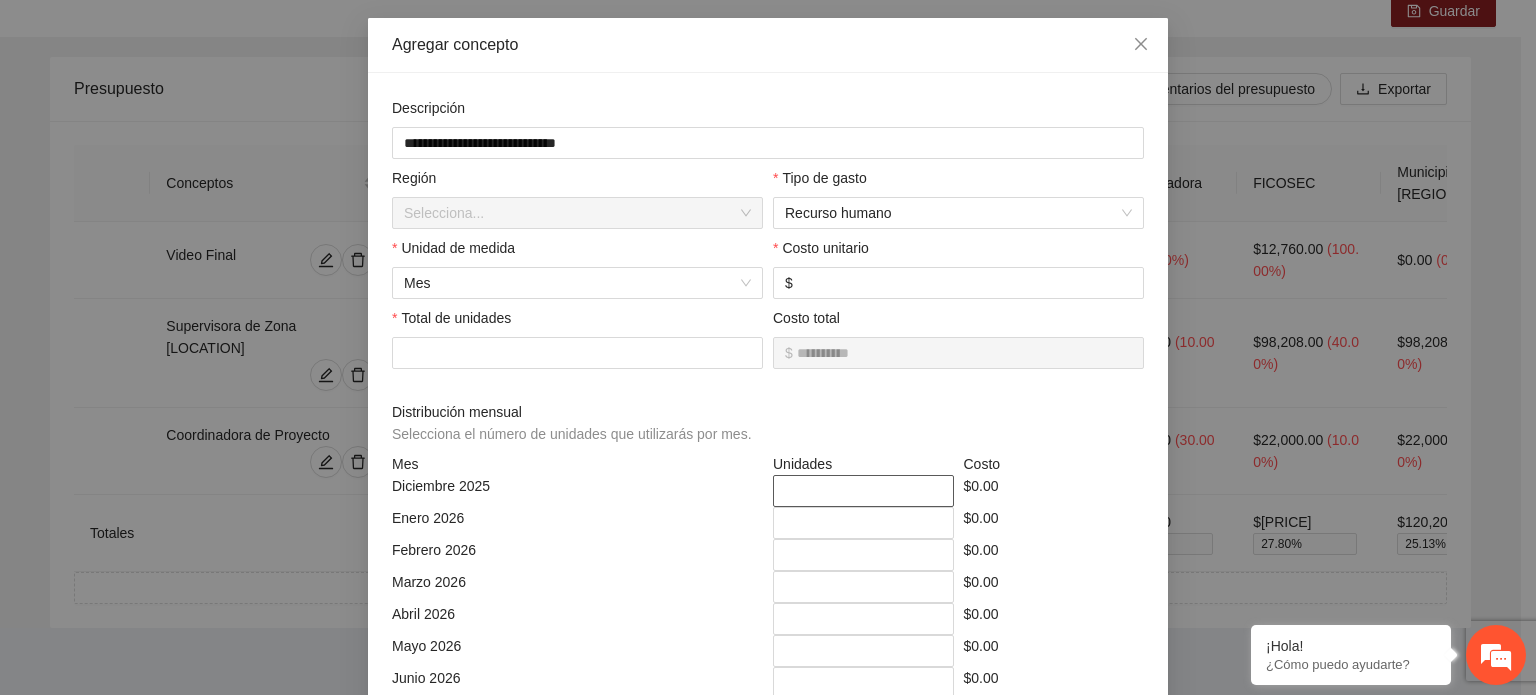 click on "*" at bounding box center [863, 491] 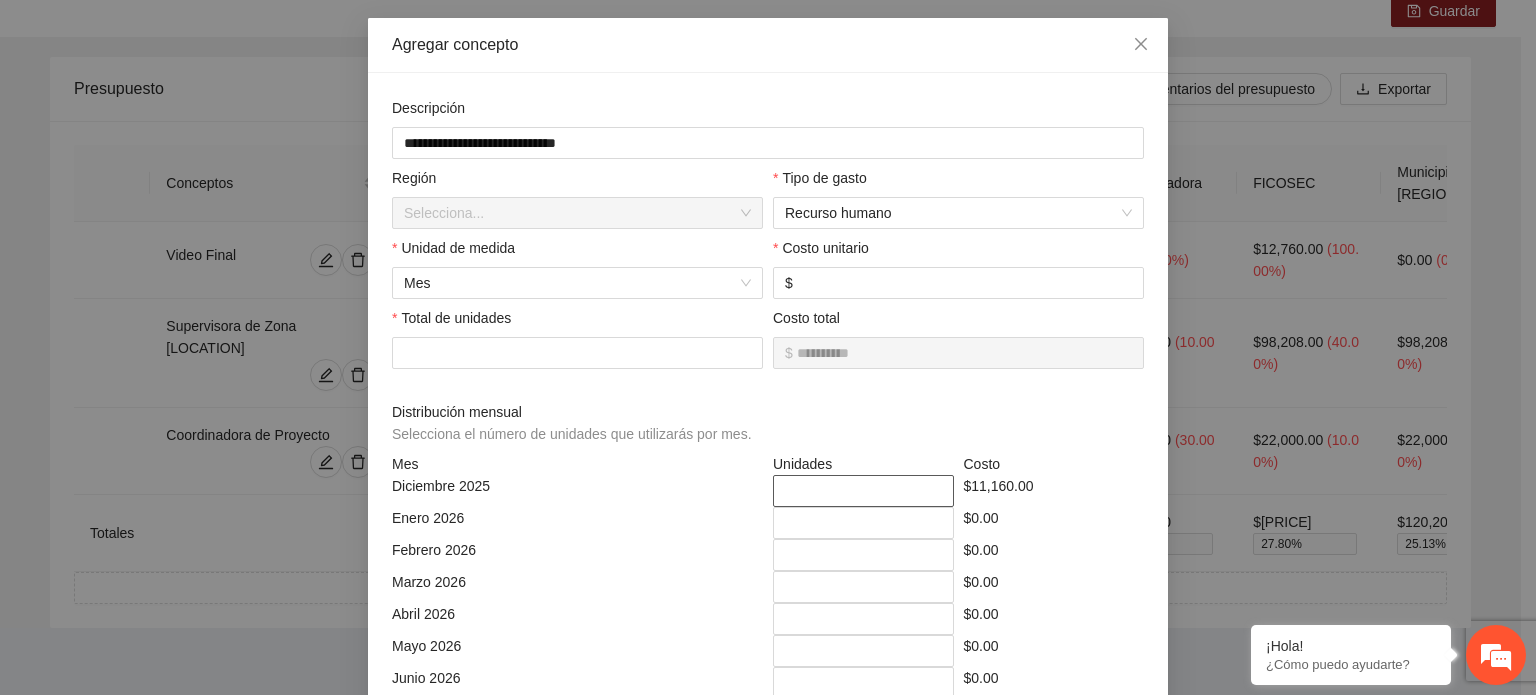 type on "***" 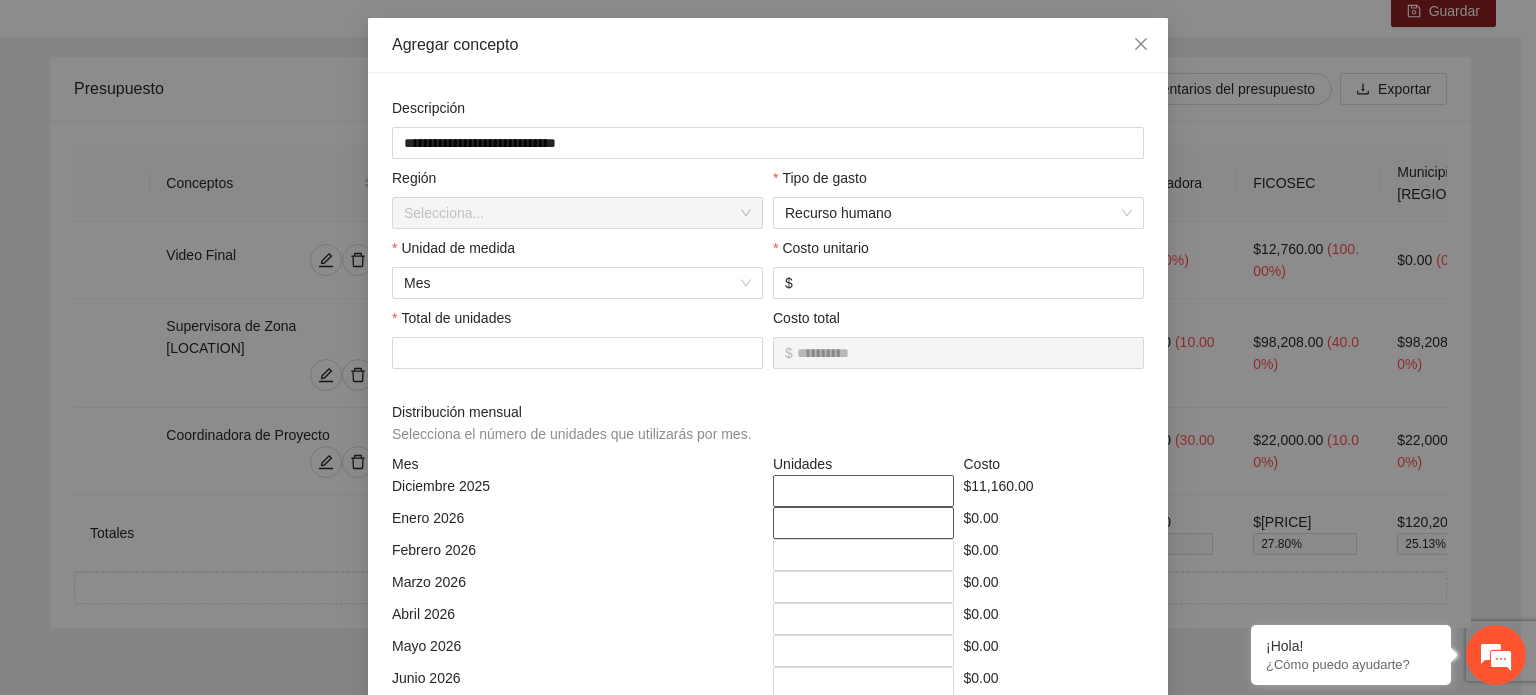 type on "*" 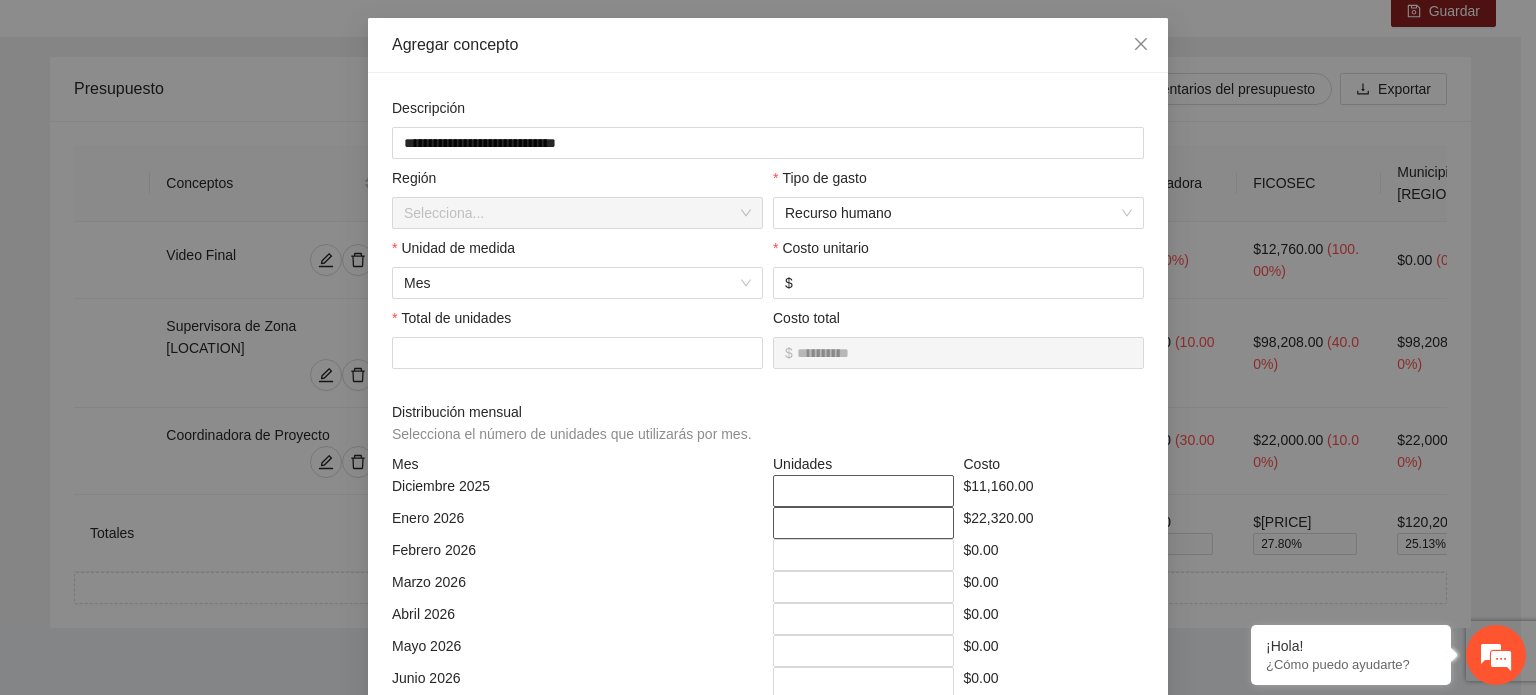 type on "*" 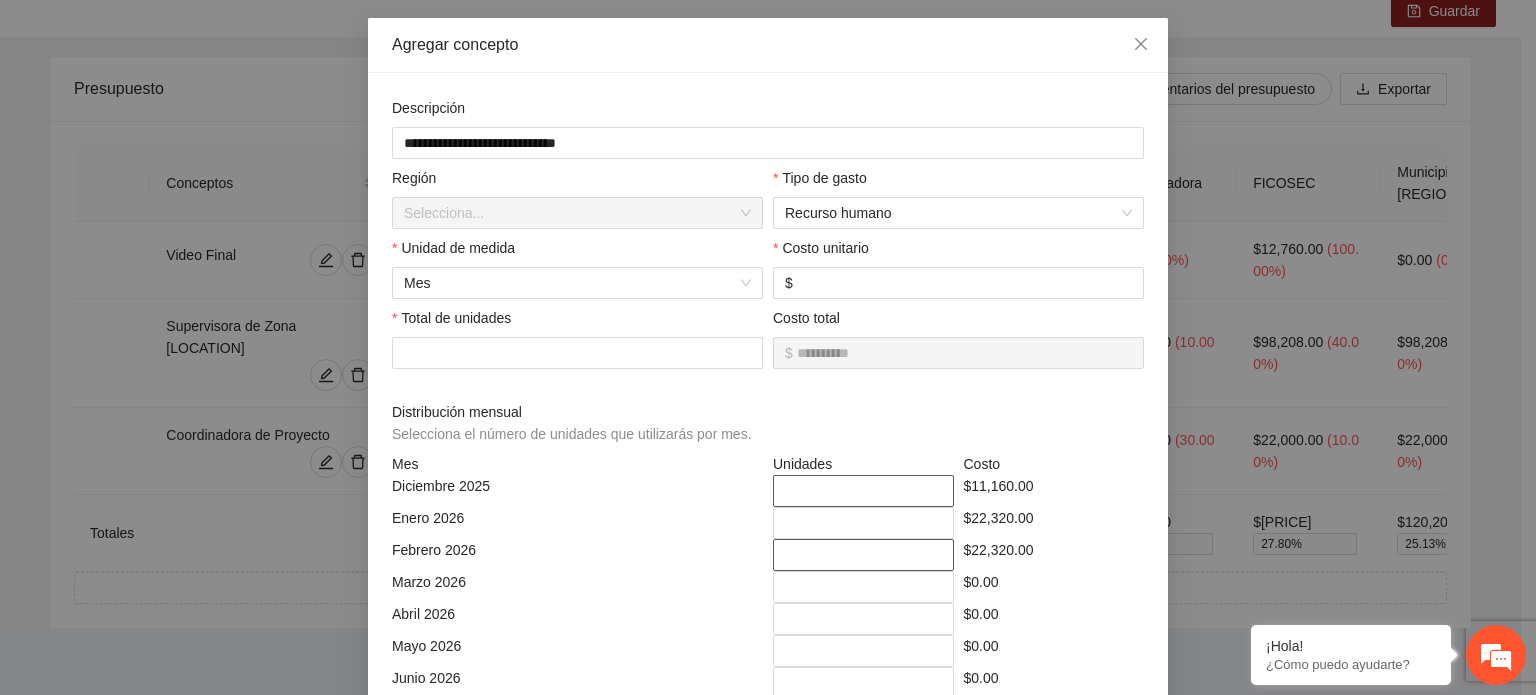 type on "*" 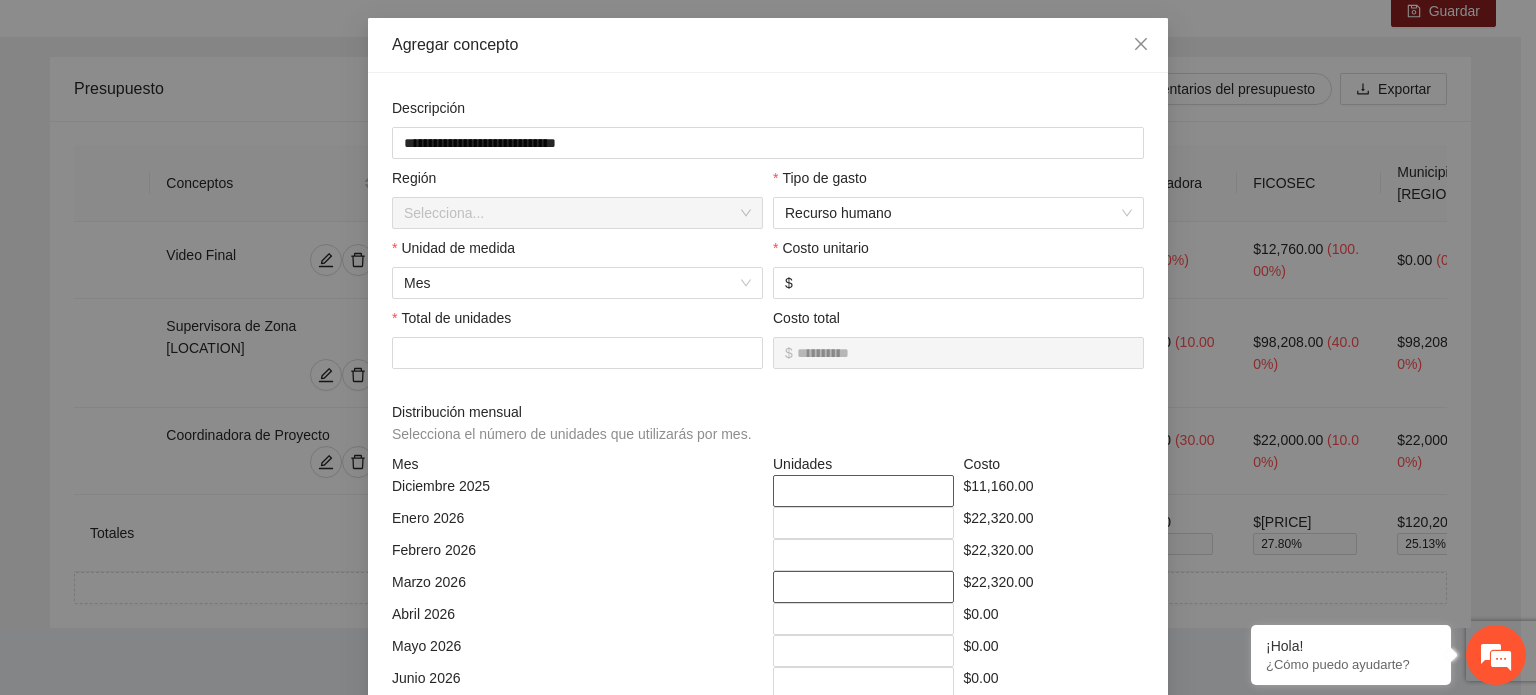 type on "*" 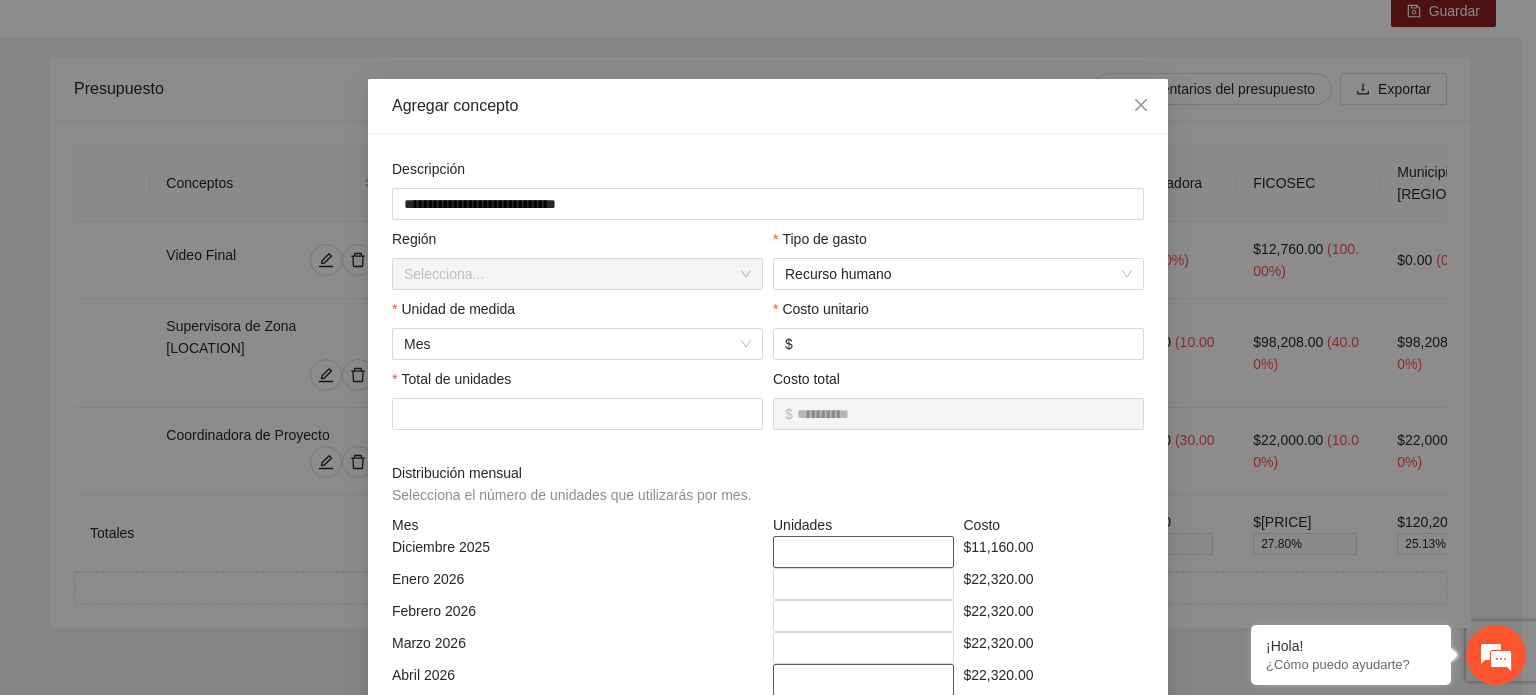 type on "*" 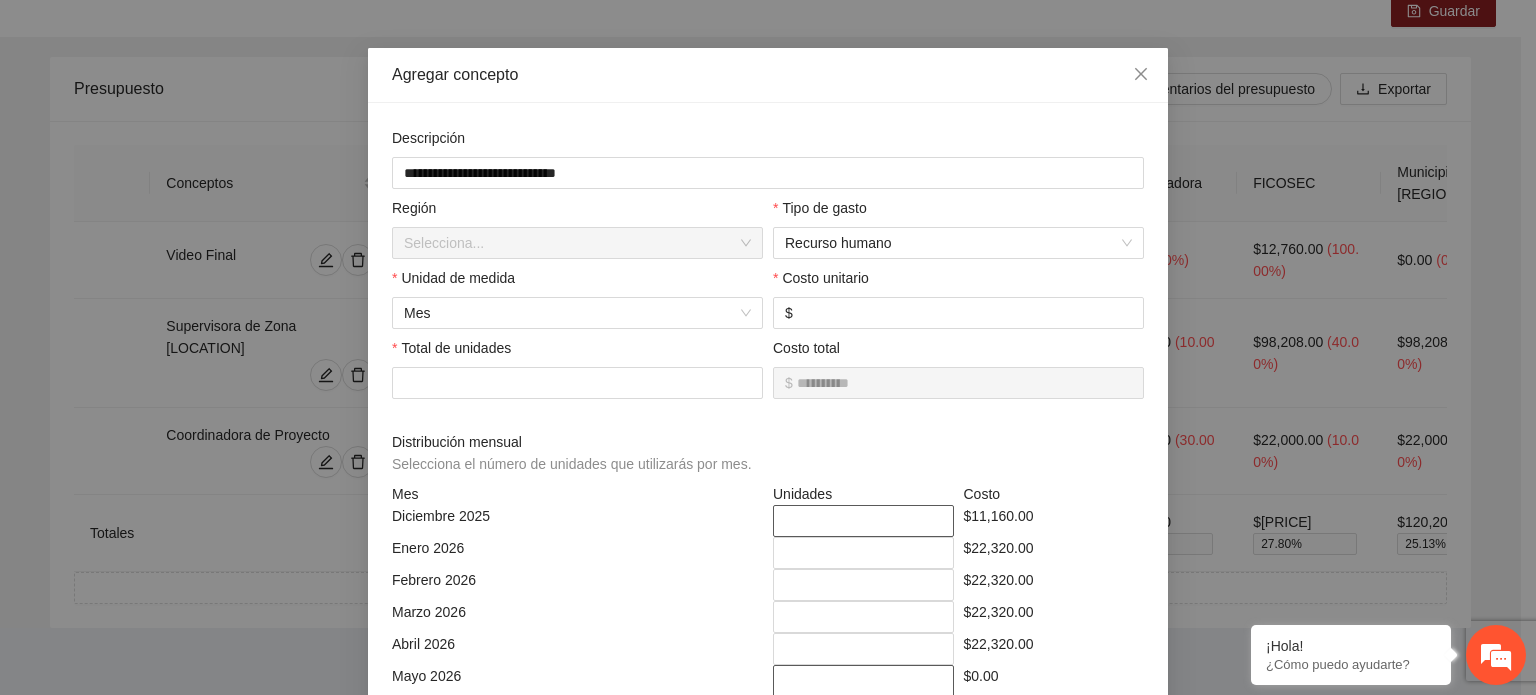type on "*" 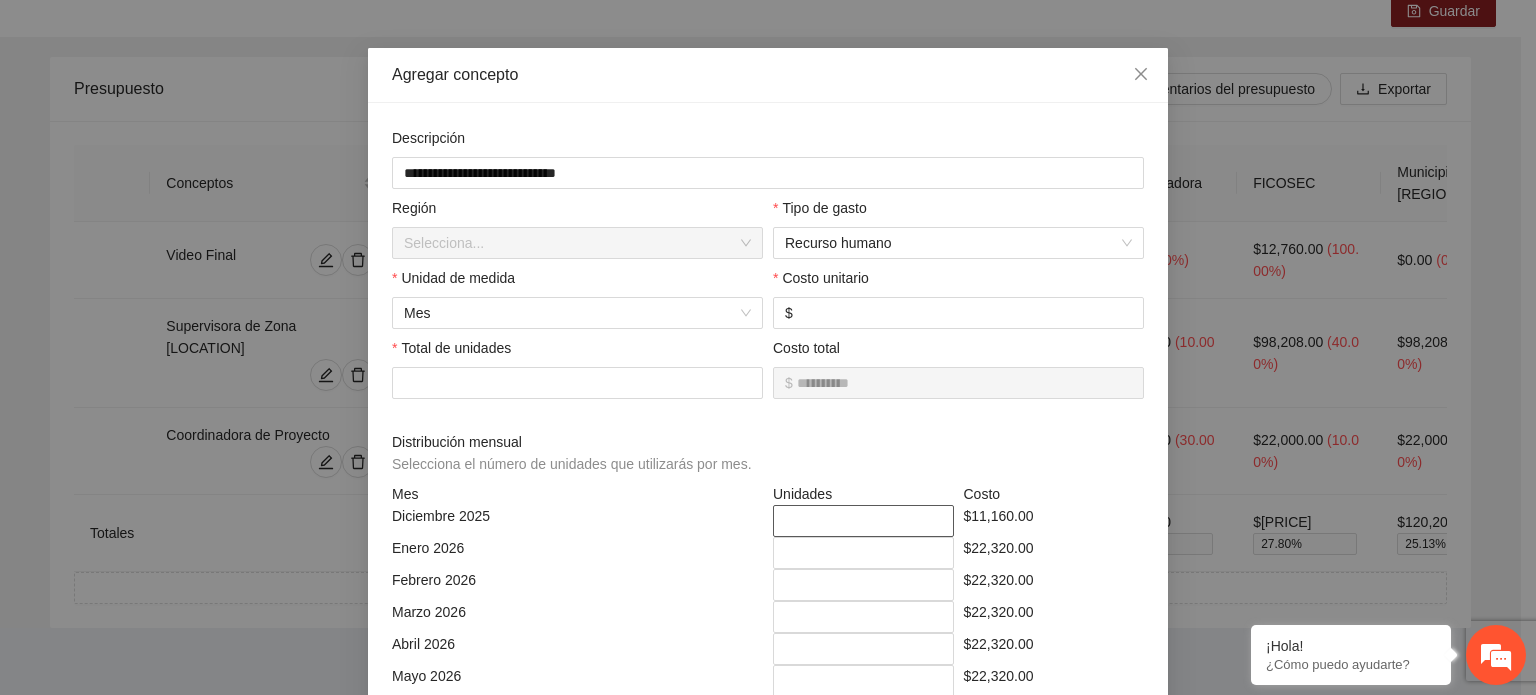 scroll, scrollTop: 416, scrollLeft: 0, axis: vertical 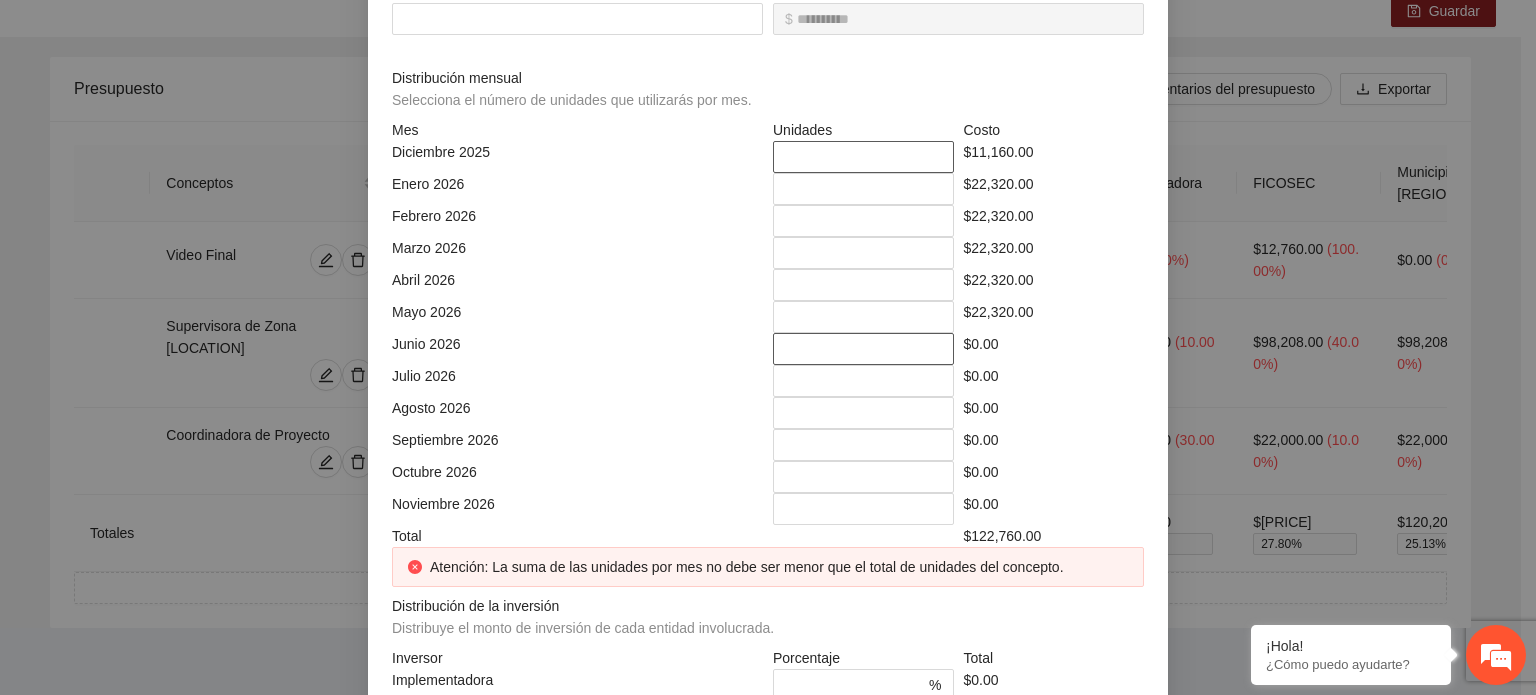 type on "*" 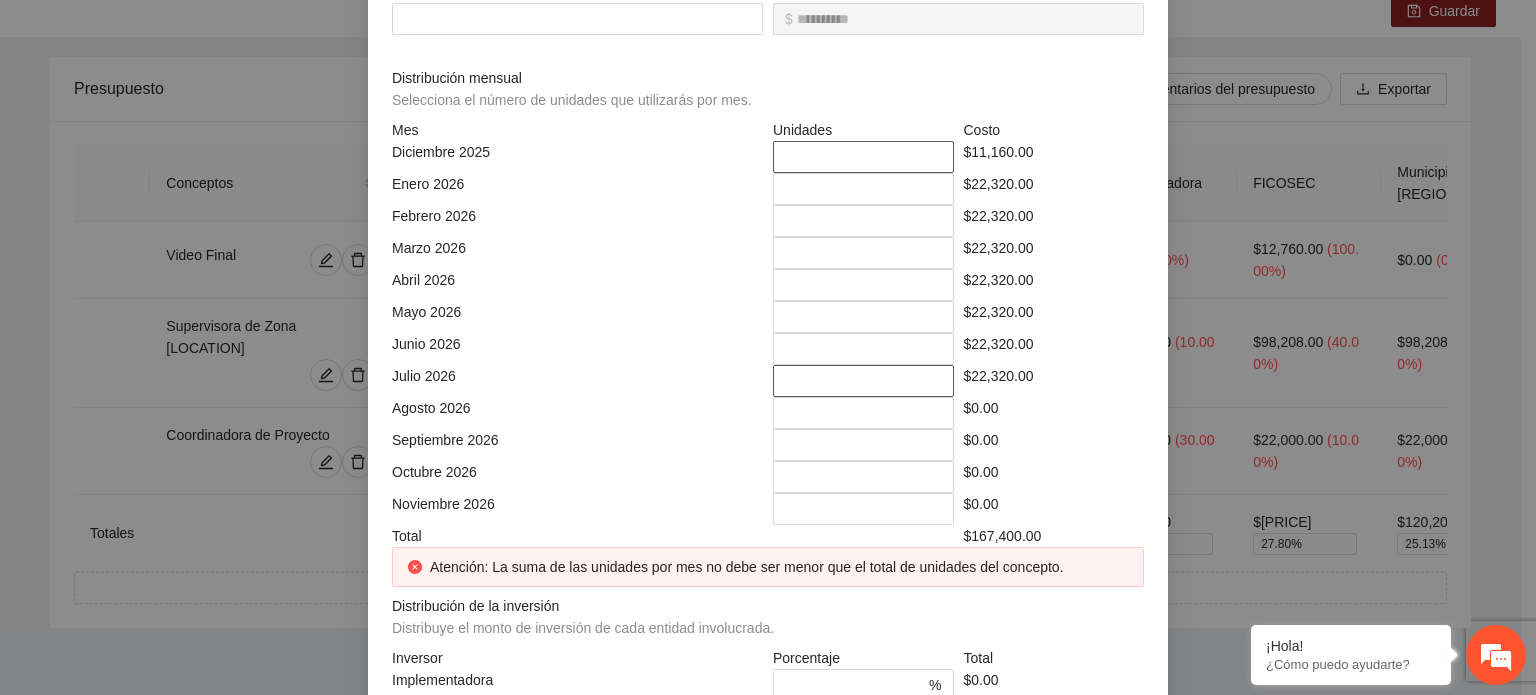 type on "*" 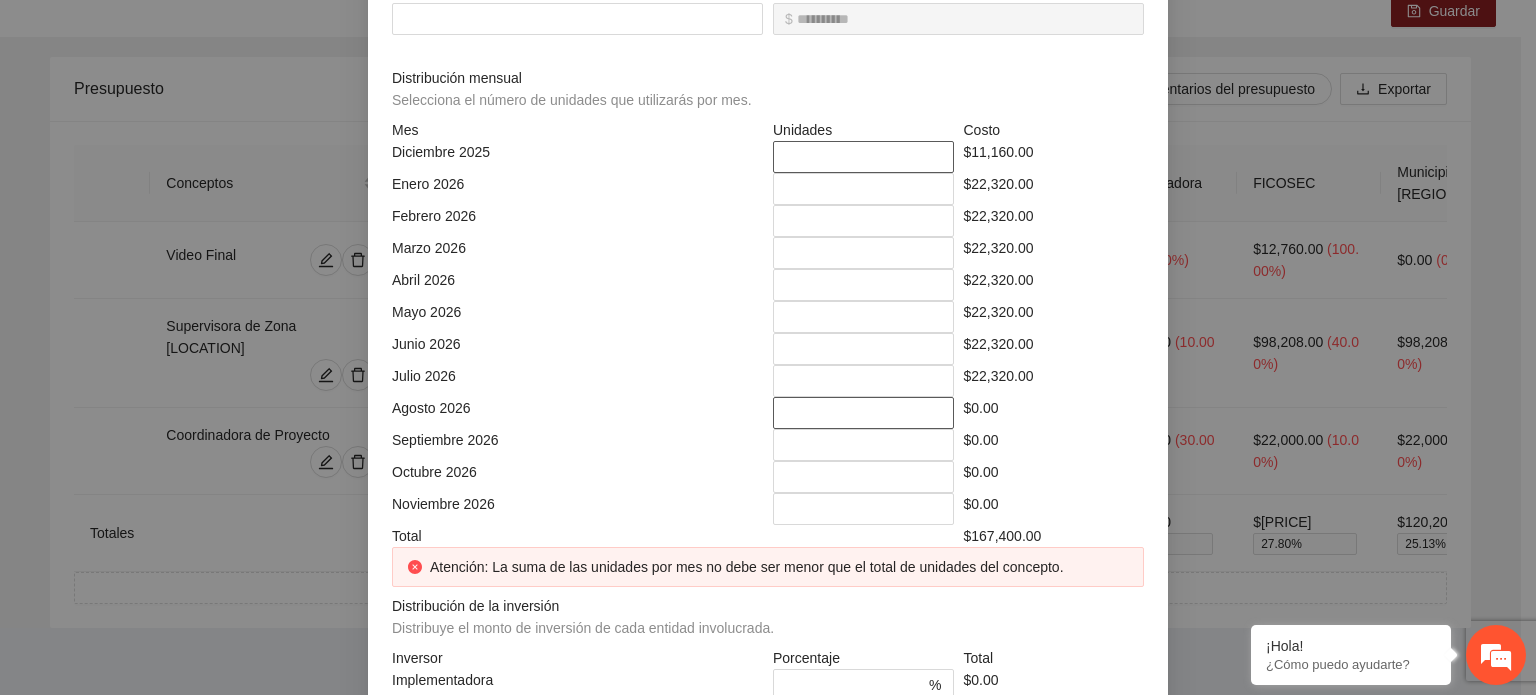 type on "*" 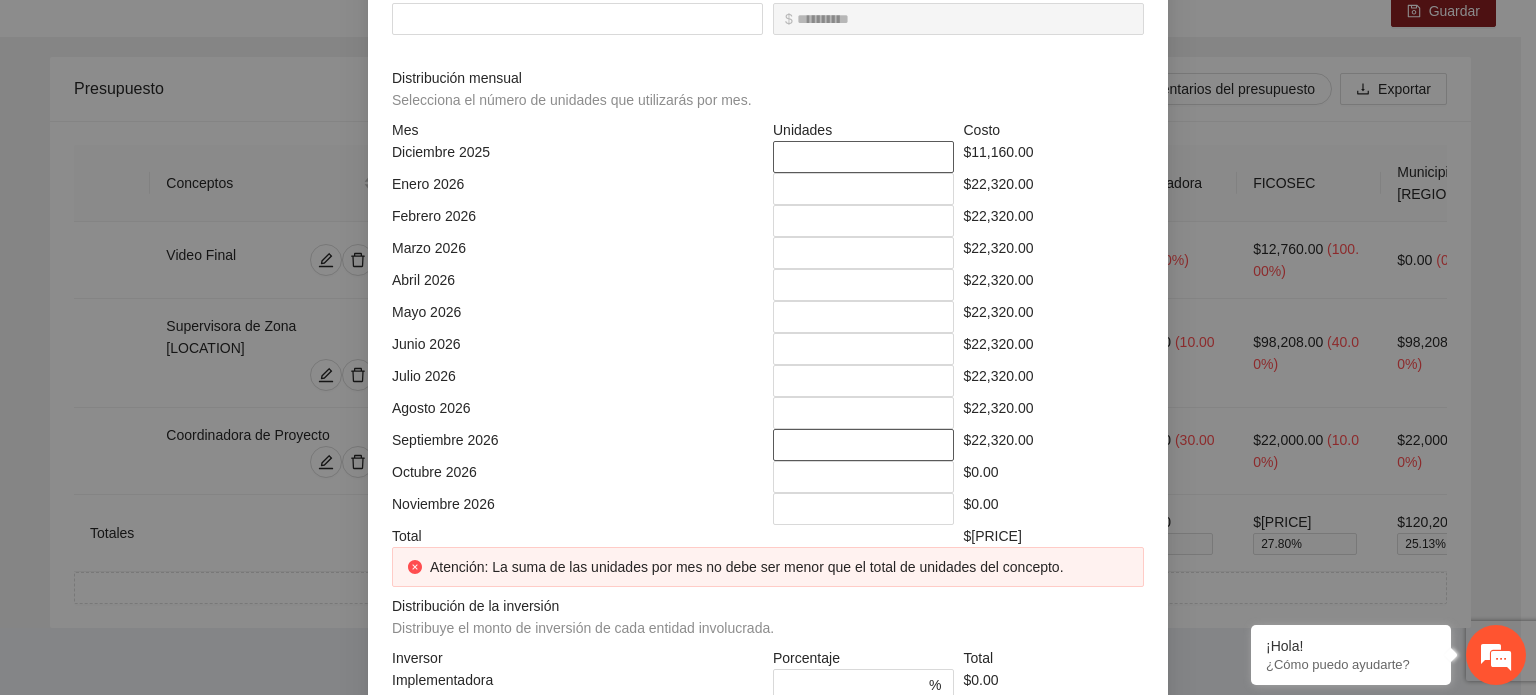 type on "*" 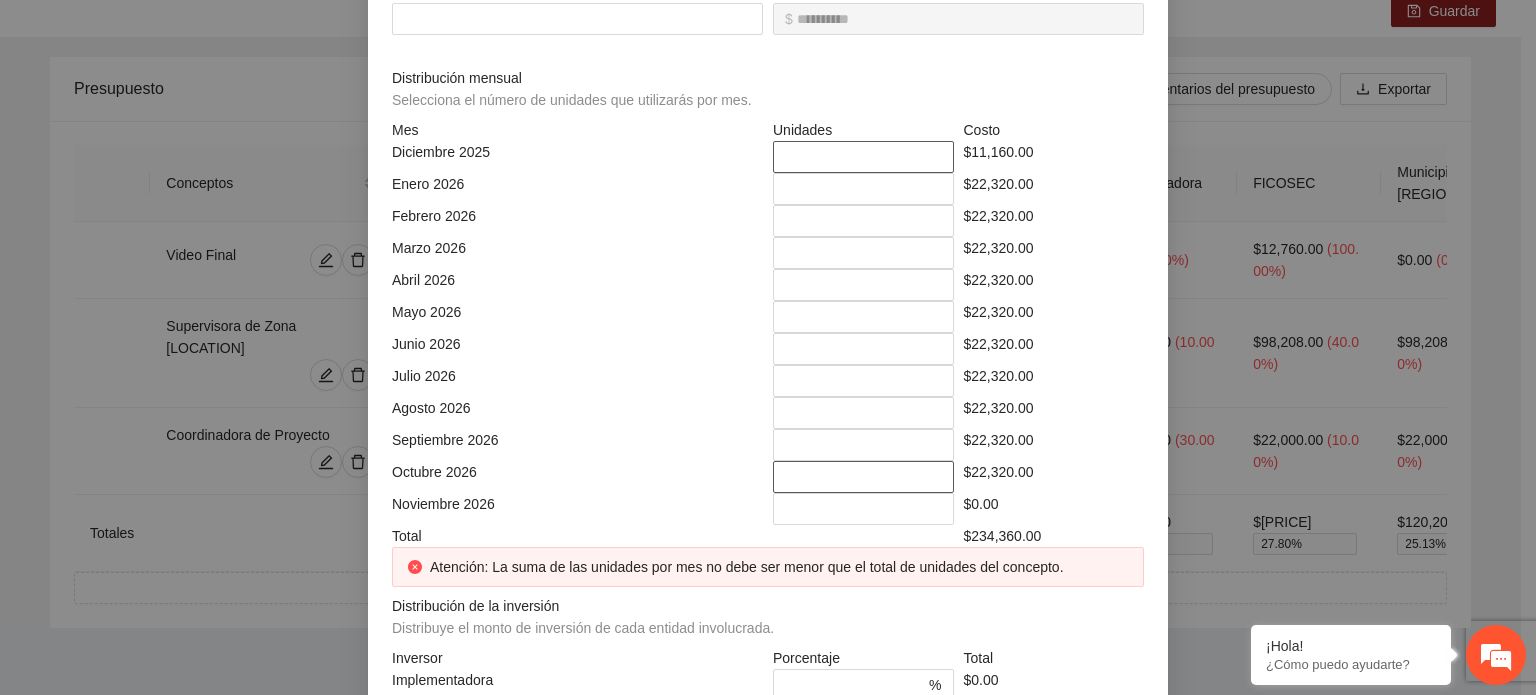 type on "*" 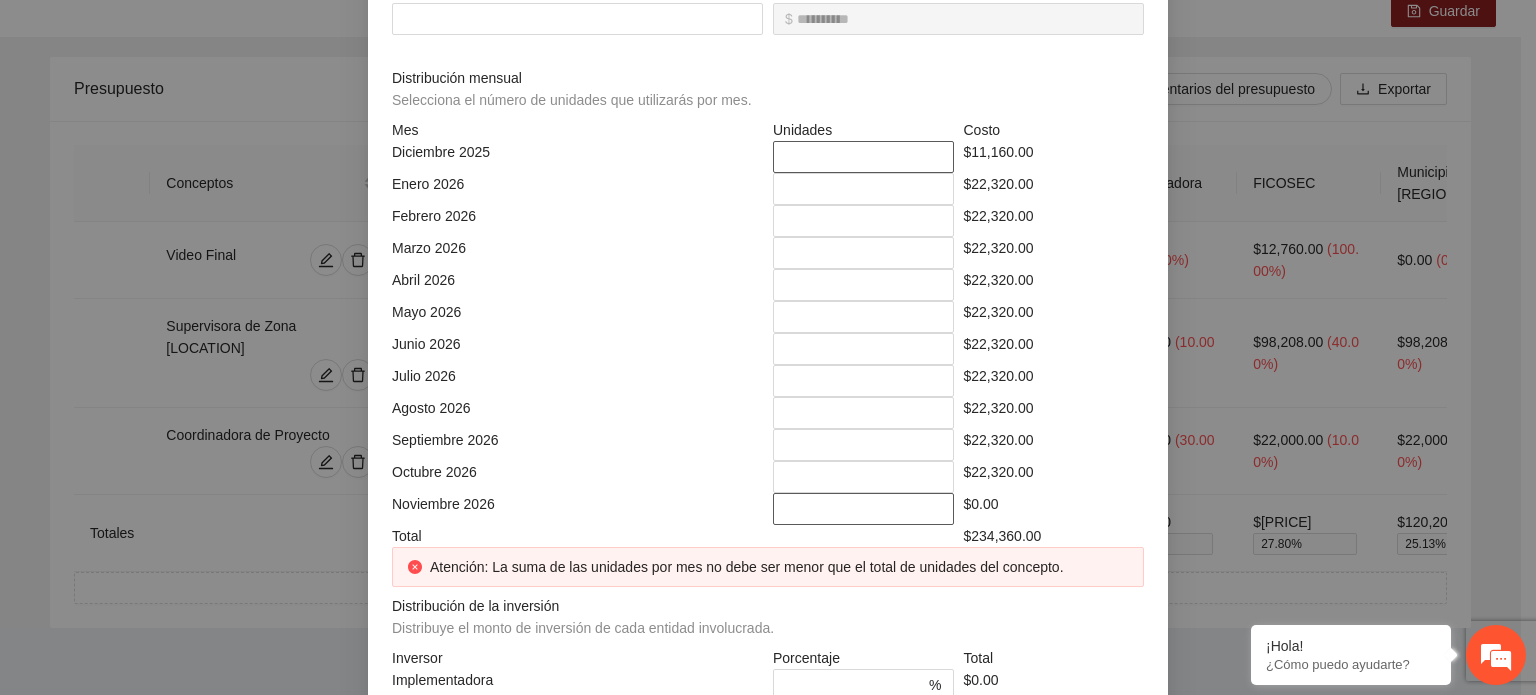type on "*" 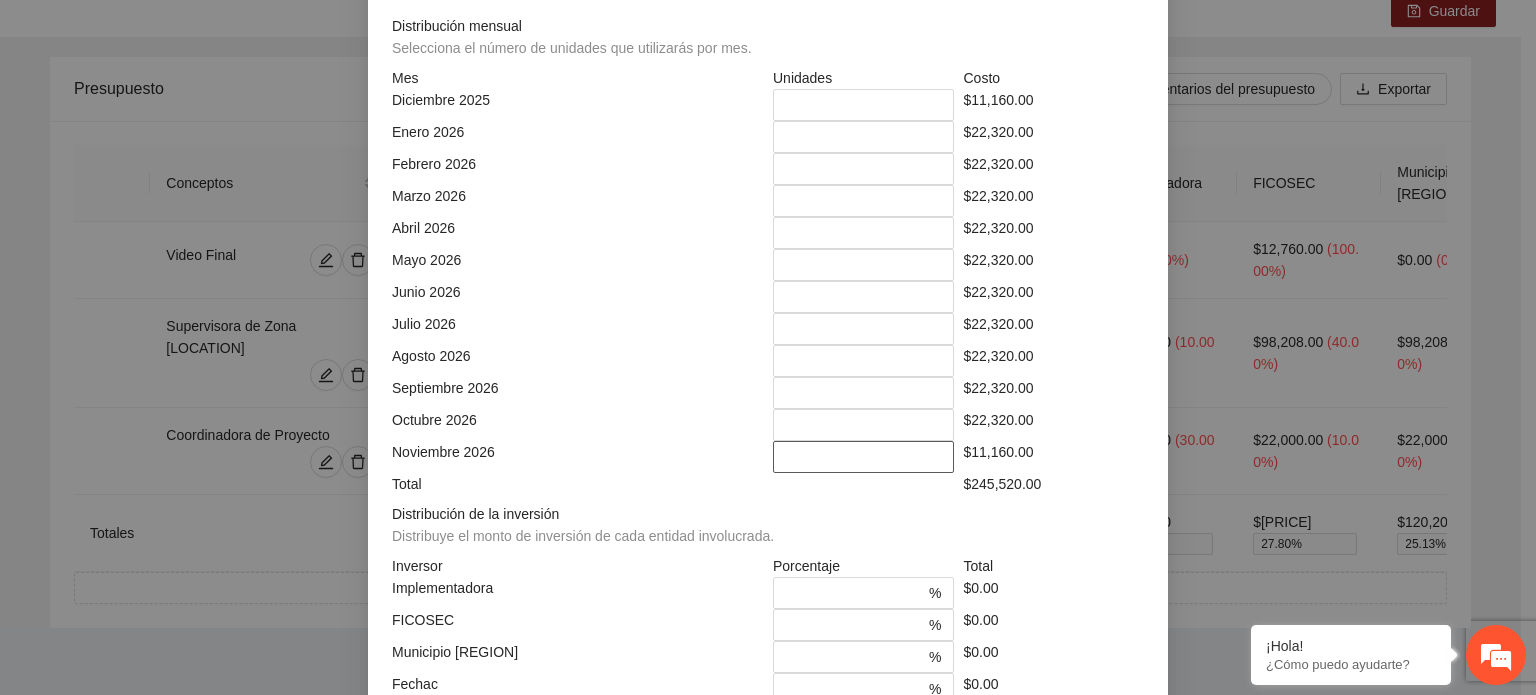 scroll, scrollTop: 516, scrollLeft: 0, axis: vertical 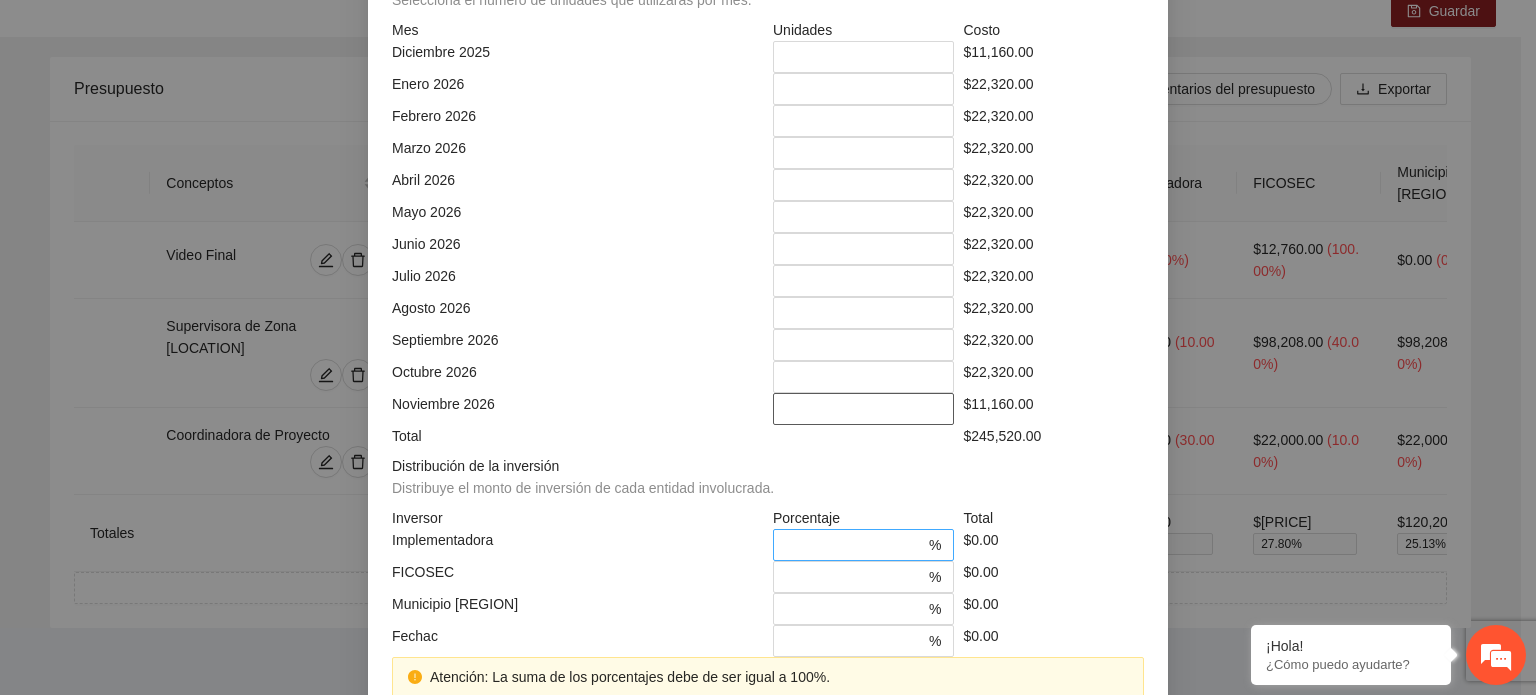 type on "***" 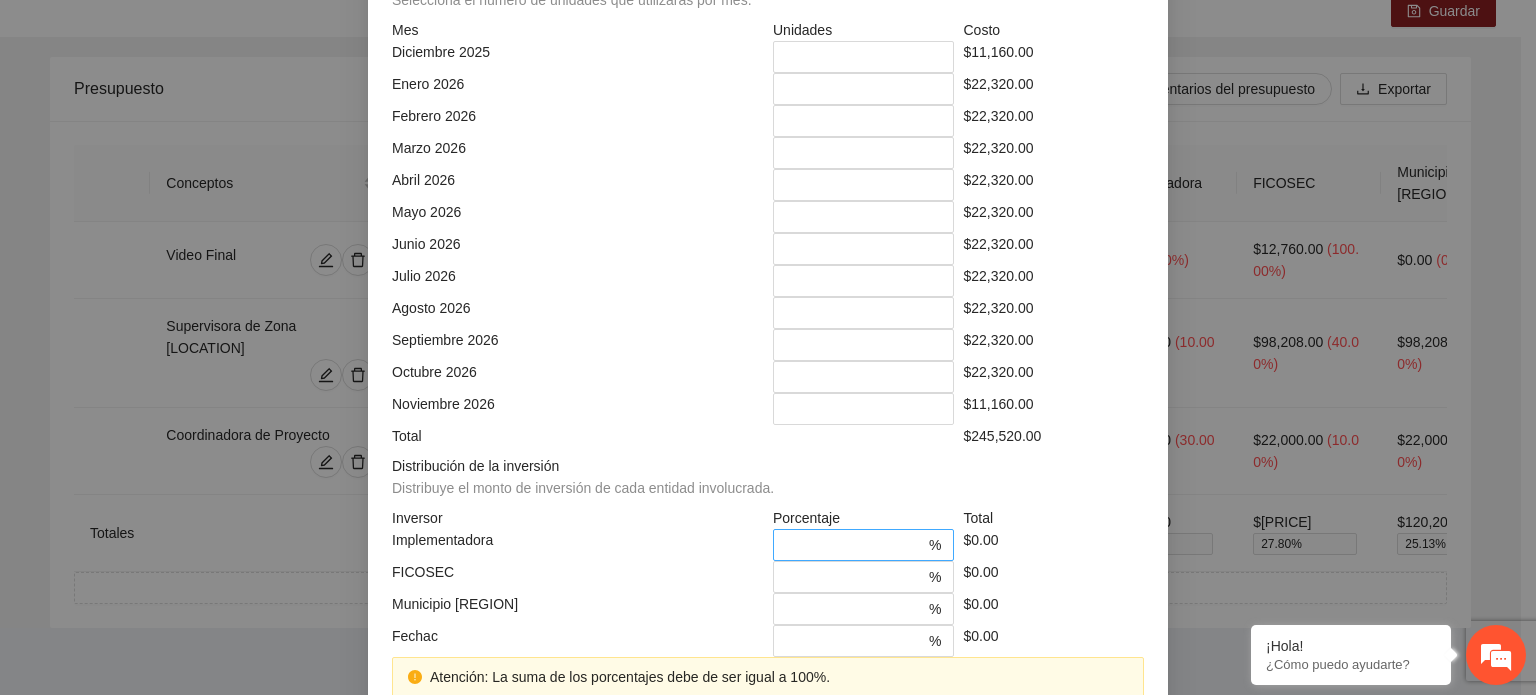click on "*" at bounding box center [855, 545] 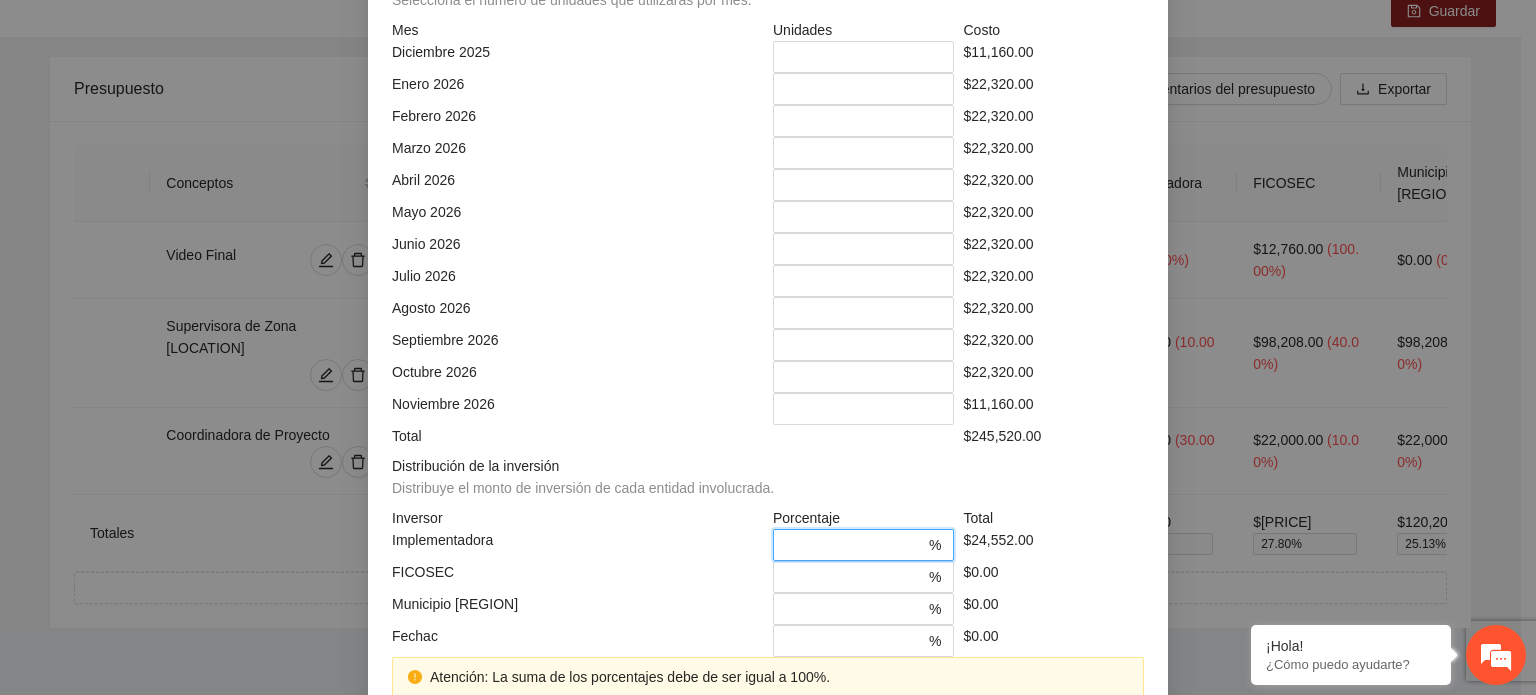 type on "**" 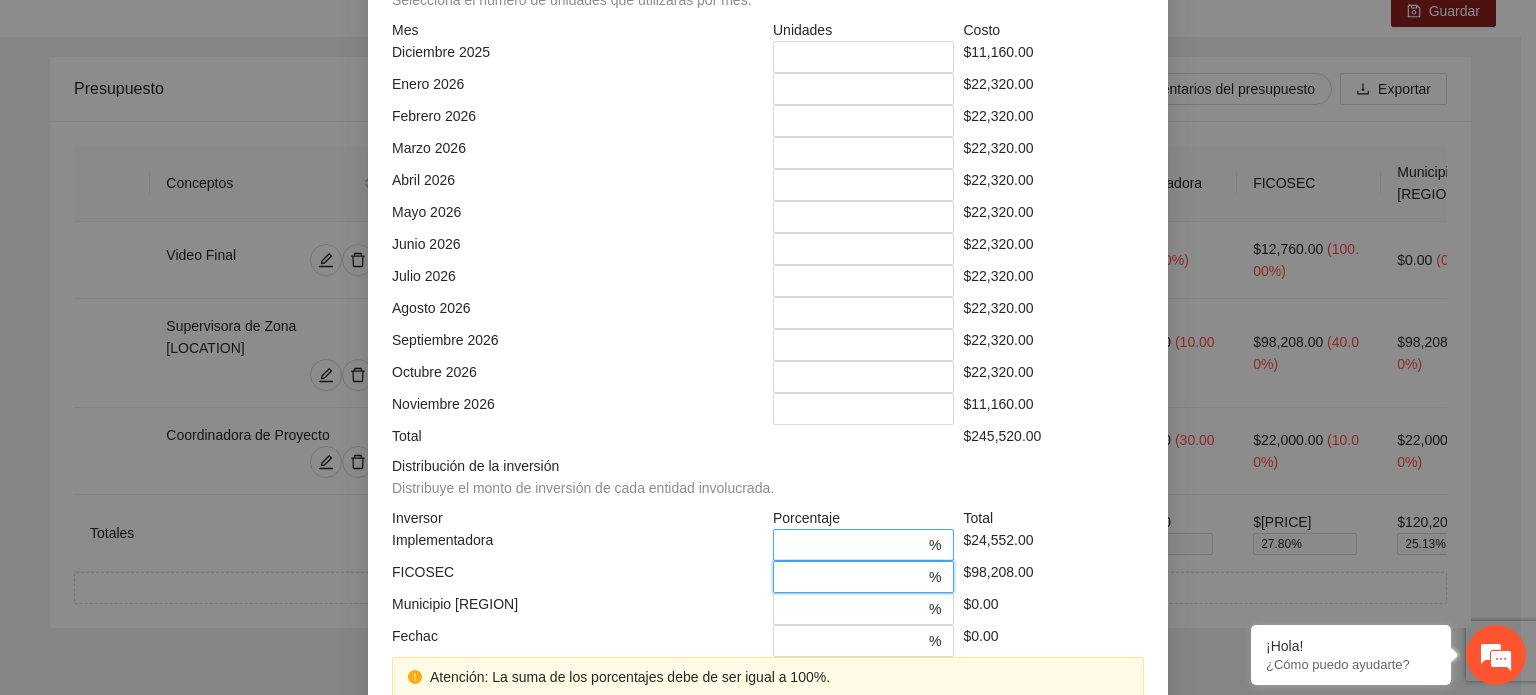 type on "**" 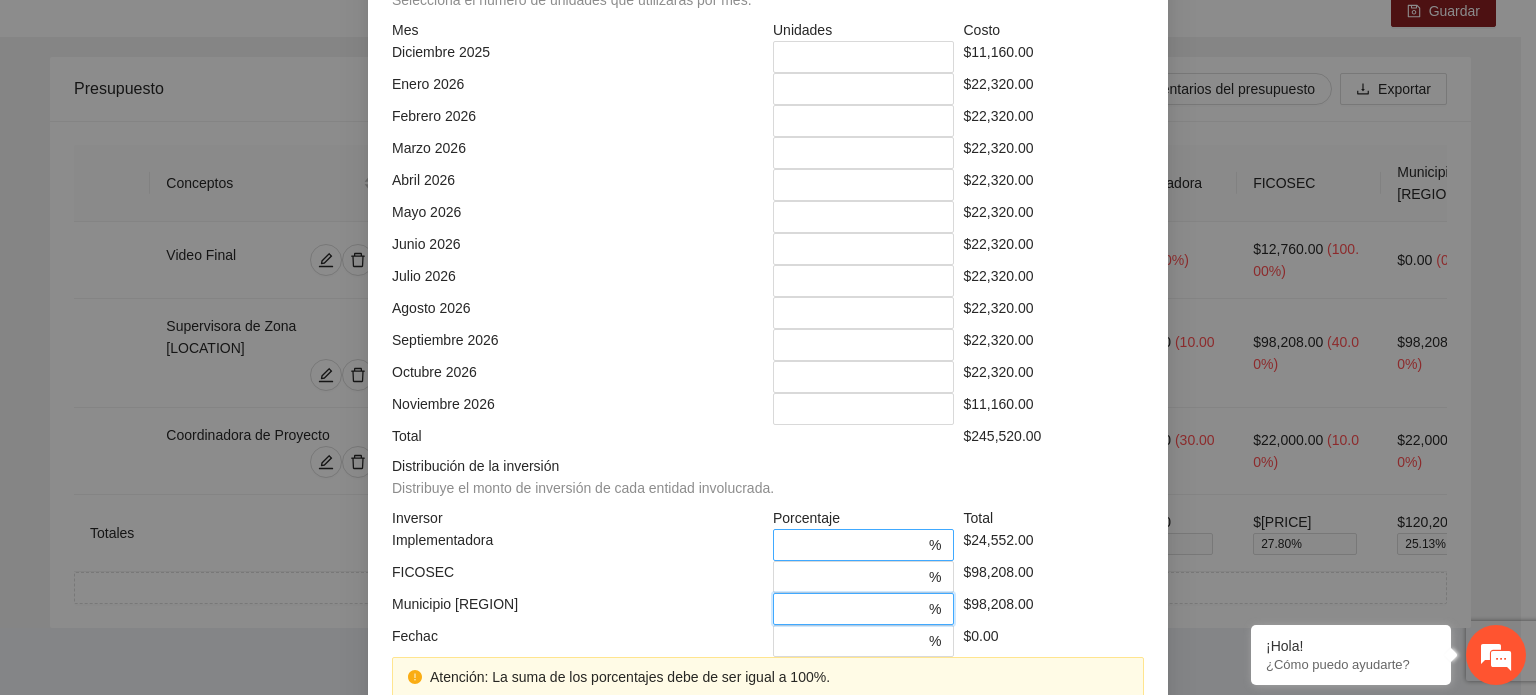 type on "**" 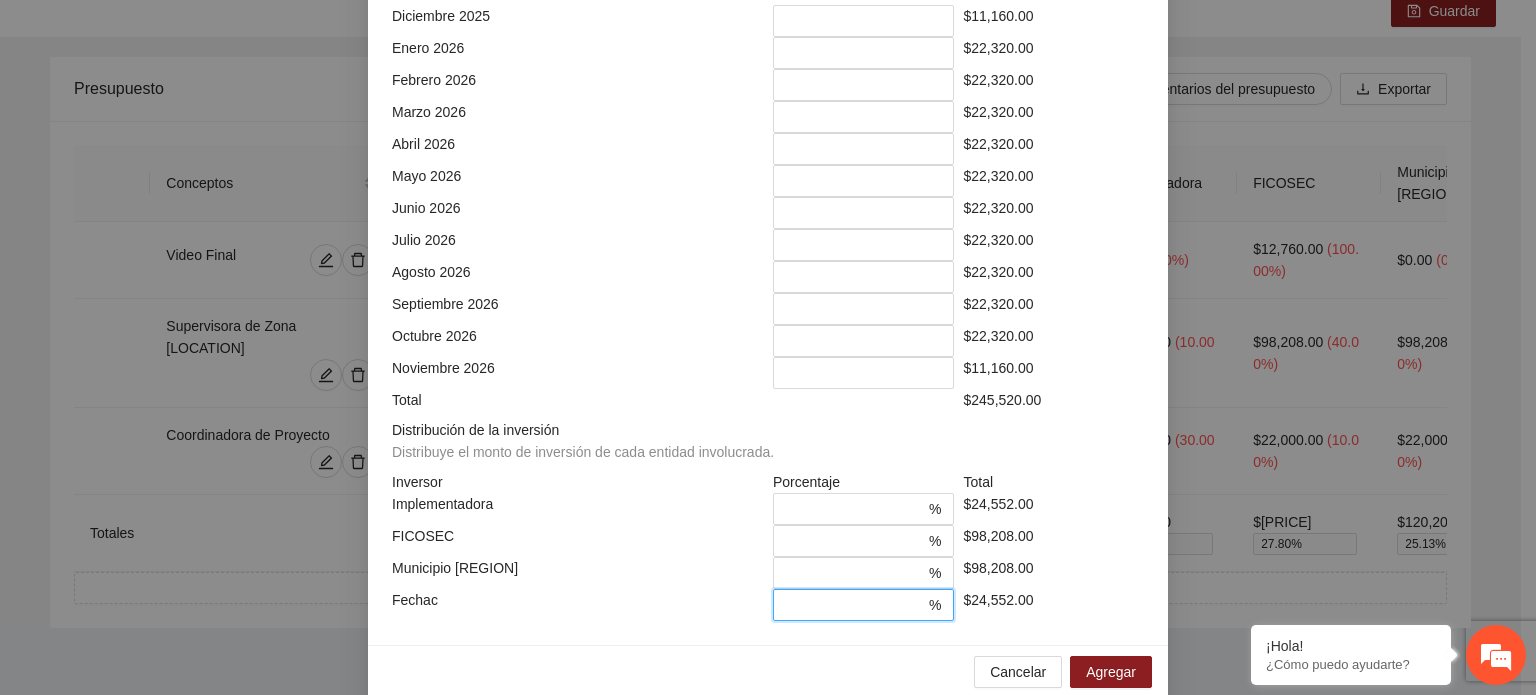 scroll, scrollTop: 573, scrollLeft: 0, axis: vertical 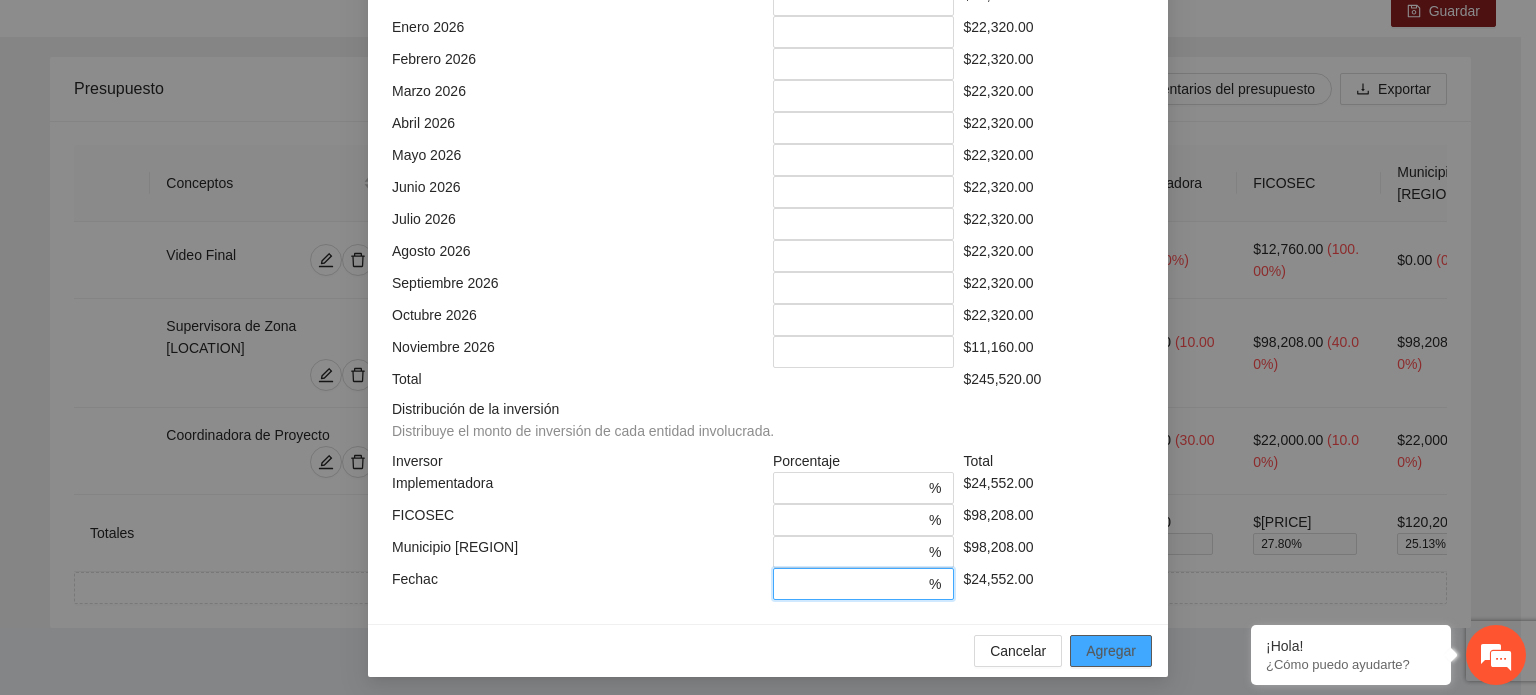 type on "**" 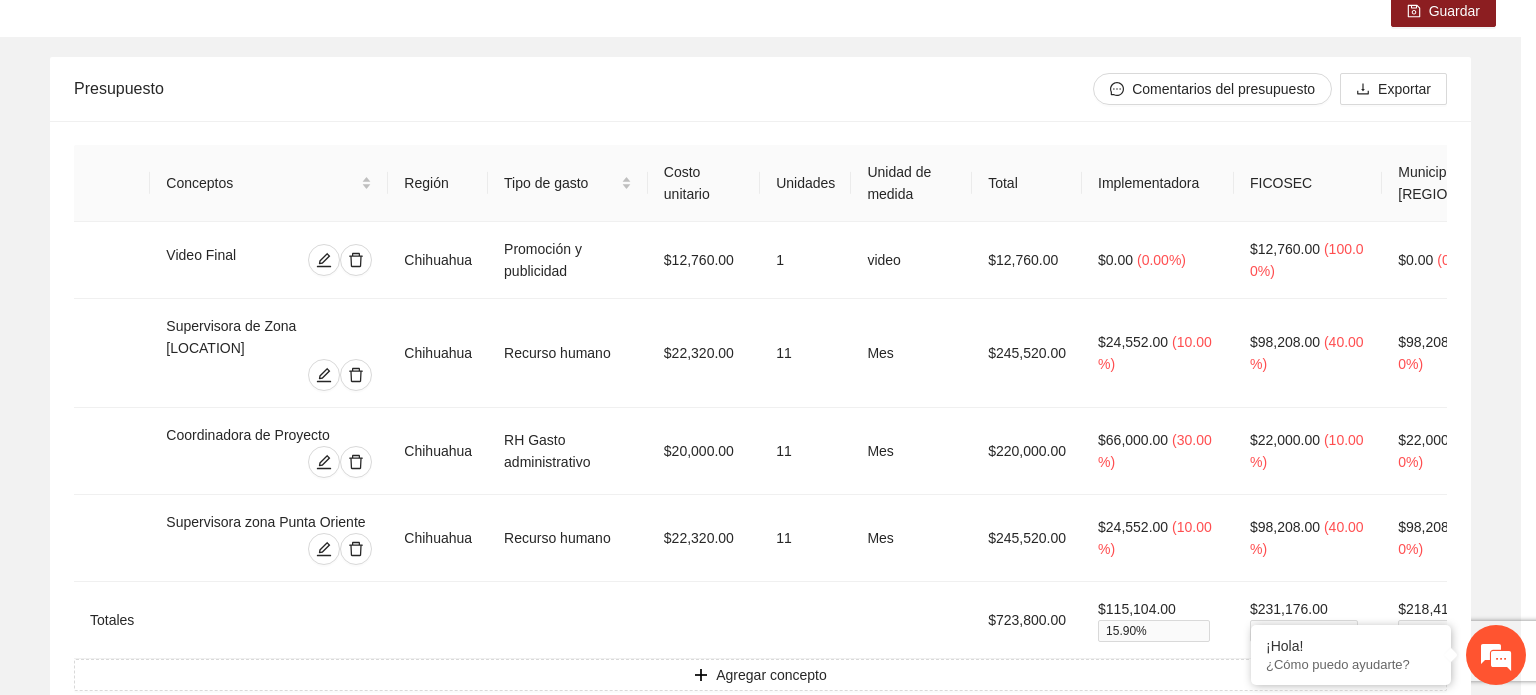 scroll, scrollTop: 473, scrollLeft: 0, axis: vertical 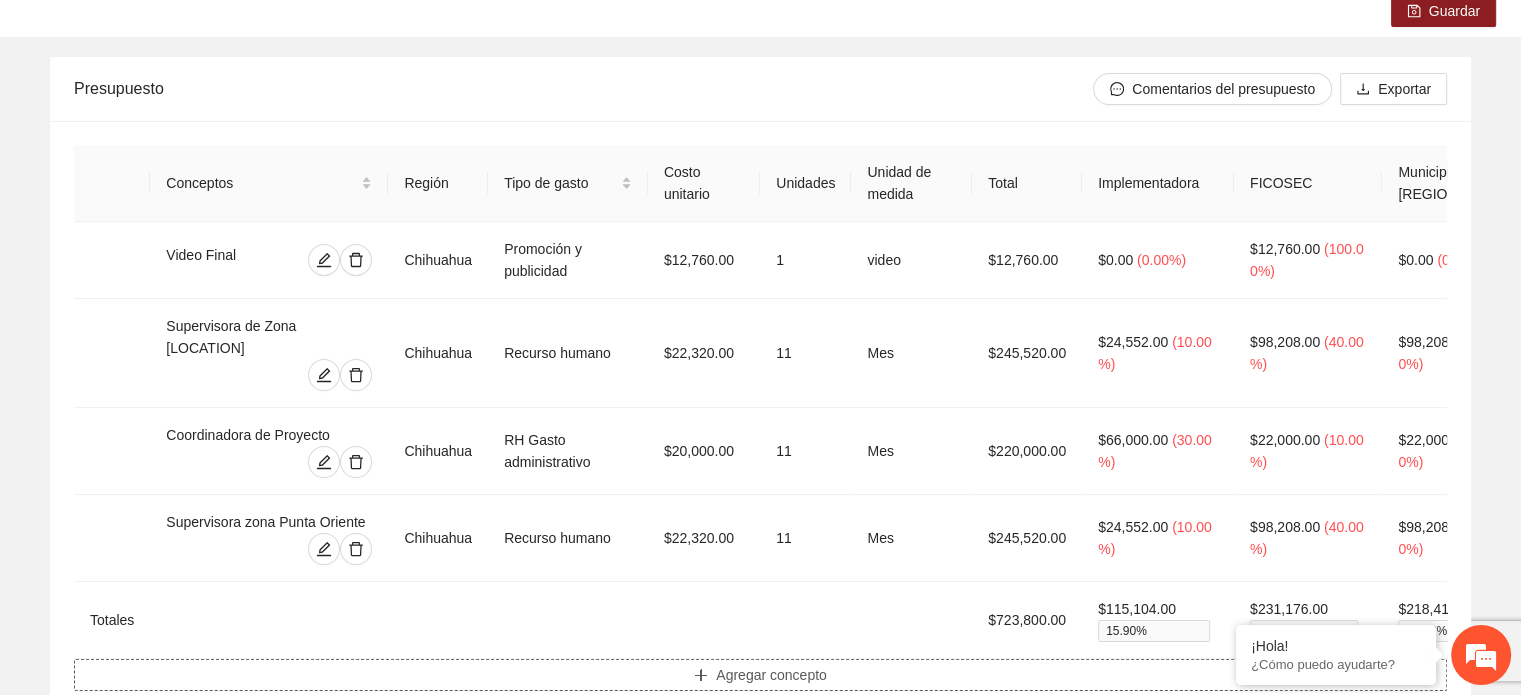 click on "Agregar concepto" at bounding box center [771, 675] 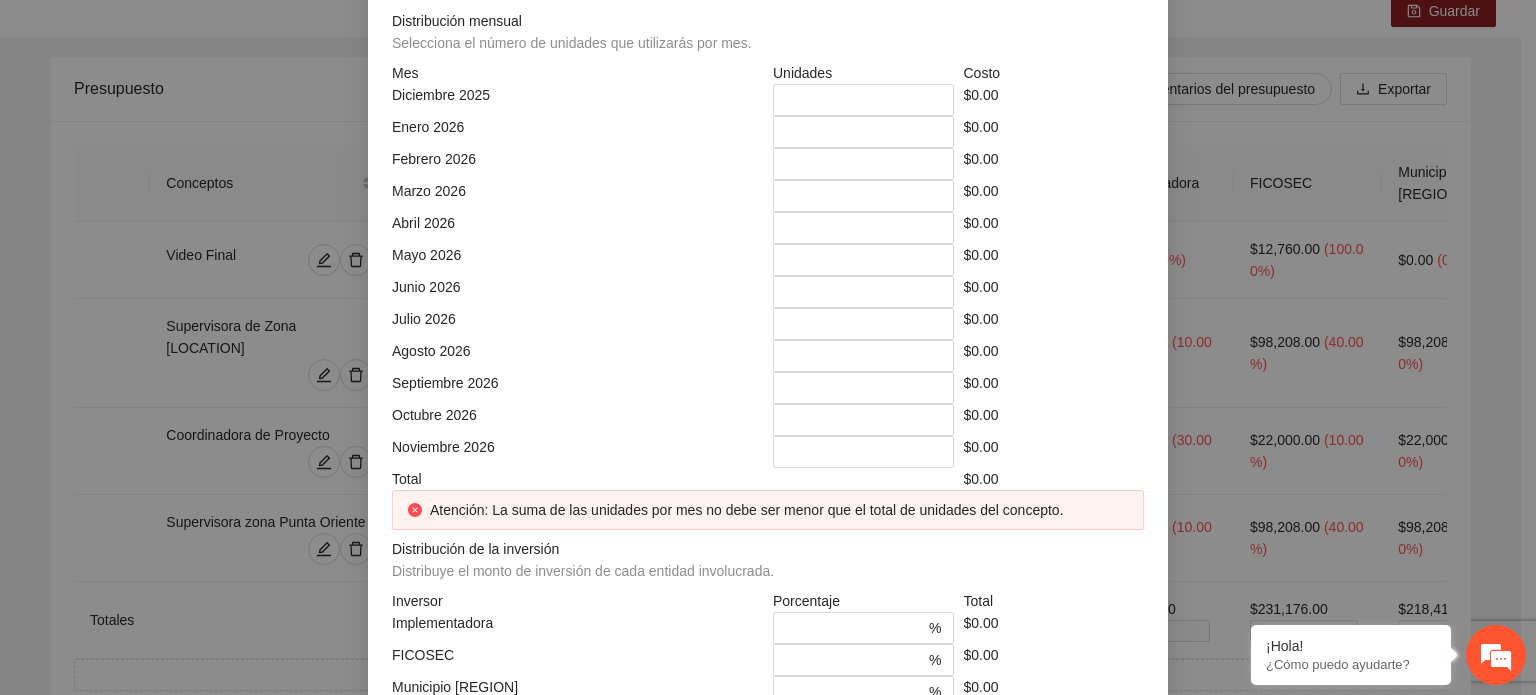 click at bounding box center [768, -248] 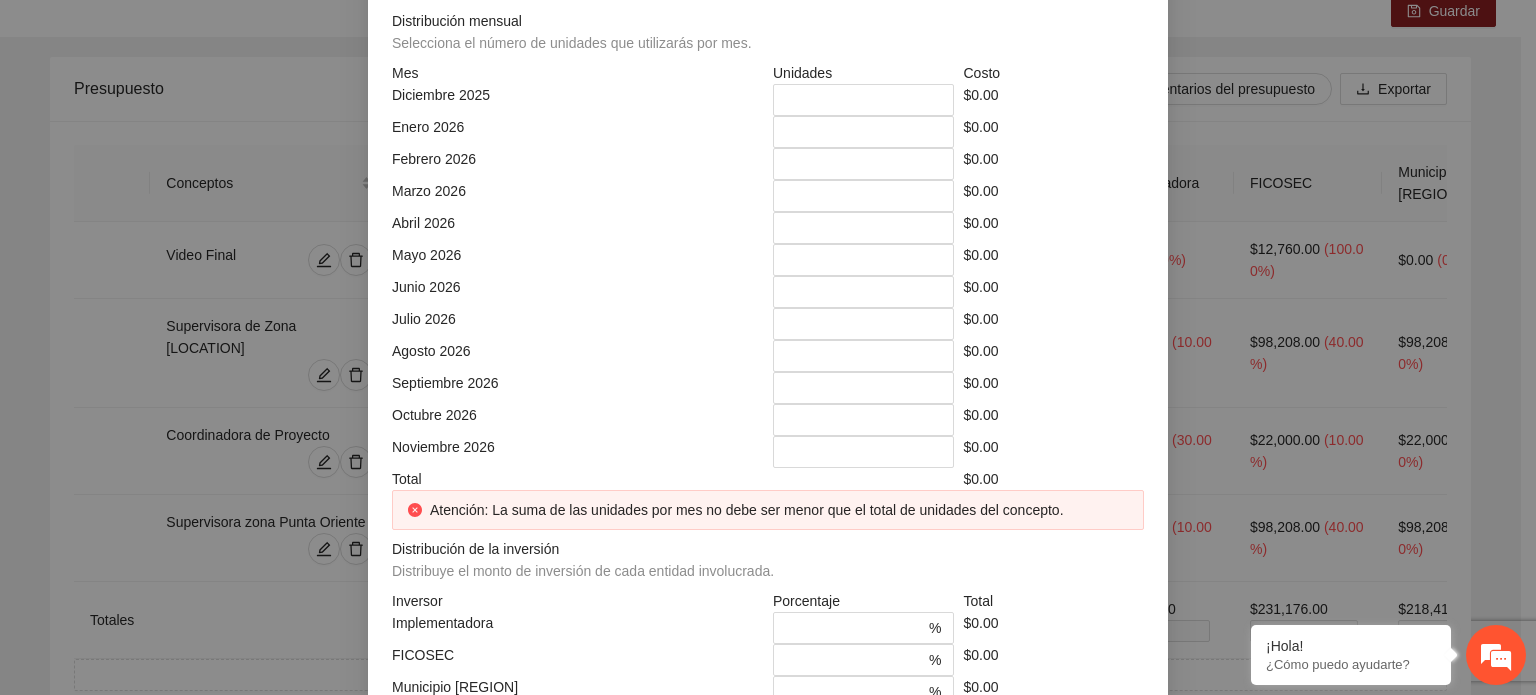 type on "**********" 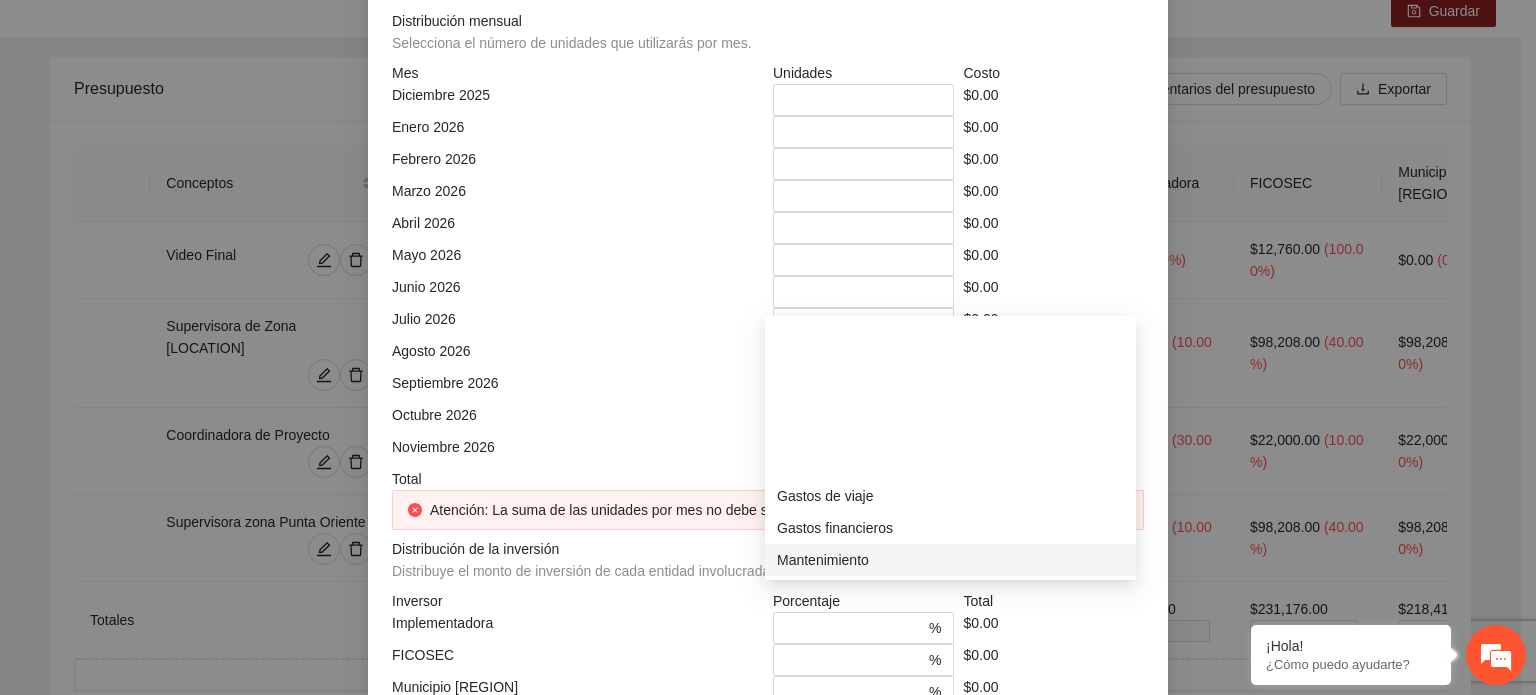 scroll, scrollTop: 184, scrollLeft: 0, axis: vertical 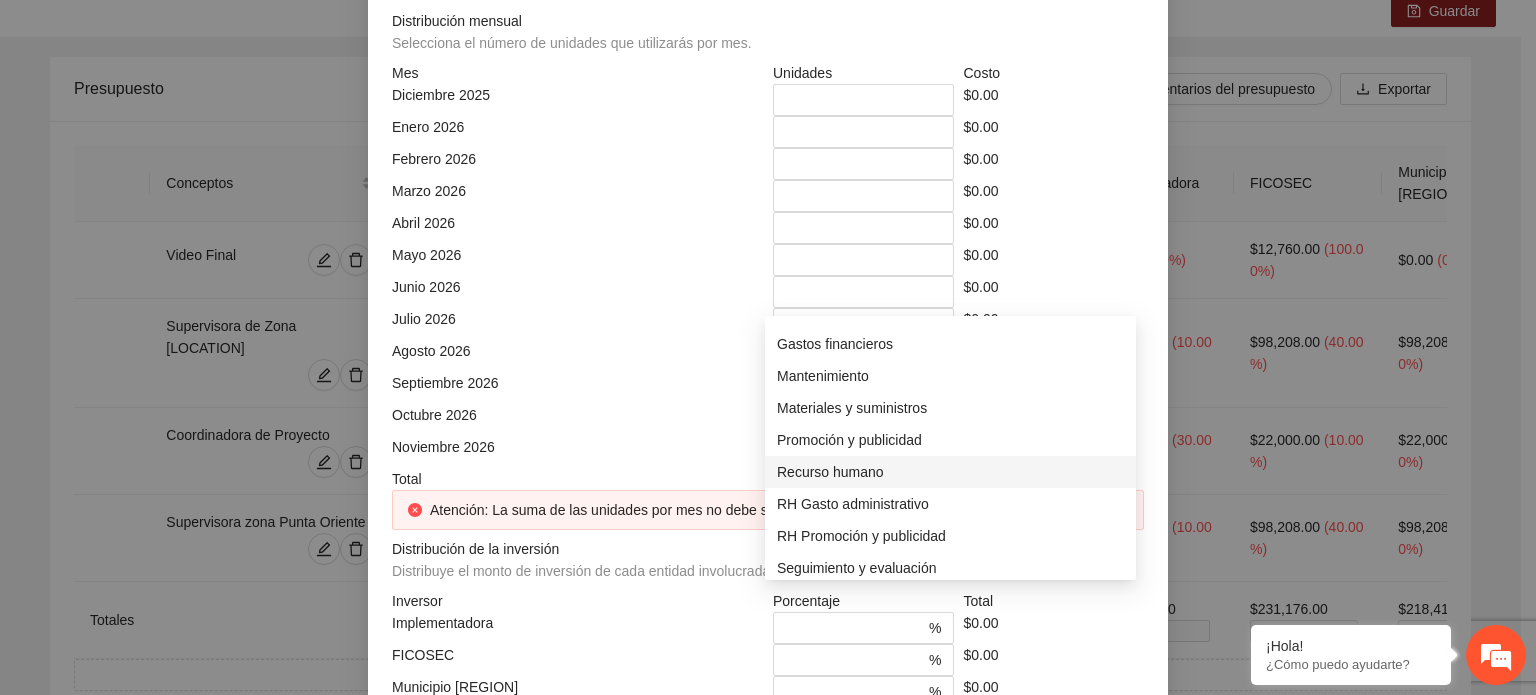 click on "Recurso humano" at bounding box center [950, 472] 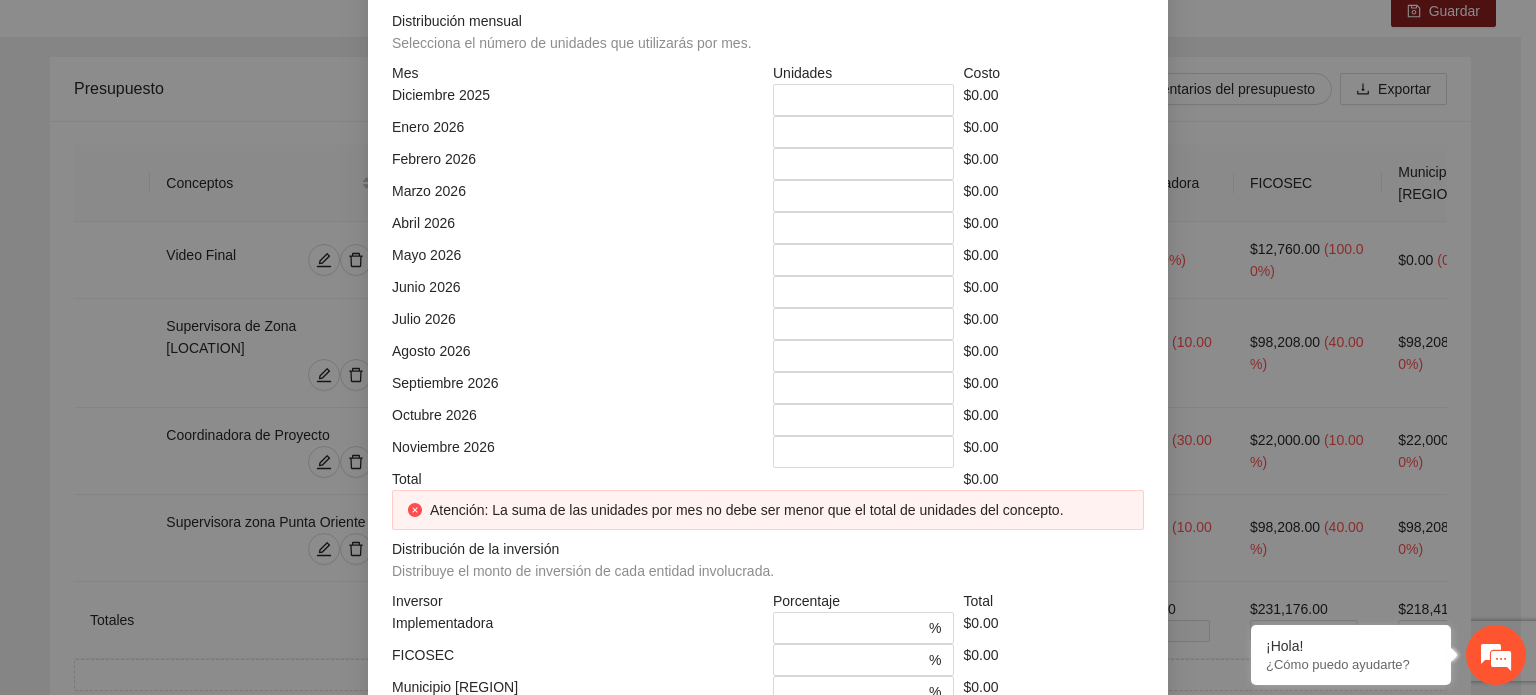 click on "$" at bounding box center (958, -108) 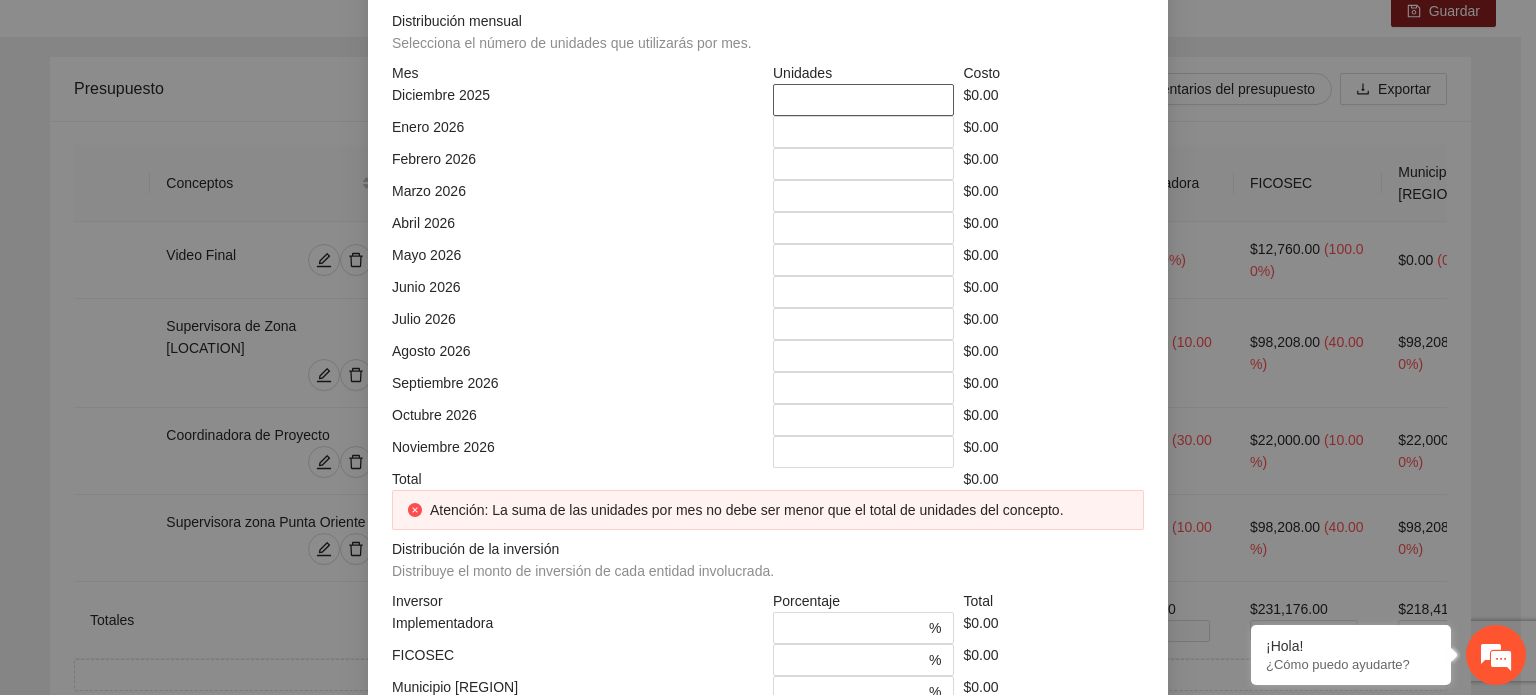 type on "**" 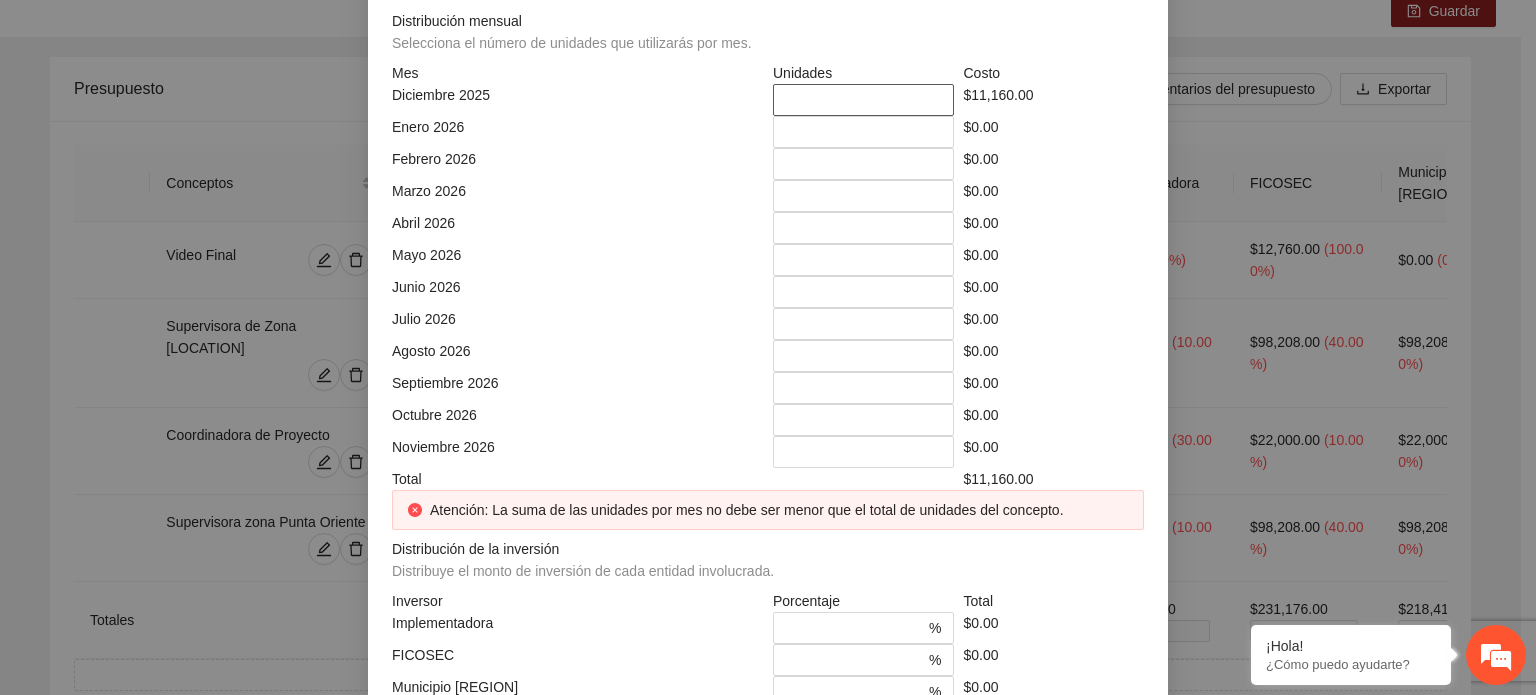 type on "***" 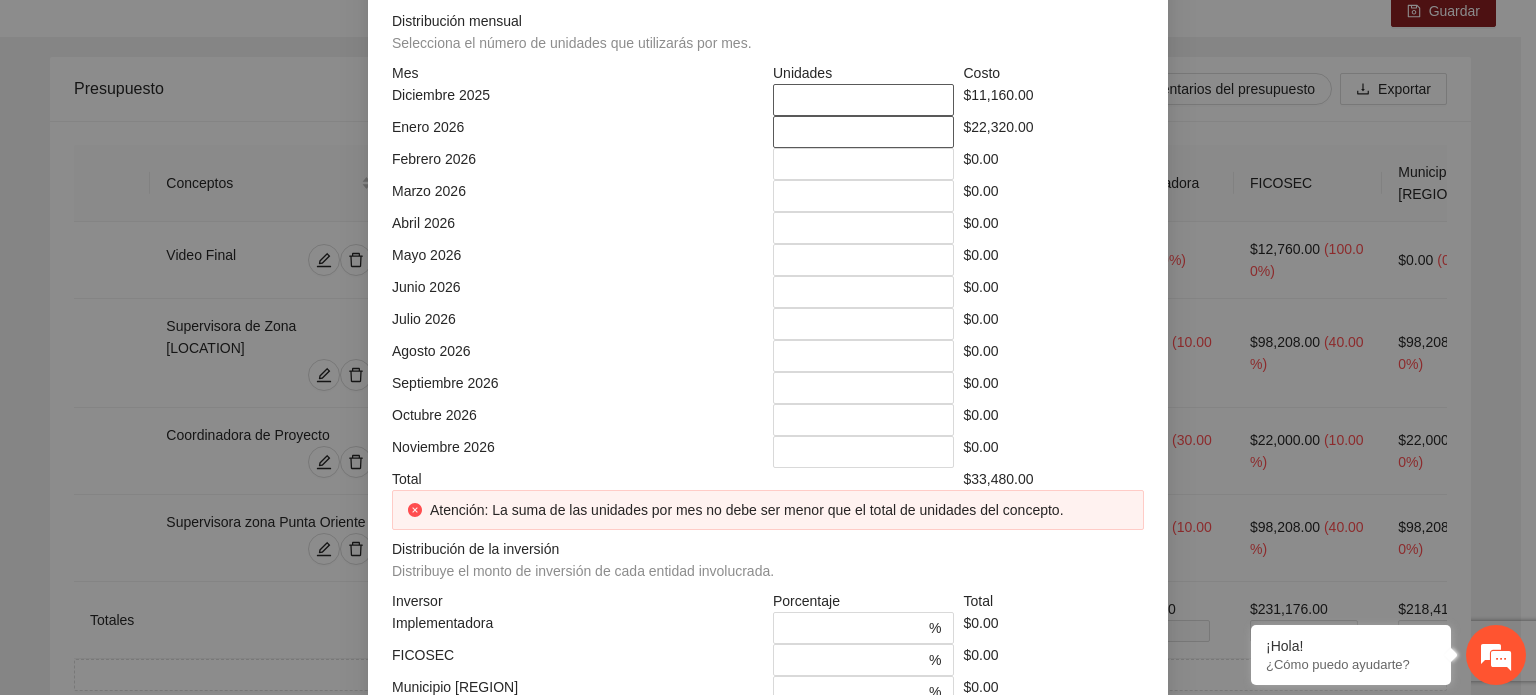 type on "*" 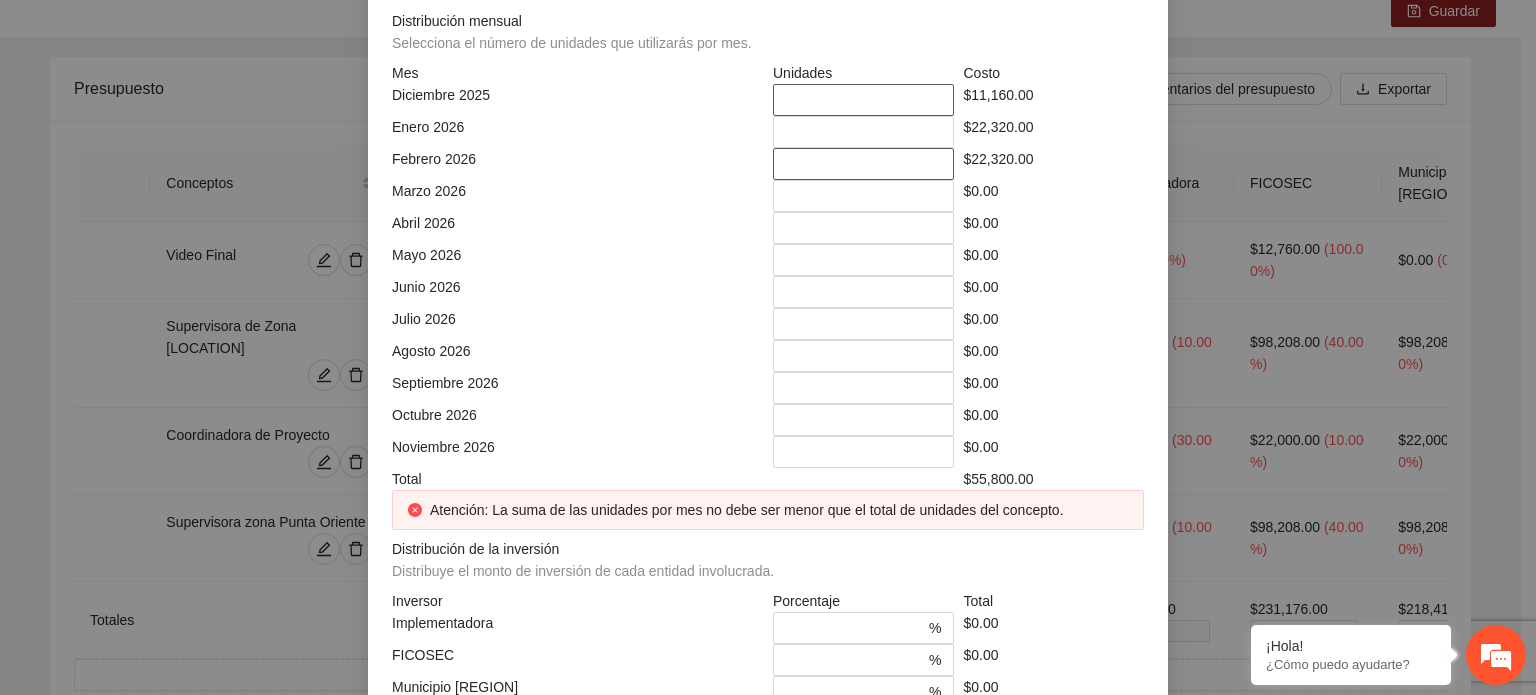 type on "*" 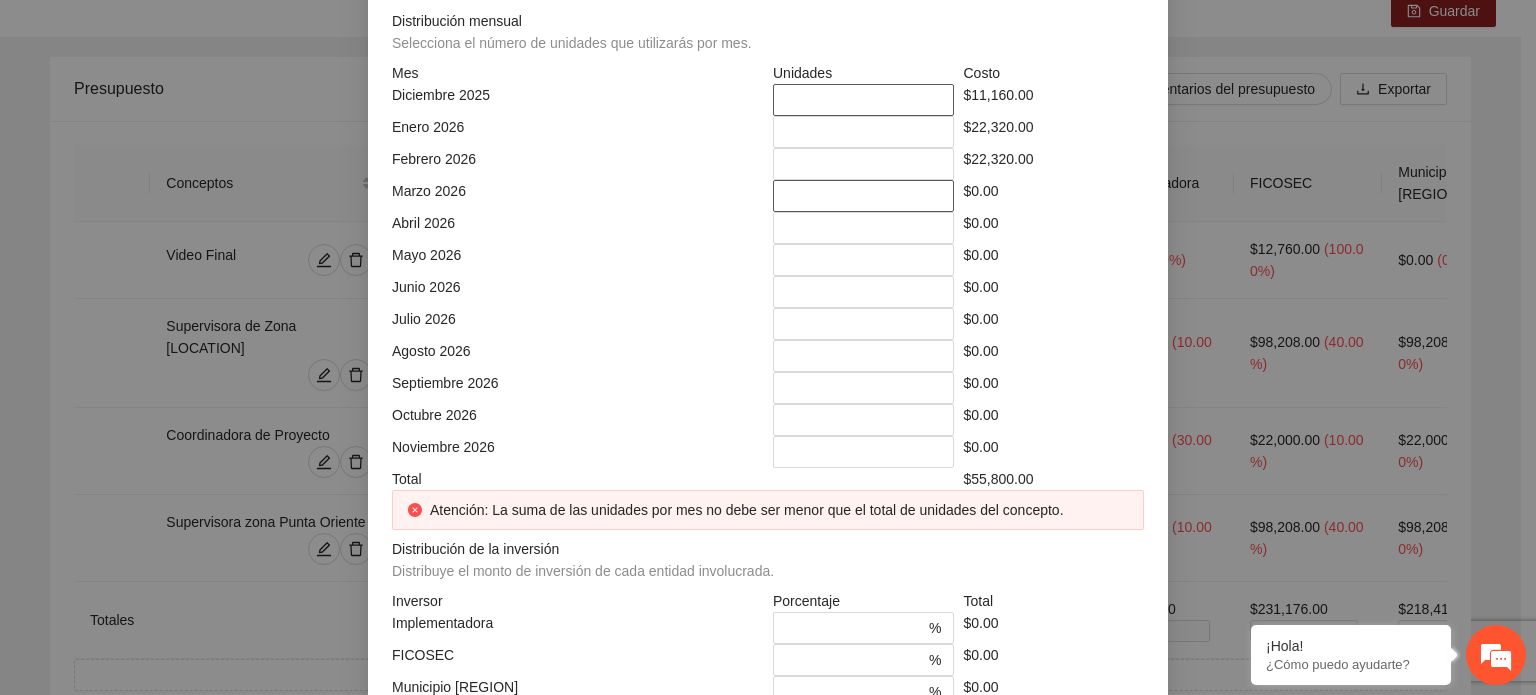 type on "*" 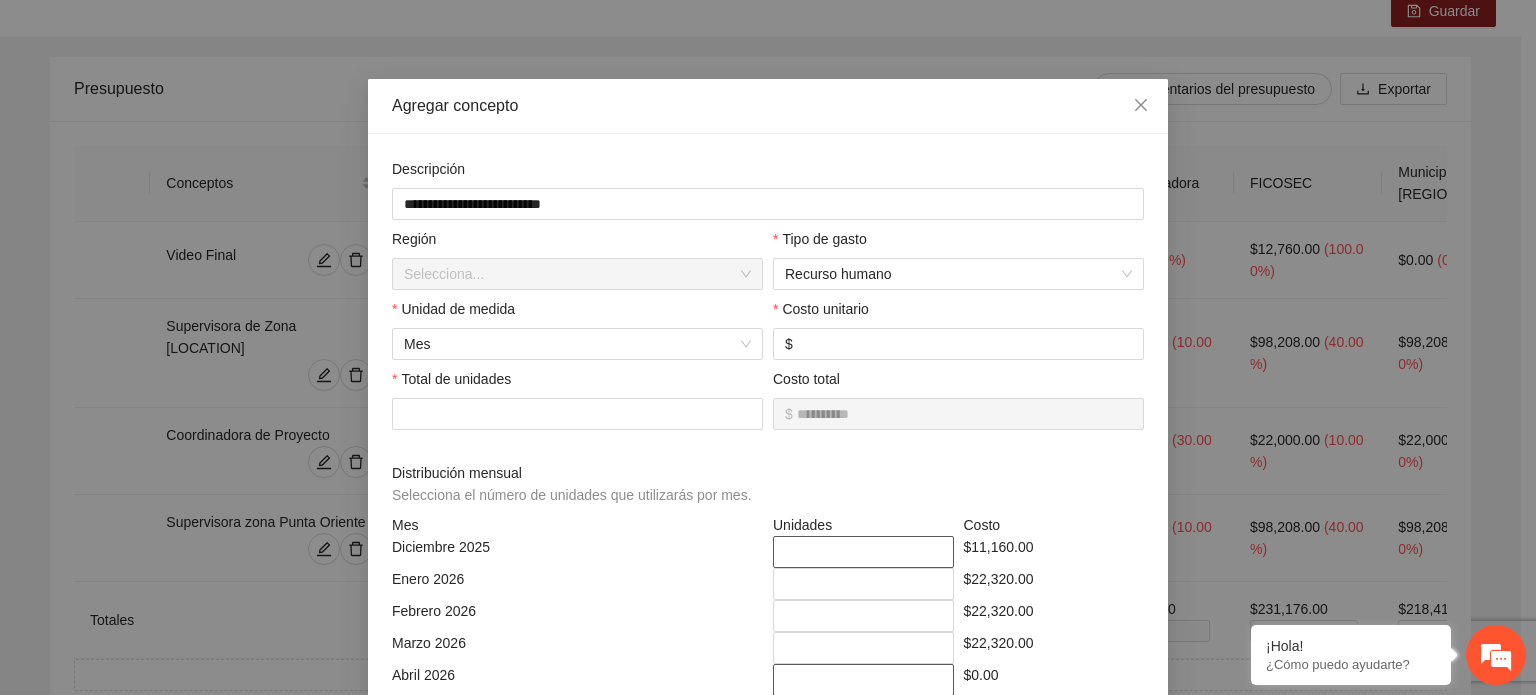 type on "*" 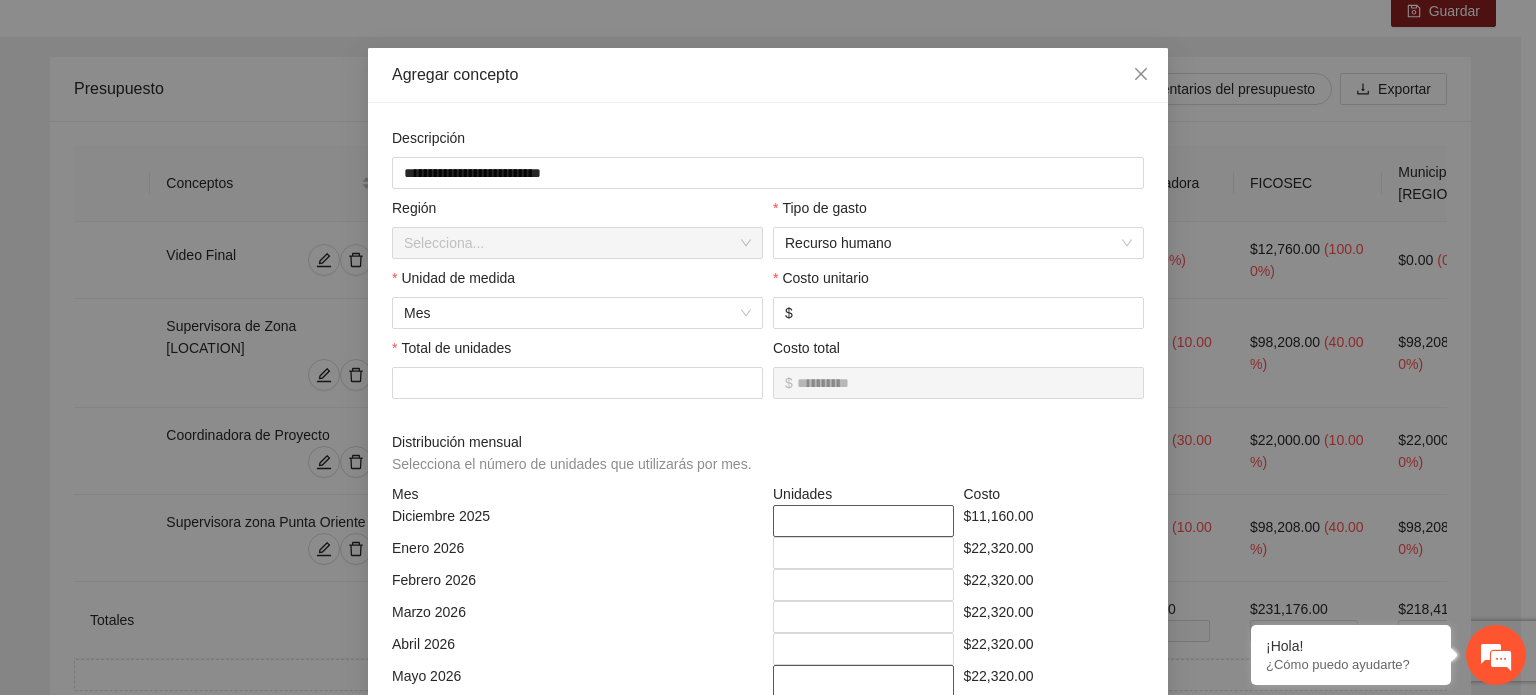 type on "*" 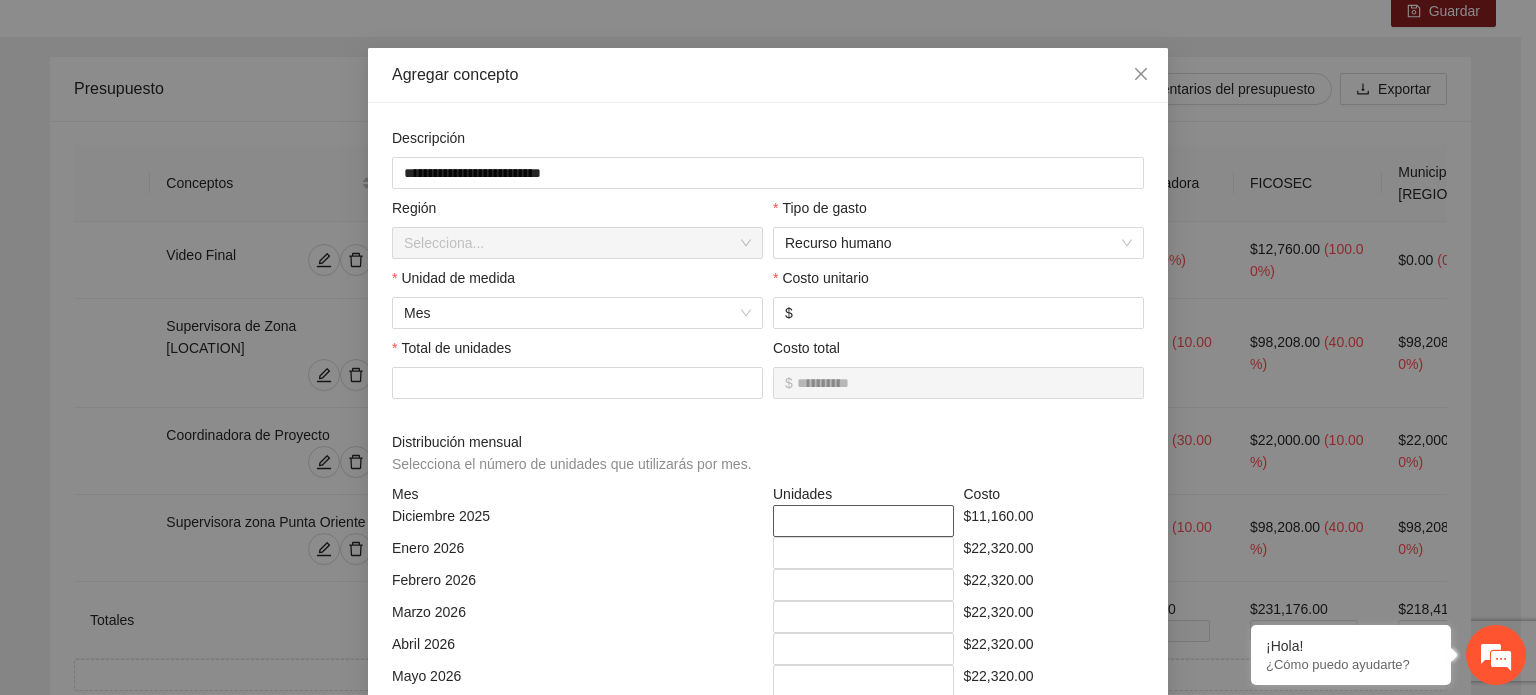 scroll, scrollTop: 416, scrollLeft: 0, axis: vertical 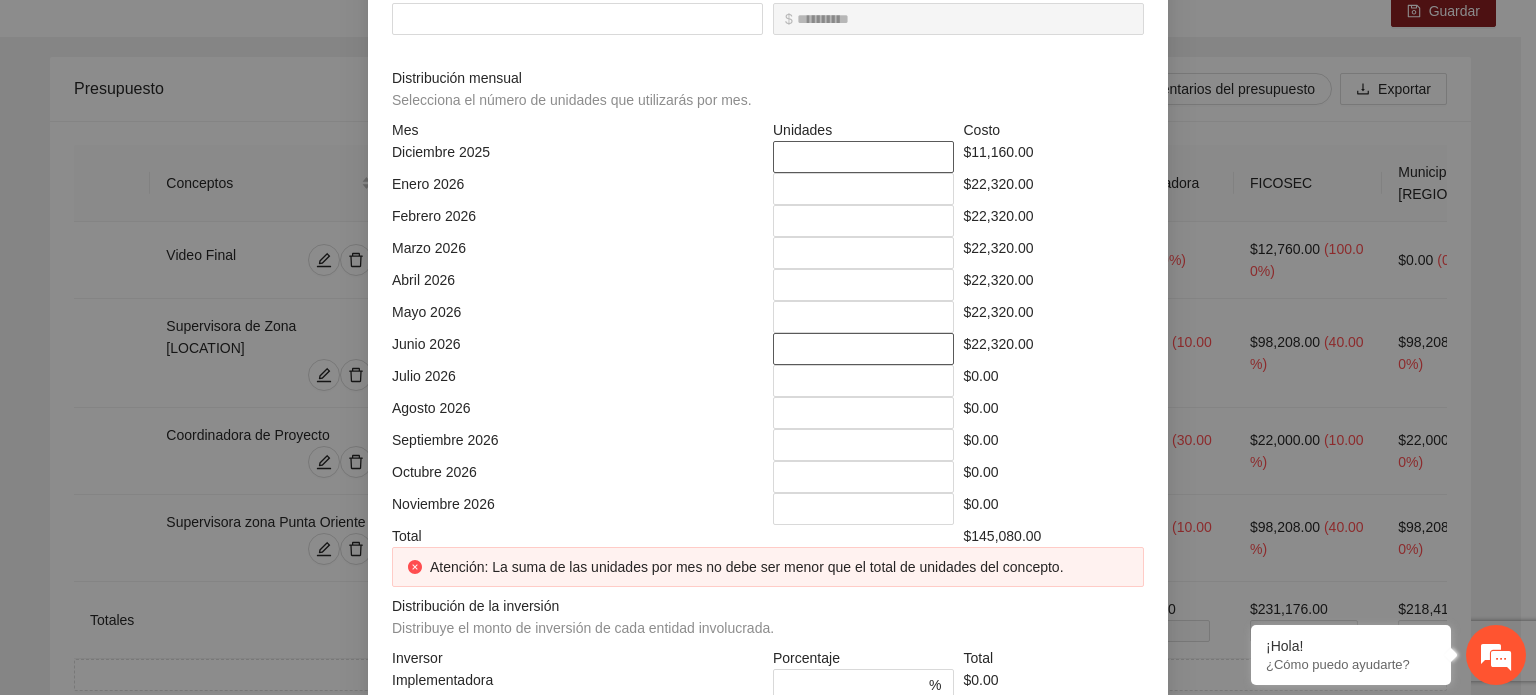 type on "*" 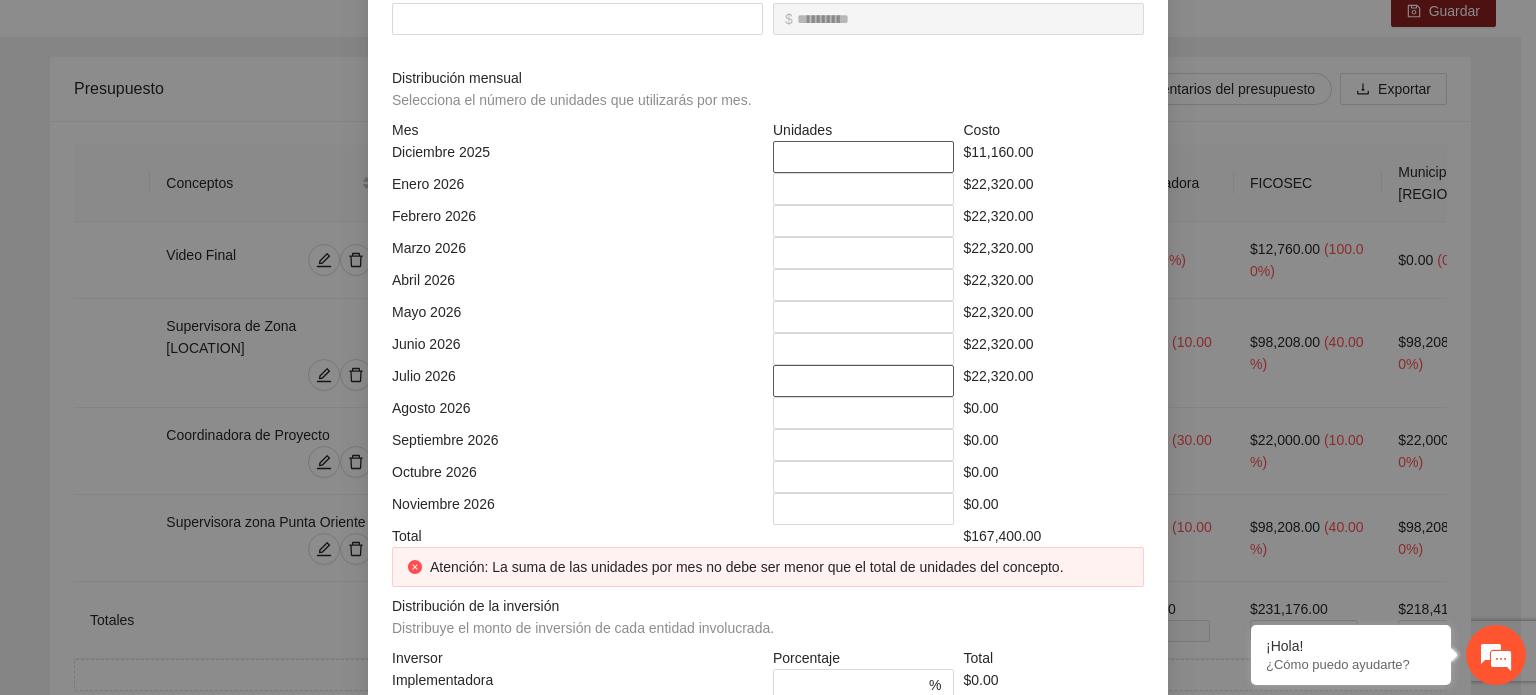 type on "*" 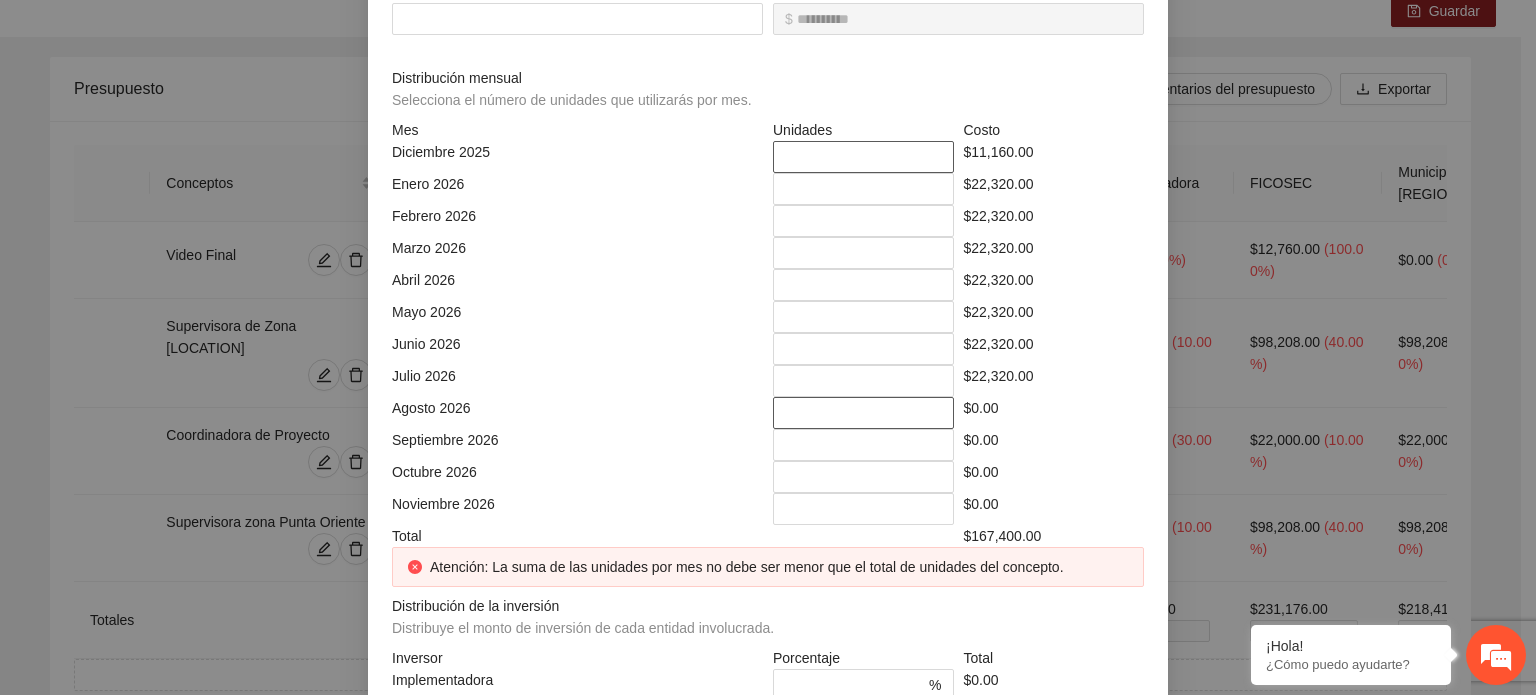 type on "*" 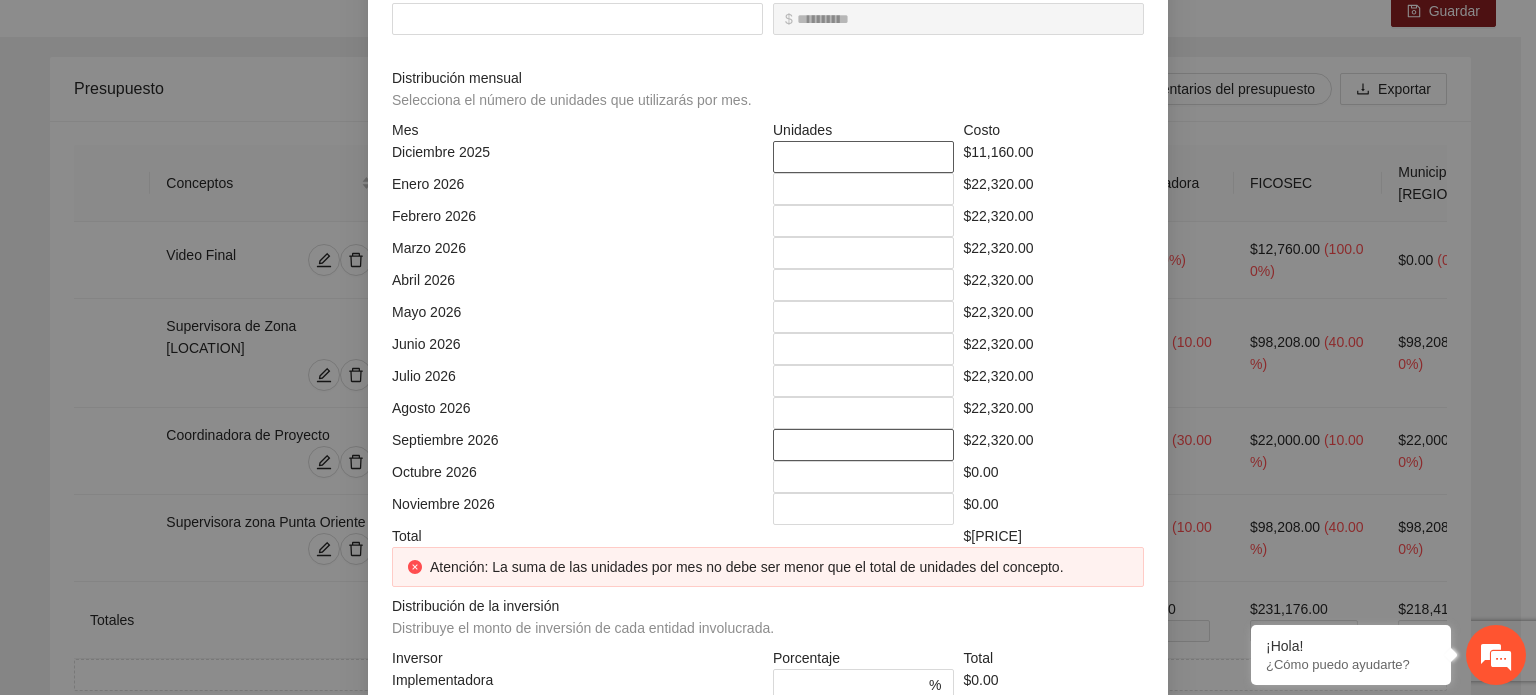 type on "*" 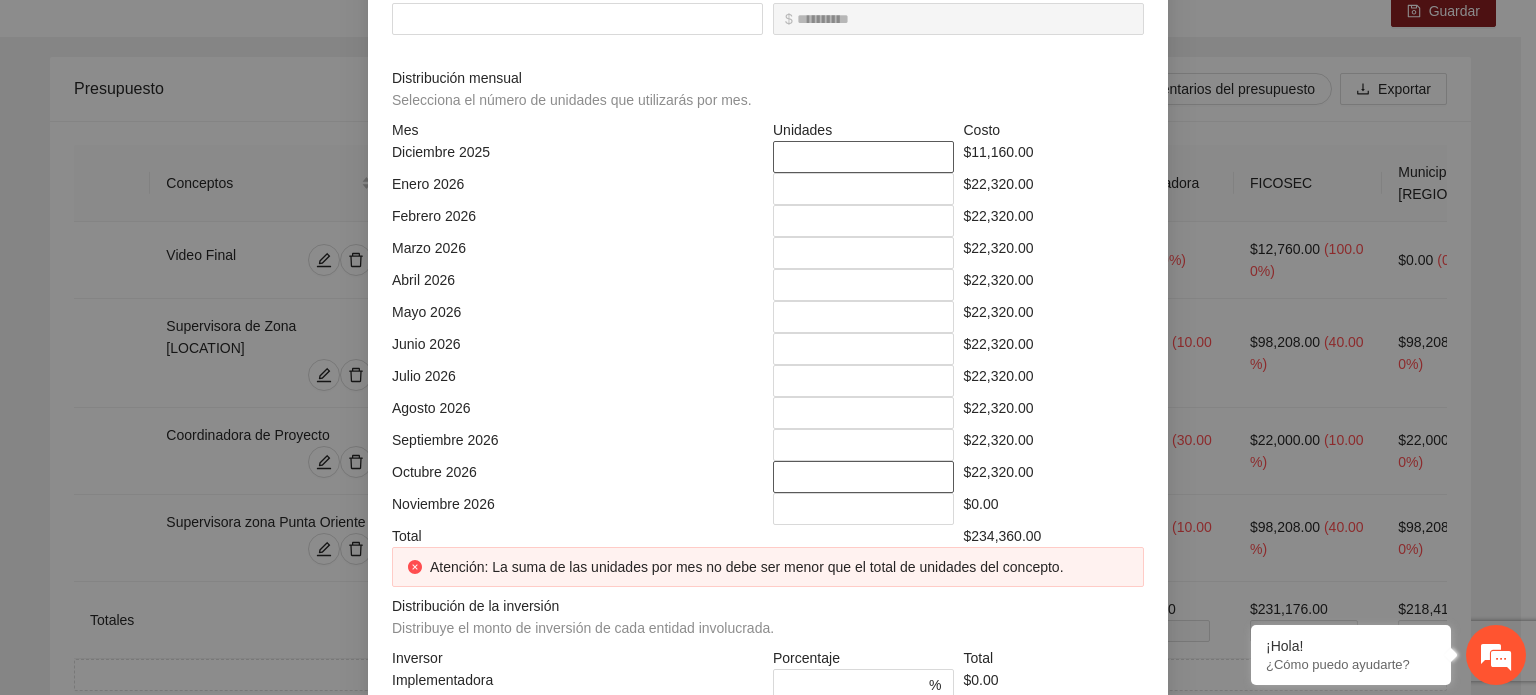type on "*" 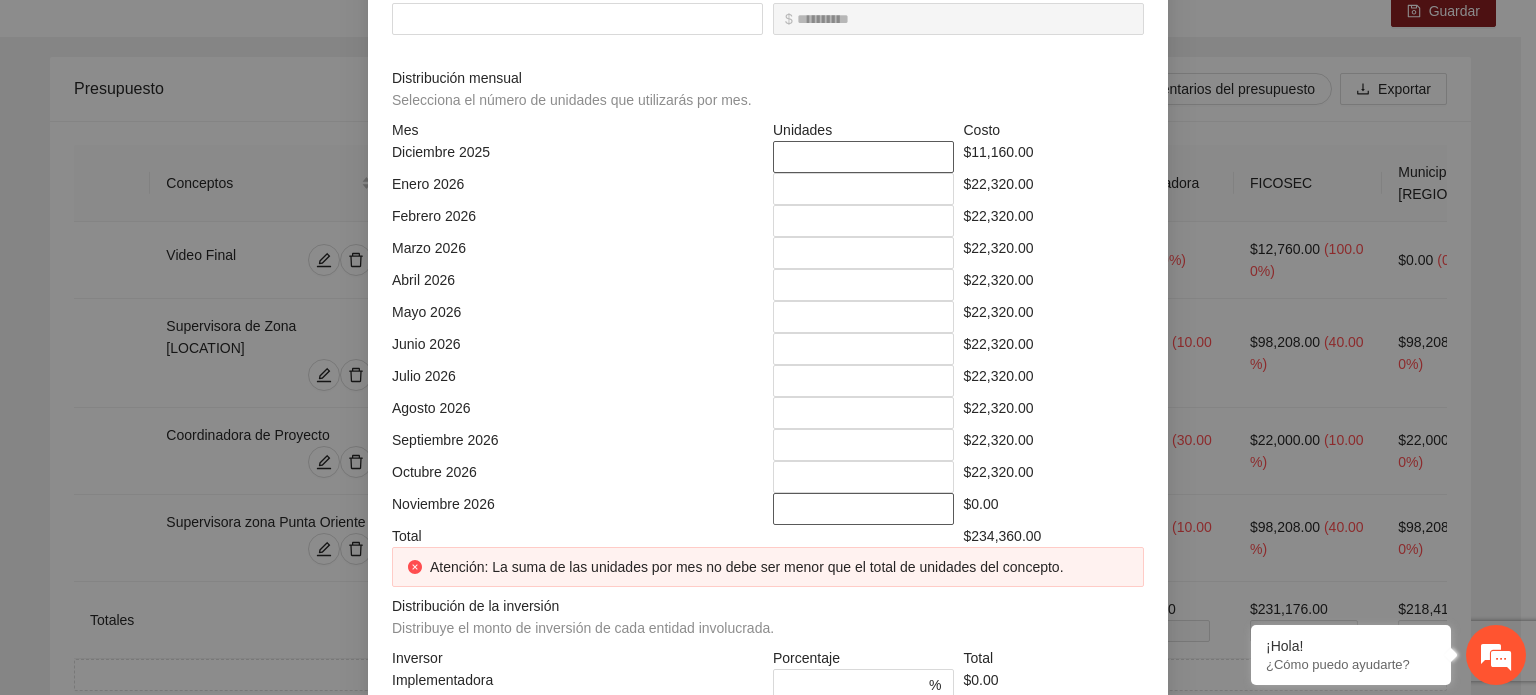type on "*" 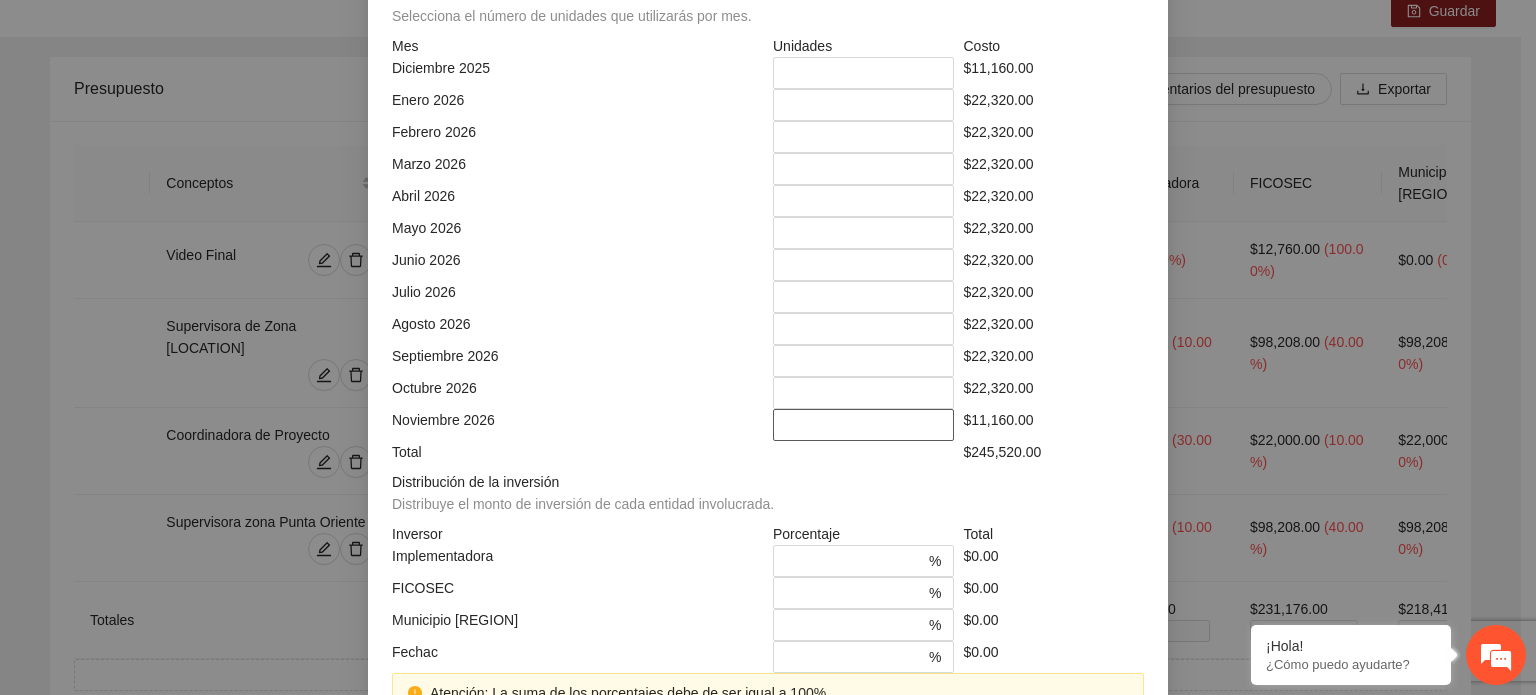 scroll, scrollTop: 613, scrollLeft: 0, axis: vertical 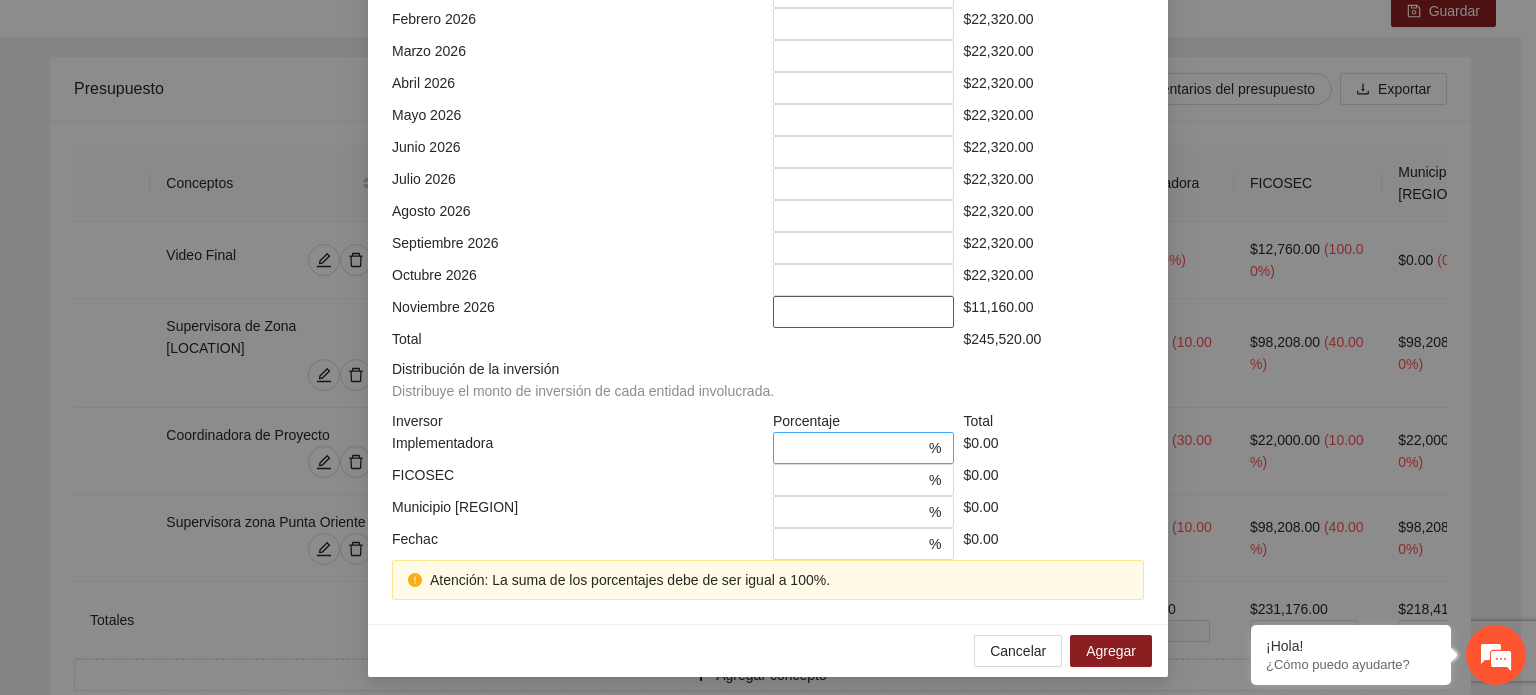 type on "***" 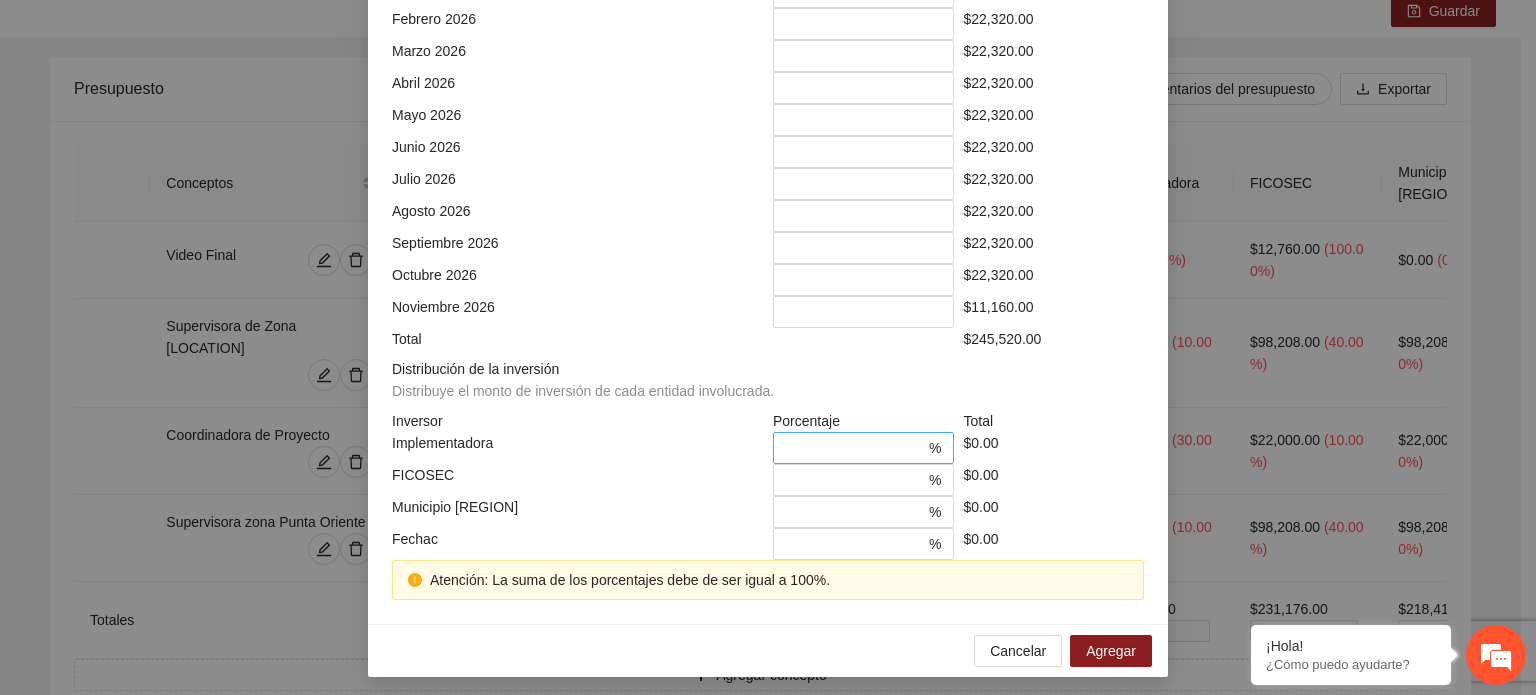 click on "*" at bounding box center [855, 448] 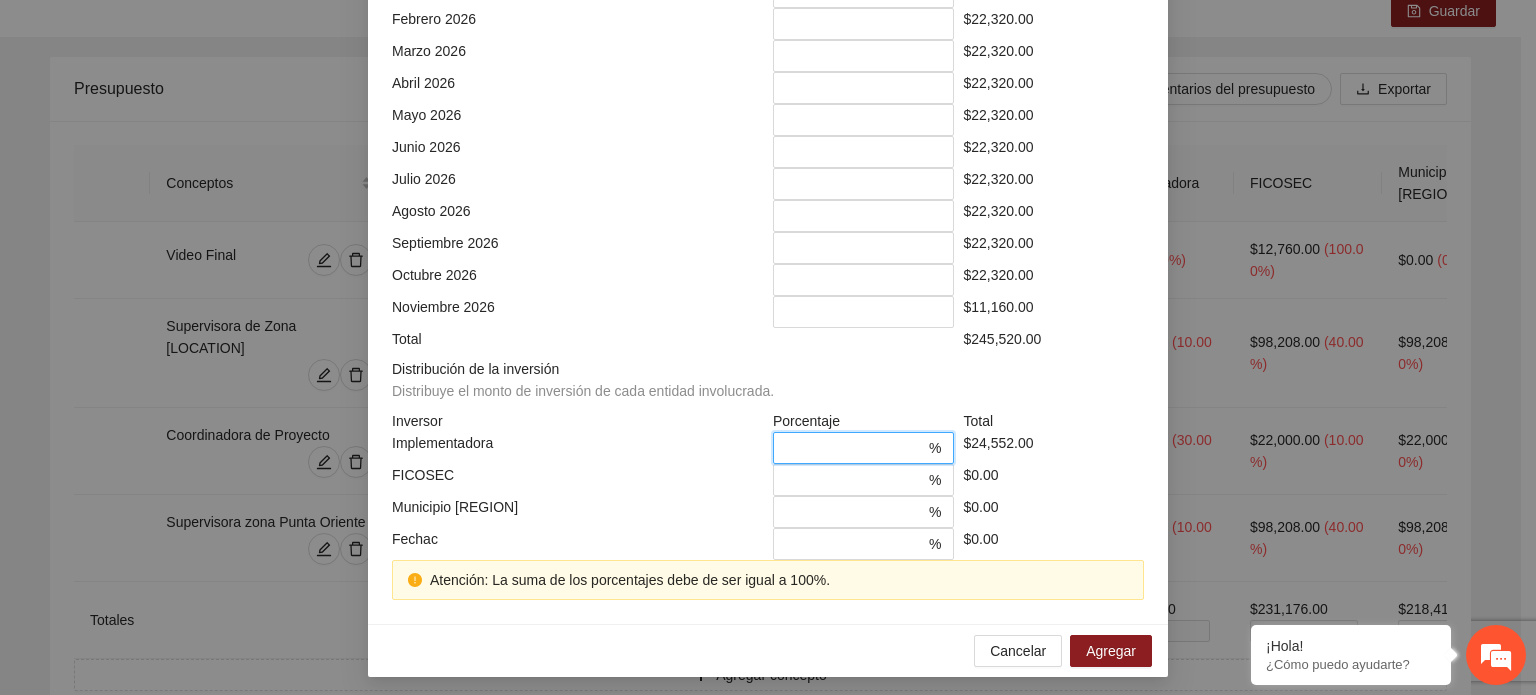 type on "**" 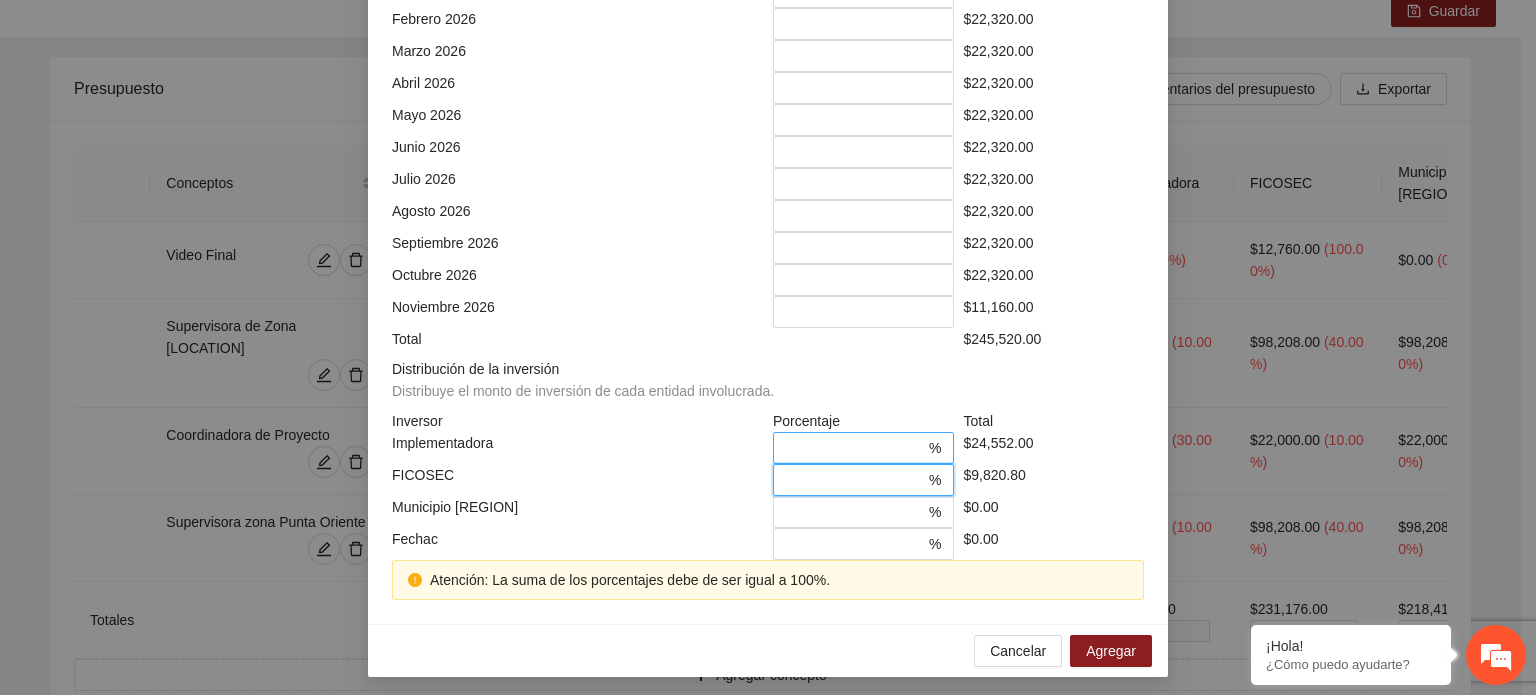 type on "**" 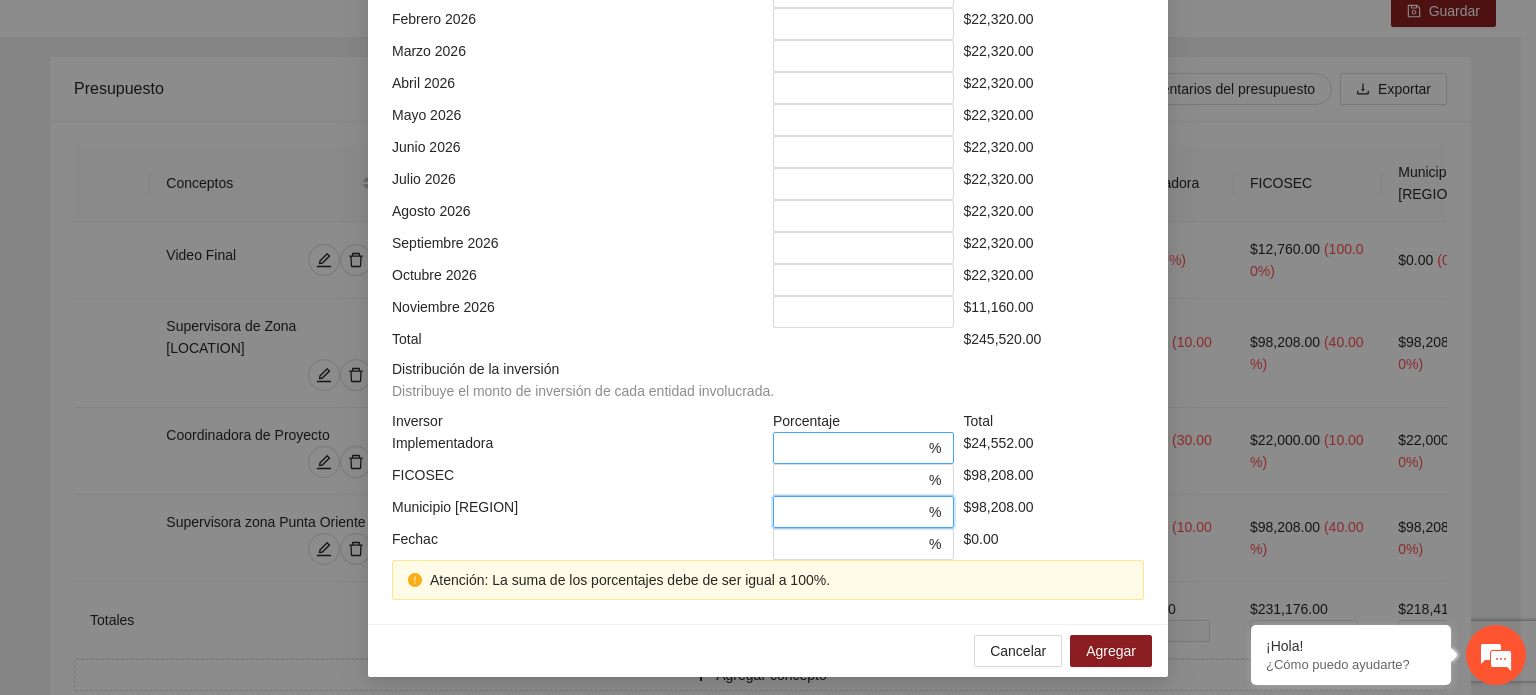 type on "**" 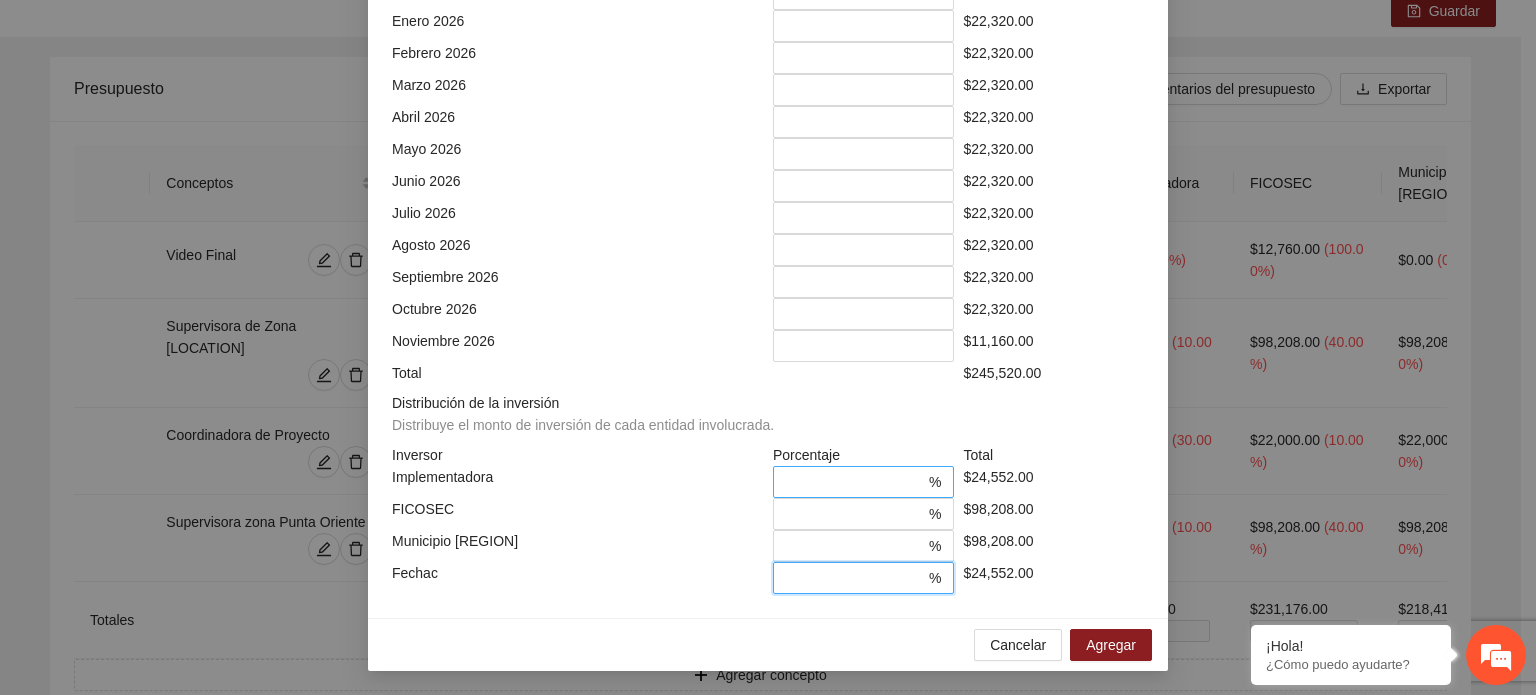 scroll, scrollTop: 573, scrollLeft: 0, axis: vertical 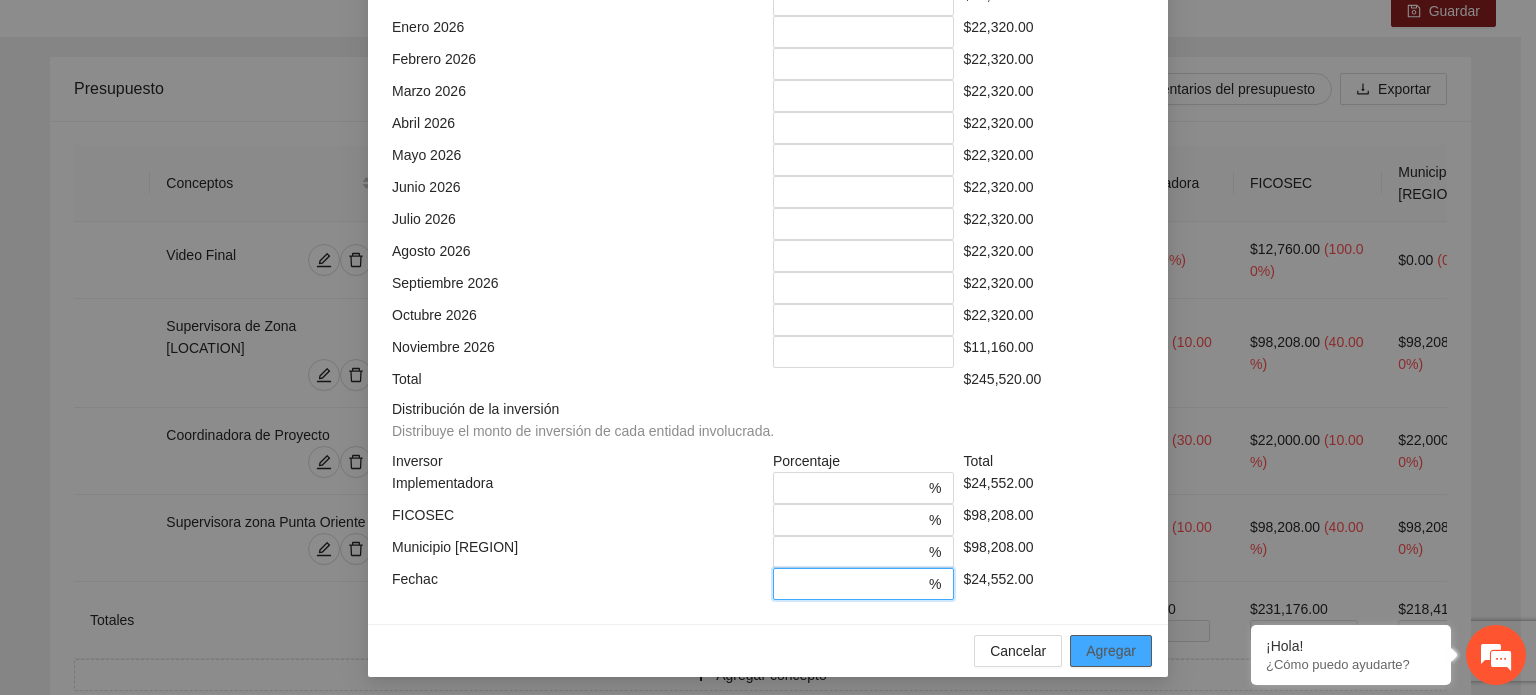 type on "**" 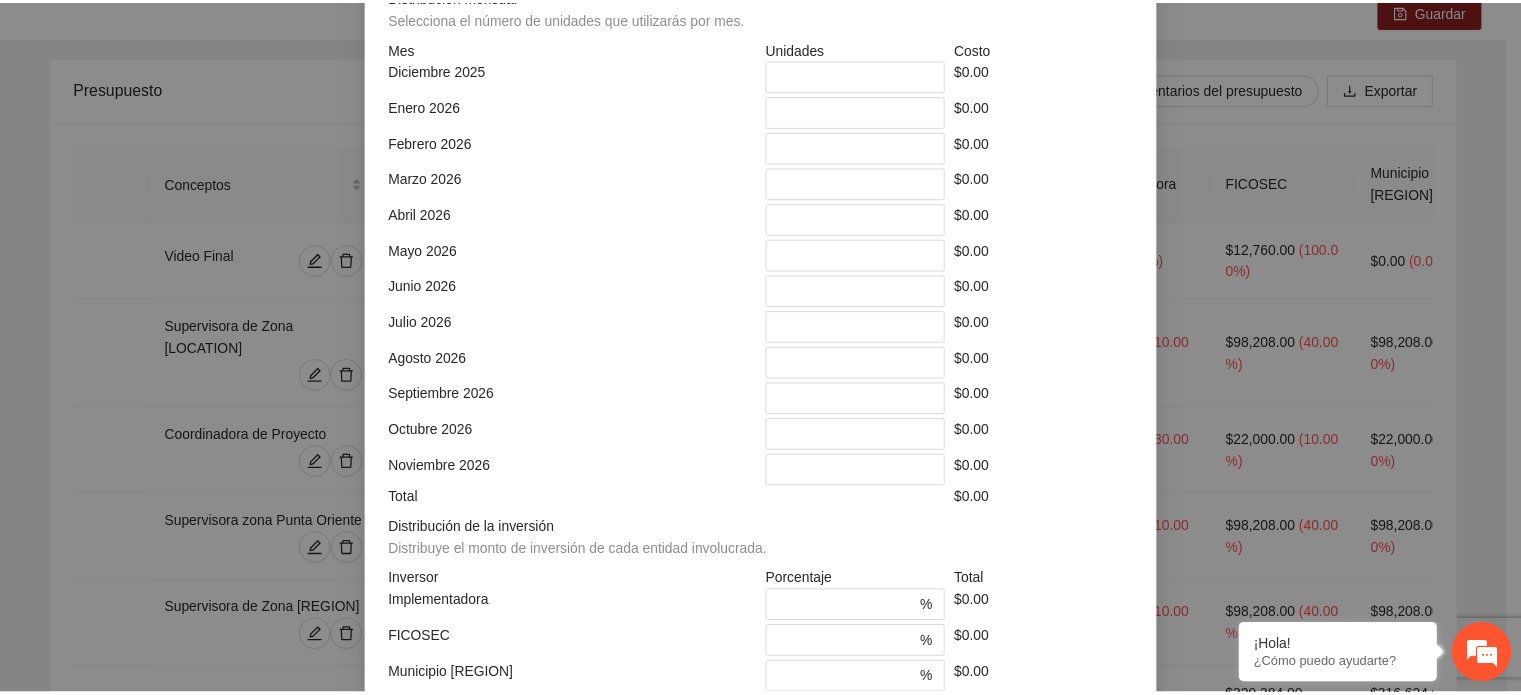 scroll, scrollTop: 473, scrollLeft: 0, axis: vertical 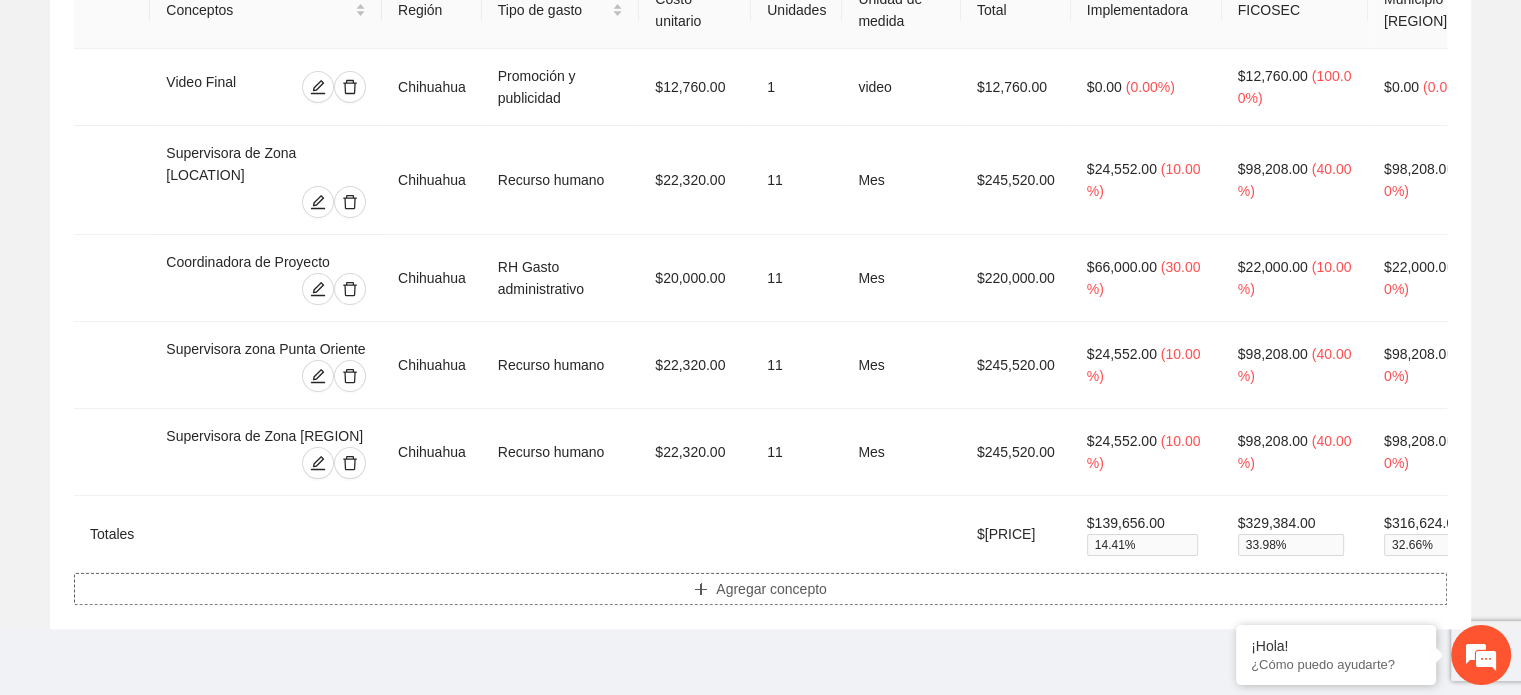 click on "Agregar concepto" at bounding box center (771, 589) 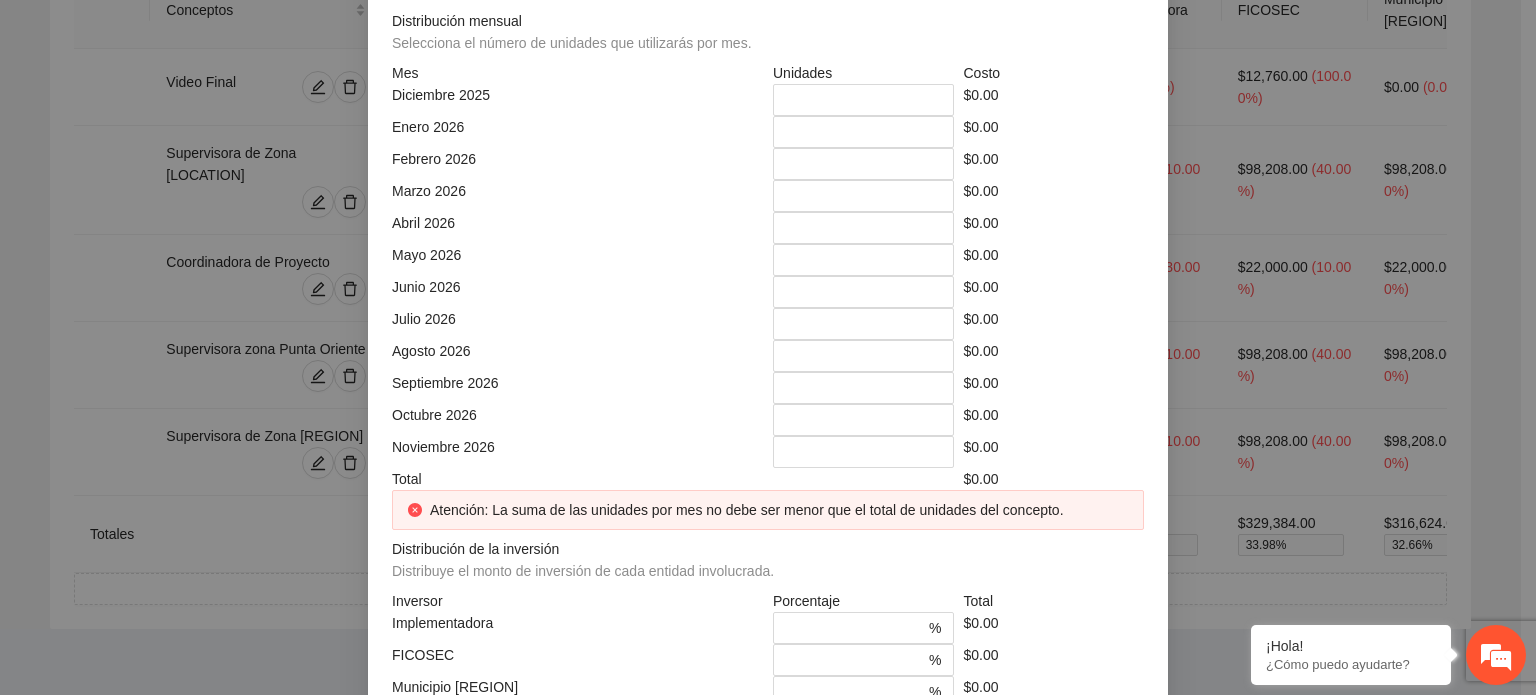 click at bounding box center [768, -248] 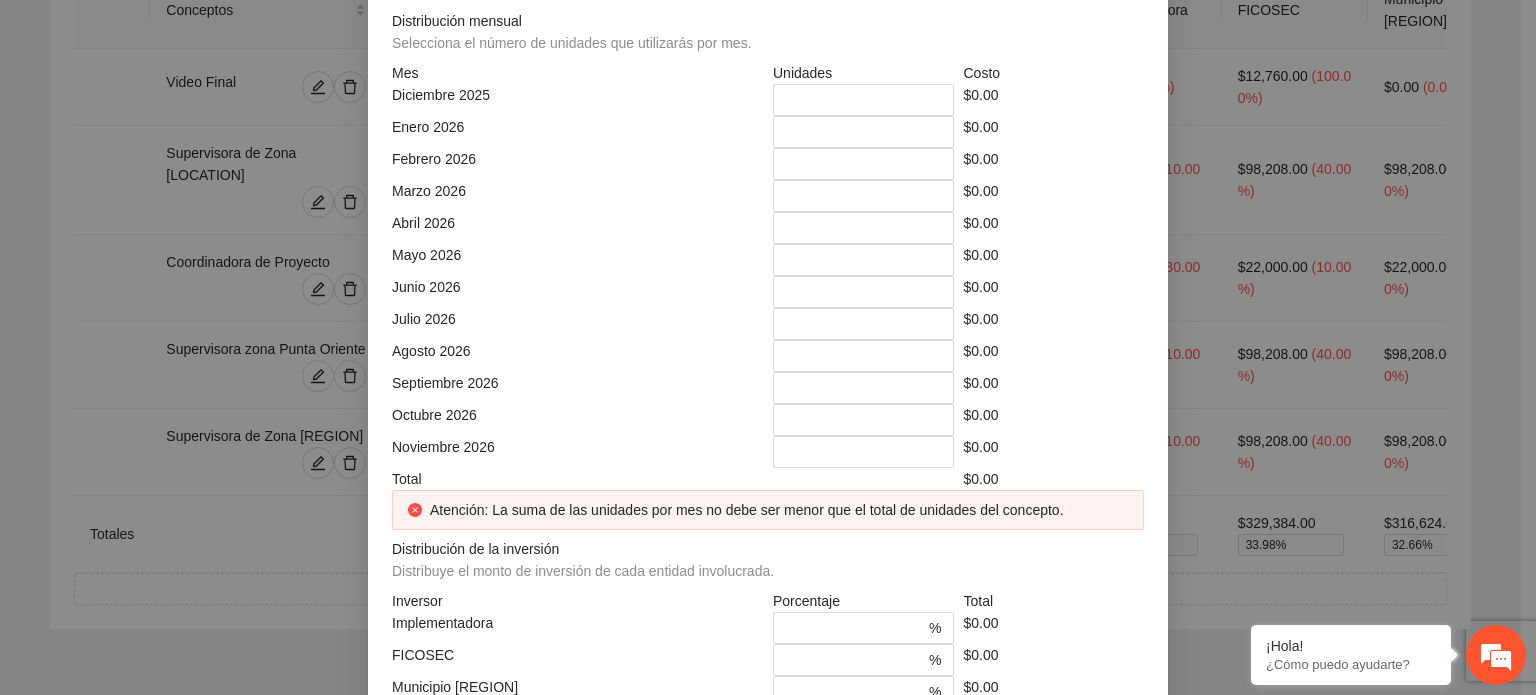 type on "**********" 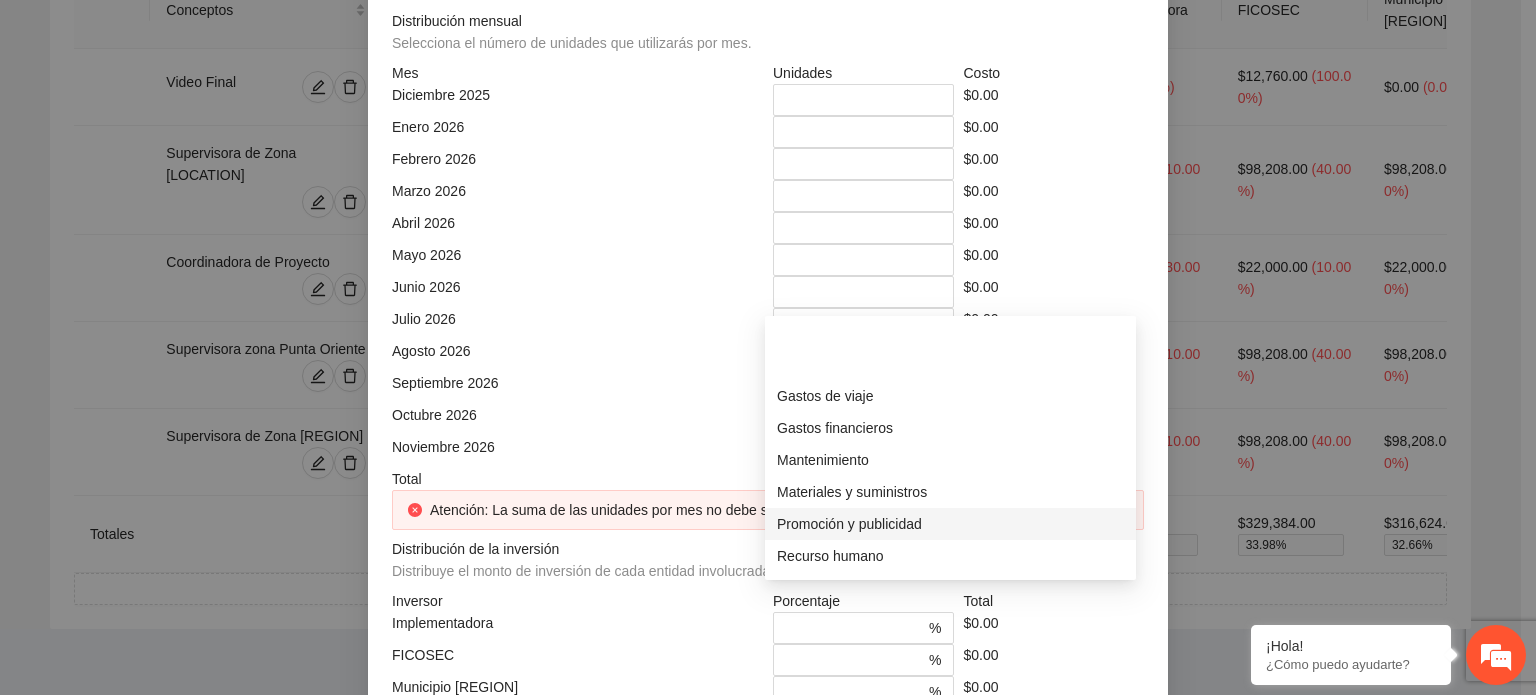 scroll, scrollTop: 184, scrollLeft: 0, axis: vertical 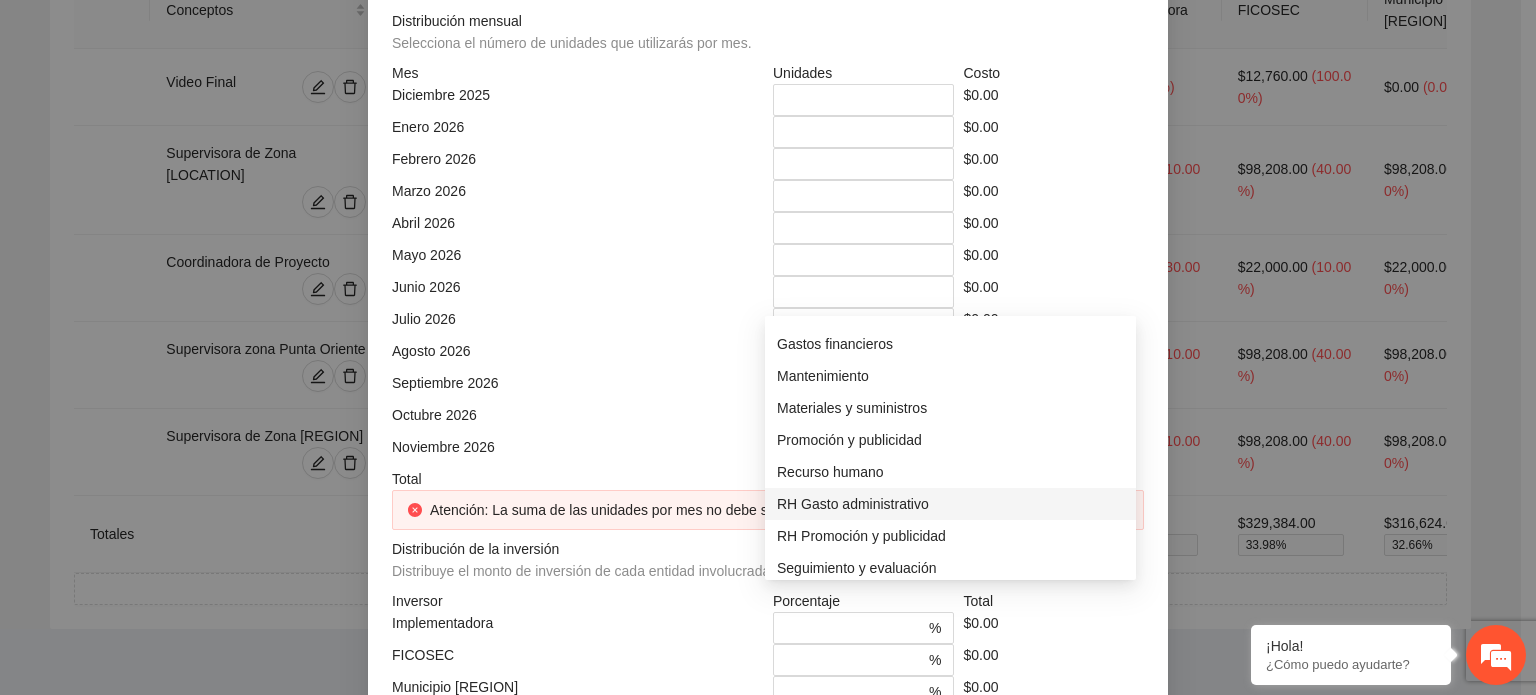 click on "RH Gasto administrativo" at bounding box center [950, 504] 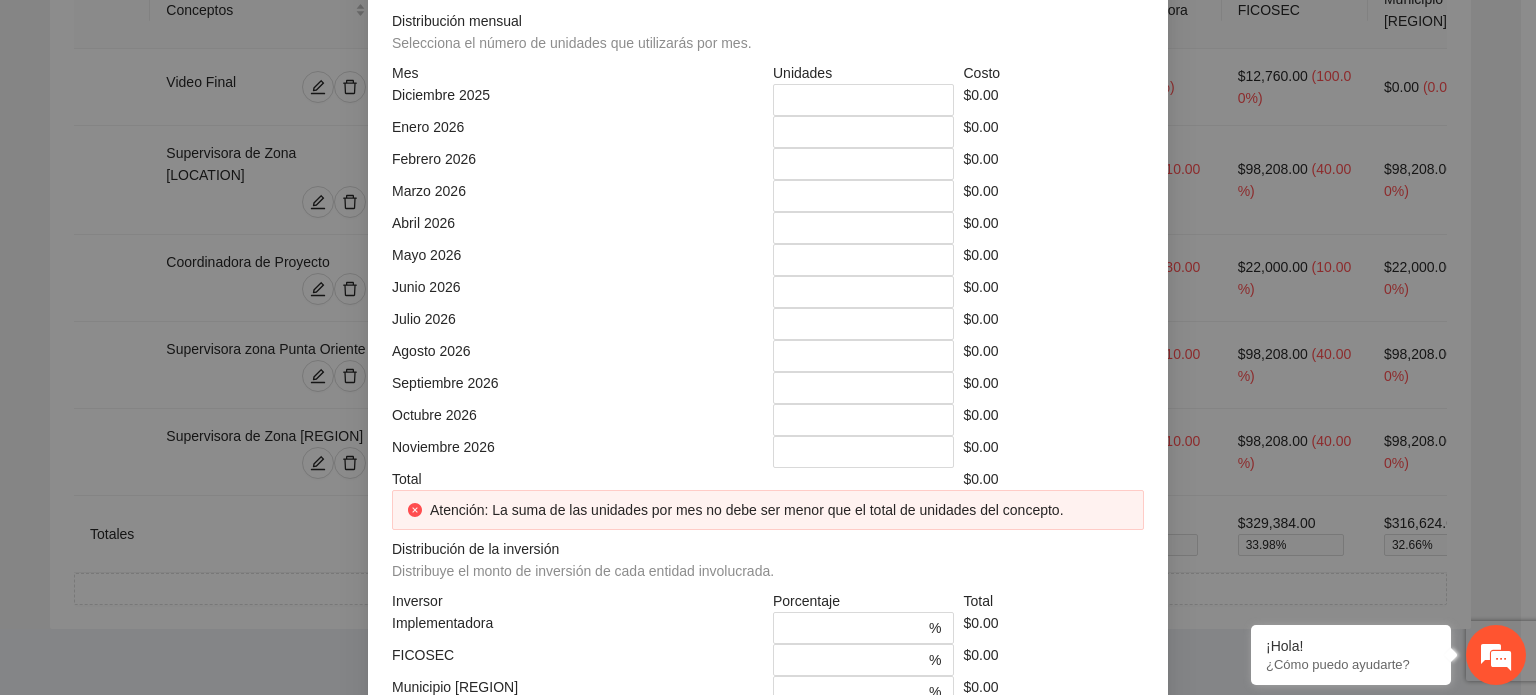 click at bounding box center [964, -108] 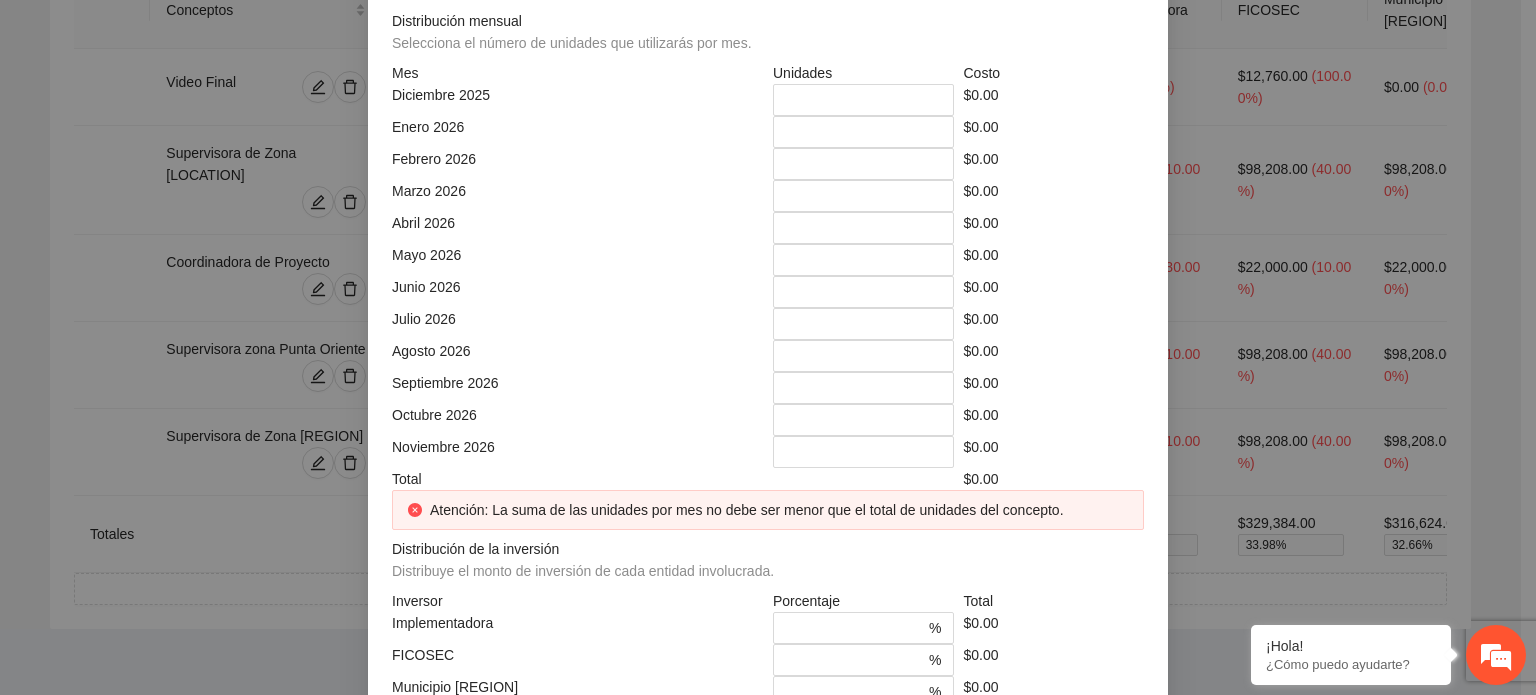 type on "**********" 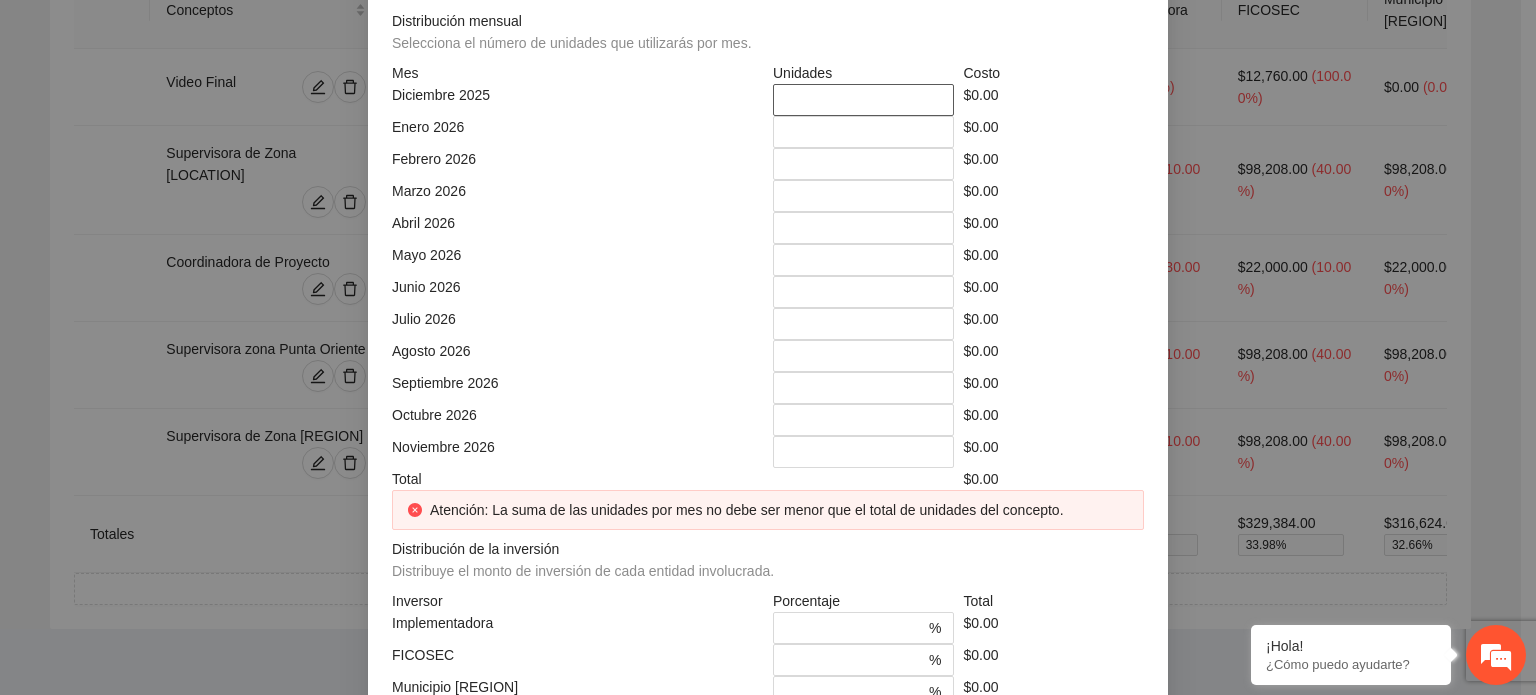 type on "**" 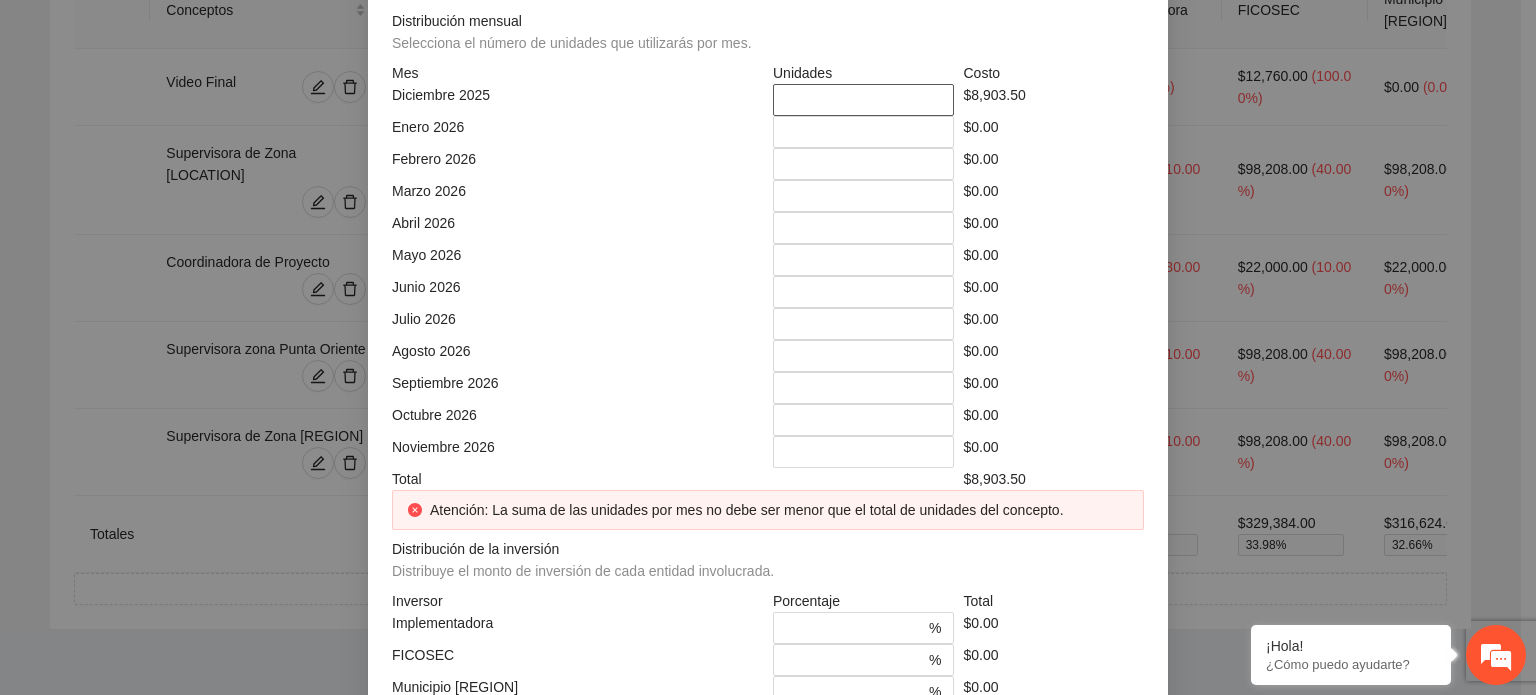 type on "***" 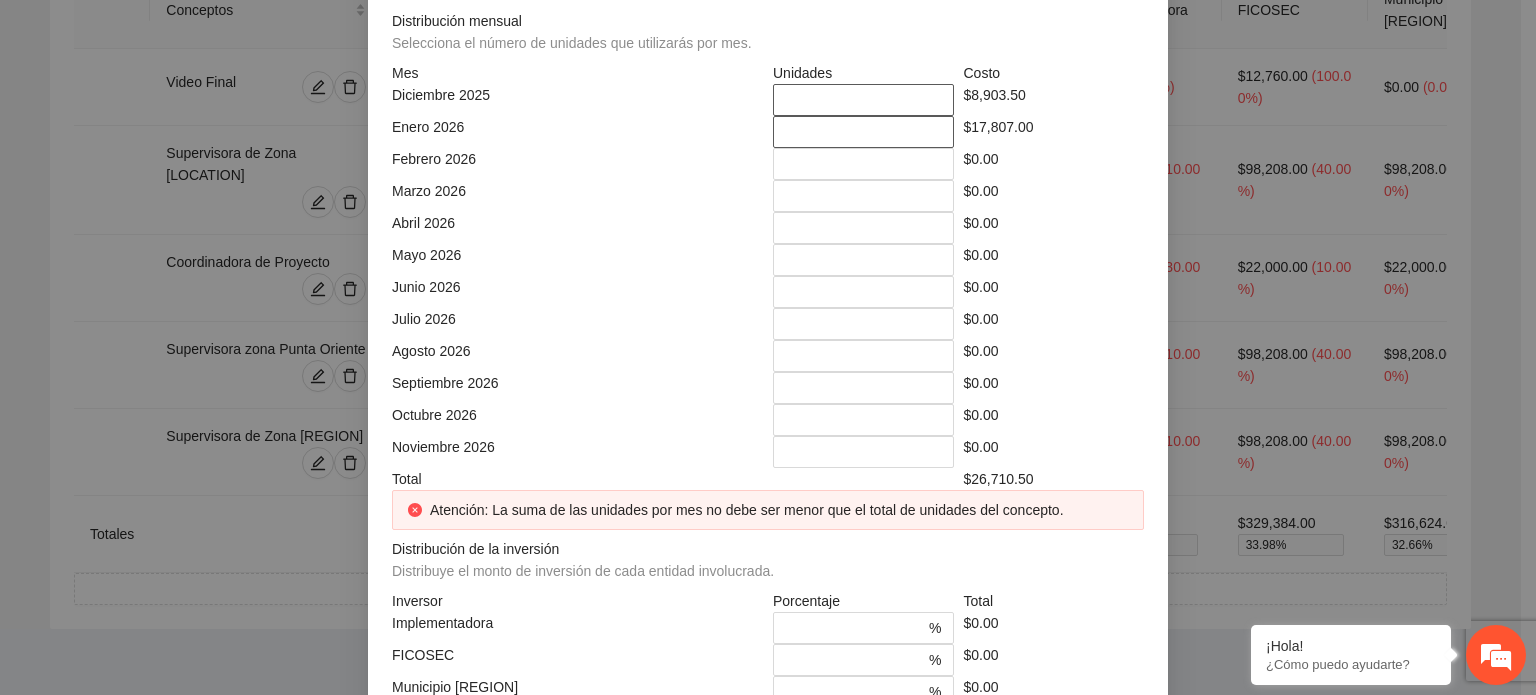 type on "*" 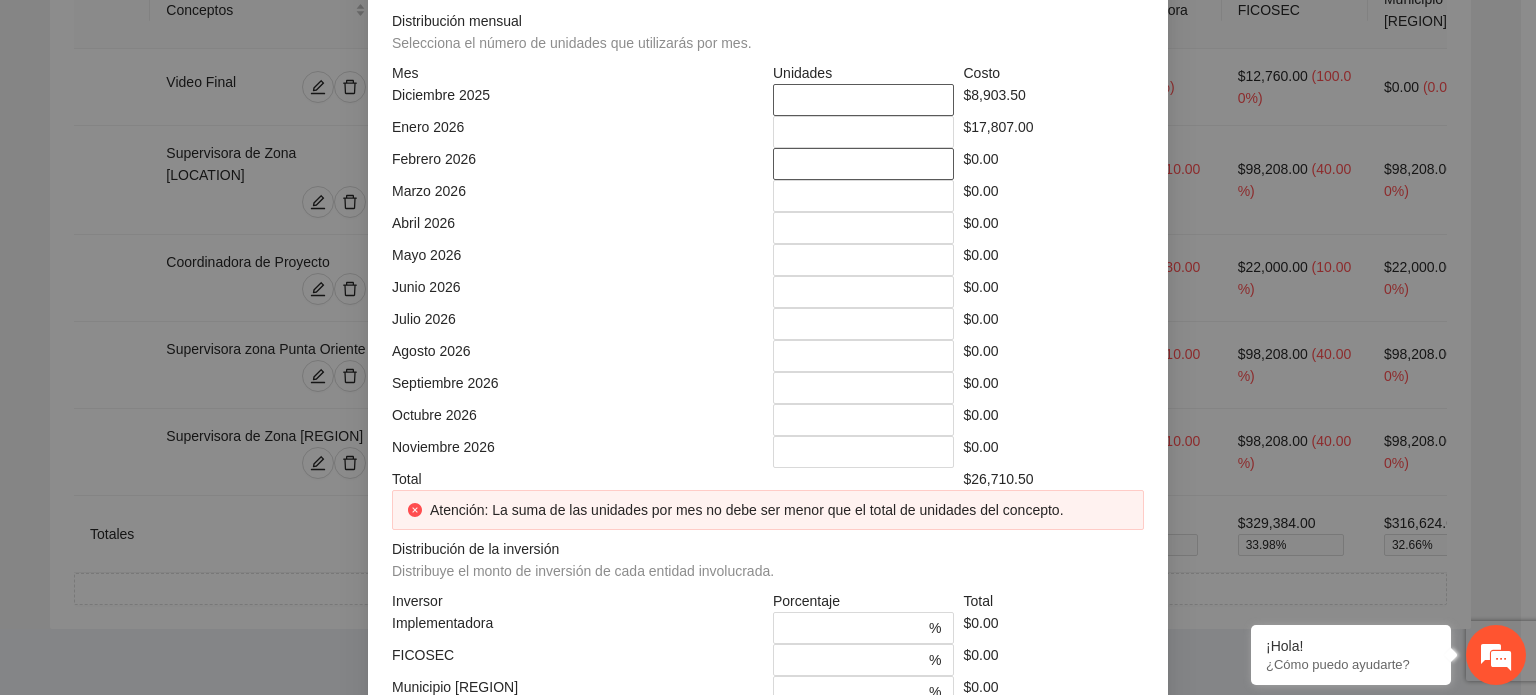 type on "*" 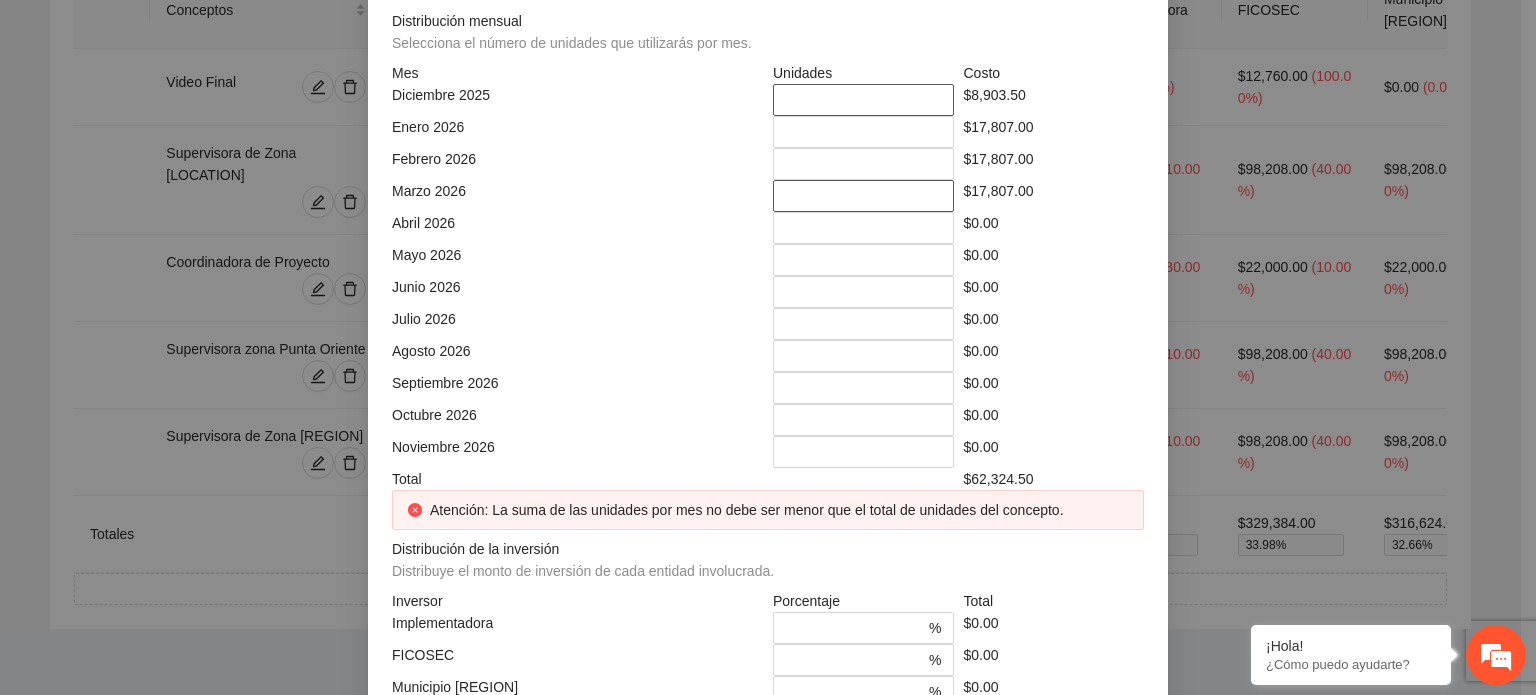 type on "*" 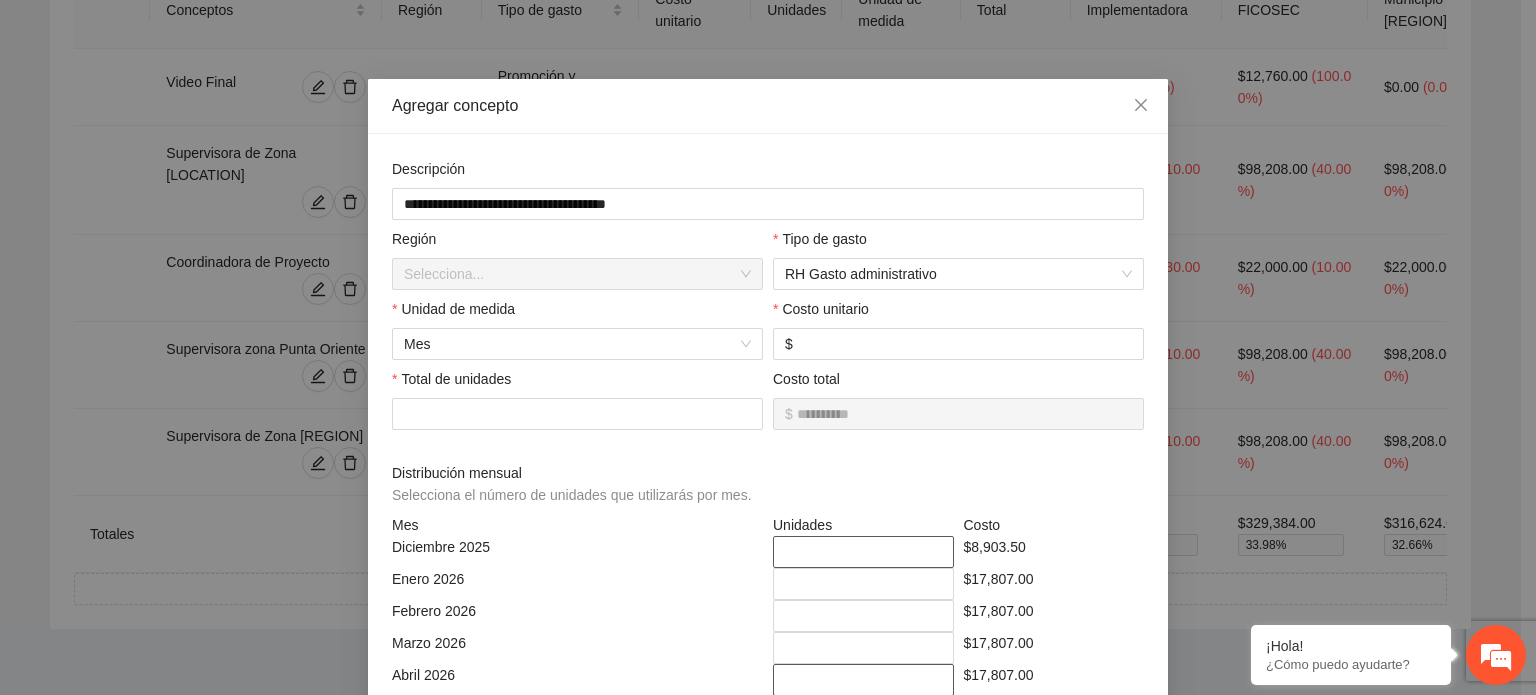 type on "*" 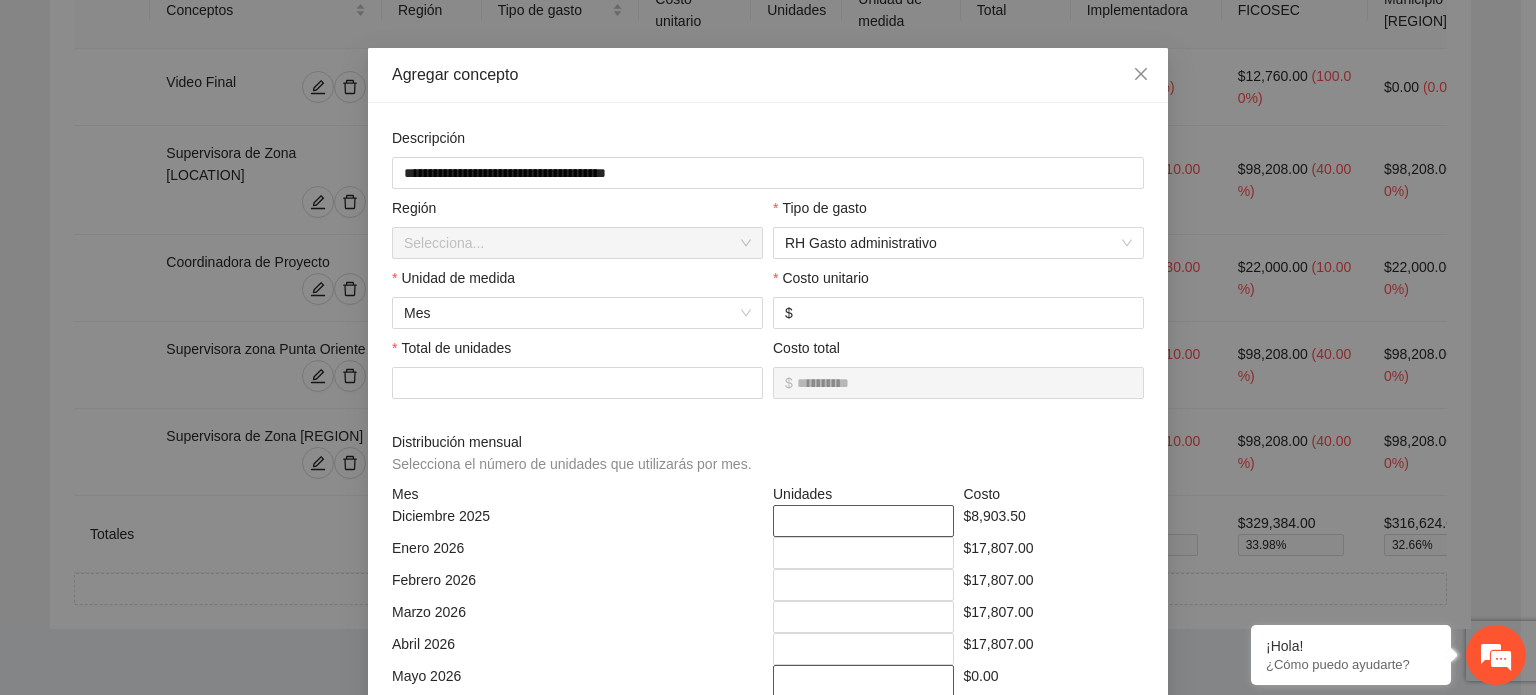 type on "*" 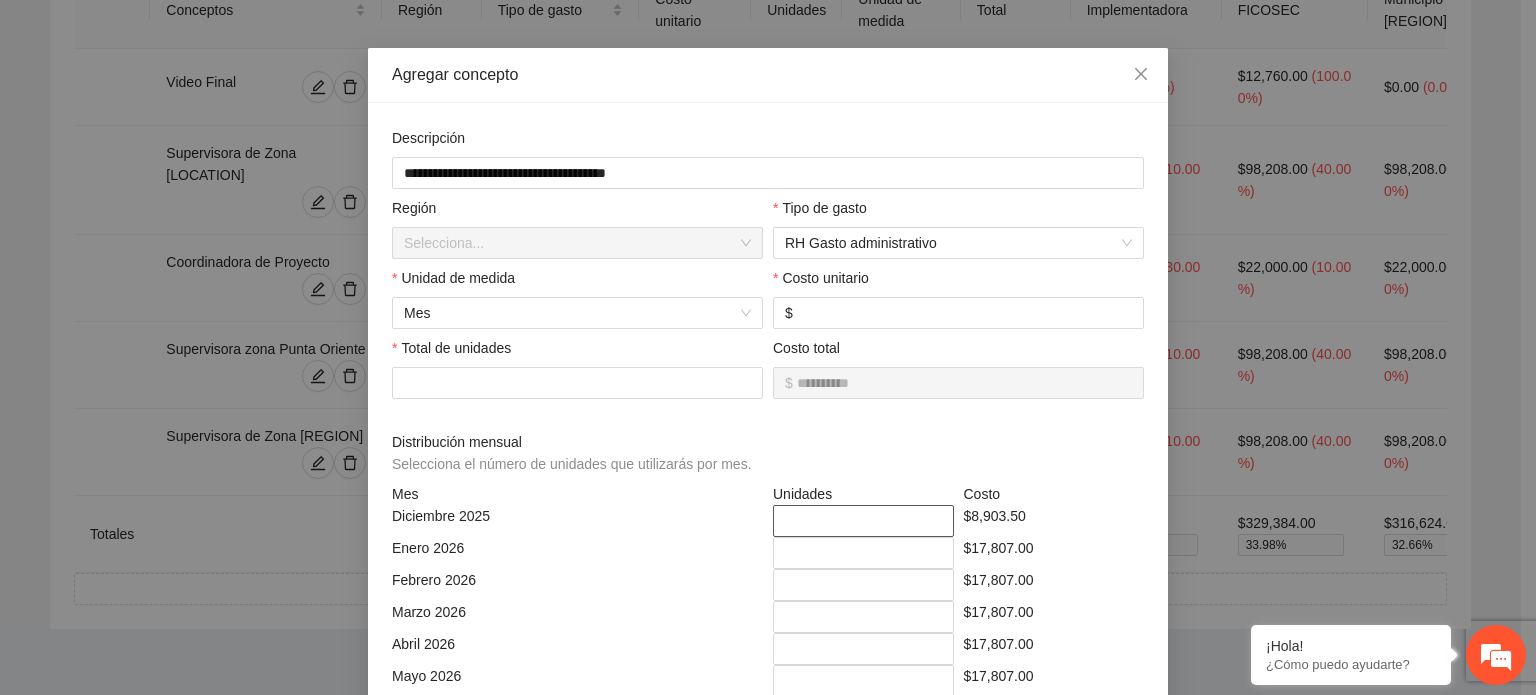 scroll, scrollTop: 416, scrollLeft: 0, axis: vertical 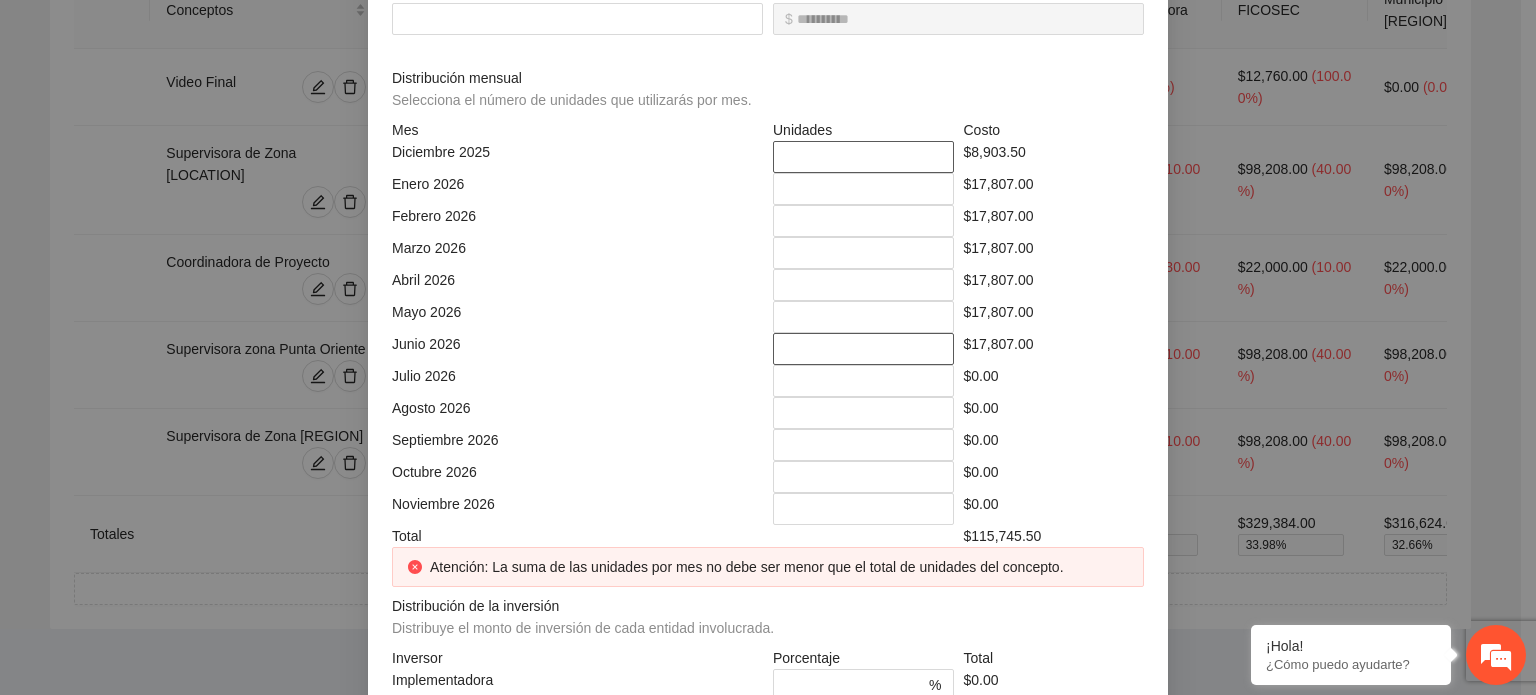 type on "*" 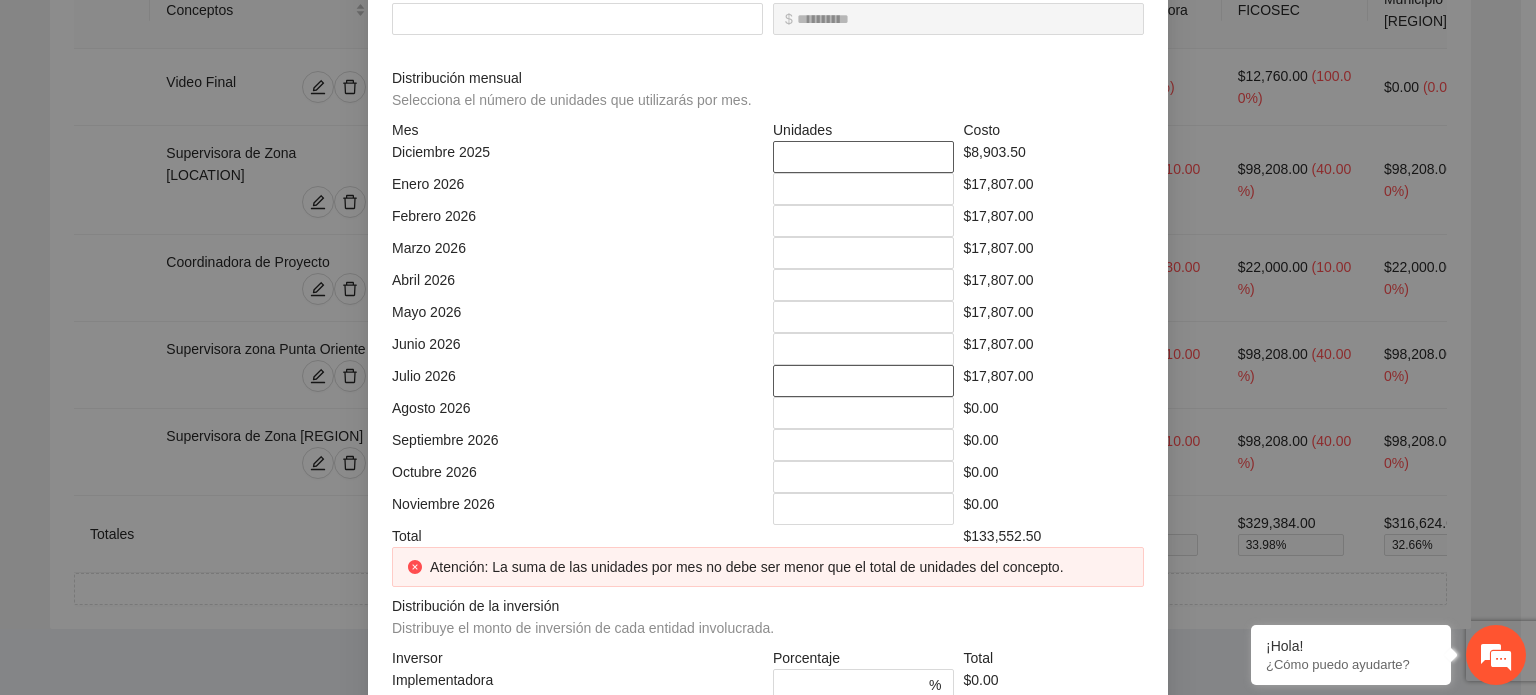 type on "*" 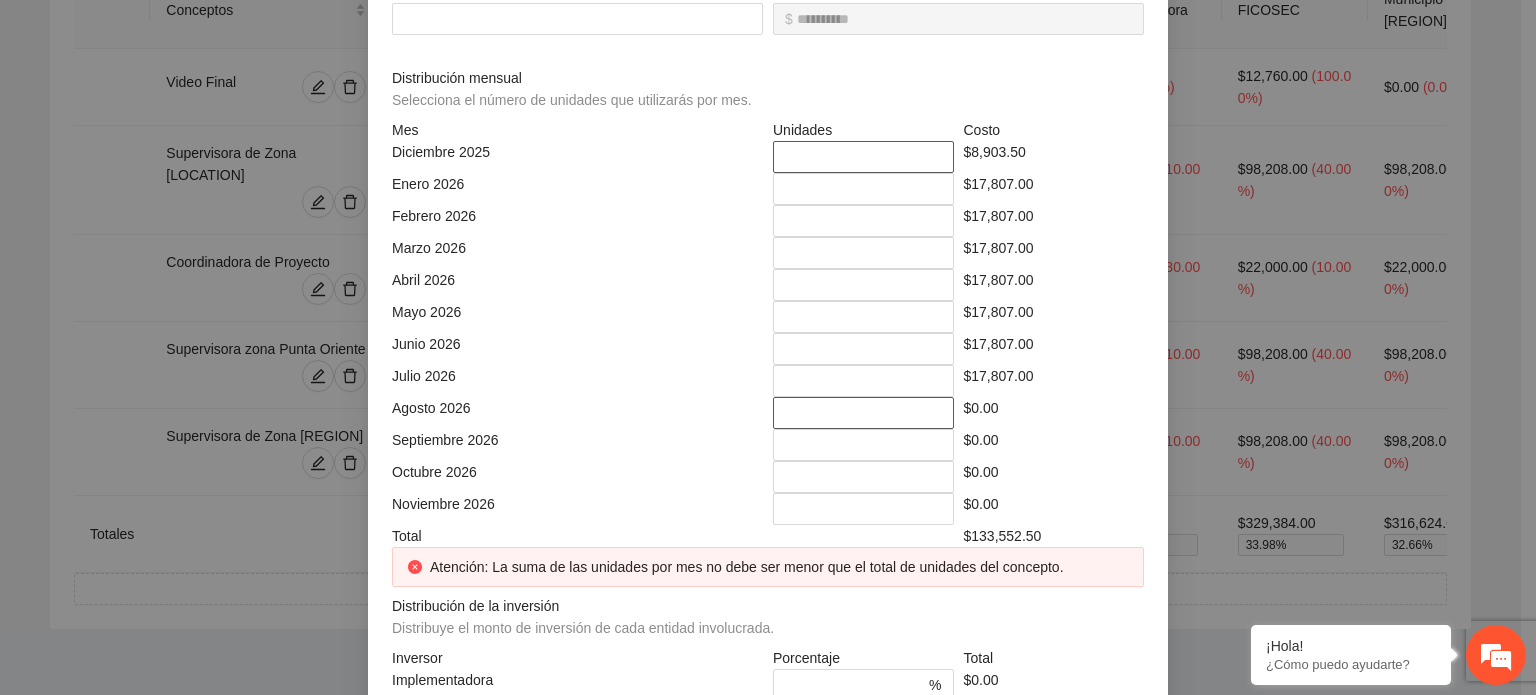 type on "*" 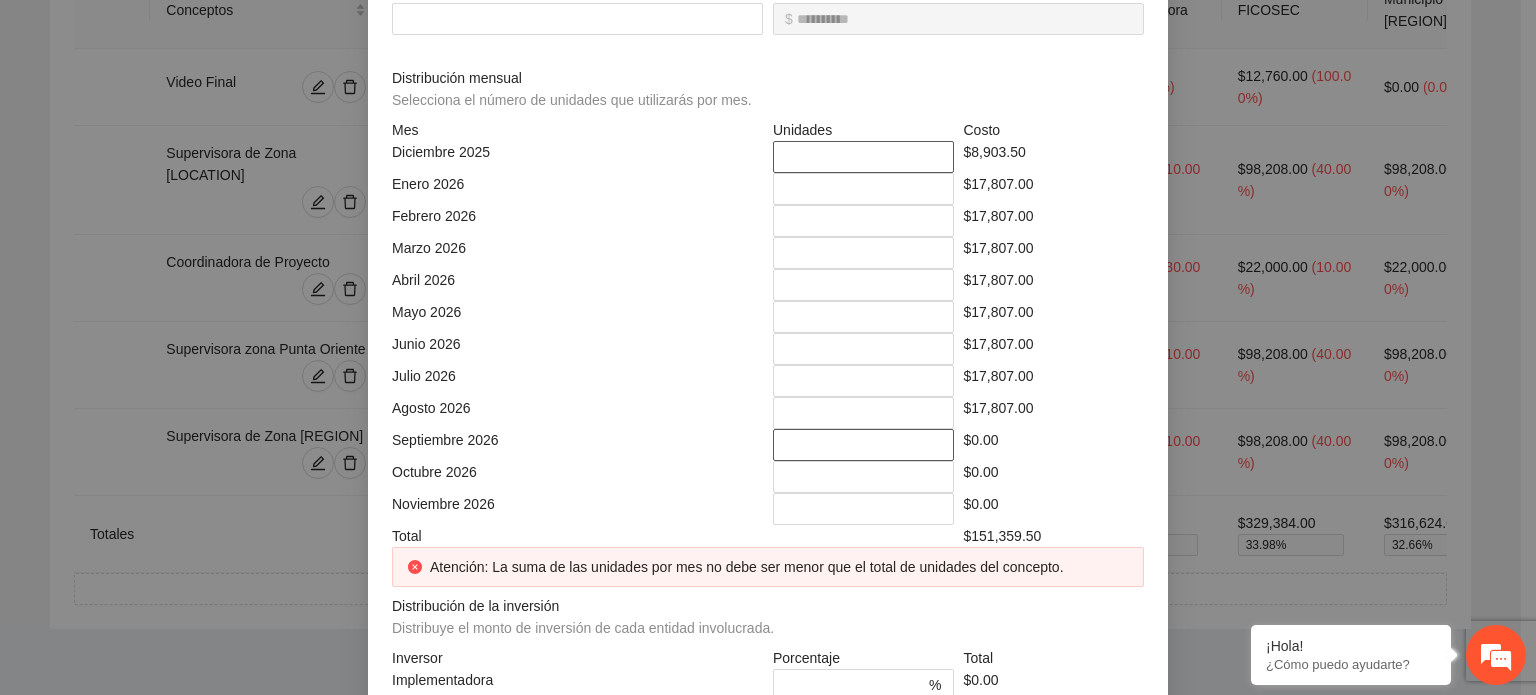 type on "*" 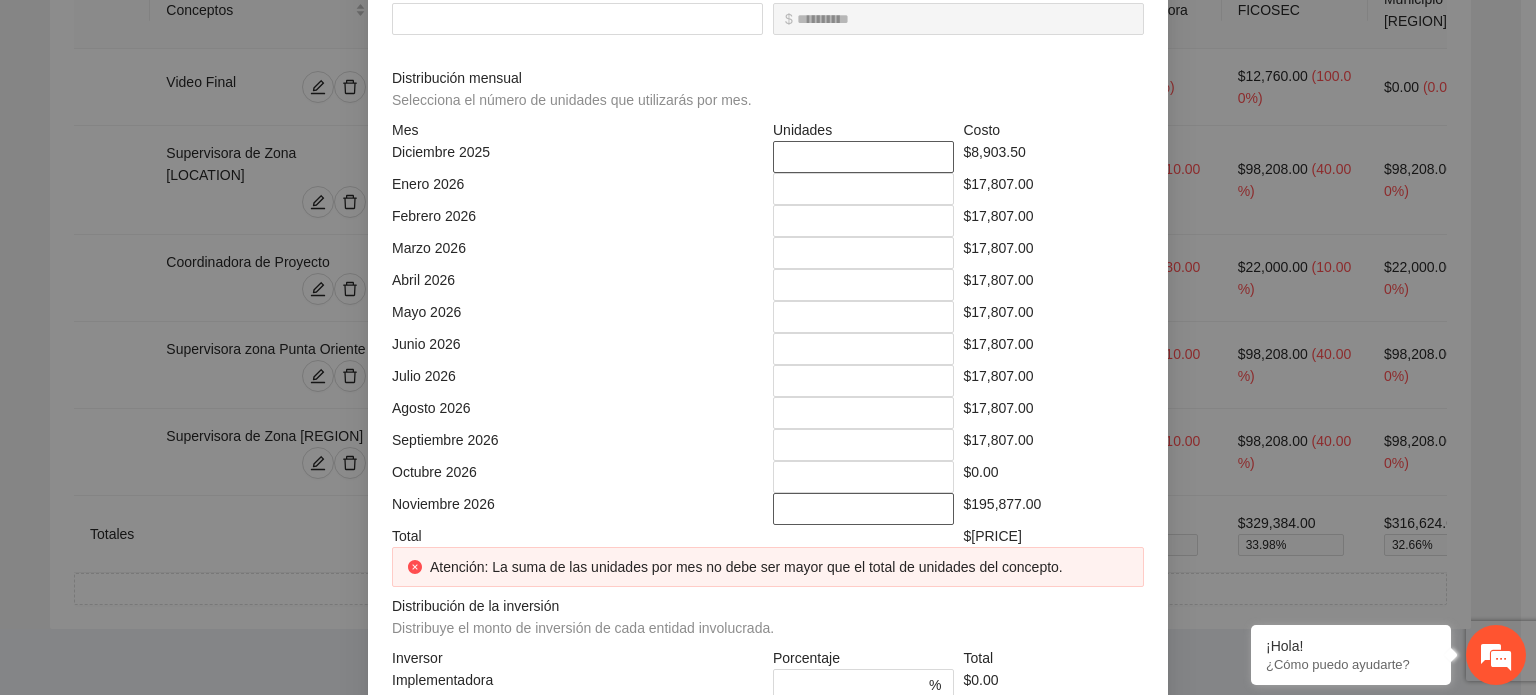 type on "**" 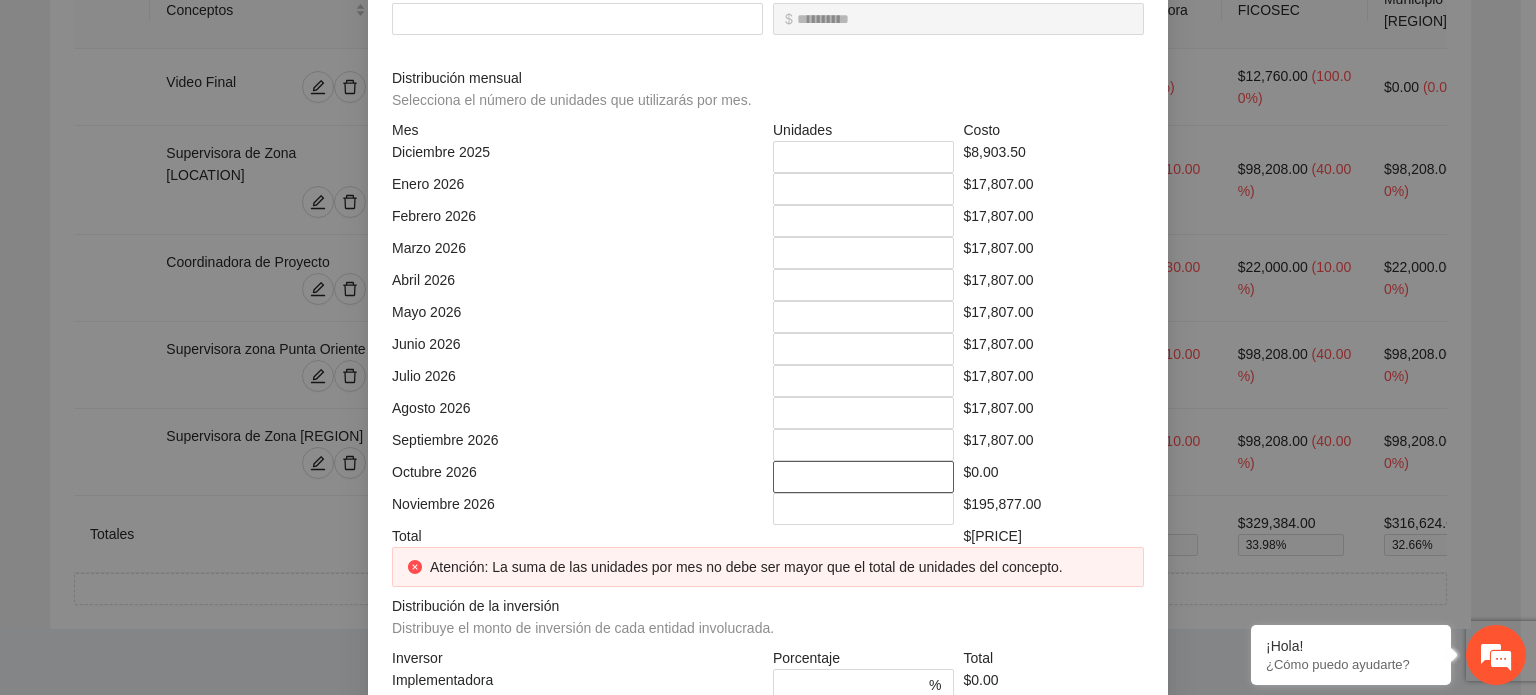 click on "*" at bounding box center (863, 477) 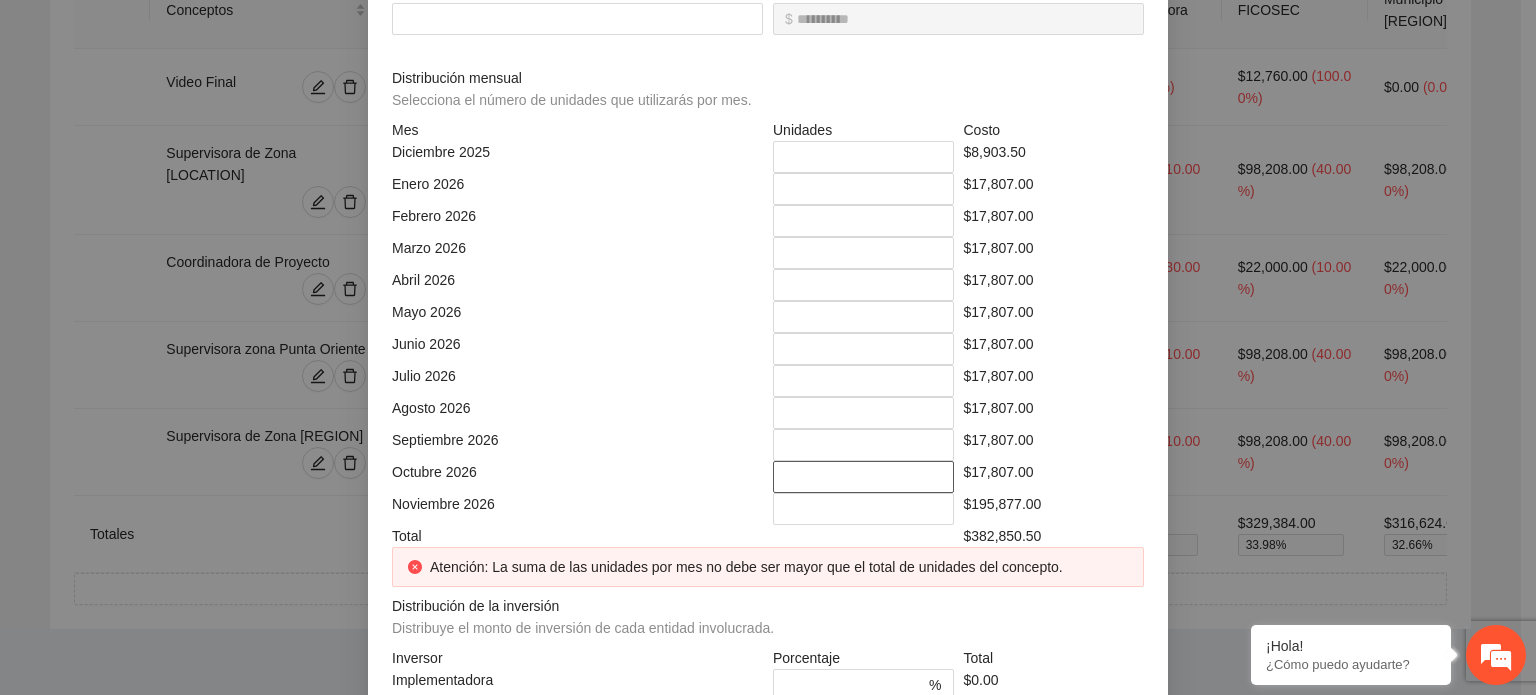 type on "*" 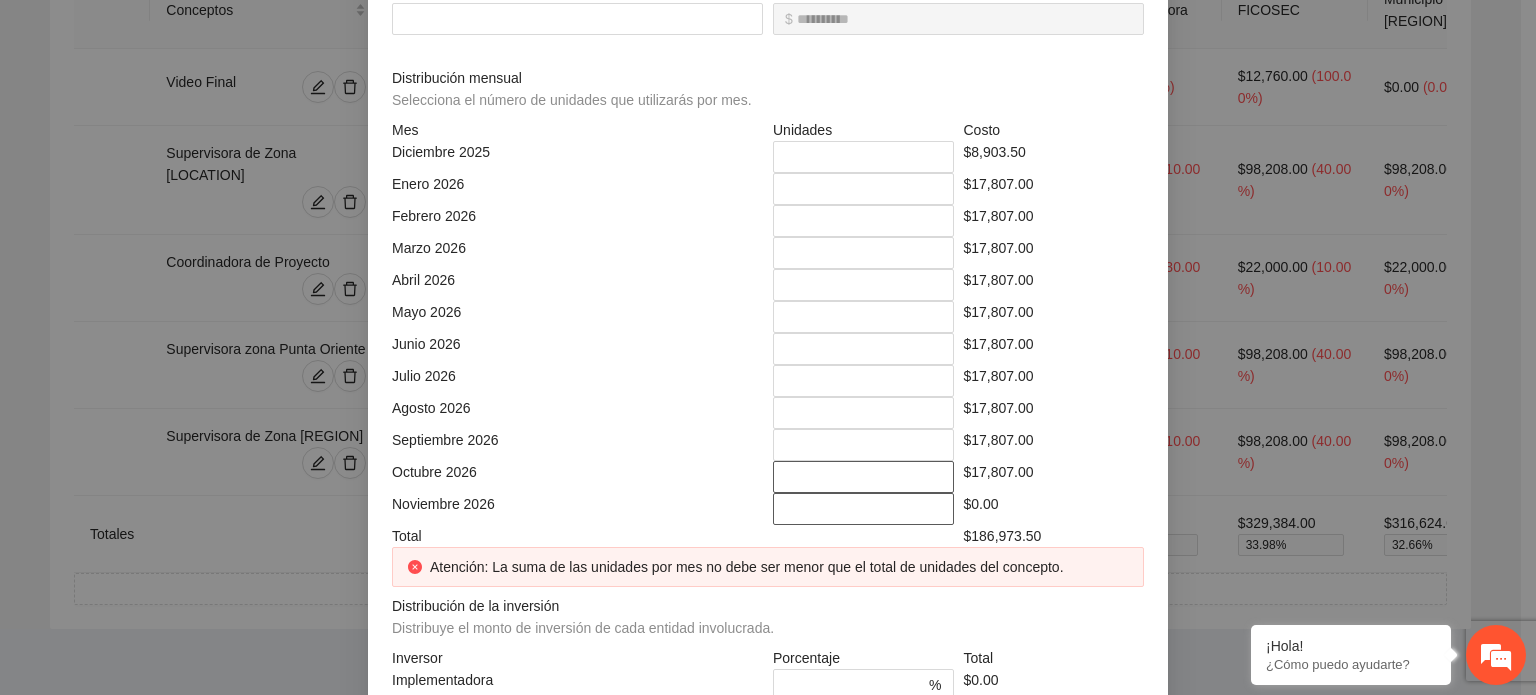 type on "*" 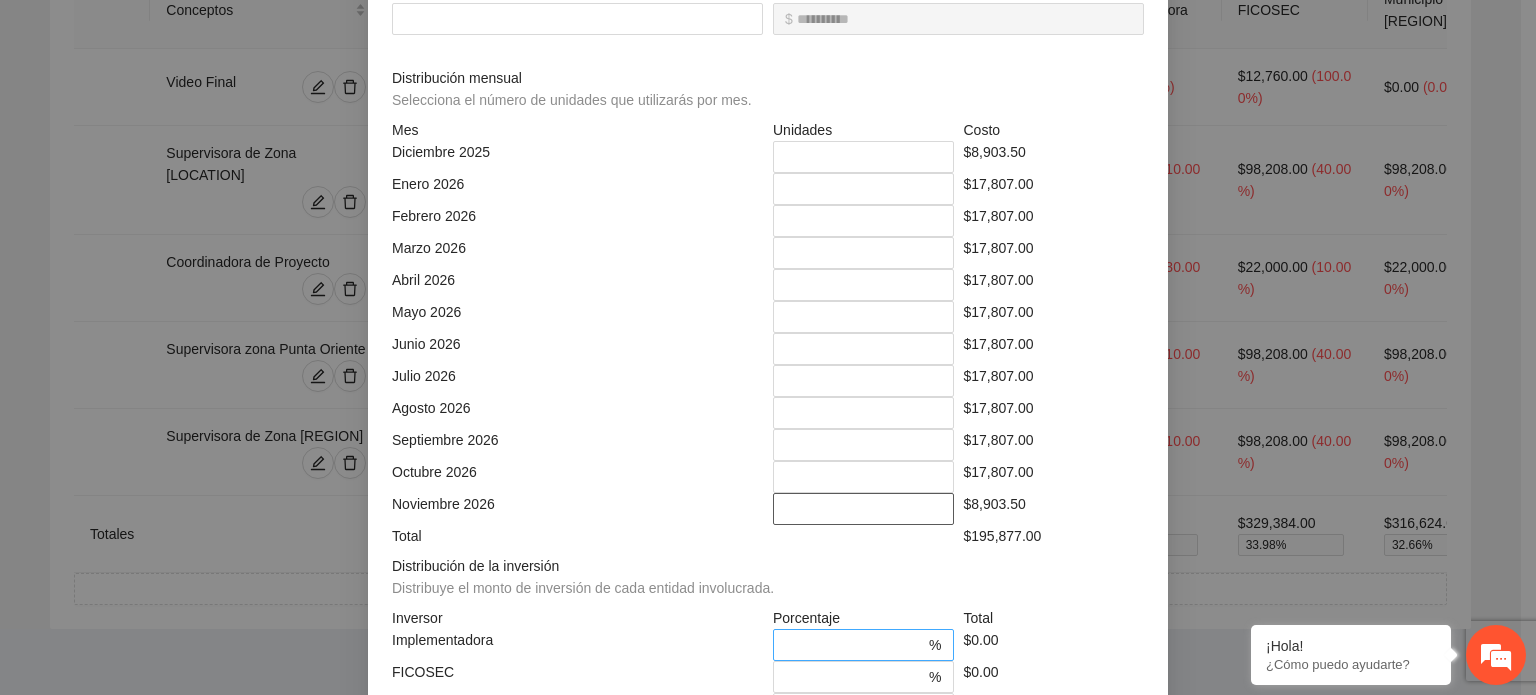 type on "***" 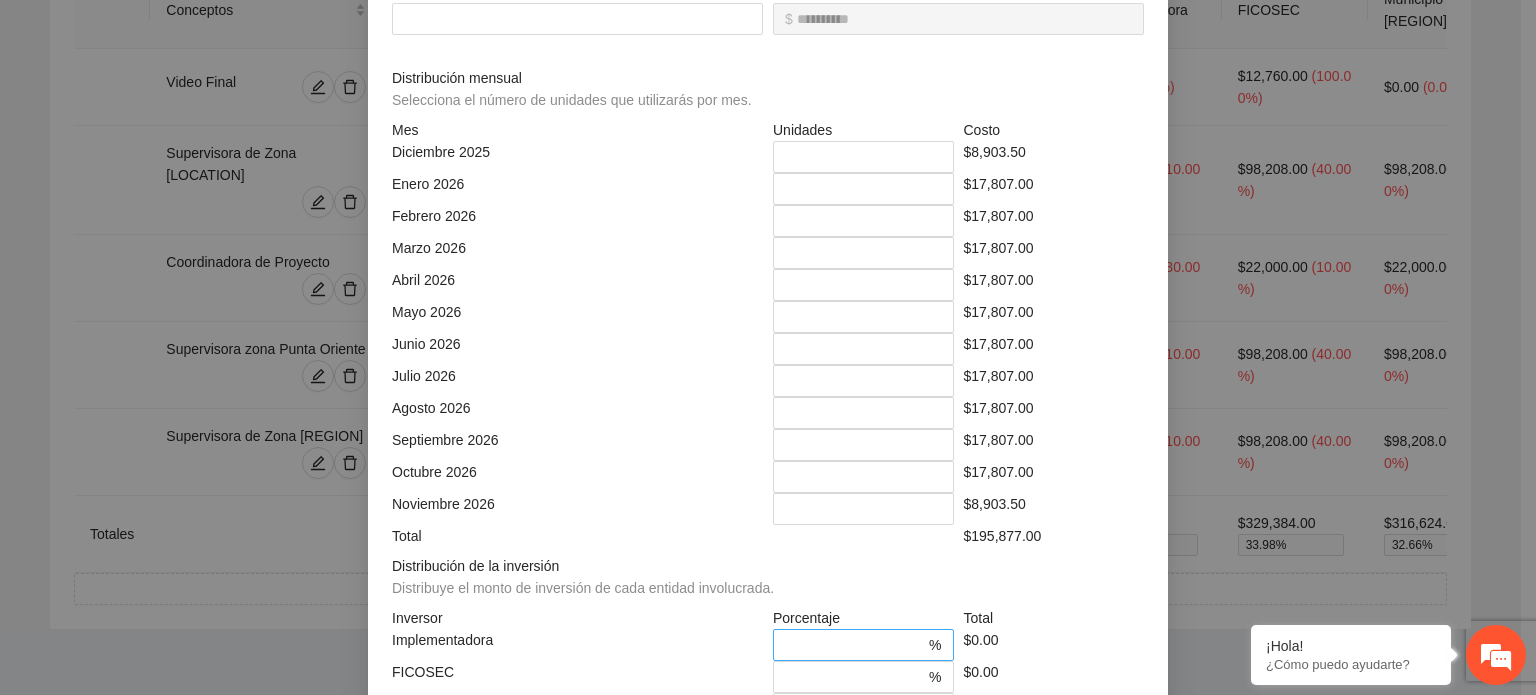 click on "*" at bounding box center (855, 645) 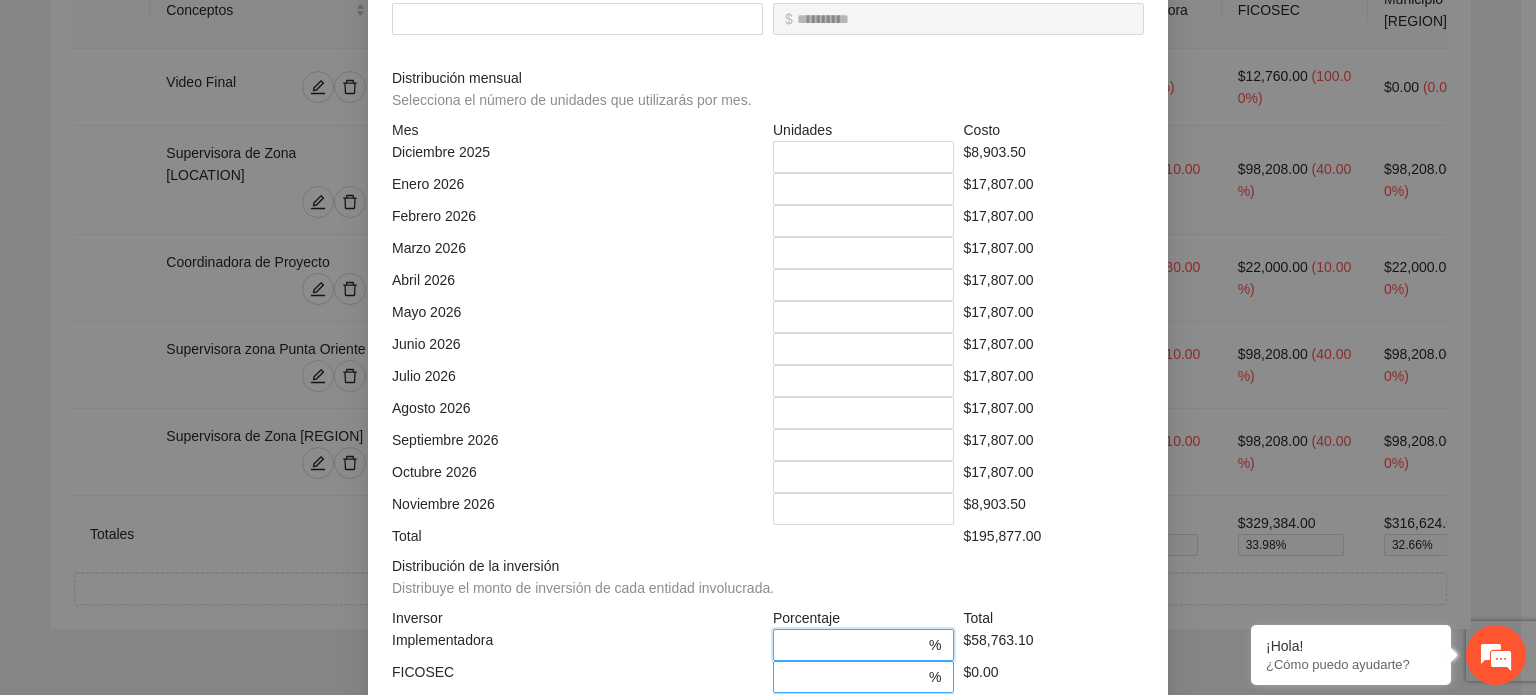 type on "**" 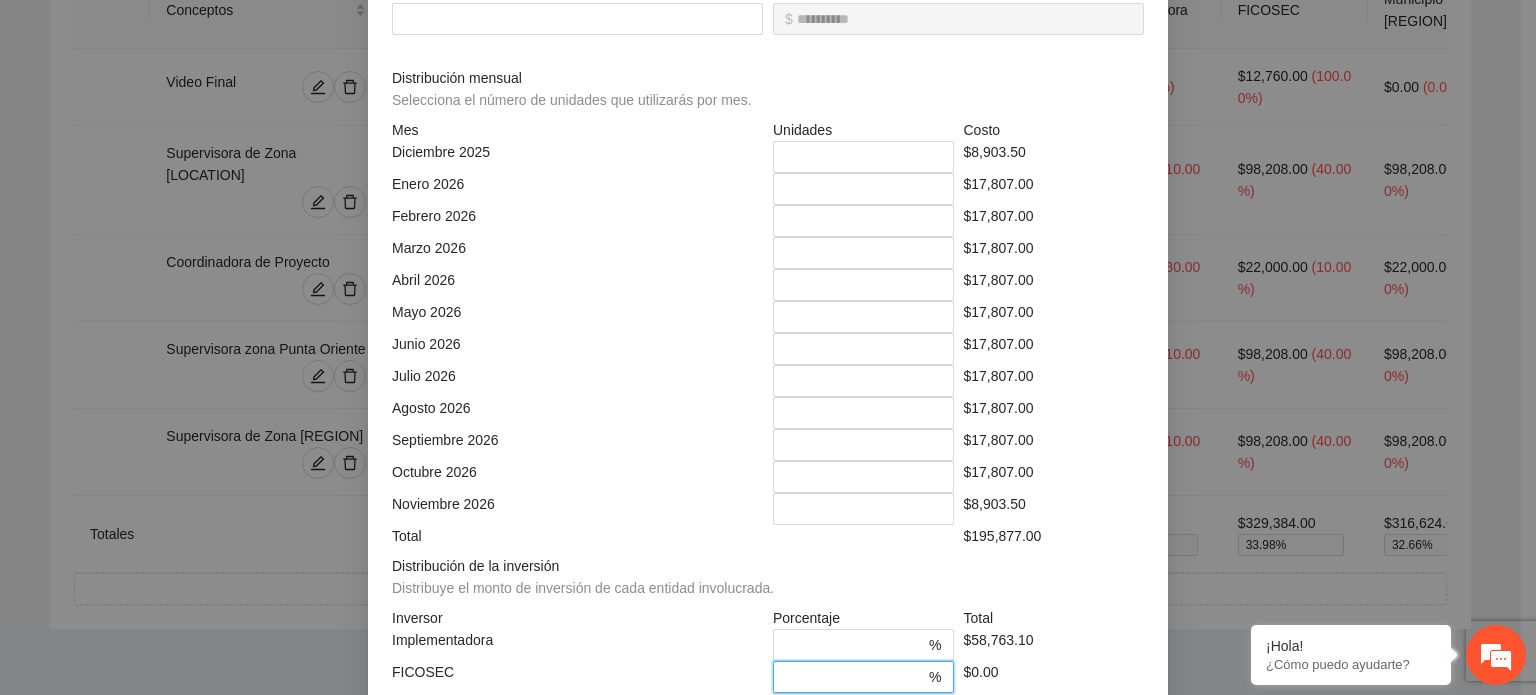 click on "*" at bounding box center [855, 677] 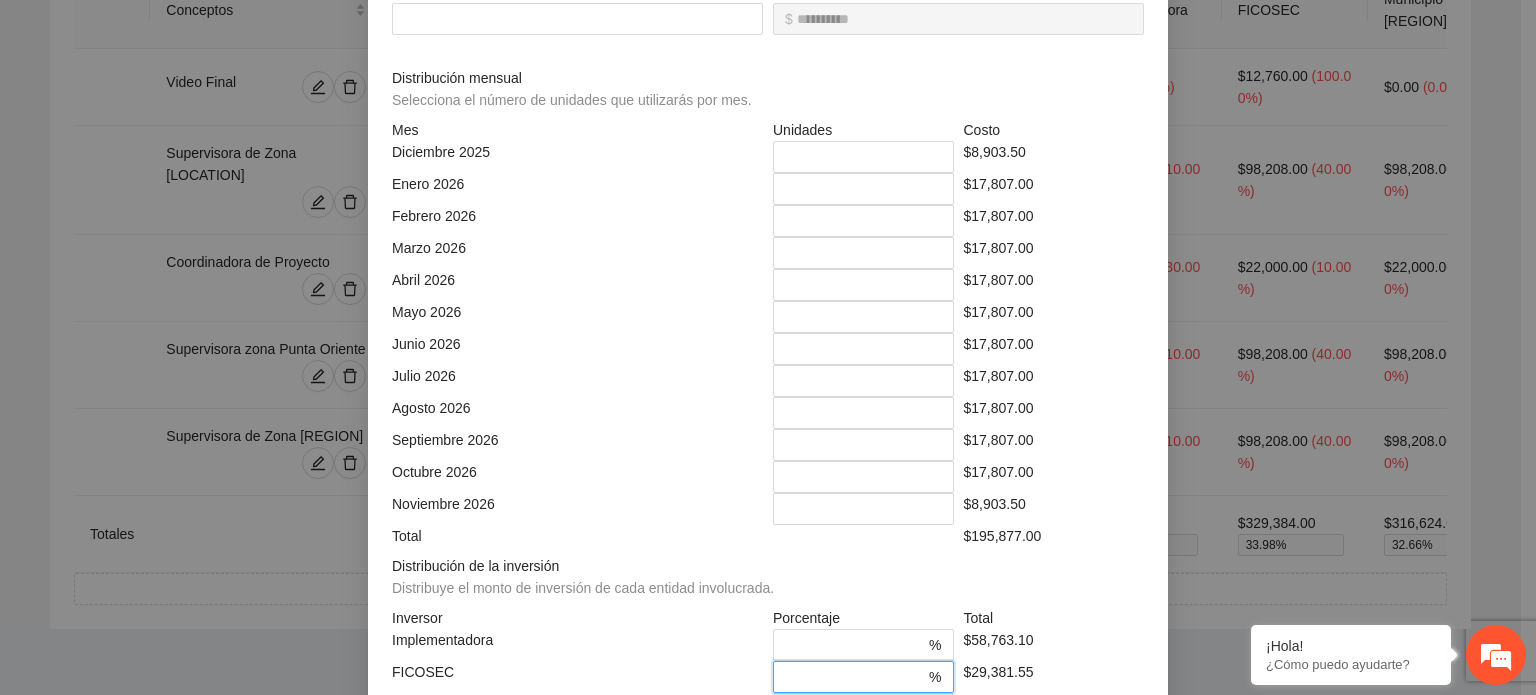type on "**" 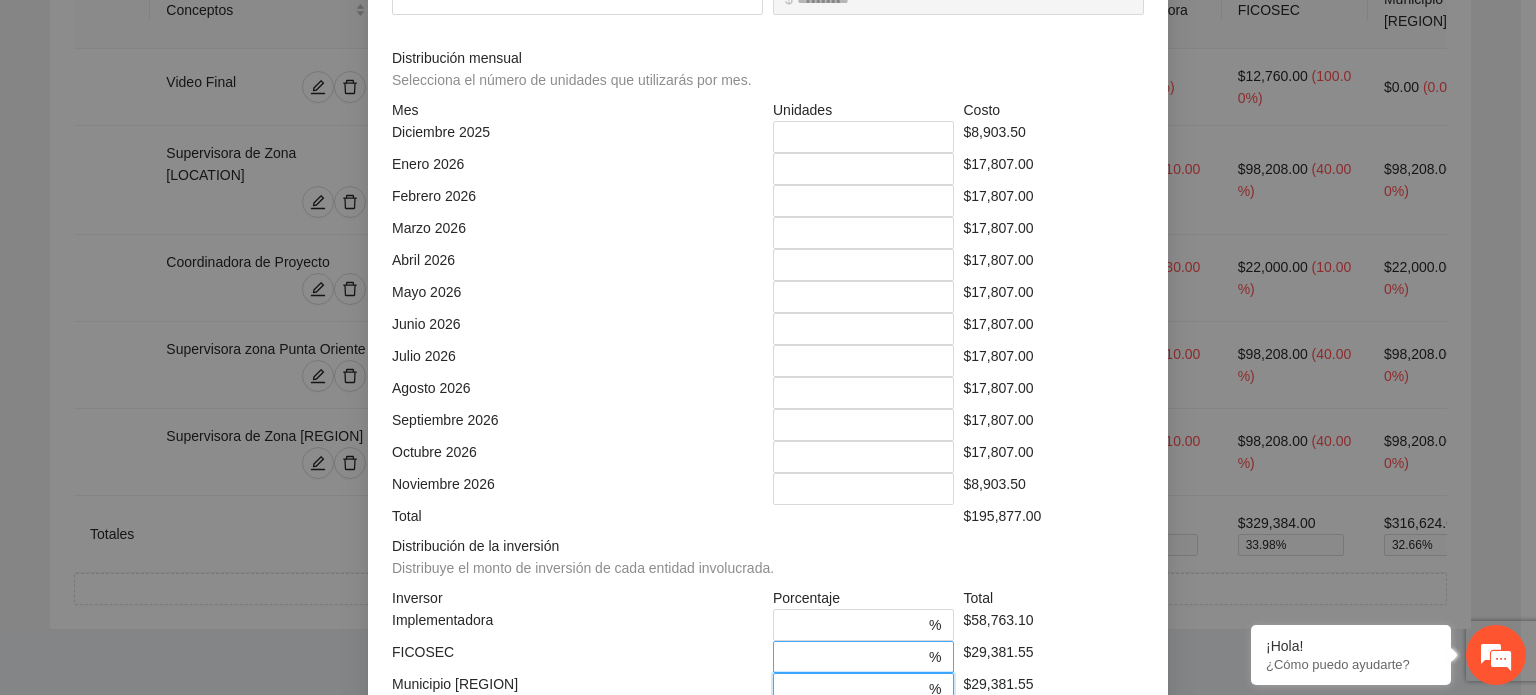 type on "**" 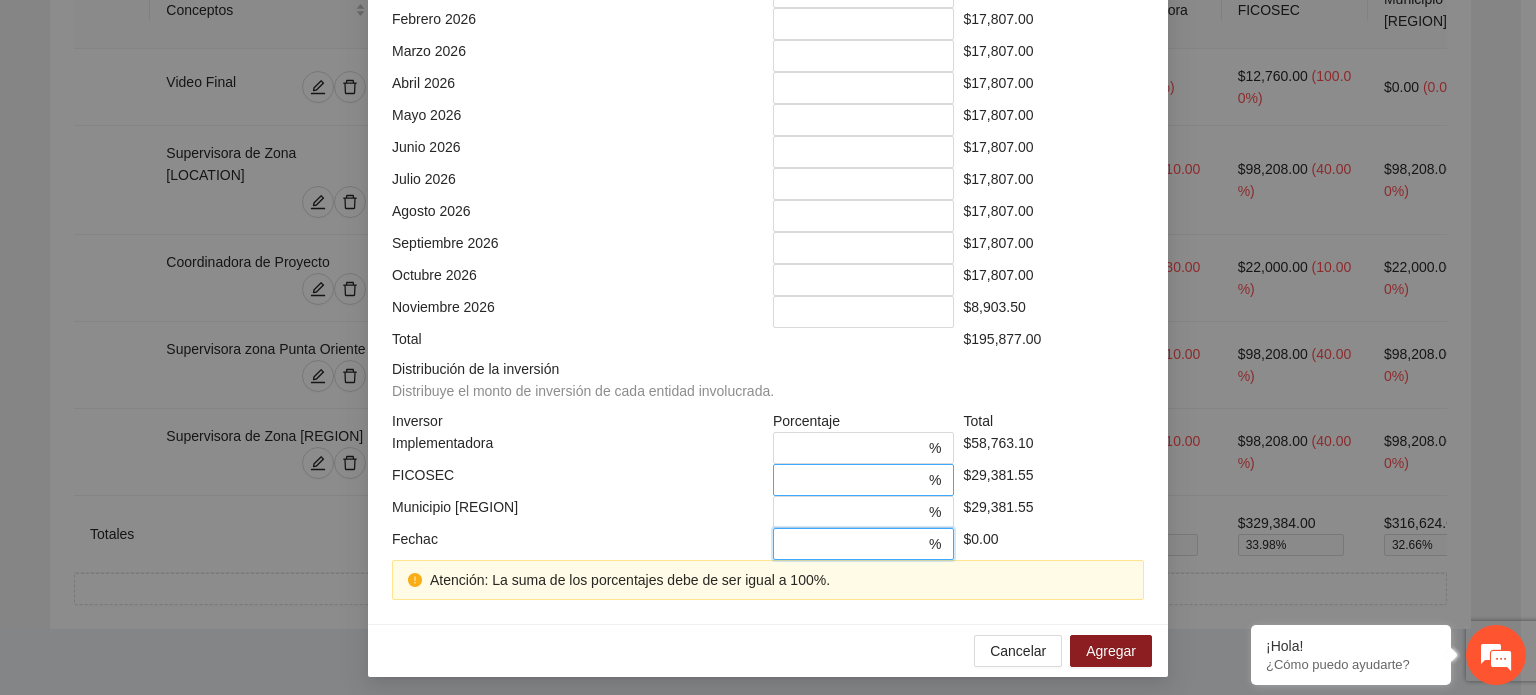 click on "**" at bounding box center (855, 480) 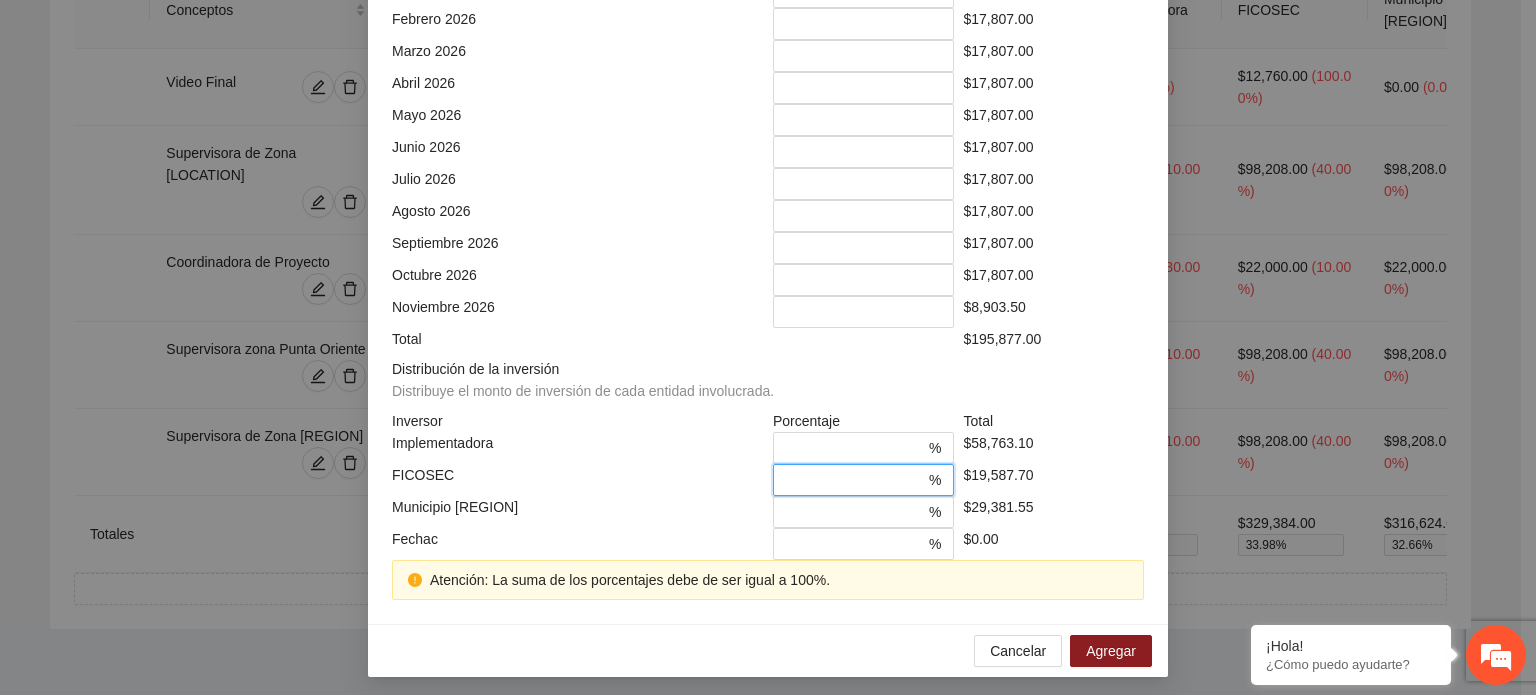 type on "**" 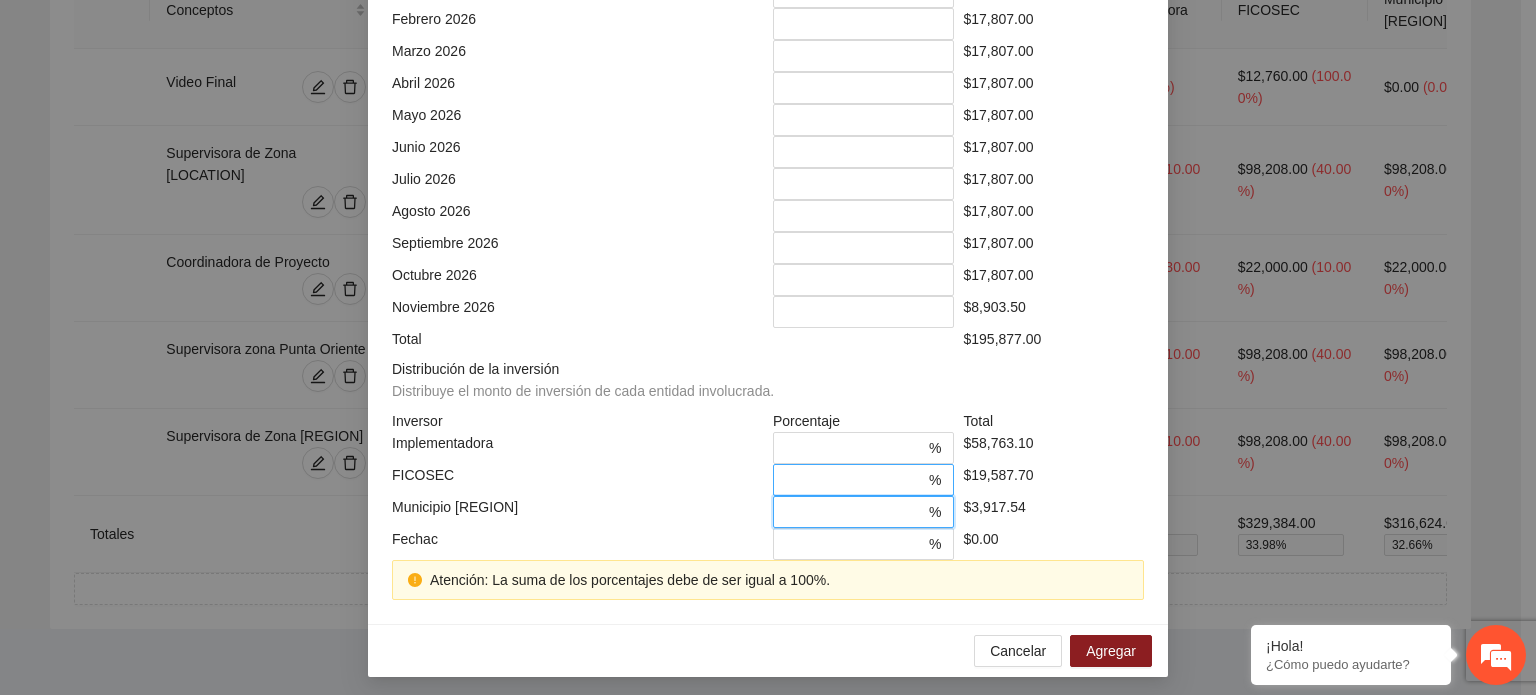 type on "**" 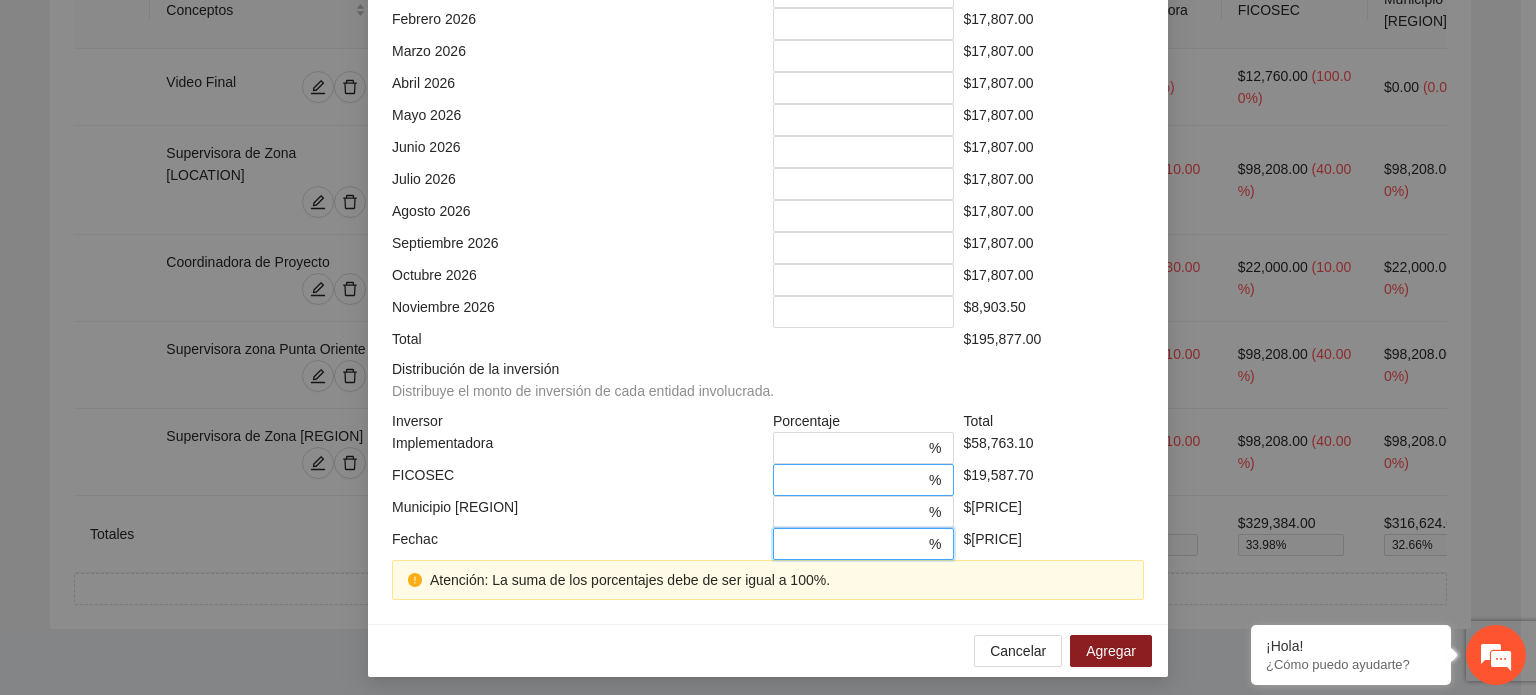 scroll, scrollTop: 573, scrollLeft: 0, axis: vertical 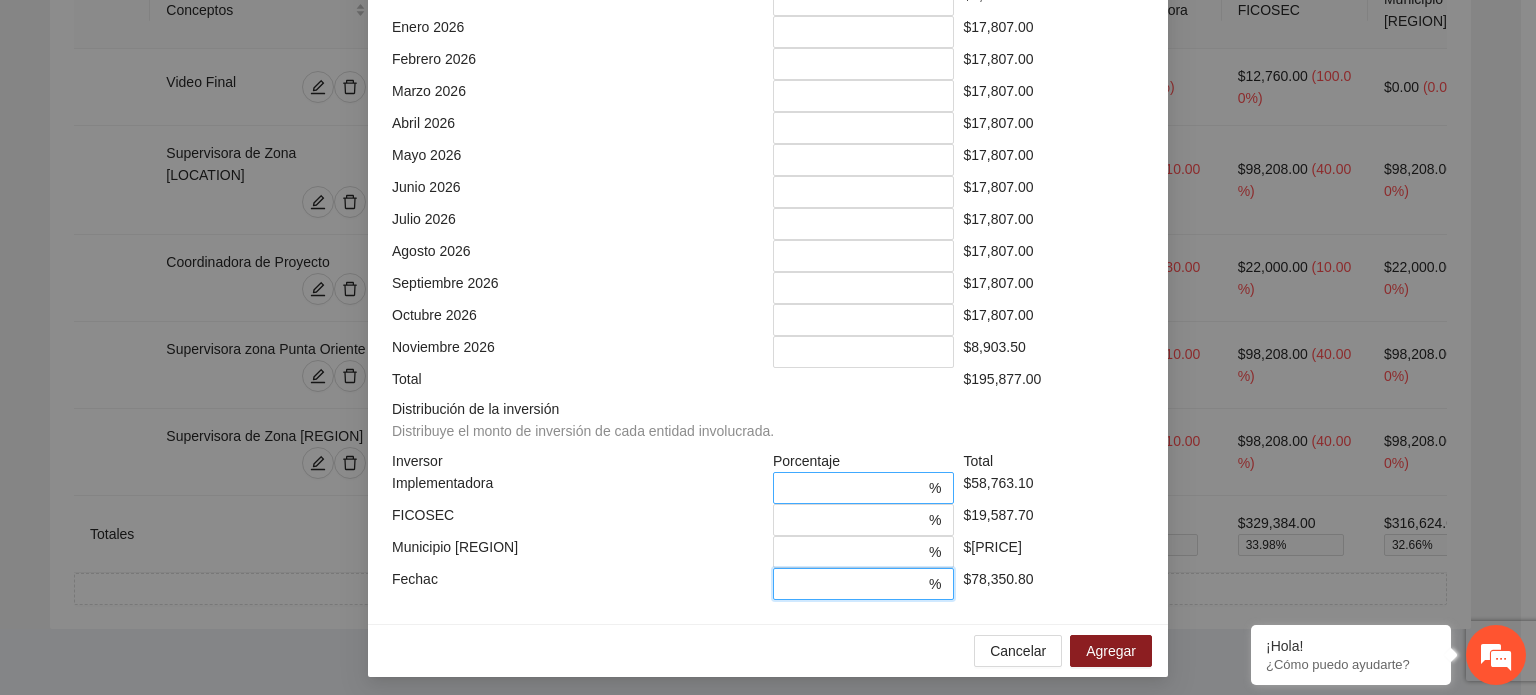 type on "**" 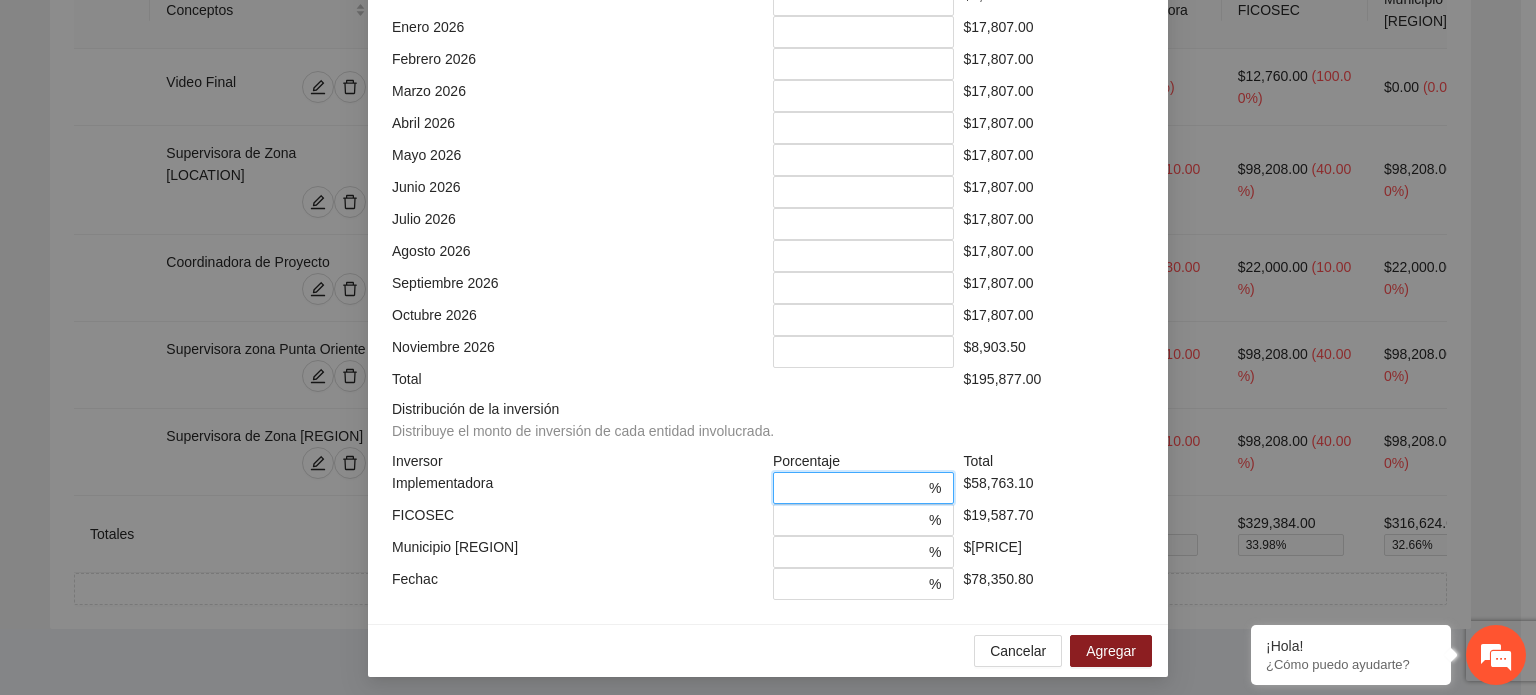 click on "**" at bounding box center [855, 488] 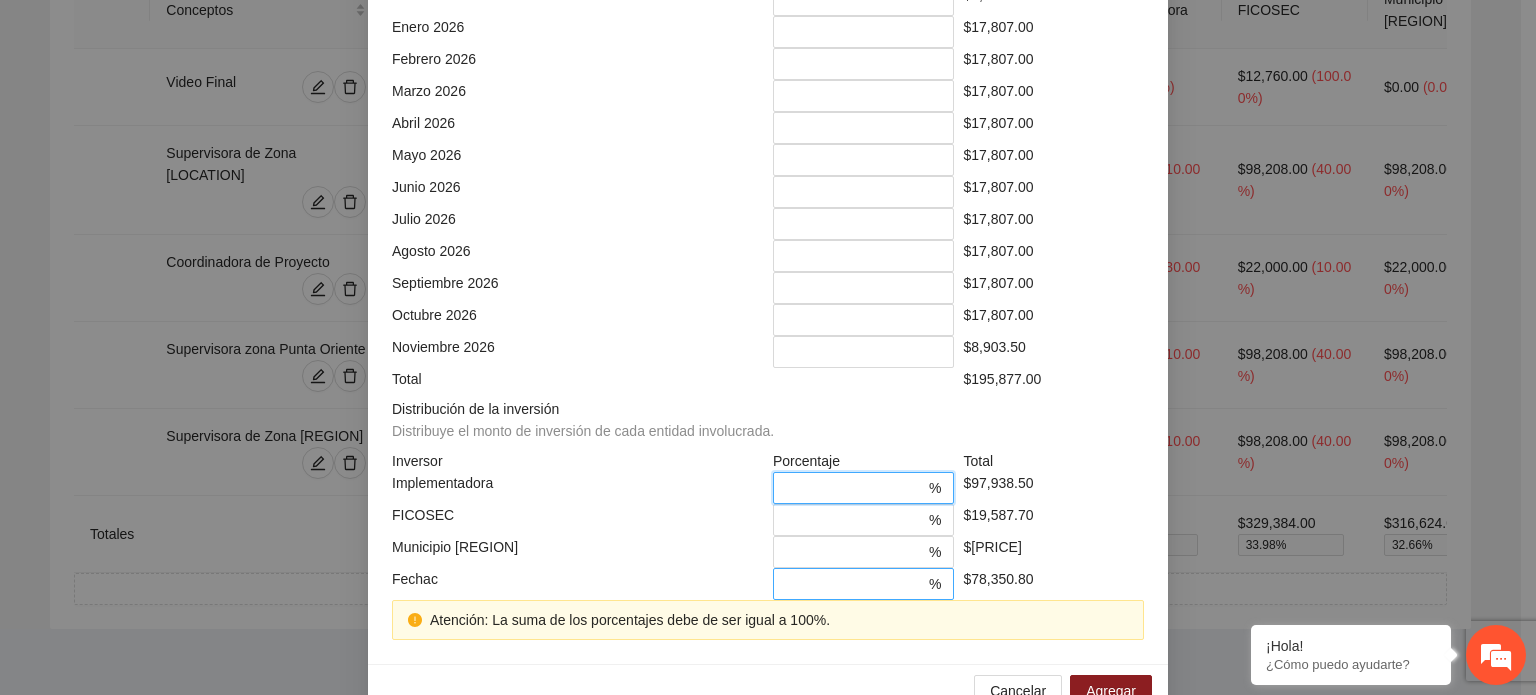 type on "**" 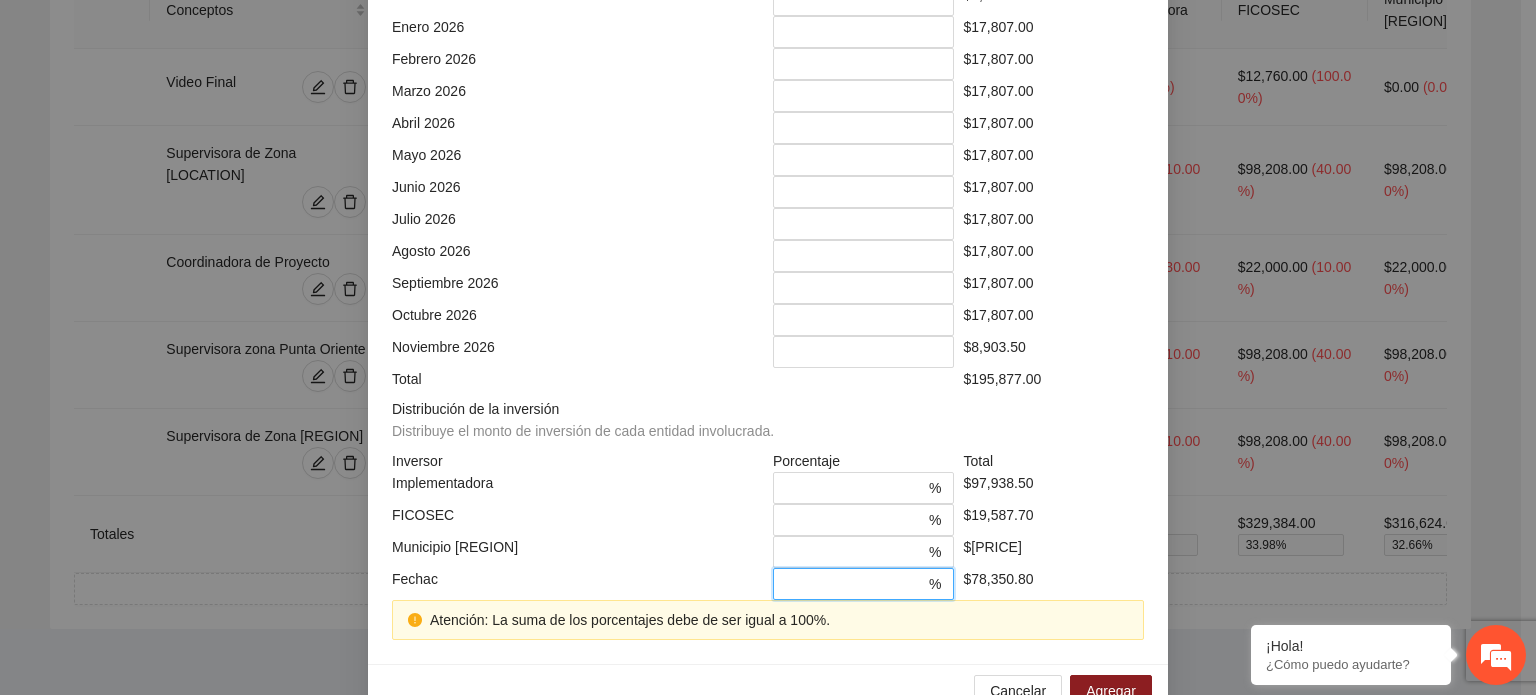 type on "*" 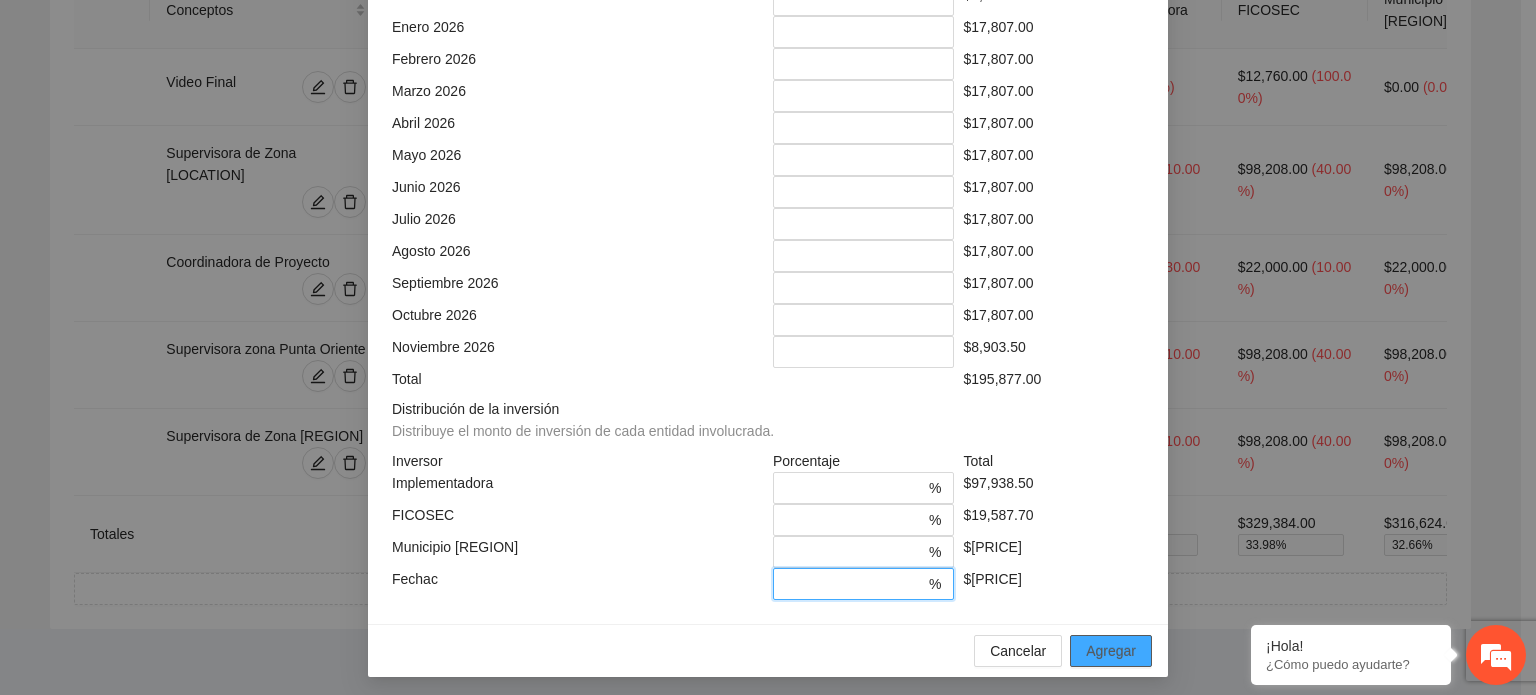 type on "**" 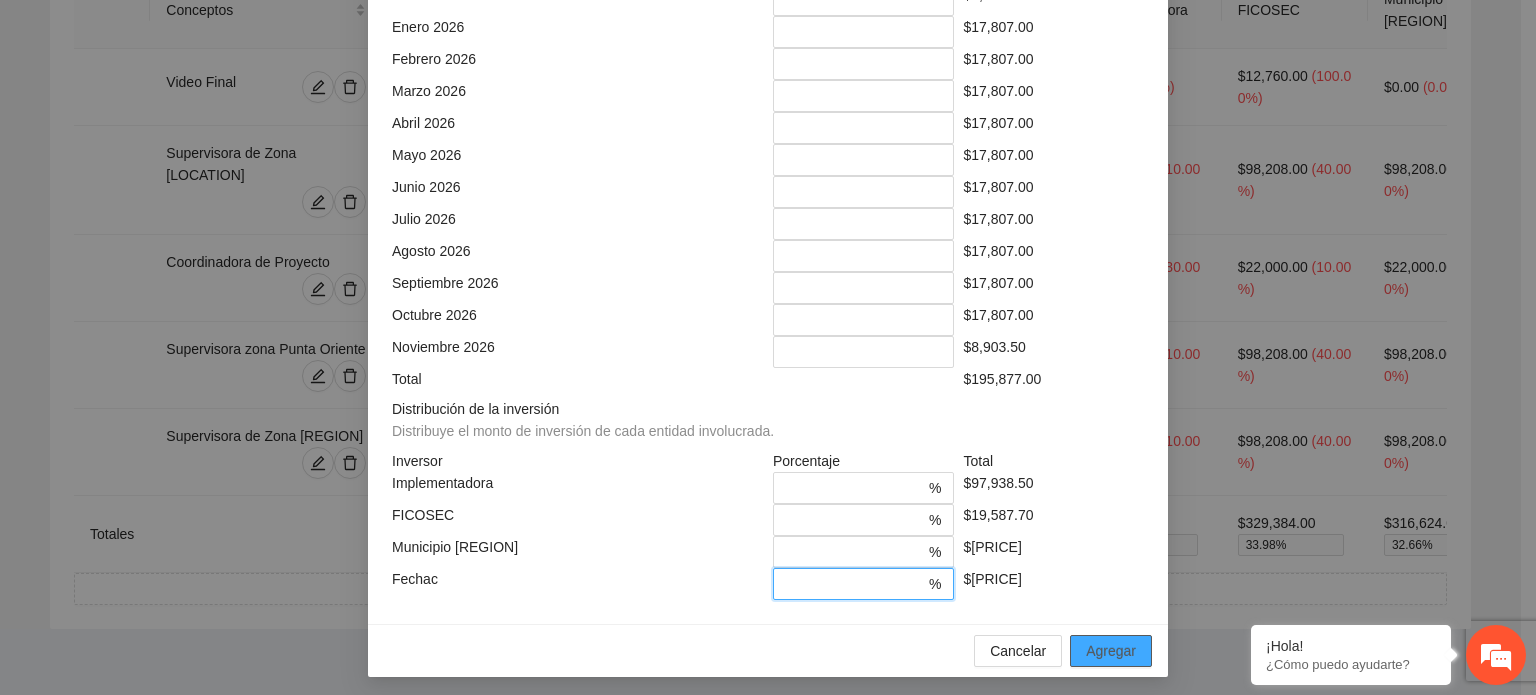click on "Agregar" at bounding box center (1111, 651) 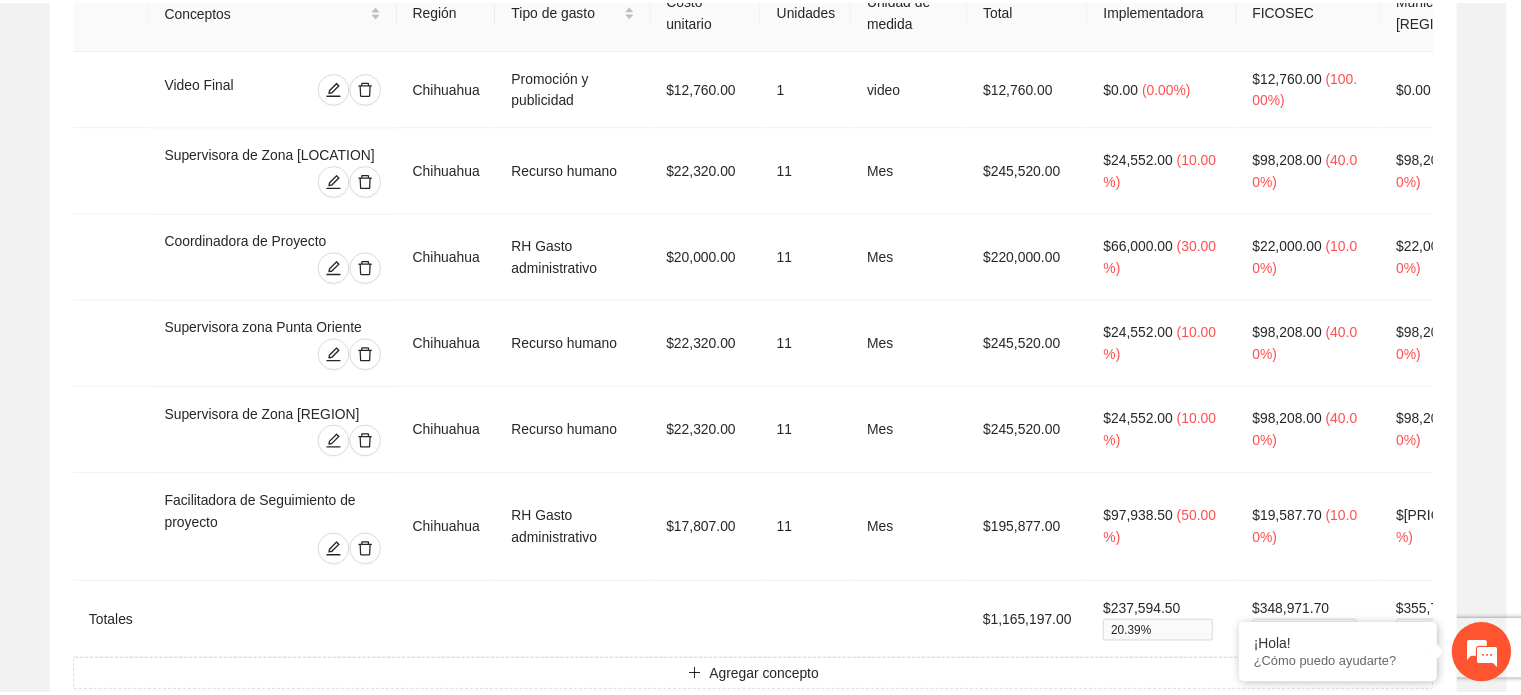 scroll, scrollTop: 473, scrollLeft: 0, axis: vertical 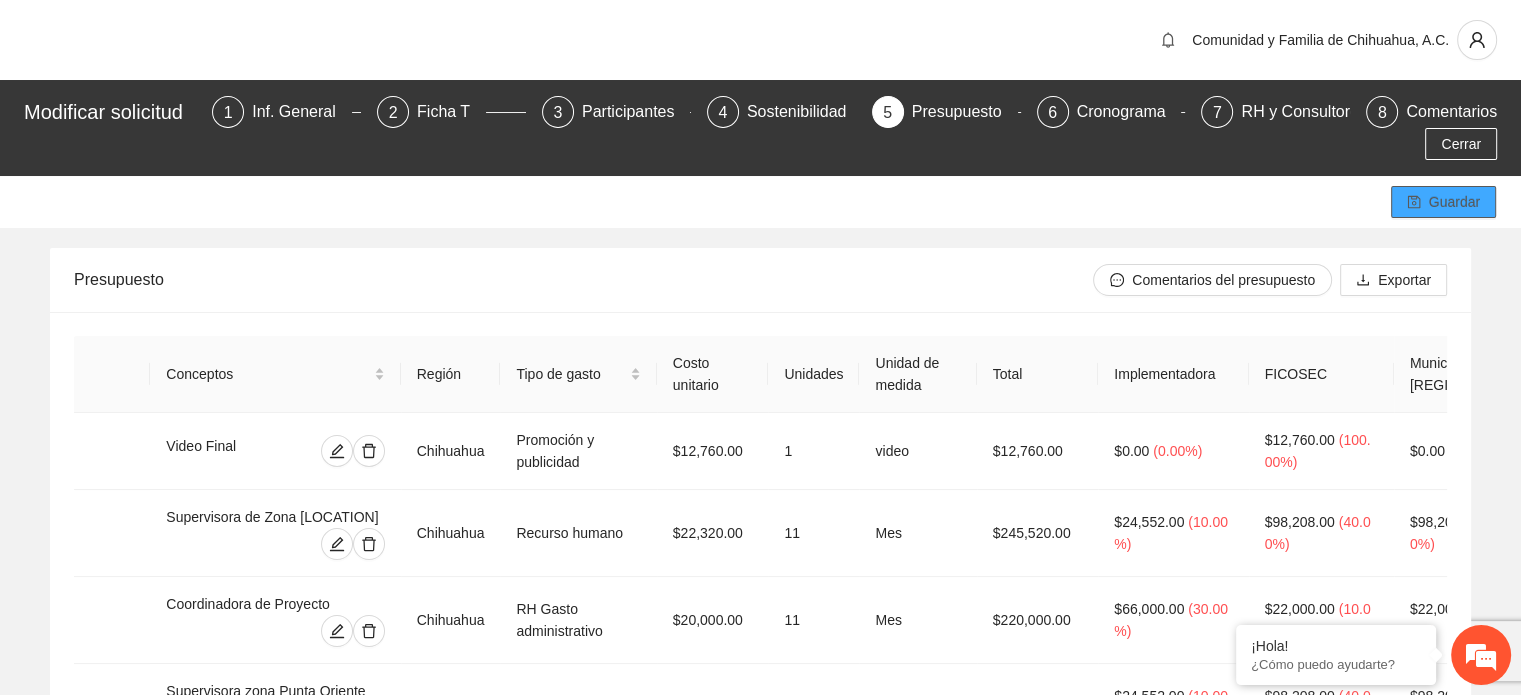 click on "Guardar" at bounding box center [1454, 202] 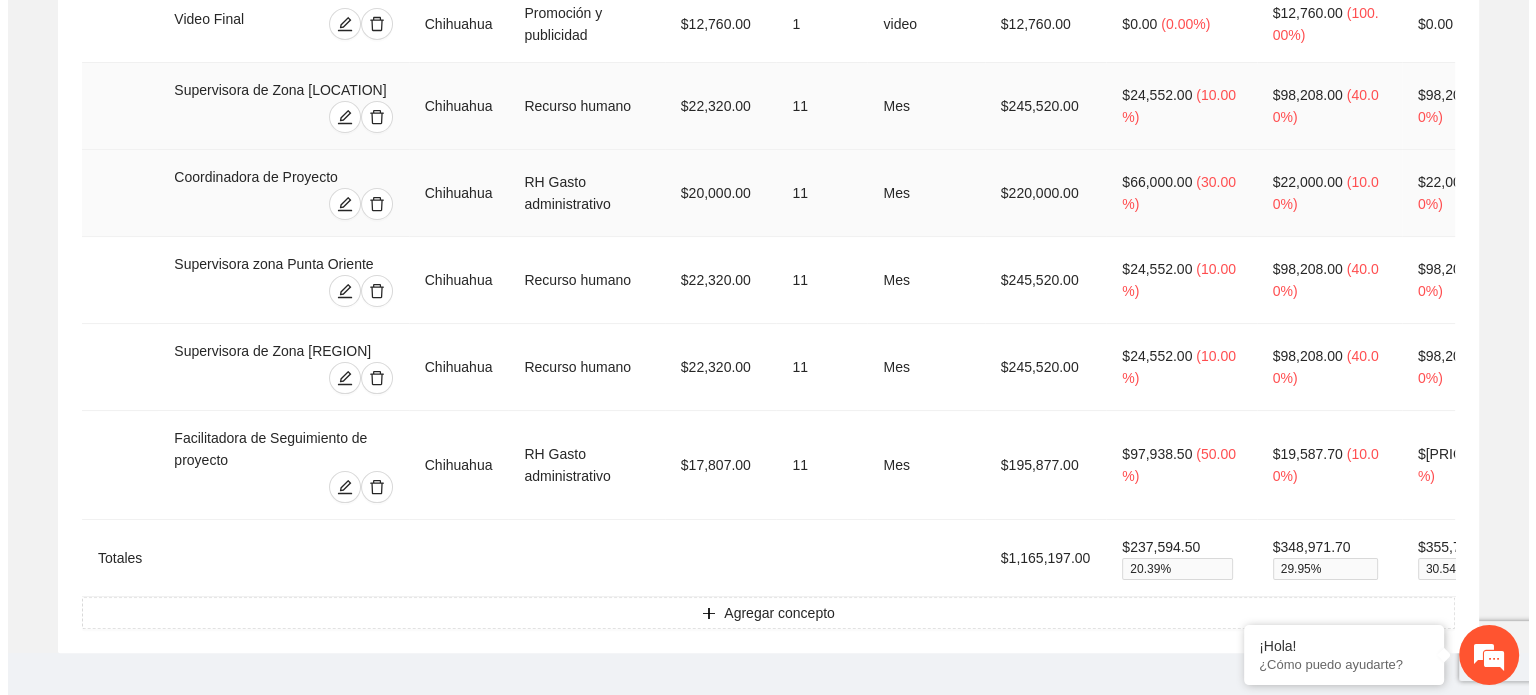 scroll, scrollTop: 473, scrollLeft: 0, axis: vertical 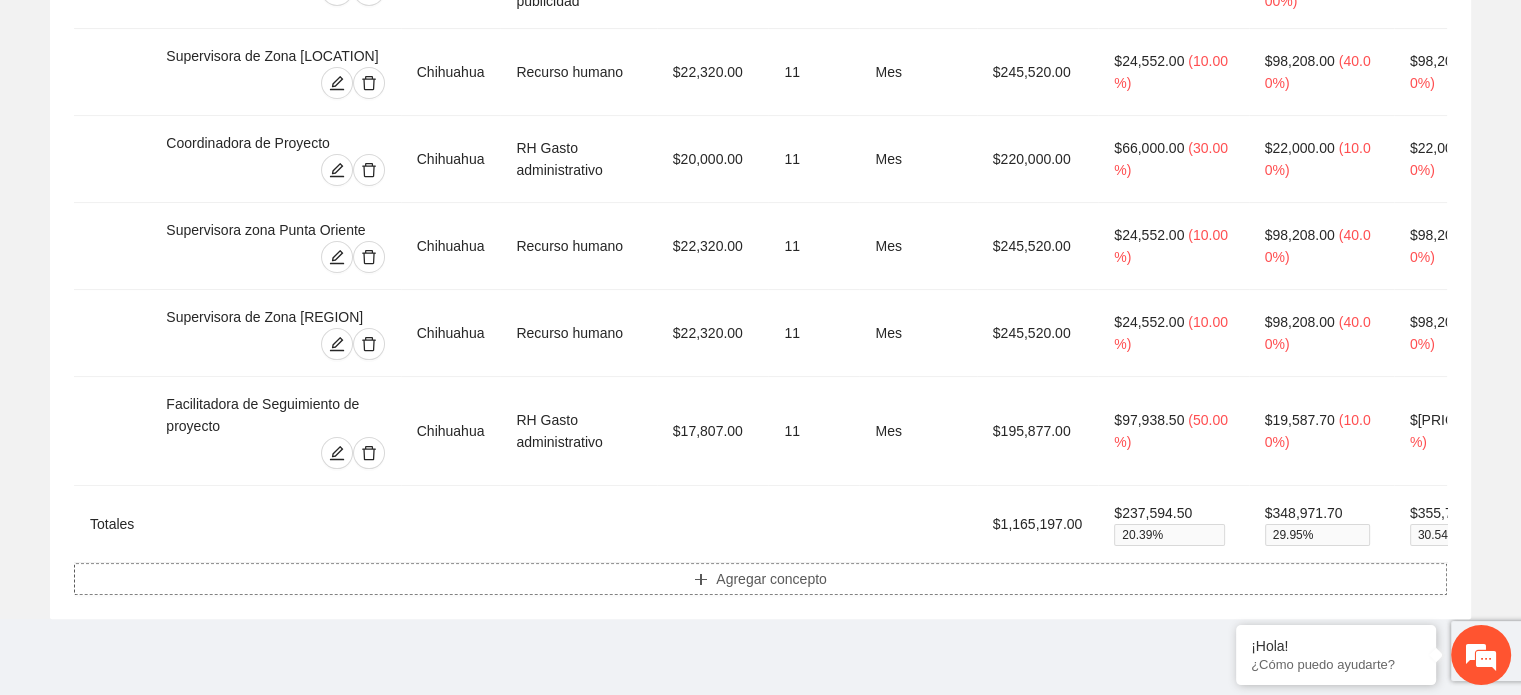 click on "Agregar concepto" at bounding box center [771, 579] 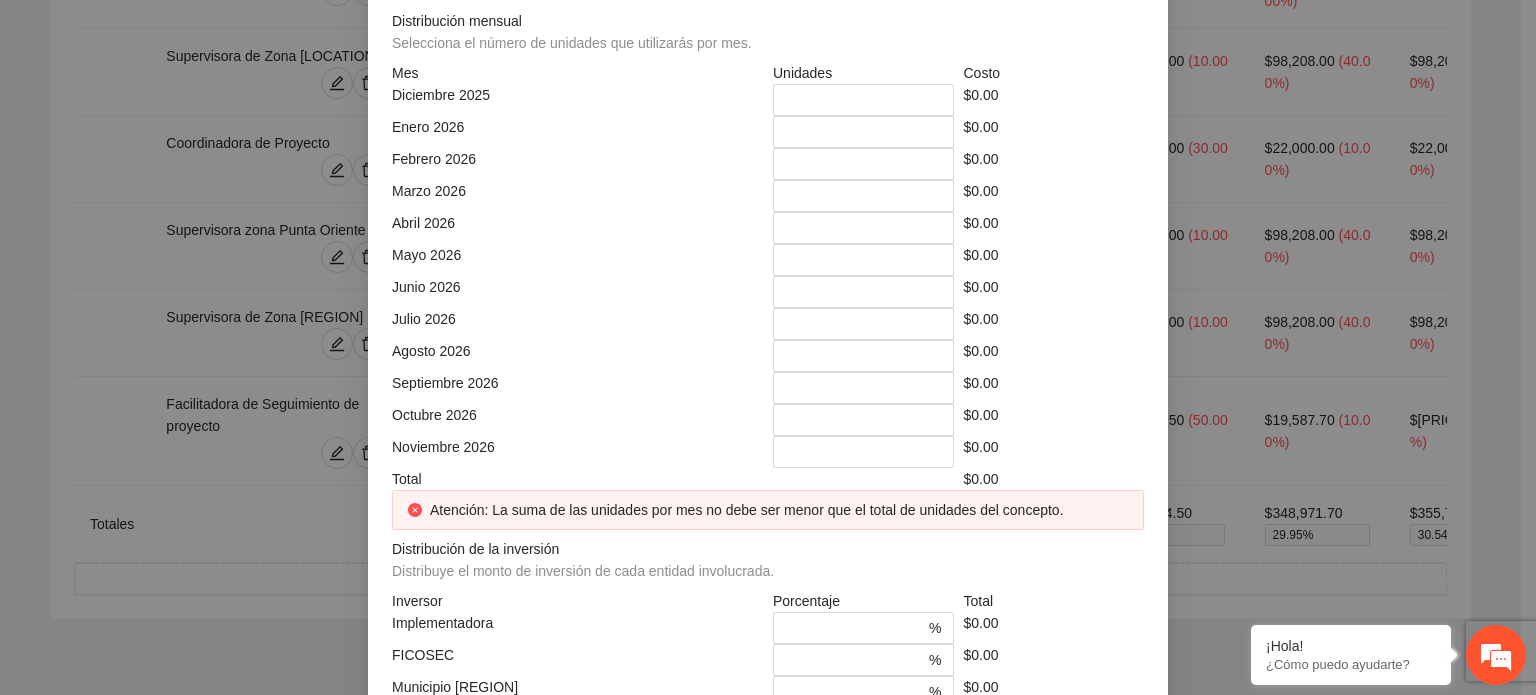 click at bounding box center [768, -248] 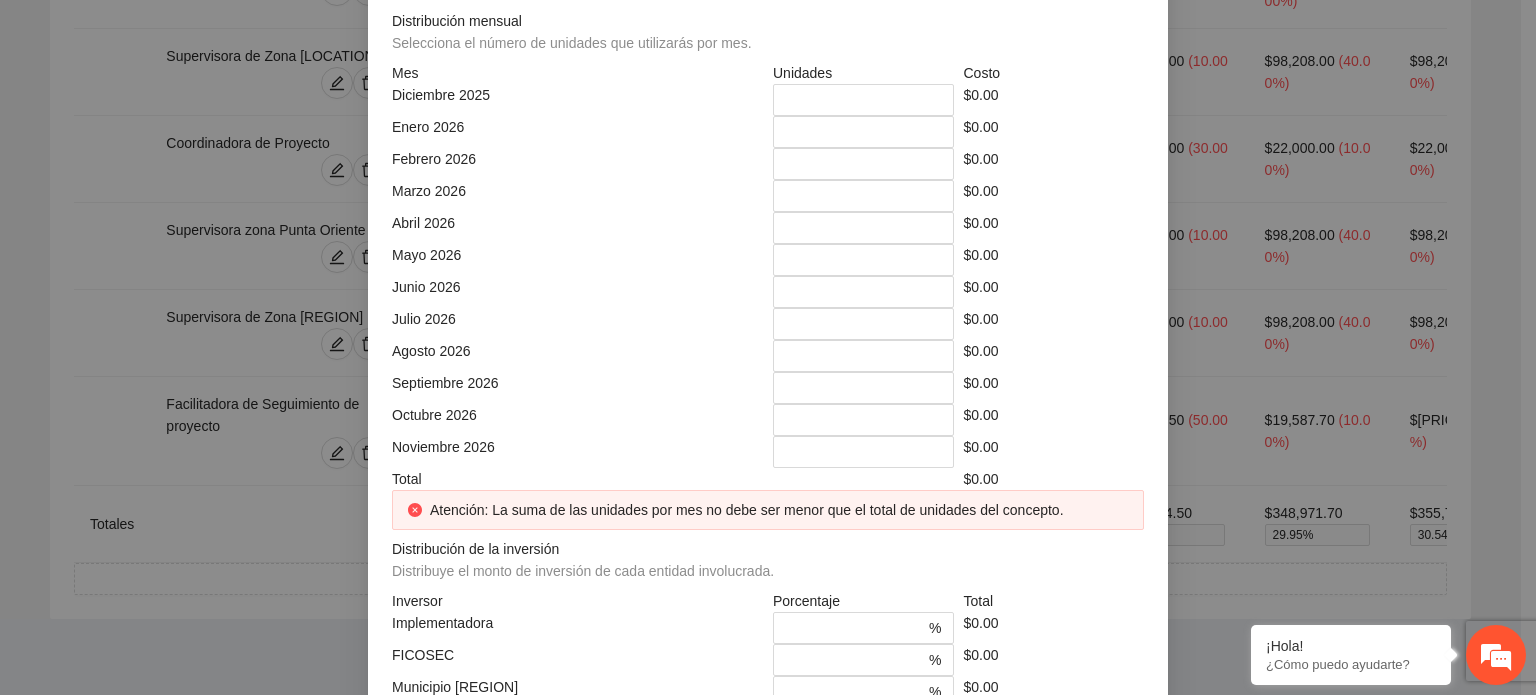 click at bounding box center (951, -178) 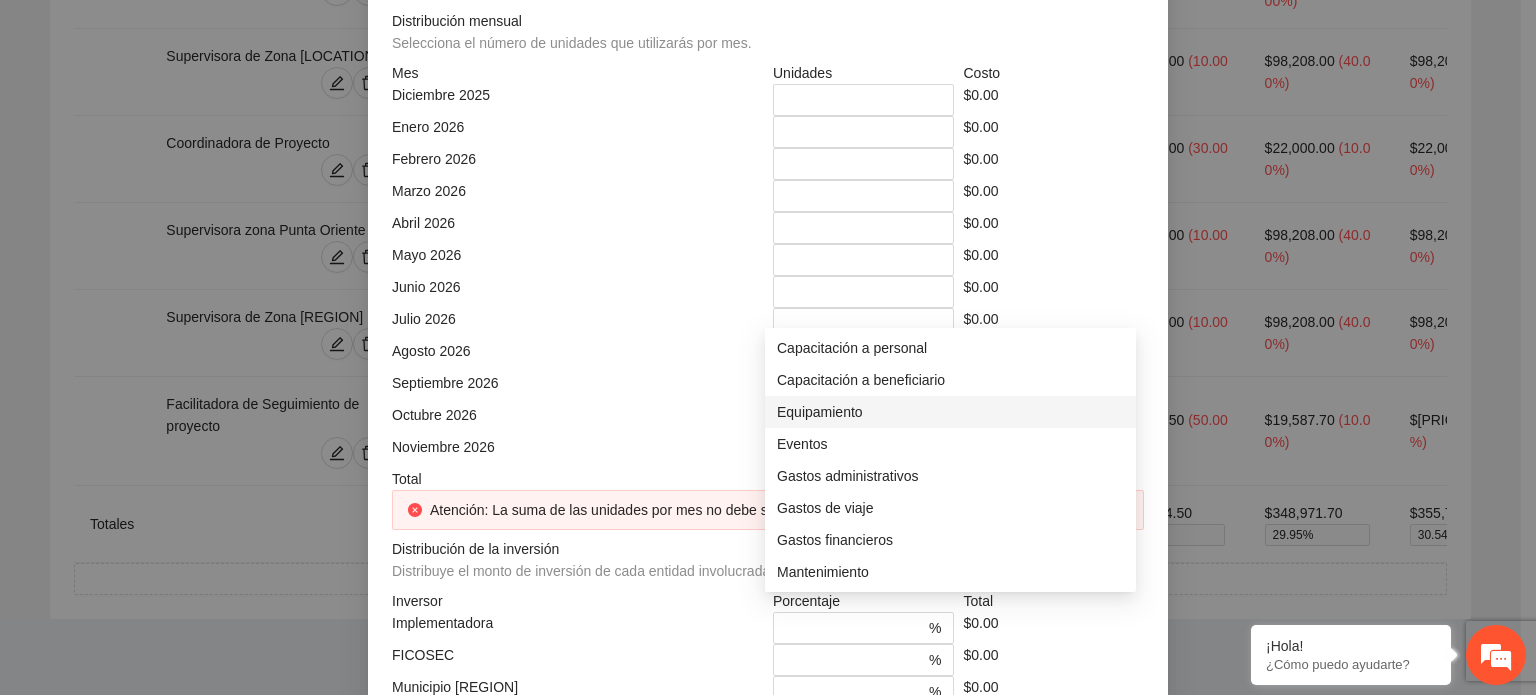 click on "**********" at bounding box center [768, -248] 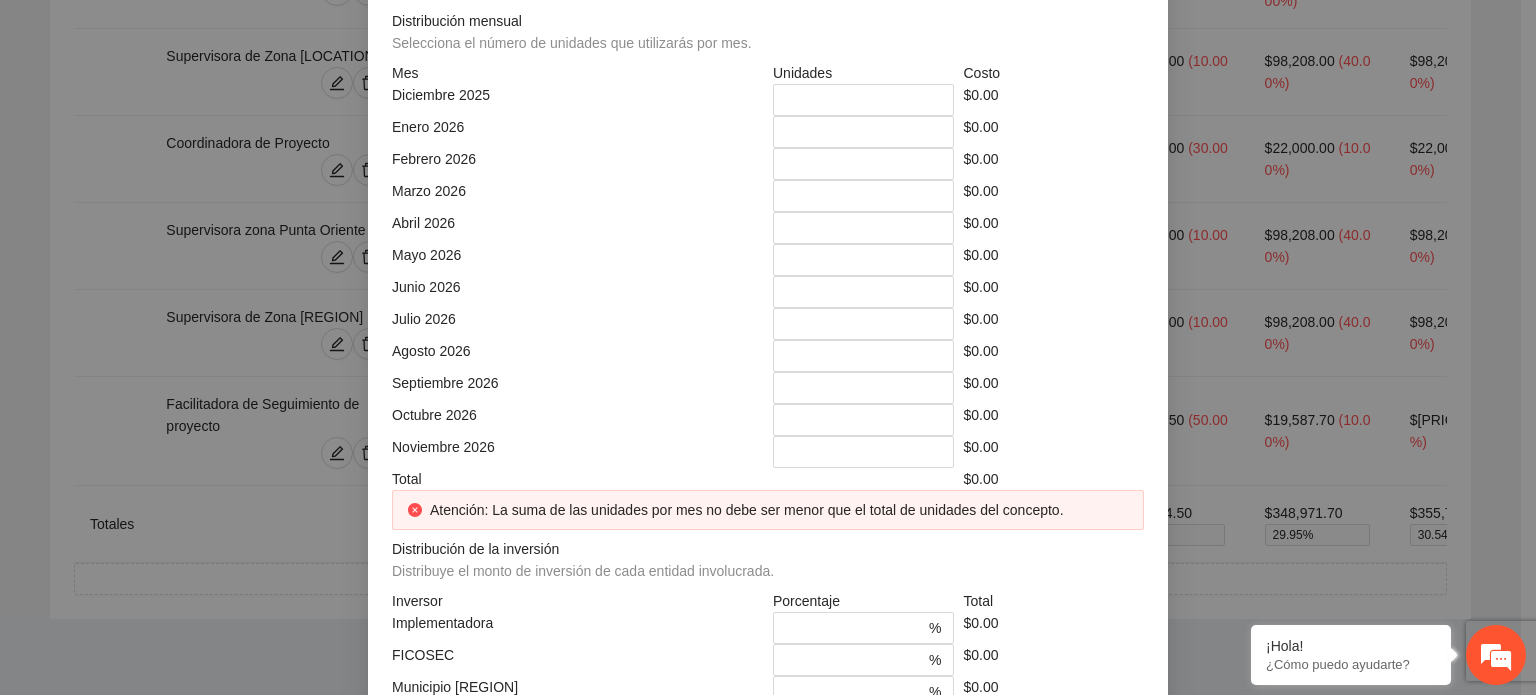 type on "**********" 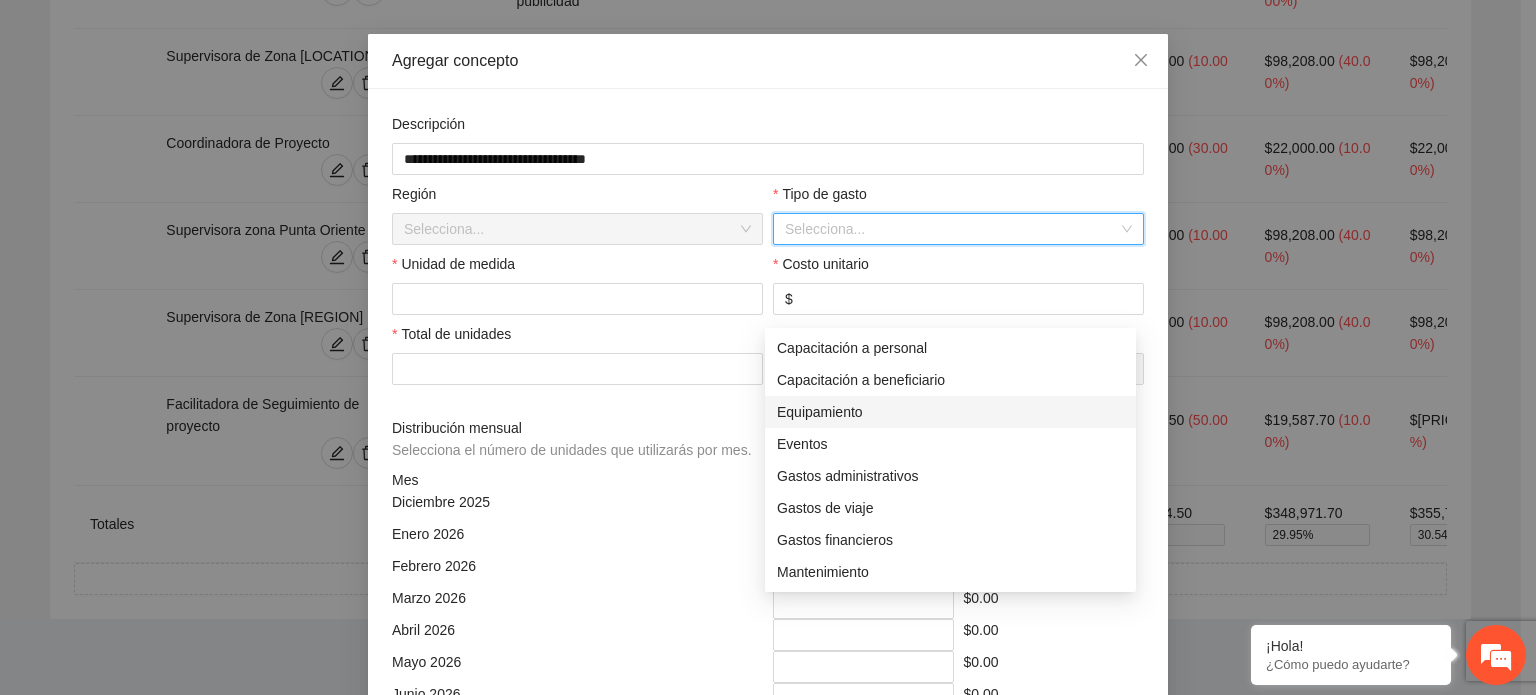 scroll, scrollTop: 200, scrollLeft: 0, axis: vertical 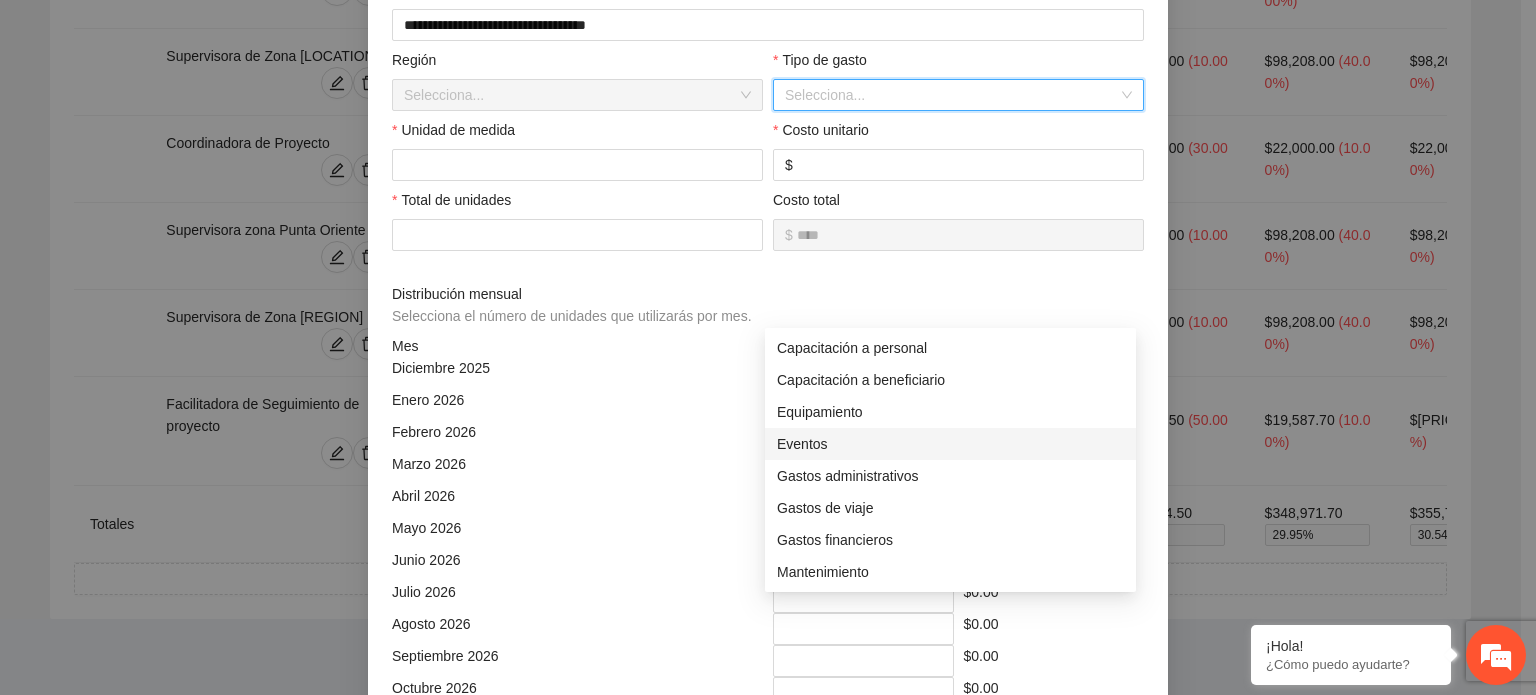 click on "Eventos" at bounding box center (950, 444) 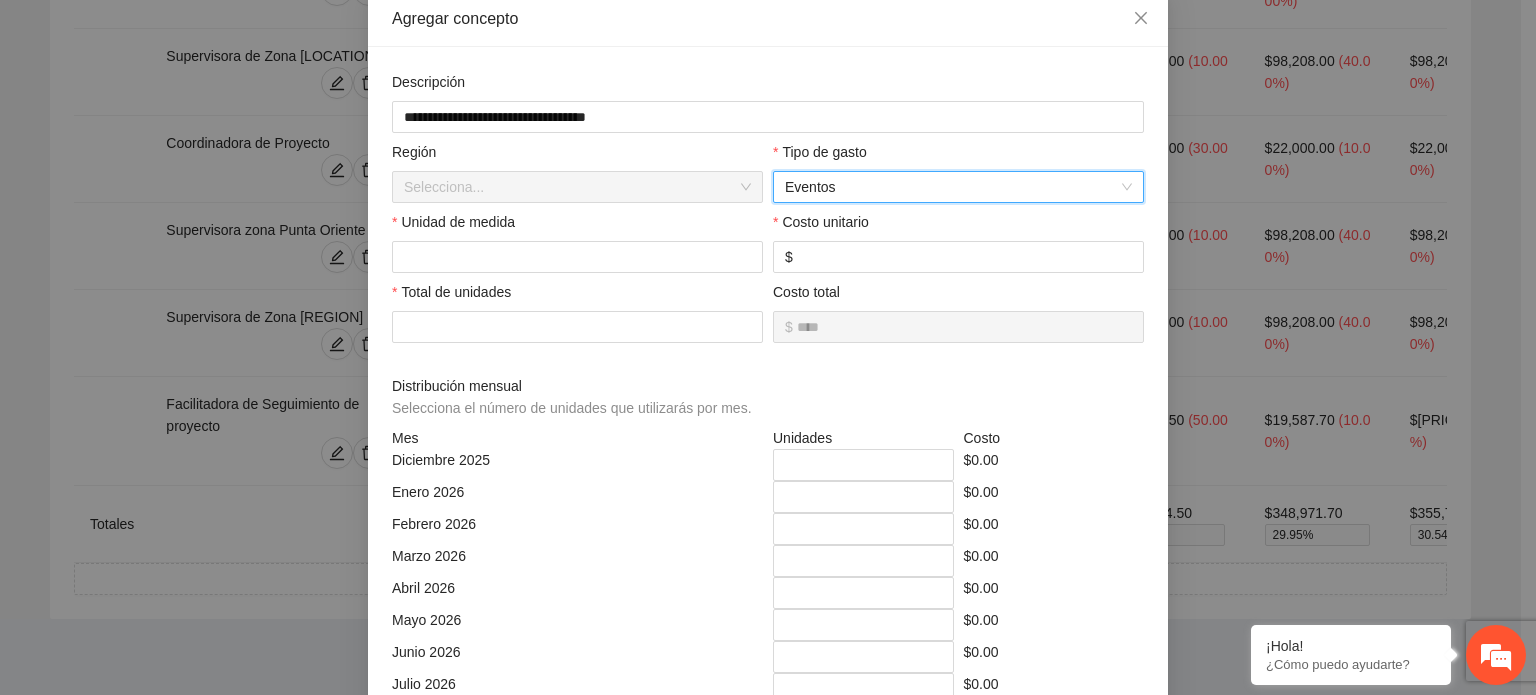 scroll, scrollTop: 0, scrollLeft: 0, axis: both 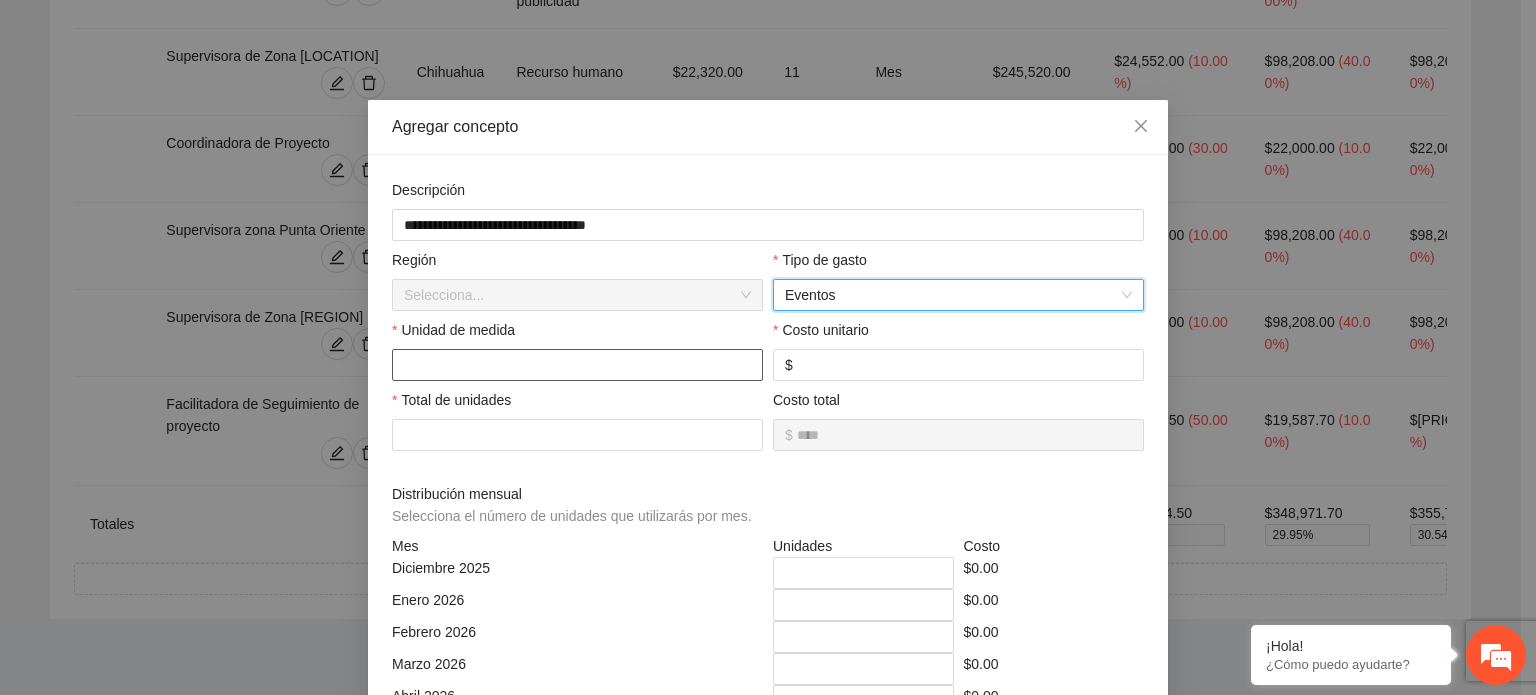 click at bounding box center [577, 365] 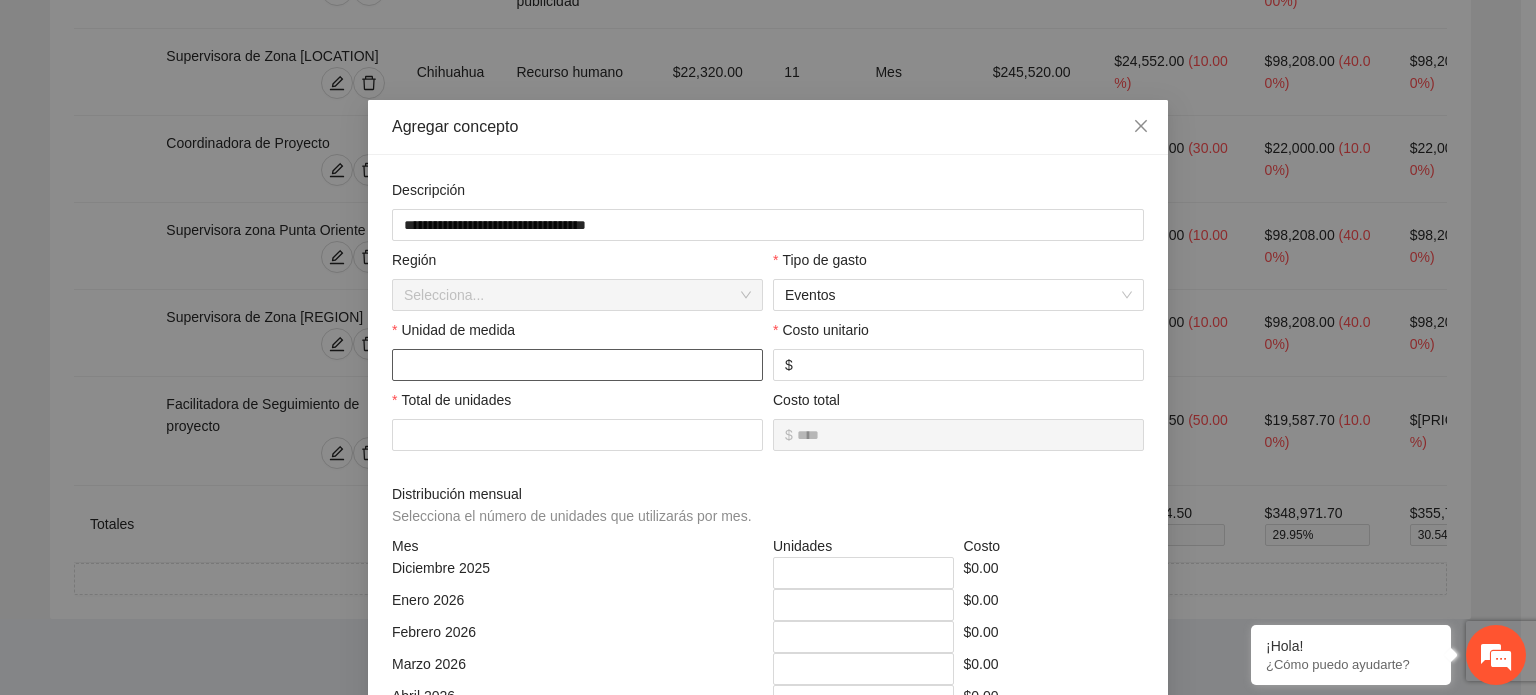 type on "*" 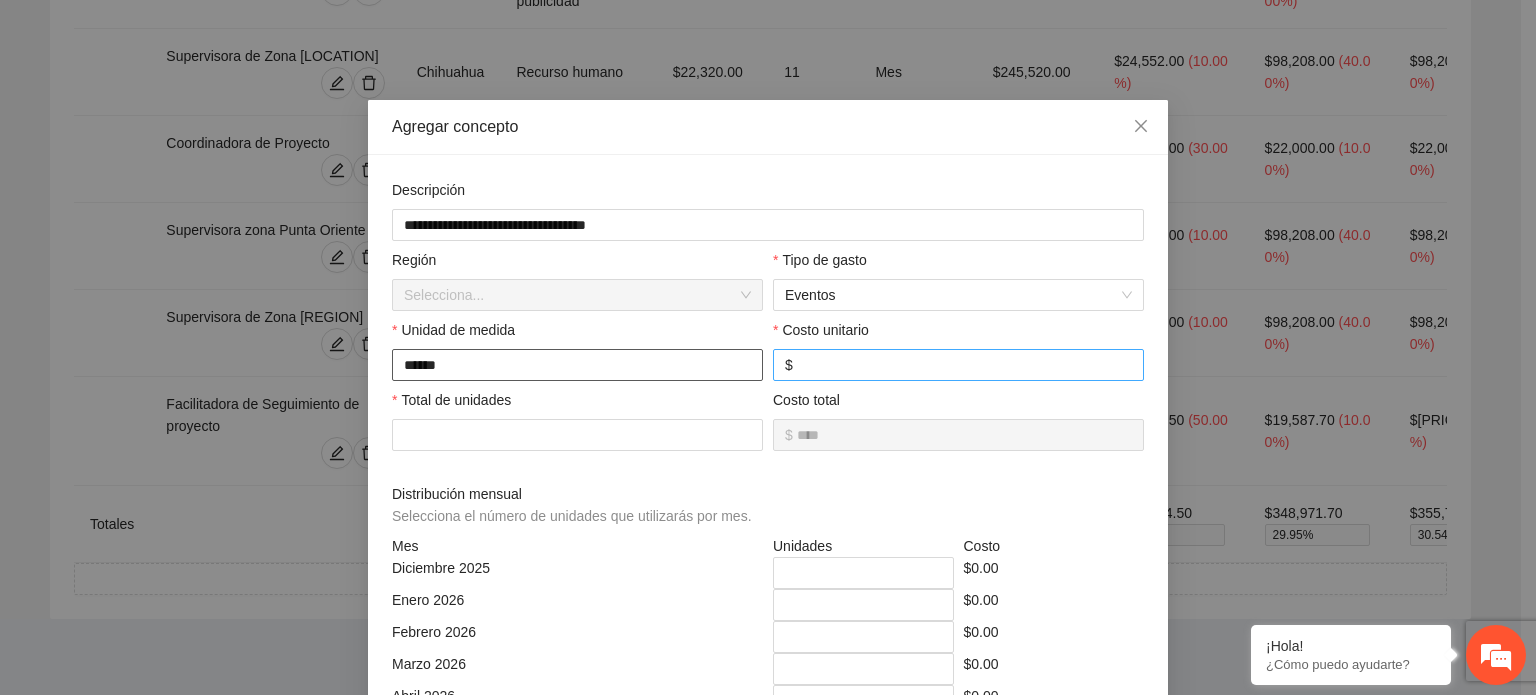 type on "******" 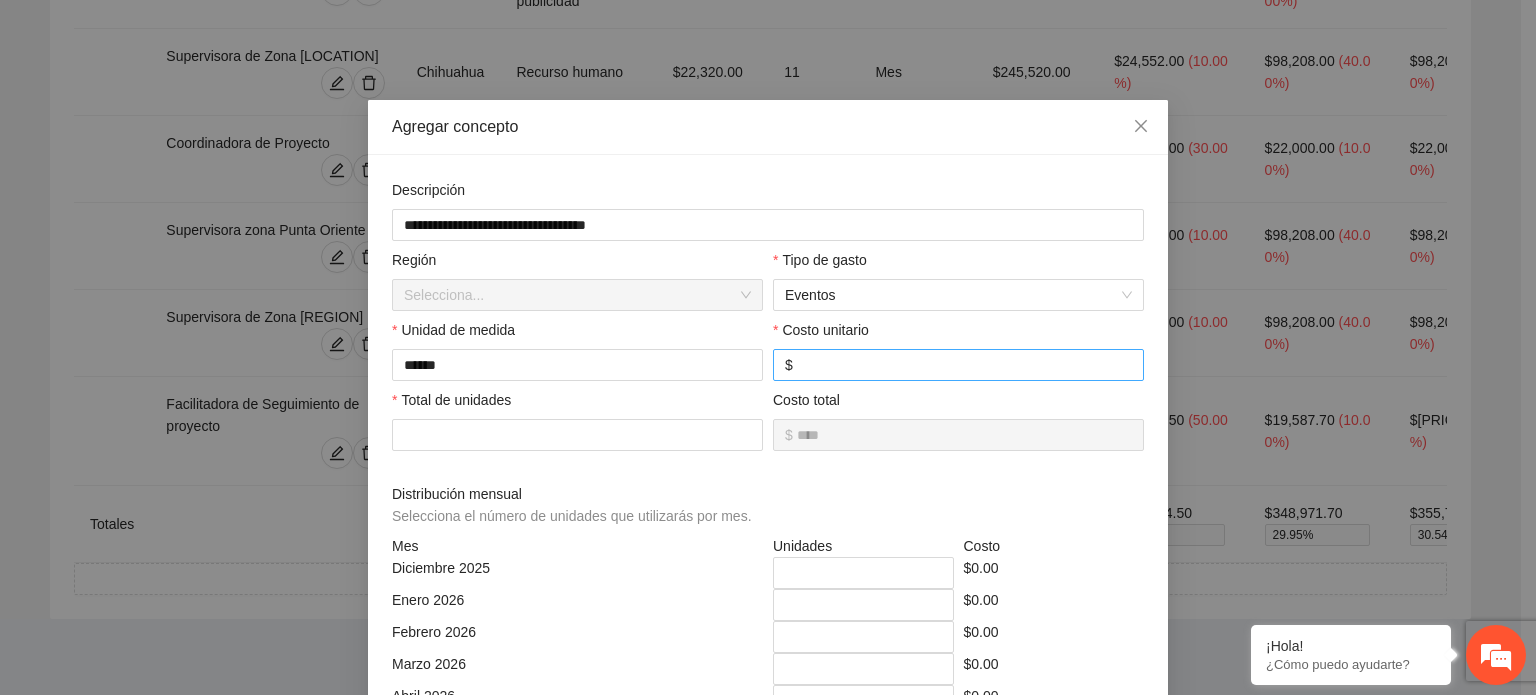 click at bounding box center (964, 365) 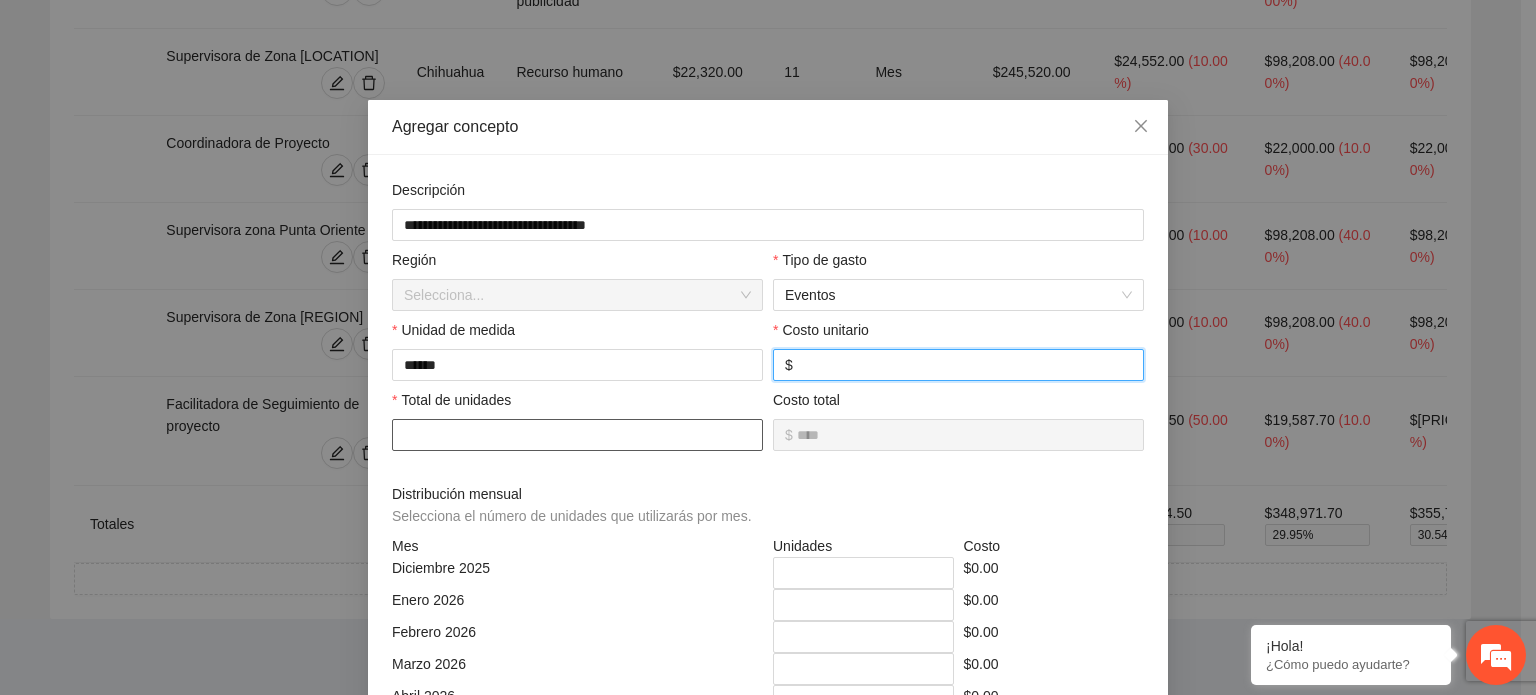 type on "*******" 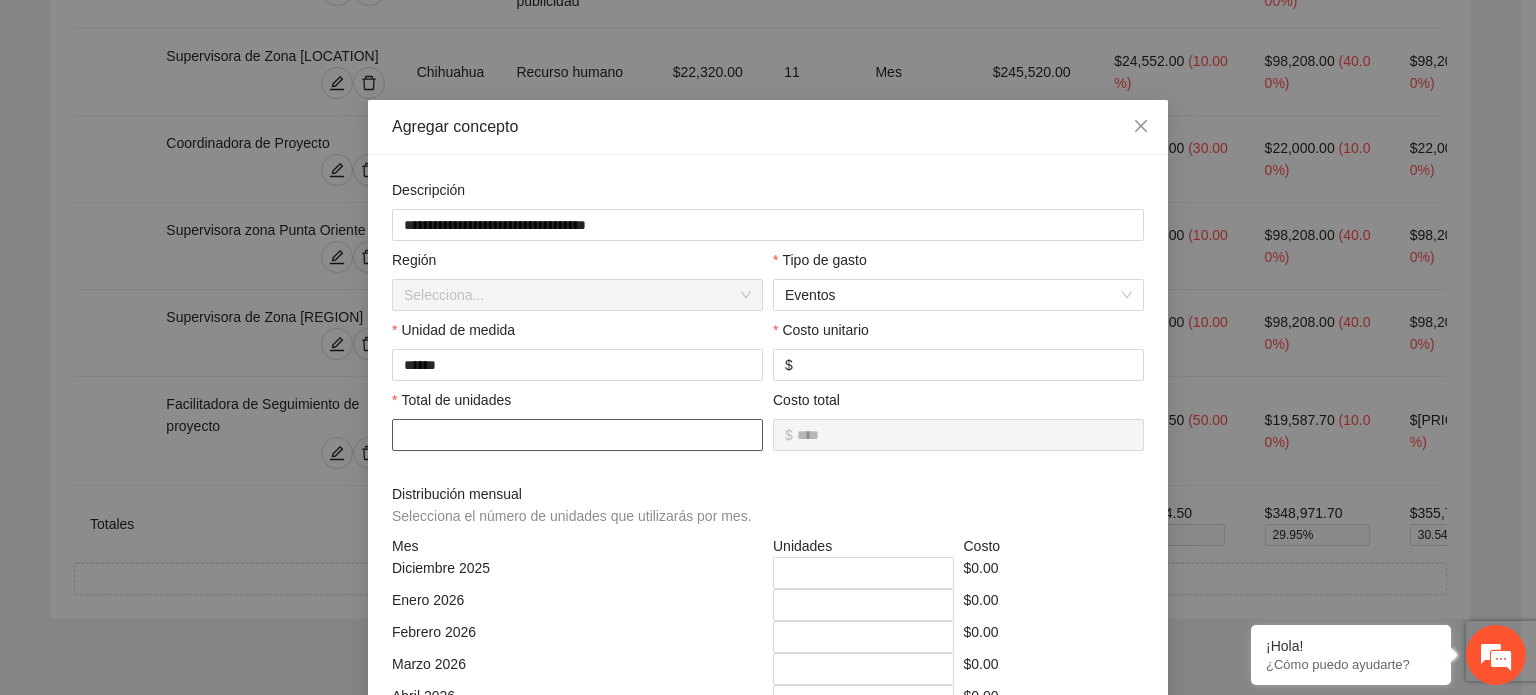 type on "********" 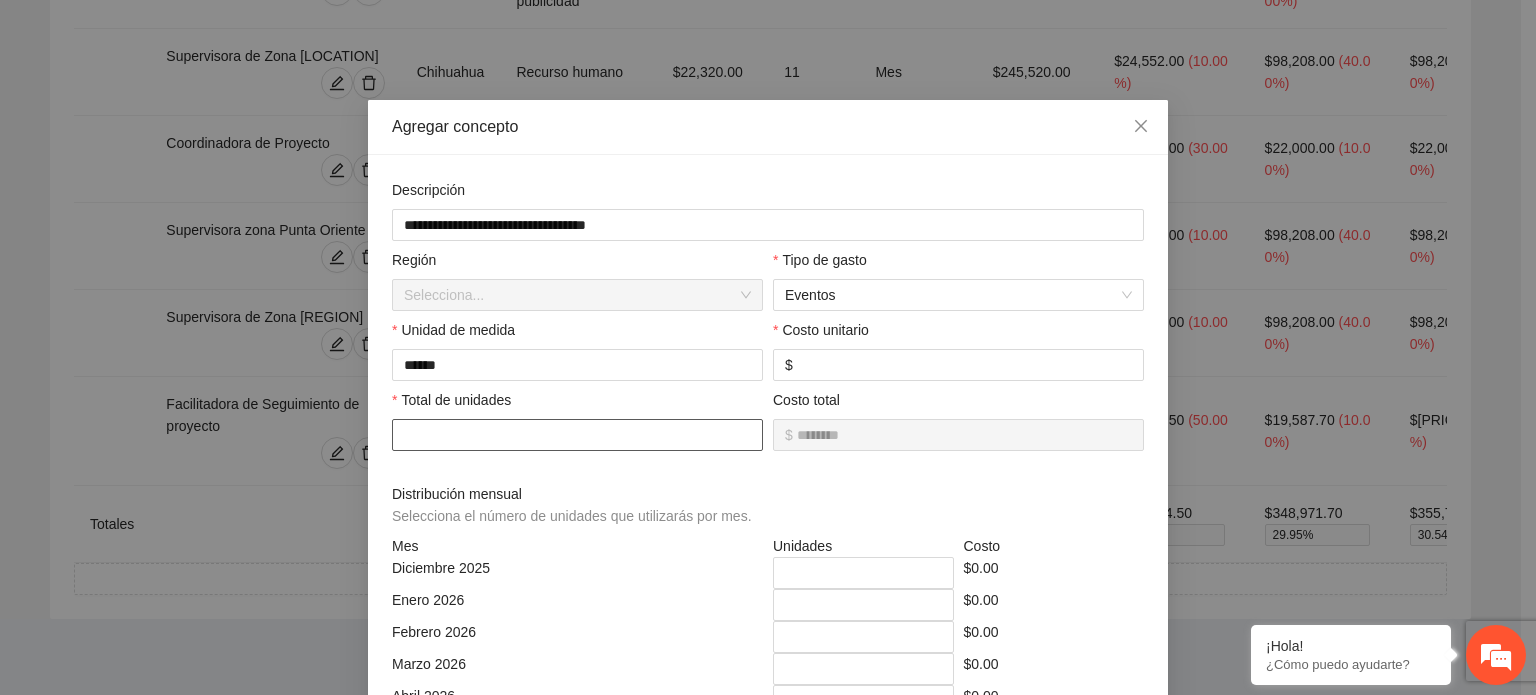 type on "*" 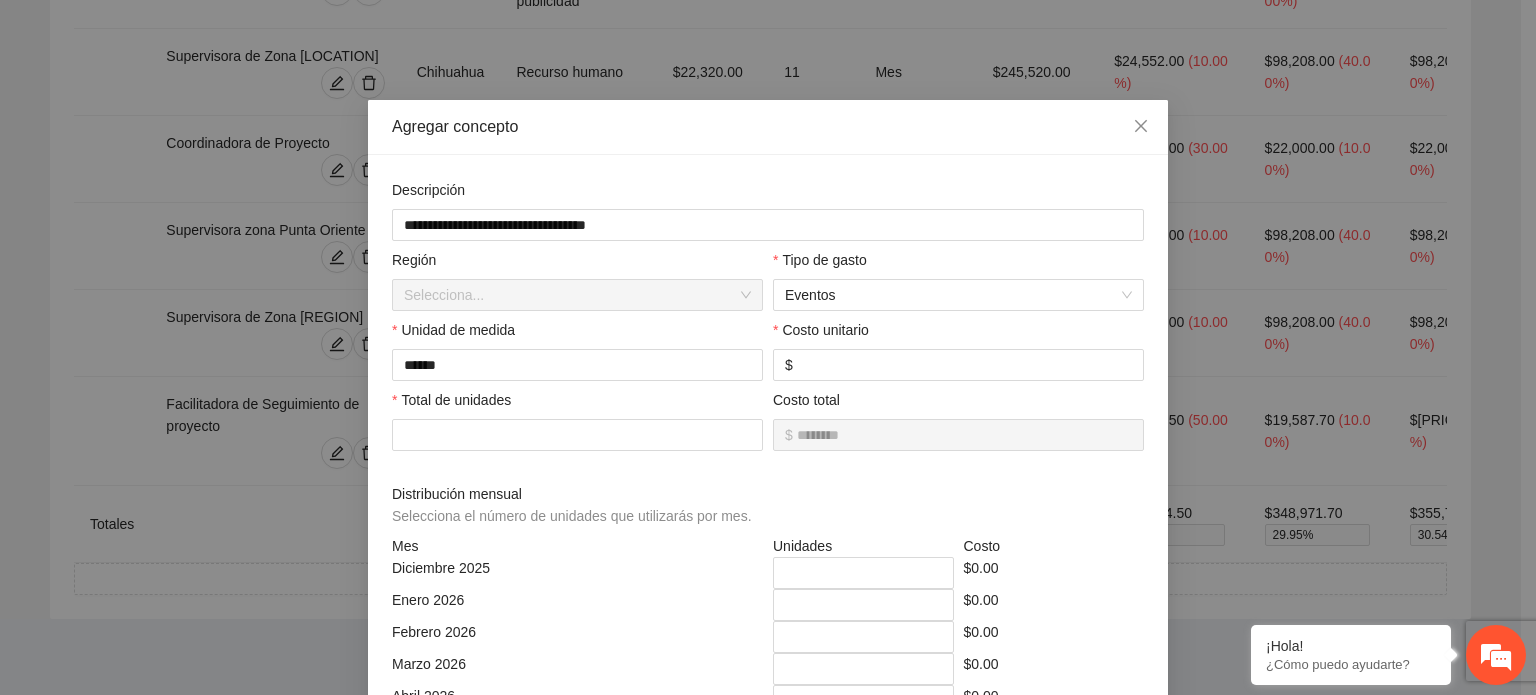 click on "Distribución mensual Selecciona el número de unidades que utilizarás por mes." at bounding box center [768, 509] 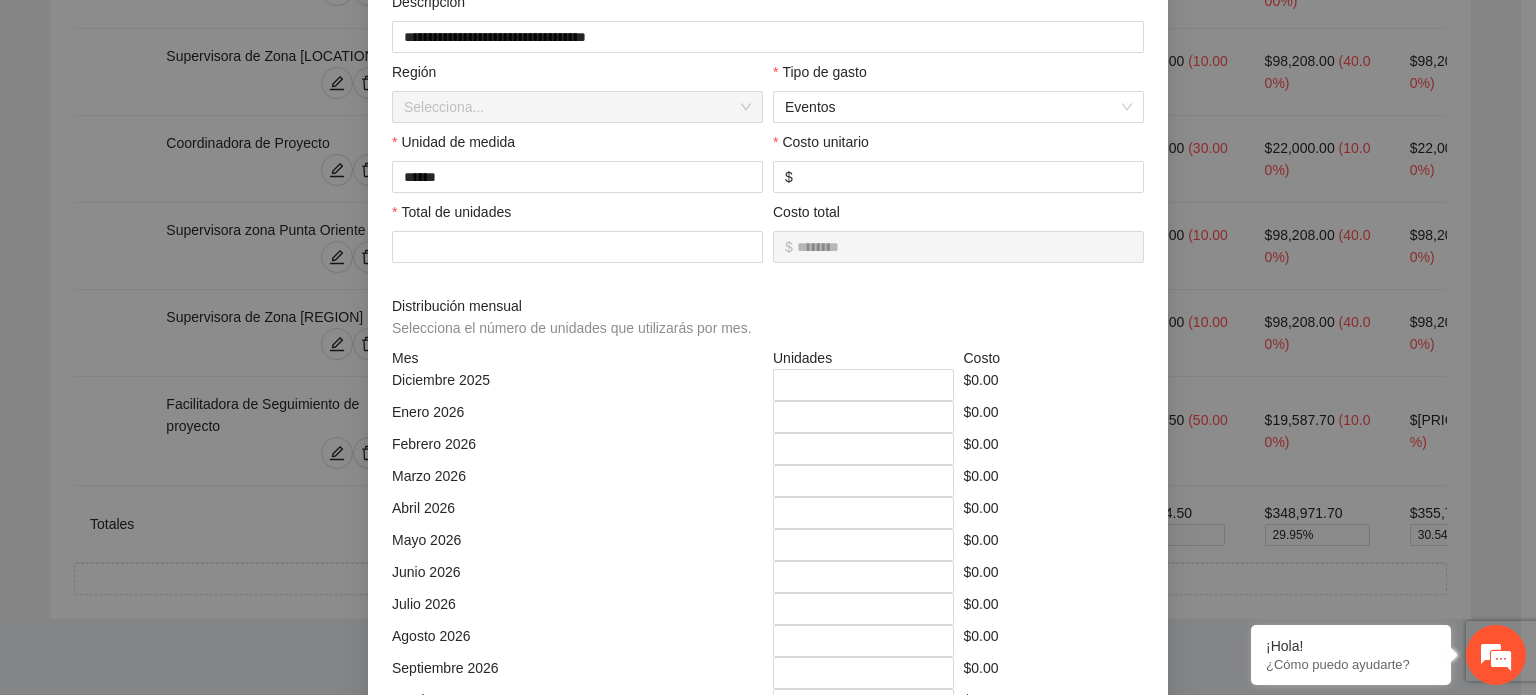 scroll, scrollTop: 200, scrollLeft: 0, axis: vertical 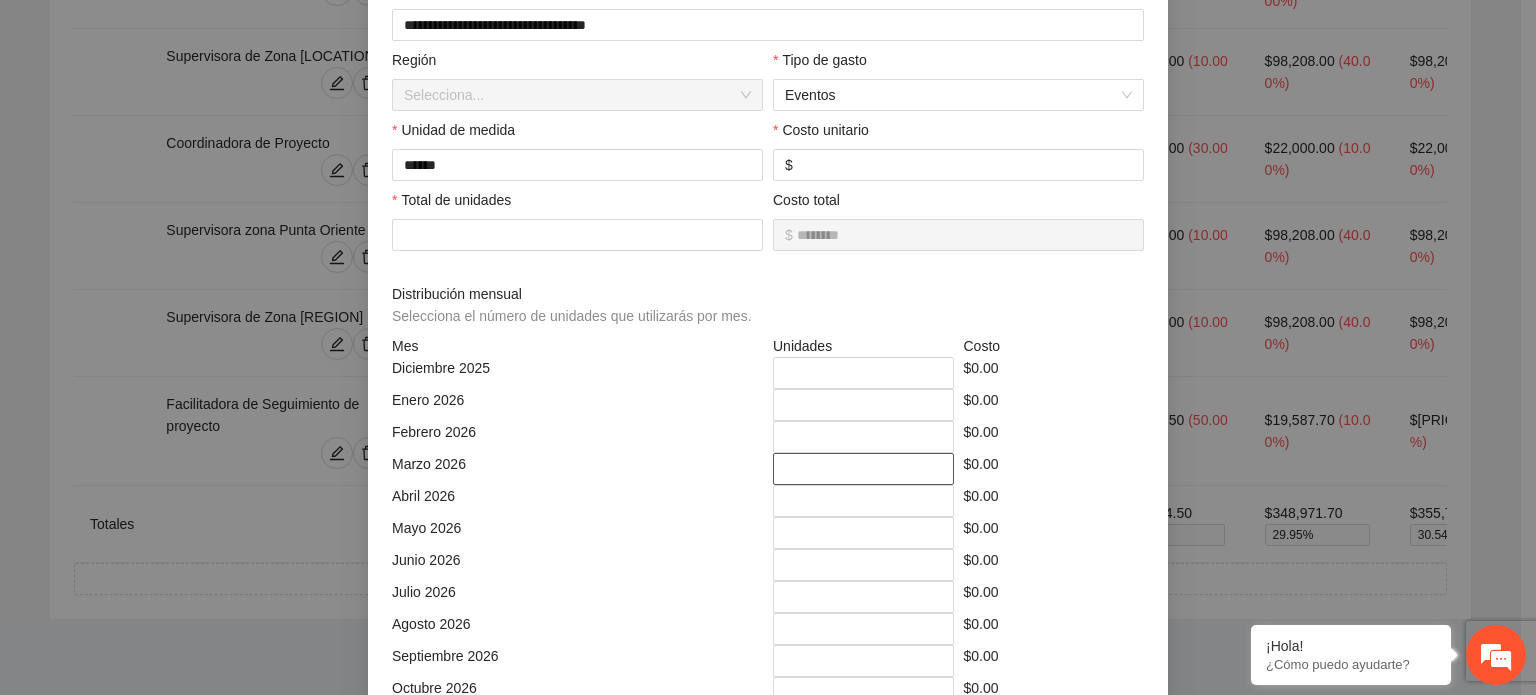click on "*" at bounding box center (863, 469) 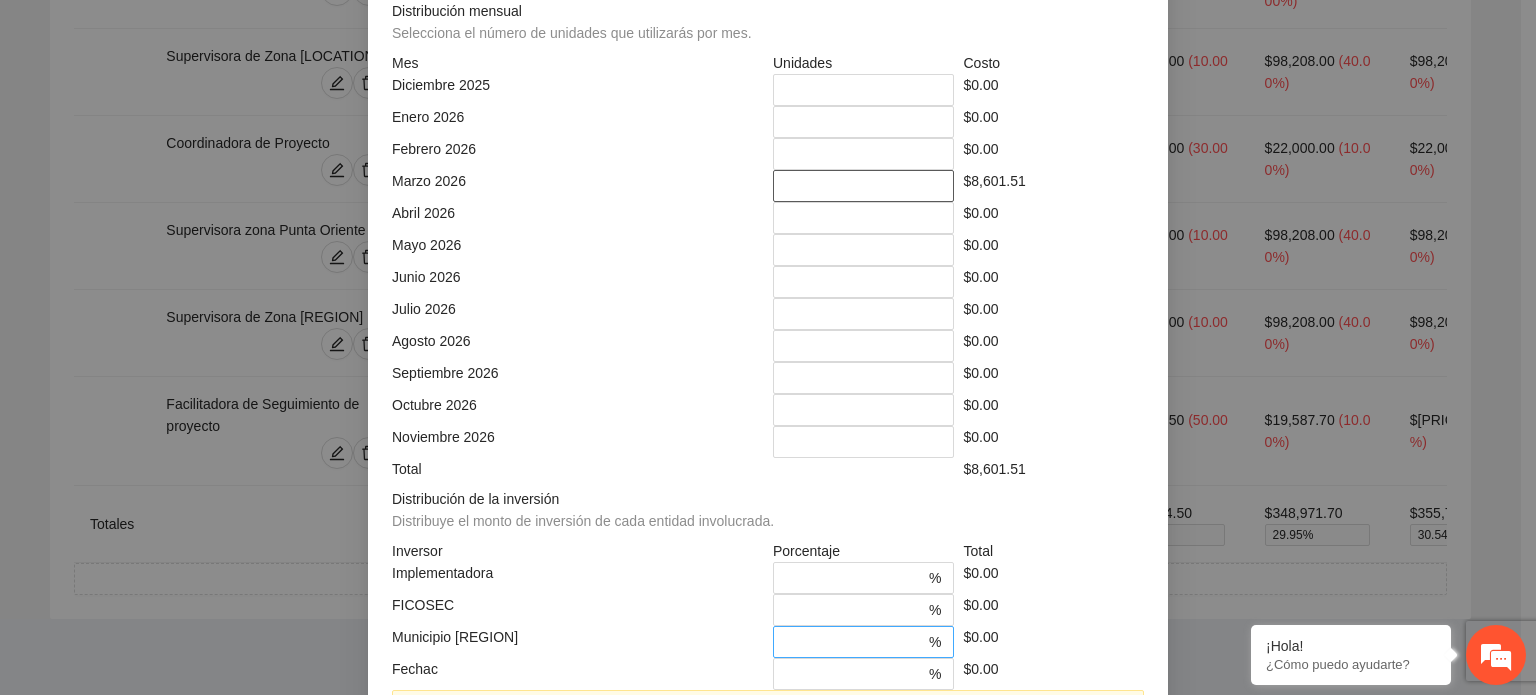 scroll, scrollTop: 600, scrollLeft: 0, axis: vertical 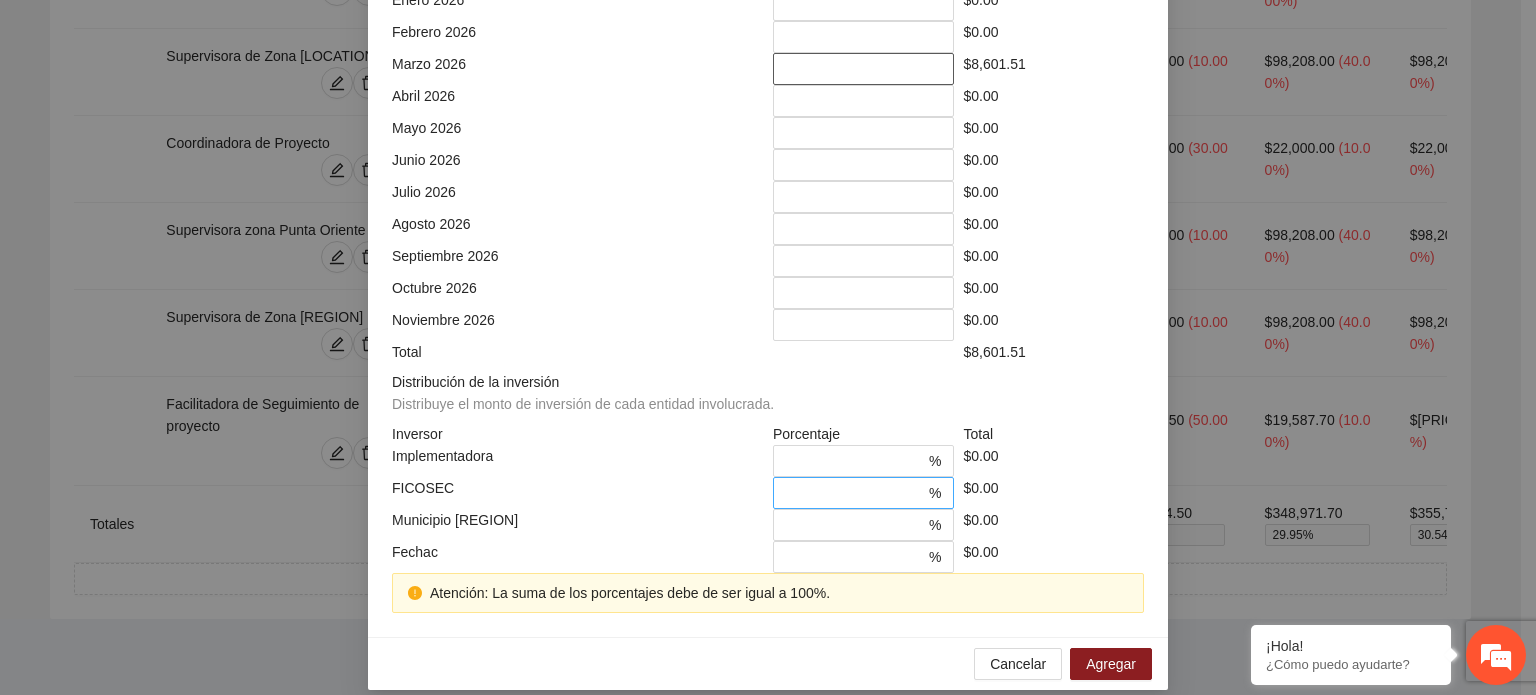 type on "*" 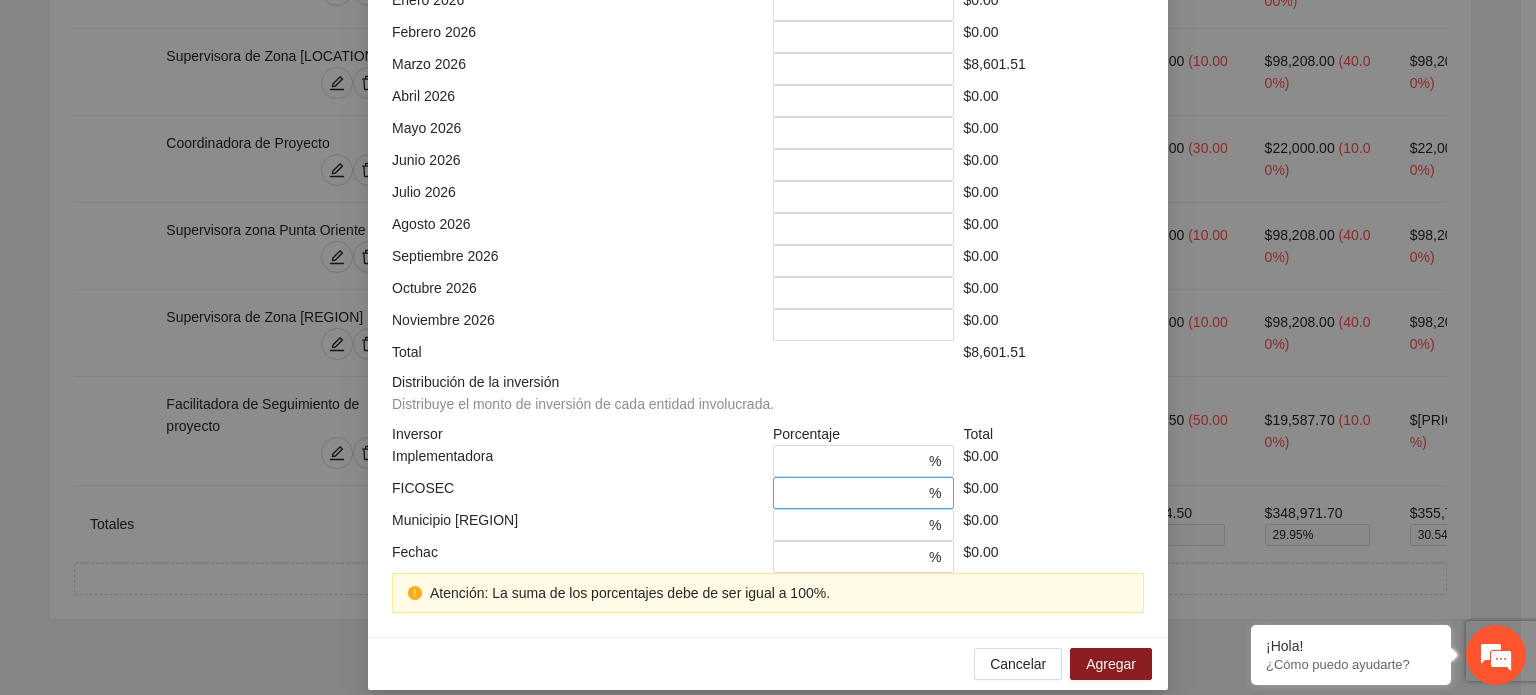 click on "*" at bounding box center [855, 493] 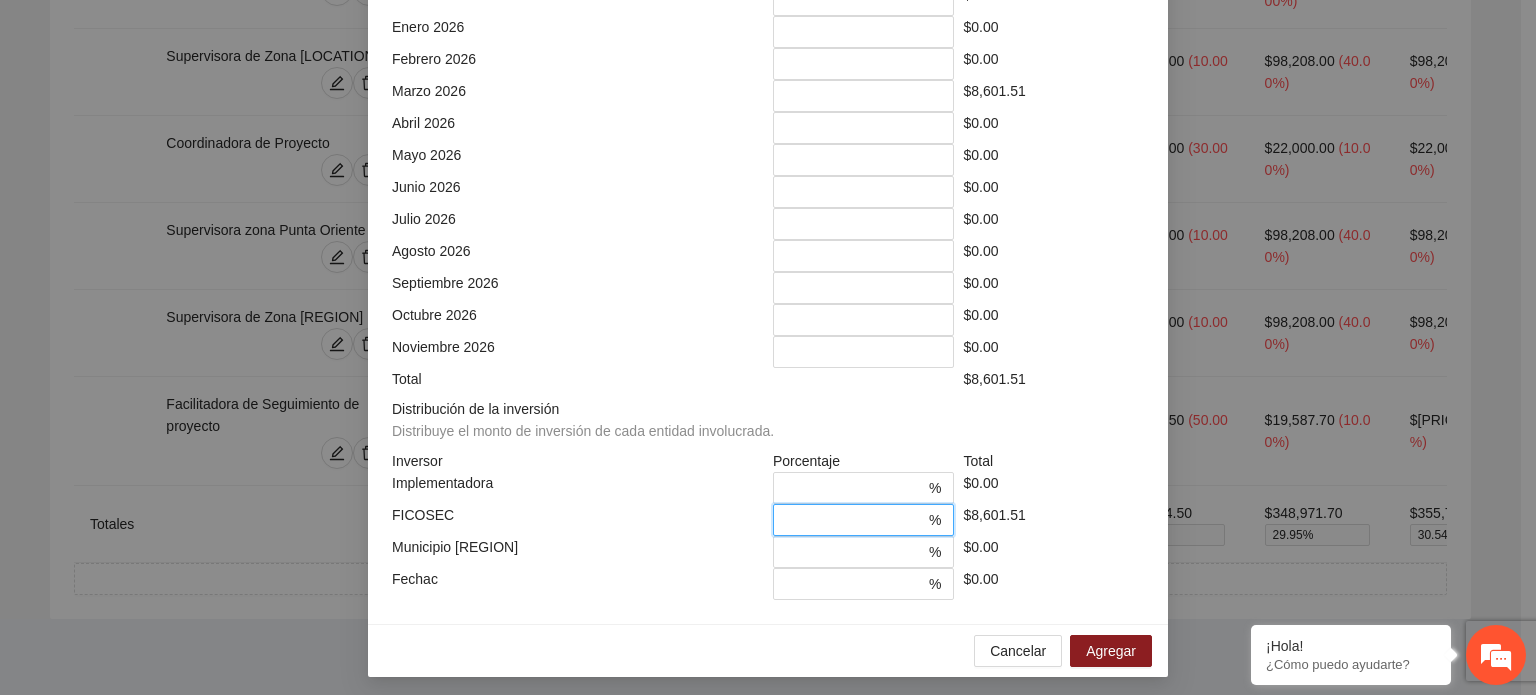 scroll, scrollTop: 600, scrollLeft: 0, axis: vertical 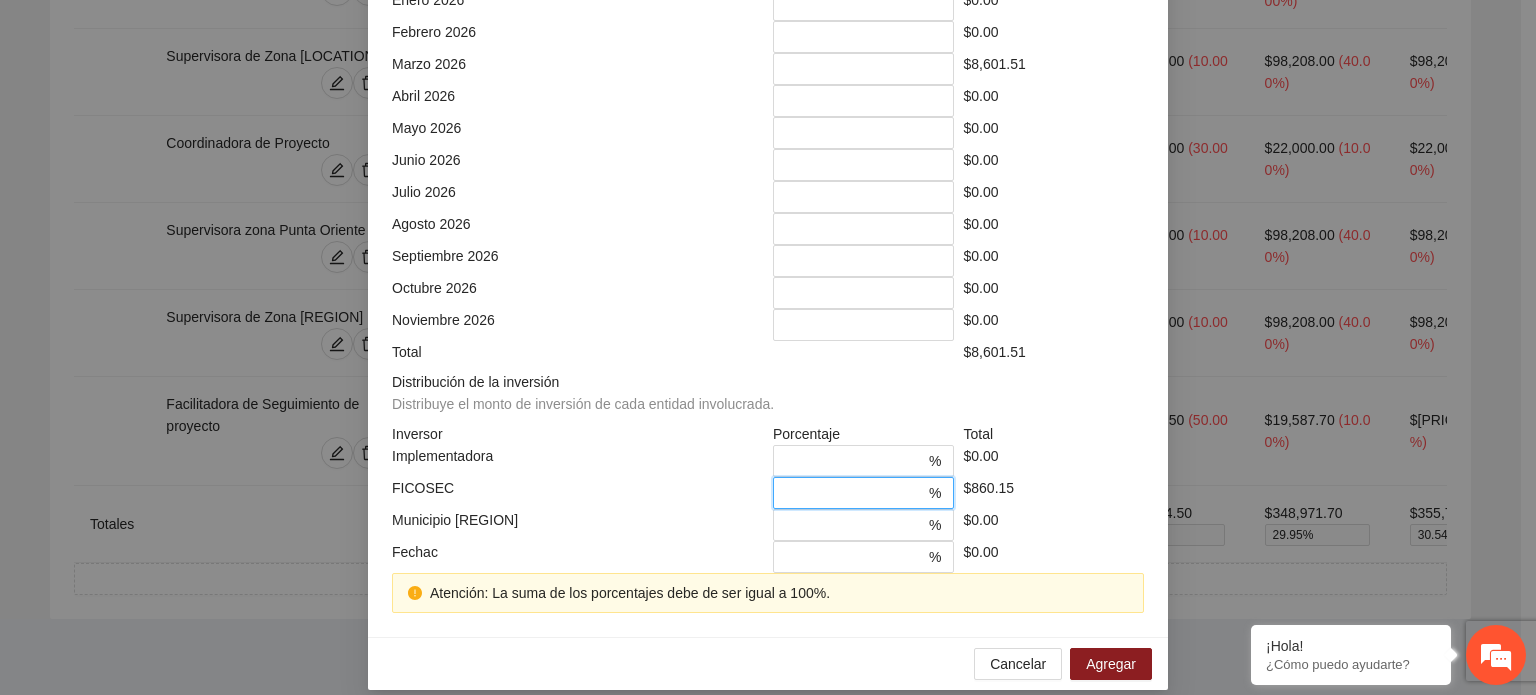 type on "*" 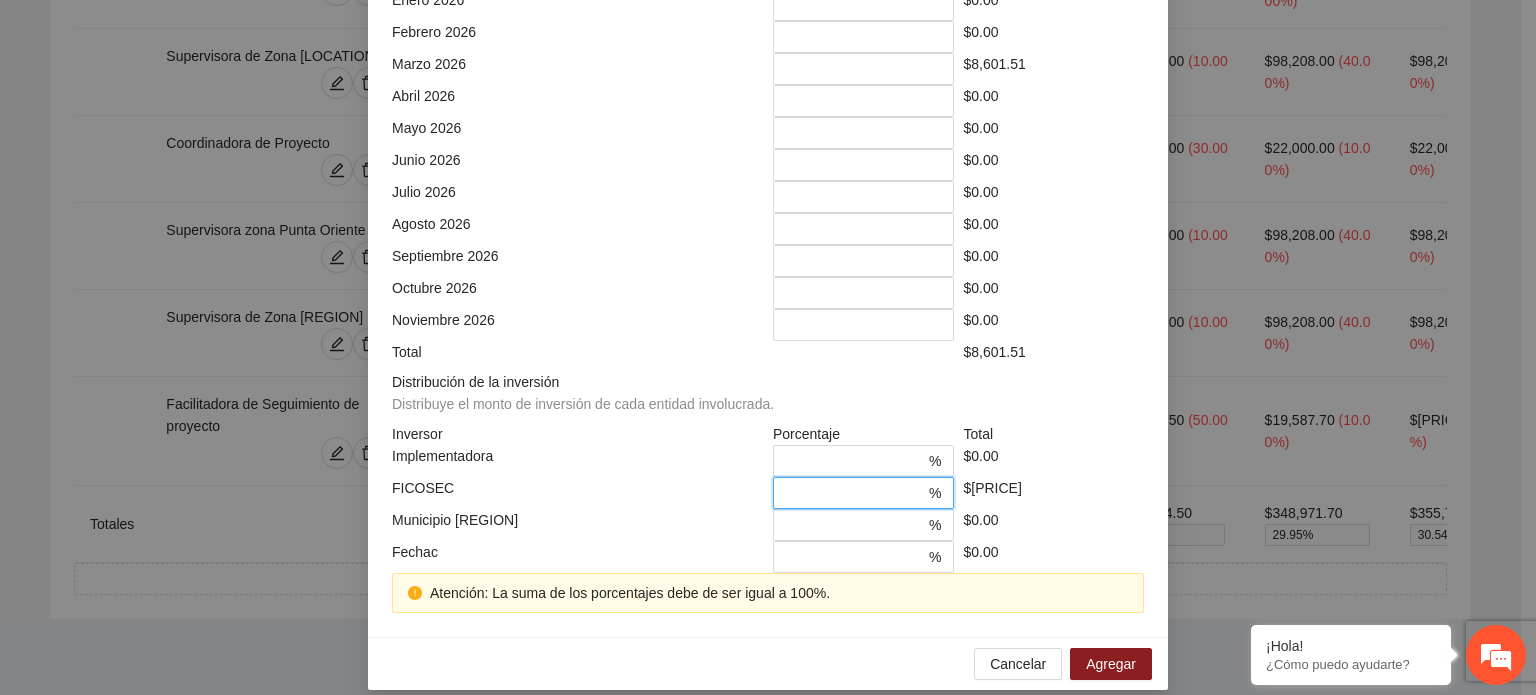 type 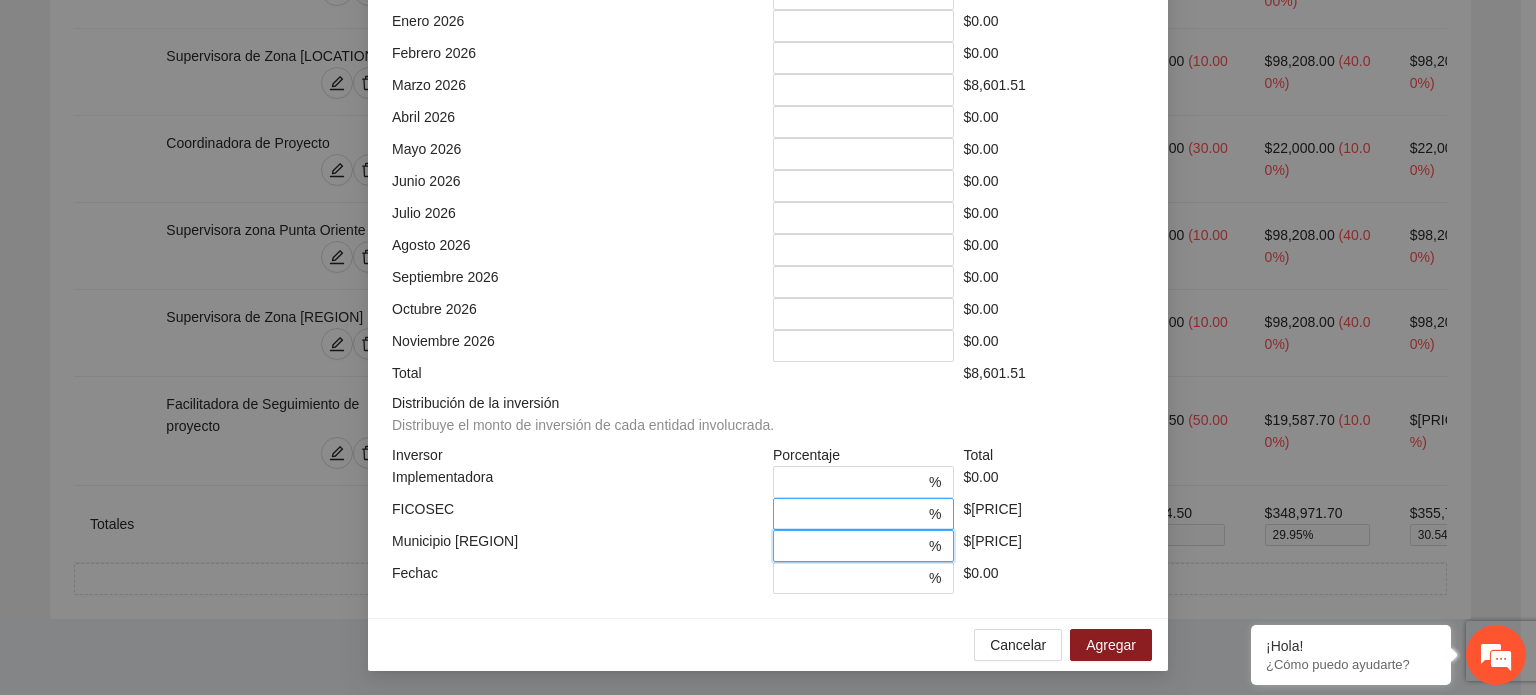 scroll, scrollTop: 573, scrollLeft: 0, axis: vertical 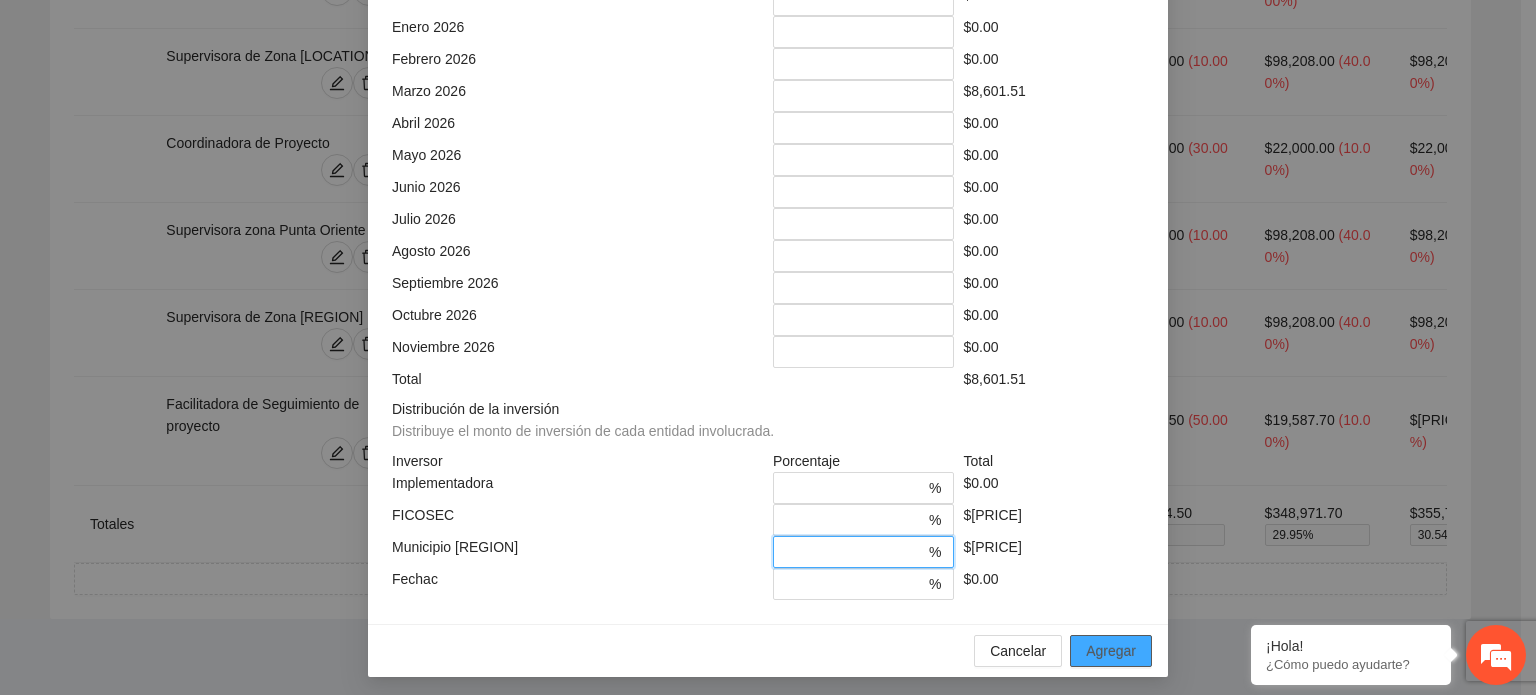 click on "Agregar" at bounding box center [1111, 651] 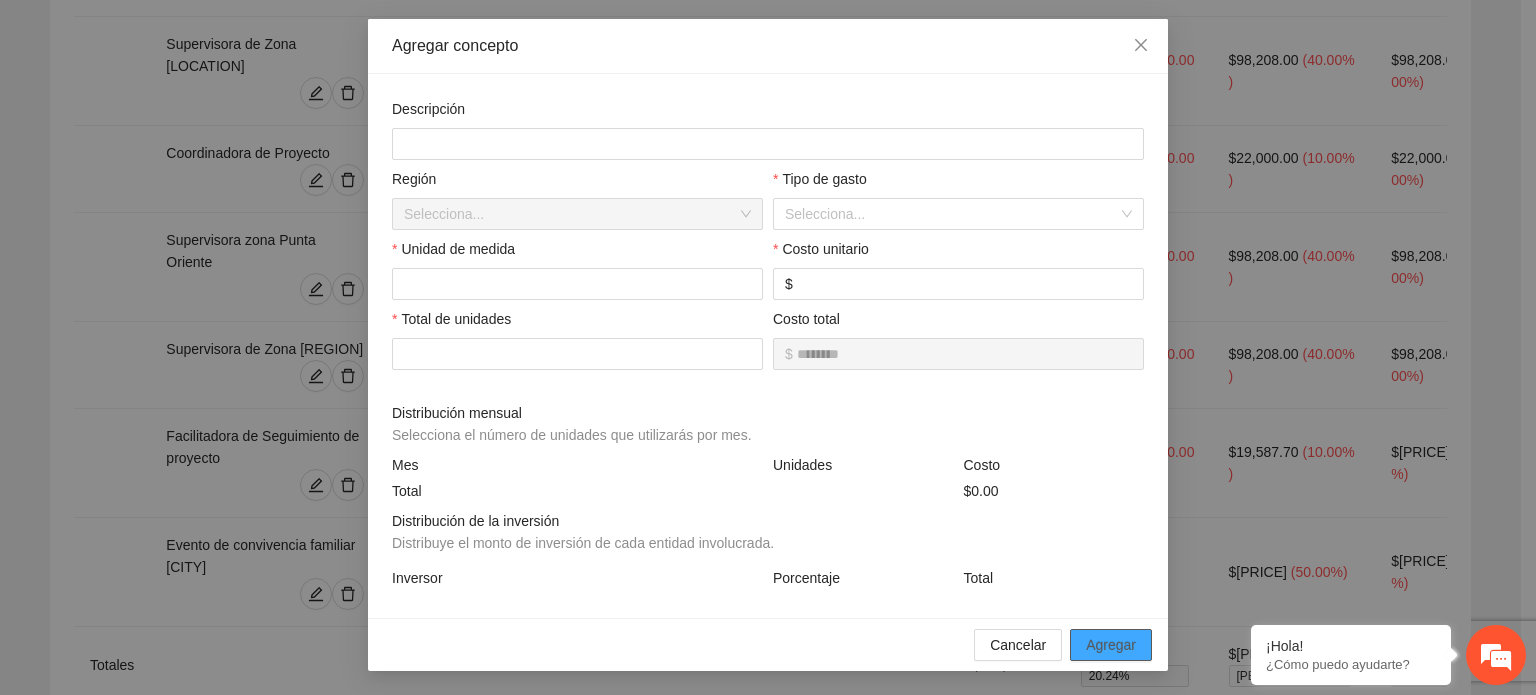 scroll, scrollTop: 473, scrollLeft: 0, axis: vertical 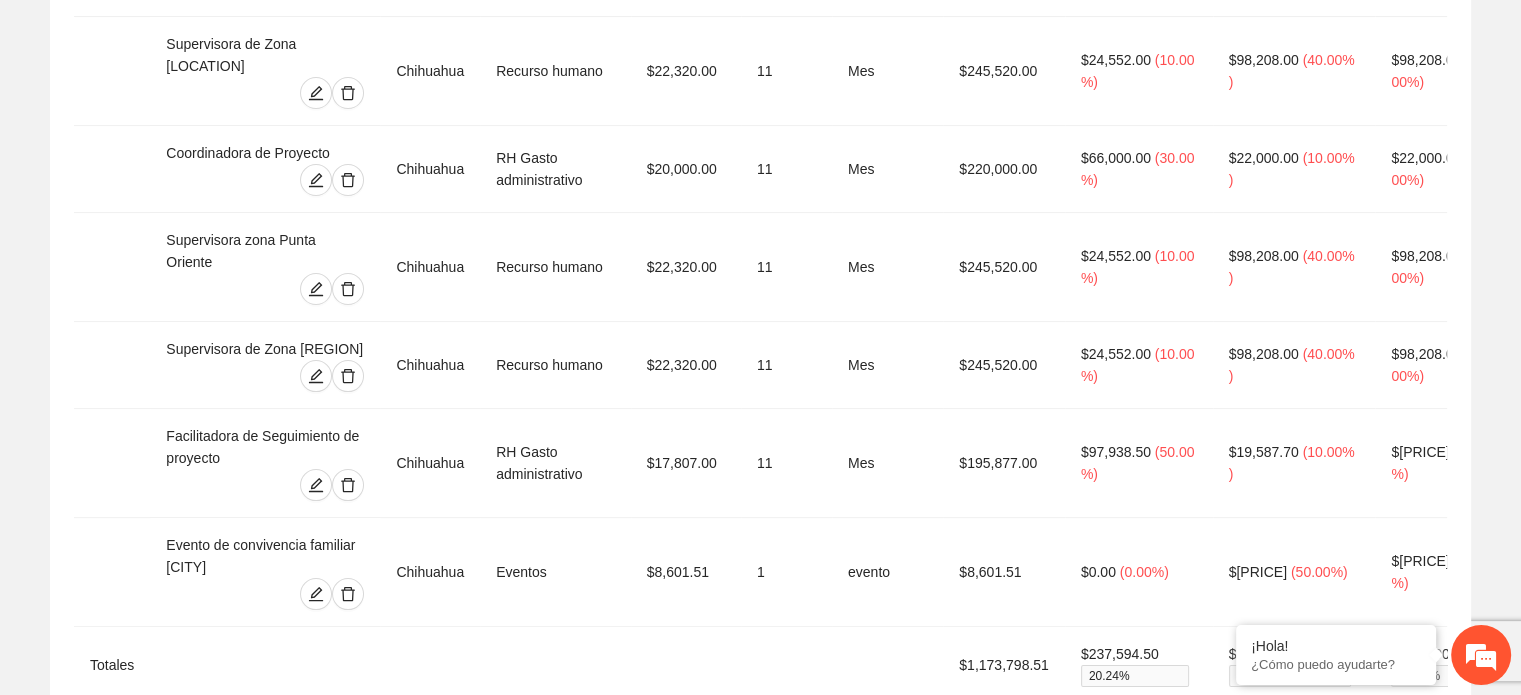 drag, startPoint x: 765, startPoint y: 666, endPoint x: 797, endPoint y: 666, distance: 32 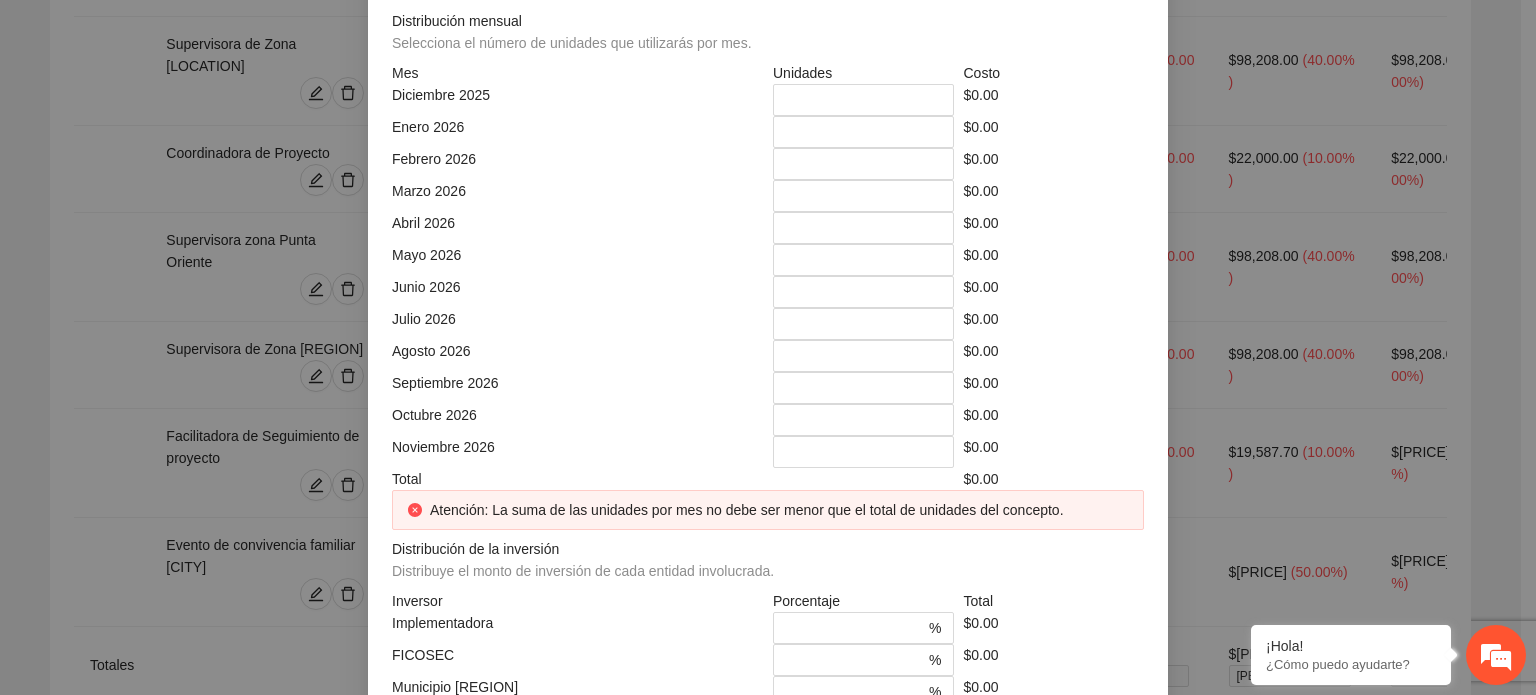 click at bounding box center [768, -248] 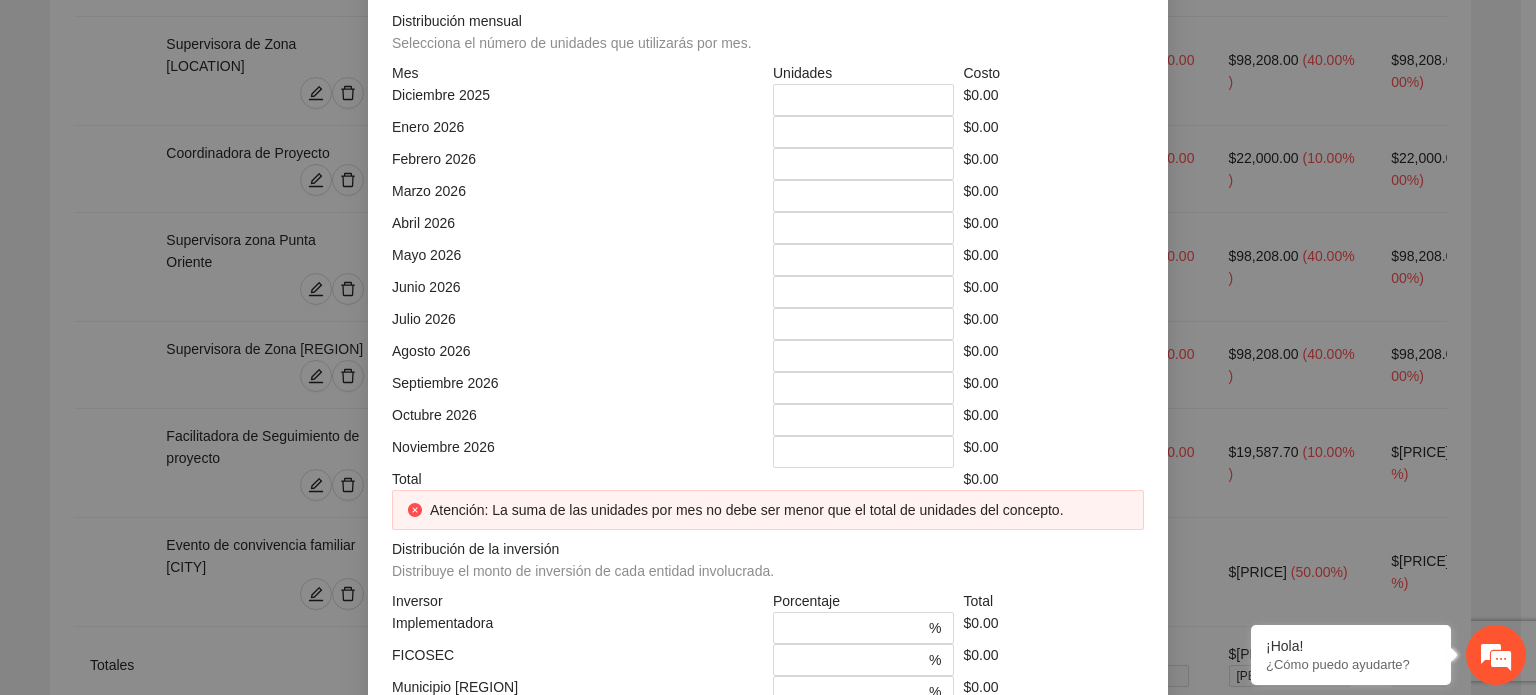 click at bounding box center [951, -178] 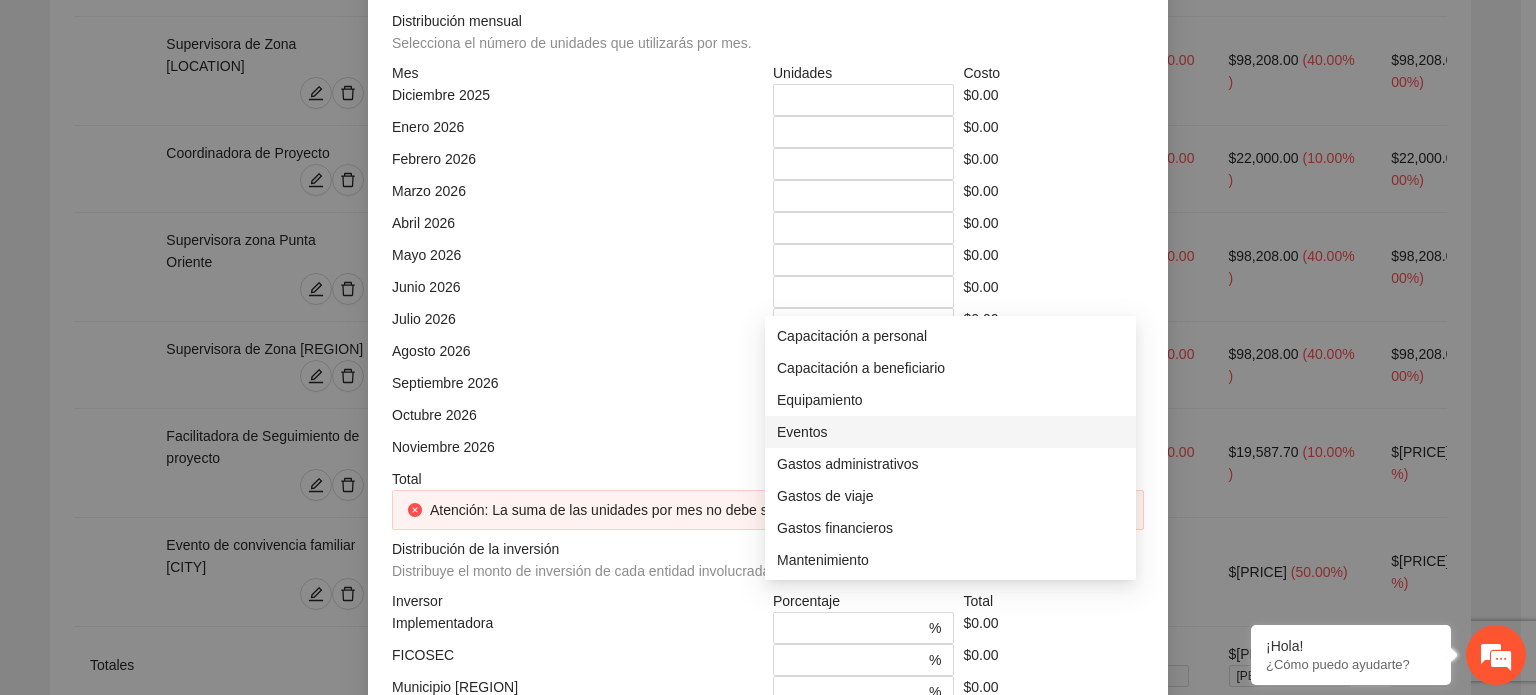 click on "Eventos" at bounding box center (950, 432) 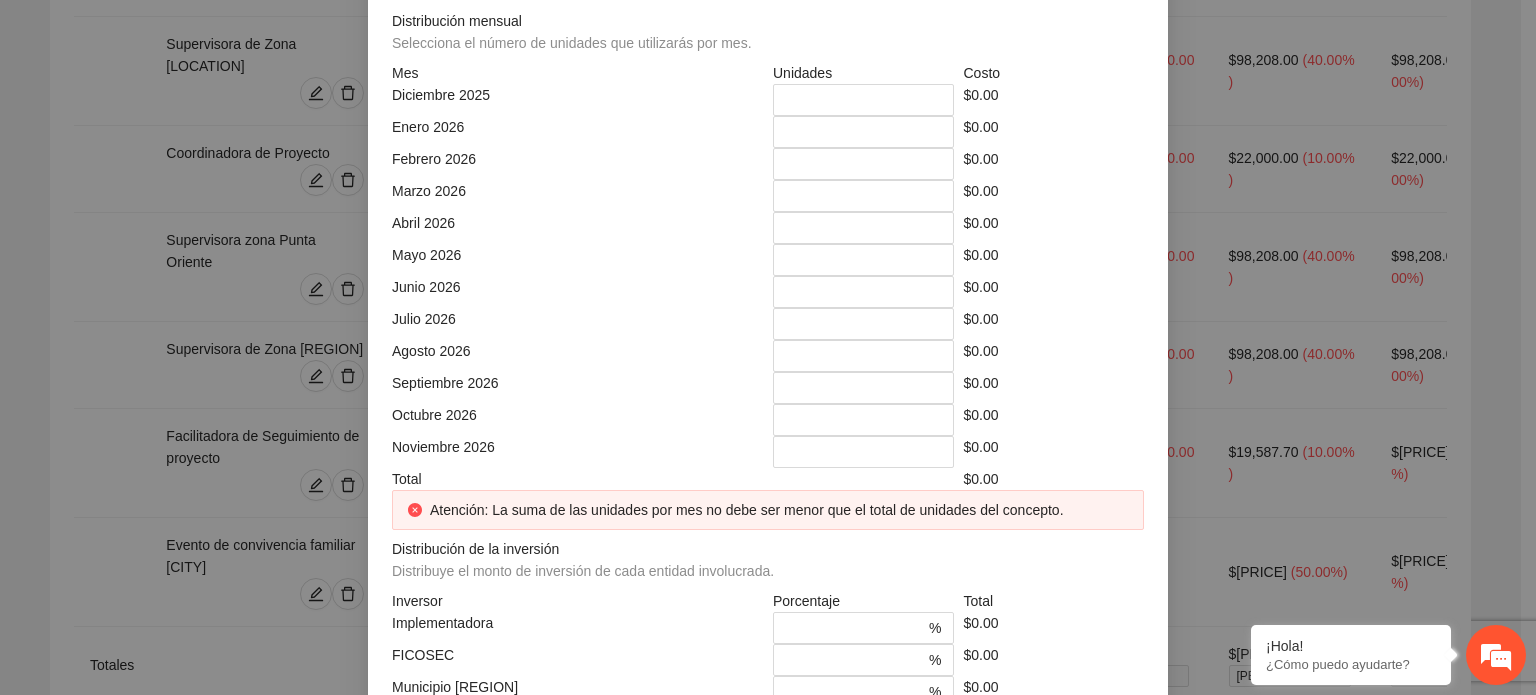 click at bounding box center [577, -108] 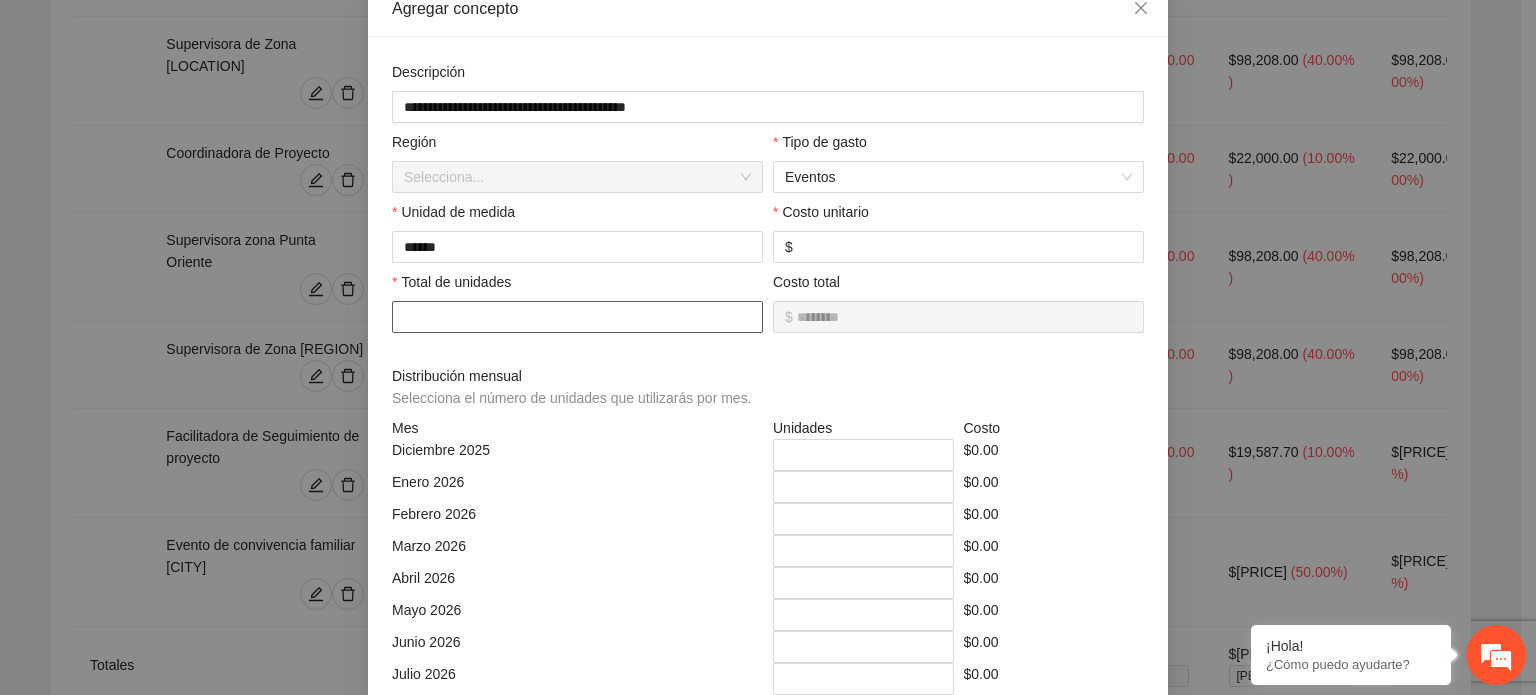 scroll, scrollTop: 300, scrollLeft: 0, axis: vertical 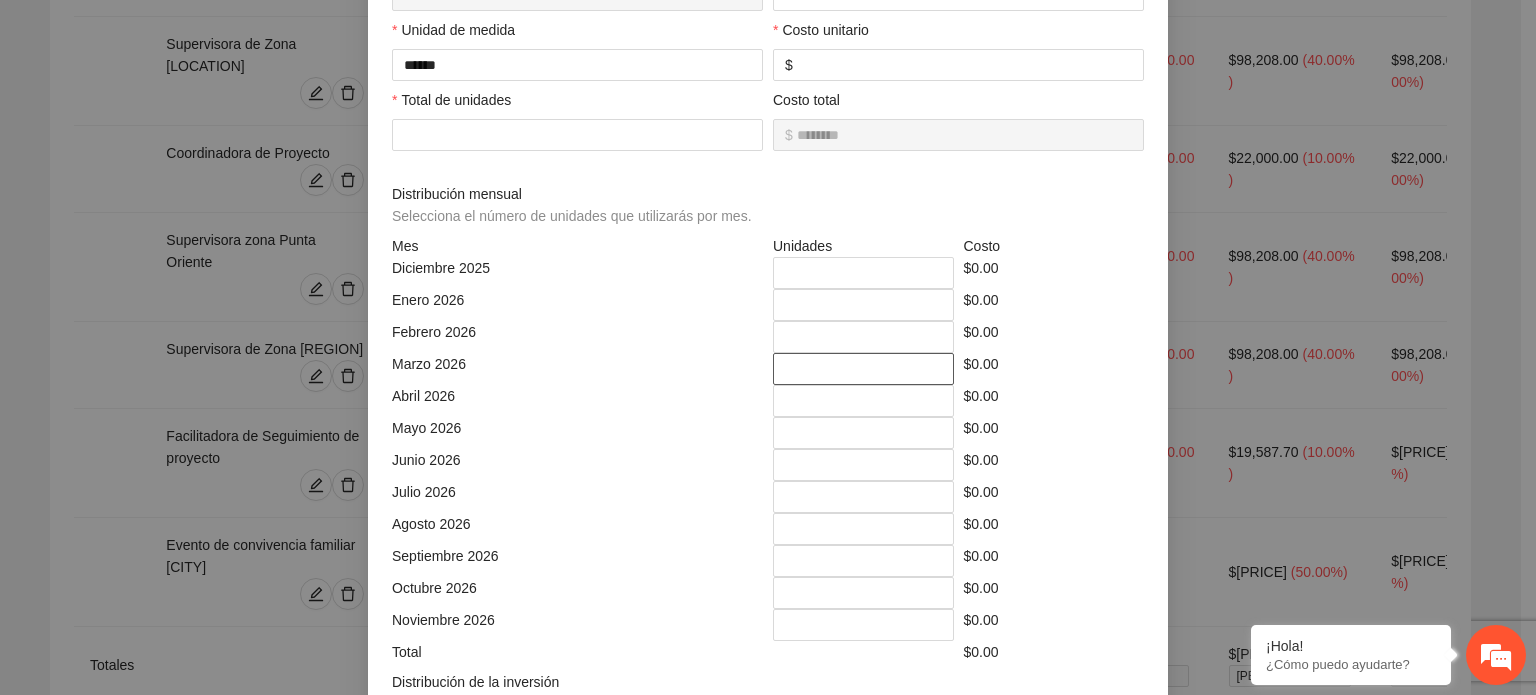 click on "*" at bounding box center [863, 369] 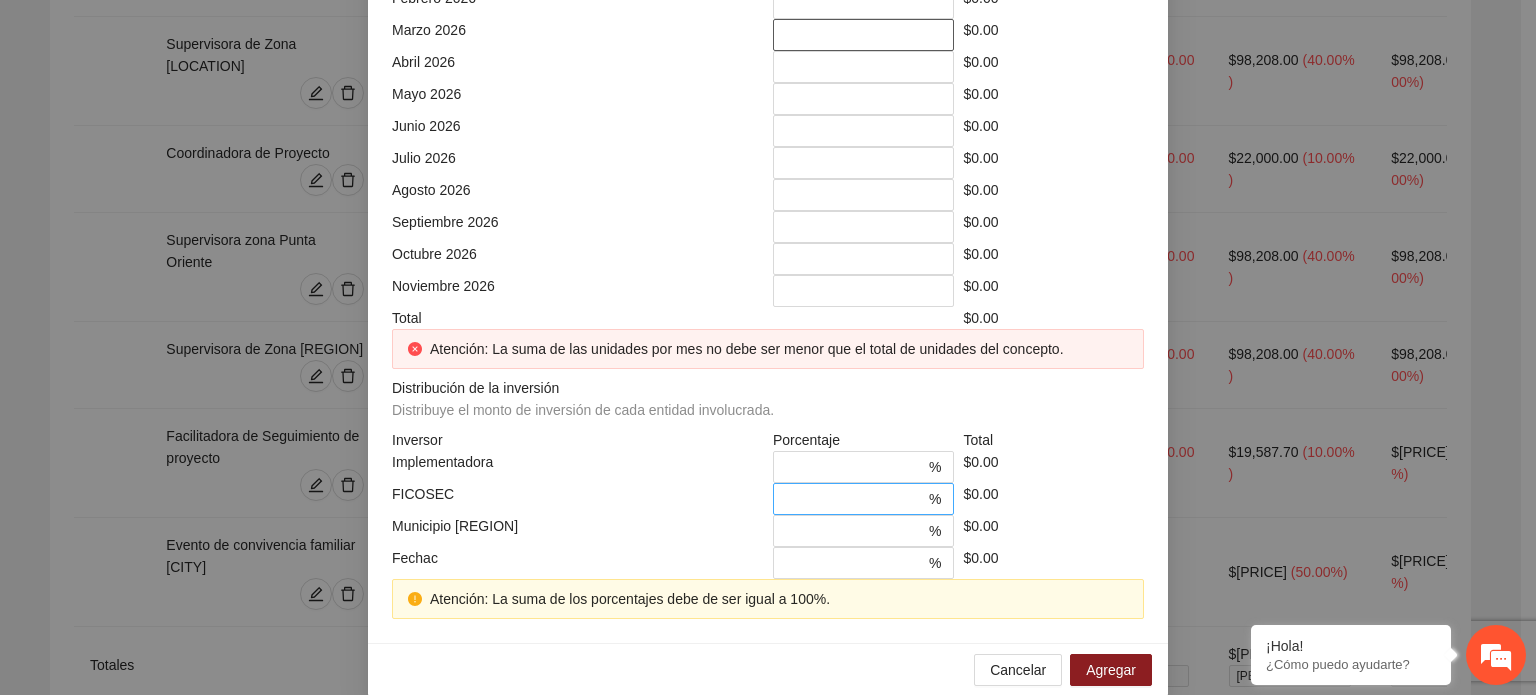scroll, scrollTop: 652, scrollLeft: 0, axis: vertical 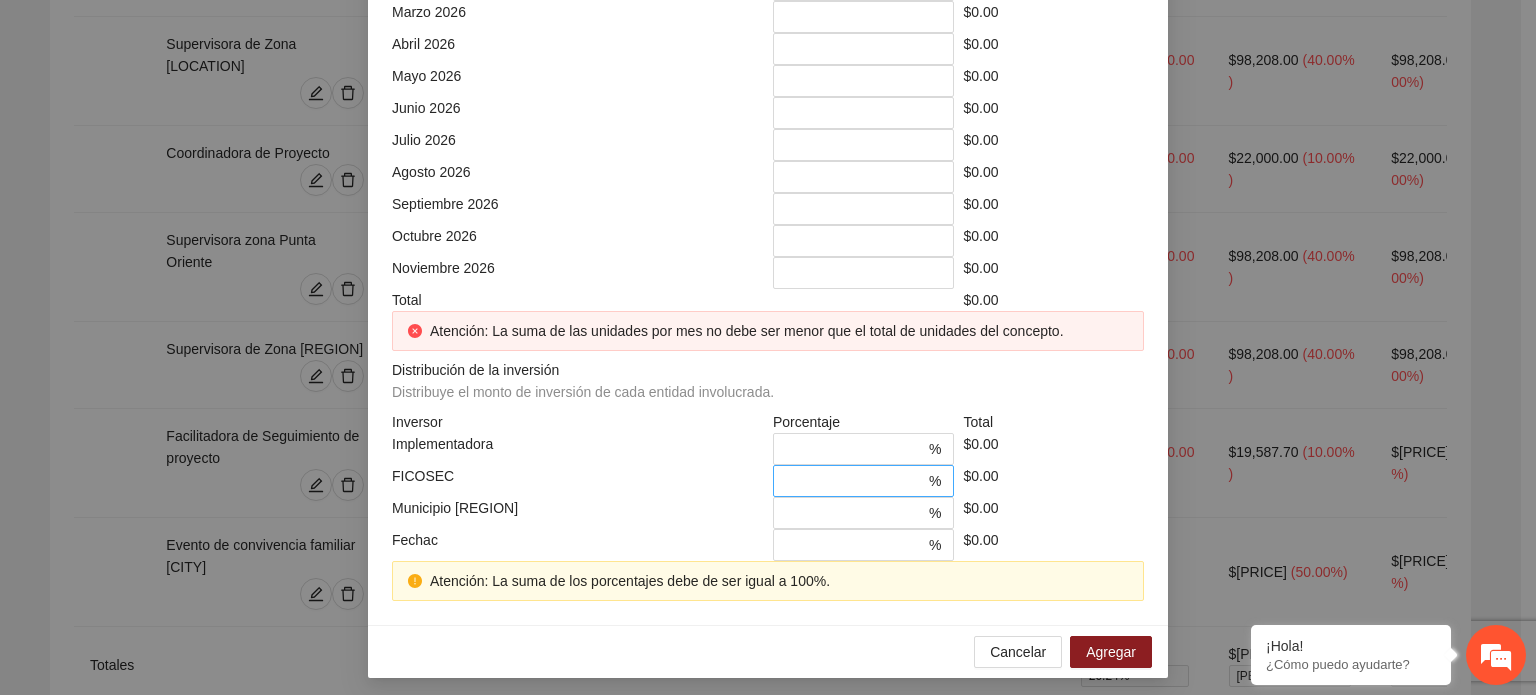 click on "*" at bounding box center (855, 481) 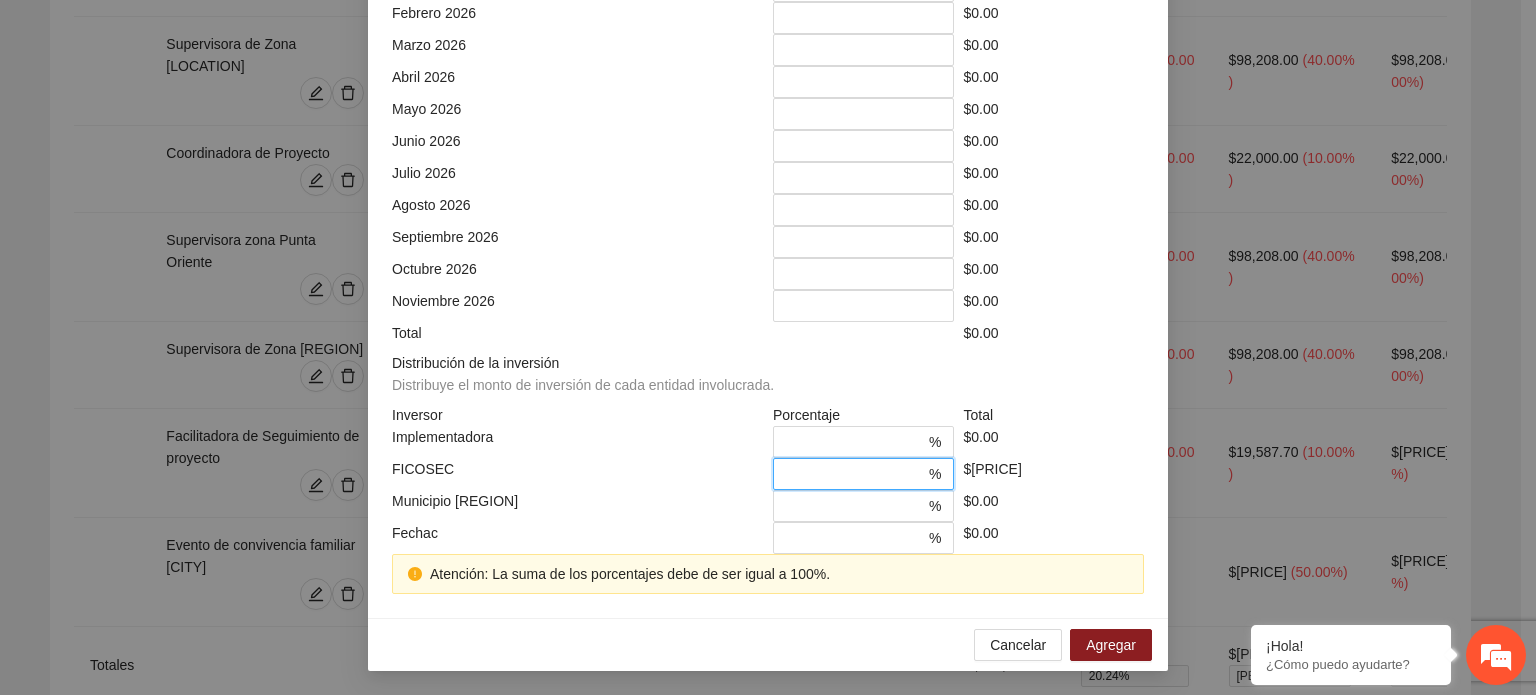 scroll, scrollTop: 613, scrollLeft: 0, axis: vertical 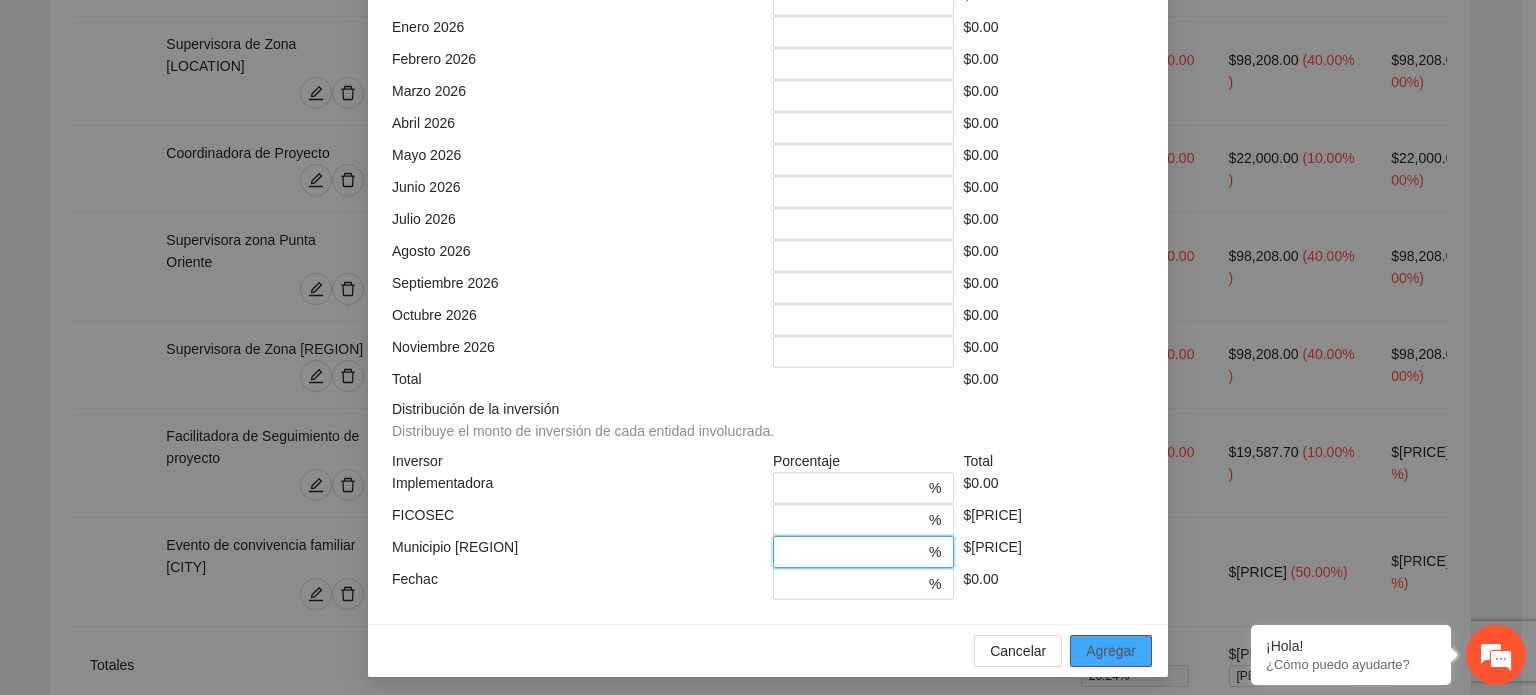 click on "Agregar" at bounding box center [1111, 651] 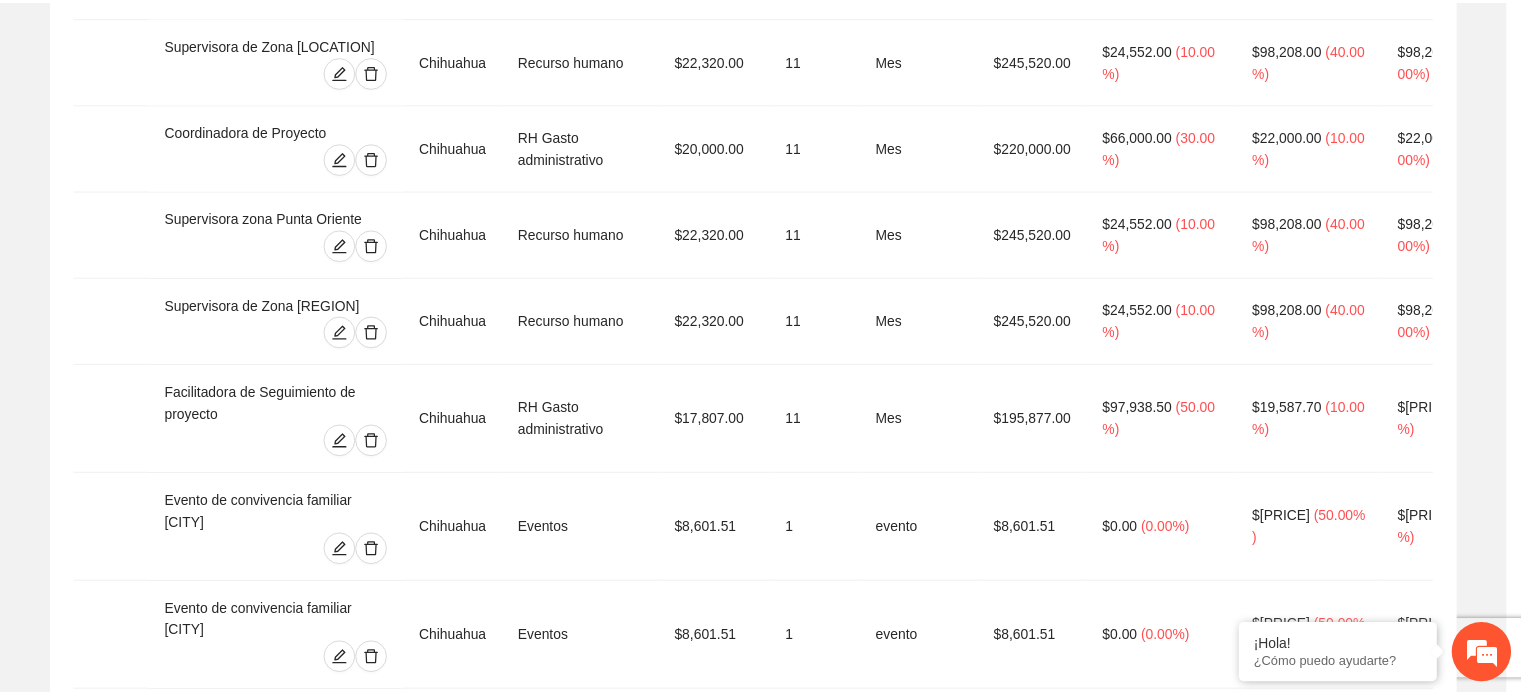 scroll, scrollTop: 473, scrollLeft: 0, axis: vertical 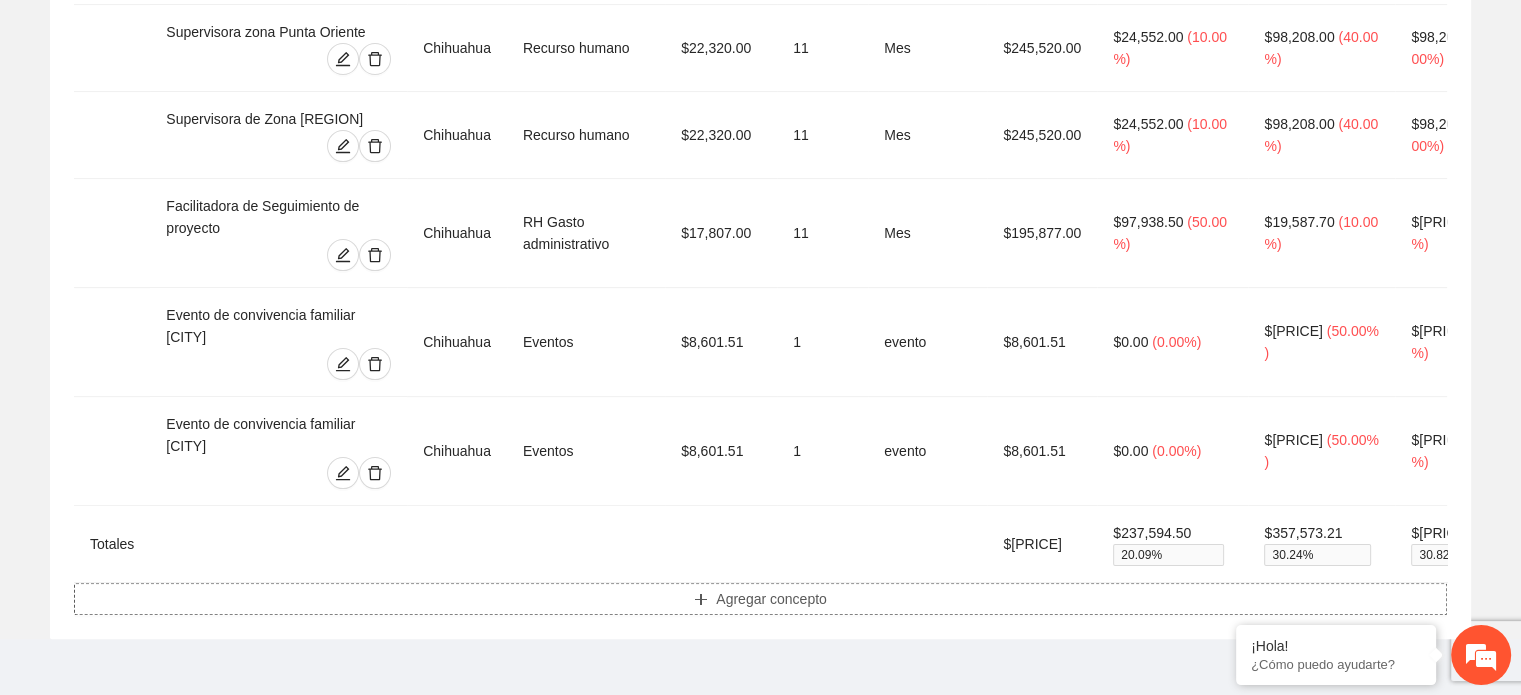 click on "Agregar concepto" at bounding box center (771, 599) 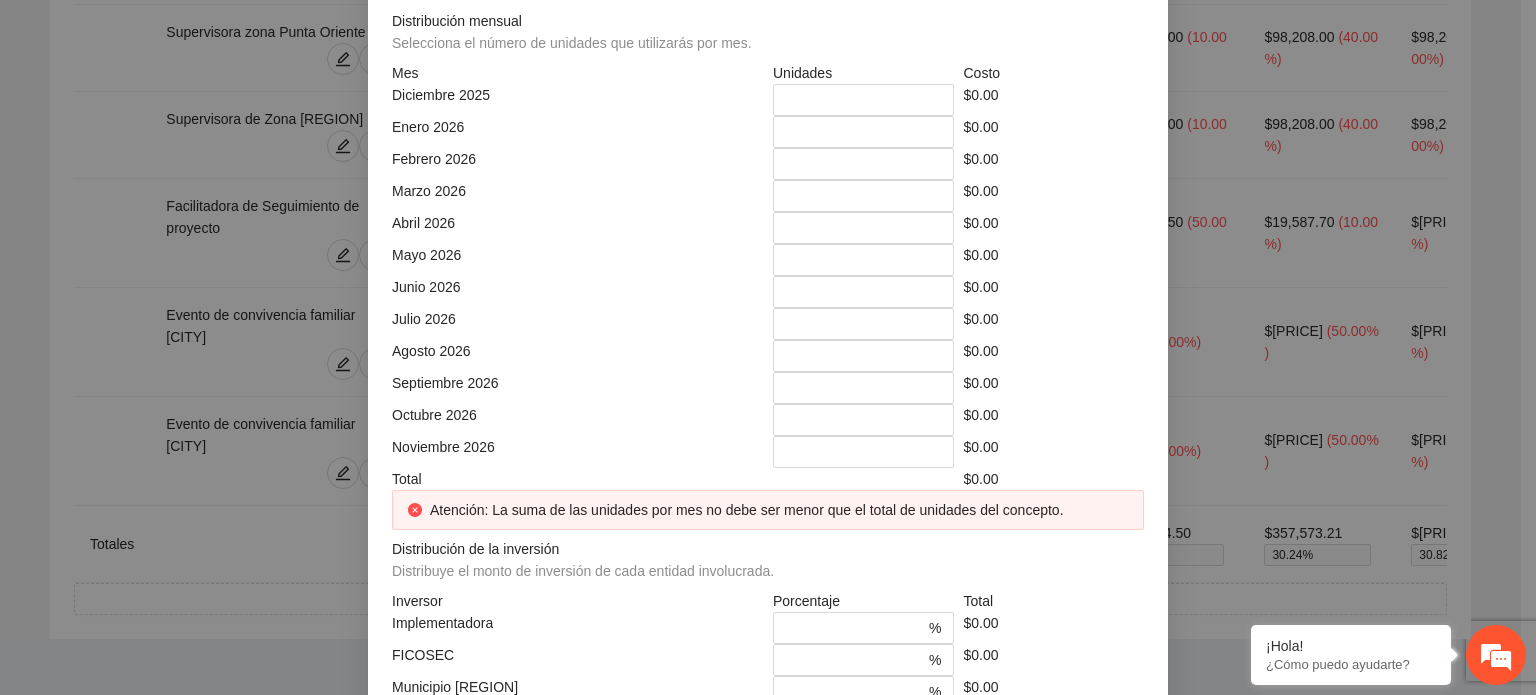 click at bounding box center [768, -248] 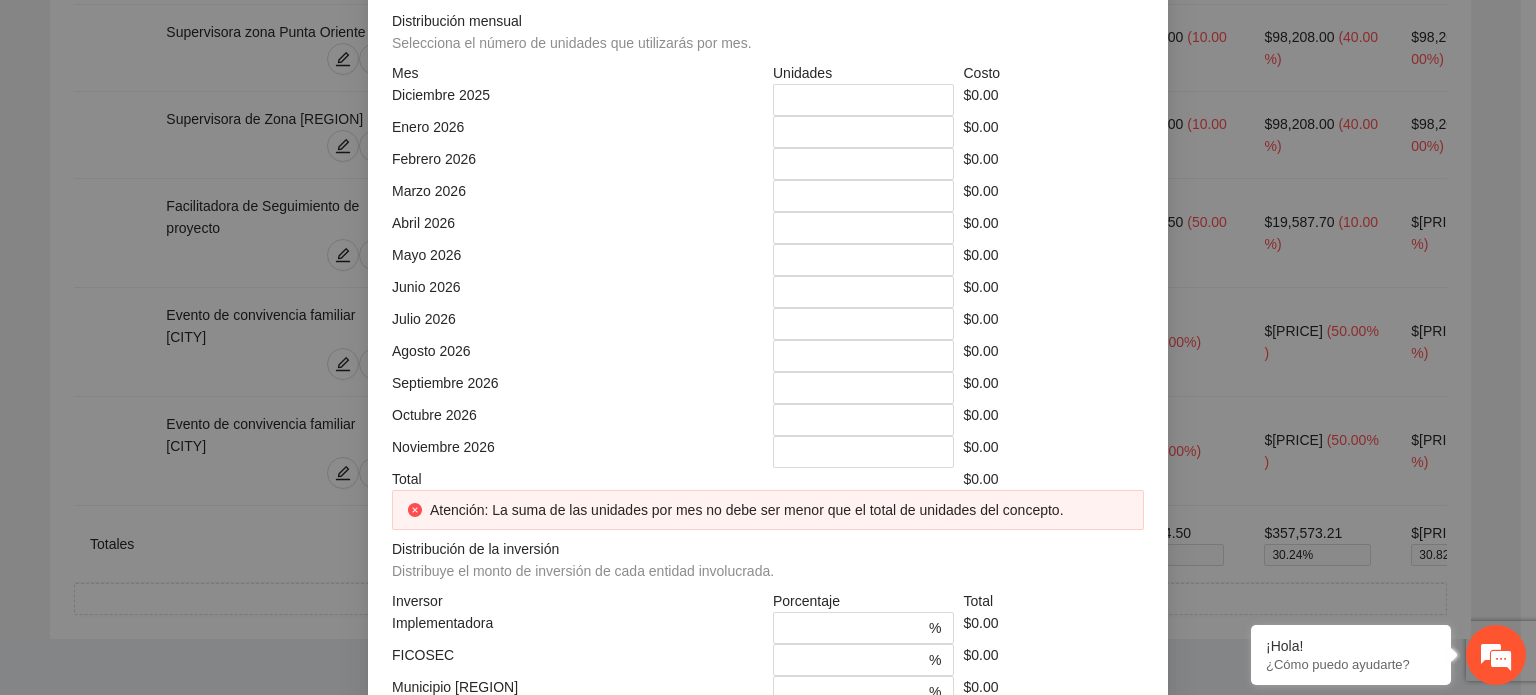 click at bounding box center [951, -178] 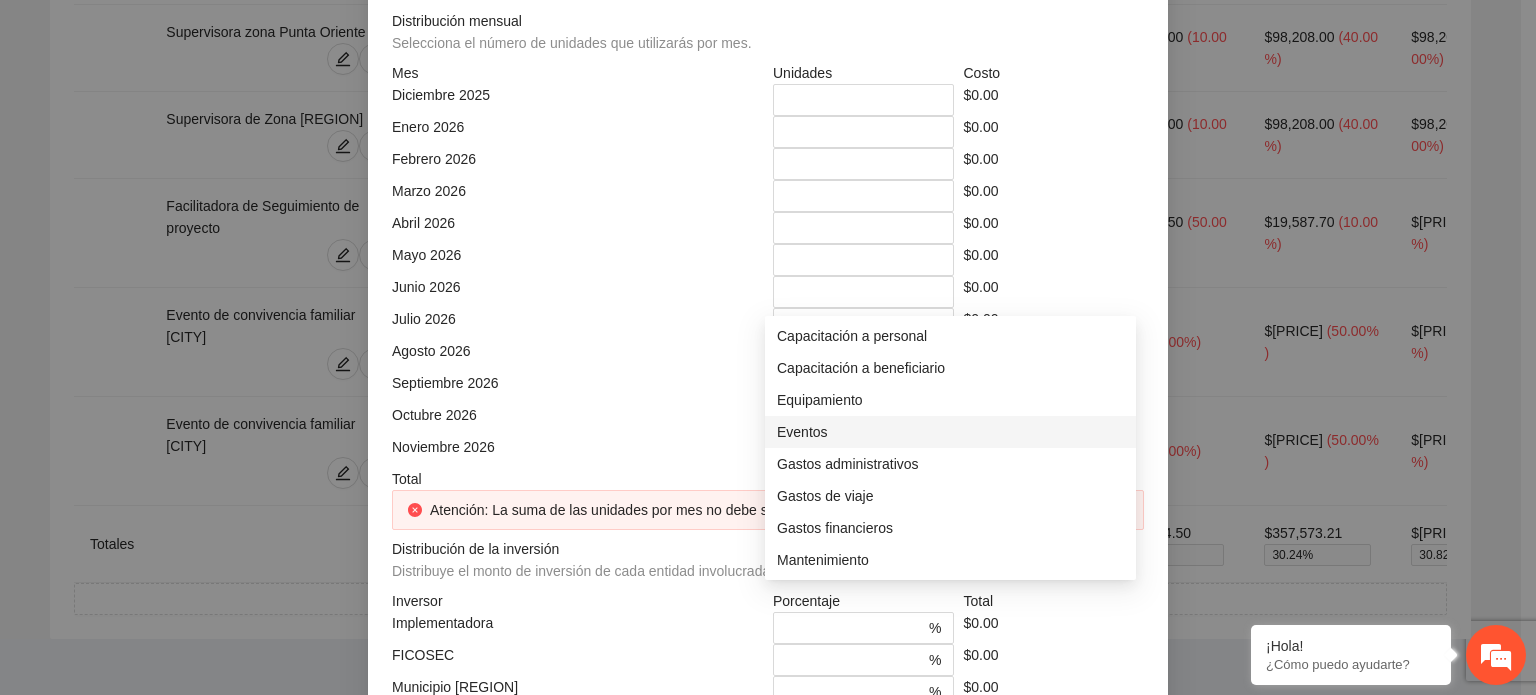 click on "Eventos" at bounding box center (950, 432) 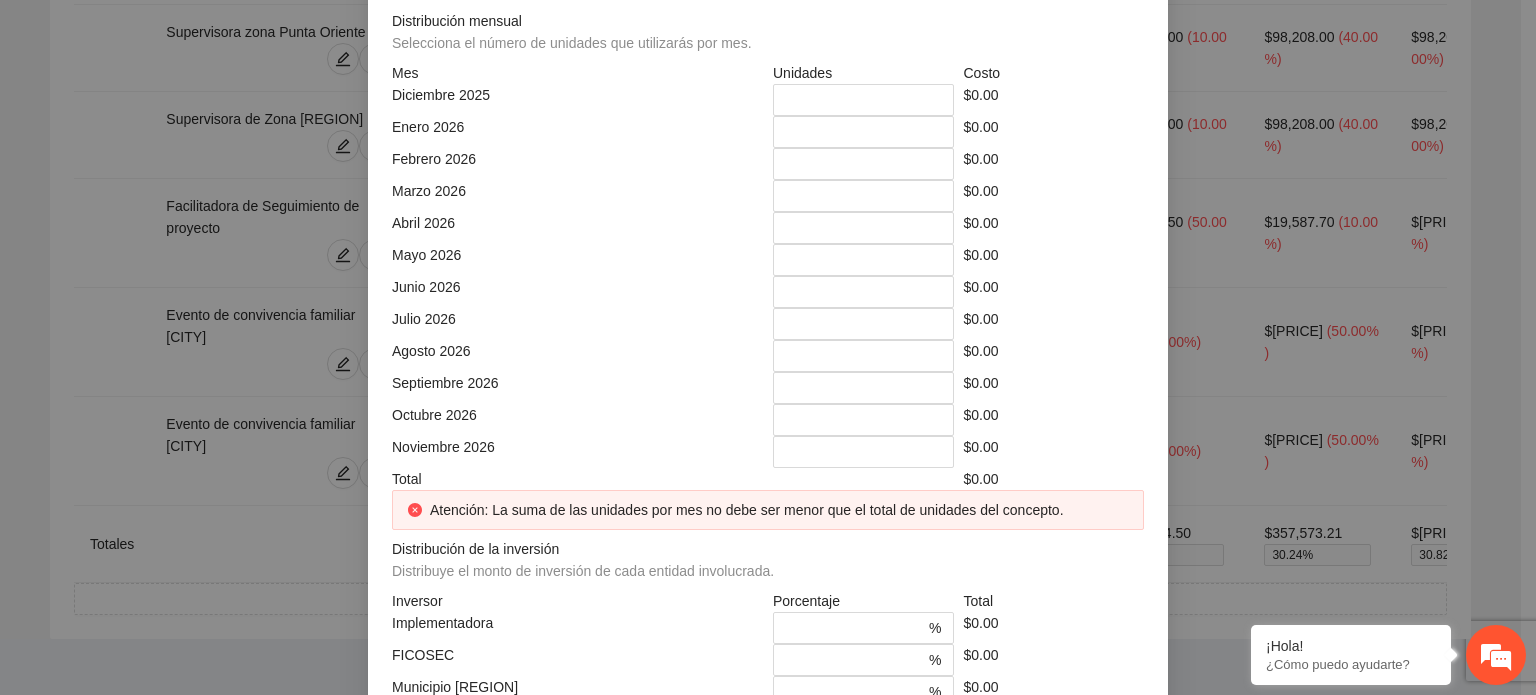 click at bounding box center (577, -108) 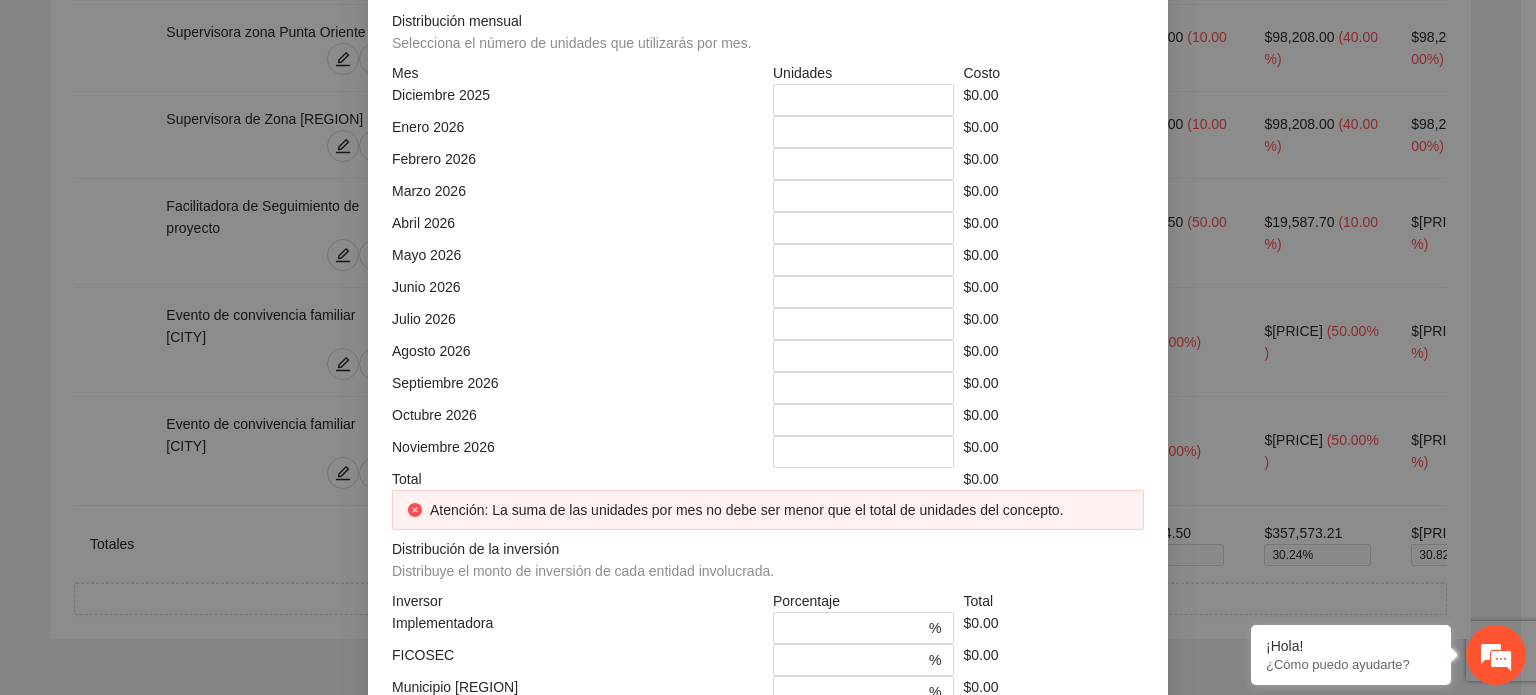 click on "$" at bounding box center (958, -108) 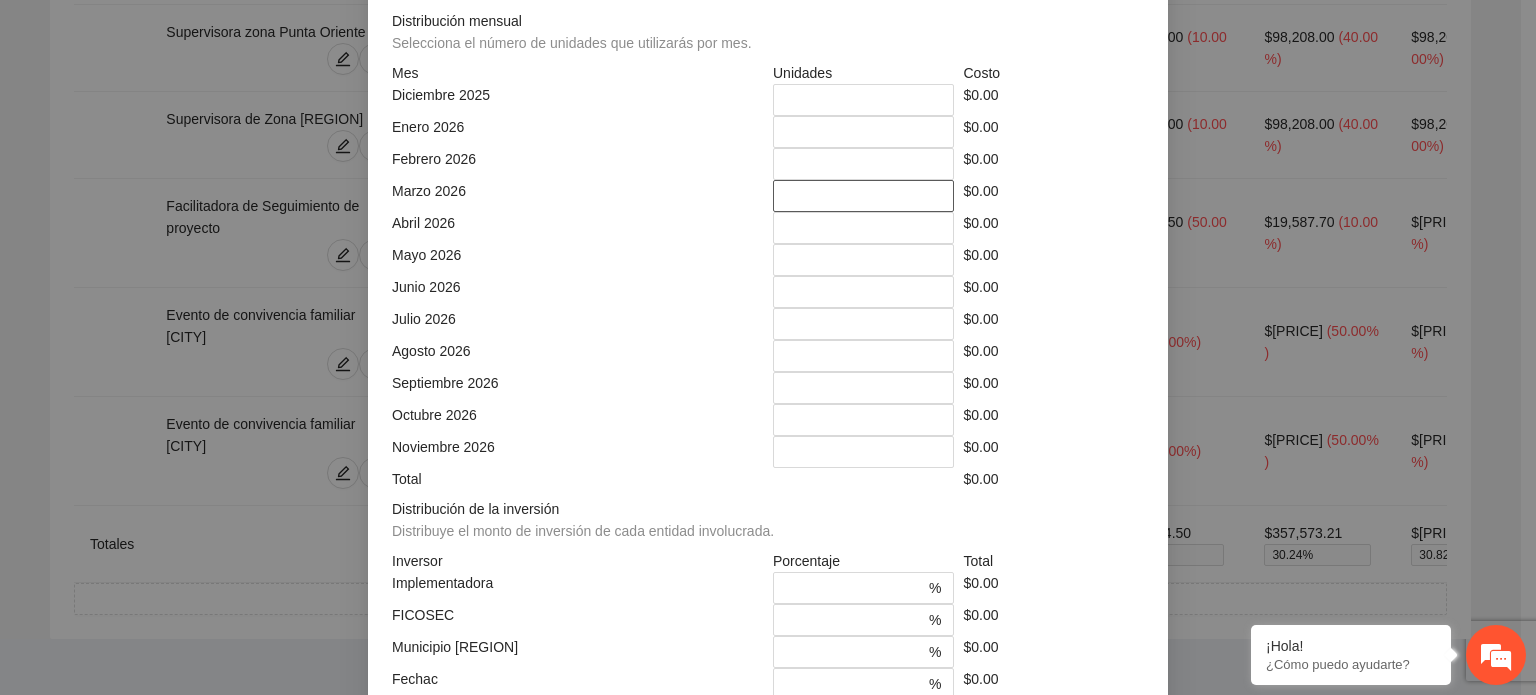 click on "*" at bounding box center [863, 196] 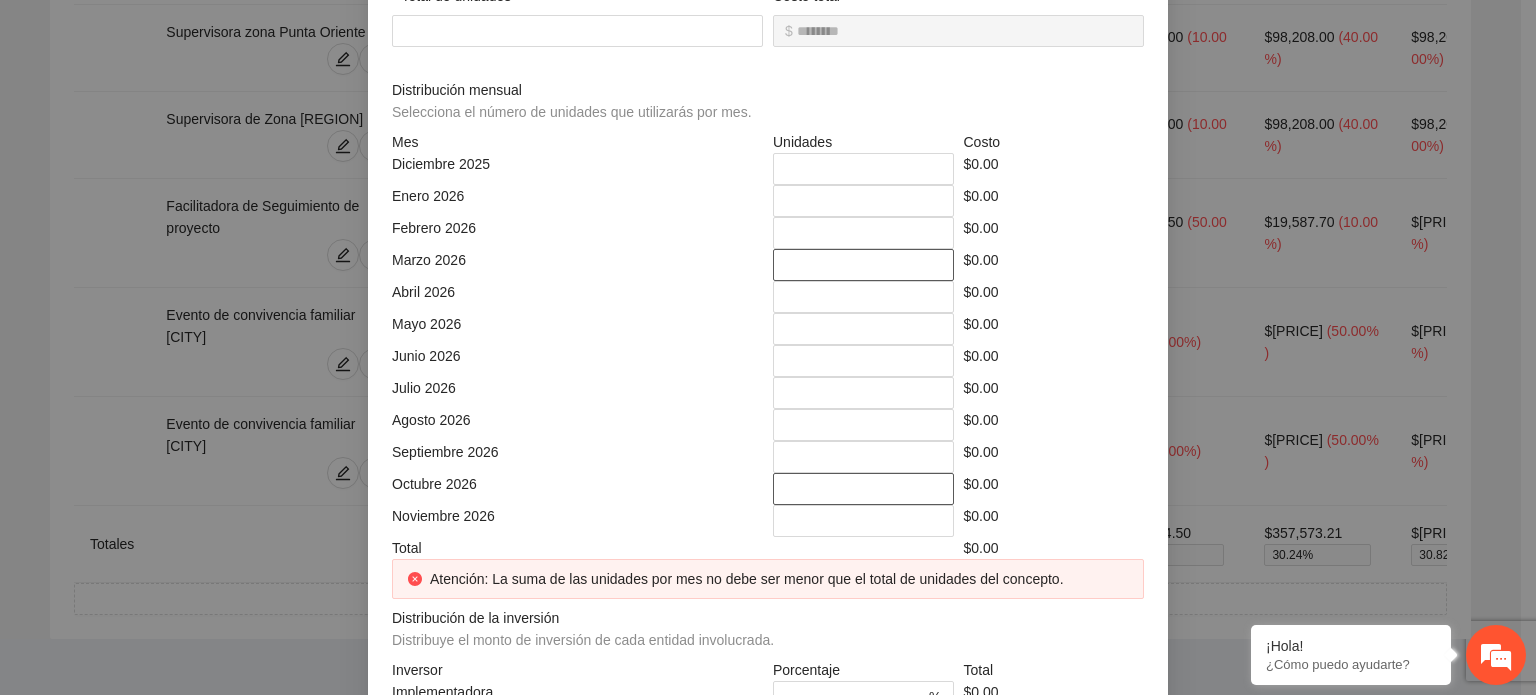 scroll, scrollTop: 500, scrollLeft: 0, axis: vertical 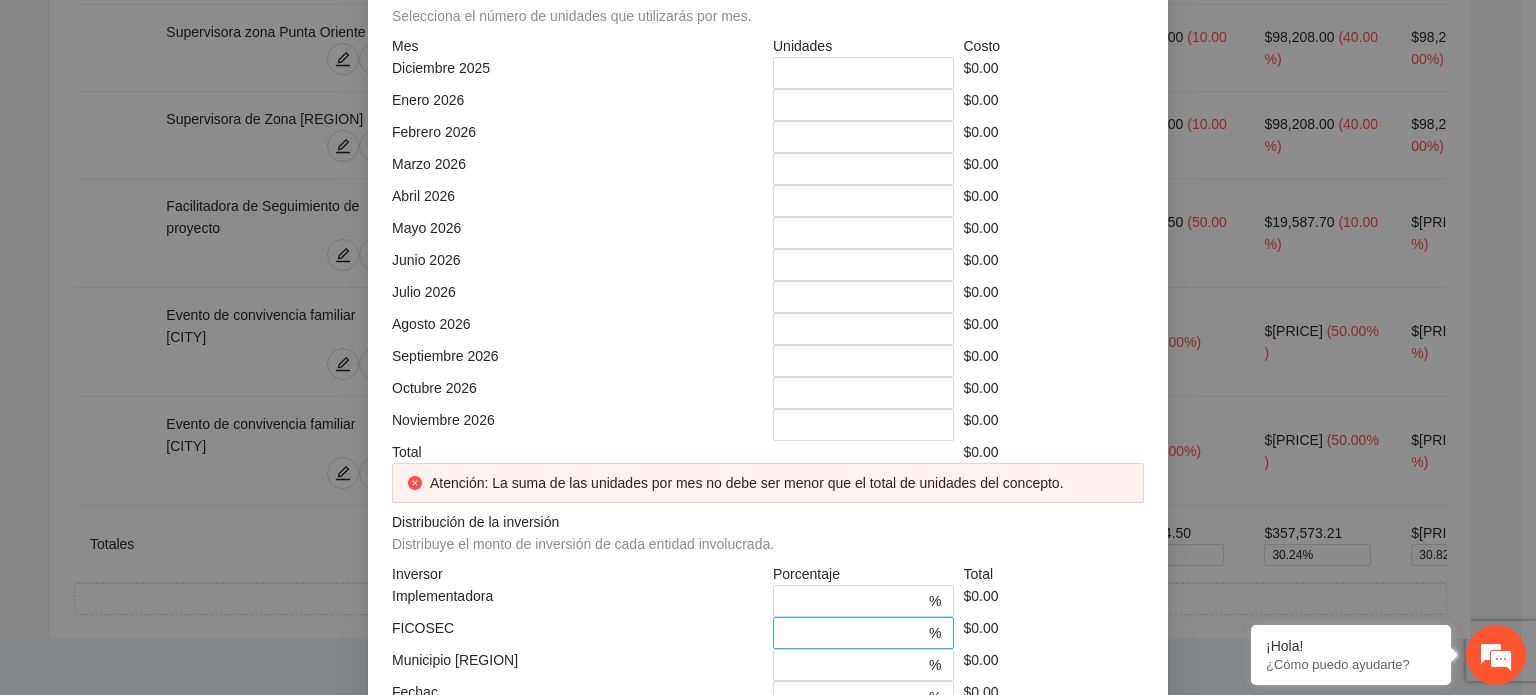 click on "*" at bounding box center (855, 633) 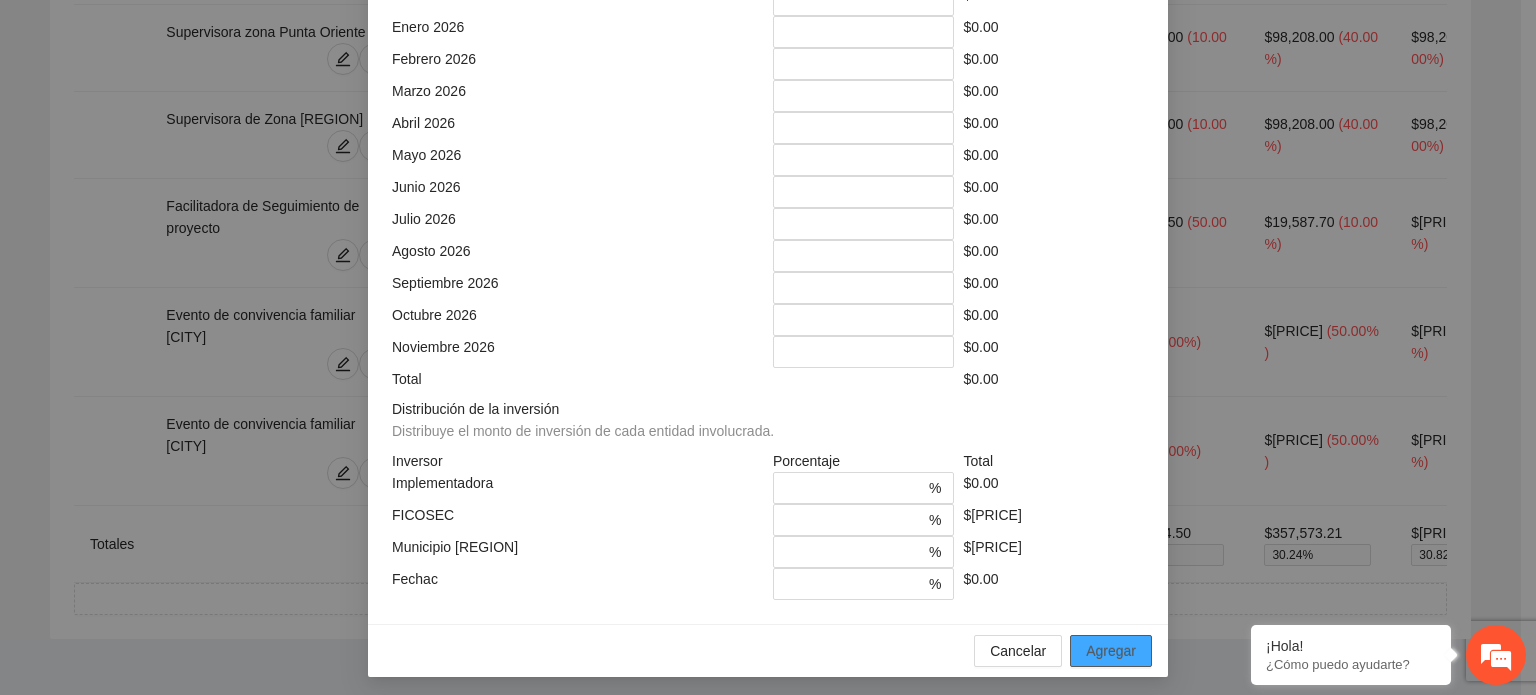 click on "Agregar" at bounding box center [1111, 651] 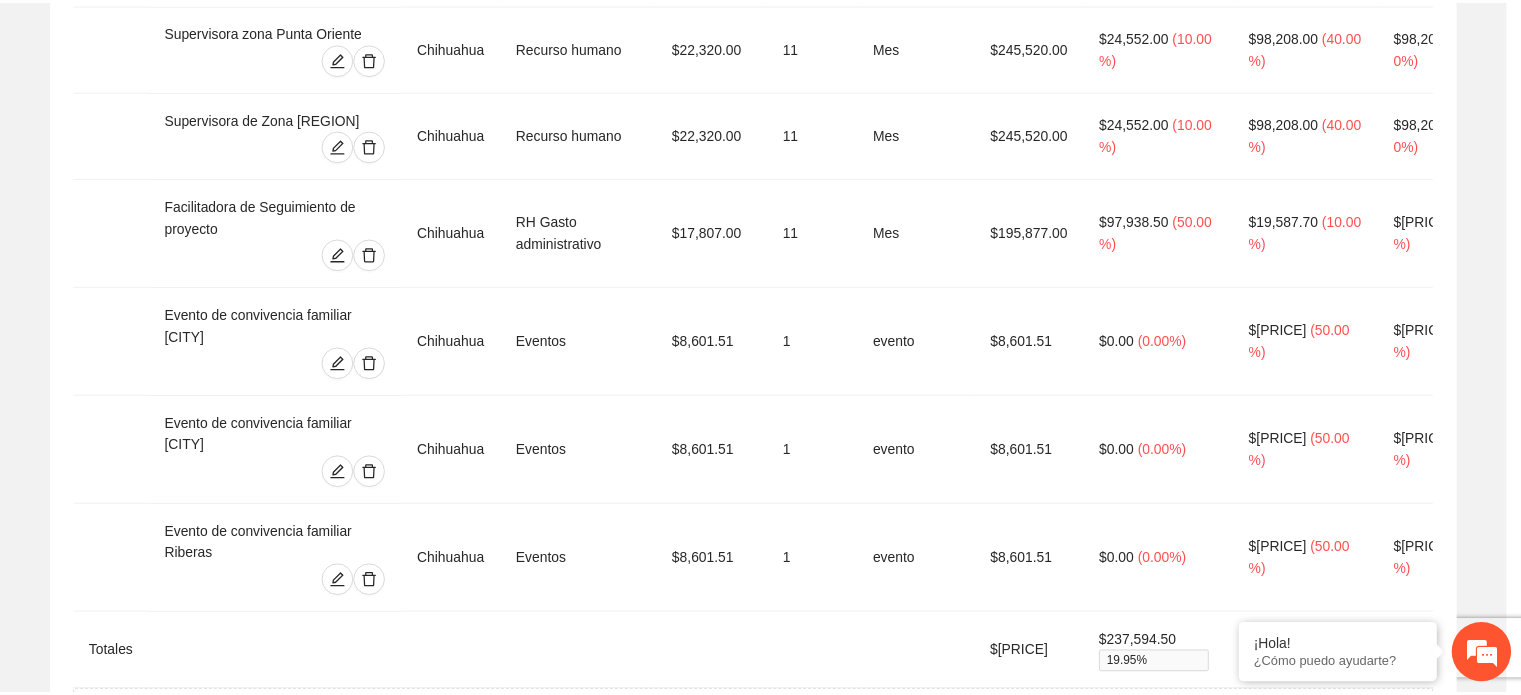 scroll, scrollTop: 473, scrollLeft: 0, axis: vertical 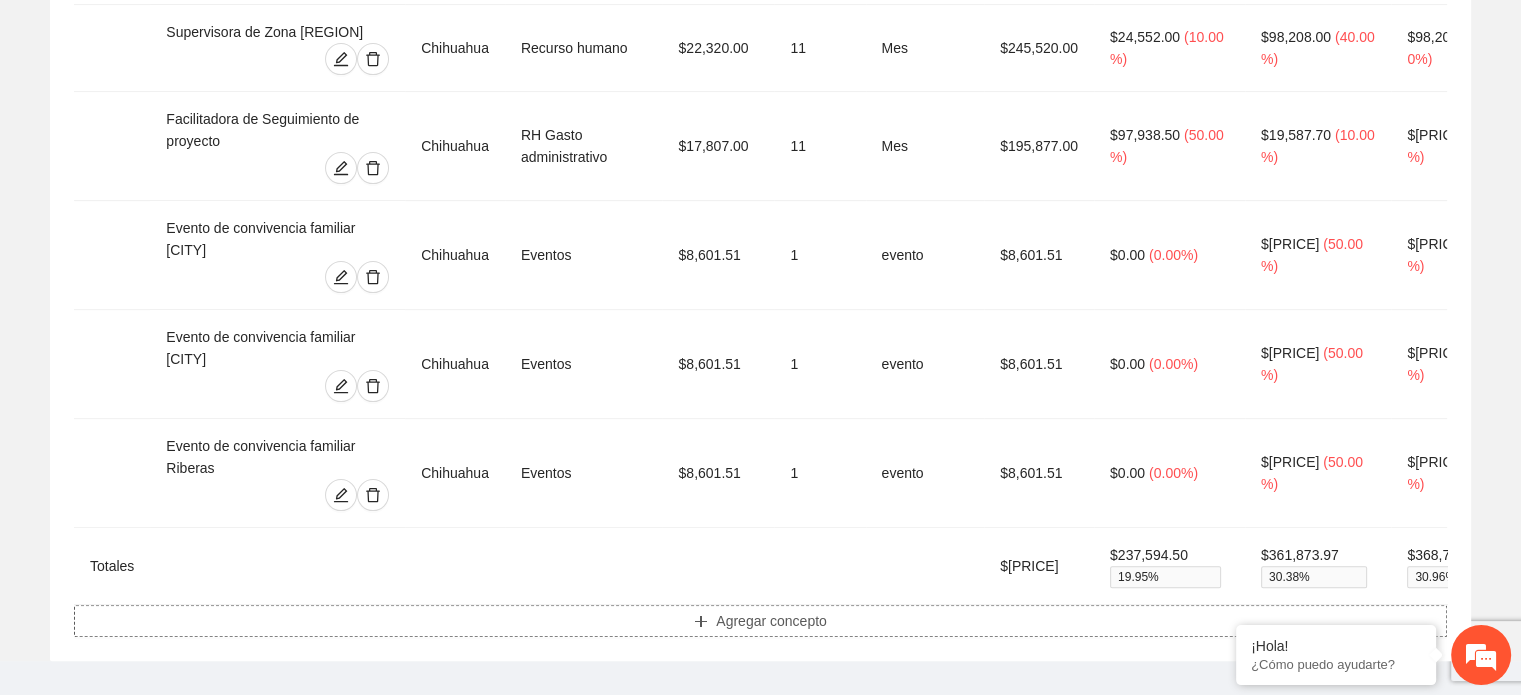 click on "Agregar concepto" at bounding box center [771, 621] 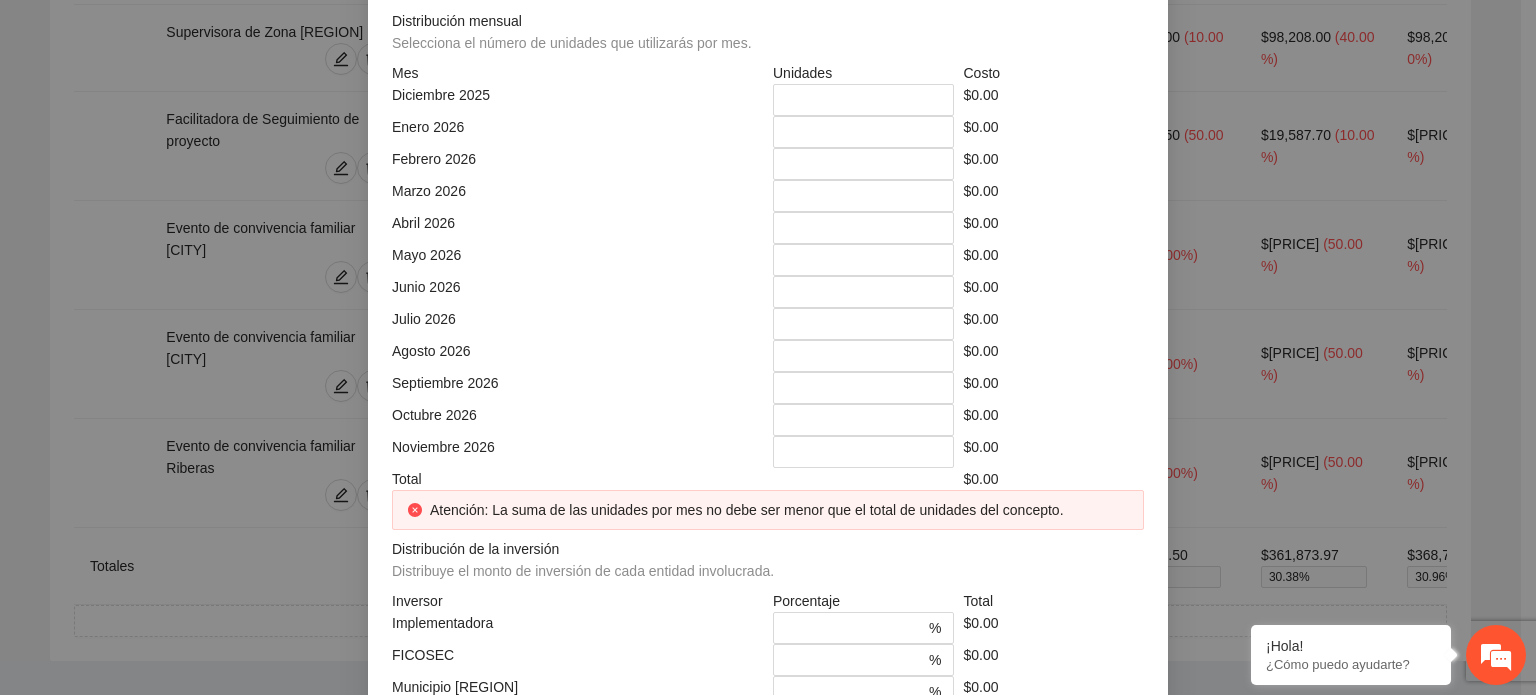 click on "Descripción" at bounding box center (768, -279) 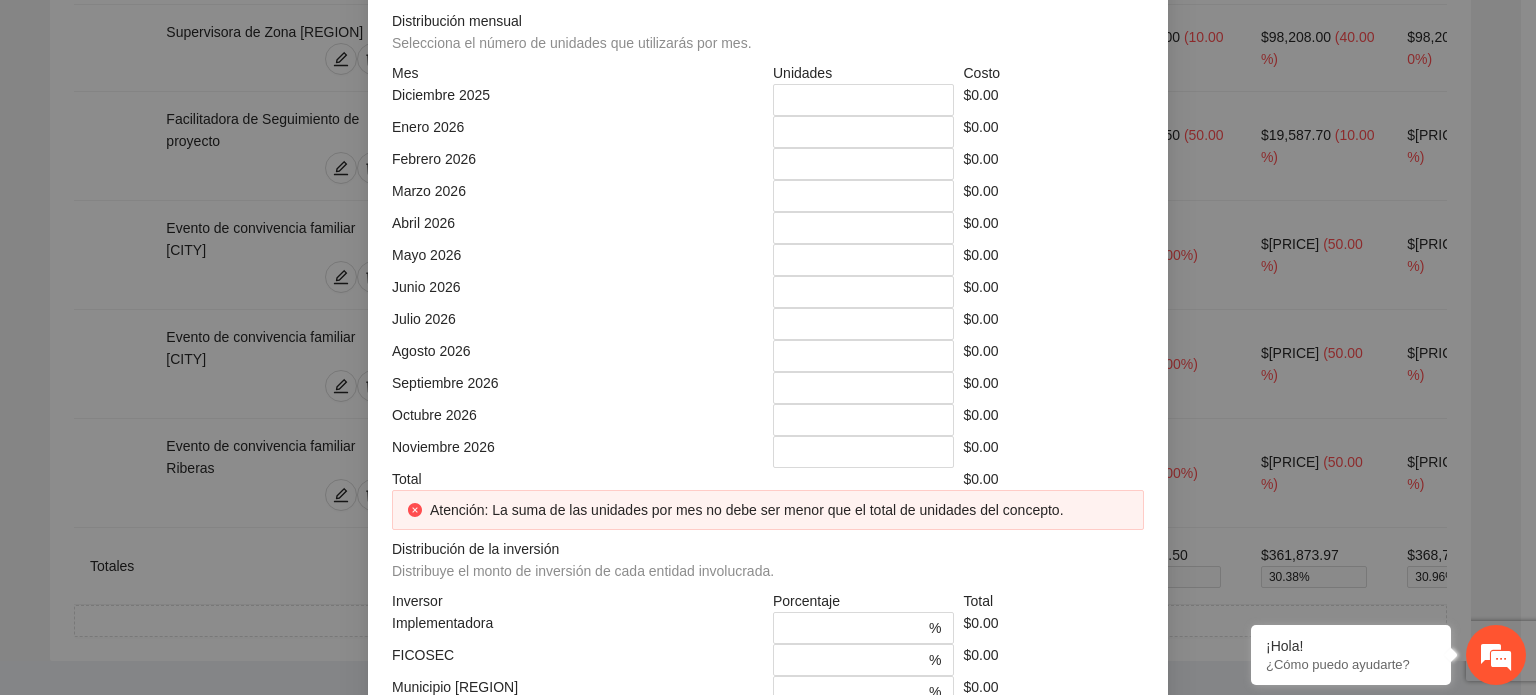 click at bounding box center (768, -248) 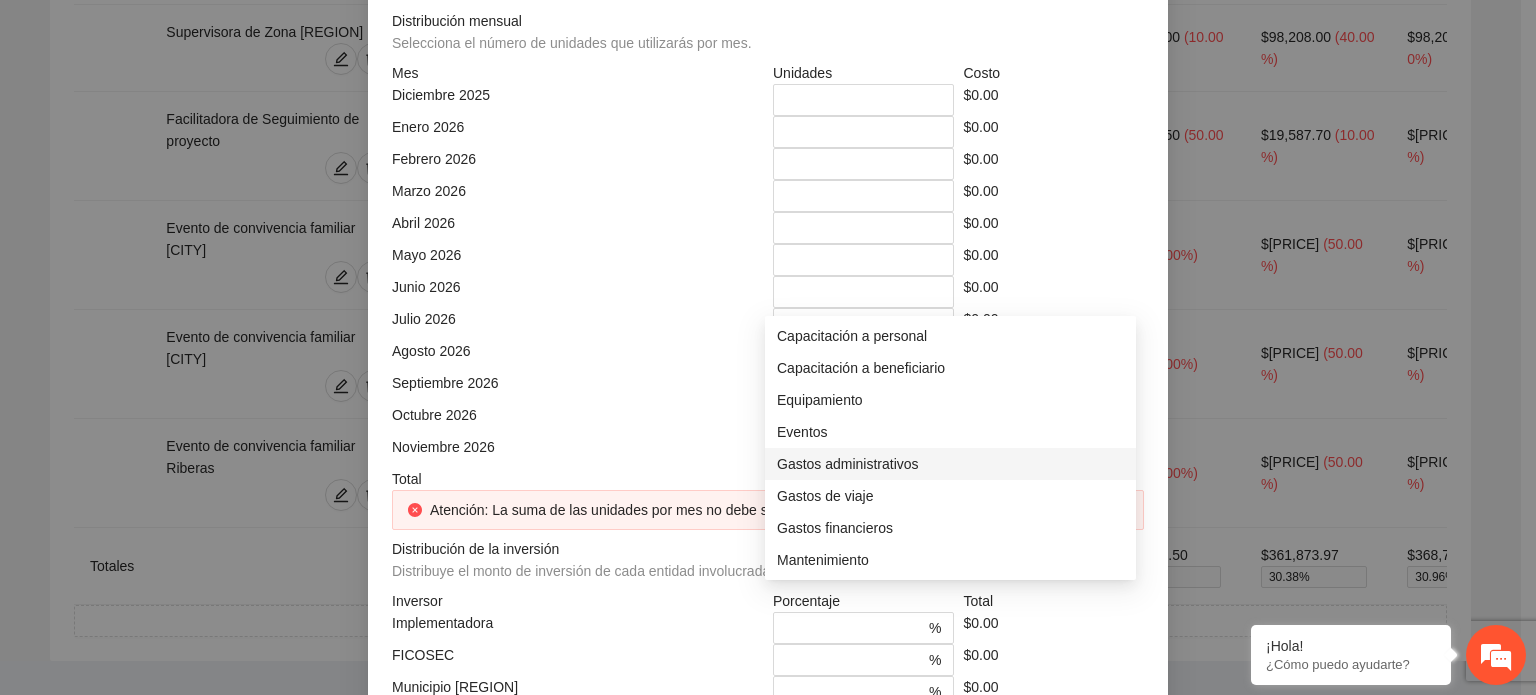 scroll, scrollTop: 100, scrollLeft: 0, axis: vertical 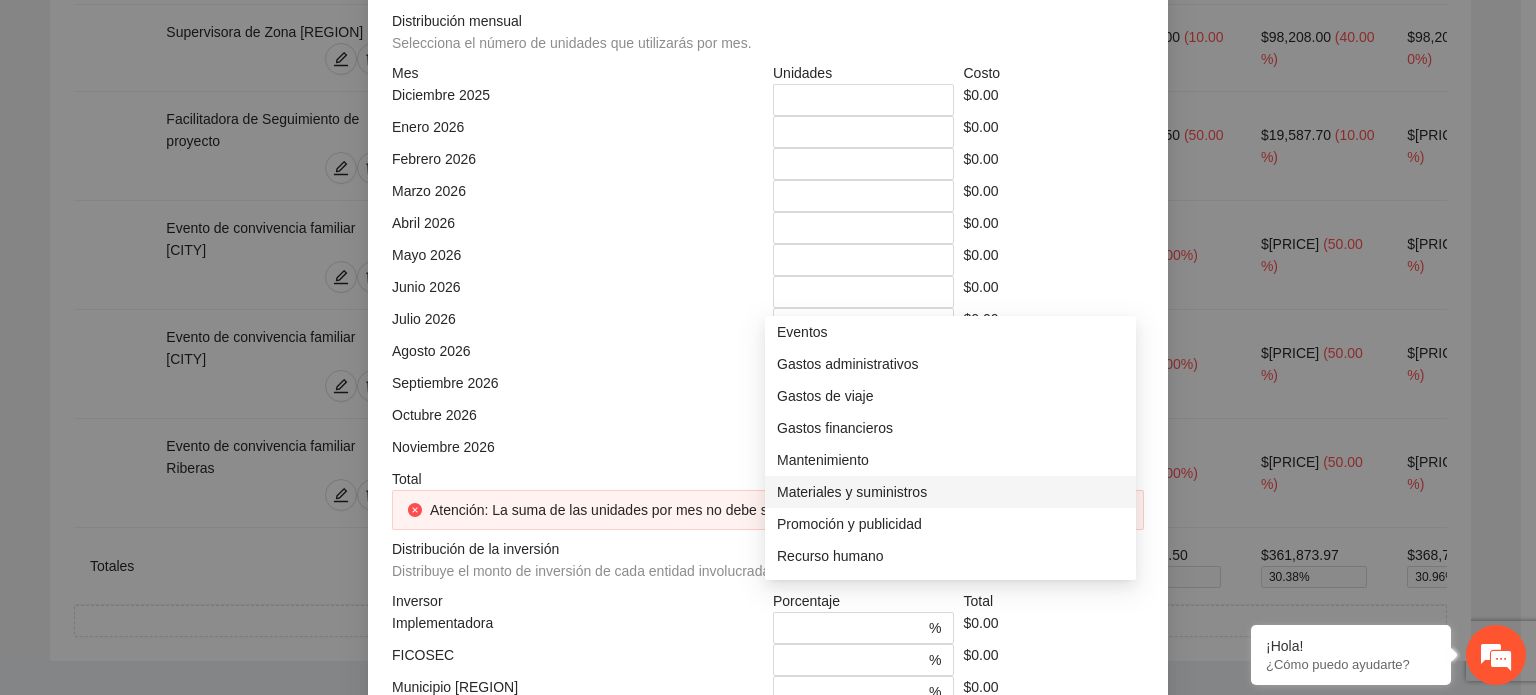 click on "Materiales y suministros" at bounding box center (950, 492) 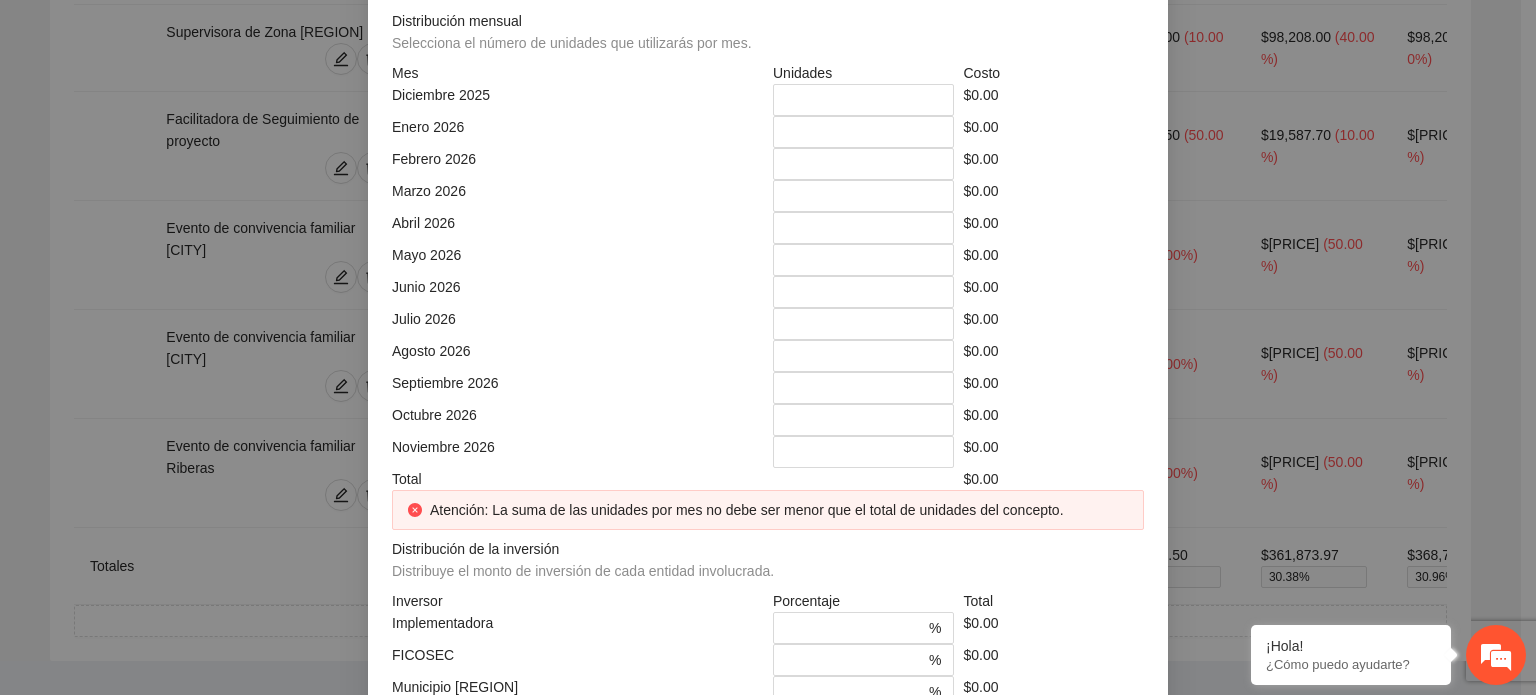 click at bounding box center [577, -108] 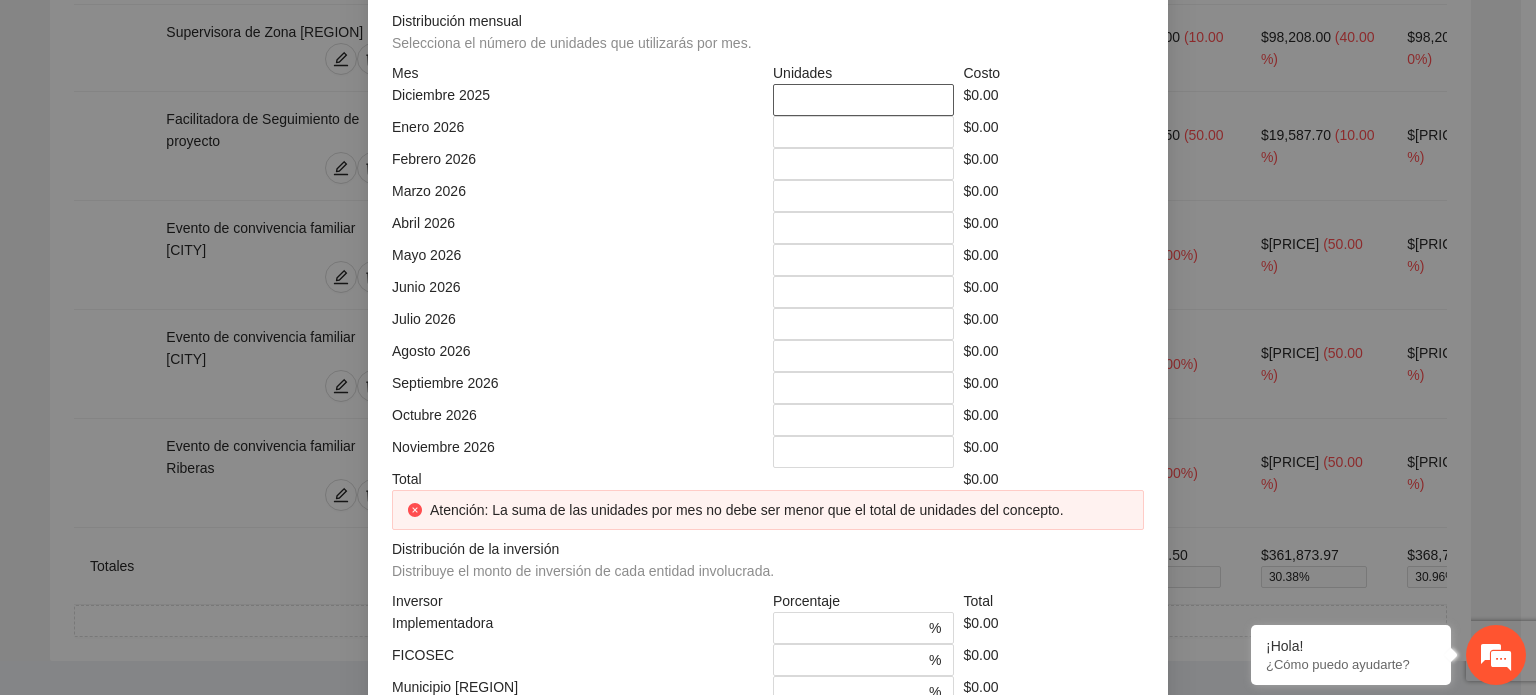 click on "*" at bounding box center [863, 100] 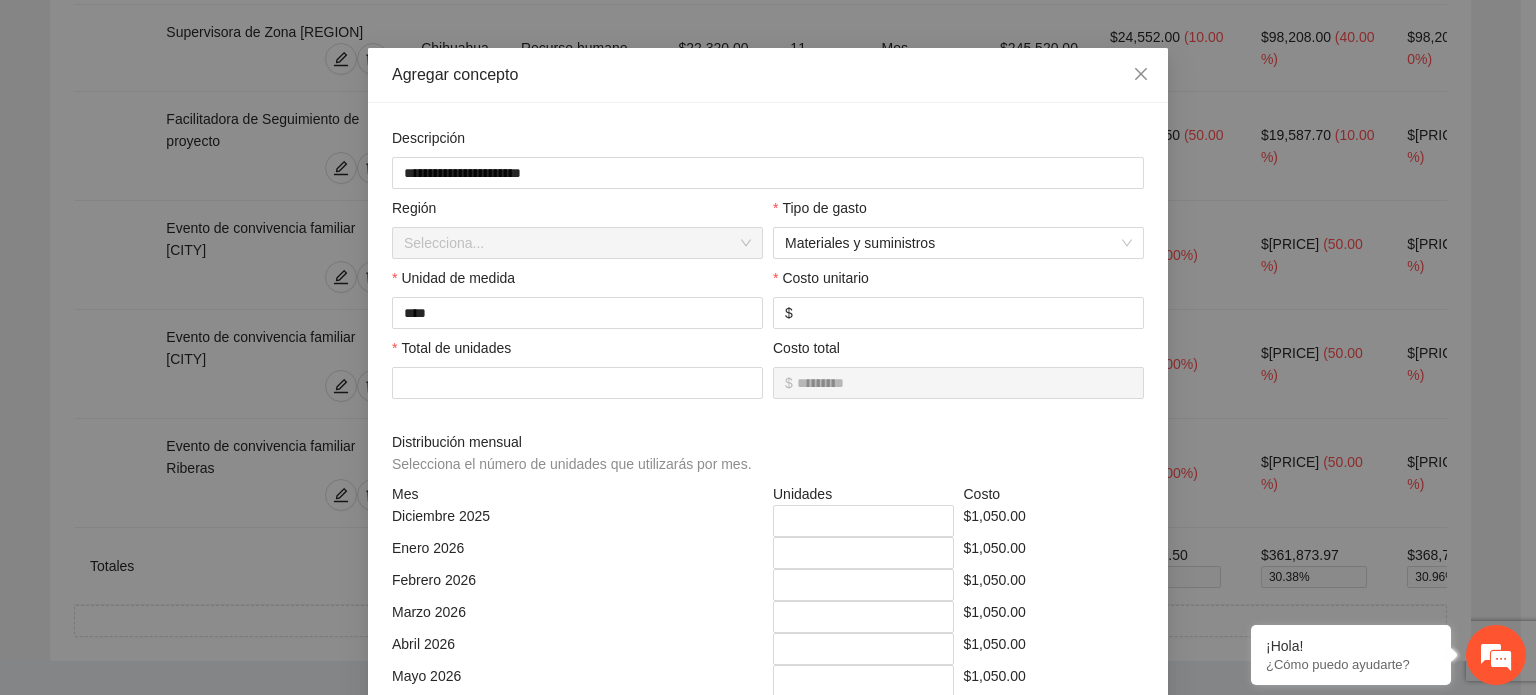scroll, scrollTop: 416, scrollLeft: 0, axis: vertical 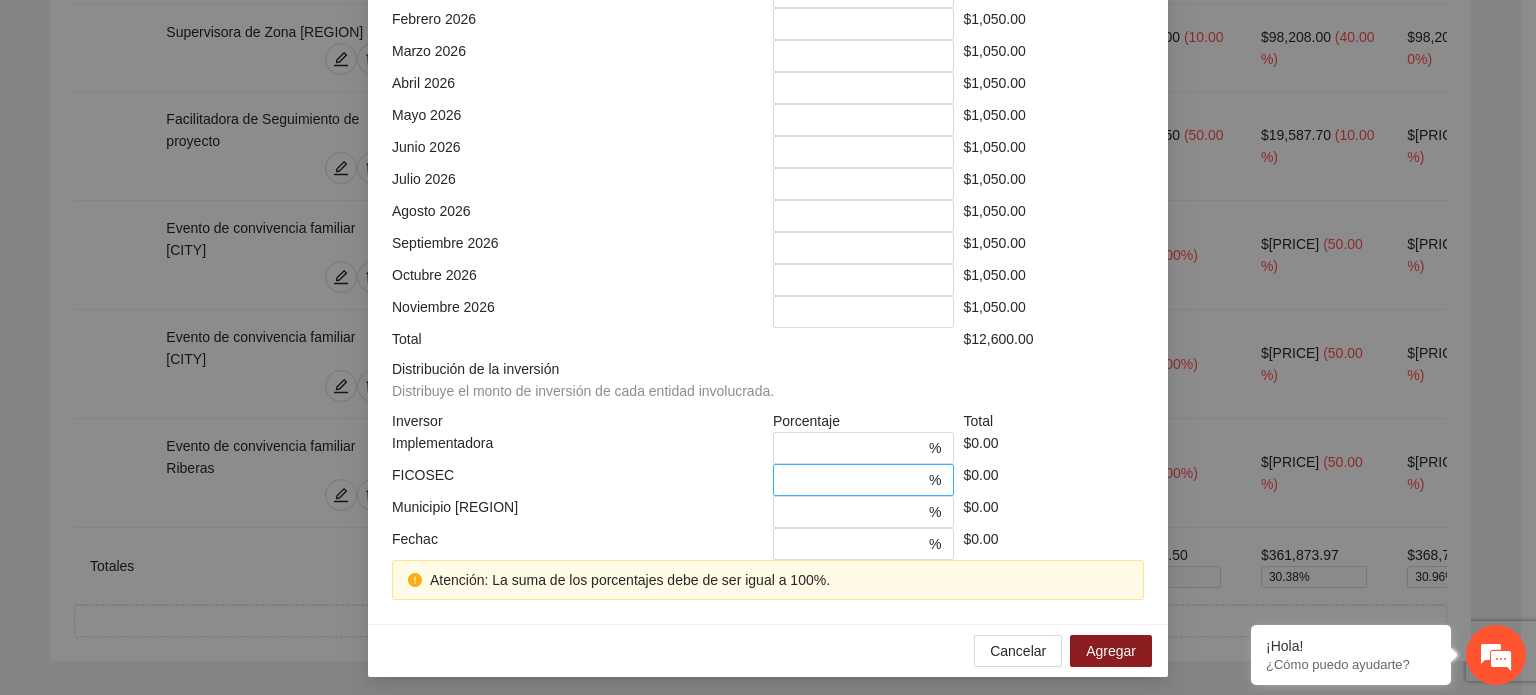 click on "*" at bounding box center (855, 480) 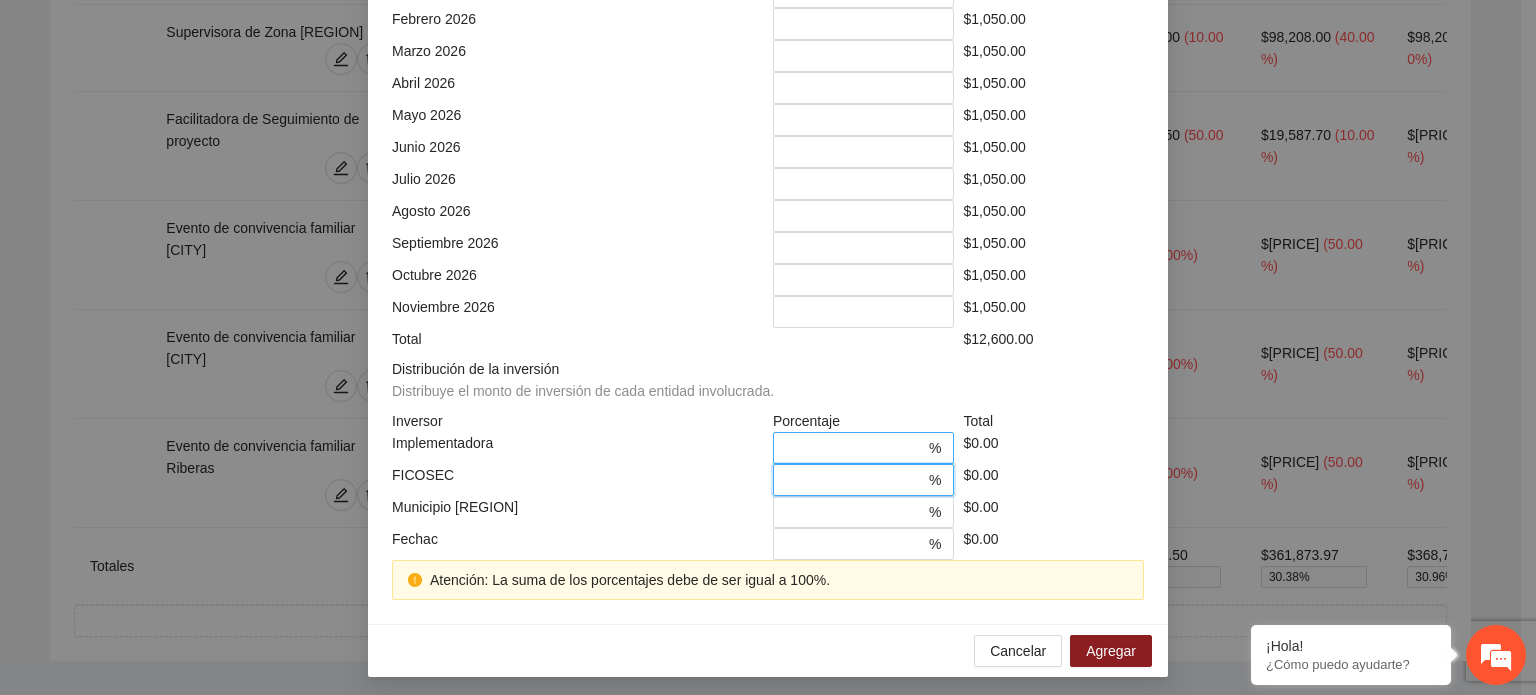 click on "*" at bounding box center (855, 448) 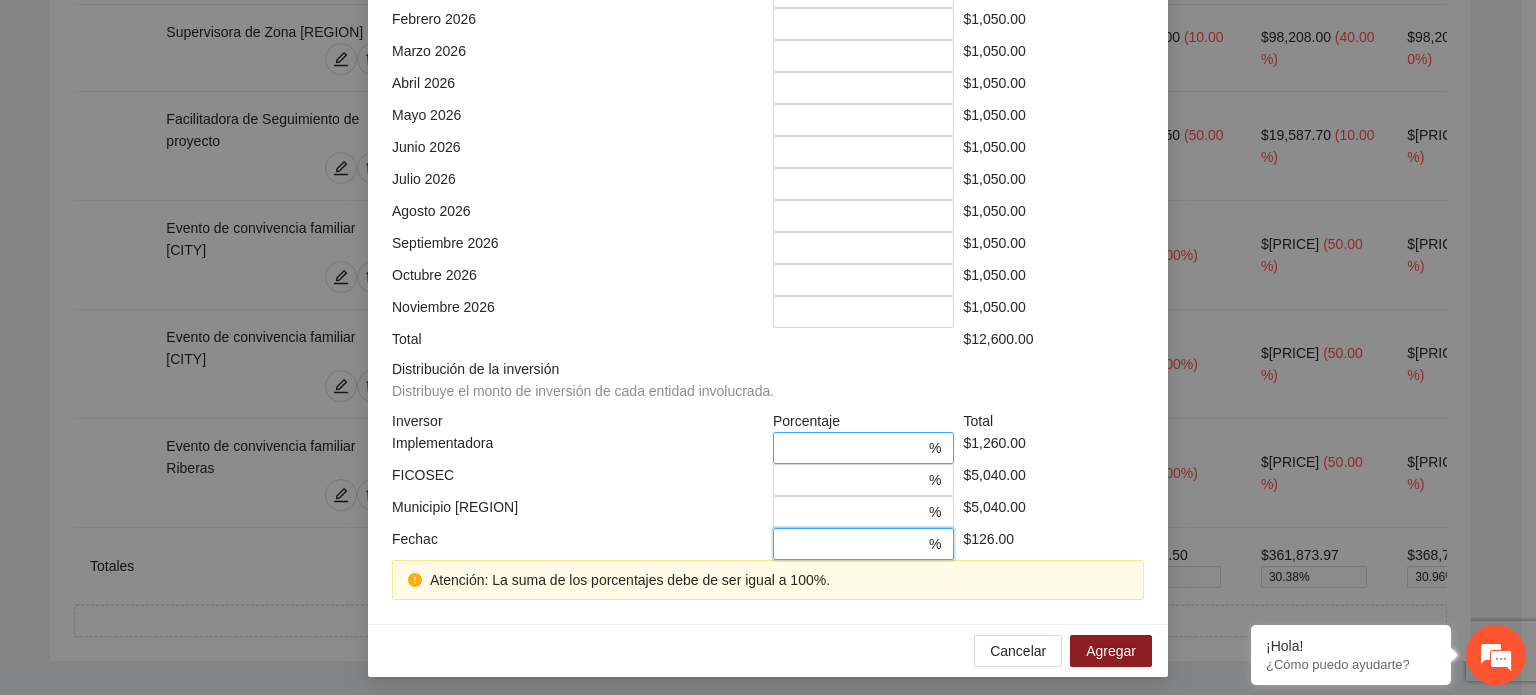 scroll, scrollTop: 573, scrollLeft: 0, axis: vertical 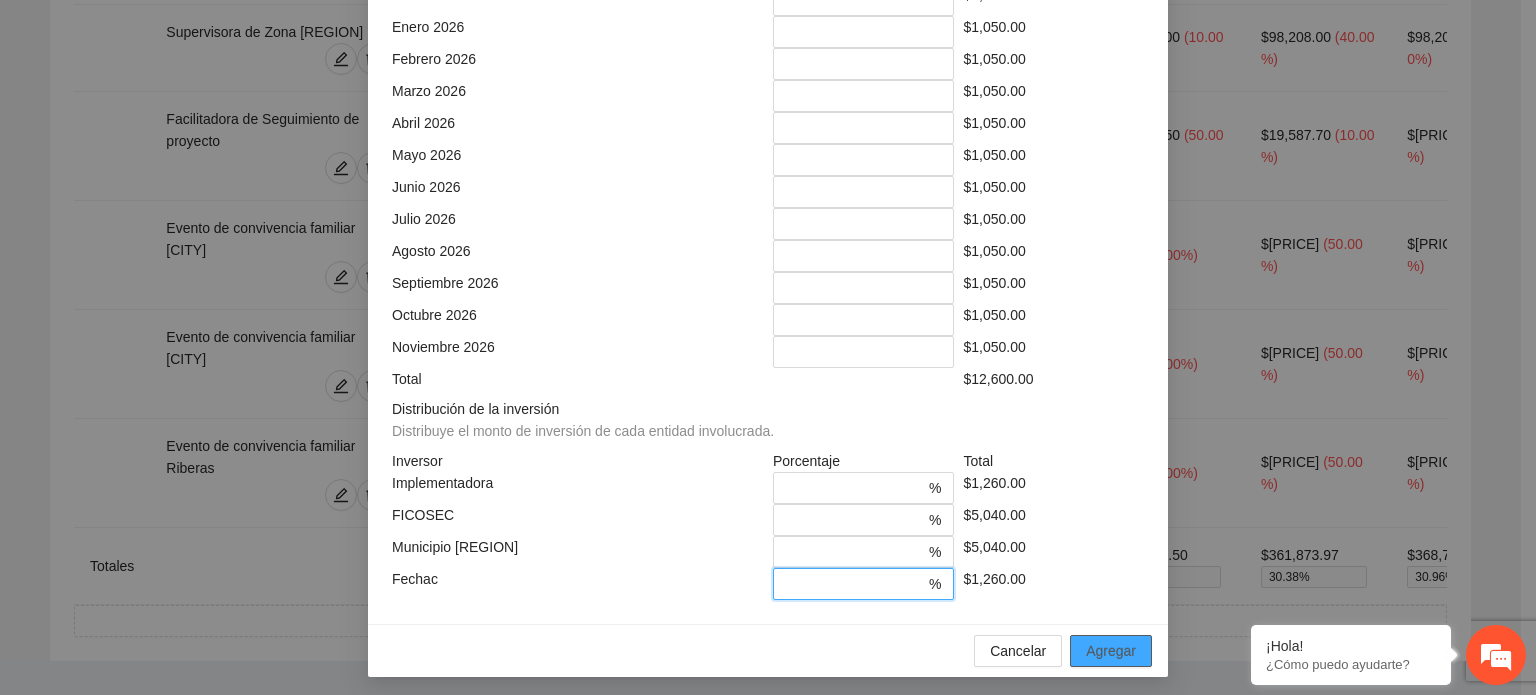 click on "Agregar" at bounding box center [1111, 651] 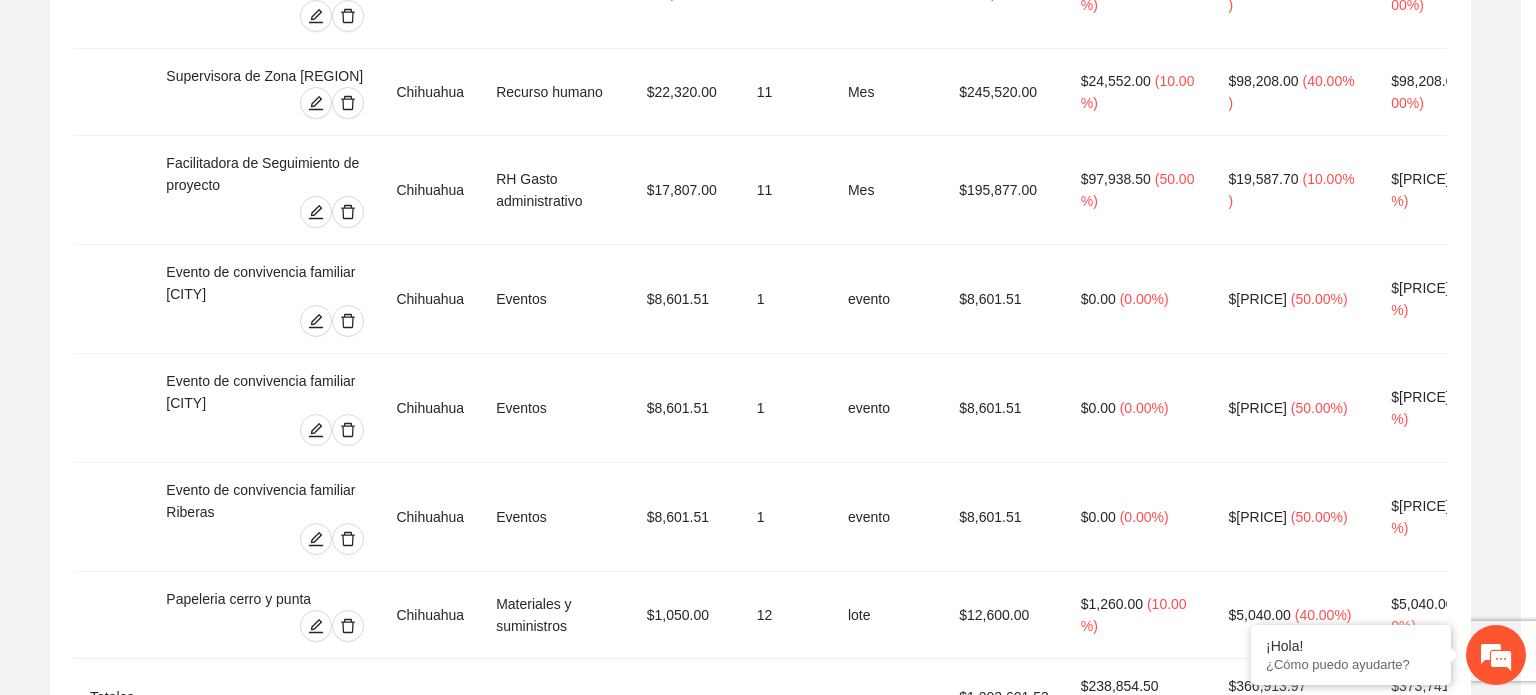 scroll, scrollTop: 473, scrollLeft: 0, axis: vertical 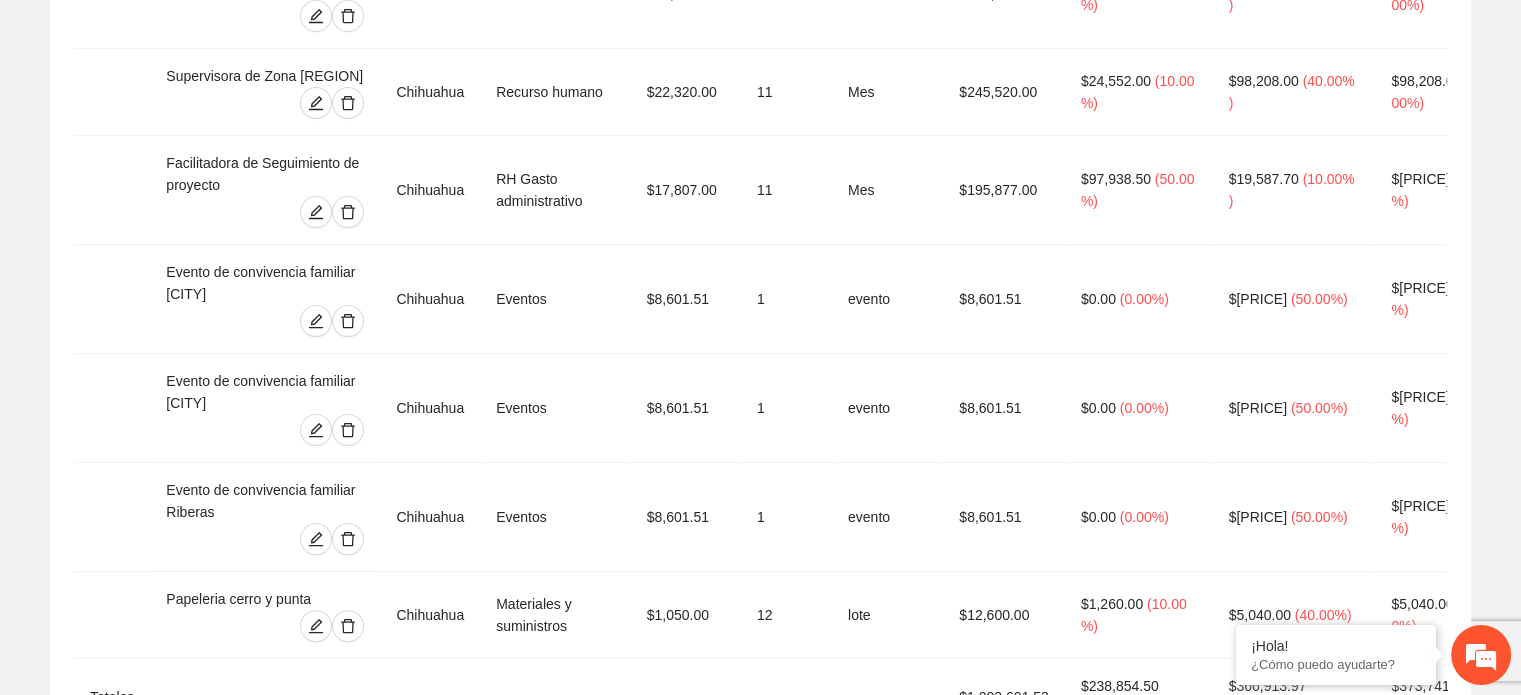 click on "Agregar concepto" at bounding box center [771, 752] 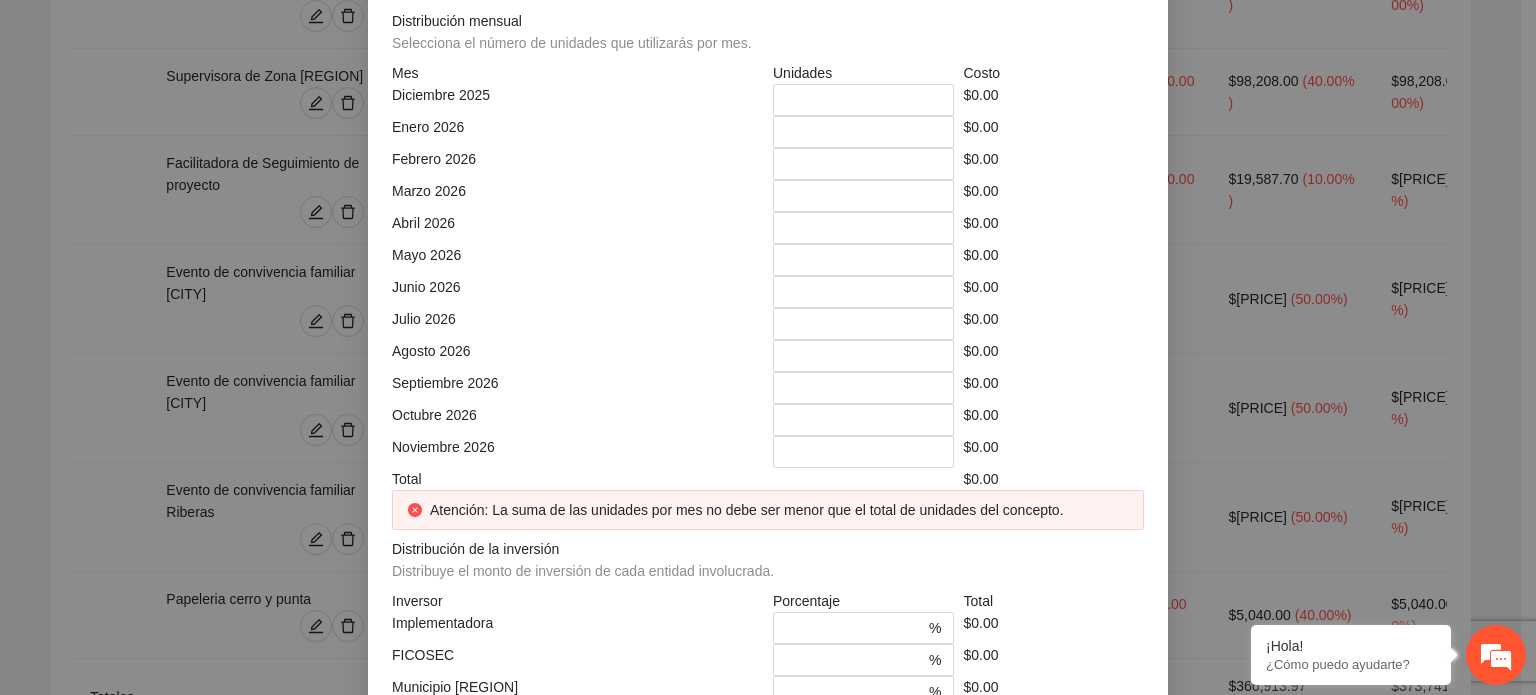 click at bounding box center [768, -248] 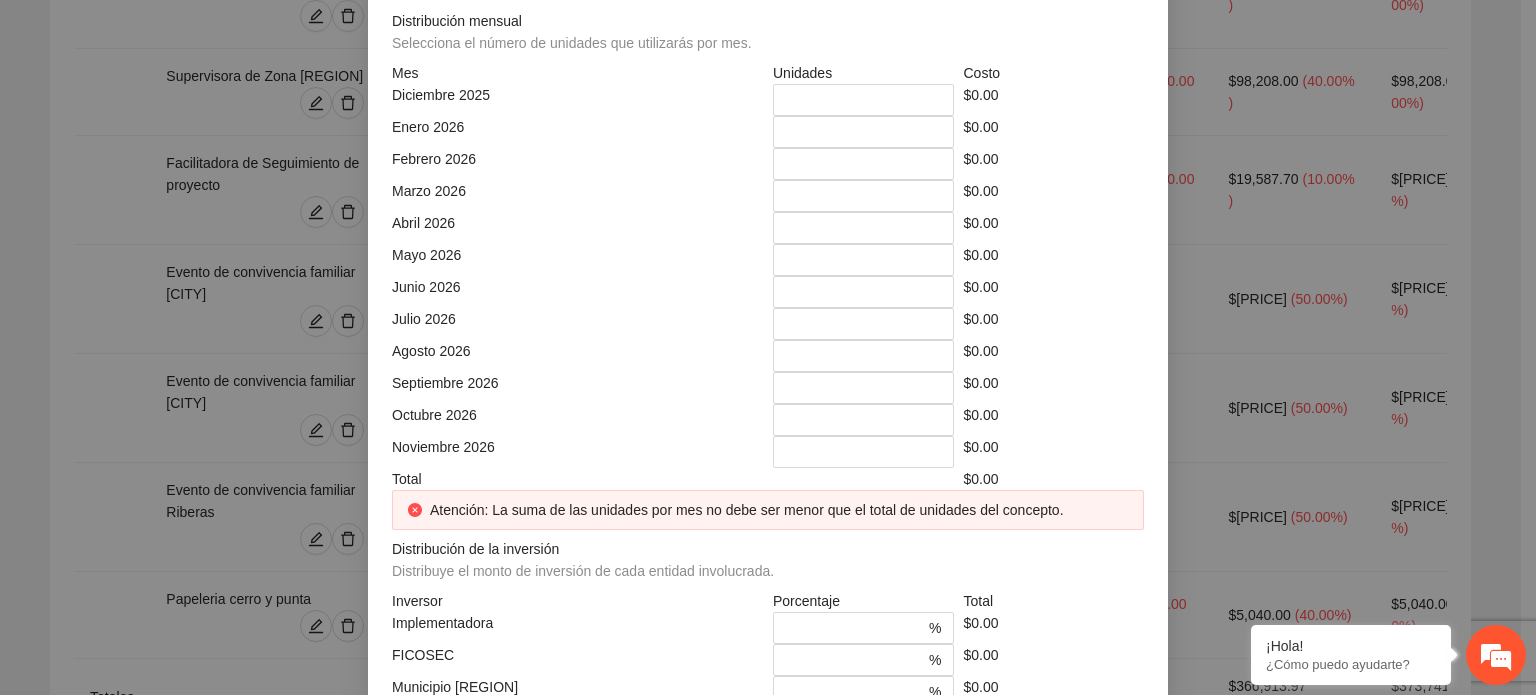 click at bounding box center (951, -178) 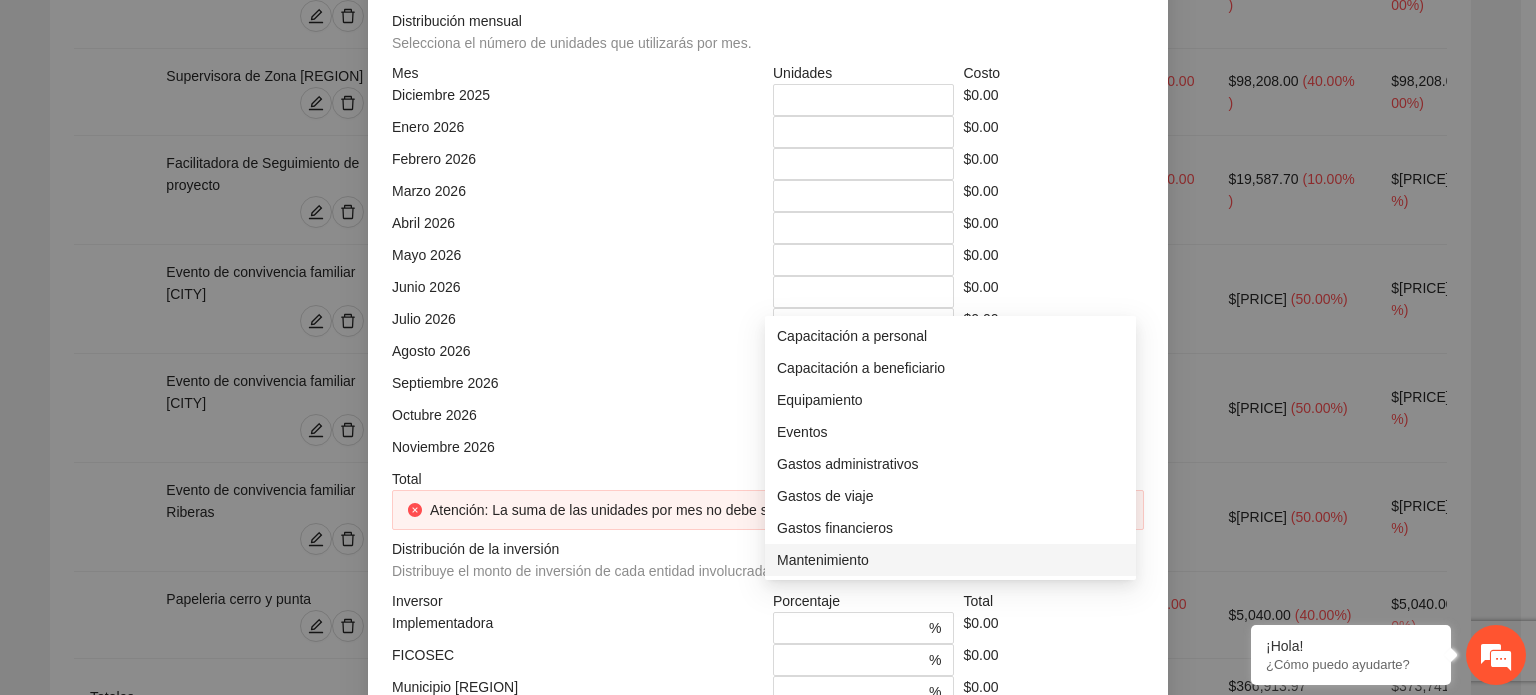 scroll, scrollTop: 100, scrollLeft: 0, axis: vertical 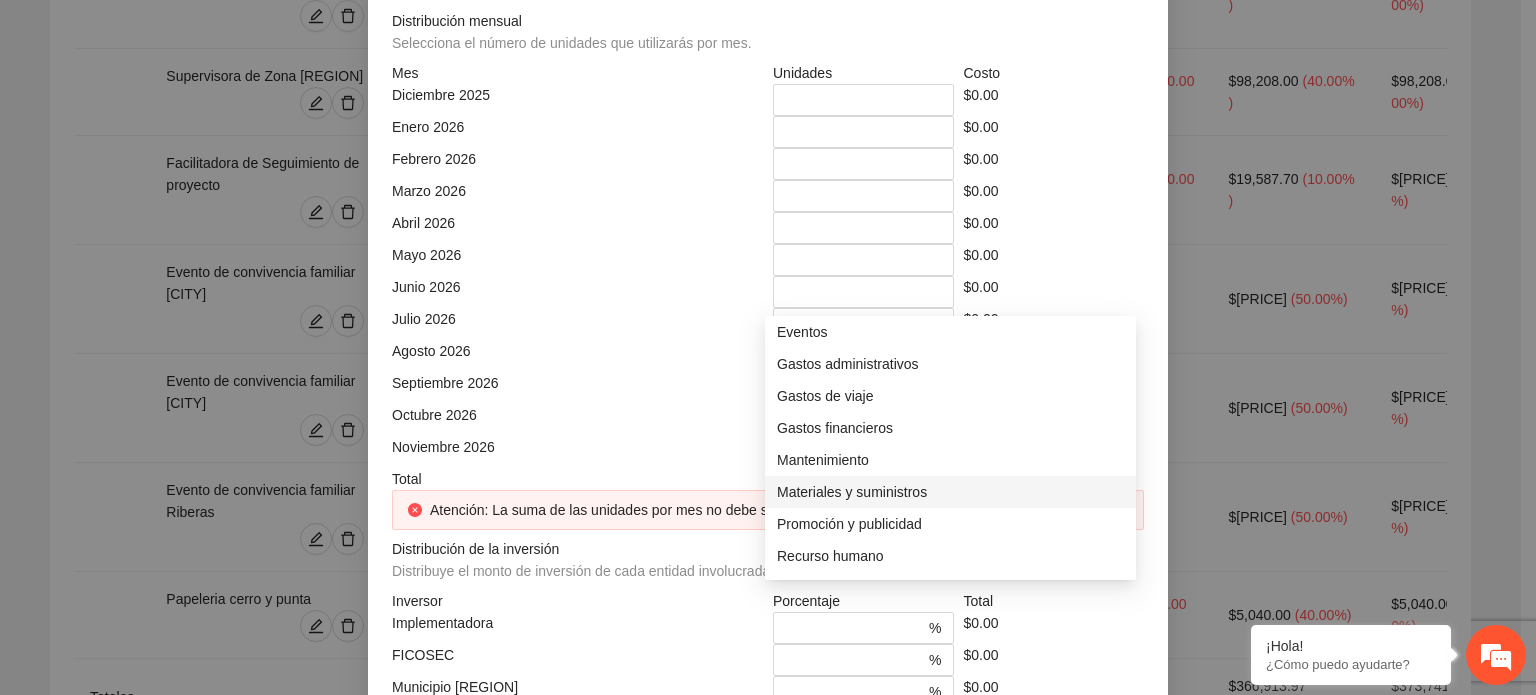 drag, startPoint x: 852, startPoint y: 488, endPoint x: 651, endPoint y: 447, distance: 205.13898 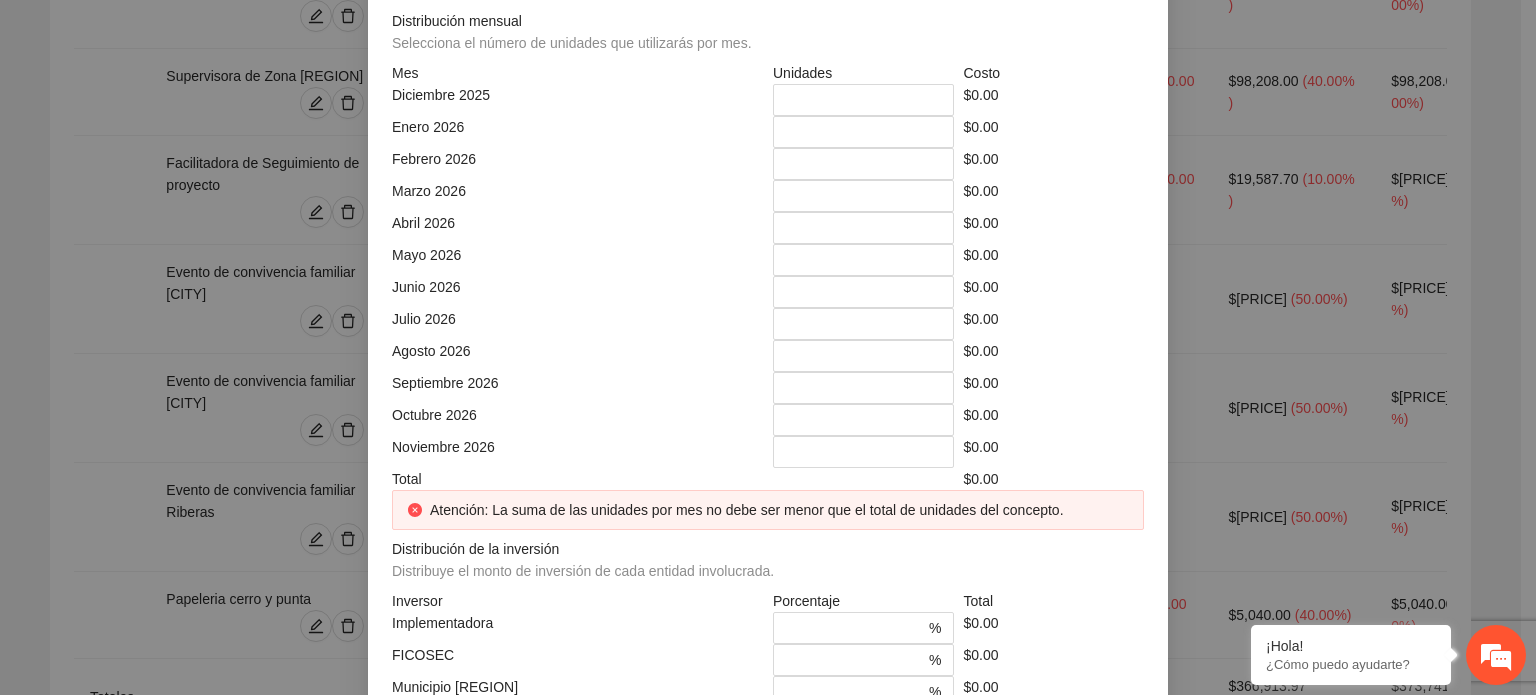 click at bounding box center [577, -108] 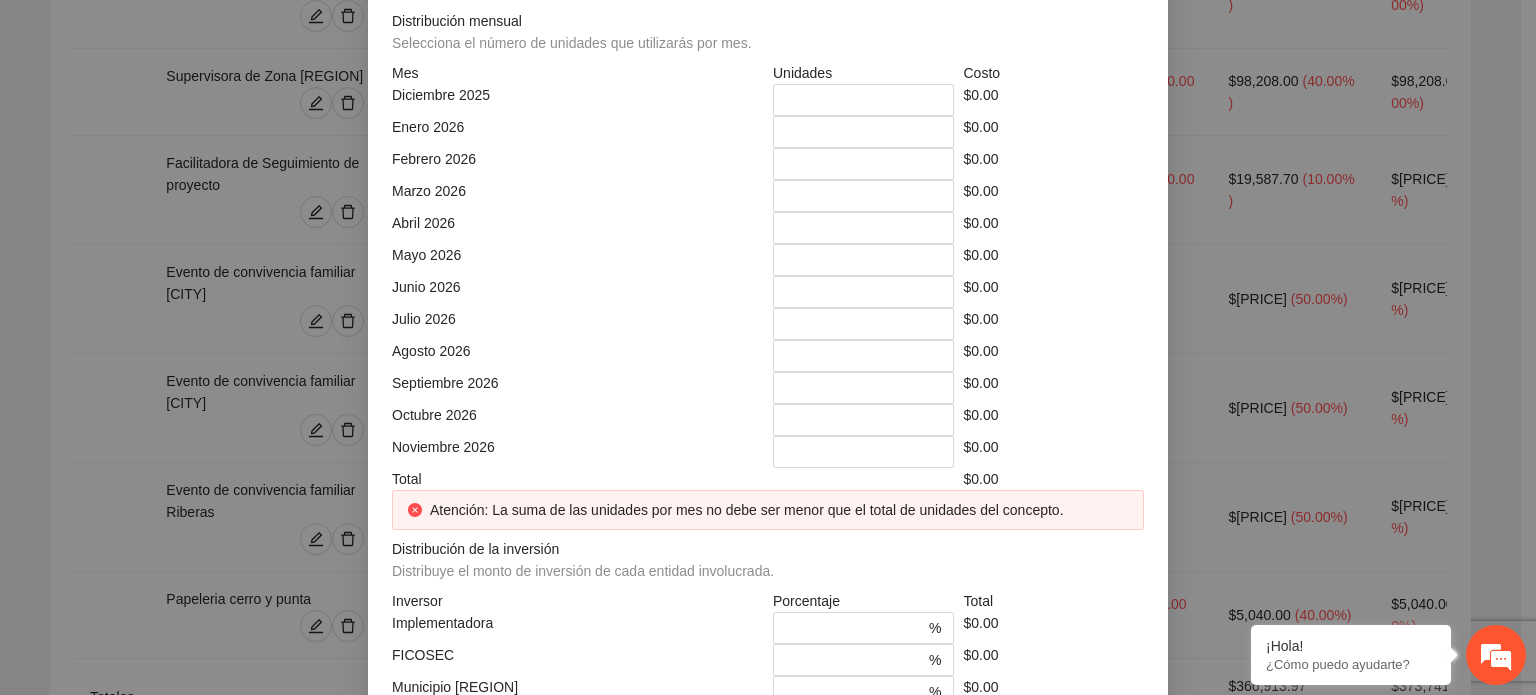click on "$" at bounding box center [958, -108] 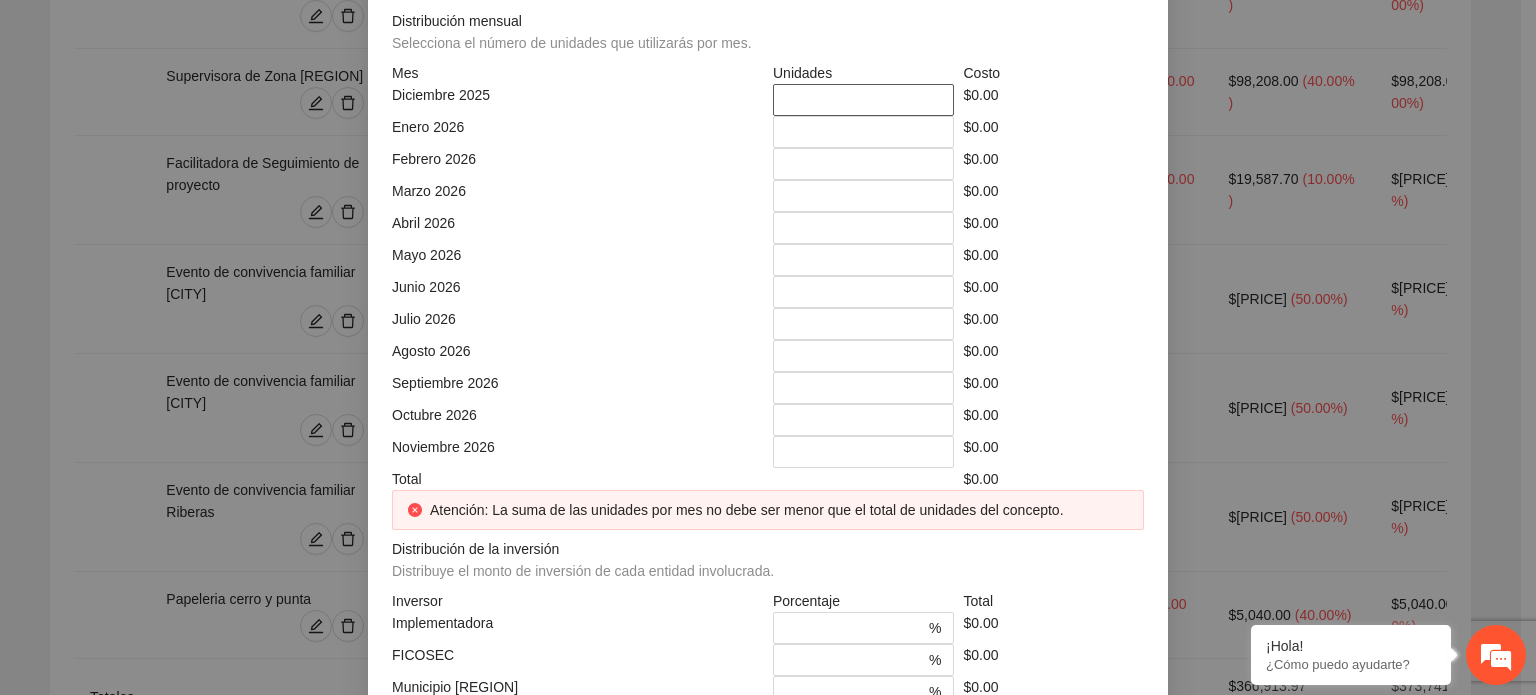 click on "*" at bounding box center [863, 100] 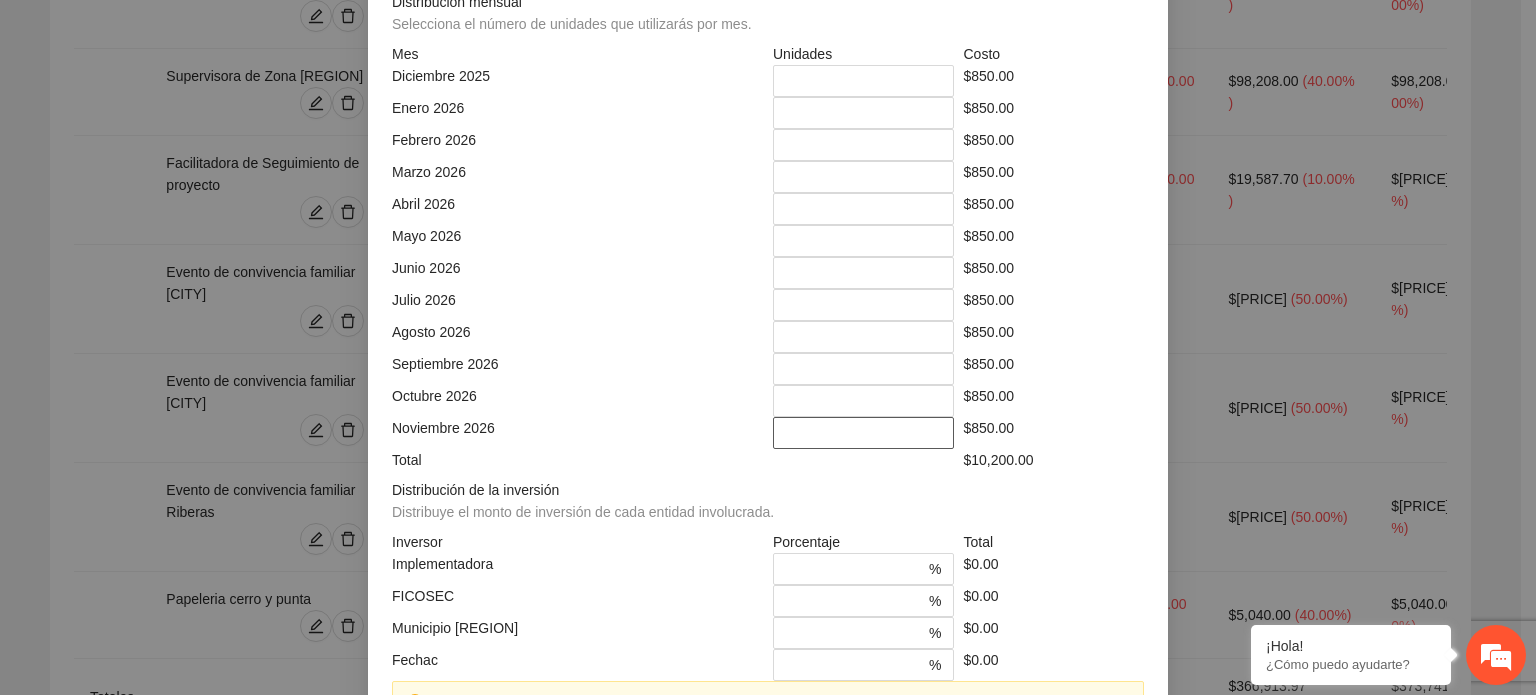 scroll, scrollTop: 613, scrollLeft: 0, axis: vertical 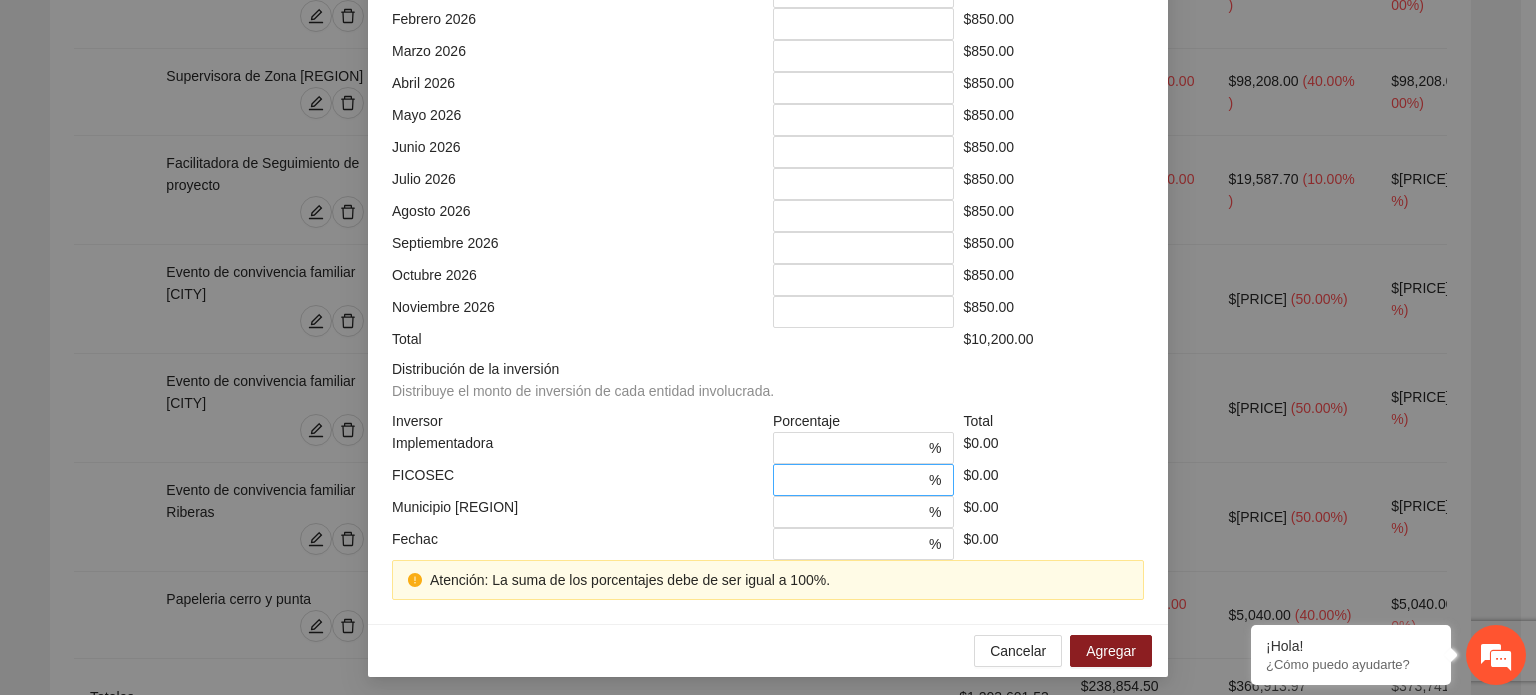 click on "* %" at bounding box center (863, 480) 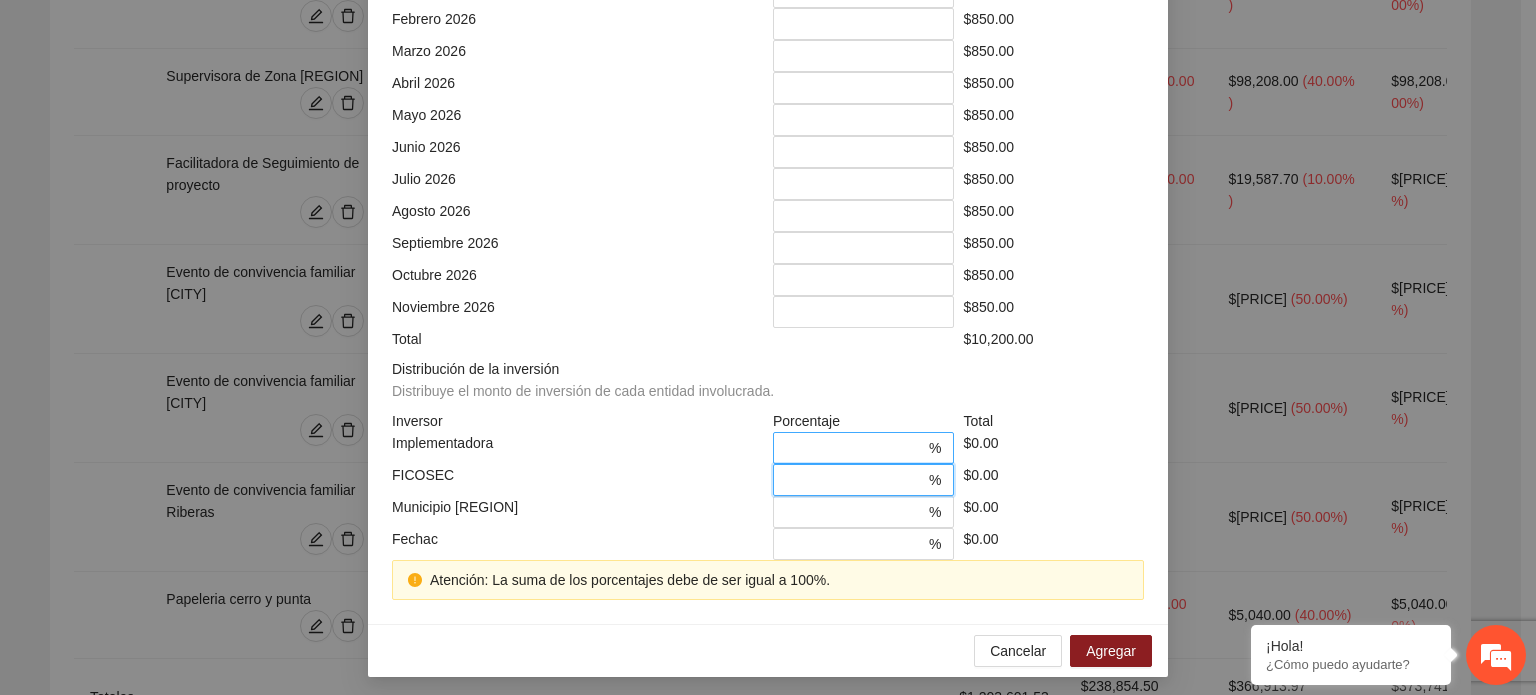 click on "*" at bounding box center (855, 448) 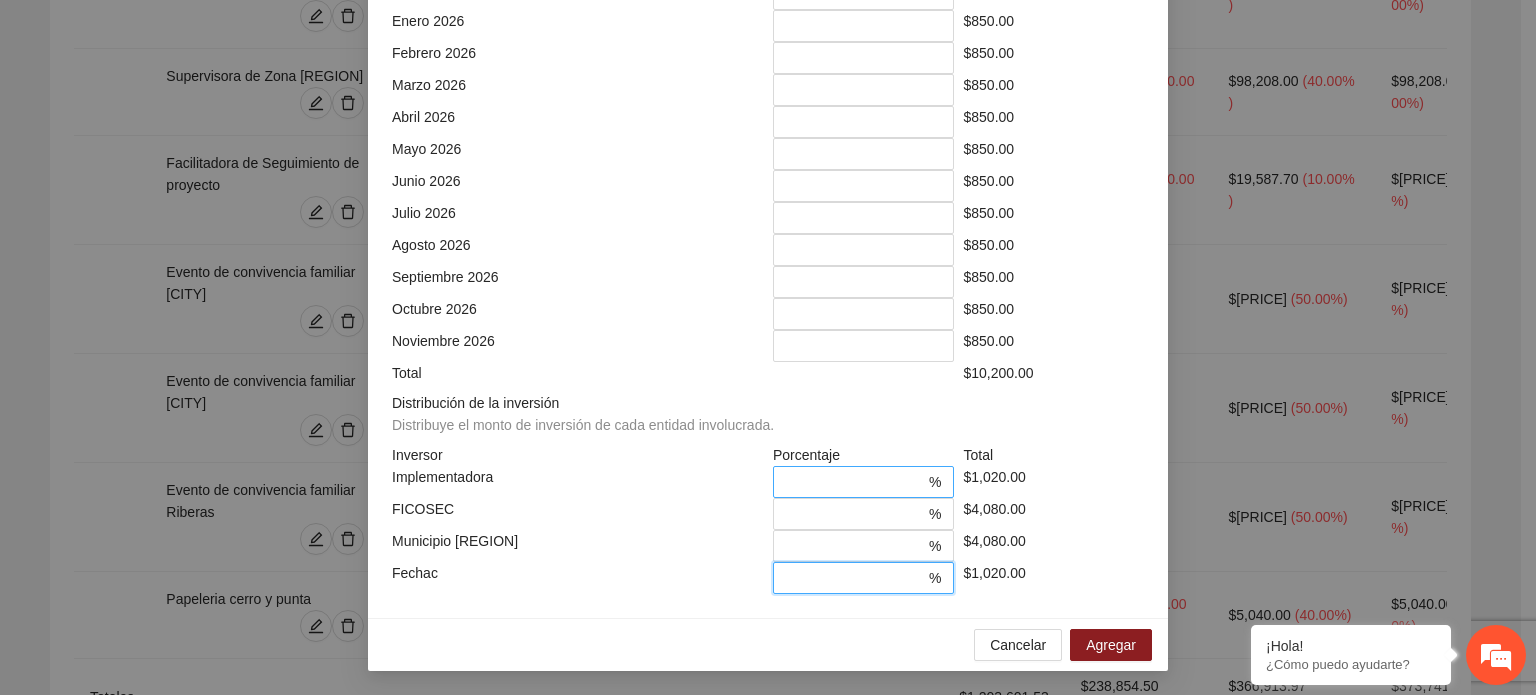 scroll, scrollTop: 573, scrollLeft: 0, axis: vertical 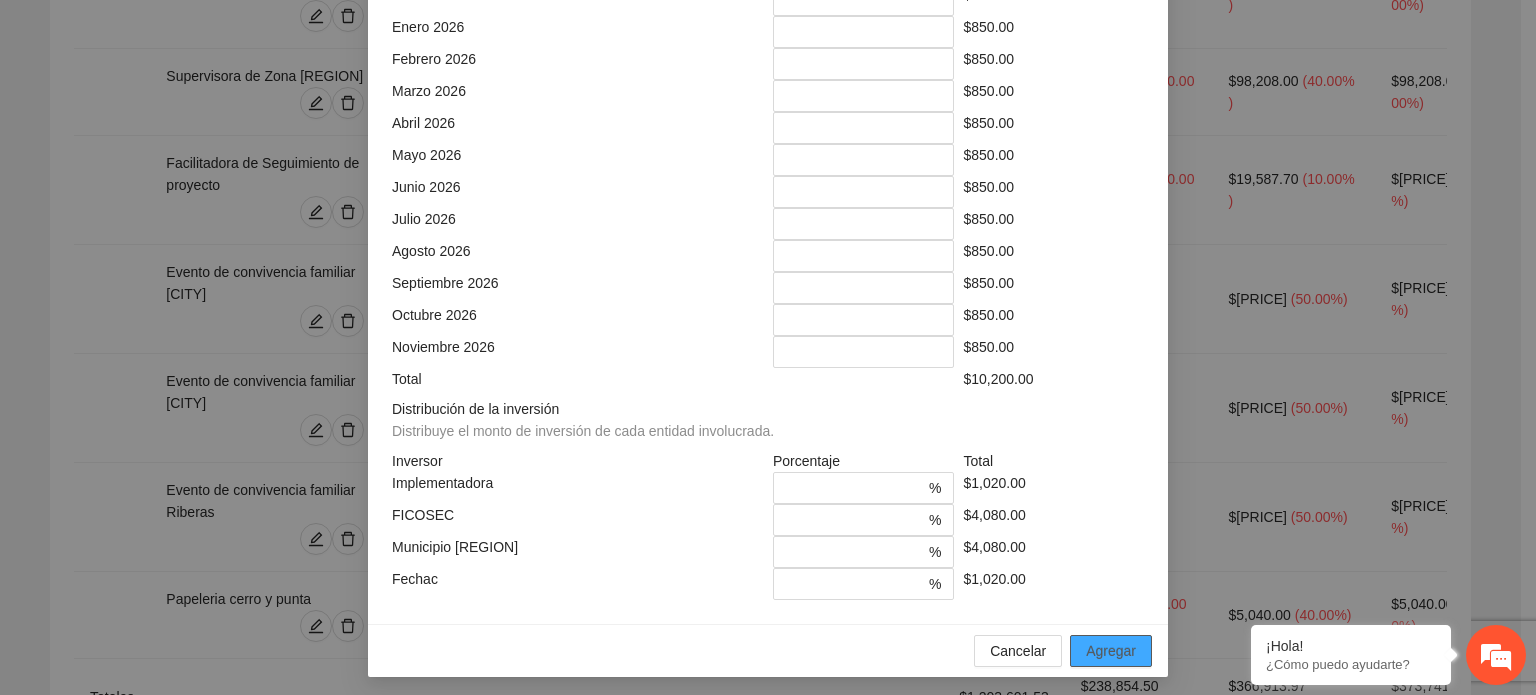 click on "Agregar" at bounding box center (1111, 651) 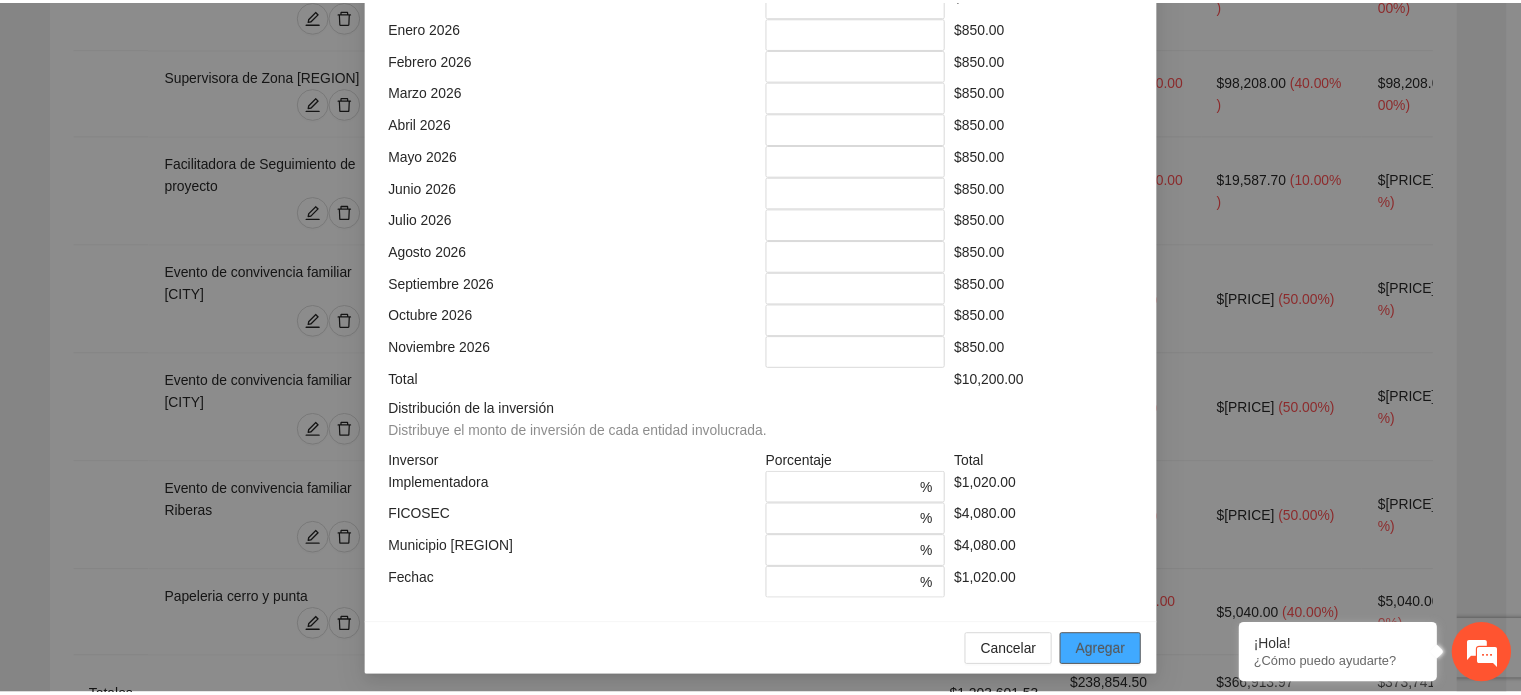 scroll, scrollTop: 82, scrollLeft: 0, axis: vertical 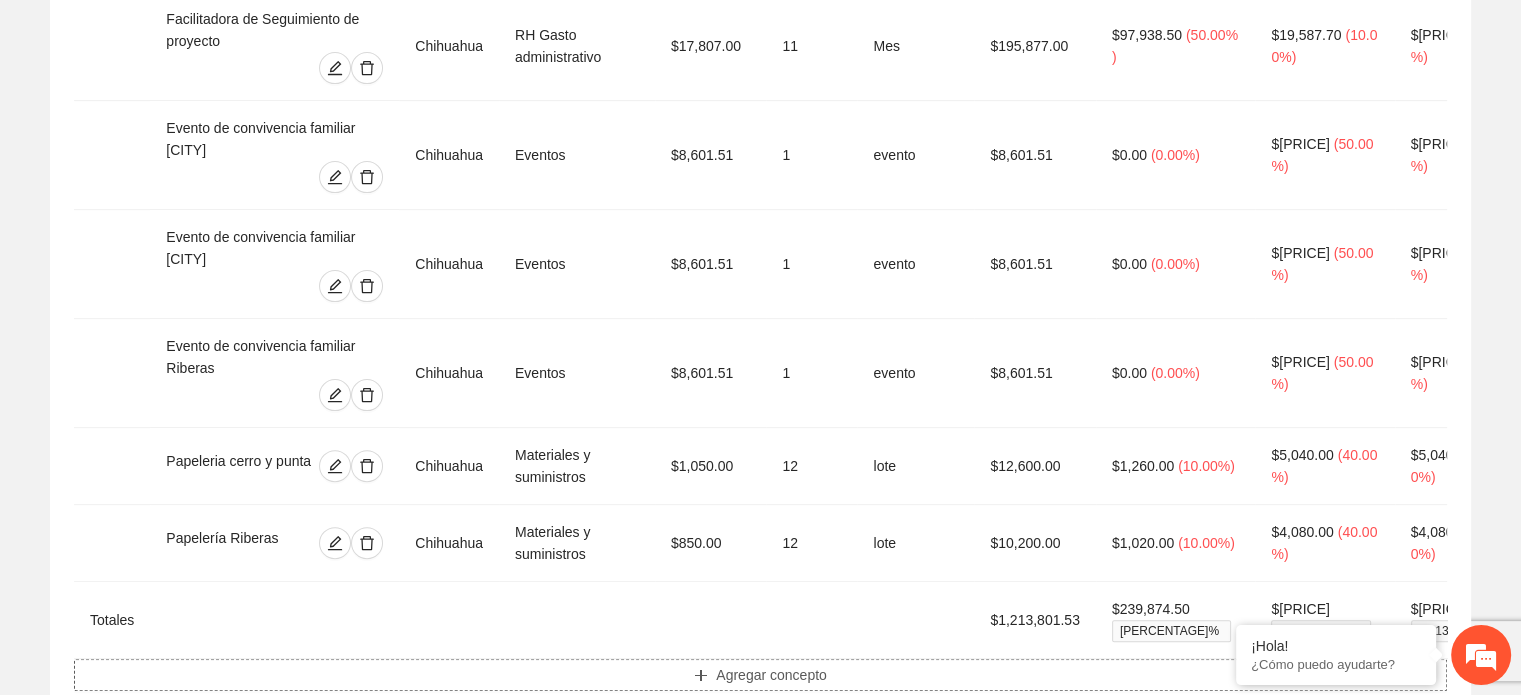 click on "Agregar concepto" at bounding box center (771, 675) 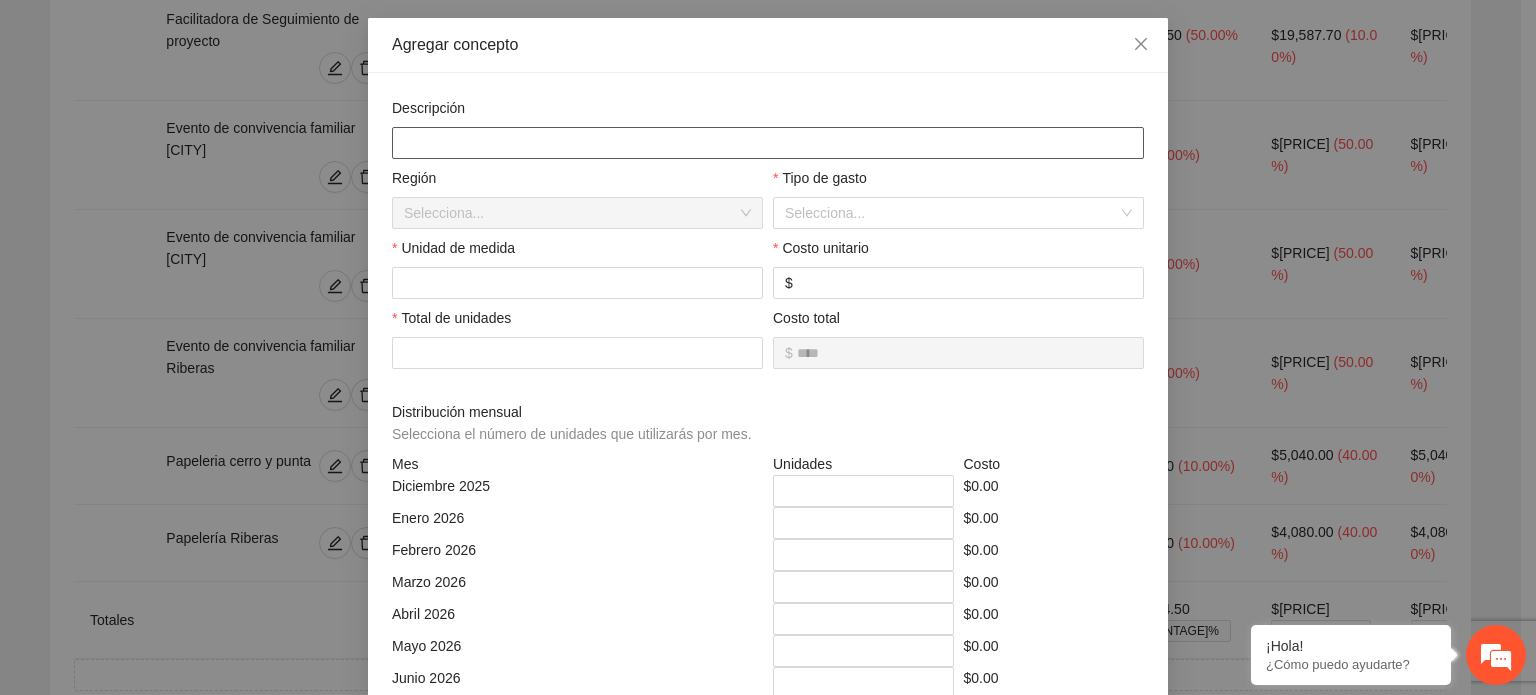 click at bounding box center (768, 143) 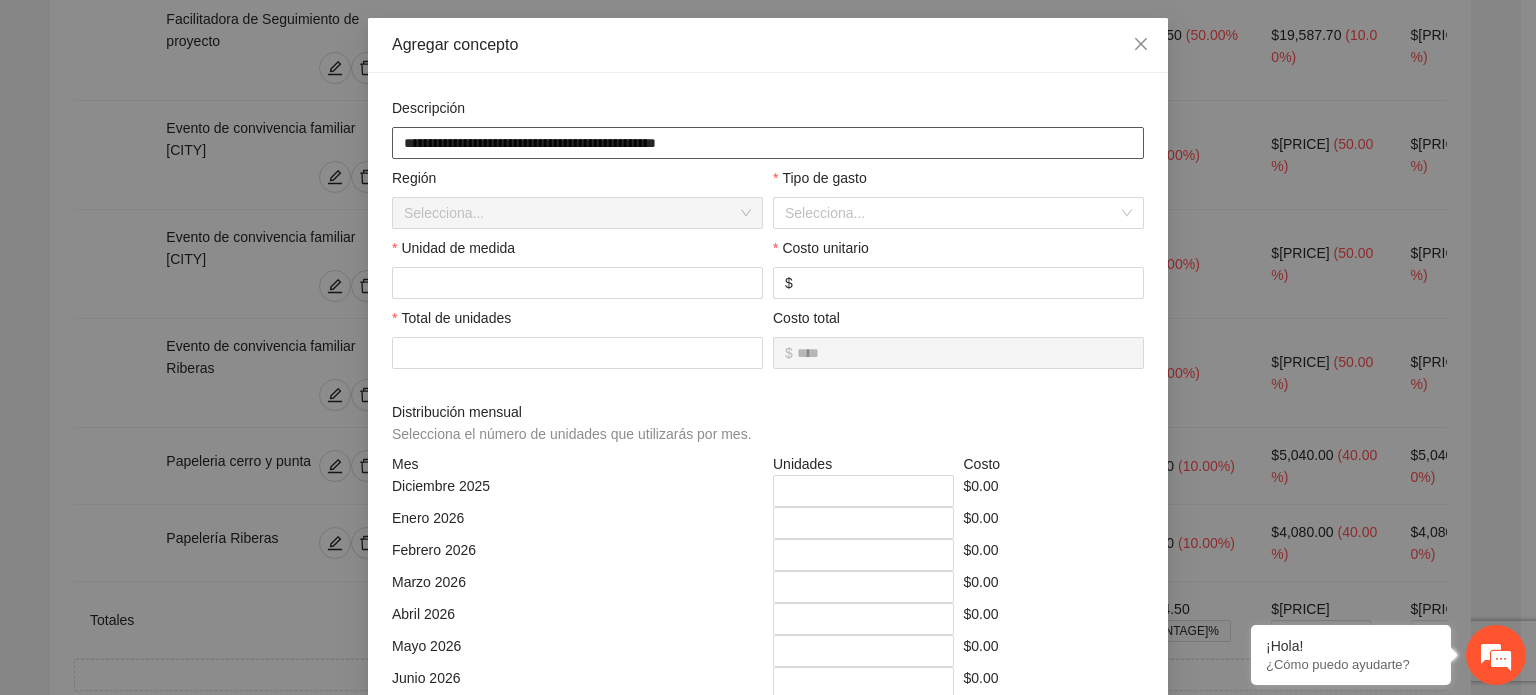 click on "**********" at bounding box center (768, 143) 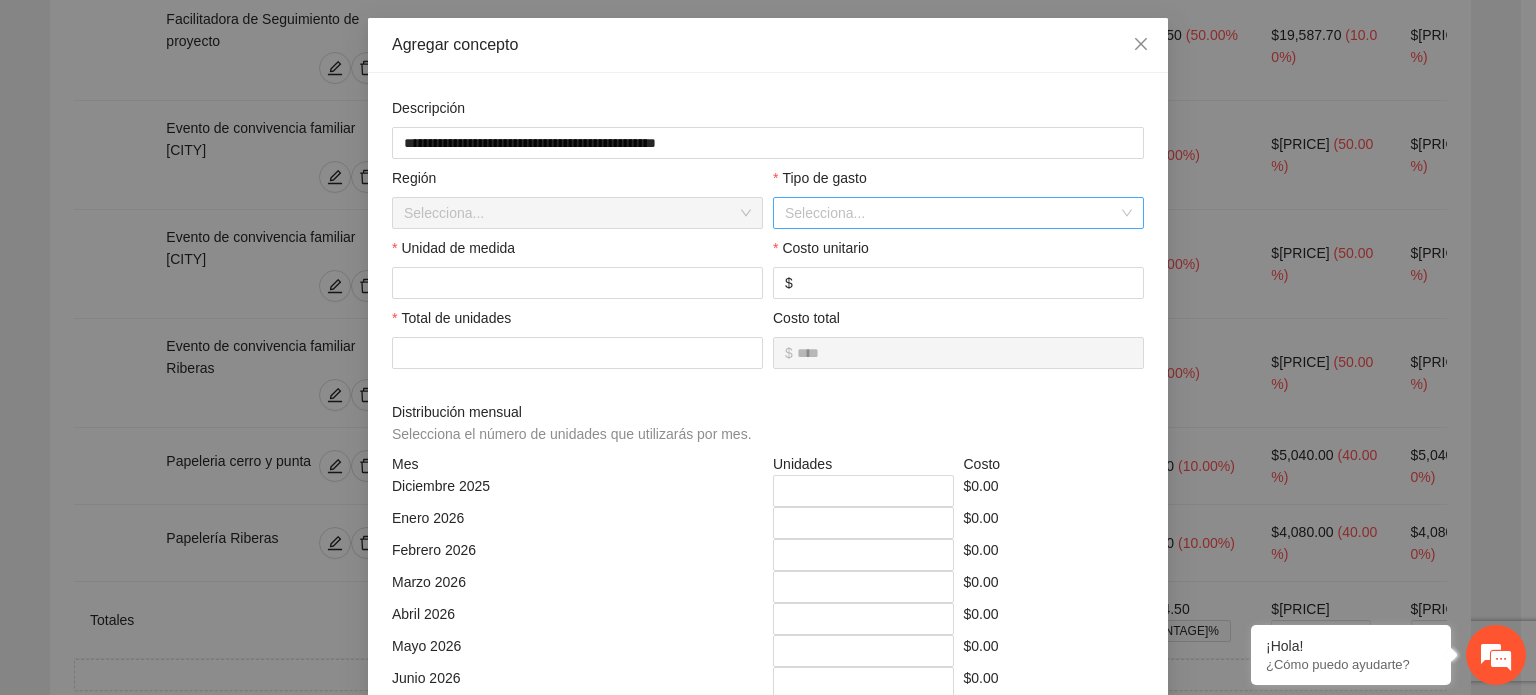 click at bounding box center (951, 213) 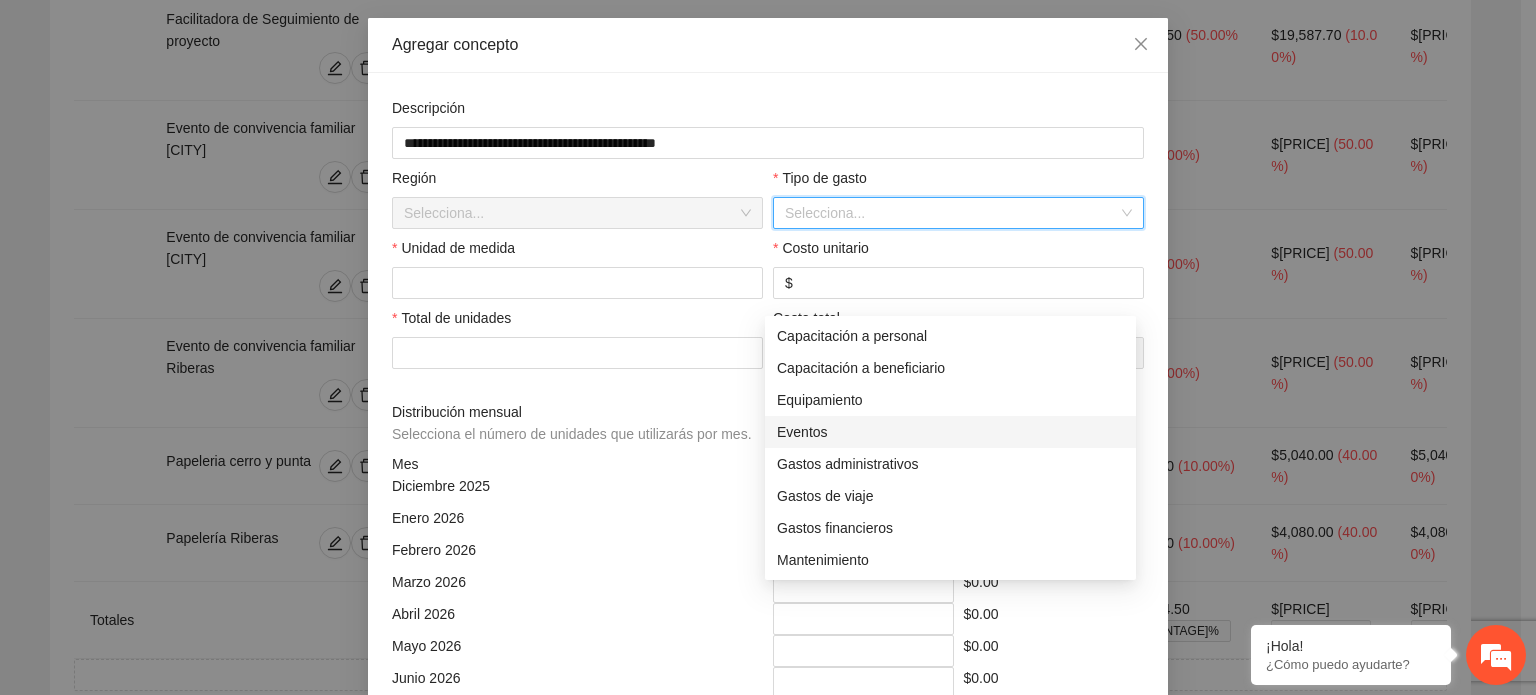 click on "Eventos" at bounding box center (950, 432) 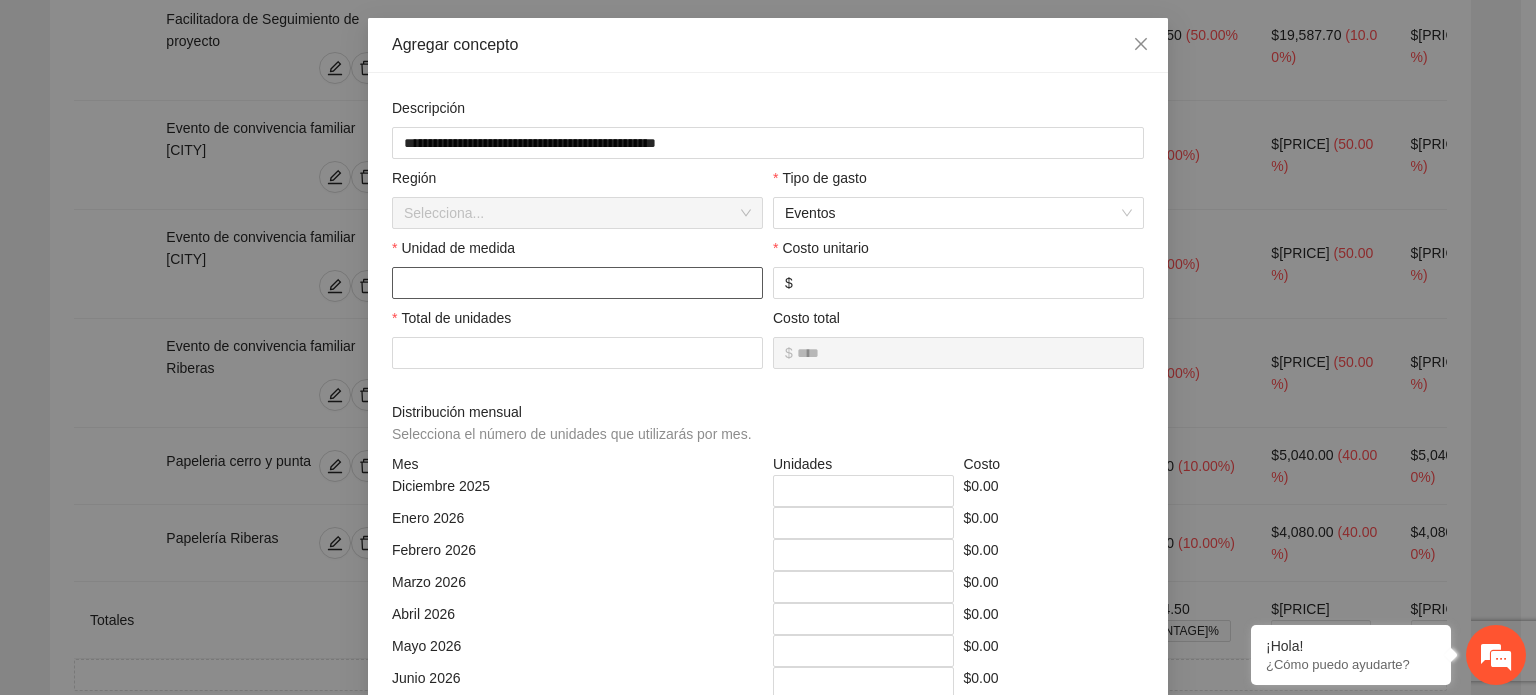 click at bounding box center [577, 283] 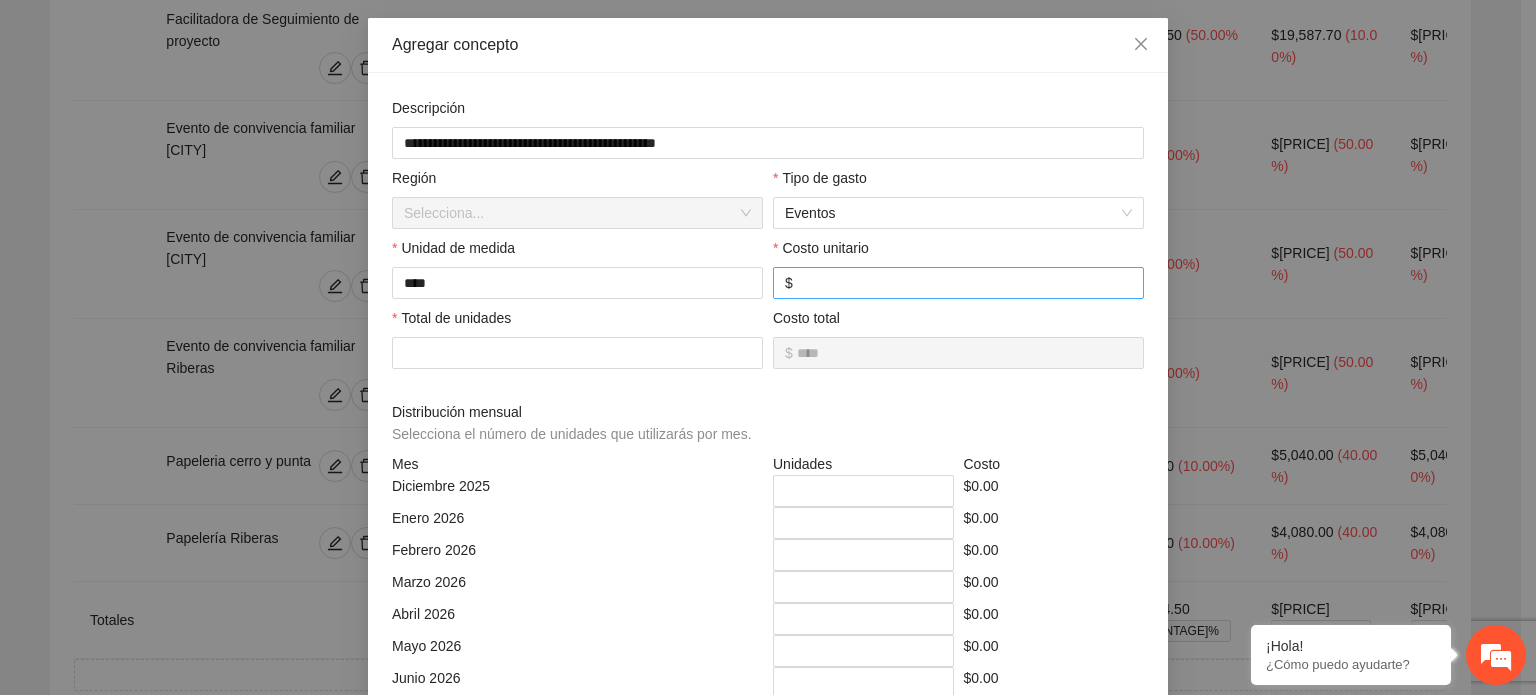 click at bounding box center (964, 283) 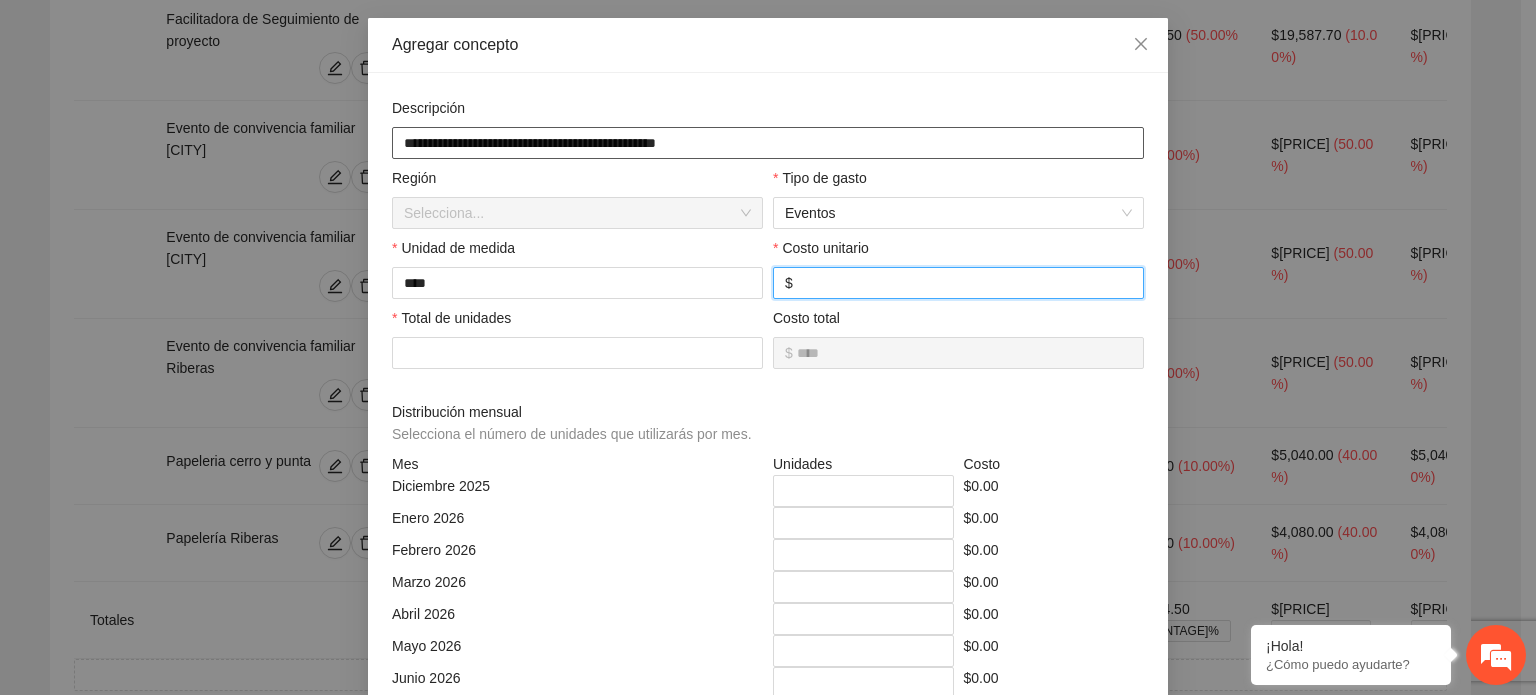 click on "**********" at bounding box center (768, 143) 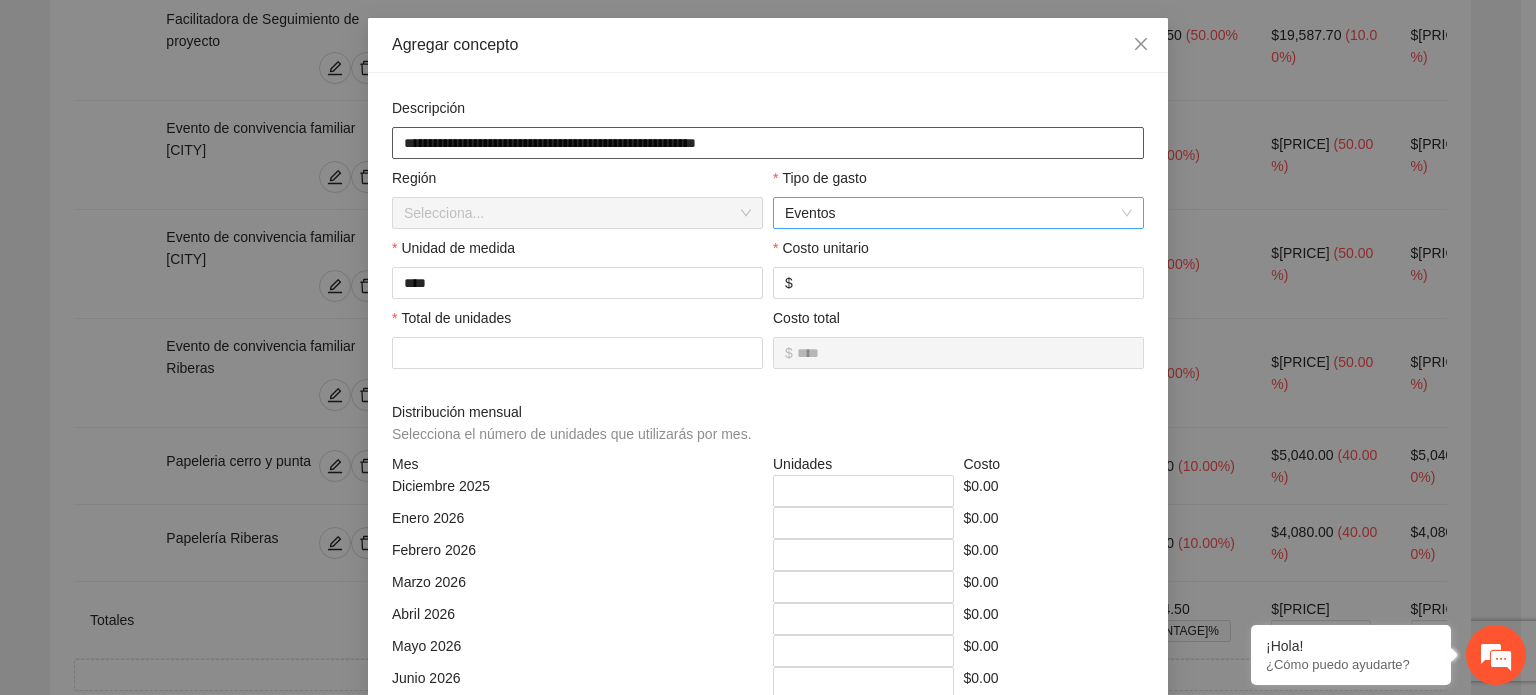 click on "Eventos" at bounding box center [958, 213] 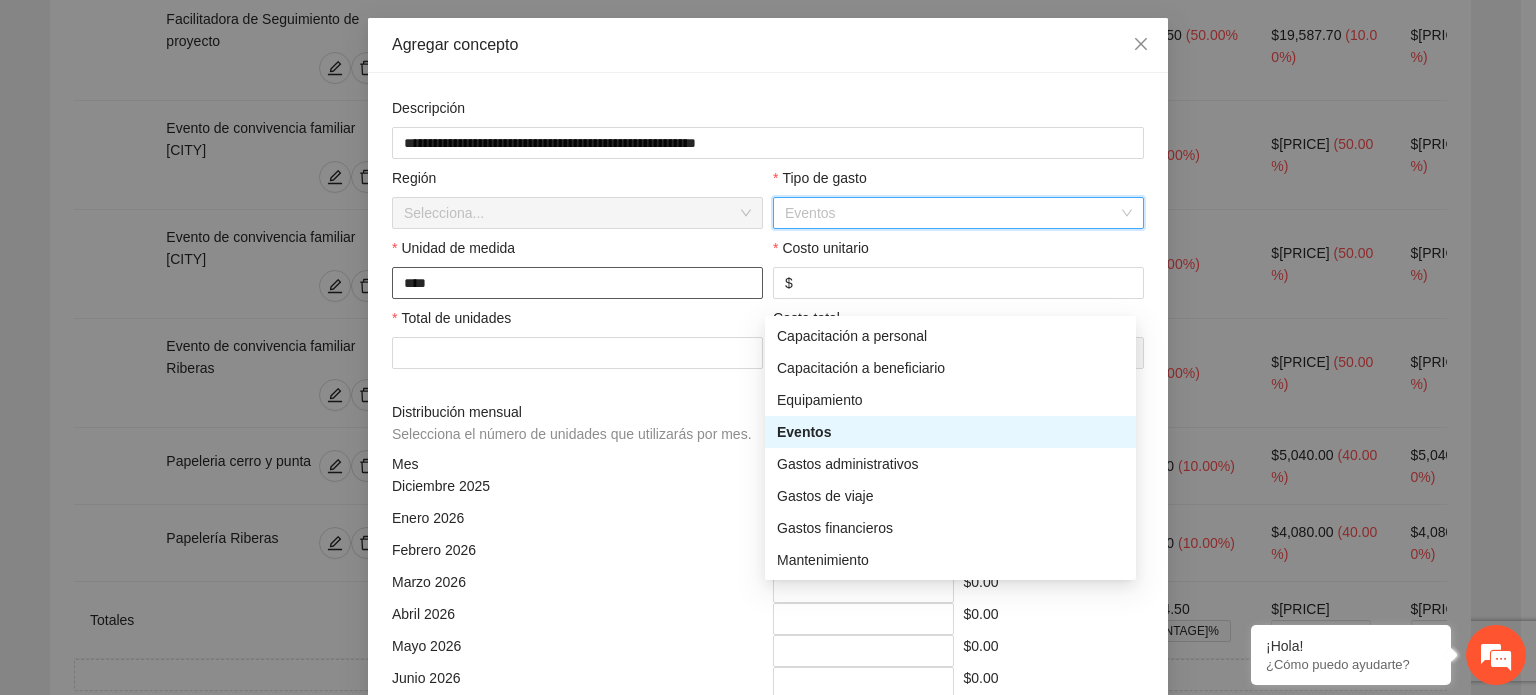 click on "****" at bounding box center (577, 283) 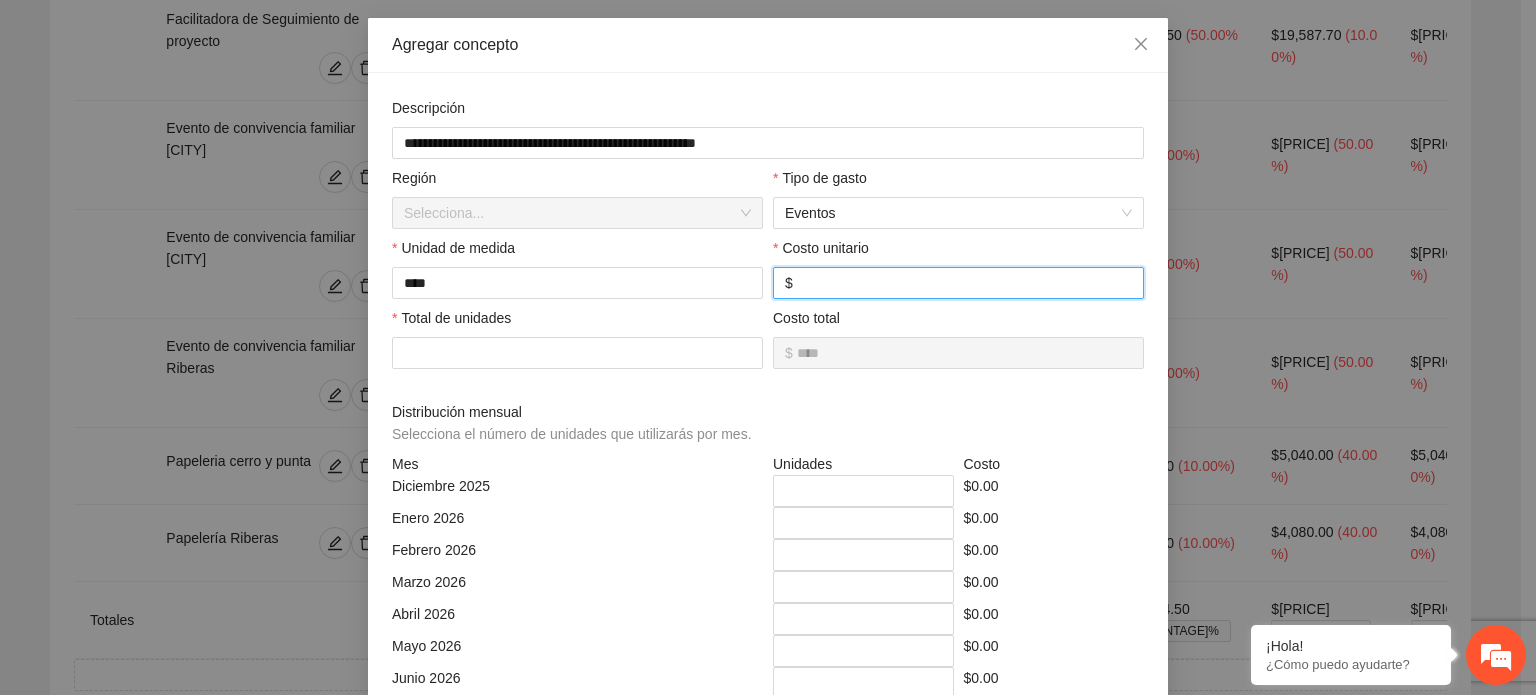 drag, startPoint x: 833, startPoint y: 368, endPoint x: 785, endPoint y: 369, distance: 48.010414 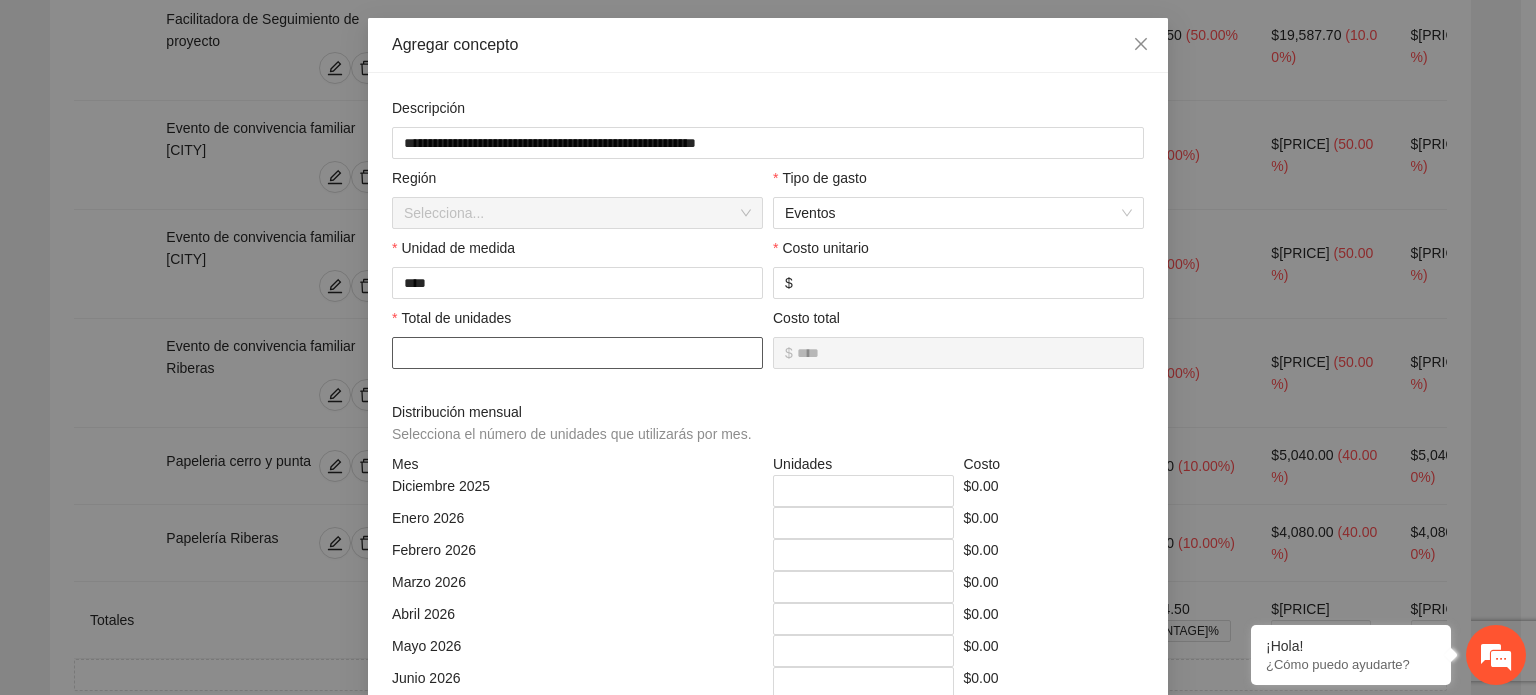 click at bounding box center (577, 353) 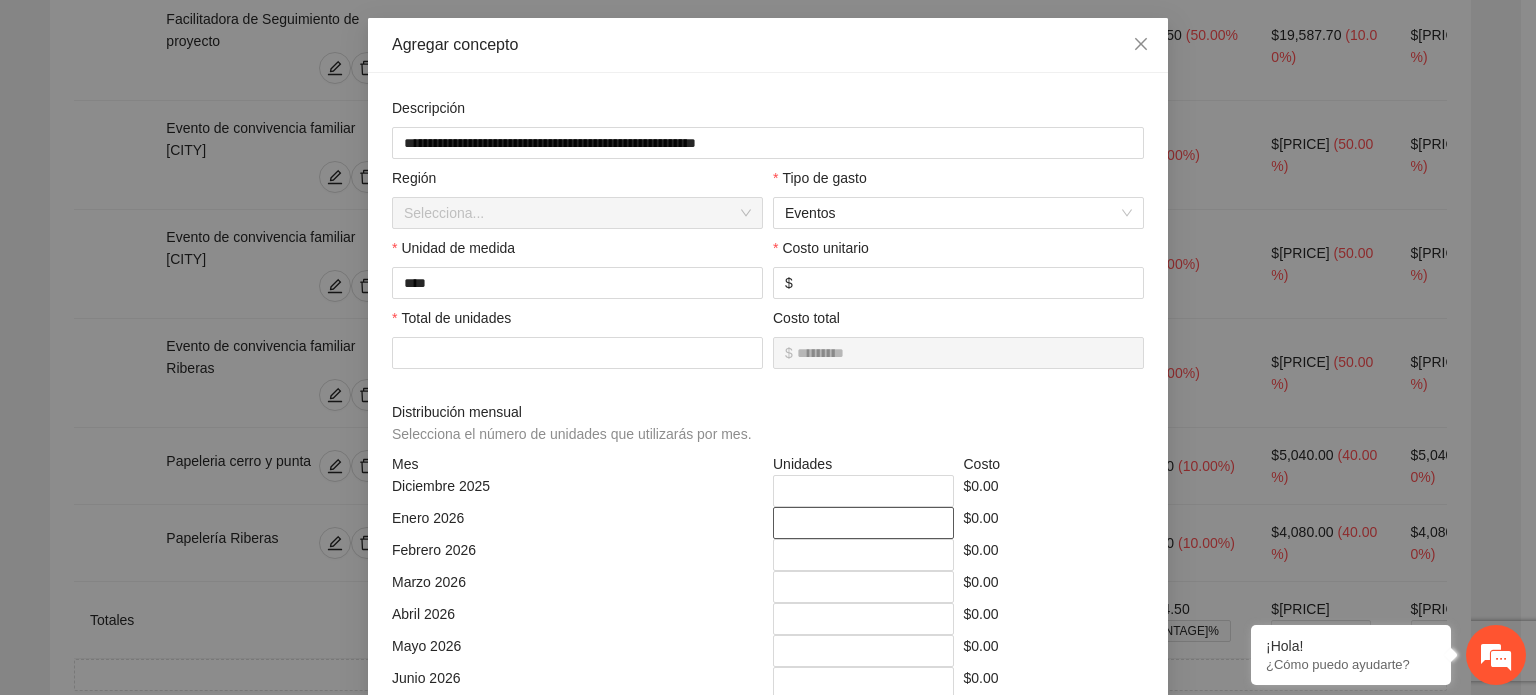 click on "*" at bounding box center [863, 523] 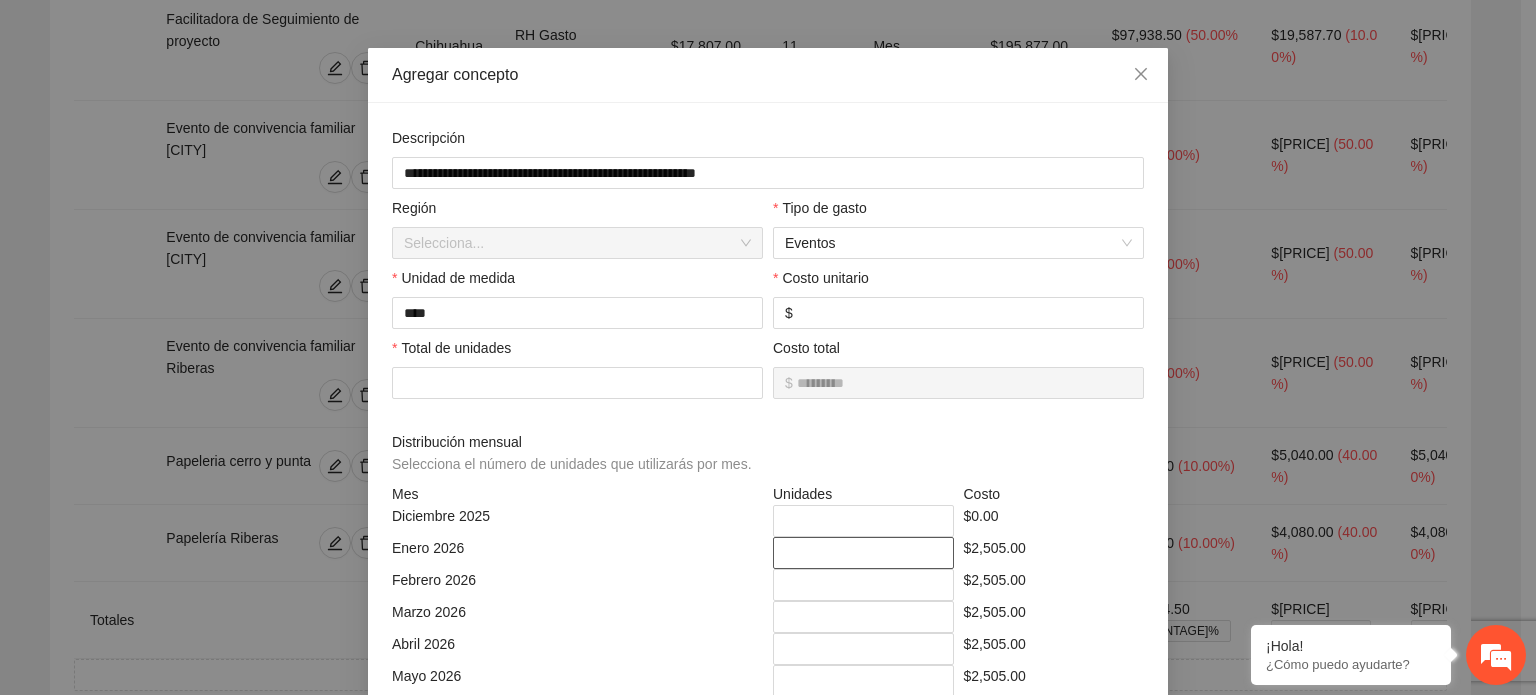 scroll, scrollTop: 416, scrollLeft: 0, axis: vertical 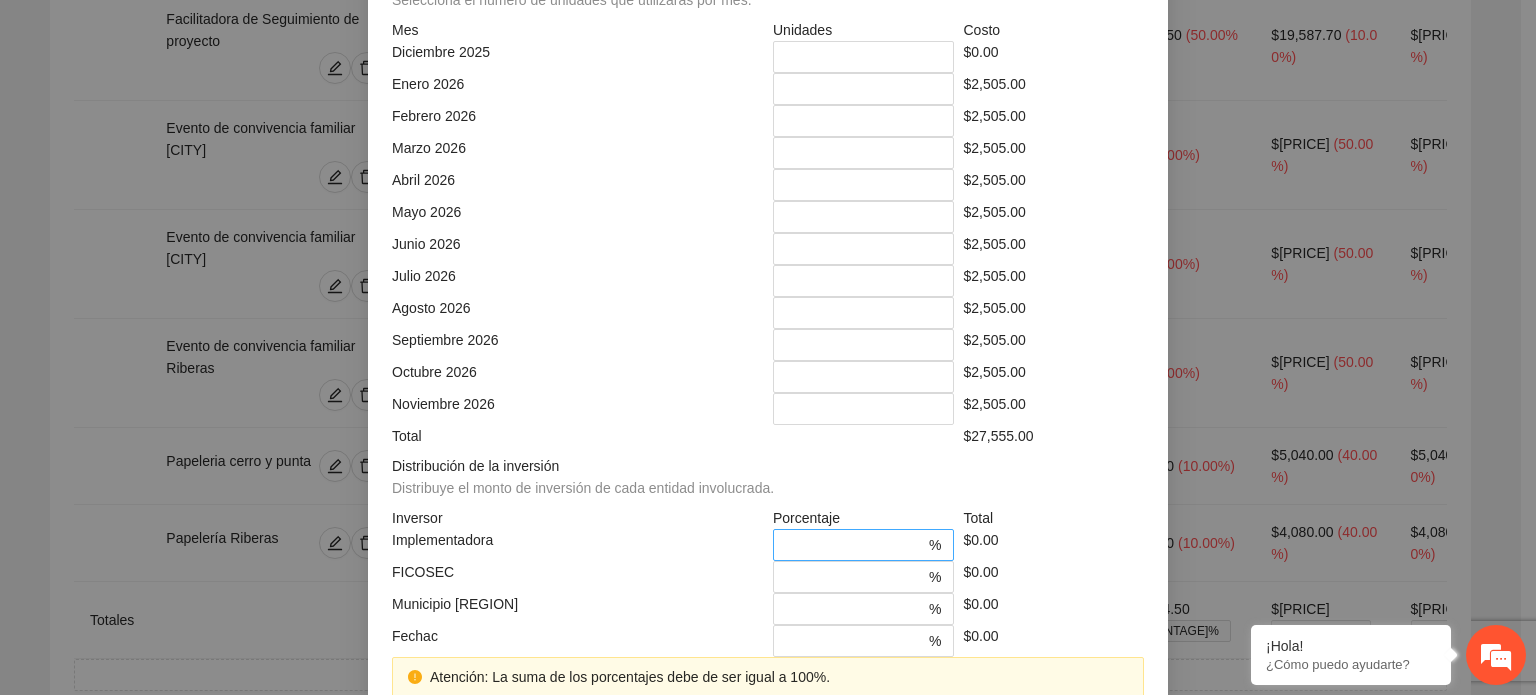 click on "*" at bounding box center [855, 545] 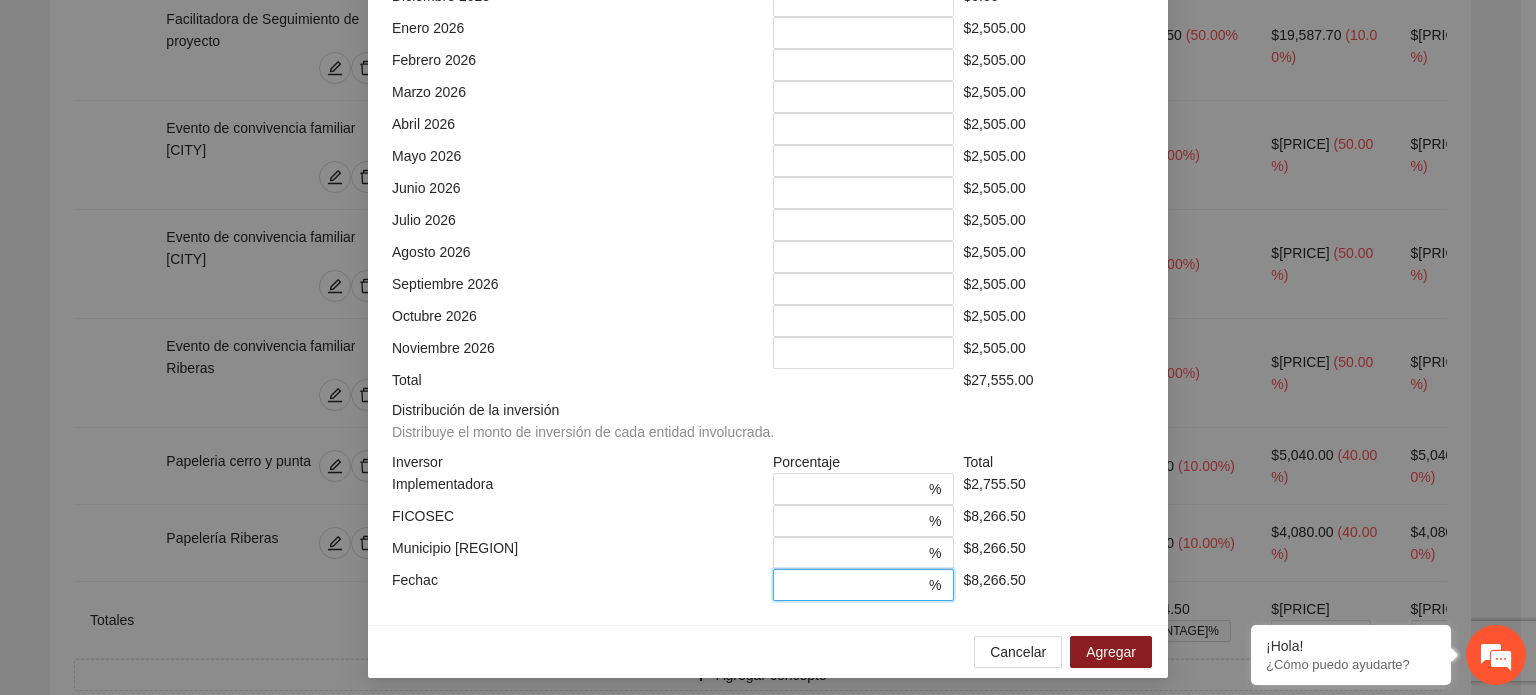 scroll, scrollTop: 573, scrollLeft: 0, axis: vertical 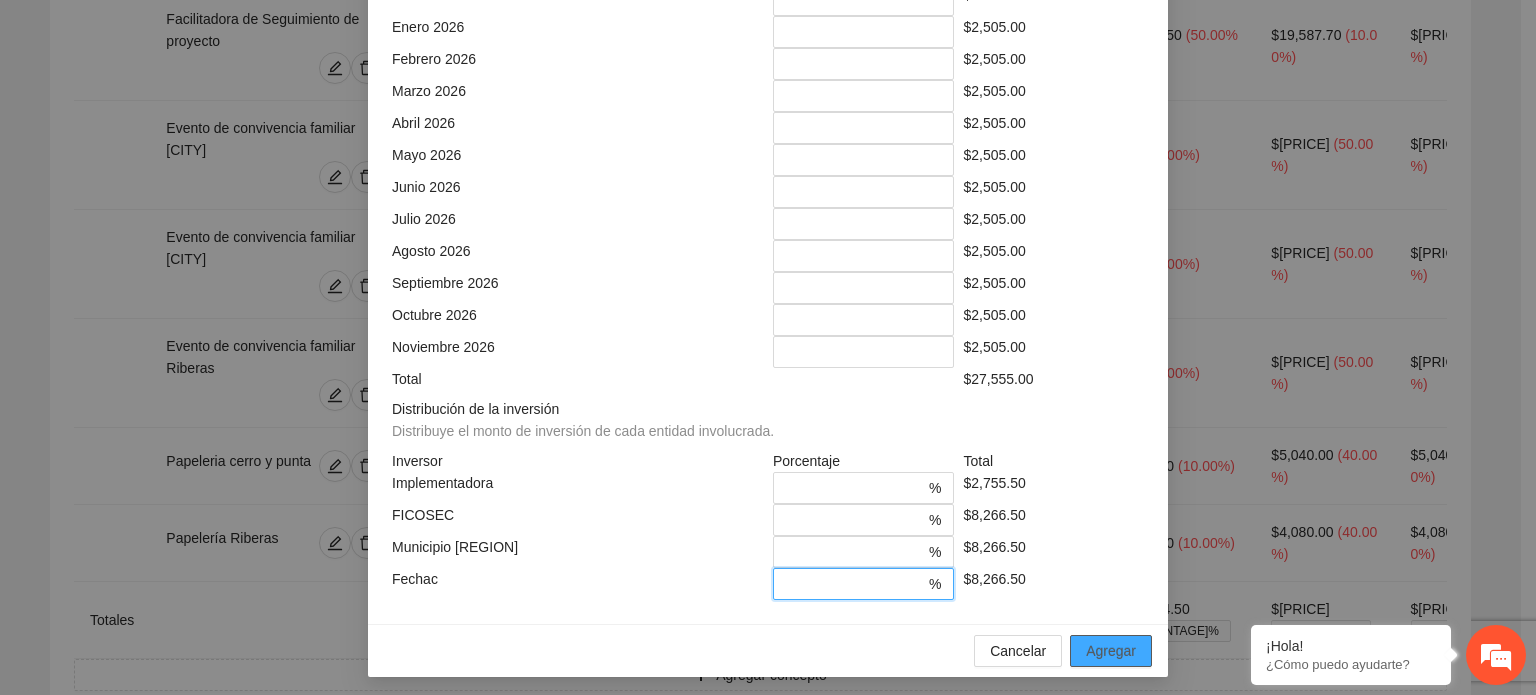 click on "Agregar" at bounding box center [1111, 651] 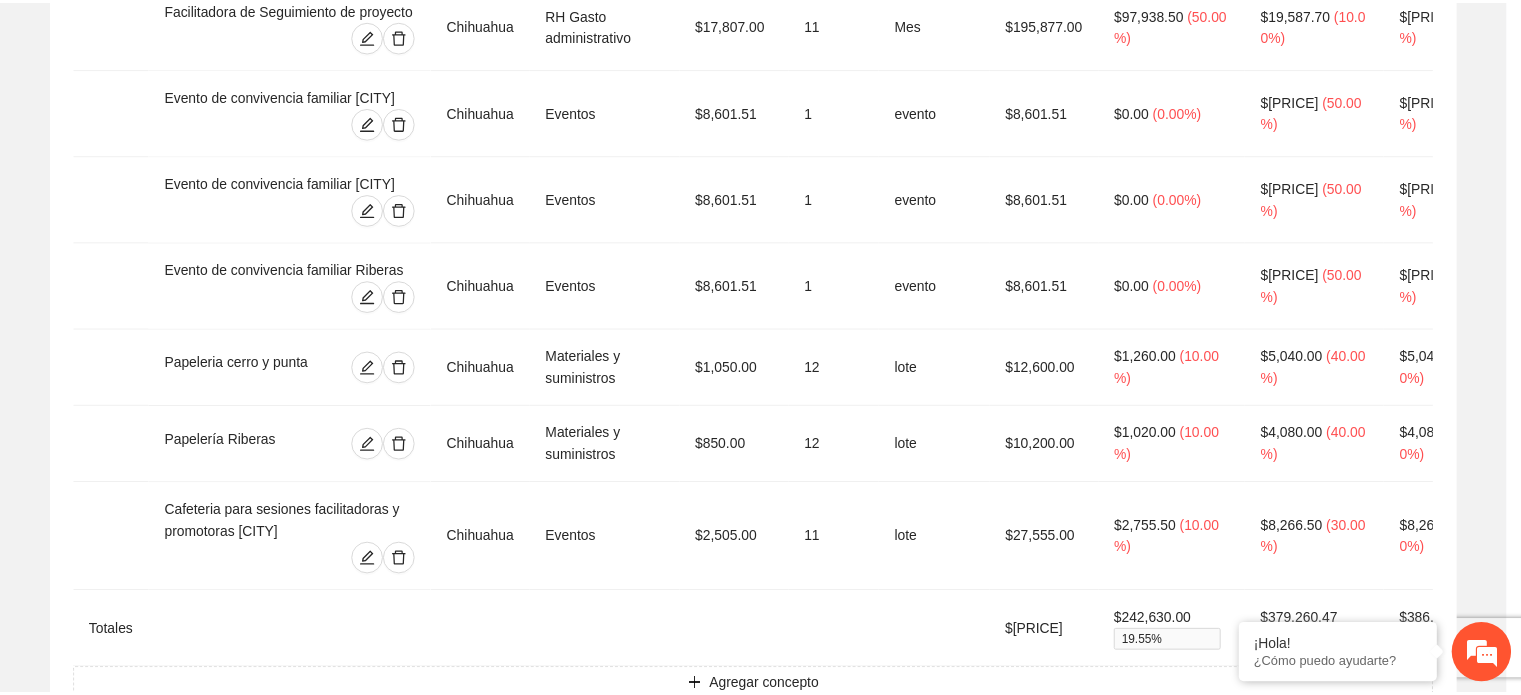 scroll, scrollTop: 473, scrollLeft: 0, axis: vertical 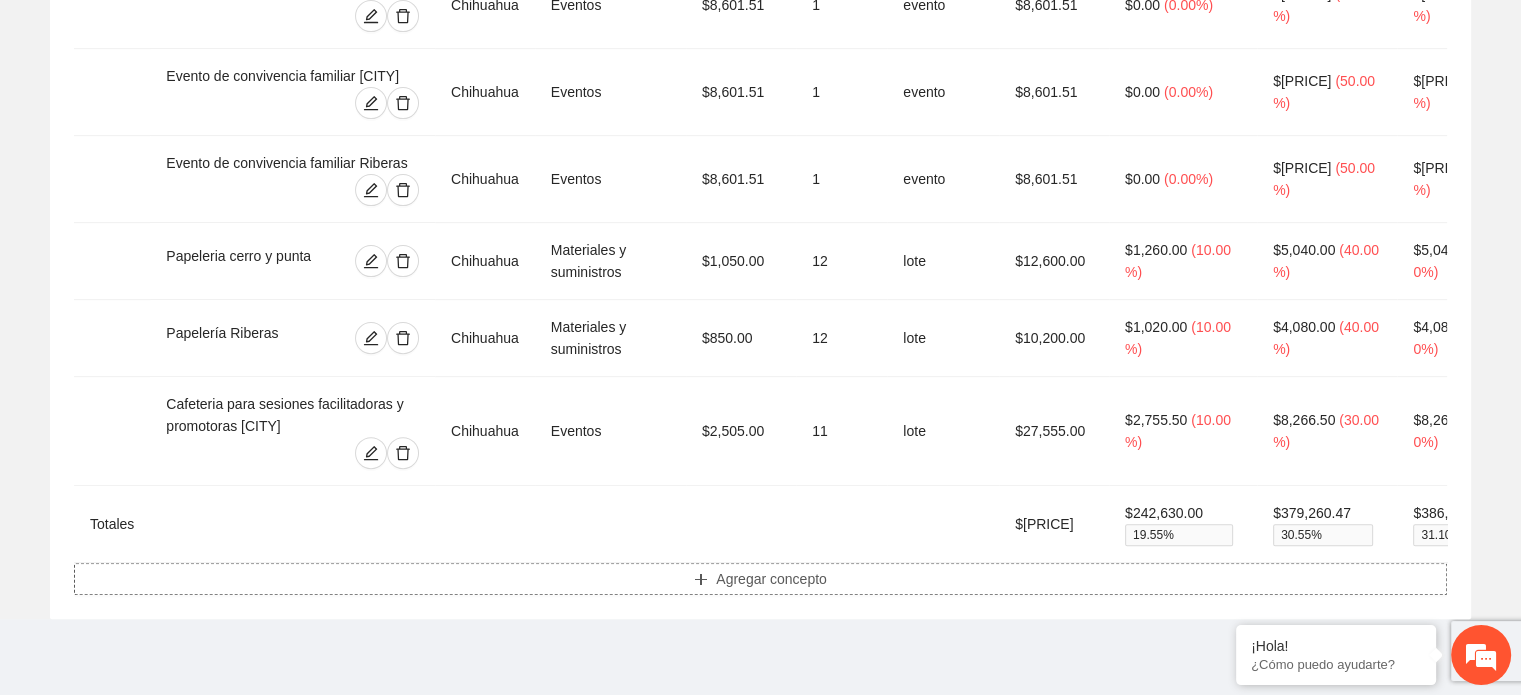 click on "Agregar concepto" at bounding box center (771, 579) 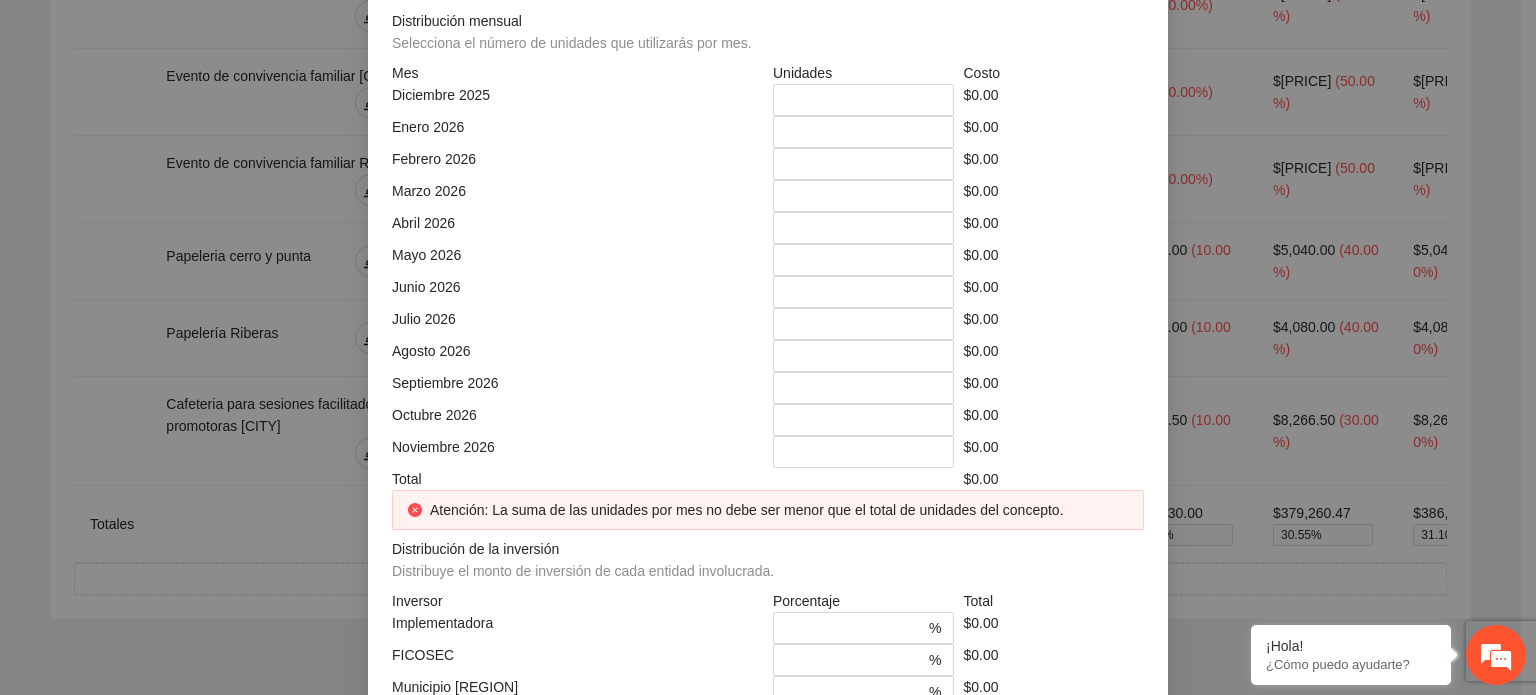 click at bounding box center [768, -248] 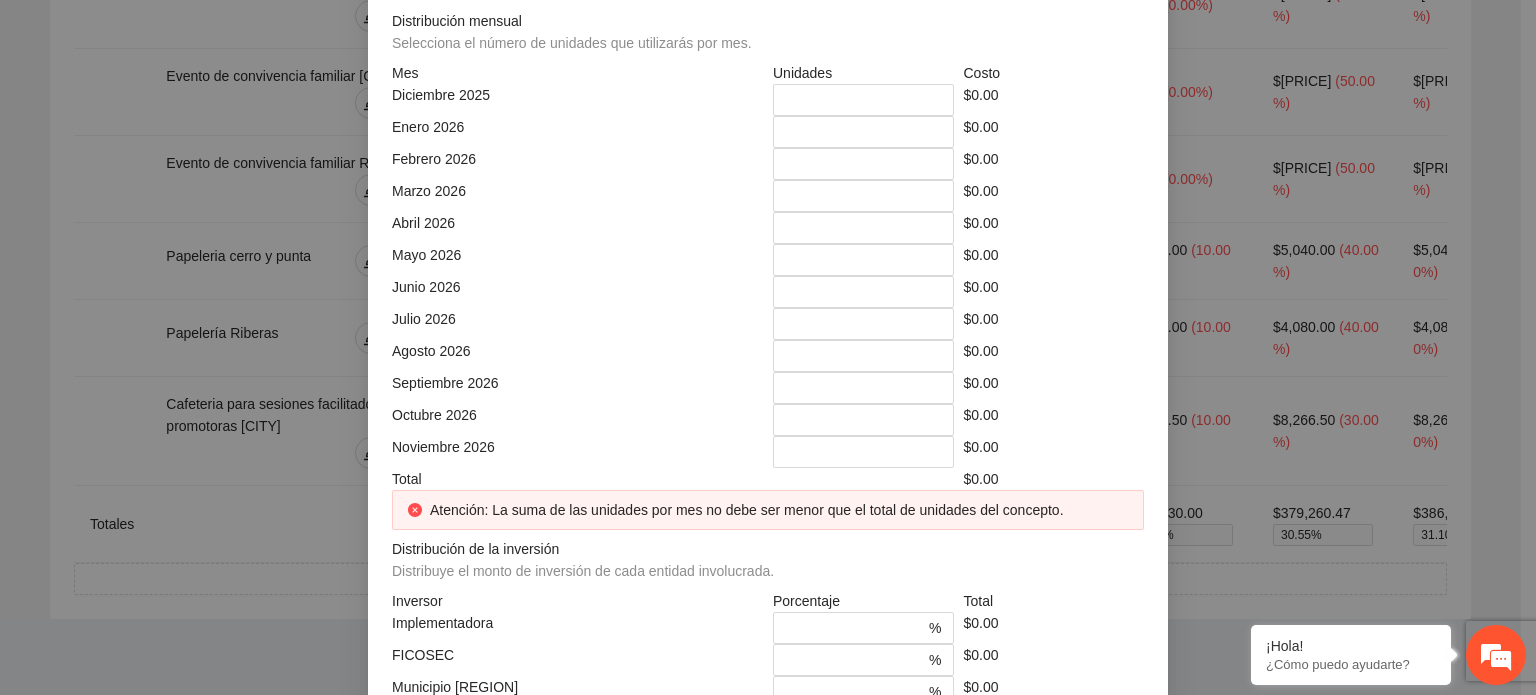 click at bounding box center (951, -178) 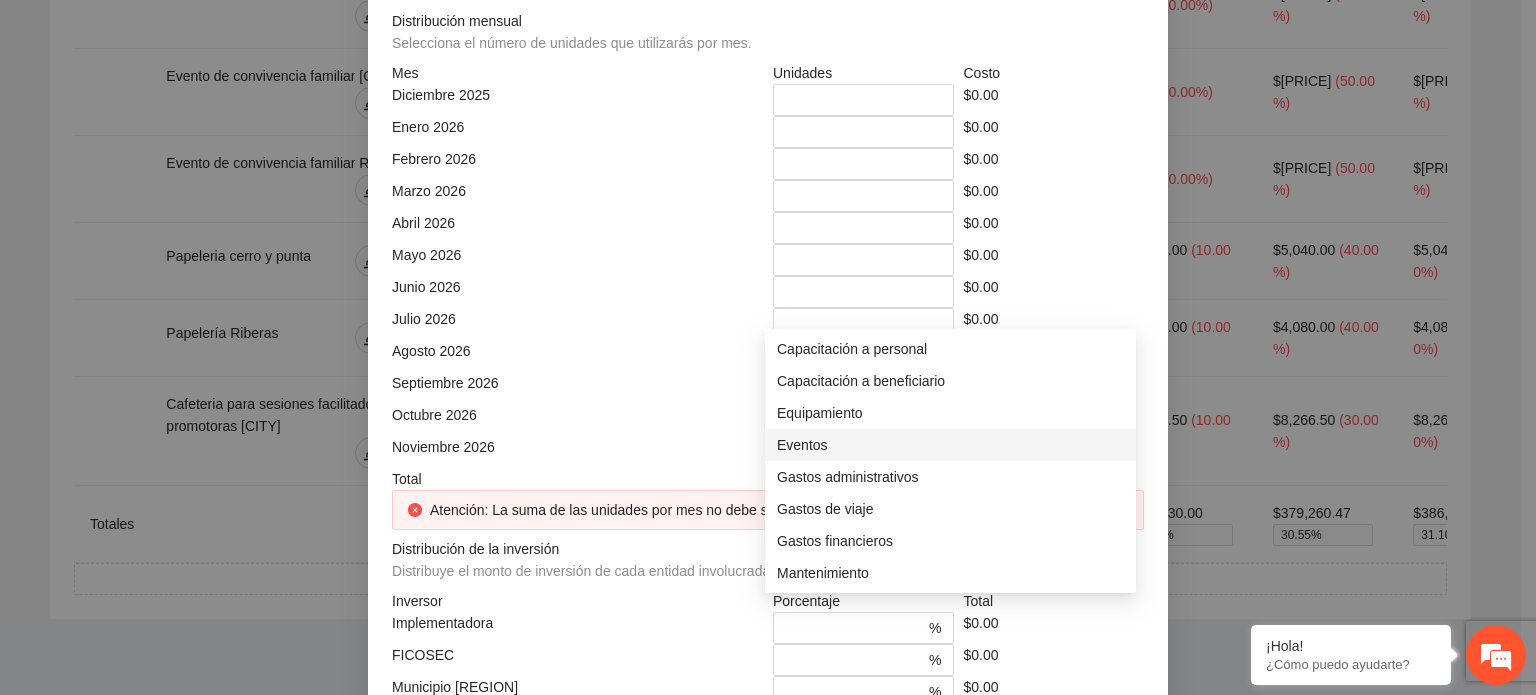 click on "Eventos" at bounding box center (950, 445) 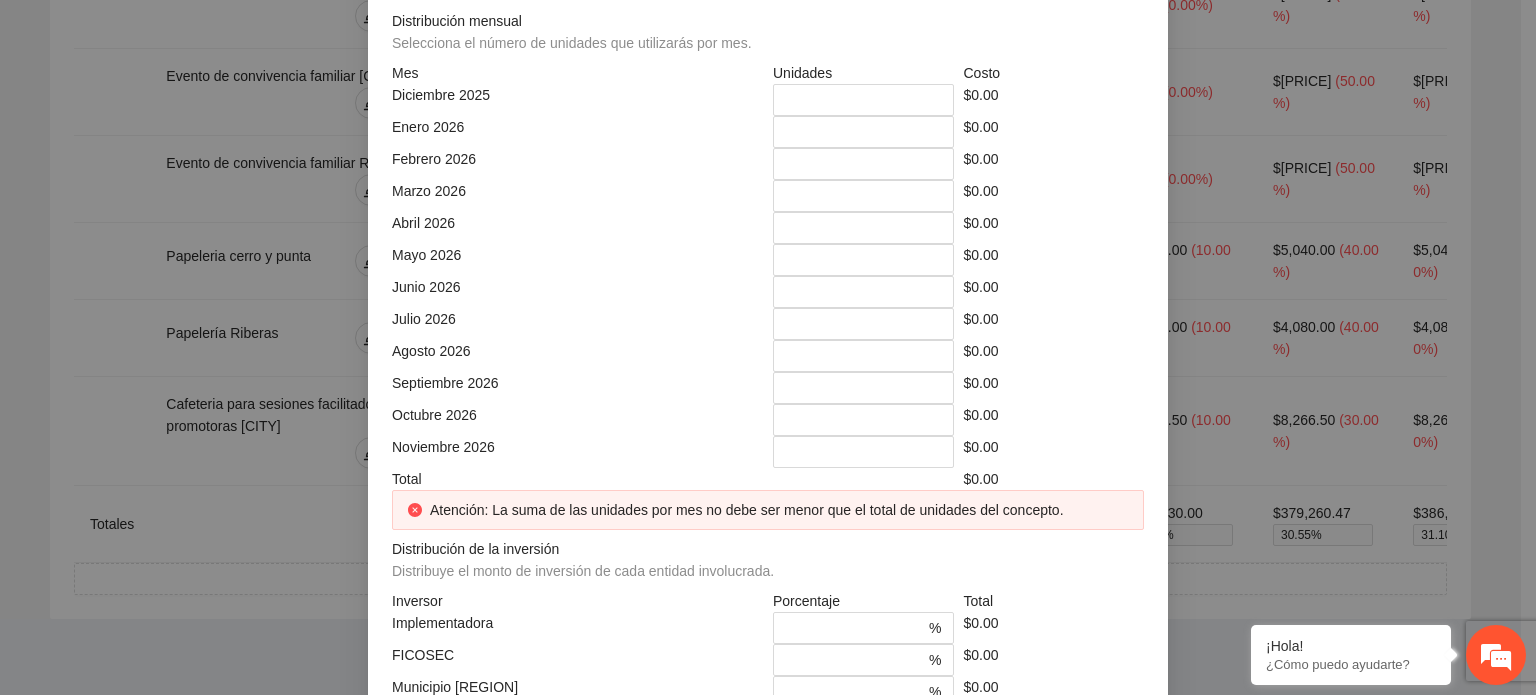 click on "Unidad de medida" at bounding box center [577, -139] 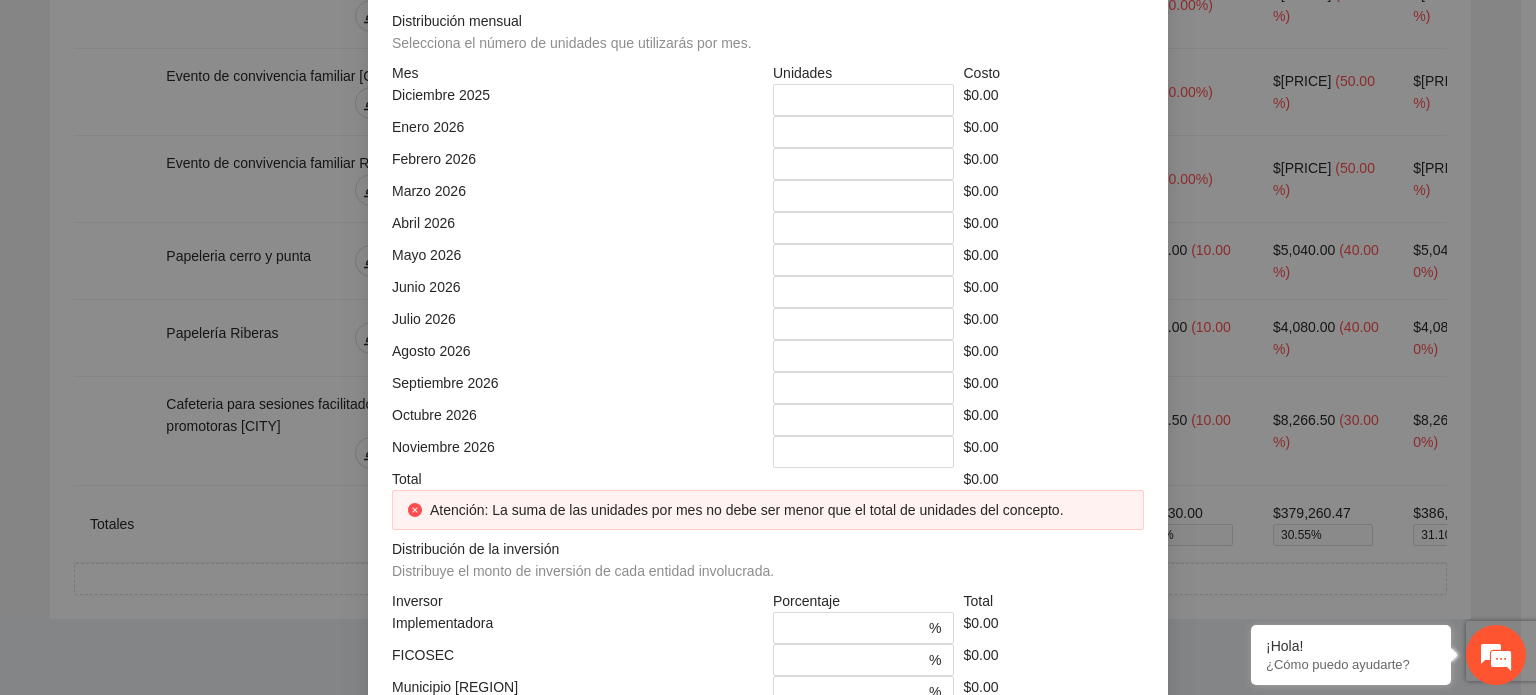 click at bounding box center (964, -108) 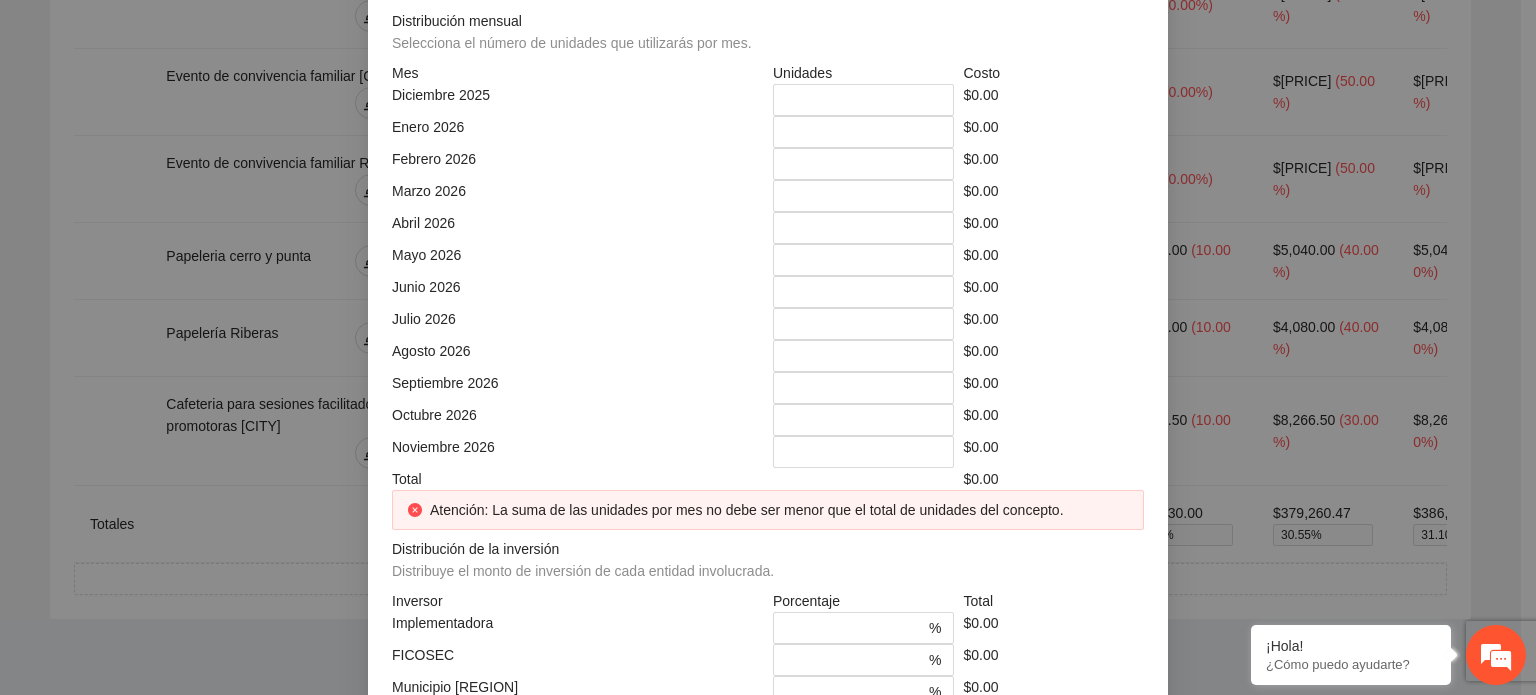 click at bounding box center [577, -38] 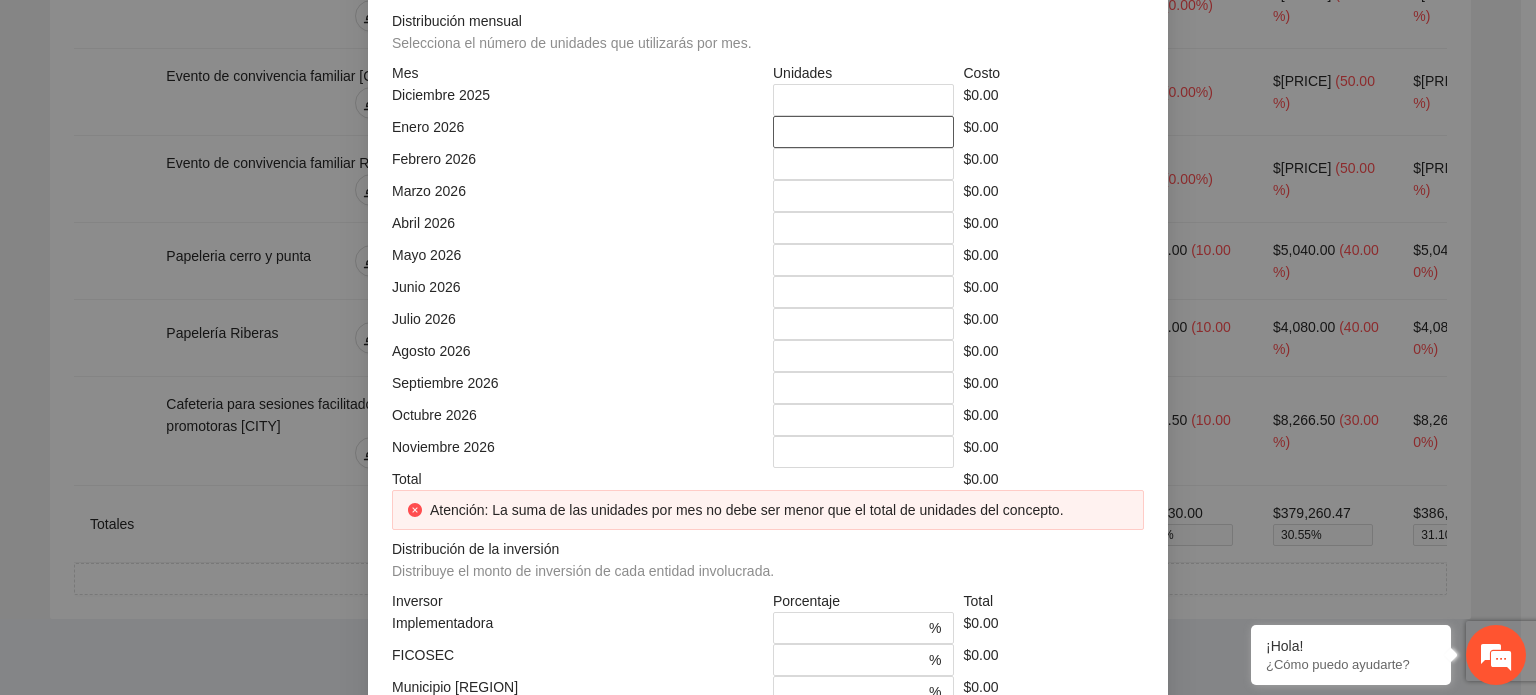 click on "*" at bounding box center (863, 132) 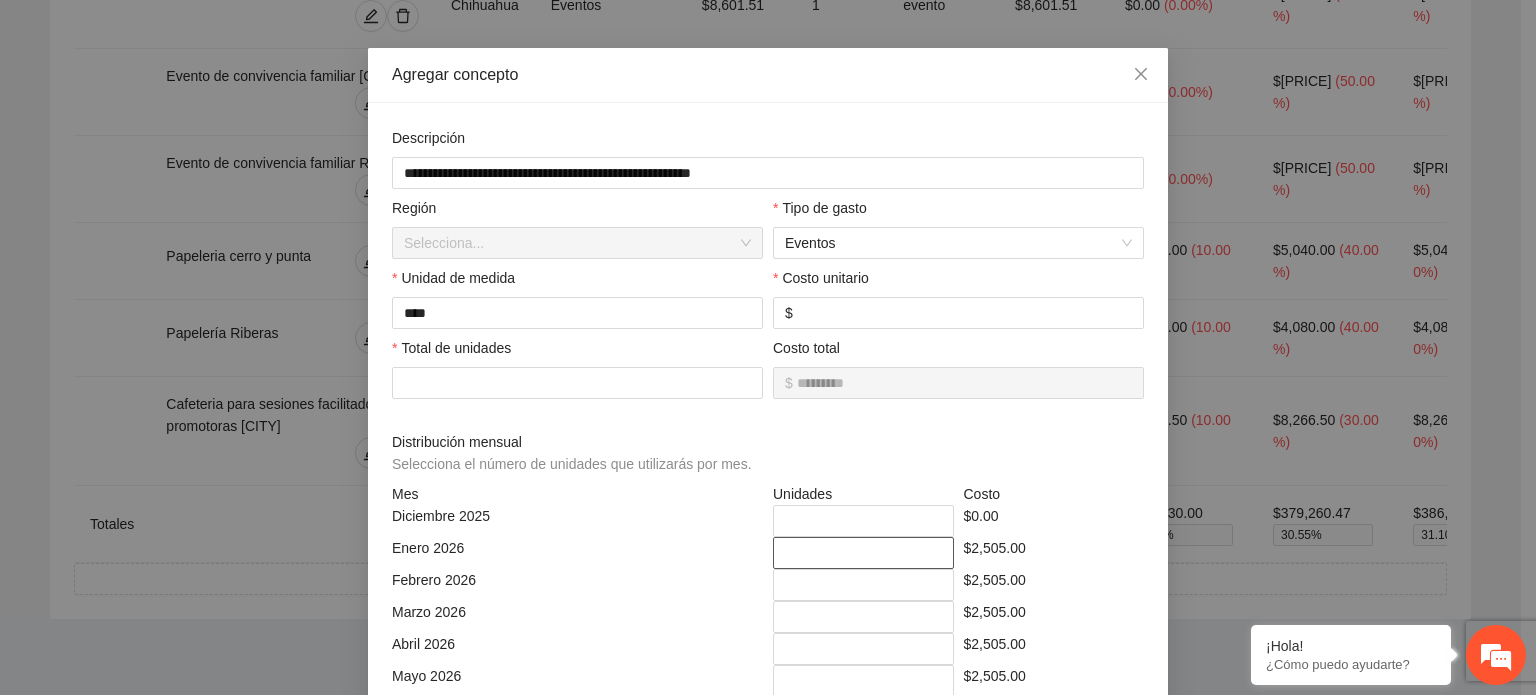 scroll, scrollTop: 416, scrollLeft: 0, axis: vertical 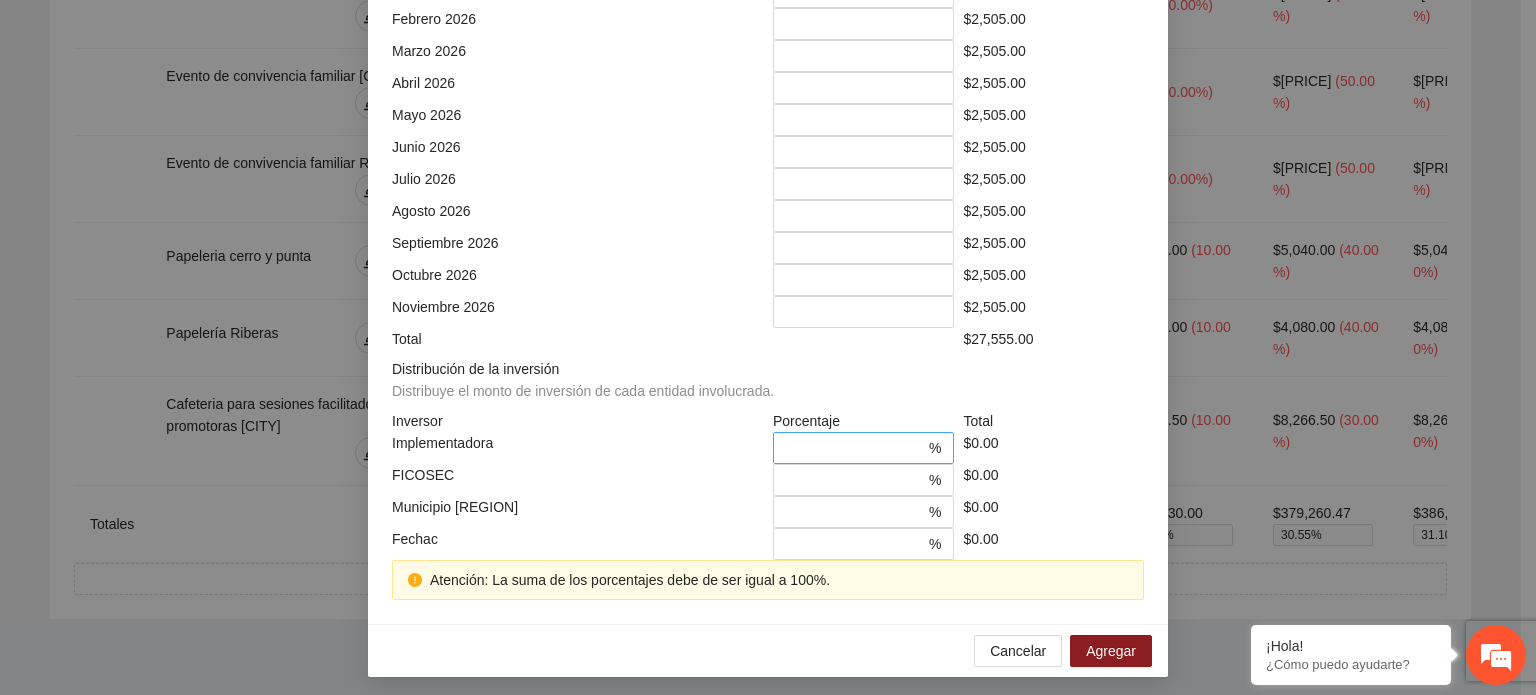 click on "*" at bounding box center [855, 448] 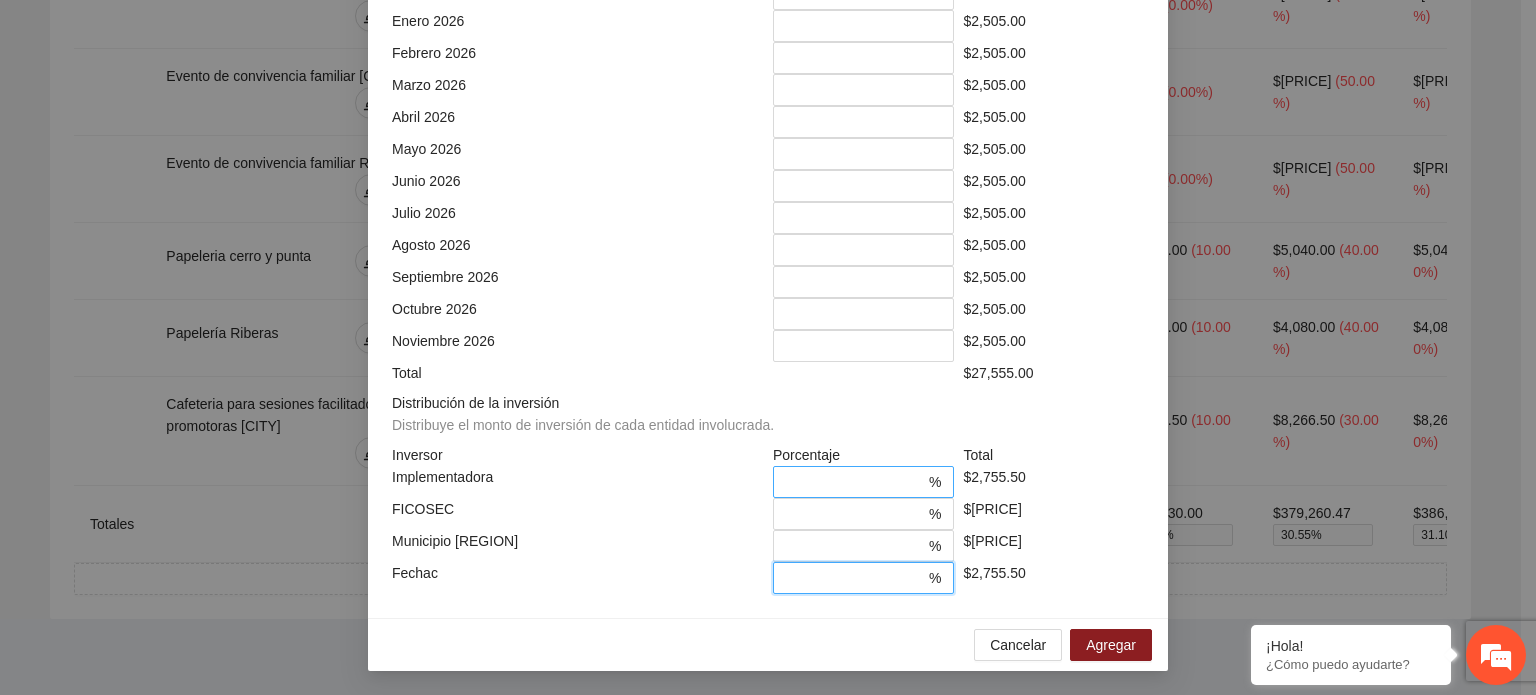 scroll, scrollTop: 573, scrollLeft: 0, axis: vertical 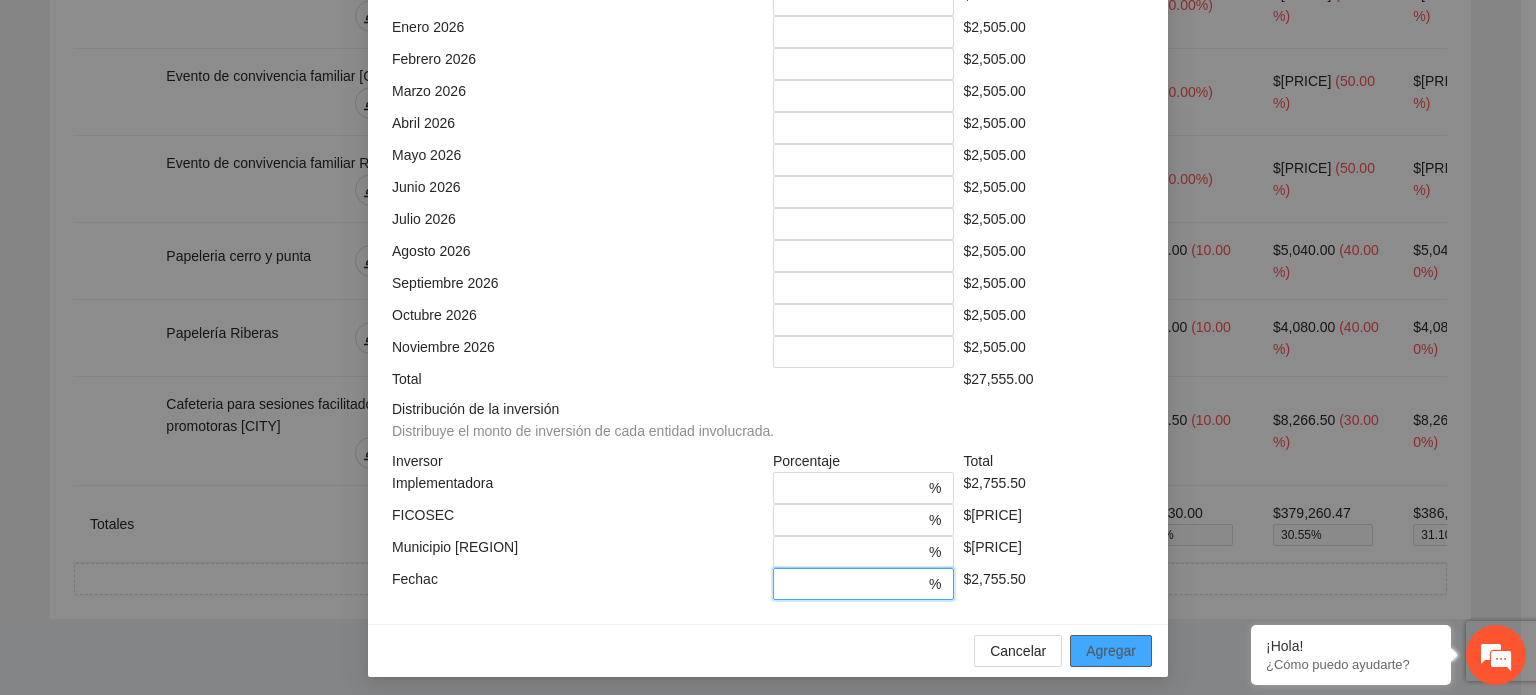 click on "Agregar" at bounding box center [1111, 651] 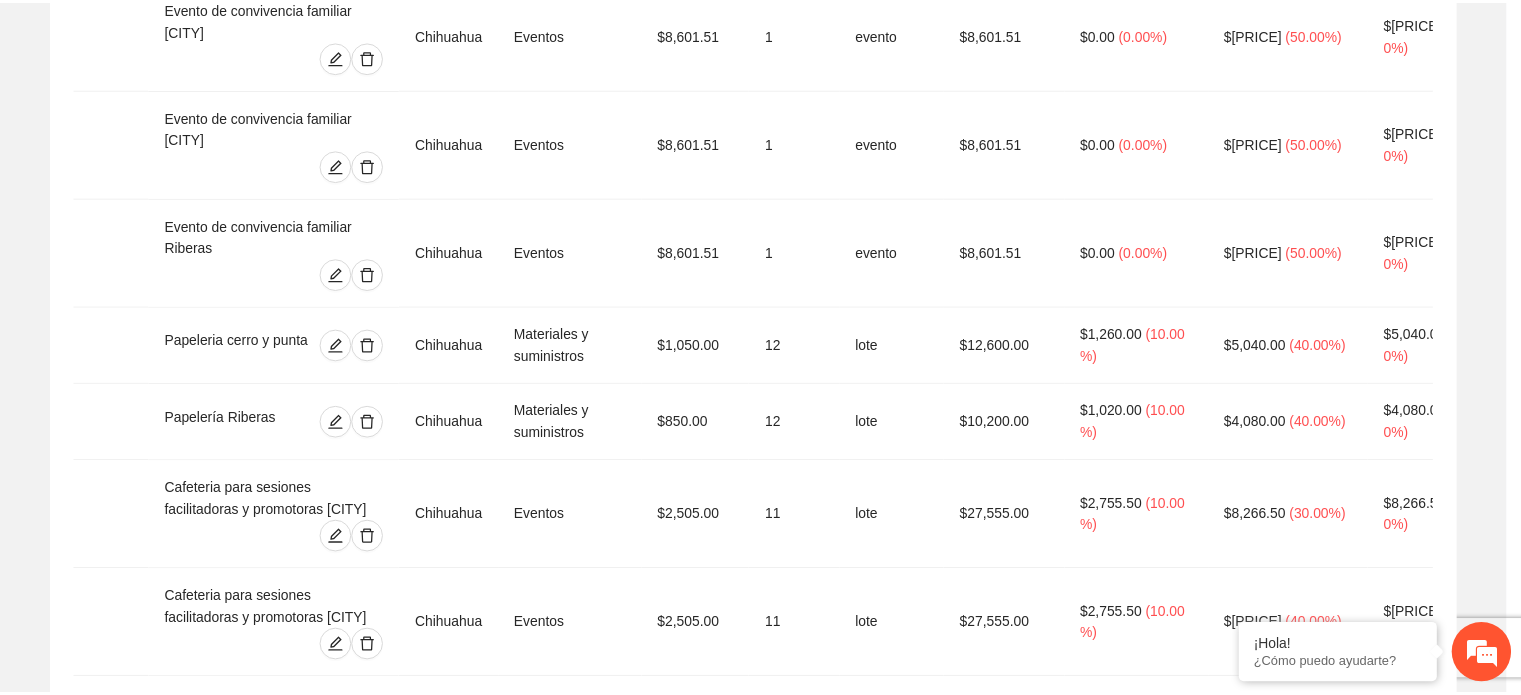scroll, scrollTop: 473, scrollLeft: 0, axis: vertical 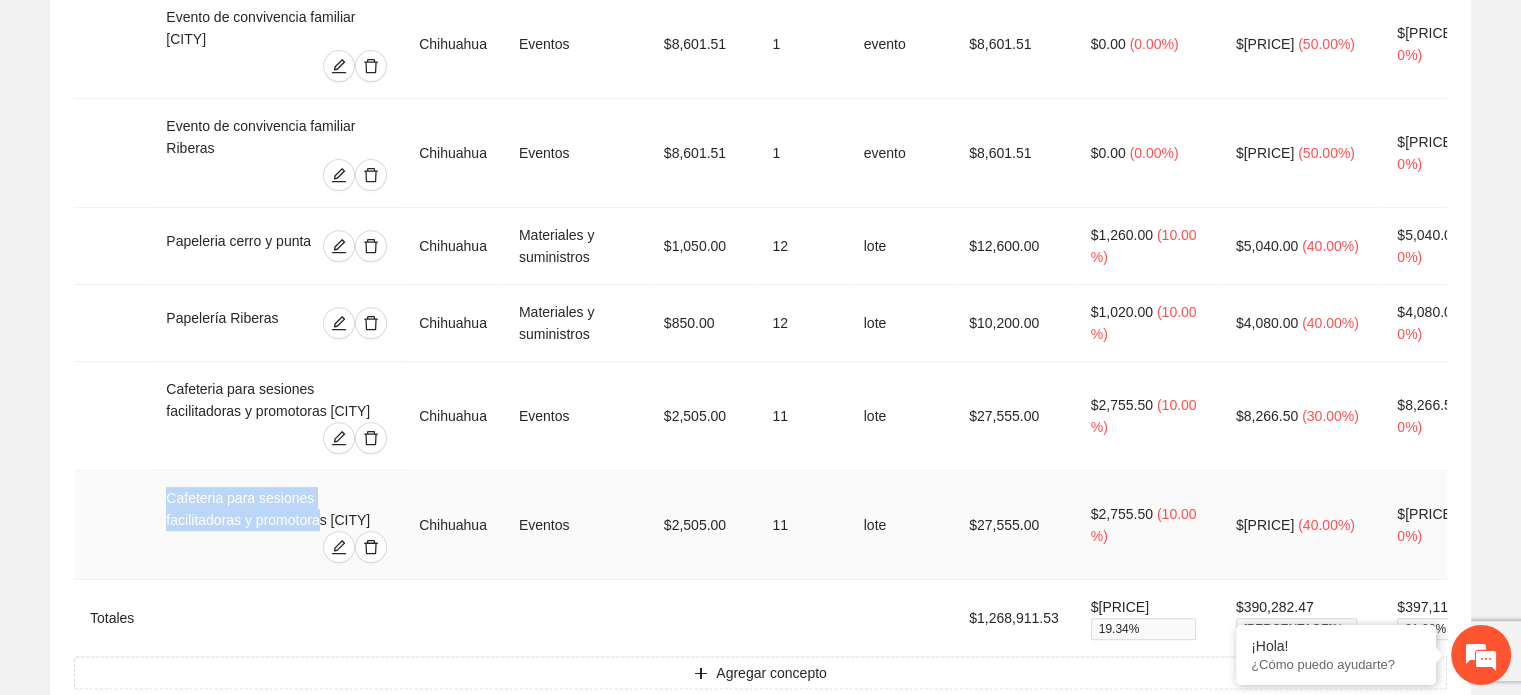 drag, startPoint x: 165, startPoint y: 395, endPoint x: 233, endPoint y: 423, distance: 73.53911 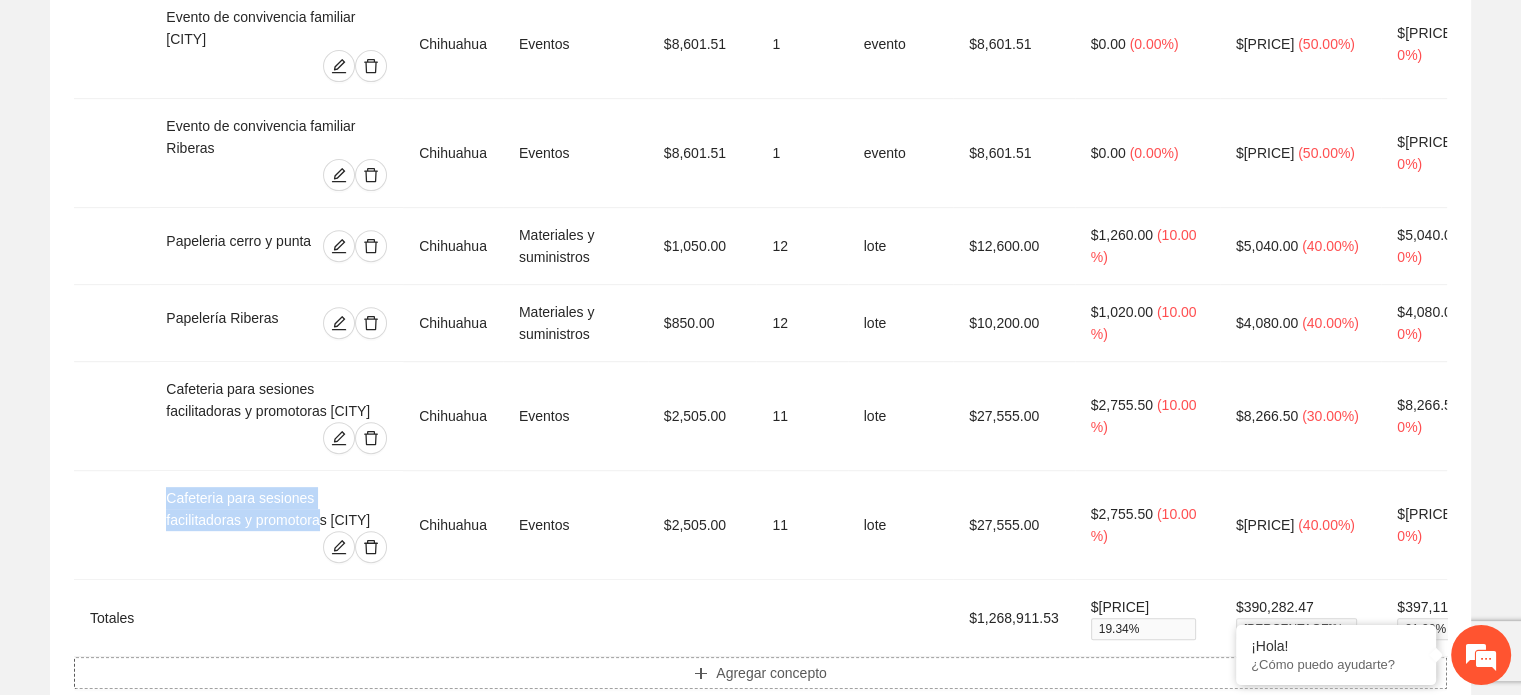 drag, startPoint x: 700, startPoint y: 584, endPoint x: 629, endPoint y: 566, distance: 73.24616 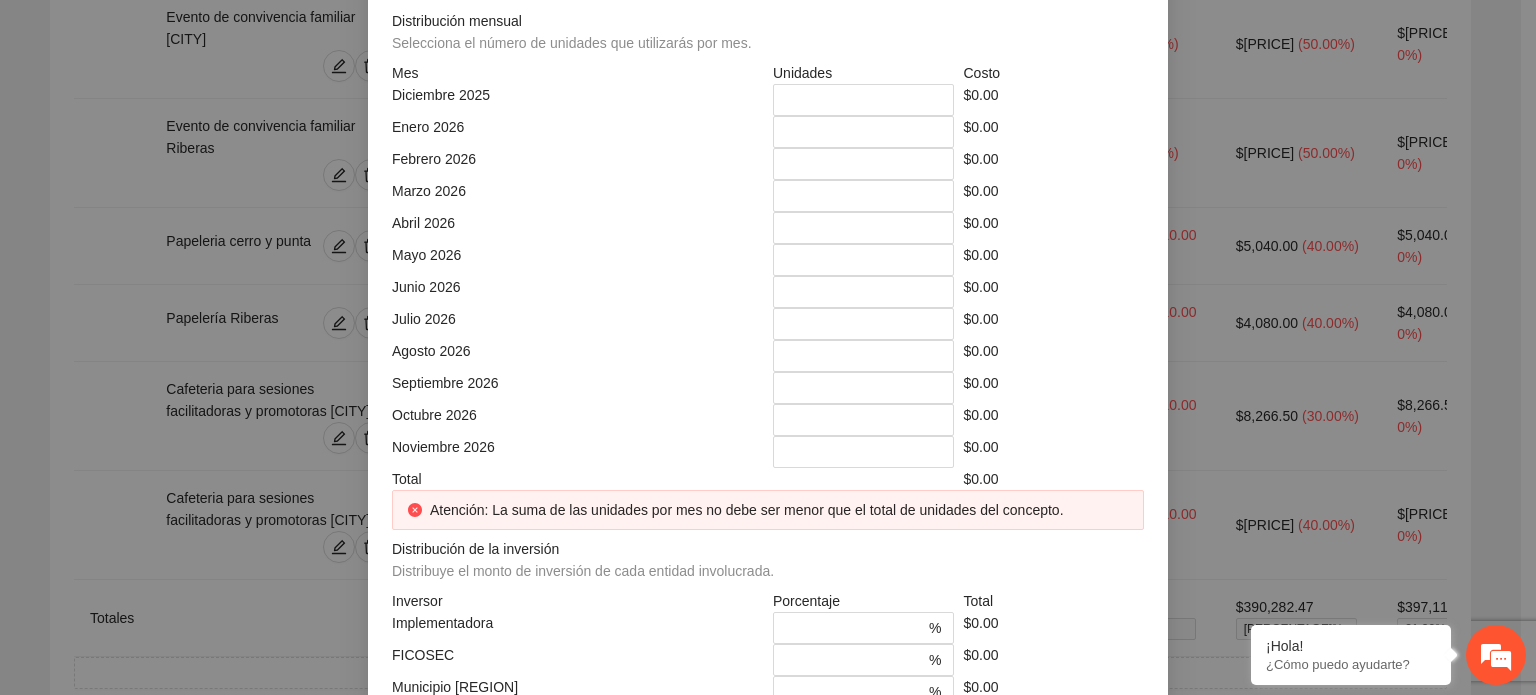 paste on "**********" 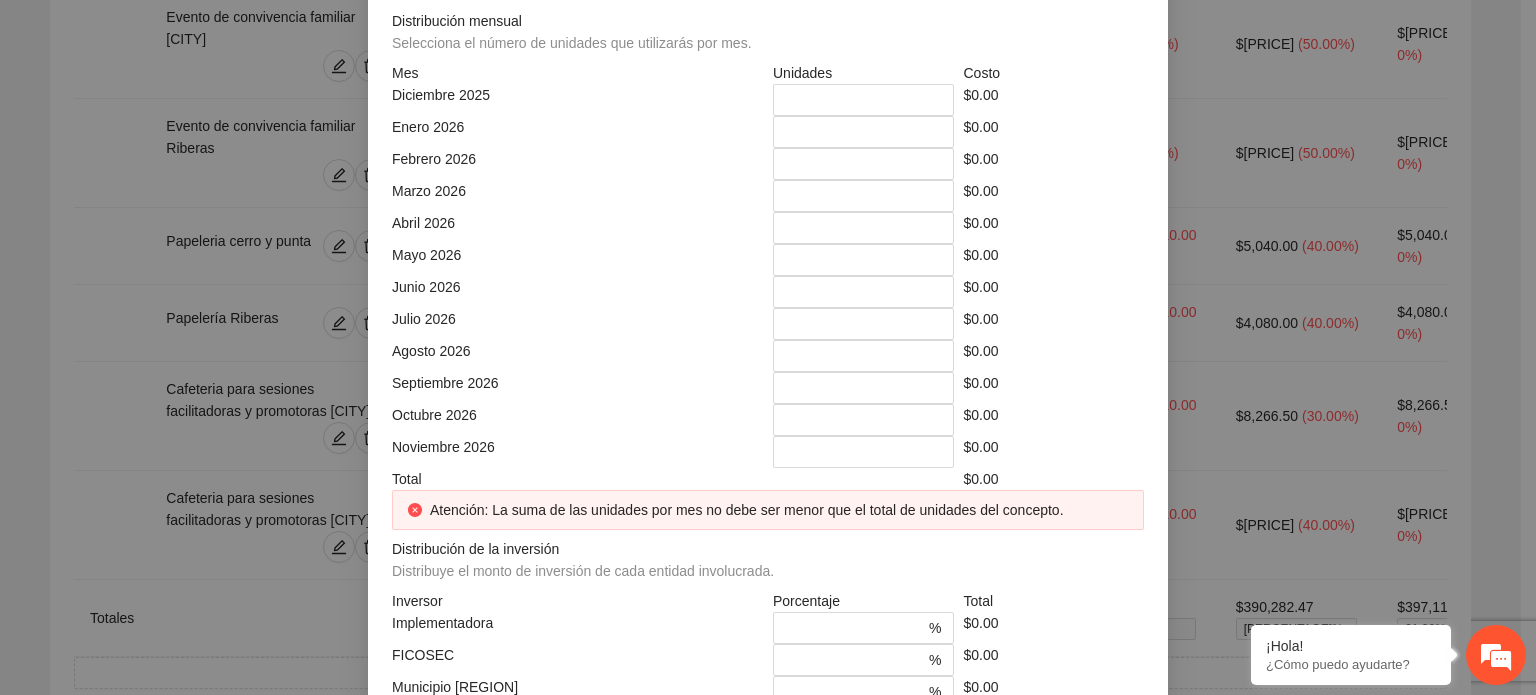 click at bounding box center [951, -178] 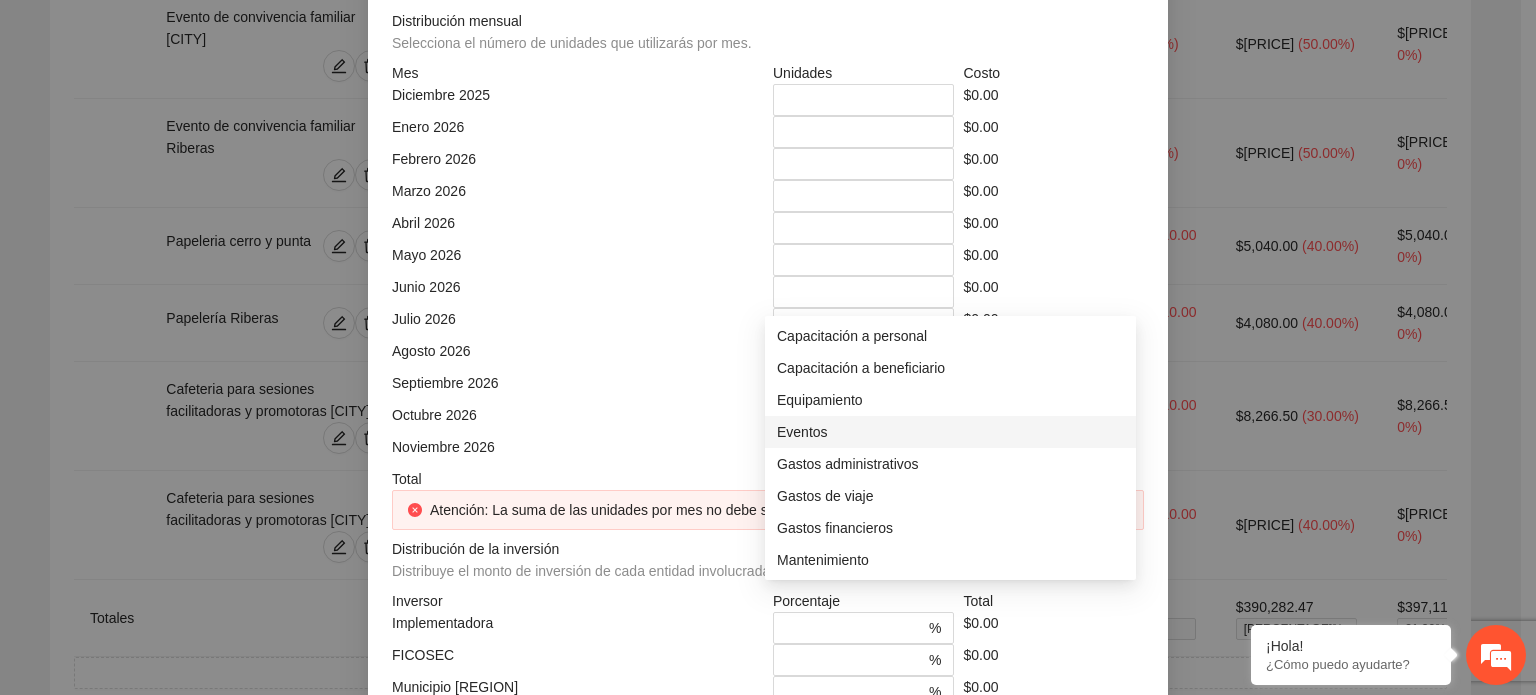 drag, startPoint x: 824, startPoint y: 437, endPoint x: 779, endPoint y: 431, distance: 45.39824 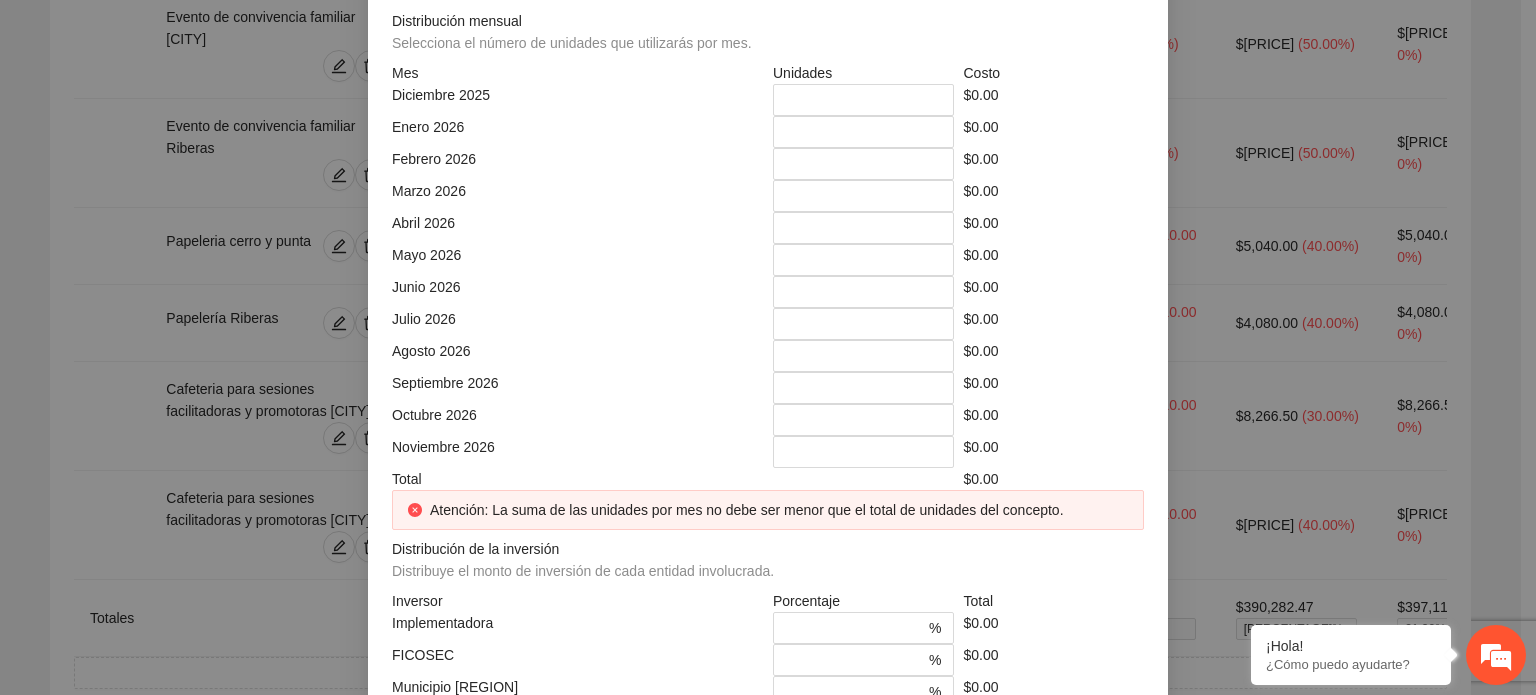 drag, startPoint x: 548, startPoint y: 371, endPoint x: 562, endPoint y: 367, distance: 14.56022 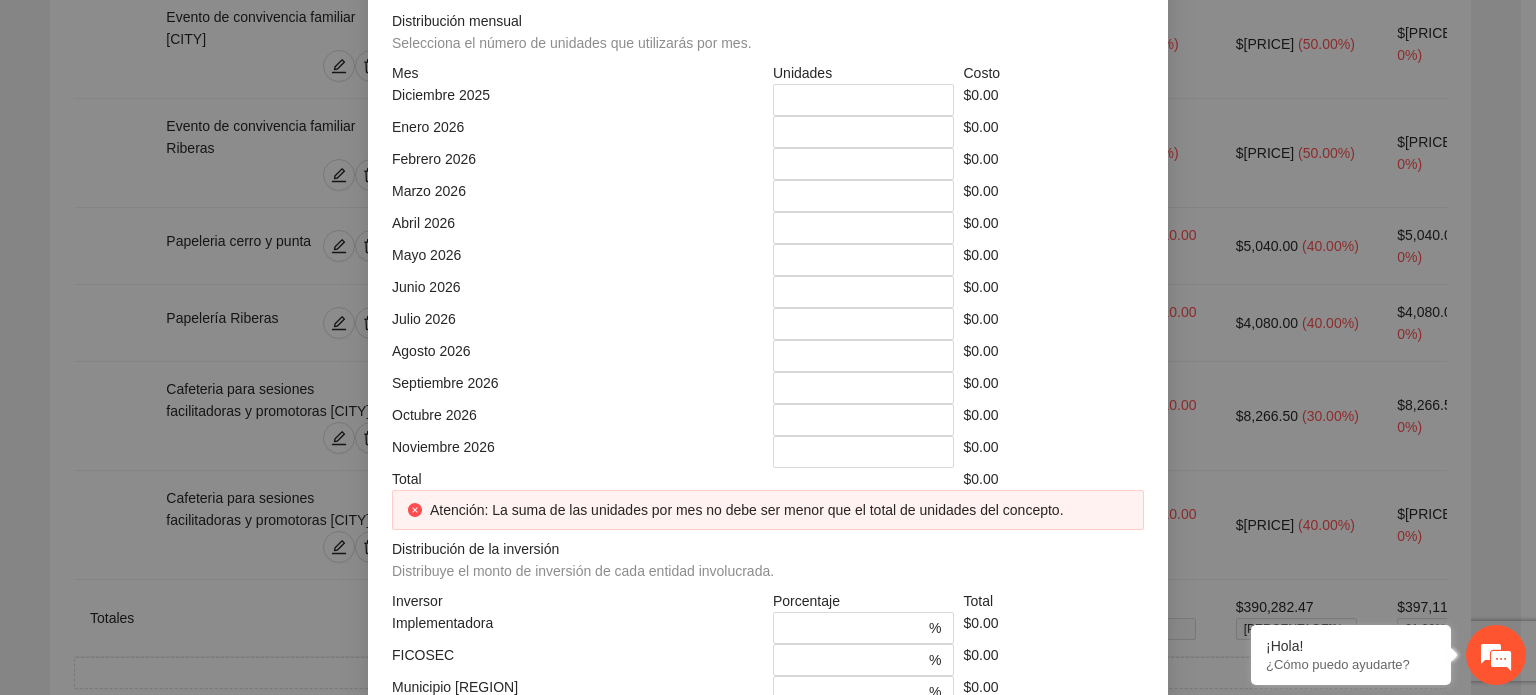 click at bounding box center [964, -108] 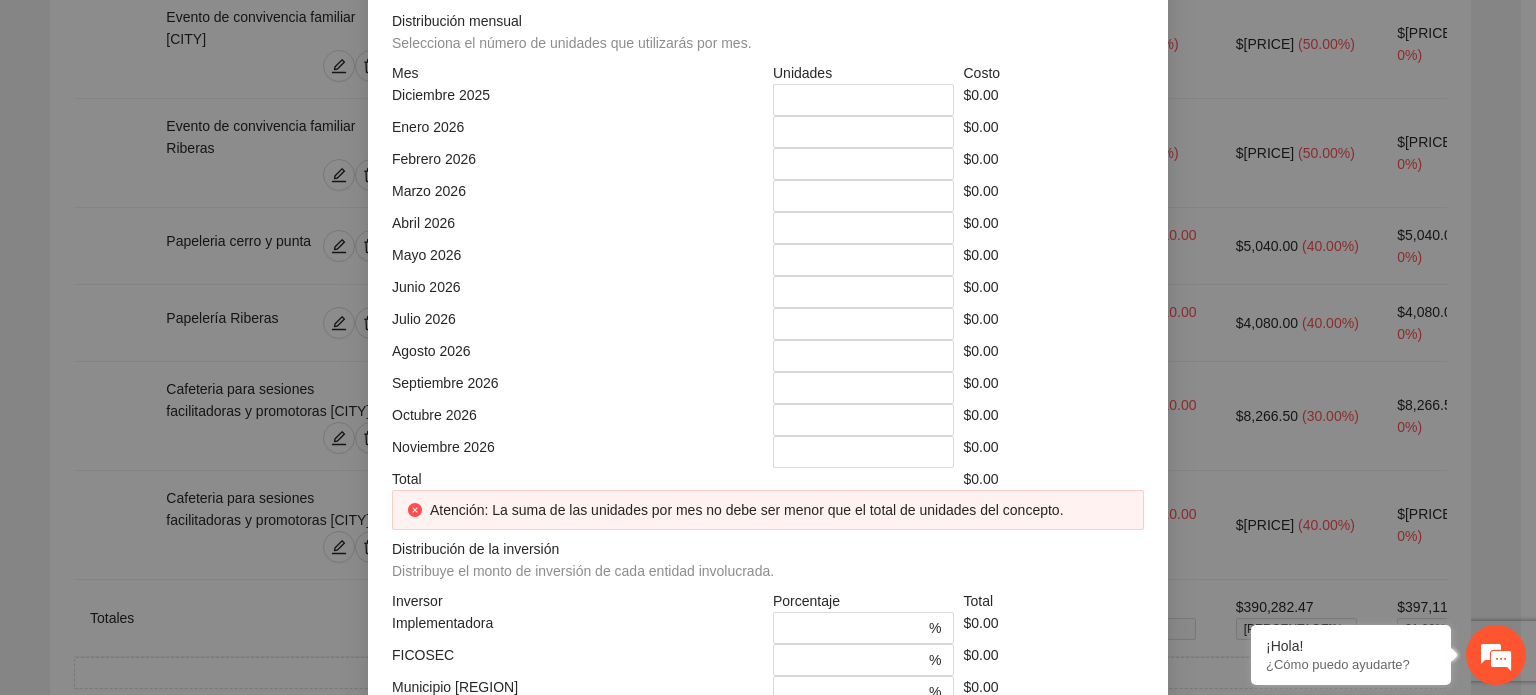 click at bounding box center (577, -38) 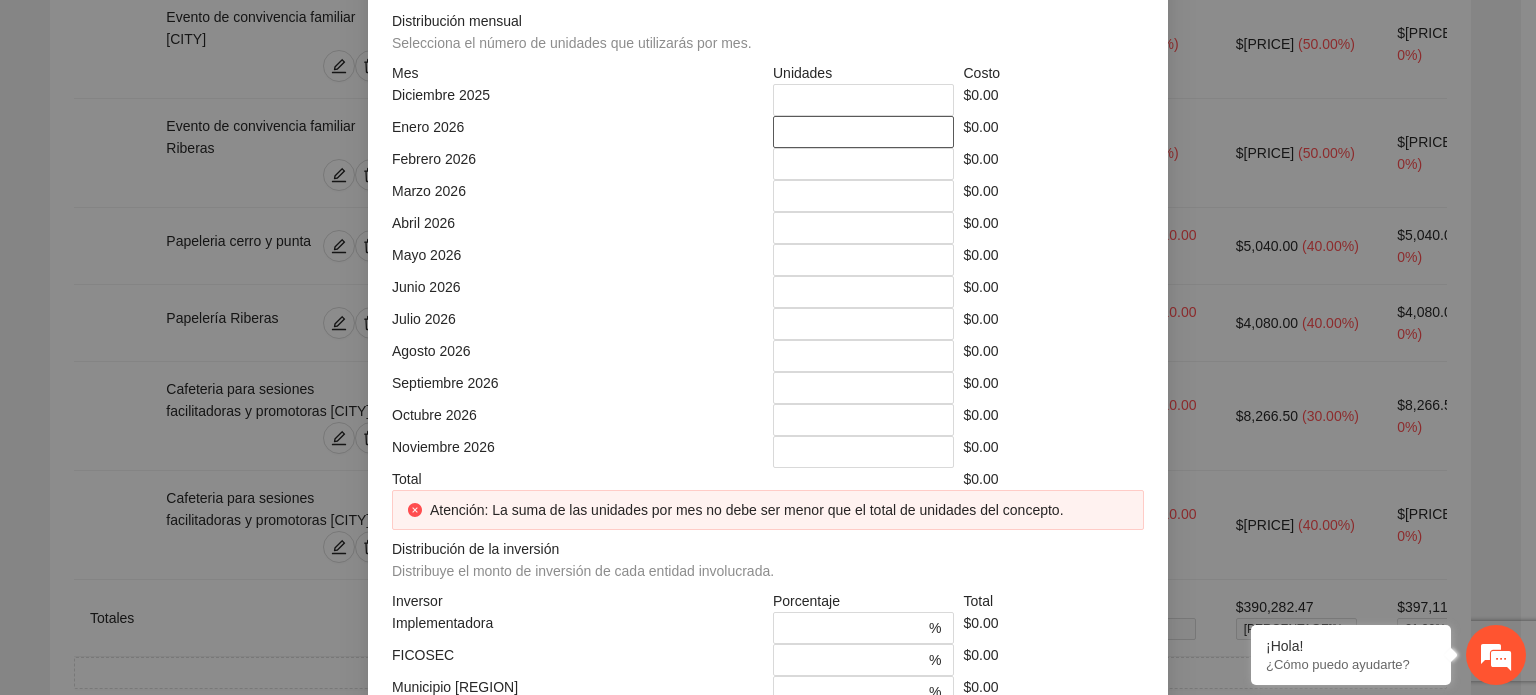 click on "*" at bounding box center [863, 132] 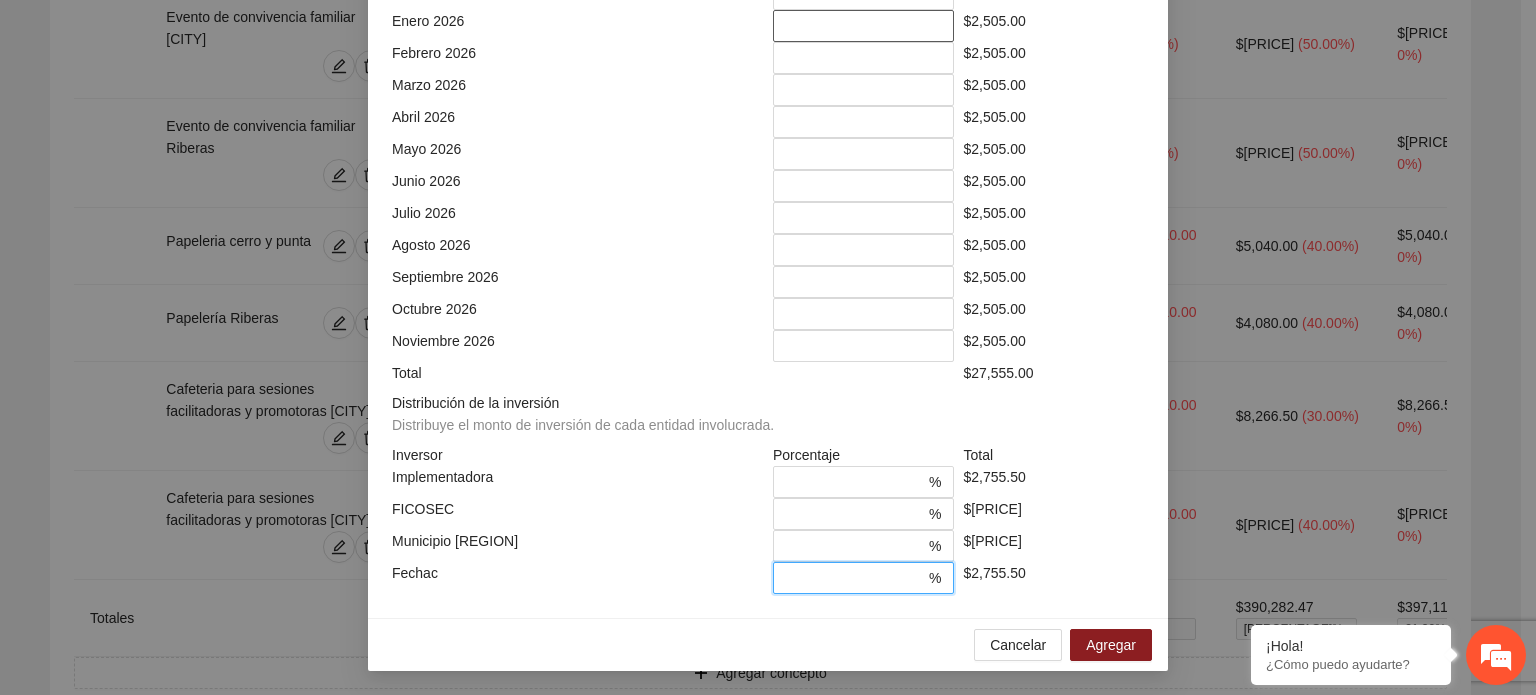scroll, scrollTop: 573, scrollLeft: 0, axis: vertical 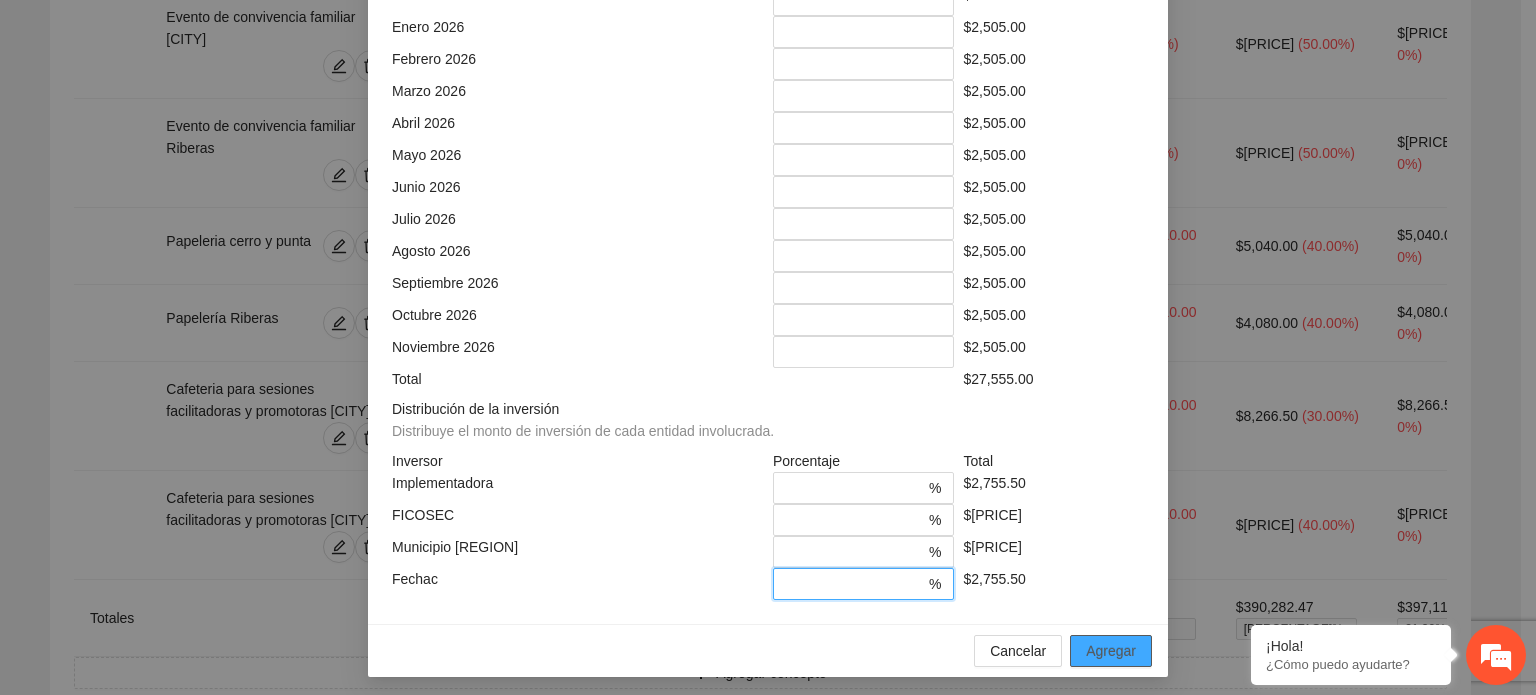 click on "Agregar" at bounding box center [1111, 651] 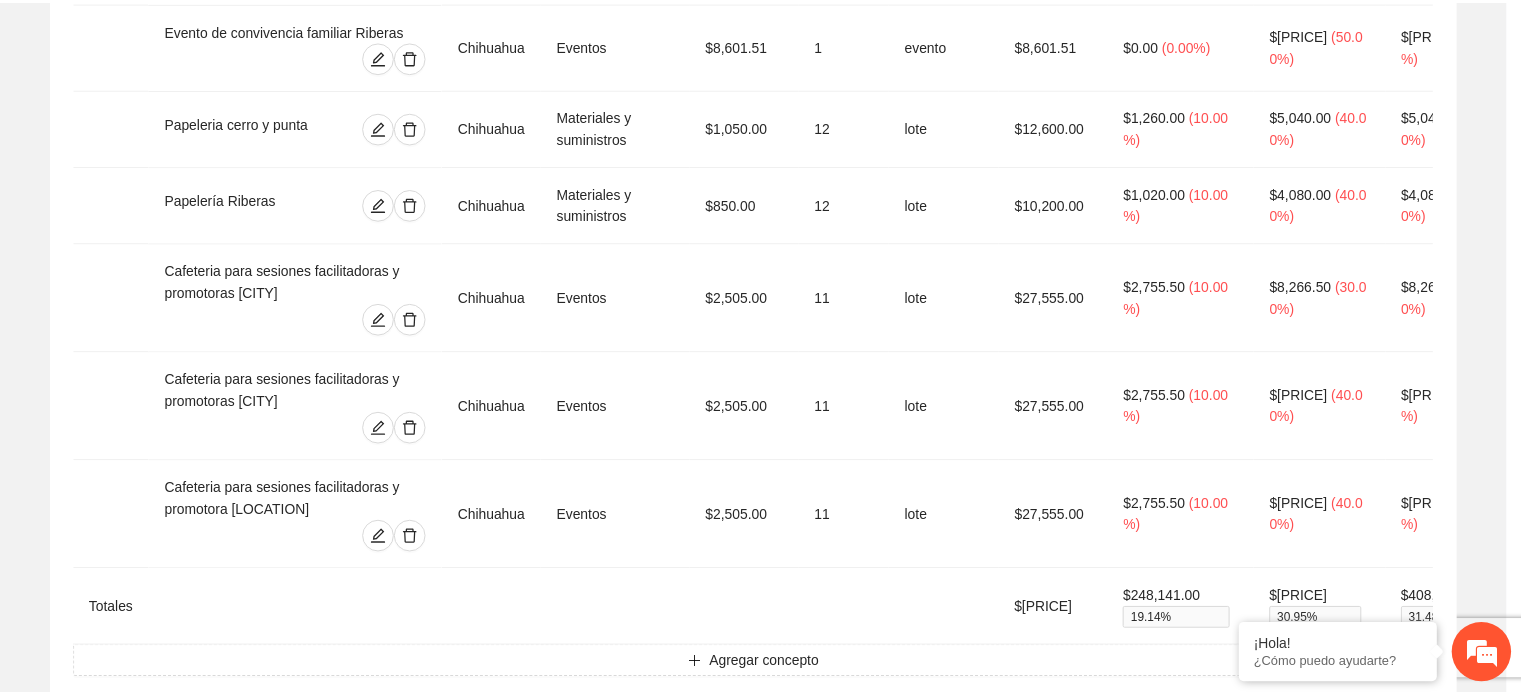 scroll, scrollTop: 473, scrollLeft: 0, axis: vertical 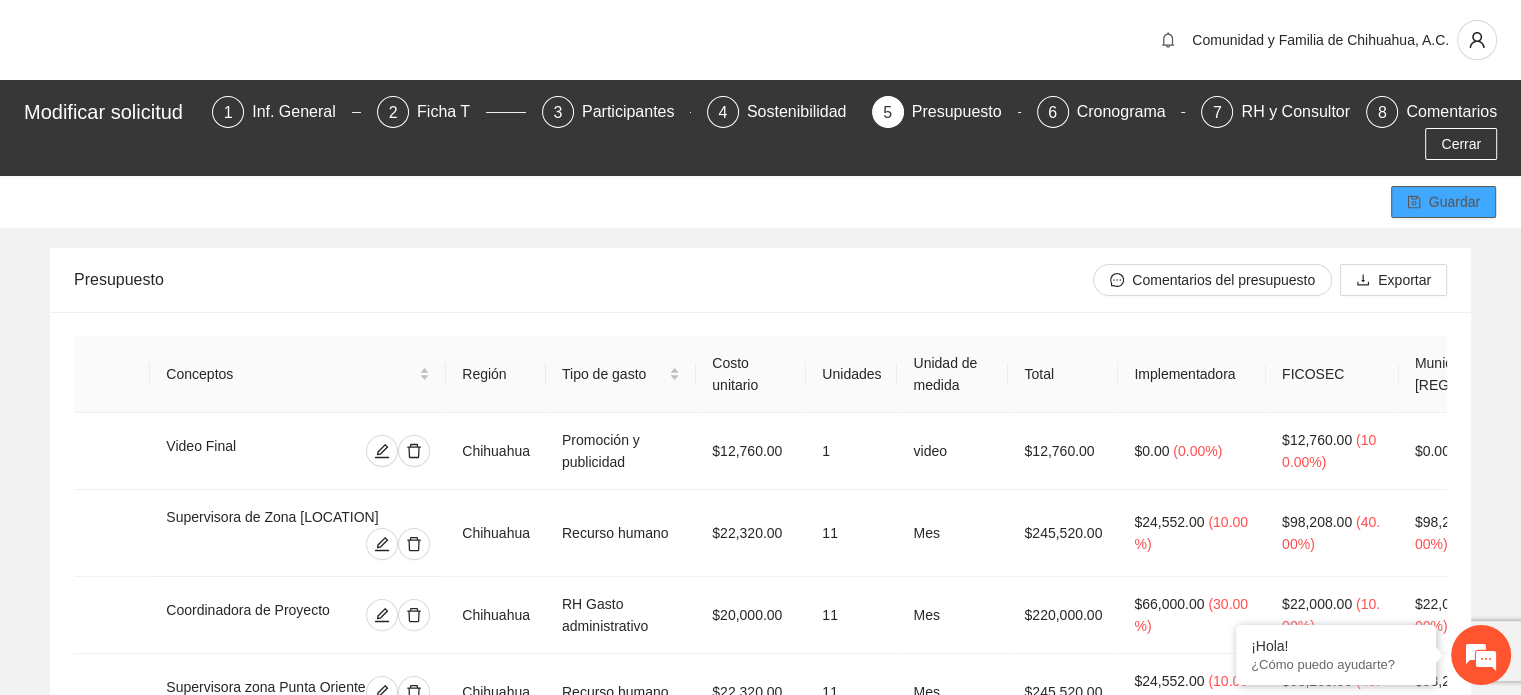 click on "Guardar" at bounding box center (1454, 202) 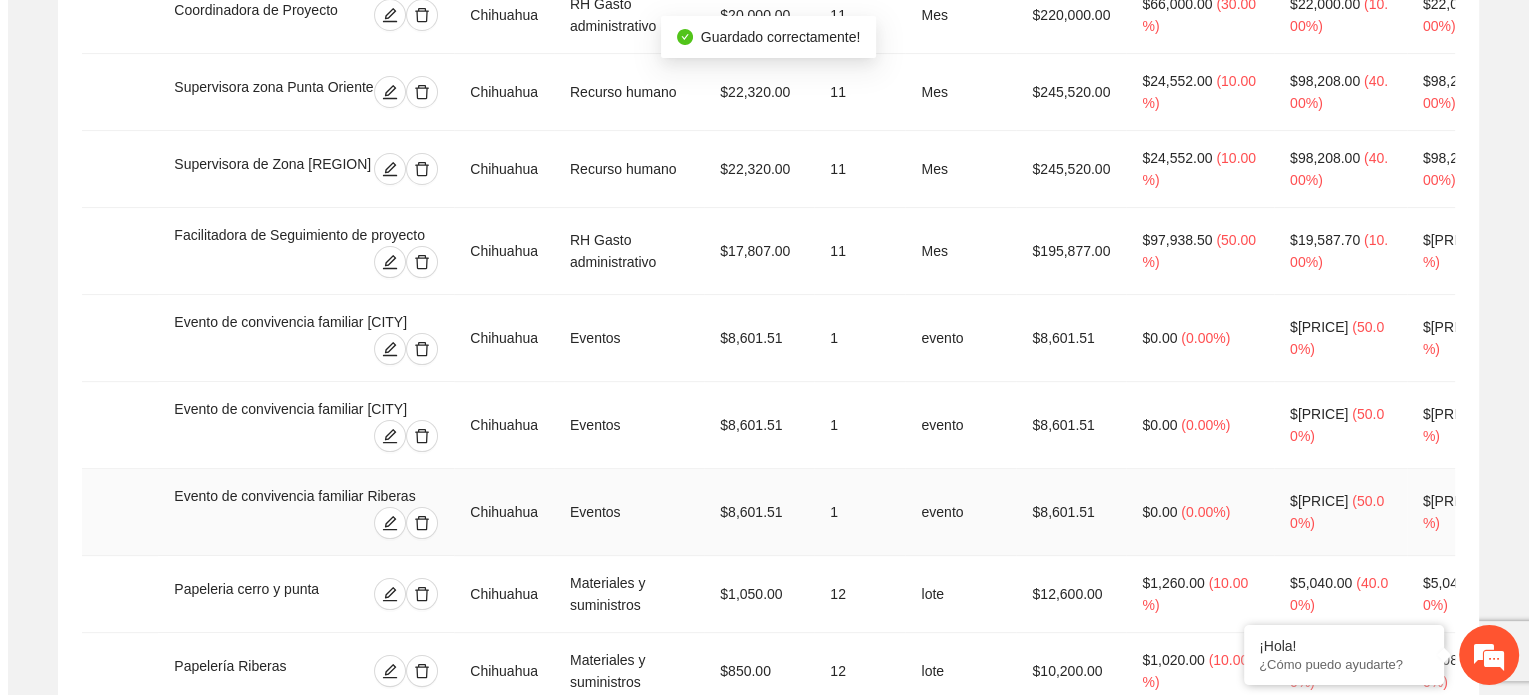 scroll, scrollTop: 1100, scrollLeft: 0, axis: vertical 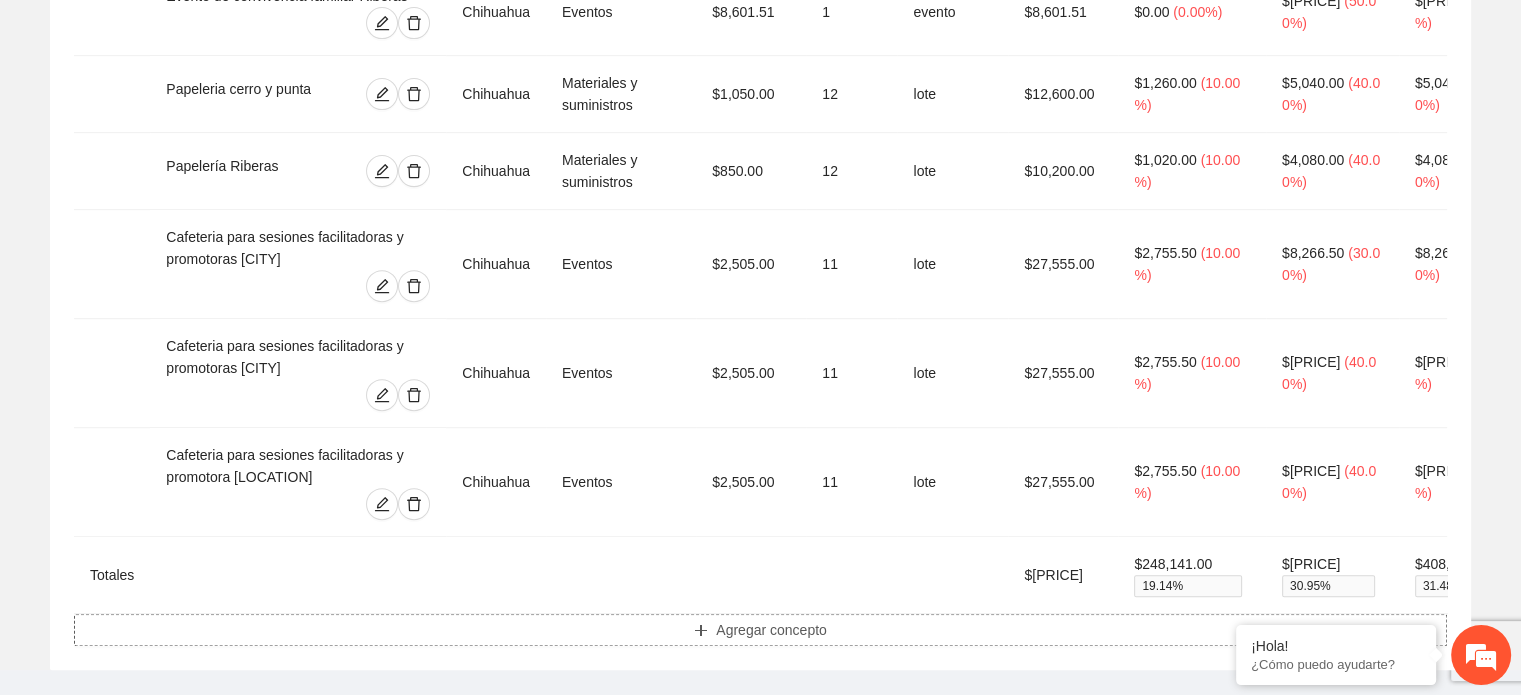 click on "Agregar concepto" at bounding box center [771, 630] 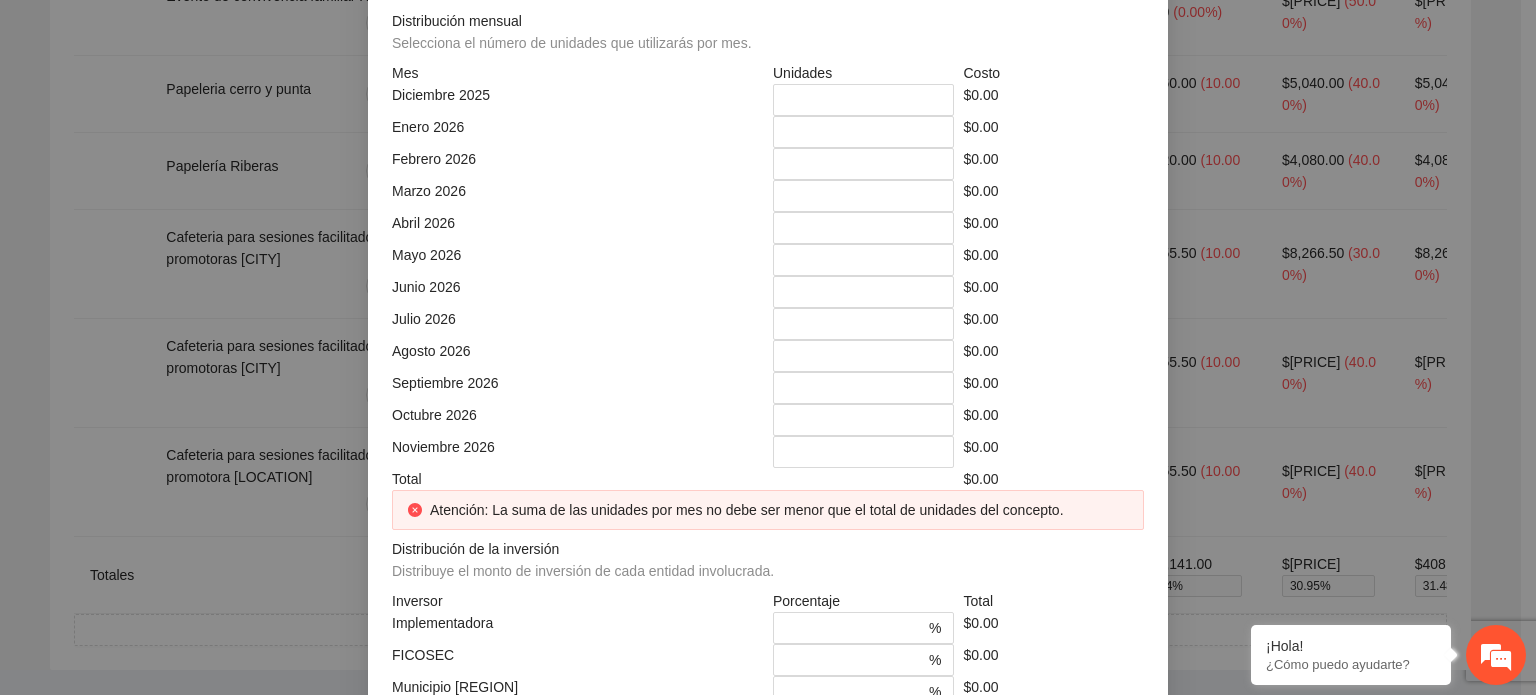 click at bounding box center (768, -248) 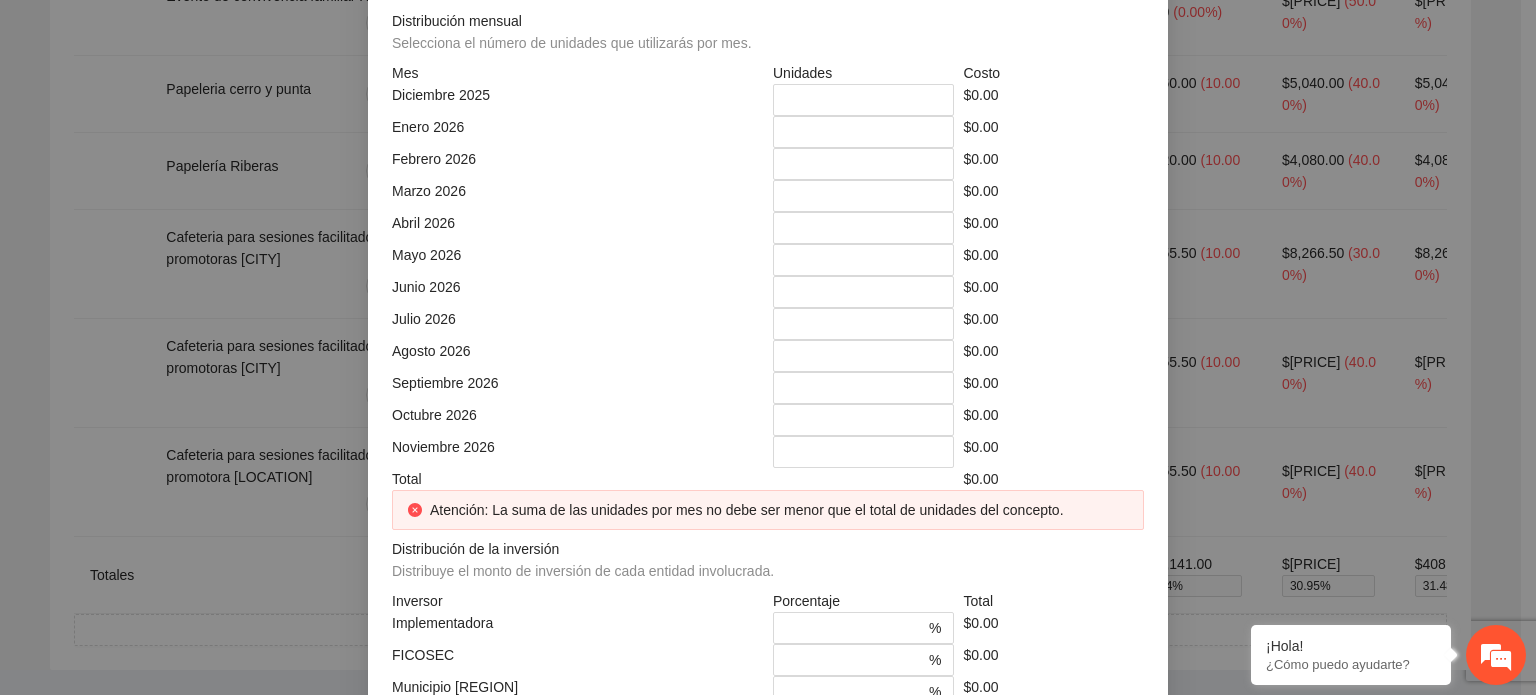 click at bounding box center [951, -178] 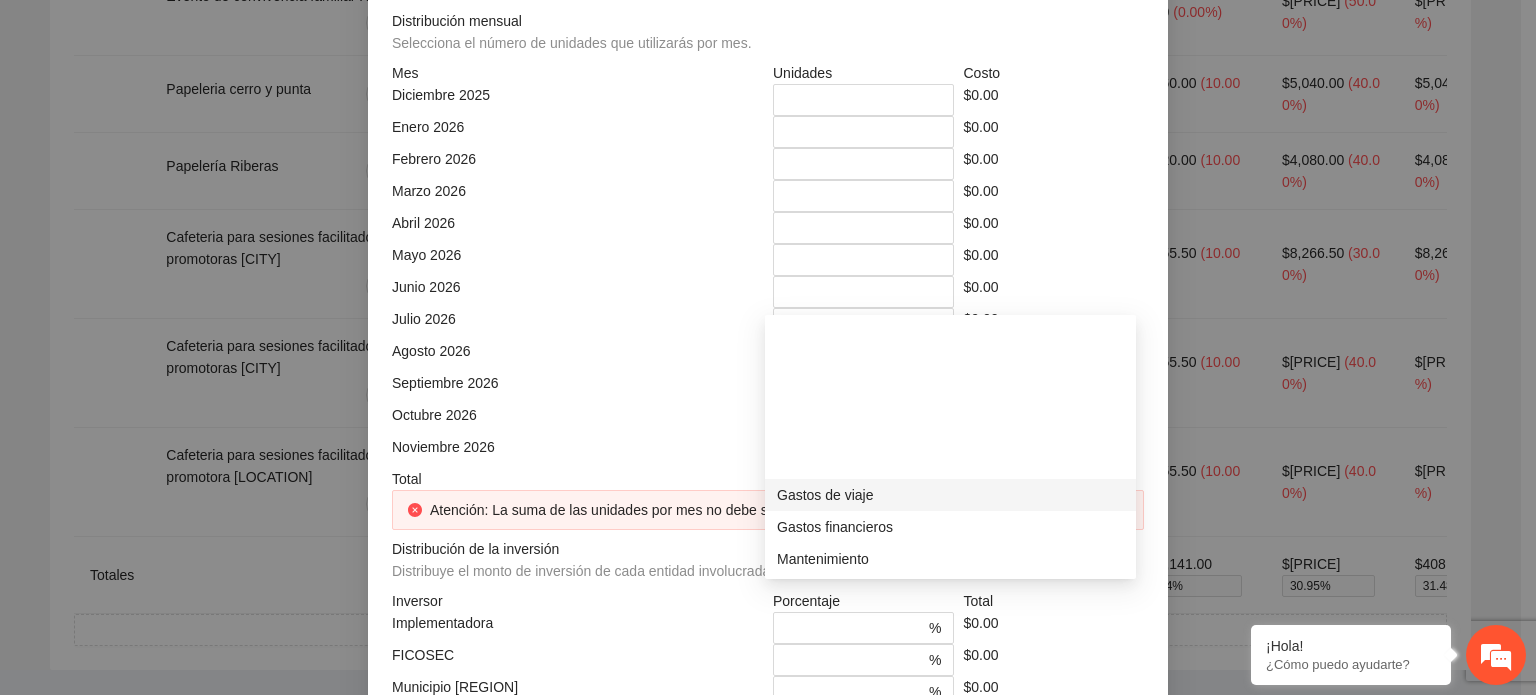 scroll, scrollTop: 192, scrollLeft: 0, axis: vertical 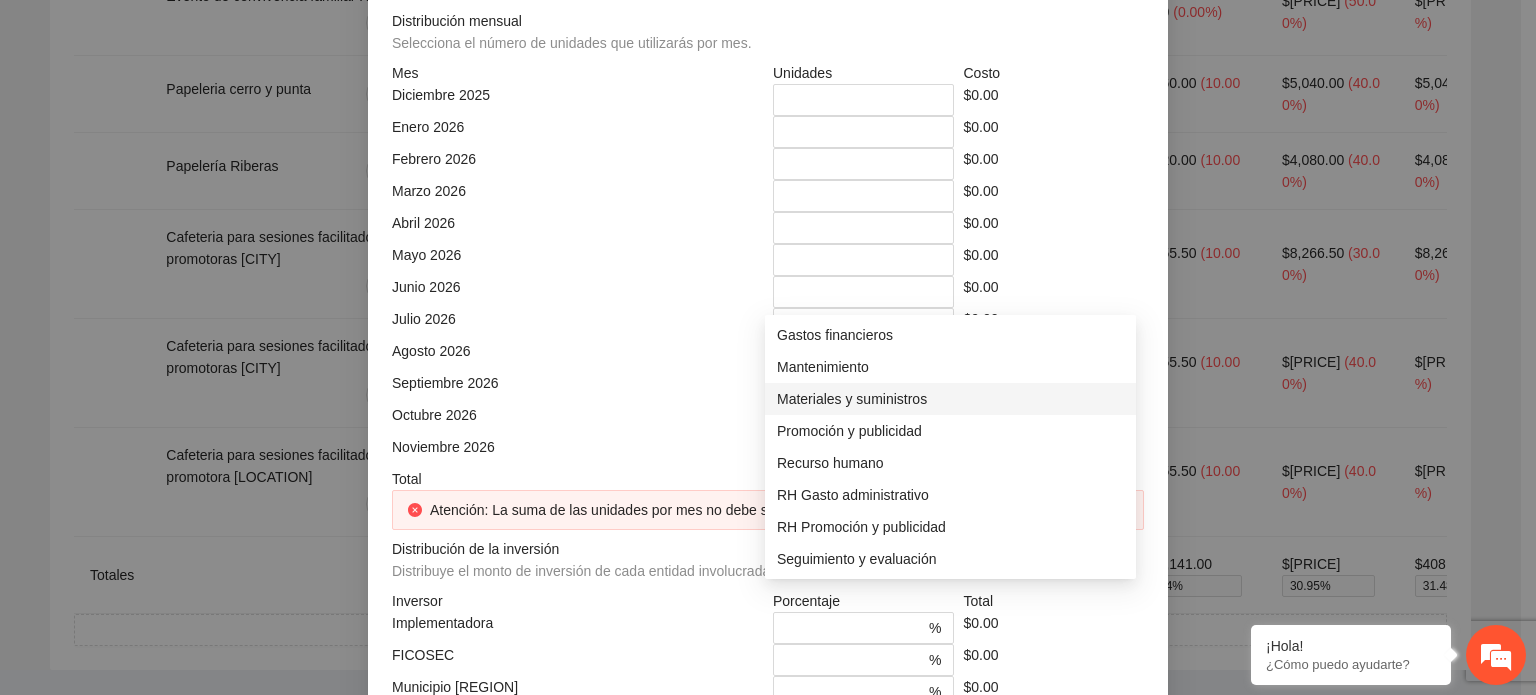 click on "Materiales y suministros" at bounding box center (950, 399) 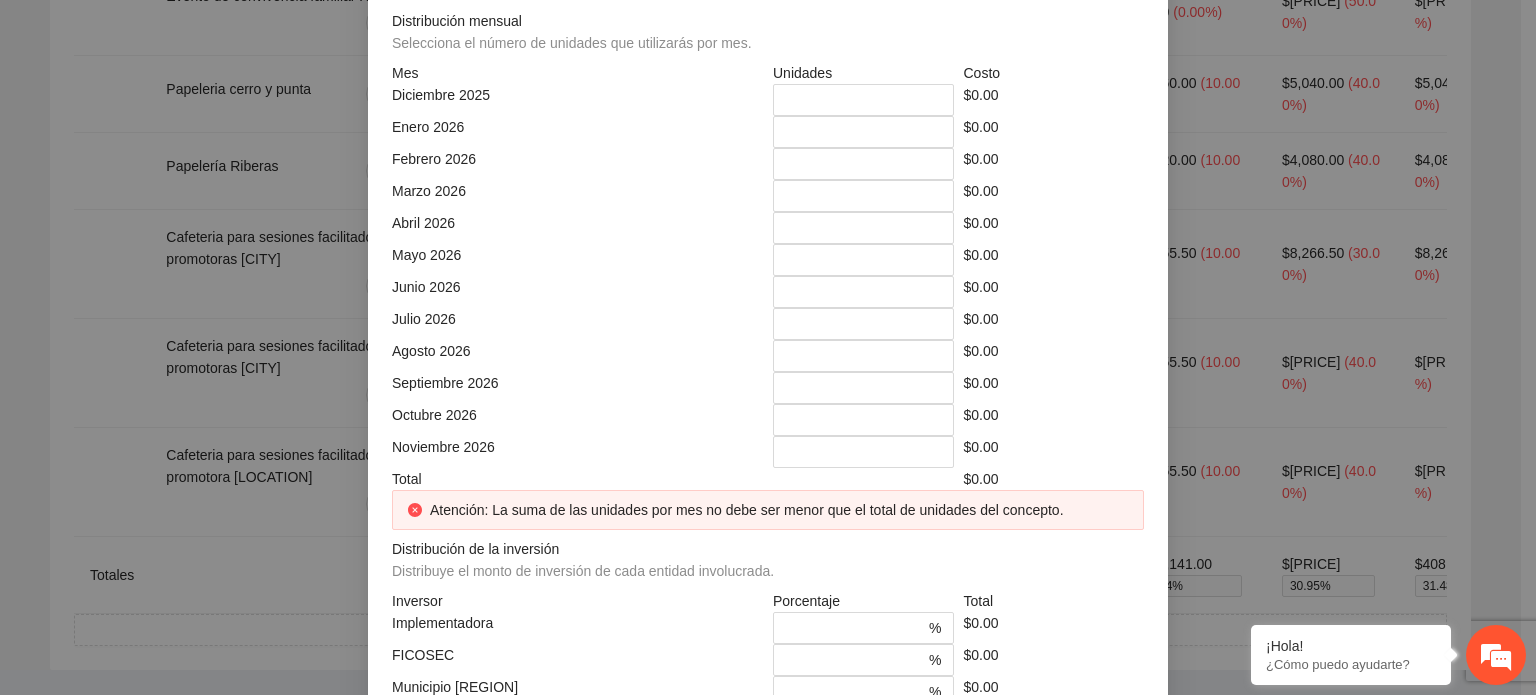 click at bounding box center (577, -108) 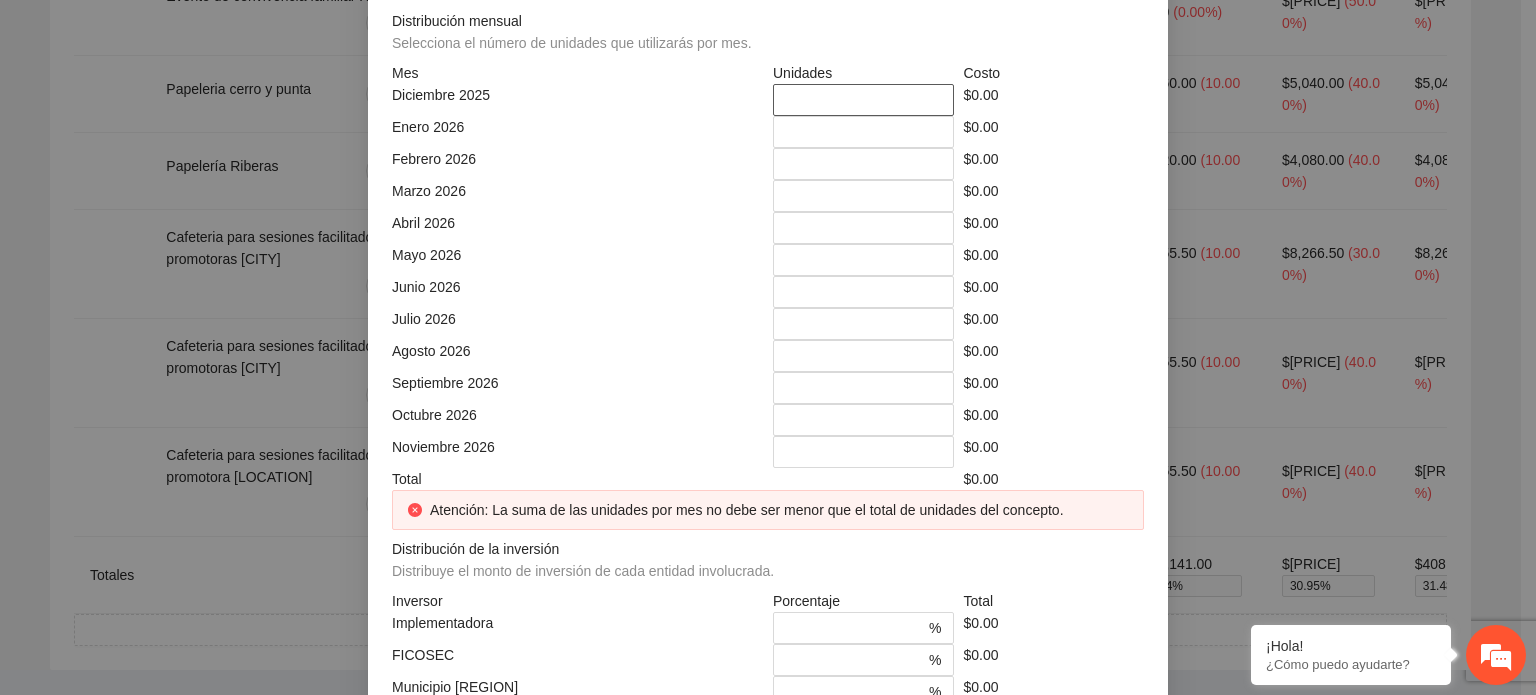 click on "*" at bounding box center (863, 100) 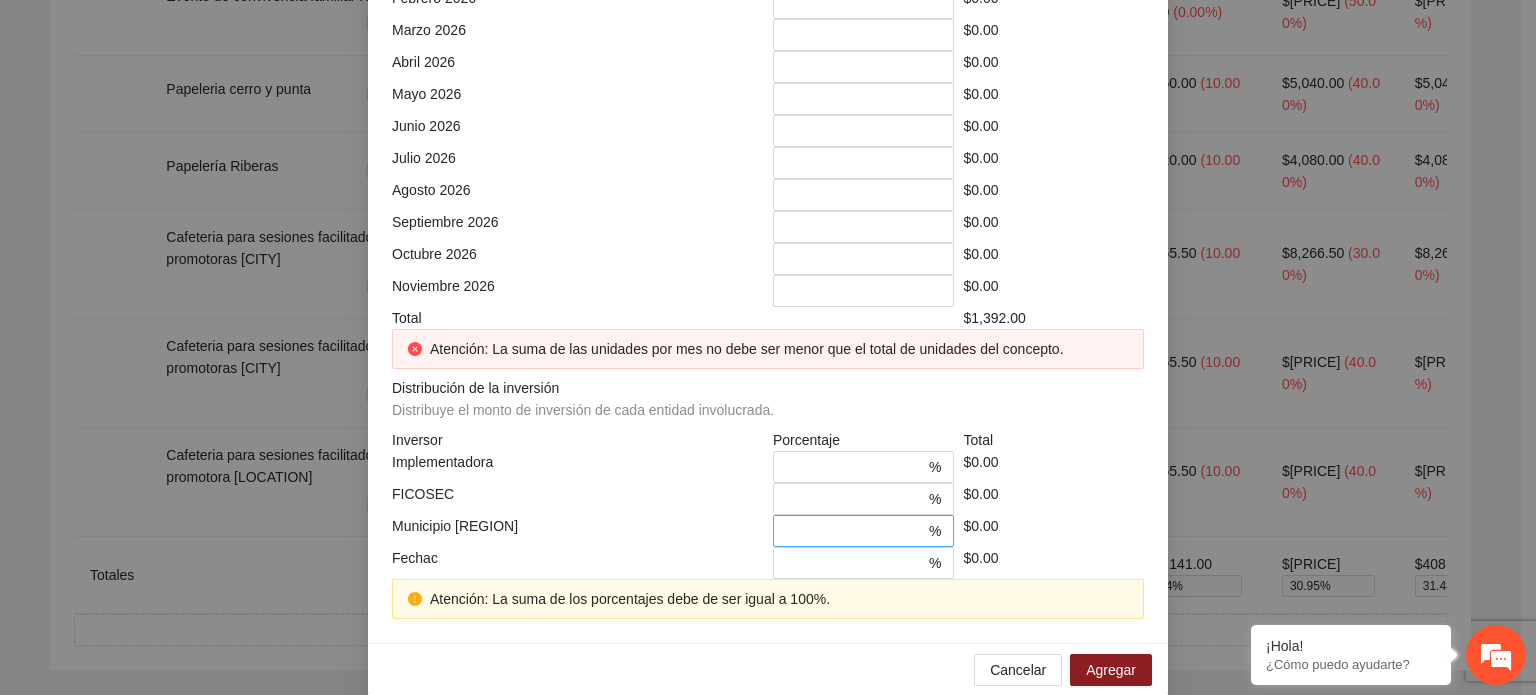 scroll, scrollTop: 652, scrollLeft: 0, axis: vertical 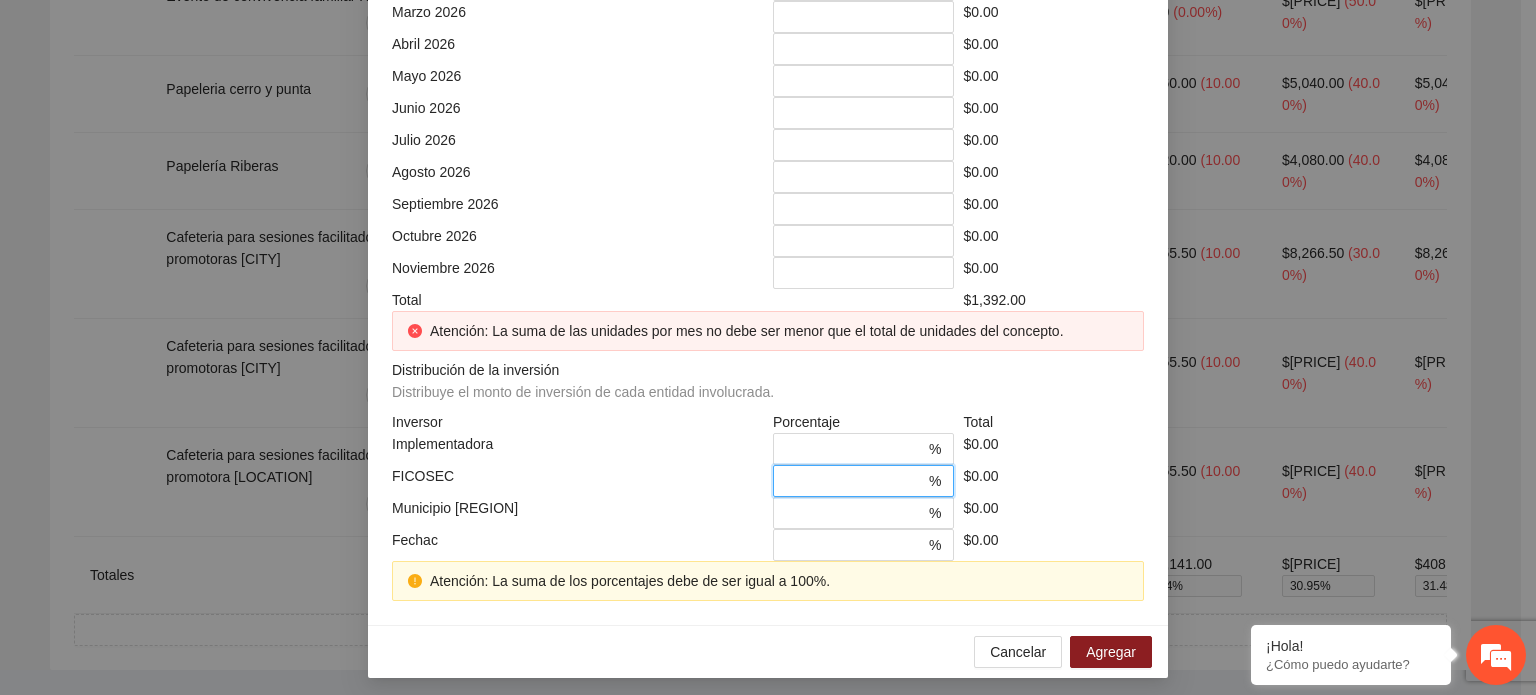 click on "*" at bounding box center [855, 481] 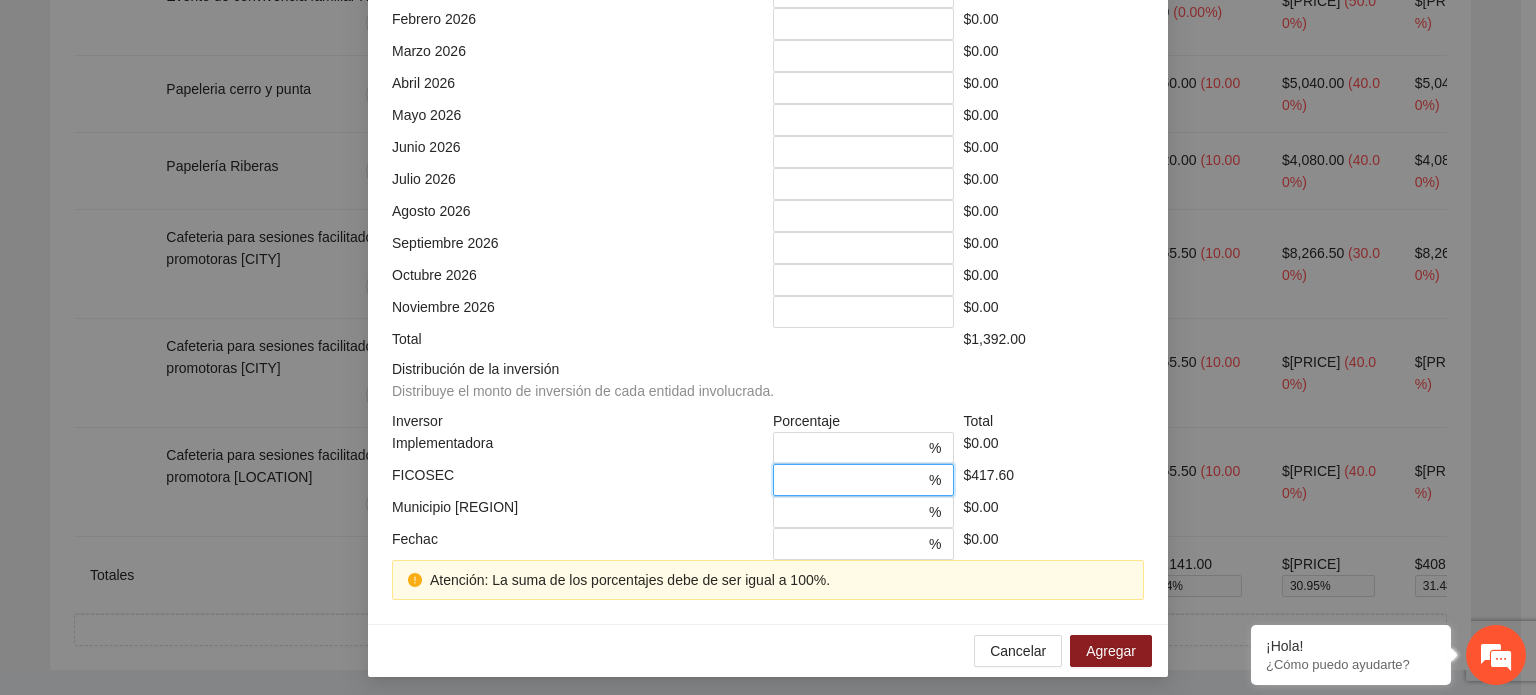 scroll, scrollTop: 573, scrollLeft: 0, axis: vertical 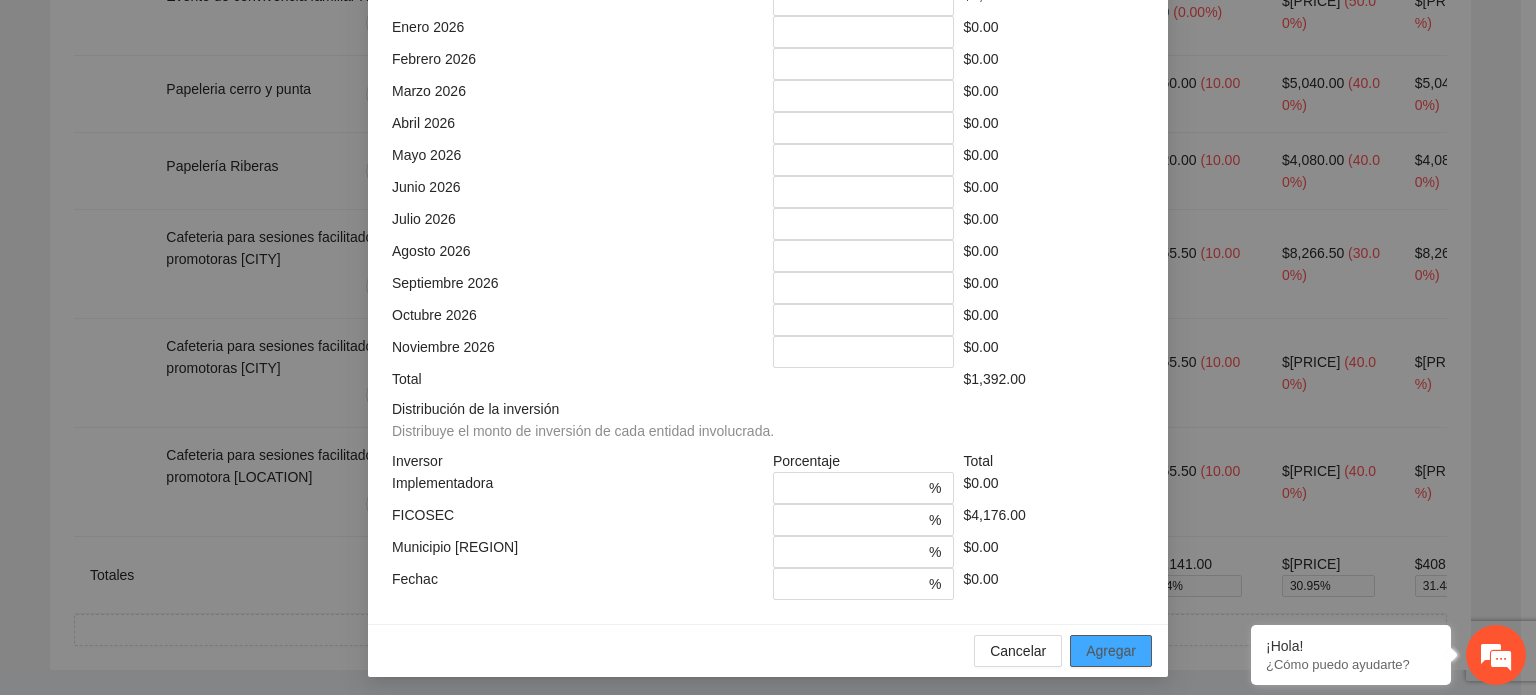 click on "Agregar" at bounding box center [1111, 651] 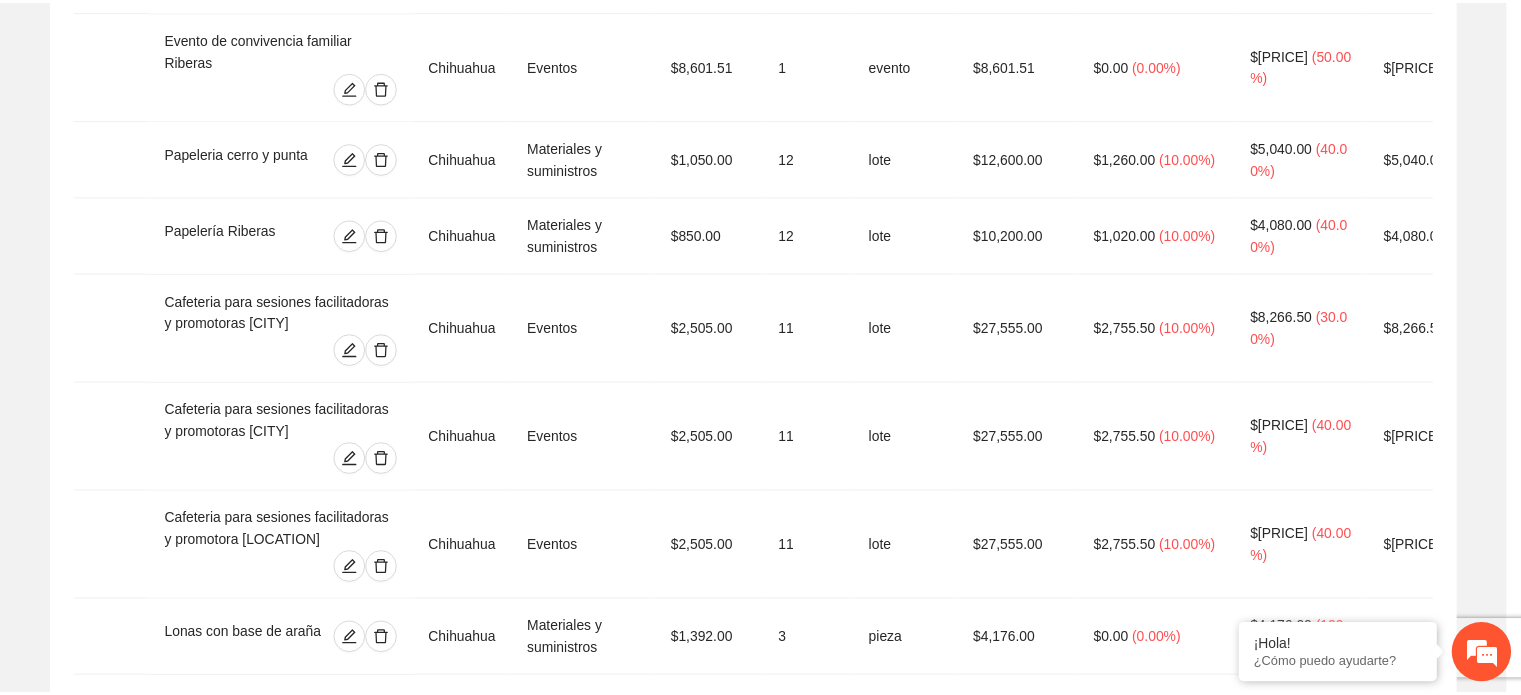 scroll, scrollTop: 473, scrollLeft: 0, axis: vertical 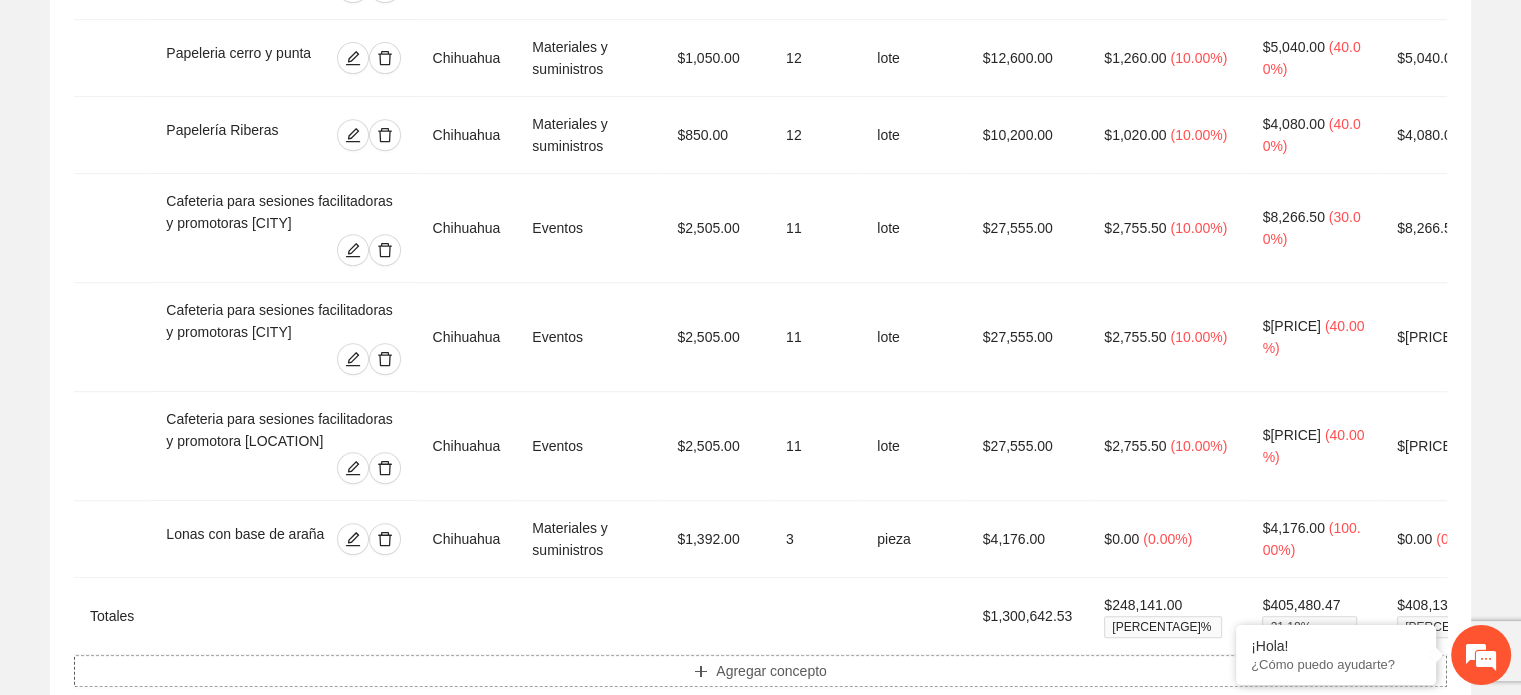 click on "Agregar concepto" at bounding box center (771, 671) 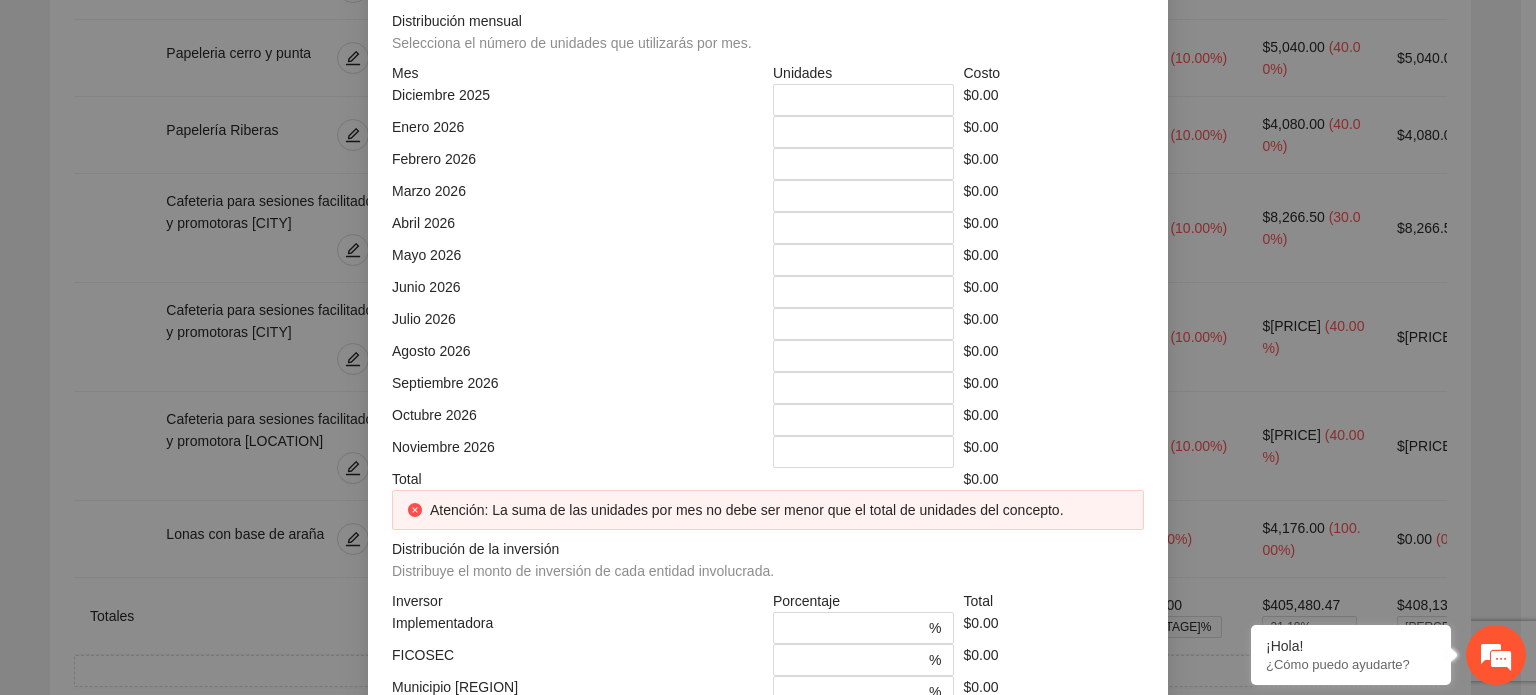 drag, startPoint x: 480, startPoint y: 195, endPoint x: 479, endPoint y: 214, distance: 19.026299 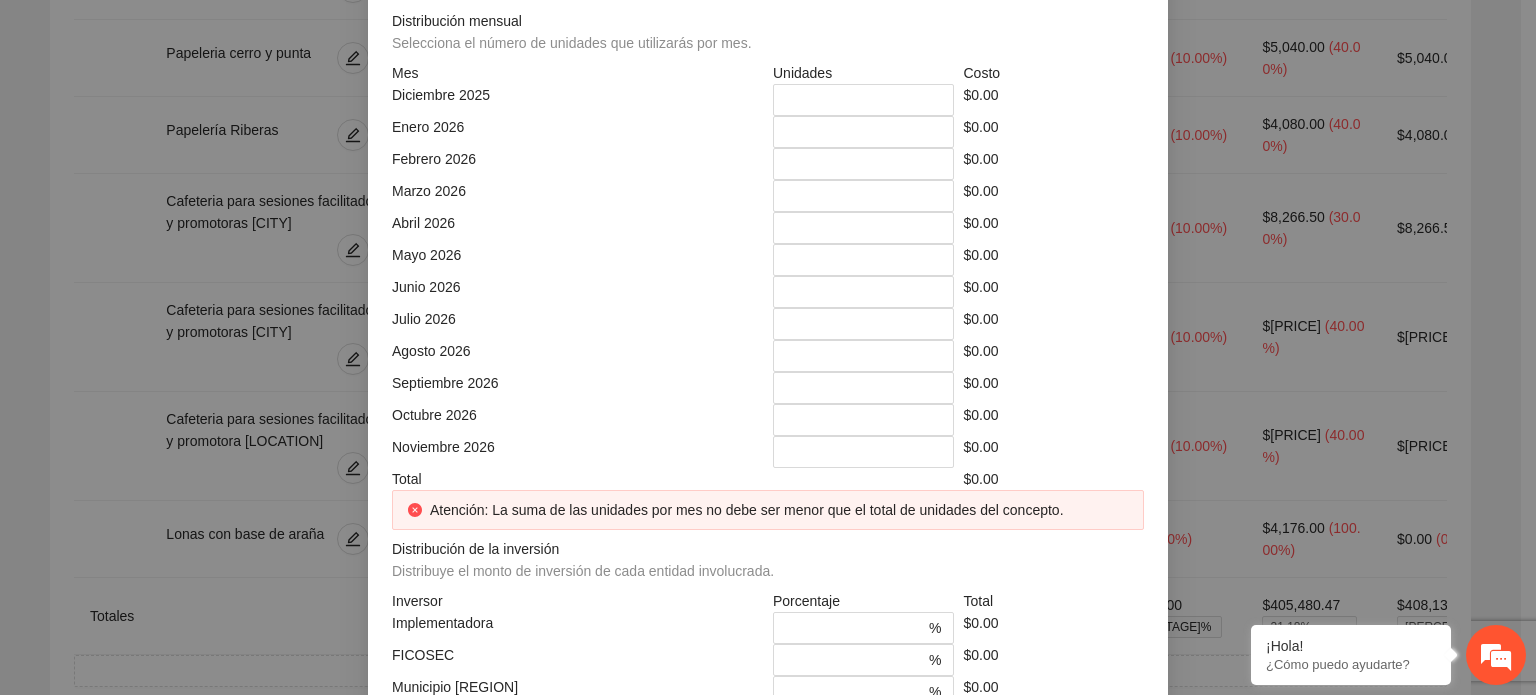 click at bounding box center (951, -178) 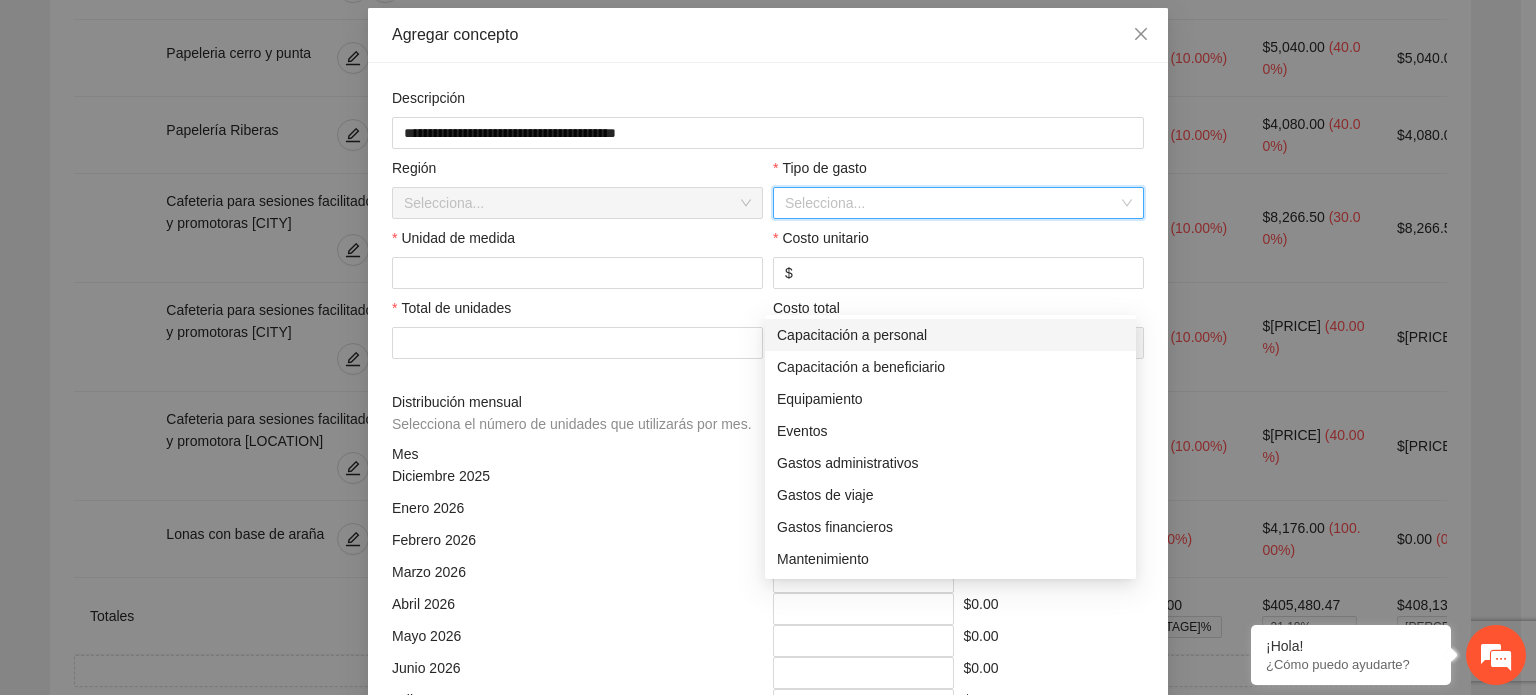 scroll, scrollTop: 200, scrollLeft: 0, axis: vertical 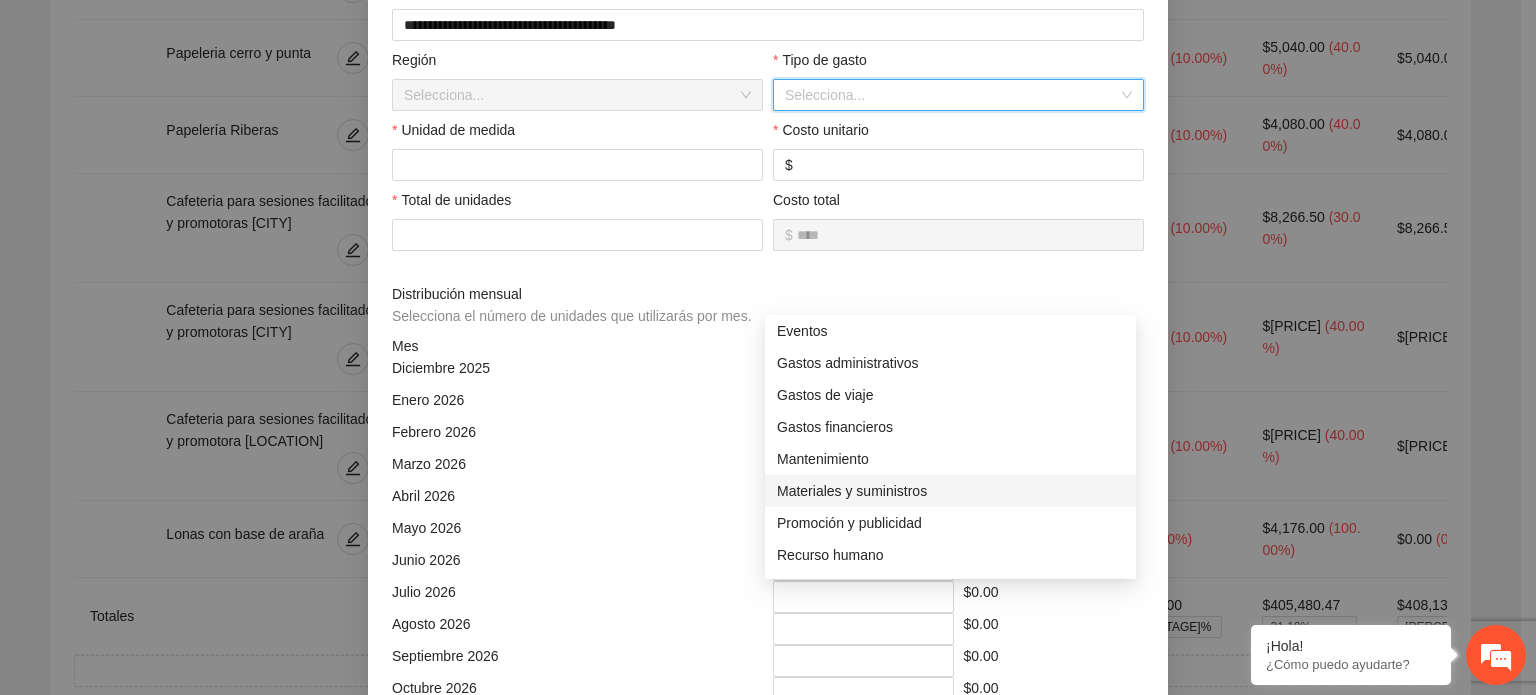 click on "Materiales y suministros" at bounding box center [950, 491] 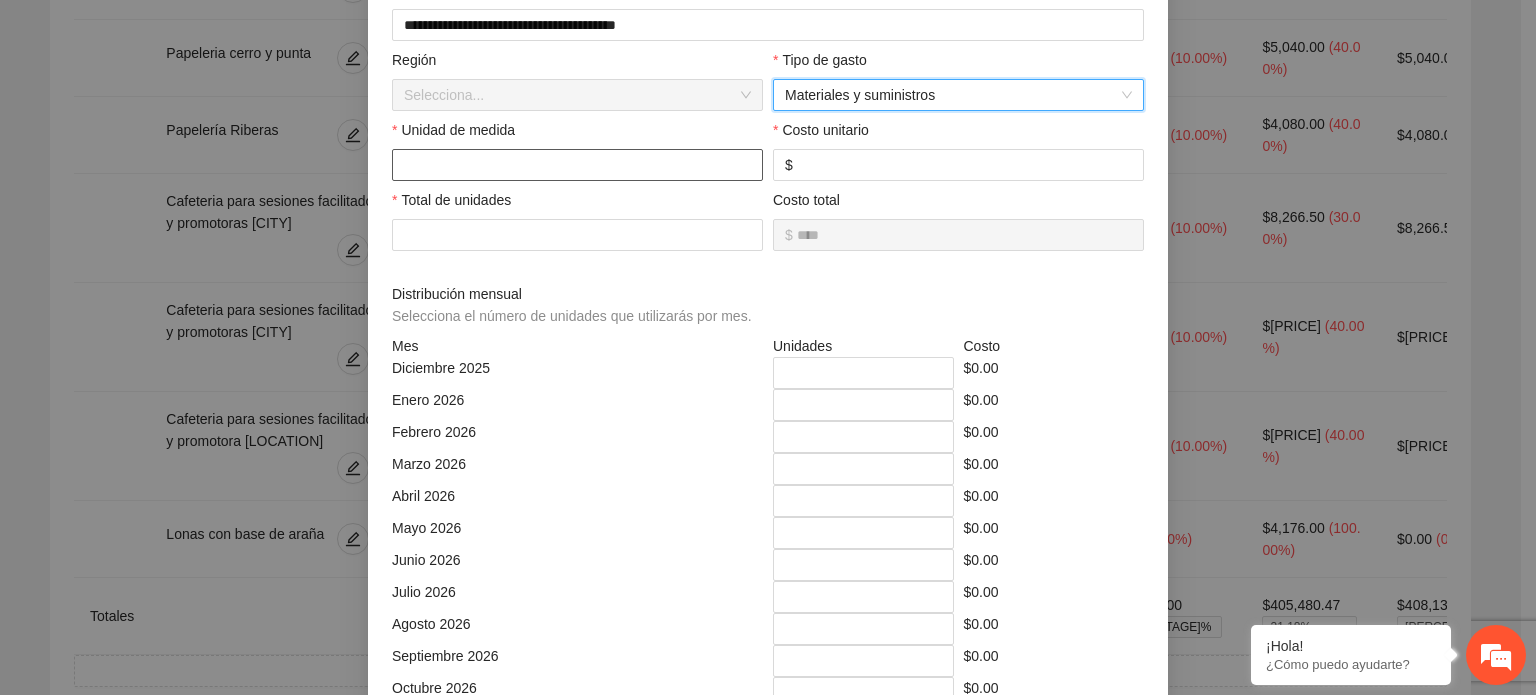 click at bounding box center [577, 165] 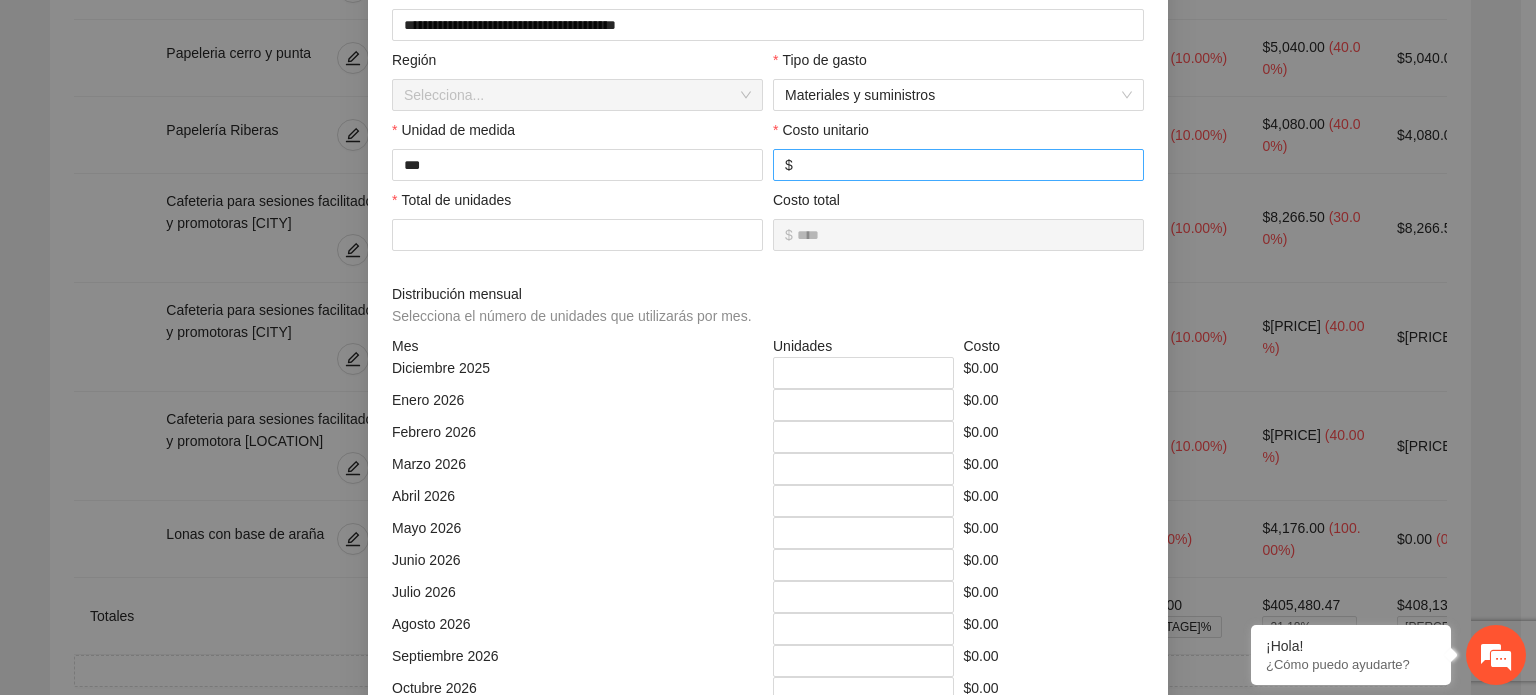 click on "$" at bounding box center (958, 165) 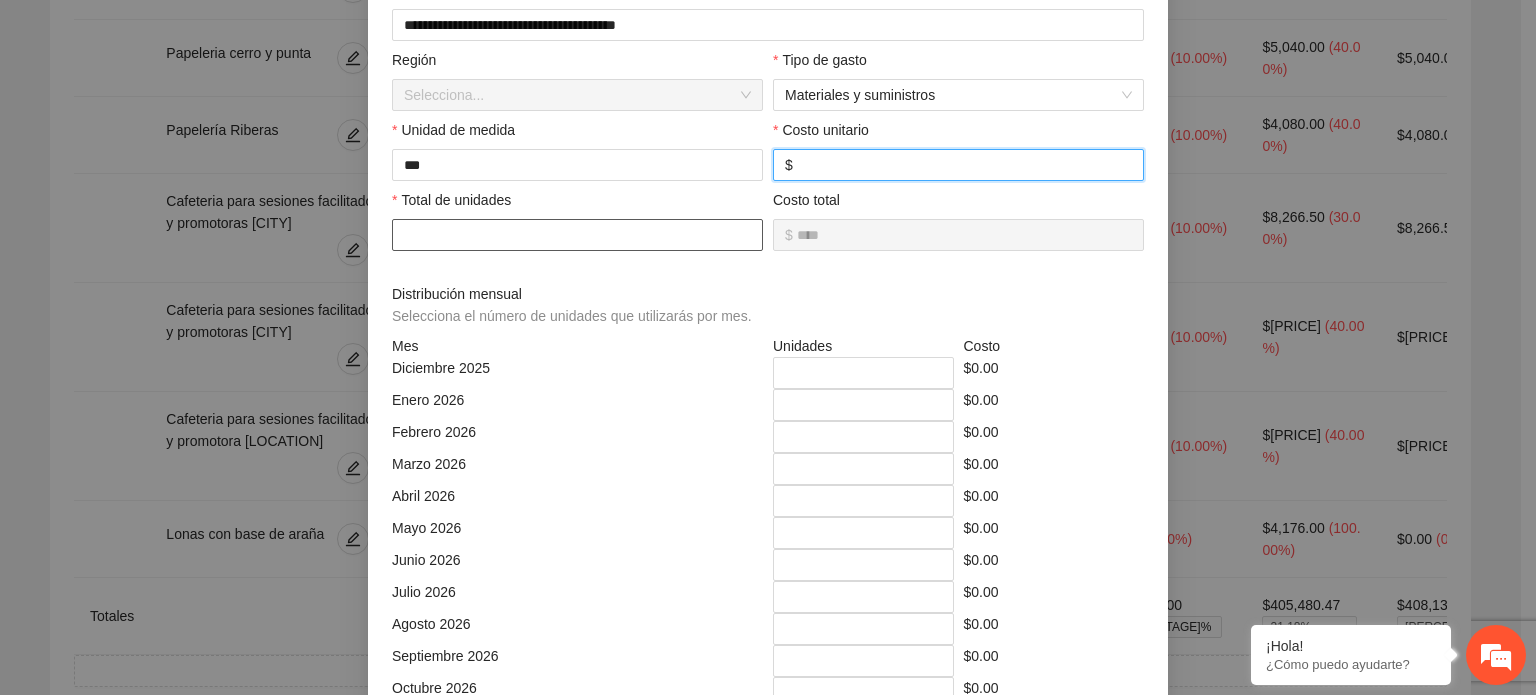 click at bounding box center (577, 235) 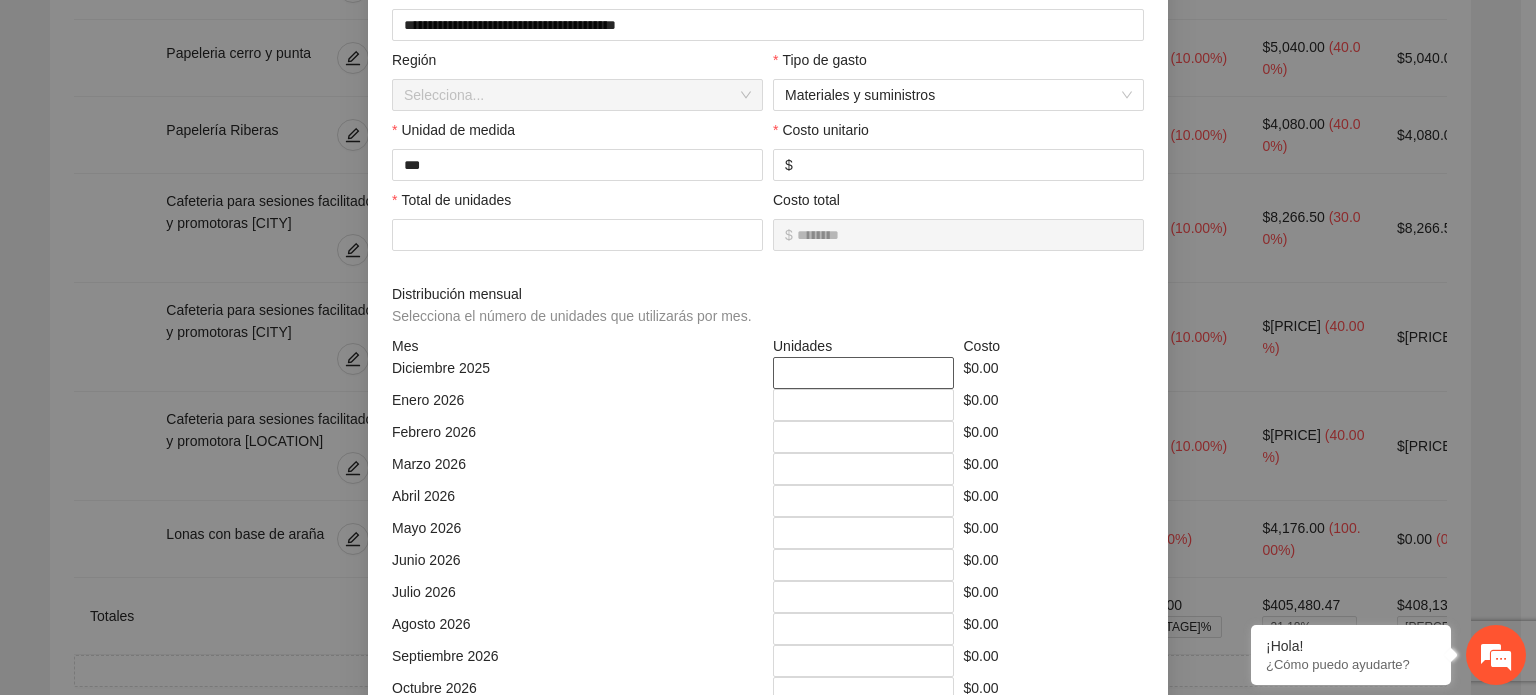 click on "*" at bounding box center [863, 373] 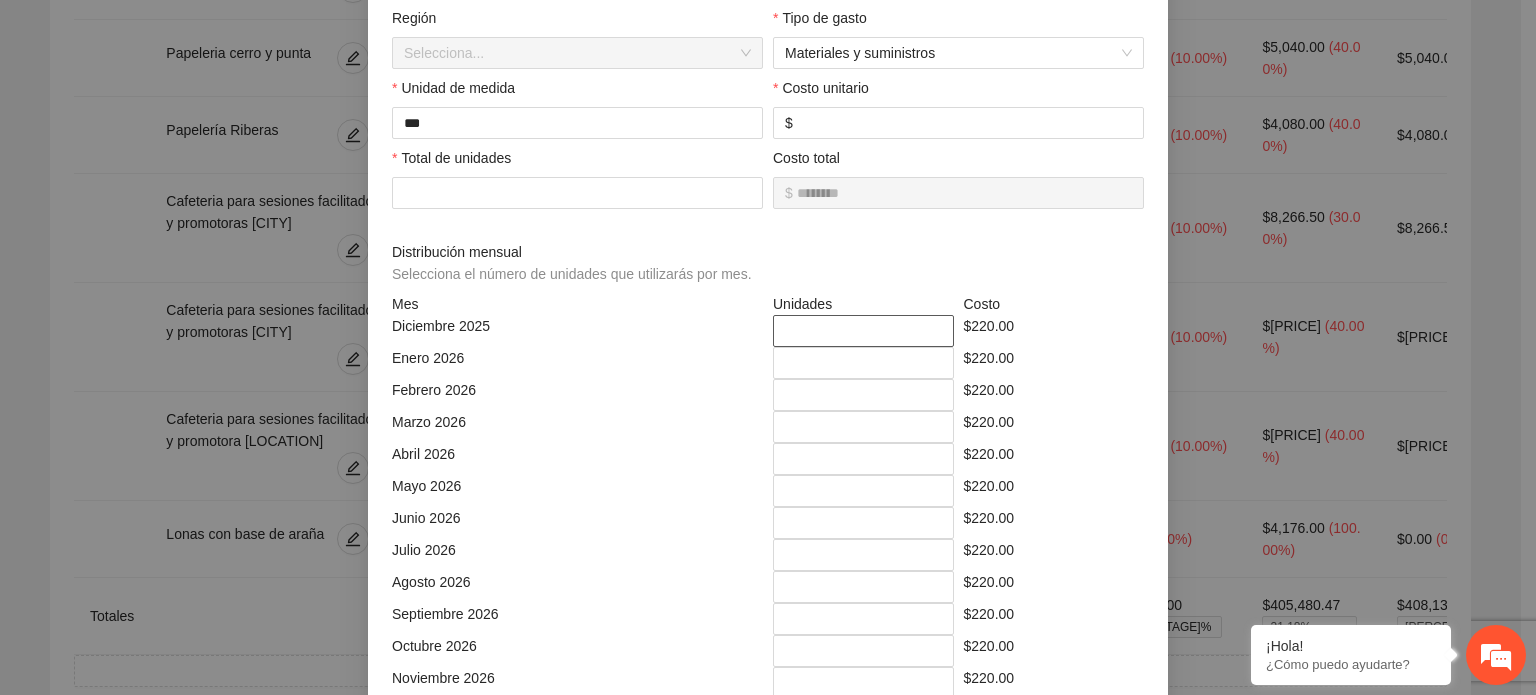 scroll, scrollTop: 613, scrollLeft: 0, axis: vertical 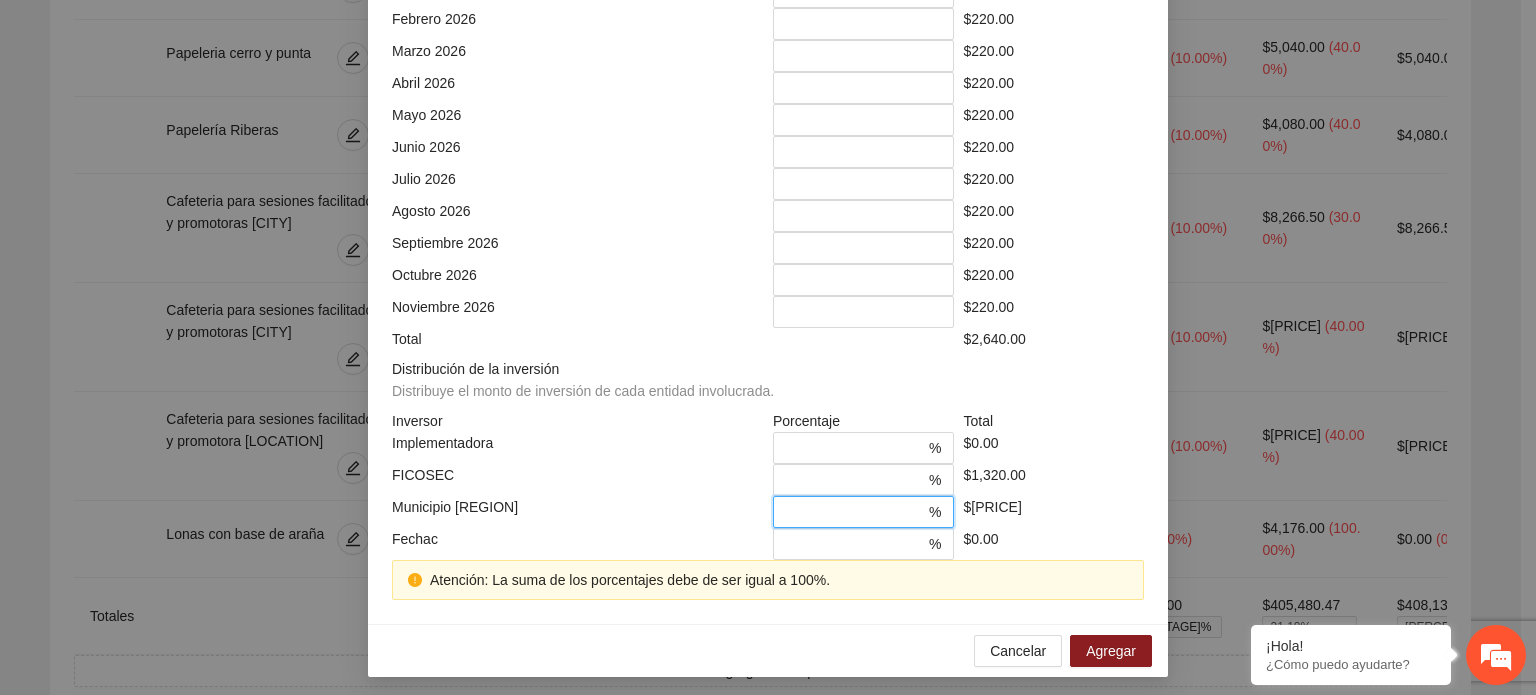 drag, startPoint x: 797, startPoint y: 476, endPoint x: 656, endPoint y: 470, distance: 141.12761 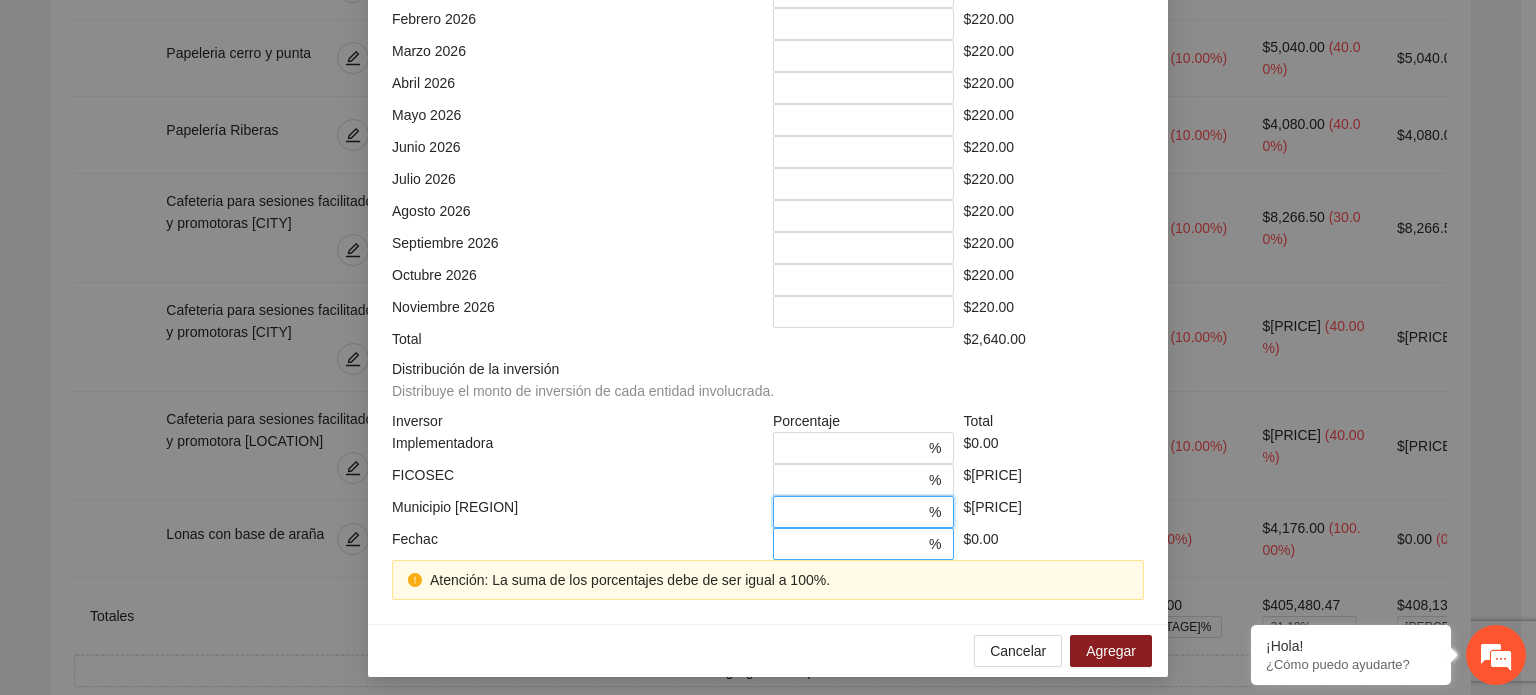 click on "*" at bounding box center (855, 544) 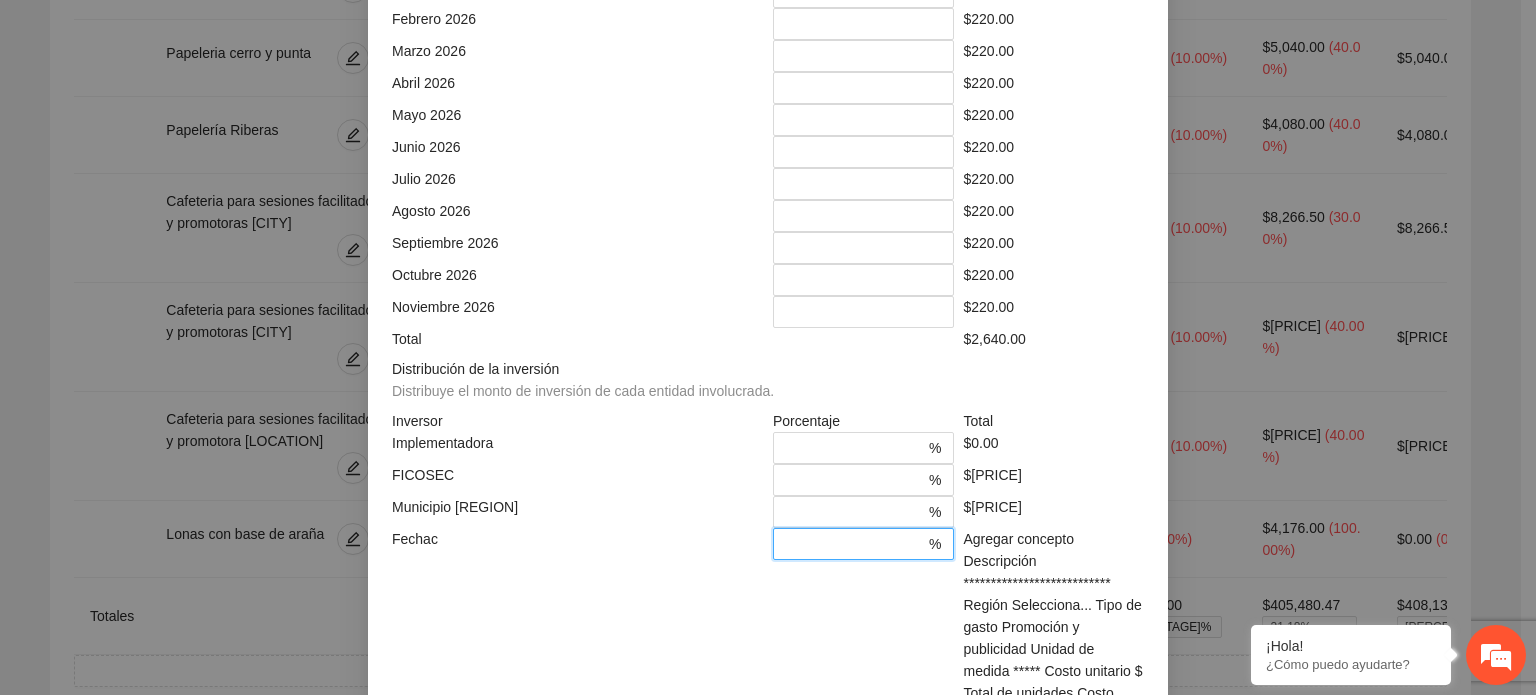 scroll, scrollTop: 573, scrollLeft: 0, axis: vertical 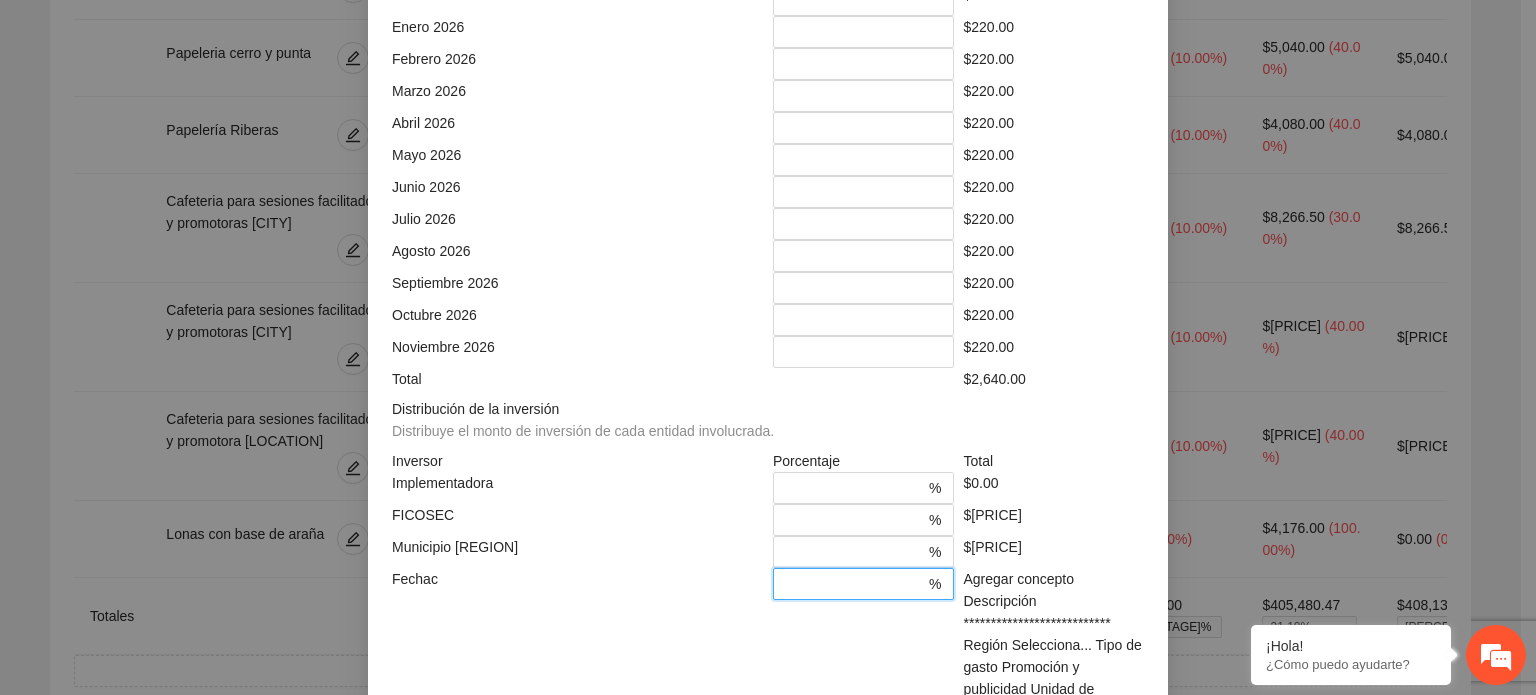 click on "Agregar" at bounding box center [1111, 1389] 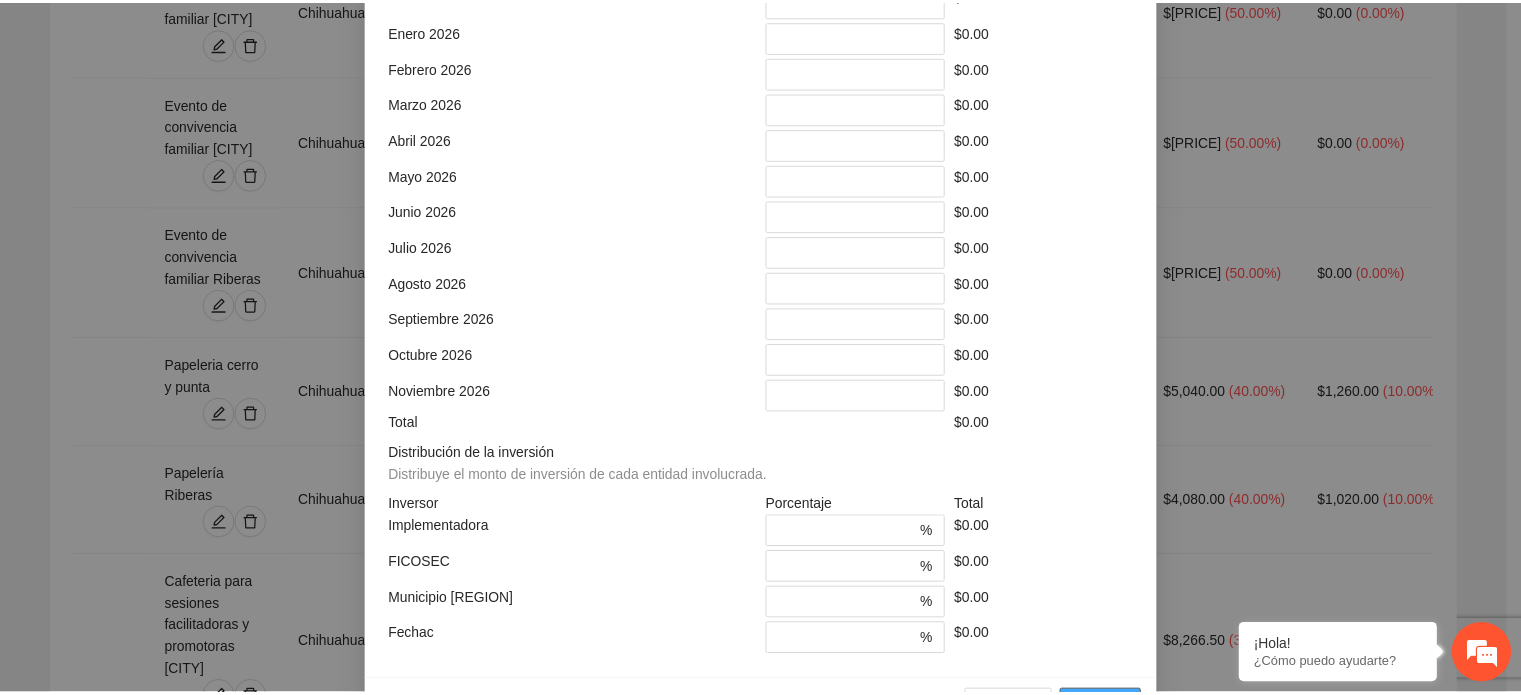 scroll, scrollTop: 473, scrollLeft: 0, axis: vertical 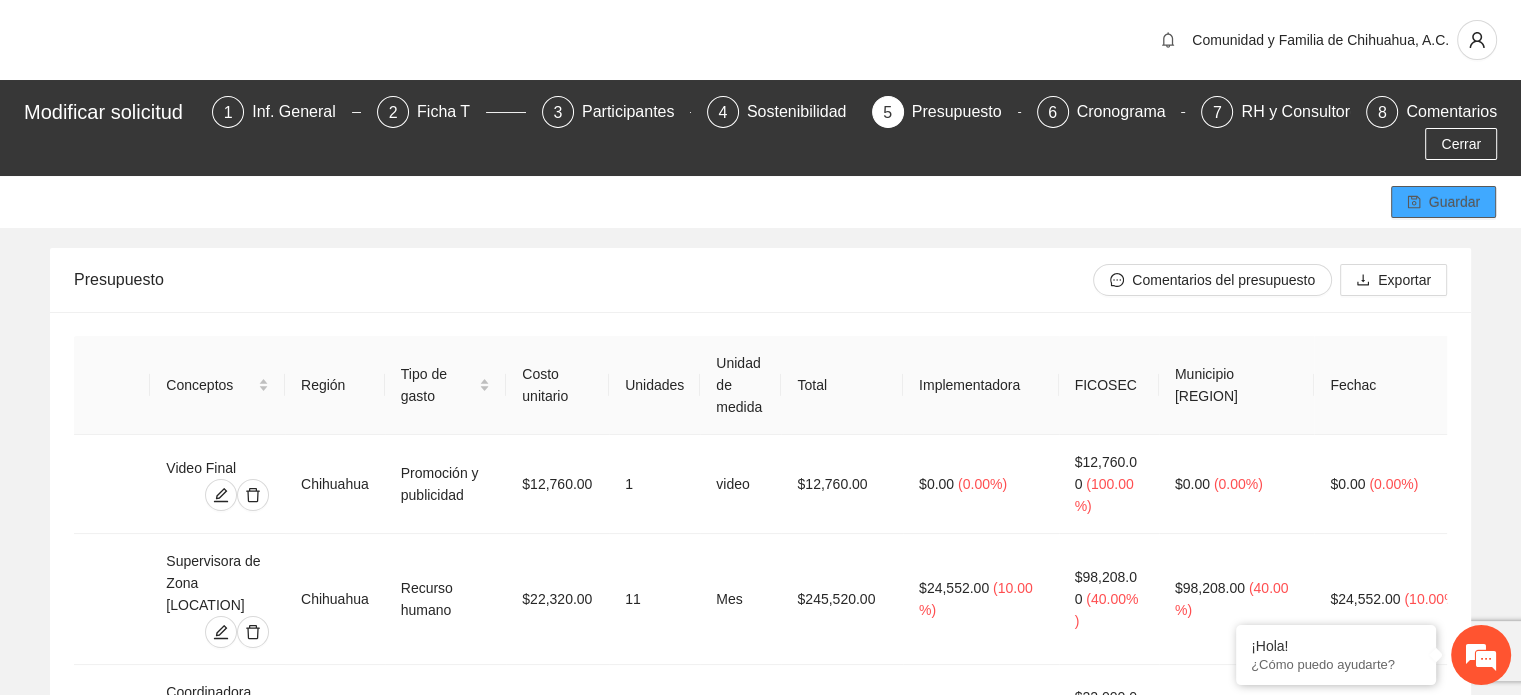 click on "Guardar" at bounding box center (1454, 202) 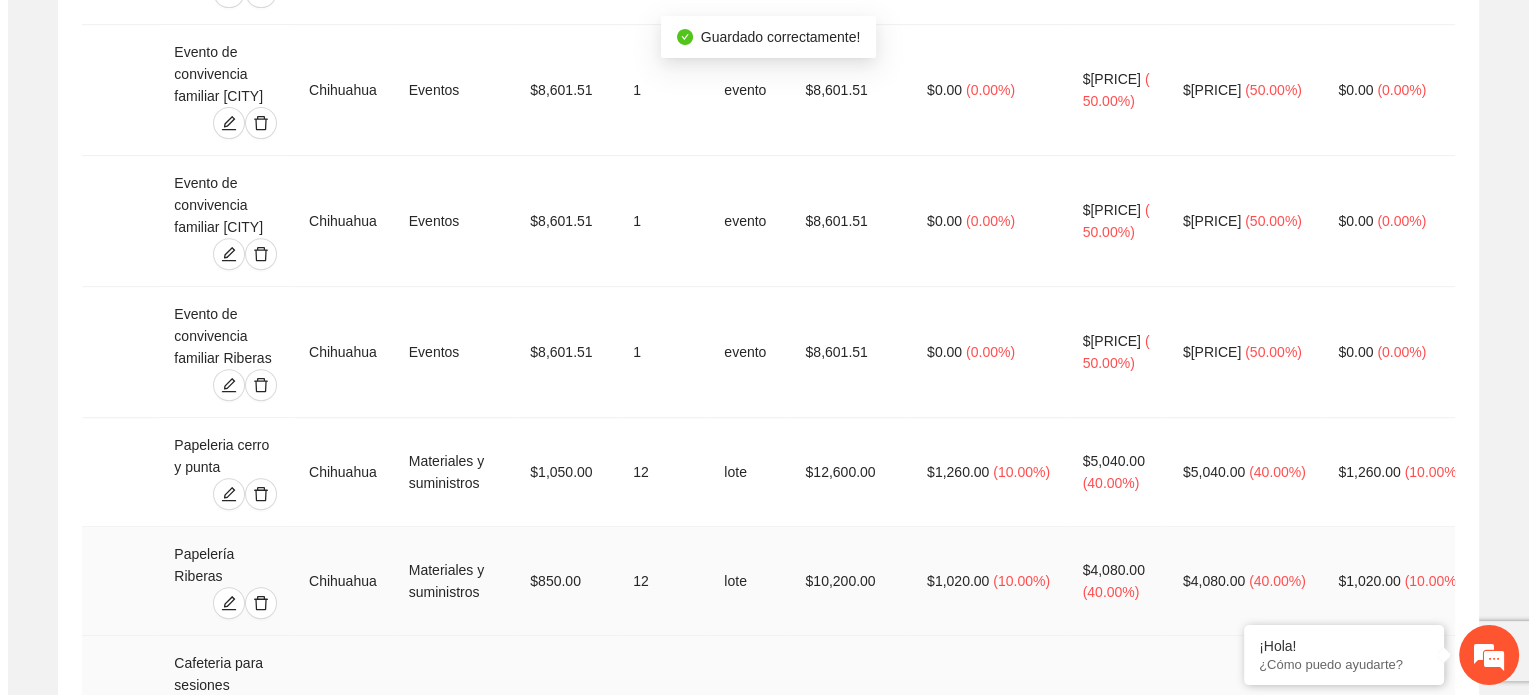 scroll, scrollTop: 1348, scrollLeft: 0, axis: vertical 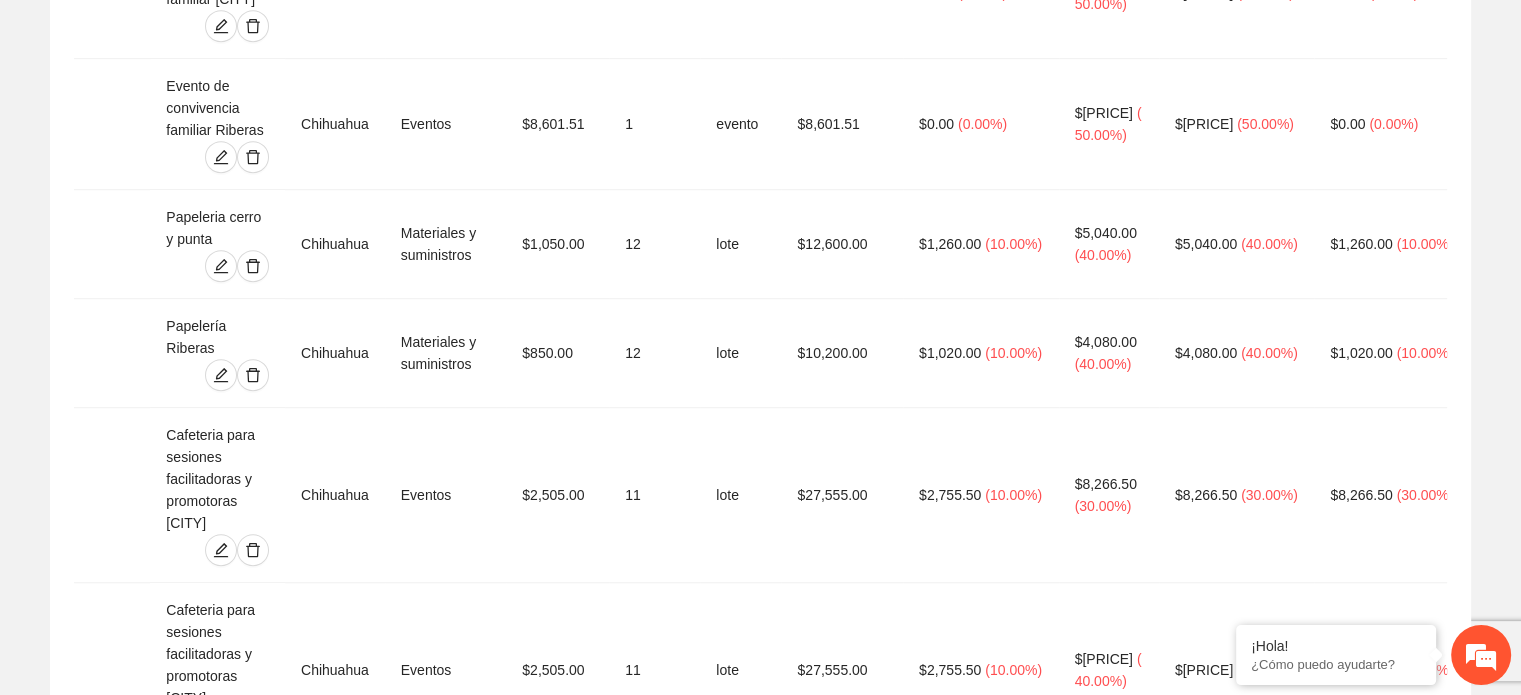 click on "Agregar concepto" at bounding box center (771, 1564) 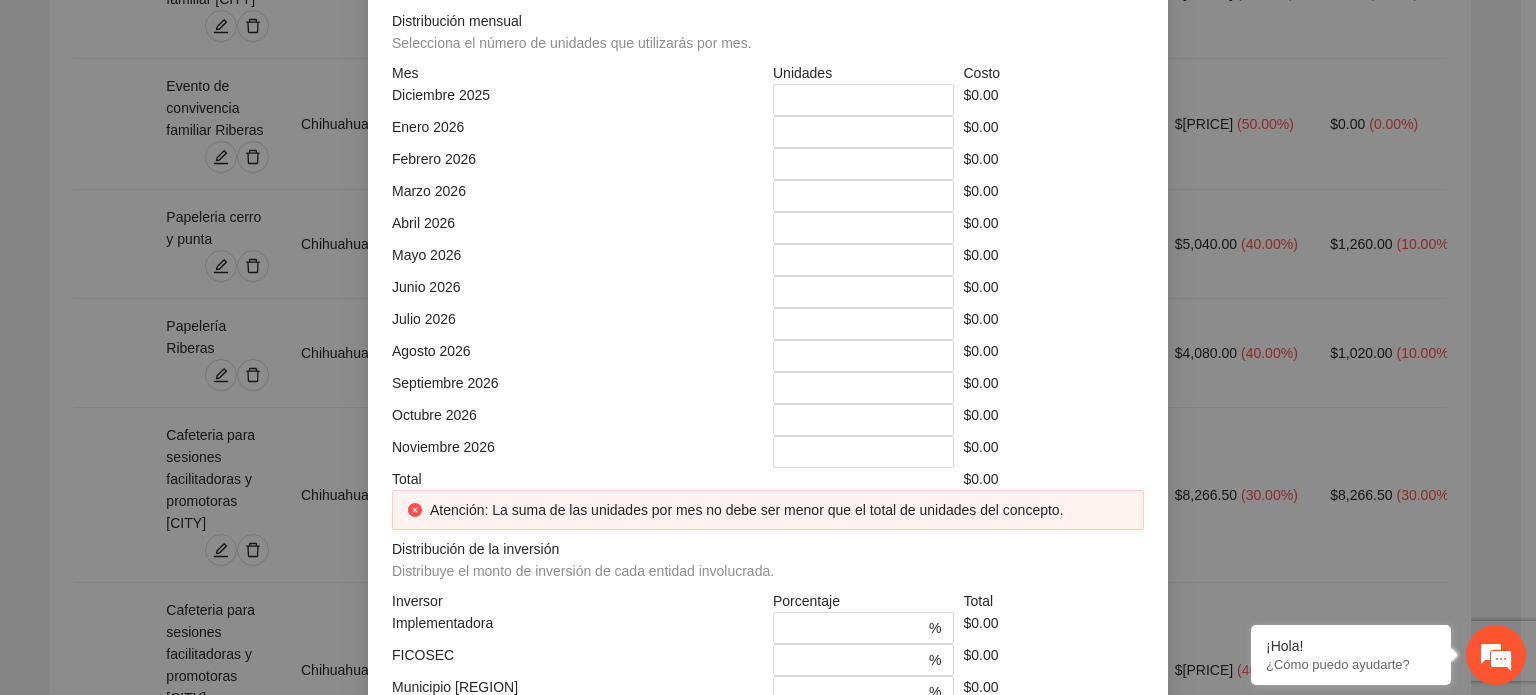 drag, startPoint x: 406, startPoint y: 234, endPoint x: 418, endPoint y: 226, distance: 14.422205 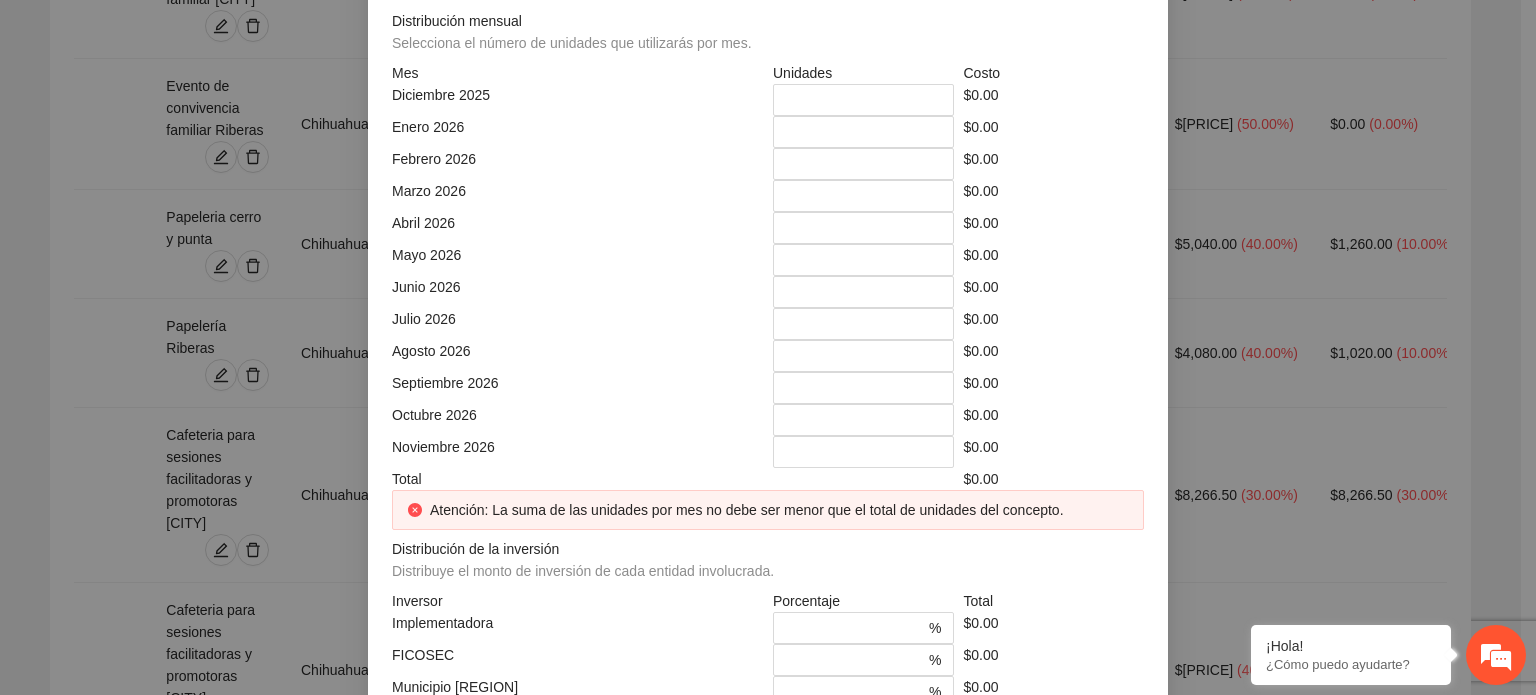 click at bounding box center [951, -178] 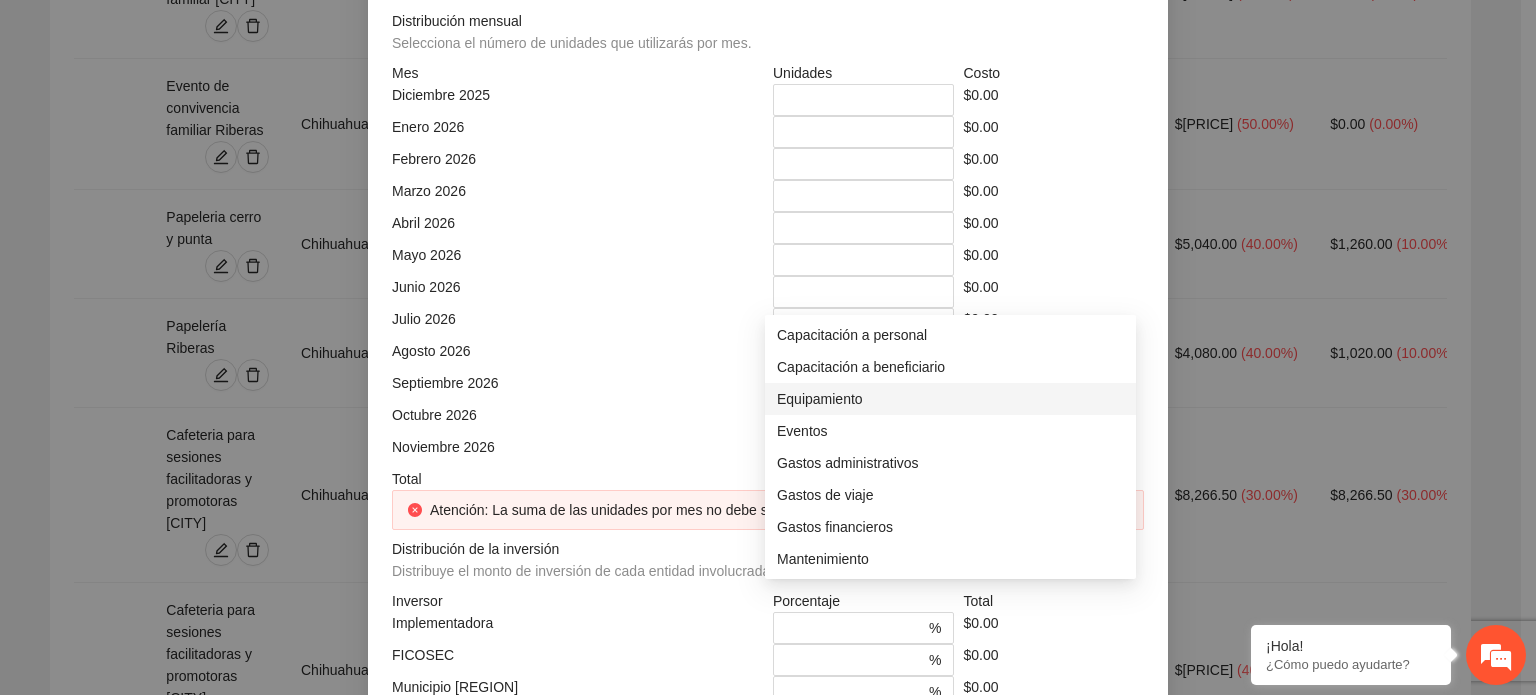 scroll, scrollTop: 184, scrollLeft: 0, axis: vertical 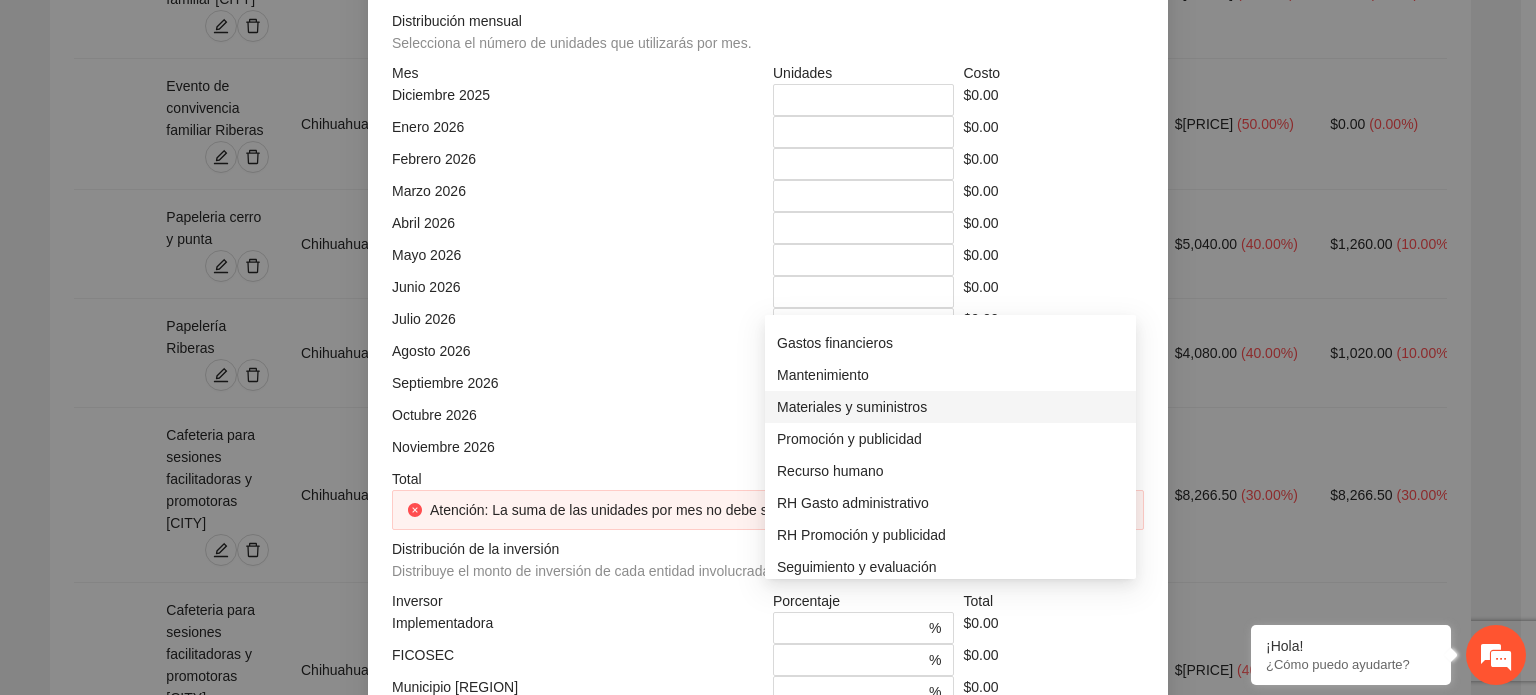 click on "Materiales y suministros" at bounding box center (950, 407) 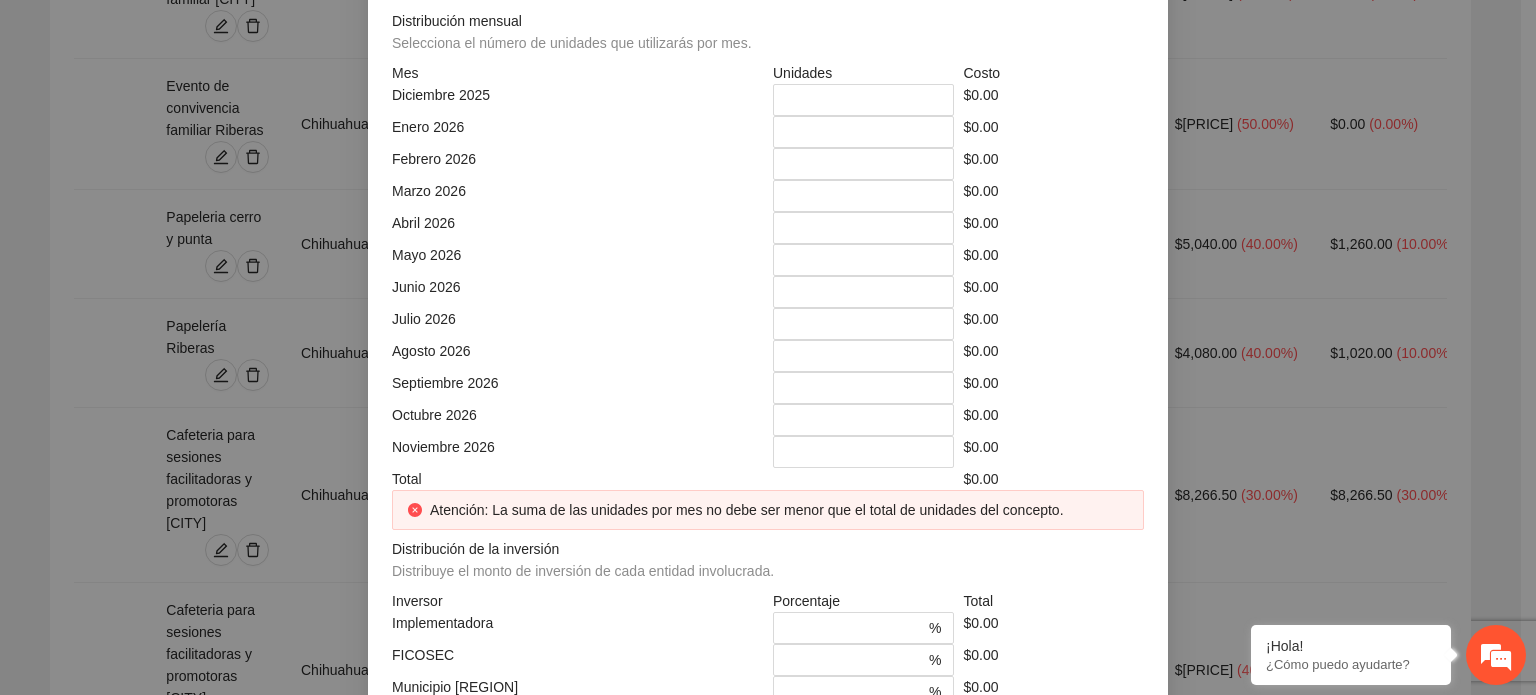 click at bounding box center (577, -108) 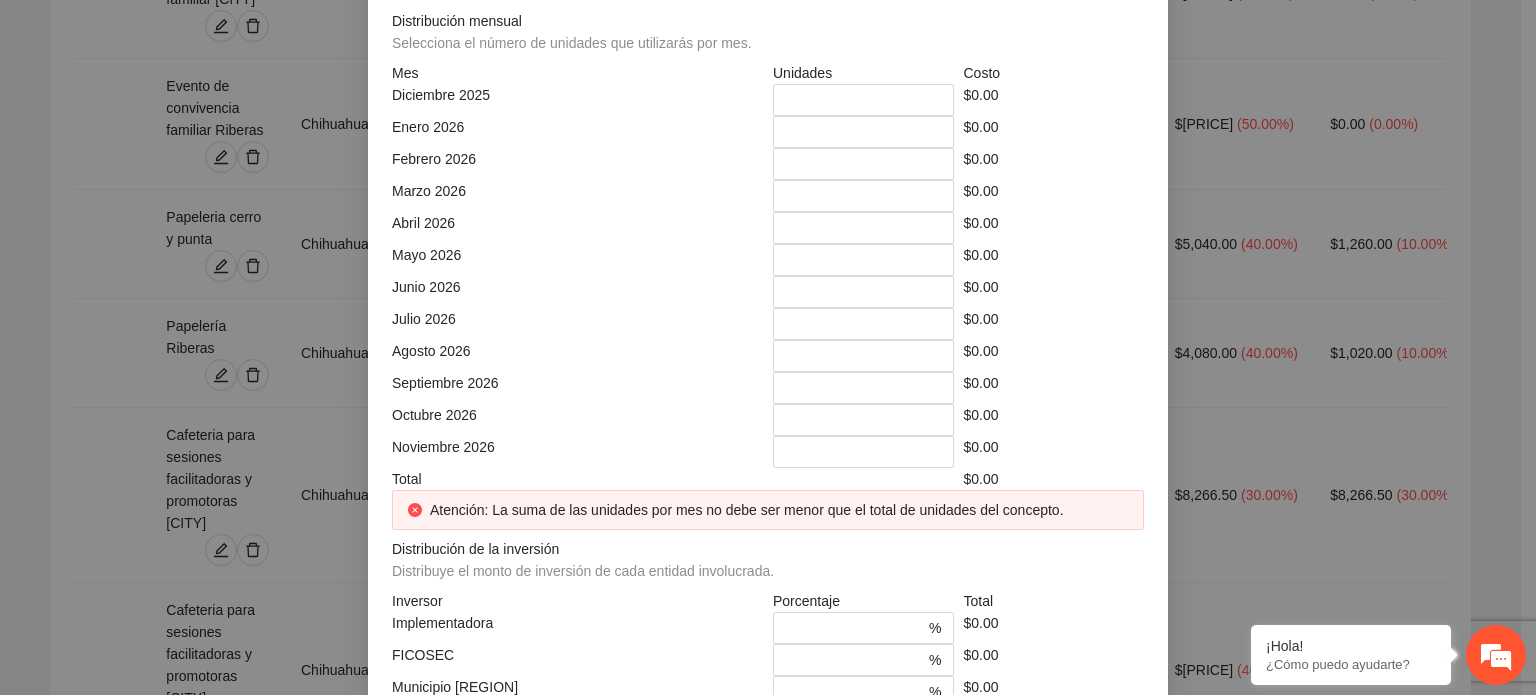 click at bounding box center [964, -108] 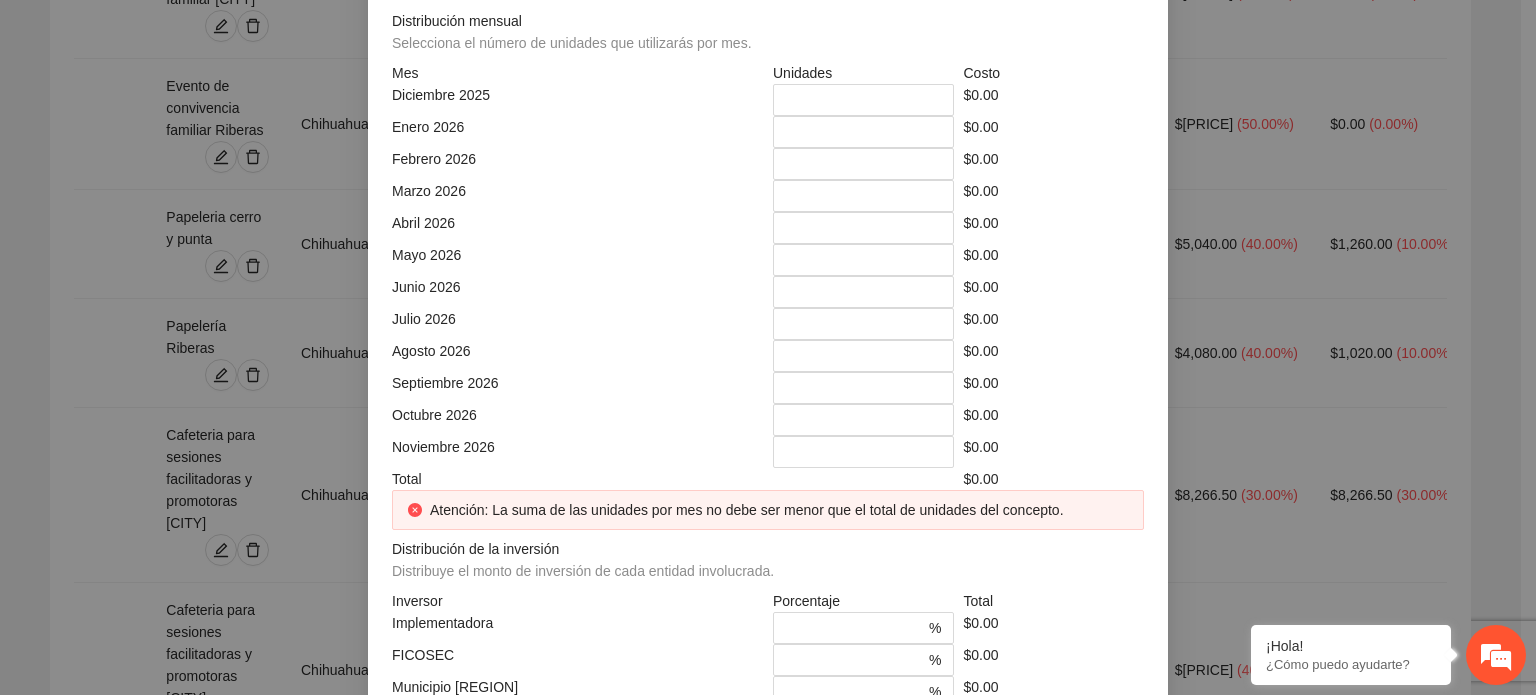 click on "Total de unidades" at bounding box center (577, -69) 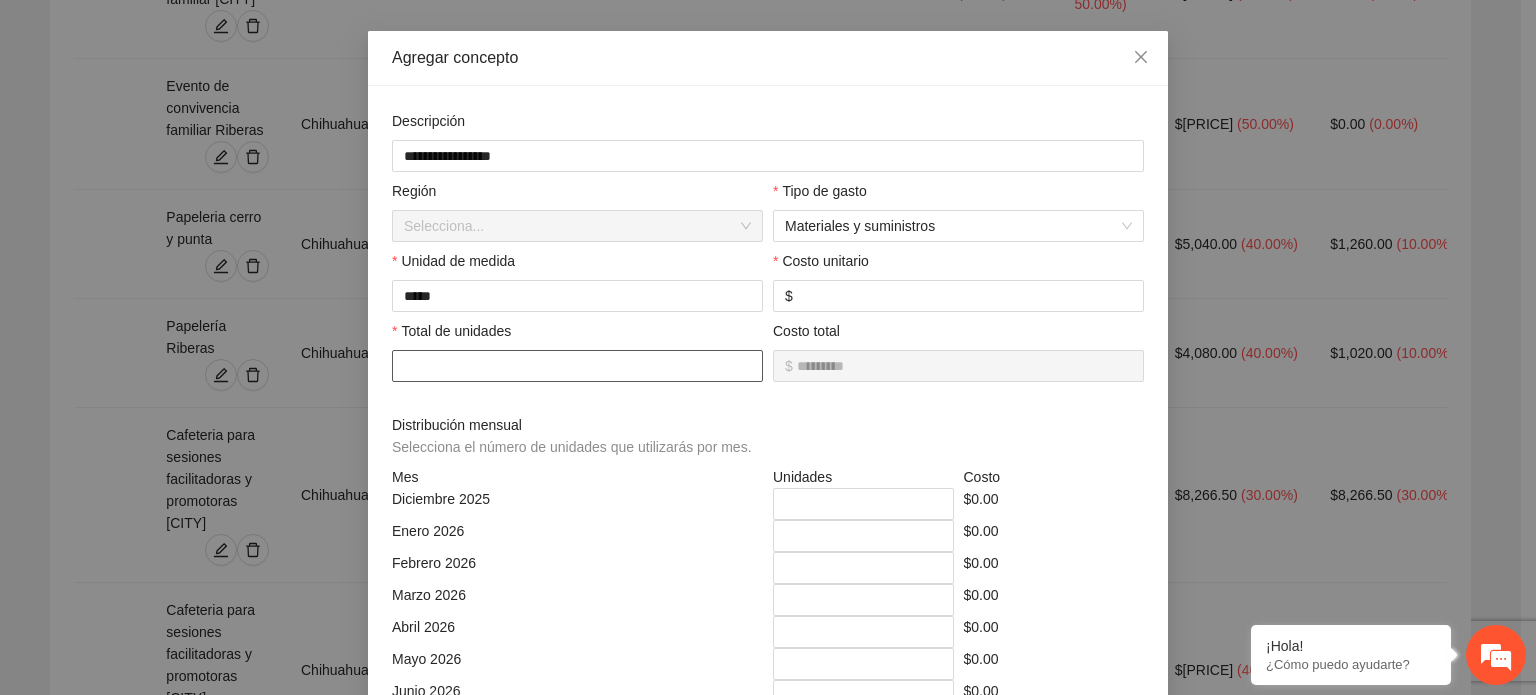 scroll, scrollTop: 100, scrollLeft: 0, axis: vertical 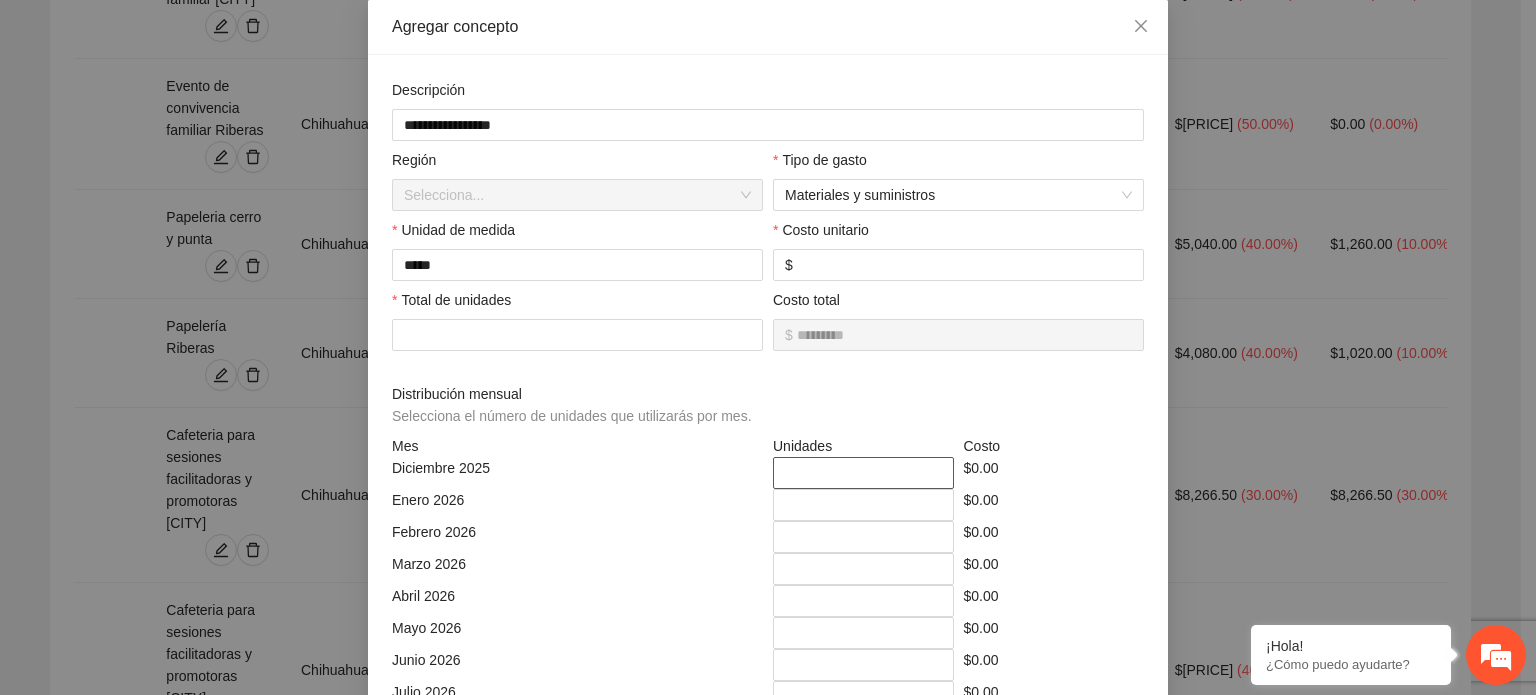 click on "*" at bounding box center [863, 473] 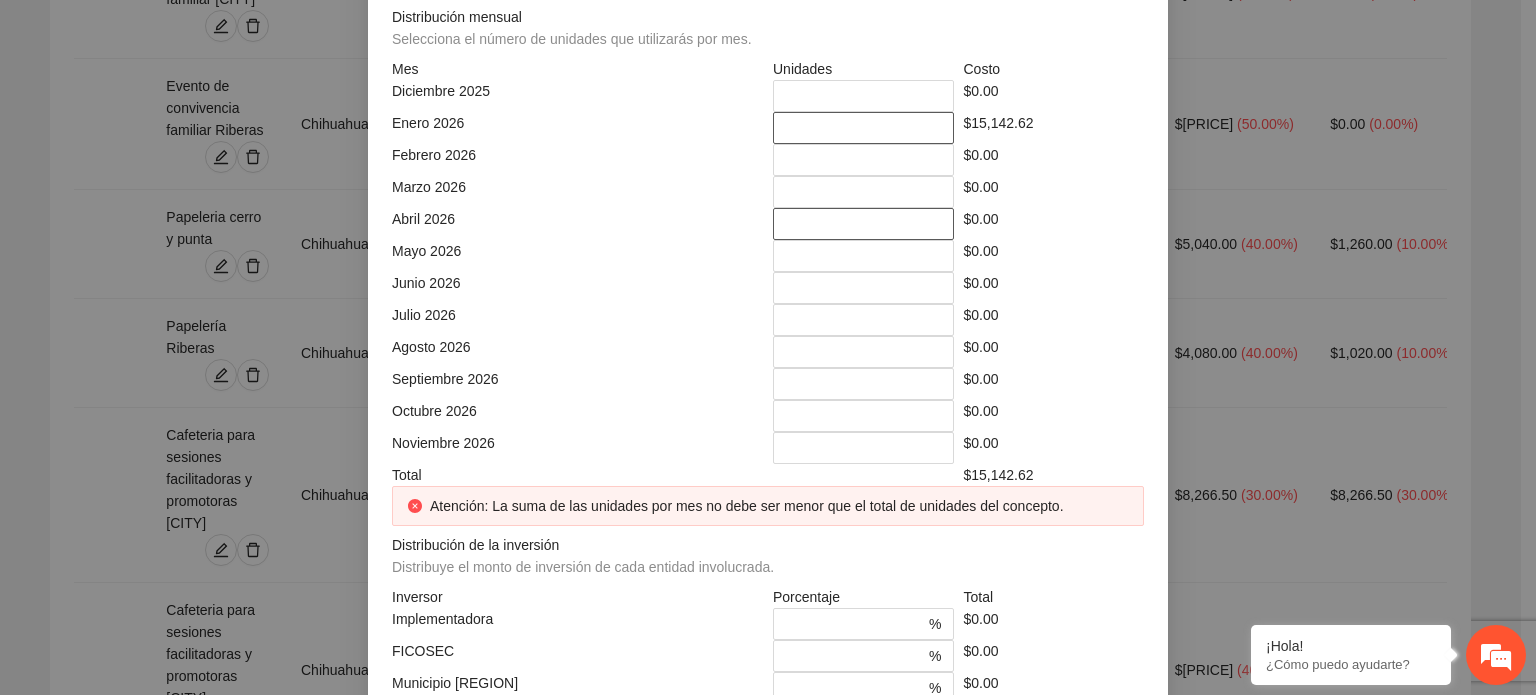 scroll, scrollTop: 500, scrollLeft: 0, axis: vertical 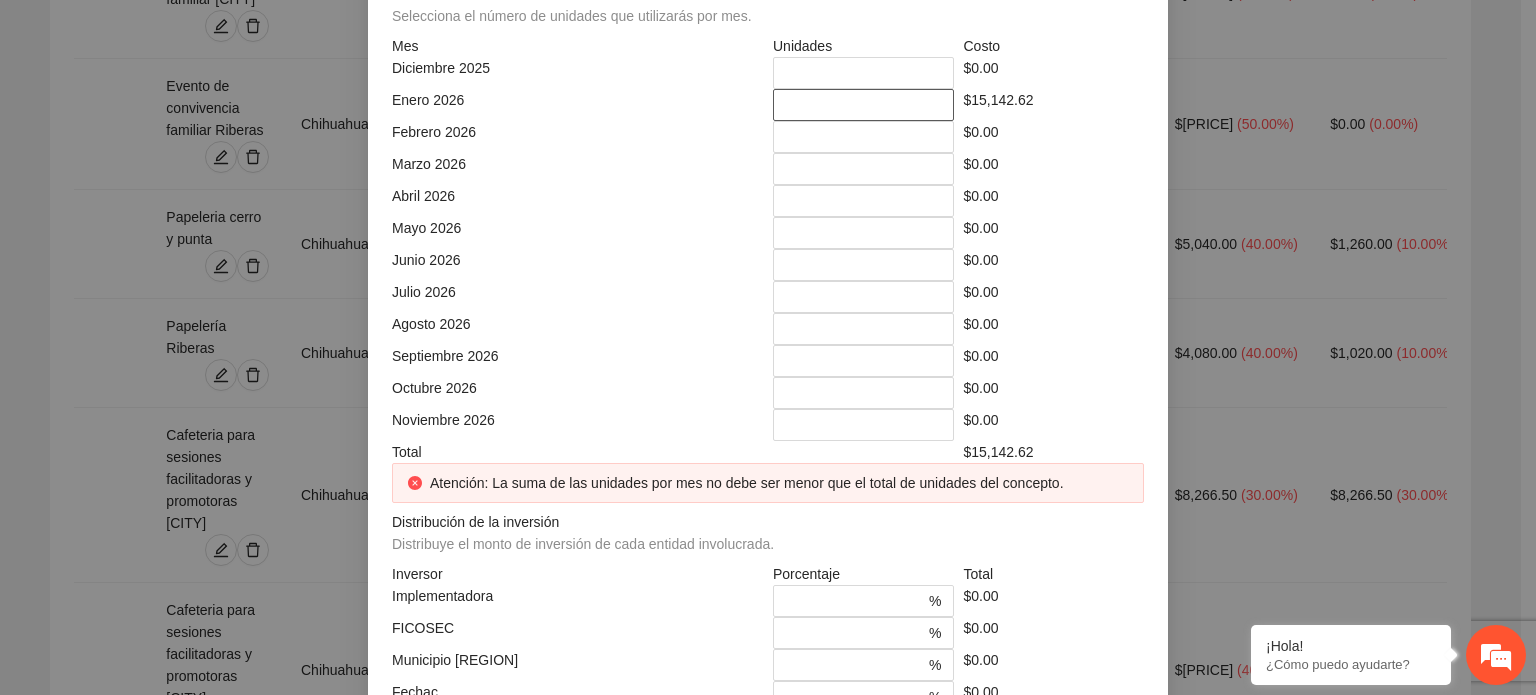 drag, startPoint x: 808, startPoint y: 102, endPoint x: 590, endPoint y: 129, distance: 219.66565 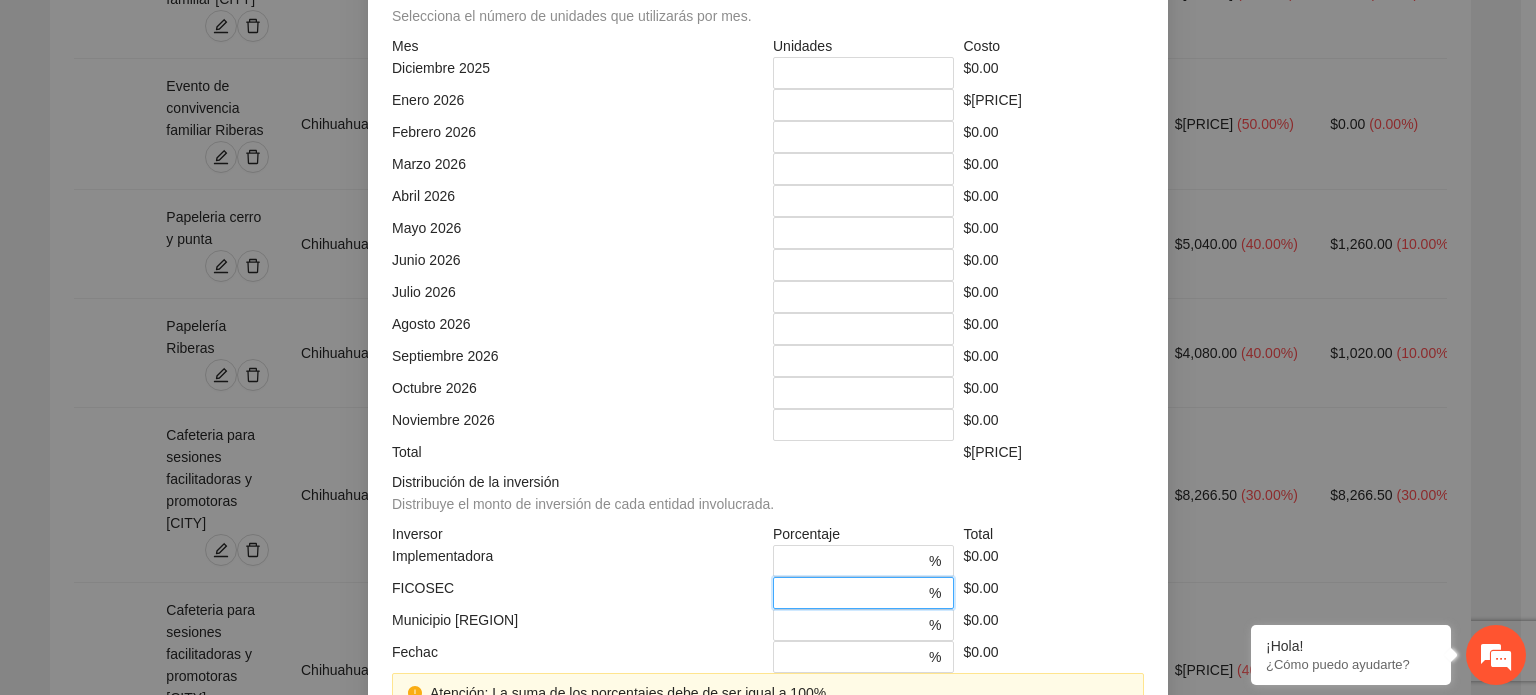 click on "*" at bounding box center (855, 593) 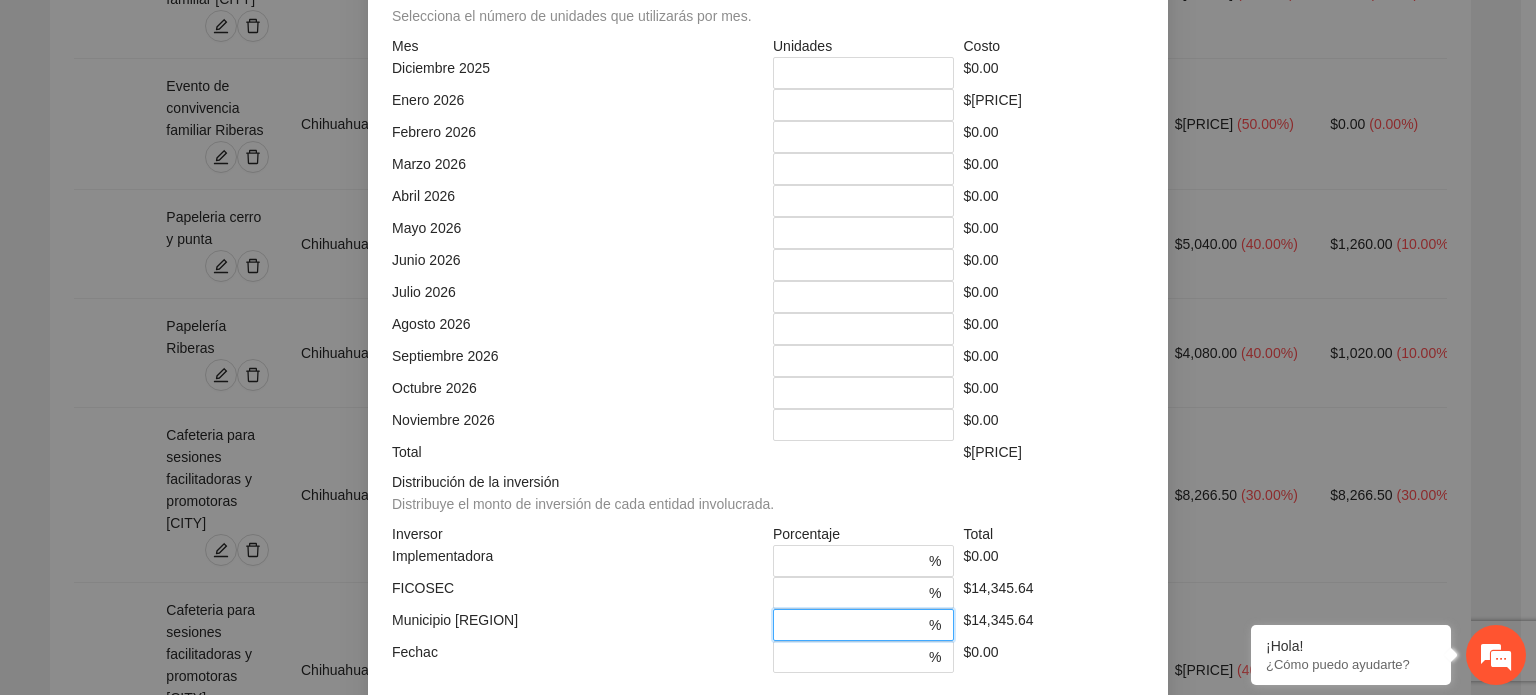 scroll, scrollTop: 573, scrollLeft: 0, axis: vertical 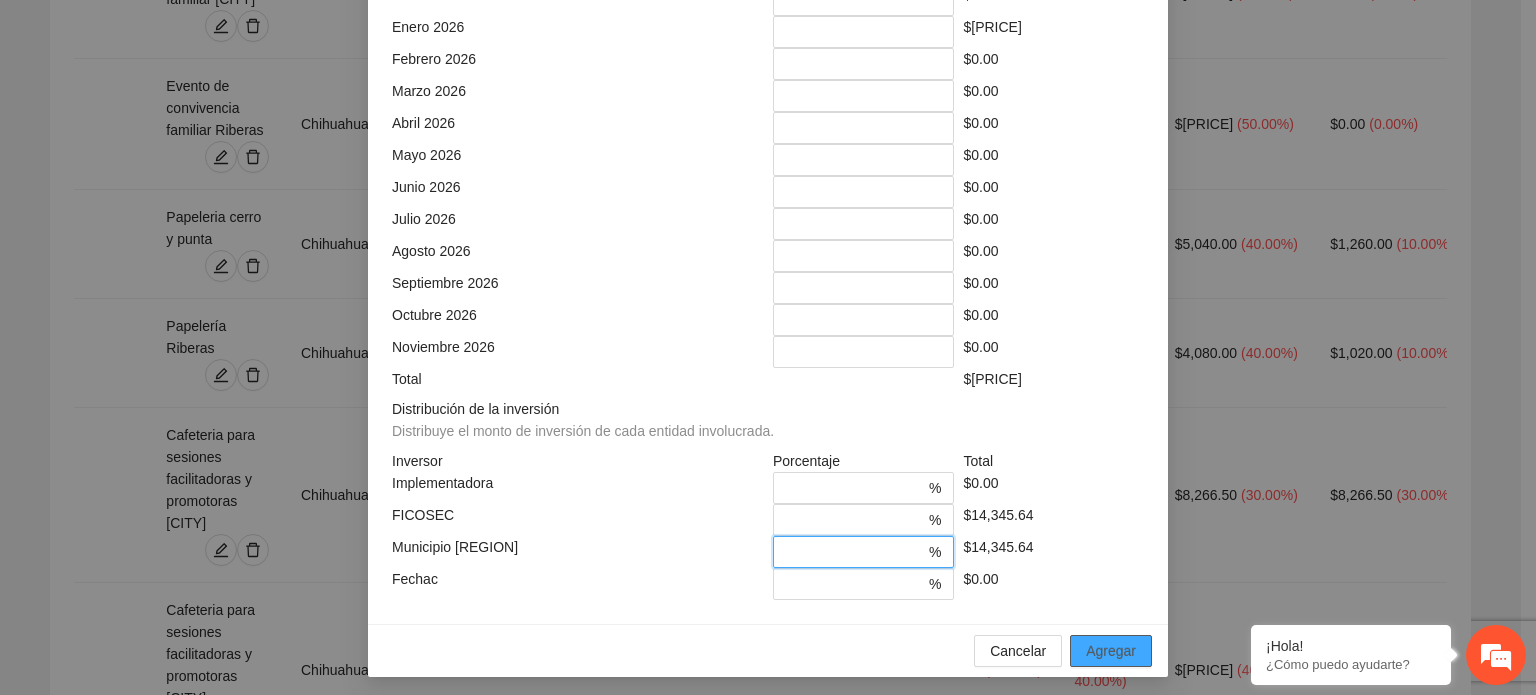 click on "Agregar" at bounding box center (1111, 651) 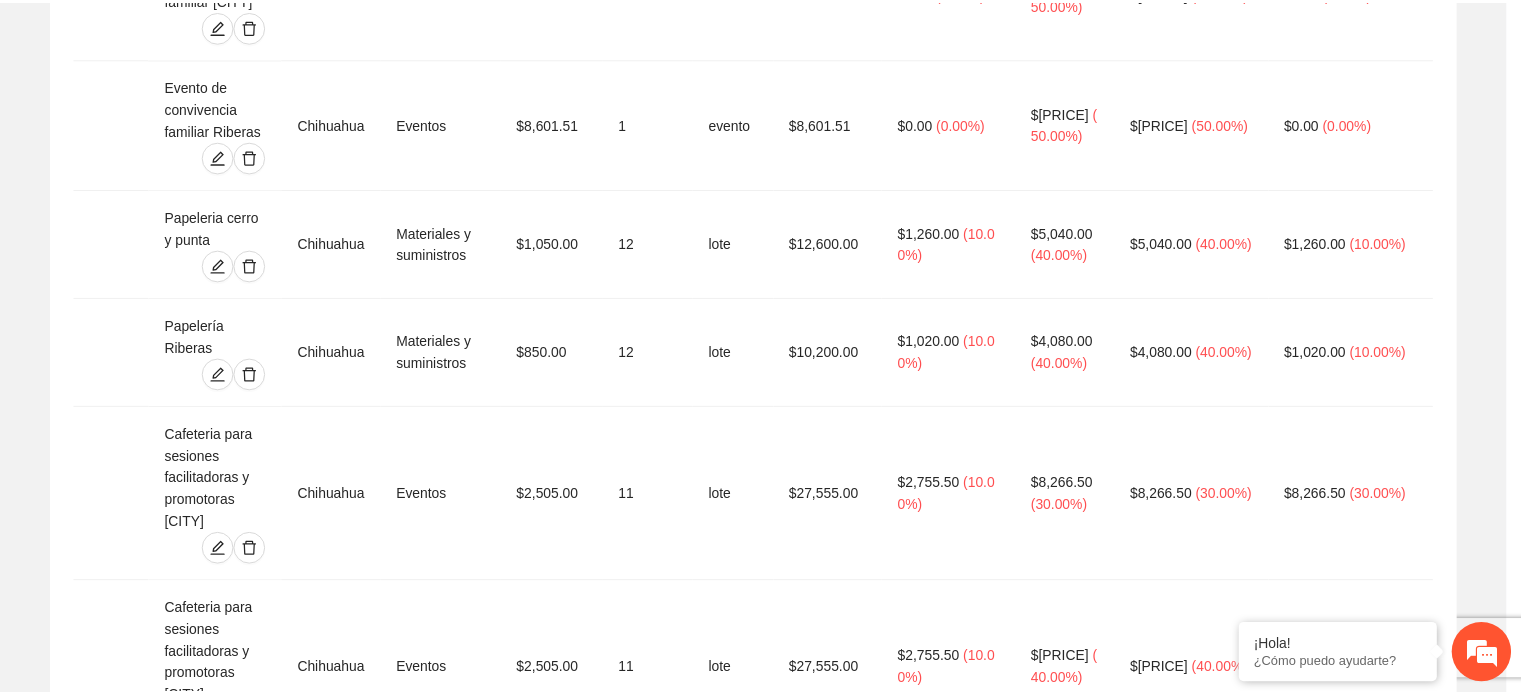 scroll, scrollTop: 473, scrollLeft: 0, axis: vertical 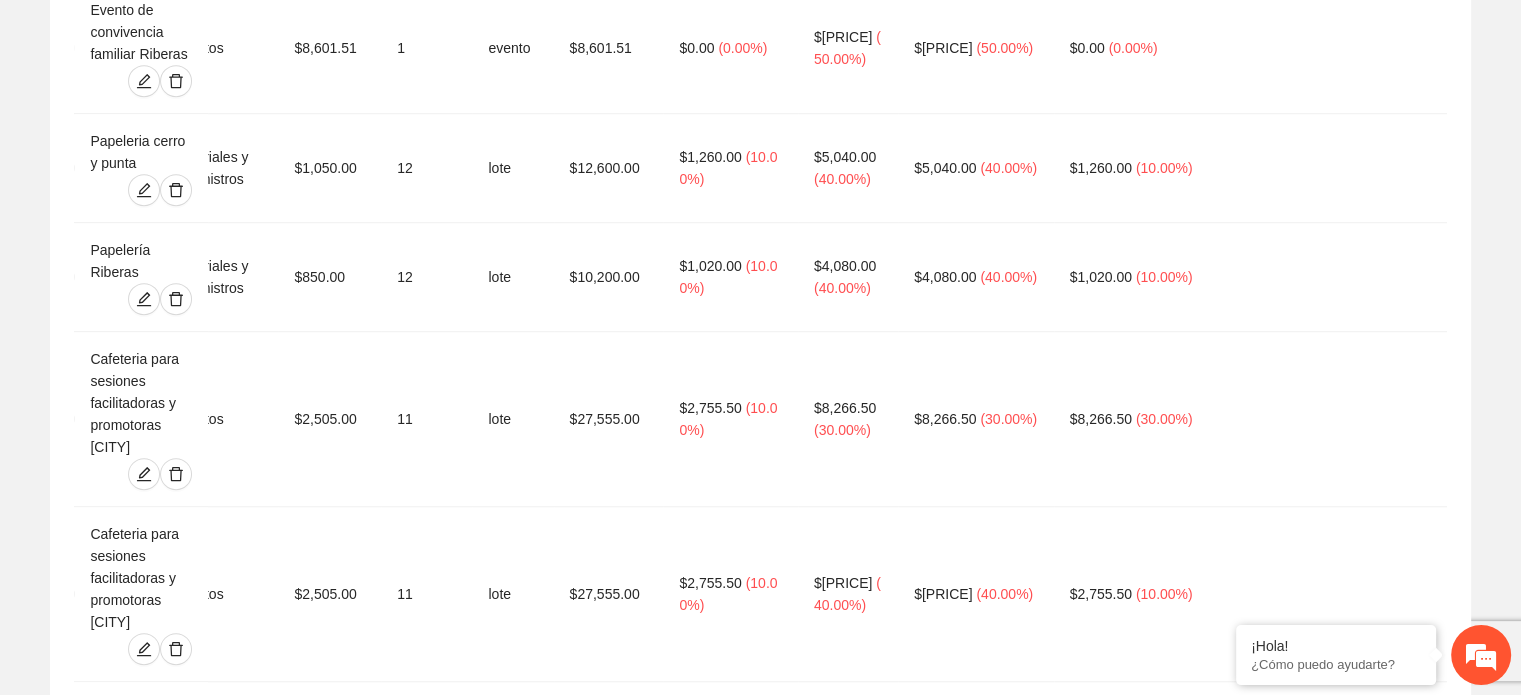 click on "Agregar concepto" at bounding box center (760, 1553) 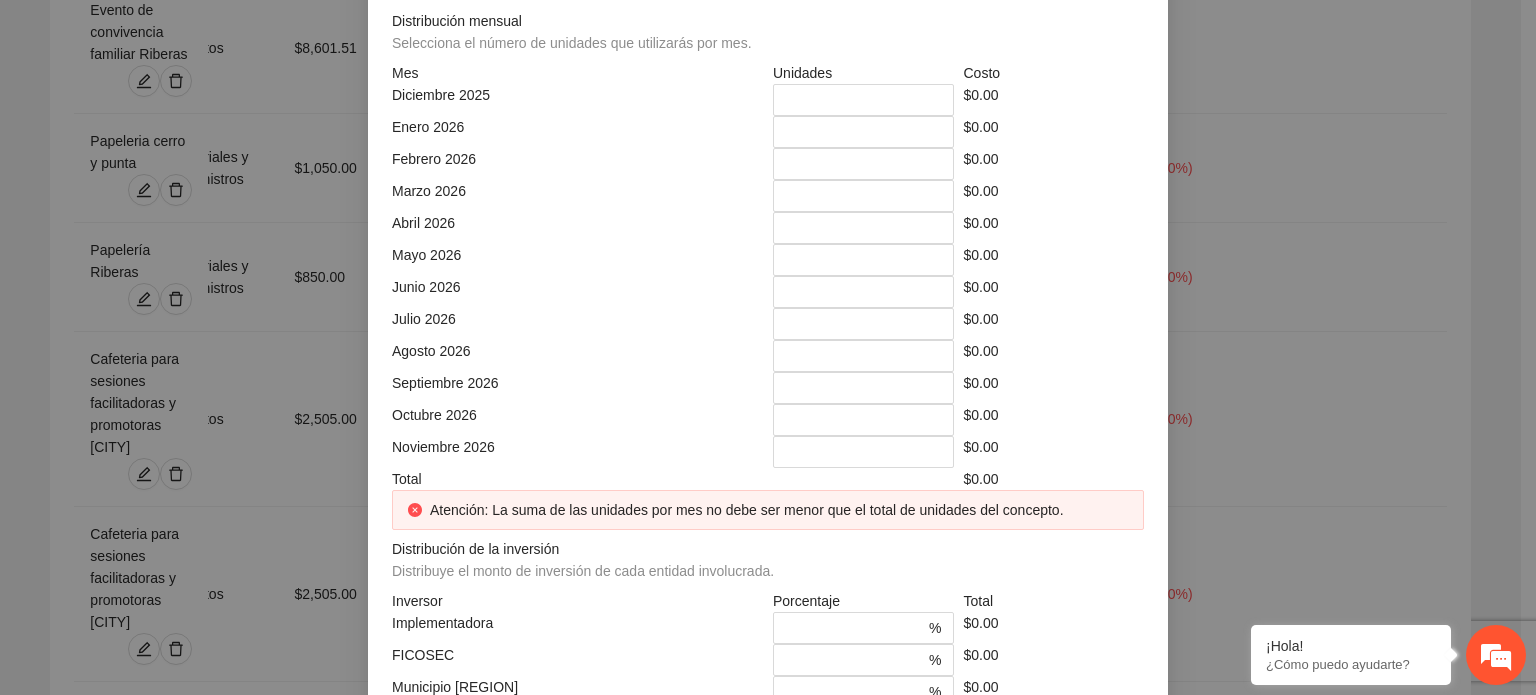 click at bounding box center (768, -248) 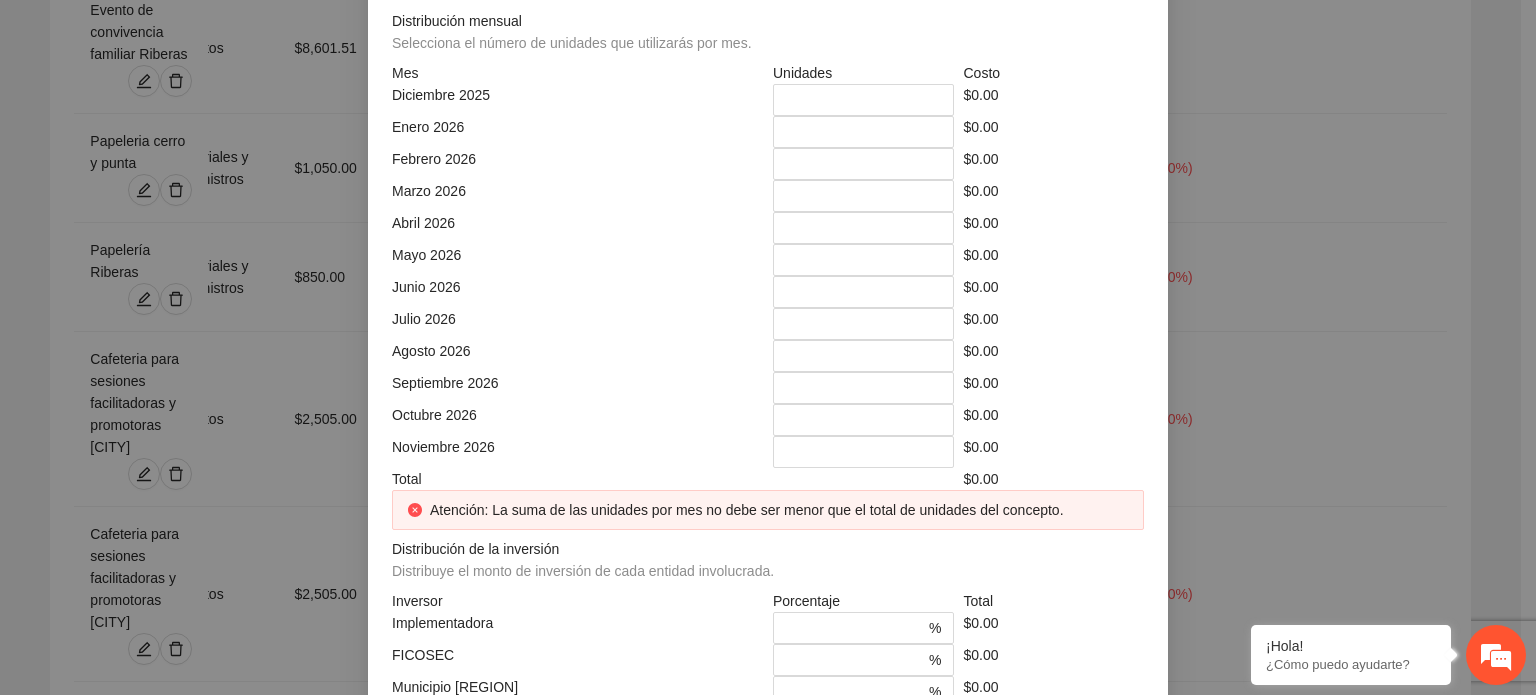 click at bounding box center (951, -178) 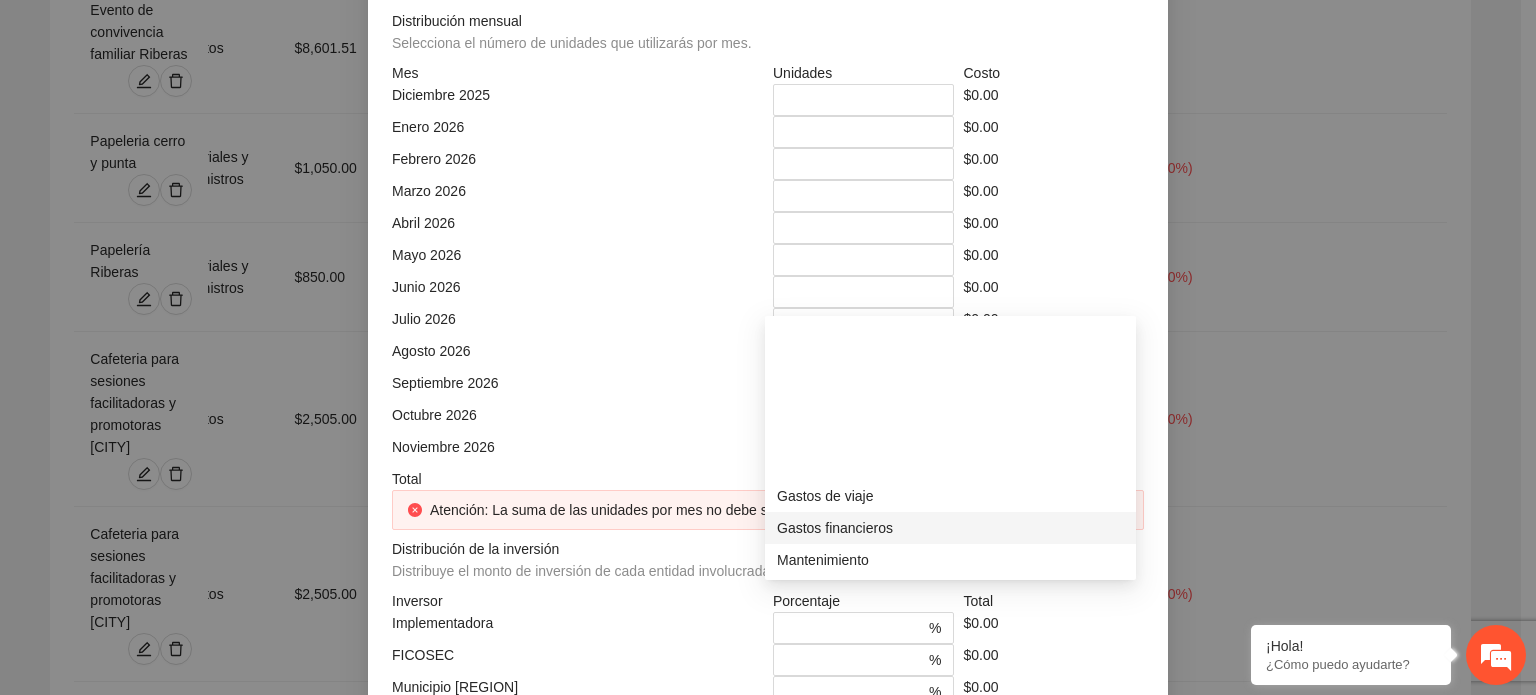 scroll, scrollTop: 184, scrollLeft: 0, axis: vertical 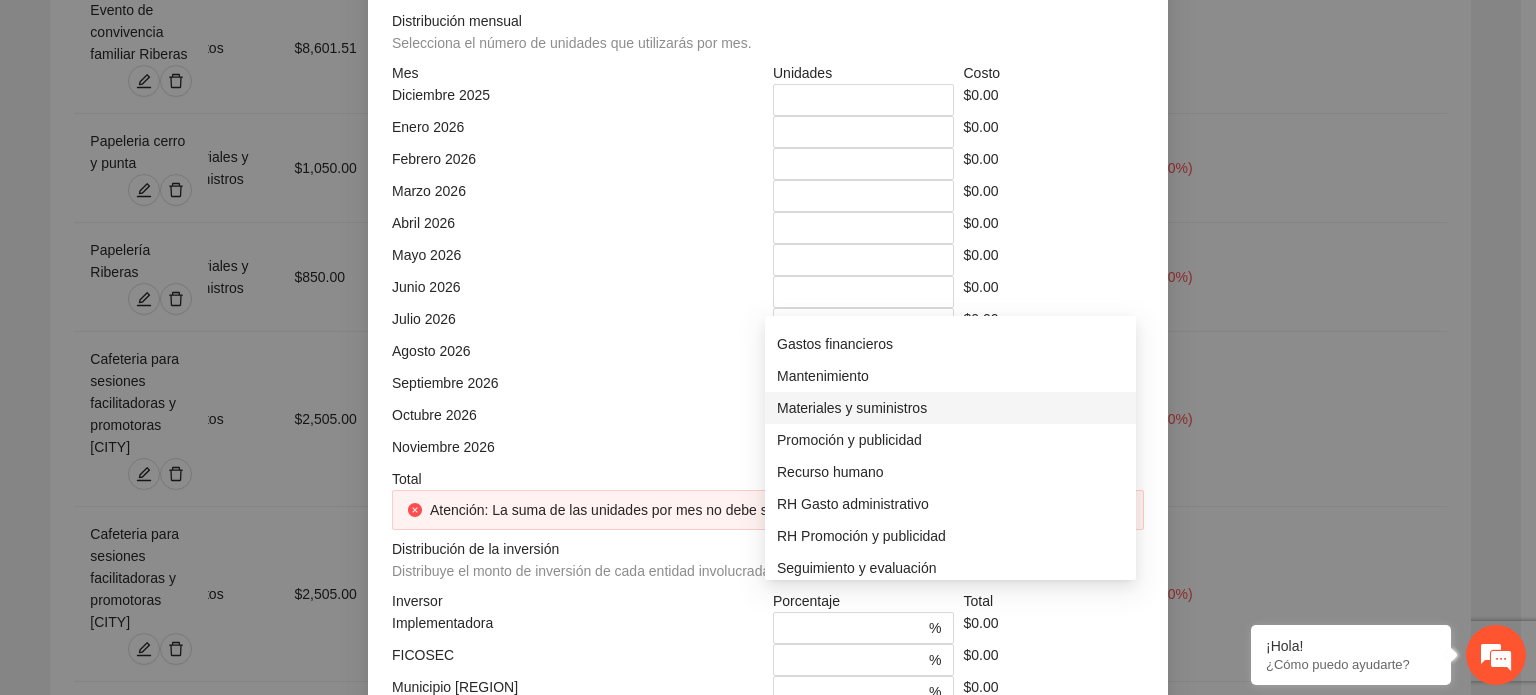 click on "Materiales y suministros" at bounding box center [950, 408] 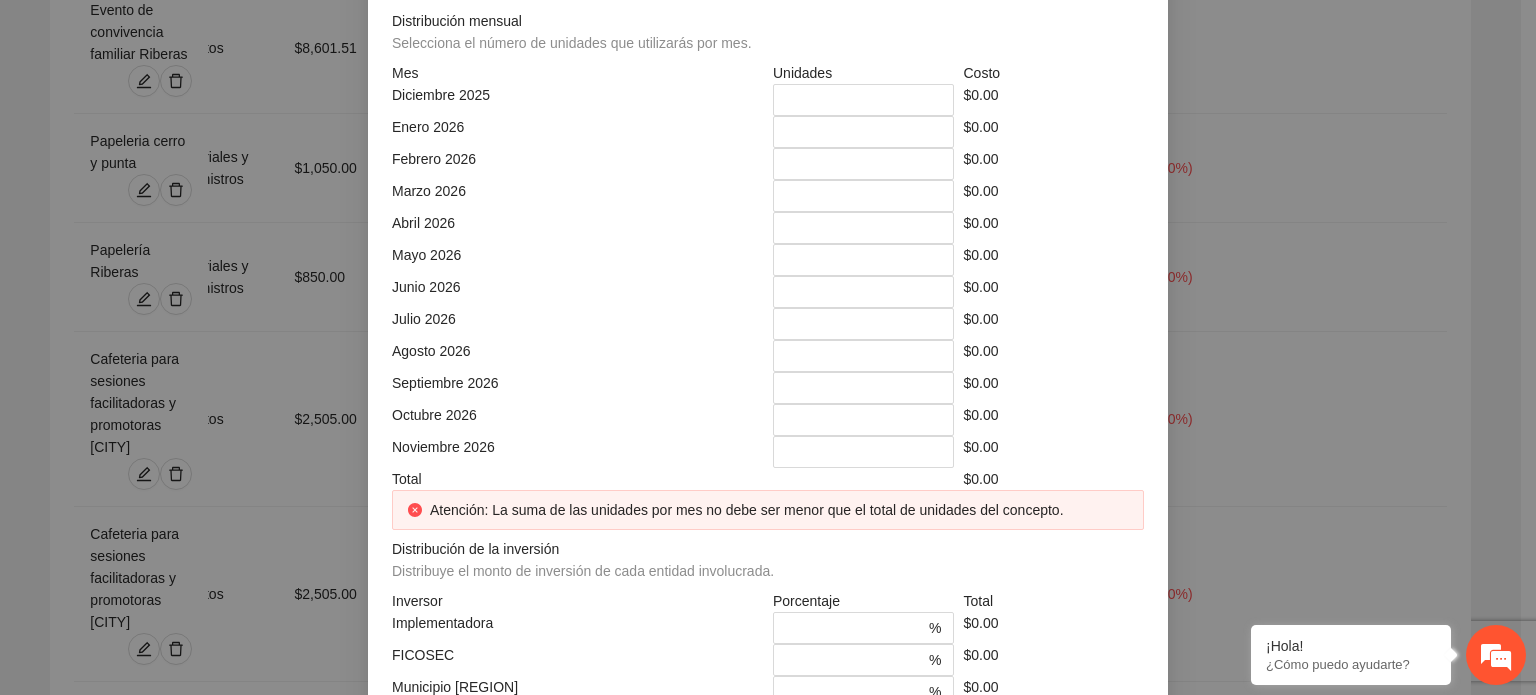 click at bounding box center [577, -108] 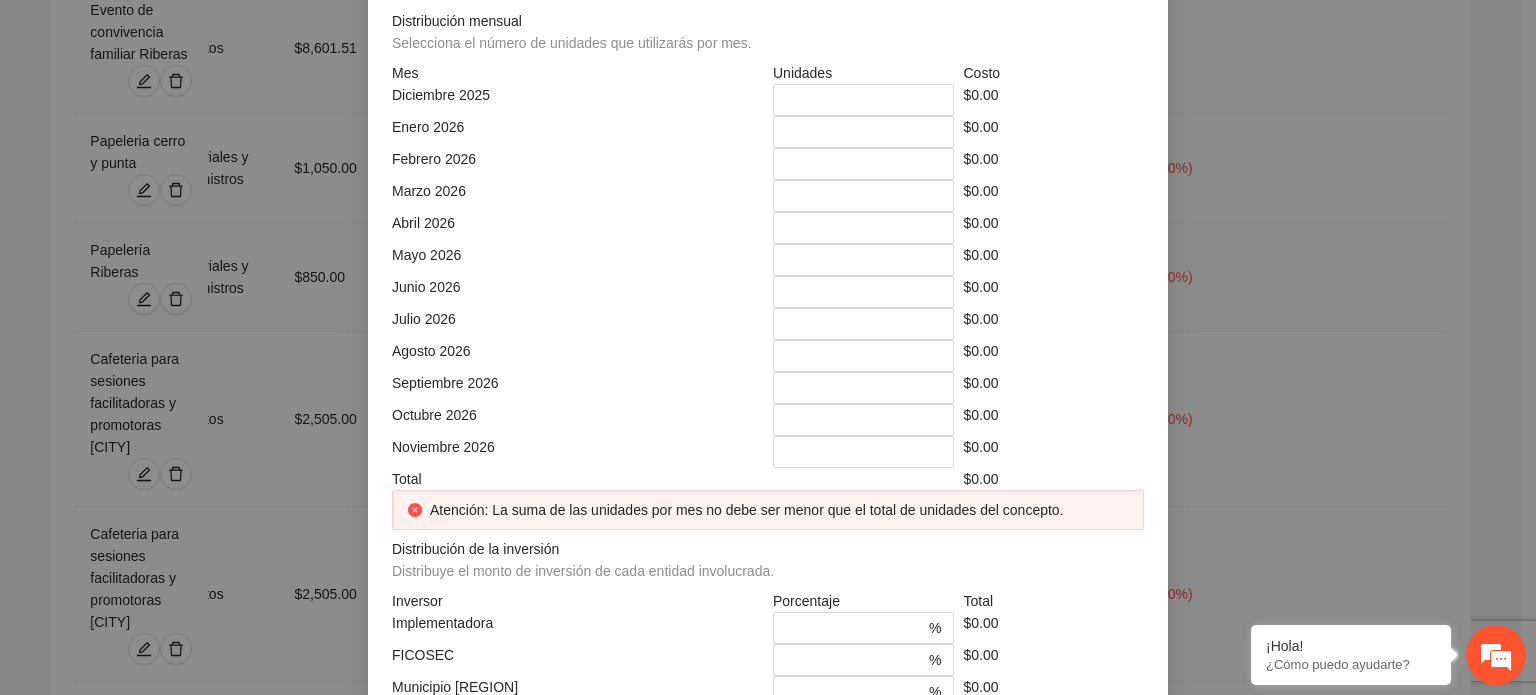 drag, startPoint x: 833, startPoint y: 339, endPoint x: 830, endPoint y: 365, distance: 26.172504 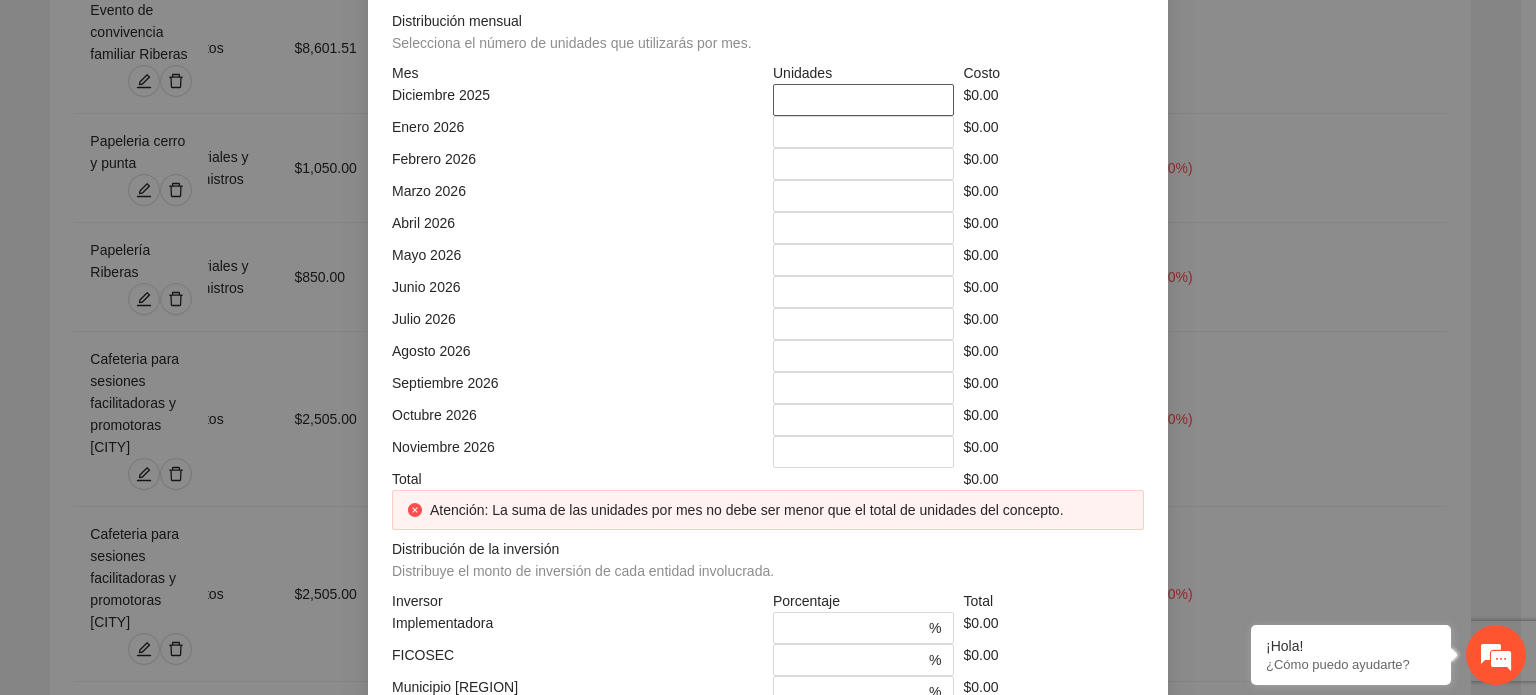 click on "*" at bounding box center (863, 100) 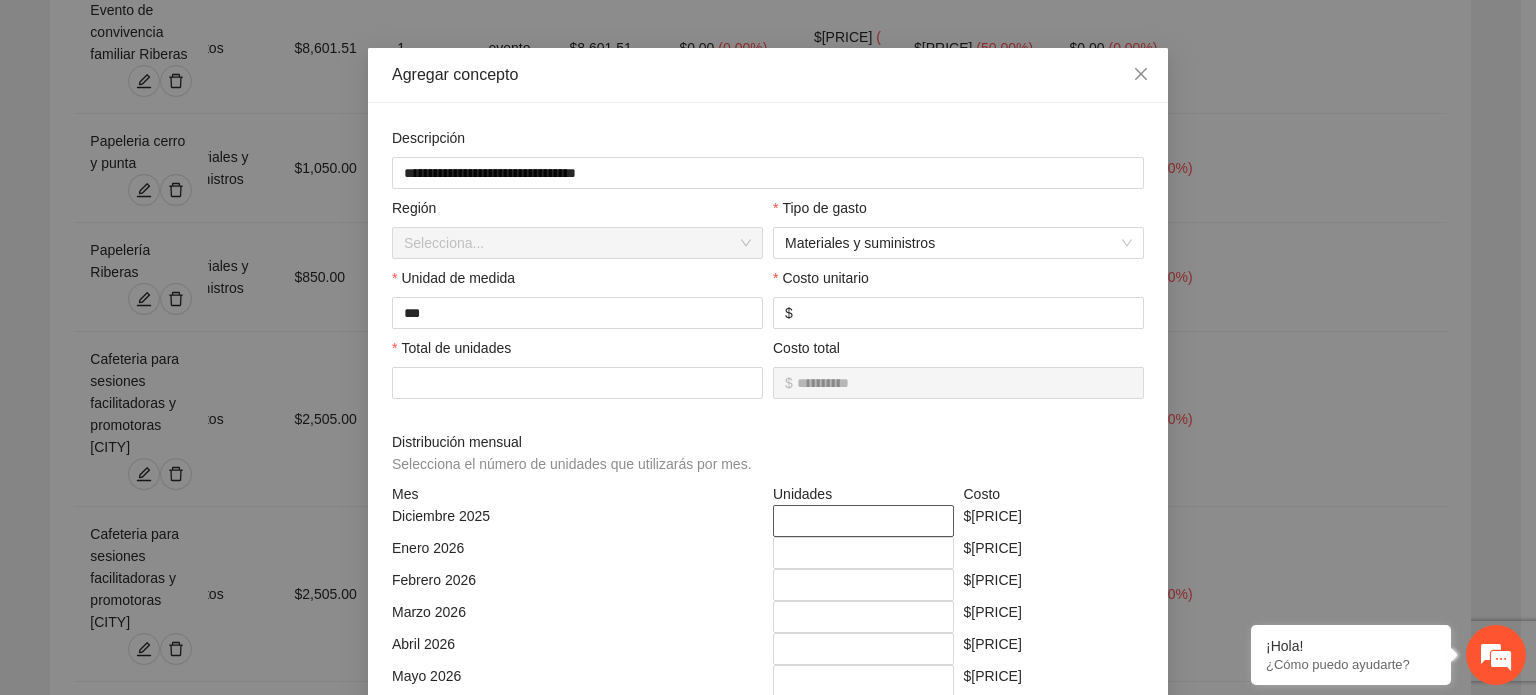 scroll, scrollTop: 416, scrollLeft: 0, axis: vertical 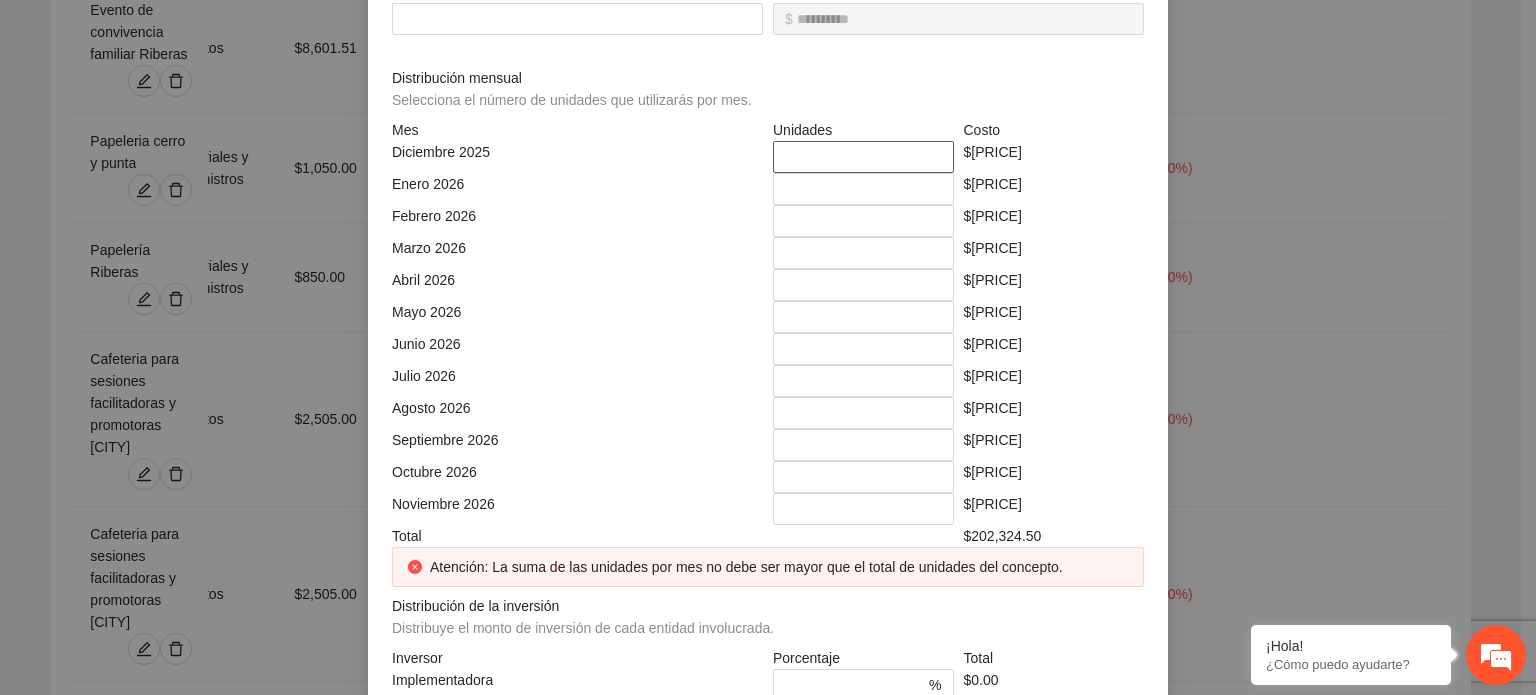 click on "**" at bounding box center [863, 157] 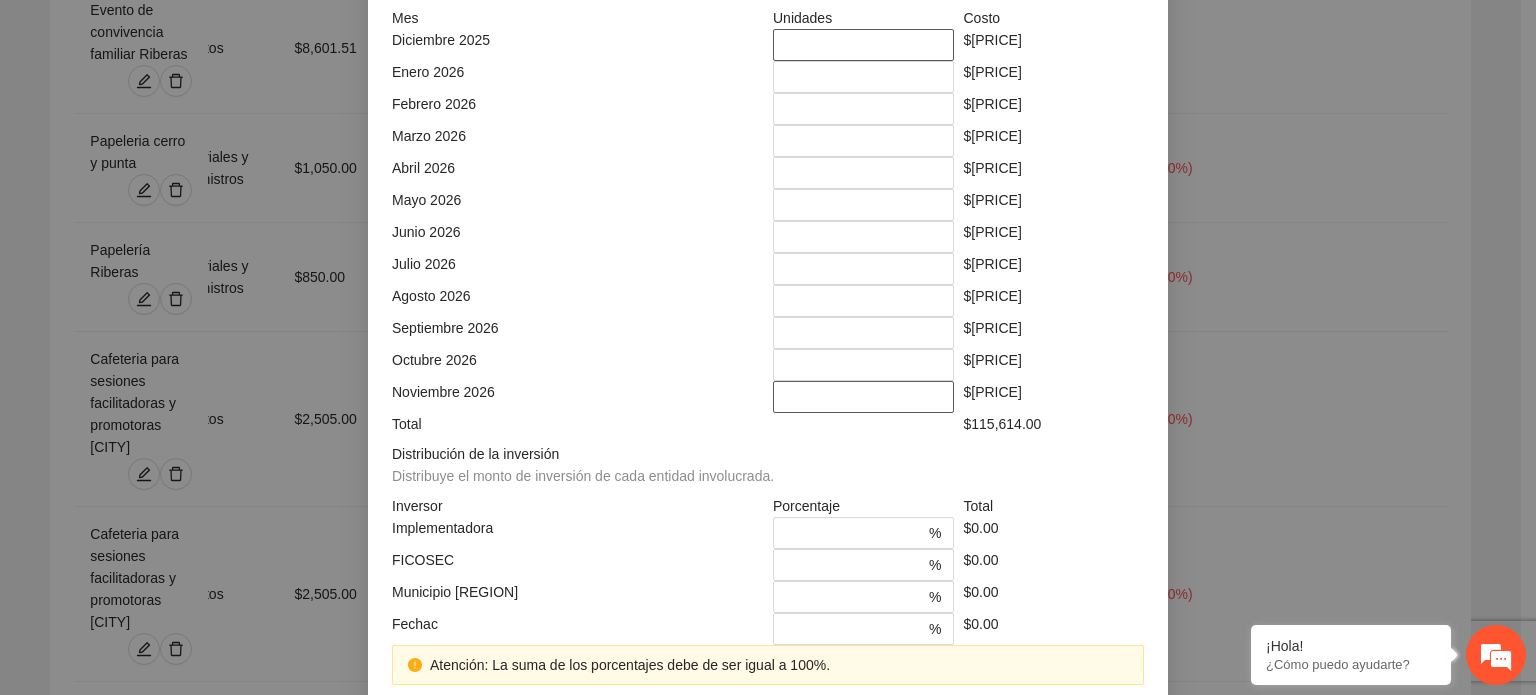 scroll, scrollTop: 613, scrollLeft: 0, axis: vertical 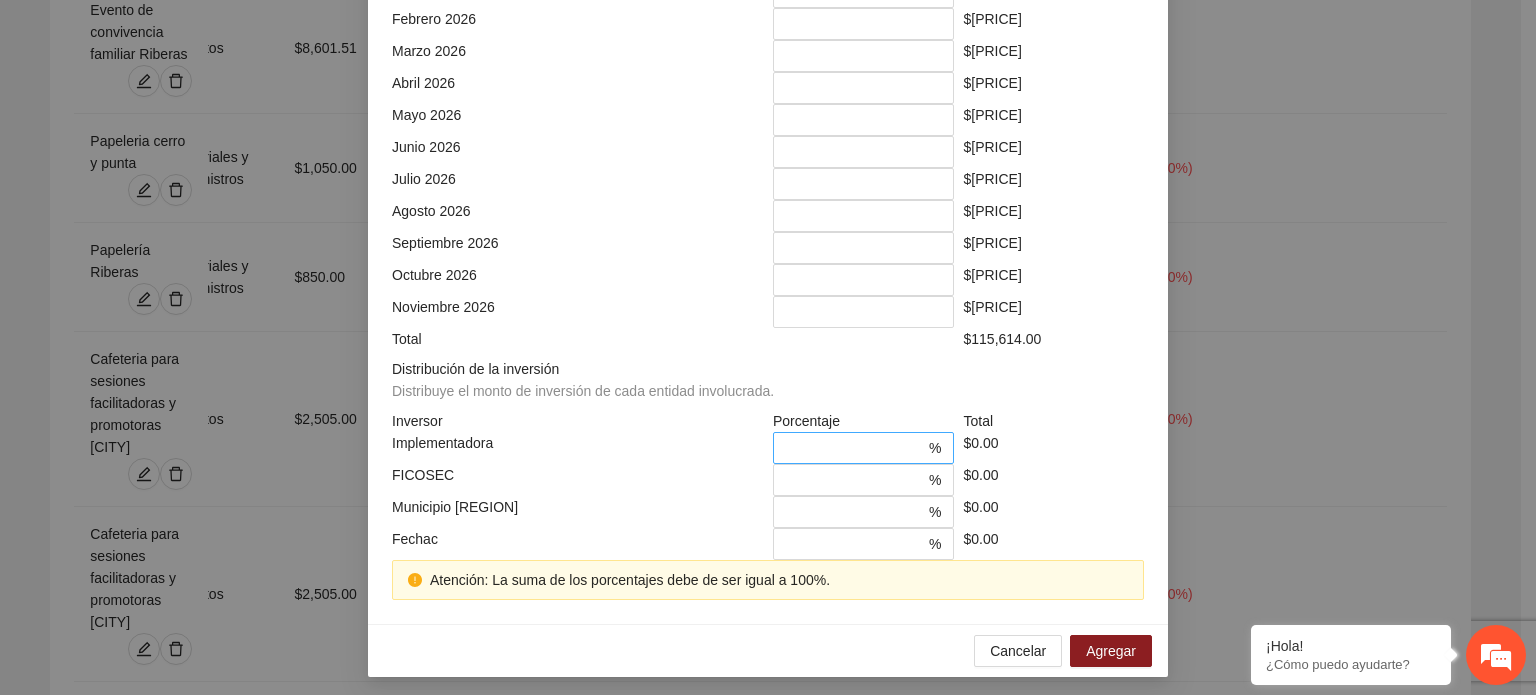 click on "*" at bounding box center [855, 448] 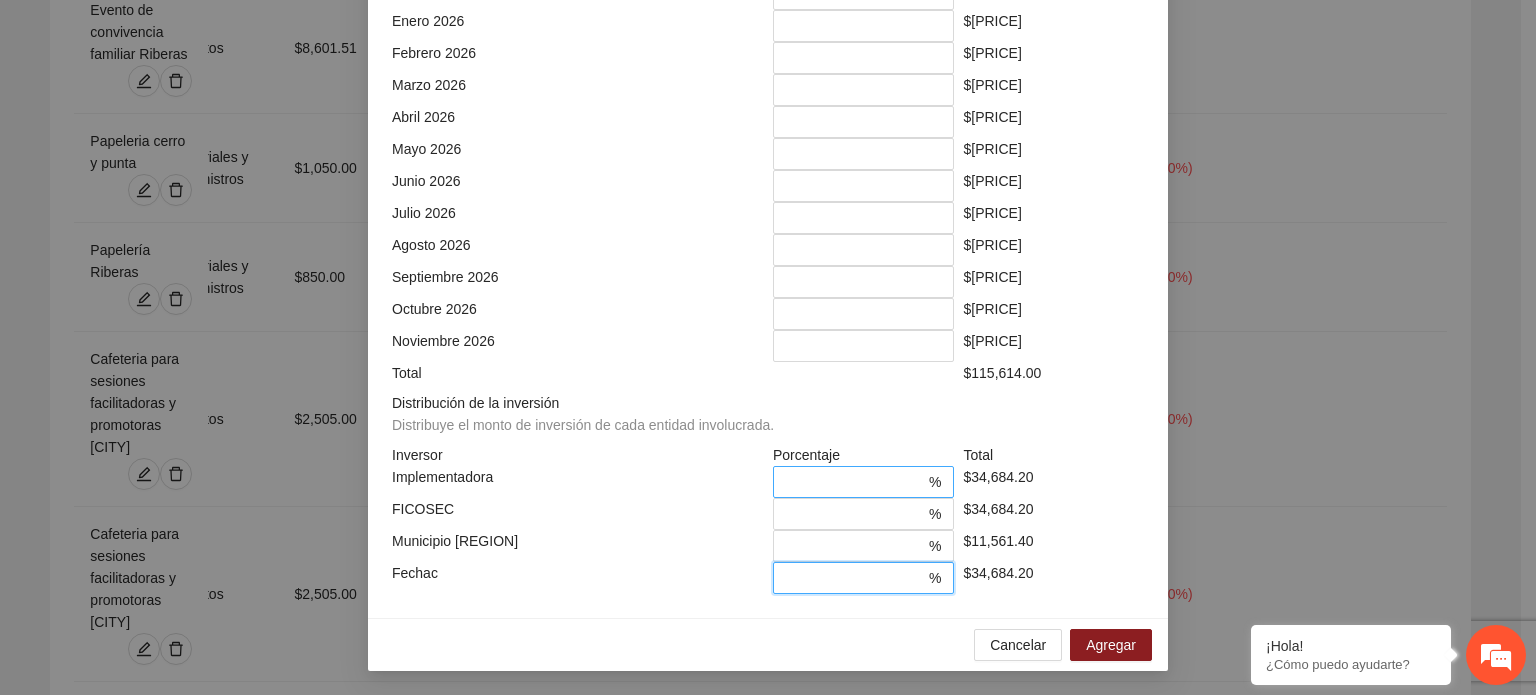 scroll, scrollTop: 573, scrollLeft: 0, axis: vertical 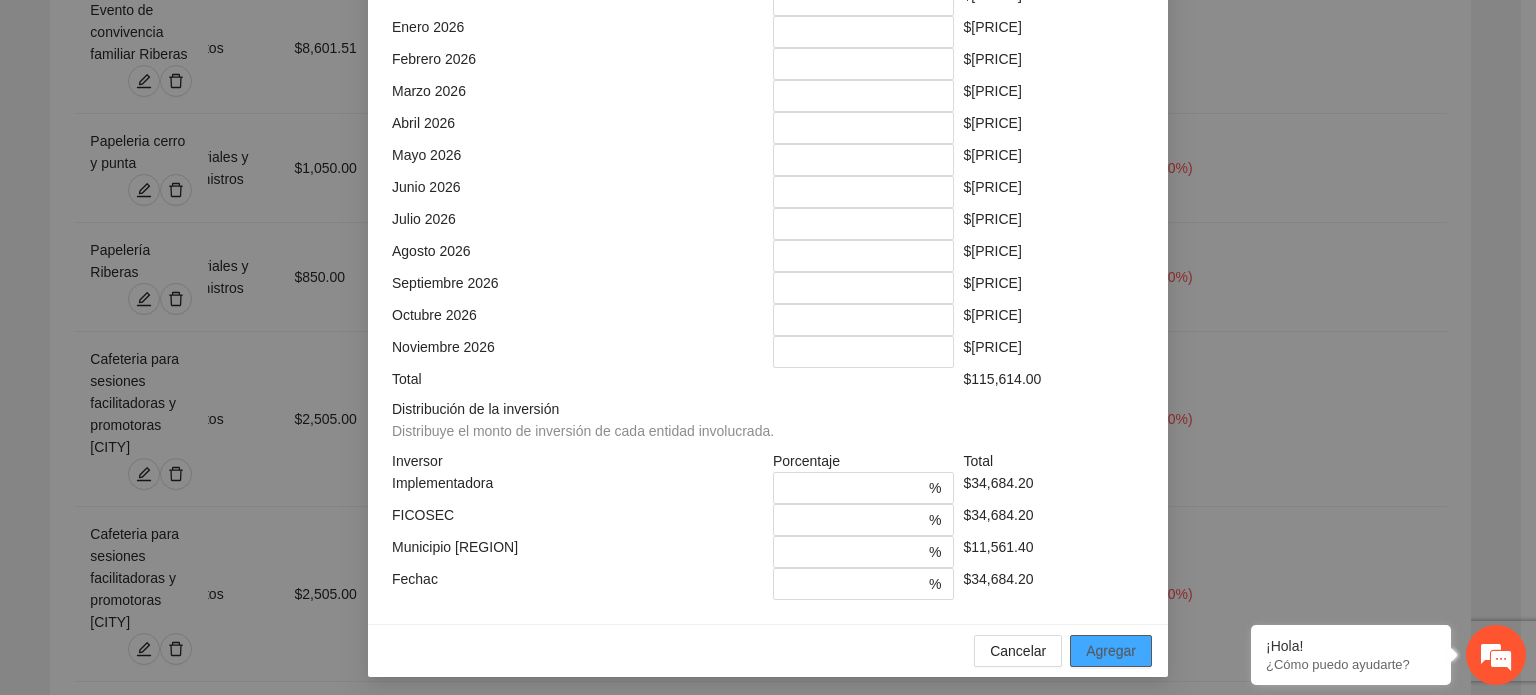 click on "Agregar" at bounding box center [1111, 651] 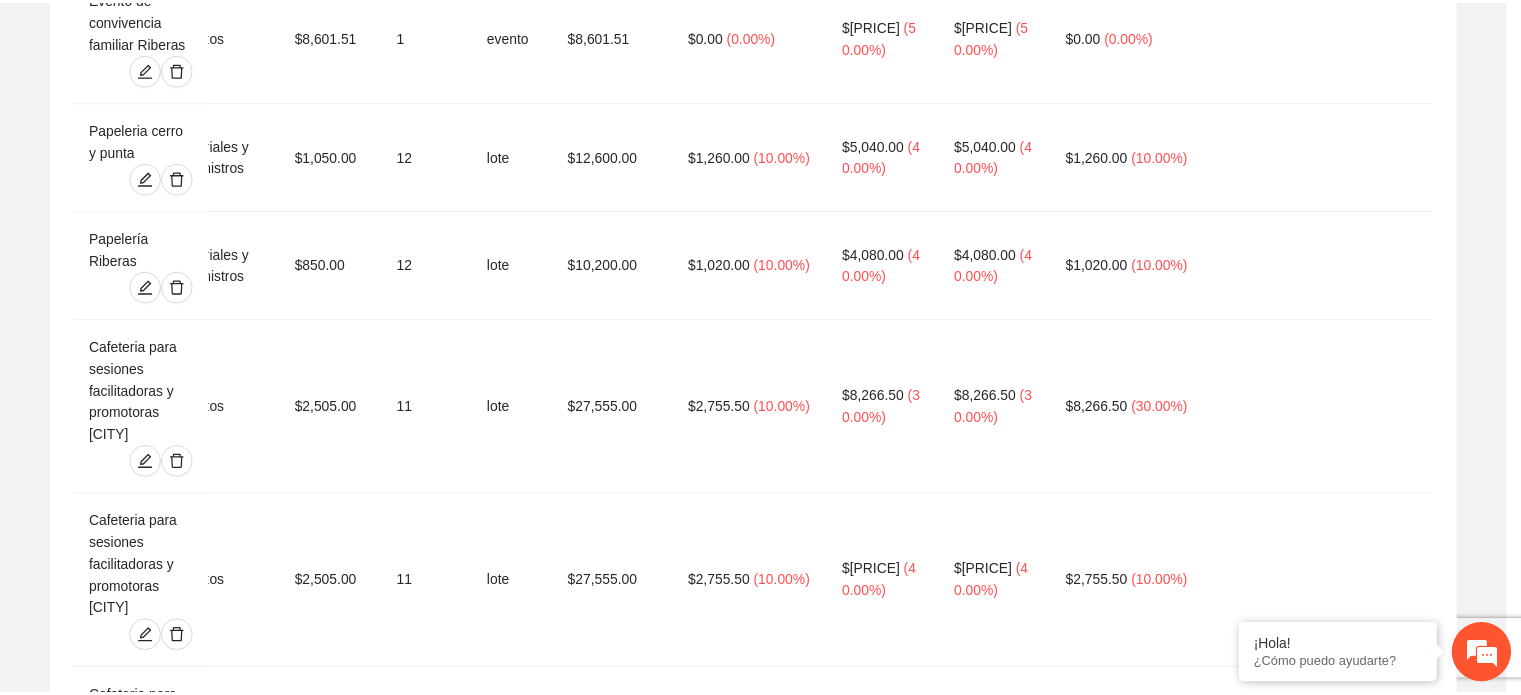 scroll, scrollTop: 473, scrollLeft: 0, axis: vertical 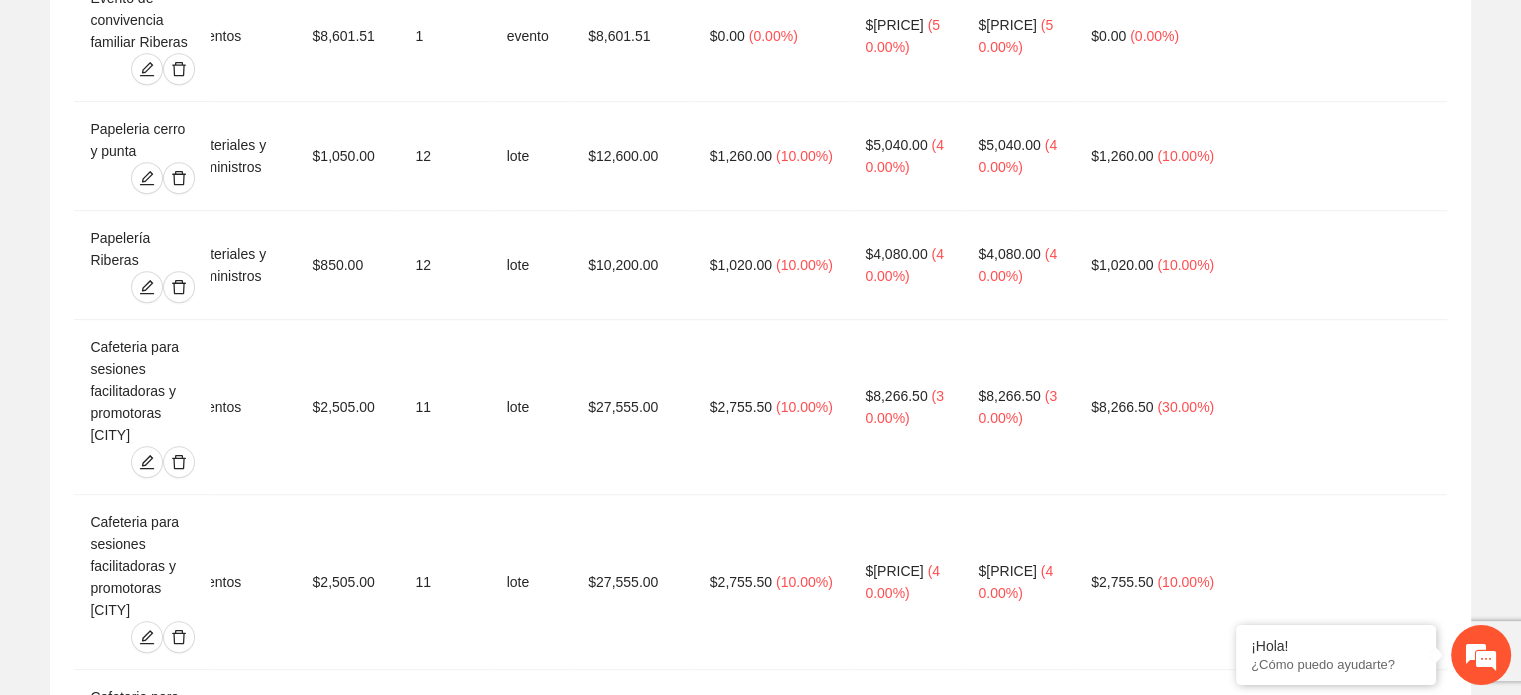 click on "Agregar concepto" at bounding box center (760, 1694) 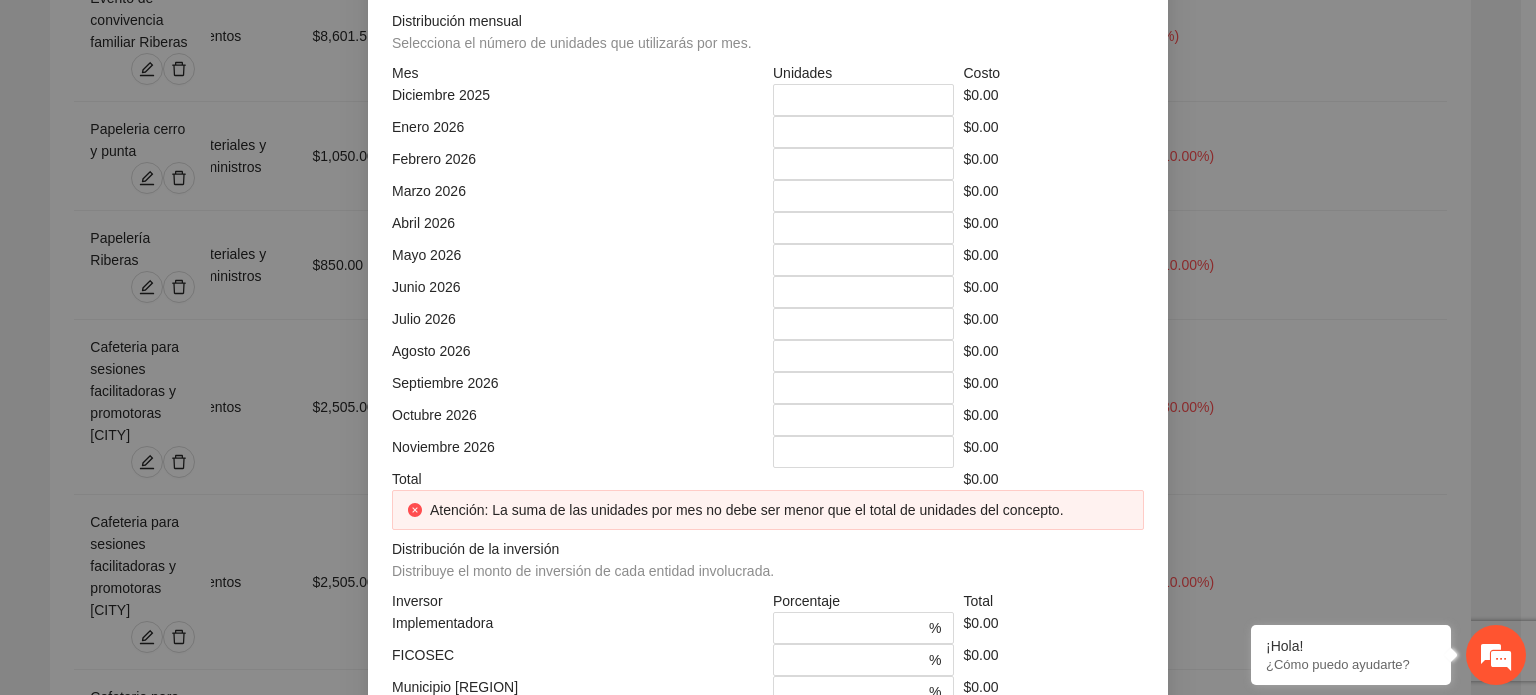 click at bounding box center (768, -248) 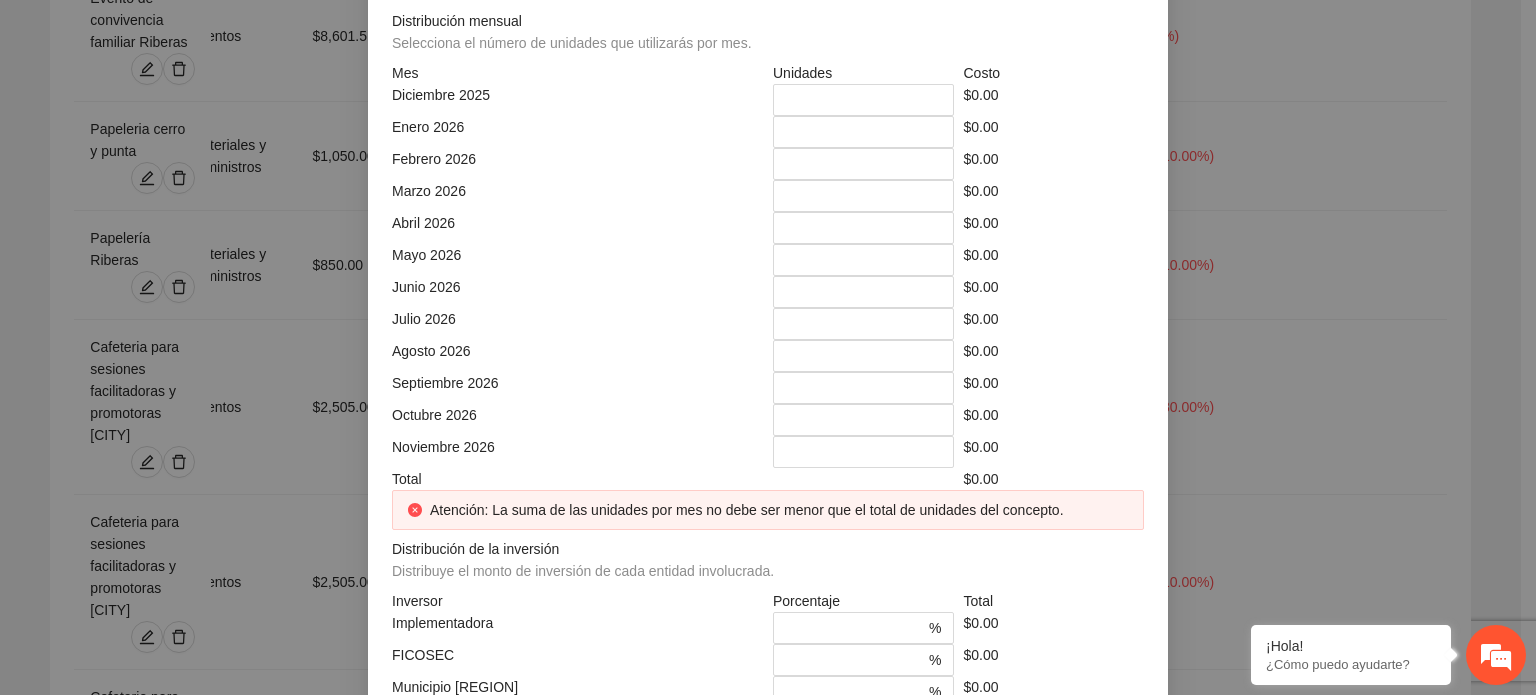 click at bounding box center [951, -178] 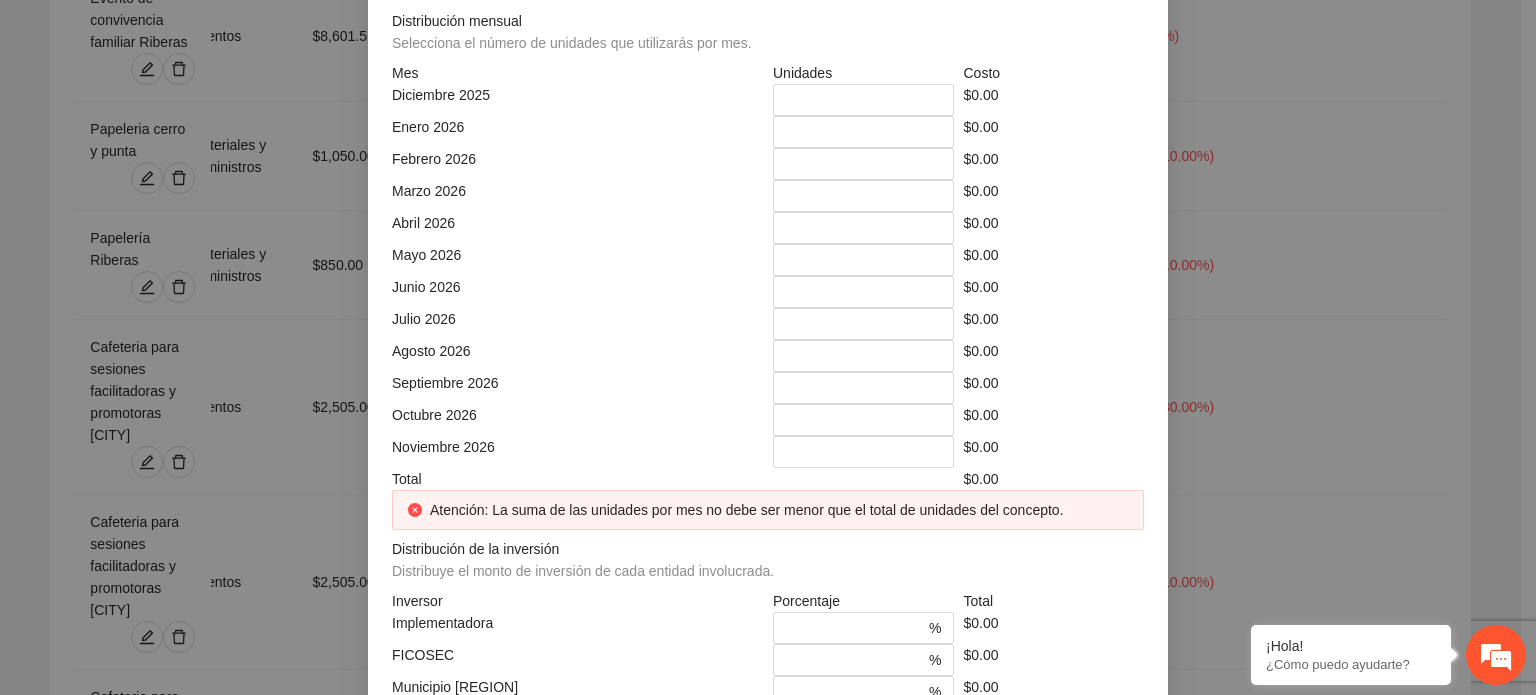 click at bounding box center [577, -108] 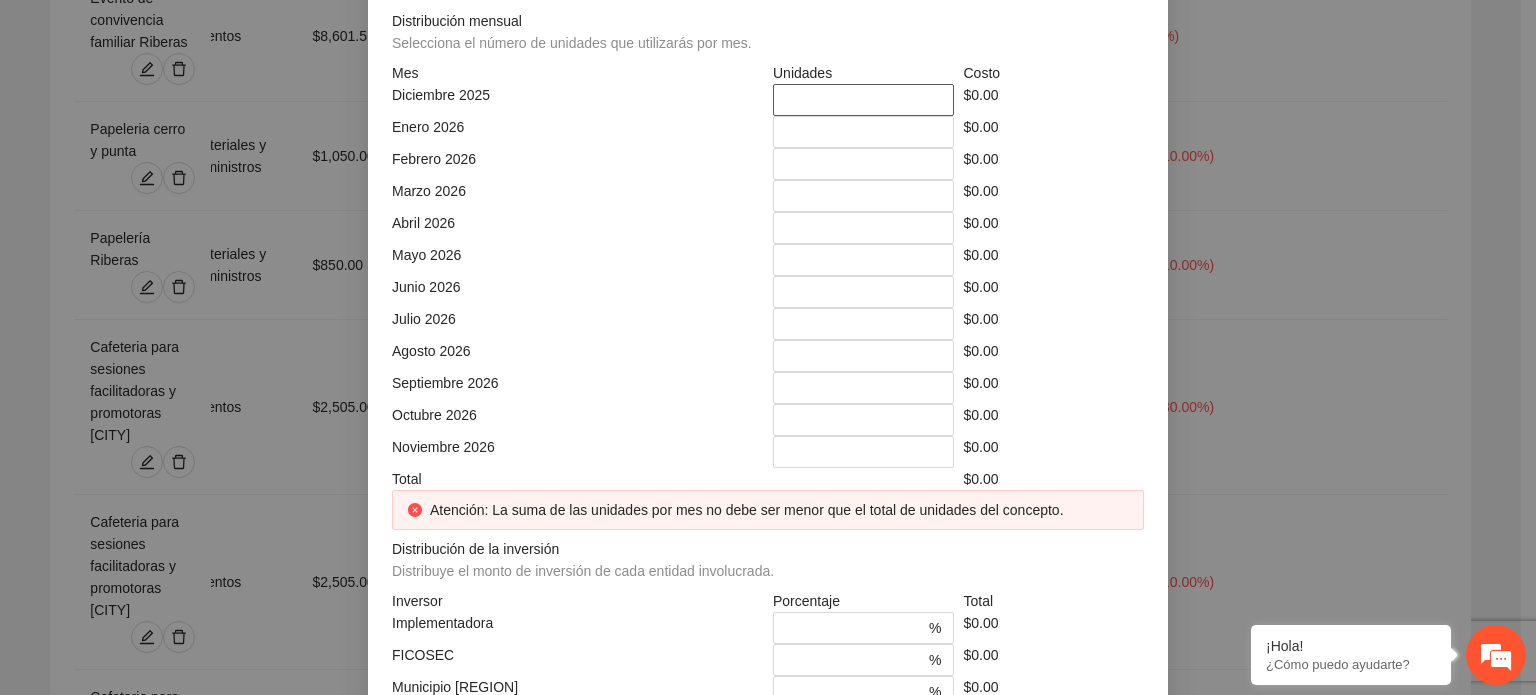 click on "*" at bounding box center (863, 100) 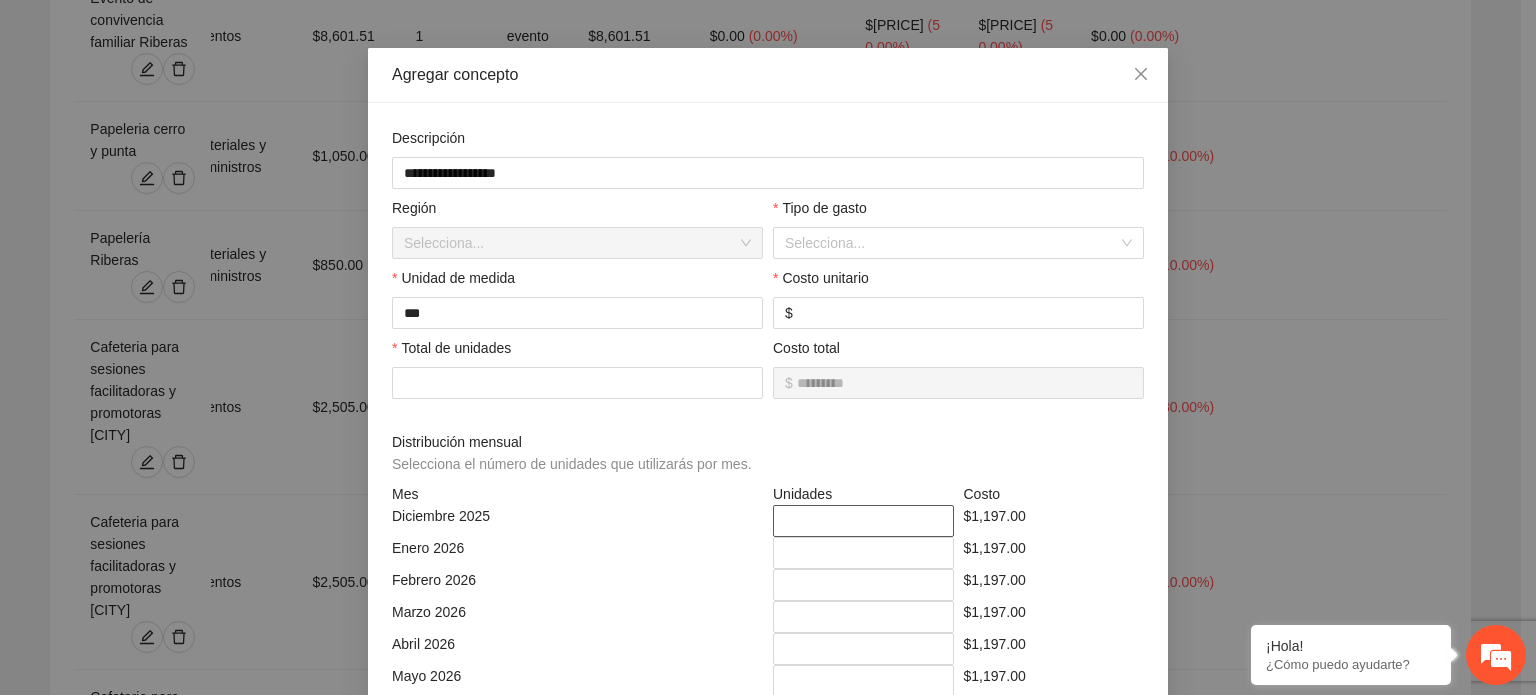 scroll, scrollTop: 416, scrollLeft: 0, axis: vertical 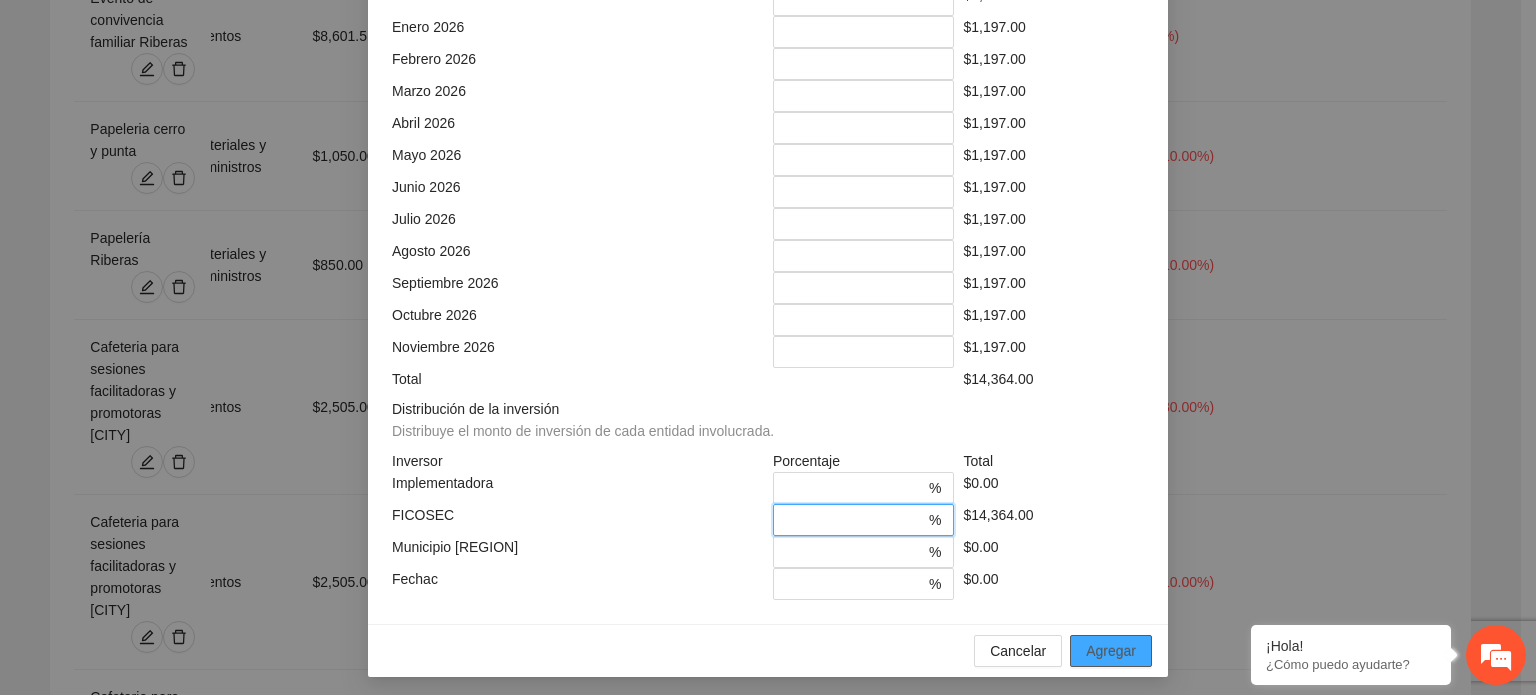 click on "Agregar" at bounding box center (1111, 651) 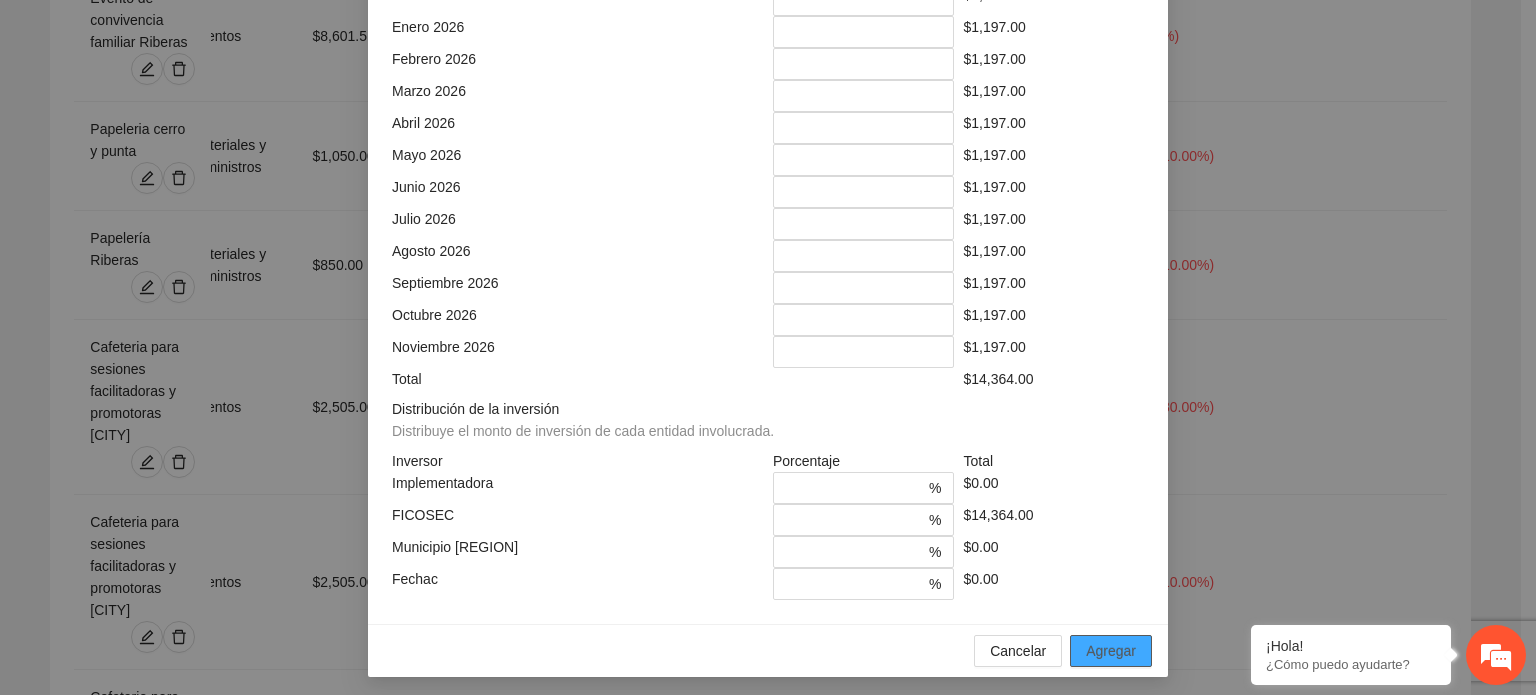 click on "Agregar" at bounding box center (1111, 651) 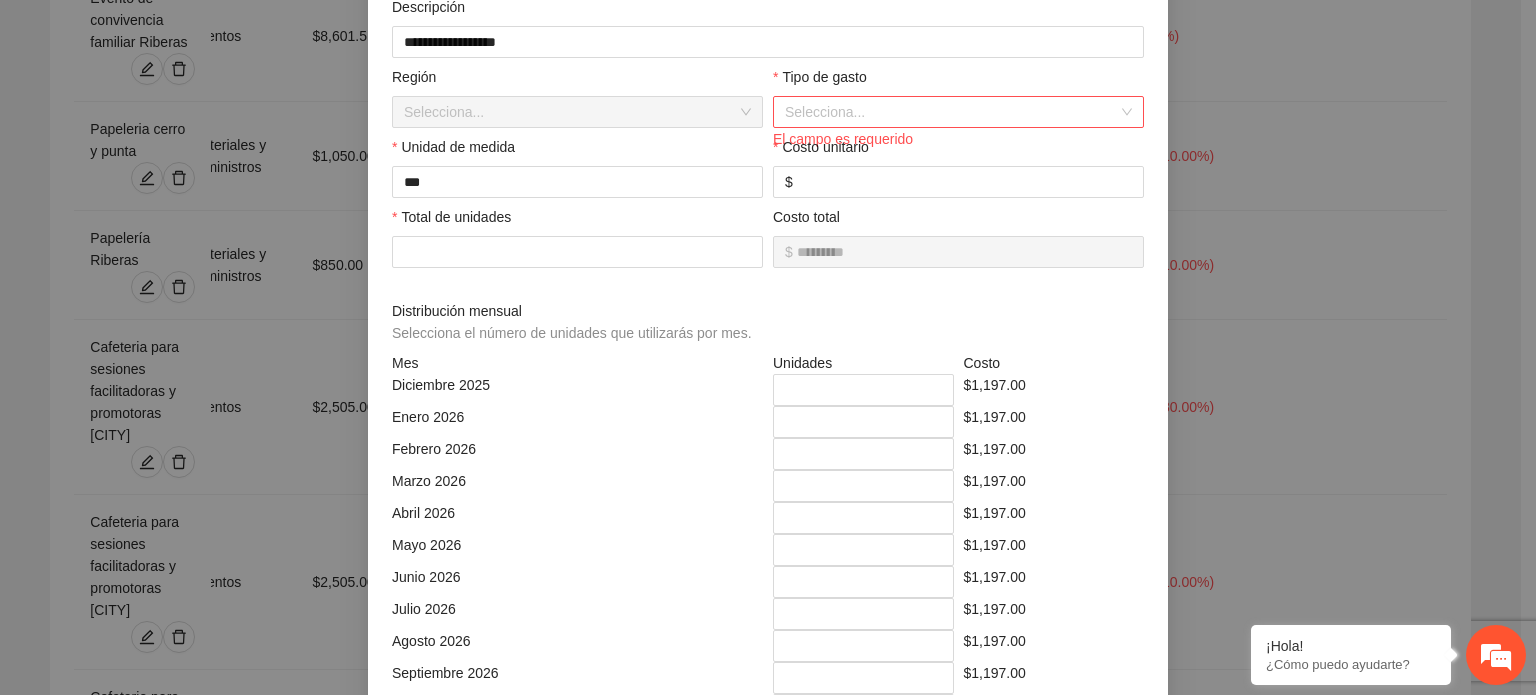 scroll, scrollTop: 173, scrollLeft: 0, axis: vertical 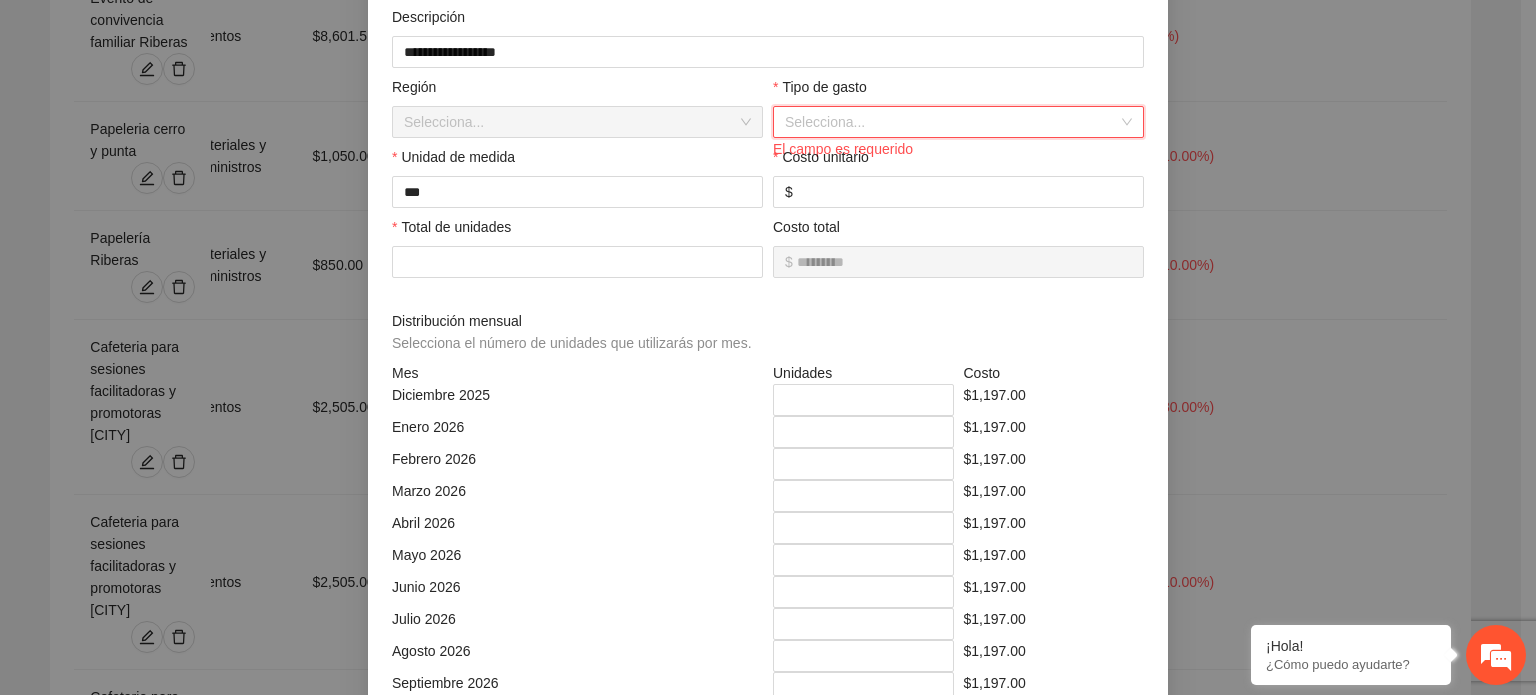 click at bounding box center [951, 122] 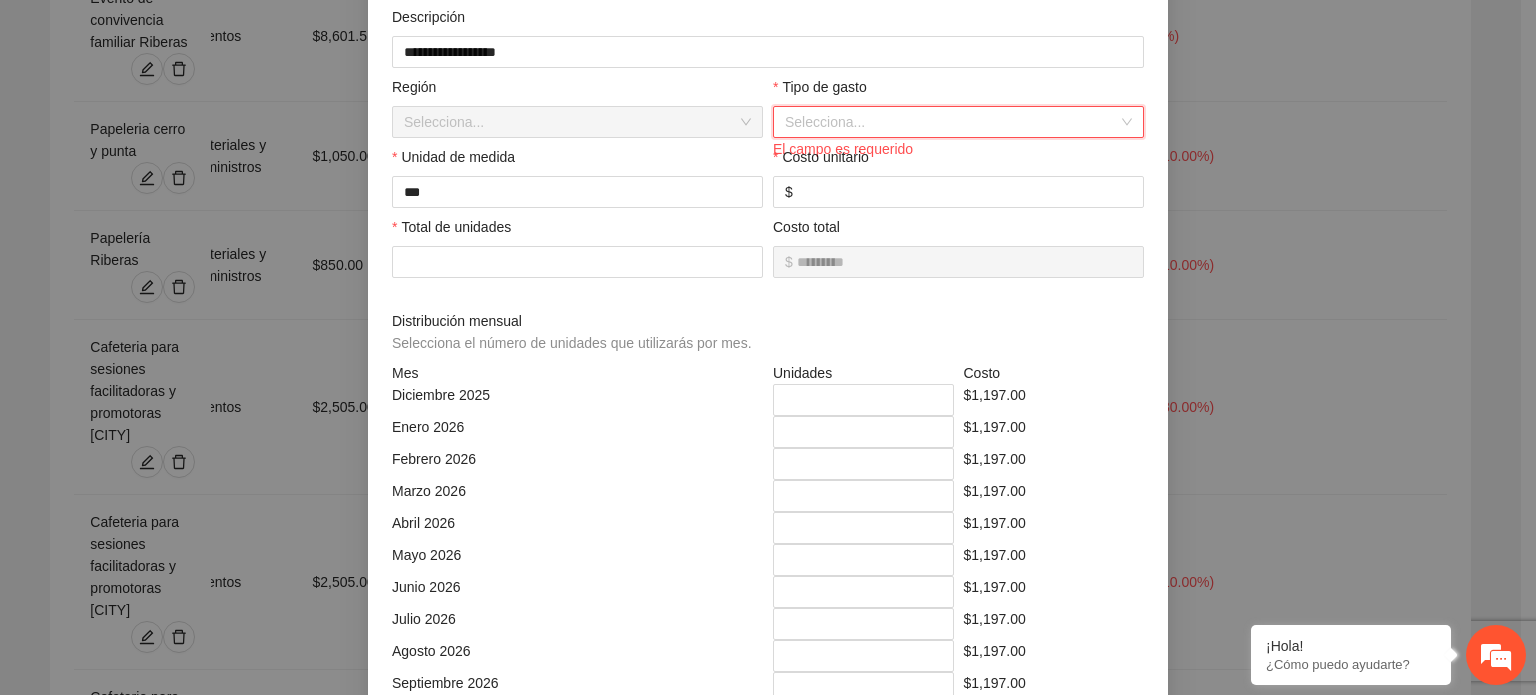 click at bounding box center (951, 122) 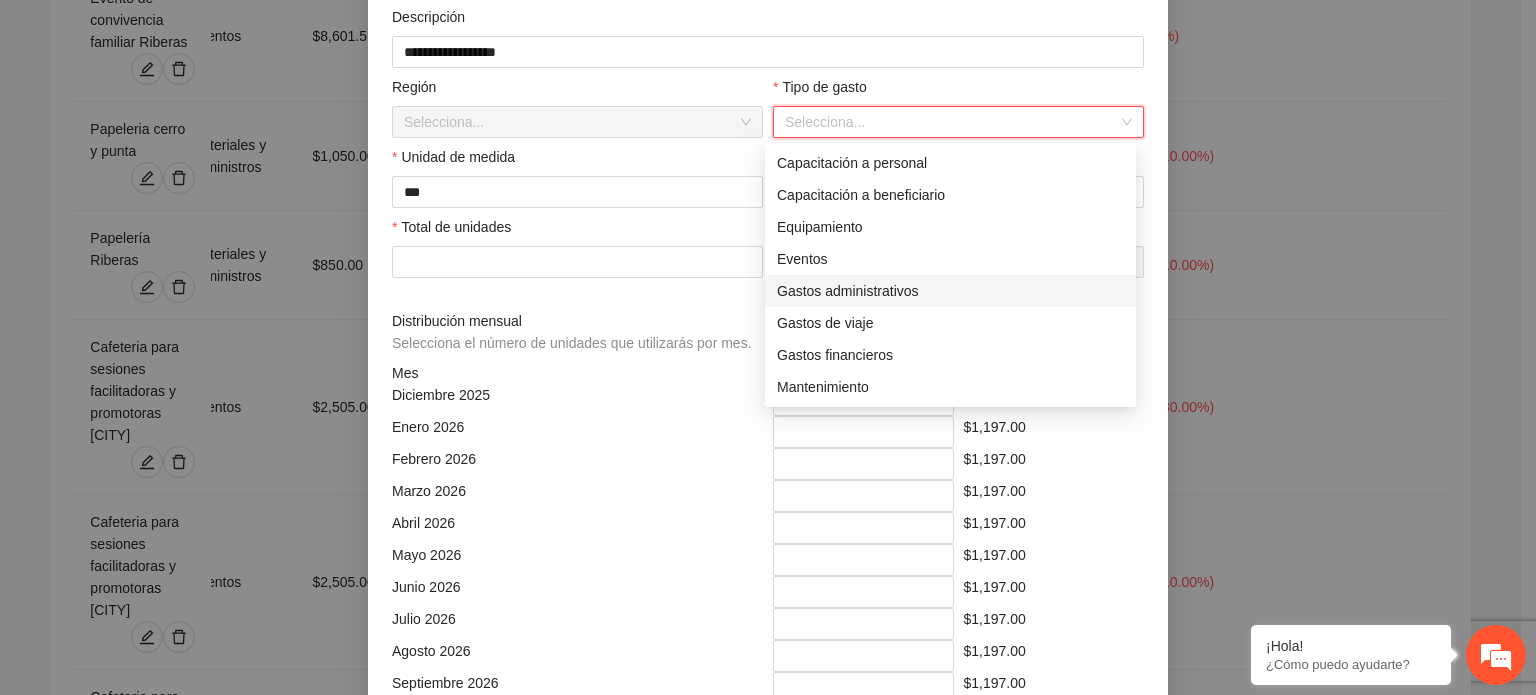 scroll, scrollTop: 176, scrollLeft: 0, axis: vertical 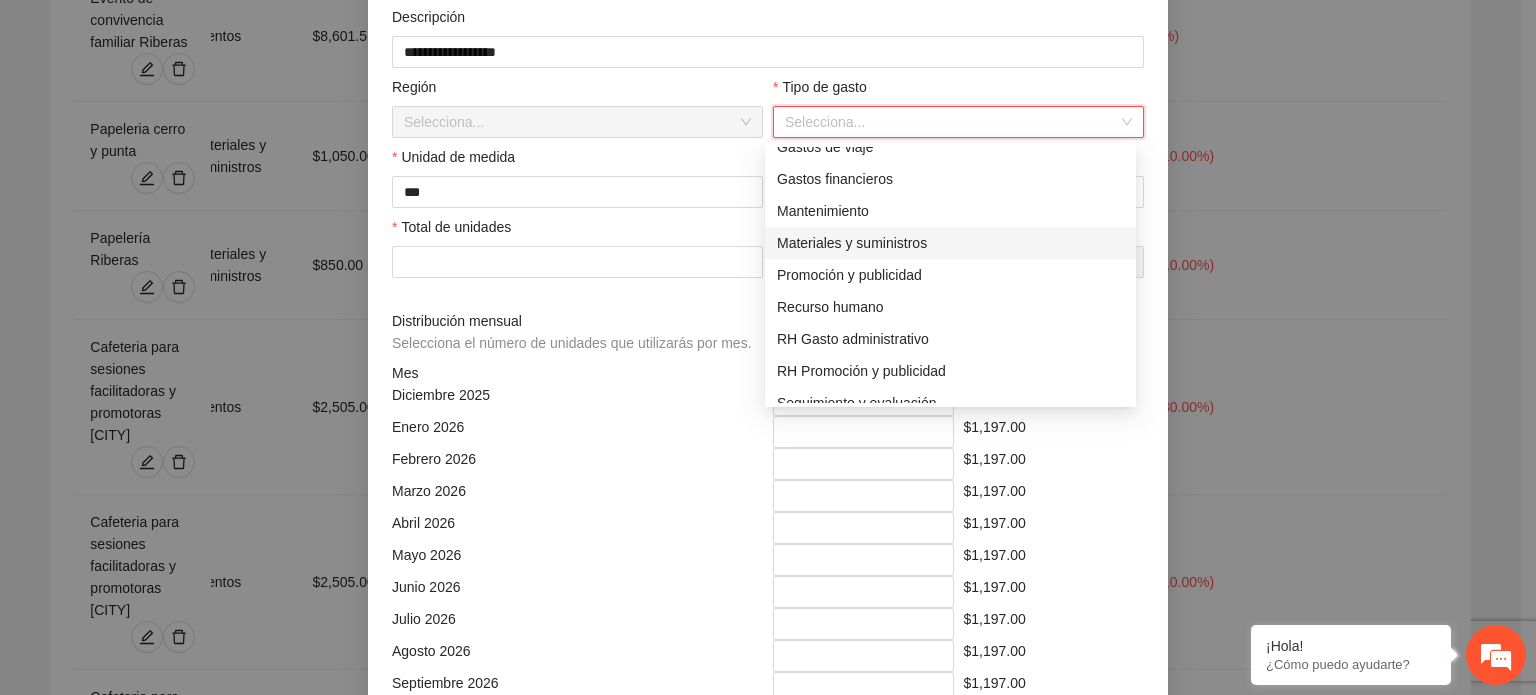 click on "Materiales y suministros" at bounding box center [950, 243] 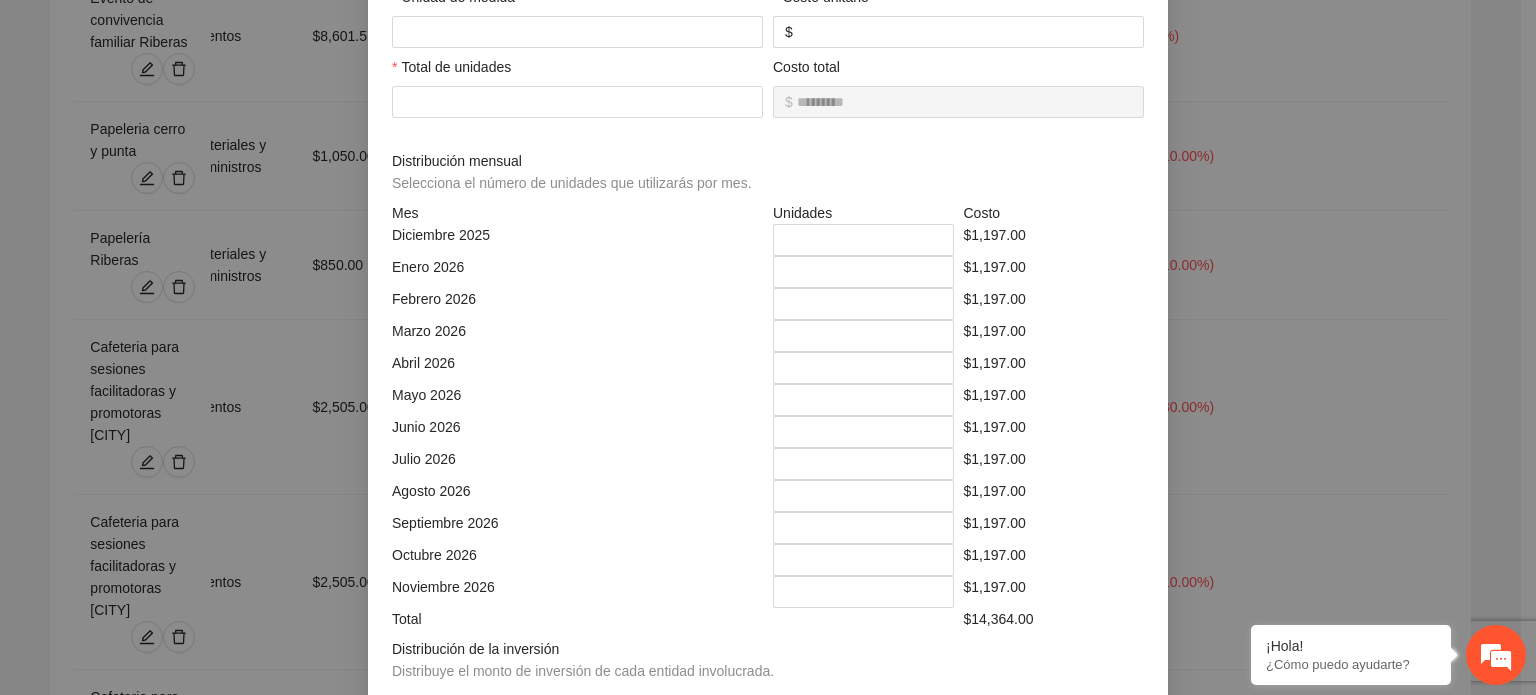 scroll, scrollTop: 573, scrollLeft: 0, axis: vertical 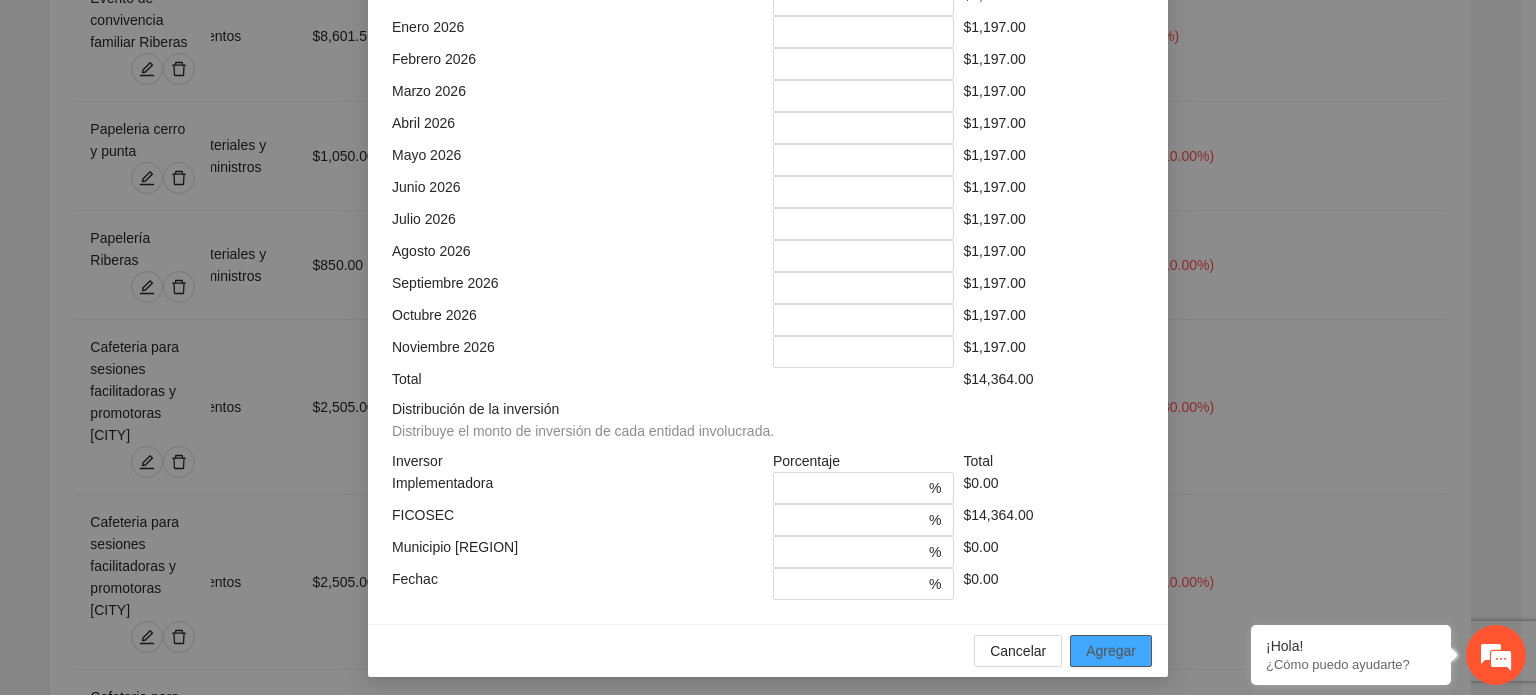 click on "Agregar" at bounding box center [1111, 651] 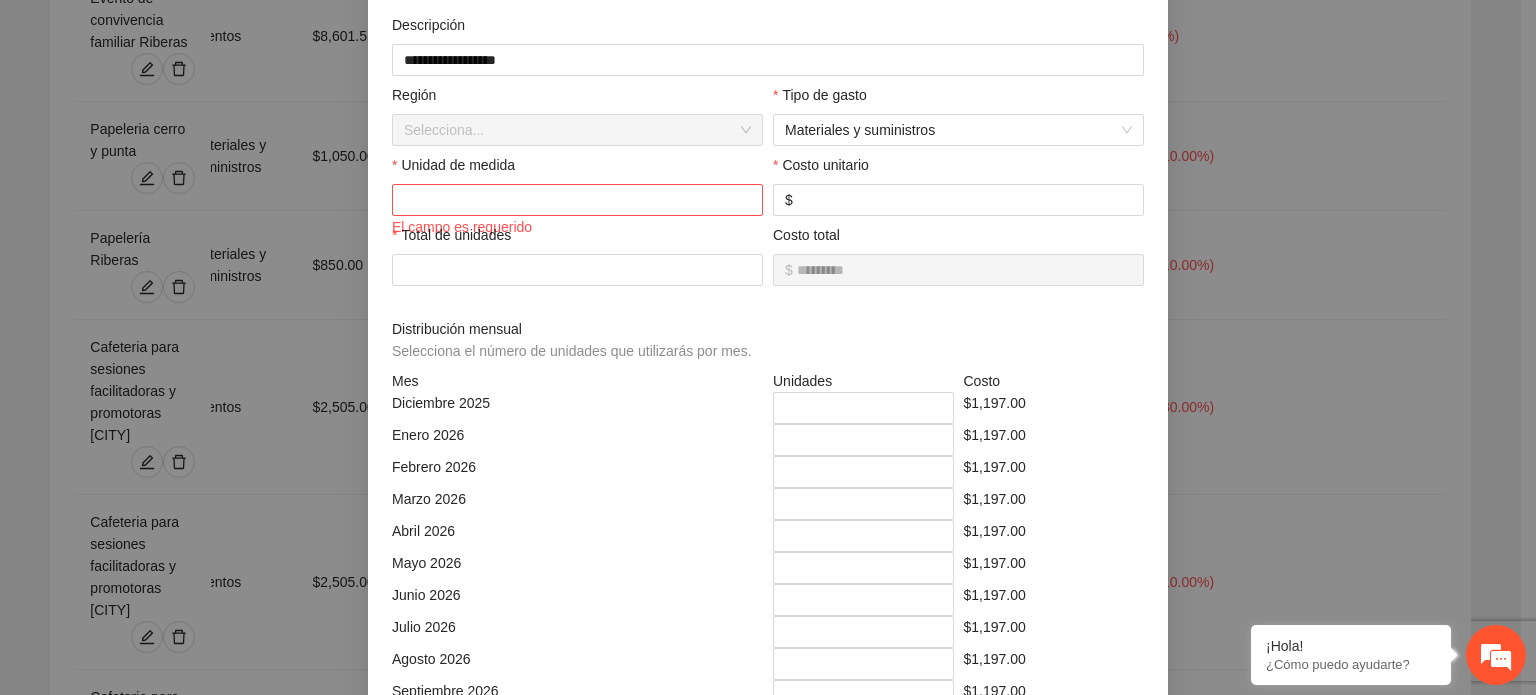 scroll, scrollTop: 0, scrollLeft: 0, axis: both 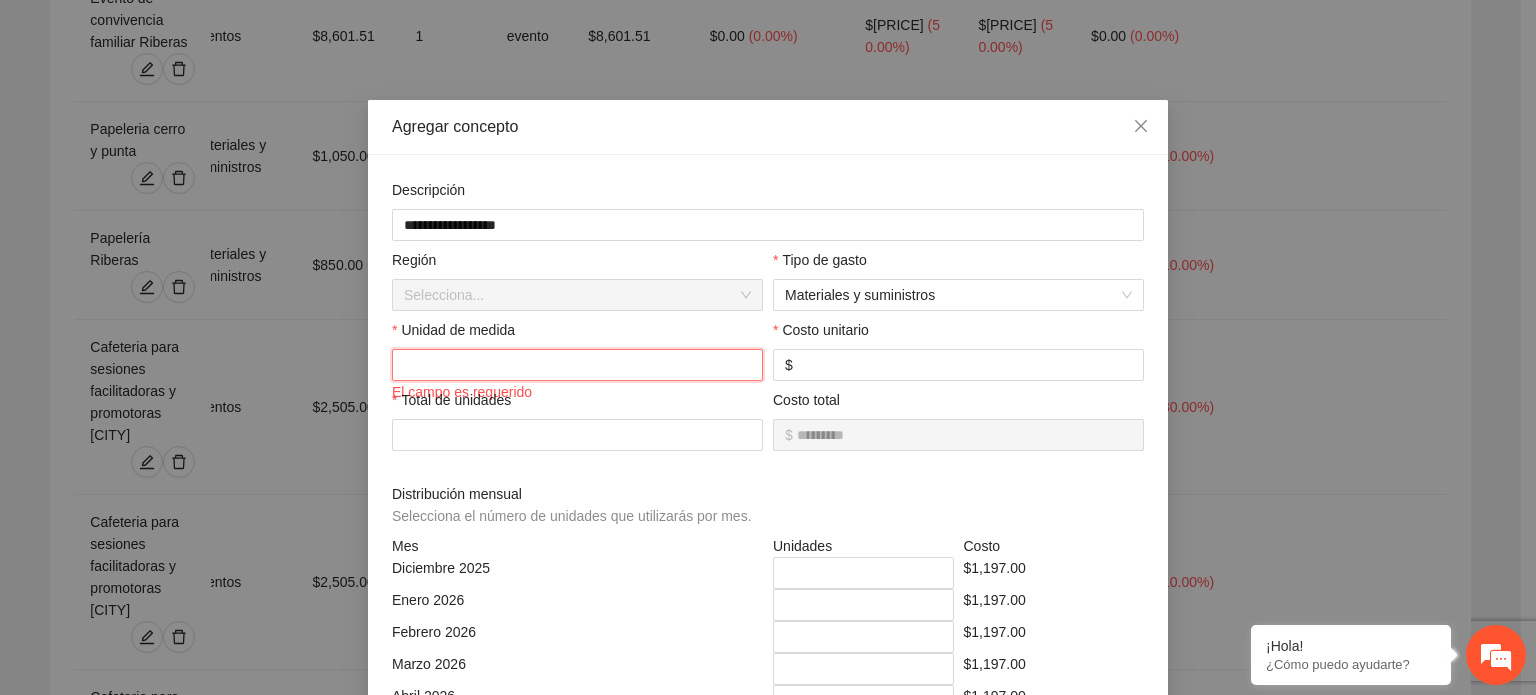 click at bounding box center (577, 365) 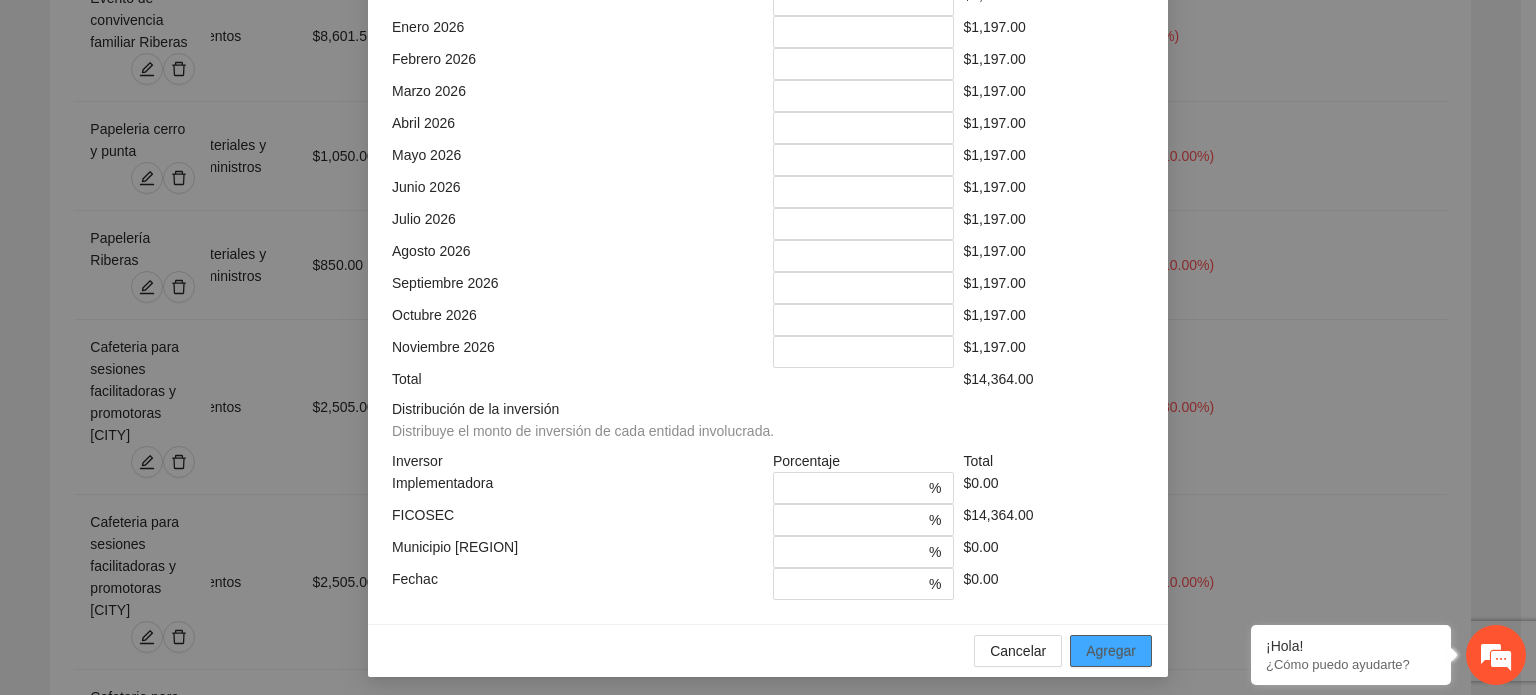 click on "Agregar" at bounding box center (1111, 651) 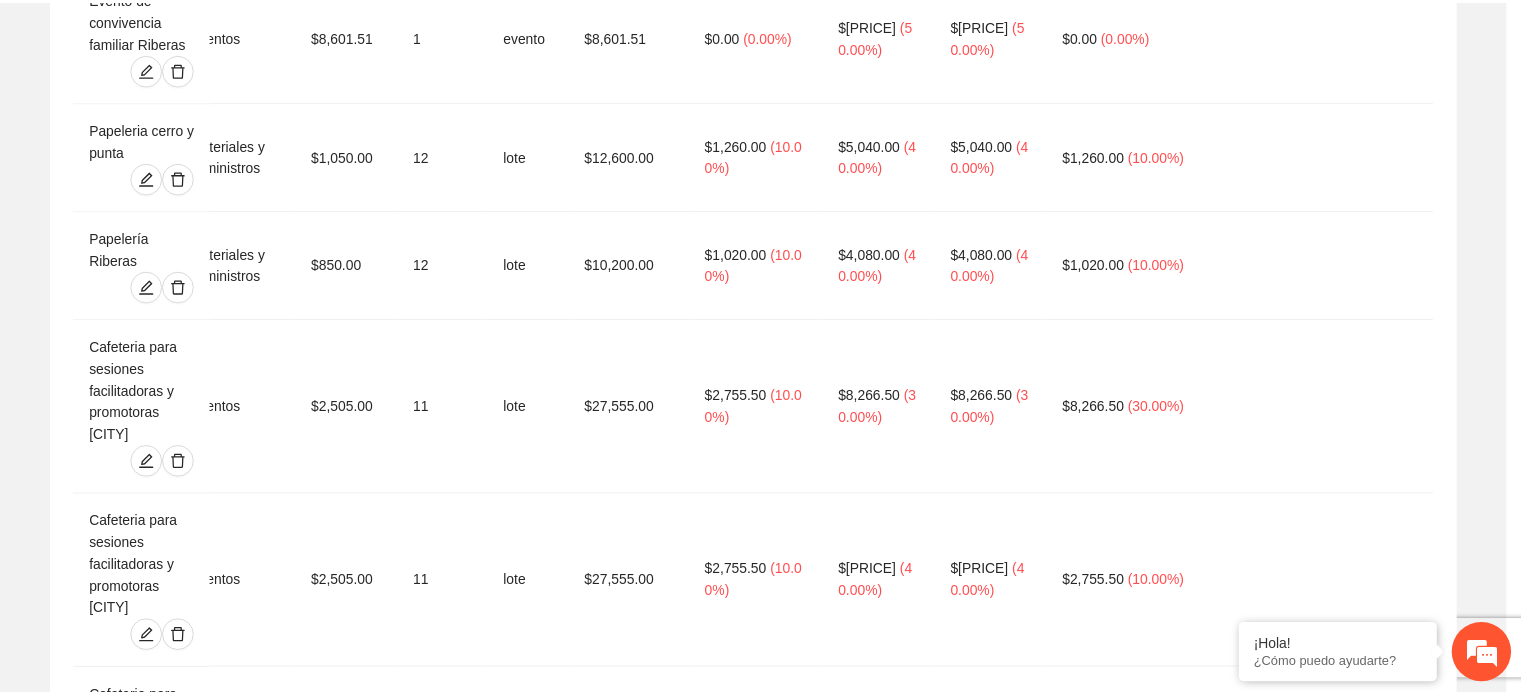 scroll, scrollTop: 473, scrollLeft: 0, axis: vertical 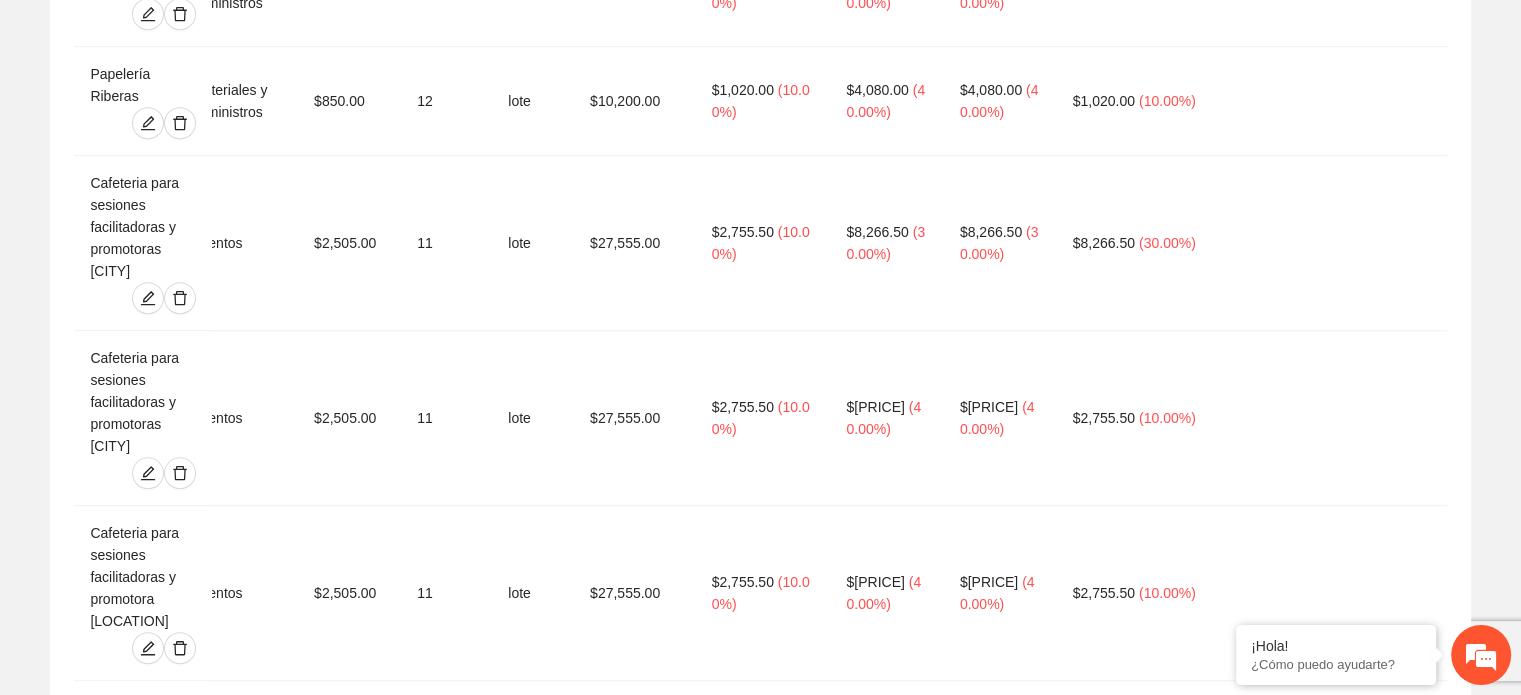 click on "Agregar concepto" at bounding box center [760, 1595] 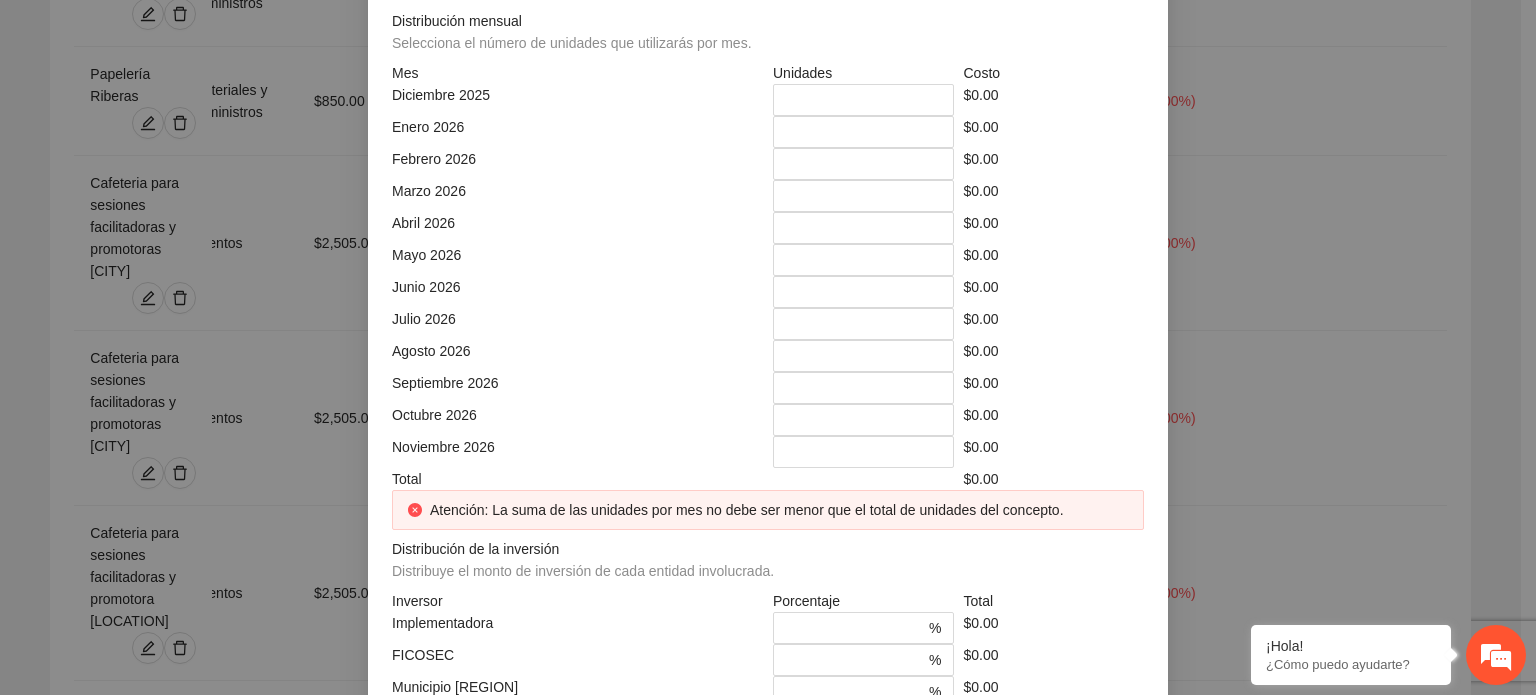 click at bounding box center [768, -248] 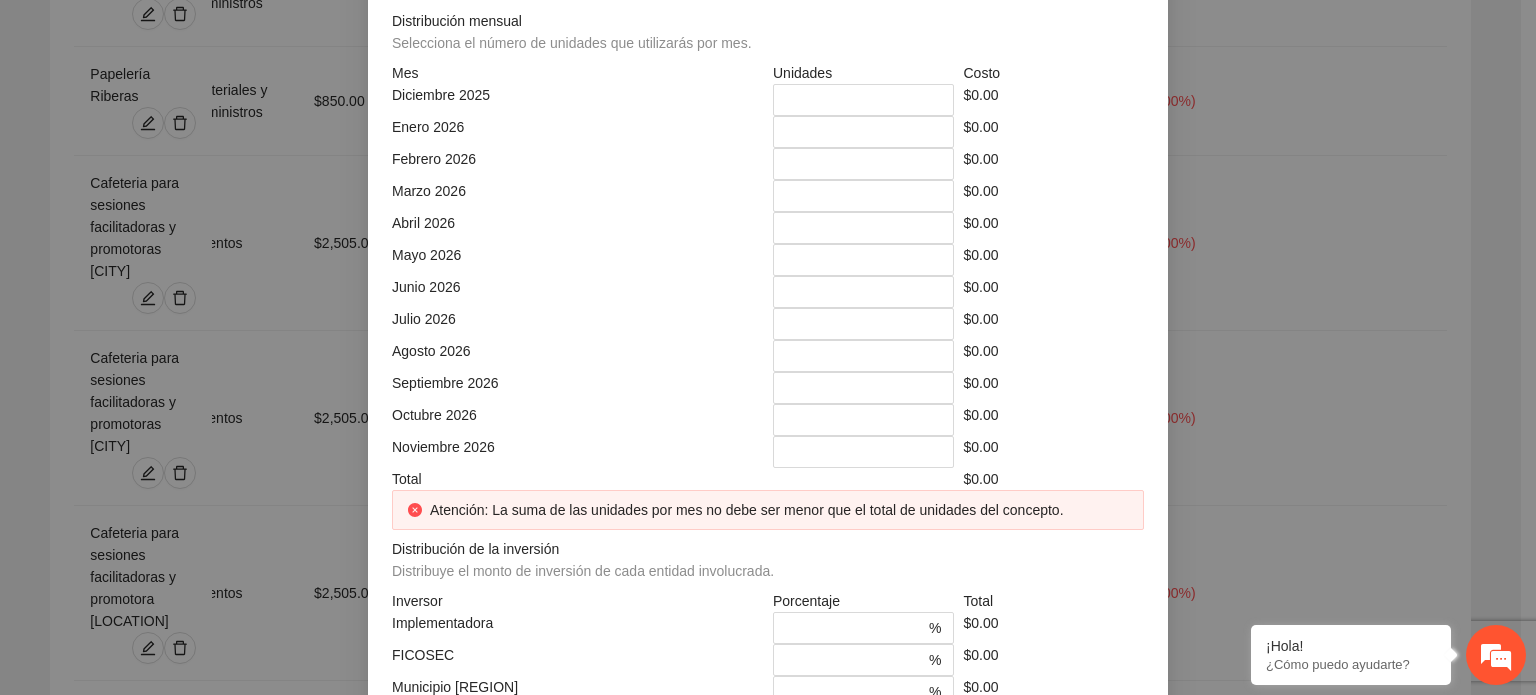 click at bounding box center (951, -178) 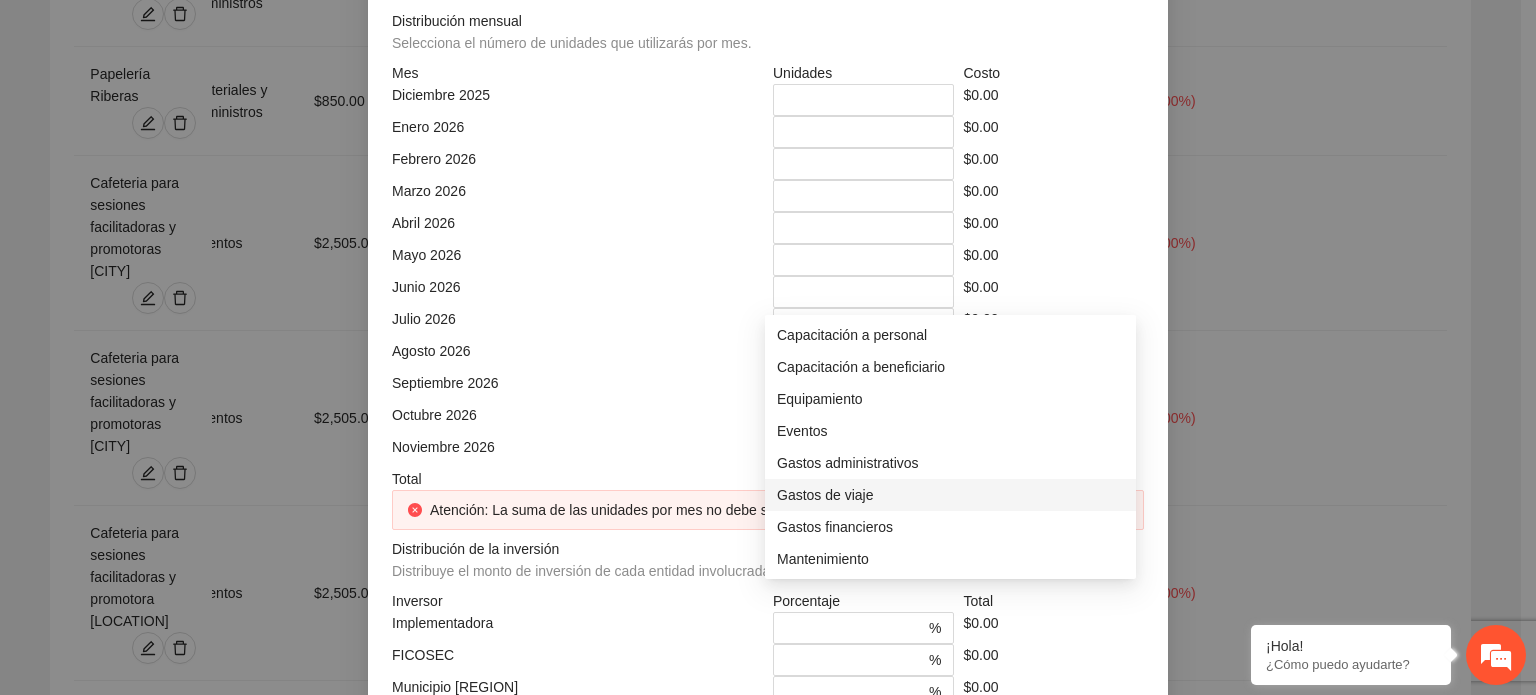 scroll, scrollTop: 100, scrollLeft: 0, axis: vertical 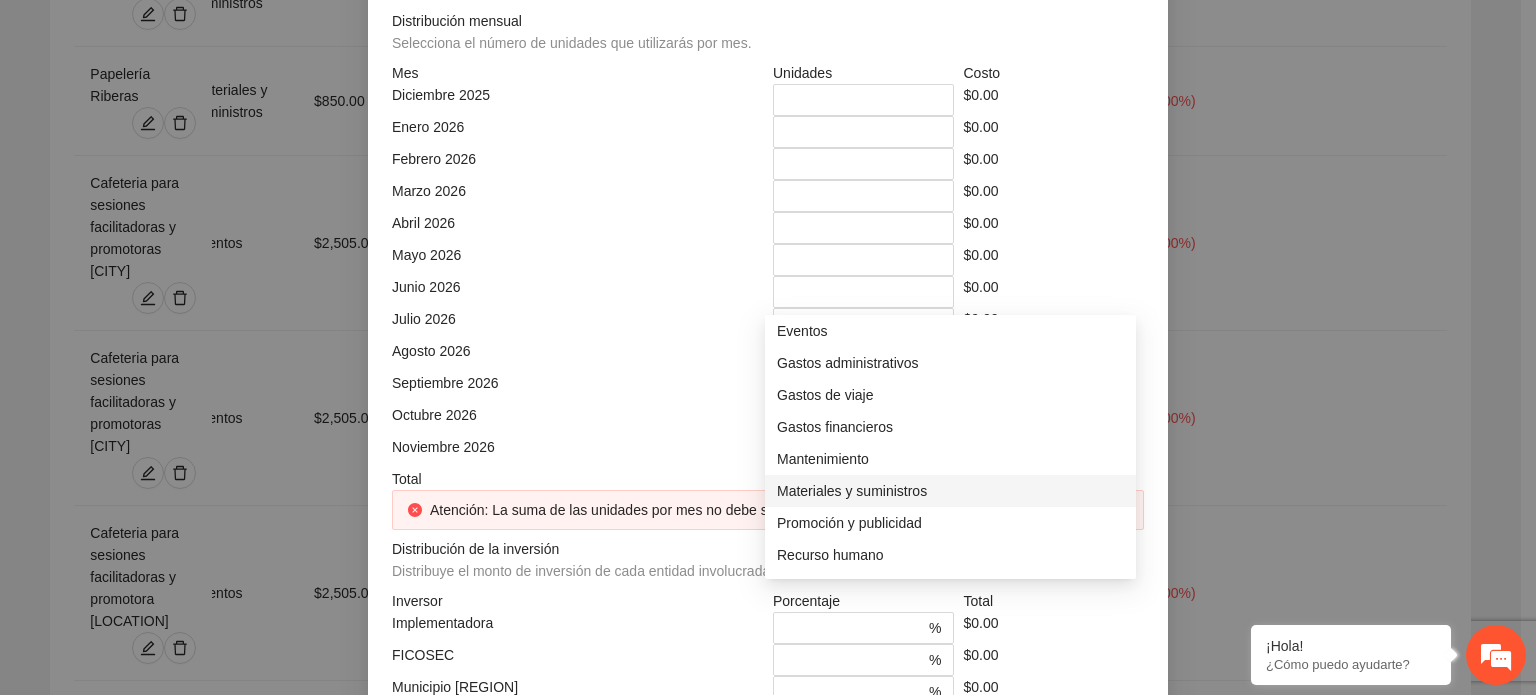 click on "Materiales y suministros" at bounding box center (950, 491) 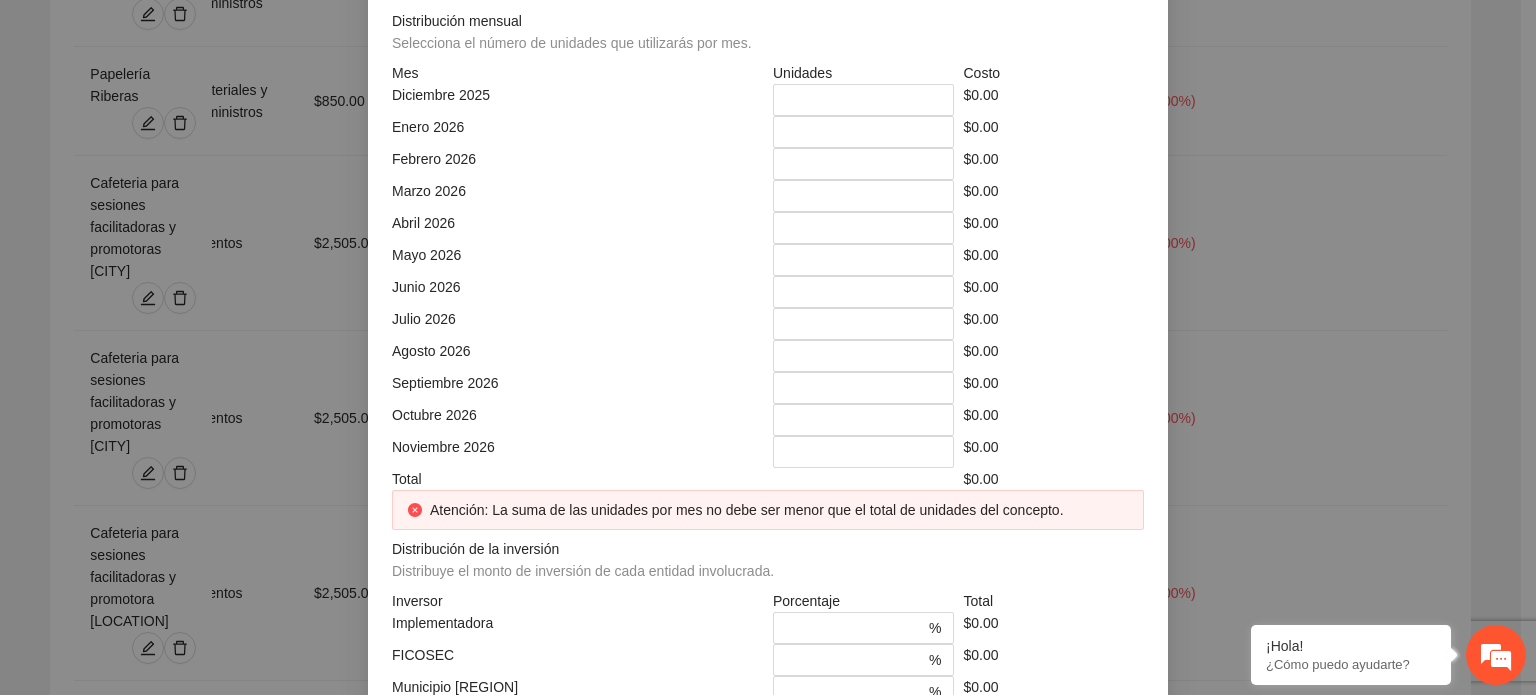 click at bounding box center [577, -108] 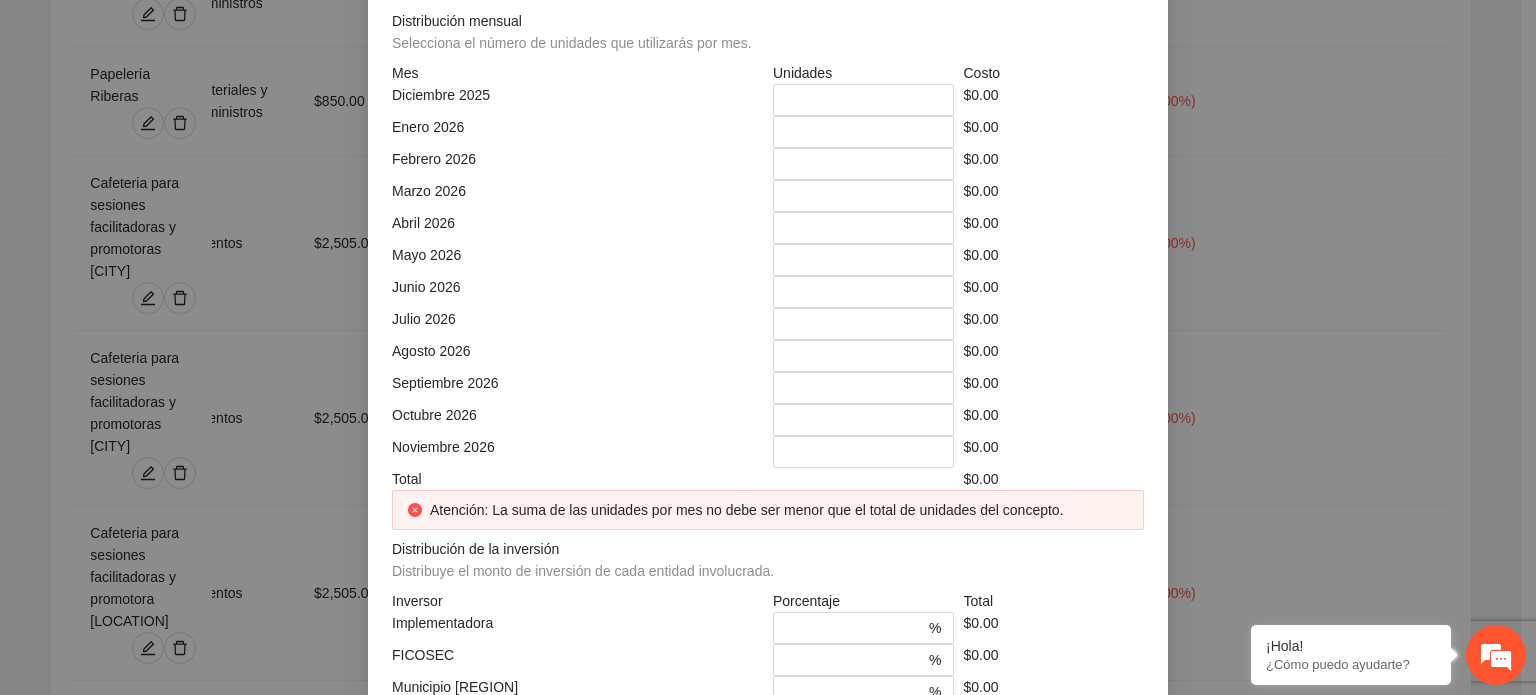 click at bounding box center [964, -108] 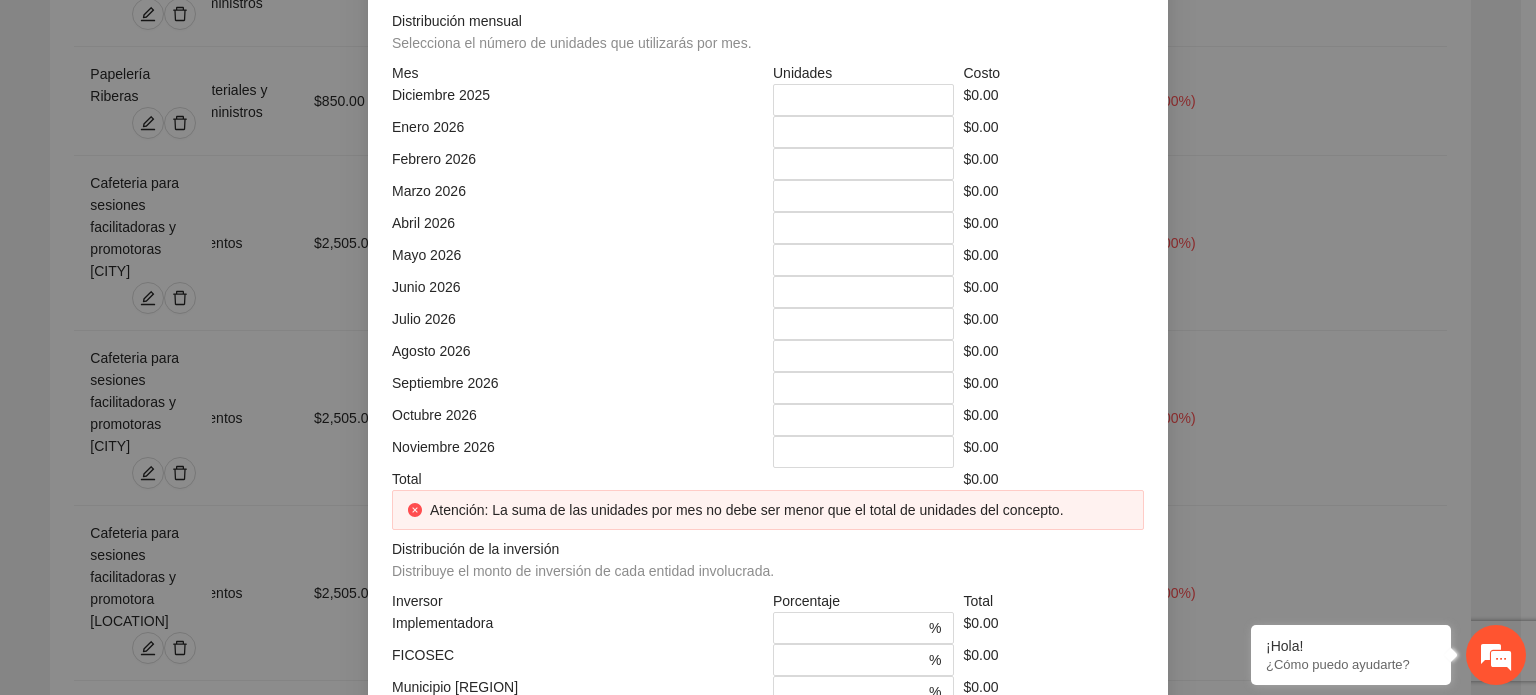 click at bounding box center (577, -38) 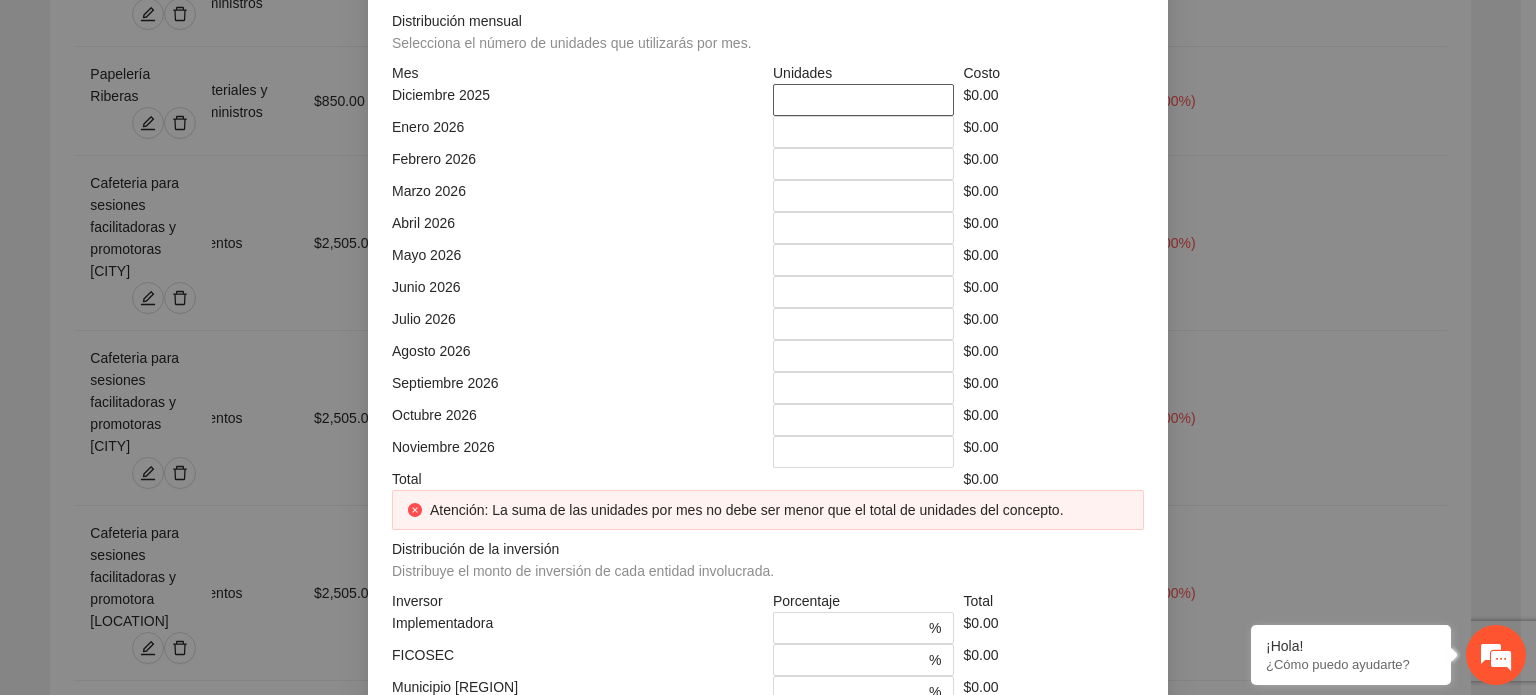 click on "*" at bounding box center (863, 100) 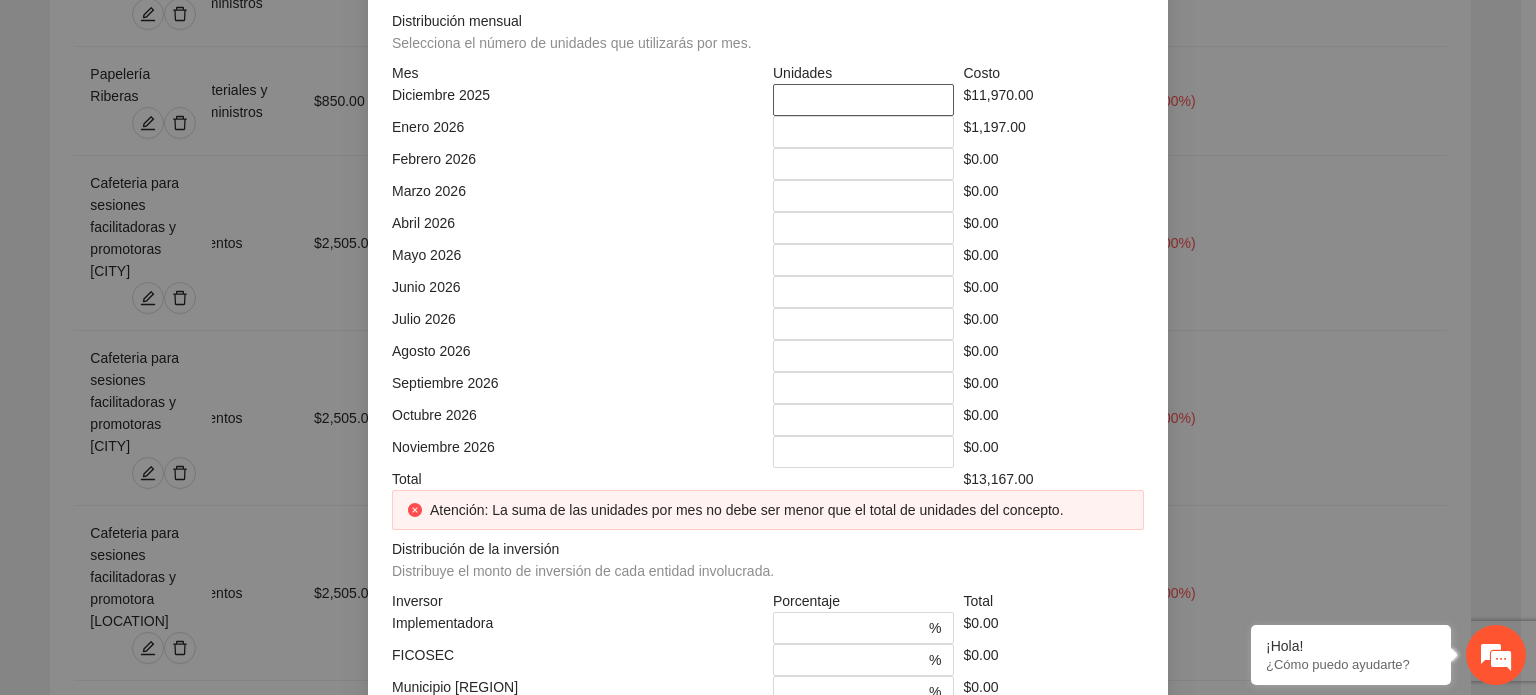 click on "**" at bounding box center [863, 100] 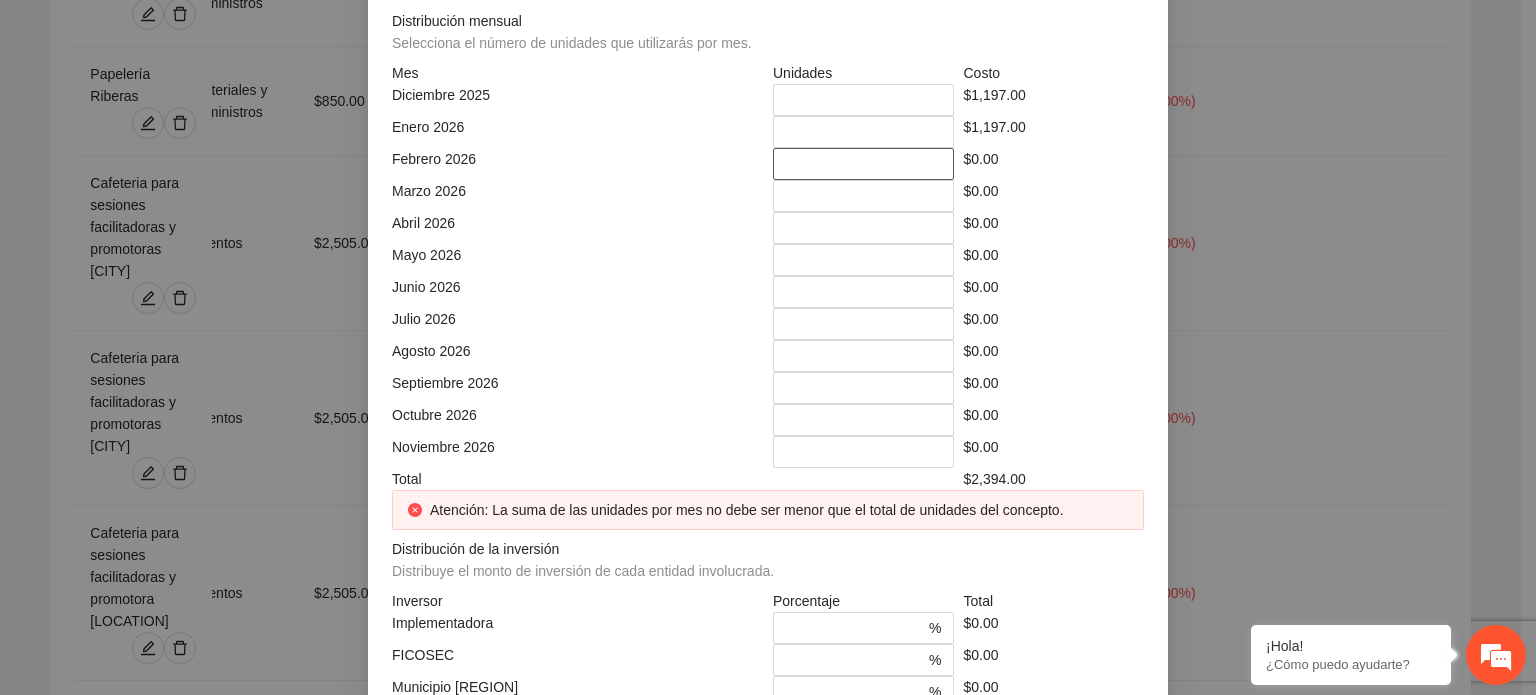 click on "*" at bounding box center [863, 164] 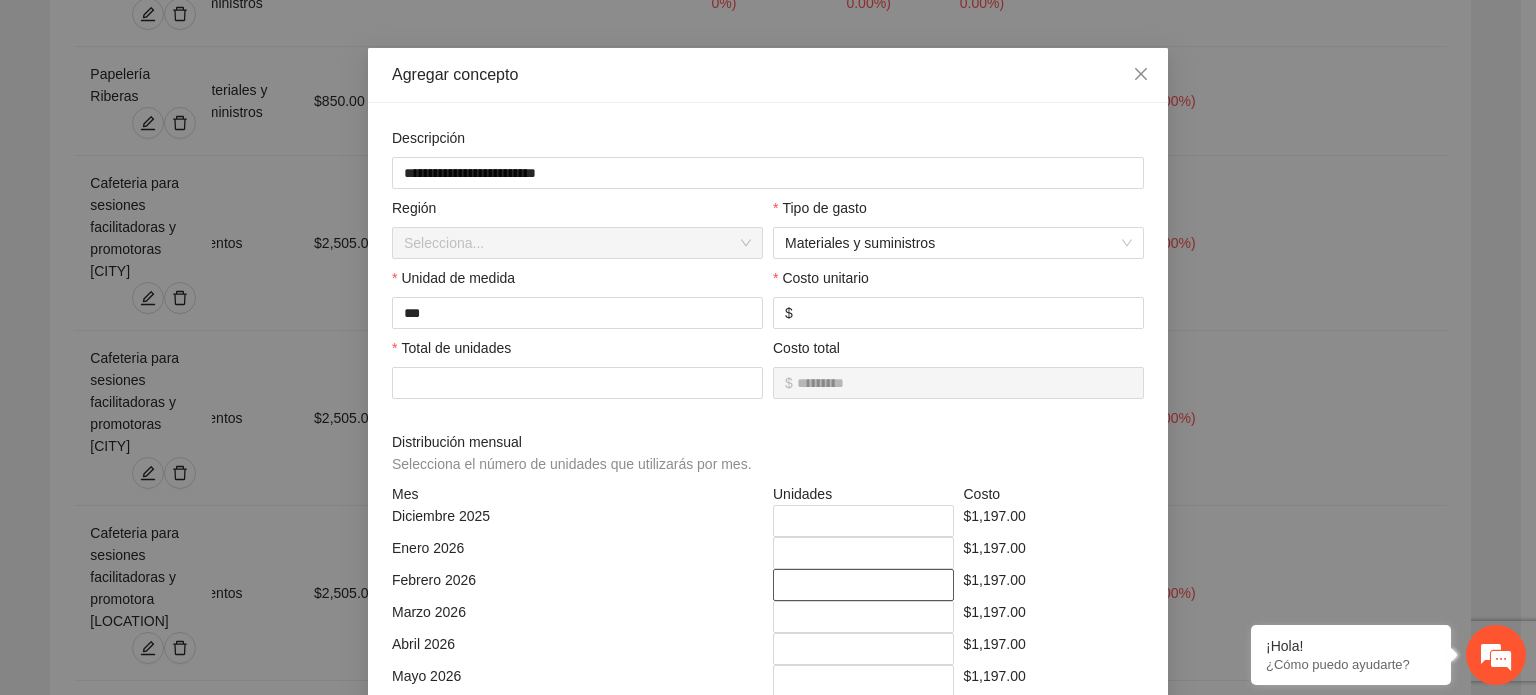 scroll, scrollTop: 416, scrollLeft: 0, axis: vertical 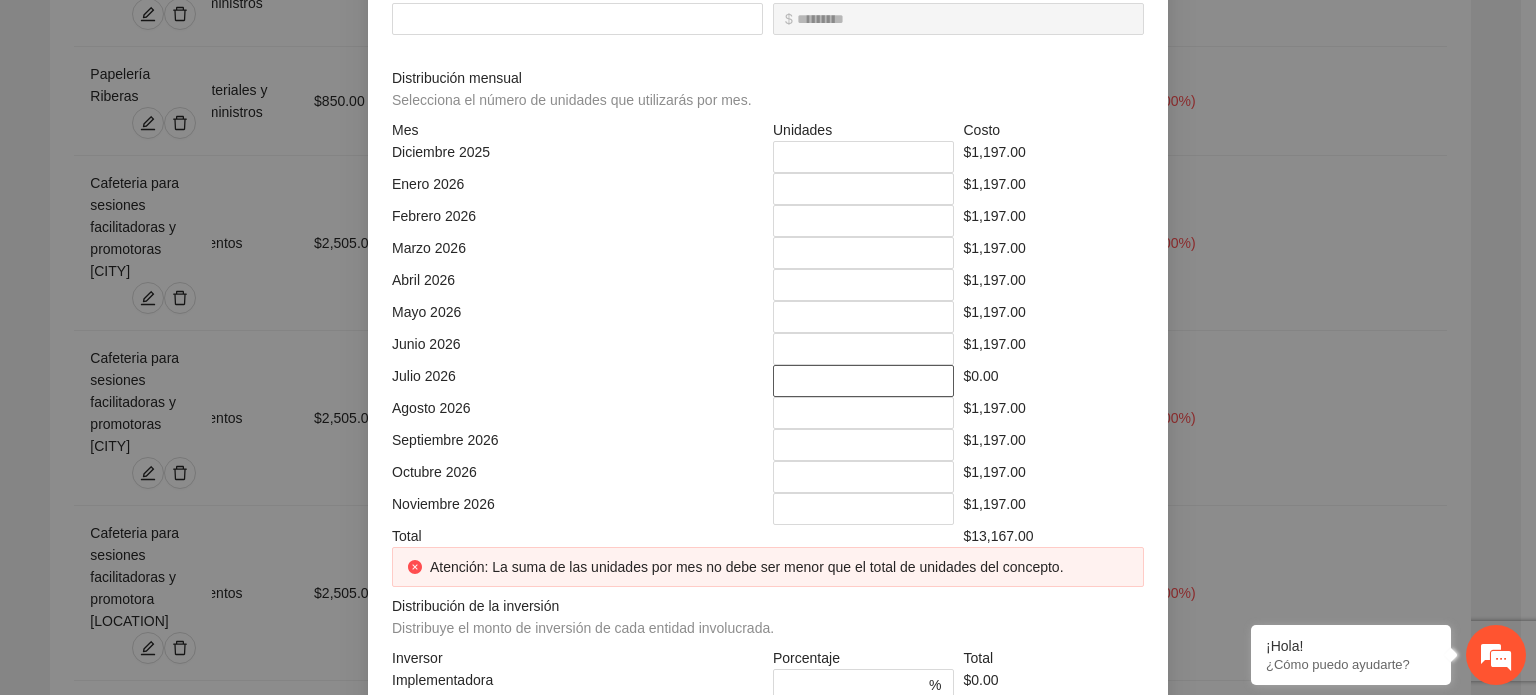 click on "*" at bounding box center [863, 381] 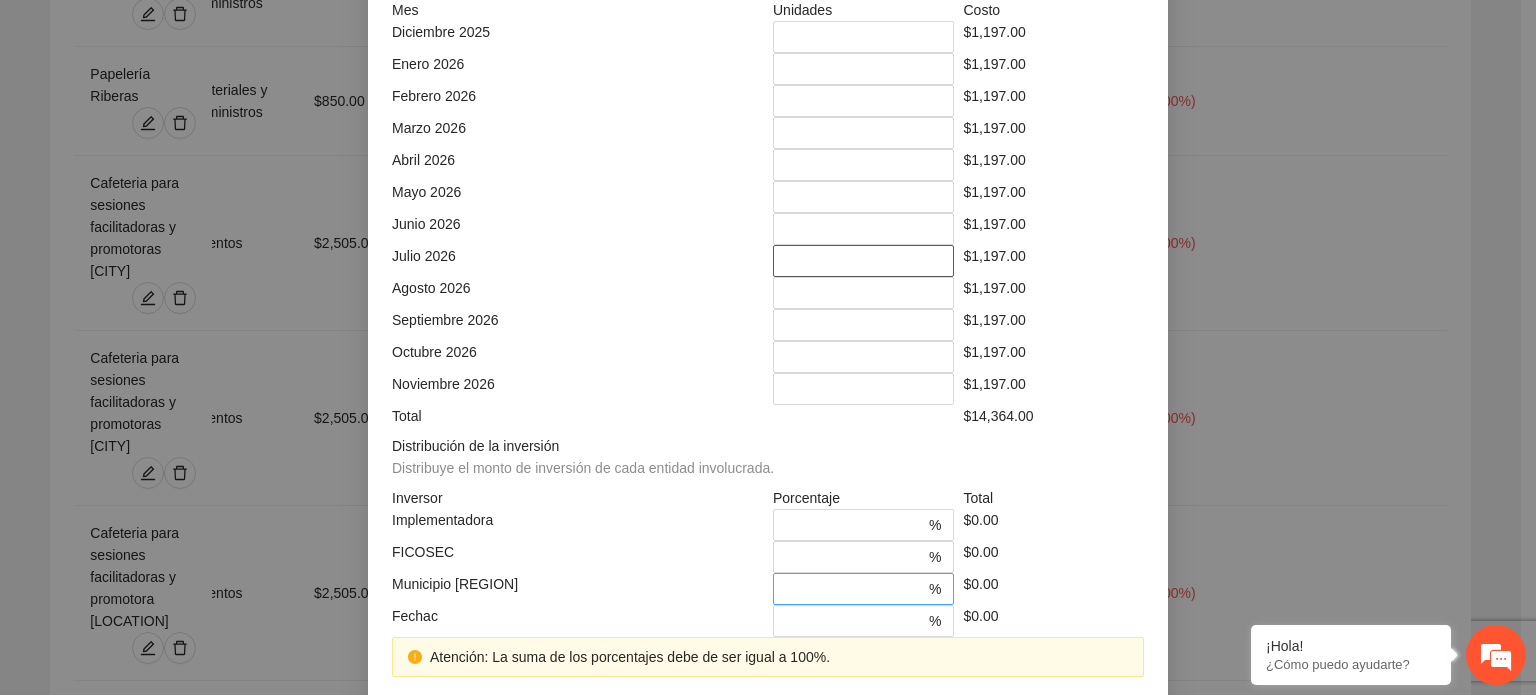 scroll, scrollTop: 613, scrollLeft: 0, axis: vertical 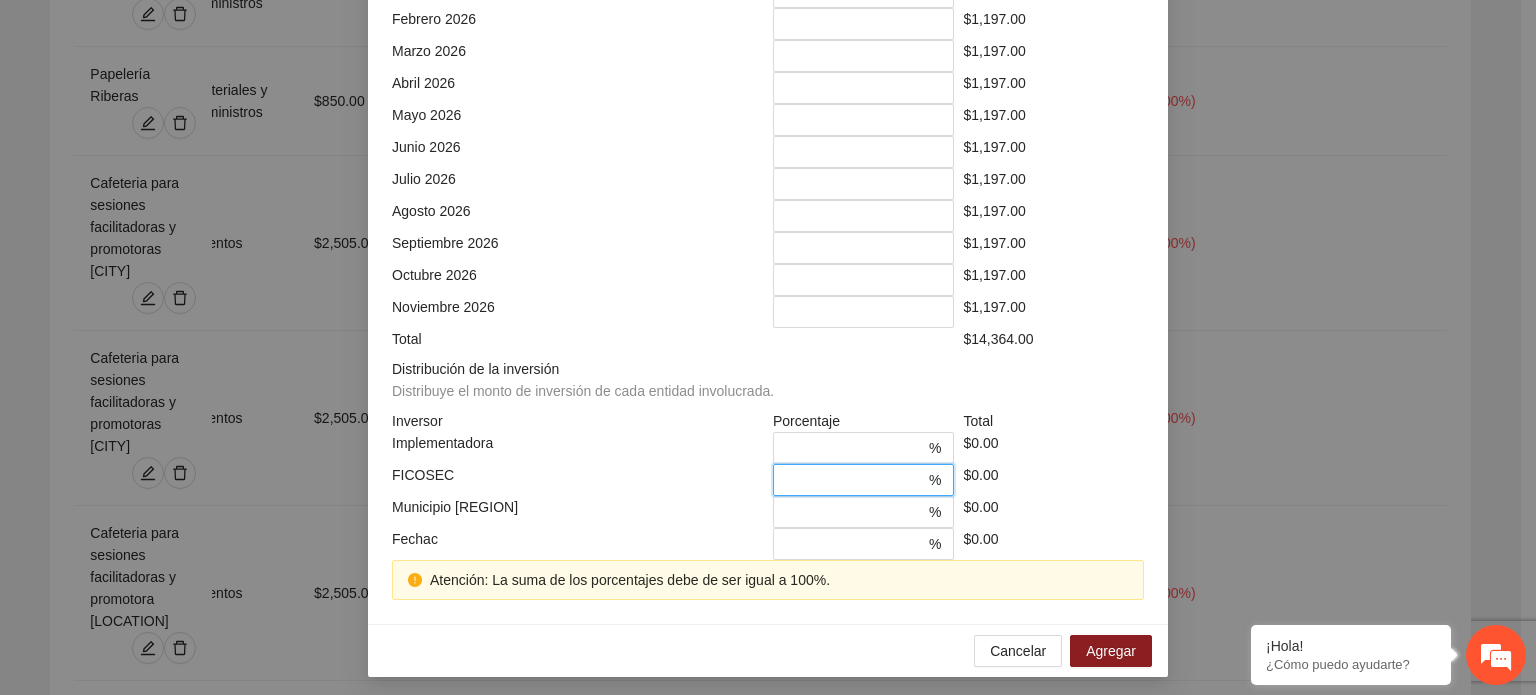 click on "*" at bounding box center (855, 480) 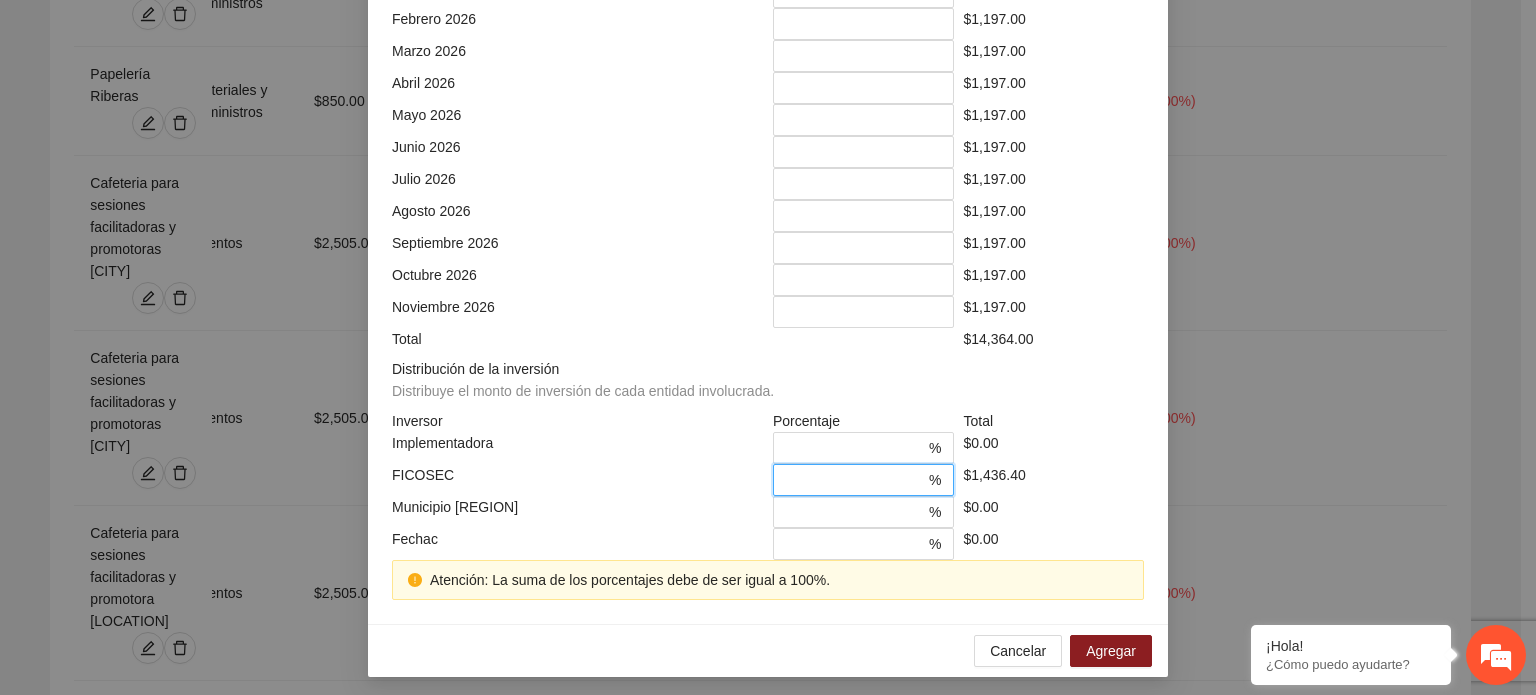 scroll, scrollTop: 573, scrollLeft: 0, axis: vertical 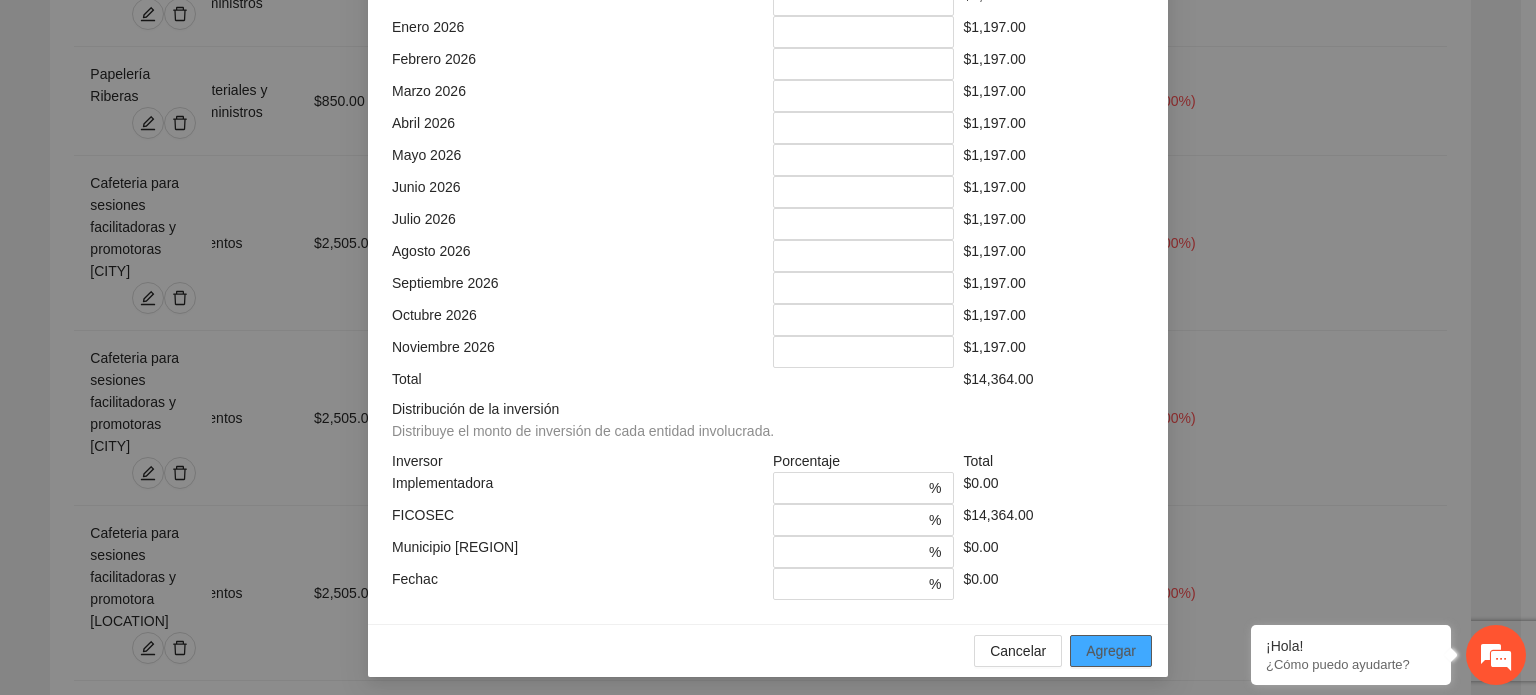 click on "Agregar" at bounding box center [1111, 651] 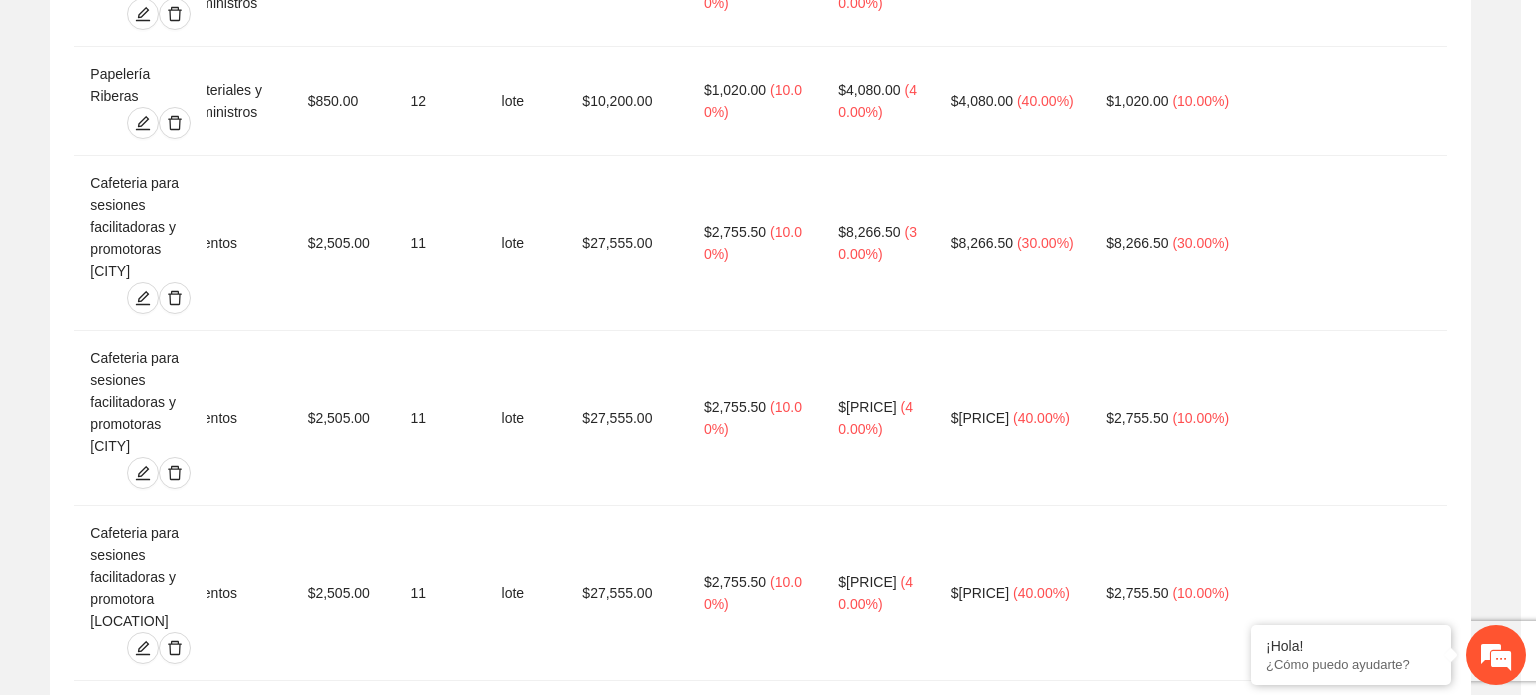 scroll, scrollTop: 473, scrollLeft: 0, axis: vertical 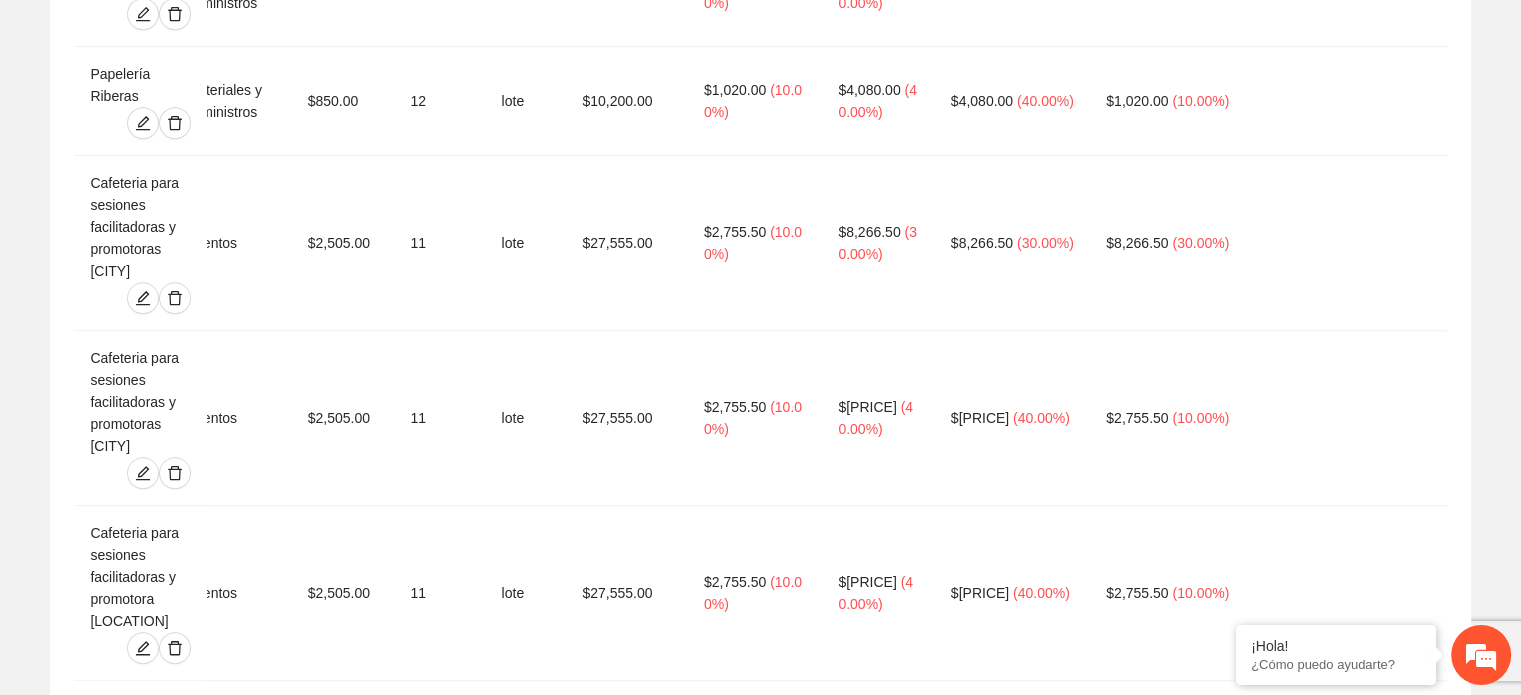 click on "Agregar concepto" at bounding box center [760, 1748] 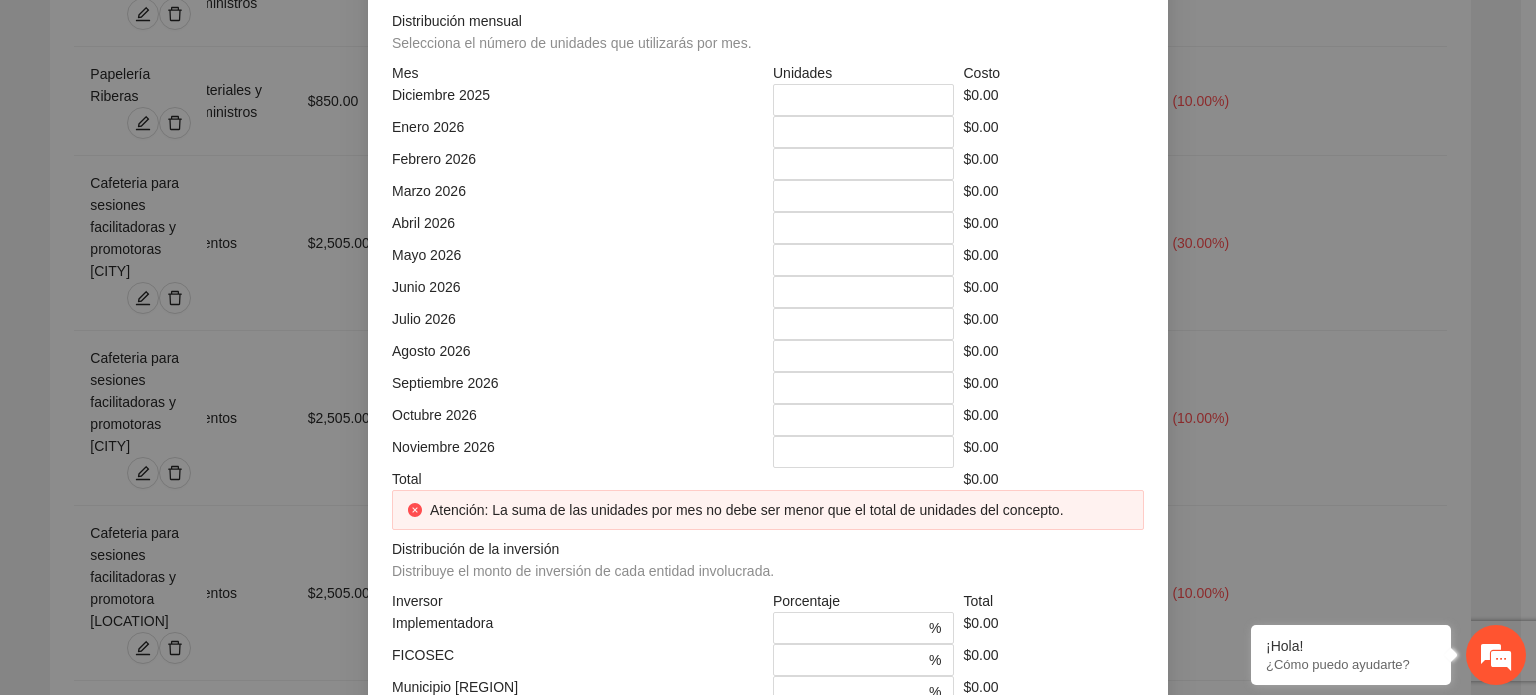 drag, startPoint x: 467, startPoint y: 231, endPoint x: 472, endPoint y: 218, distance: 13.928389 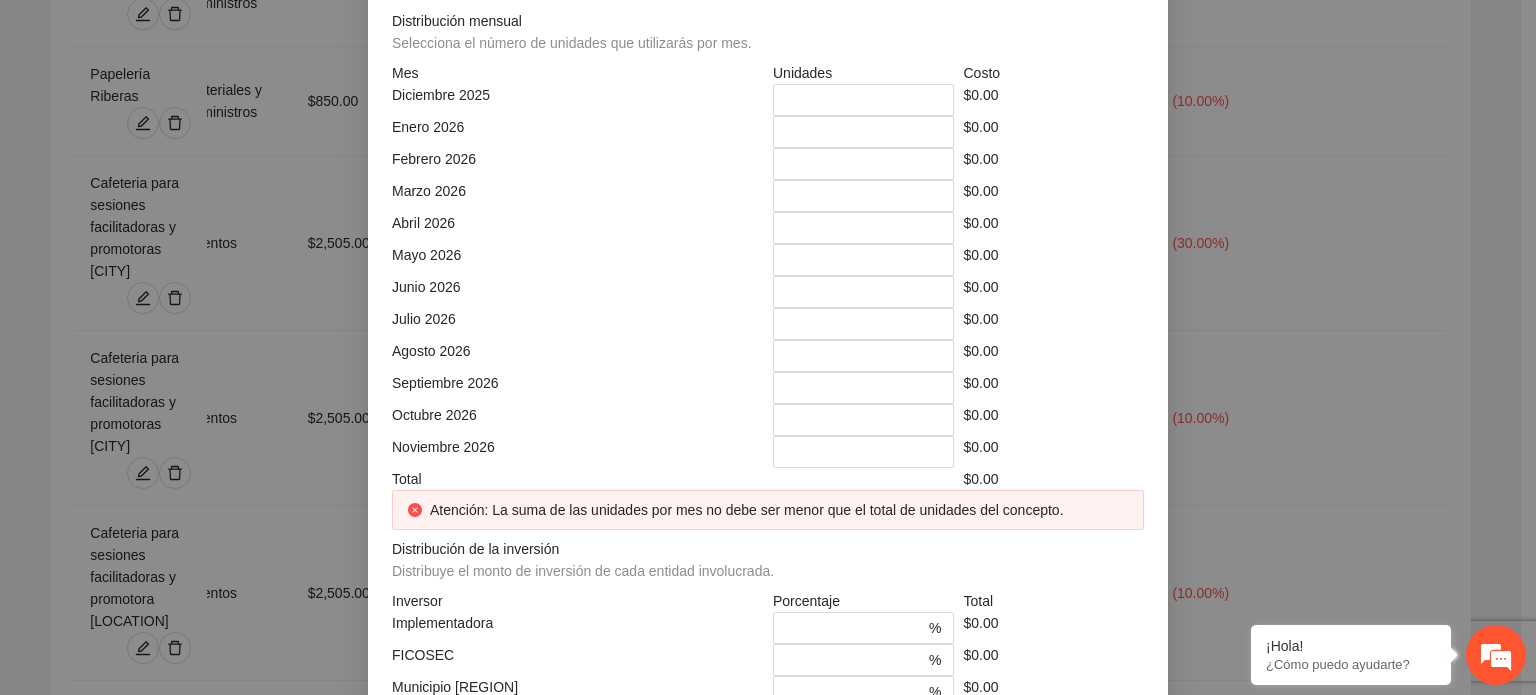 click on "**********" at bounding box center [768, -248] 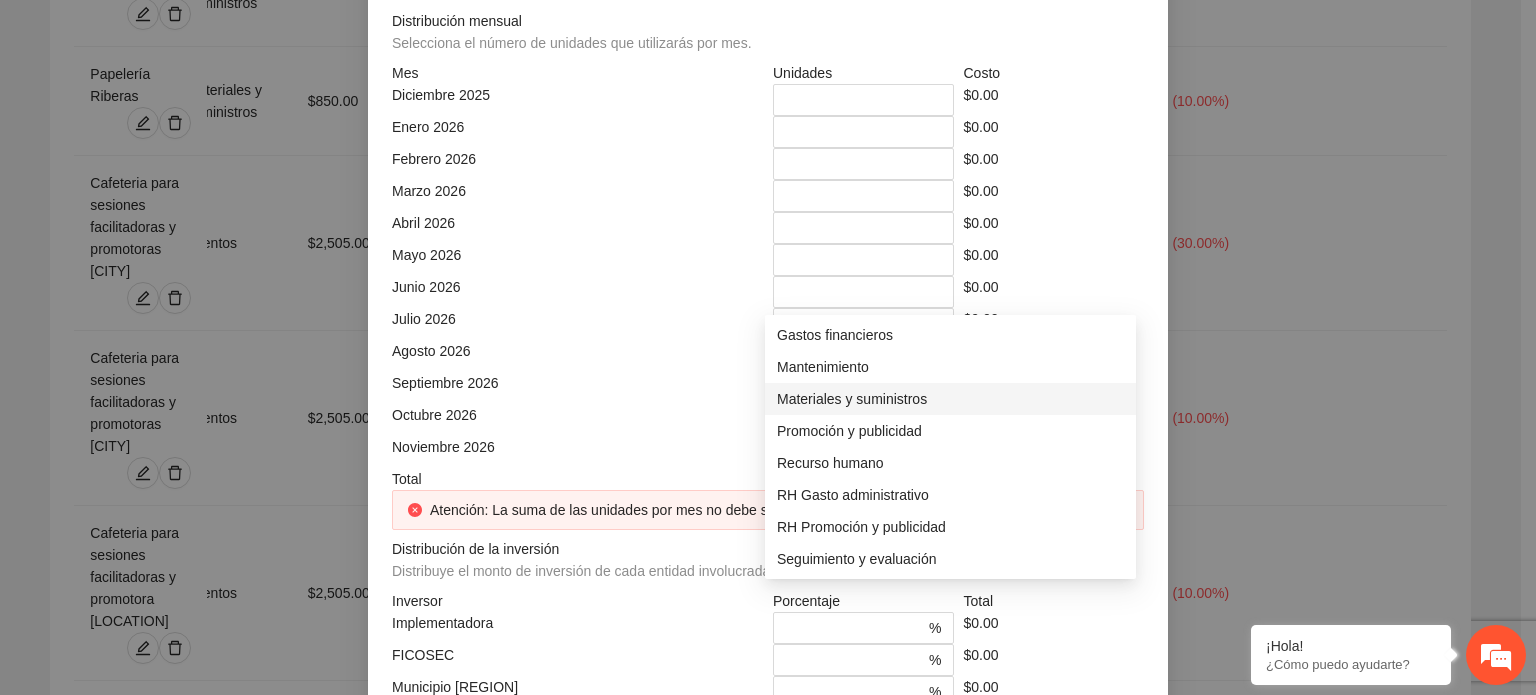 scroll, scrollTop: 0, scrollLeft: 0, axis: both 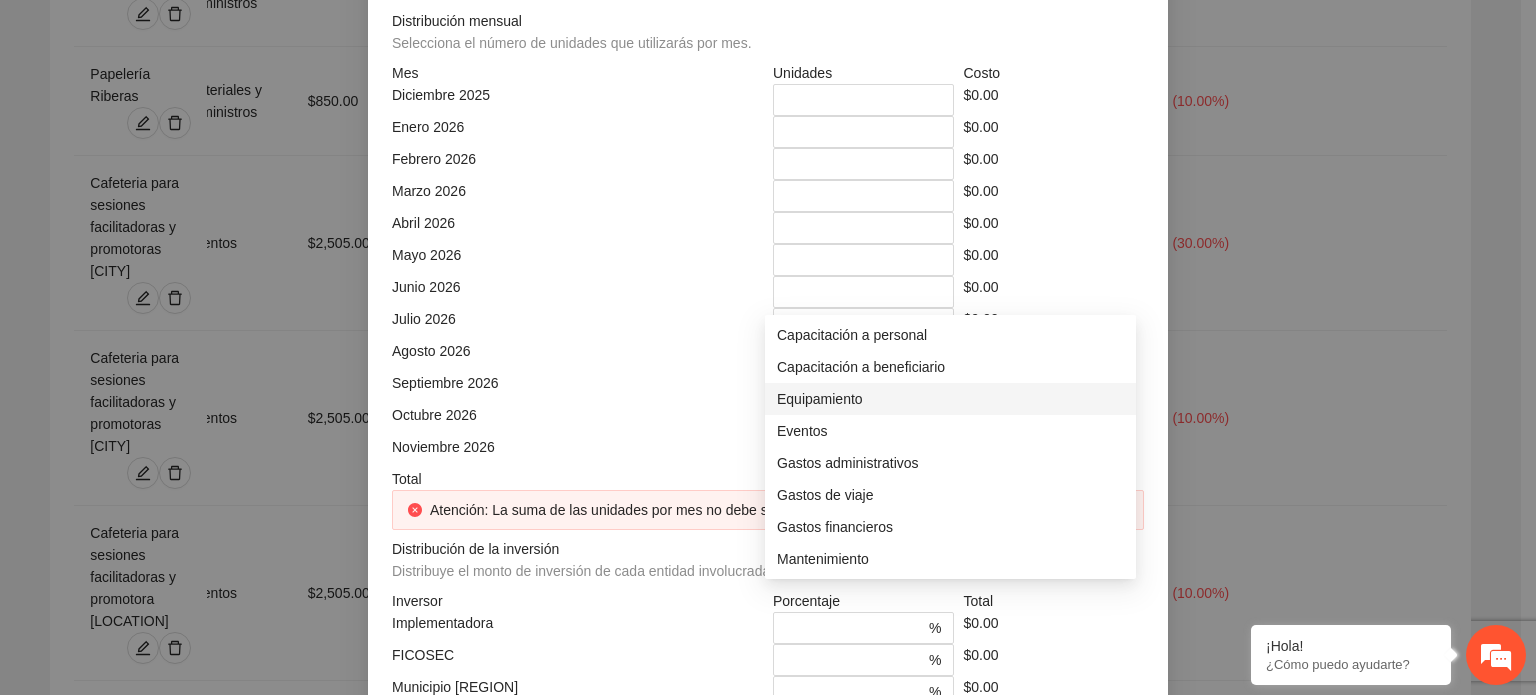click on "Equipamiento" at bounding box center (950, 399) 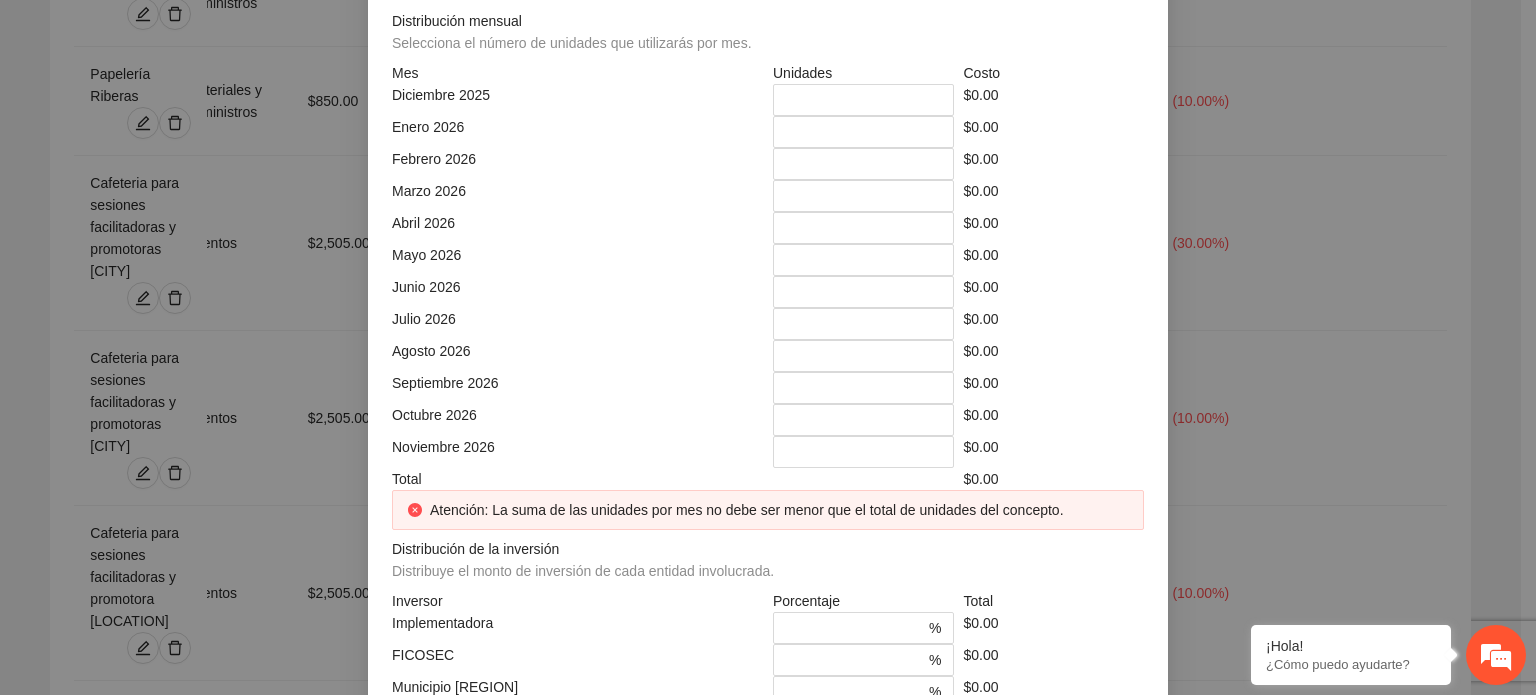 click at bounding box center (964, -108) 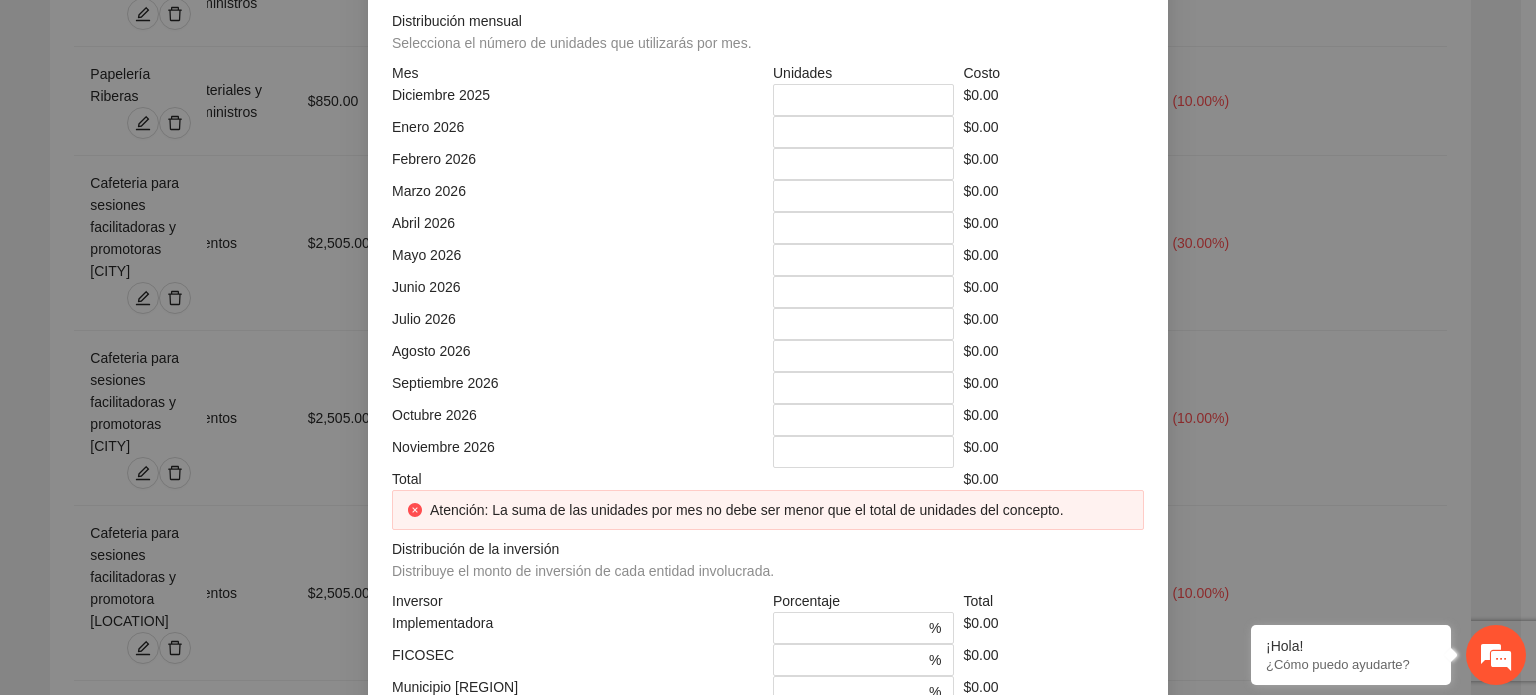 click at bounding box center [964, -108] 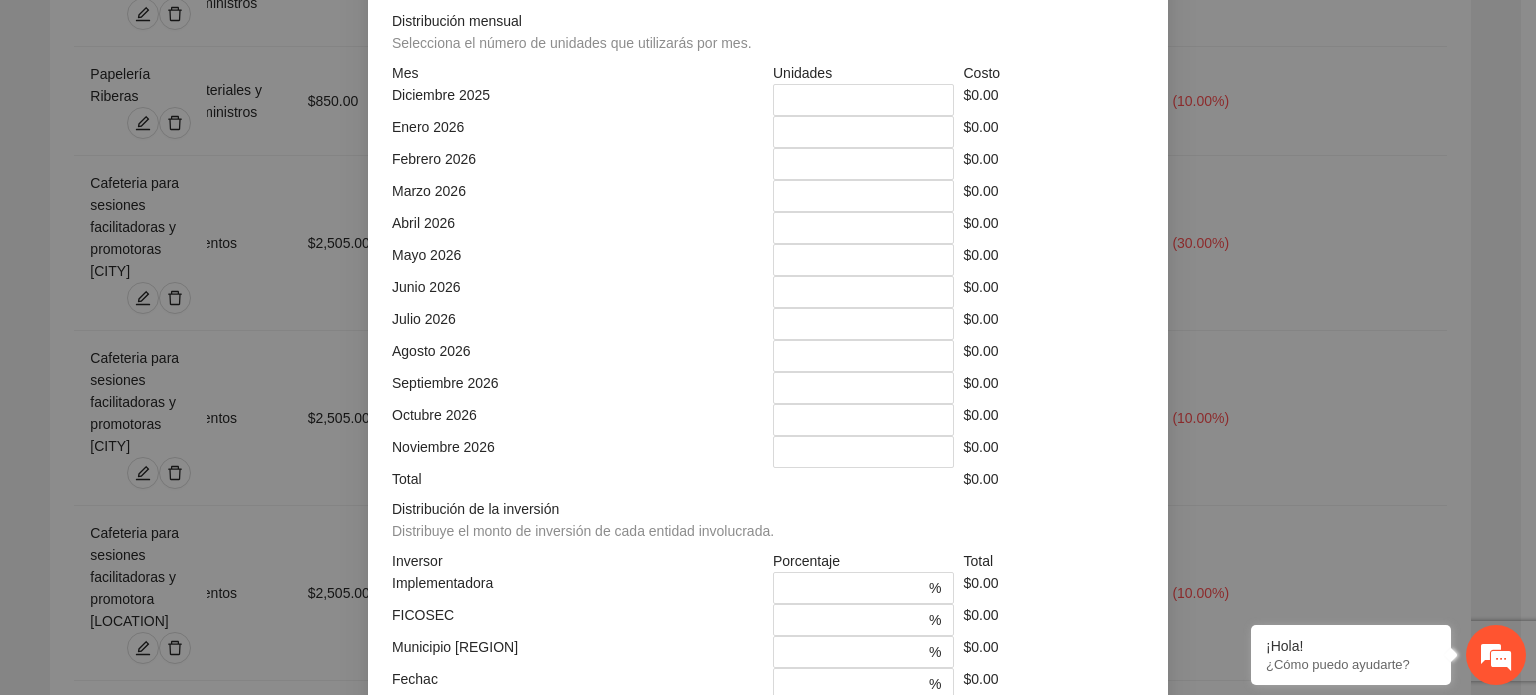 click on "*" at bounding box center [577, -38] 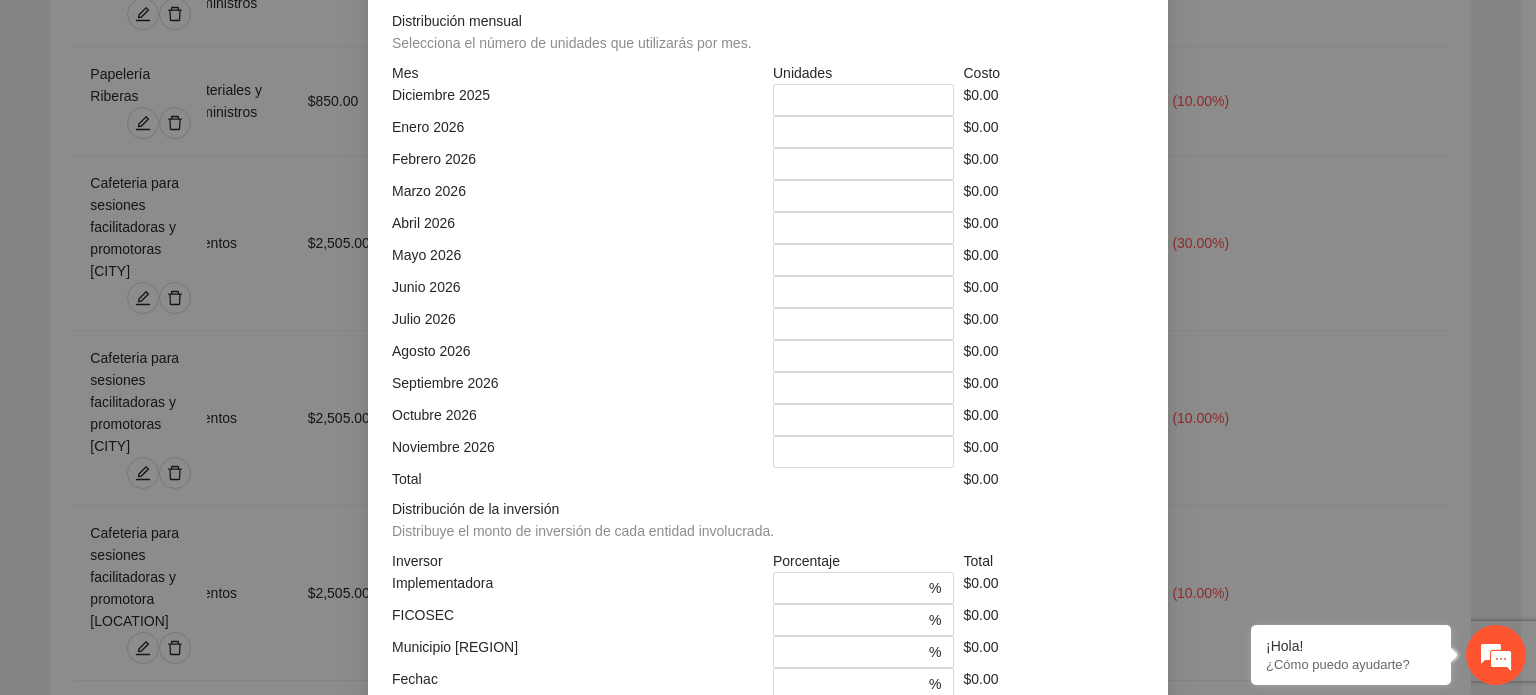 paste 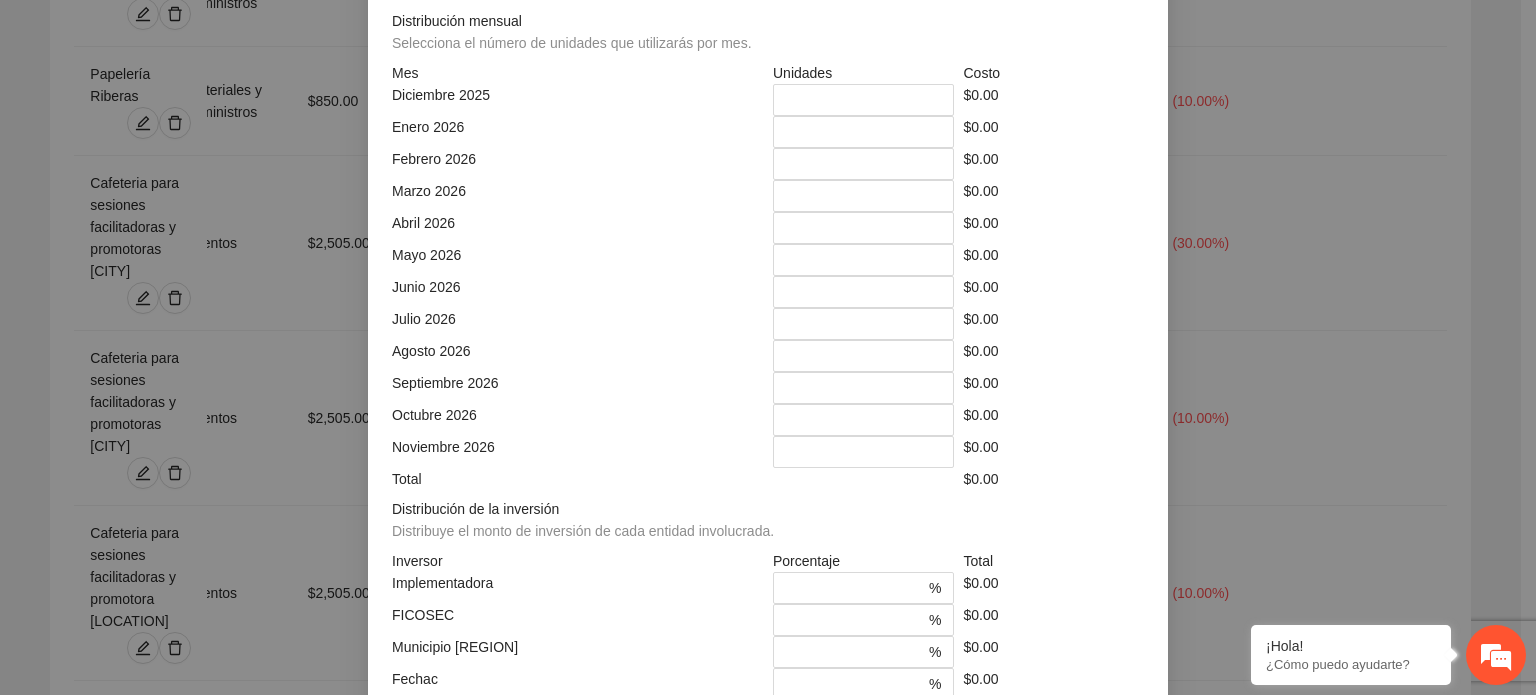scroll, scrollTop: 200, scrollLeft: 0, axis: vertical 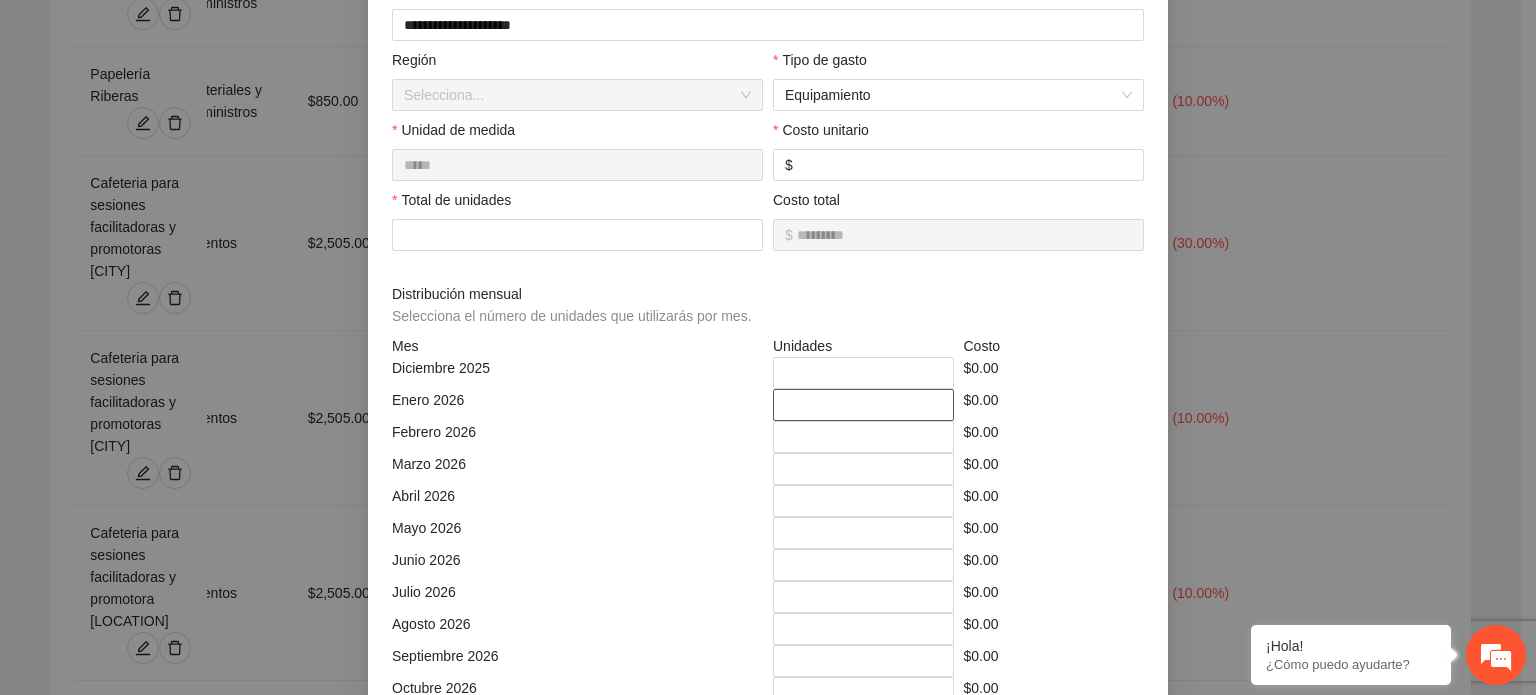 click on "*" at bounding box center (863, 405) 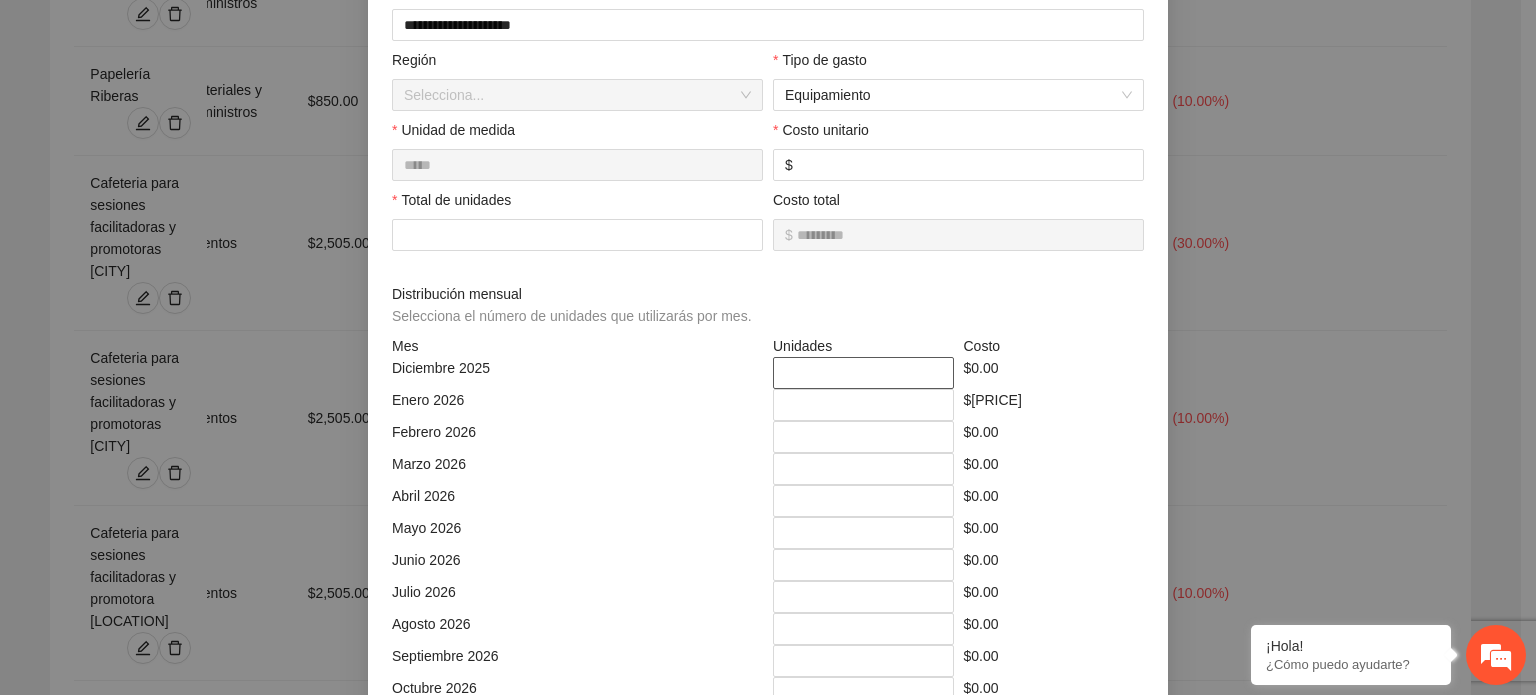 click on "*" at bounding box center (863, 373) 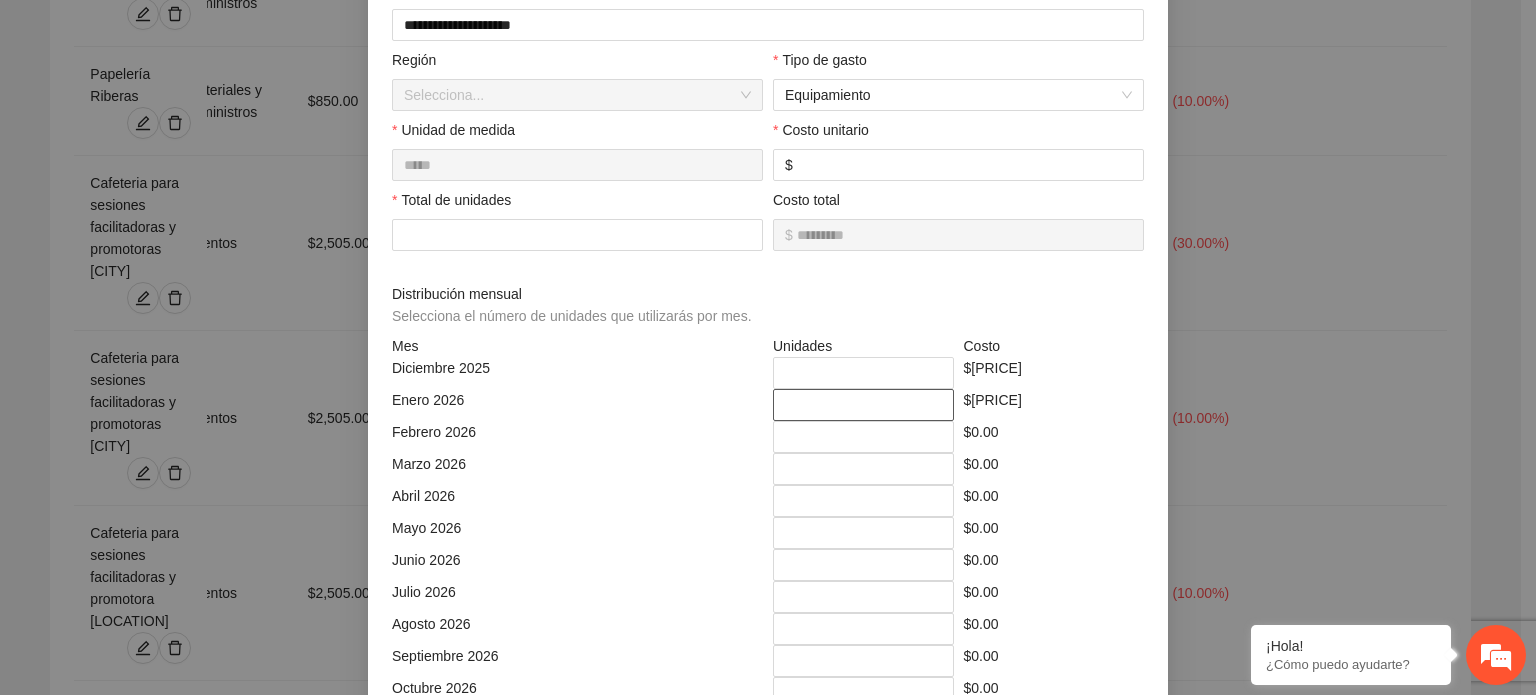 click on "*" at bounding box center [863, 405] 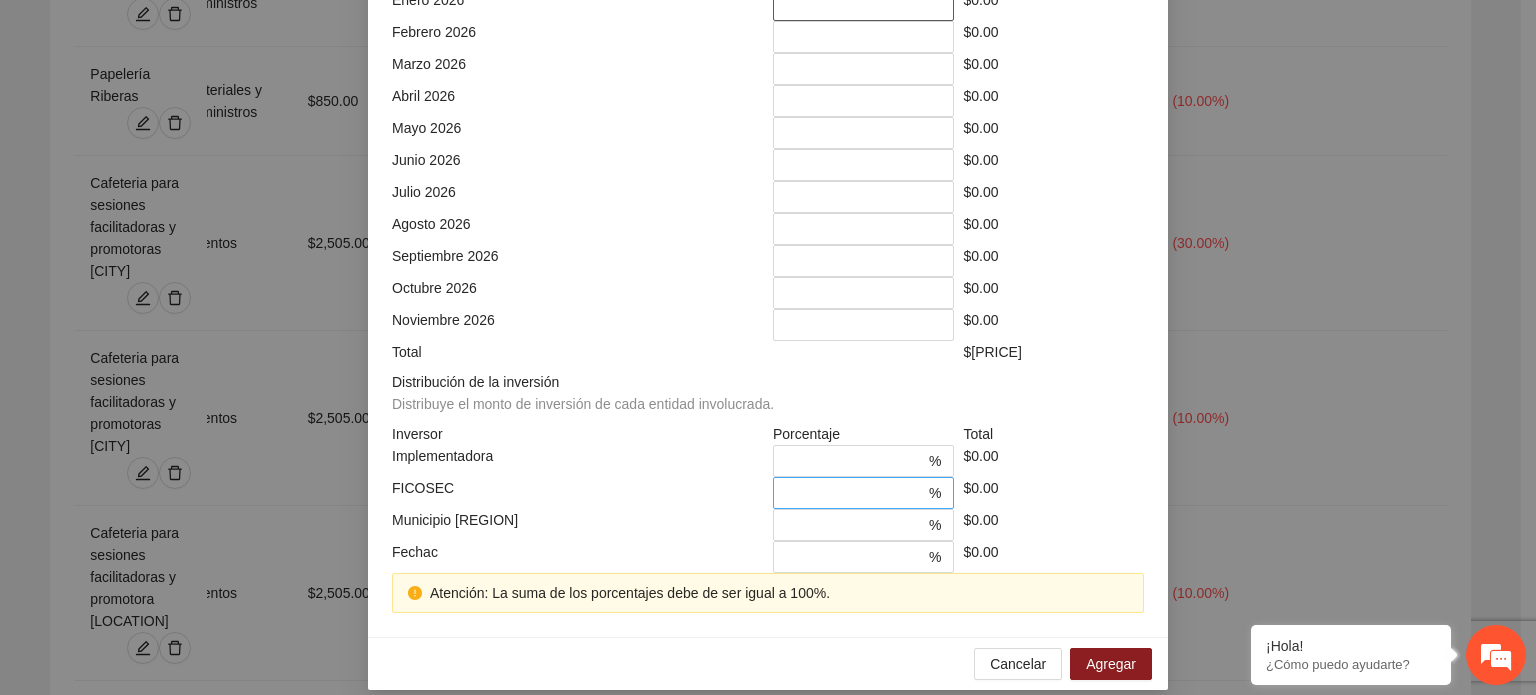 scroll, scrollTop: 613, scrollLeft: 0, axis: vertical 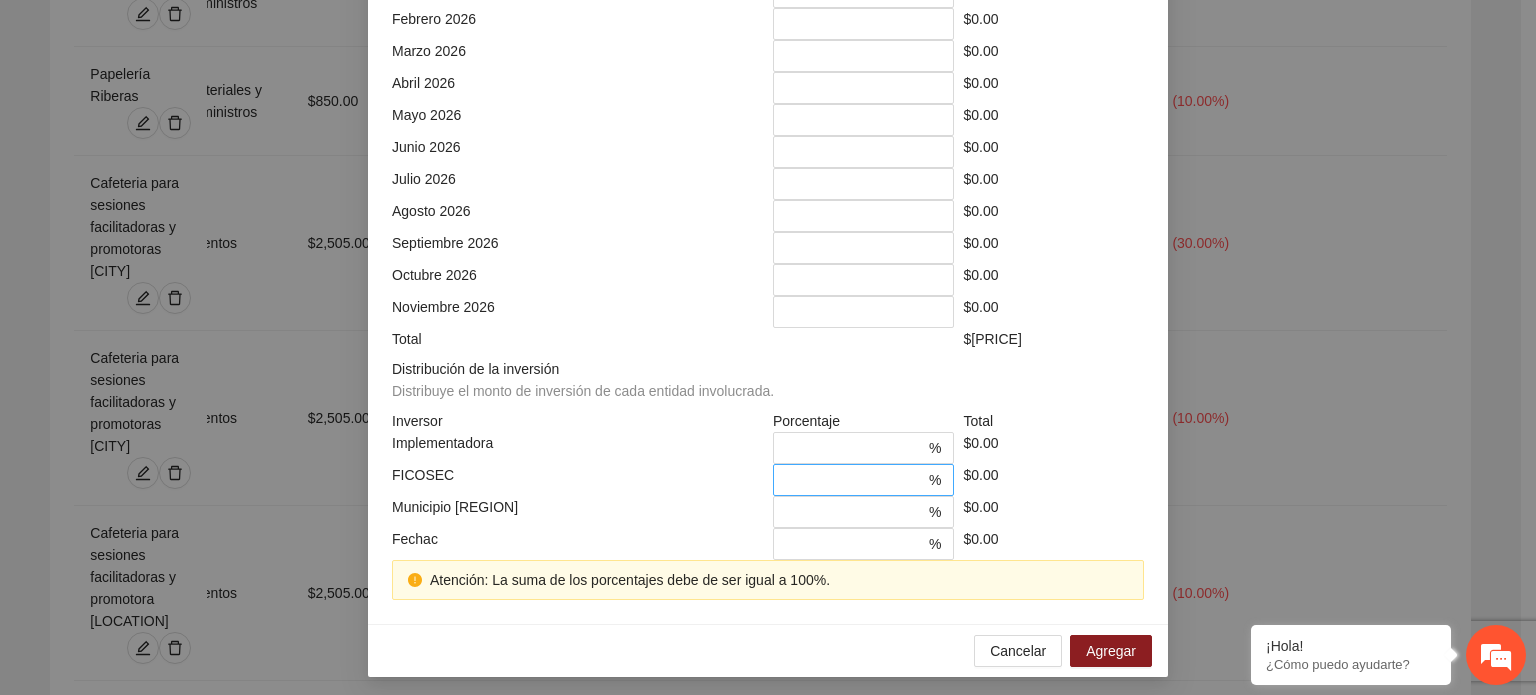 click on "*" at bounding box center (855, 480) 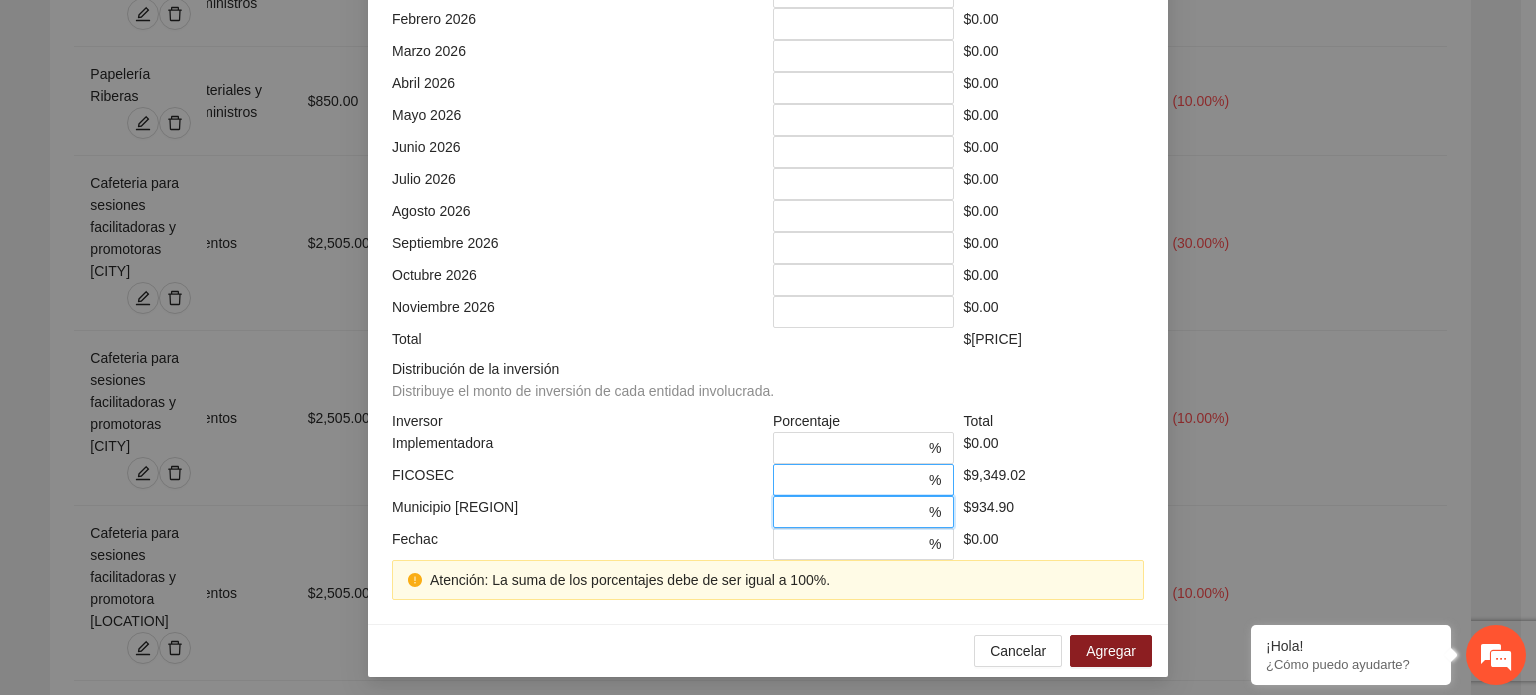 scroll, scrollTop: 573, scrollLeft: 0, axis: vertical 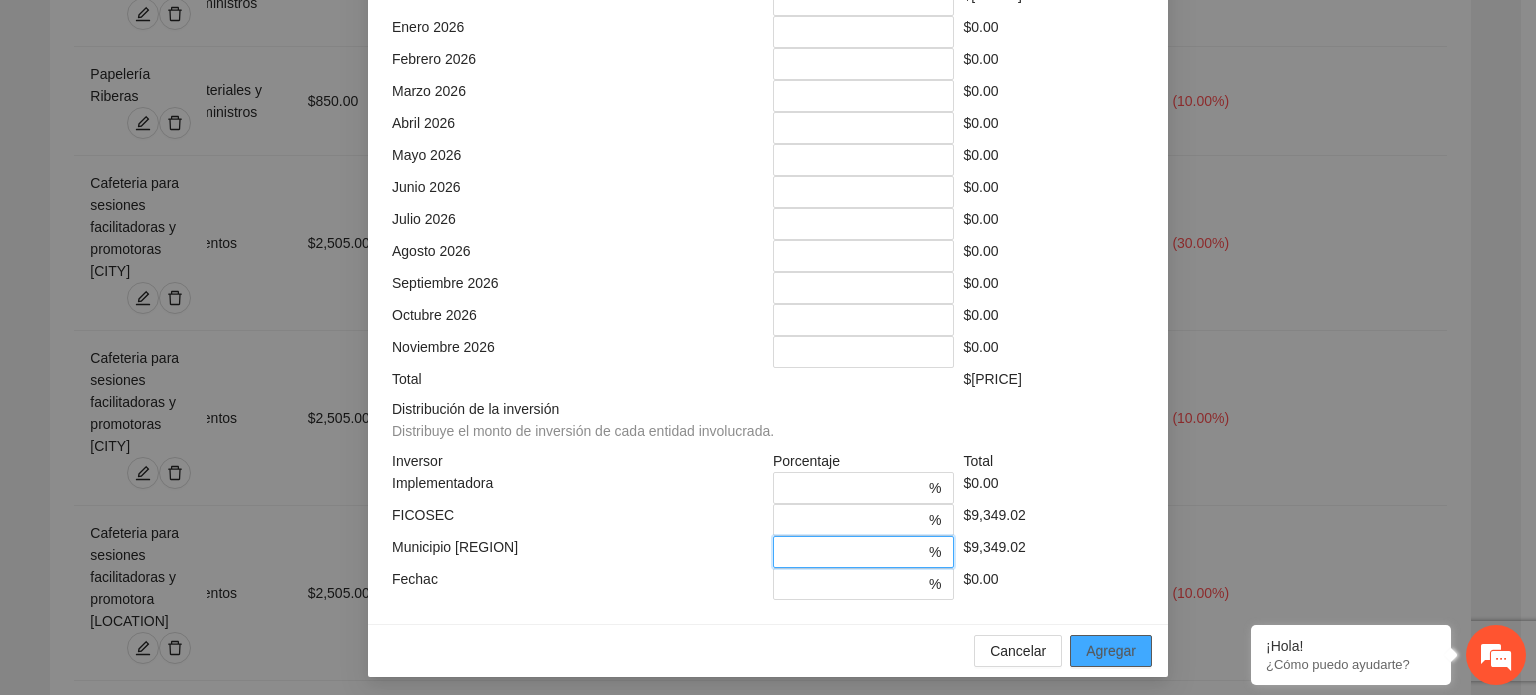click on "Agregar" at bounding box center [1111, 651] 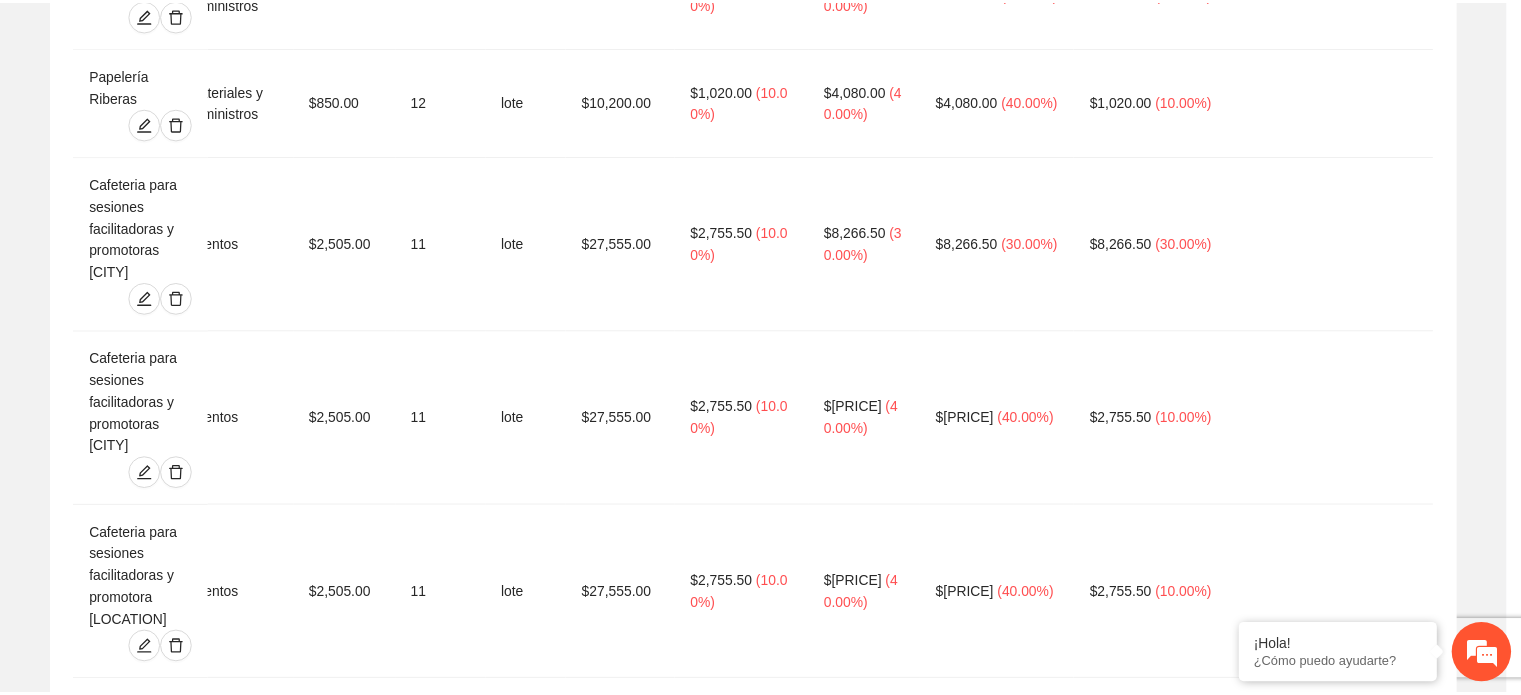 scroll, scrollTop: 473, scrollLeft: 0, axis: vertical 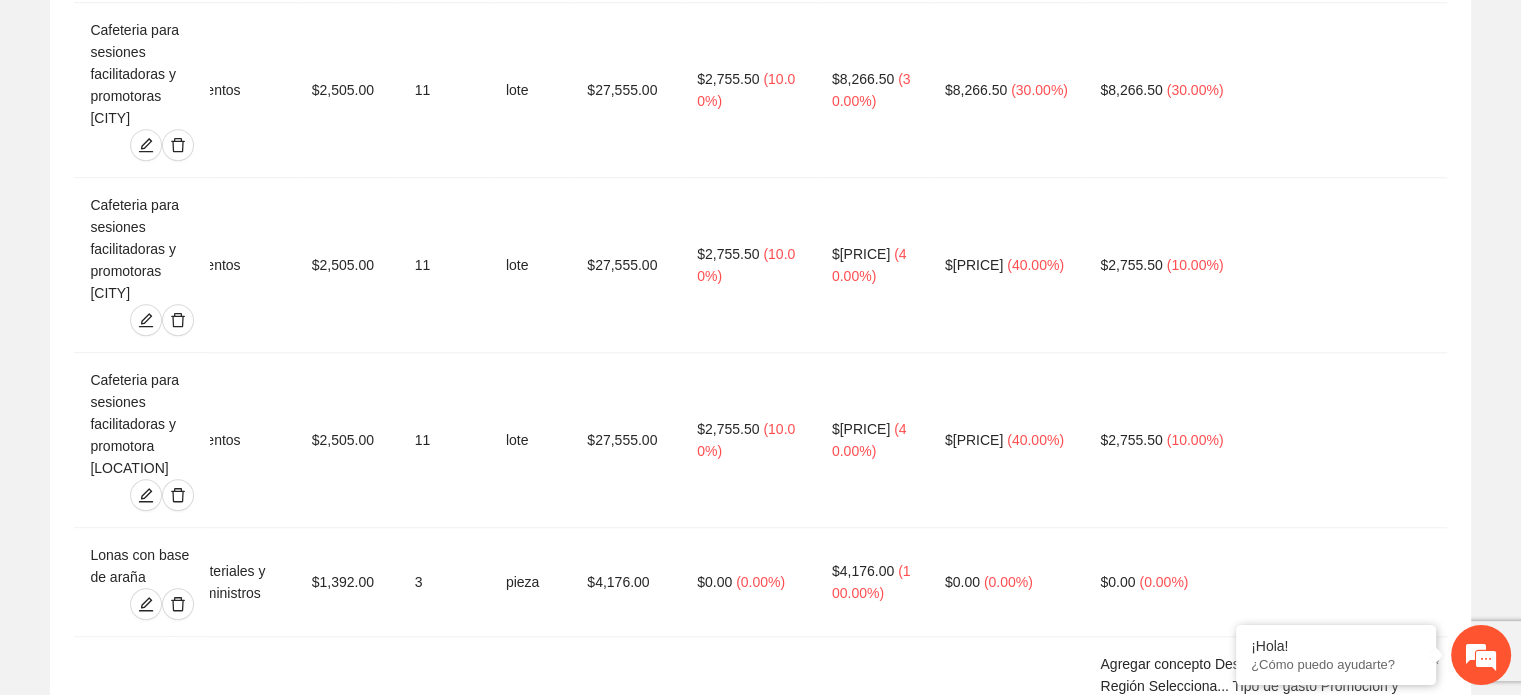 click on "Agregar concepto" at bounding box center (771, 1704) 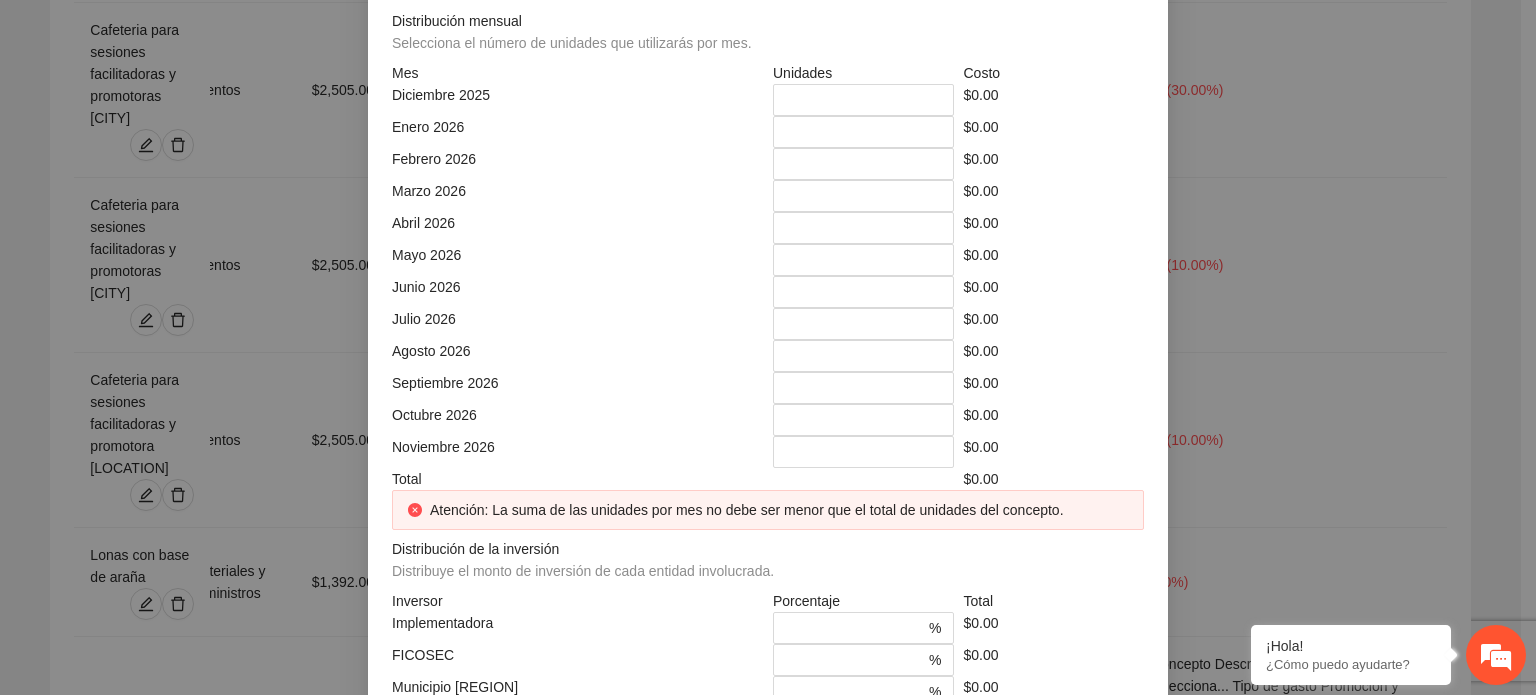 click at bounding box center [768, -248] 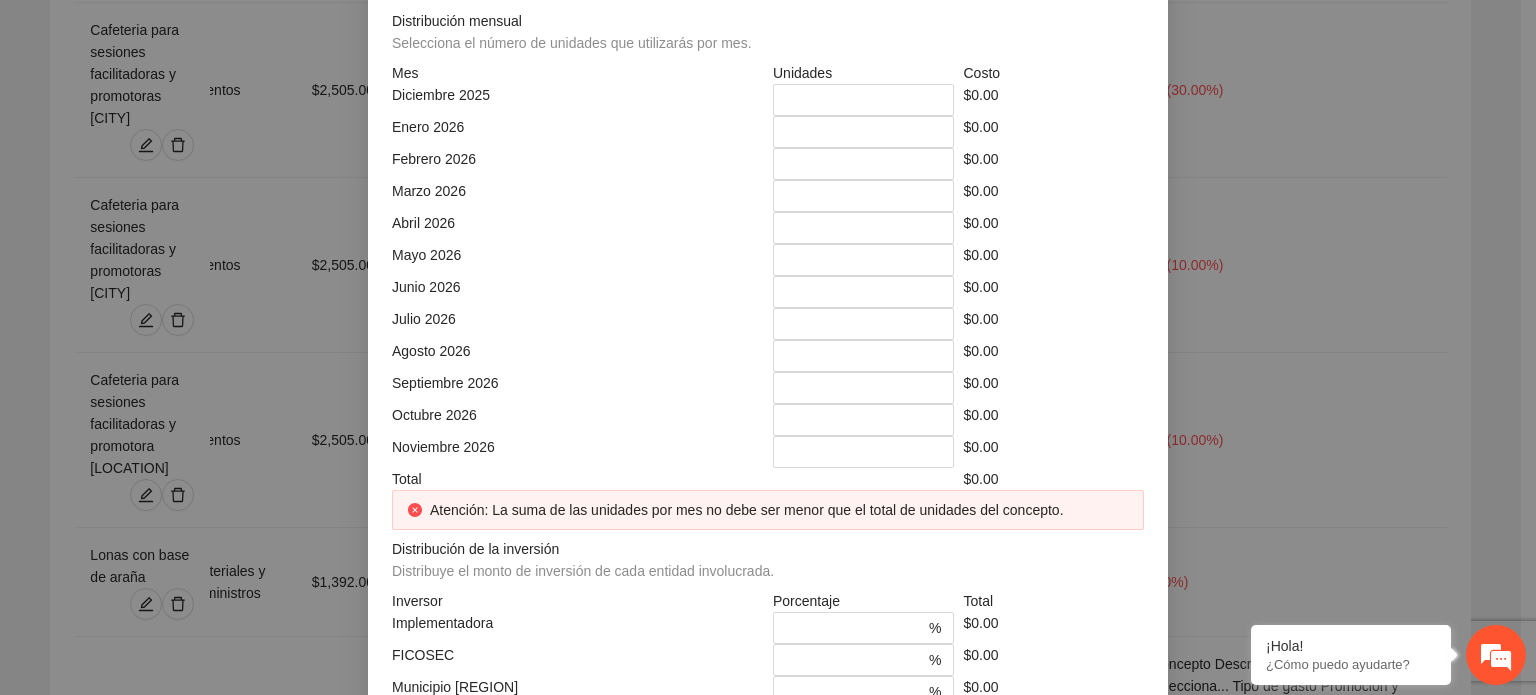 click at bounding box center (951, -178) 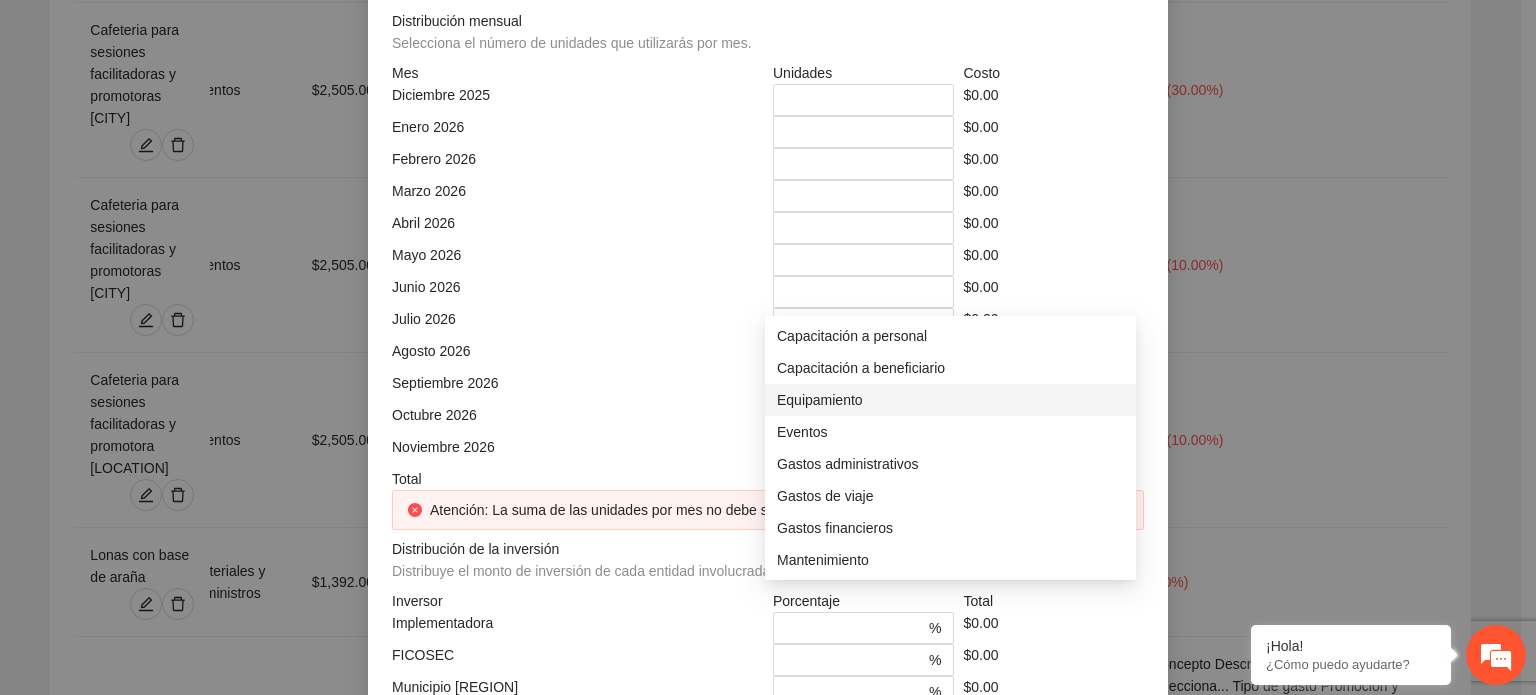 scroll, scrollTop: 184, scrollLeft: 0, axis: vertical 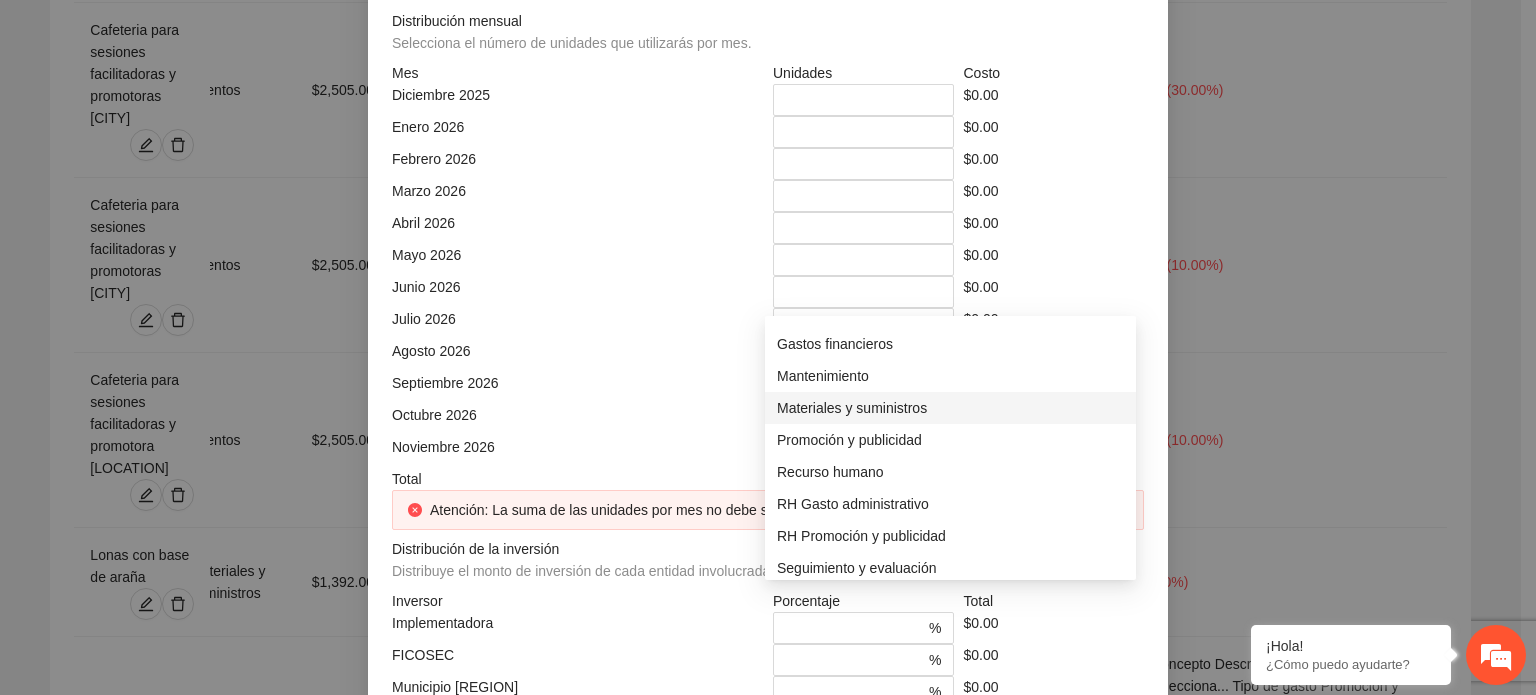 click on "Materiales y suministros" at bounding box center (950, 408) 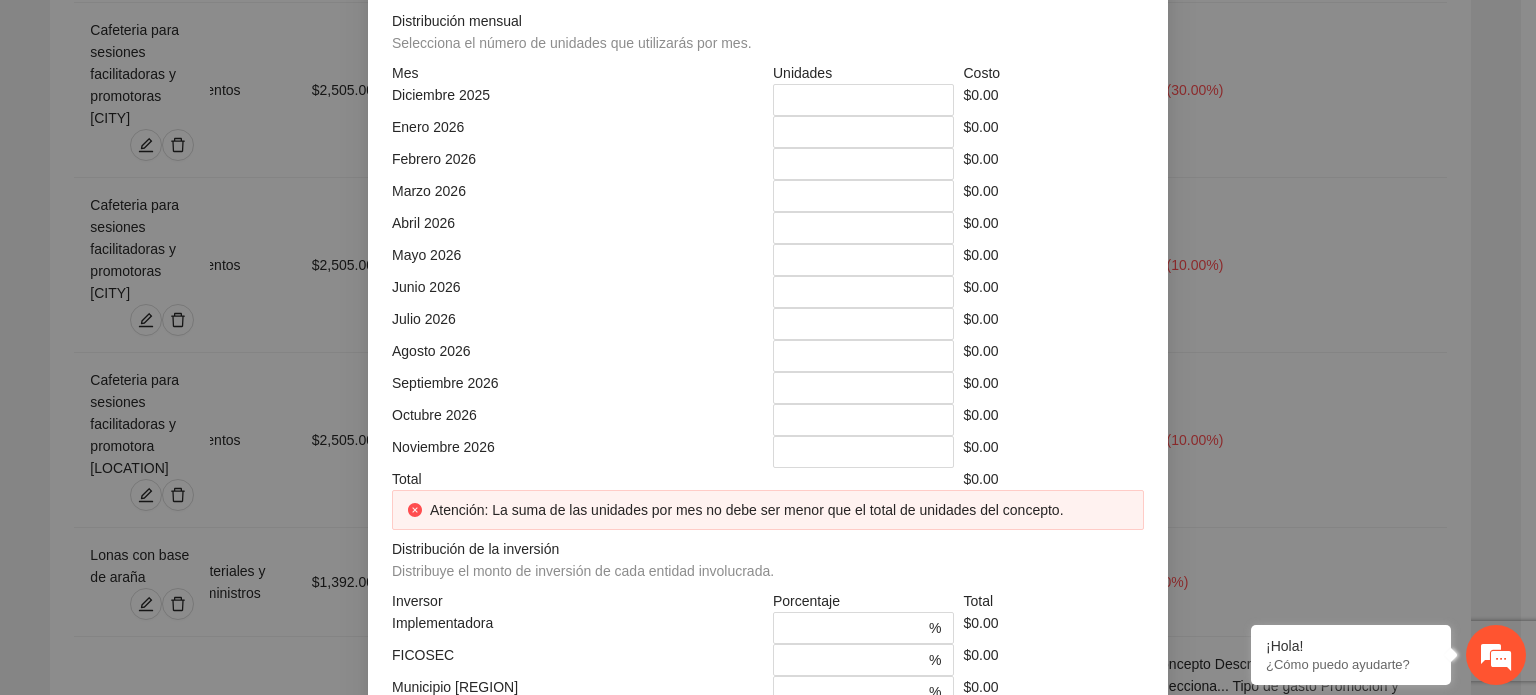 click at bounding box center [577, -108] 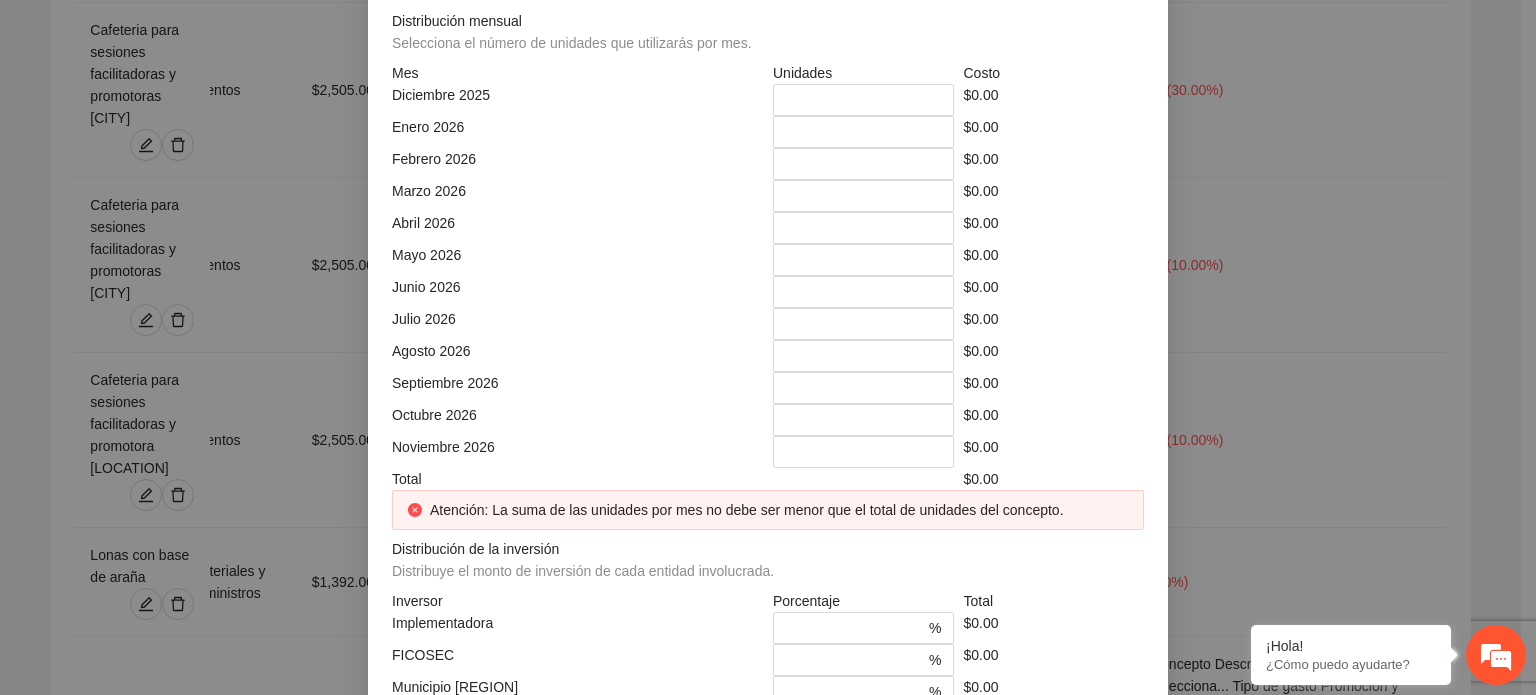 click at bounding box center (964, -108) 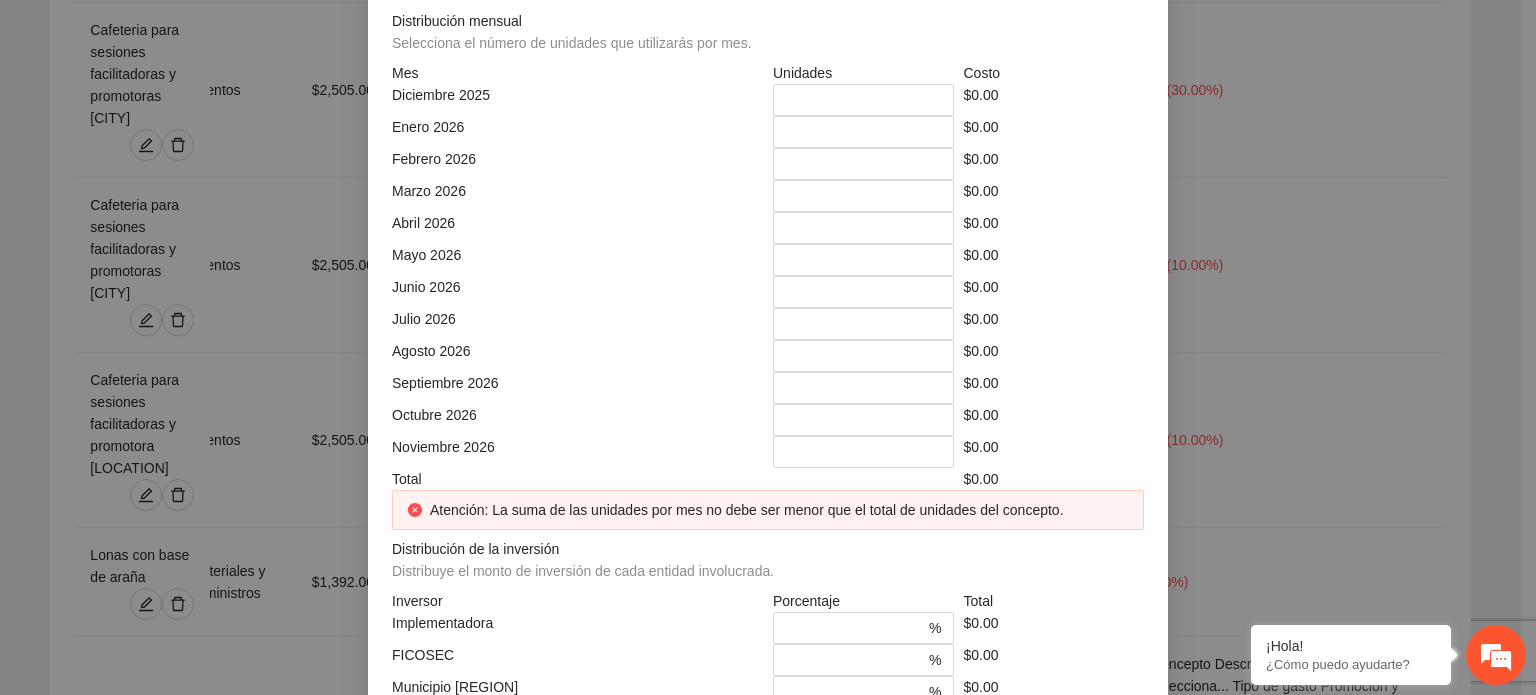 click at bounding box center [577, -38] 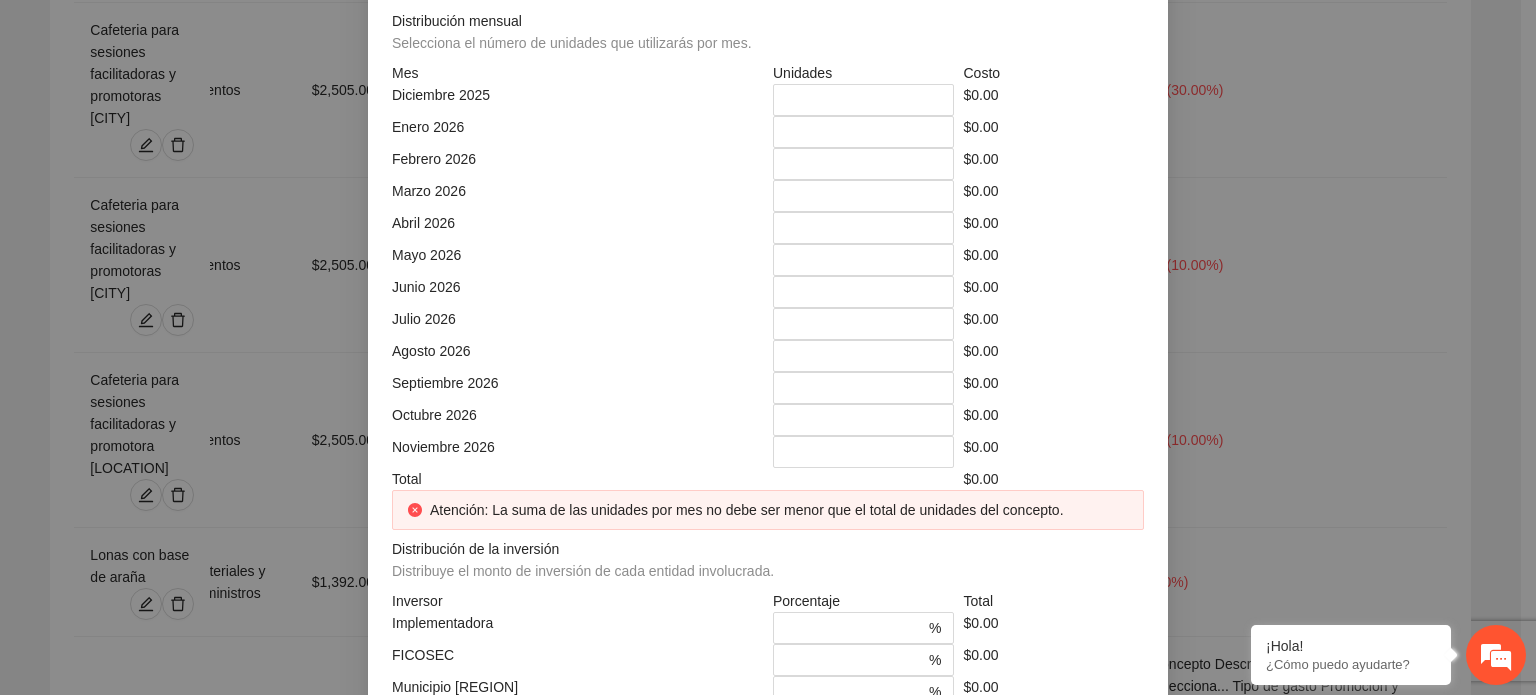 click on "Unidades" at bounding box center (863, 73) 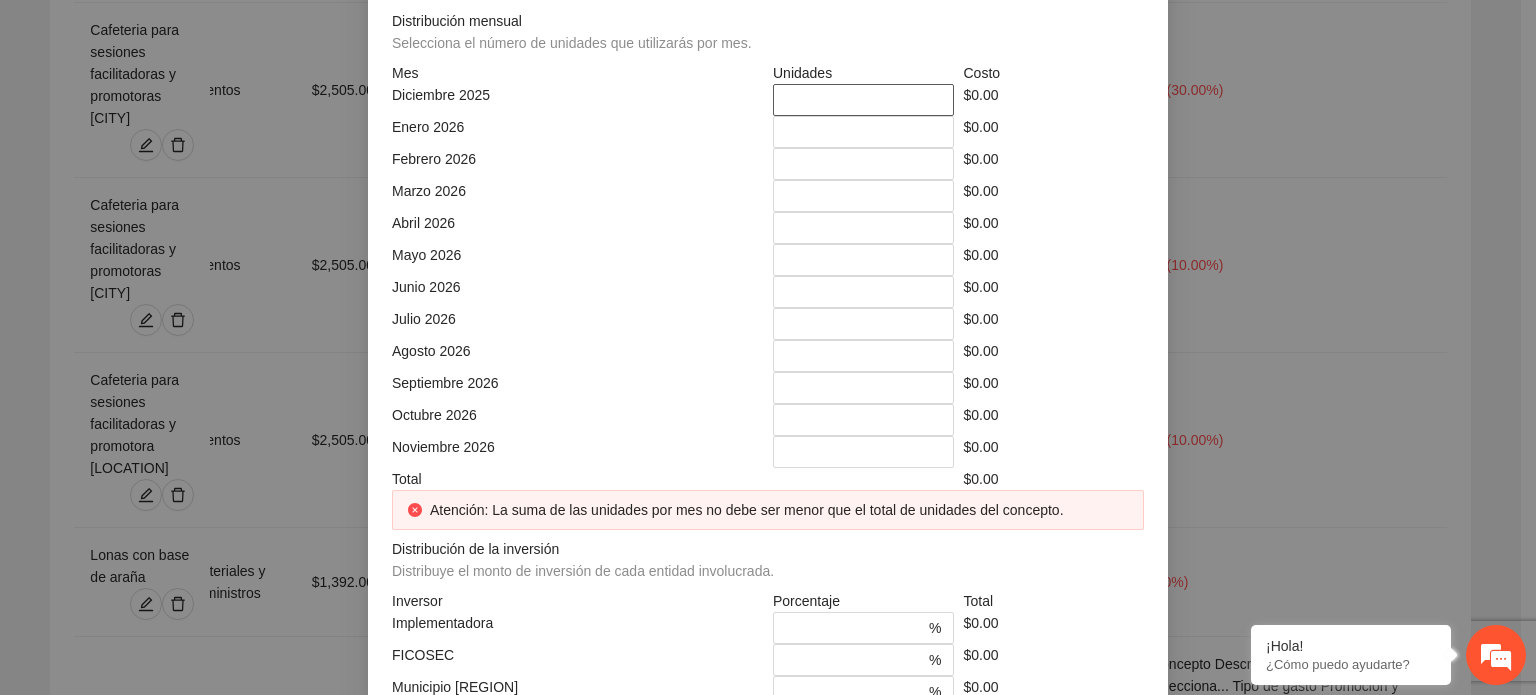 click on "*" at bounding box center [863, 100] 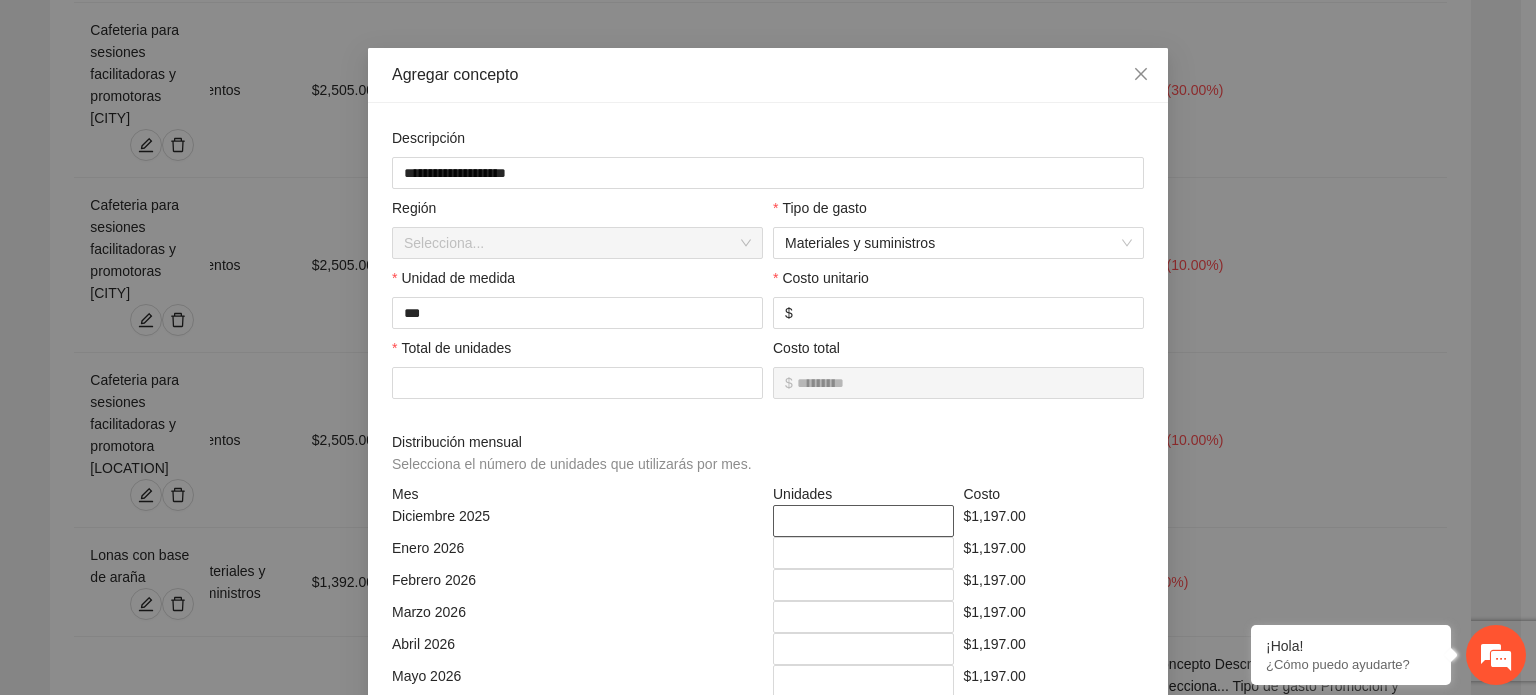 scroll, scrollTop: 416, scrollLeft: 0, axis: vertical 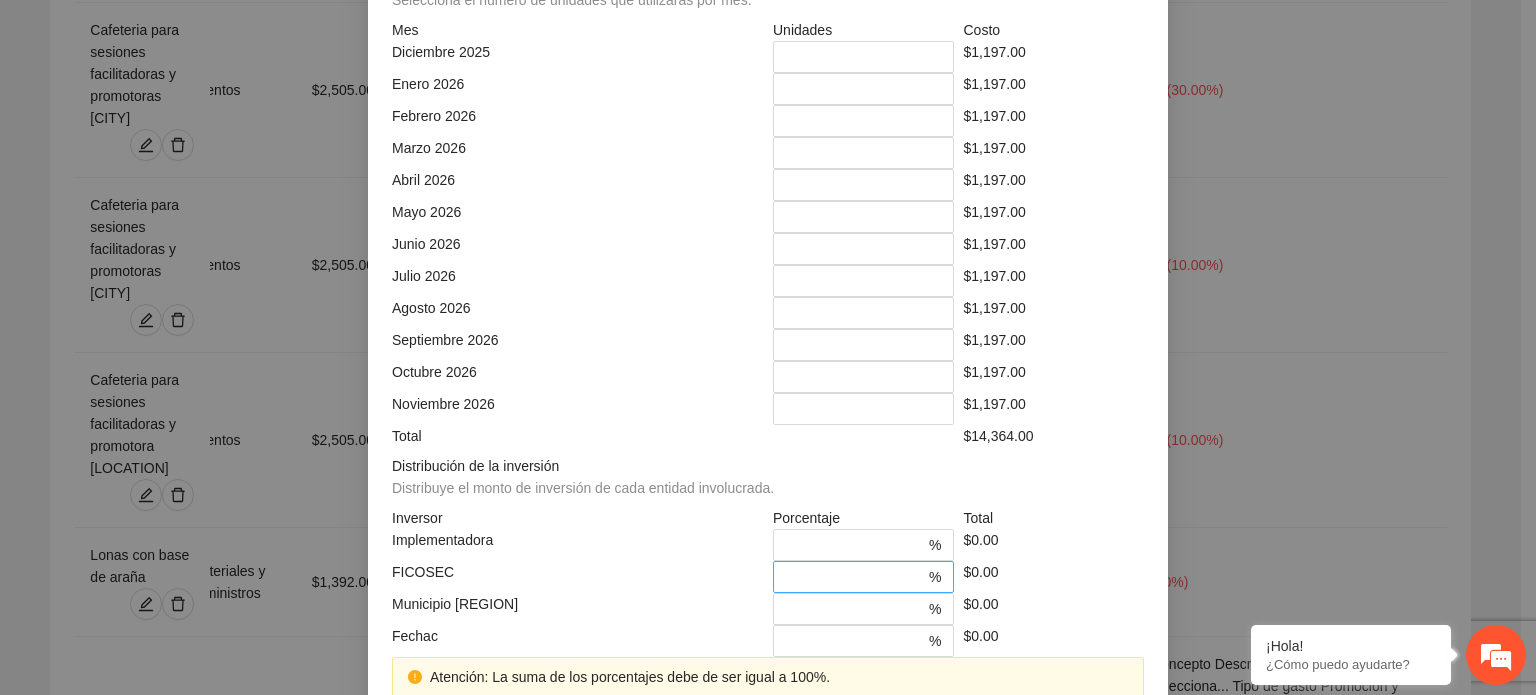 click on "*" at bounding box center [855, 577] 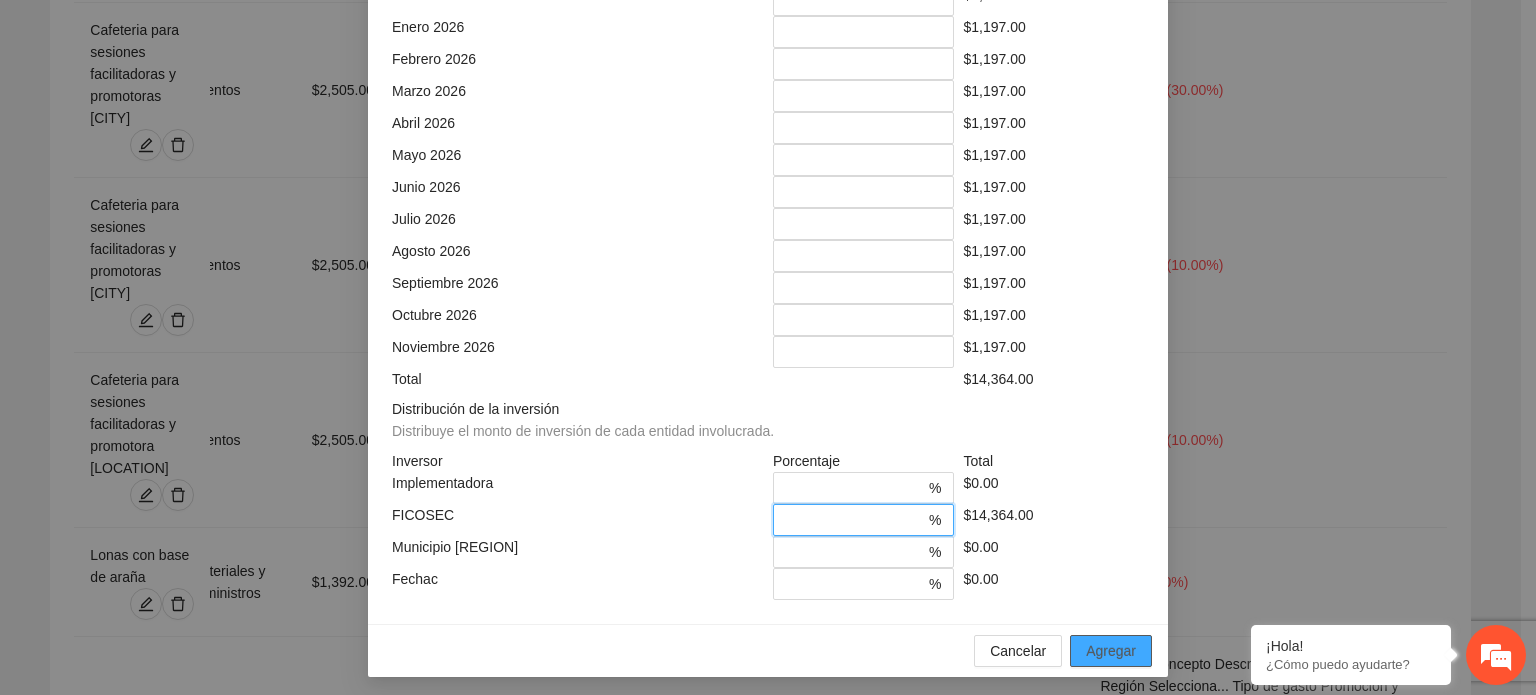 click on "Agregar" at bounding box center (1111, 651) 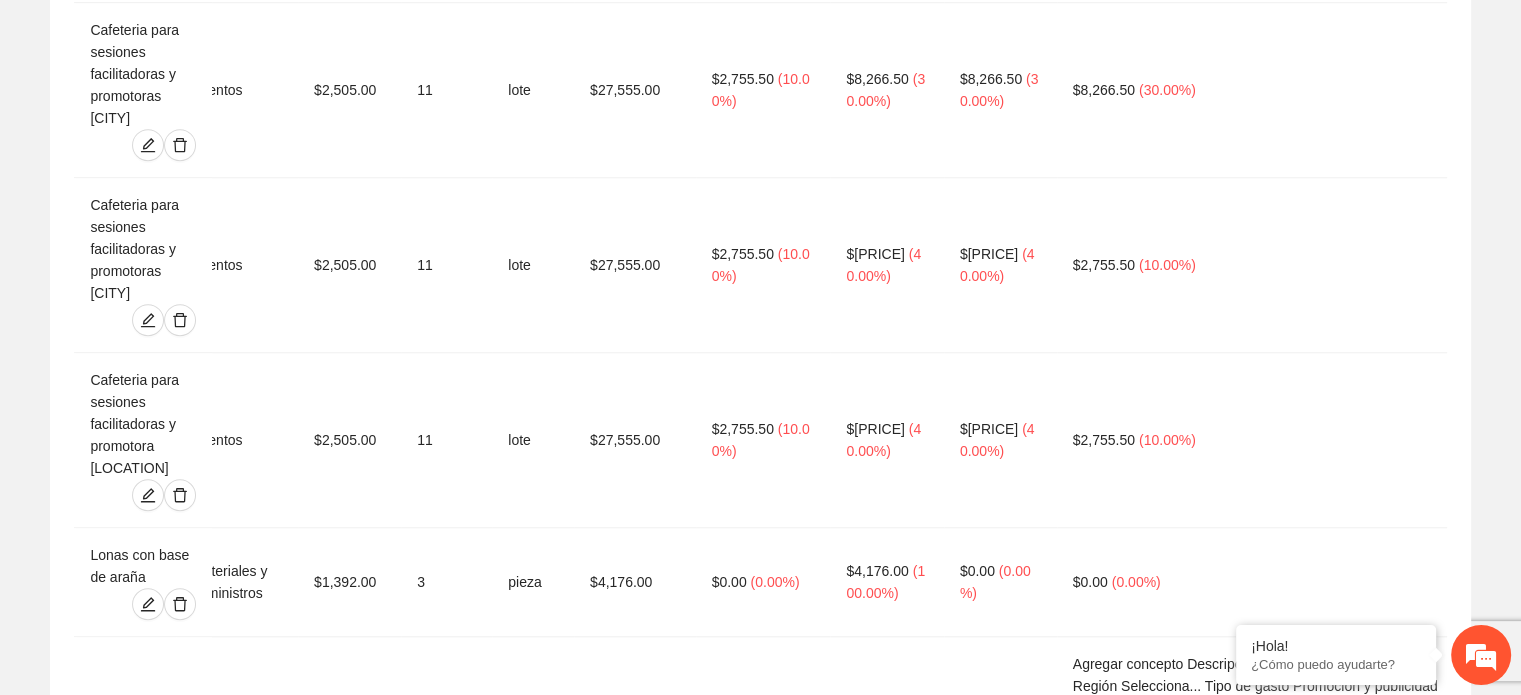 click on "Agregar concepto" at bounding box center [760, 1769] 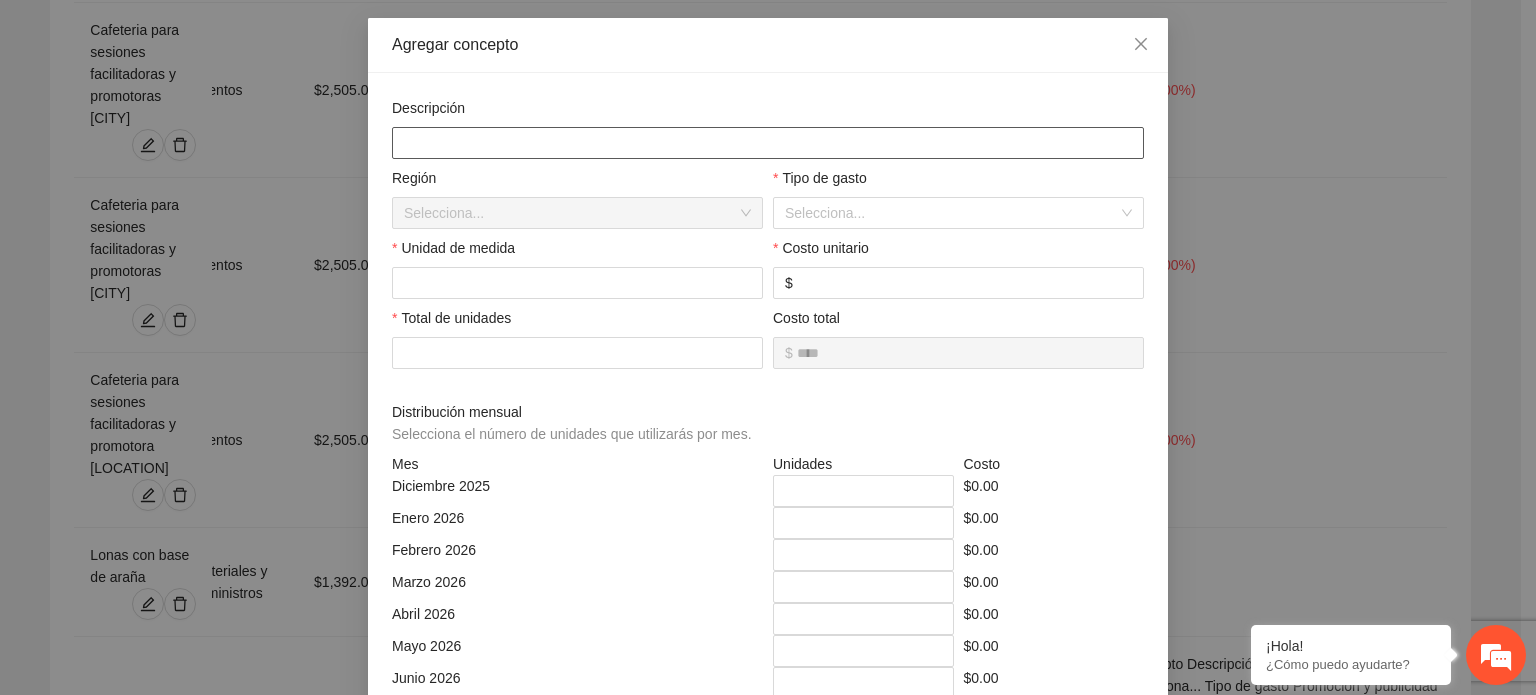 click at bounding box center [768, 143] 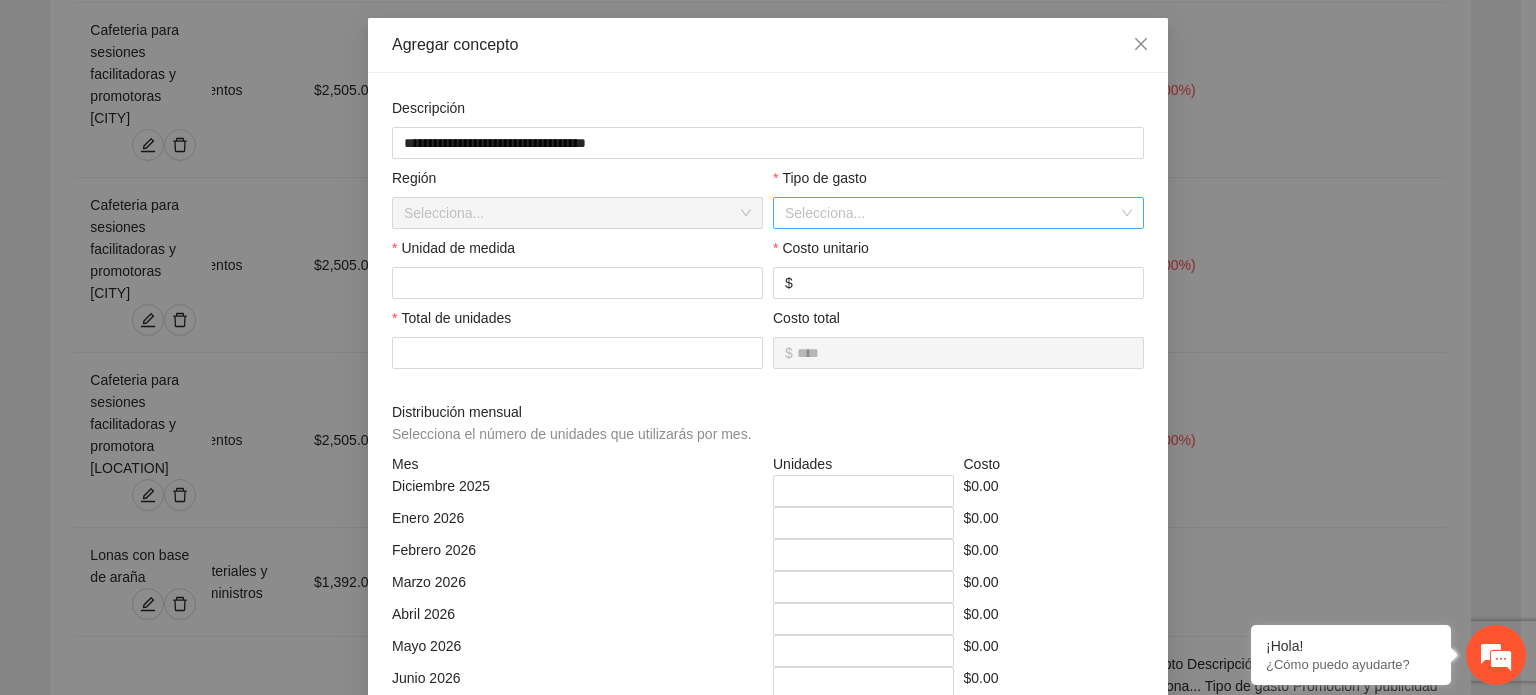 click at bounding box center (951, 213) 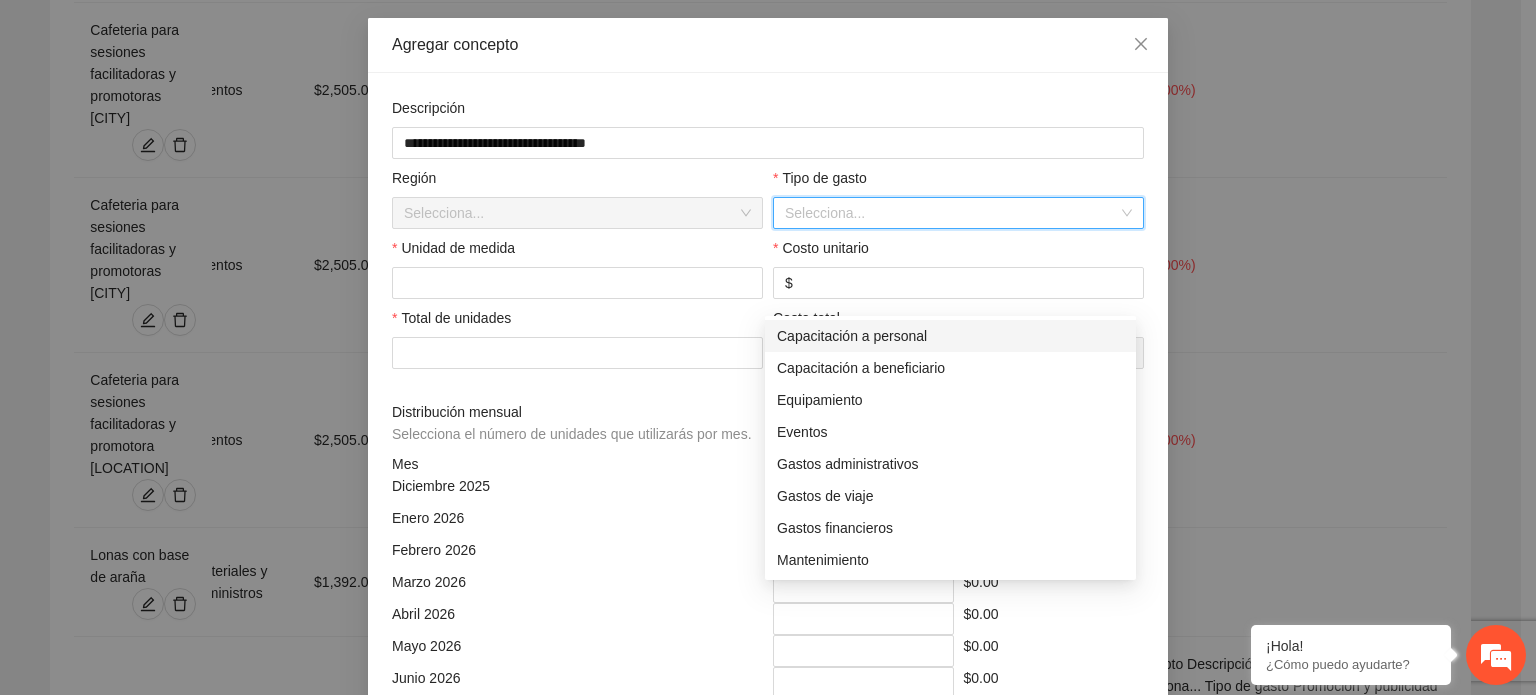 scroll, scrollTop: 100, scrollLeft: 0, axis: vertical 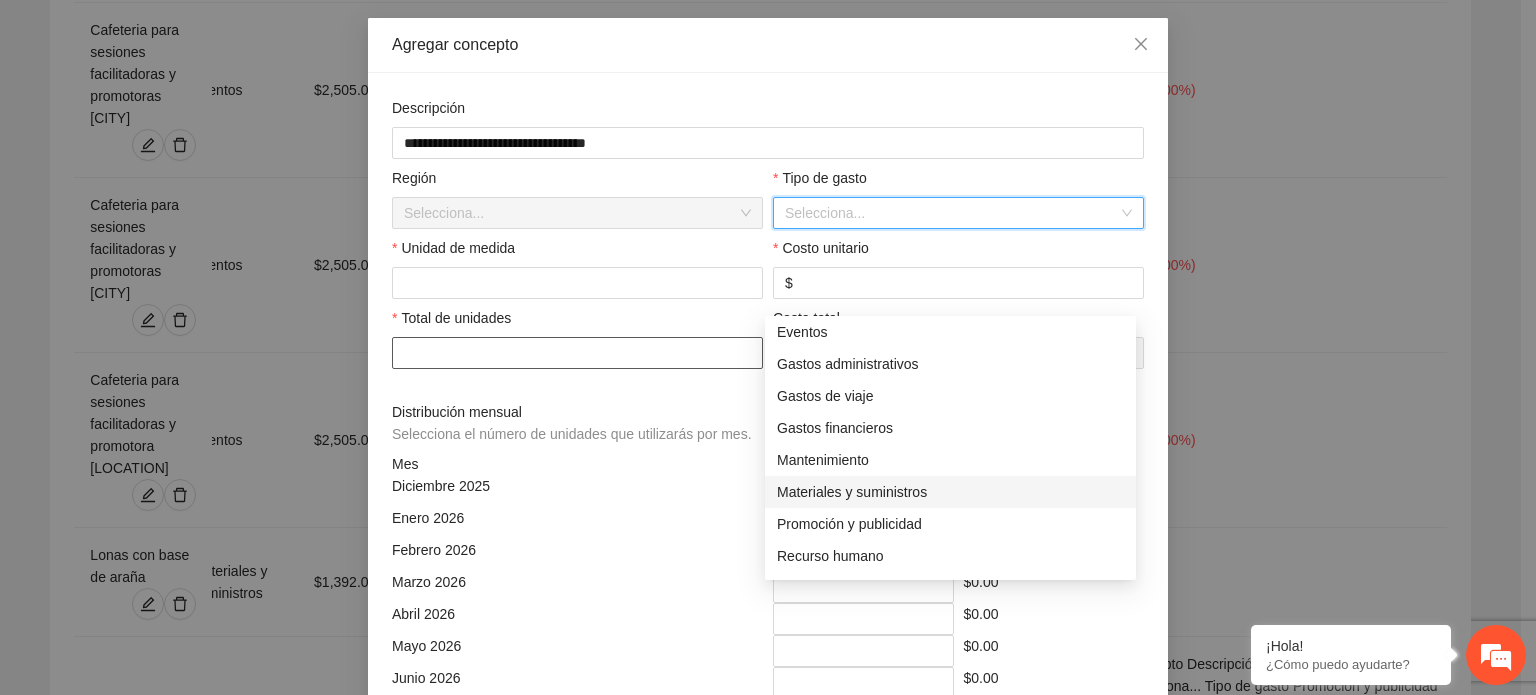 drag, startPoint x: 867, startPoint y: 487, endPoint x: 704, endPoint y: 435, distance: 171.09354 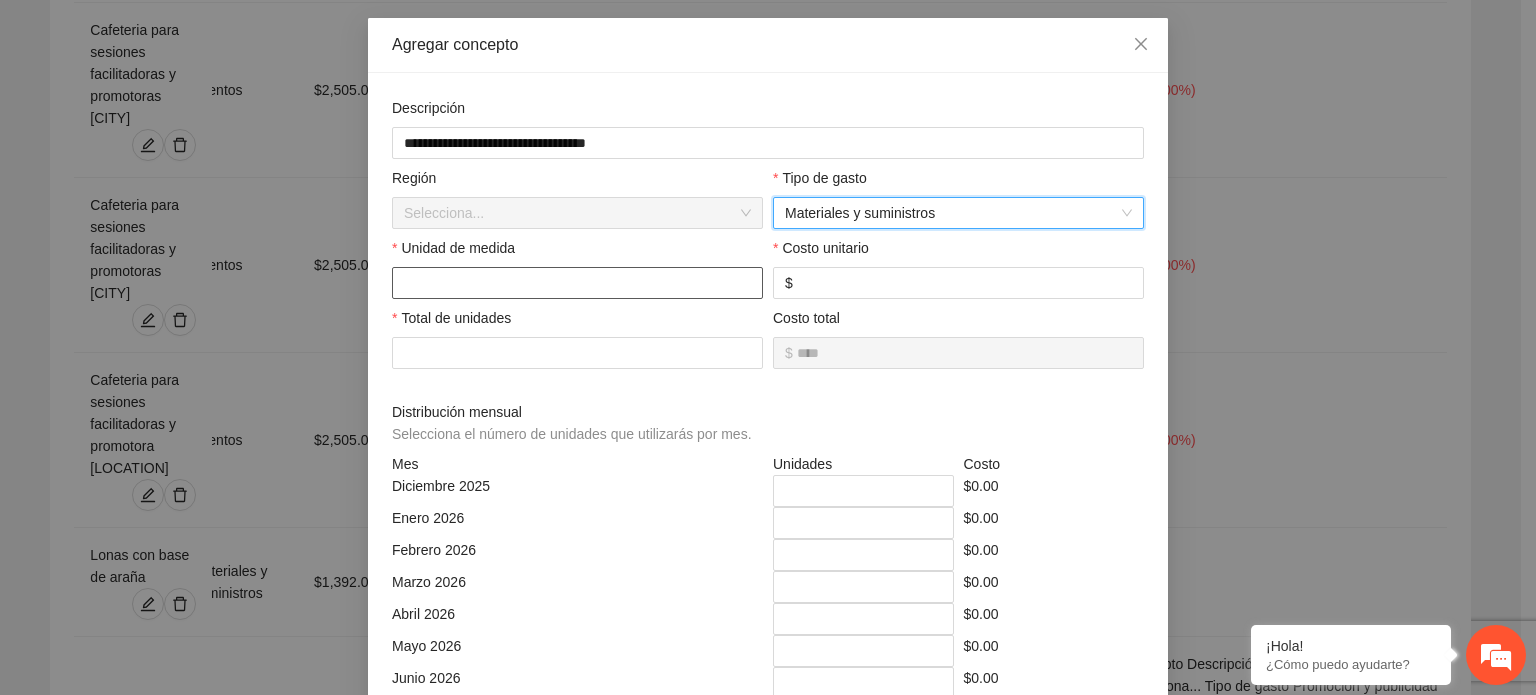 click at bounding box center (577, 283) 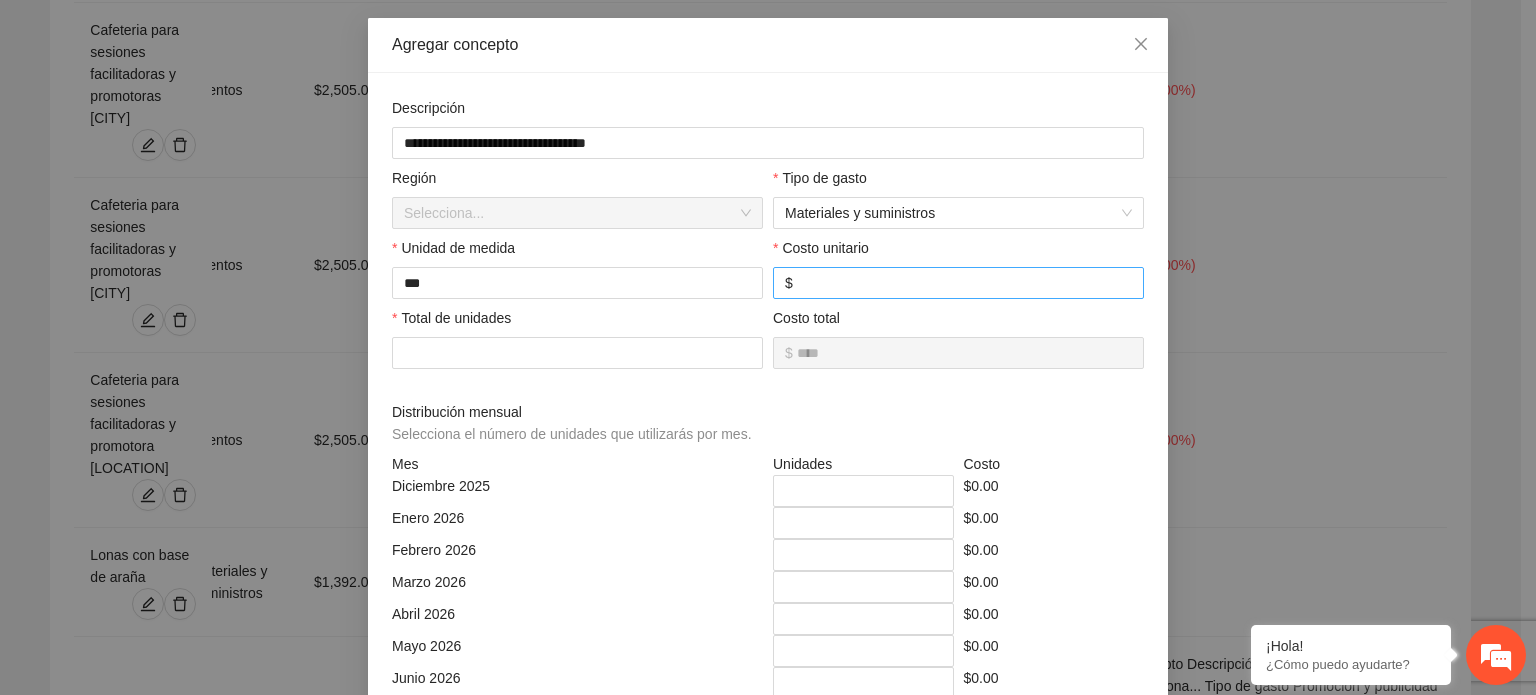 click at bounding box center (964, 283) 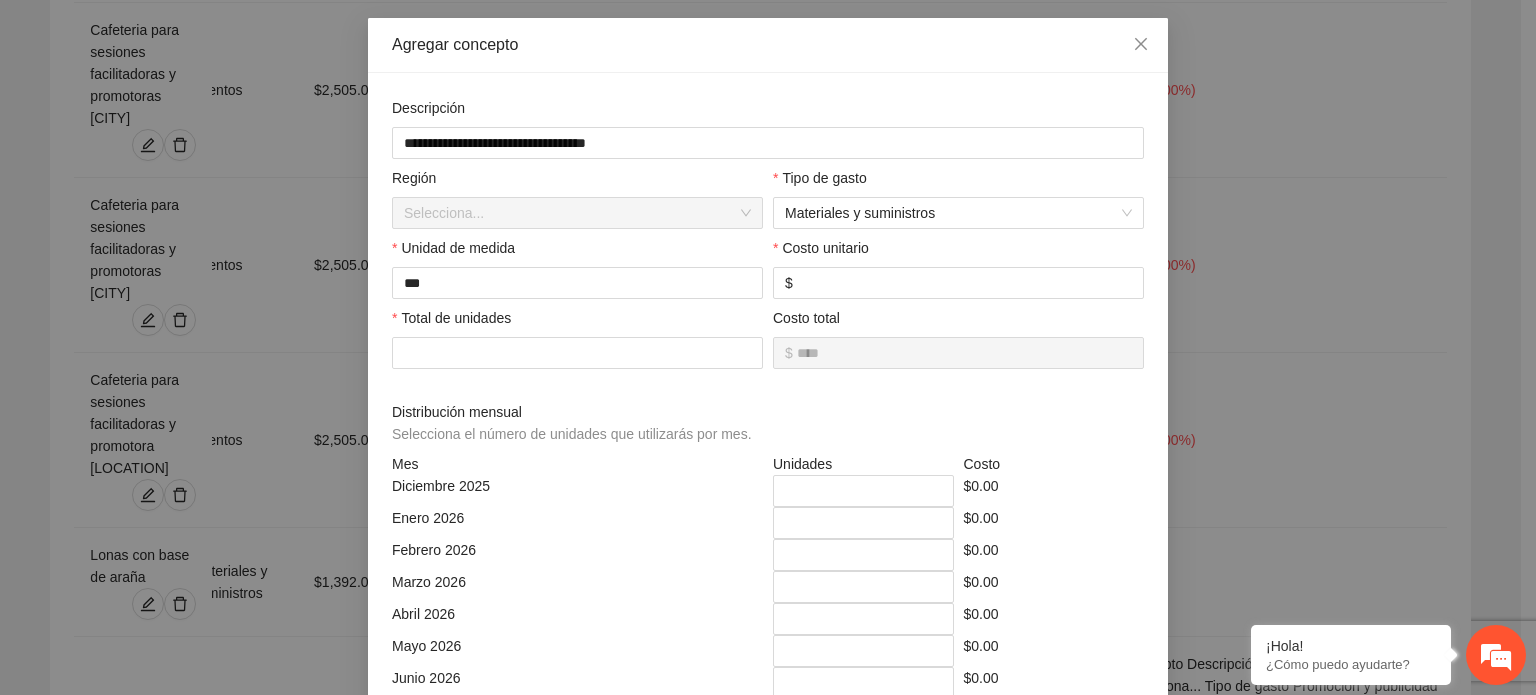 click on "Total de unidades" at bounding box center [577, 350] 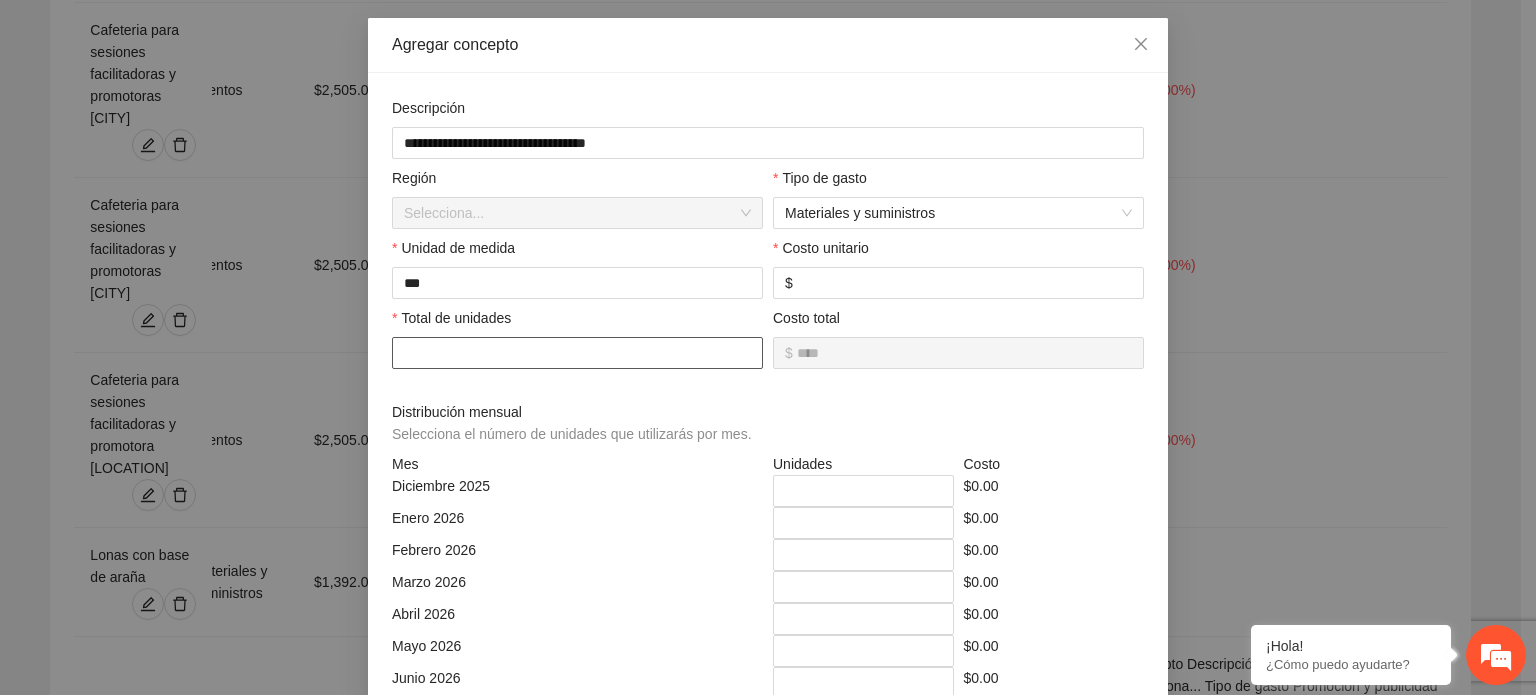 click at bounding box center [577, 353] 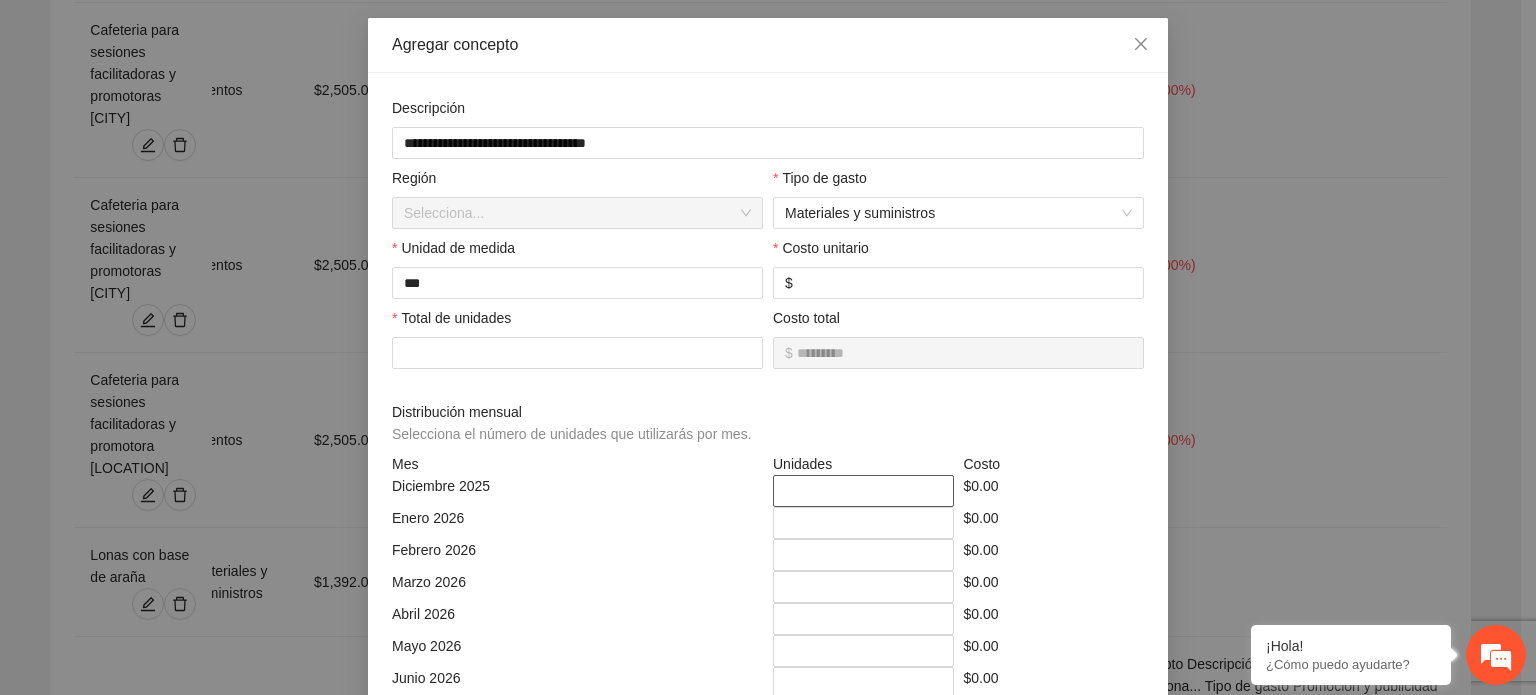 click on "*" at bounding box center [863, 491] 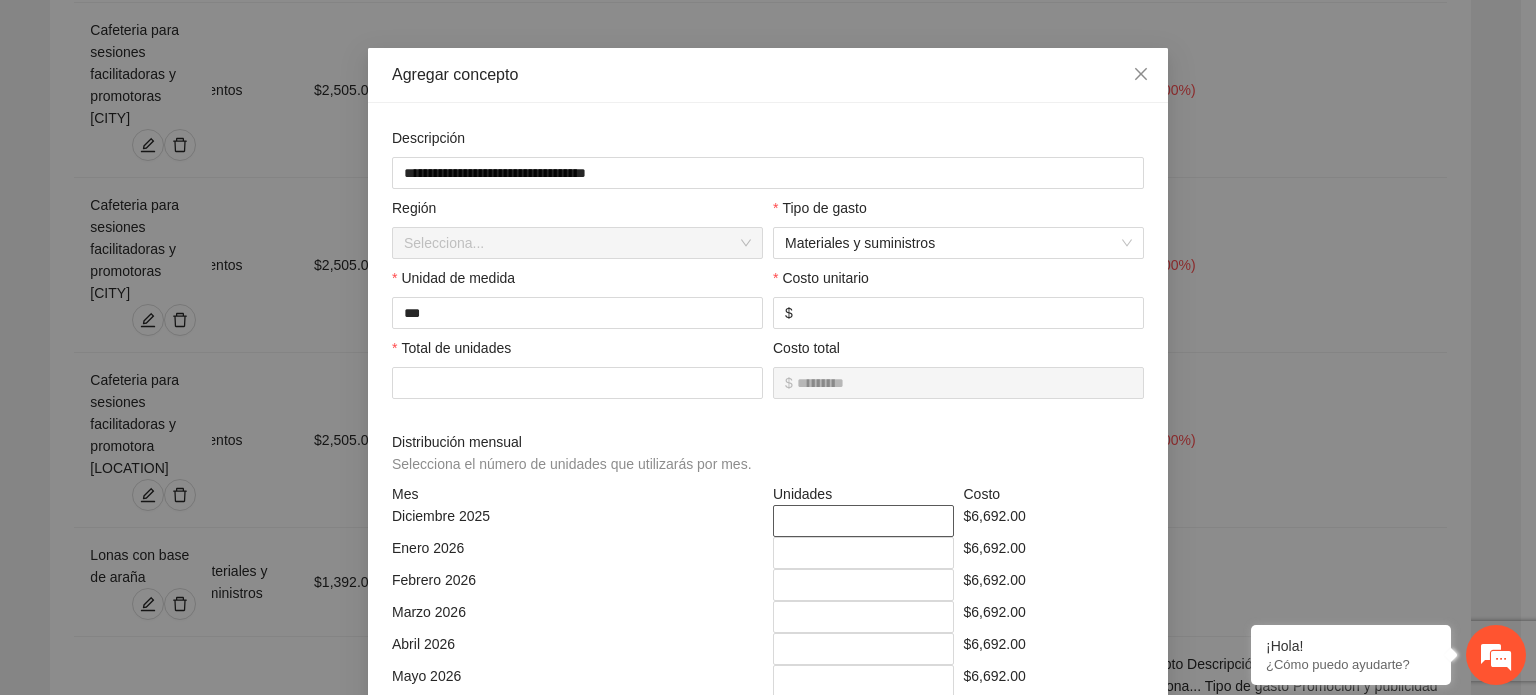 scroll, scrollTop: 416, scrollLeft: 0, axis: vertical 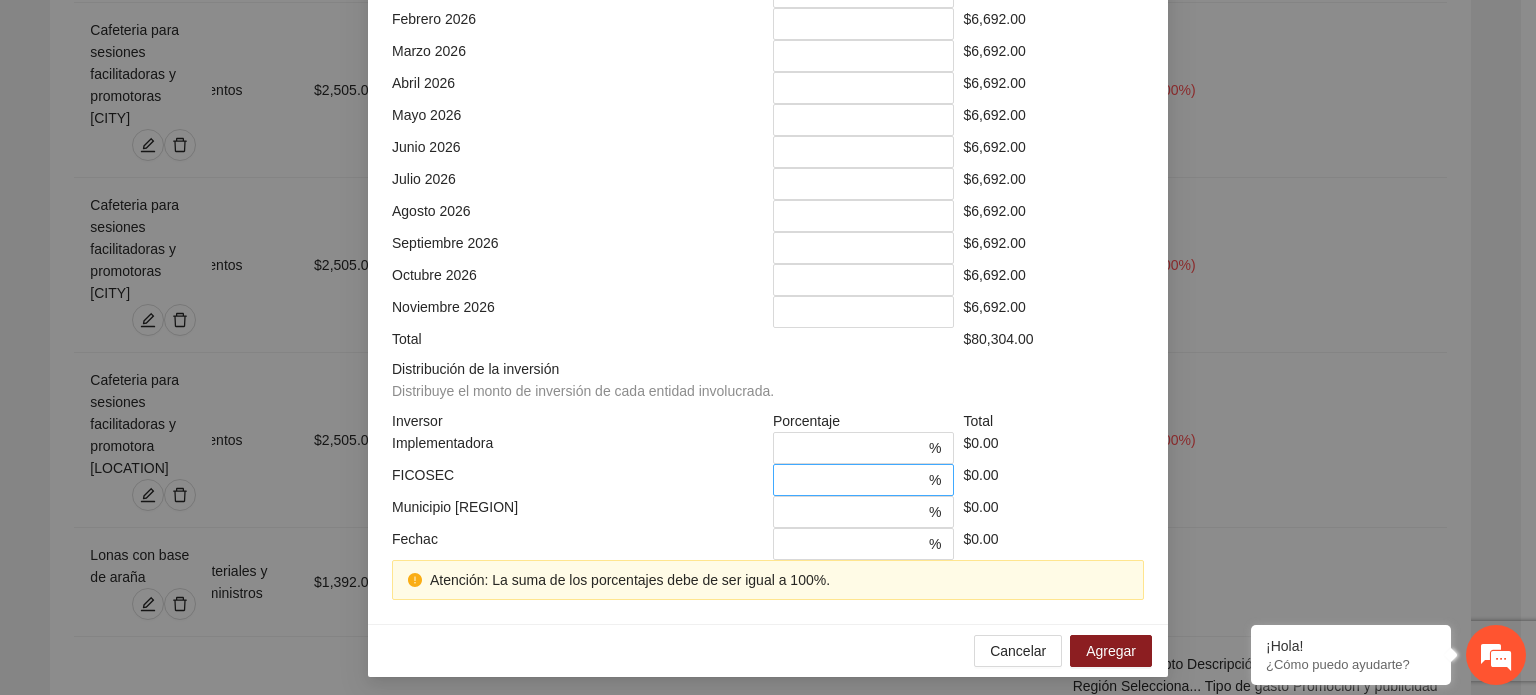 click on "*" at bounding box center (855, 480) 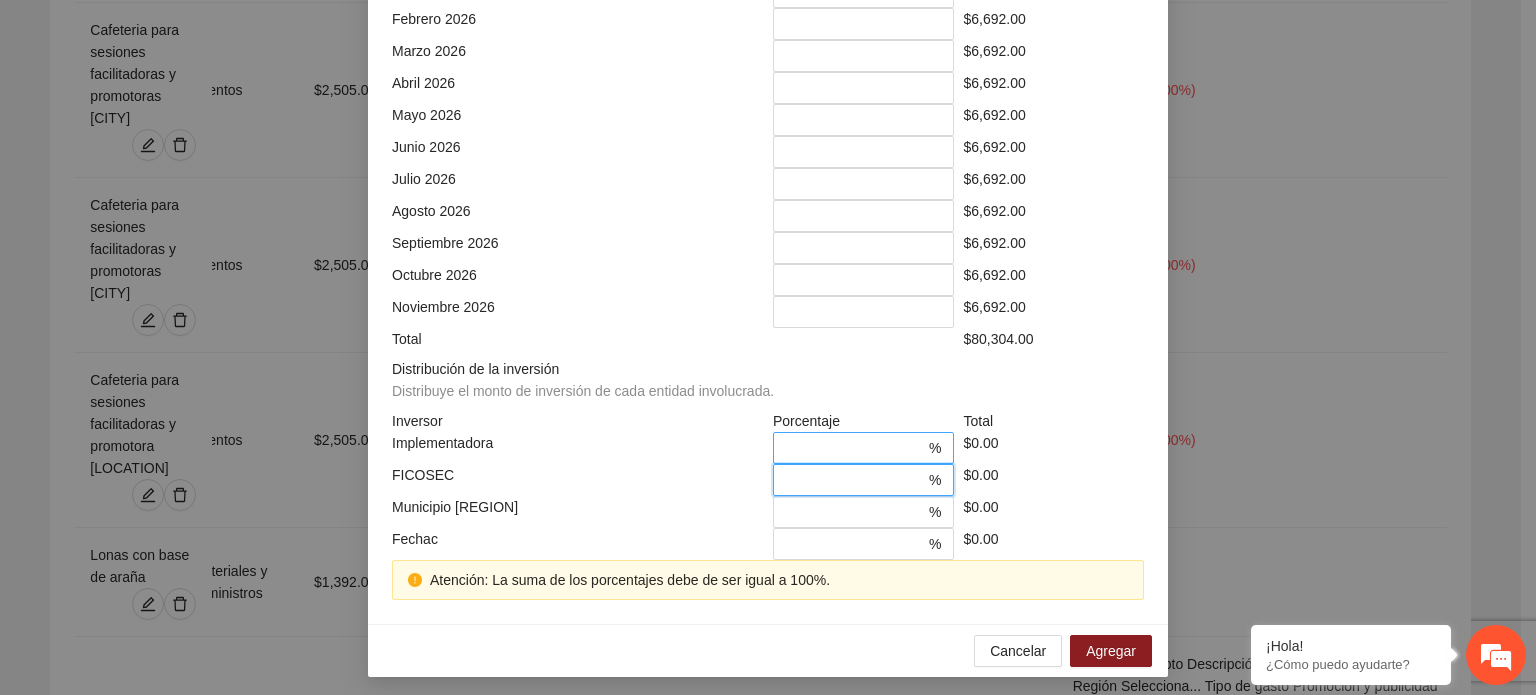 click on "*" at bounding box center (855, 448) 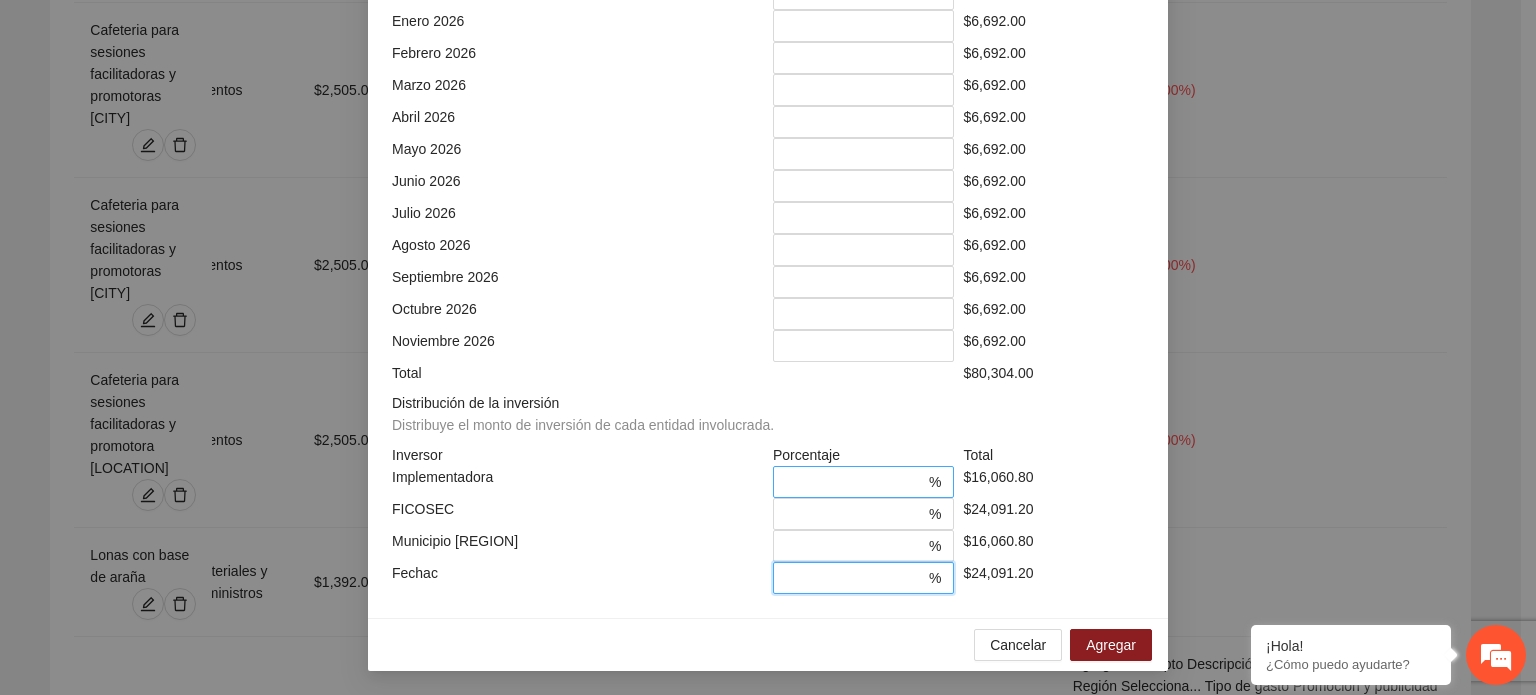 scroll, scrollTop: 573, scrollLeft: 0, axis: vertical 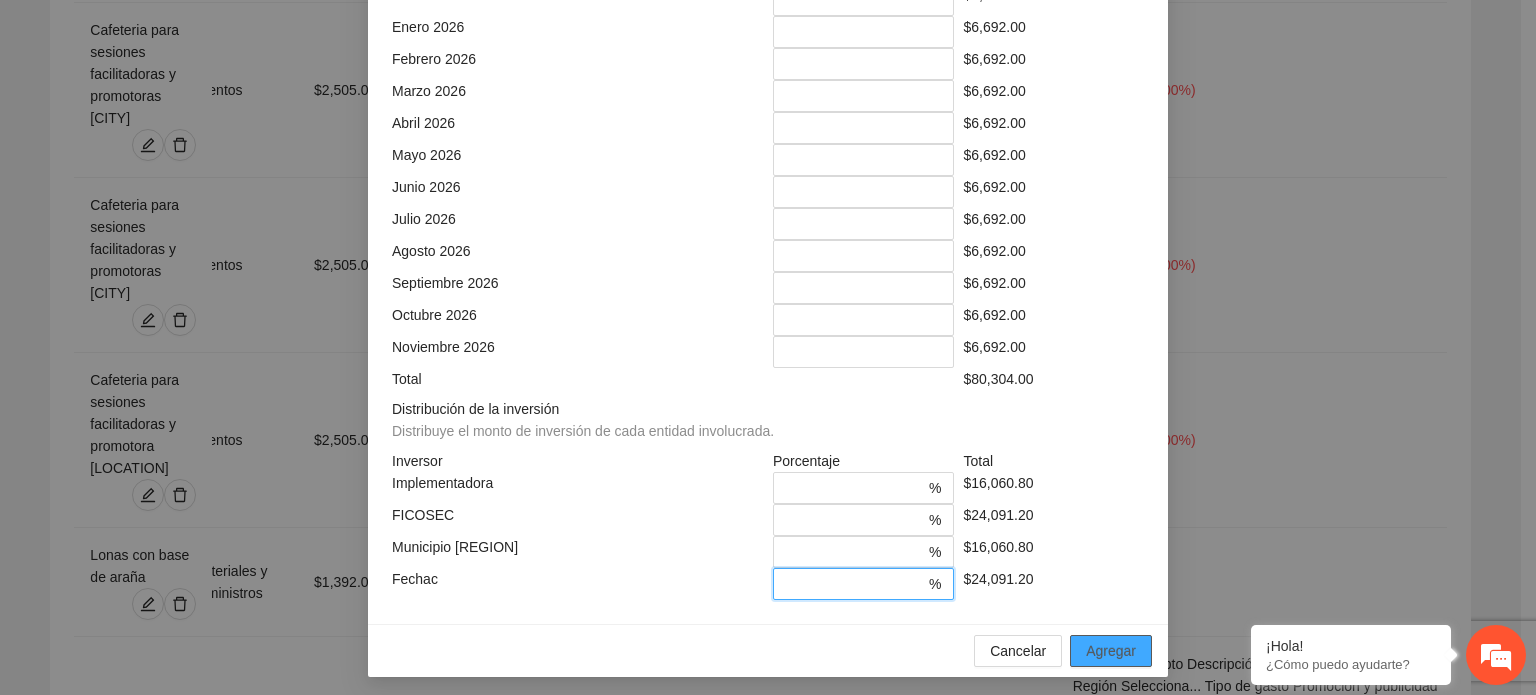 click on "Agregar" at bounding box center (1111, 651) 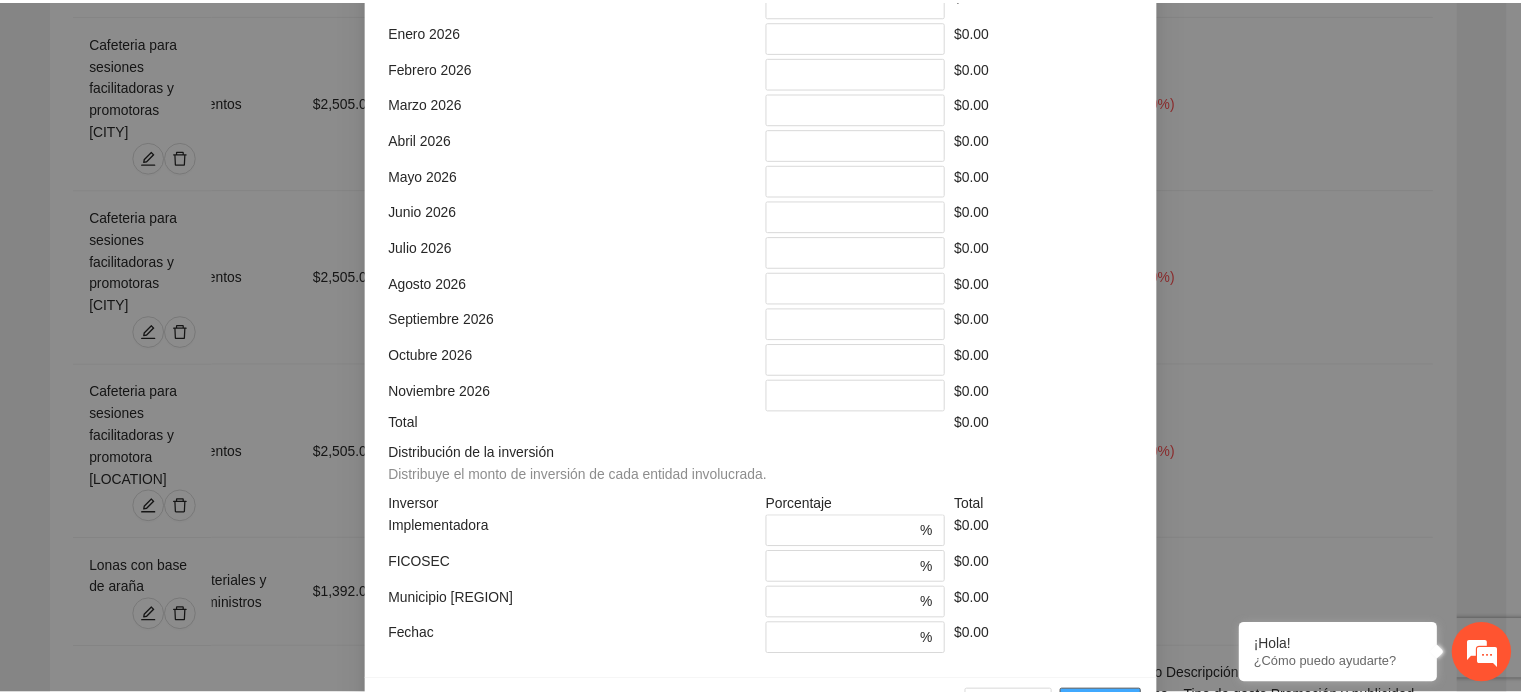 scroll, scrollTop: 473, scrollLeft: 0, axis: vertical 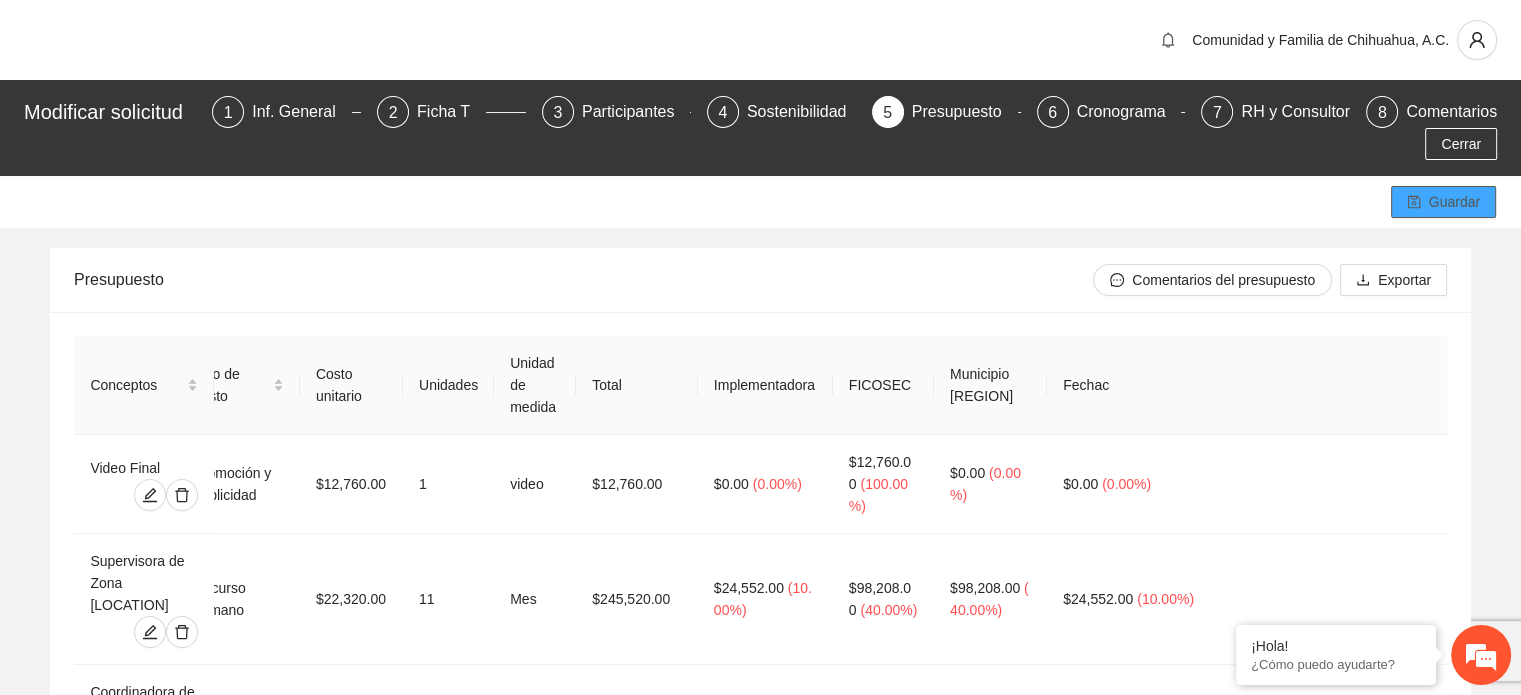 click on "Guardar" at bounding box center (1454, 202) 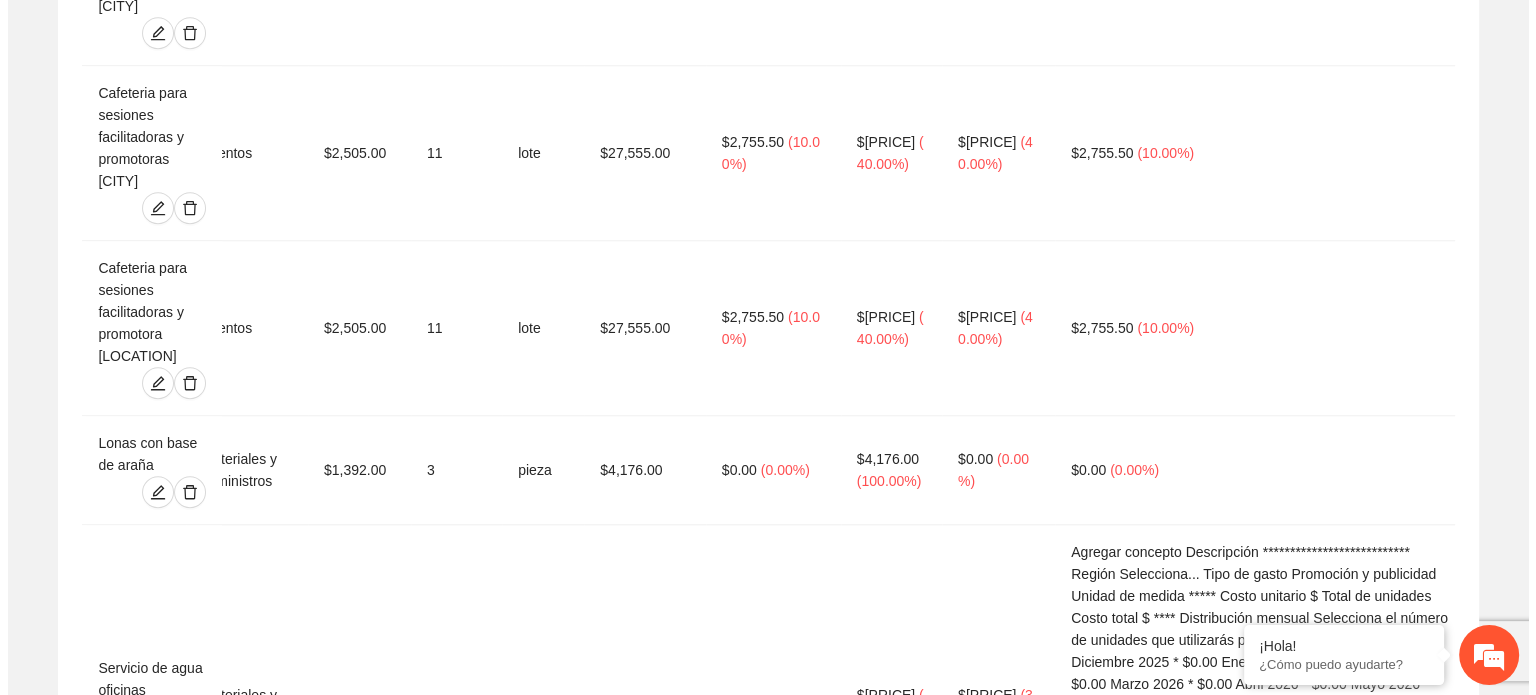 scroll, scrollTop: 1900, scrollLeft: 0, axis: vertical 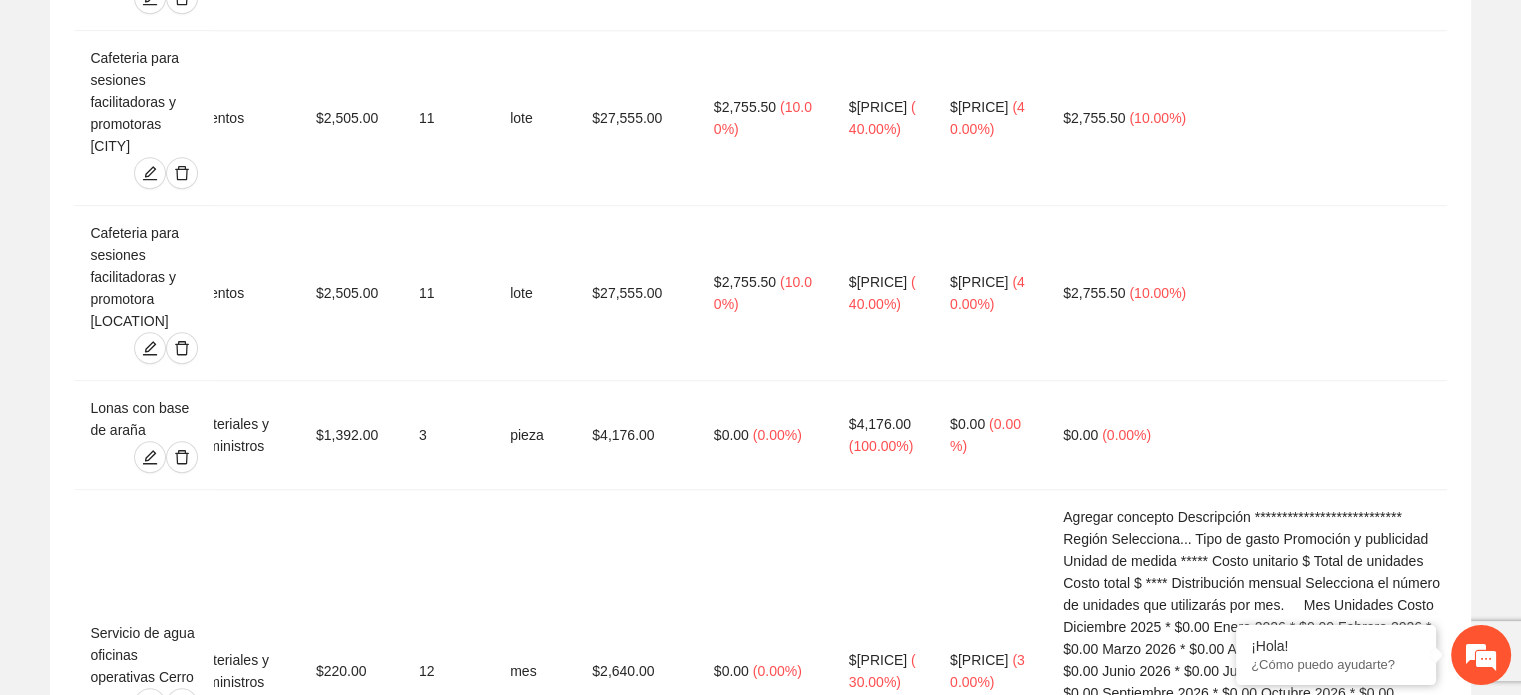click on "Agregar concepto" at bounding box center [771, 1775] 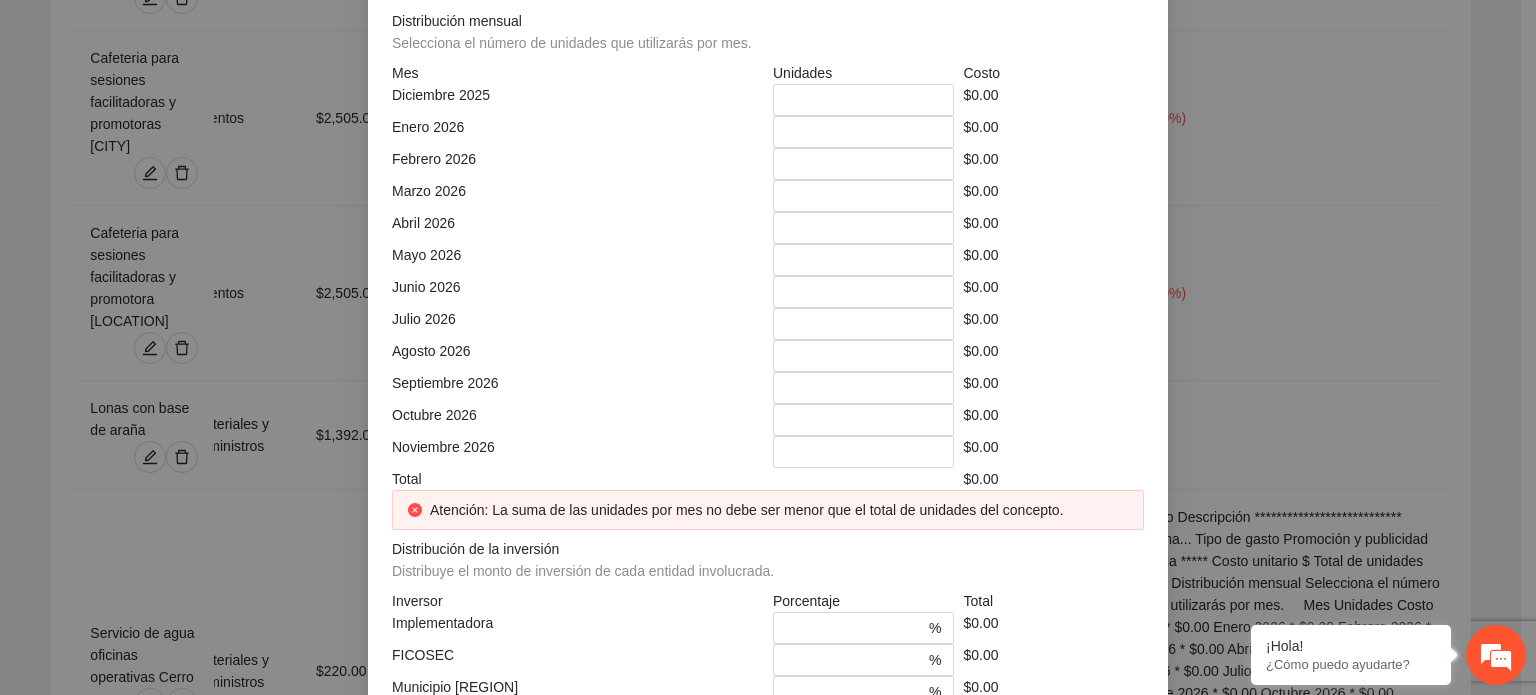 click at bounding box center (768, -248) 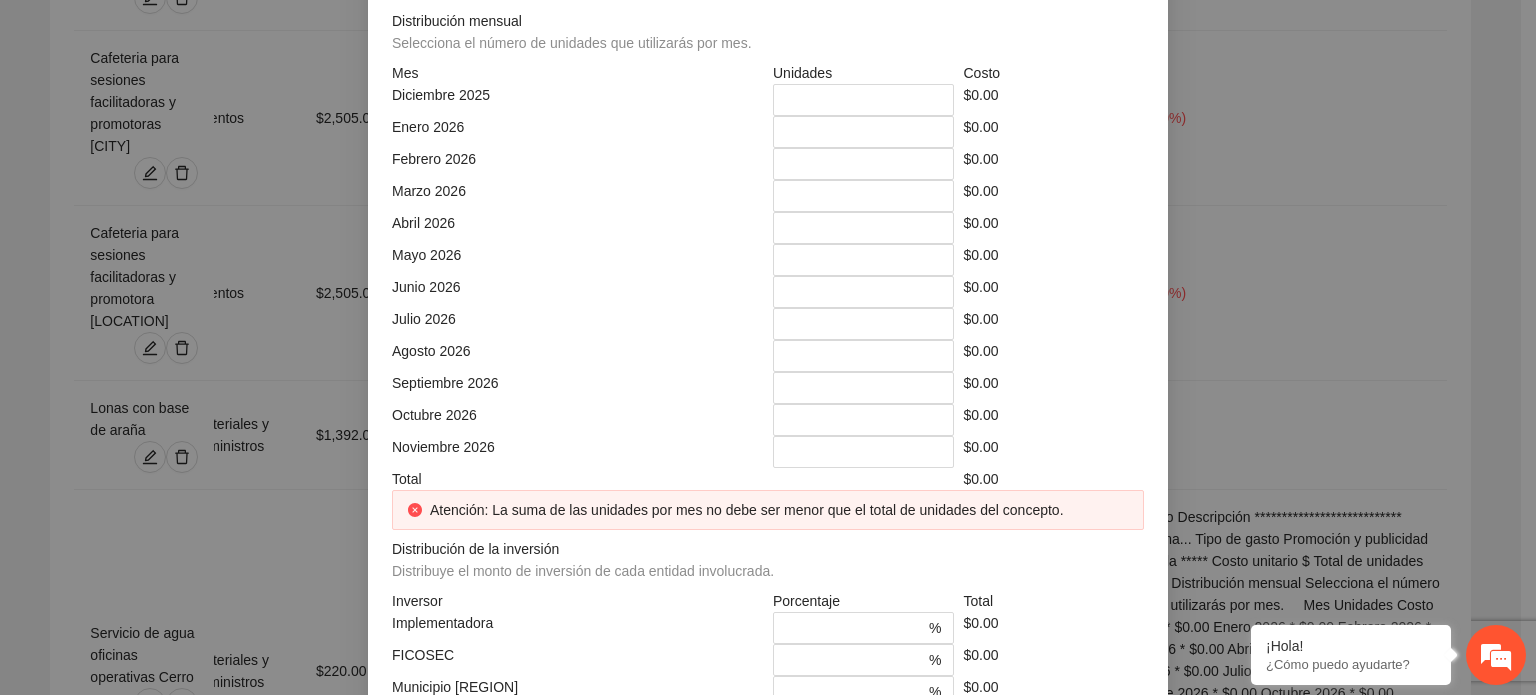 click at bounding box center [951, -178] 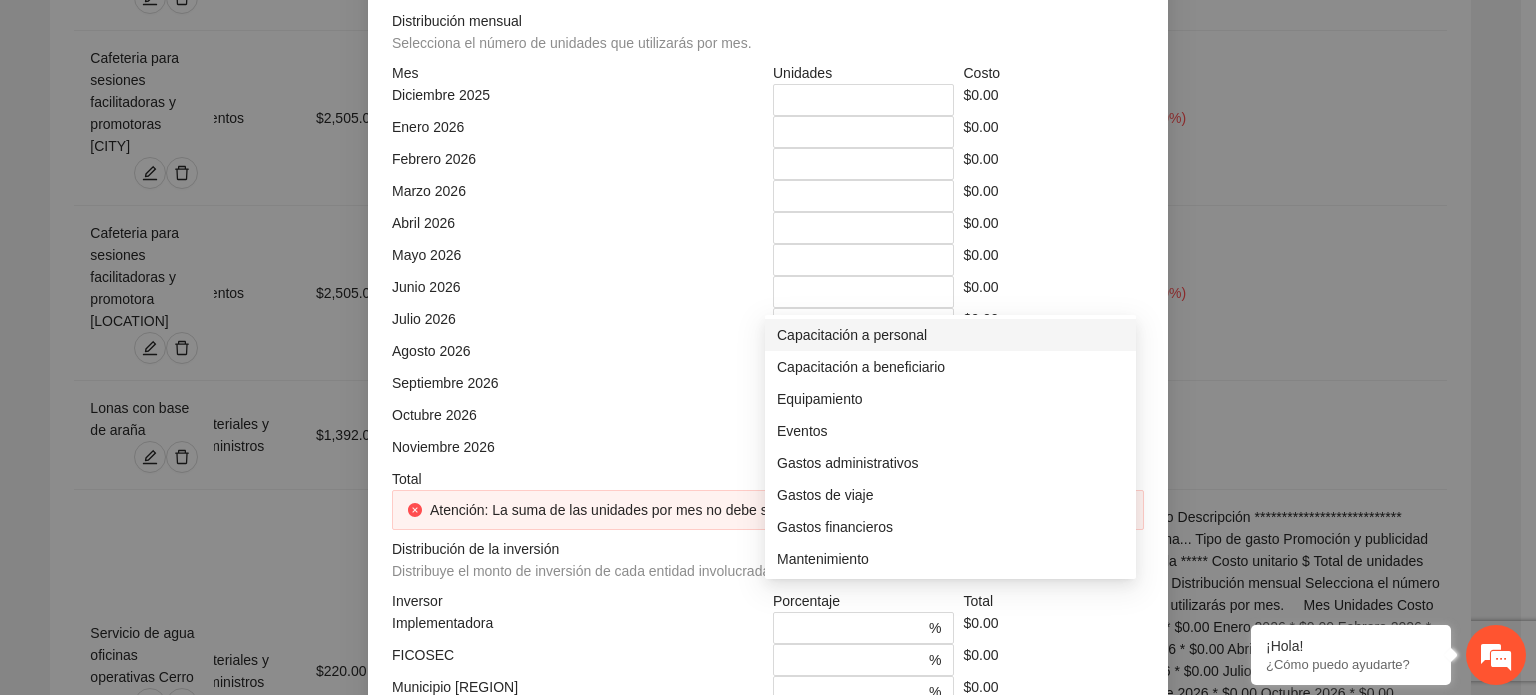 click on "**********" at bounding box center (768, -248) 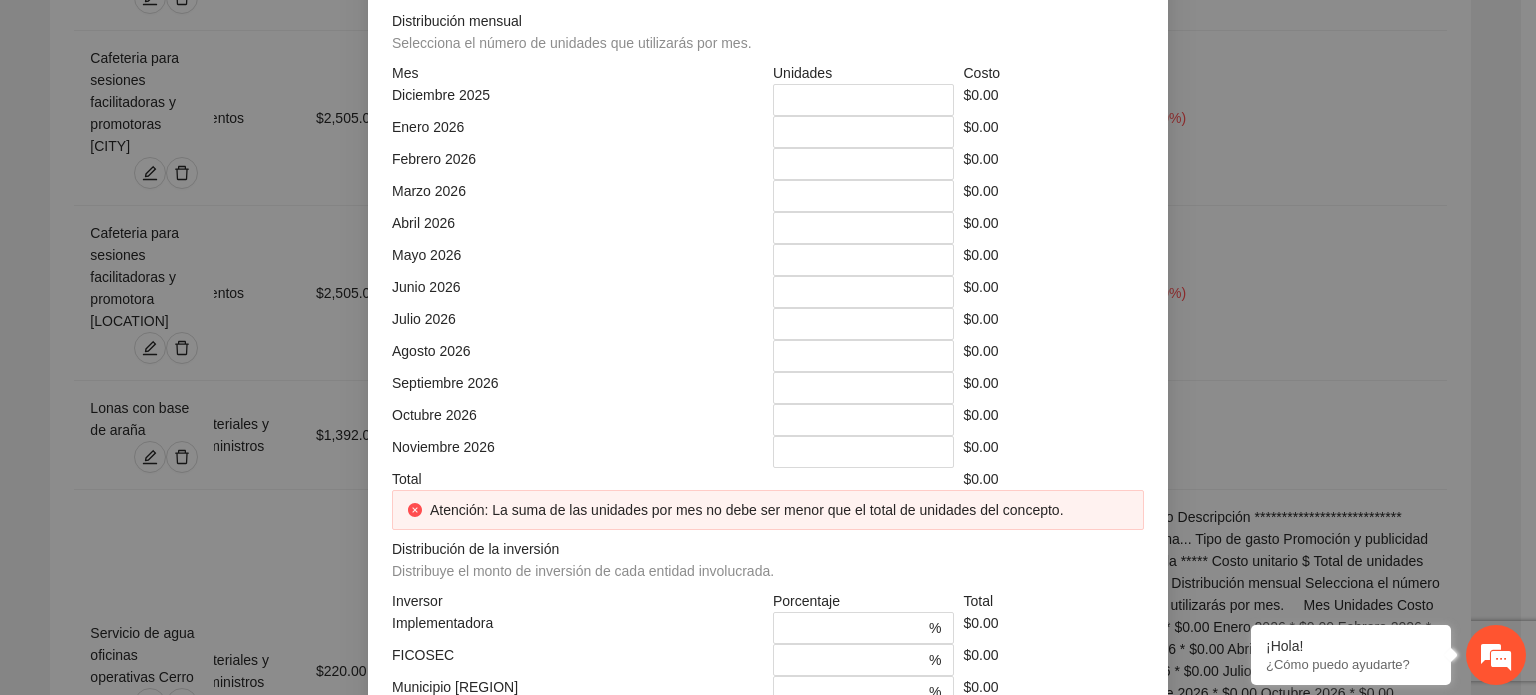 click at bounding box center (951, -178) 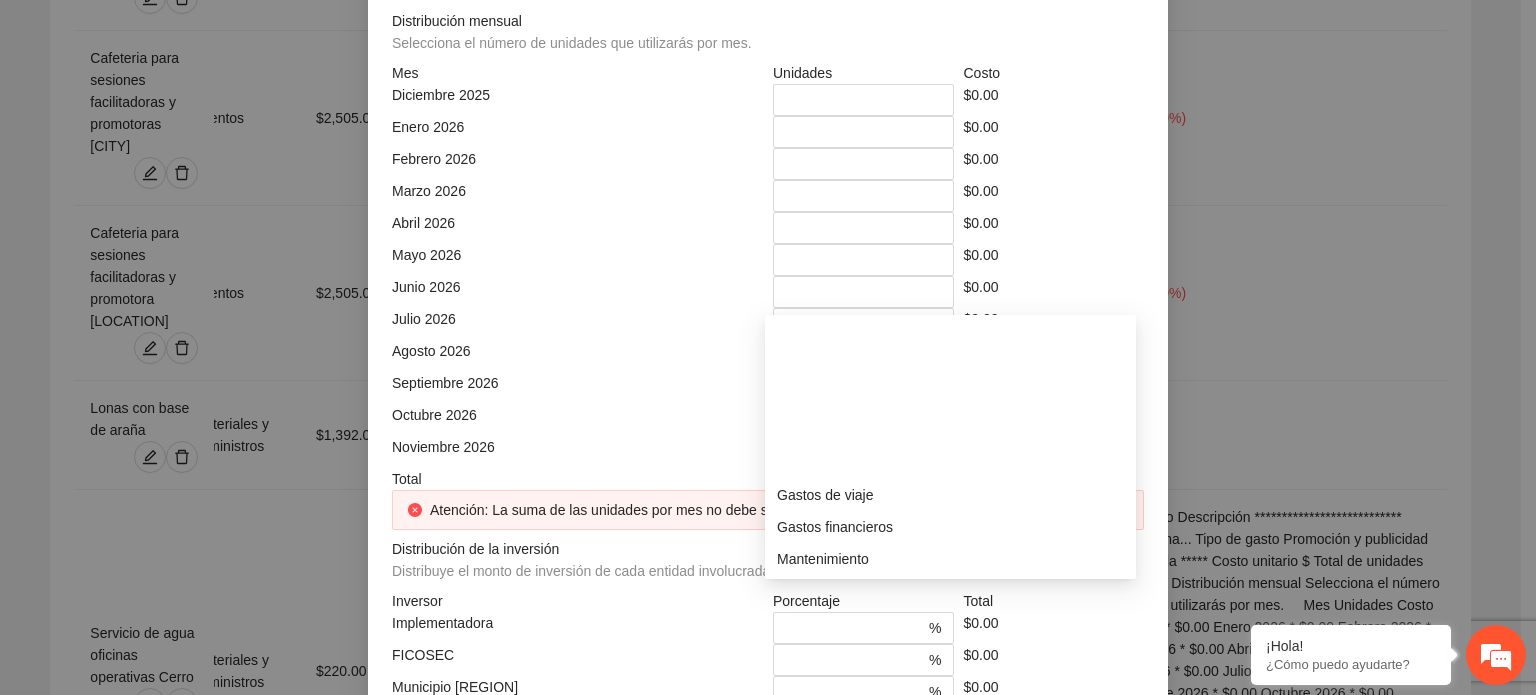 scroll, scrollTop: 184, scrollLeft: 0, axis: vertical 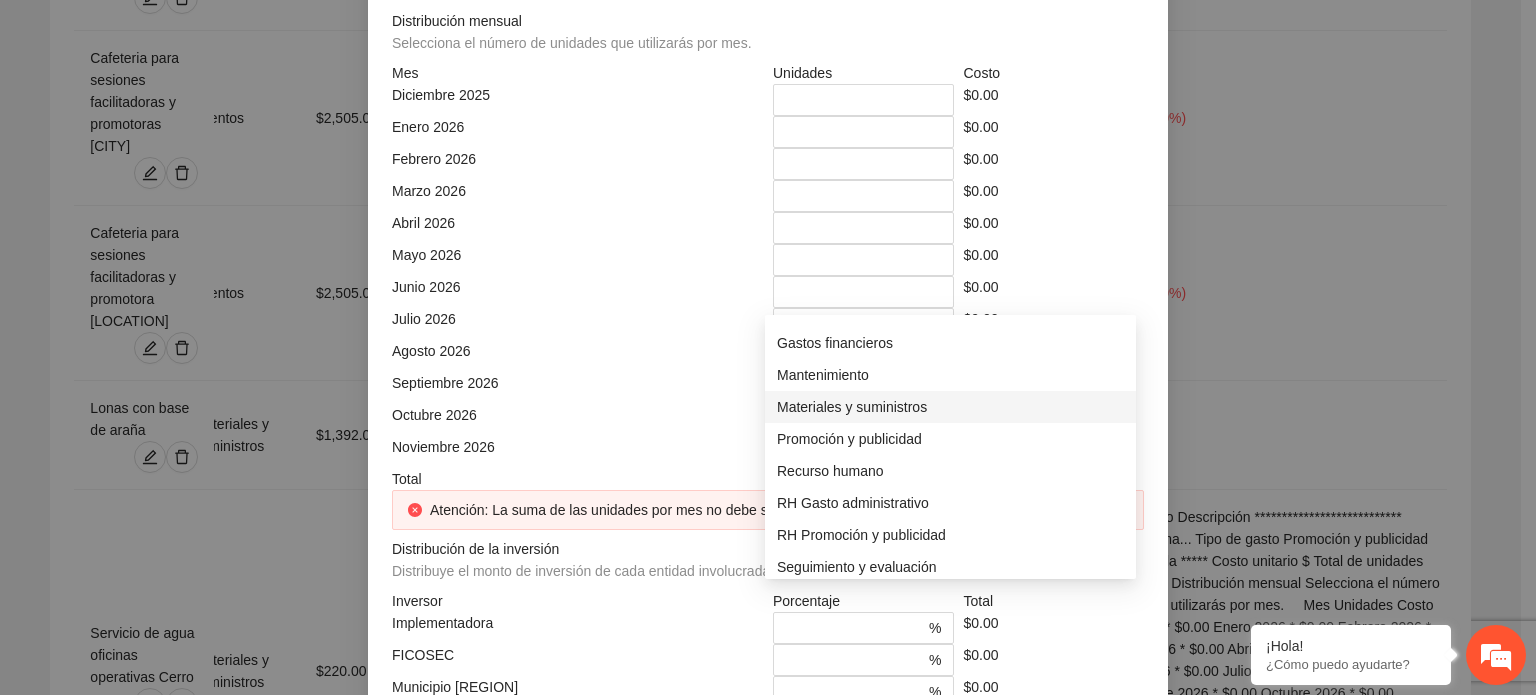 click on "Materiales y suministros" at bounding box center [950, 407] 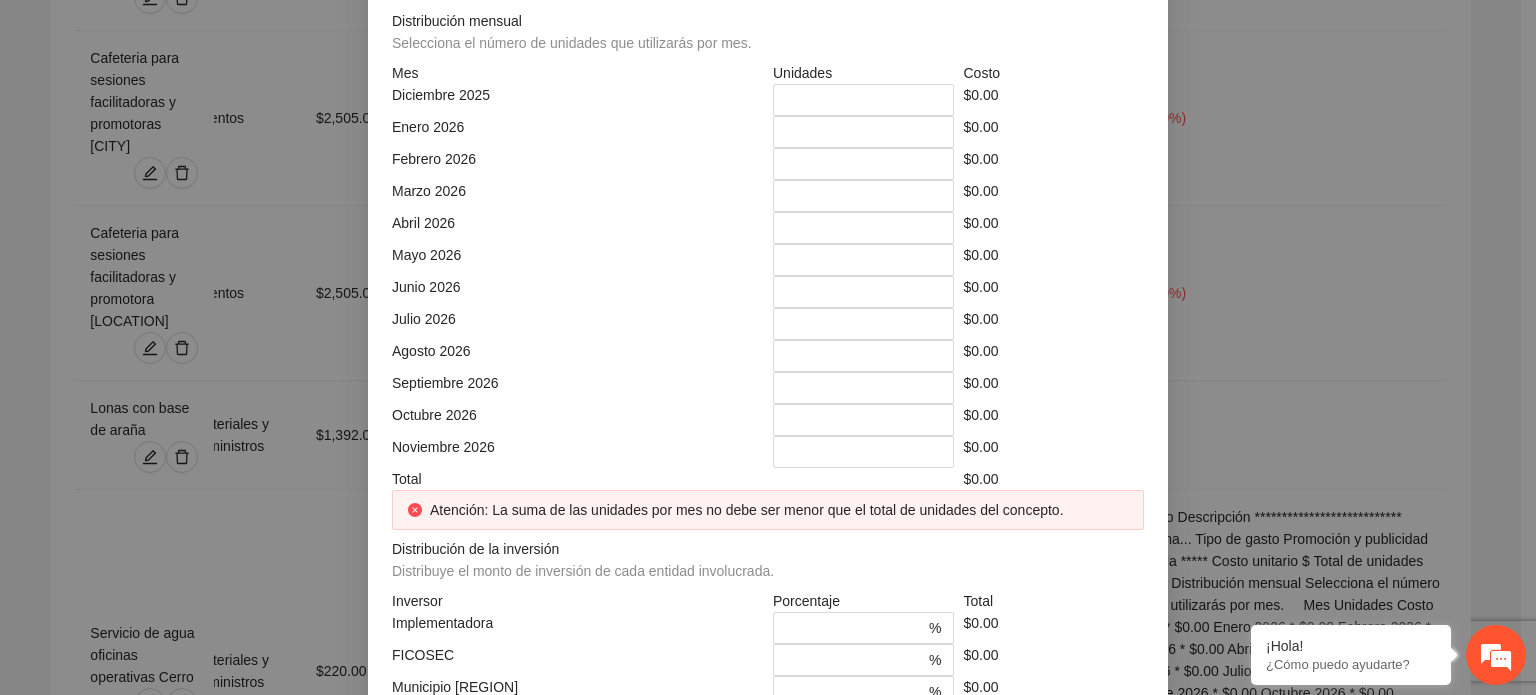 click at bounding box center (577, -108) 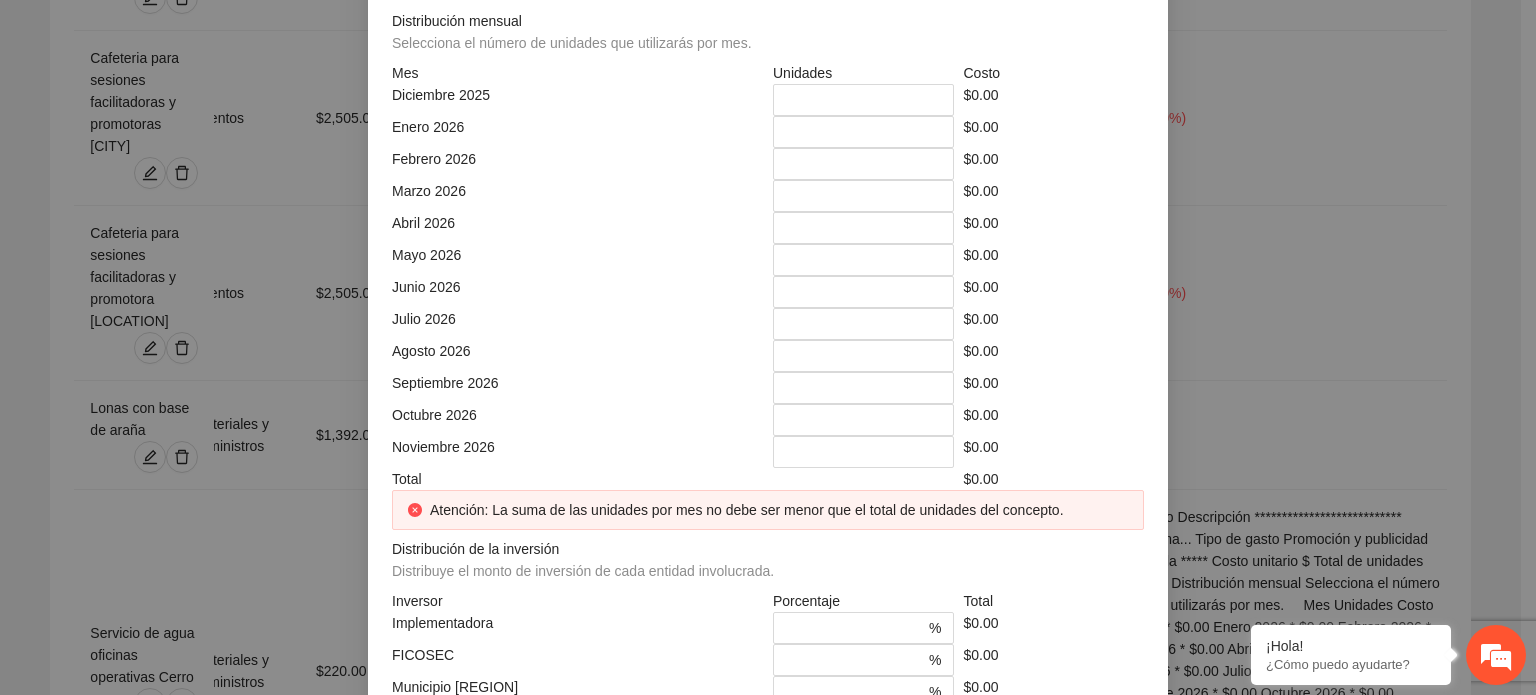 click at bounding box center [964, -108] 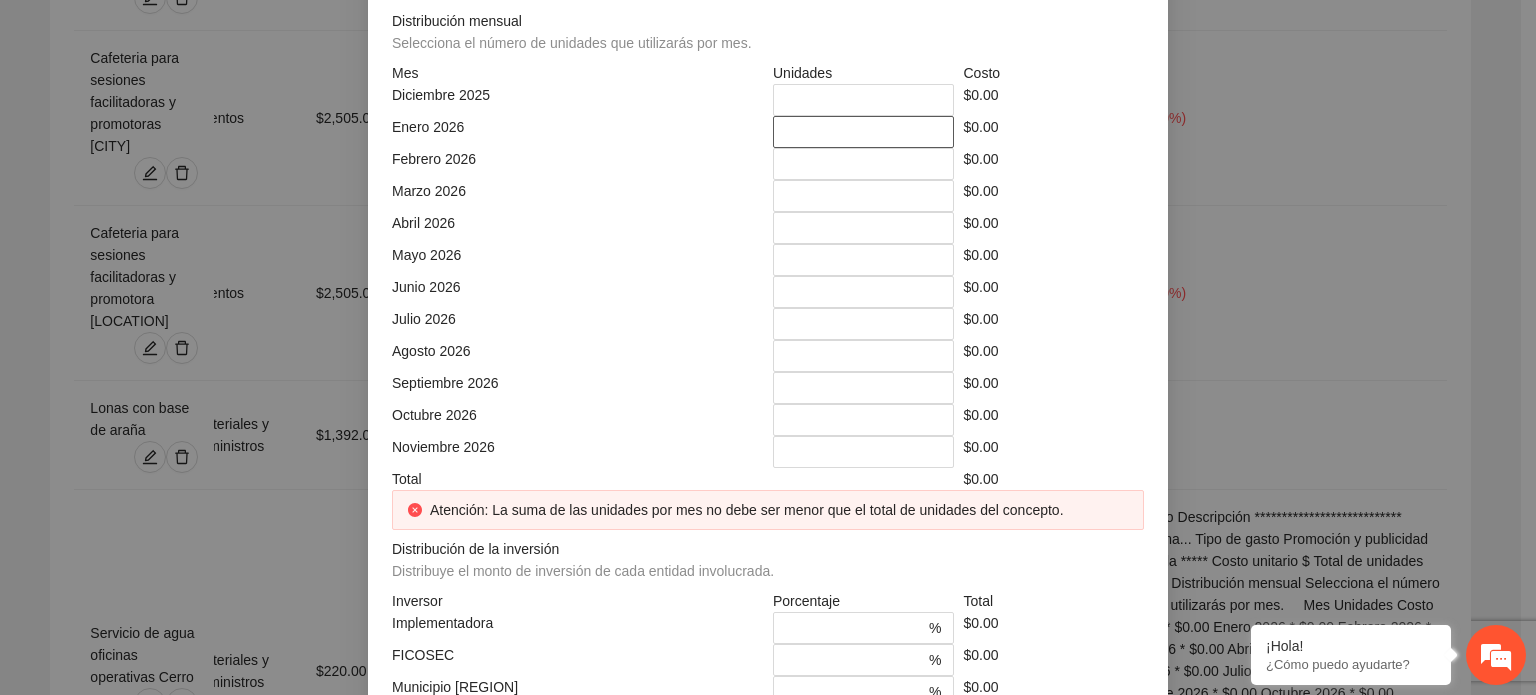 click on "*" at bounding box center [863, 132] 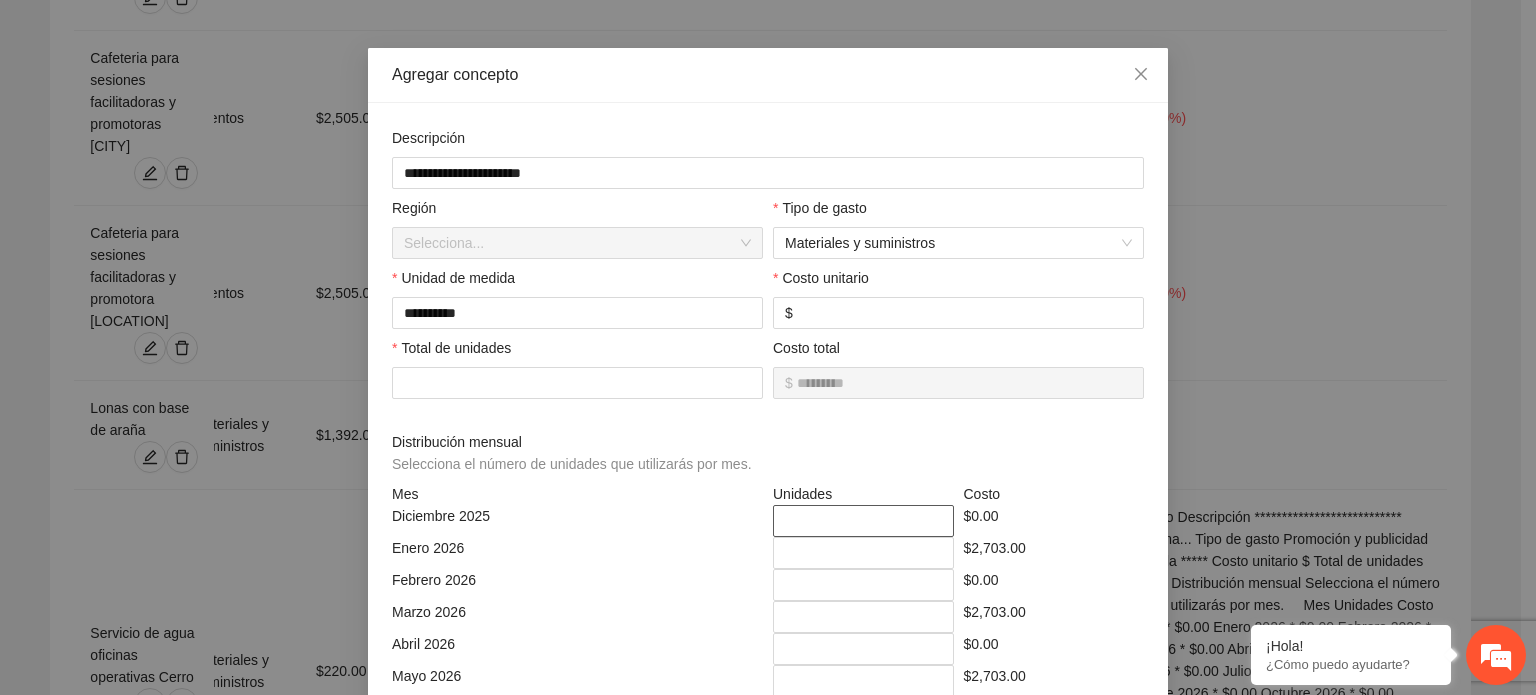 scroll, scrollTop: 416, scrollLeft: 0, axis: vertical 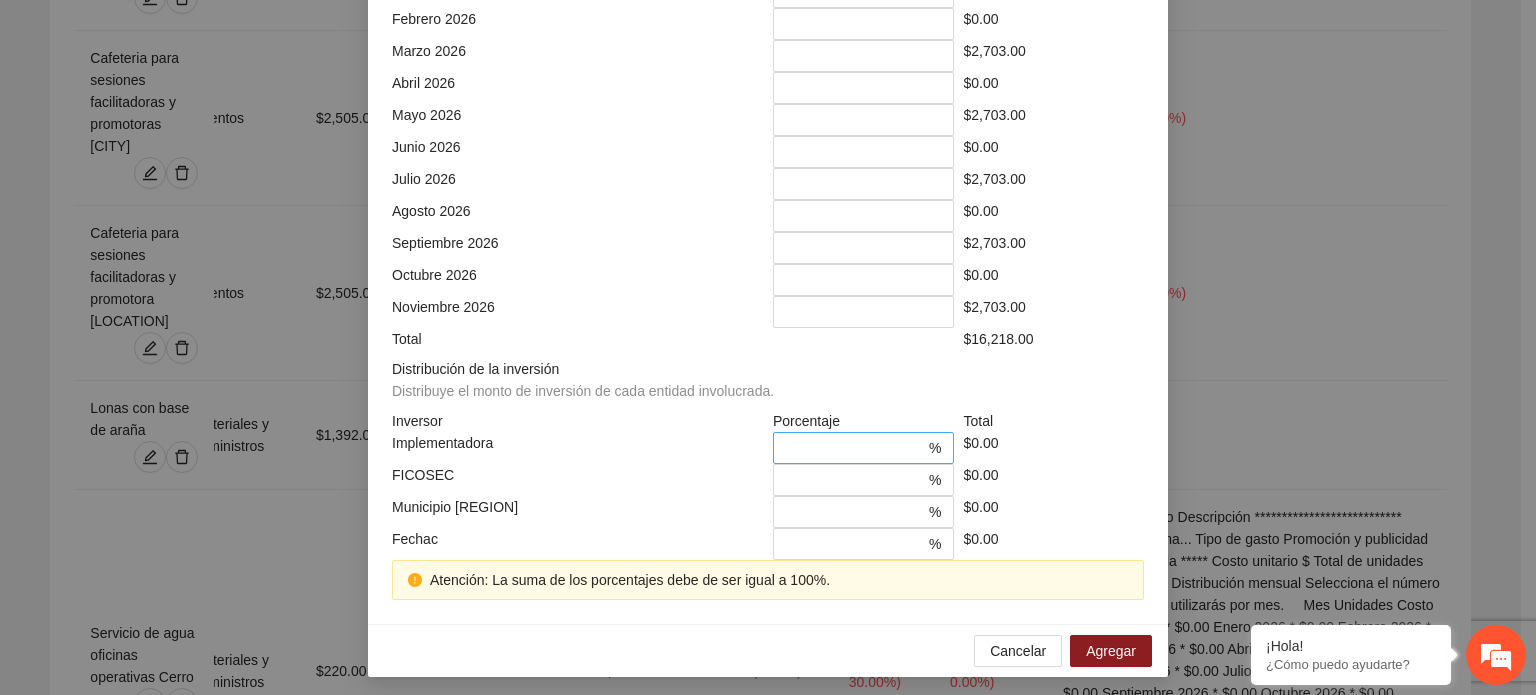 click on "*" at bounding box center [855, 448] 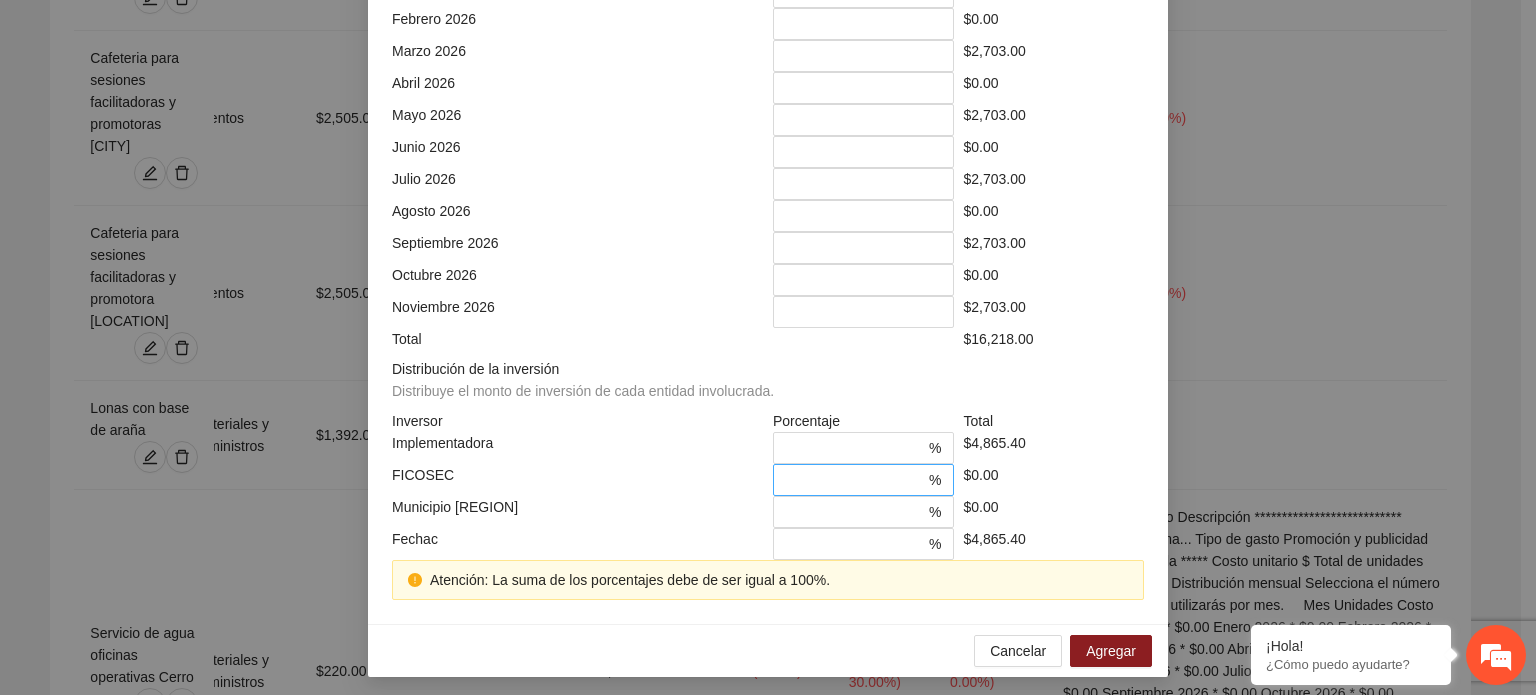 click on "*" at bounding box center (855, 480) 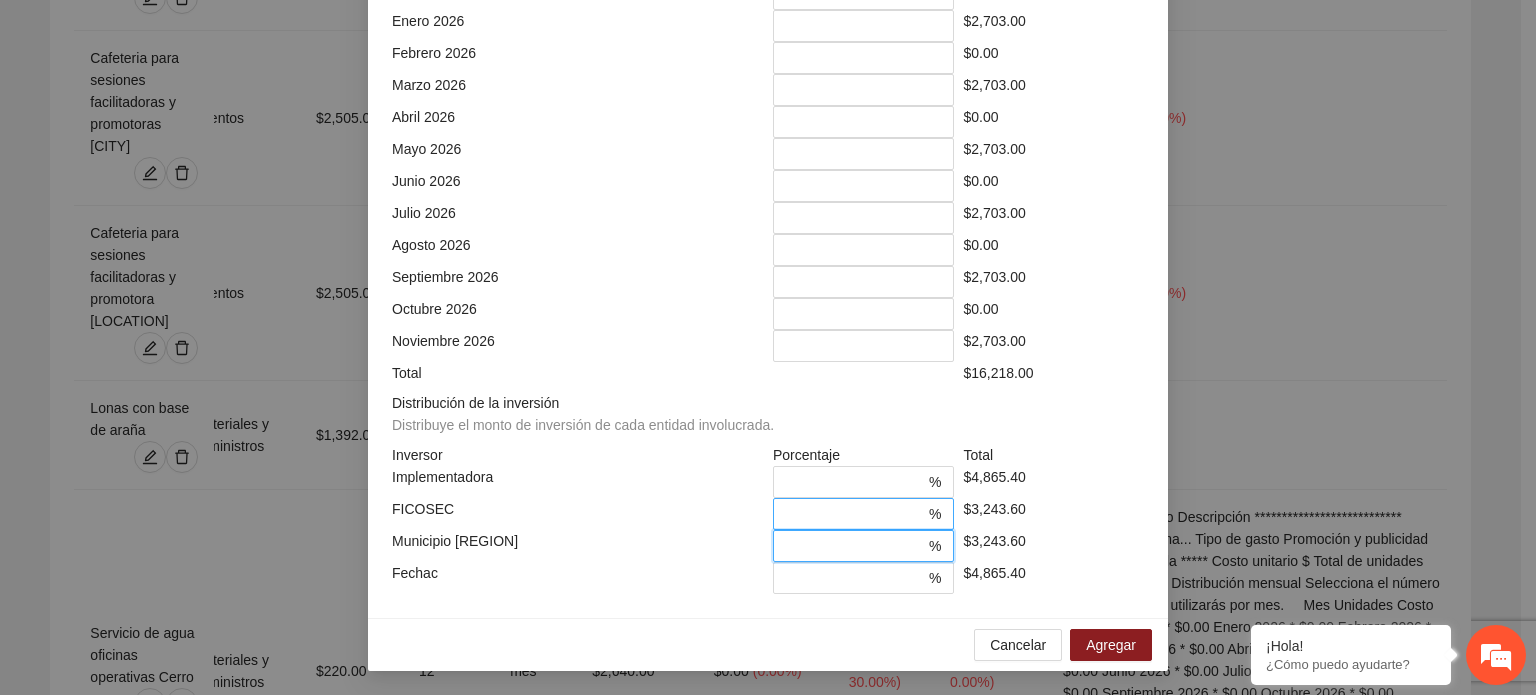 scroll, scrollTop: 573, scrollLeft: 0, axis: vertical 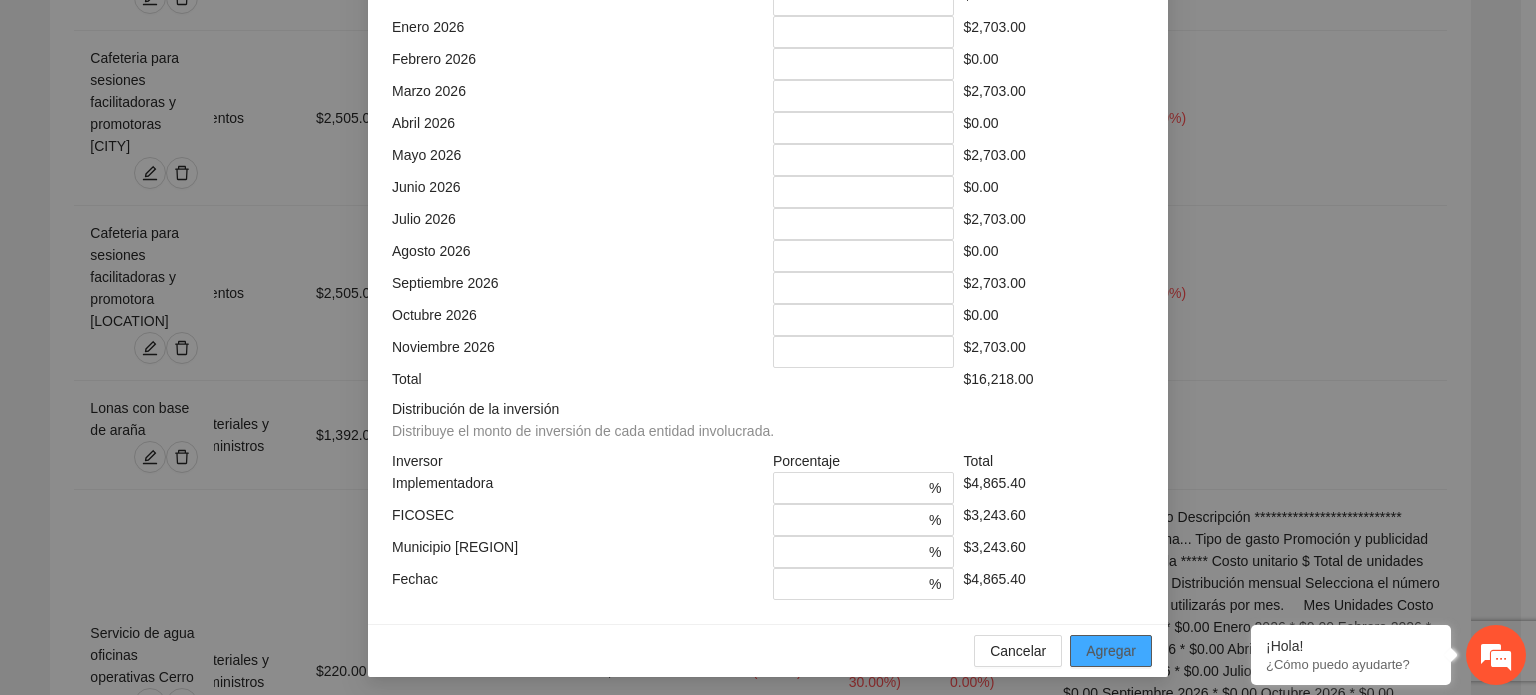 click on "Agregar" at bounding box center (1111, 651) 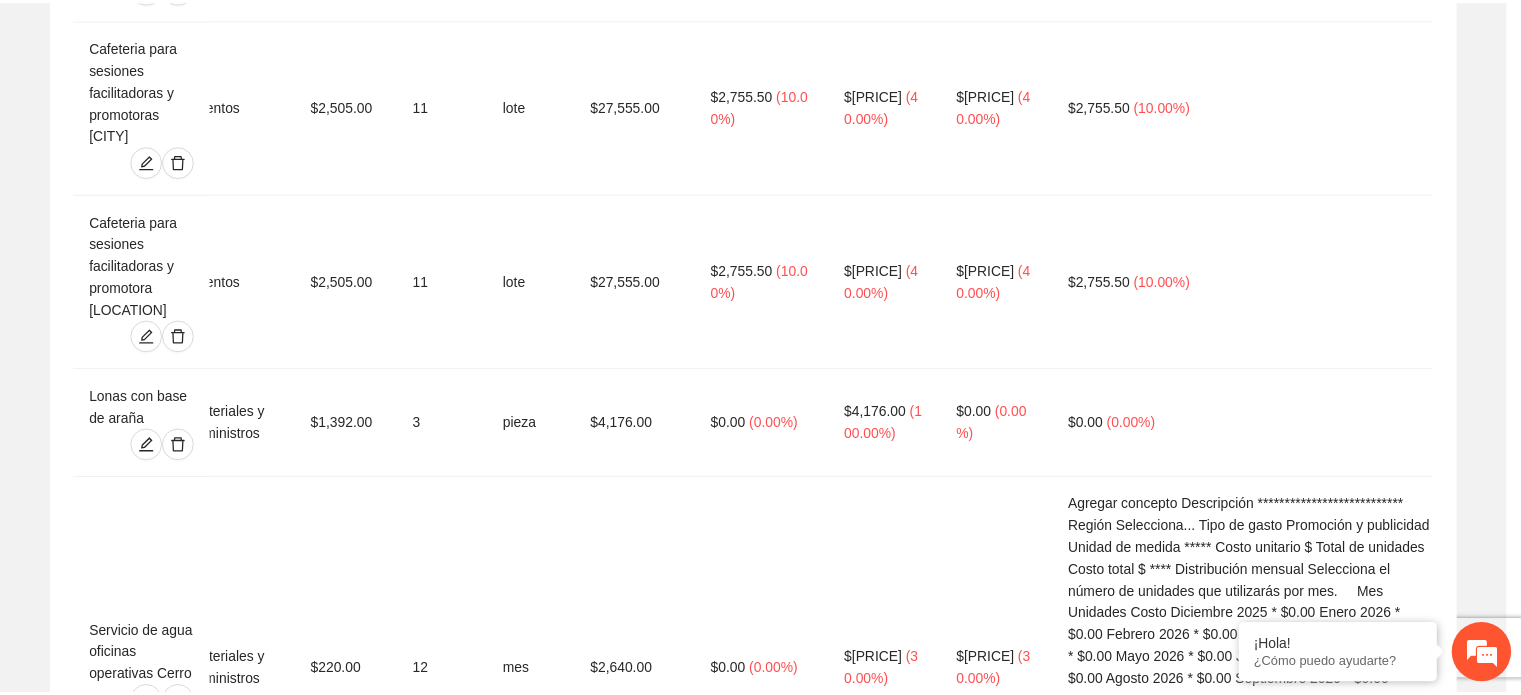 scroll, scrollTop: 473, scrollLeft: 0, axis: vertical 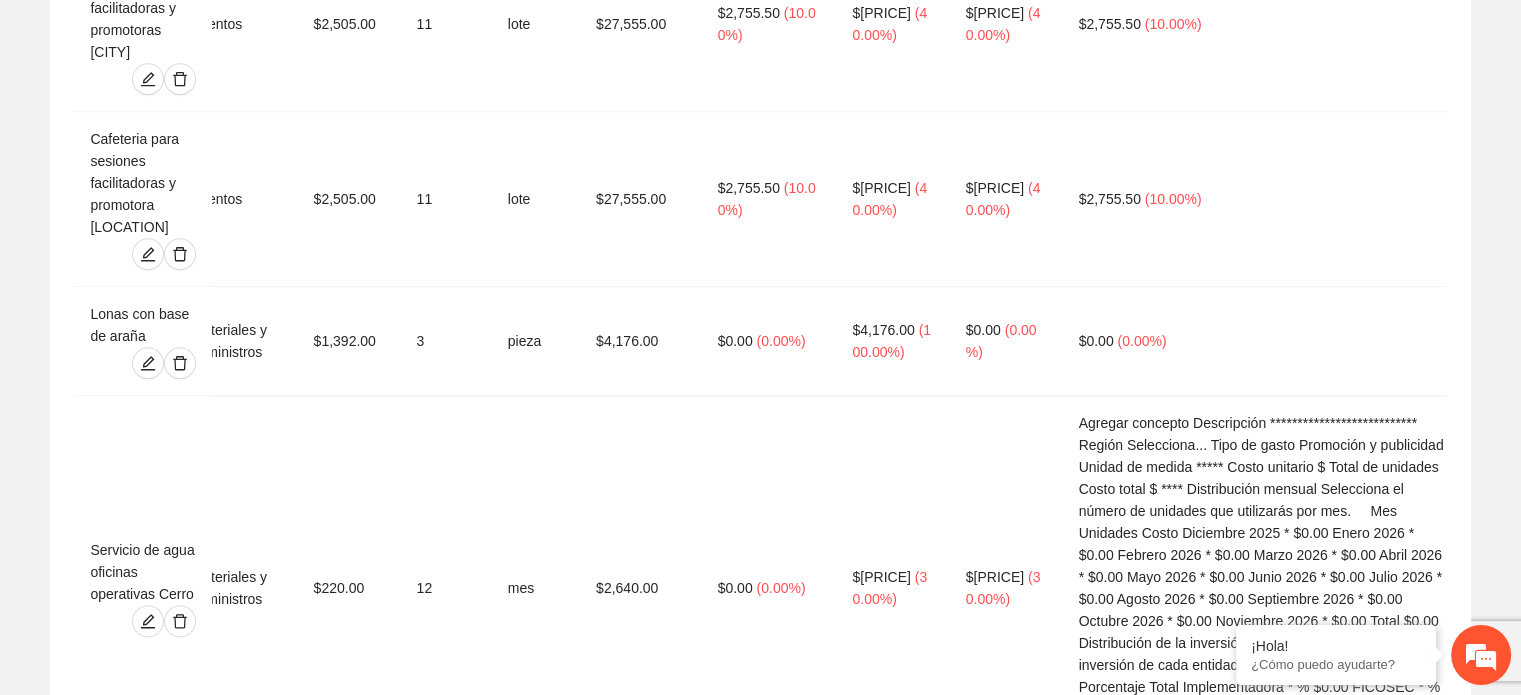 click on "Agregar concepto" at bounding box center (771, 1812) 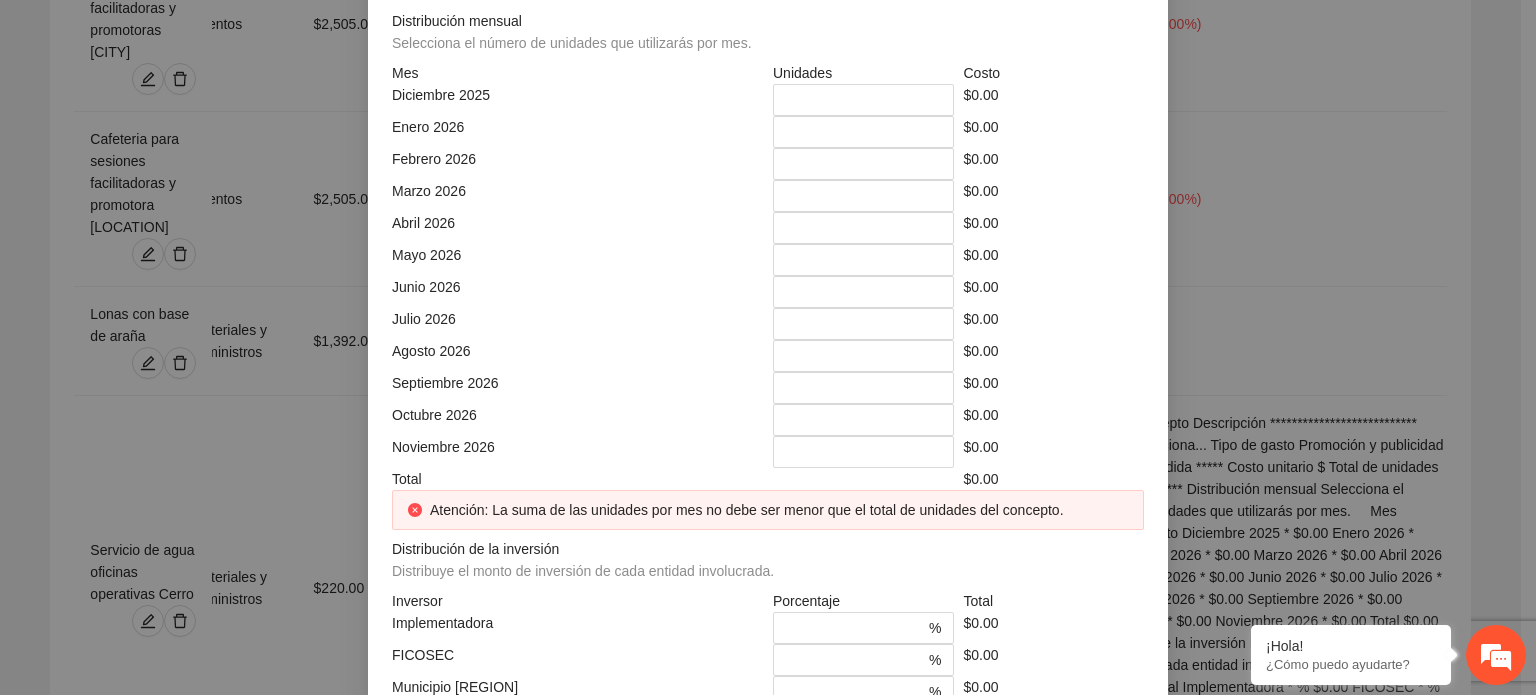 click at bounding box center (768, -248) 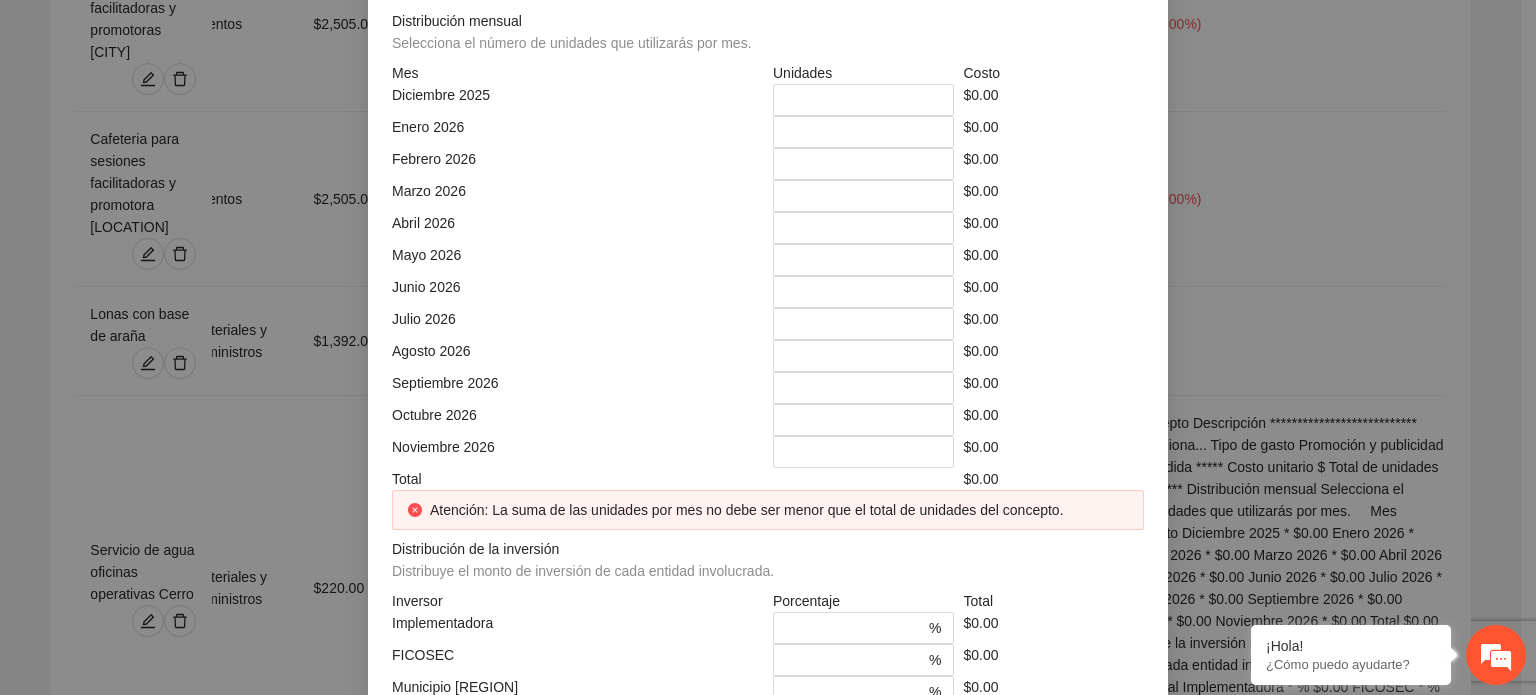 click at bounding box center [951, -178] 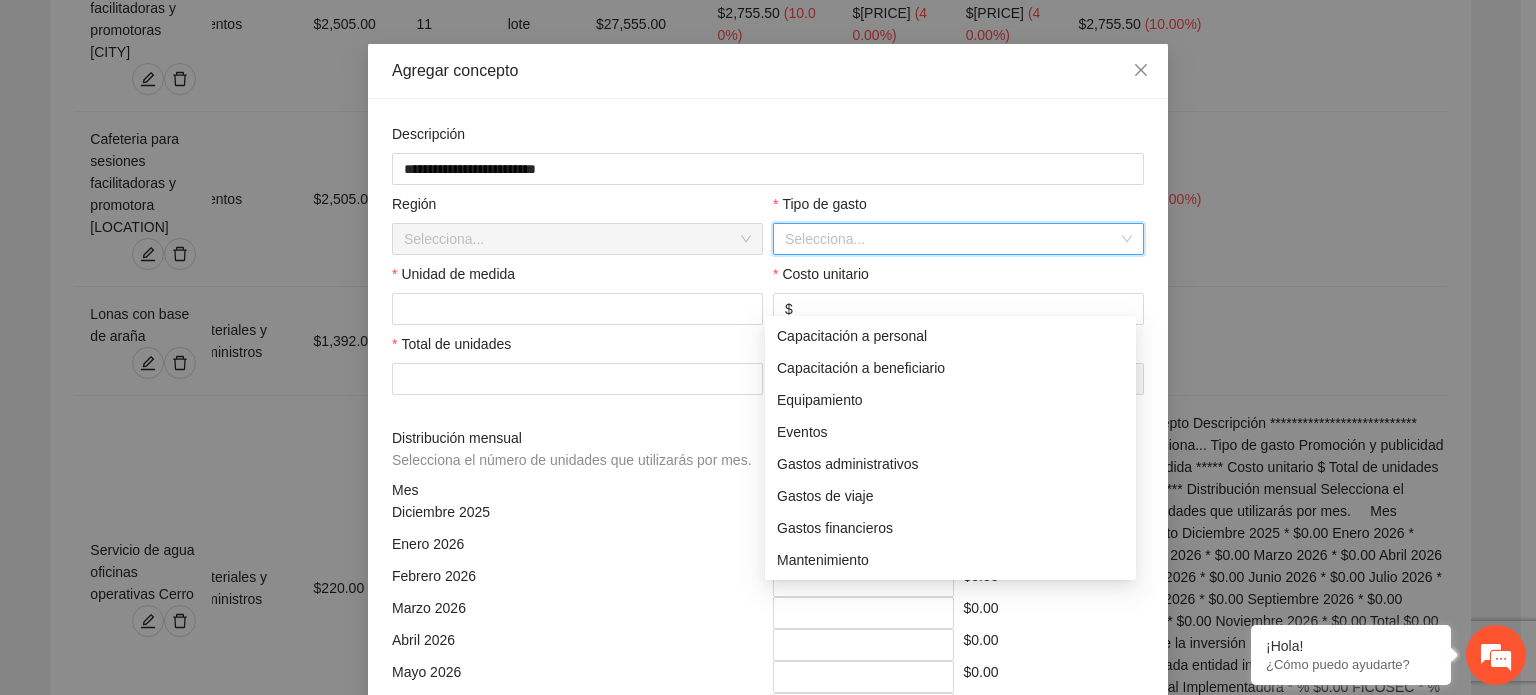 scroll, scrollTop: 100, scrollLeft: 0, axis: vertical 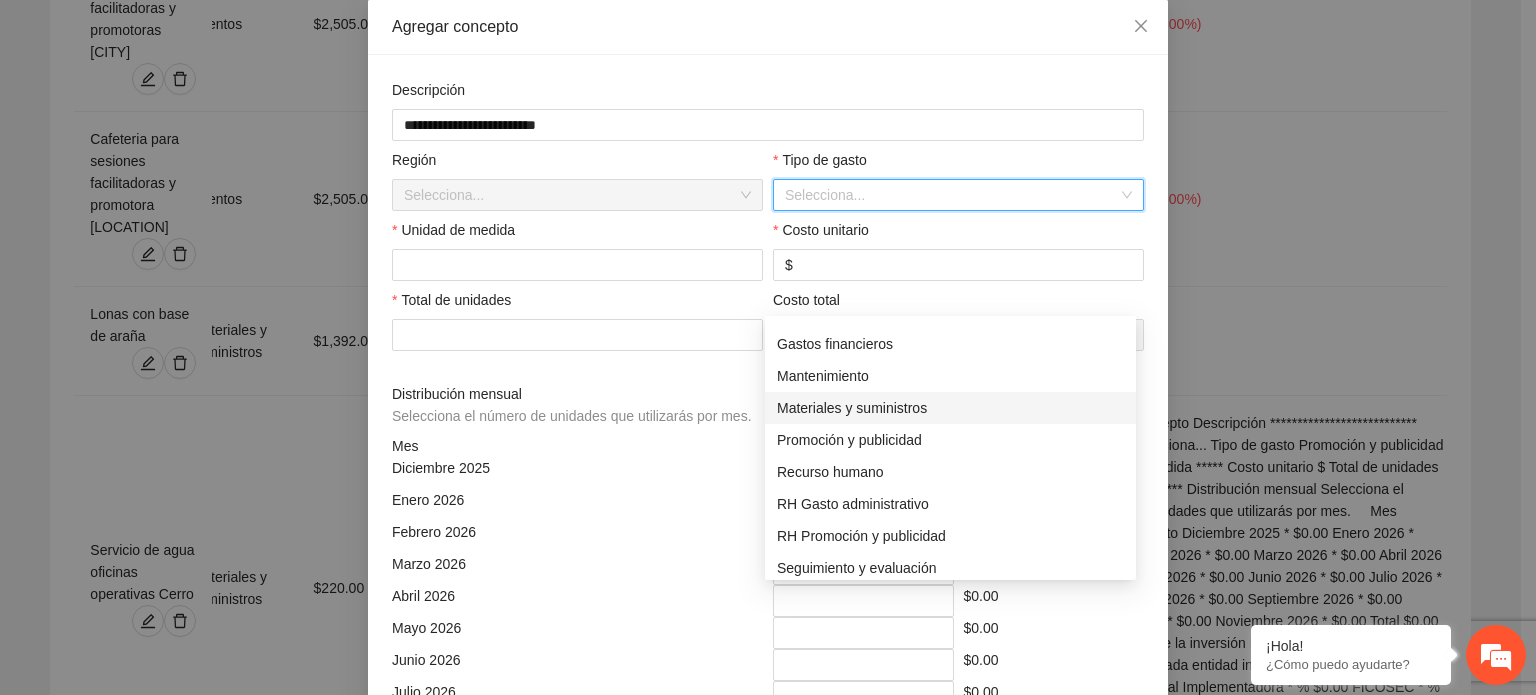 click on "Materiales y suministros" at bounding box center (950, 408) 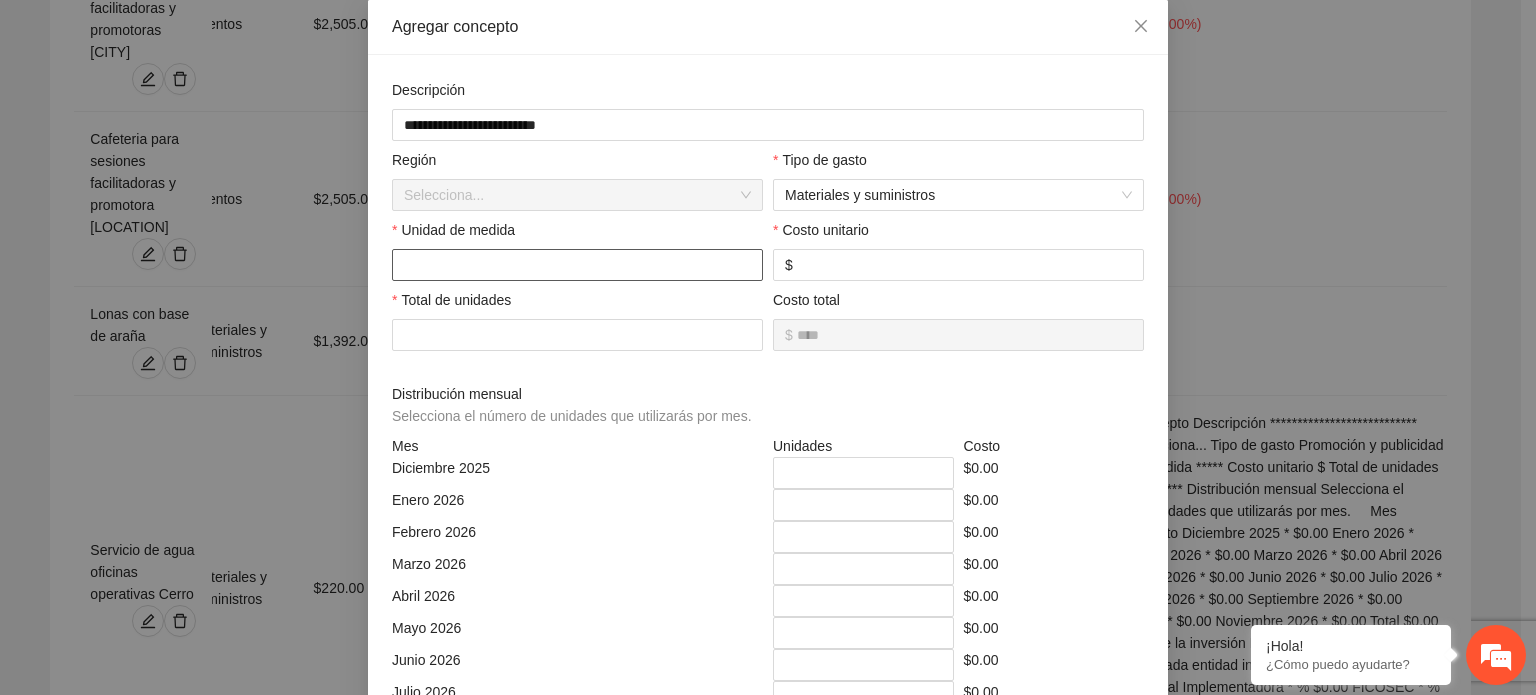 click at bounding box center [577, 265] 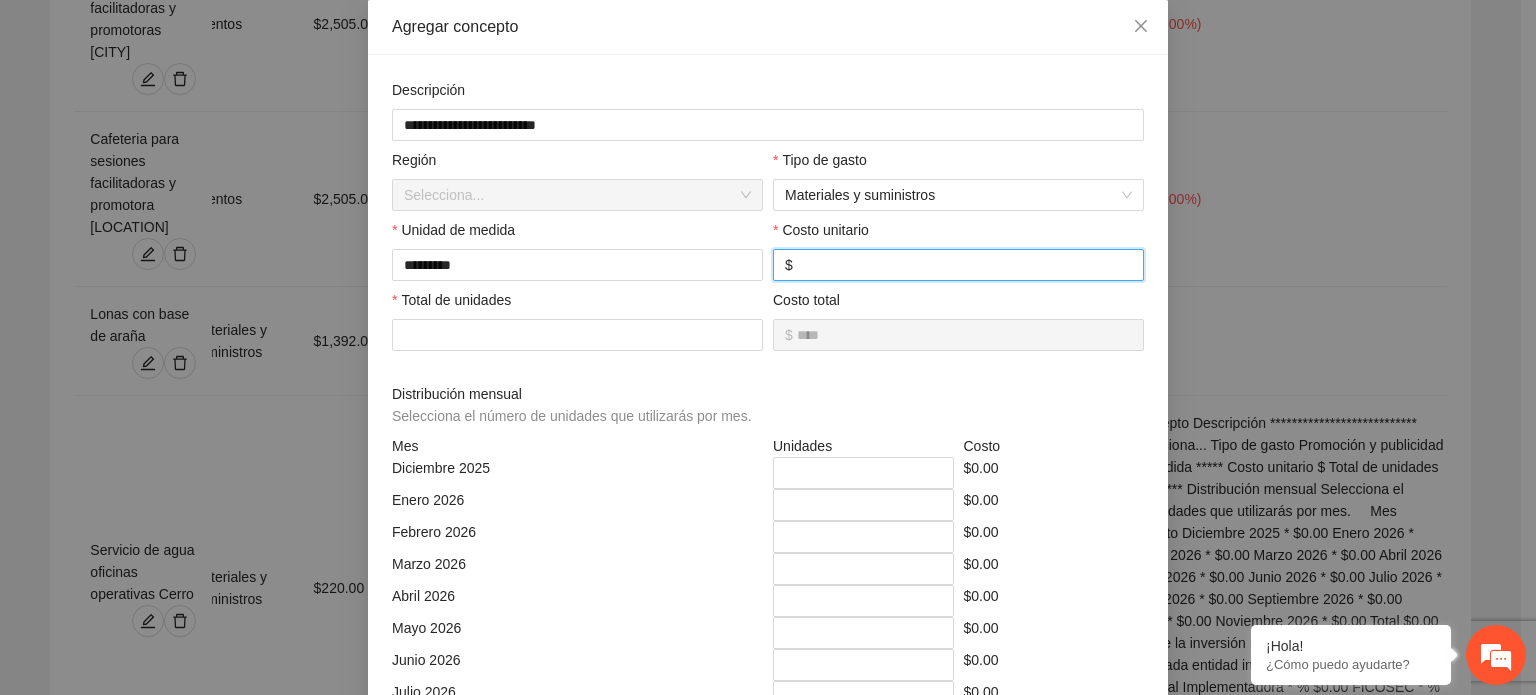 click at bounding box center (964, 265) 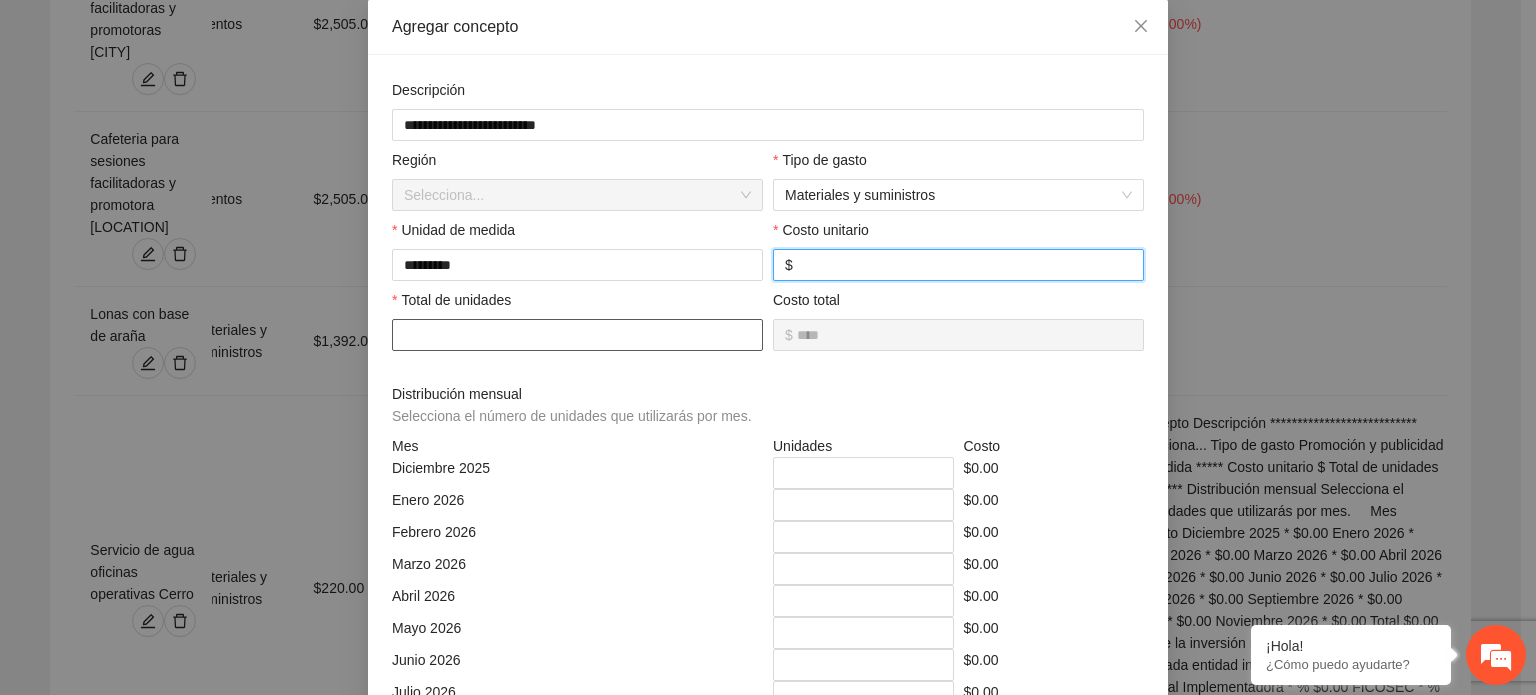 click at bounding box center [577, 335] 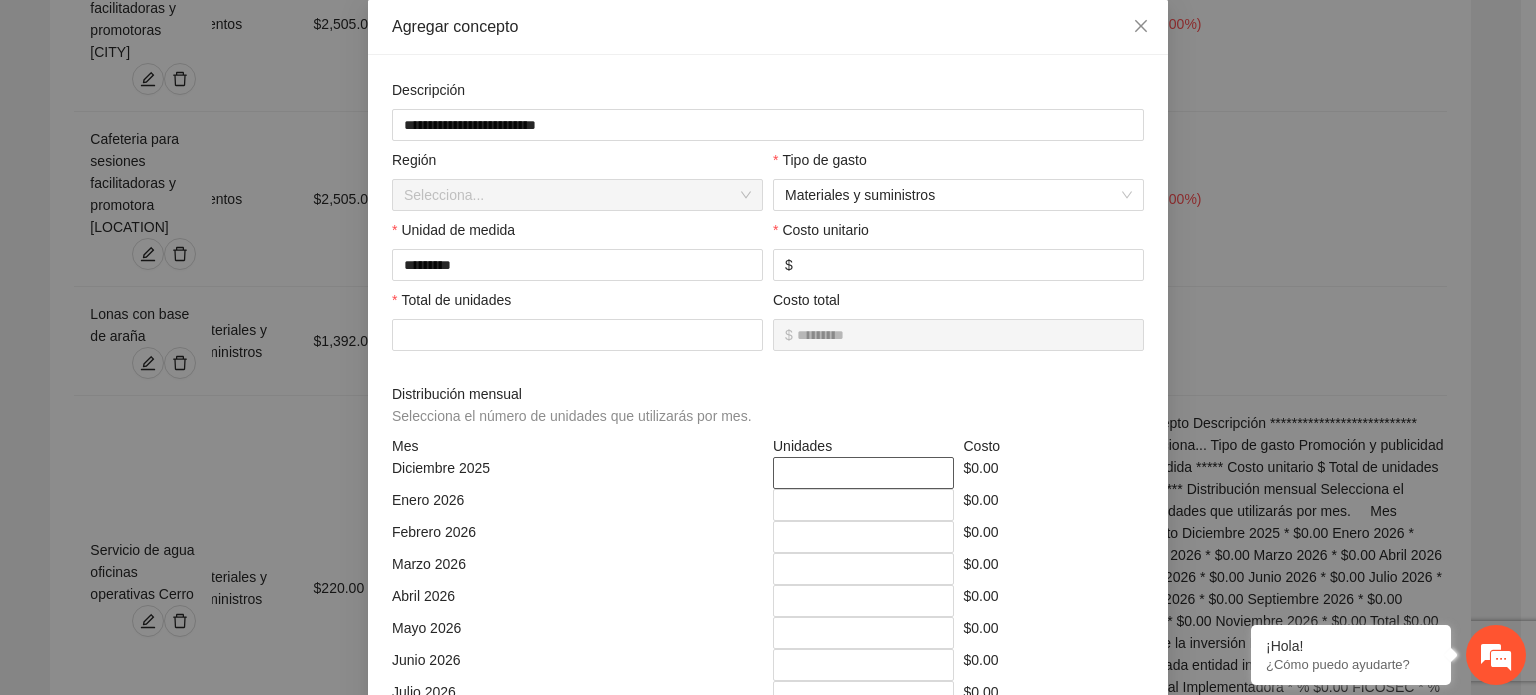 click on "*" at bounding box center [863, 473] 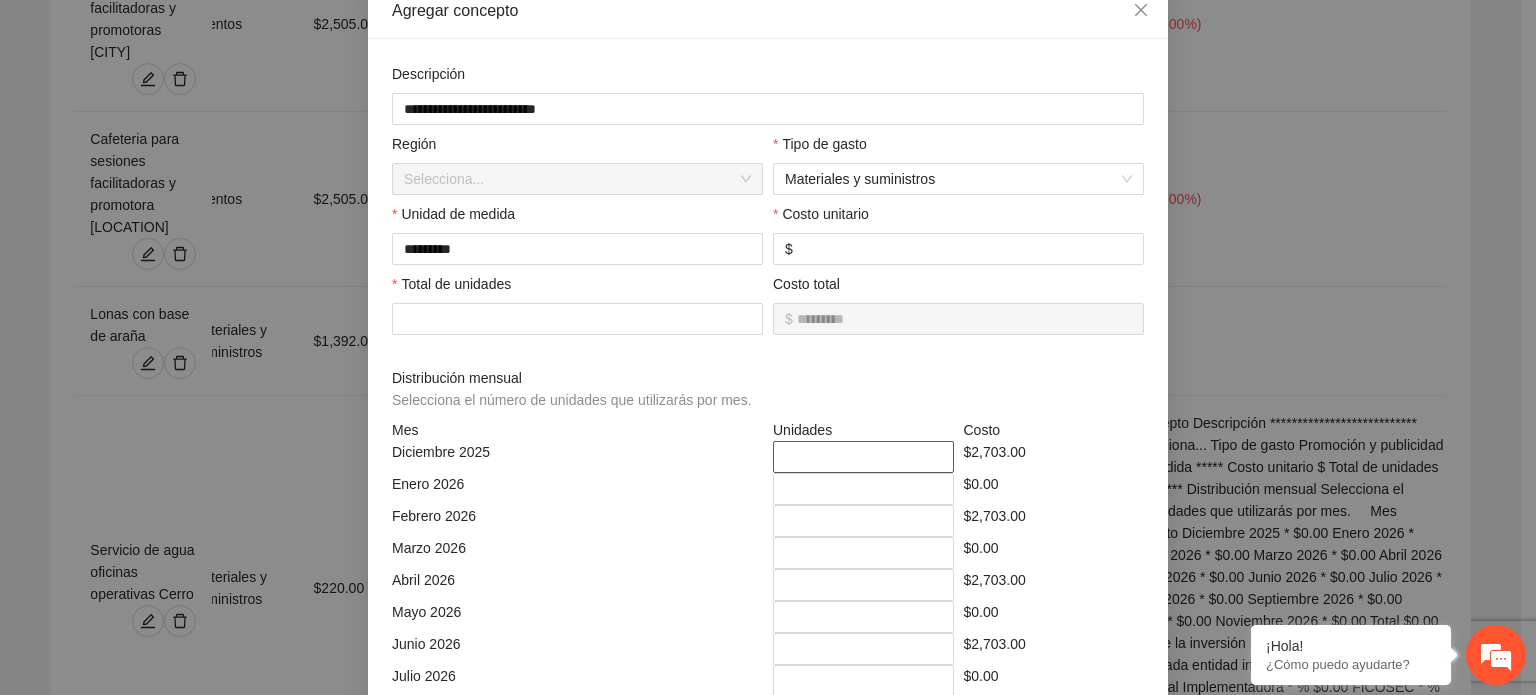 scroll, scrollTop: 479, scrollLeft: 0, axis: vertical 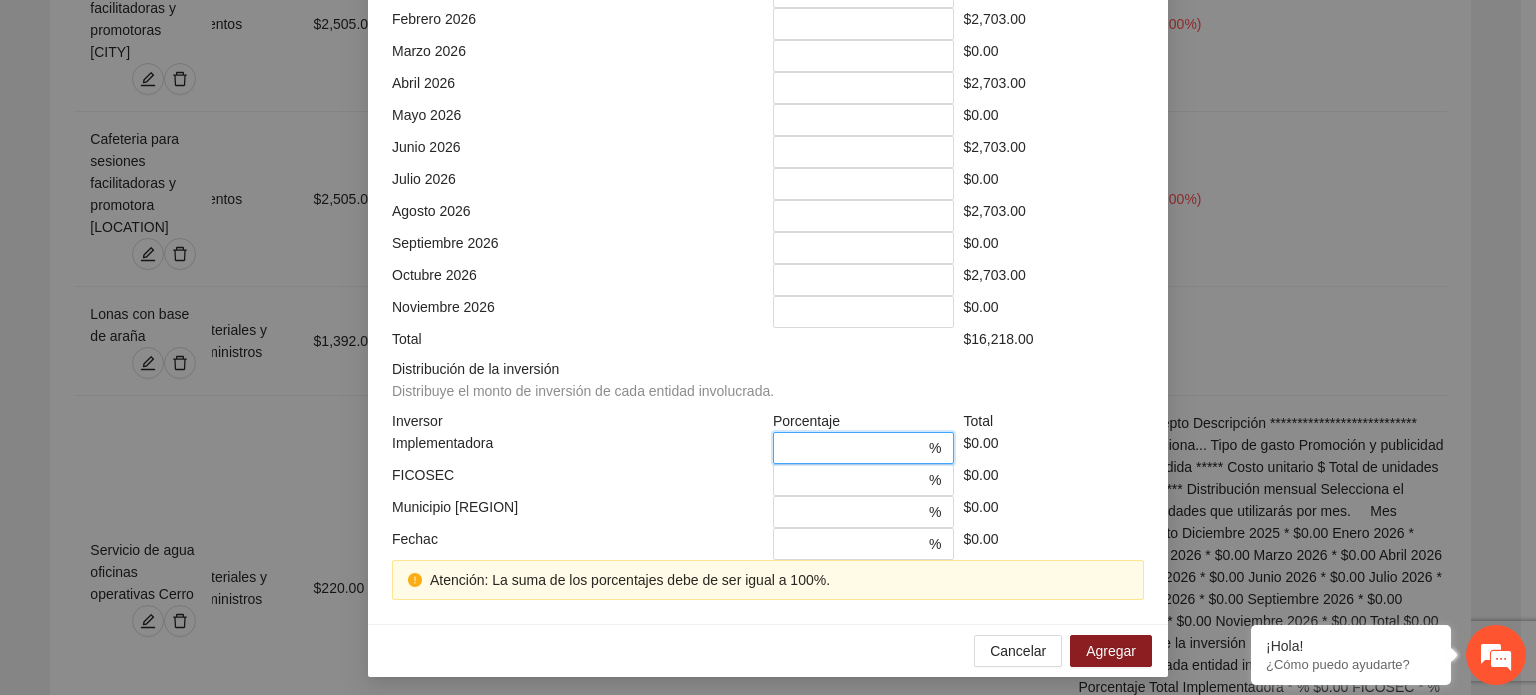 click on "*" at bounding box center (855, 448) 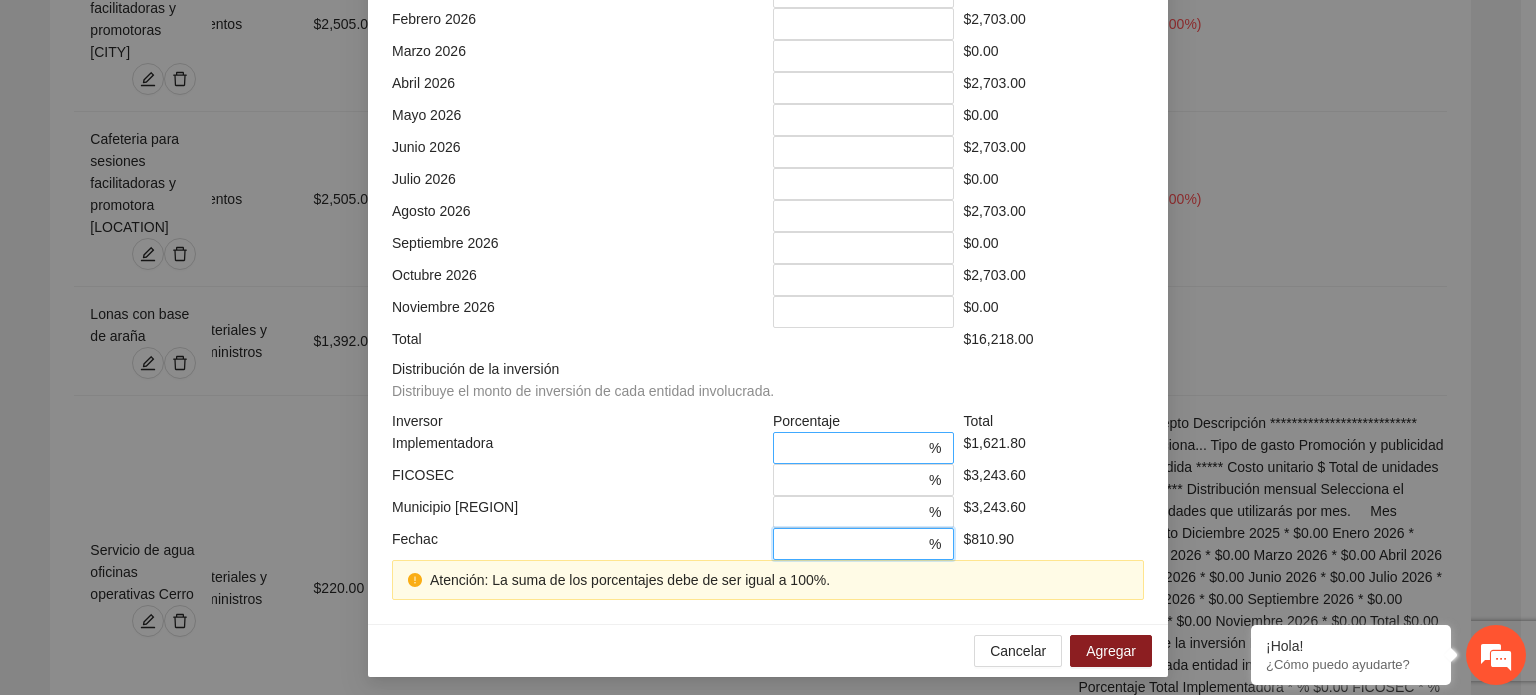 scroll, scrollTop: 573, scrollLeft: 0, axis: vertical 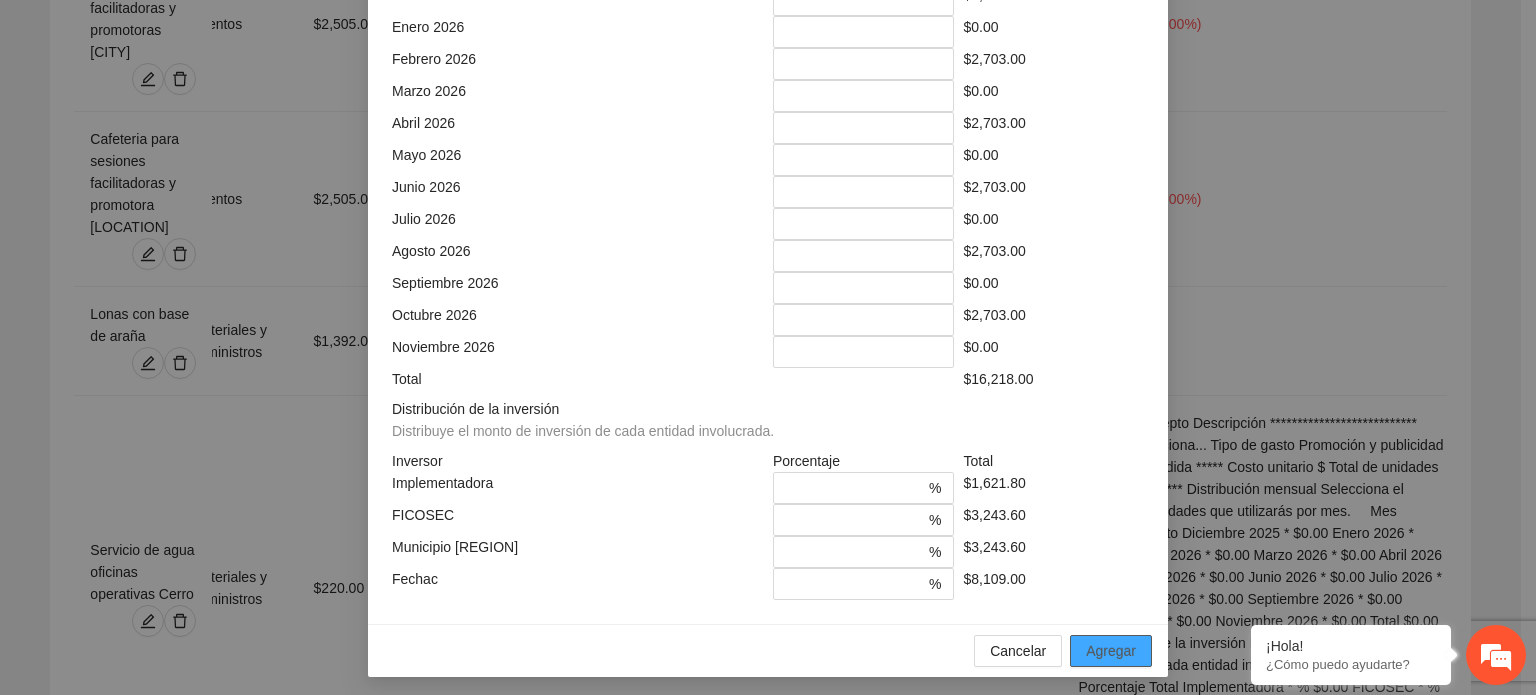 click on "Agregar" at bounding box center [1111, 651] 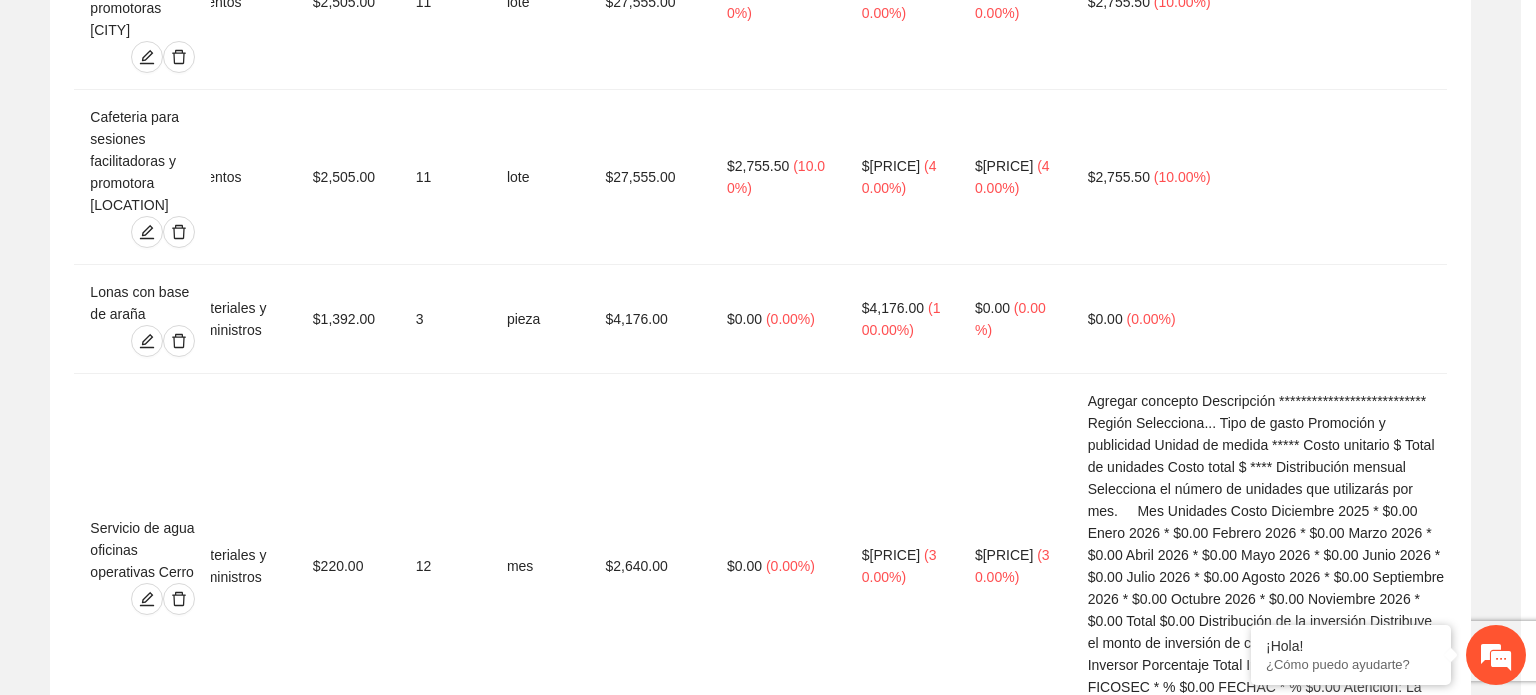 scroll, scrollTop: 473, scrollLeft: 0, axis: vertical 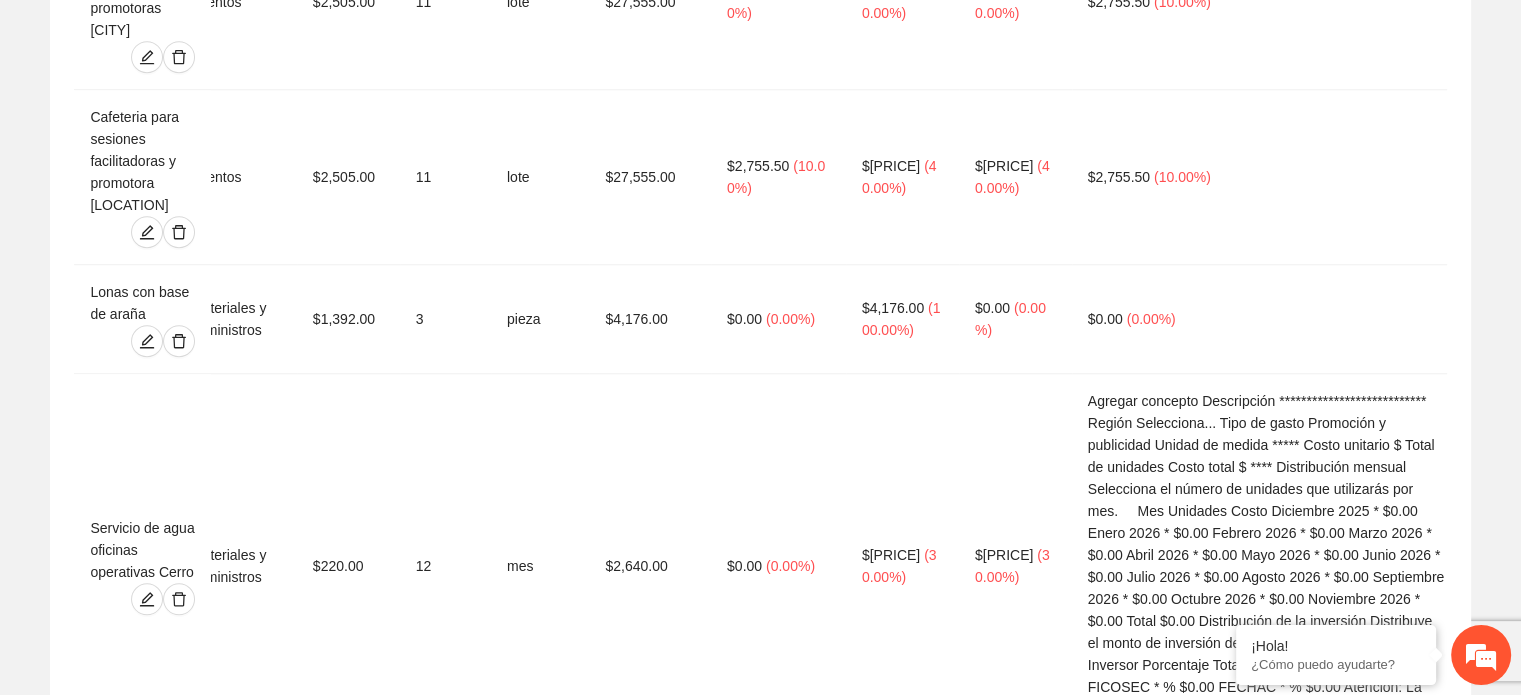 click on "Agregar concepto" at bounding box center (771, 1921) 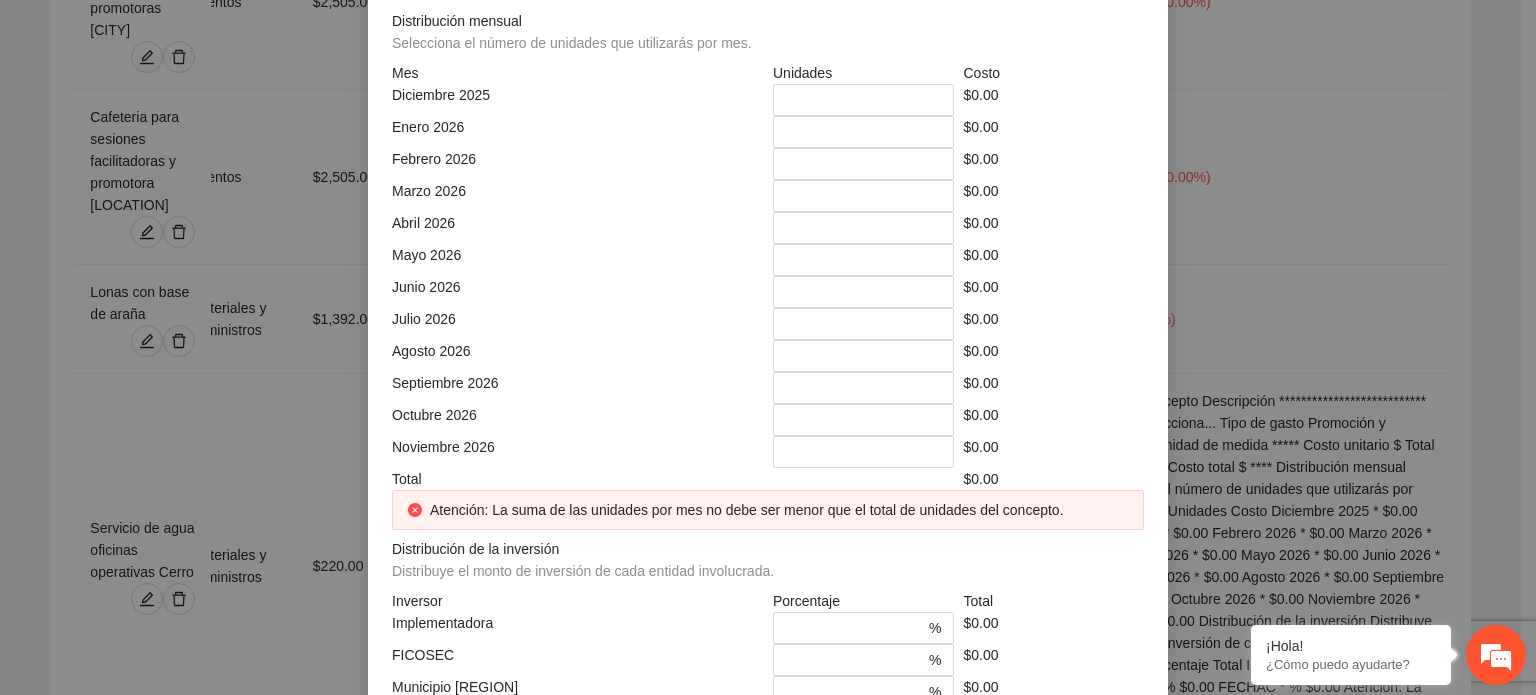 click at bounding box center [768, -248] 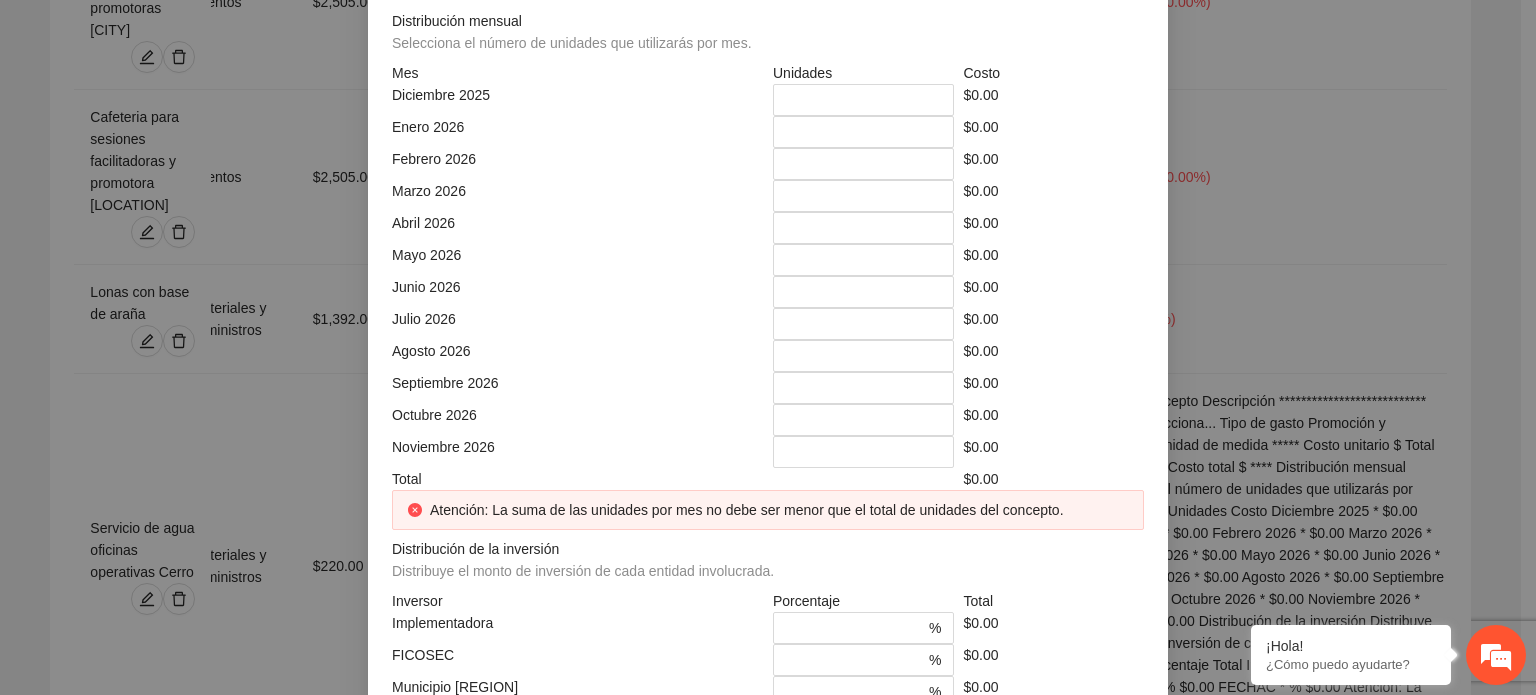 click at bounding box center [951, -178] 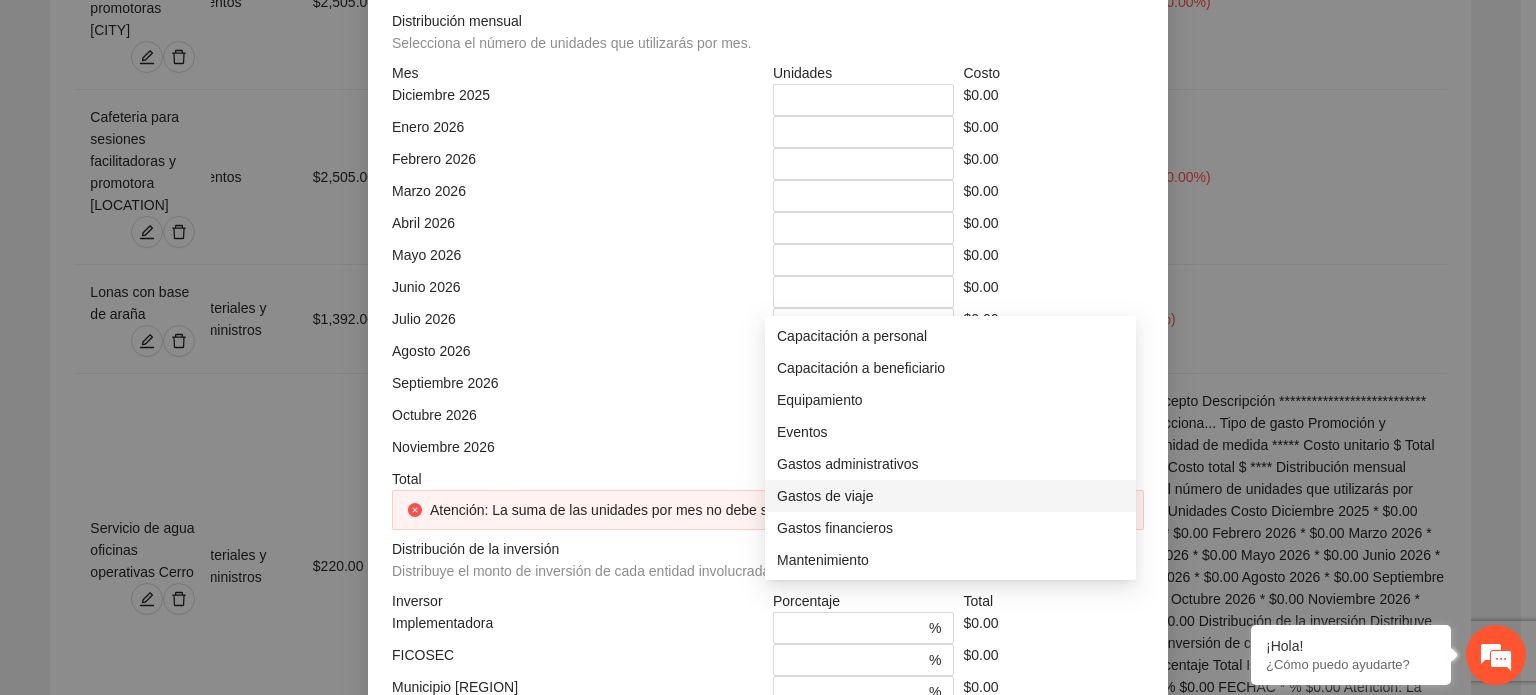 scroll, scrollTop: 100, scrollLeft: 0, axis: vertical 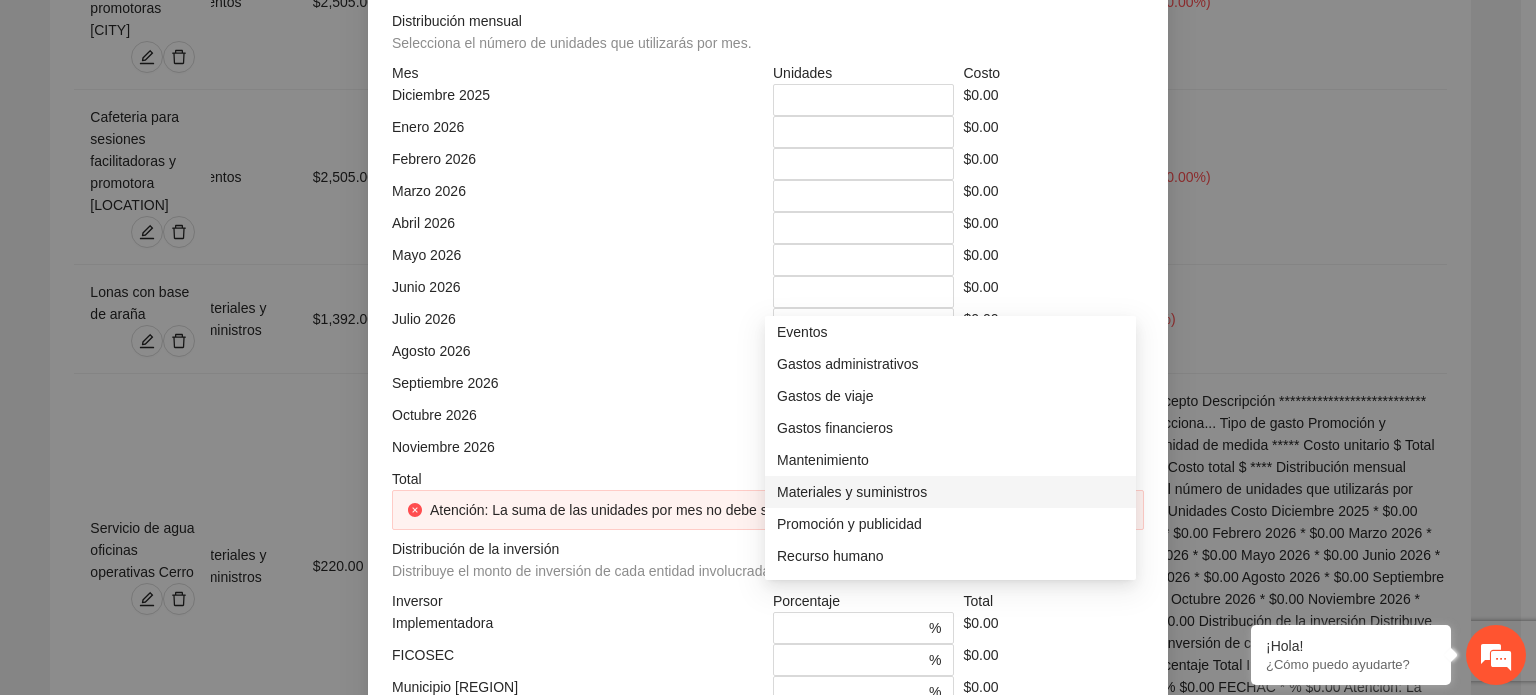 click on "Materiales y suministros" at bounding box center (950, 492) 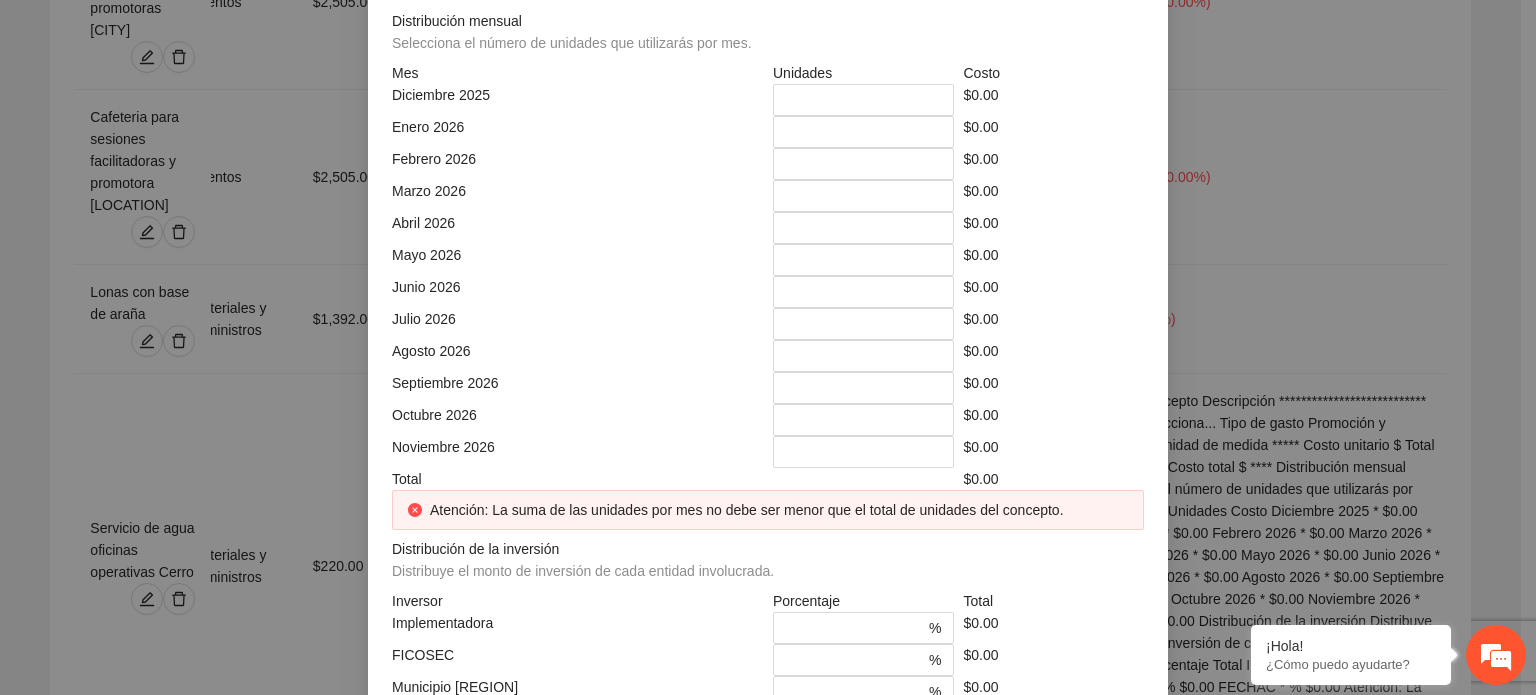 click at bounding box center (577, -108) 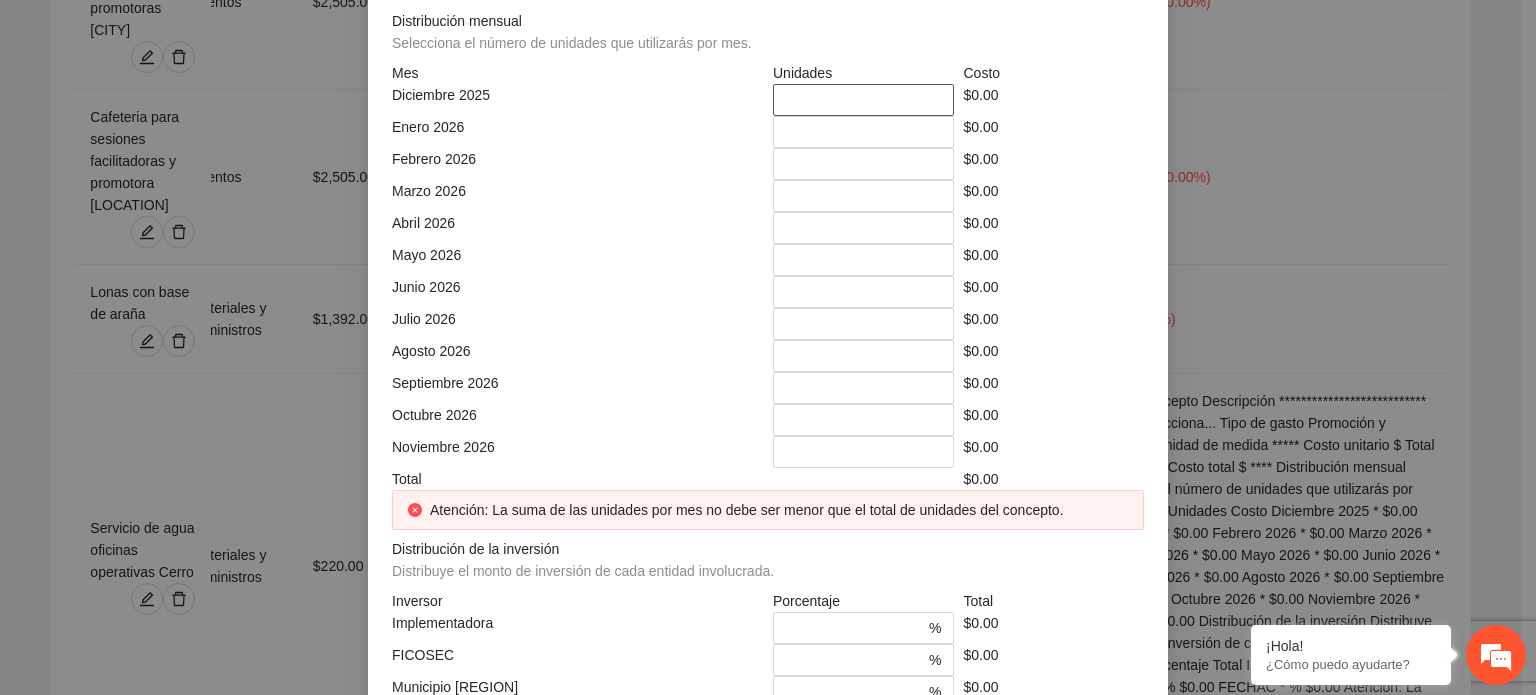 click on "*" at bounding box center [863, 100] 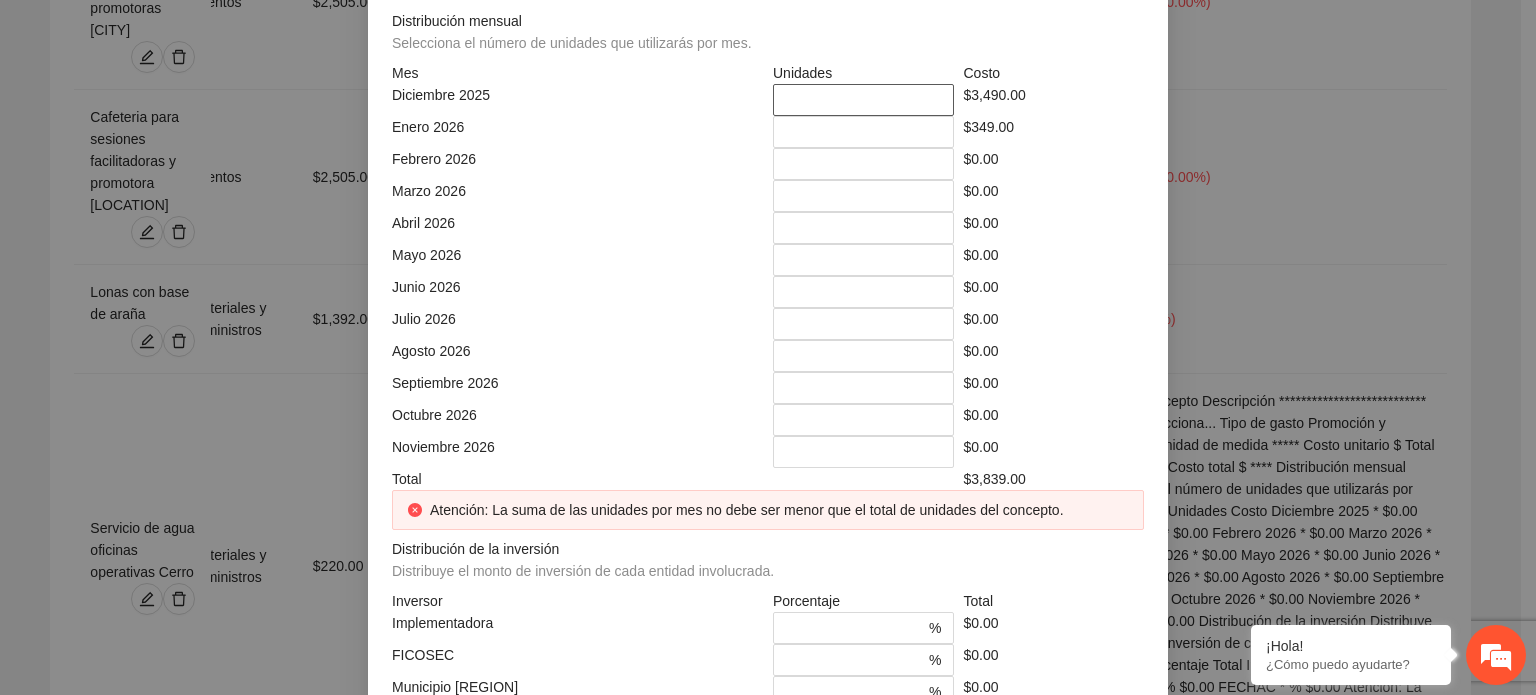 click on "**" at bounding box center (863, 100) 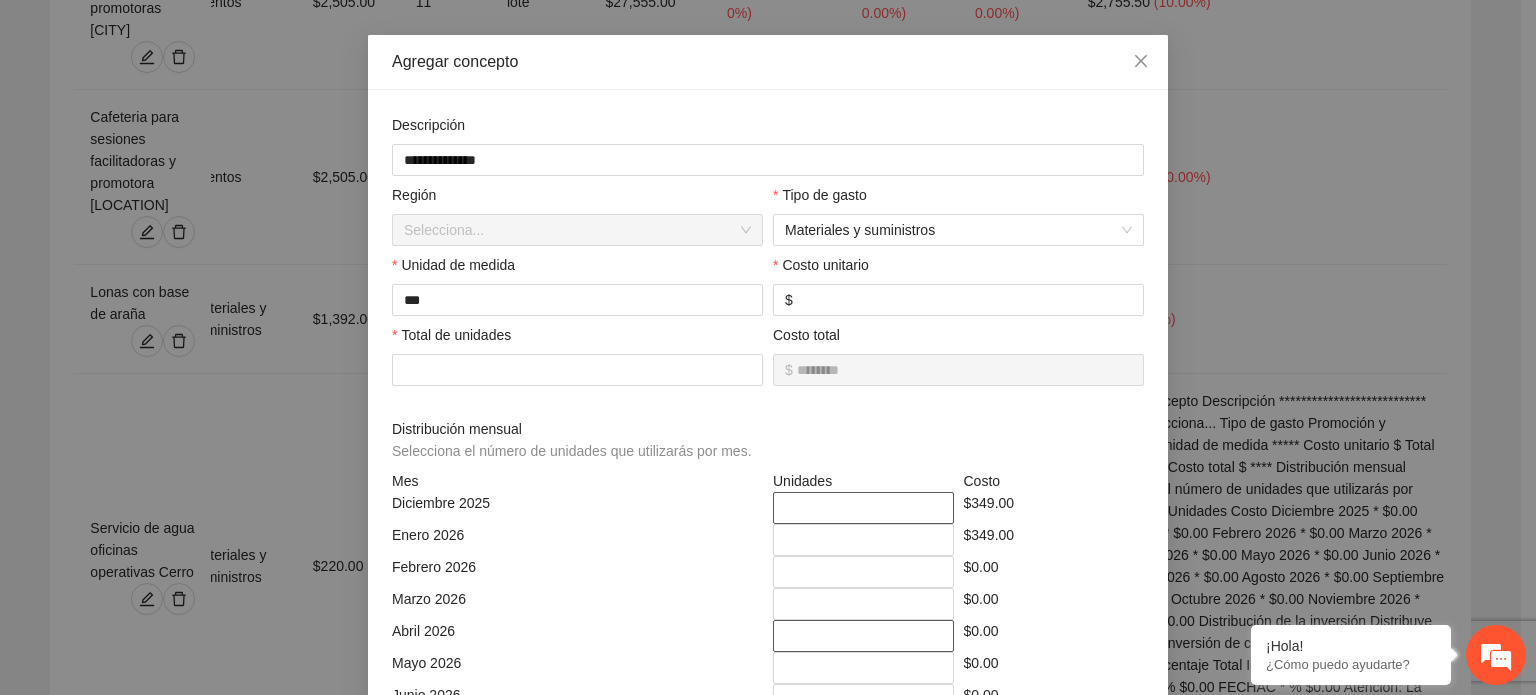 scroll, scrollTop: 100, scrollLeft: 0, axis: vertical 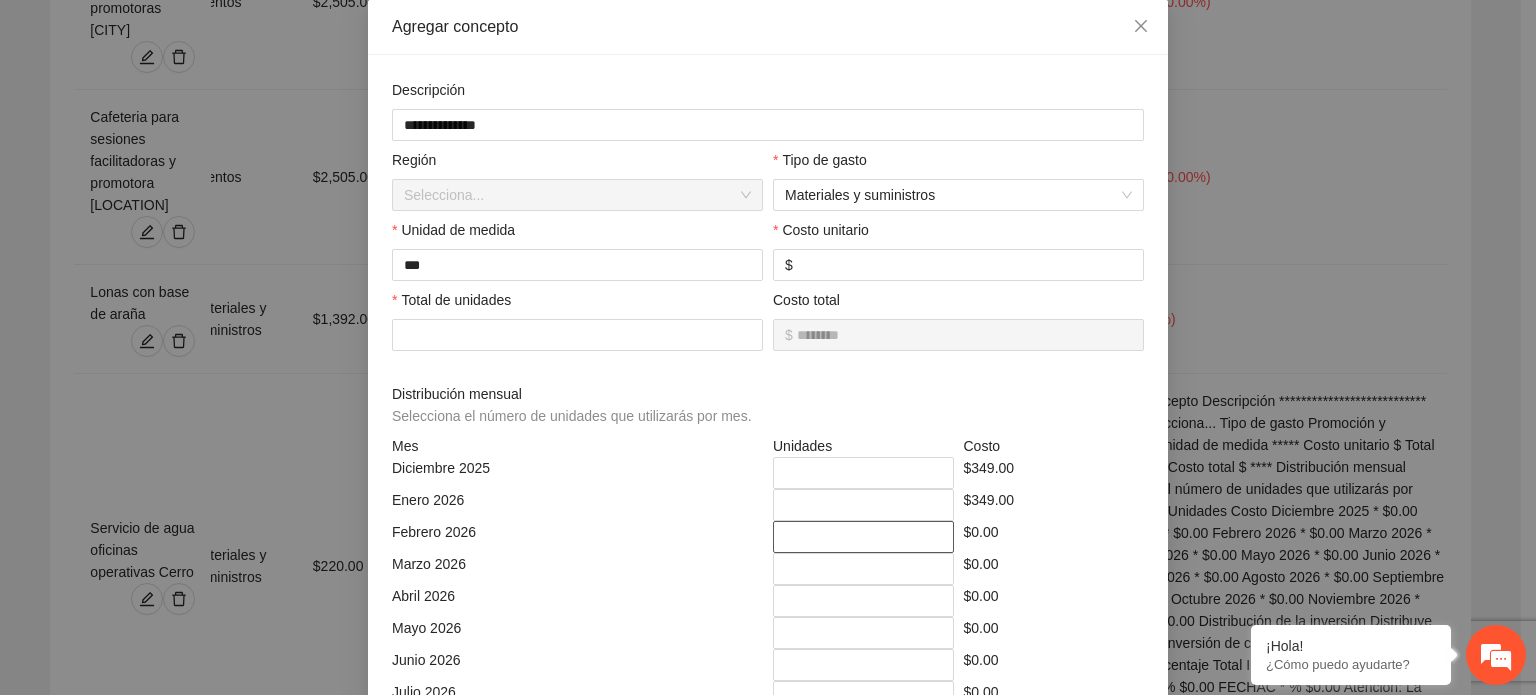 click on "*" at bounding box center [863, 537] 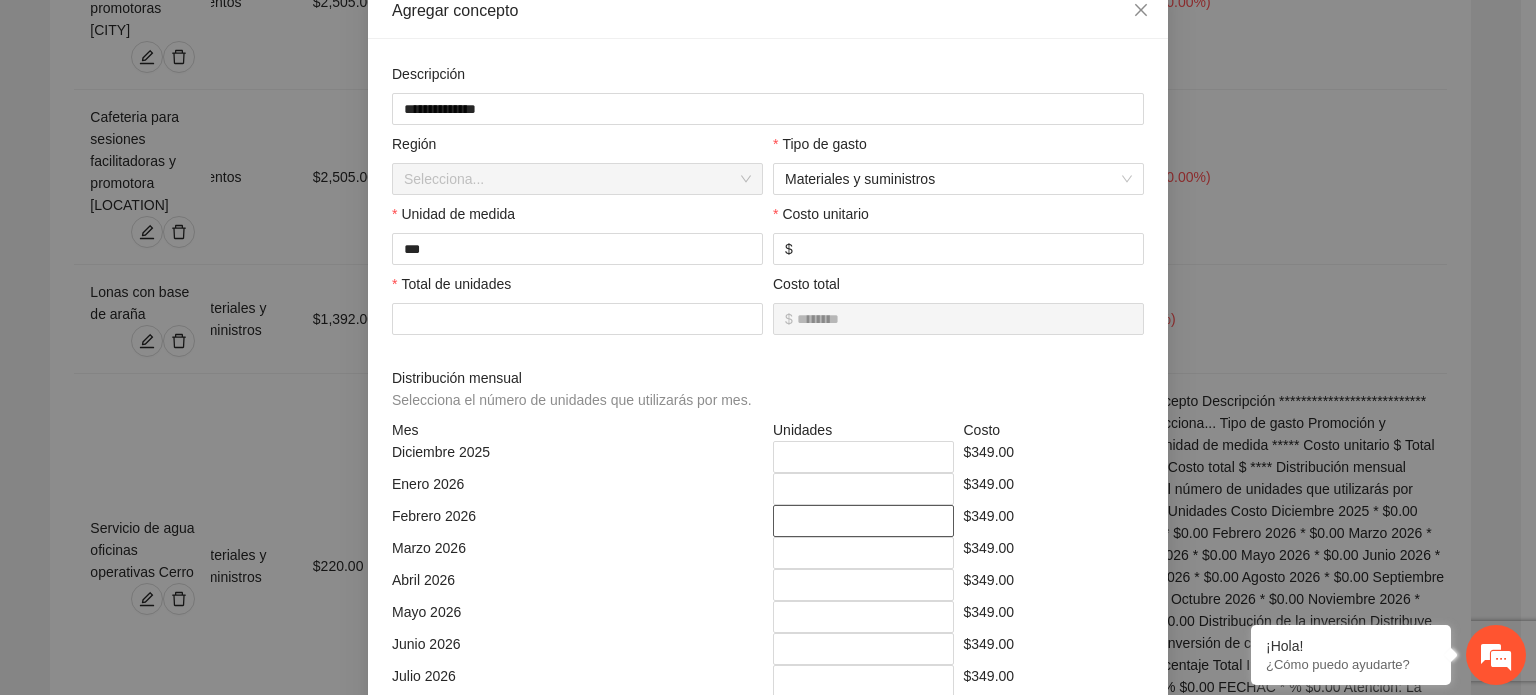 scroll, scrollTop: 479, scrollLeft: 0, axis: vertical 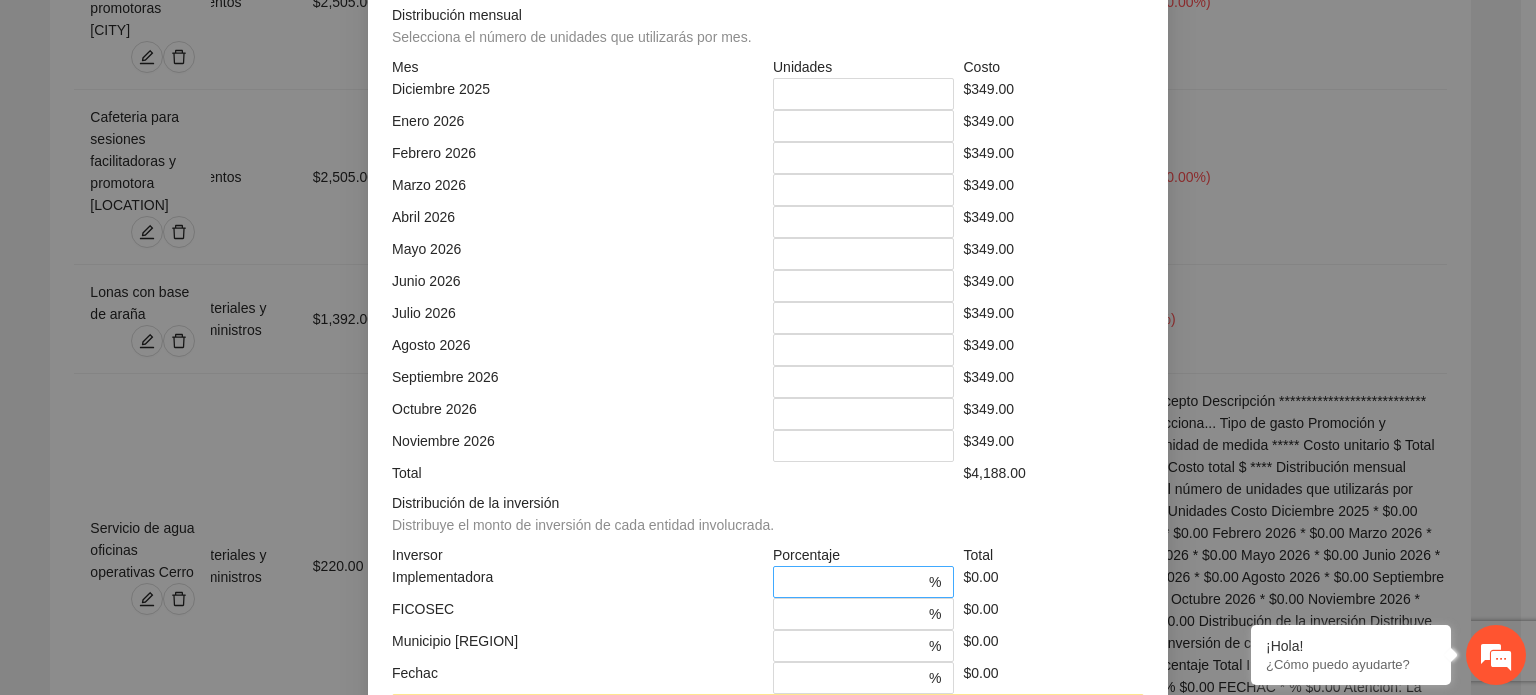 click on "*" at bounding box center (855, 582) 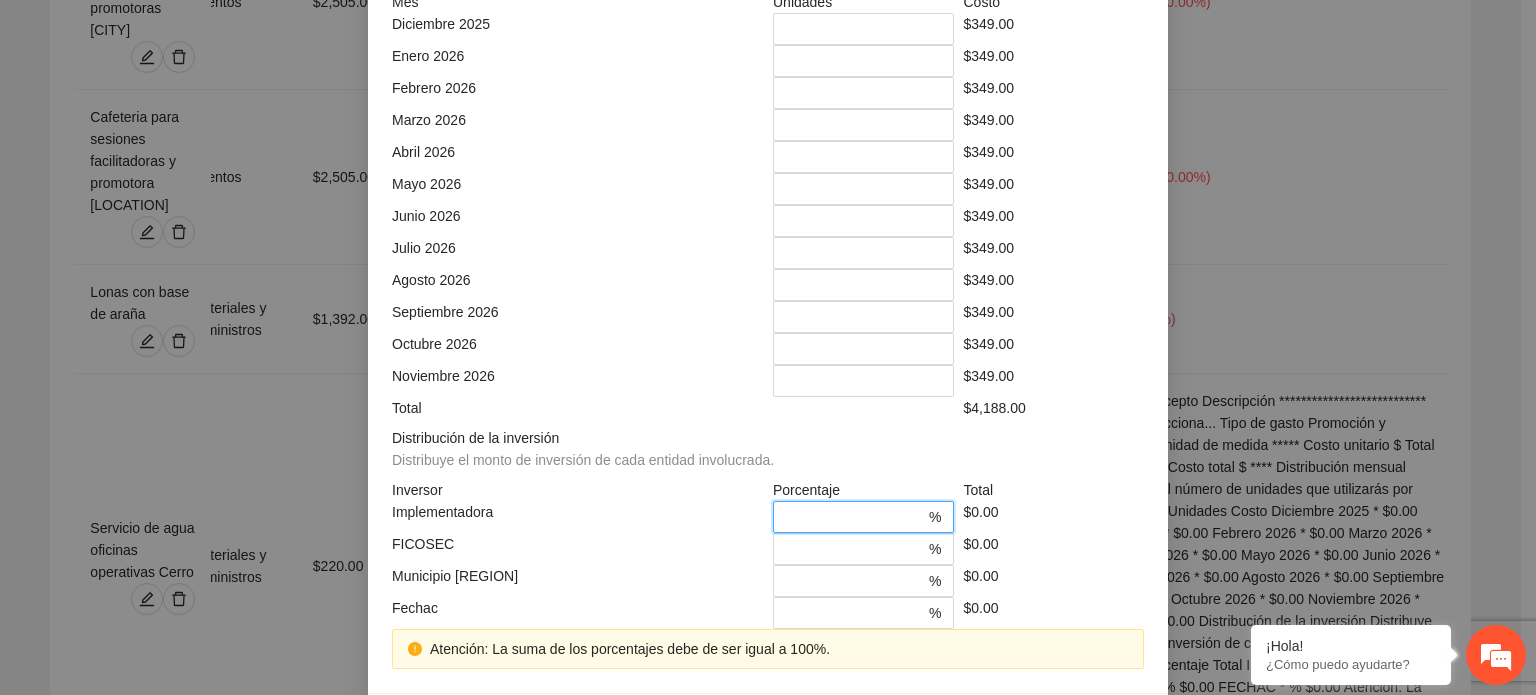 scroll, scrollTop: 579, scrollLeft: 0, axis: vertical 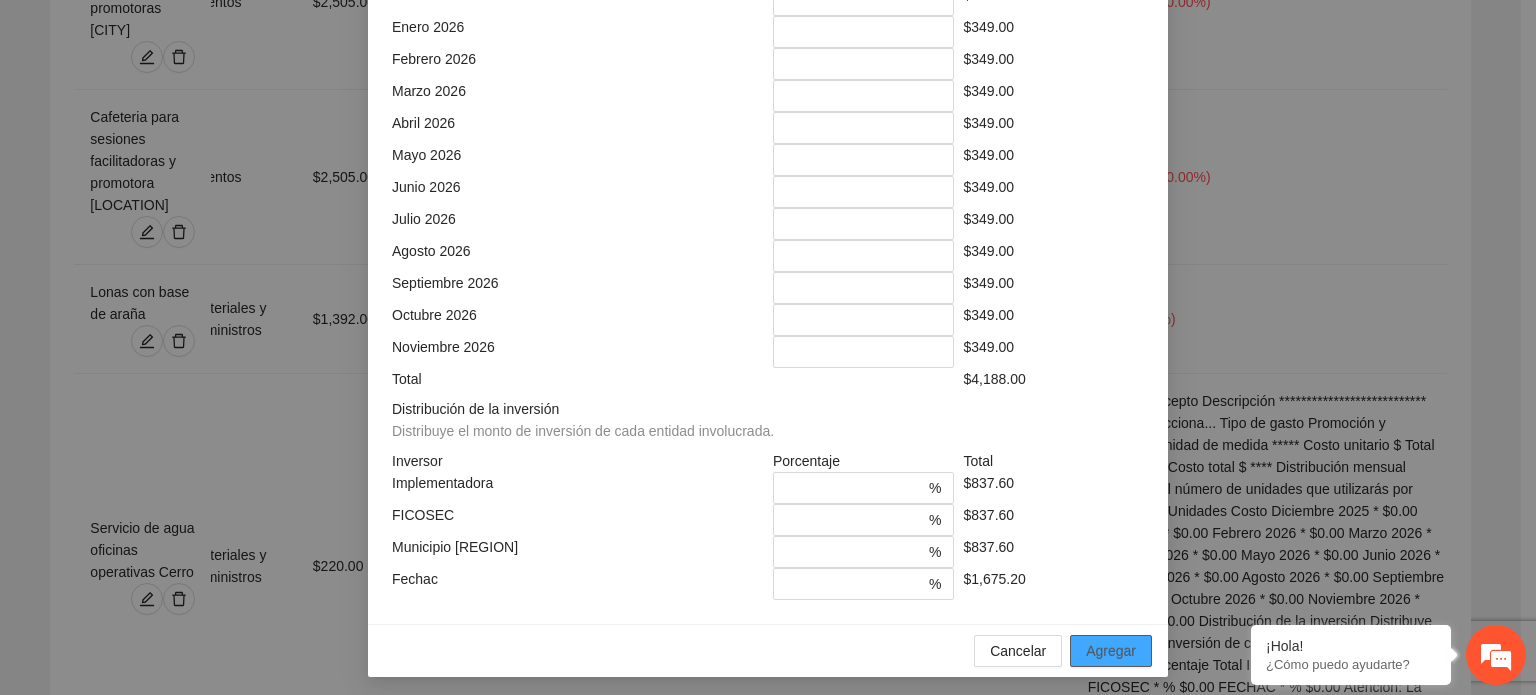 click on "Agregar" at bounding box center [1111, 651] 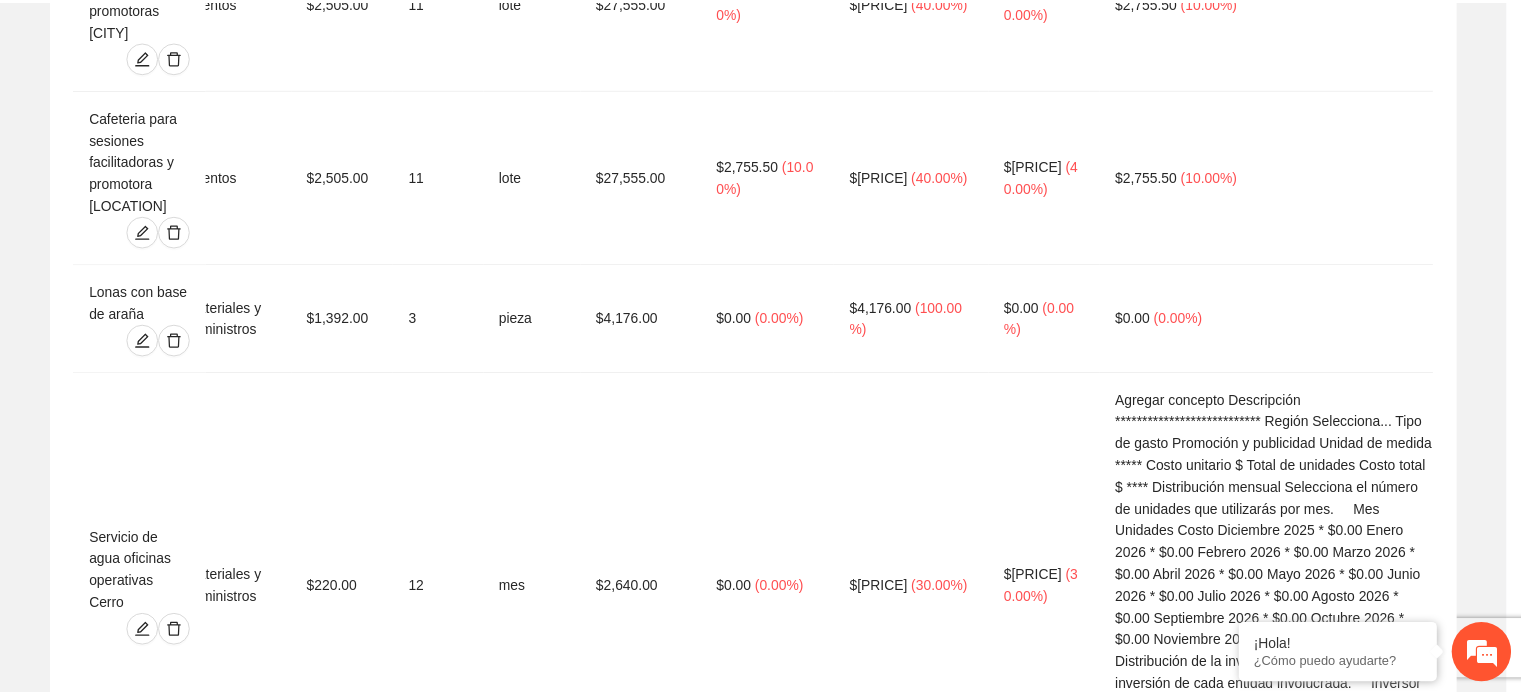 scroll, scrollTop: 473, scrollLeft: 0, axis: vertical 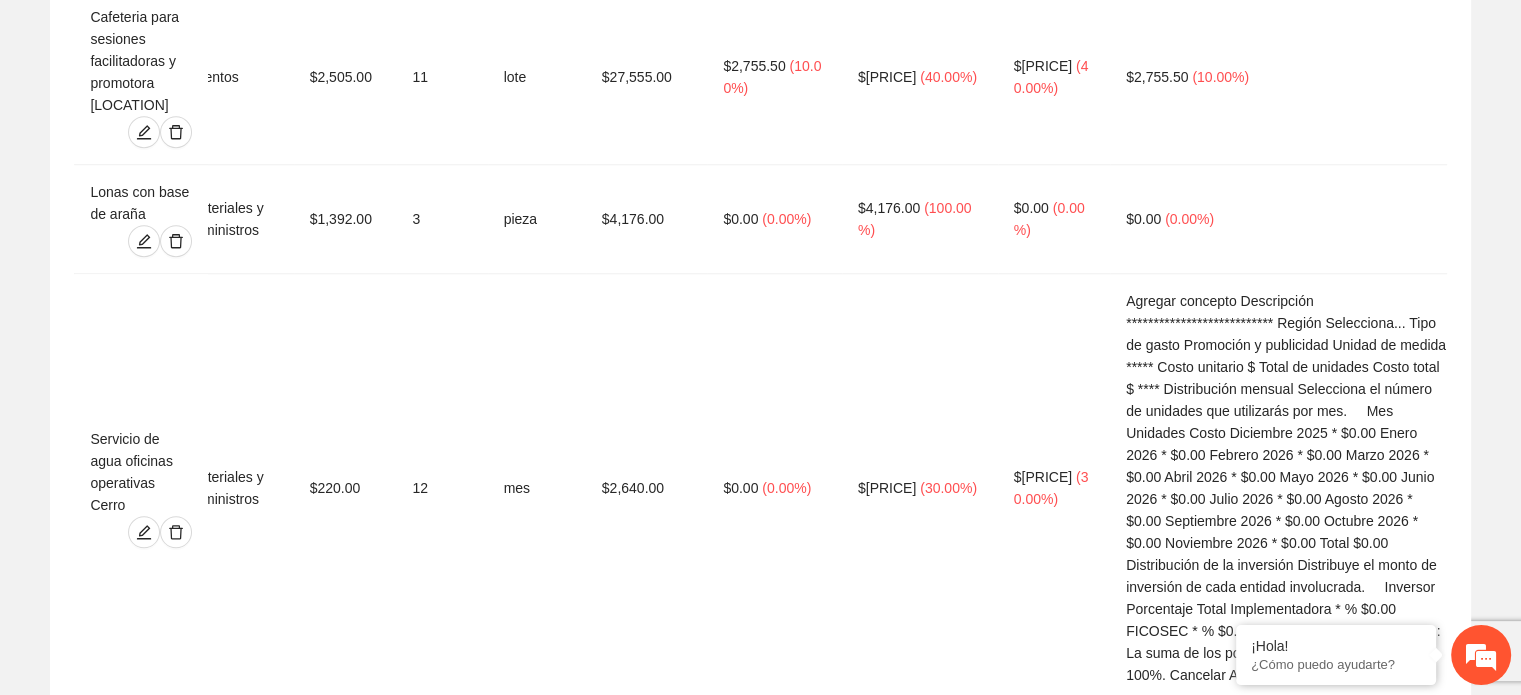click on "Agregar concepto" at bounding box center (771, 1974) 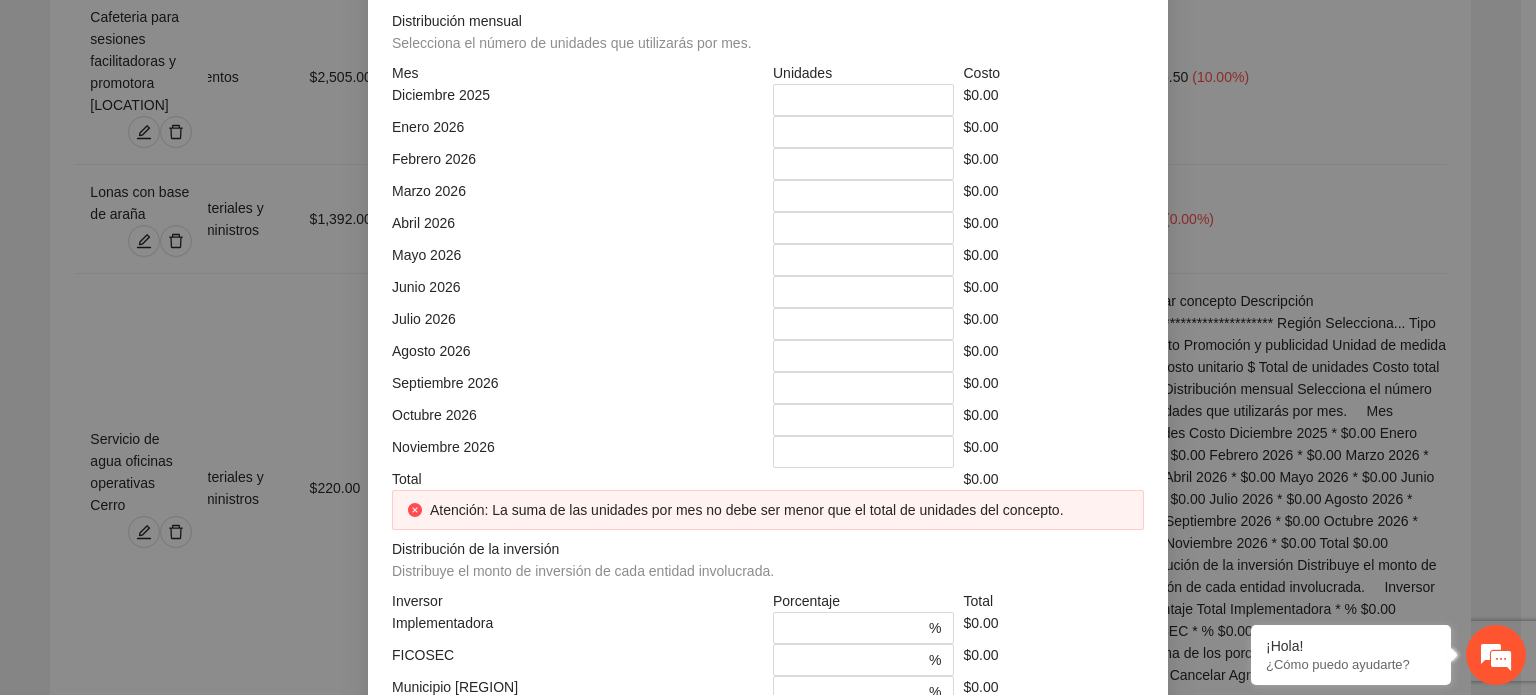 click at bounding box center (768, -248) 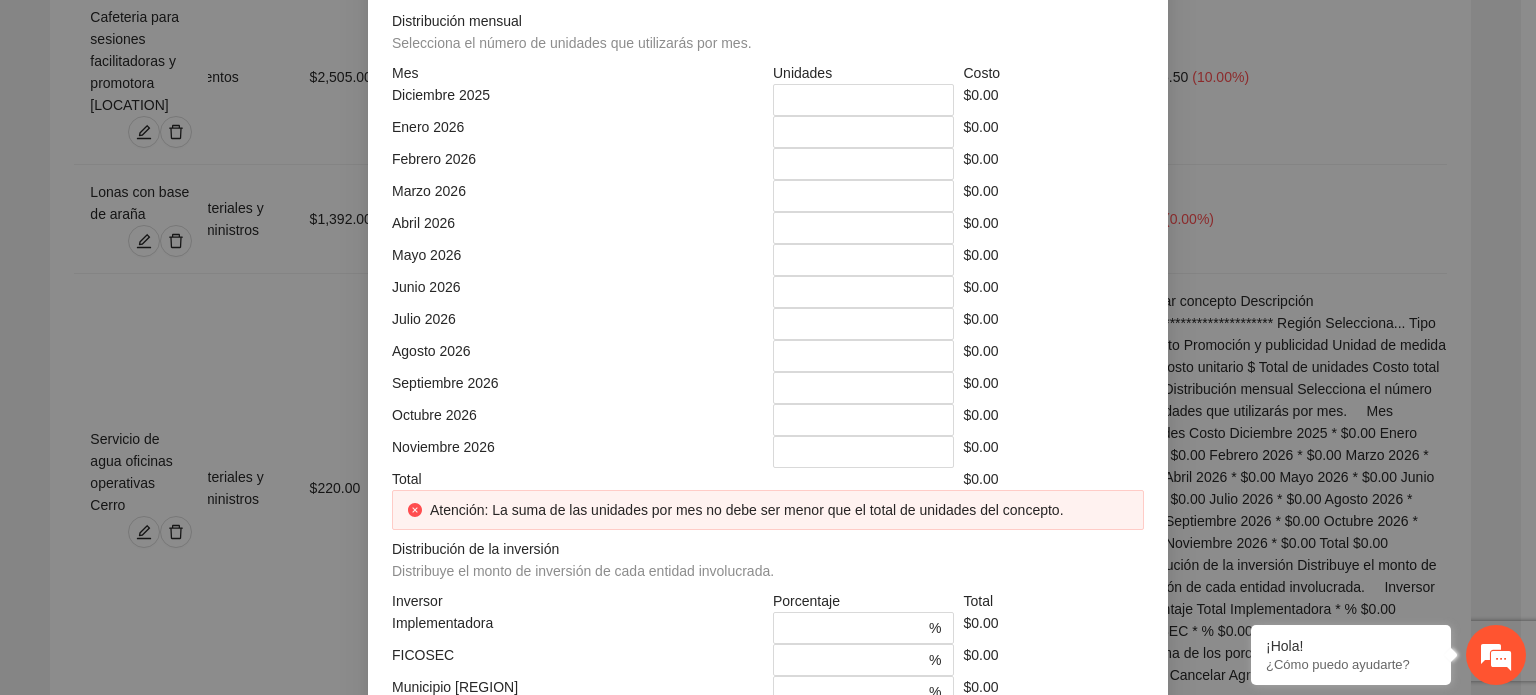 click at bounding box center [951, -178] 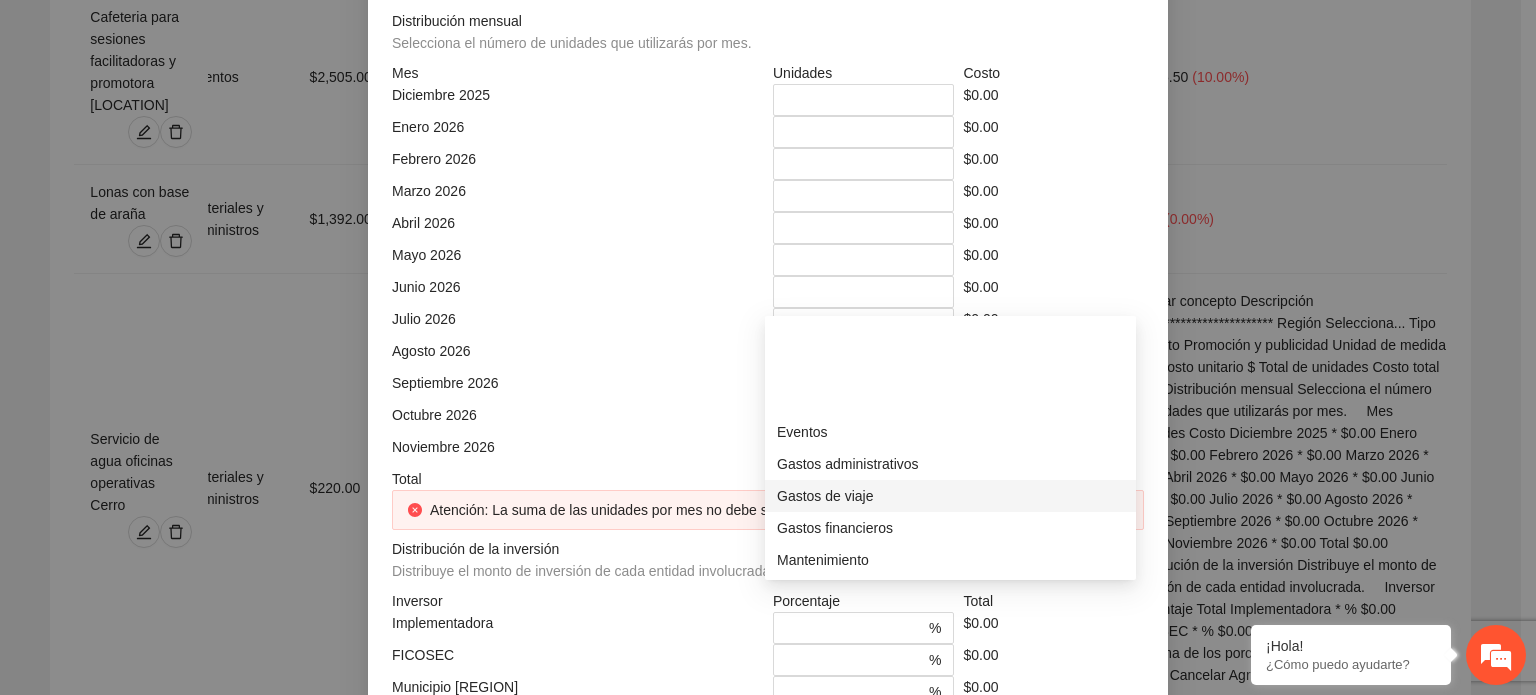 scroll, scrollTop: 184, scrollLeft: 0, axis: vertical 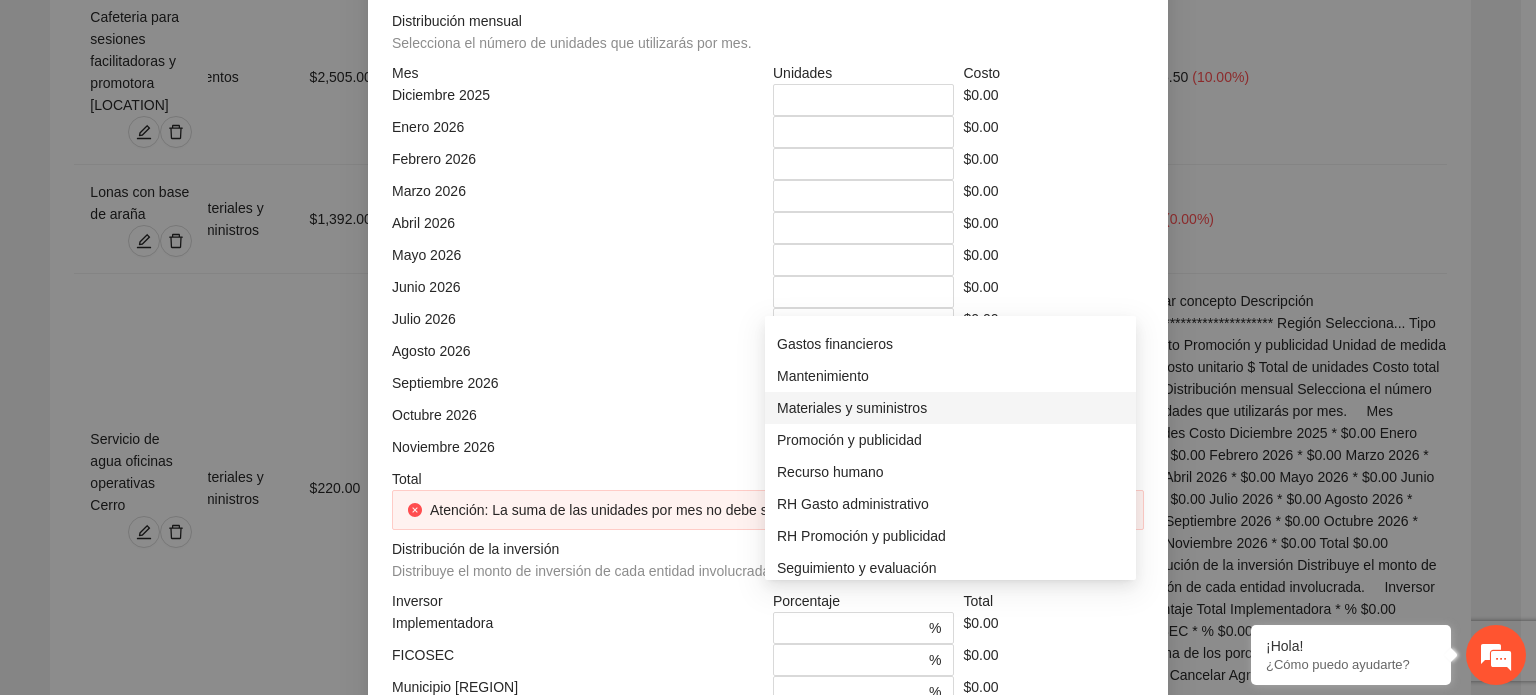 click on "Materiales y suministros" at bounding box center [950, 408] 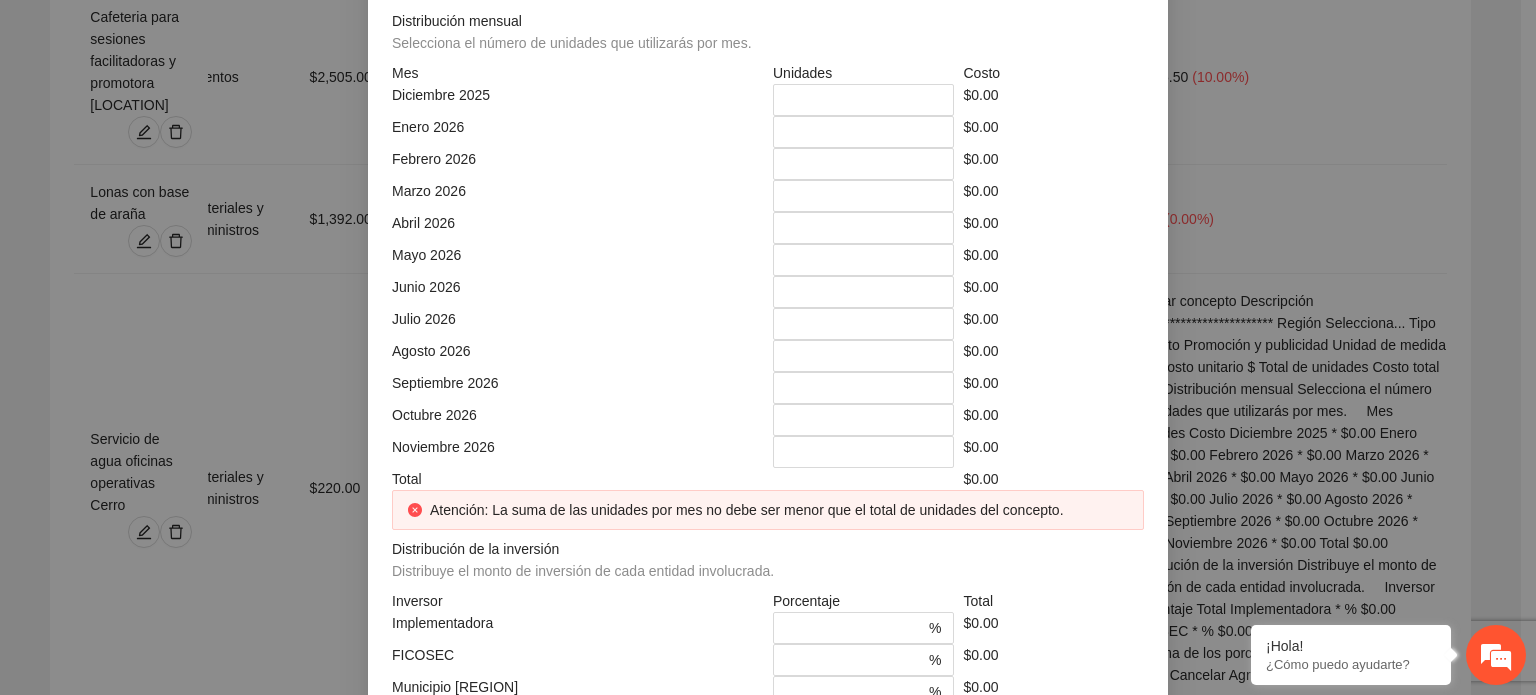 click at bounding box center [577, -108] 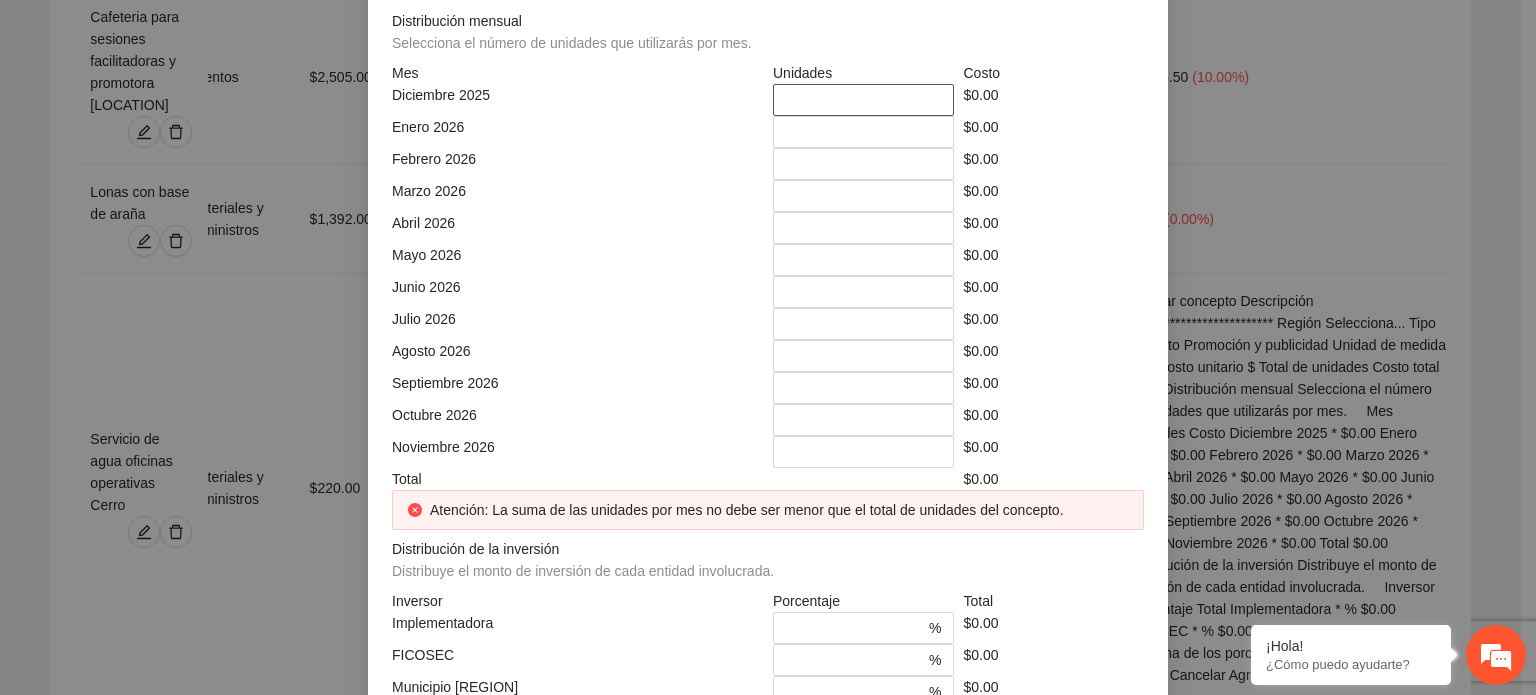 click on "*" at bounding box center [863, 100] 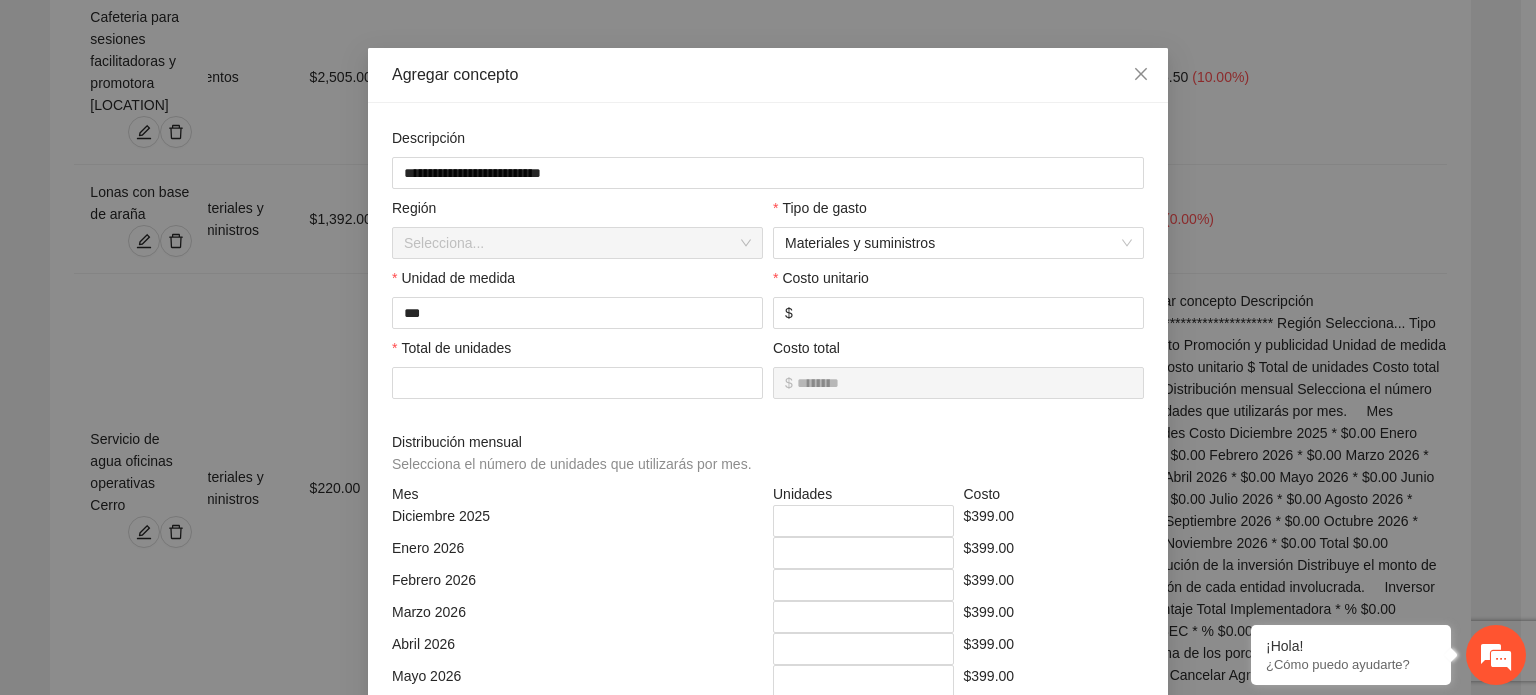 scroll, scrollTop: 416, scrollLeft: 0, axis: vertical 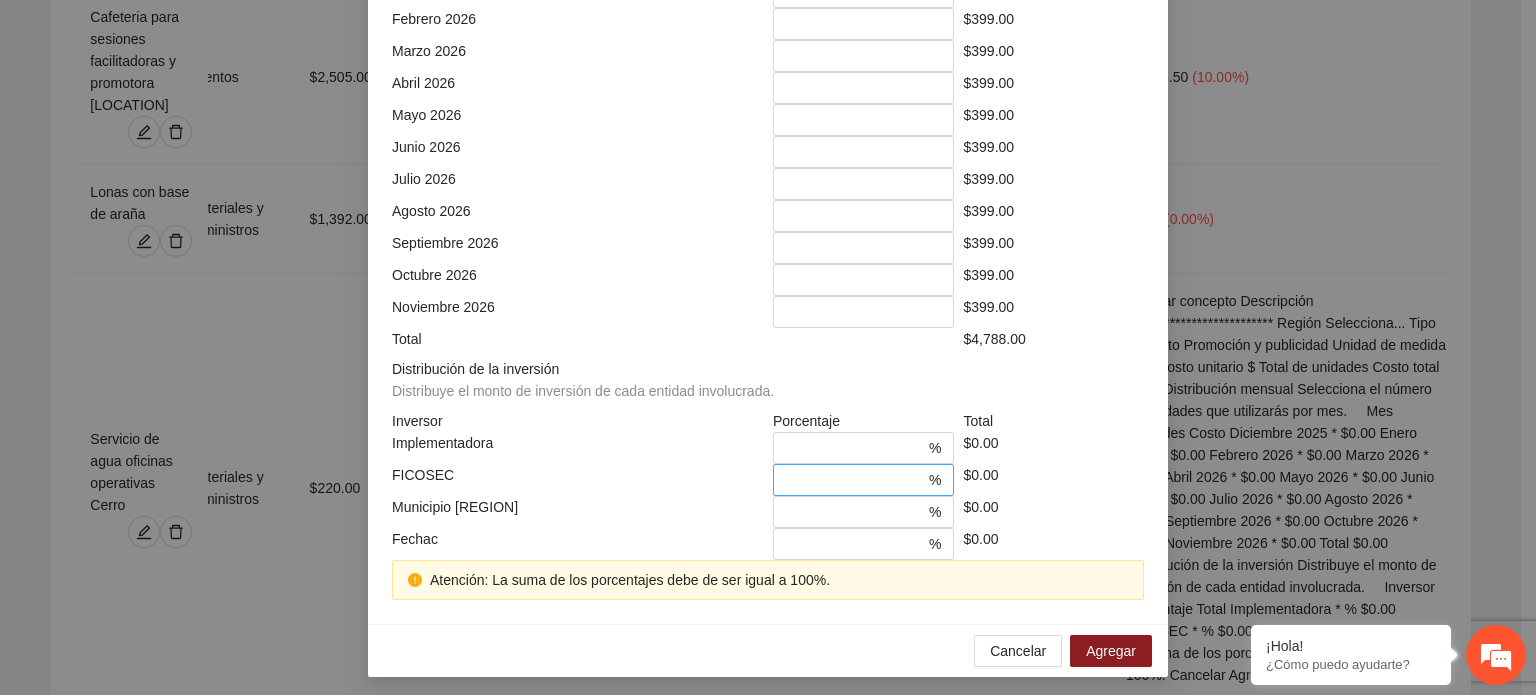 click on "* %" at bounding box center [863, 480] 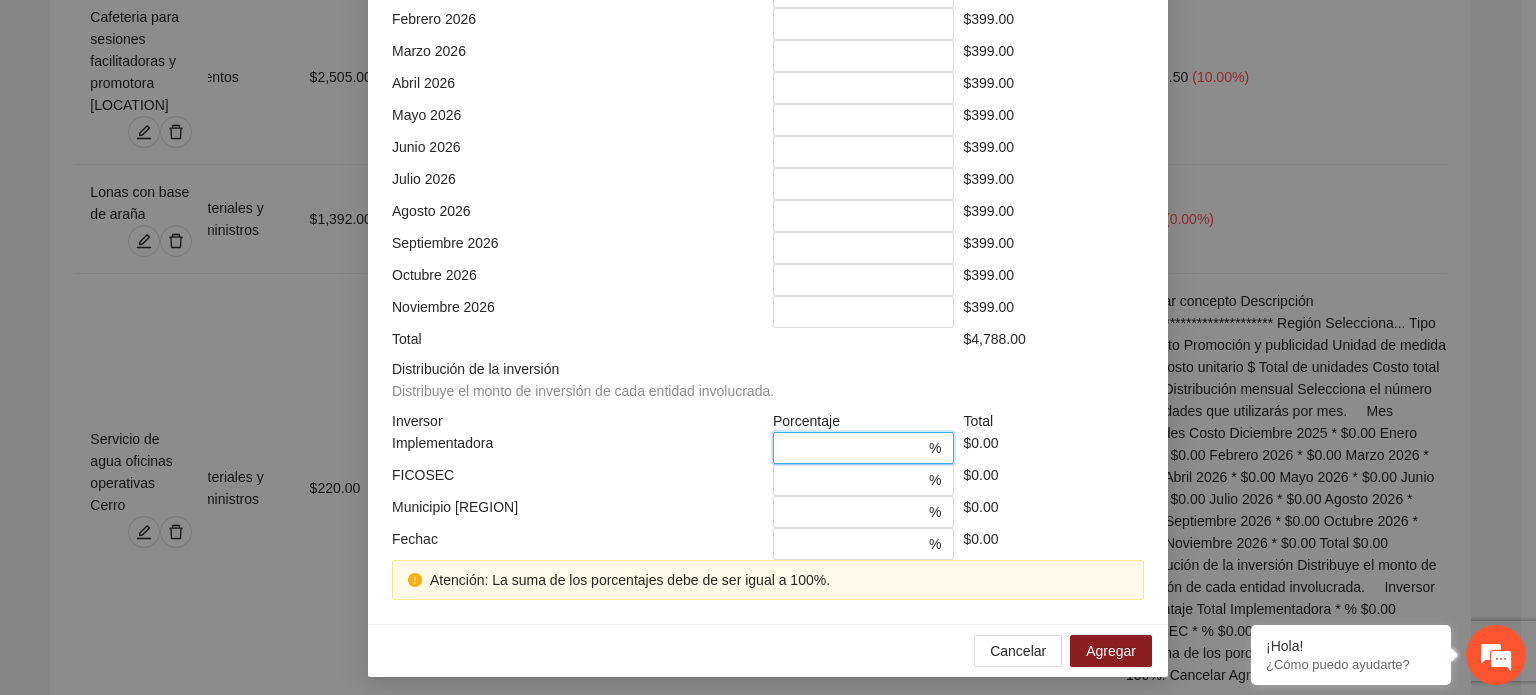click on "*" at bounding box center [855, 448] 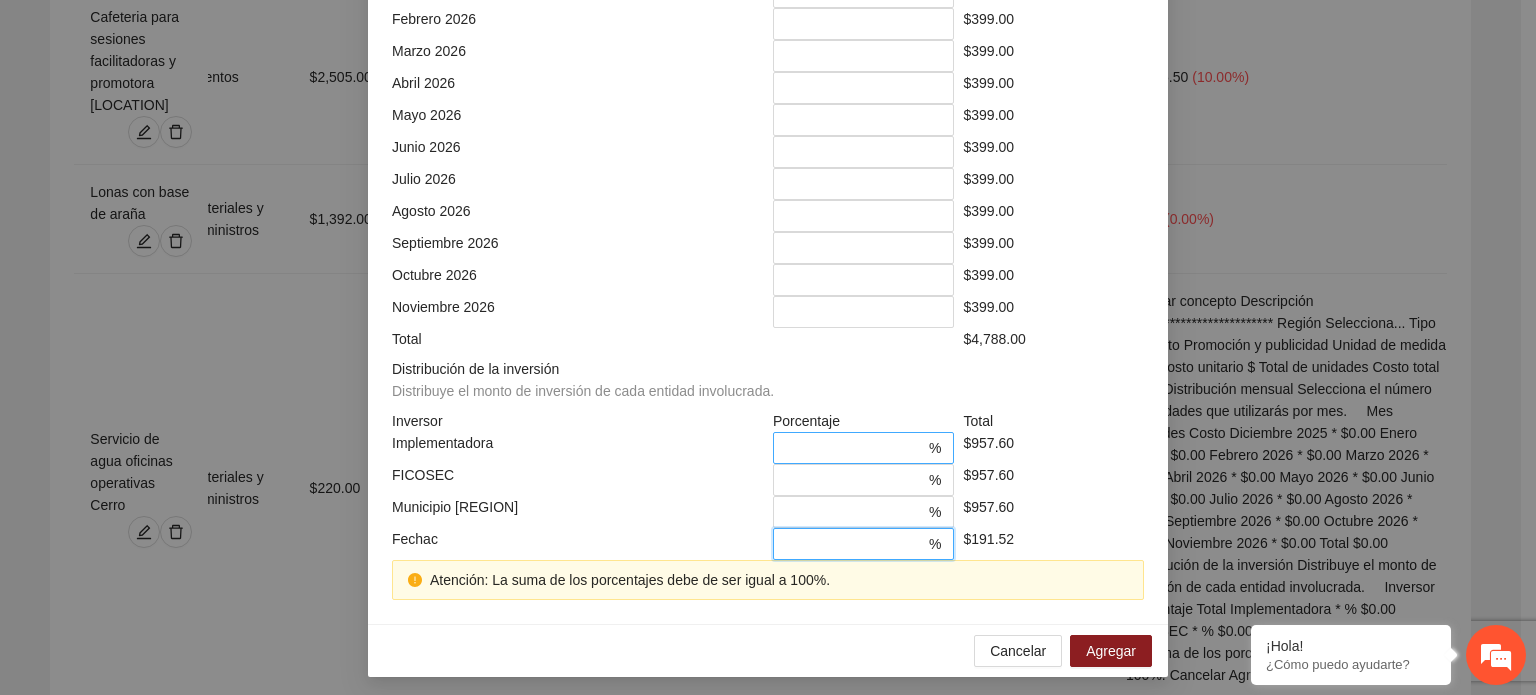 scroll, scrollTop: 573, scrollLeft: 0, axis: vertical 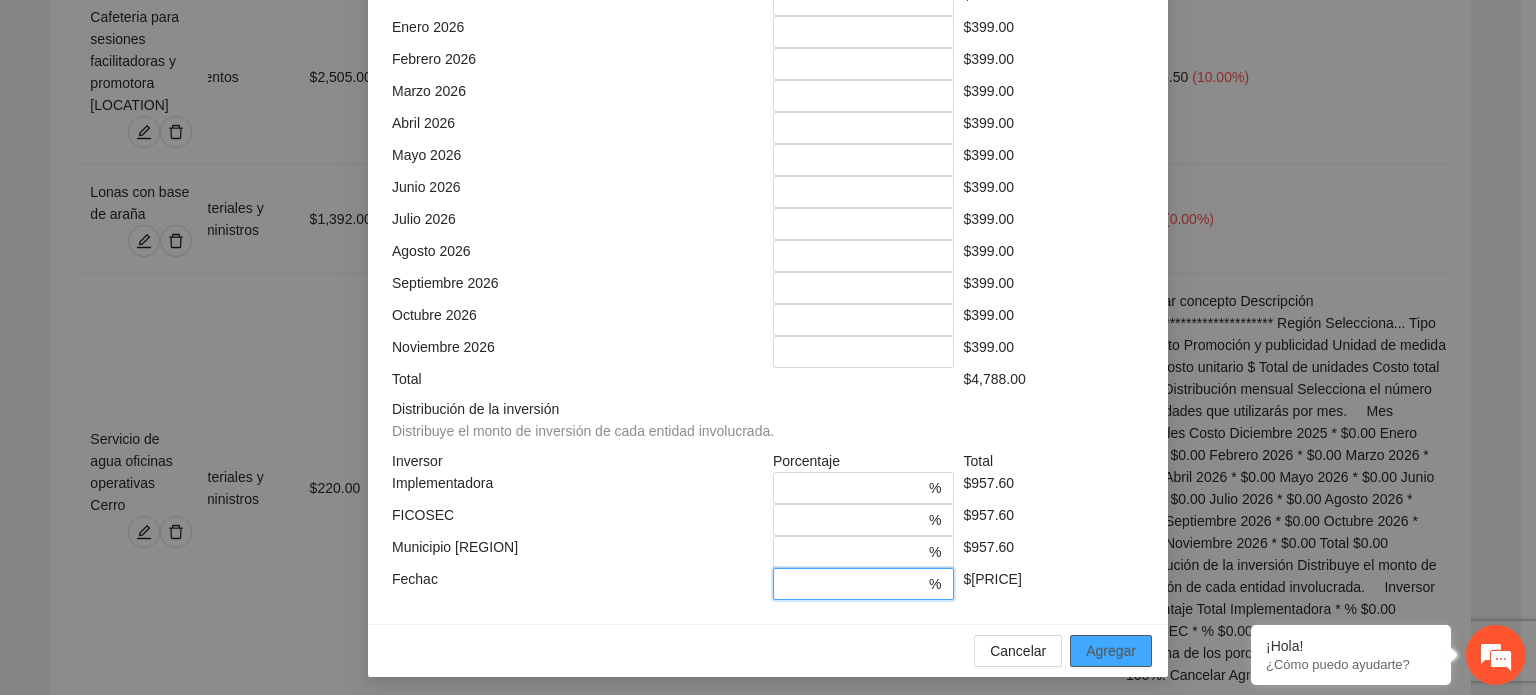 click on "Agregar" at bounding box center (1111, 651) 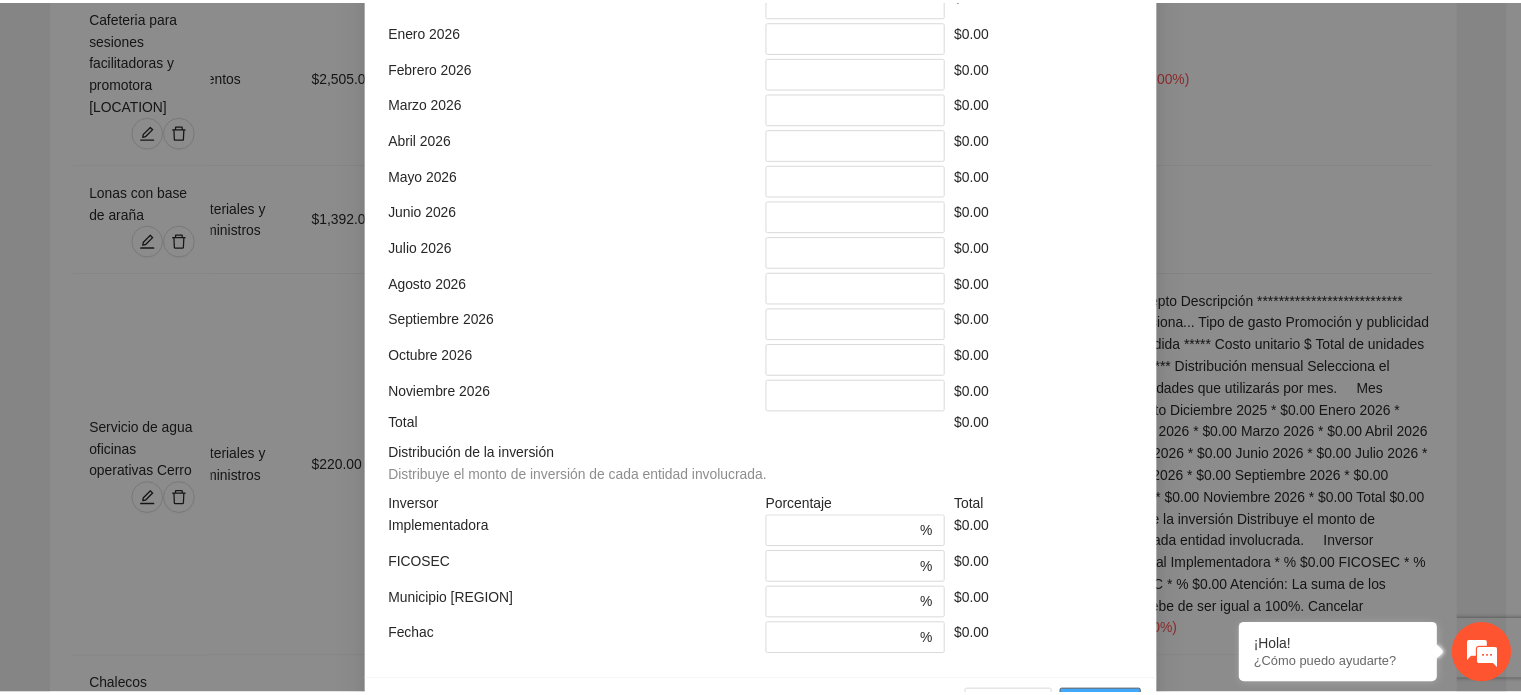 scroll, scrollTop: 473, scrollLeft: 0, axis: vertical 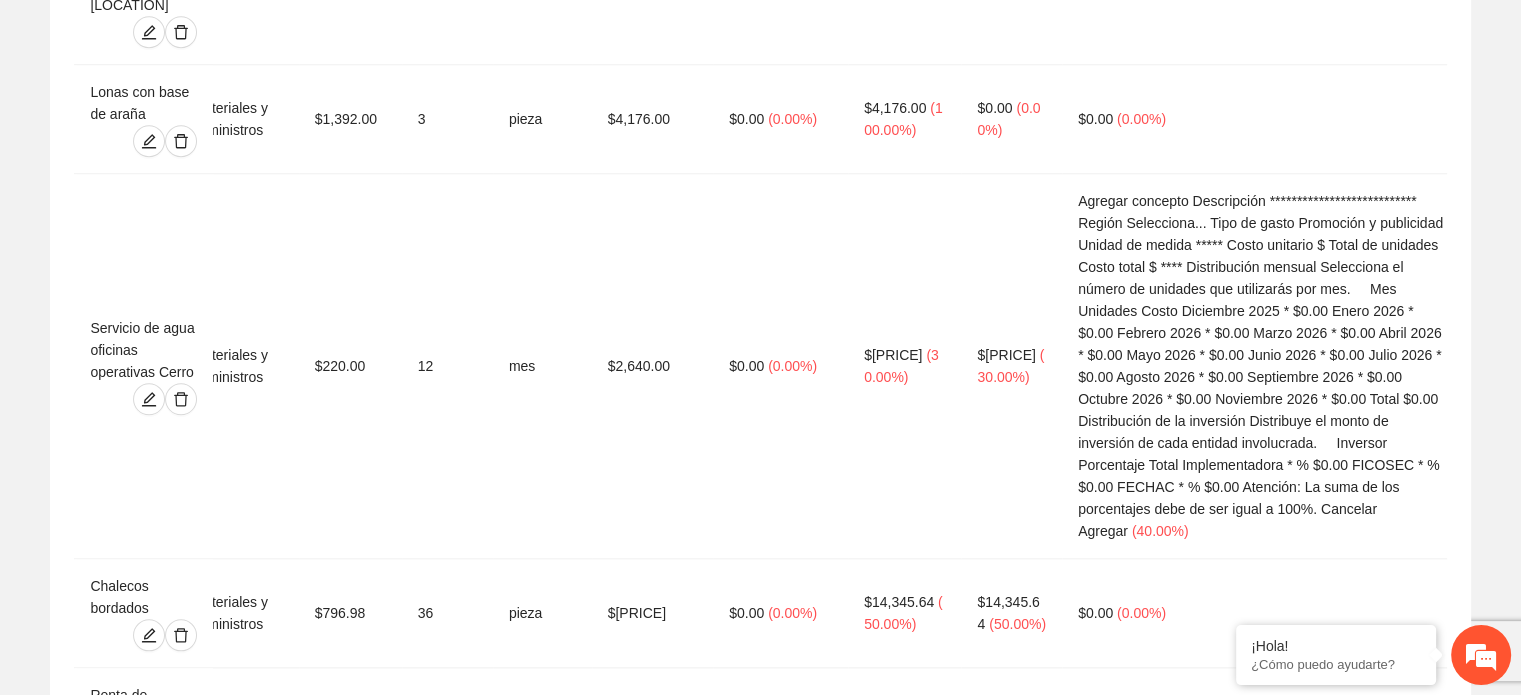 click on "Agregar concepto" at bounding box center (771, 1939) 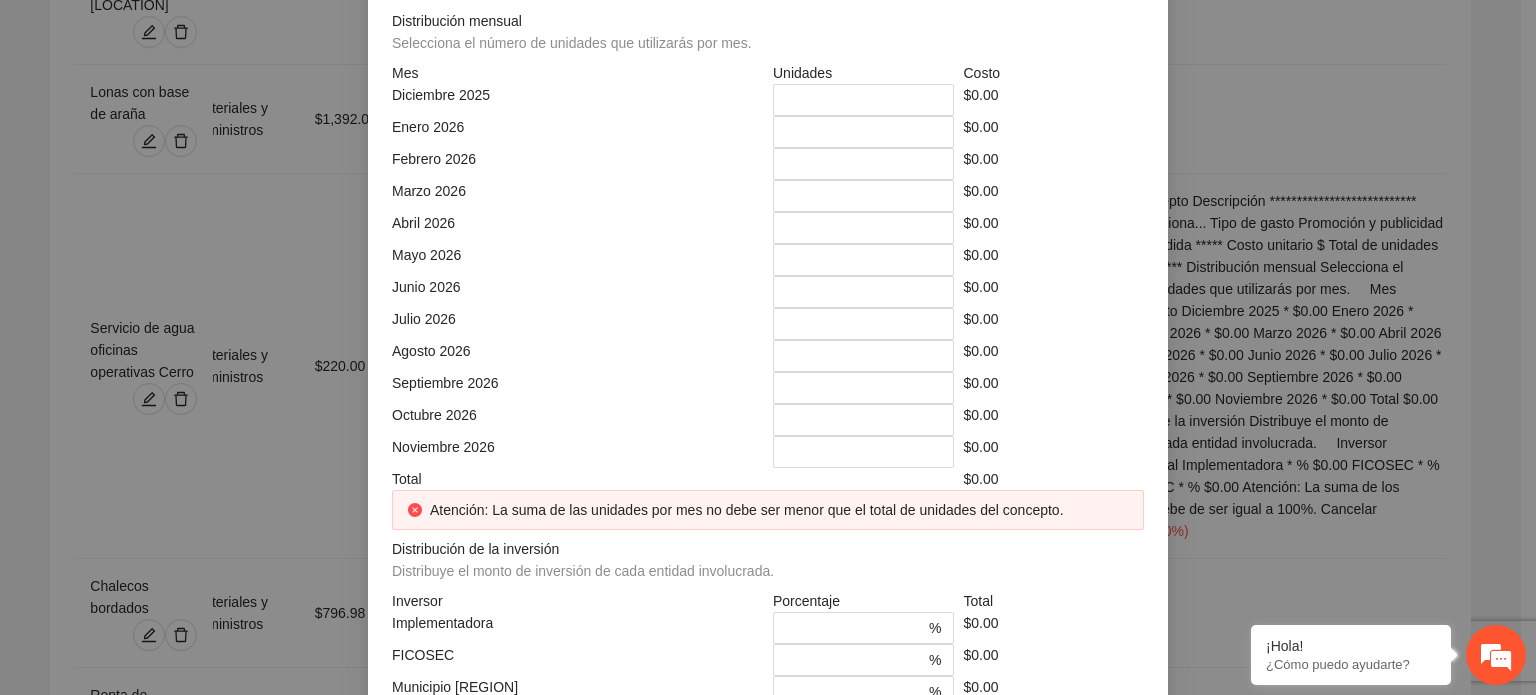 click at bounding box center [768, -248] 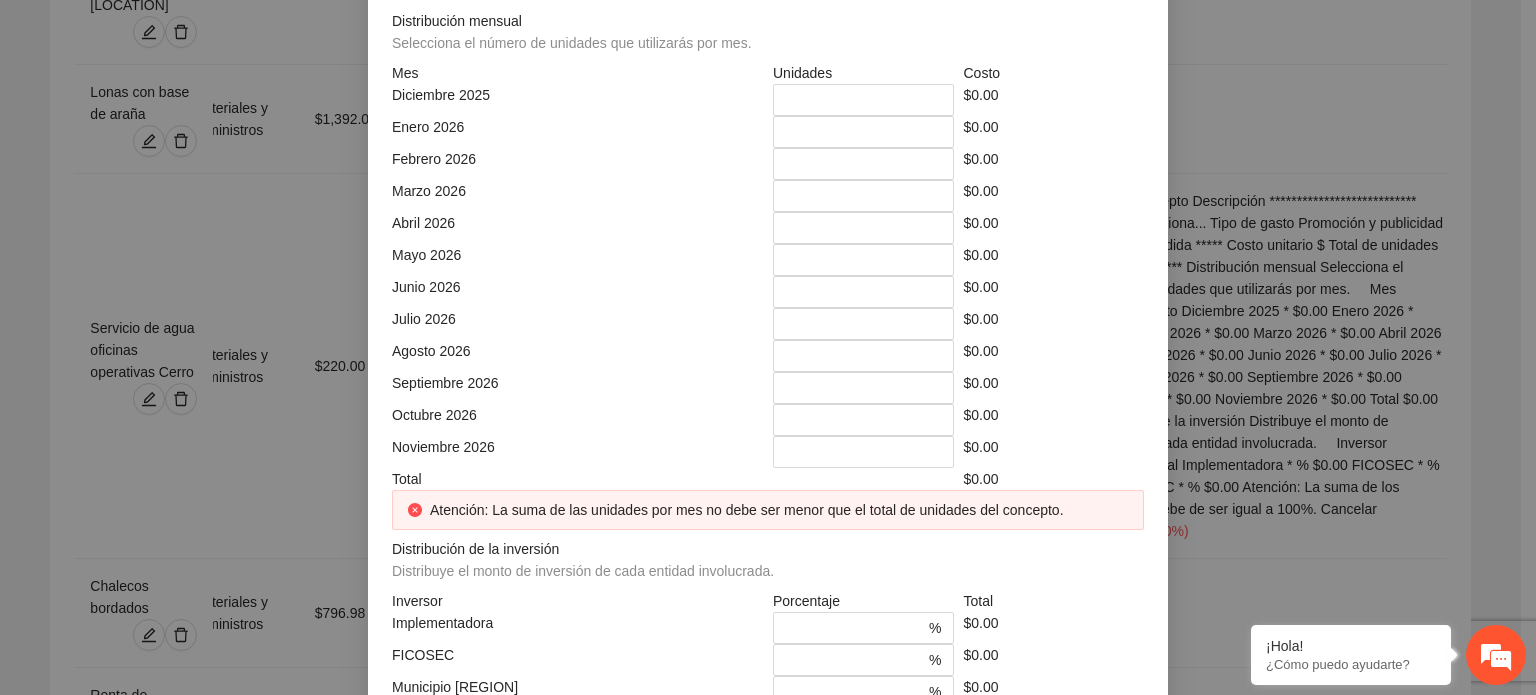 click at bounding box center [951, -178] 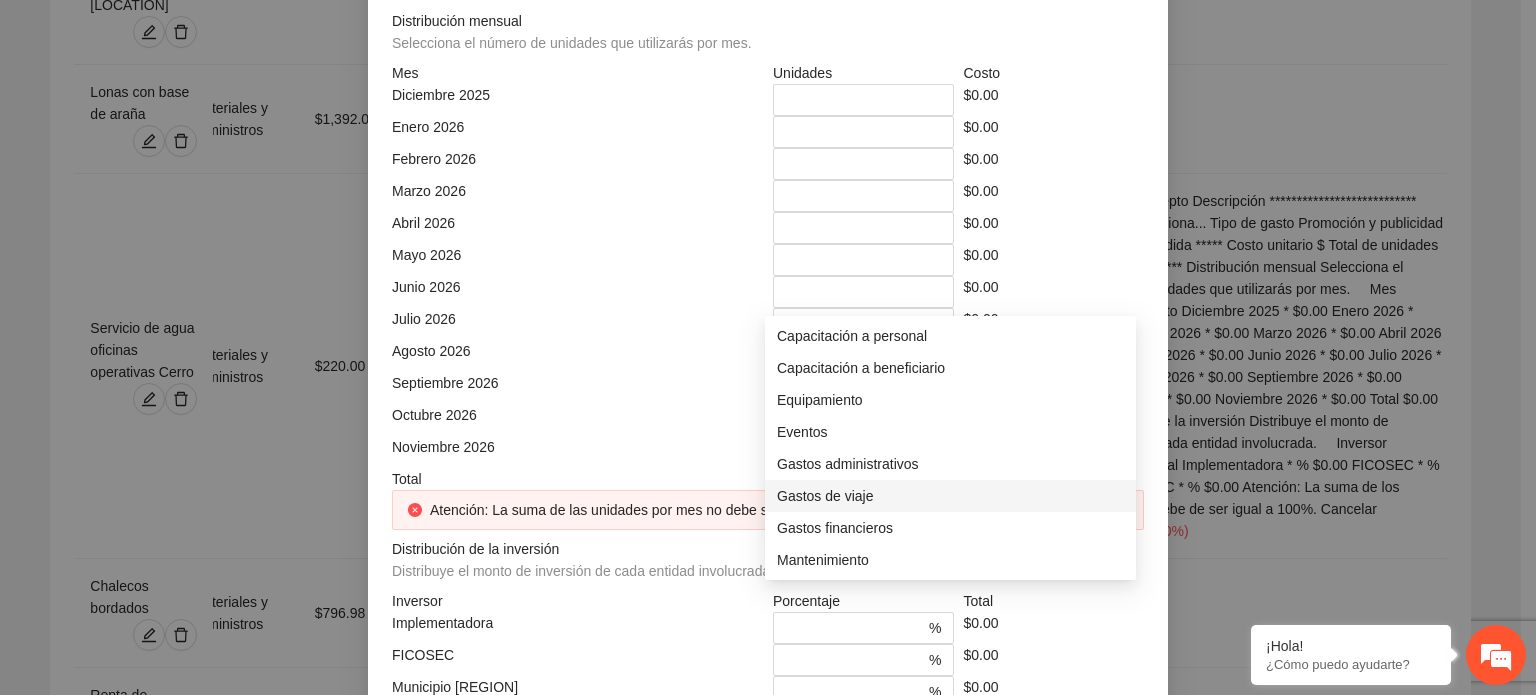 scroll, scrollTop: 184, scrollLeft: 0, axis: vertical 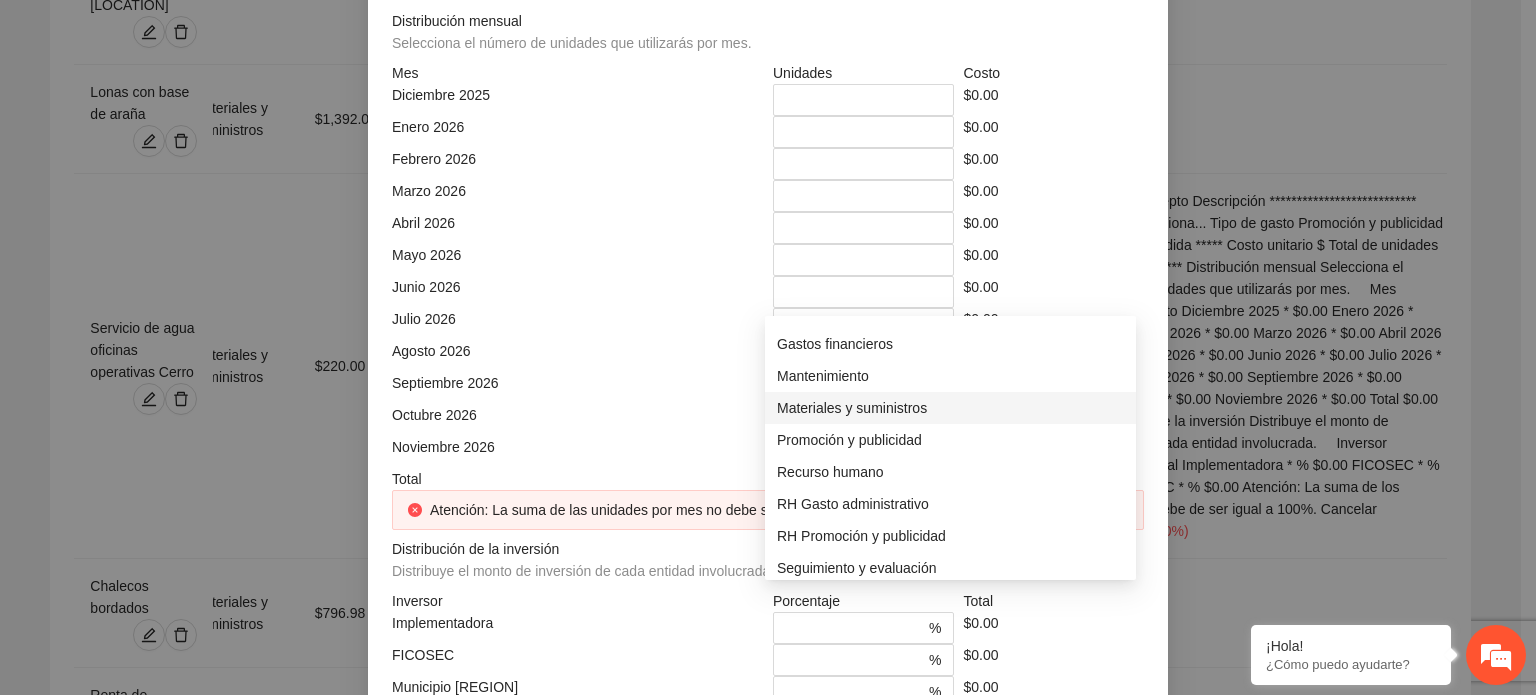 click on "Materiales y suministros" at bounding box center [950, 408] 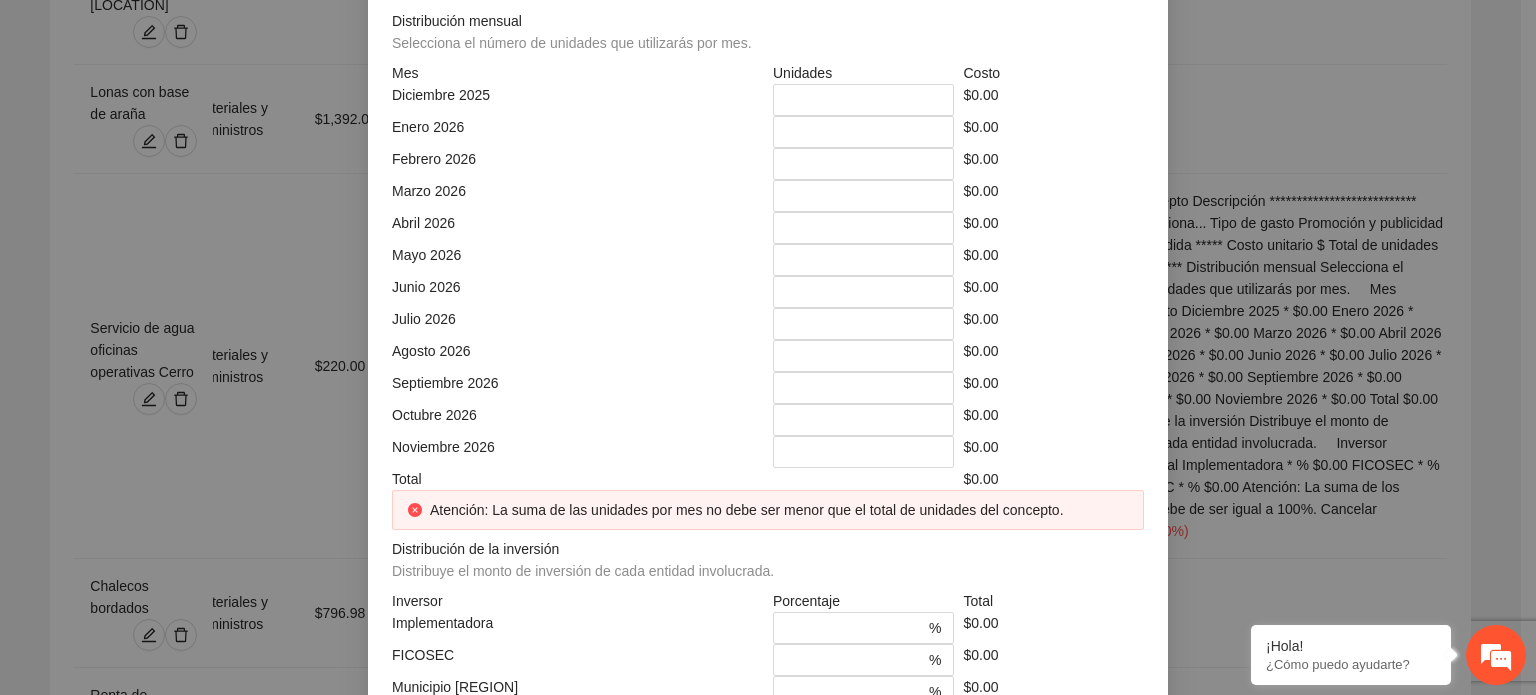 click at bounding box center [577, -108] 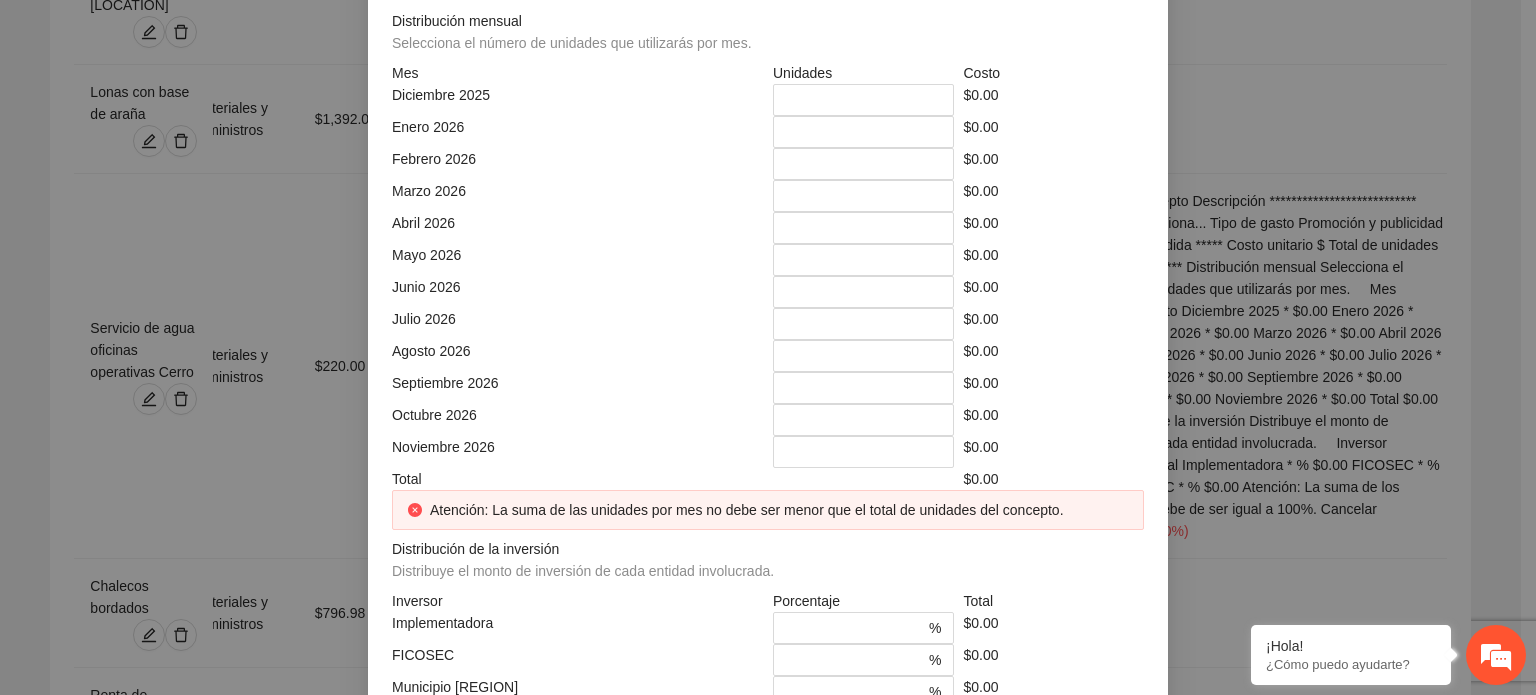 click at bounding box center (577, -38) 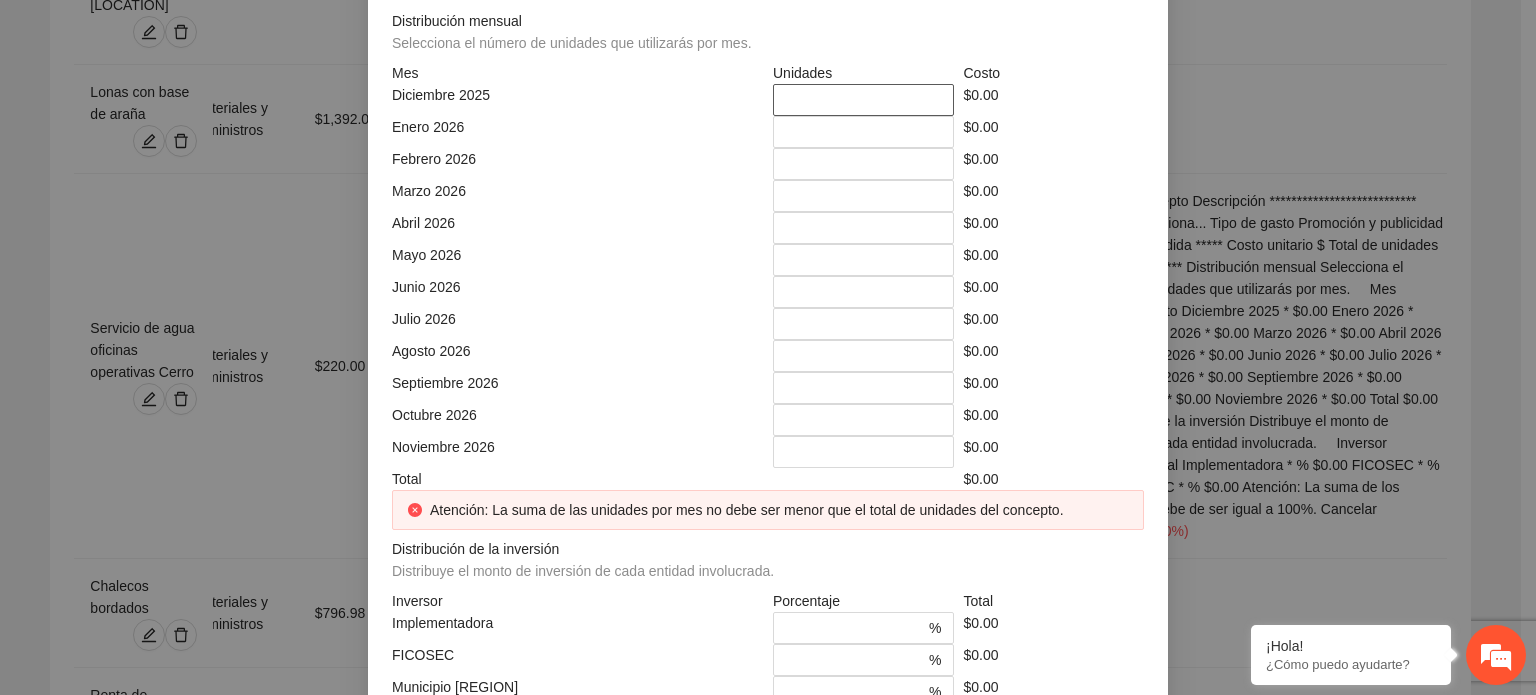click on "*" at bounding box center (863, 100) 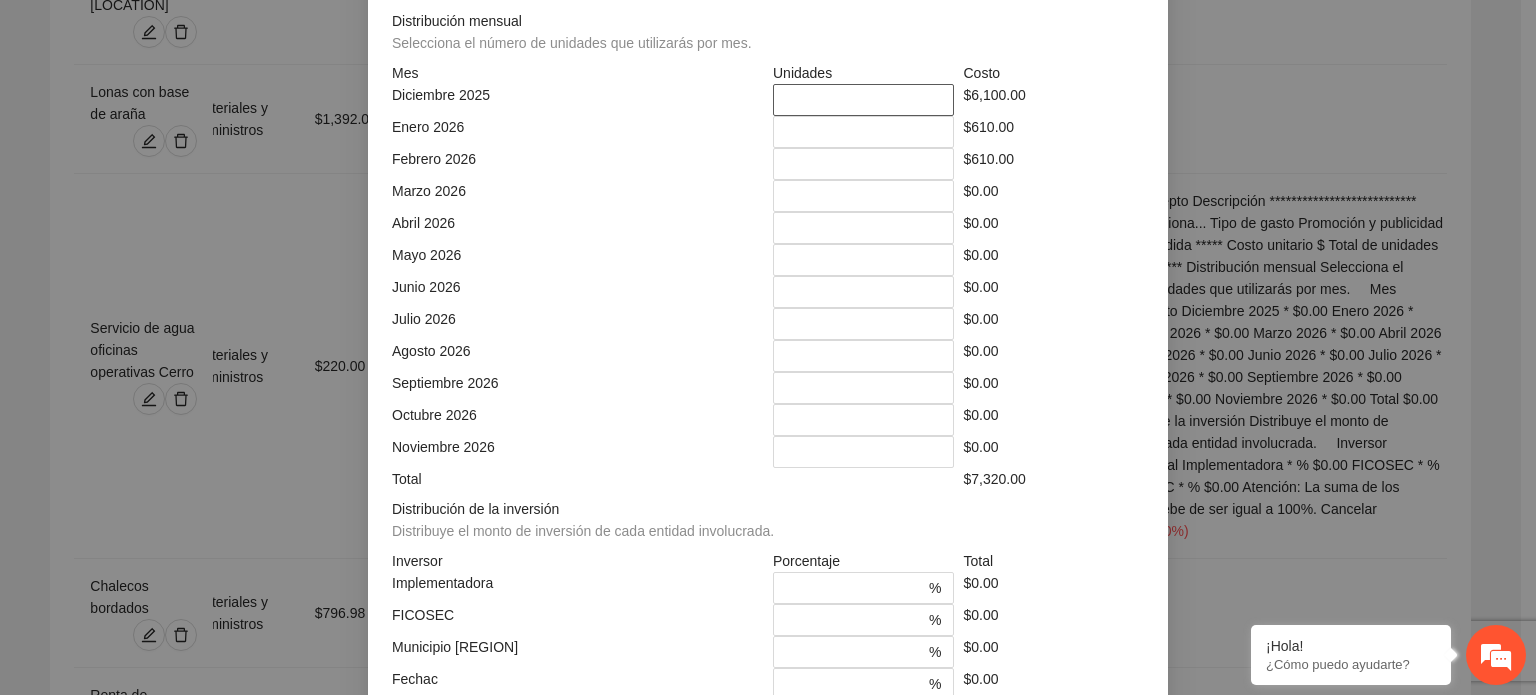 click on "**" at bounding box center [863, 100] 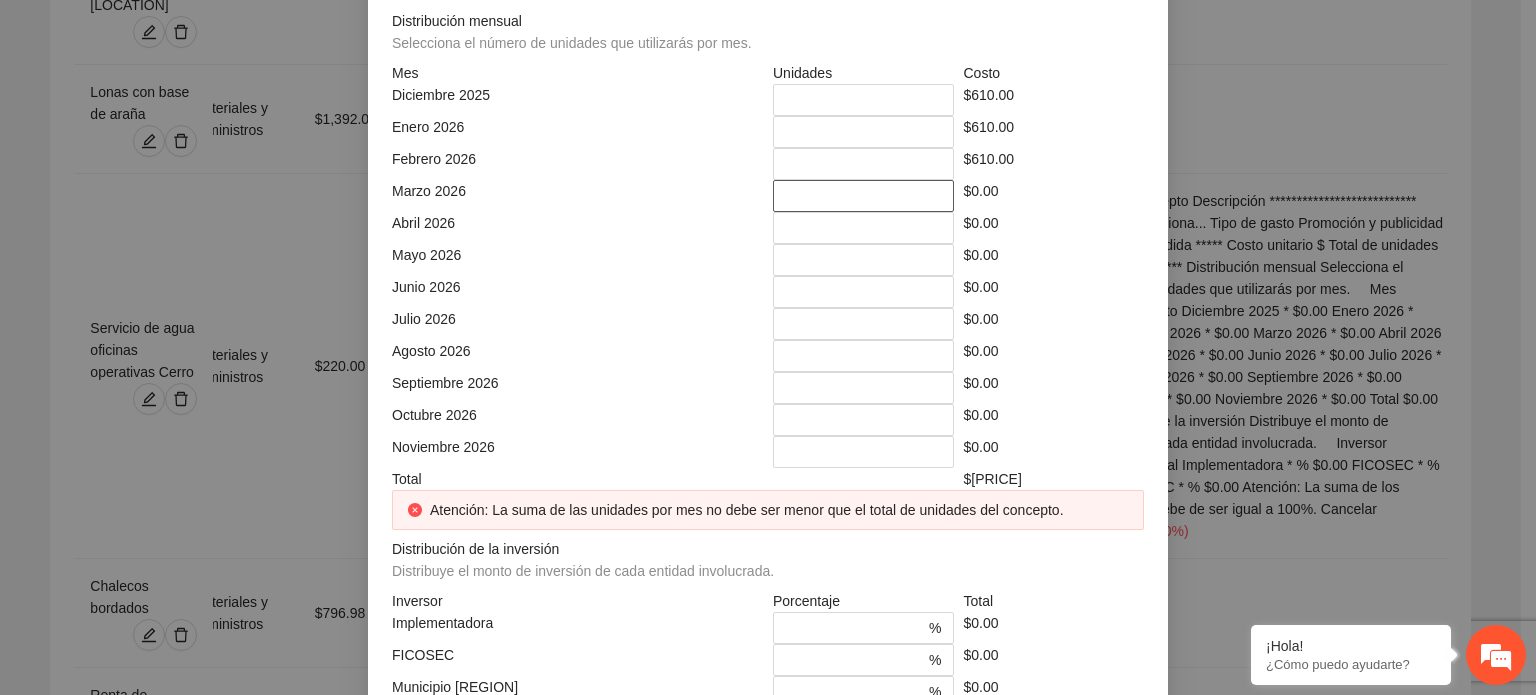 click on "*" at bounding box center [863, 196] 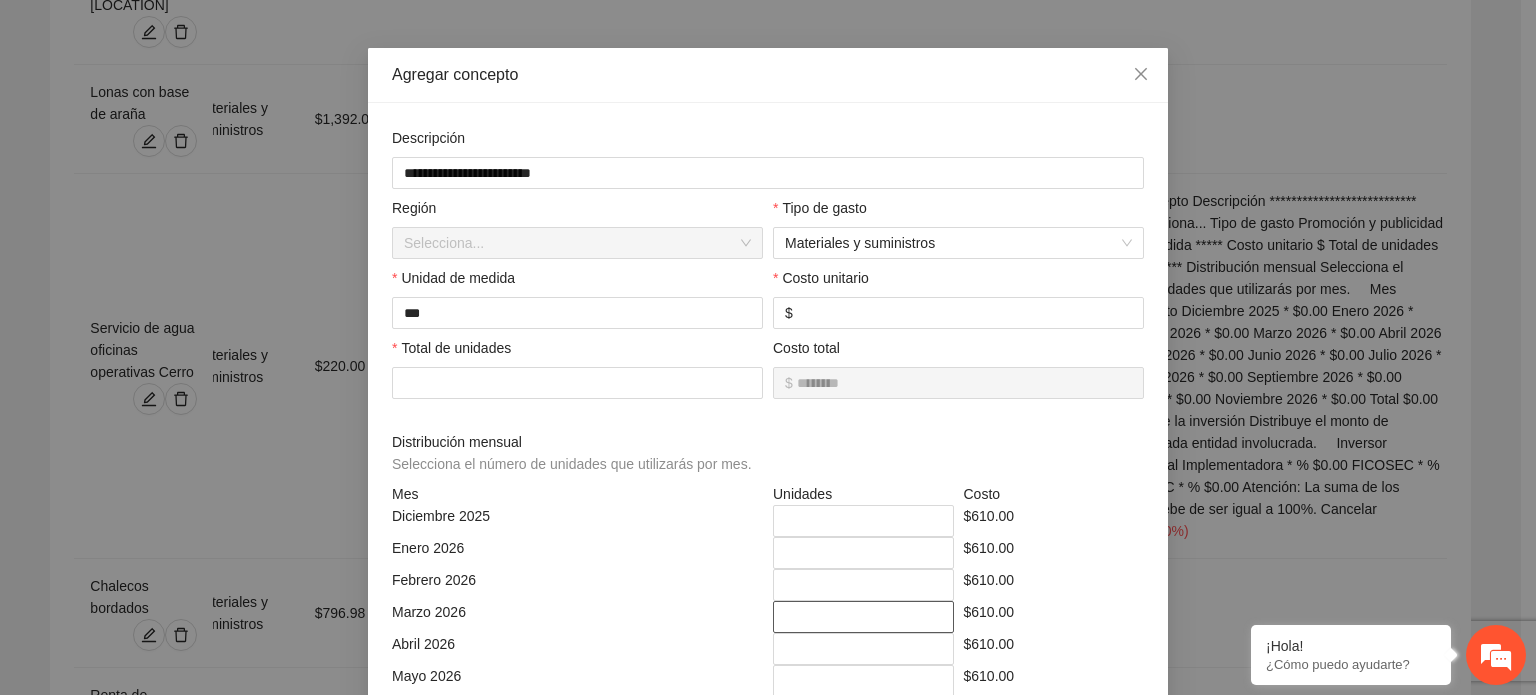 scroll, scrollTop: 416, scrollLeft: 0, axis: vertical 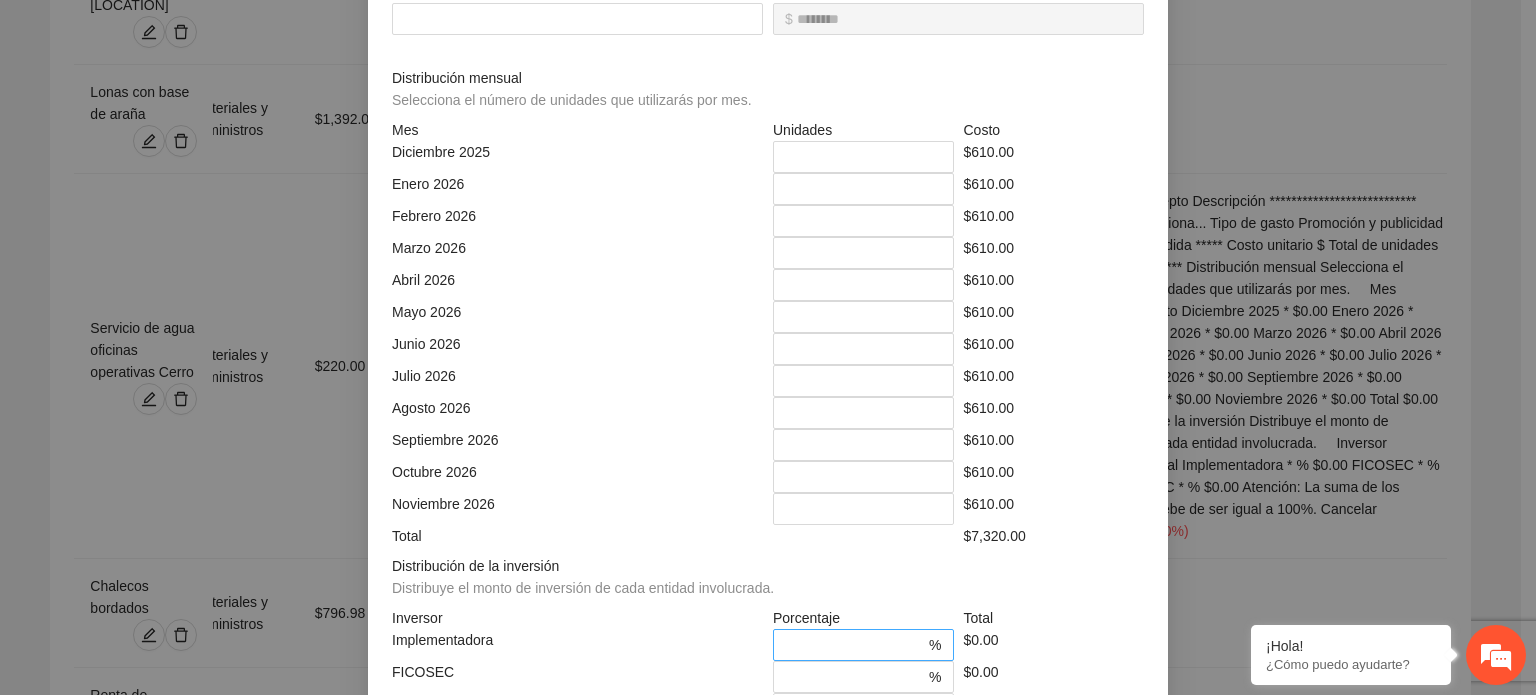 click on "*" at bounding box center (855, 645) 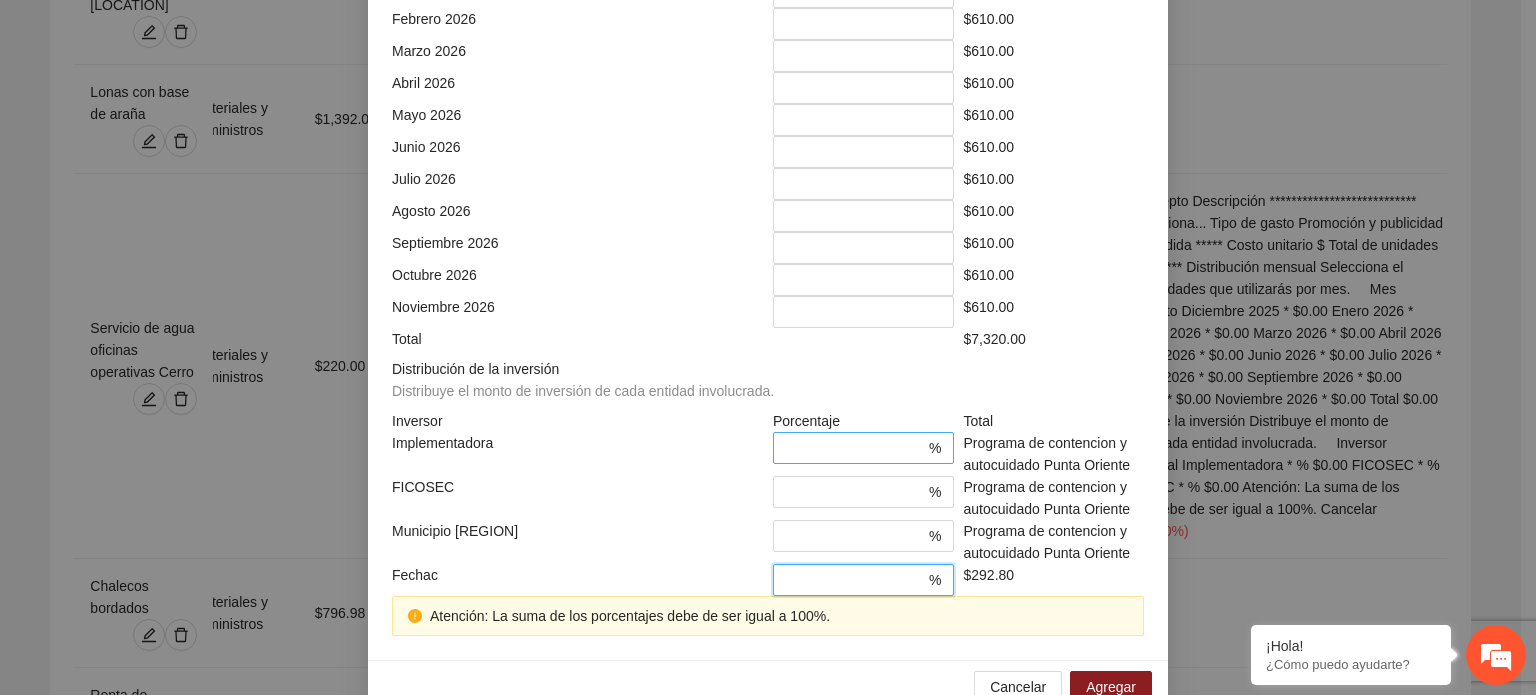 scroll, scrollTop: 573, scrollLeft: 0, axis: vertical 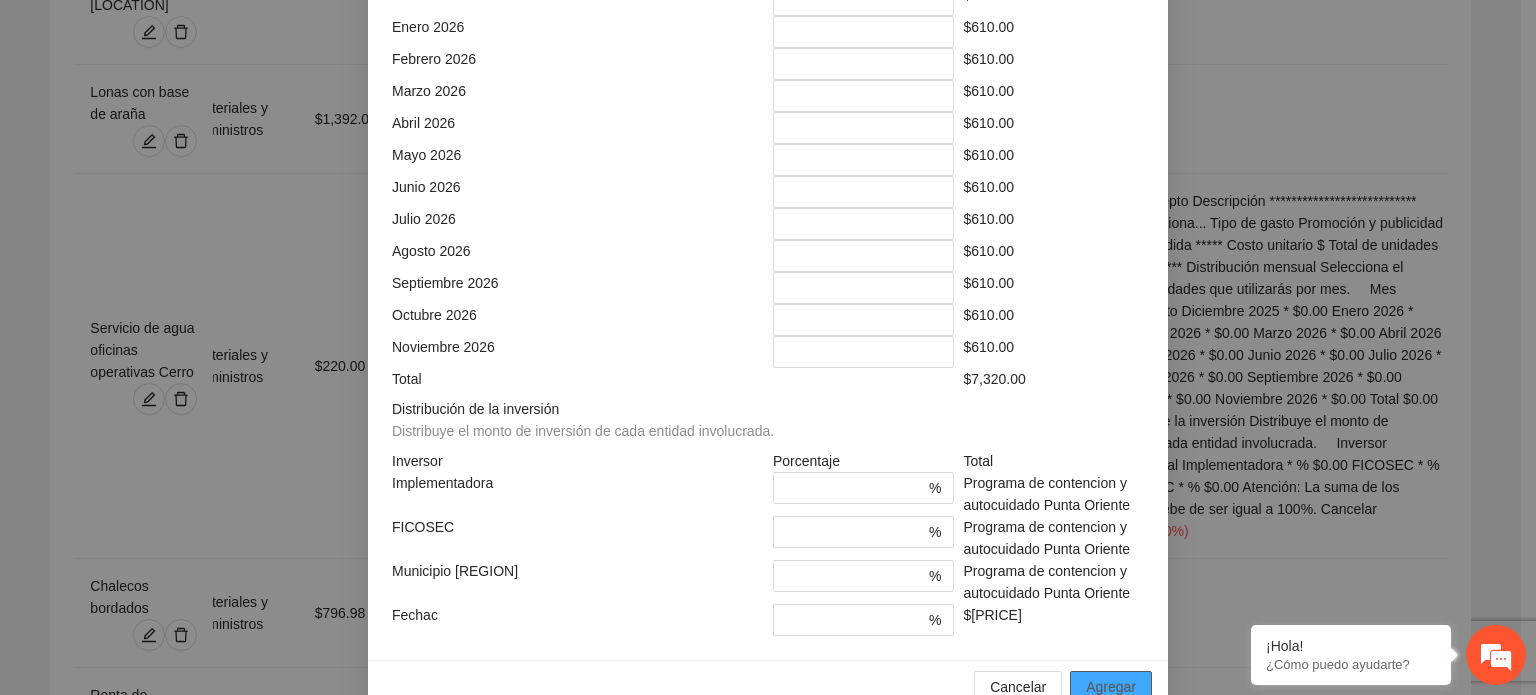 click on "Agregar" at bounding box center [1111, 687] 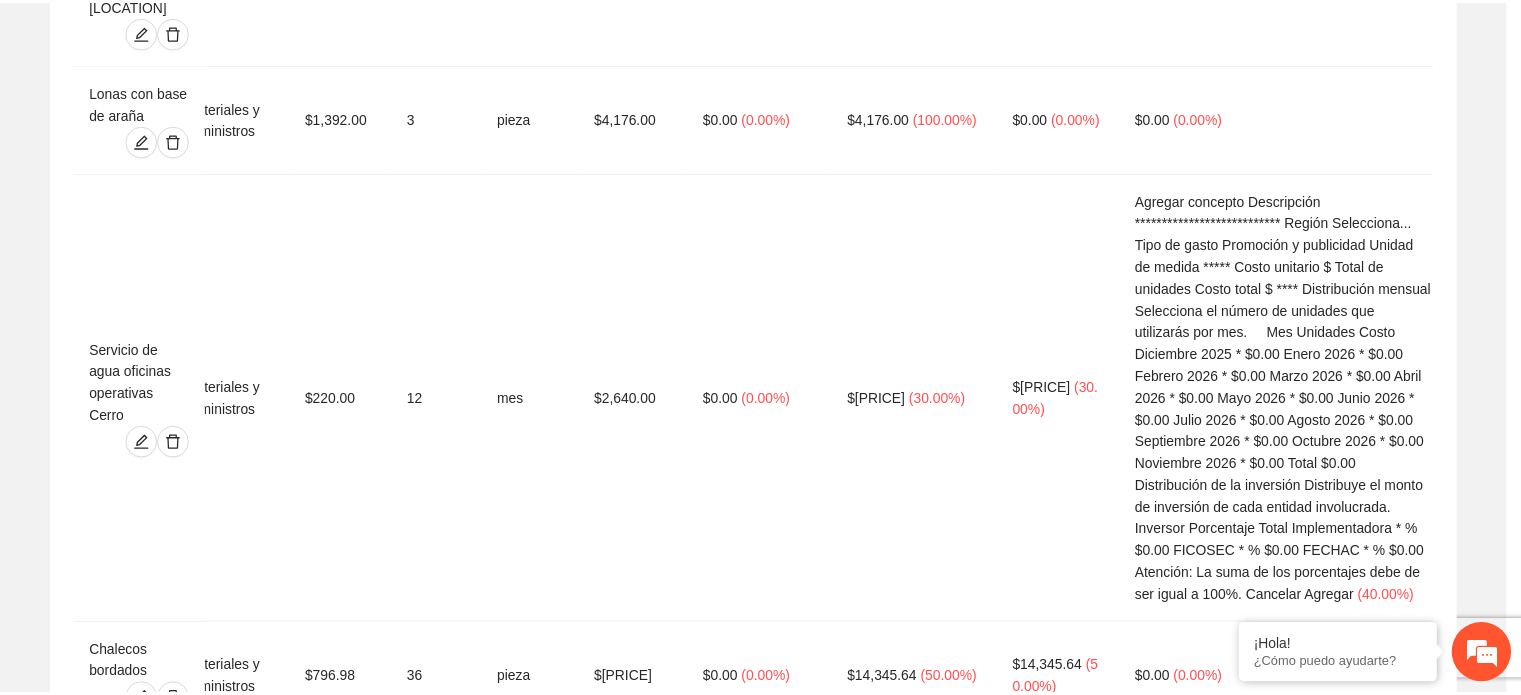 scroll, scrollTop: 473, scrollLeft: 0, axis: vertical 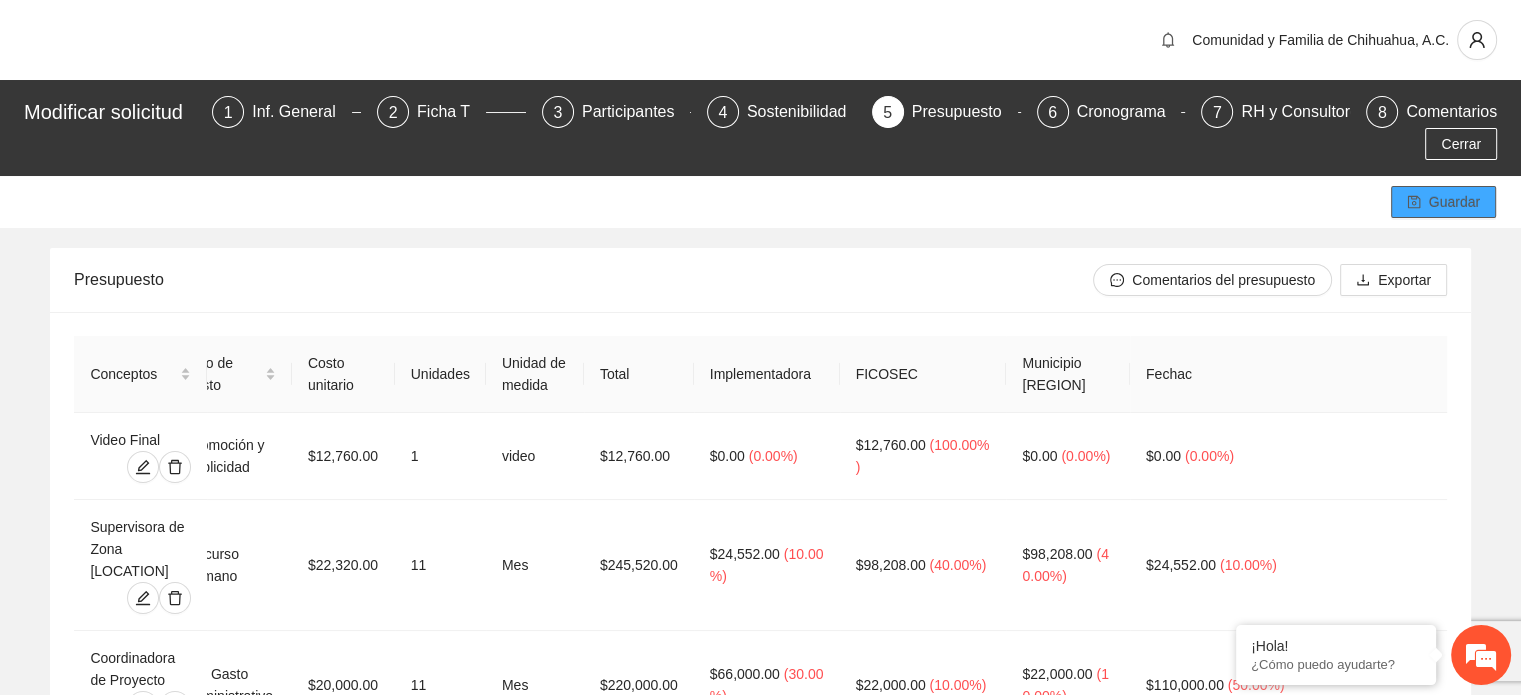 click on "Guardar" at bounding box center [1454, 202] 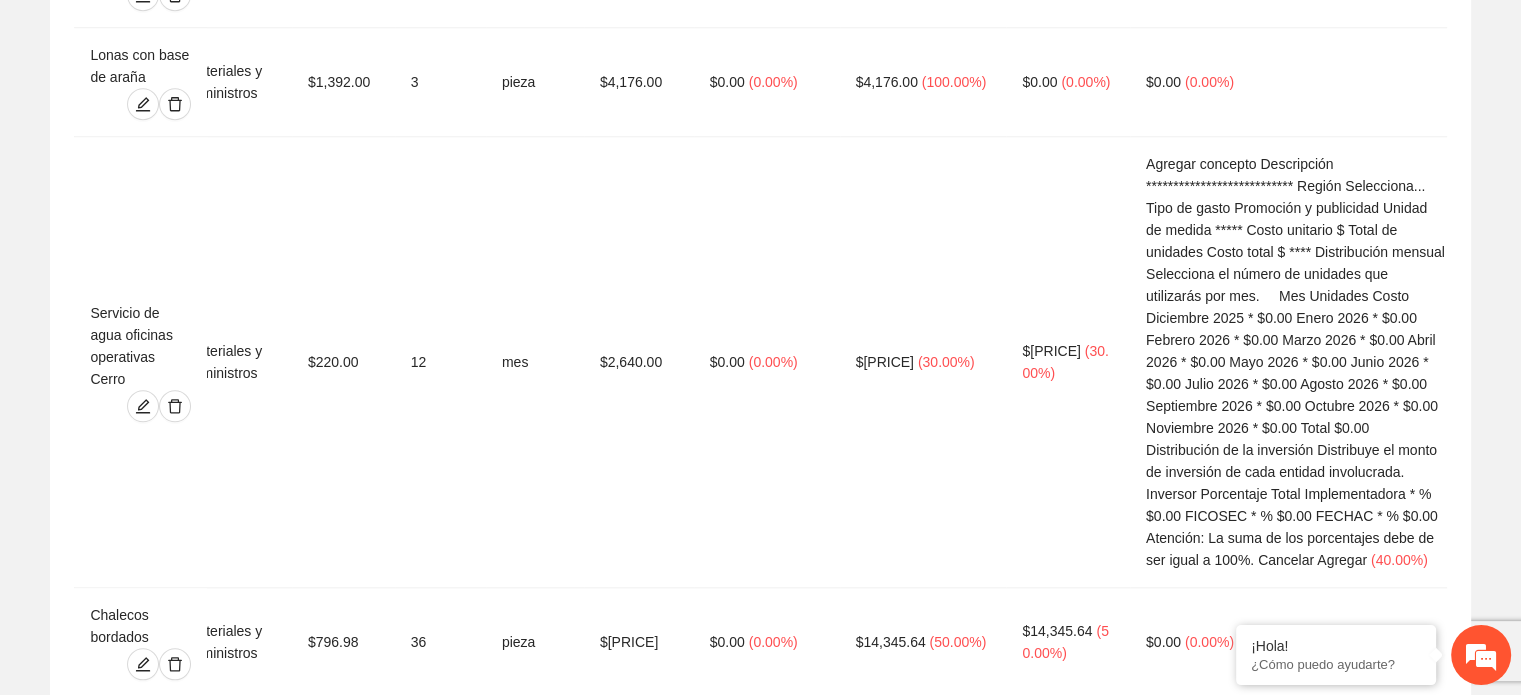 scroll, scrollTop: 2189, scrollLeft: 0, axis: vertical 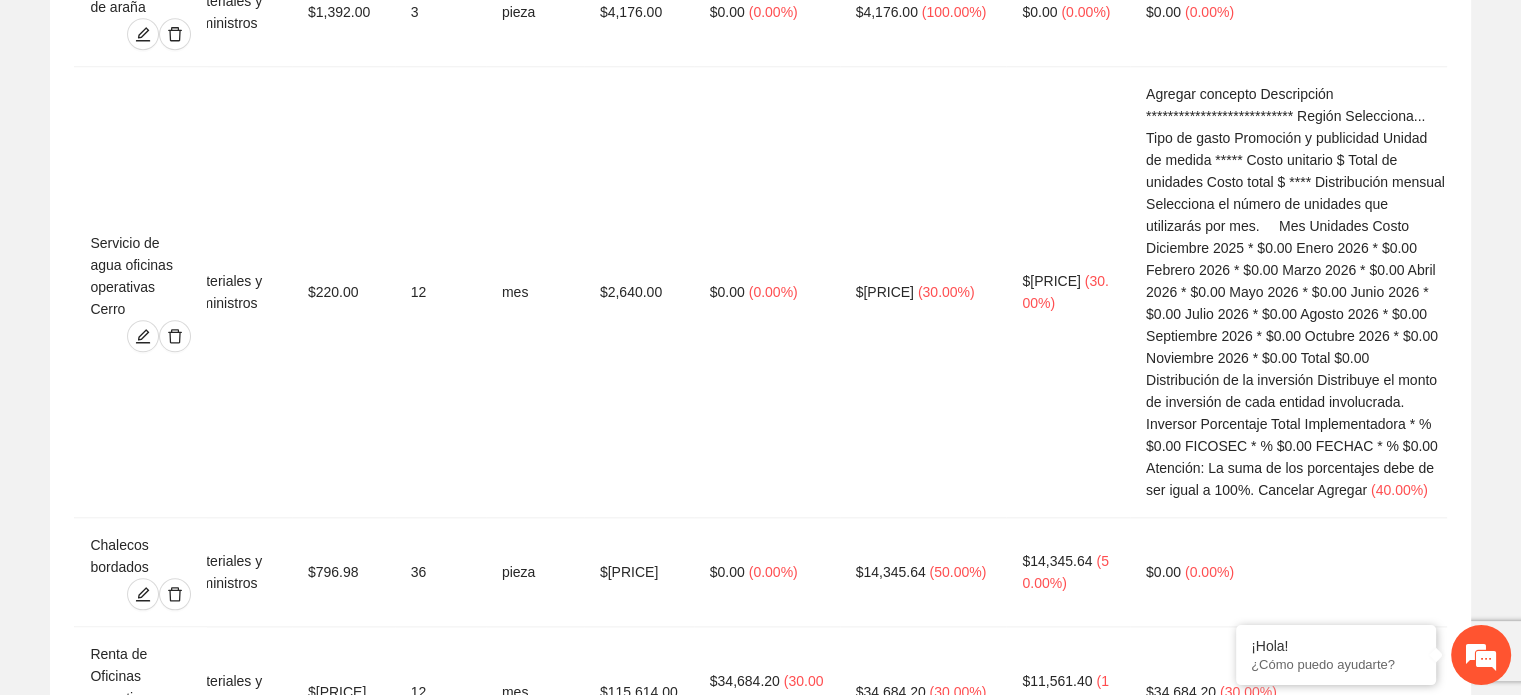 click on "Agregar concepto" at bounding box center (771, 2063) 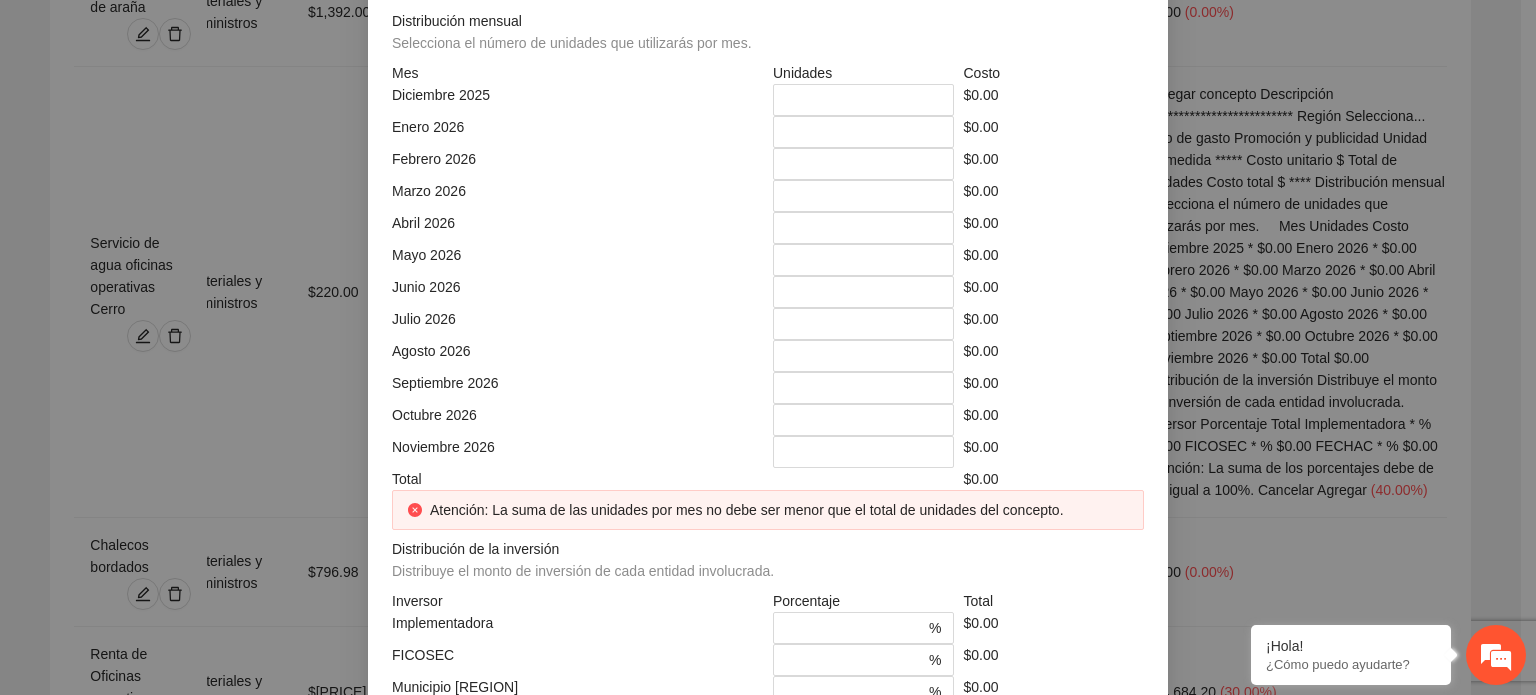 click at bounding box center (768, -248) 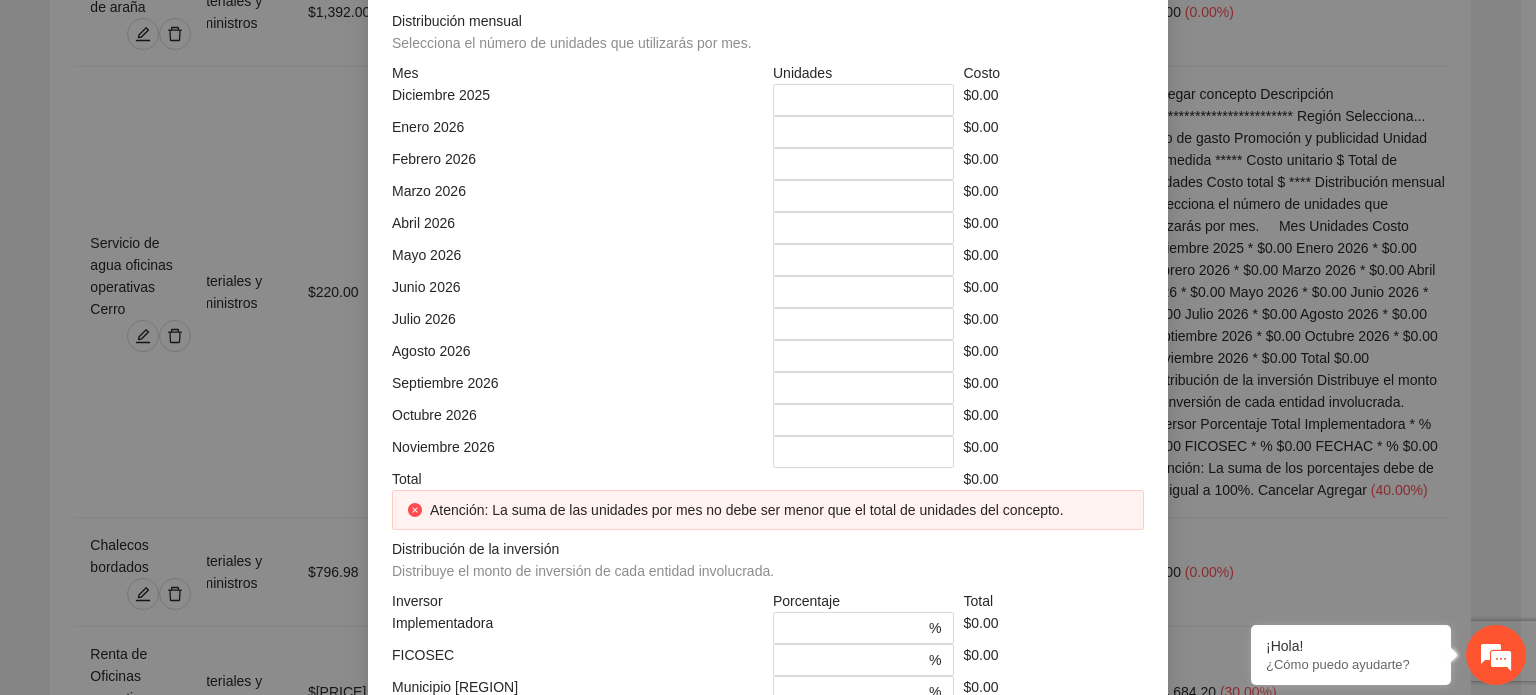 click at bounding box center [951, -178] 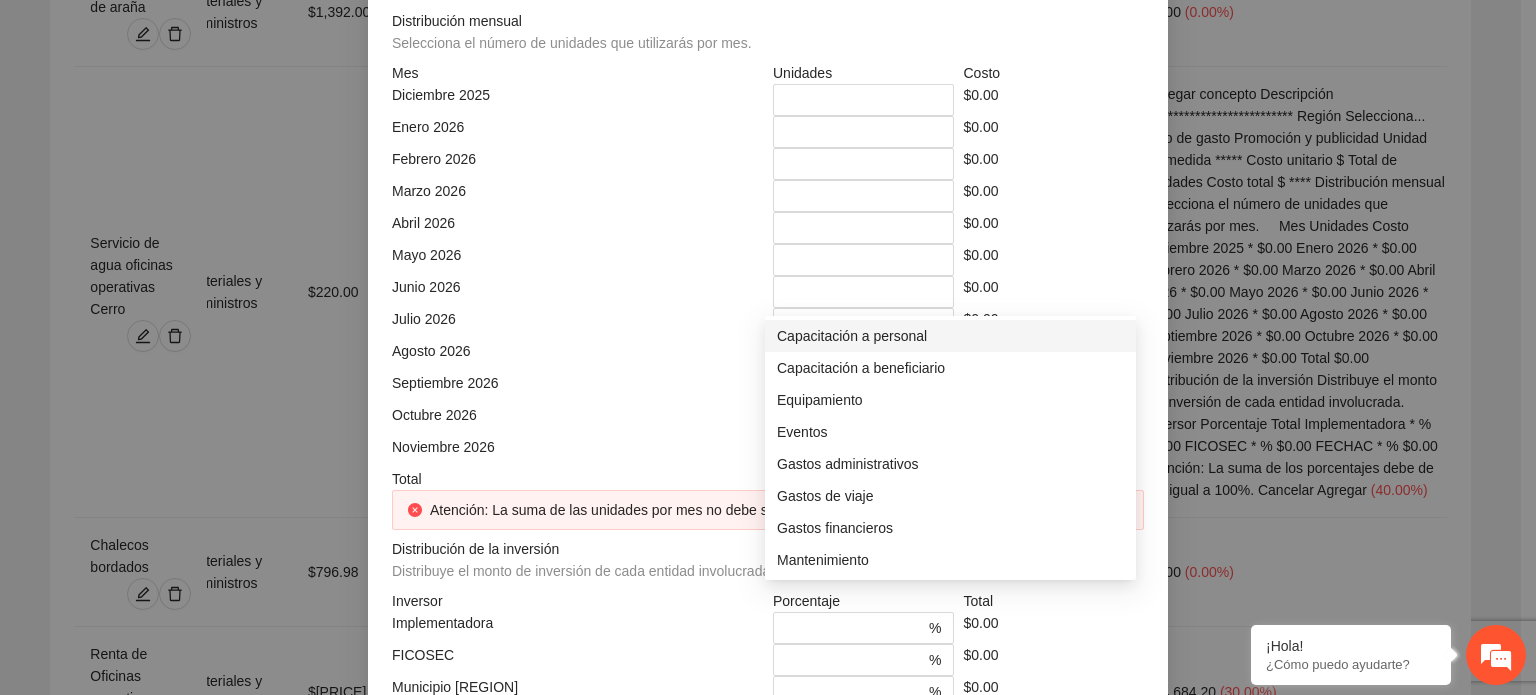 click on "Capacitación a personal" at bounding box center [950, 336] 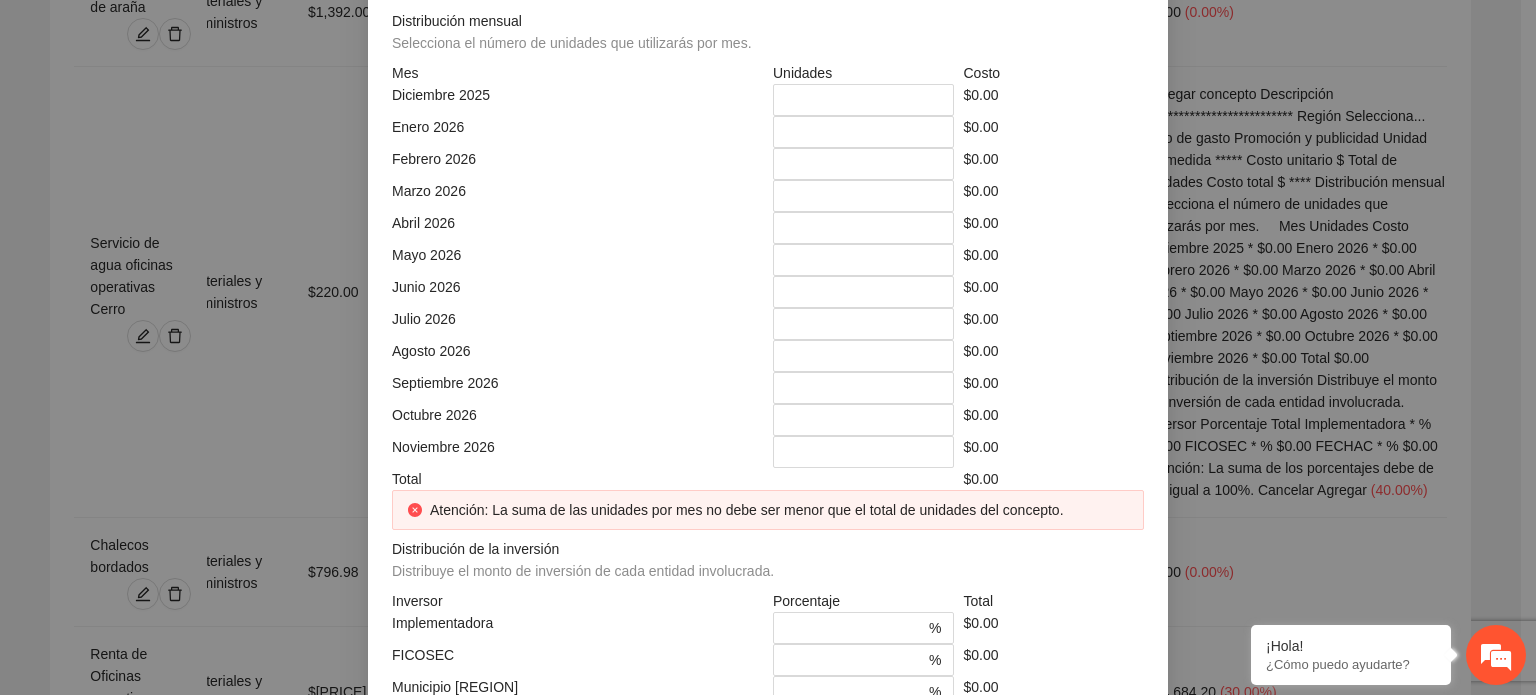 click at bounding box center [577, -108] 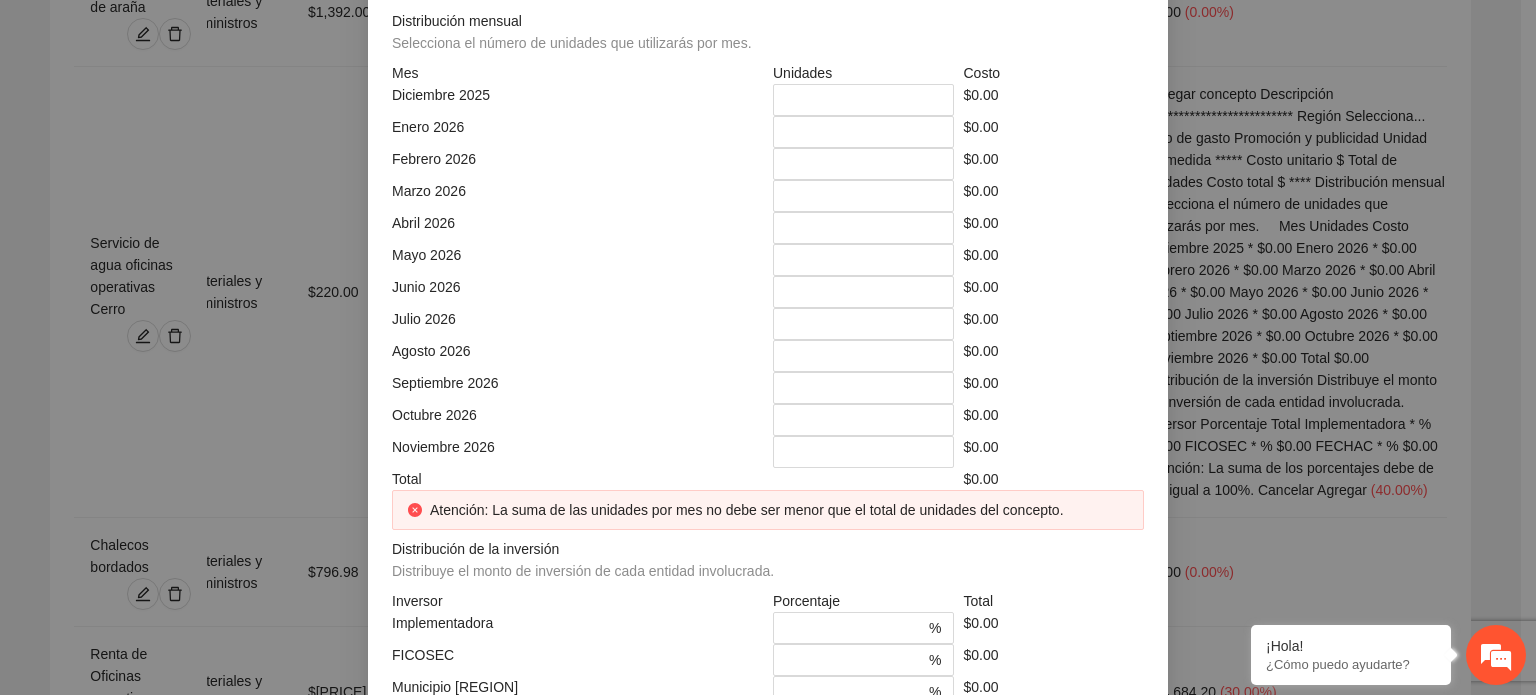 click on "$" at bounding box center (958, -108) 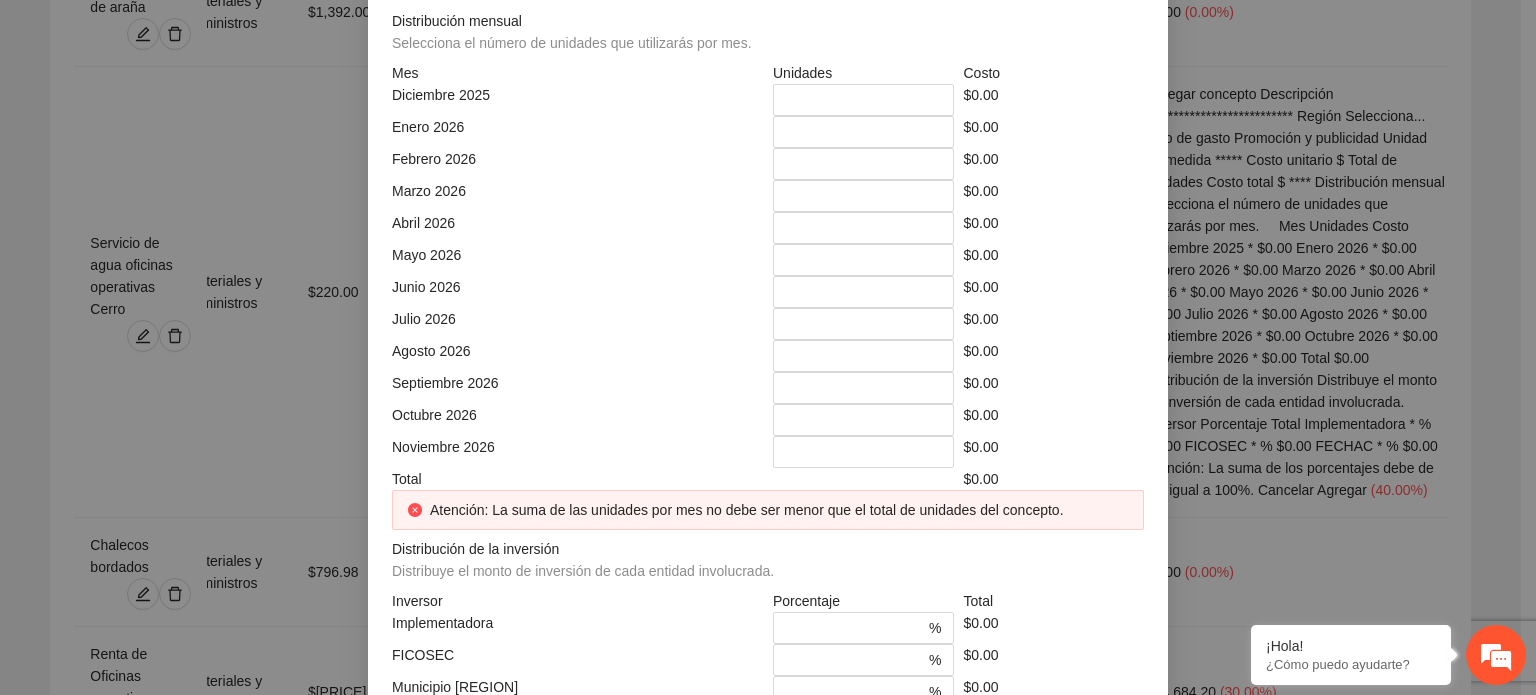click at bounding box center (577, -38) 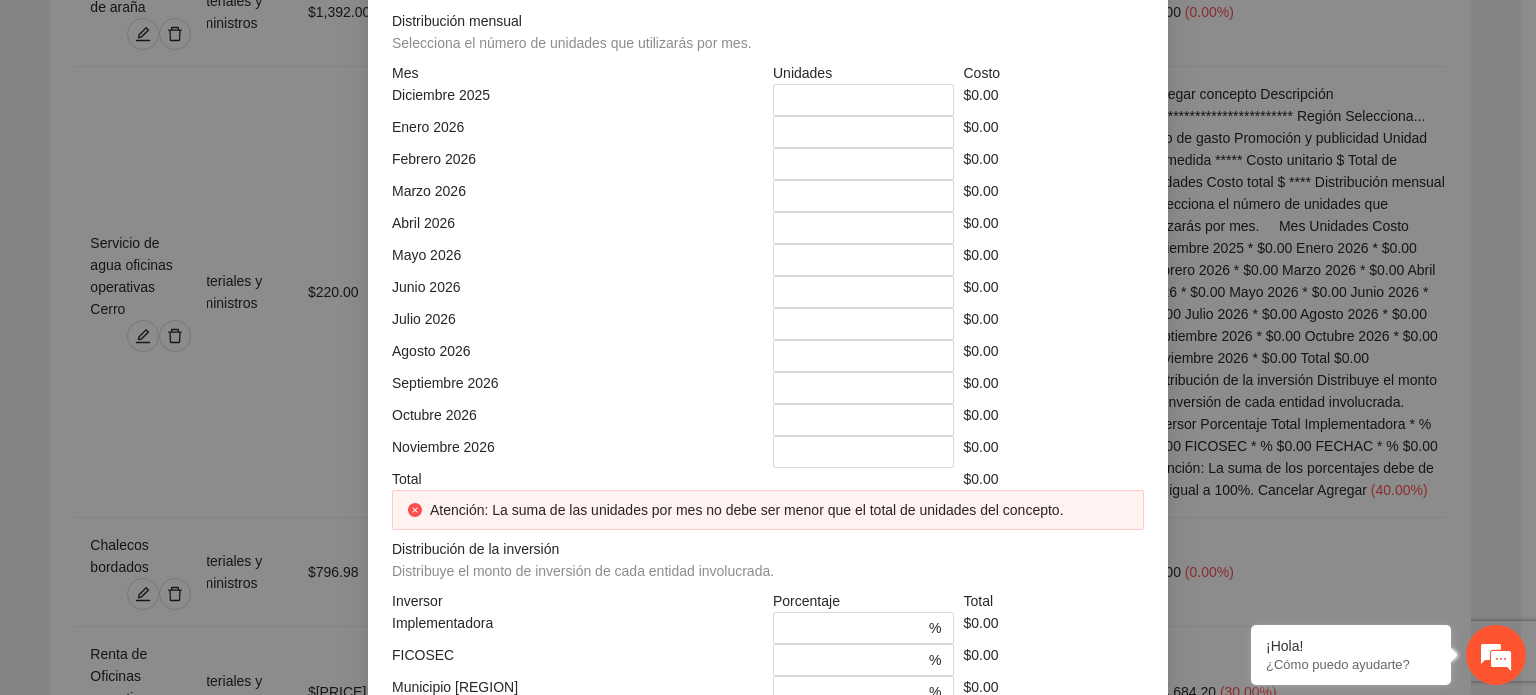click on "**********" at bounding box center (768, 243) 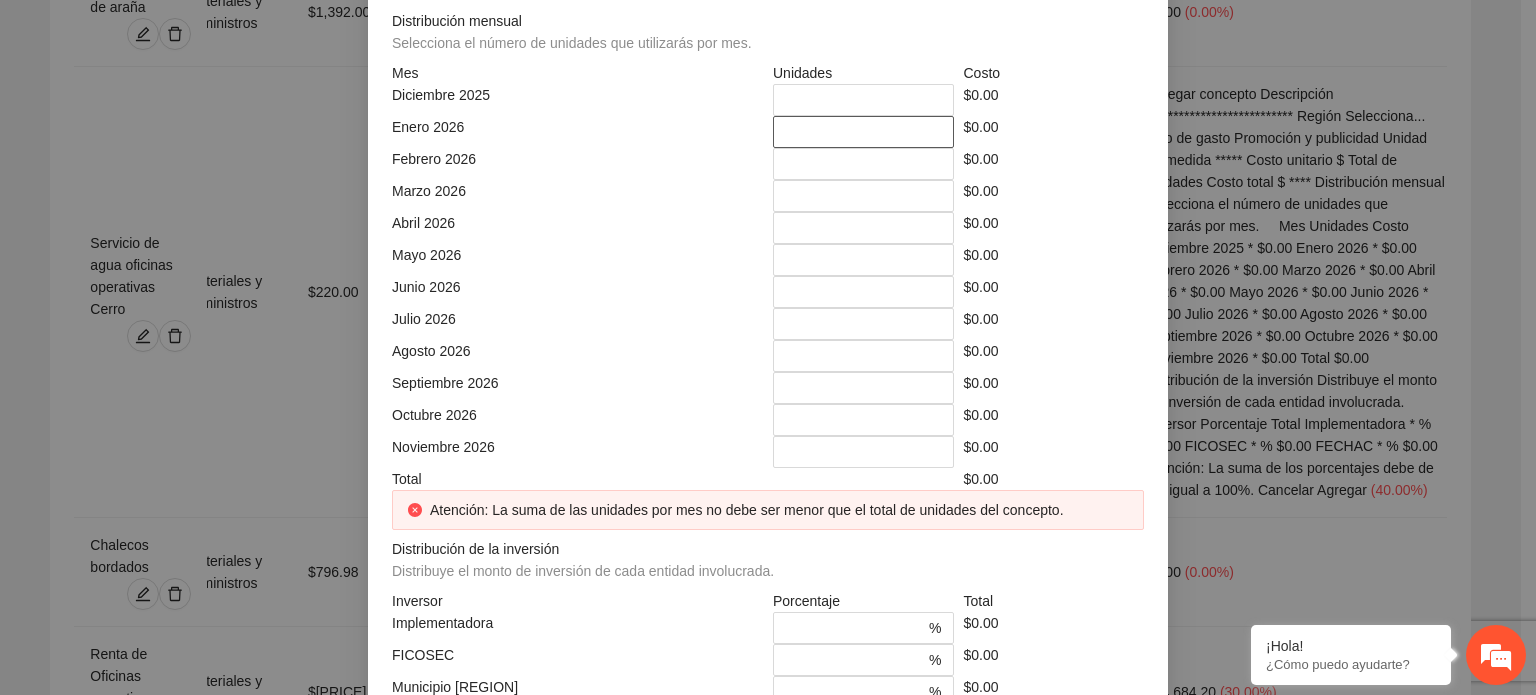 click on "*" at bounding box center [863, 132] 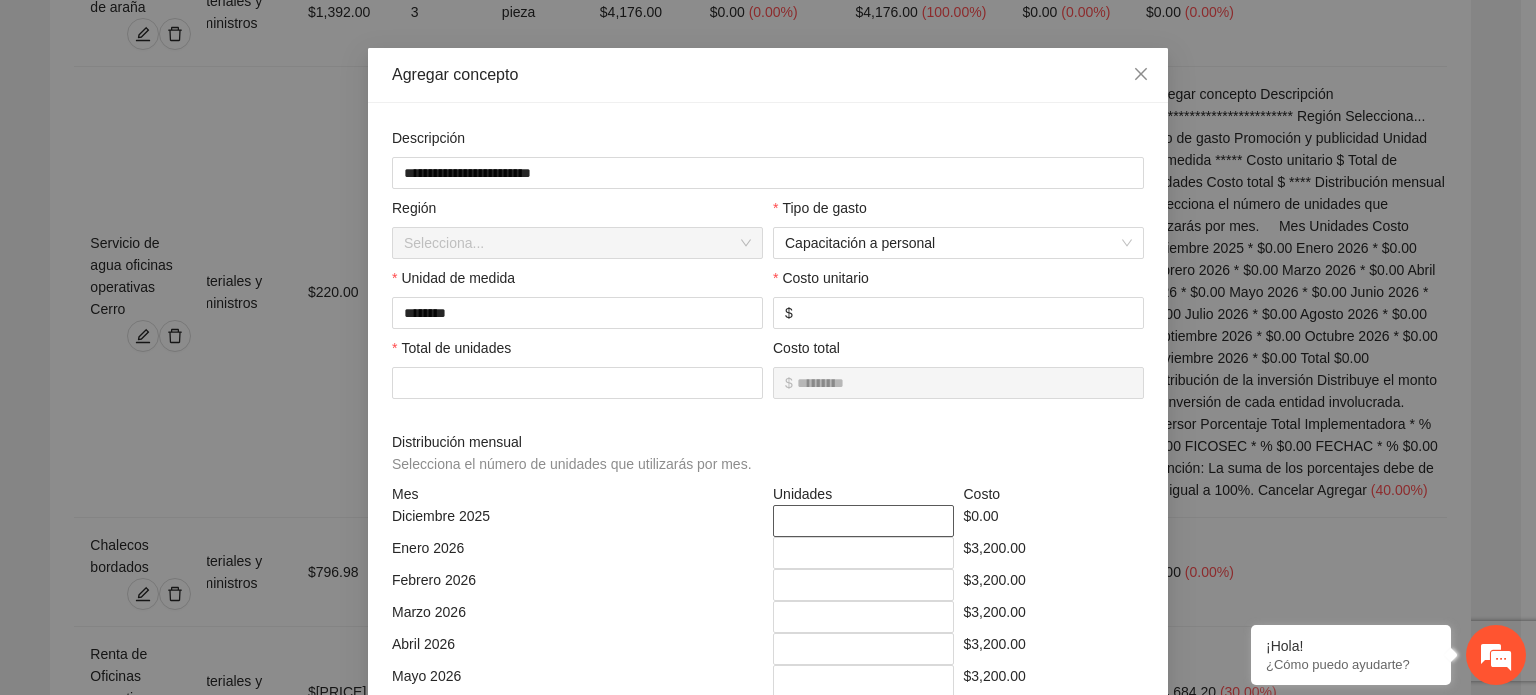 scroll, scrollTop: 416, scrollLeft: 0, axis: vertical 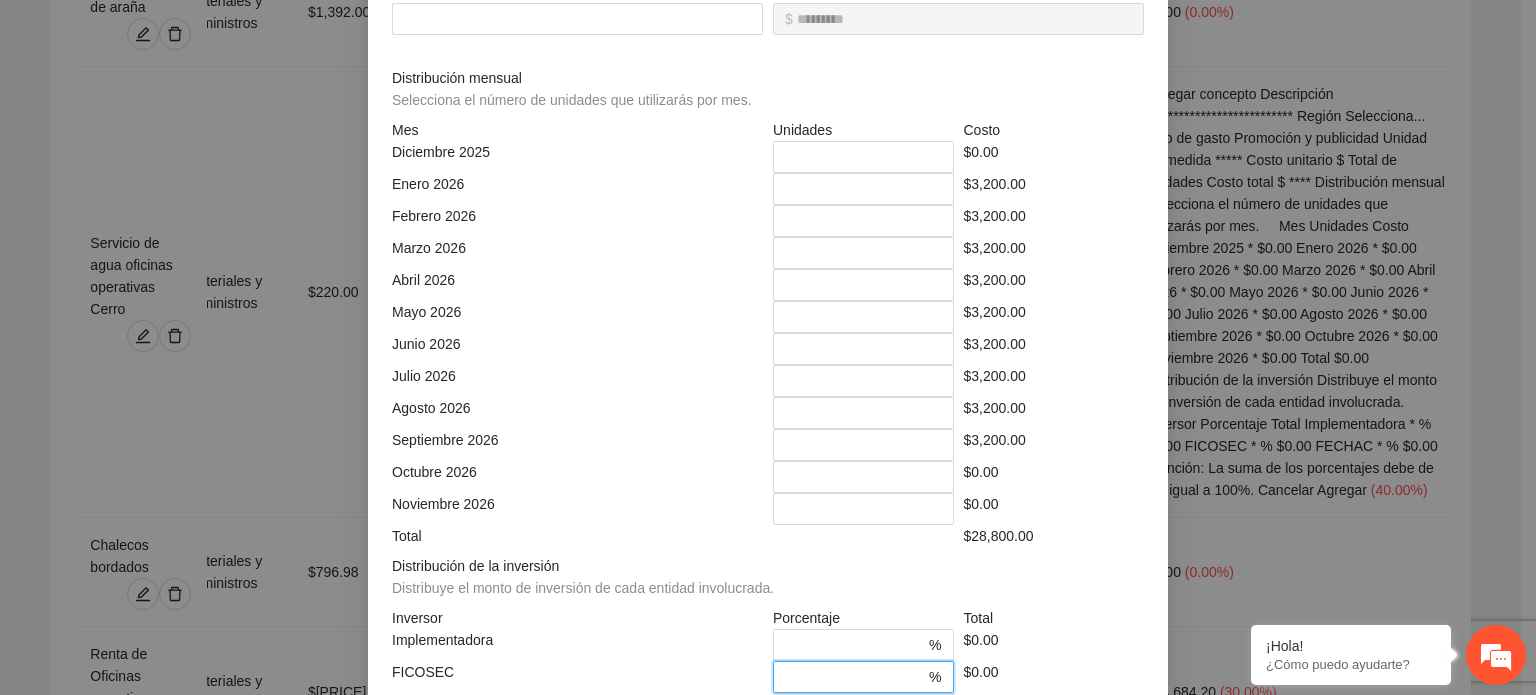 click on "*" at bounding box center [855, 677] 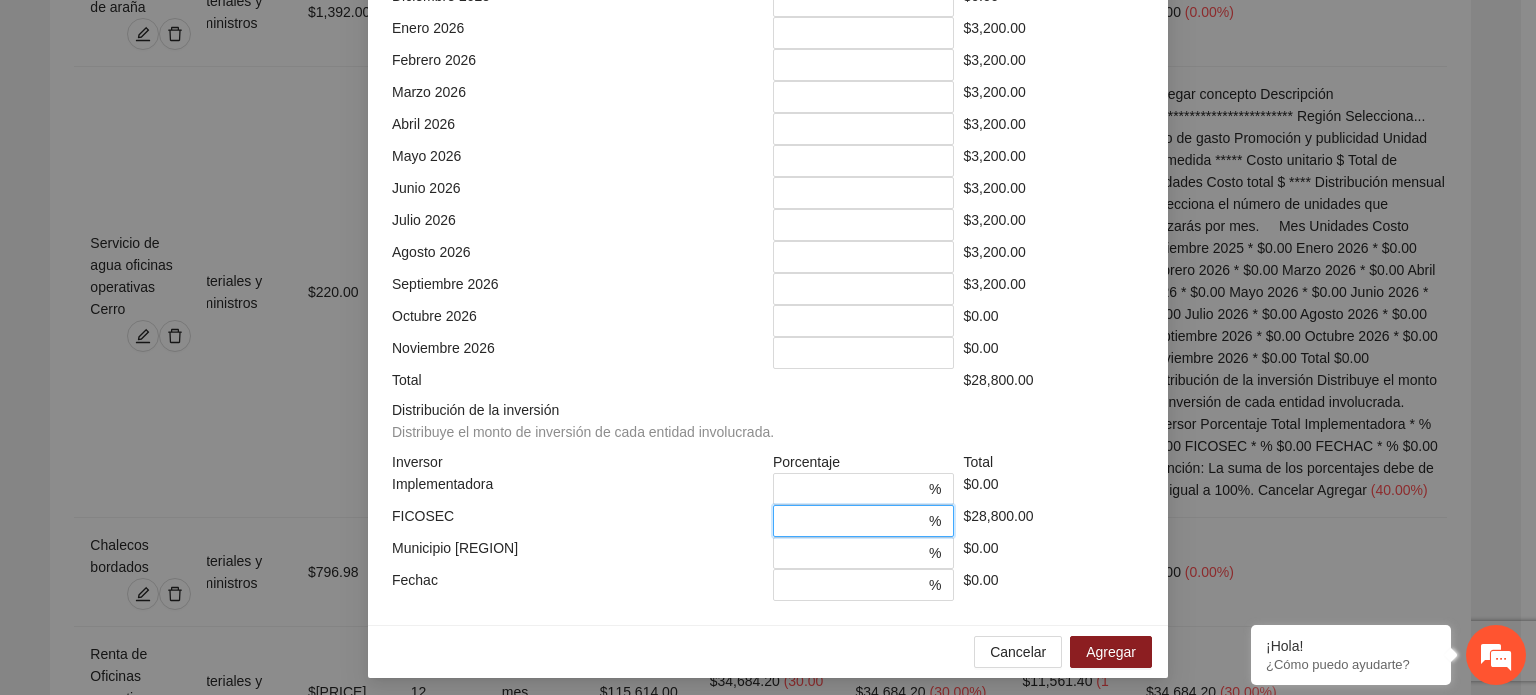 scroll, scrollTop: 573, scrollLeft: 0, axis: vertical 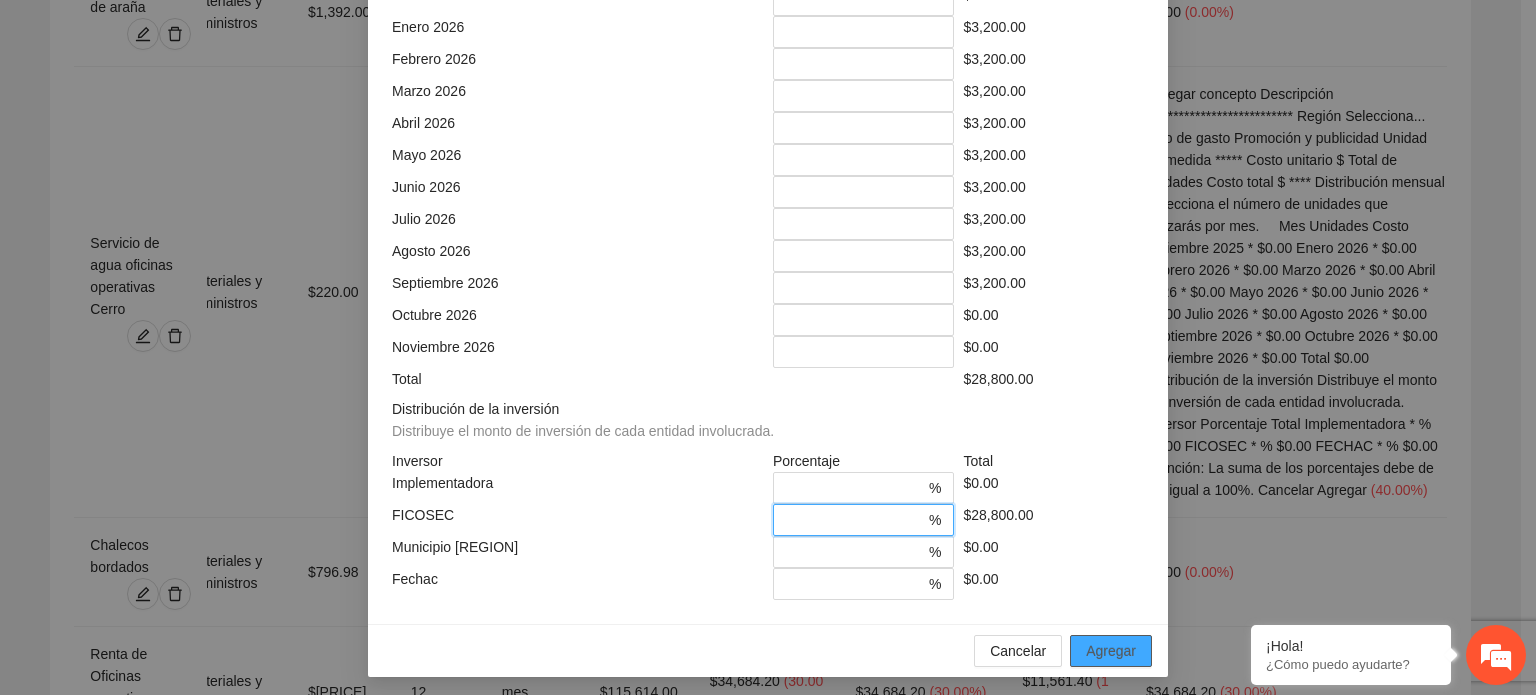 click on "Agregar" at bounding box center [1111, 651] 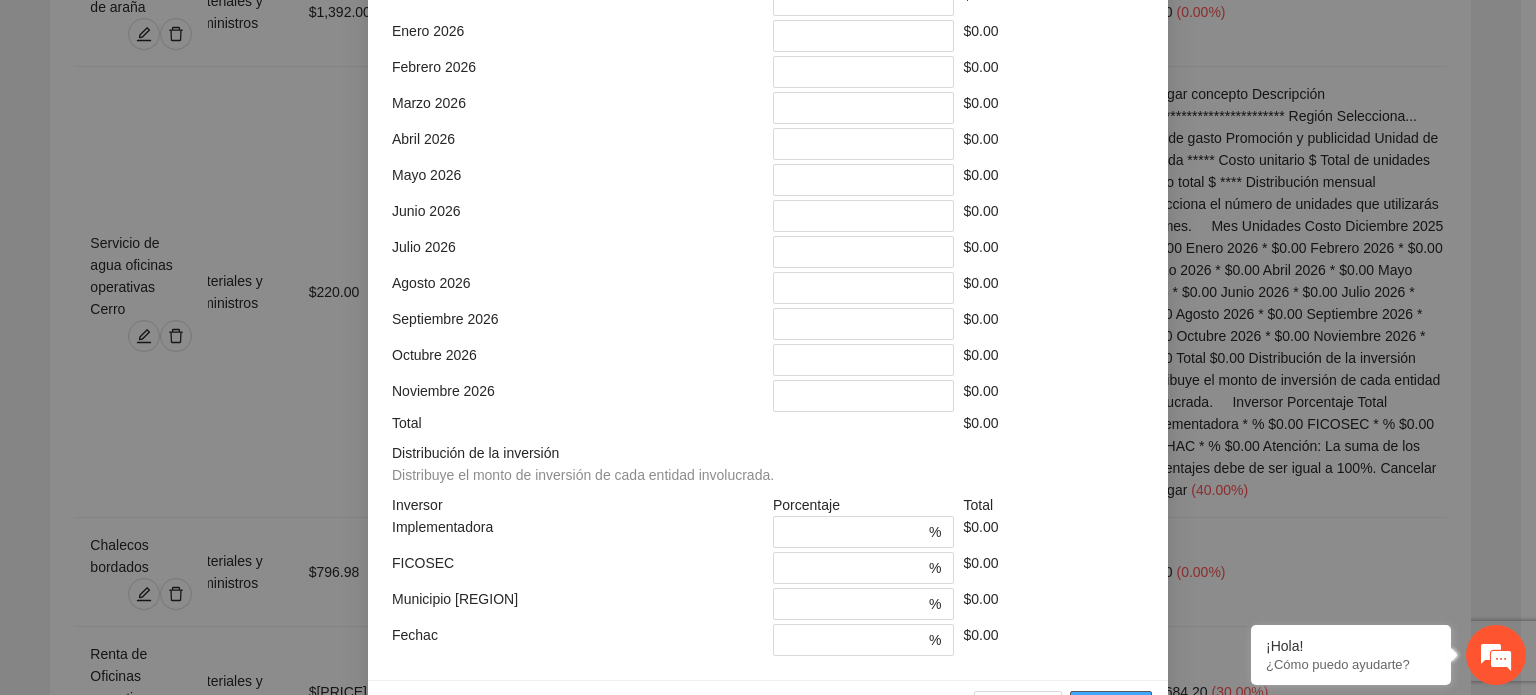 scroll, scrollTop: 473, scrollLeft: 0, axis: vertical 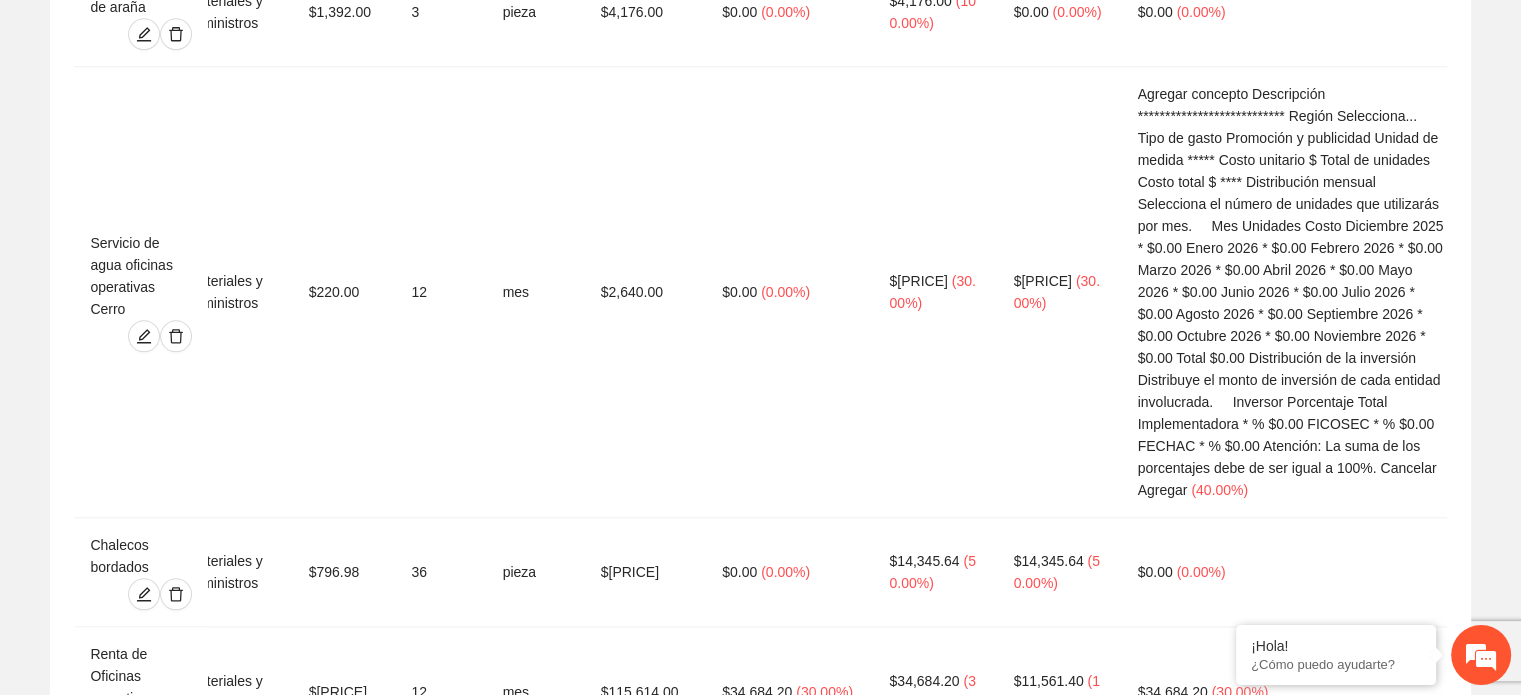 click at bounding box center (143, 2046) 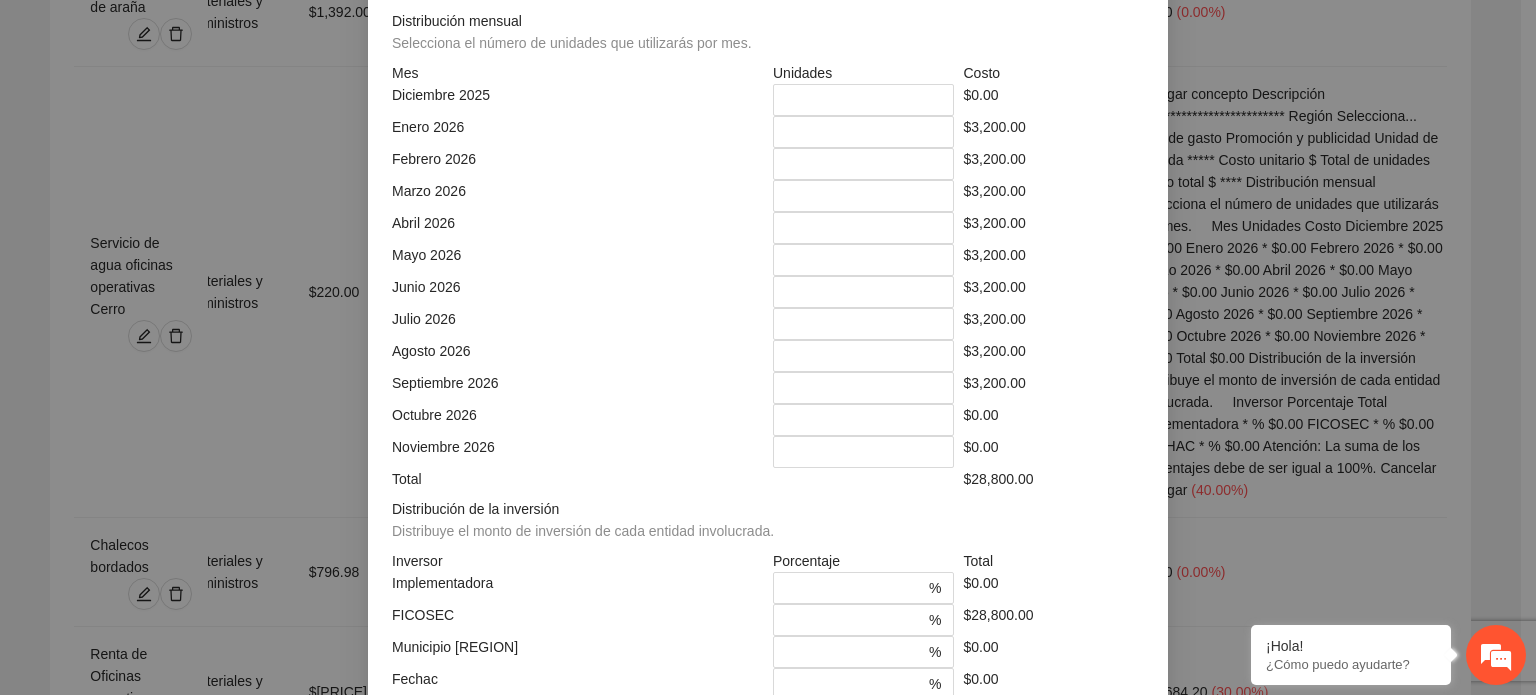 click on "**********" at bounding box center (768, -248) 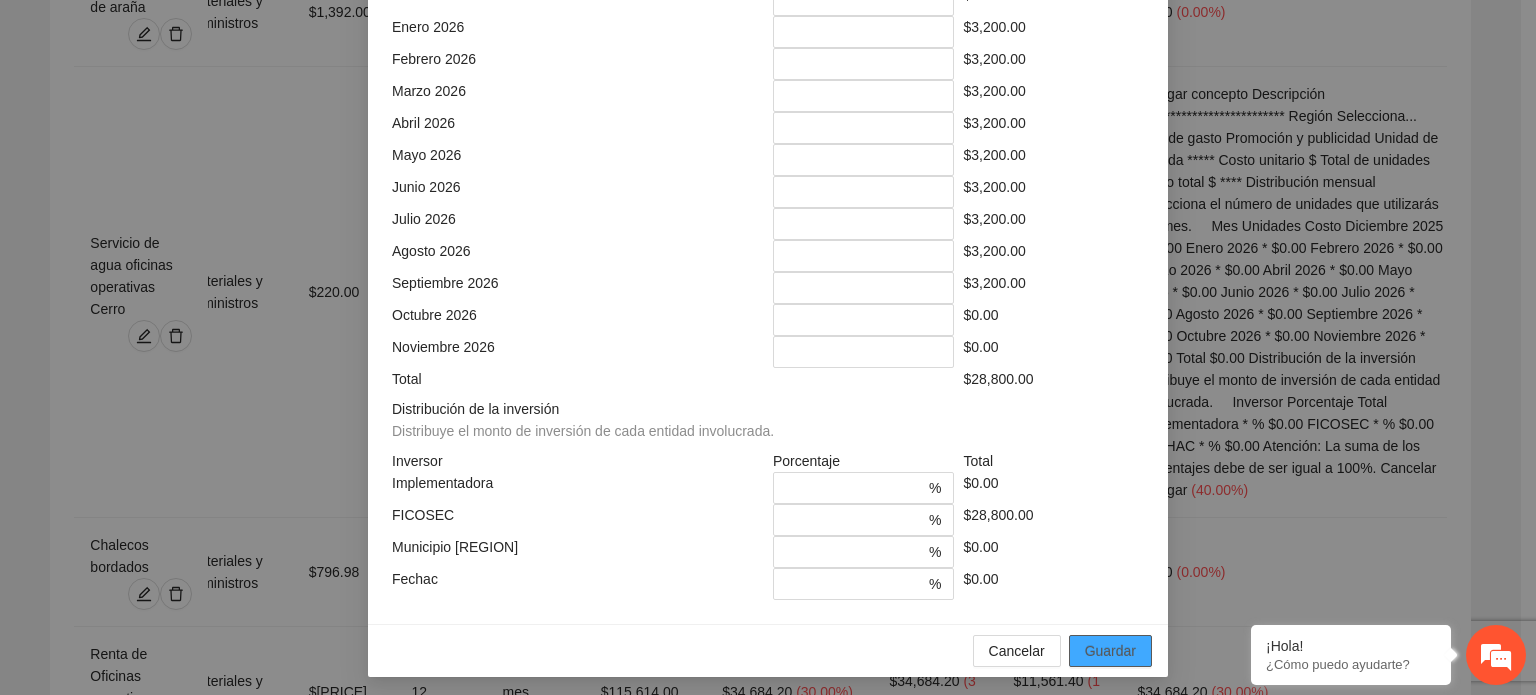 click on "Guardar" at bounding box center (1110, 651) 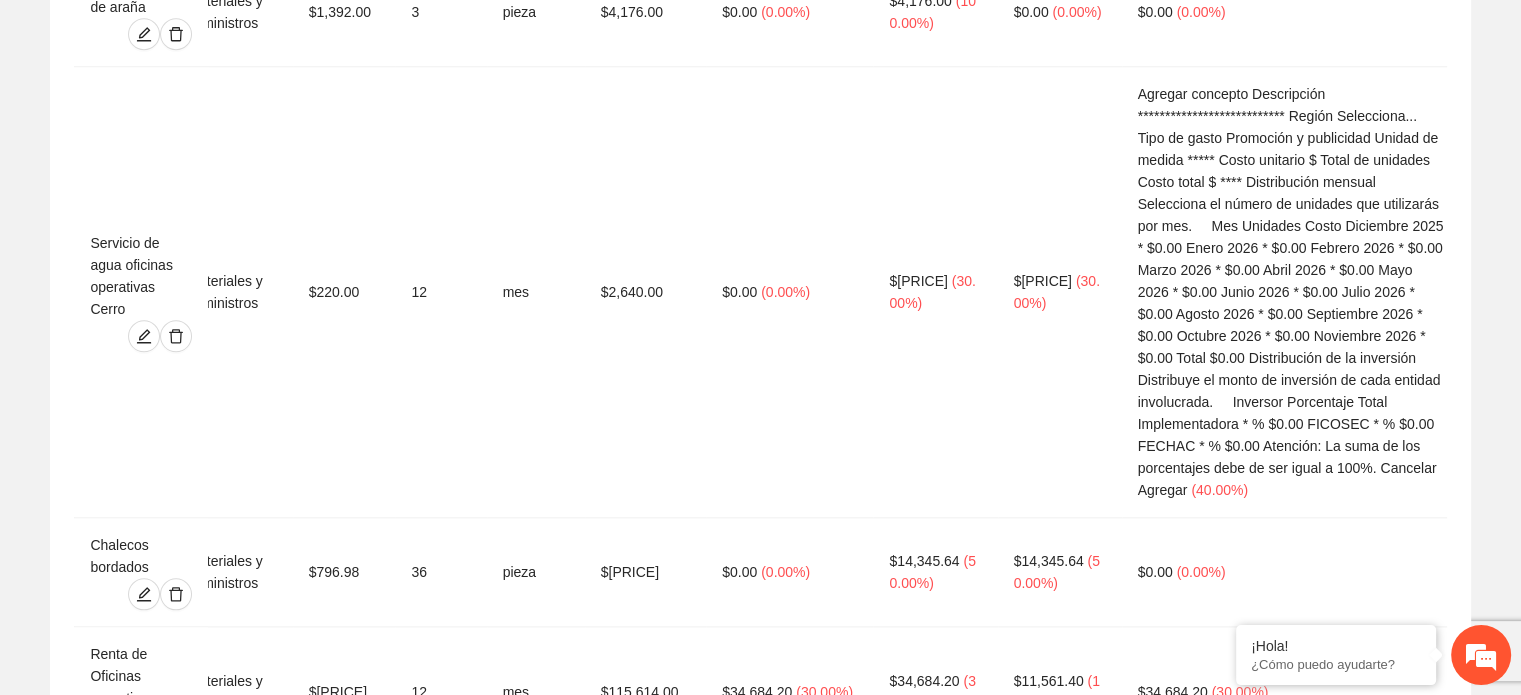 click on "Agregar concepto" at bounding box center [771, 2194] 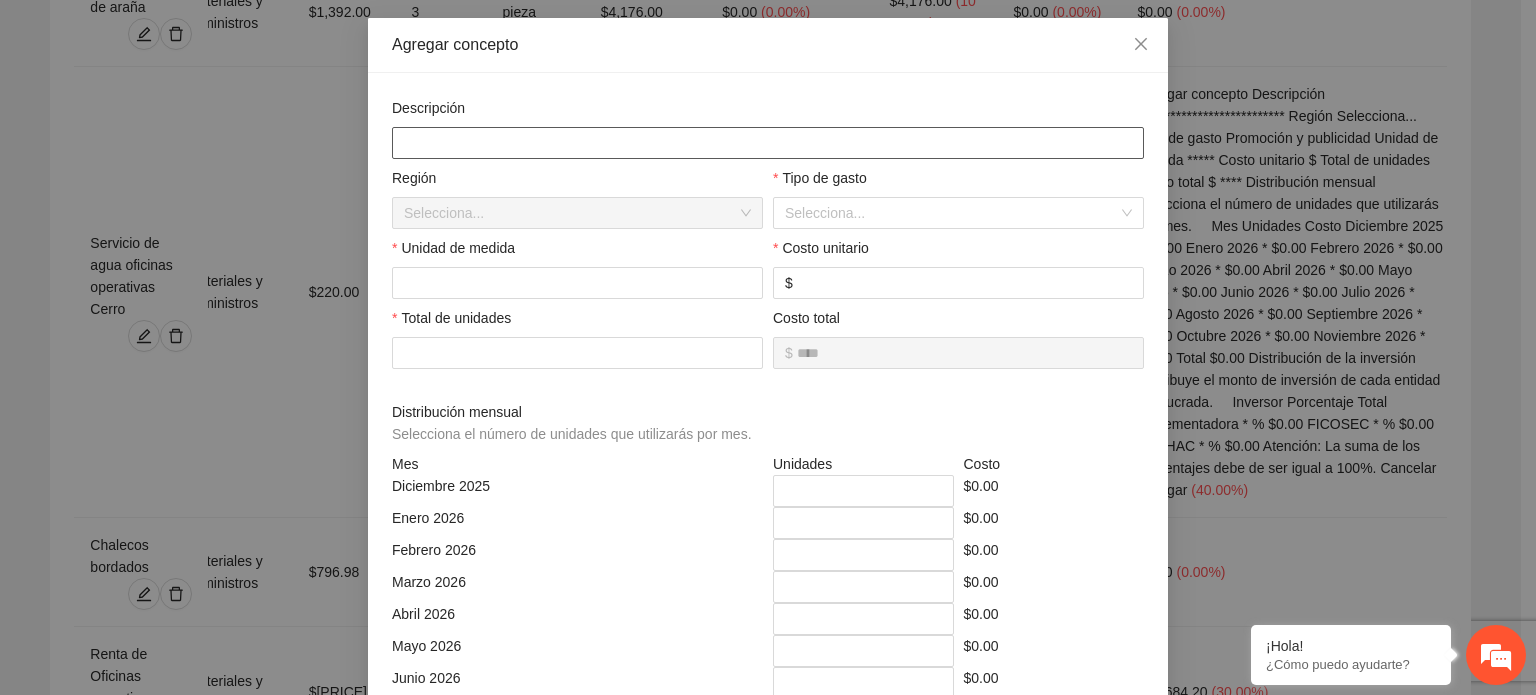 click at bounding box center (768, 143) 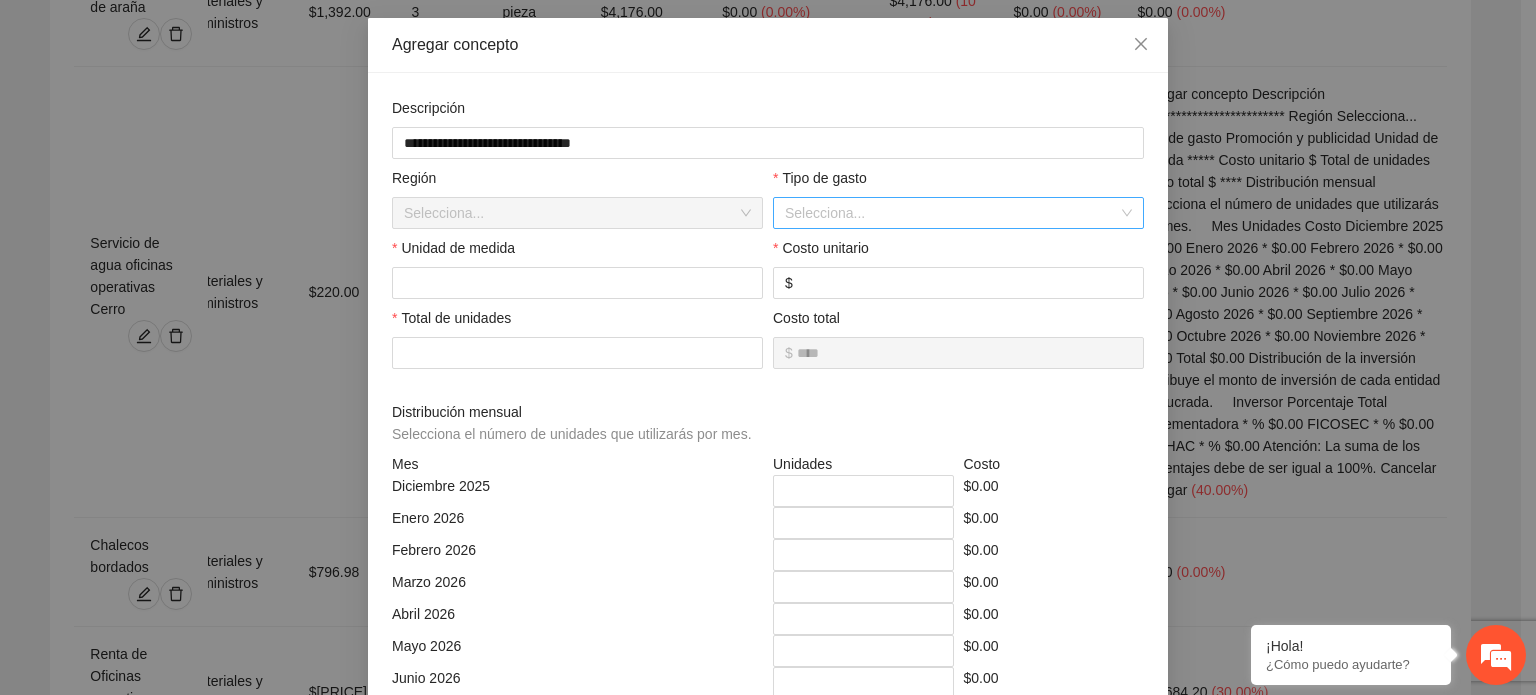 click at bounding box center (951, 213) 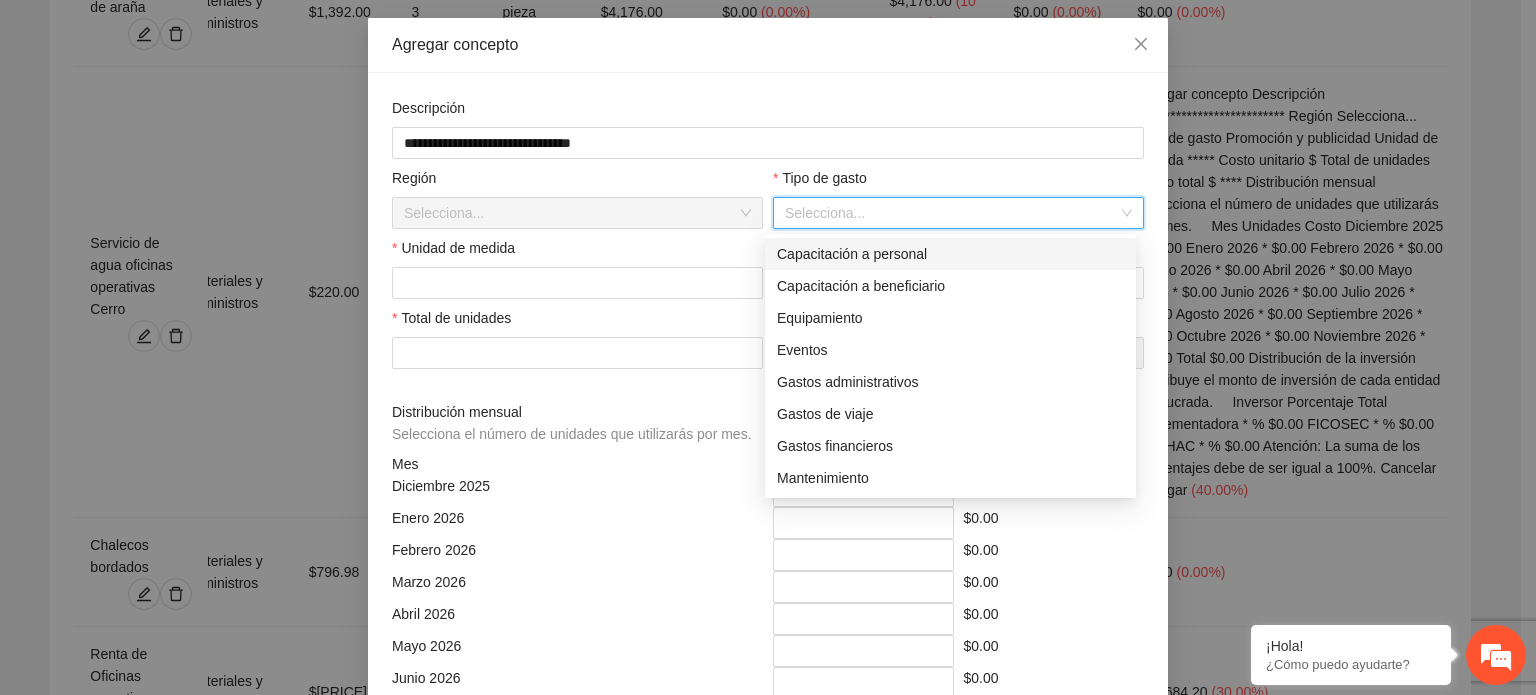 click on "Capacitación a personal" at bounding box center (950, 254) 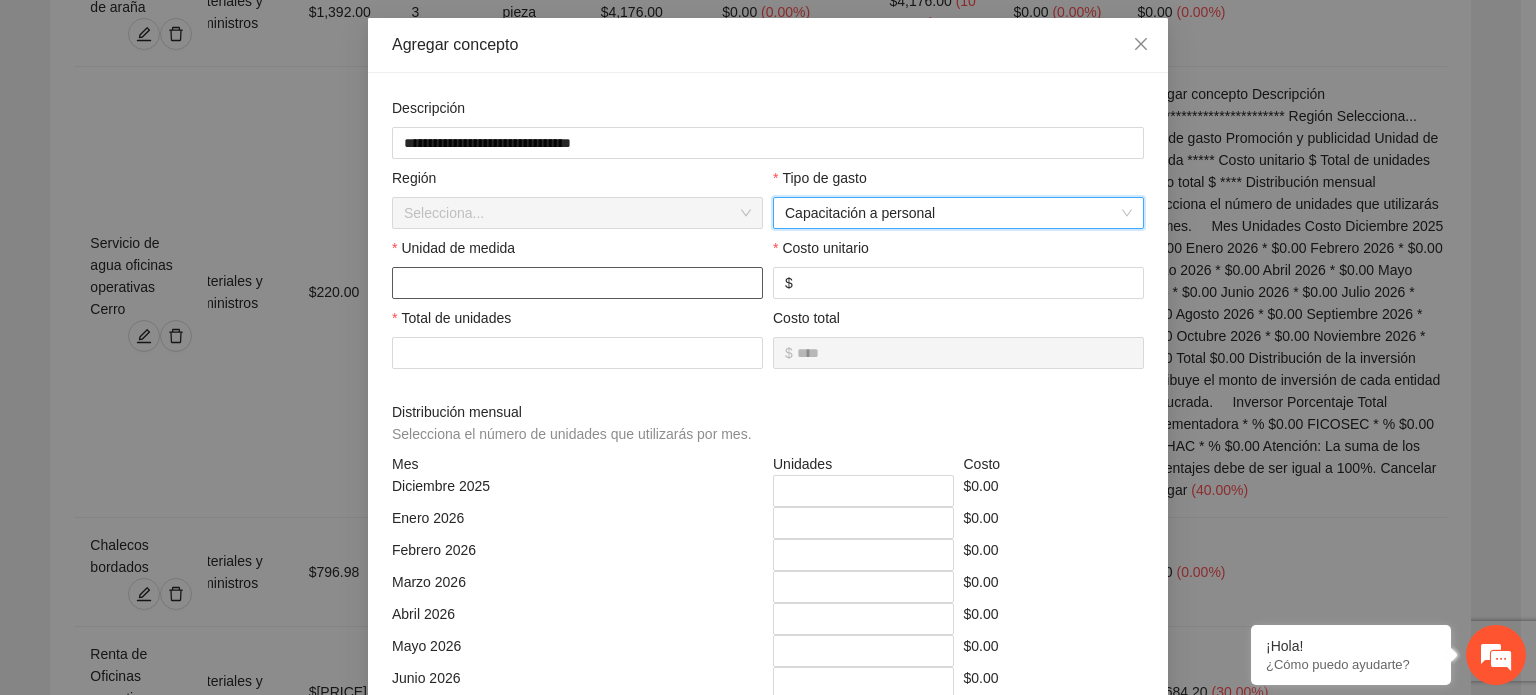 click at bounding box center (577, 283) 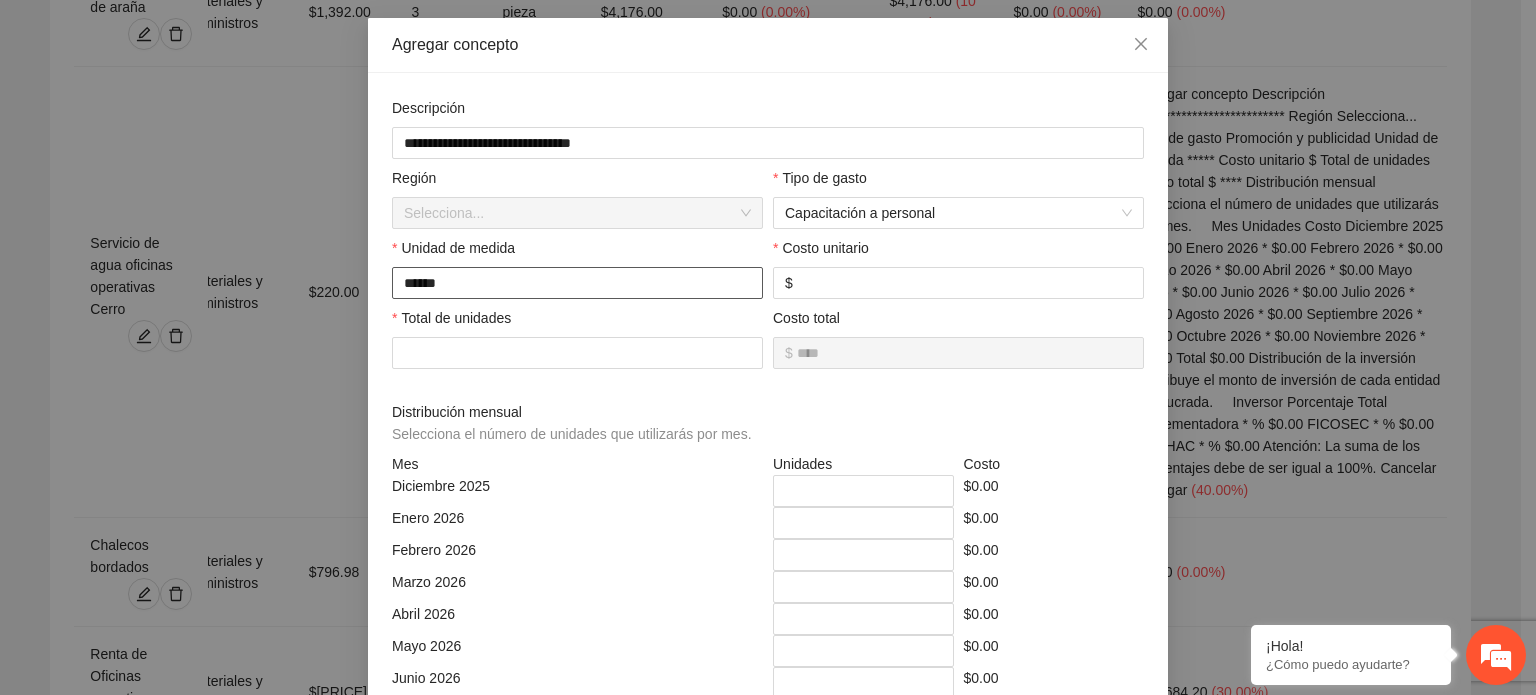 drag, startPoint x: 528, startPoint y: 291, endPoint x: 212, endPoint y: 291, distance: 316 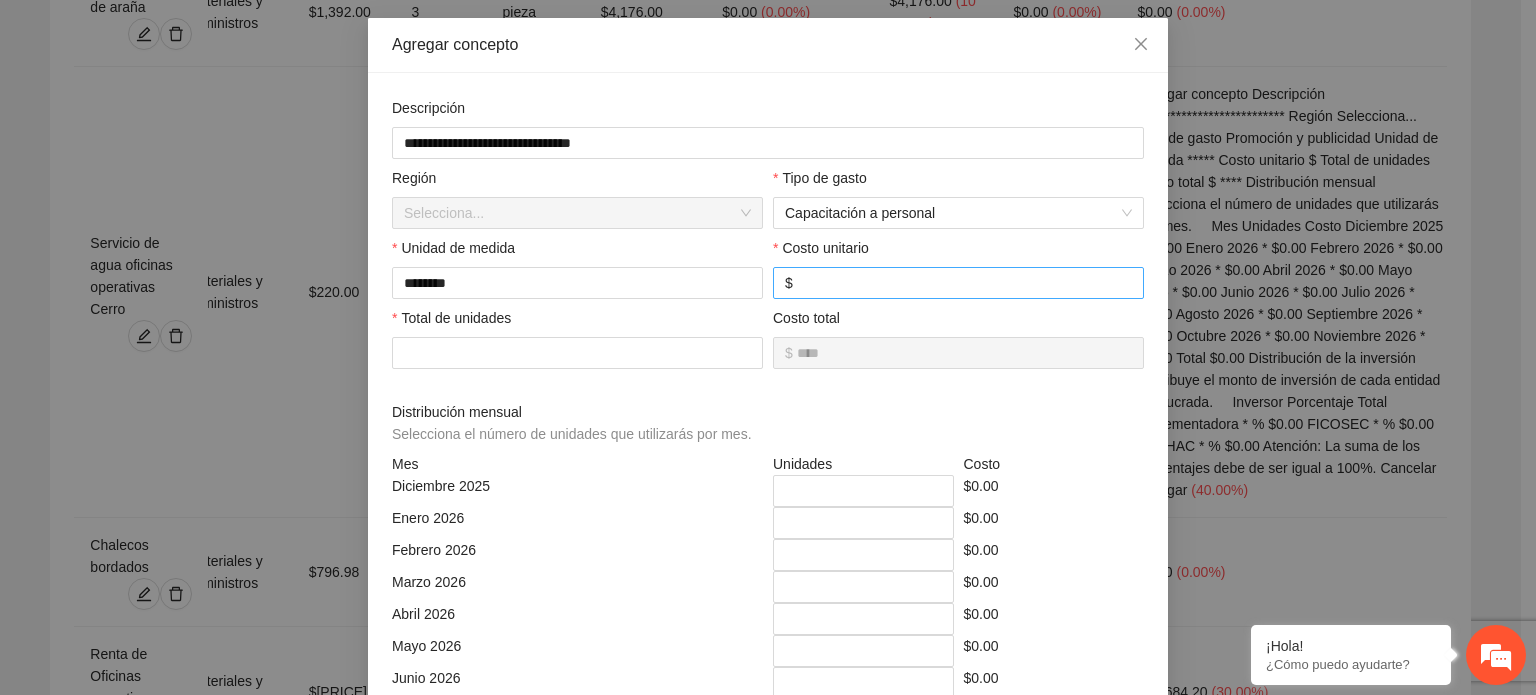 click on "$" at bounding box center [958, 283] 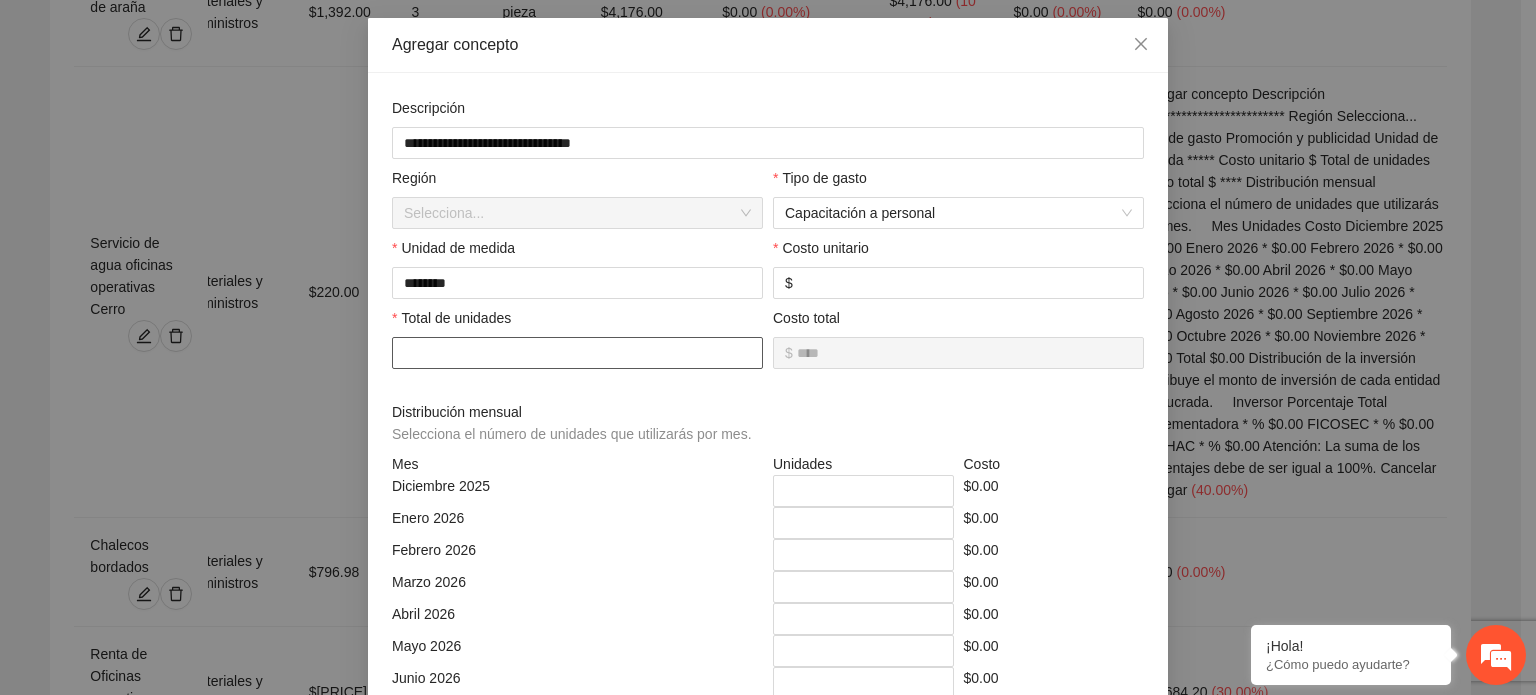 click at bounding box center (577, 353) 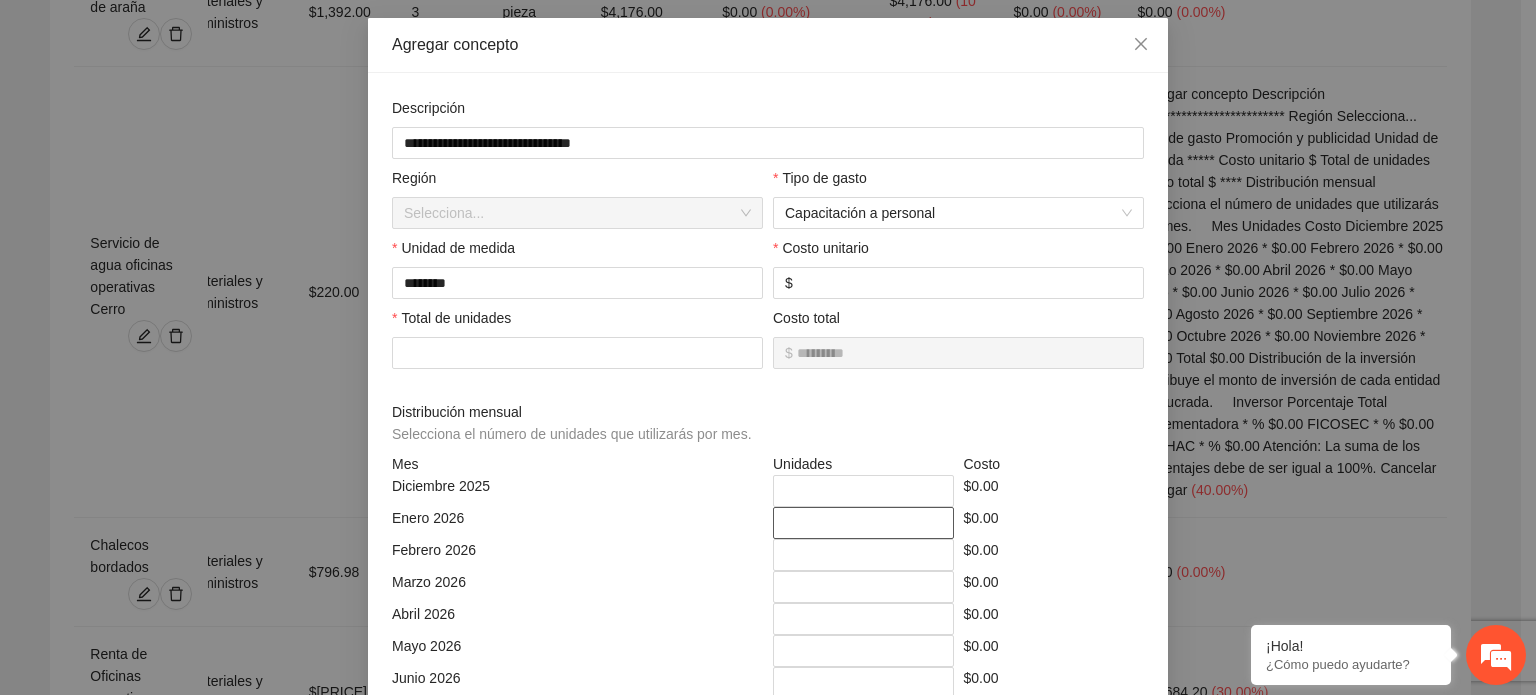 click on "*" at bounding box center (863, 523) 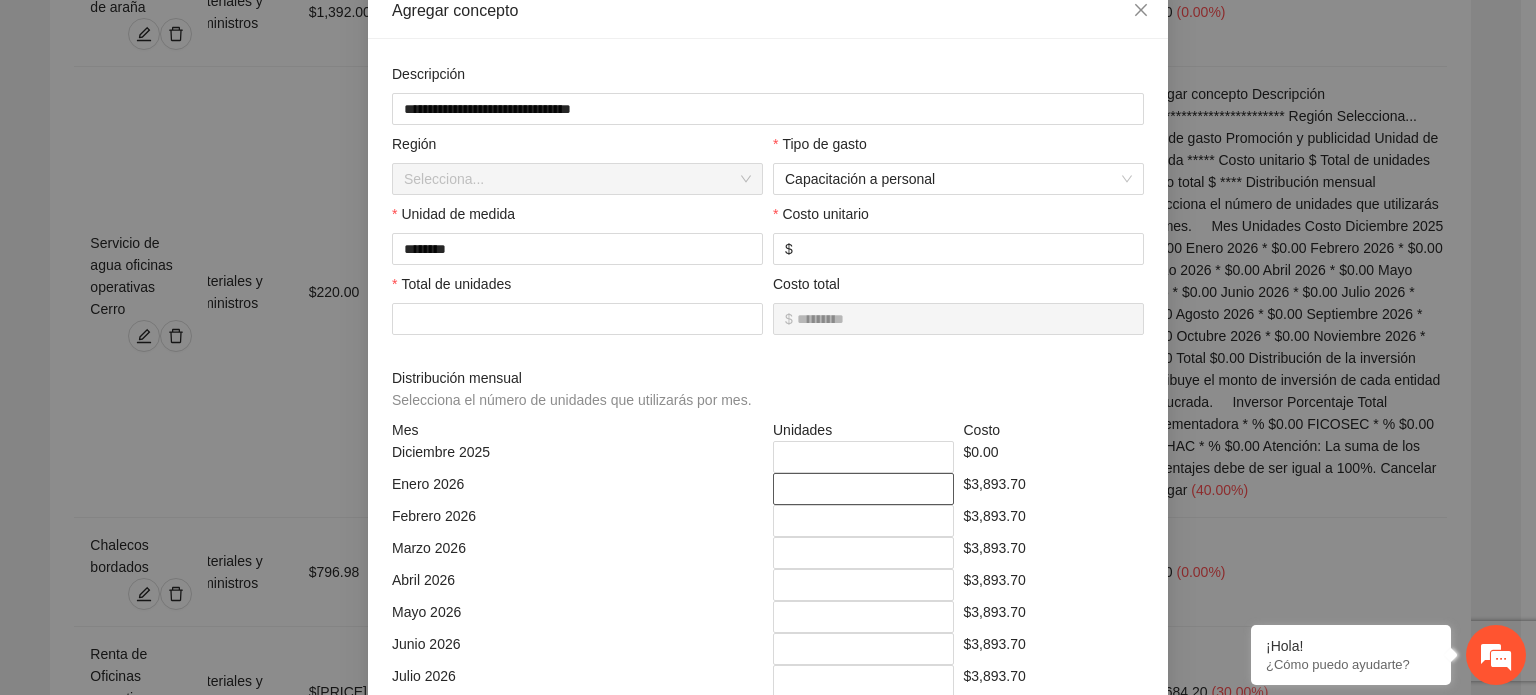 scroll, scrollTop: 479, scrollLeft: 0, axis: vertical 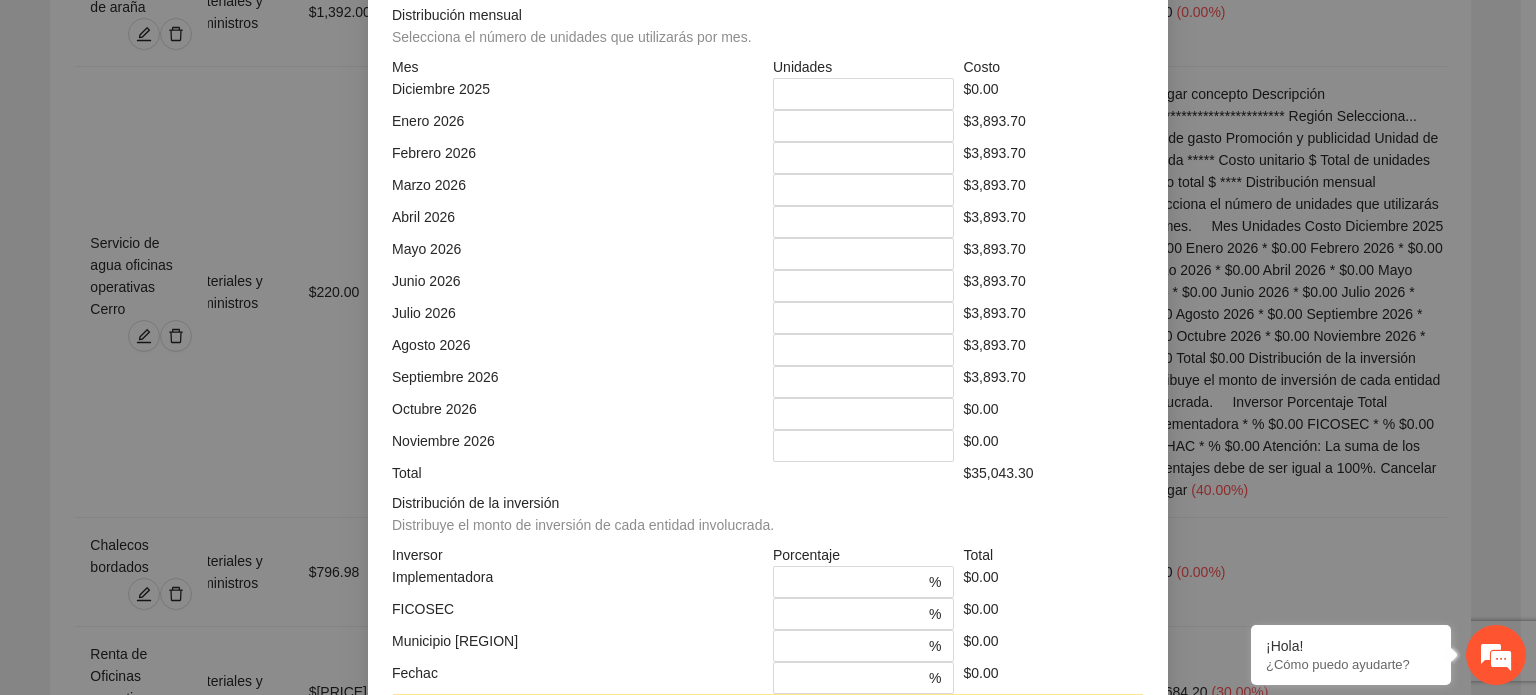 click on "Distribución de la inversión Distribuye el monto de inversión de cada entidad involucrada." at bounding box center (768, 518) 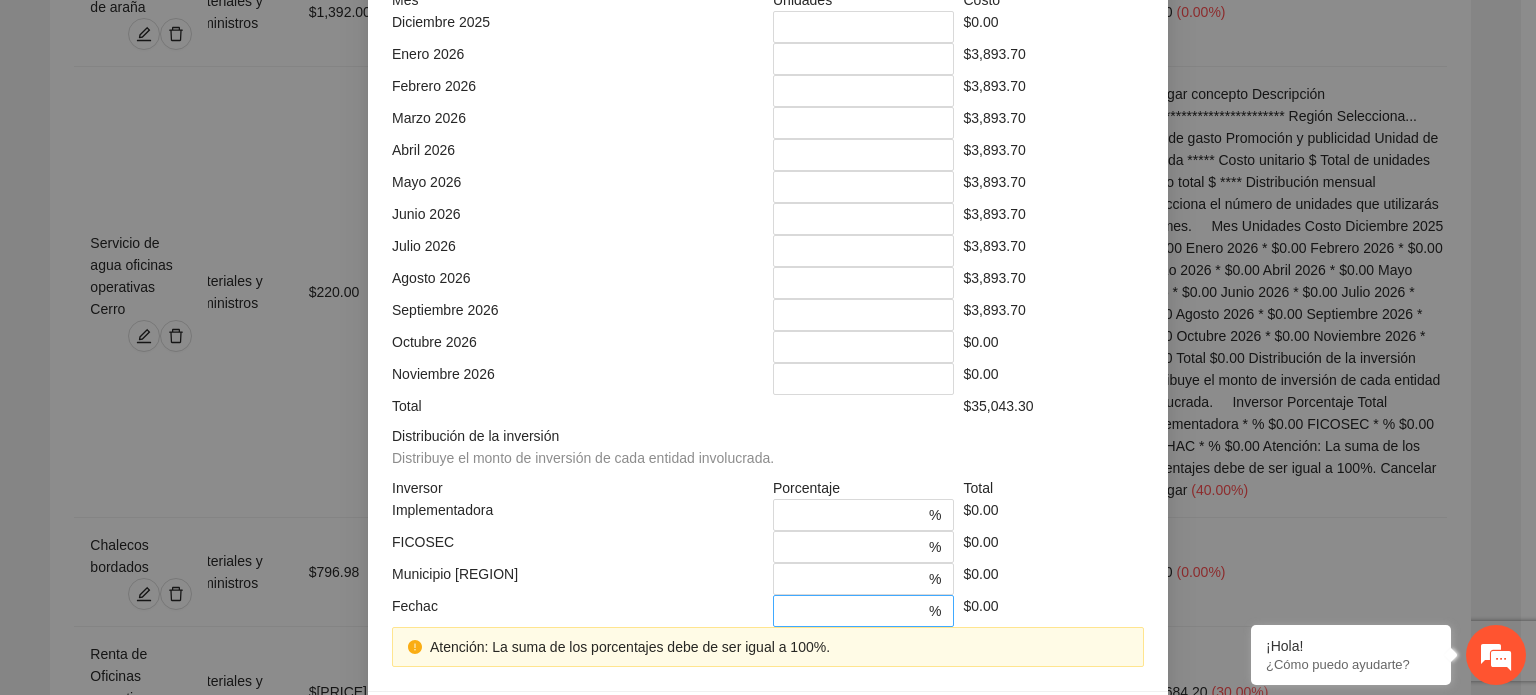 scroll, scrollTop: 613, scrollLeft: 0, axis: vertical 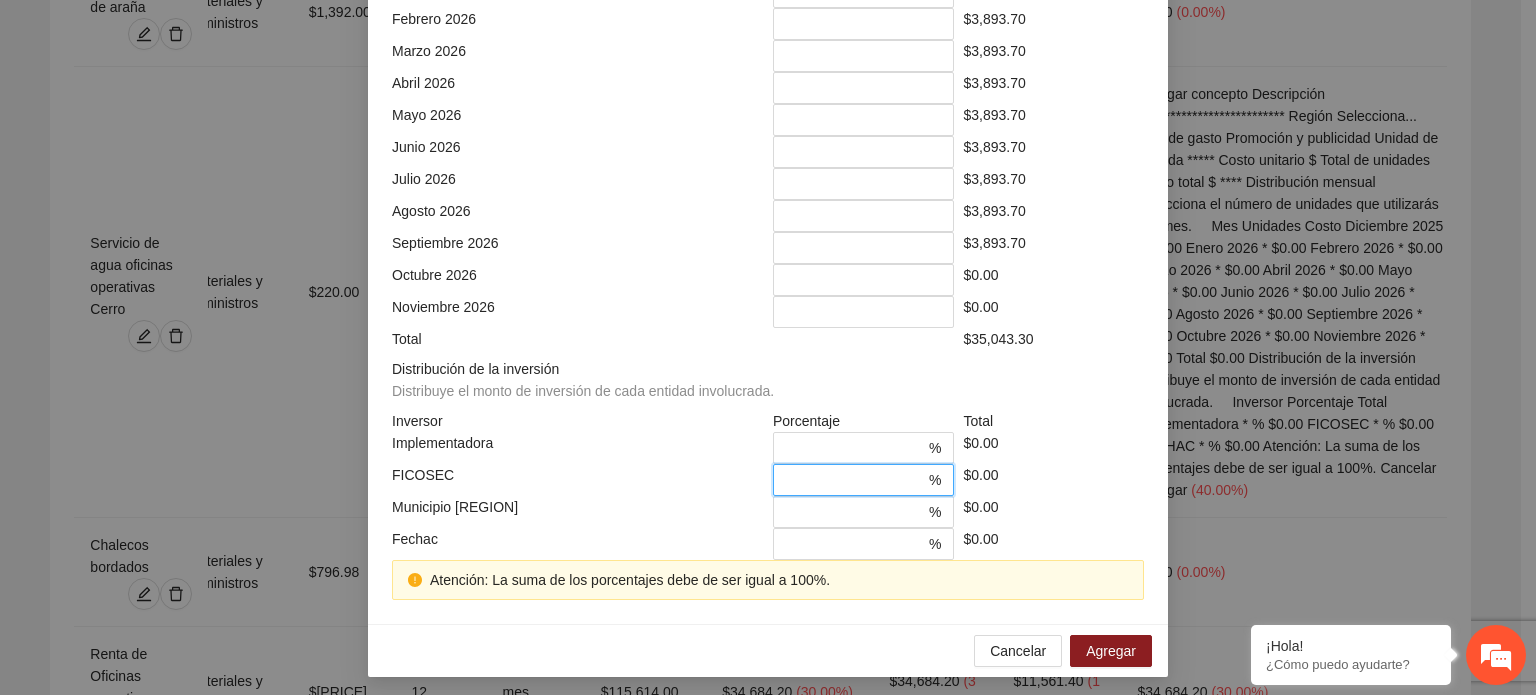 click at bounding box center [855, 480] 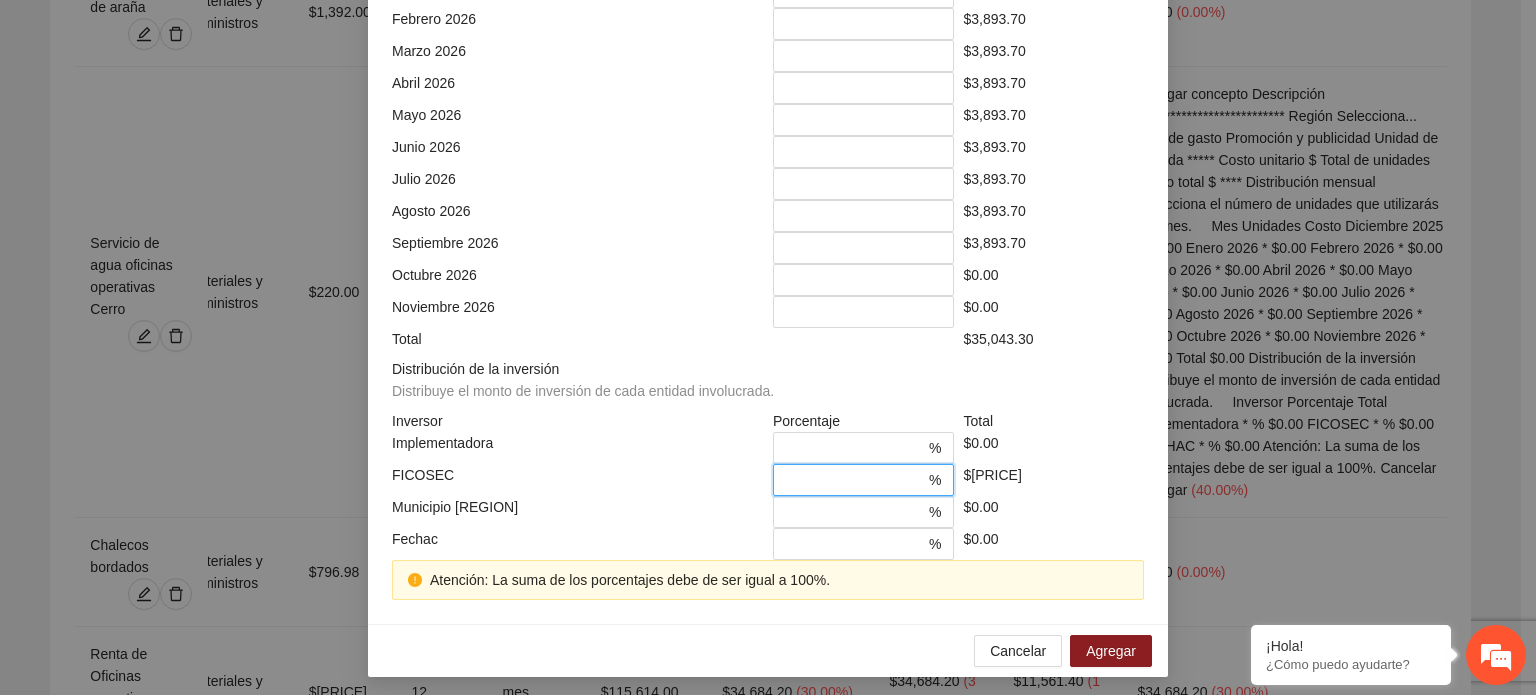 scroll, scrollTop: 573, scrollLeft: 0, axis: vertical 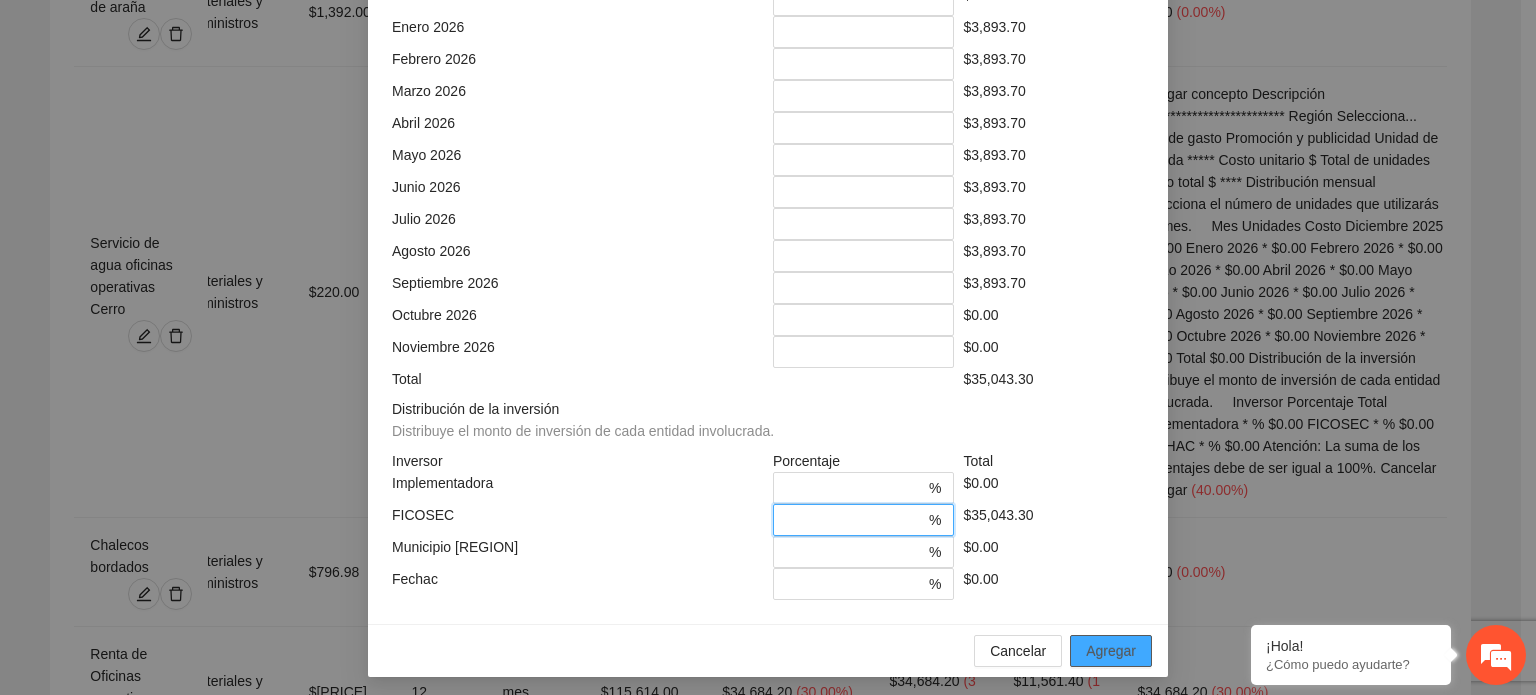 click on "Agregar" at bounding box center [1111, 651] 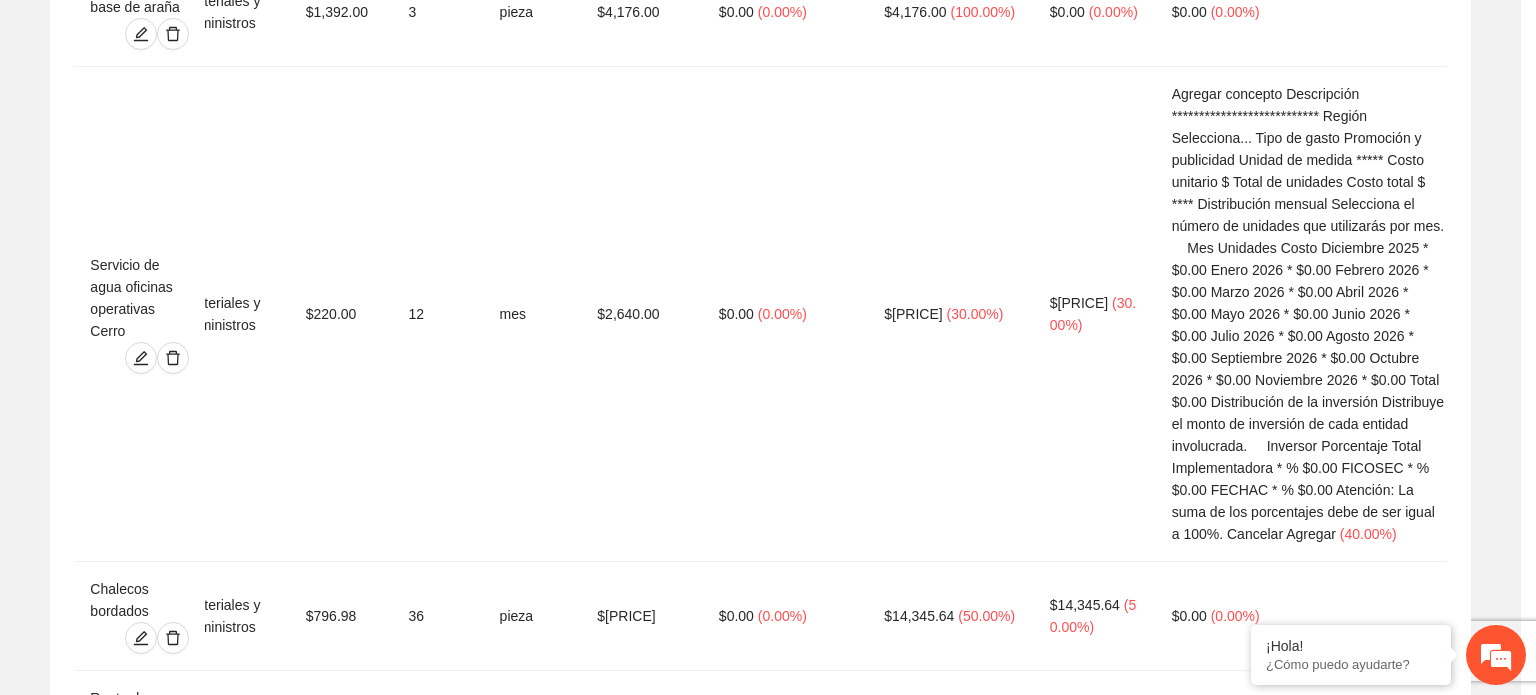 scroll, scrollTop: 473, scrollLeft: 0, axis: vertical 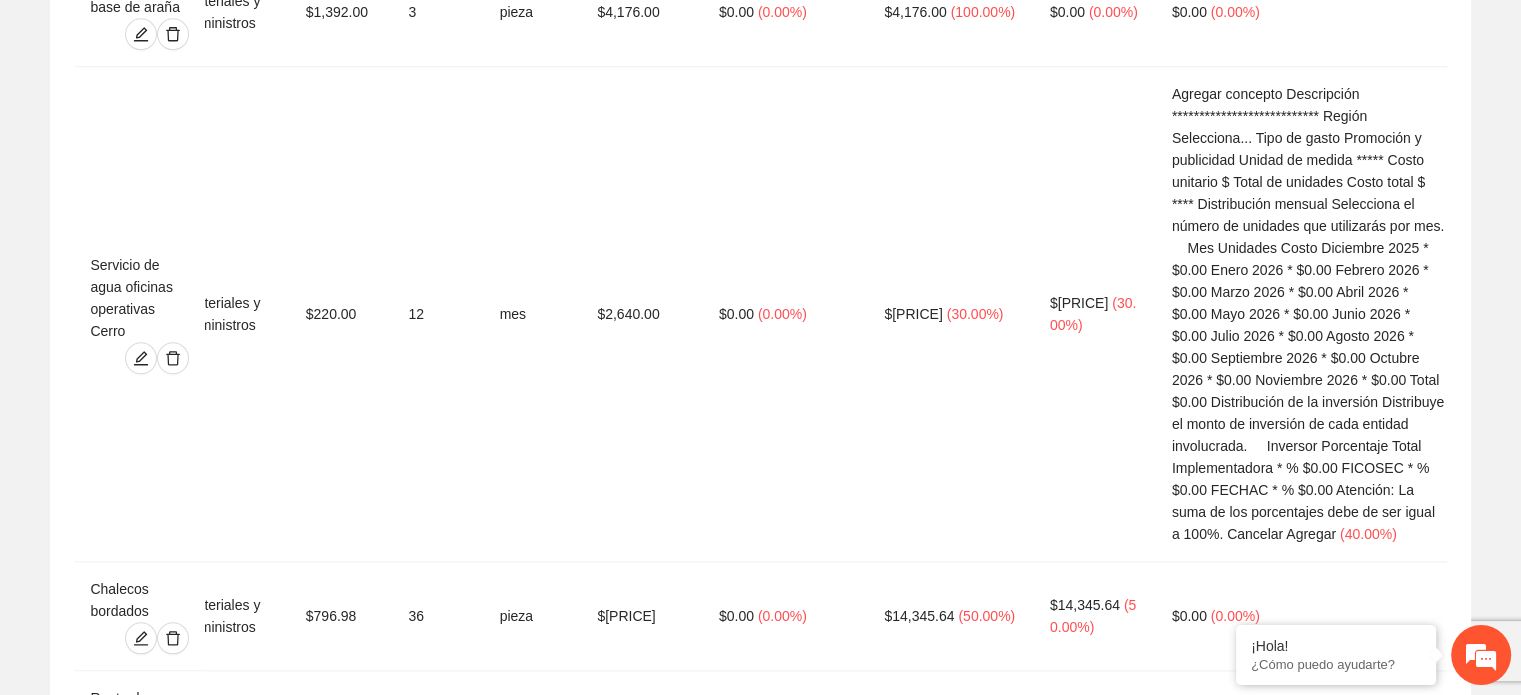 click 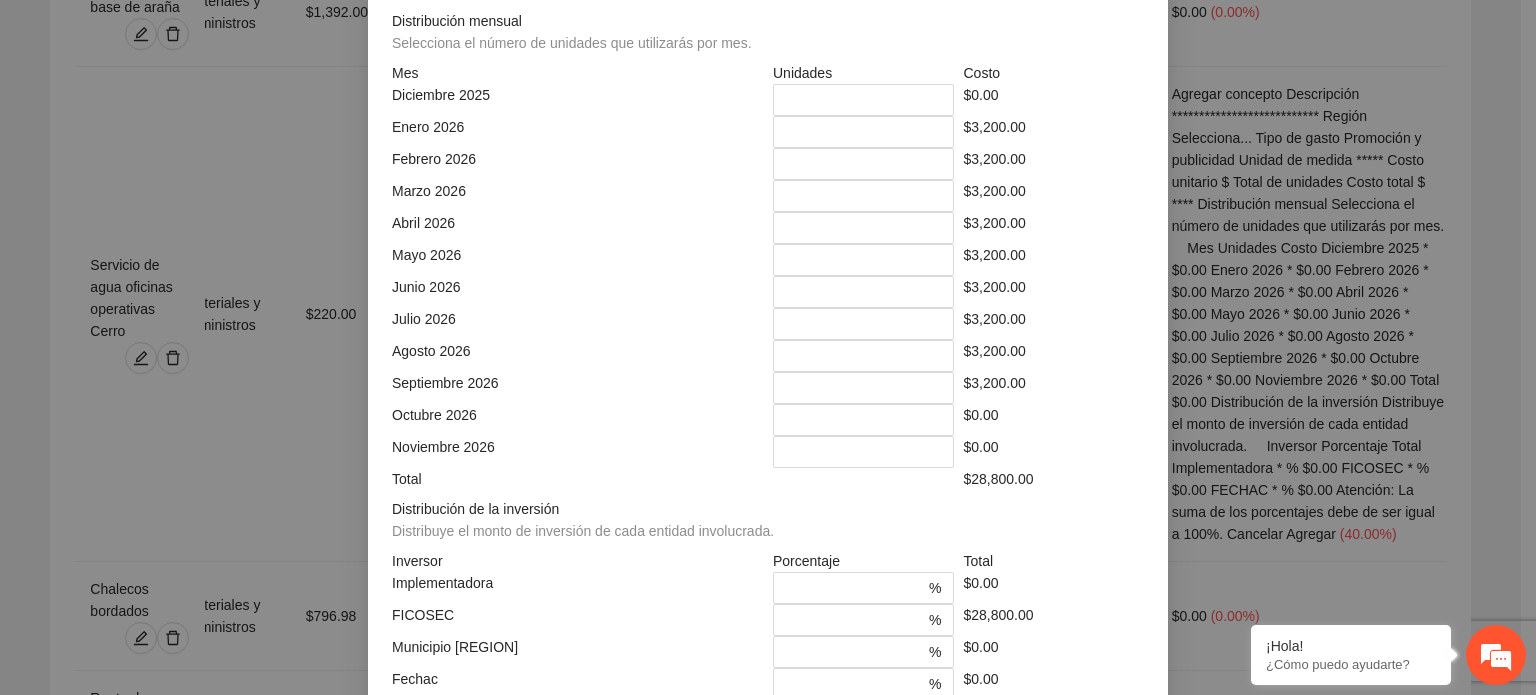 drag, startPoint x: 760, startPoint y: 367, endPoint x: 713, endPoint y: 367, distance: 47 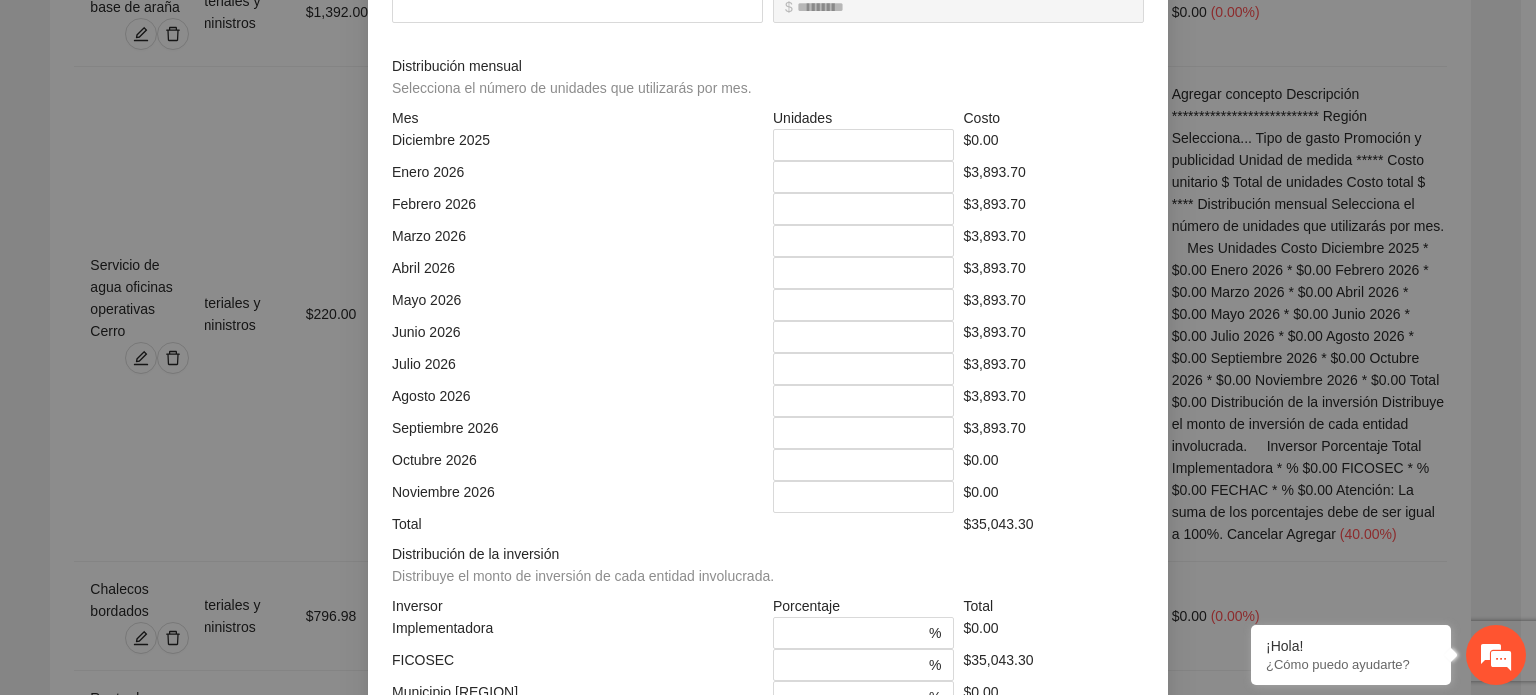 scroll, scrollTop: 573, scrollLeft: 0, axis: vertical 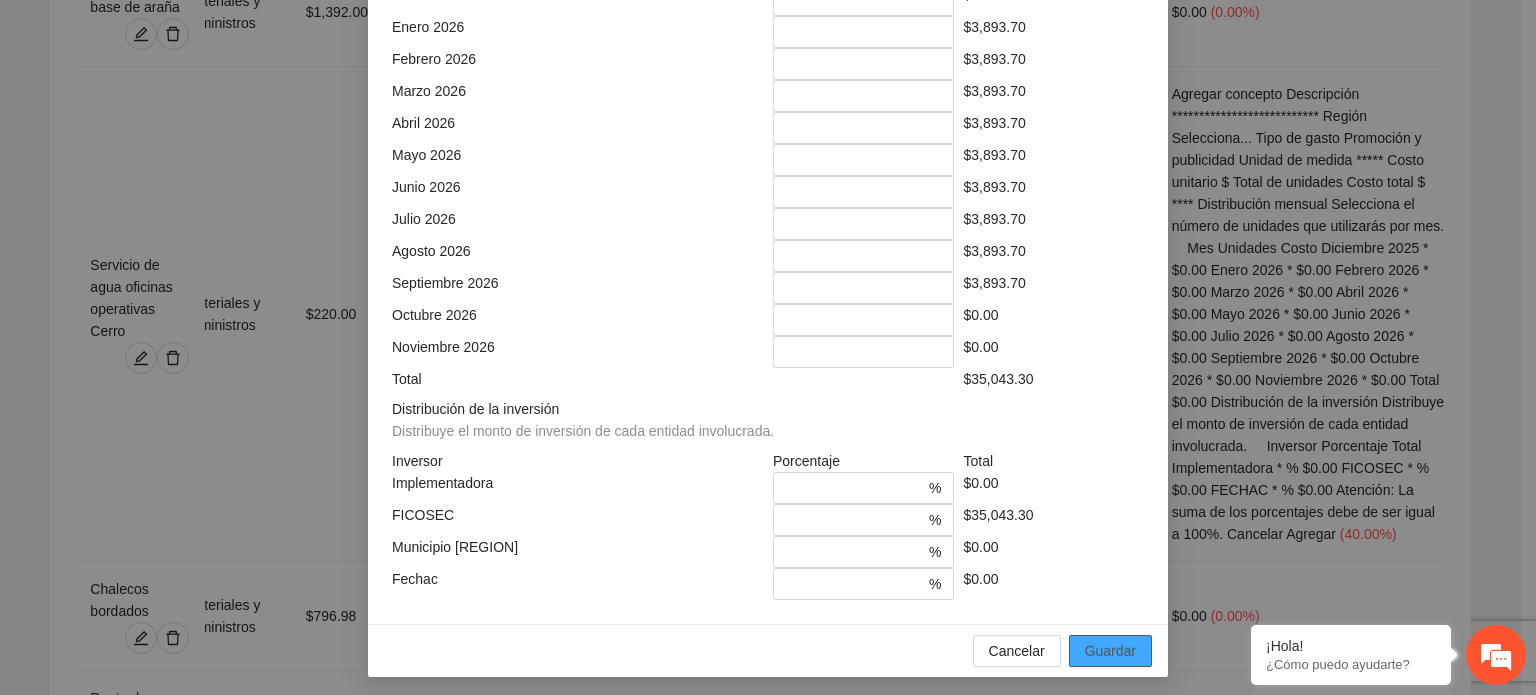 click on "Guardar" at bounding box center [1110, 651] 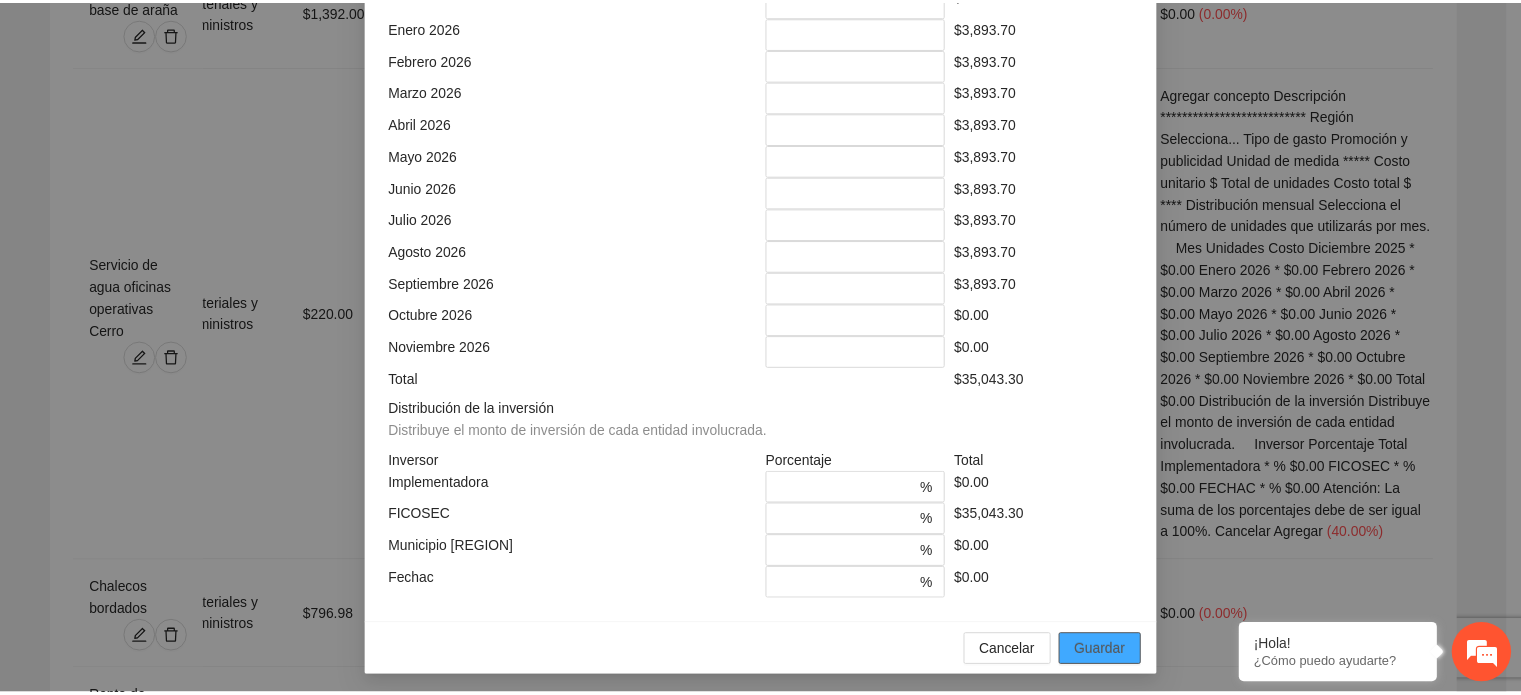 scroll, scrollTop: 82, scrollLeft: 0, axis: vertical 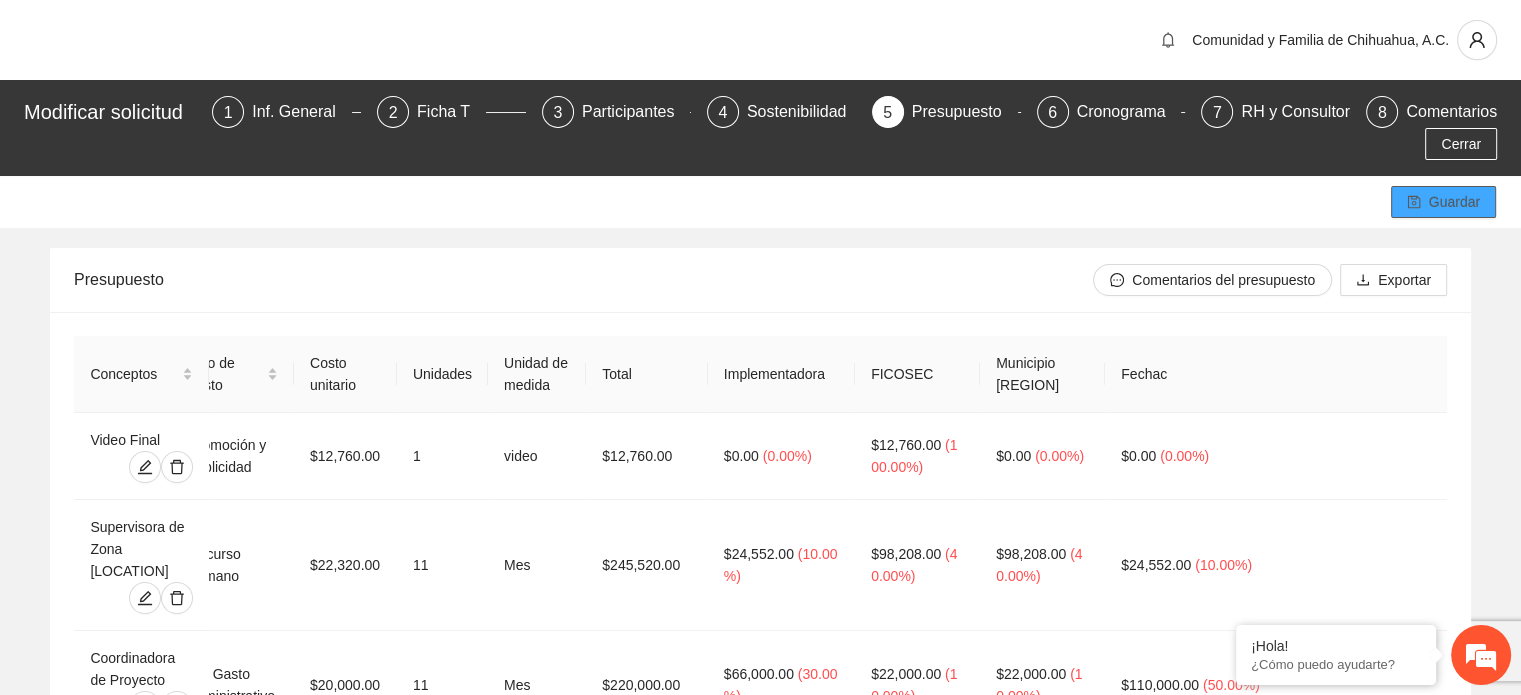 click on "Guardar" at bounding box center (1454, 202) 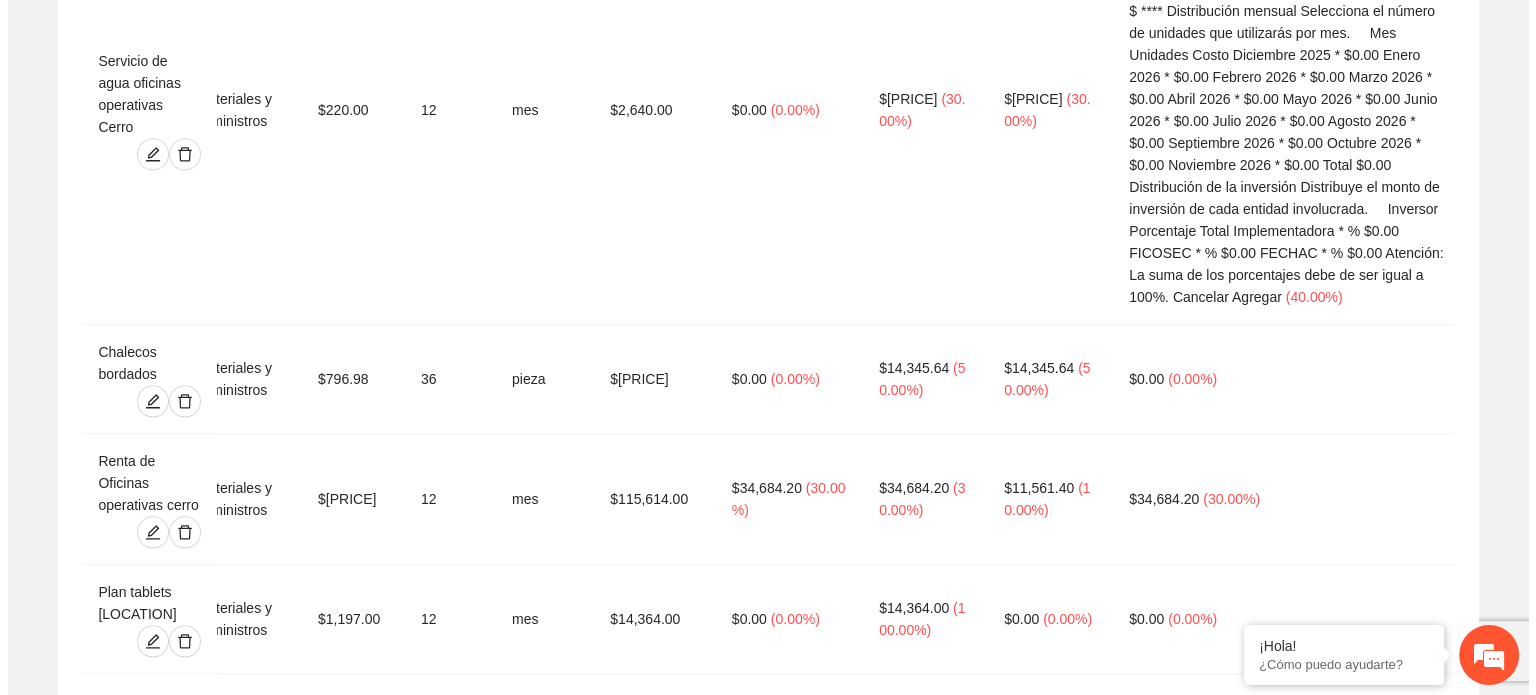 scroll, scrollTop: 2463, scrollLeft: 0, axis: vertical 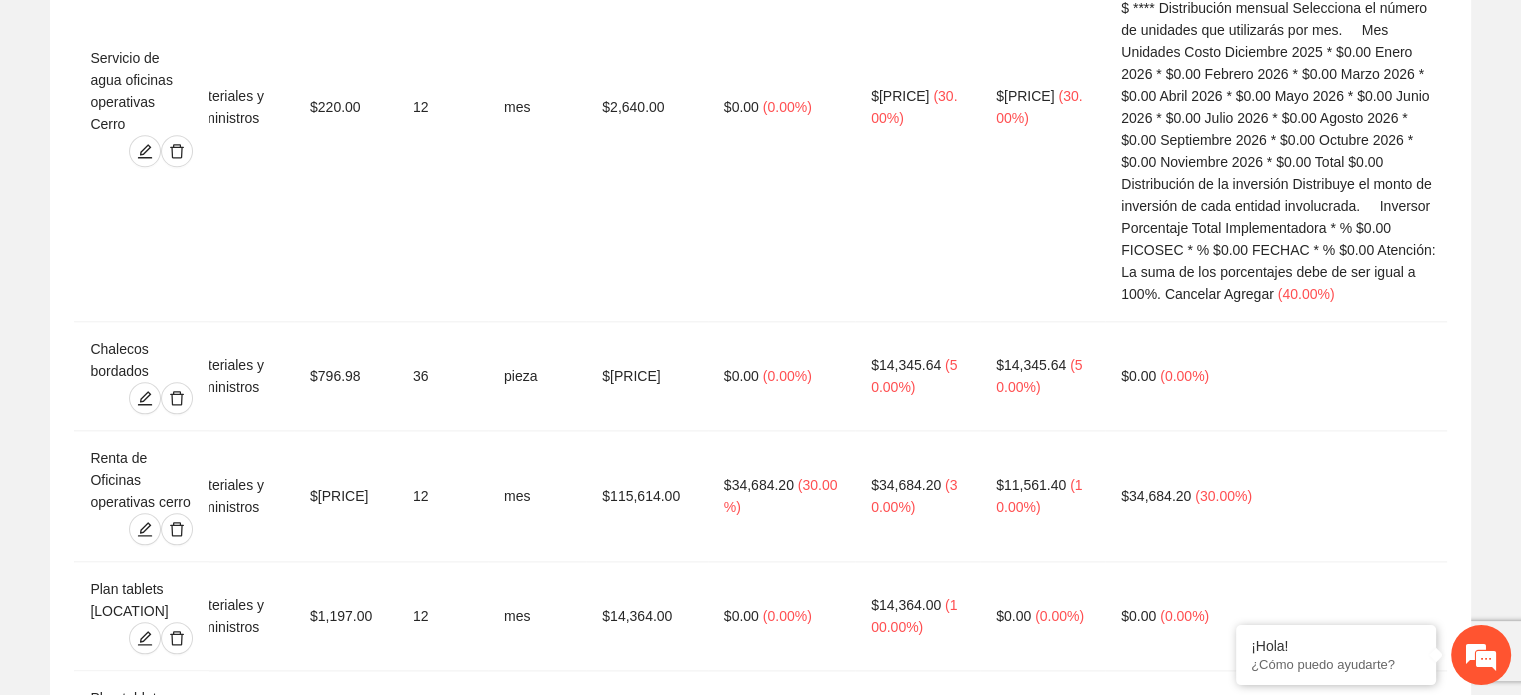 click on "Agregar concepto" at bounding box center (771, 2129) 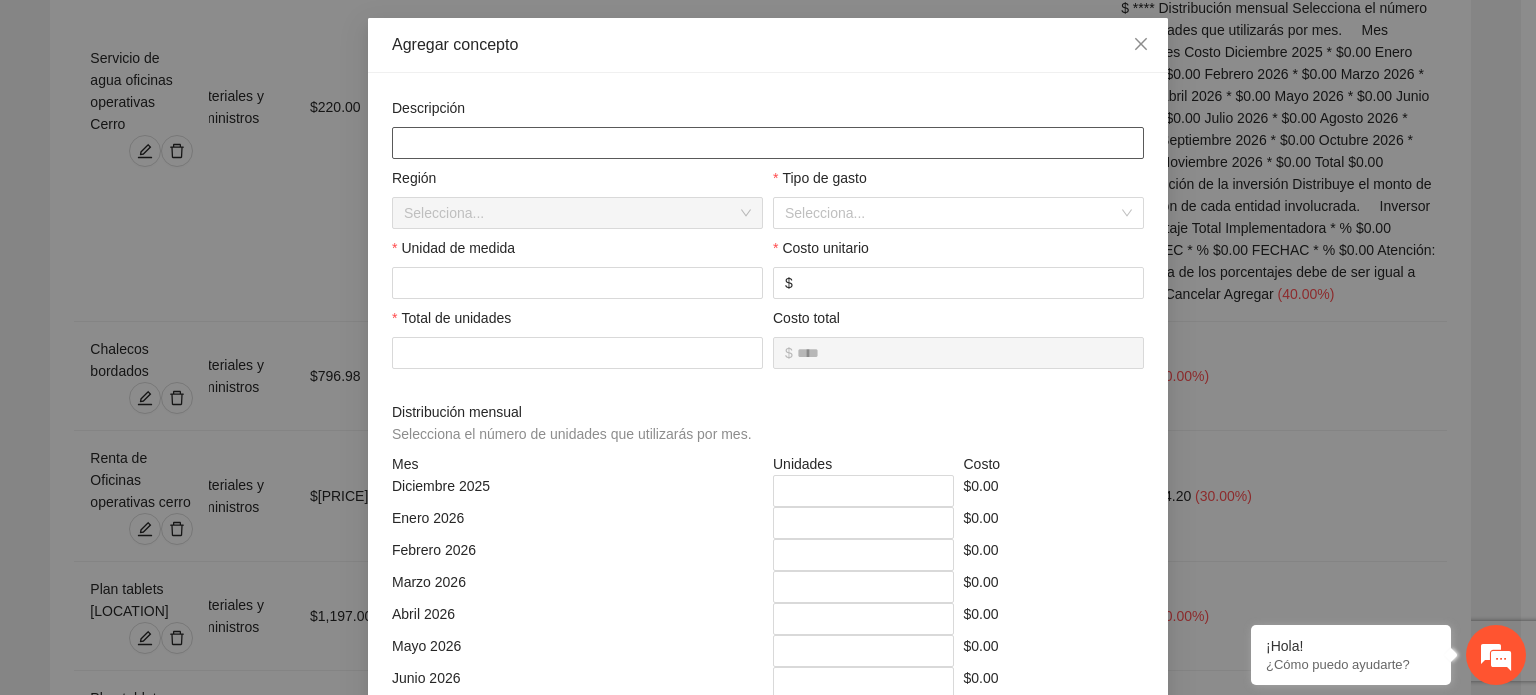 click at bounding box center (768, 143) 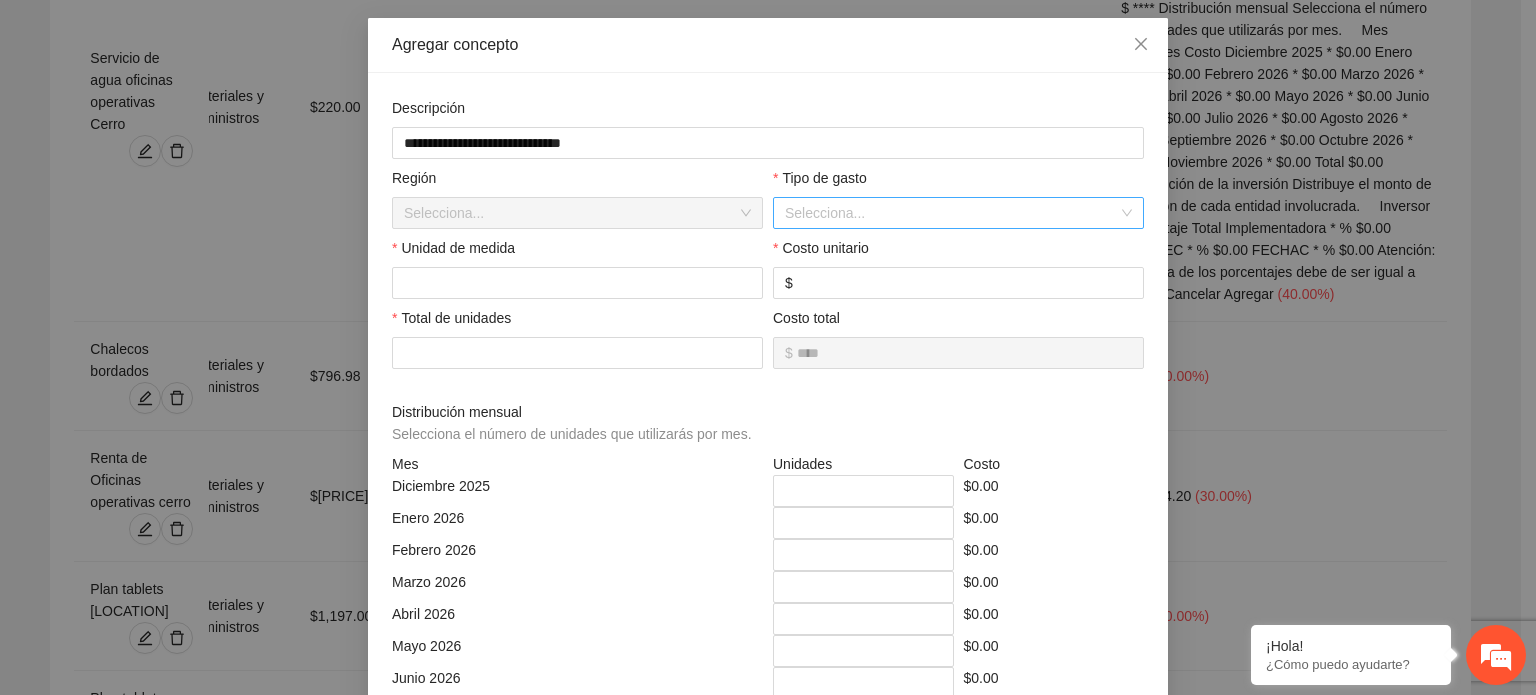 click at bounding box center [951, 213] 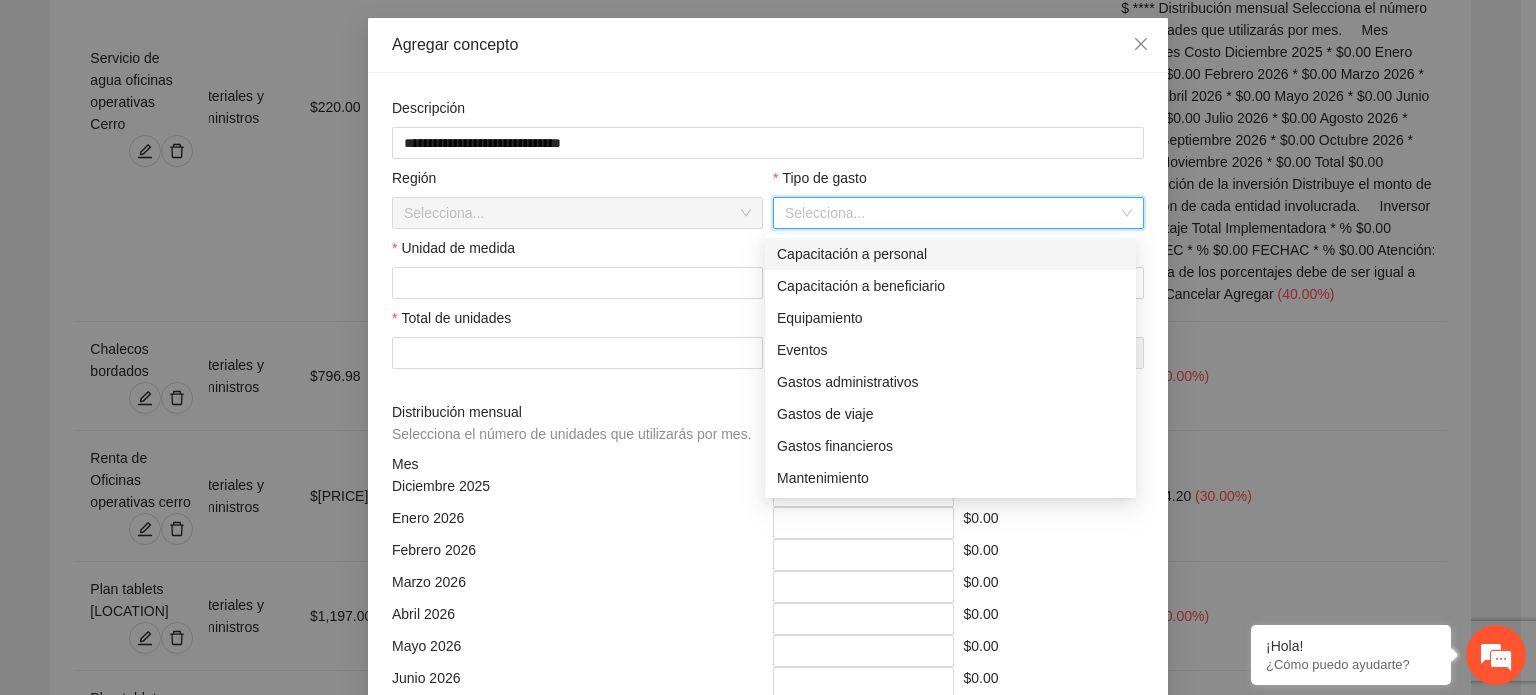 click on "Capacitación a personal" at bounding box center (950, 254) 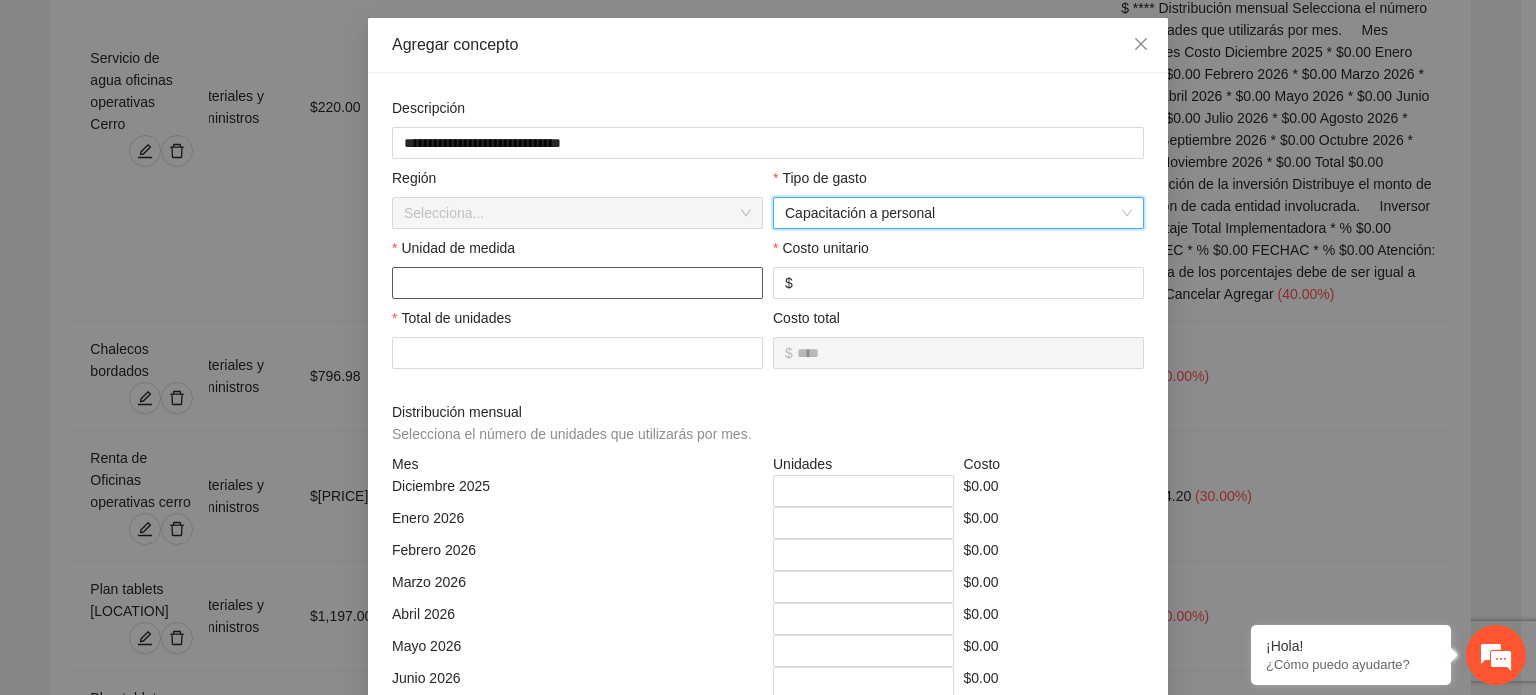 click at bounding box center (577, 283) 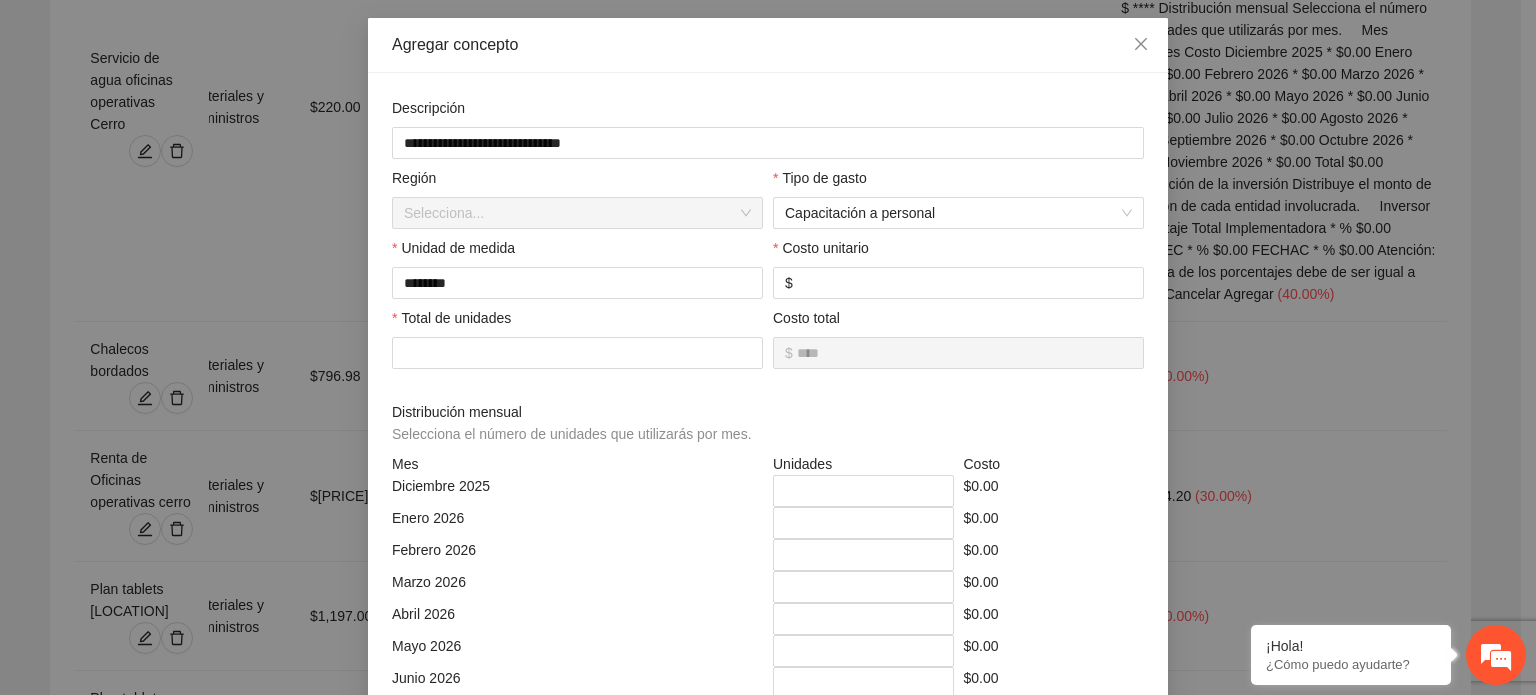 click on "Costo unitario" at bounding box center [958, 252] 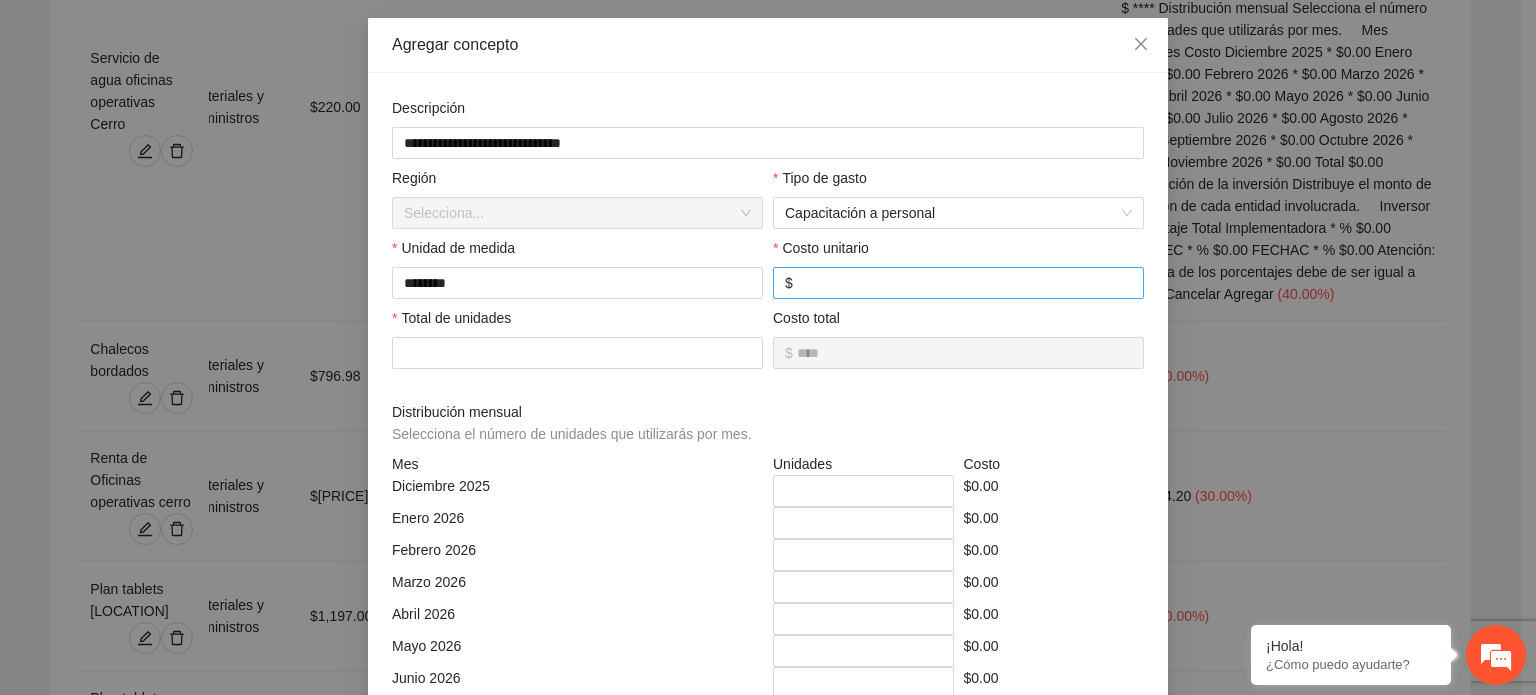 click on "$" at bounding box center (958, 283) 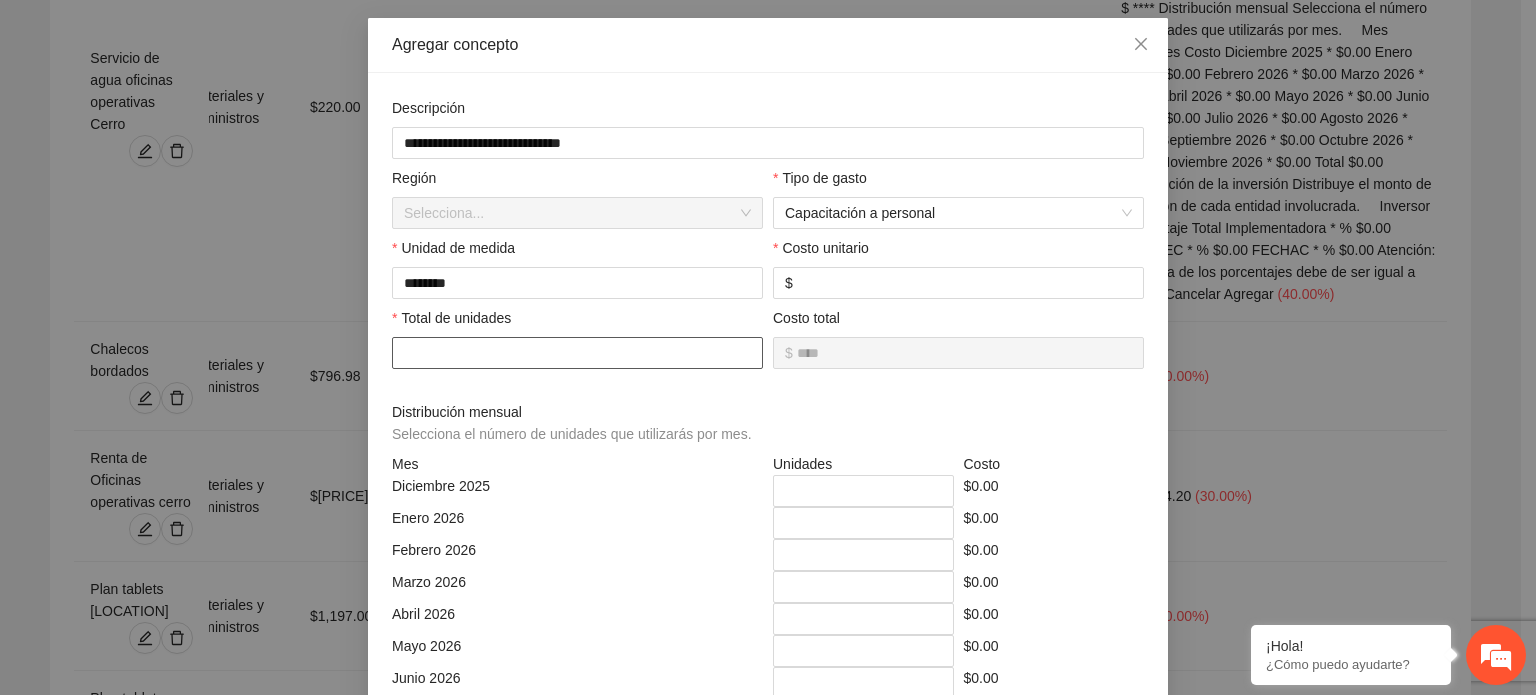 click at bounding box center [577, 353] 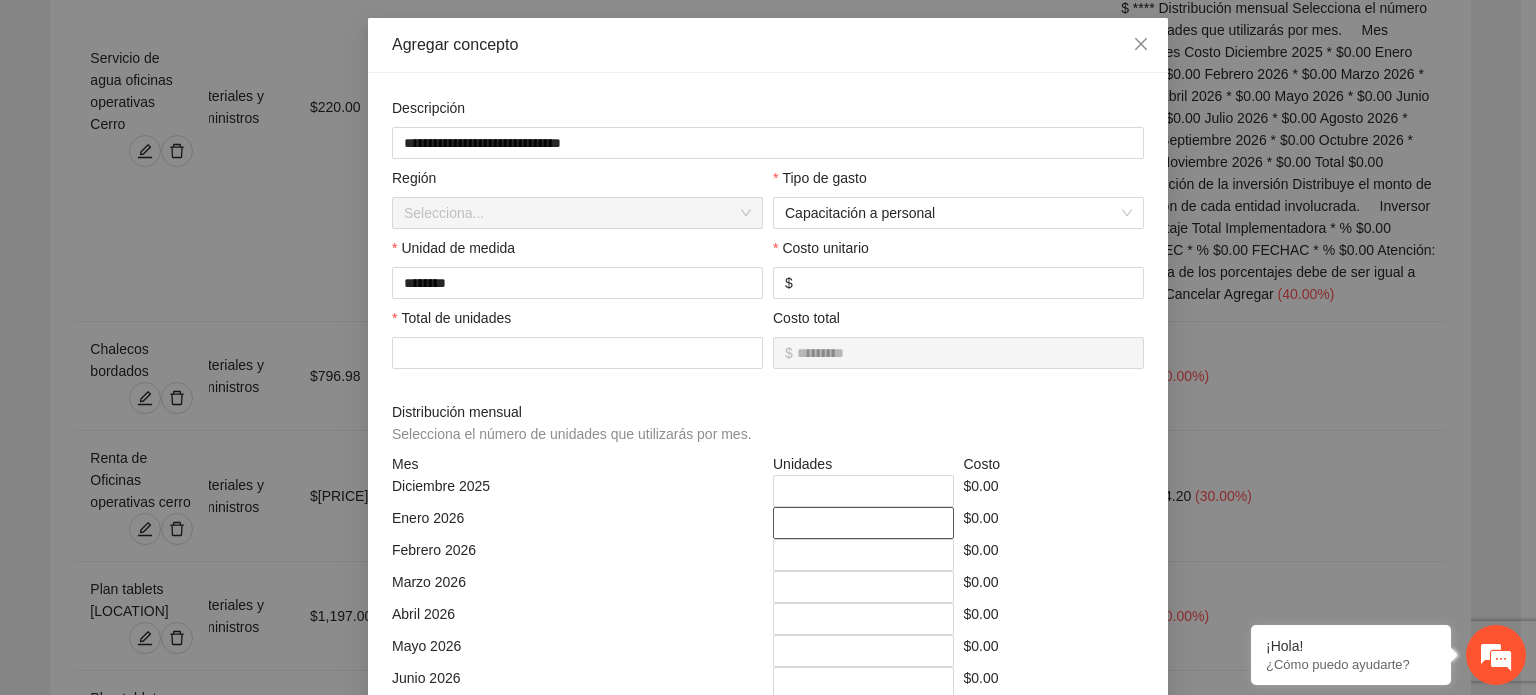 click on "*" at bounding box center (863, 523) 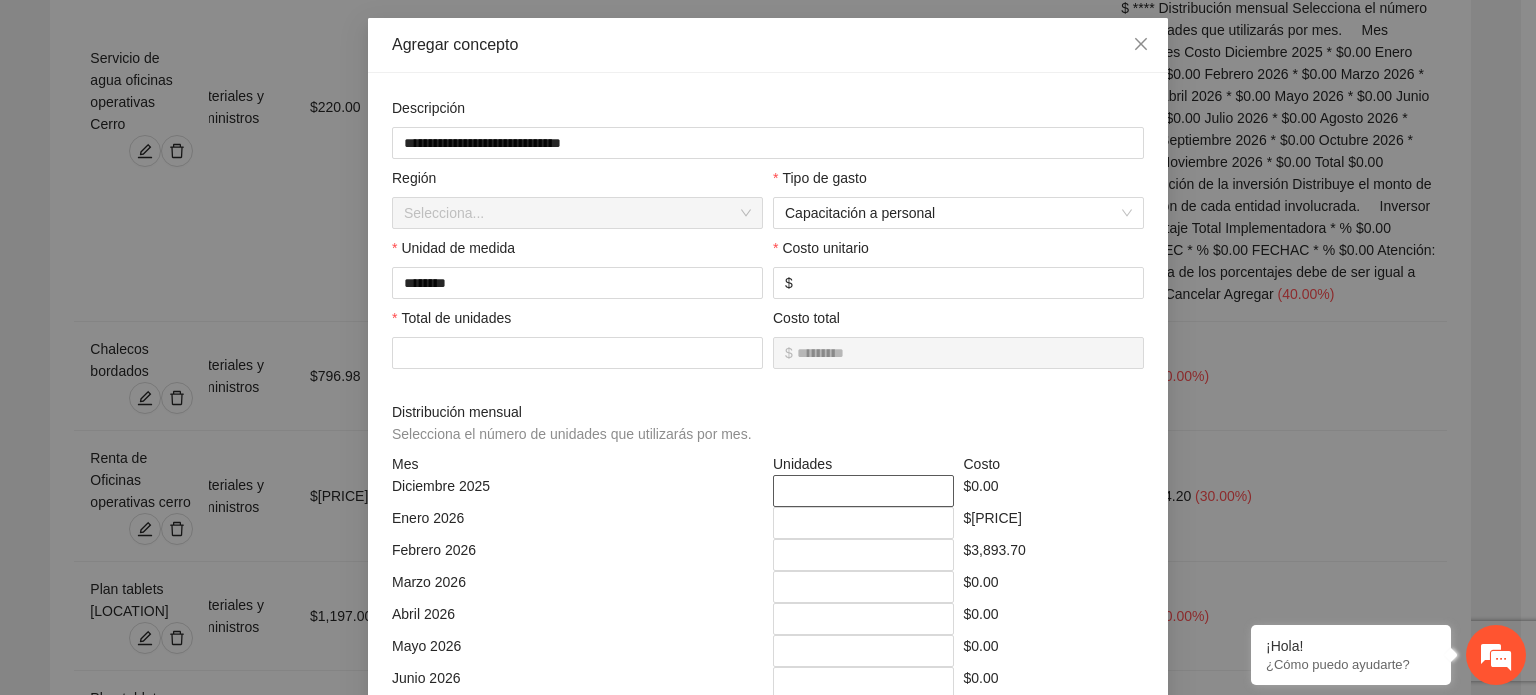 click on "*" at bounding box center [863, 491] 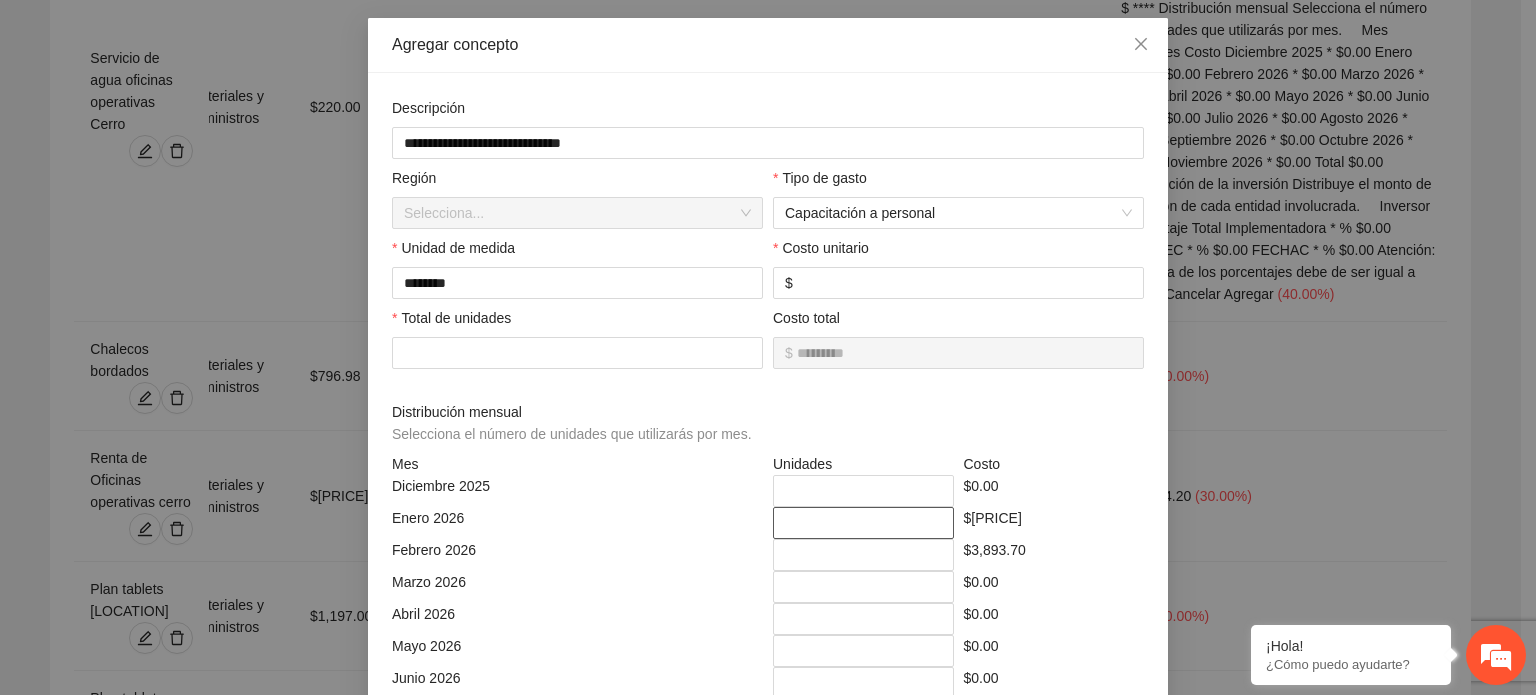 click on "**" at bounding box center (863, 523) 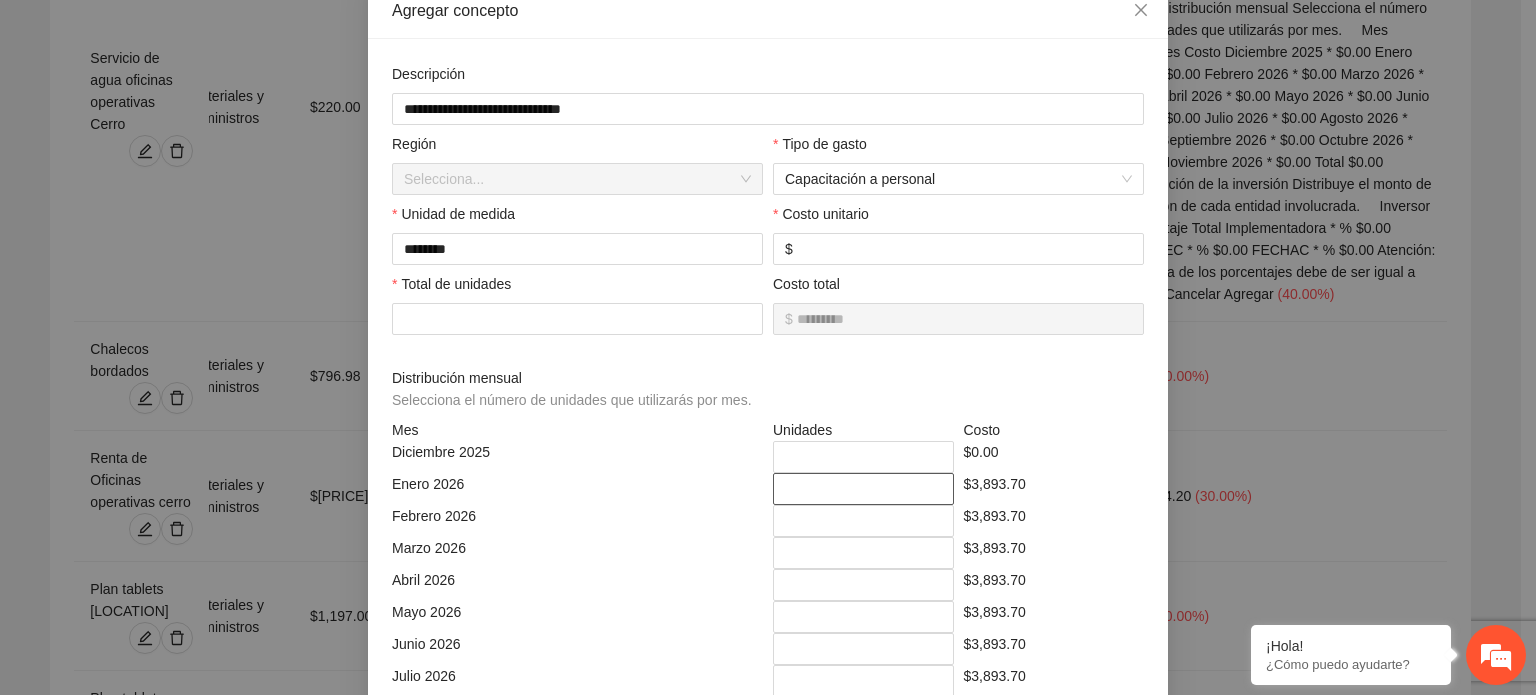 scroll, scrollTop: 479, scrollLeft: 0, axis: vertical 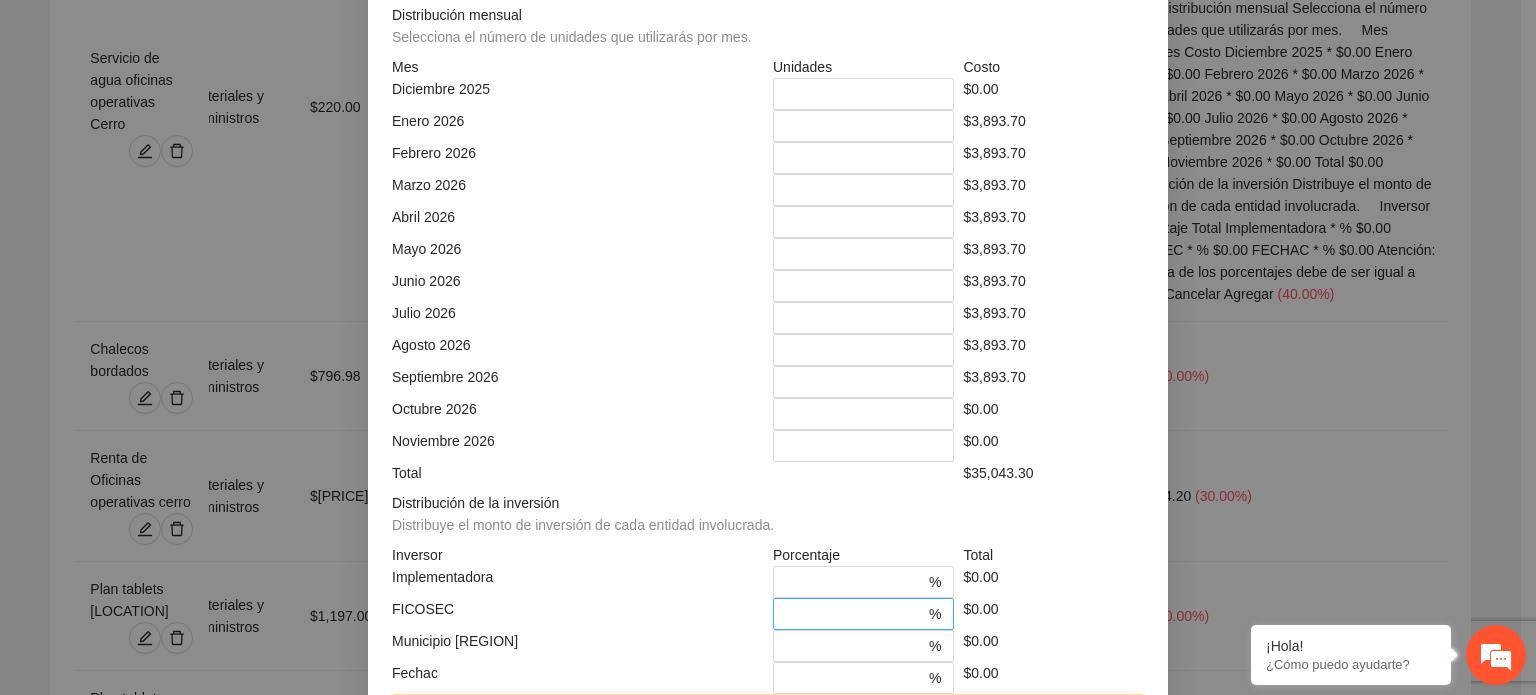 click at bounding box center (855, 614) 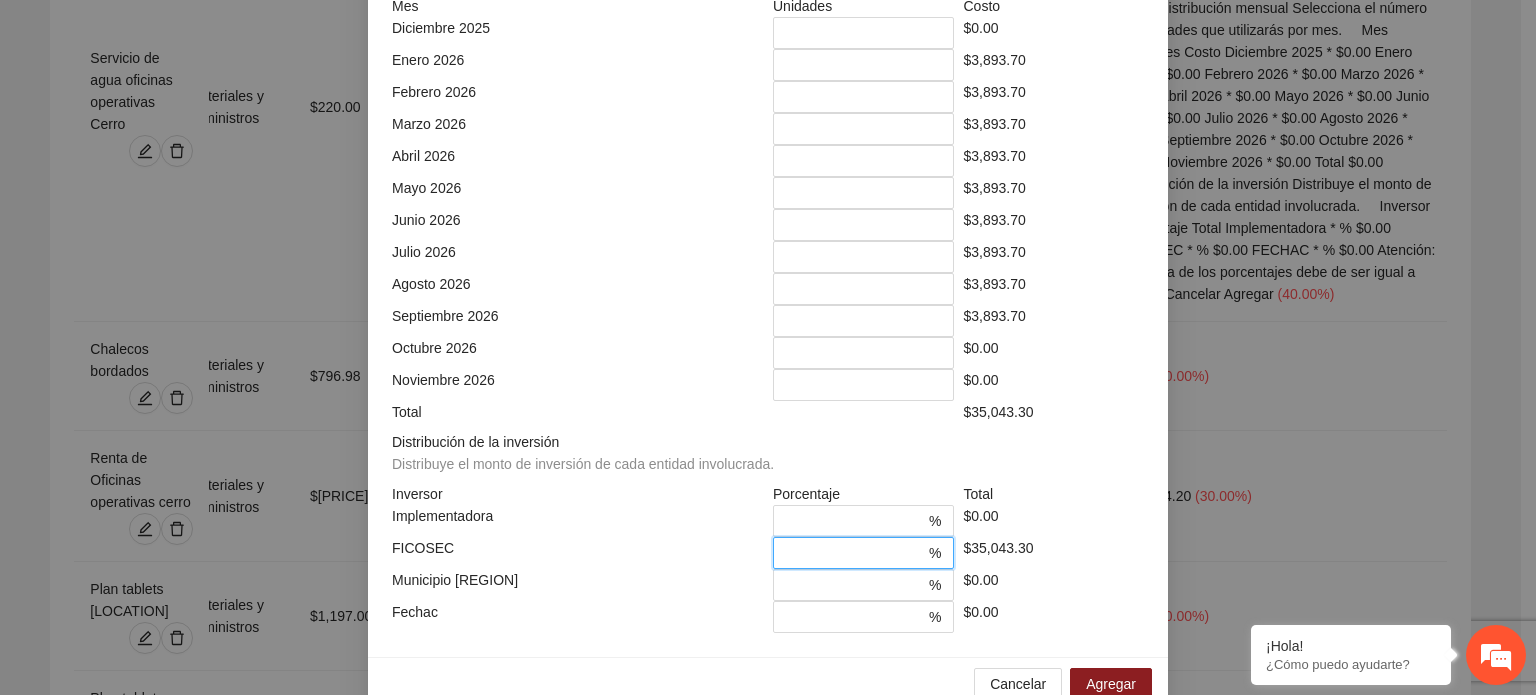 scroll, scrollTop: 573, scrollLeft: 0, axis: vertical 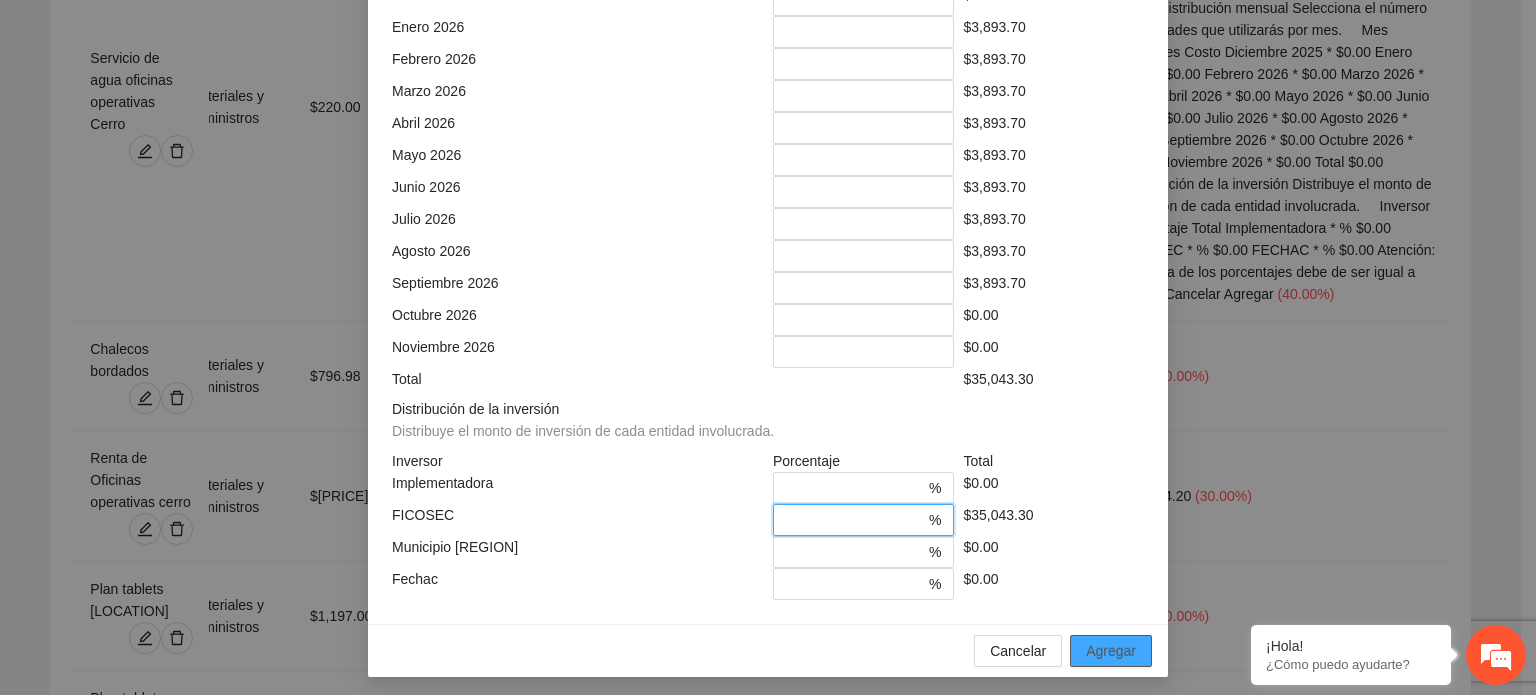 click on "Agregar" at bounding box center [1111, 651] 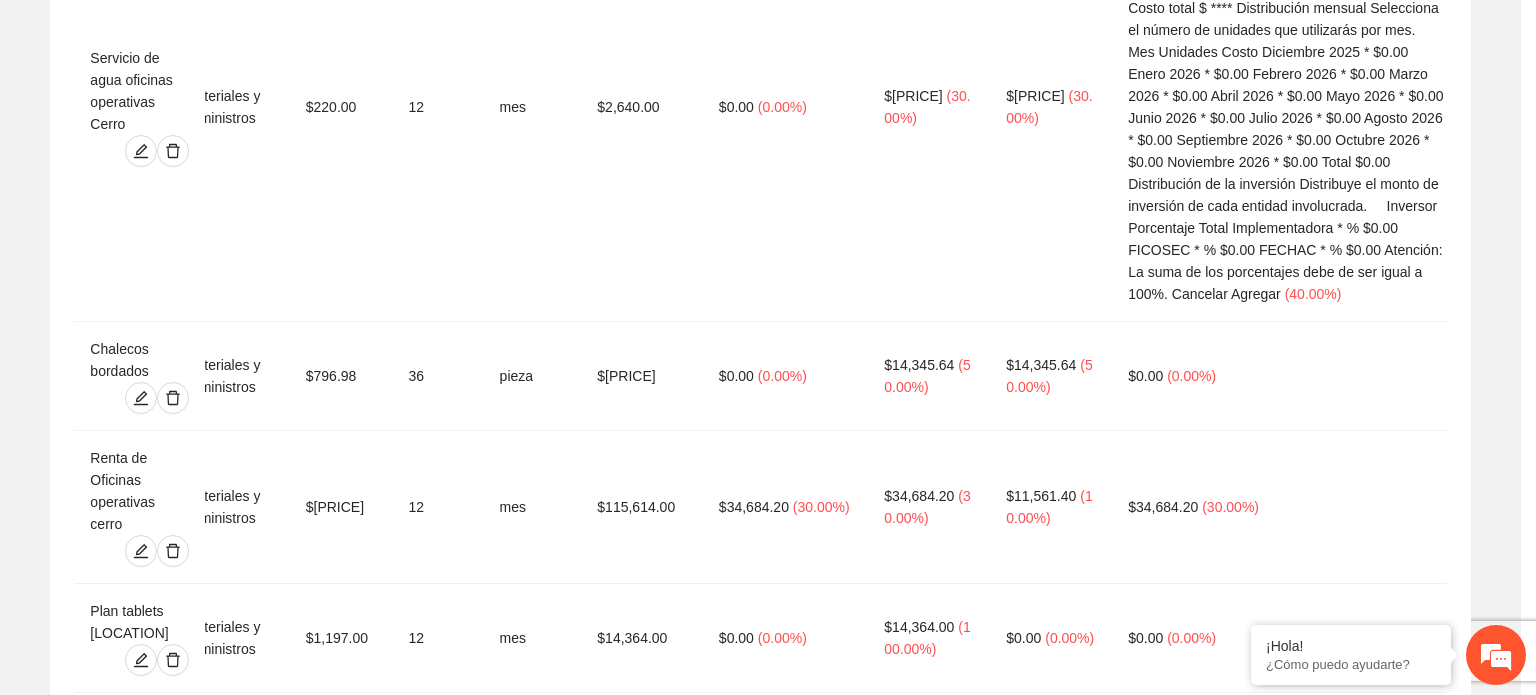 scroll, scrollTop: 473, scrollLeft: 0, axis: vertical 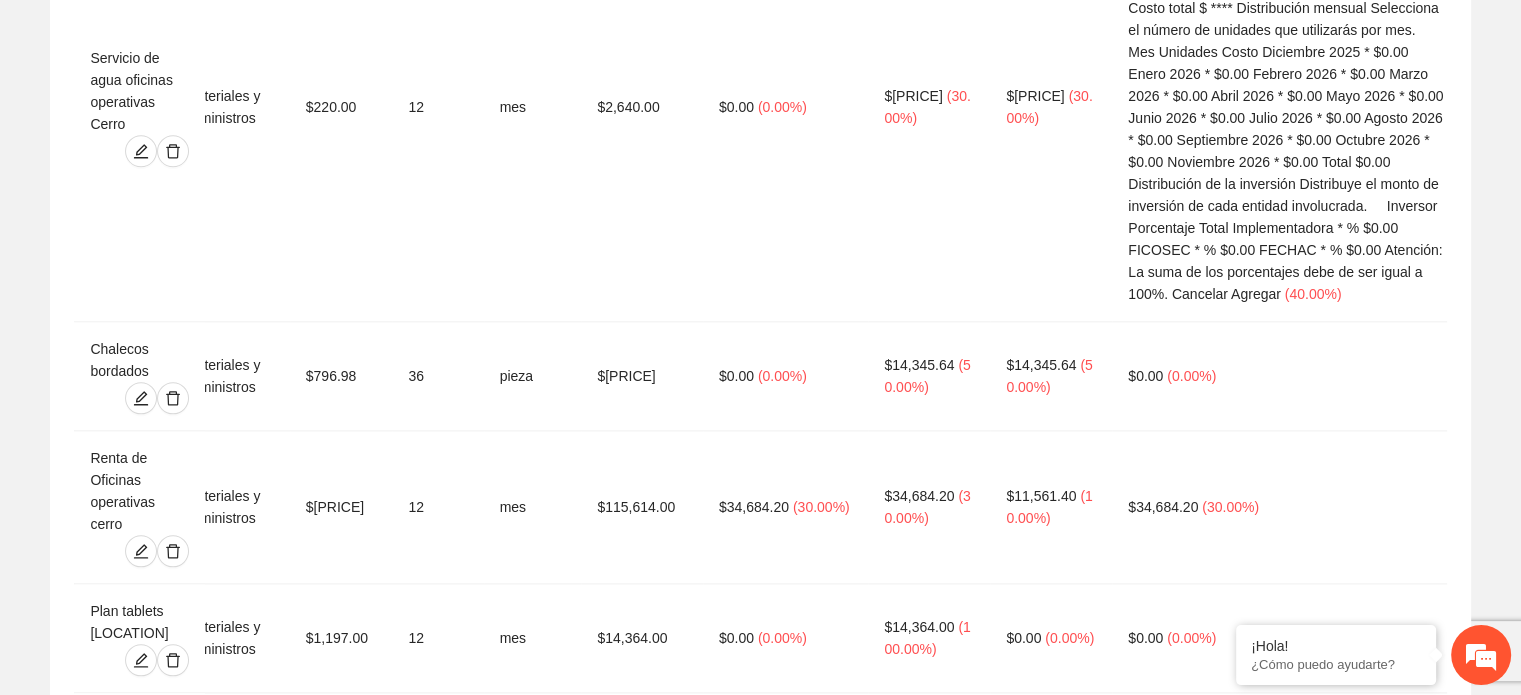 click 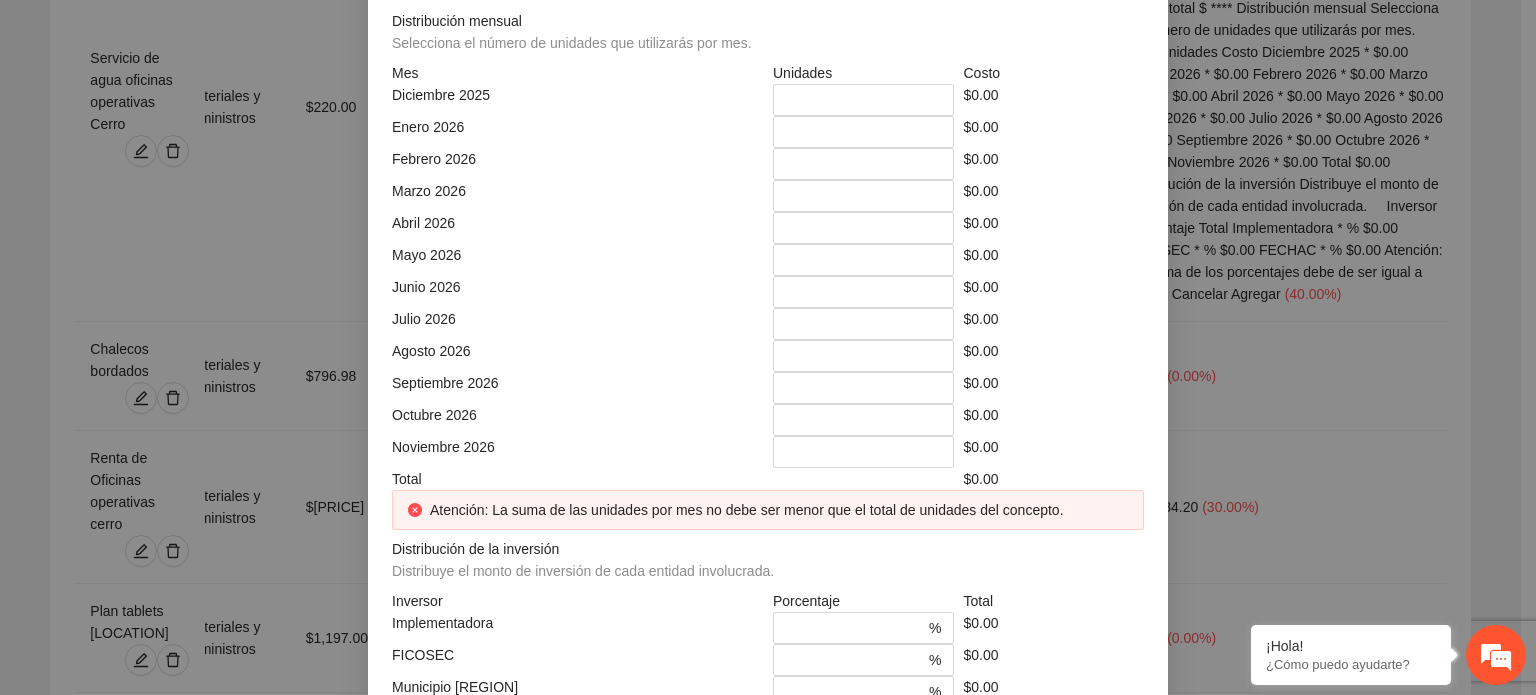 click at bounding box center [768, -248] 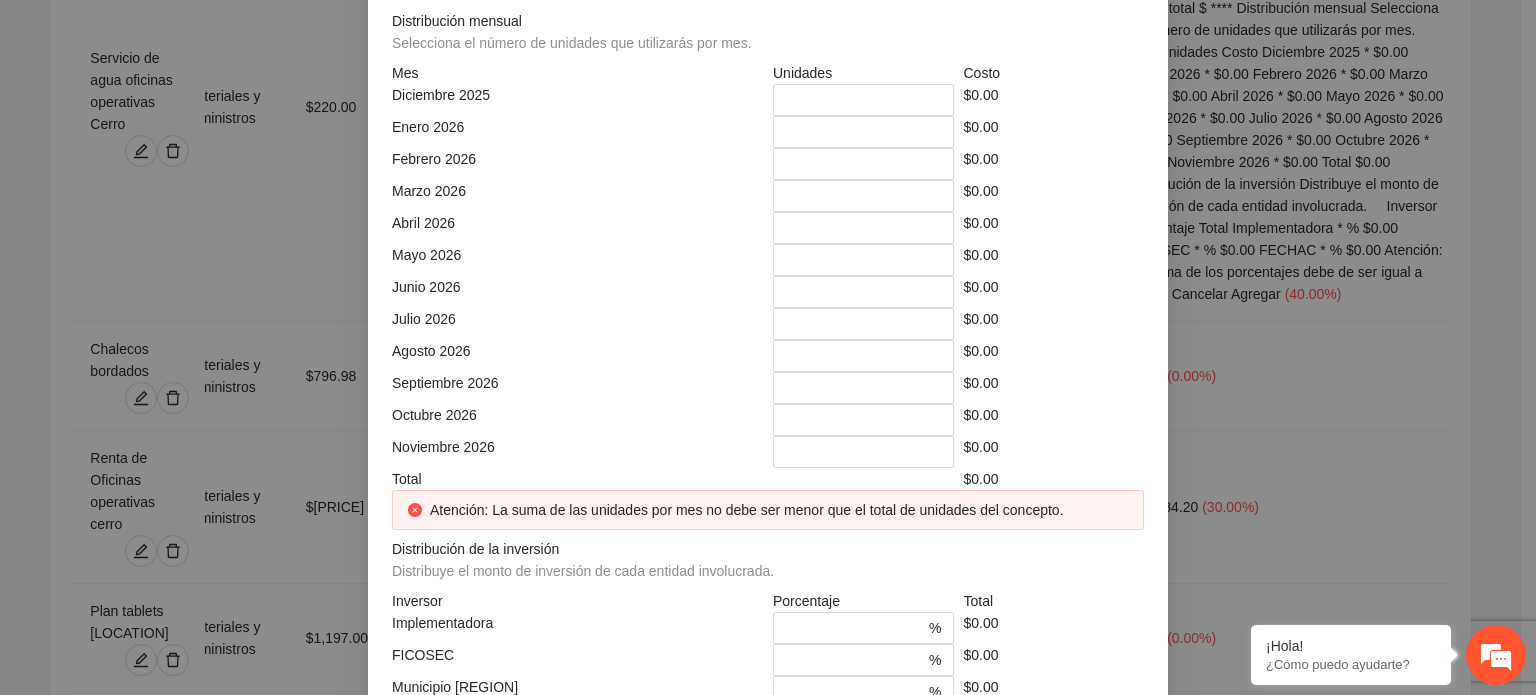 click on "Costo unitario" at bounding box center [958, -139] 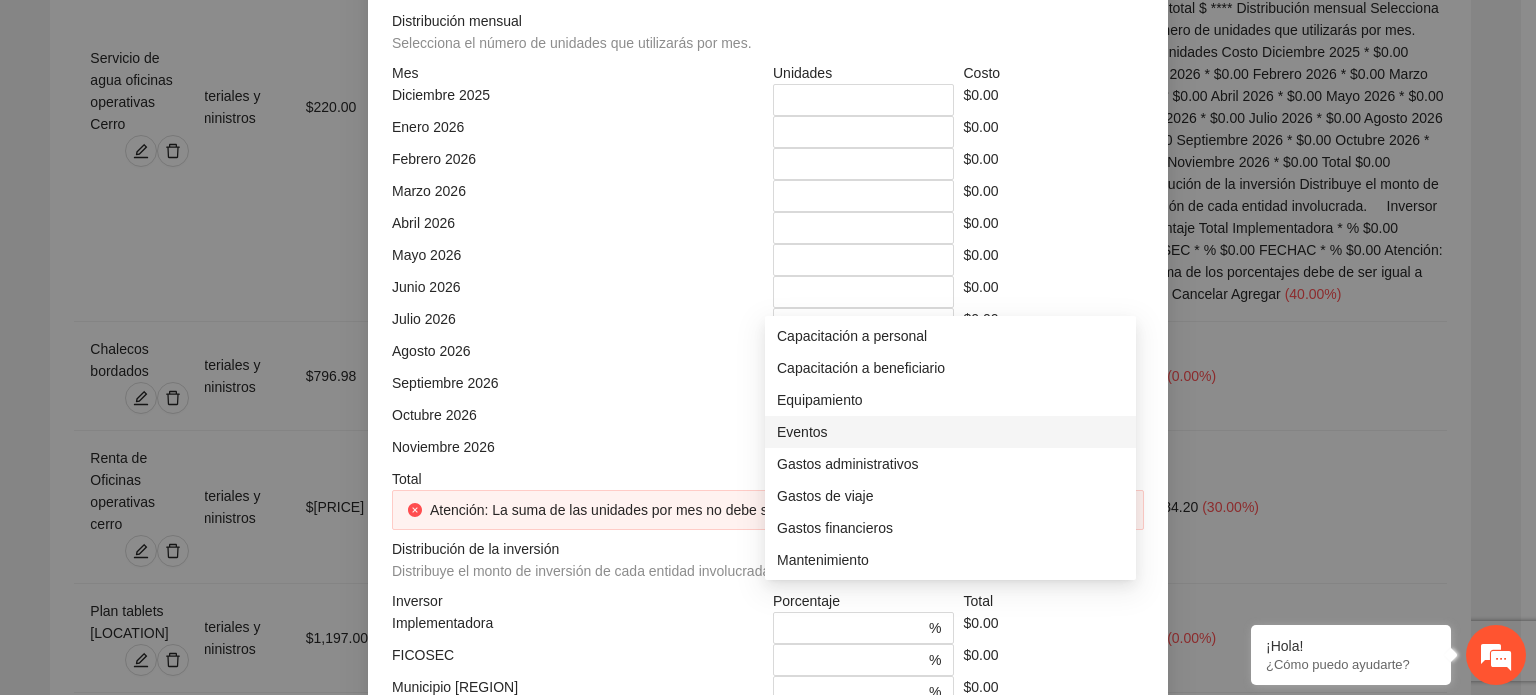 scroll, scrollTop: 176, scrollLeft: 0, axis: vertical 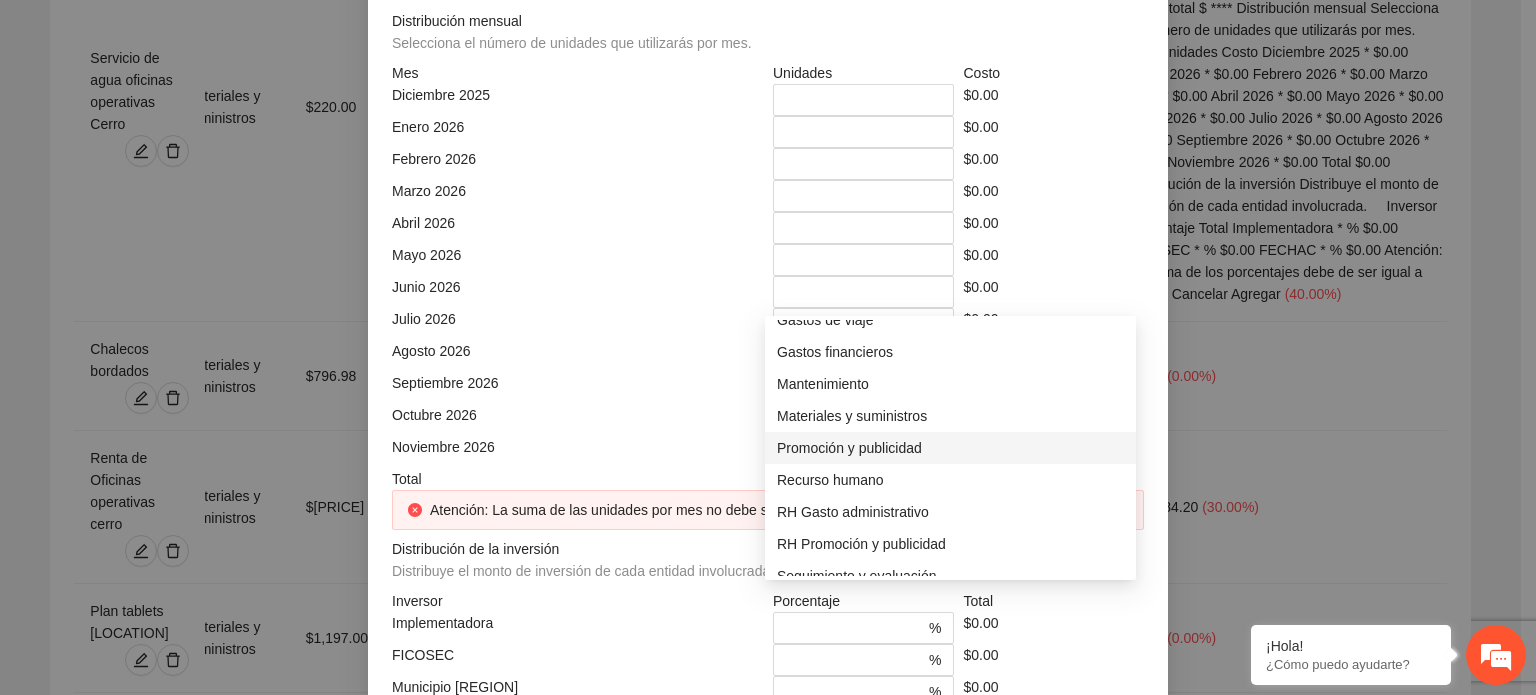 click on "Promoción y publicidad" at bounding box center [950, 448] 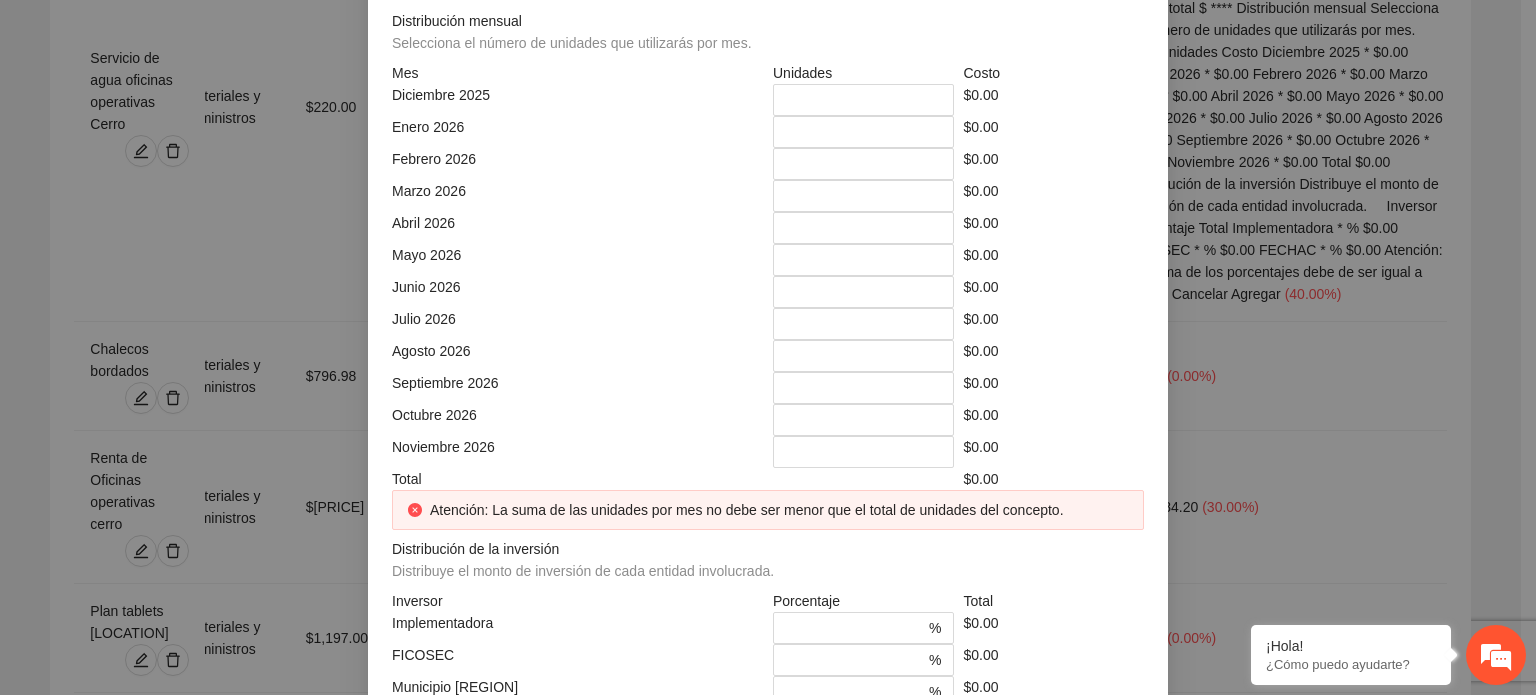 click at bounding box center [964, -108] 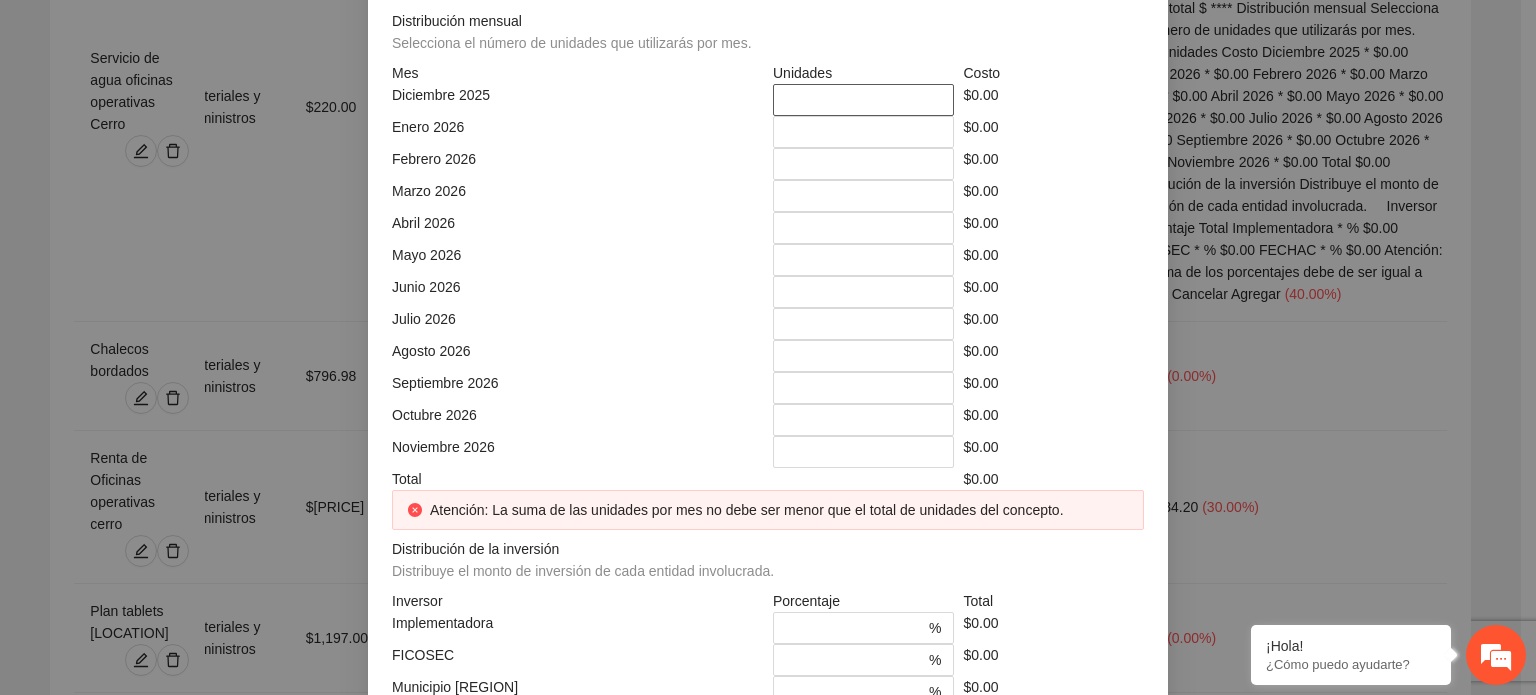 click on "*" at bounding box center [863, 100] 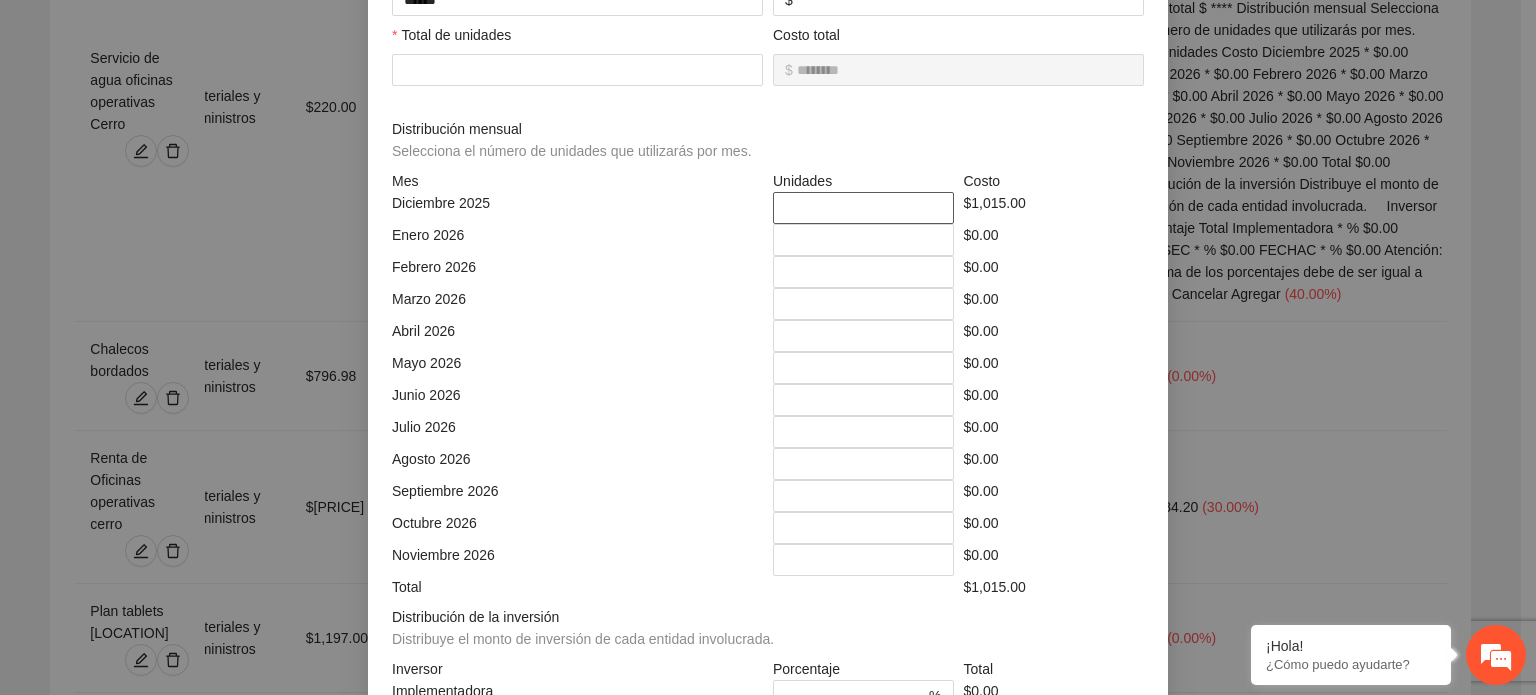 scroll, scrollTop: 400, scrollLeft: 0, axis: vertical 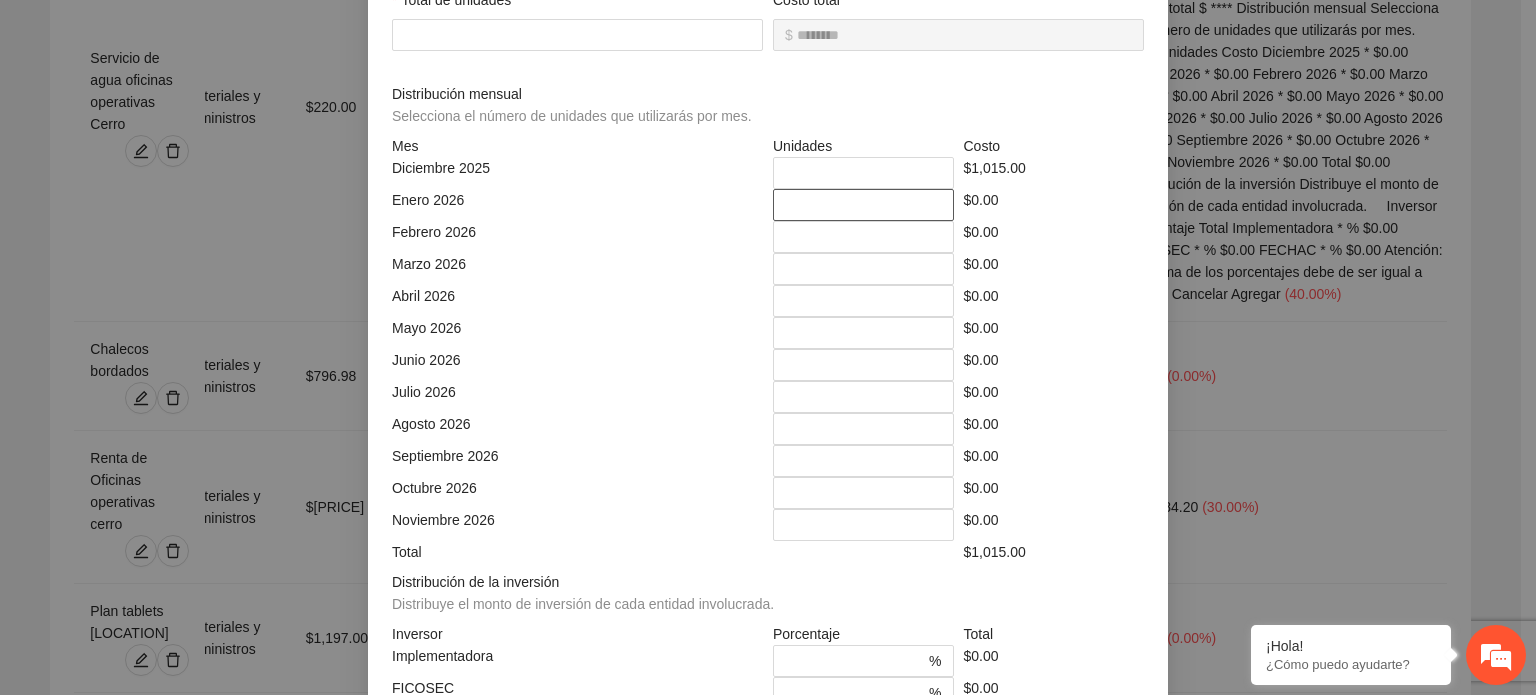 click on "*" at bounding box center (863, 205) 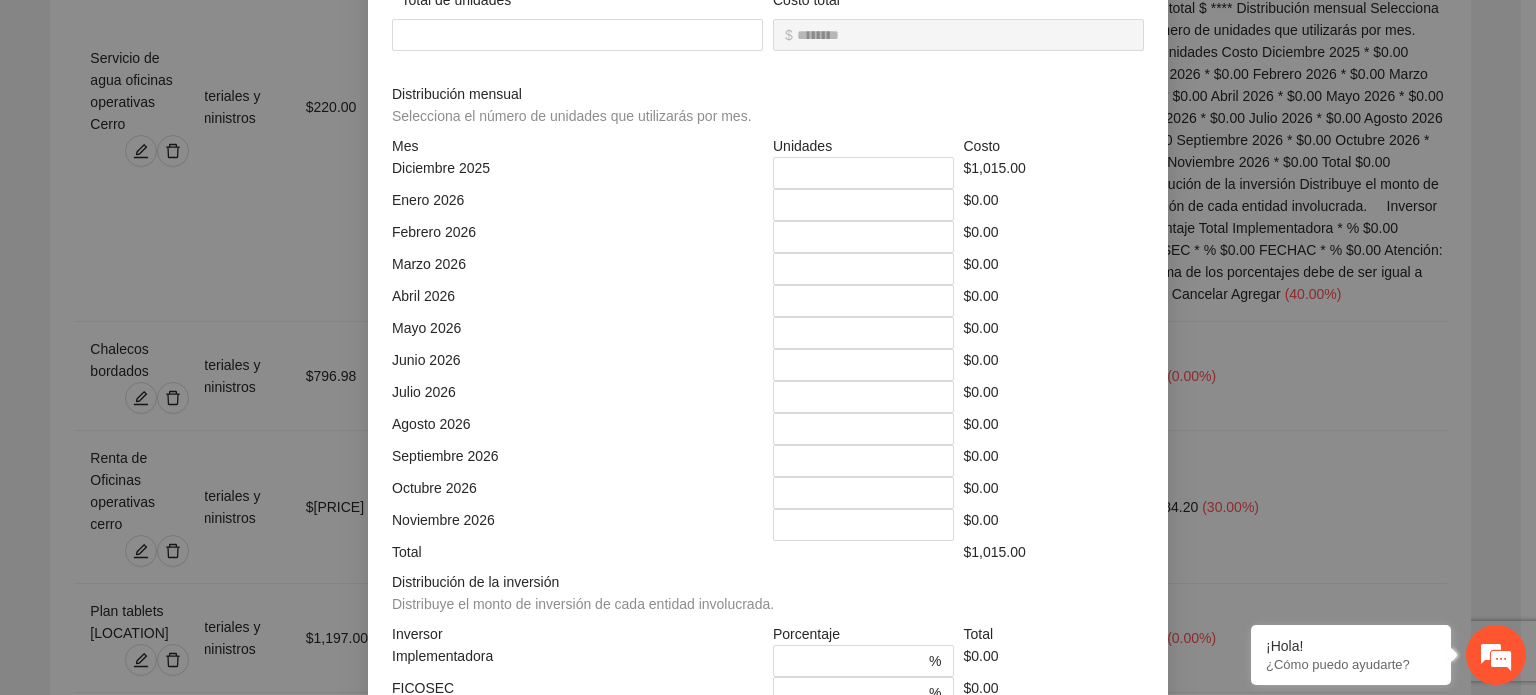 click on "*" at bounding box center (863, 205) 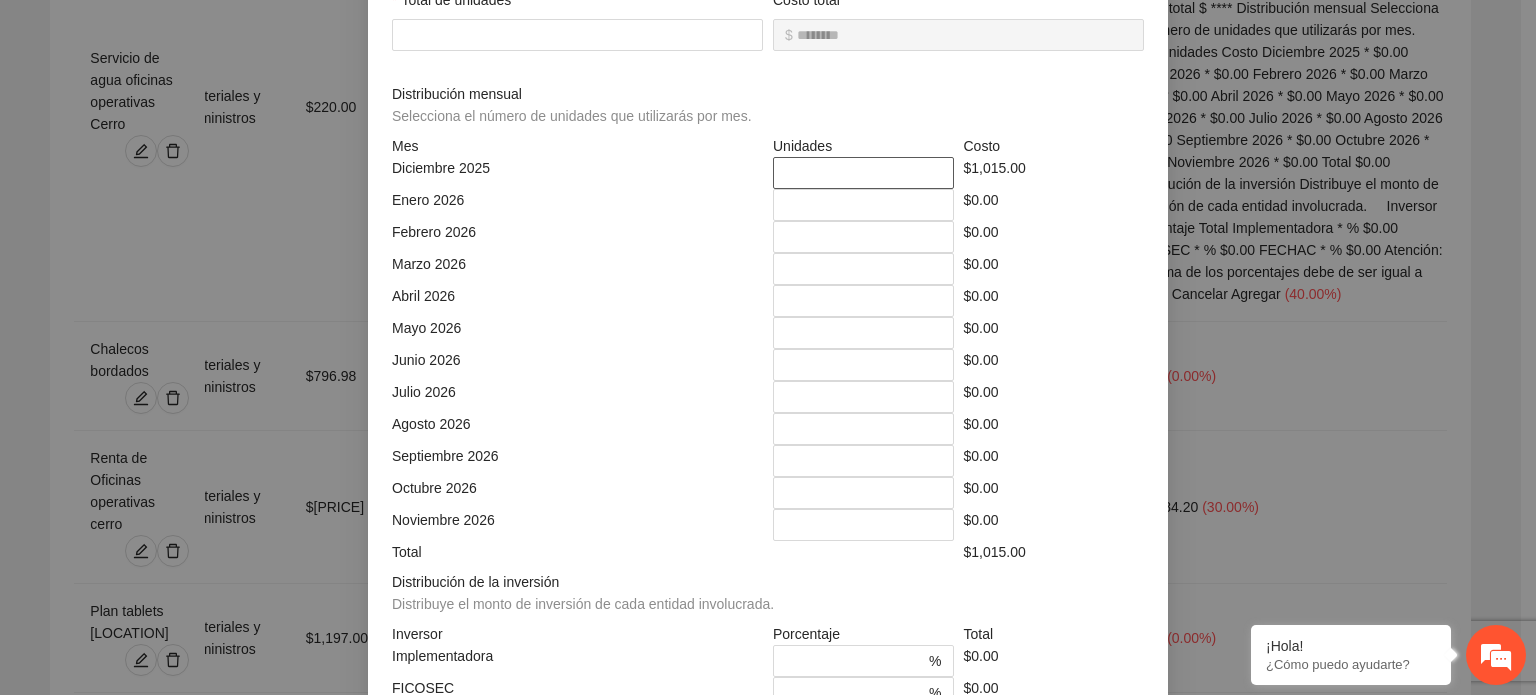 click on "*" at bounding box center [863, 173] 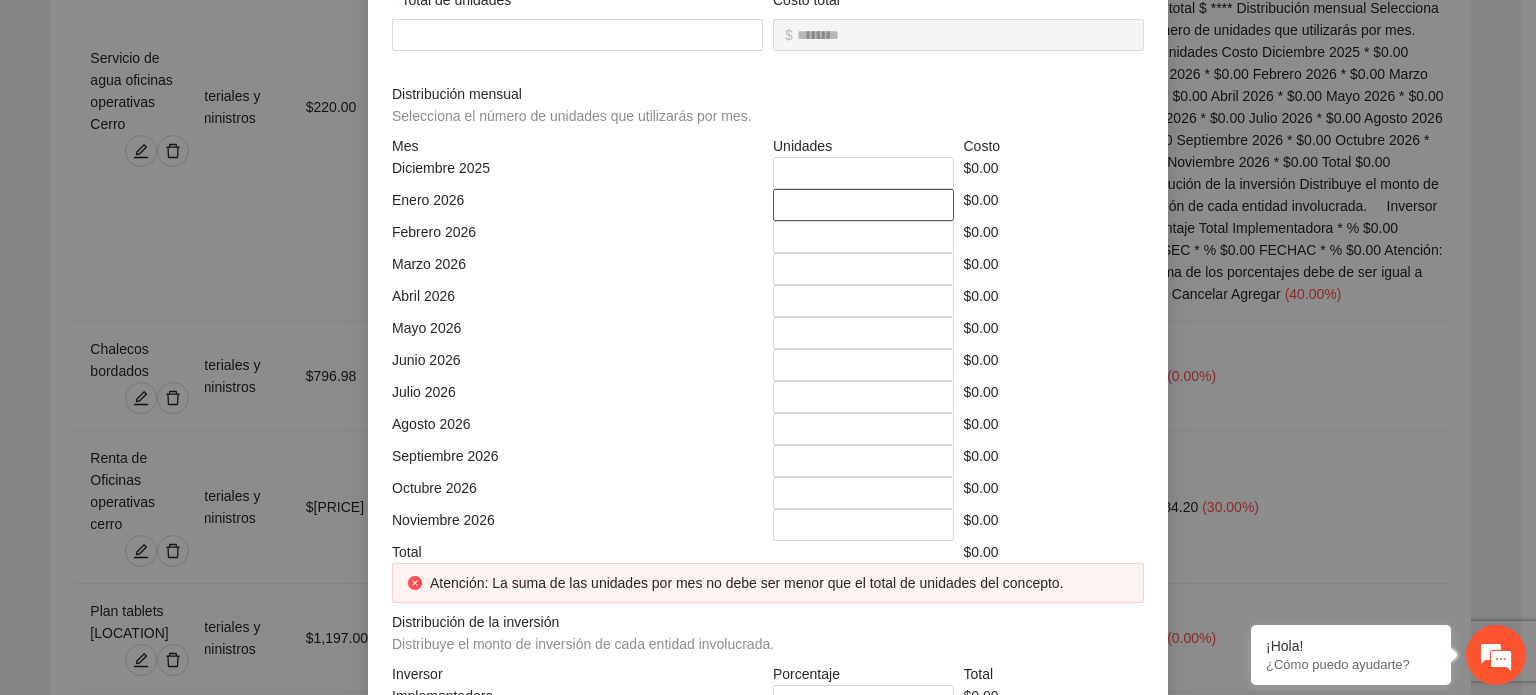 click on "*" at bounding box center (863, 205) 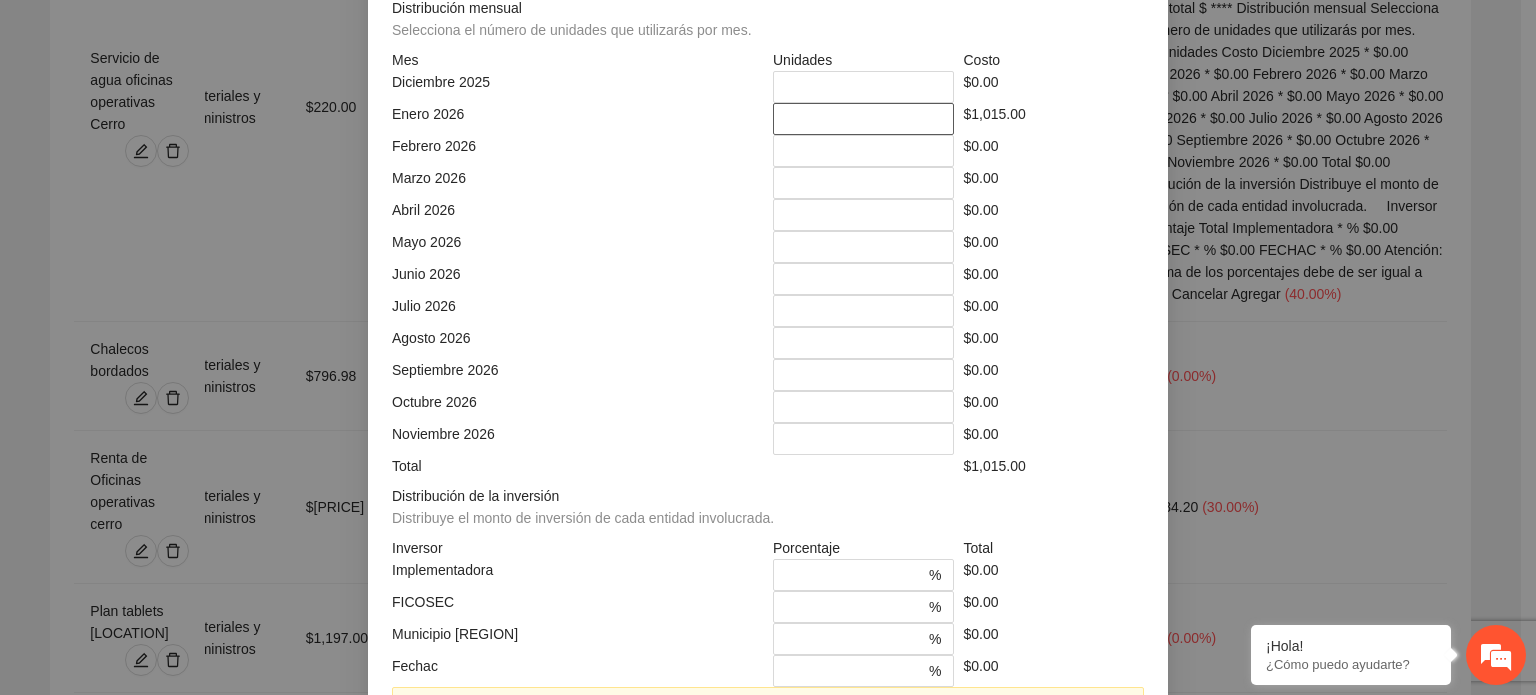 scroll, scrollTop: 613, scrollLeft: 0, axis: vertical 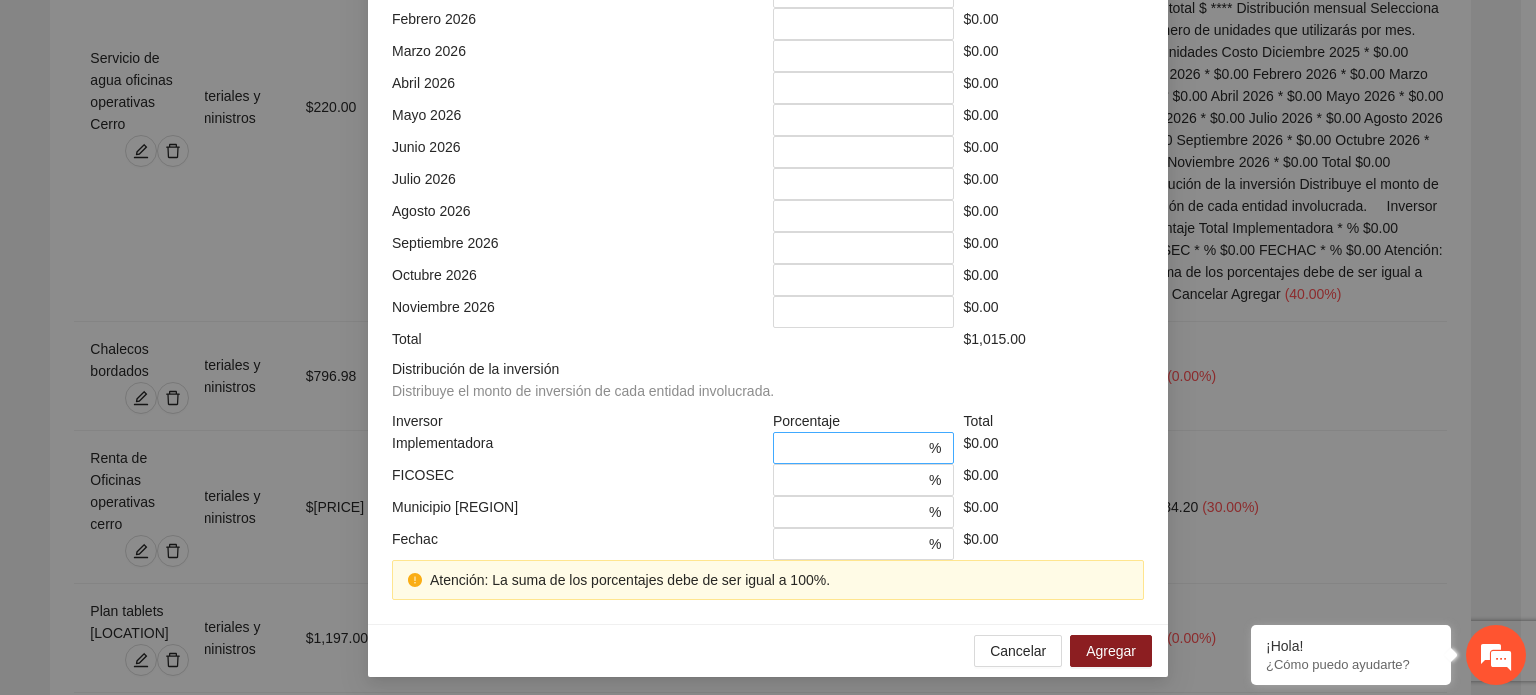 click on "* %" at bounding box center [863, 448] 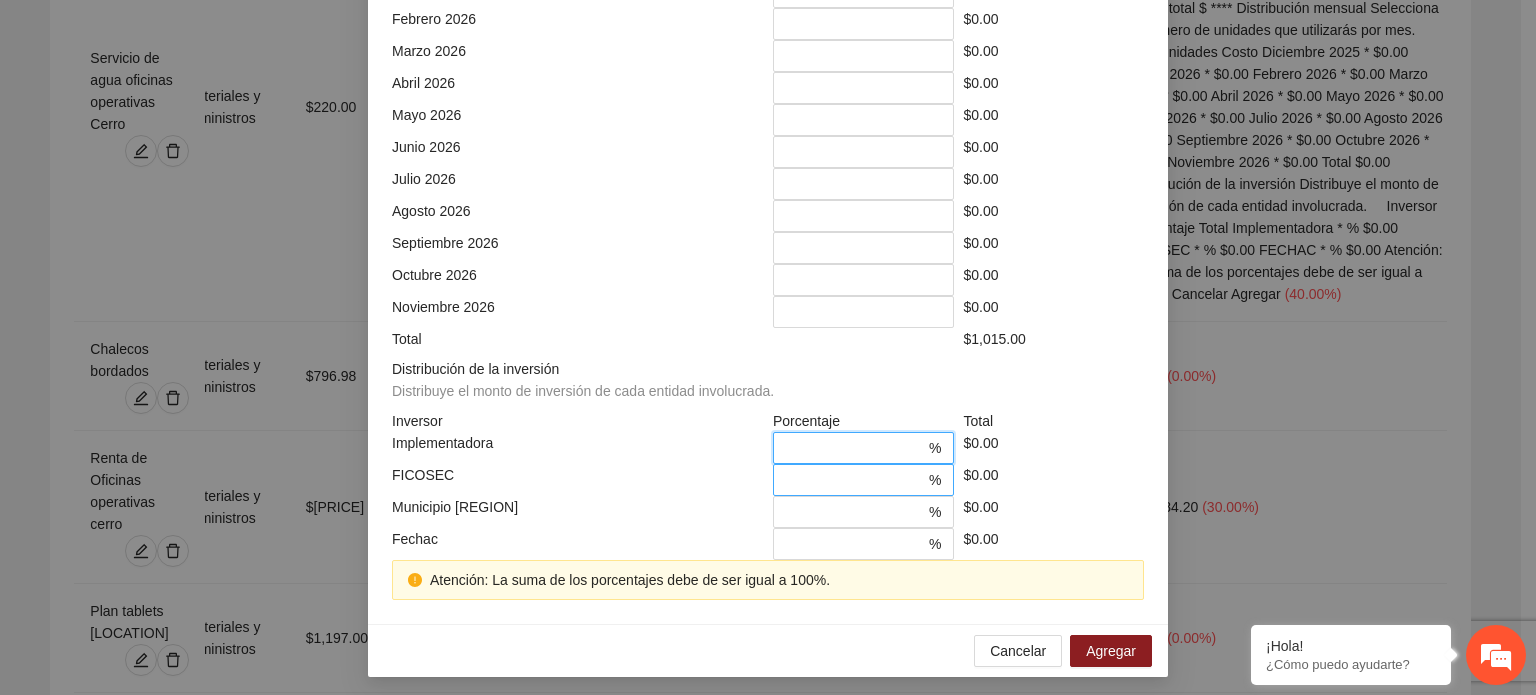 click on "*" at bounding box center [855, 480] 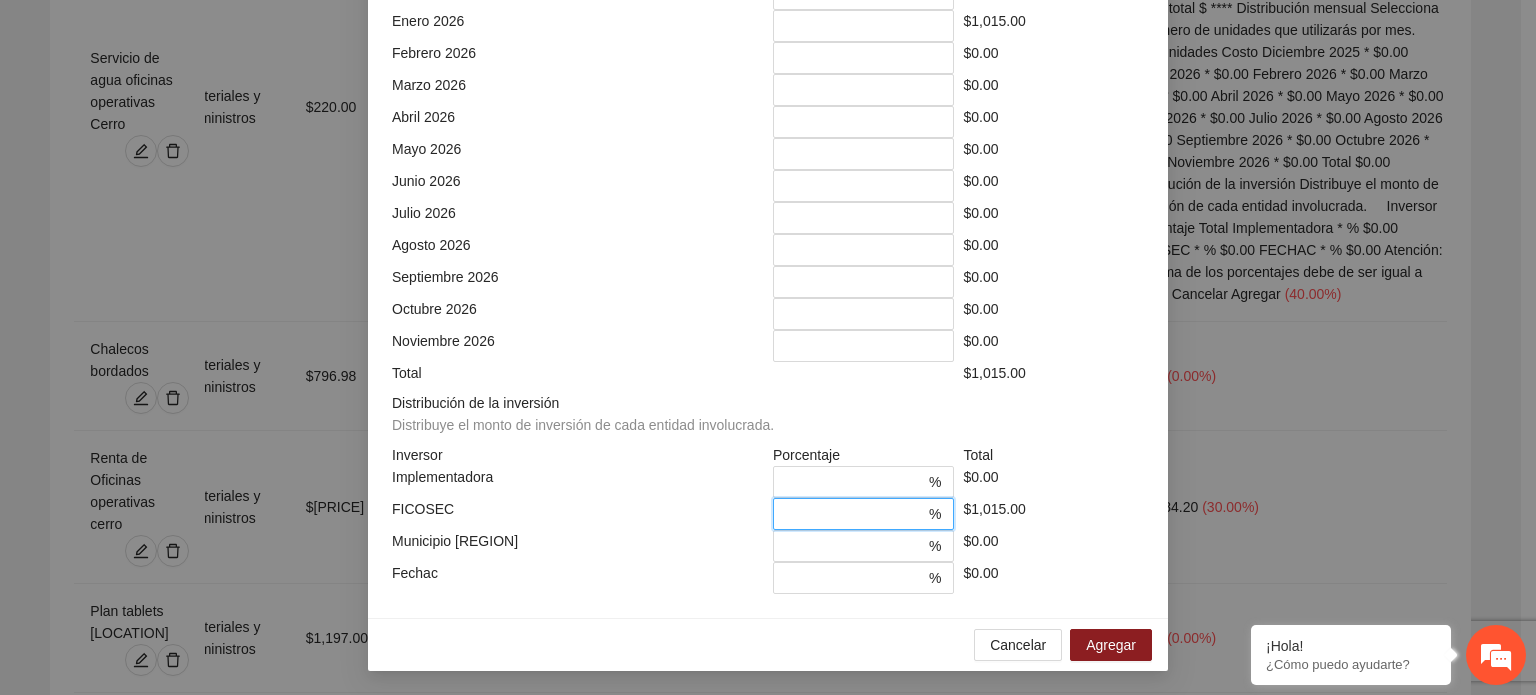 scroll, scrollTop: 573, scrollLeft: 0, axis: vertical 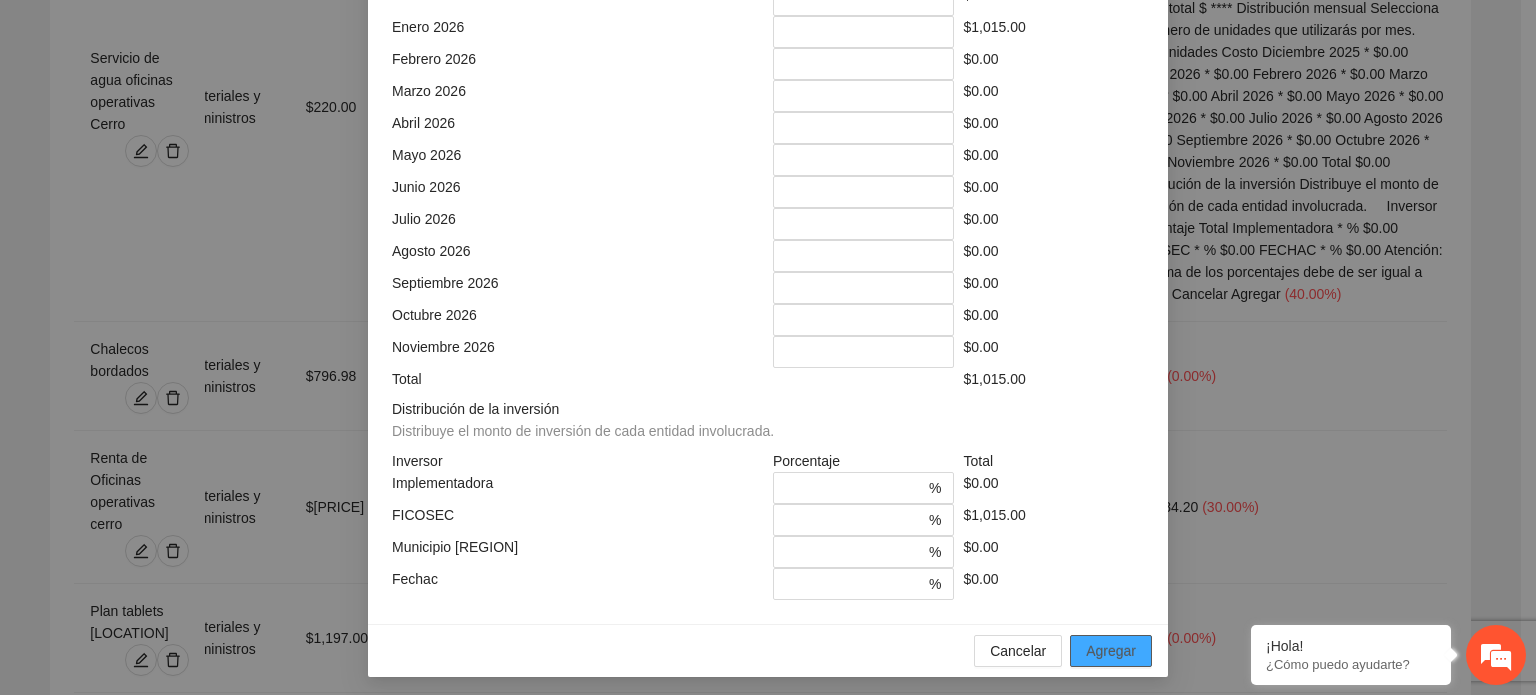 click on "Agregar" at bounding box center (1111, 651) 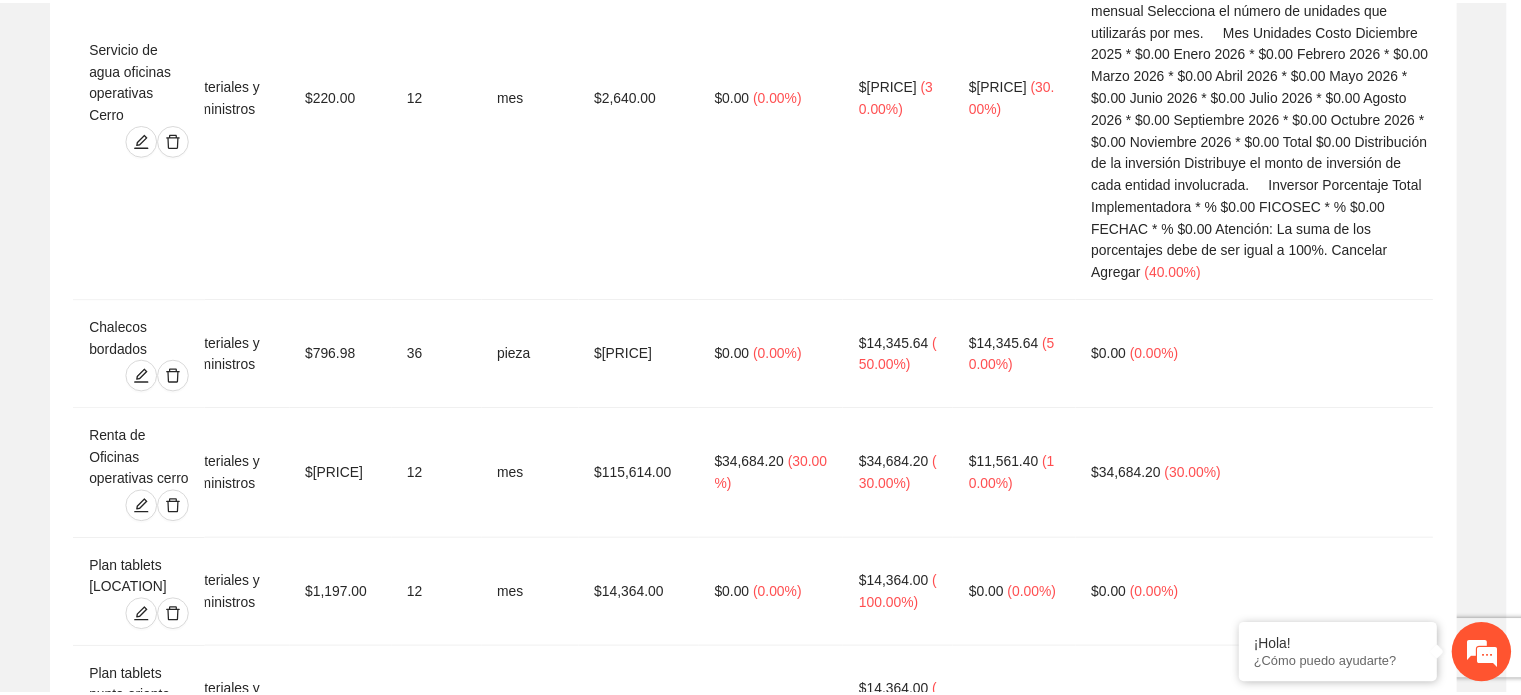 scroll, scrollTop: 473, scrollLeft: 0, axis: vertical 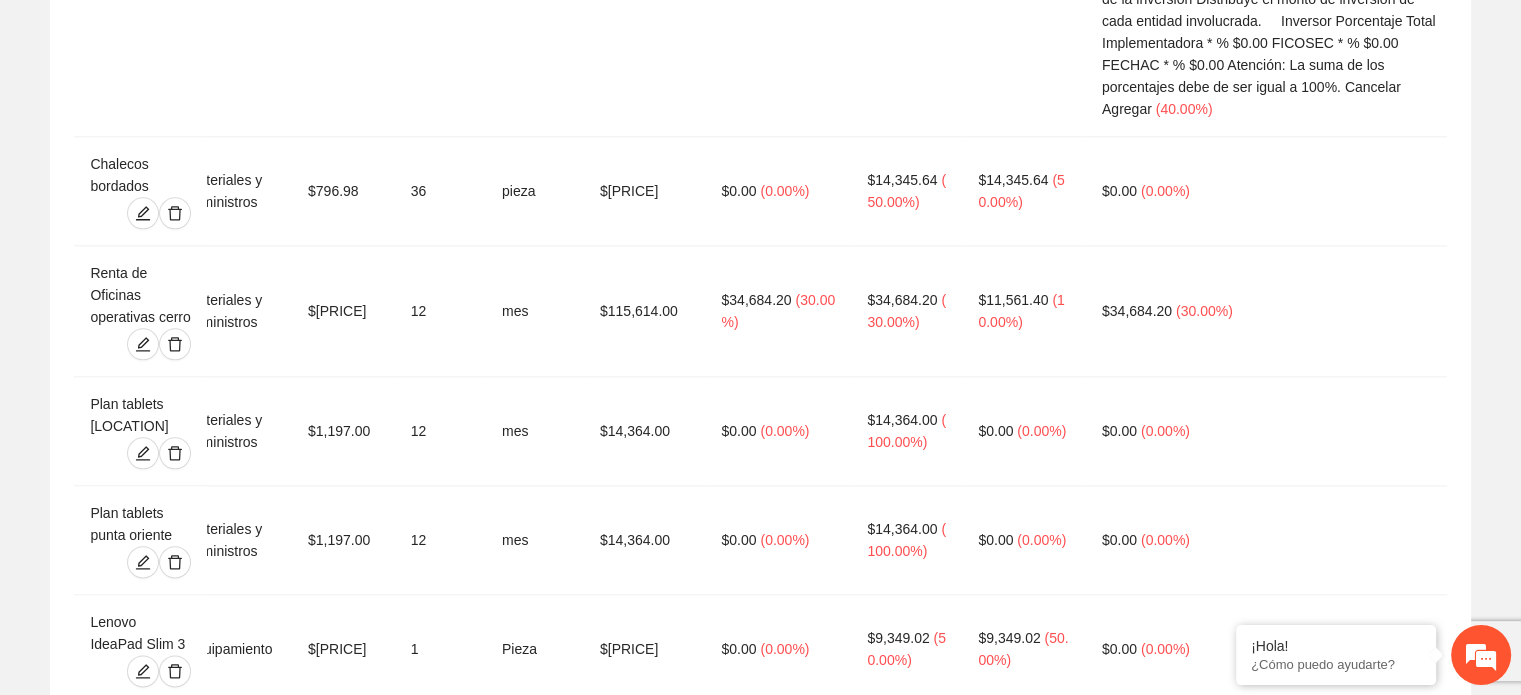 click on "Agregar concepto" at bounding box center [771, 2206] 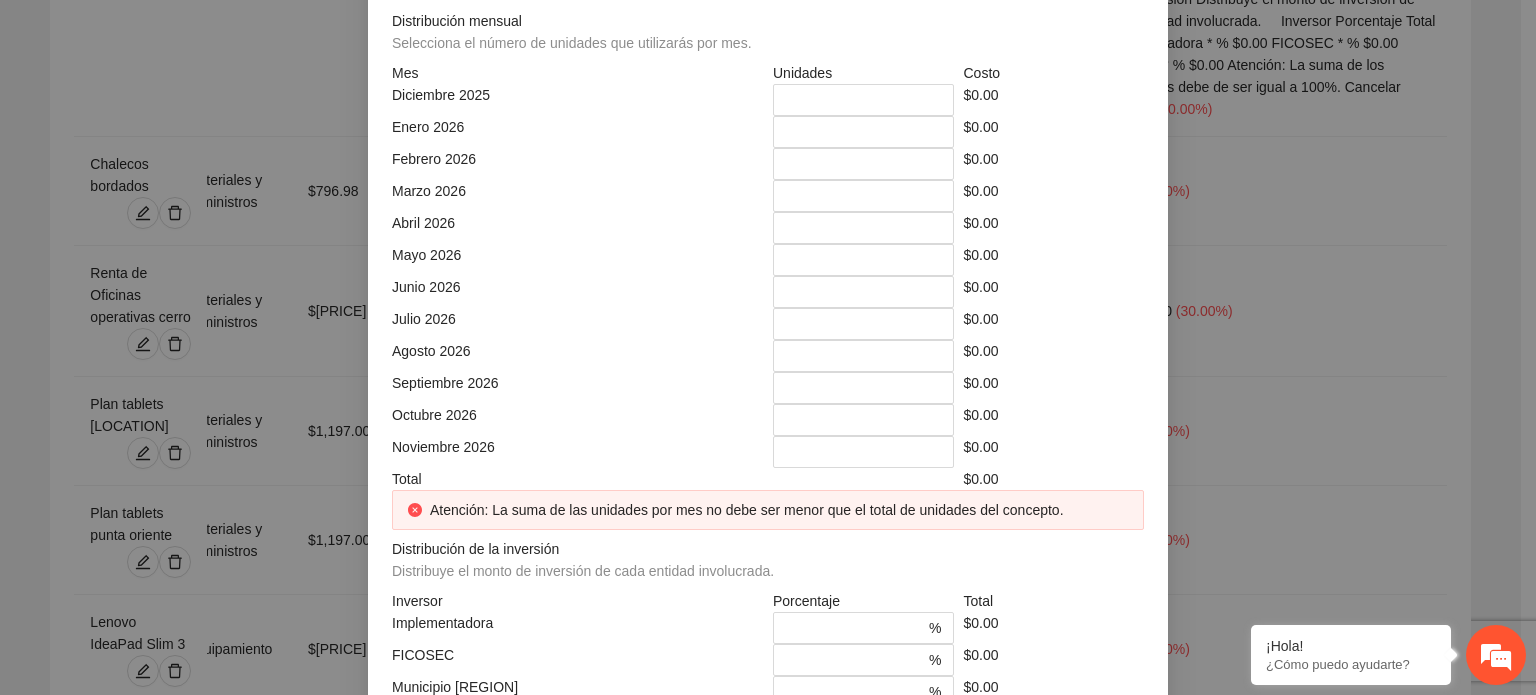click at bounding box center (768, -248) 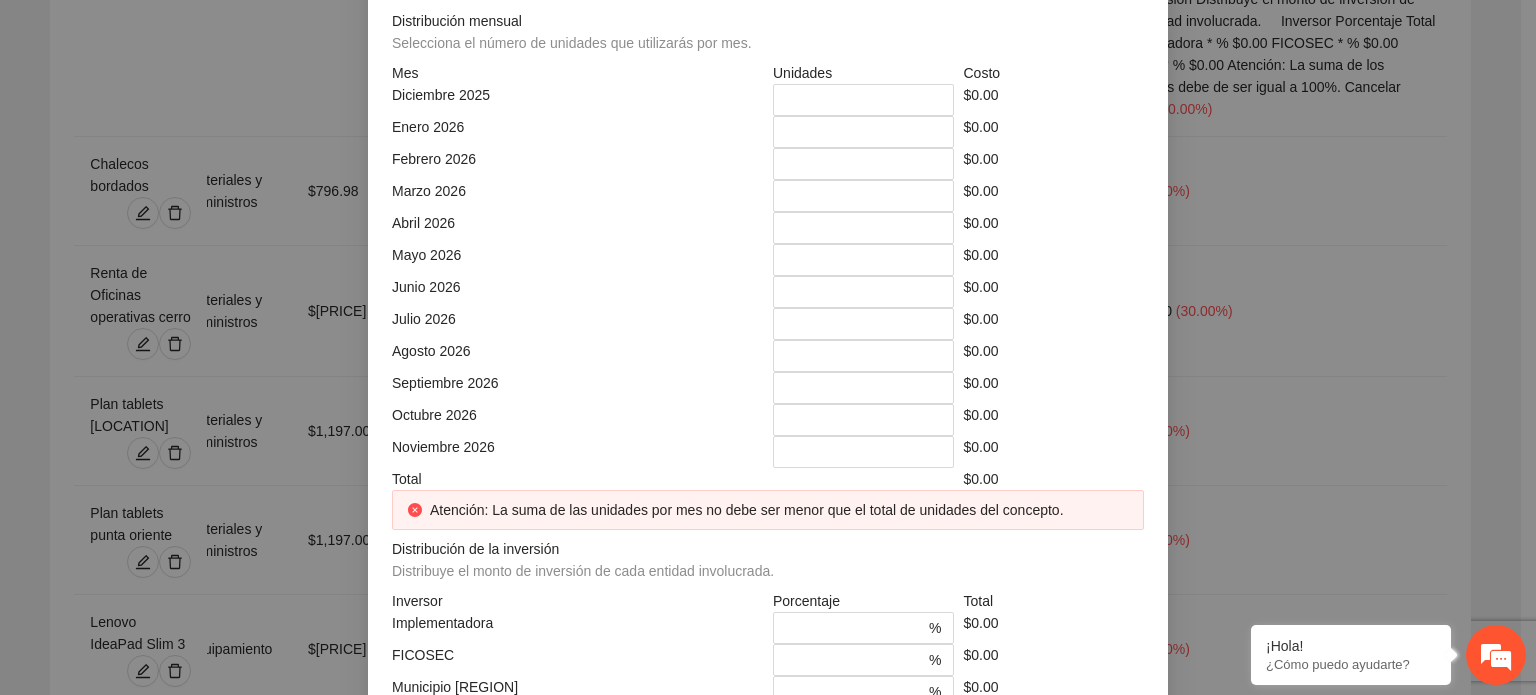 click at bounding box center [951, -178] 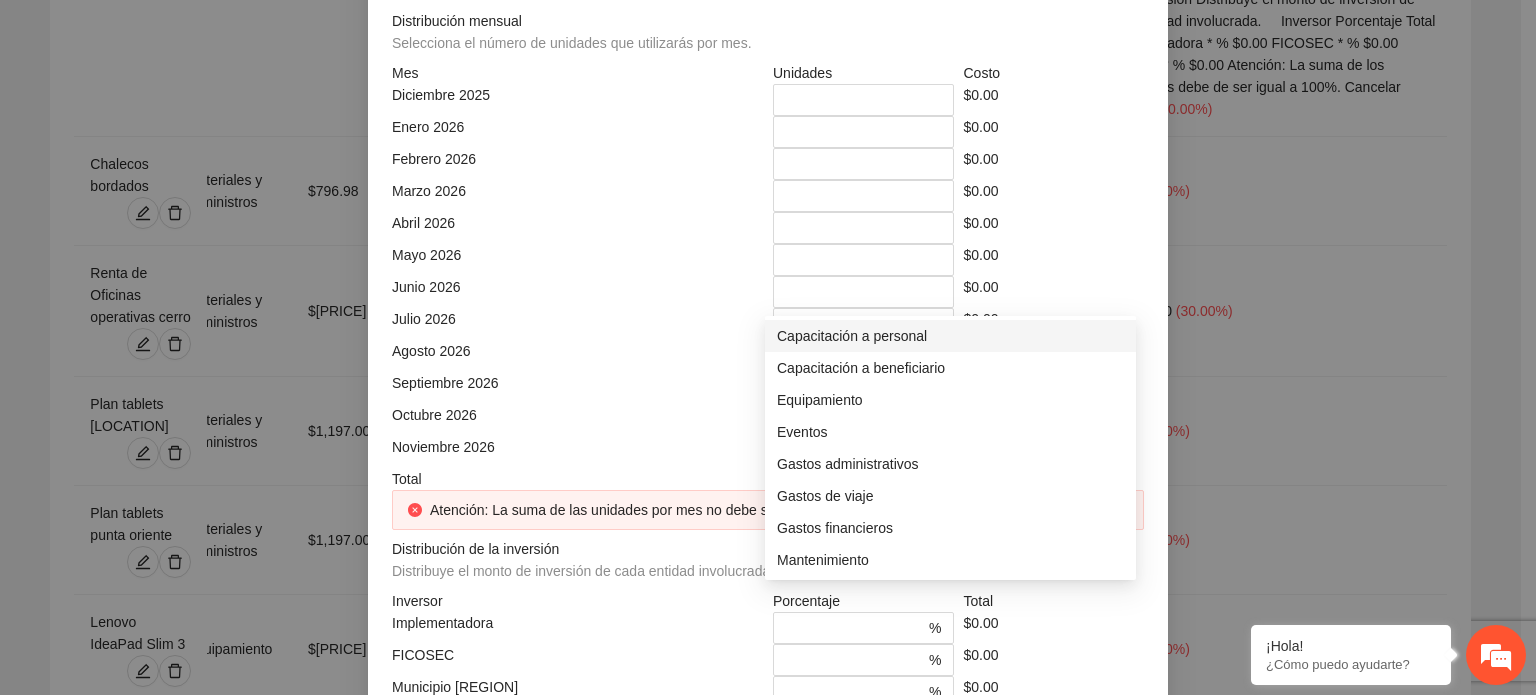 click on "Capacitación a personal" at bounding box center [950, 336] 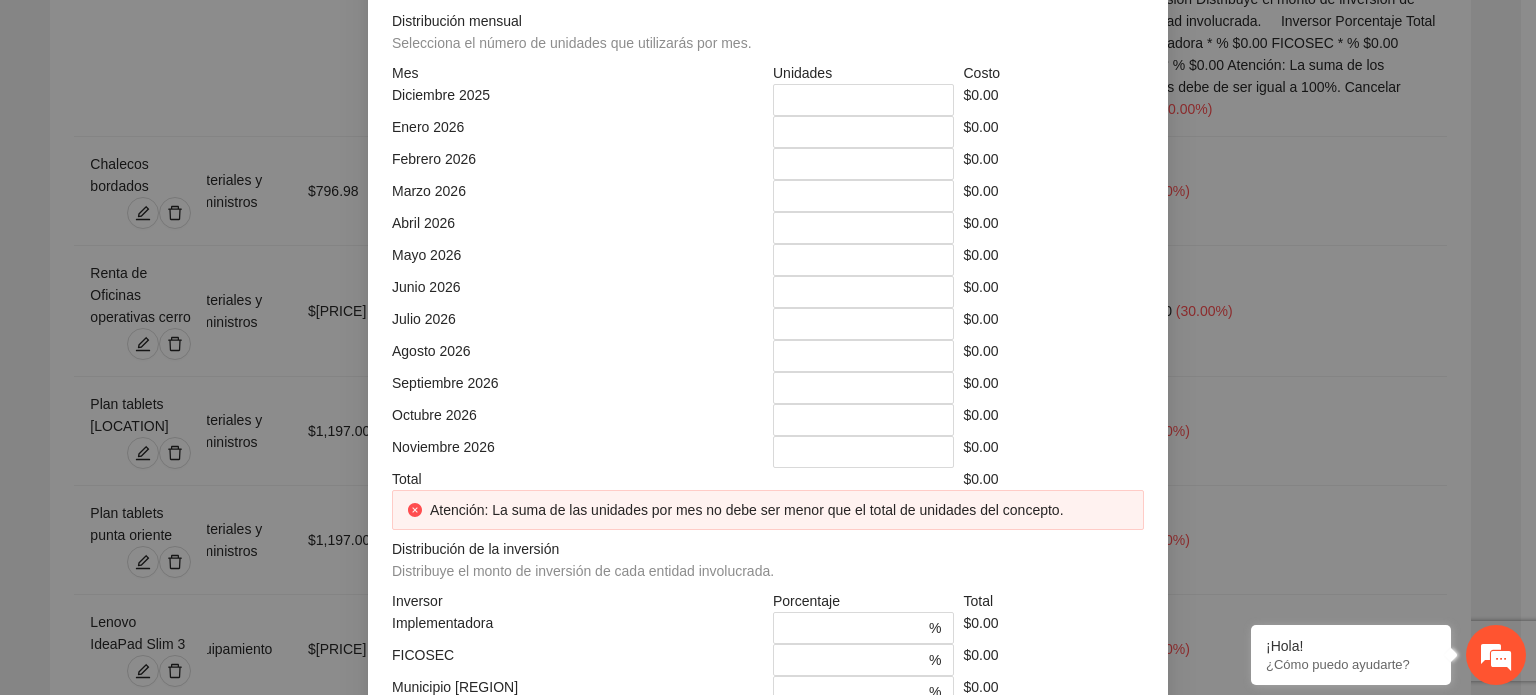 click at bounding box center [577, -108] 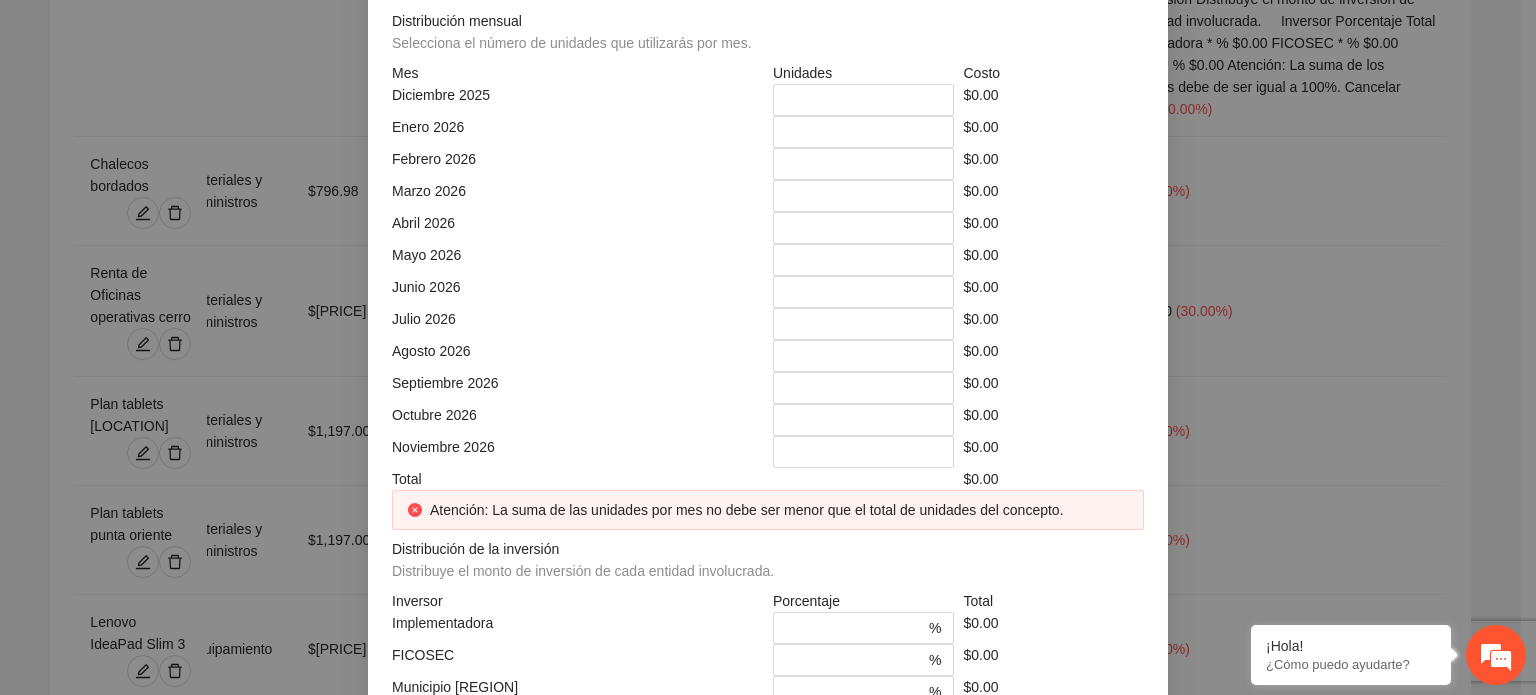 click at bounding box center [964, -108] 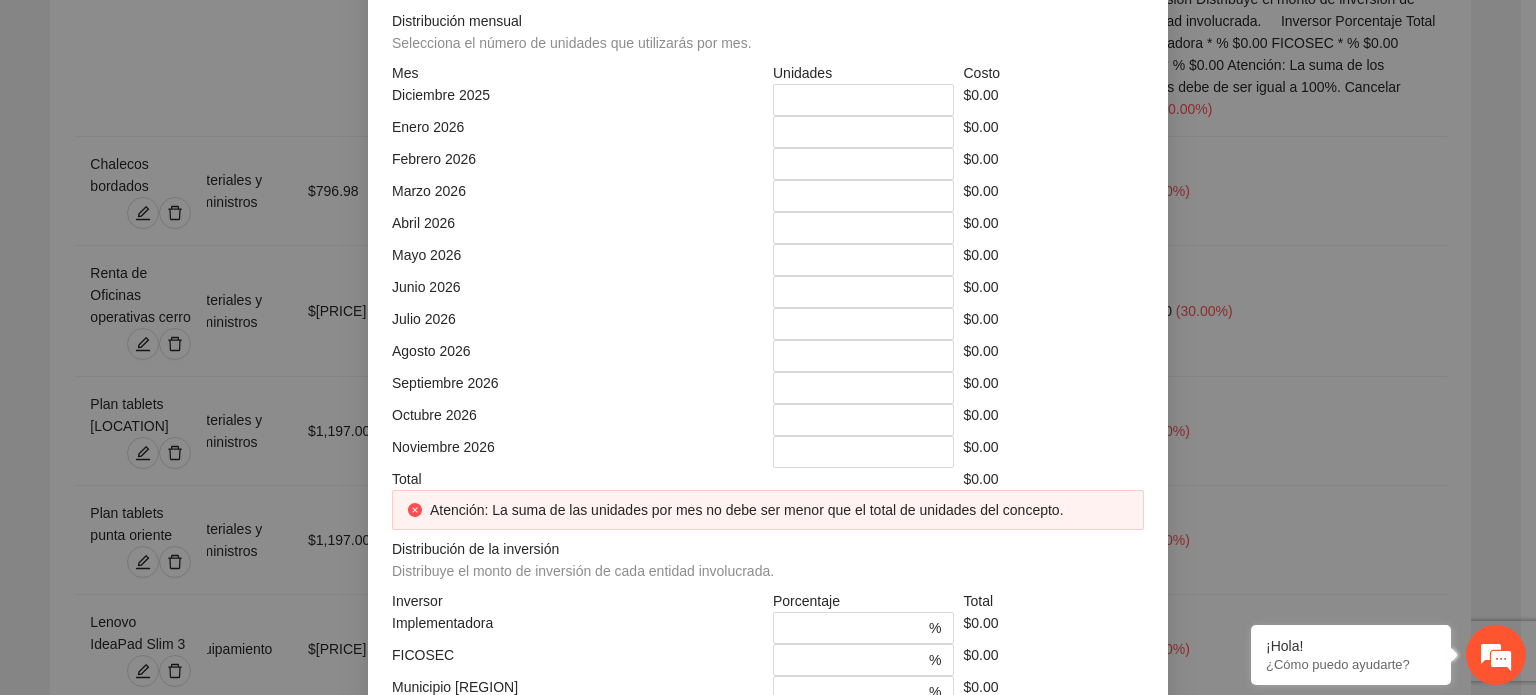 click at bounding box center [577, -38] 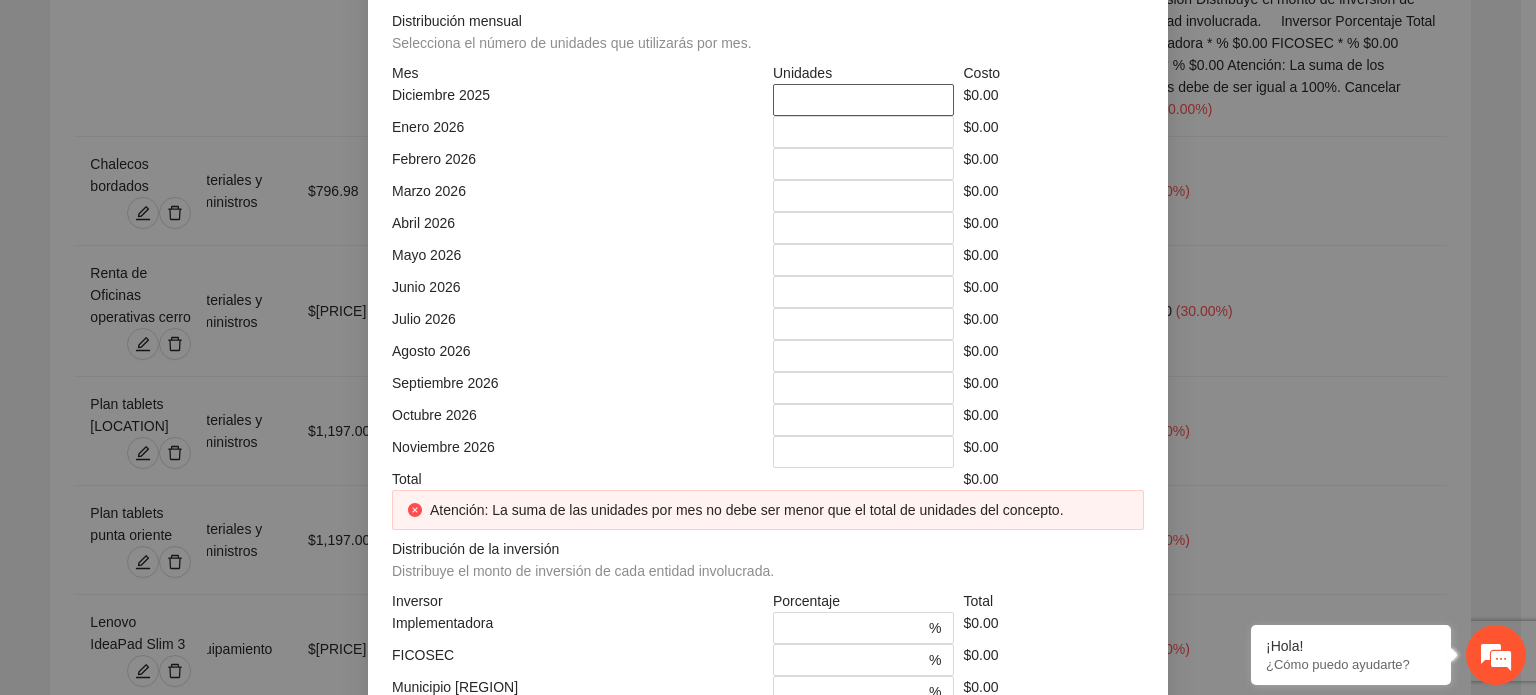 click on "*" at bounding box center (863, 100) 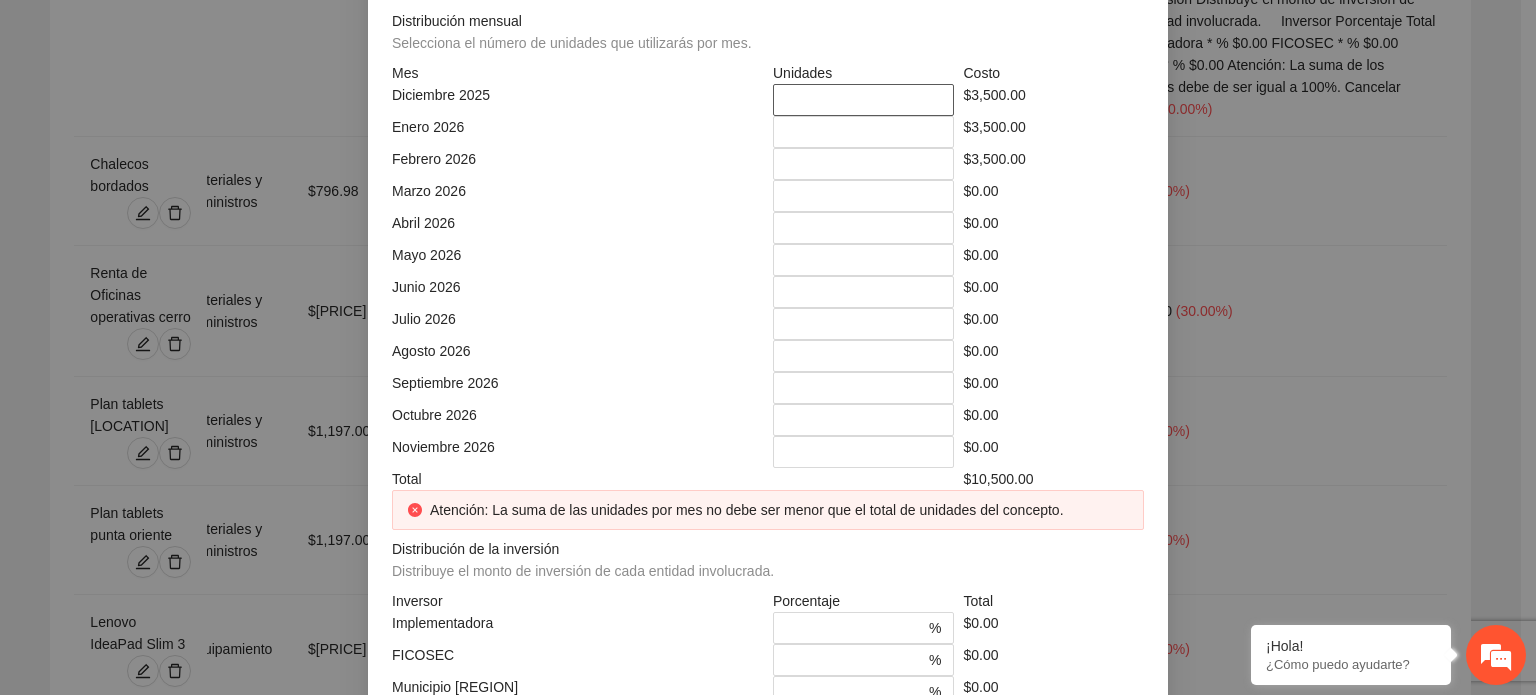 click on "*" at bounding box center [863, 100] 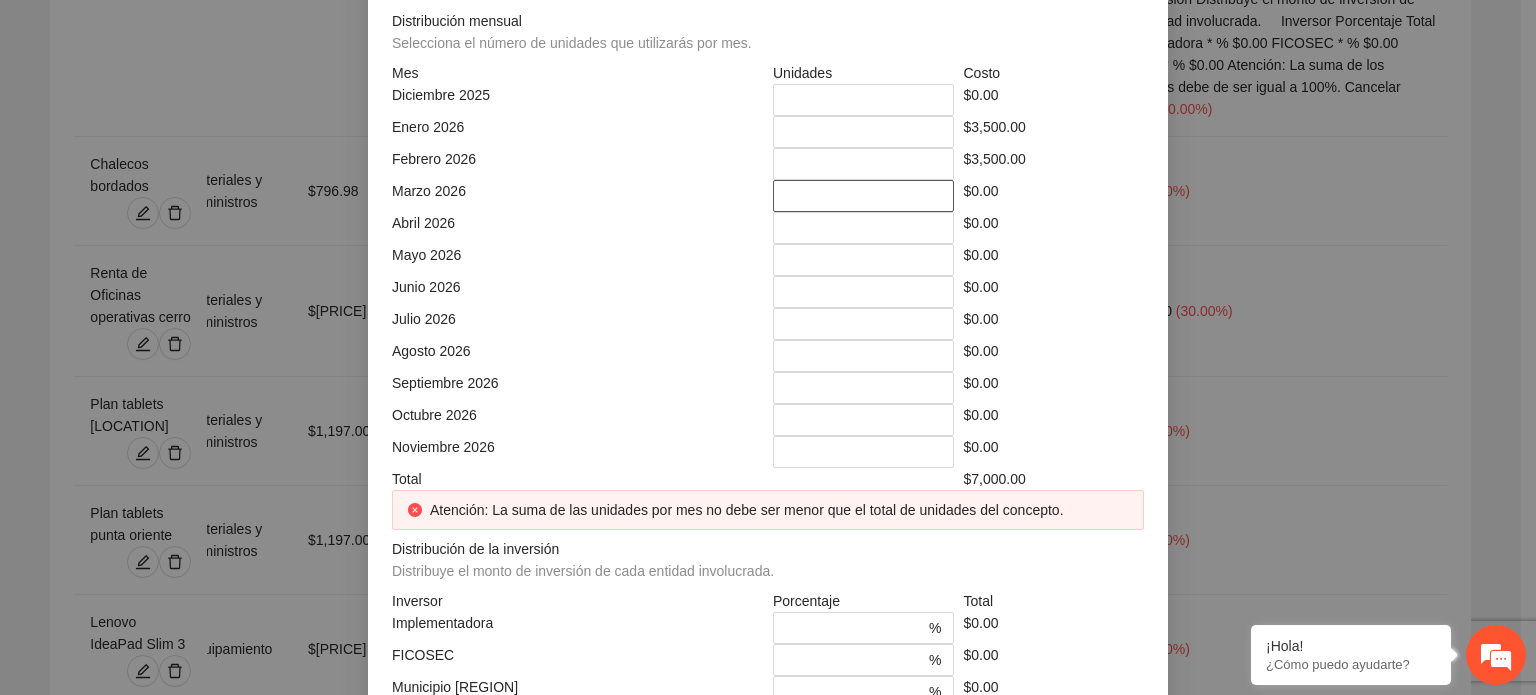 click on "*" at bounding box center (863, 196) 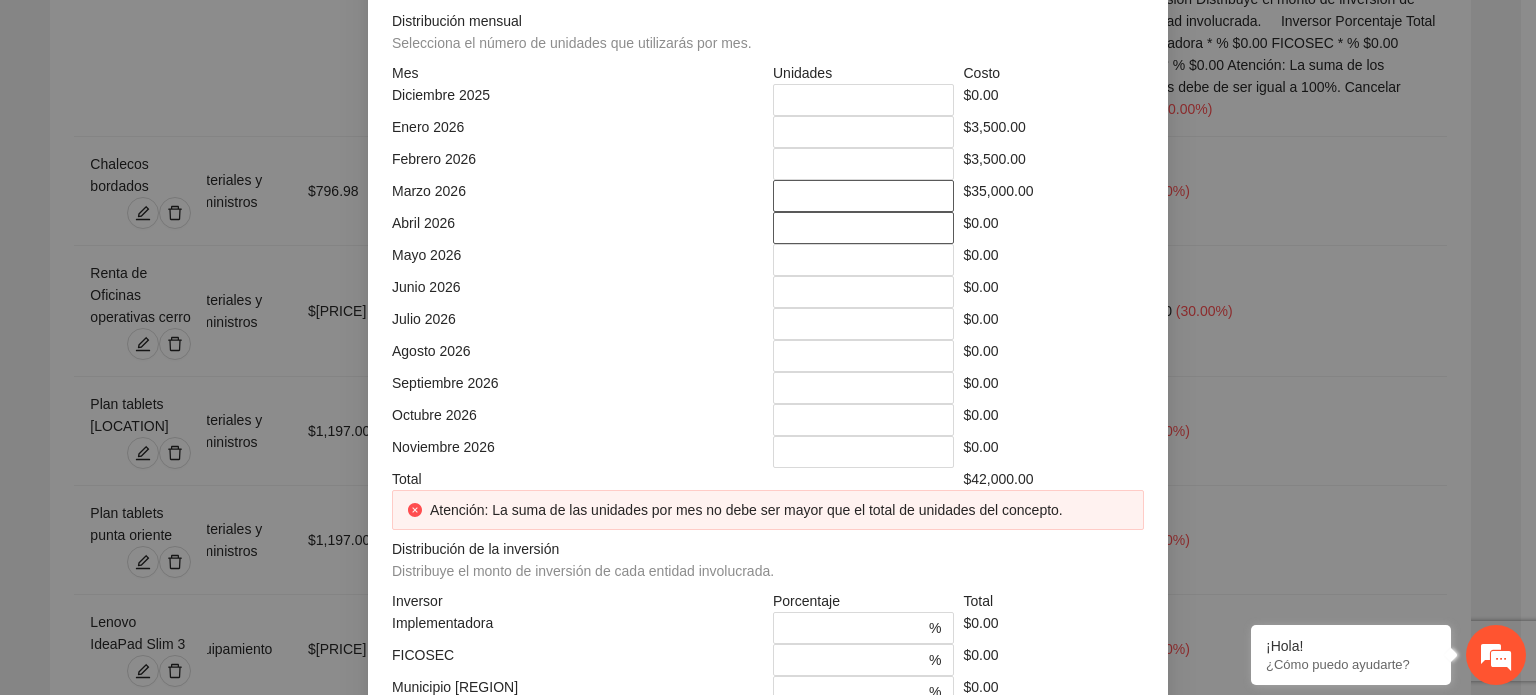 scroll, scrollTop: 21, scrollLeft: 0, axis: vertical 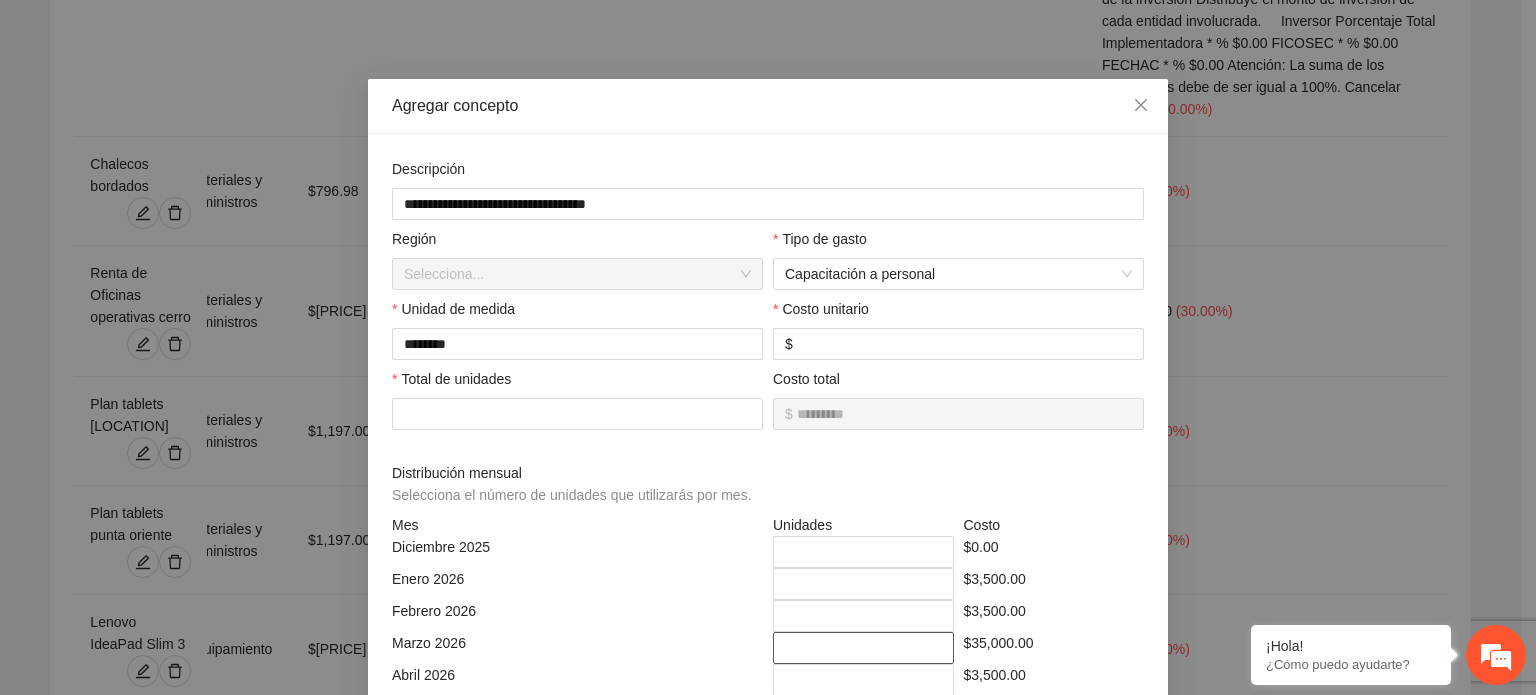 drag, startPoint x: 798, startPoint y: 656, endPoint x: 800, endPoint y: 645, distance: 11.18034 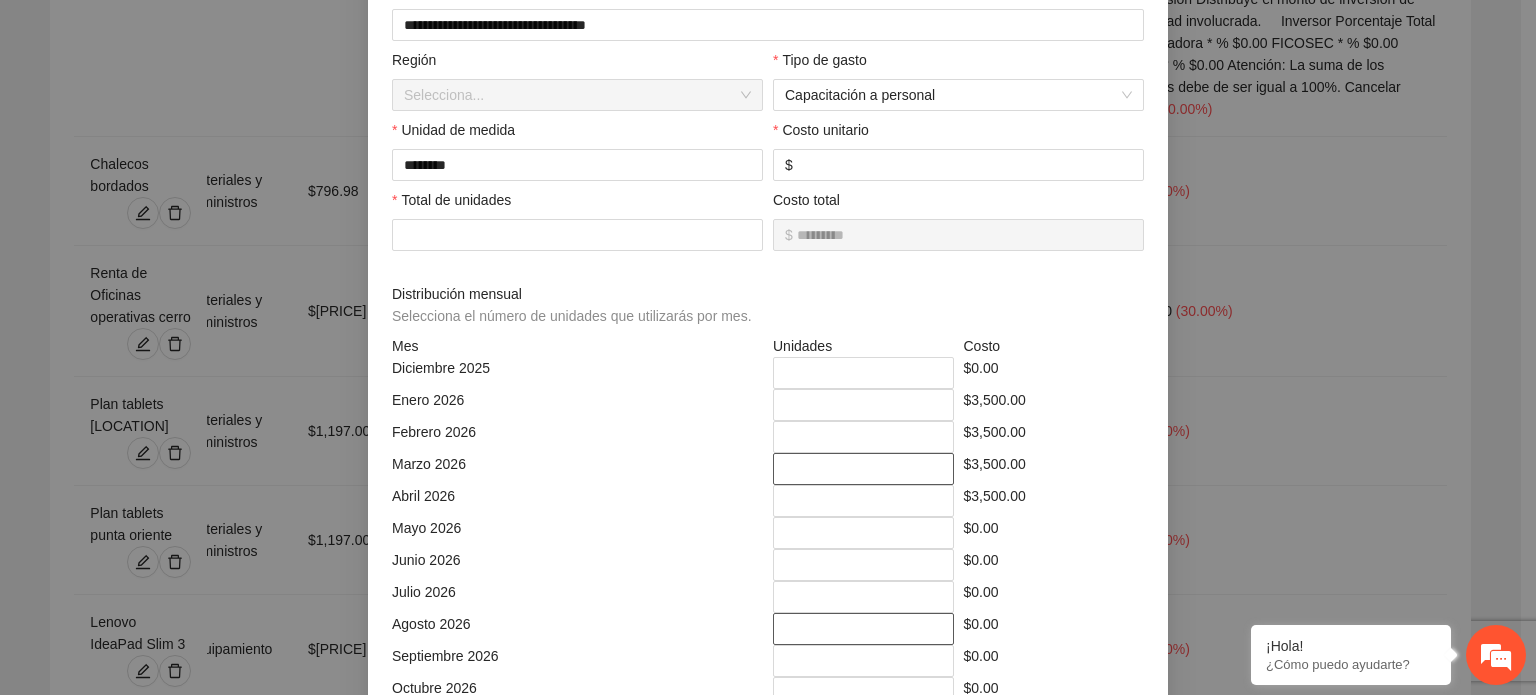 scroll, scrollTop: 221, scrollLeft: 0, axis: vertical 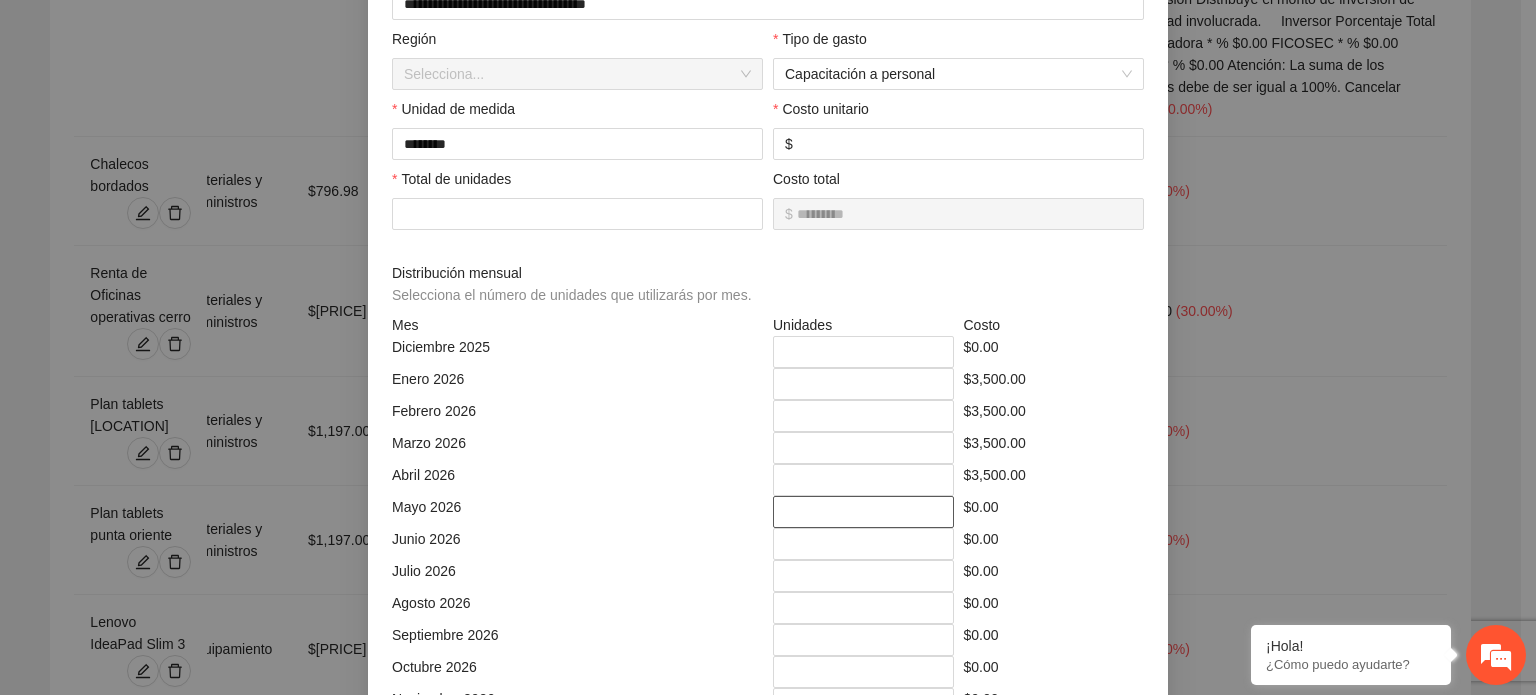 click on "*" at bounding box center (863, 512) 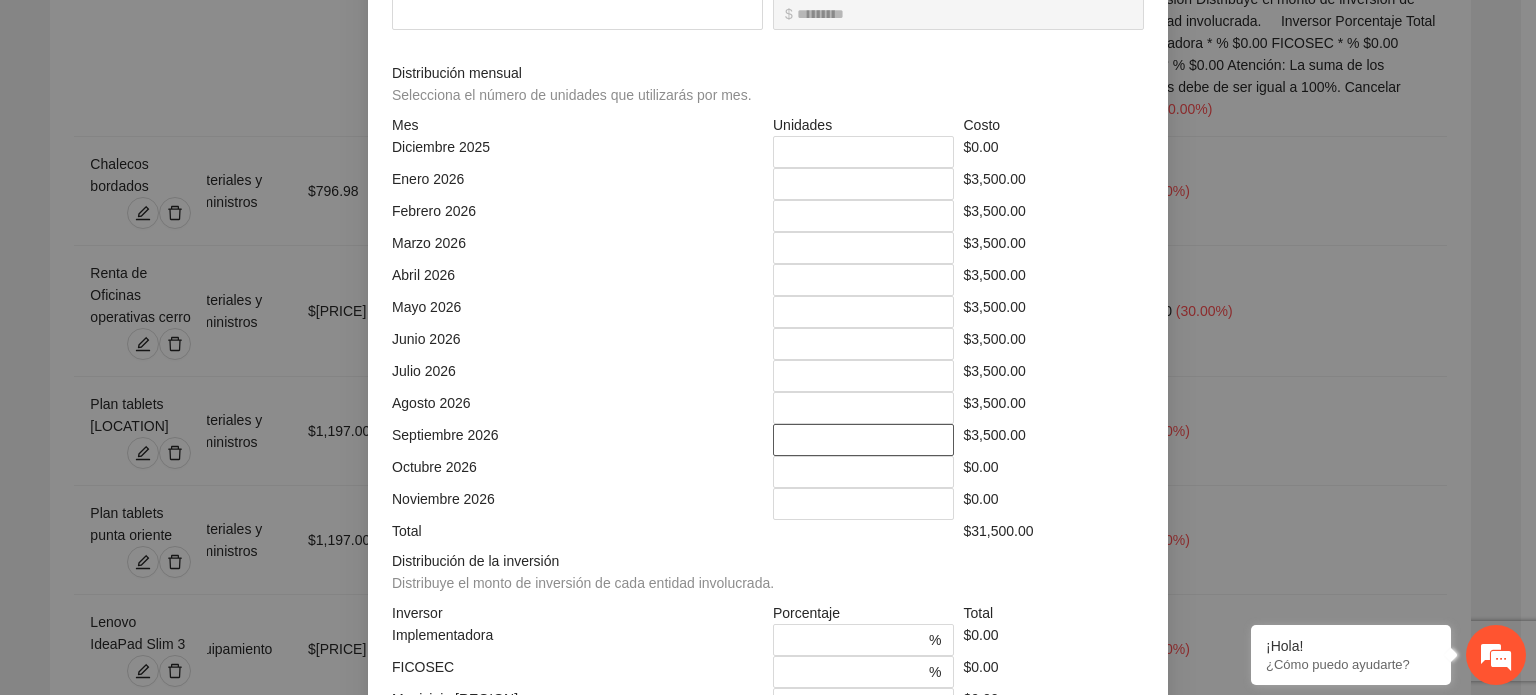 scroll, scrollTop: 521, scrollLeft: 0, axis: vertical 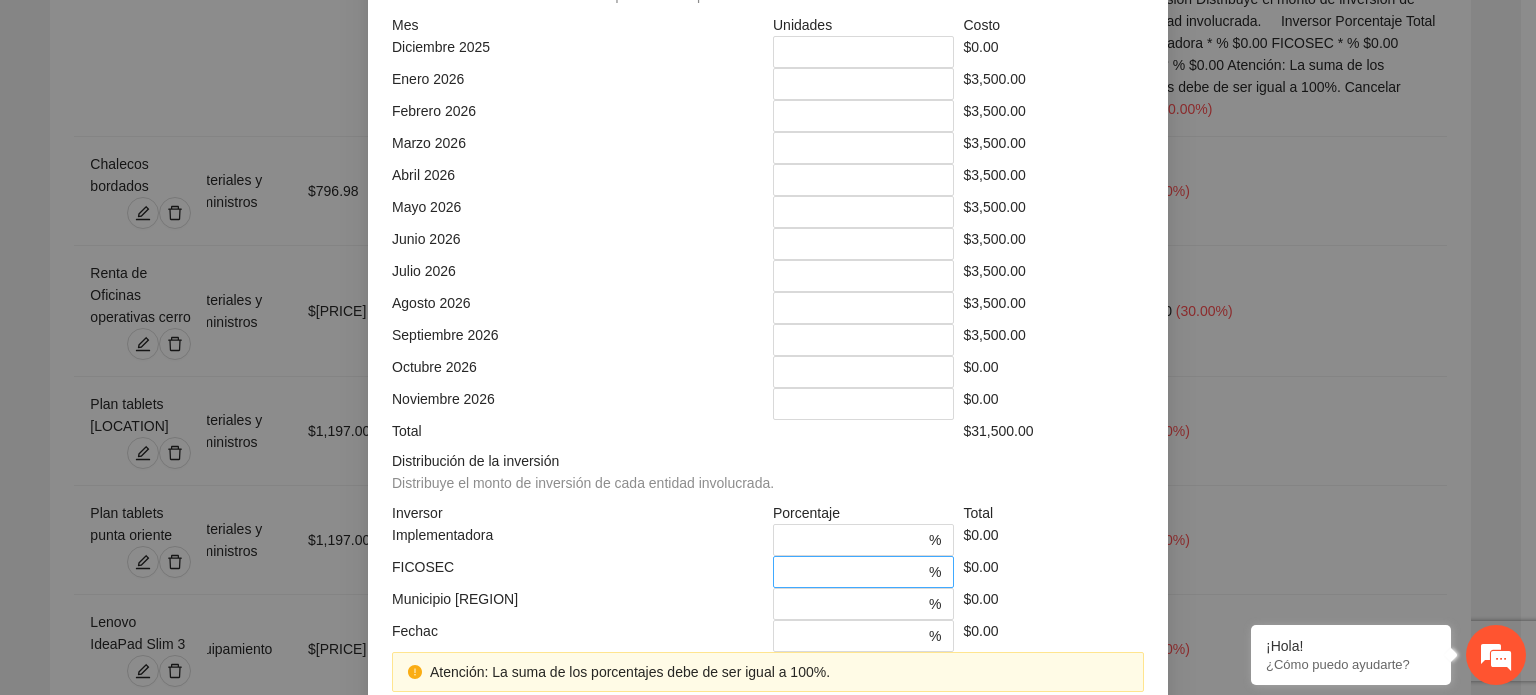 click on "*" at bounding box center (855, 572) 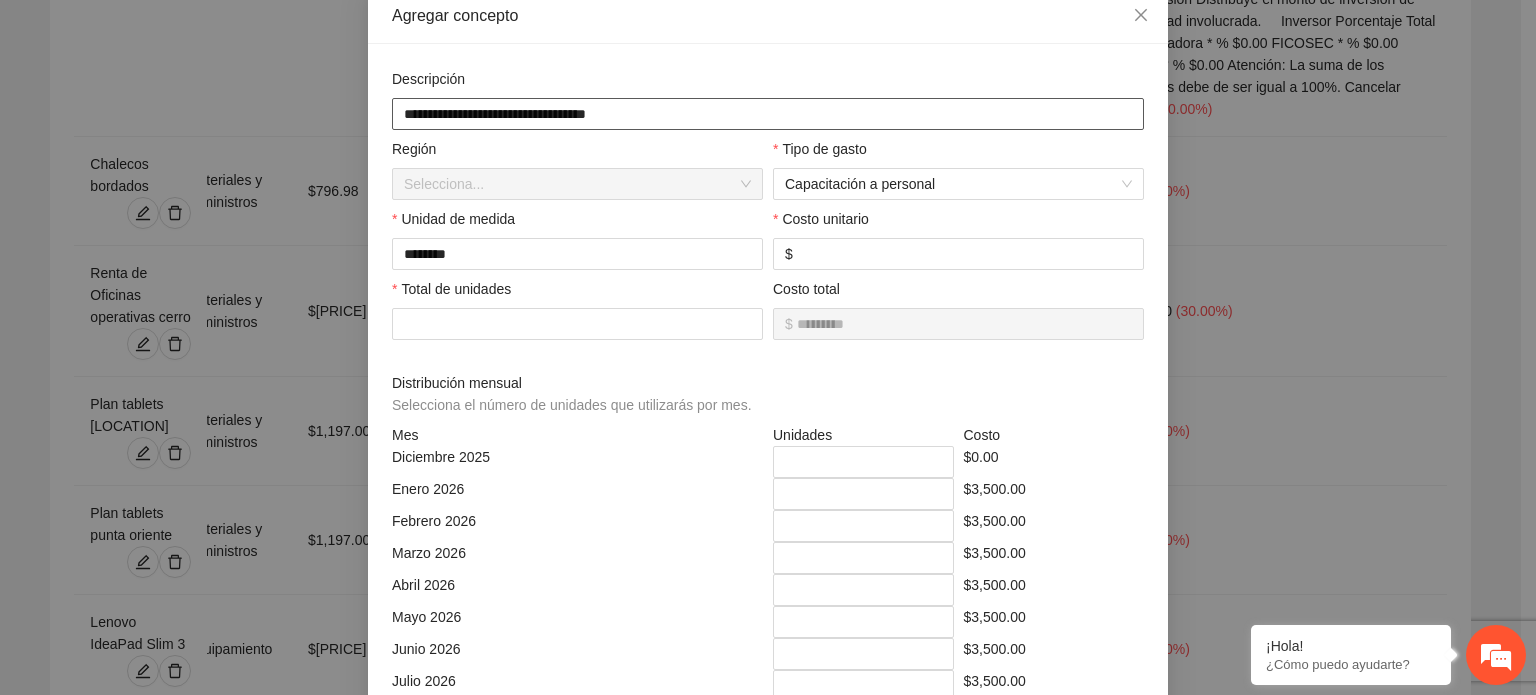 scroll, scrollTop: 0, scrollLeft: 0, axis: both 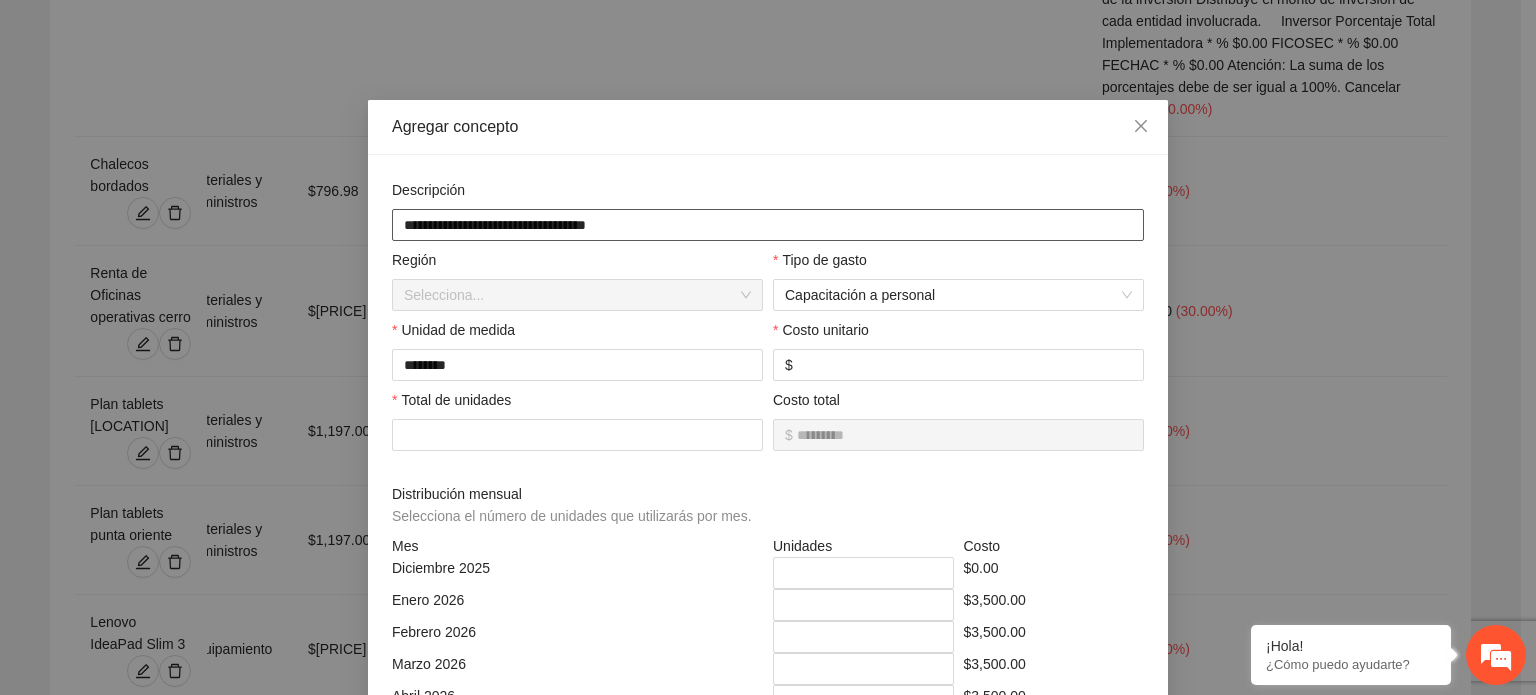click on "**********" at bounding box center (768, 225) 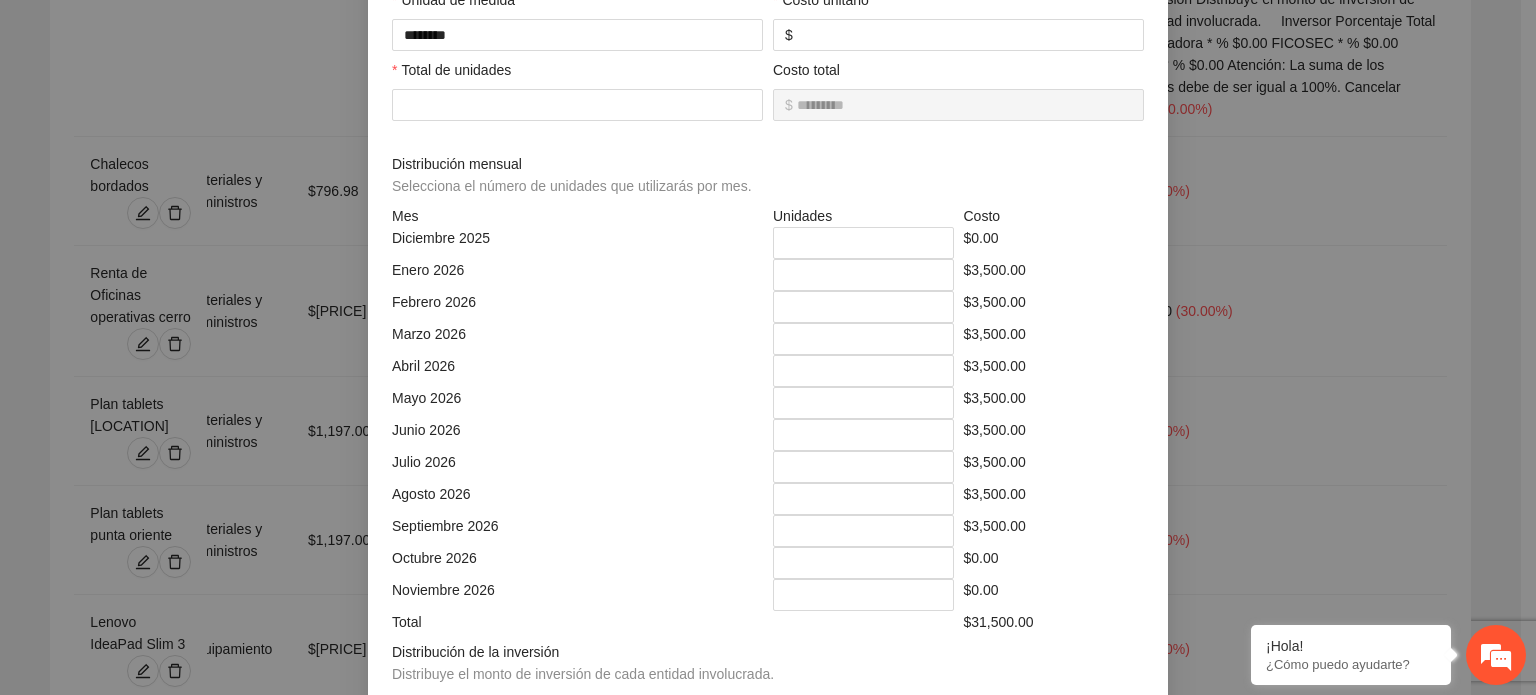 scroll, scrollTop: 573, scrollLeft: 0, axis: vertical 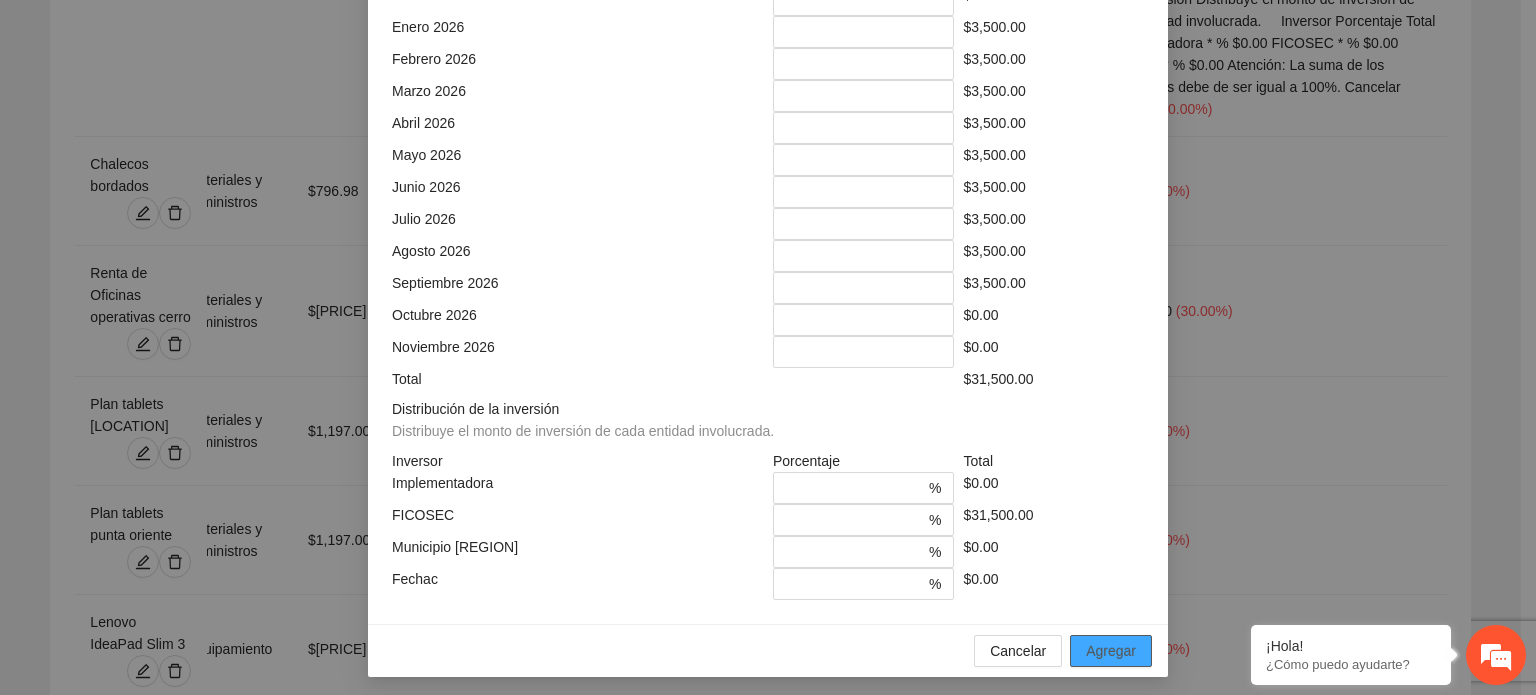 click on "Agregar" at bounding box center (1111, 651) 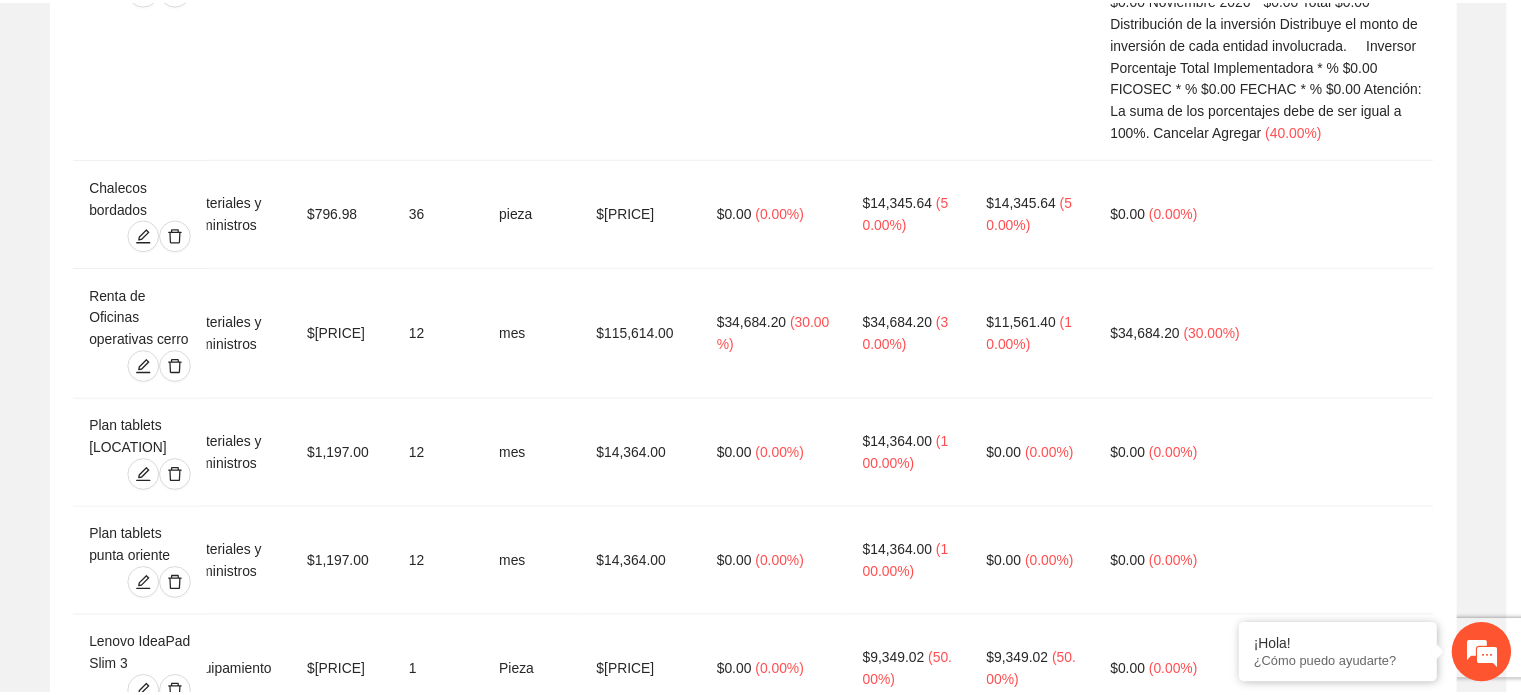 scroll, scrollTop: 473, scrollLeft: 0, axis: vertical 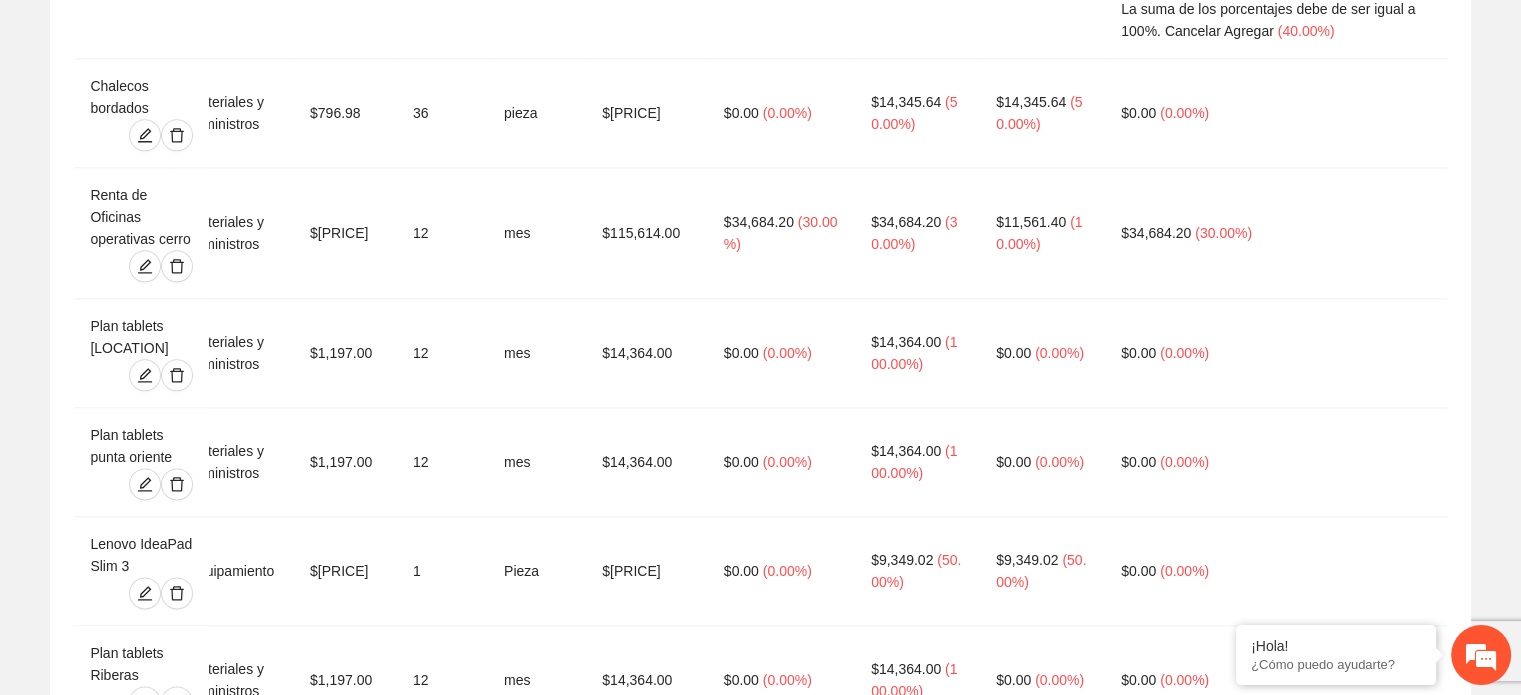 click on "Agregar concepto" at bounding box center [771, 2237] 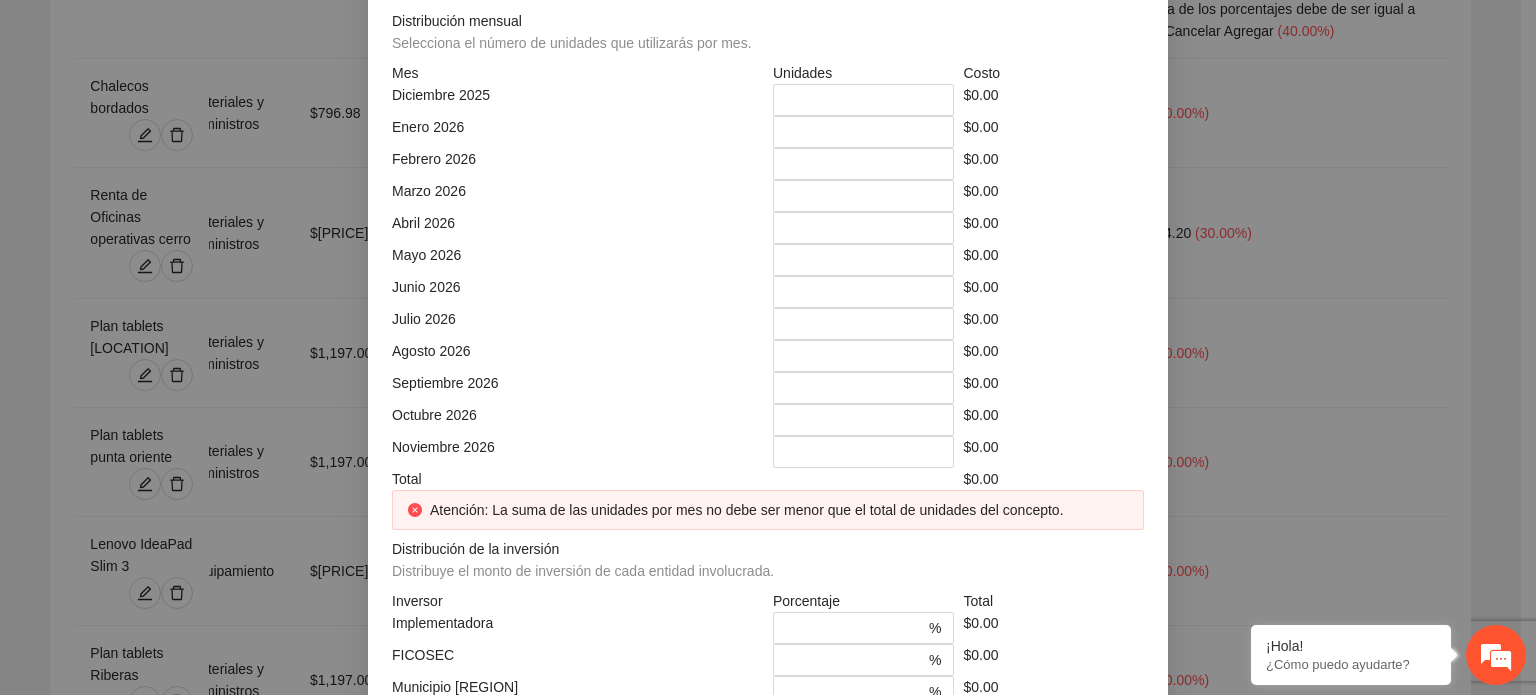 click at bounding box center (768, -248) 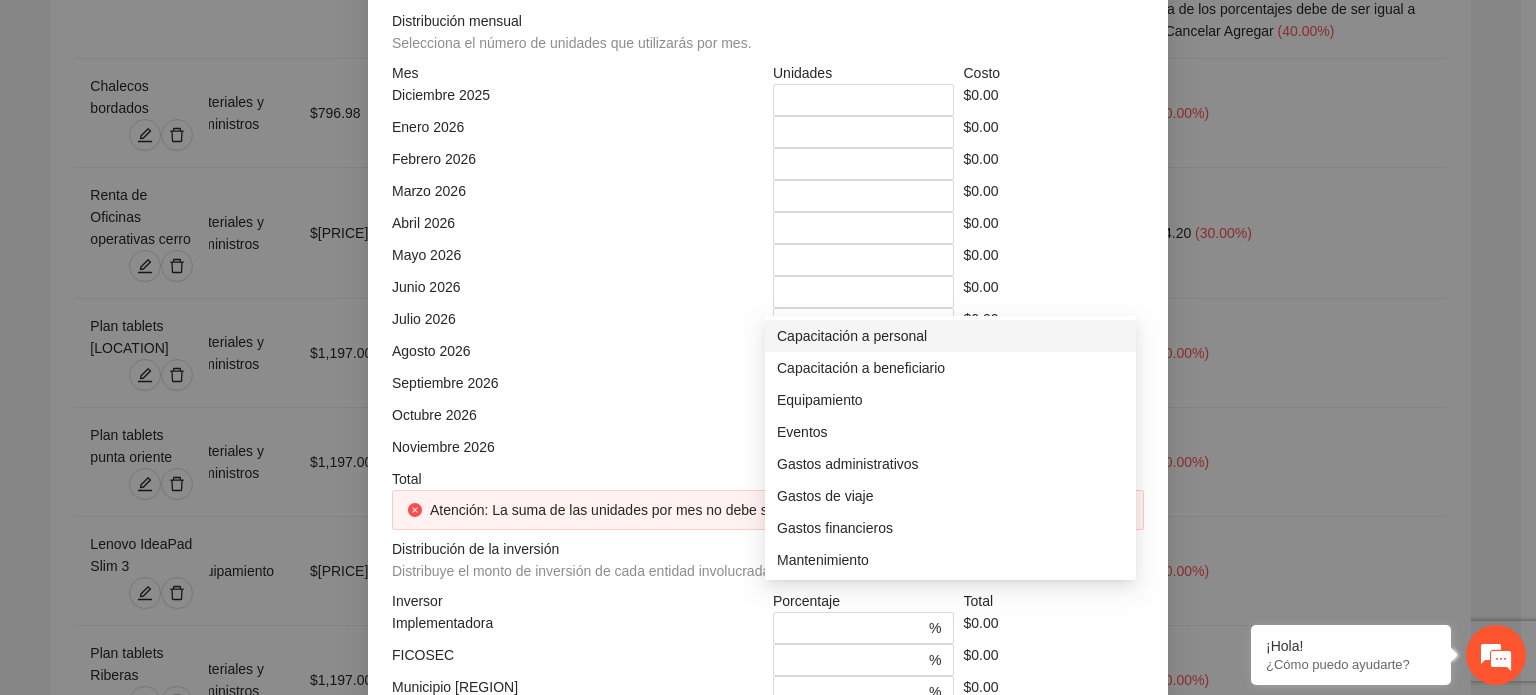 drag, startPoint x: 860, startPoint y: 334, endPoint x: 648, endPoint y: 351, distance: 212.68051 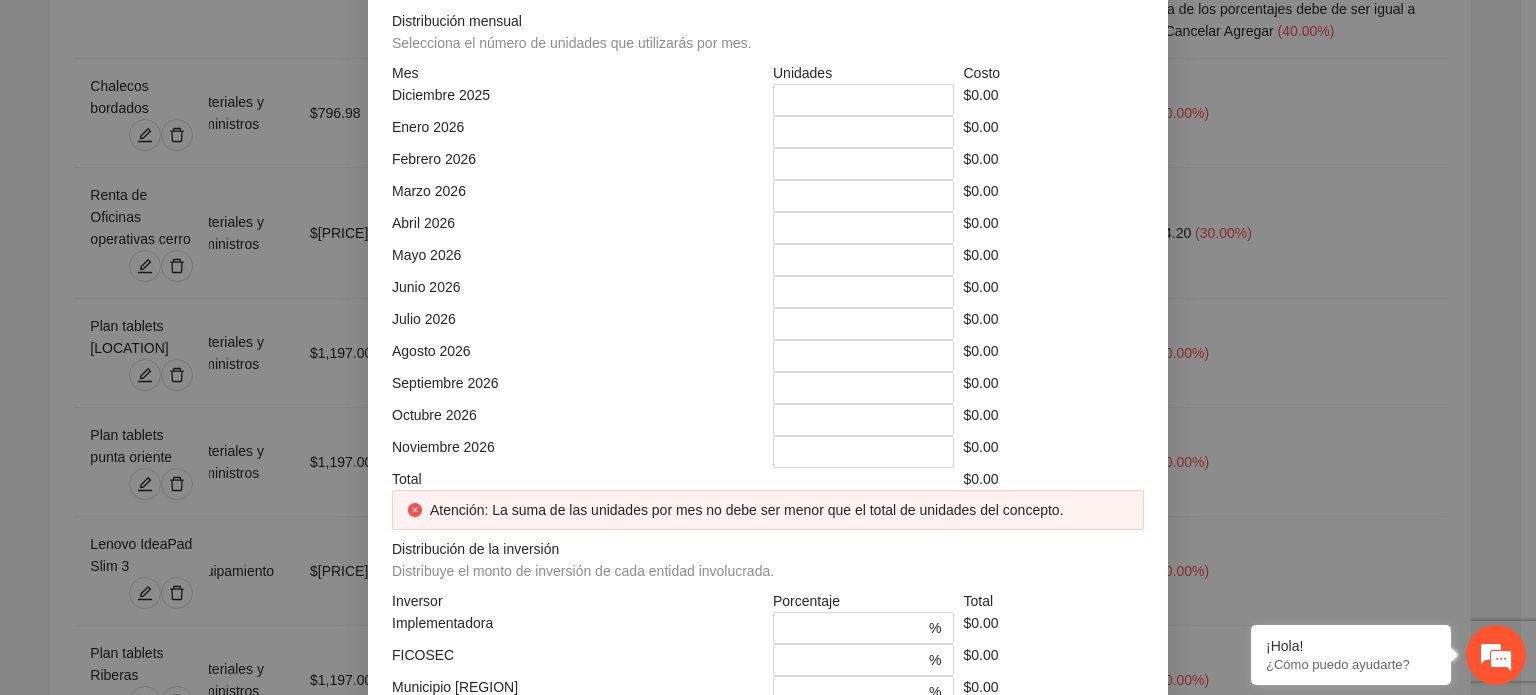 click at bounding box center (577, -108) 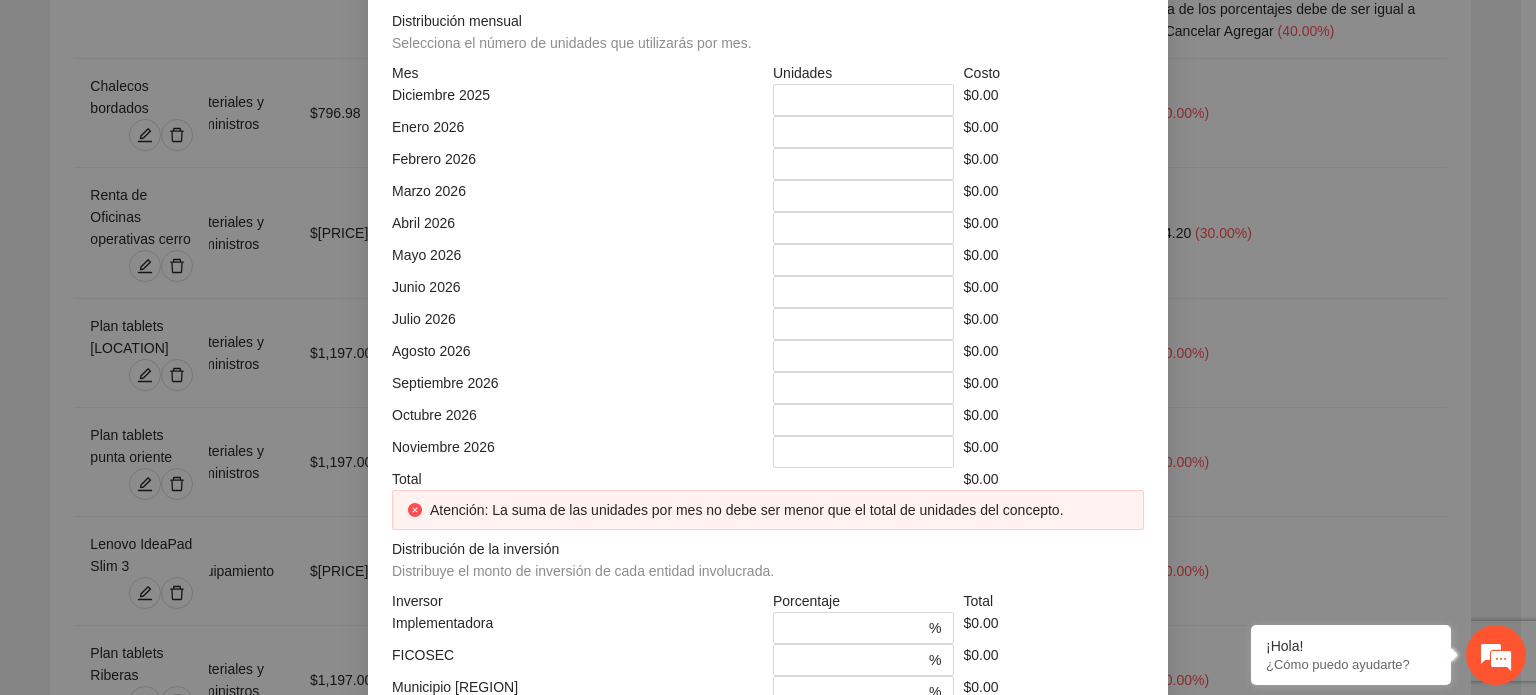 click at bounding box center [577, -38] 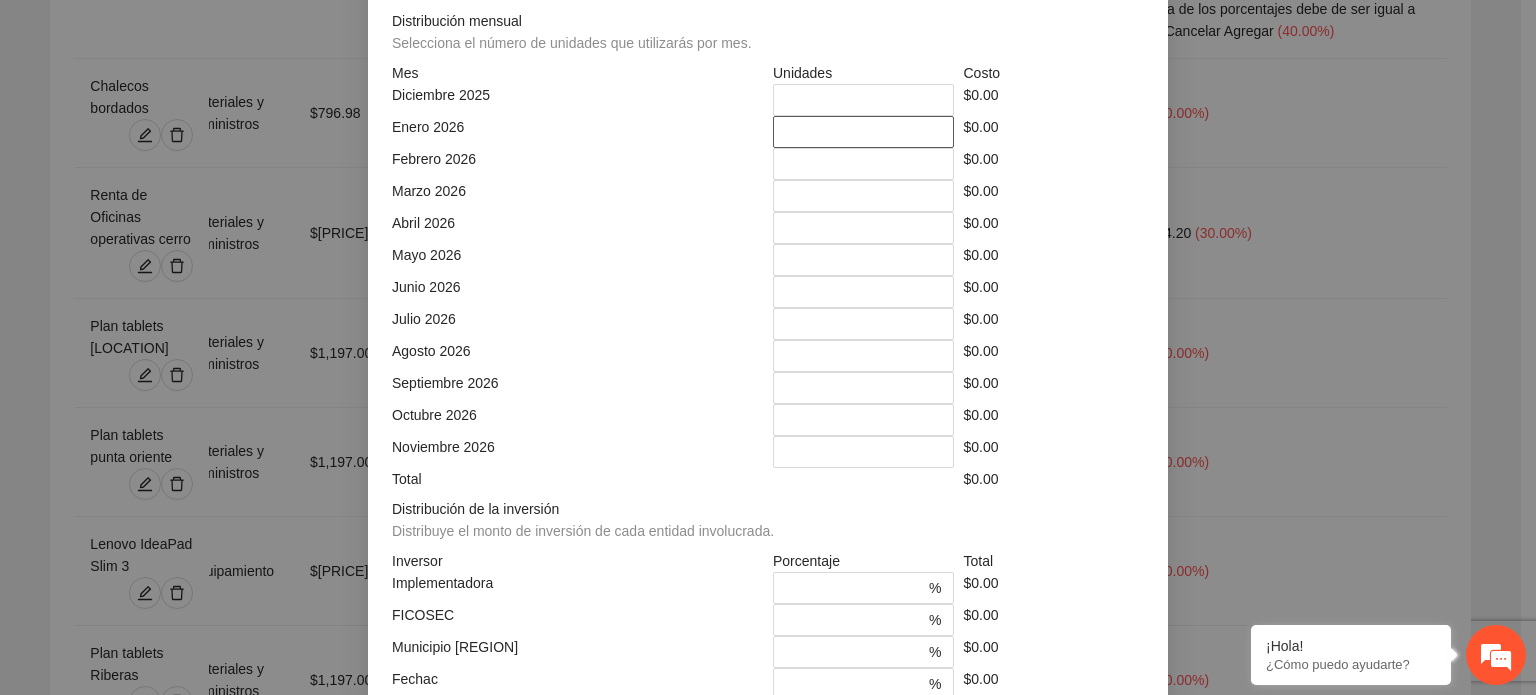 click on "*" at bounding box center (863, 132) 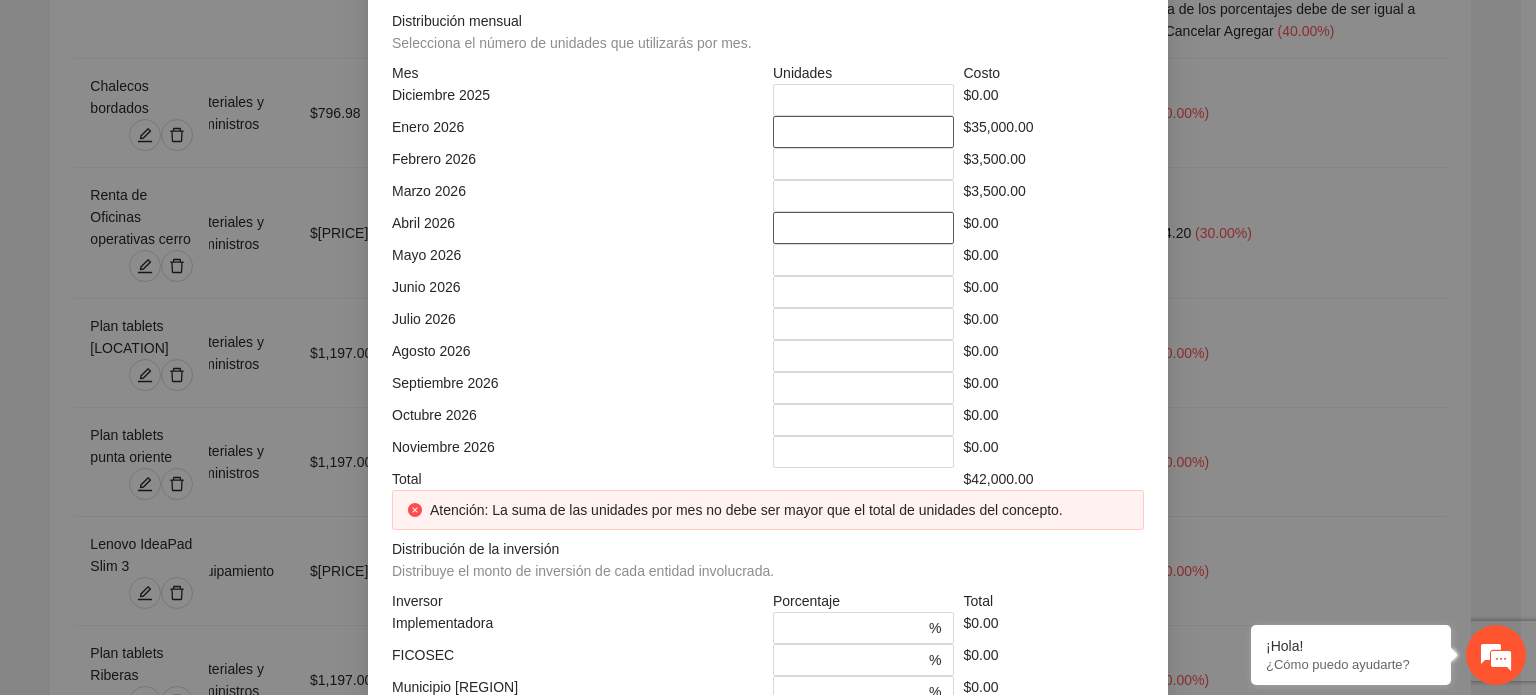 scroll, scrollTop: 21, scrollLeft: 0, axis: vertical 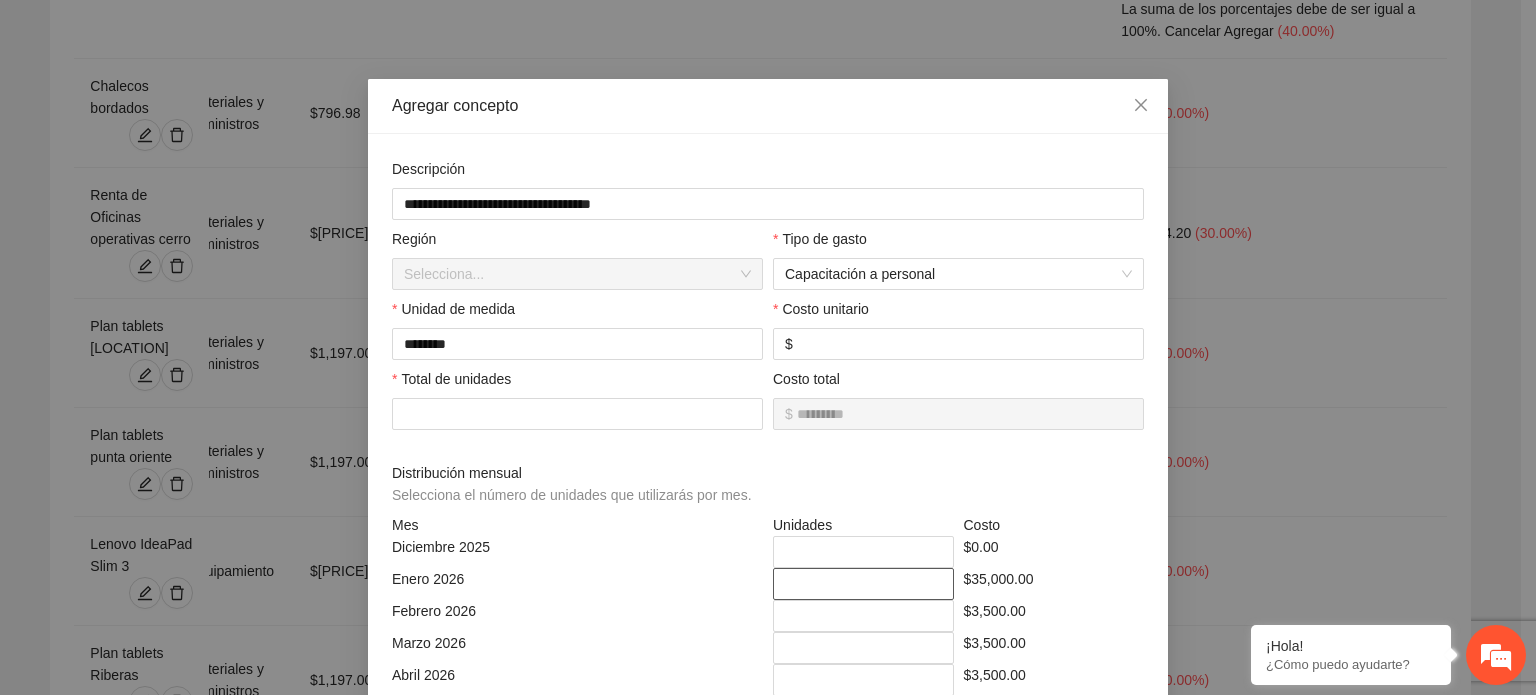 click on "**" at bounding box center [863, 584] 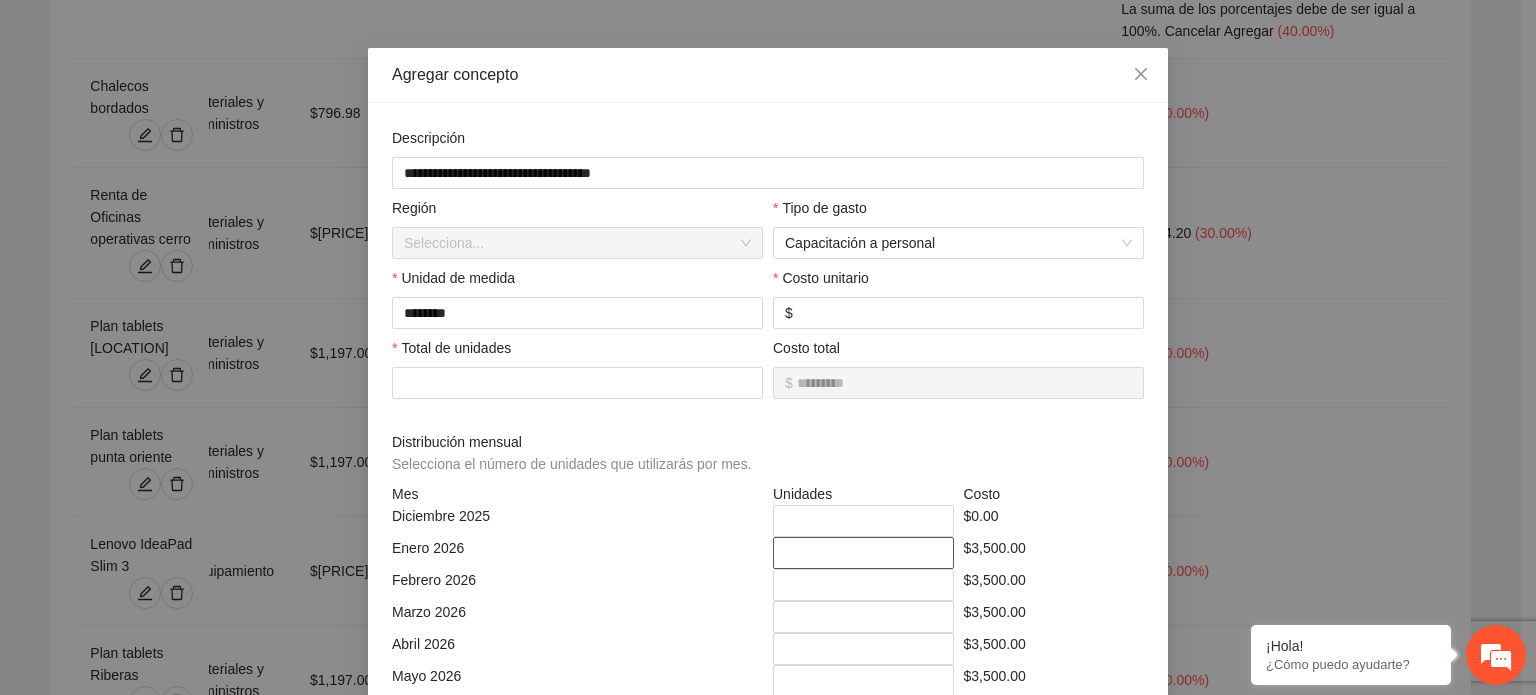 scroll, scrollTop: 416, scrollLeft: 0, axis: vertical 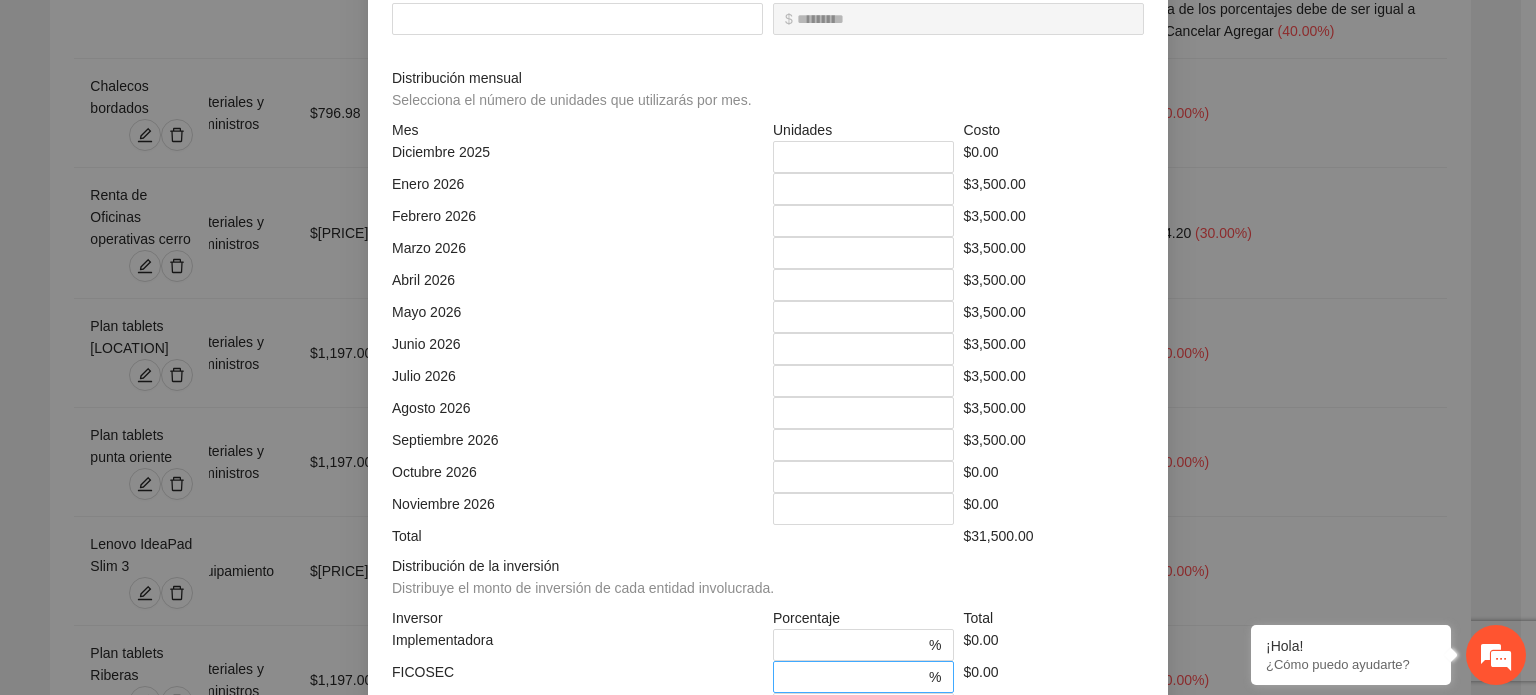 click on "*" at bounding box center [855, 677] 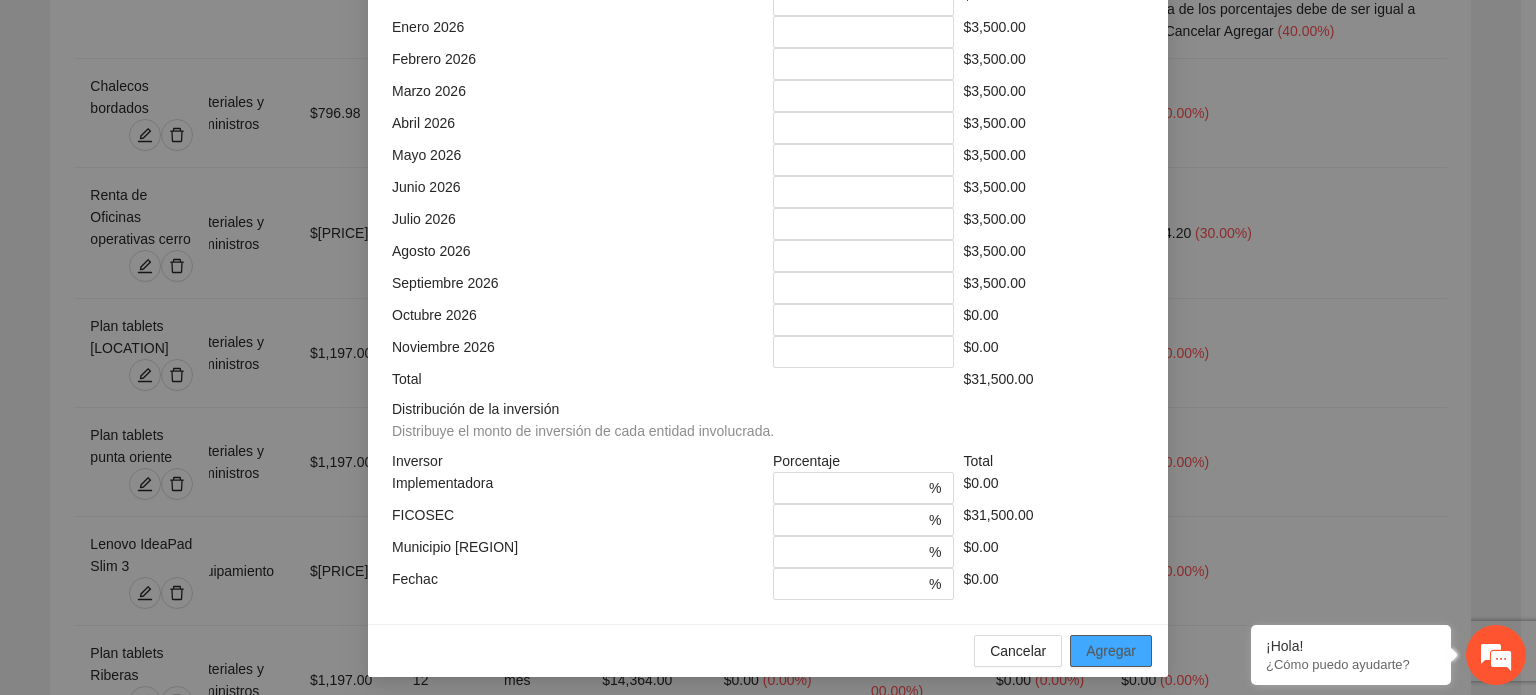 click on "Agregar" at bounding box center [1111, 651] 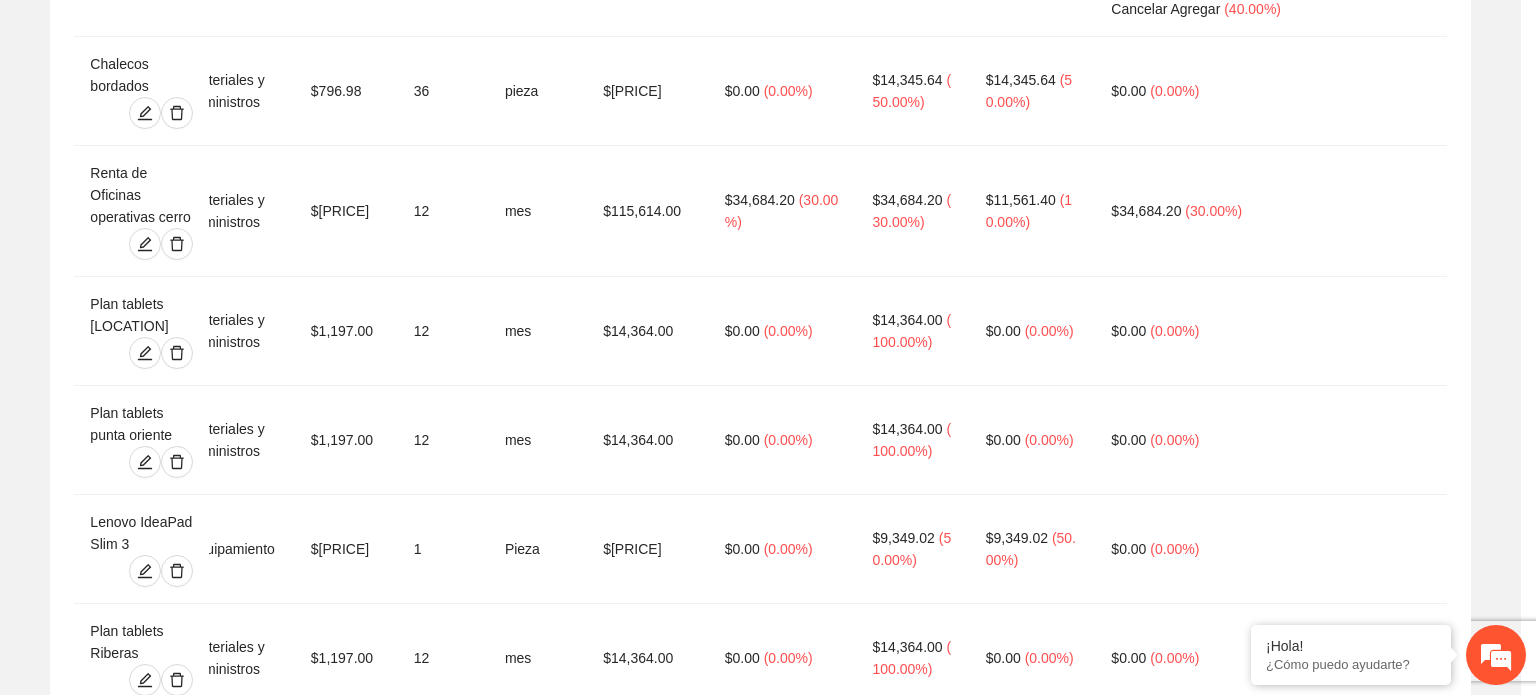 scroll, scrollTop: 473, scrollLeft: 0, axis: vertical 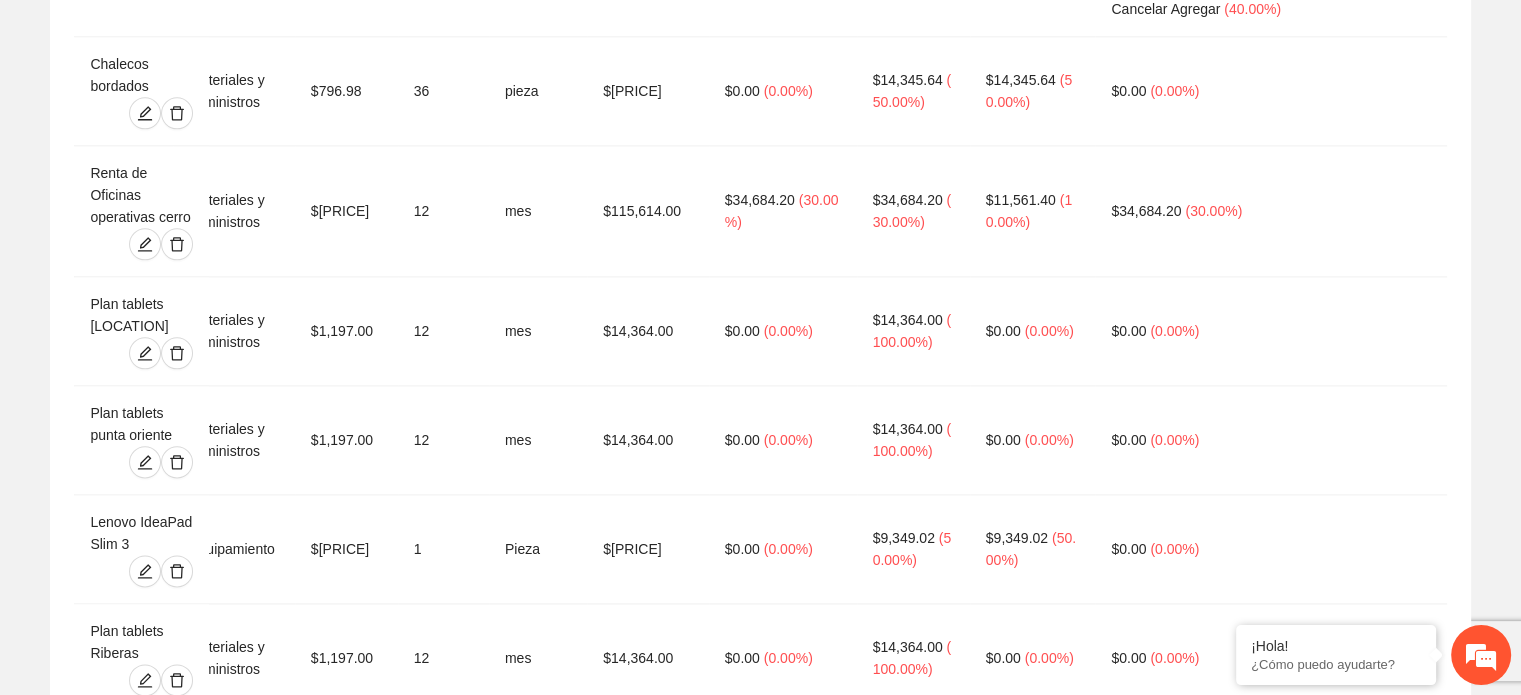 click 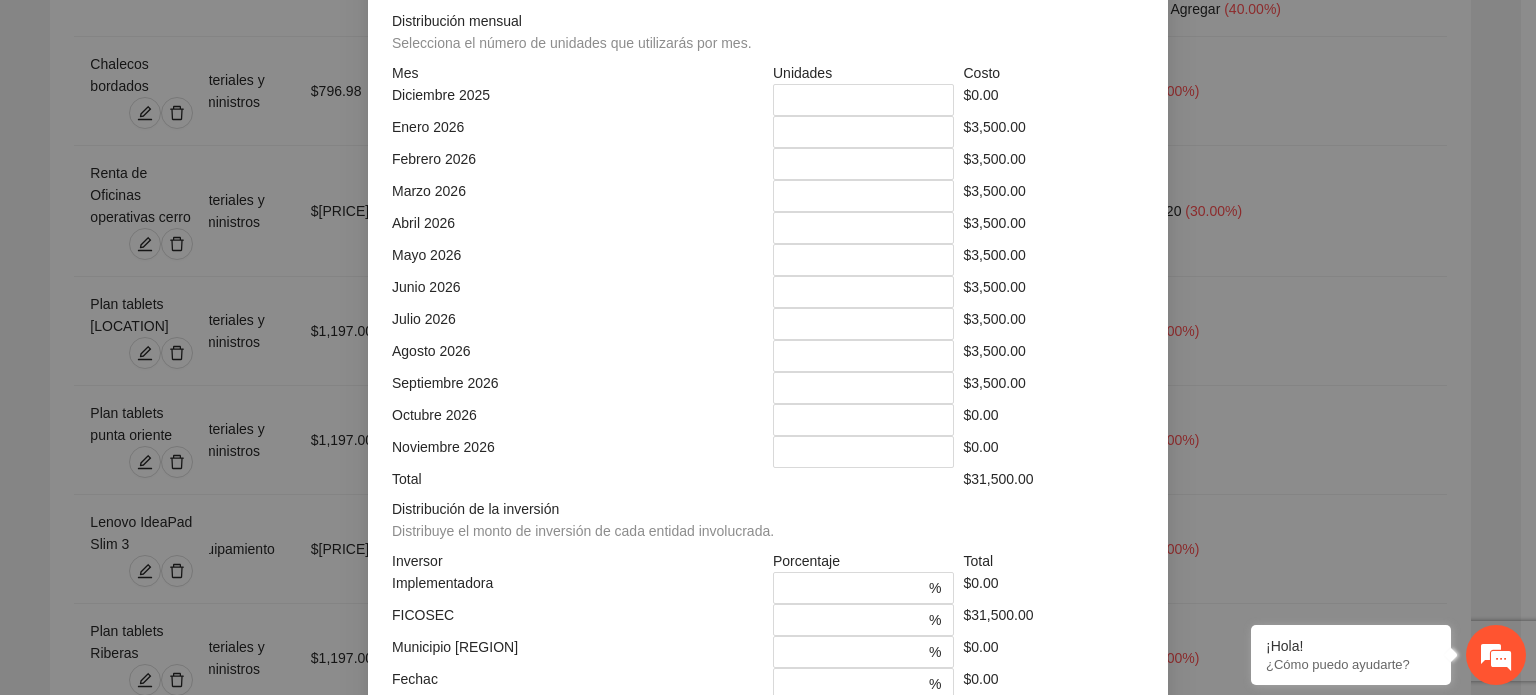 click on "**********" at bounding box center [768, -248] 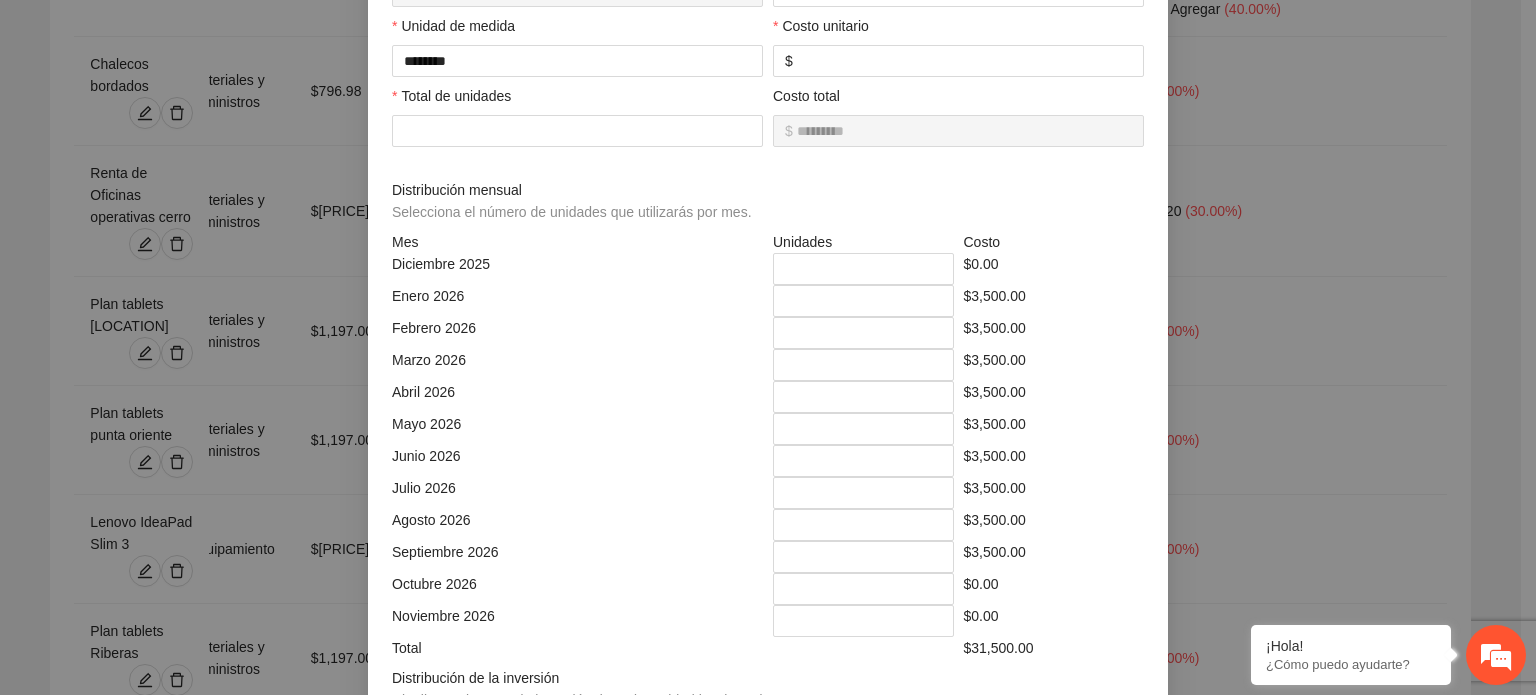 scroll, scrollTop: 573, scrollLeft: 0, axis: vertical 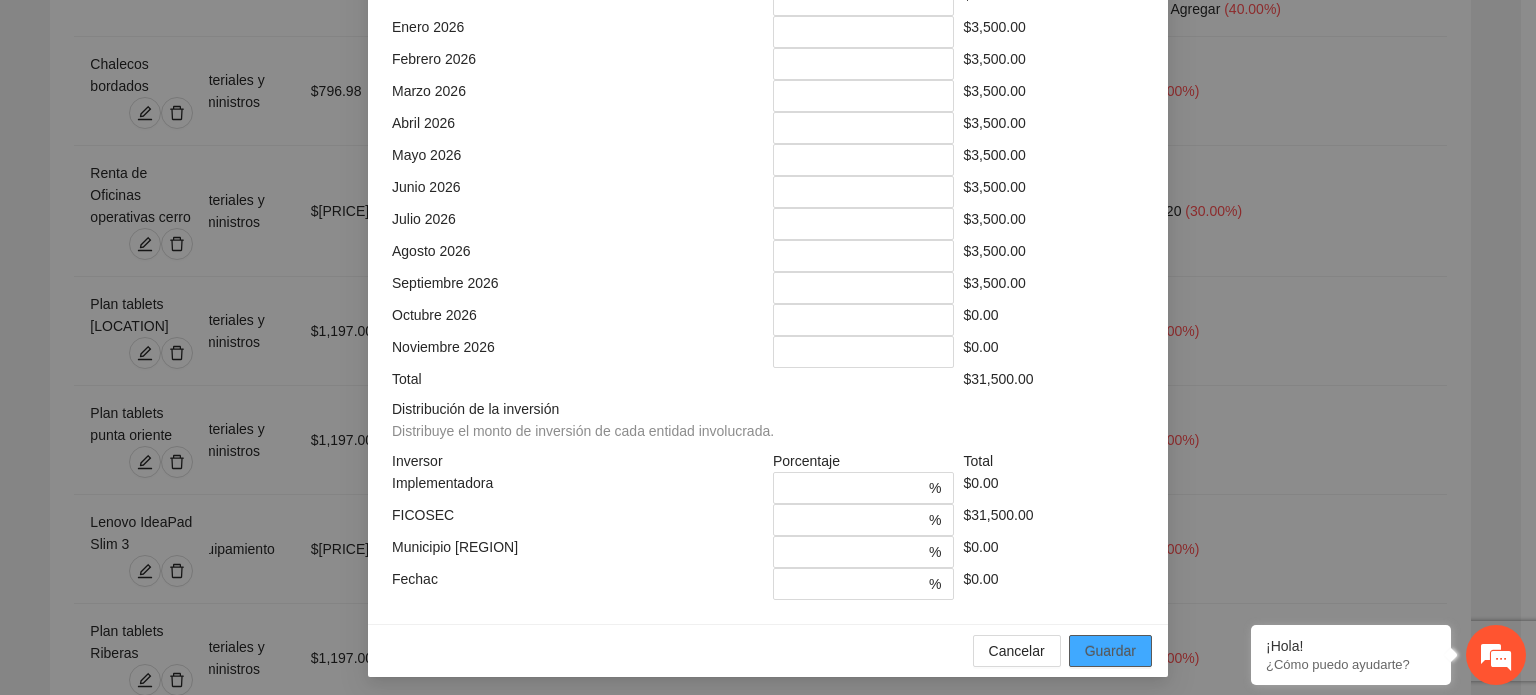 click on "Guardar" at bounding box center (1110, 651) 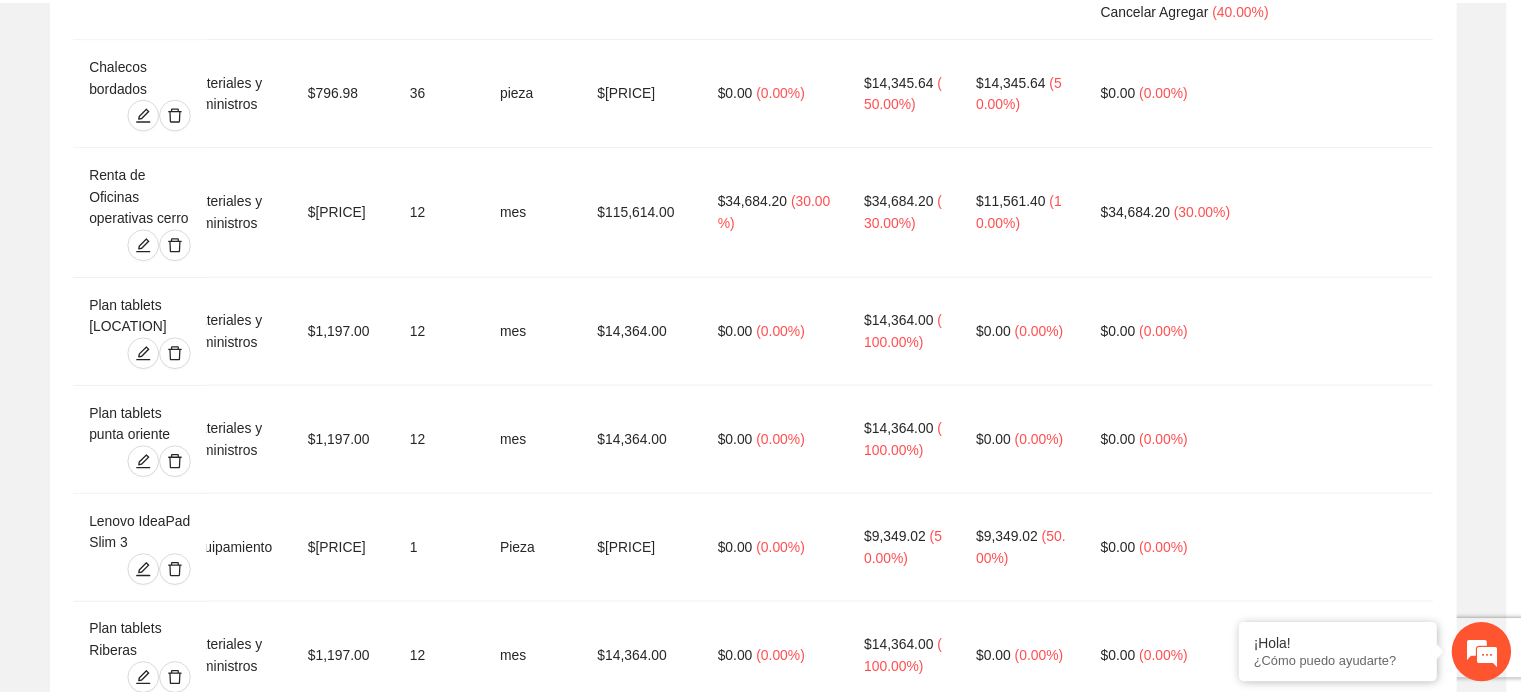 scroll, scrollTop: 473, scrollLeft: 0, axis: vertical 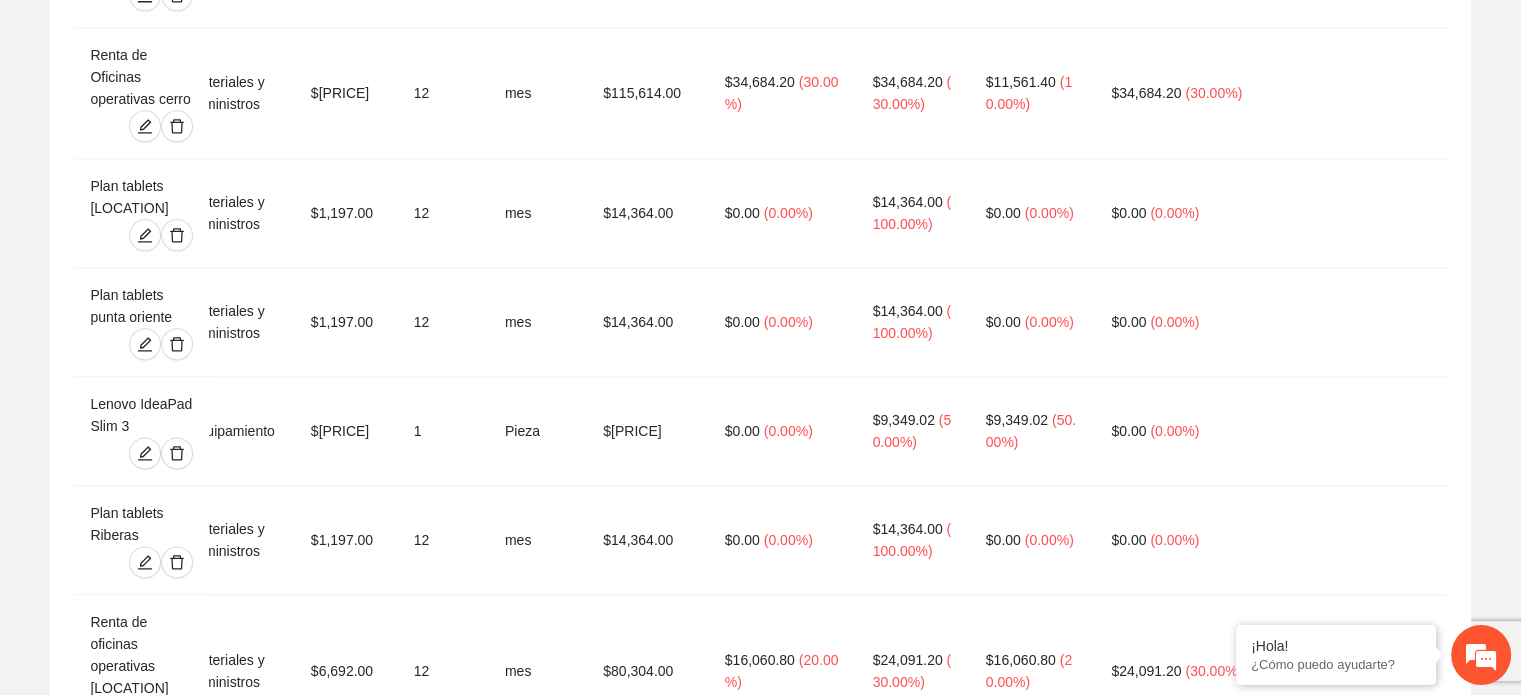 click on "Agregar concepto" at bounding box center (771, 2250) 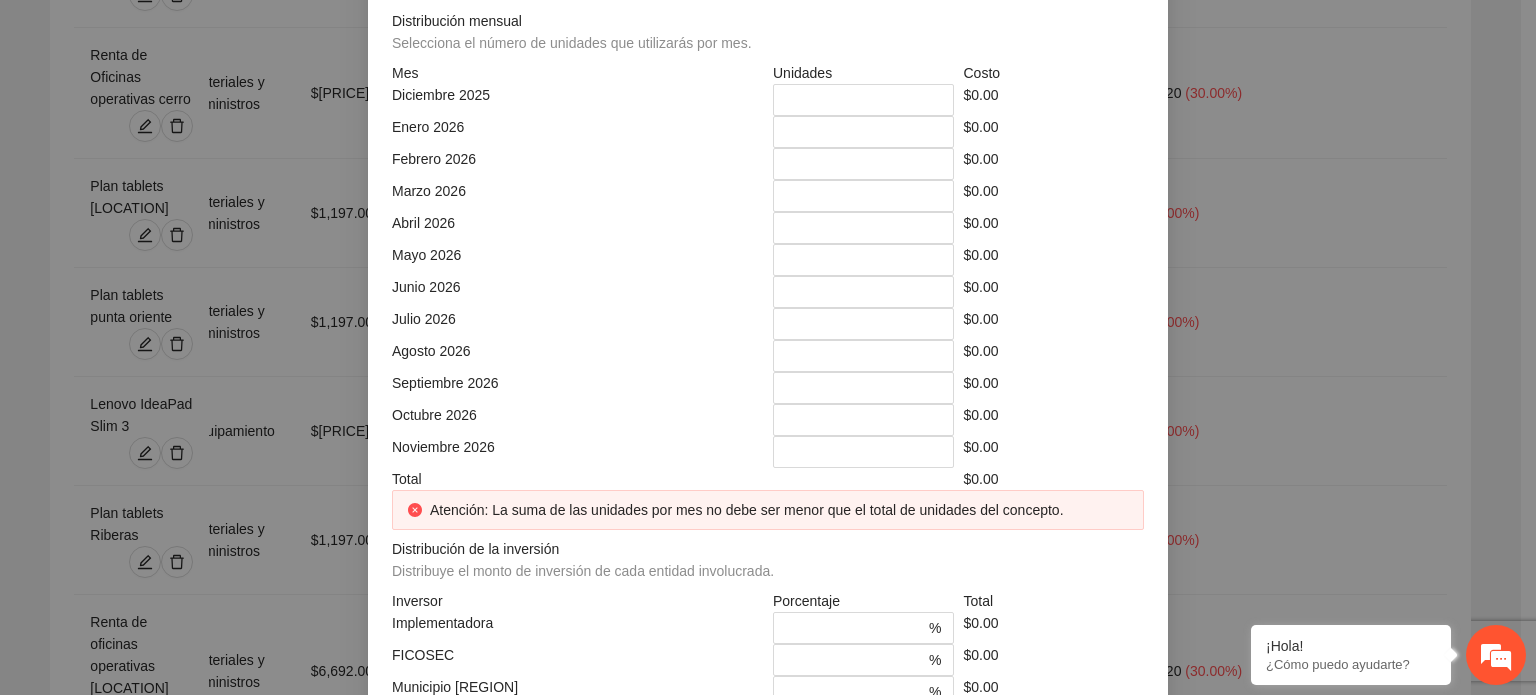 scroll, scrollTop: 0, scrollLeft: 0, axis: both 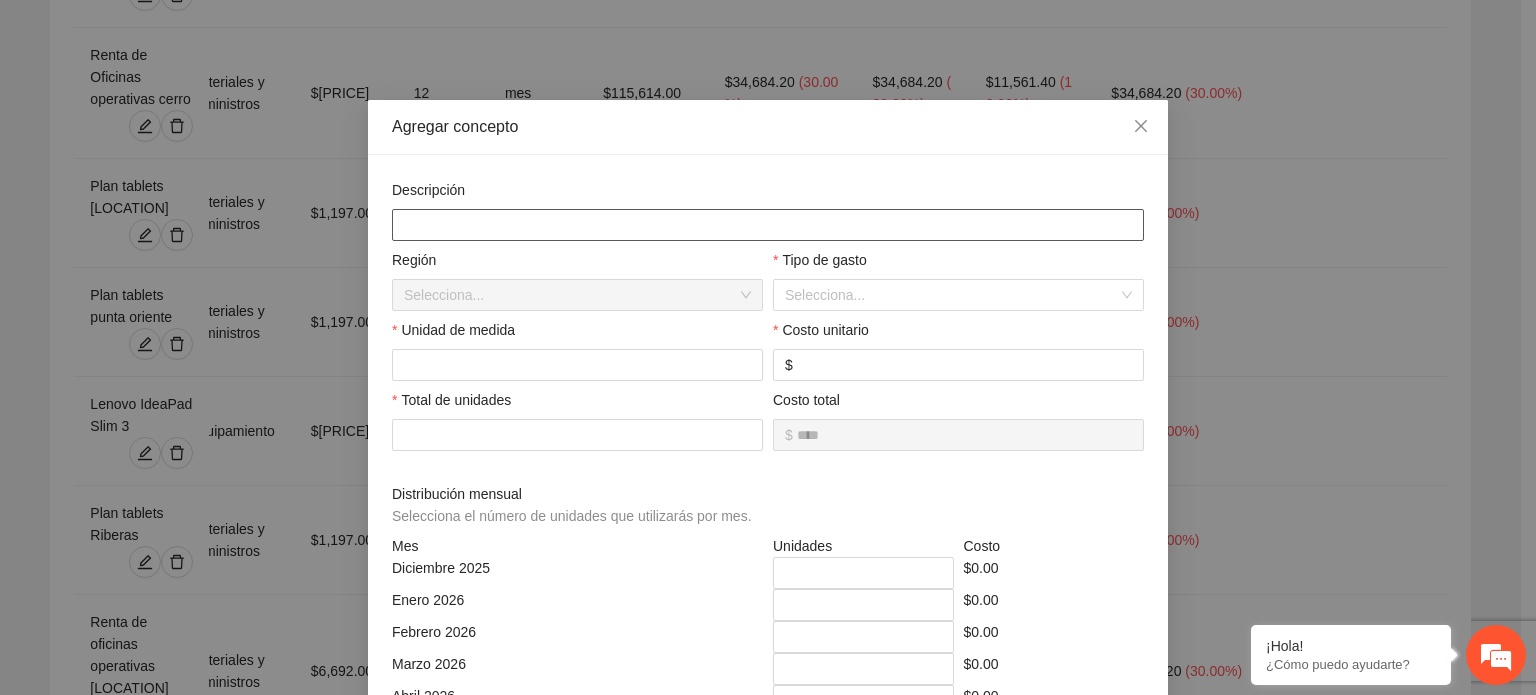 click at bounding box center (768, 225) 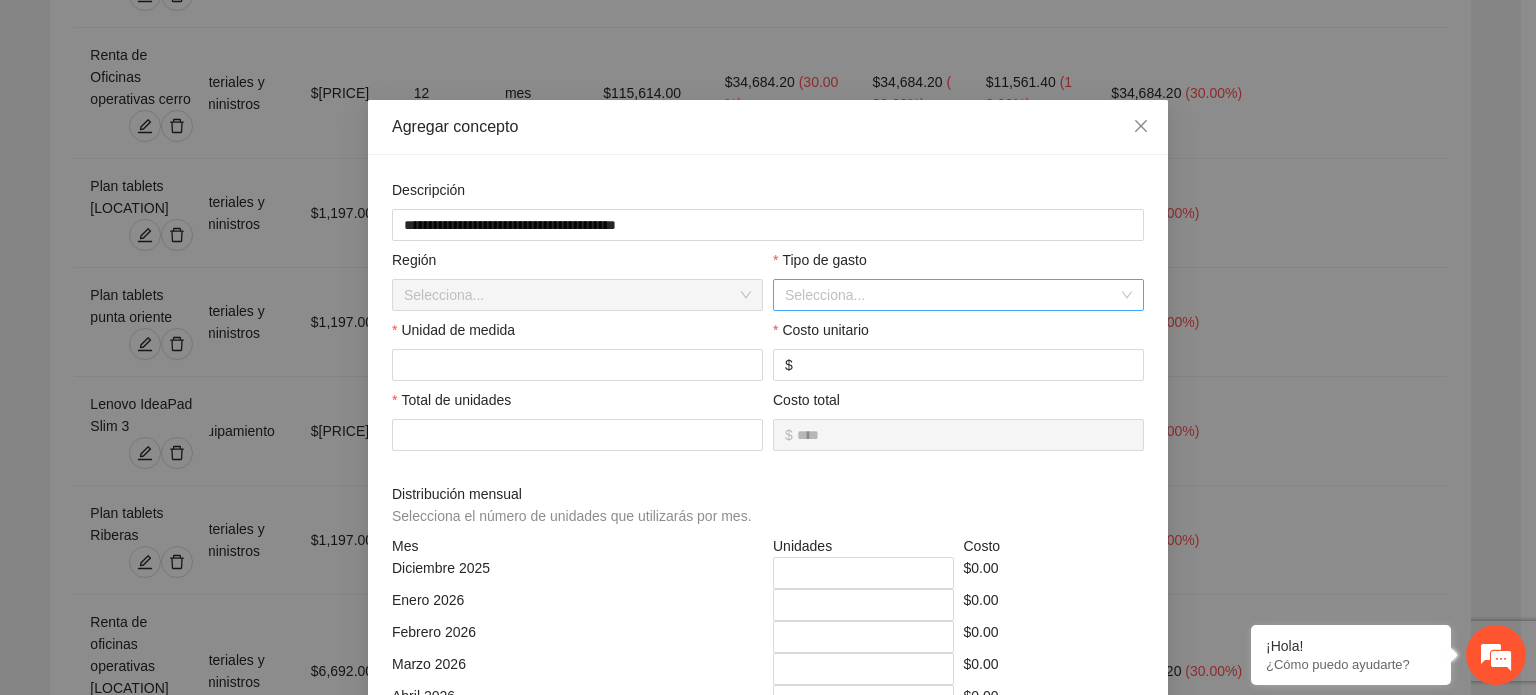 click at bounding box center [951, 295] 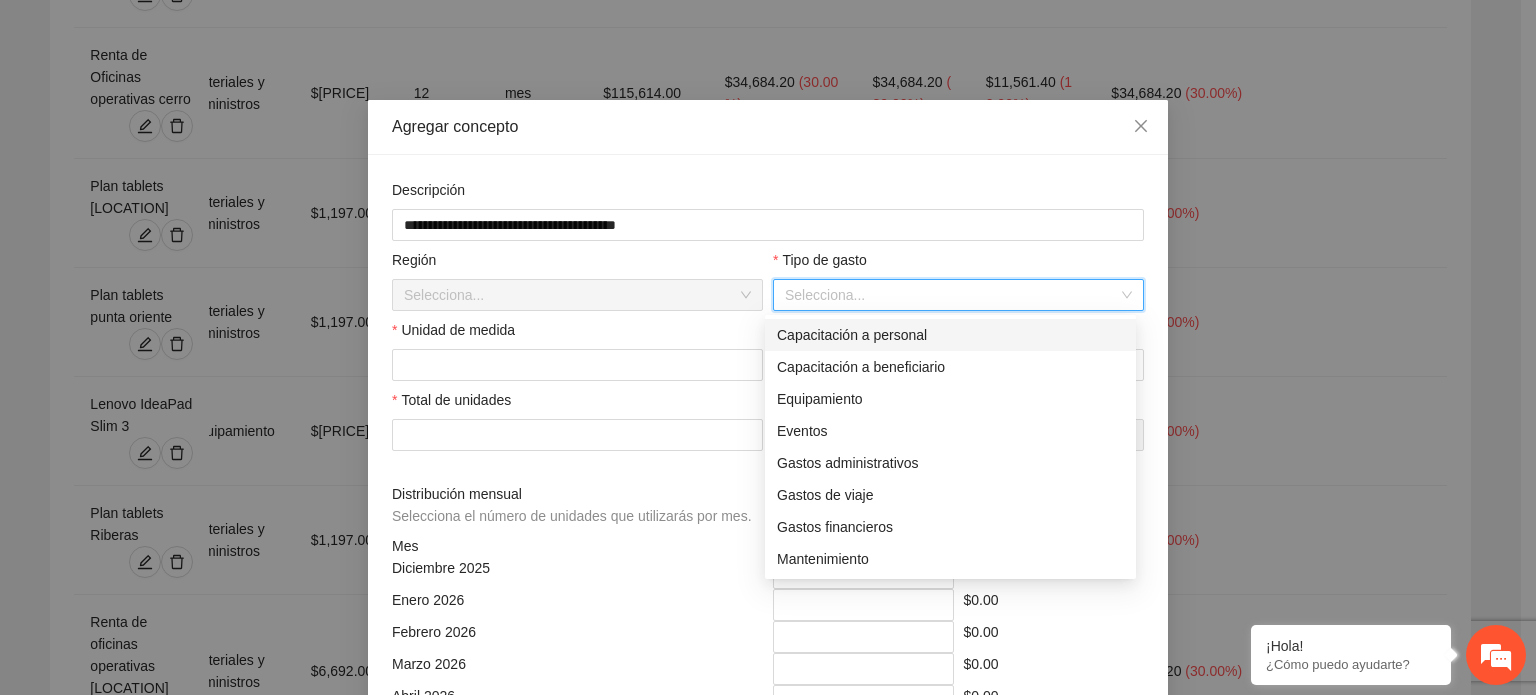 drag, startPoint x: 890, startPoint y: 341, endPoint x: 769, endPoint y: 342, distance: 121.004135 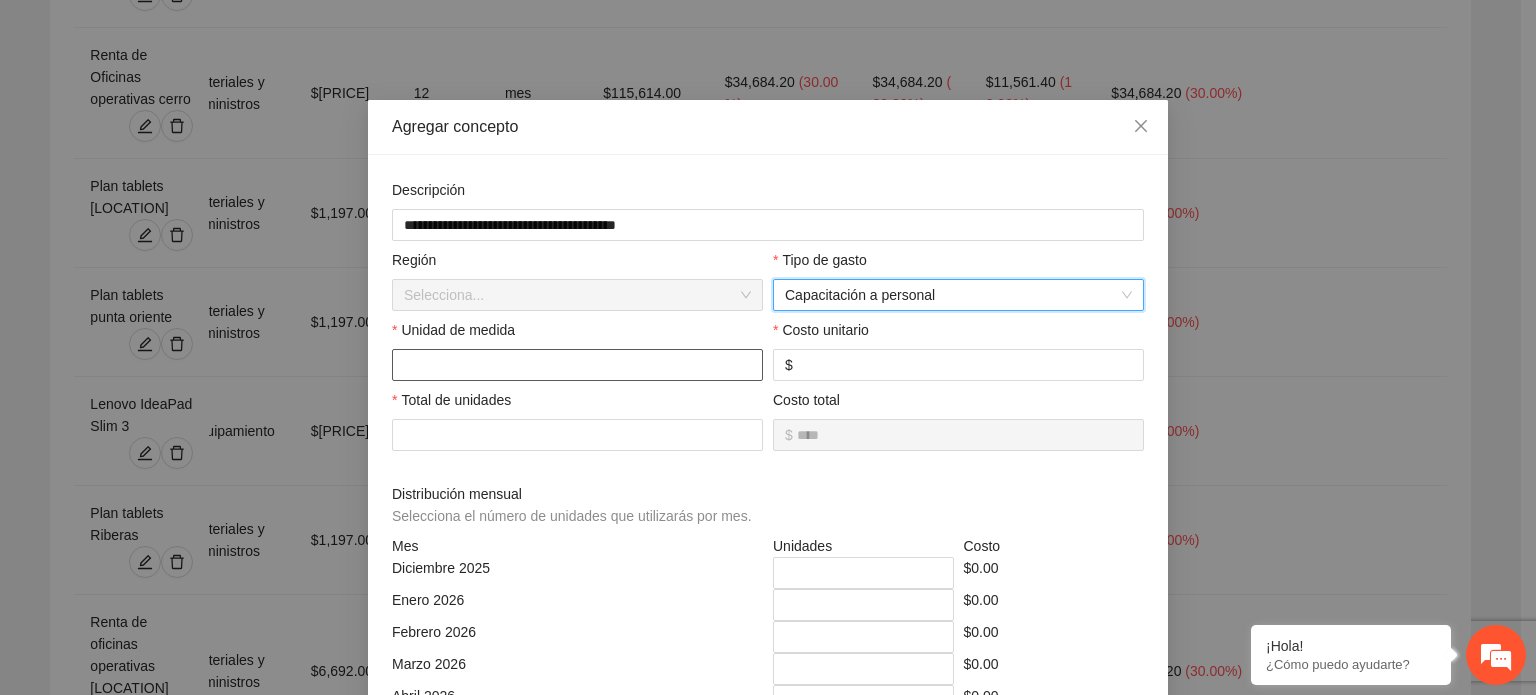 click at bounding box center [577, 365] 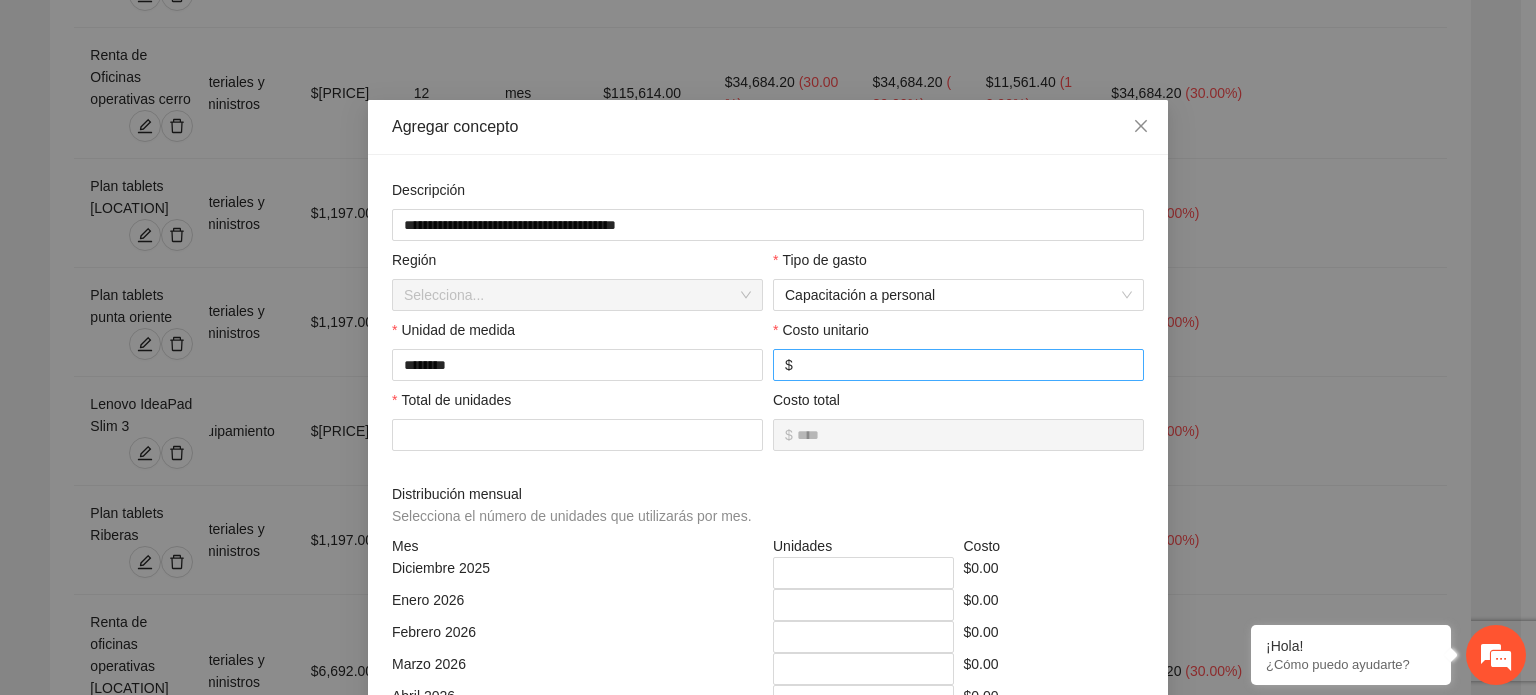 click at bounding box center (964, 365) 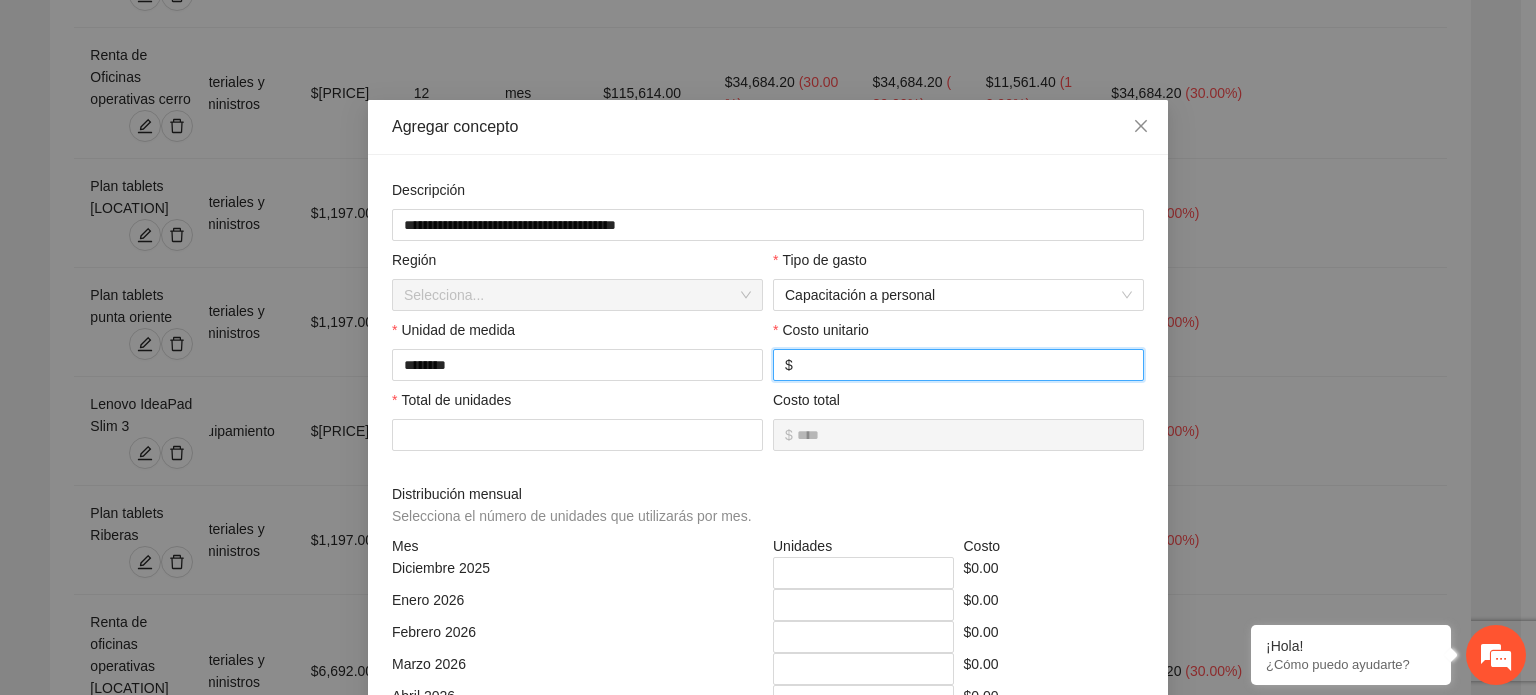 click at bounding box center (577, 435) 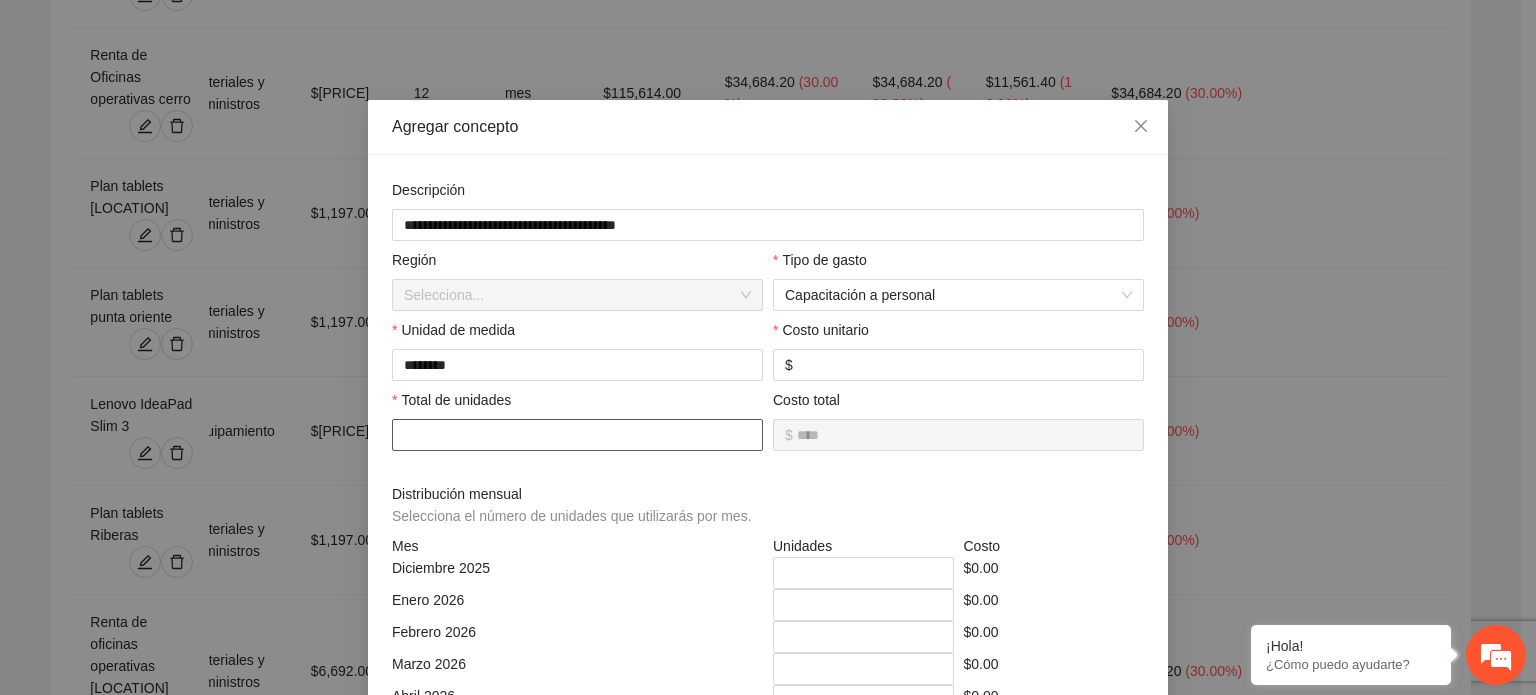 click at bounding box center [577, 435] 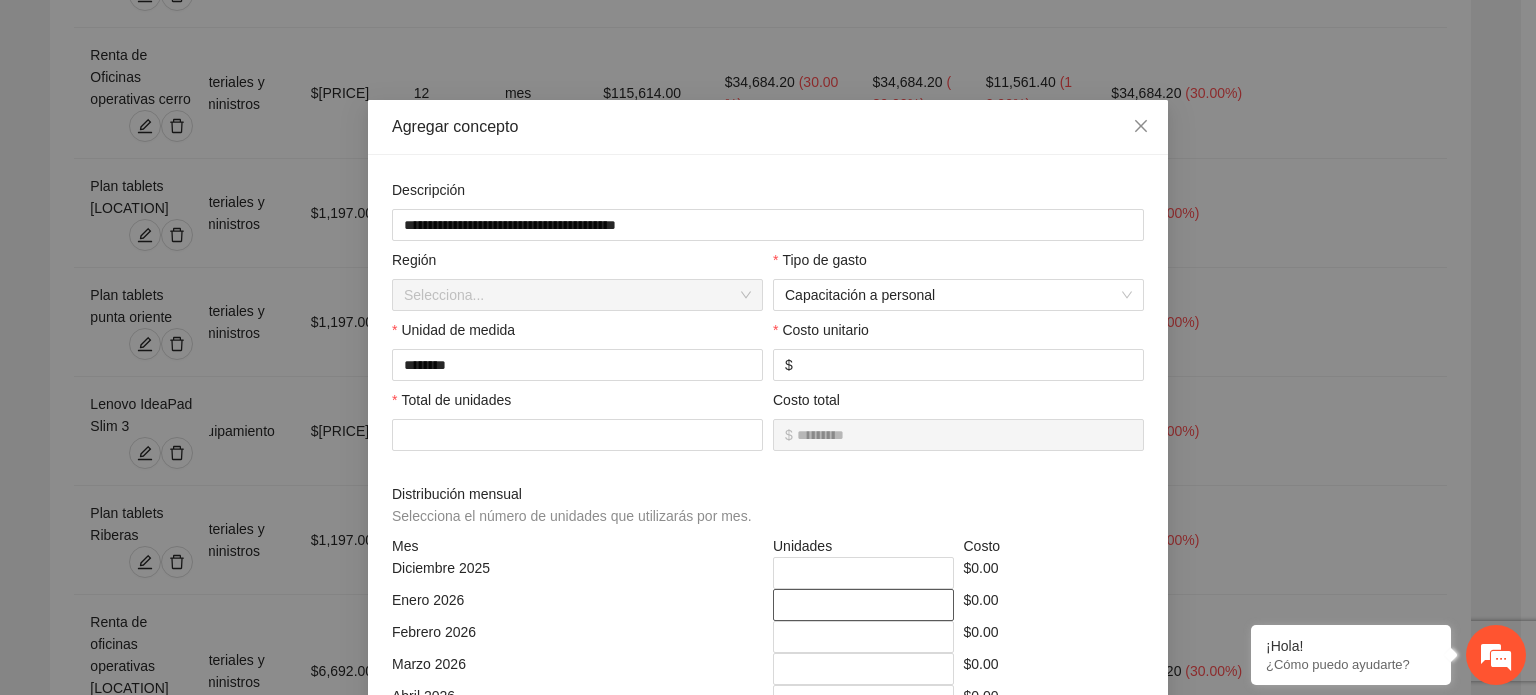 click on "*" at bounding box center [863, 605] 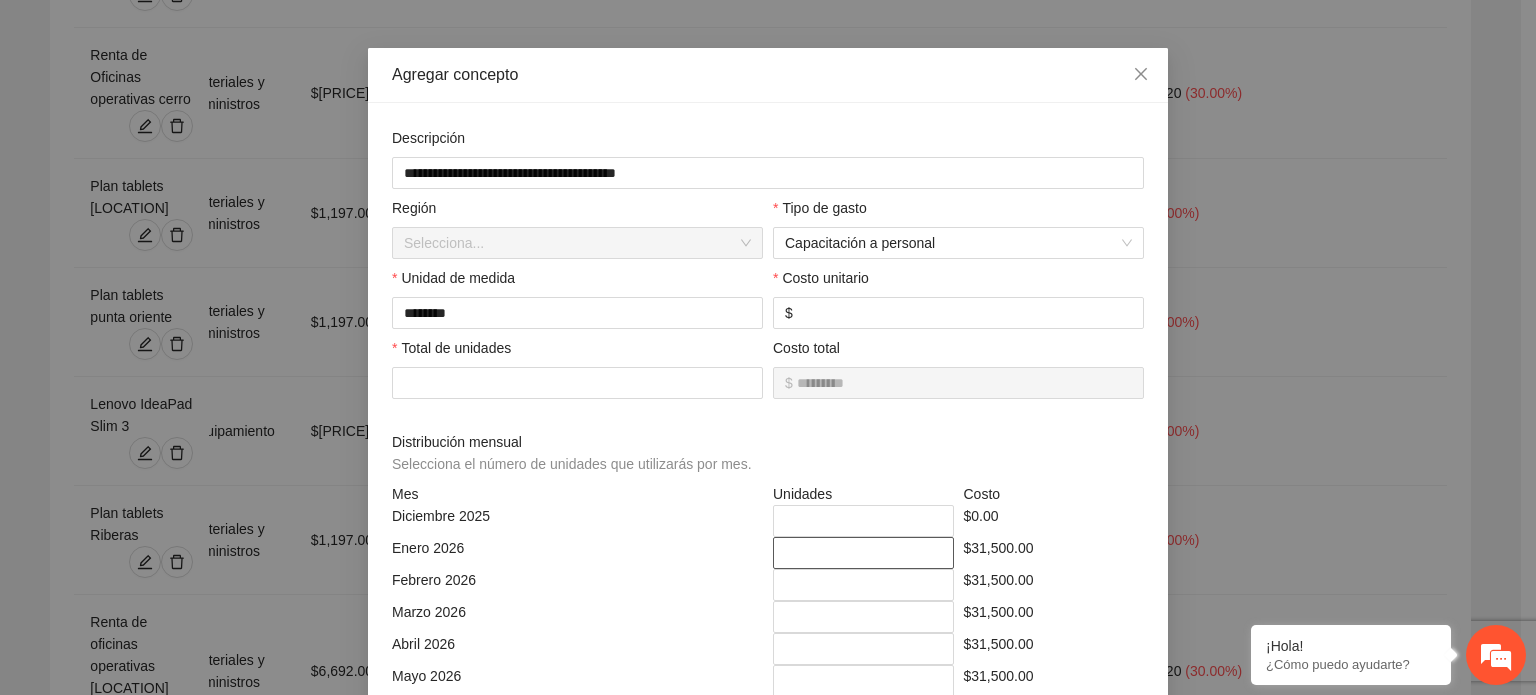 scroll, scrollTop: 416, scrollLeft: 0, axis: vertical 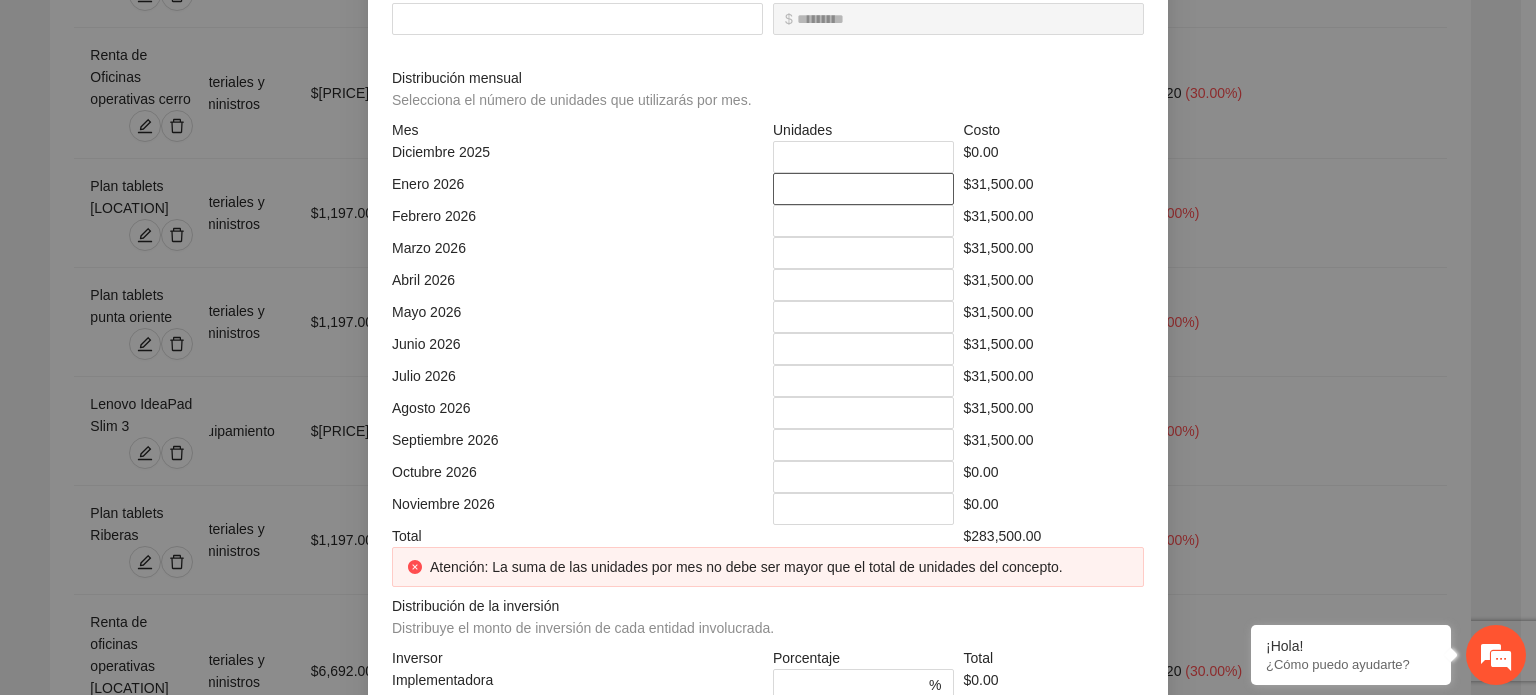 click on "*" at bounding box center [863, 189] 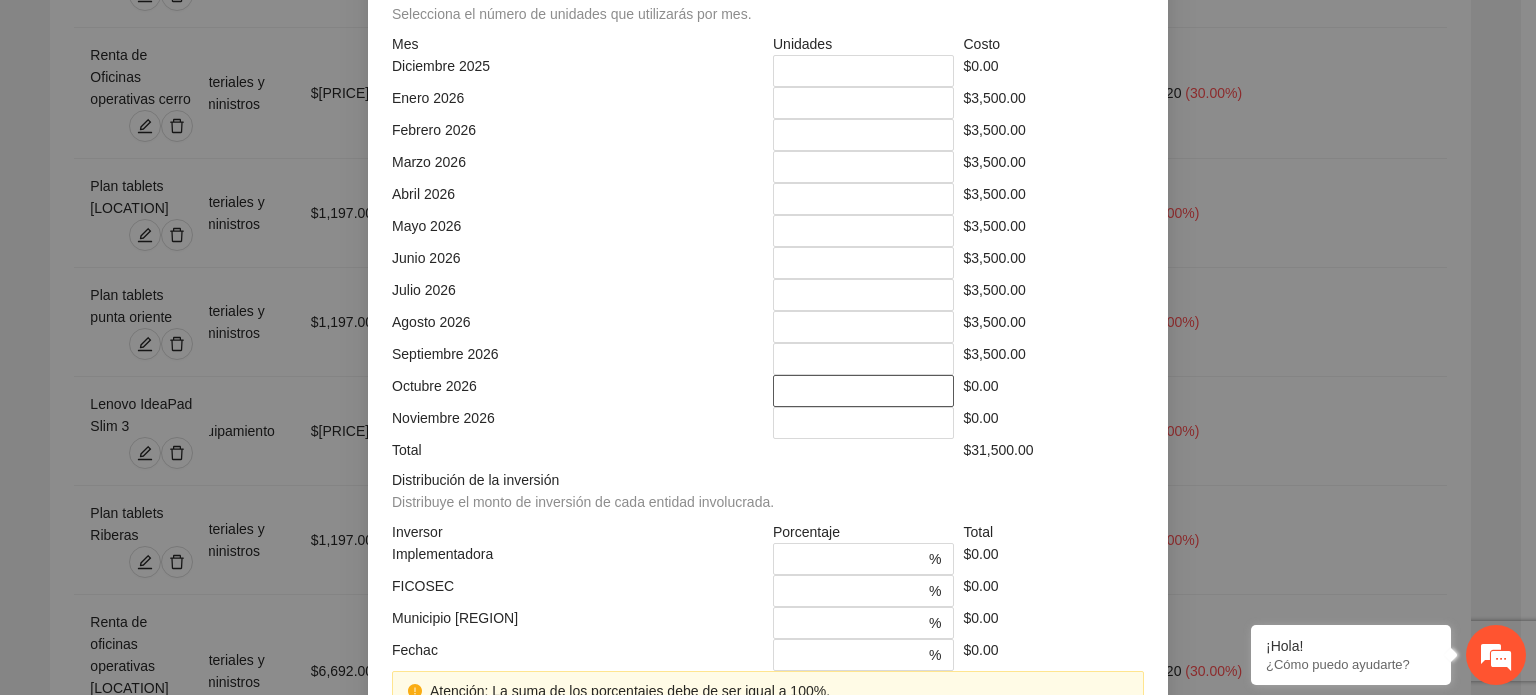 scroll, scrollTop: 613, scrollLeft: 0, axis: vertical 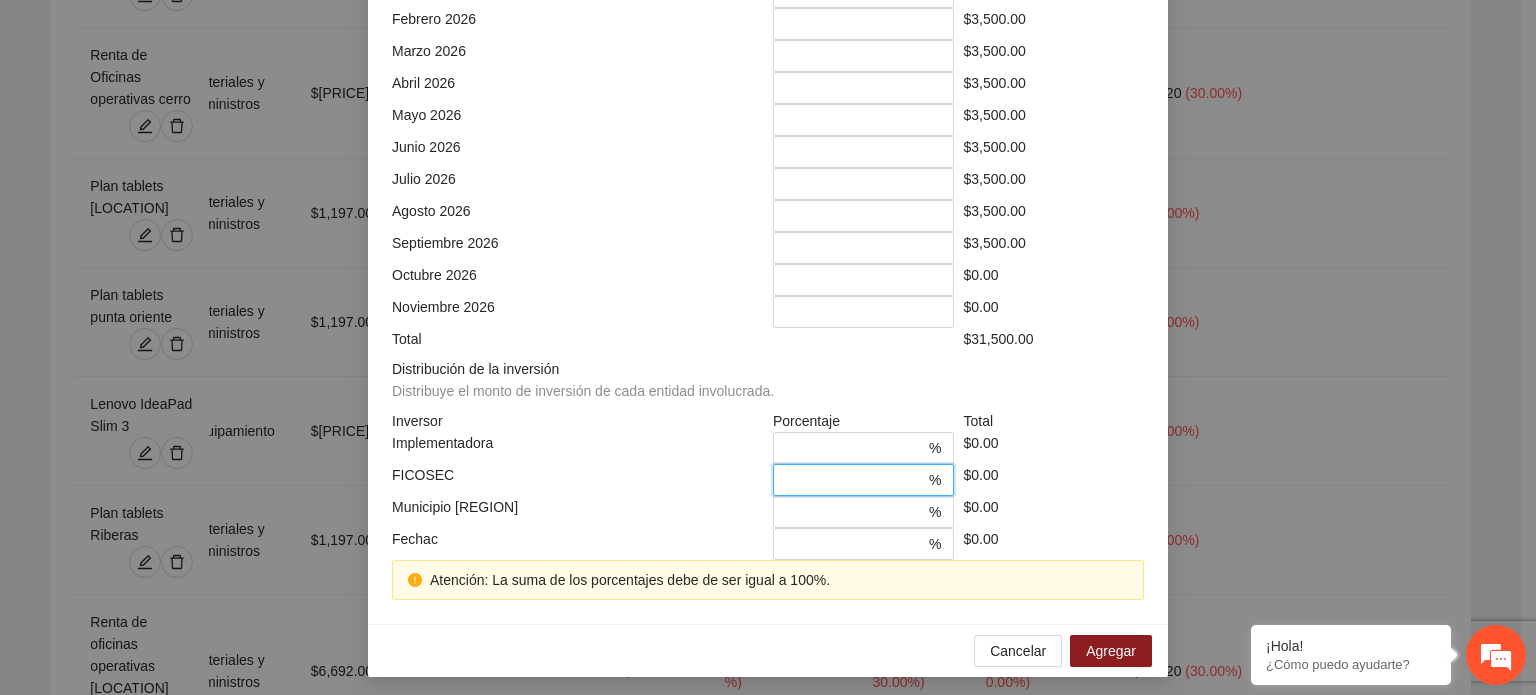 click at bounding box center [855, 480] 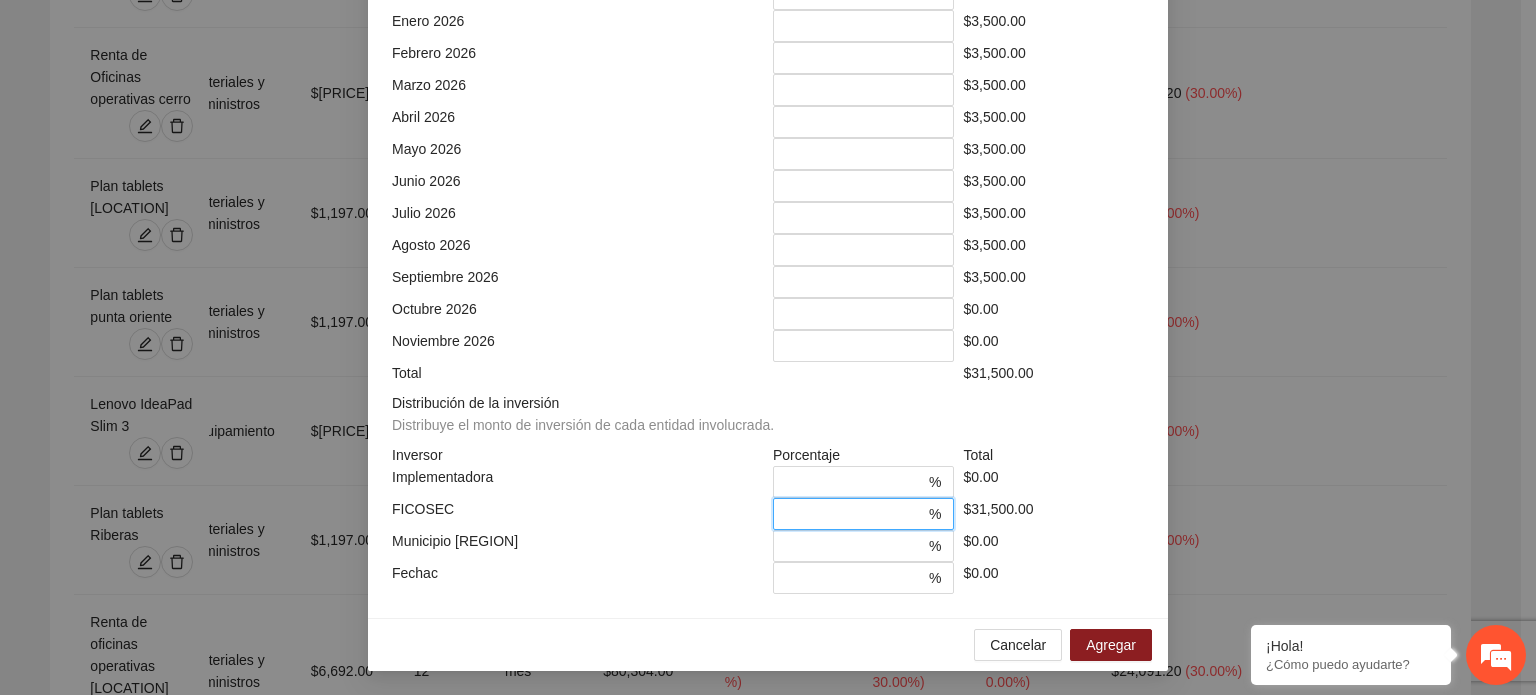 scroll, scrollTop: 573, scrollLeft: 0, axis: vertical 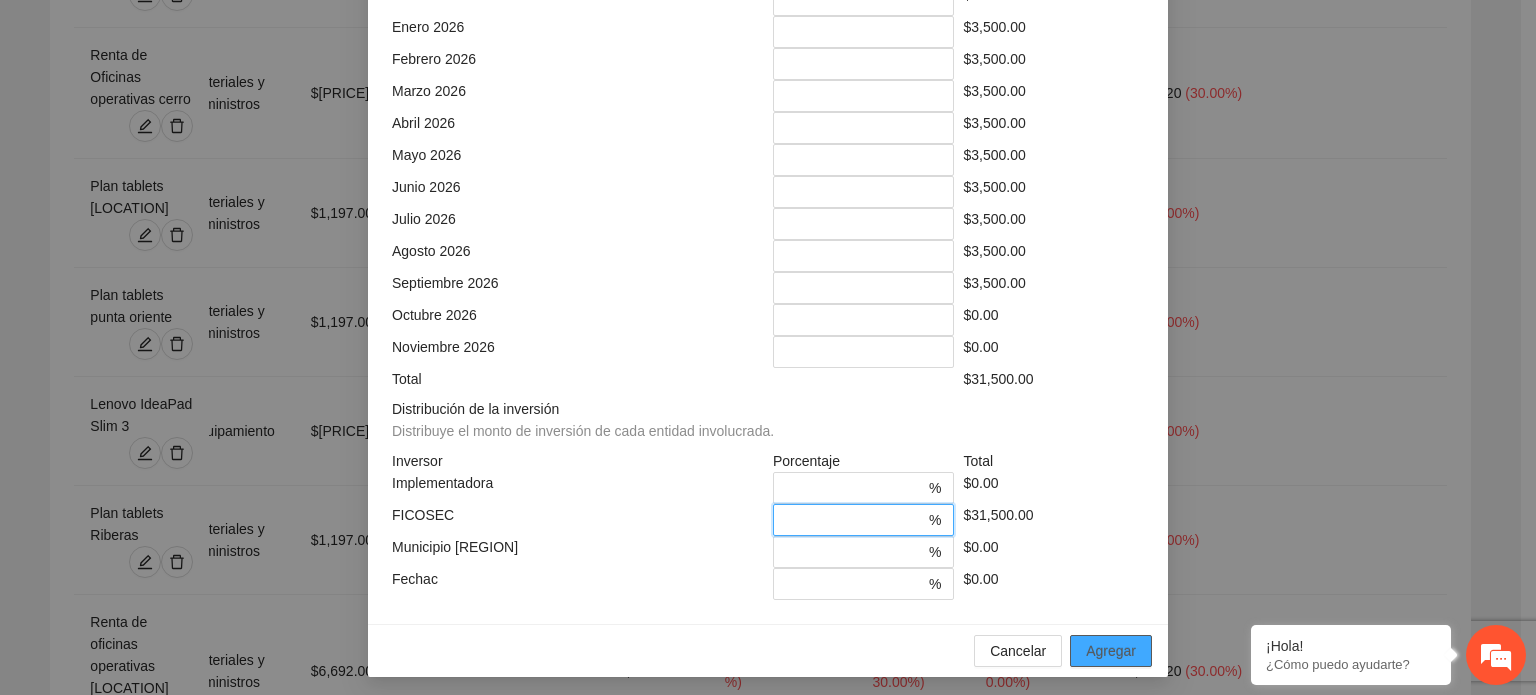 click on "Agregar" at bounding box center (1111, 651) 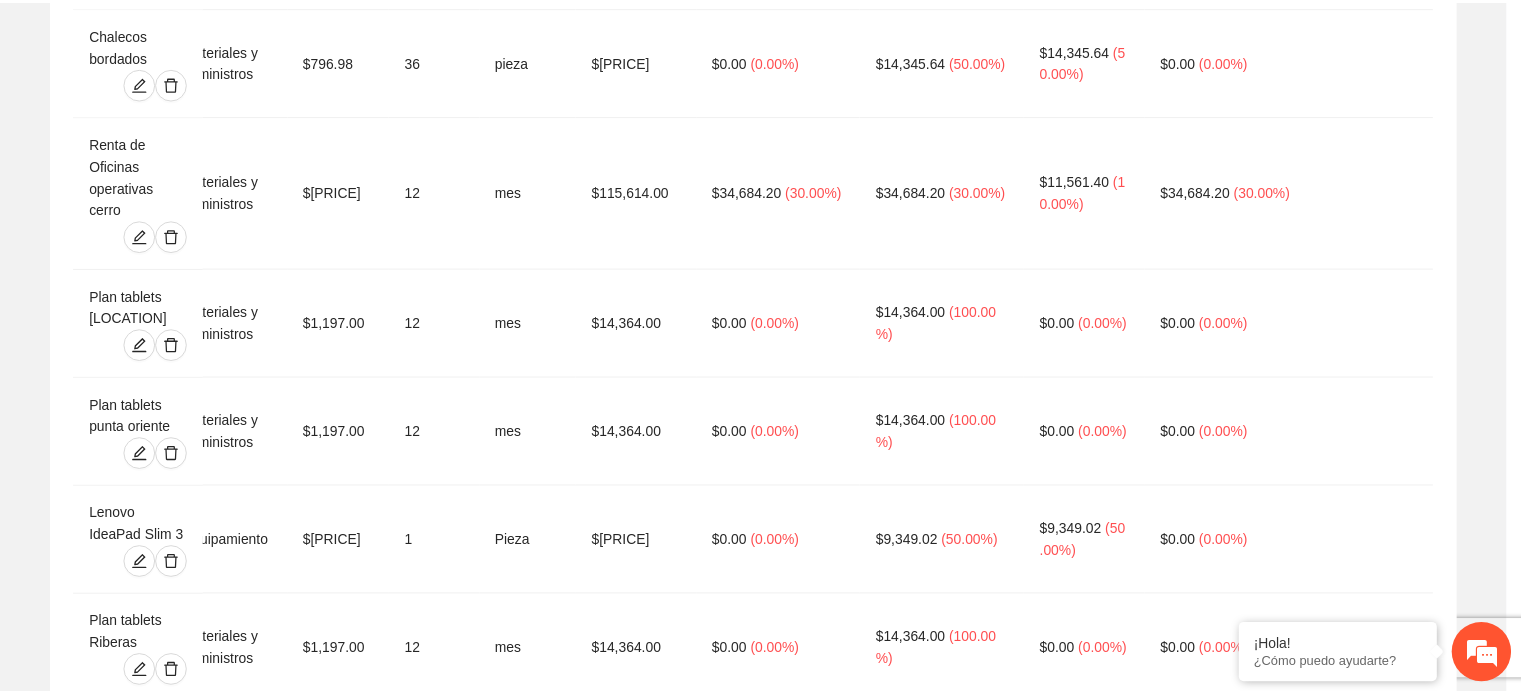 scroll, scrollTop: 473, scrollLeft: 0, axis: vertical 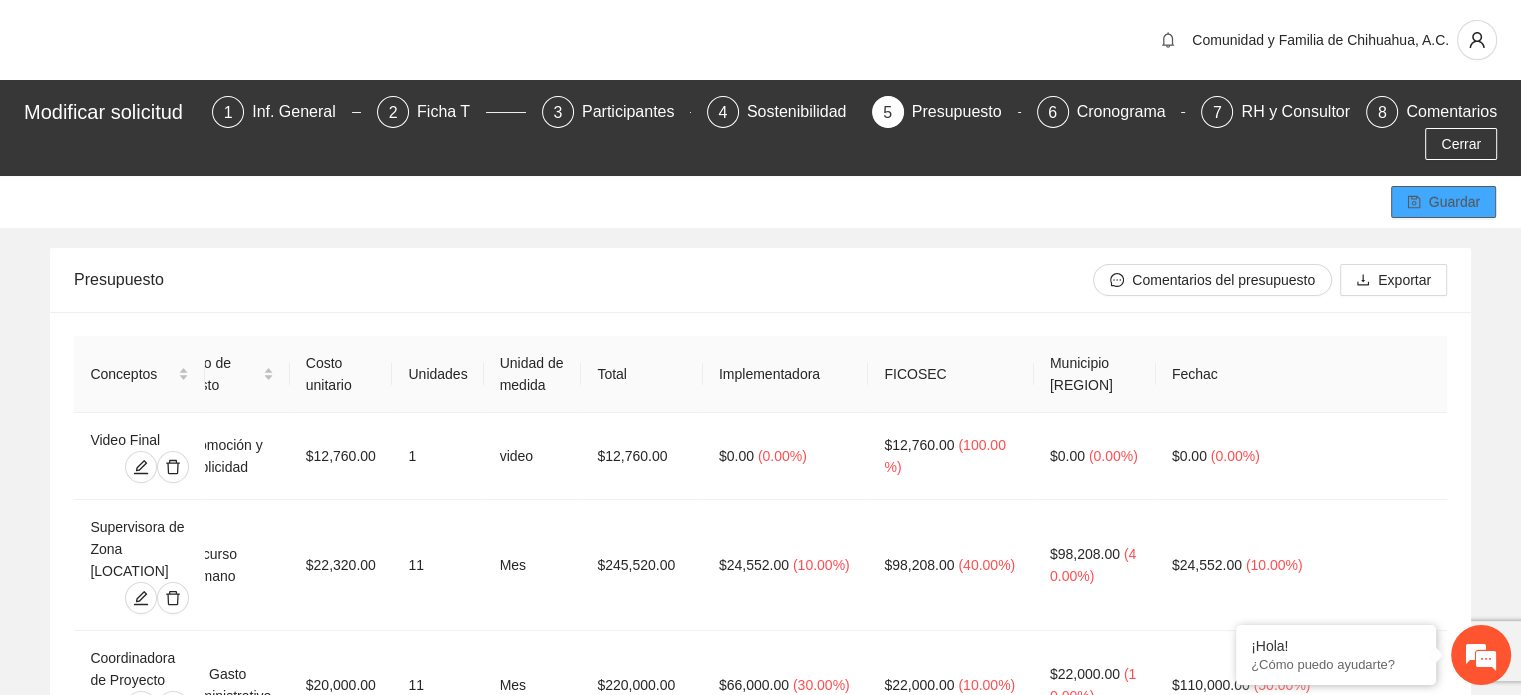 click on "Guardar" at bounding box center (1454, 202) 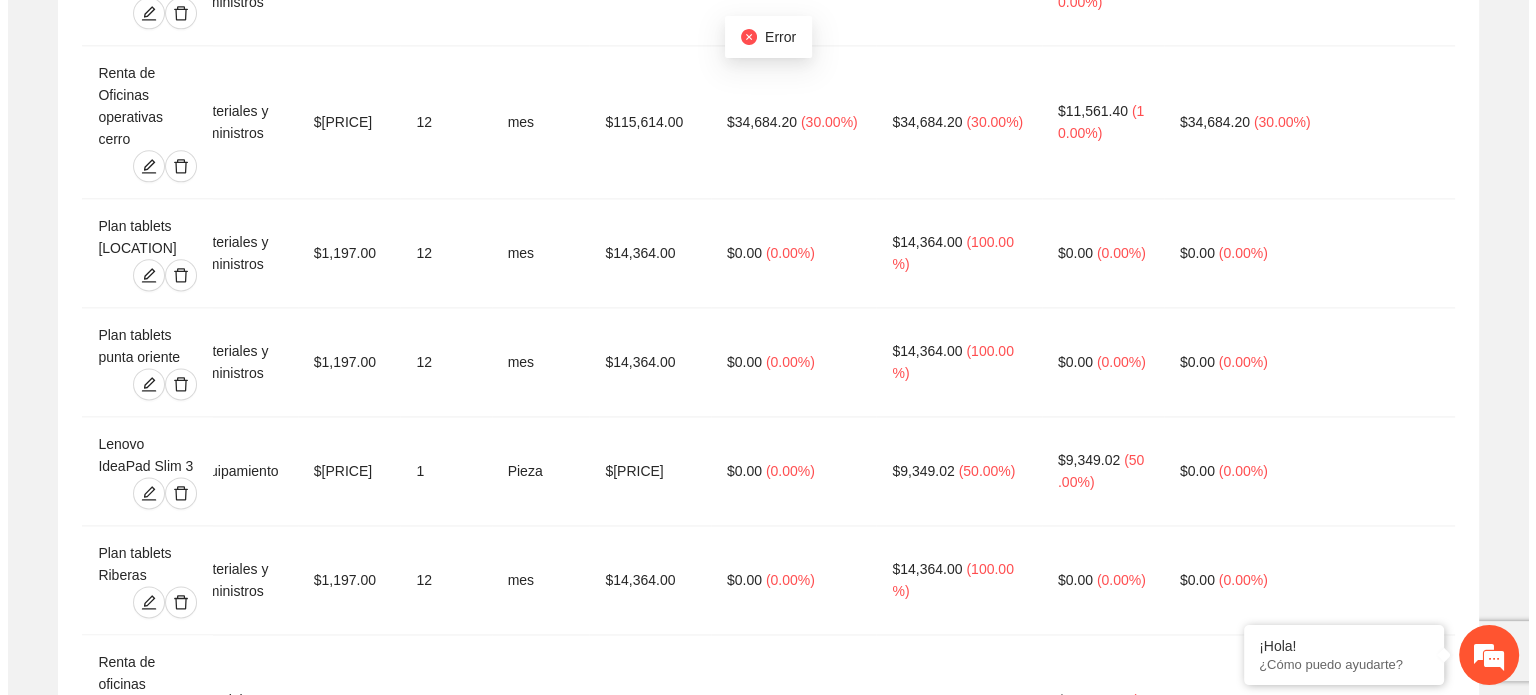 scroll, scrollTop: 2952, scrollLeft: 0, axis: vertical 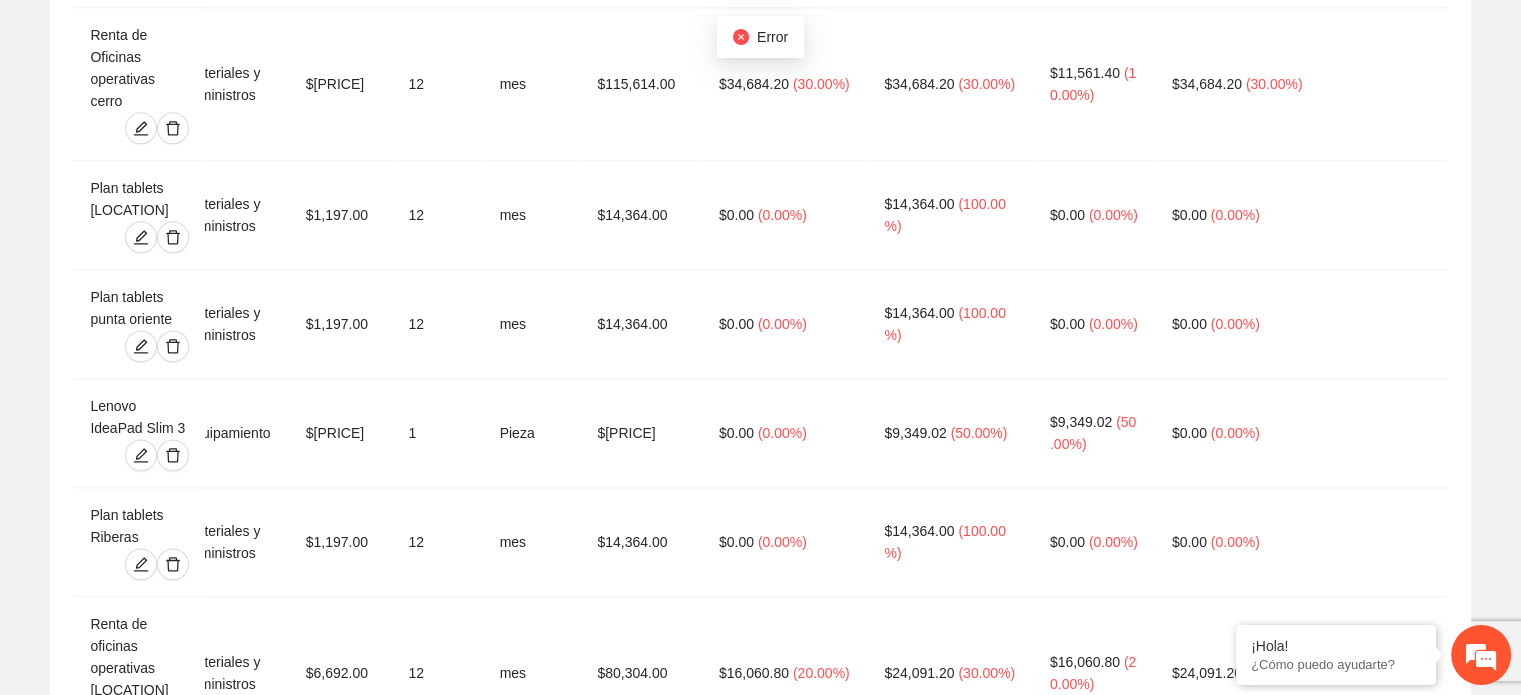 click on "Agregar concepto" at bounding box center [771, 2405] 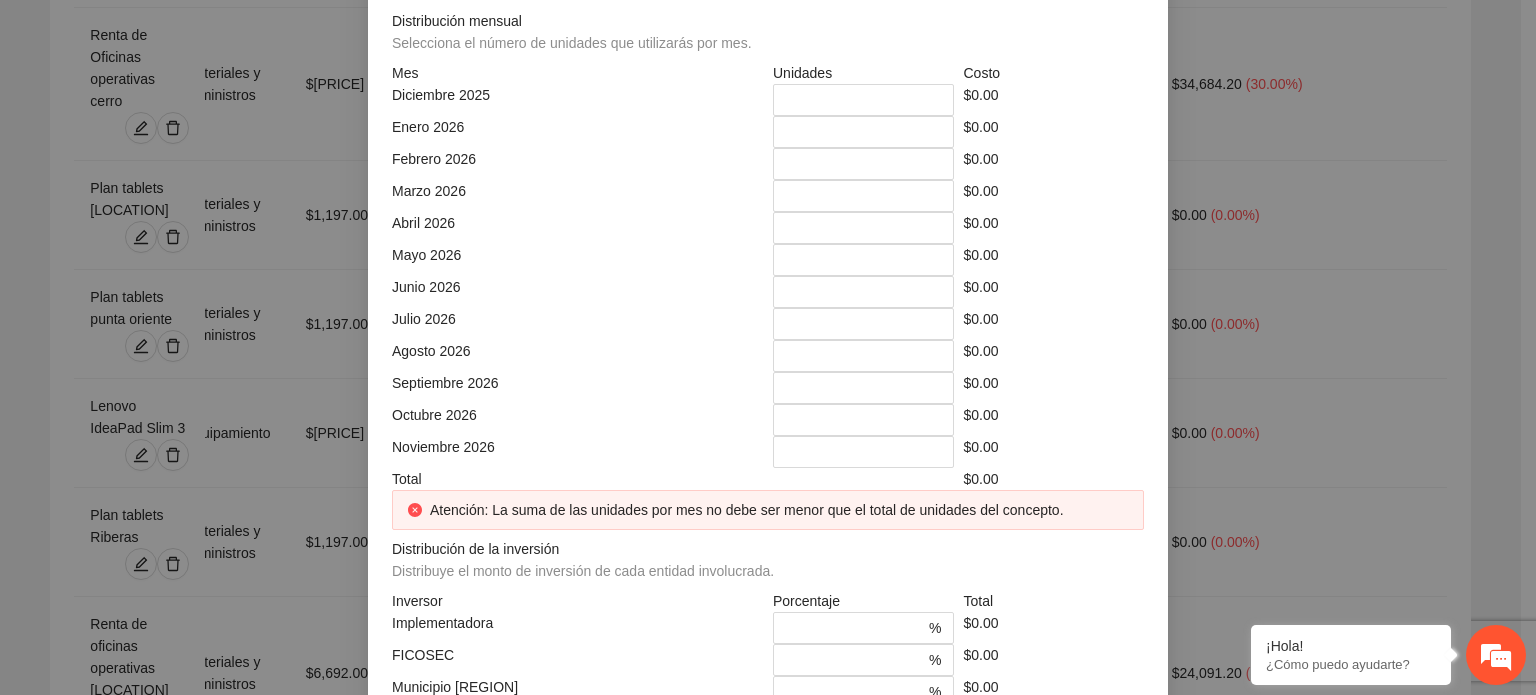 click at bounding box center (768, -248) 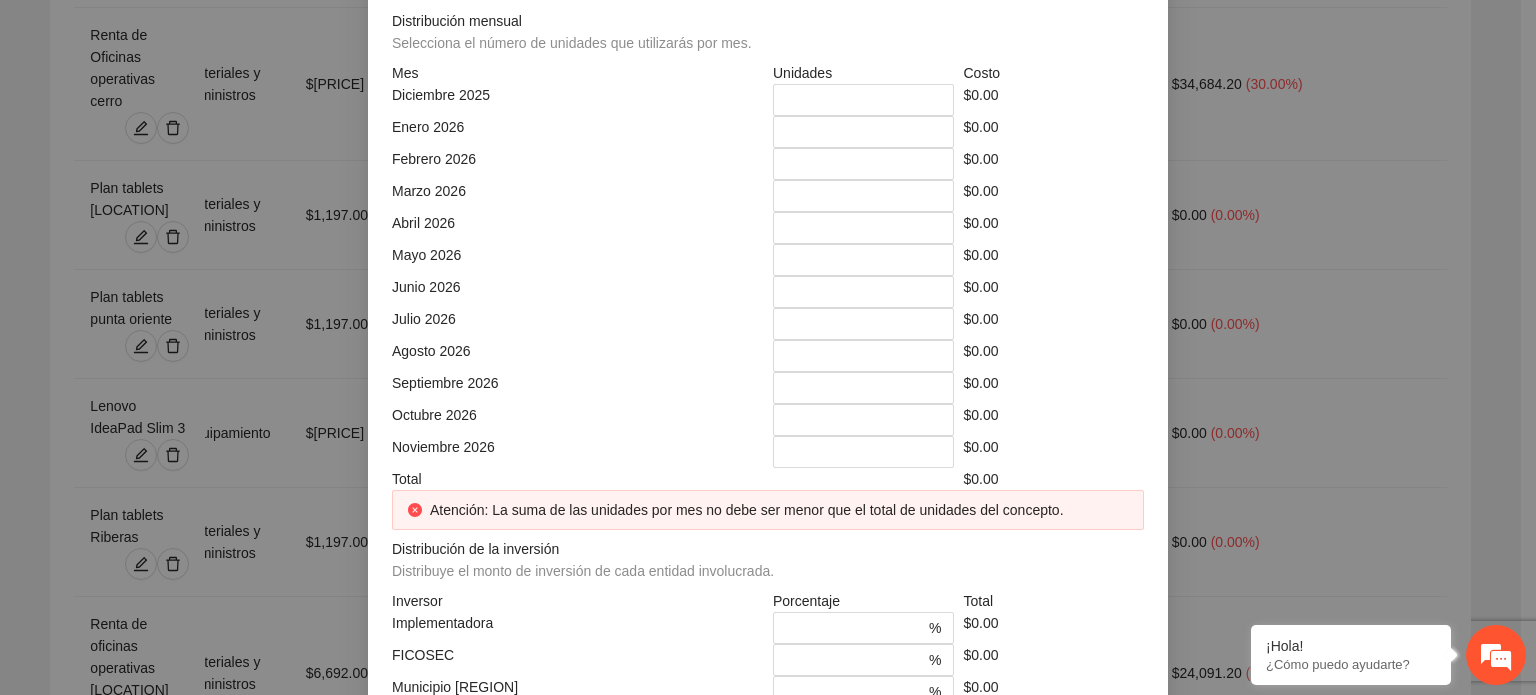 click at bounding box center (951, -178) 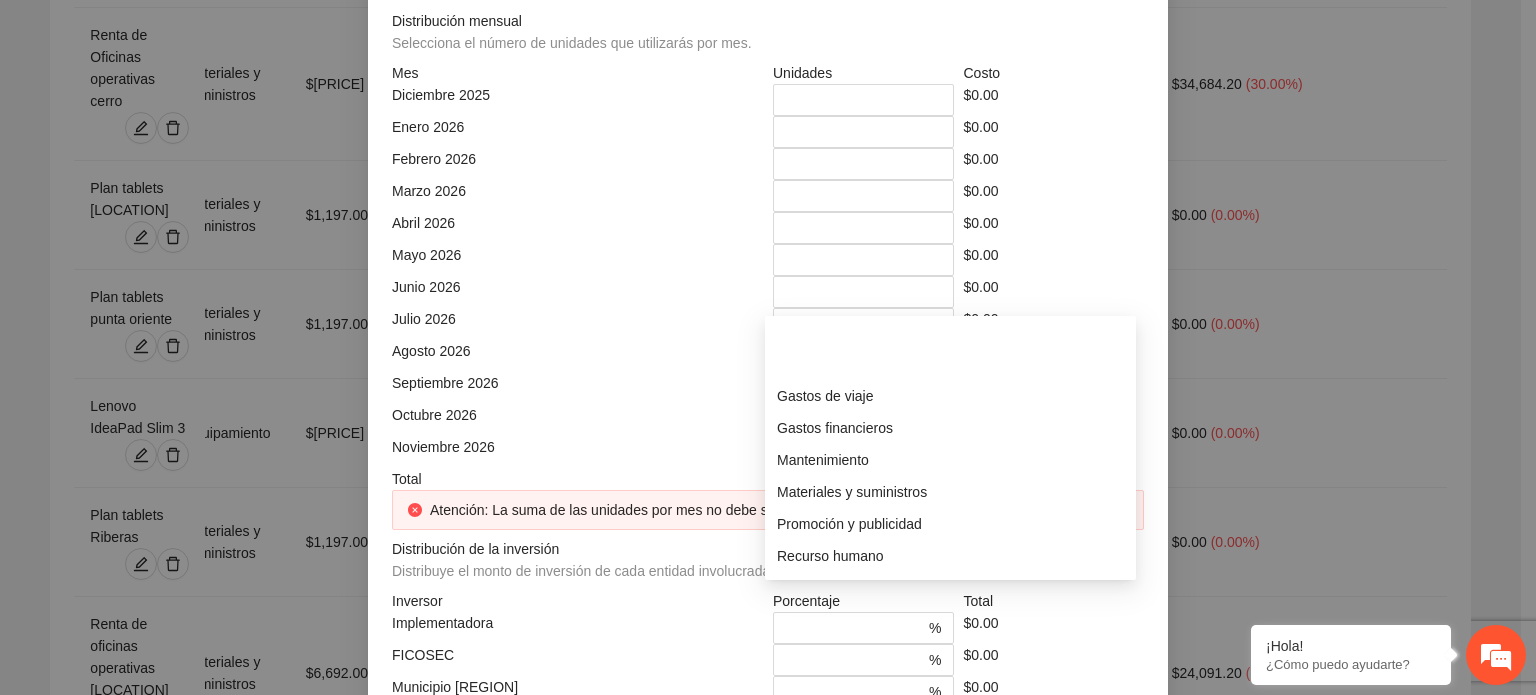 scroll, scrollTop: 192, scrollLeft: 0, axis: vertical 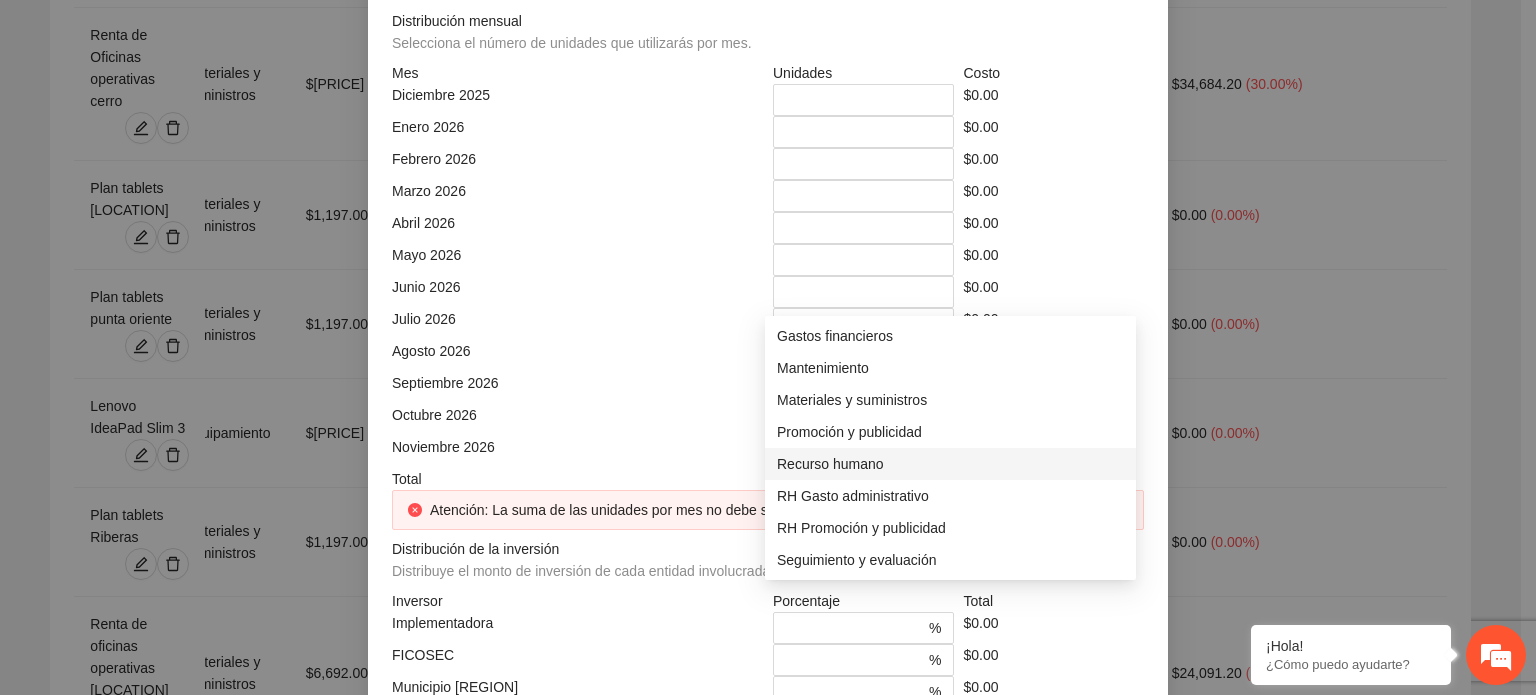 click on "Recurso humano" at bounding box center (950, 464) 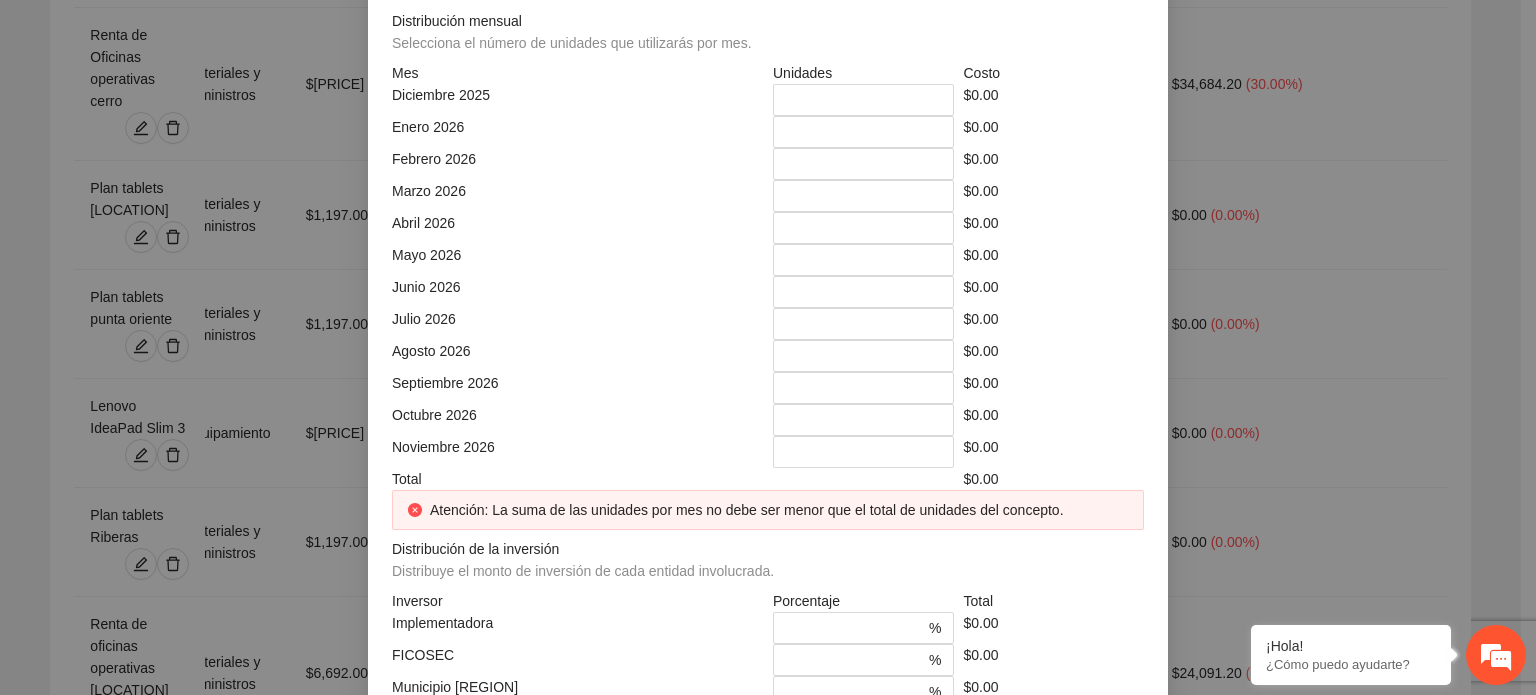 click on "Mes" at bounding box center [577, -108] 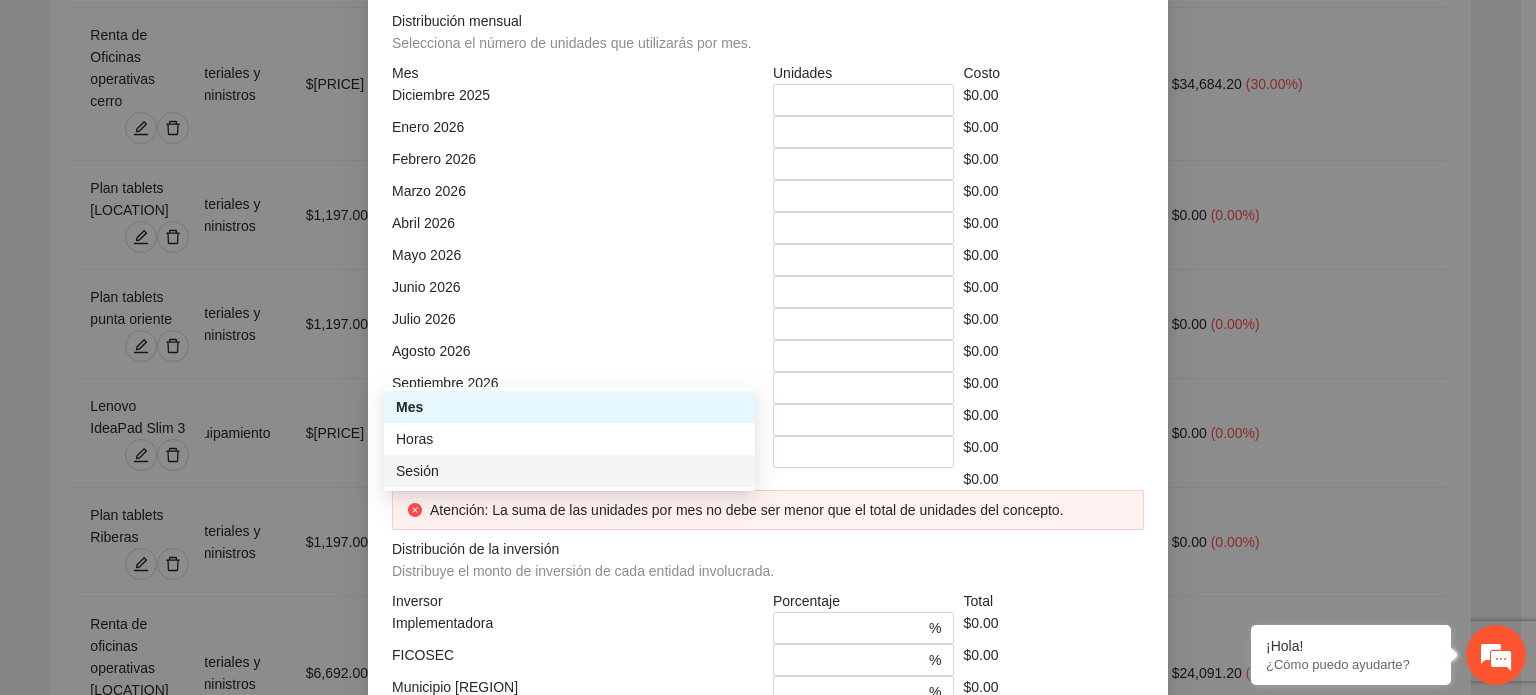 click on "Sesión" at bounding box center [569, 471] 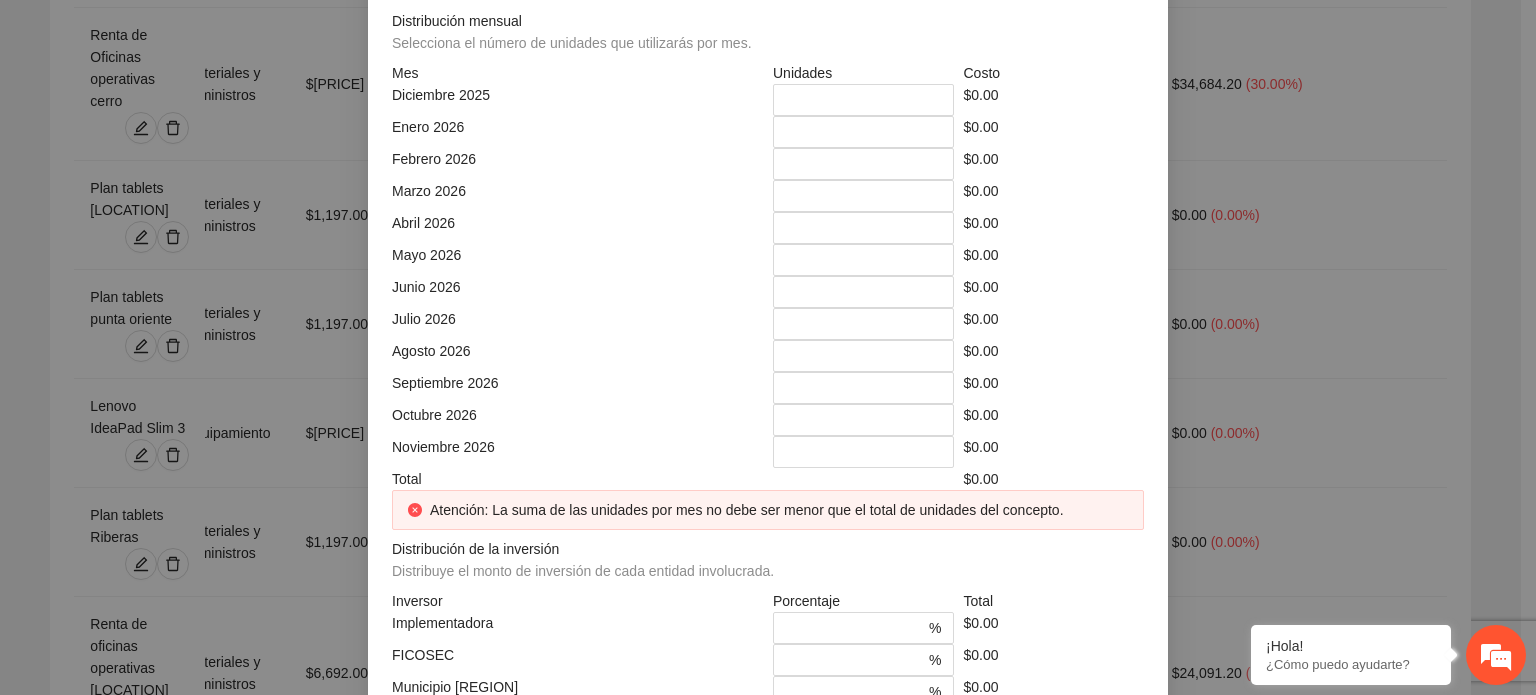click at bounding box center (964, -108) 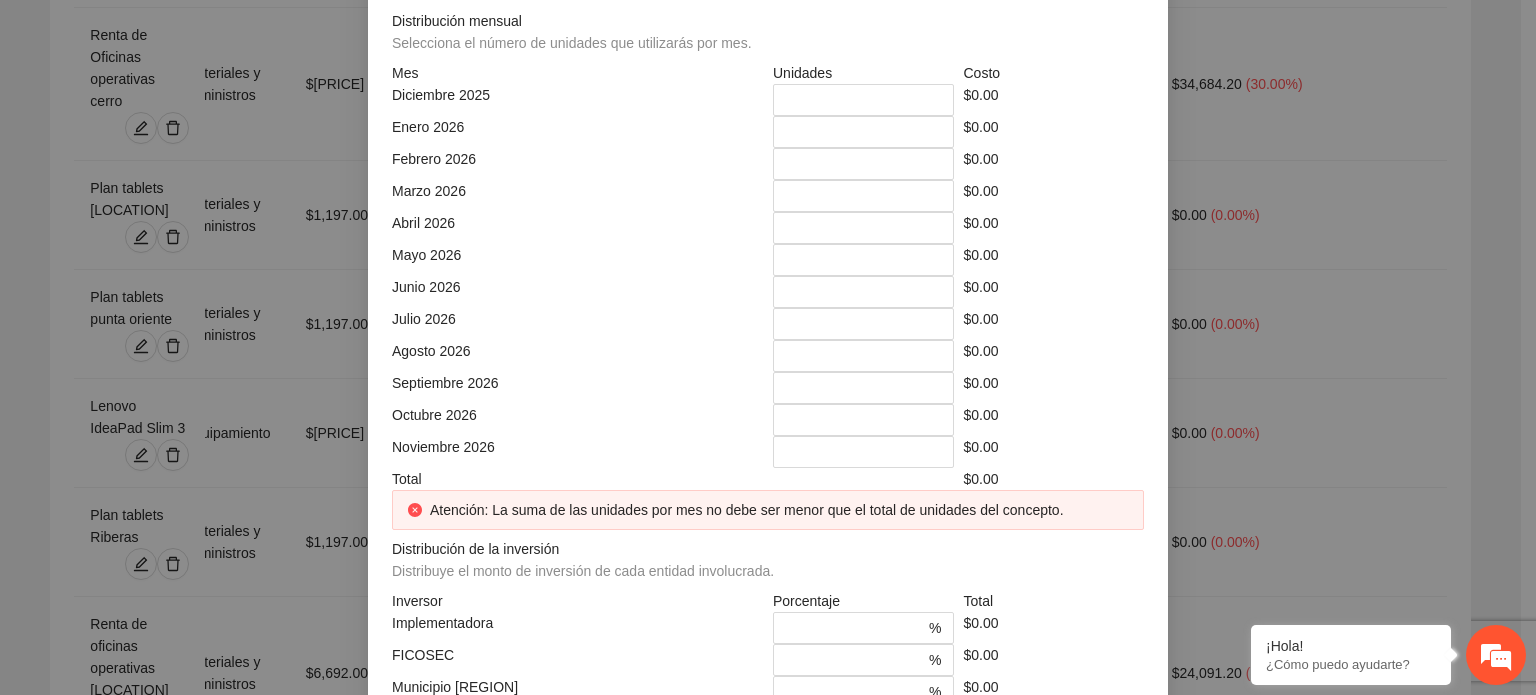 click on "Costo unitario" at bounding box center [958, -139] 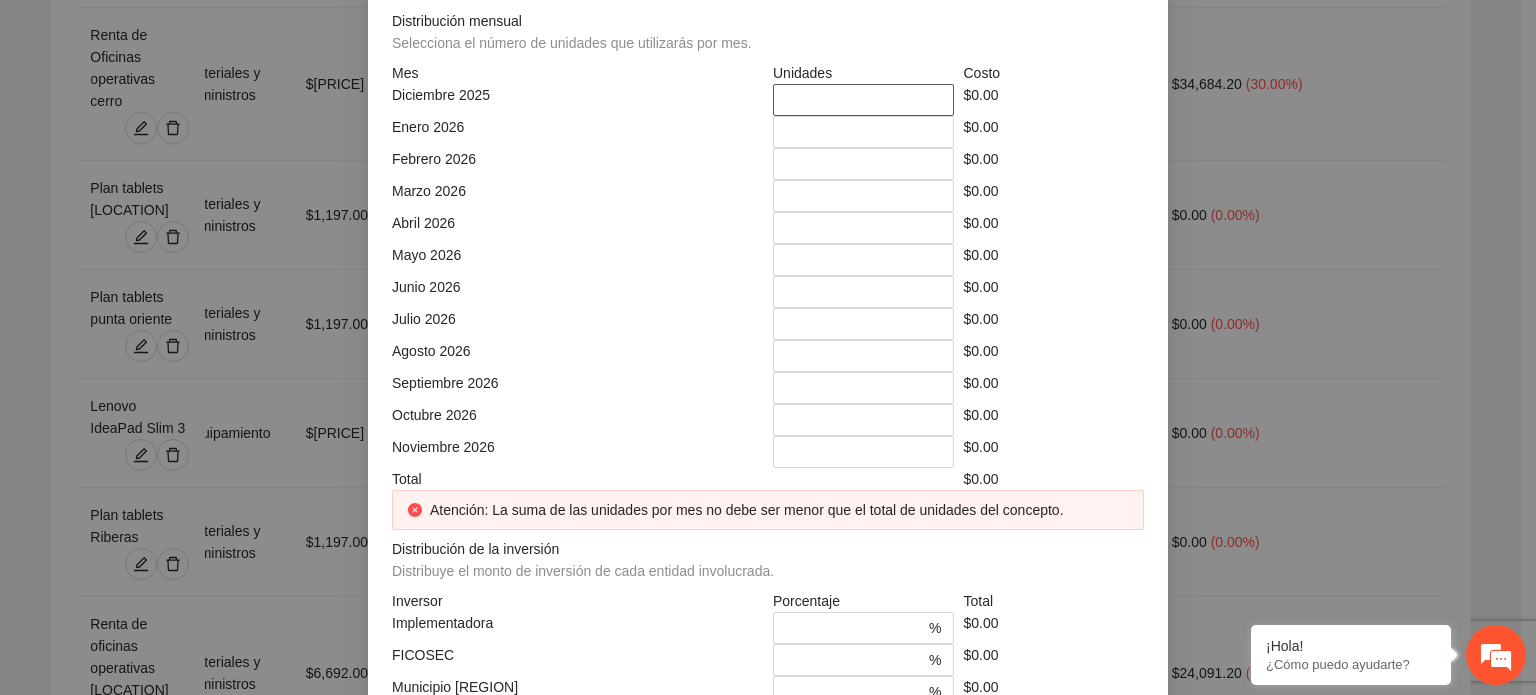 click on "*" at bounding box center [863, 100] 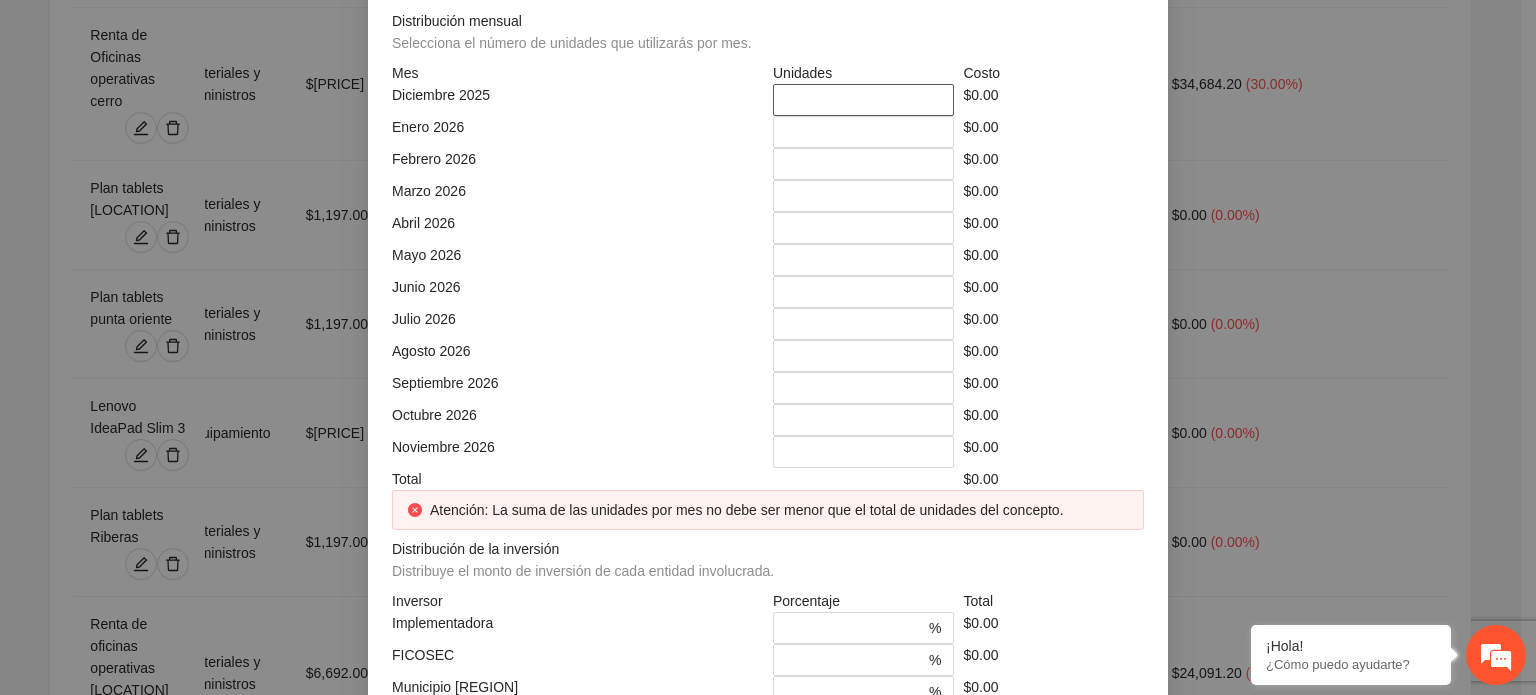 click on "*" at bounding box center [863, 100] 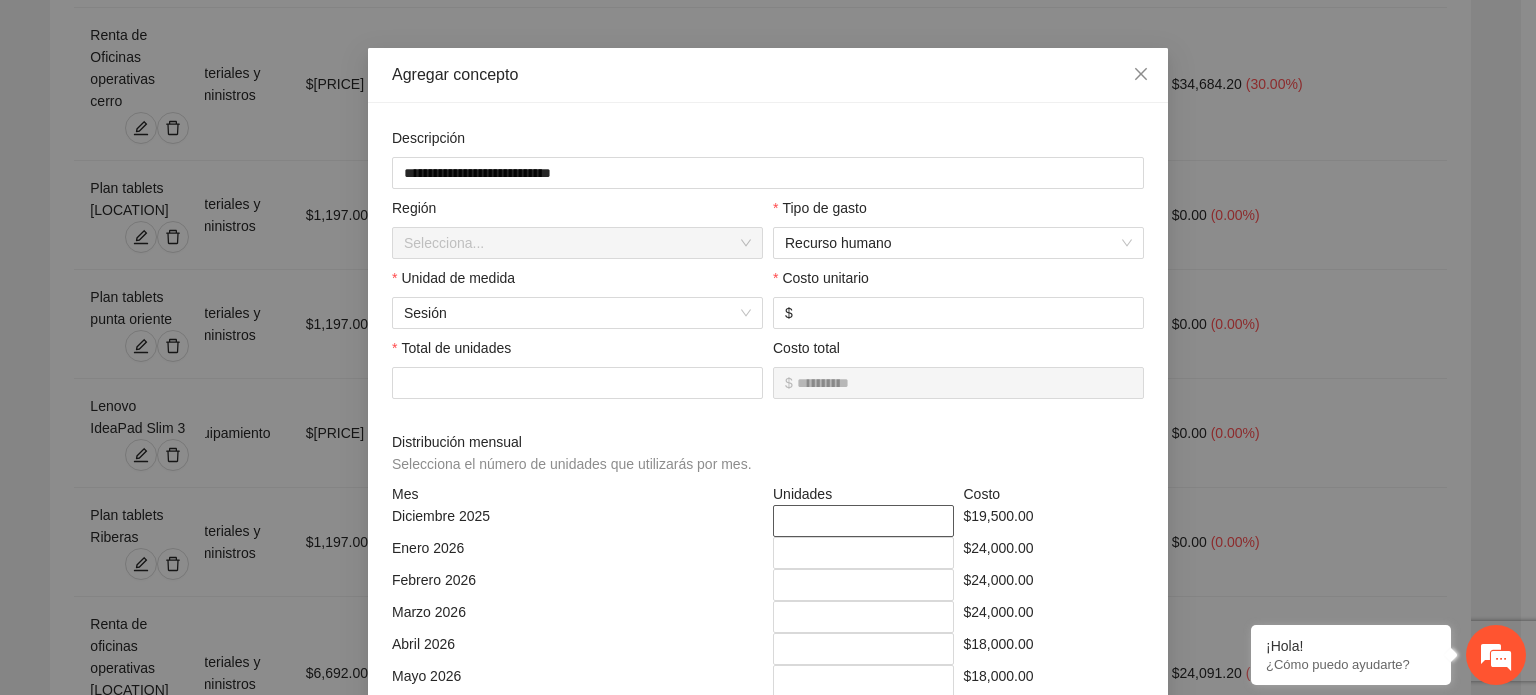 scroll, scrollTop: 416, scrollLeft: 0, axis: vertical 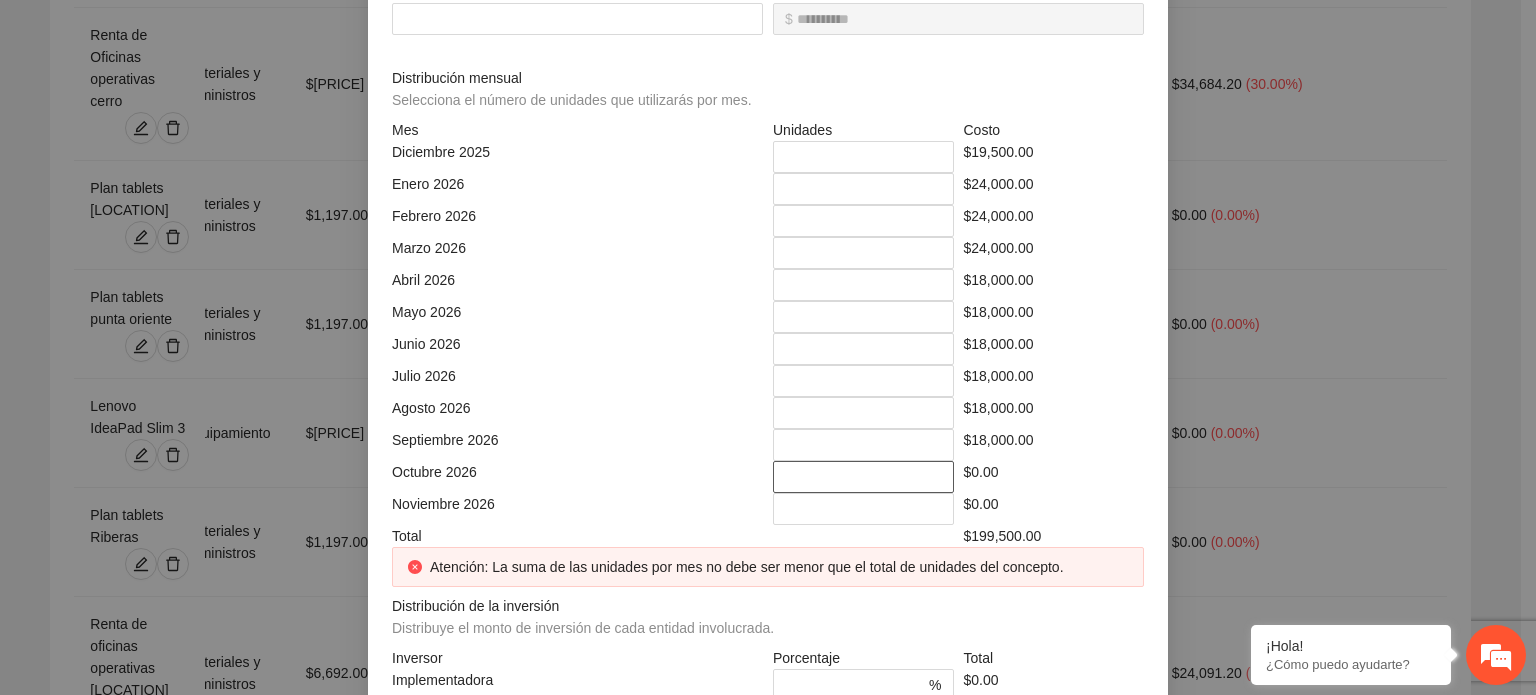 click on "*" at bounding box center [863, 477] 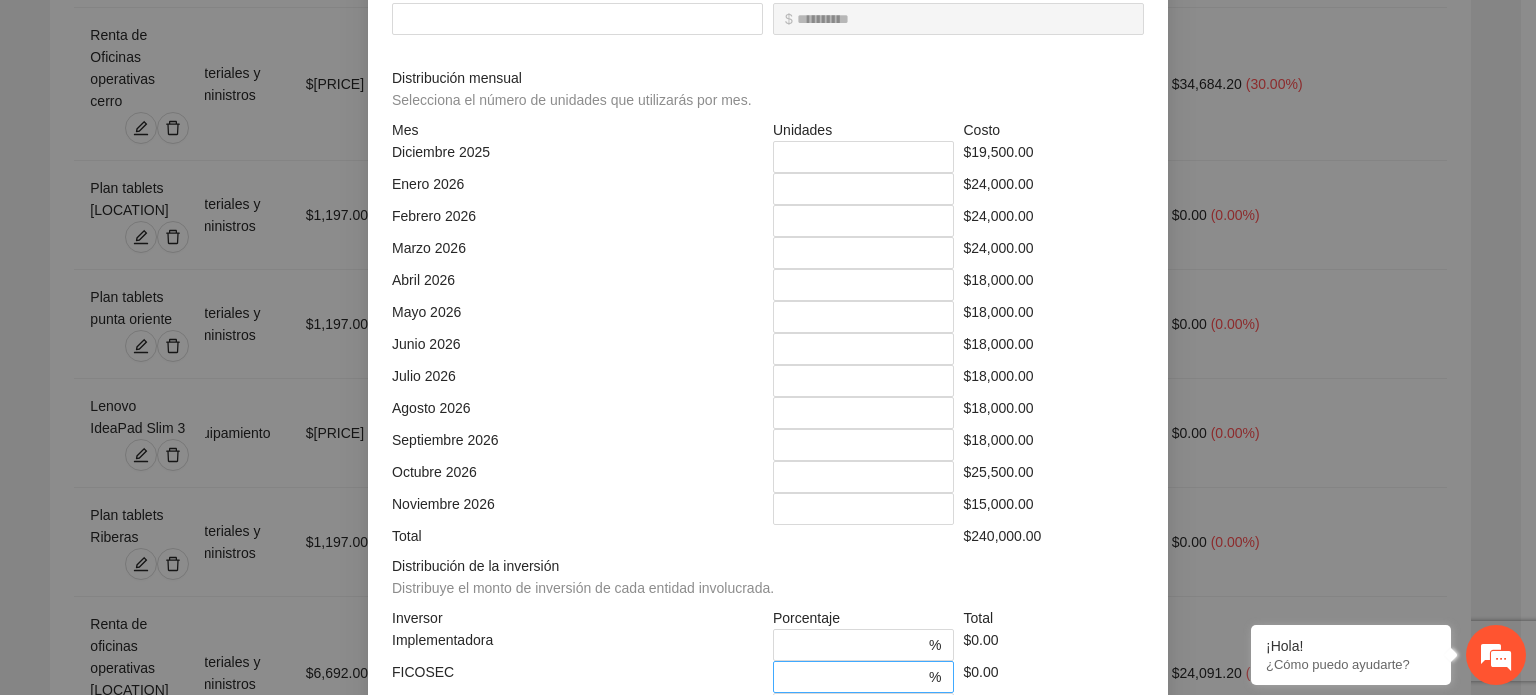 click on "*" at bounding box center [855, 677] 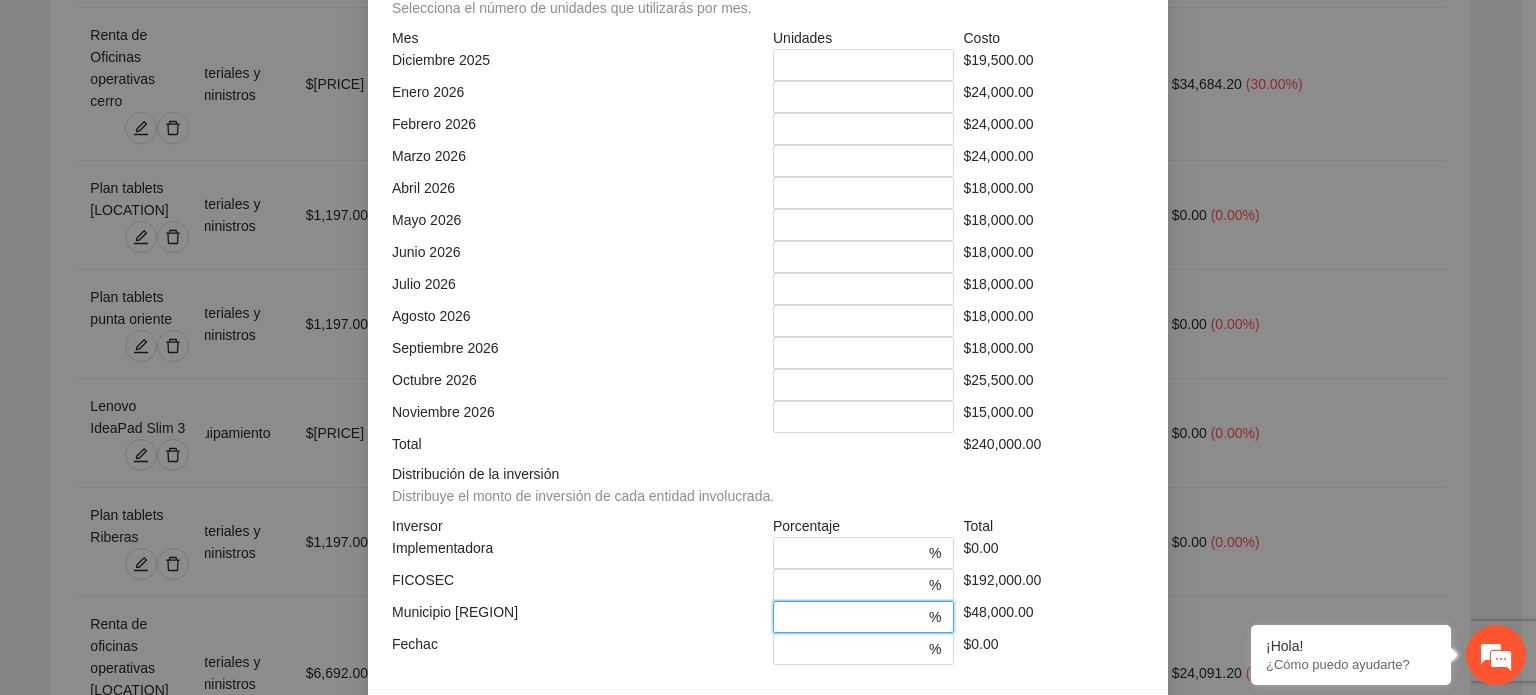 scroll, scrollTop: 573, scrollLeft: 0, axis: vertical 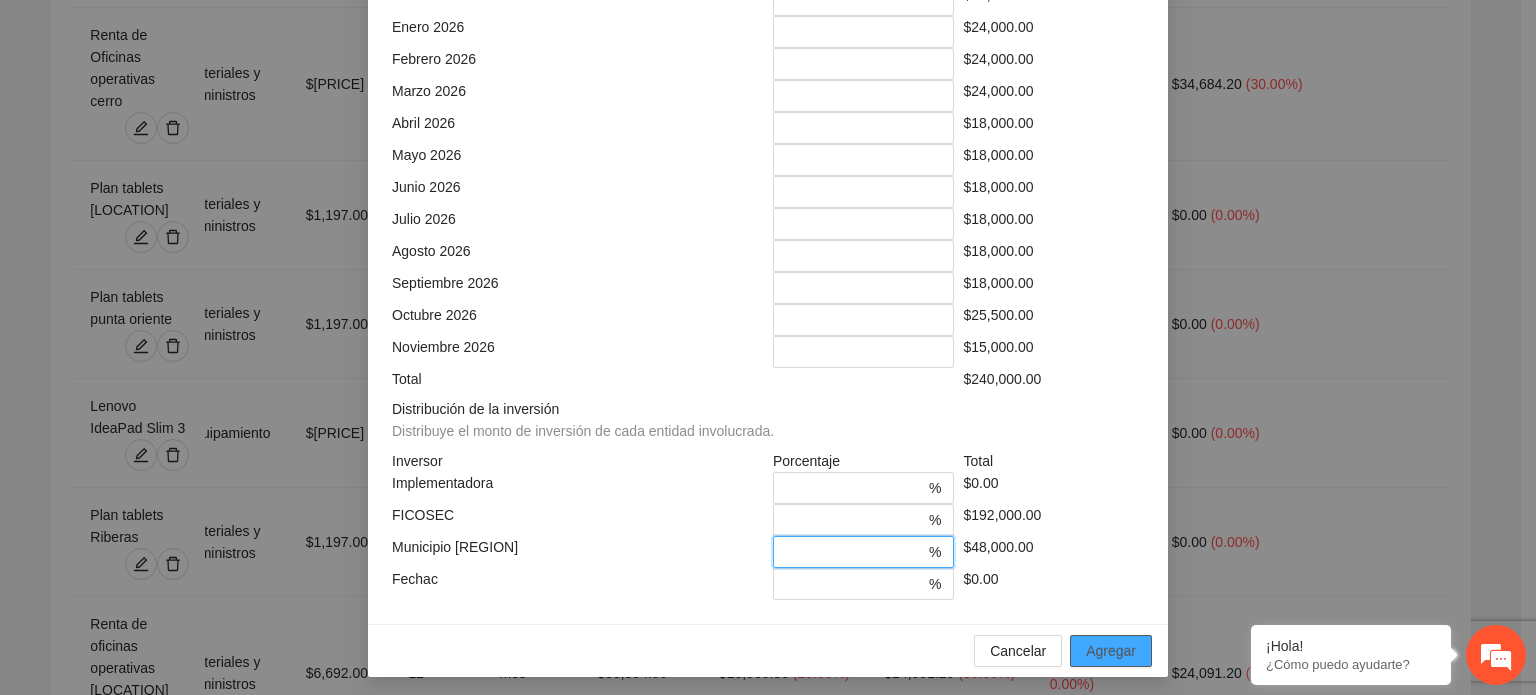 click on "Agregar" at bounding box center [1111, 651] 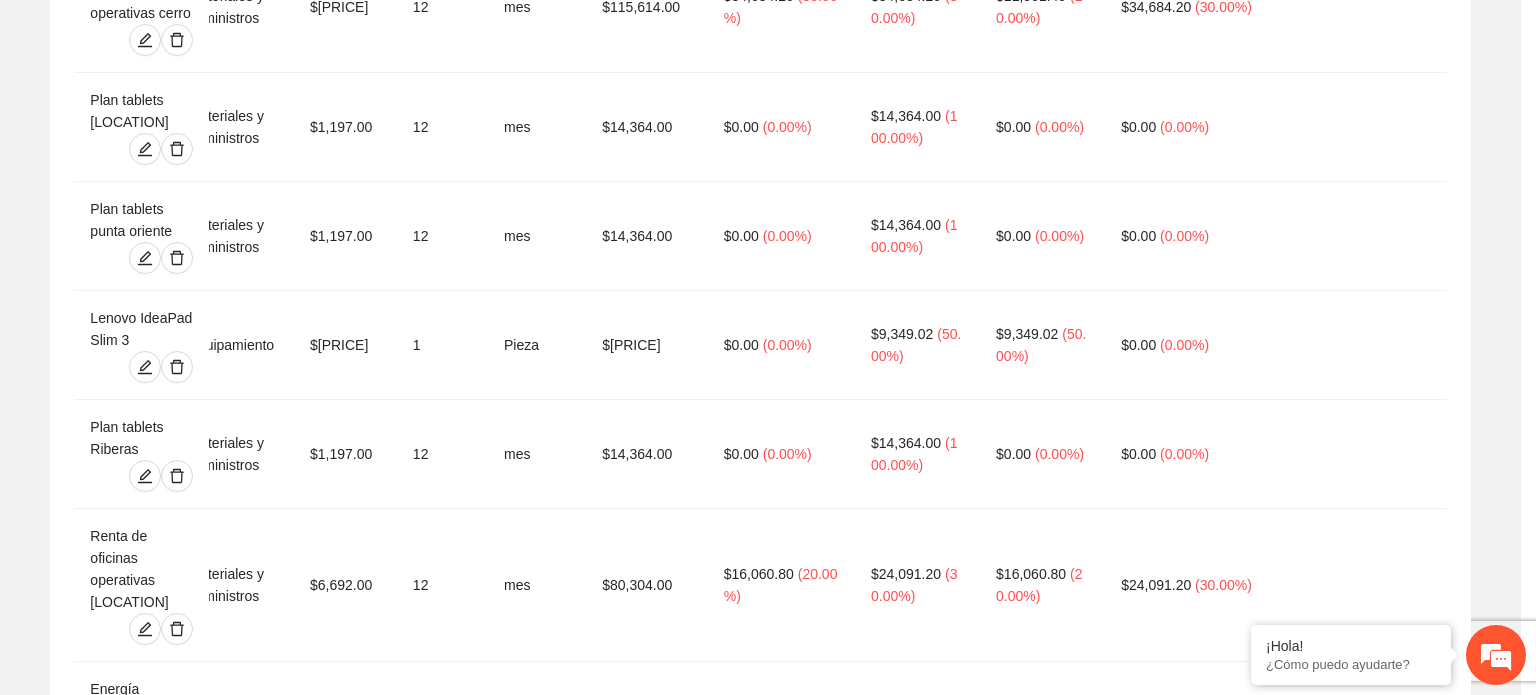 scroll, scrollTop: 473, scrollLeft: 0, axis: vertical 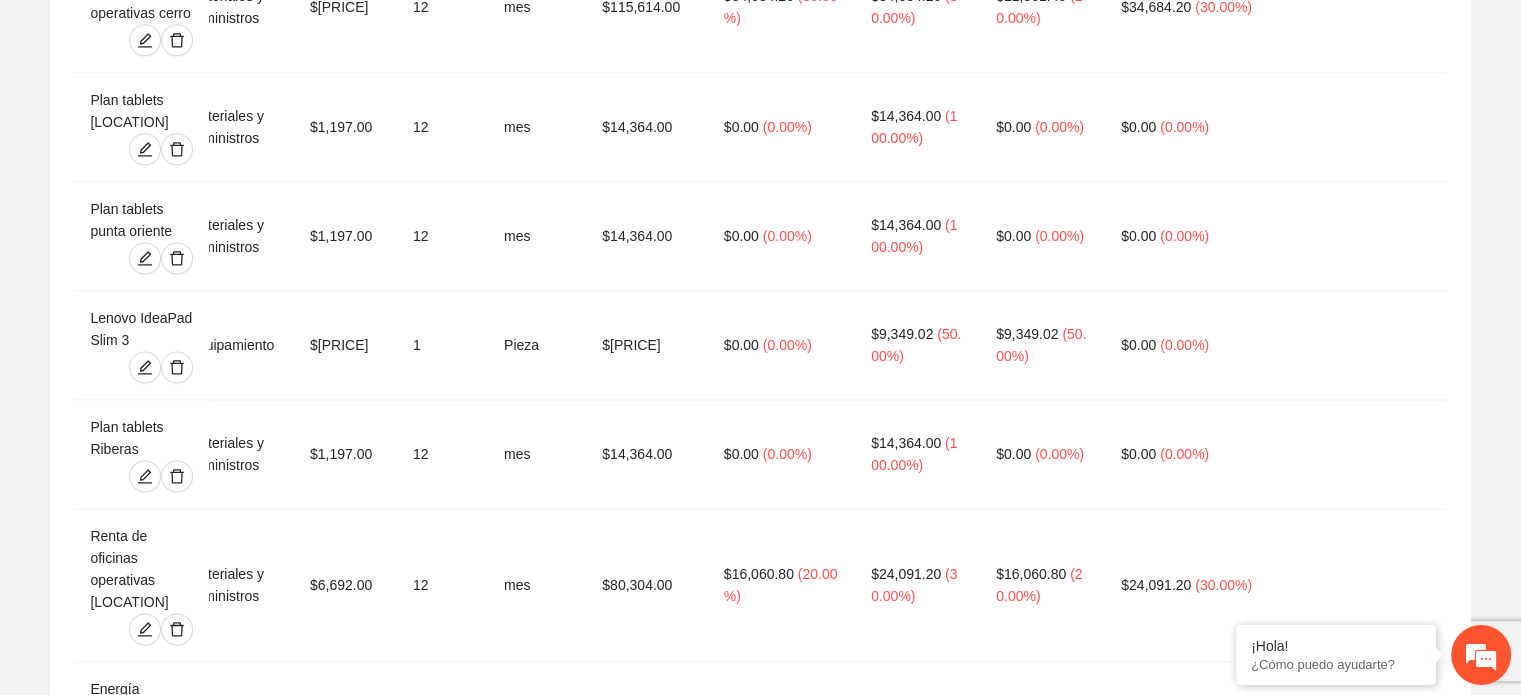 click 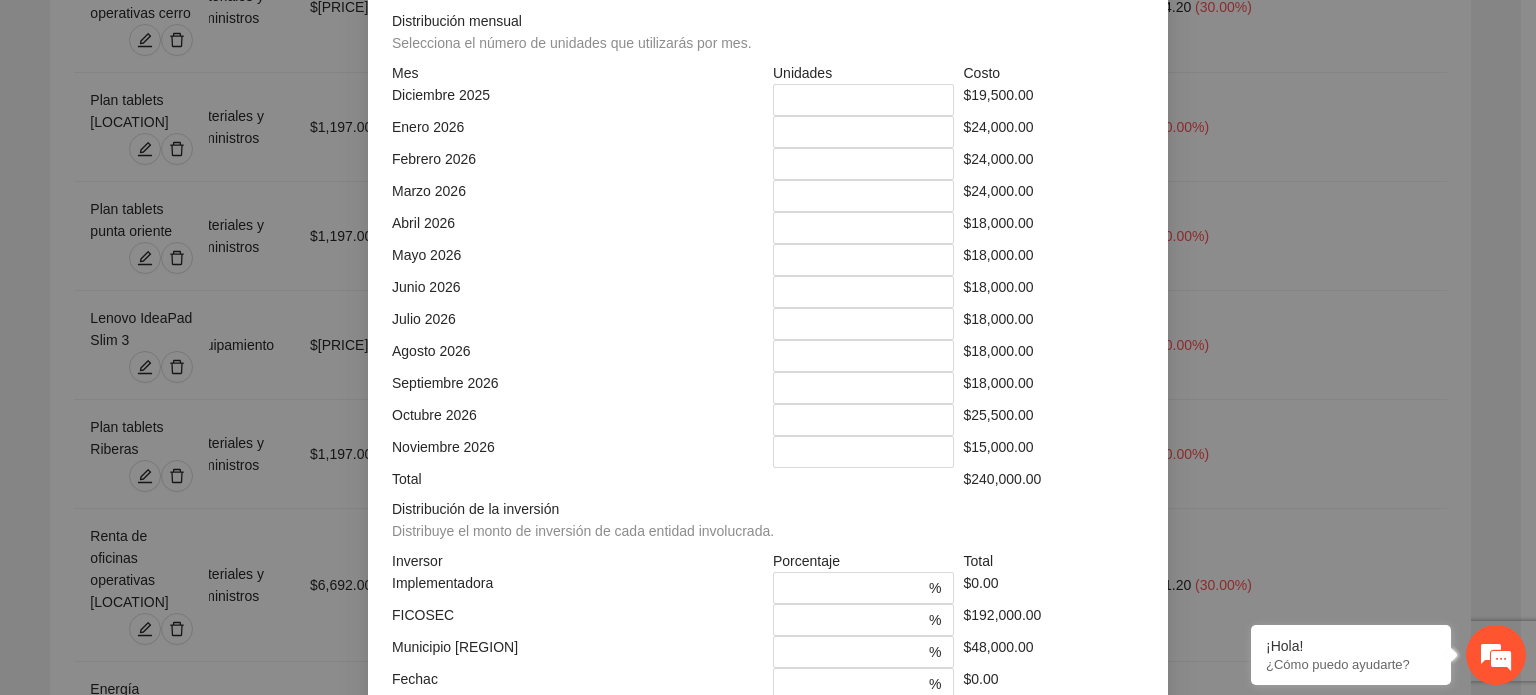click on "**********" at bounding box center [768, -248] 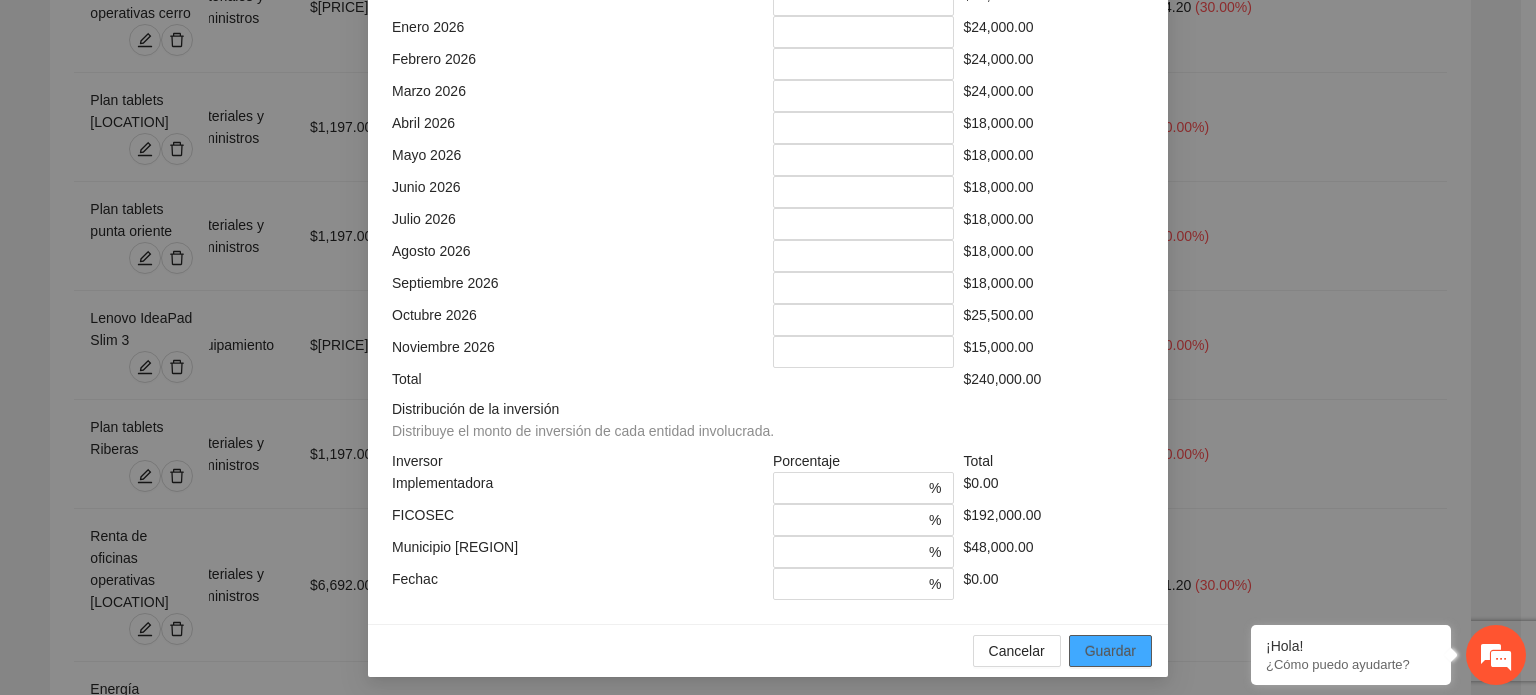 click on "Guardar" at bounding box center (1110, 651) 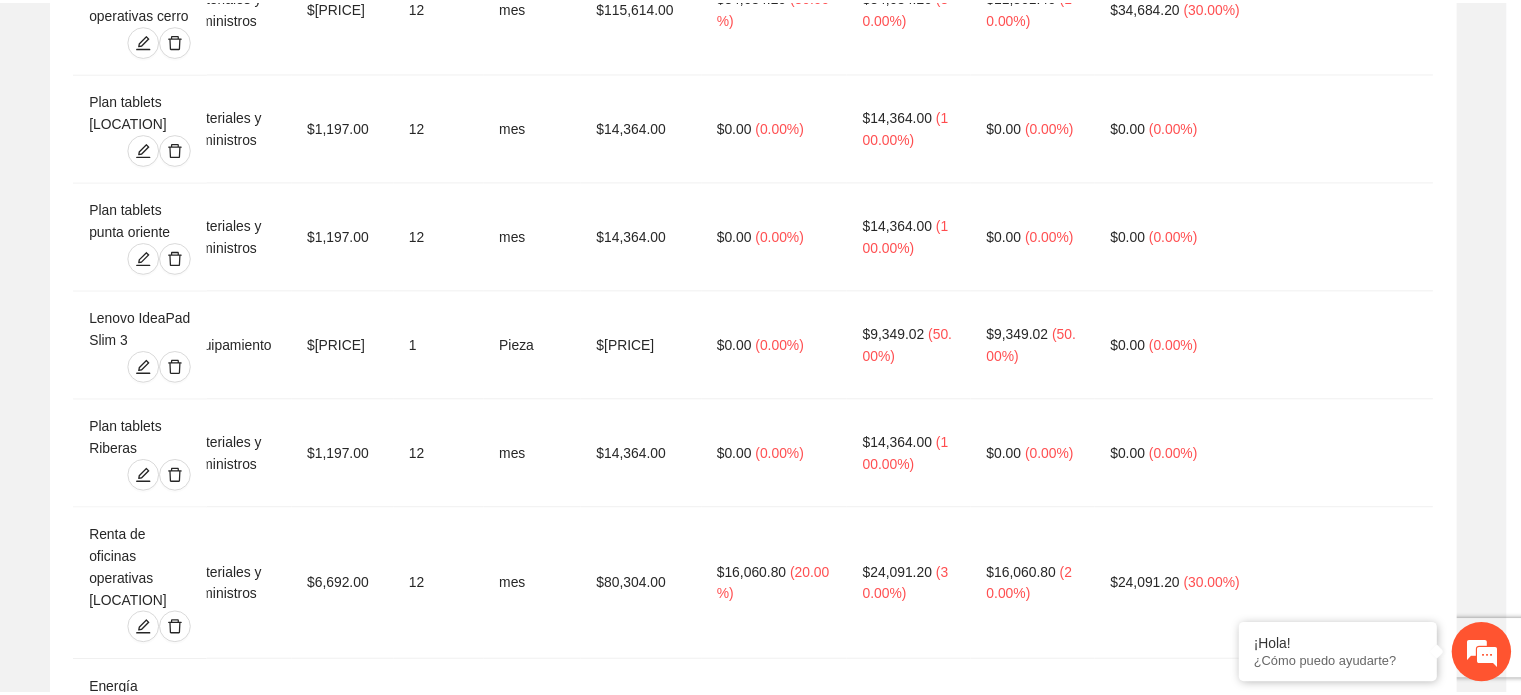 scroll, scrollTop: 473, scrollLeft: 0, axis: vertical 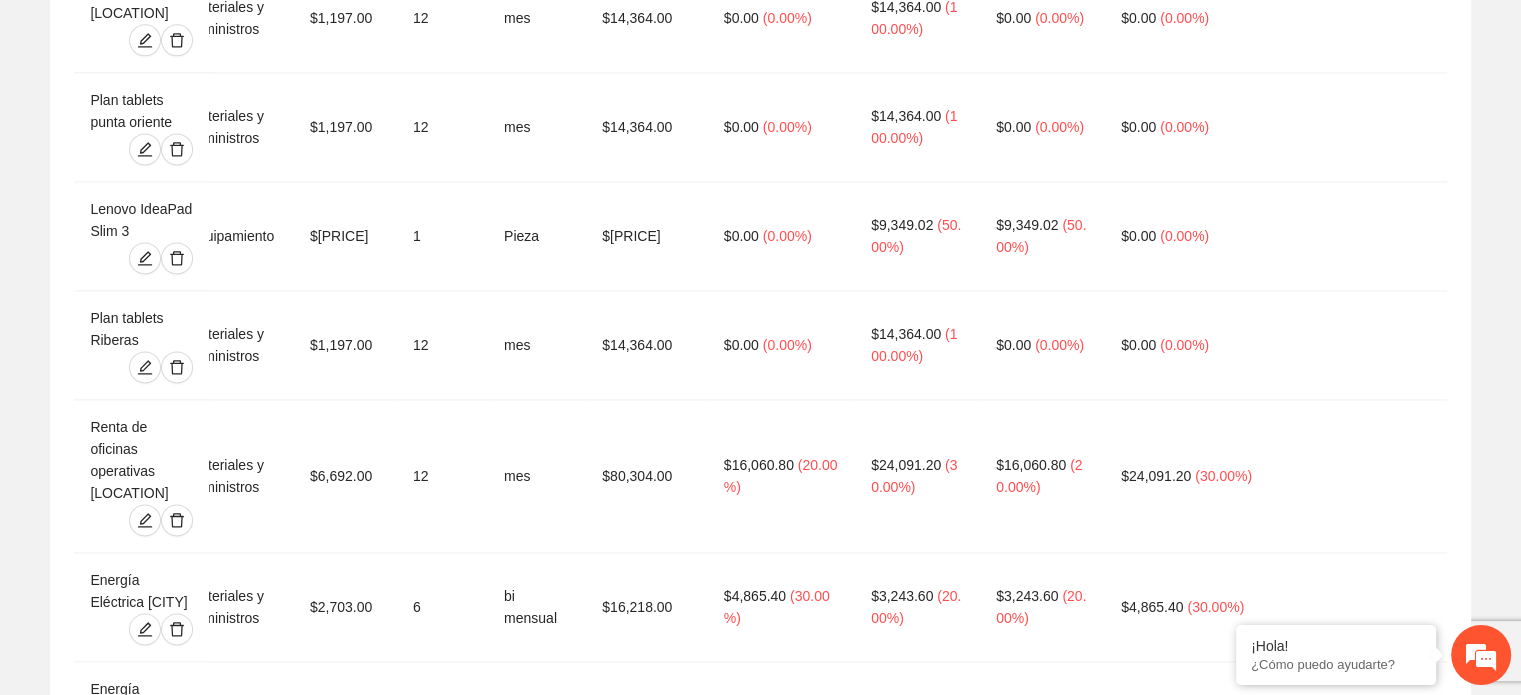 click on "Agregar concepto" at bounding box center (771, 2361) 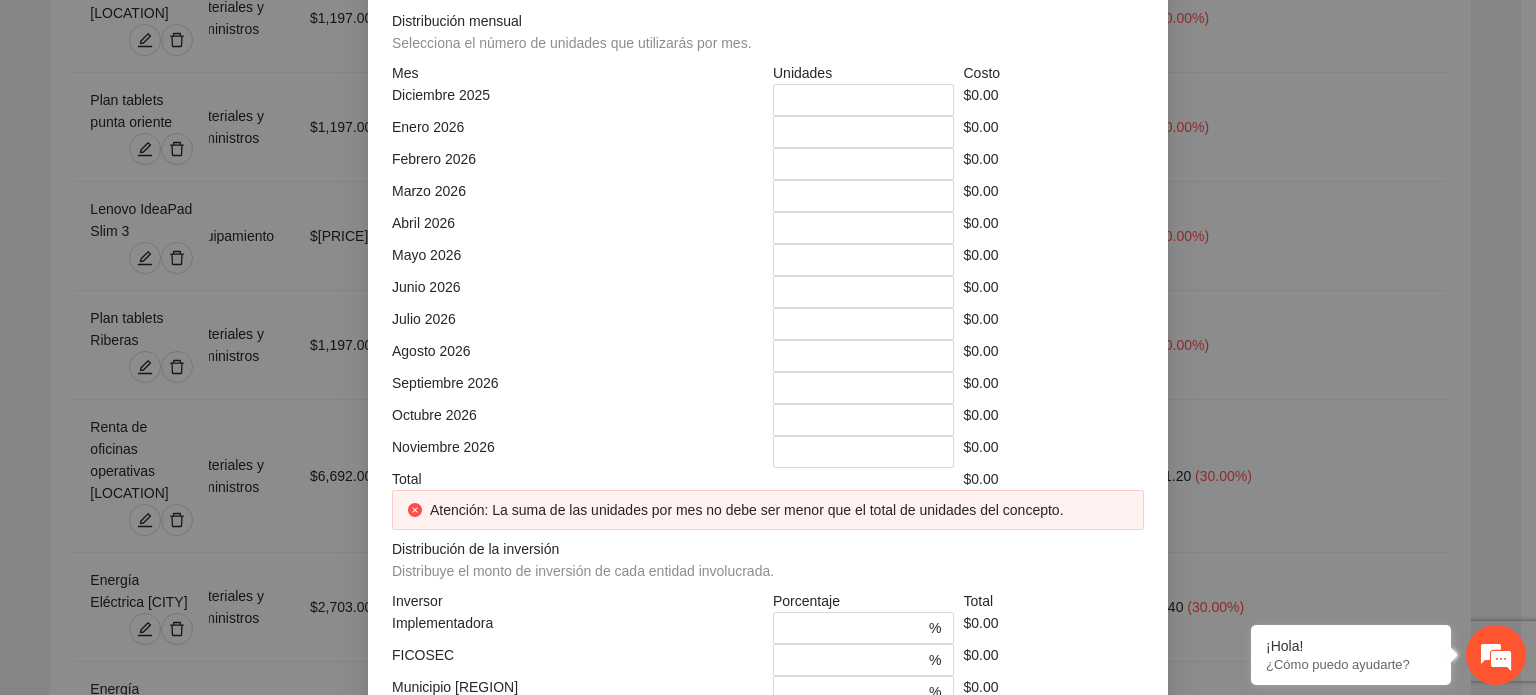 scroll, scrollTop: 0, scrollLeft: 0, axis: both 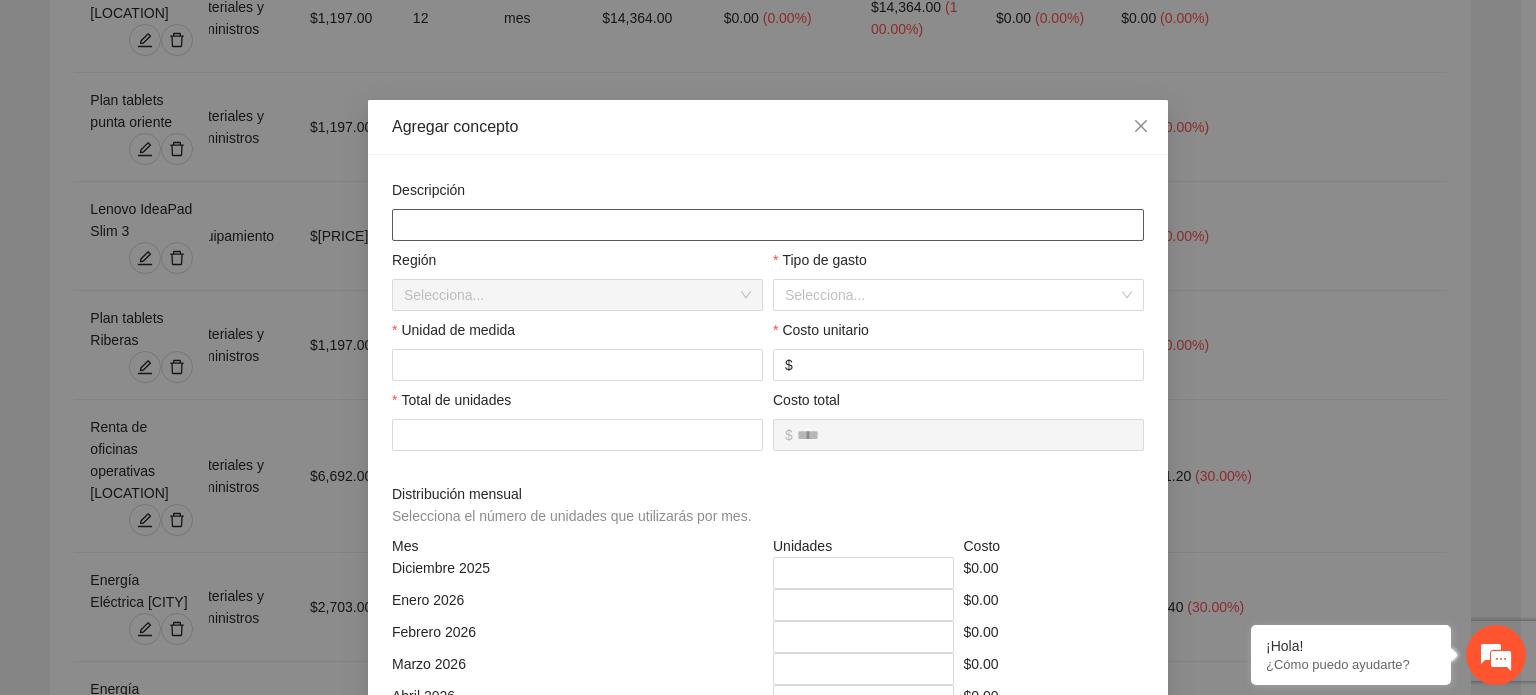click at bounding box center [768, 225] 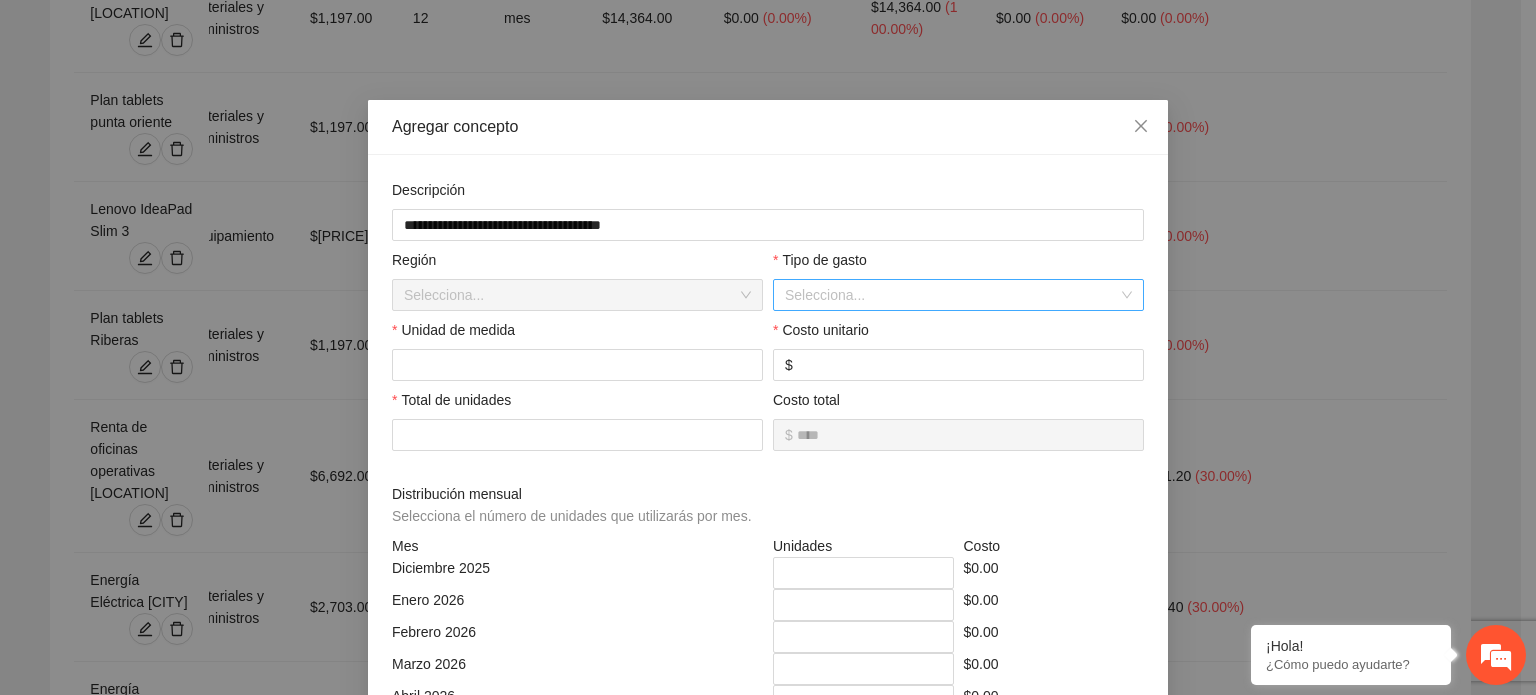 click at bounding box center (951, 295) 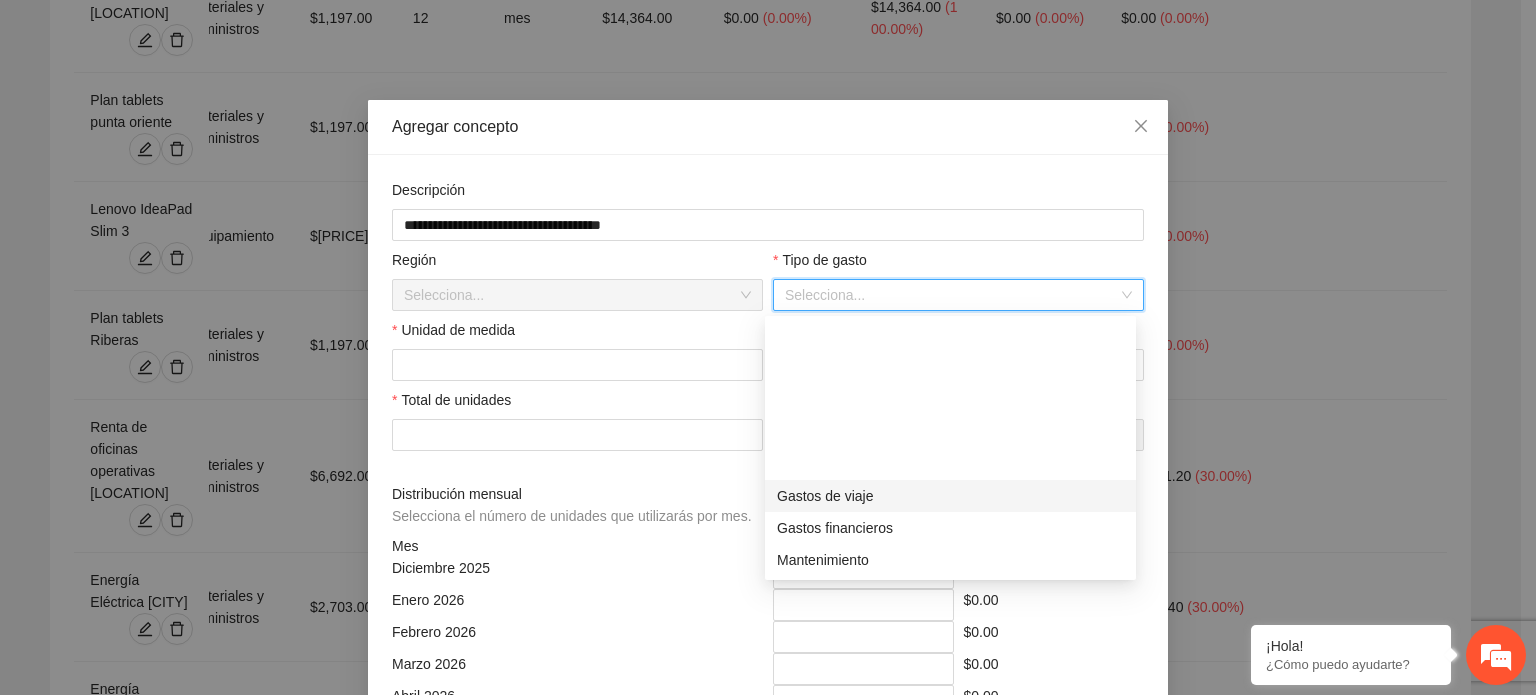 scroll, scrollTop: 184, scrollLeft: 0, axis: vertical 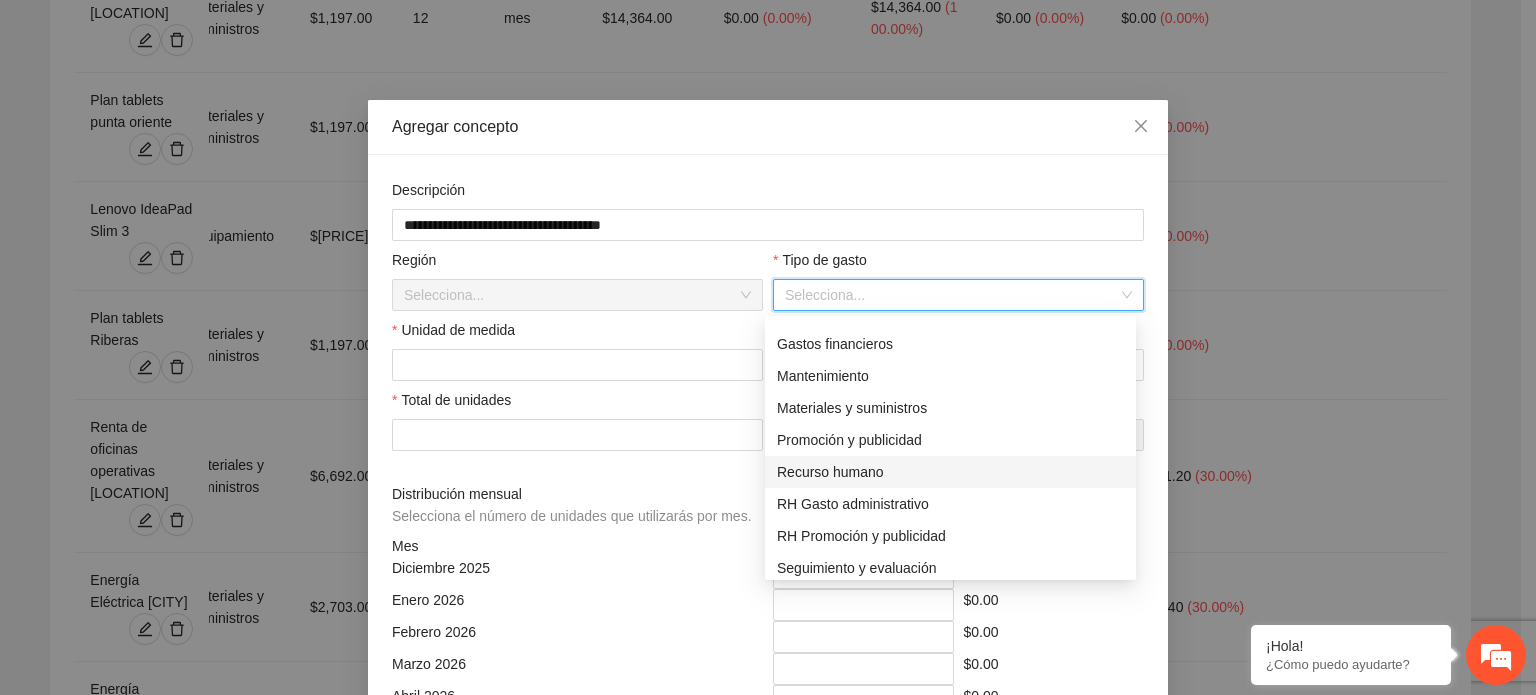 click on "Recurso humano" at bounding box center [950, 472] 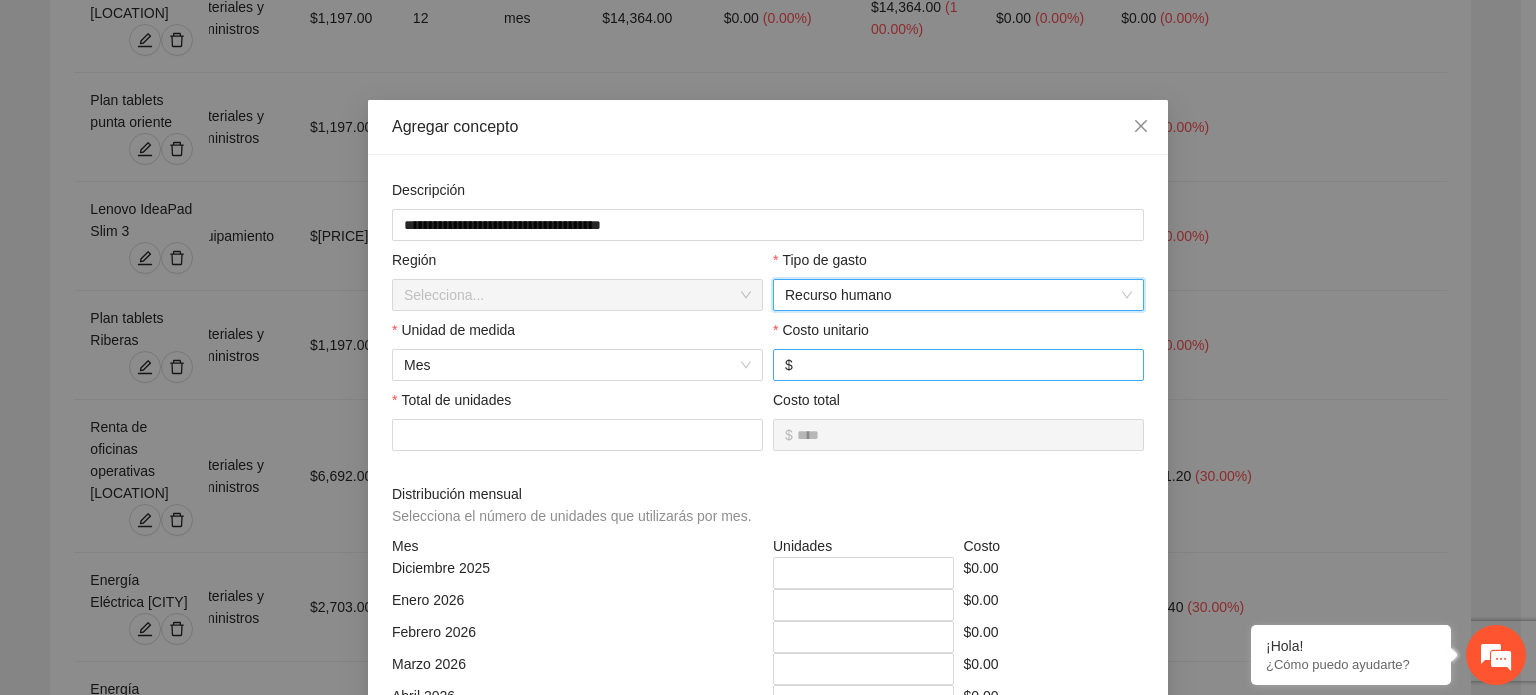 click at bounding box center (964, 365) 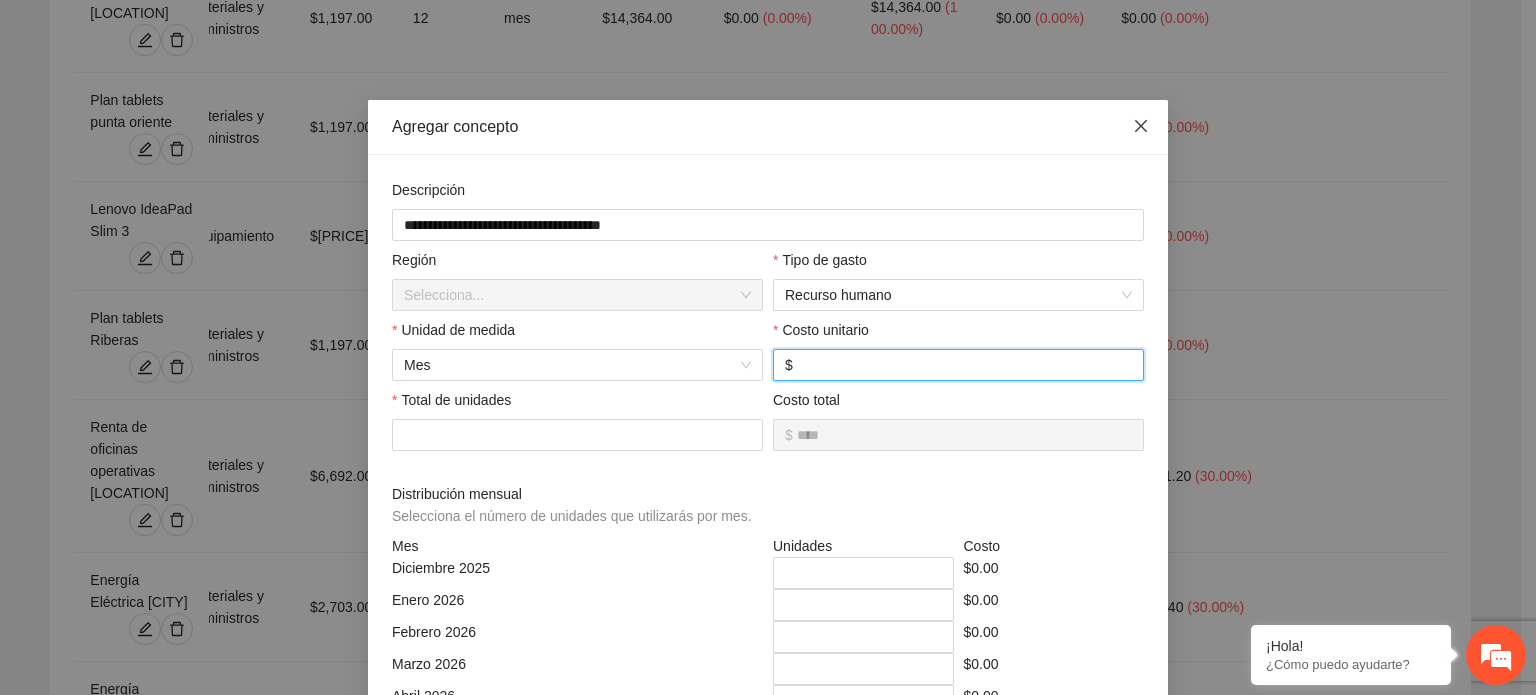 click 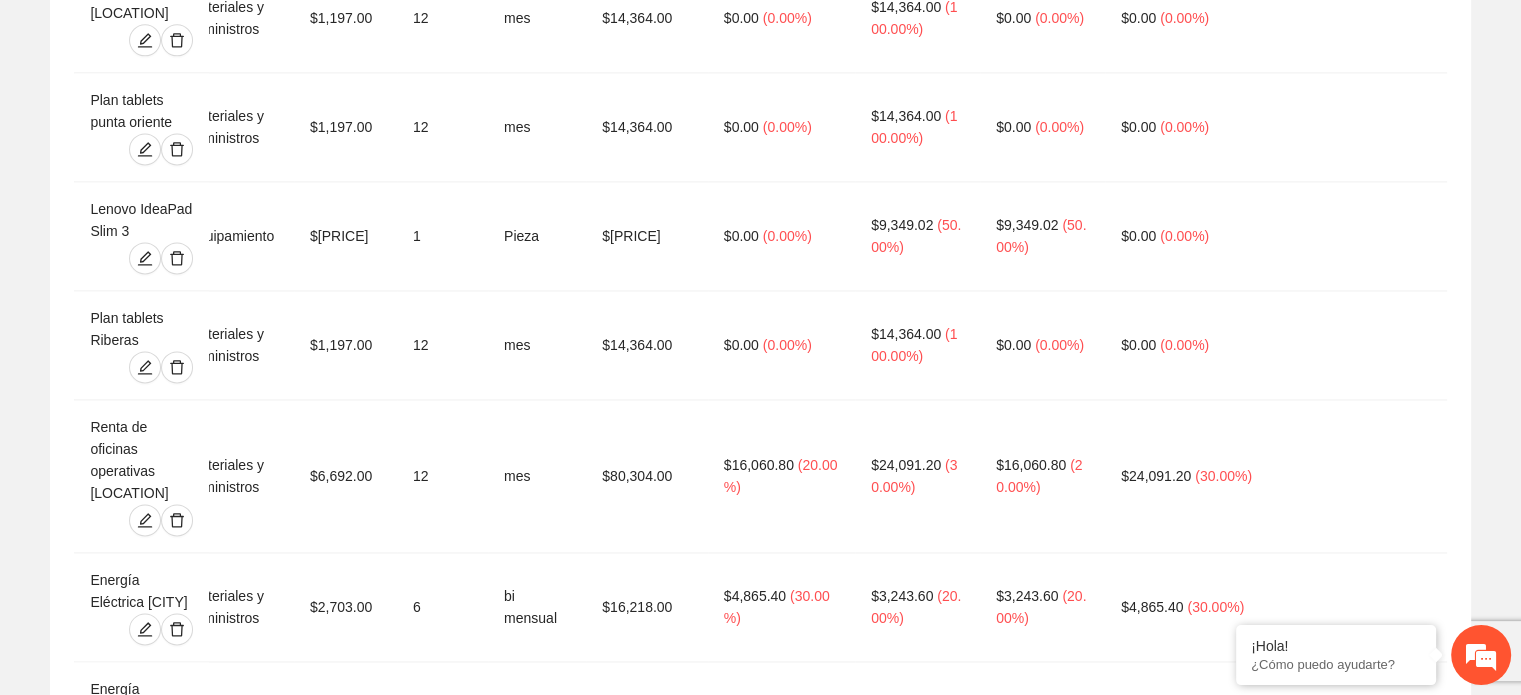 click at bounding box center (144, 2235) 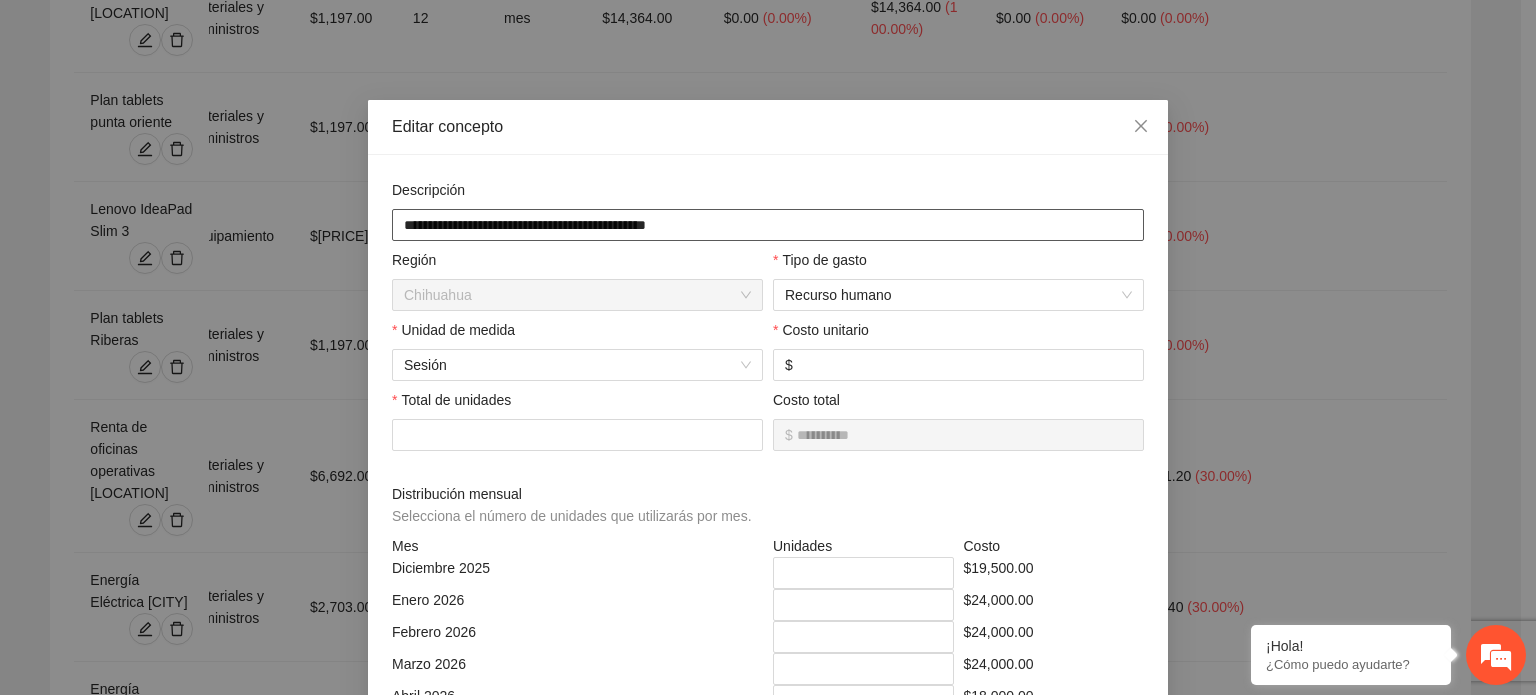 click on "**********" at bounding box center (768, 225) 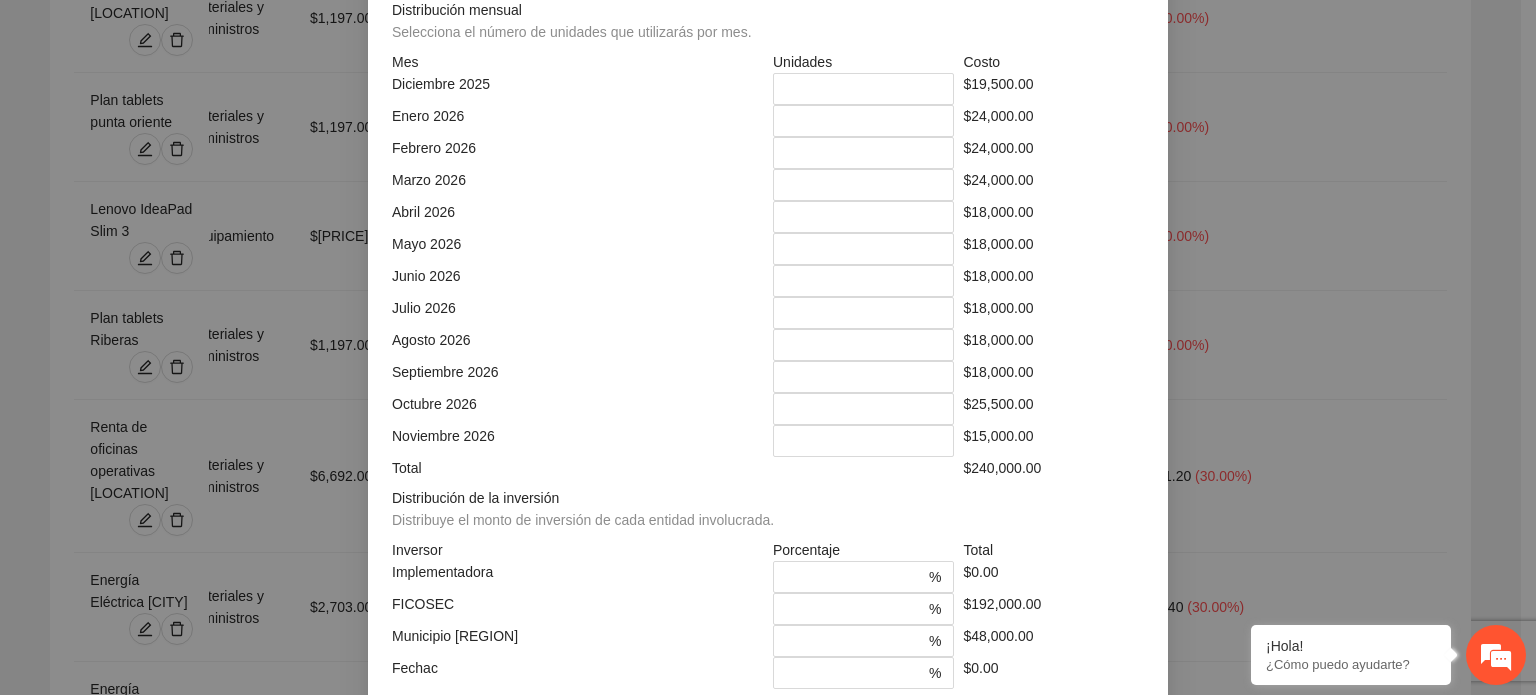 scroll, scrollTop: 573, scrollLeft: 0, axis: vertical 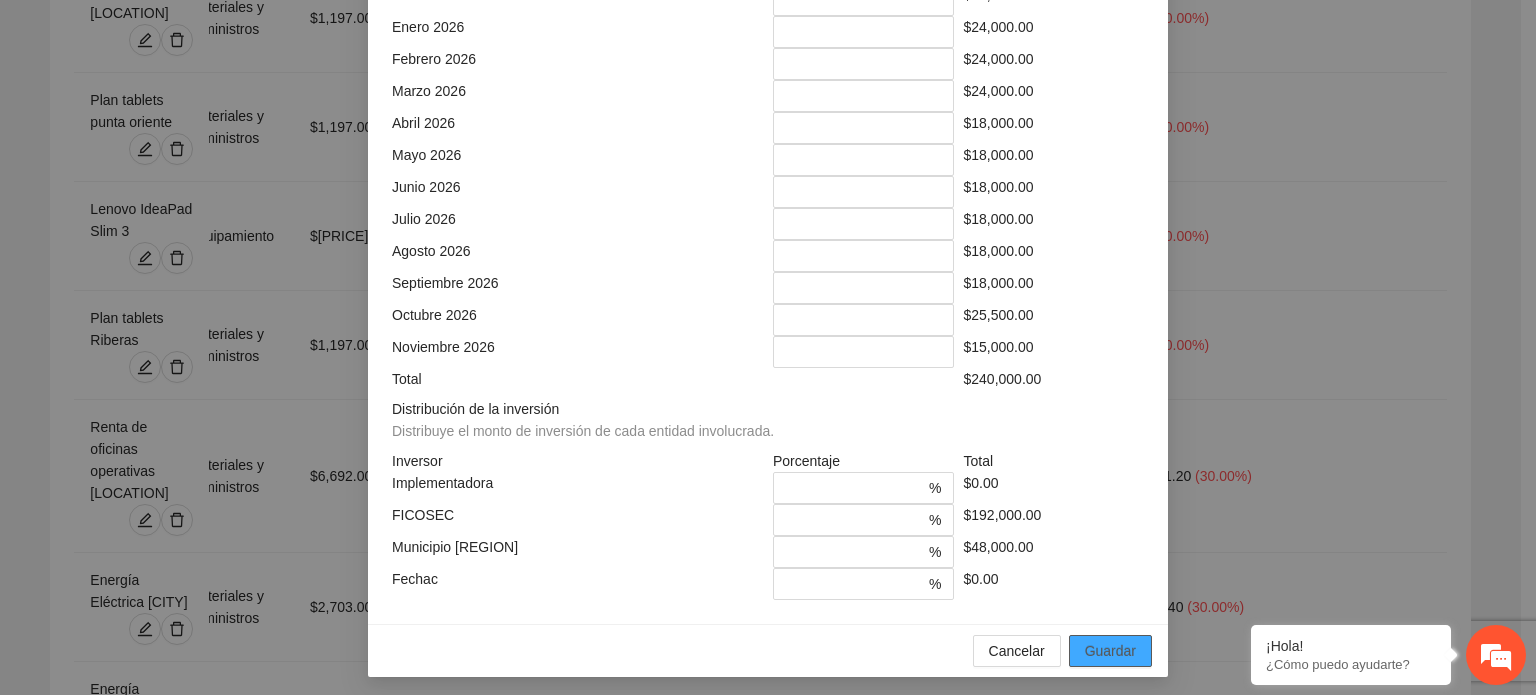 click on "Guardar" at bounding box center (1110, 651) 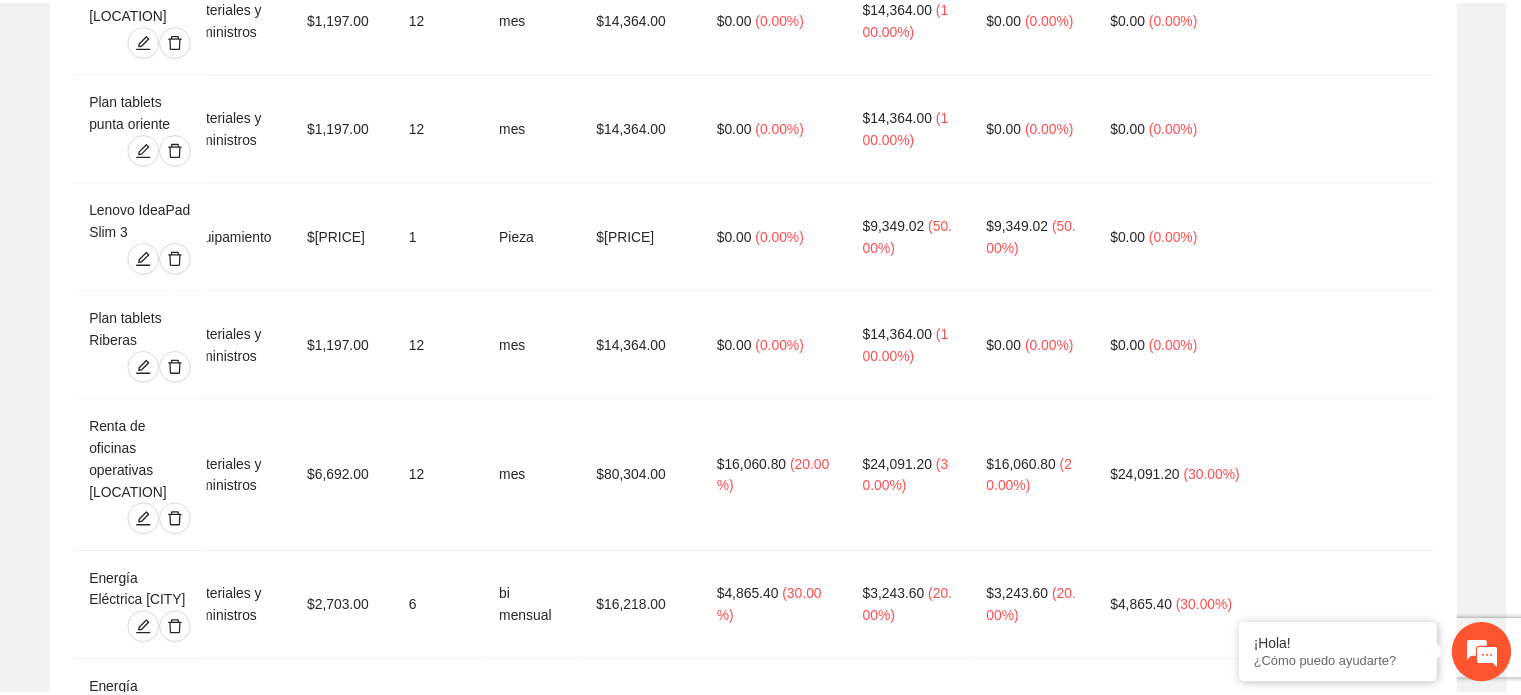 scroll, scrollTop: 473, scrollLeft: 0, axis: vertical 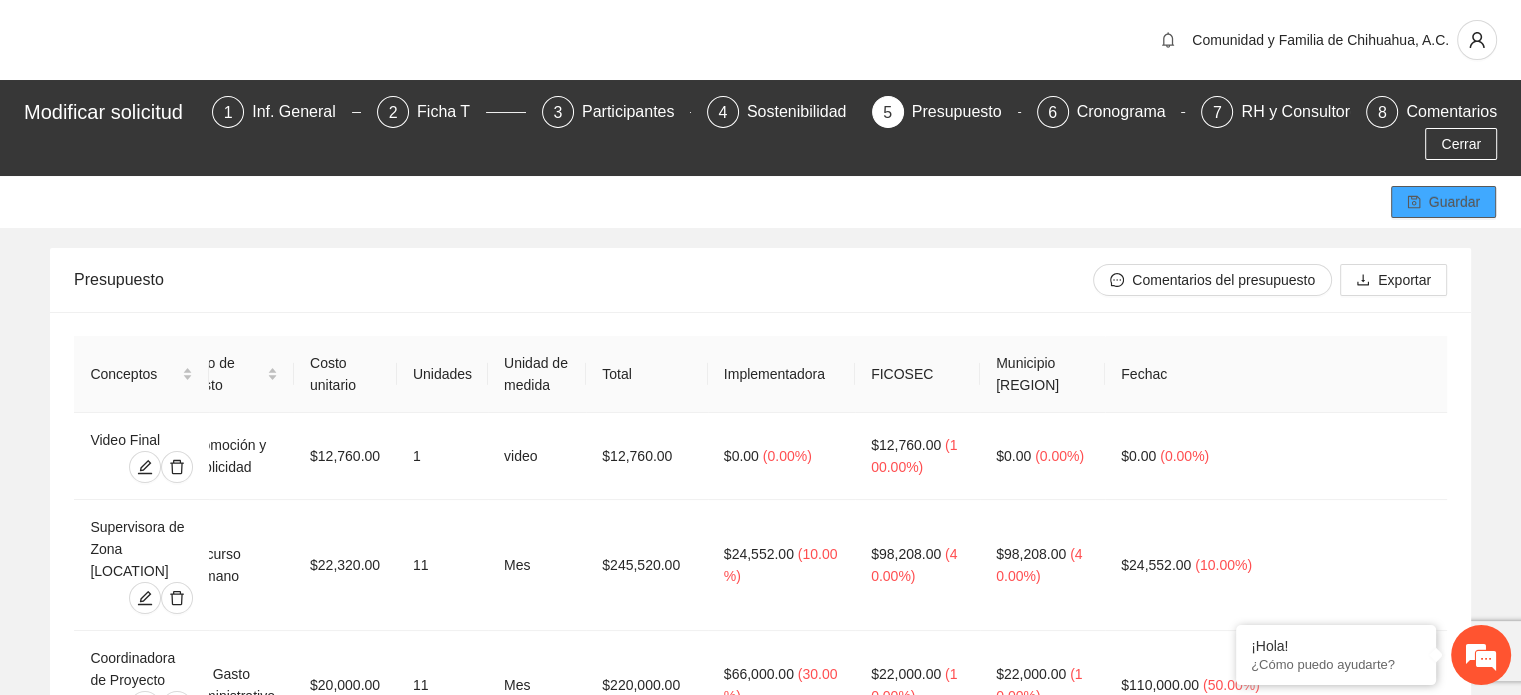 click on "Guardar" at bounding box center [1454, 202] 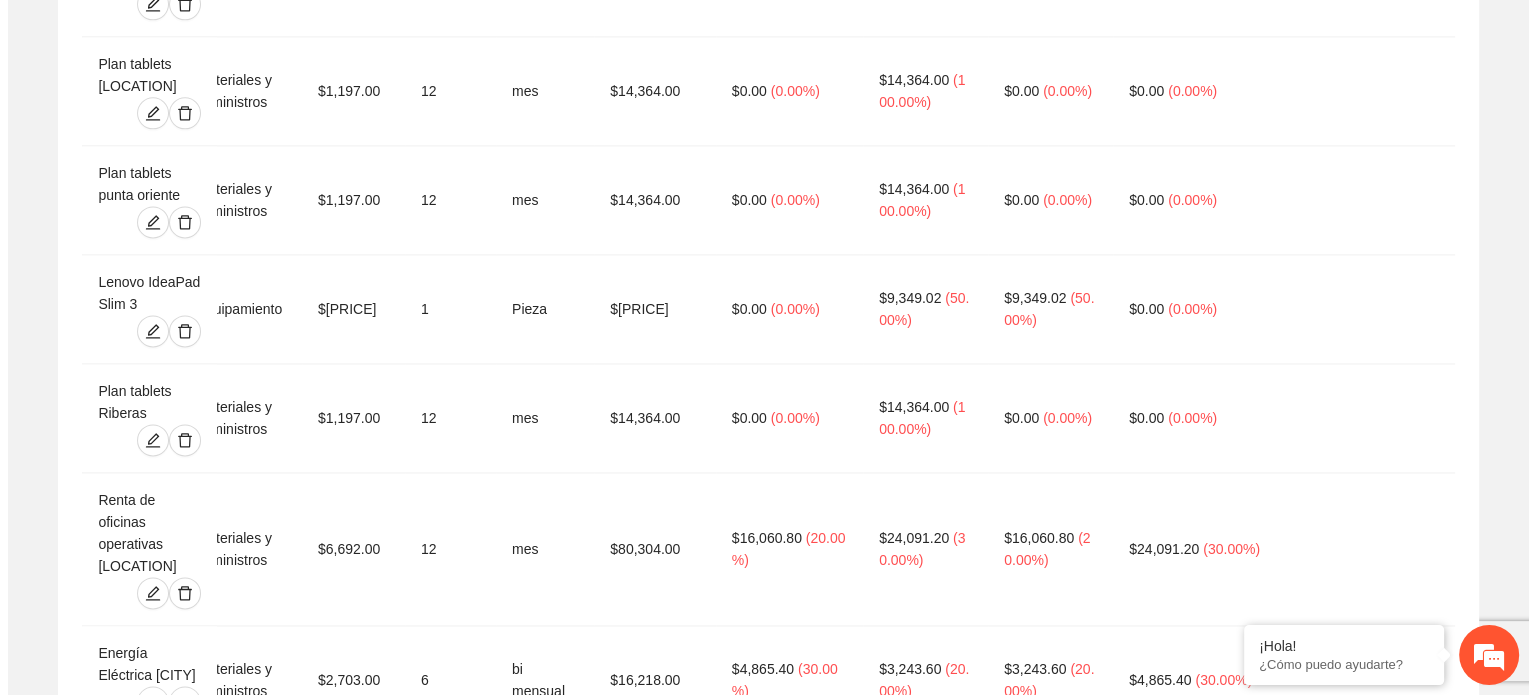 scroll, scrollTop: 3061, scrollLeft: 0, axis: vertical 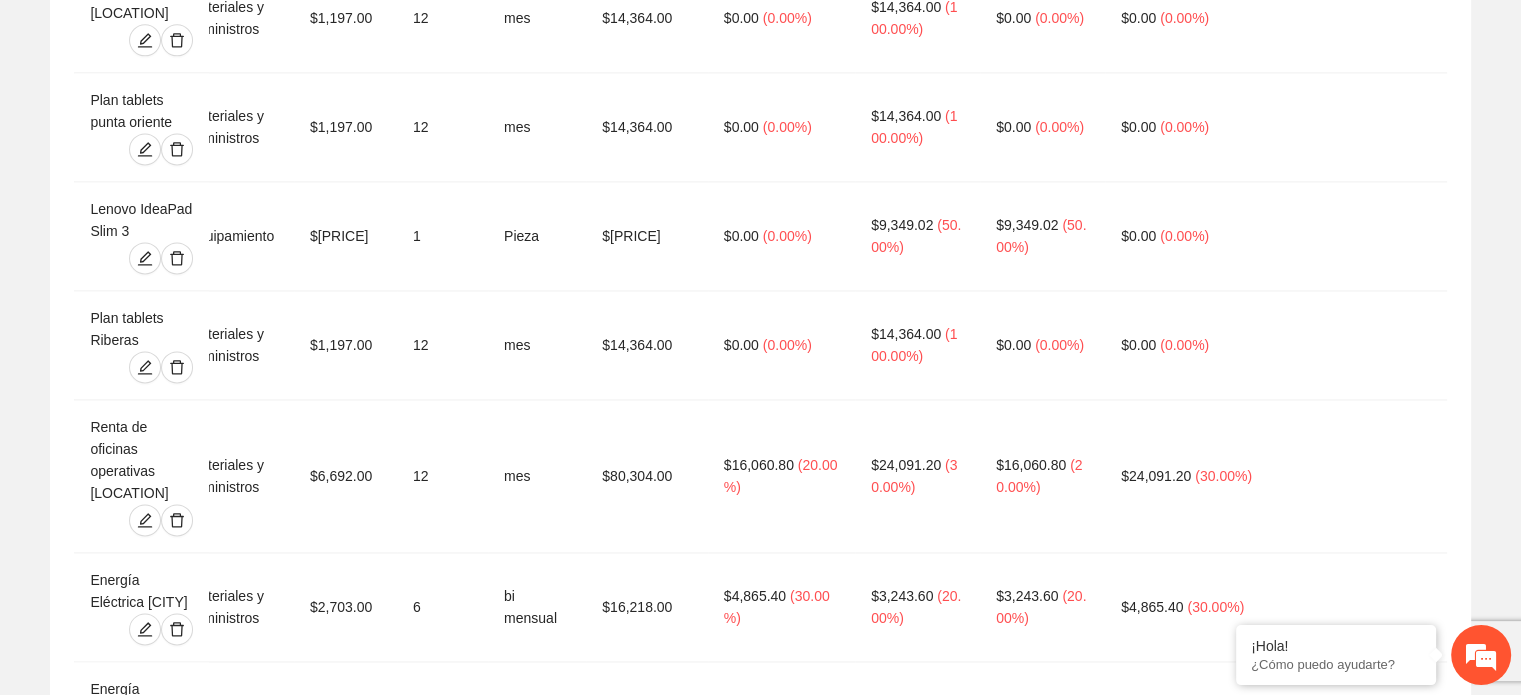 click on "Agregar concepto" at bounding box center [771, 2361] 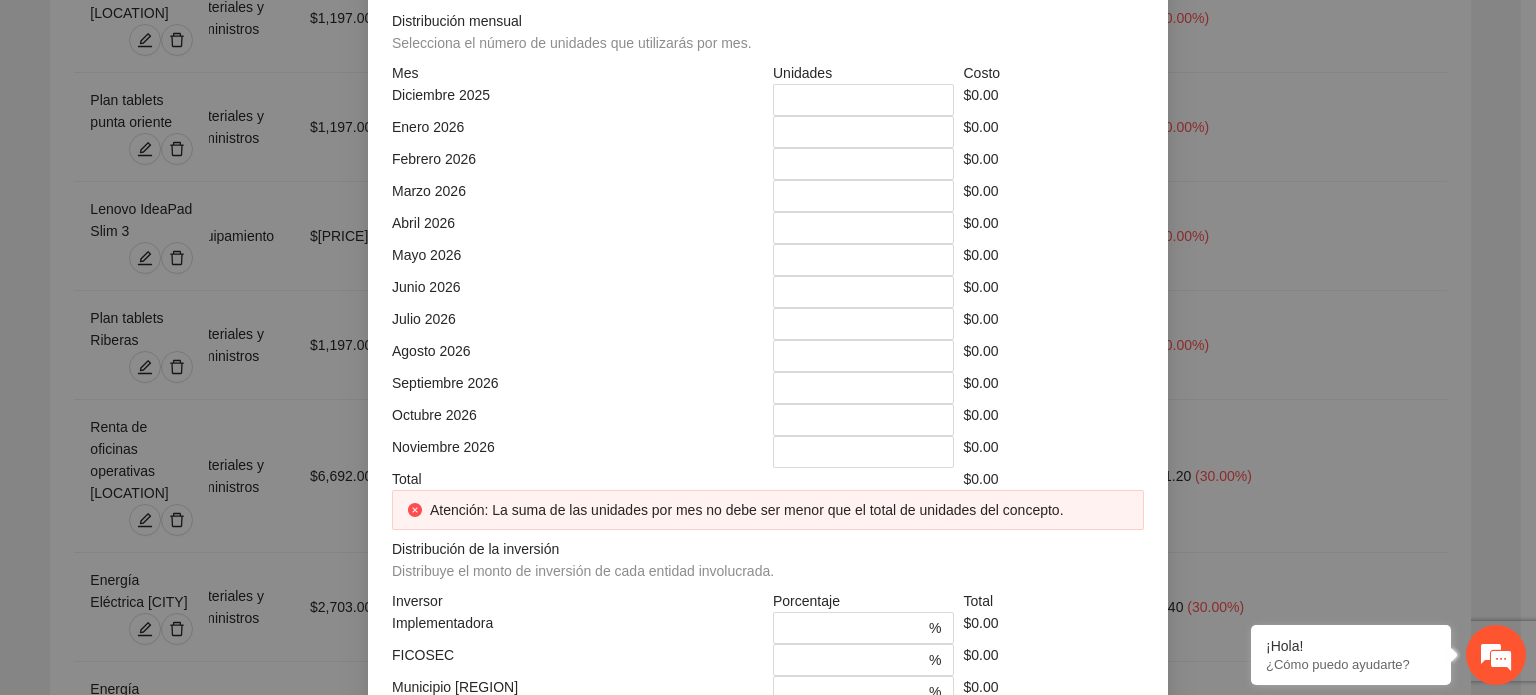 scroll, scrollTop: 0, scrollLeft: 0, axis: both 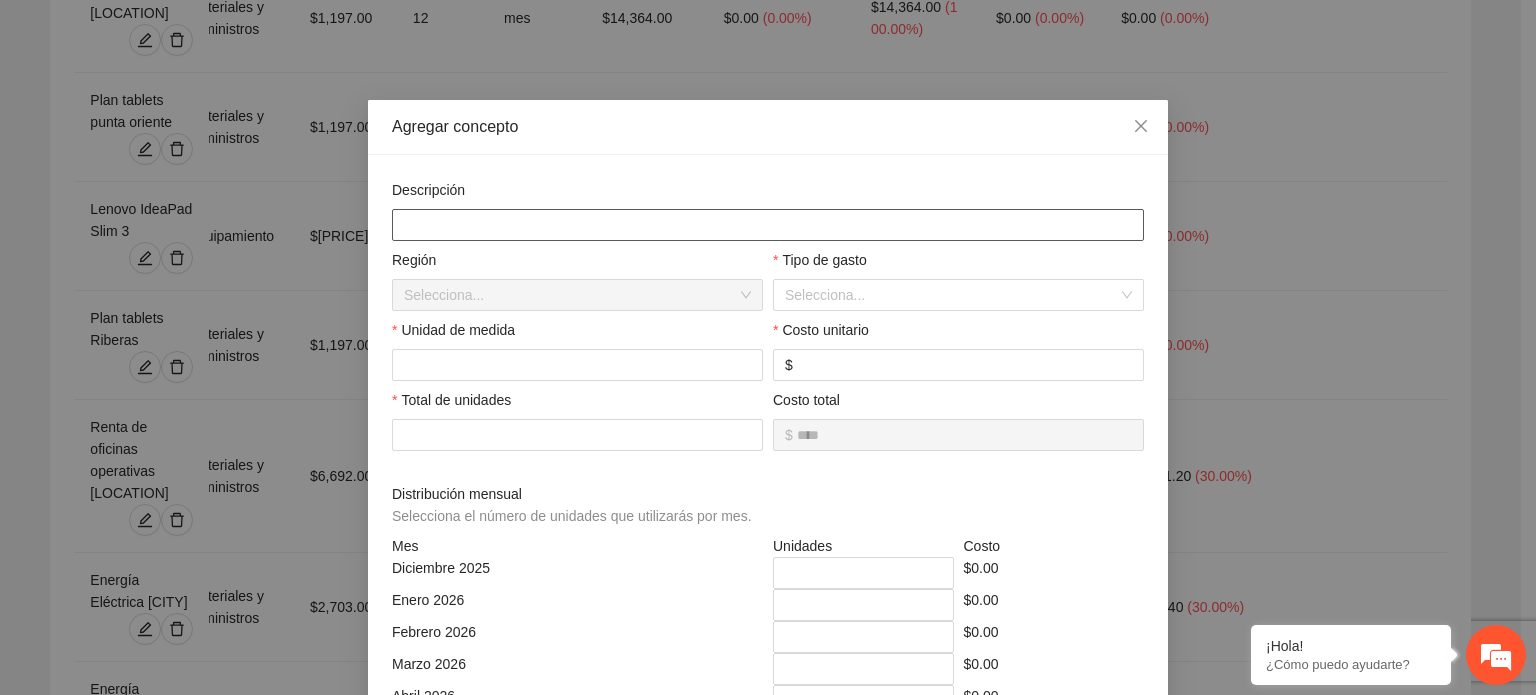 click at bounding box center (768, 225) 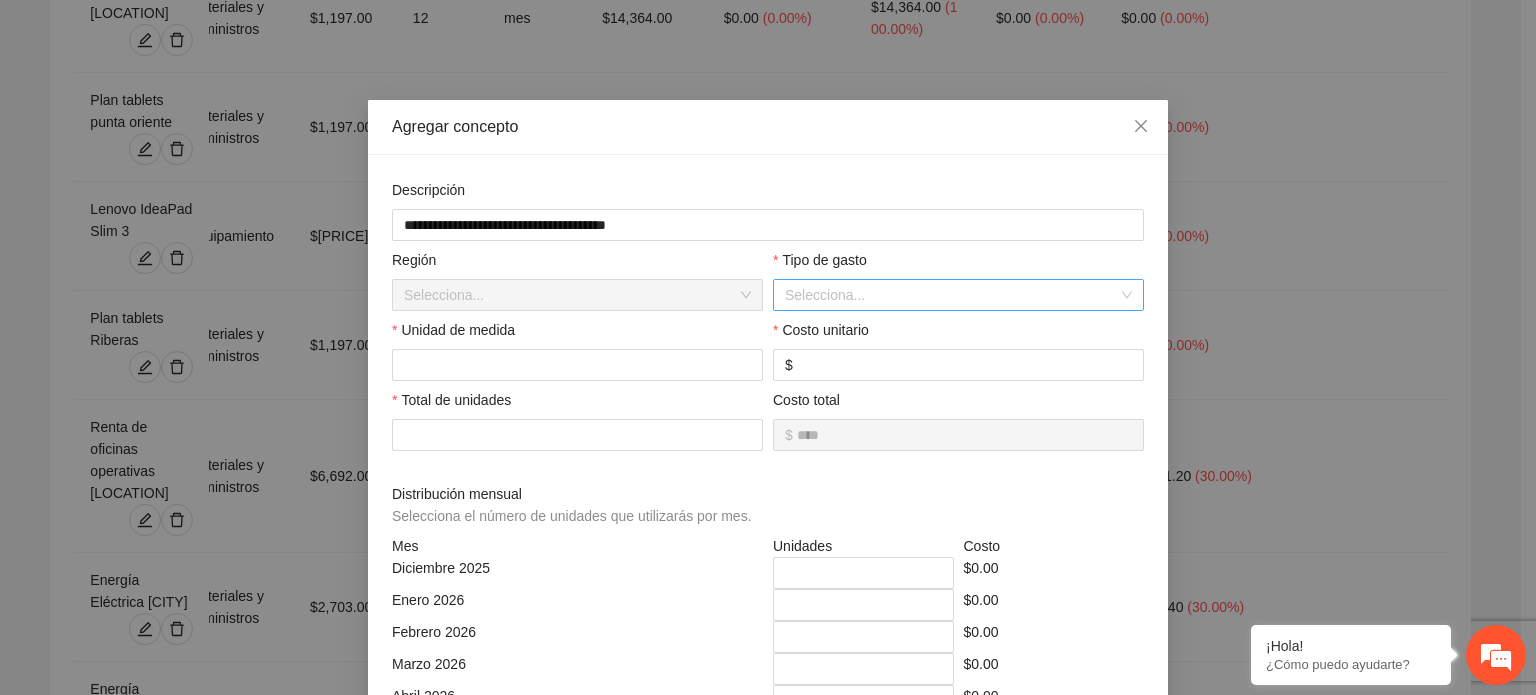 click at bounding box center (951, 295) 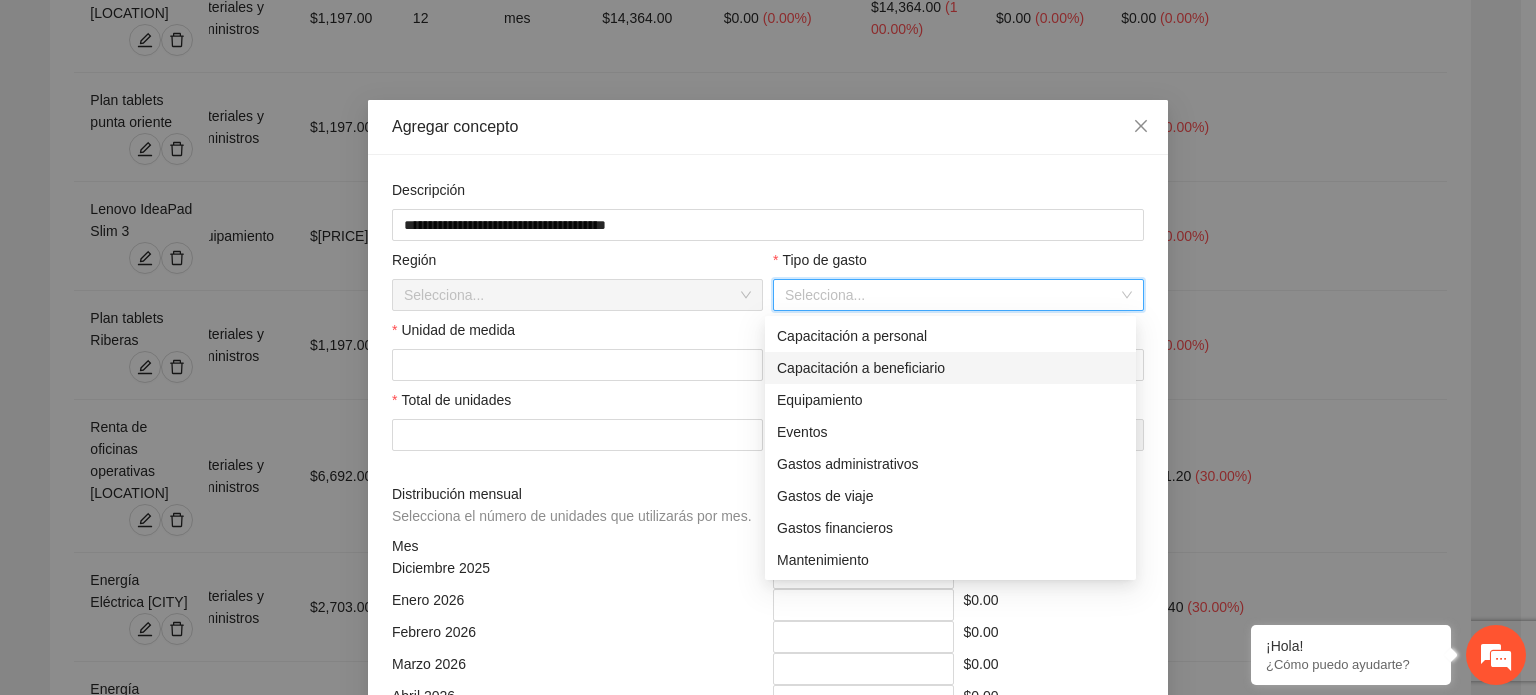 scroll, scrollTop: 184, scrollLeft: 0, axis: vertical 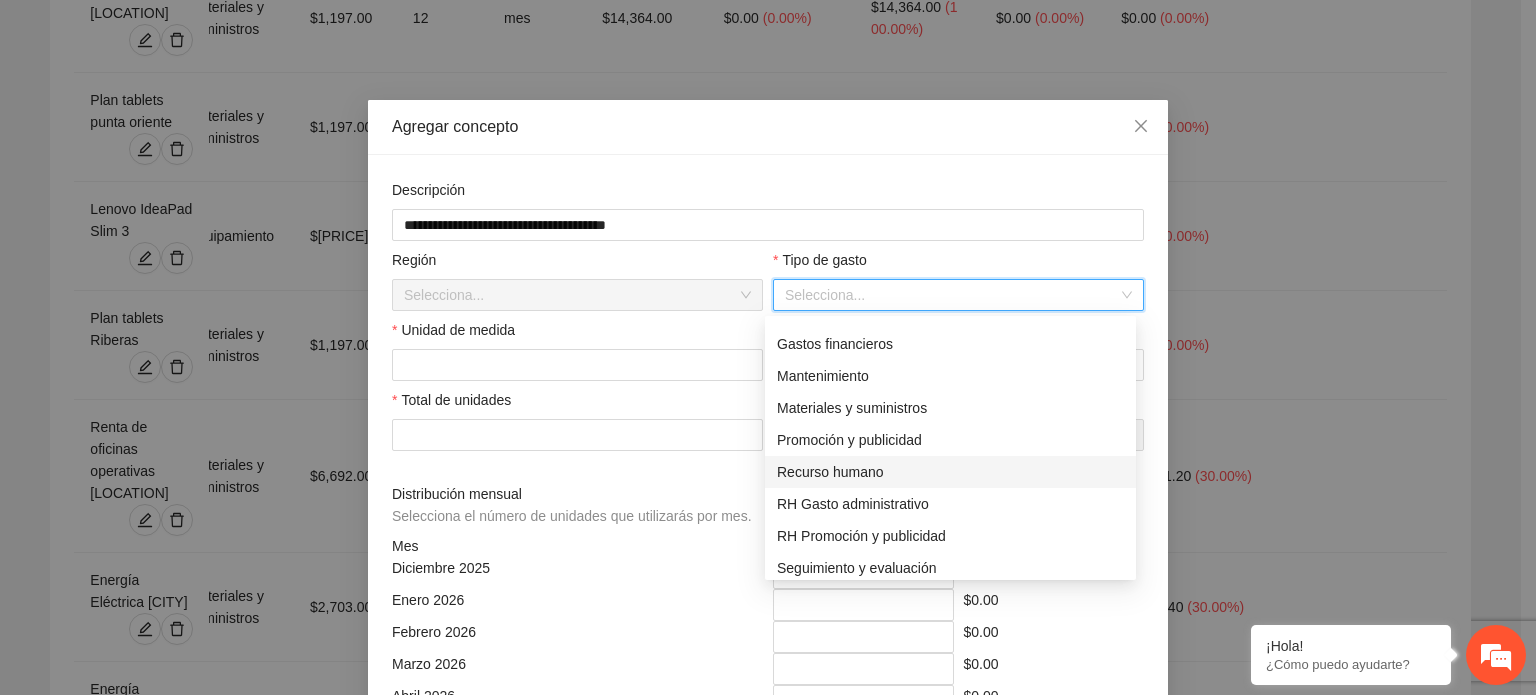 drag, startPoint x: 865, startPoint y: 459, endPoint x: 744, endPoint y: 466, distance: 121.20231 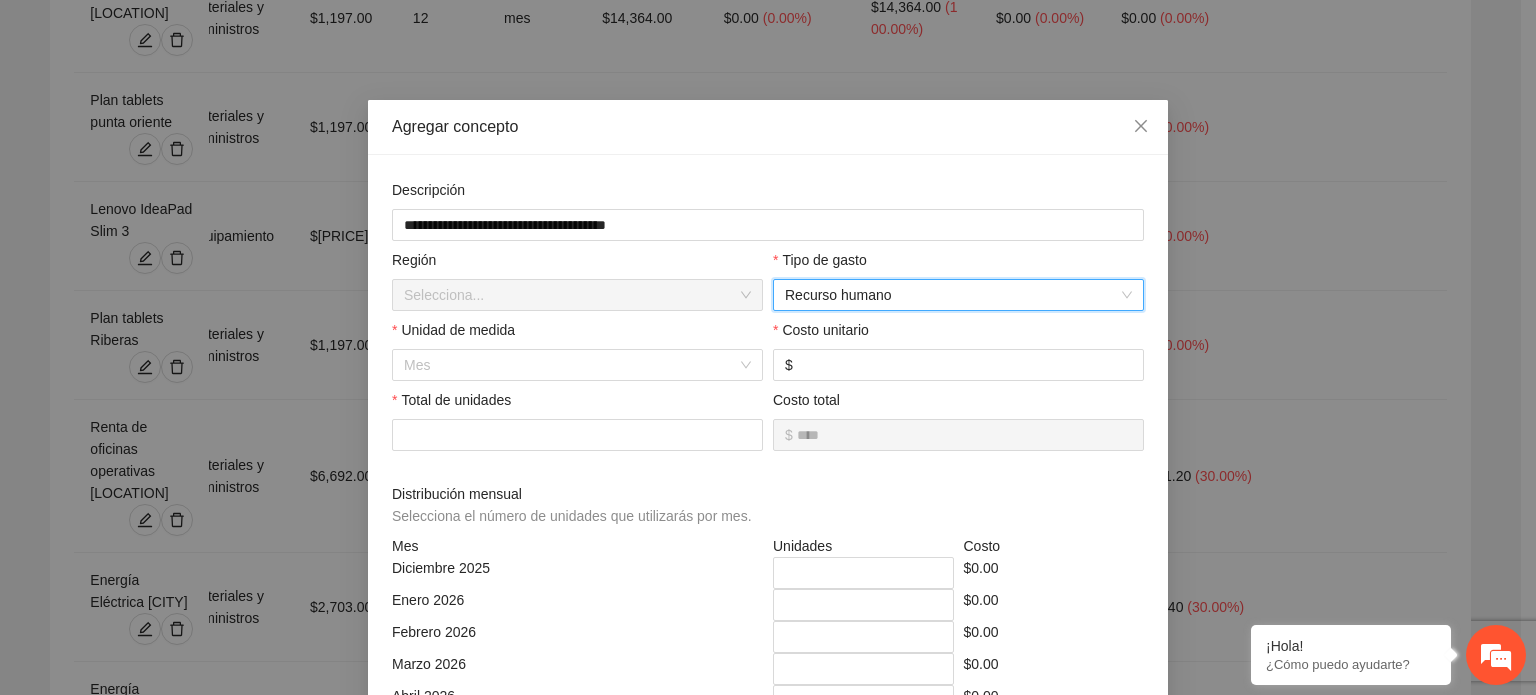 drag, startPoint x: 504, startPoint y: 363, endPoint x: 297, endPoint y: 361, distance: 207.00966 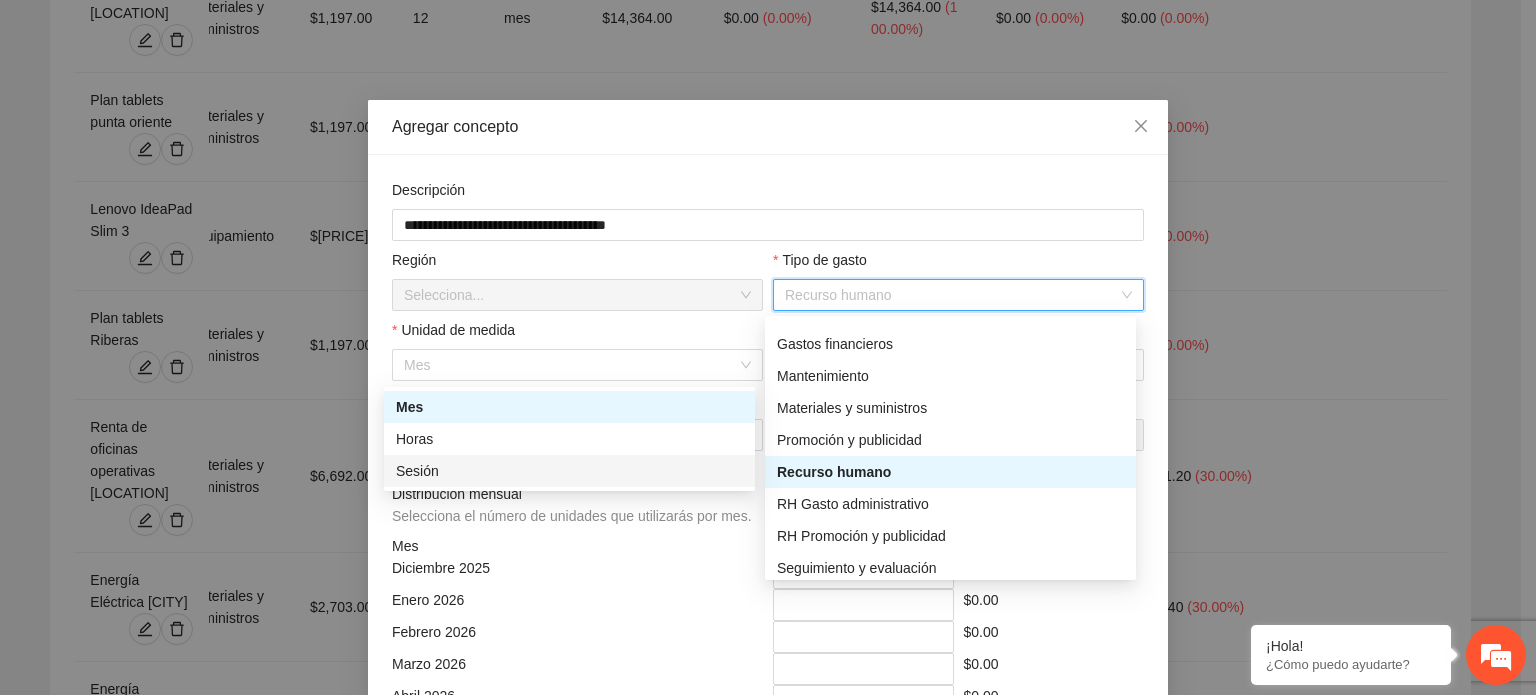click on "Sesión" at bounding box center (569, 471) 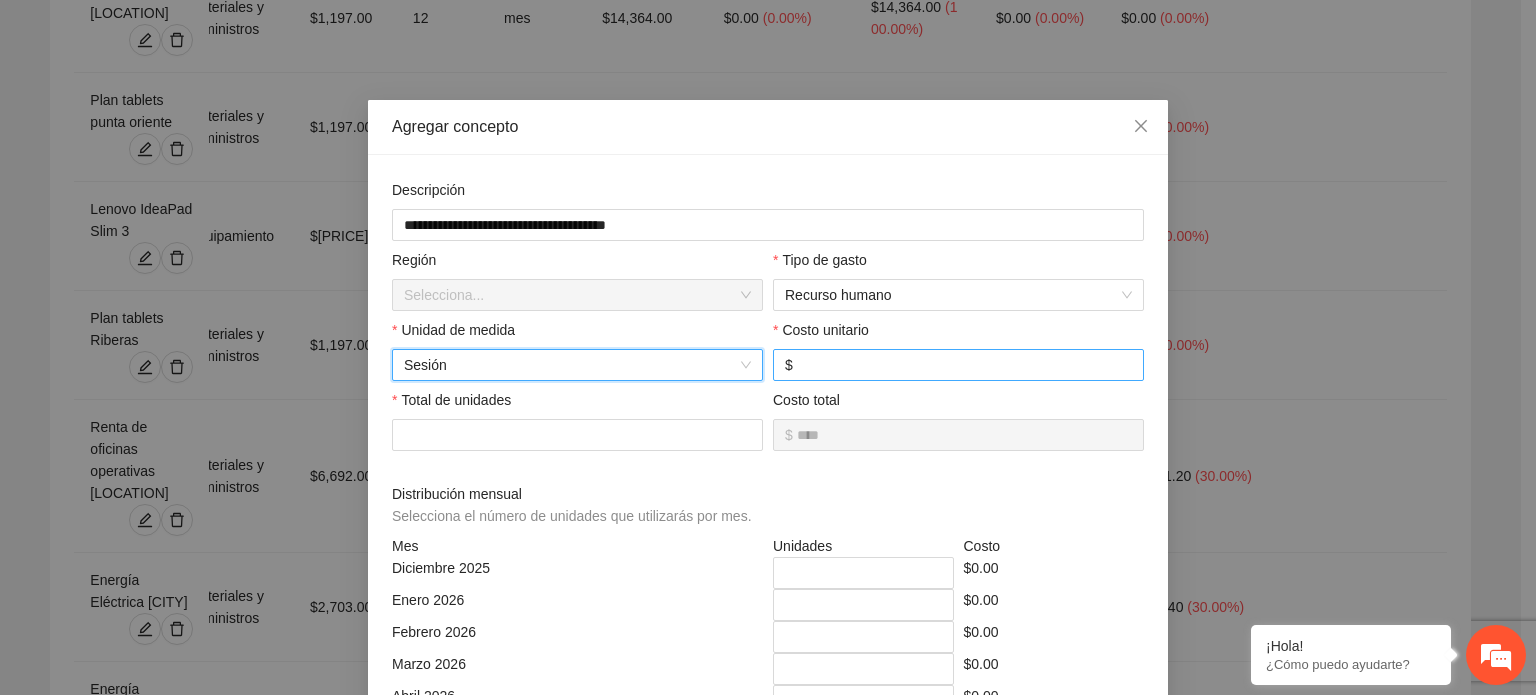 click at bounding box center (964, 365) 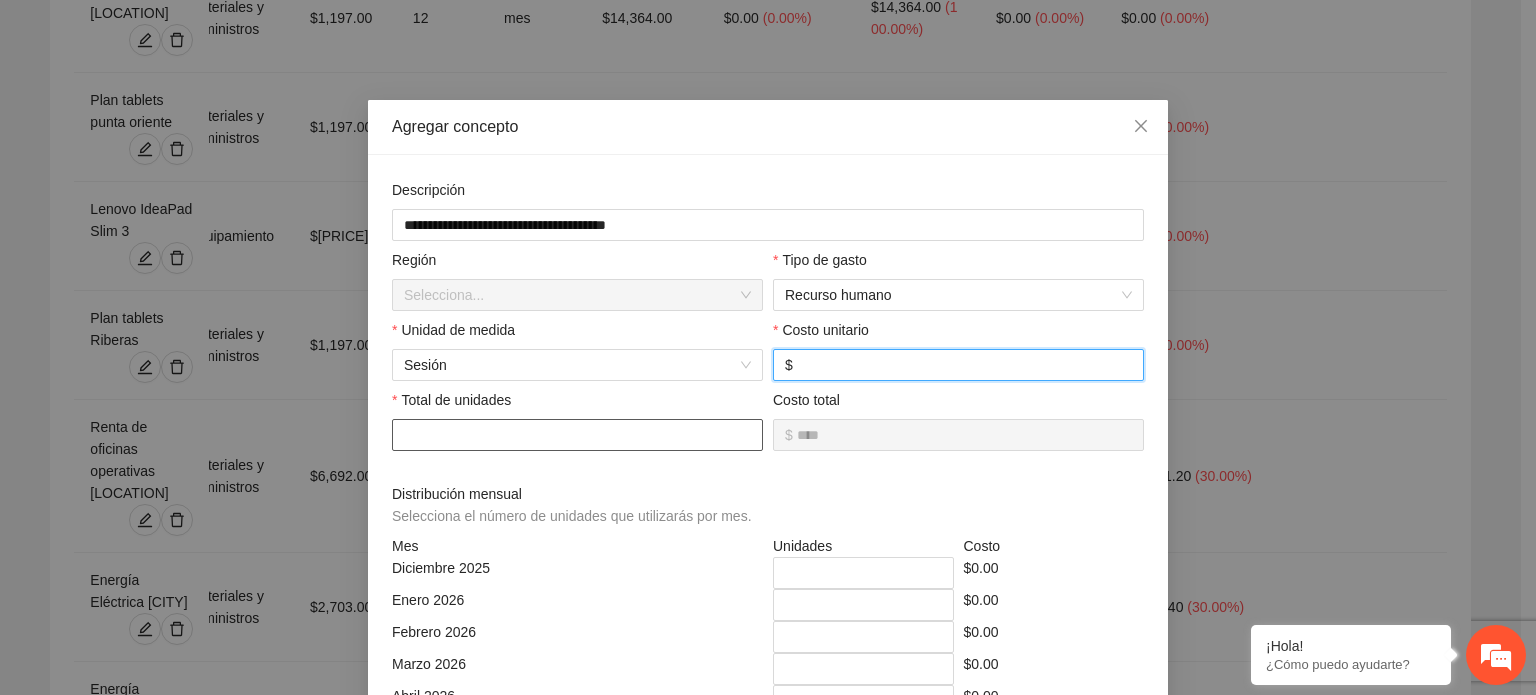click at bounding box center [577, 435] 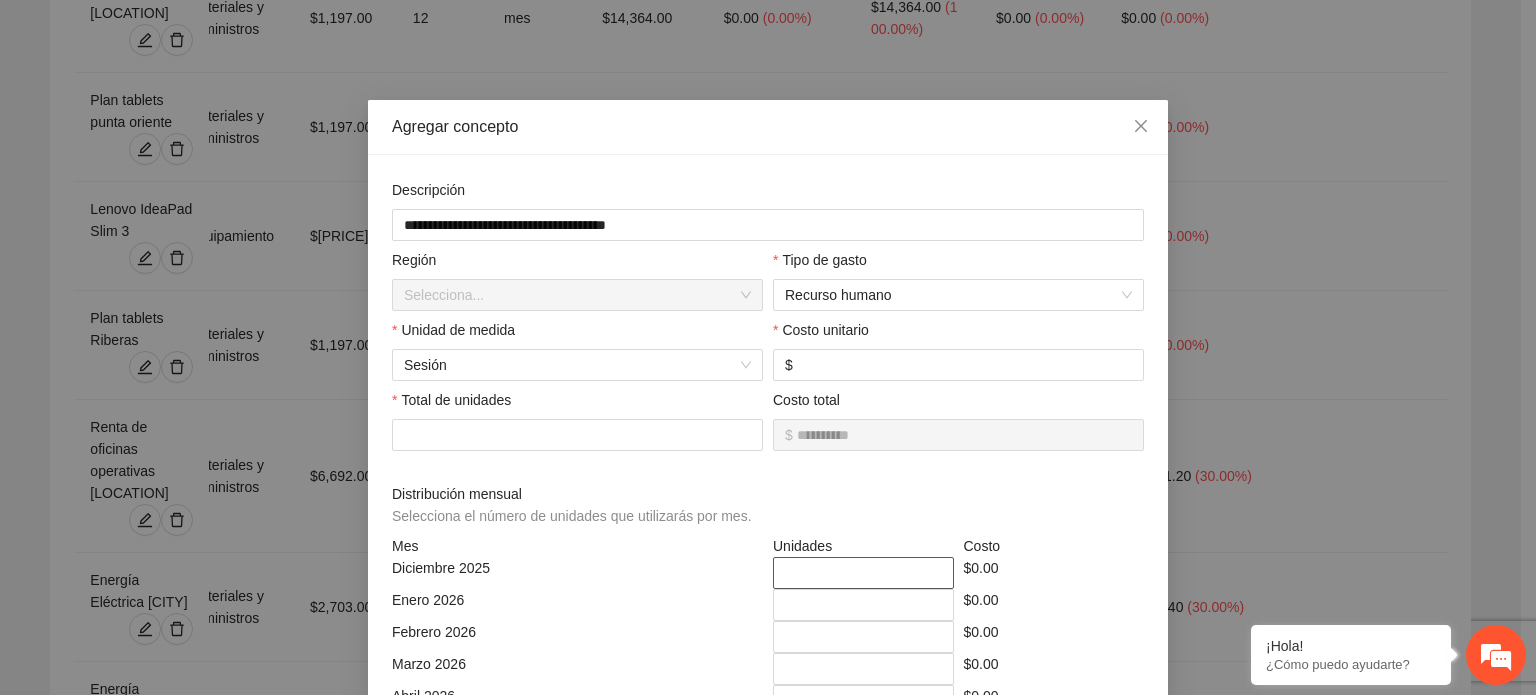 click on "*" at bounding box center (863, 573) 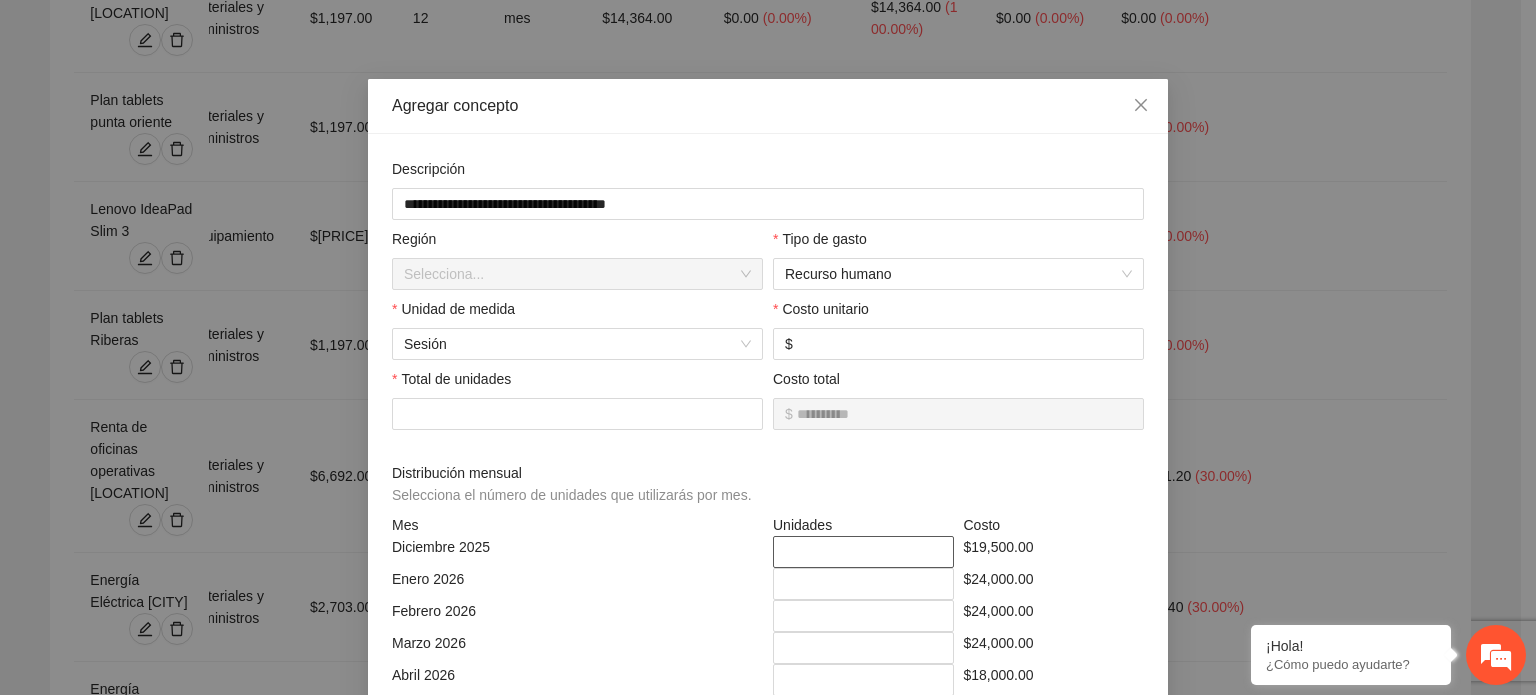 scroll, scrollTop: 52, scrollLeft: 0, axis: vertical 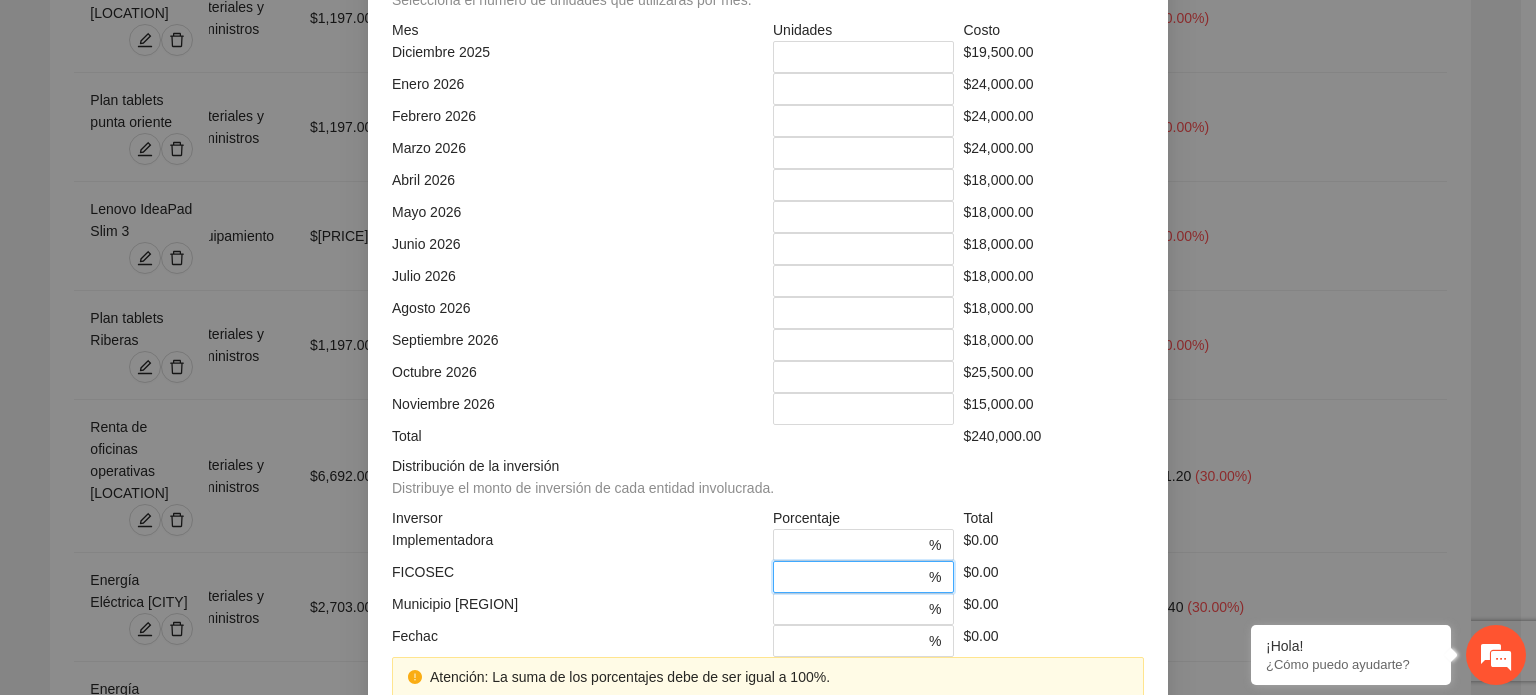 click at bounding box center (855, 577) 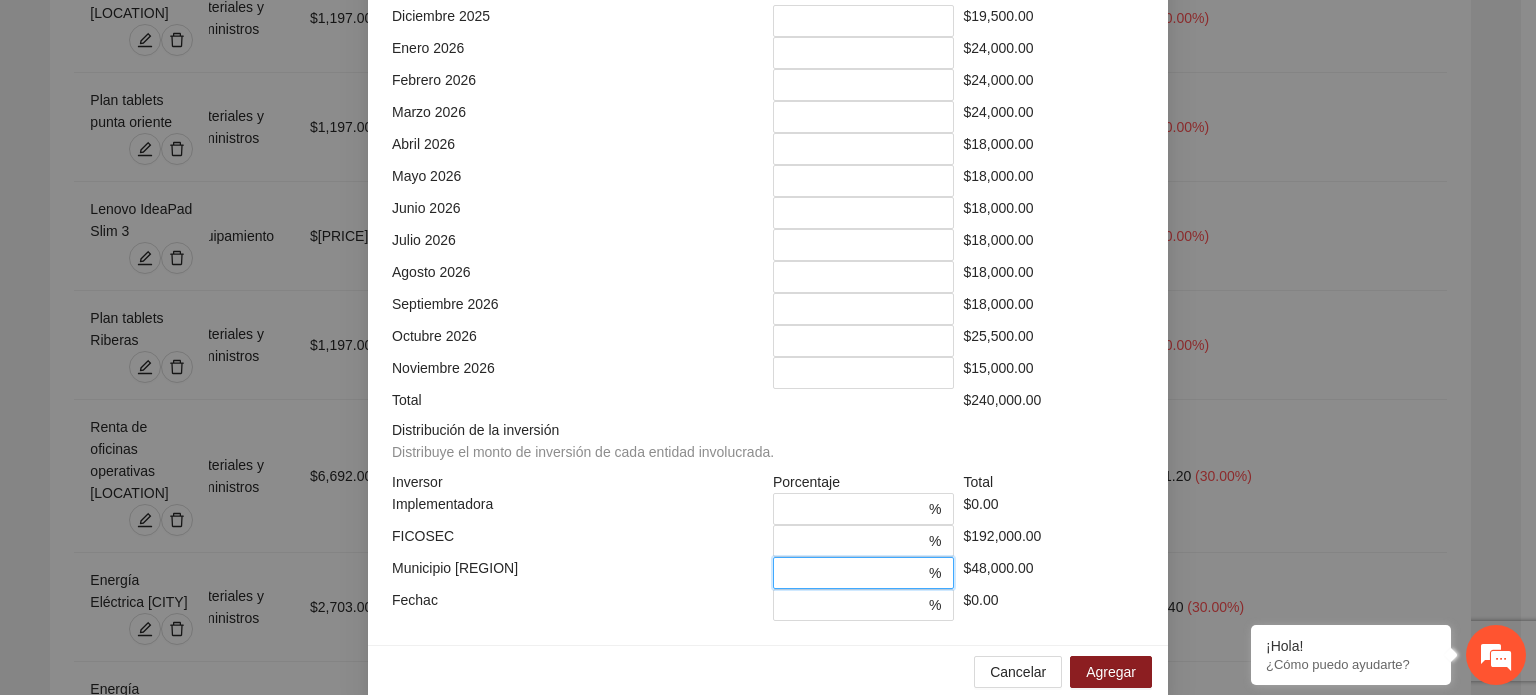 scroll, scrollTop: 573, scrollLeft: 0, axis: vertical 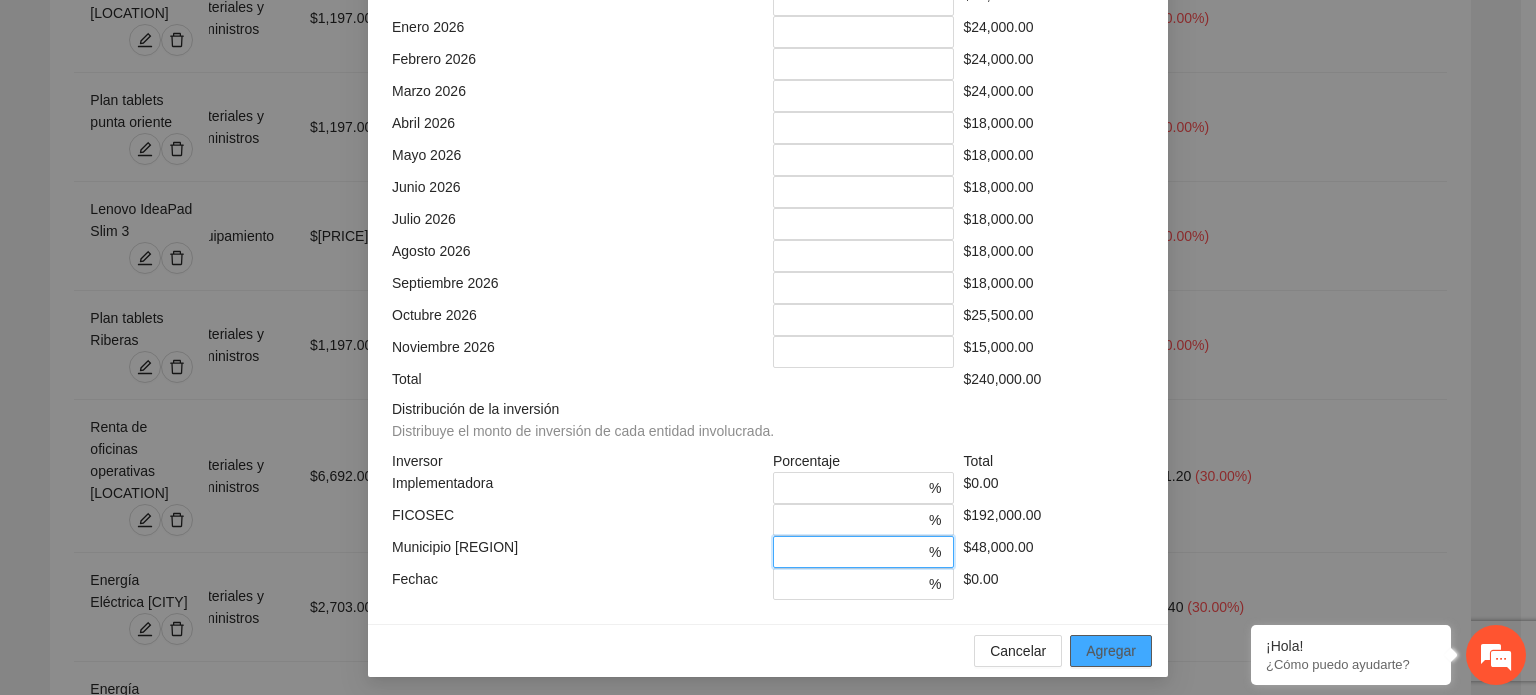 click on "Agregar" at bounding box center [1111, 651] 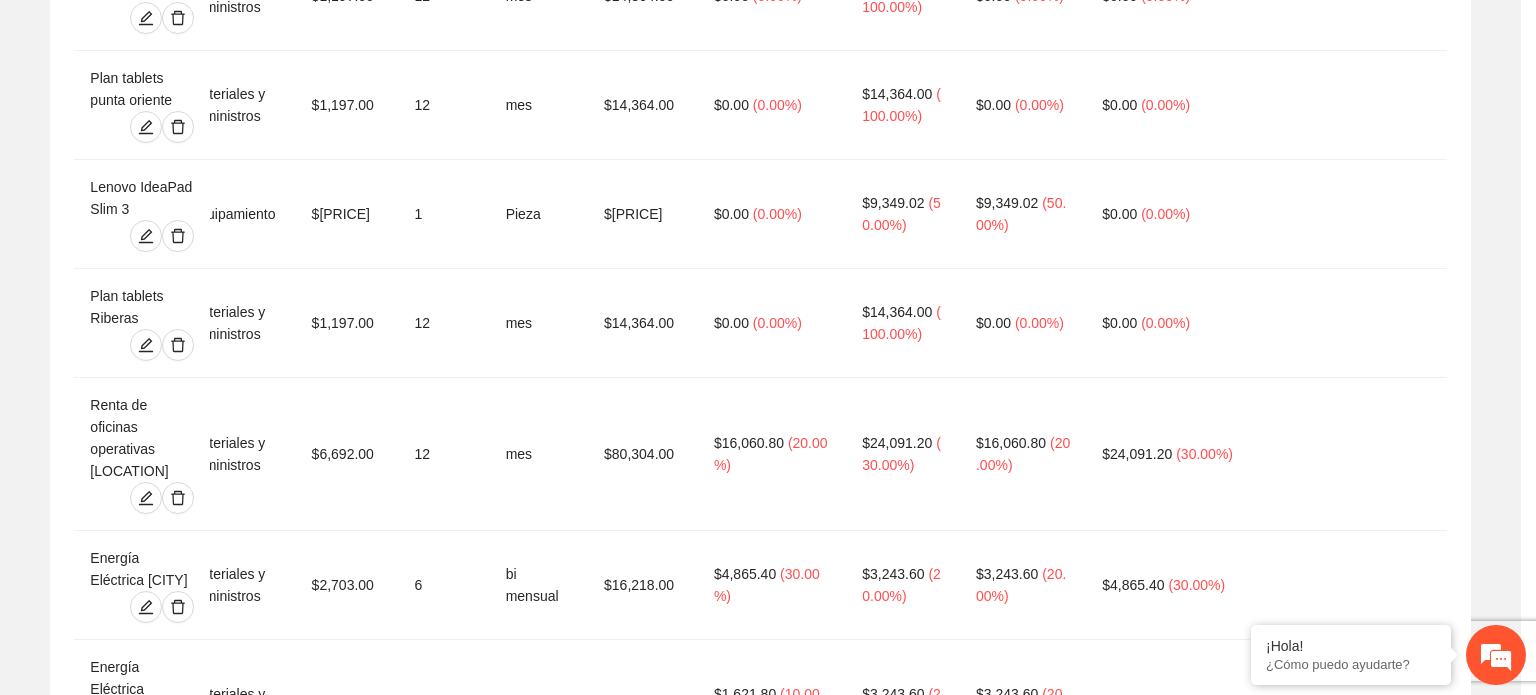 scroll, scrollTop: 473, scrollLeft: 0, axis: vertical 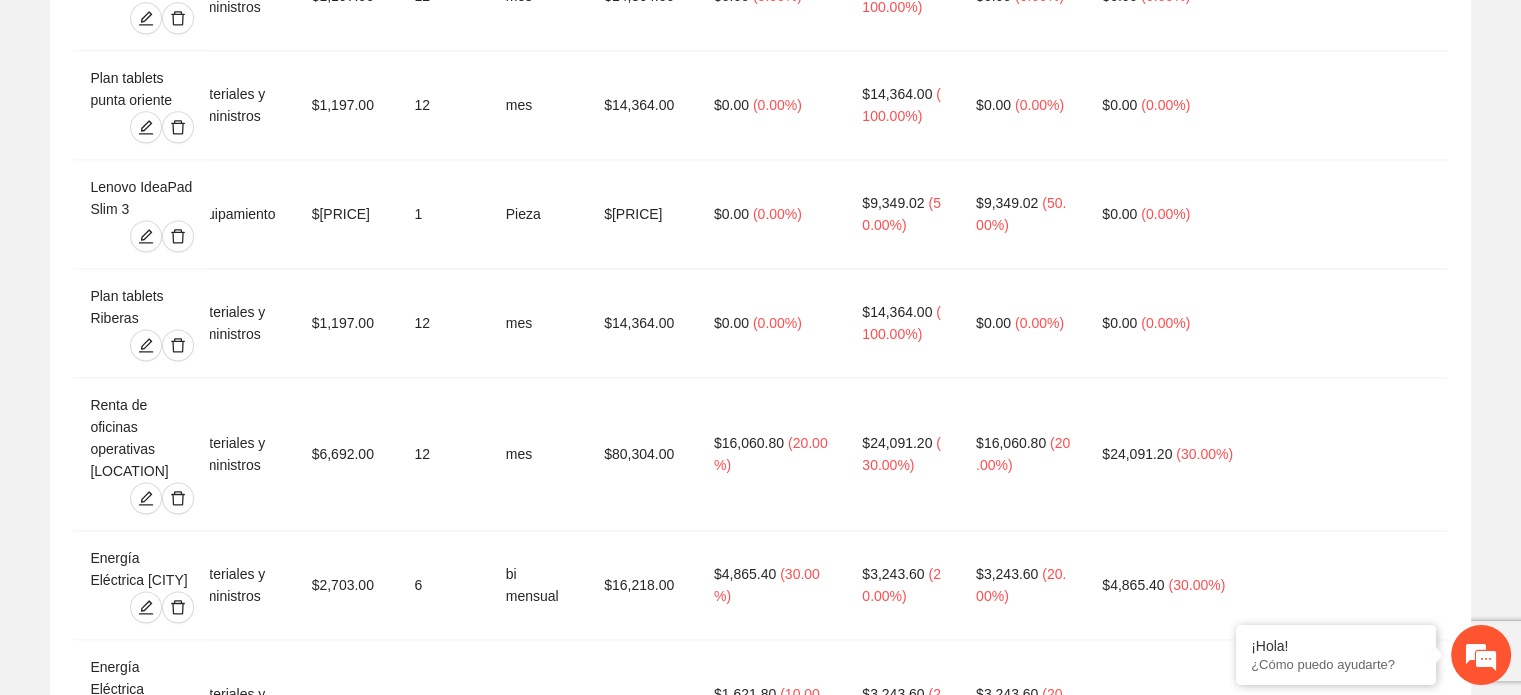 click on "Agregar concepto" at bounding box center [771, 2492] 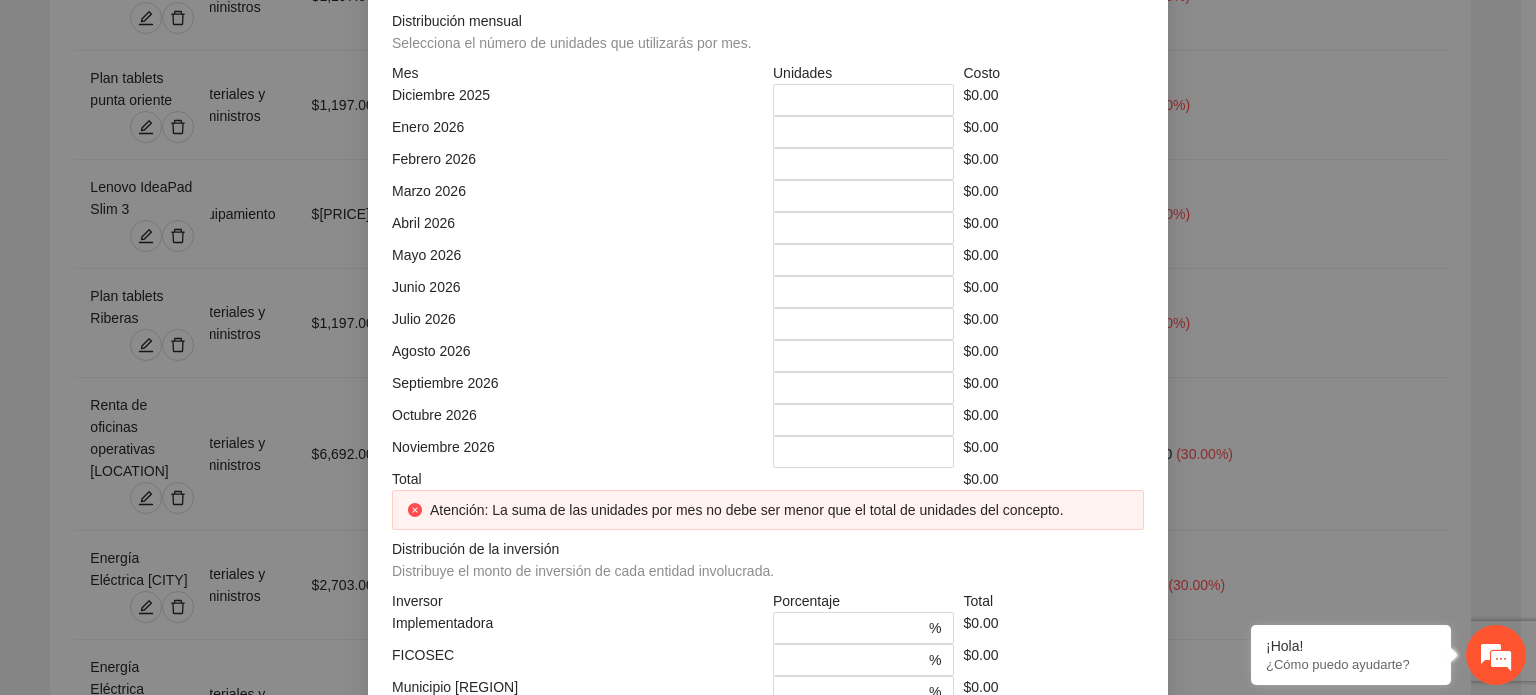 click at bounding box center [768, -248] 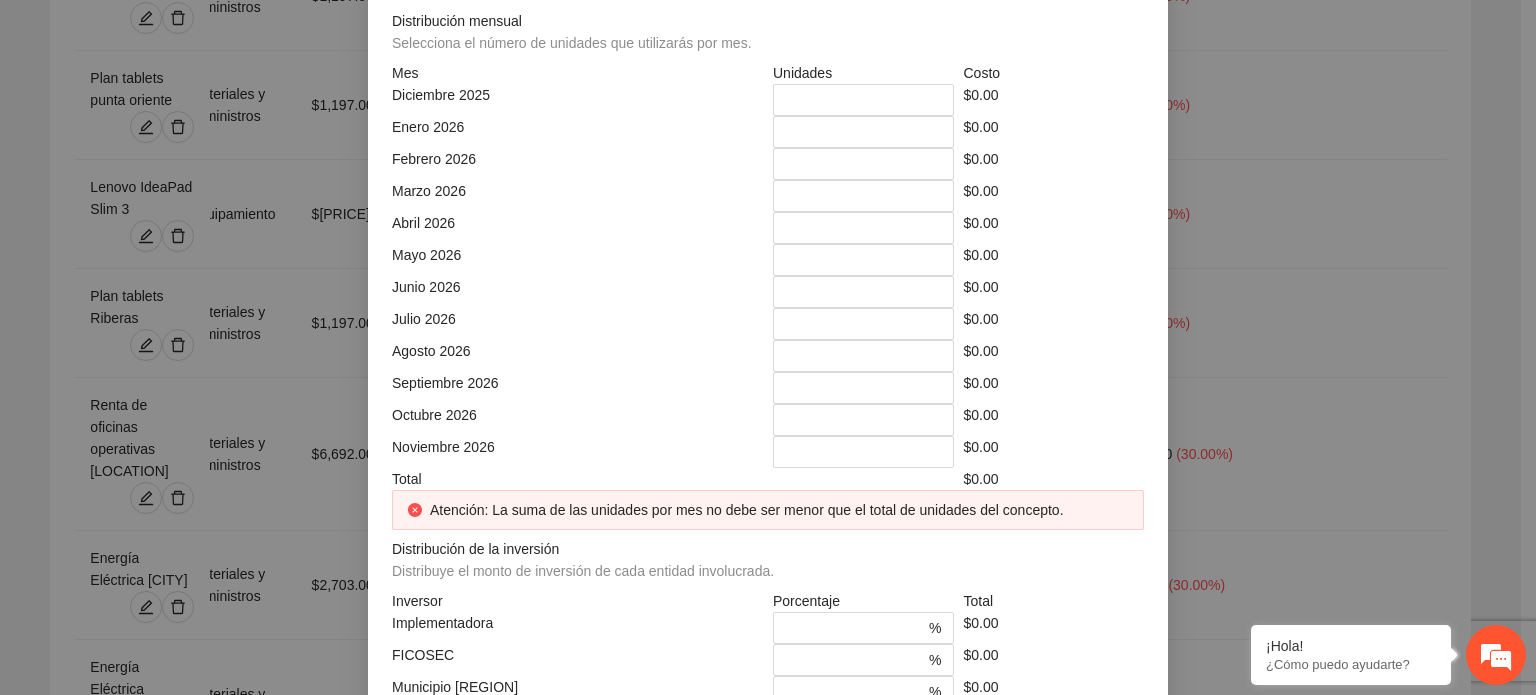 click at bounding box center (951, -178) 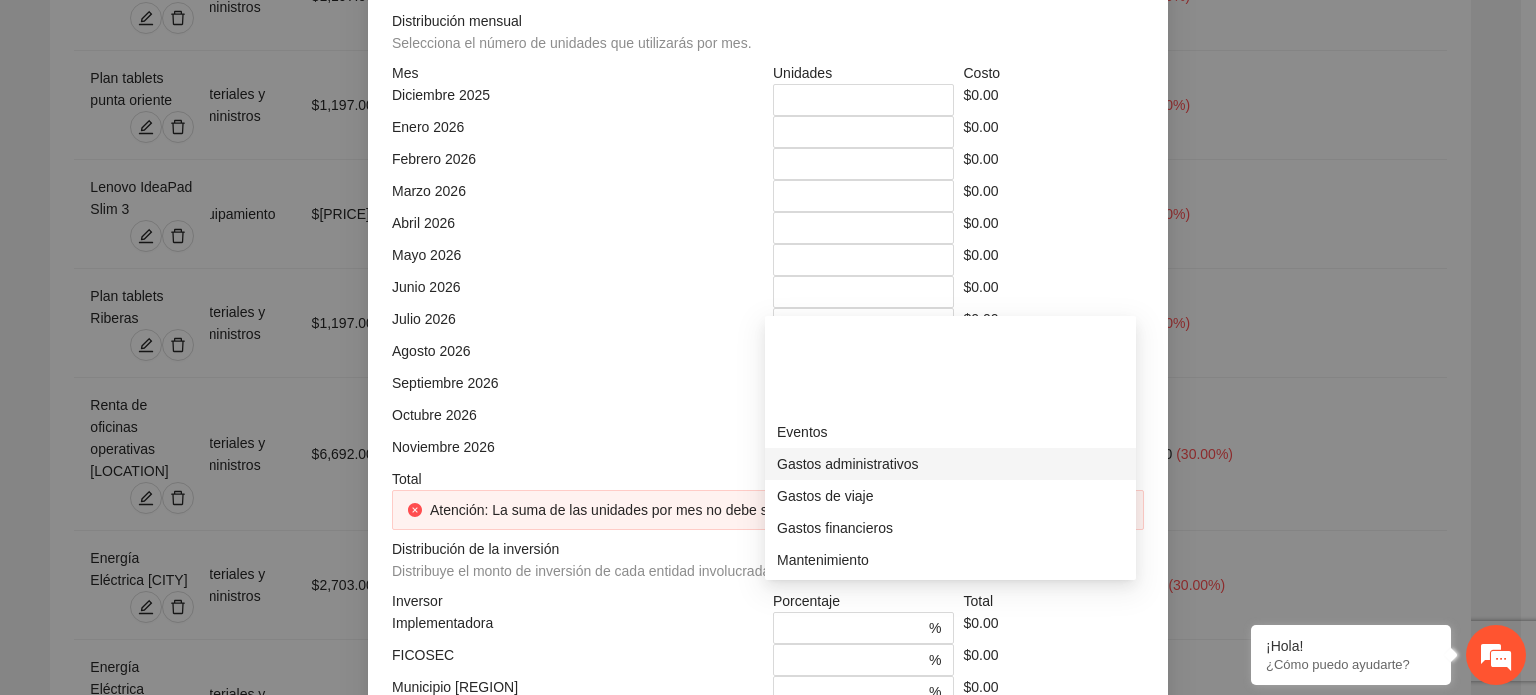 scroll, scrollTop: 100, scrollLeft: 0, axis: vertical 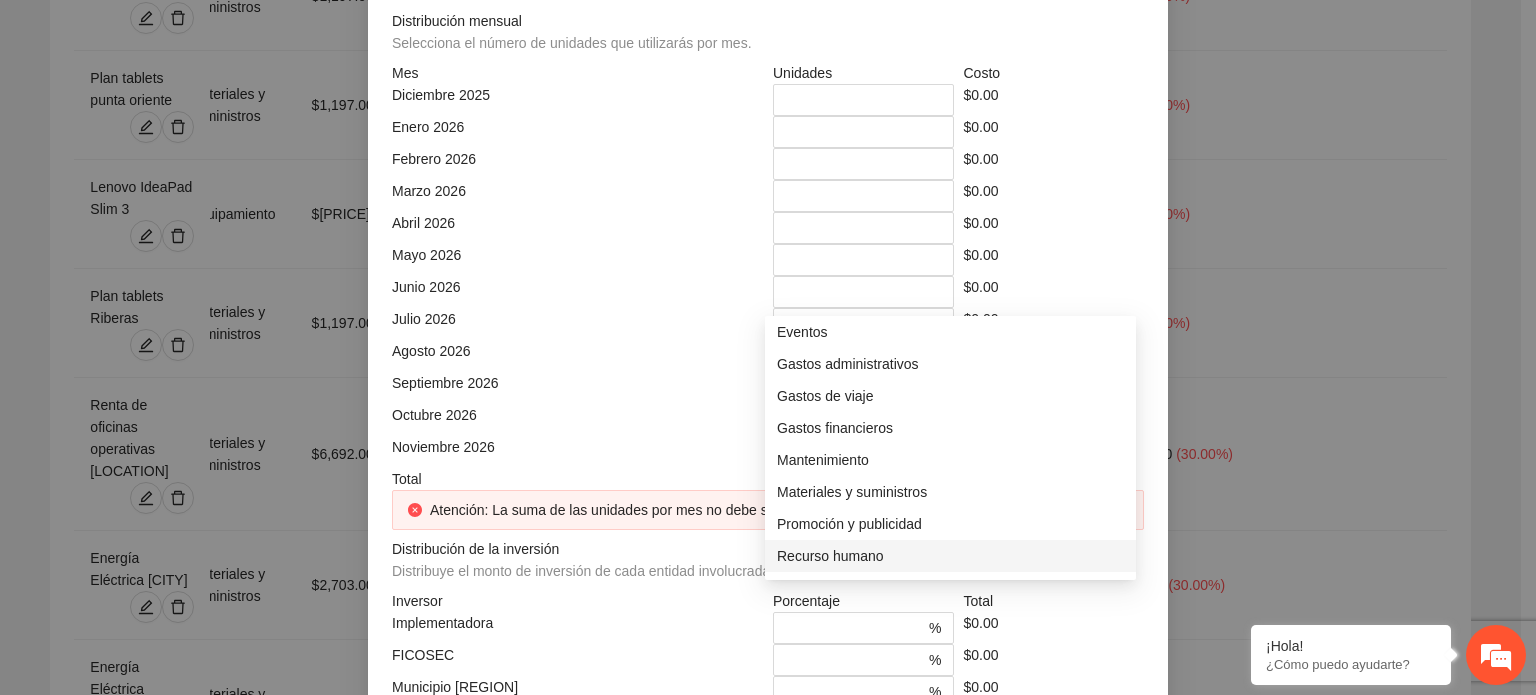 click on "Recurso humano" at bounding box center (950, 556) 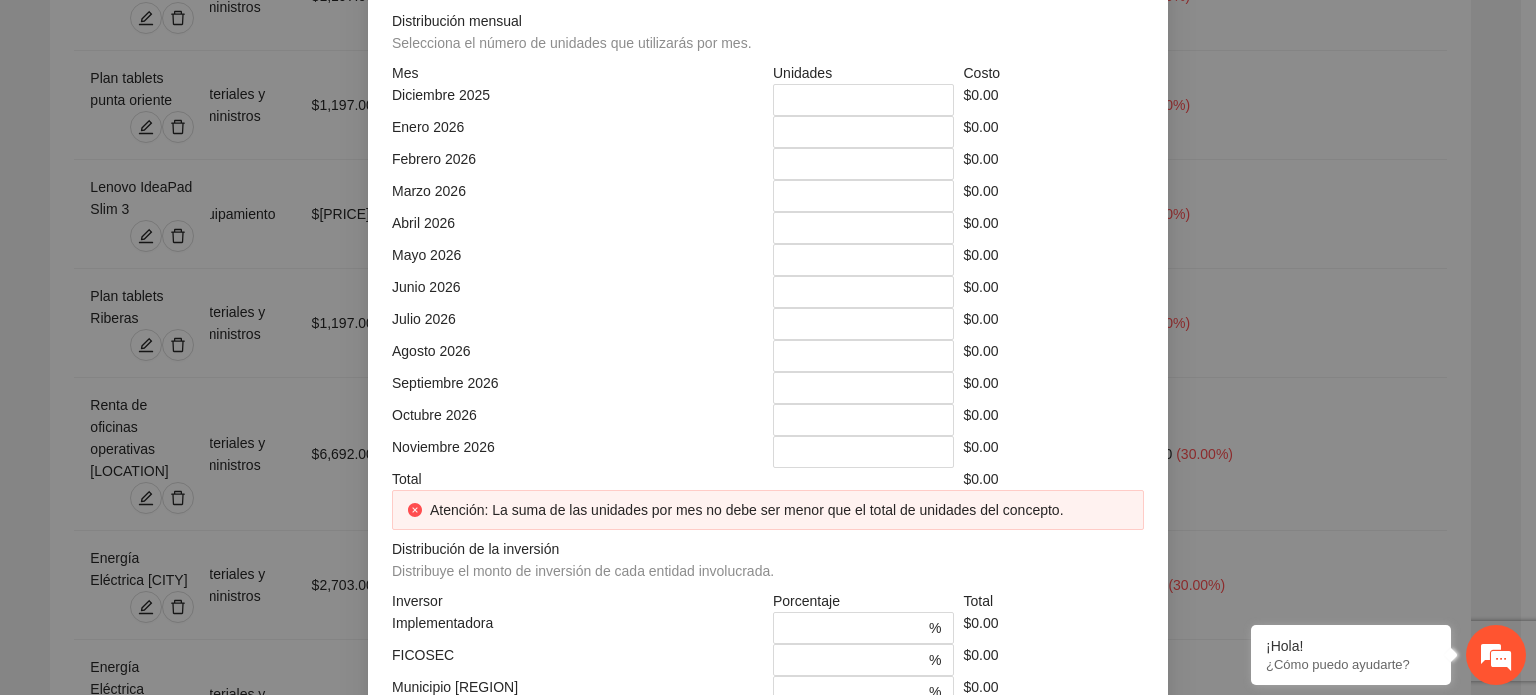click on "Mes" at bounding box center [577, -108] 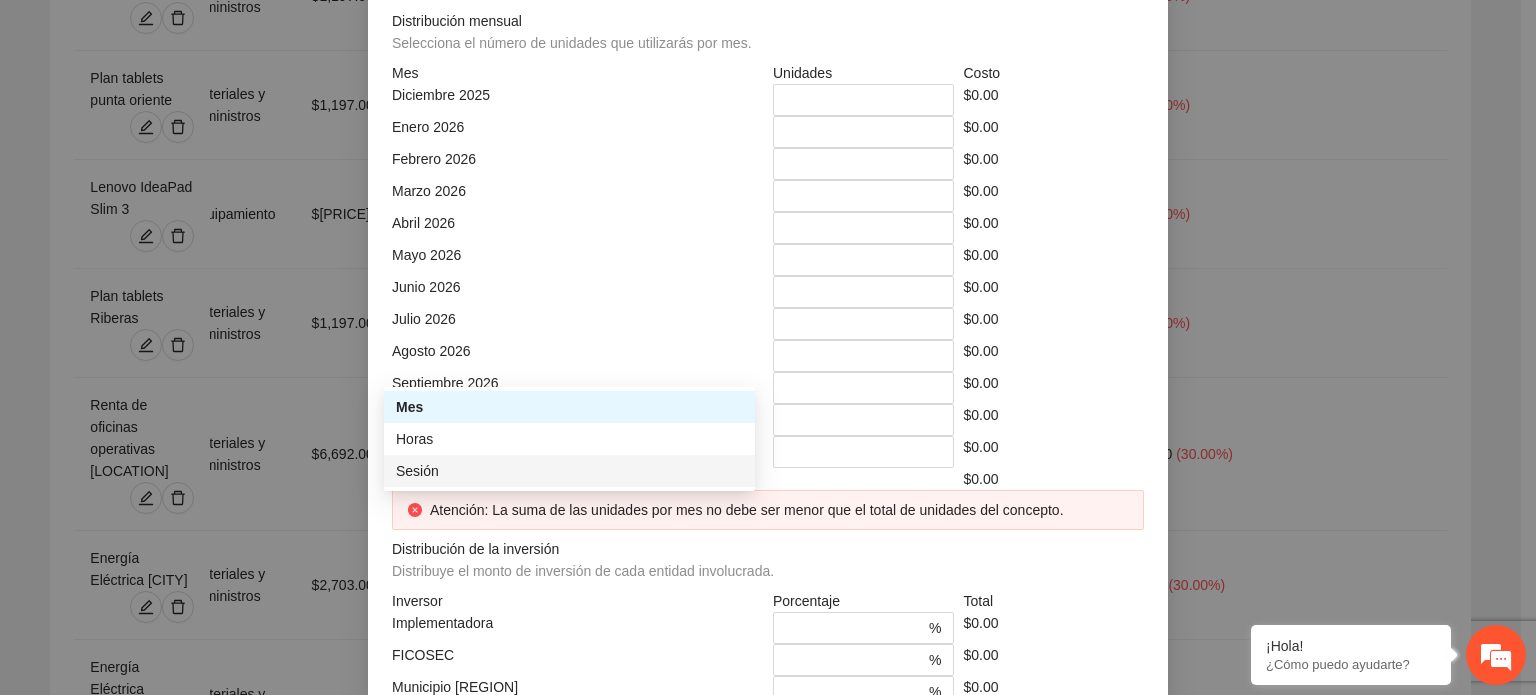 click on "Sesión" at bounding box center (569, 471) 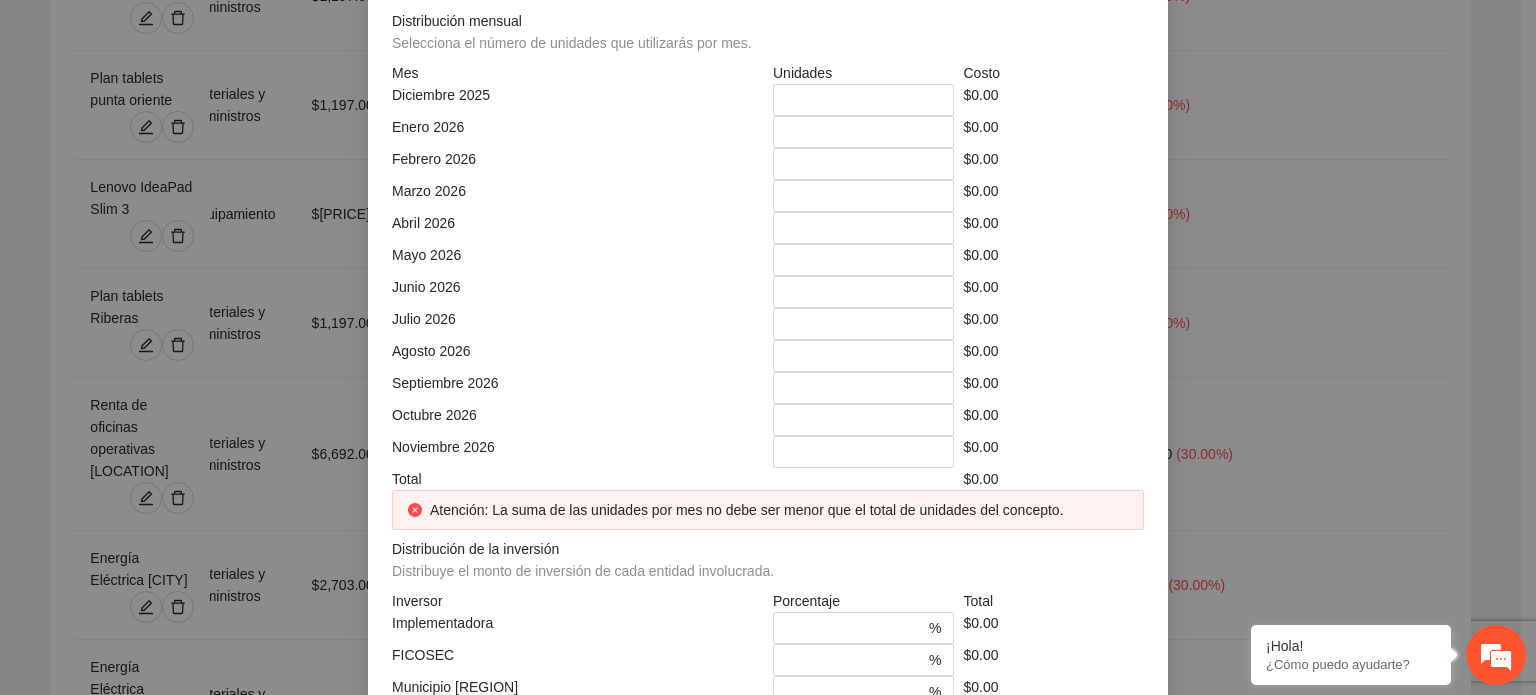 drag, startPoint x: 817, startPoint y: 363, endPoint x: 877, endPoint y: 368, distance: 60.207973 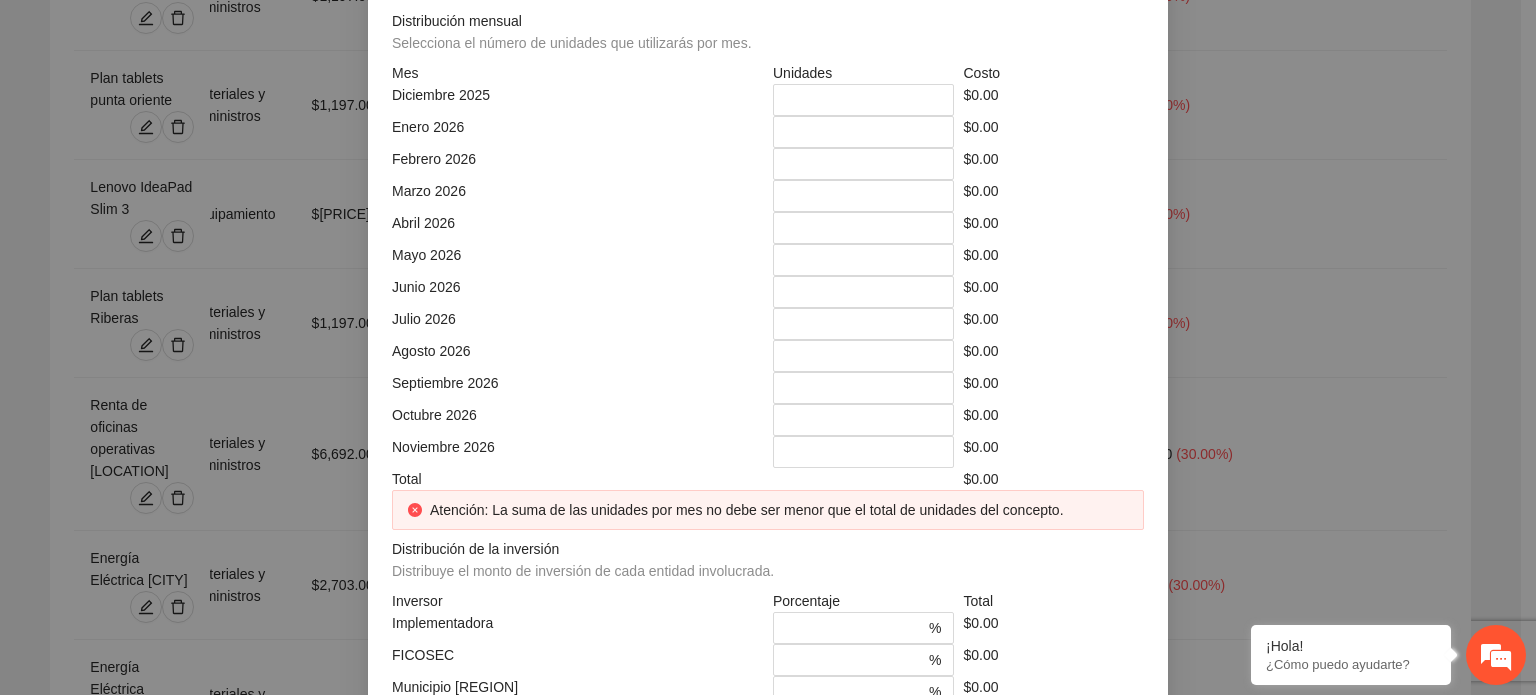 click at bounding box center (577, -38) 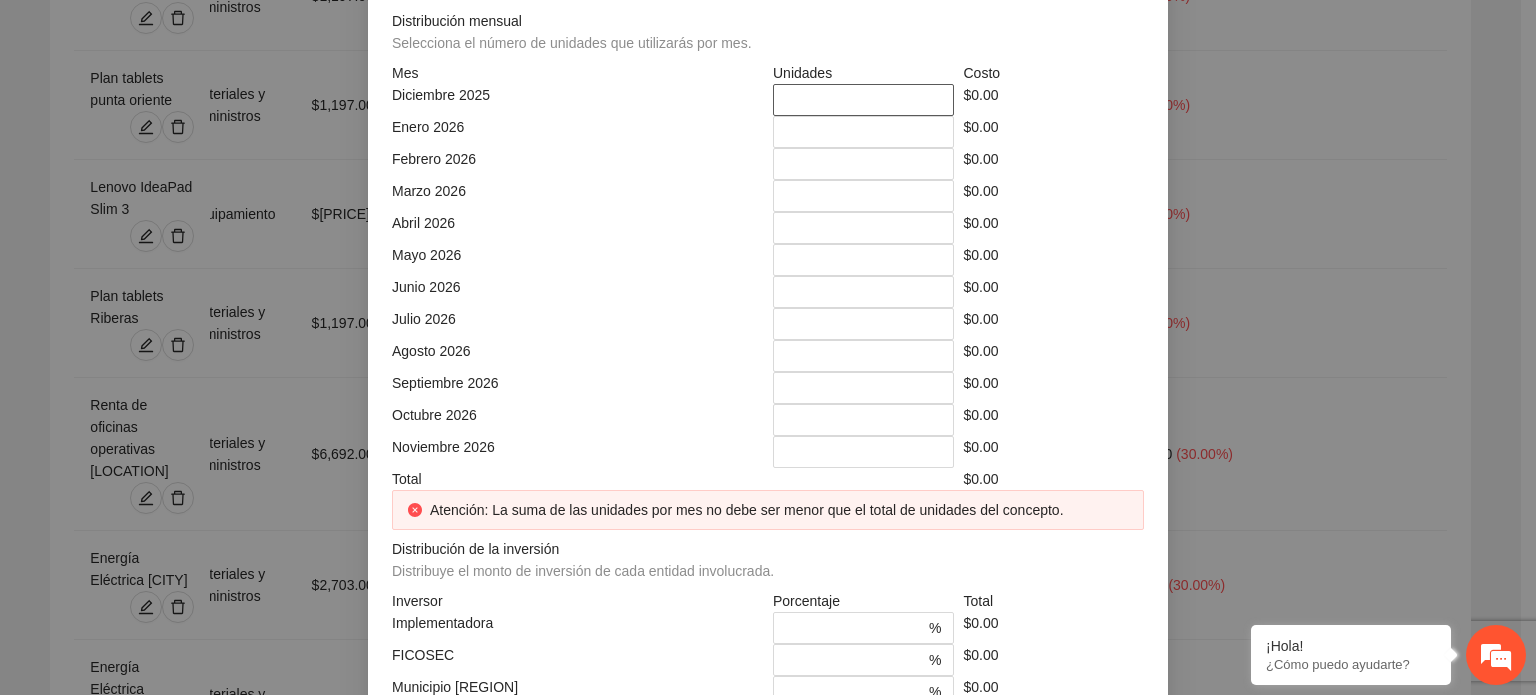 drag, startPoint x: 786, startPoint y: 582, endPoint x: 791, endPoint y: 571, distance: 12.083046 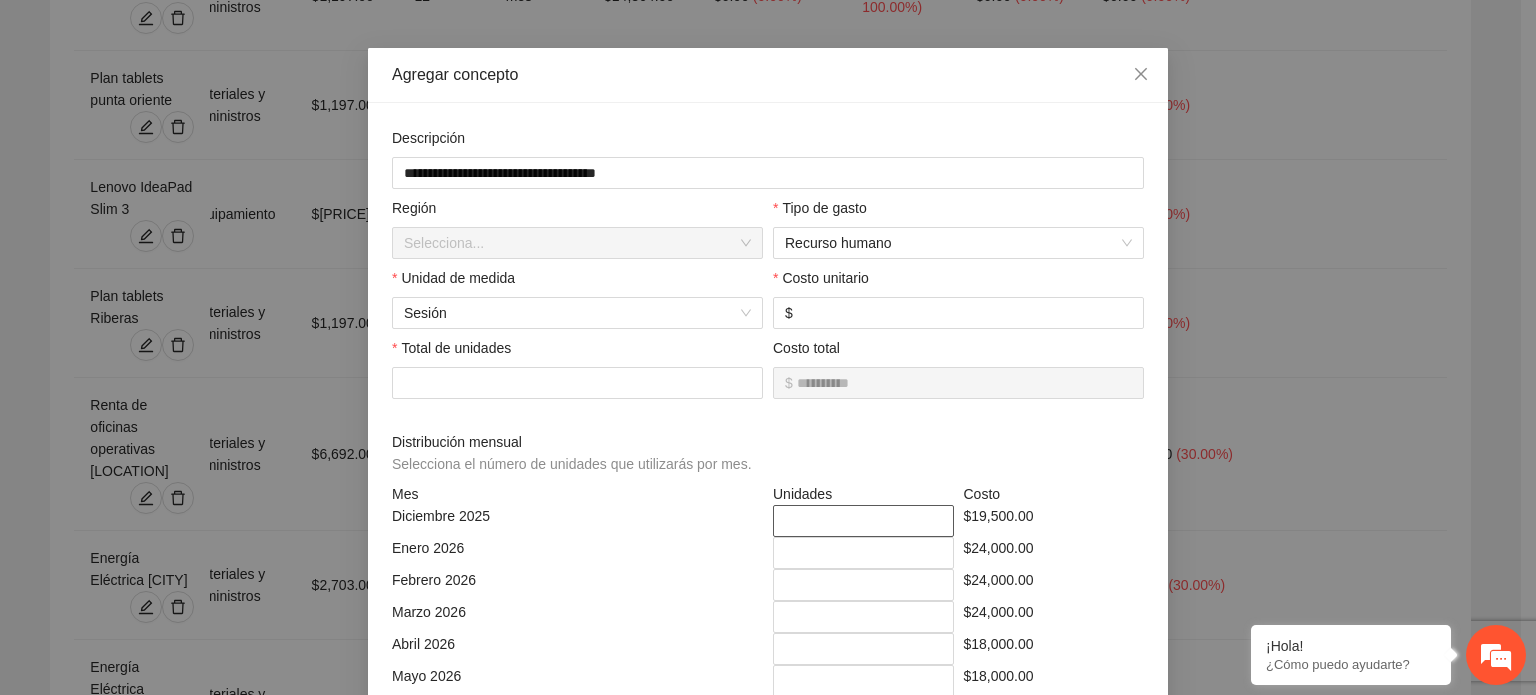 scroll, scrollTop: 416, scrollLeft: 0, axis: vertical 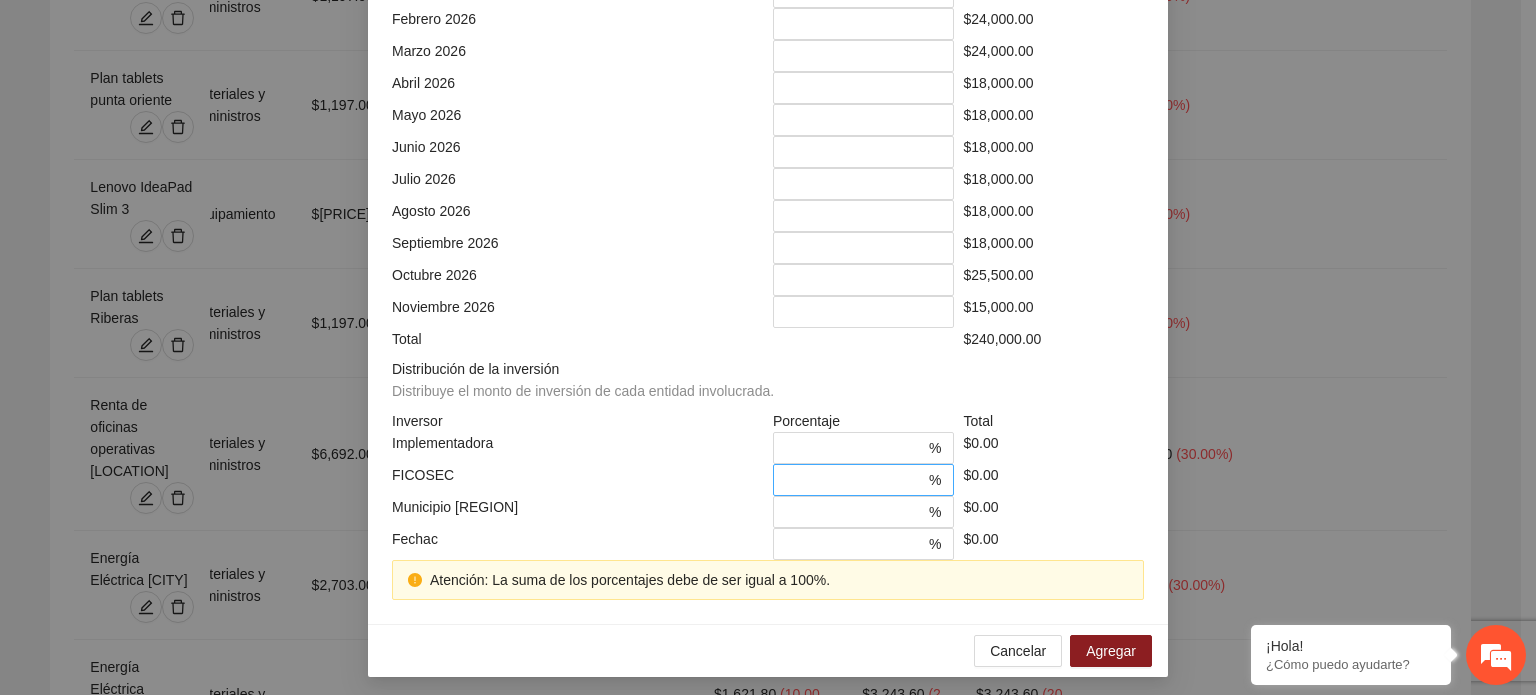 click on "* %" at bounding box center (863, 480) 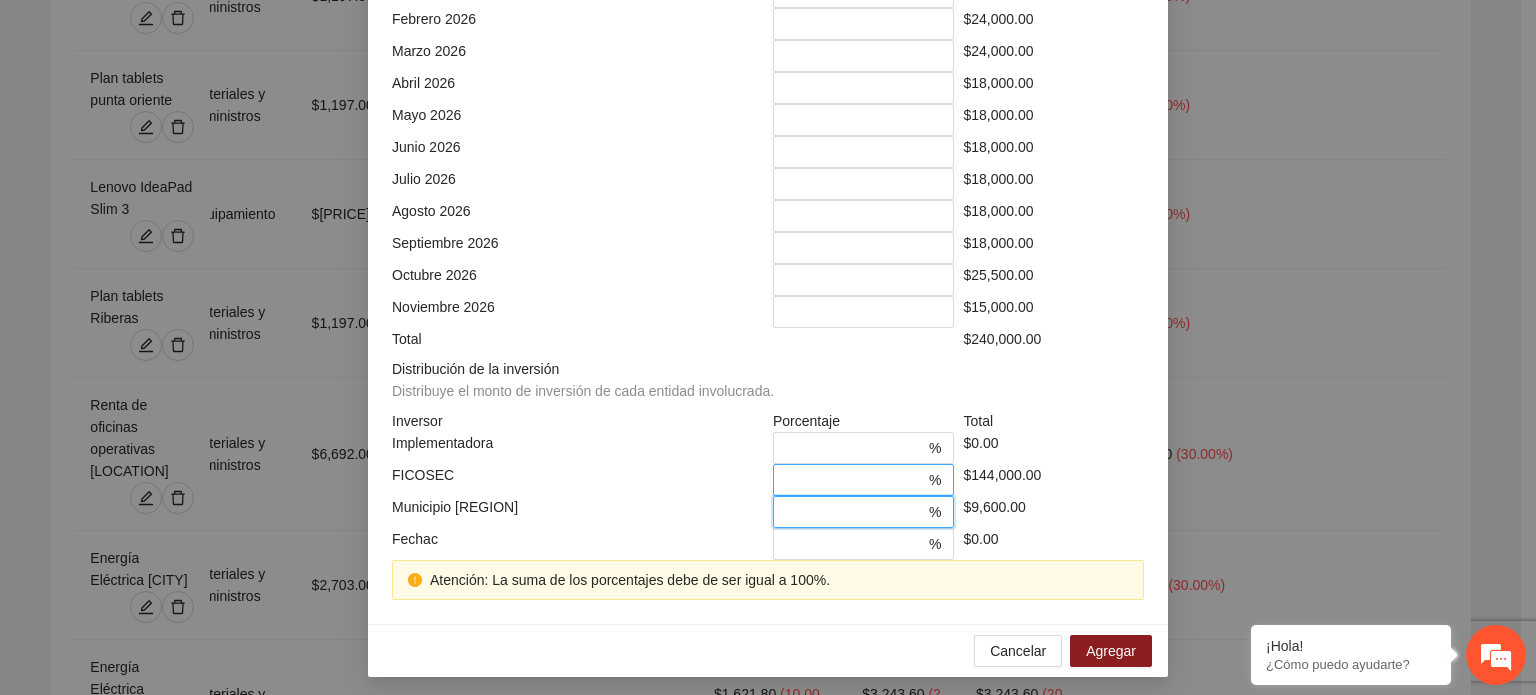 scroll, scrollTop: 573, scrollLeft: 0, axis: vertical 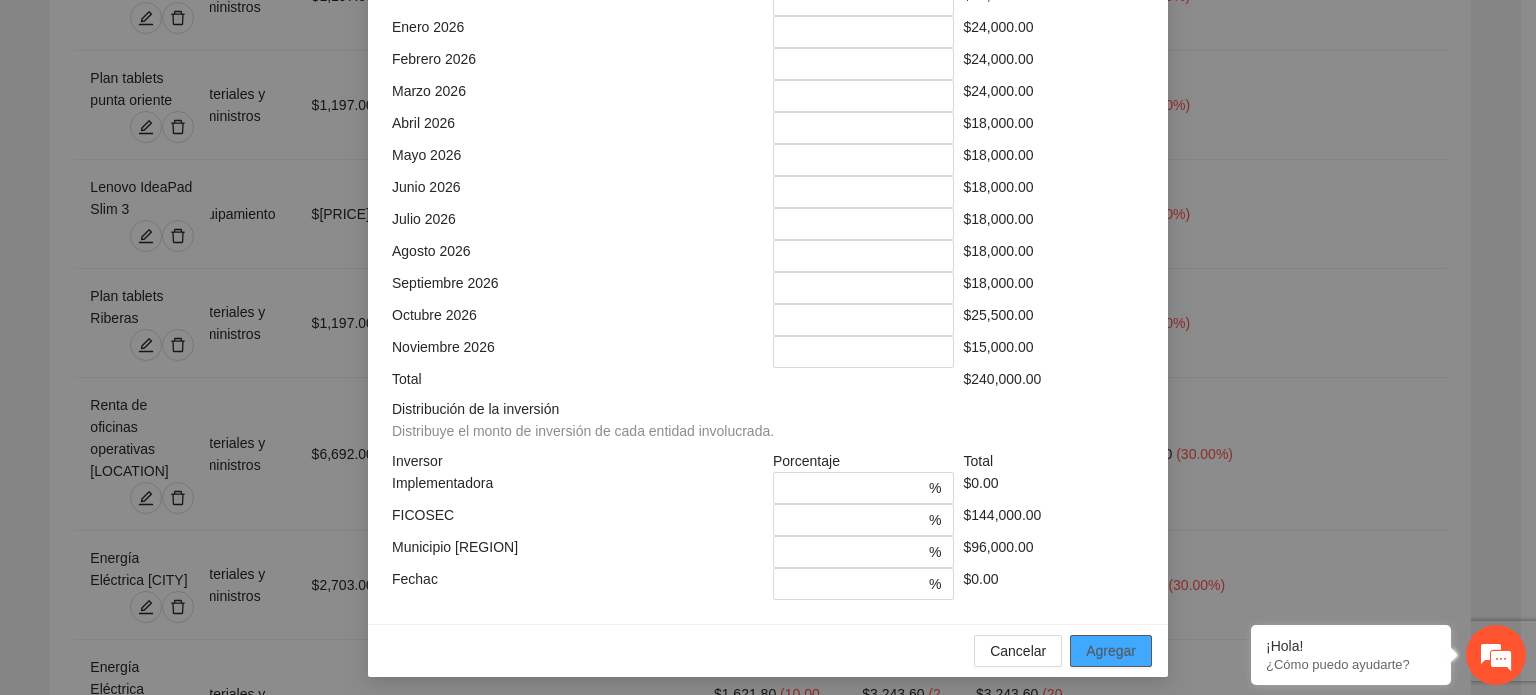 click on "Agregar" at bounding box center [1111, 651] 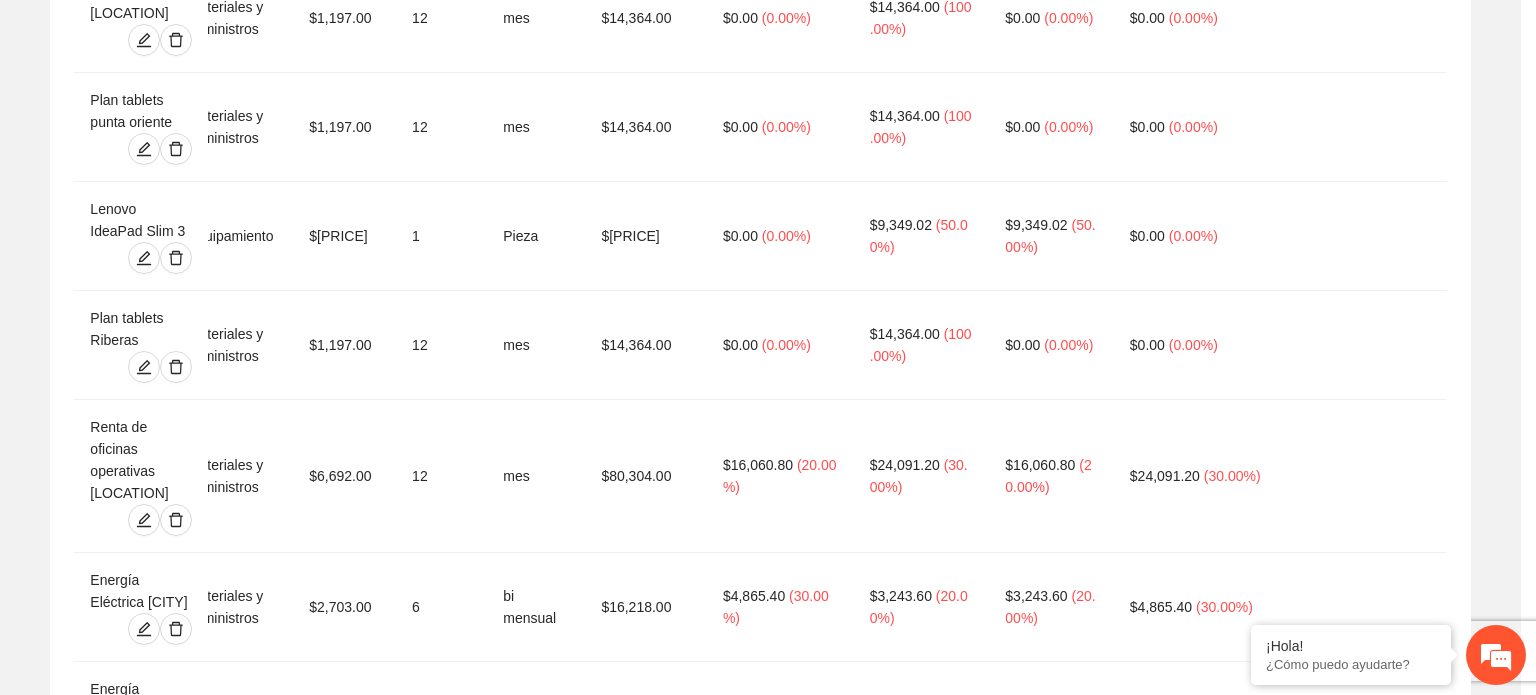 scroll, scrollTop: 473, scrollLeft: 0, axis: vertical 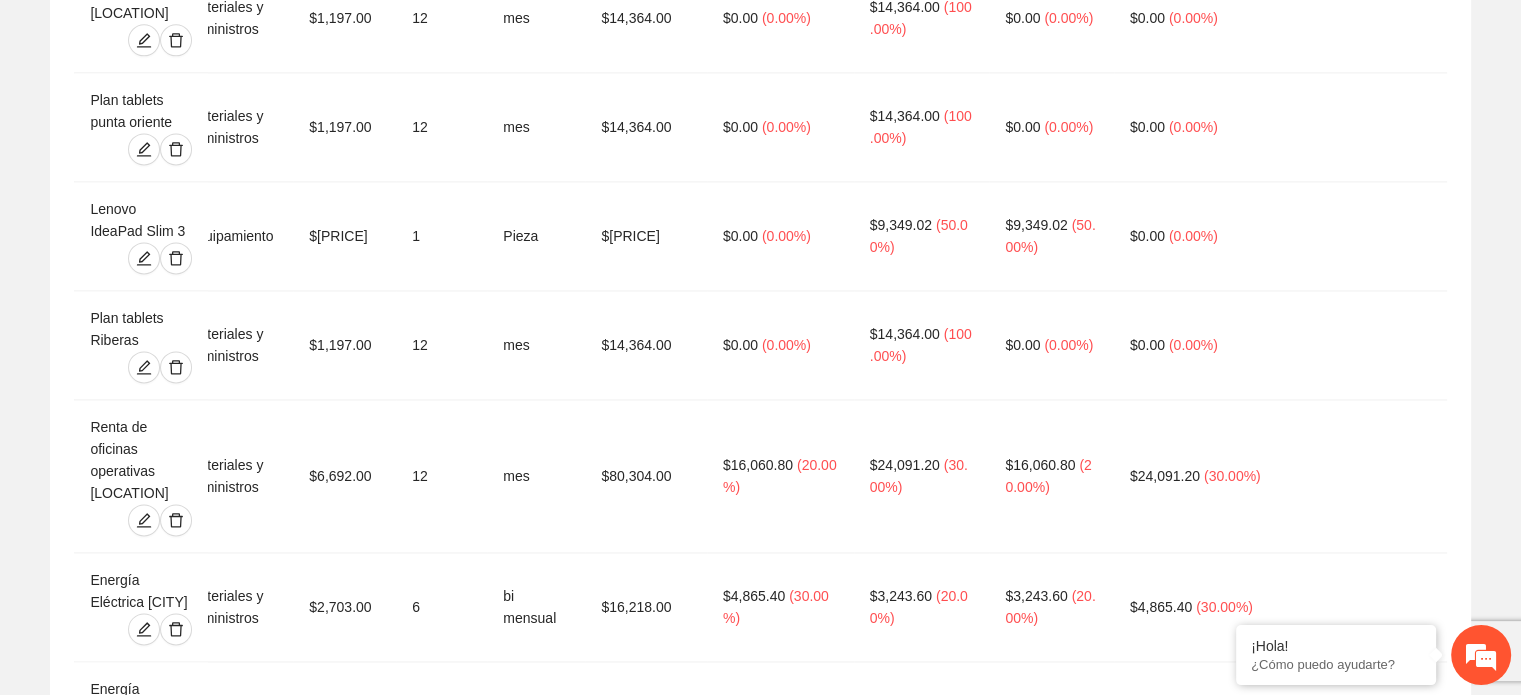 click at bounding box center (144, 2235) 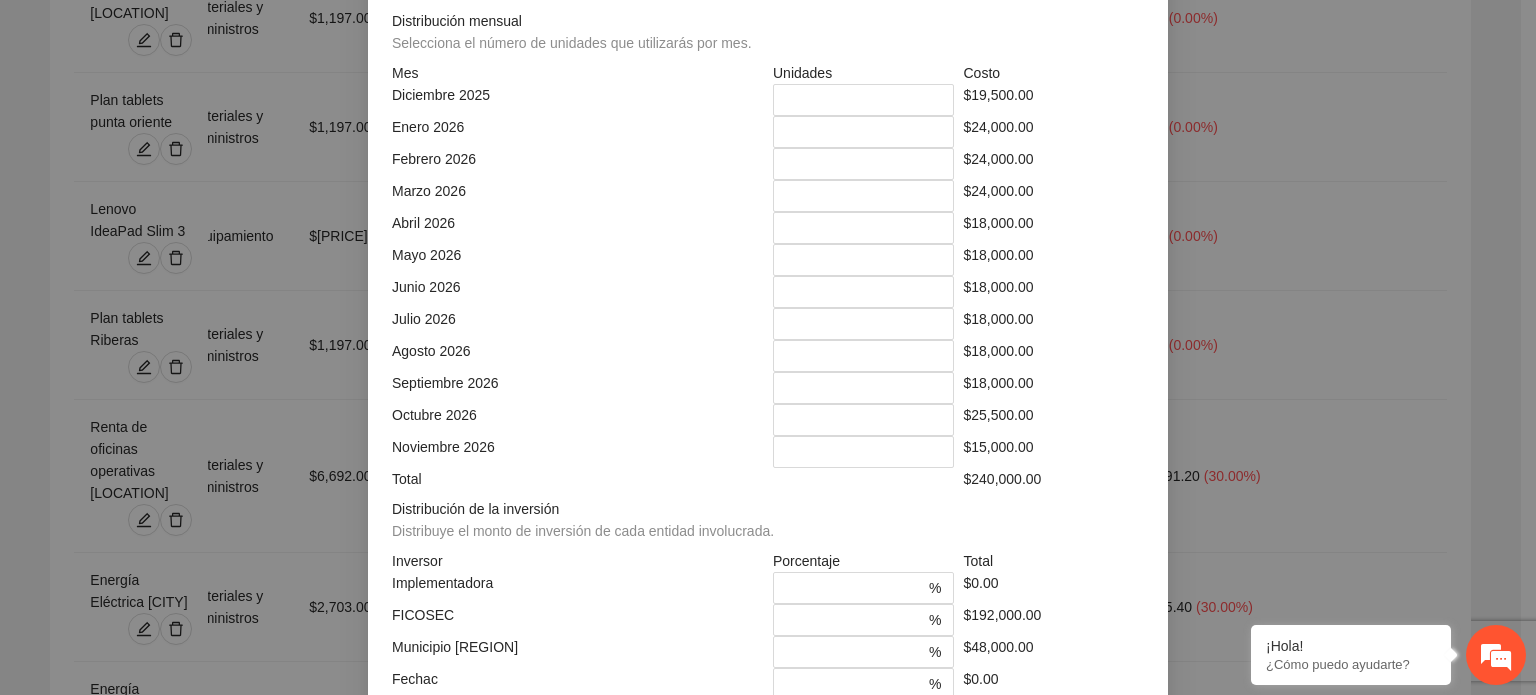 click on "**********" at bounding box center (768, -248) 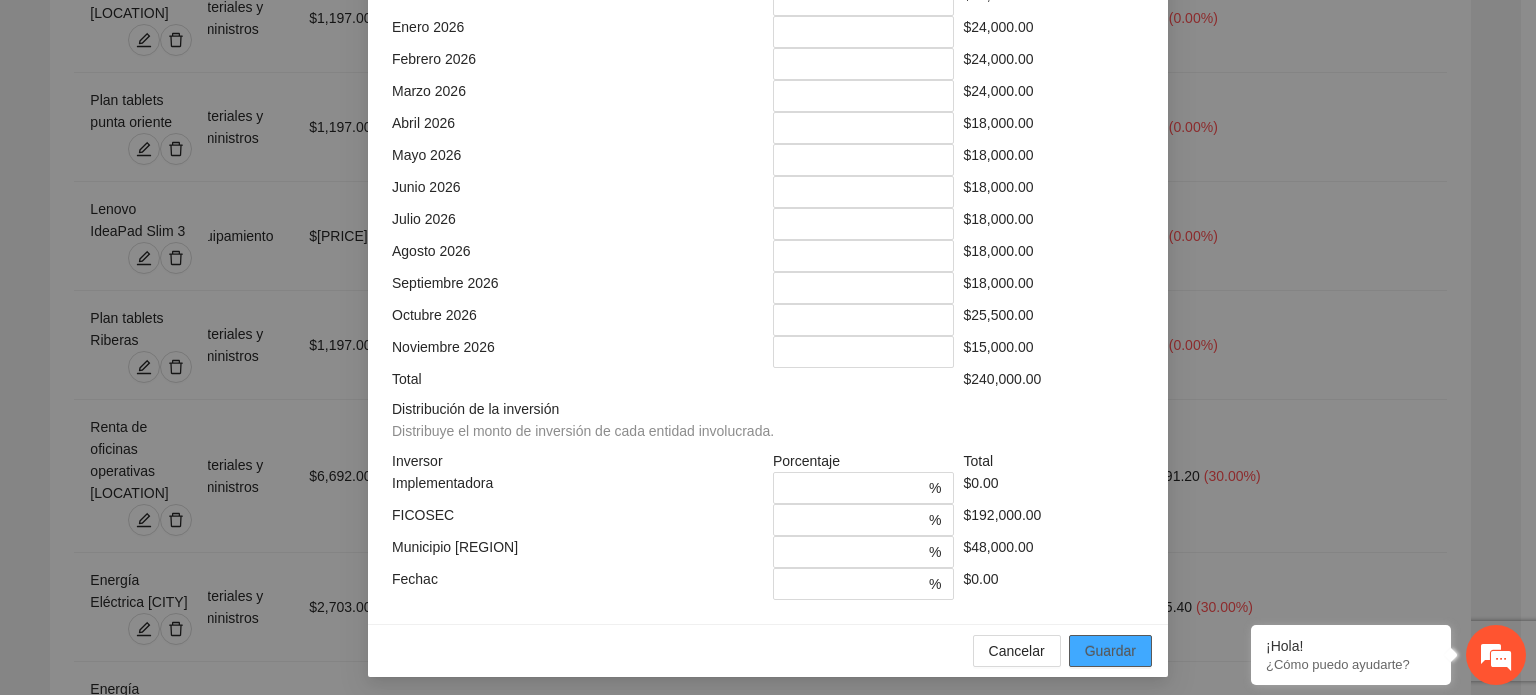 click on "Guardar" at bounding box center [1110, 651] 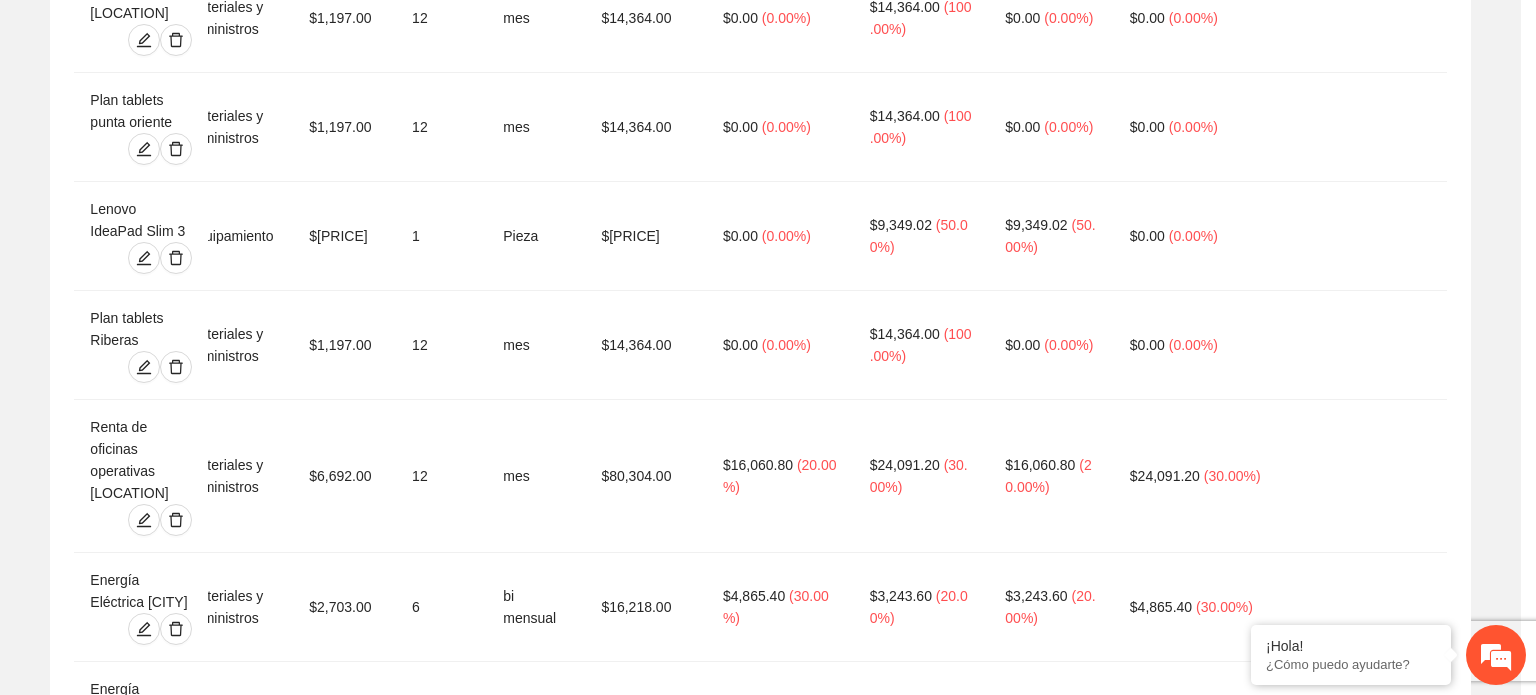 scroll, scrollTop: 473, scrollLeft: 0, axis: vertical 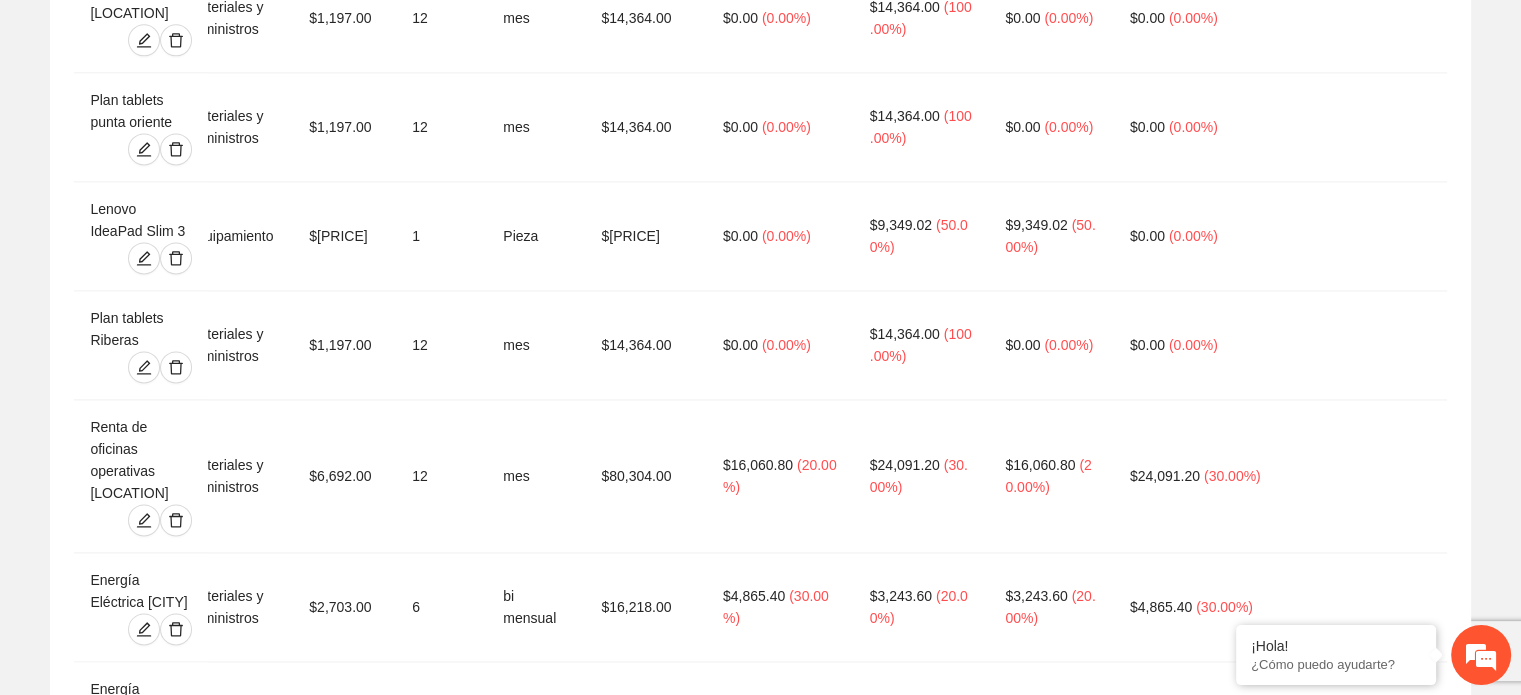 click 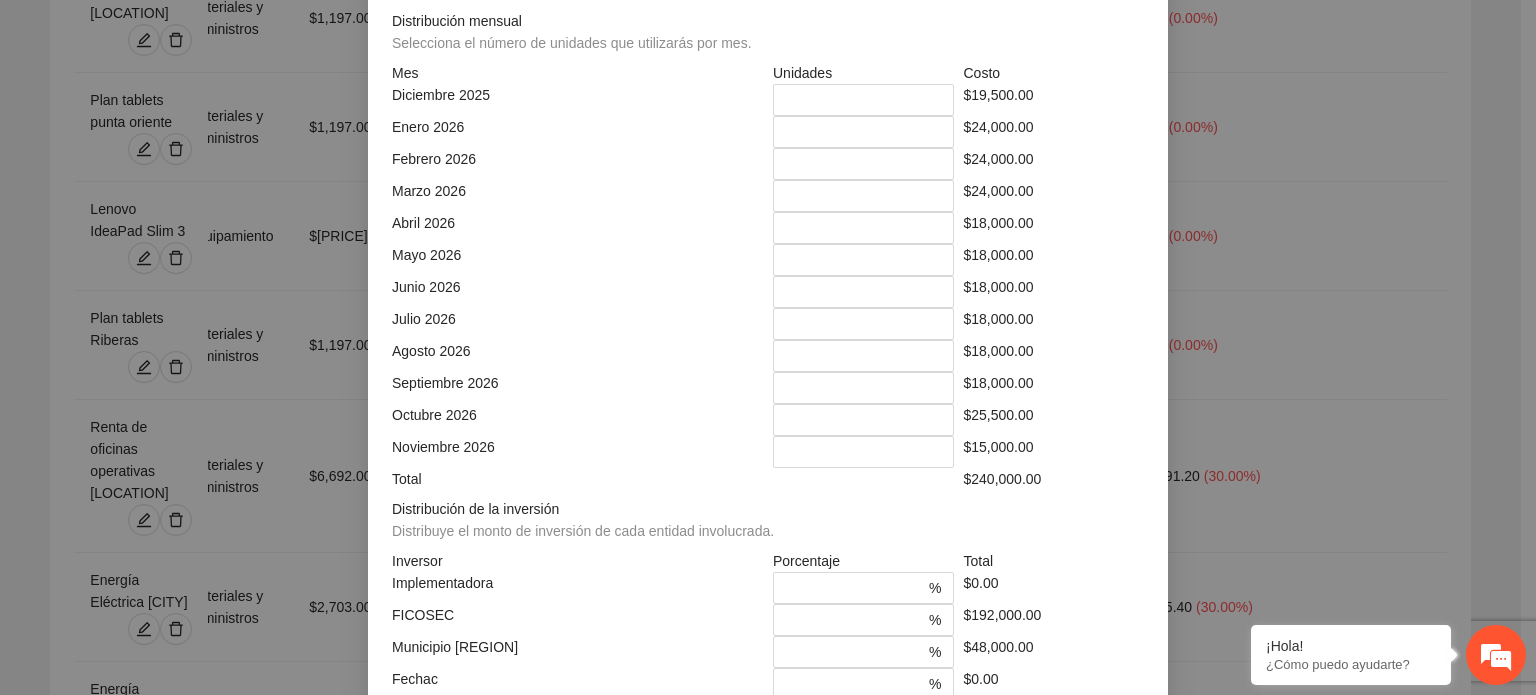 scroll, scrollTop: 0, scrollLeft: 0, axis: both 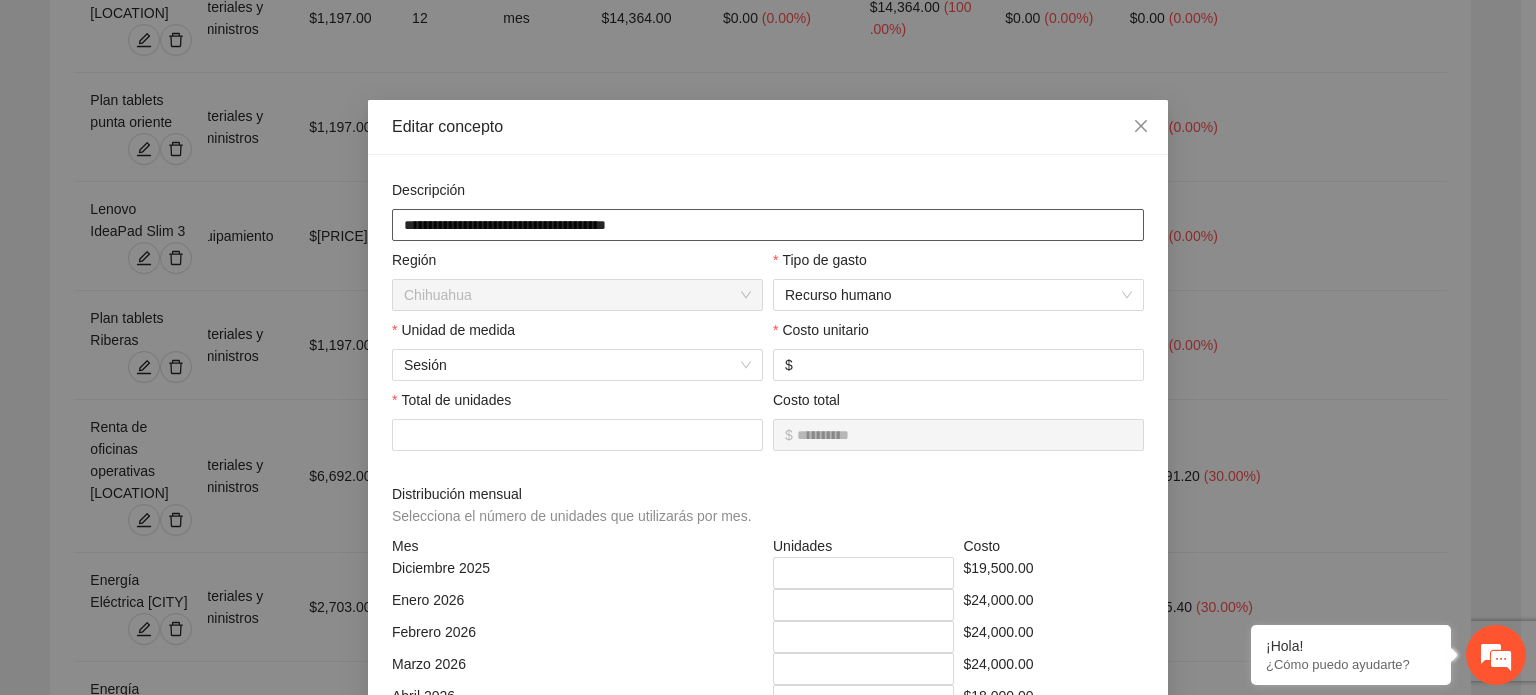 click on "**********" at bounding box center [768, 225] 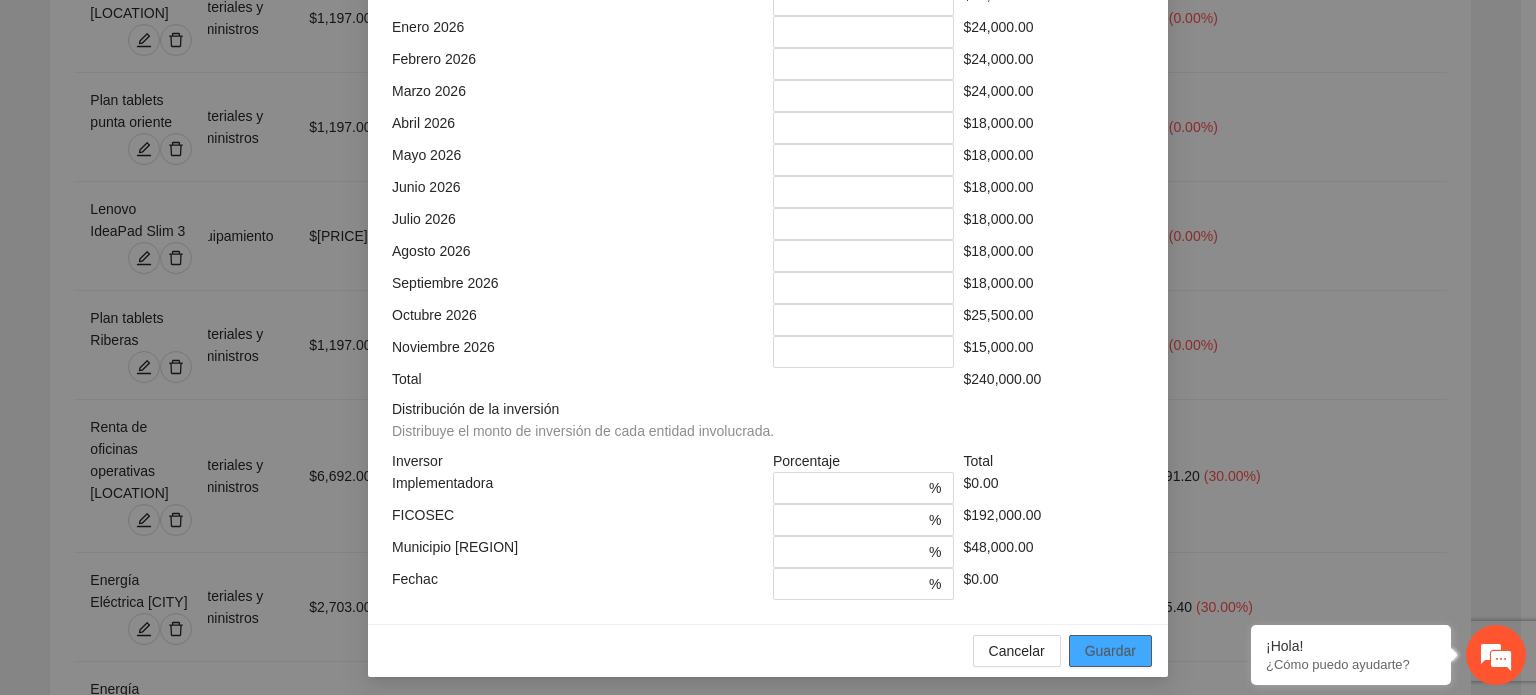 click on "Guardar" at bounding box center [1110, 651] 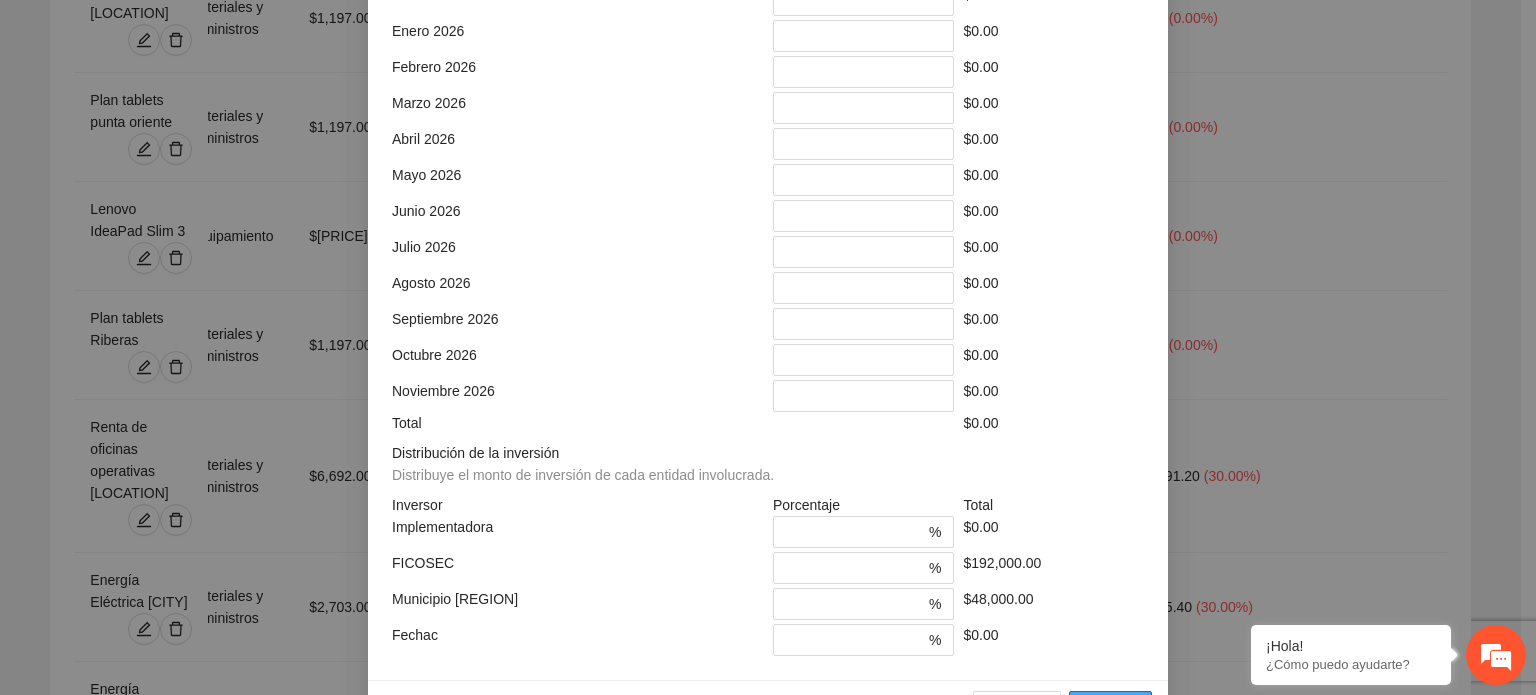 scroll, scrollTop: 473, scrollLeft: 0, axis: vertical 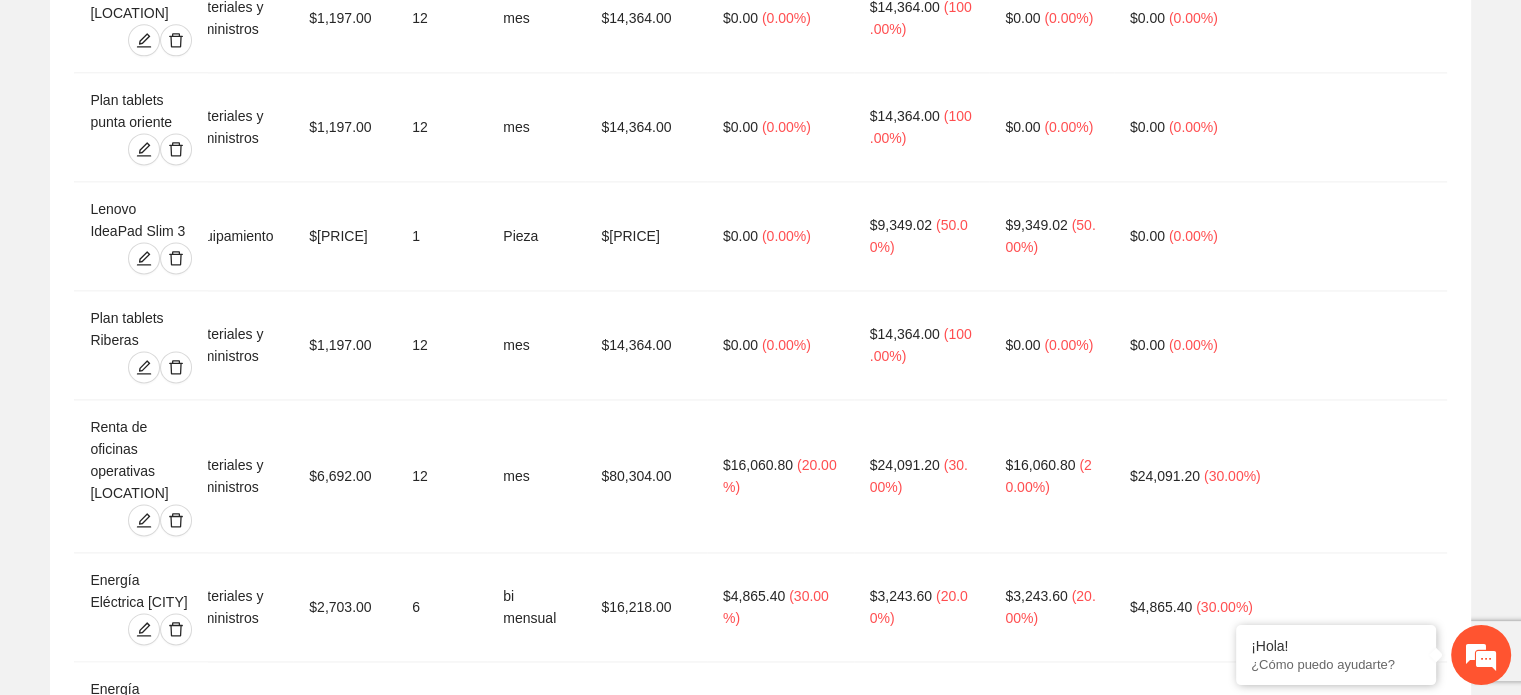 click 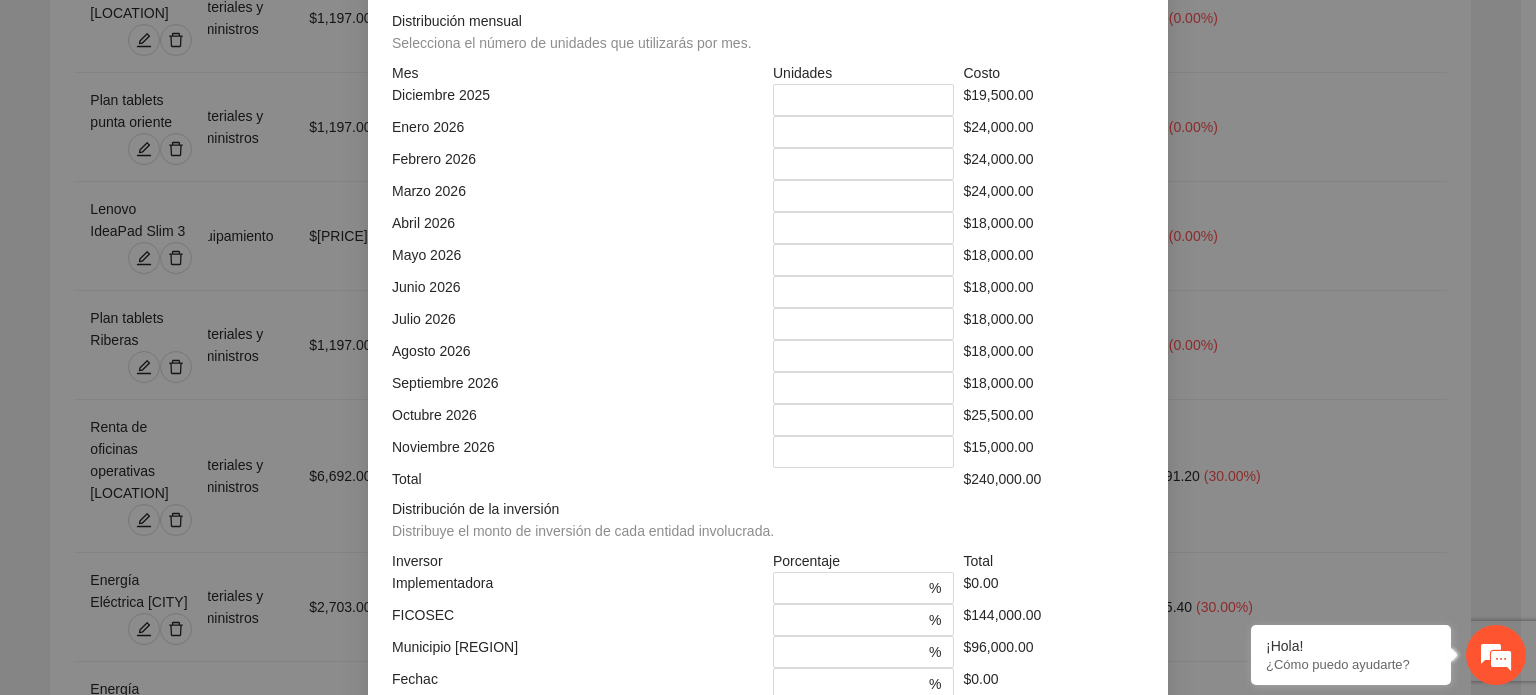 scroll, scrollTop: 0, scrollLeft: 0, axis: both 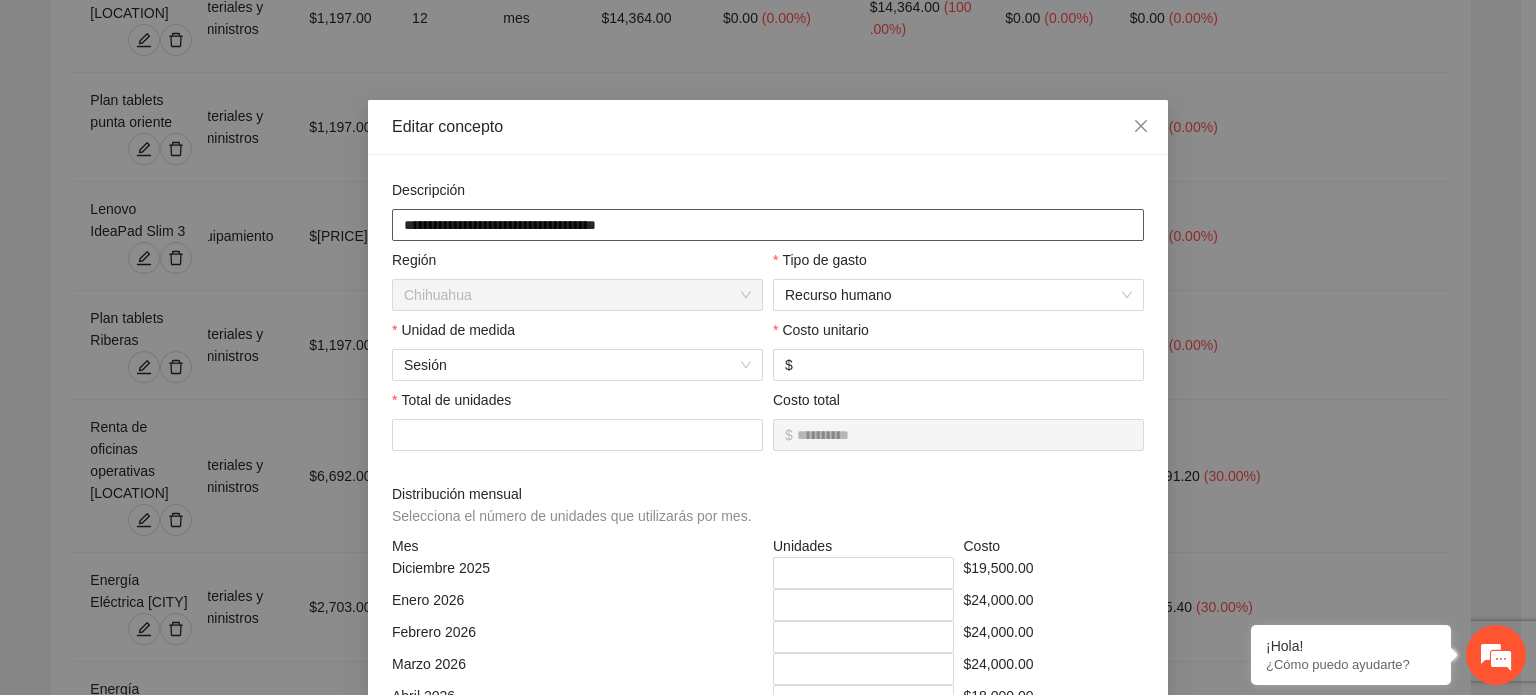 click on "**********" at bounding box center (768, 225) 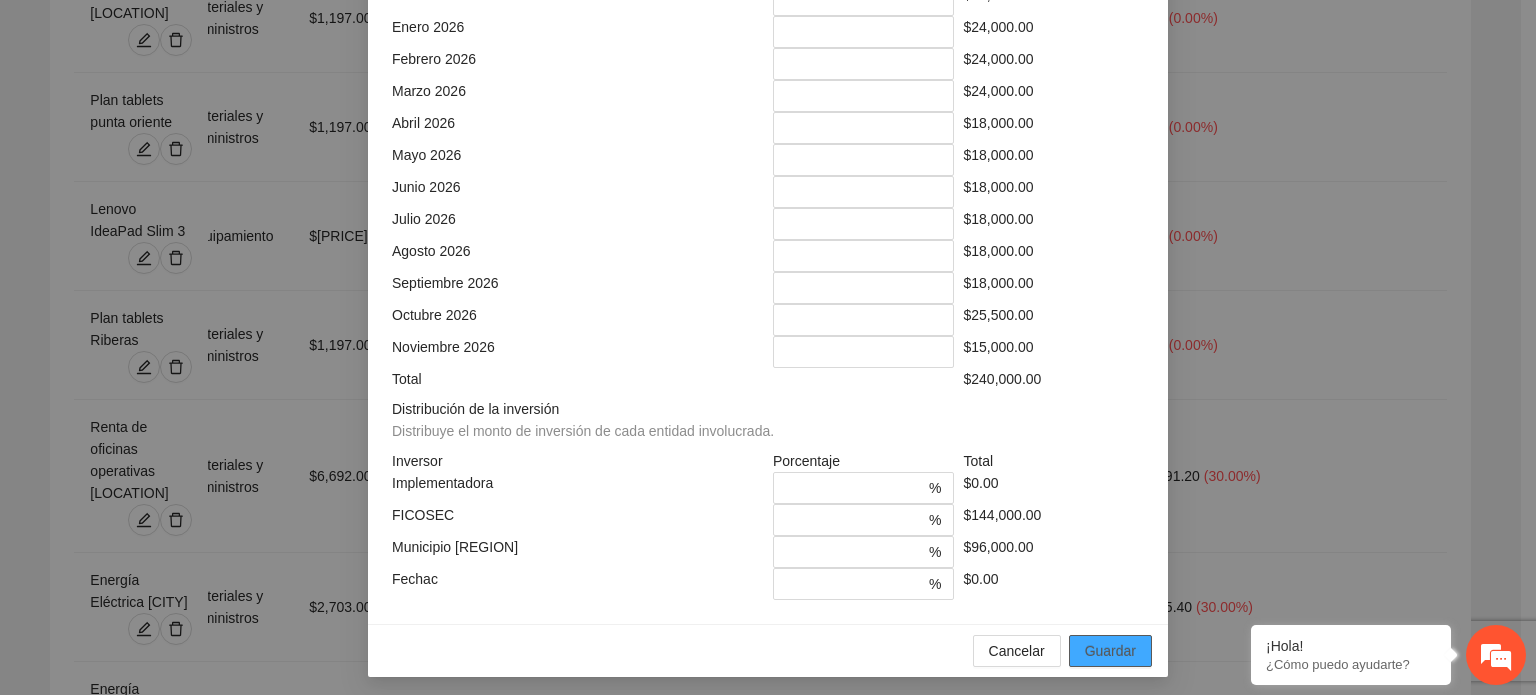 click on "Guardar" at bounding box center (1110, 651) 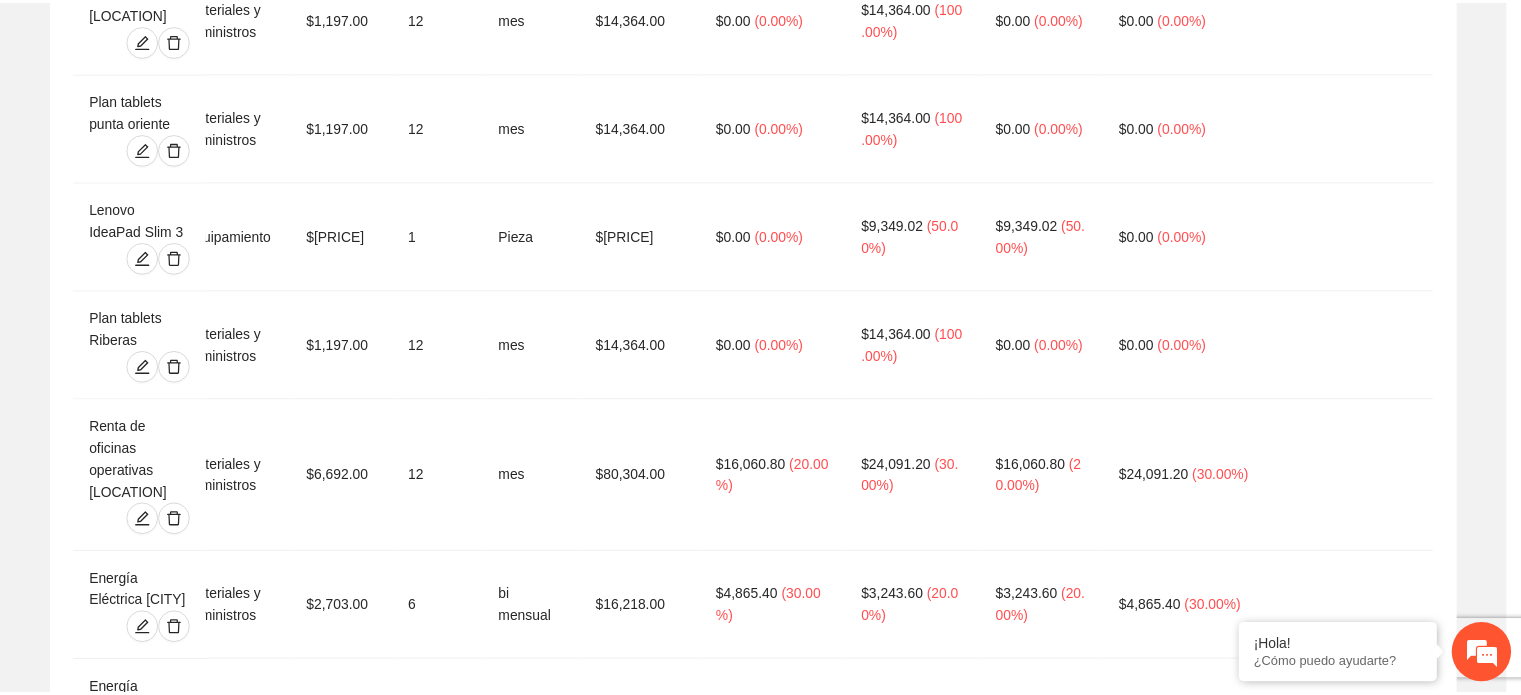 scroll, scrollTop: 473, scrollLeft: 0, axis: vertical 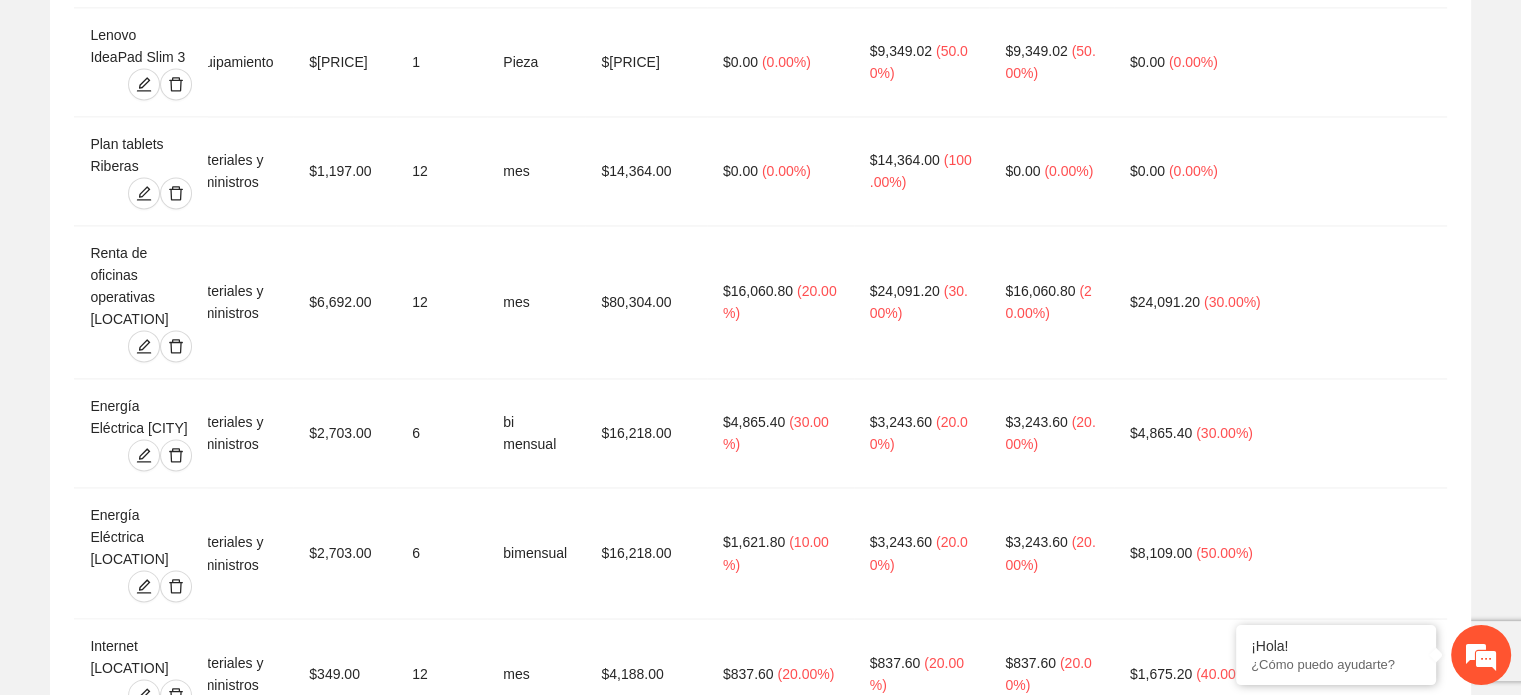 click on "Agregar concepto" at bounding box center [771, 2493] 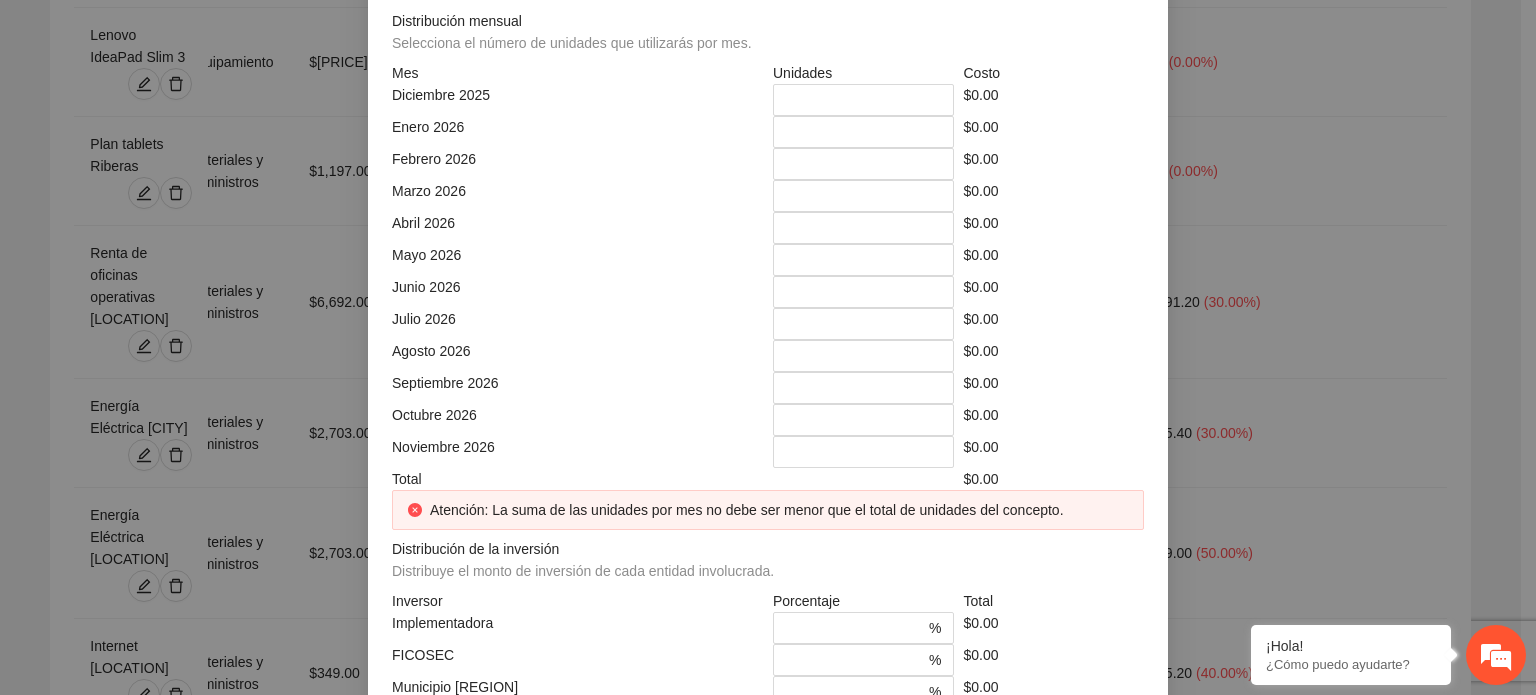 scroll, scrollTop: 0, scrollLeft: 0, axis: both 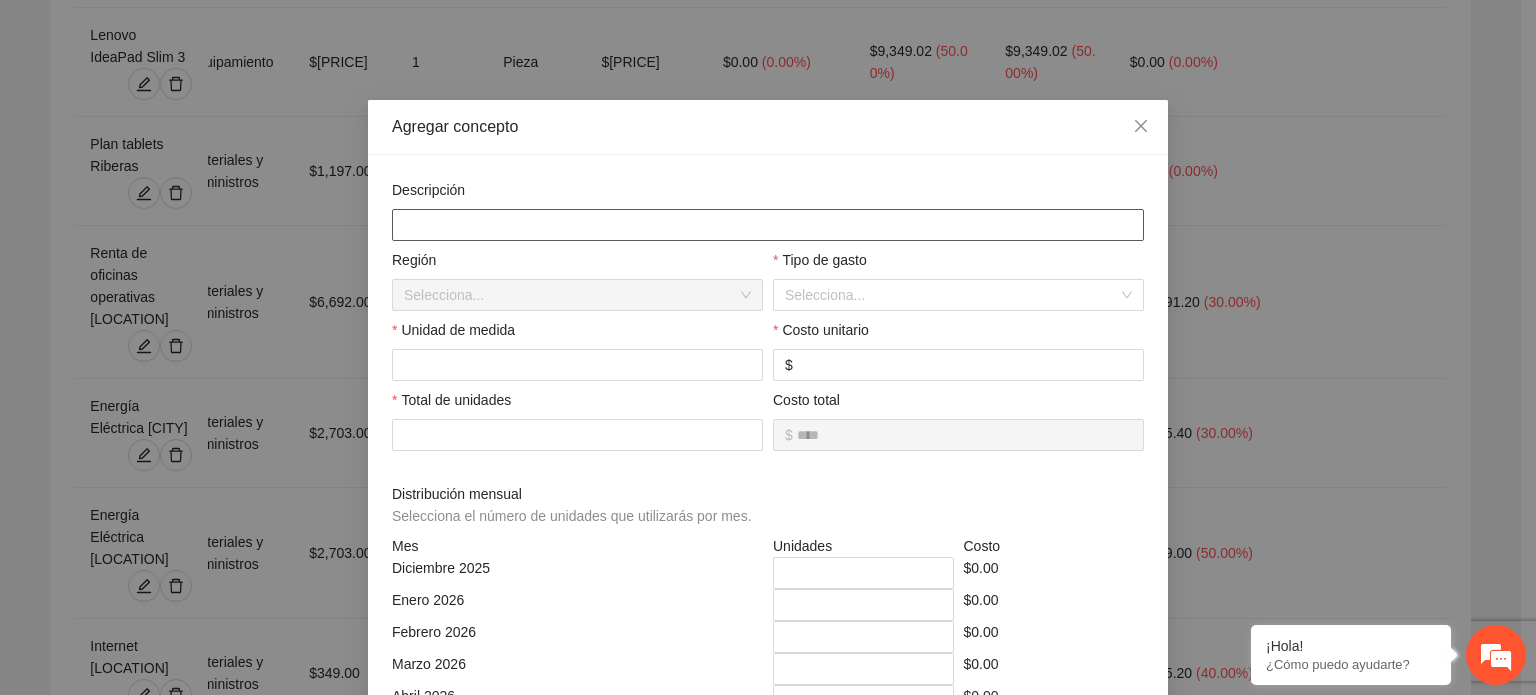 paste on "**********" 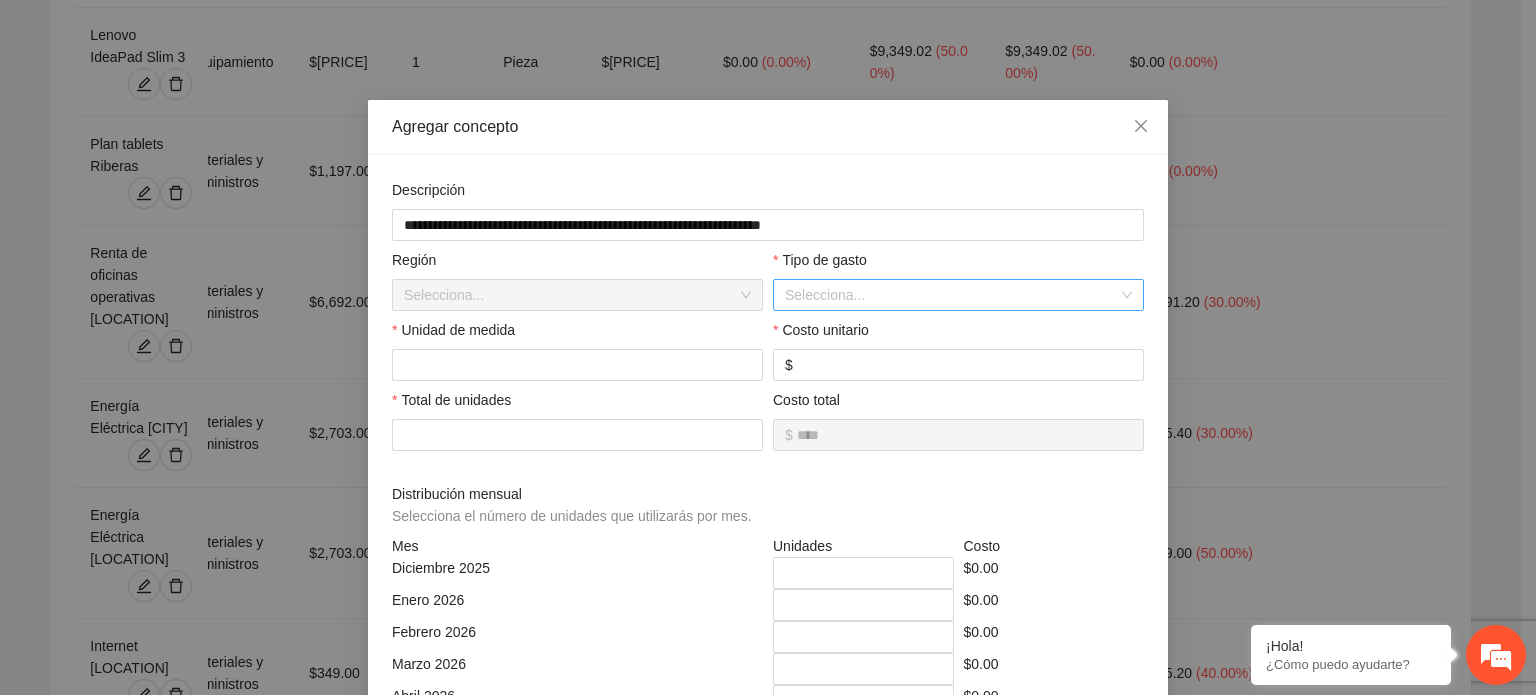click at bounding box center (951, 295) 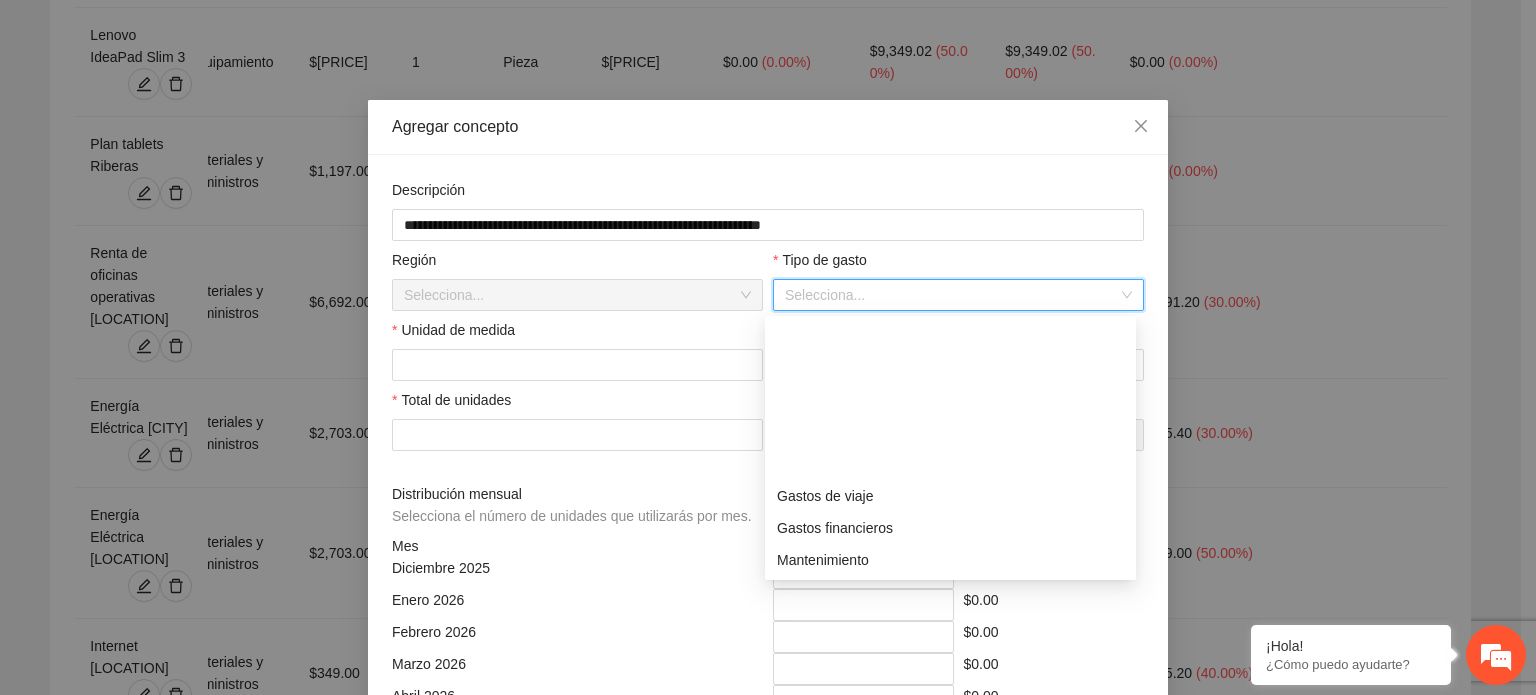 scroll, scrollTop: 184, scrollLeft: 0, axis: vertical 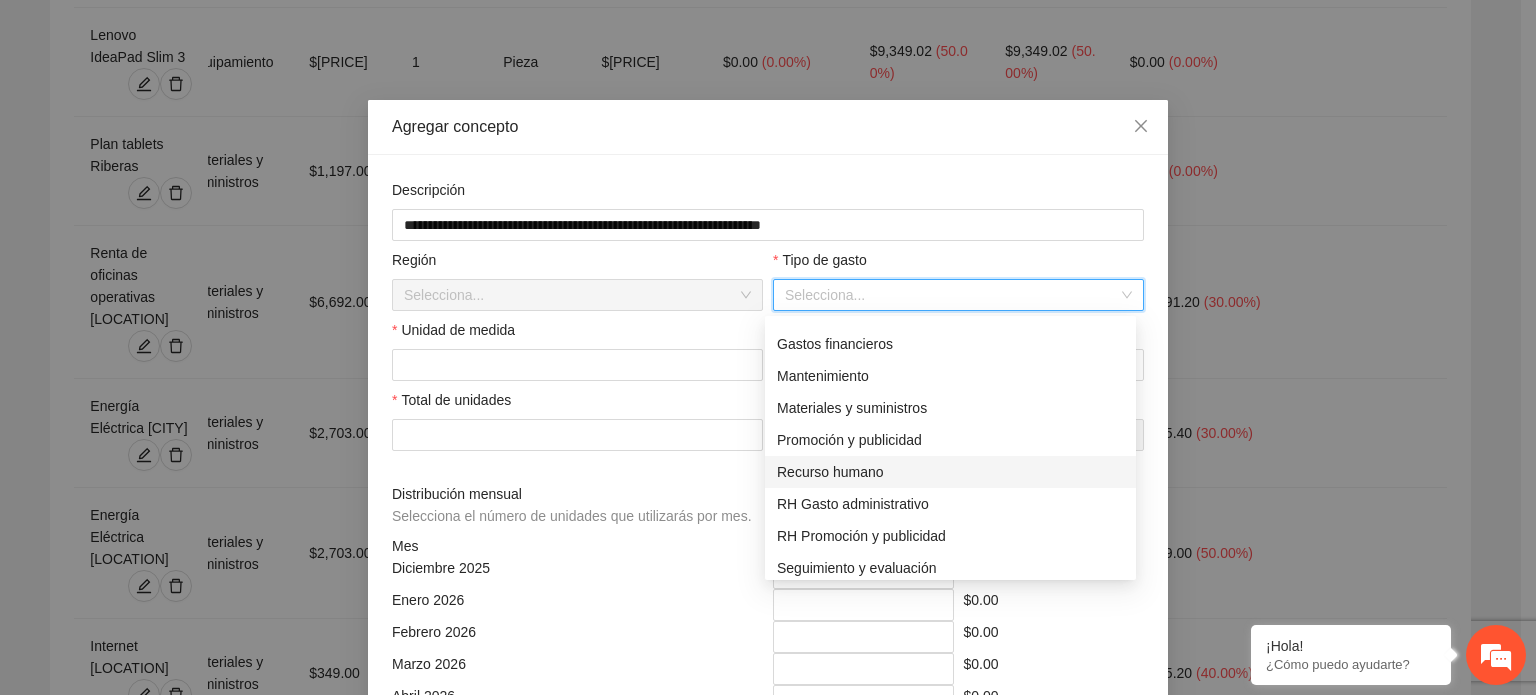 drag, startPoint x: 820, startPoint y: 470, endPoint x: 520, endPoint y: 383, distance: 312.36038 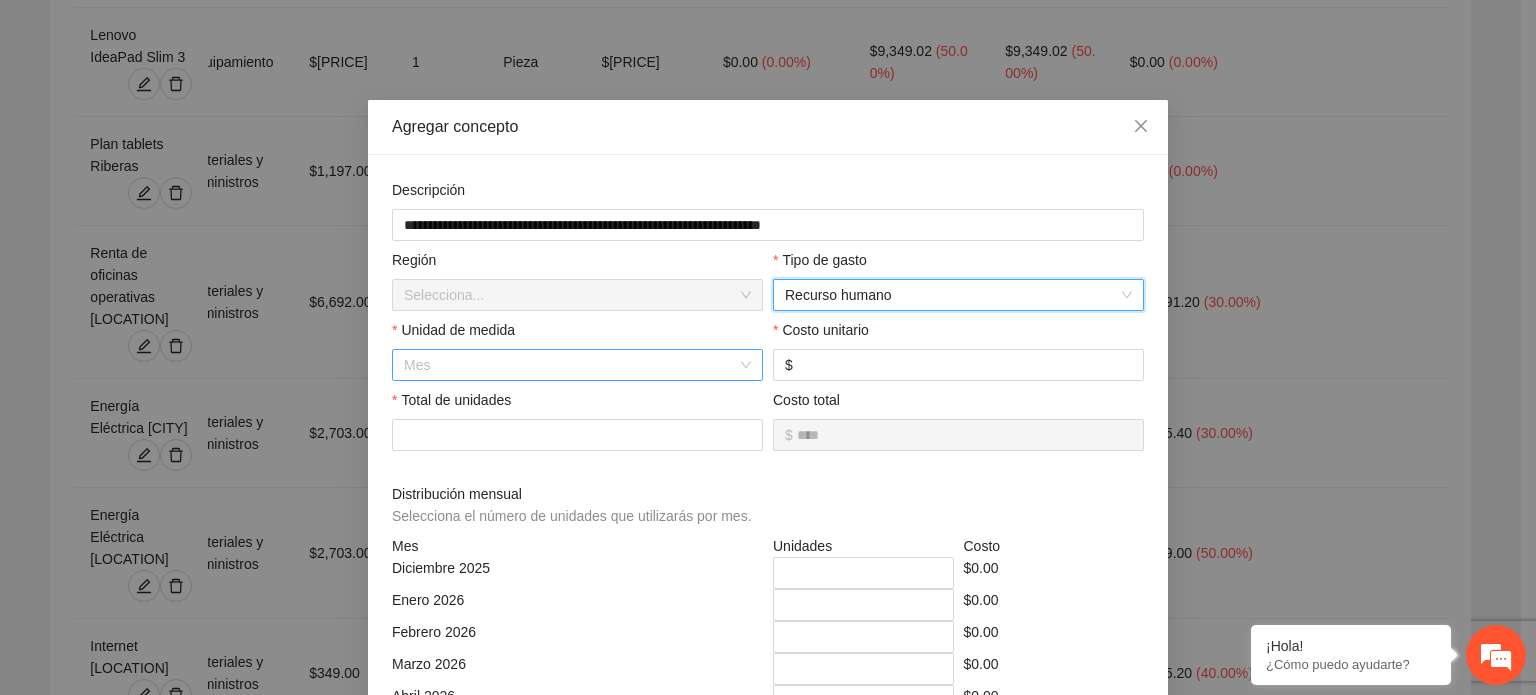 drag, startPoint x: 446, startPoint y: 364, endPoint x: 412, endPoint y: 367, distance: 34.132095 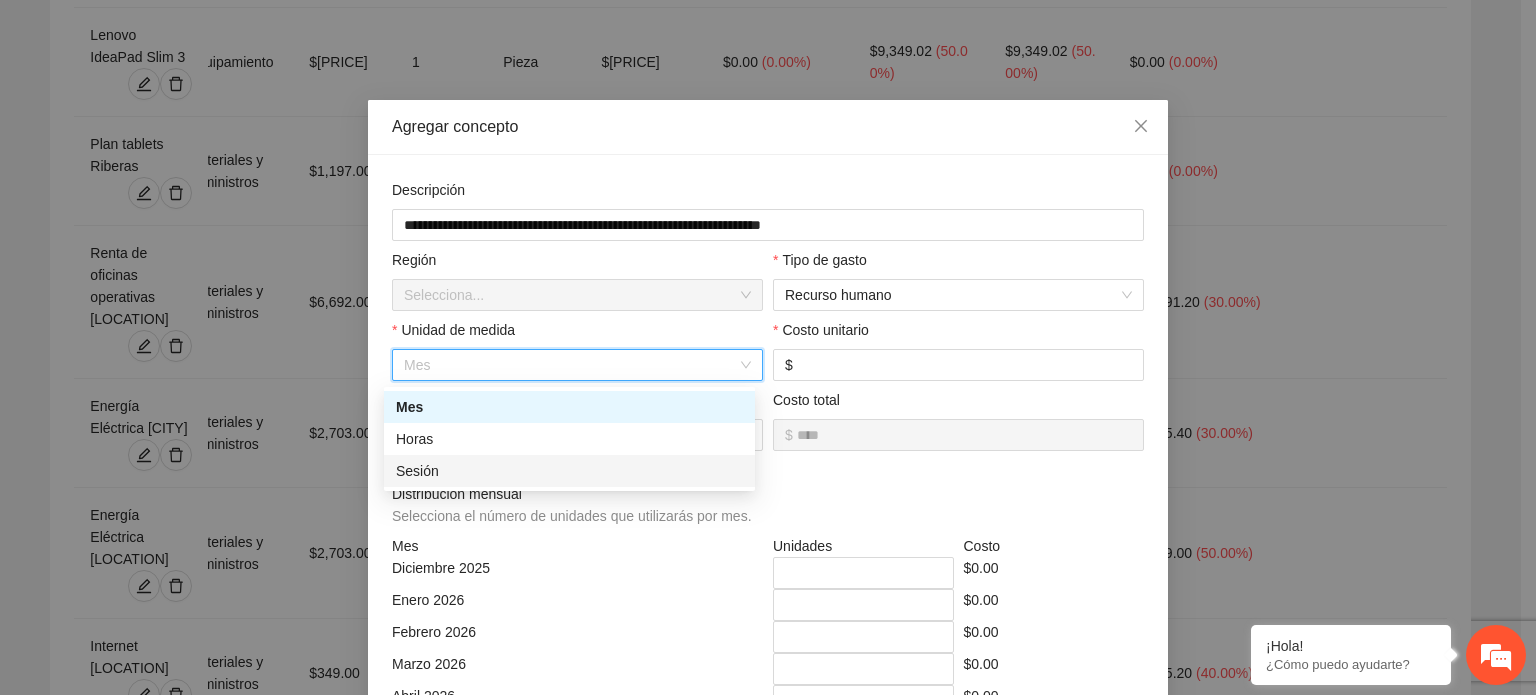 click on "Sesión" at bounding box center (569, 471) 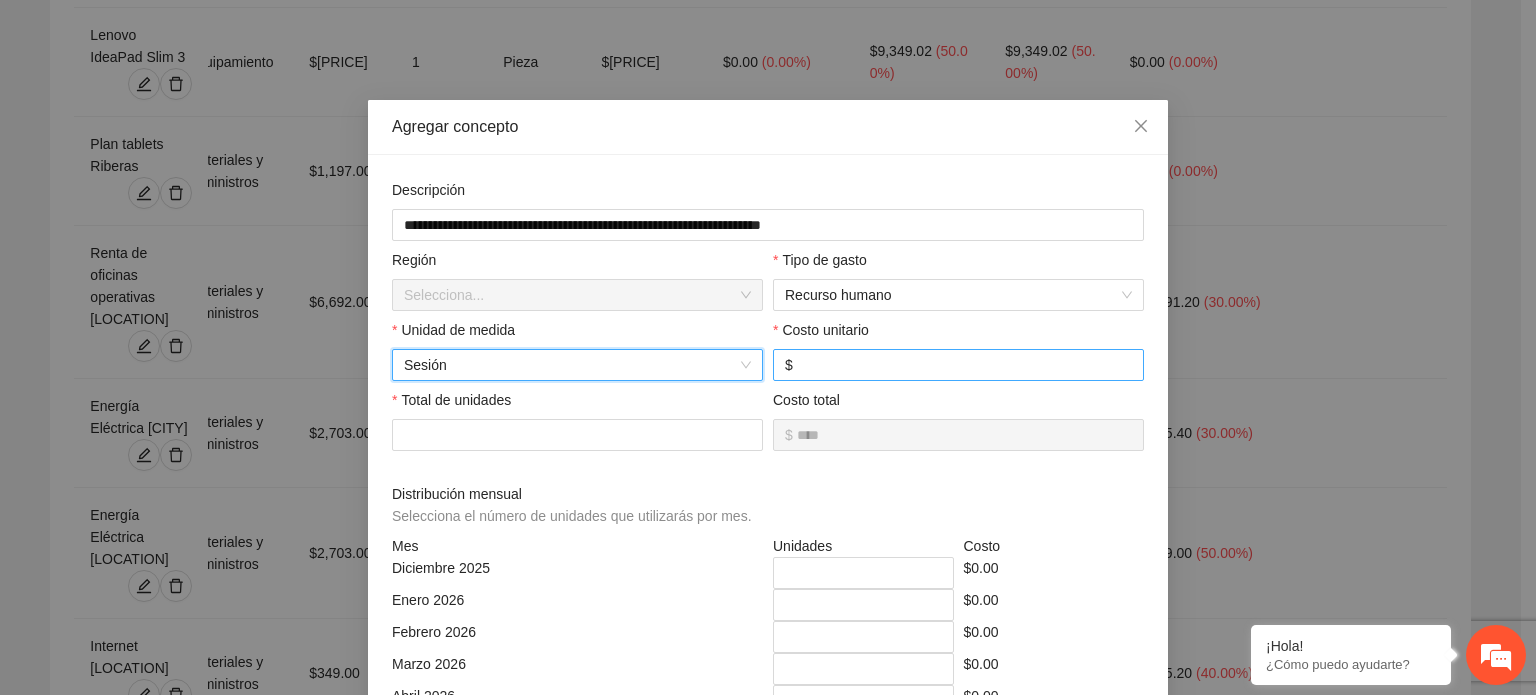 click at bounding box center (964, 365) 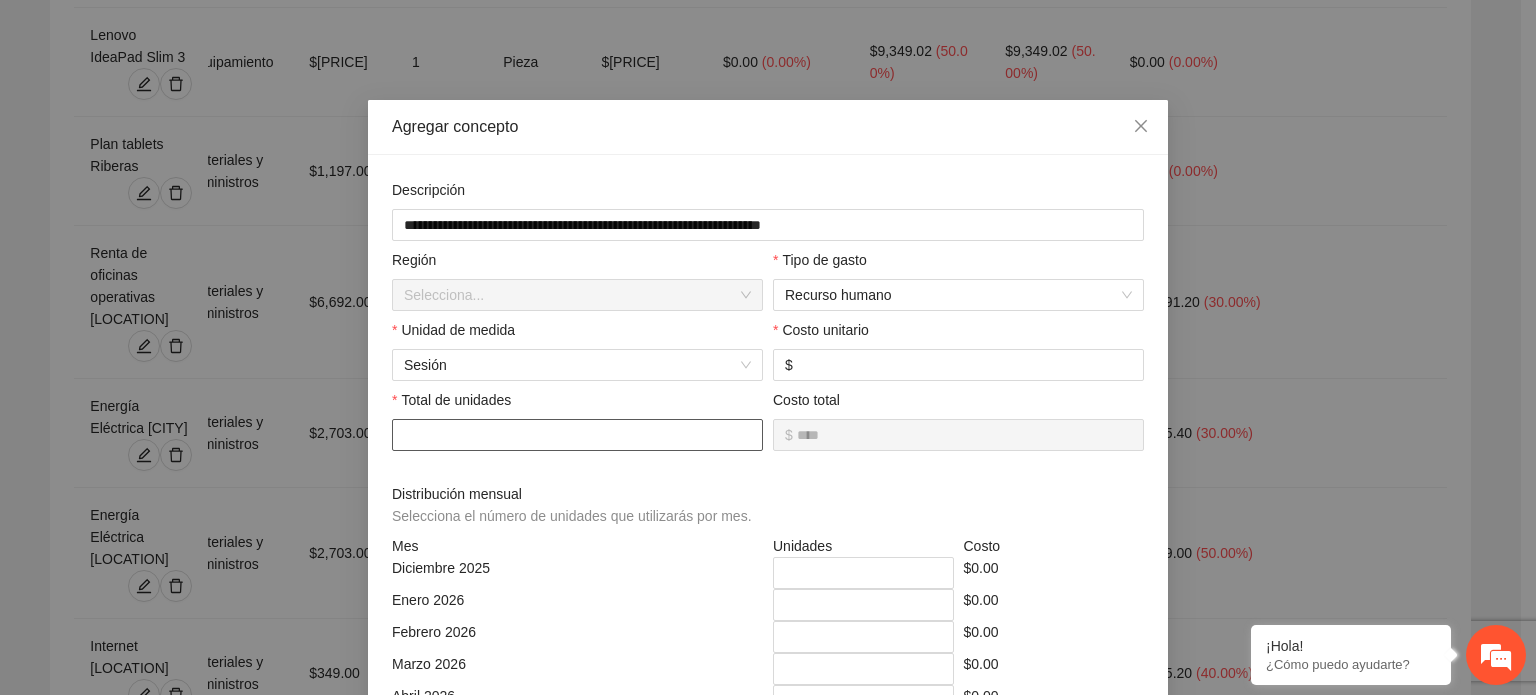 click at bounding box center [577, 435] 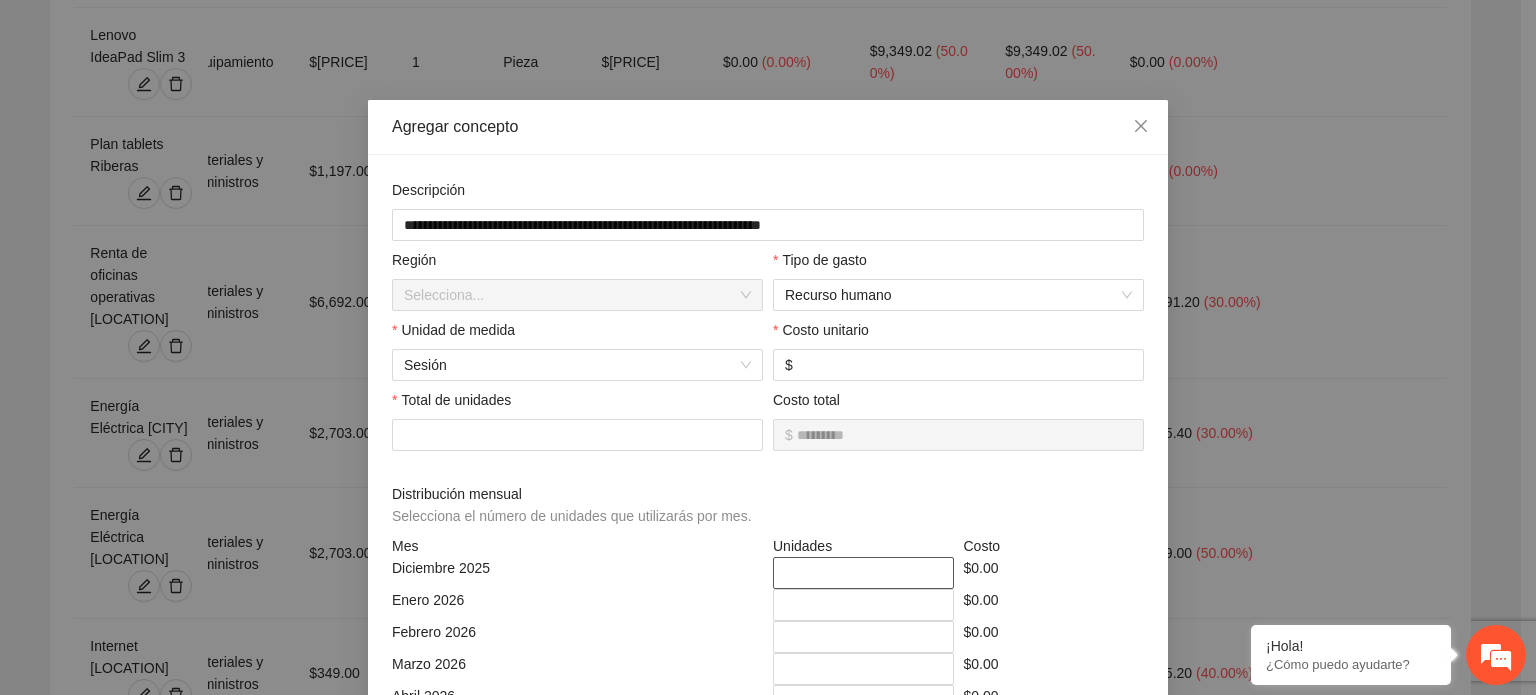 click on "*" at bounding box center [863, 573] 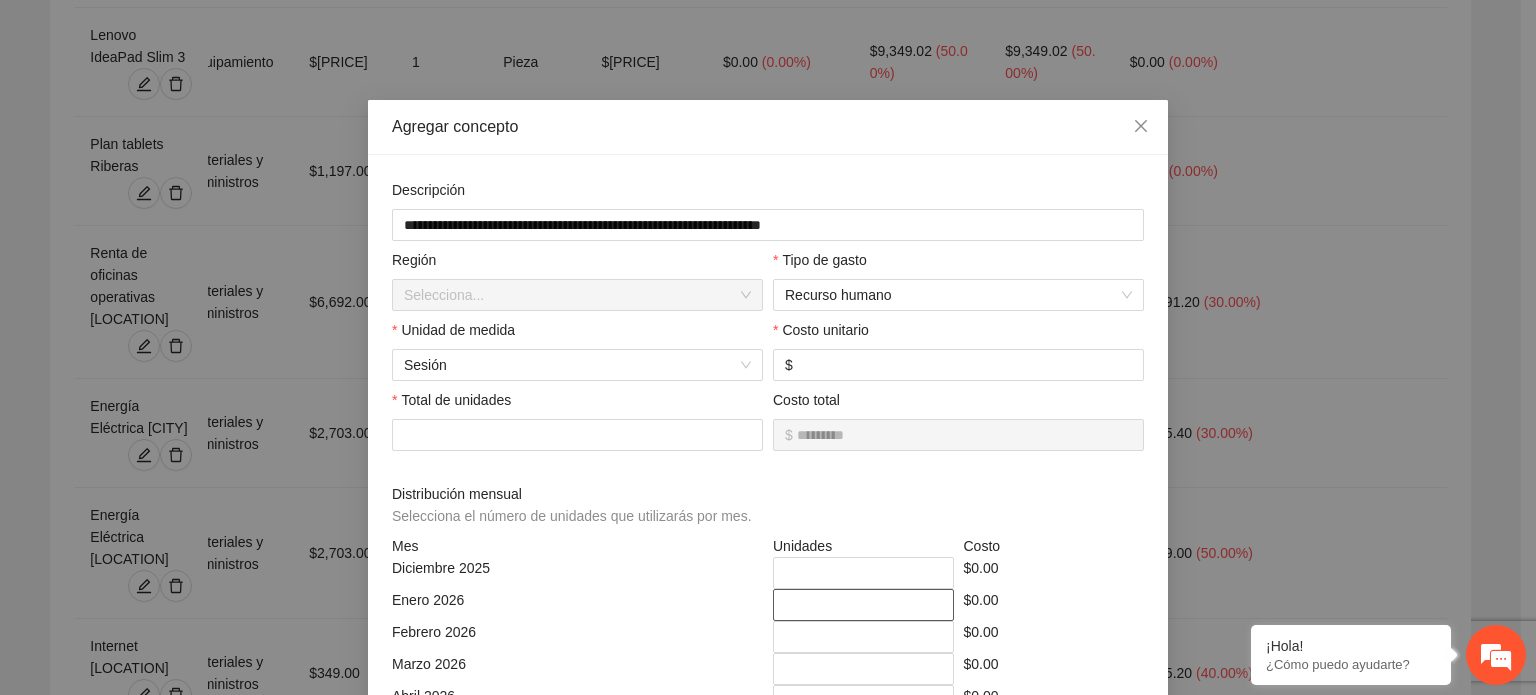 click on "*" at bounding box center [863, 605] 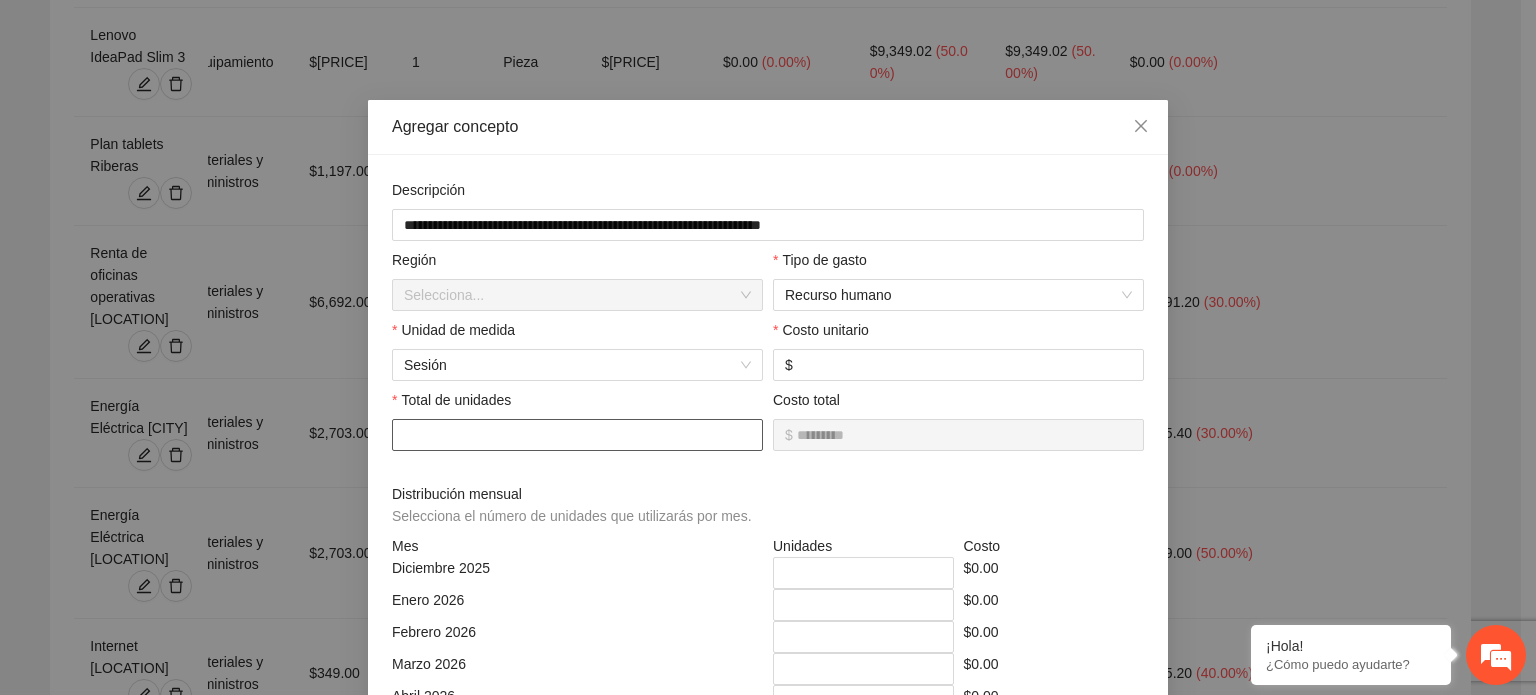 click on "**" at bounding box center (577, 435) 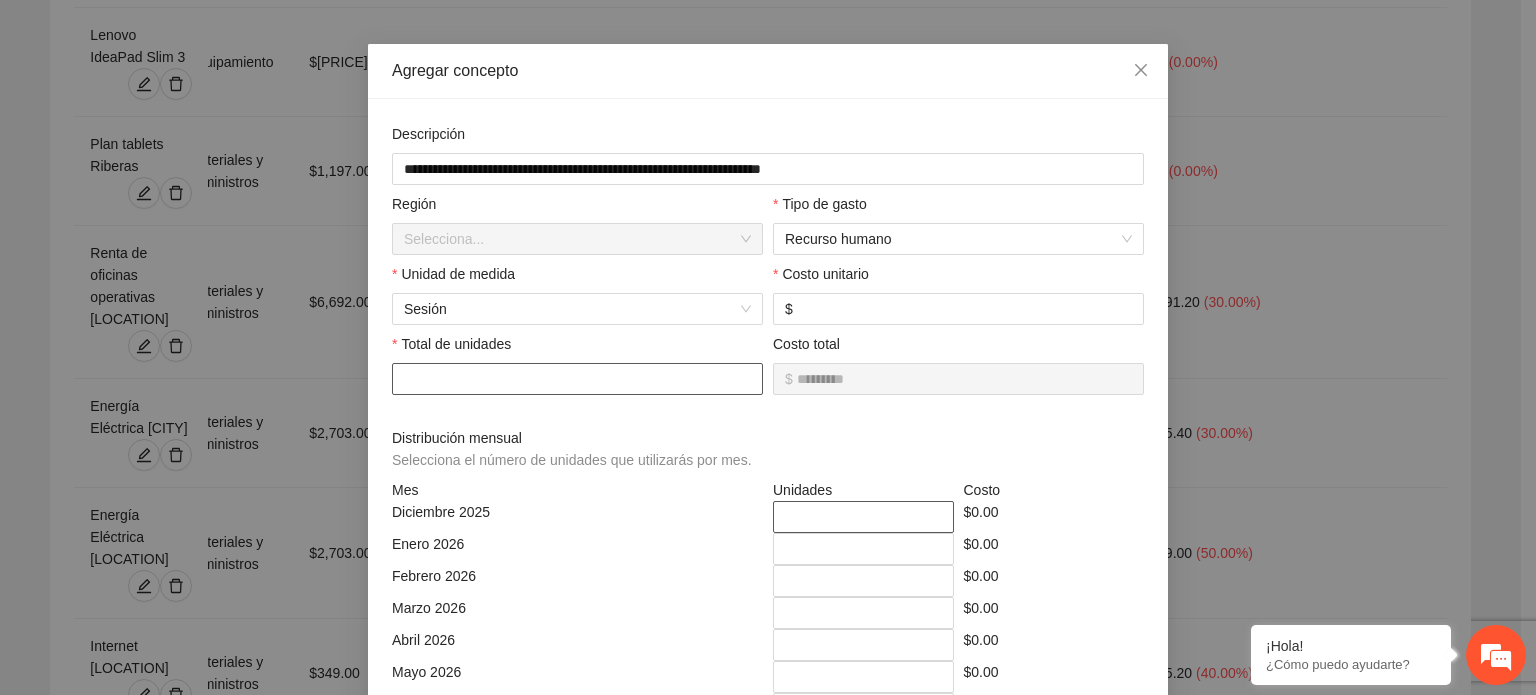 scroll, scrollTop: 100, scrollLeft: 0, axis: vertical 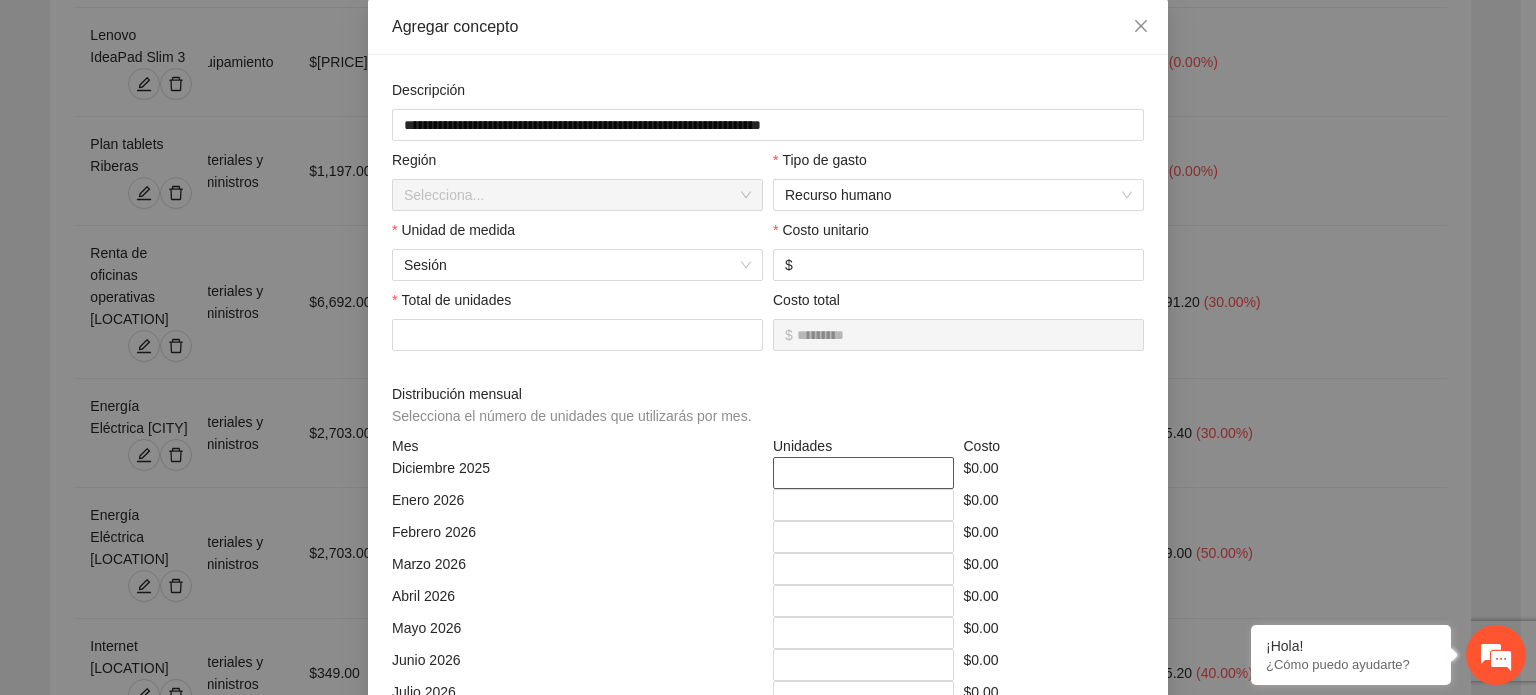 click on "*" at bounding box center (863, 473) 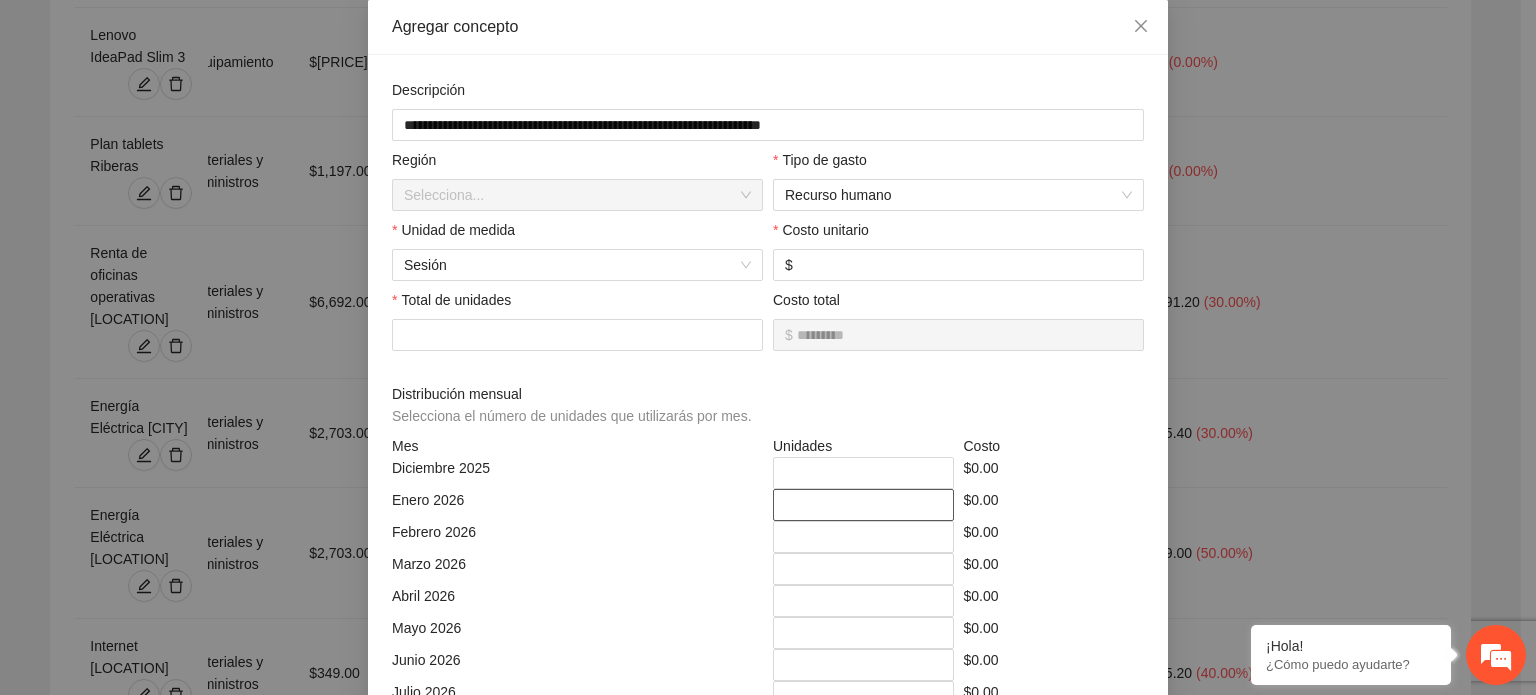 click on "*" at bounding box center [863, 505] 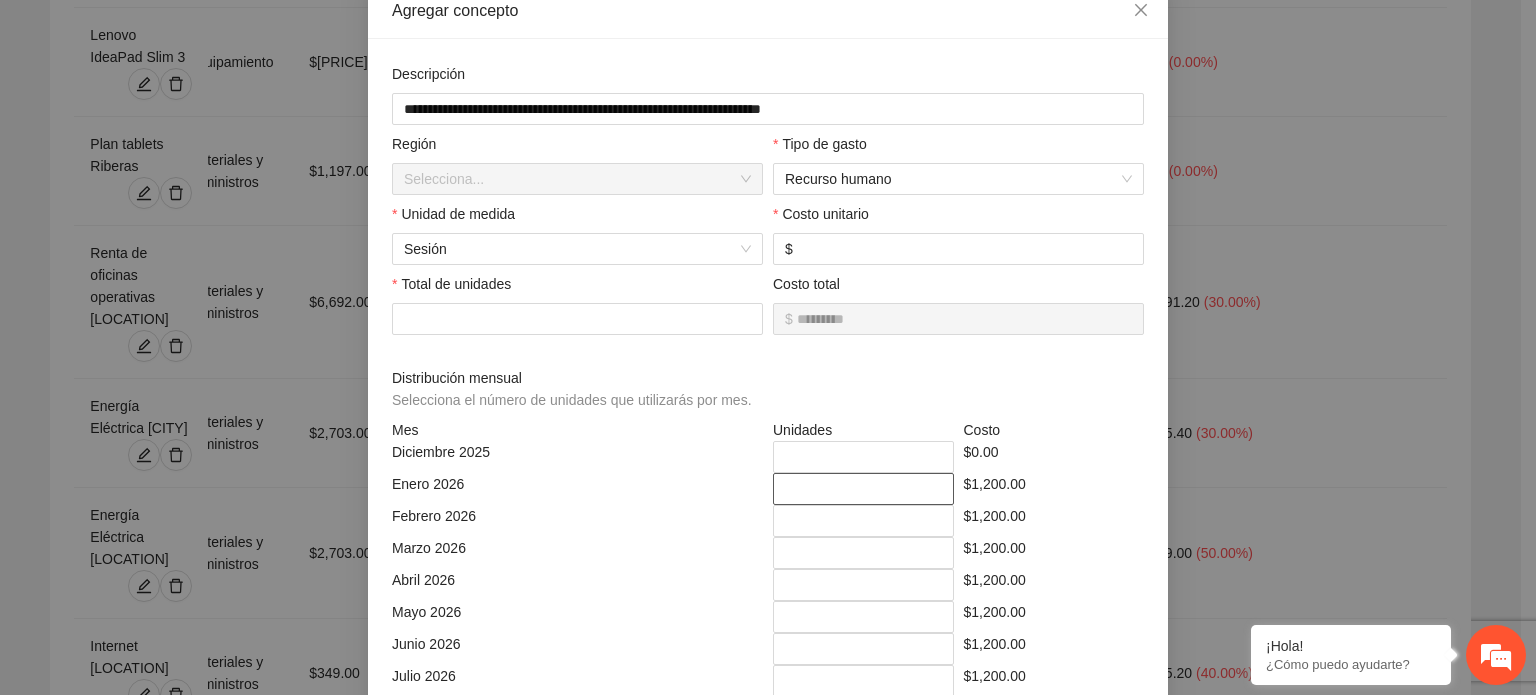 scroll, scrollTop: 479, scrollLeft: 0, axis: vertical 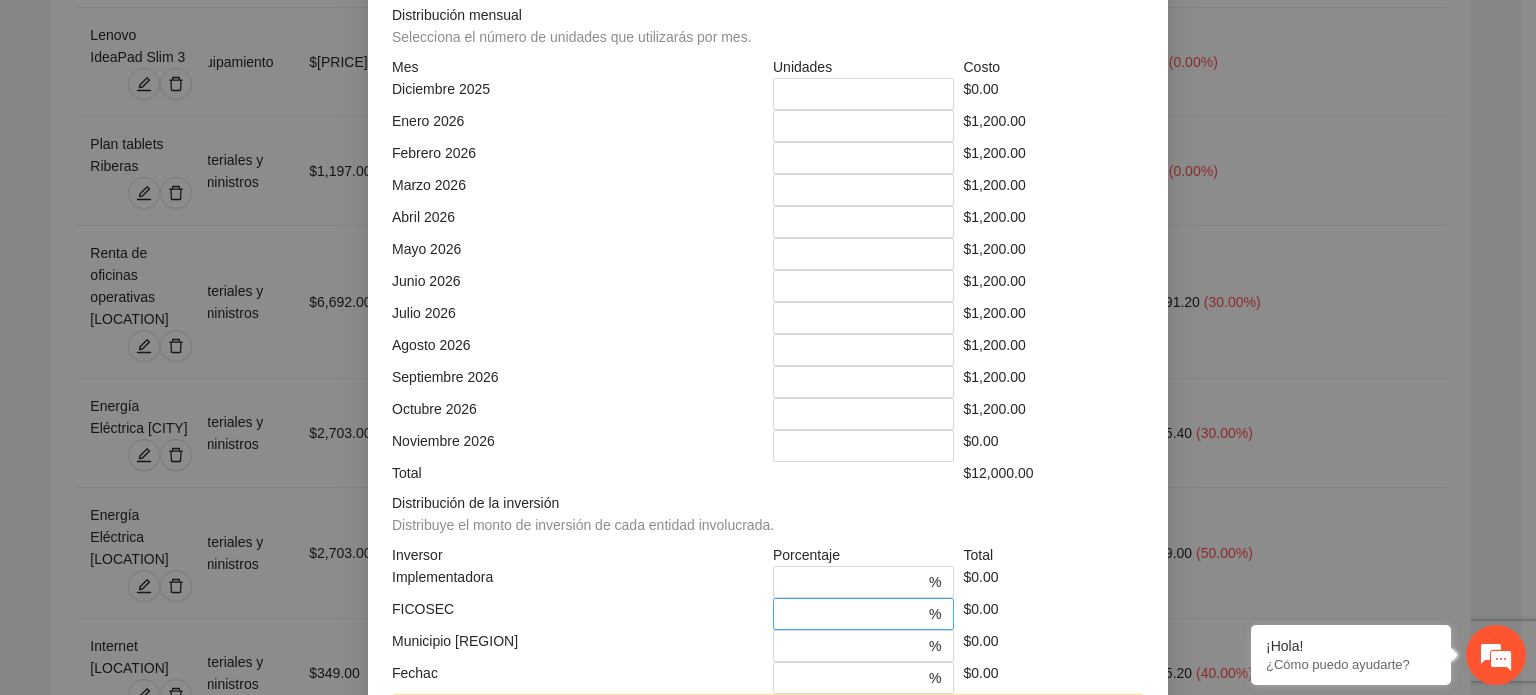 click at bounding box center [855, 614] 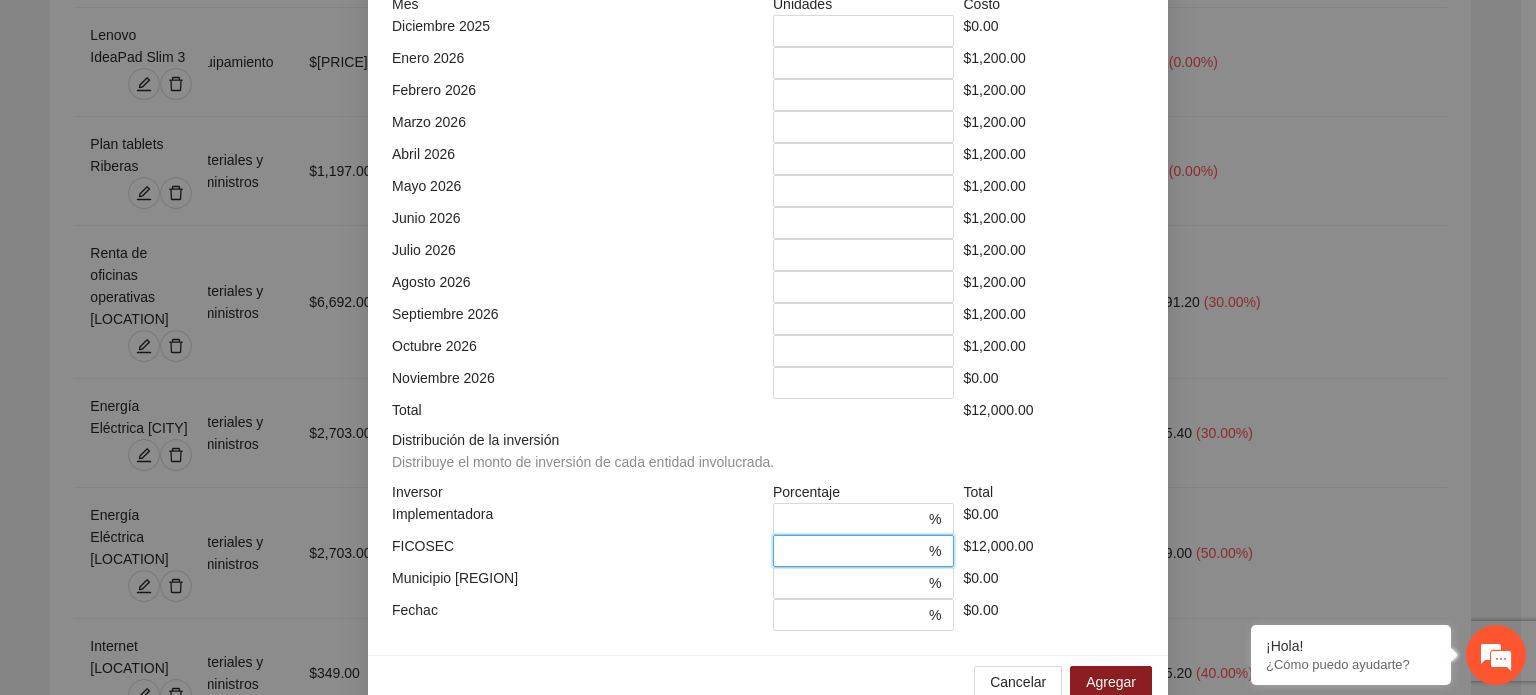 scroll, scrollTop: 573, scrollLeft: 0, axis: vertical 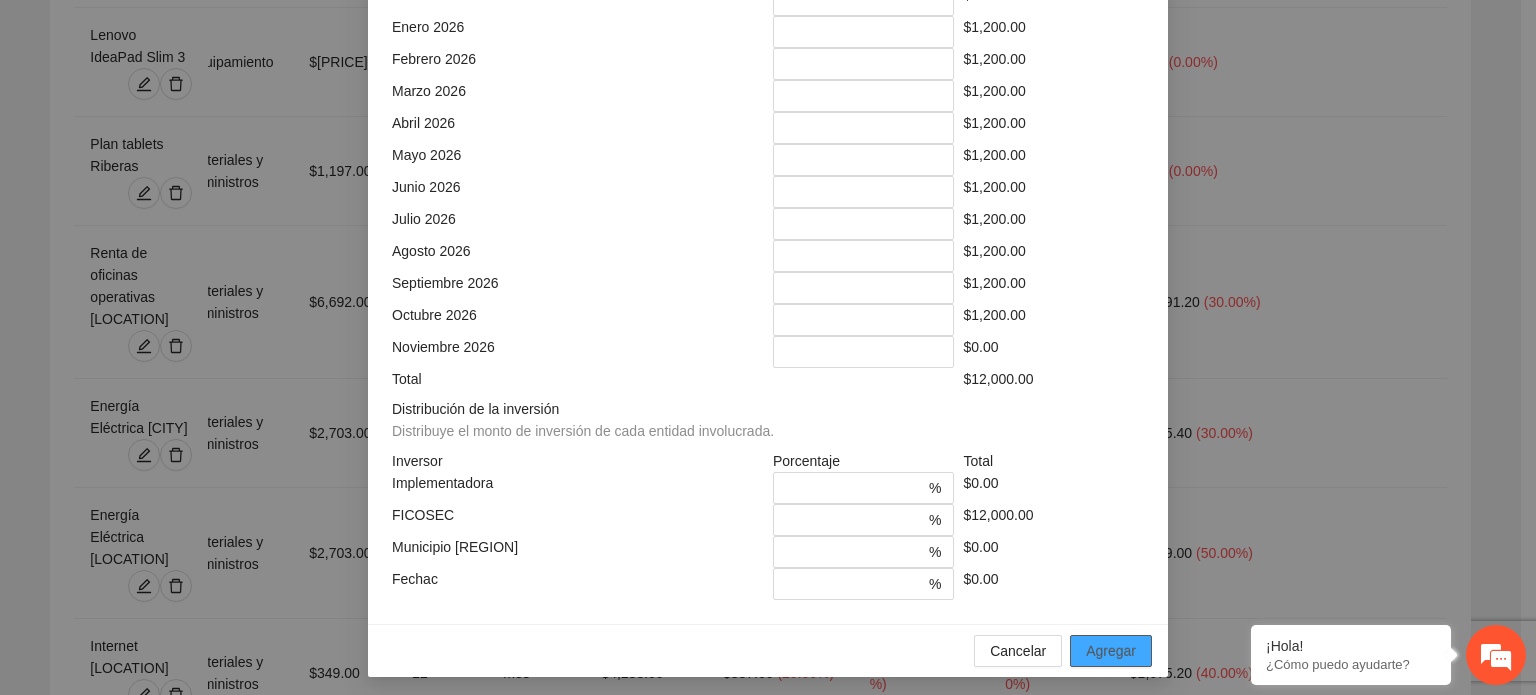 click on "Agregar" at bounding box center [1111, 651] 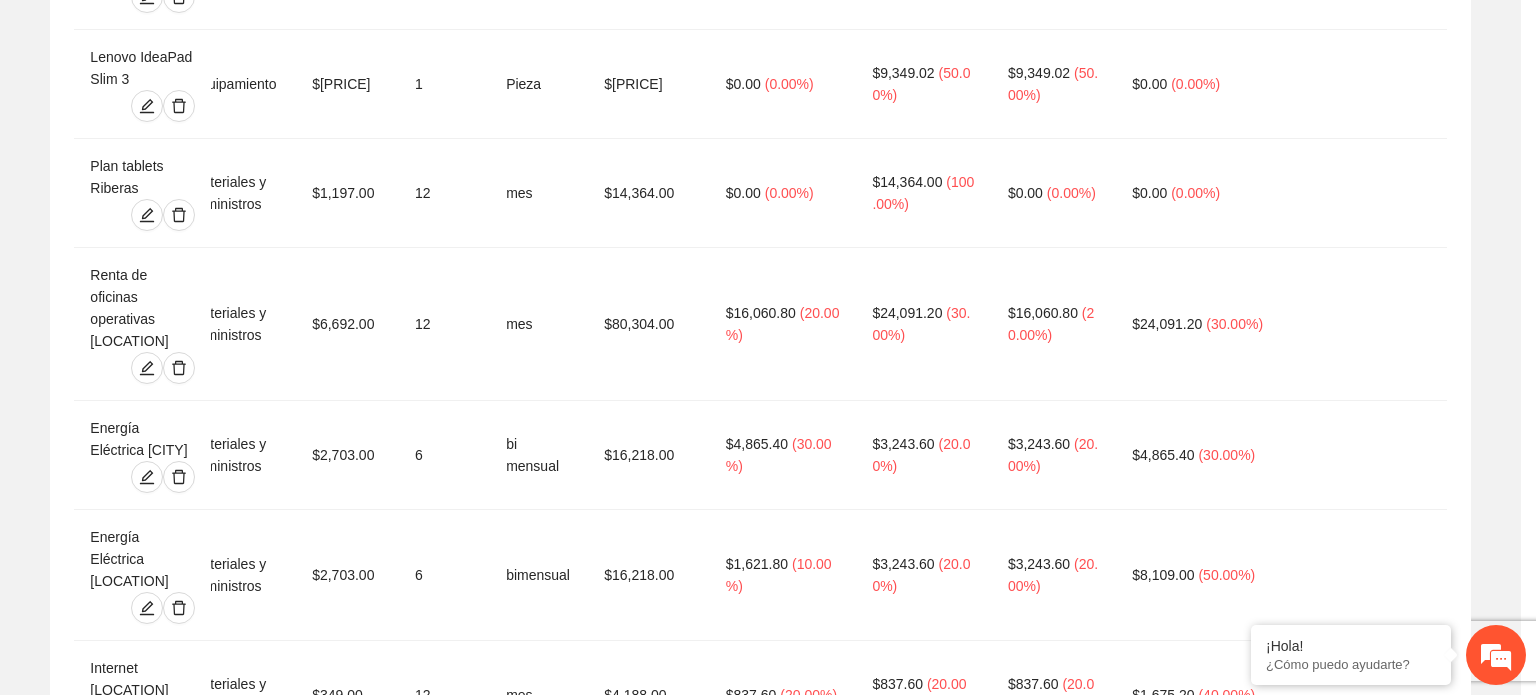 scroll, scrollTop: 473, scrollLeft: 0, axis: vertical 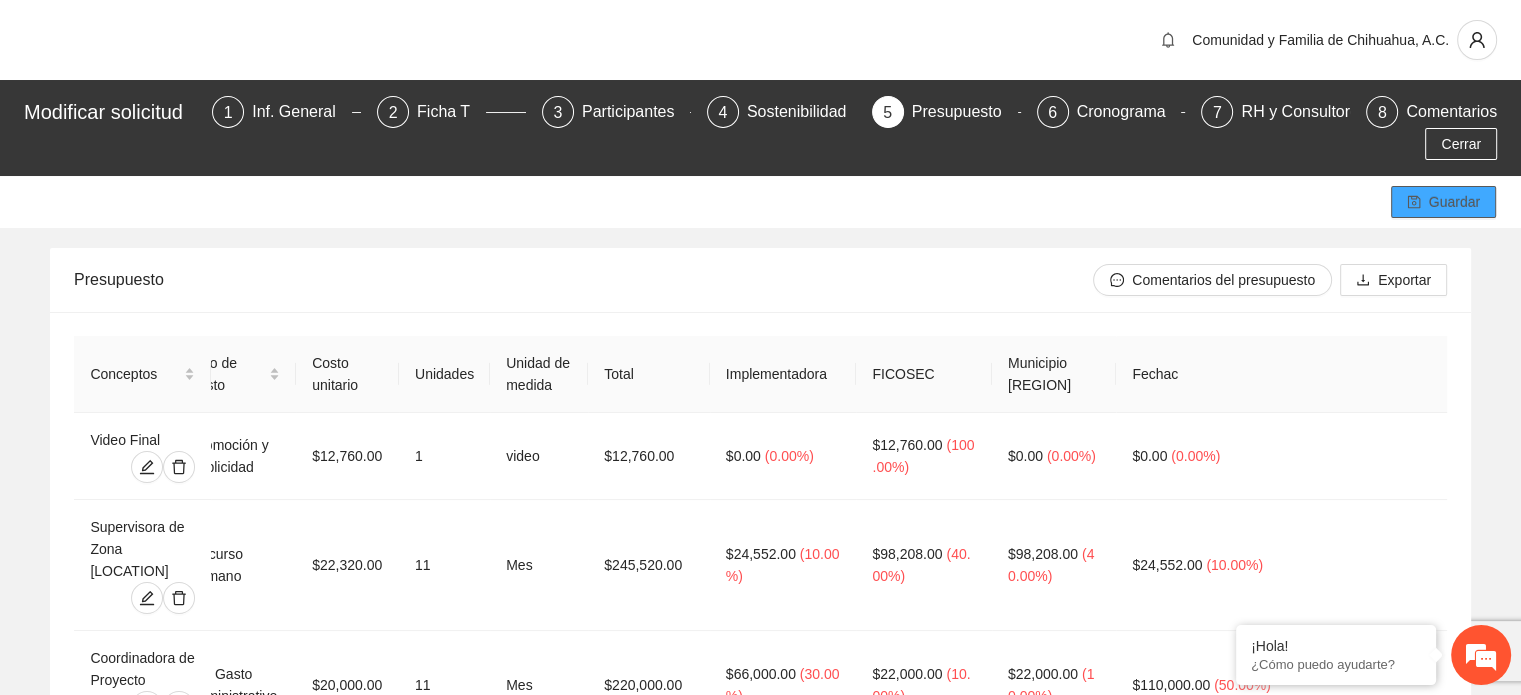 click on "Guardar" at bounding box center (1454, 202) 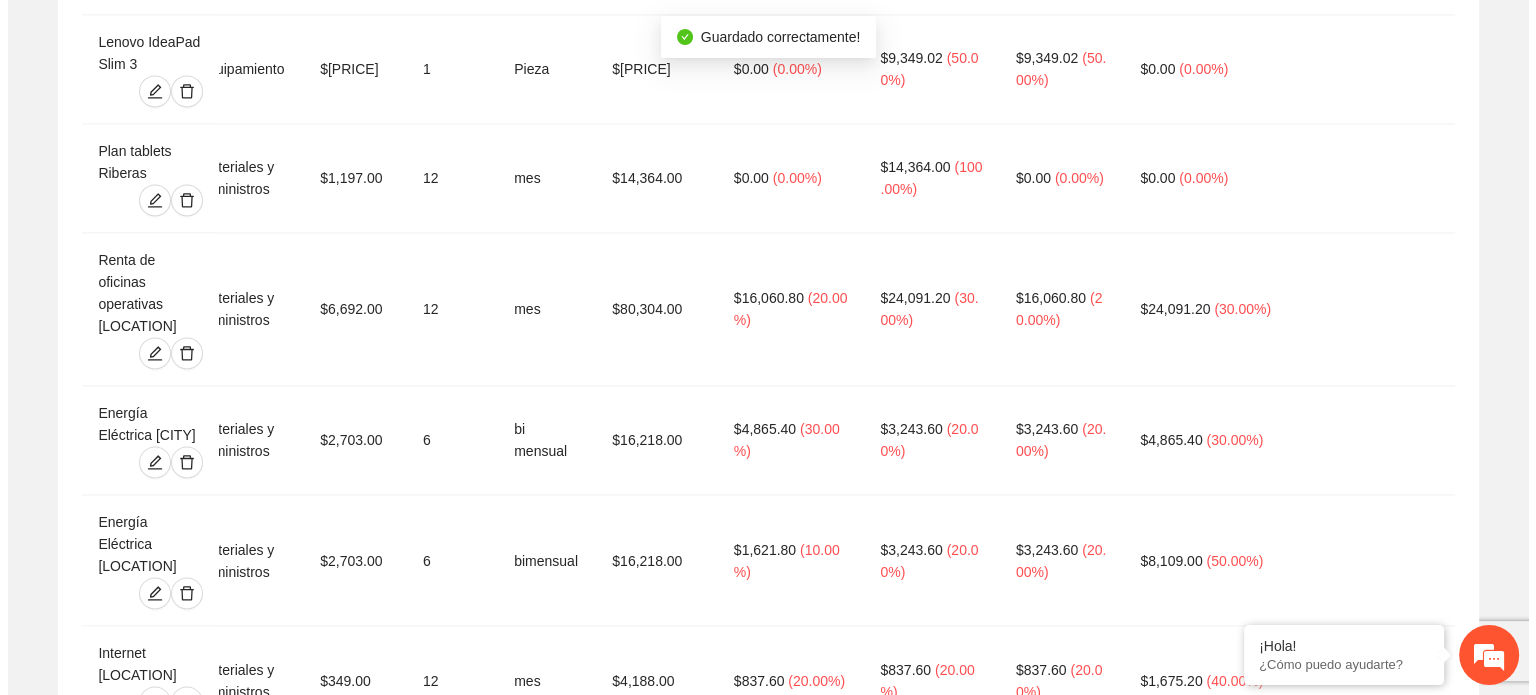 scroll, scrollTop: 3334, scrollLeft: 0, axis: vertical 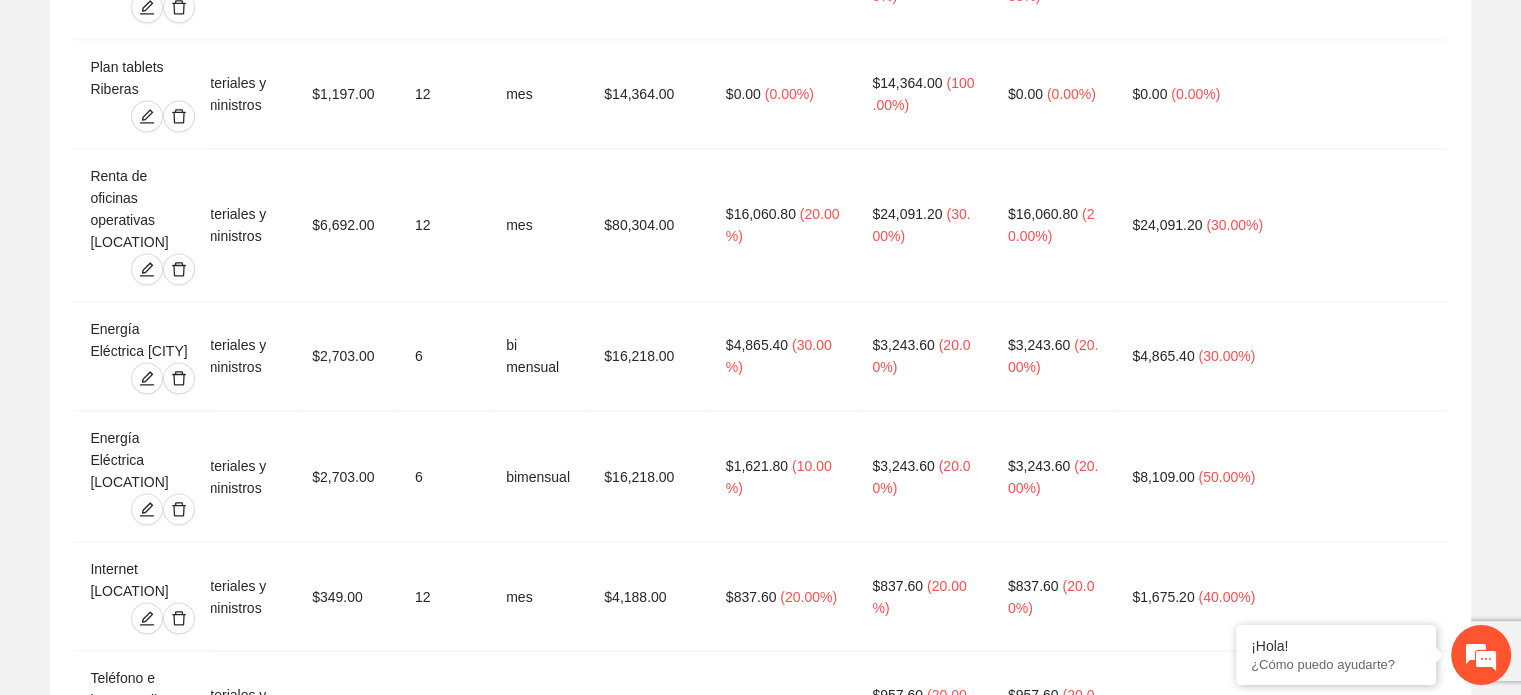 click on "Agregar concepto" at bounding box center (771, 2613) 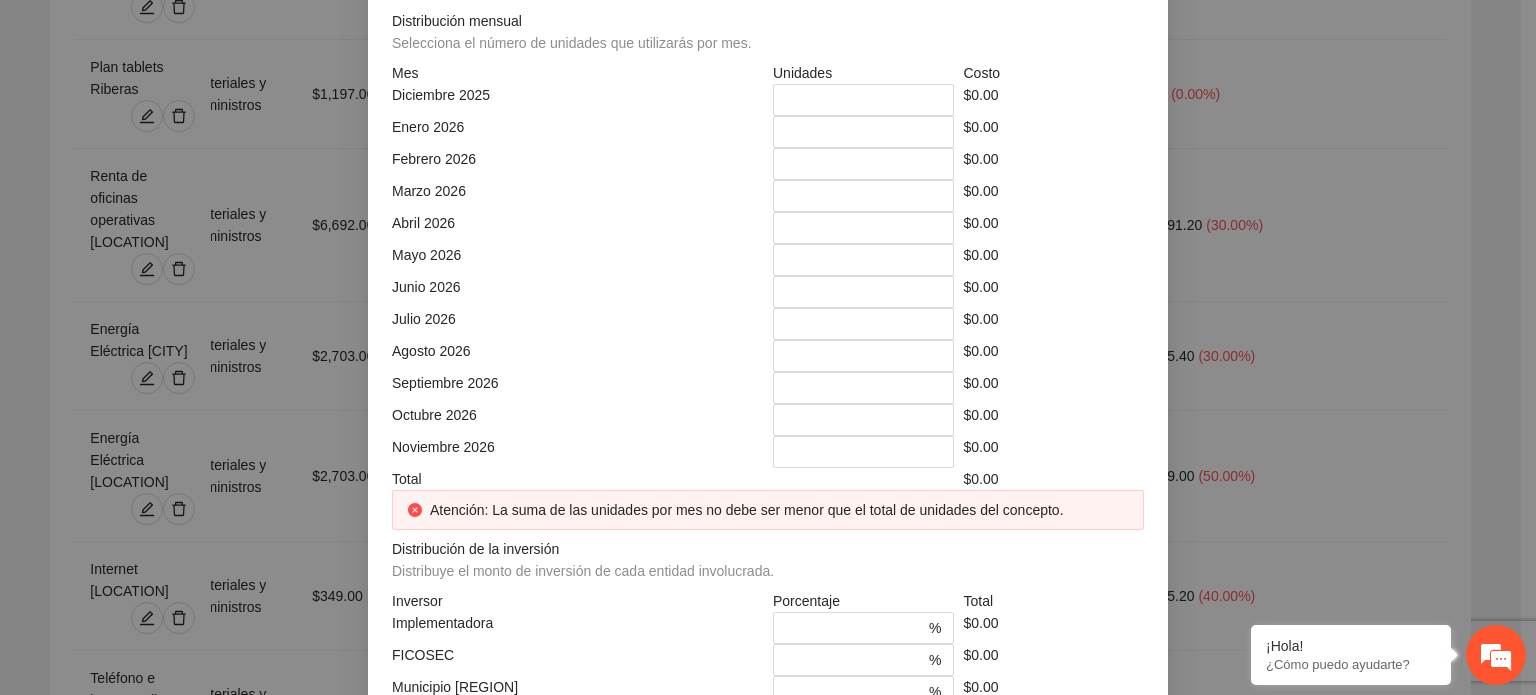 click at bounding box center (768, -248) 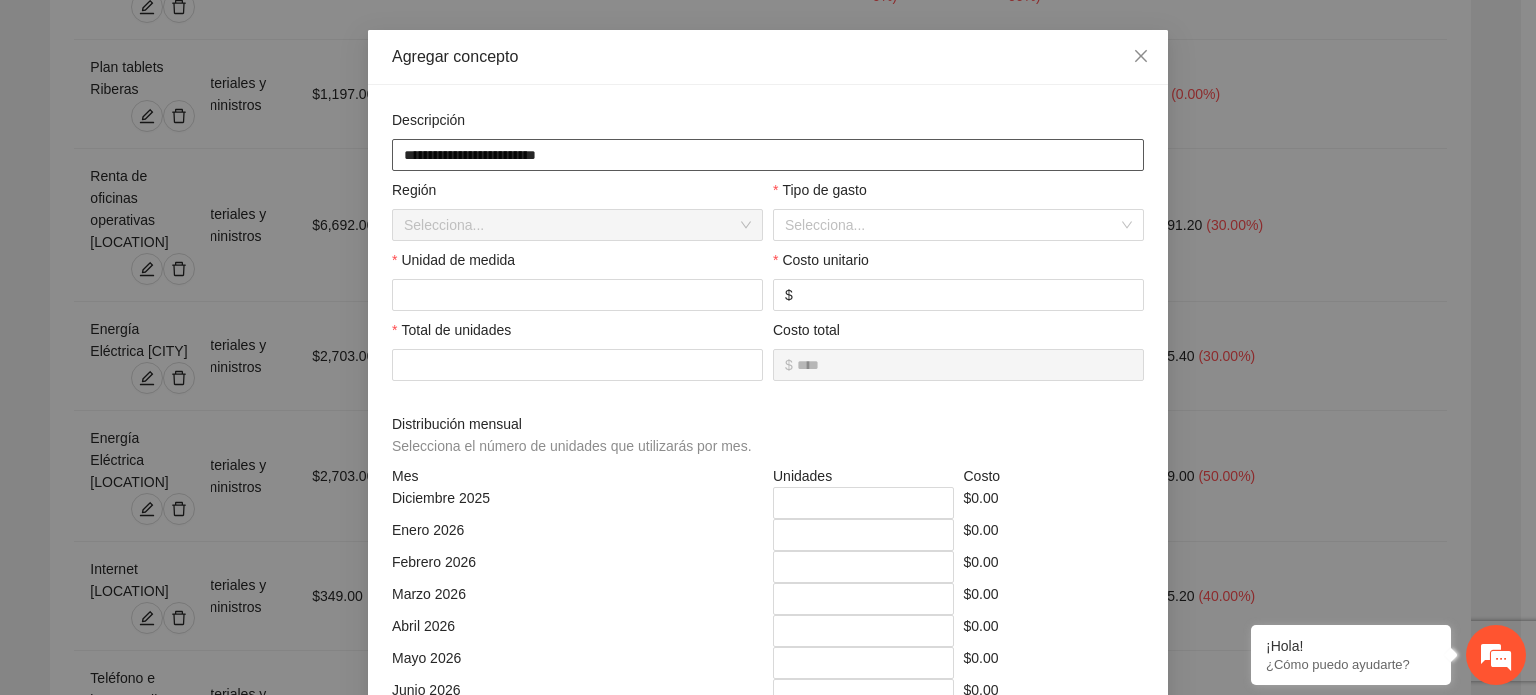 scroll, scrollTop: 100, scrollLeft: 0, axis: vertical 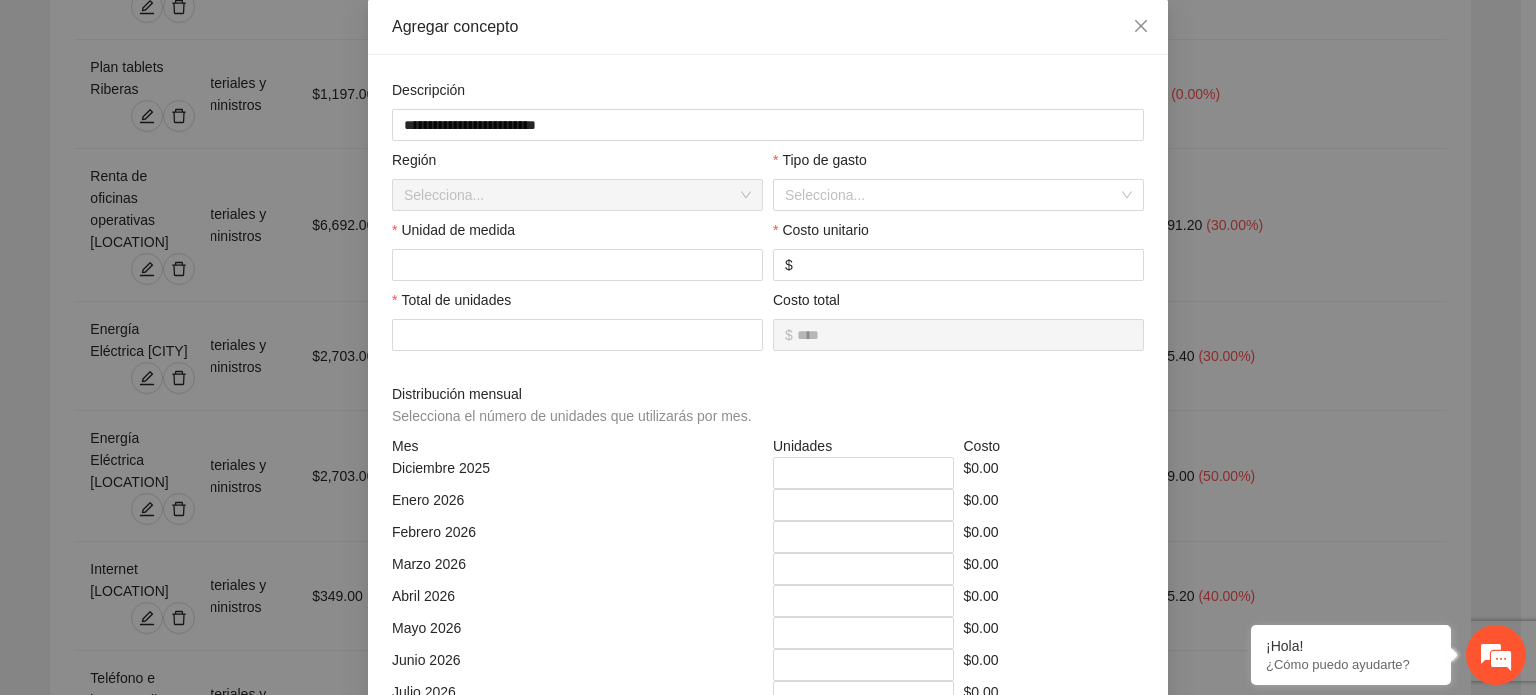 click on "Costo unitario" at bounding box center [958, 234] 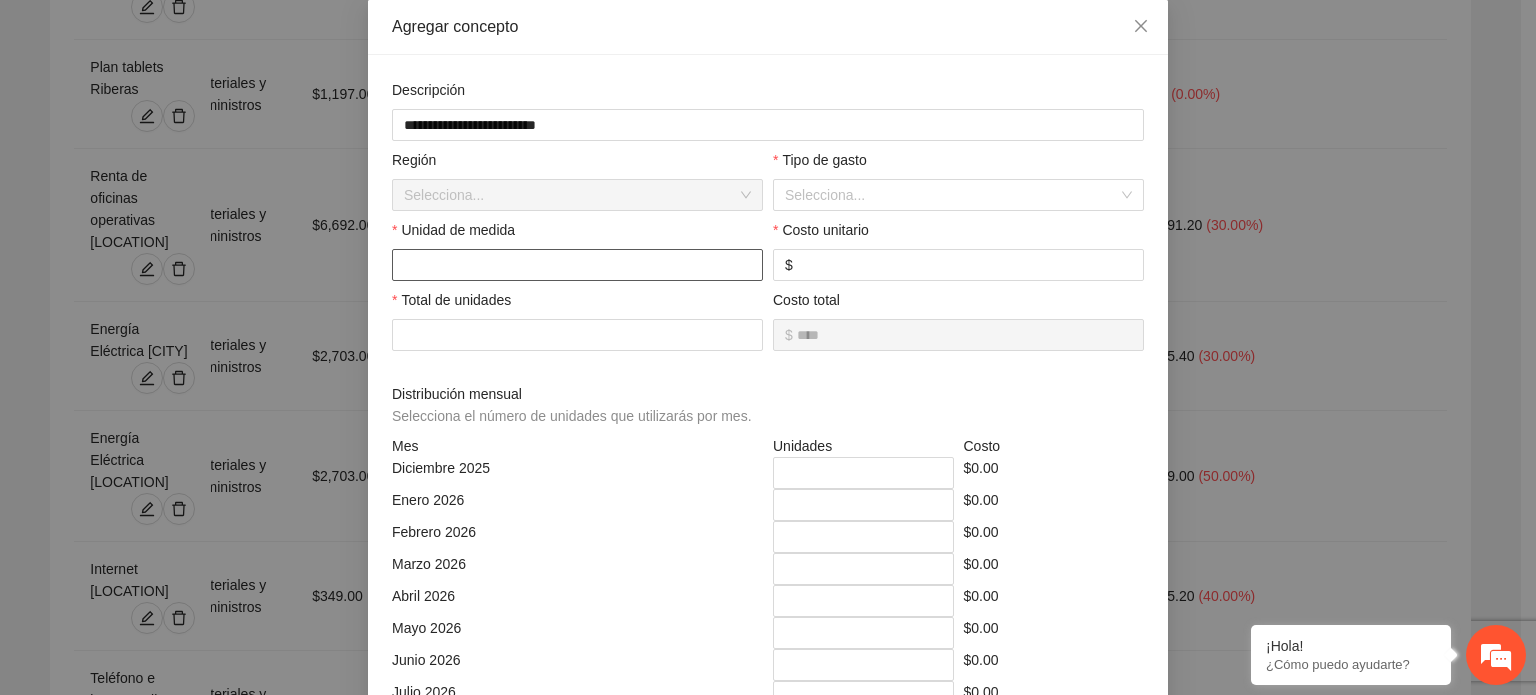 click at bounding box center (577, 265) 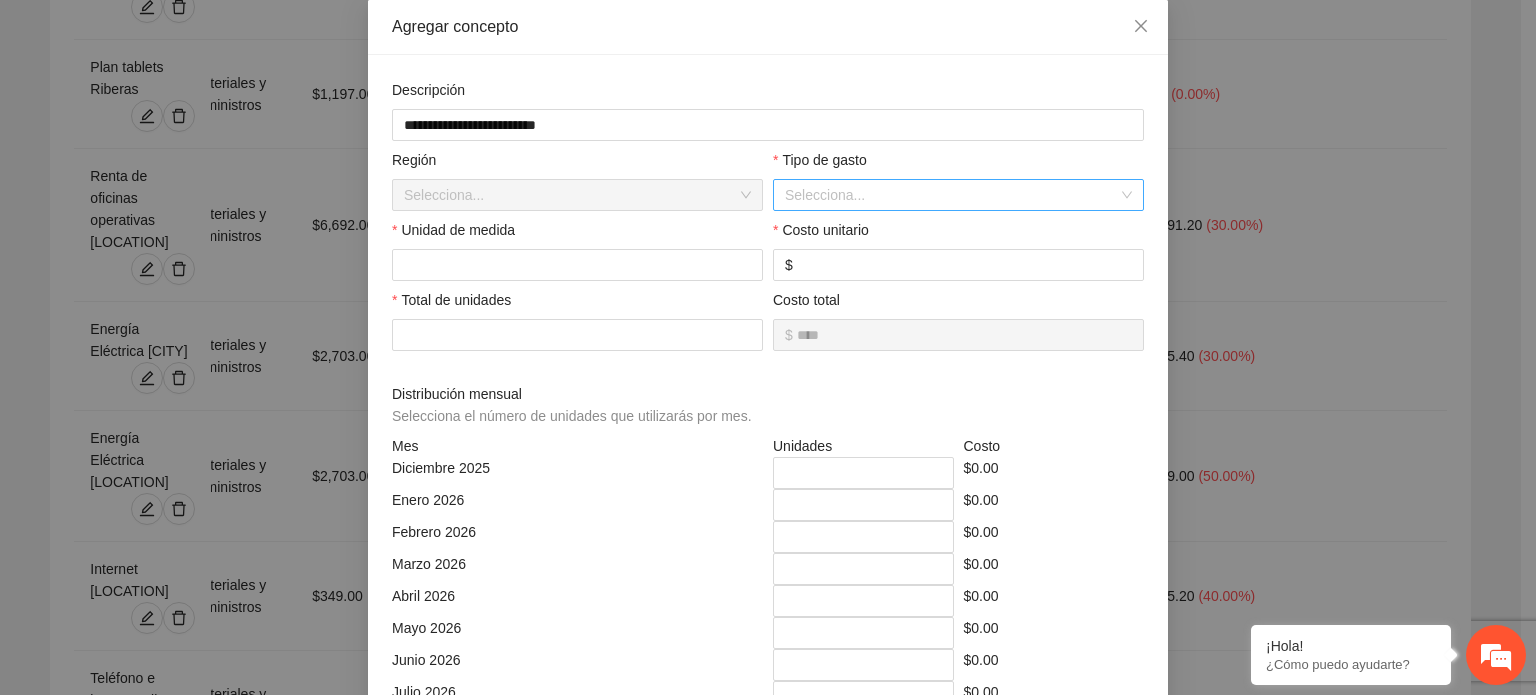 click at bounding box center (951, 195) 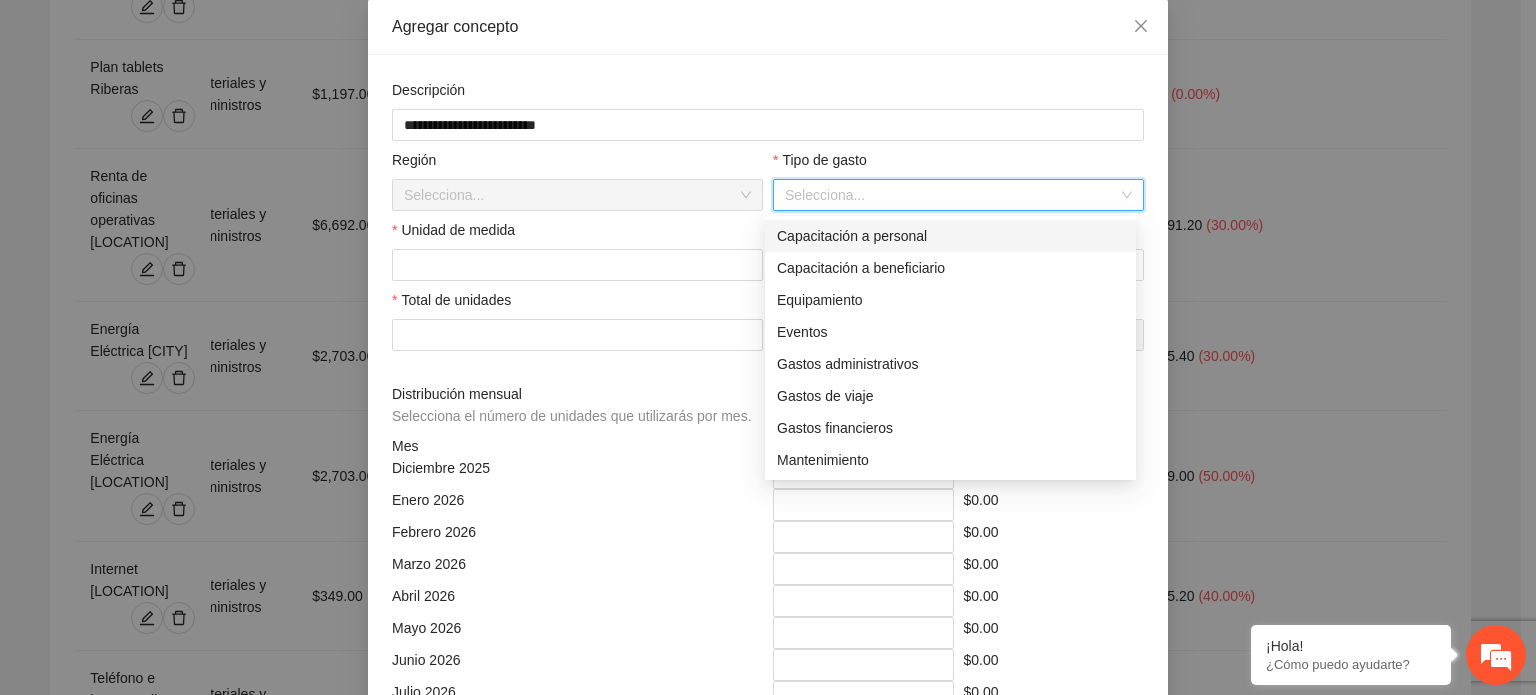 scroll, scrollTop: 184, scrollLeft: 0, axis: vertical 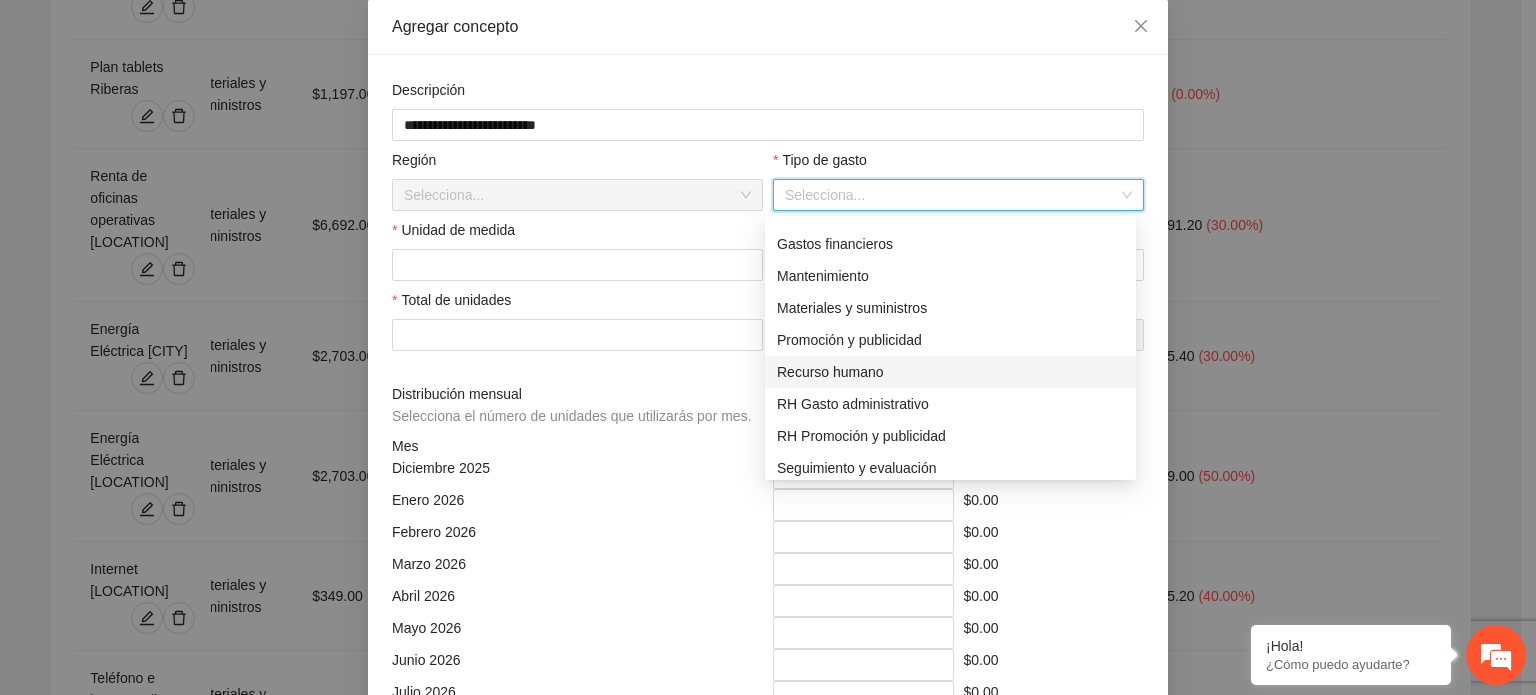 drag, startPoint x: 860, startPoint y: 366, endPoint x: 543, endPoint y: 328, distance: 319.26947 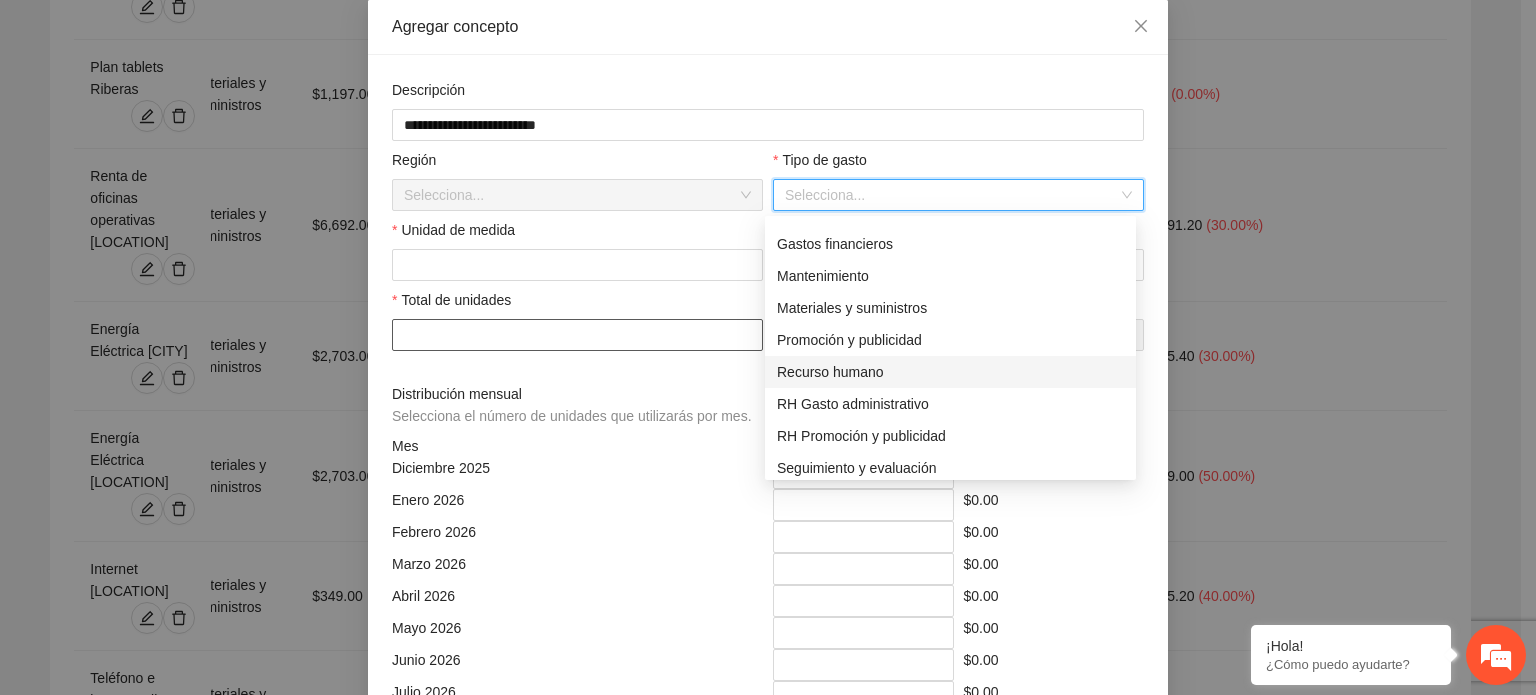 click on "Recurso humano" at bounding box center (950, 372) 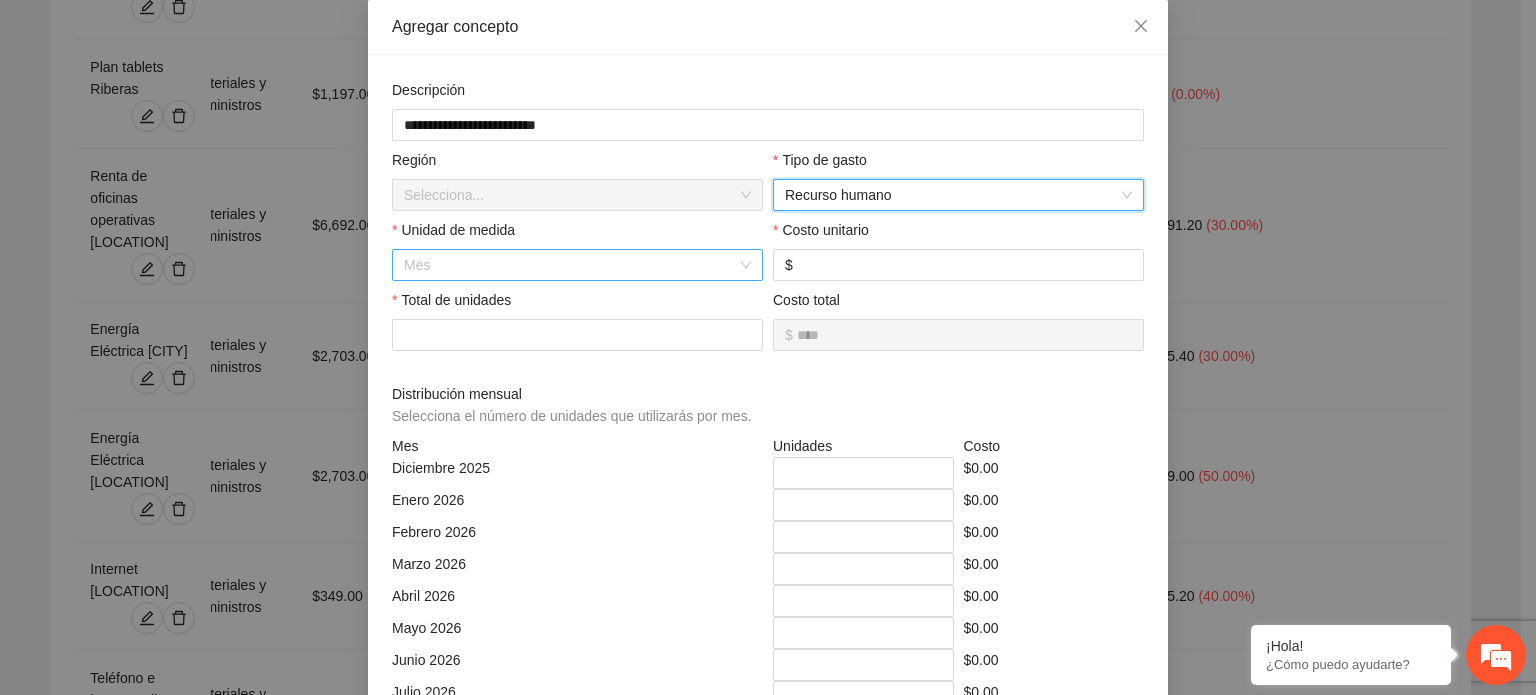 click on "Mes" at bounding box center [577, 265] 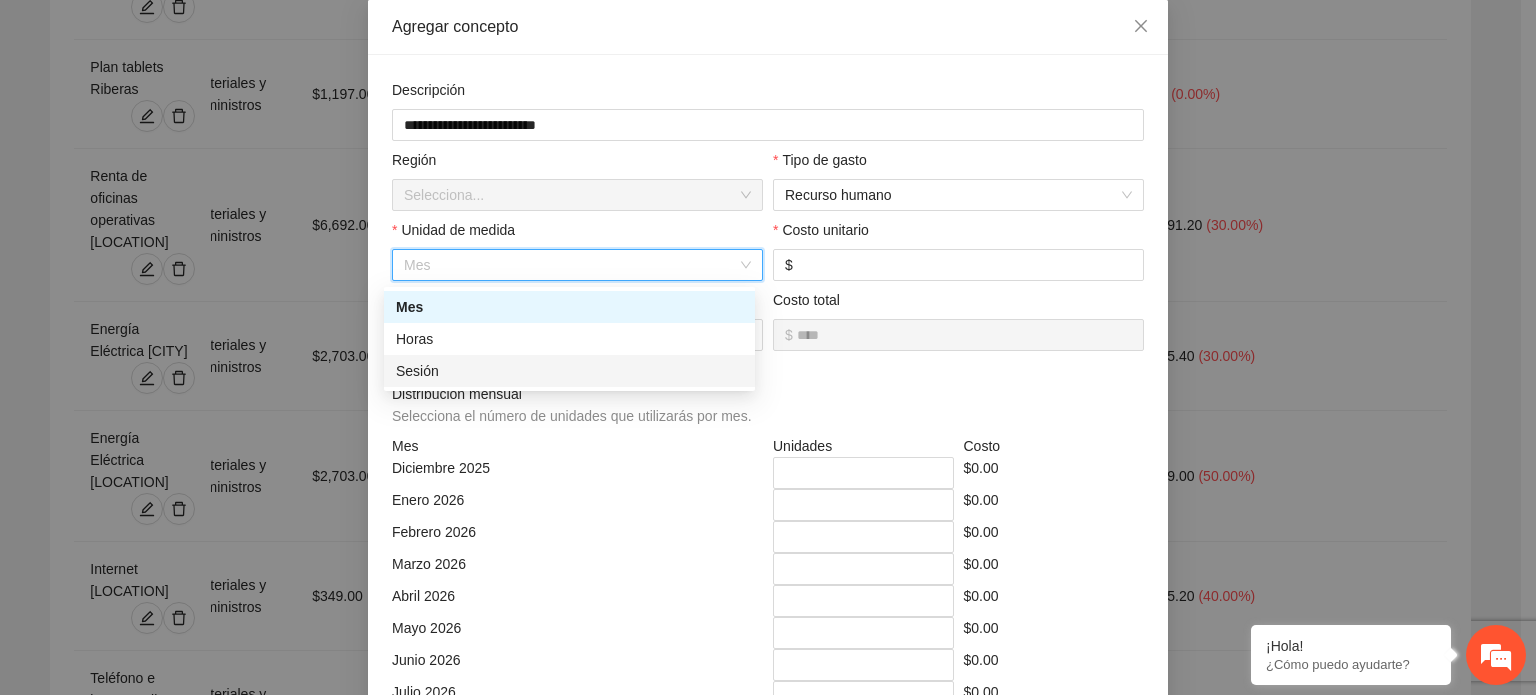 drag, startPoint x: 425, startPoint y: 375, endPoint x: 588, endPoint y: 347, distance: 165.38742 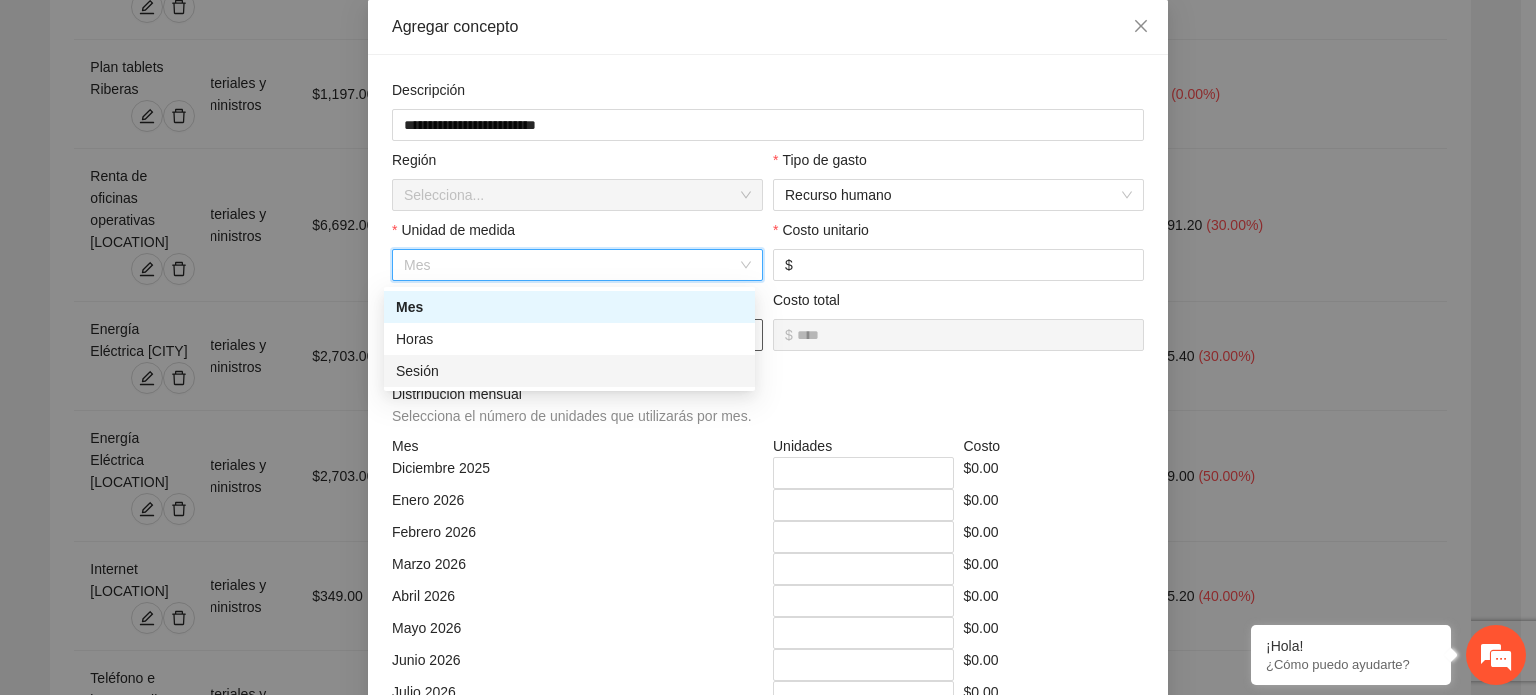 click on "Sesión" at bounding box center (569, 371) 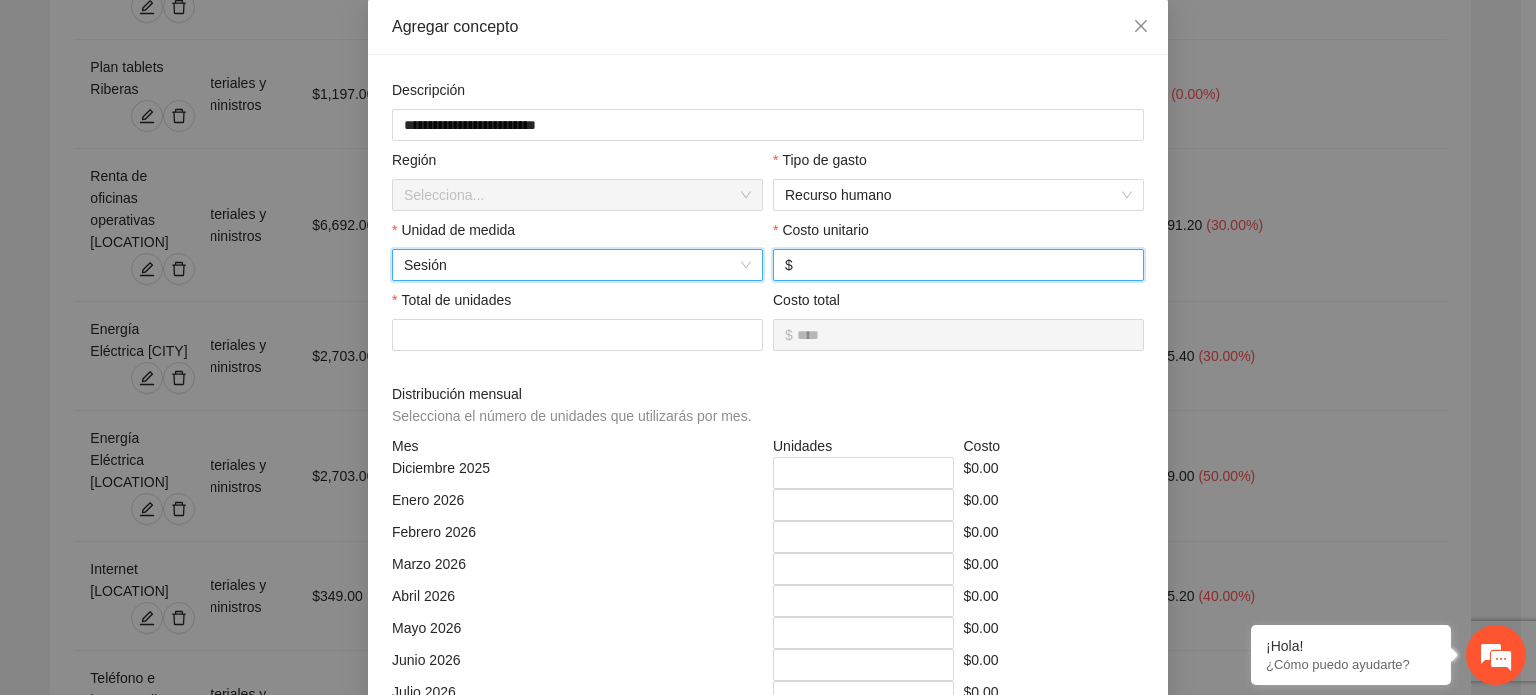 click at bounding box center [964, 265] 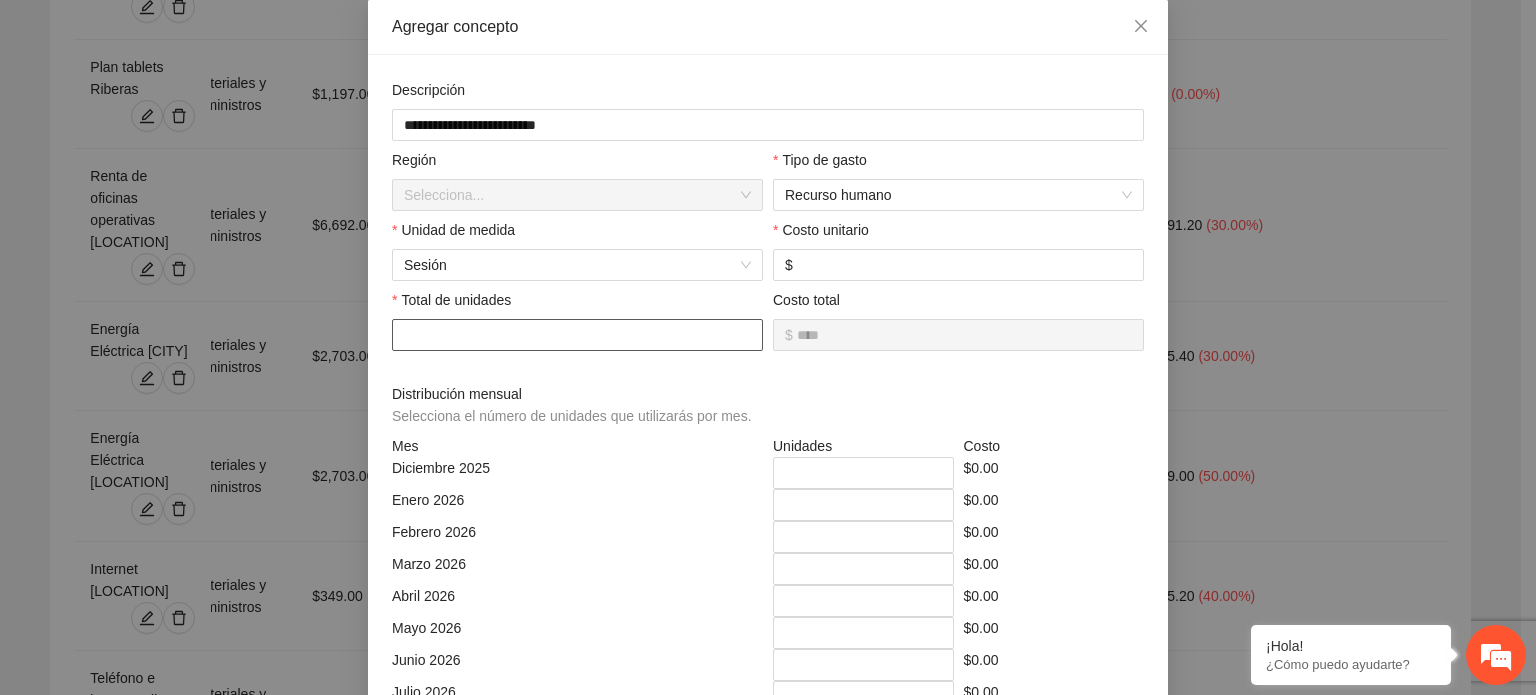 click at bounding box center [577, 335] 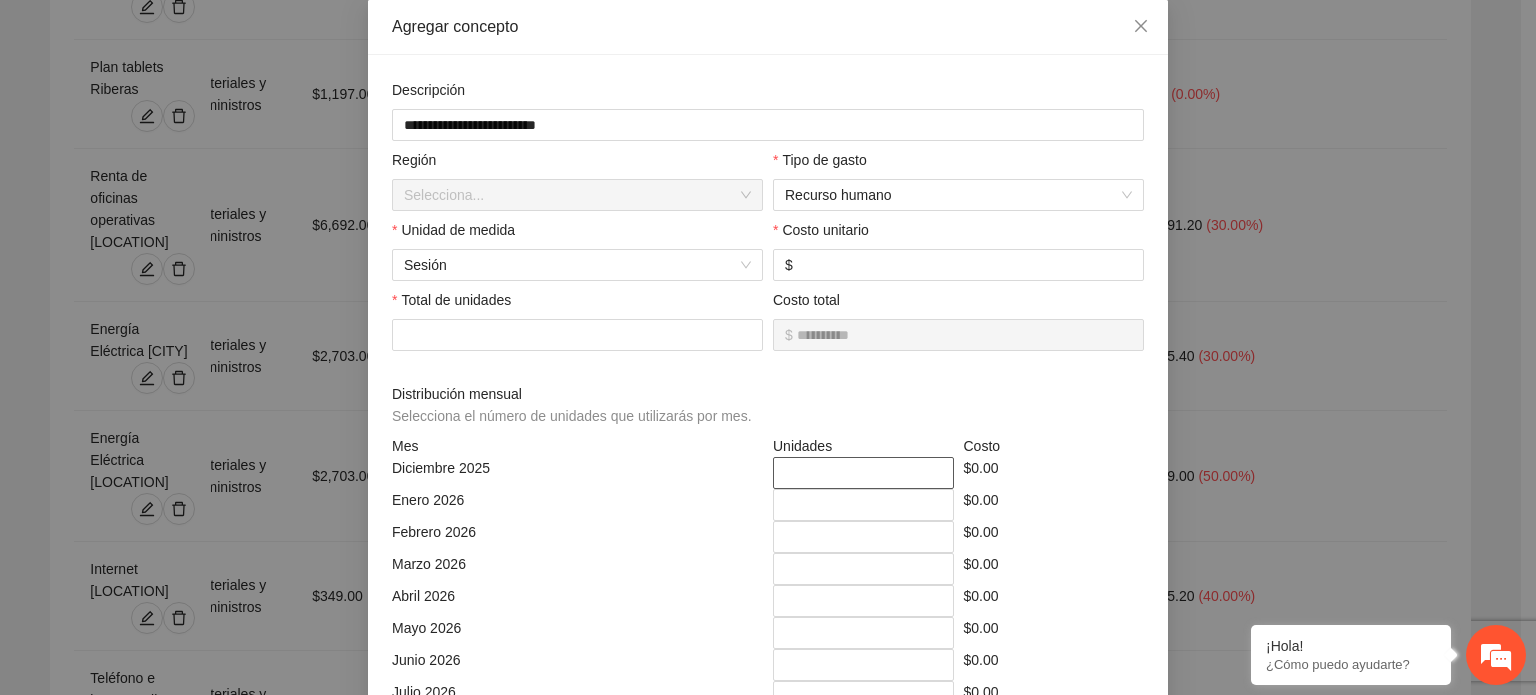 click on "*" at bounding box center (863, 473) 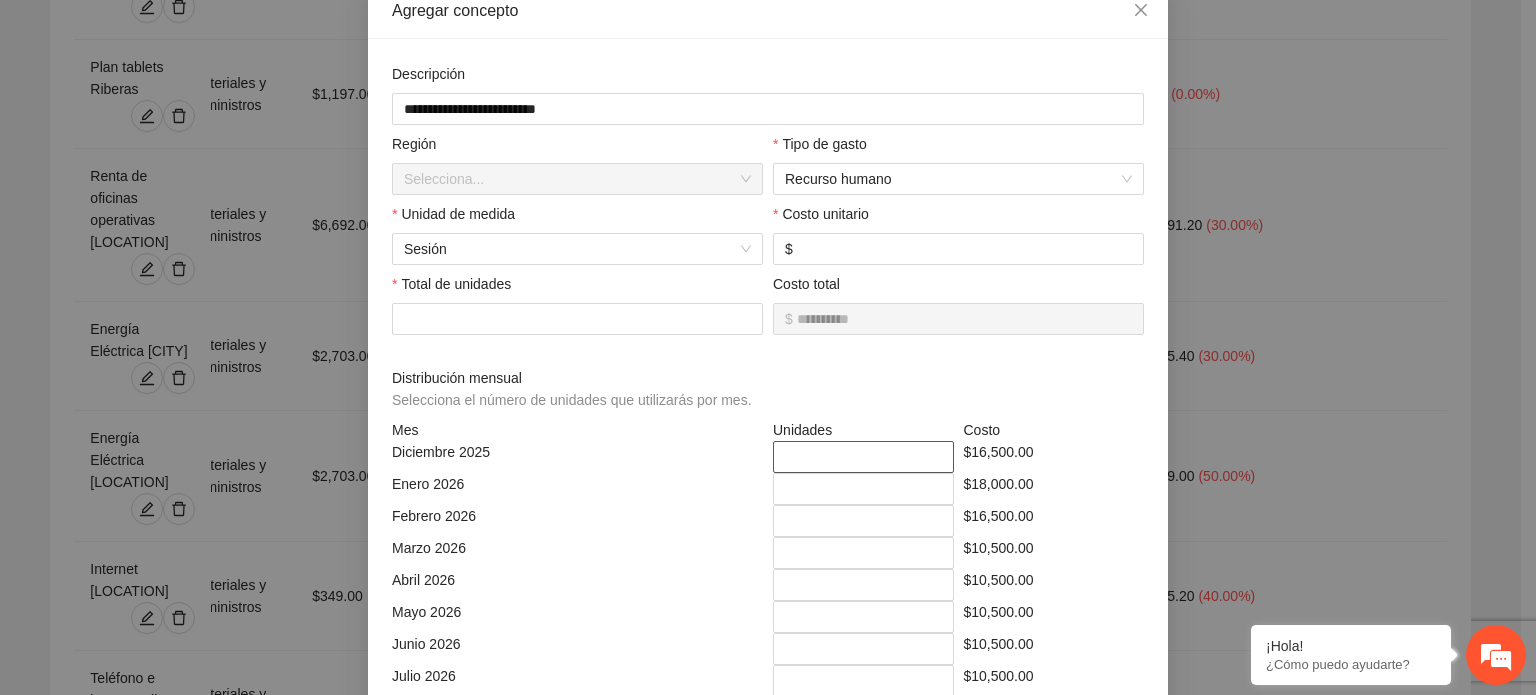 scroll, scrollTop: 479, scrollLeft: 0, axis: vertical 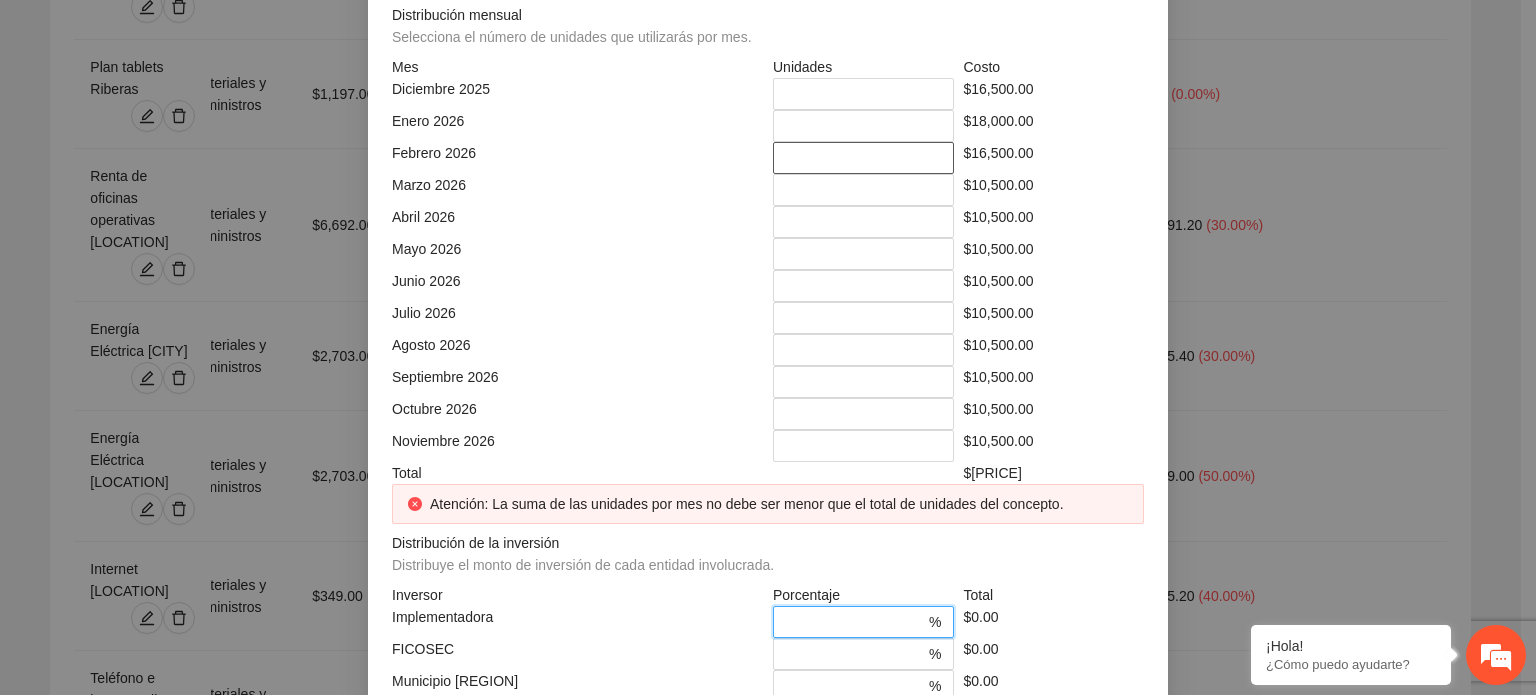 click on "**" at bounding box center [863, 158] 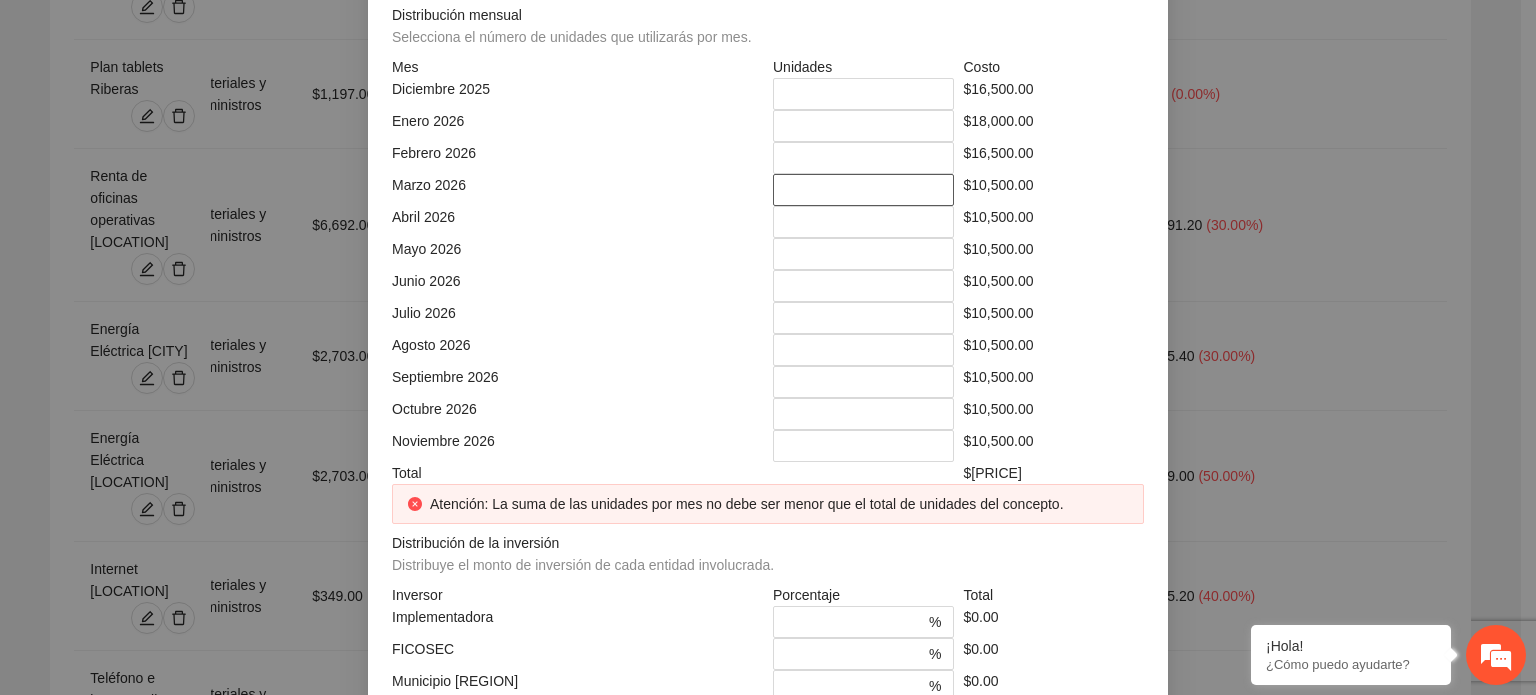 click on "**" at bounding box center [863, 190] 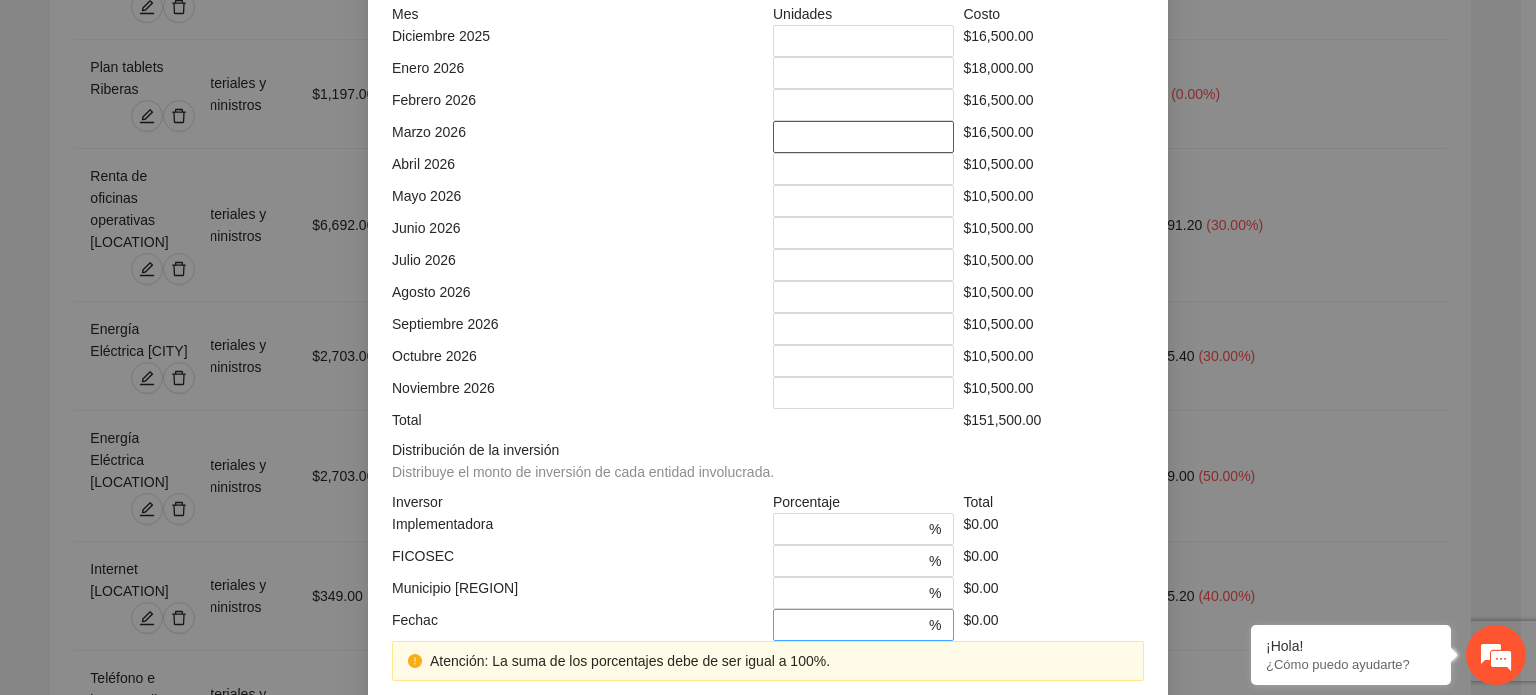 scroll, scrollTop: 613, scrollLeft: 0, axis: vertical 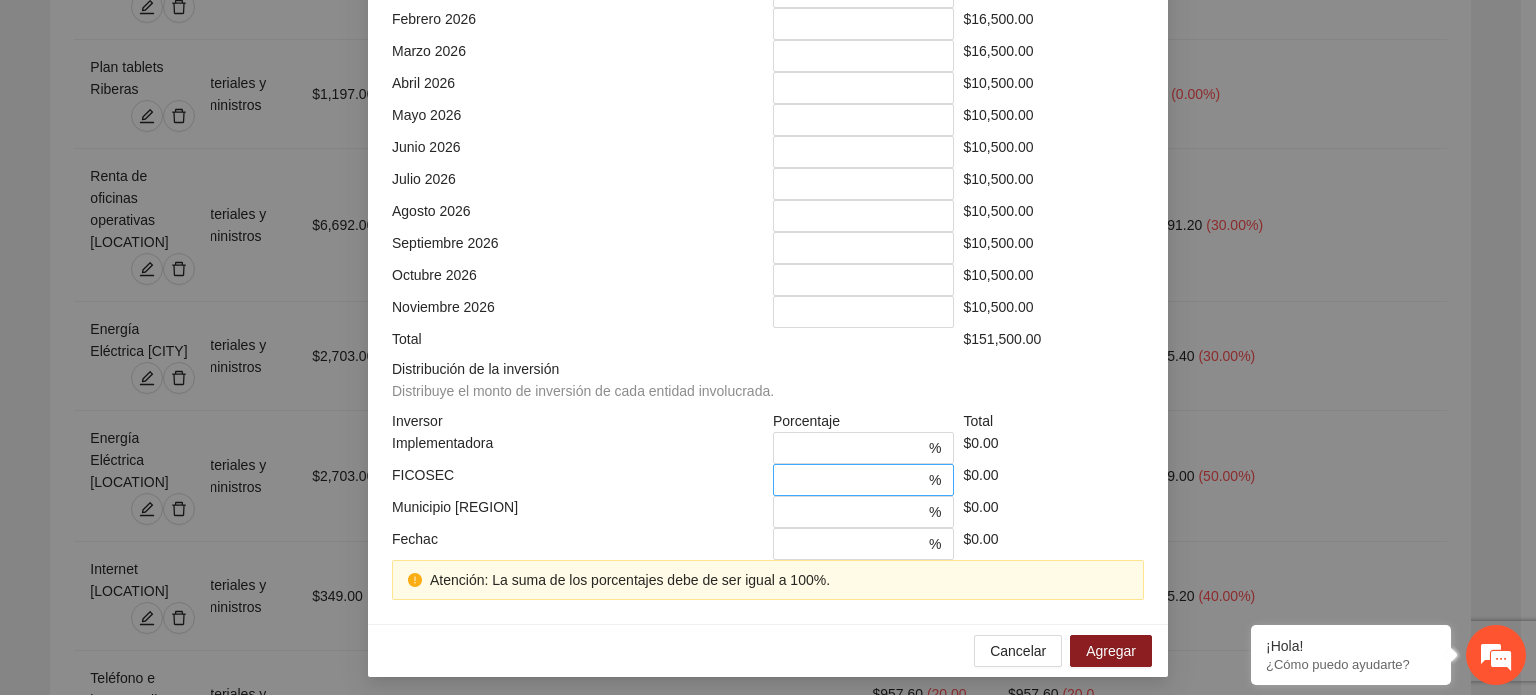 click on "* %" at bounding box center [863, 480] 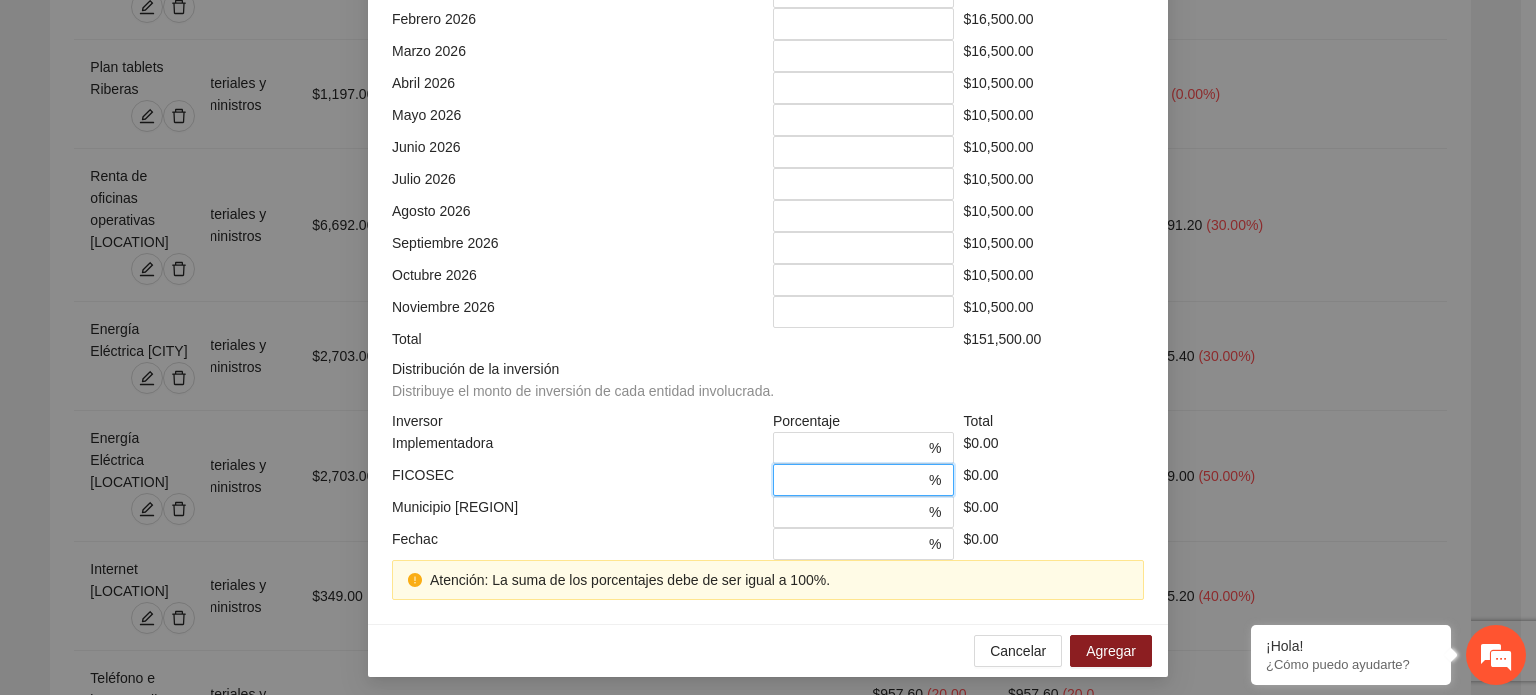 click on "*" at bounding box center [855, 480] 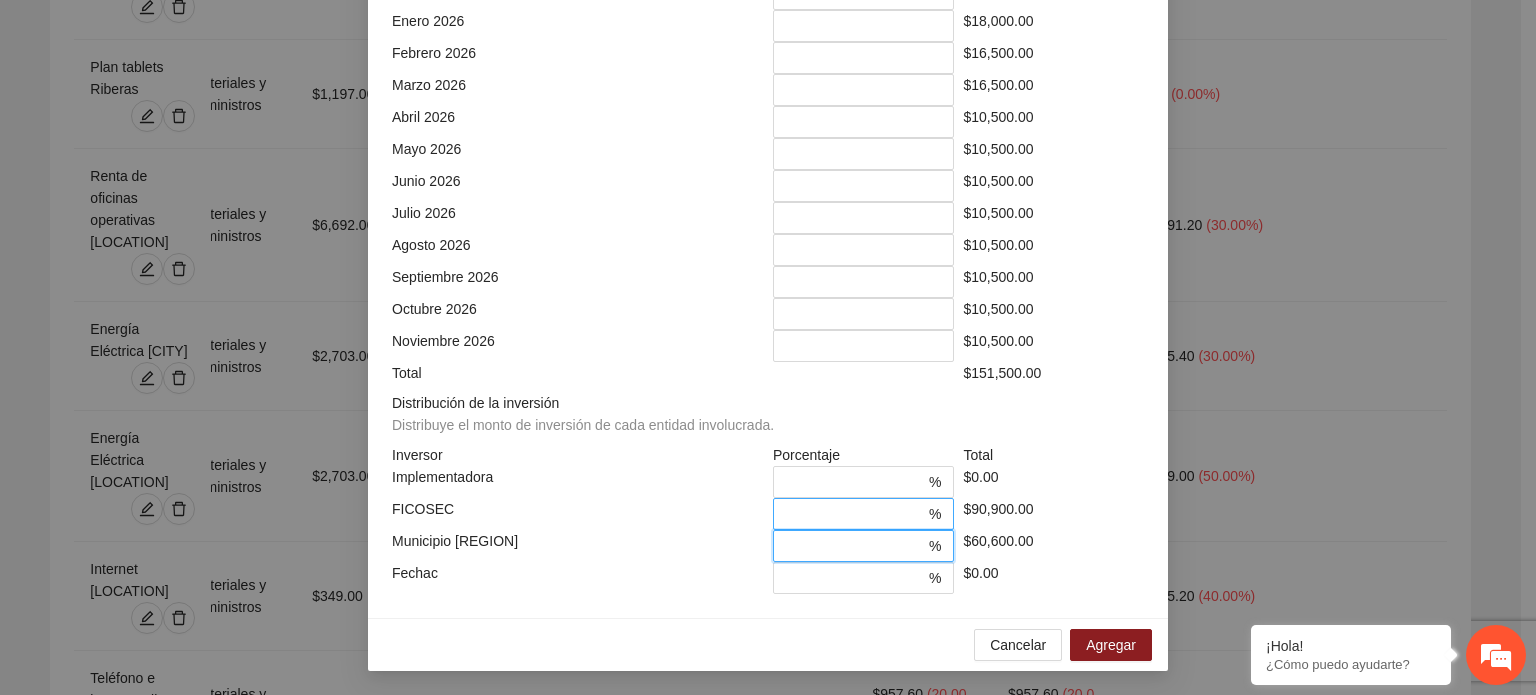 scroll, scrollTop: 573, scrollLeft: 0, axis: vertical 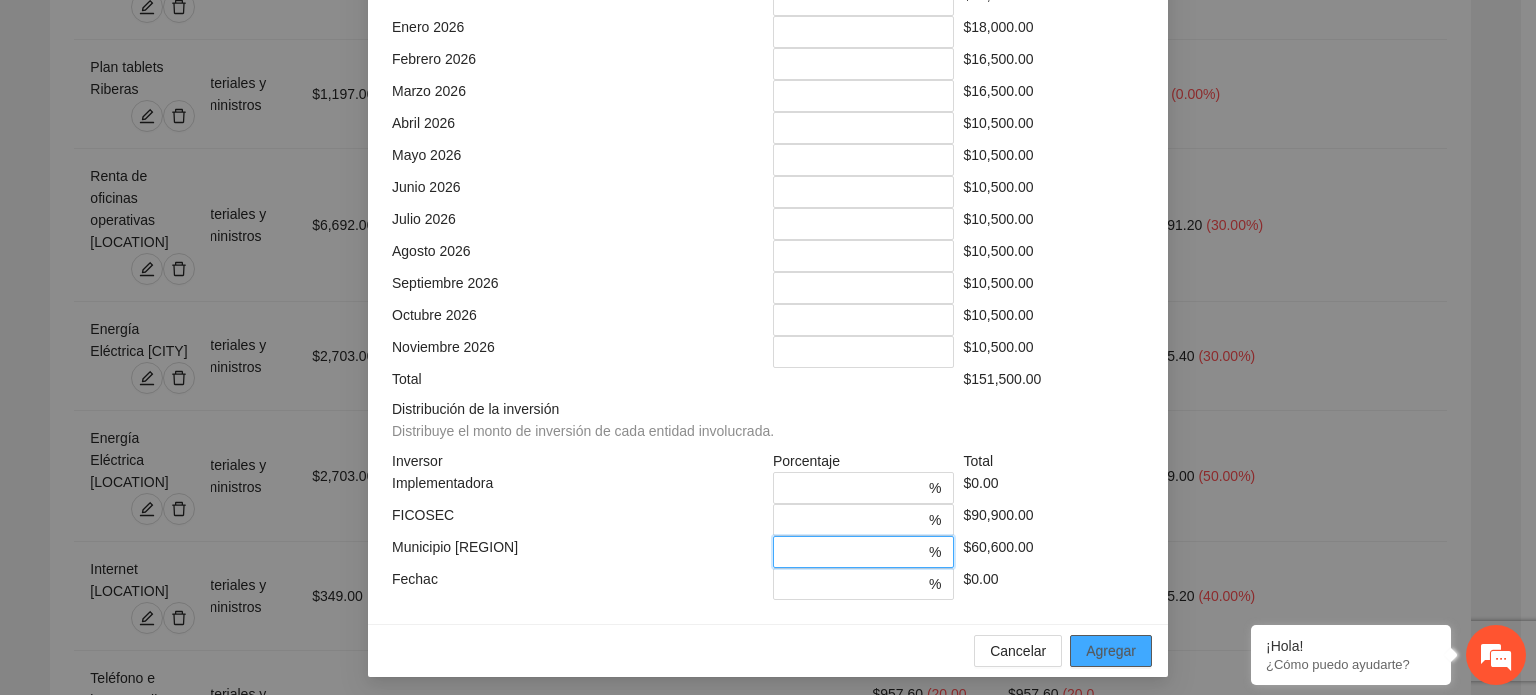 click on "Agregar" at bounding box center [1111, 651] 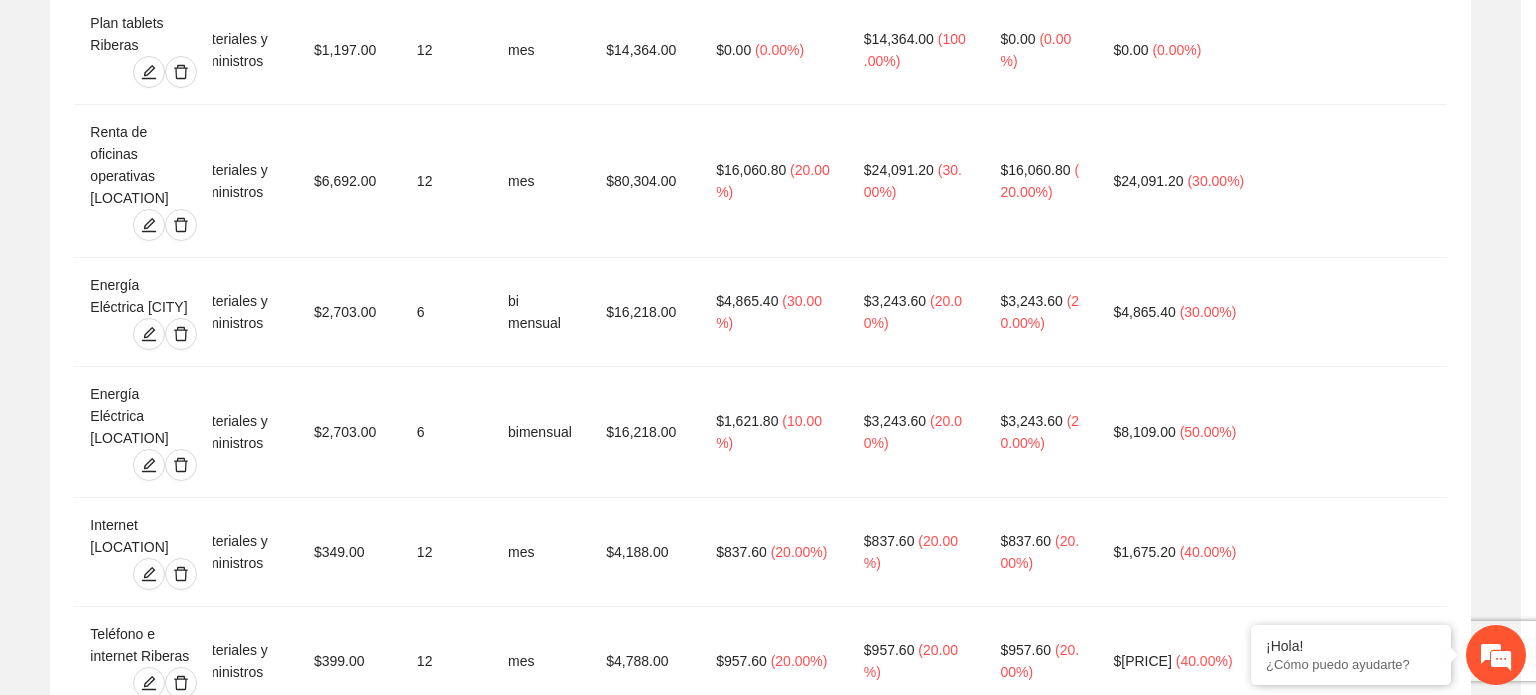scroll, scrollTop: 473, scrollLeft: 0, axis: vertical 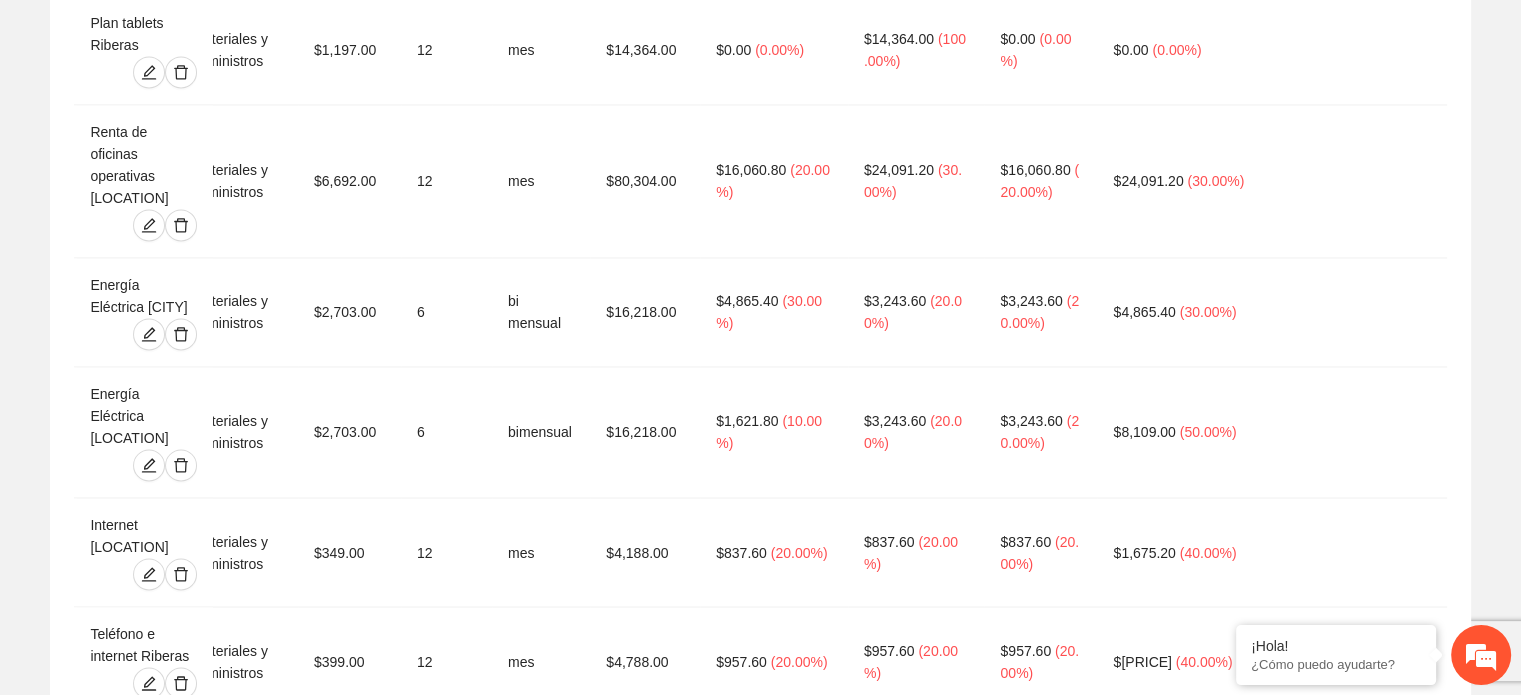 click on "Agregar concepto" at bounding box center [771, 2678] 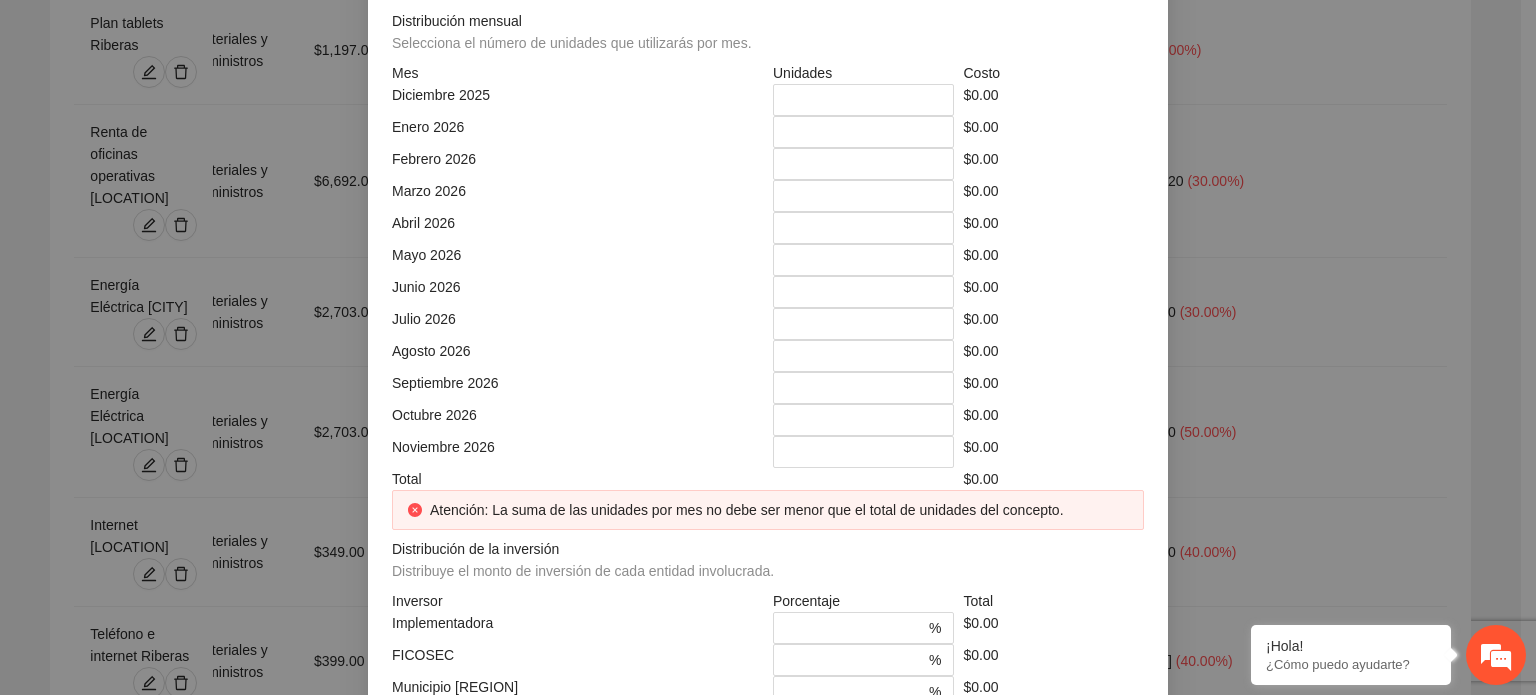 click at bounding box center [768, -248] 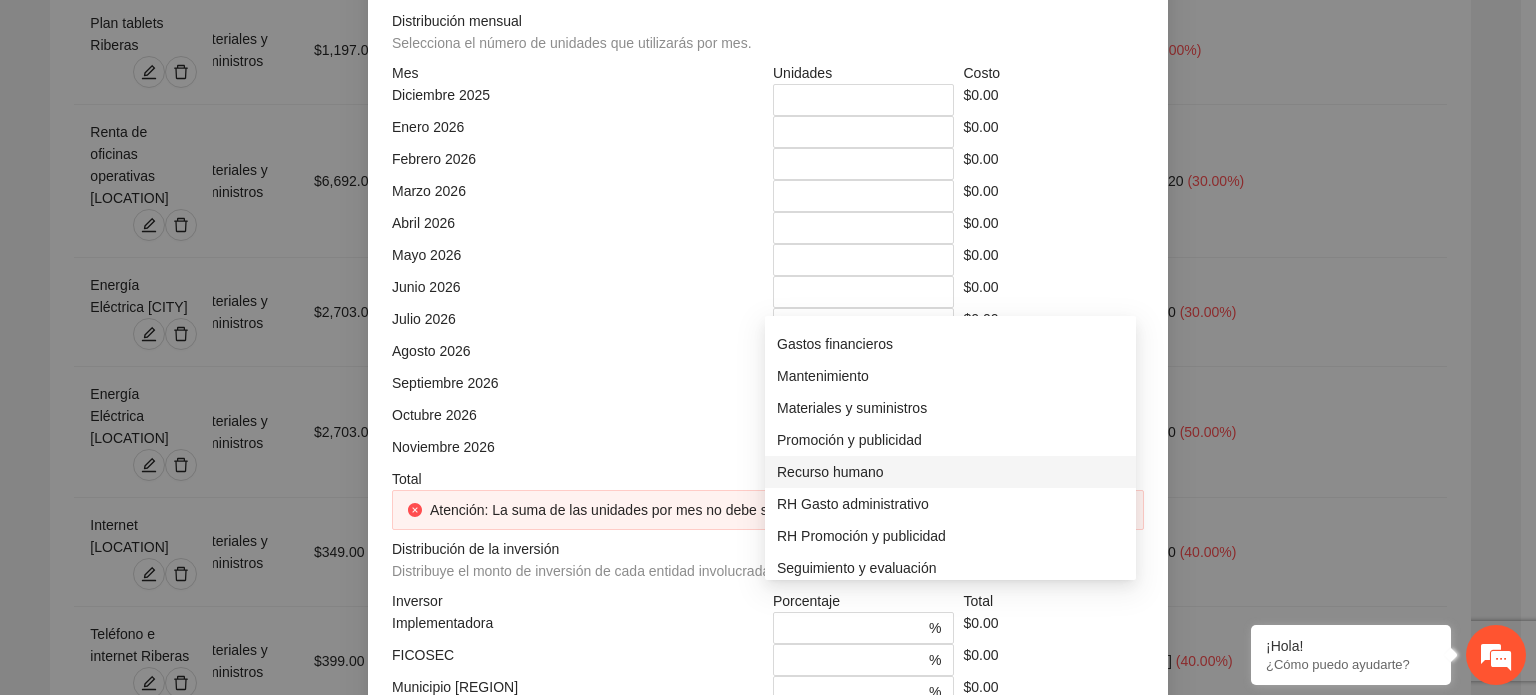scroll, scrollTop: 192, scrollLeft: 0, axis: vertical 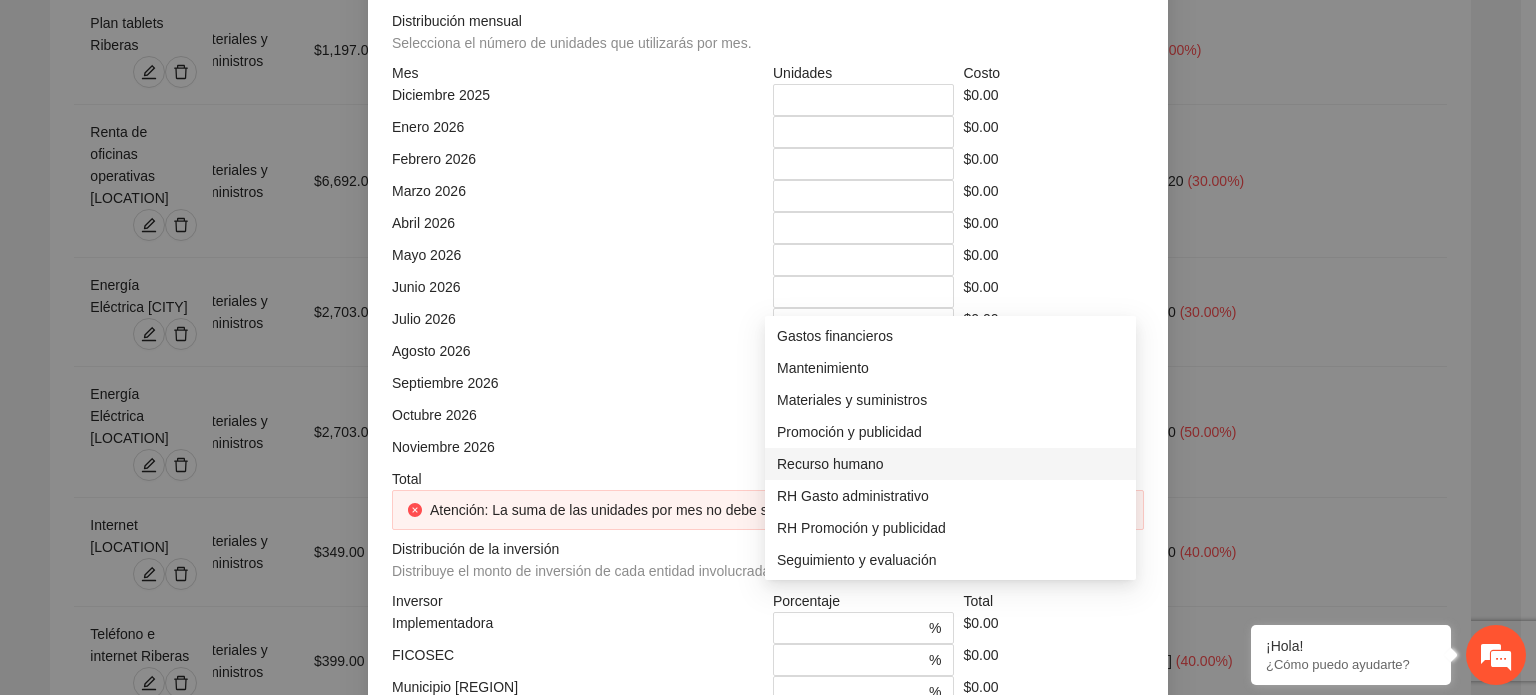 drag, startPoint x: 851, startPoint y: 461, endPoint x: 734, endPoint y: 440, distance: 118.869675 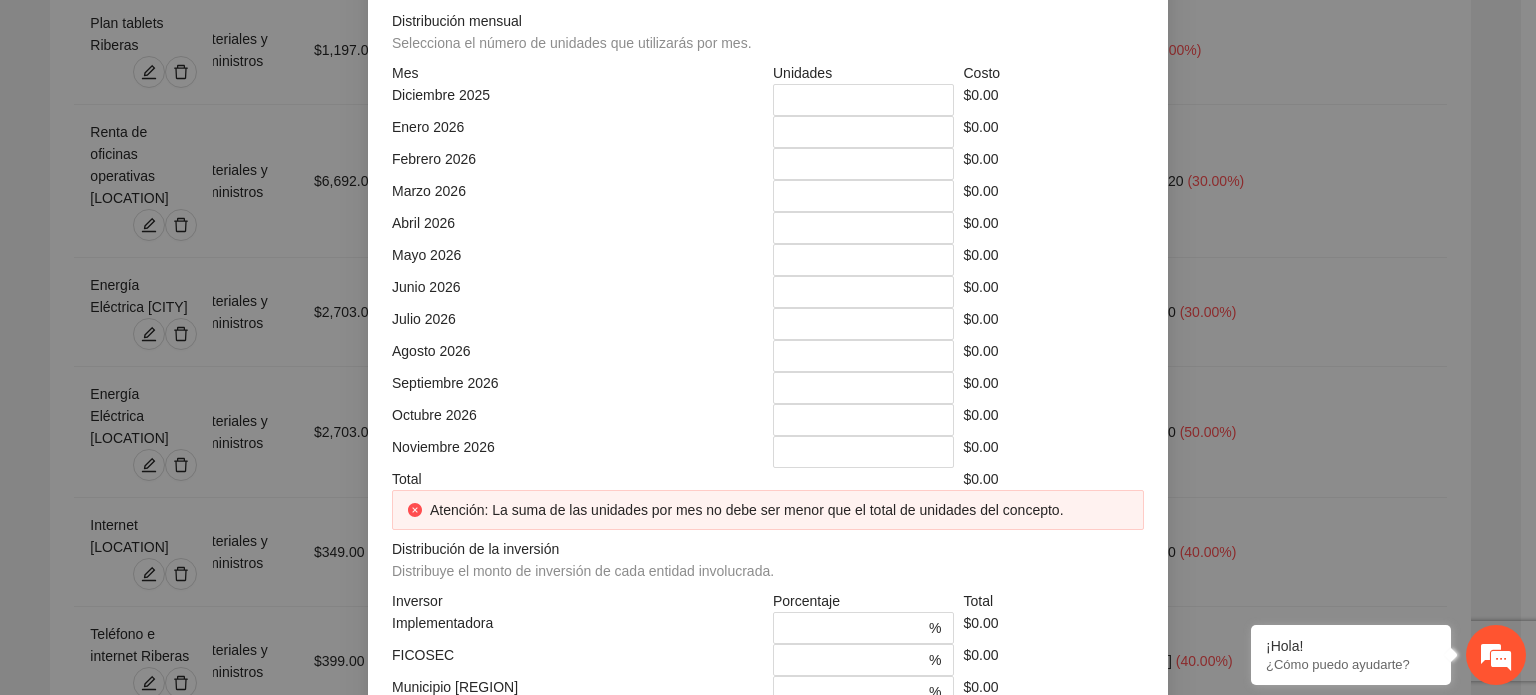 click at bounding box center [577, -38] 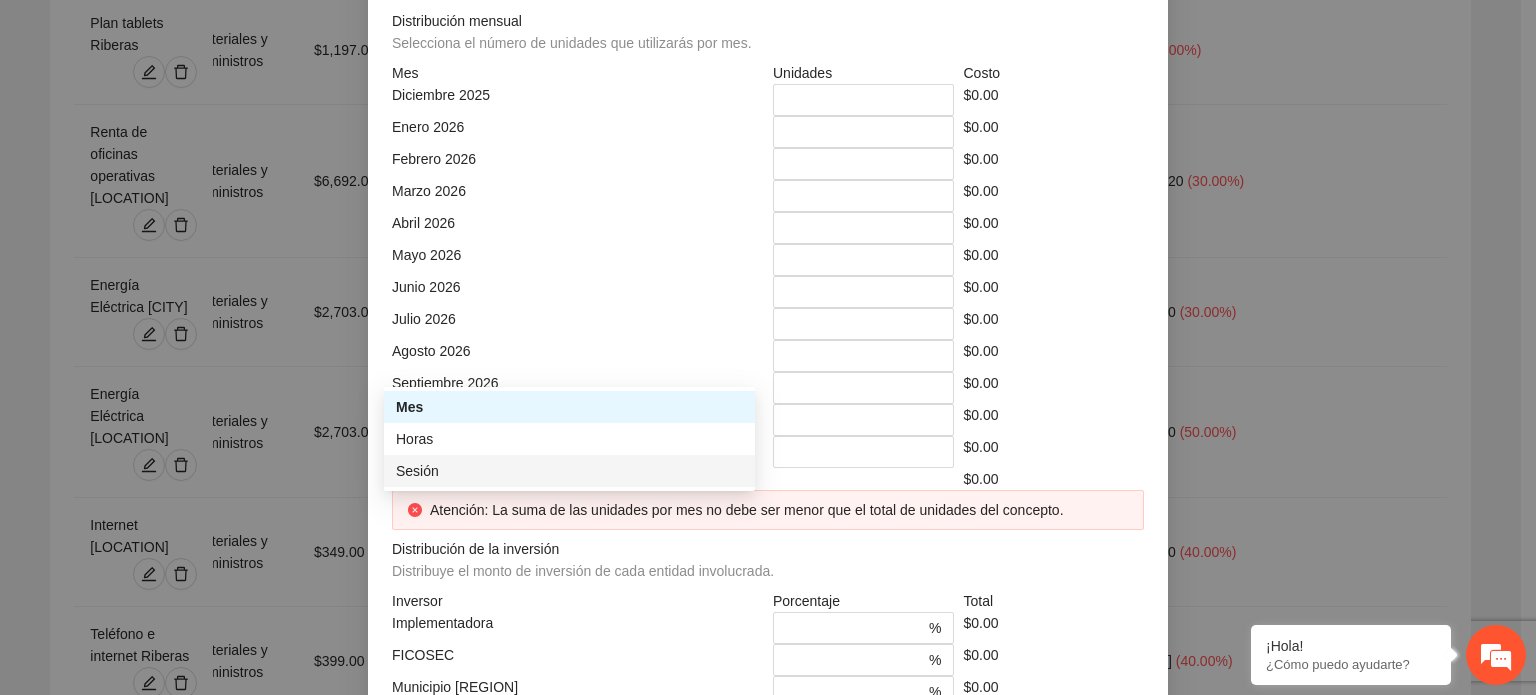 click on "Sesión" at bounding box center [569, 471] 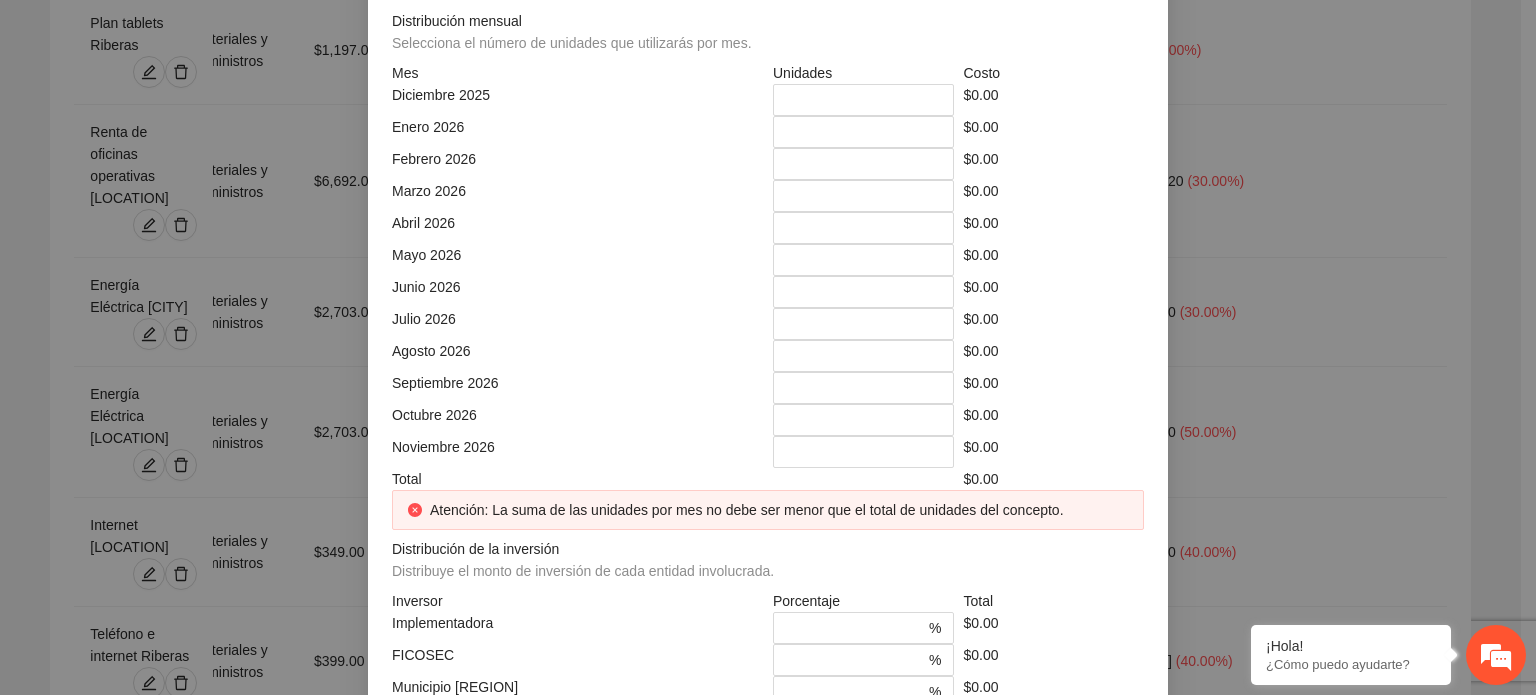 click at bounding box center [964, -108] 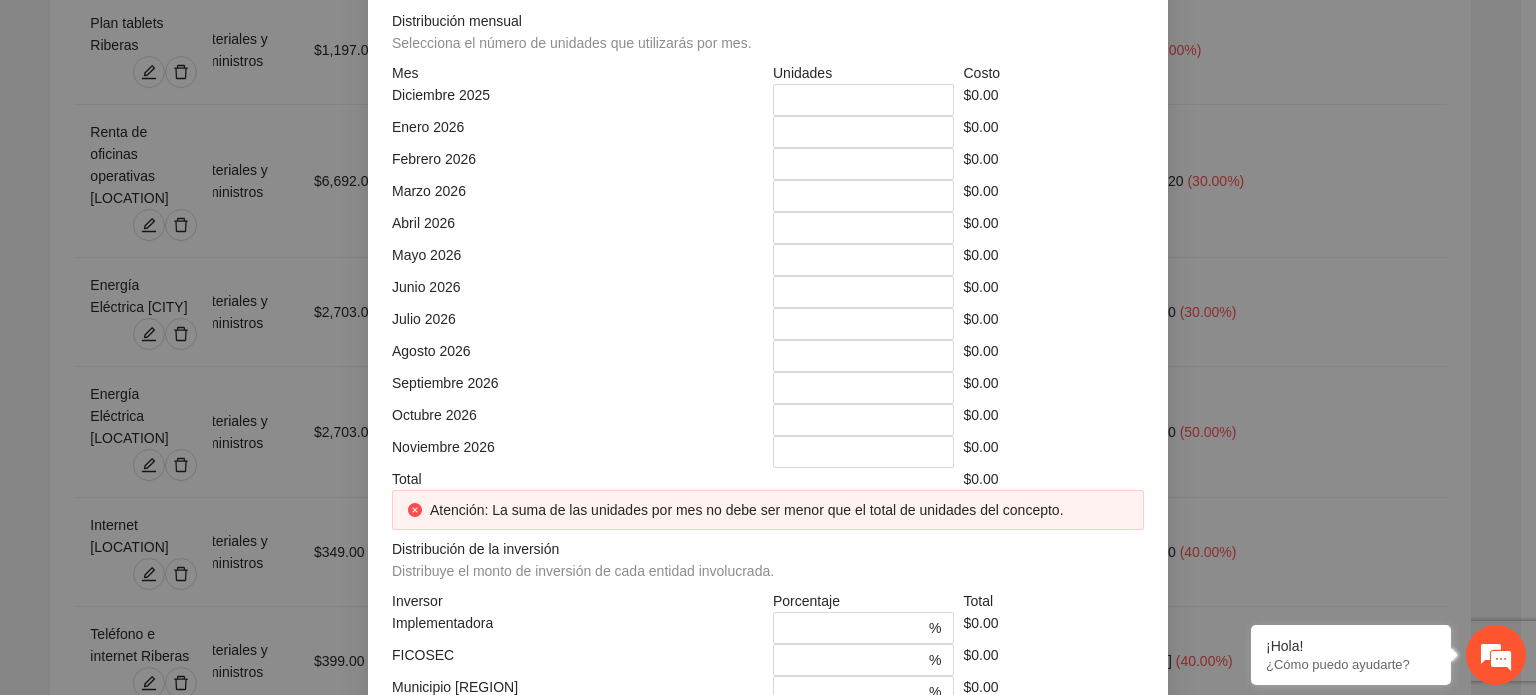 click at bounding box center [577, -38] 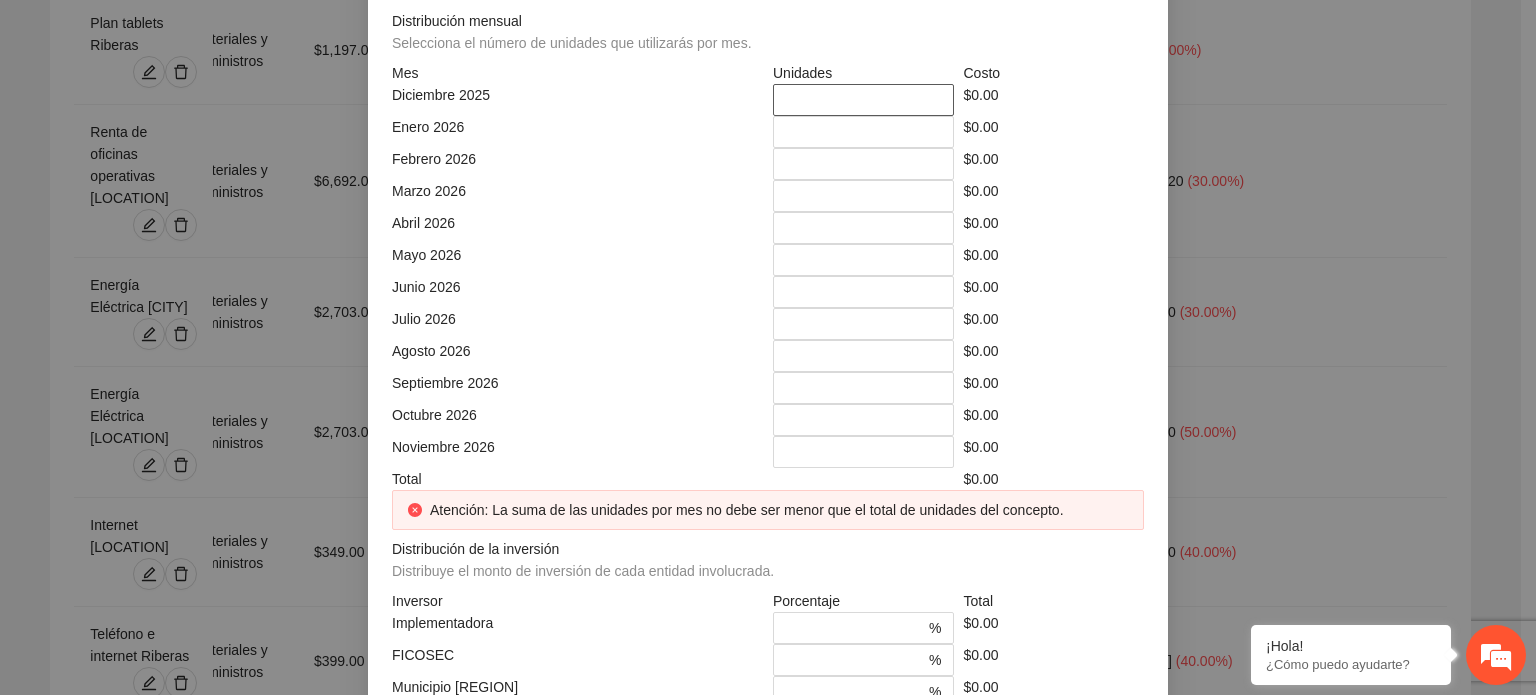 click on "*" at bounding box center [863, 100] 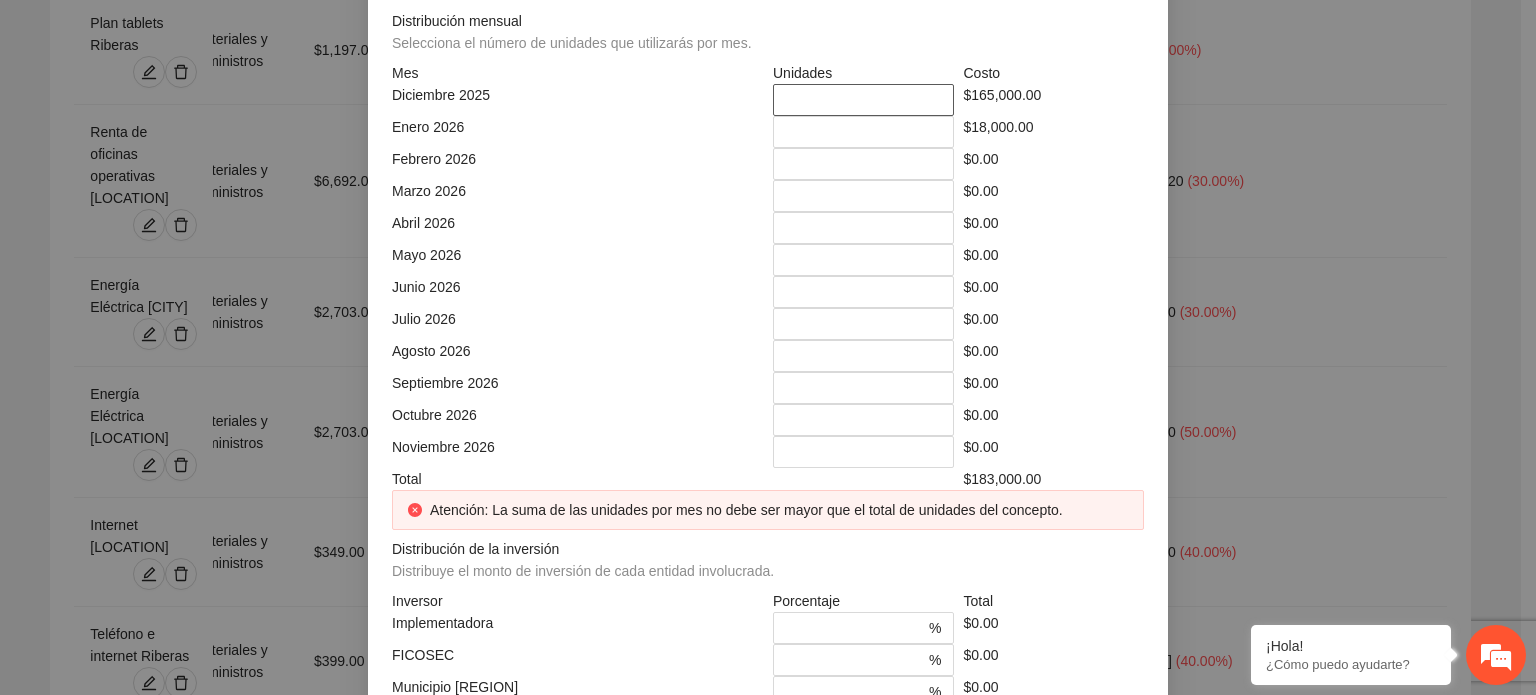 click on "***" at bounding box center [863, 100] 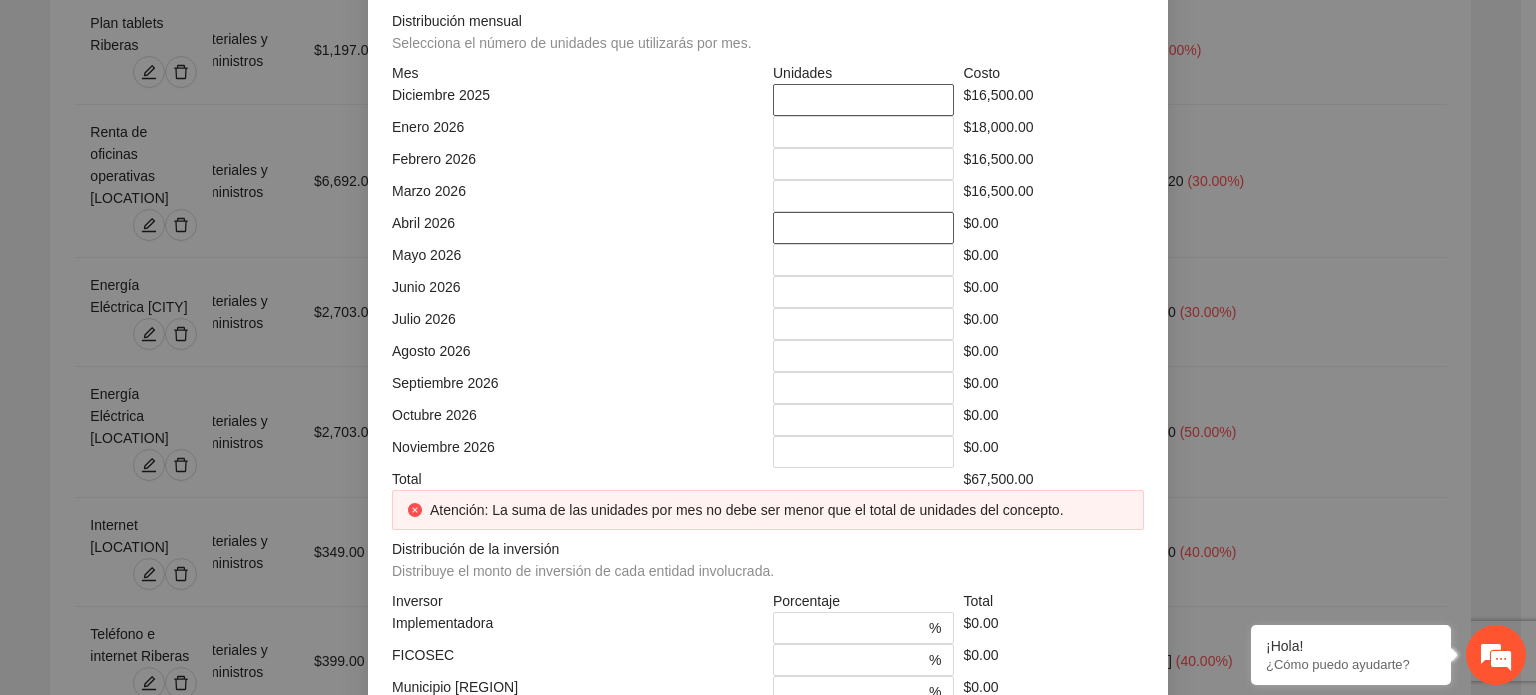 scroll, scrollTop: 21, scrollLeft: 0, axis: vertical 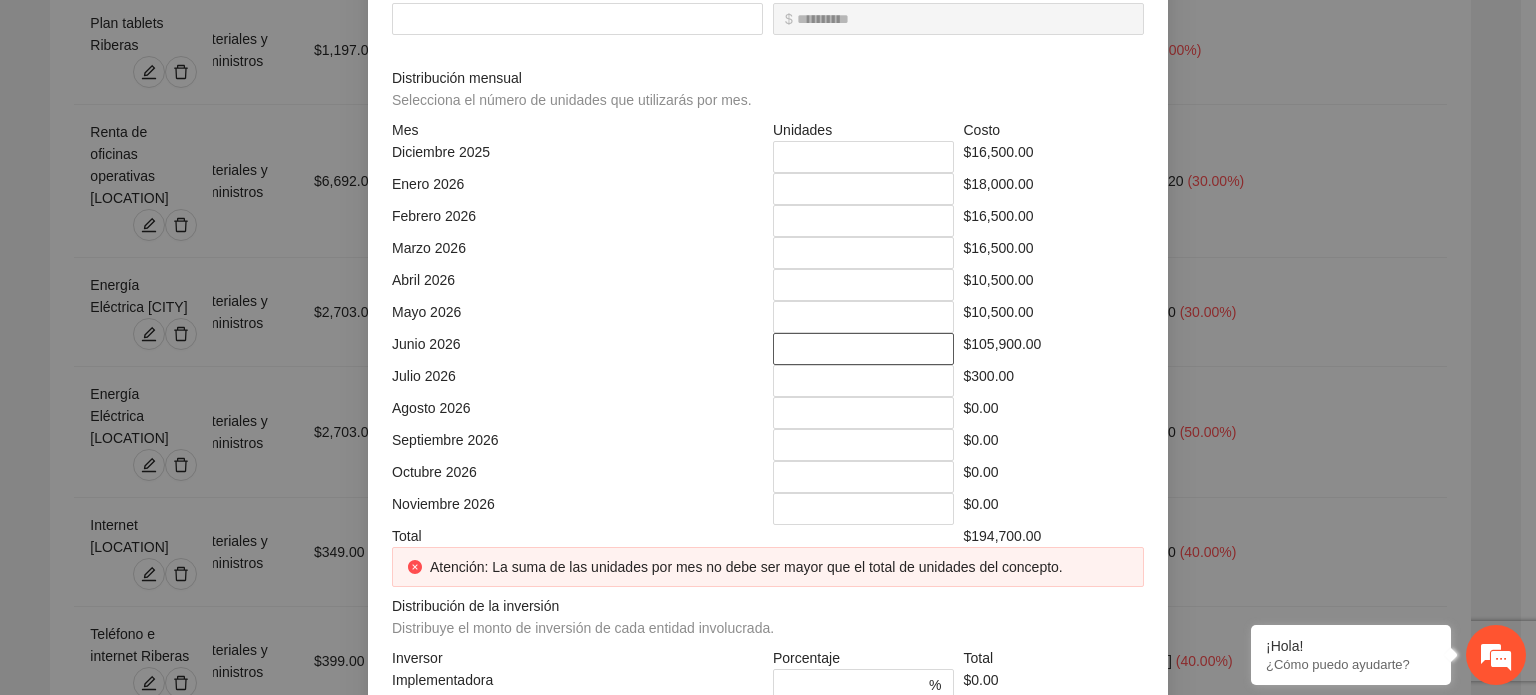 click on "***" at bounding box center [863, 349] 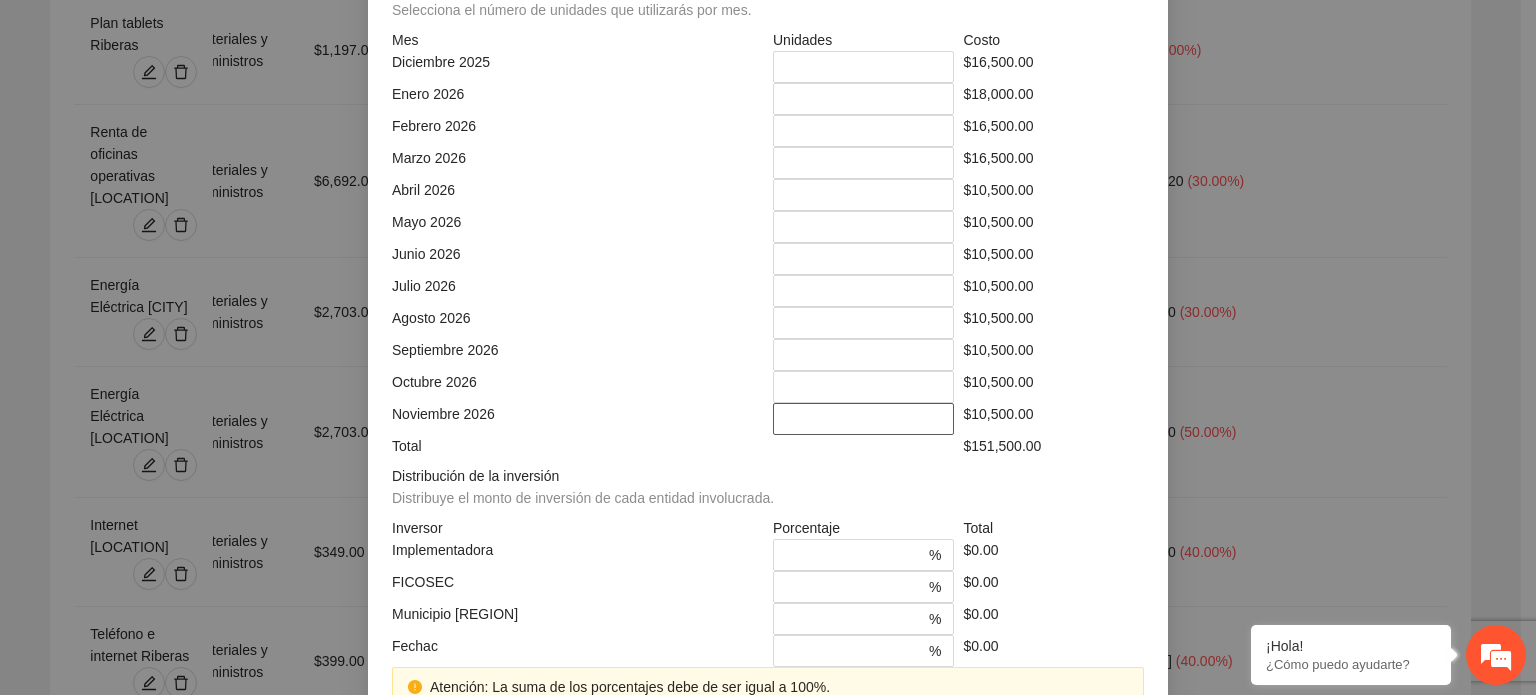 scroll, scrollTop: 613, scrollLeft: 0, axis: vertical 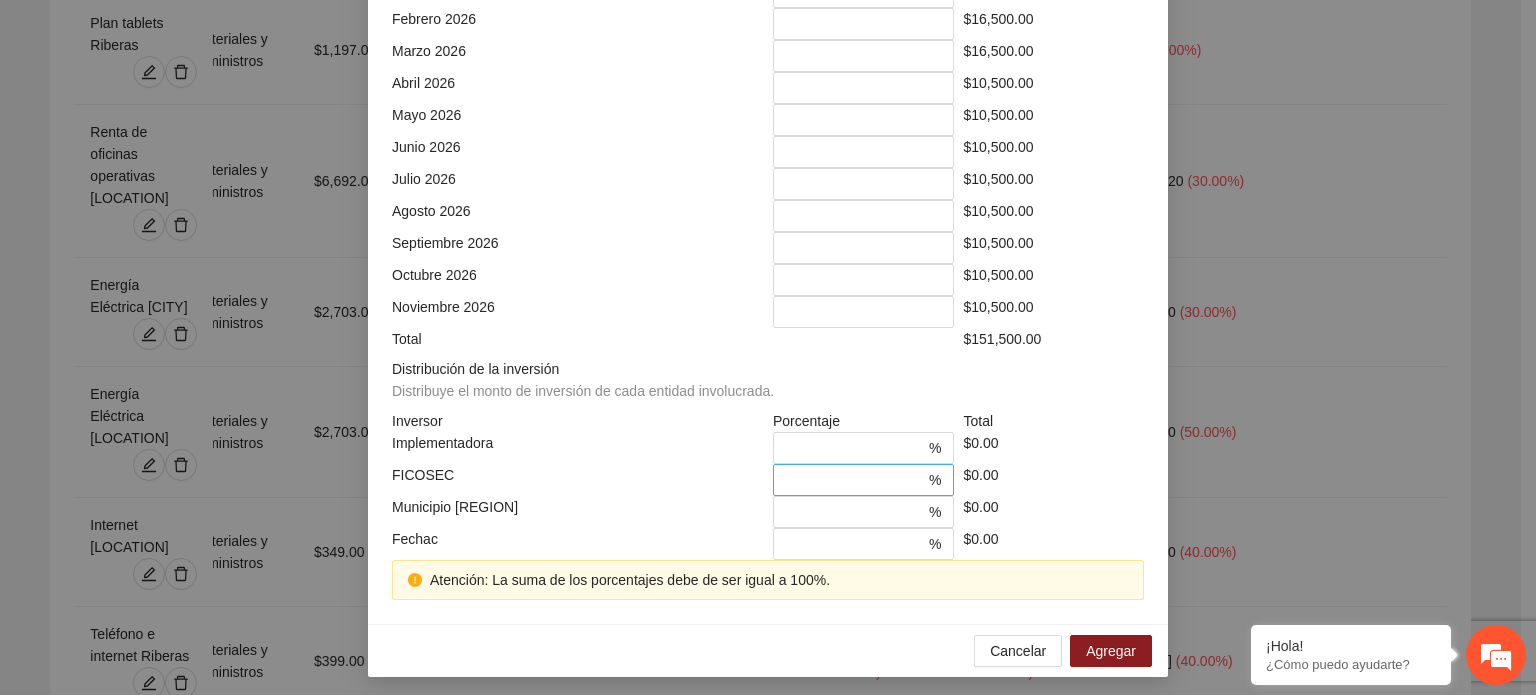 click on "*" at bounding box center [855, 480] 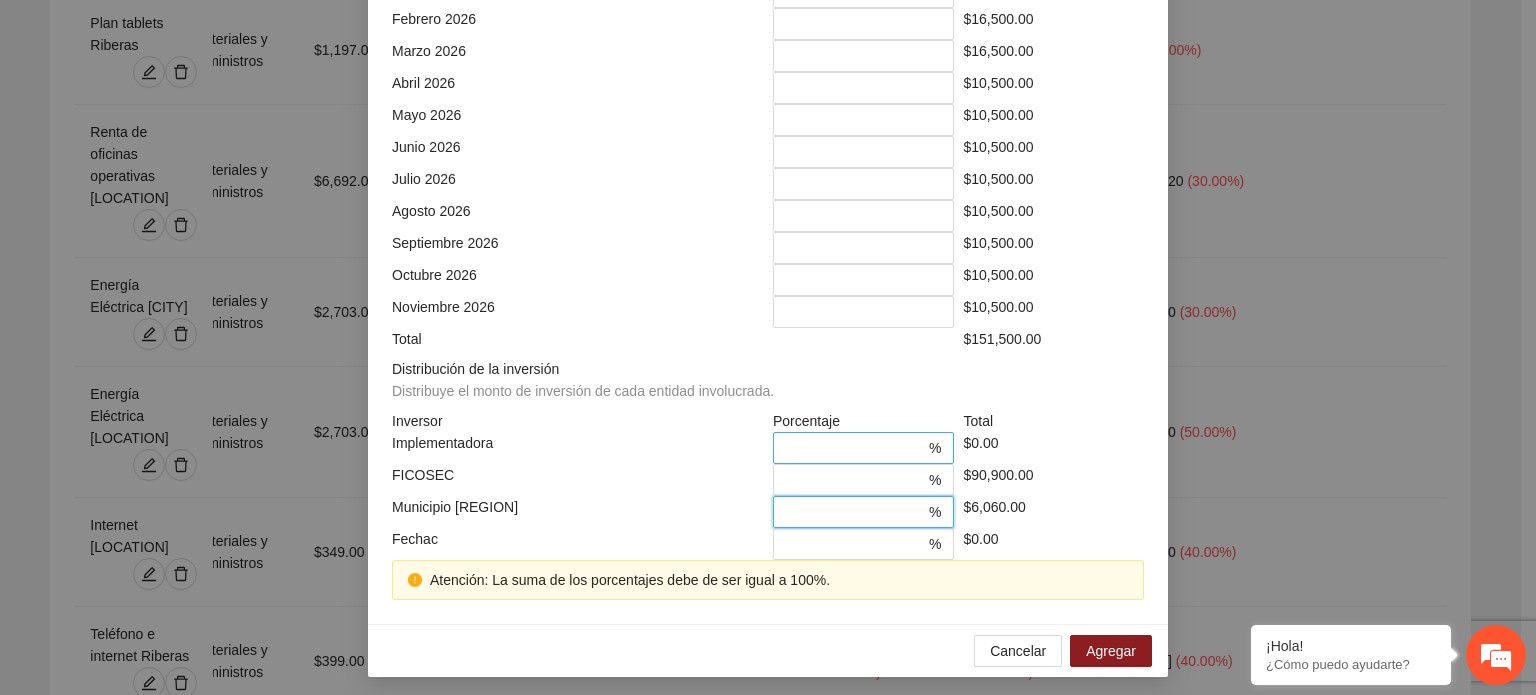 scroll, scrollTop: 573, scrollLeft: 0, axis: vertical 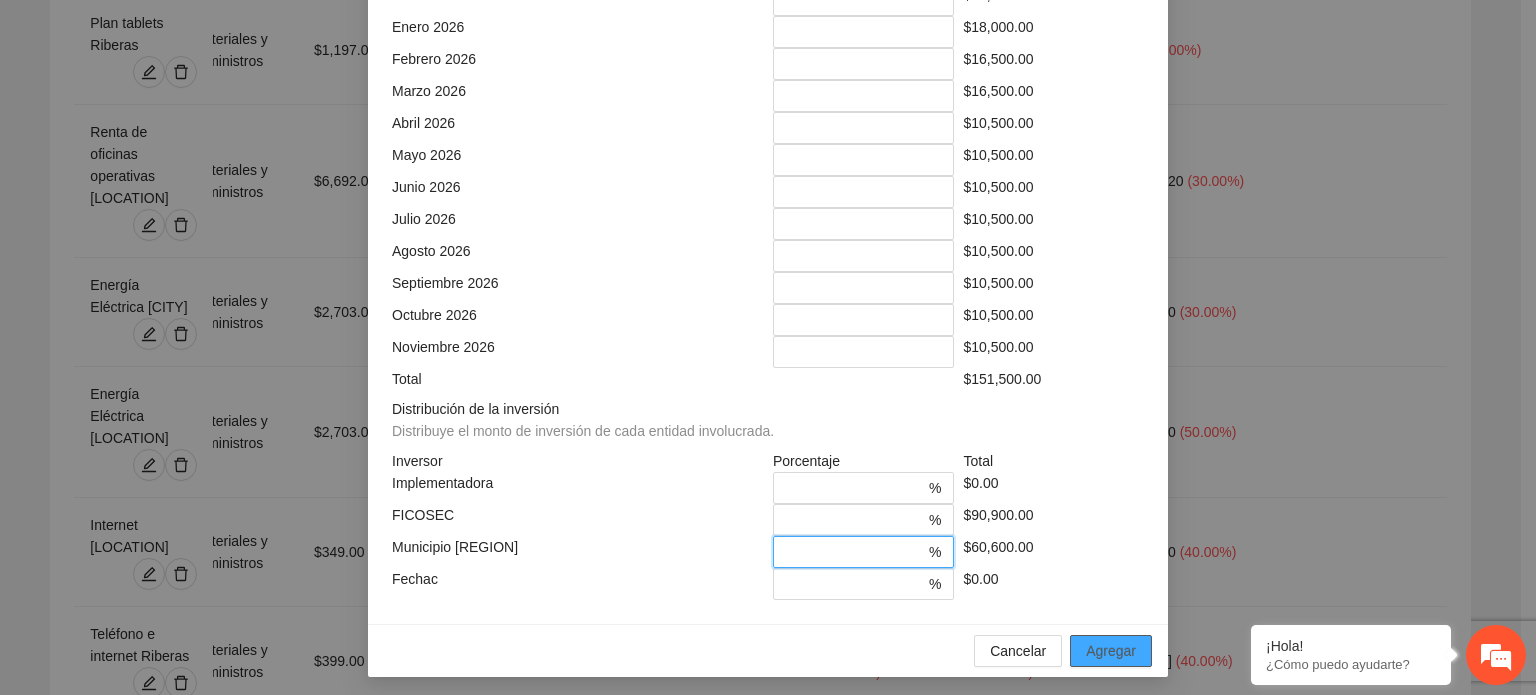 click on "Agregar" at bounding box center (1111, 651) 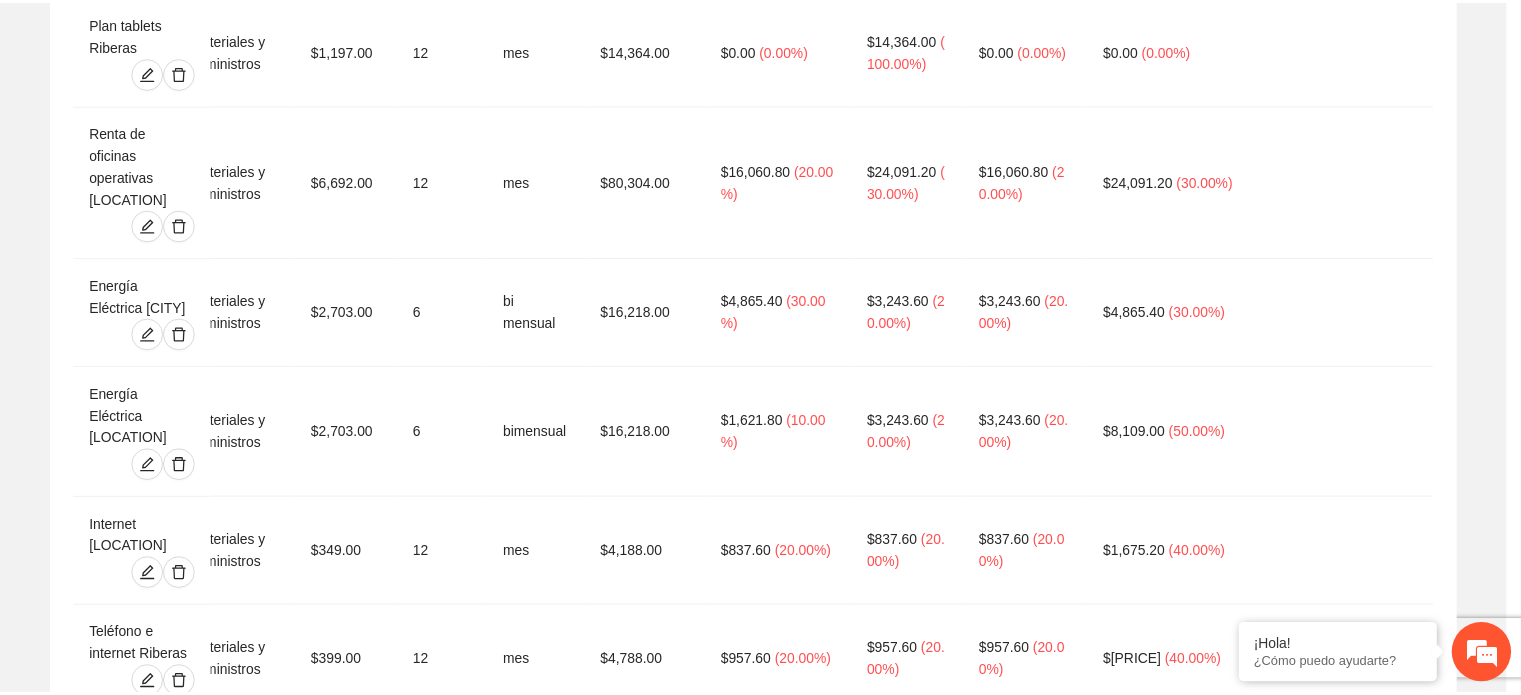 scroll, scrollTop: 473, scrollLeft: 0, axis: vertical 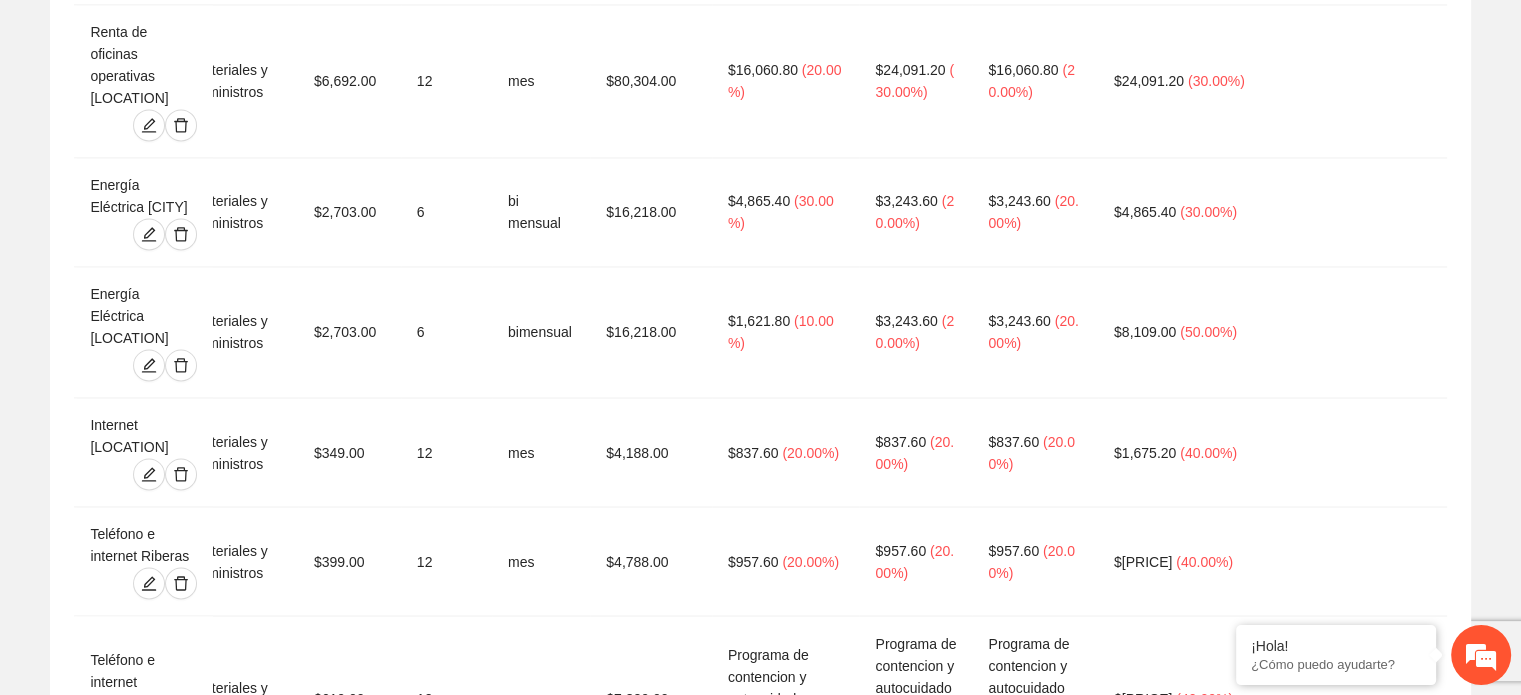 drag, startPoint x: 723, startPoint y: 643, endPoint x: 713, endPoint y: 624, distance: 21.470911 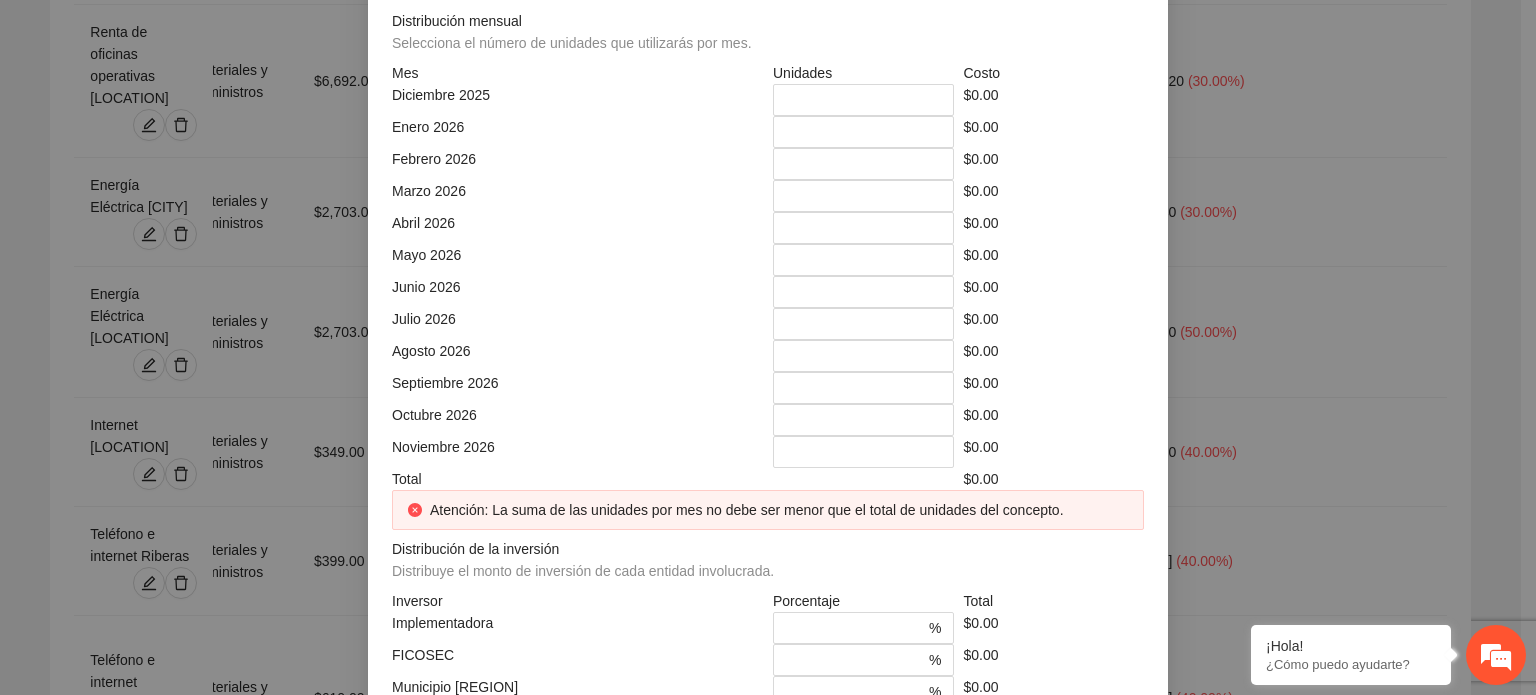 click at bounding box center (768, -248) 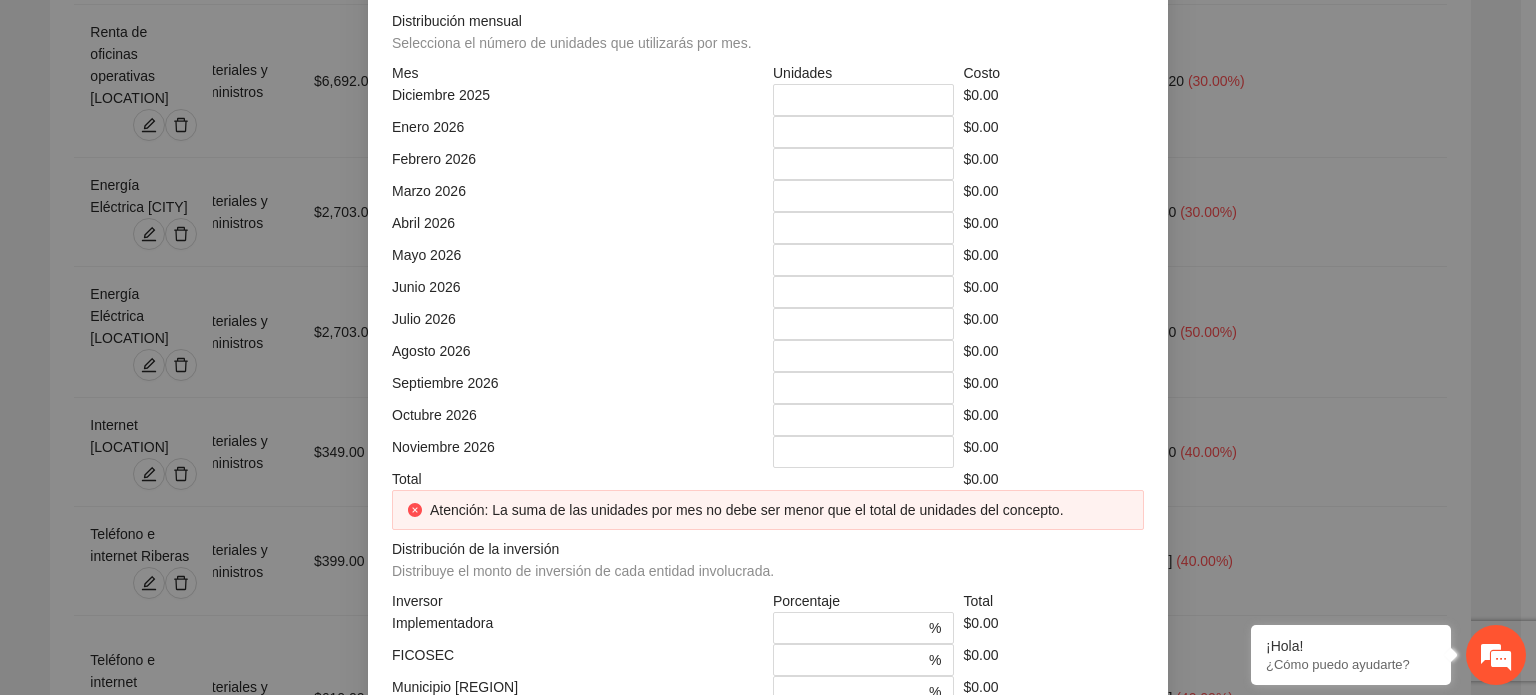 click on "**********" at bounding box center [768, -248] 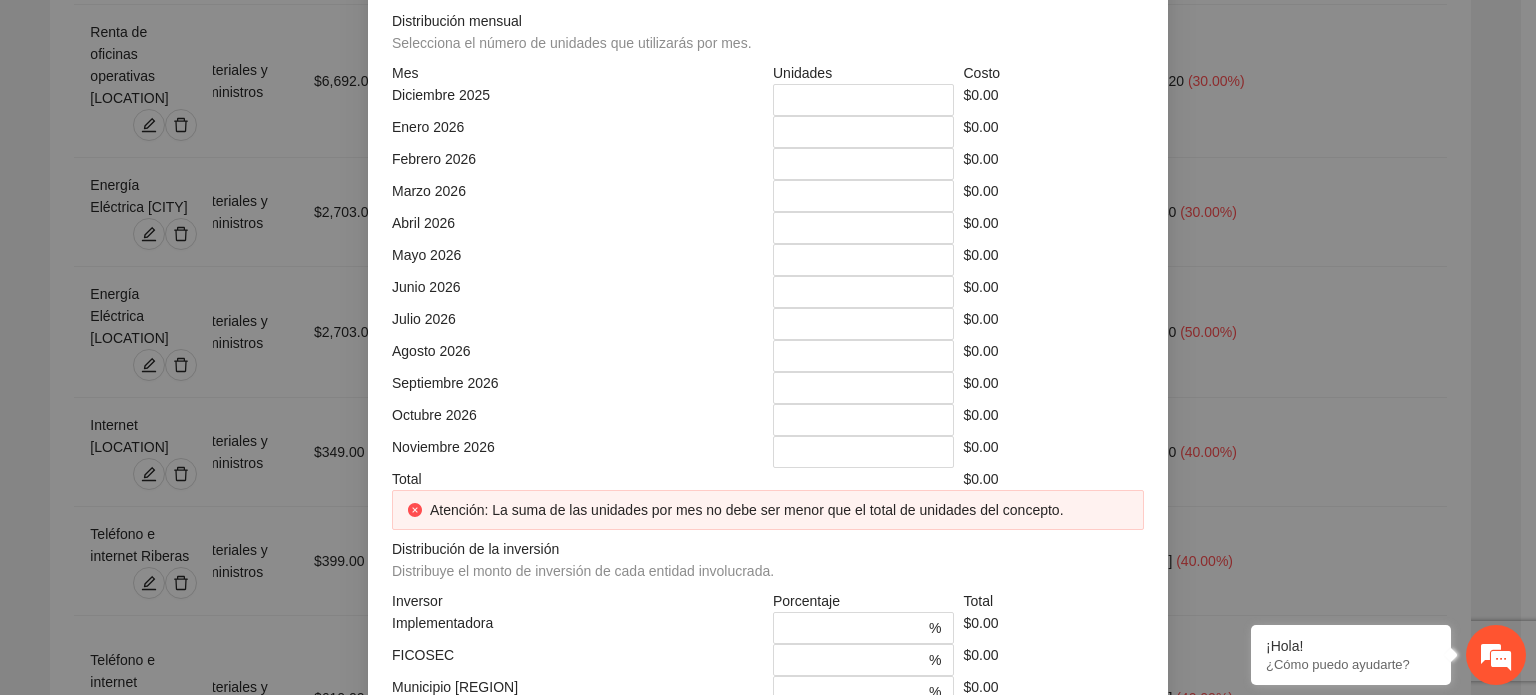 click at bounding box center [951, -178] 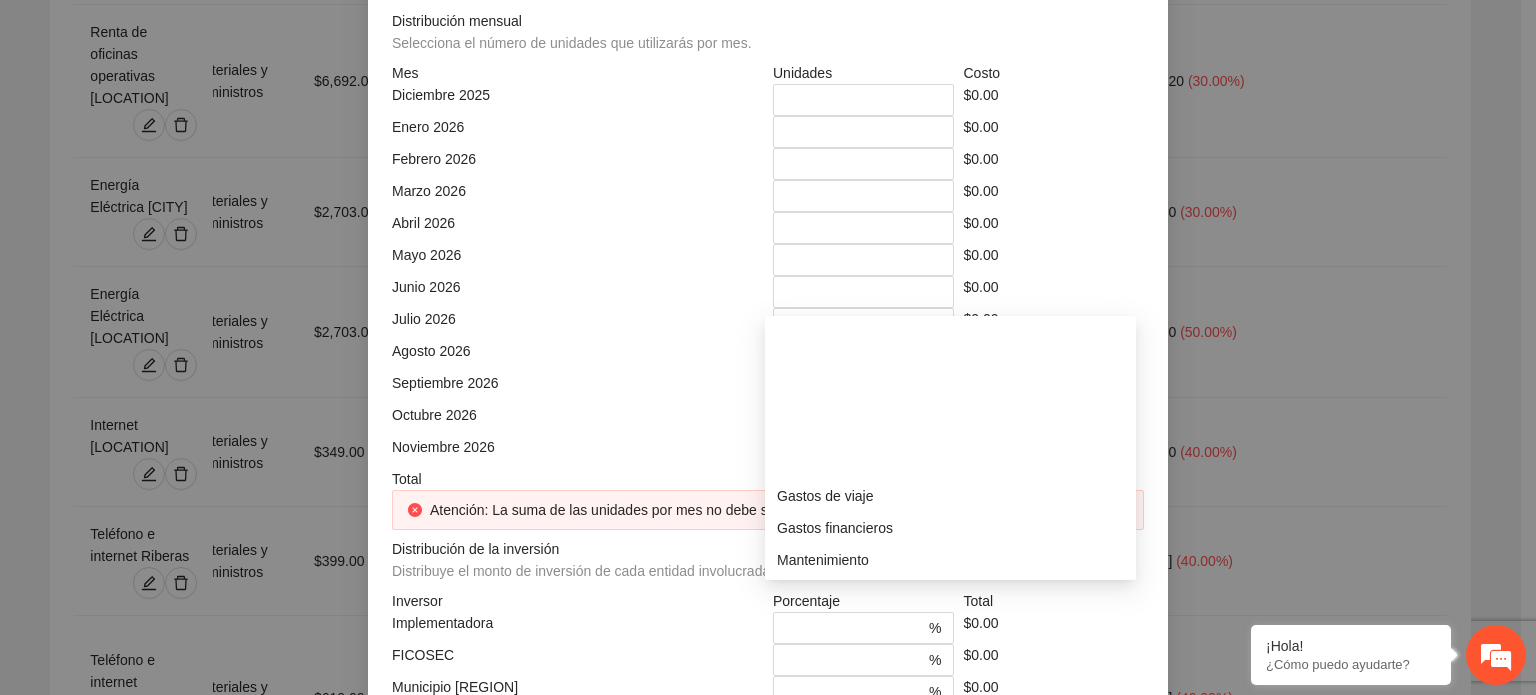 scroll, scrollTop: 176, scrollLeft: 0, axis: vertical 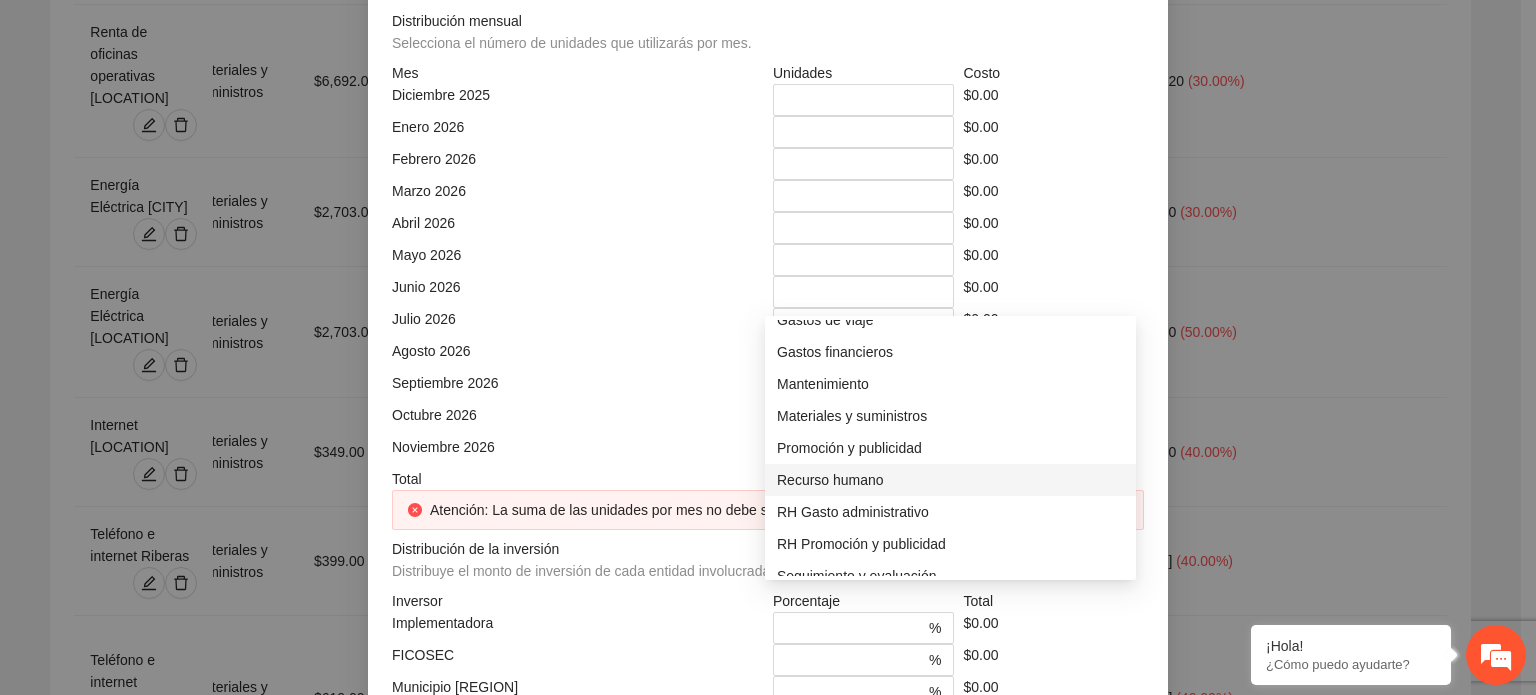 drag, startPoint x: 866, startPoint y: 473, endPoint x: 805, endPoint y: 458, distance: 62.817196 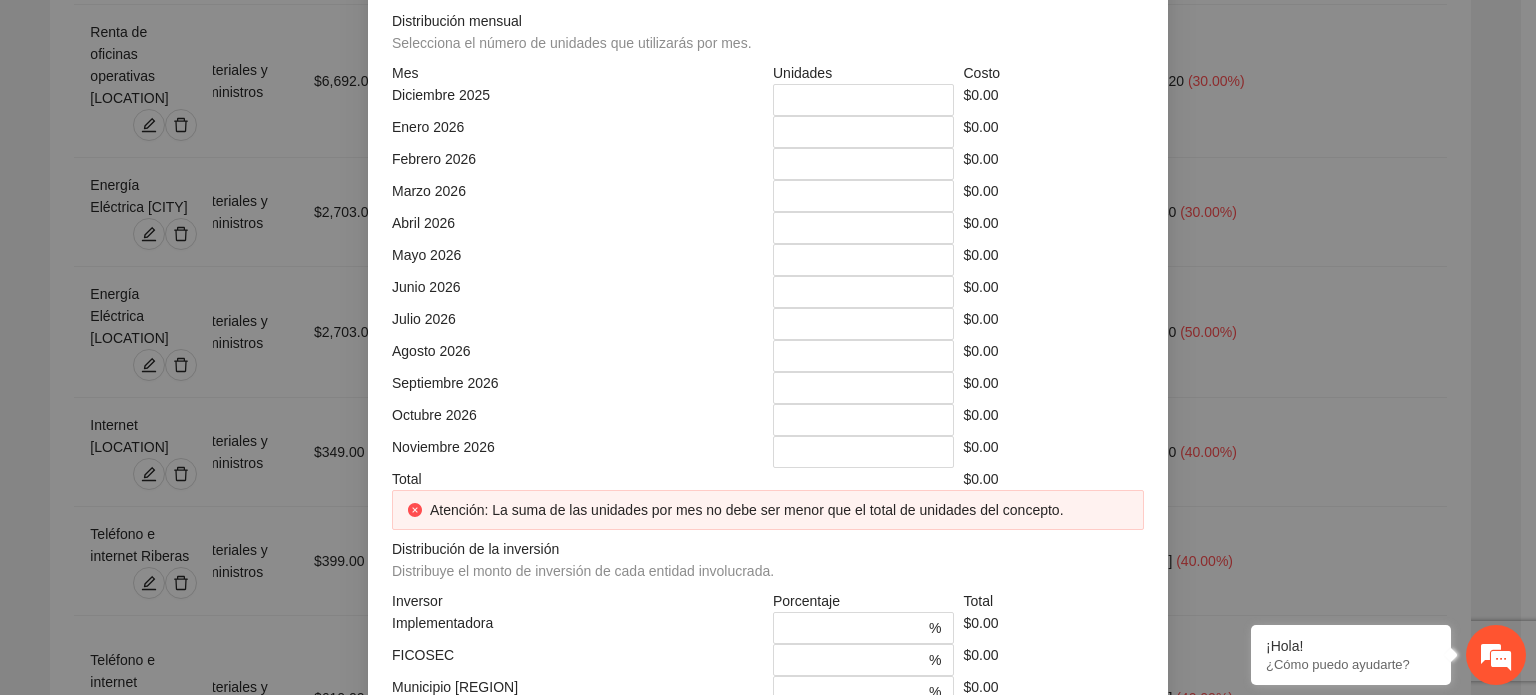 click on "Mes" at bounding box center [577, -108] 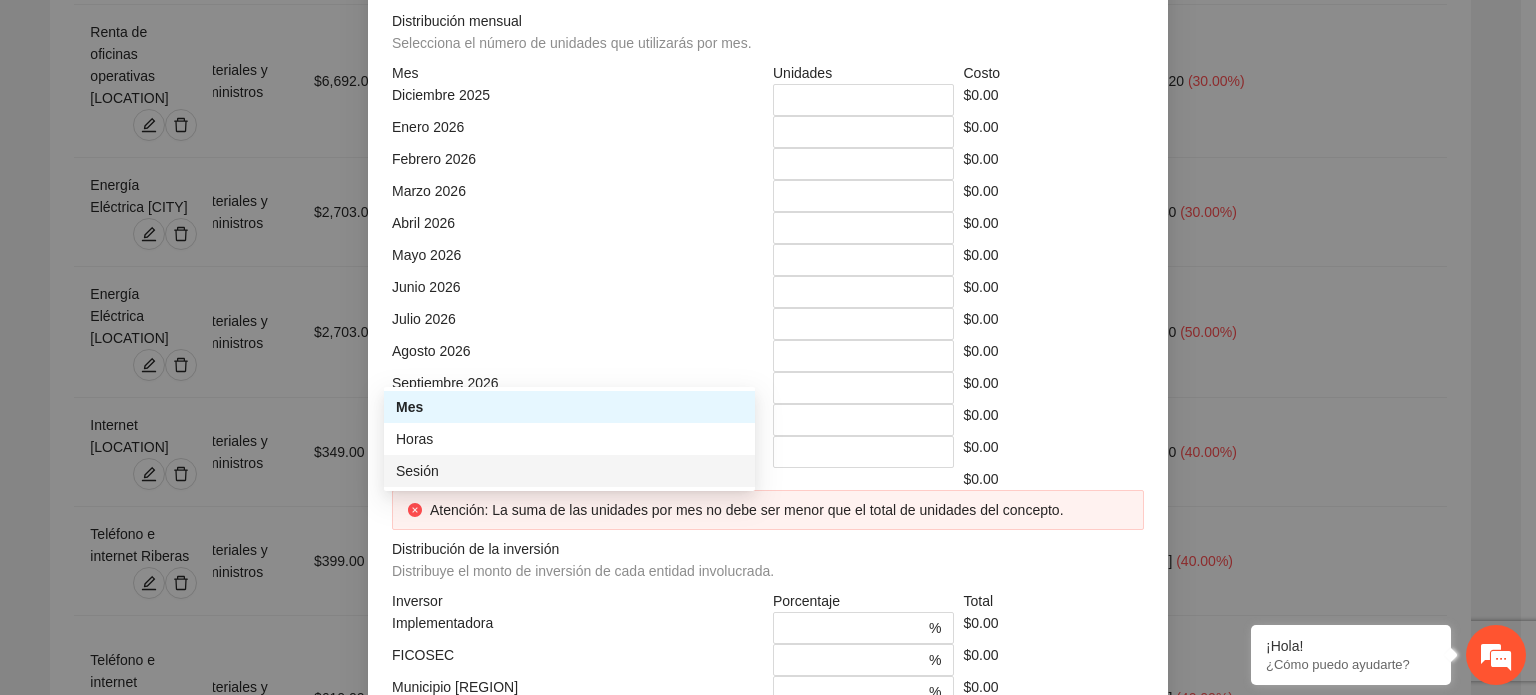 click on "Sesión" at bounding box center (569, 471) 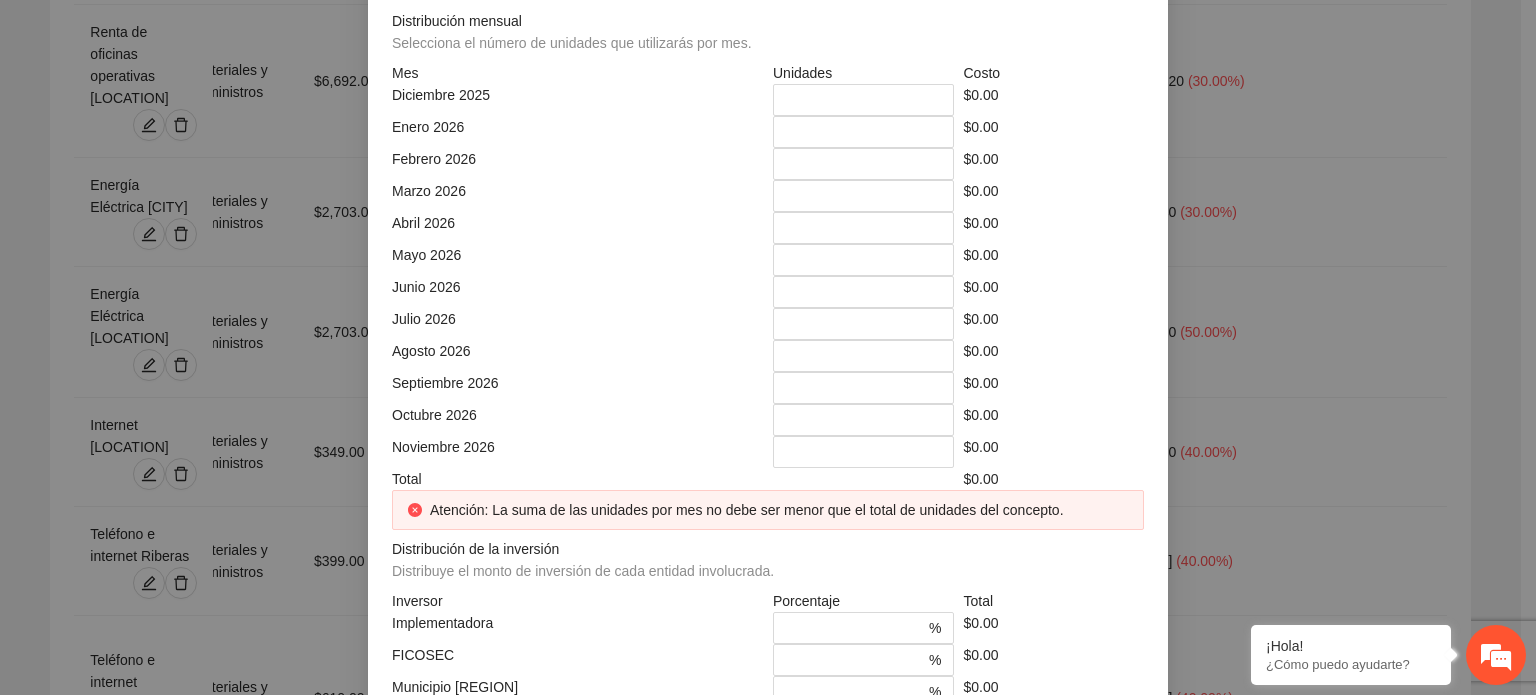 click at bounding box center (964, -108) 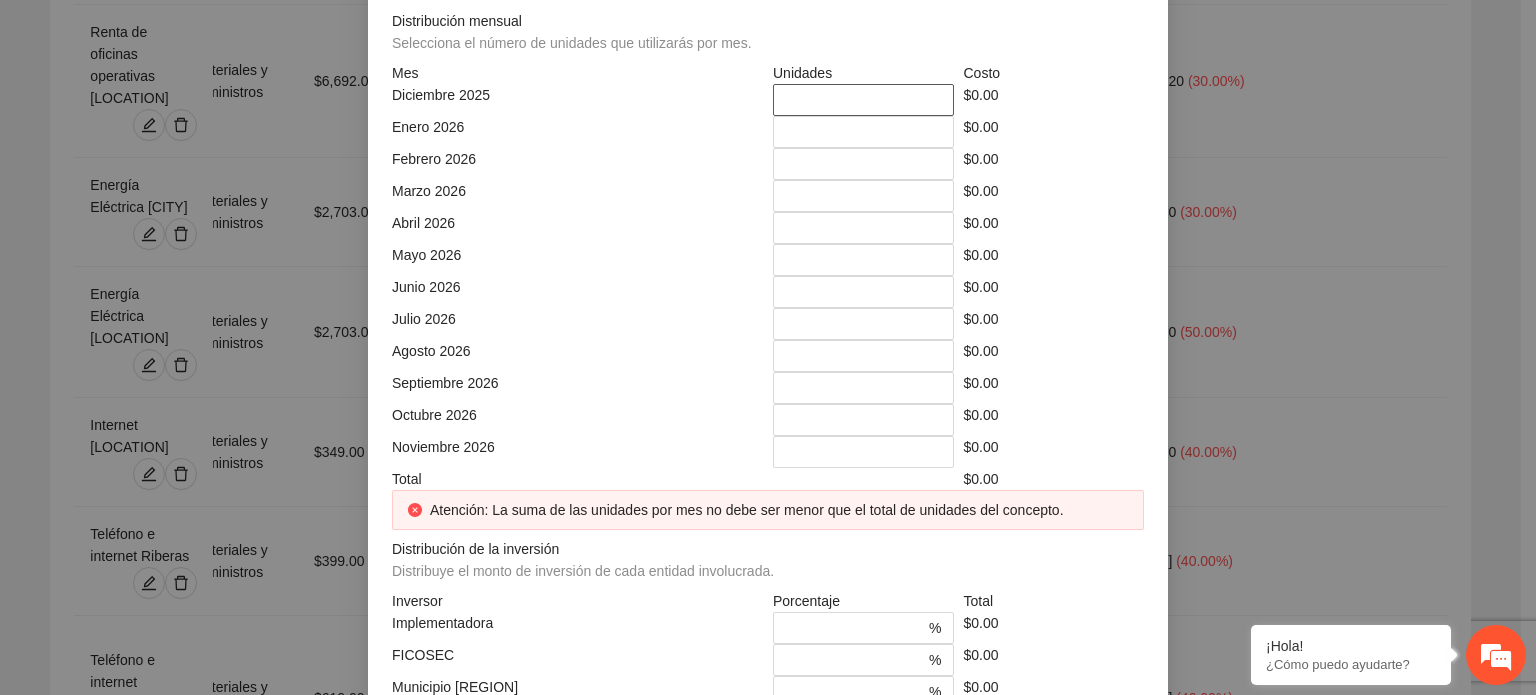 click on "*" at bounding box center (863, 100) 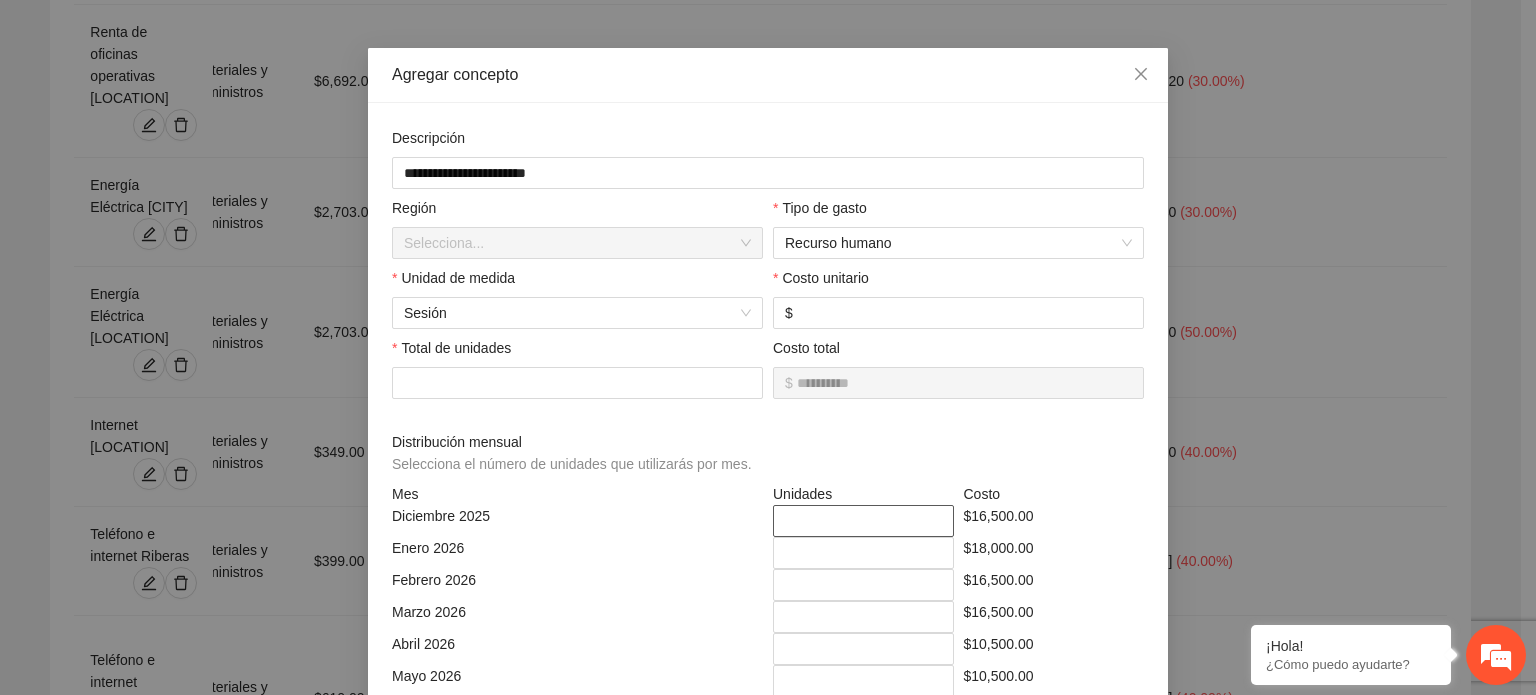 scroll, scrollTop: 416, scrollLeft: 0, axis: vertical 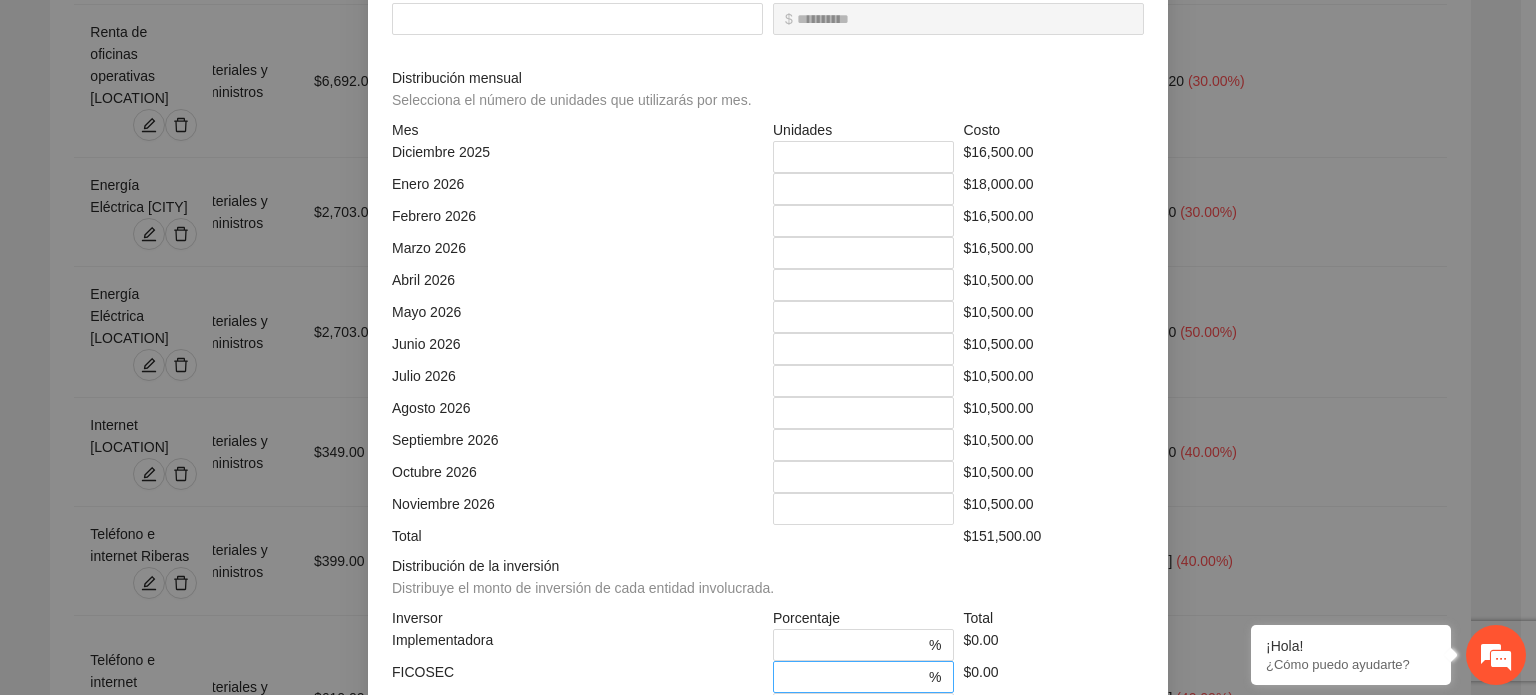 click on "* %" at bounding box center (863, 677) 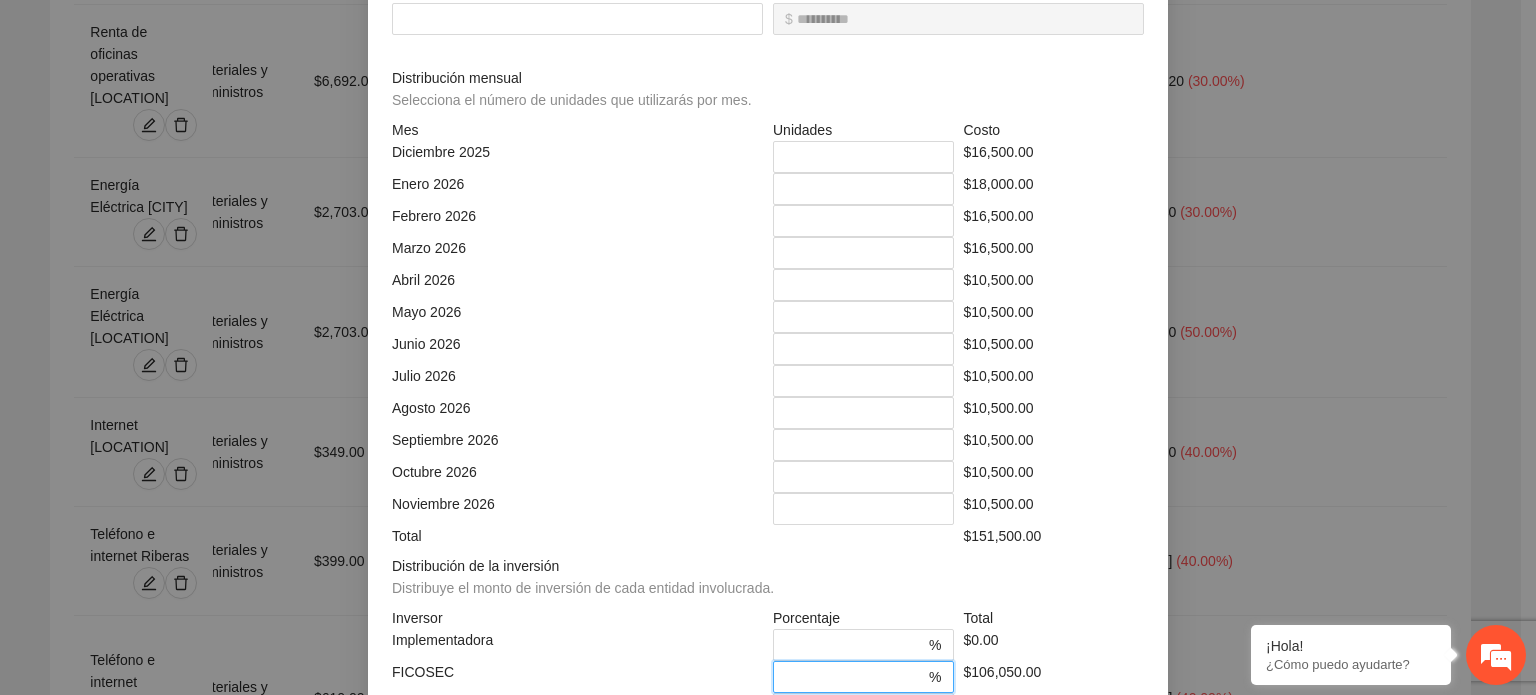 scroll, scrollTop: 436, scrollLeft: 0, axis: vertical 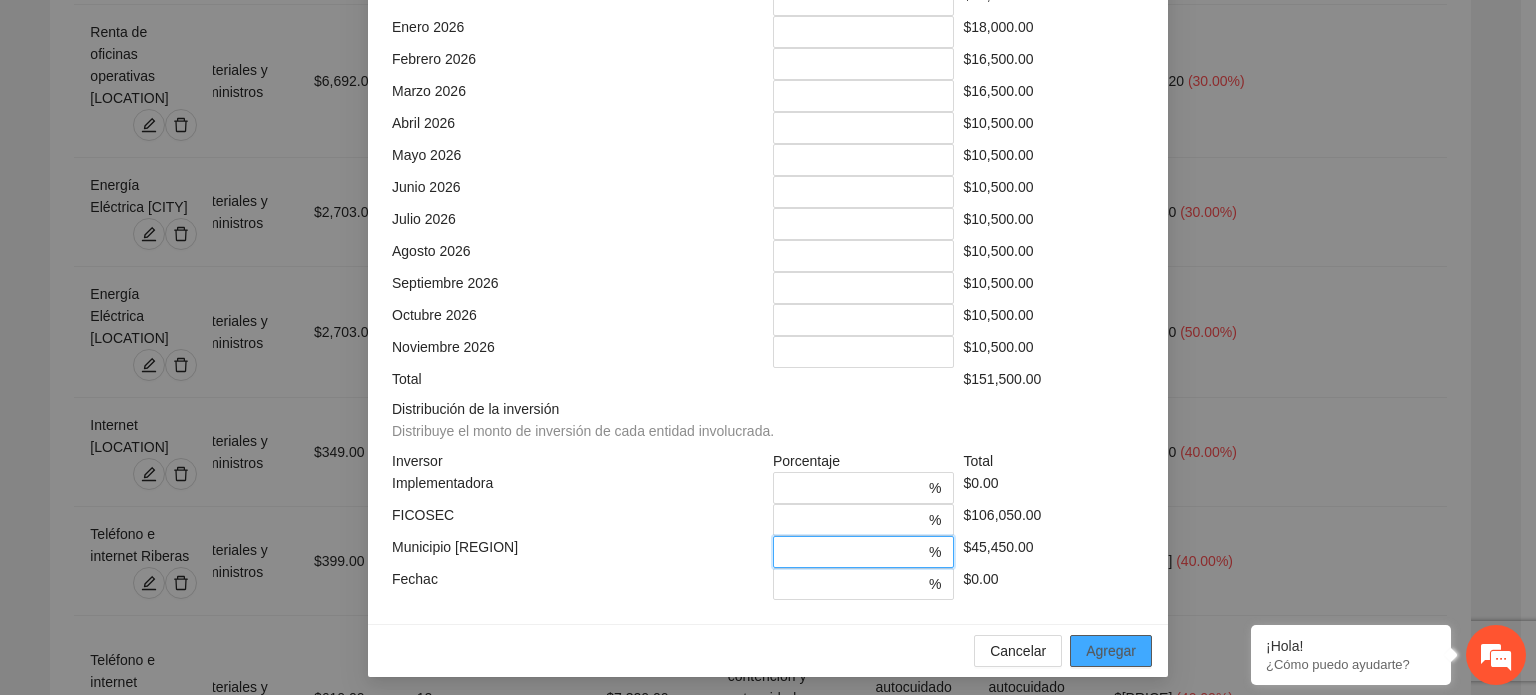 click on "Agregar" at bounding box center (1111, 651) 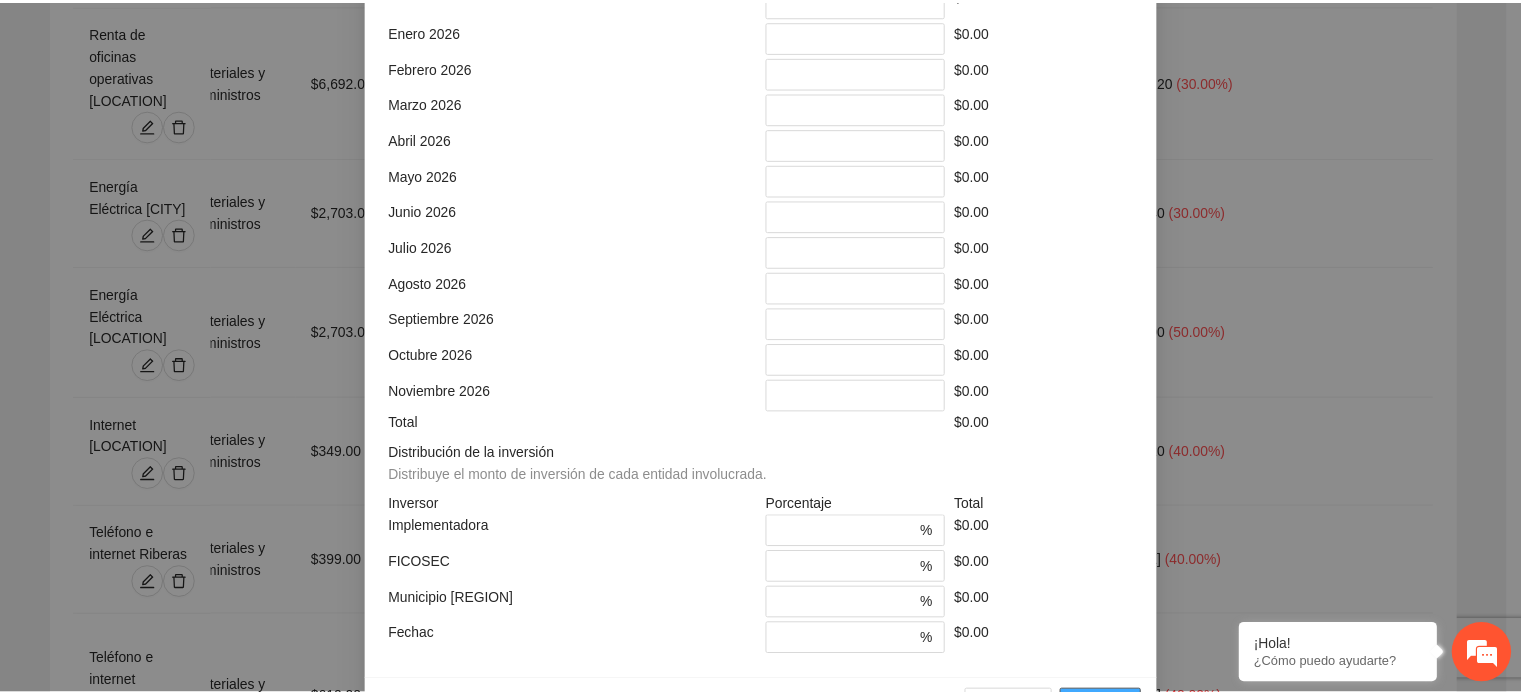 scroll, scrollTop: 473, scrollLeft: 0, axis: vertical 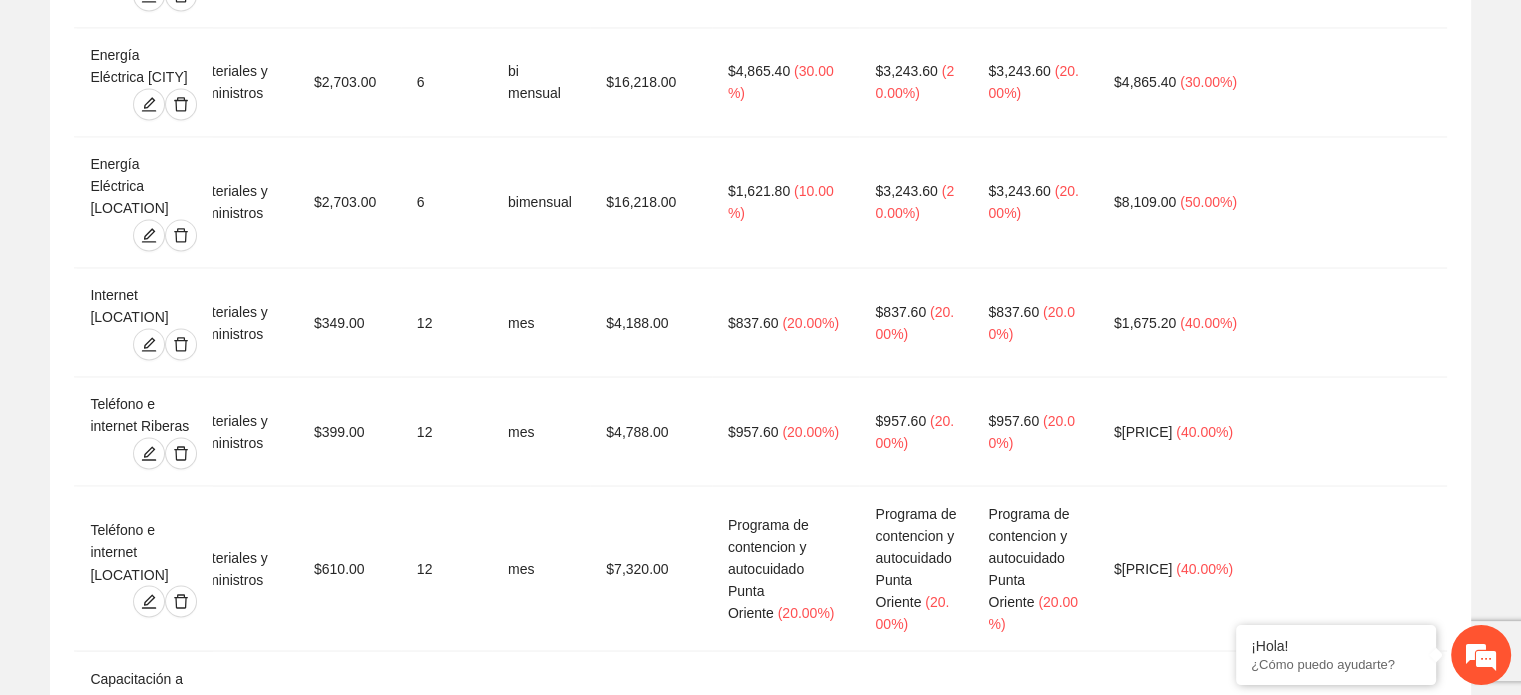 click on "Agregar concepto" at bounding box center [771, 2688] 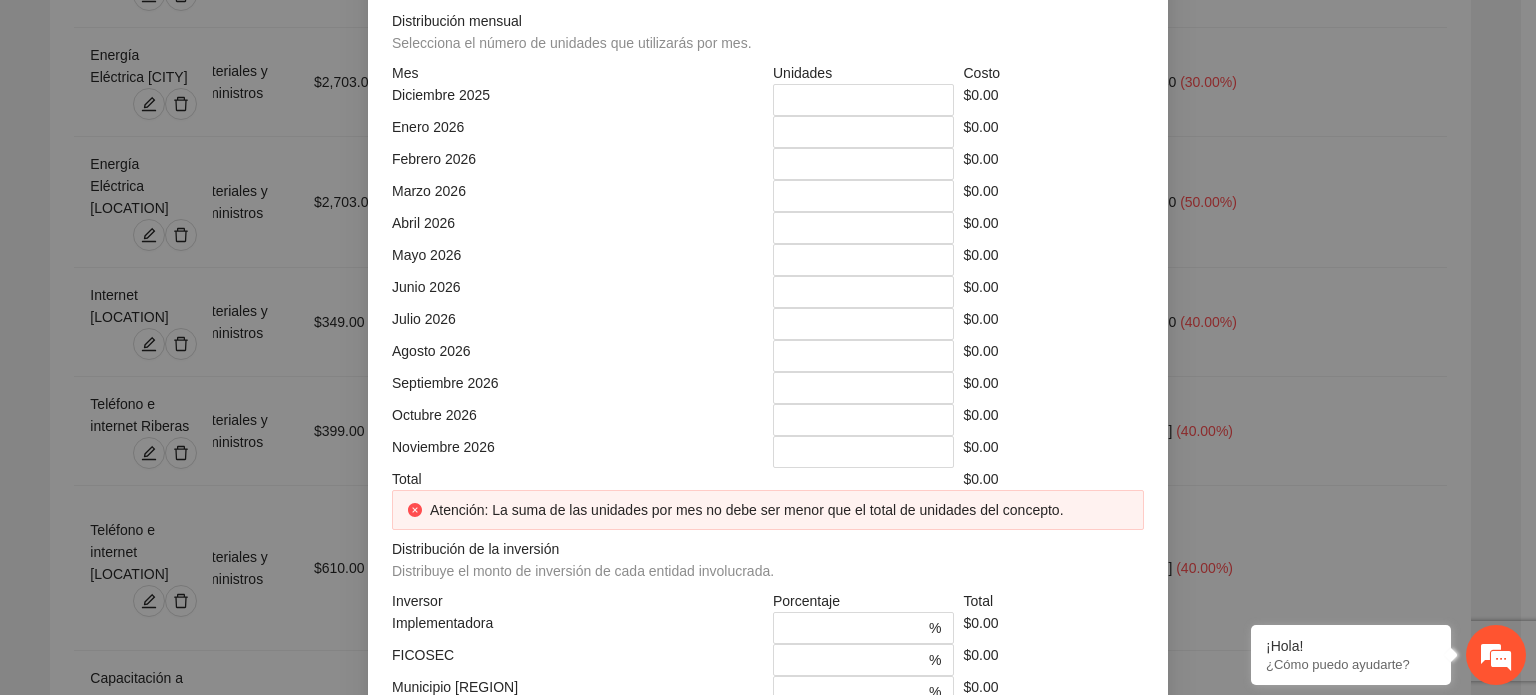 click at bounding box center (768, -248) 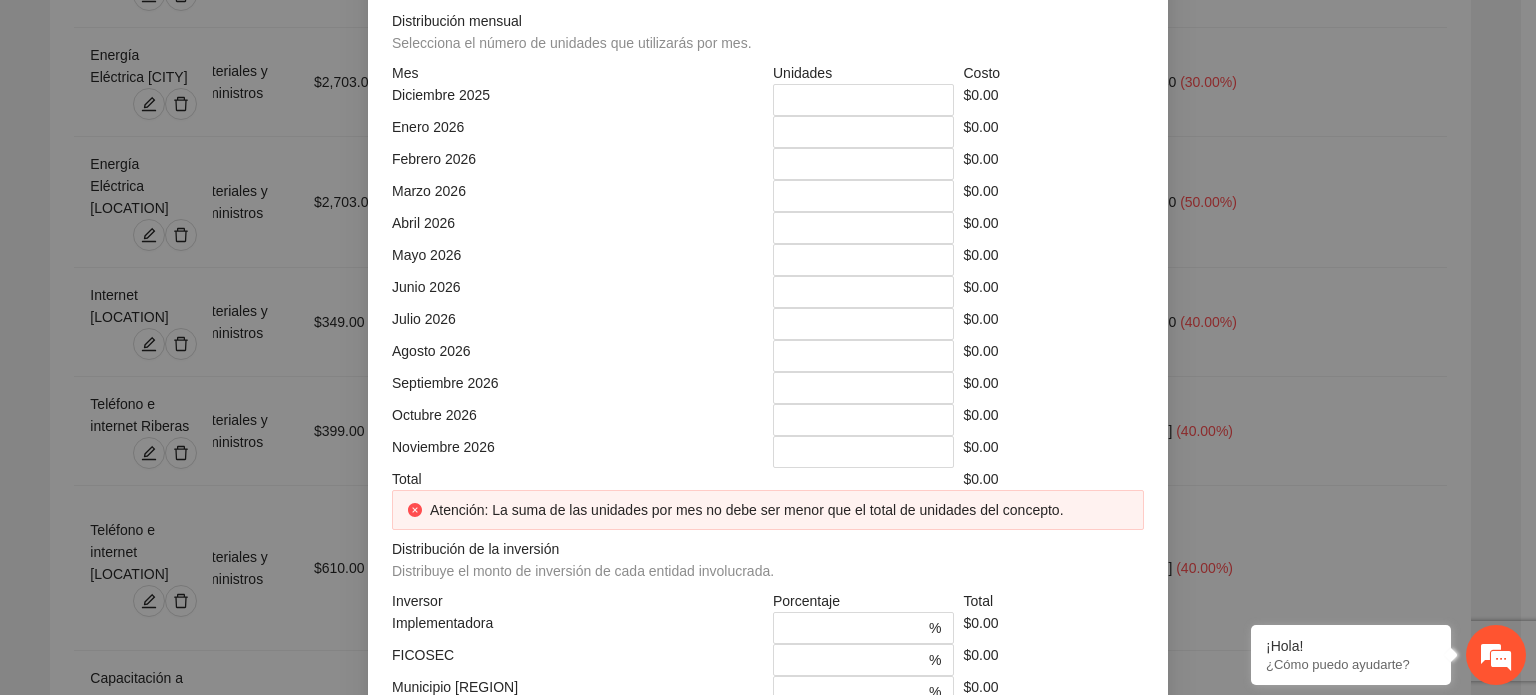 click at bounding box center [951, -178] 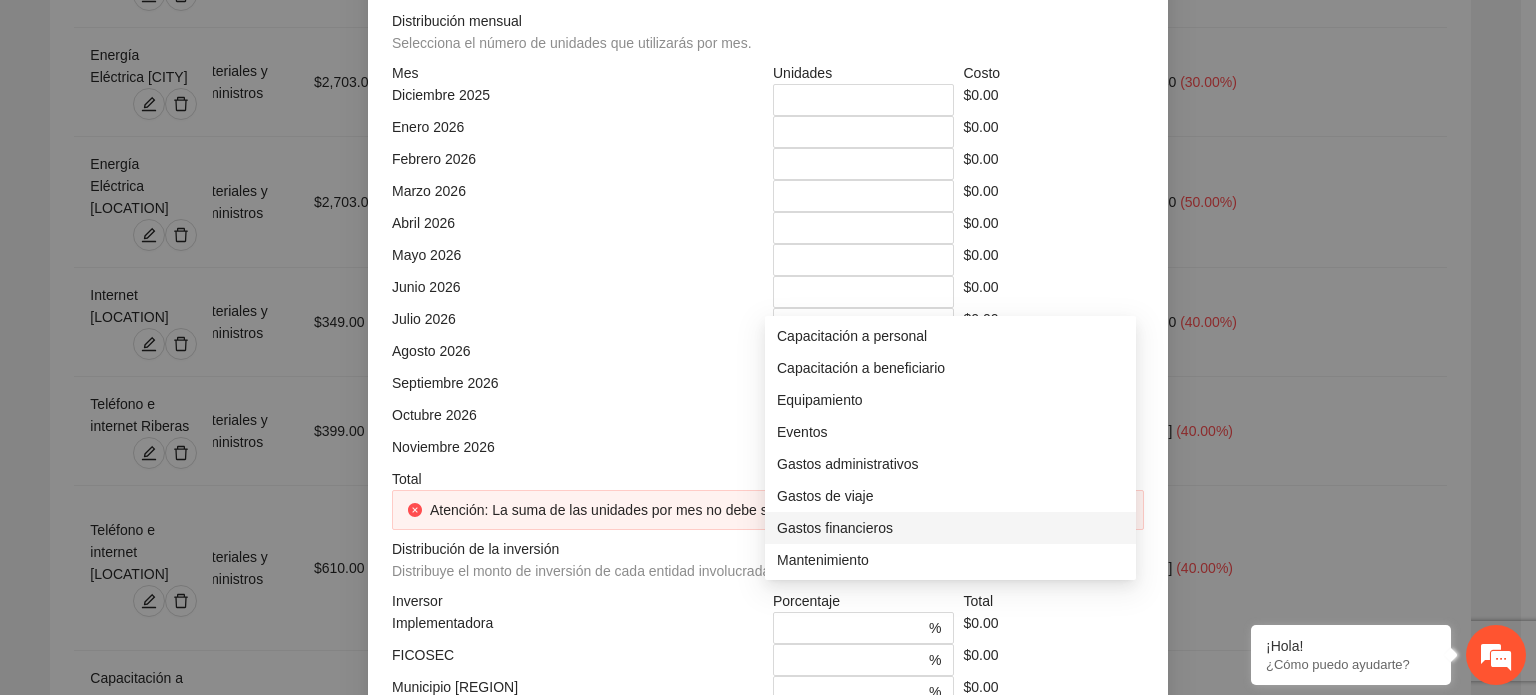 scroll, scrollTop: 184, scrollLeft: 0, axis: vertical 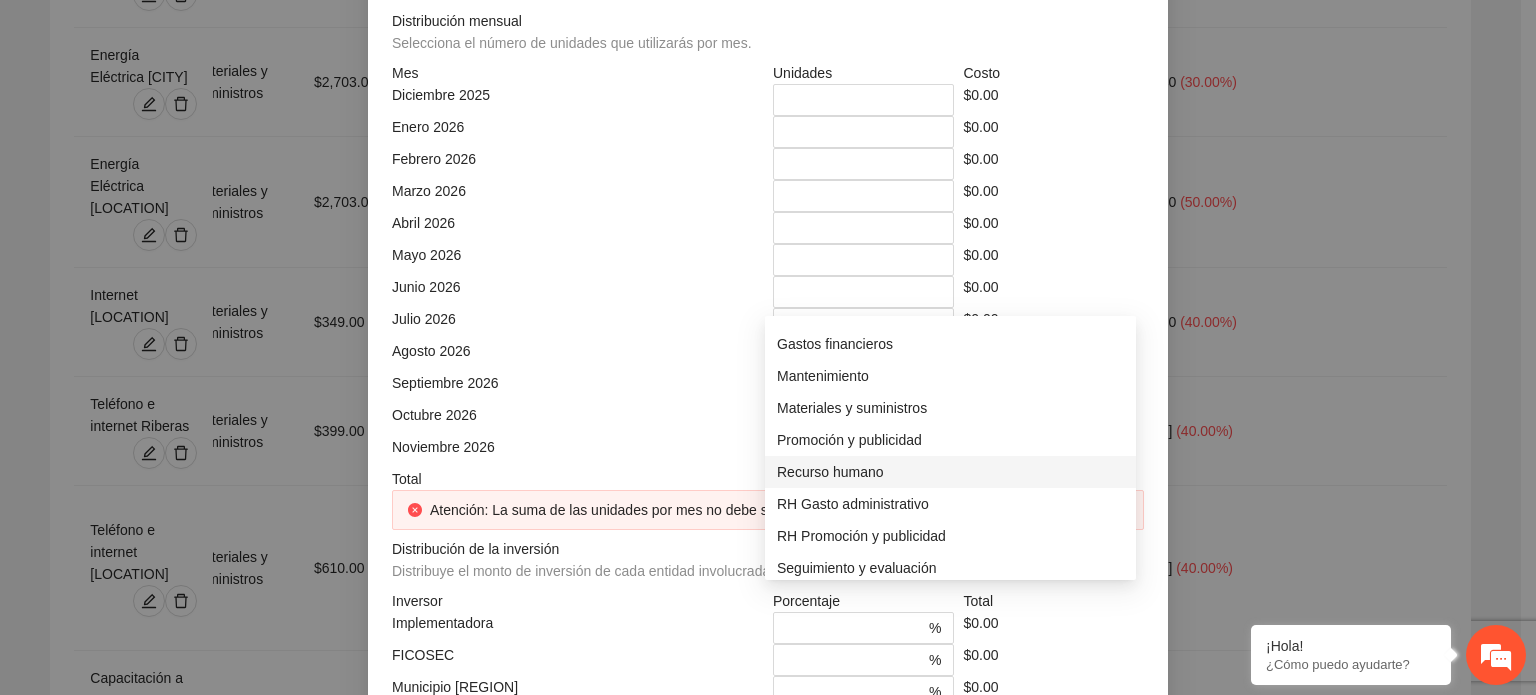 click on "Recurso humano" at bounding box center [950, 472] 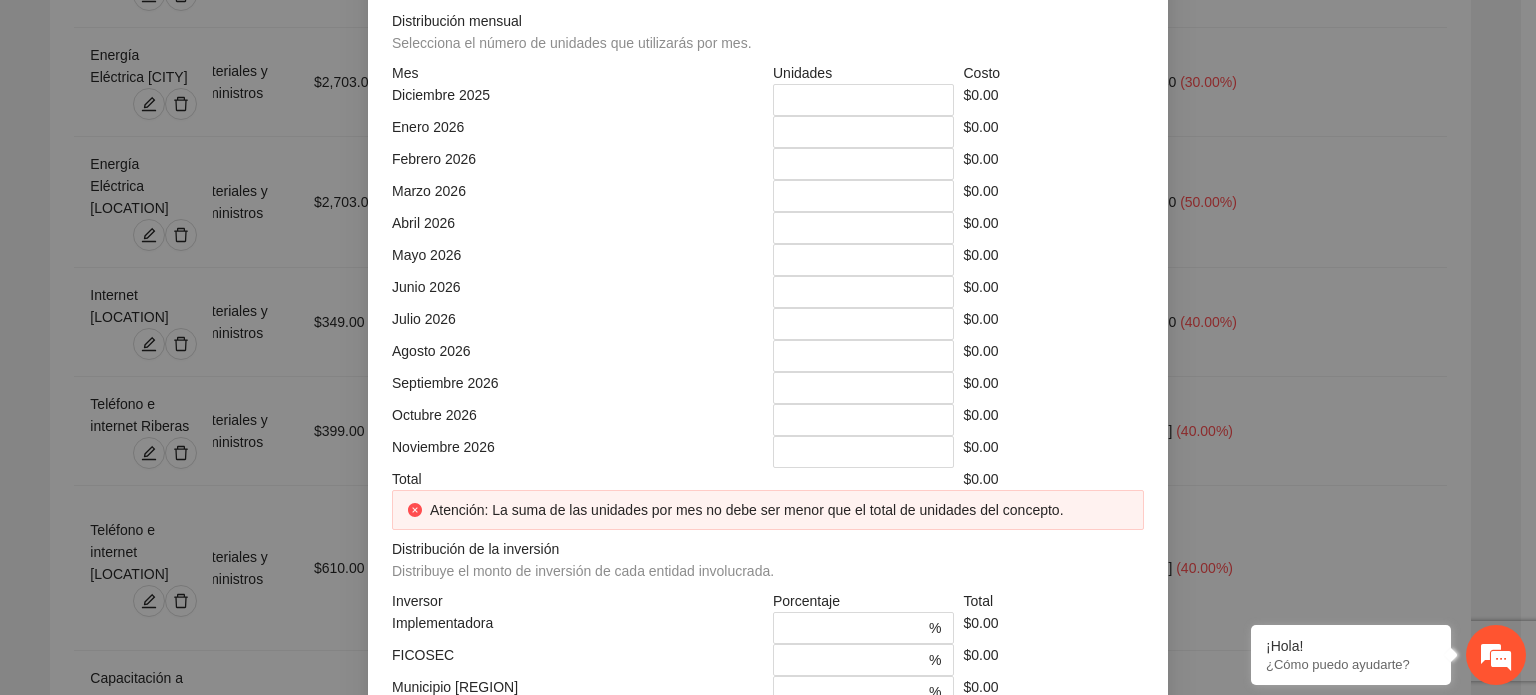 click on "Mes" at bounding box center (577, -108) 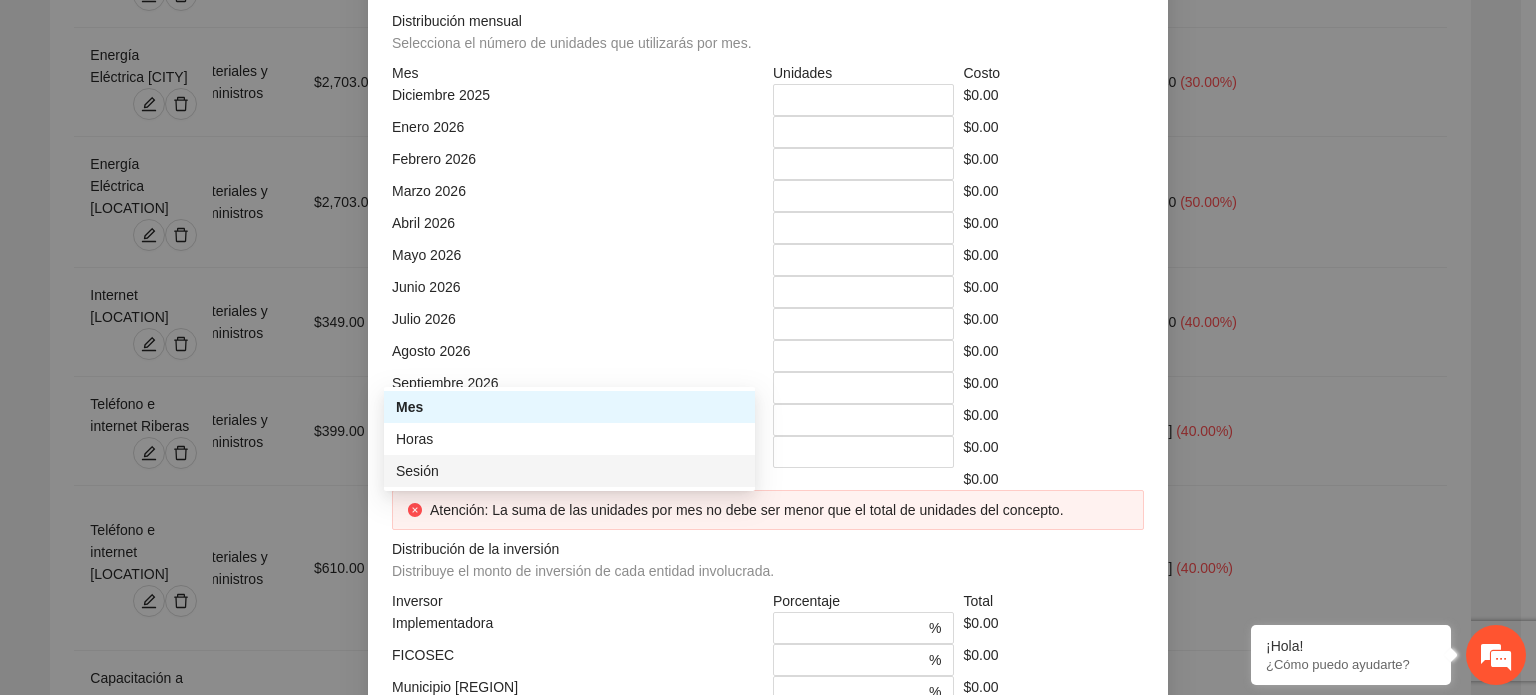 click on "Sesión" at bounding box center [569, 471] 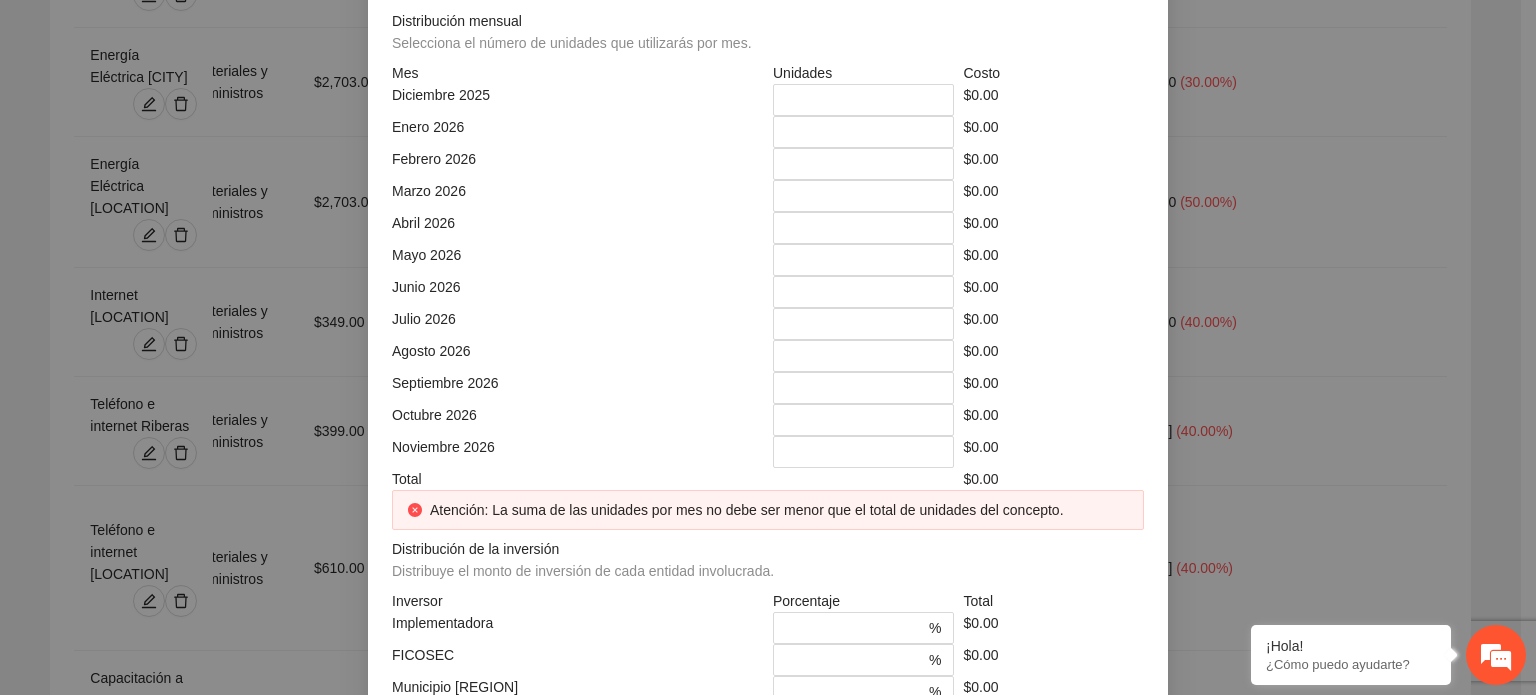 click at bounding box center [964, -108] 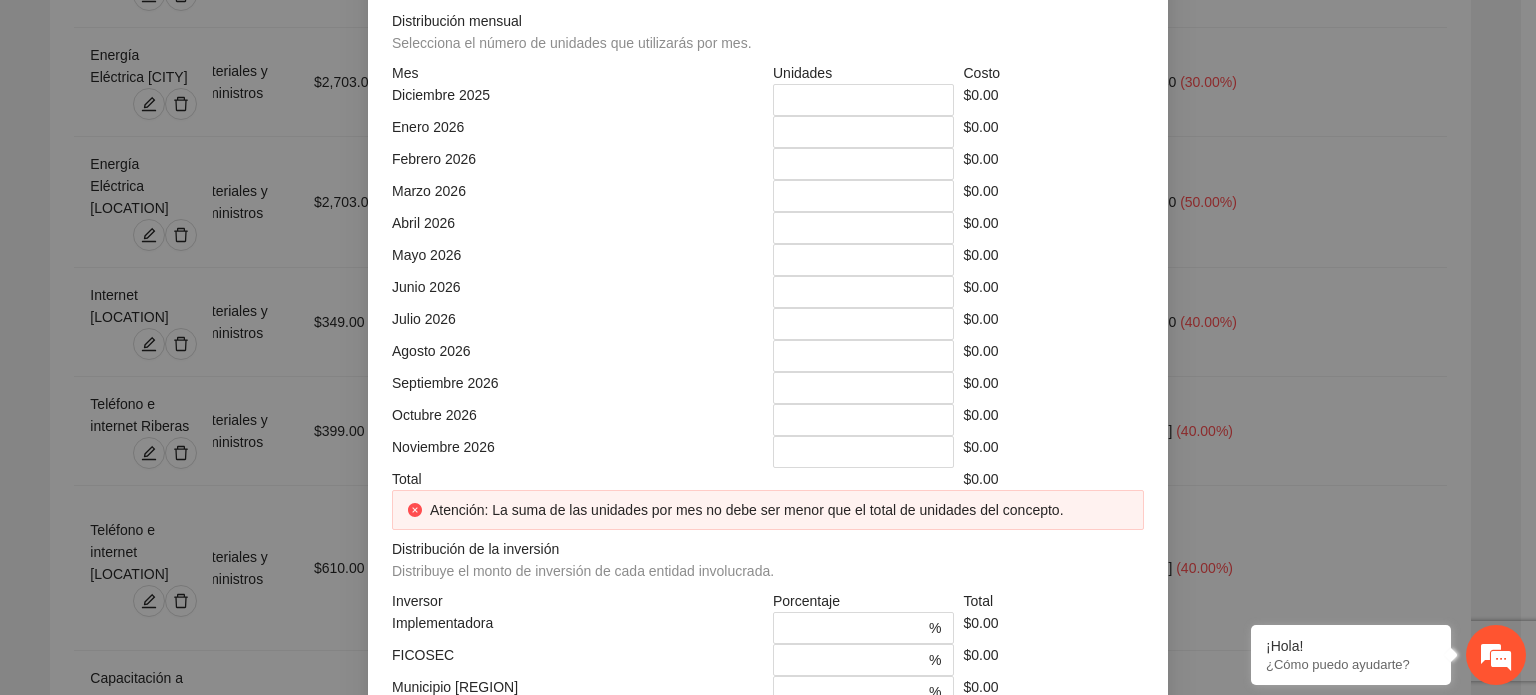 click at bounding box center (577, -38) 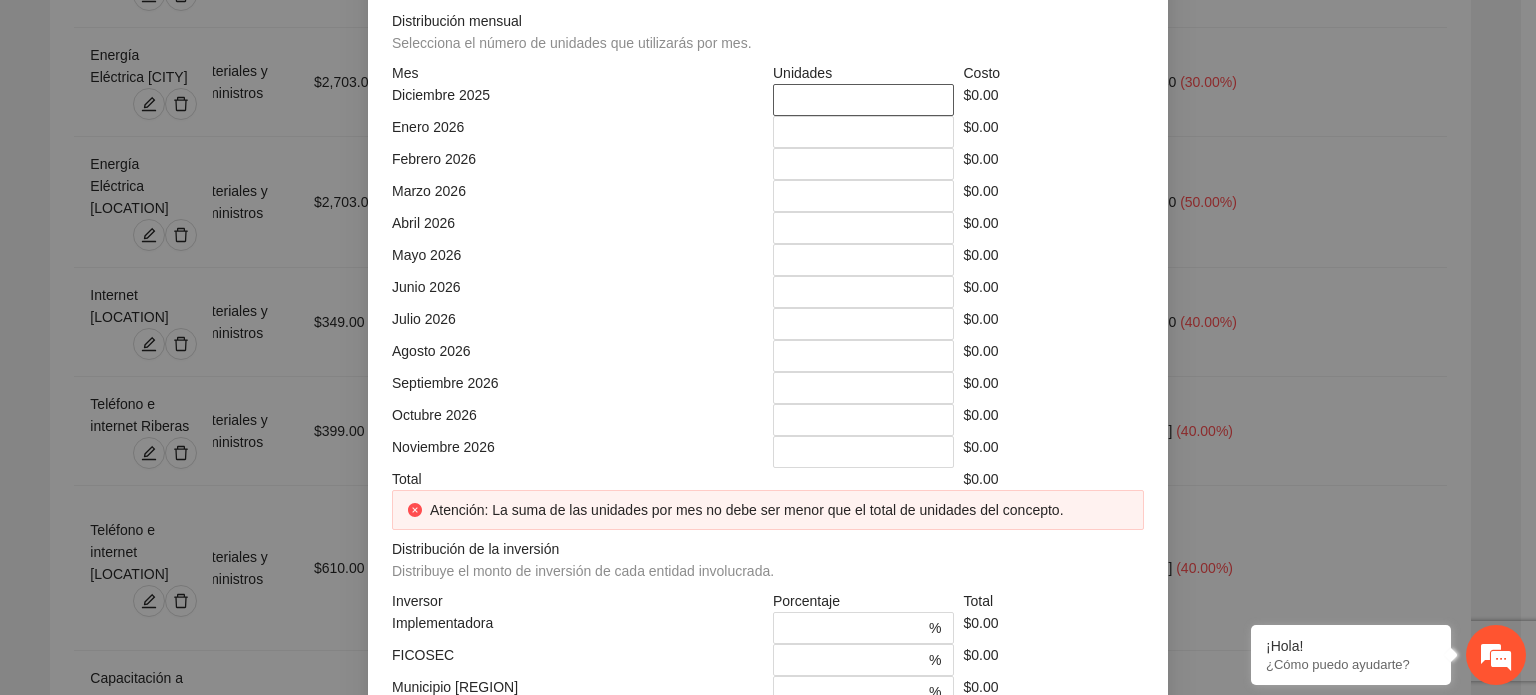 click on "*" at bounding box center (863, 100) 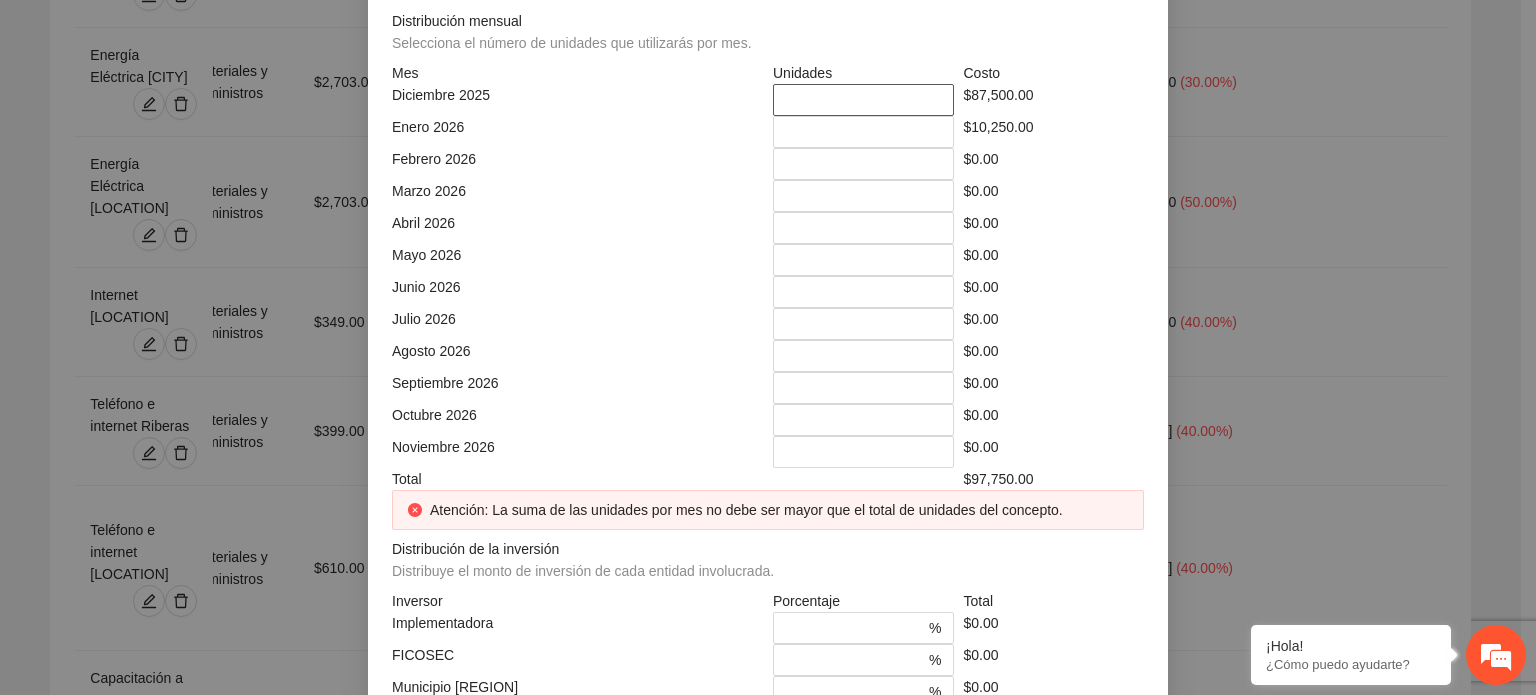 click on "***" at bounding box center [863, 100] 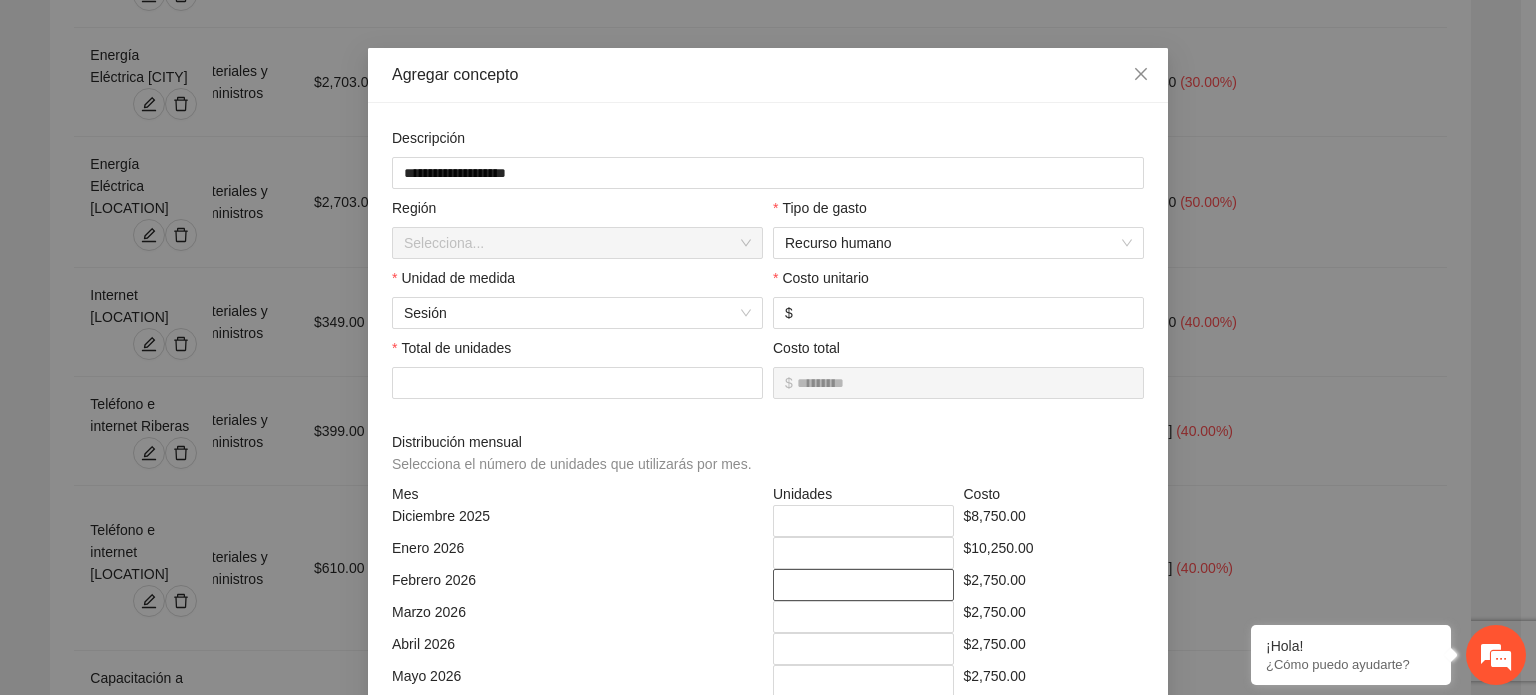 scroll, scrollTop: 416, scrollLeft: 0, axis: vertical 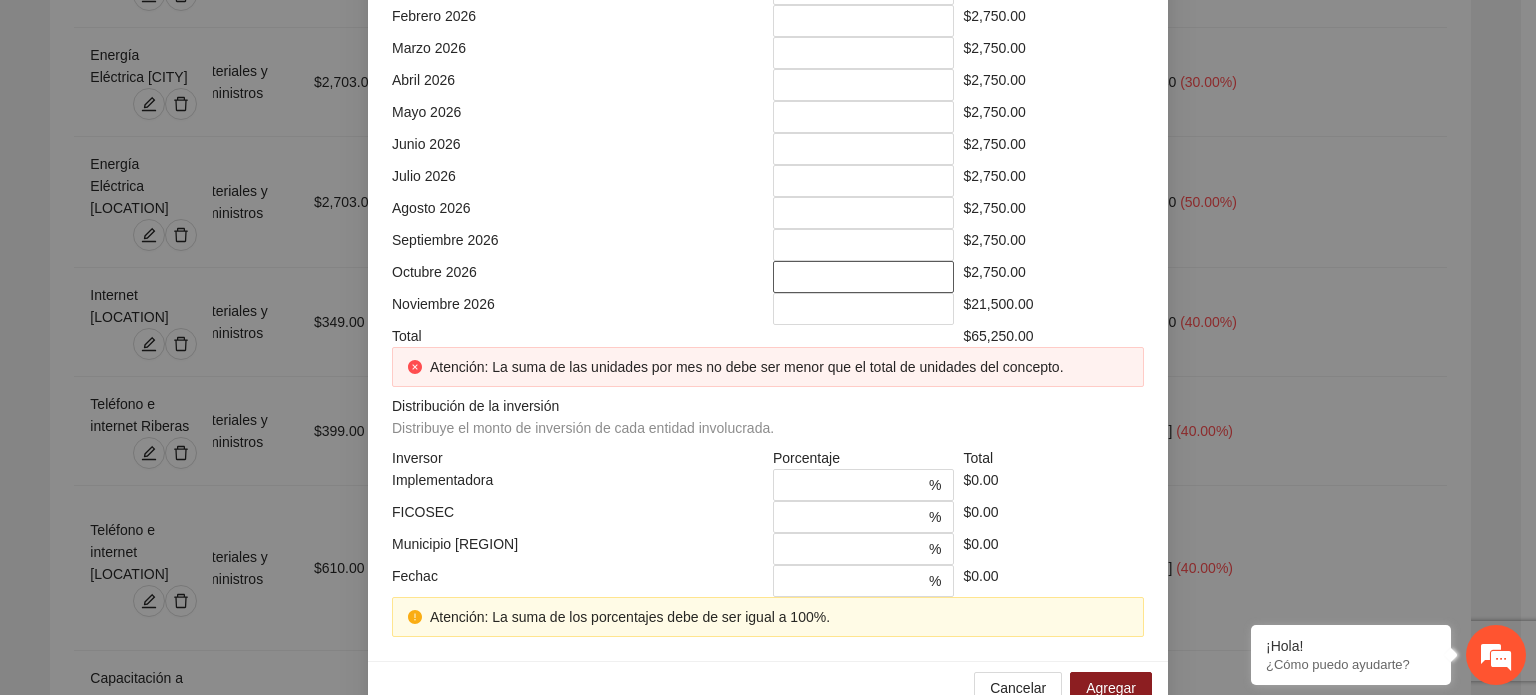 click on "**" at bounding box center (863, 277) 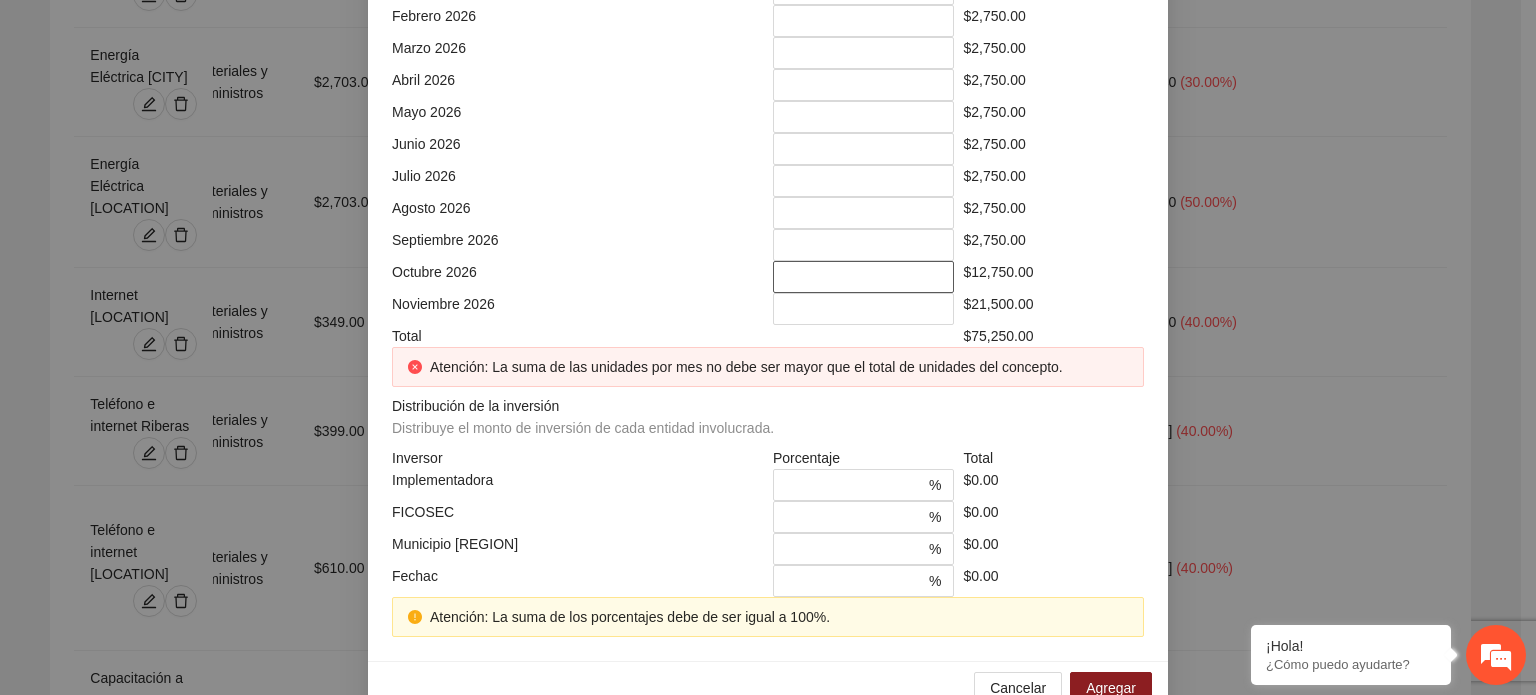 scroll, scrollTop: 616, scrollLeft: 0, axis: vertical 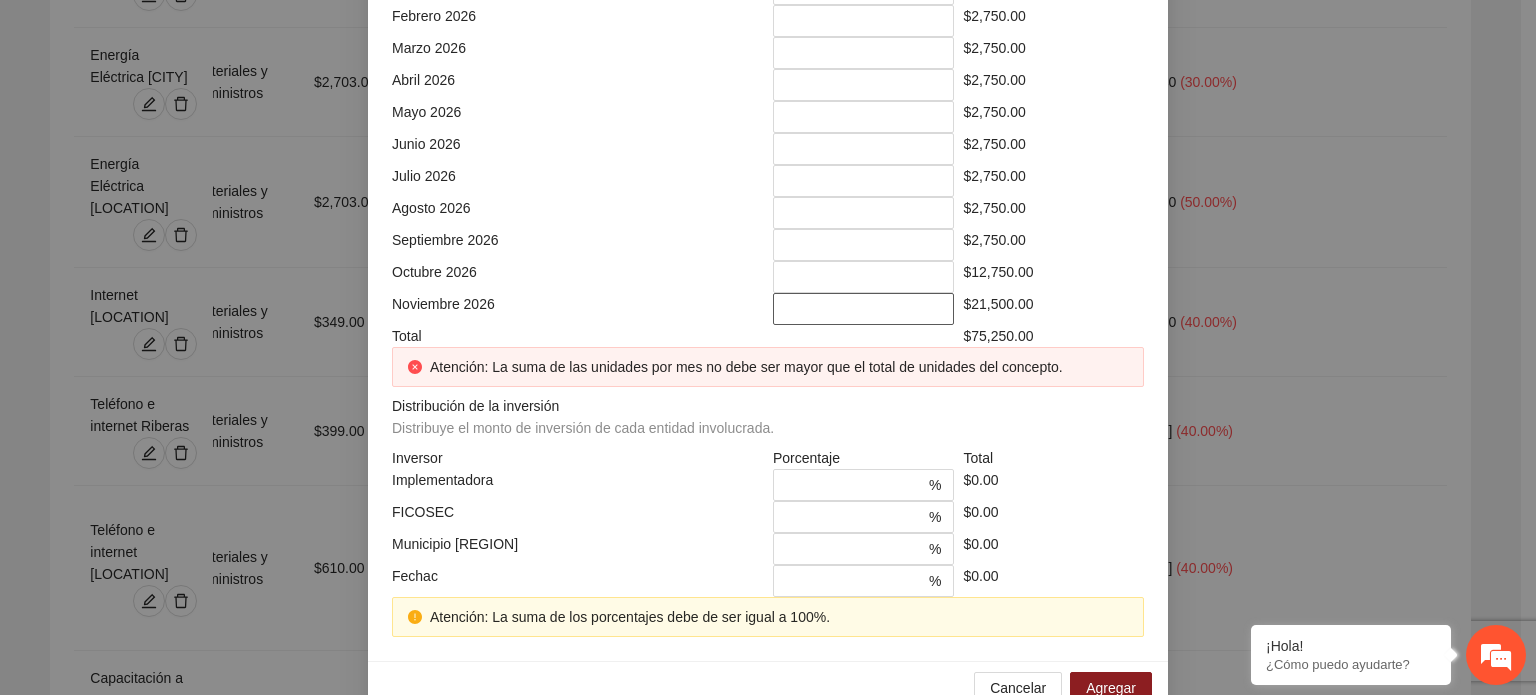 click on "**" at bounding box center (863, 309) 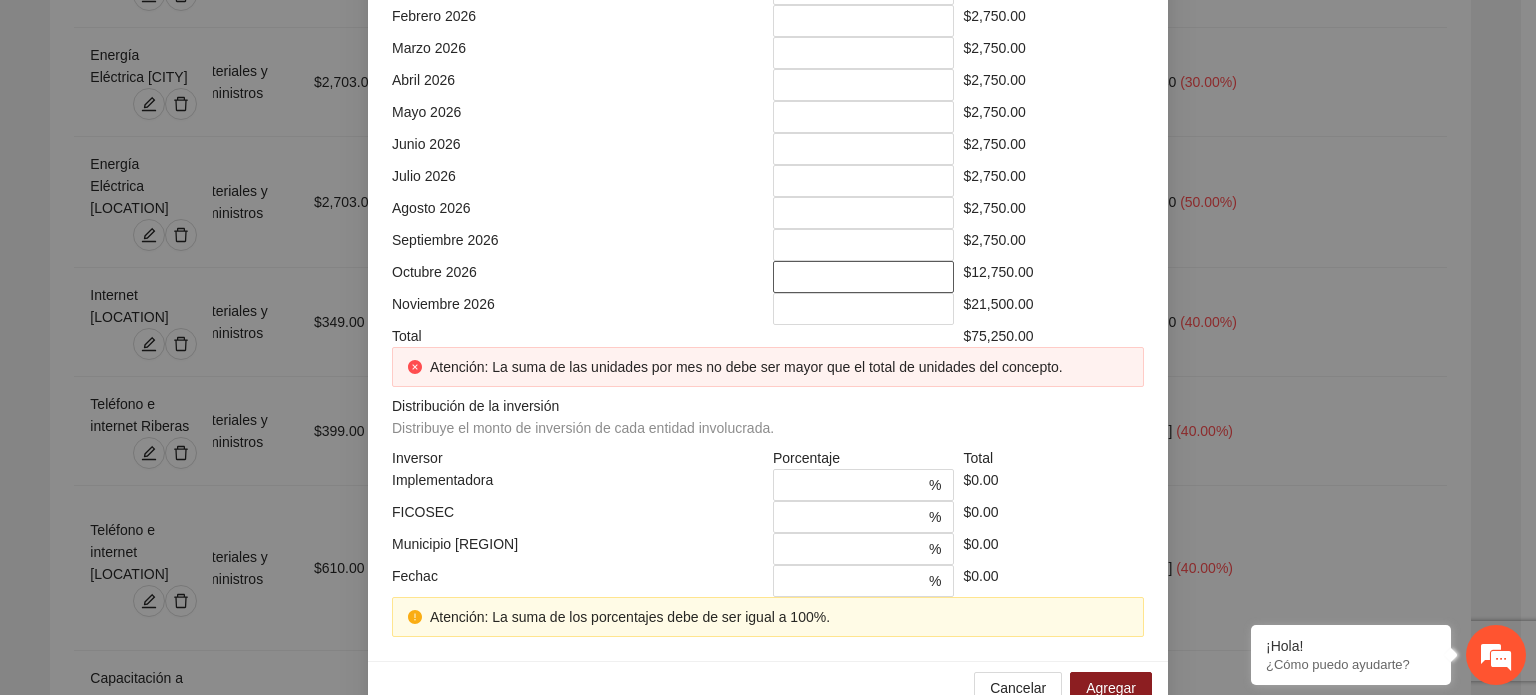 click on "**" at bounding box center (863, 277) 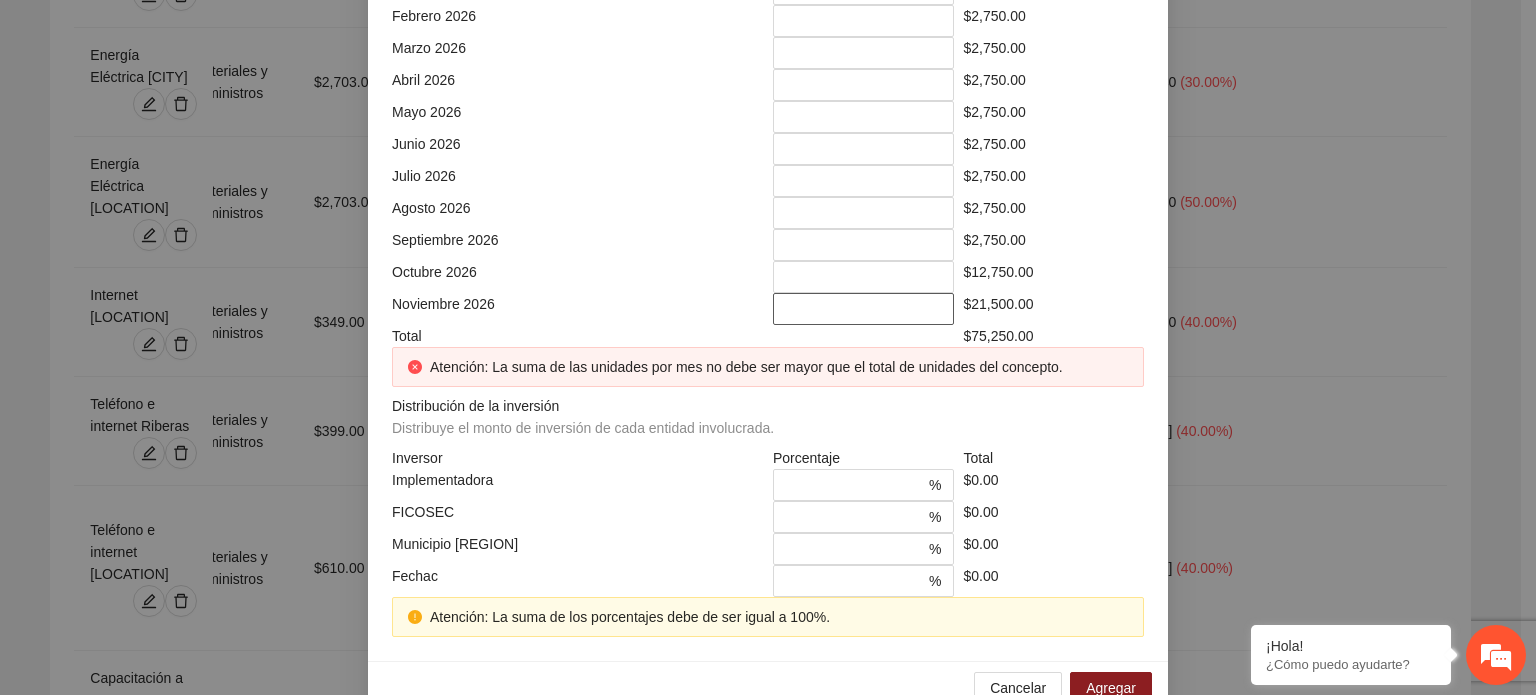 click on "**" at bounding box center [863, 309] 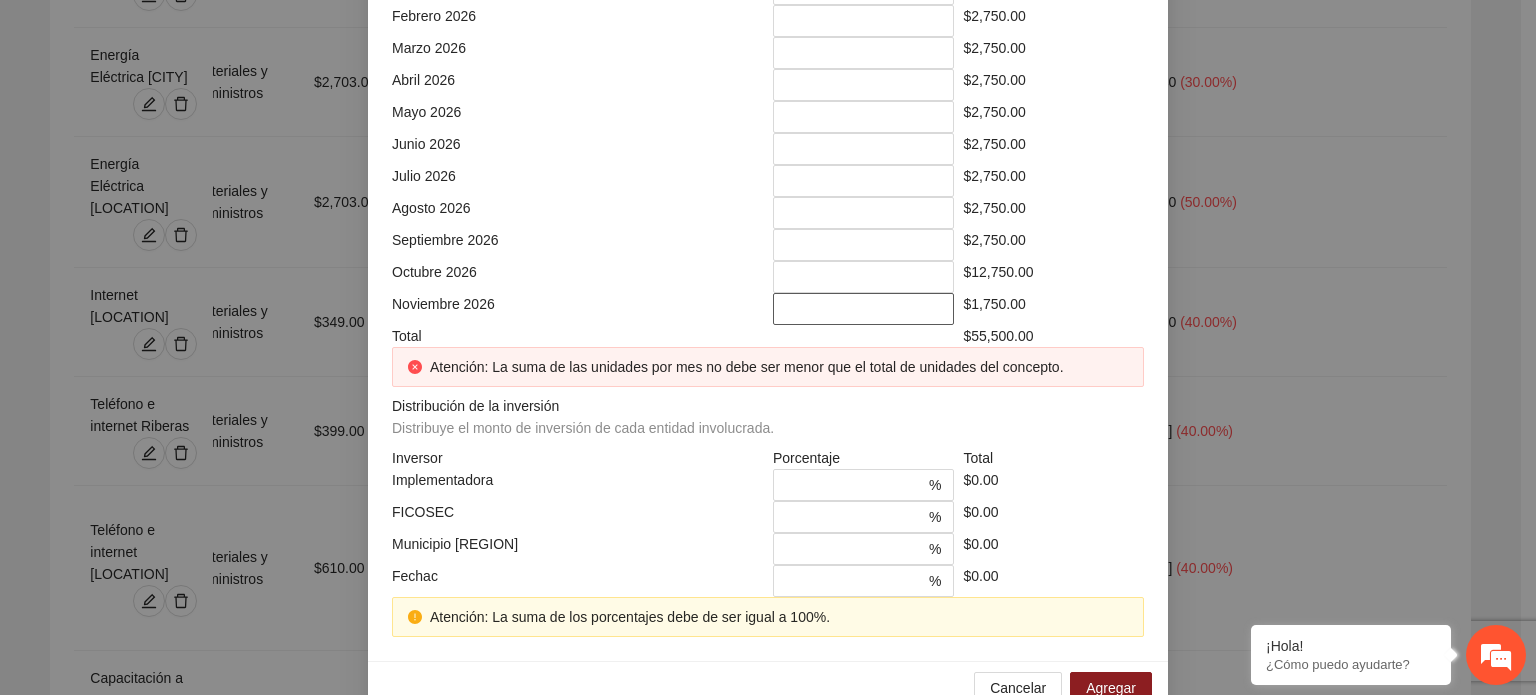 scroll, scrollTop: 613, scrollLeft: 0, axis: vertical 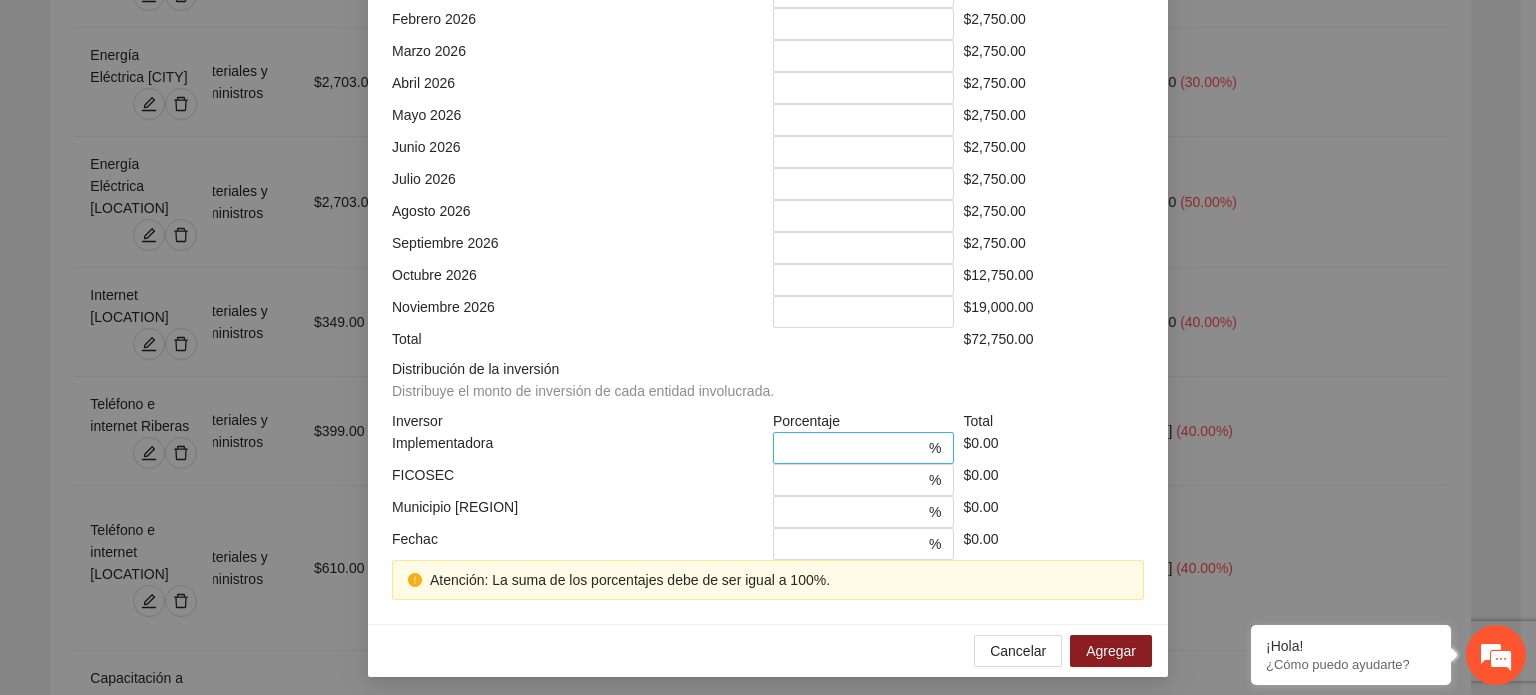 click on "*" at bounding box center (855, 448) 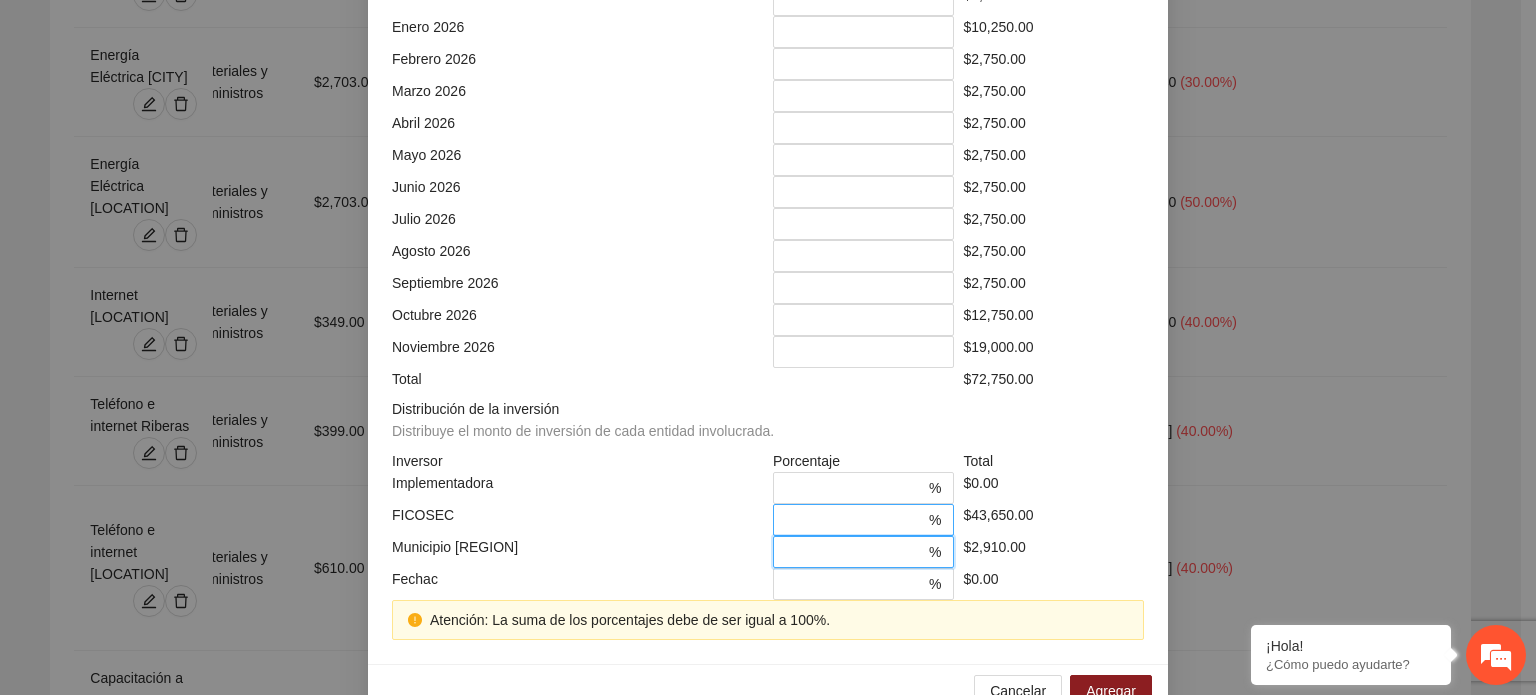 scroll, scrollTop: 613, scrollLeft: 0, axis: vertical 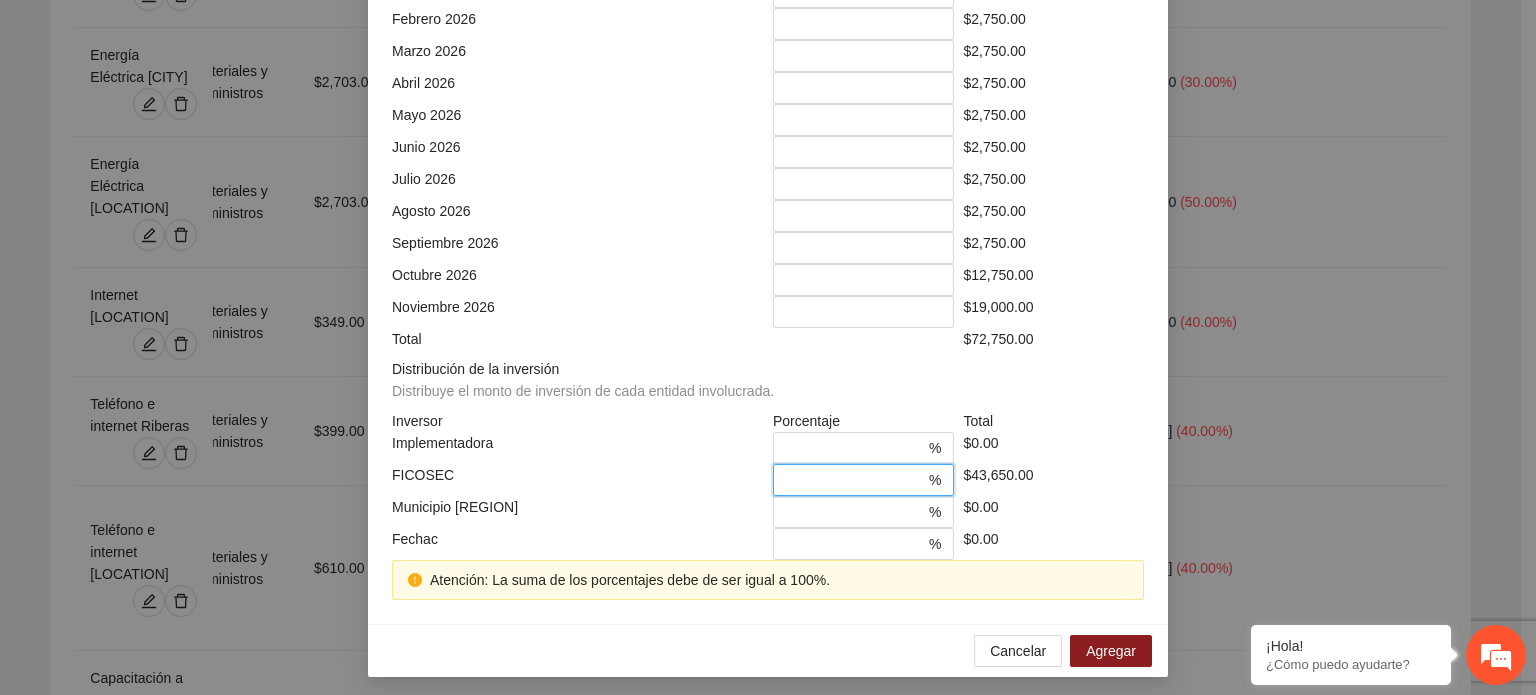 click on "**" at bounding box center (855, 480) 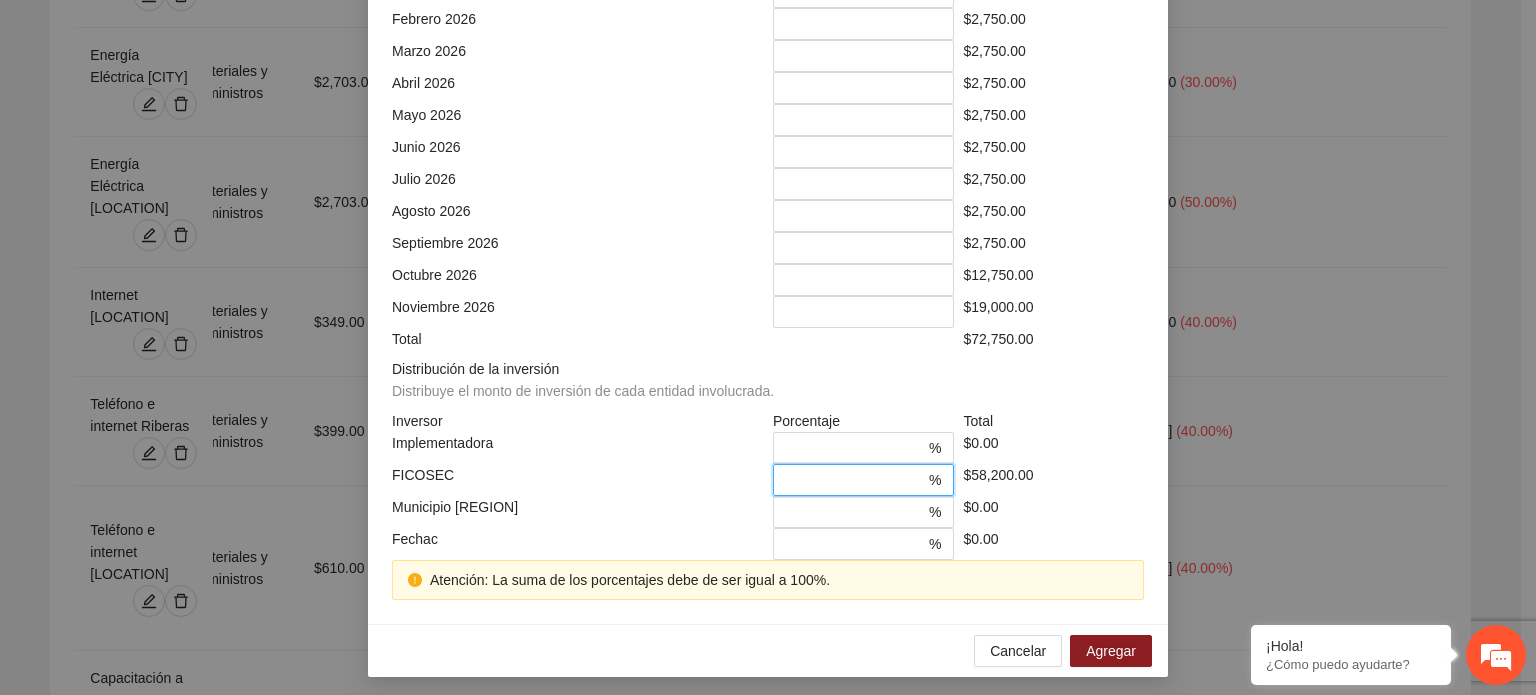 click on "**" at bounding box center (855, 480) 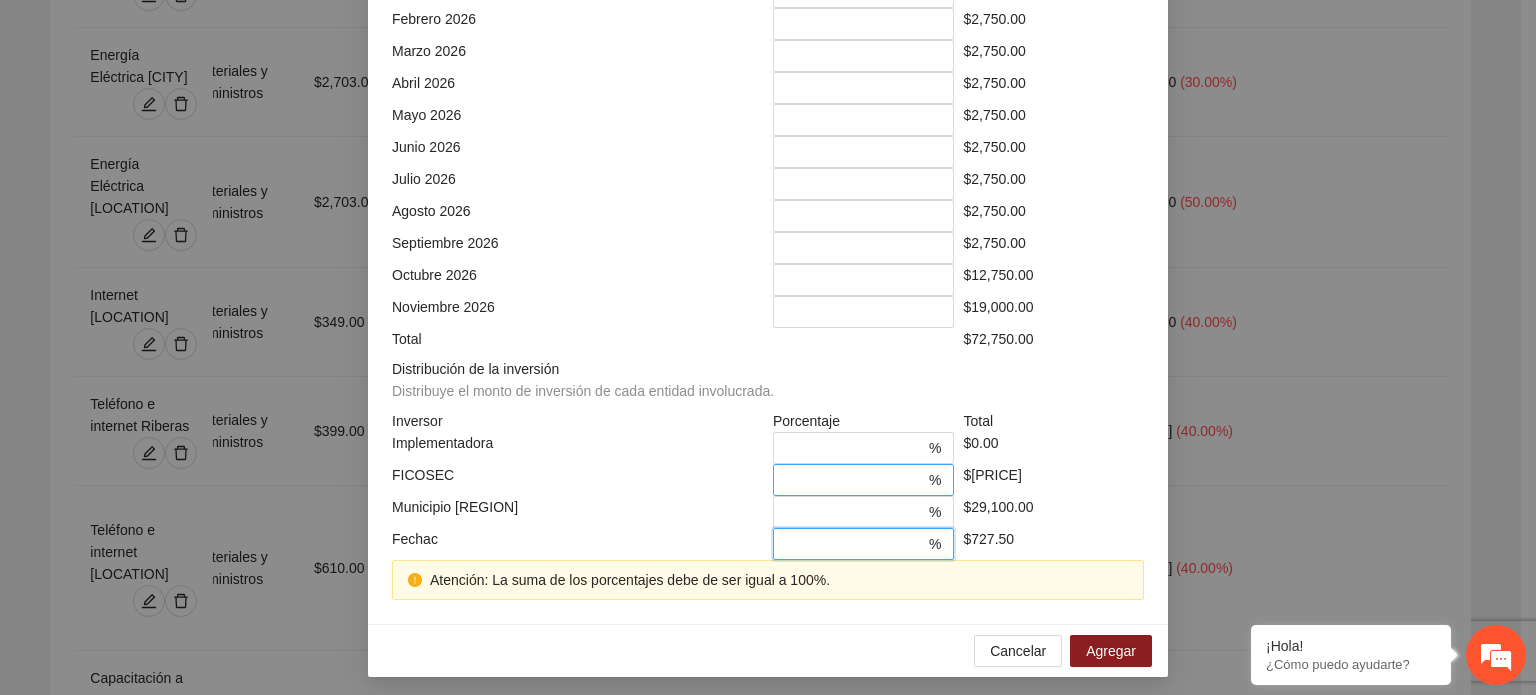 scroll, scrollTop: 573, scrollLeft: 0, axis: vertical 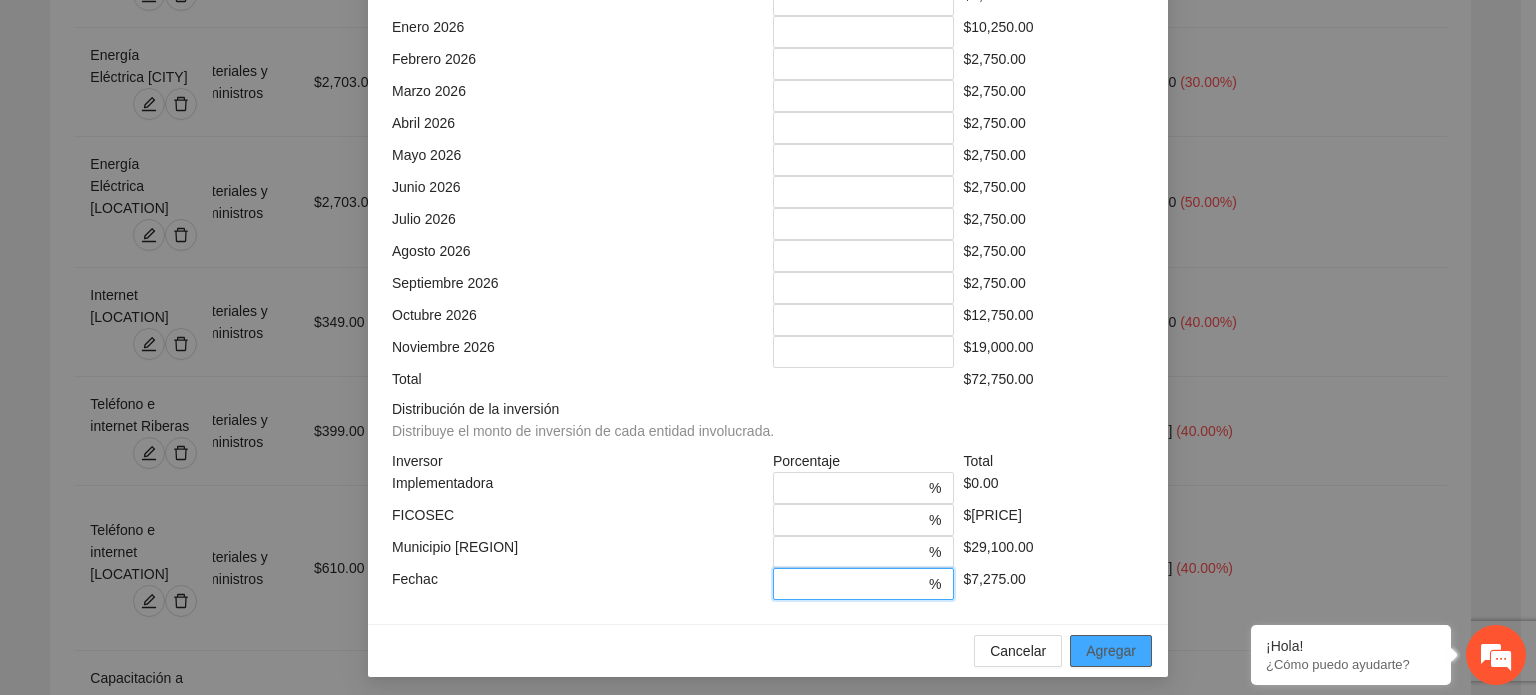 click on "Agregar" at bounding box center [1111, 651] 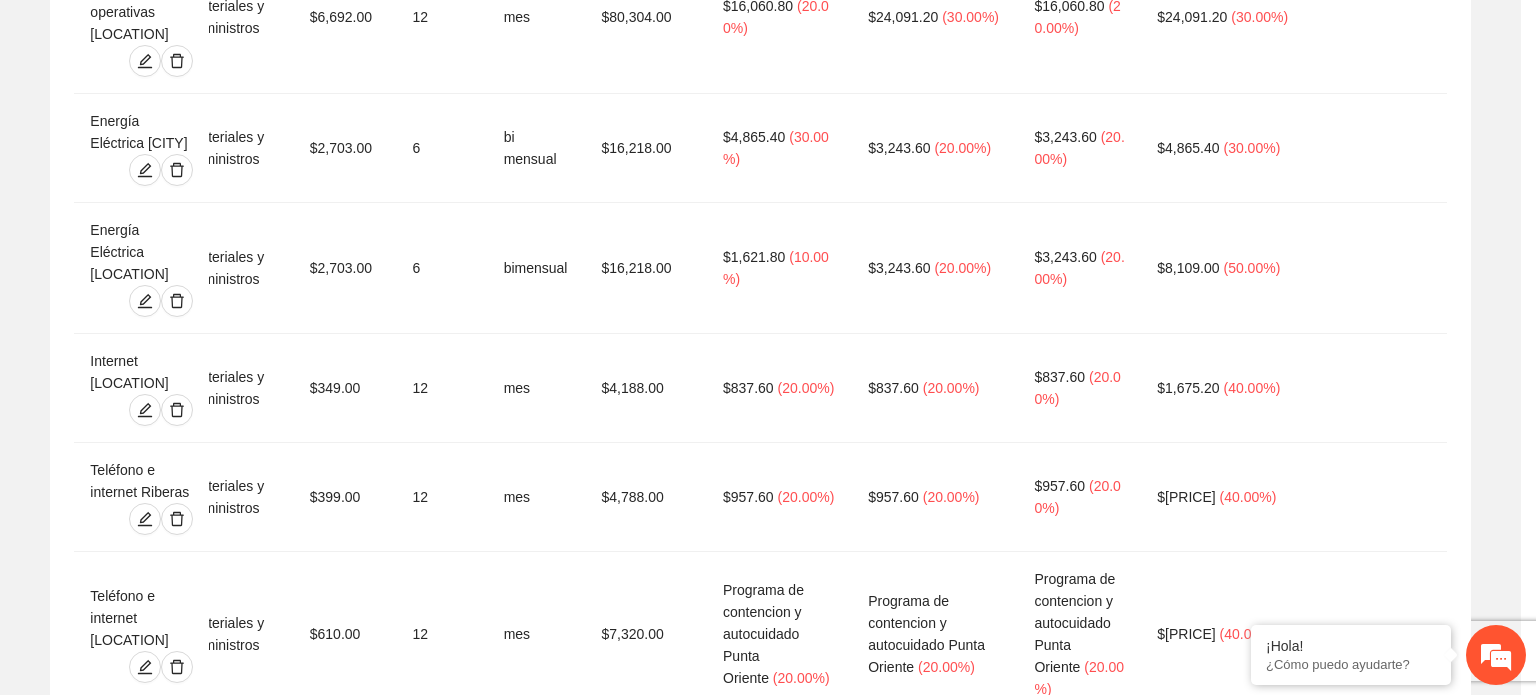 scroll, scrollTop: 473, scrollLeft: 0, axis: vertical 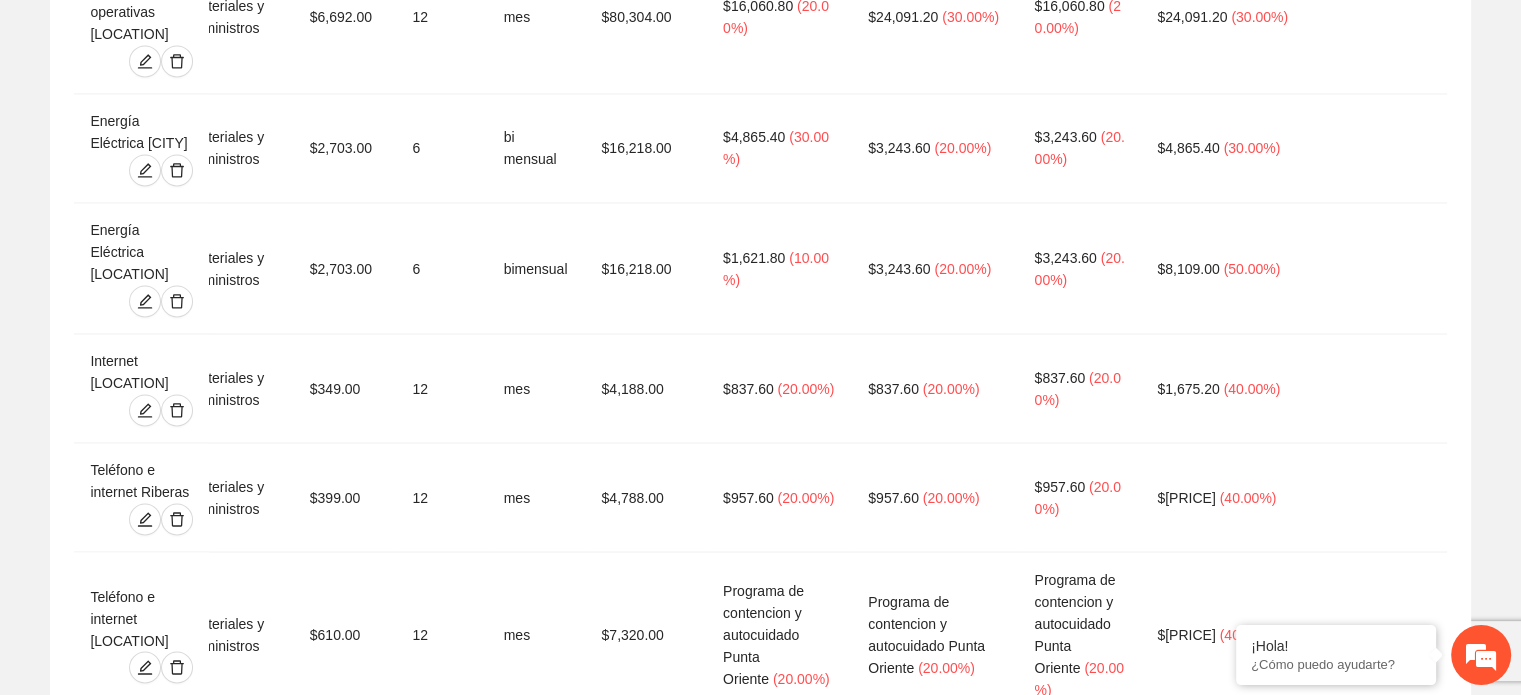 click on "Agregar concepto" at bounding box center [771, 2863] 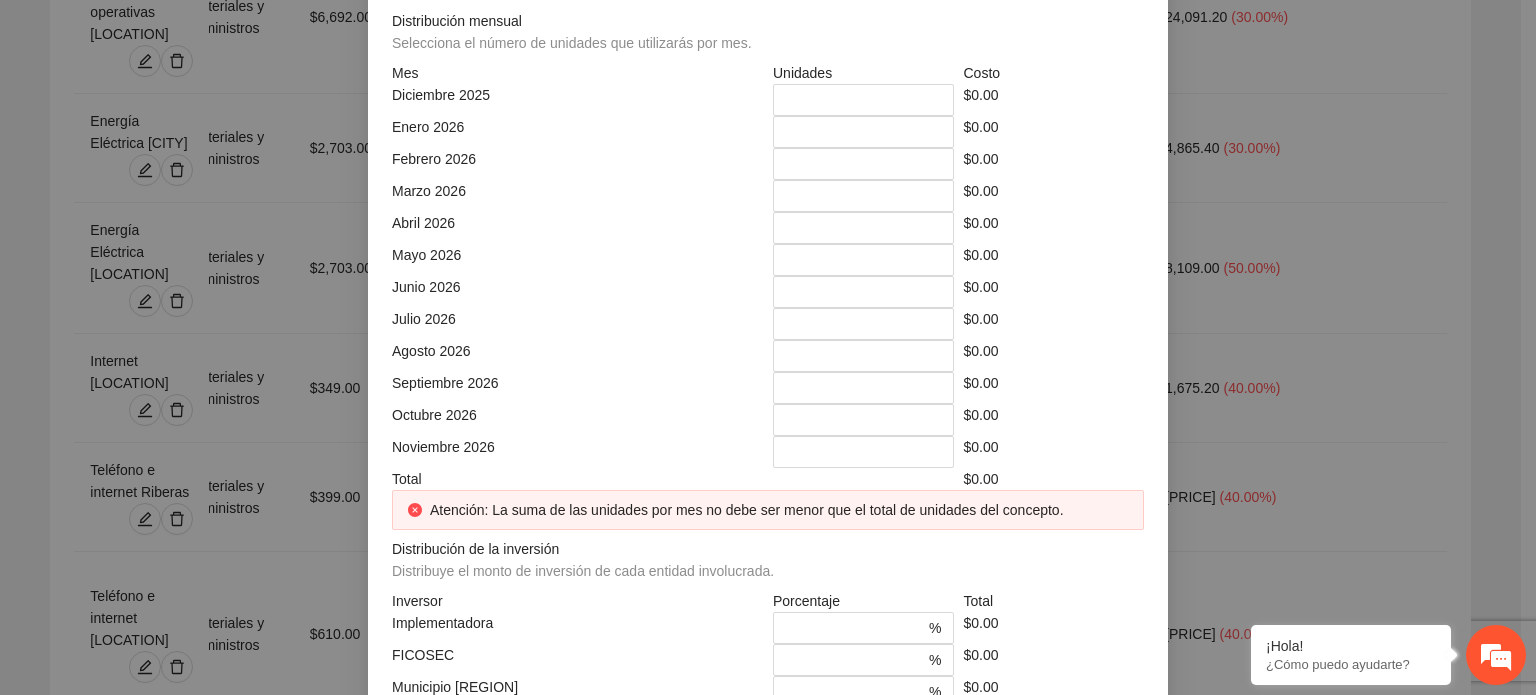 click at bounding box center (768, -248) 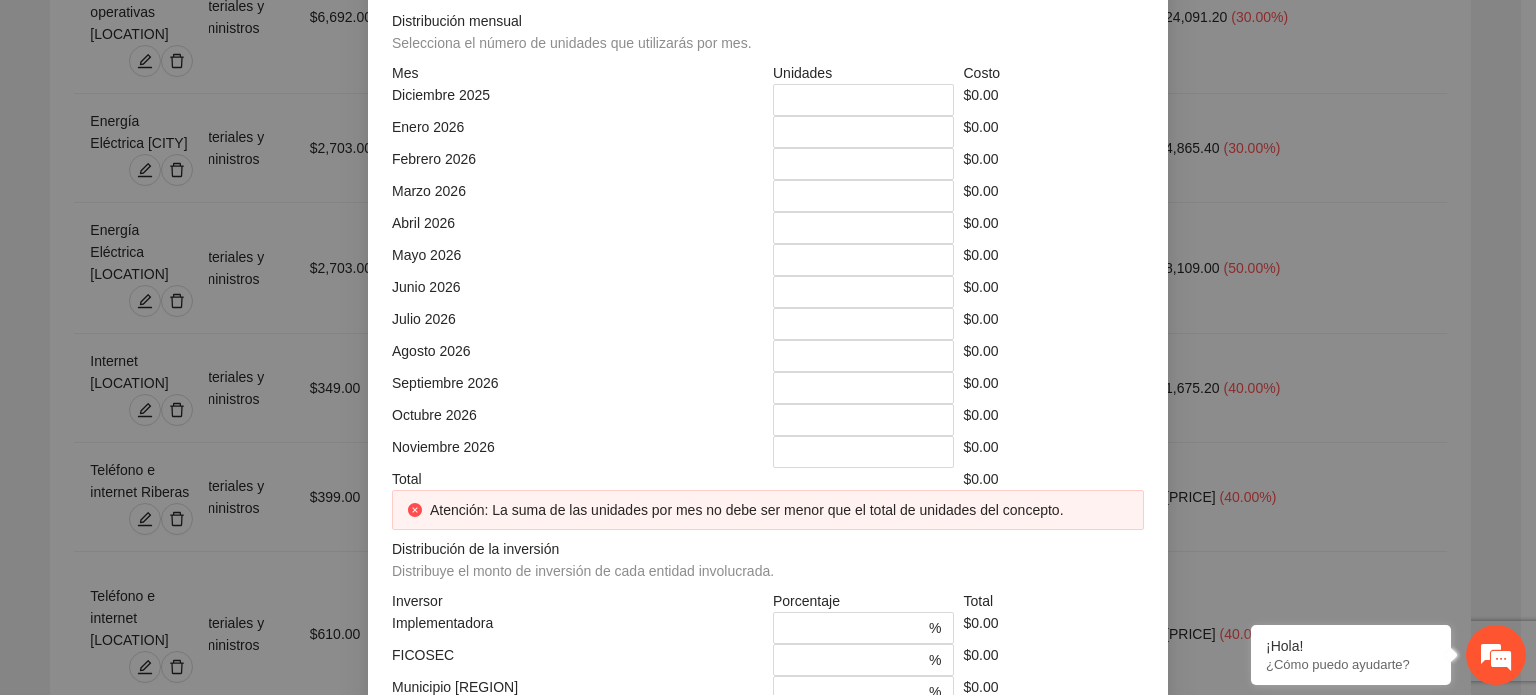 click at bounding box center [951, -178] 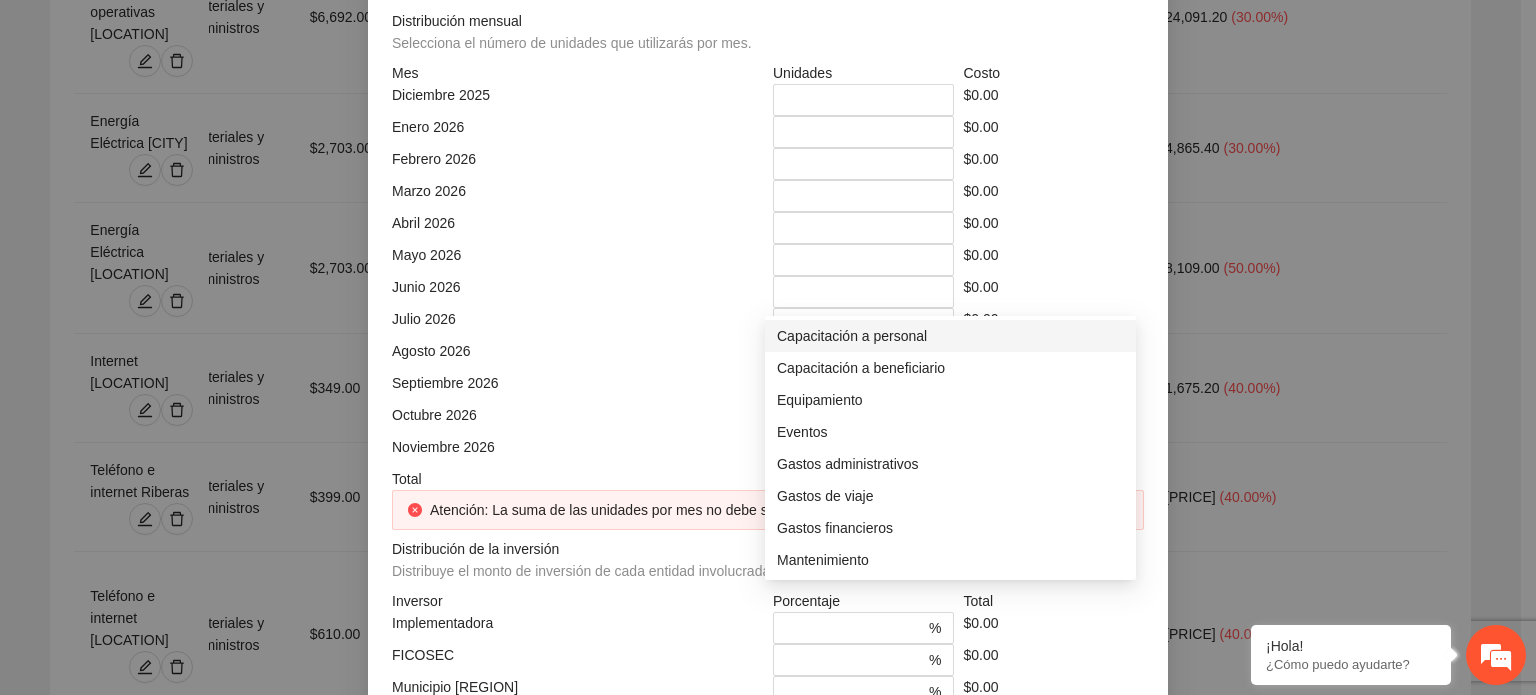 scroll, scrollTop: 184, scrollLeft: 0, axis: vertical 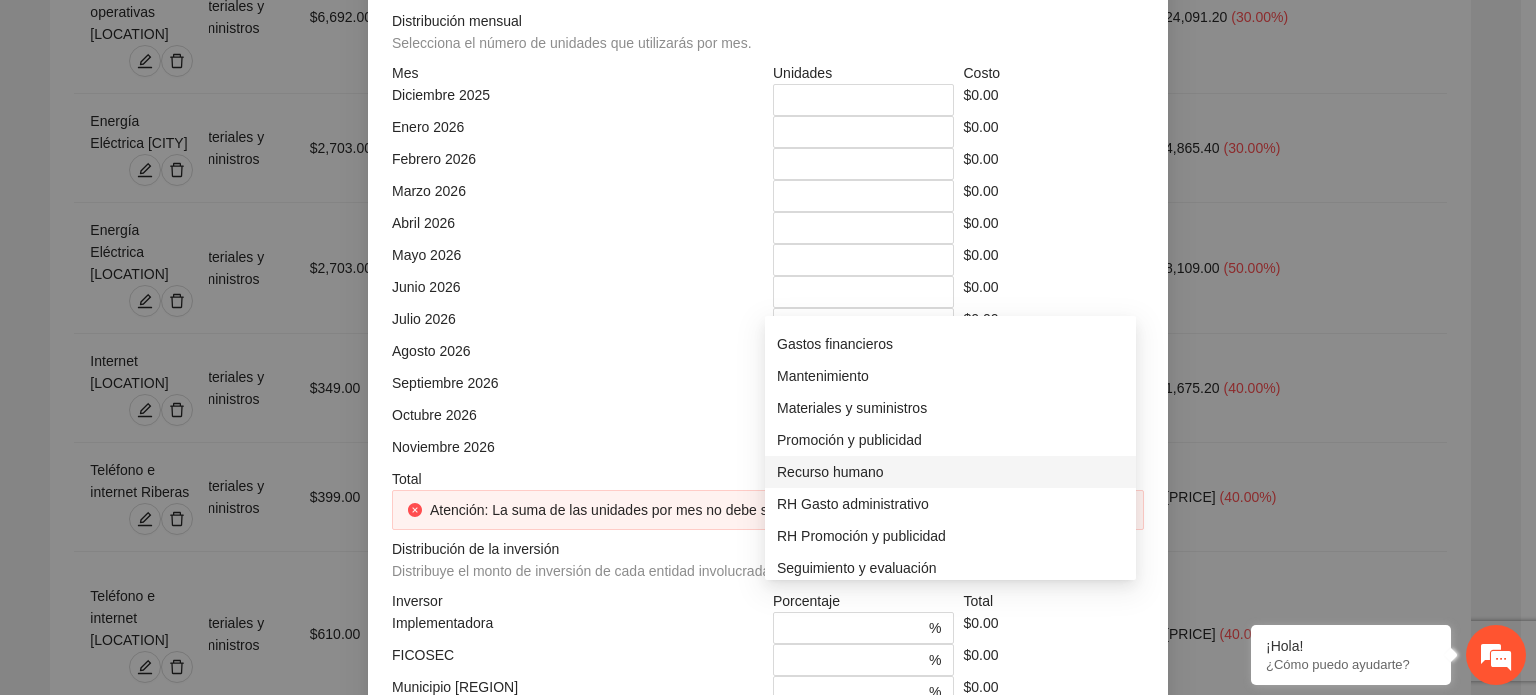 click on "Recurso humano" at bounding box center [950, 472] 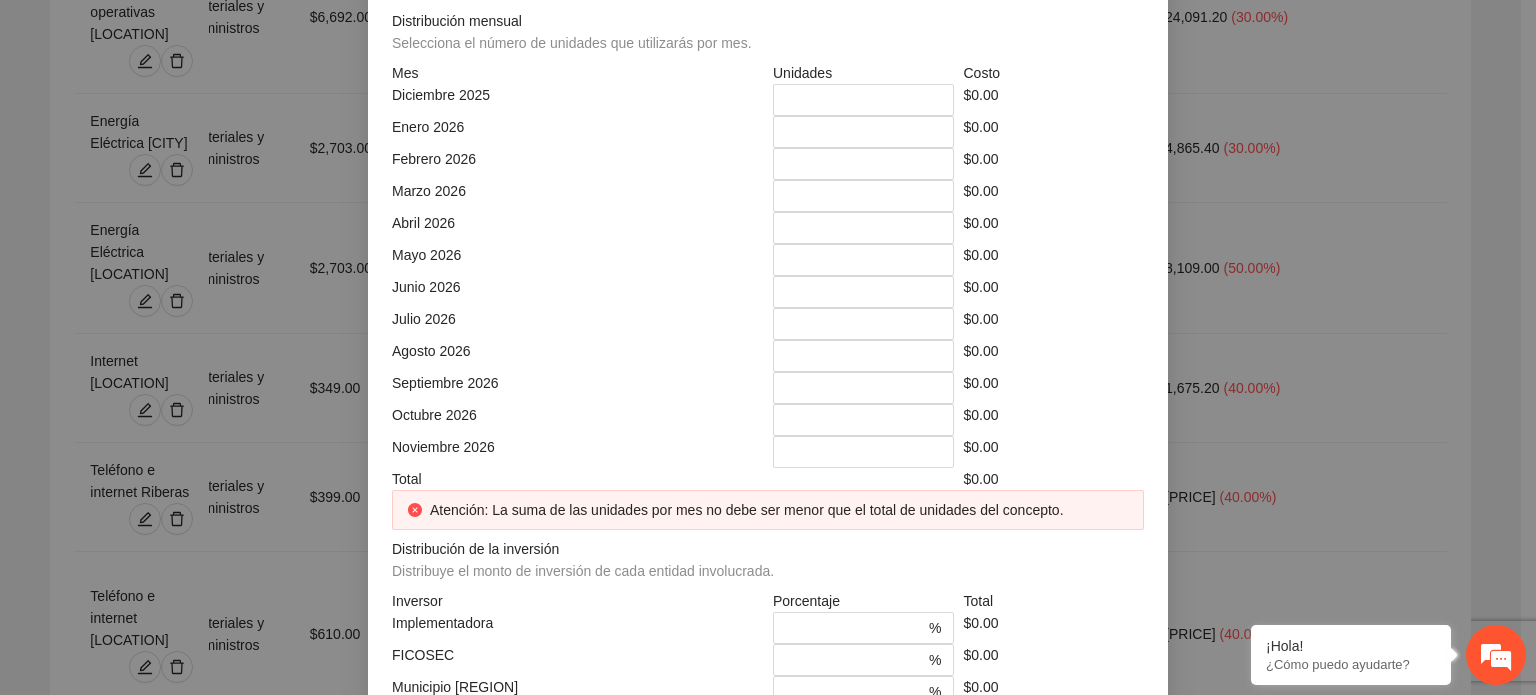 click on "Mes" at bounding box center (577, -108) 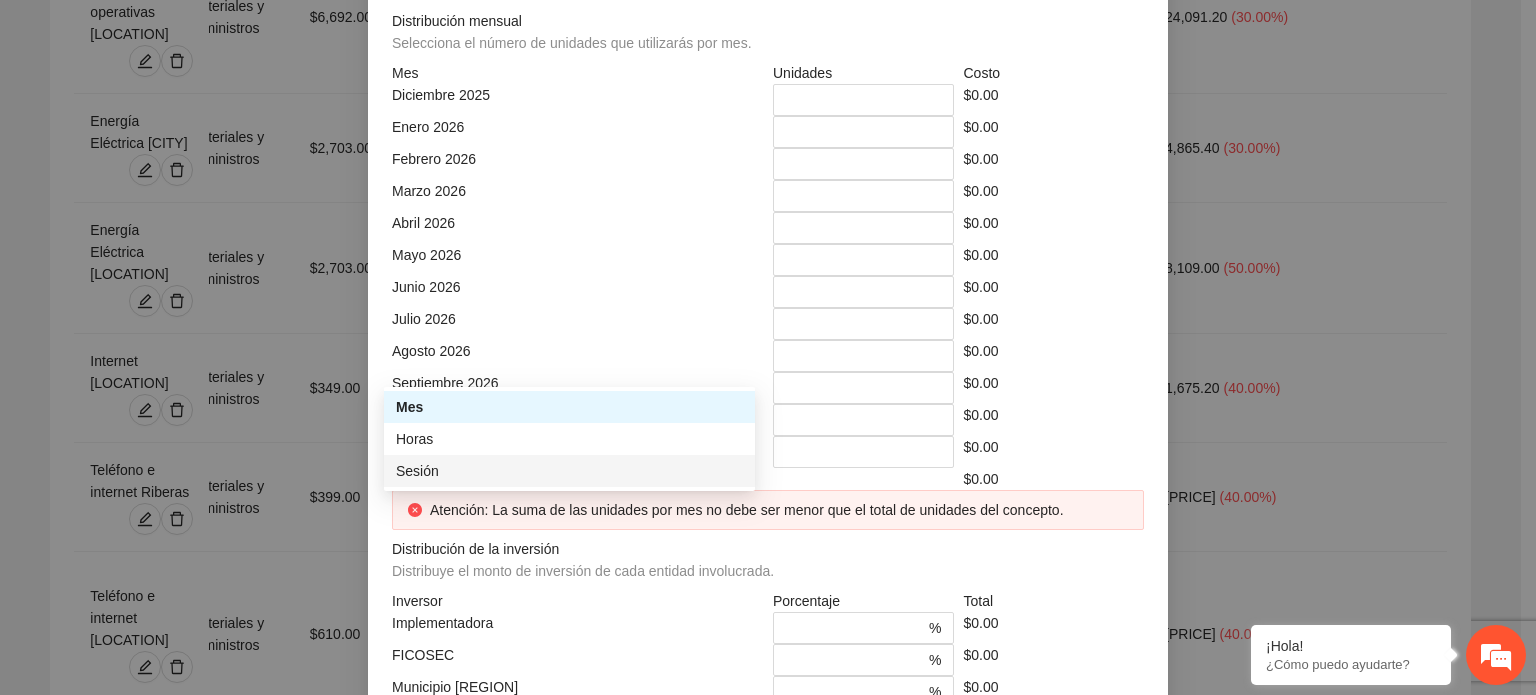 click on "Sesión" at bounding box center (569, 471) 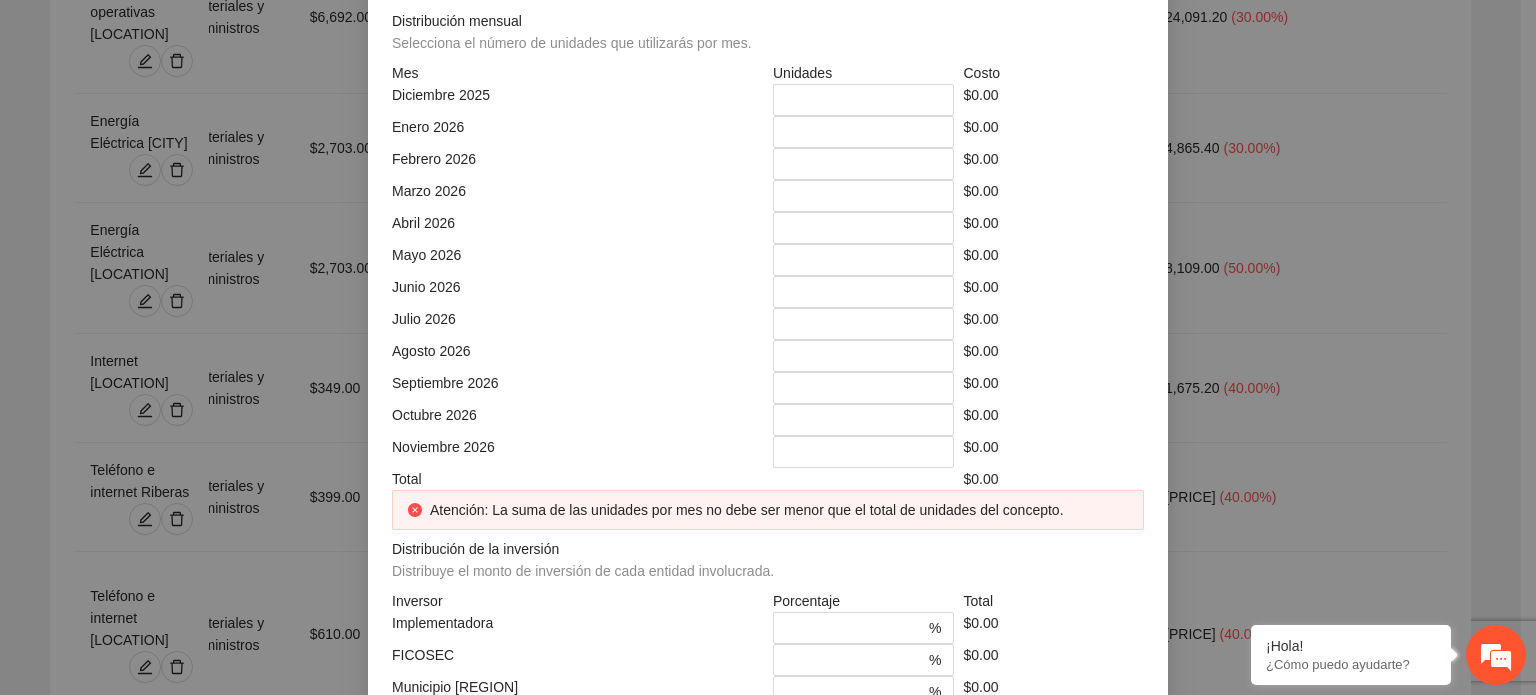 click at bounding box center (964, -108) 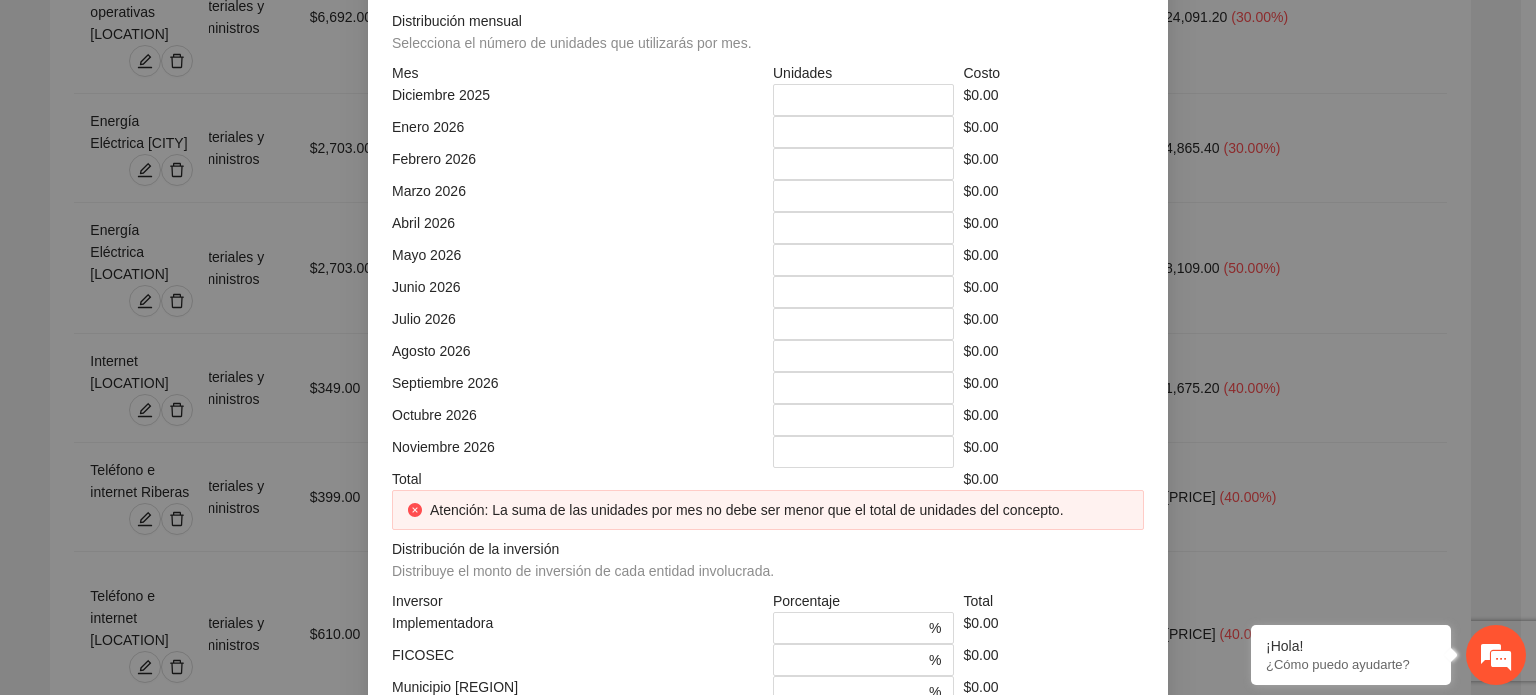 drag, startPoint x: 816, startPoint y: 111, endPoint x: 1065, endPoint y: 147, distance: 251.58894 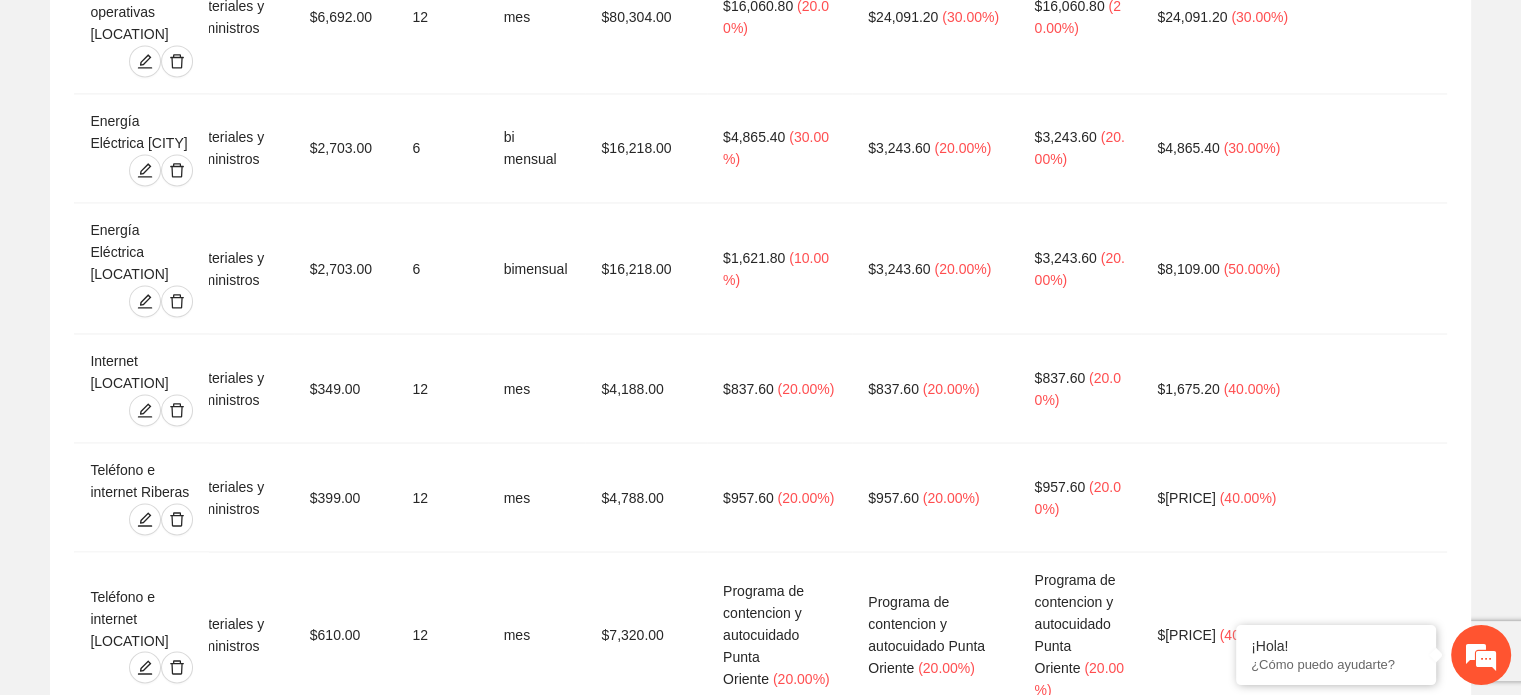 click on "Agregar concepto" at bounding box center [771, 2863] 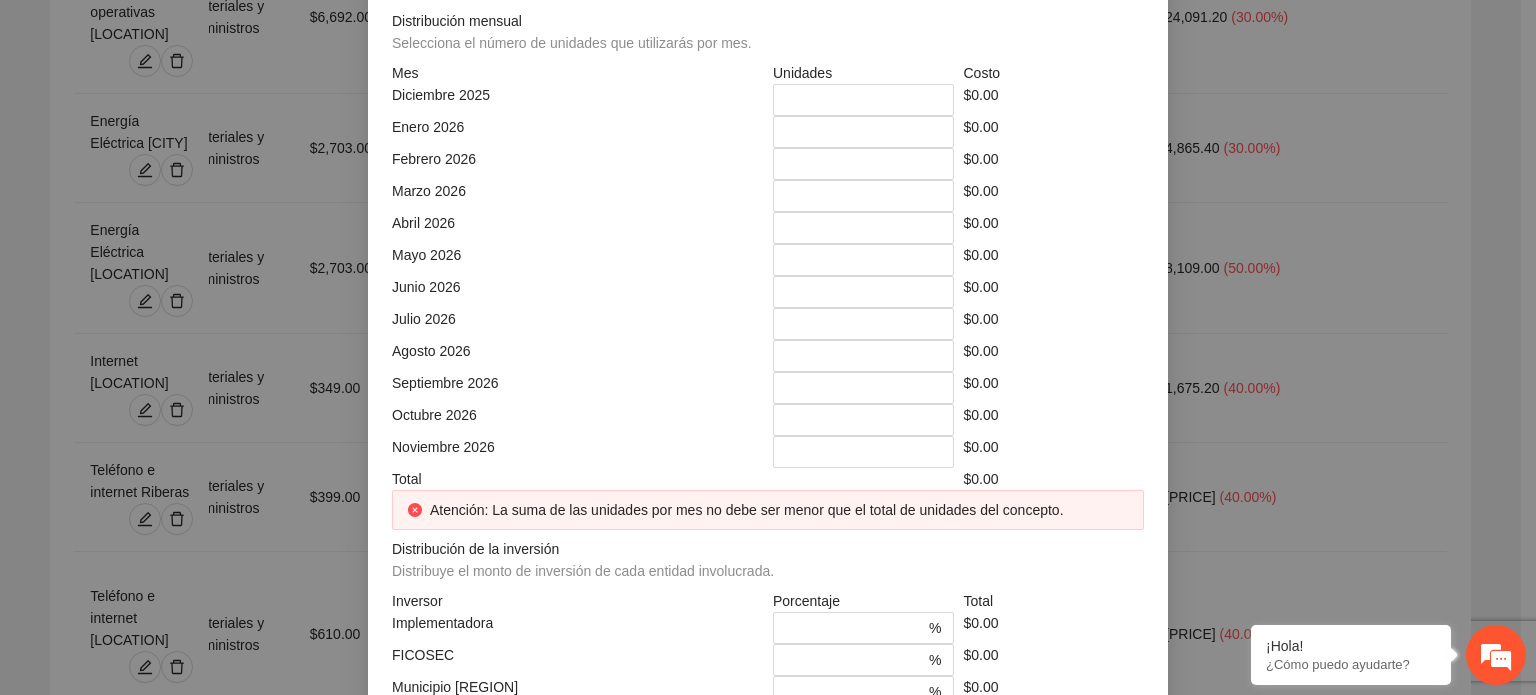 click at bounding box center [768, -248] 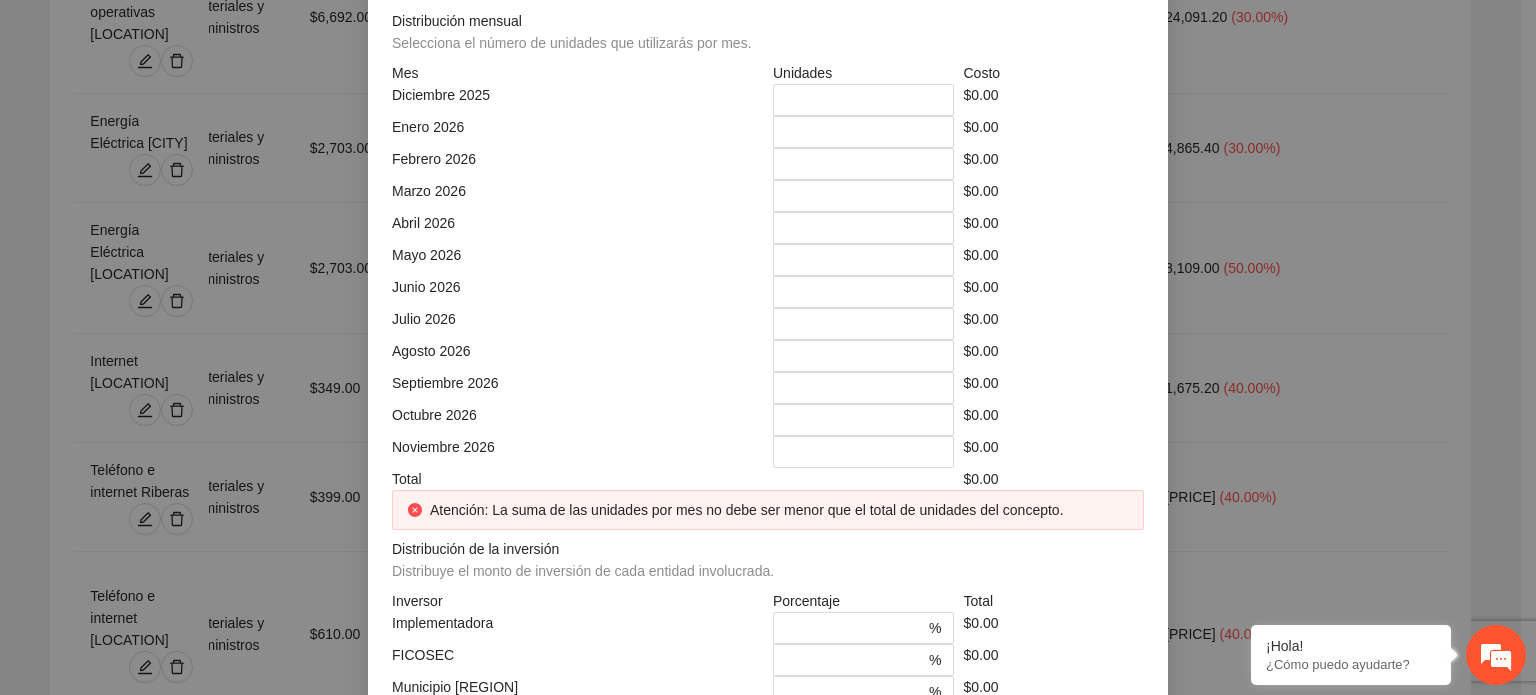 click at bounding box center [951, -178] 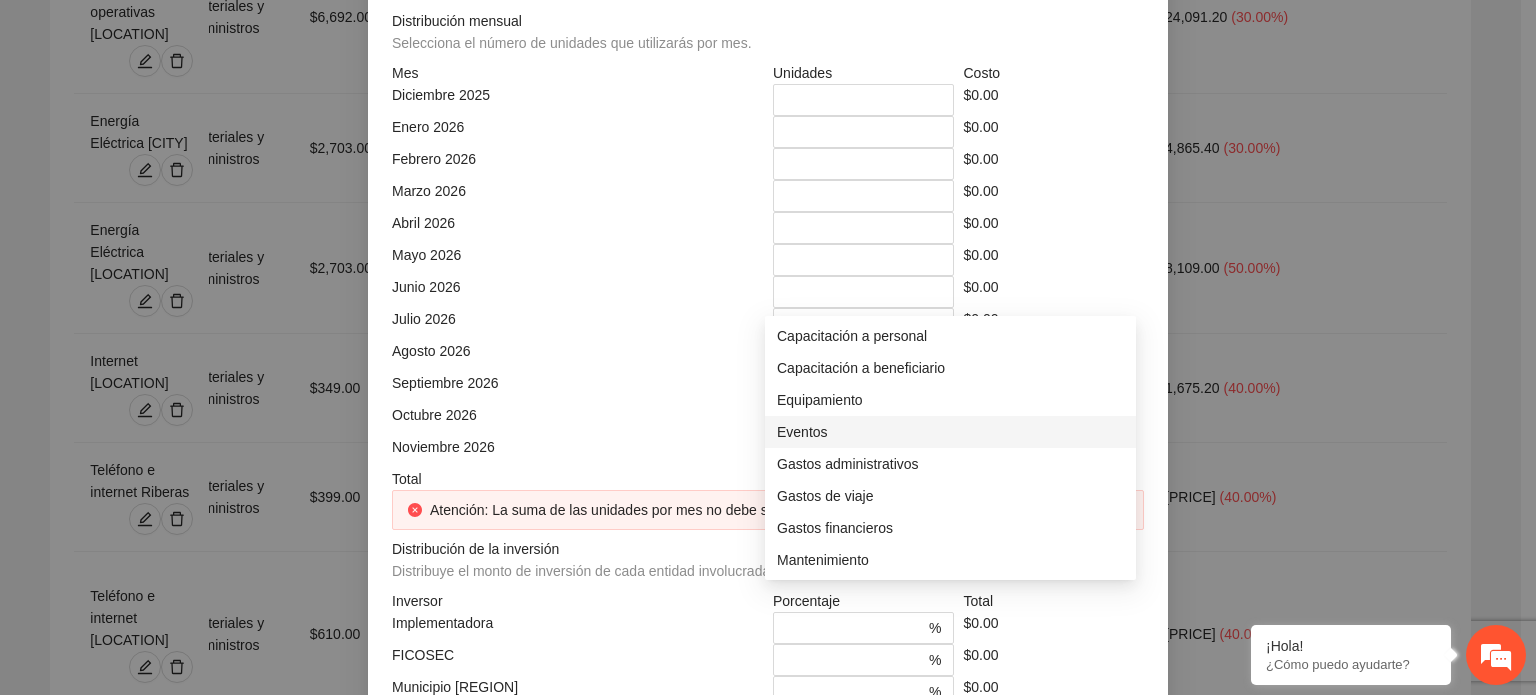 scroll, scrollTop: 100, scrollLeft: 0, axis: vertical 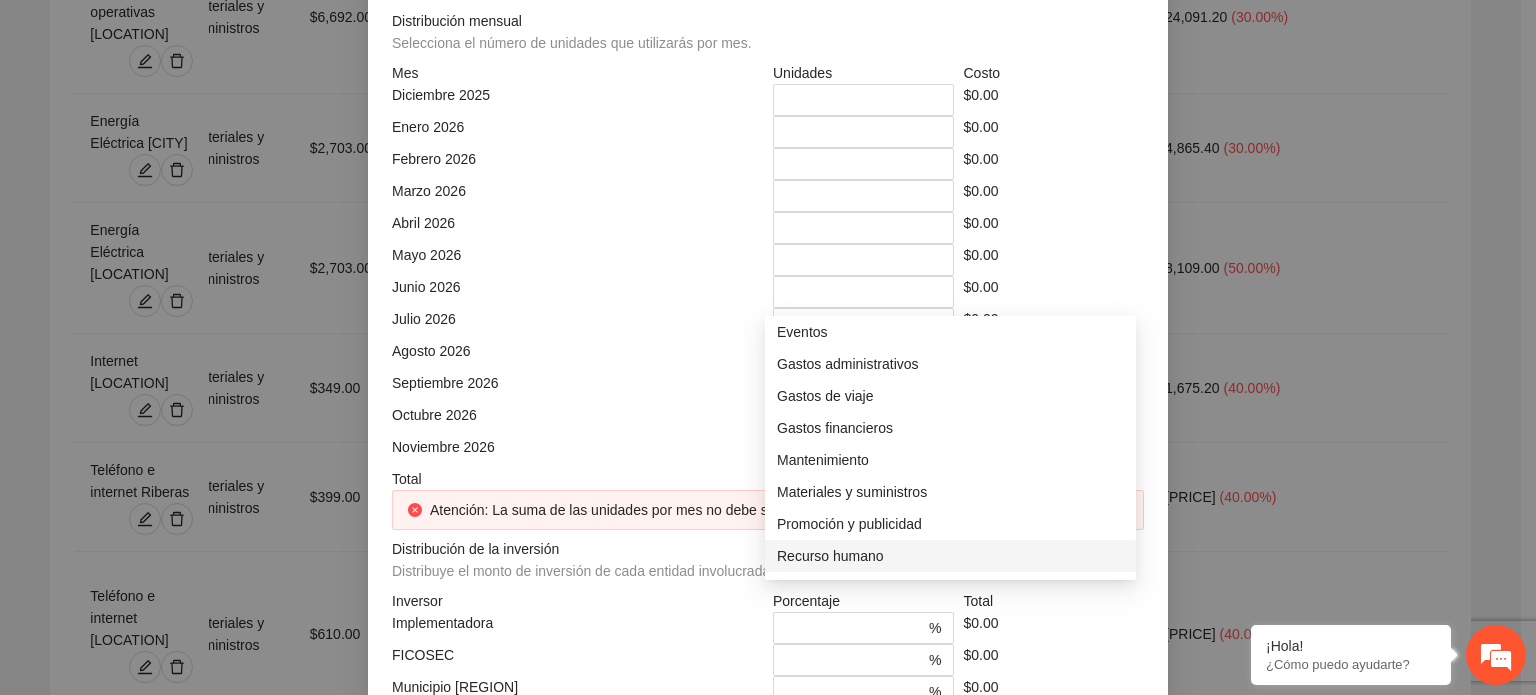 click on "Recurso humano" at bounding box center [950, 556] 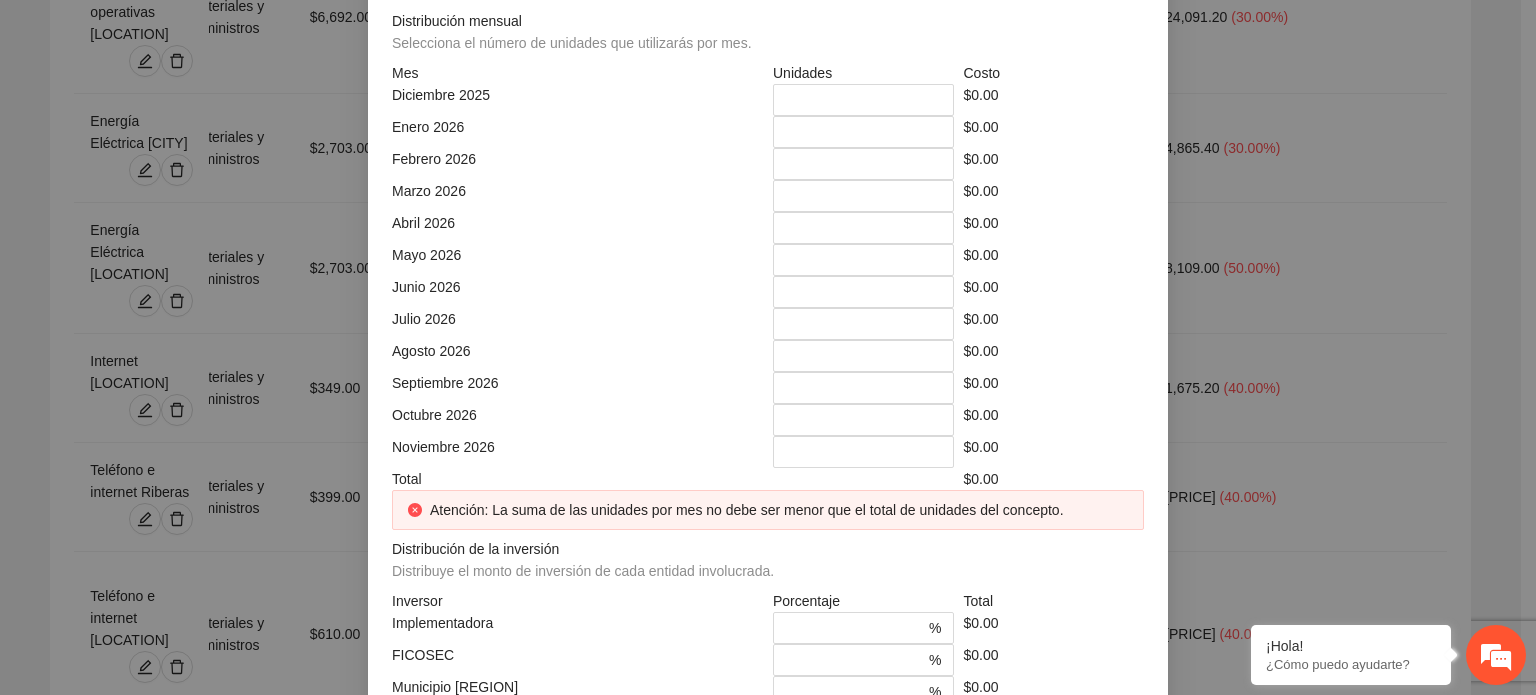 click at bounding box center (577, -38) 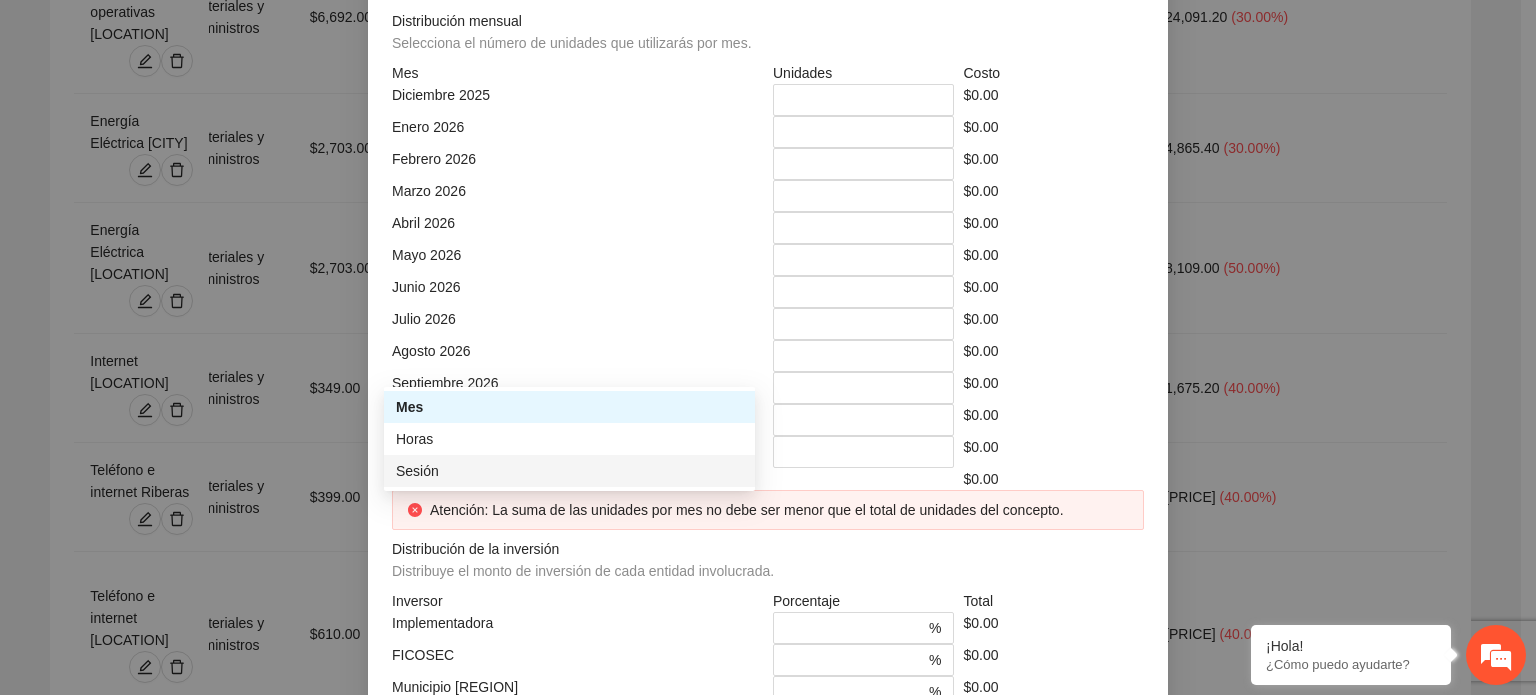 click on "Sesión" at bounding box center [569, 471] 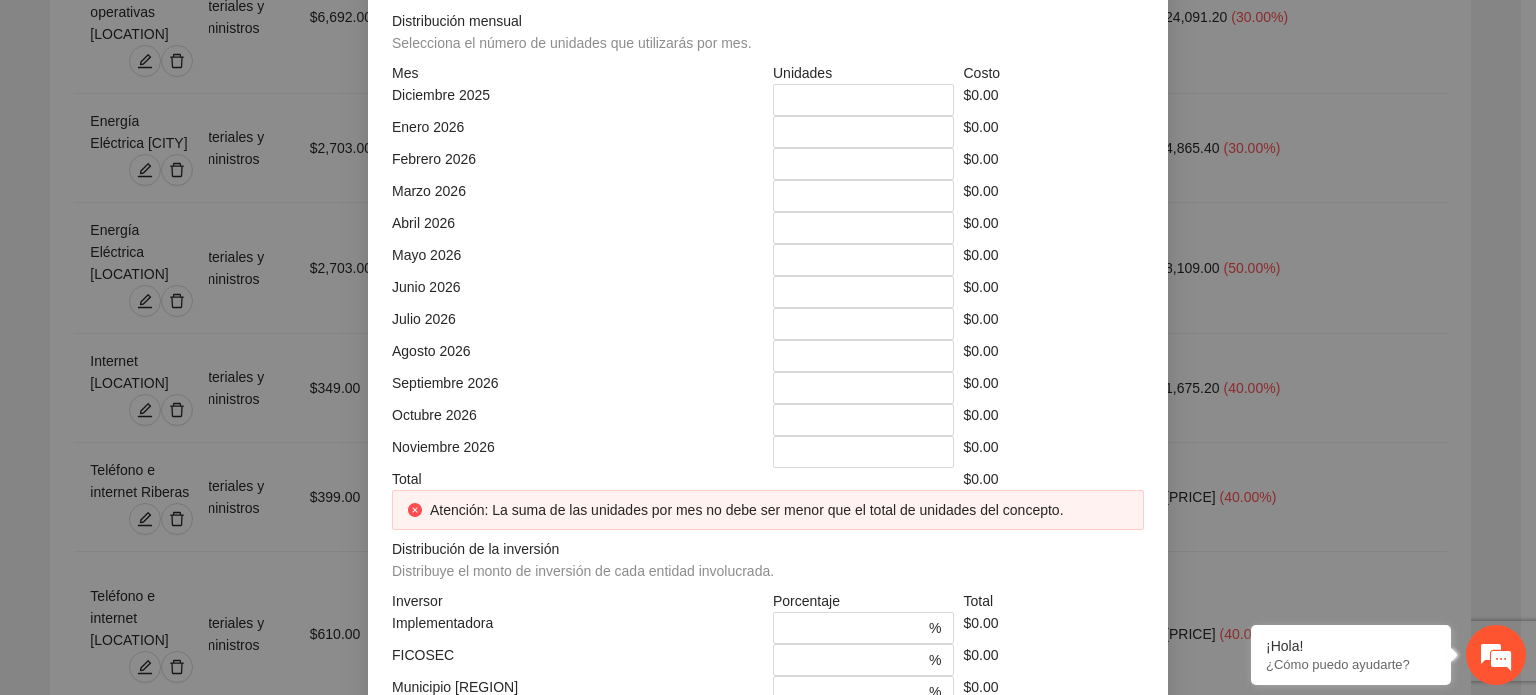 click at bounding box center (964, -108) 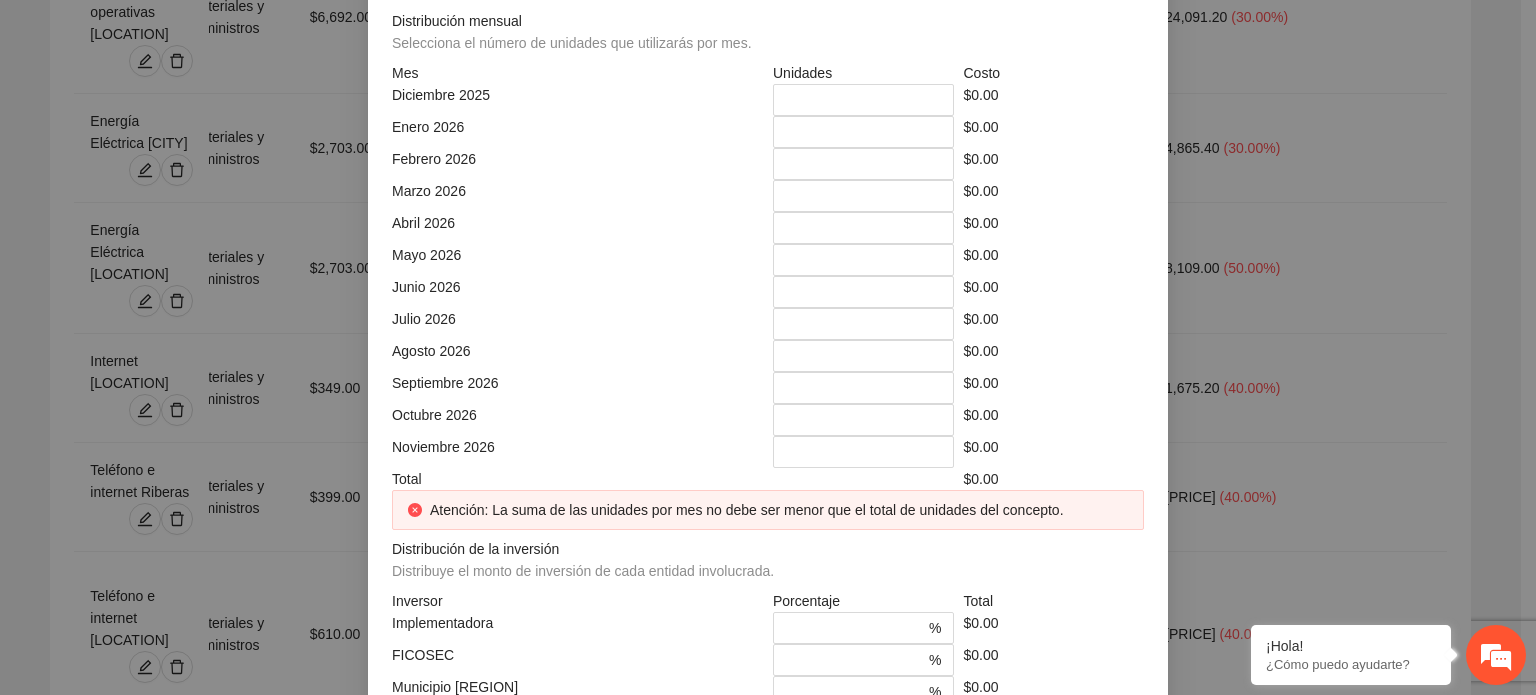 click at bounding box center [577, -38] 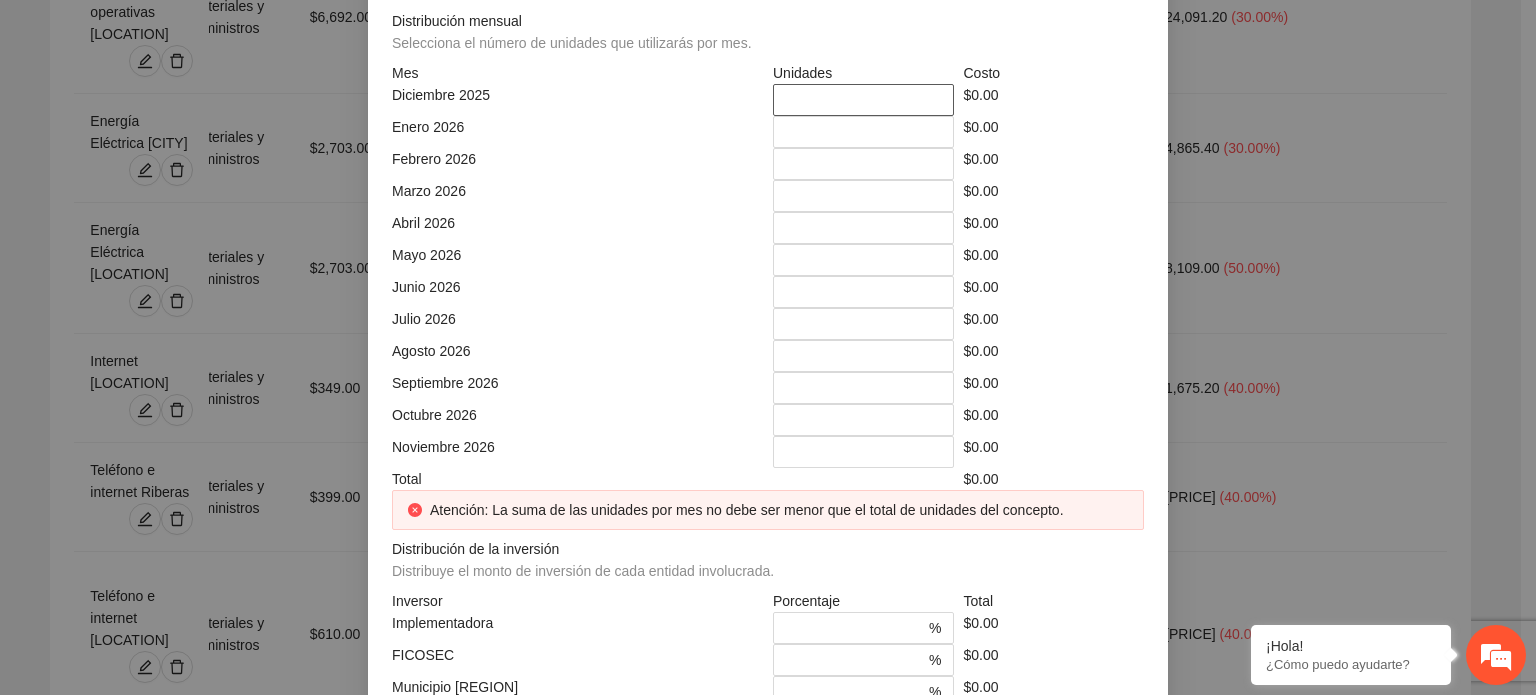 click on "*" at bounding box center (863, 100) 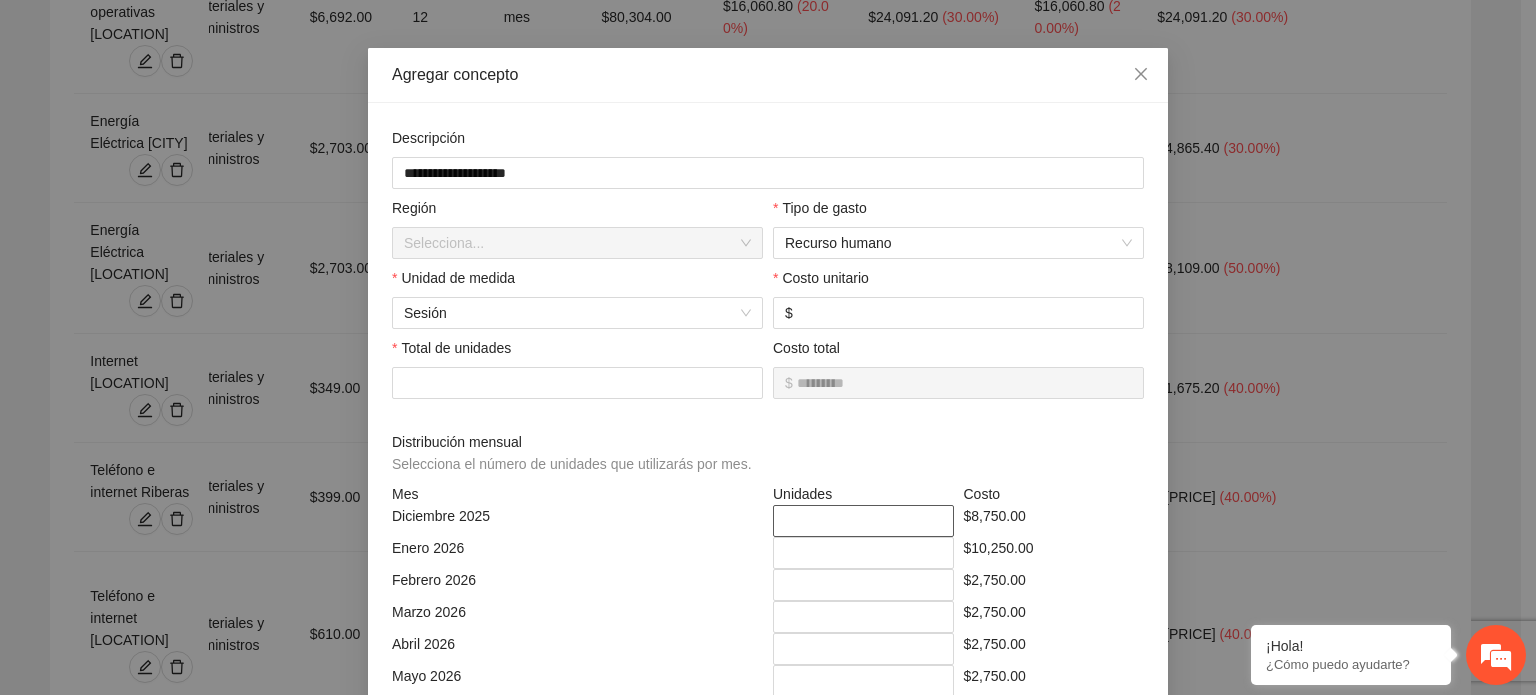 scroll, scrollTop: 416, scrollLeft: 0, axis: vertical 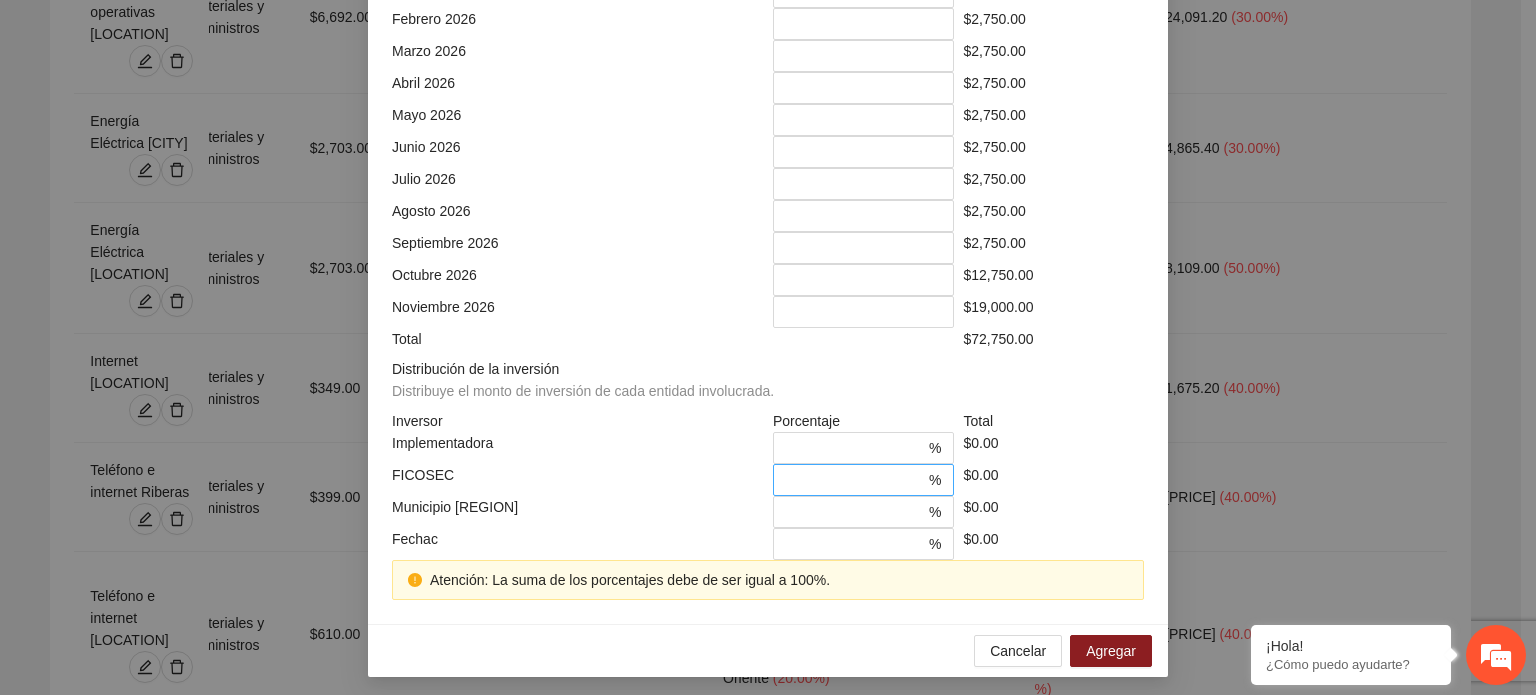 click on "*" at bounding box center (855, 480) 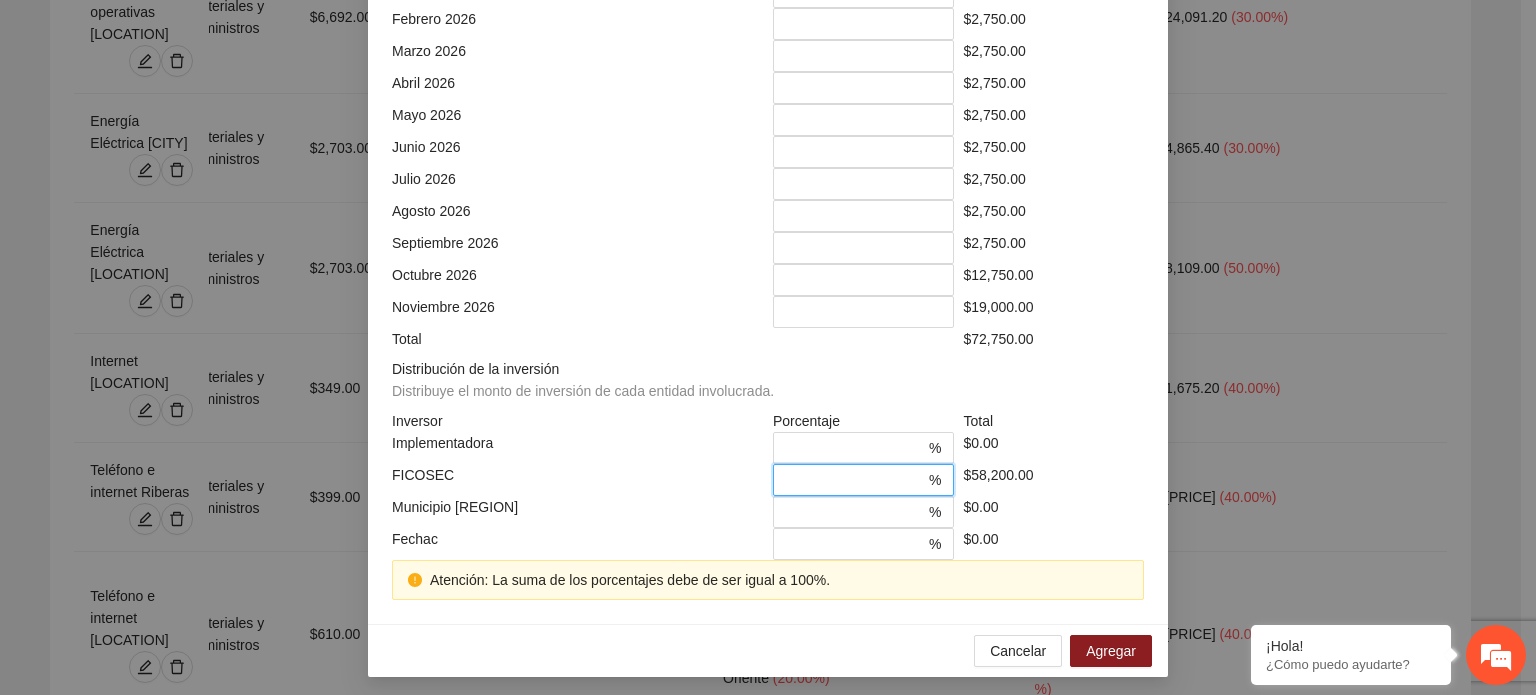 click on "**" at bounding box center (855, 480) 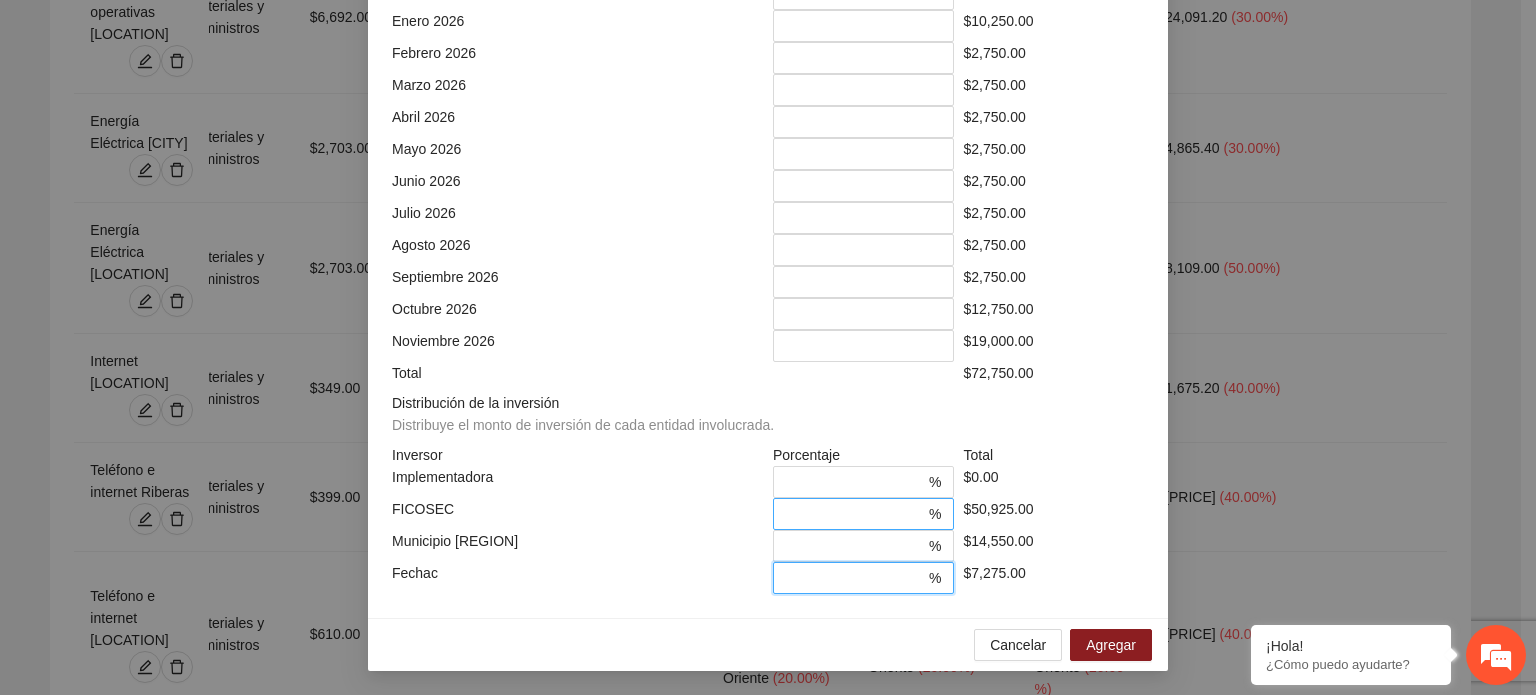 scroll, scrollTop: 573, scrollLeft: 0, axis: vertical 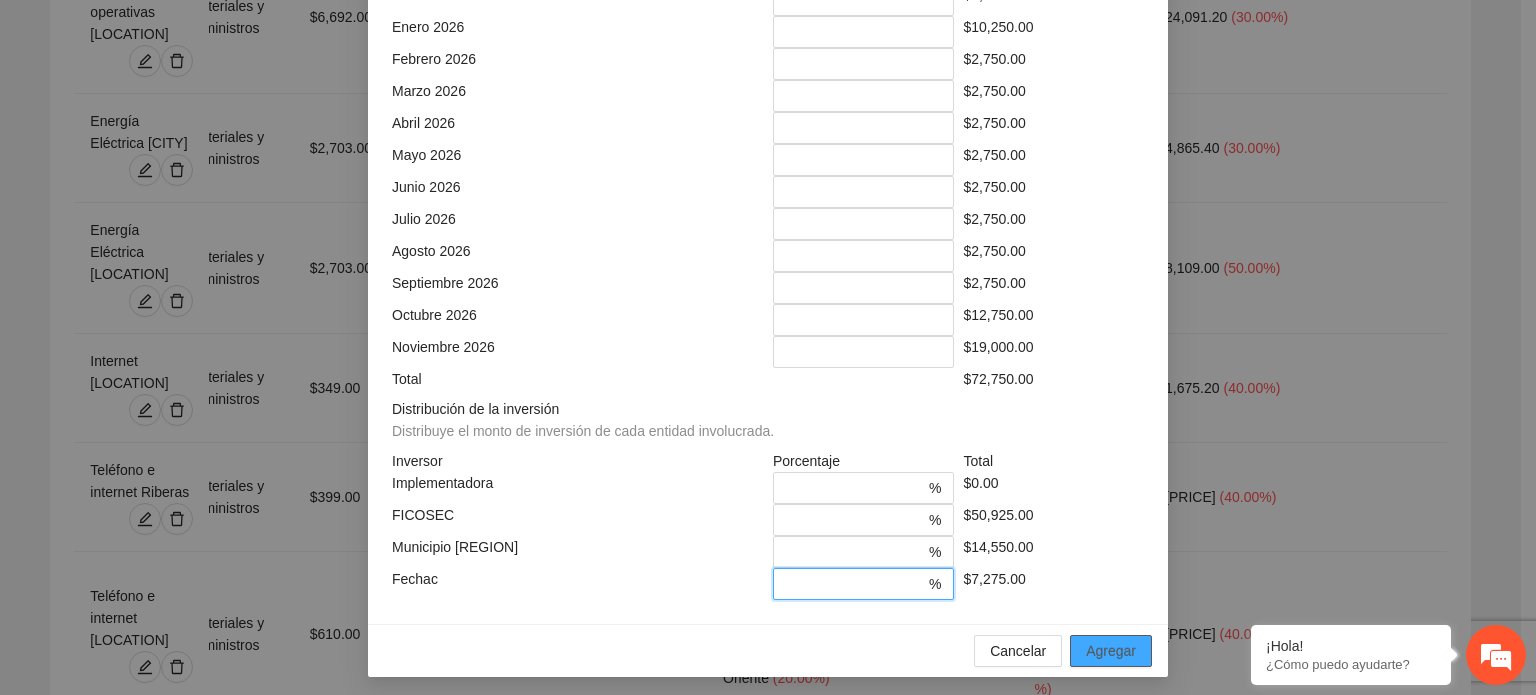 click on "Agregar" at bounding box center [1111, 651] 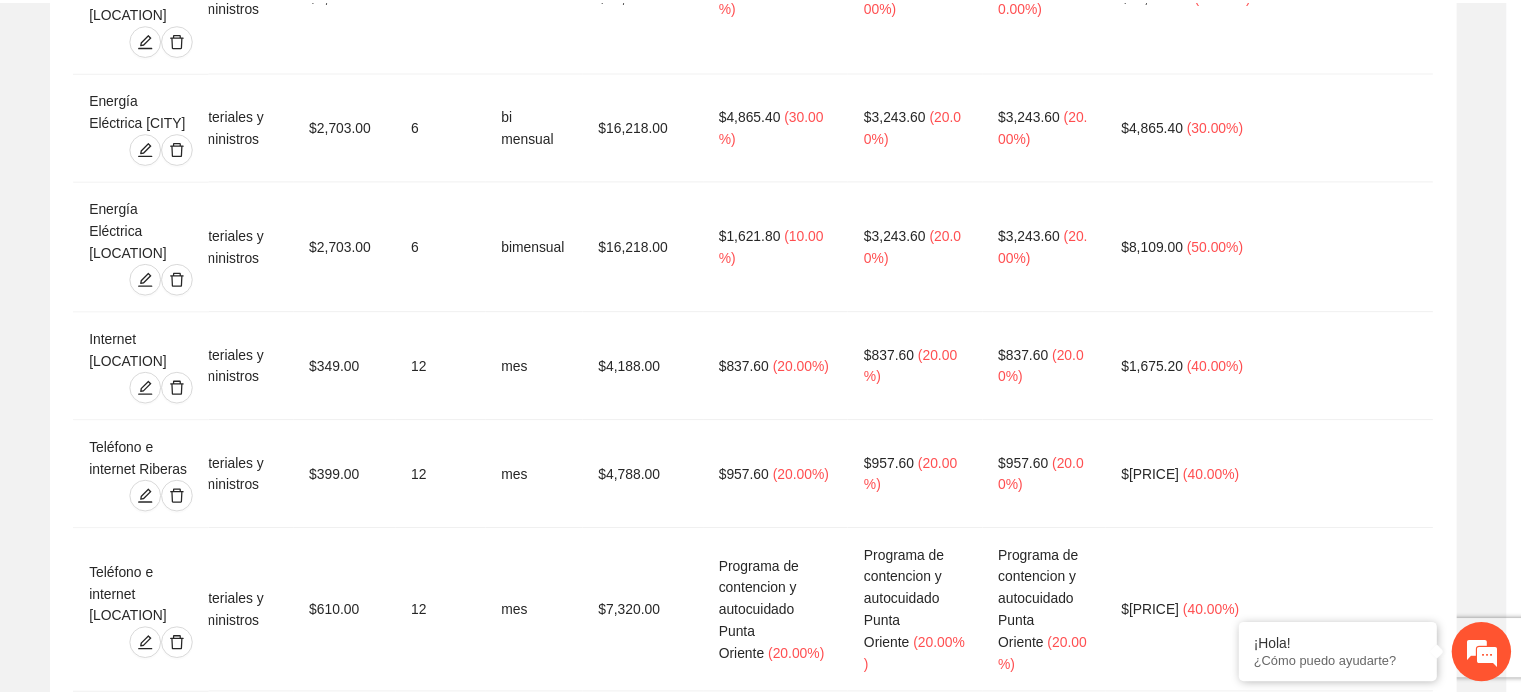 scroll, scrollTop: 473, scrollLeft: 0, axis: vertical 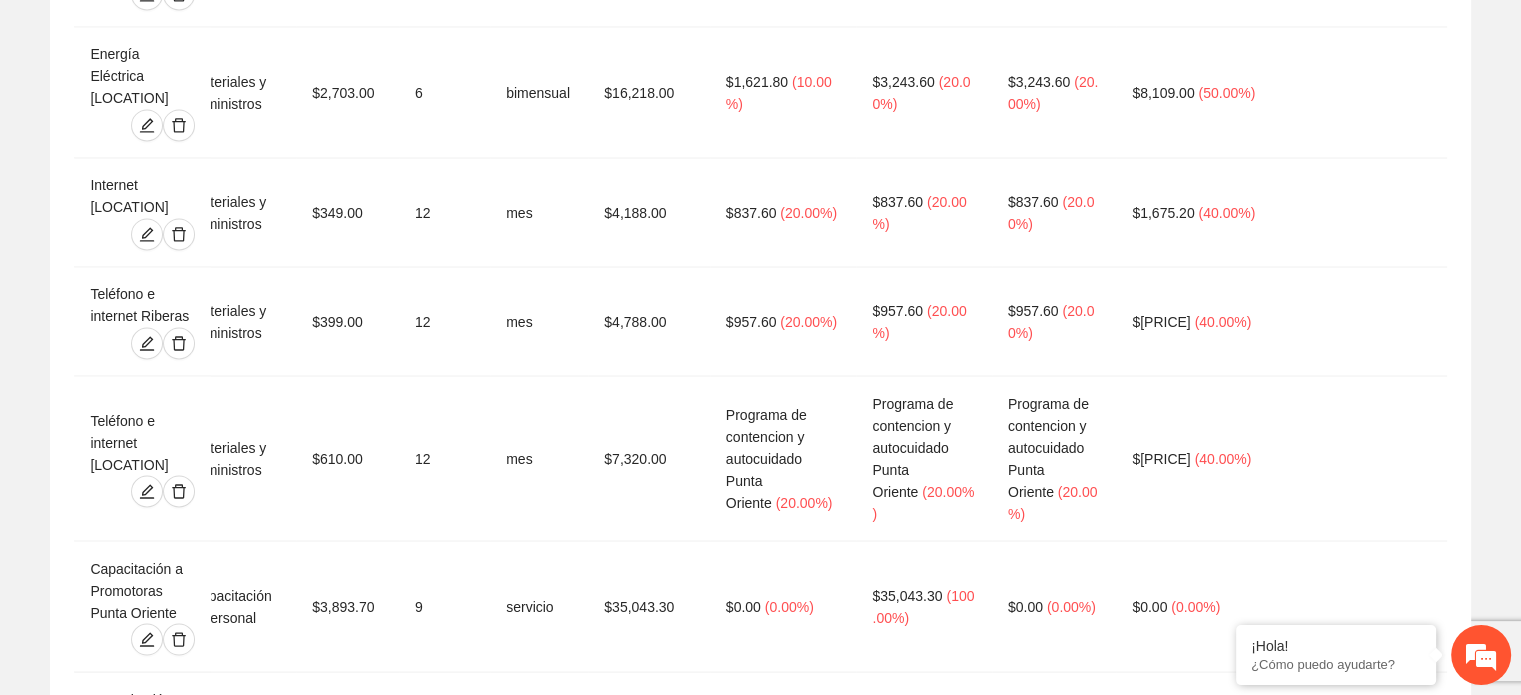 click on "Agregar concepto" at bounding box center [760, 2796] 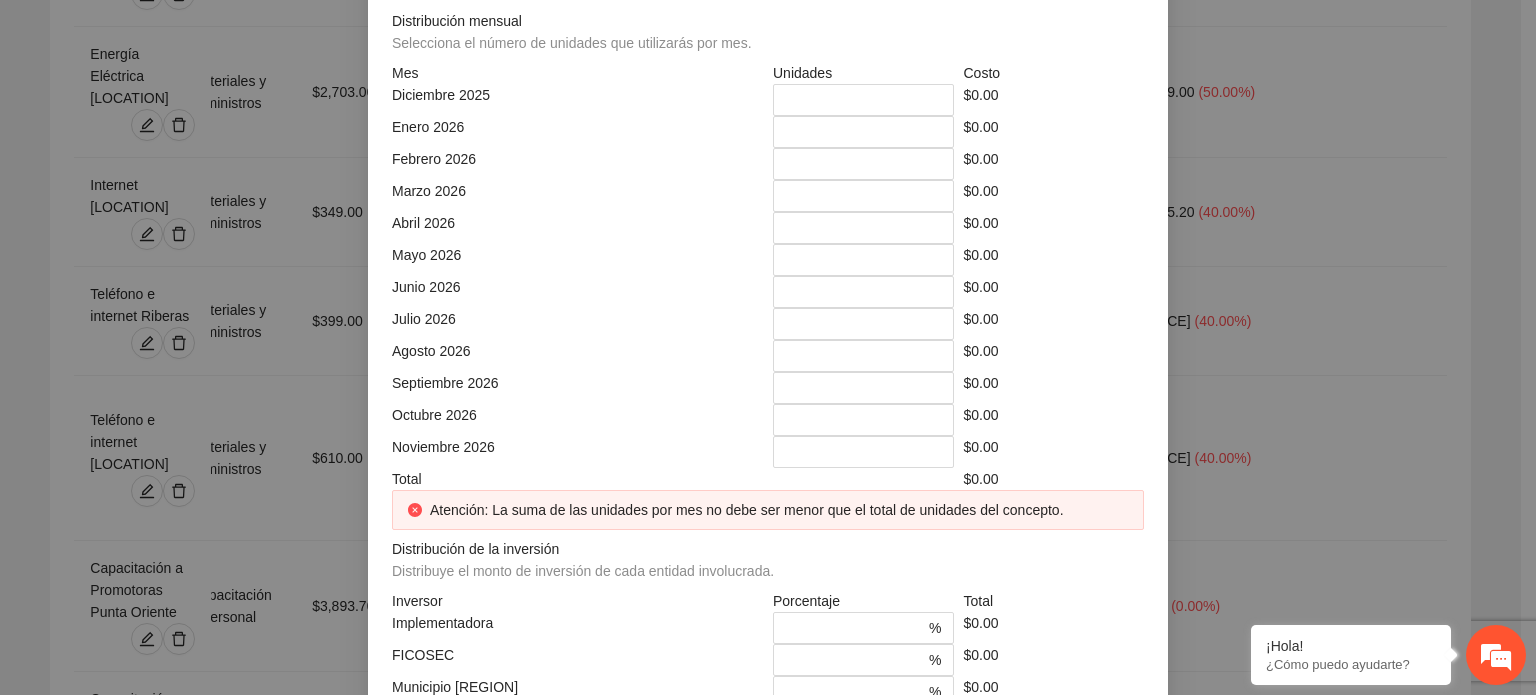 click at bounding box center [768, -248] 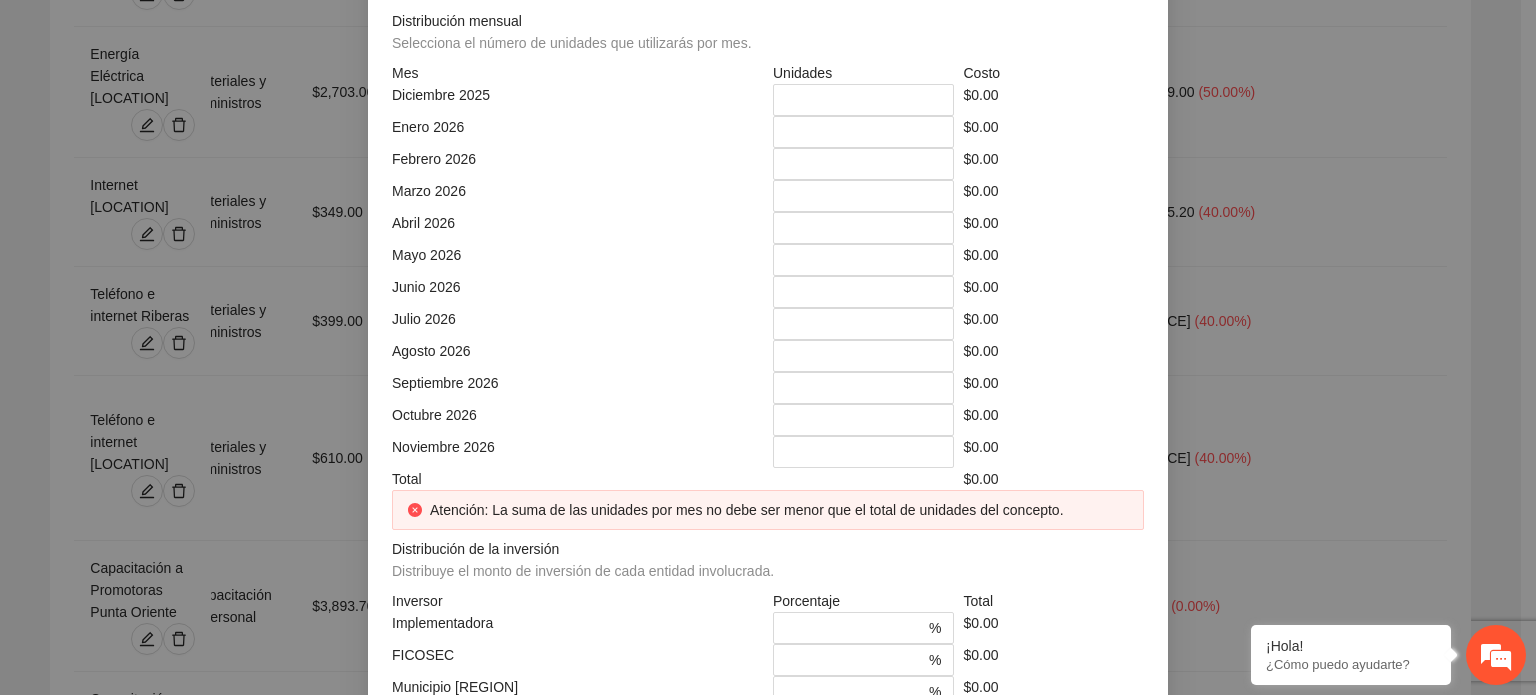 click at bounding box center (951, -178) 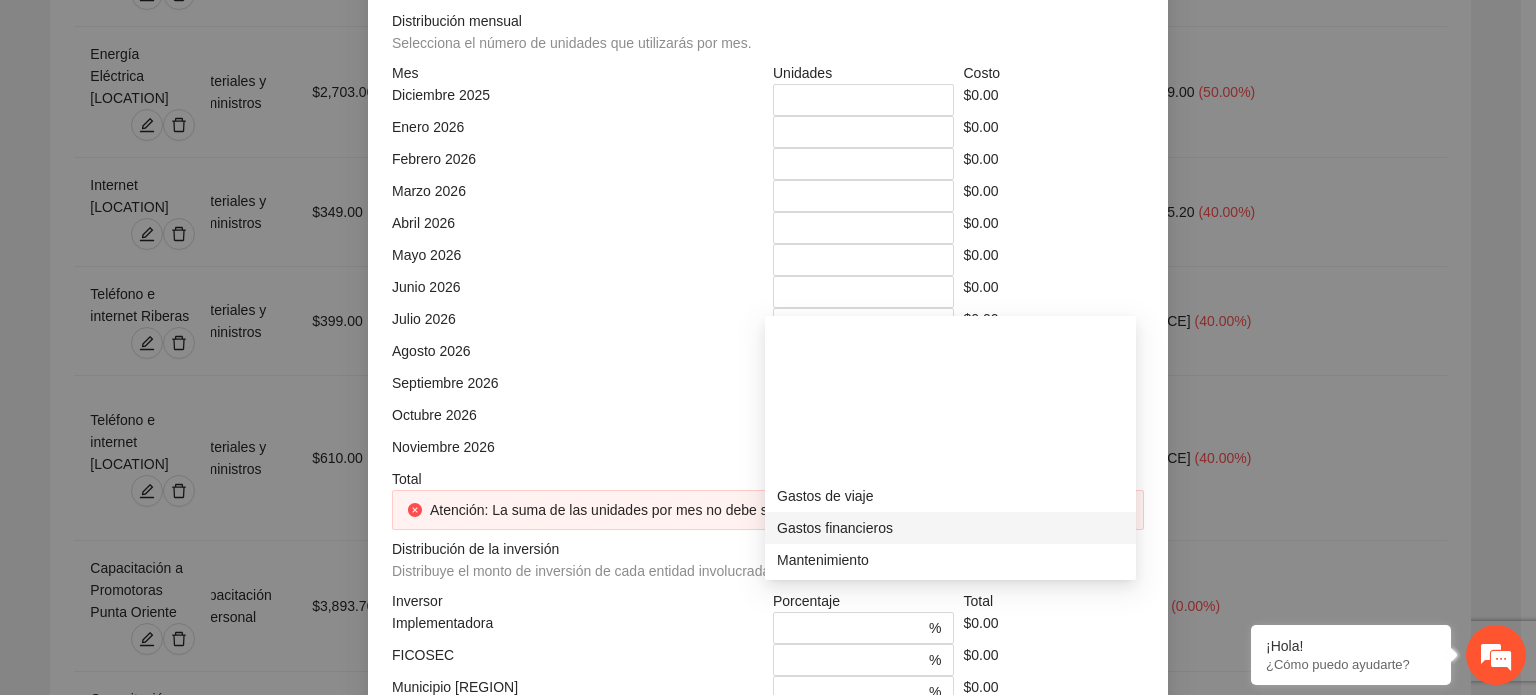 scroll, scrollTop: 192, scrollLeft: 0, axis: vertical 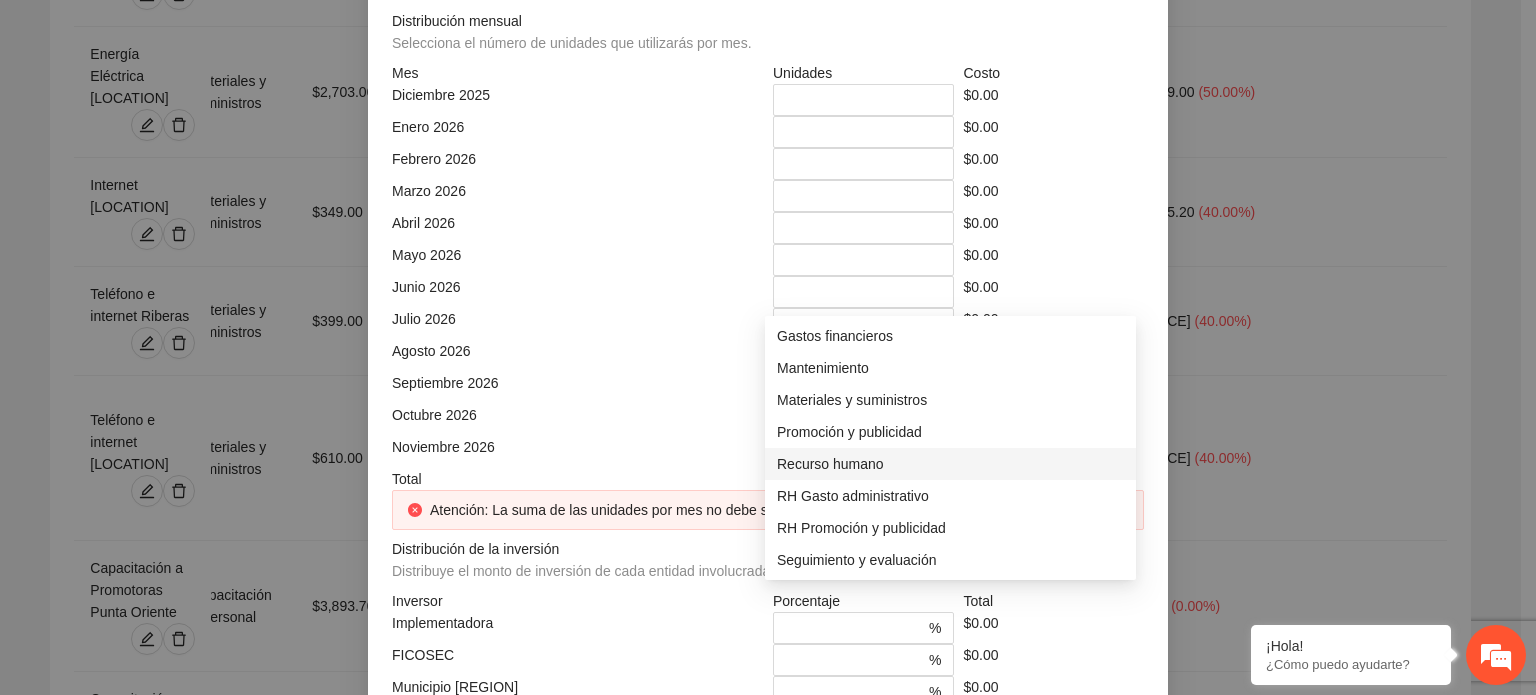 click on "Recurso humano" at bounding box center [950, 464] 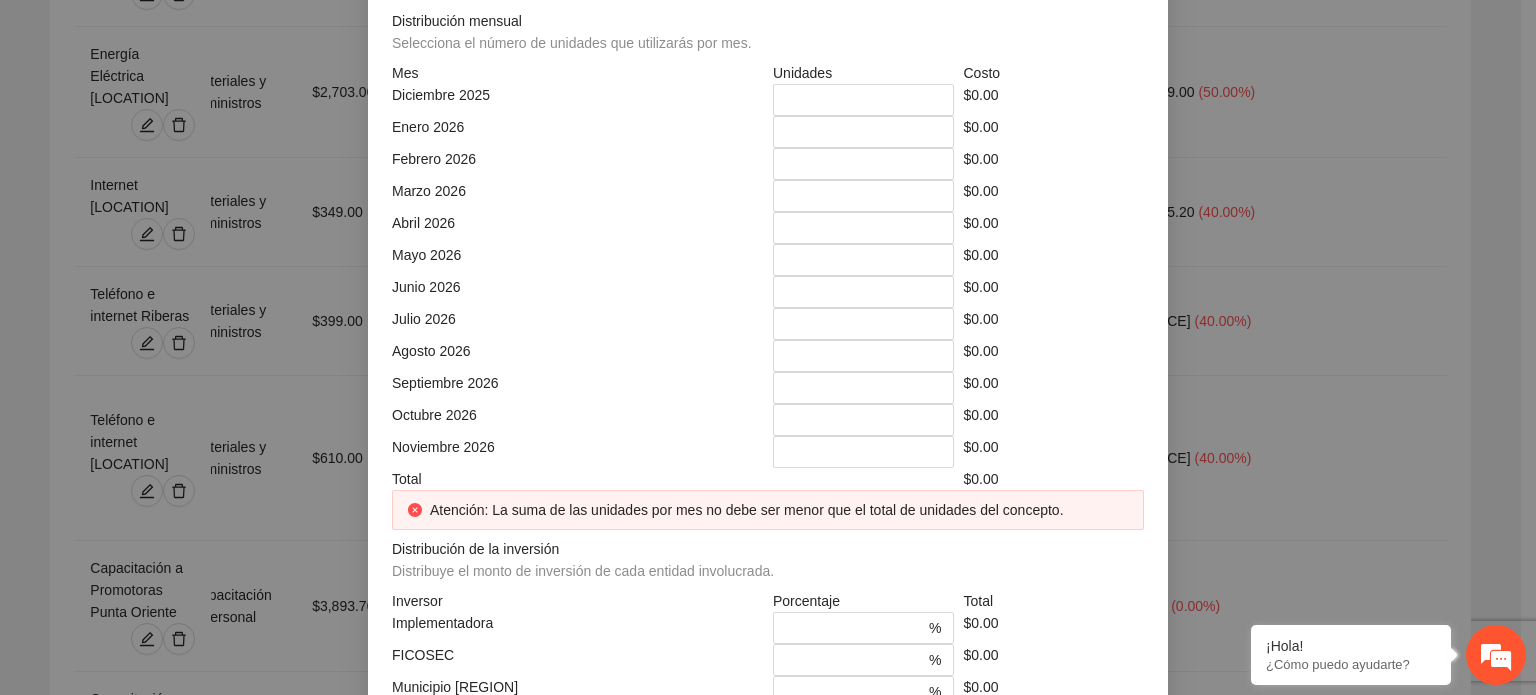 click on "Mes" at bounding box center [577, -108] 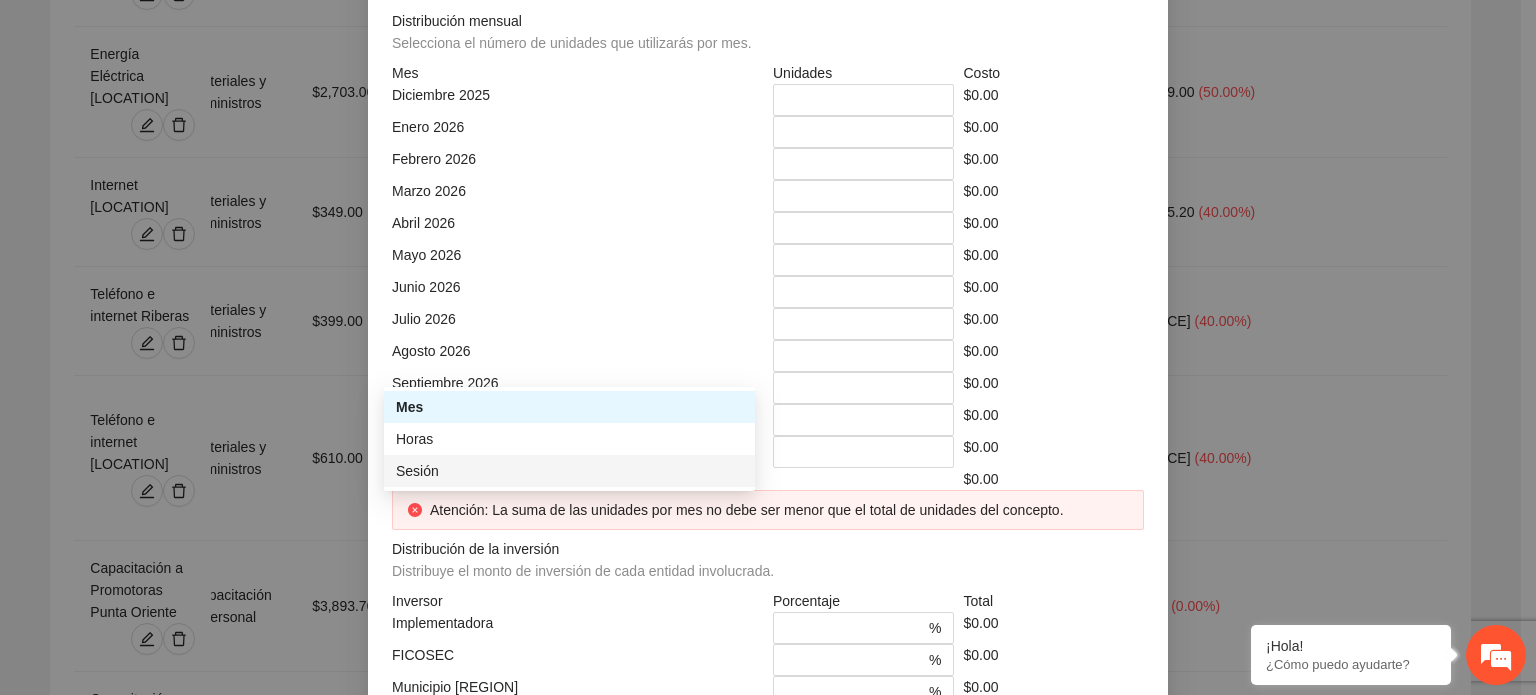 click on "Sesión" at bounding box center (569, 471) 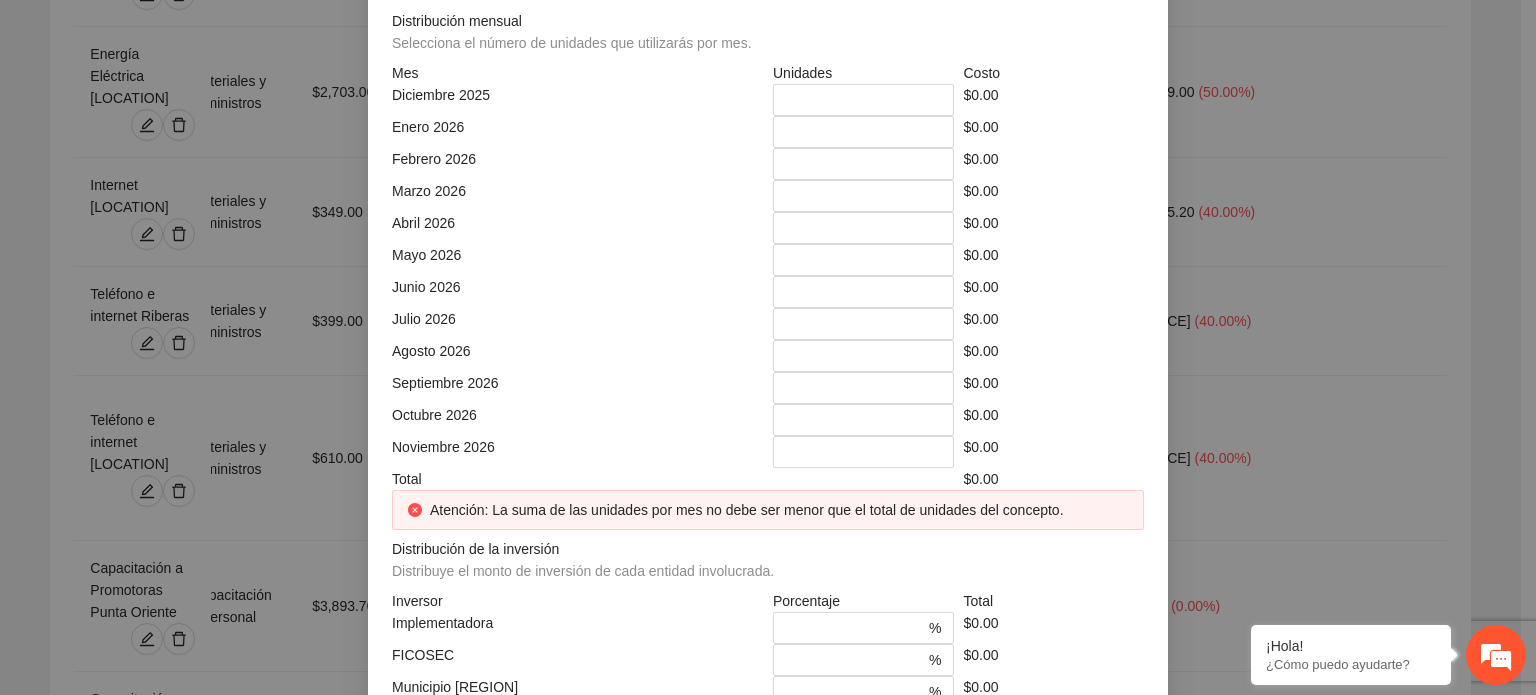 click at bounding box center (964, -108) 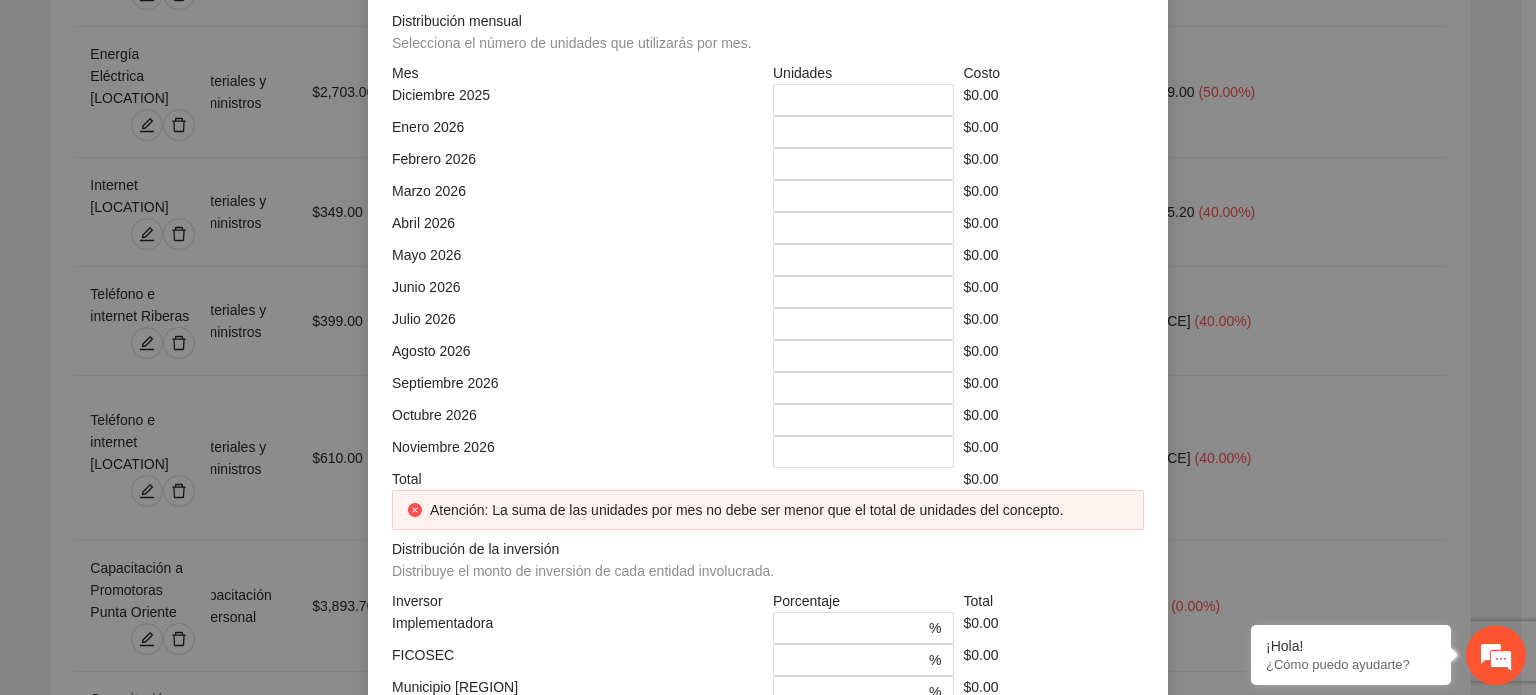 click at bounding box center [577, -38] 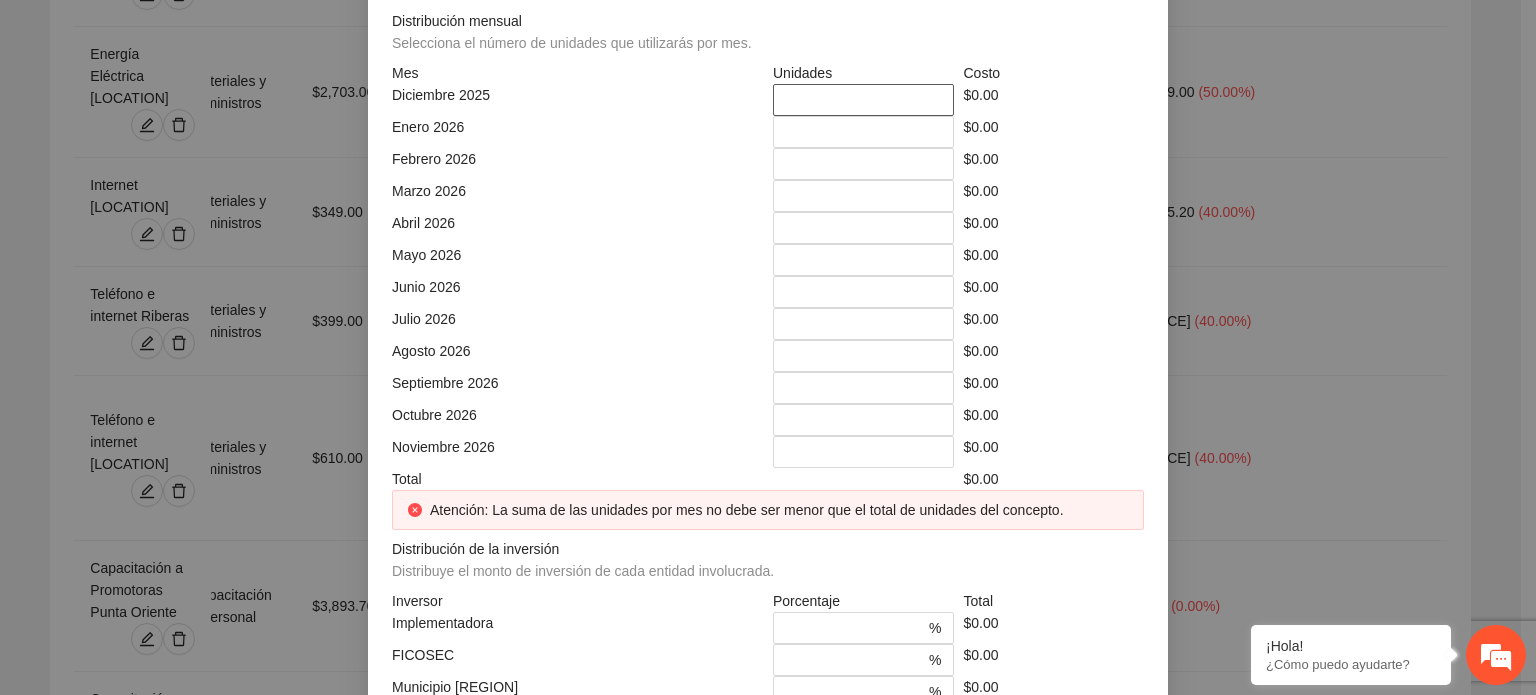 click on "*" at bounding box center (863, 100) 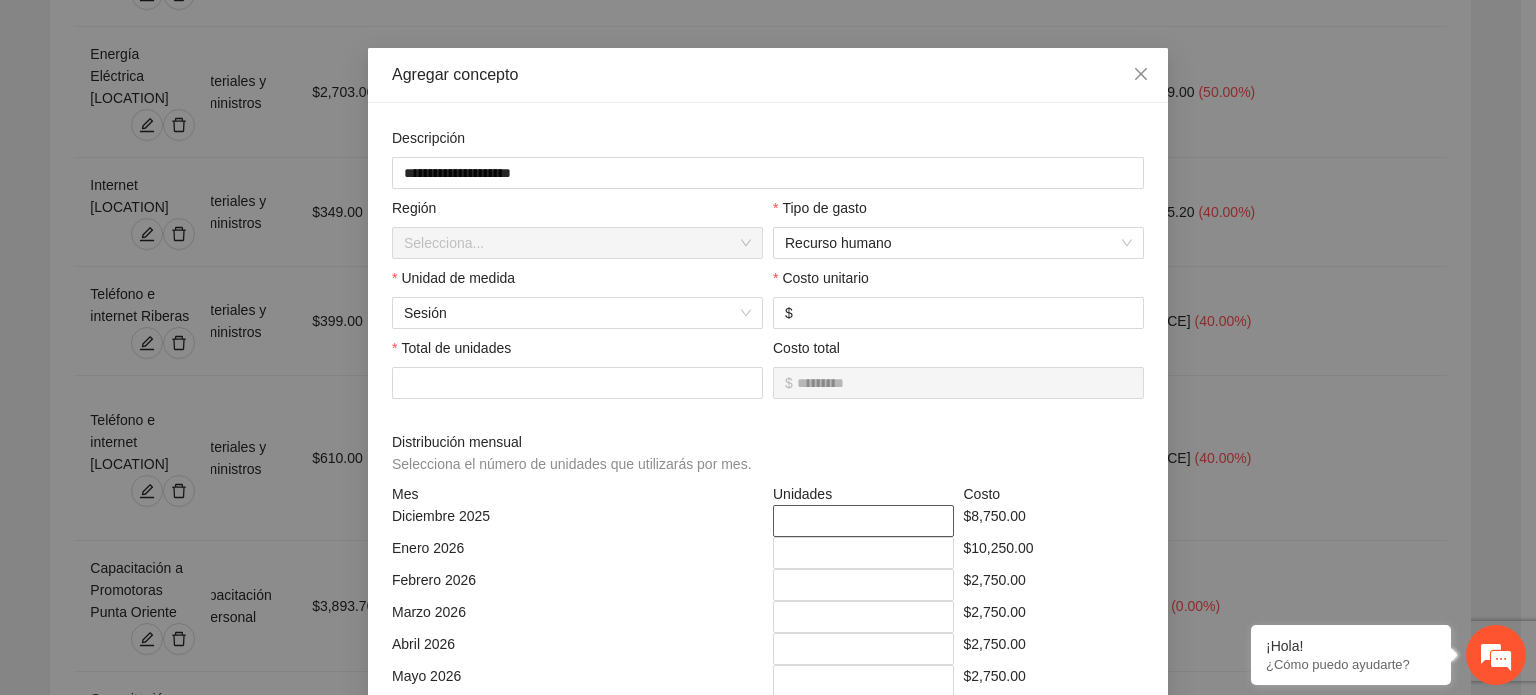 scroll, scrollTop: 416, scrollLeft: 0, axis: vertical 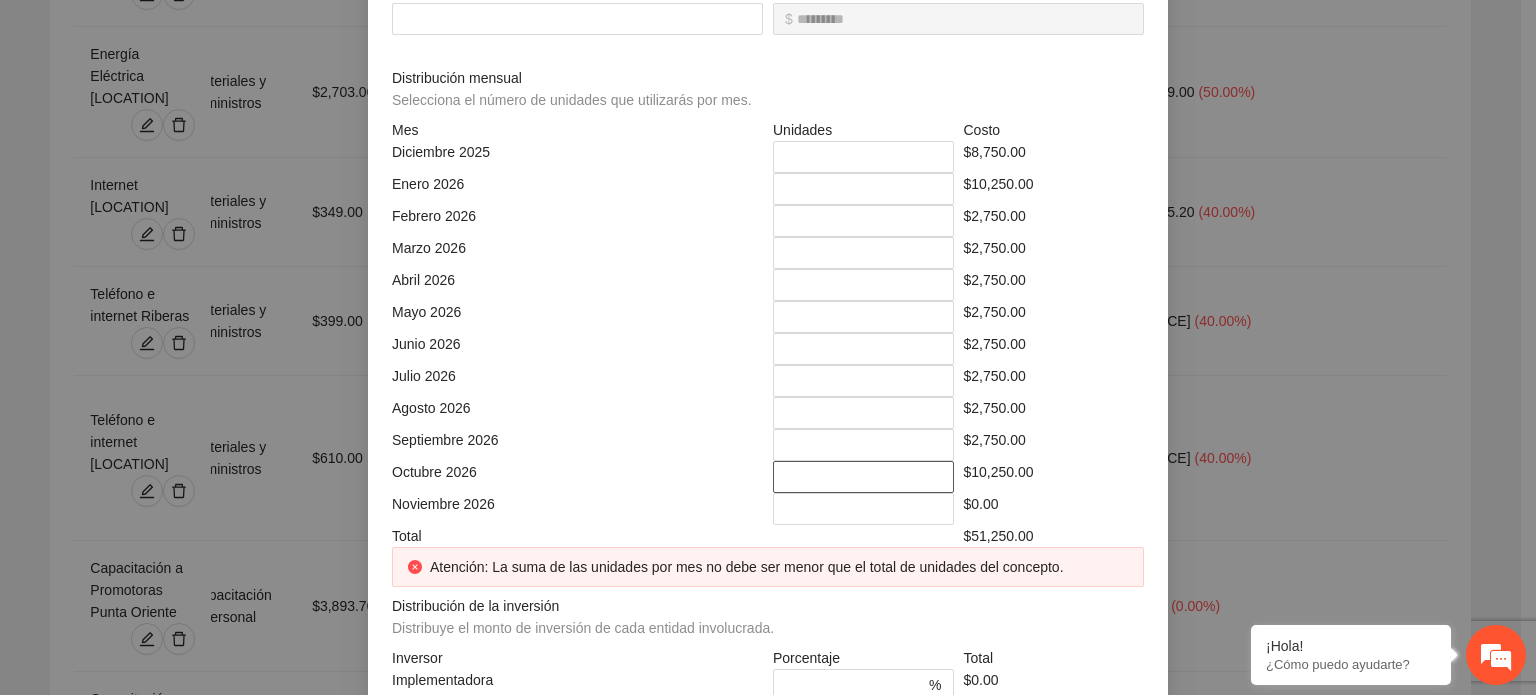 click on "**" at bounding box center (863, 477) 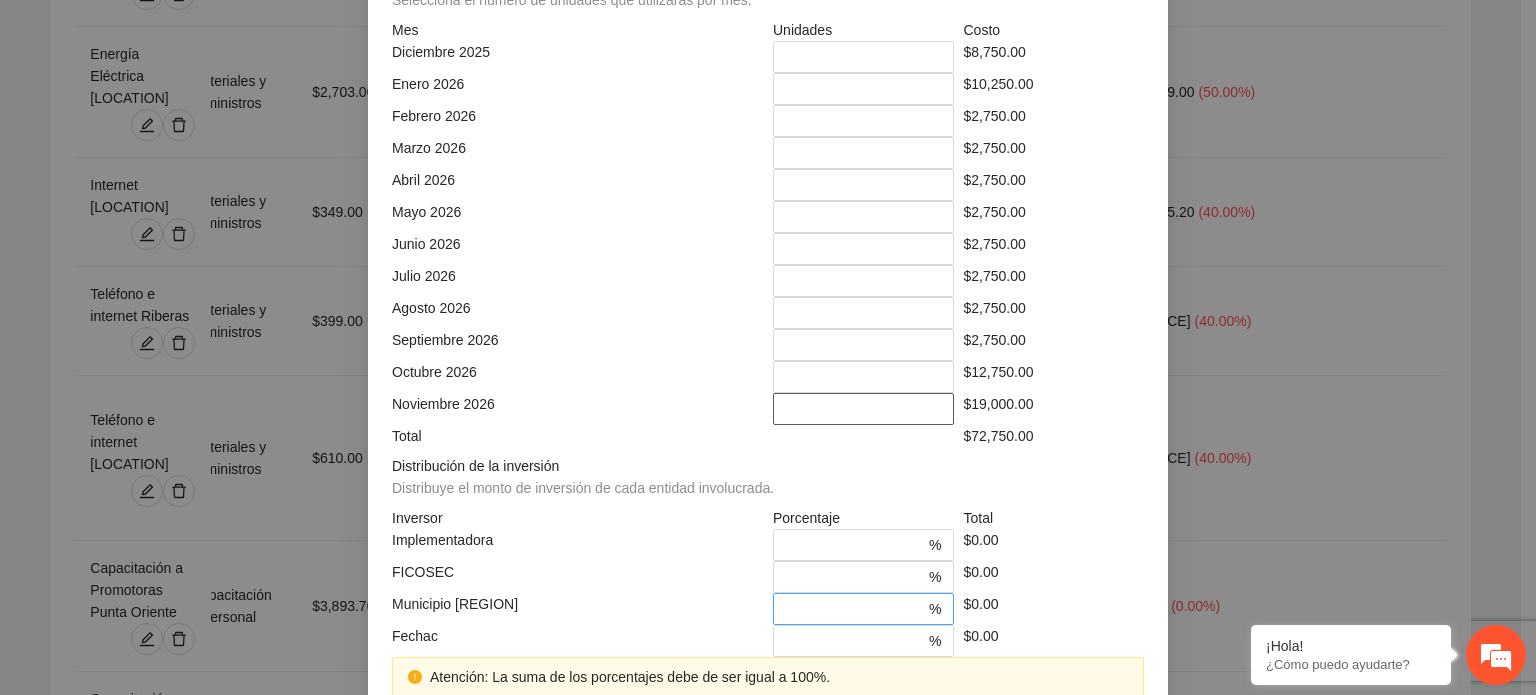 scroll, scrollTop: 613, scrollLeft: 0, axis: vertical 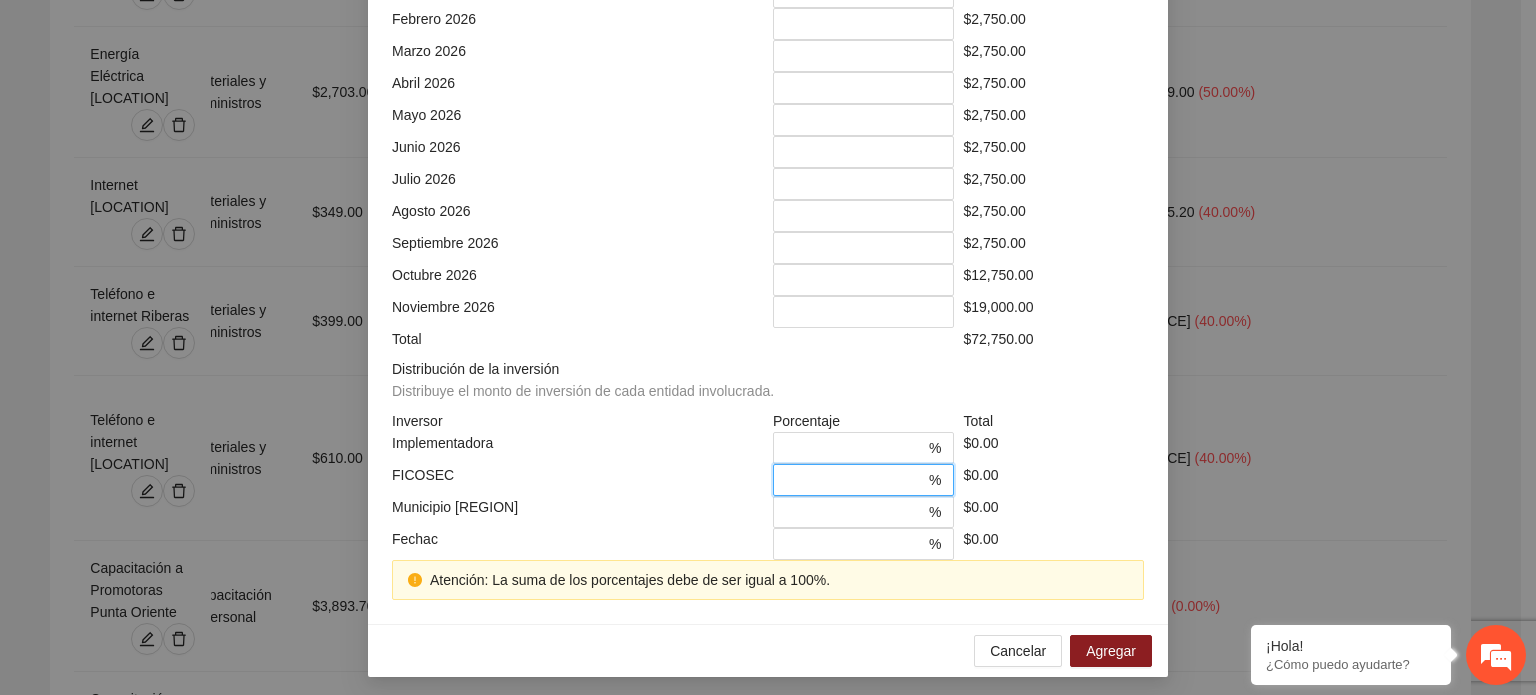 click on "*" at bounding box center [855, 480] 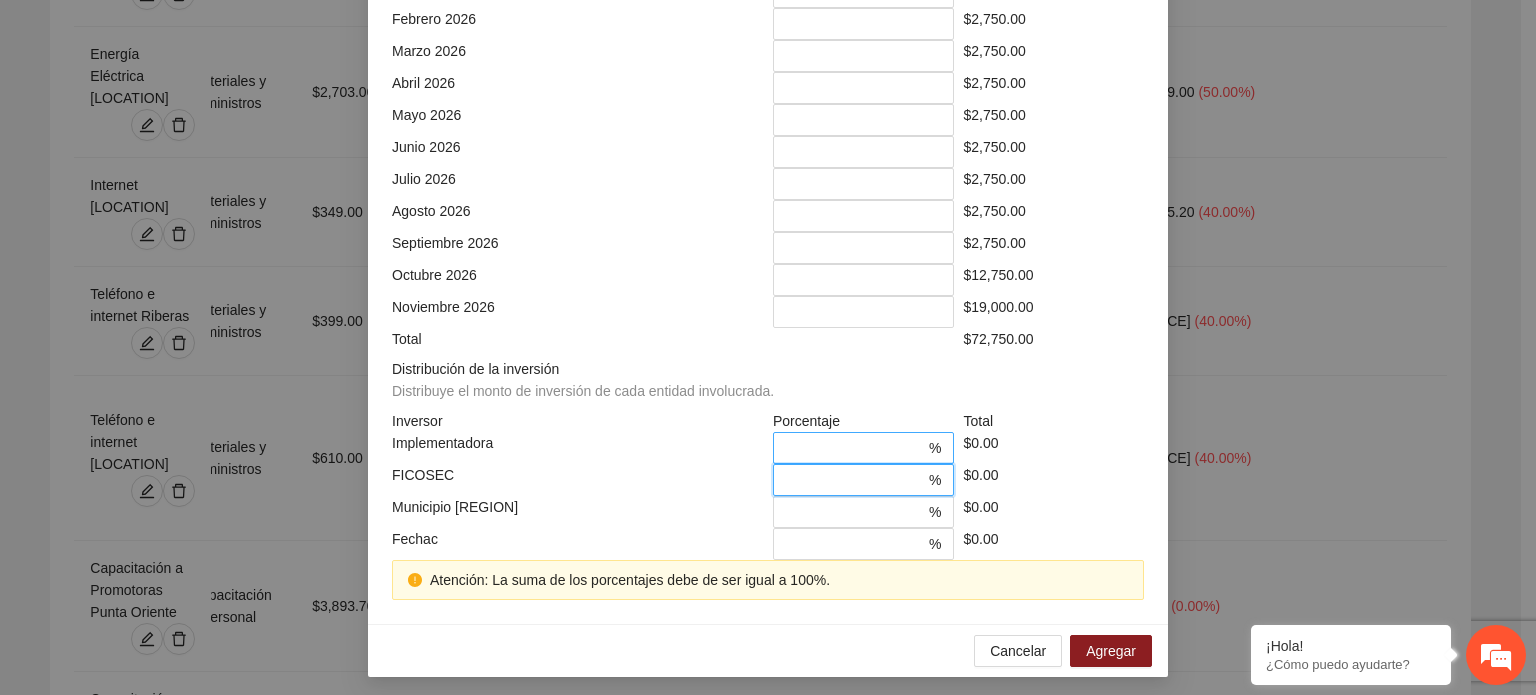 click on "*" at bounding box center [855, 448] 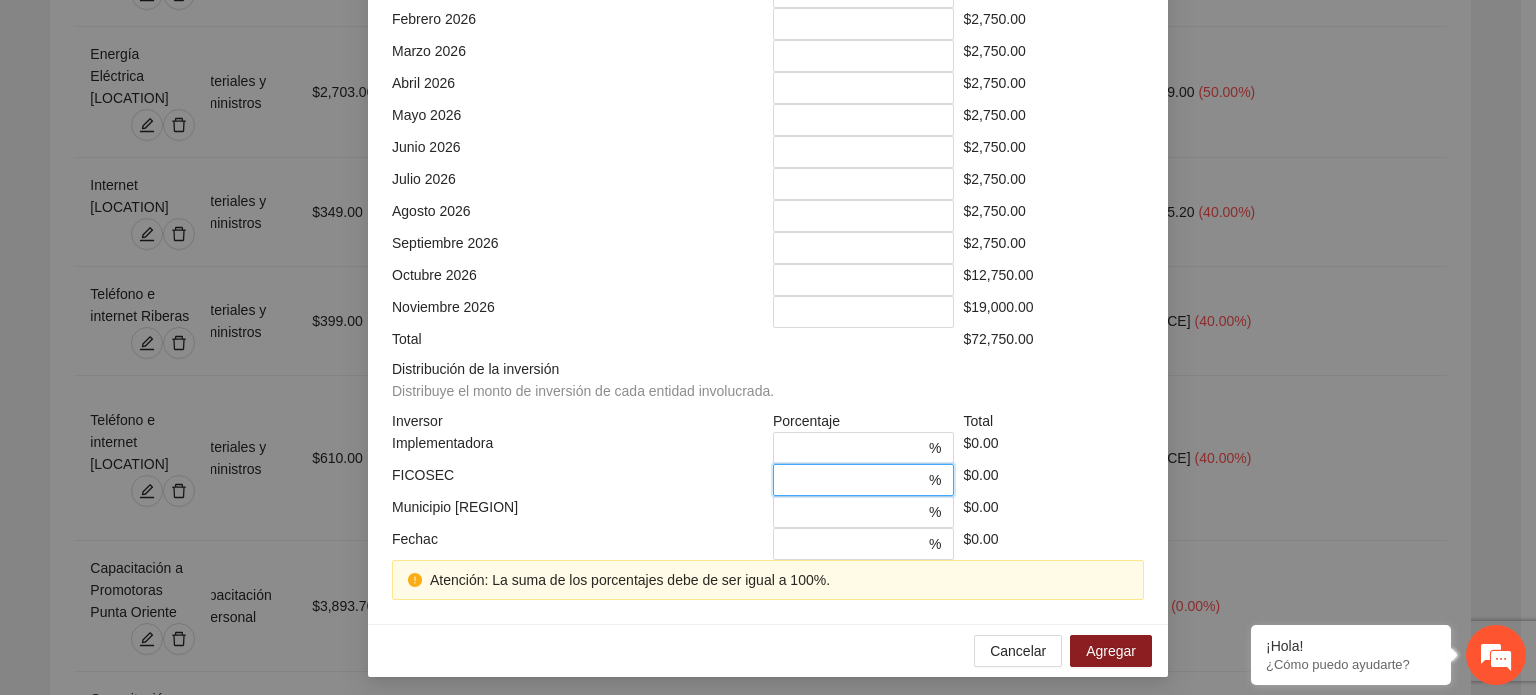 click on "*" at bounding box center [855, 480] 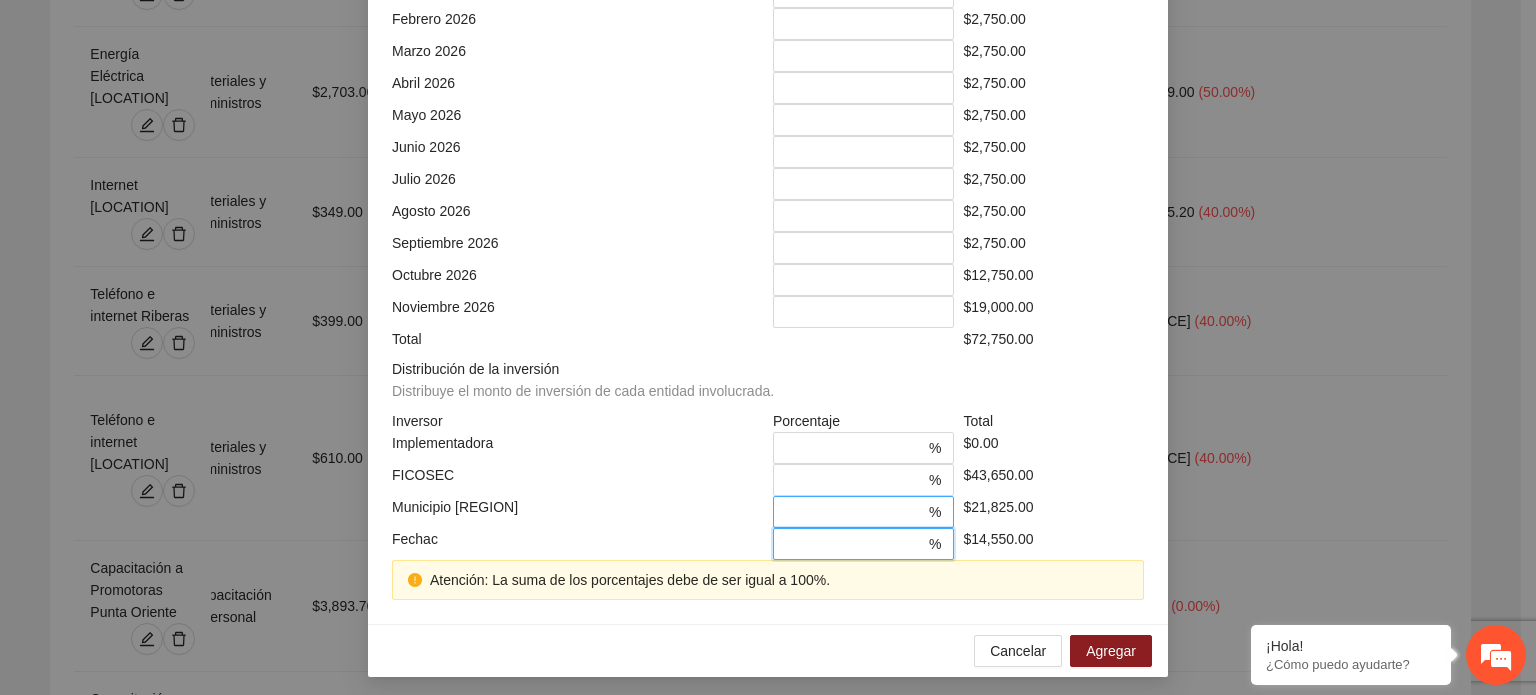 click on "**" at bounding box center [855, 512] 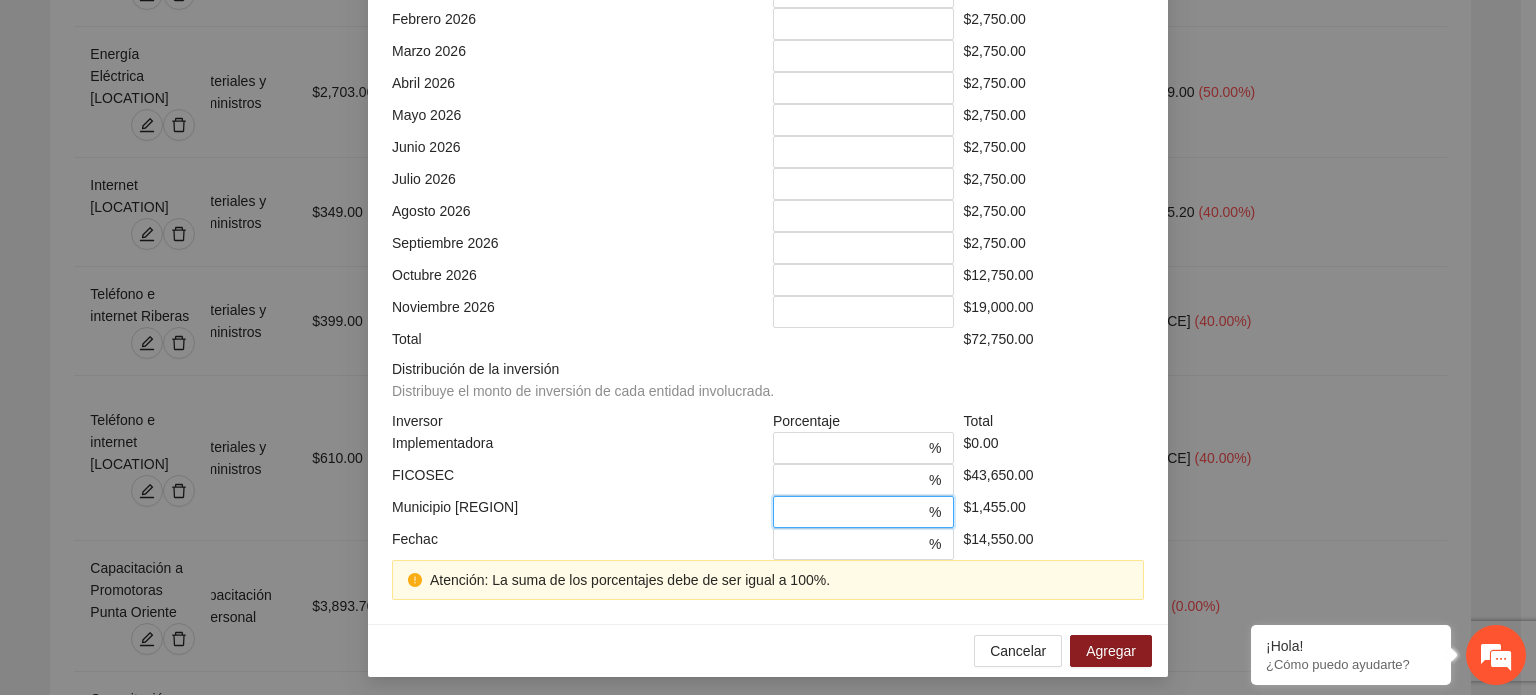 scroll, scrollTop: 573, scrollLeft: 0, axis: vertical 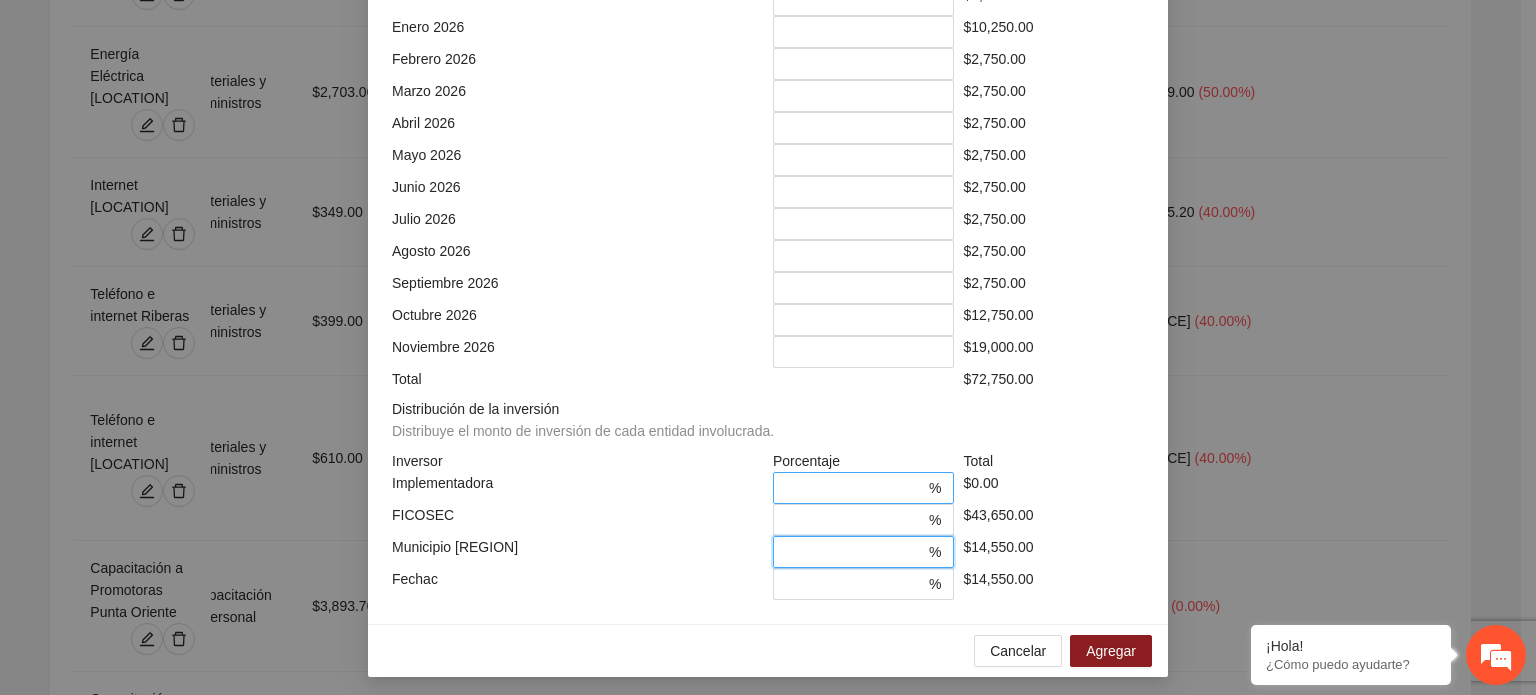 click on "*" at bounding box center (855, 488) 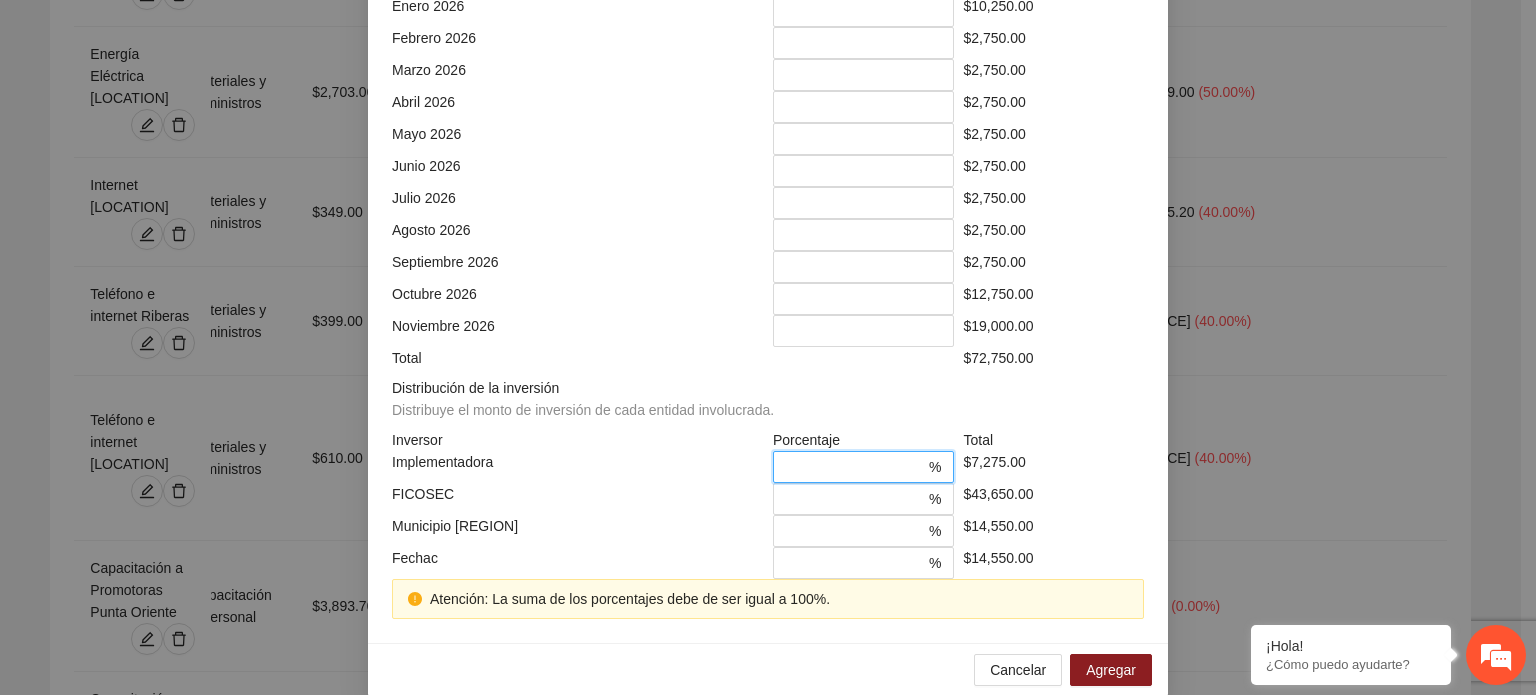 scroll, scrollTop: 613, scrollLeft: 0, axis: vertical 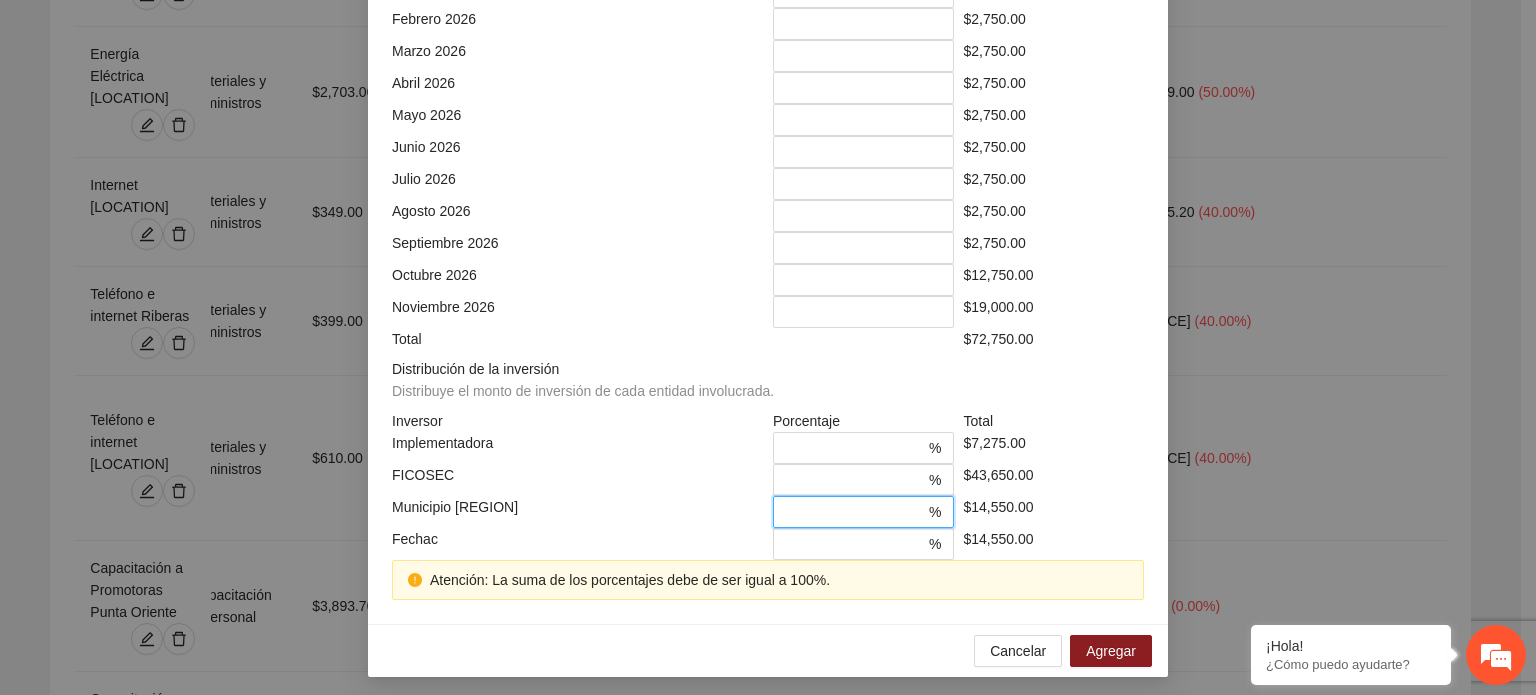 click on "**" at bounding box center [855, 512] 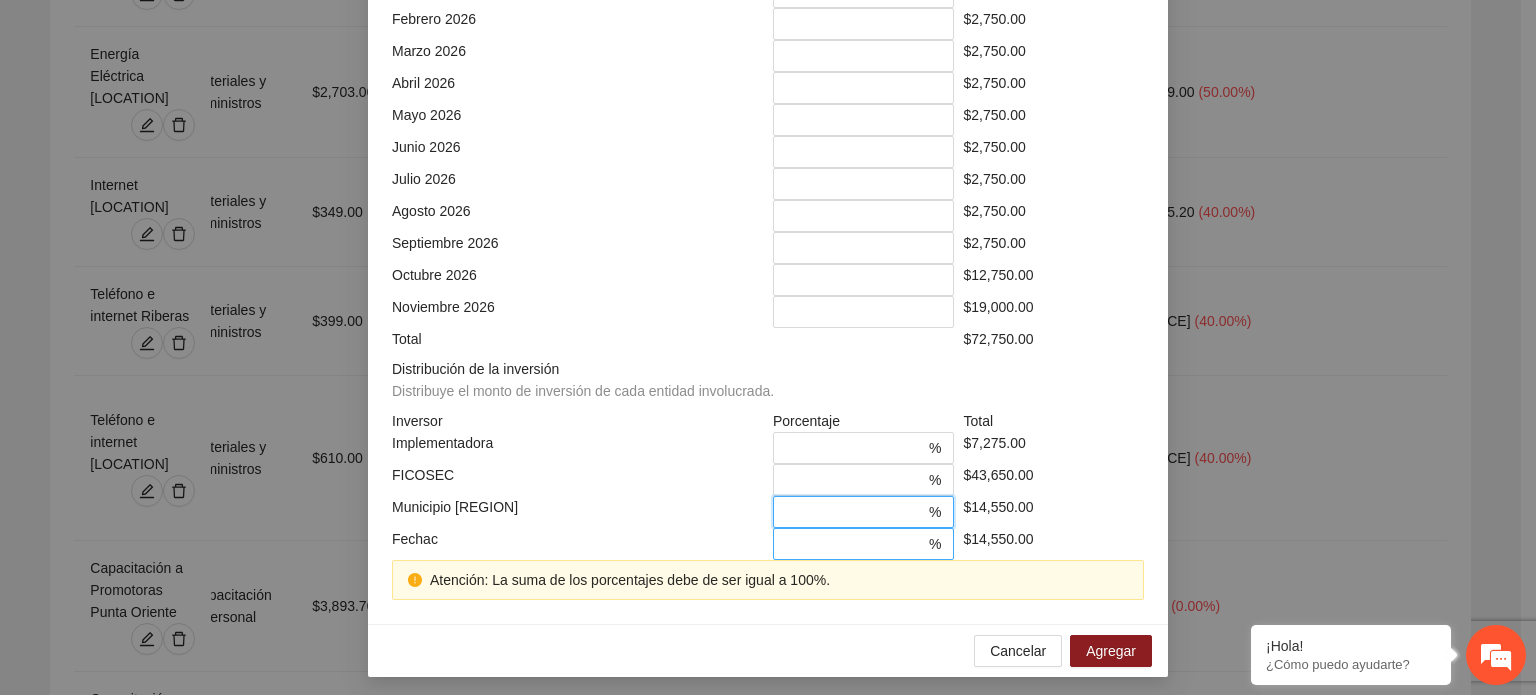 click on "**" at bounding box center (855, 544) 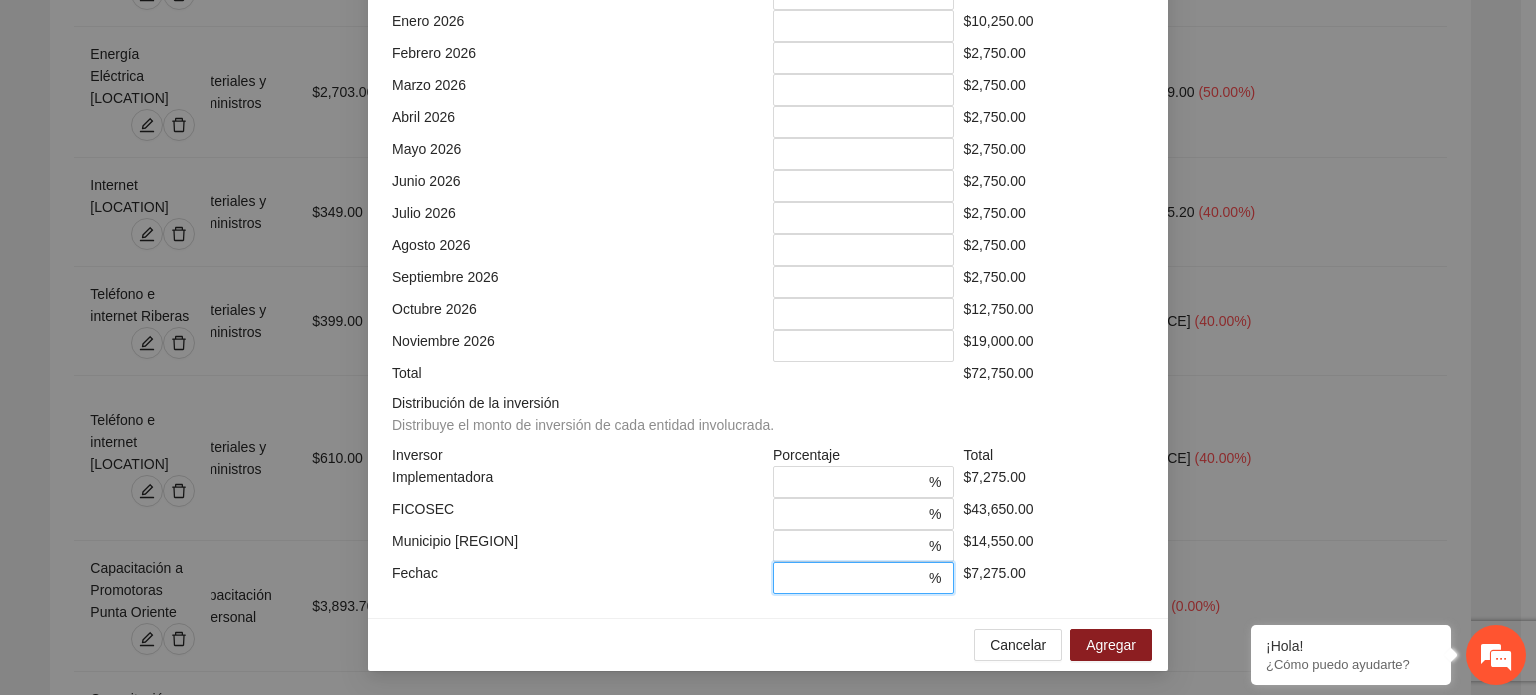 scroll, scrollTop: 573, scrollLeft: 0, axis: vertical 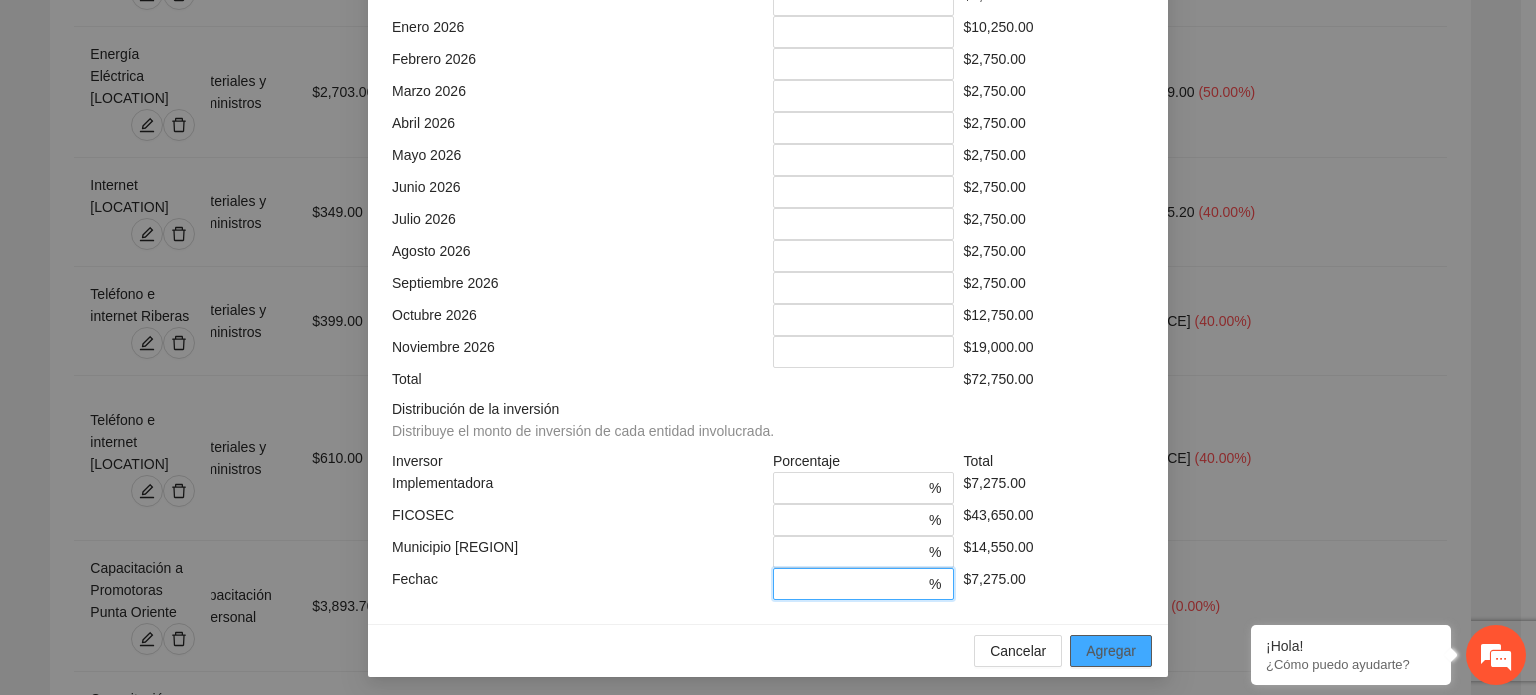 click on "Agregar" at bounding box center (1111, 651) 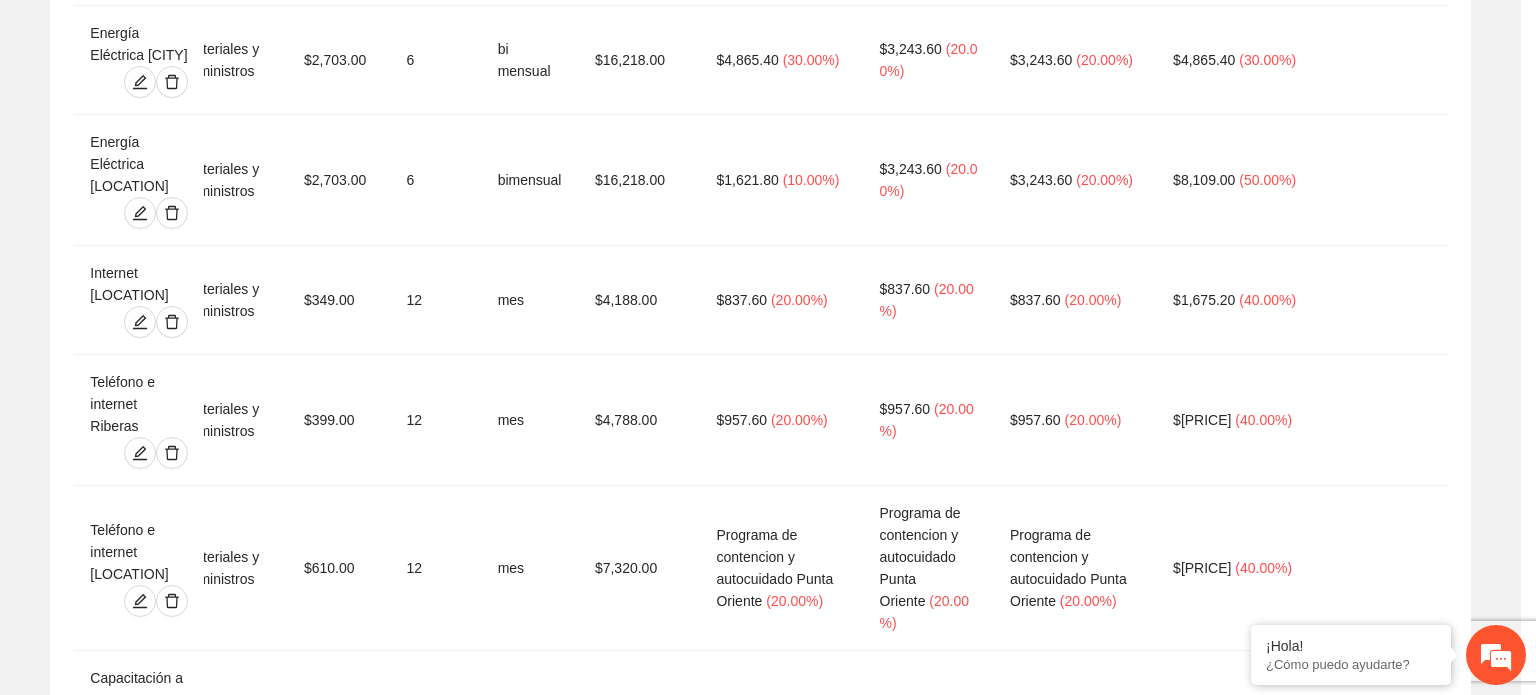 scroll, scrollTop: 473, scrollLeft: 0, axis: vertical 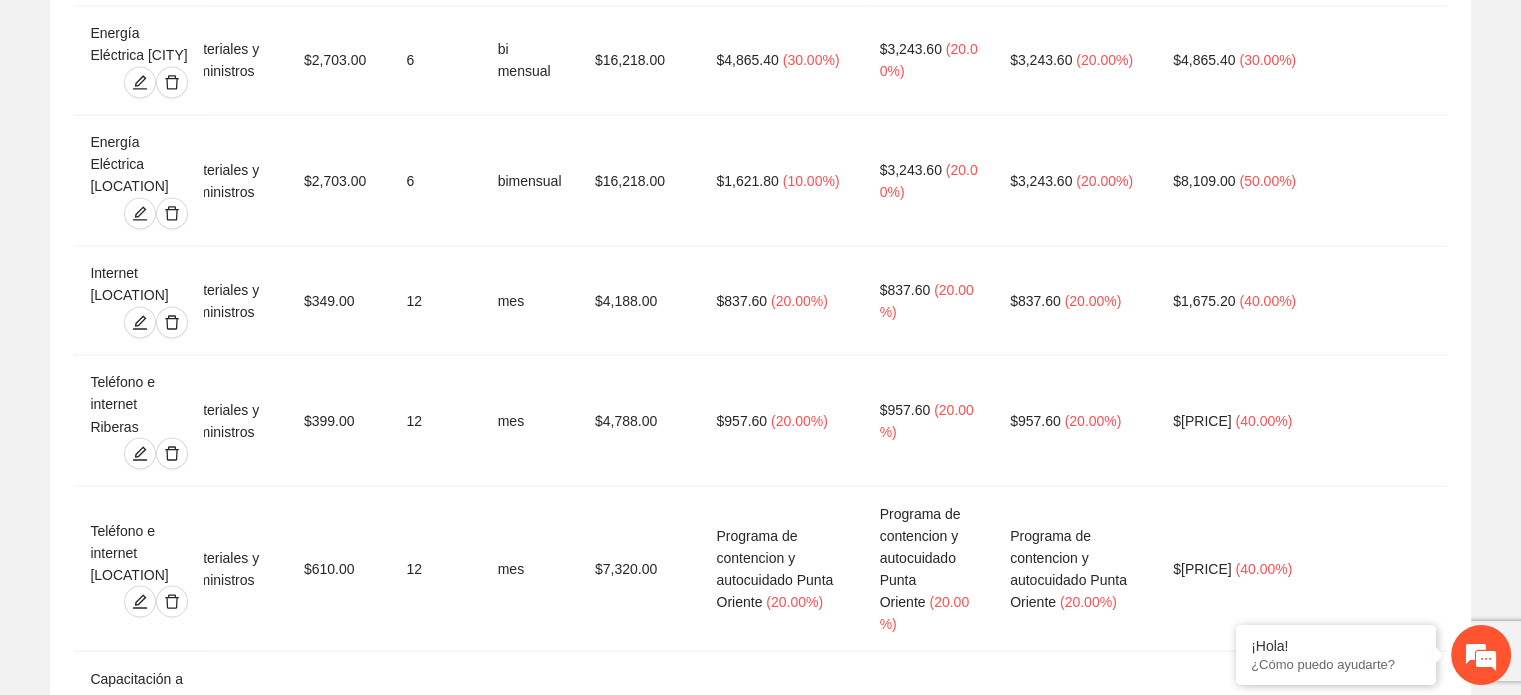 click on "Agregar concepto" at bounding box center (771, 3015) 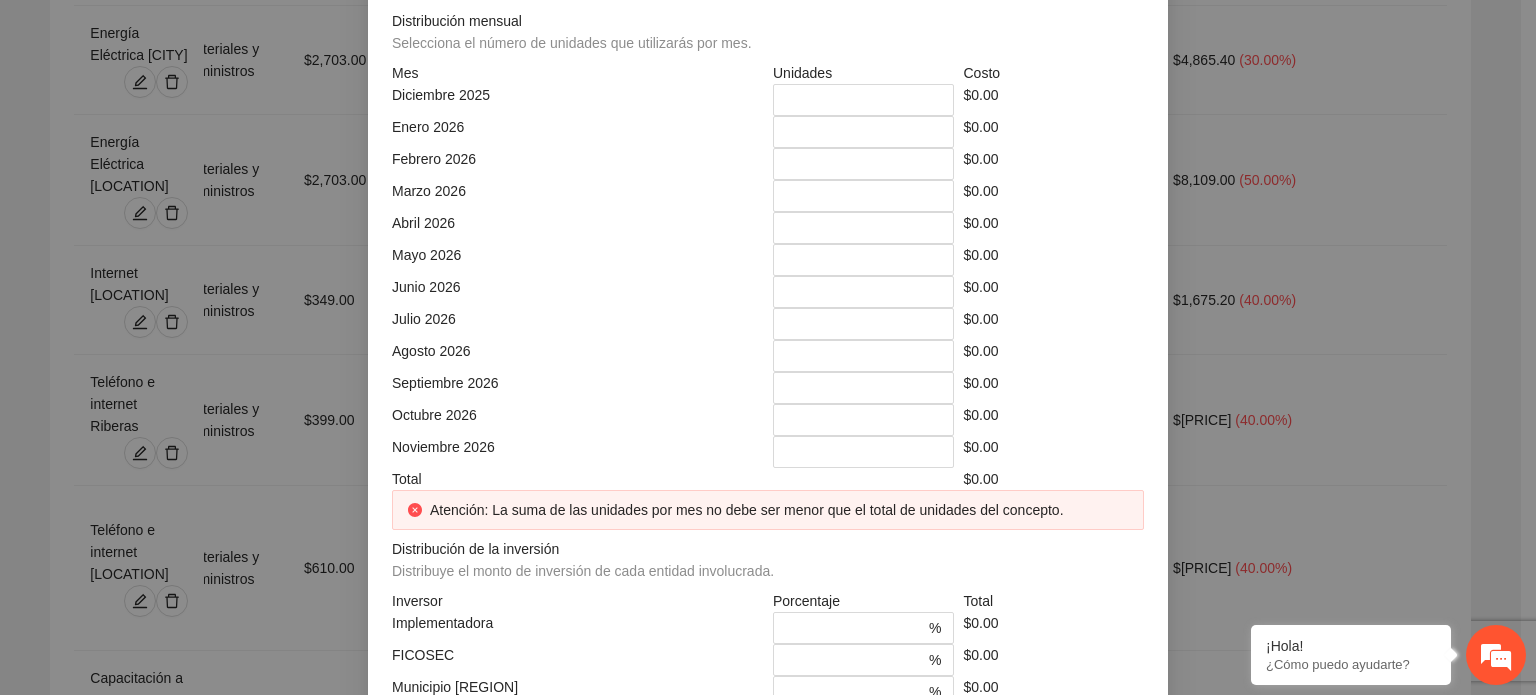 click at bounding box center (768, -248) 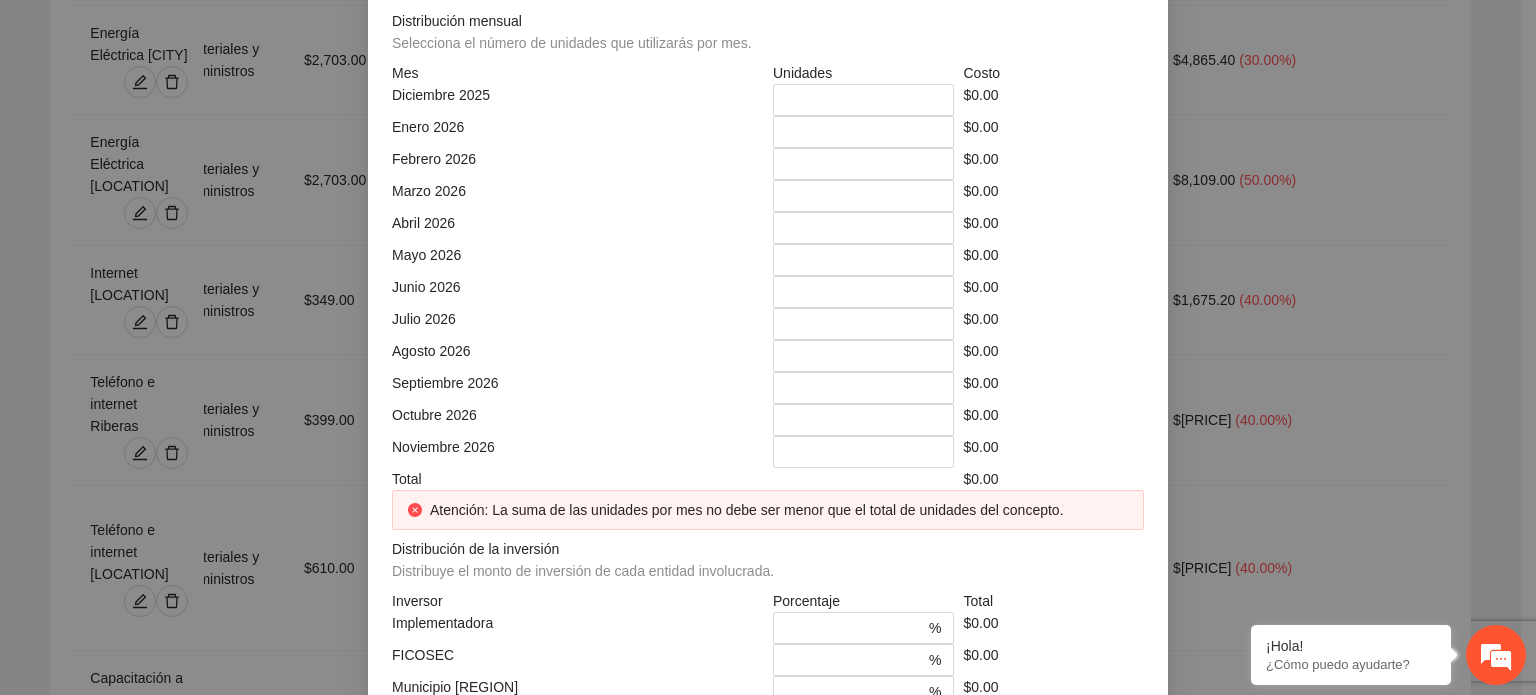 click at bounding box center [951, -178] 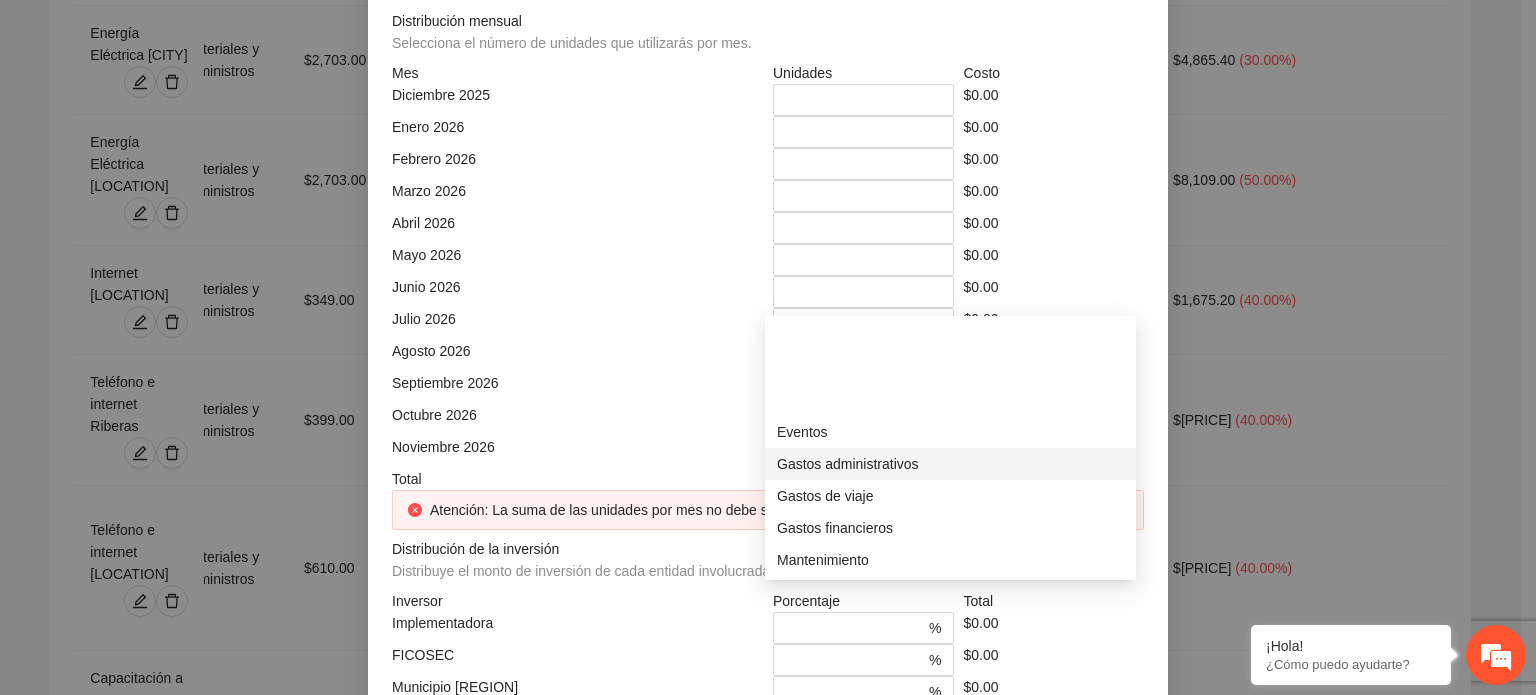 scroll, scrollTop: 192, scrollLeft: 0, axis: vertical 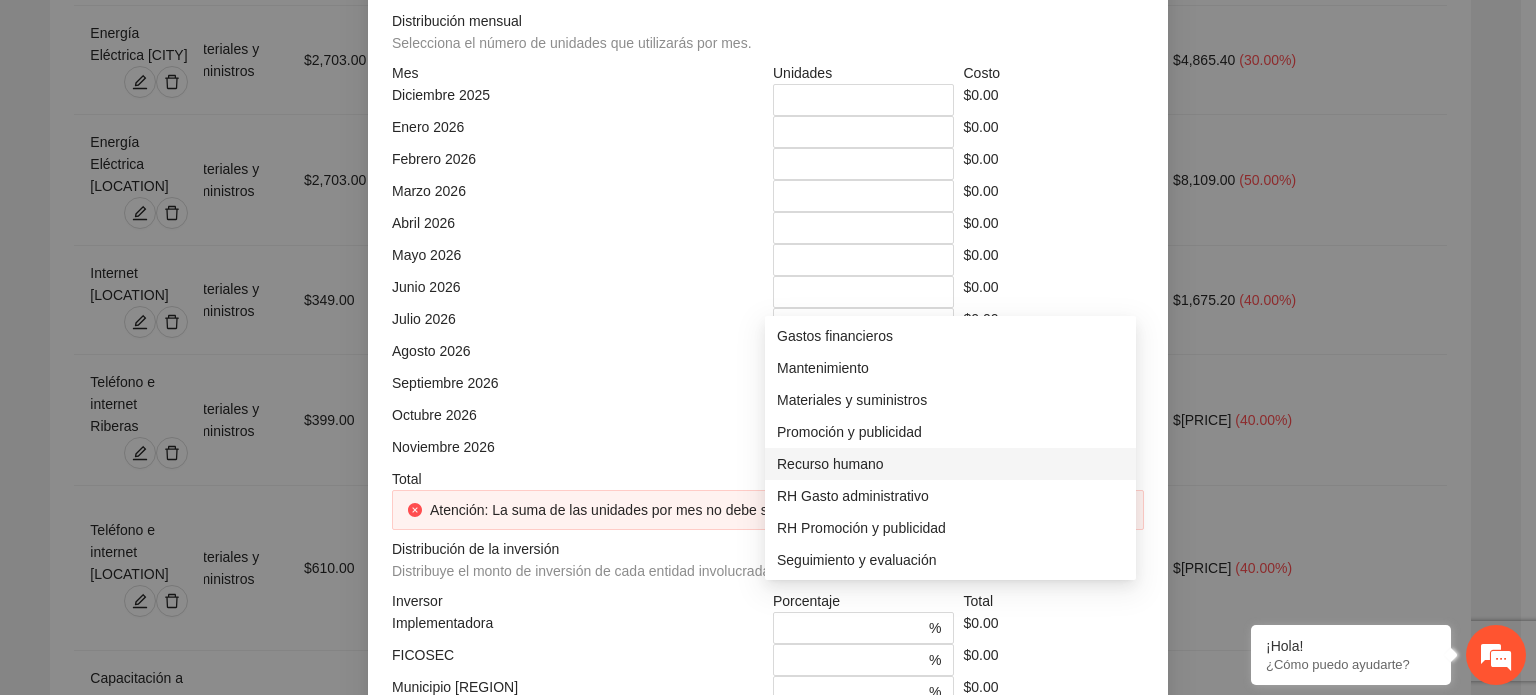 click on "Recurso humano" at bounding box center [950, 464] 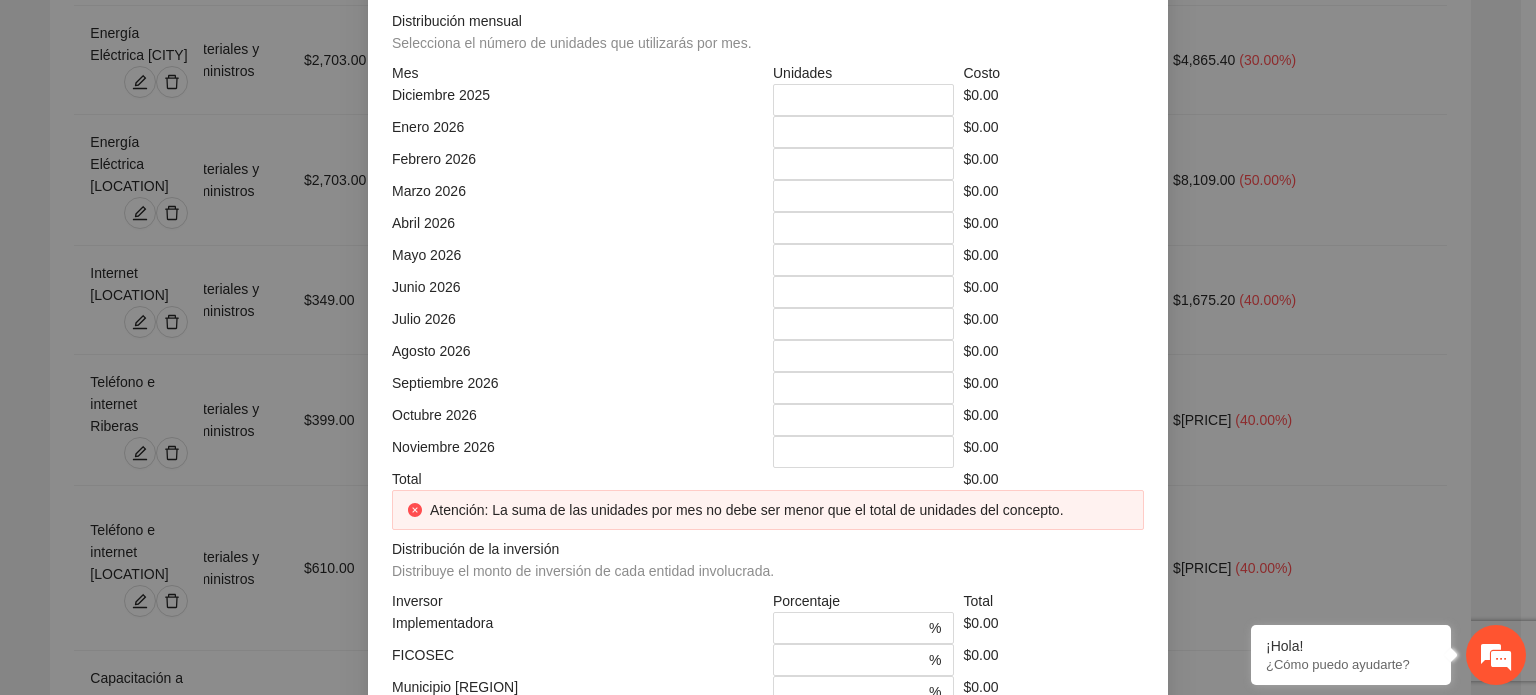 click on "Mes" at bounding box center [577, -108] 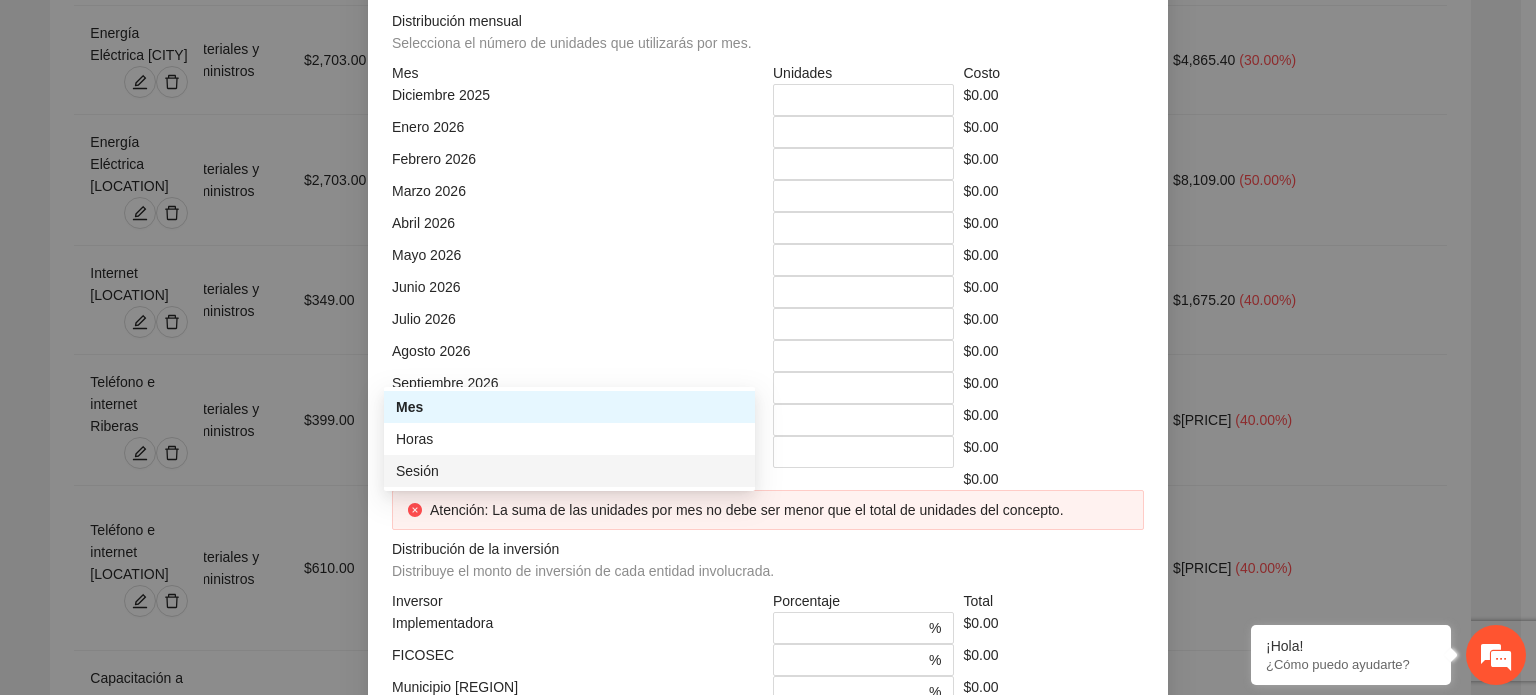 click on "Sesión" at bounding box center [569, 471] 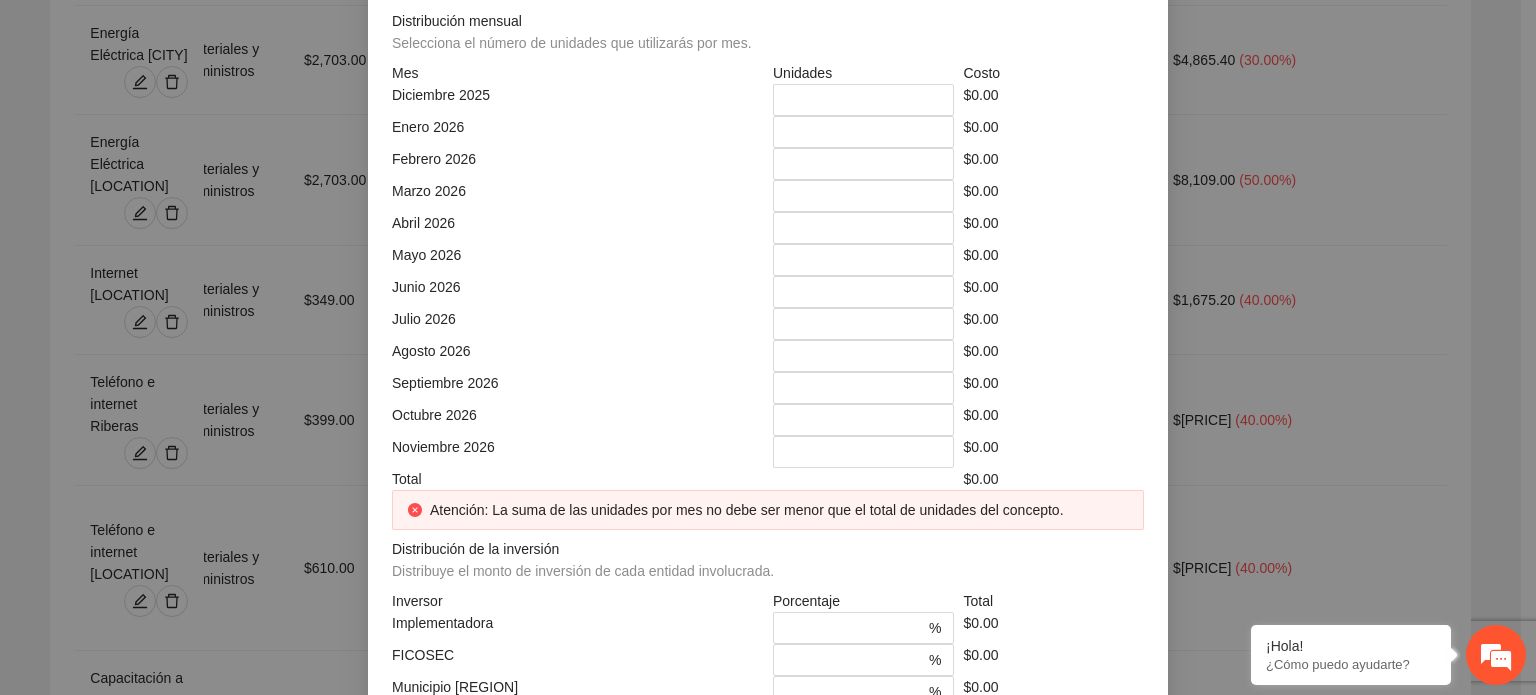 click at bounding box center [964, -108] 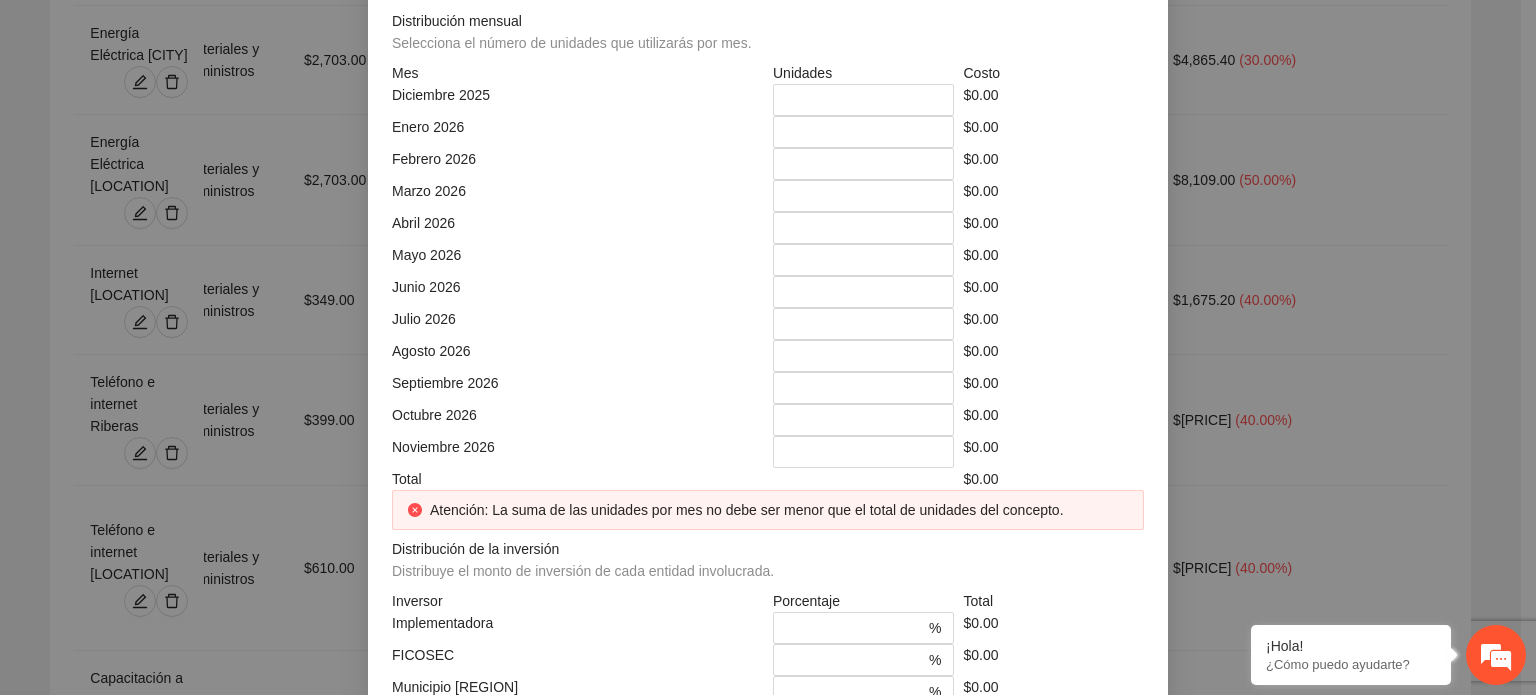 click at bounding box center [577, -38] 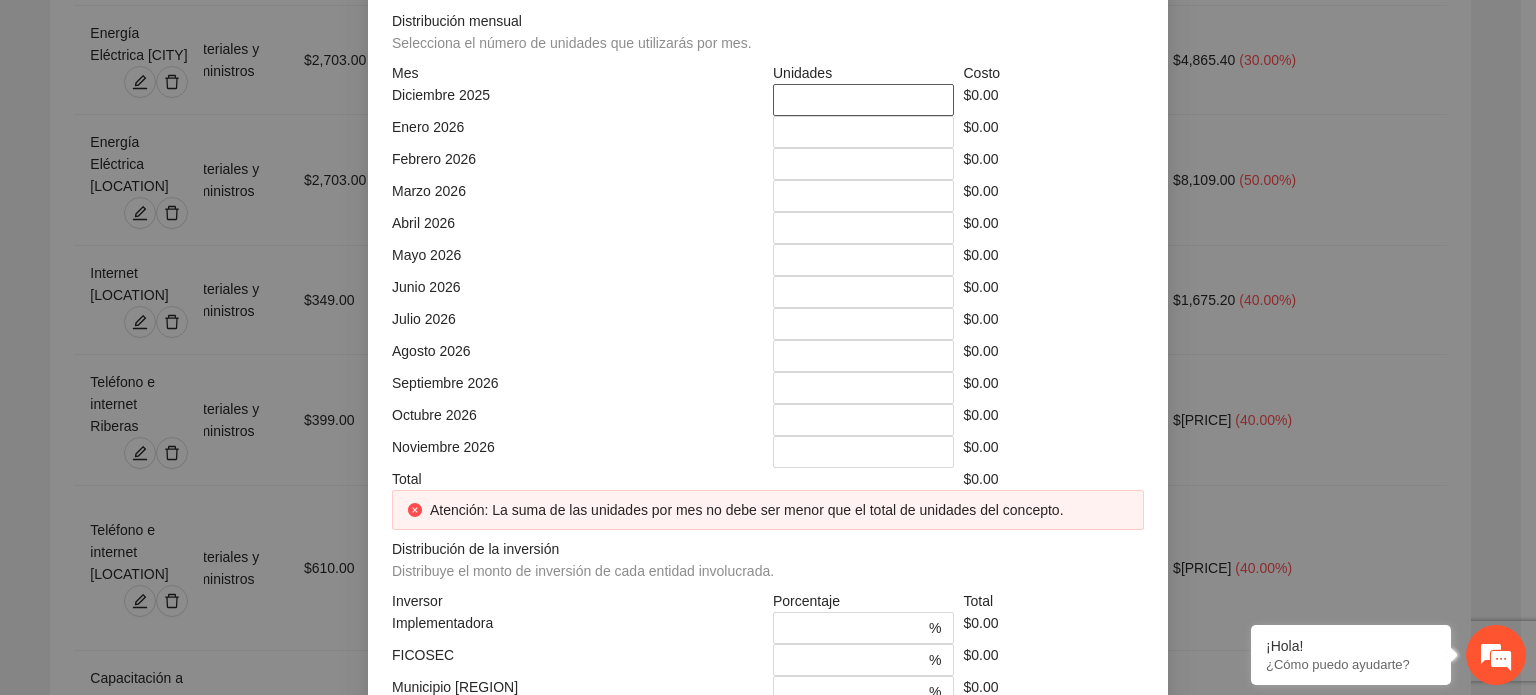 click on "*" at bounding box center (863, 100) 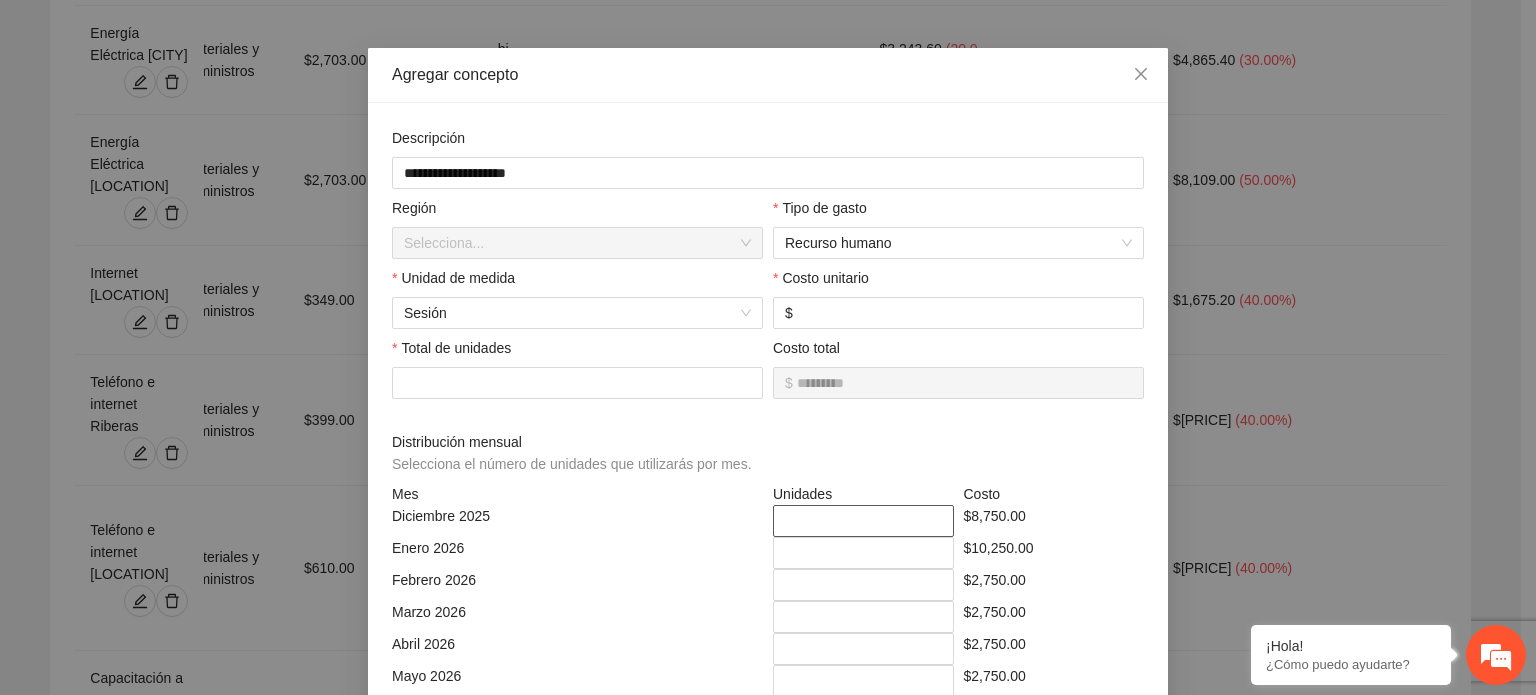 scroll, scrollTop: 416, scrollLeft: 0, axis: vertical 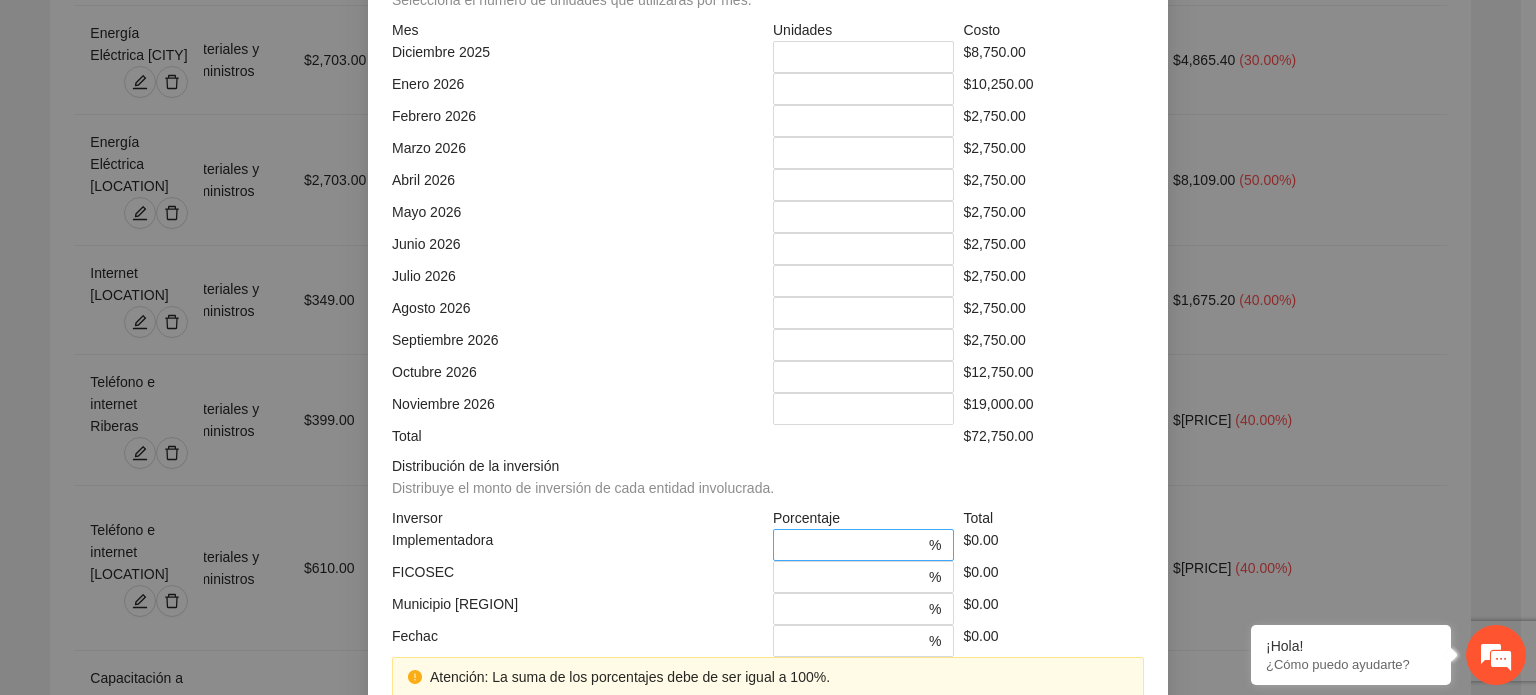 click on "* %" at bounding box center [863, 545] 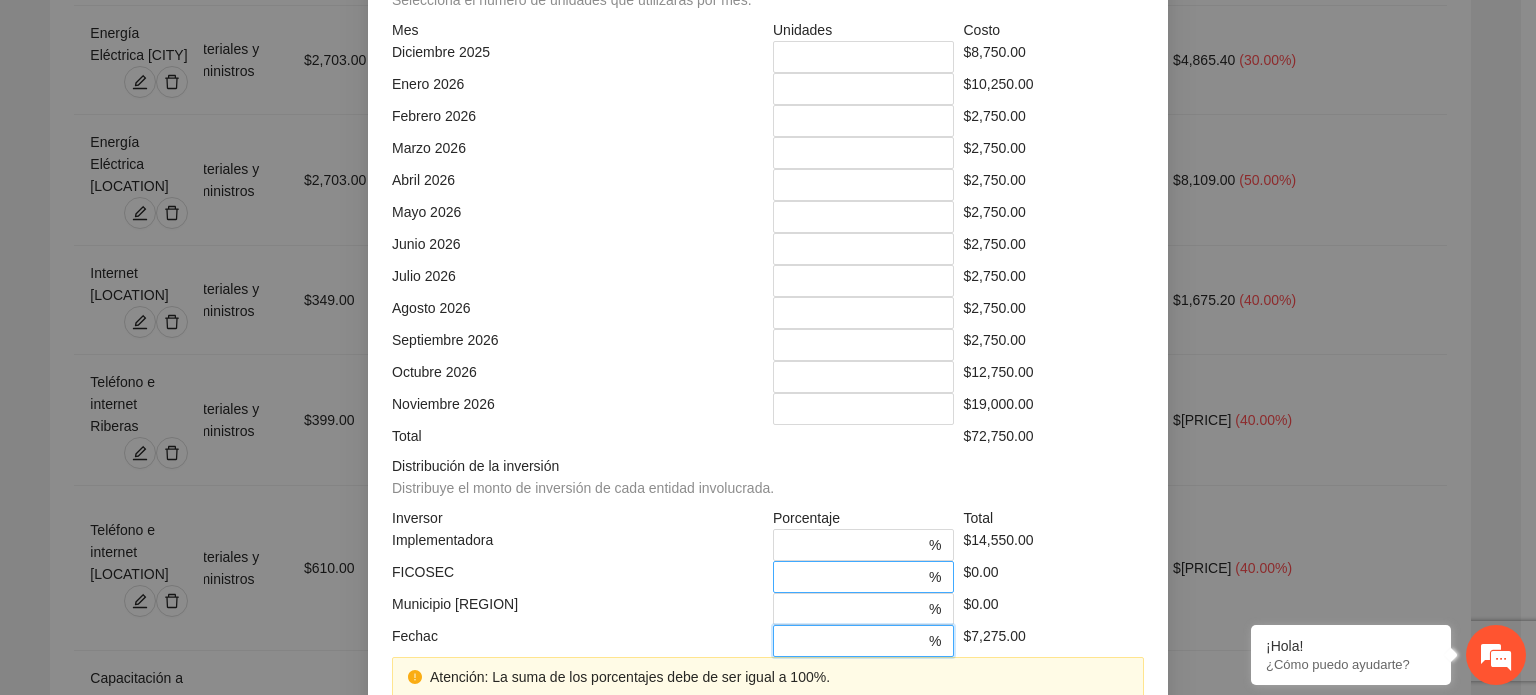 click on "*" at bounding box center [855, 577] 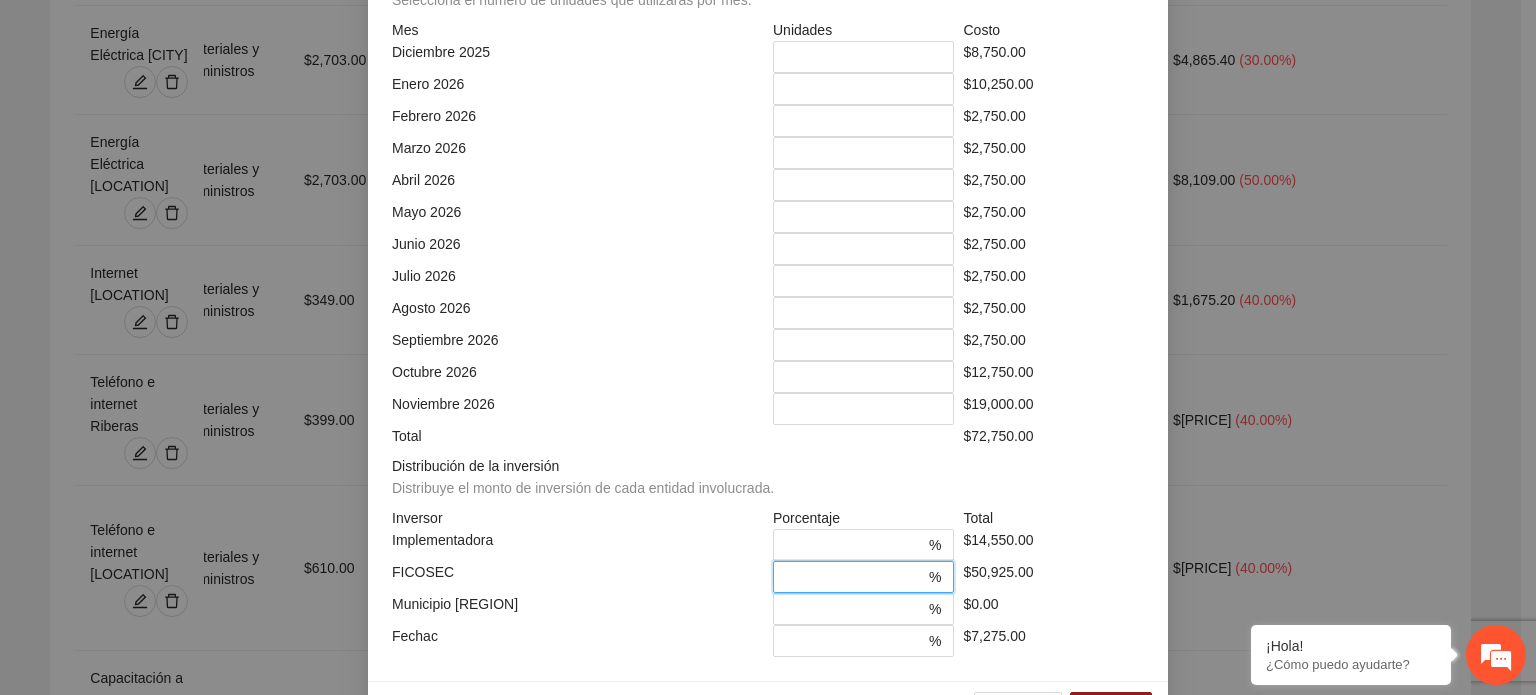 click on "**" at bounding box center (855, 577) 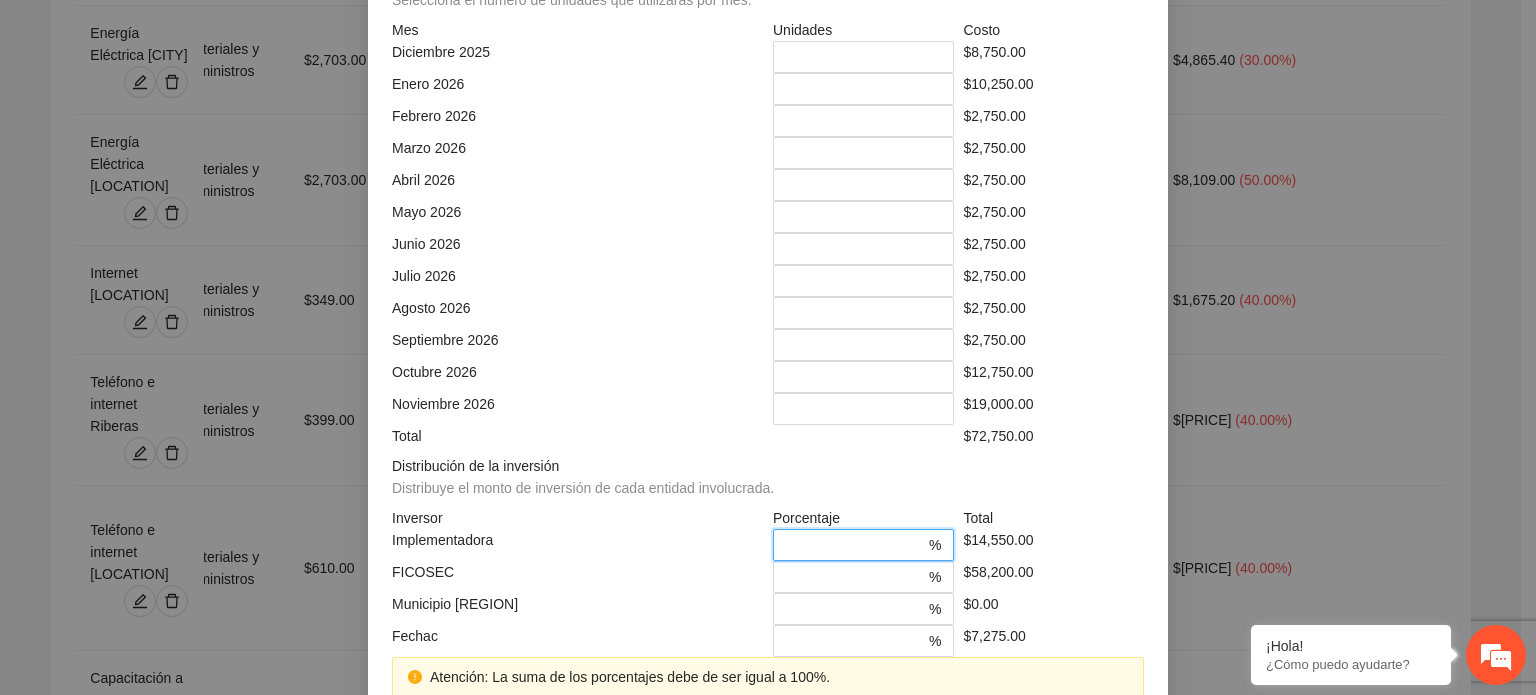 click on "**" at bounding box center (855, 545) 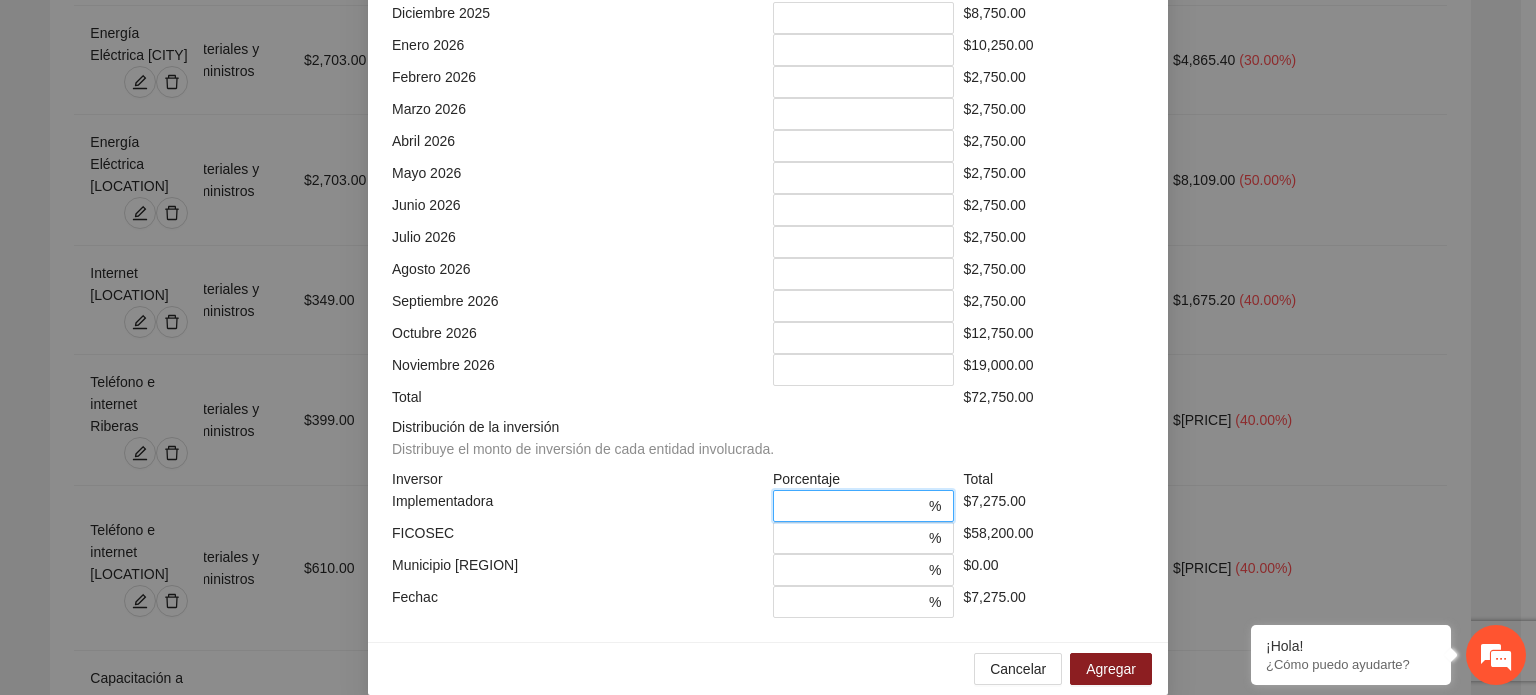 scroll, scrollTop: 573, scrollLeft: 0, axis: vertical 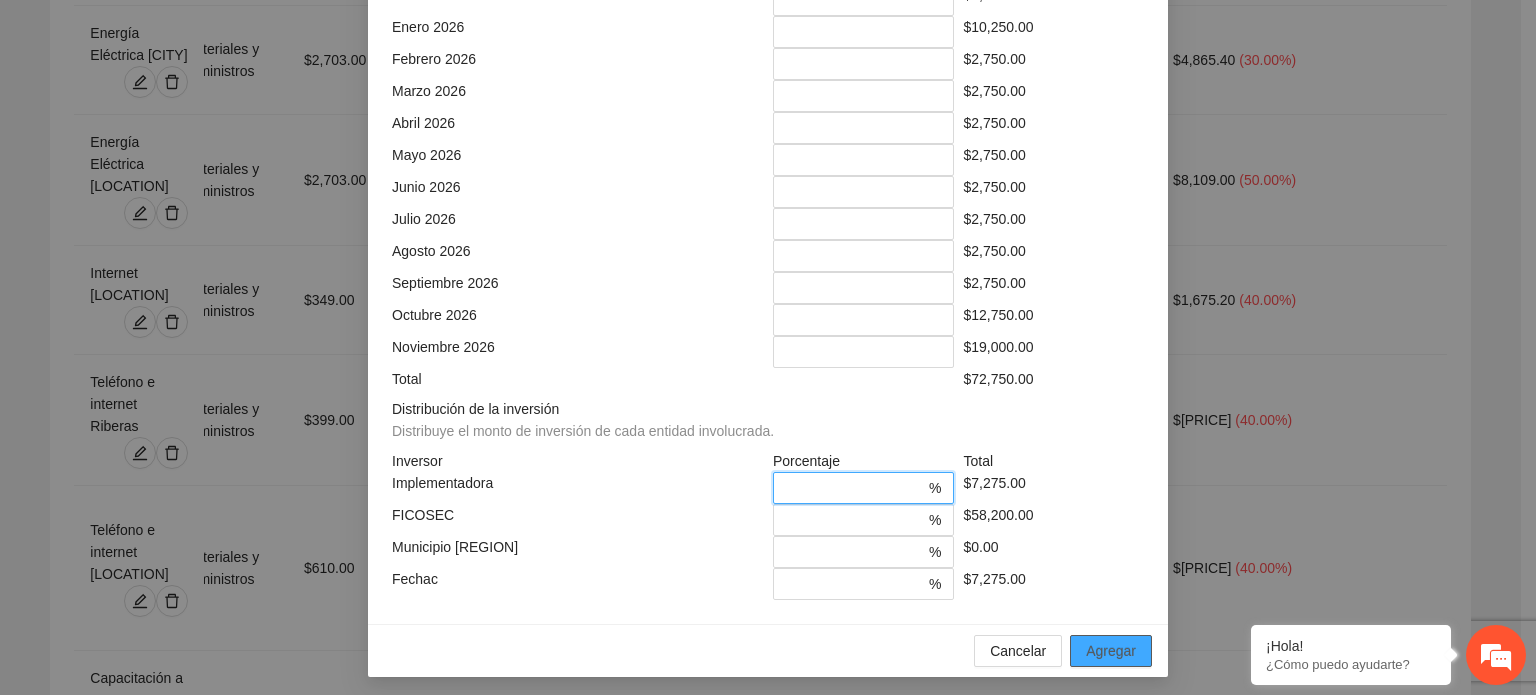 click on "Agregar" at bounding box center [1111, 651] 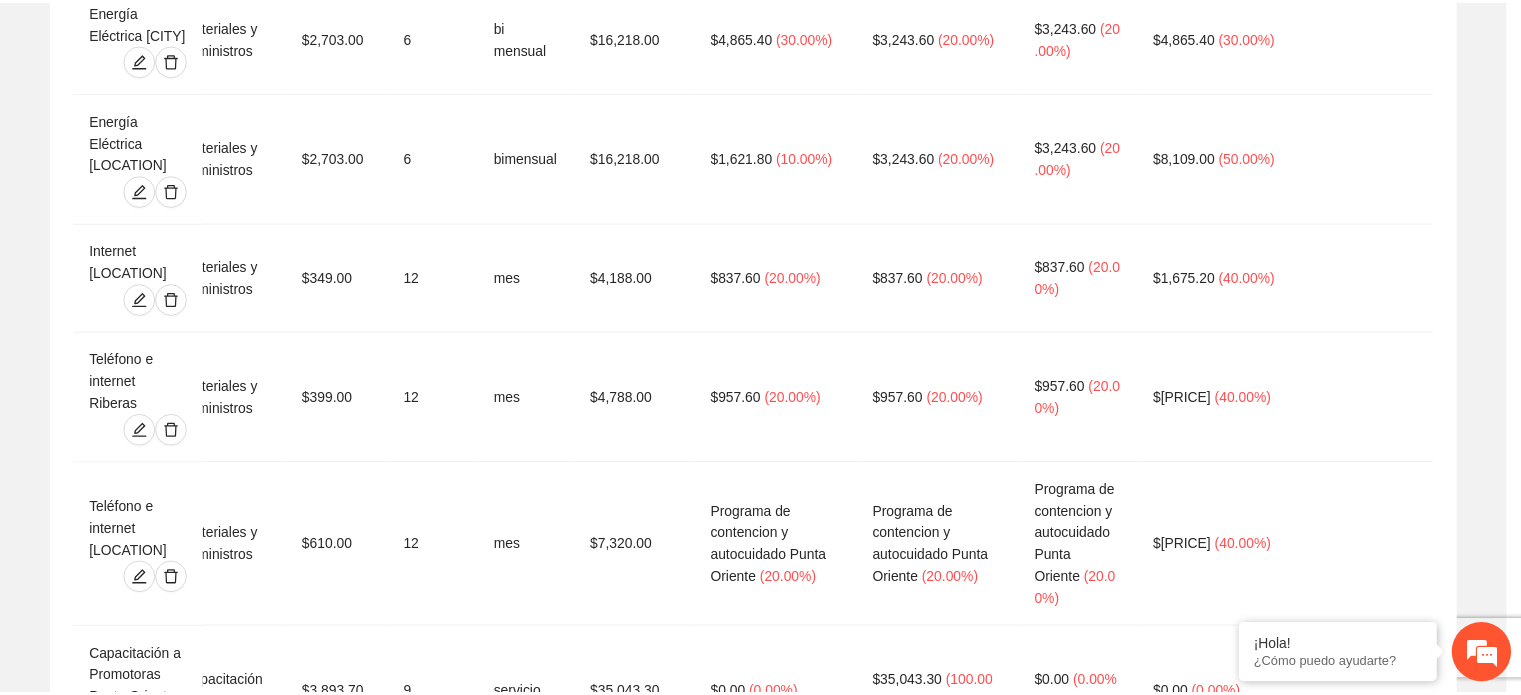 scroll, scrollTop: 473, scrollLeft: 0, axis: vertical 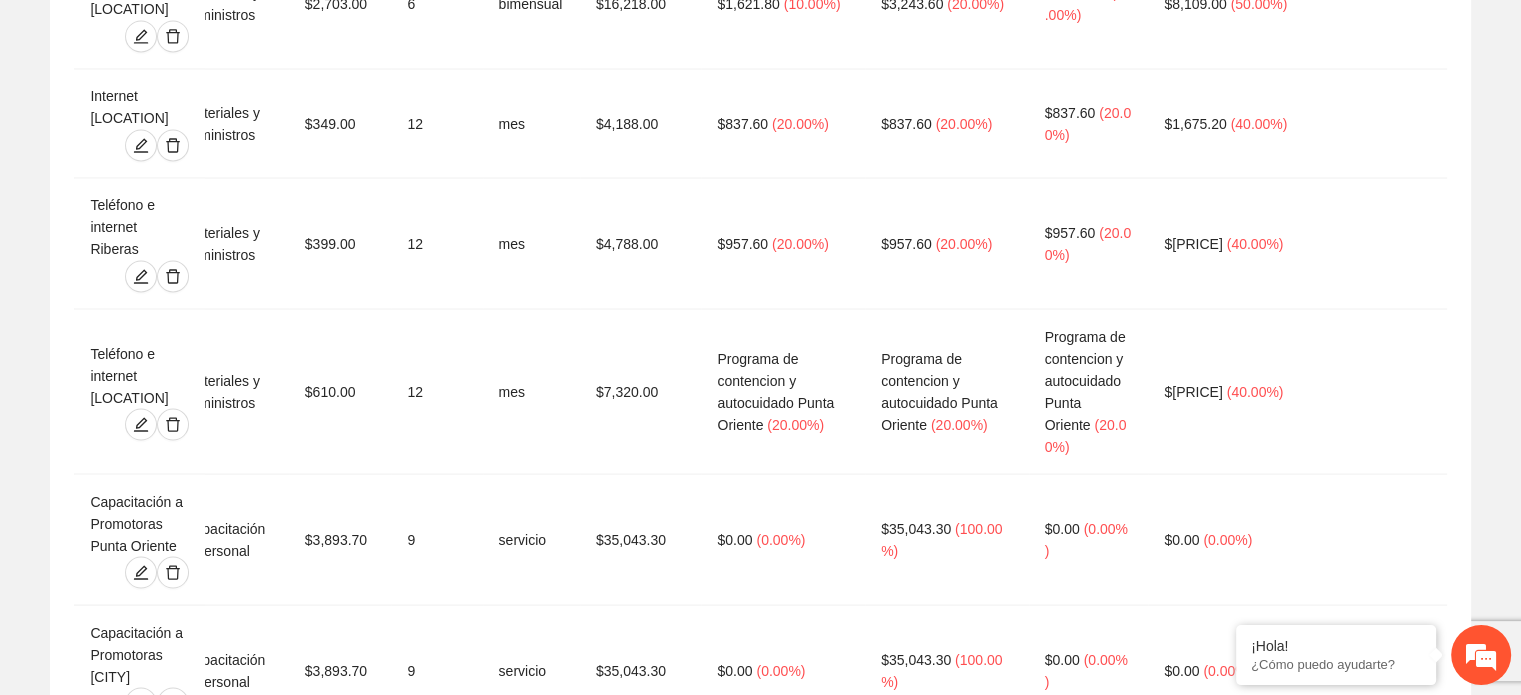 click on "Agregar concepto" at bounding box center [760, 2948] 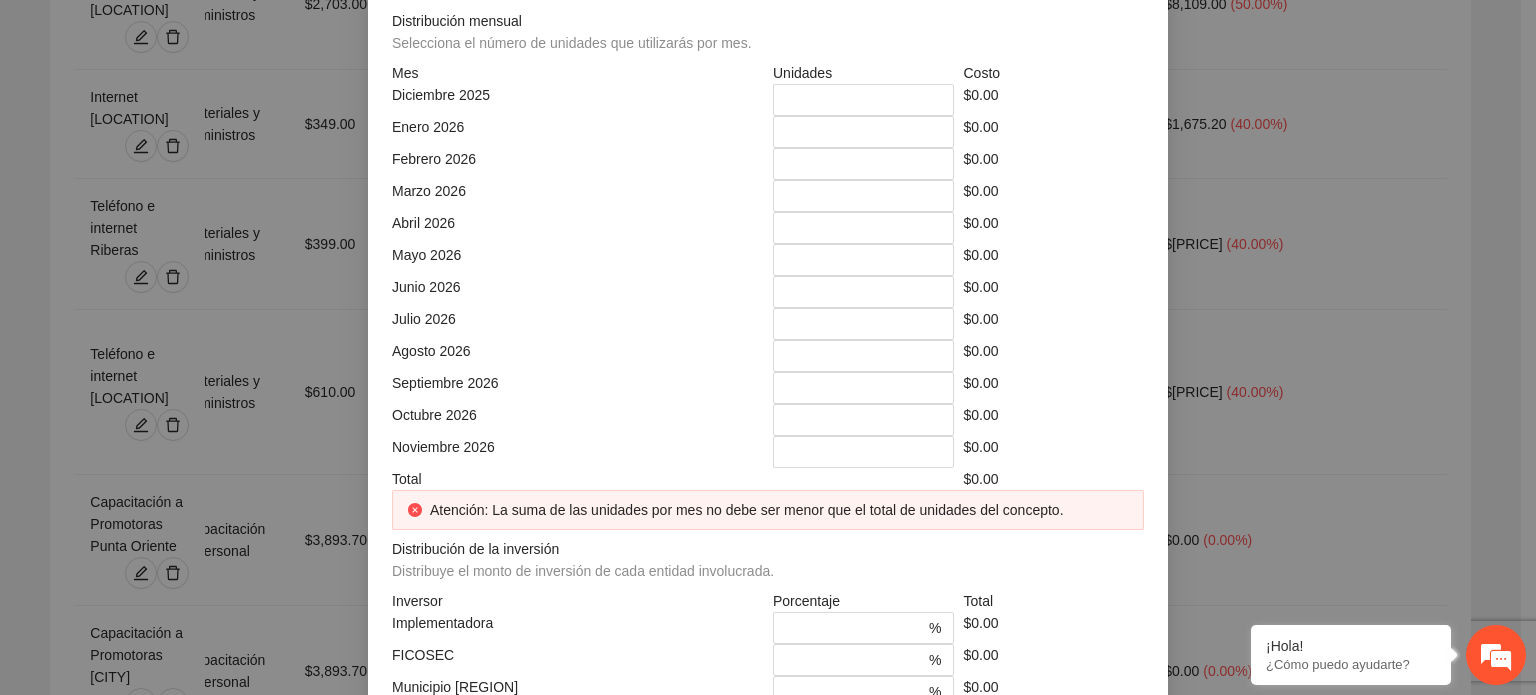 click at bounding box center [768, -248] 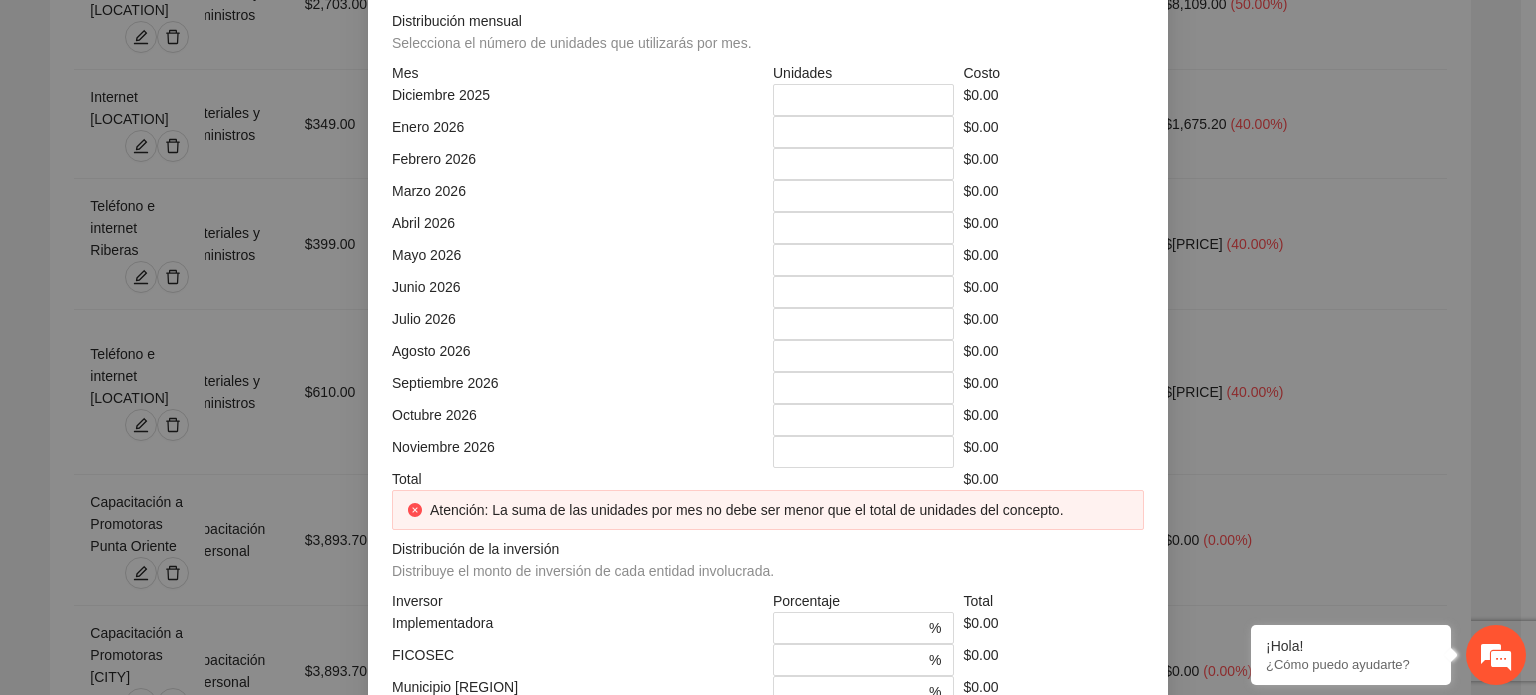 click at bounding box center (951, -178) 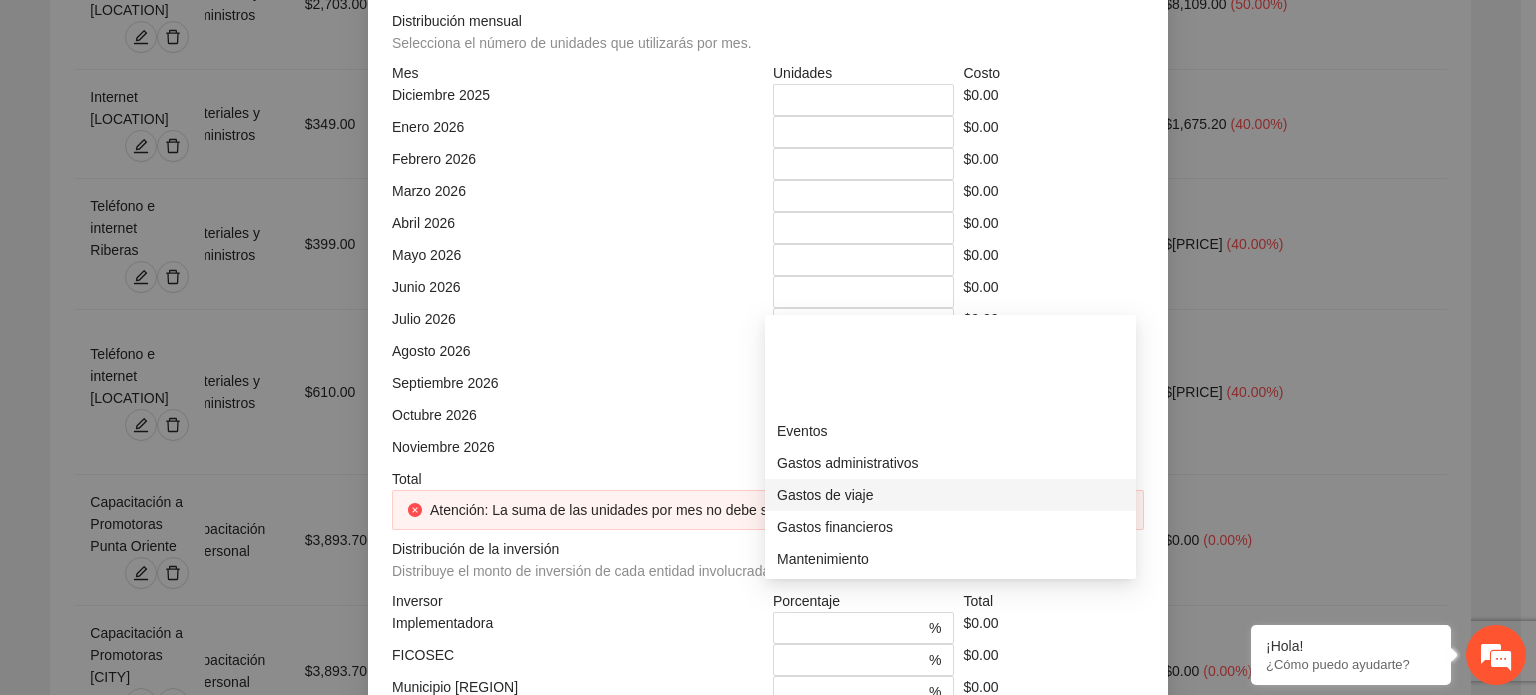 scroll, scrollTop: 184, scrollLeft: 0, axis: vertical 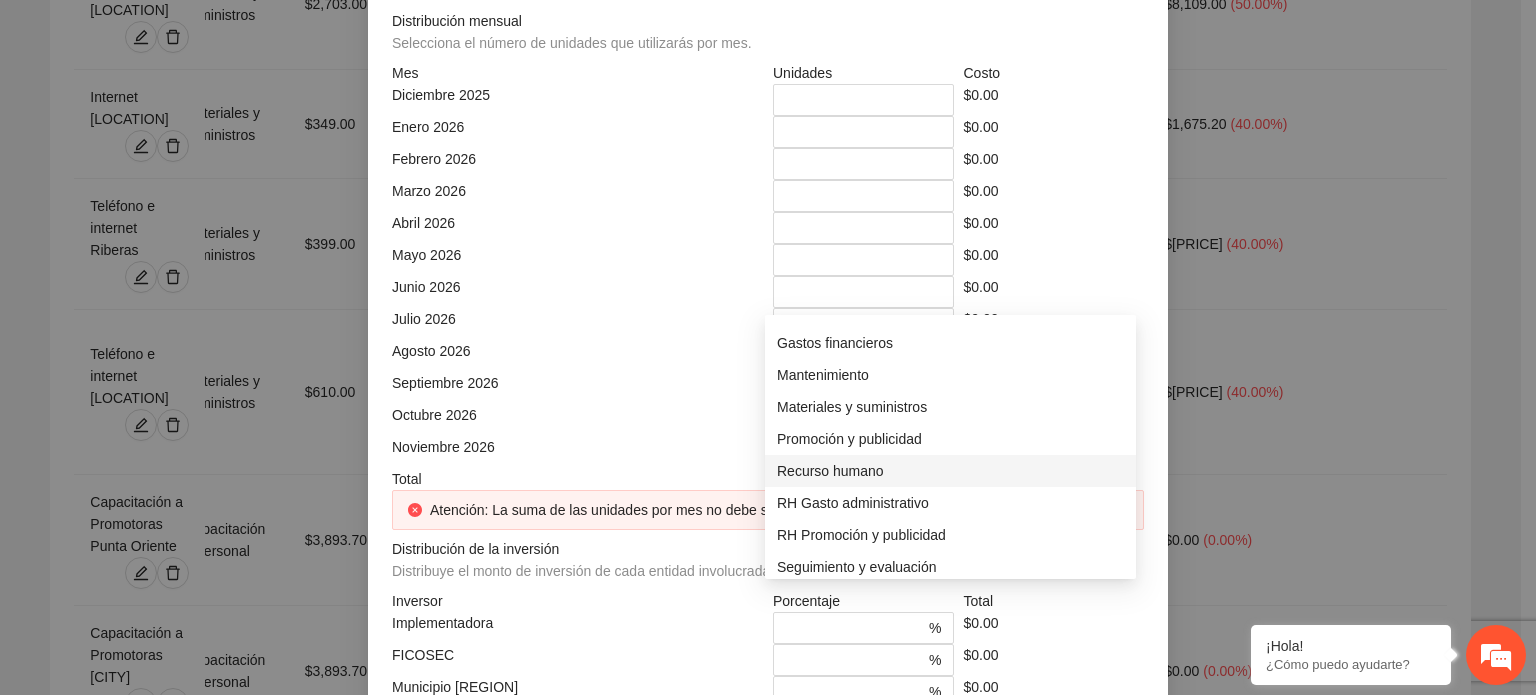 click on "Recurso humano" at bounding box center [950, 471] 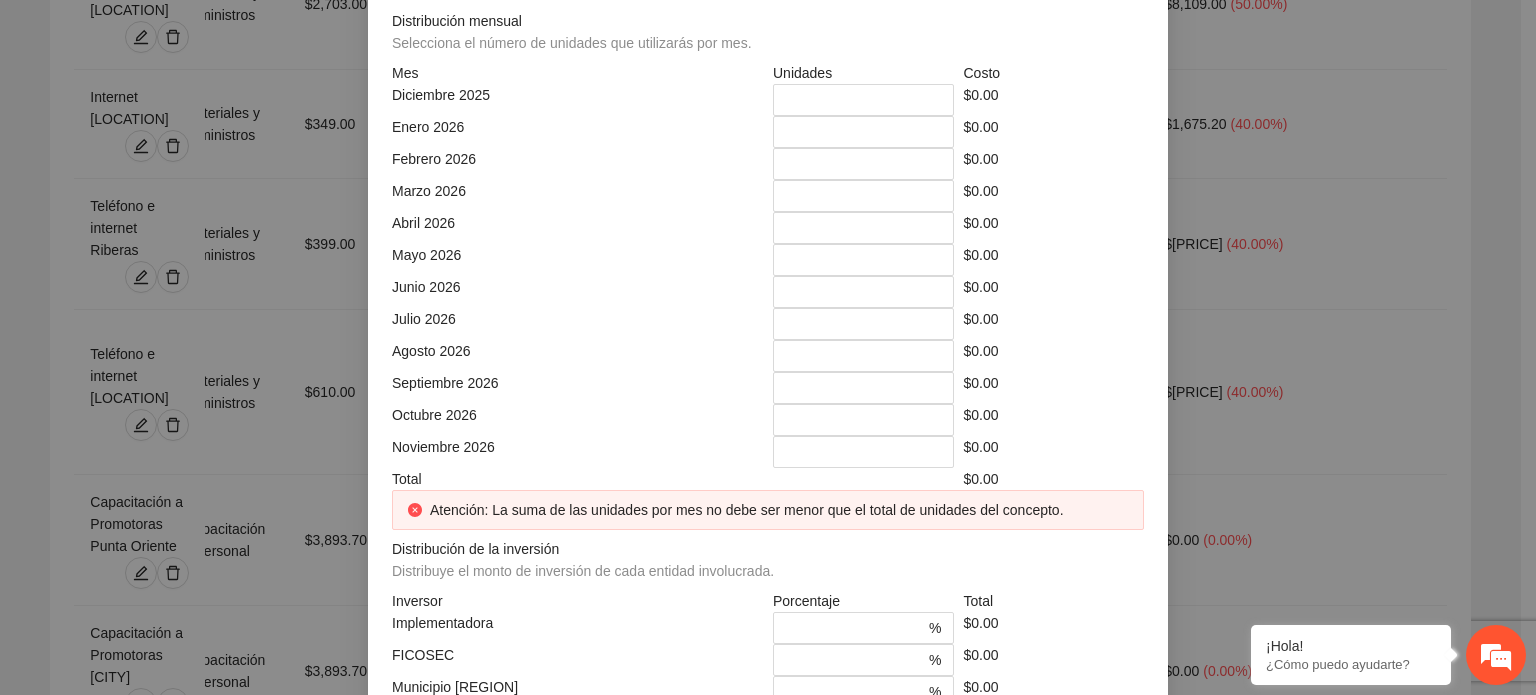 click at bounding box center [964, -108] 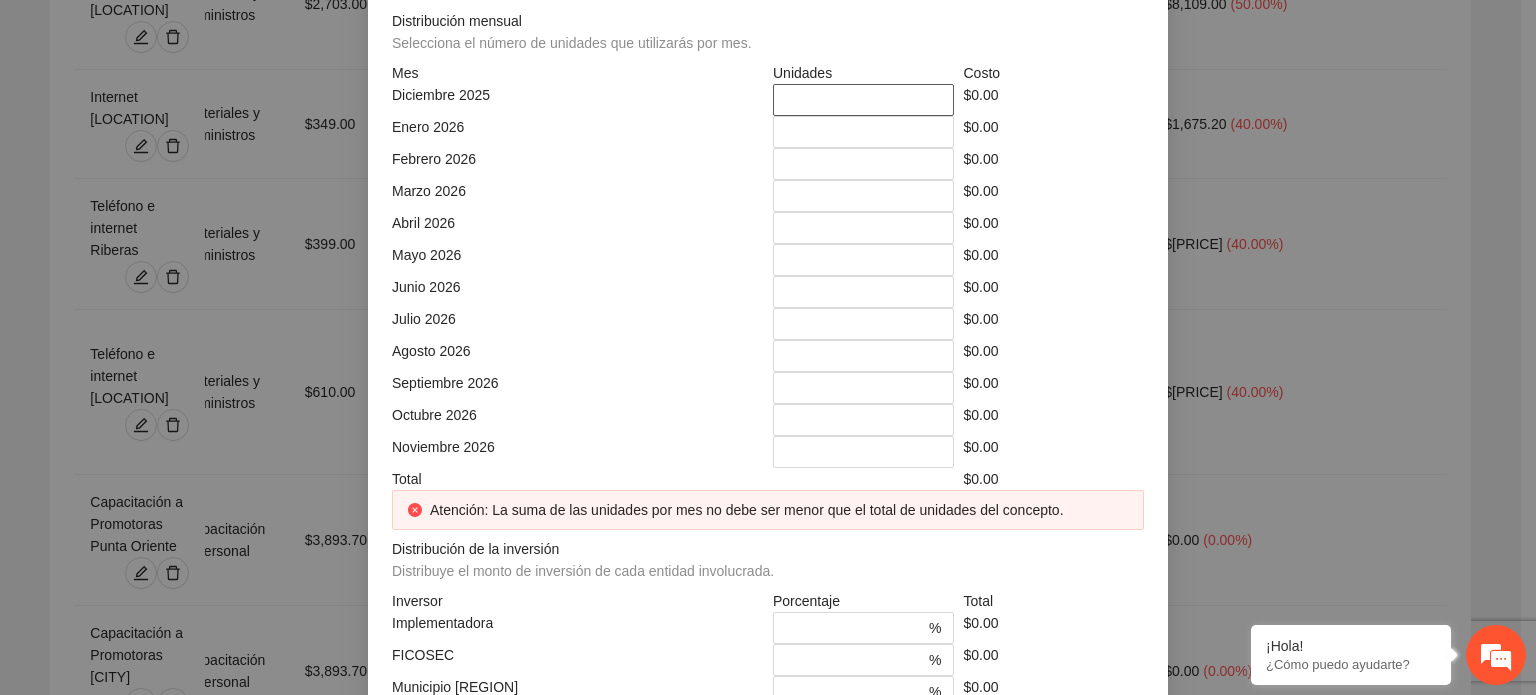 click on "*" at bounding box center [863, 100] 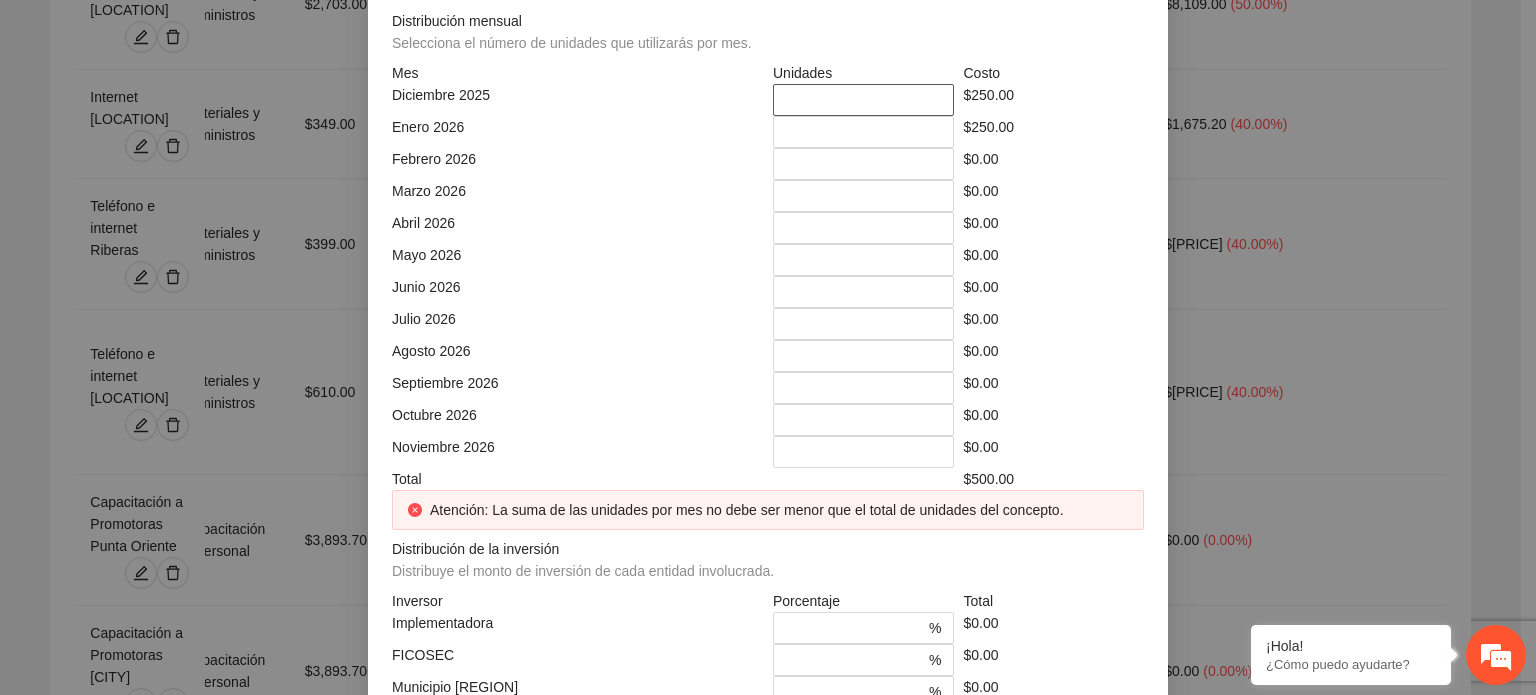 click on "*" at bounding box center (863, 100) 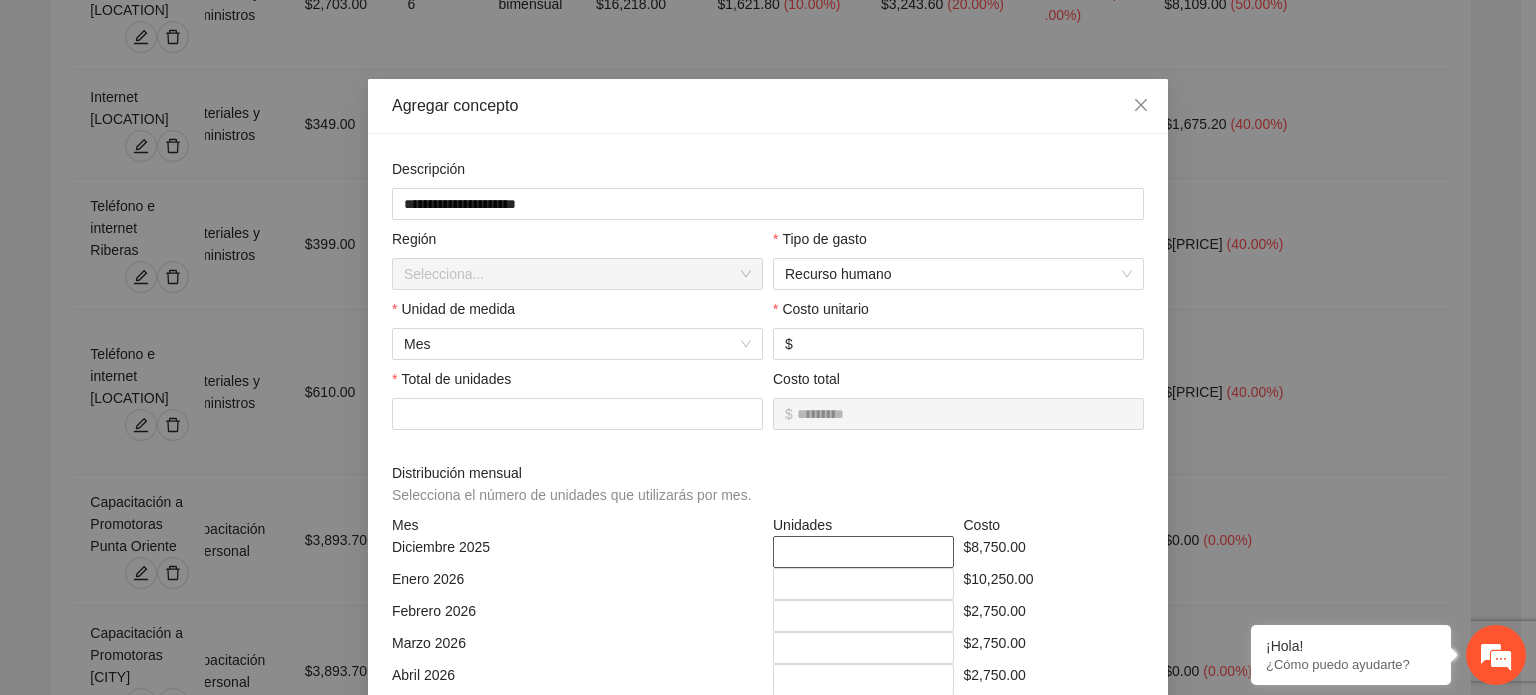 scroll, scrollTop: 52, scrollLeft: 0, axis: vertical 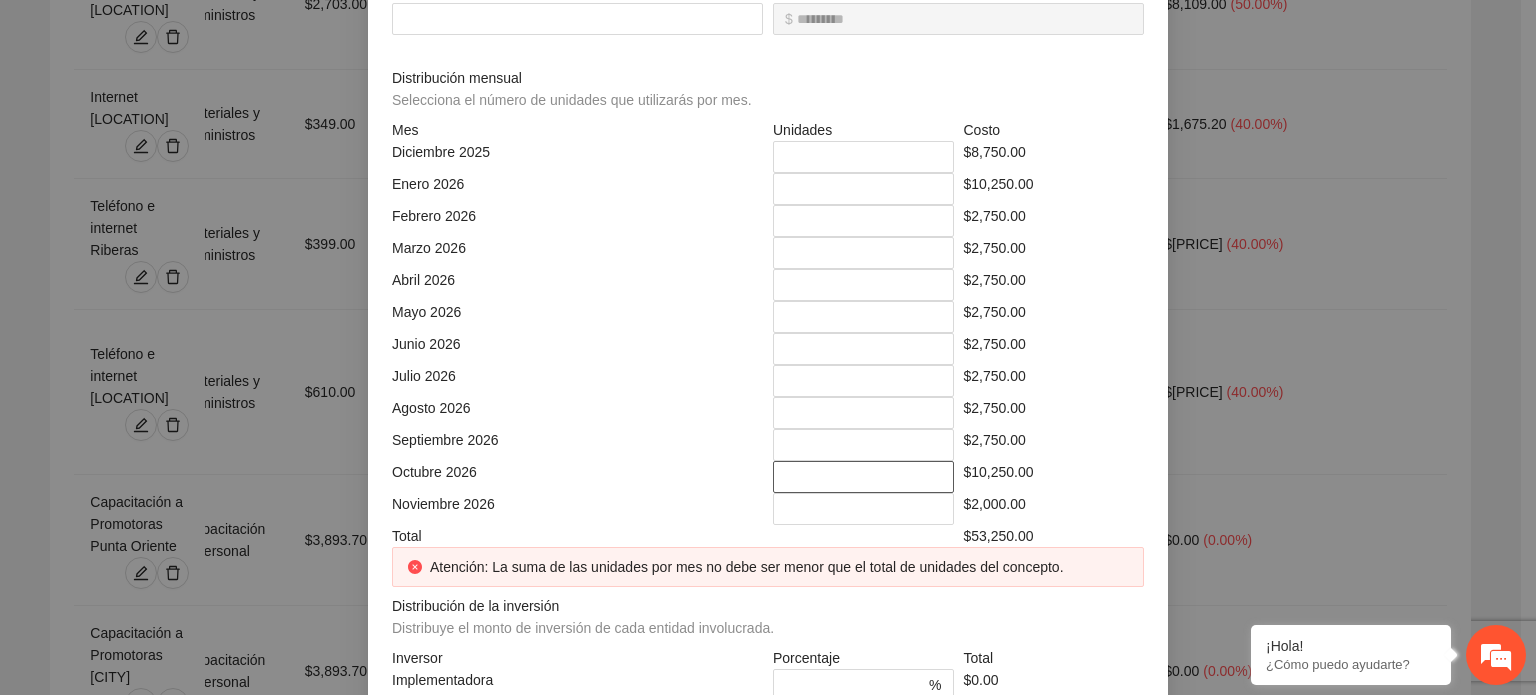 click on "**" at bounding box center [863, 477] 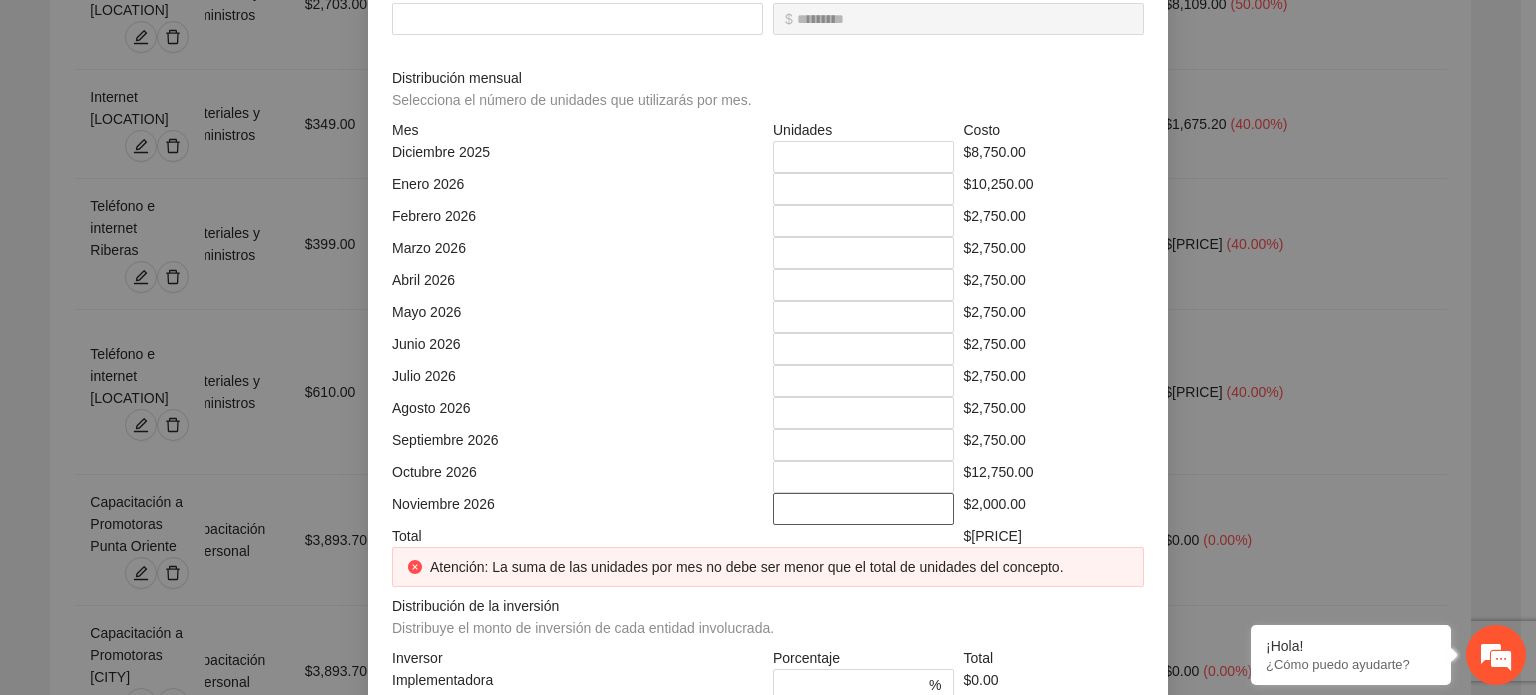 click on "*" at bounding box center [863, 509] 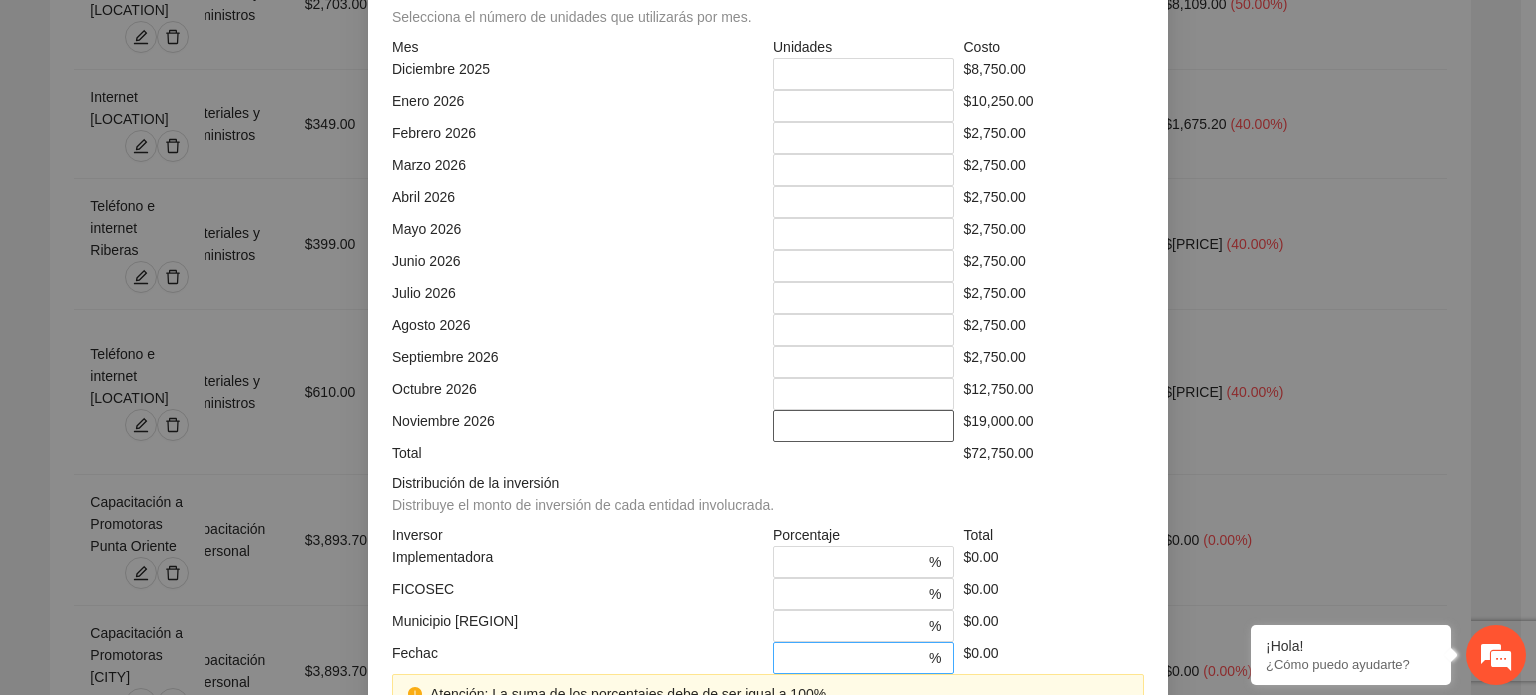 scroll, scrollTop: 613, scrollLeft: 0, axis: vertical 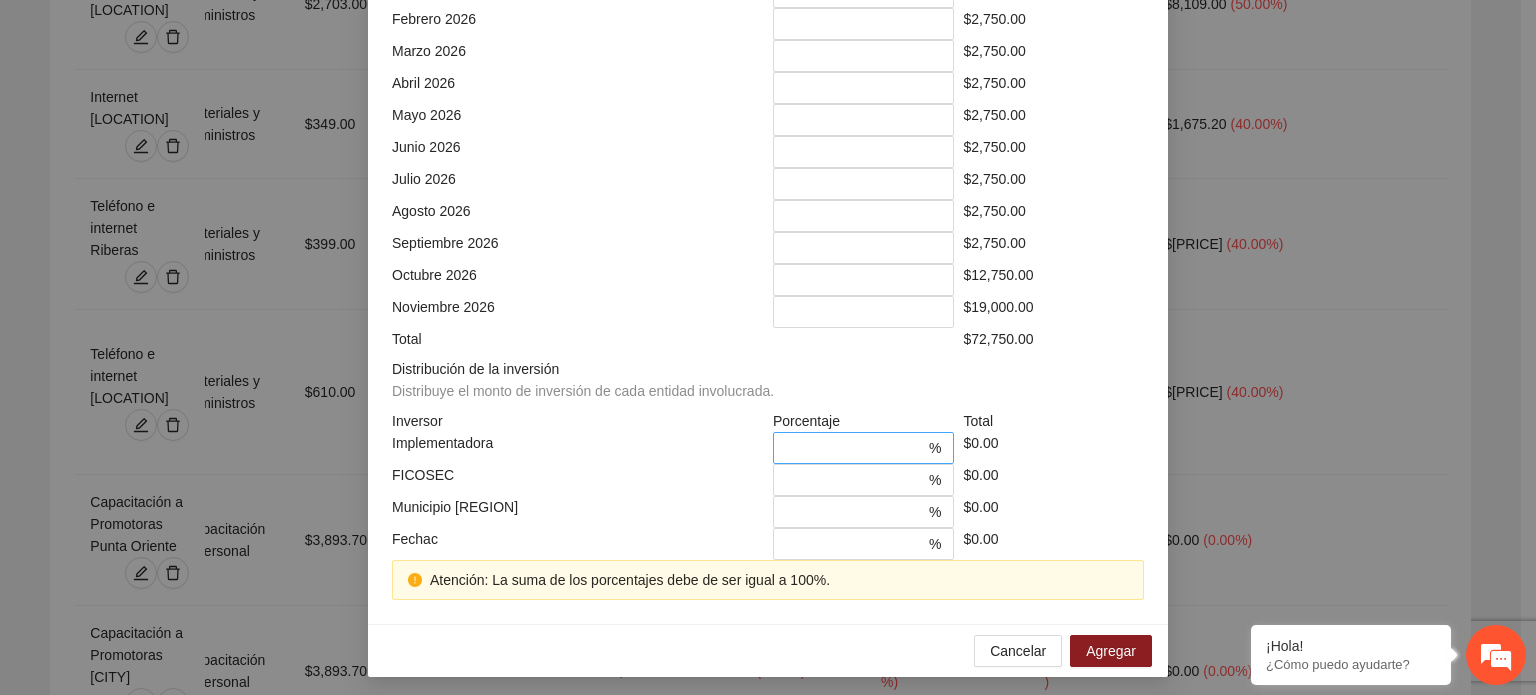 click on "*" at bounding box center (855, 448) 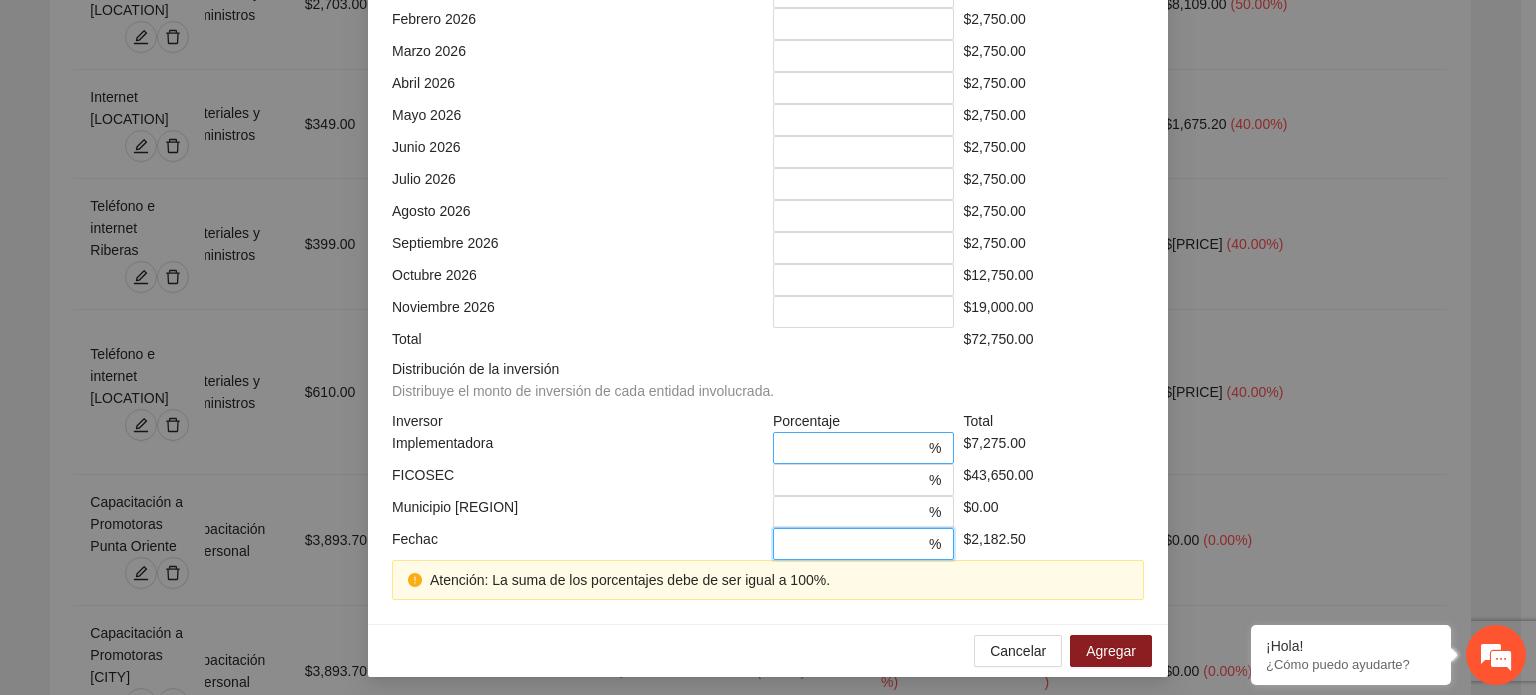 scroll, scrollTop: 573, scrollLeft: 0, axis: vertical 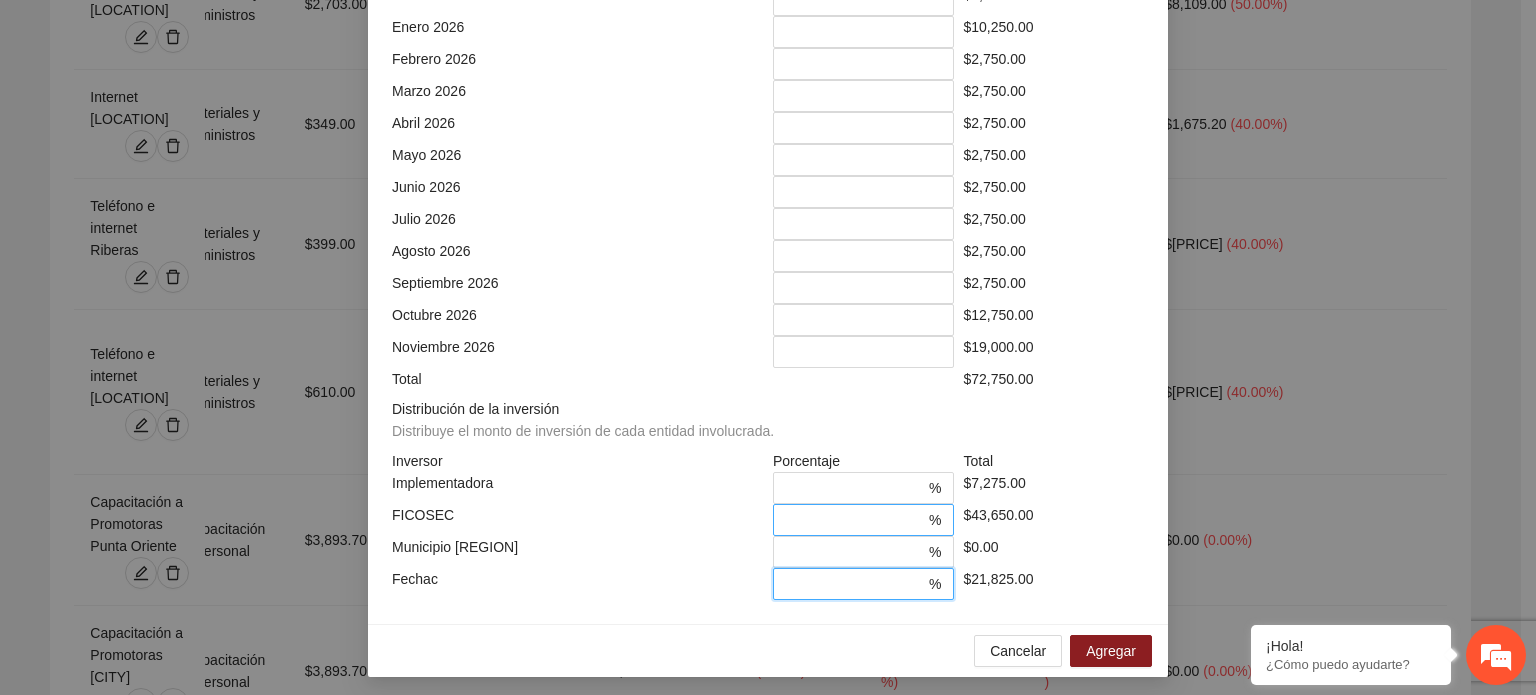 click on "**" at bounding box center [855, 520] 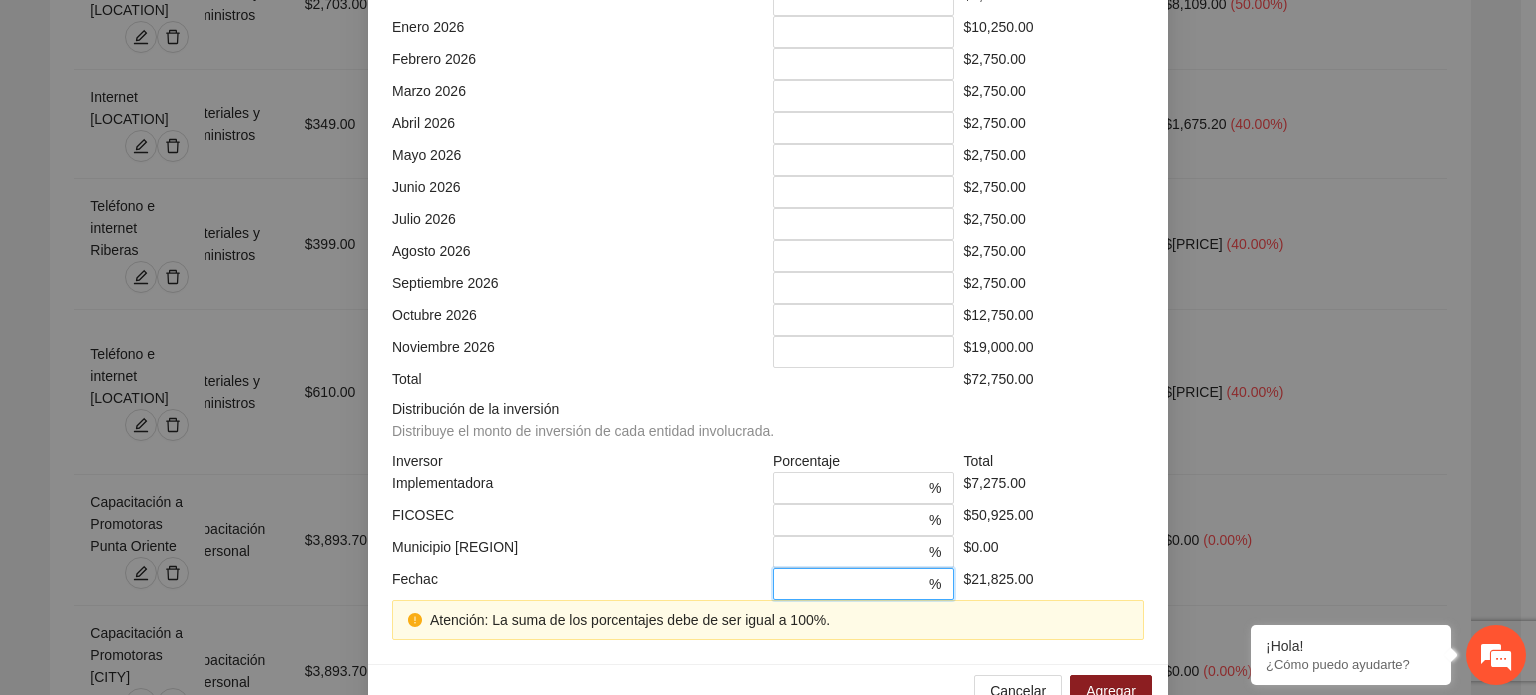 click on "**" at bounding box center (855, 584) 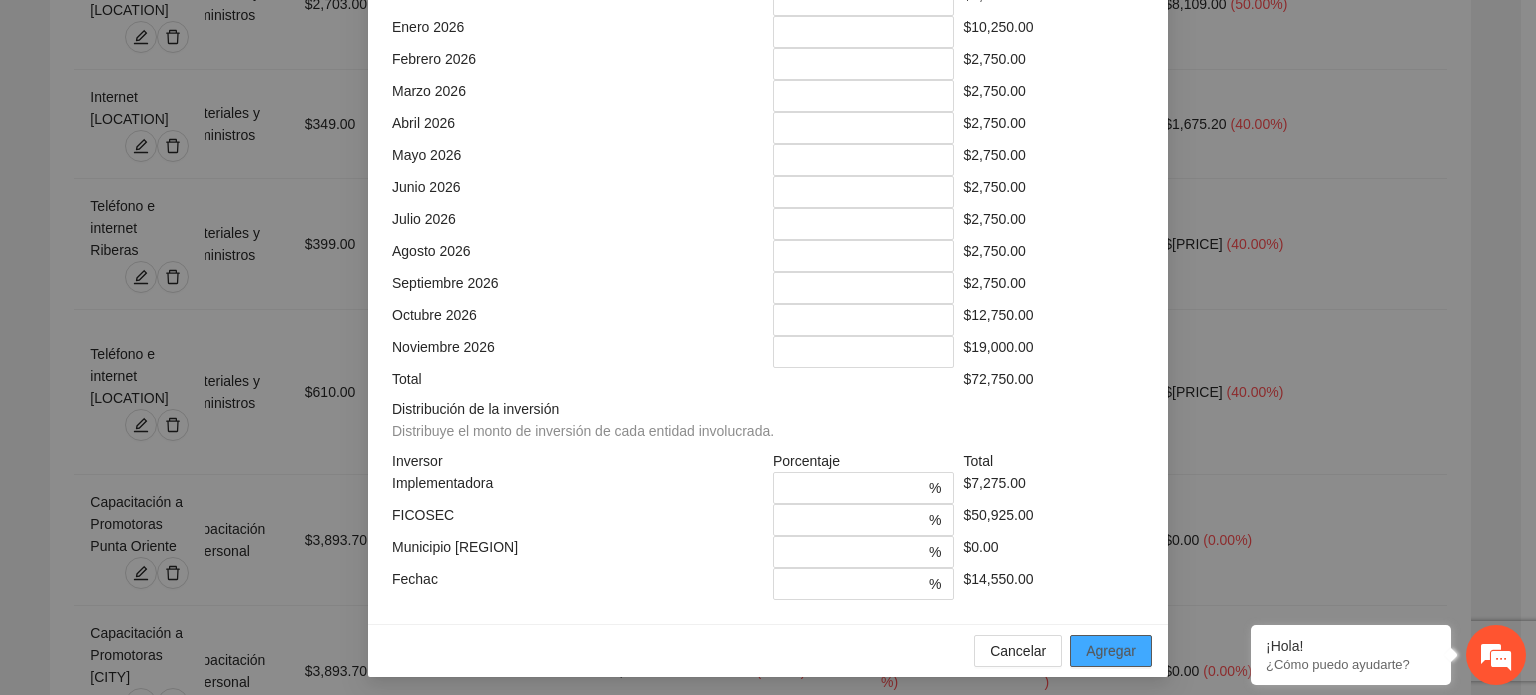 click on "Agregar" at bounding box center (1111, 651) 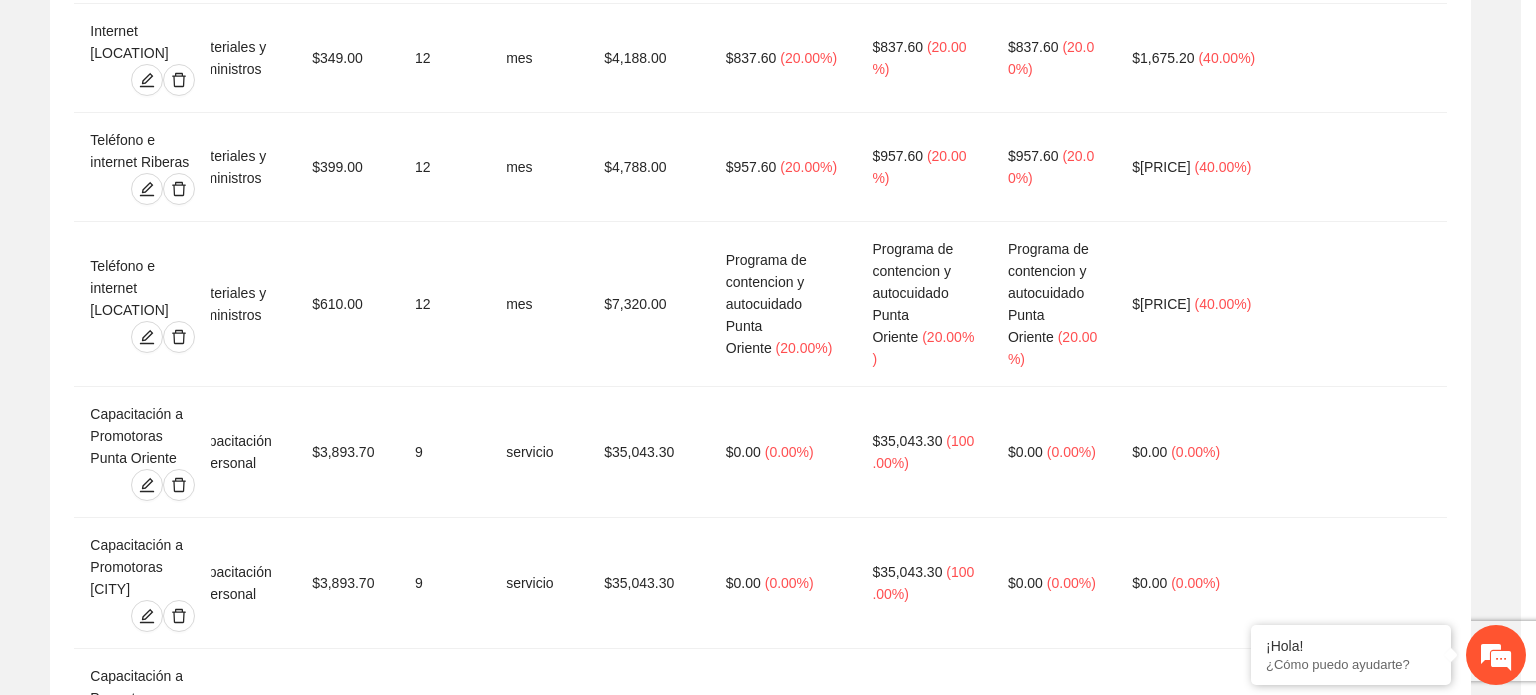 scroll, scrollTop: 473, scrollLeft: 0, axis: vertical 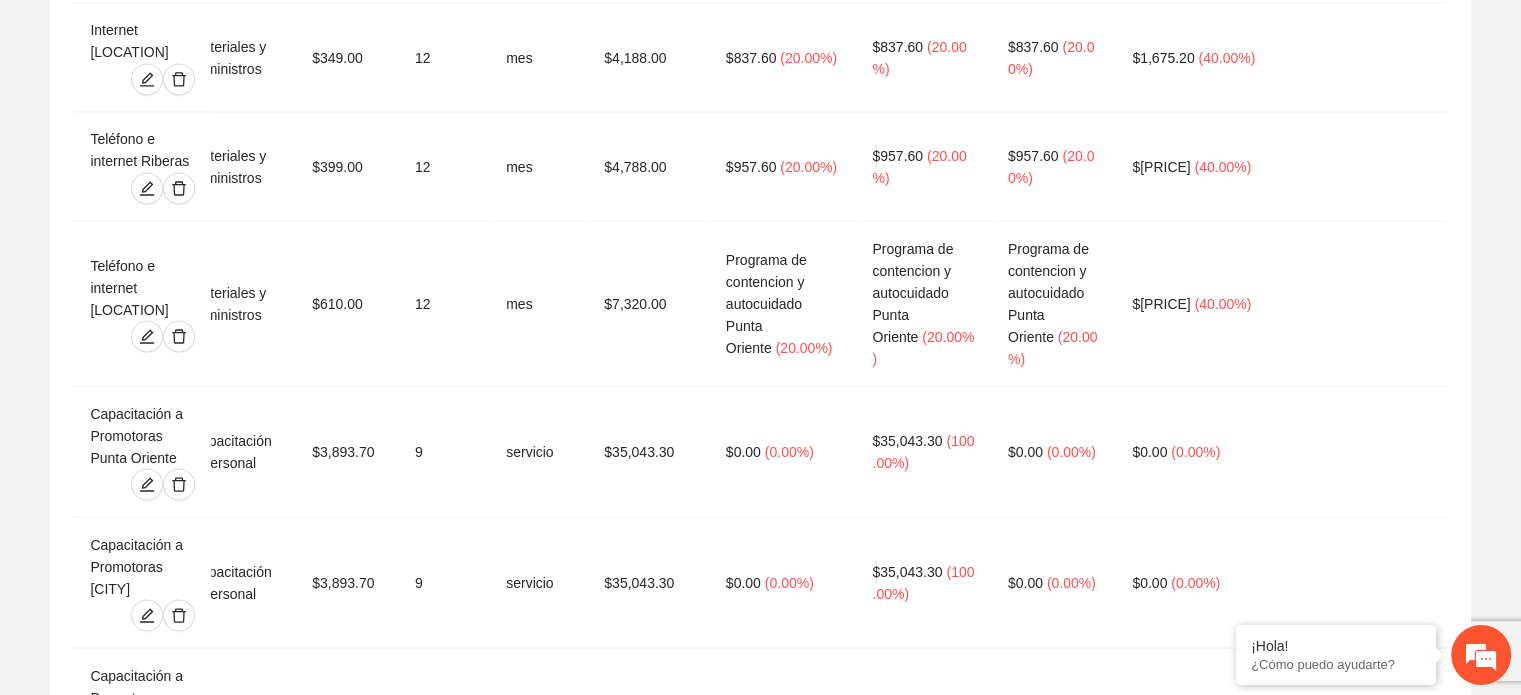 click on "Agregar concepto" at bounding box center [771, 2969] 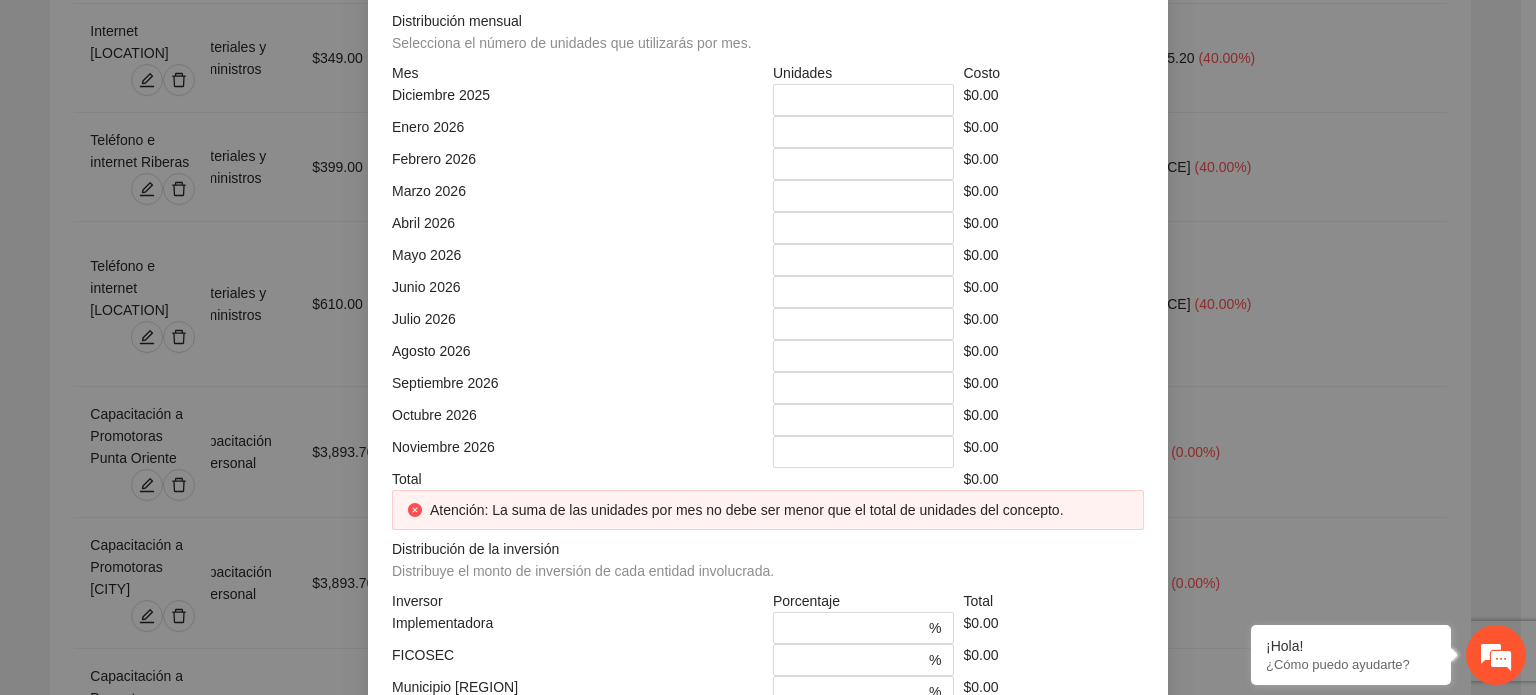 click at bounding box center [768, -248] 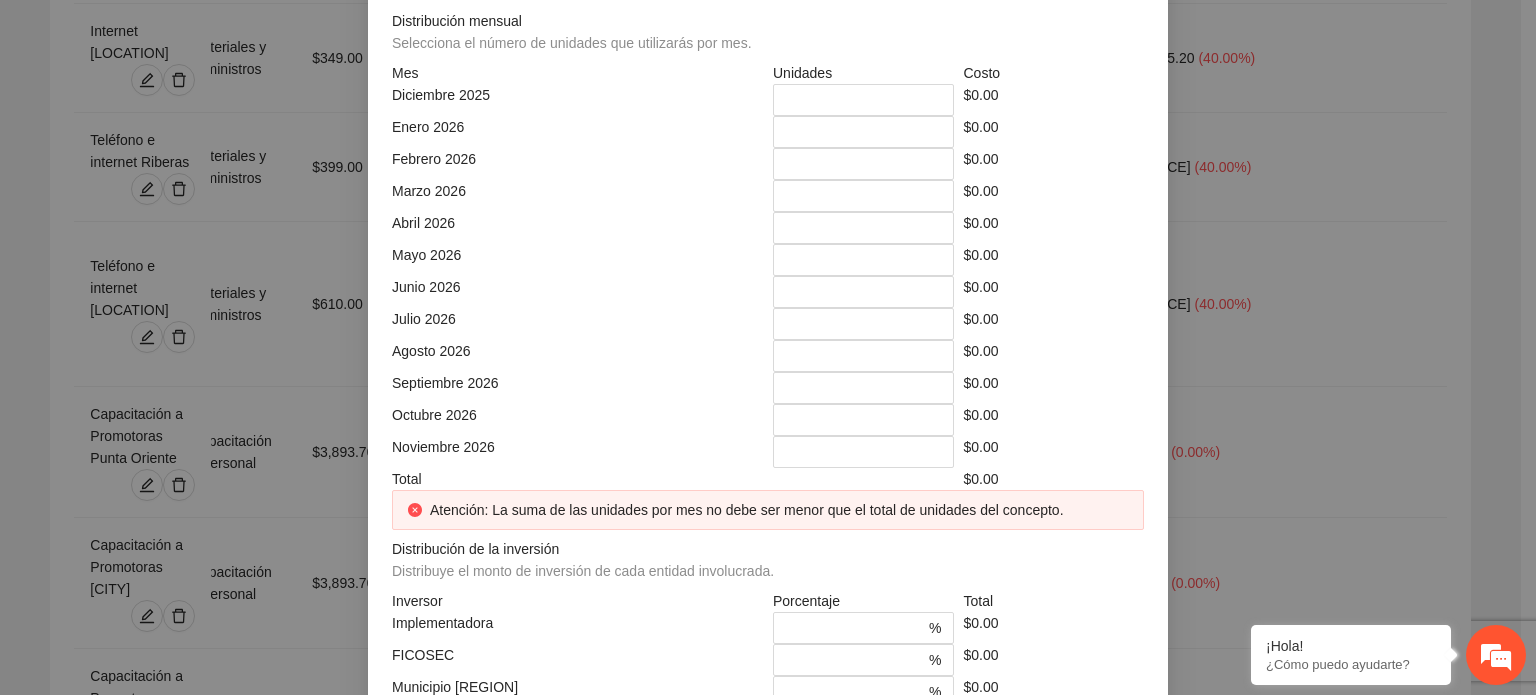 click at bounding box center [951, -178] 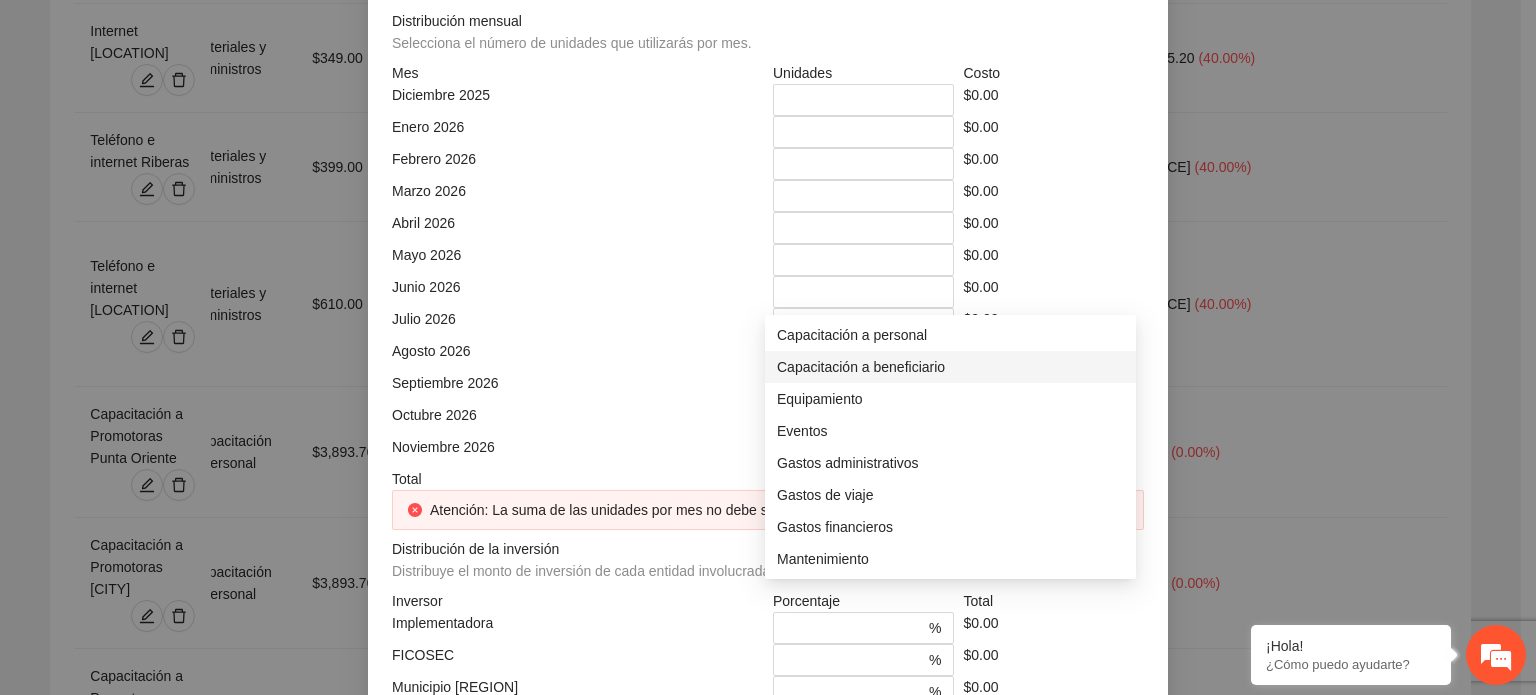 scroll, scrollTop: 184, scrollLeft: 0, axis: vertical 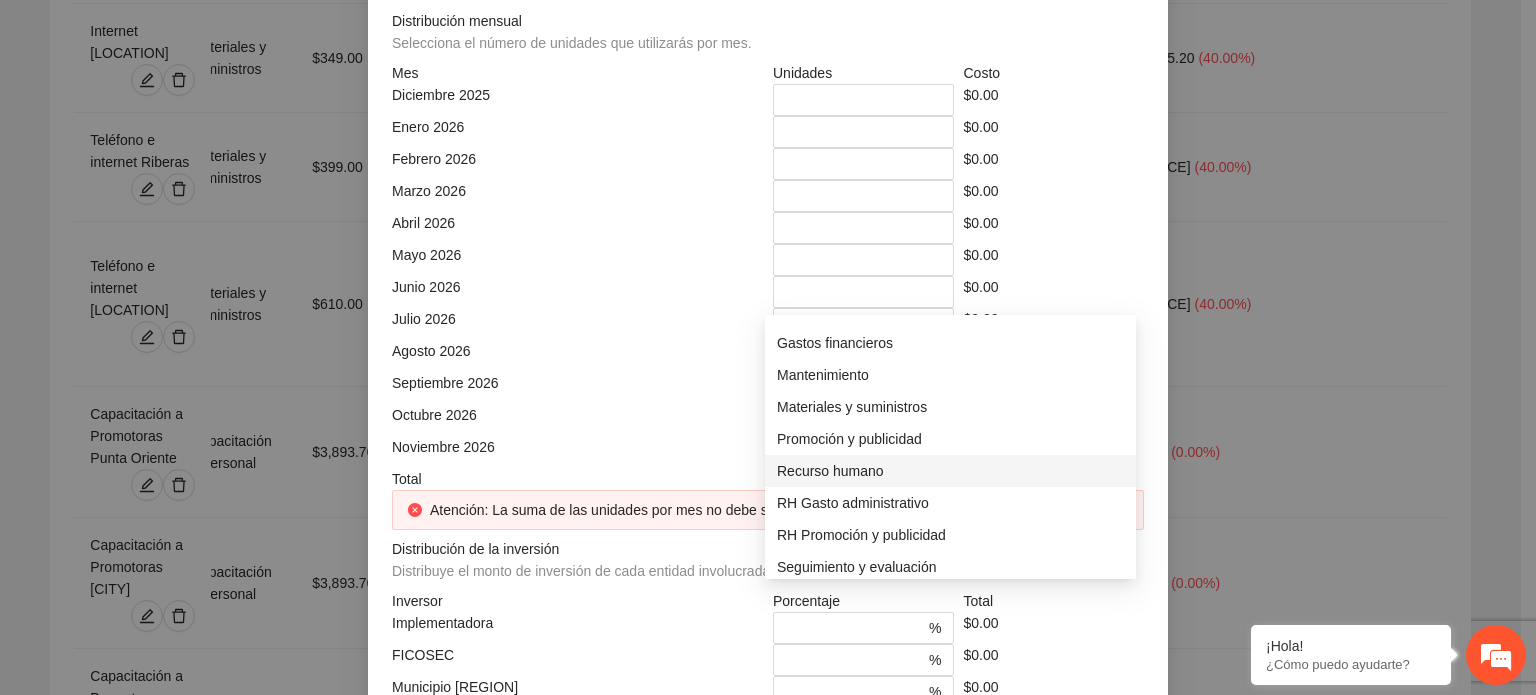 click on "Recurso humano" at bounding box center (950, 471) 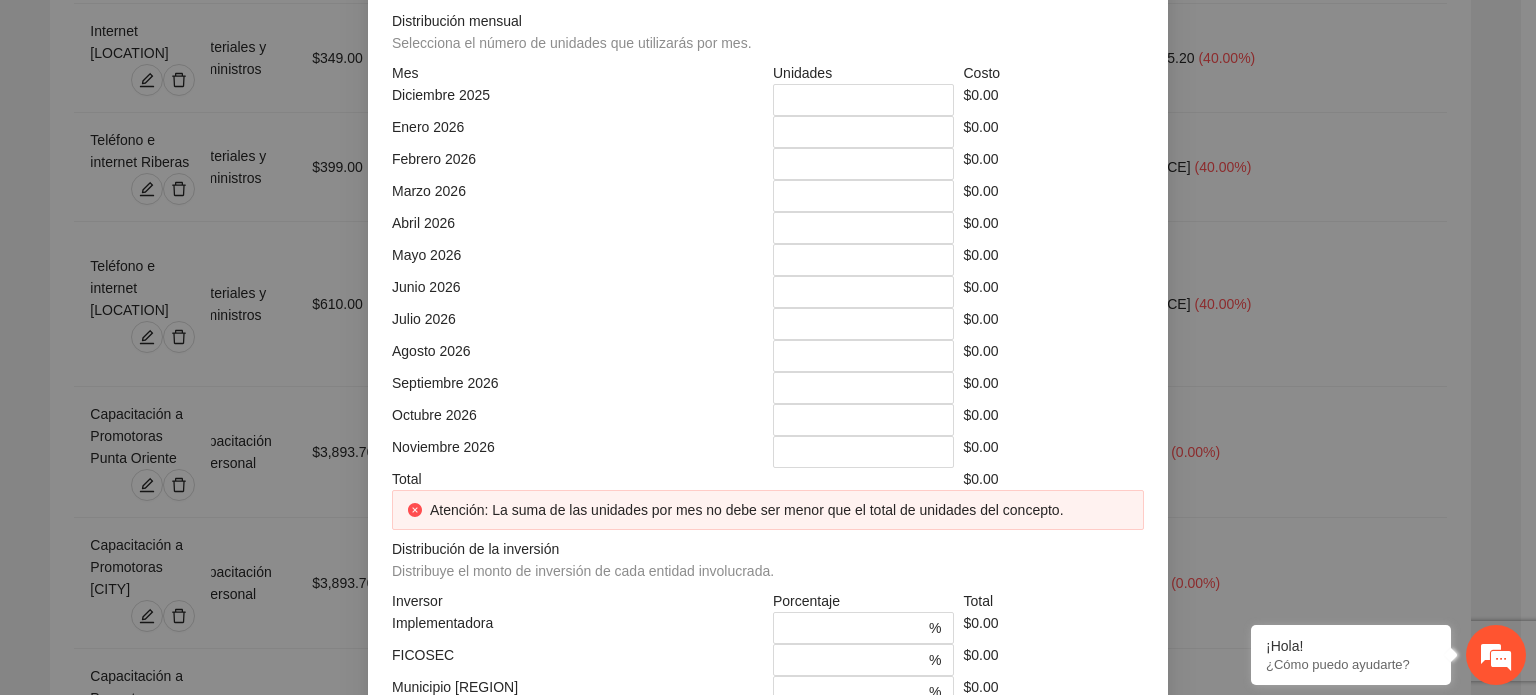 click on "Mes" at bounding box center [577, -108] 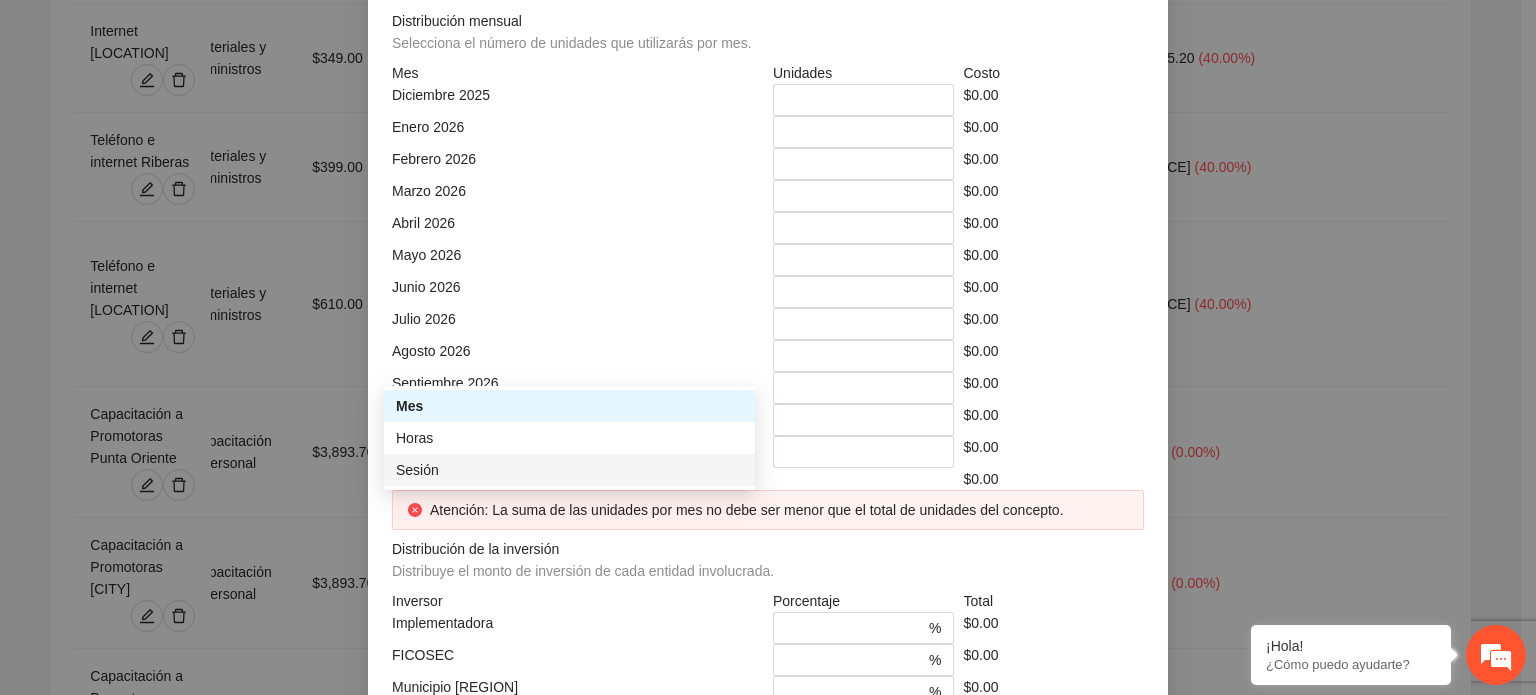 click on "Sesión" at bounding box center (569, 470) 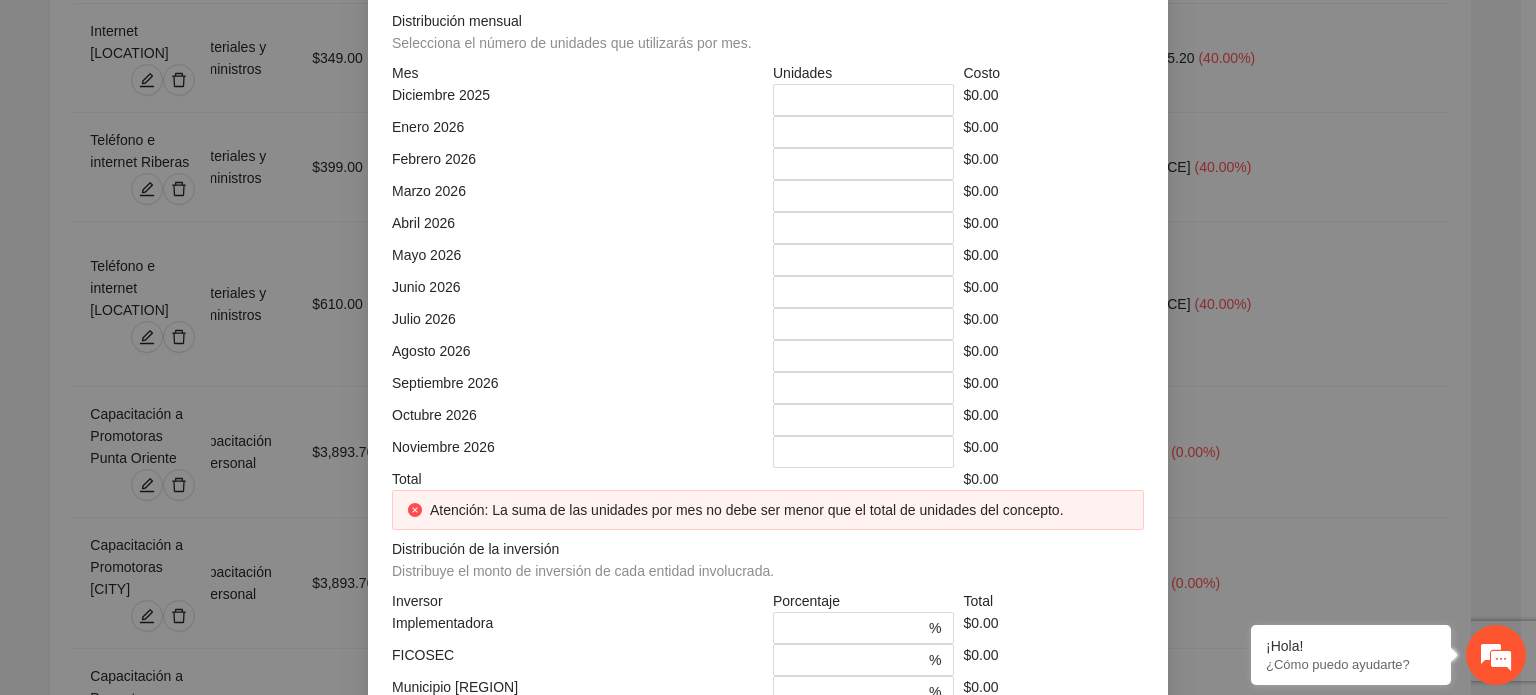 click on "Costo unitario" at bounding box center [958, -139] 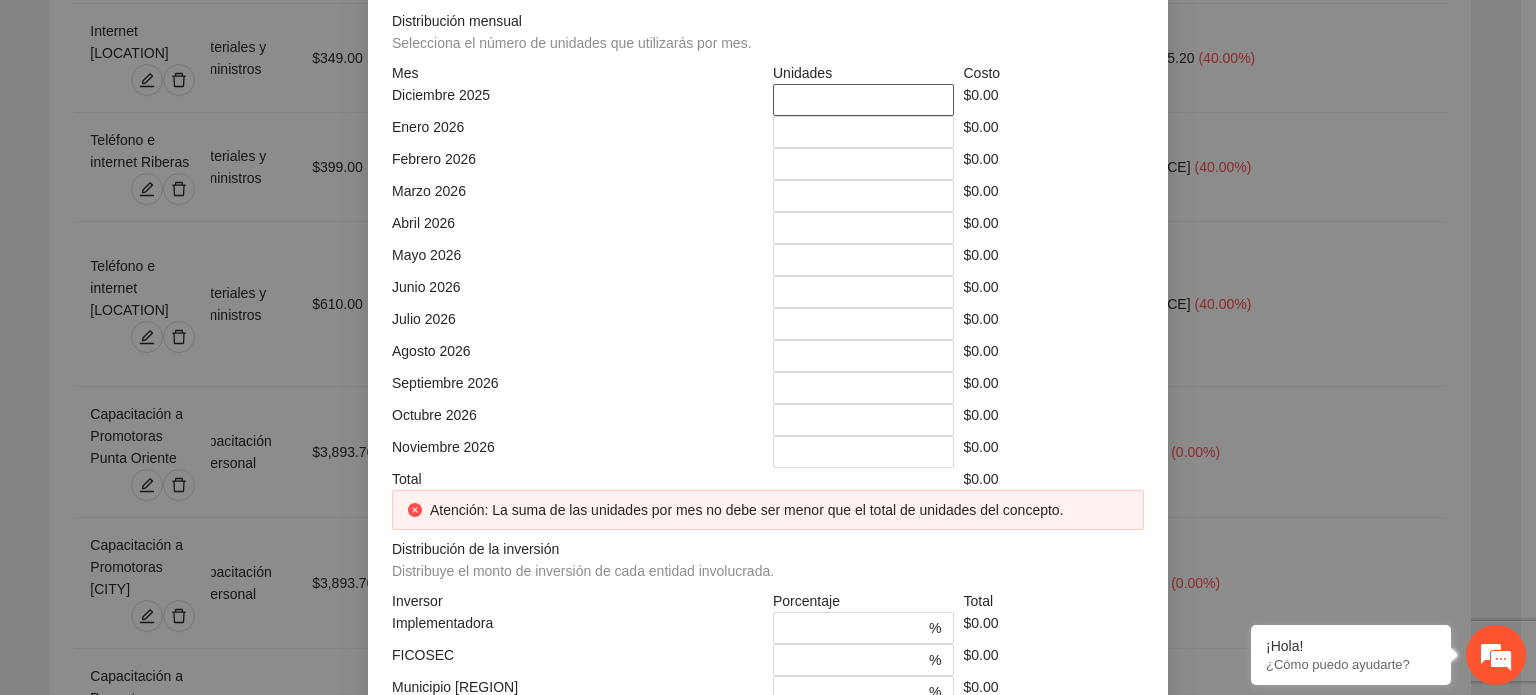 click on "*" at bounding box center (863, 100) 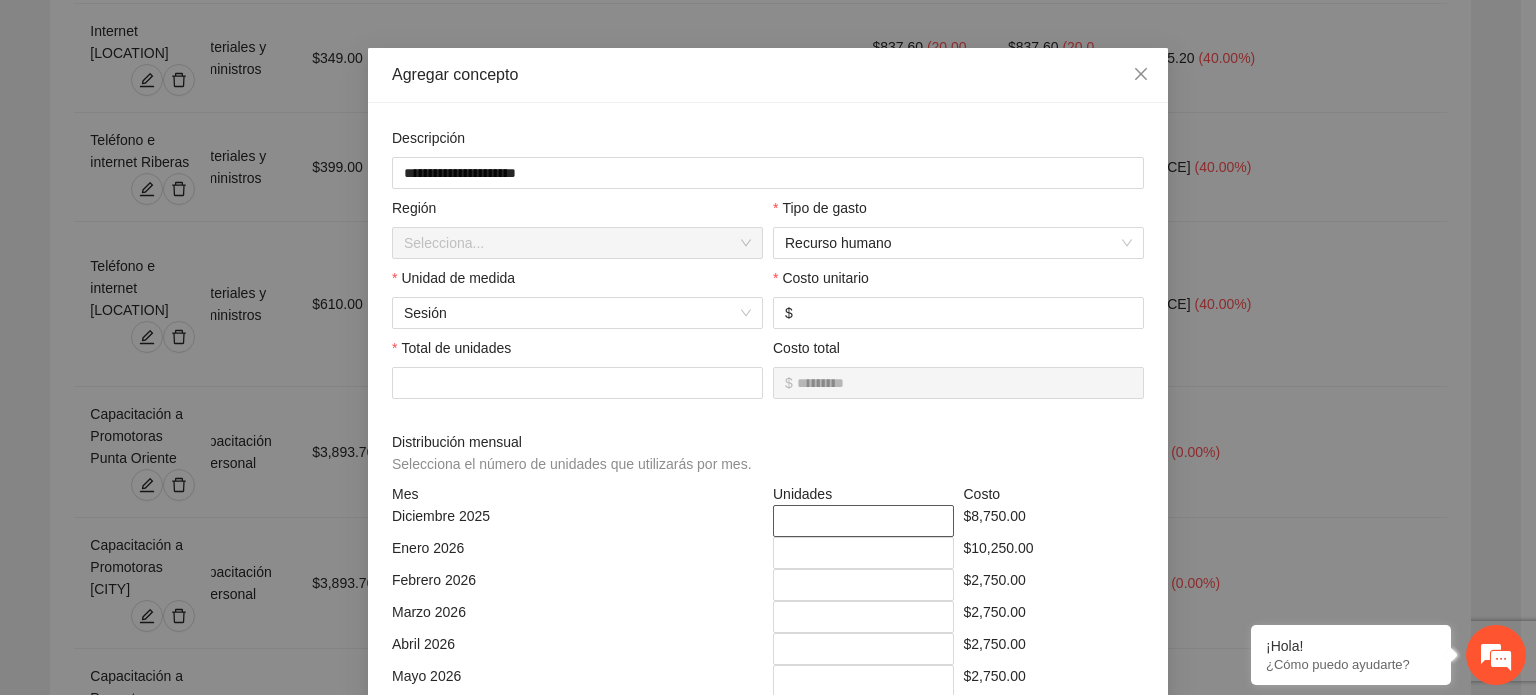 scroll, scrollTop: 416, scrollLeft: 0, axis: vertical 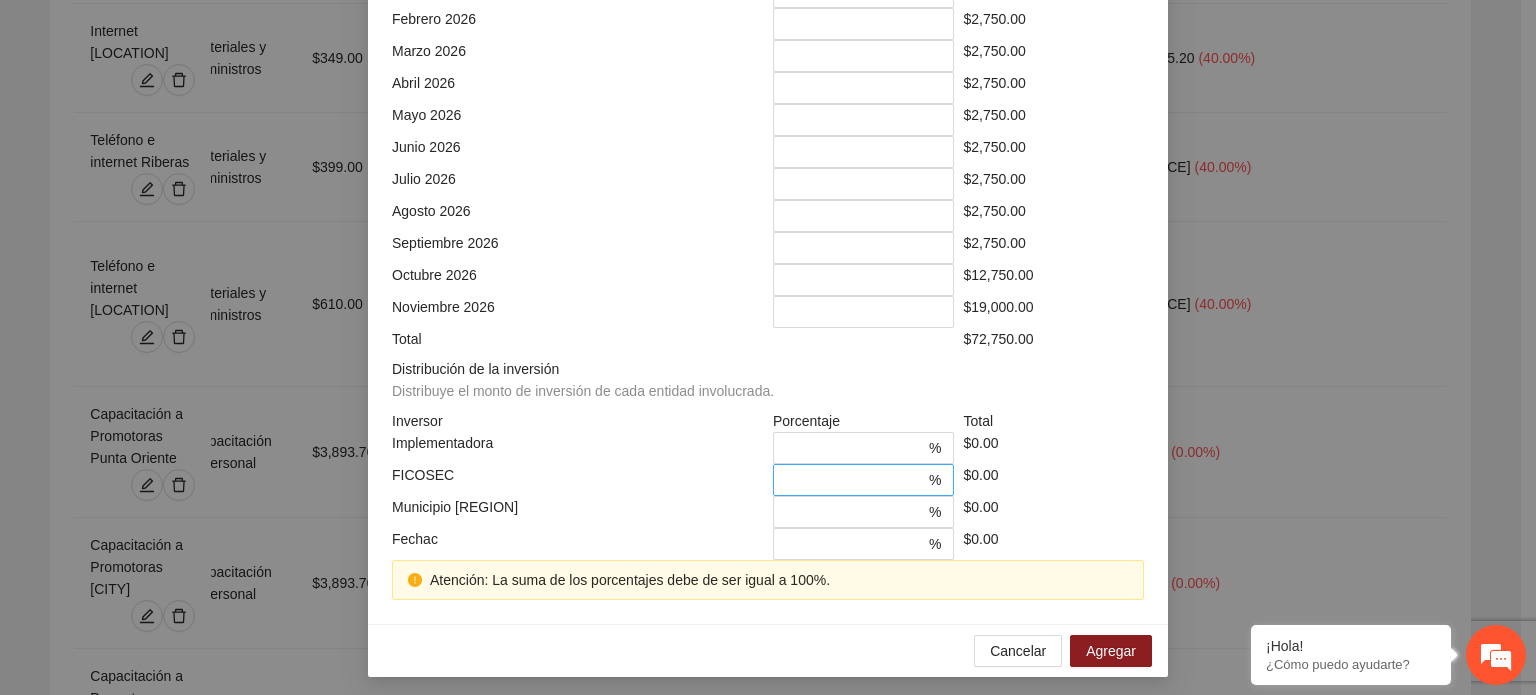 click on "*" at bounding box center (855, 480) 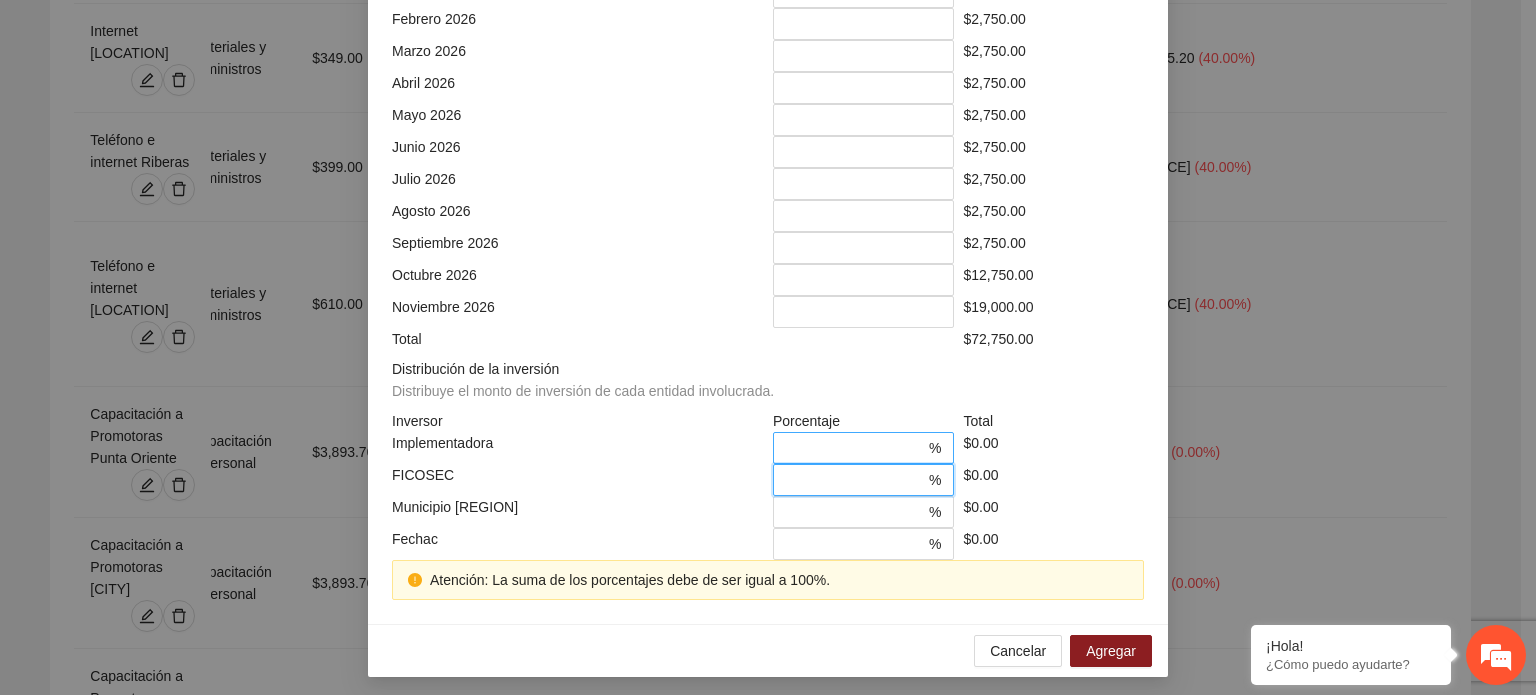click on "*" at bounding box center [855, 448] 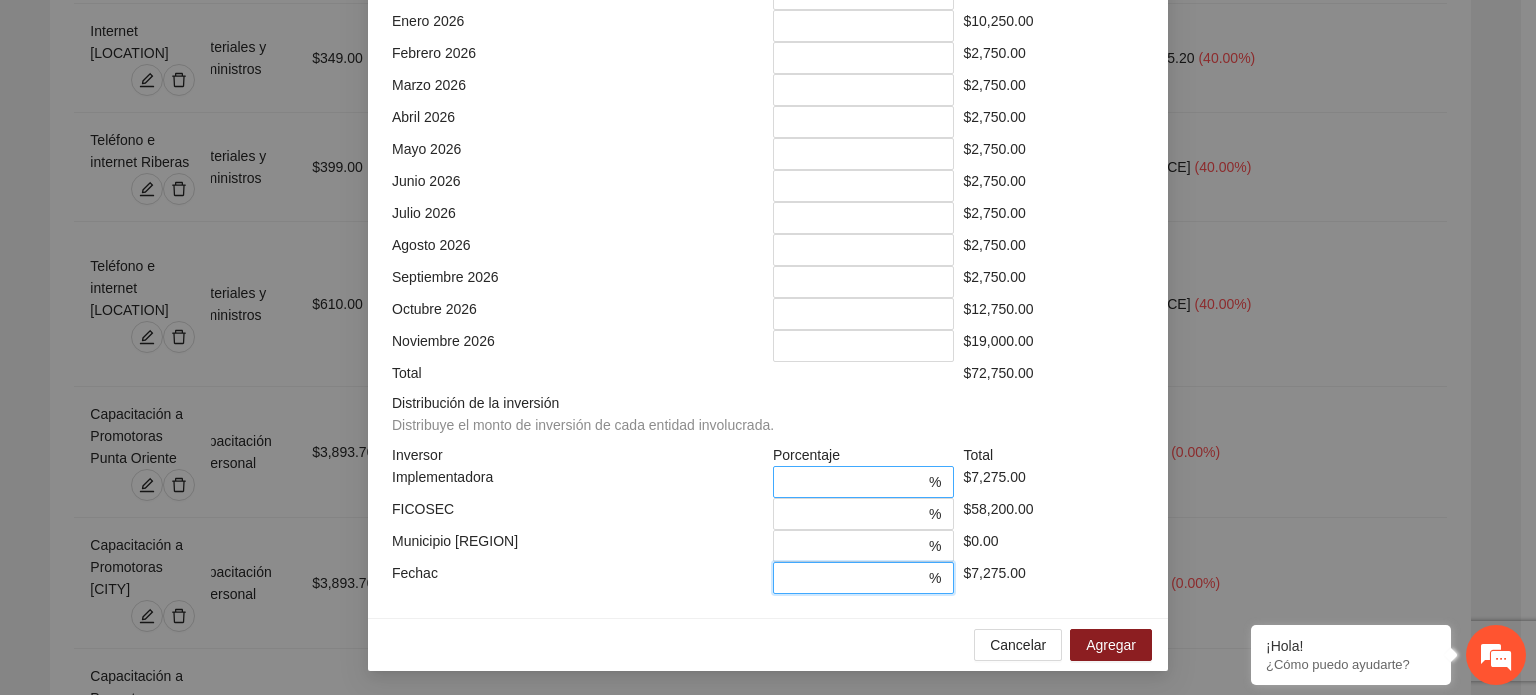 scroll, scrollTop: 573, scrollLeft: 0, axis: vertical 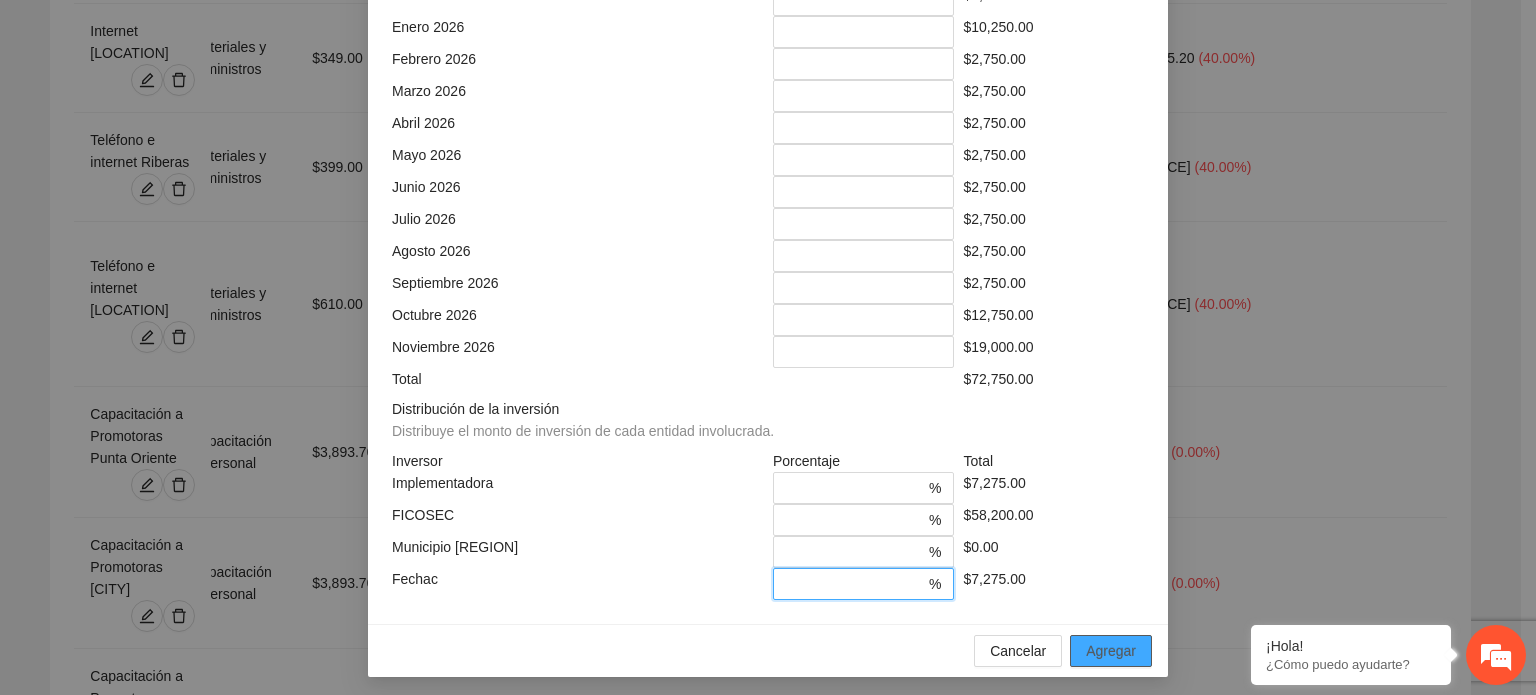 click on "Agregar" at bounding box center (1111, 651) 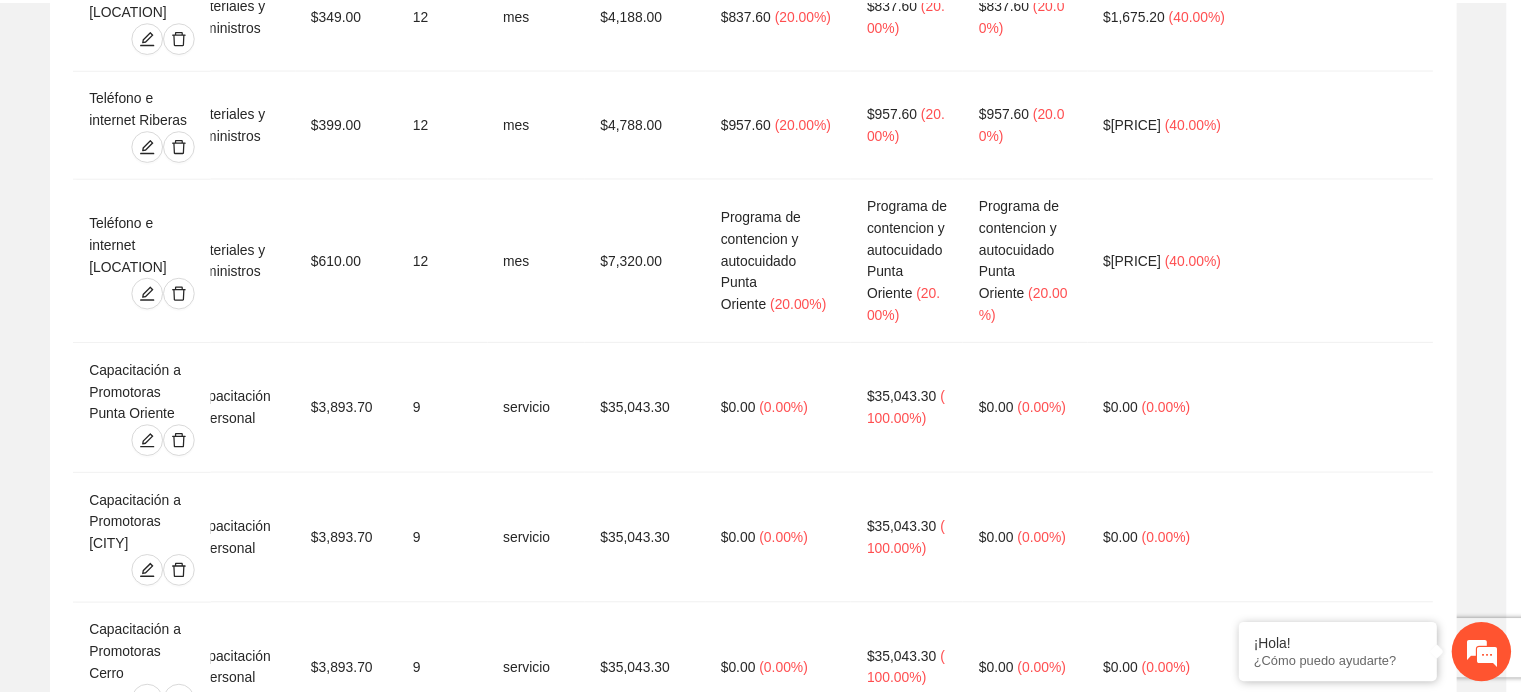 scroll, scrollTop: 473, scrollLeft: 0, axis: vertical 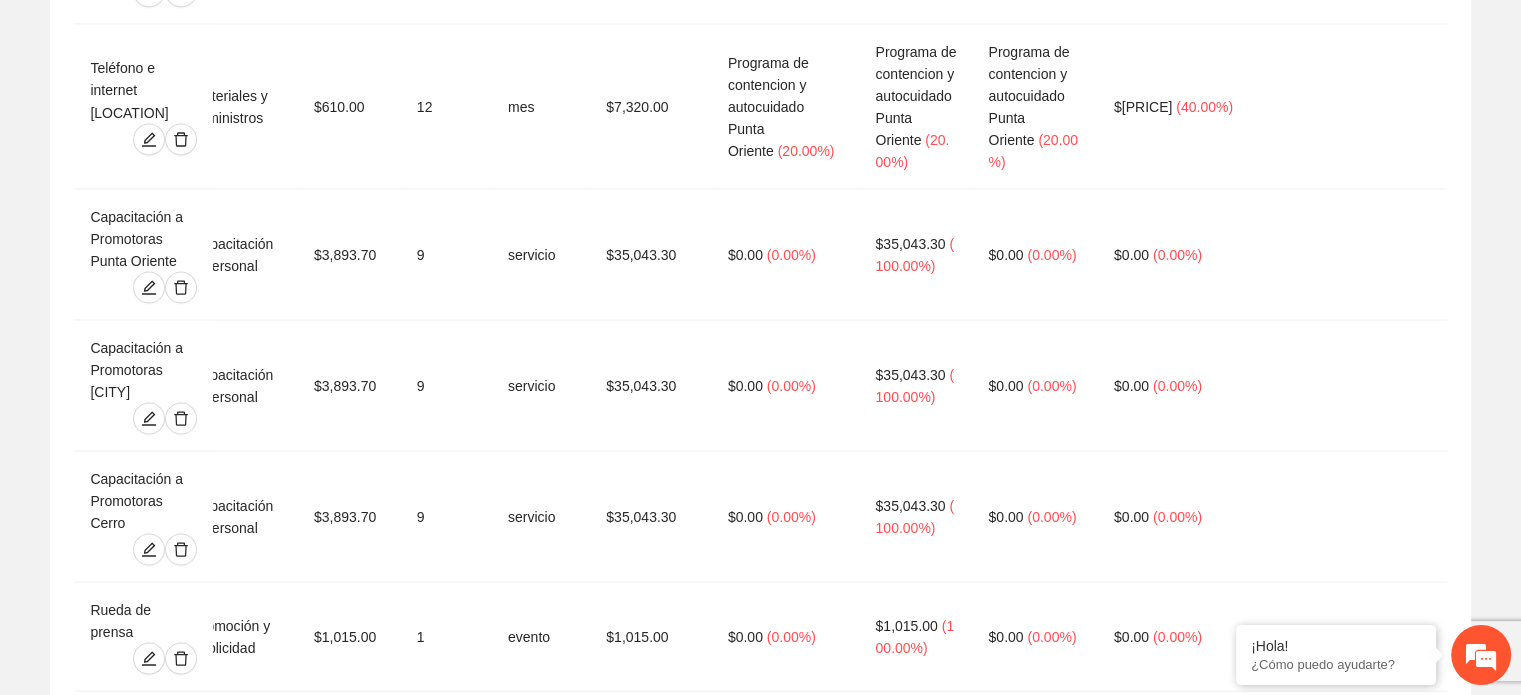 click on "Agregar concepto" at bounding box center [760, 2881] 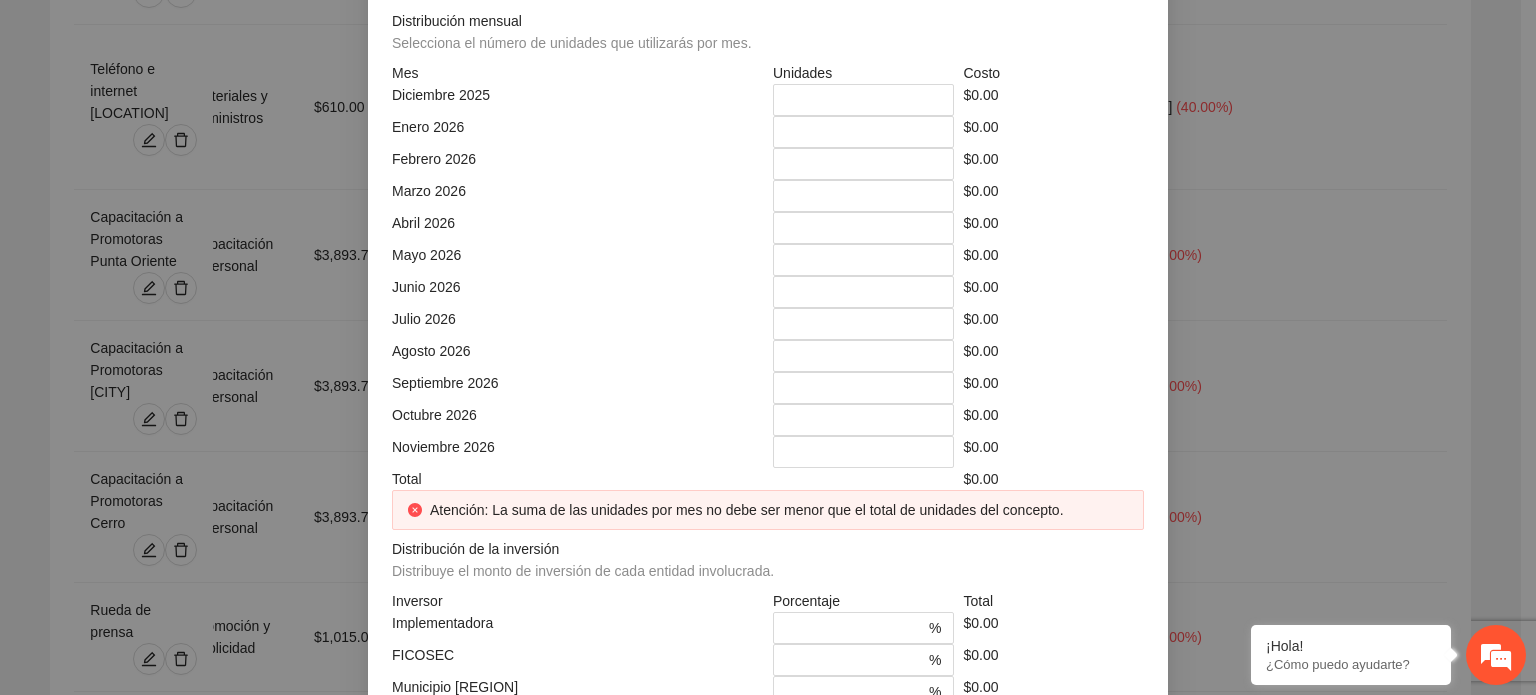 click at bounding box center [768, -248] 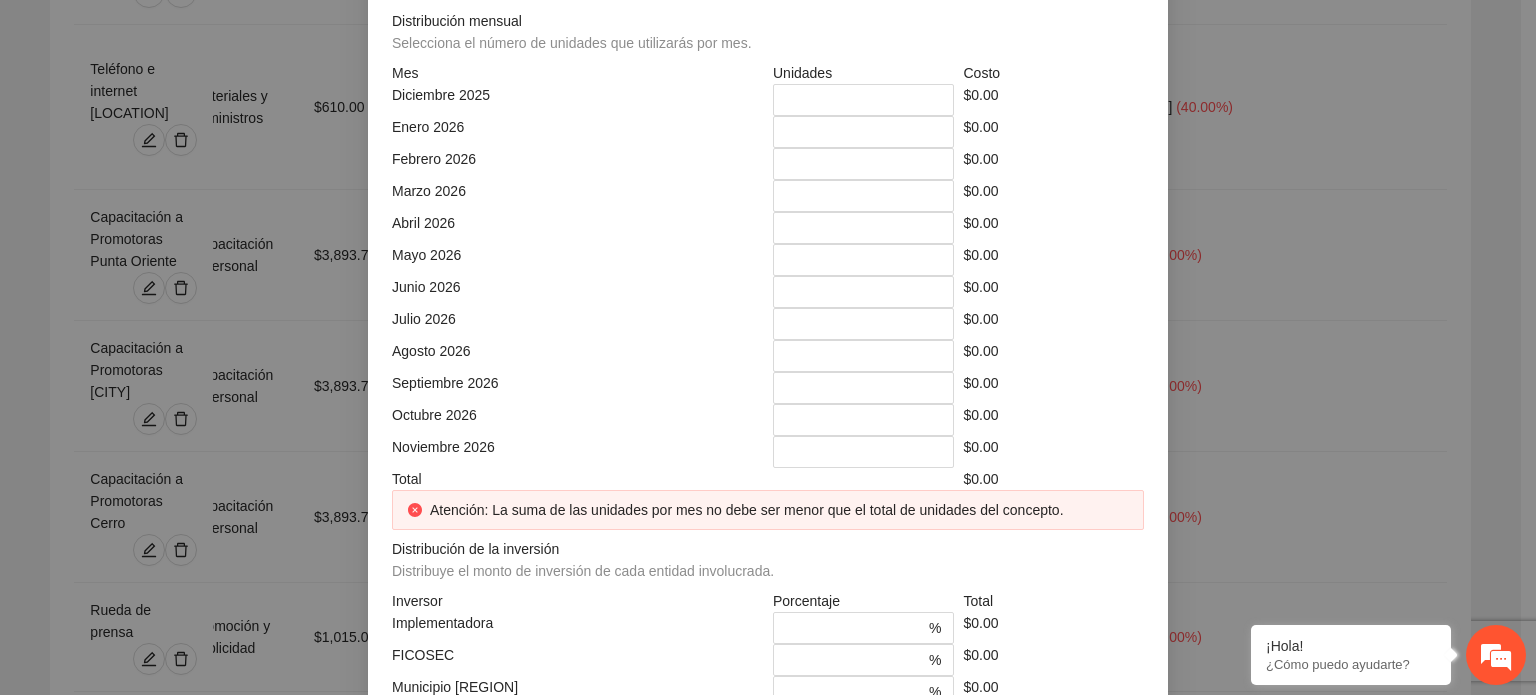 click at bounding box center (951, -178) 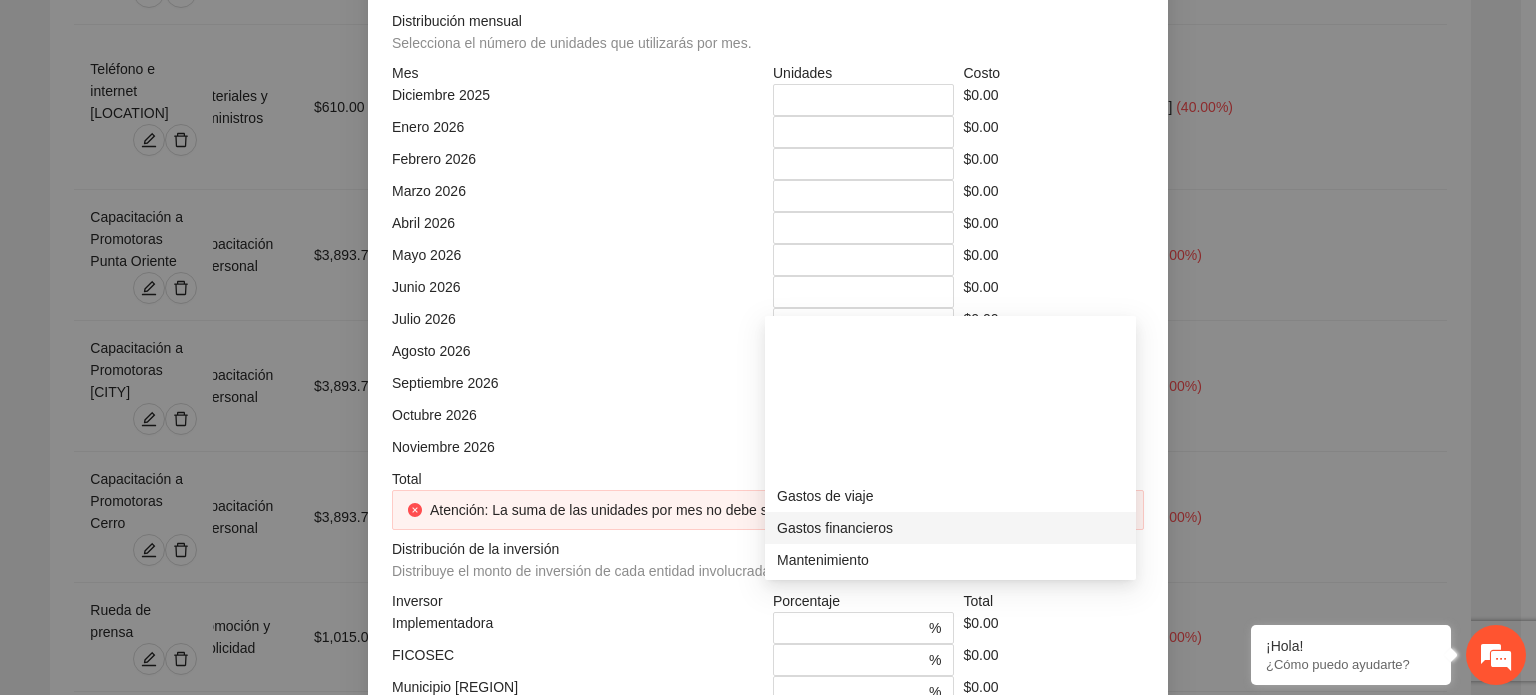 scroll, scrollTop: 184, scrollLeft: 0, axis: vertical 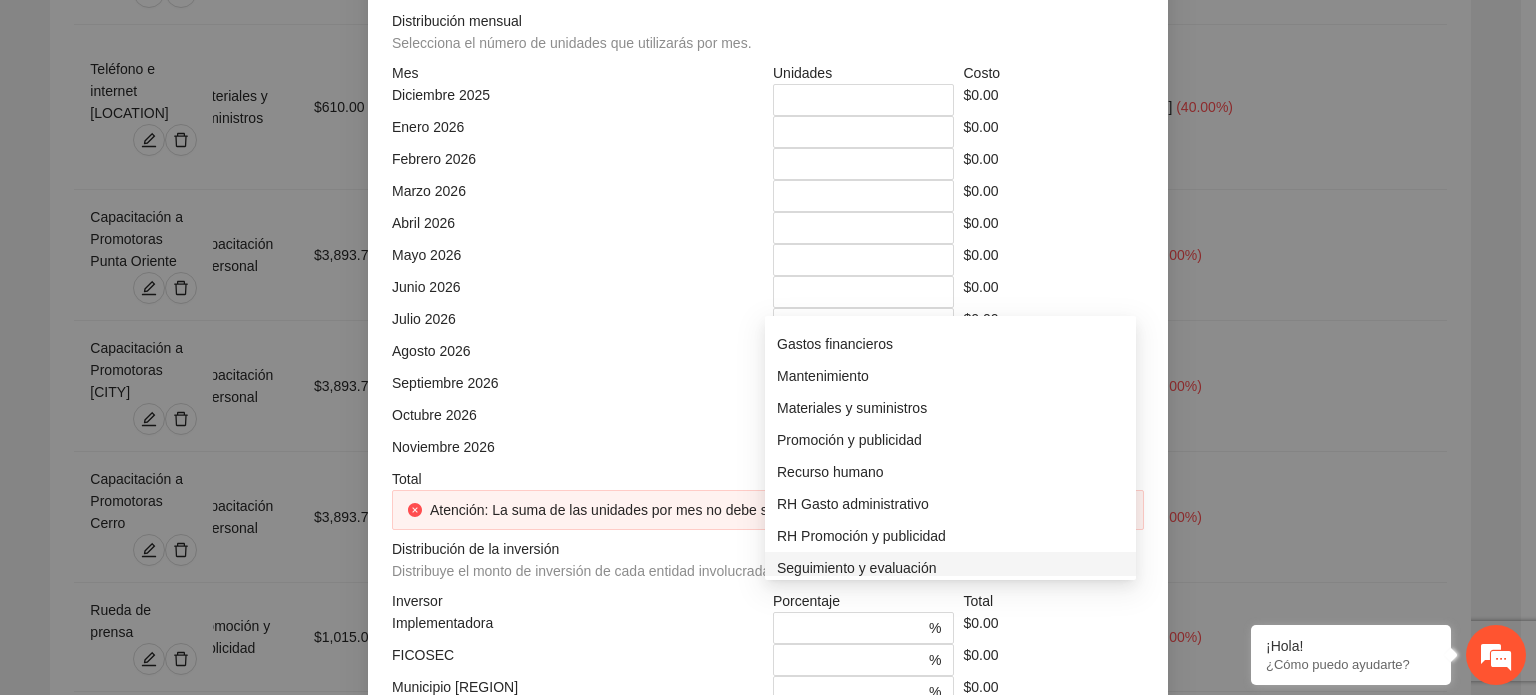 click on "Seguimiento y evaluación" at bounding box center [950, 568] 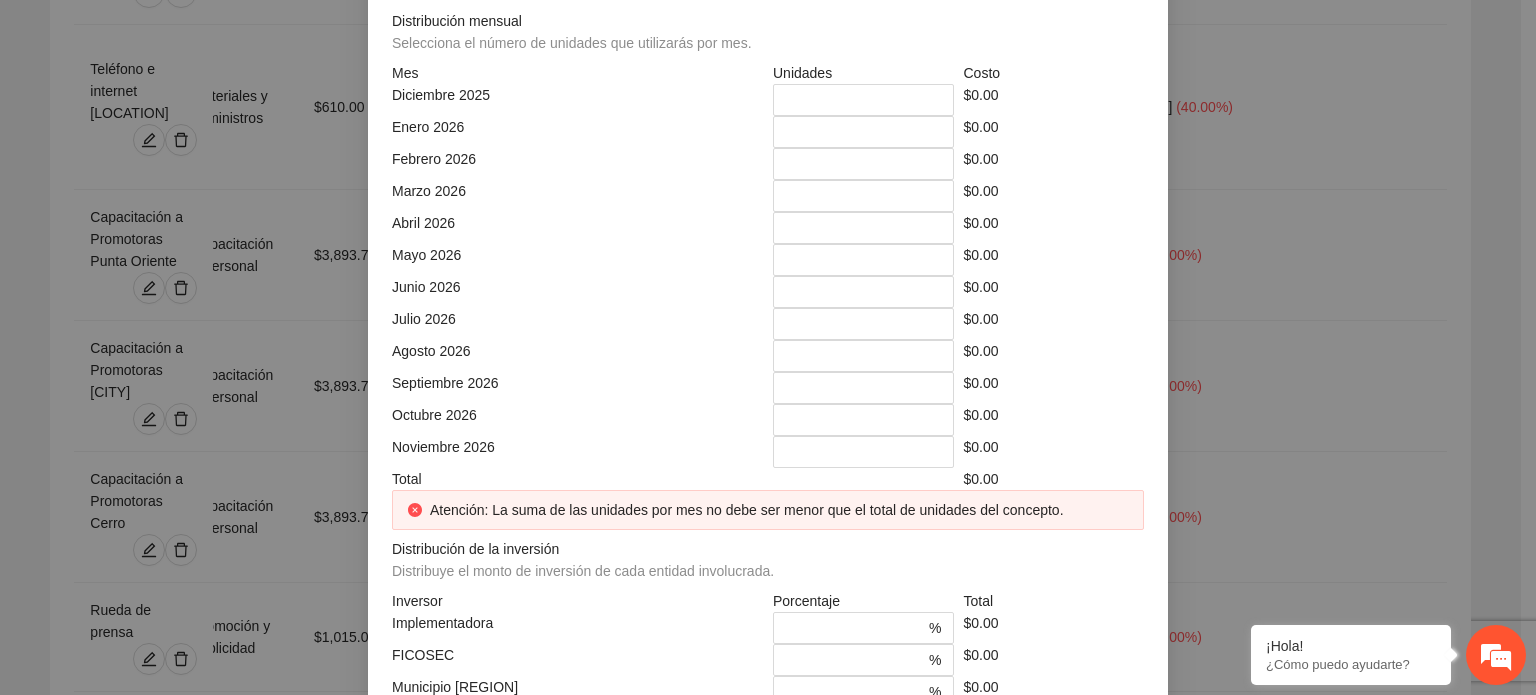 click at bounding box center [577, -108] 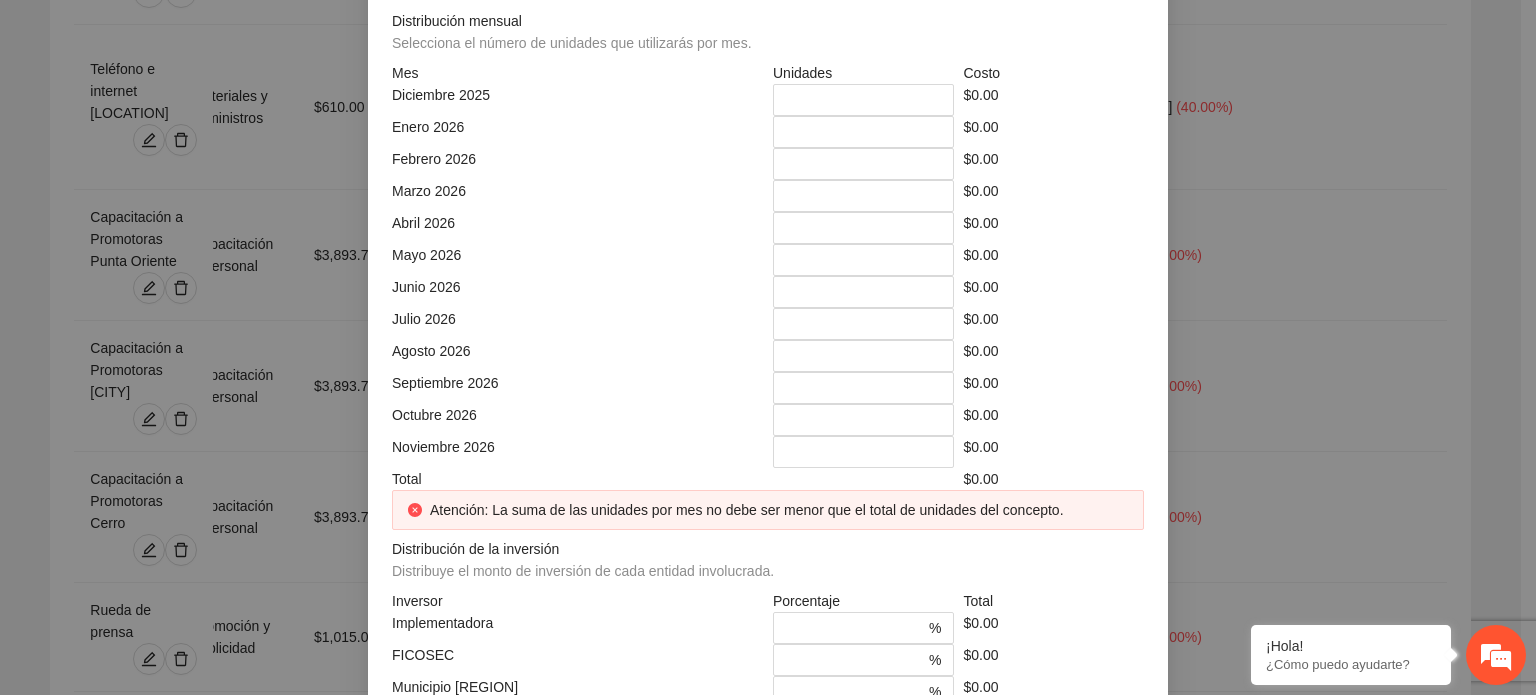 click at bounding box center (577, -108) 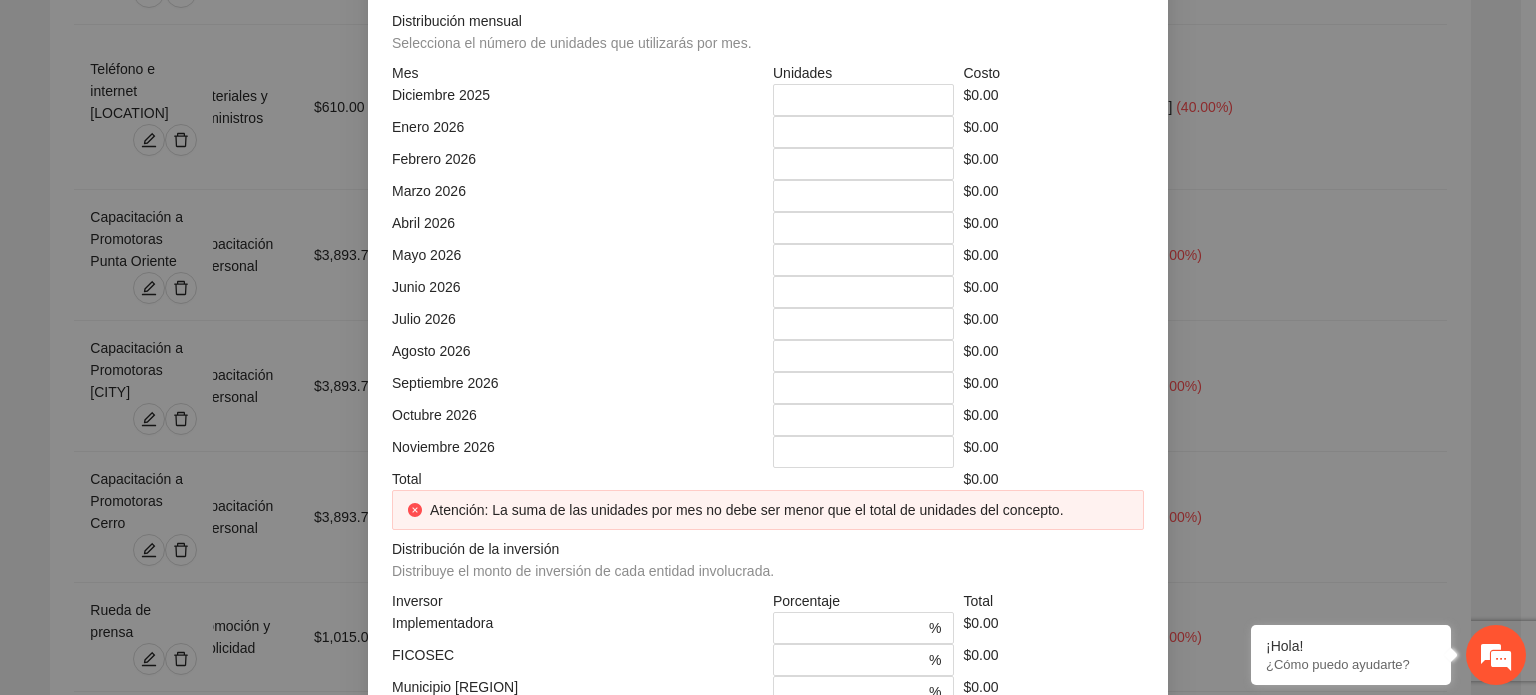 click on "$" at bounding box center [958, -108] 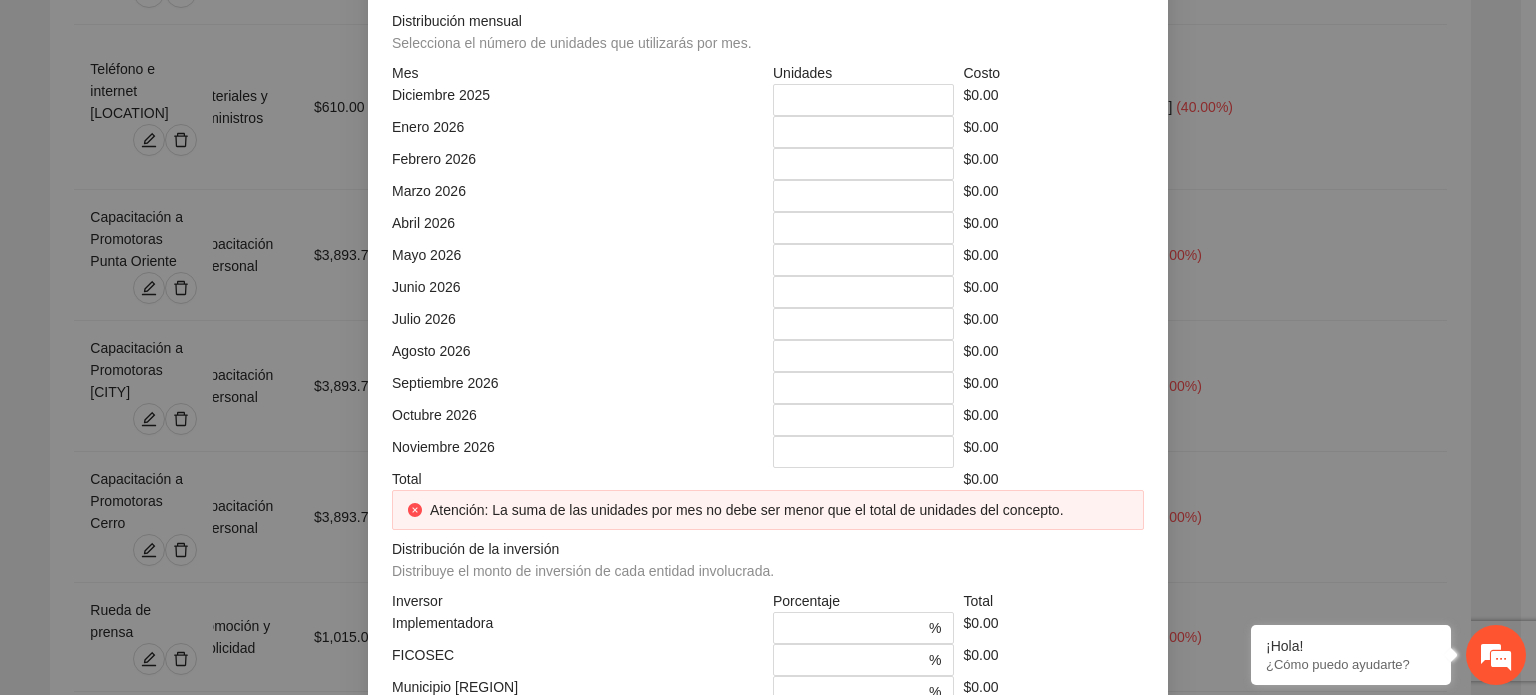 click 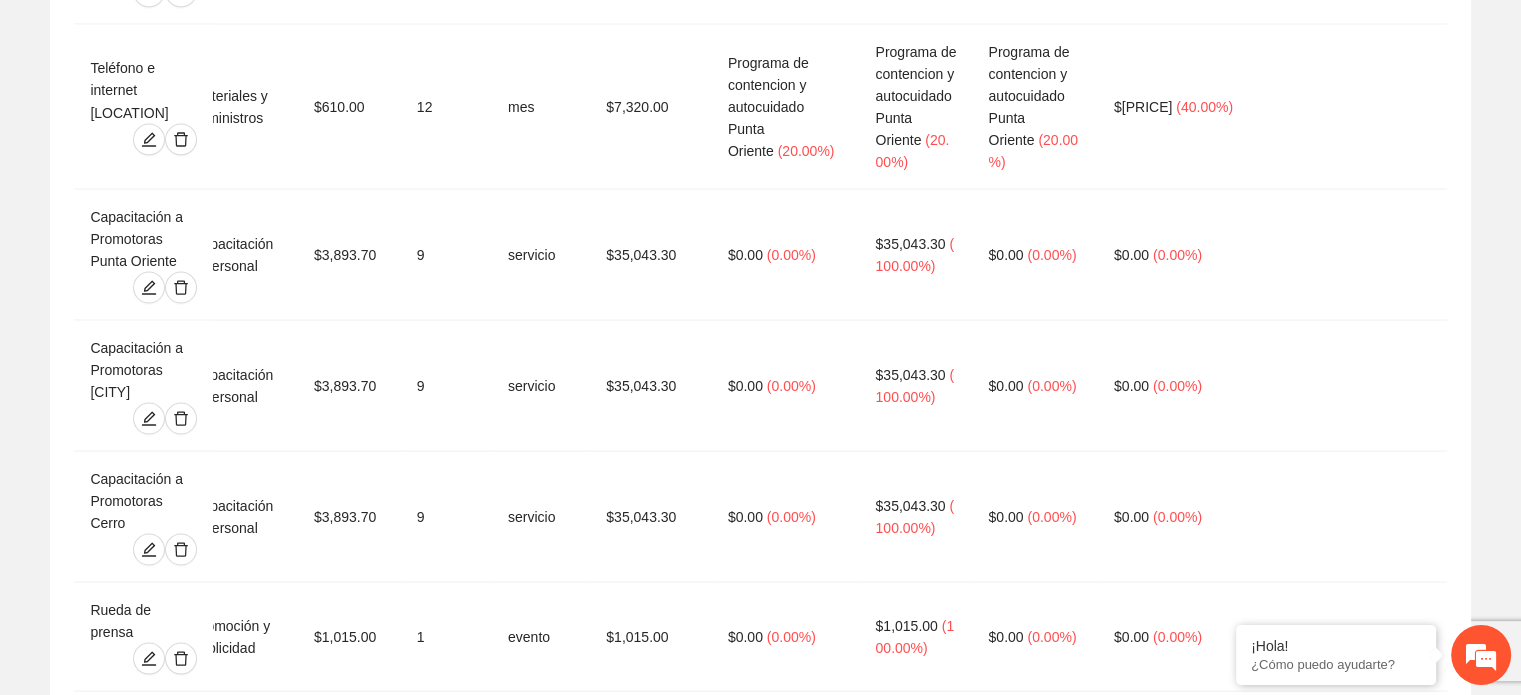 click on "Agregar concepto" at bounding box center (771, 2881) 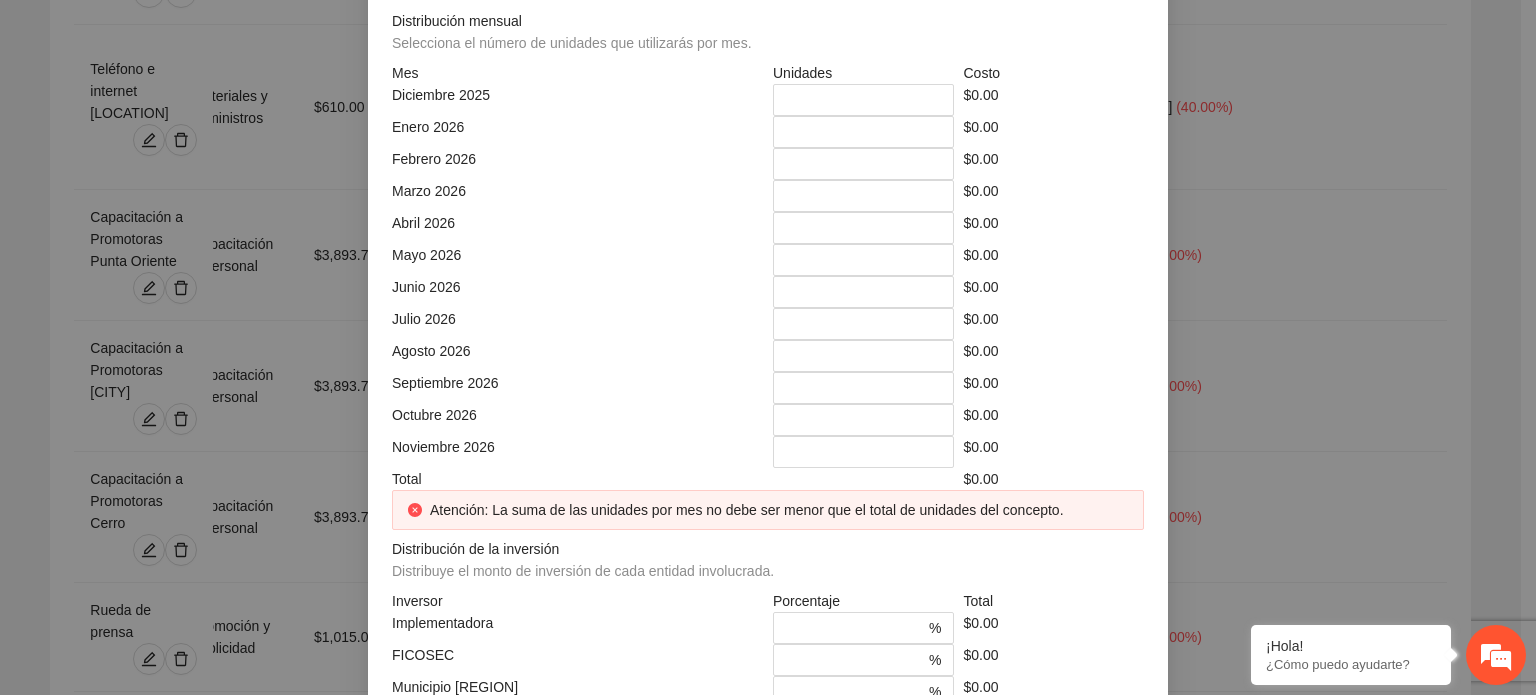 click at bounding box center (768, -248) 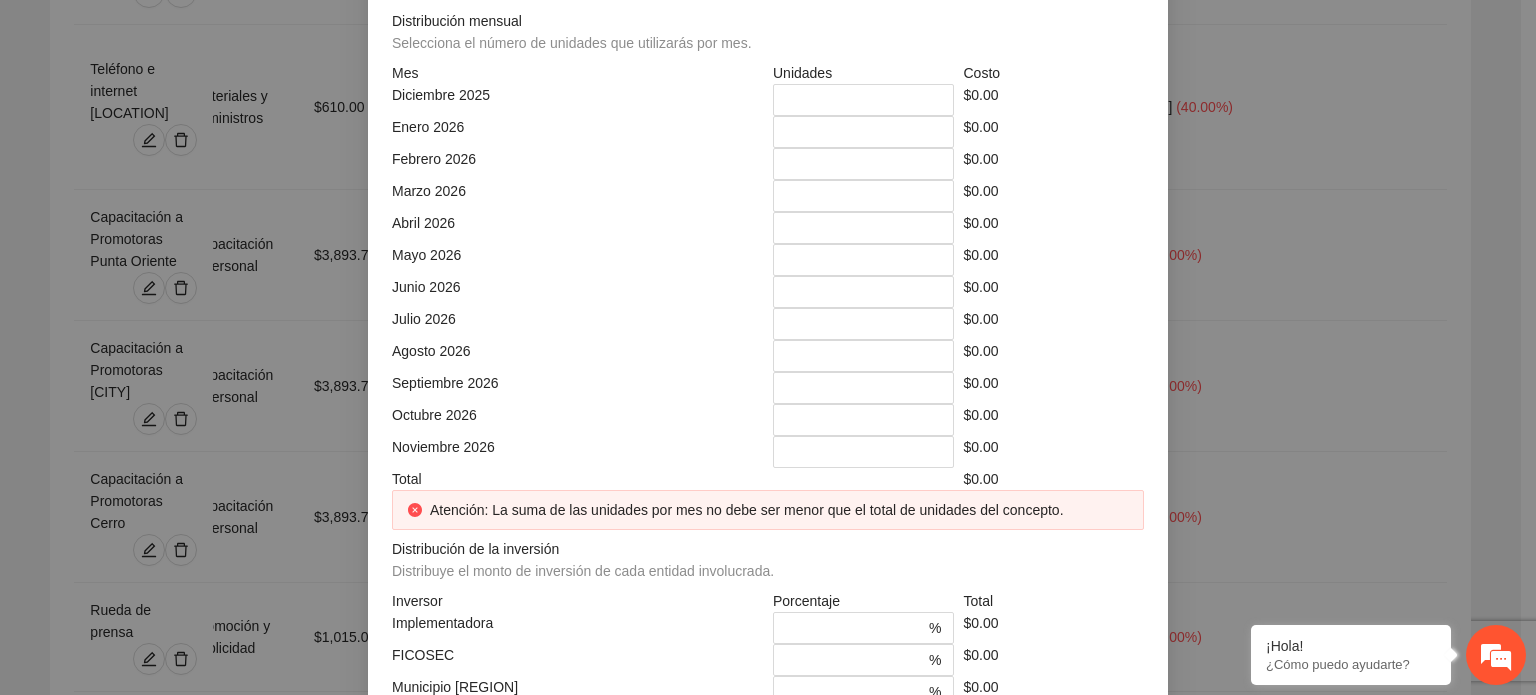 click at bounding box center [951, -178] 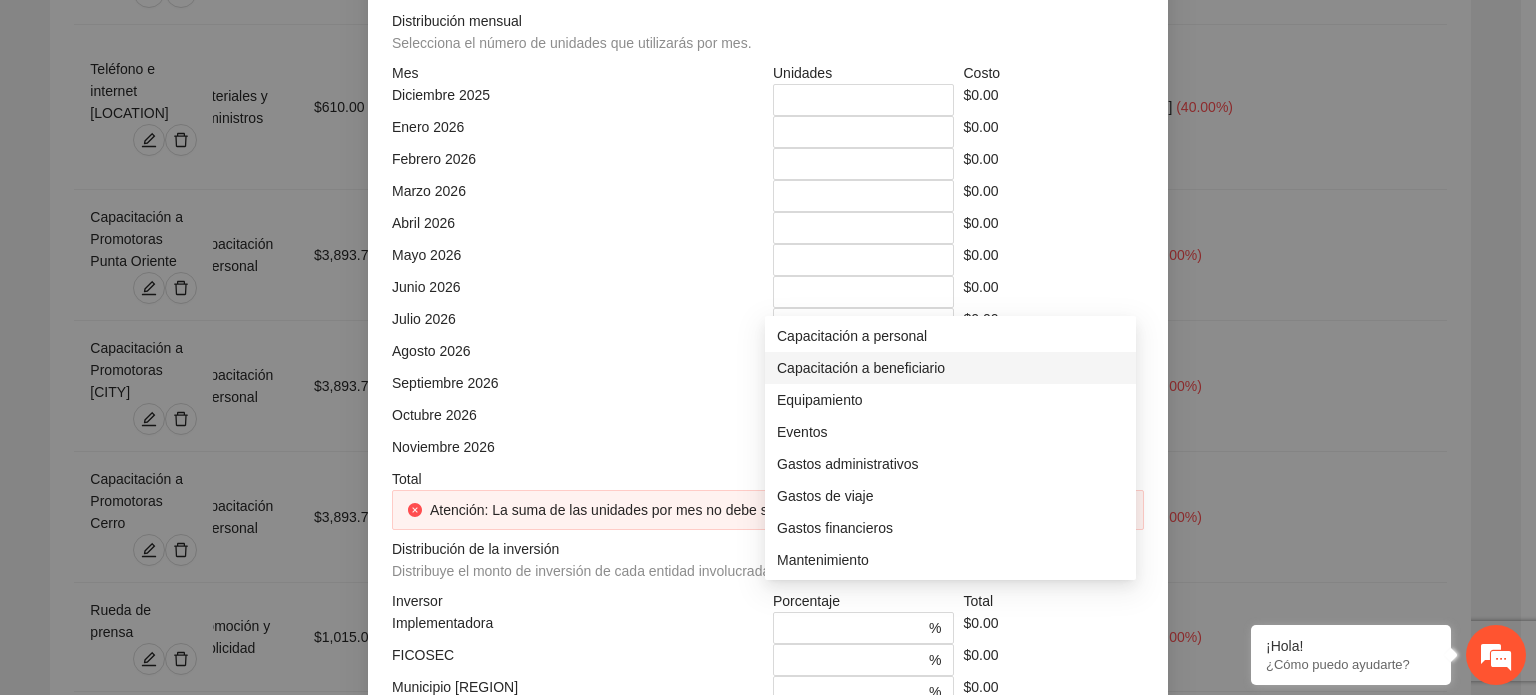 scroll, scrollTop: 192, scrollLeft: 0, axis: vertical 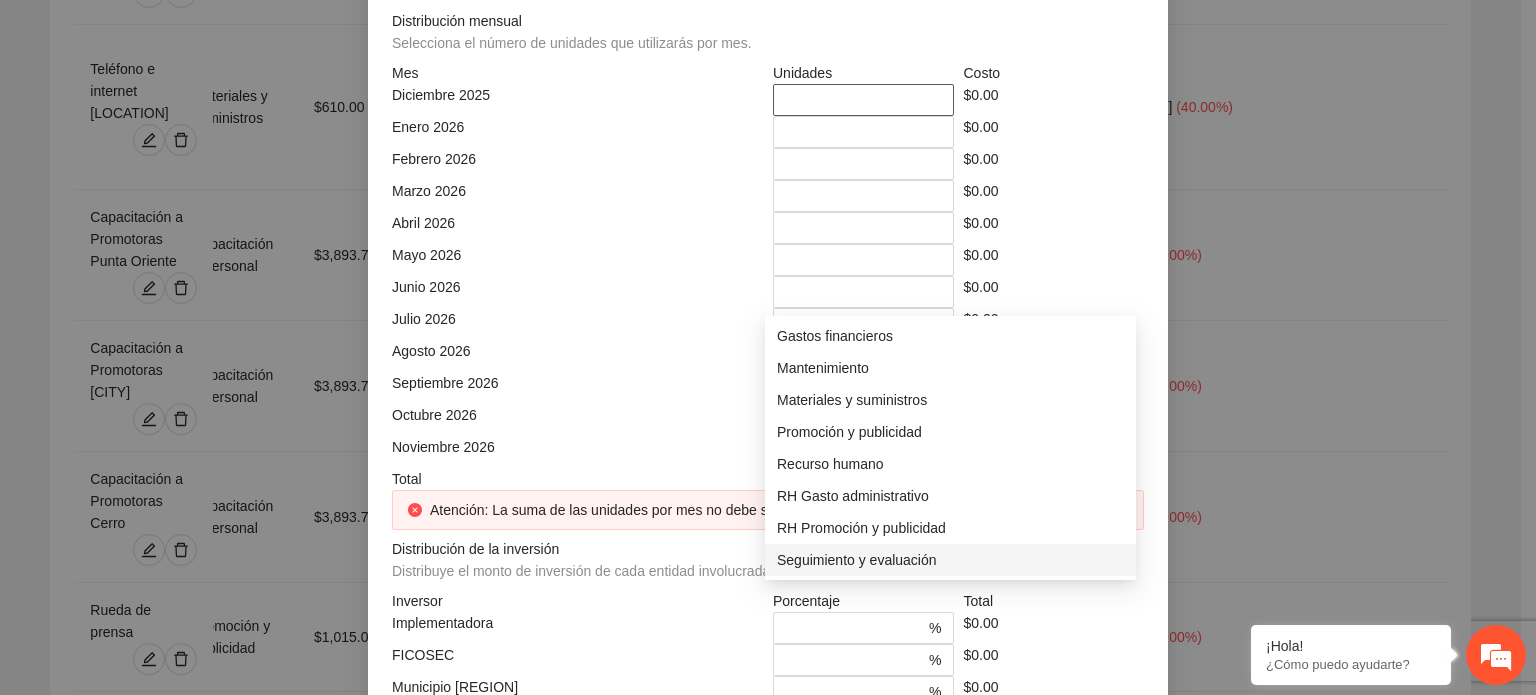 click on "Seguimiento y evaluación" at bounding box center [950, 560] 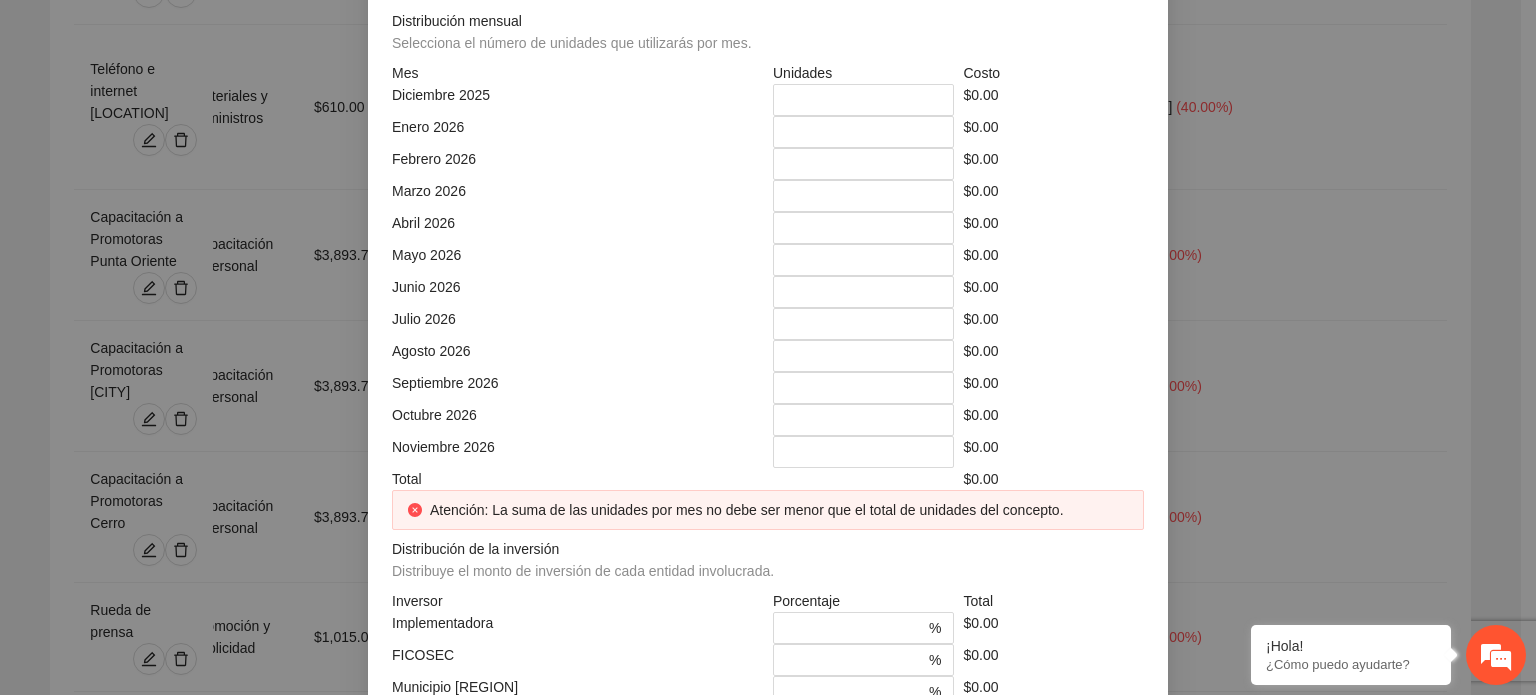 click at bounding box center (577, -108) 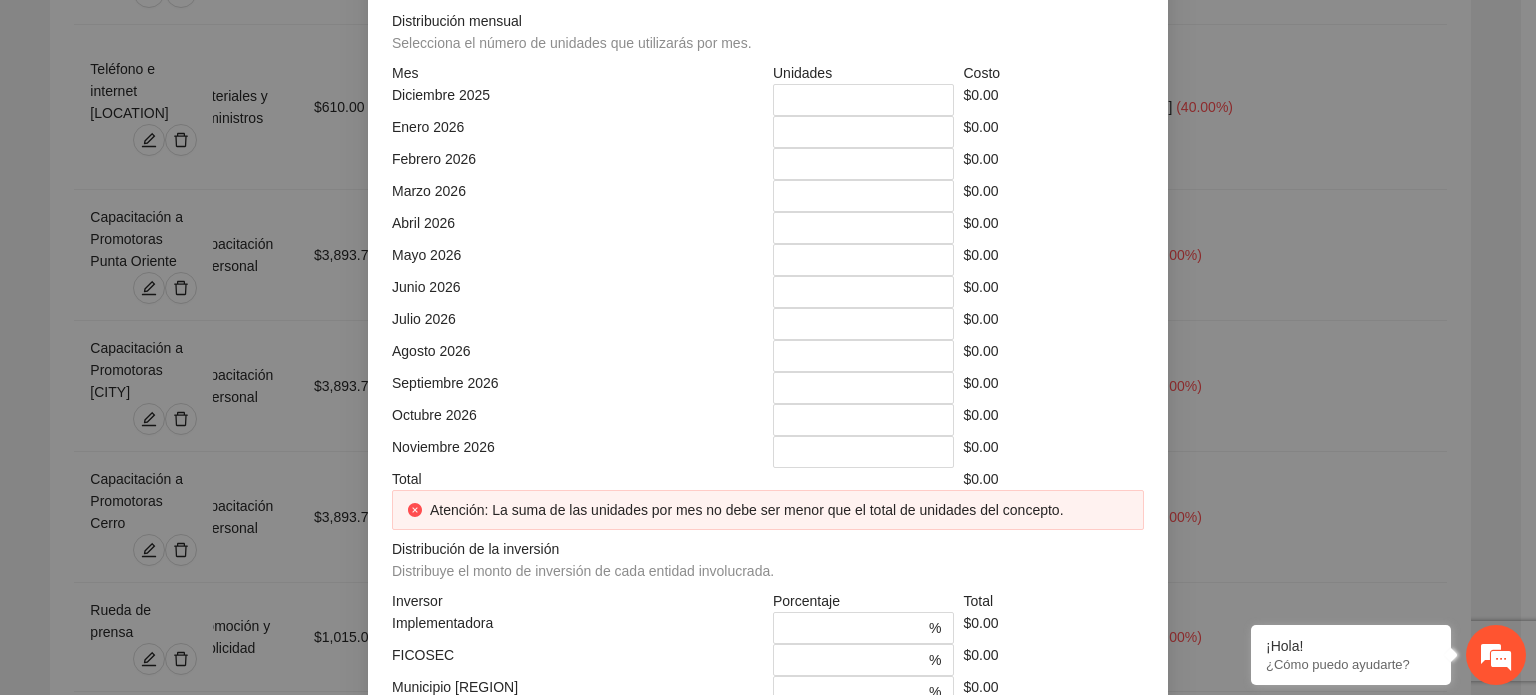 click at bounding box center [964, -108] 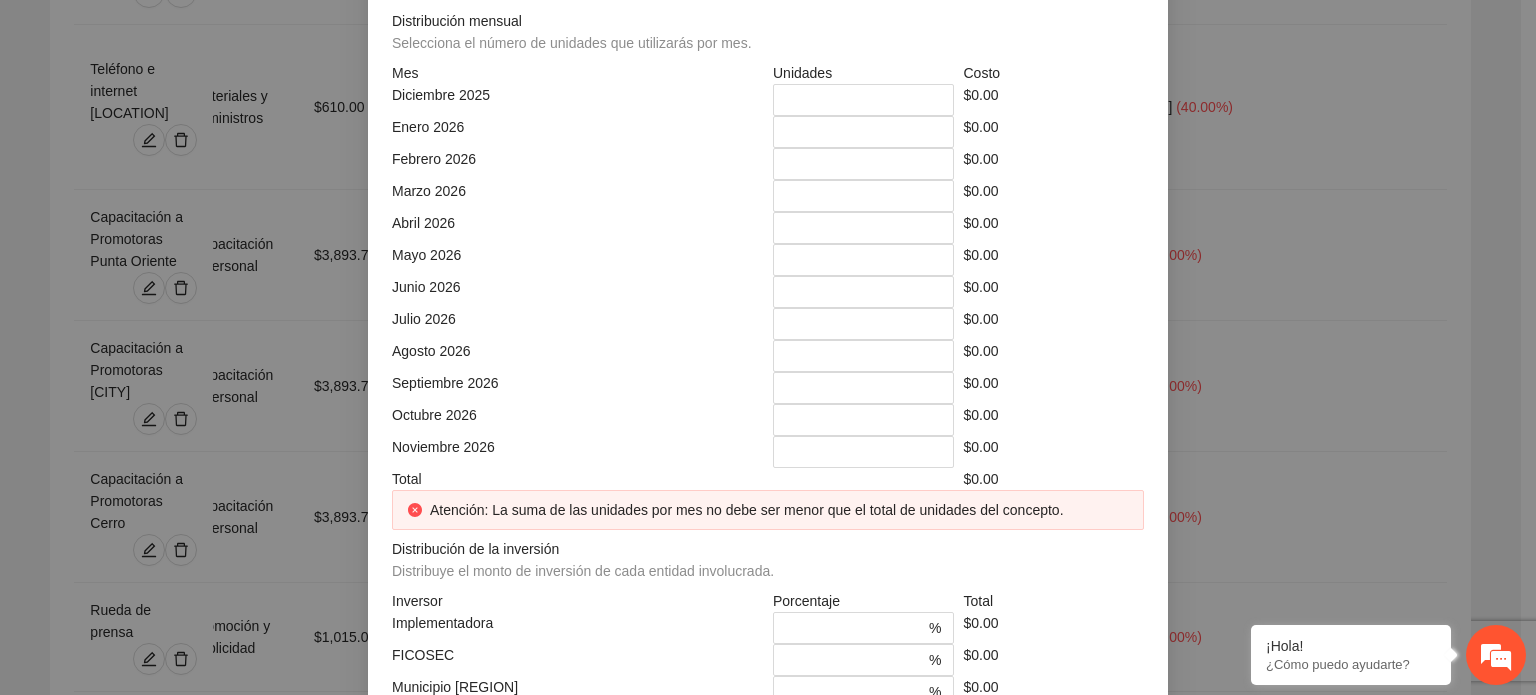 click at bounding box center (577, -38) 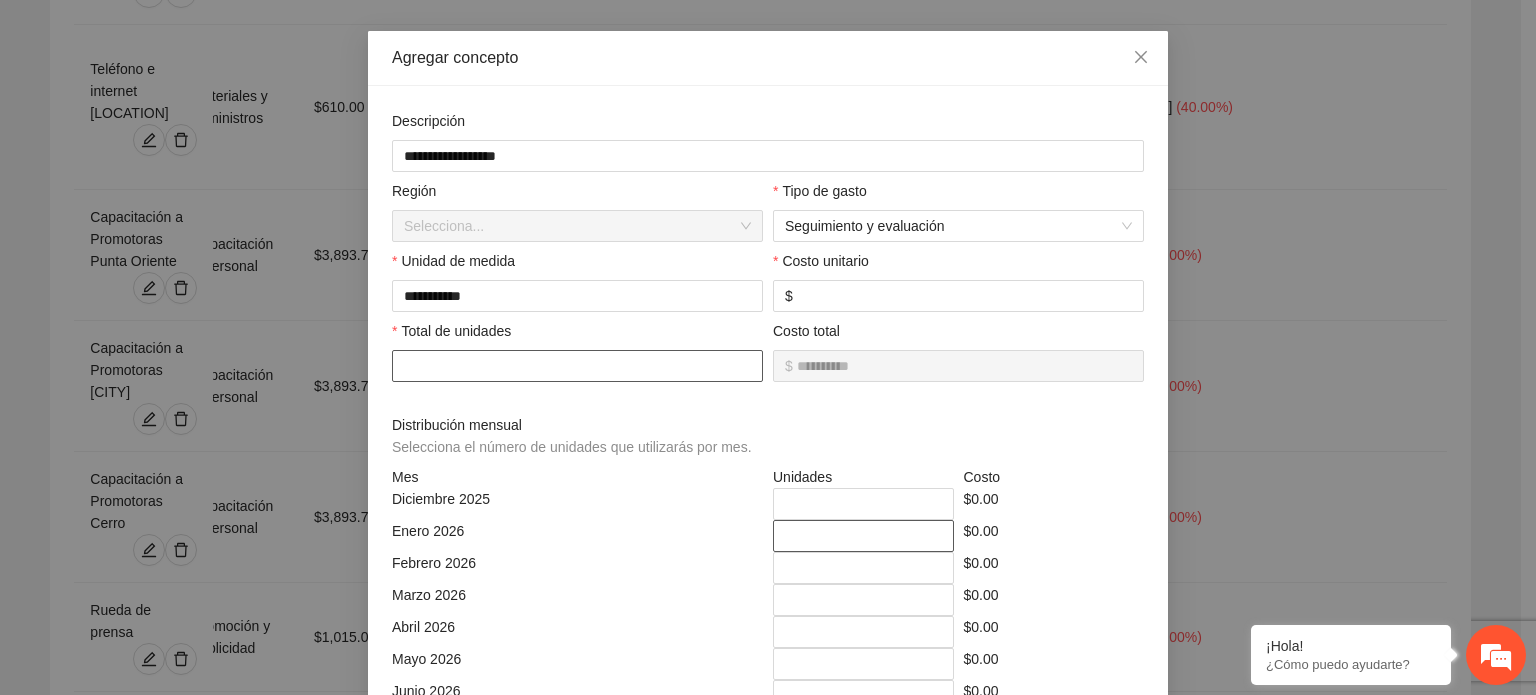 scroll, scrollTop: 200, scrollLeft: 0, axis: vertical 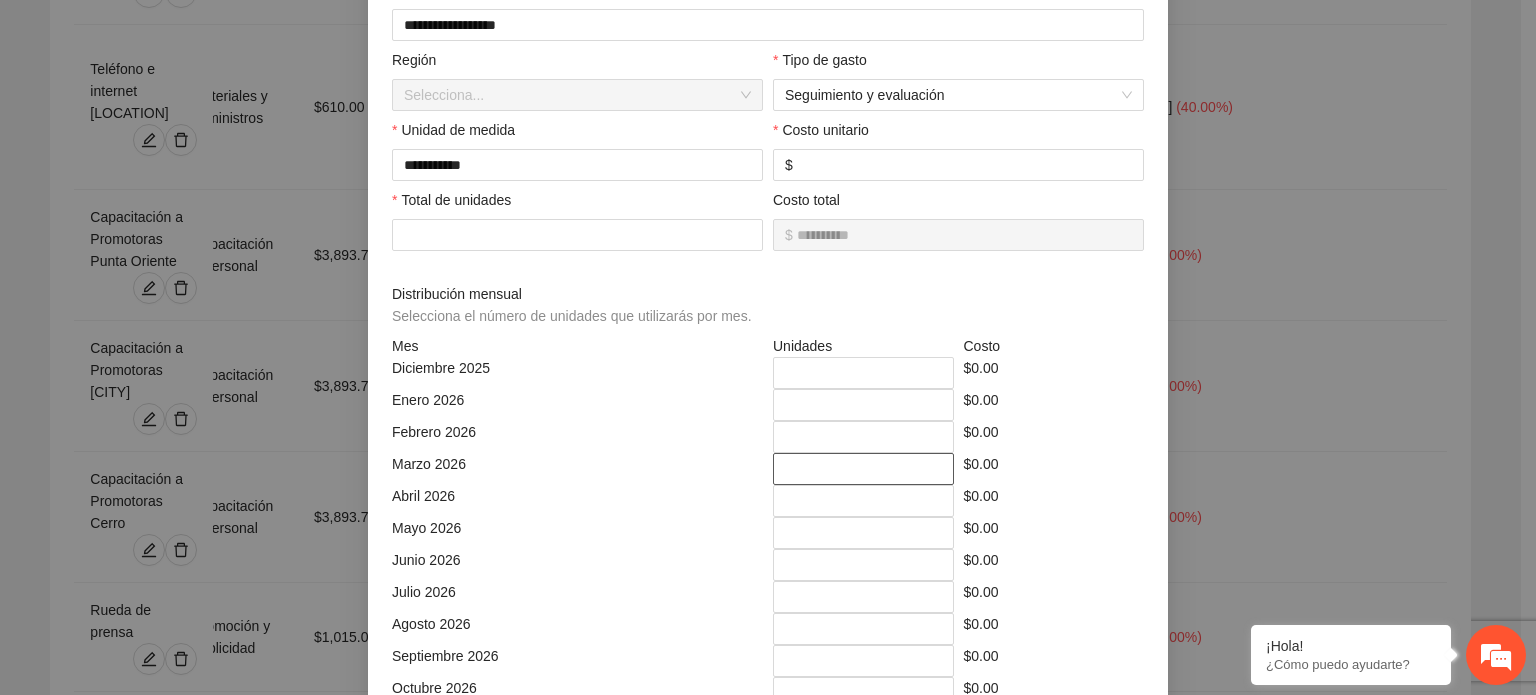 click on "*" at bounding box center (863, 469) 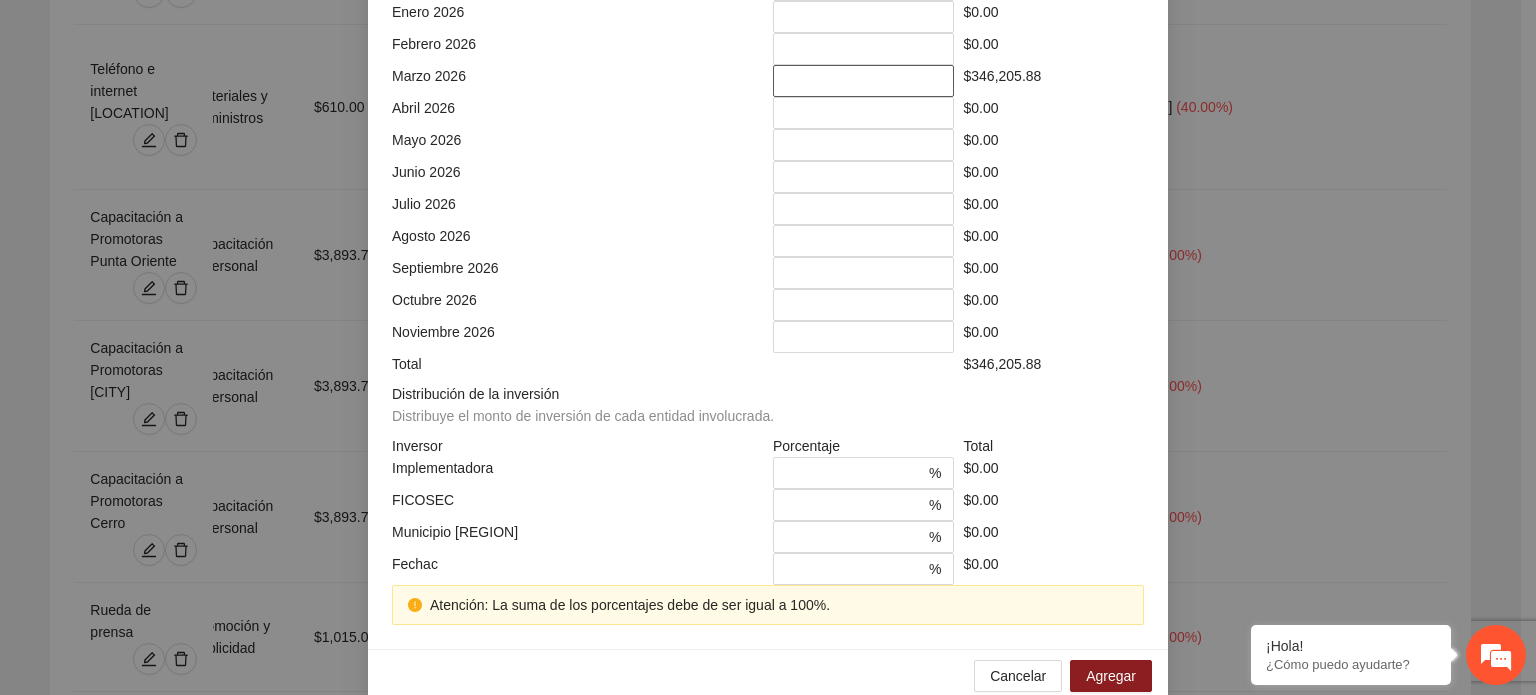 scroll, scrollTop: 600, scrollLeft: 0, axis: vertical 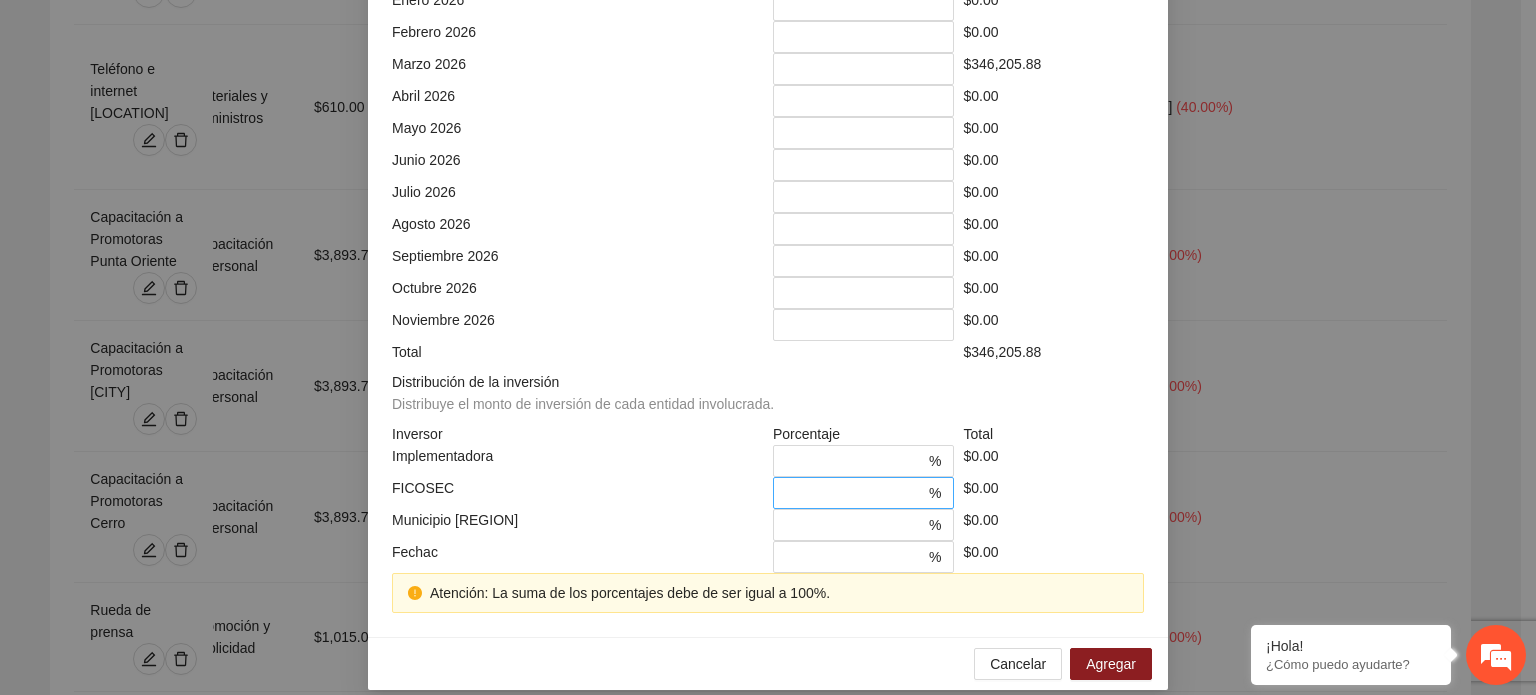 click on "*" at bounding box center (855, 493) 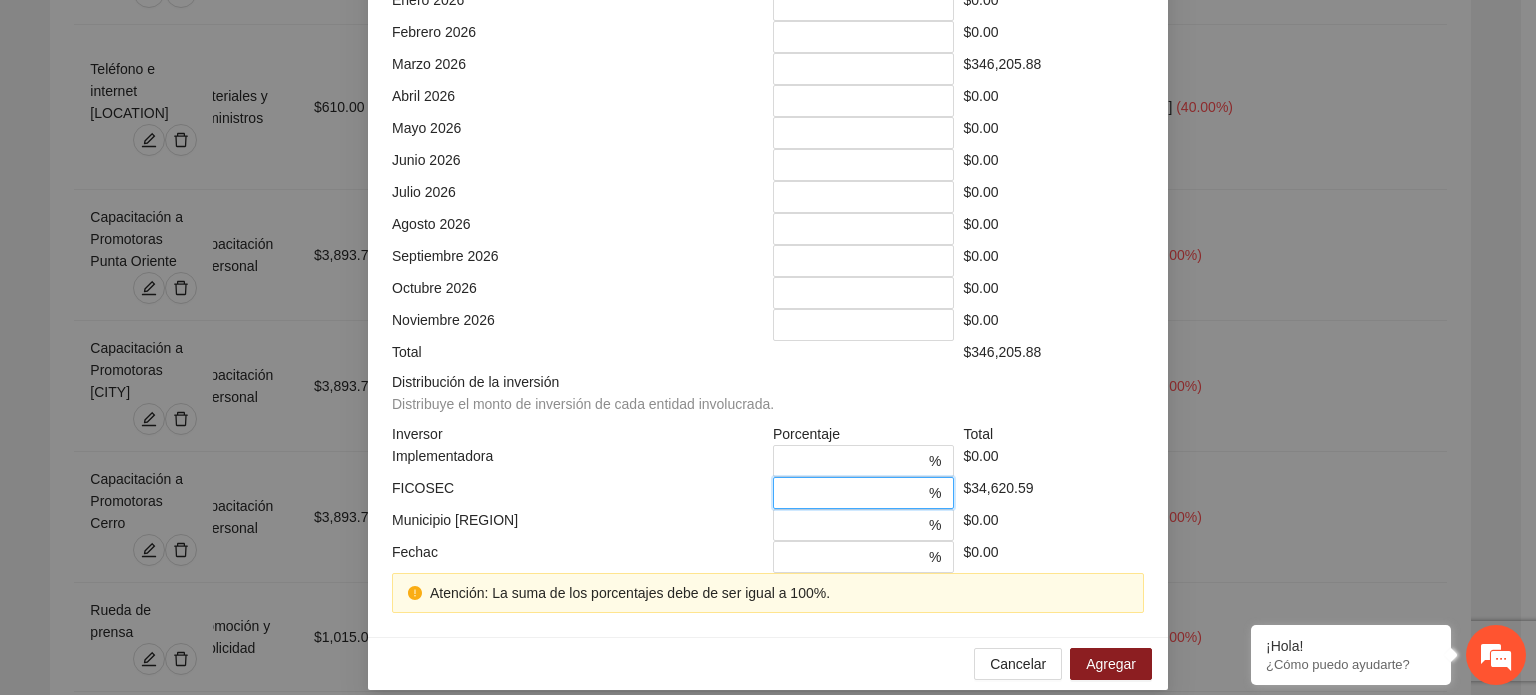scroll, scrollTop: 573, scrollLeft: 0, axis: vertical 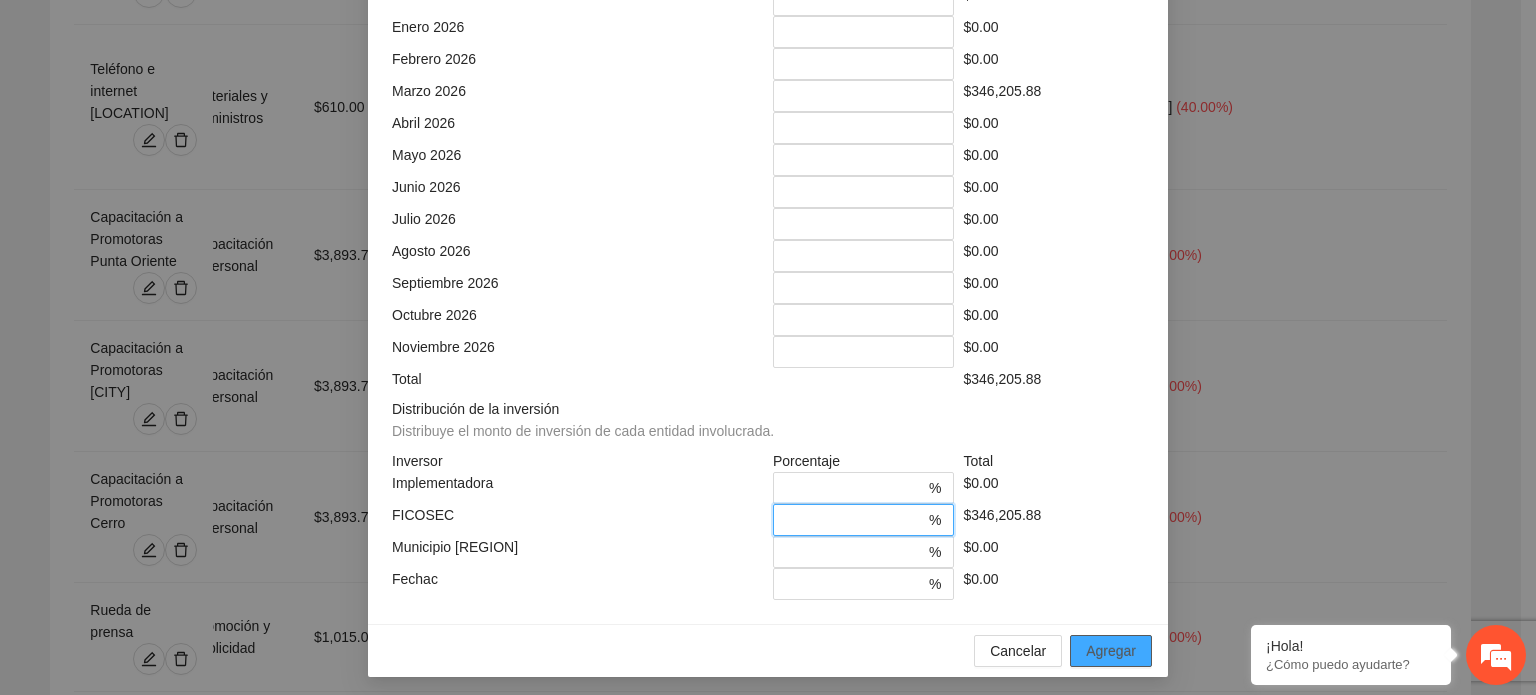 click on "Agregar" at bounding box center (1111, 651) 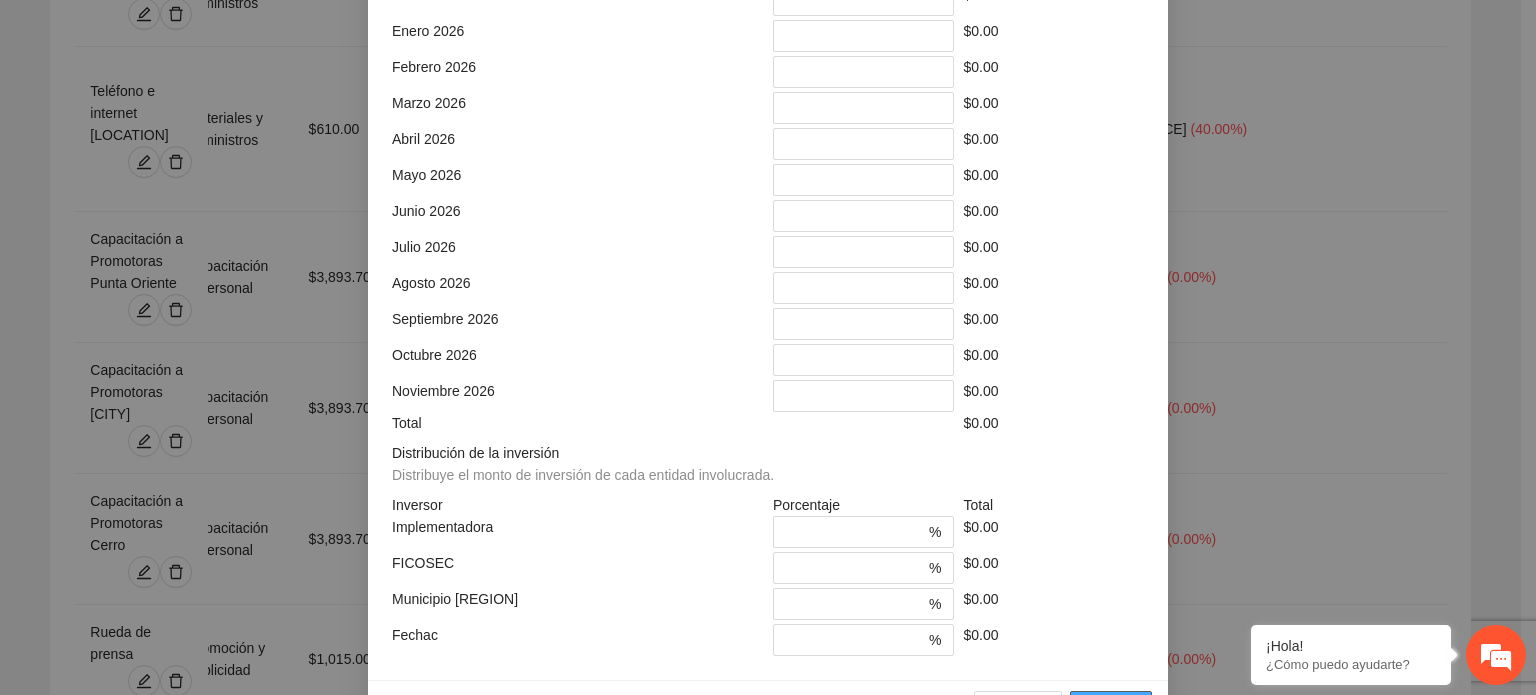scroll, scrollTop: 4045, scrollLeft: 0, axis: vertical 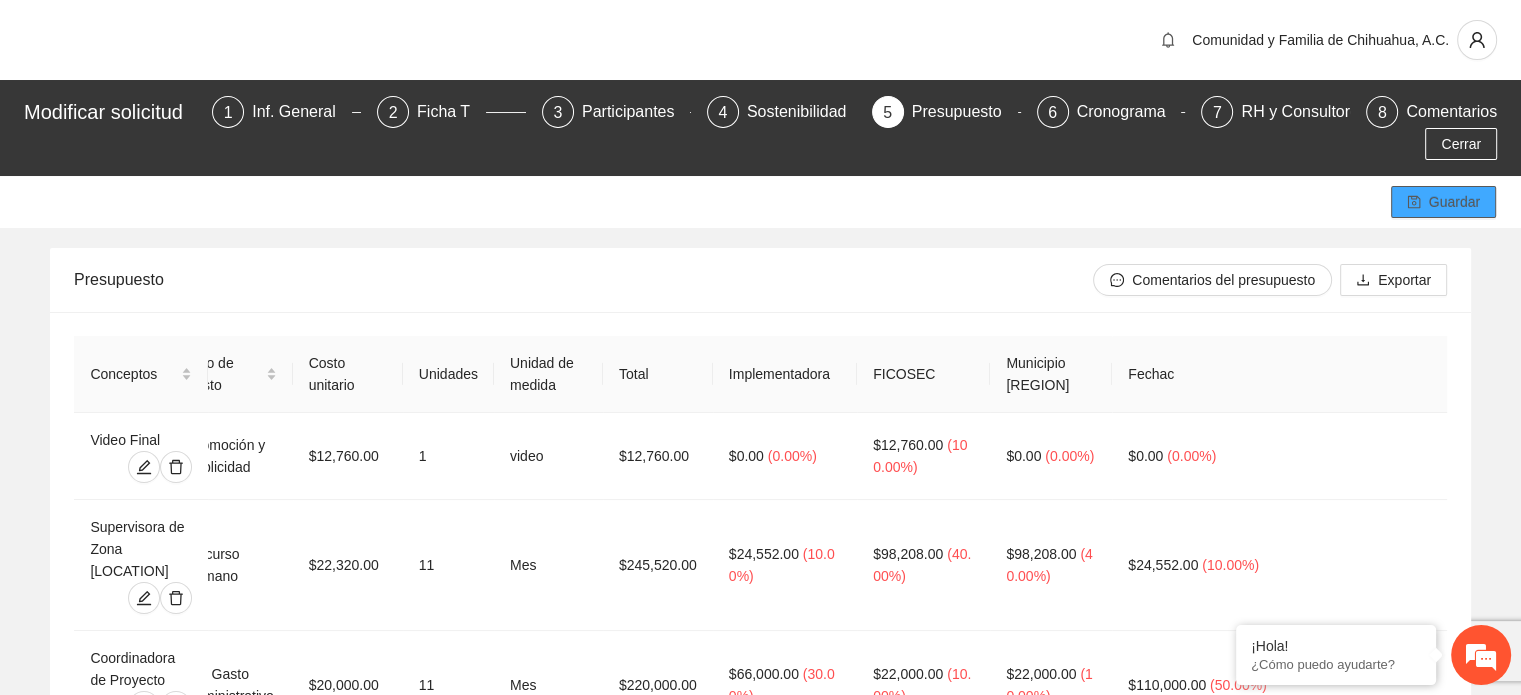 click on "Guardar" at bounding box center (1454, 202) 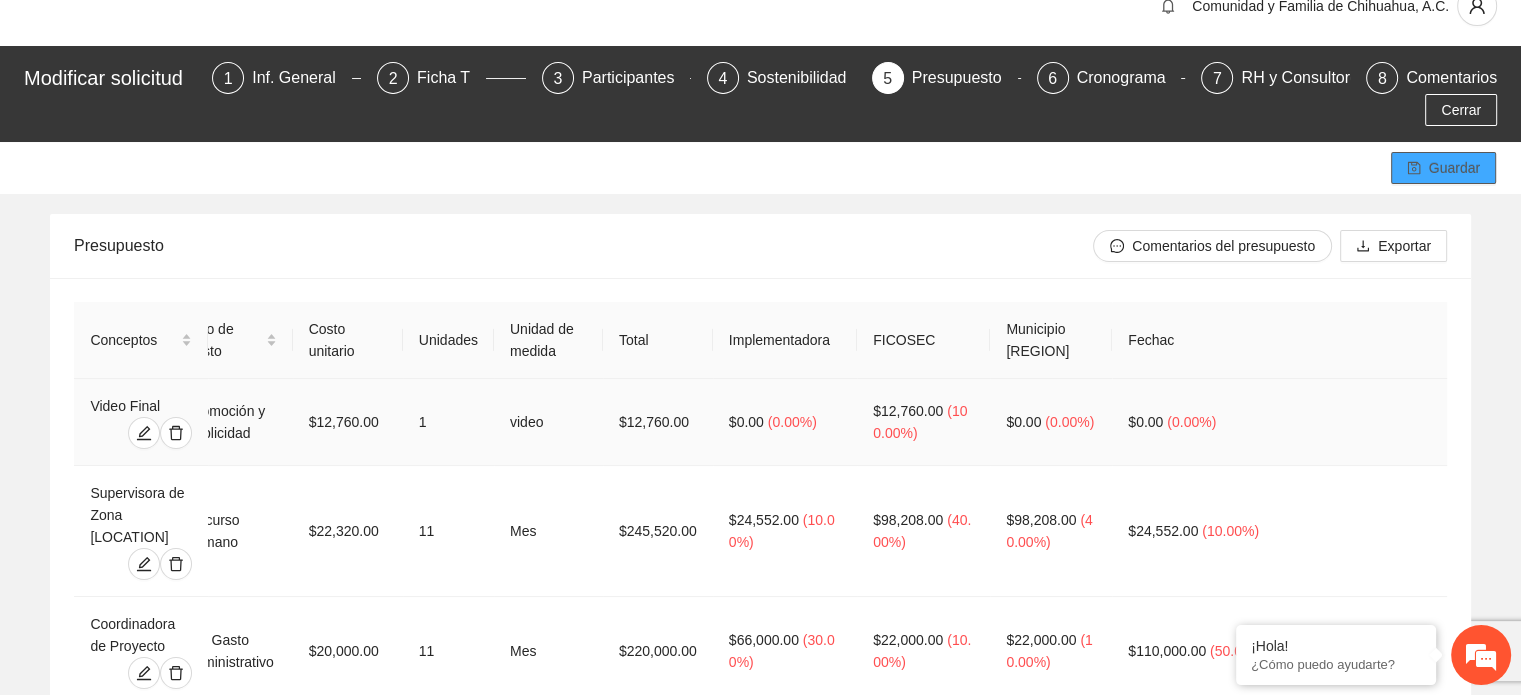 scroll, scrollTop: 0, scrollLeft: 0, axis: both 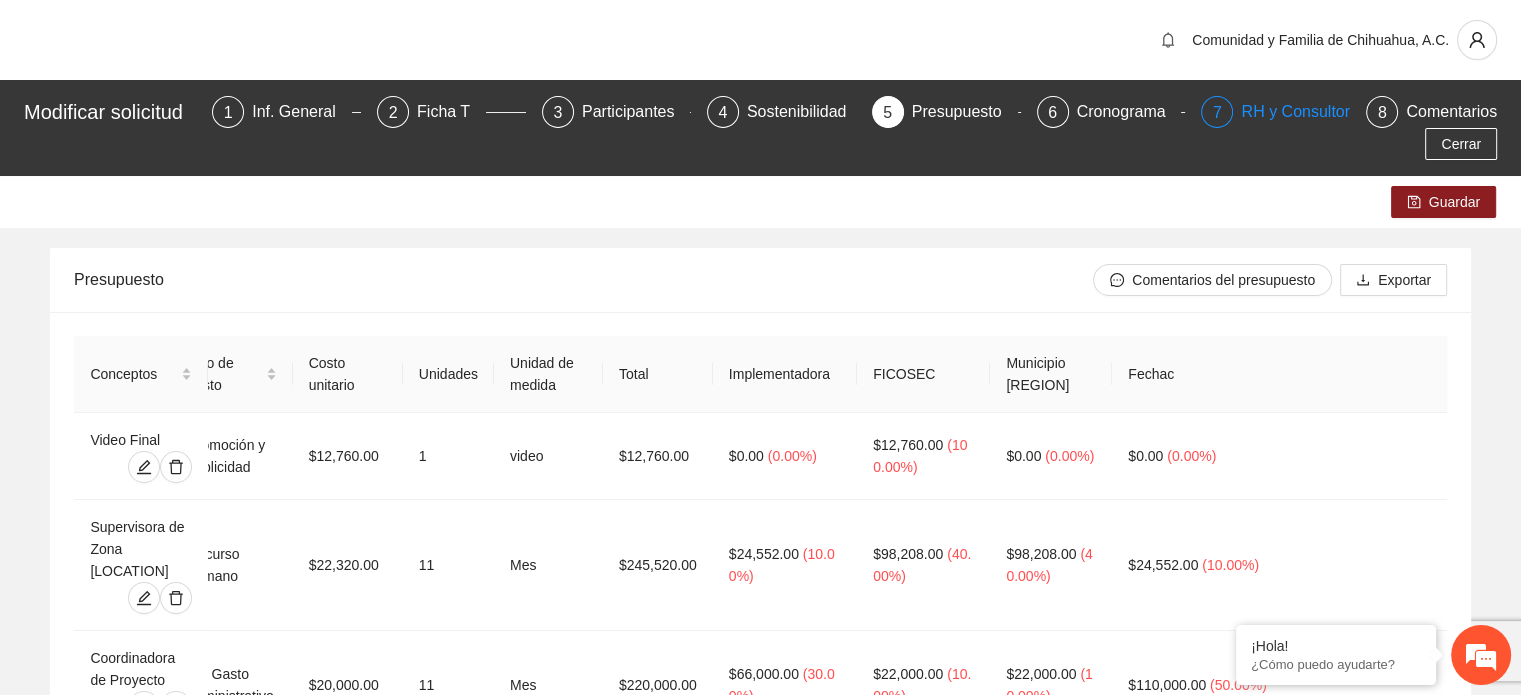 click on "RH y Consultores" at bounding box center (1311, 112) 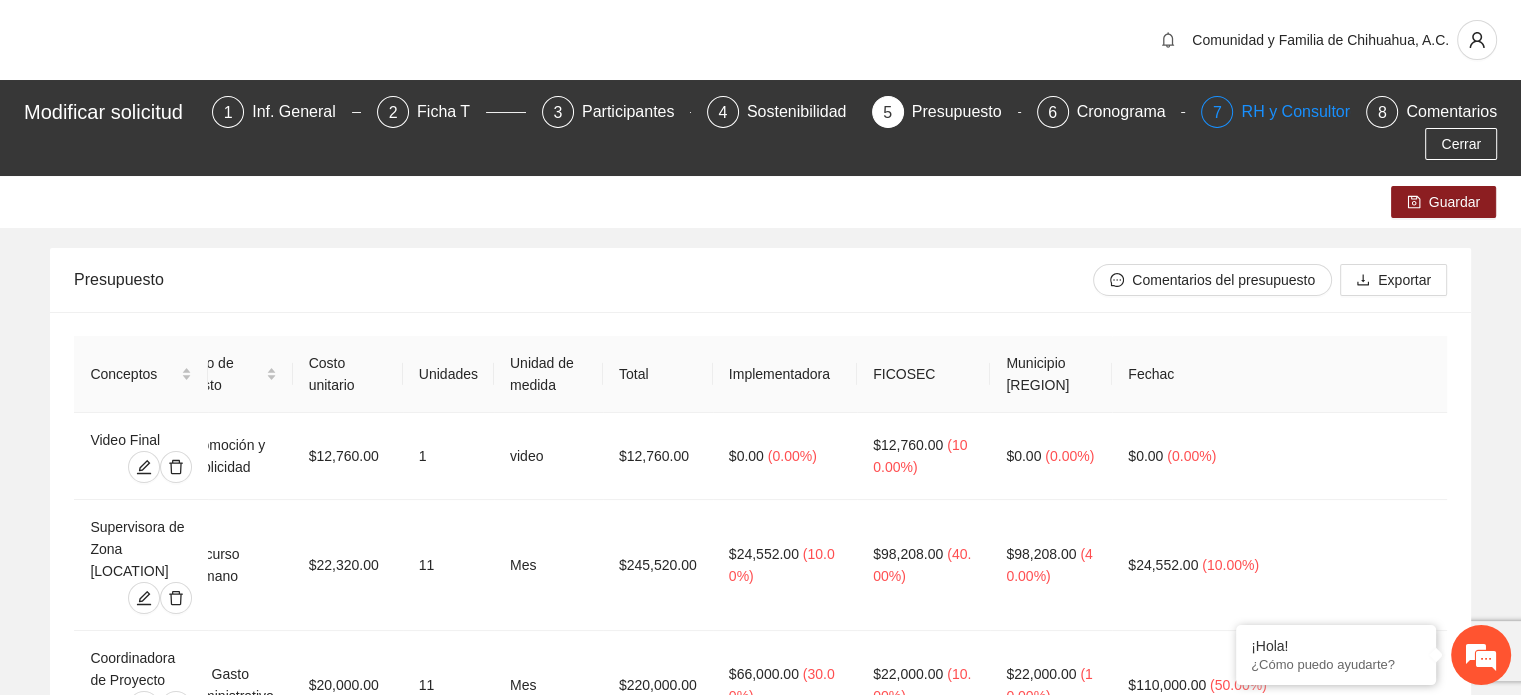 click on "RH y Consultores" at bounding box center (1311, 112) 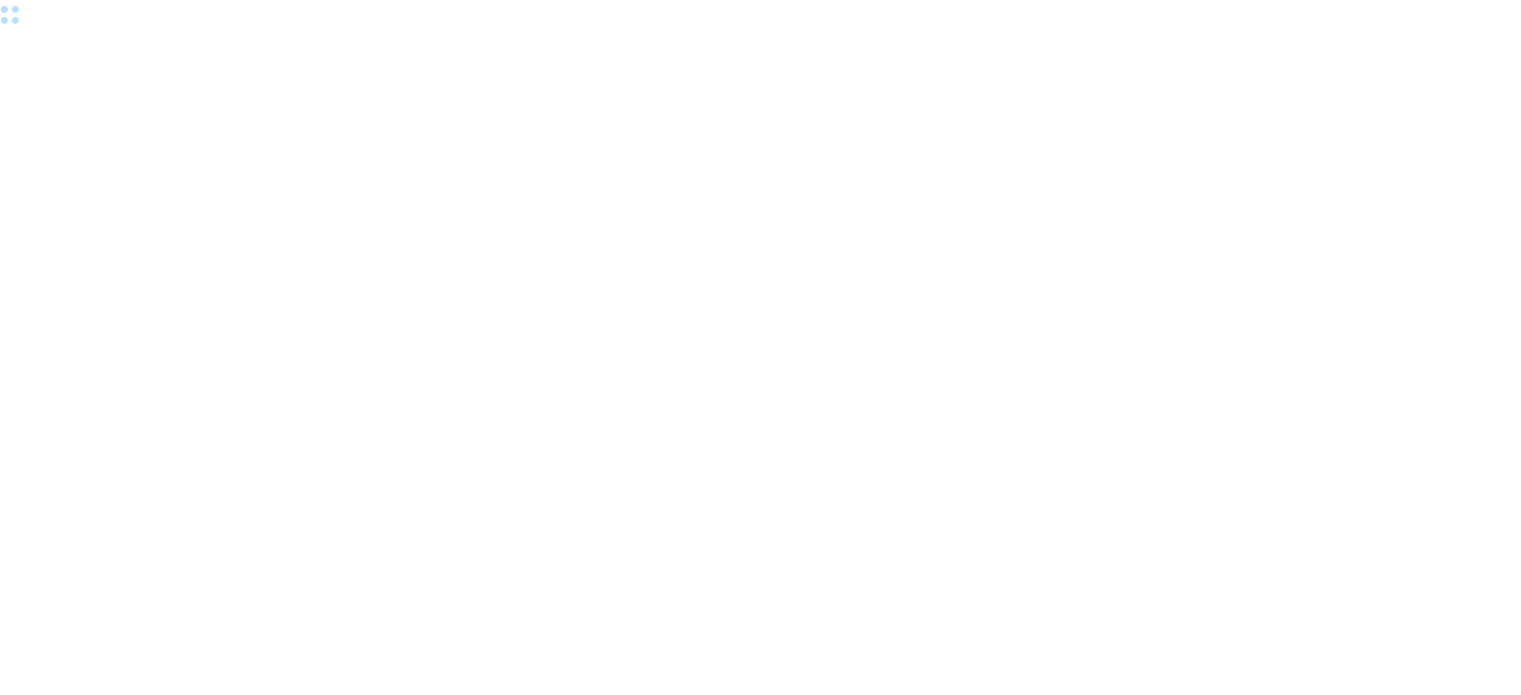 scroll, scrollTop: 0, scrollLeft: 0, axis: both 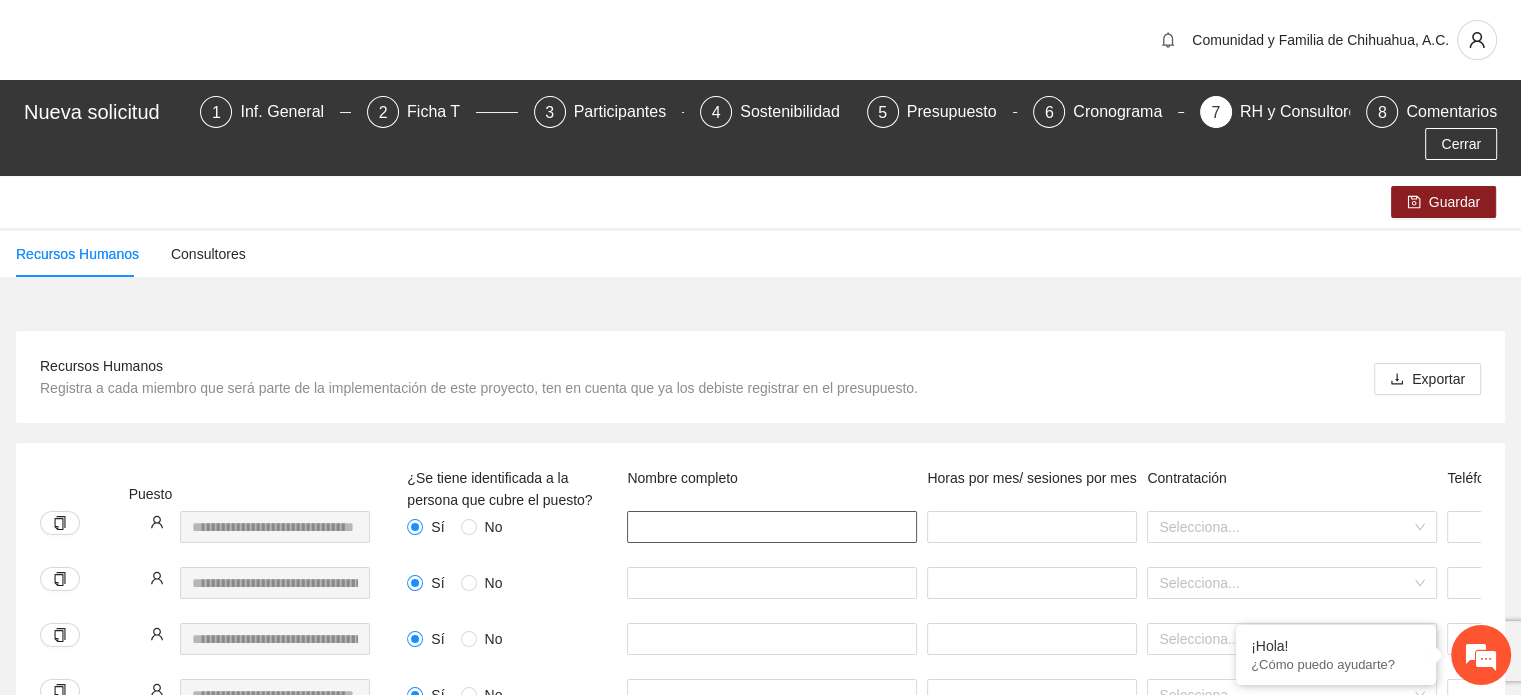 click at bounding box center [772, 527] 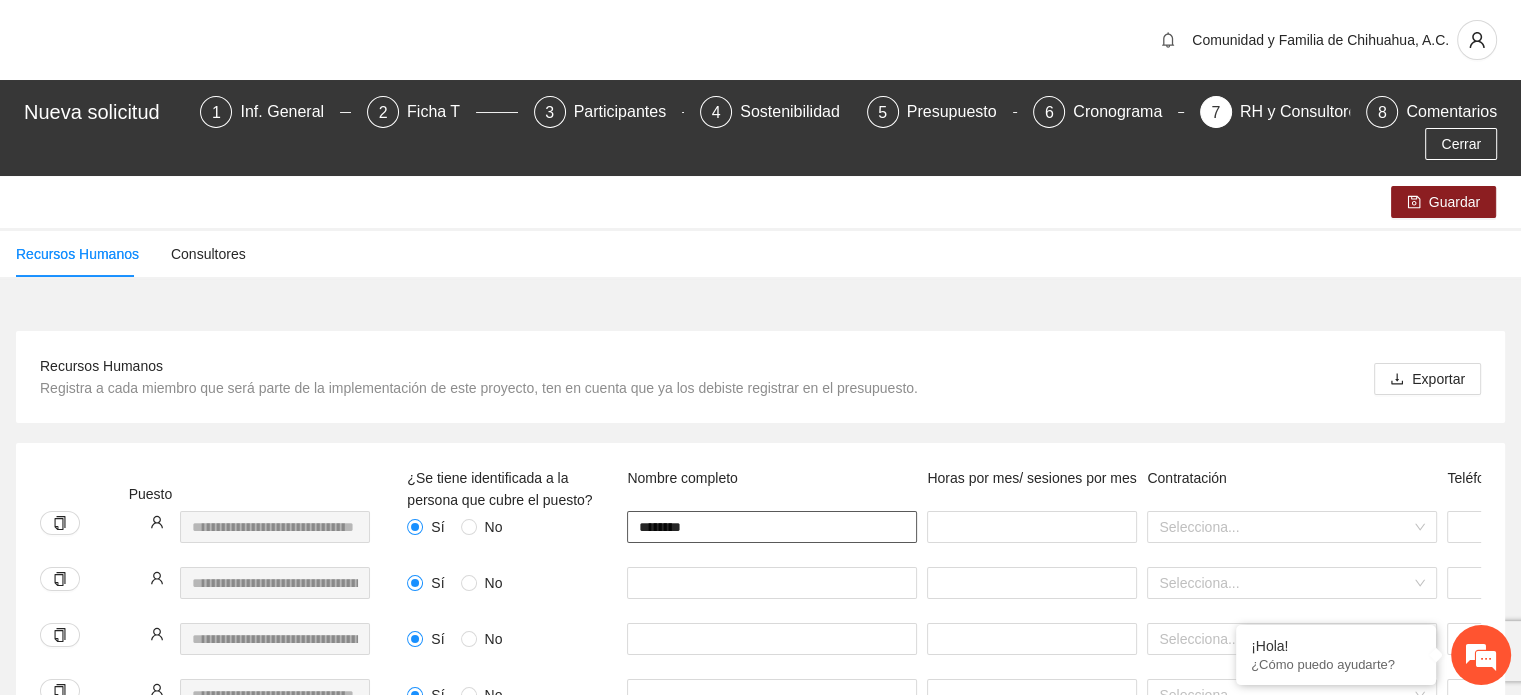 scroll, scrollTop: 0, scrollLeft: 0, axis: both 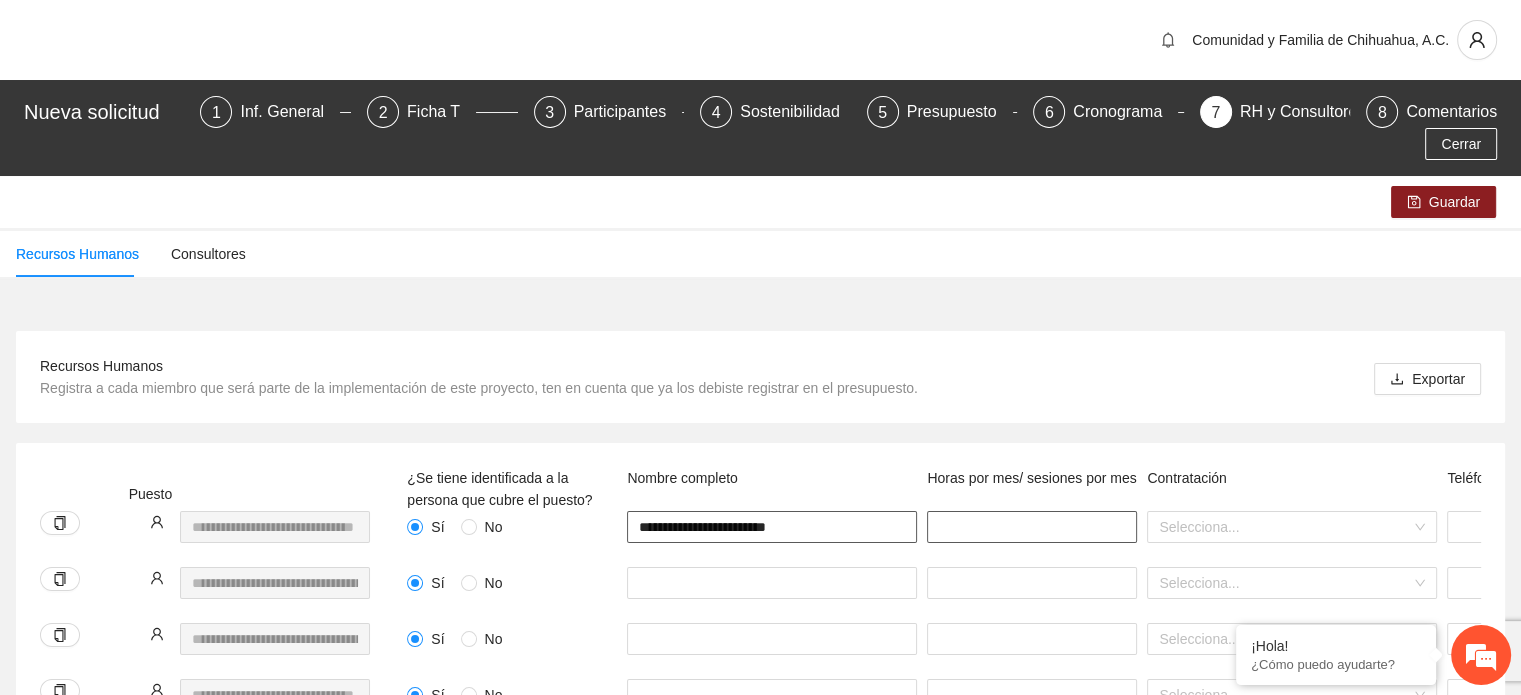 type on "**********" 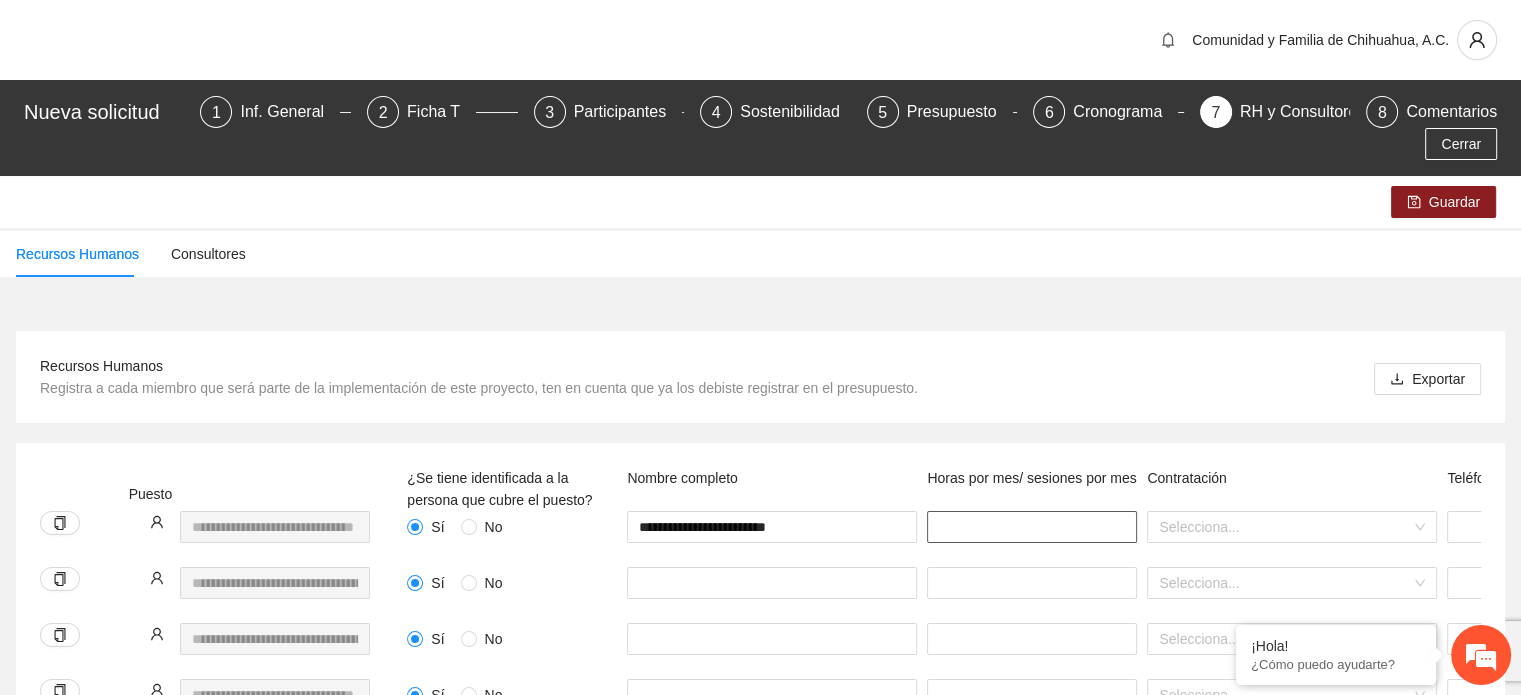 click at bounding box center [1032, 527] 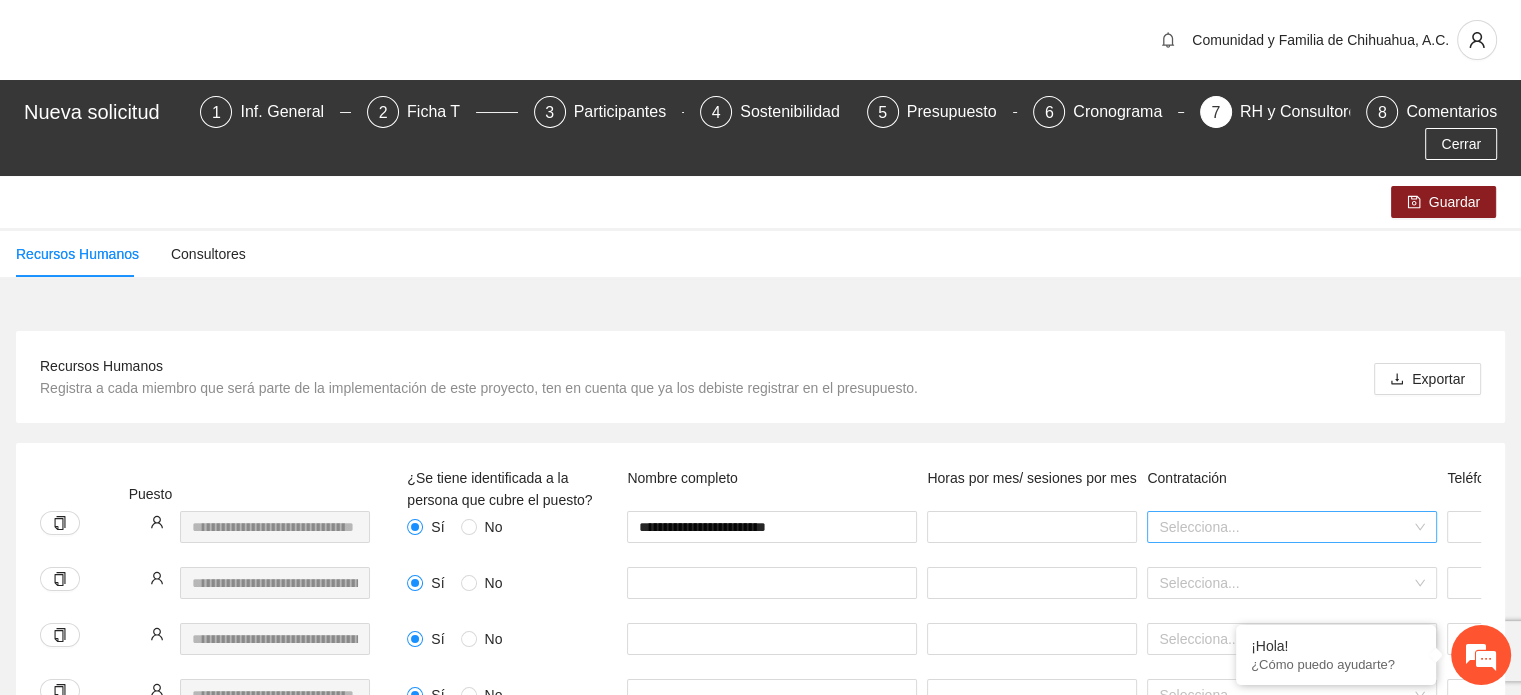 click at bounding box center [1285, 527] 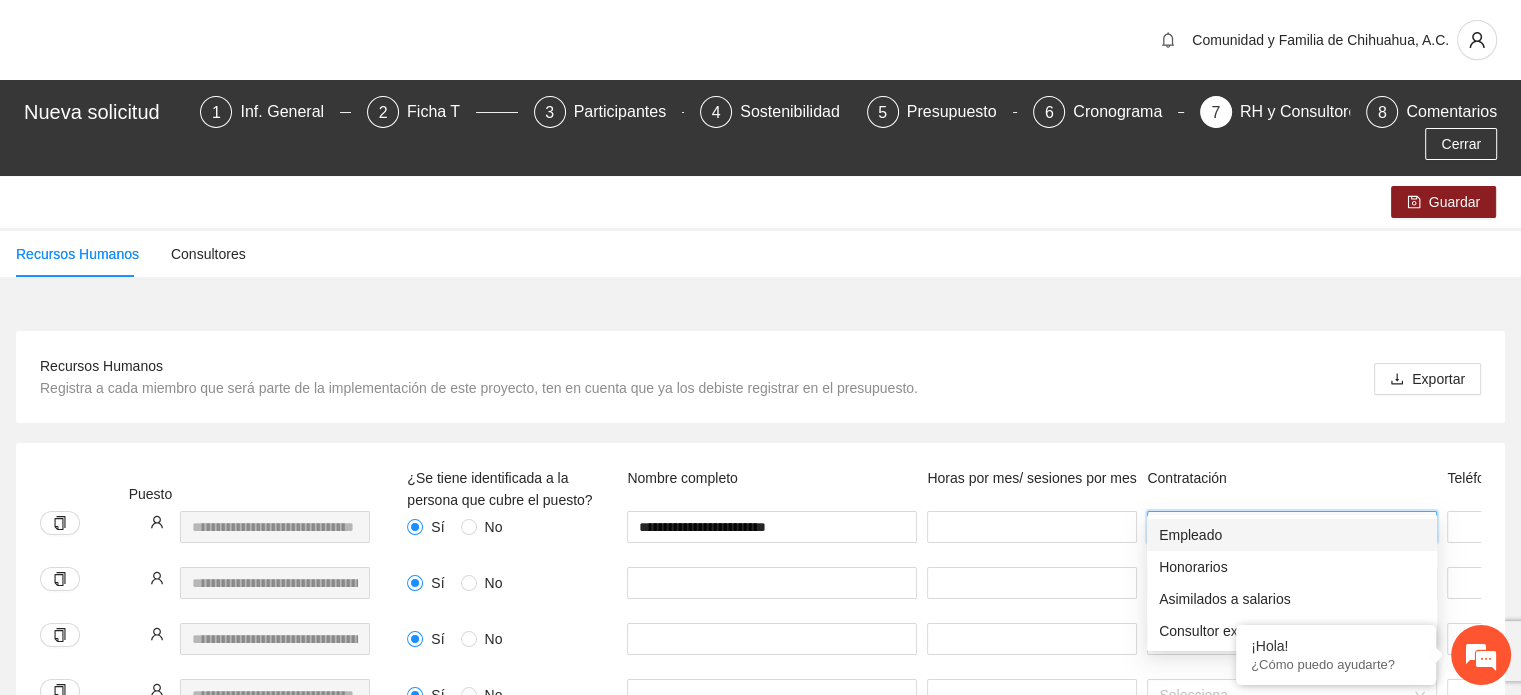 click on "Empleado" at bounding box center (1292, 535) 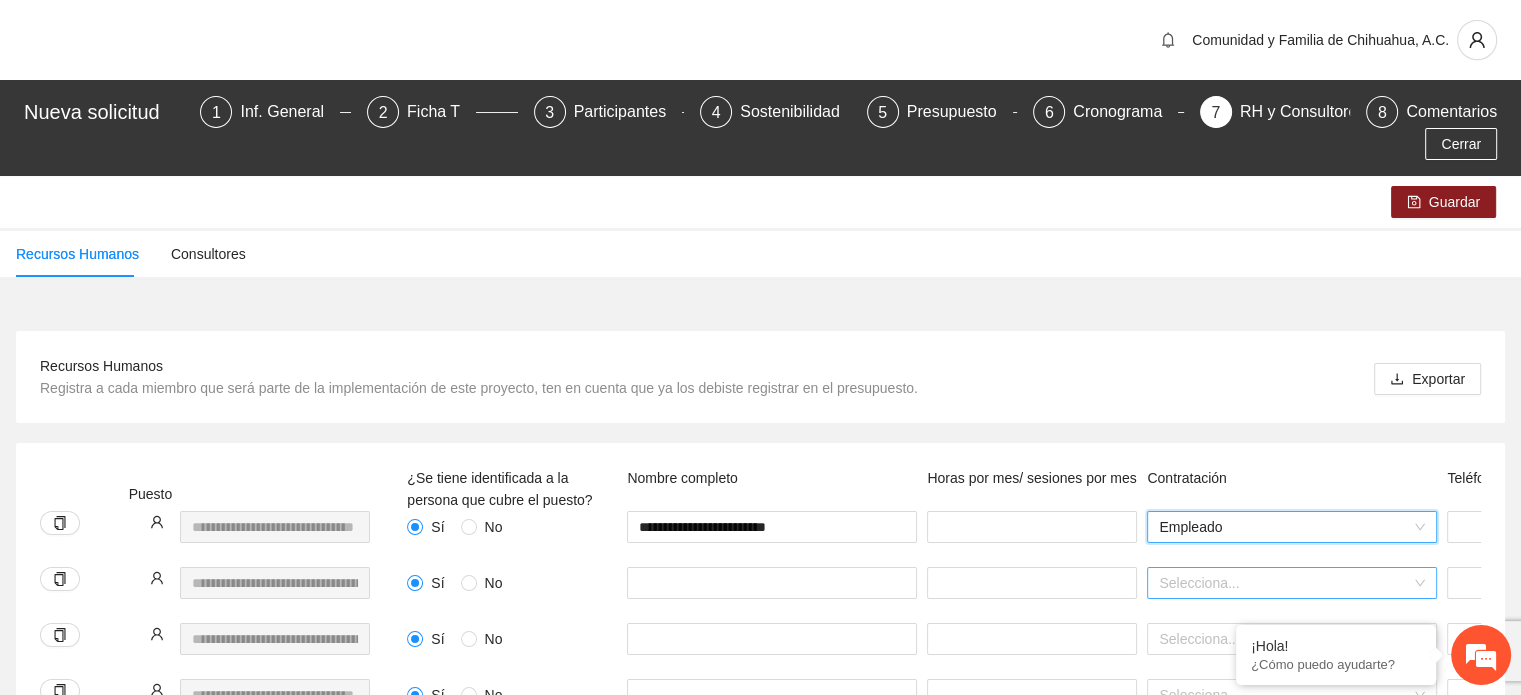 click on "Selecciona..." at bounding box center [1292, 583] 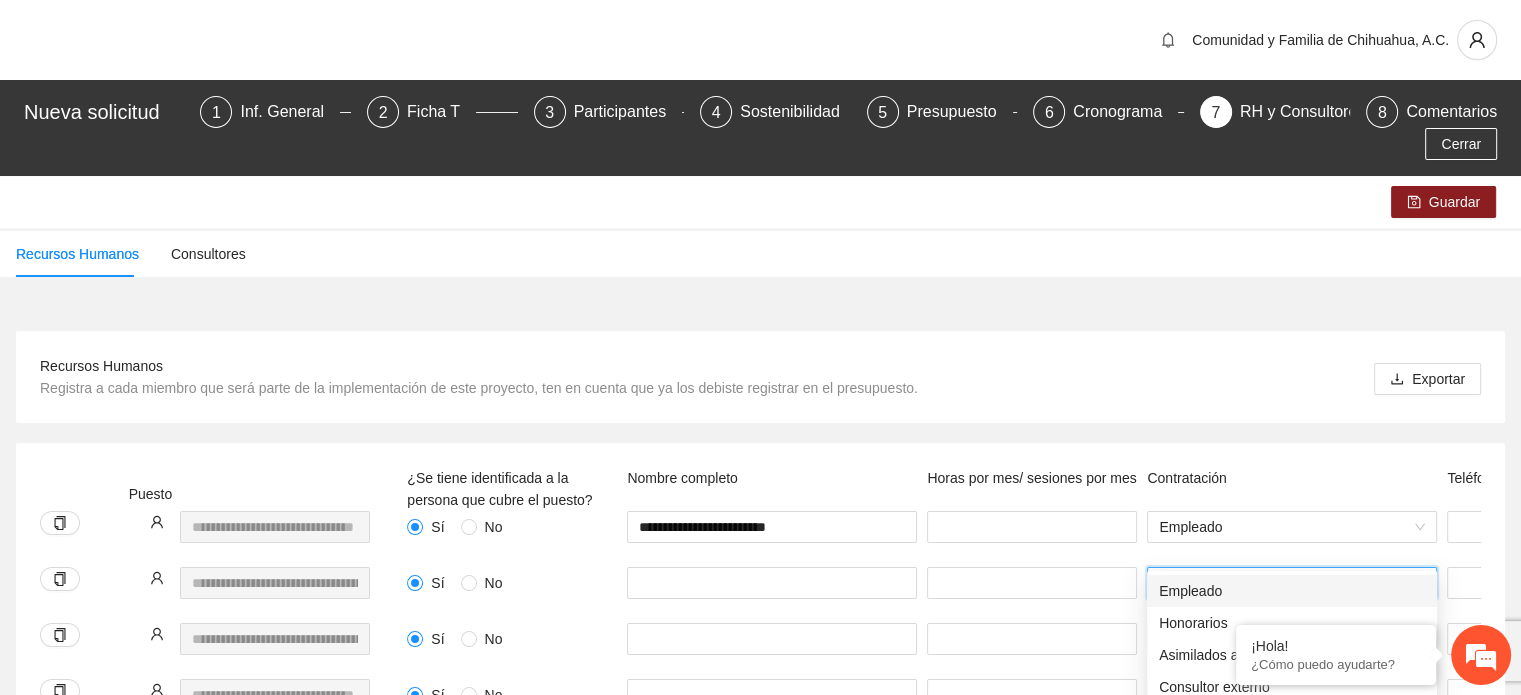 click on "Empleado" at bounding box center [1292, 591] 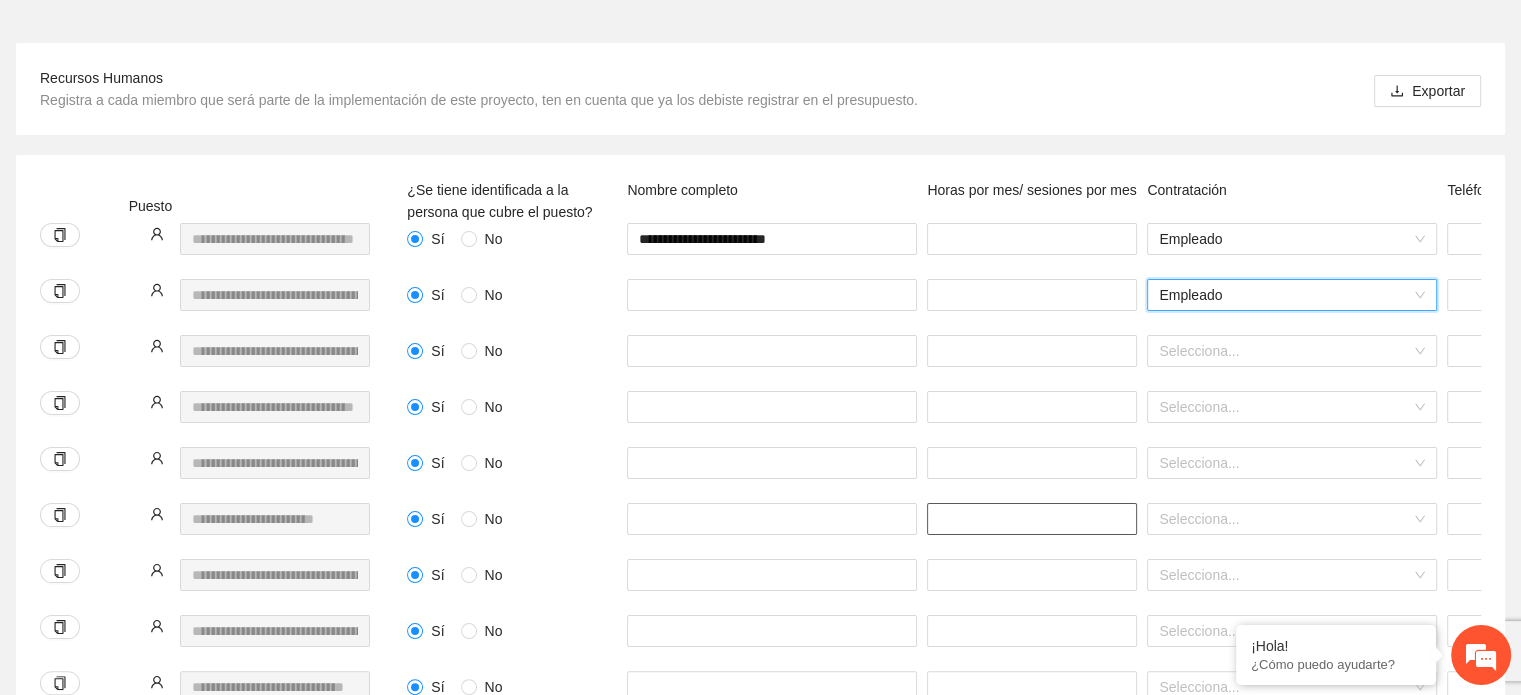 scroll, scrollTop: 300, scrollLeft: 0, axis: vertical 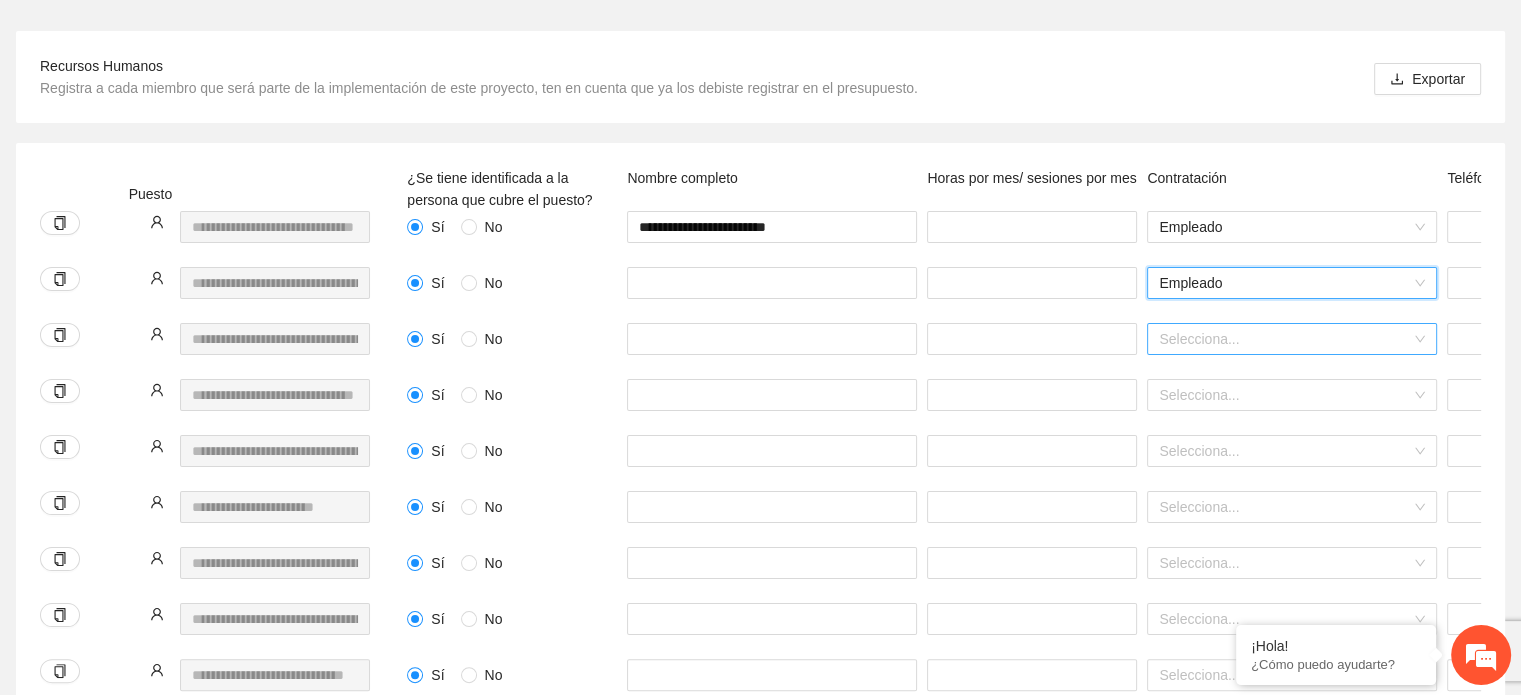 click at bounding box center (1285, 339) 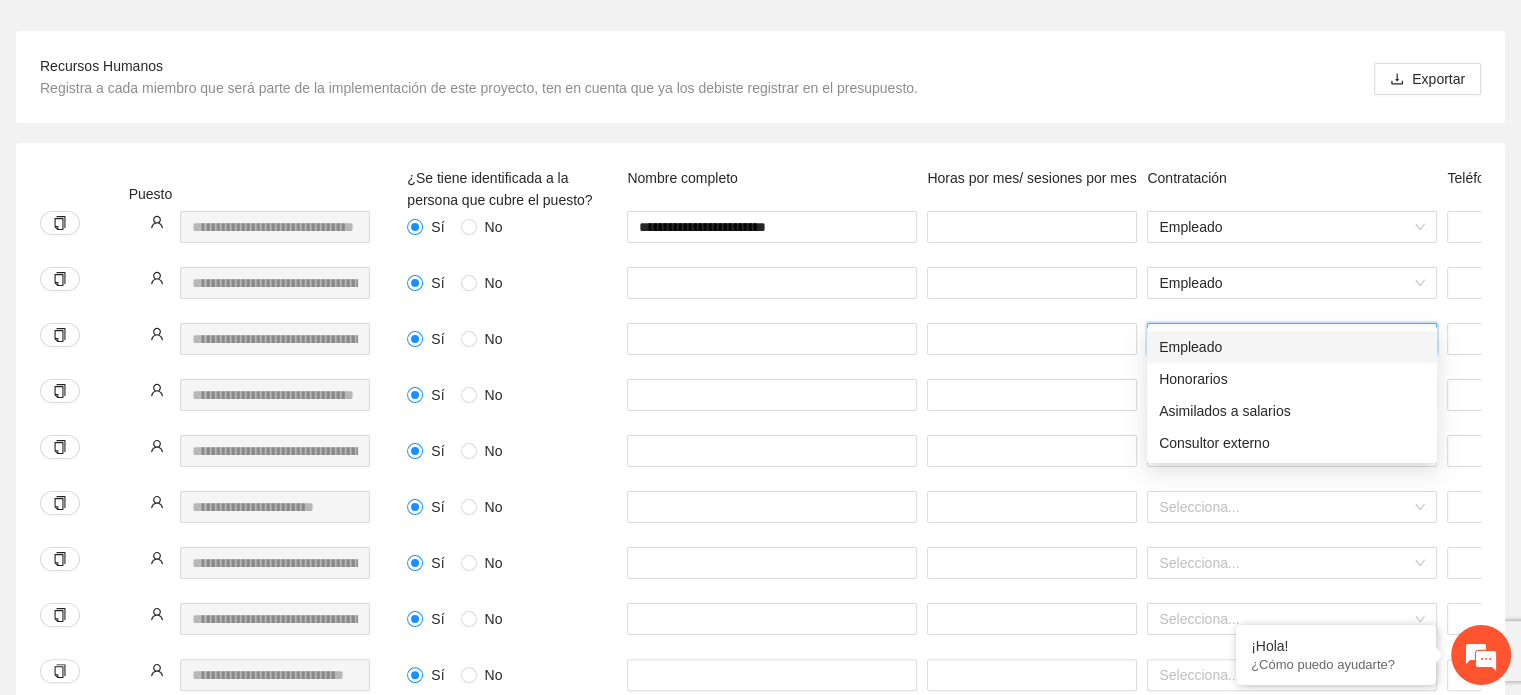click on "Empleado" at bounding box center (1292, 347) 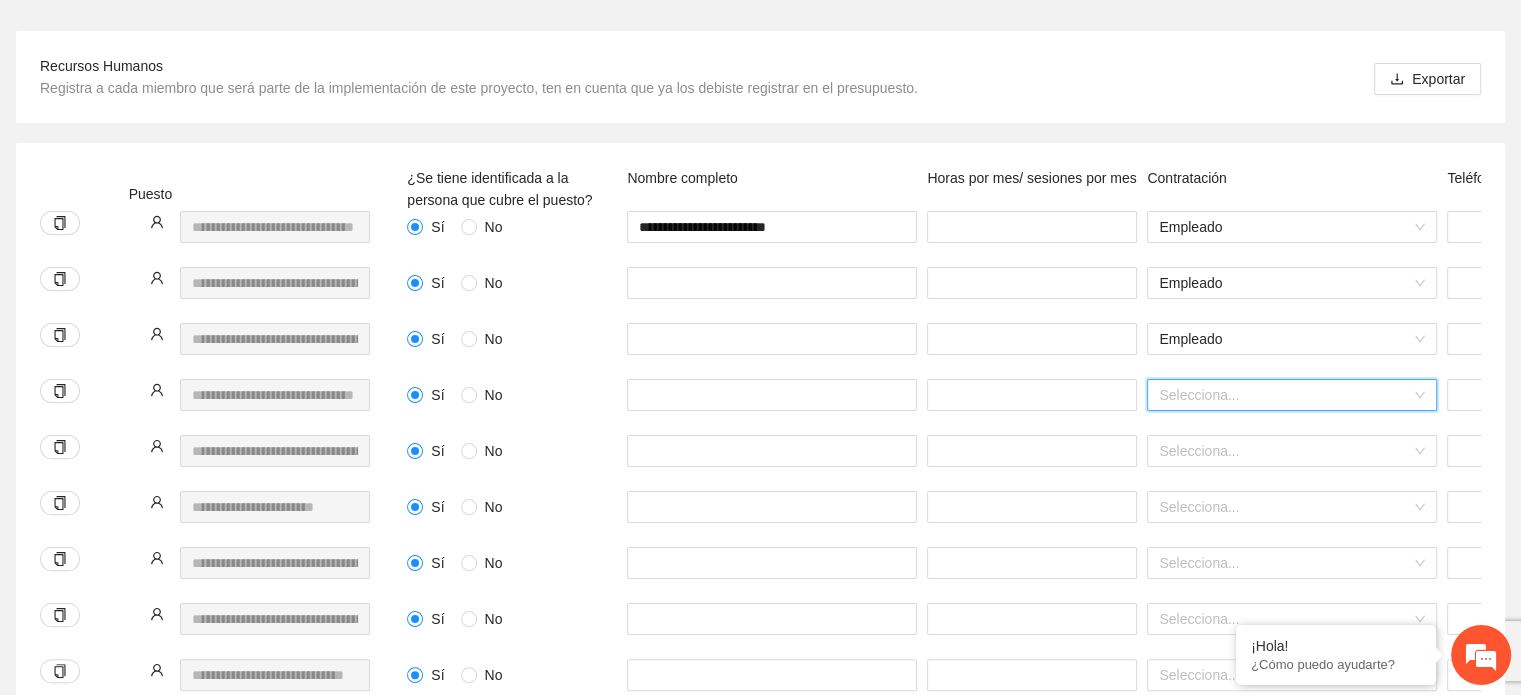 click at bounding box center (1285, 395) 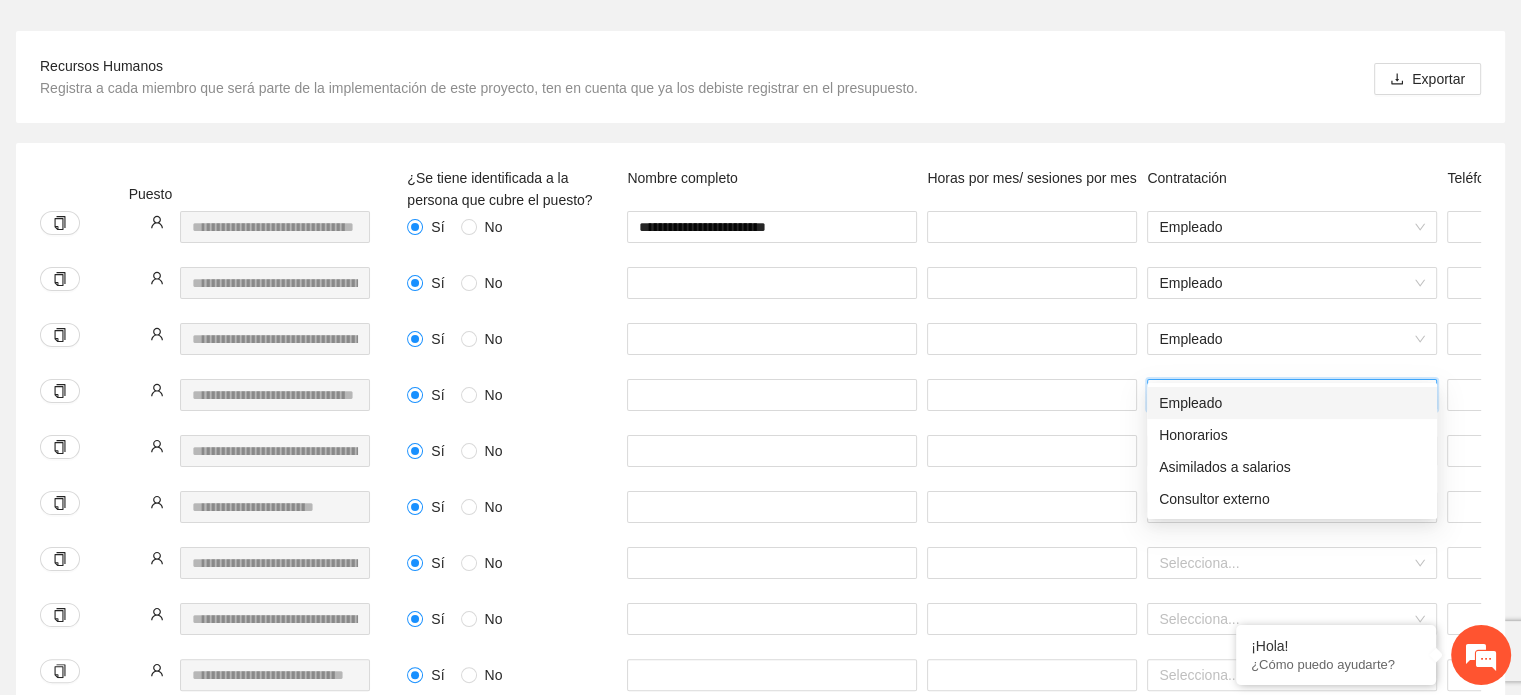 click on "Empleado" at bounding box center (1292, 403) 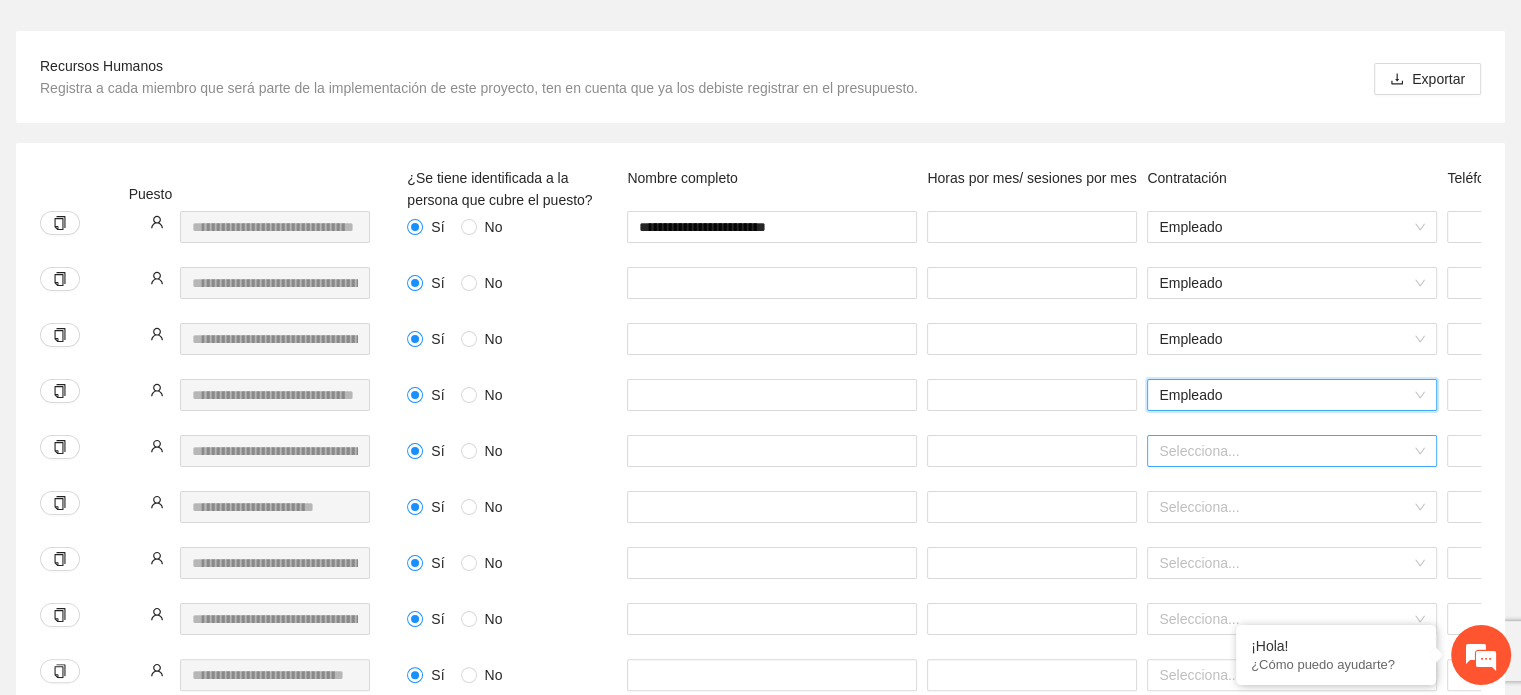 click at bounding box center (1285, 451) 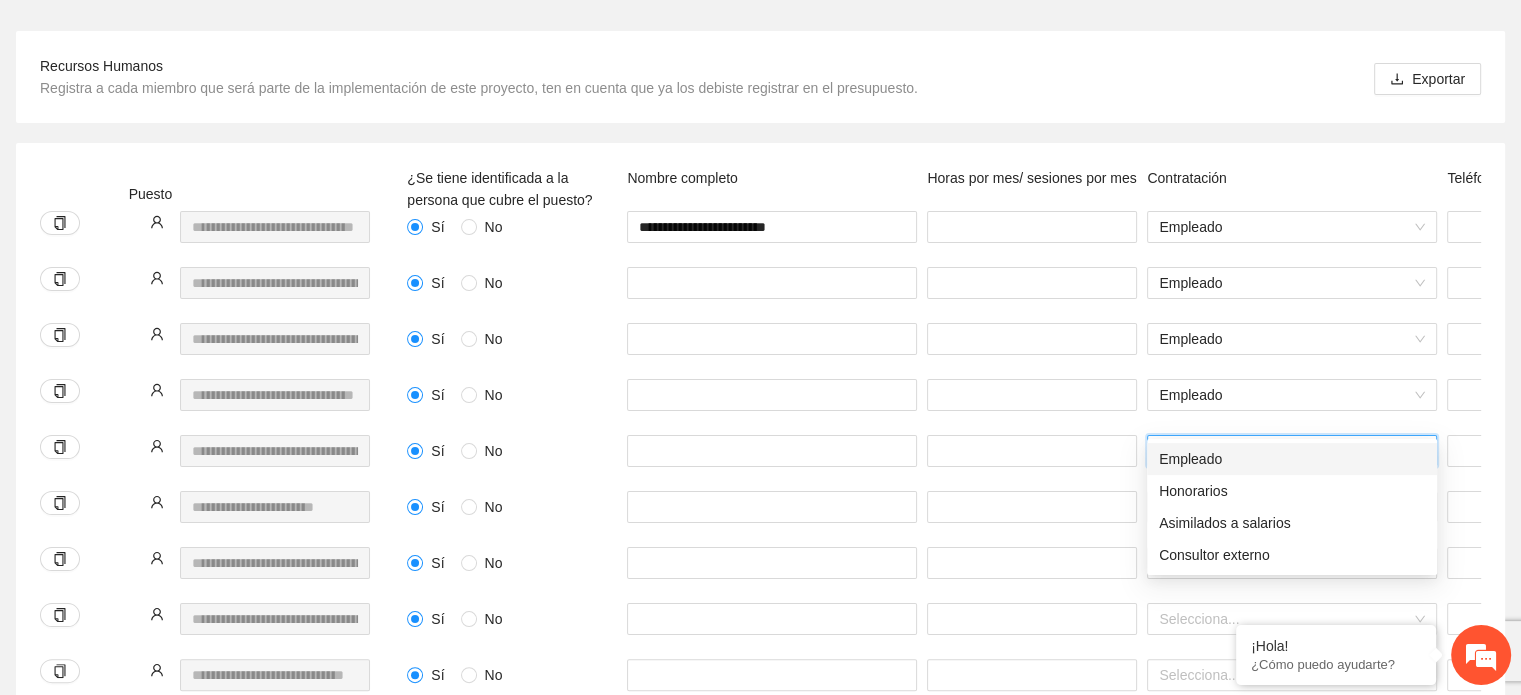 click on "Empleado" at bounding box center (1292, 459) 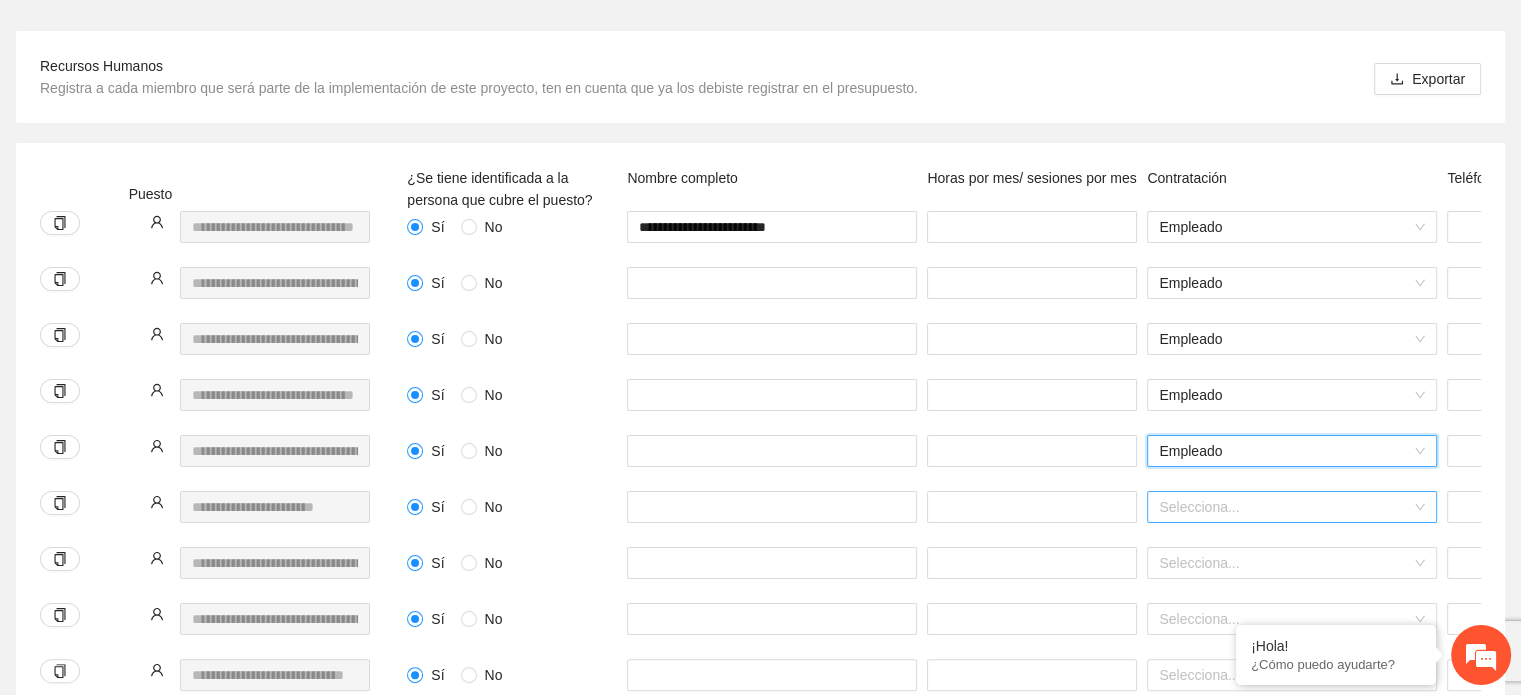 click at bounding box center [1285, 507] 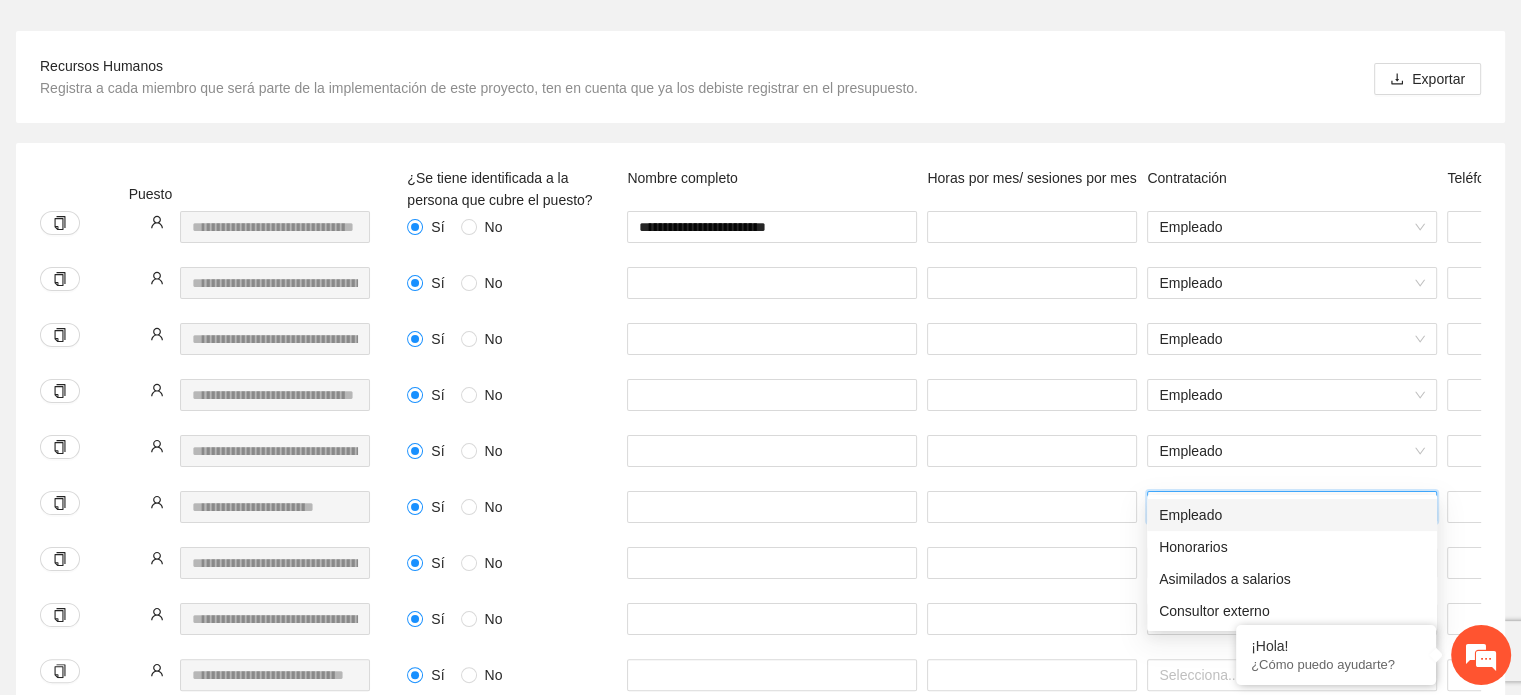 click on "Empleado" at bounding box center (1292, 515) 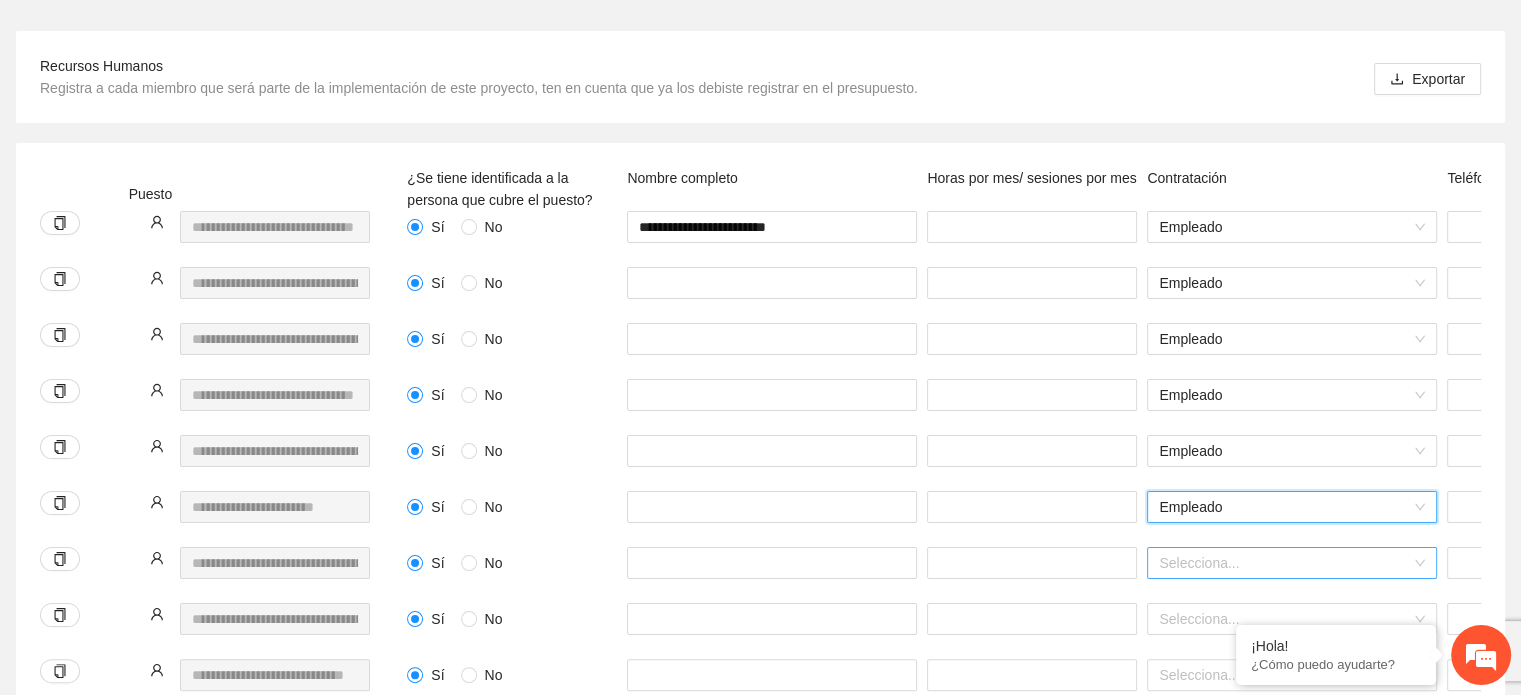 click at bounding box center (1285, 563) 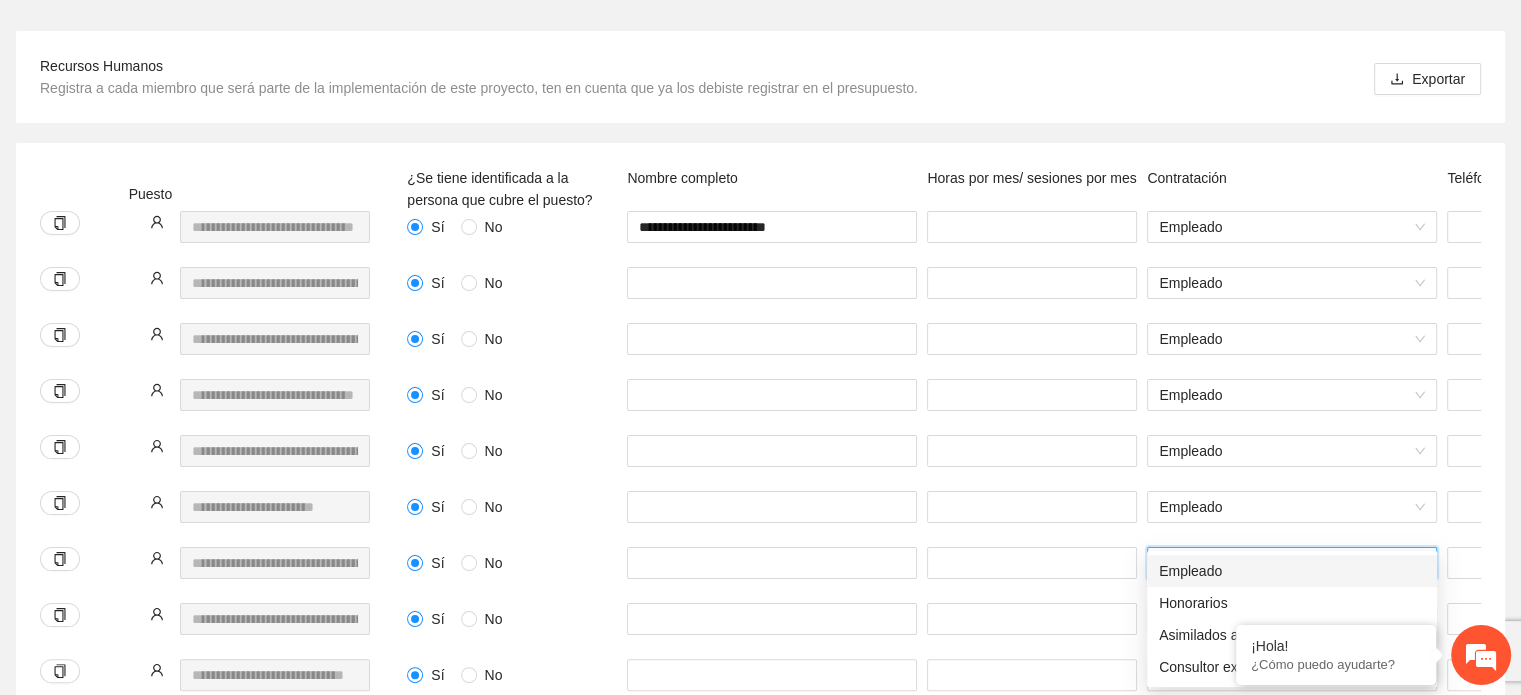 click on "Empleado" at bounding box center [1292, 571] 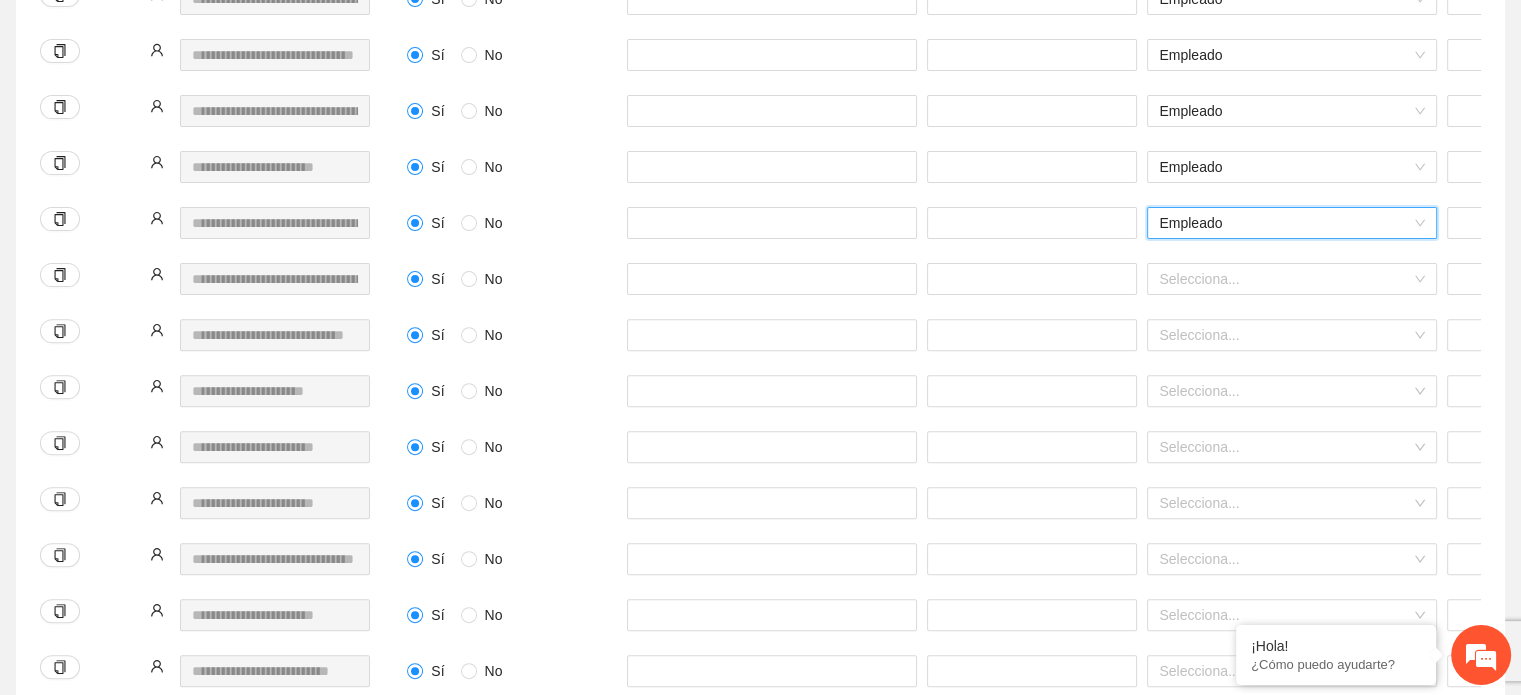 scroll, scrollTop: 700, scrollLeft: 0, axis: vertical 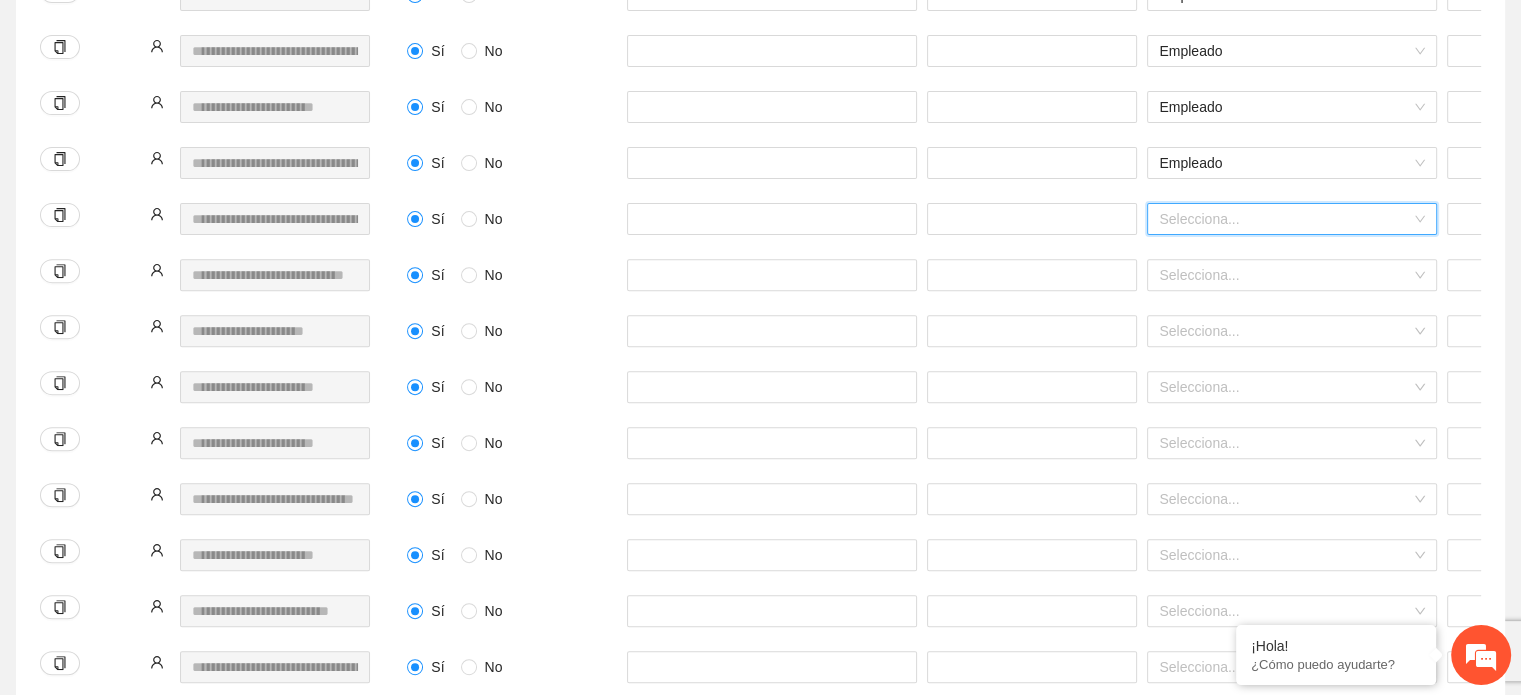 click at bounding box center (1285, 219) 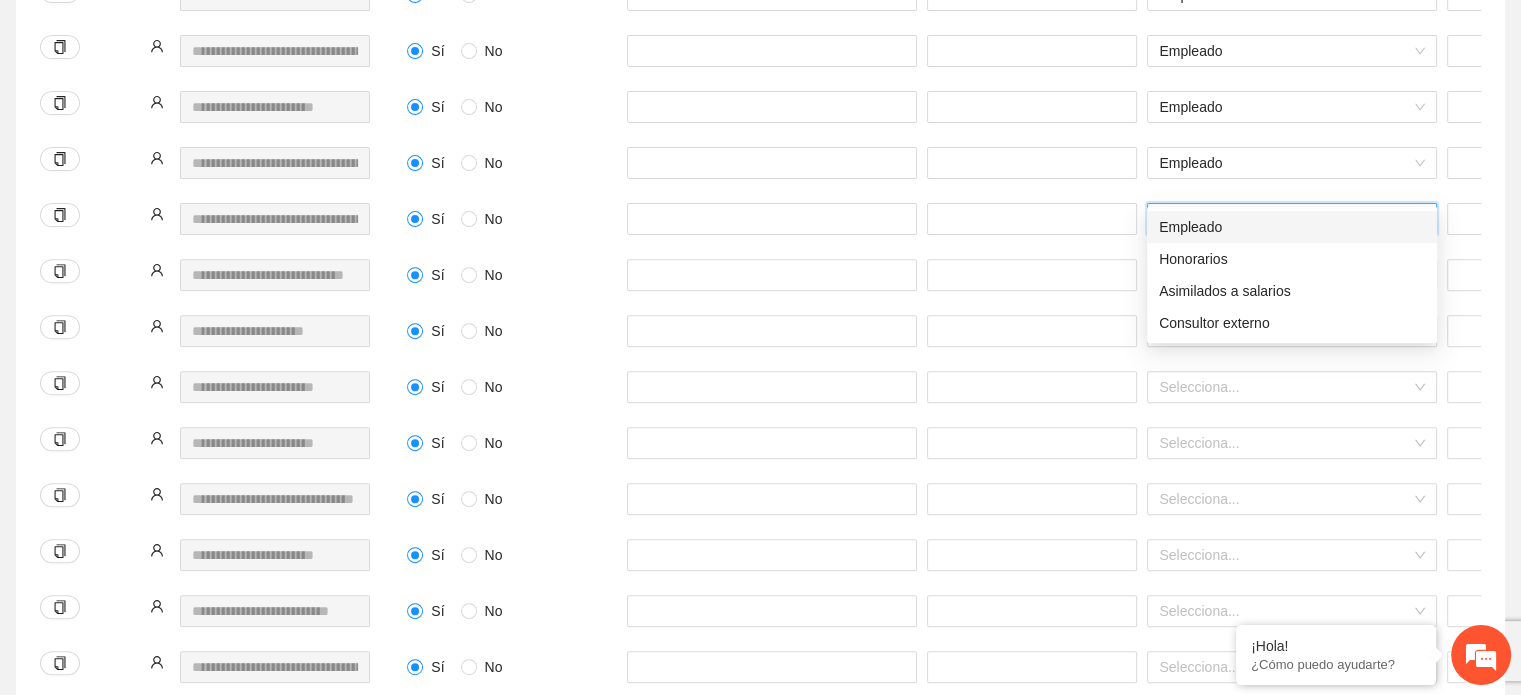 click on "Empleado" at bounding box center [1292, 227] 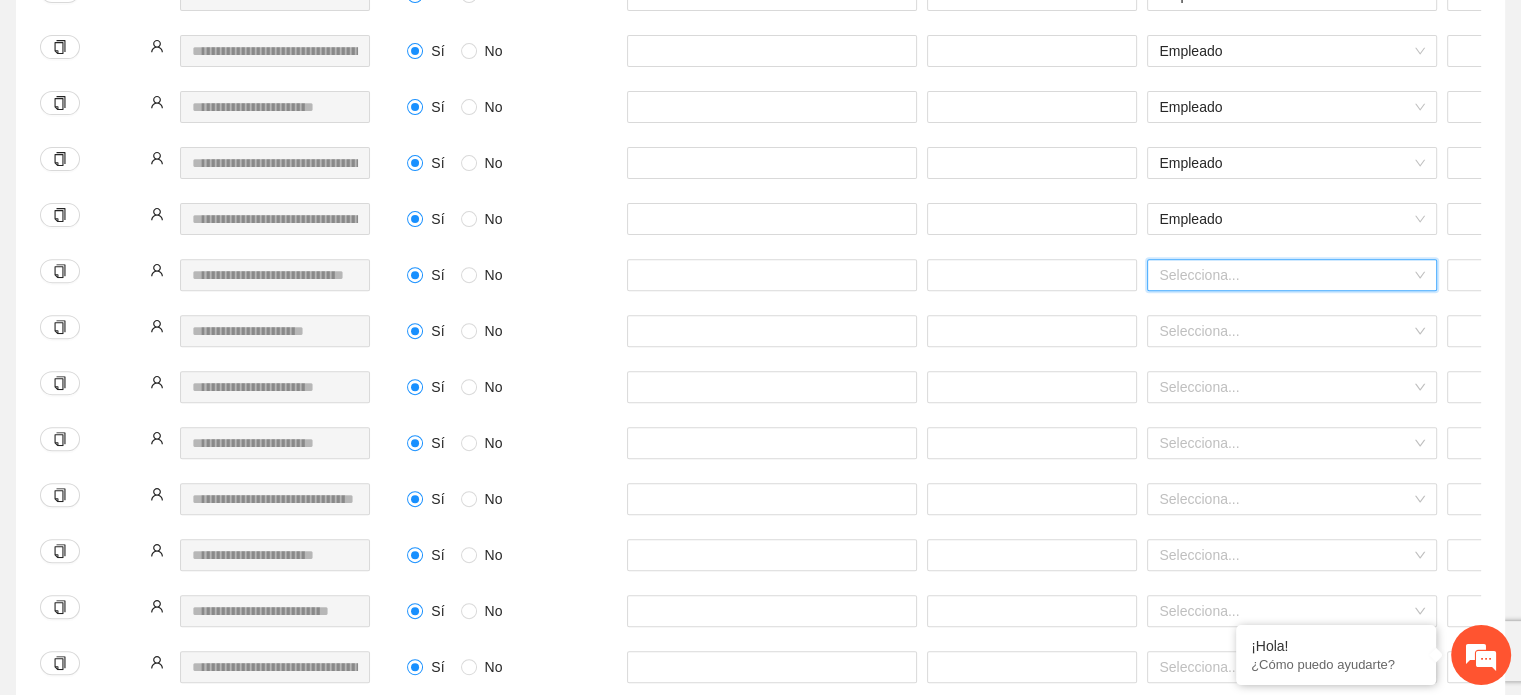 click at bounding box center [1285, 275] 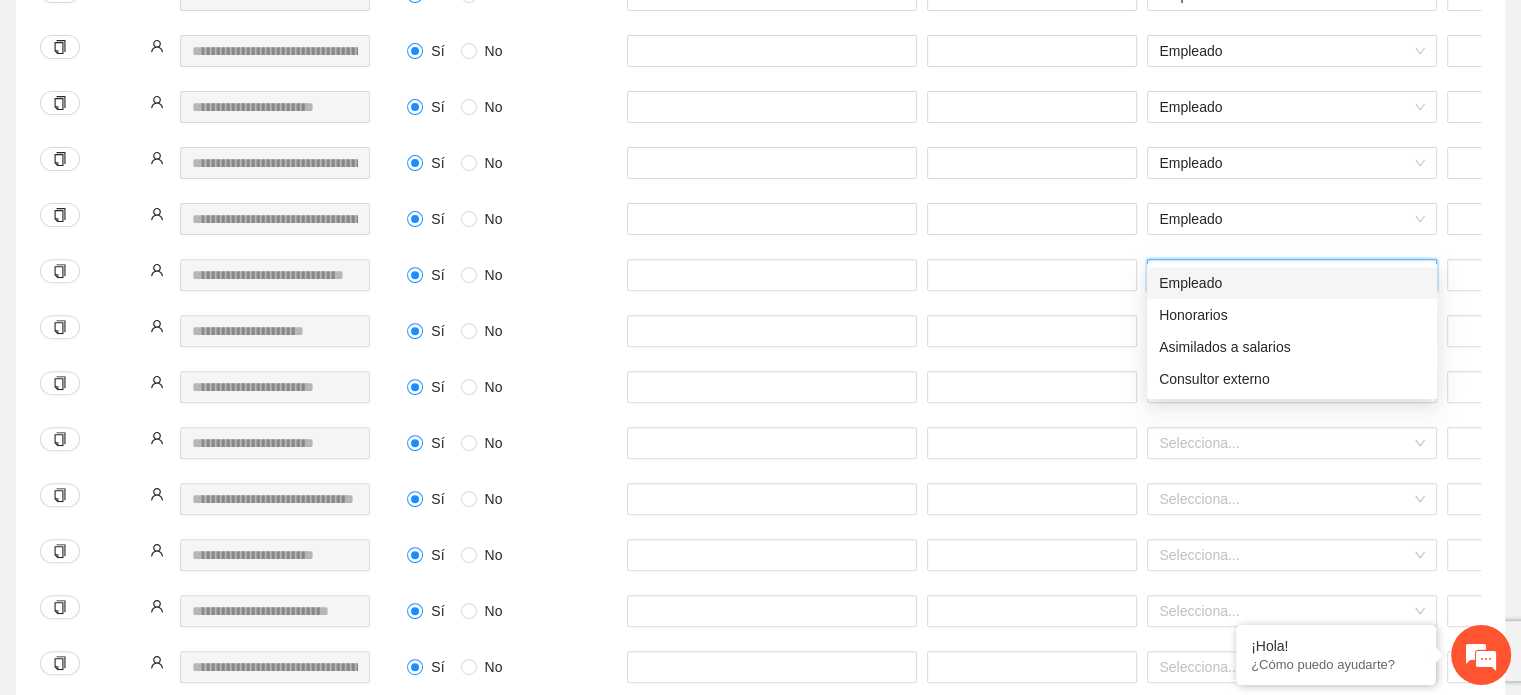 click on "Empleado" at bounding box center (1292, 283) 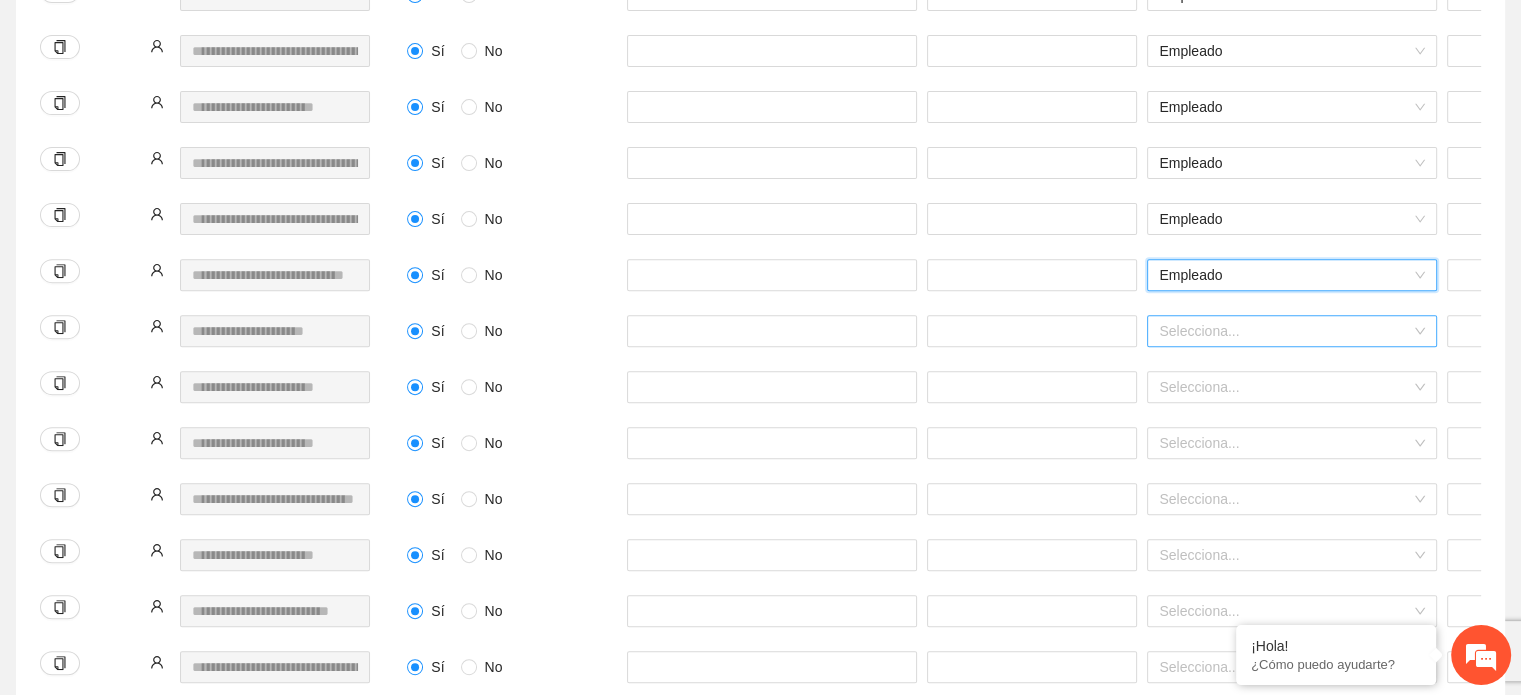 click at bounding box center (1285, 331) 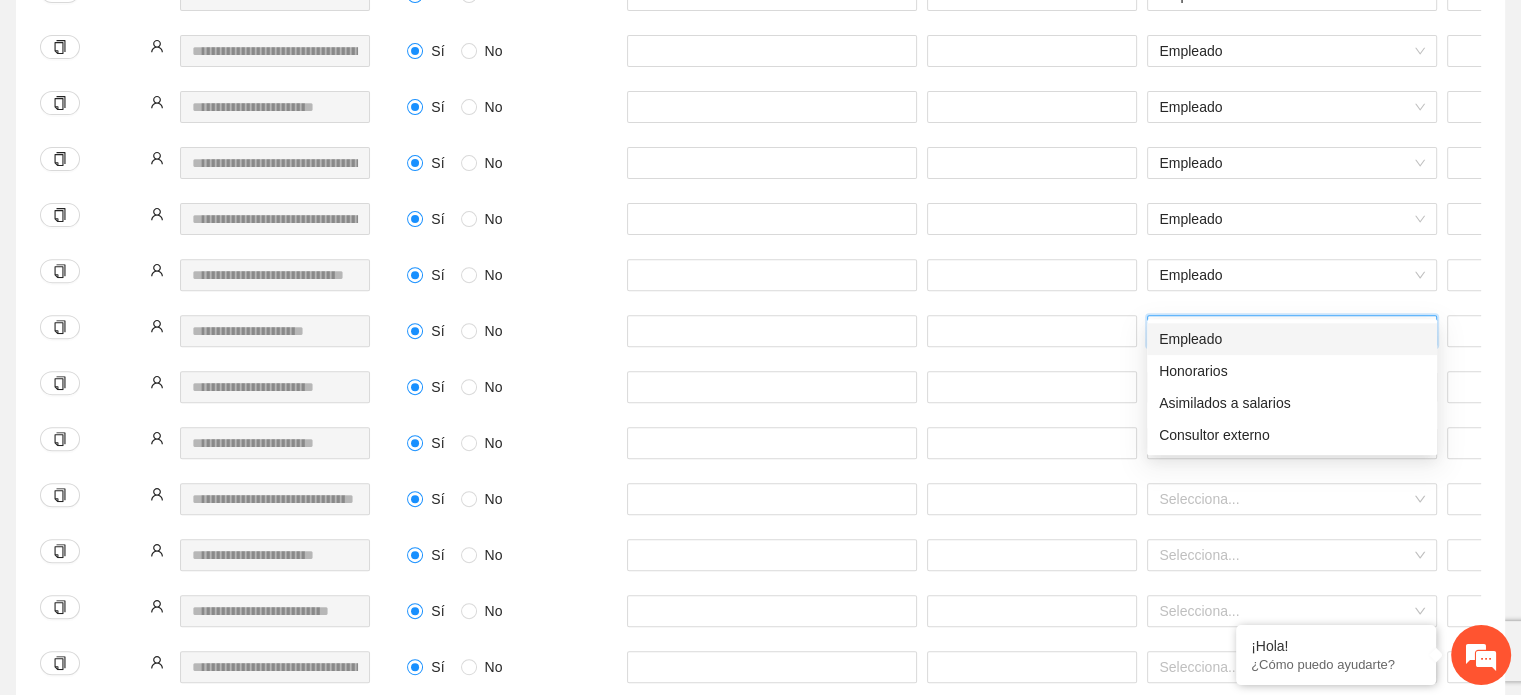 click on "Empleado" at bounding box center (1292, 339) 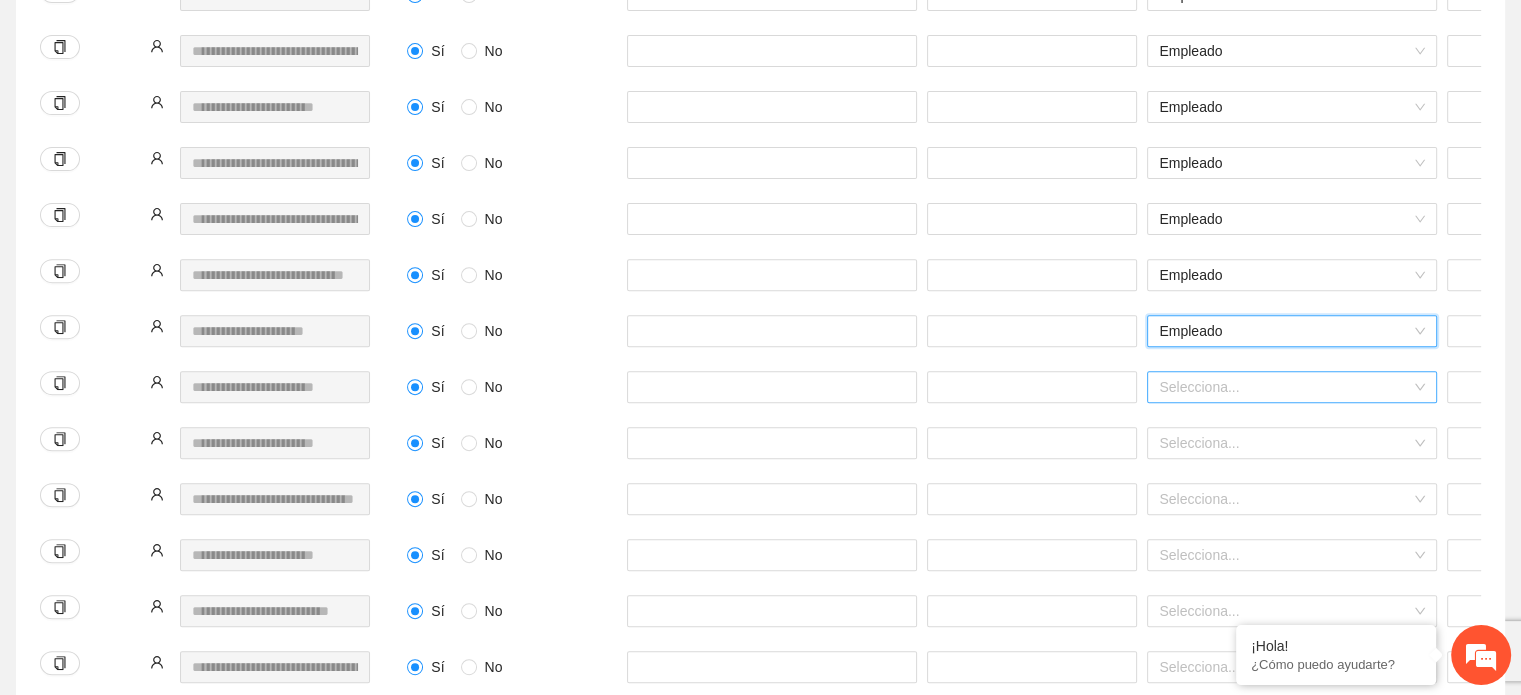 click at bounding box center [1285, 387] 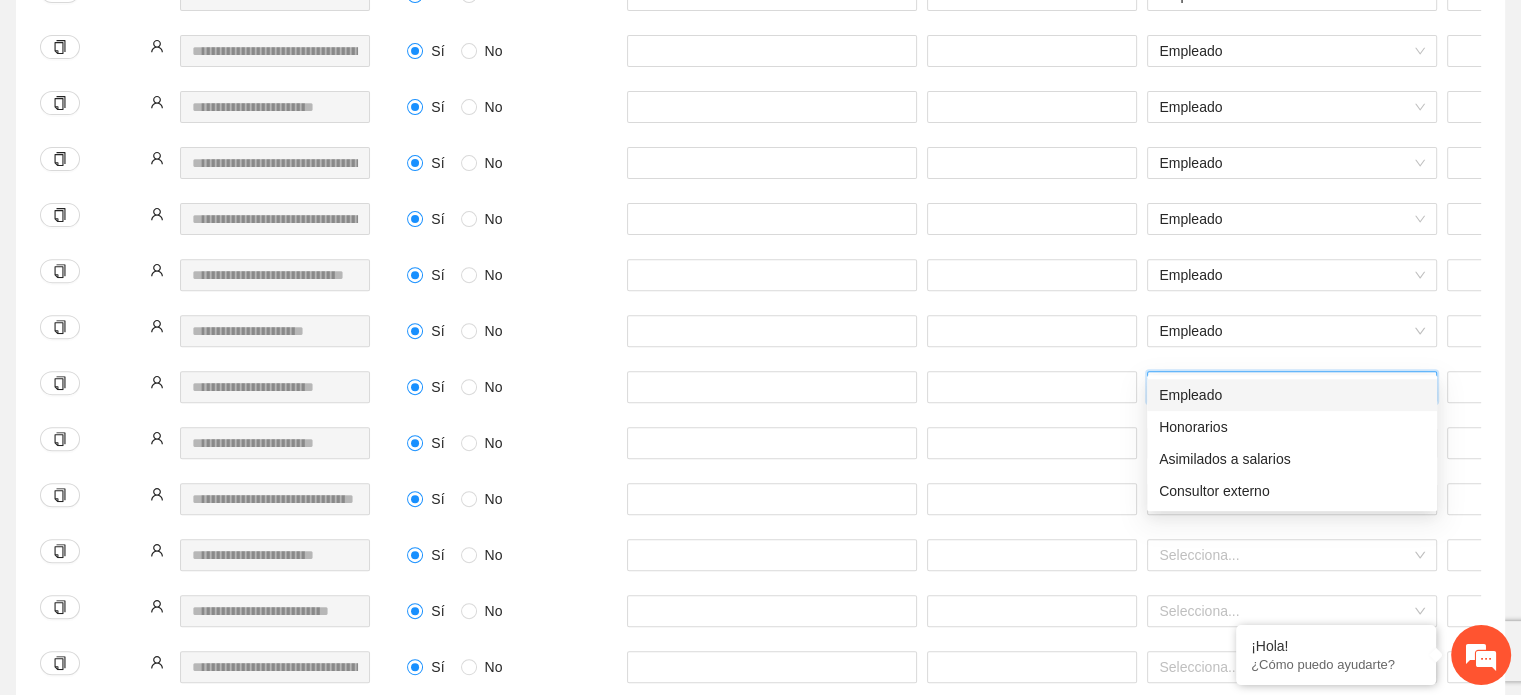 click on "Empleado" at bounding box center [1292, 395] 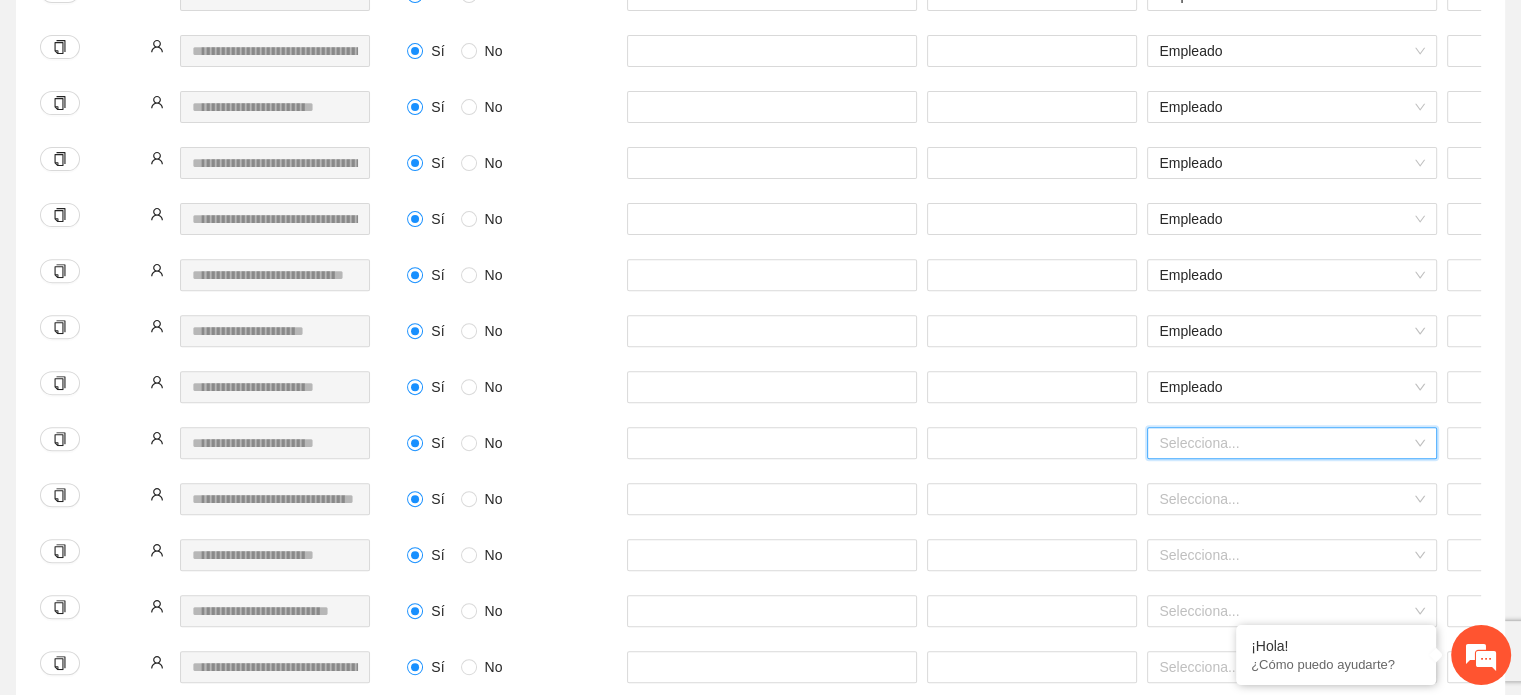 click at bounding box center (1285, 443) 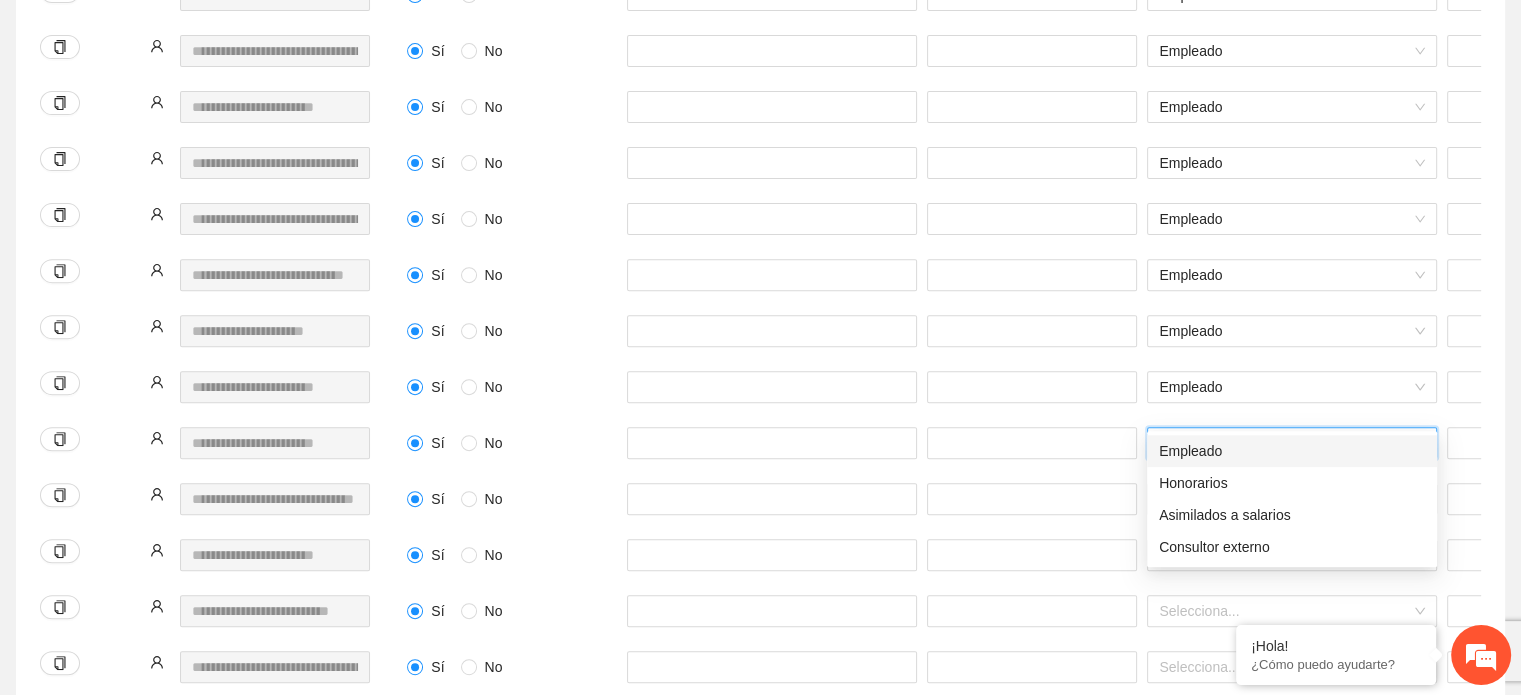 click on "Empleado" at bounding box center [1292, 451] 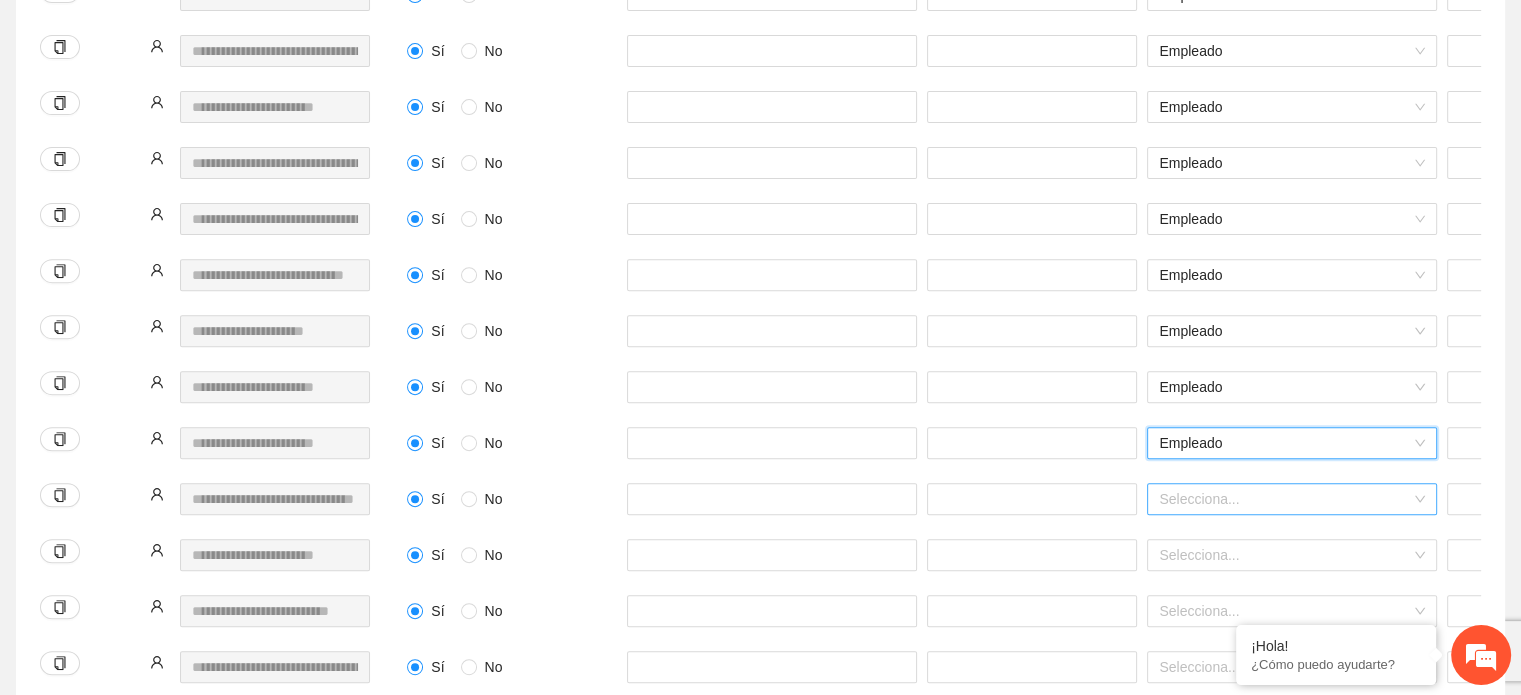 click at bounding box center [1285, 499] 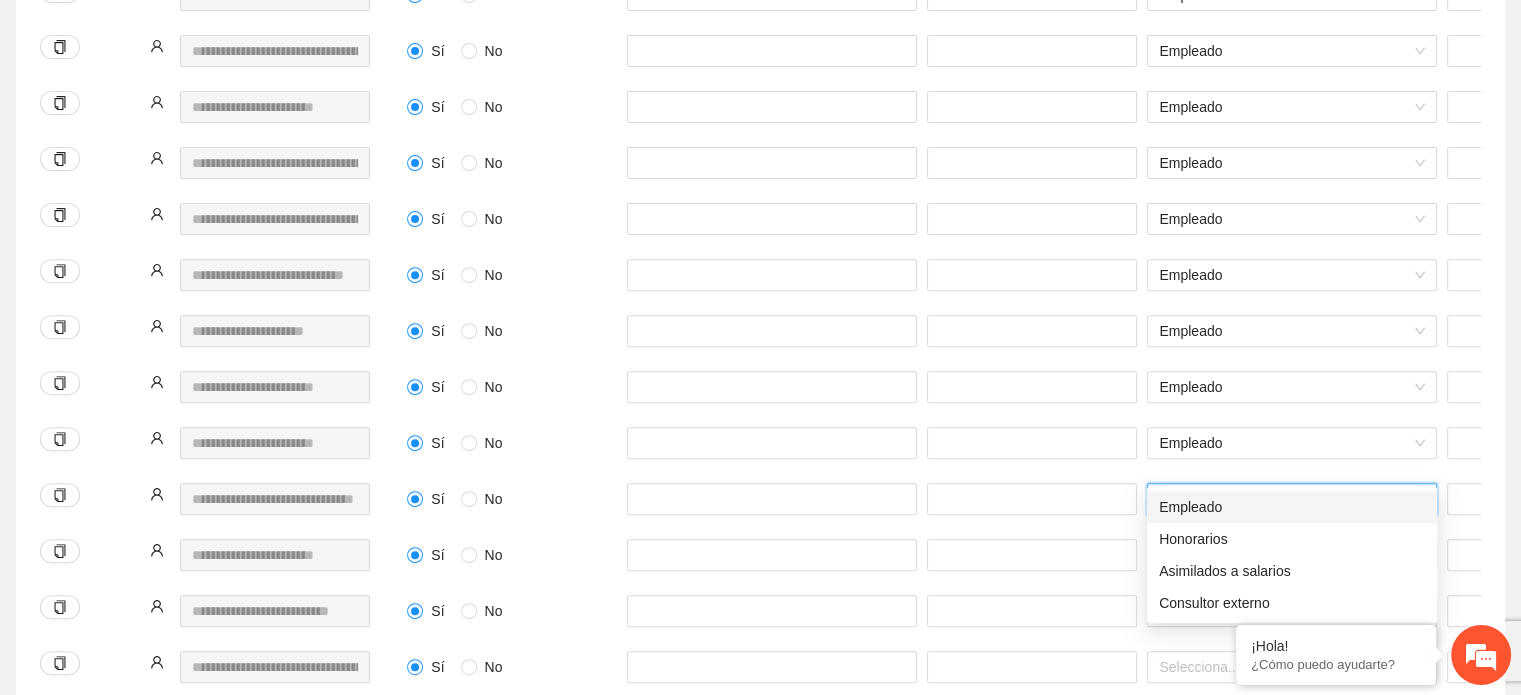 click on "Empleado" at bounding box center [1292, 507] 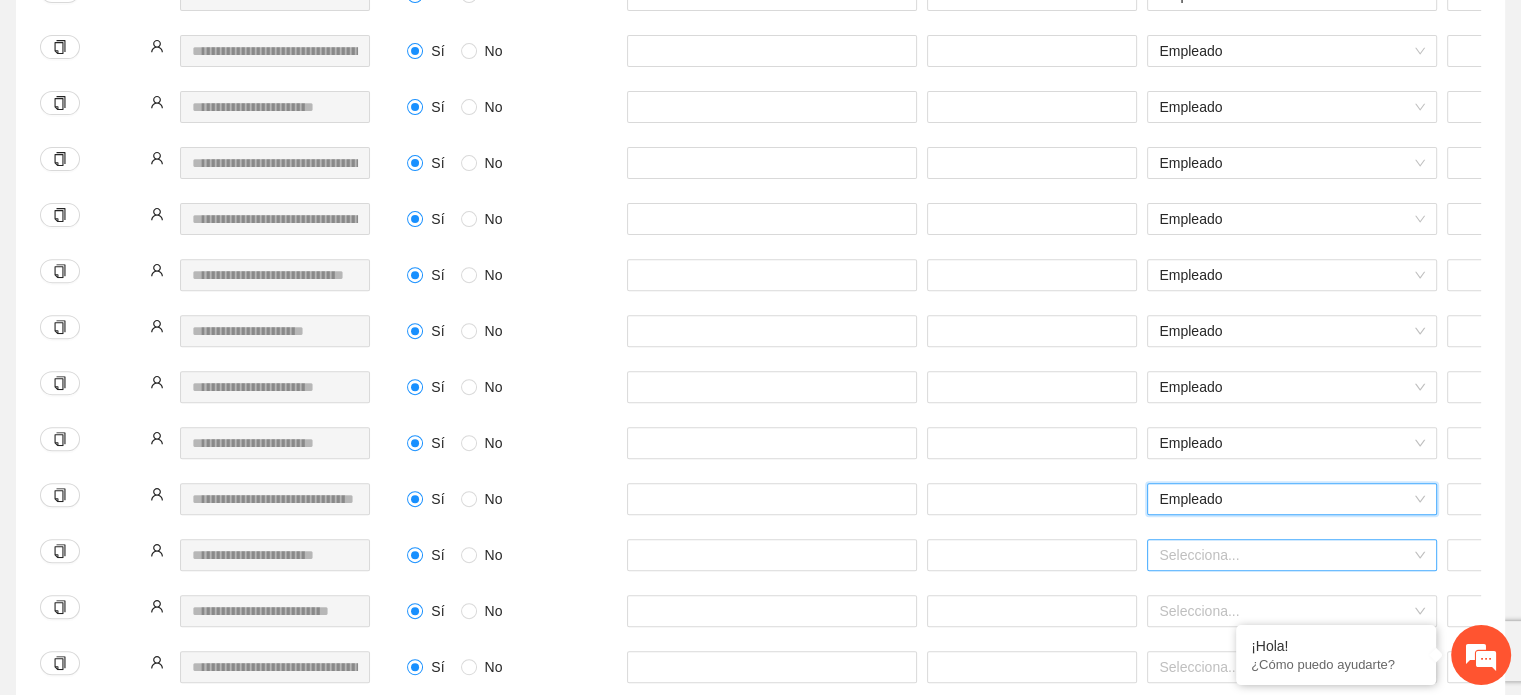 click at bounding box center (1285, 555) 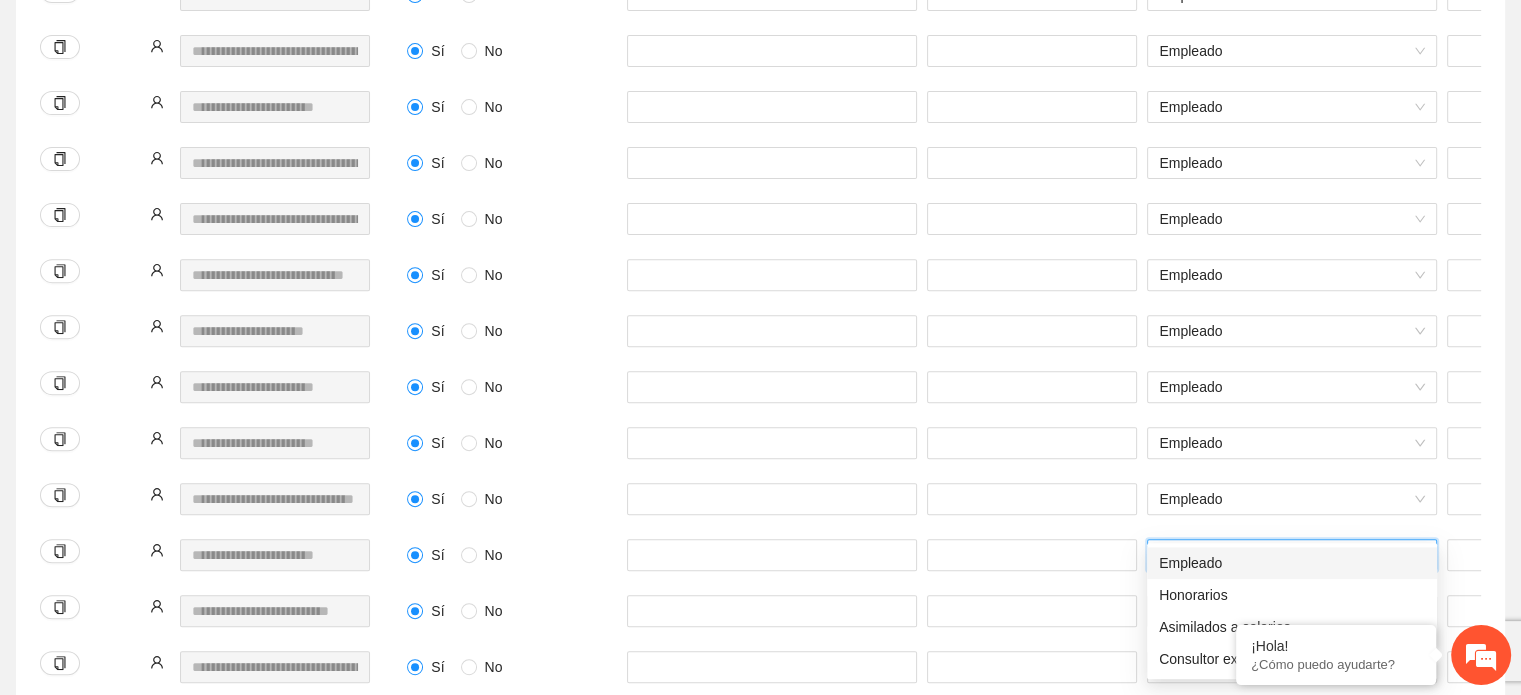 click on "Empleado" at bounding box center [1292, 563] 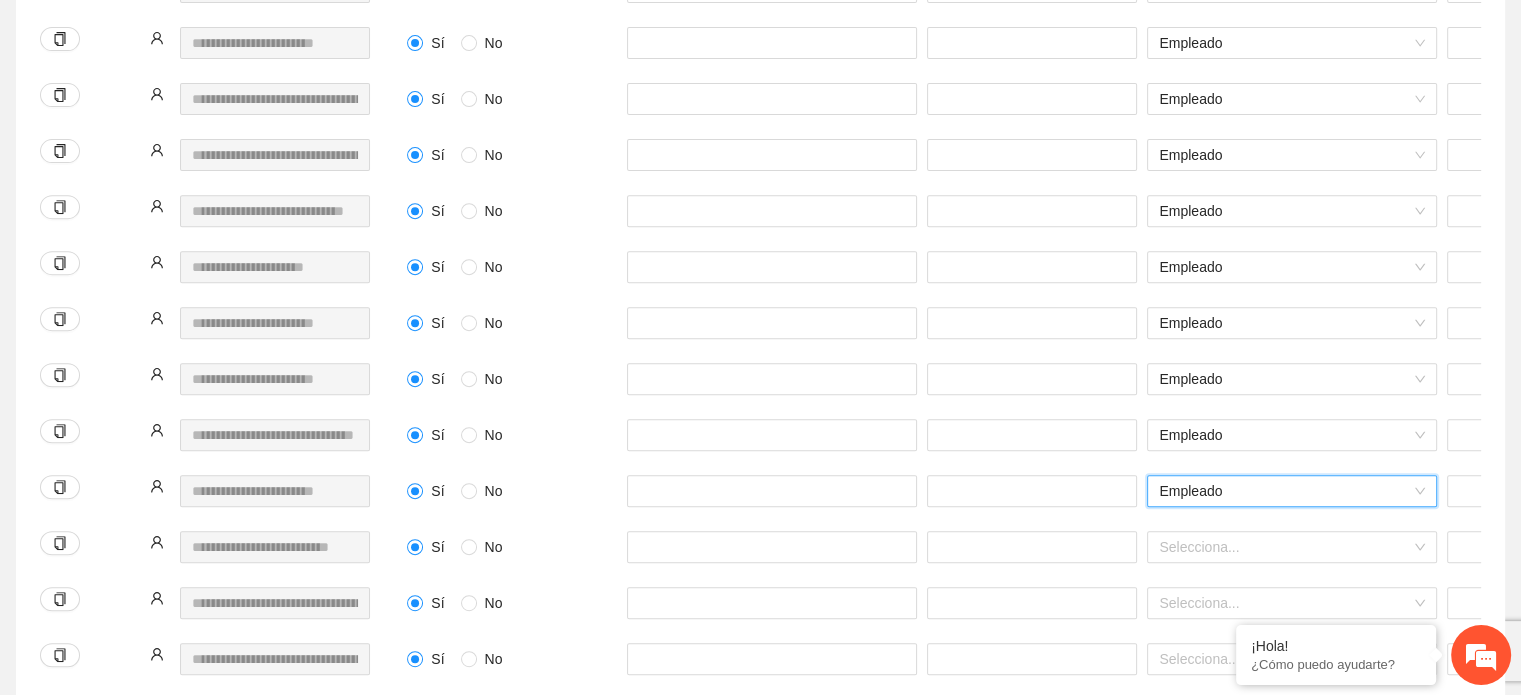 scroll, scrollTop: 800, scrollLeft: 0, axis: vertical 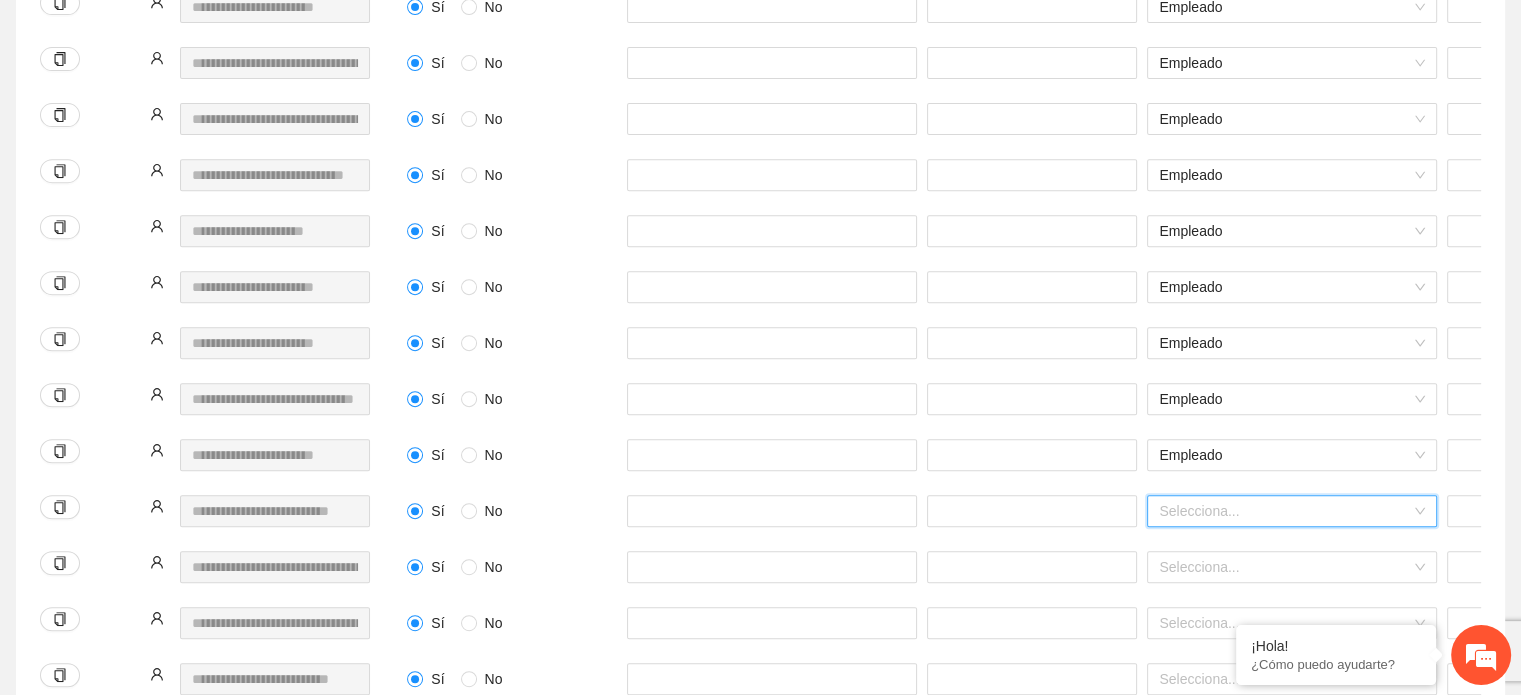 click at bounding box center (1285, 511) 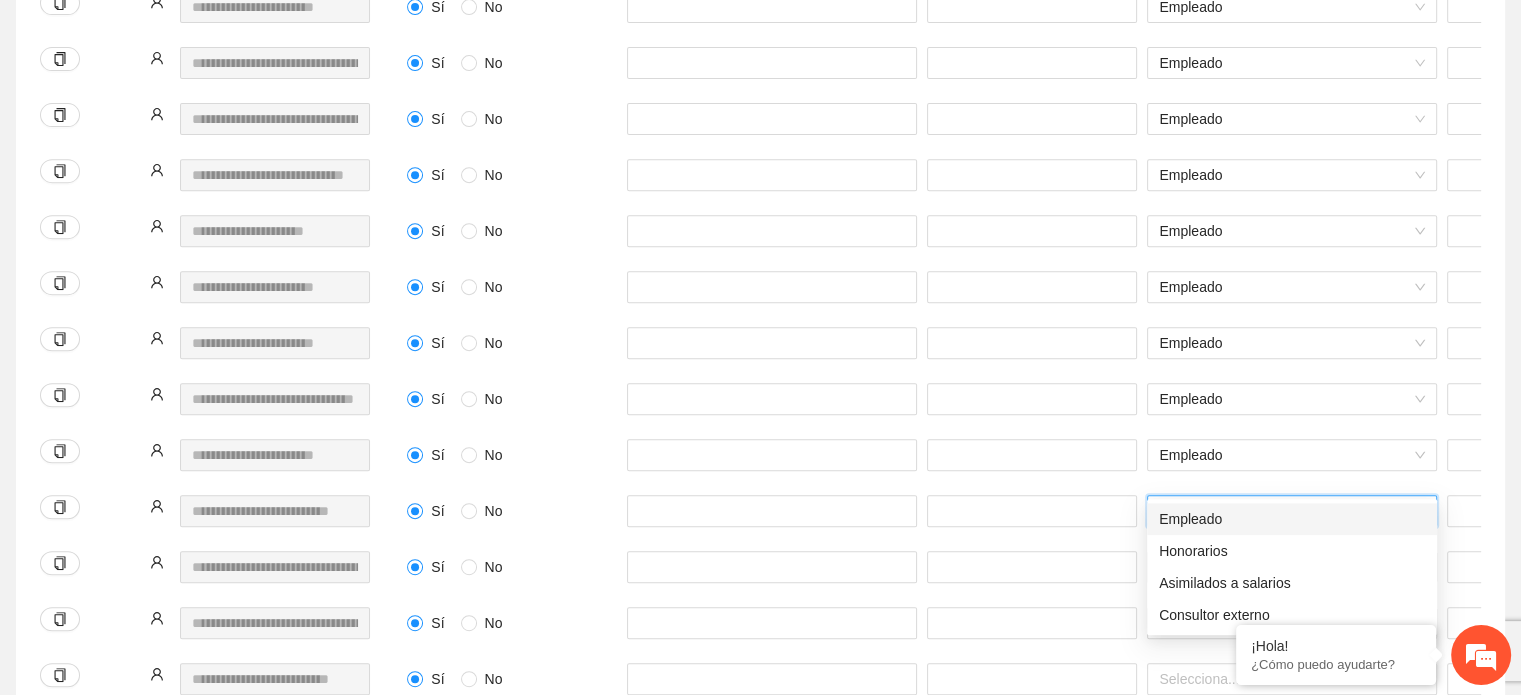 click on "Empleado" at bounding box center [1292, 519] 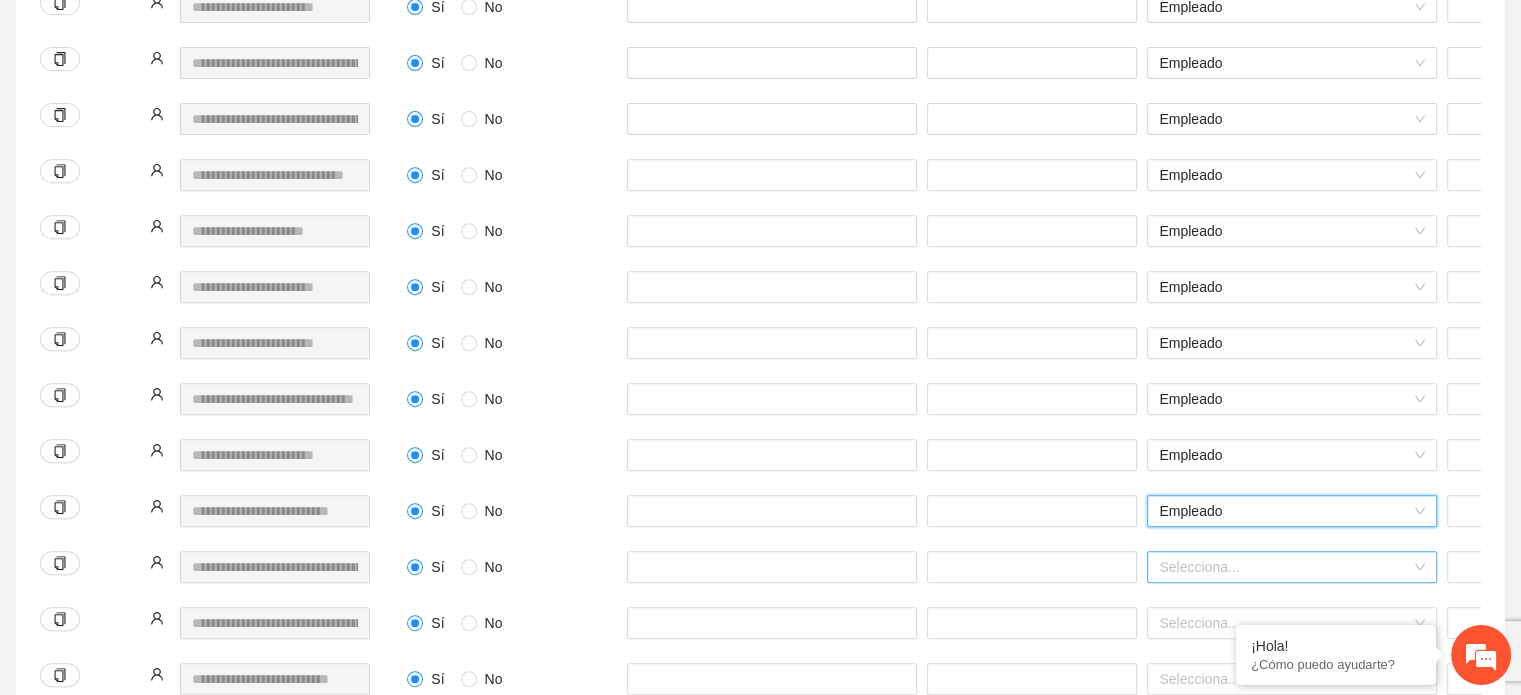 click at bounding box center (1285, 567) 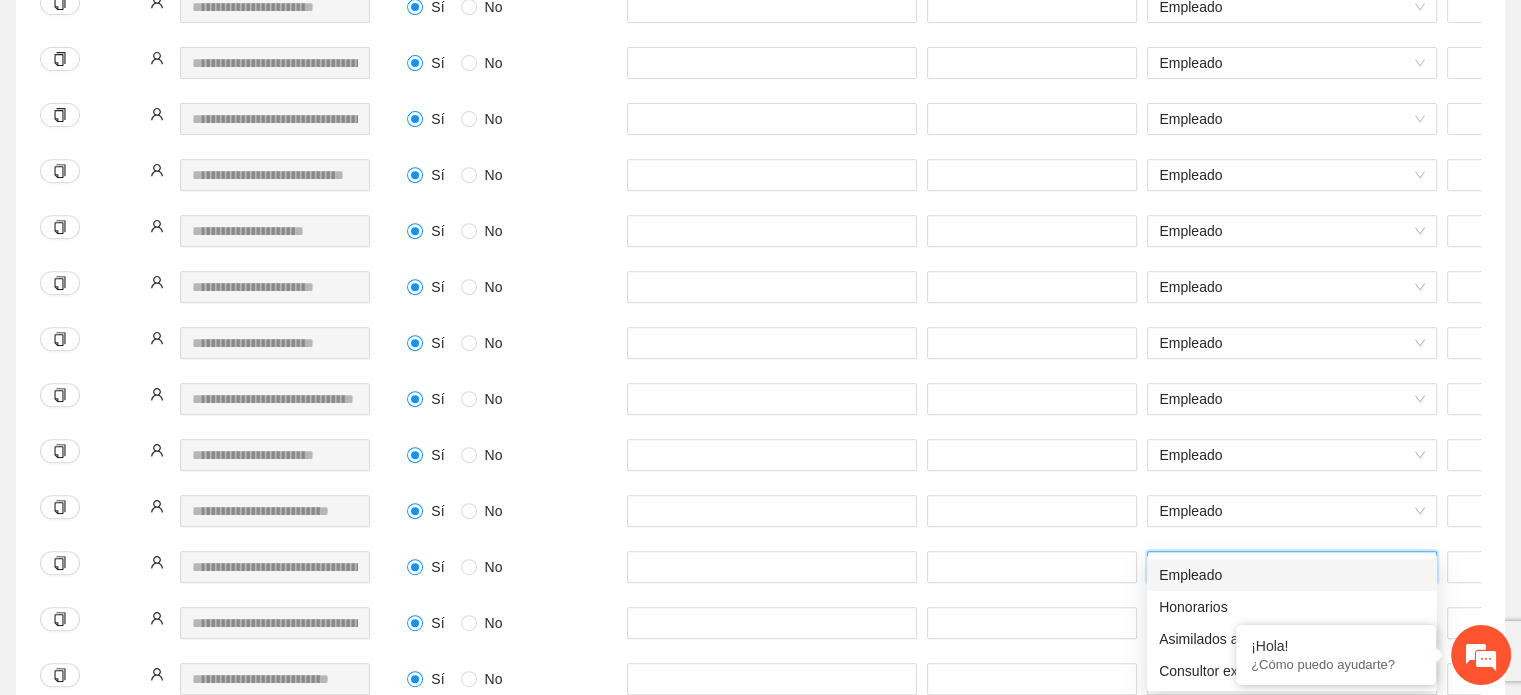 click on "Empleado" at bounding box center (1292, 575) 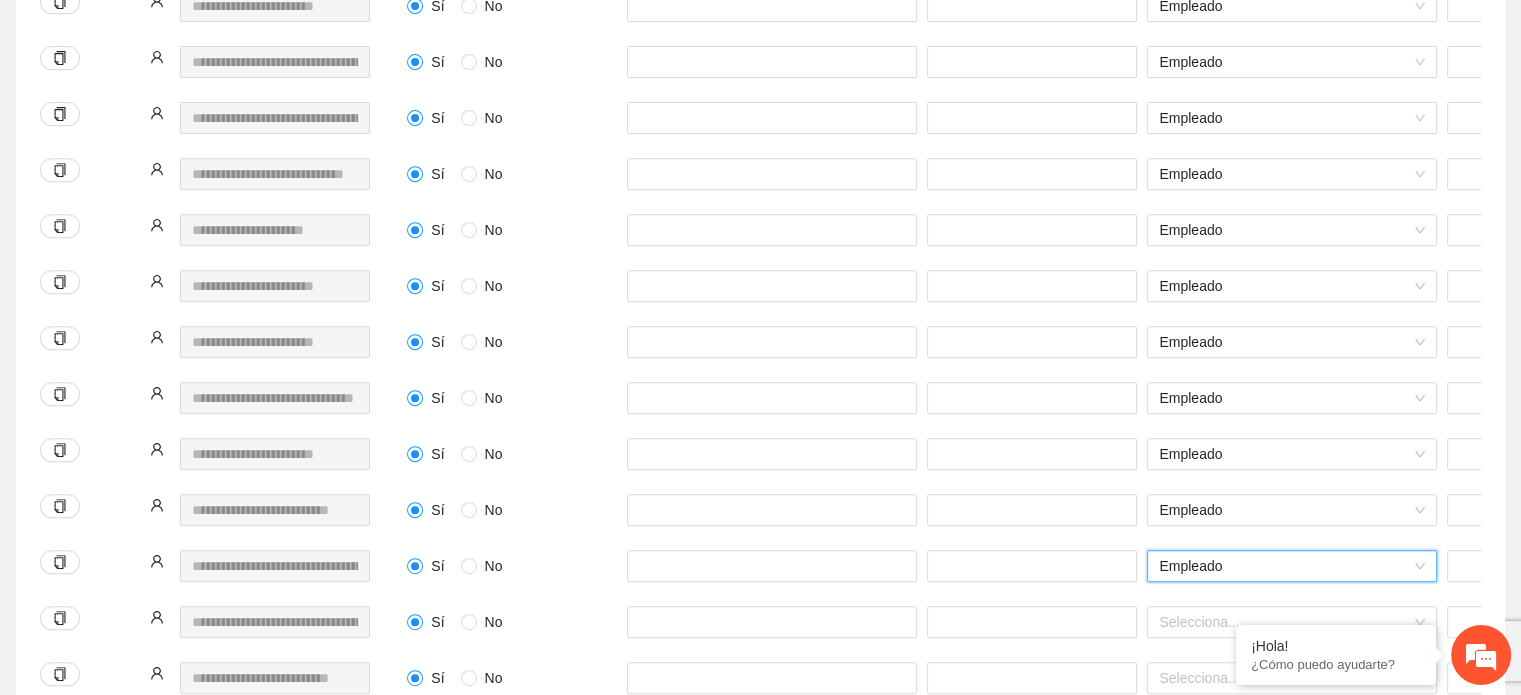 scroll, scrollTop: 1000, scrollLeft: 0, axis: vertical 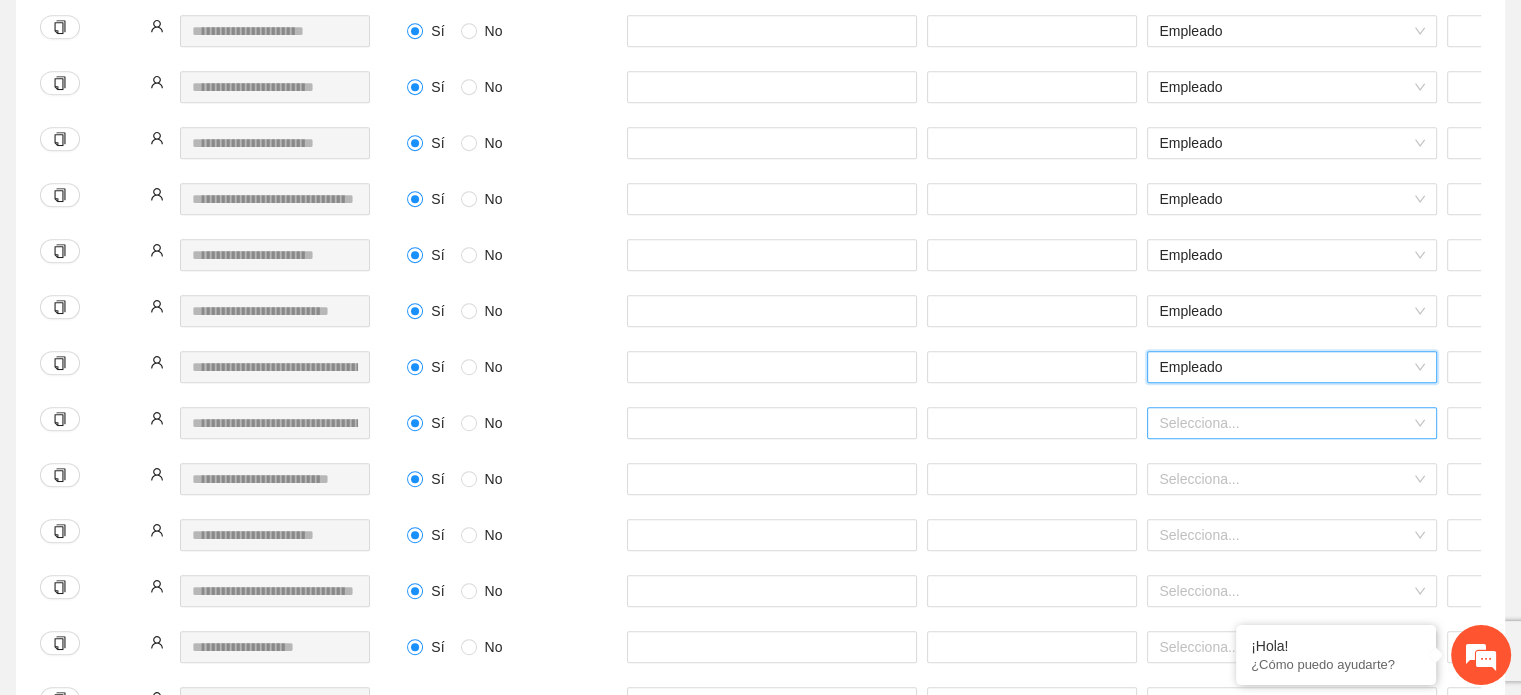 click at bounding box center (1285, 423) 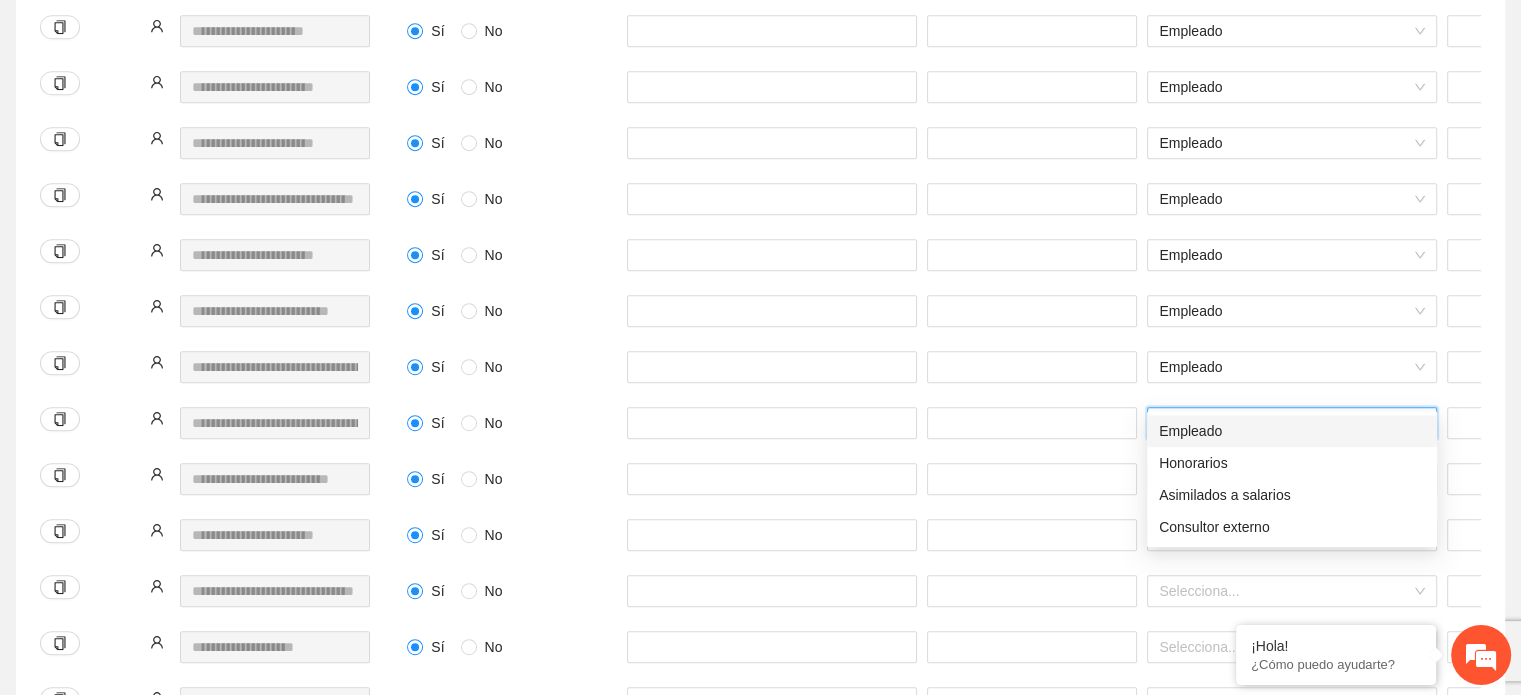 click on "Empleado" at bounding box center [1292, 431] 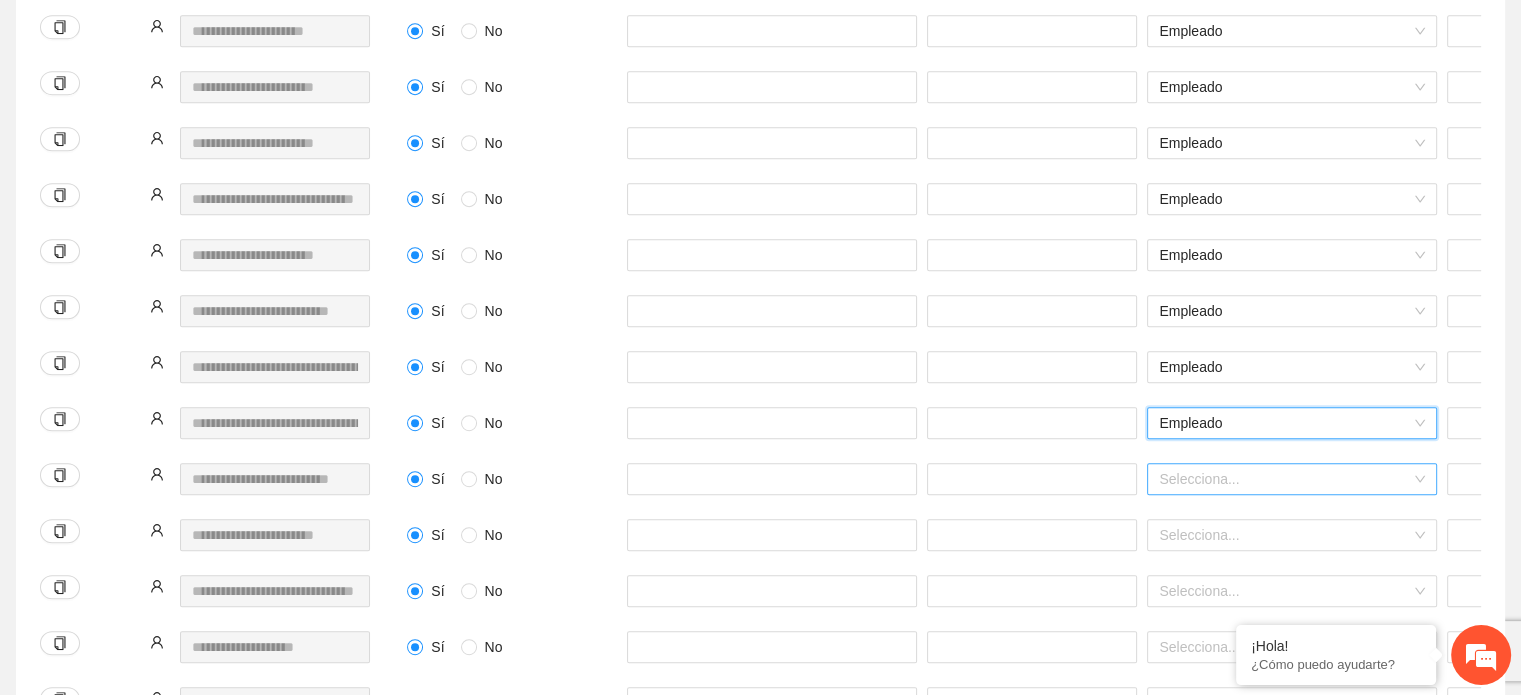 click at bounding box center [1285, 479] 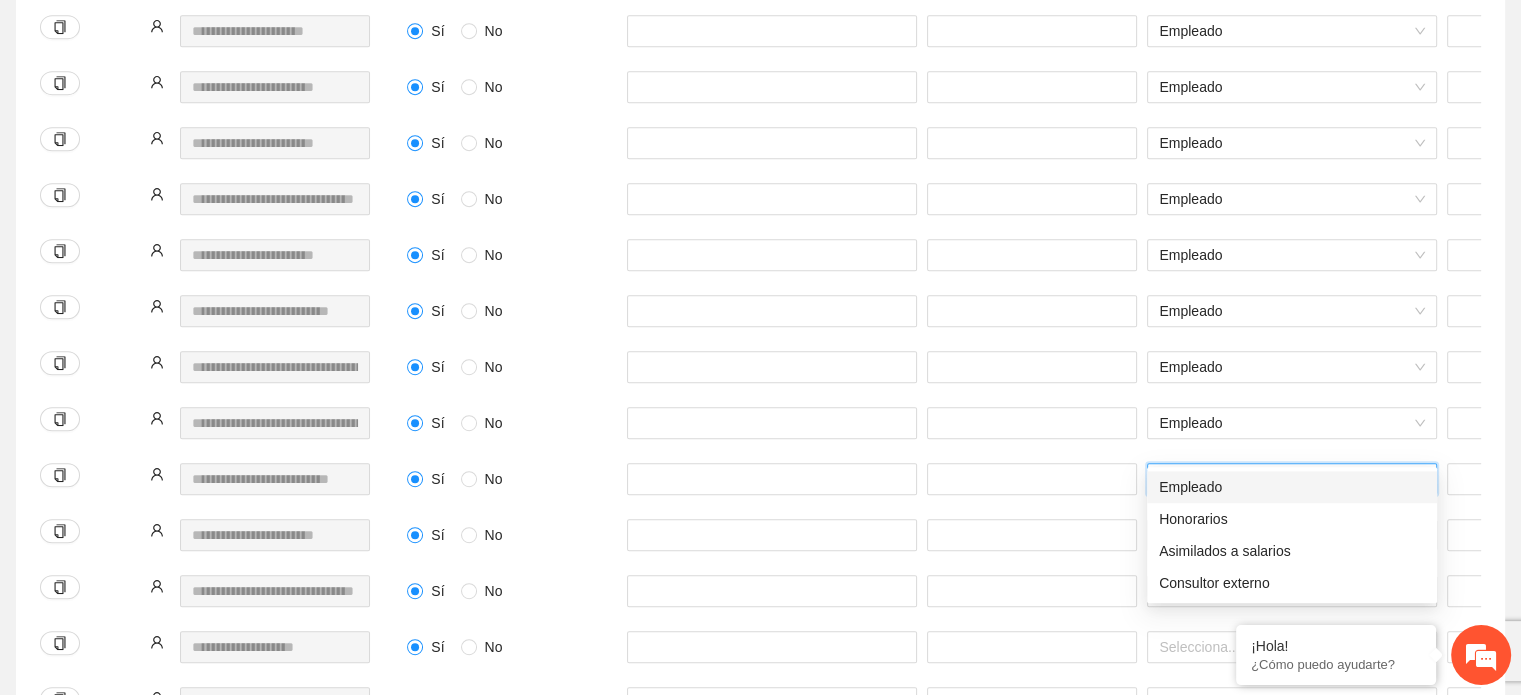 click on "Empleado" at bounding box center [1292, 487] 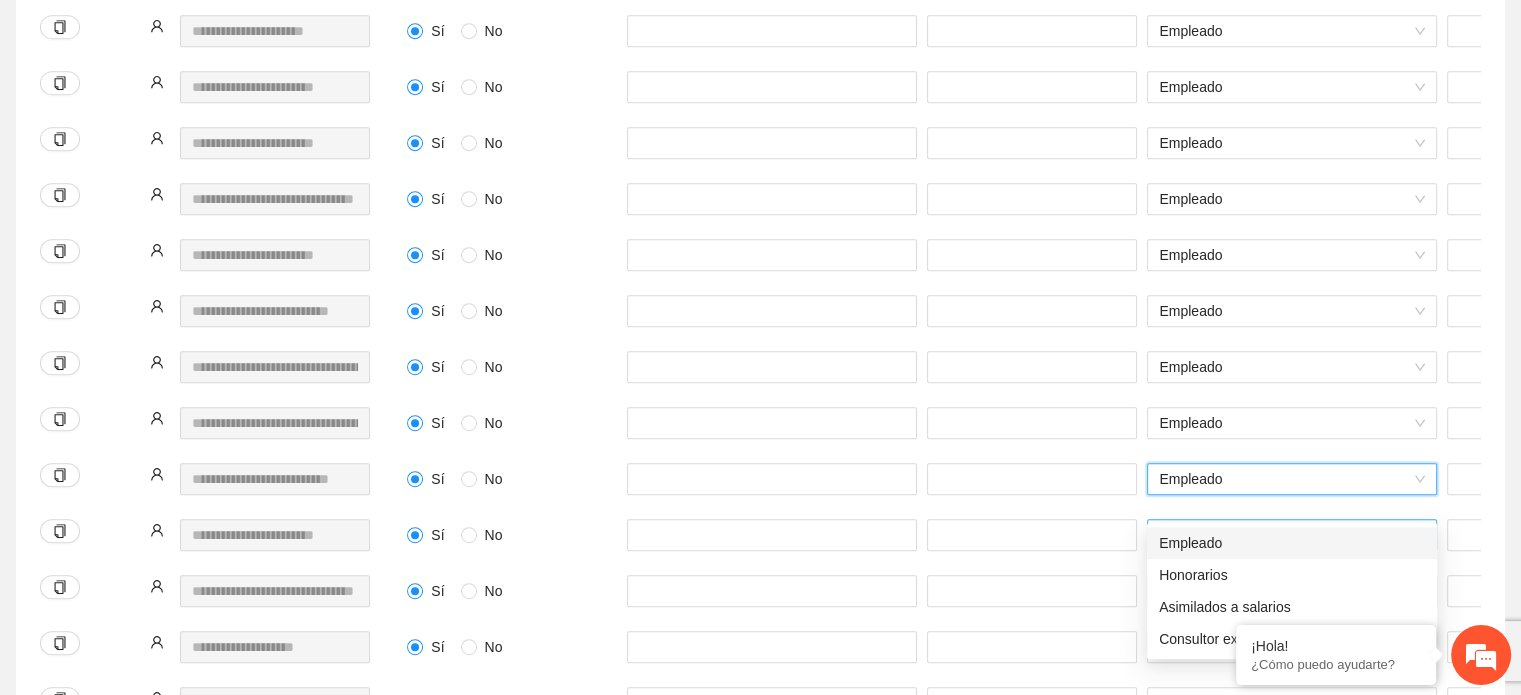 click on "Selecciona..." at bounding box center (1292, 535) 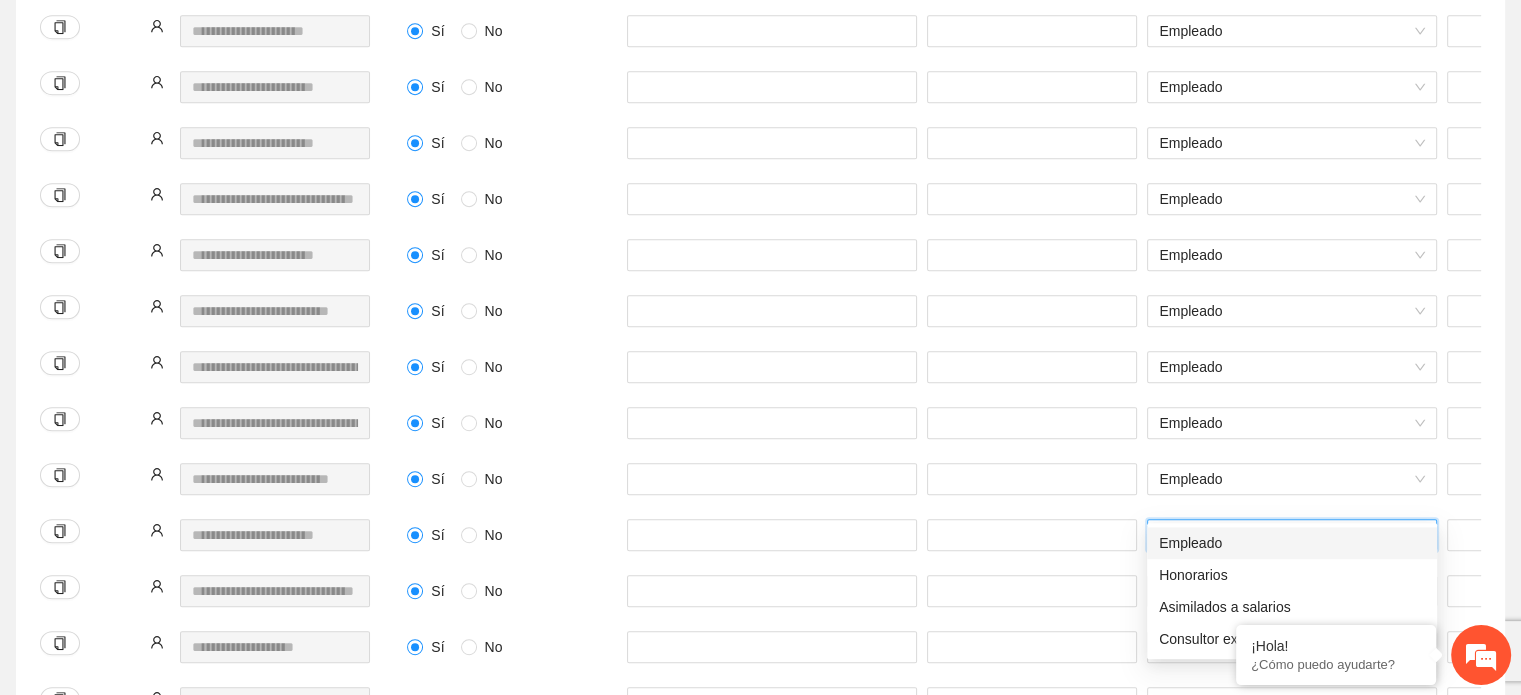 click on "Empleado" at bounding box center [1292, 543] 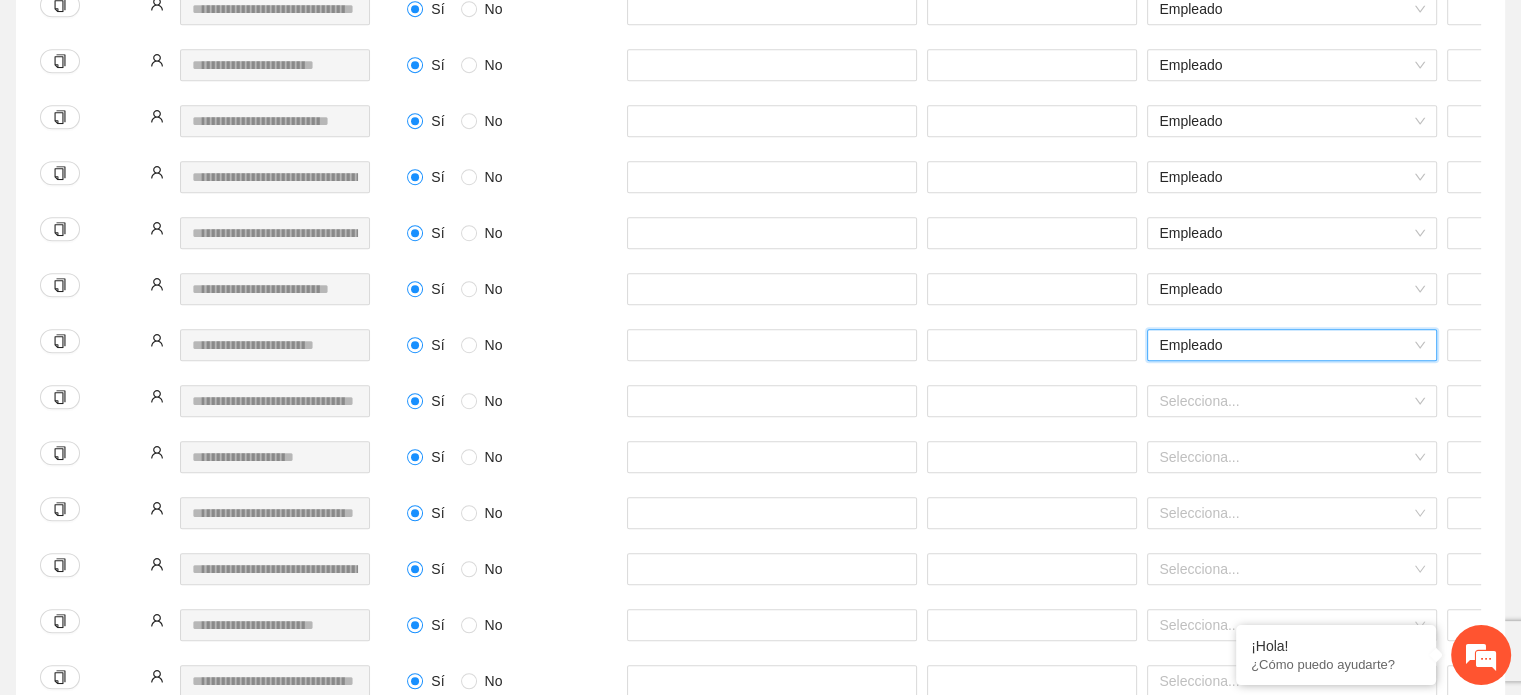 scroll, scrollTop: 1200, scrollLeft: 0, axis: vertical 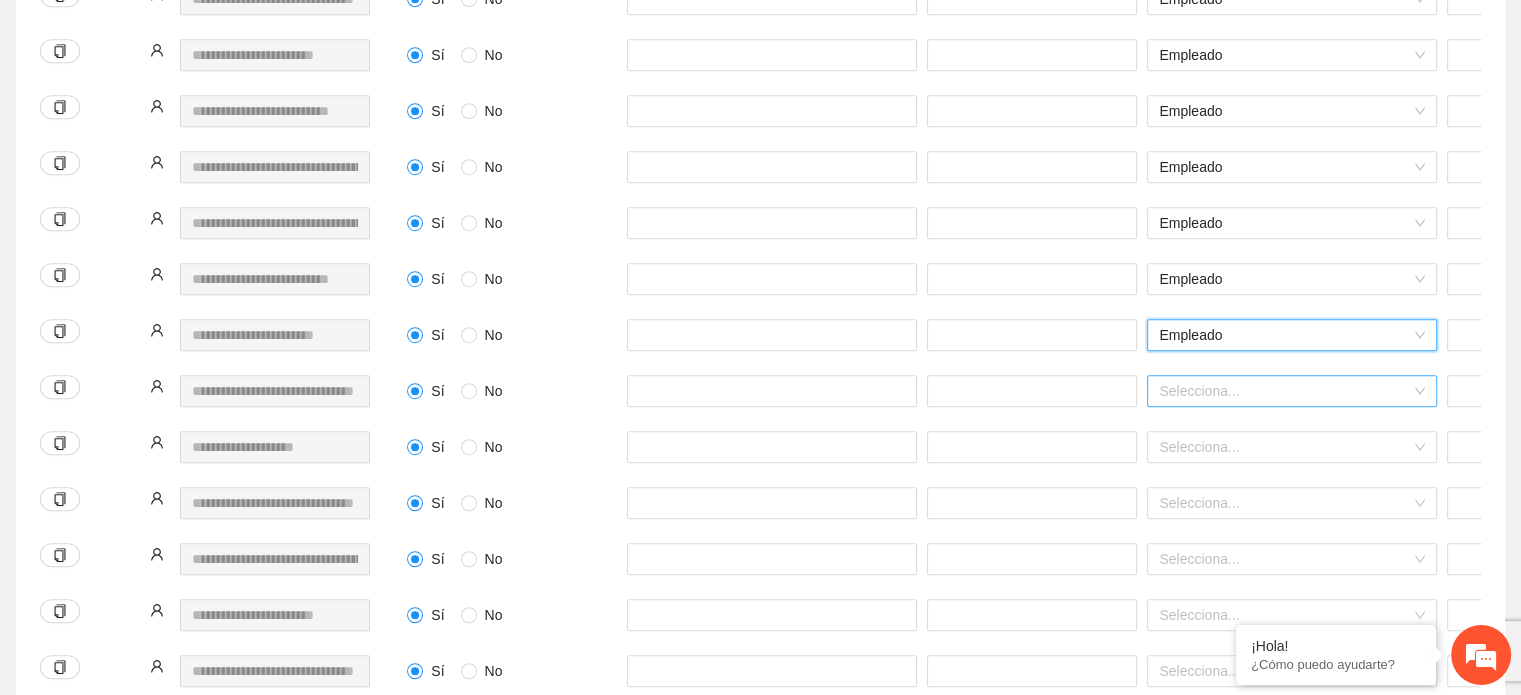 click at bounding box center (1285, 391) 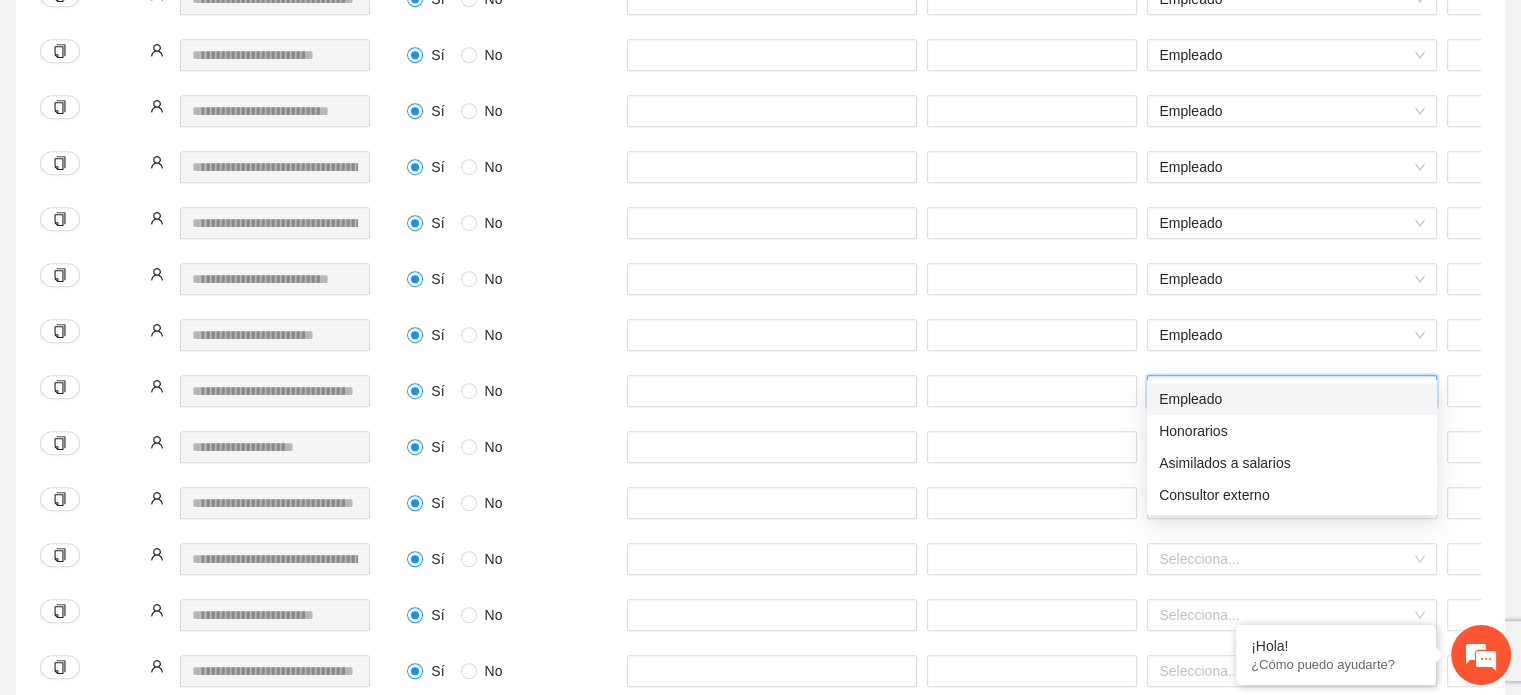 click on "Empleado" at bounding box center [1292, 399] 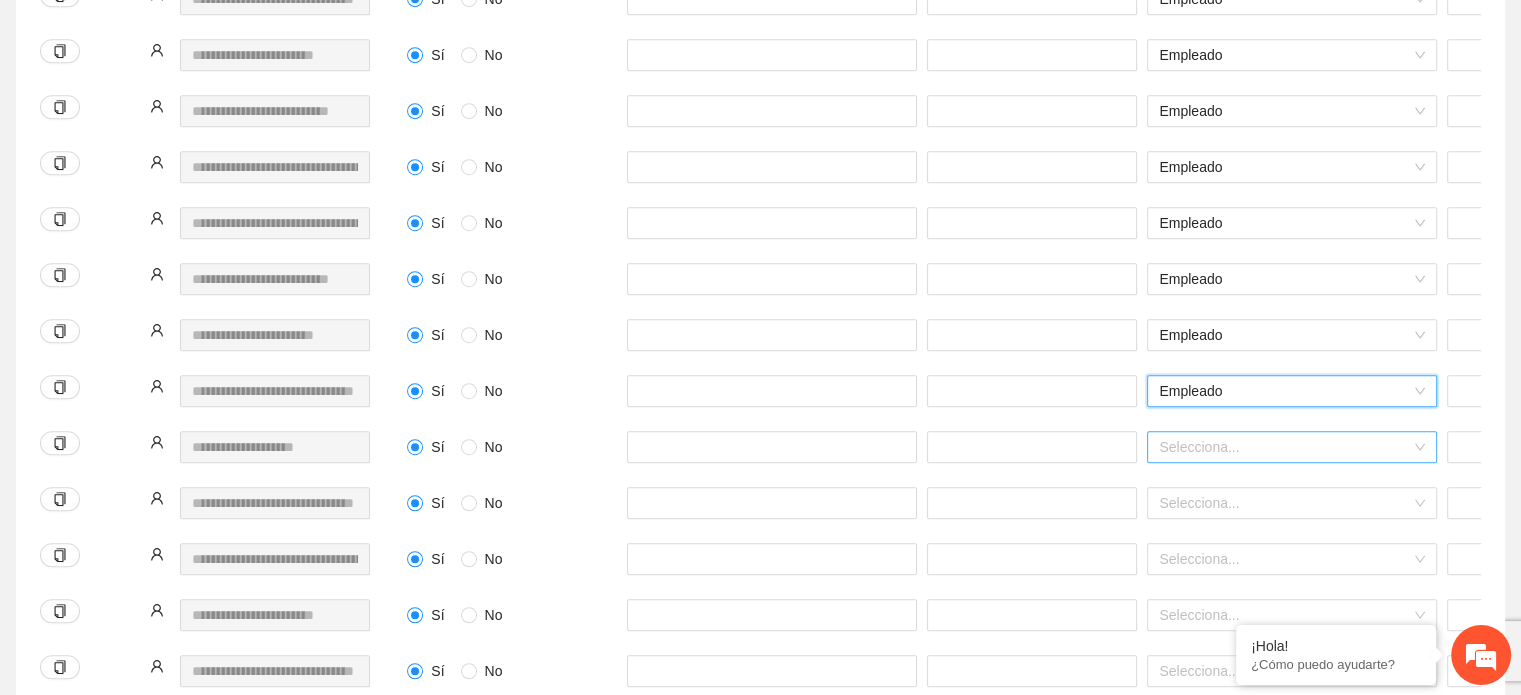 click at bounding box center [1285, 447] 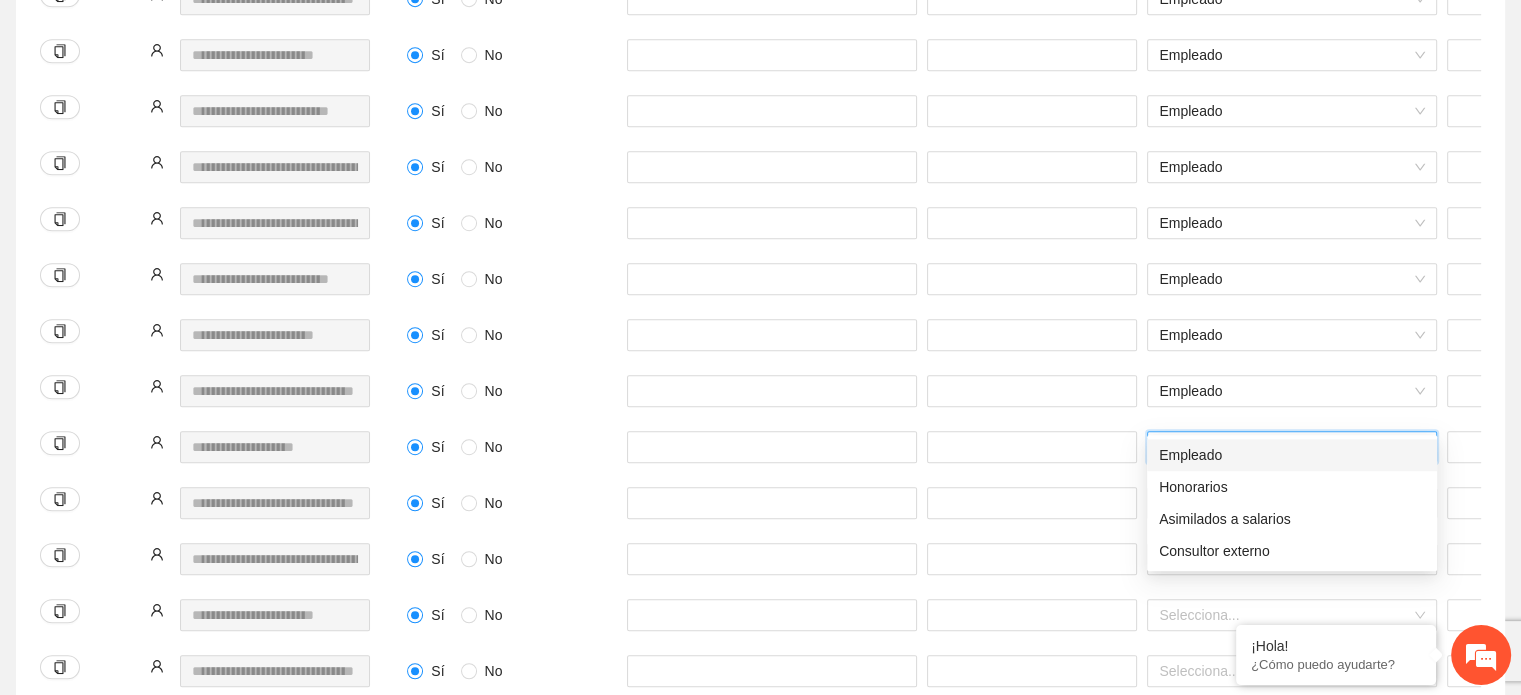 click on "Empleado" at bounding box center (1292, 455) 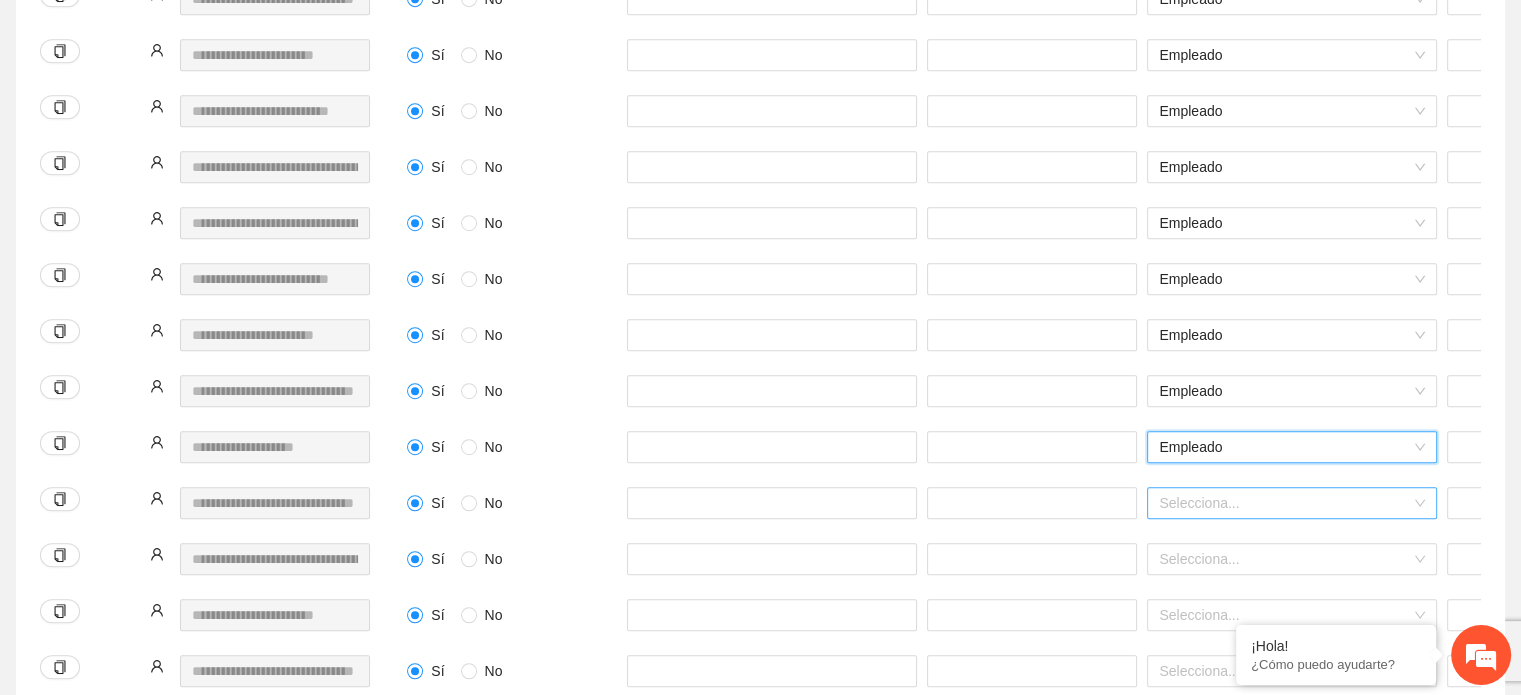 click at bounding box center (1285, 503) 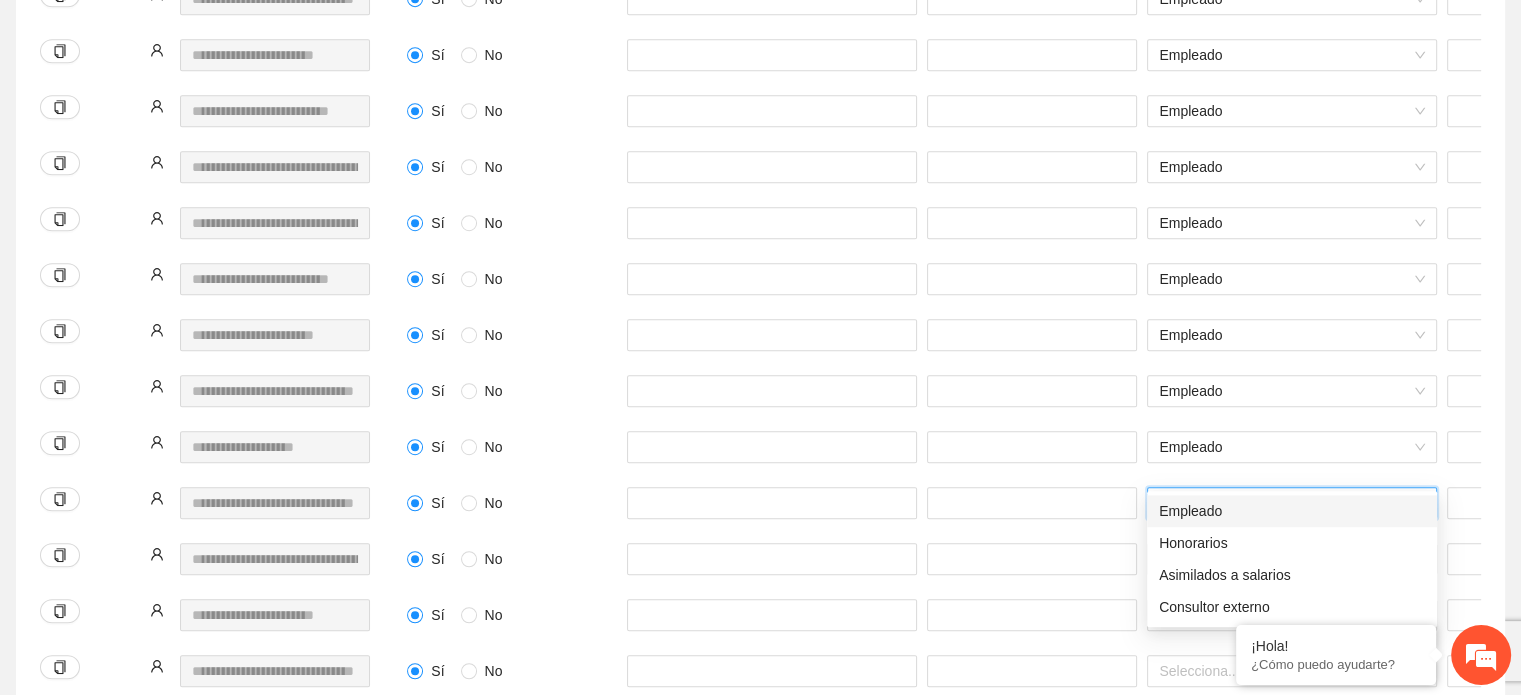 click on "Empleado" at bounding box center [1292, 511] 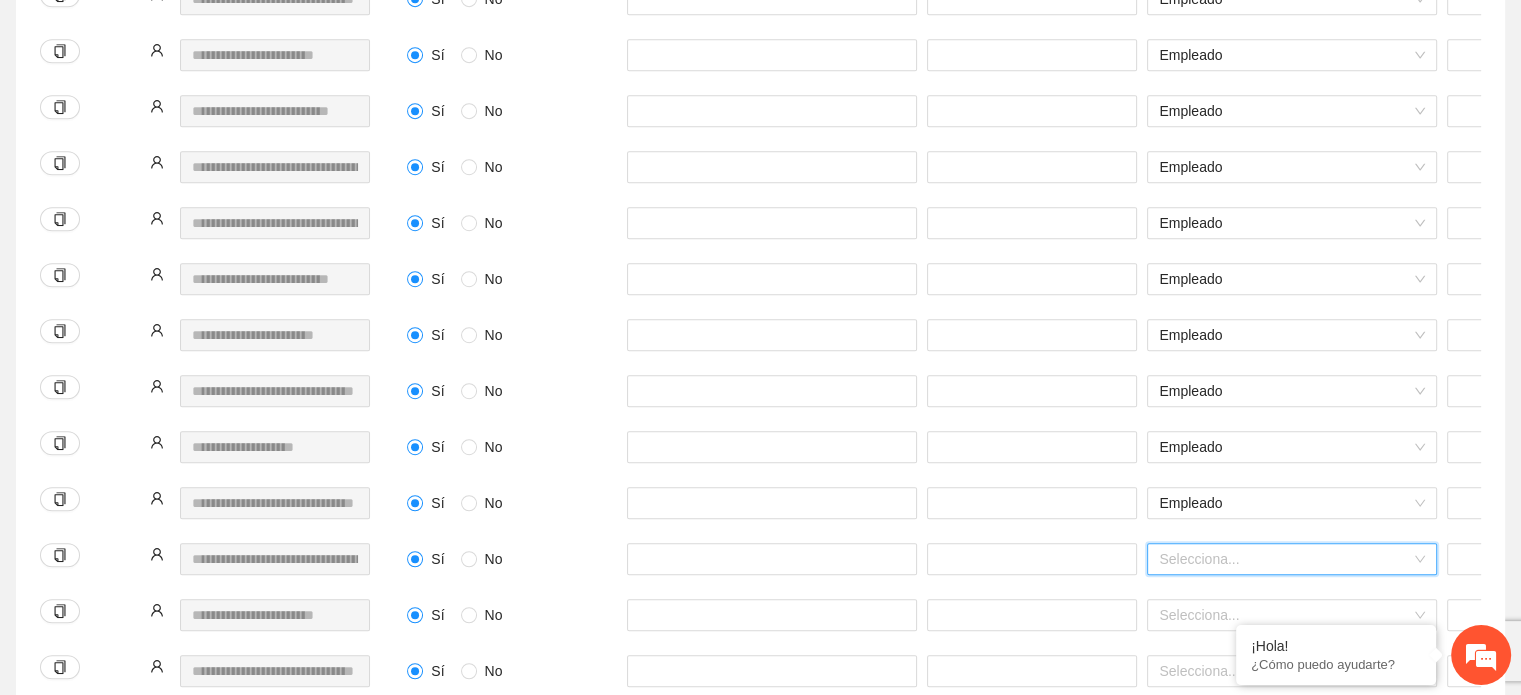 click at bounding box center [1285, 559] 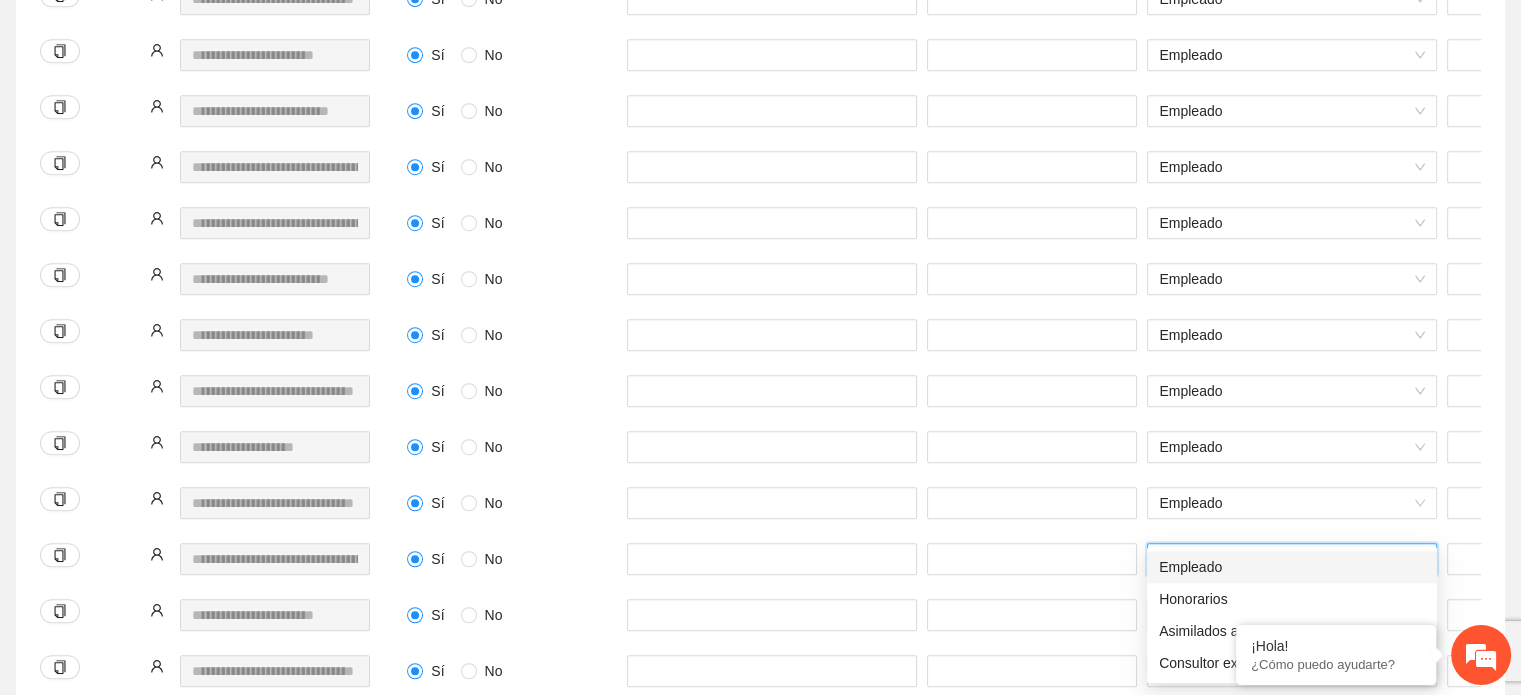 click on "Empleado" at bounding box center [1292, 567] 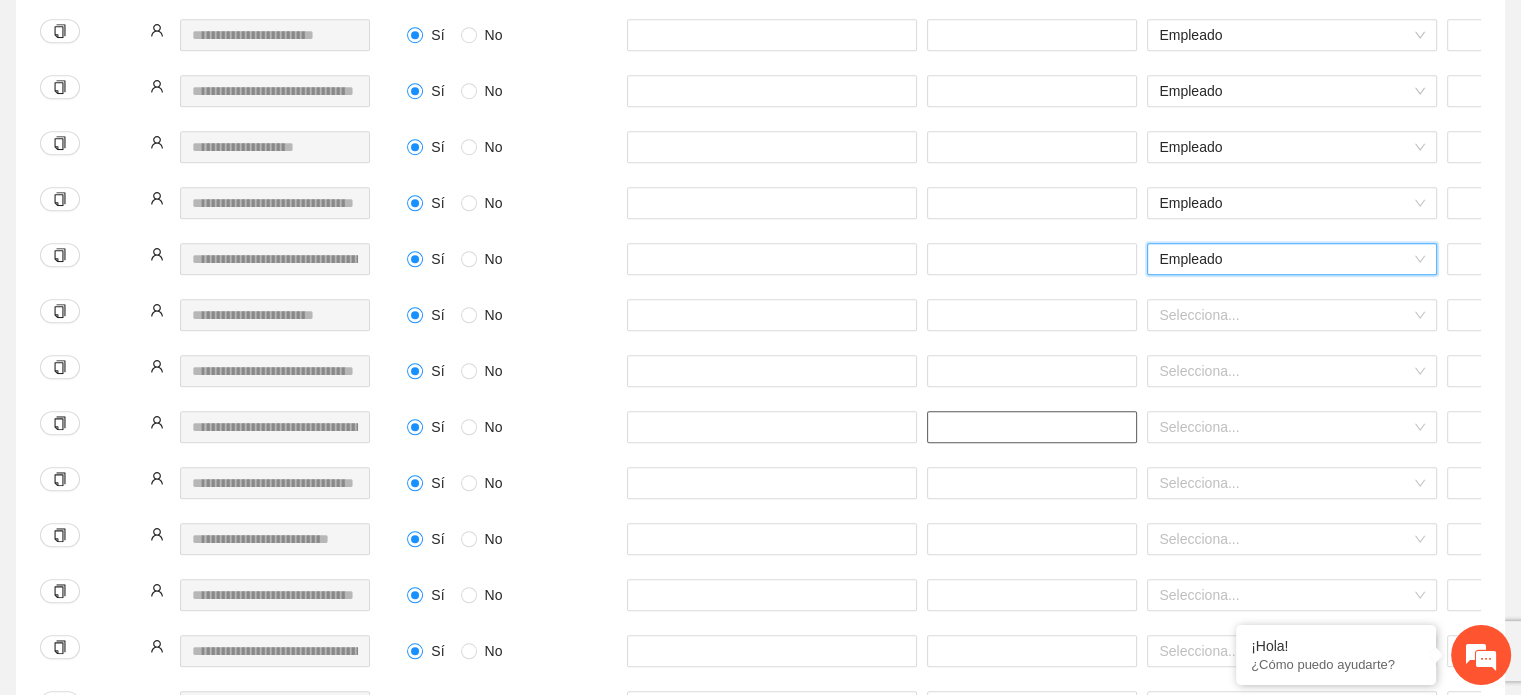 scroll, scrollTop: 1600, scrollLeft: 0, axis: vertical 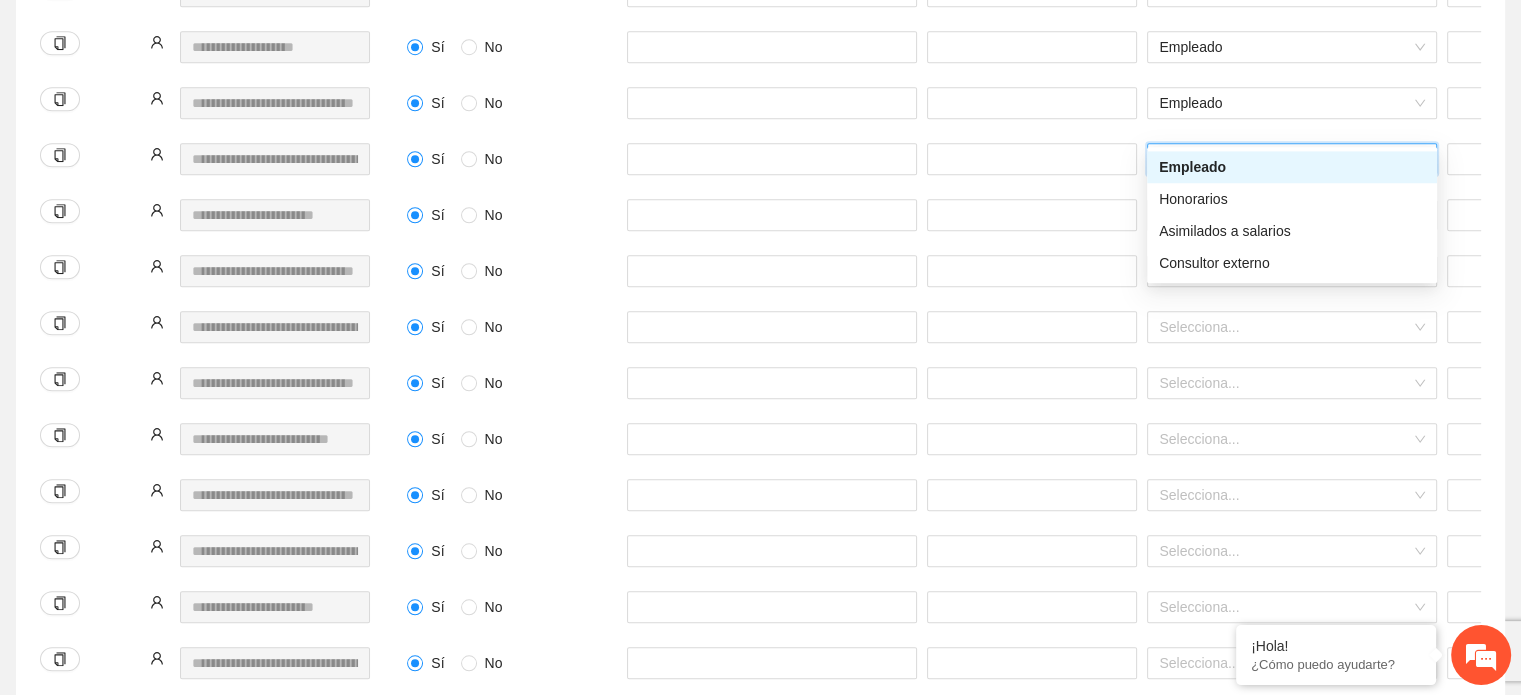 click on "Empleado" at bounding box center [1292, 167] 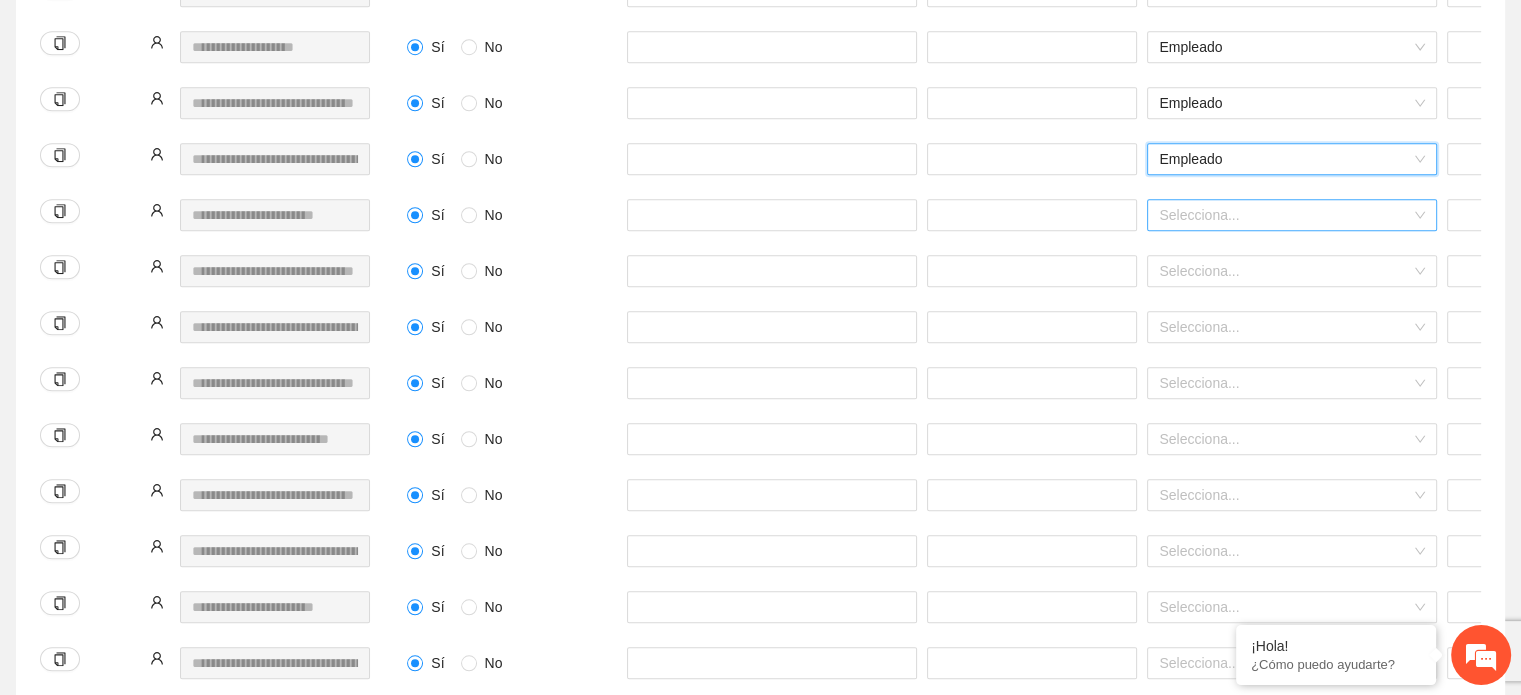 click at bounding box center [1285, 215] 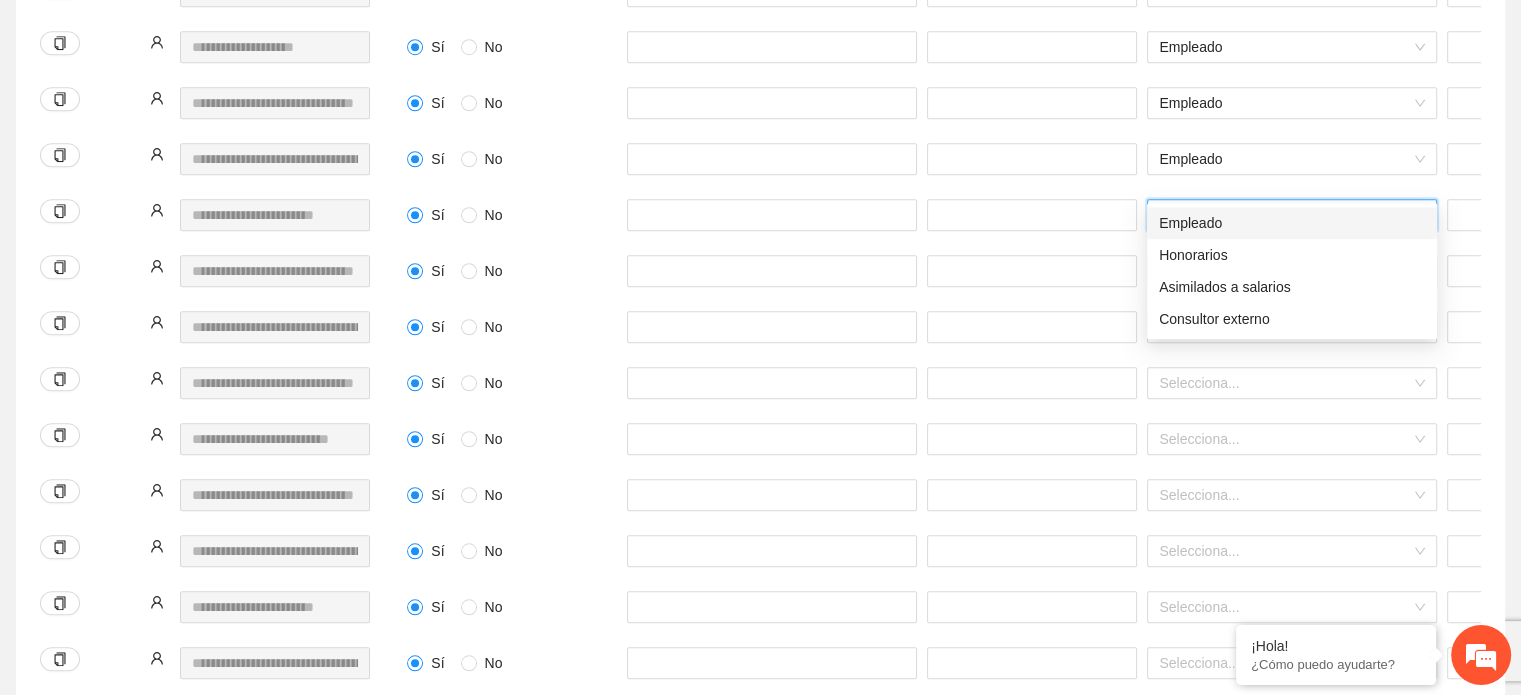 click on "Empleado" at bounding box center [1292, 223] 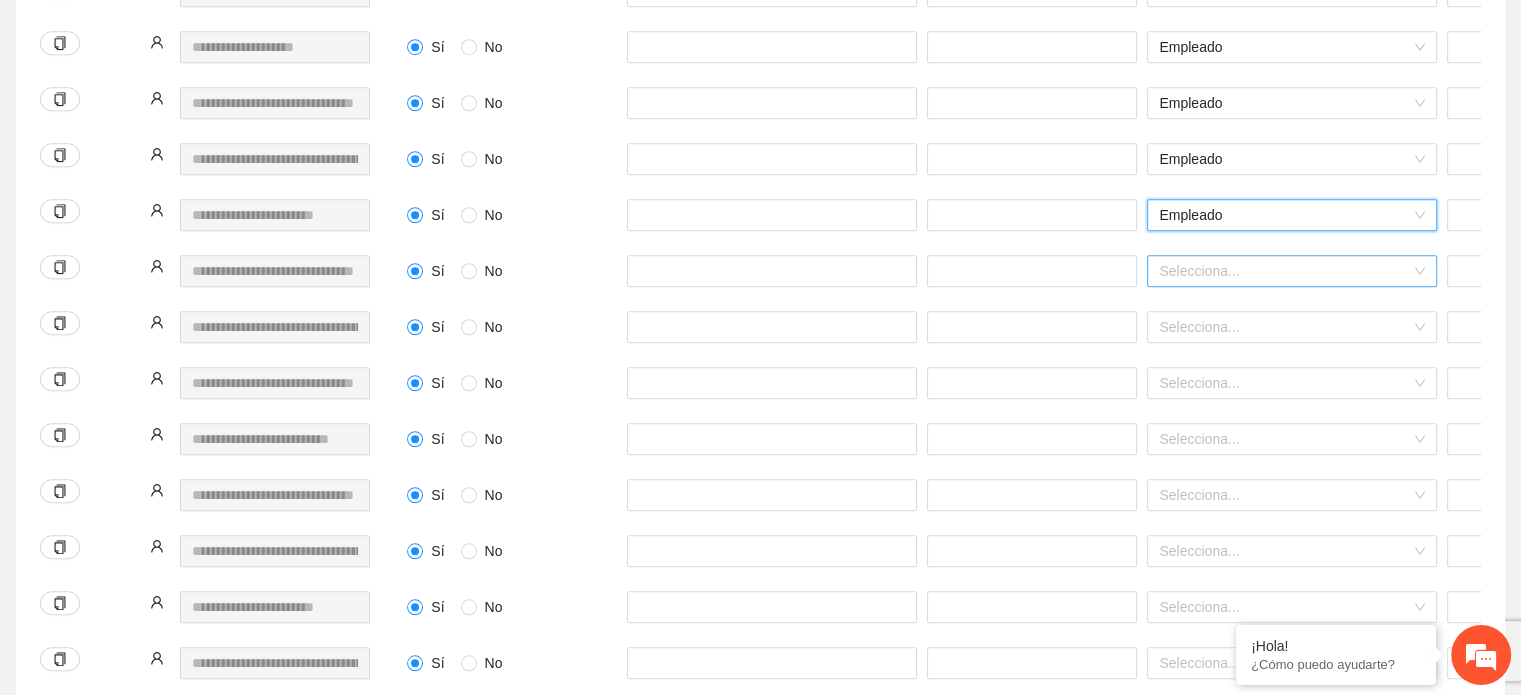 click at bounding box center (1285, 271) 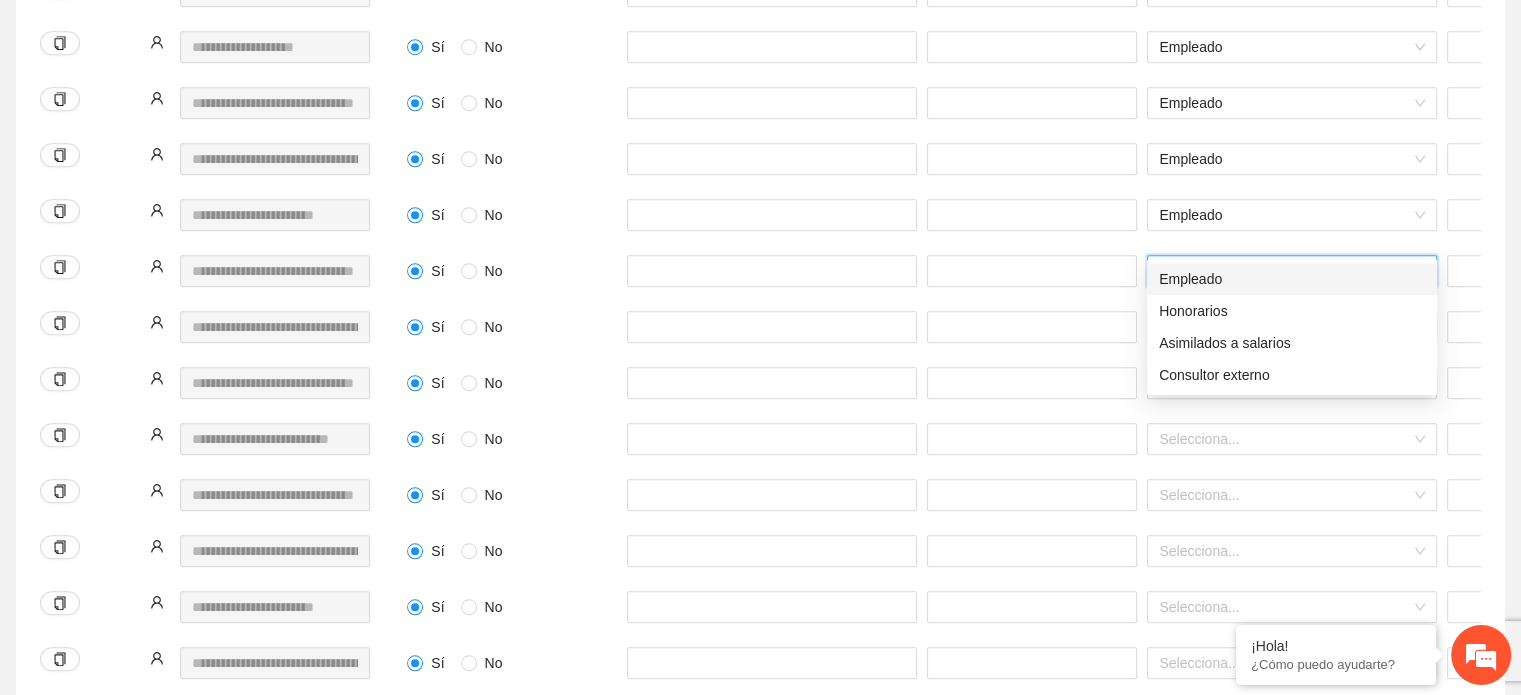 click on "Empleado" at bounding box center (1292, 279) 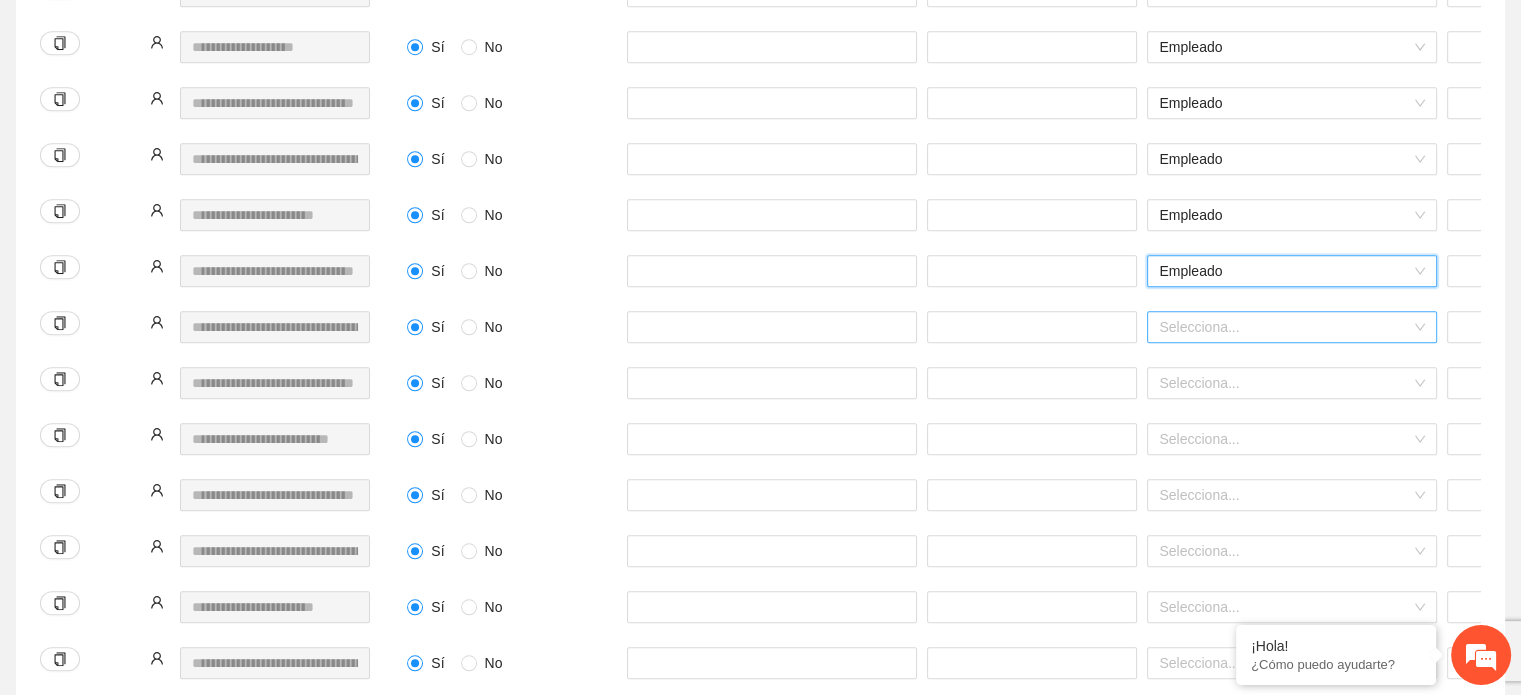 click at bounding box center [1285, 327] 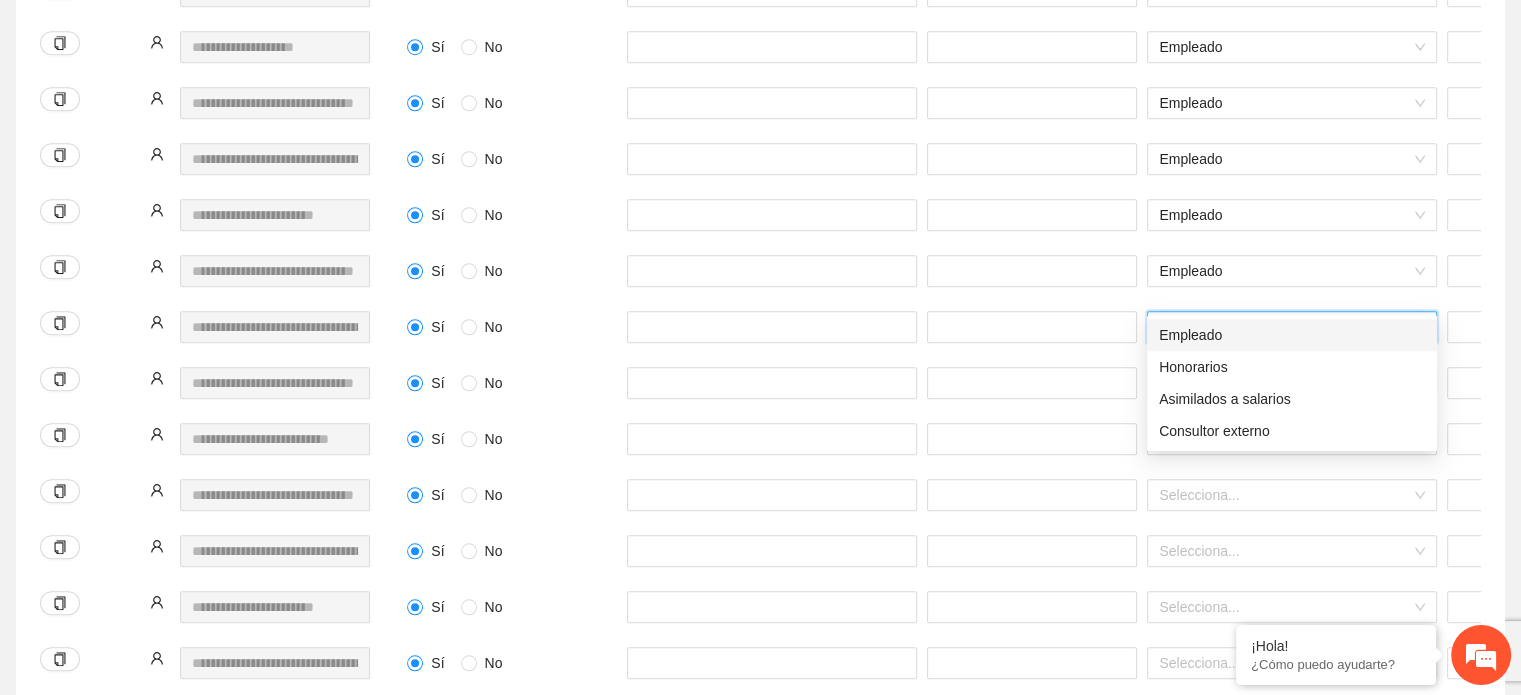 click on "Empleado" at bounding box center (1292, 335) 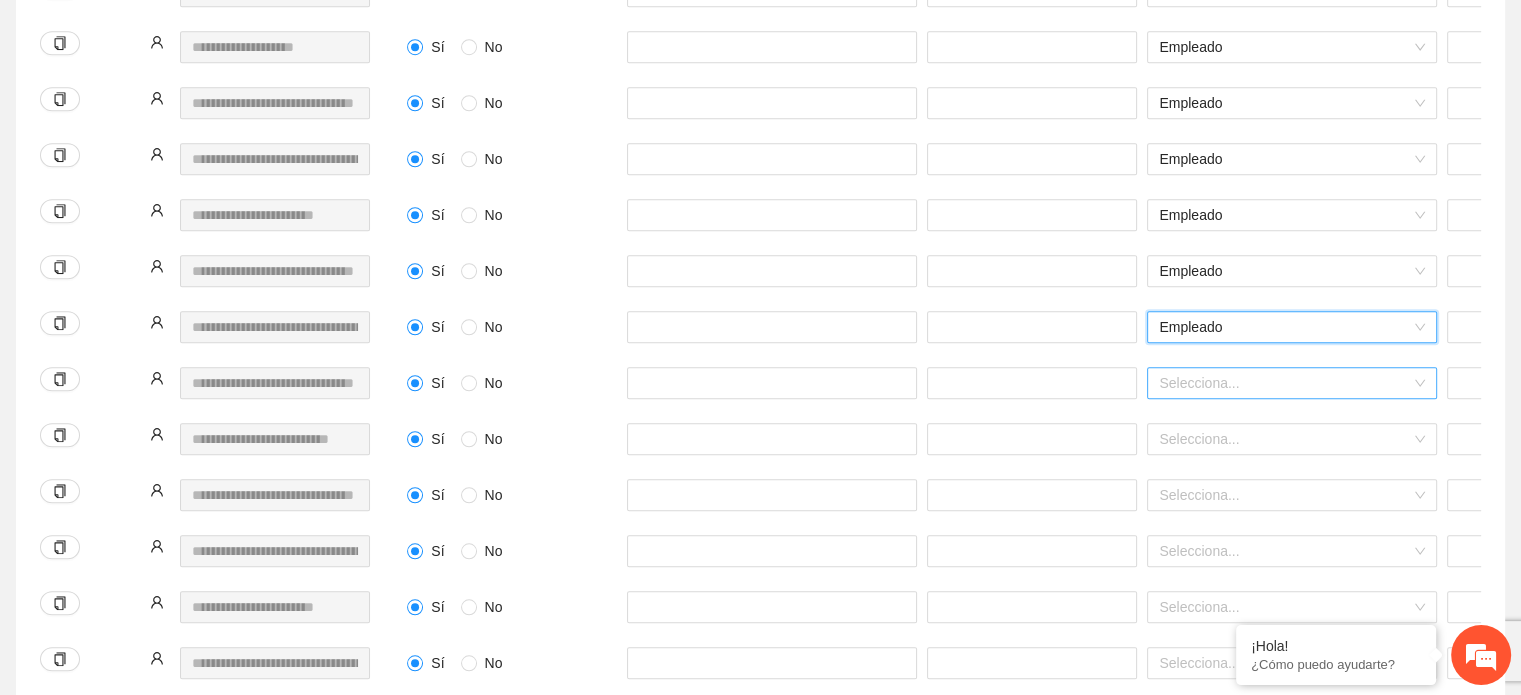 click at bounding box center (1285, 383) 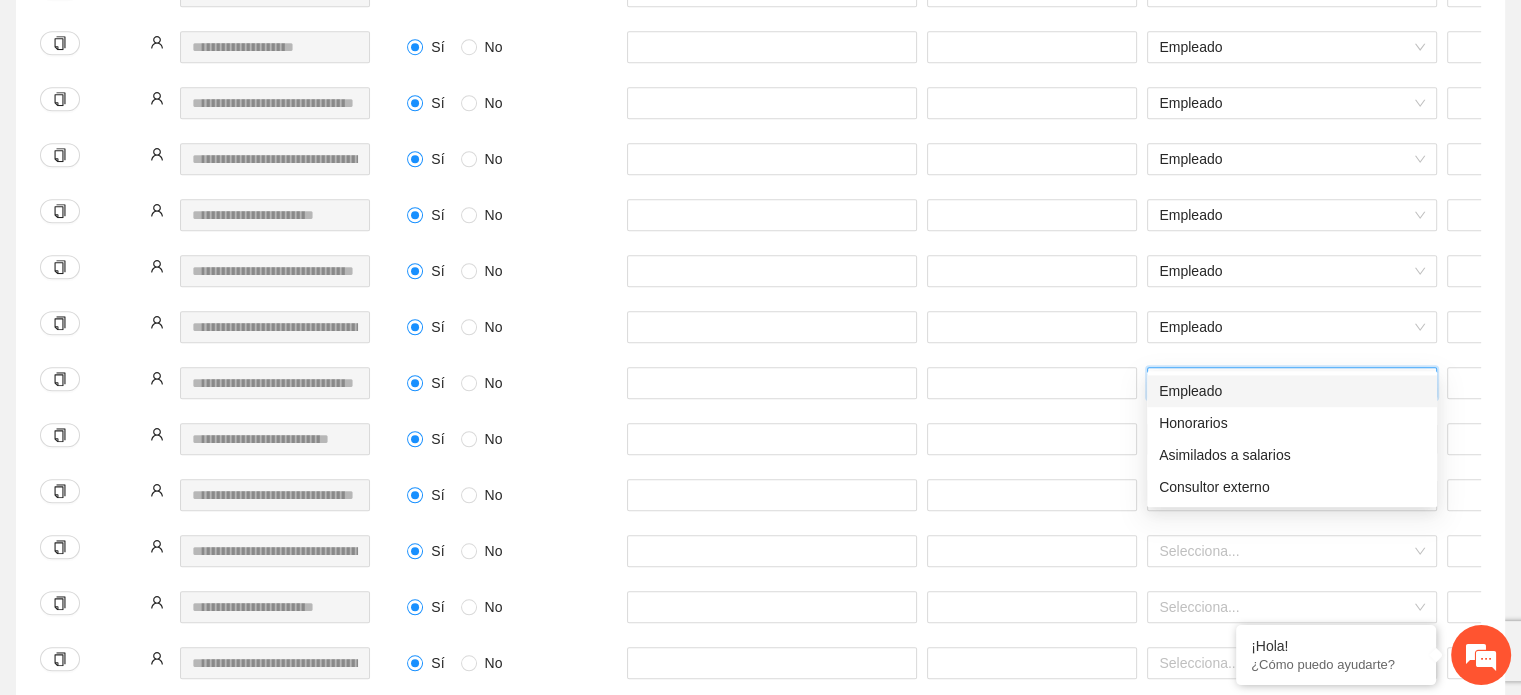 click on "Empleado" at bounding box center (1292, 391) 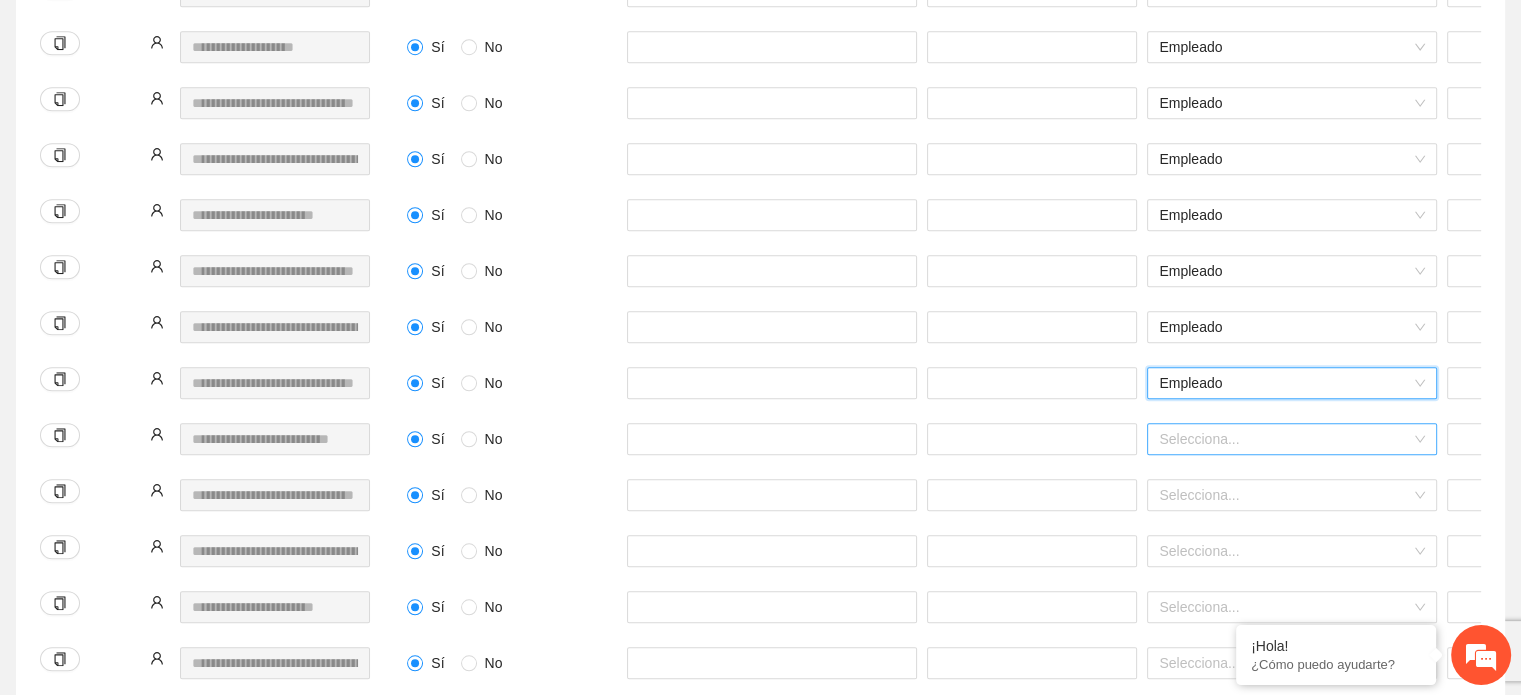 click at bounding box center [1285, 439] 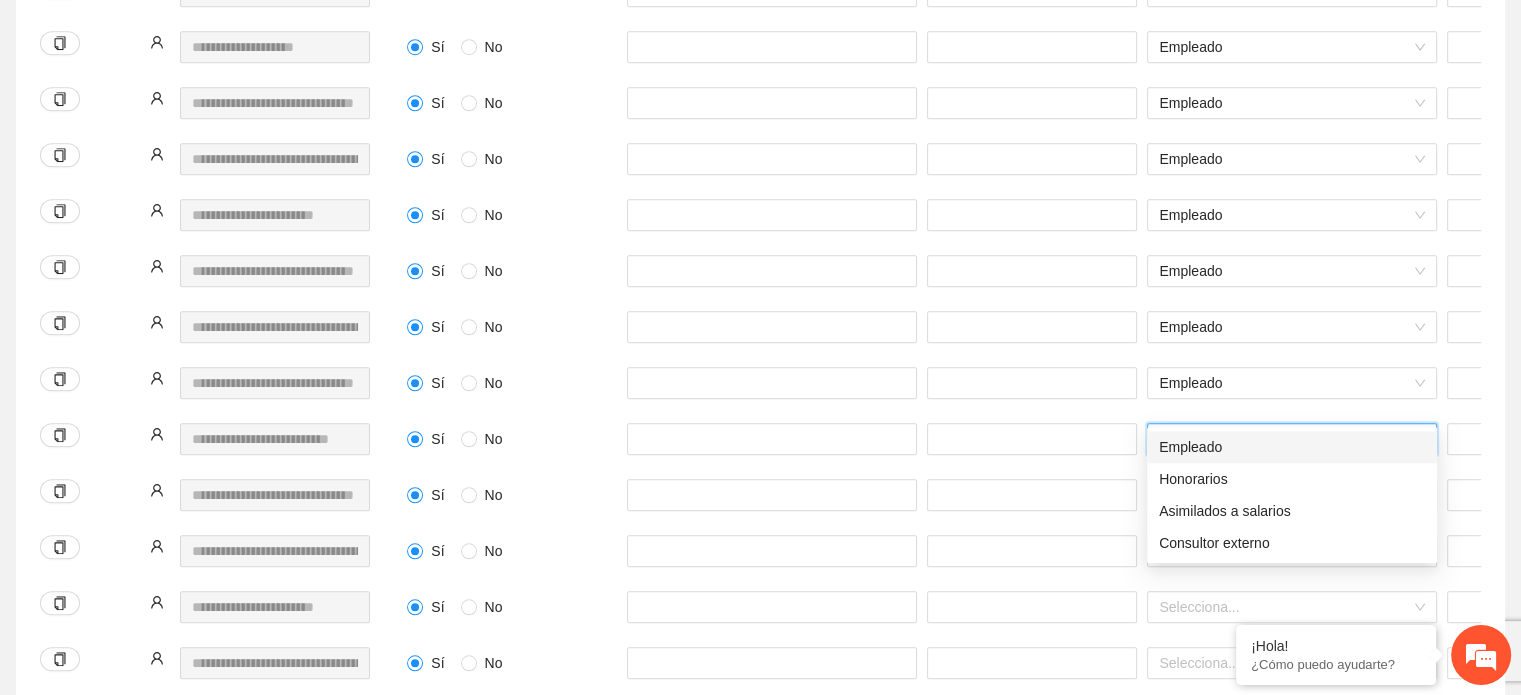 click on "Empleado" at bounding box center [1292, 447] 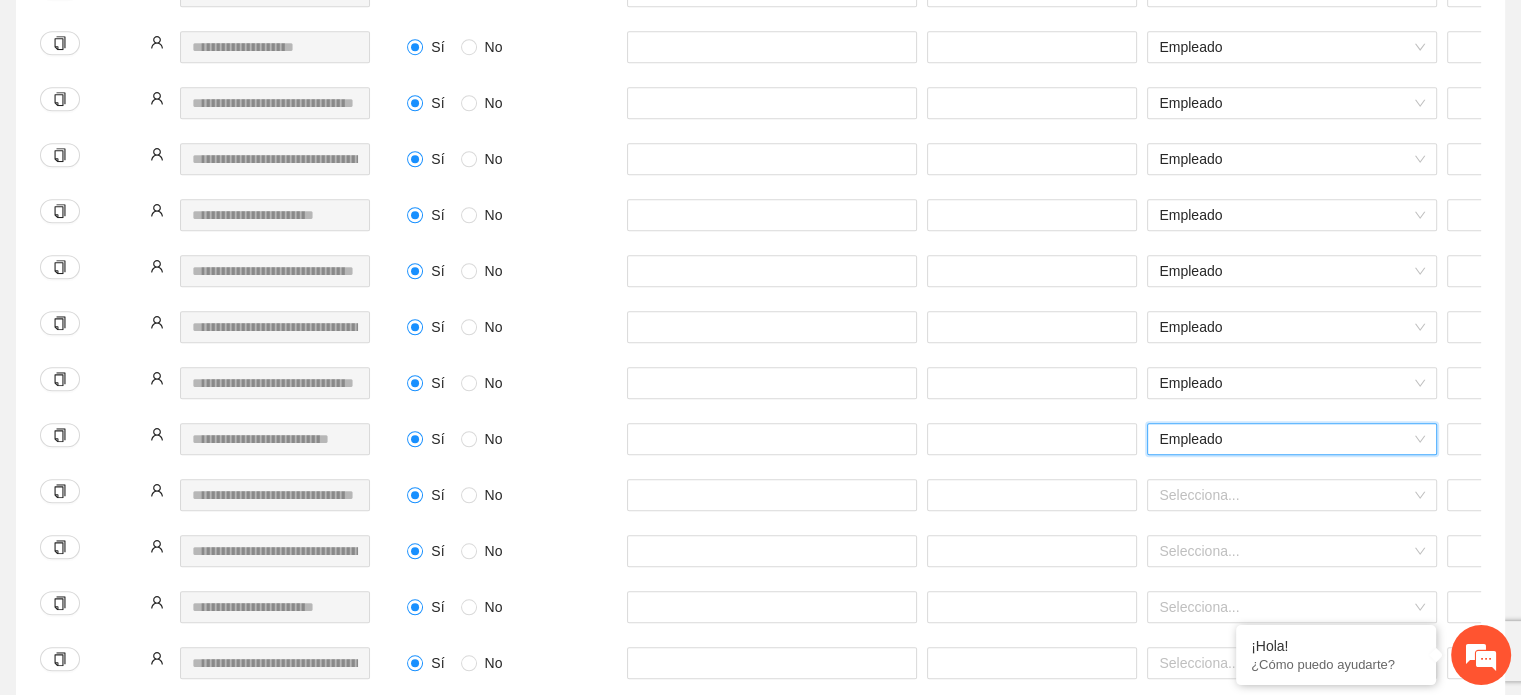 click on "Empleado Empleado" at bounding box center [1292, 451] 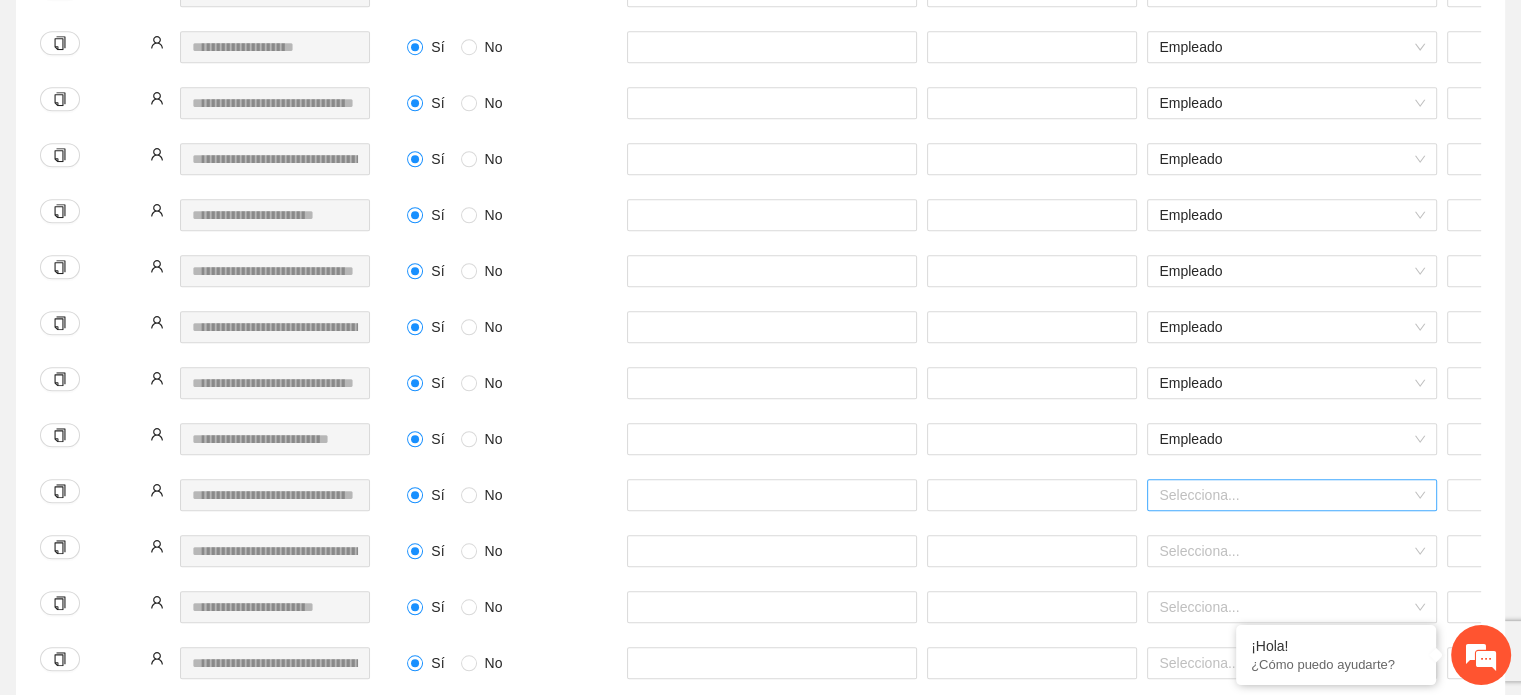 click at bounding box center (1285, 495) 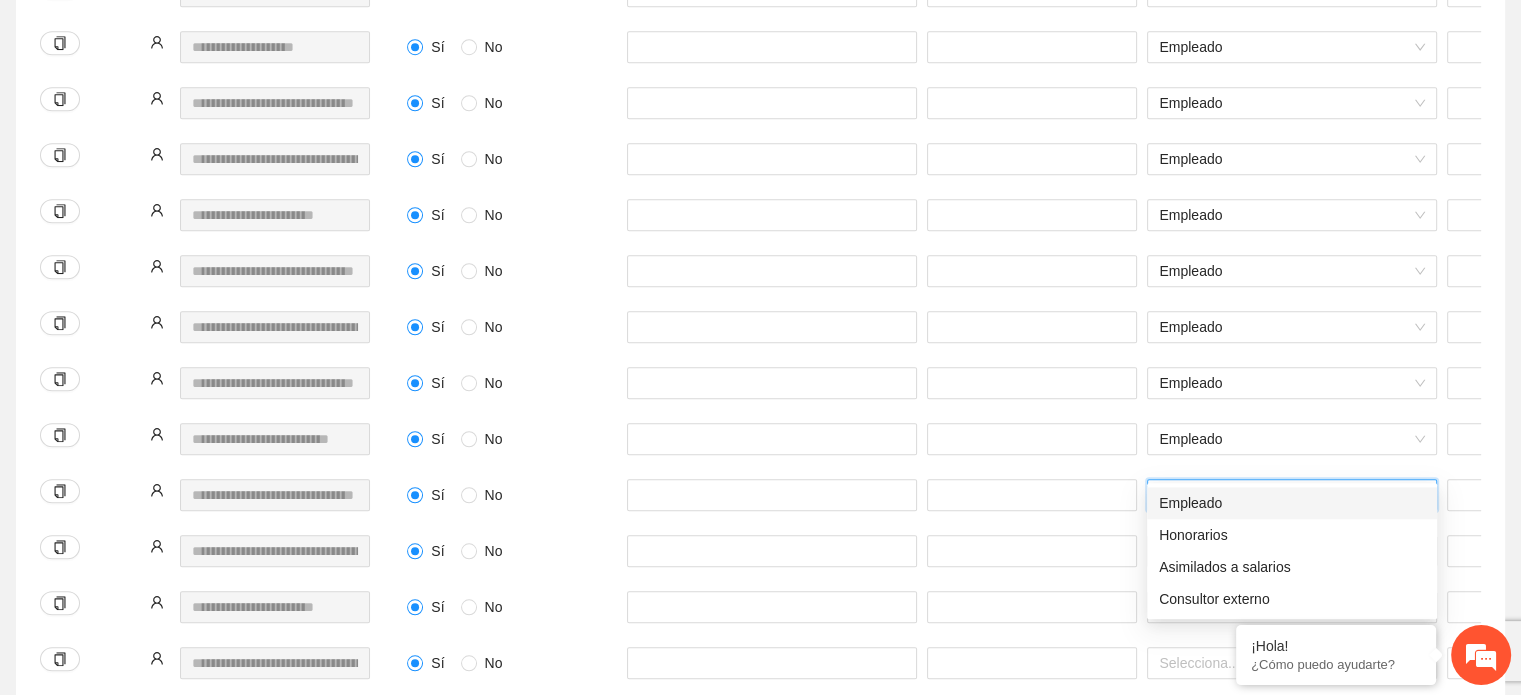 click on "Empleado" at bounding box center (1292, 503) 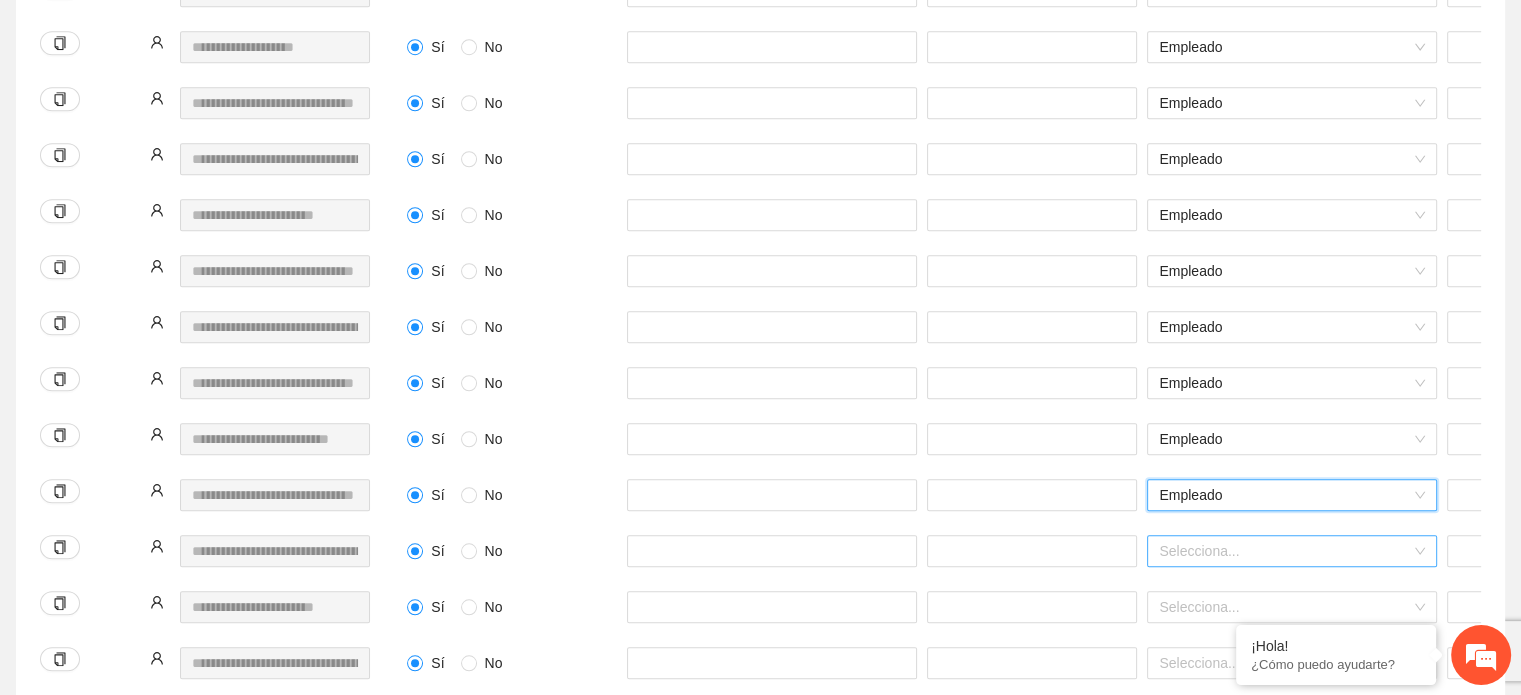 click at bounding box center [1285, 551] 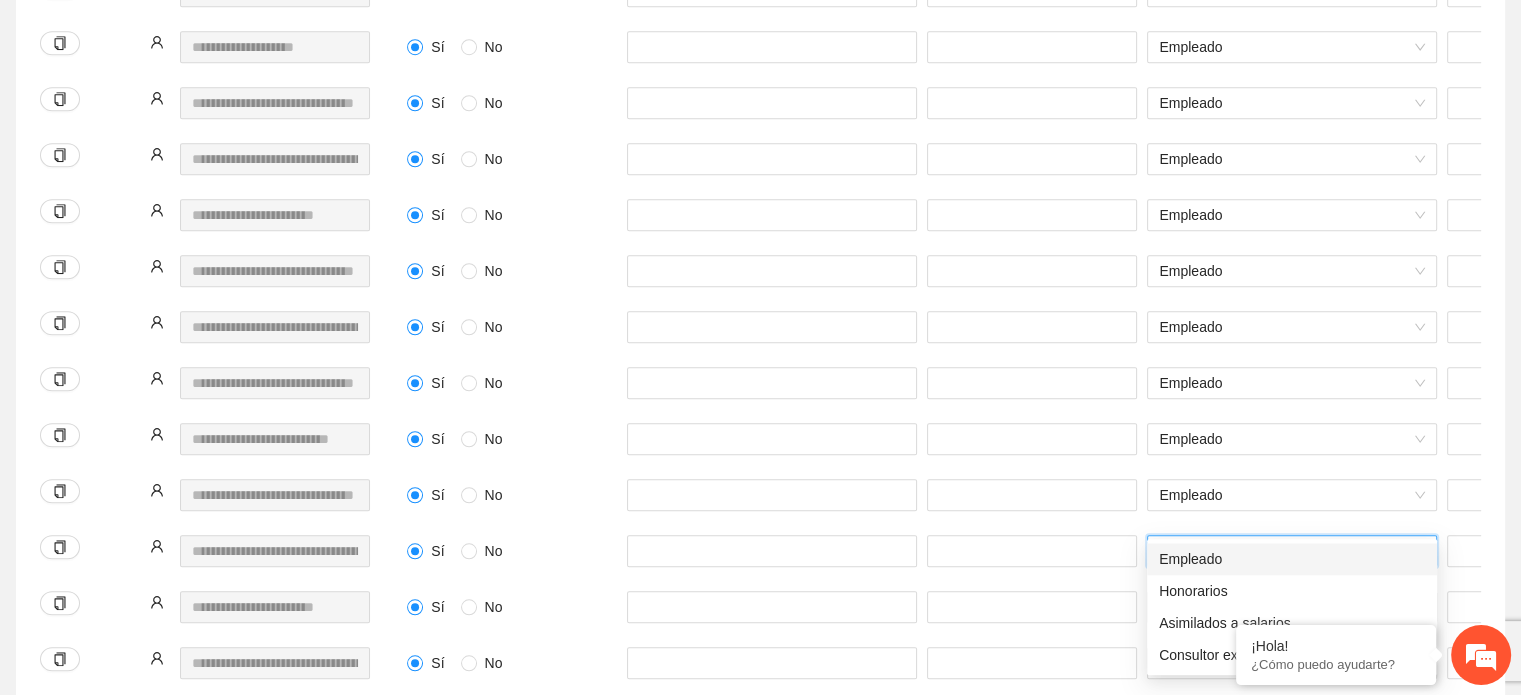 click on "Empleado" at bounding box center (1292, 559) 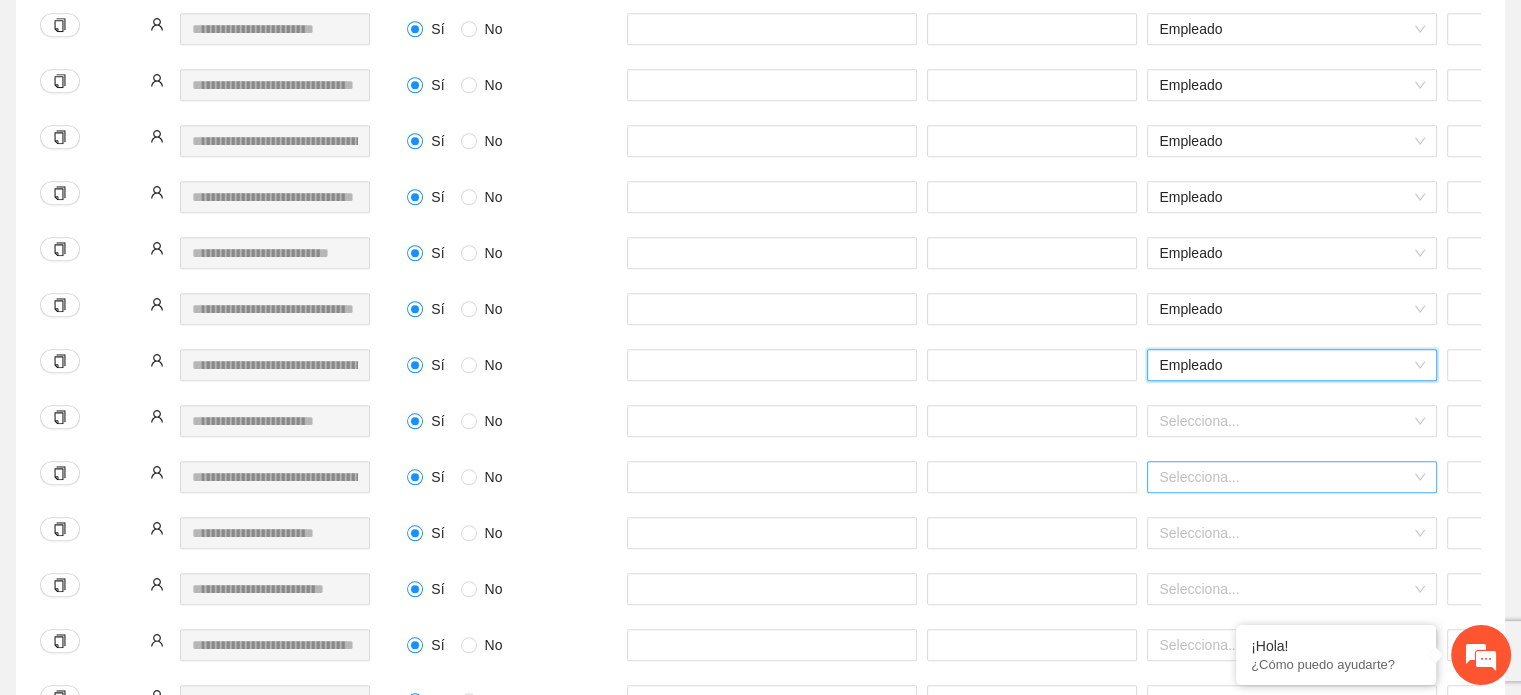 scroll, scrollTop: 1800, scrollLeft: 0, axis: vertical 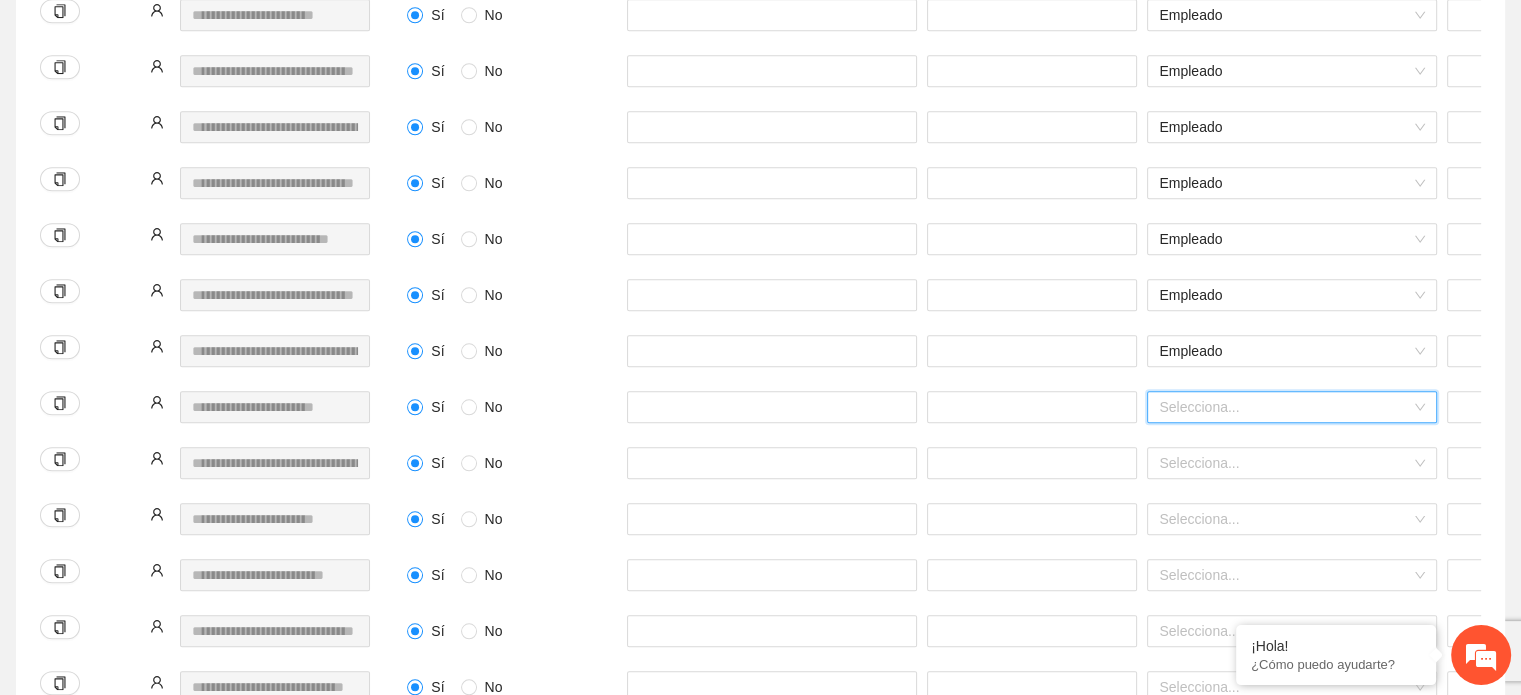 click at bounding box center [1285, 407] 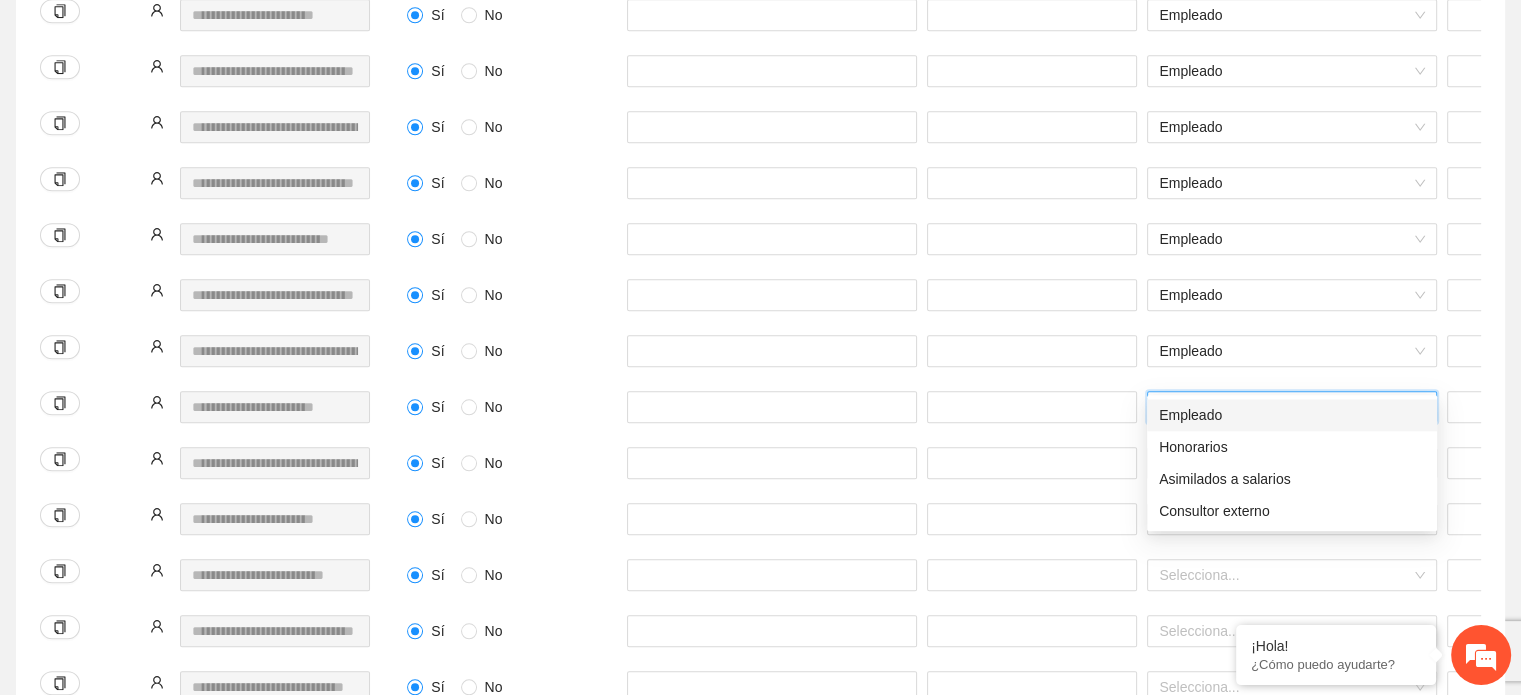 click on "Empleado" at bounding box center (1292, 415) 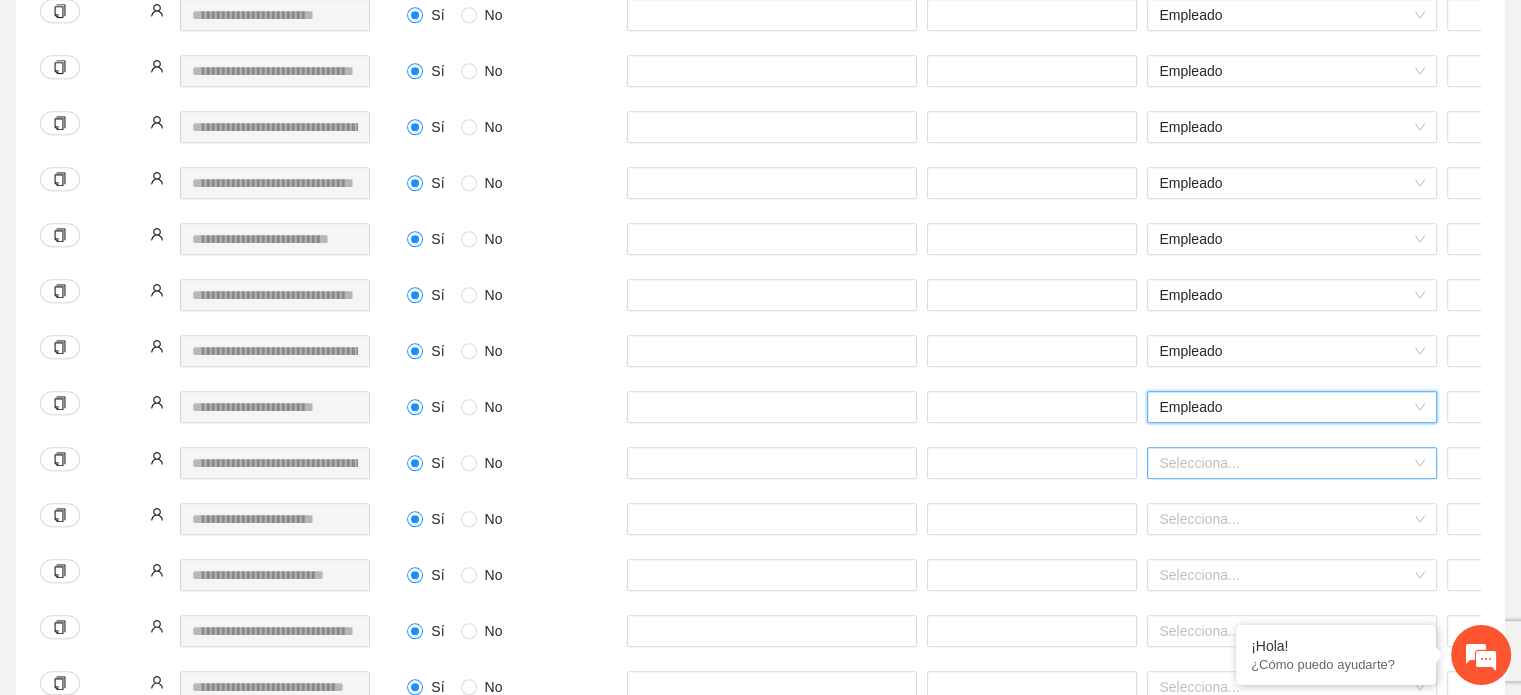 click at bounding box center (1285, 463) 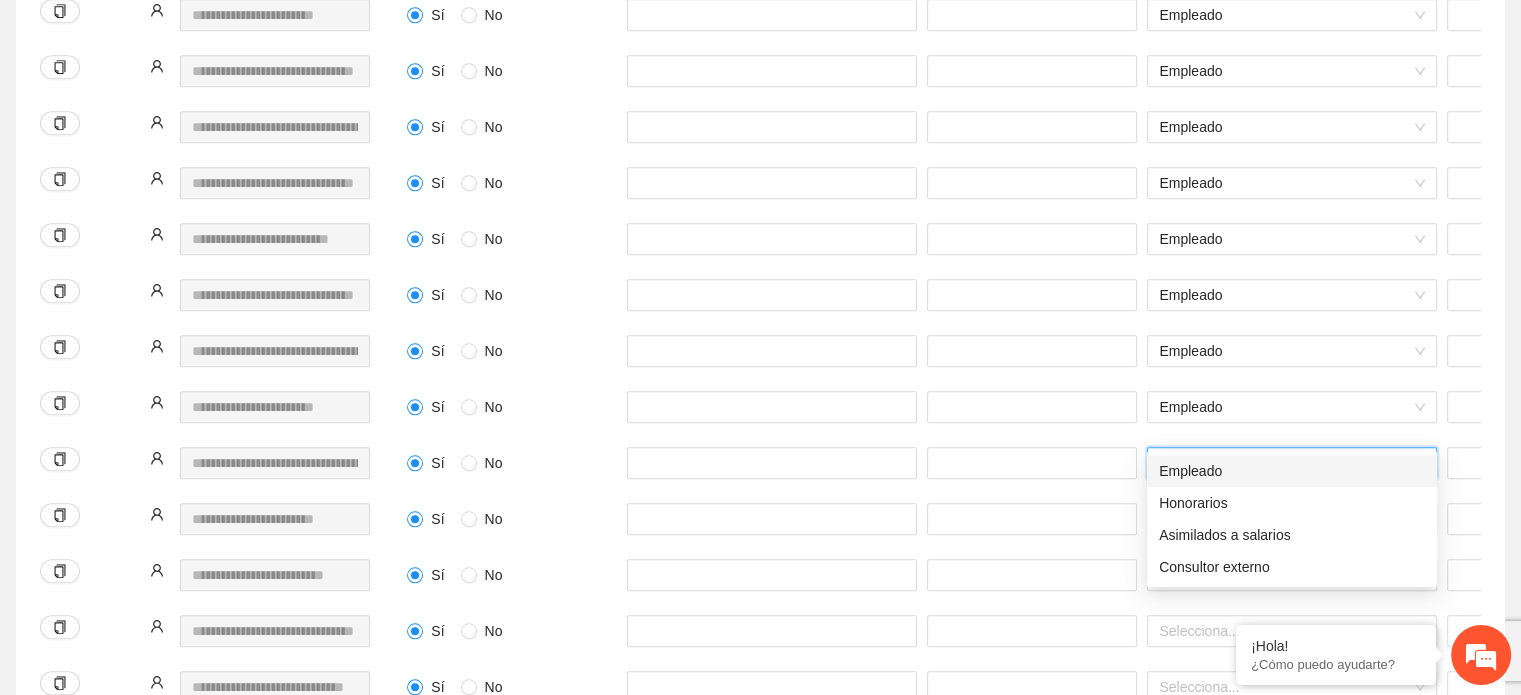 click on "Empleado" at bounding box center (1292, 471) 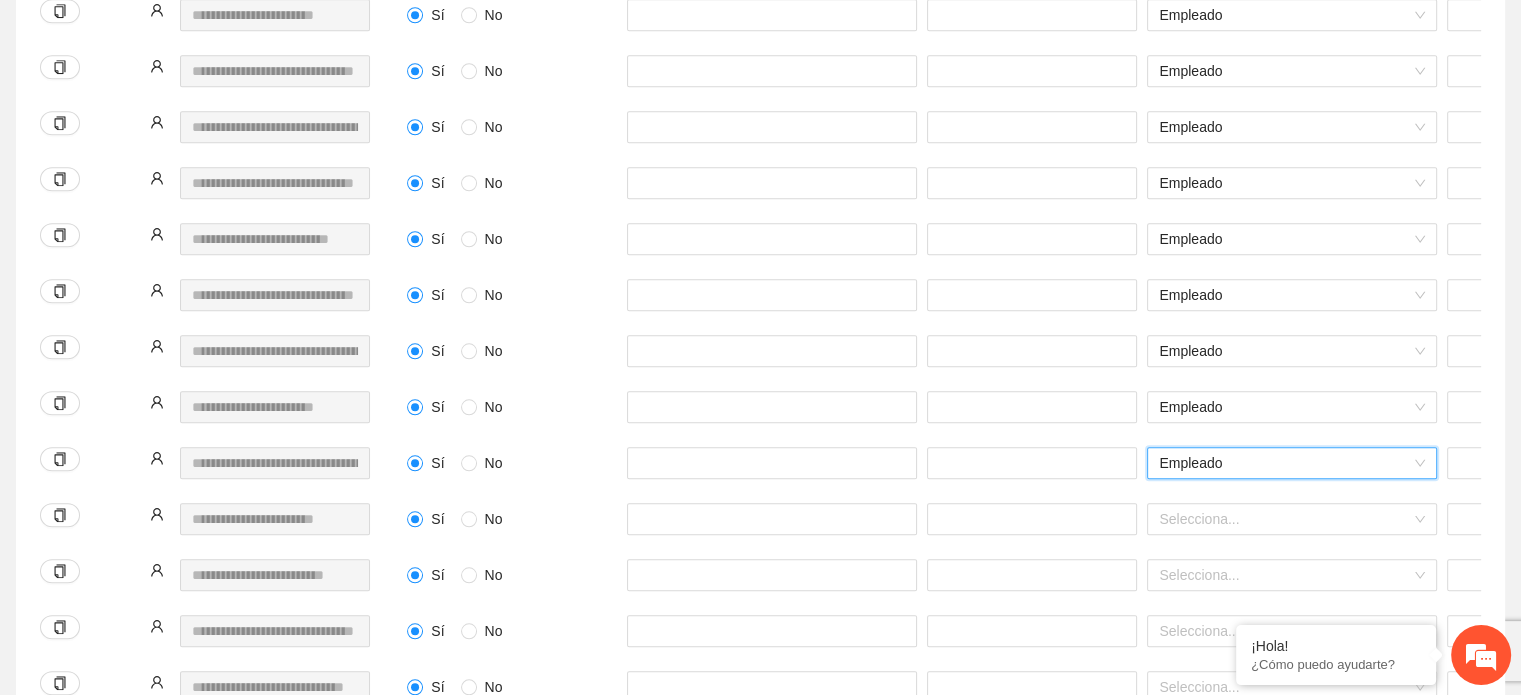 click on "Empleado Empleado" at bounding box center (1292, 475) 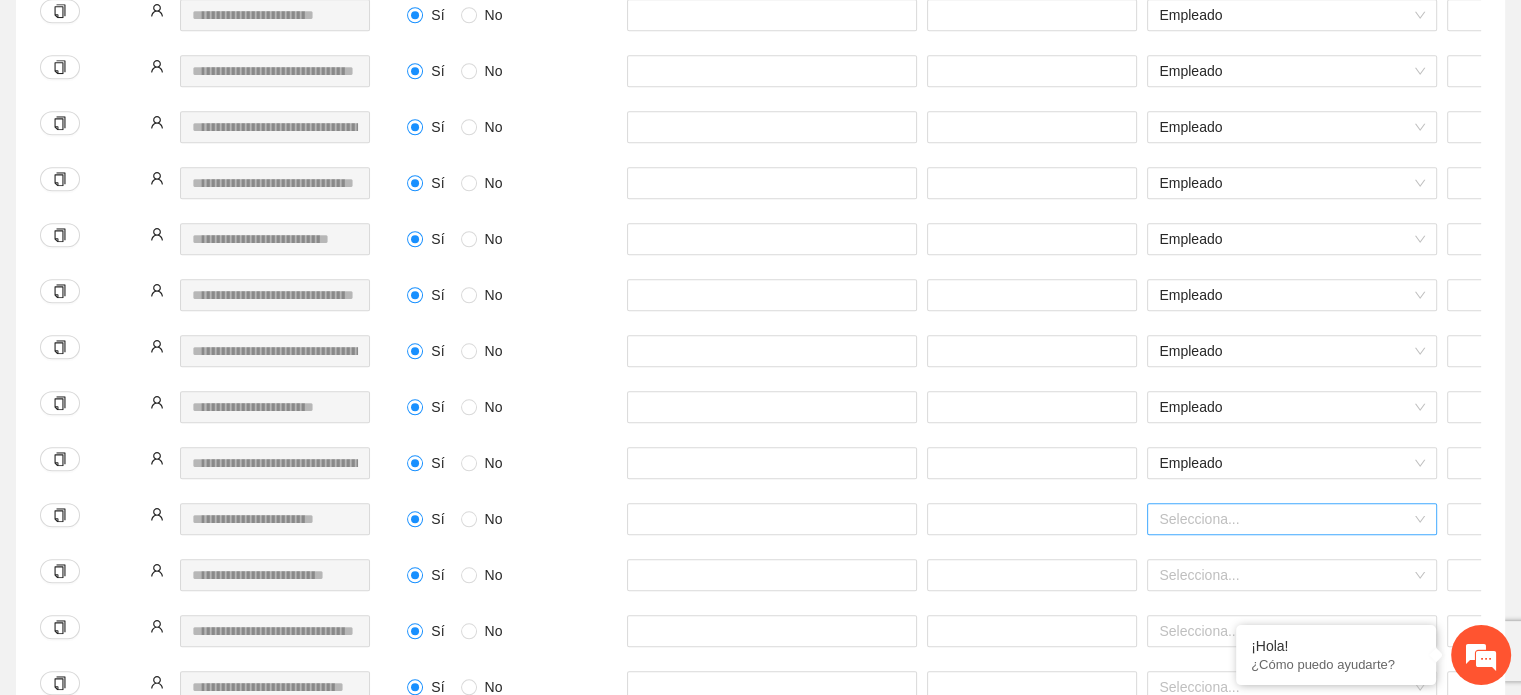 drag, startPoint x: 1179, startPoint y: 479, endPoint x: 1180, endPoint y: 495, distance: 16.03122 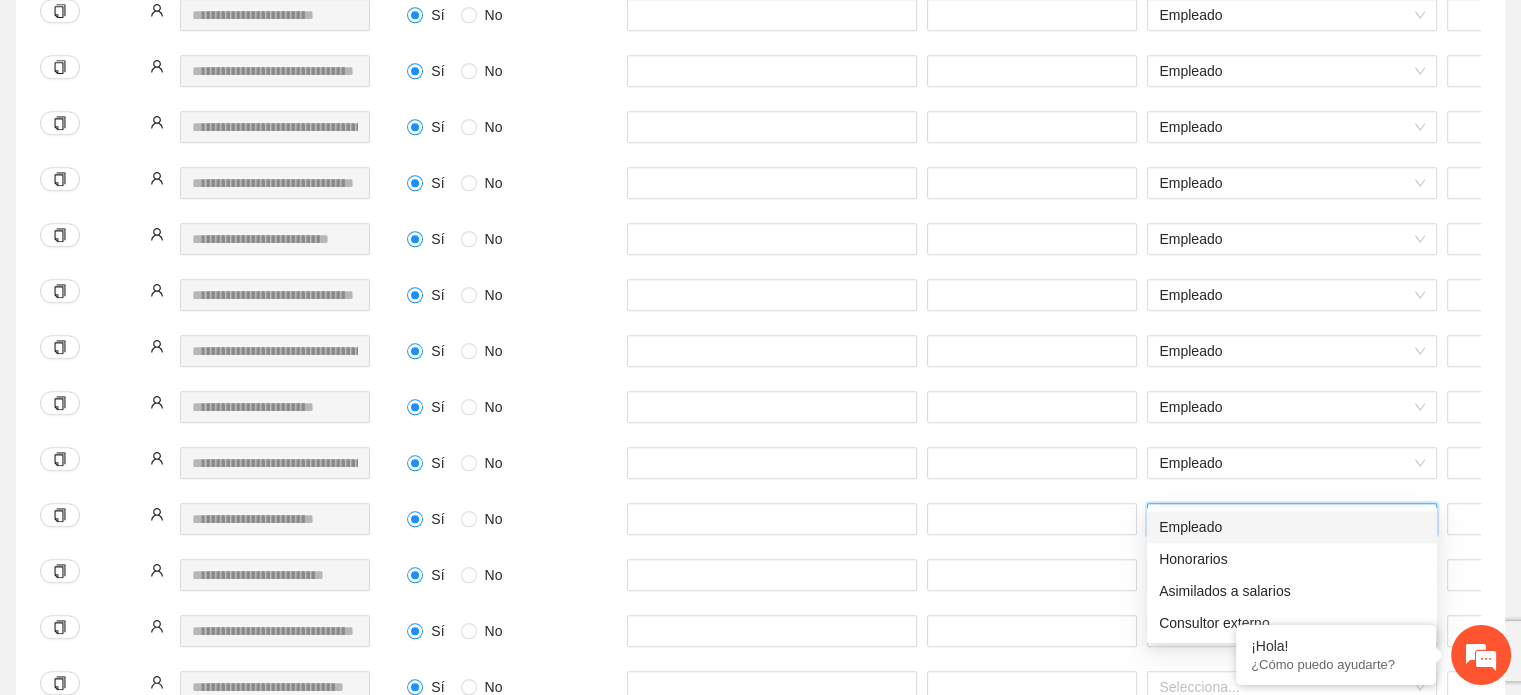 click on "Empleado" at bounding box center (1292, 527) 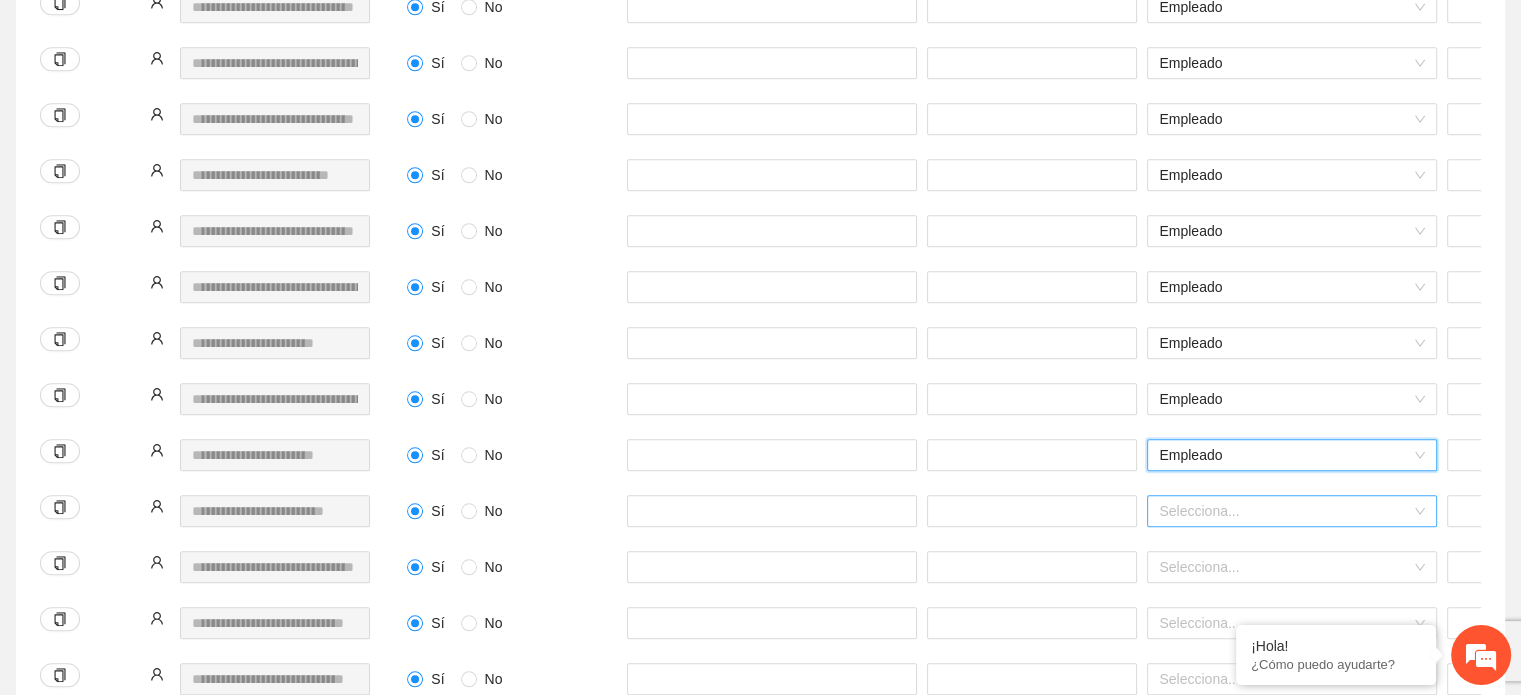 scroll, scrollTop: 1900, scrollLeft: 0, axis: vertical 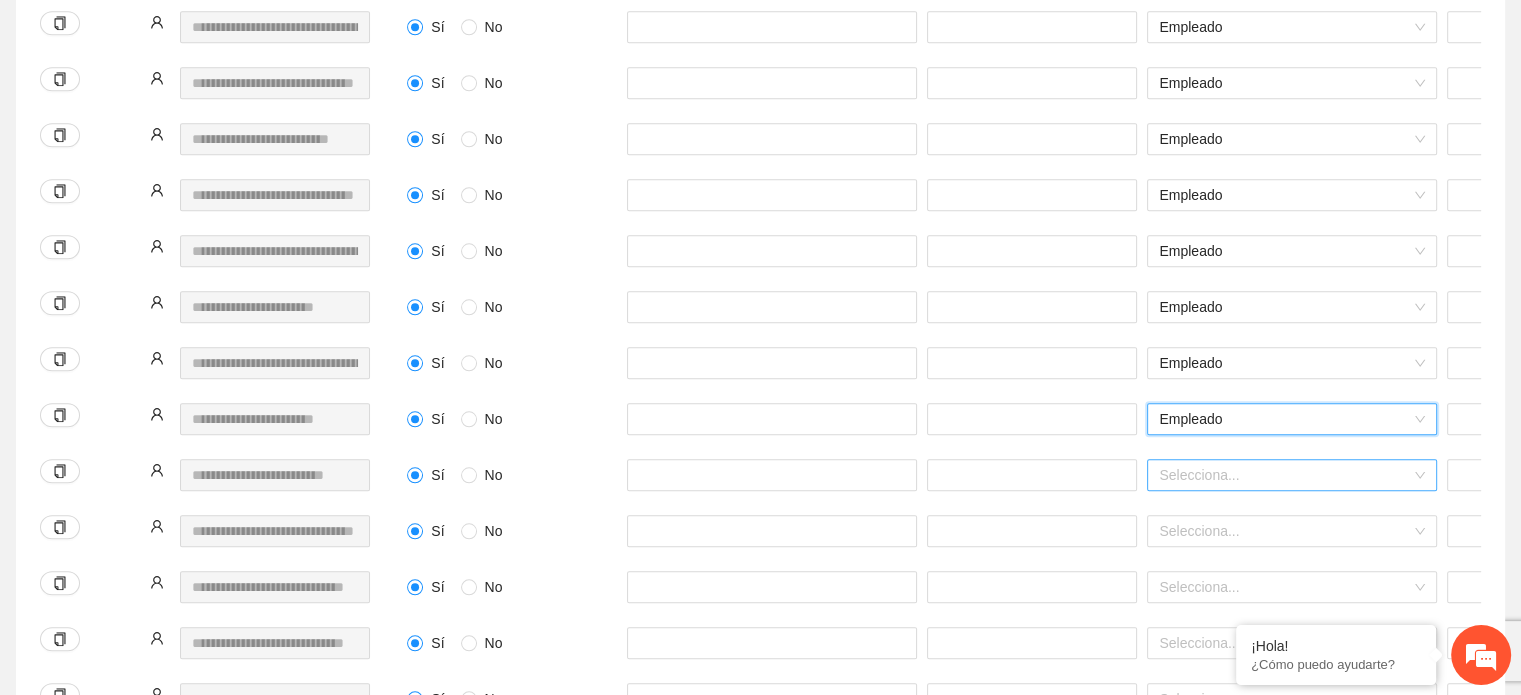 click at bounding box center (1285, 475) 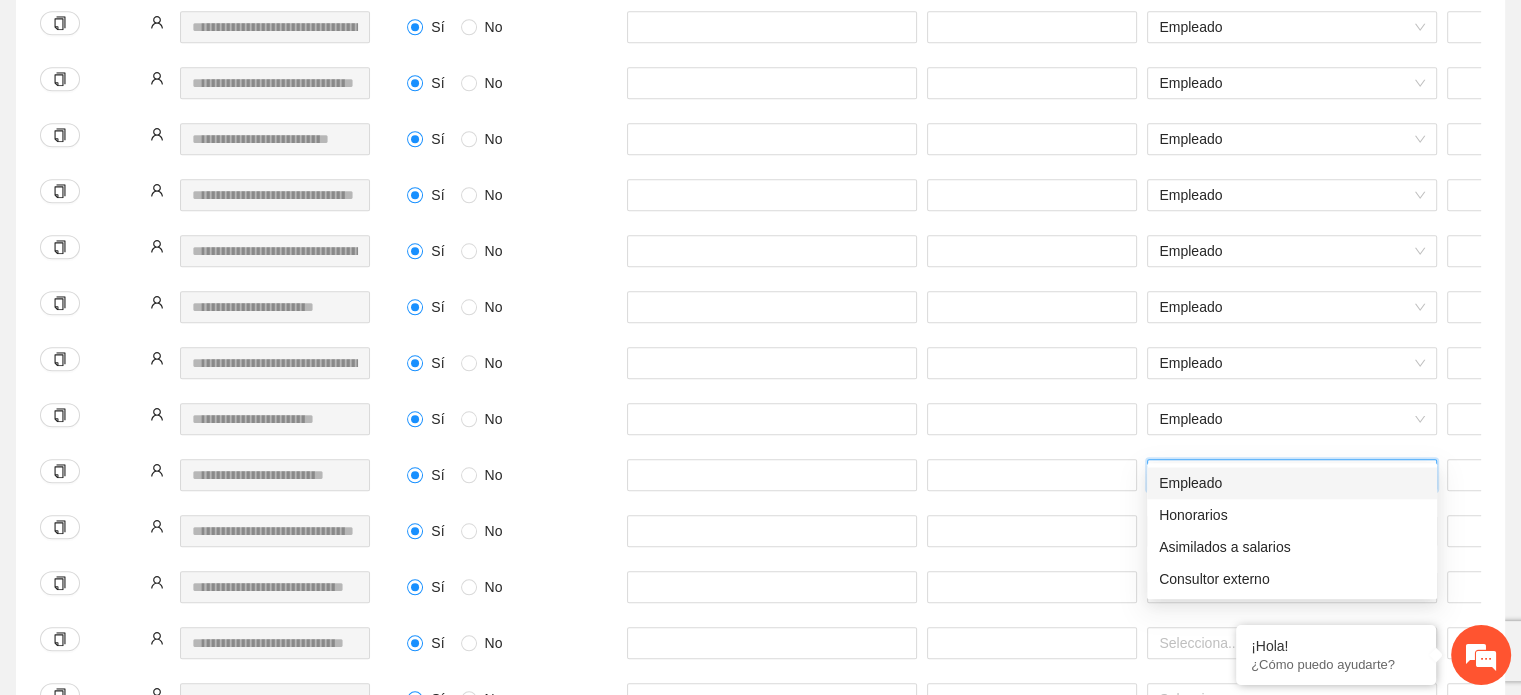 click on "Empleado" at bounding box center (1292, 483) 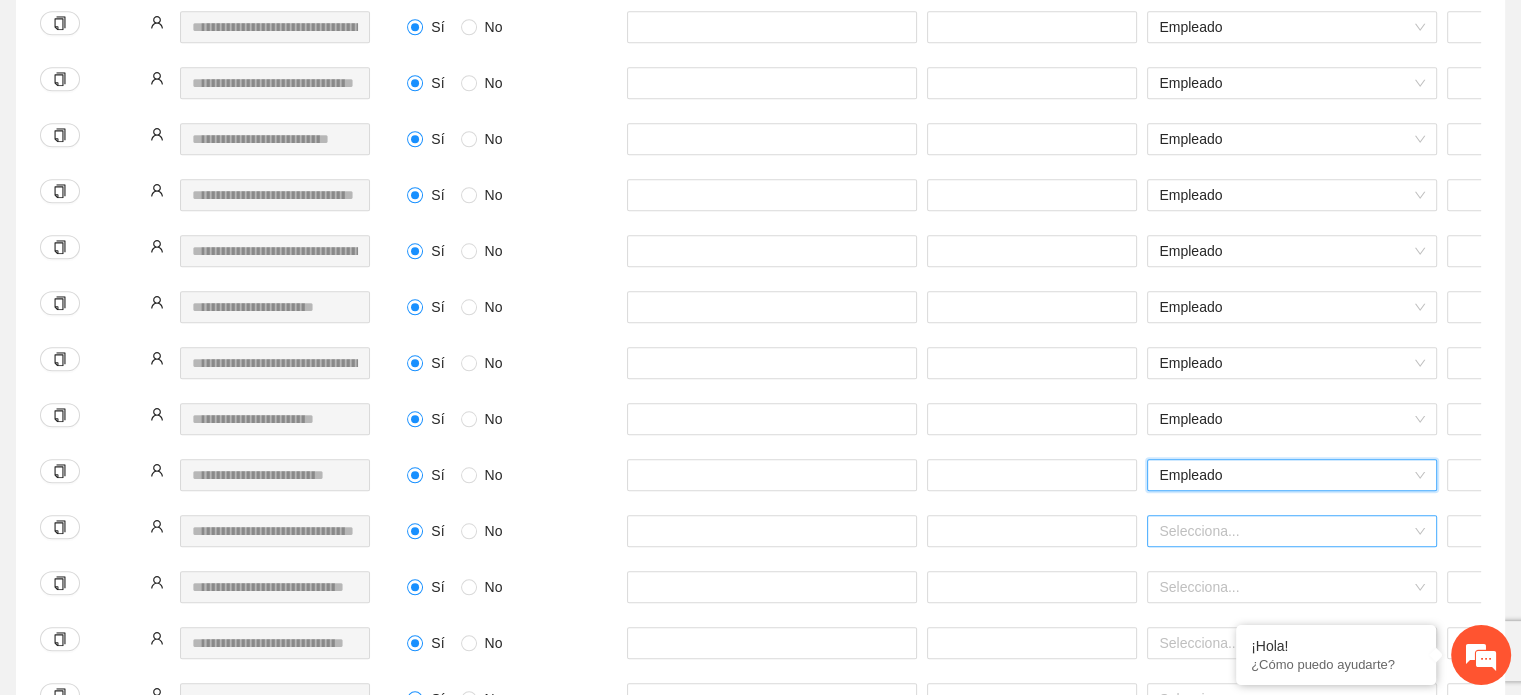 click at bounding box center [1285, 531] 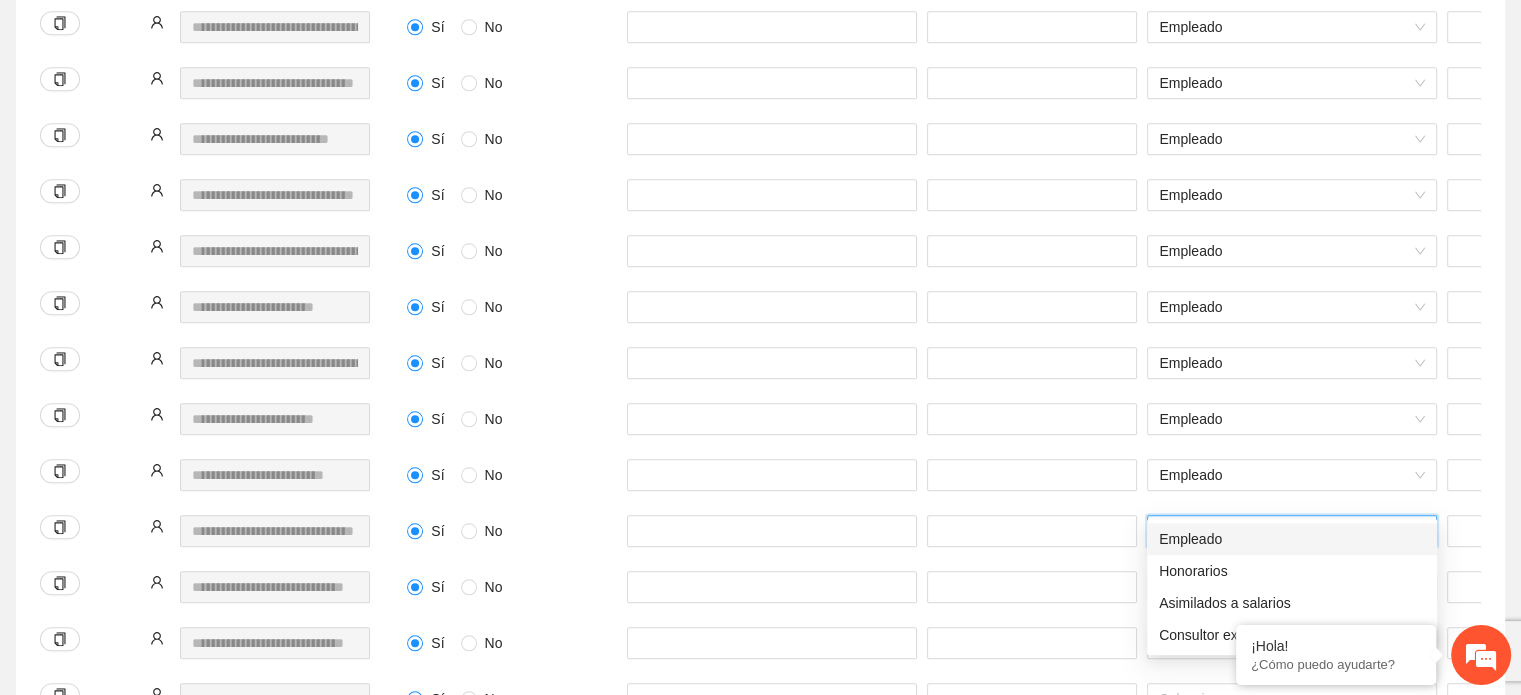 click on "Empleado" at bounding box center [1292, 539] 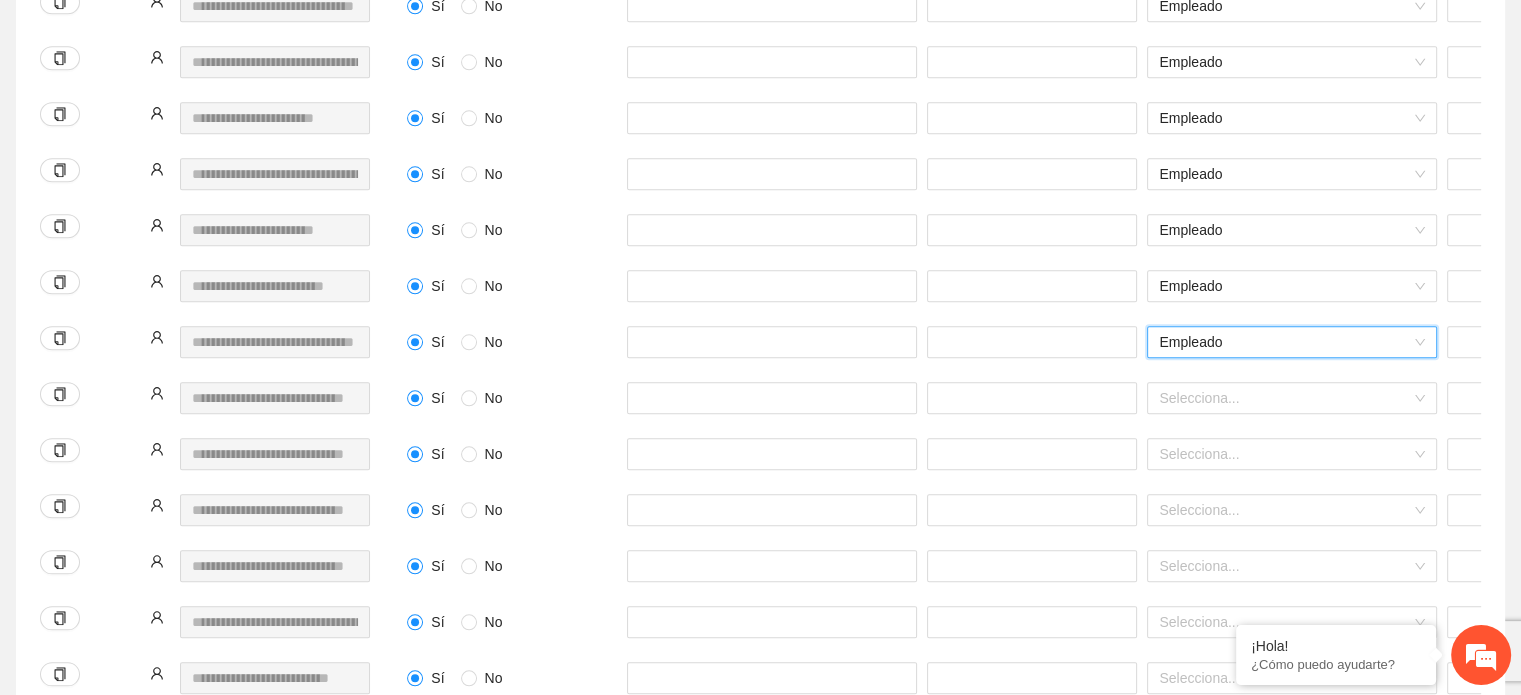 scroll, scrollTop: 2100, scrollLeft: 0, axis: vertical 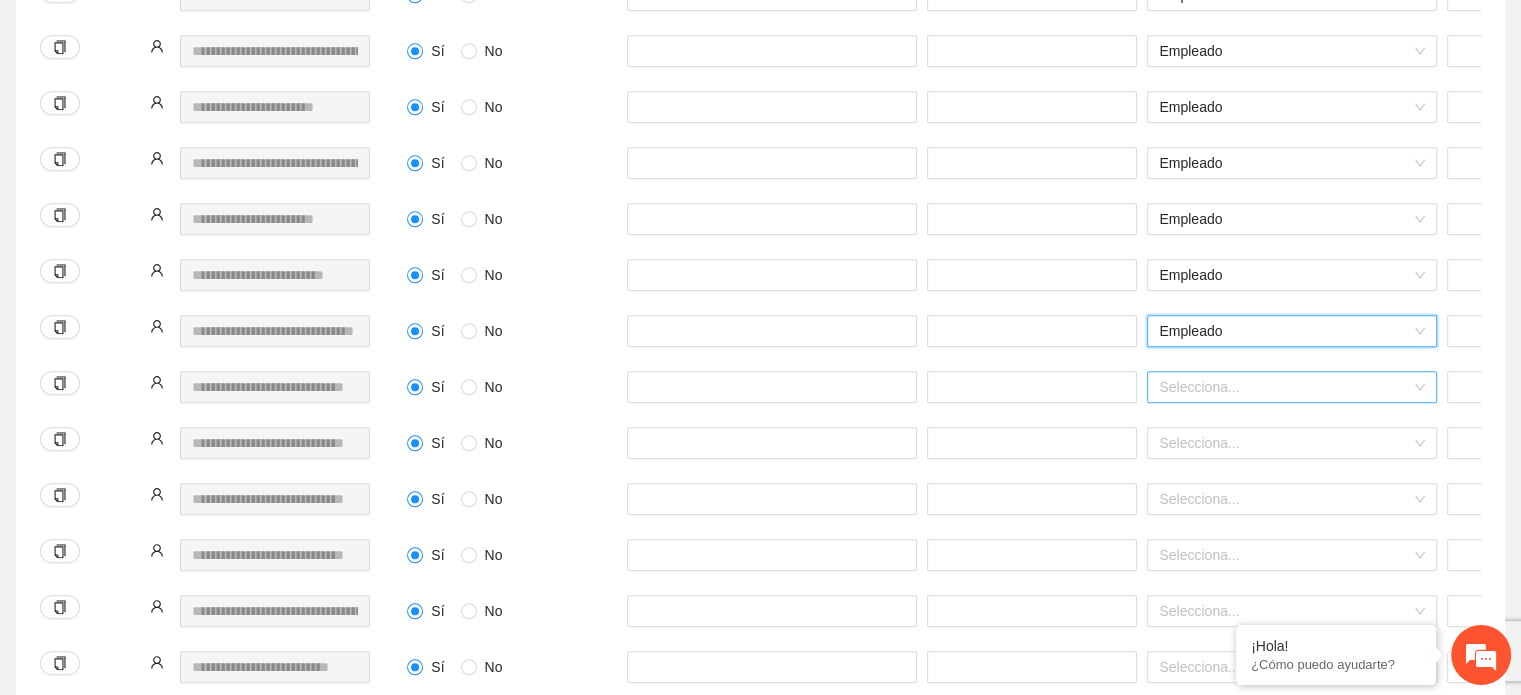 click at bounding box center (1285, 387) 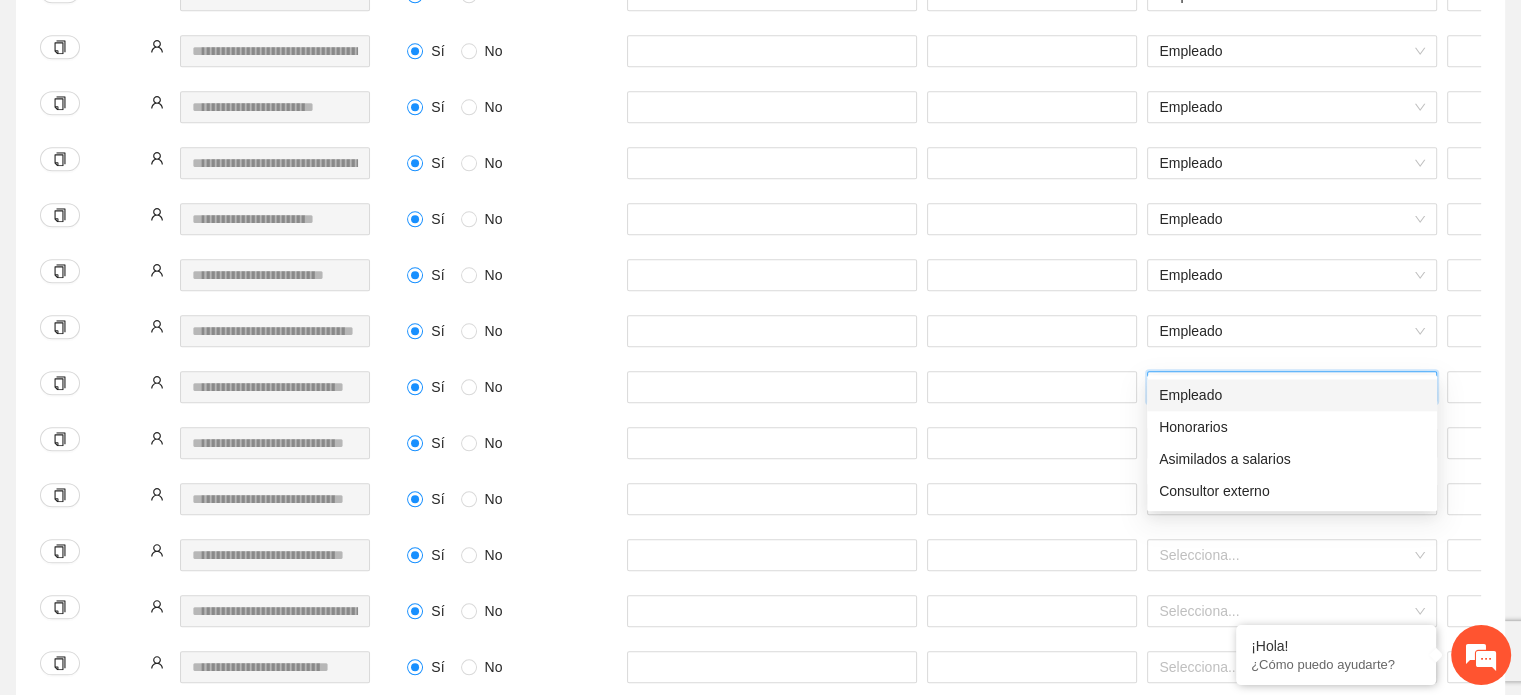 click on "Empleado" at bounding box center (1292, 395) 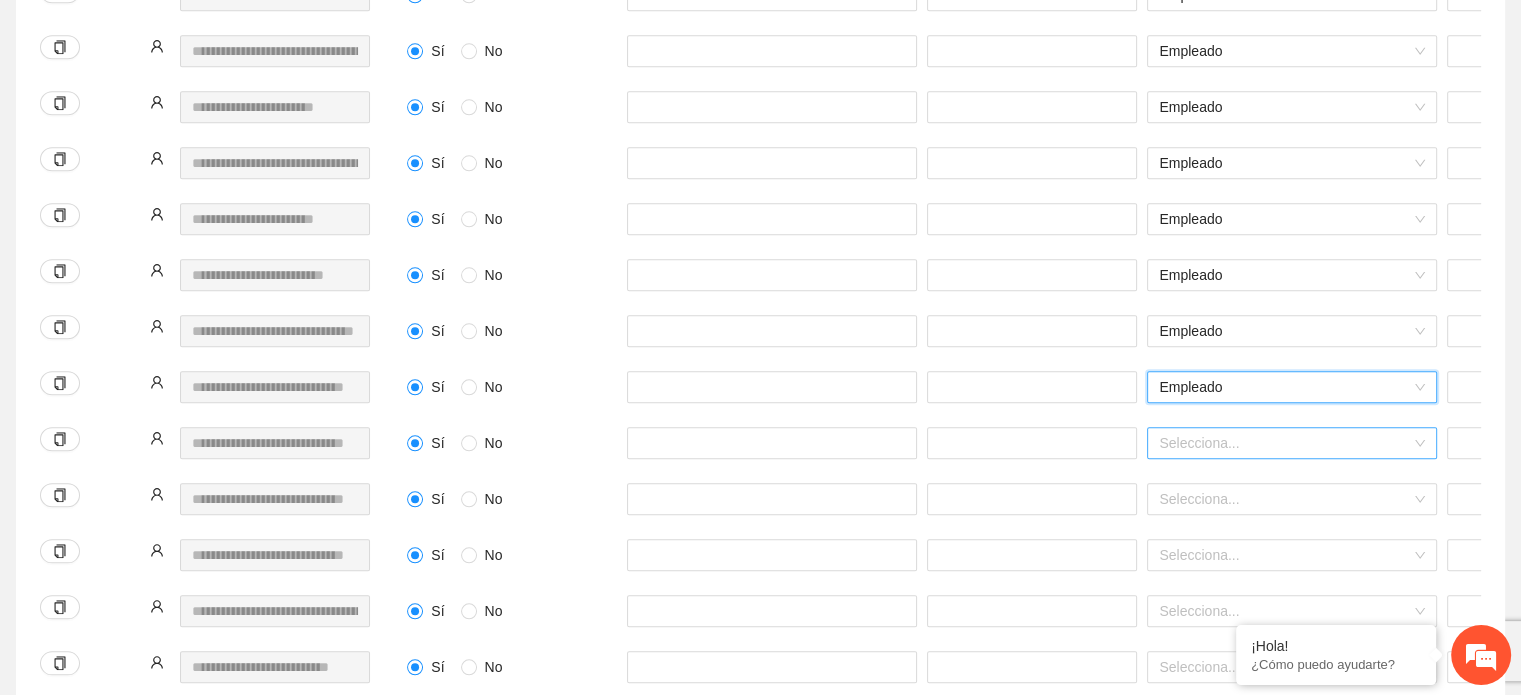 click at bounding box center (1285, 443) 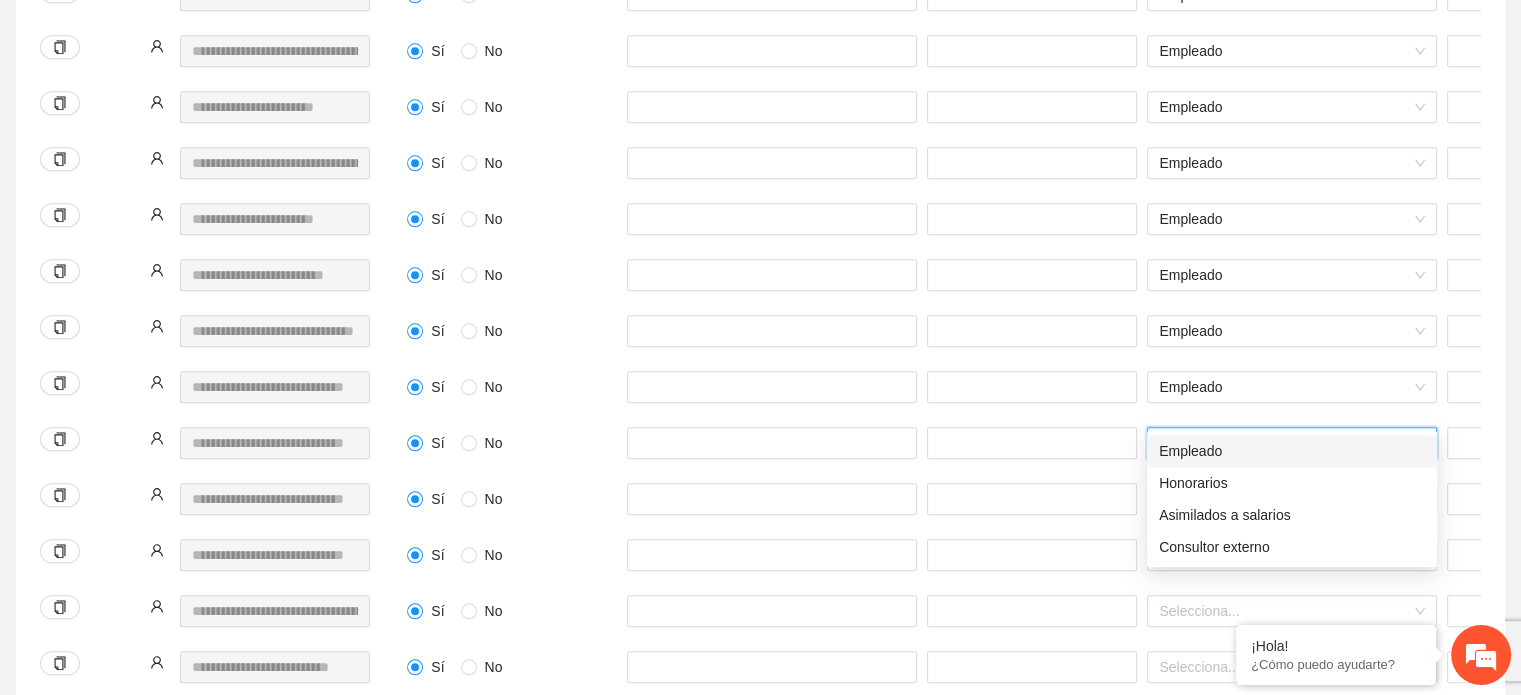 click on "Empleado" at bounding box center [1292, 451] 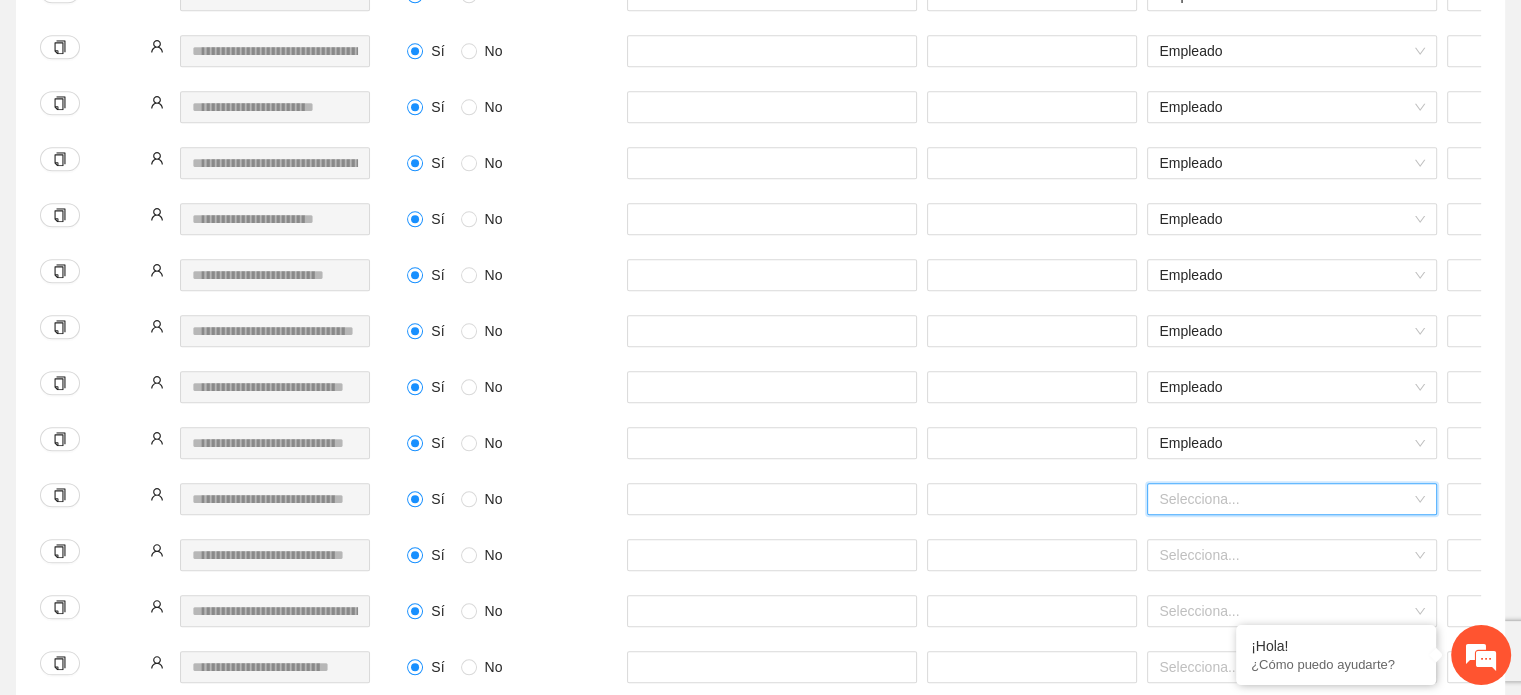 click at bounding box center [1285, 499] 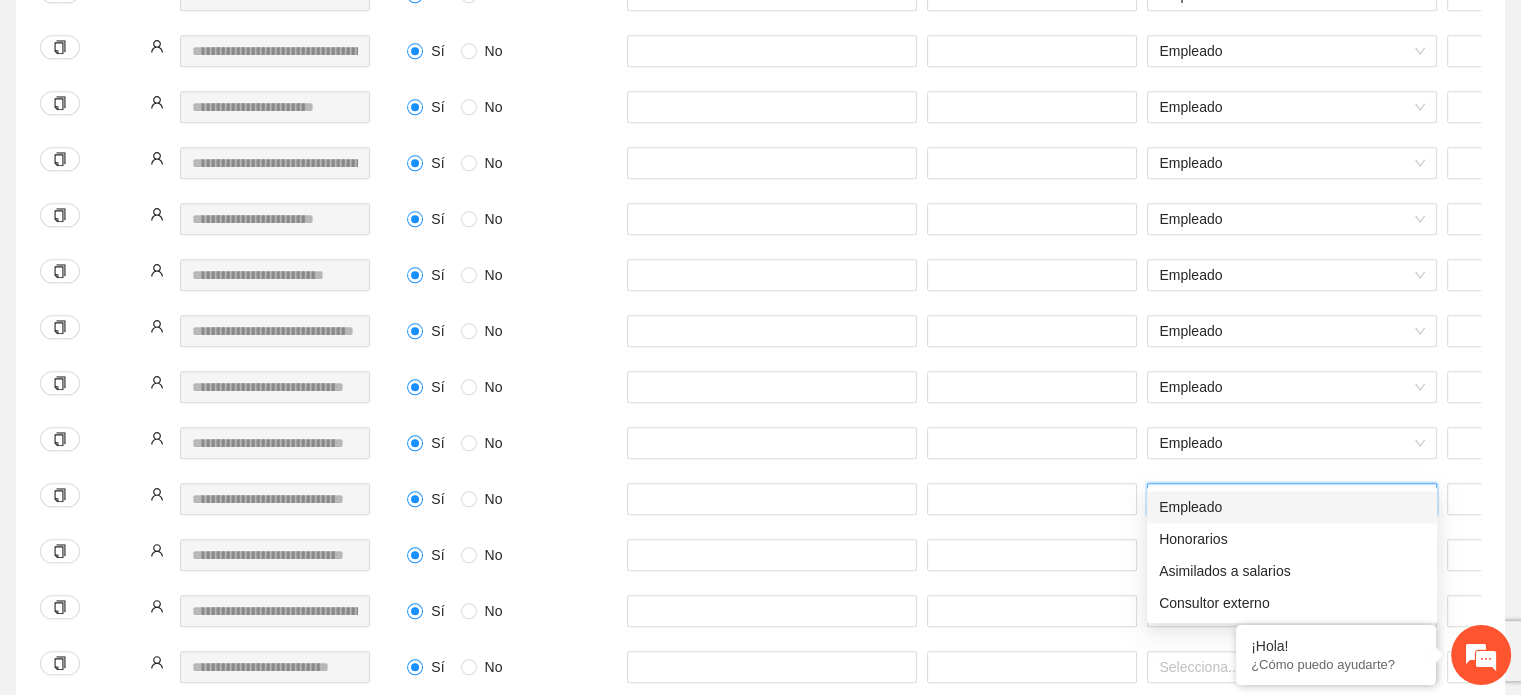 click on "Empleado" at bounding box center (1292, 507) 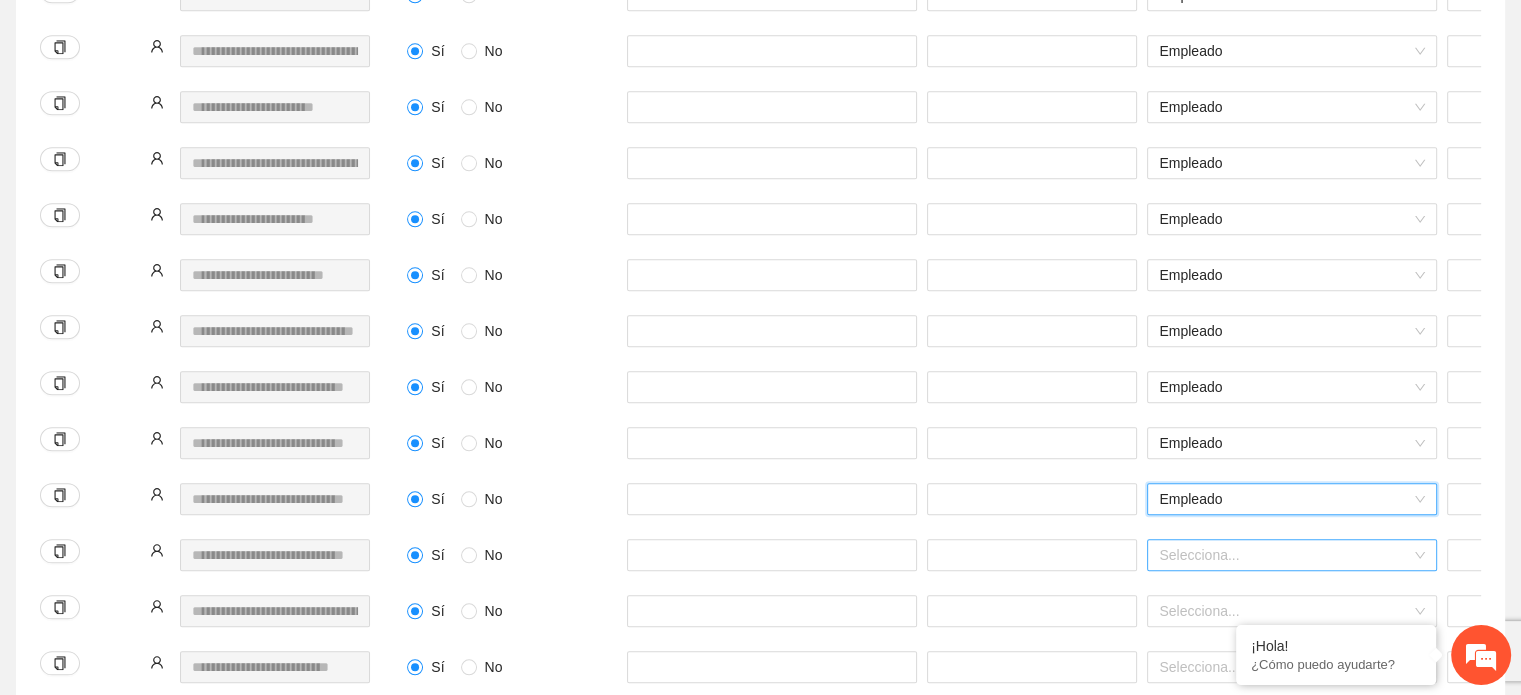 click at bounding box center (1285, 555) 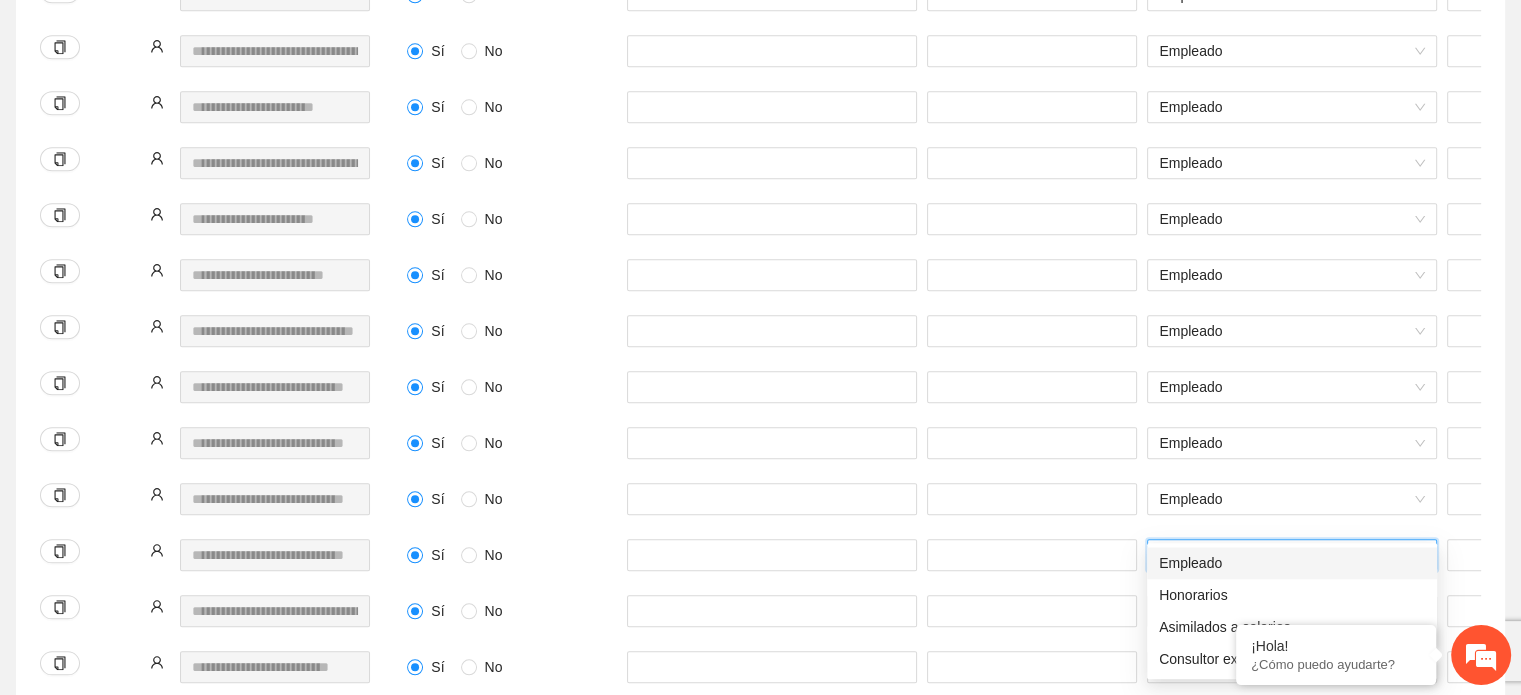 click on "Empleado" at bounding box center (1292, 563) 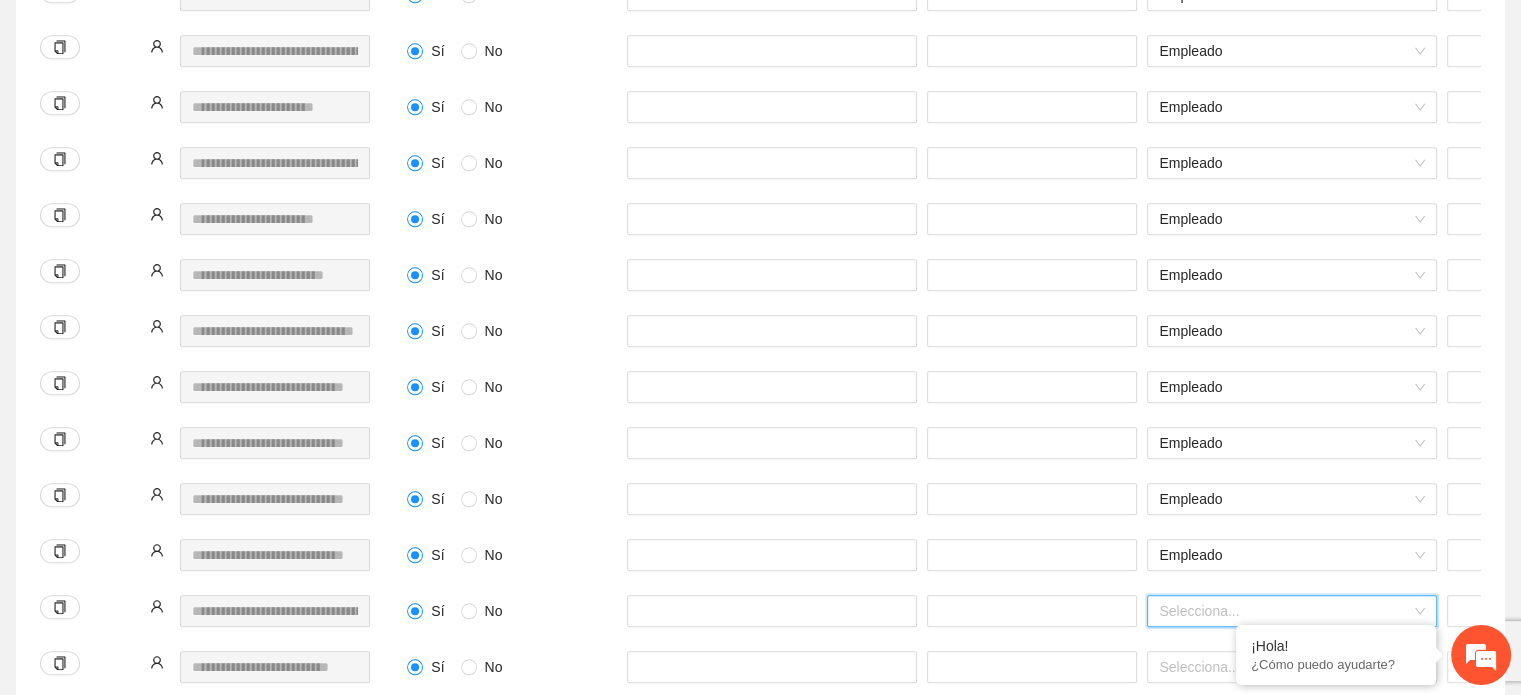 click at bounding box center [1285, 611] 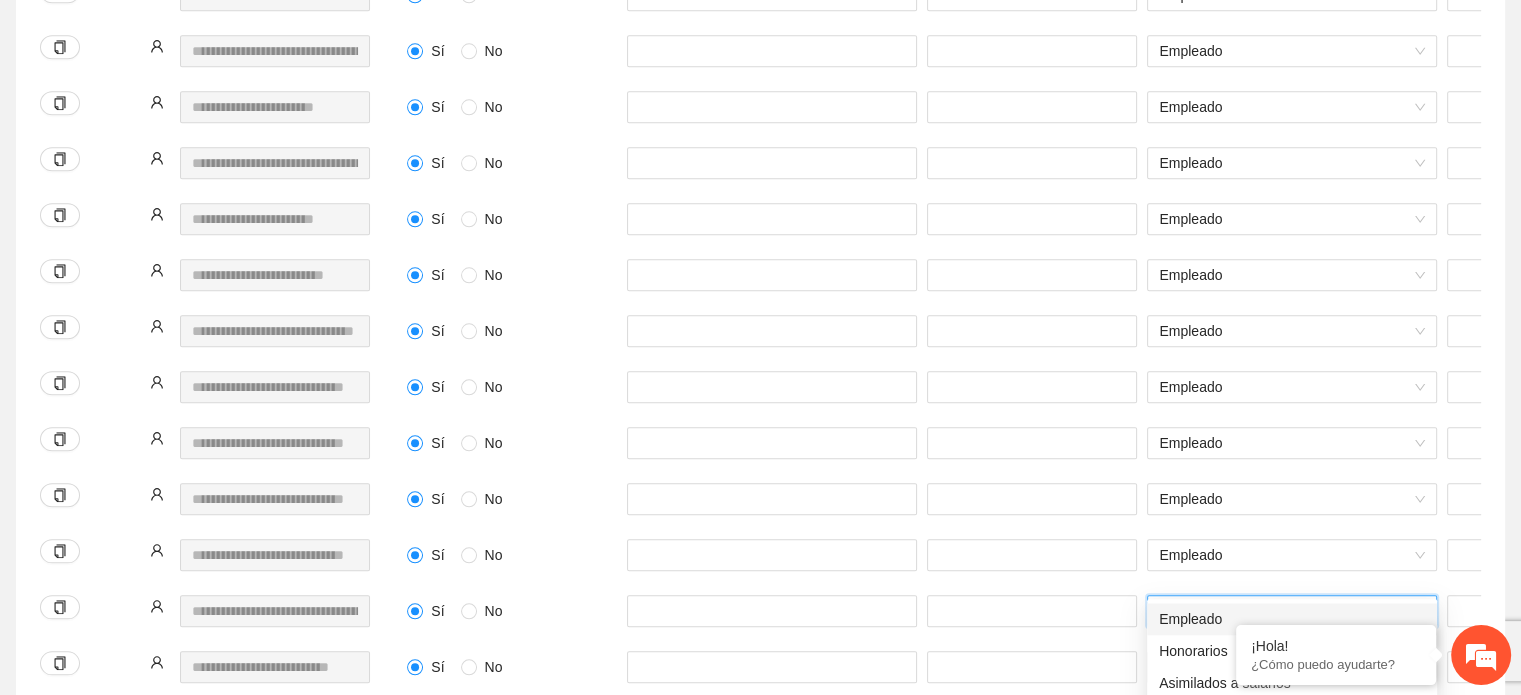 click on "Empleado" at bounding box center (1292, 619) 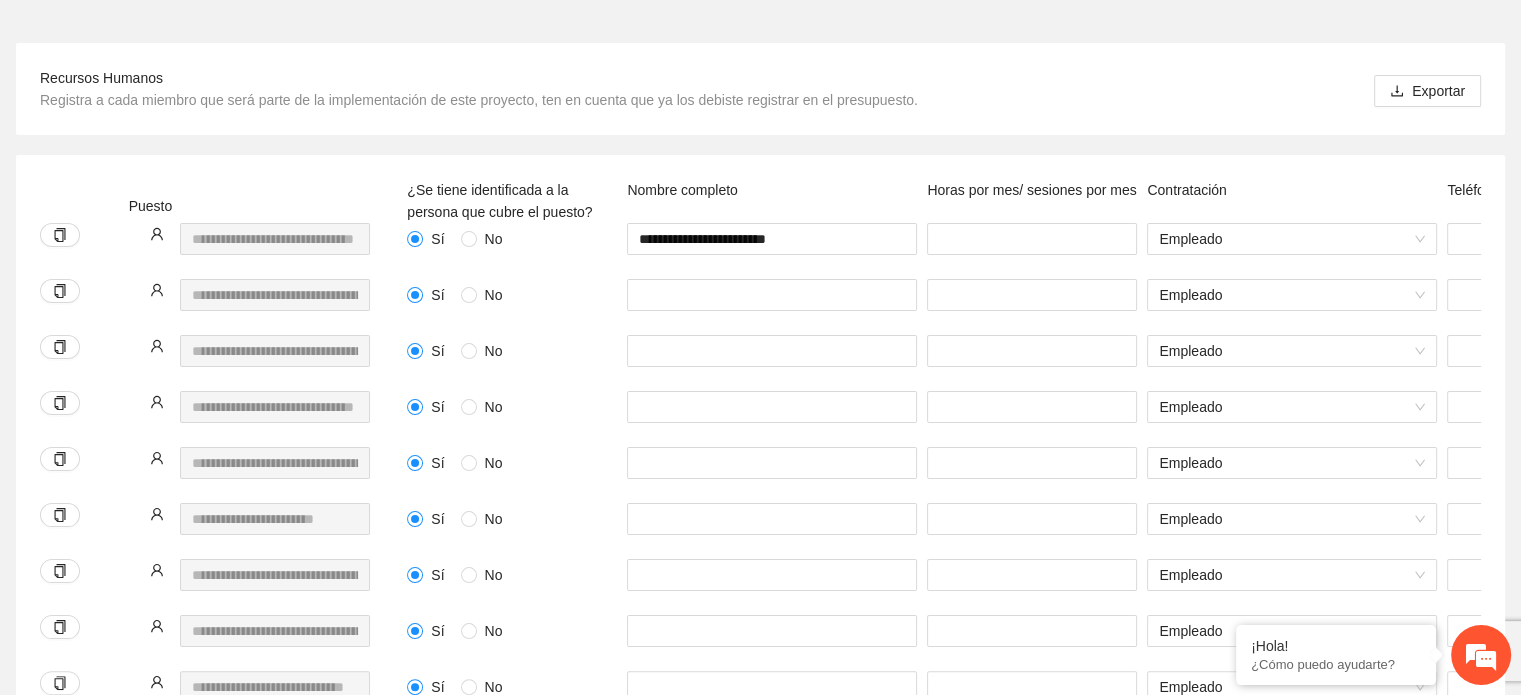 scroll, scrollTop: 83, scrollLeft: 0, axis: vertical 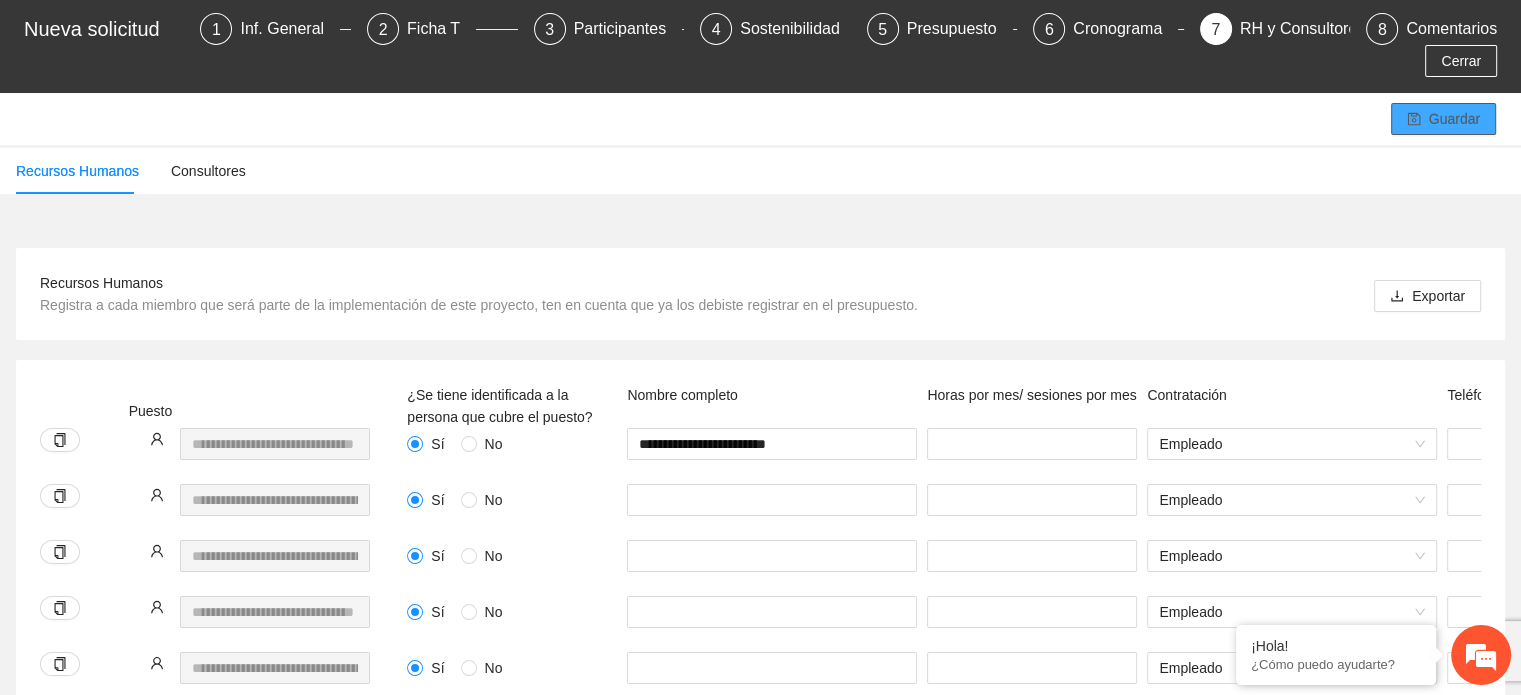 click on "Guardar" at bounding box center (1454, 119) 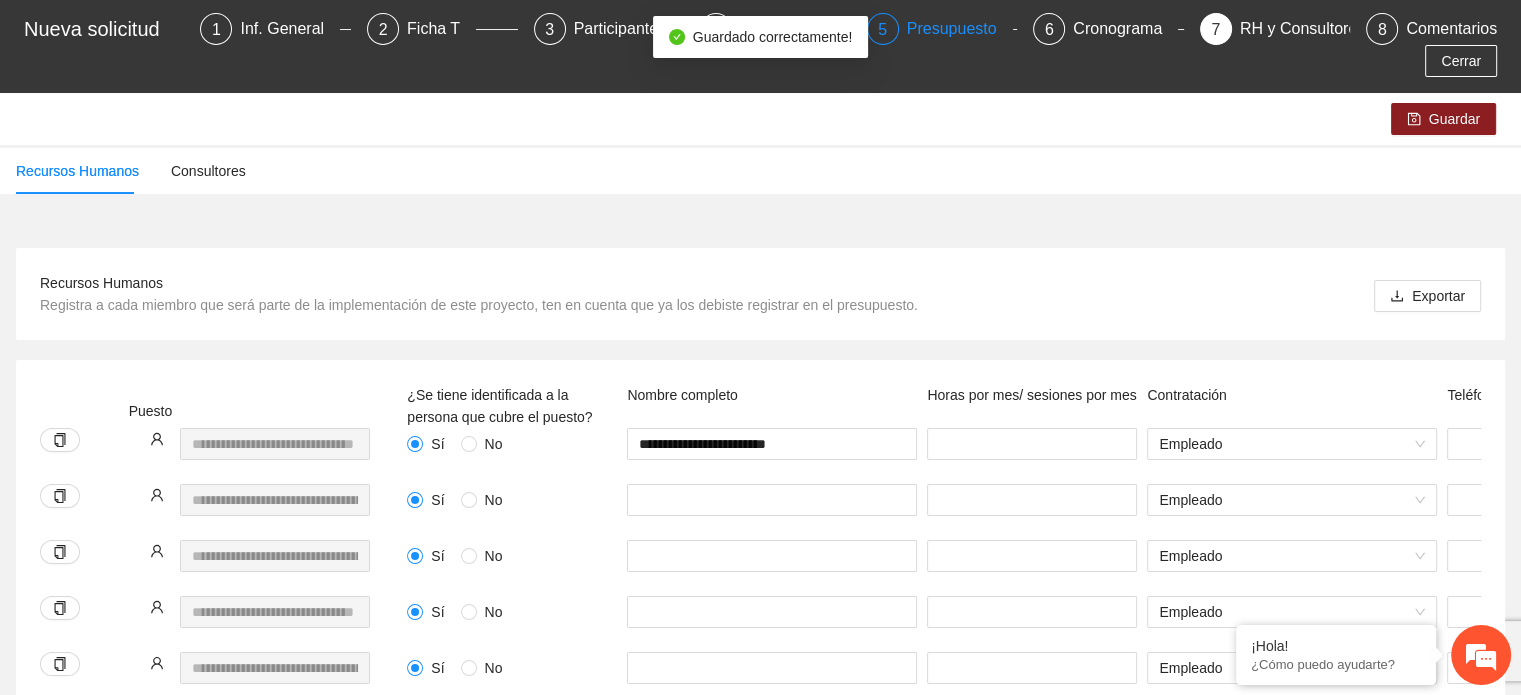 click on "Presupuesto" at bounding box center (960, 29) 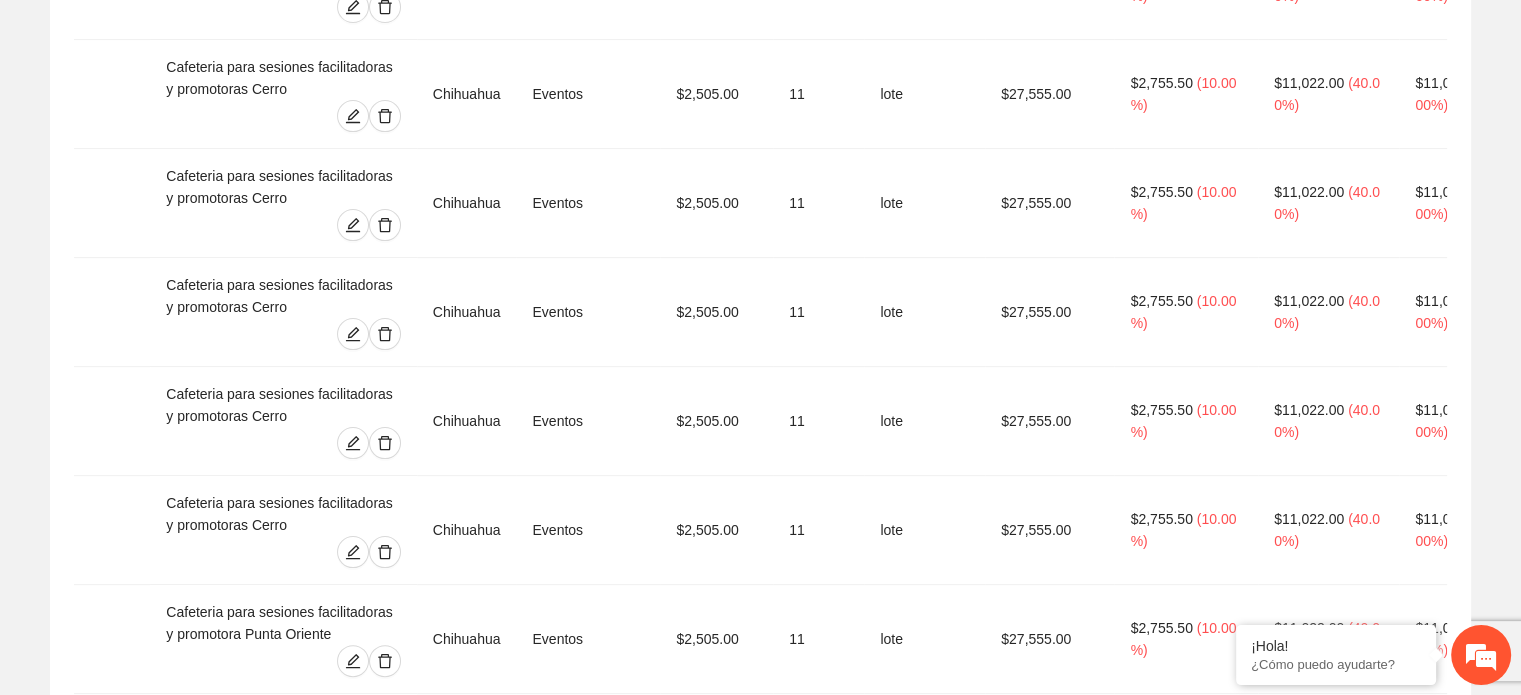 scroll, scrollTop: 100, scrollLeft: 0, axis: vertical 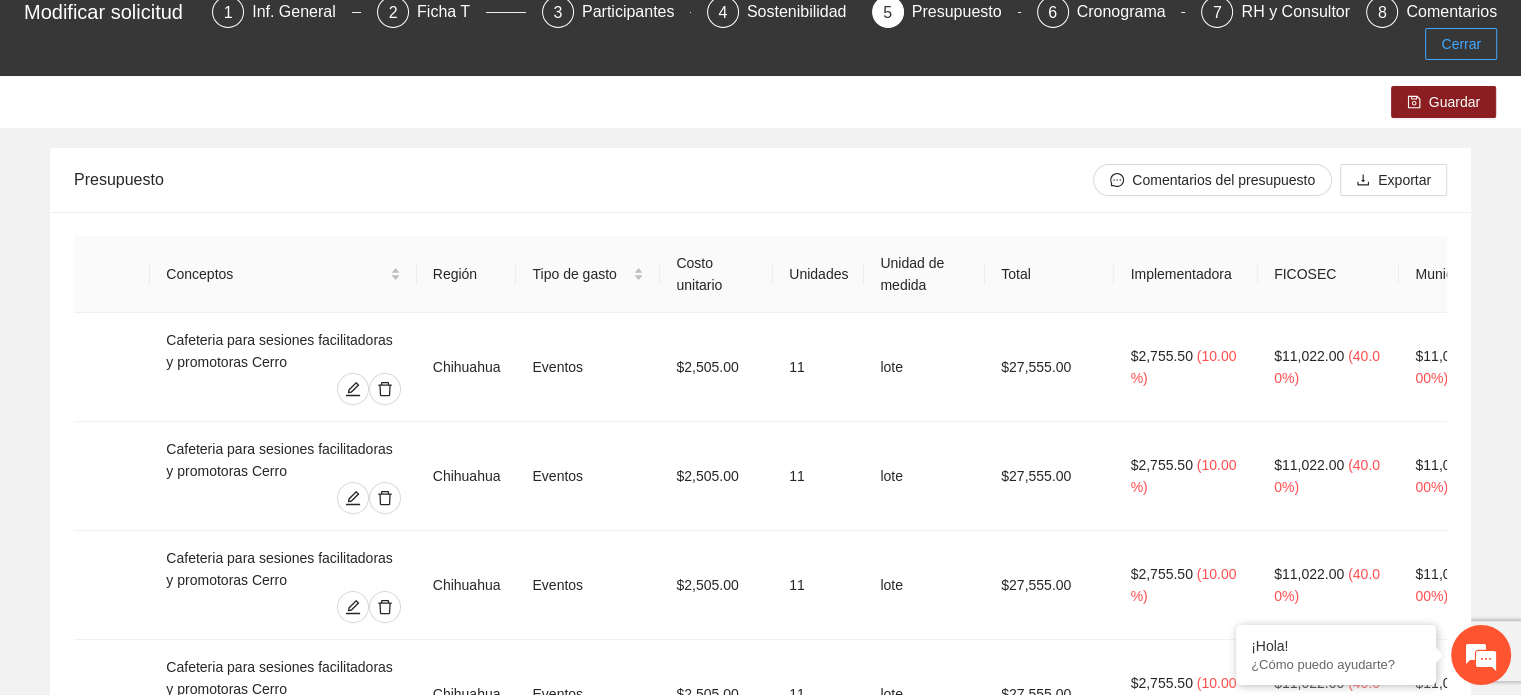 click on "Cerrar" at bounding box center (1461, 44) 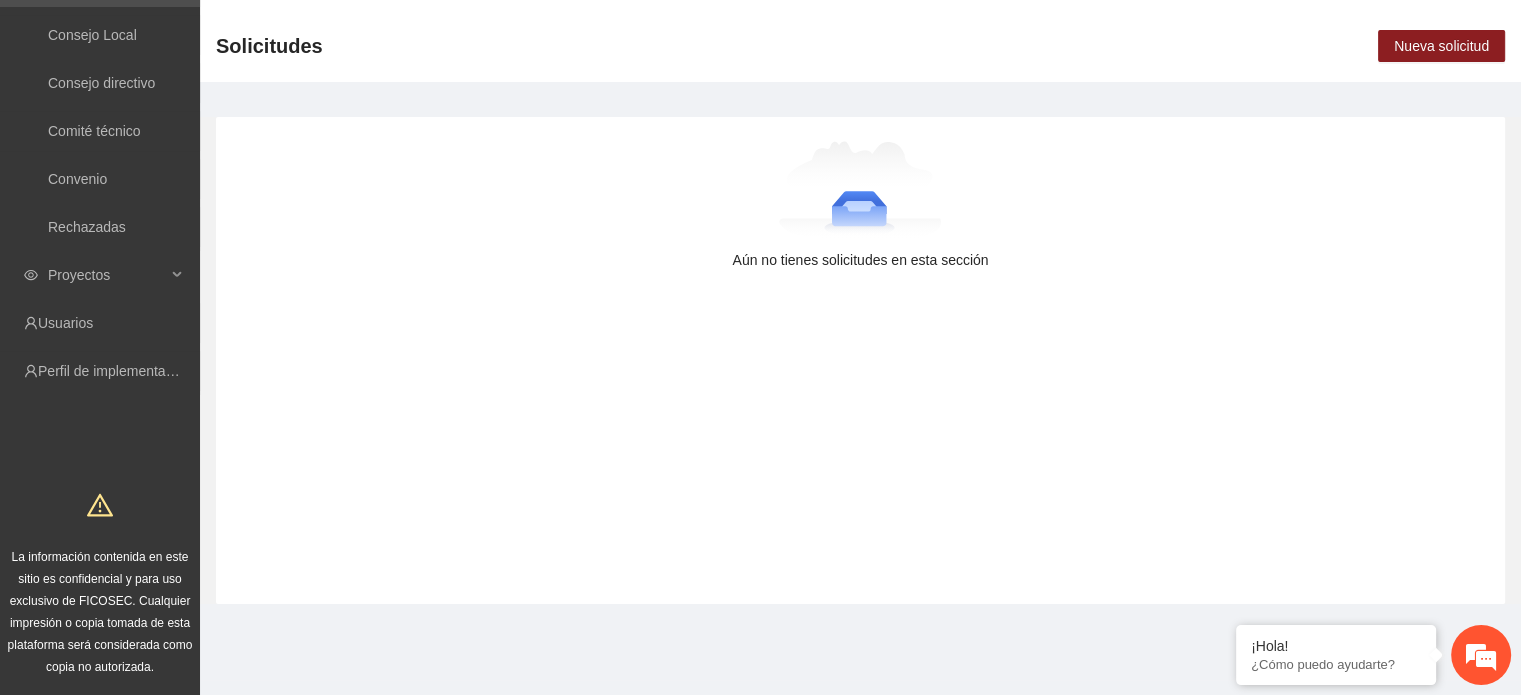 scroll, scrollTop: 0, scrollLeft: 0, axis: both 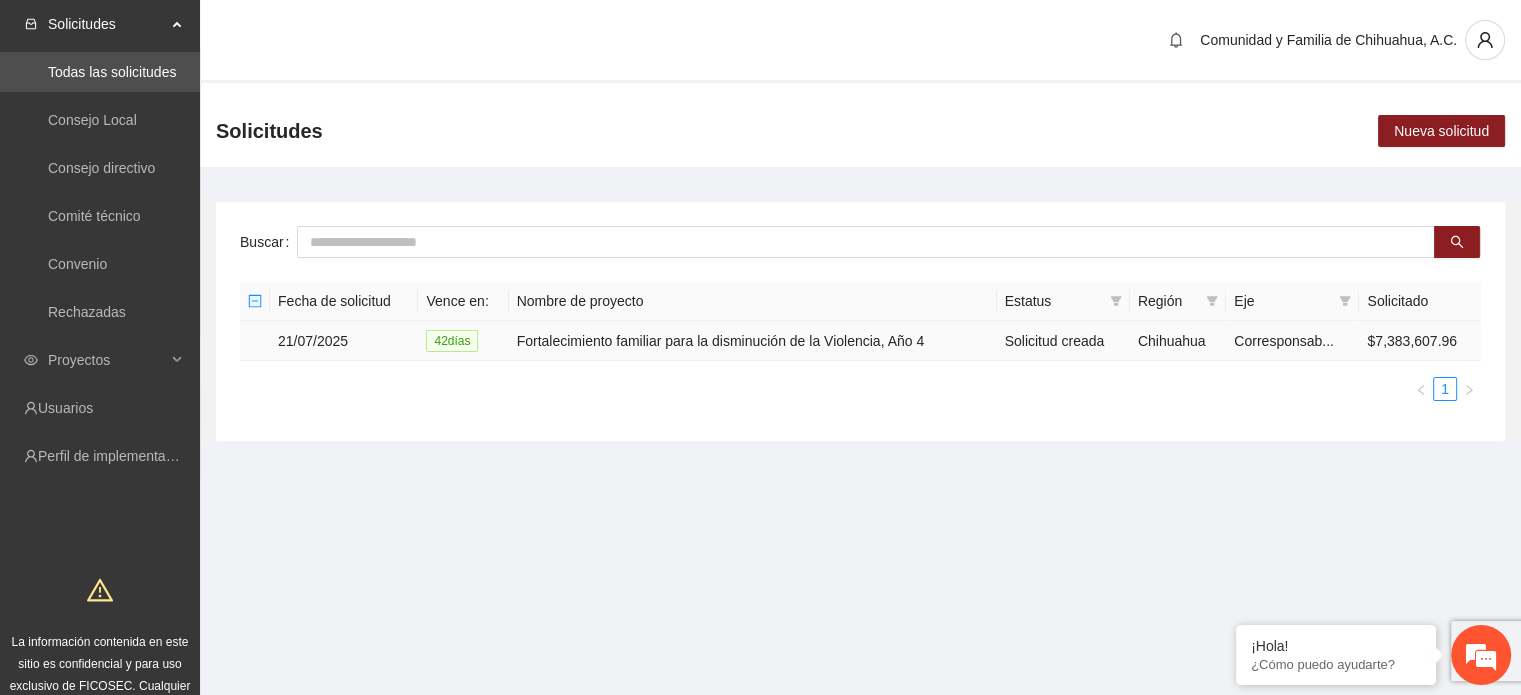 click on "Fortalecimiento familiar para la disminución de la Violencia, Año 4" at bounding box center (753, 341) 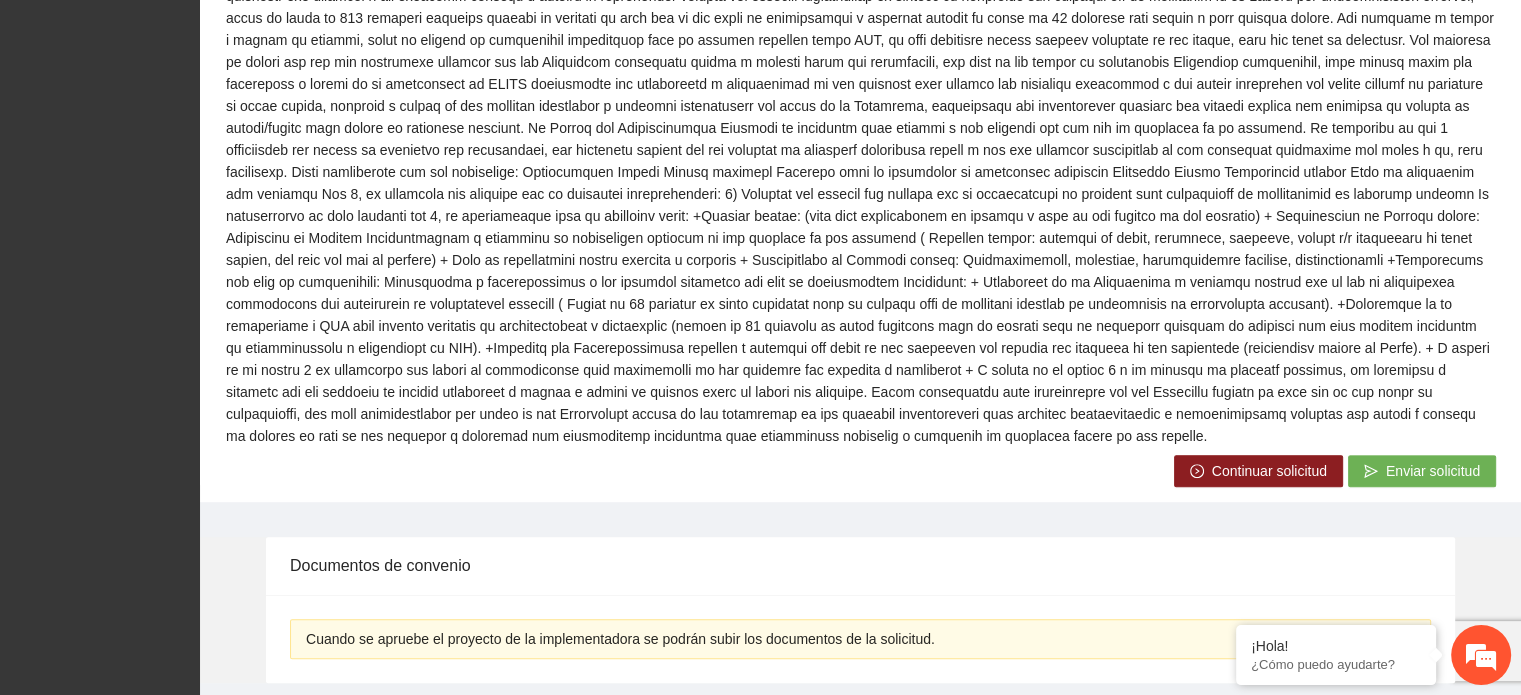scroll, scrollTop: 800, scrollLeft: 0, axis: vertical 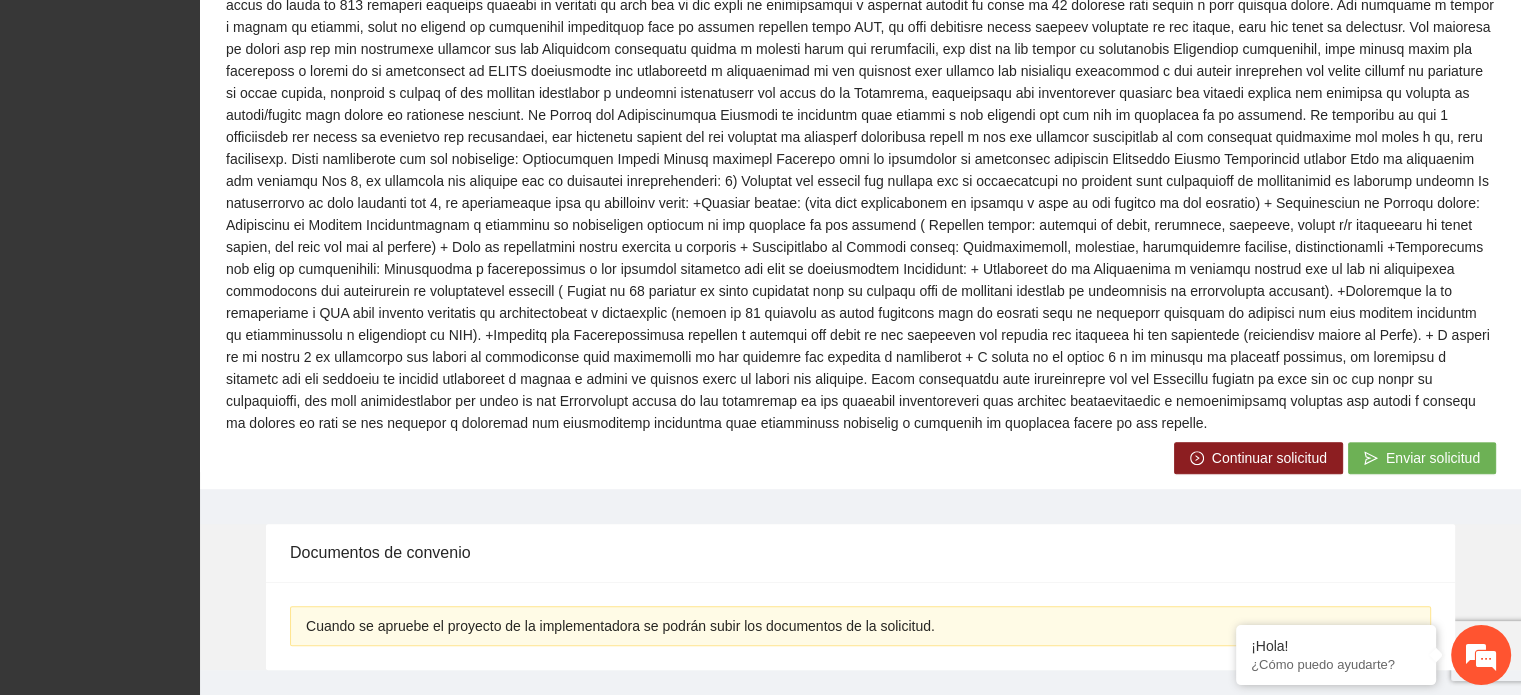 click on "Continuar solicitud" at bounding box center [1269, 458] 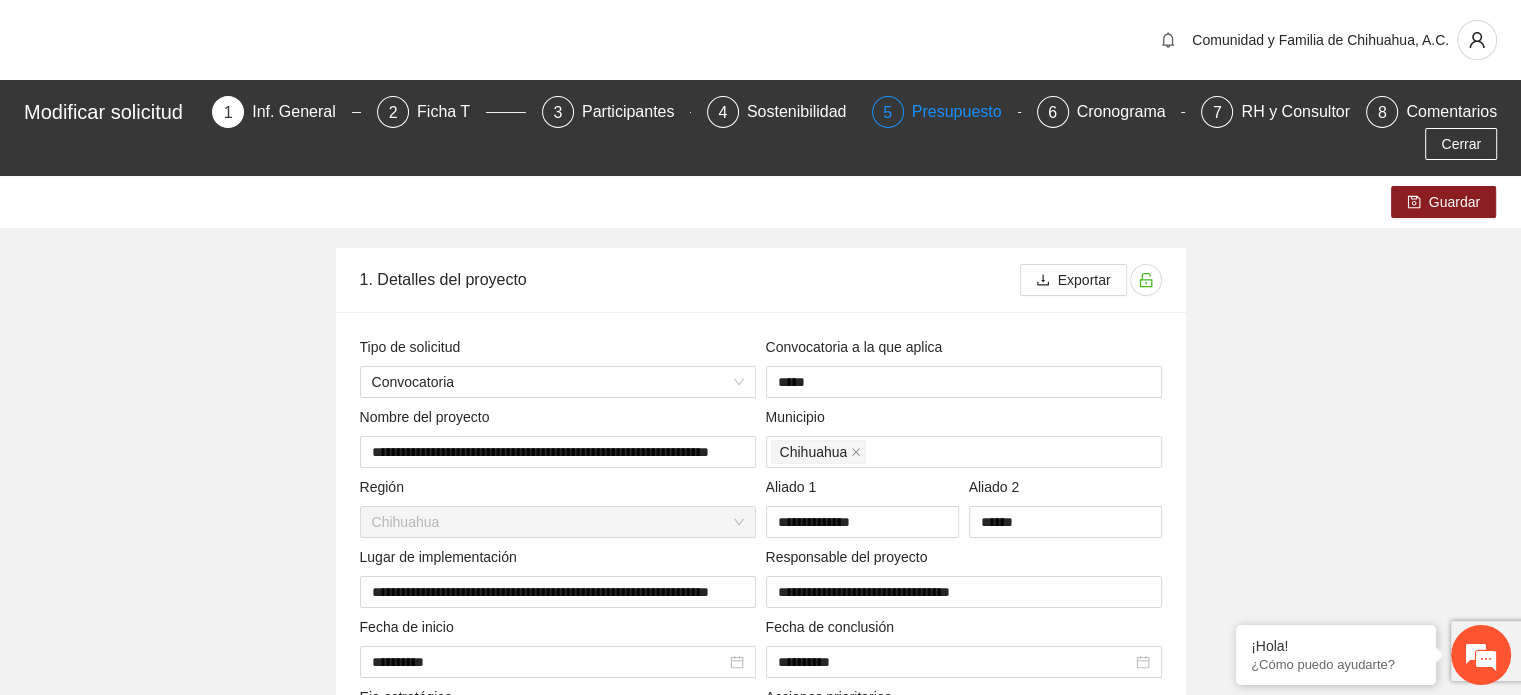 click on "Presupuesto" at bounding box center [965, 112] 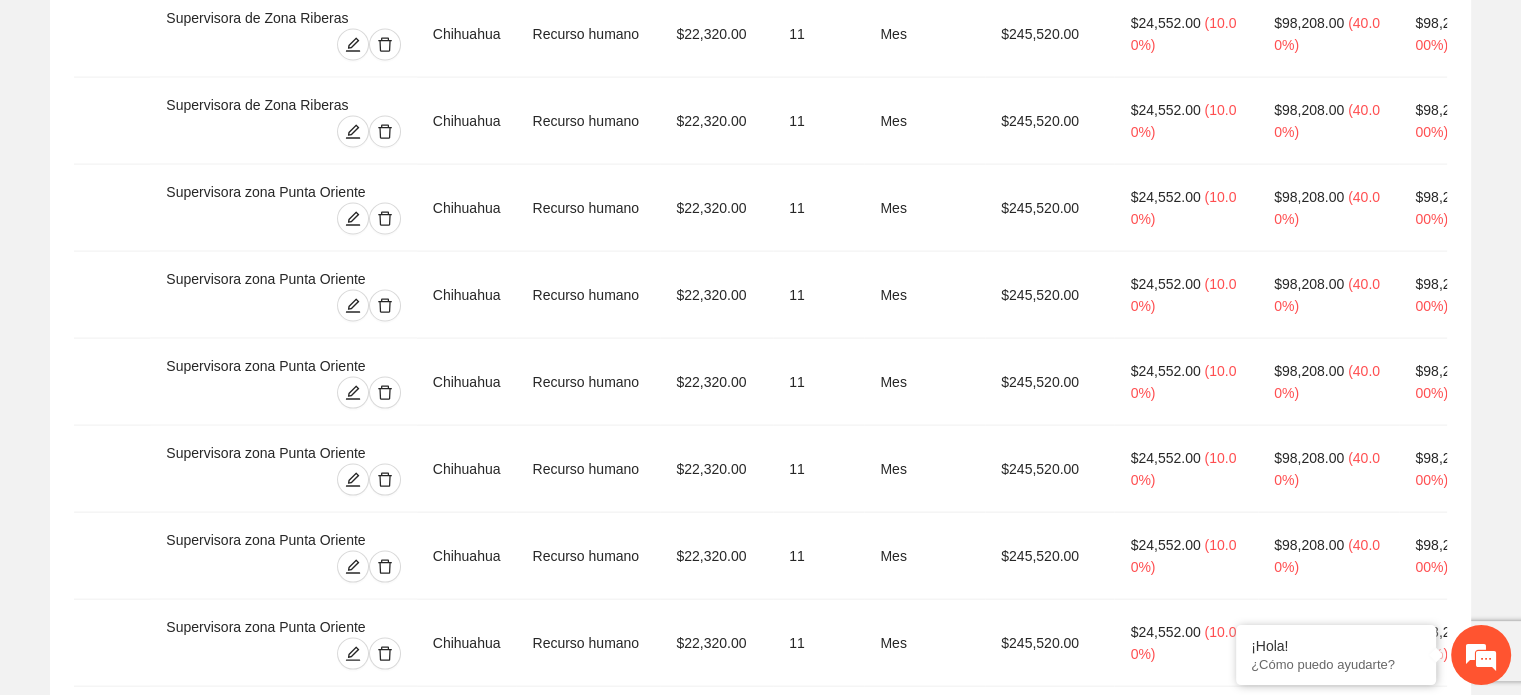 scroll, scrollTop: 19200, scrollLeft: 0, axis: vertical 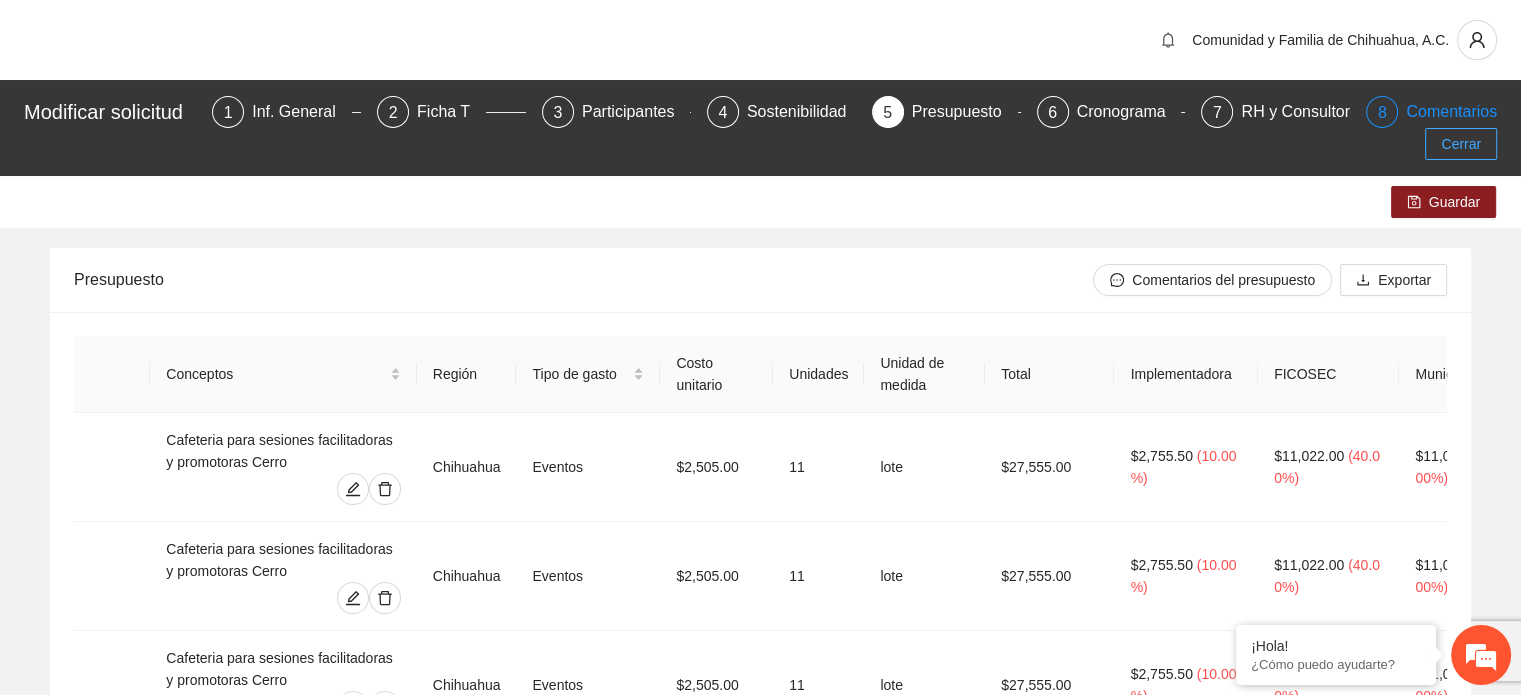 drag, startPoint x: 1464, startPoint y: 147, endPoint x: 1474, endPoint y: 107, distance: 41.231056 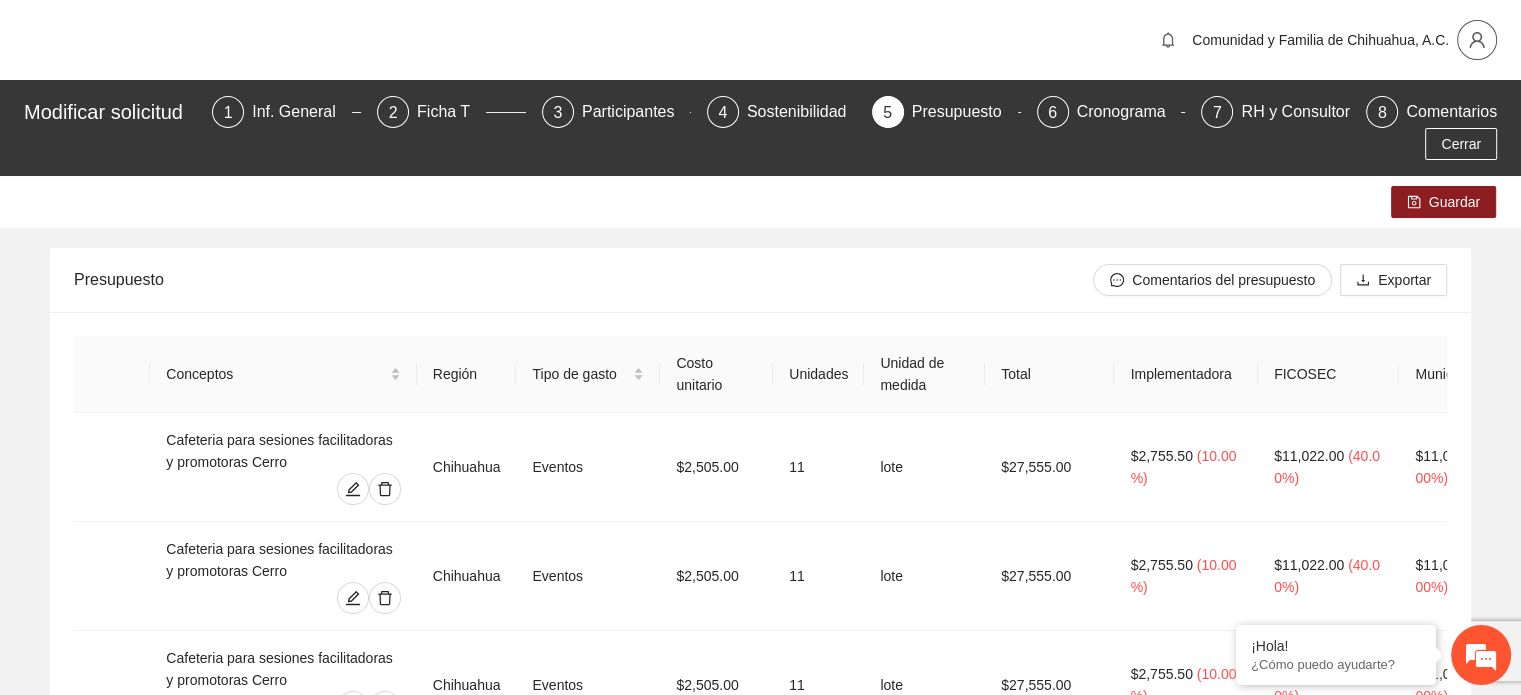 click 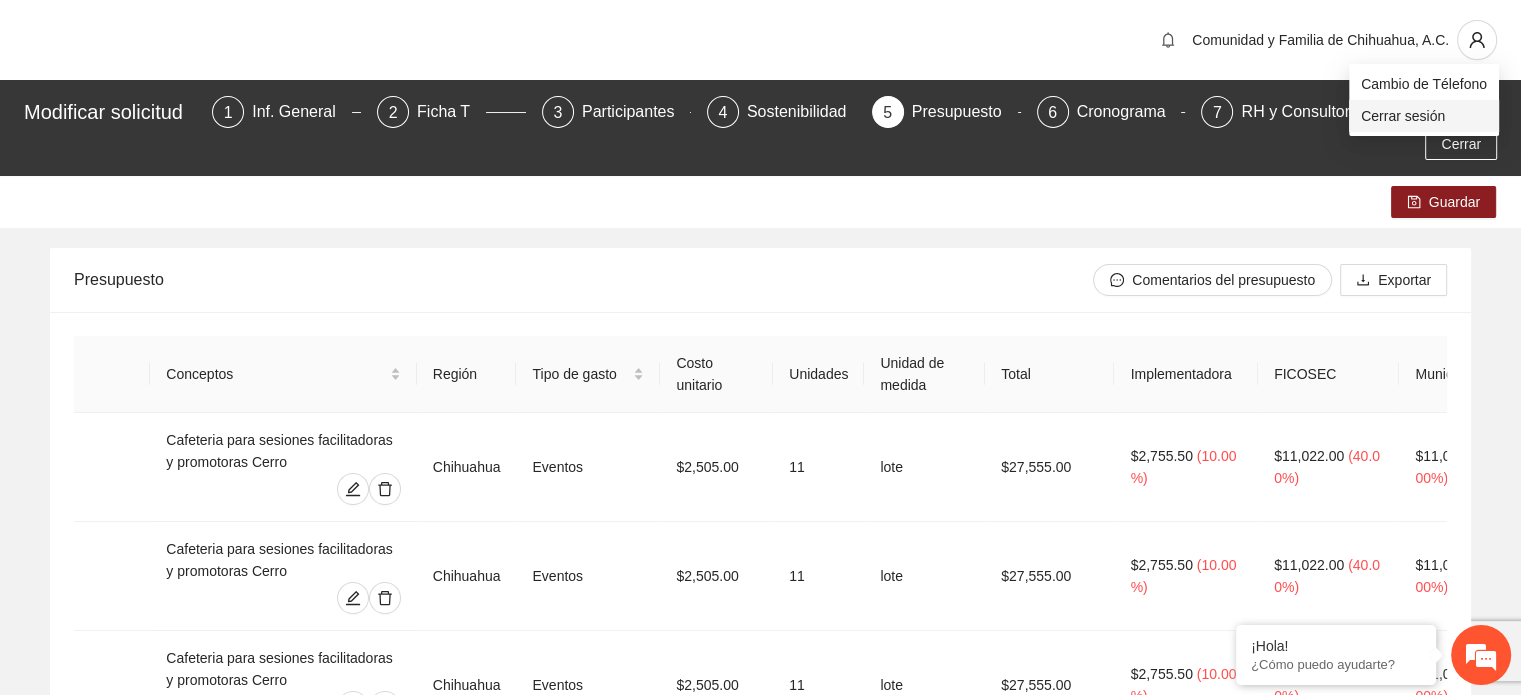 click on "Cerrar sesión" at bounding box center (1424, 116) 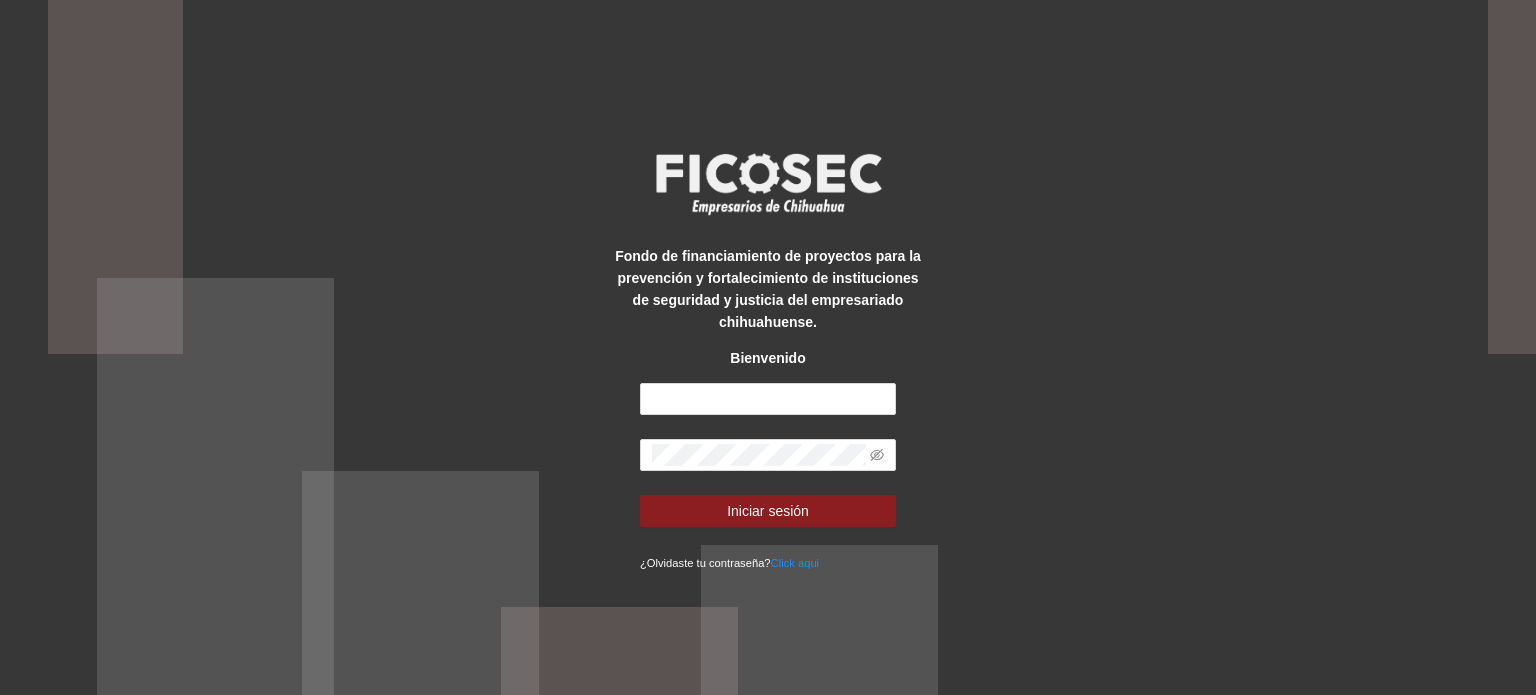 scroll, scrollTop: 0, scrollLeft: 0, axis: both 